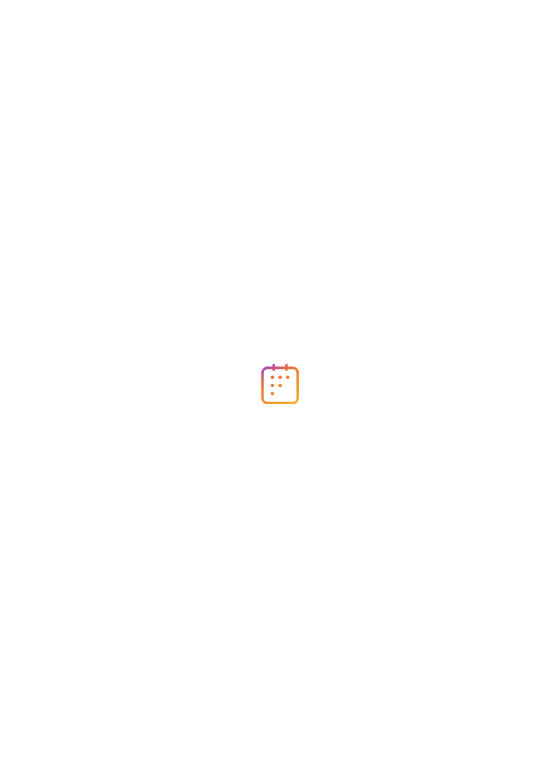 scroll, scrollTop: 0, scrollLeft: 0, axis: both 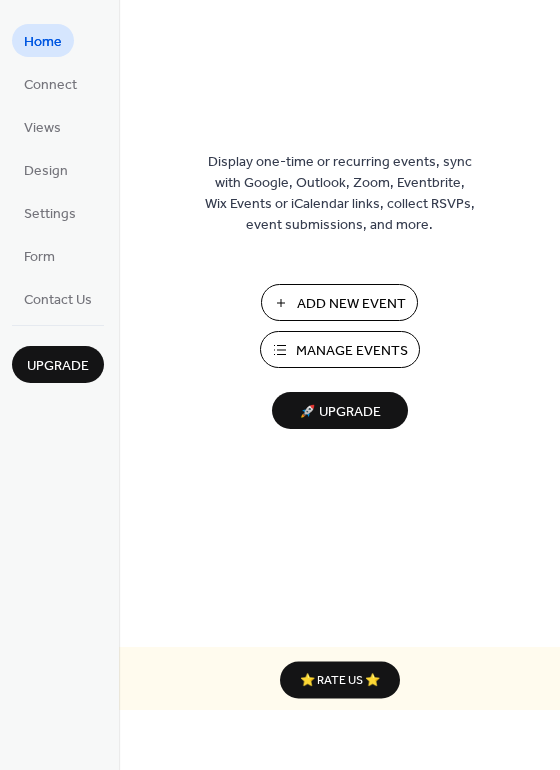 click on "Manage Events" at bounding box center (352, 351) 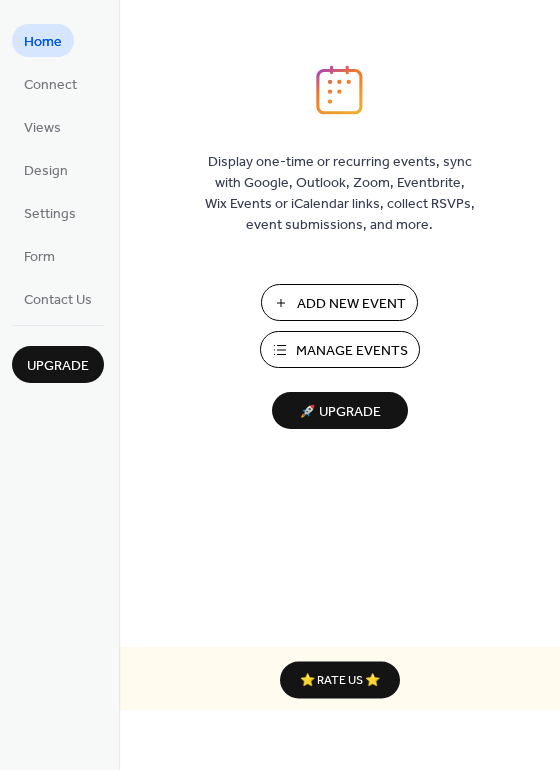click on "Manage Events" at bounding box center (352, 351) 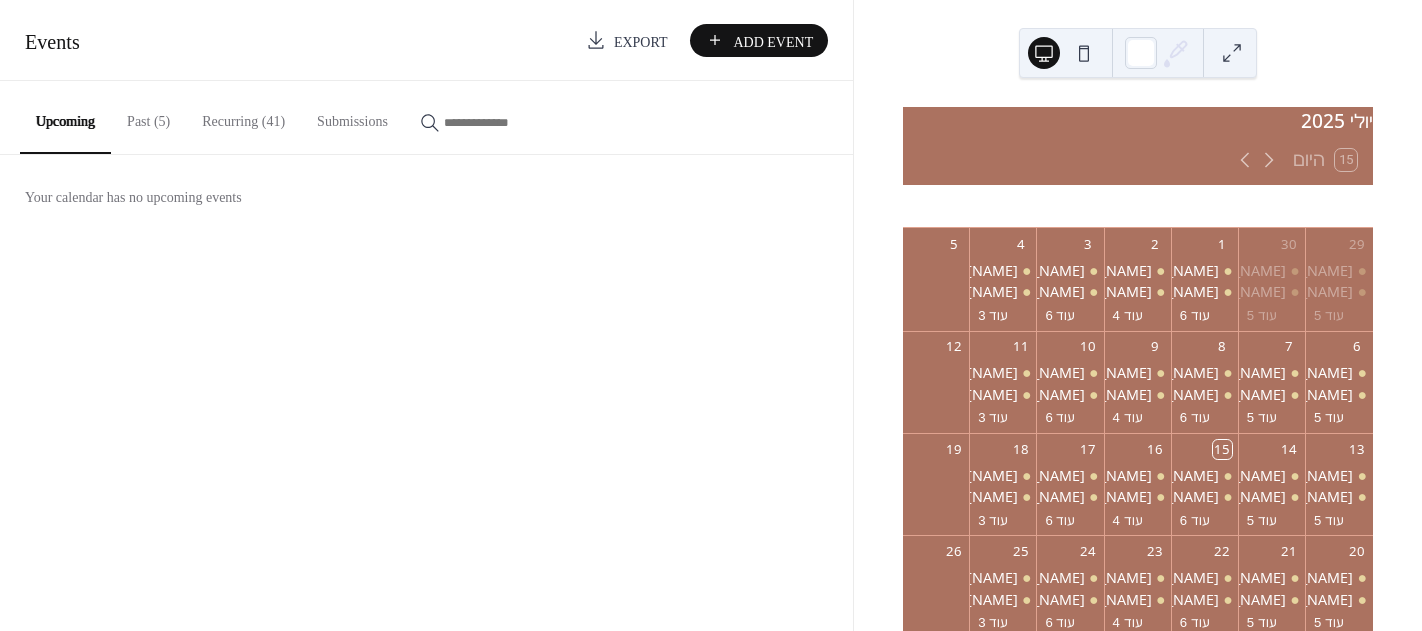 scroll, scrollTop: 0, scrollLeft: 0, axis: both 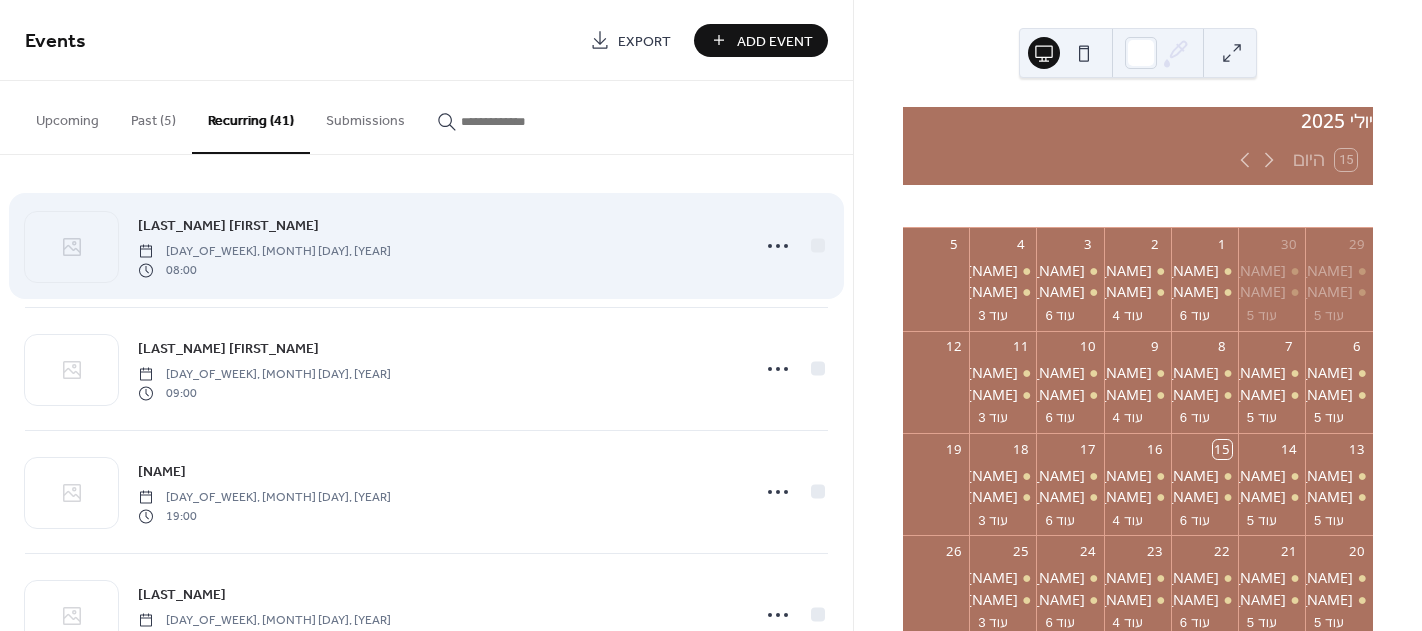 click on "דנה בנבנישתי" at bounding box center [228, 226] 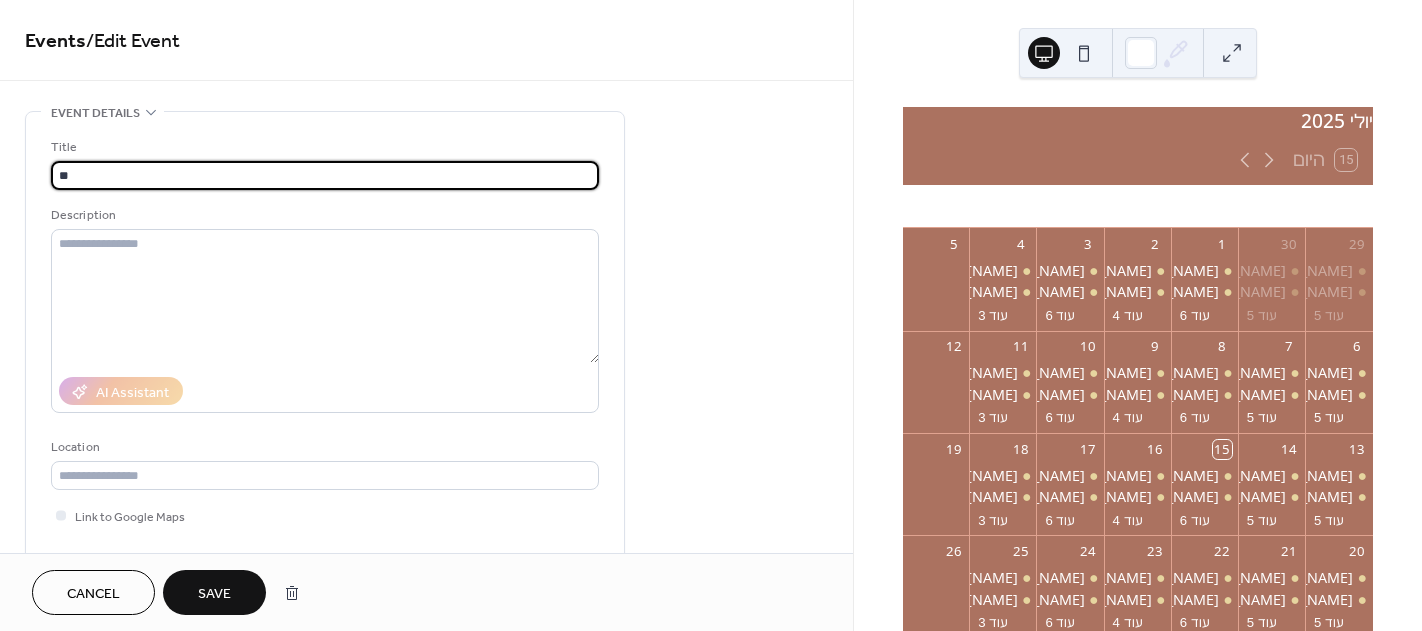 type on "*" 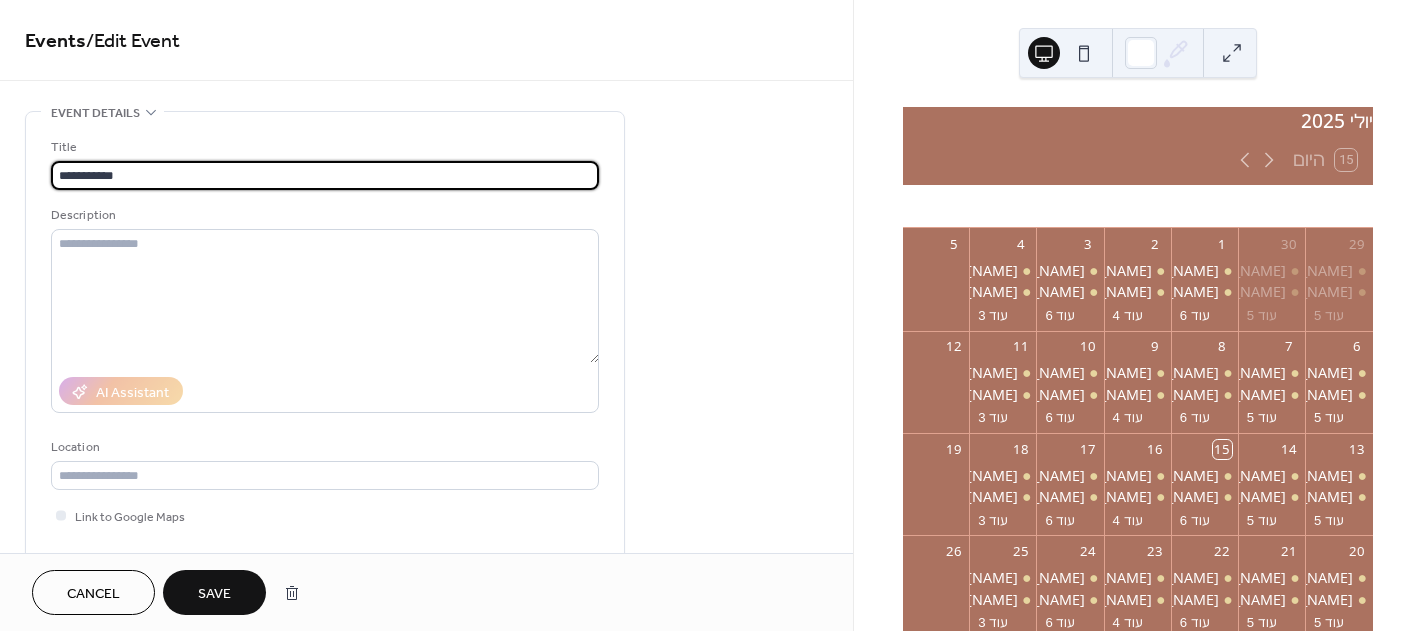 type on "**********" 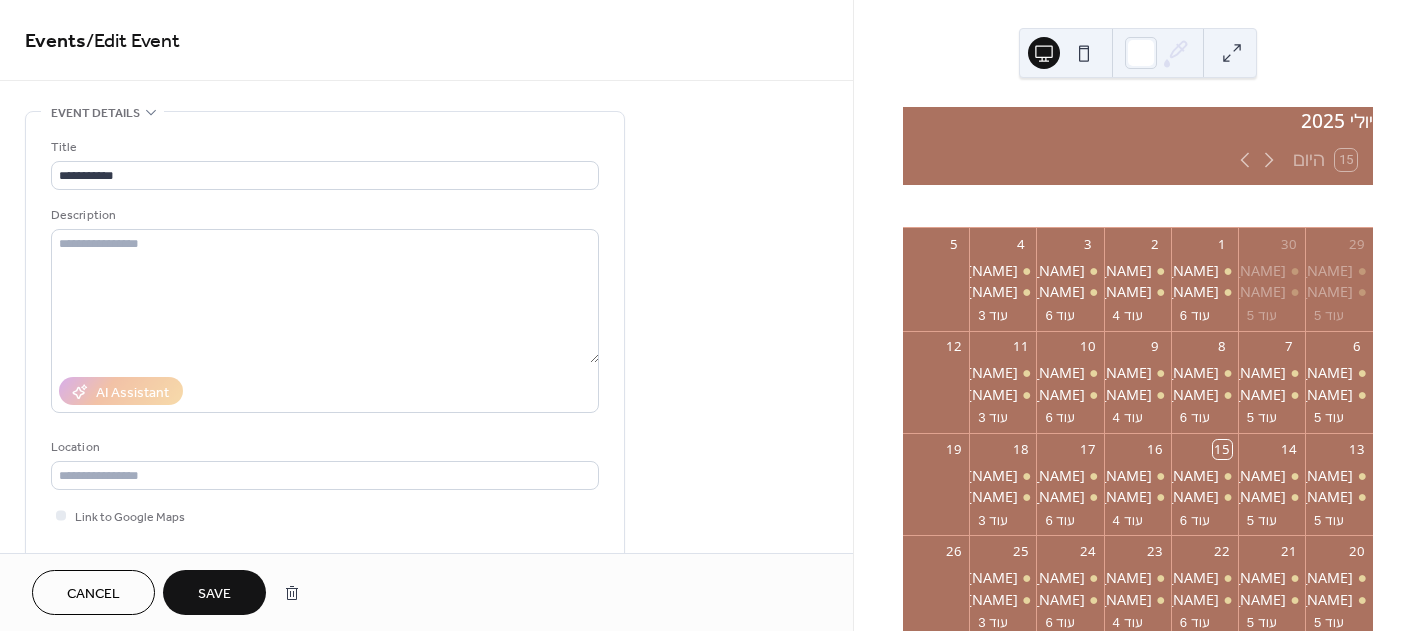 click on "Save" at bounding box center (214, 594) 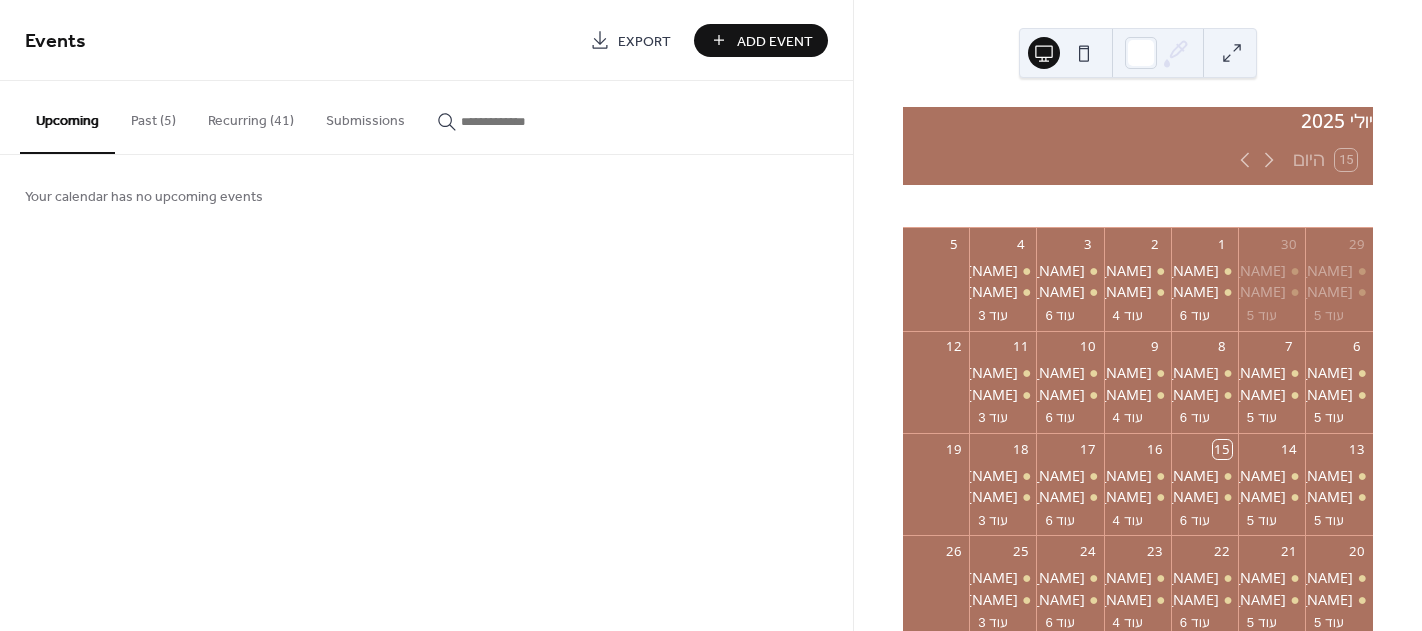click on "Recurring (41)" at bounding box center [251, 116] 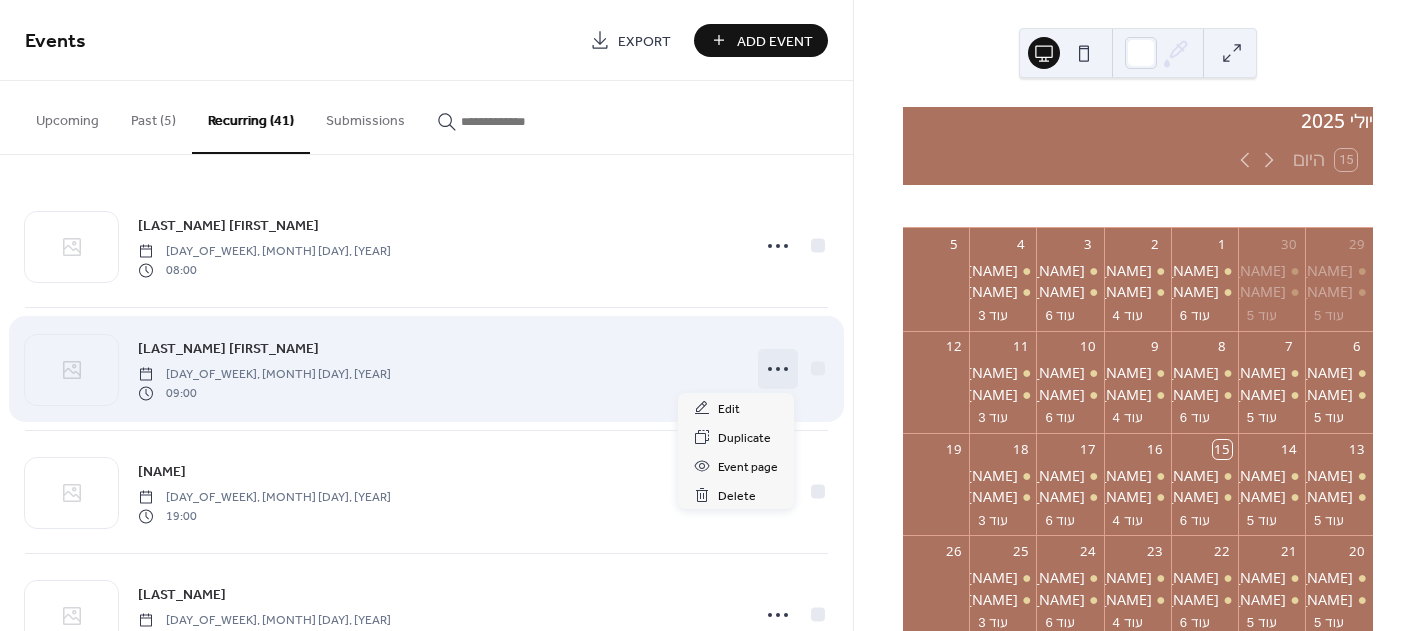 click 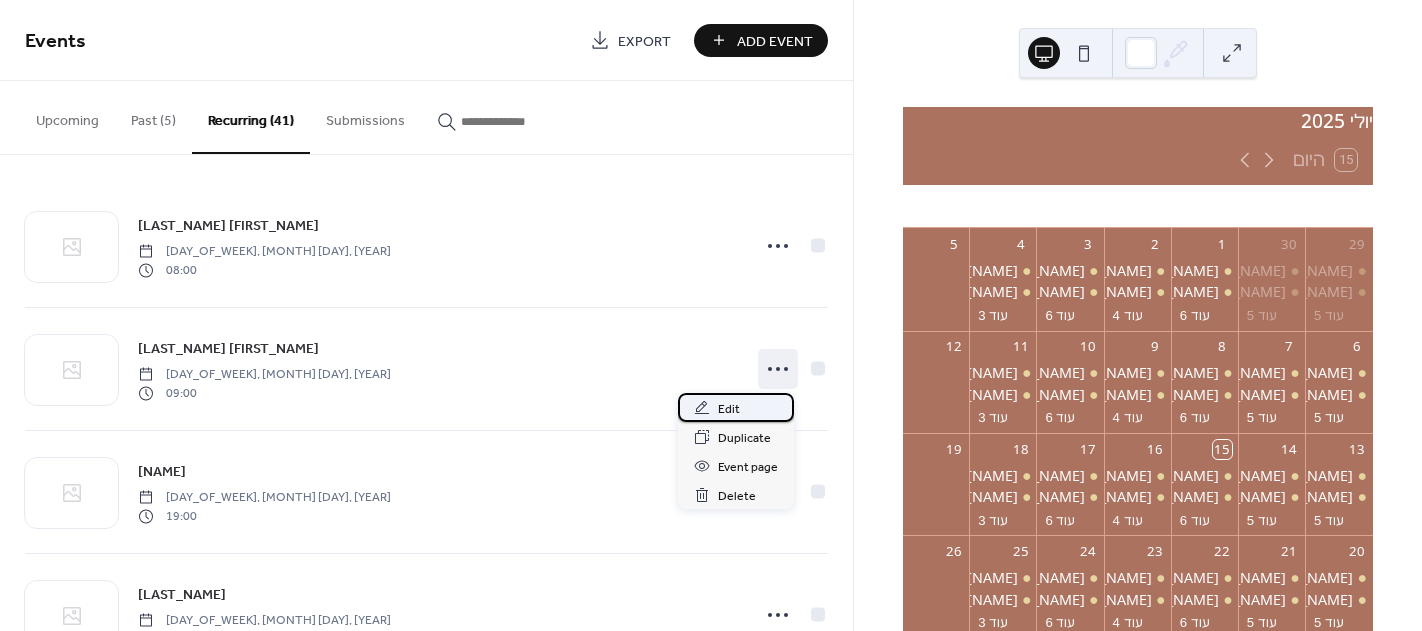 click on "Edit" at bounding box center (729, 409) 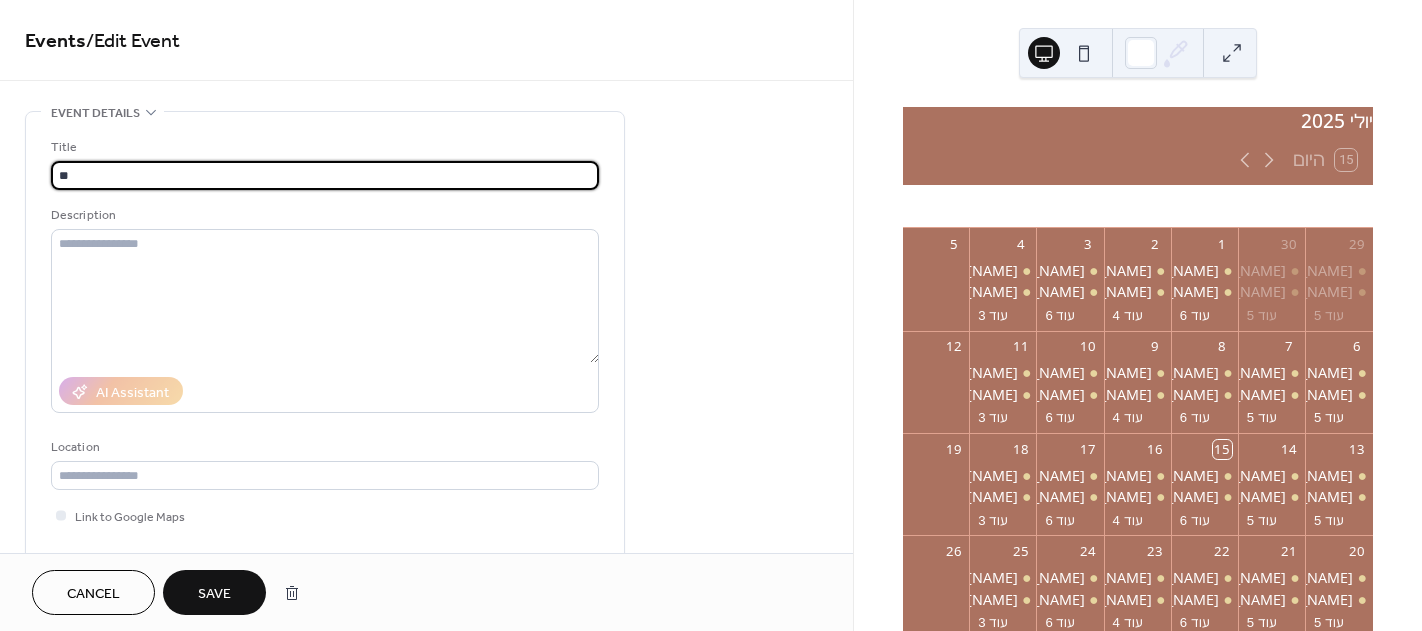 type on "*" 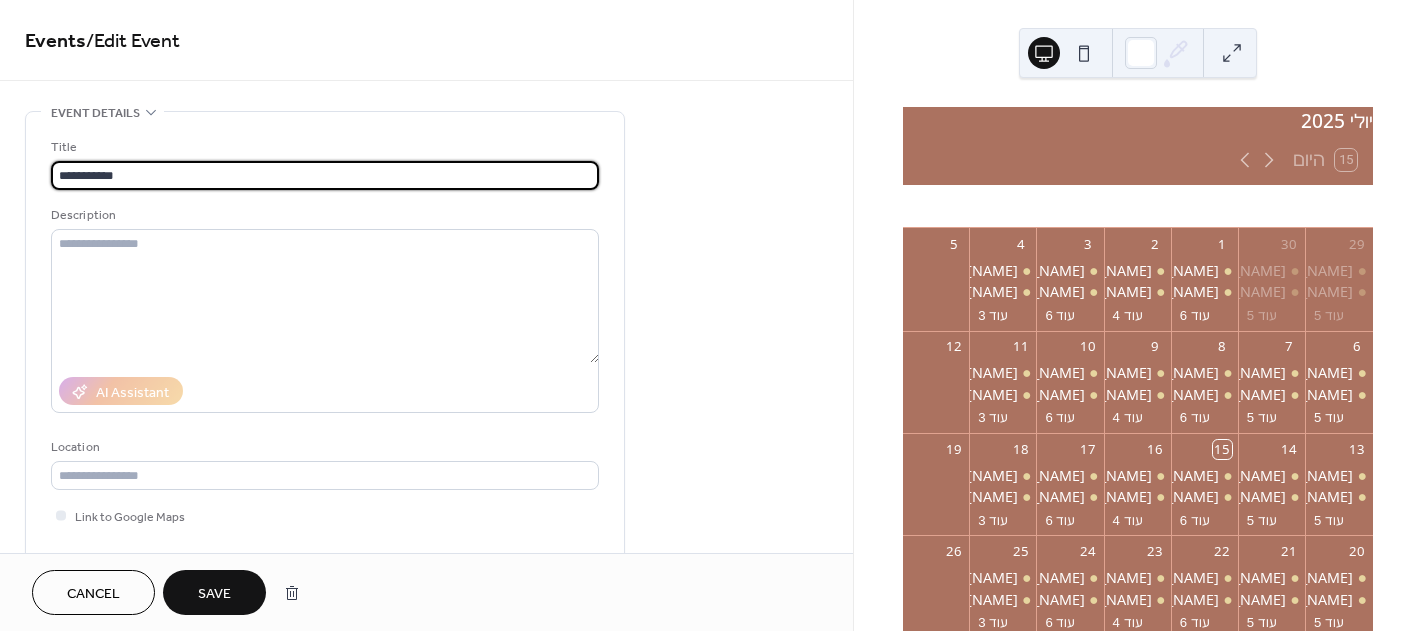 type on "**********" 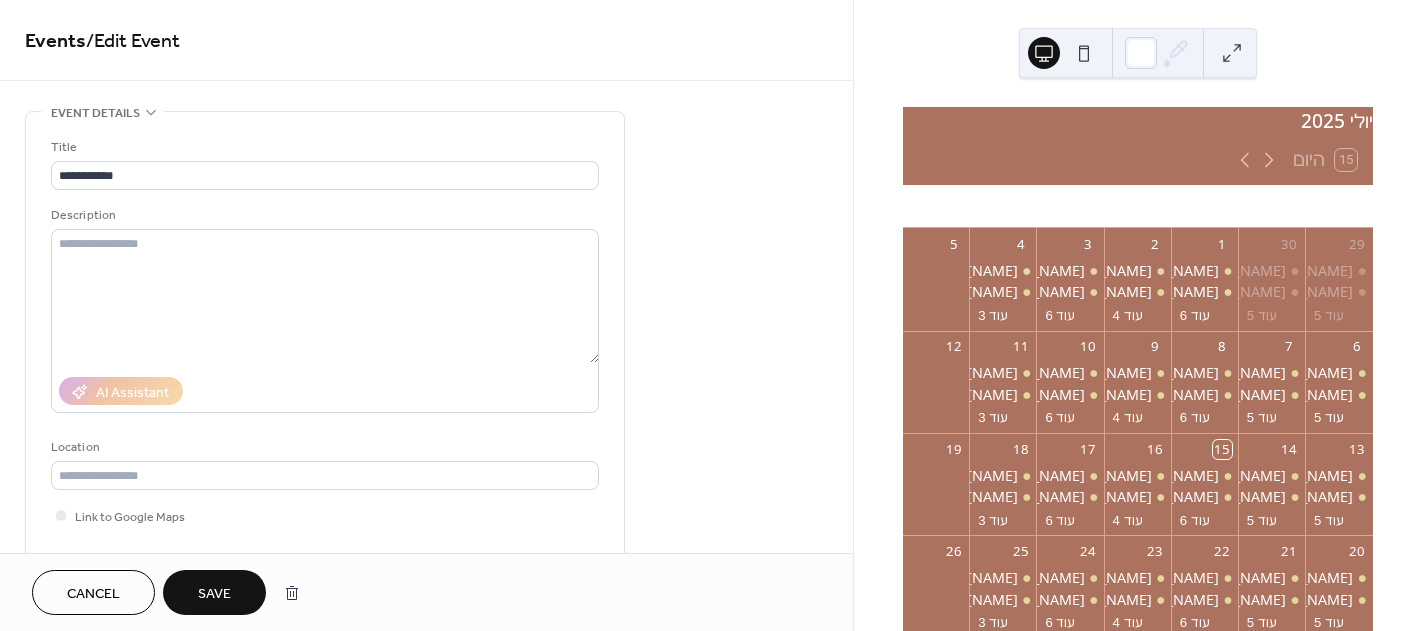 click on "Save" at bounding box center (214, 592) 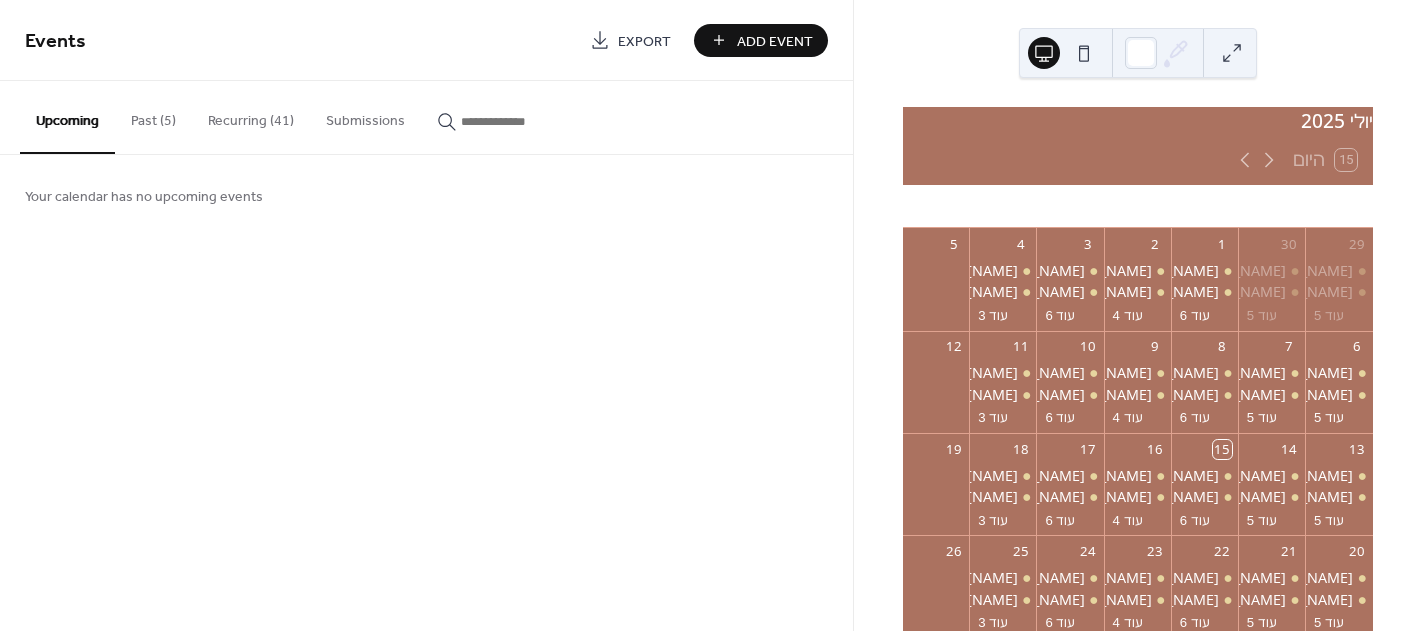 click on "Recurring (41)" at bounding box center [251, 116] 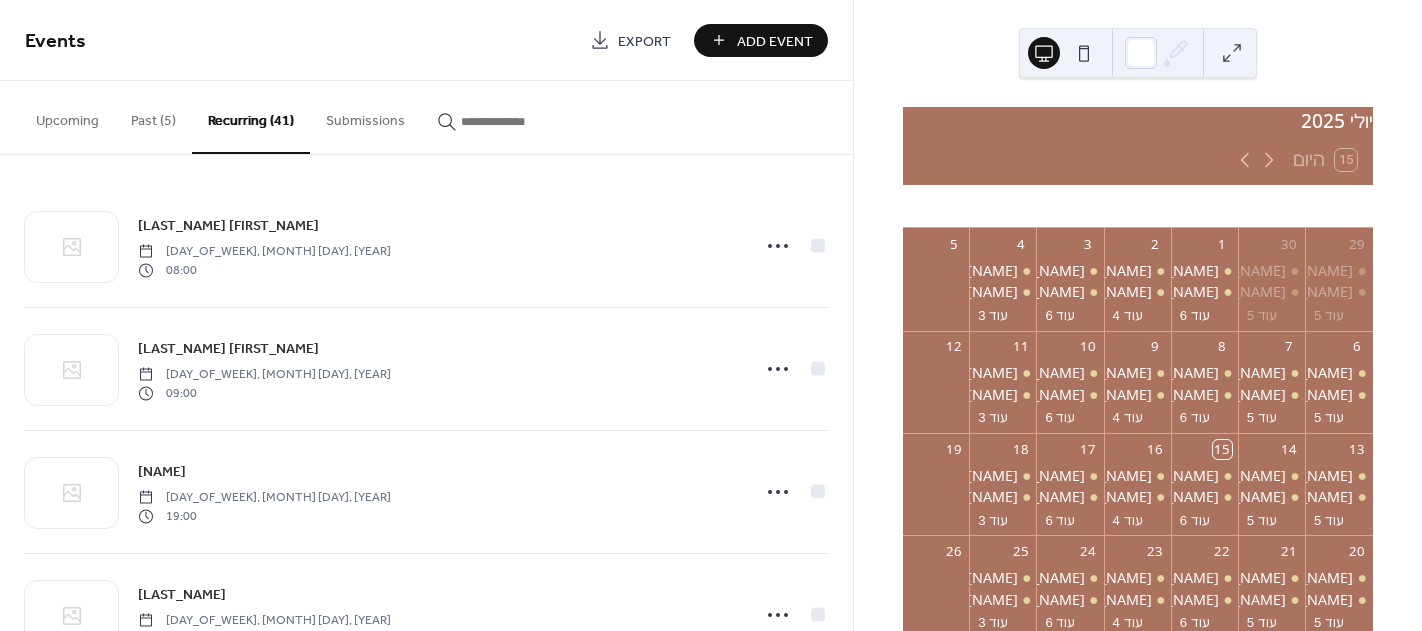 click on "Add Event" at bounding box center (775, 41) 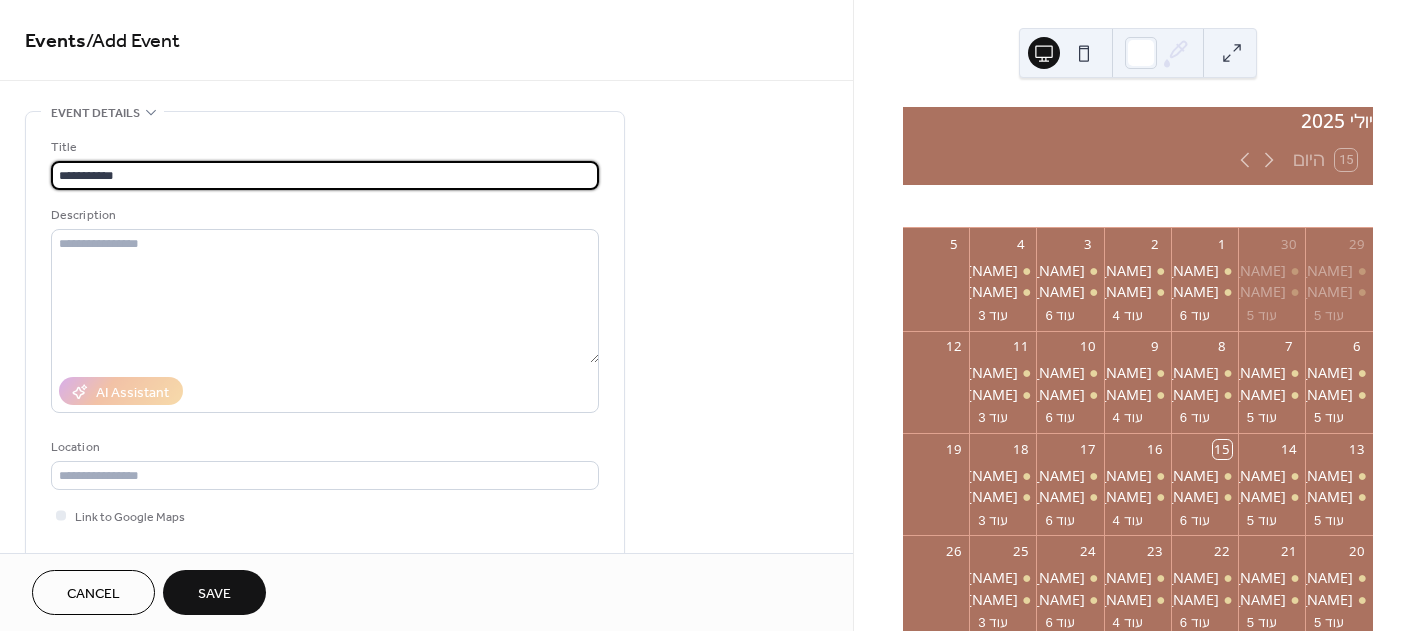 type on "**********" 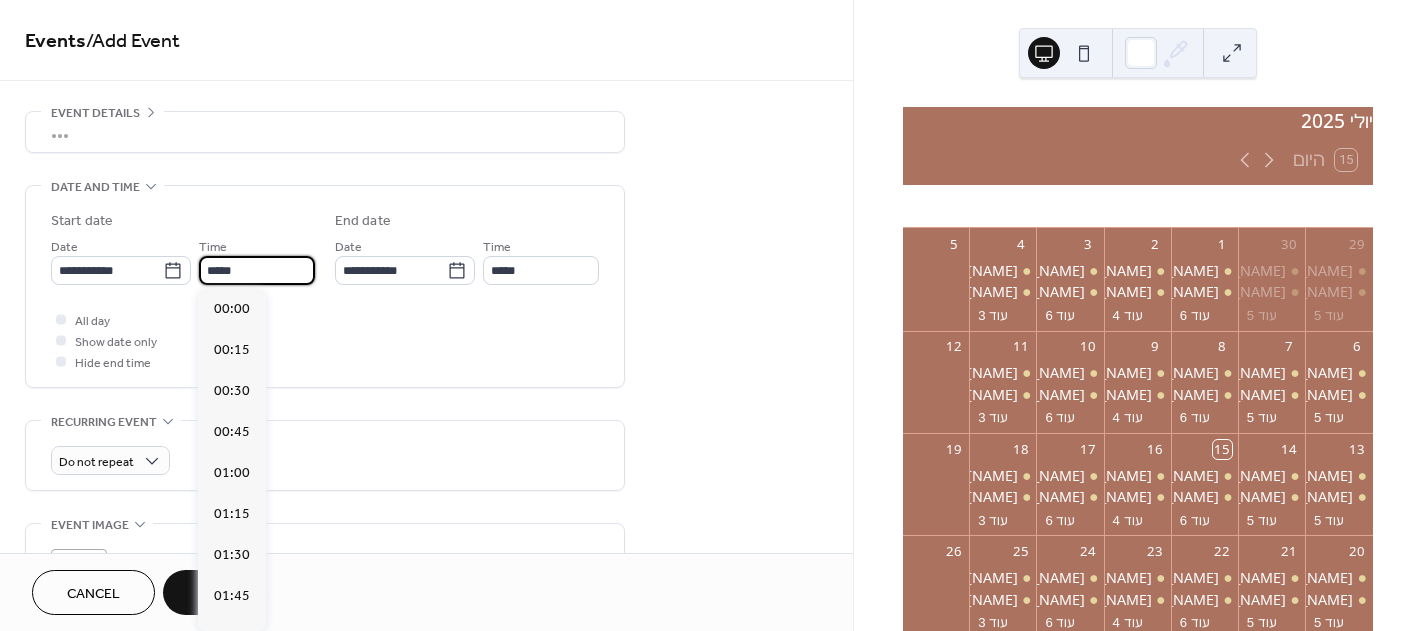 scroll, scrollTop: 1968, scrollLeft: 0, axis: vertical 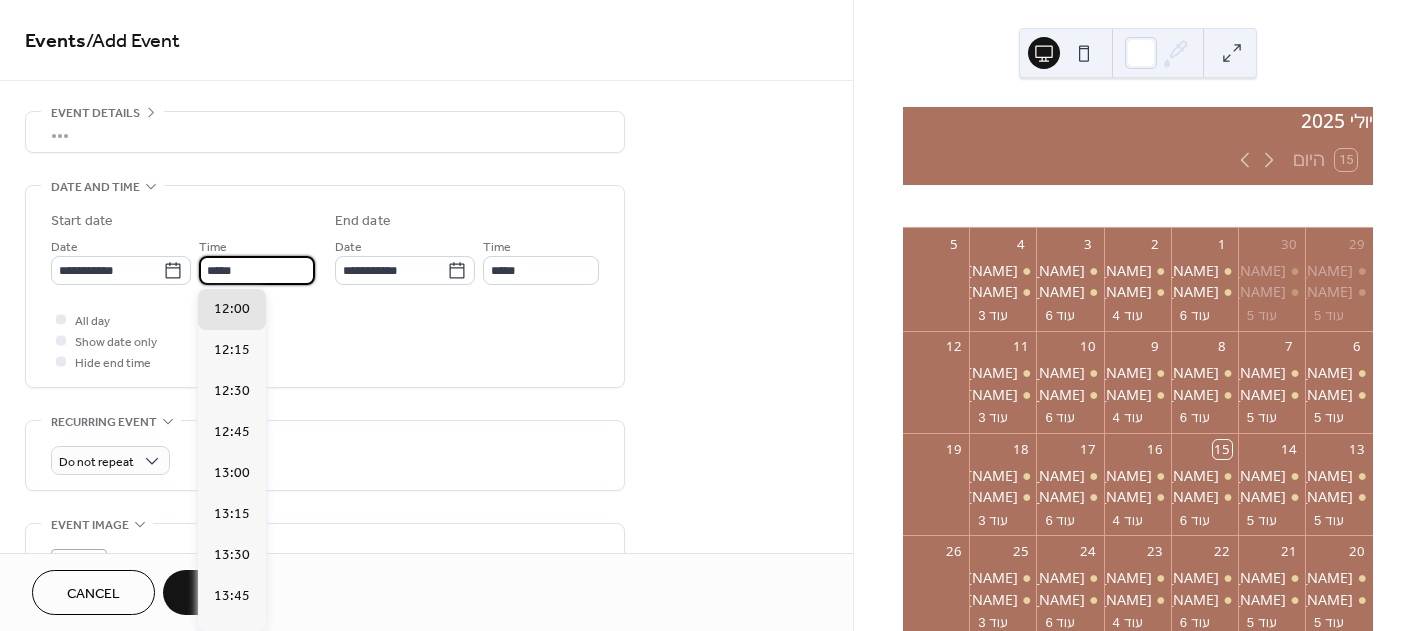 click on "*****" at bounding box center (257, 270) 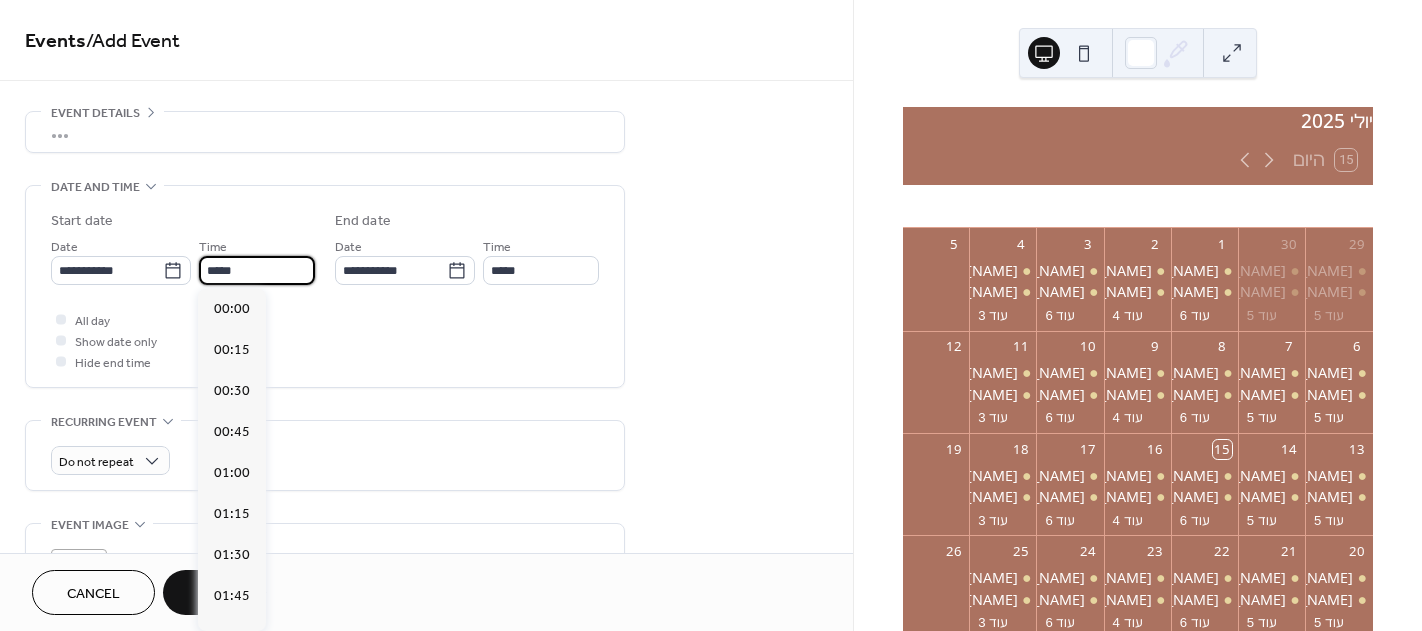 scroll, scrollTop: 1148, scrollLeft: 0, axis: vertical 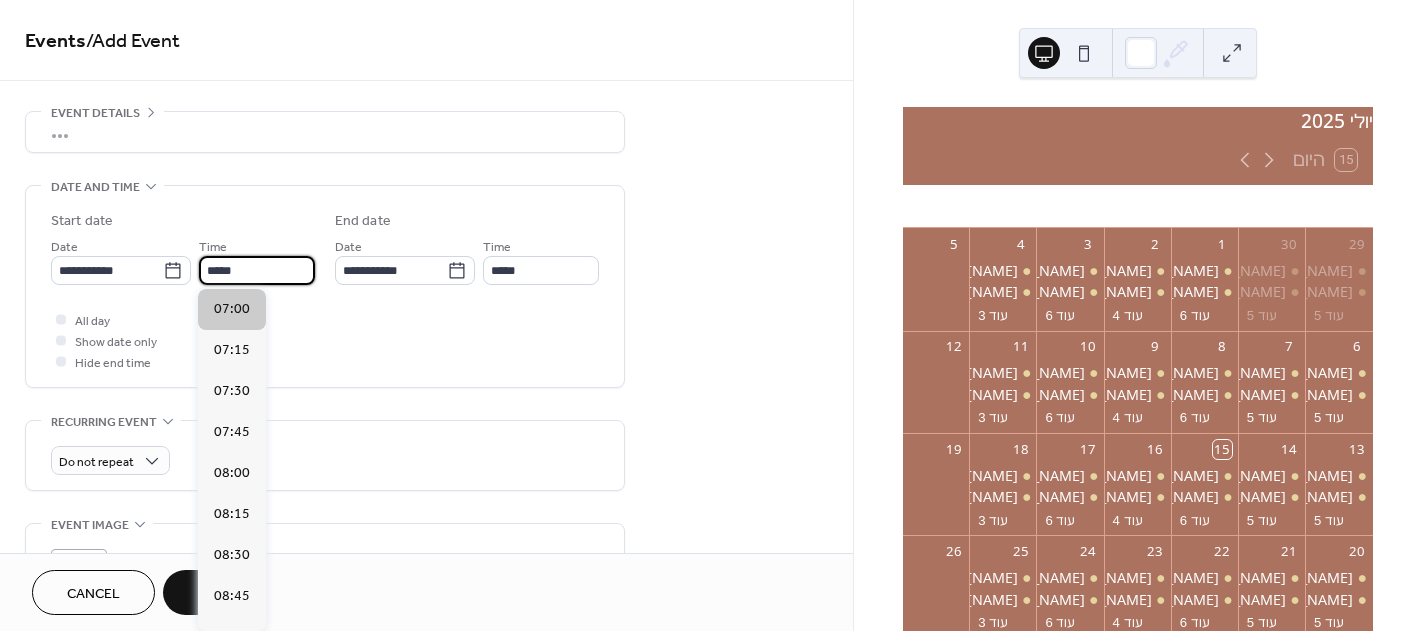 type on "*****" 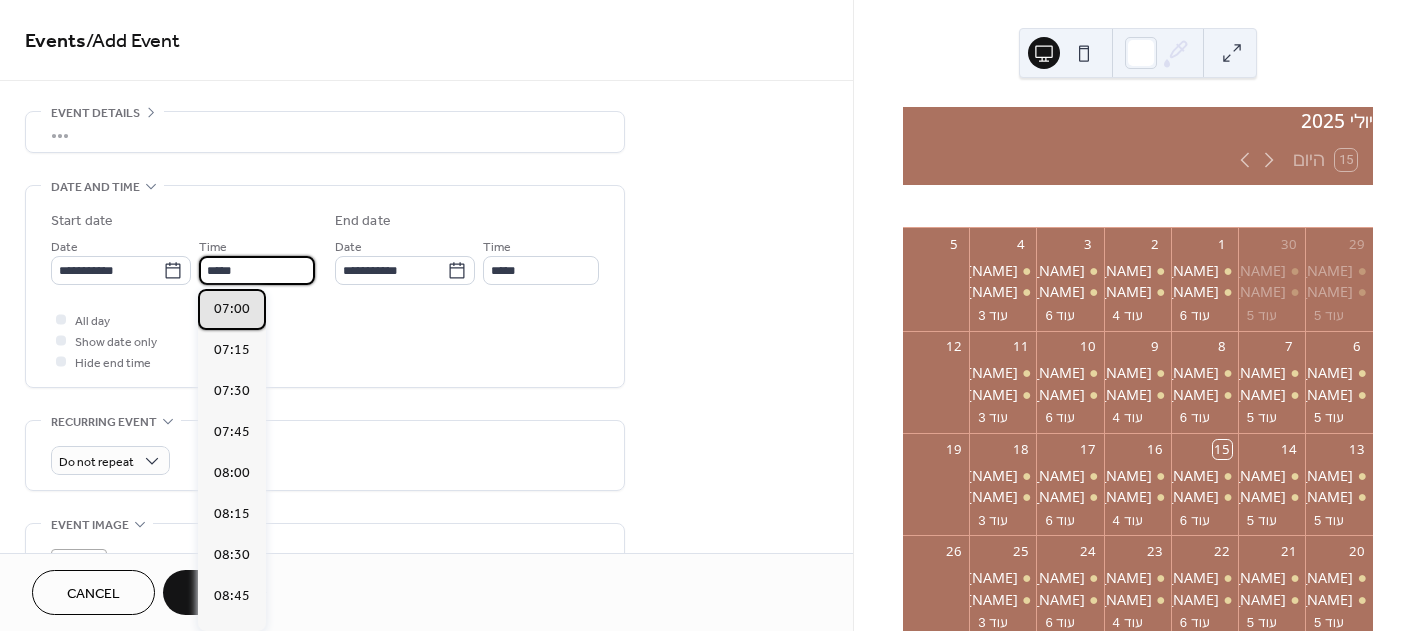 click on "07:00" at bounding box center (232, 309) 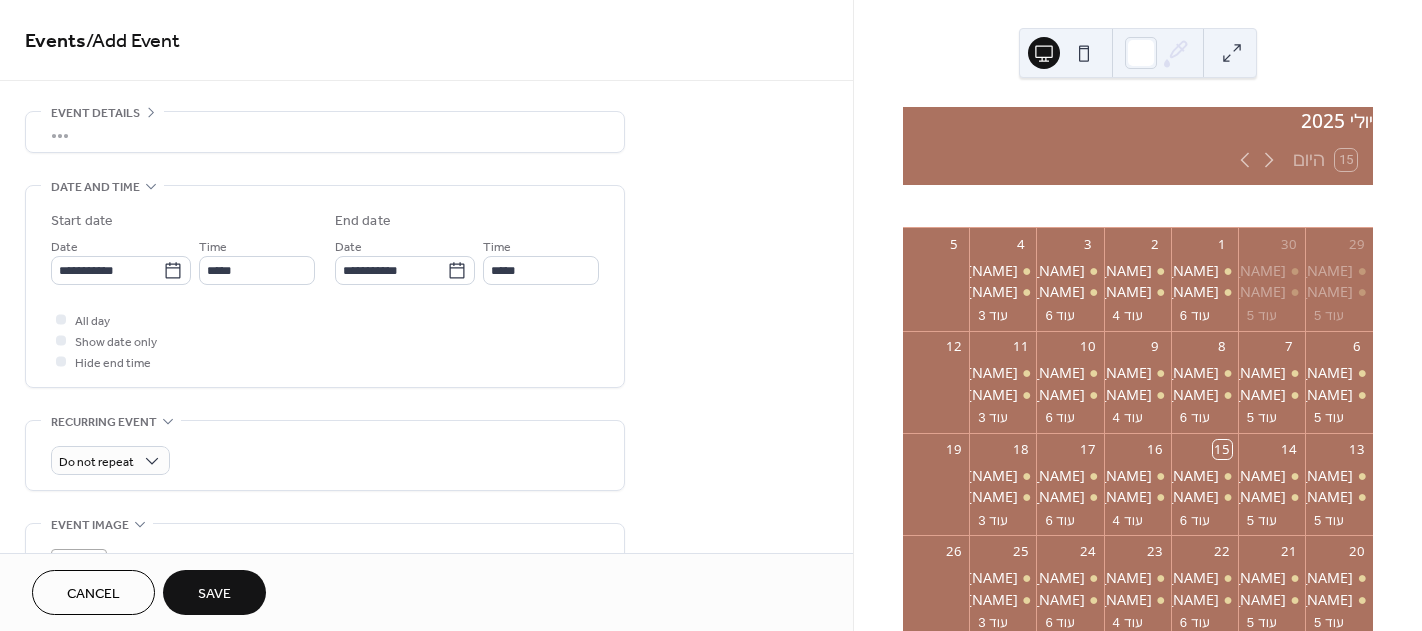 type on "*****" 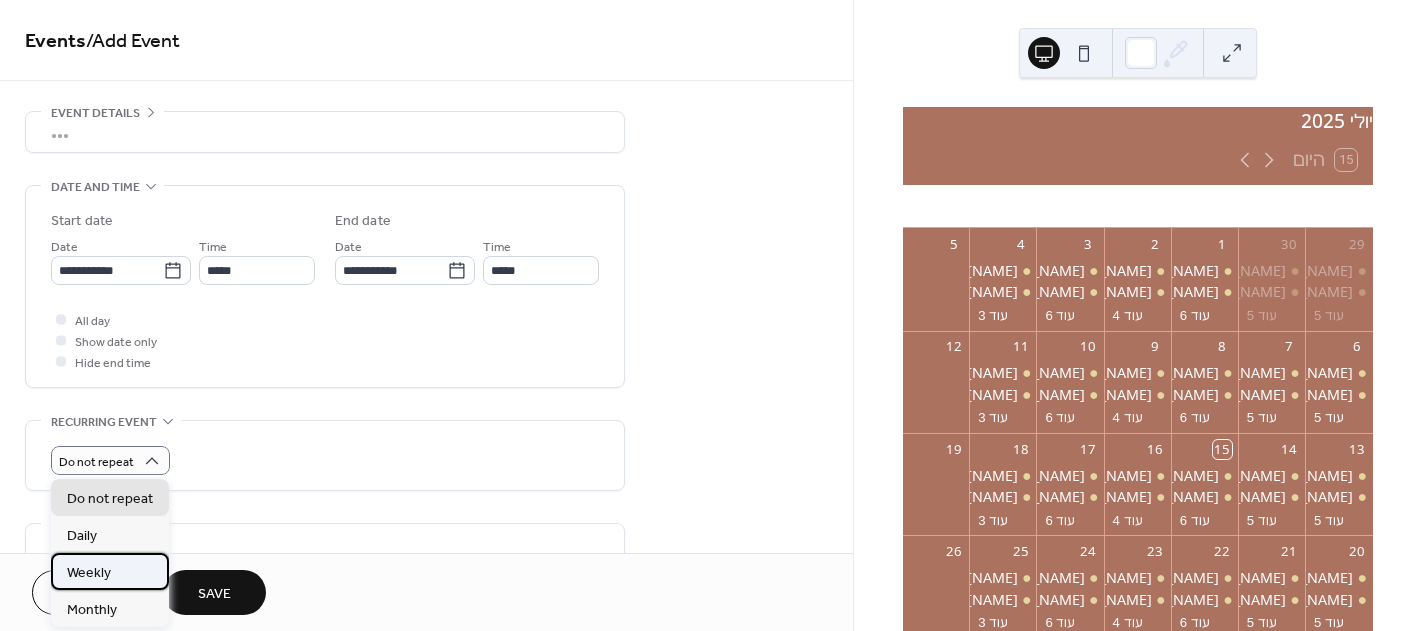 click on "Weekly" at bounding box center [89, 573] 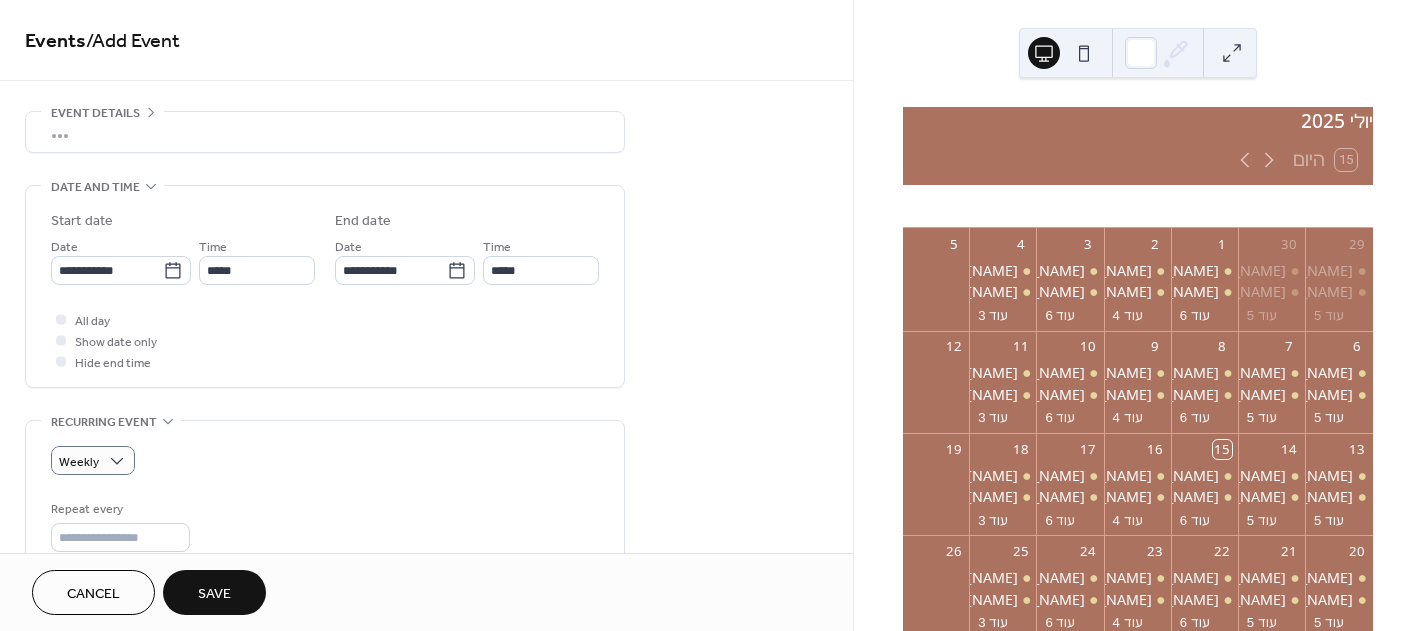 scroll, scrollTop: 100, scrollLeft: 0, axis: vertical 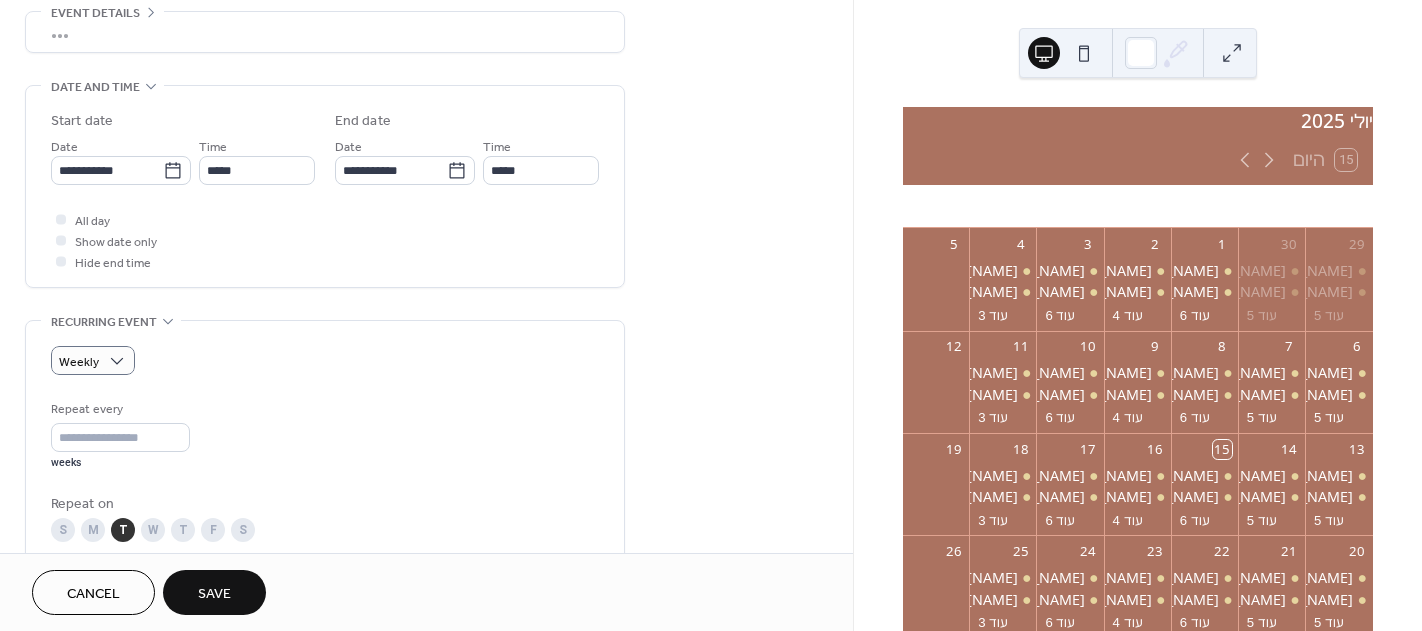 click on "Save" at bounding box center (214, 594) 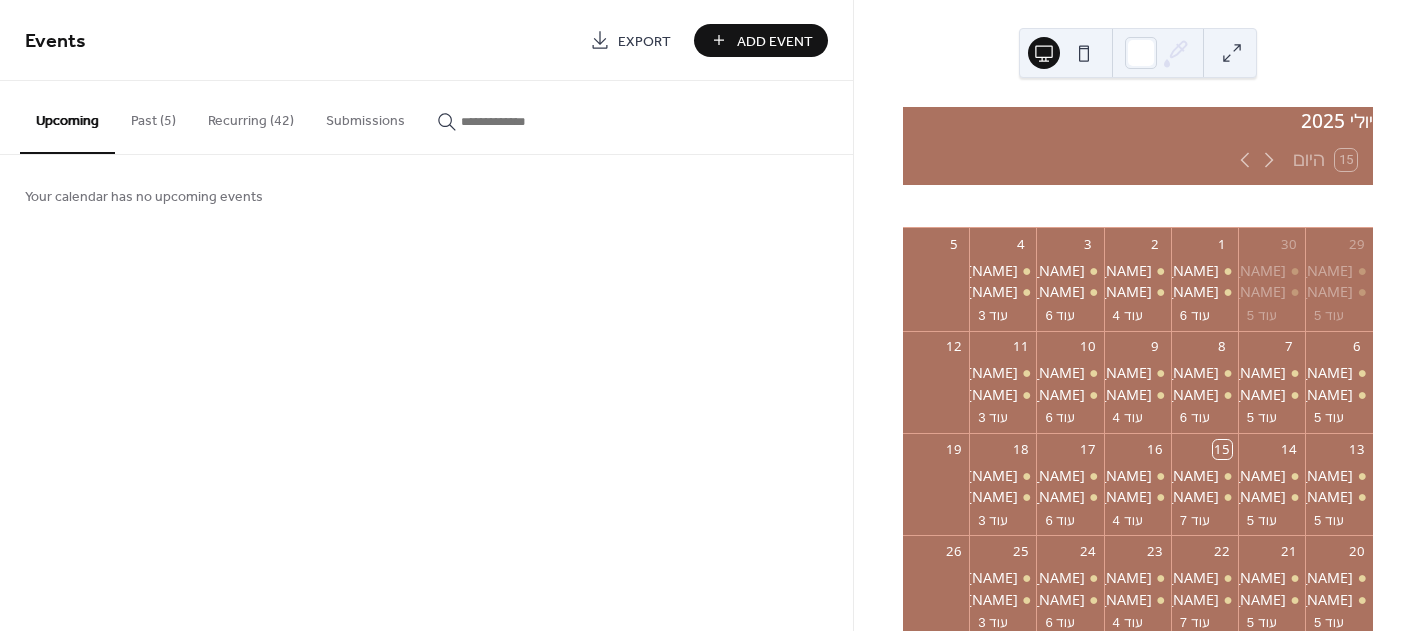 click on "Recurring (42)" at bounding box center [251, 116] 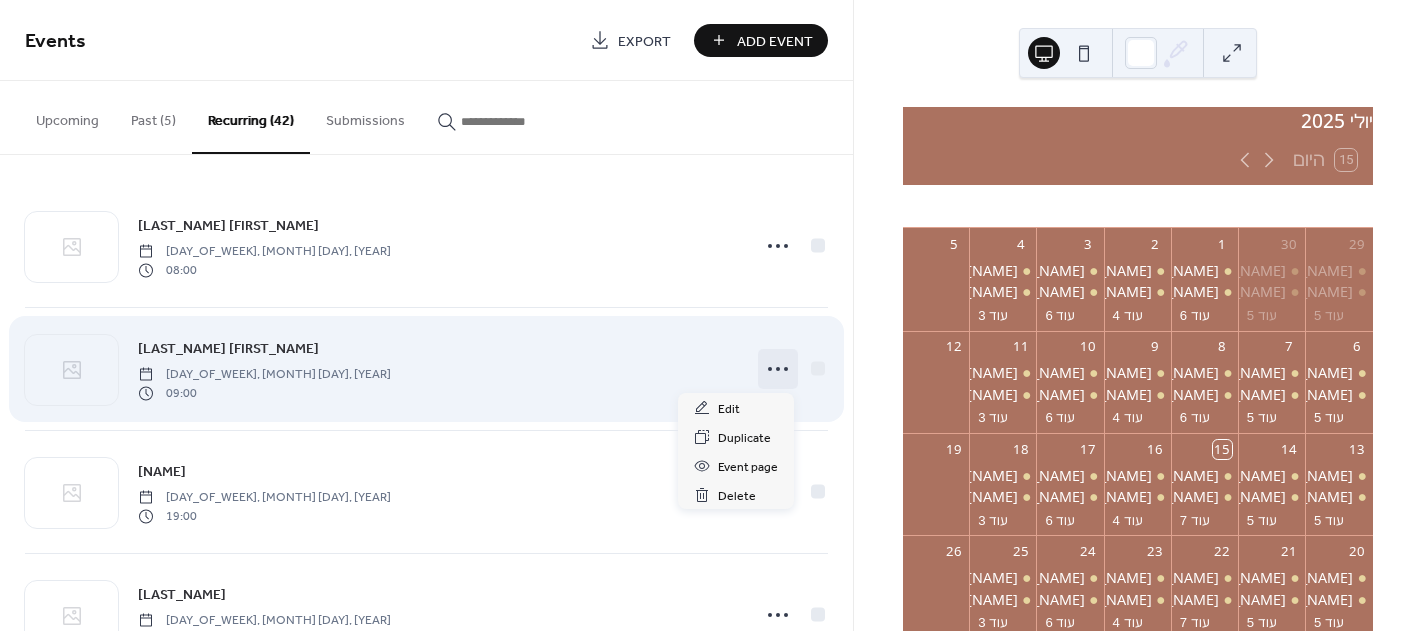 click 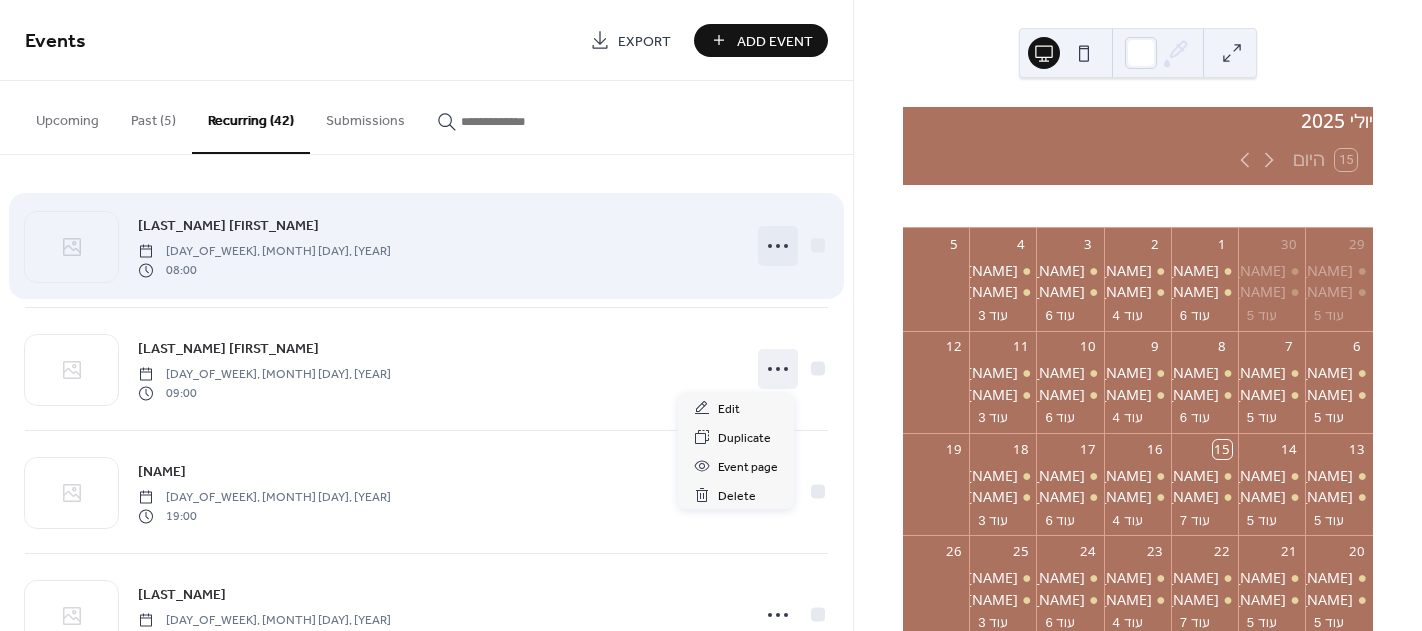 click 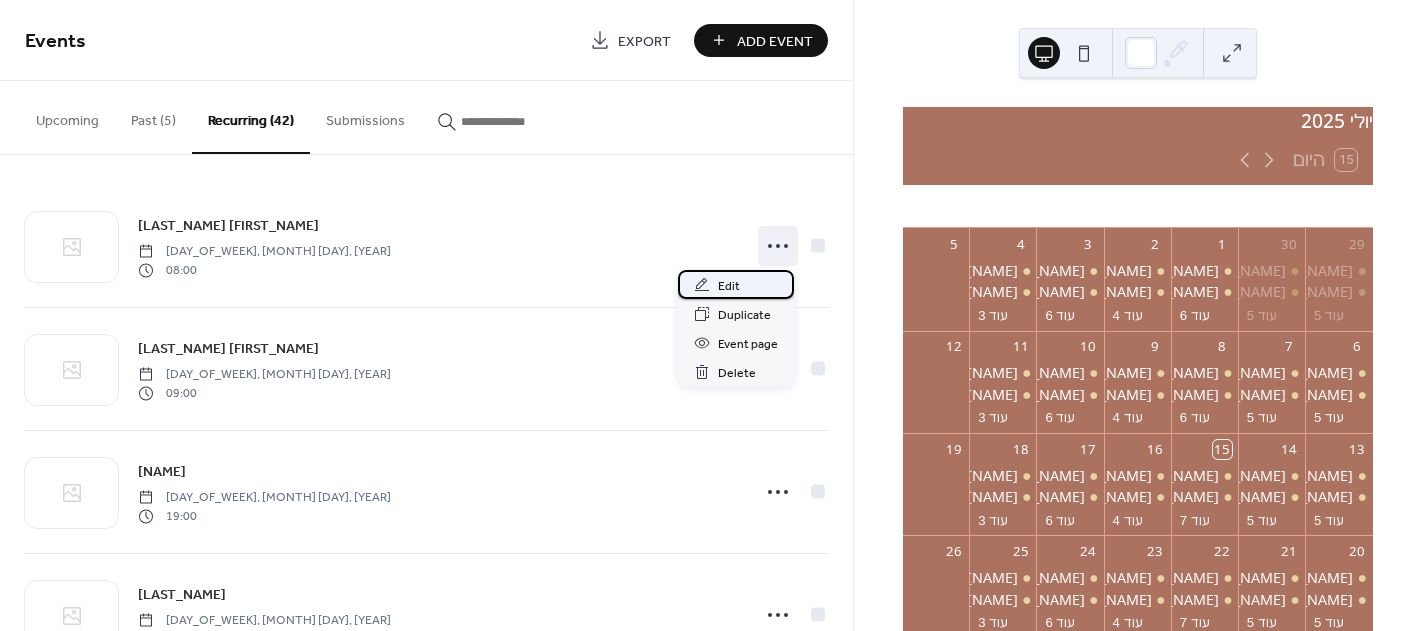 click on "Edit" at bounding box center (729, 286) 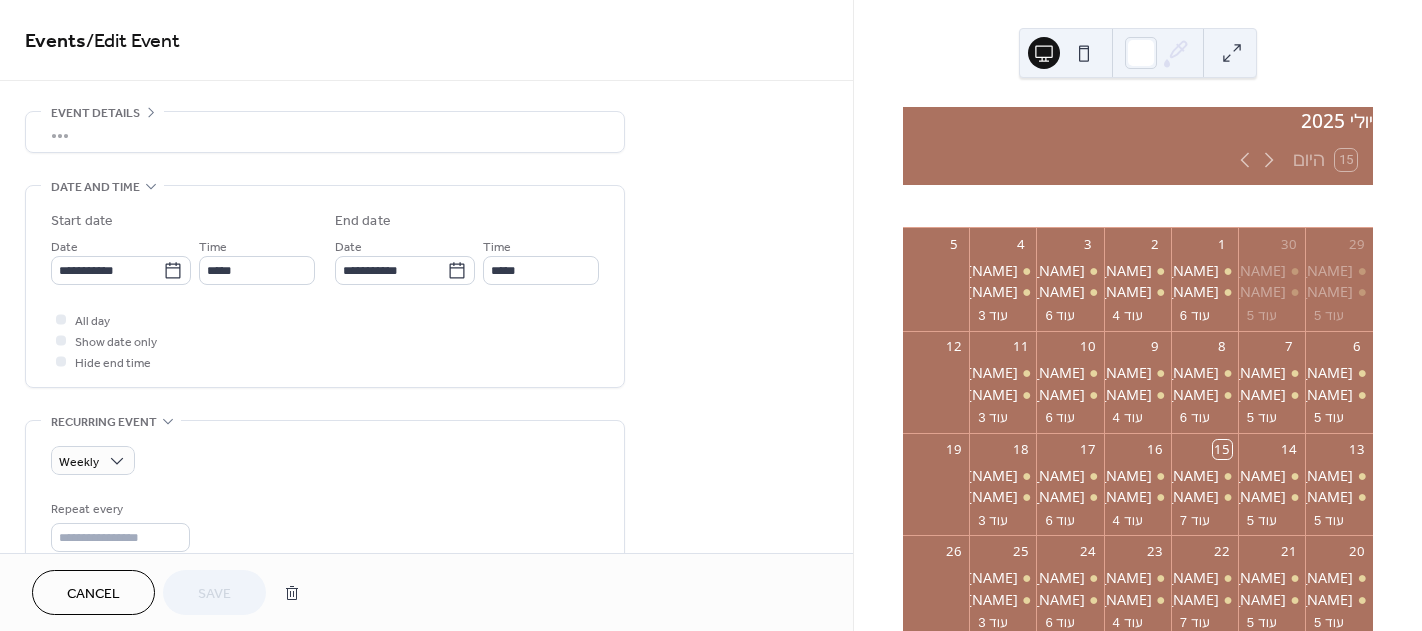 scroll, scrollTop: 63, scrollLeft: 0, axis: vertical 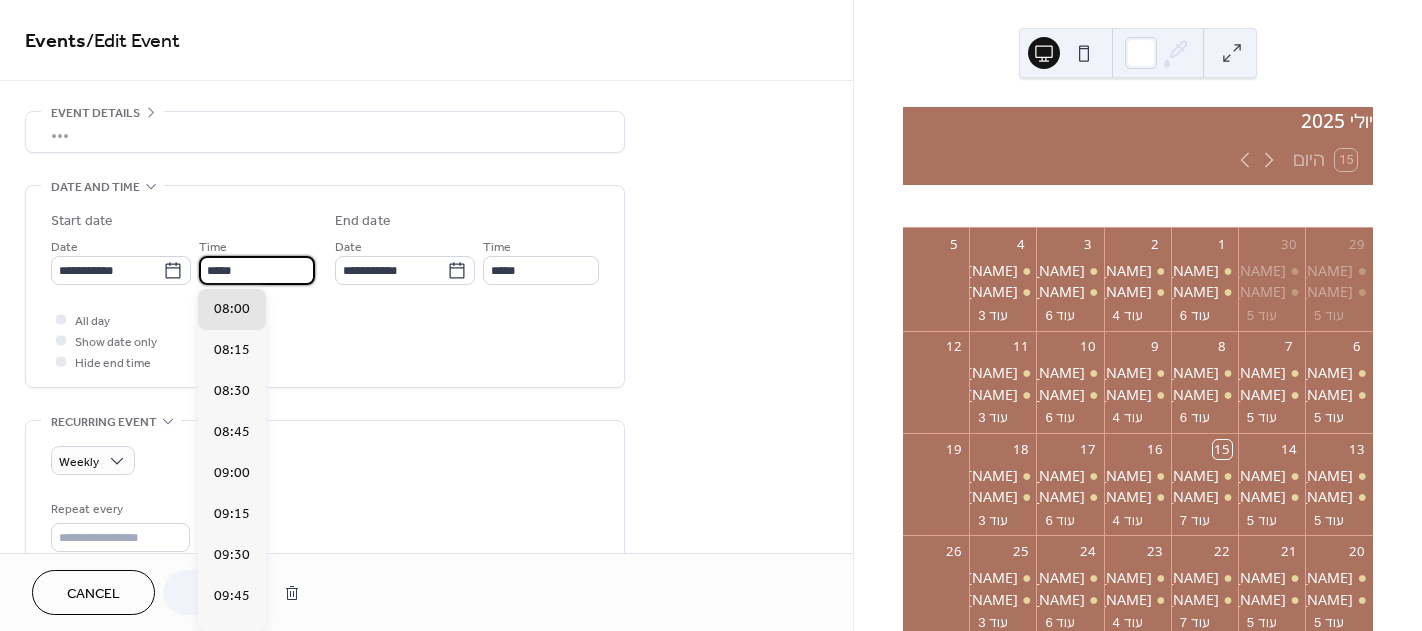 click on "*****" at bounding box center [257, 270] 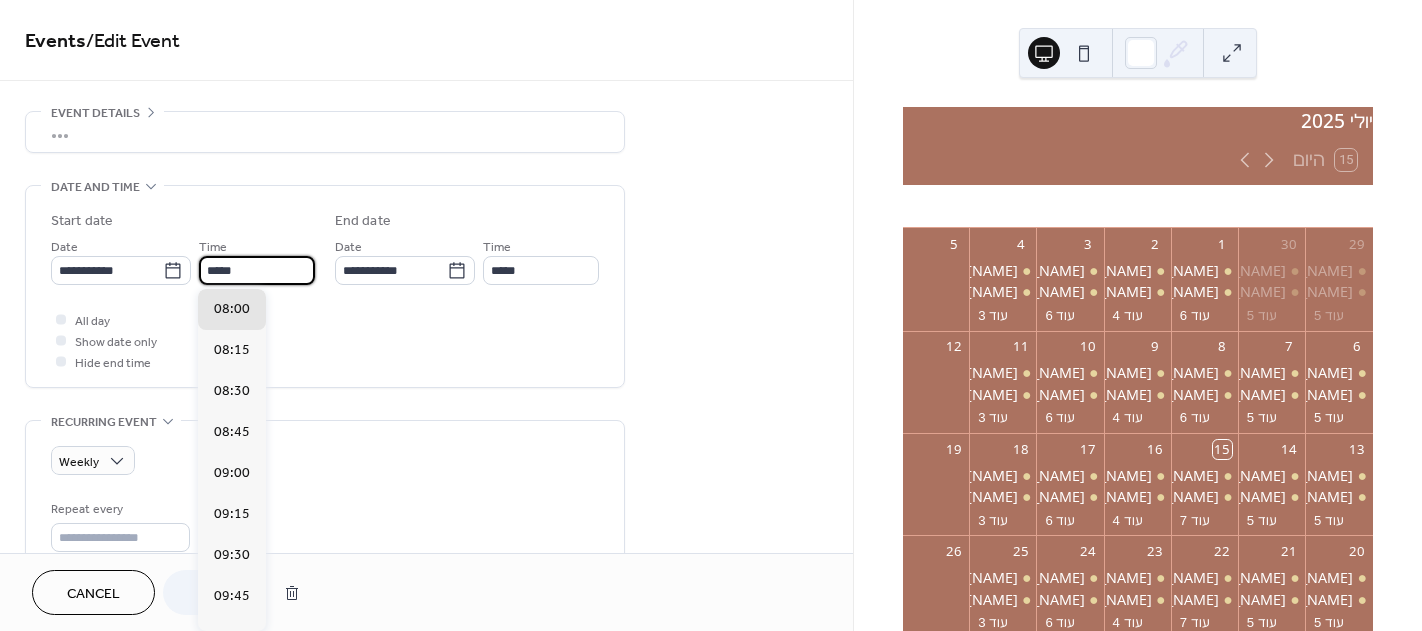 click on "**********" at bounding box center [325, 291] 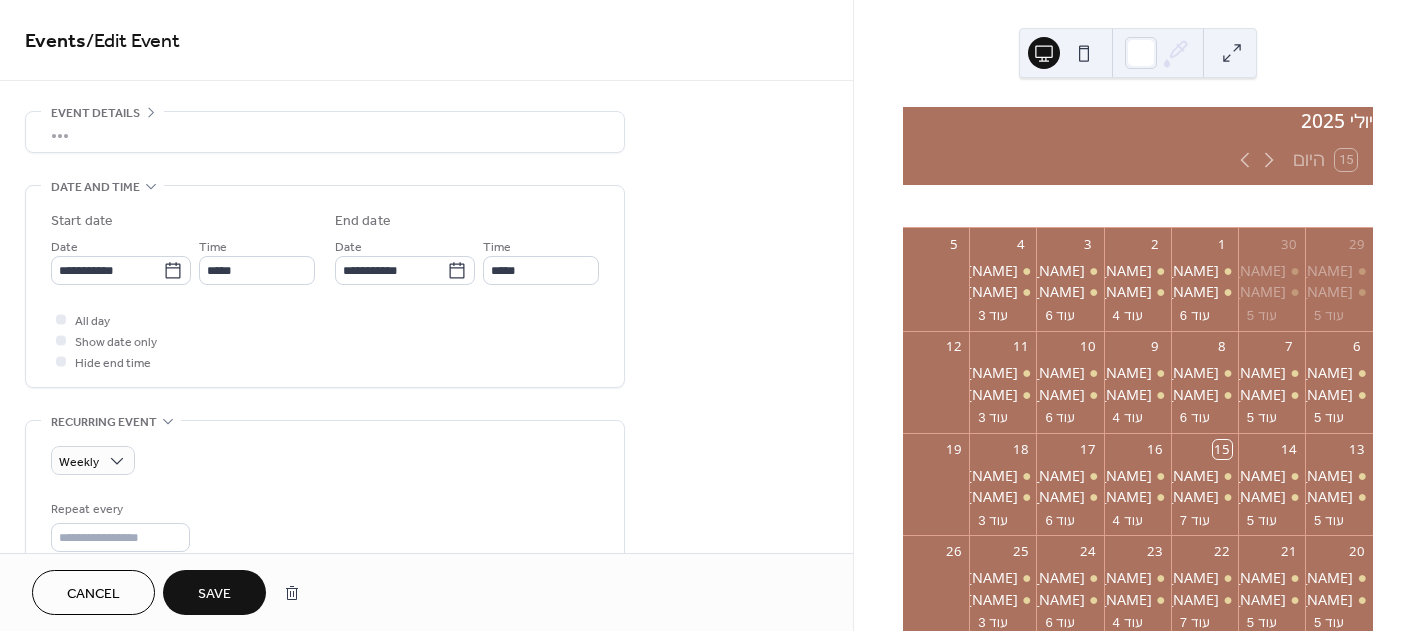 click on "Save" at bounding box center [214, 592] 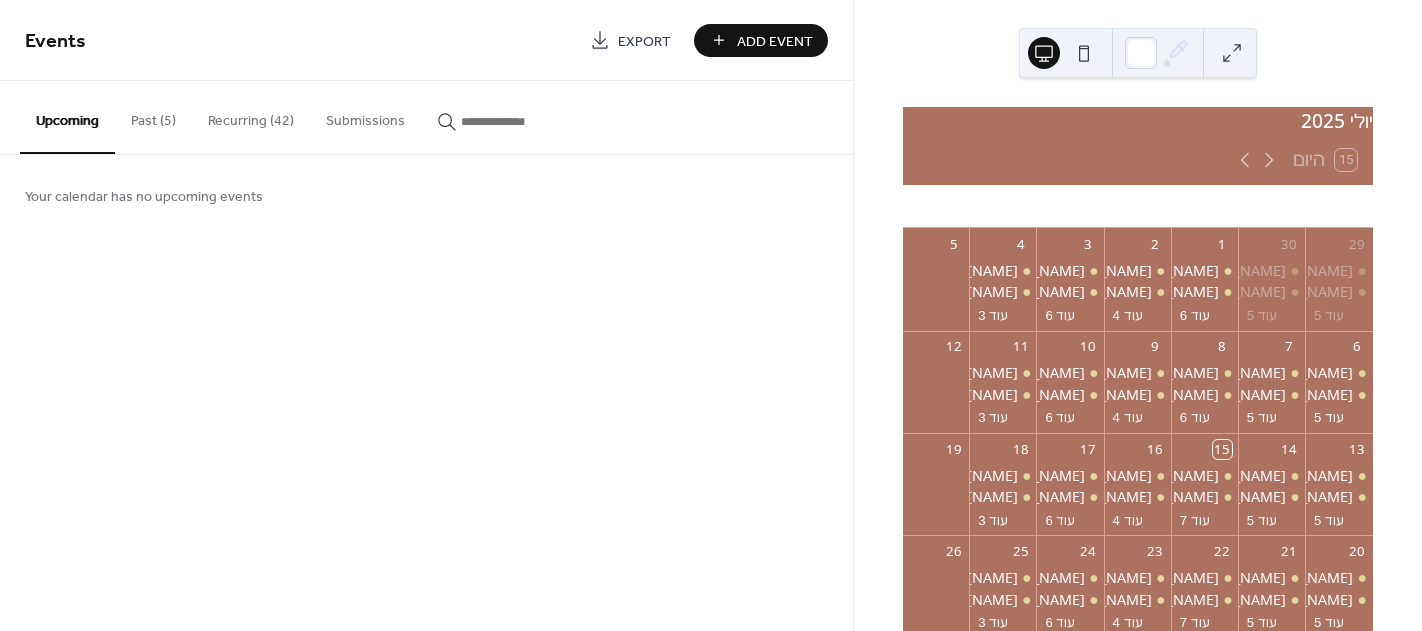 click on "Recurring (42)" at bounding box center (251, 116) 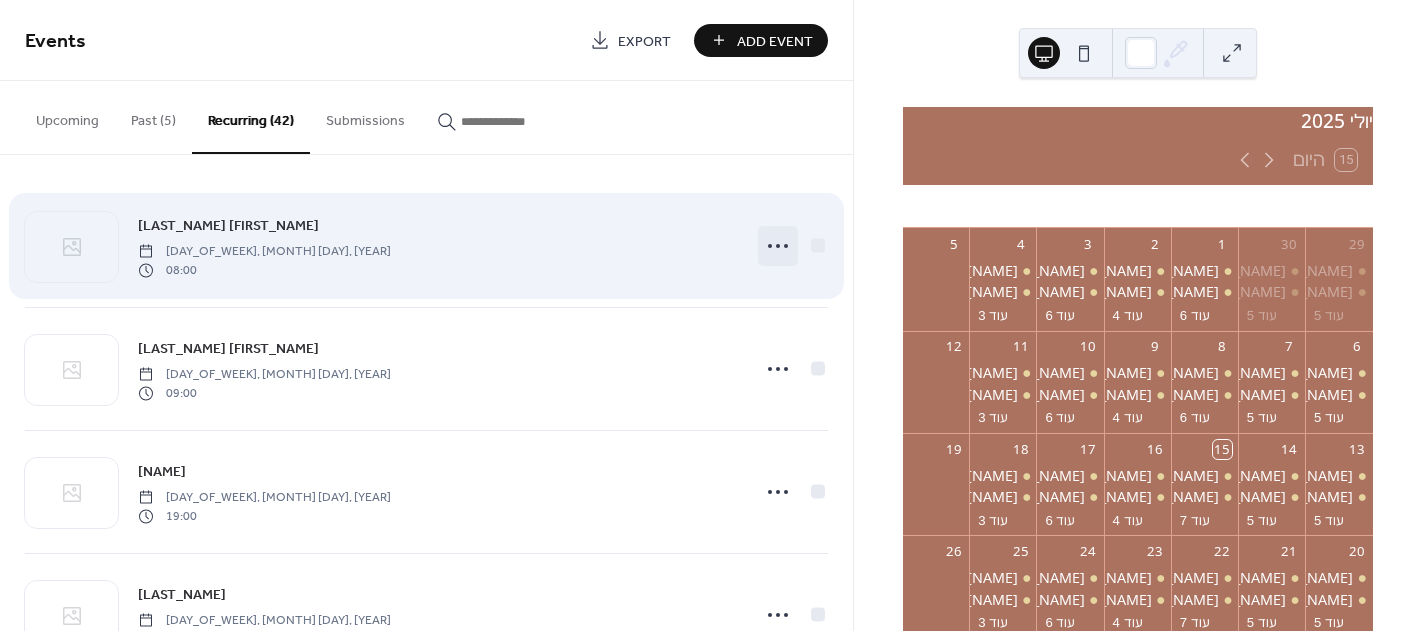 click 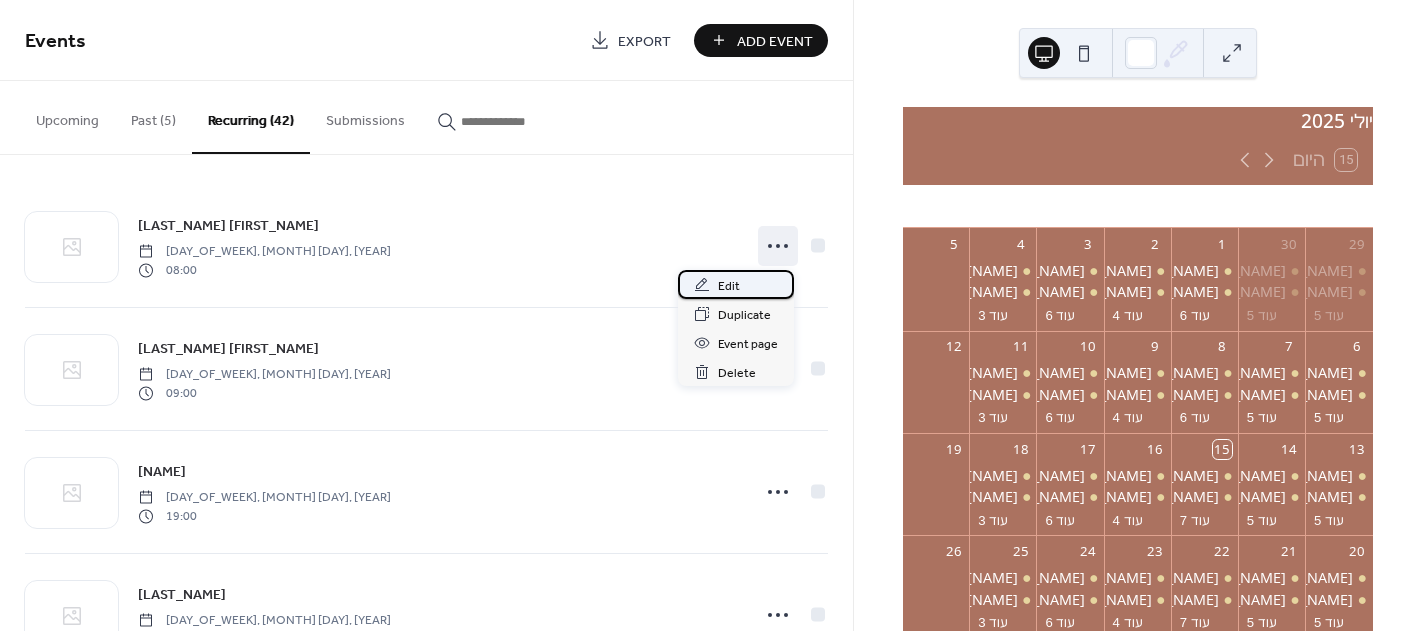 click on "Edit" at bounding box center (729, 286) 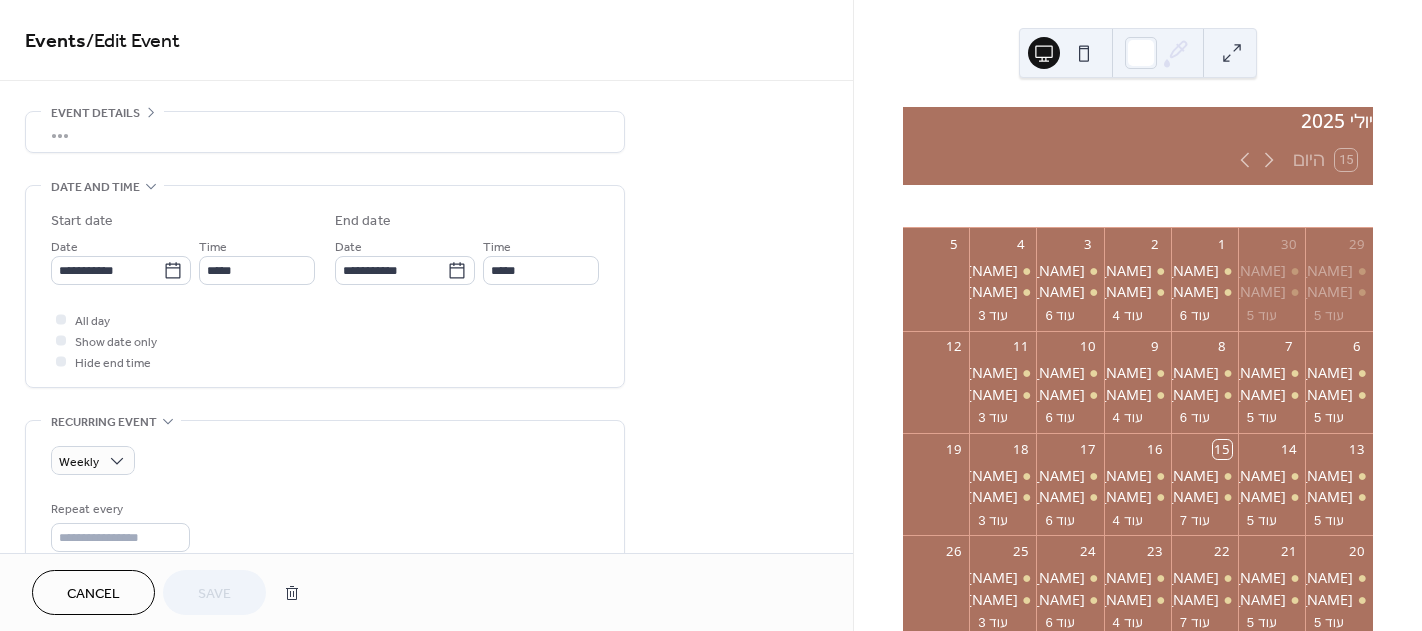 scroll, scrollTop: 63, scrollLeft: 0, axis: vertical 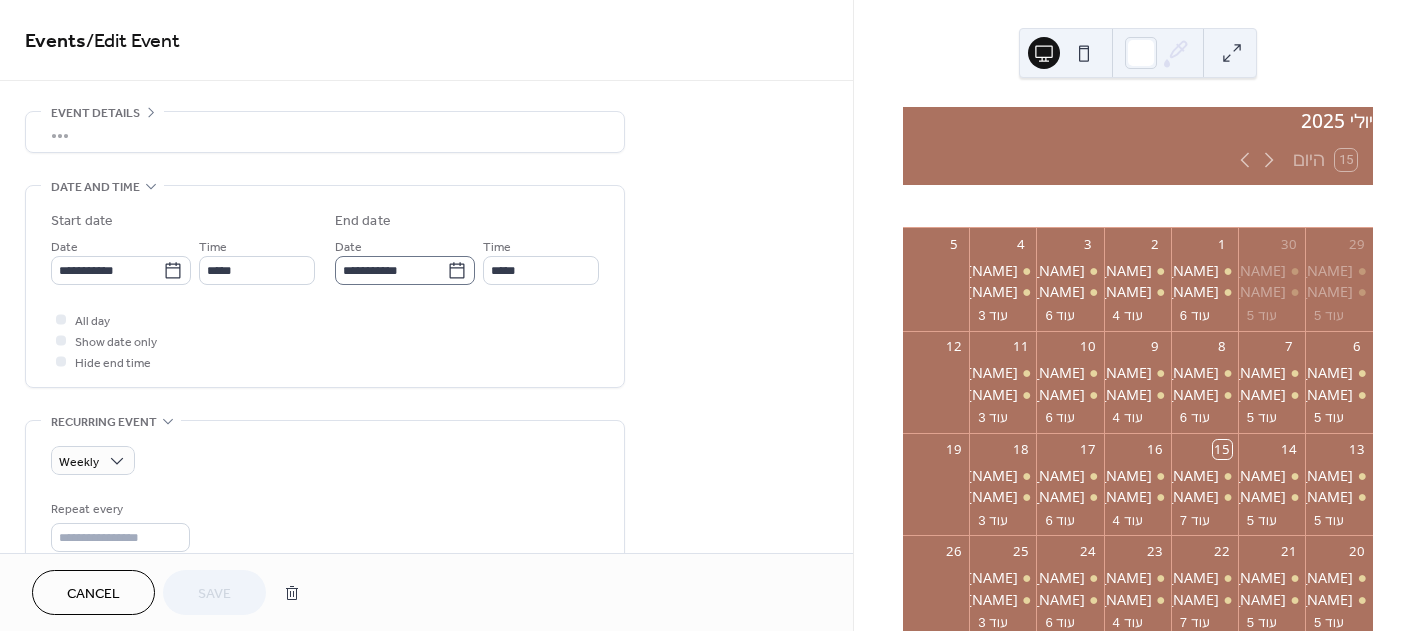 click 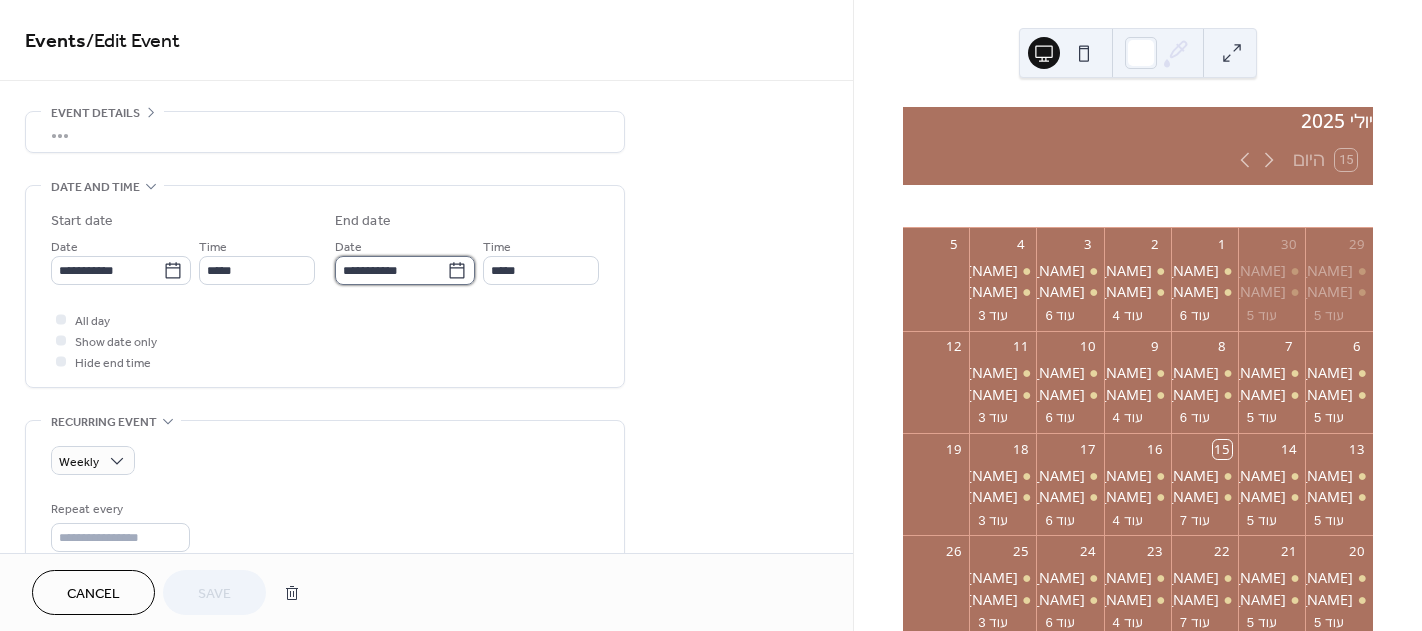 click on "**********" at bounding box center (391, 270) 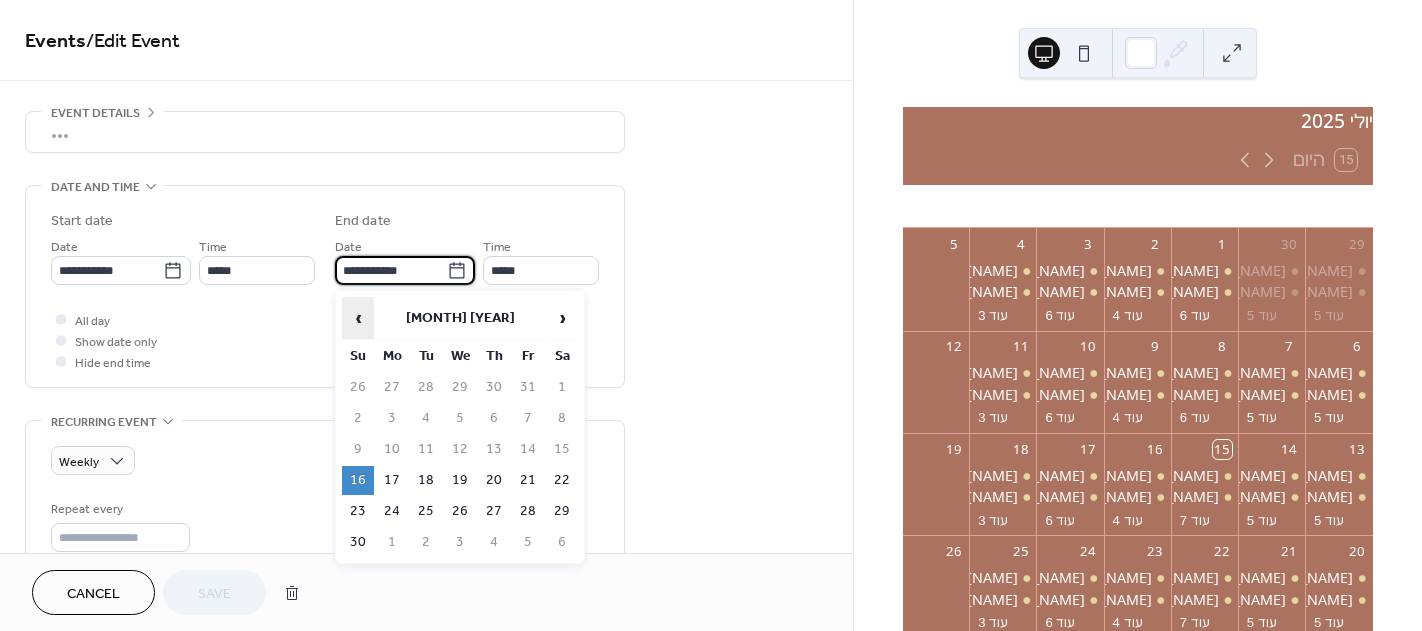 click on "‹" at bounding box center [358, 318] 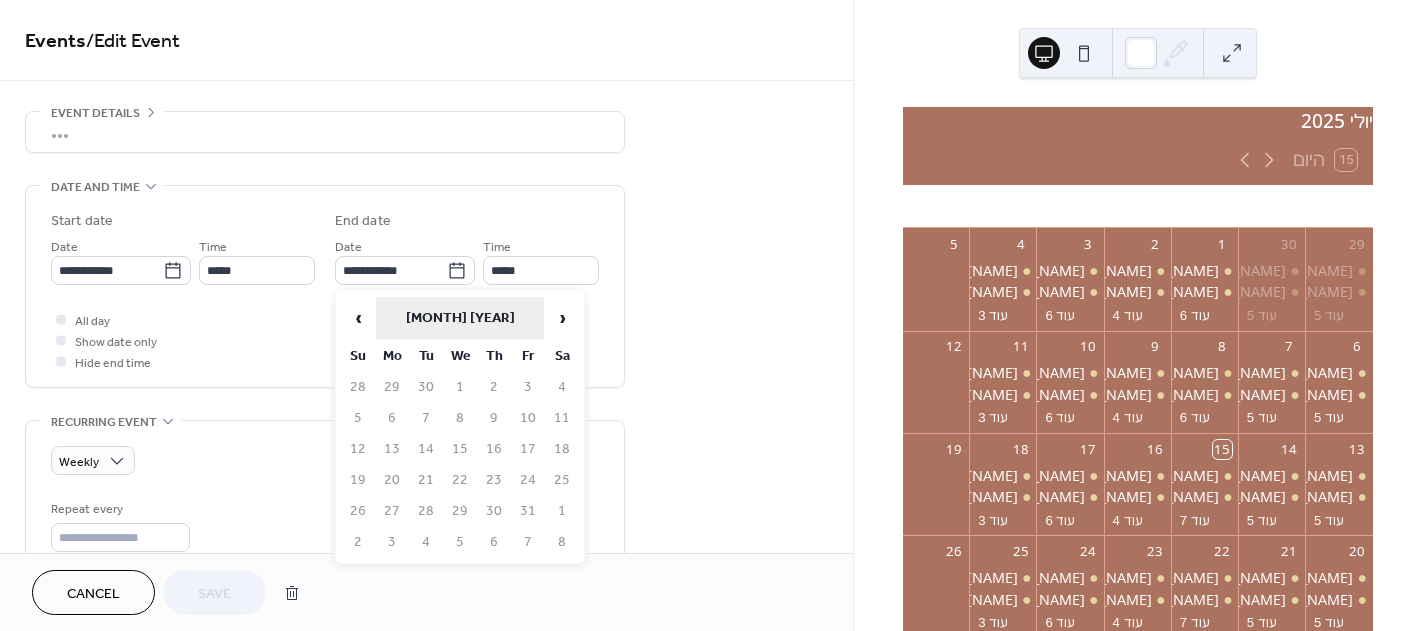 click on "May 2019" at bounding box center [460, 318] 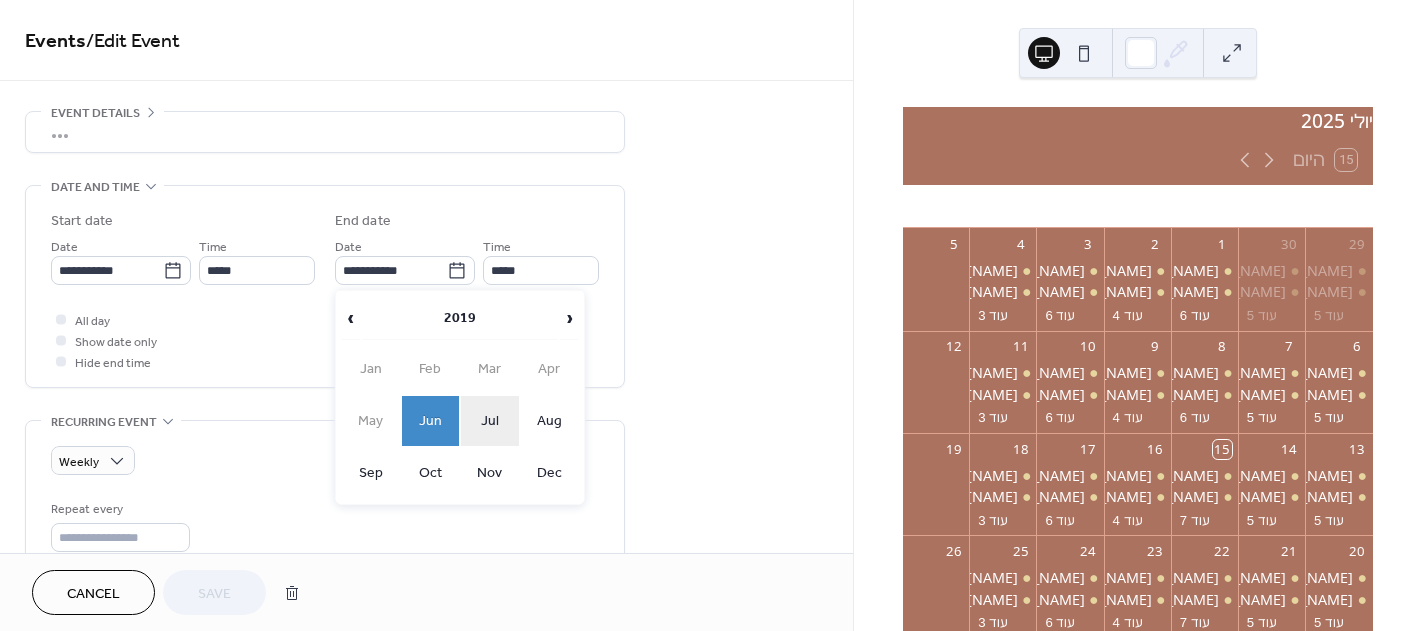 click on "Jul" at bounding box center (490, 421) 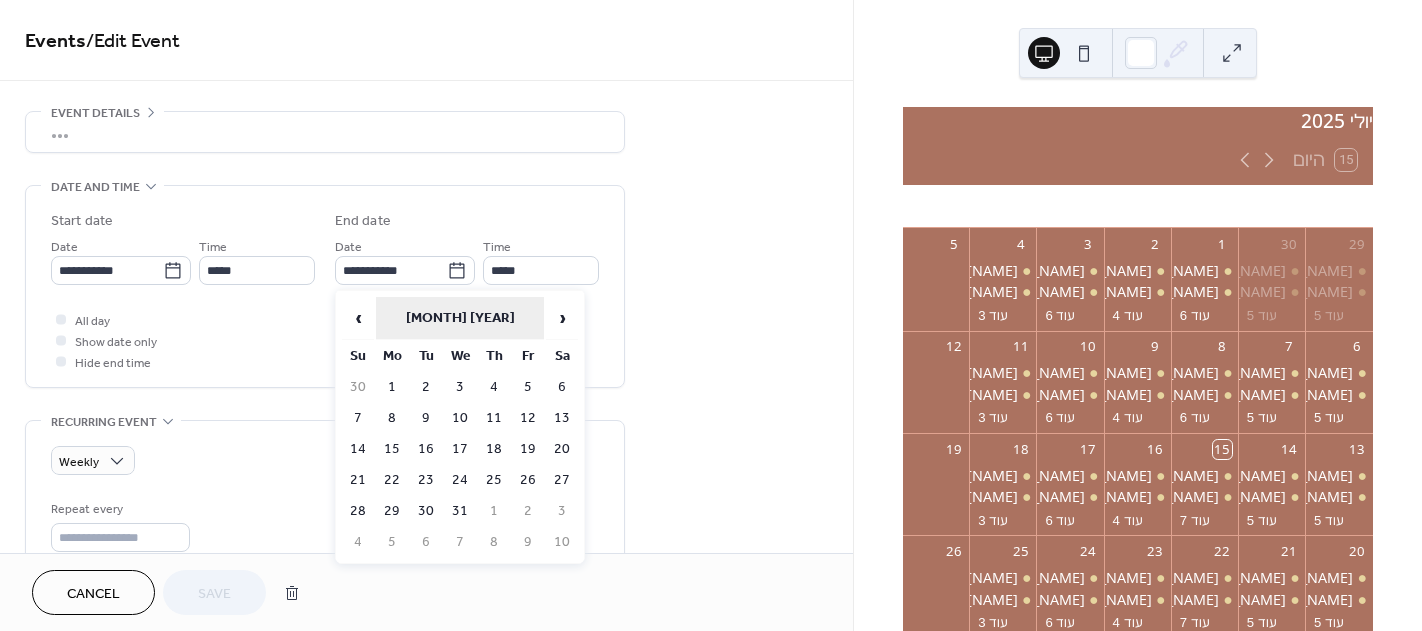 click on "July 2019" at bounding box center [460, 318] 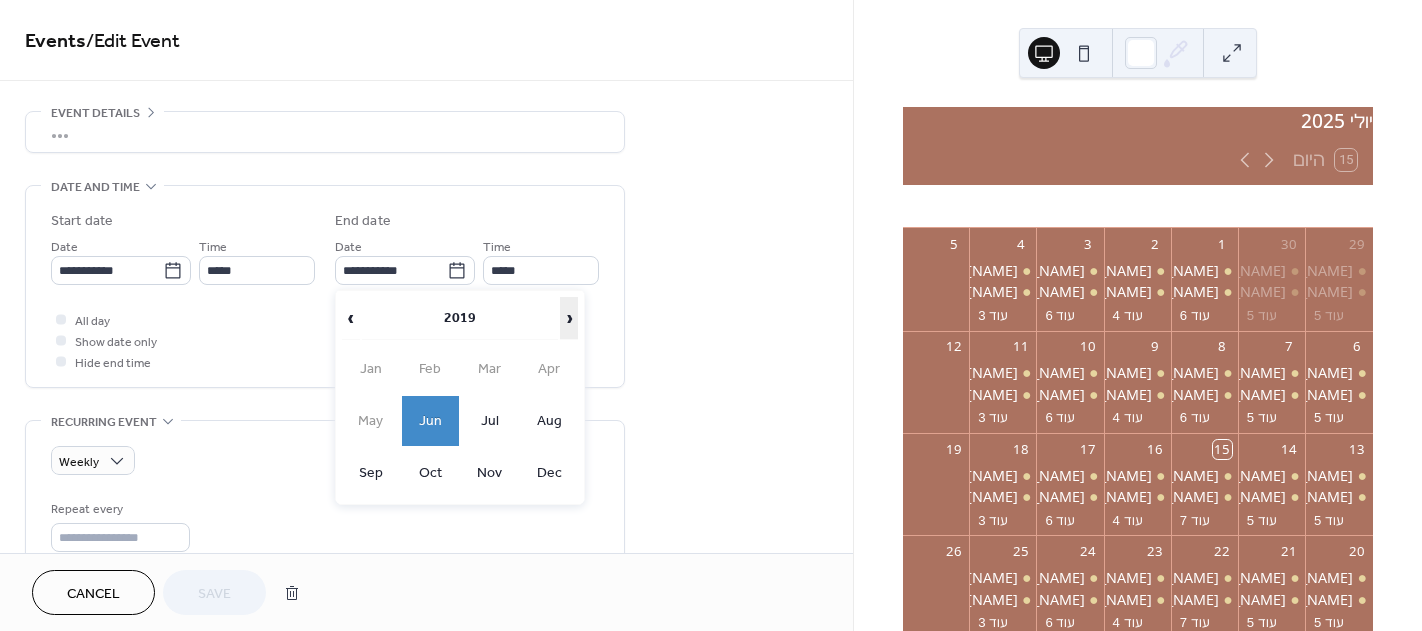 click on "›" at bounding box center [569, 318] 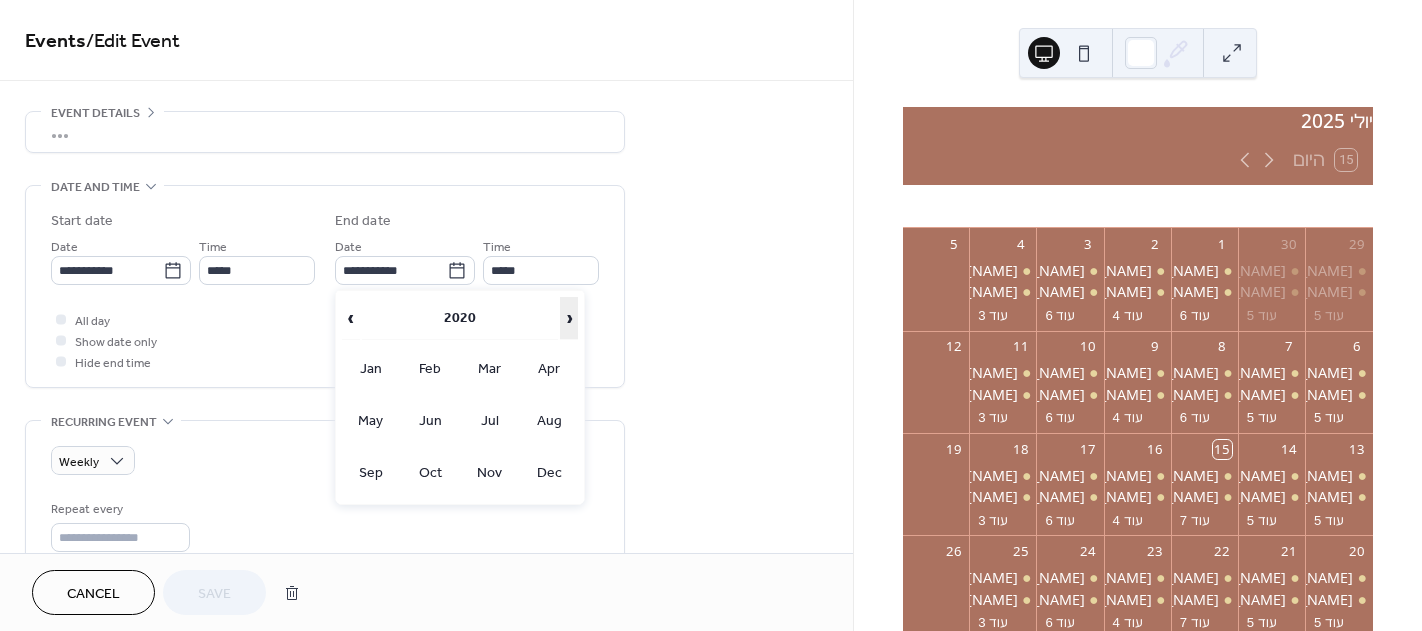 click on "›" at bounding box center [569, 318] 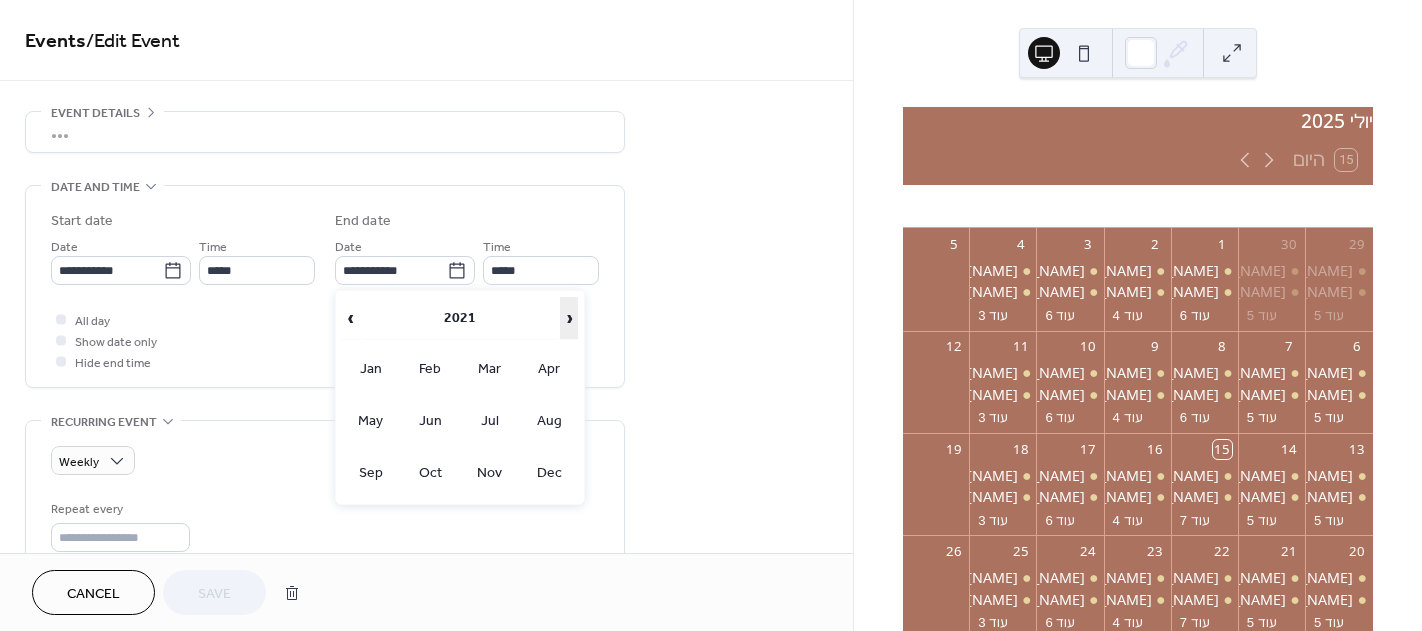 click on "›" at bounding box center (569, 318) 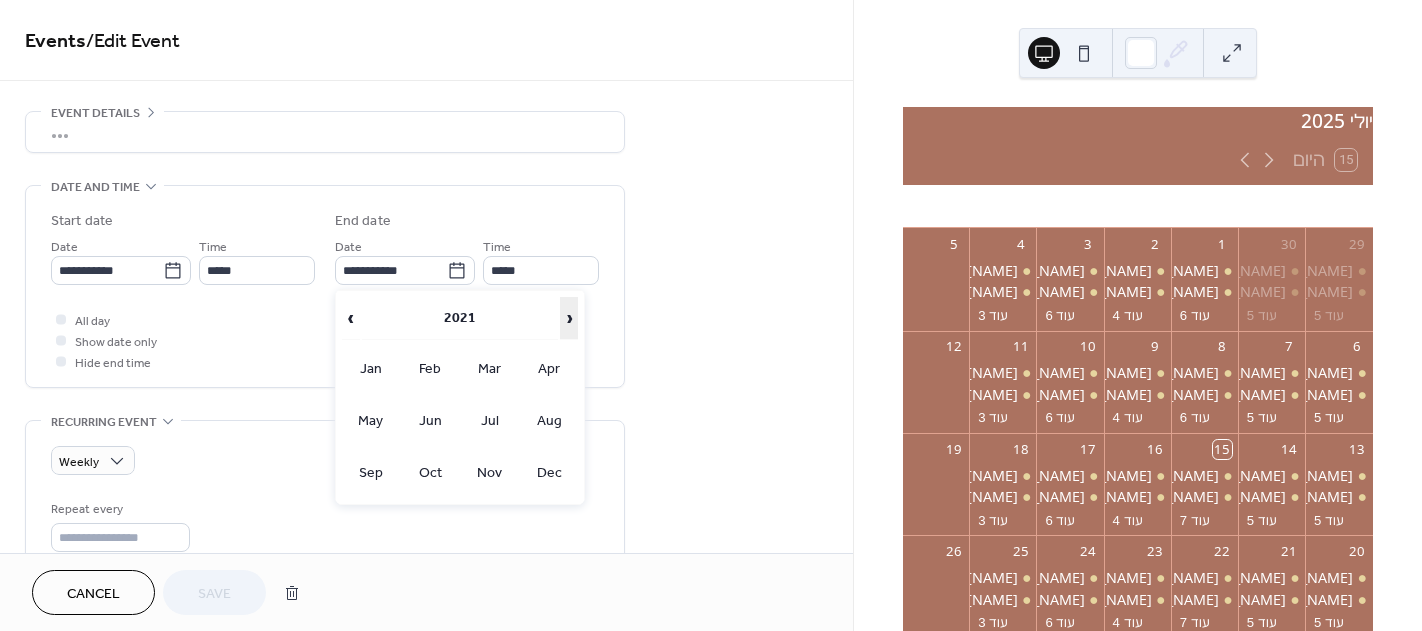 click on "›" at bounding box center (569, 318) 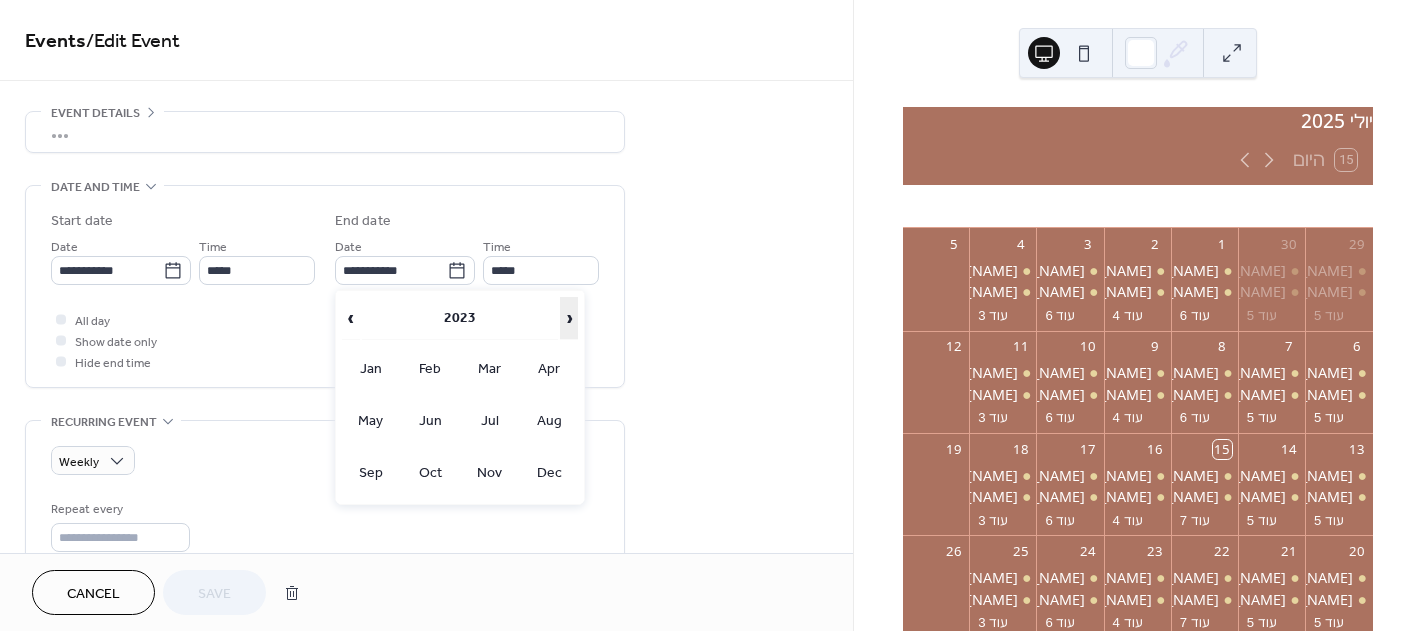 click on "›" at bounding box center [569, 318] 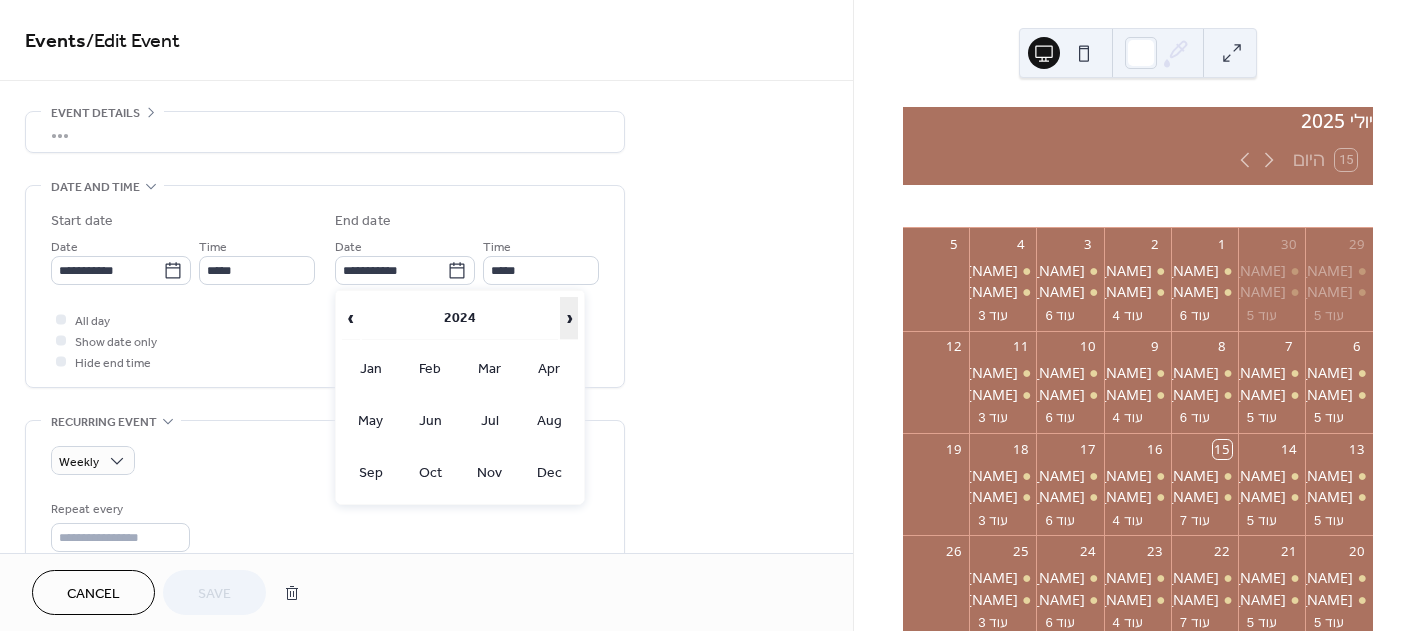 click on "›" at bounding box center [569, 318] 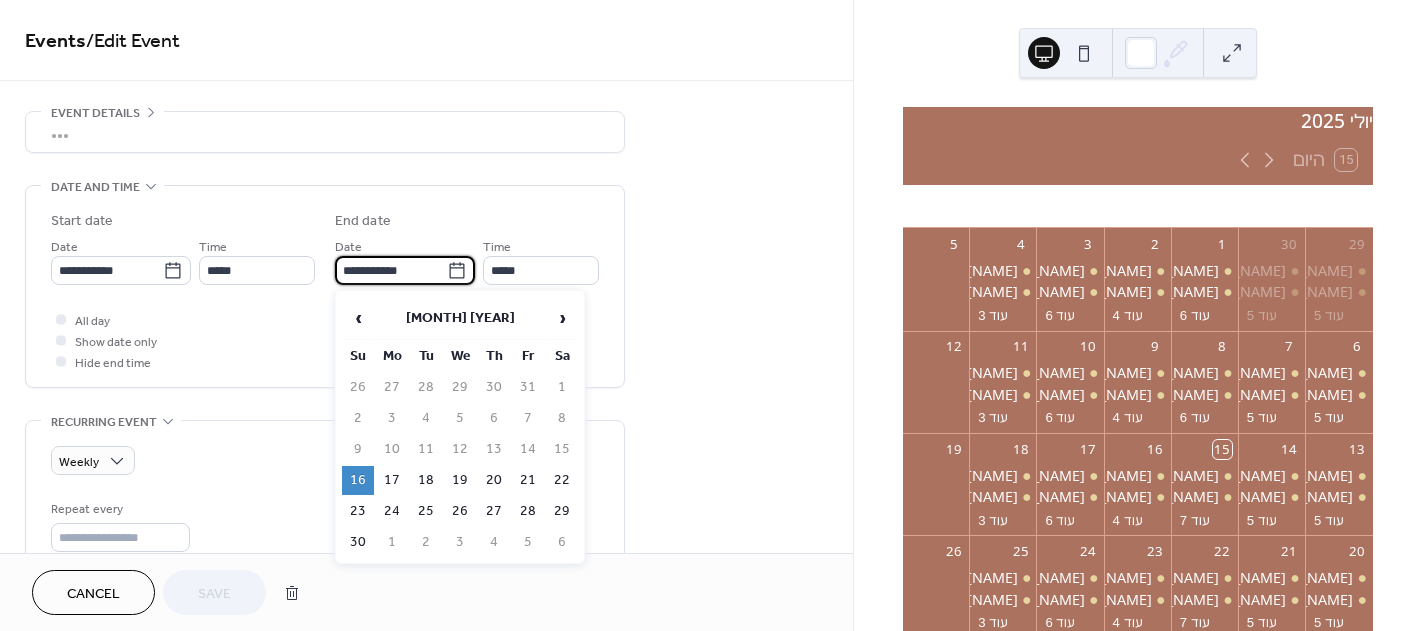 click on "**********" at bounding box center [391, 270] 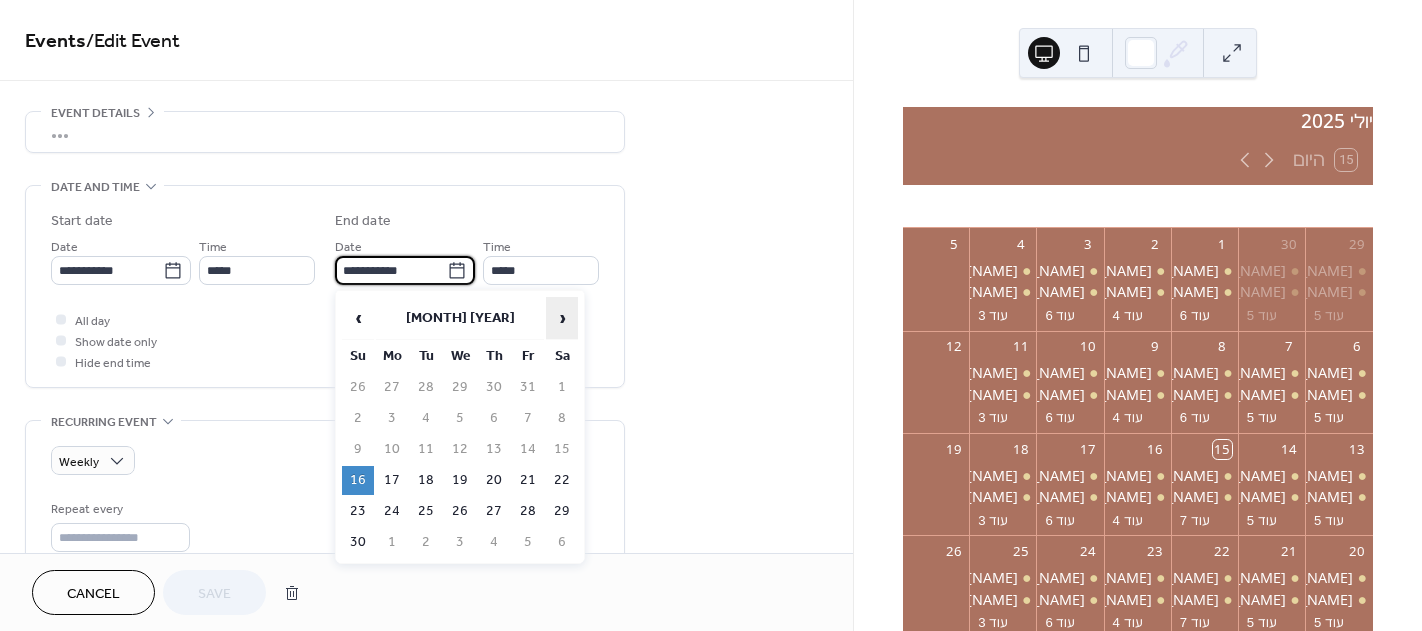 click on "›" at bounding box center (562, 318) 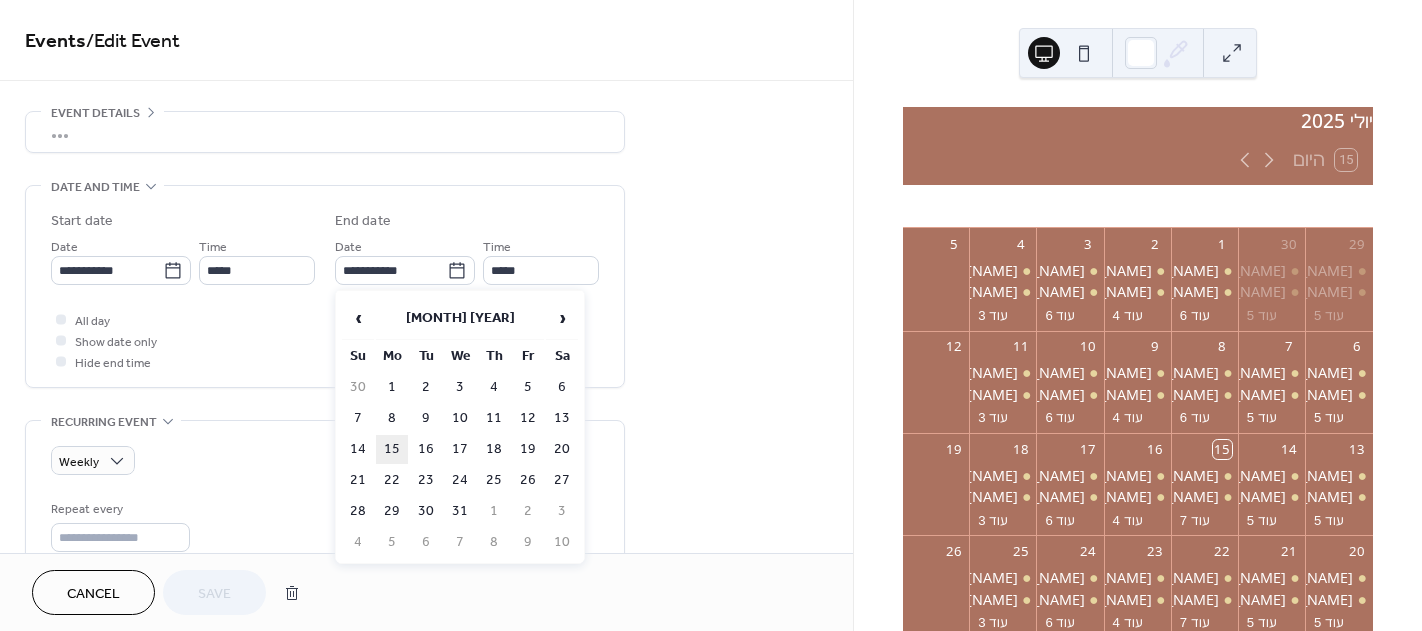 click on "15" at bounding box center (392, 449) 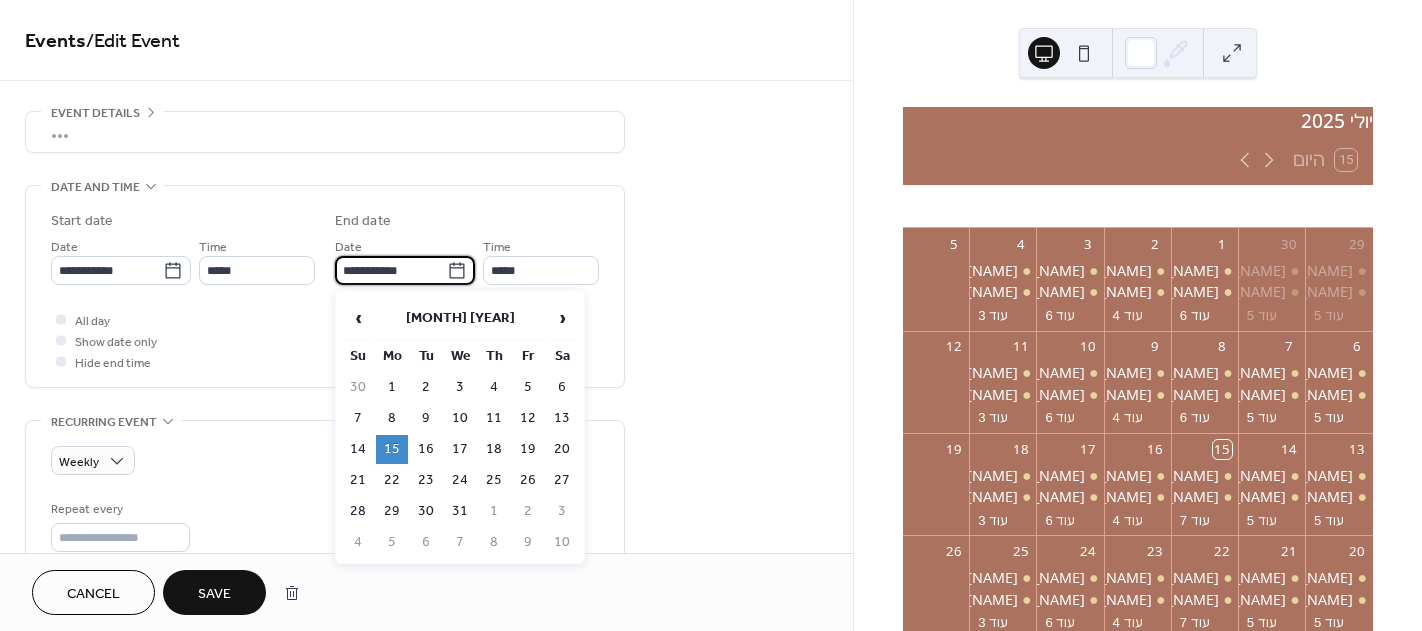 click on "**********" at bounding box center [391, 270] 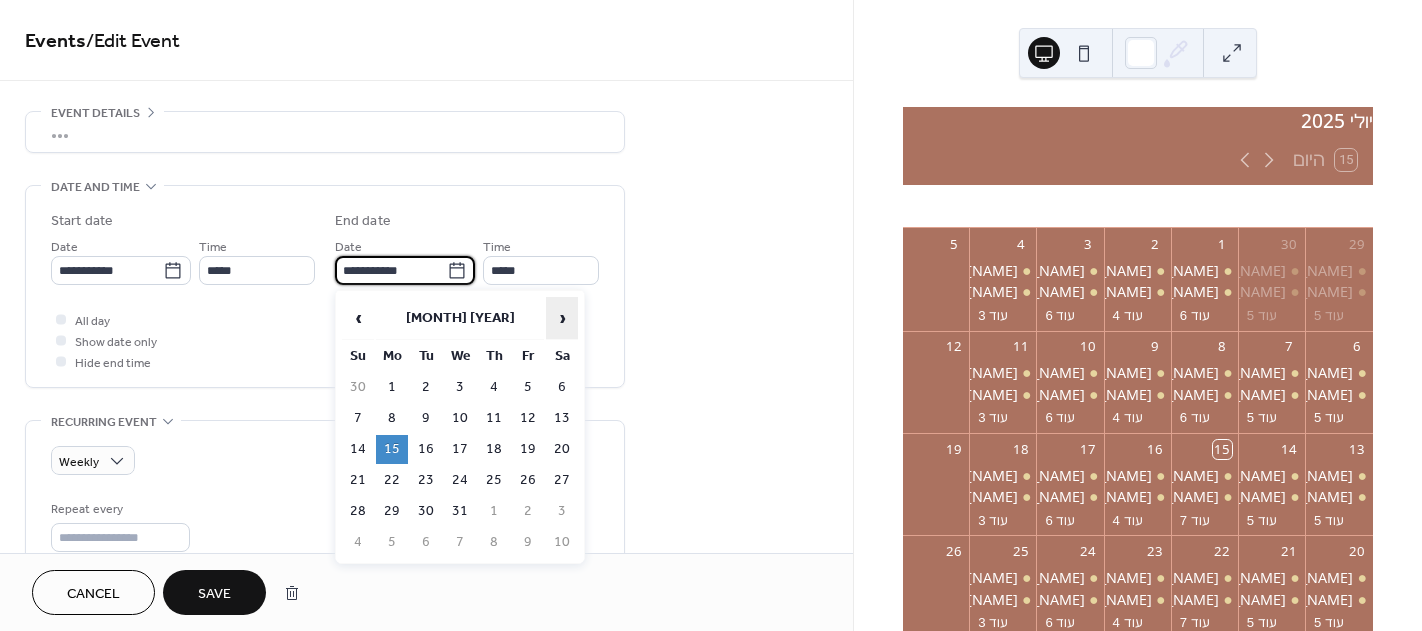 click on "›" at bounding box center (562, 318) 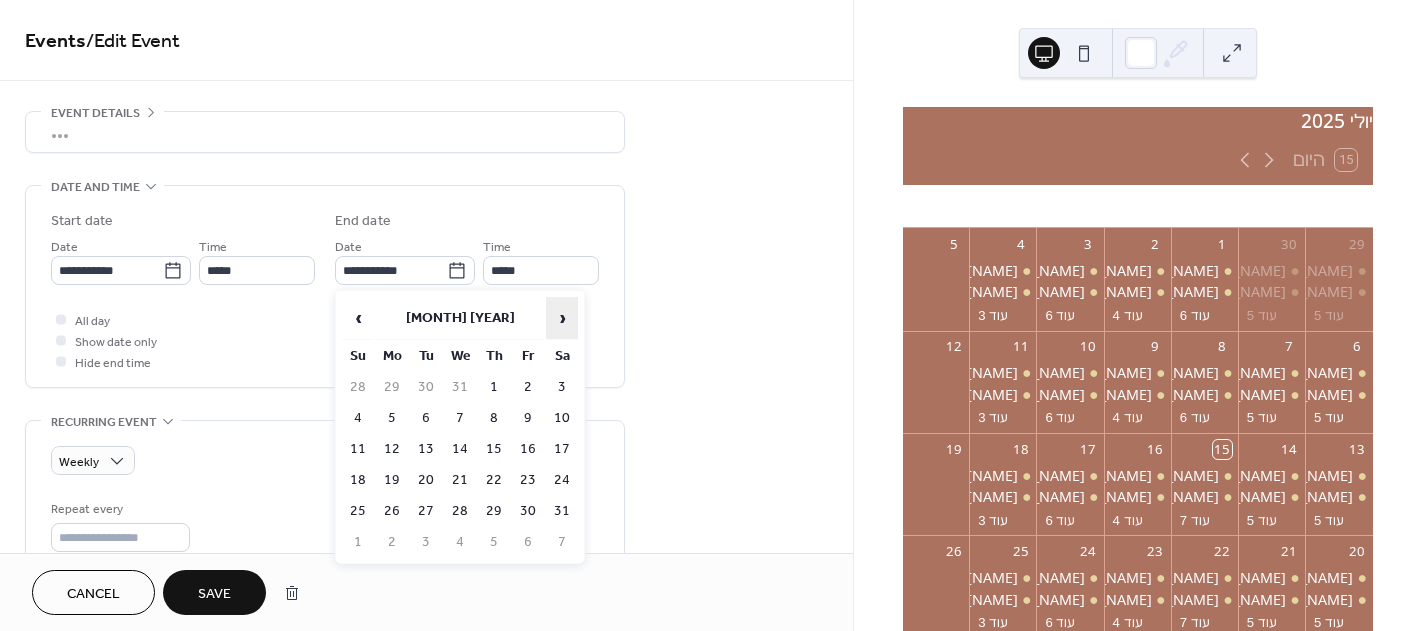 click on "›" at bounding box center (562, 318) 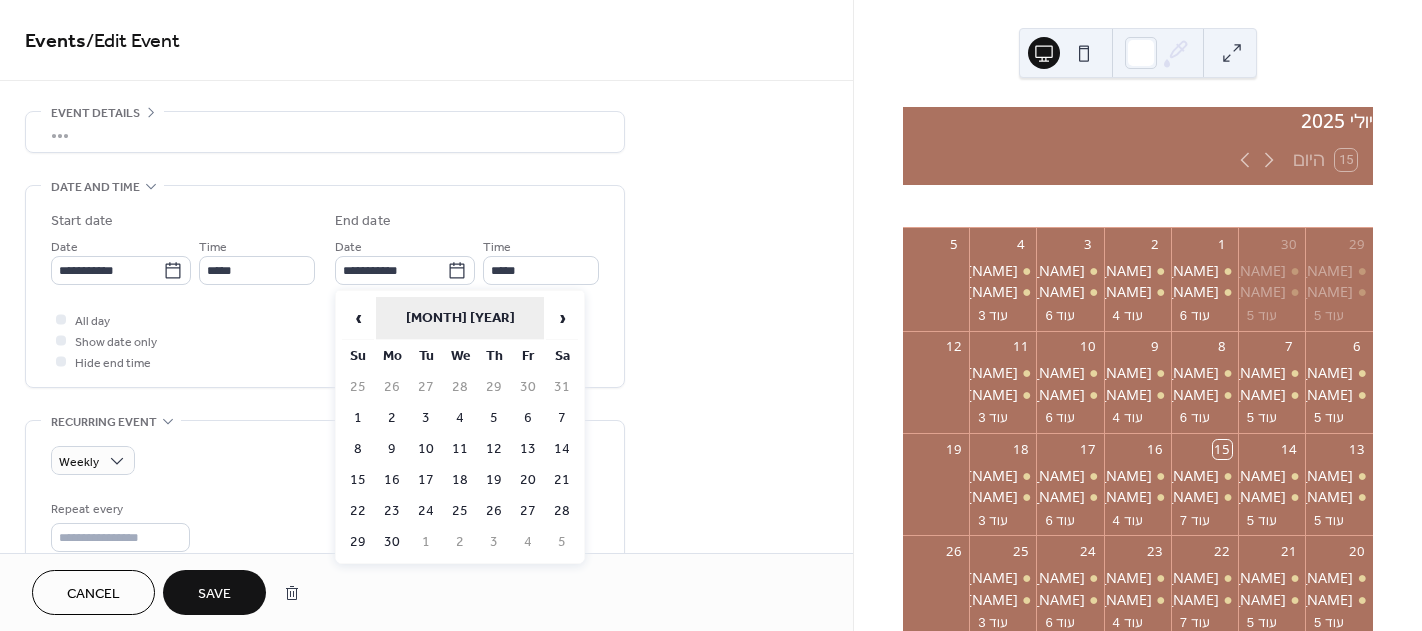 click on "September 2019" at bounding box center (460, 318) 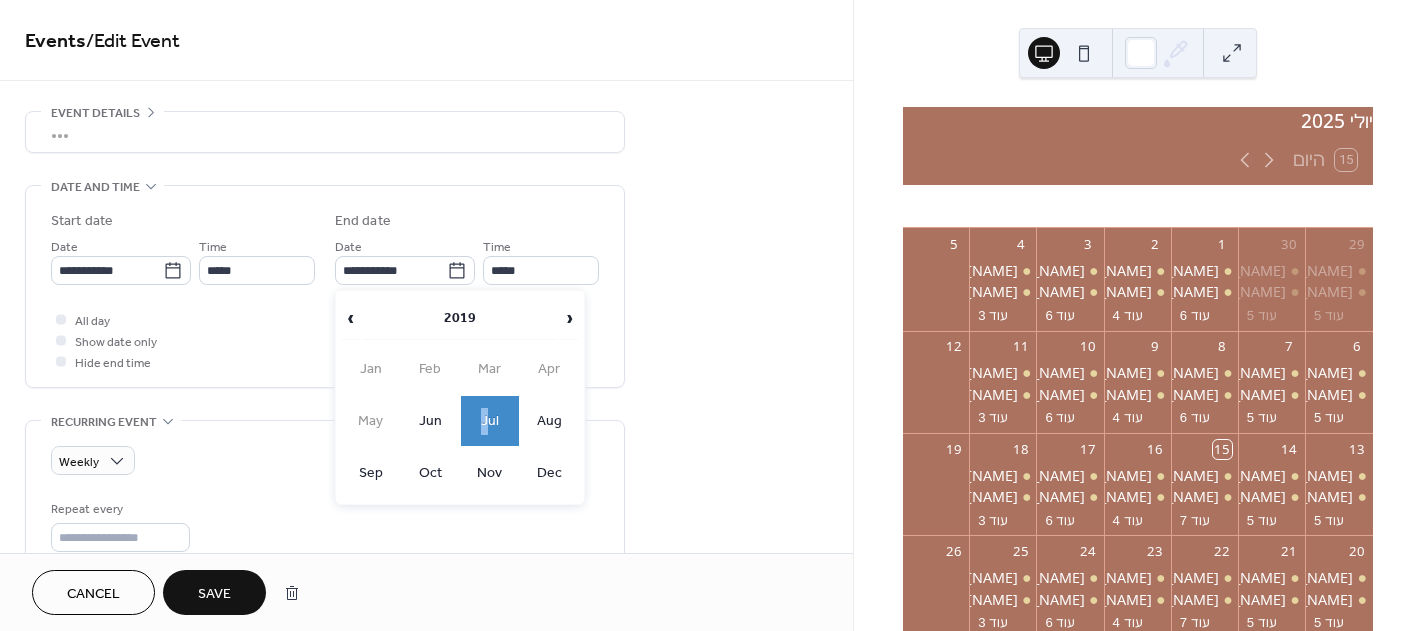 click on "Jul" at bounding box center (490, 421) 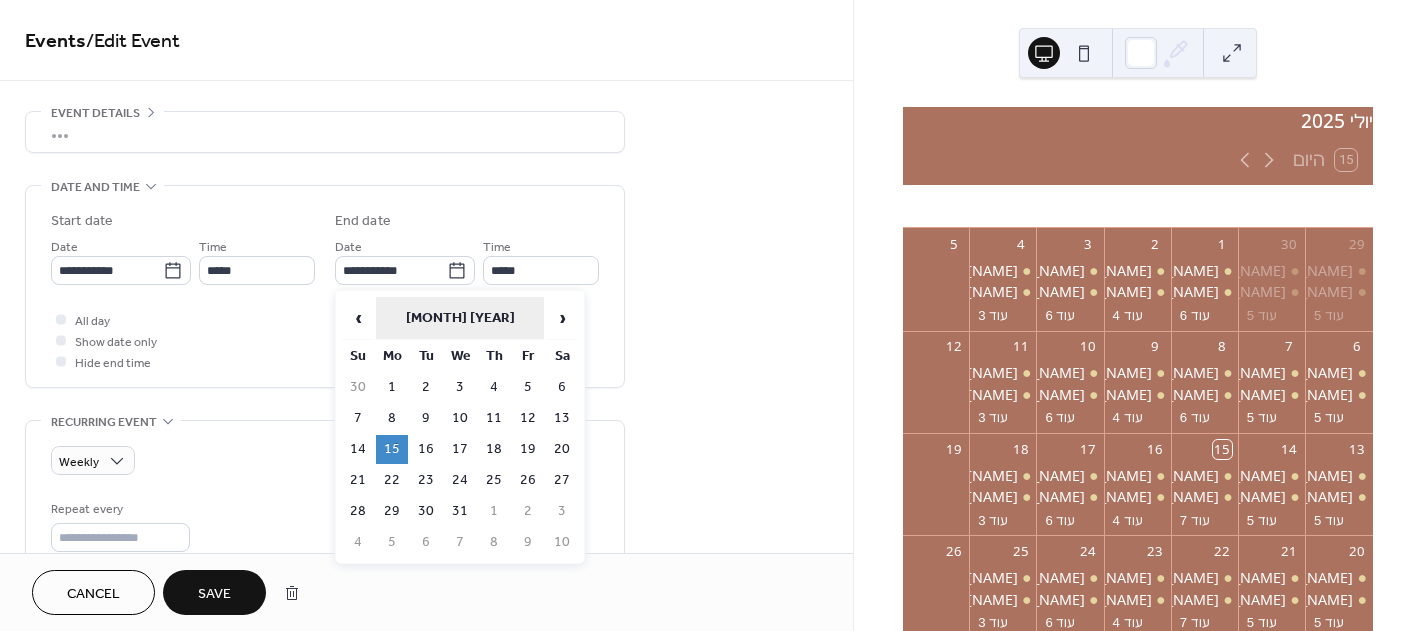 click on "July 2019" at bounding box center (460, 318) 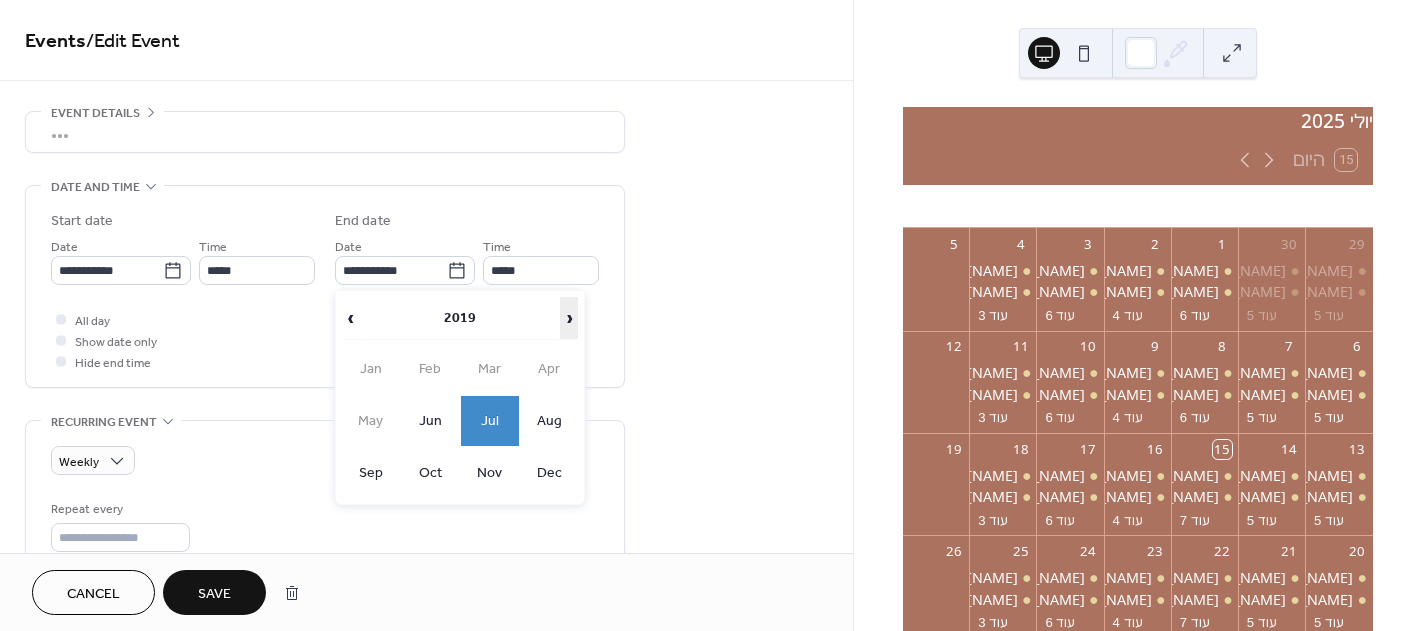 click on "›" at bounding box center [569, 318] 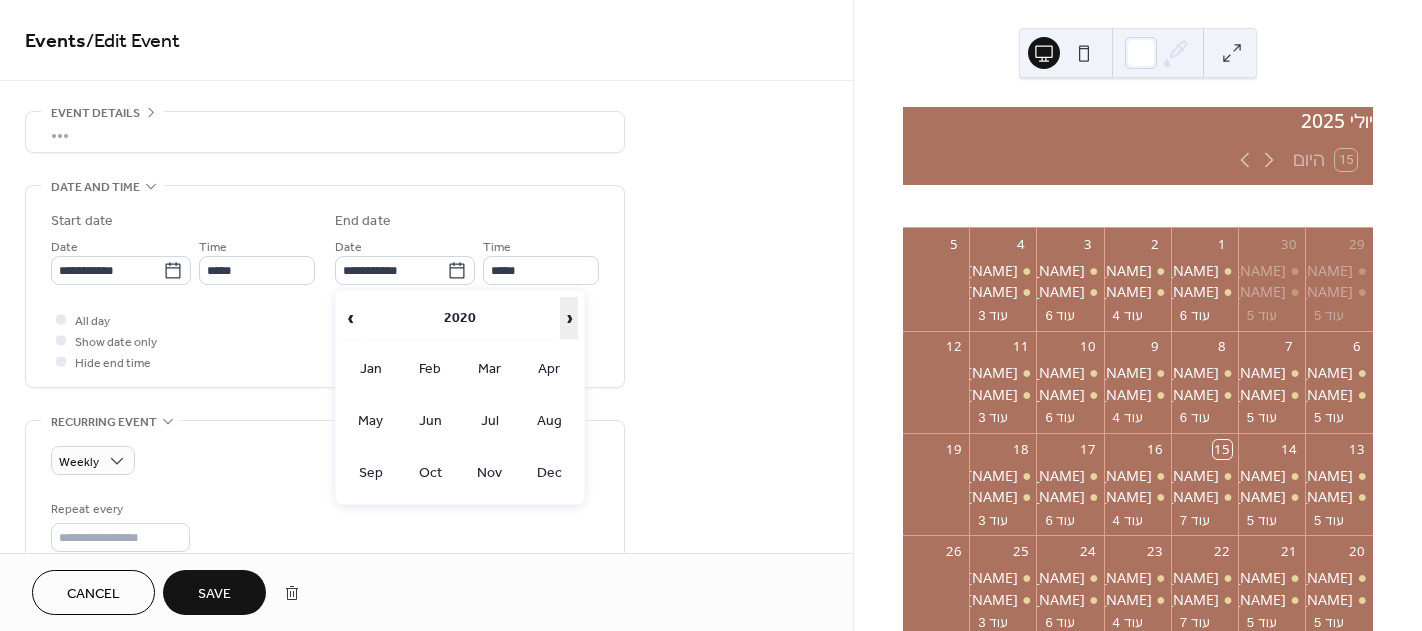click on "›" at bounding box center (569, 318) 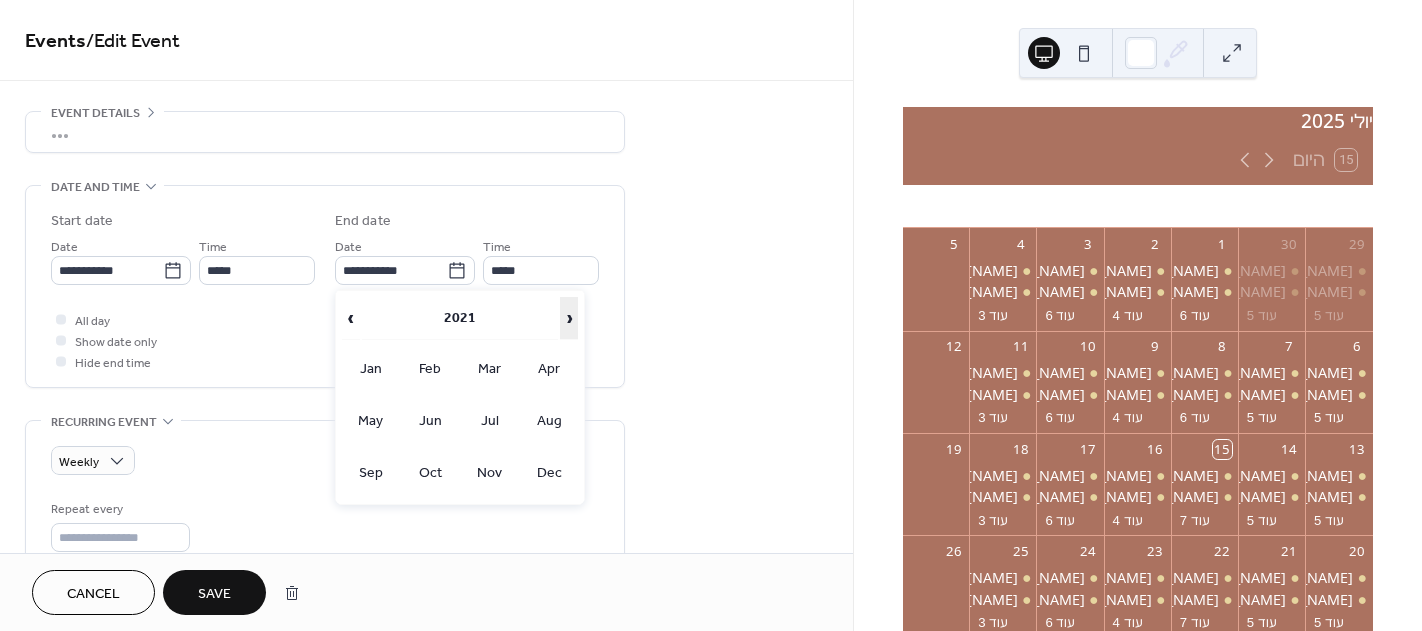 click on "›" at bounding box center (569, 318) 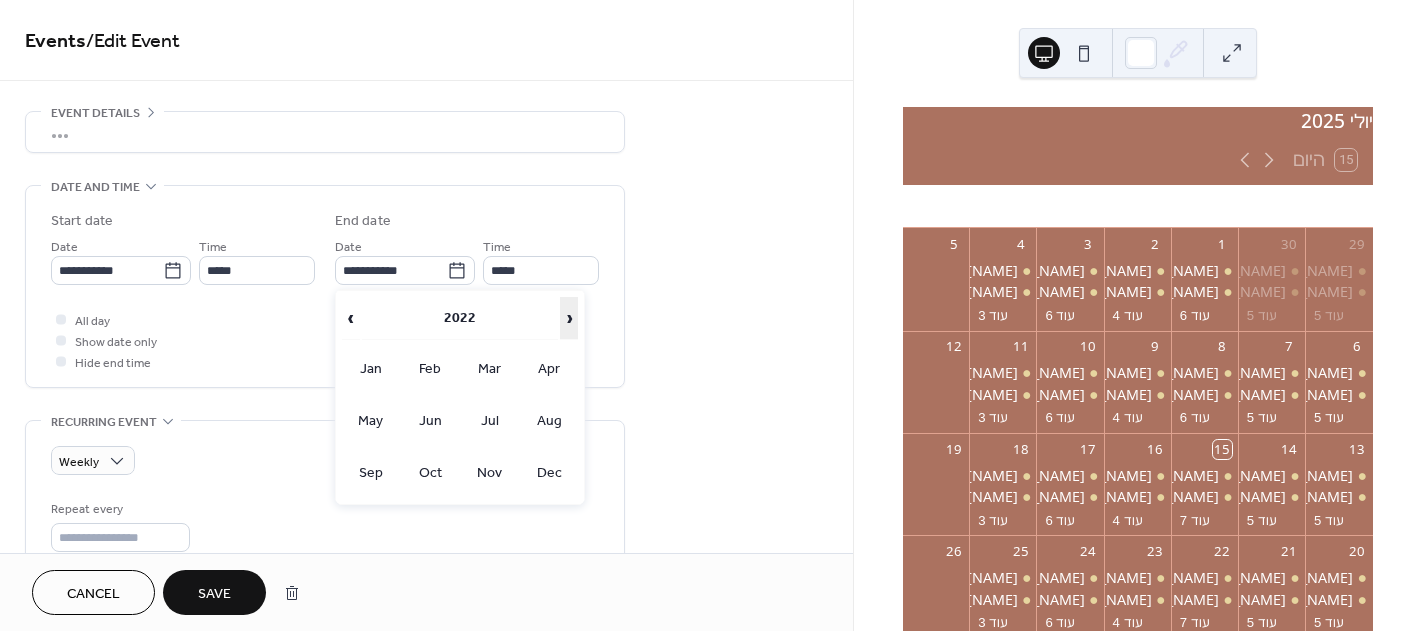 click on "›" at bounding box center [569, 318] 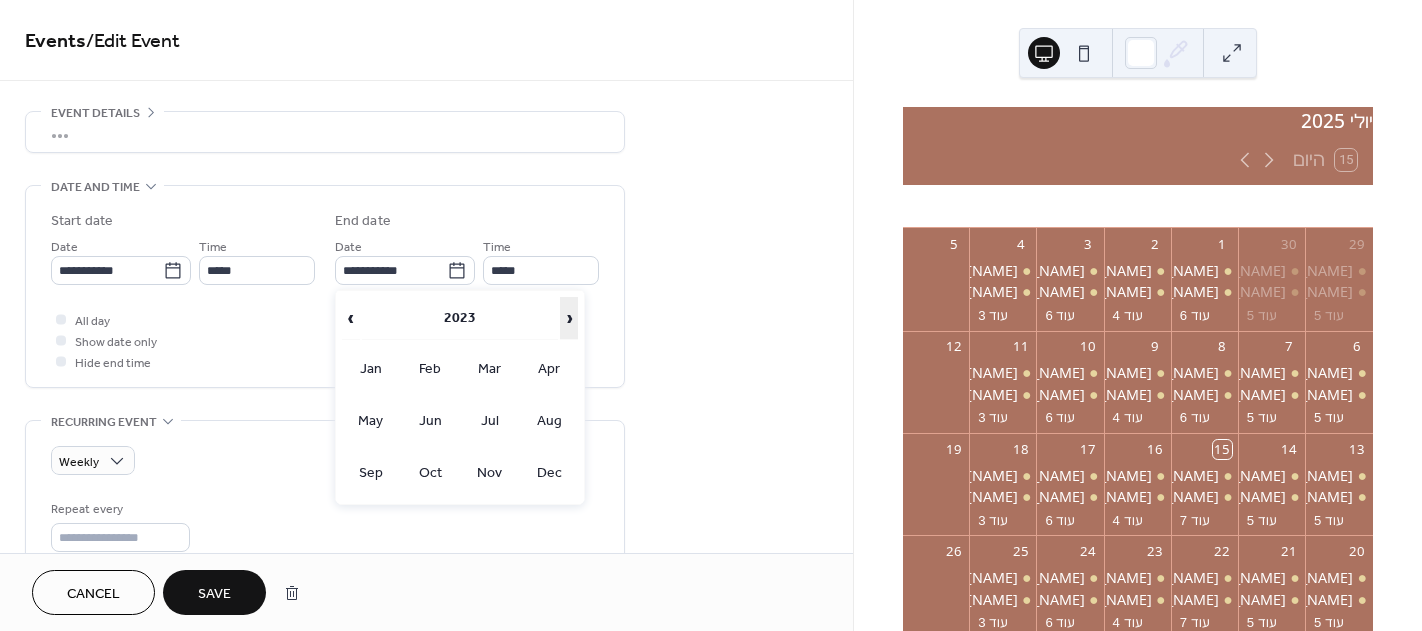 click on "›" at bounding box center [569, 318] 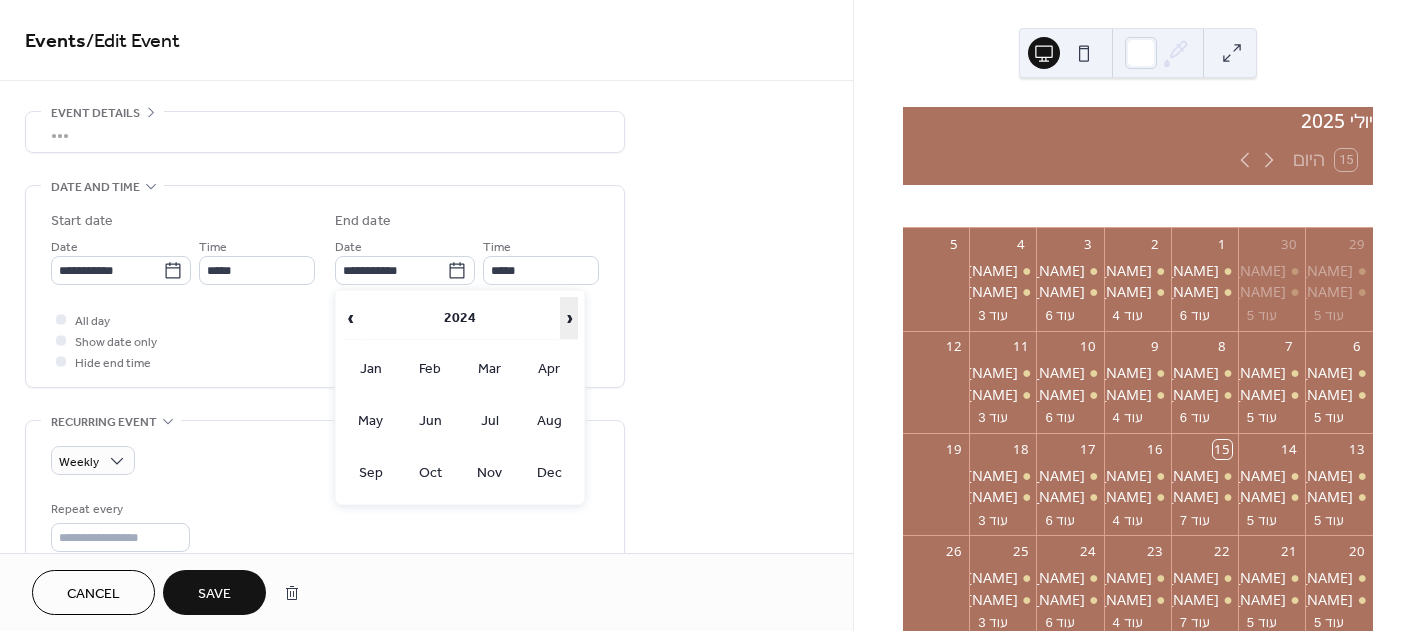 click on "›" at bounding box center (569, 318) 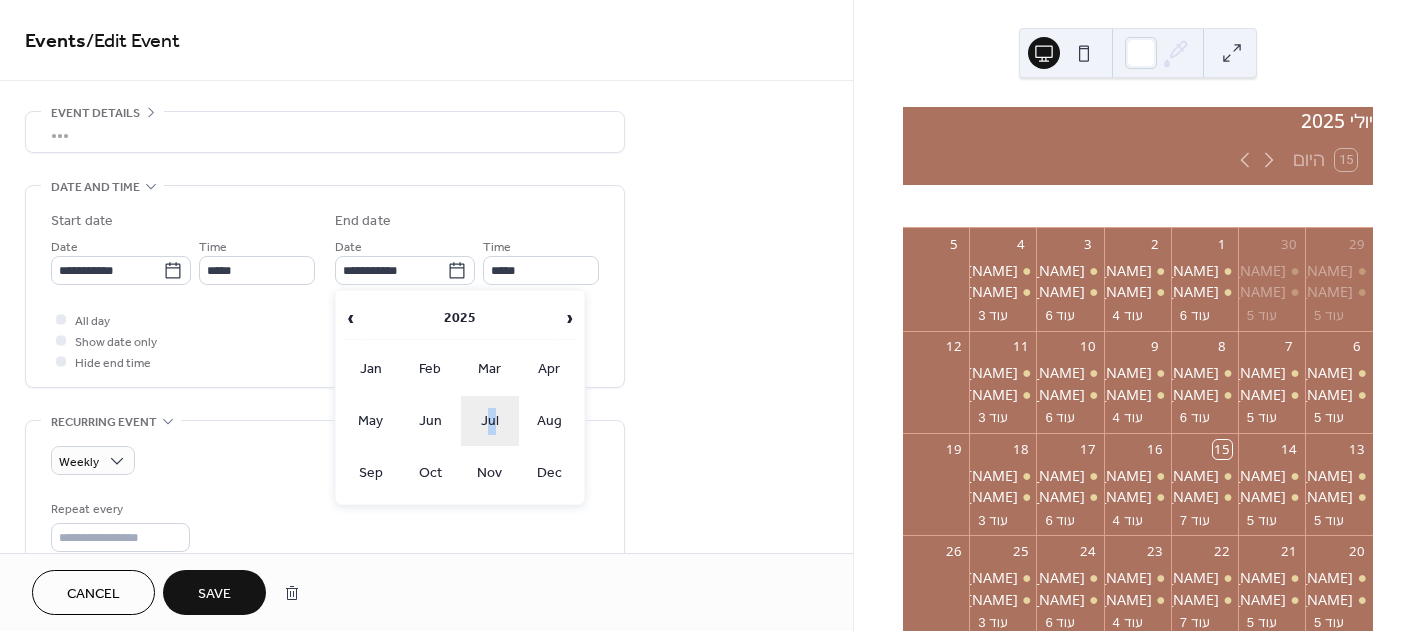 click on "Jul" at bounding box center (490, 421) 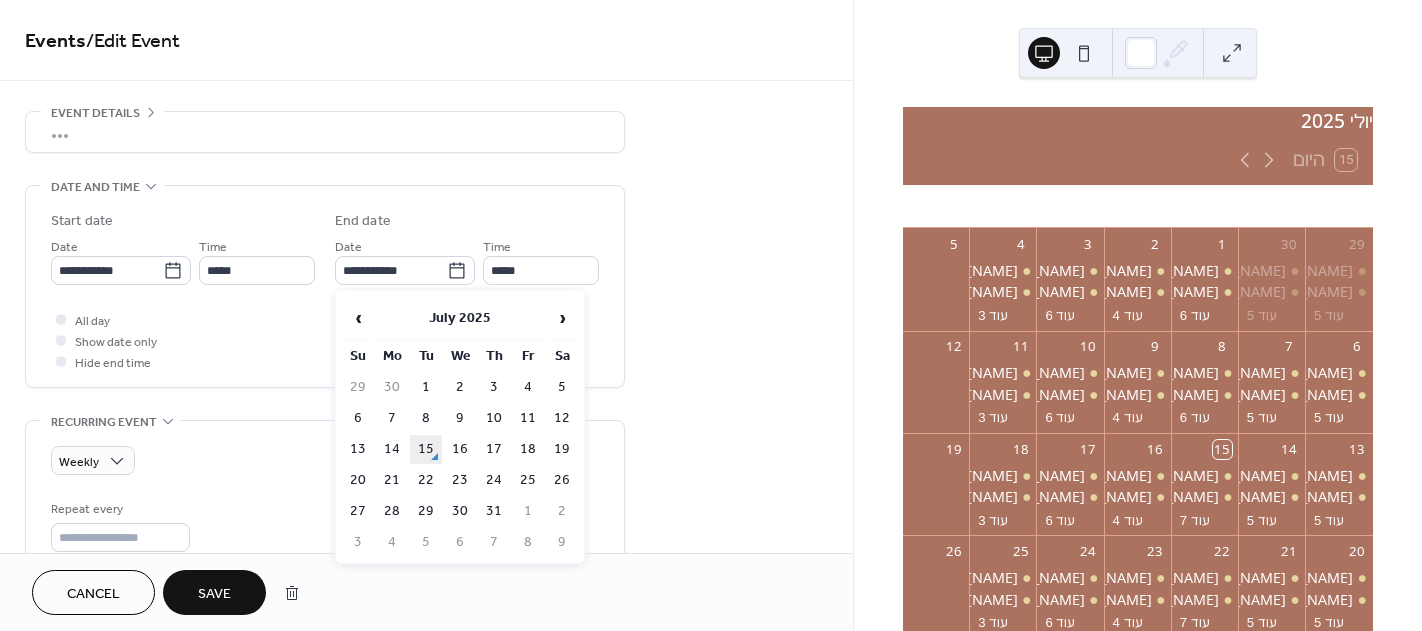 click on "15" at bounding box center (426, 449) 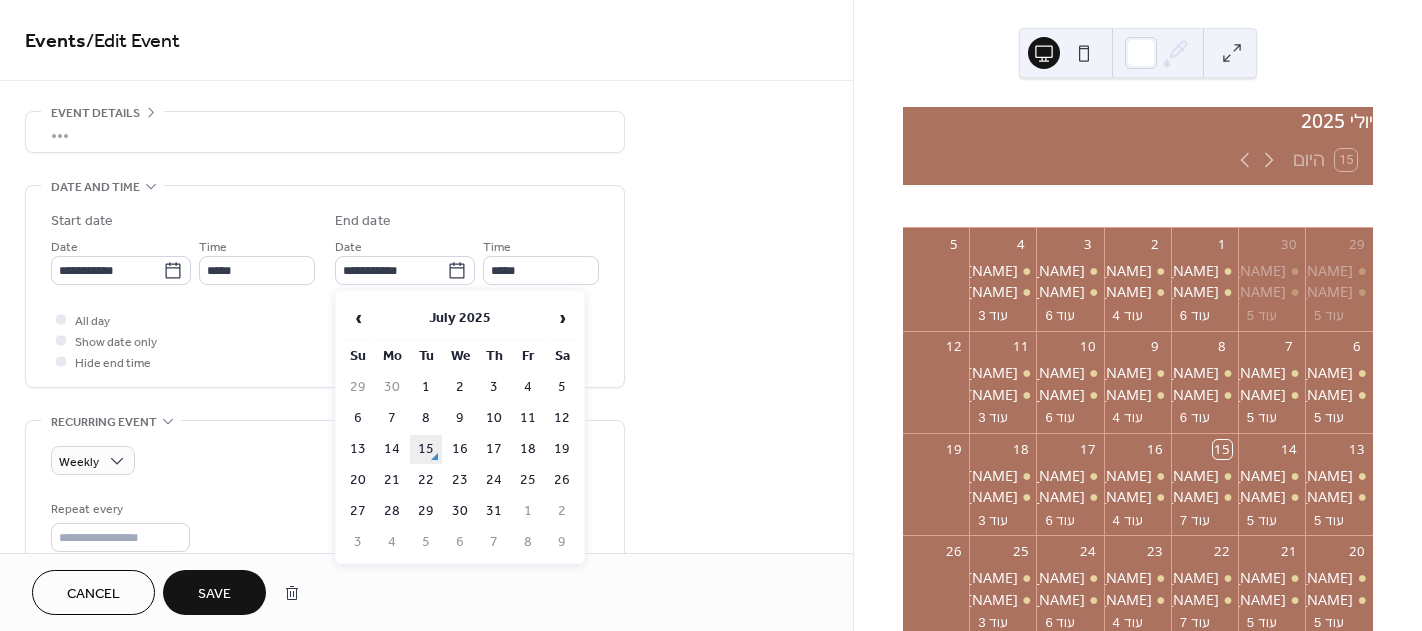 type on "**********" 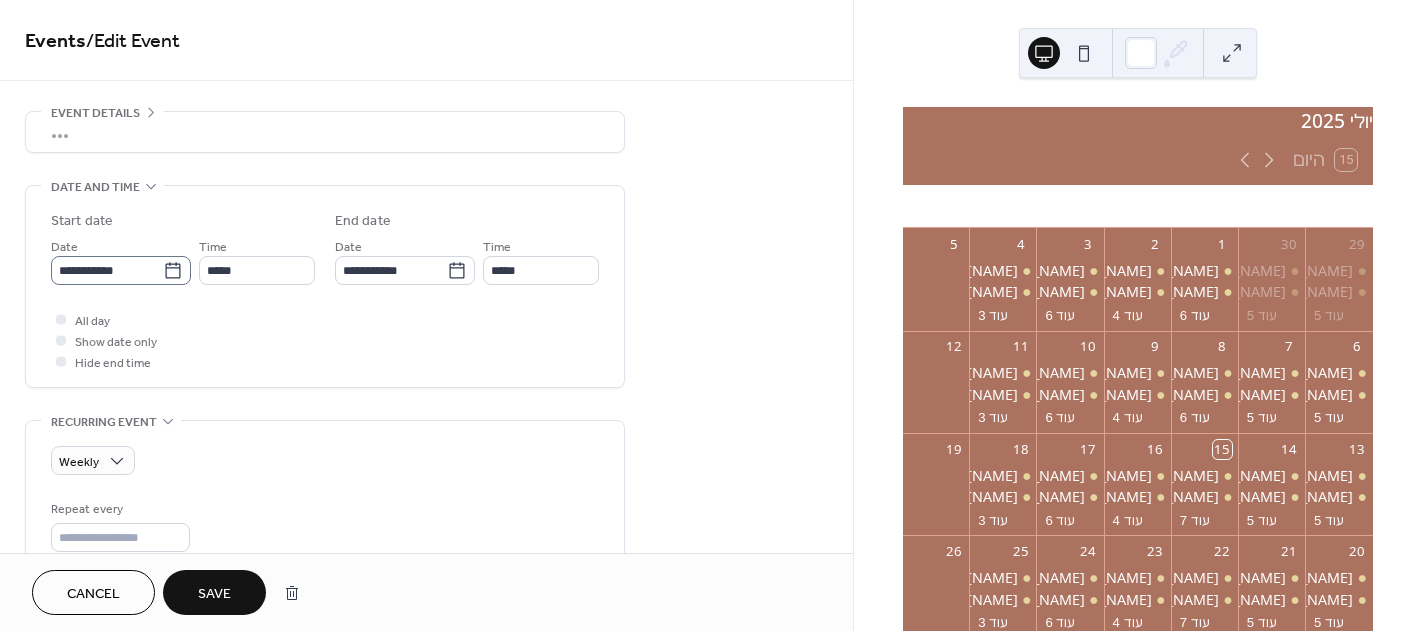 click 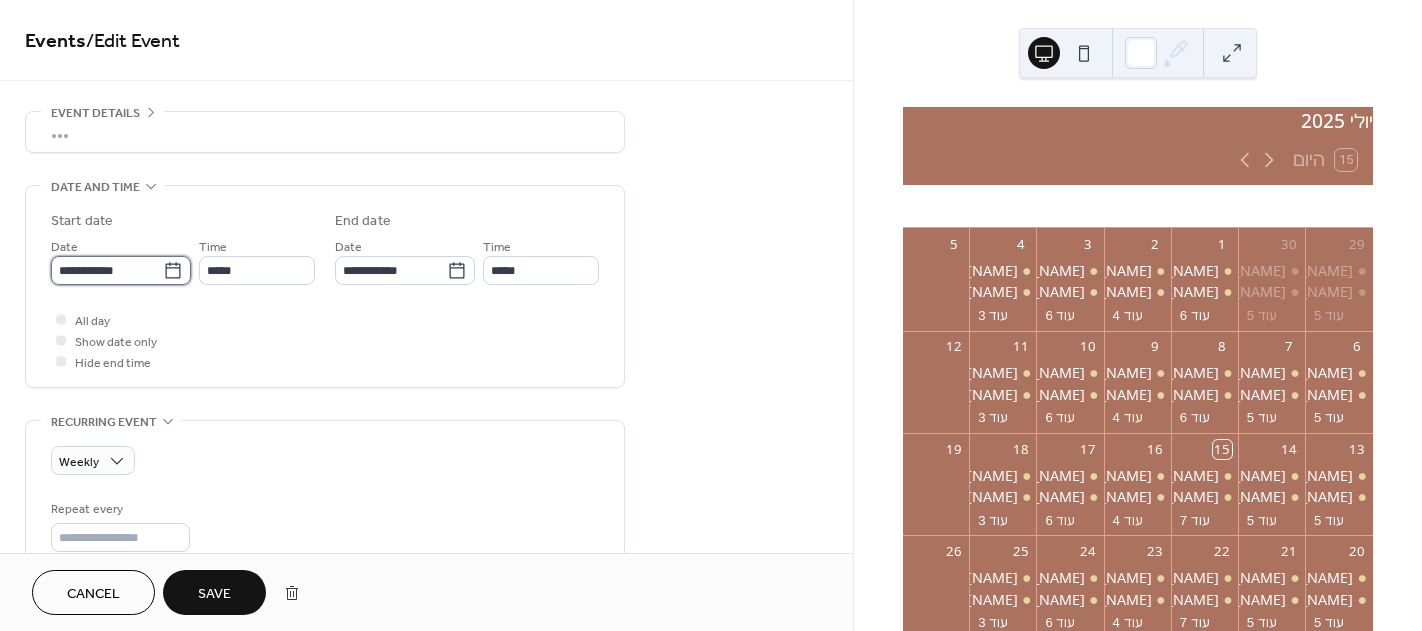click on "**********" at bounding box center (107, 270) 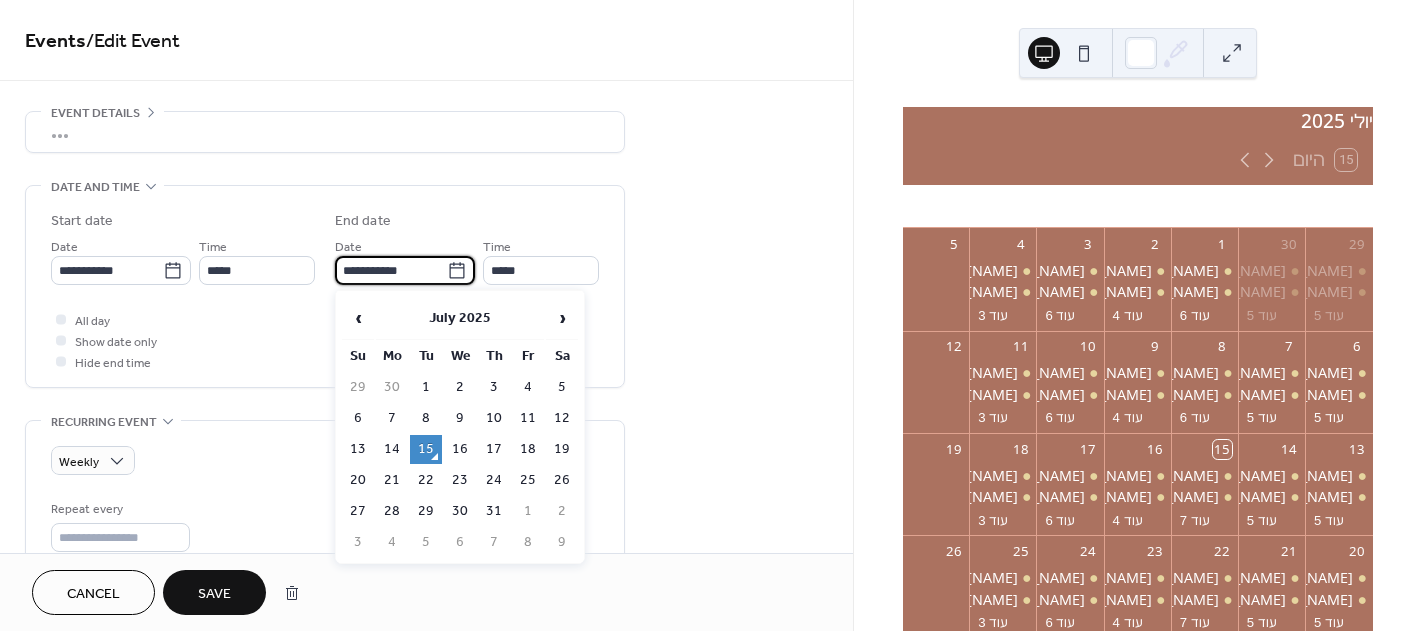 drag, startPoint x: 412, startPoint y: 264, endPoint x: 341, endPoint y: 263, distance: 71.00704 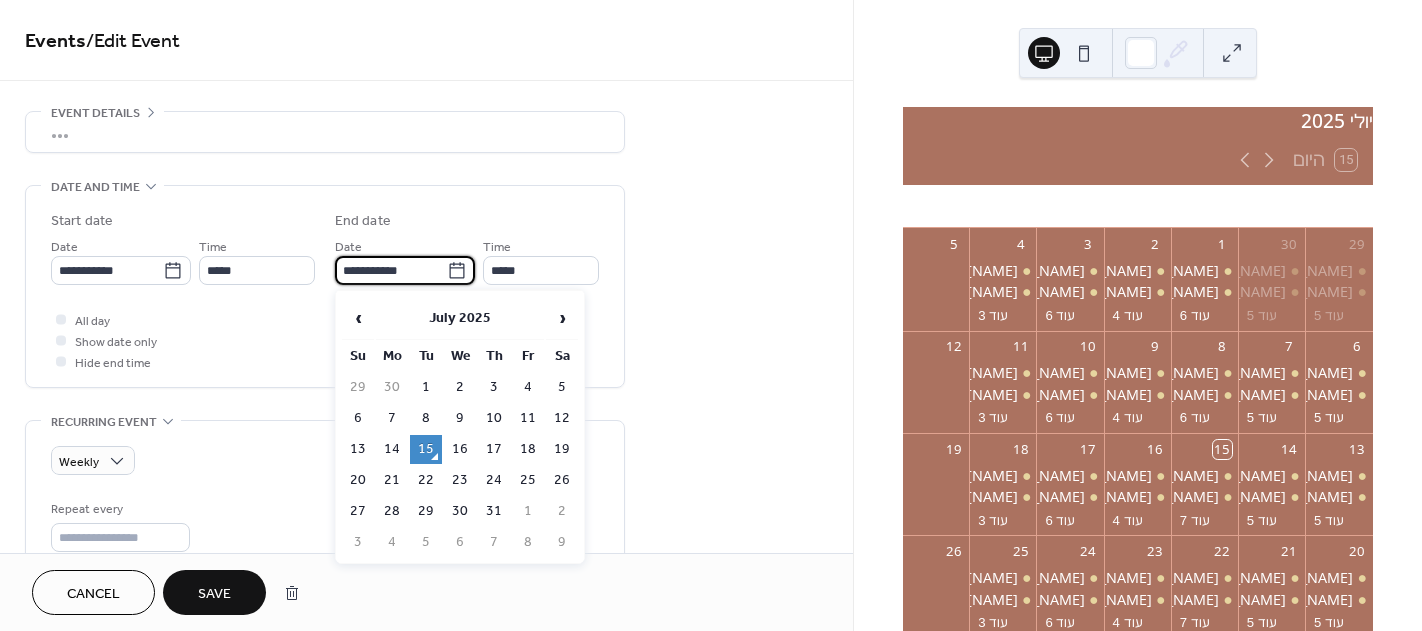 click on "**********" at bounding box center [391, 270] 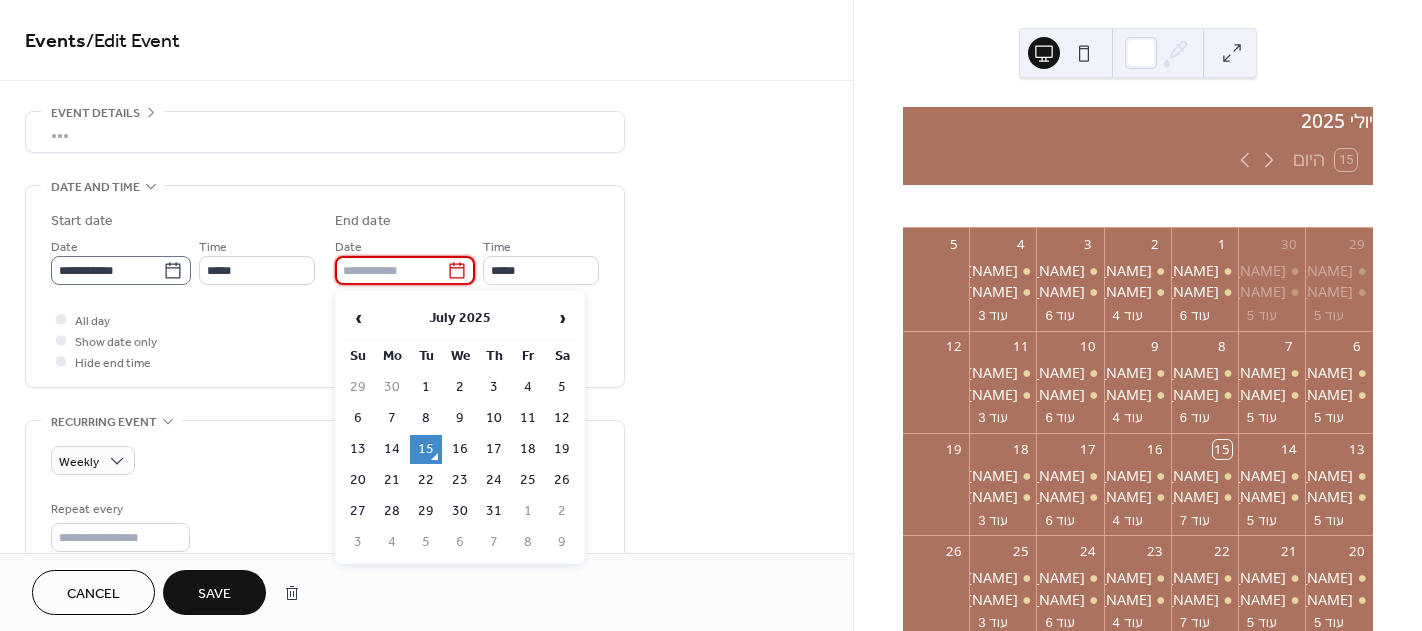 type on "**********" 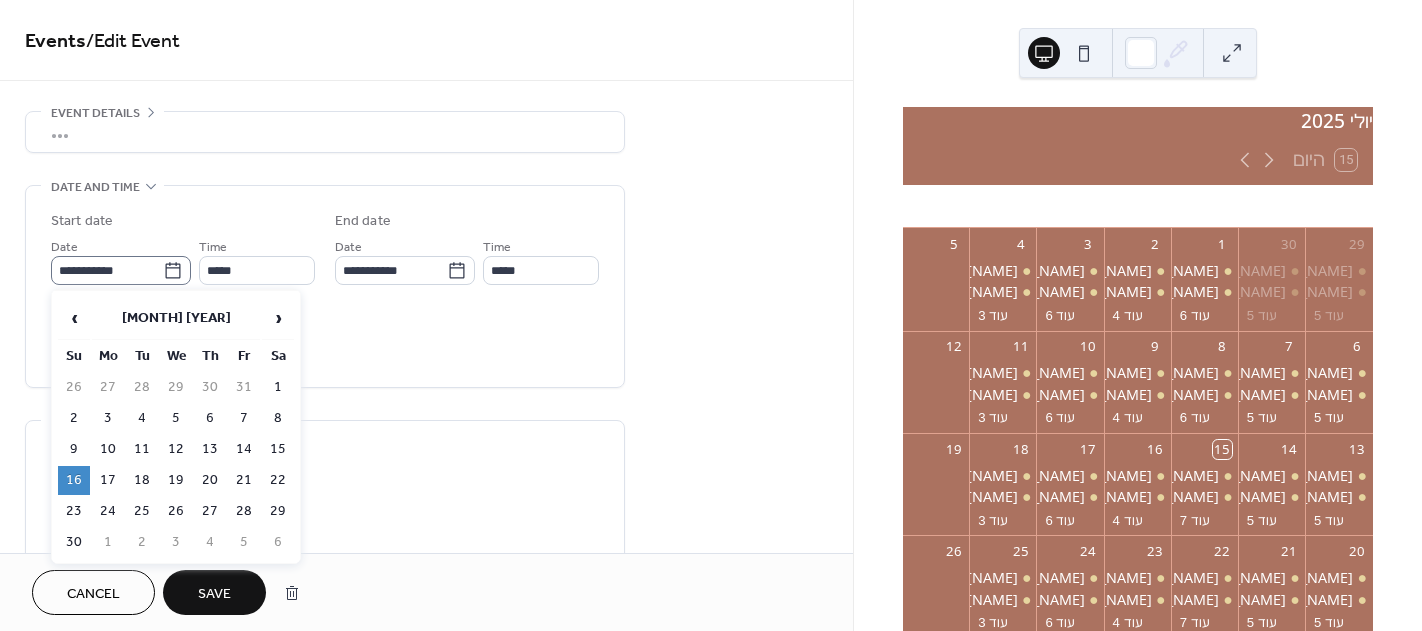 click 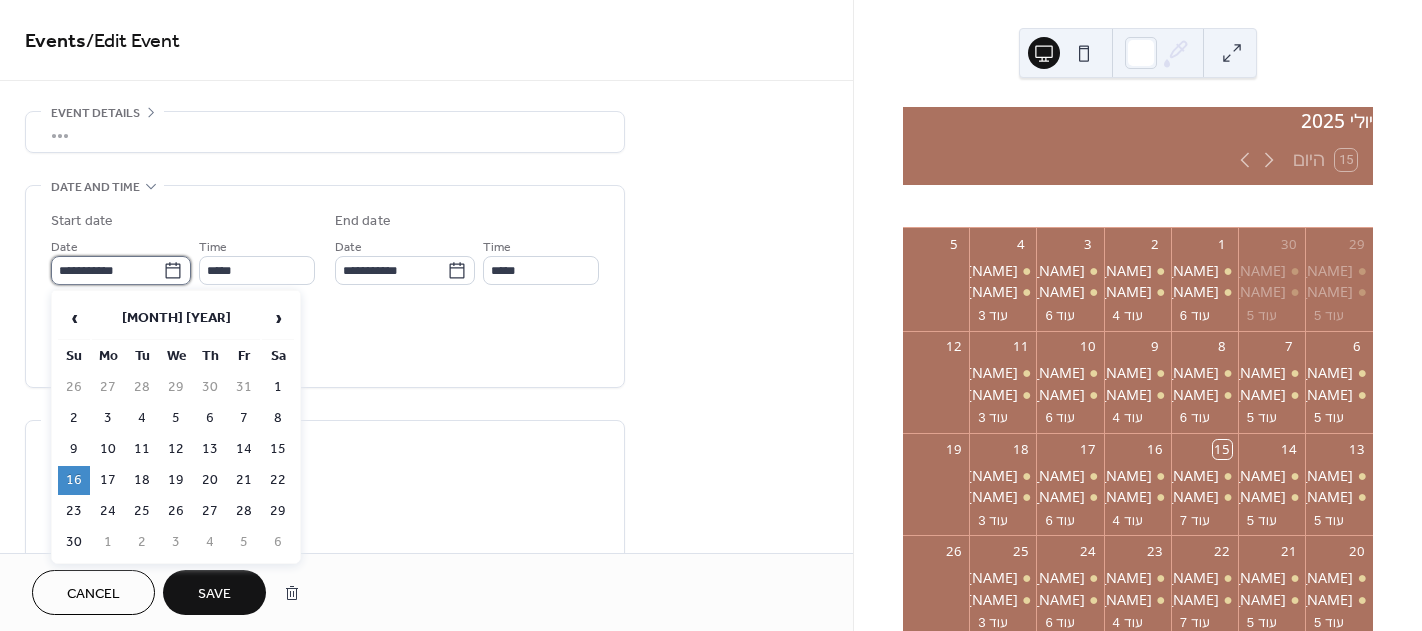 click on "**********" at bounding box center [107, 270] 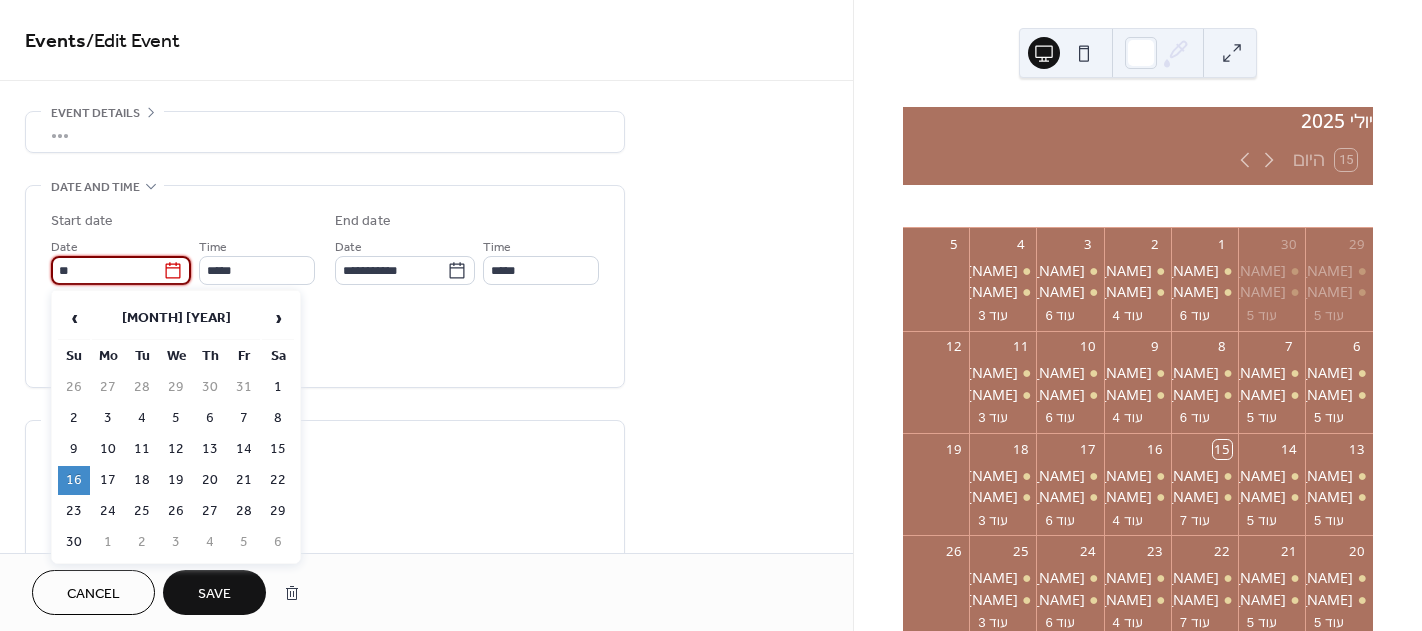 type on "*" 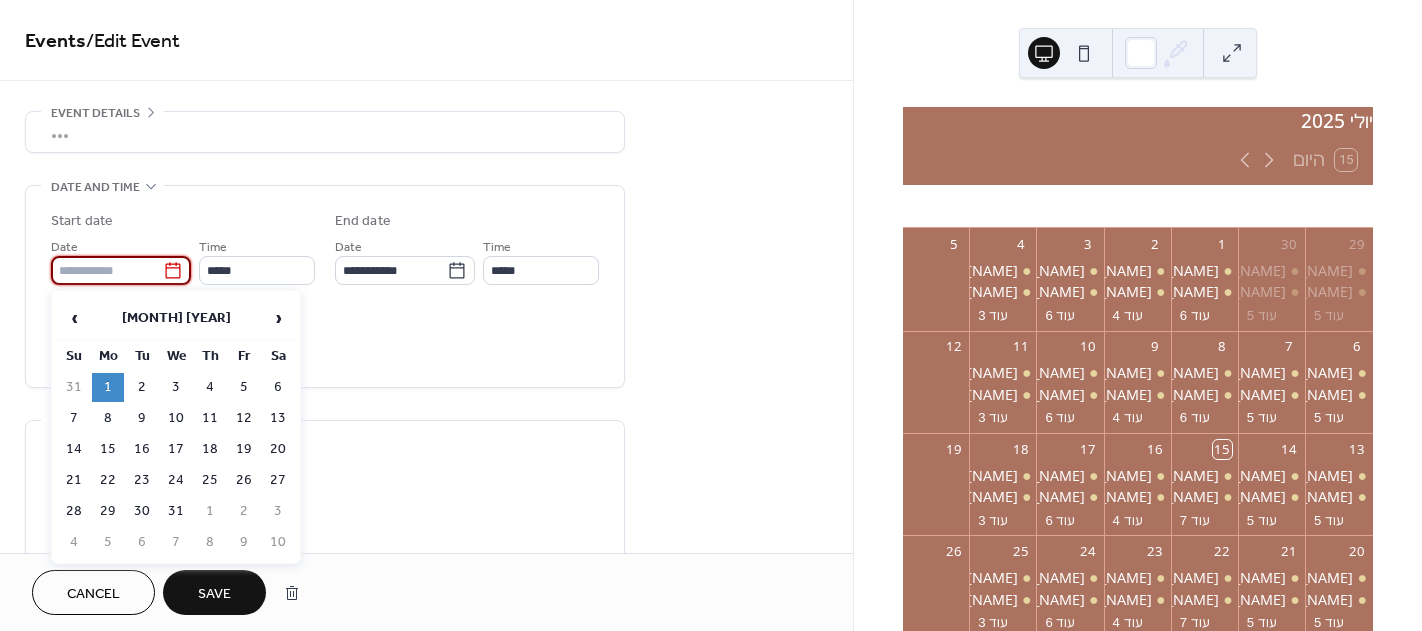 paste on "**********" 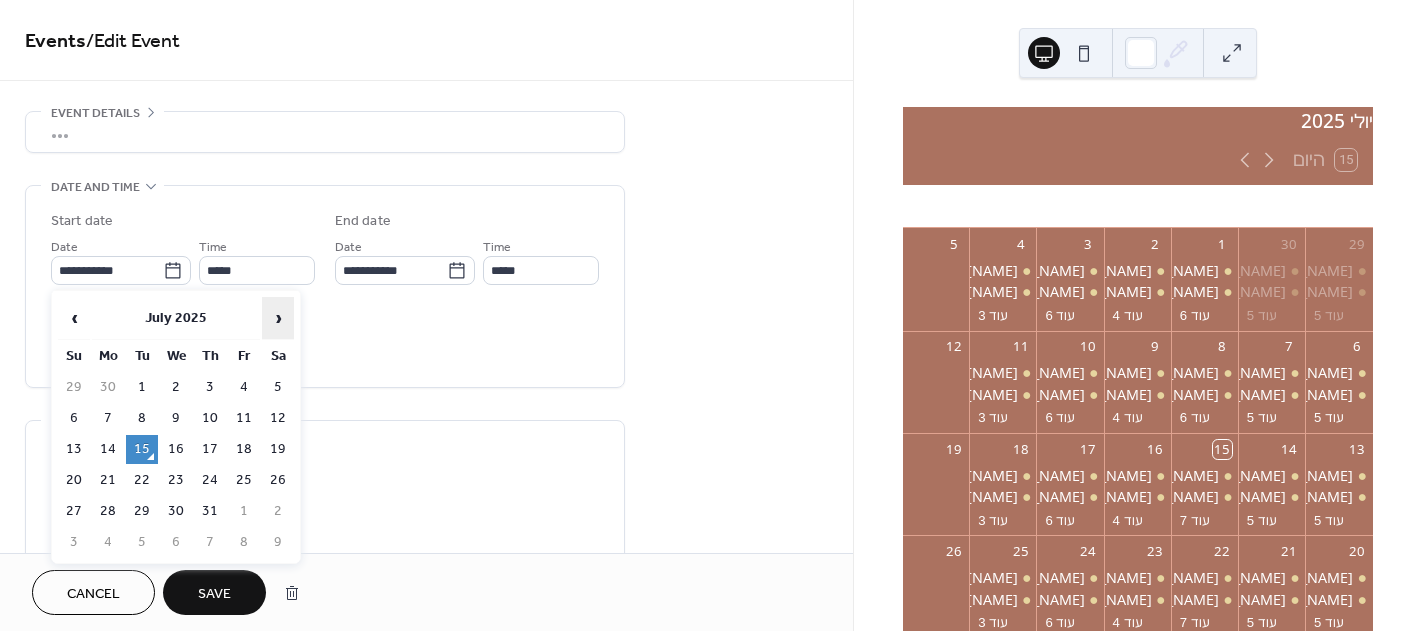 click on "›" at bounding box center (278, 318) 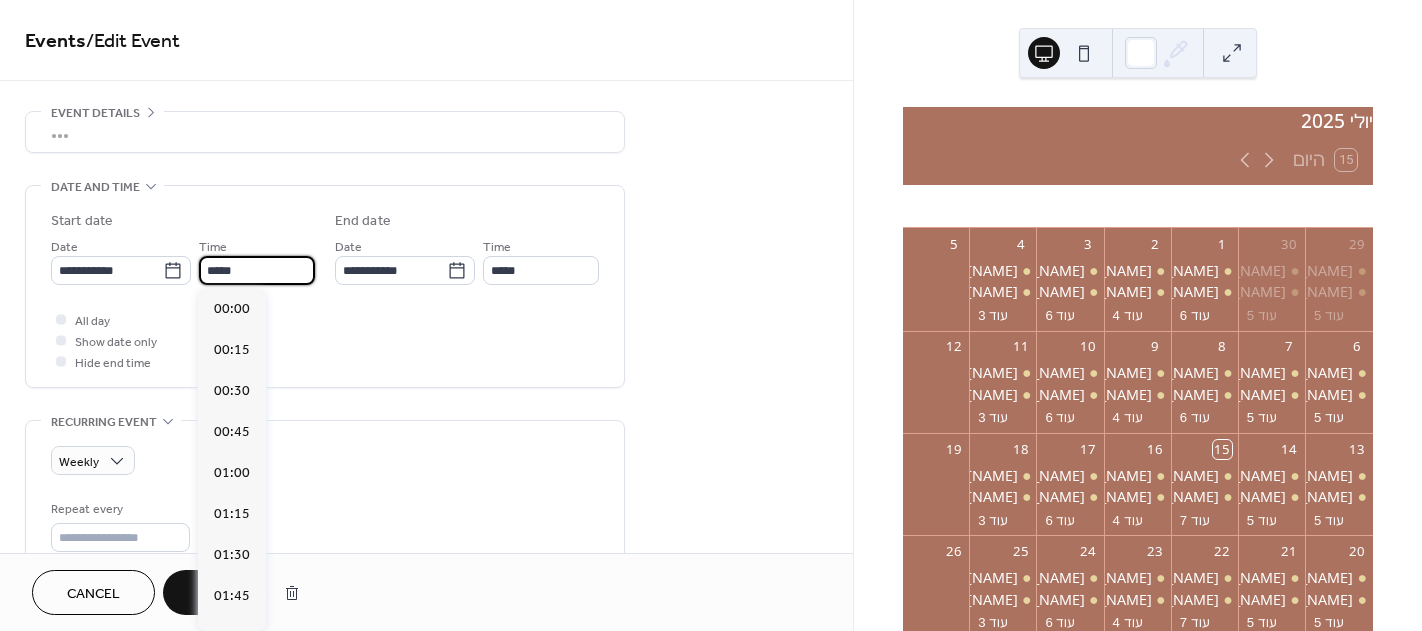 scroll, scrollTop: 1312, scrollLeft: 0, axis: vertical 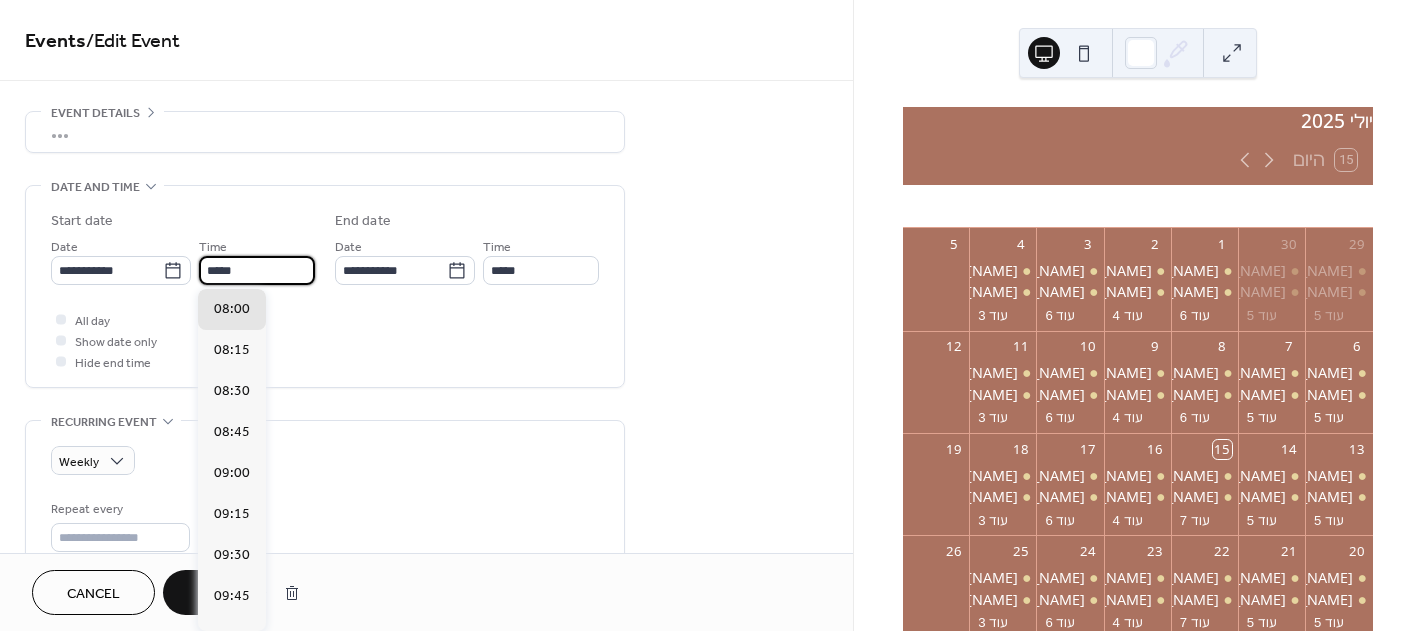 click on "*****" at bounding box center [257, 270] 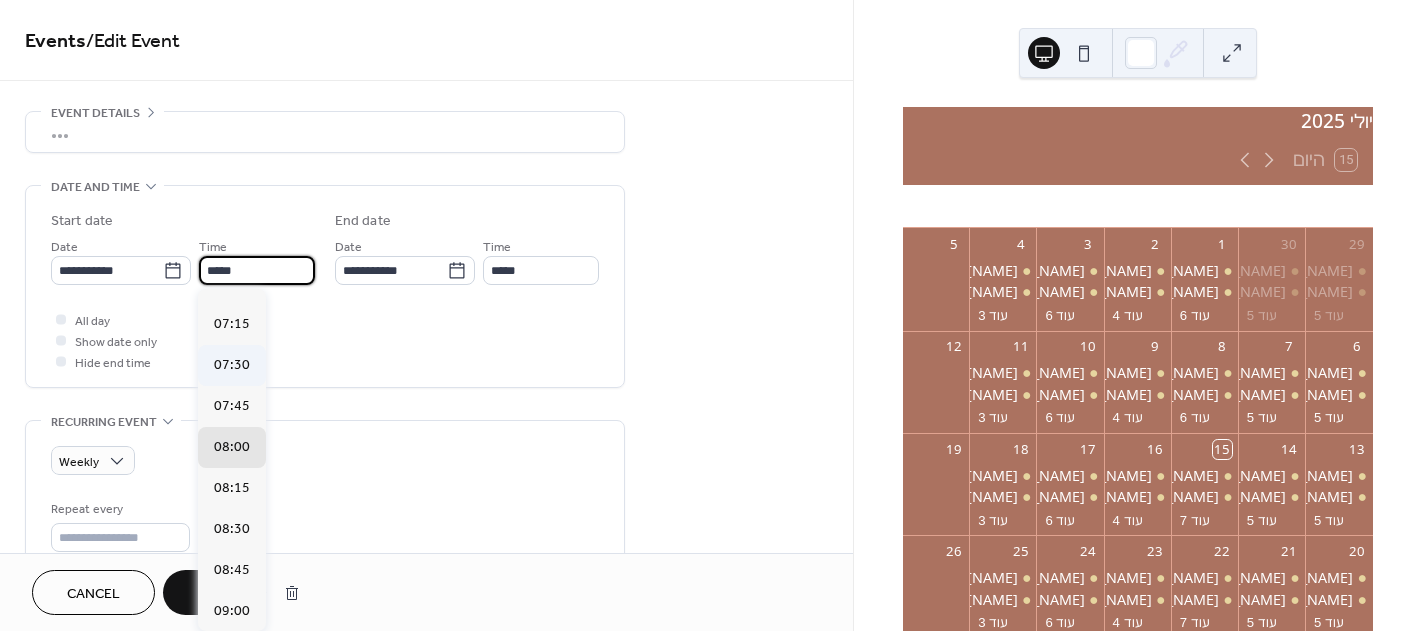 scroll, scrollTop: 1112, scrollLeft: 0, axis: vertical 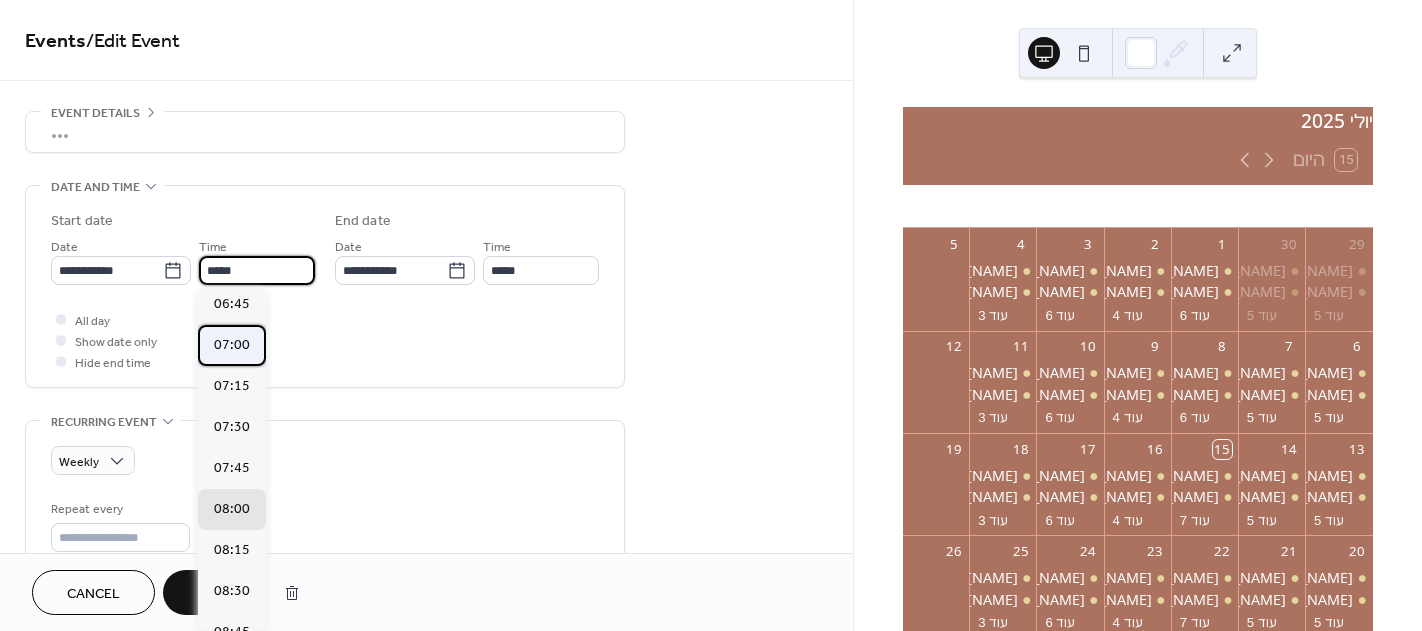 click on "07:00" at bounding box center [232, 345] 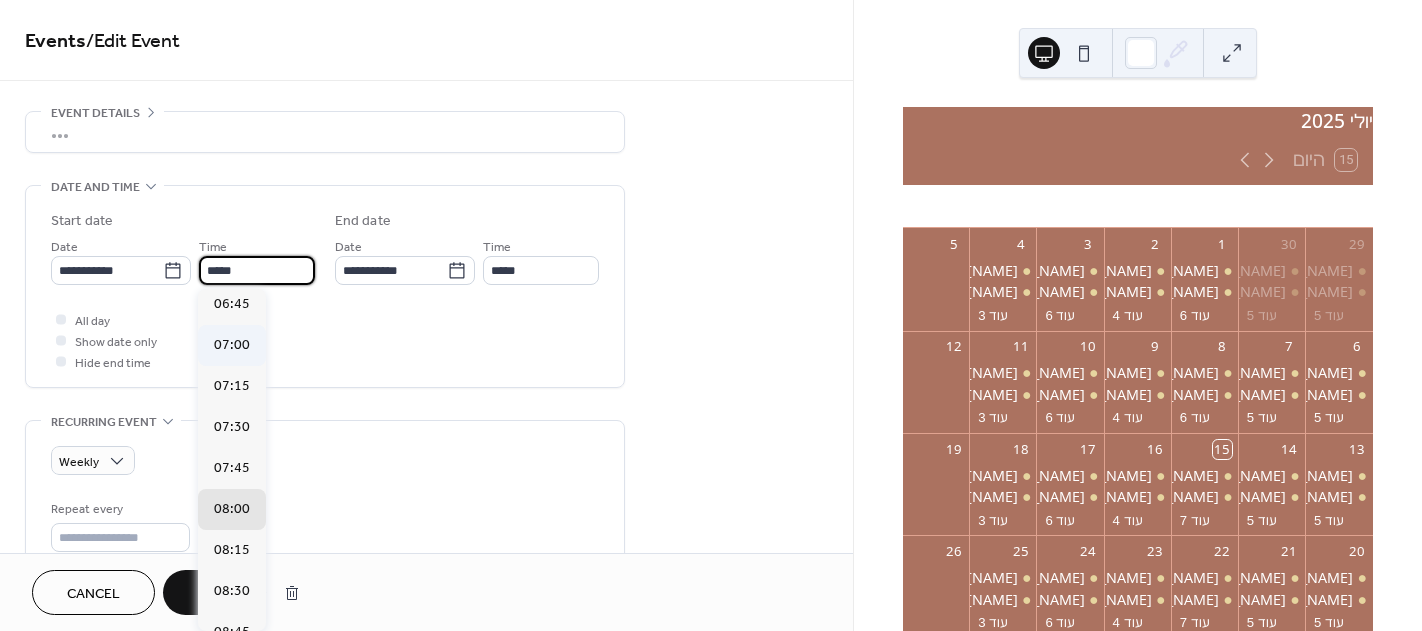 type on "**********" 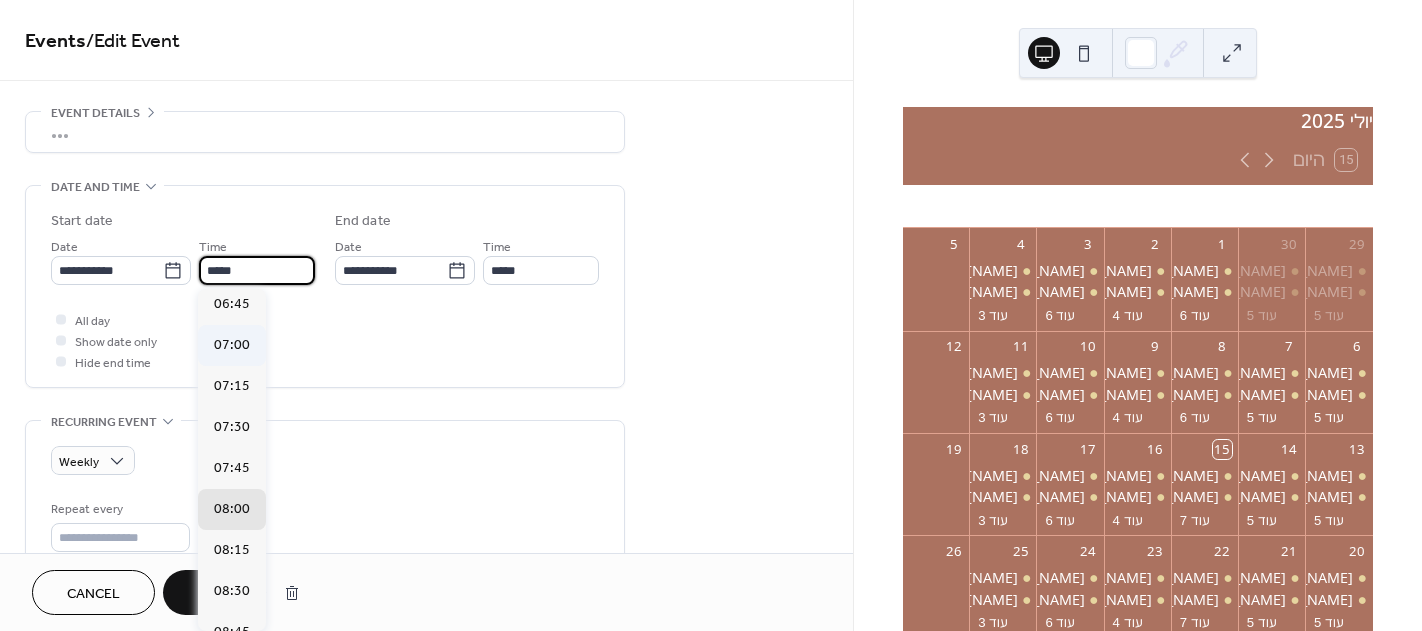 type on "*****" 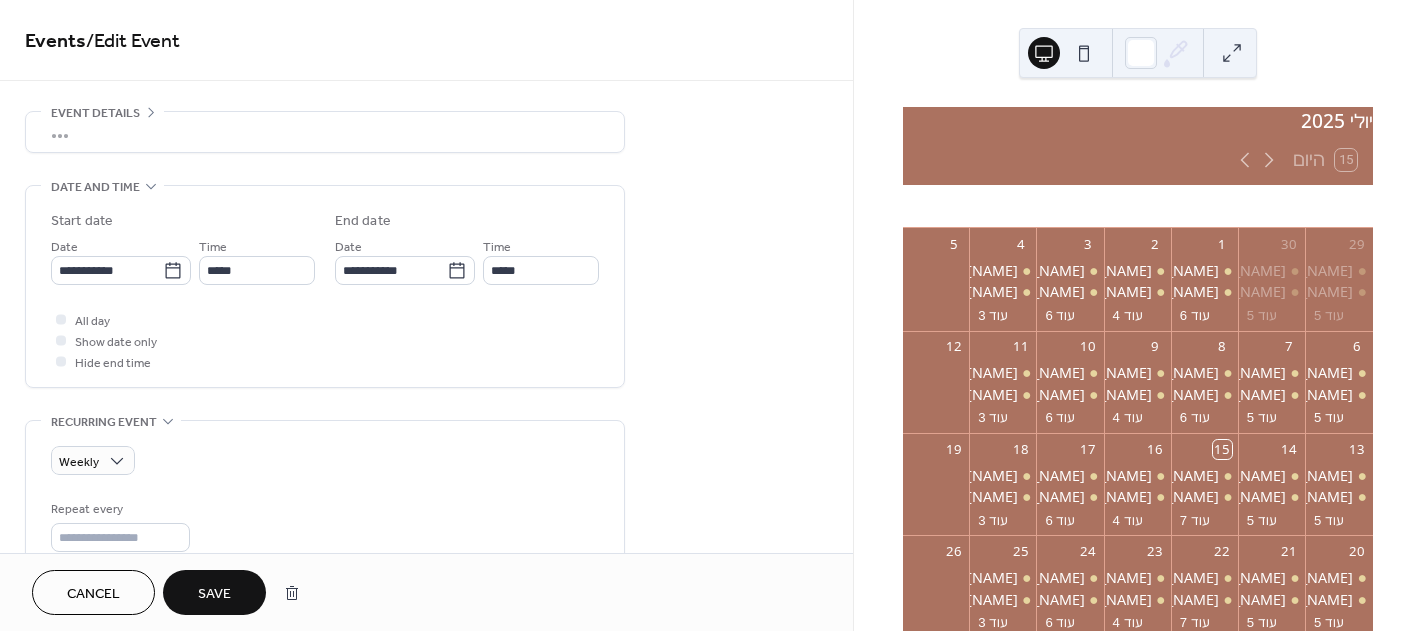 click on "•••" at bounding box center [325, 132] 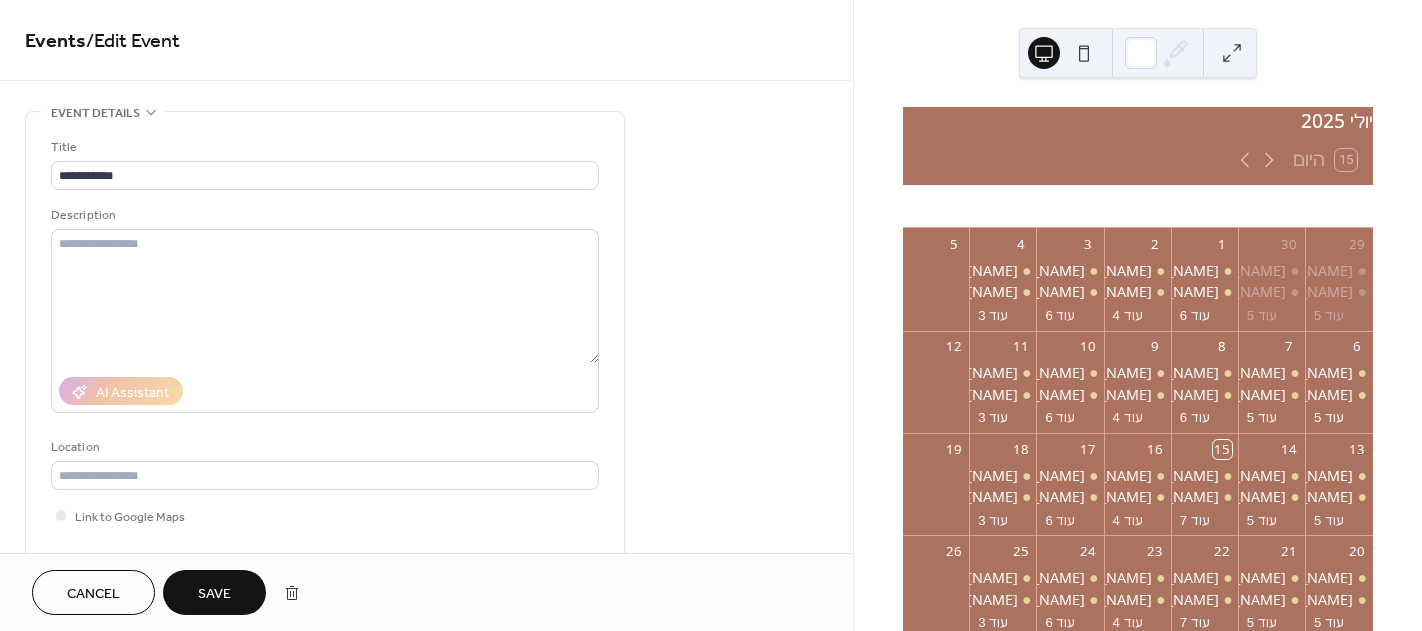 scroll, scrollTop: 0, scrollLeft: 0, axis: both 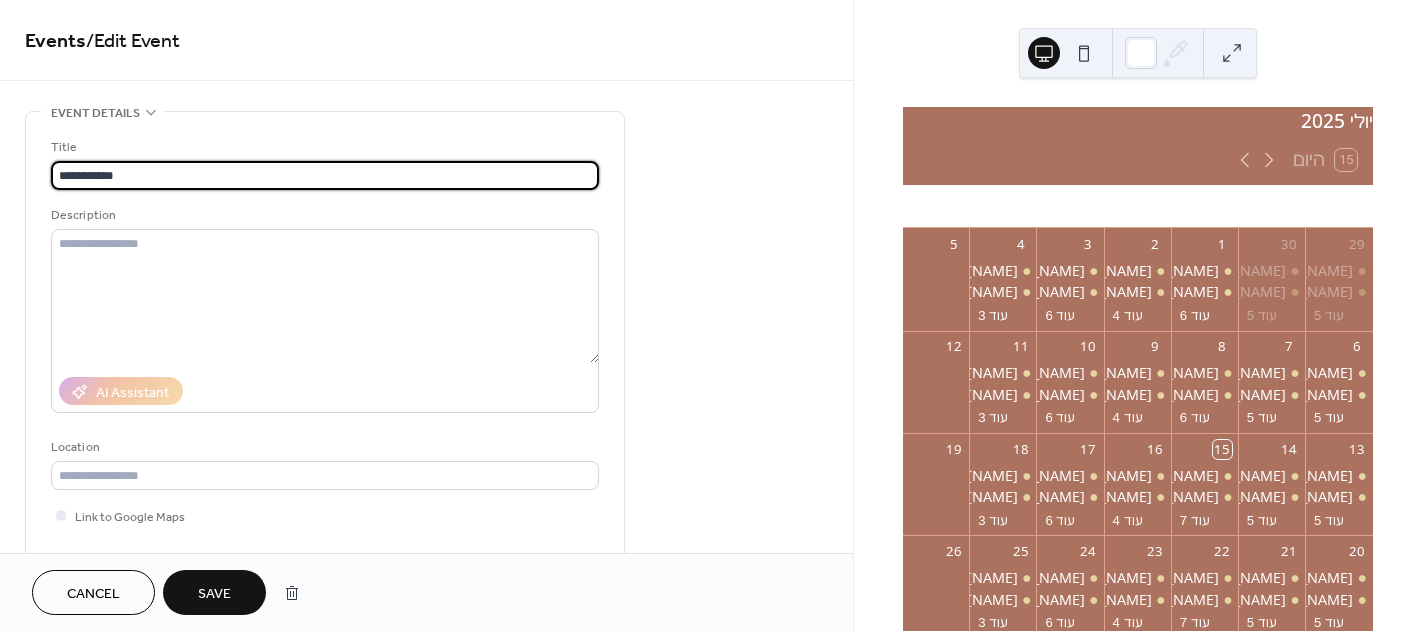 click on "**********" at bounding box center [325, 175] 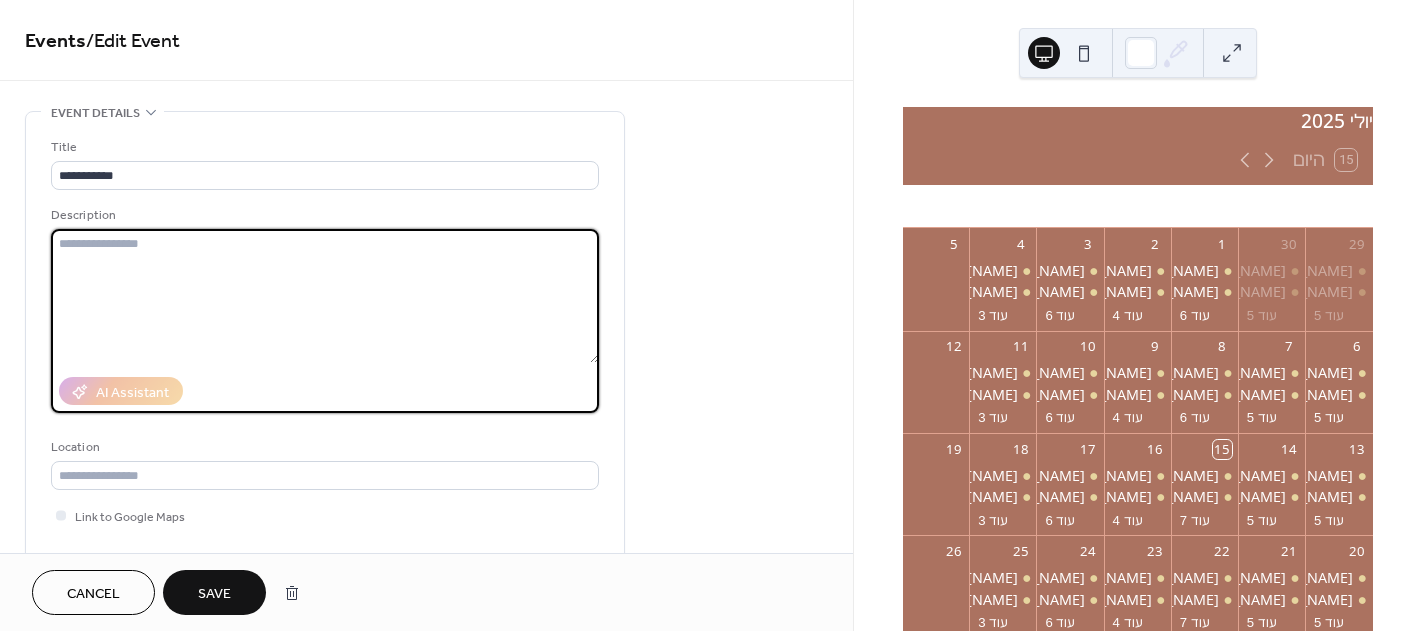click at bounding box center (325, 296) 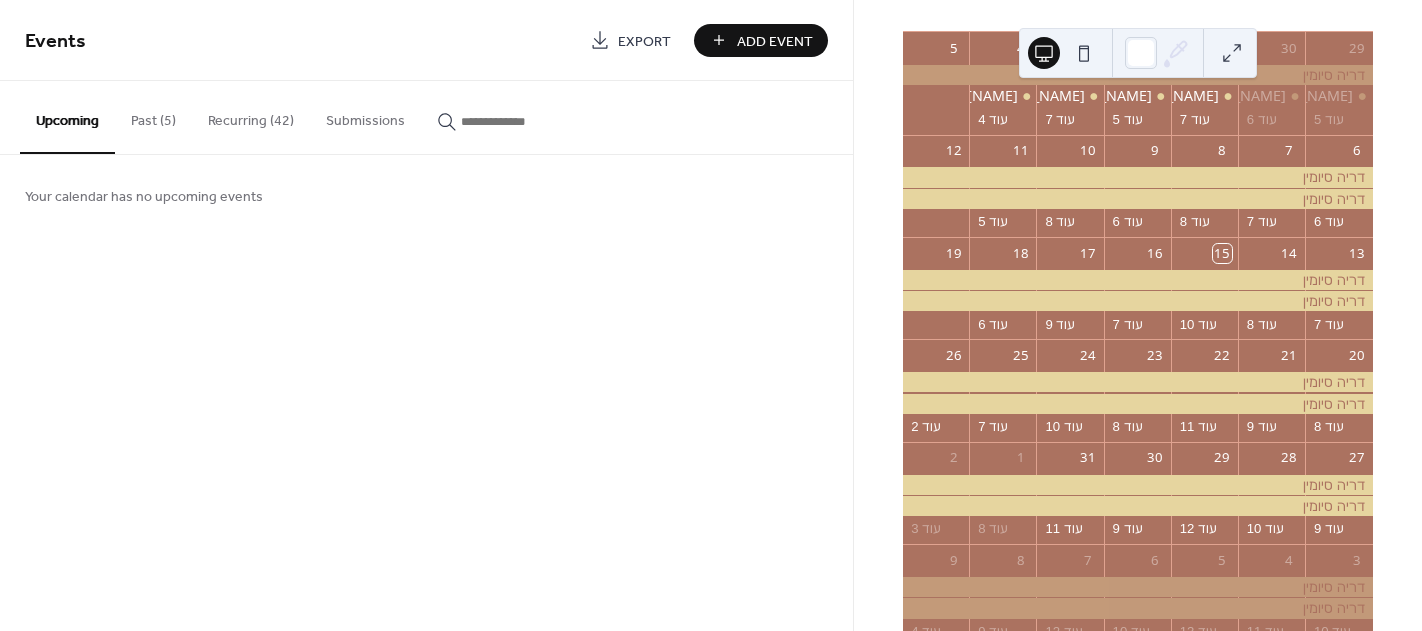 scroll, scrollTop: 200, scrollLeft: 0, axis: vertical 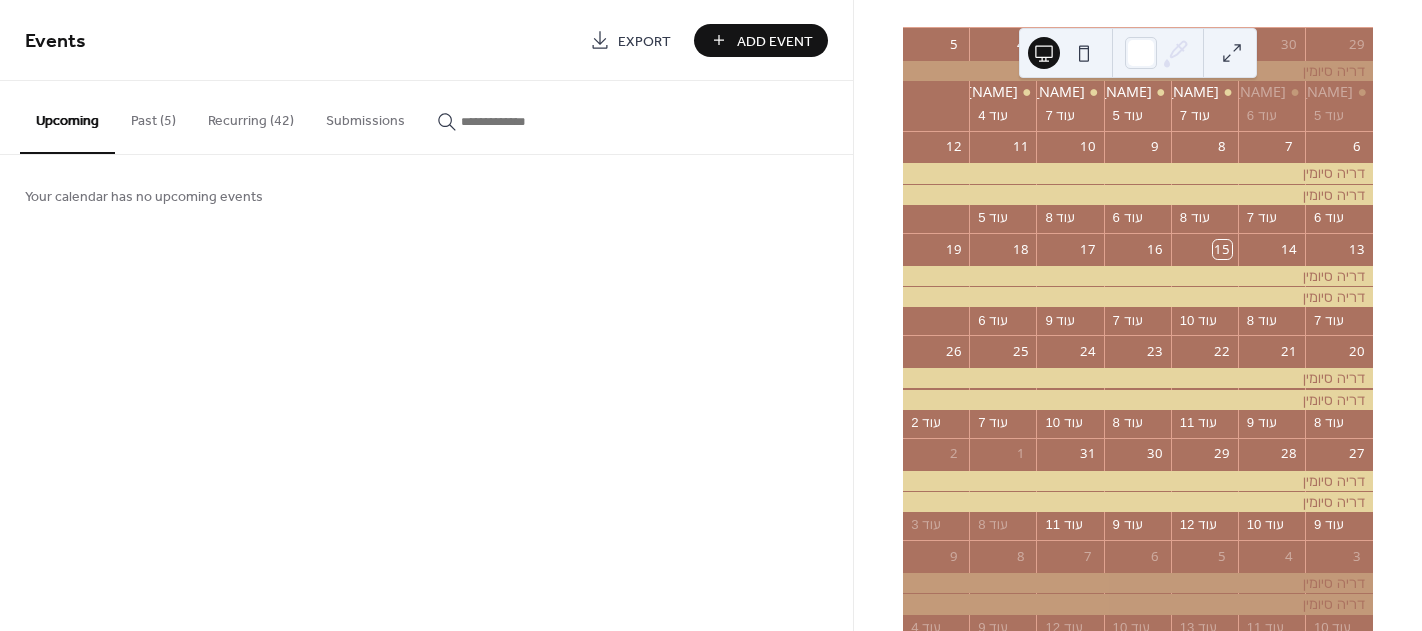 click on "Recurring (42)" at bounding box center (251, 116) 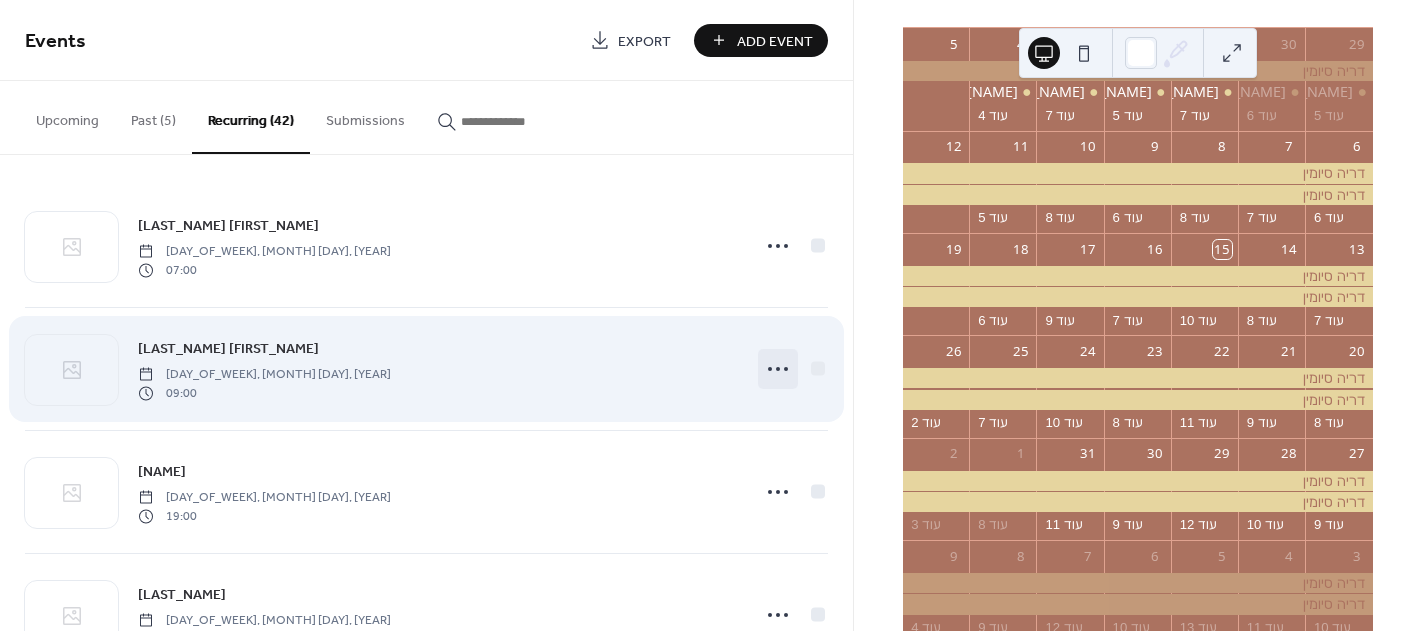 click 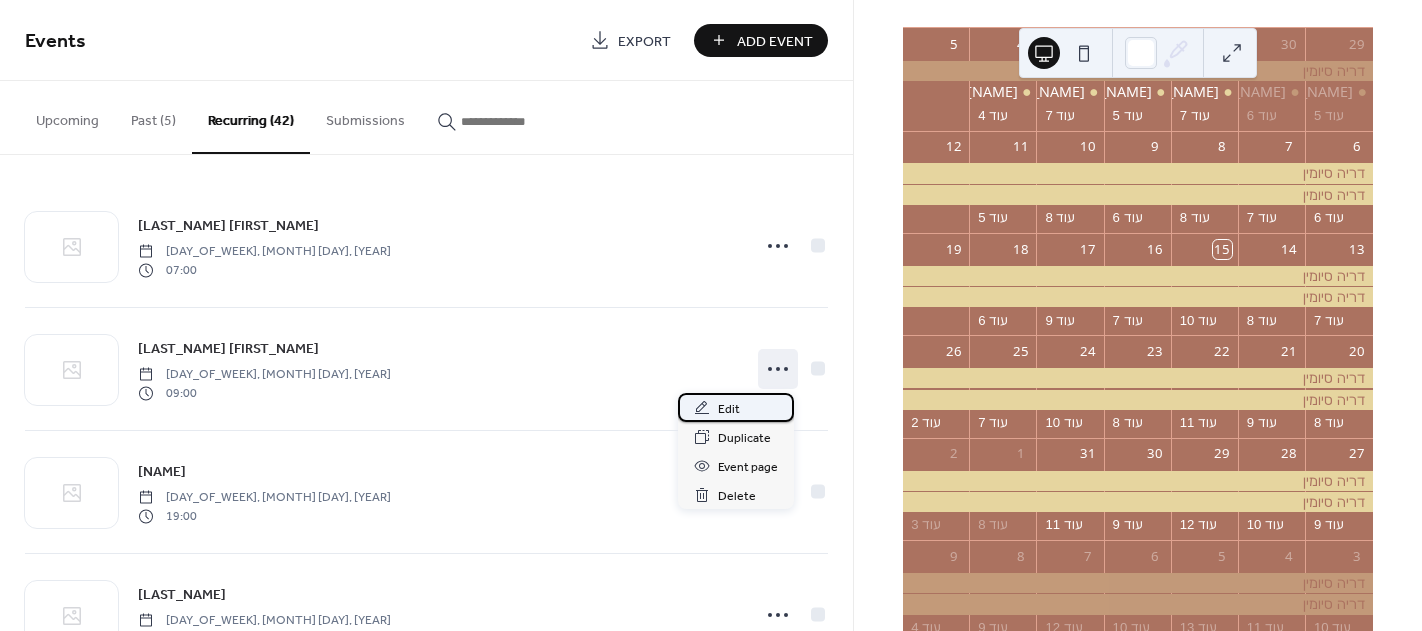 click on "Edit" at bounding box center [729, 409] 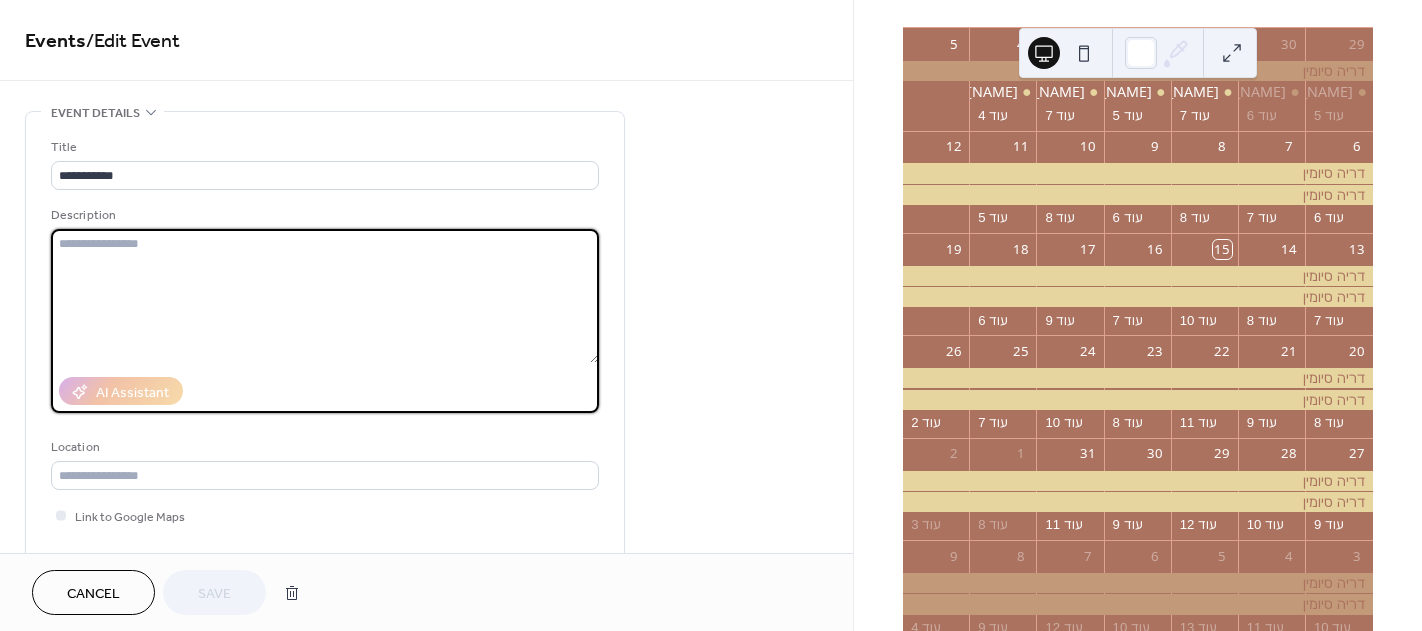 click at bounding box center (325, 296) 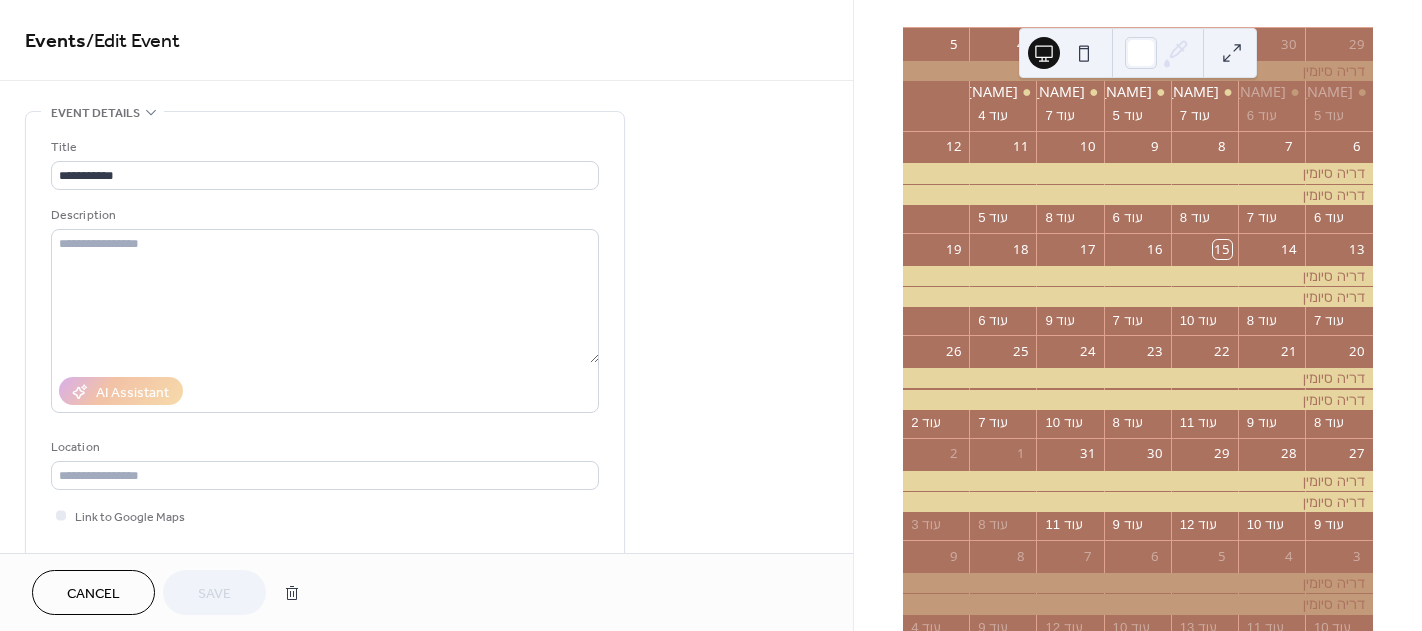 click on "Event details" at bounding box center [95, 113] 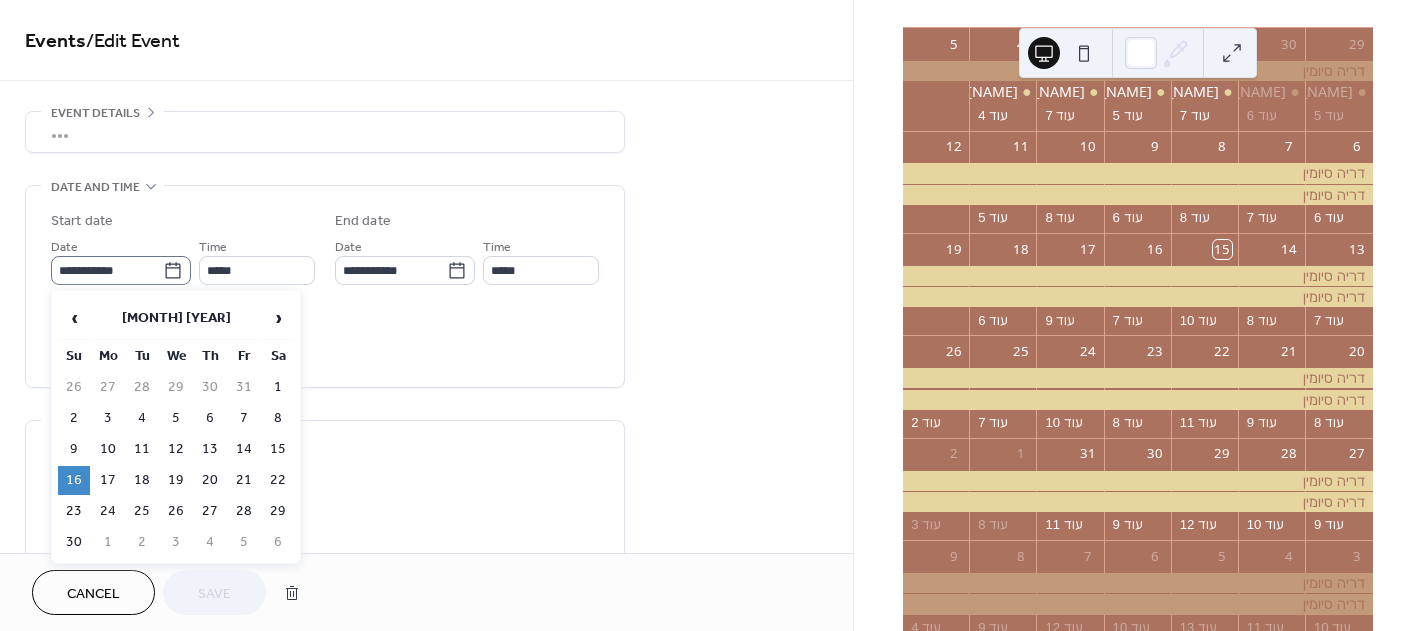 click 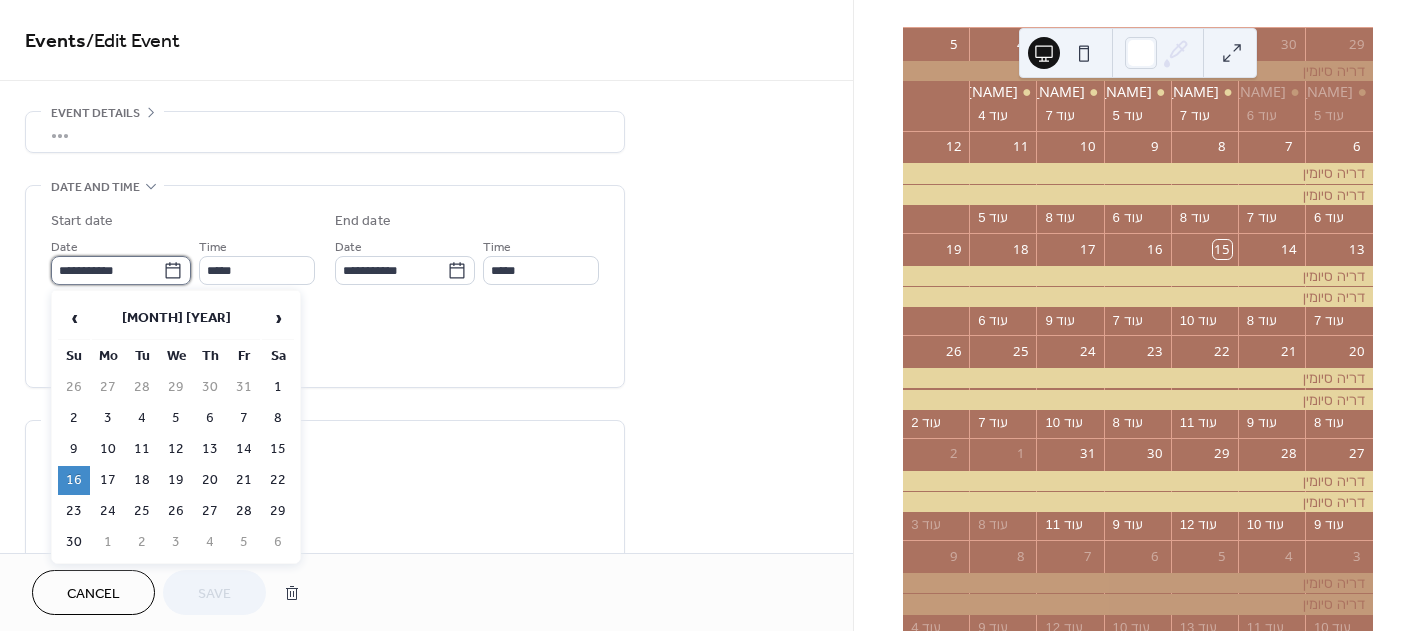 click on "**********" at bounding box center (107, 270) 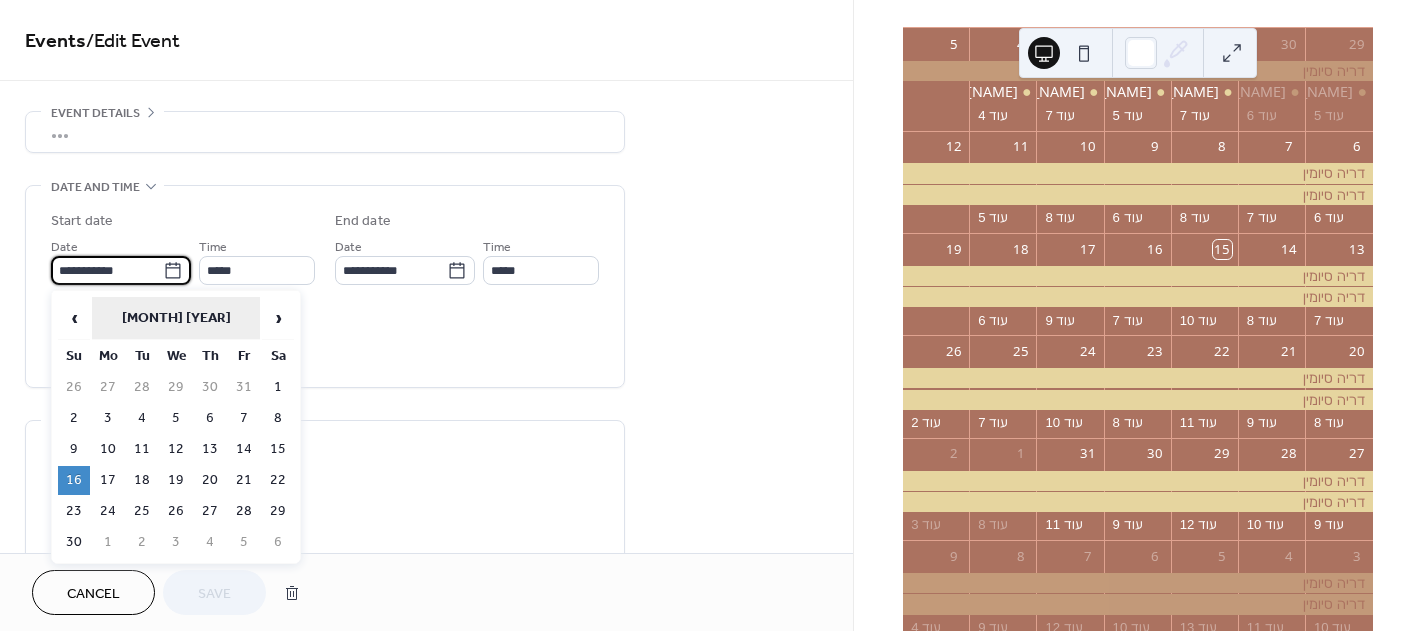 click on "[MONTH] [YEAR]" at bounding box center [176, 318] 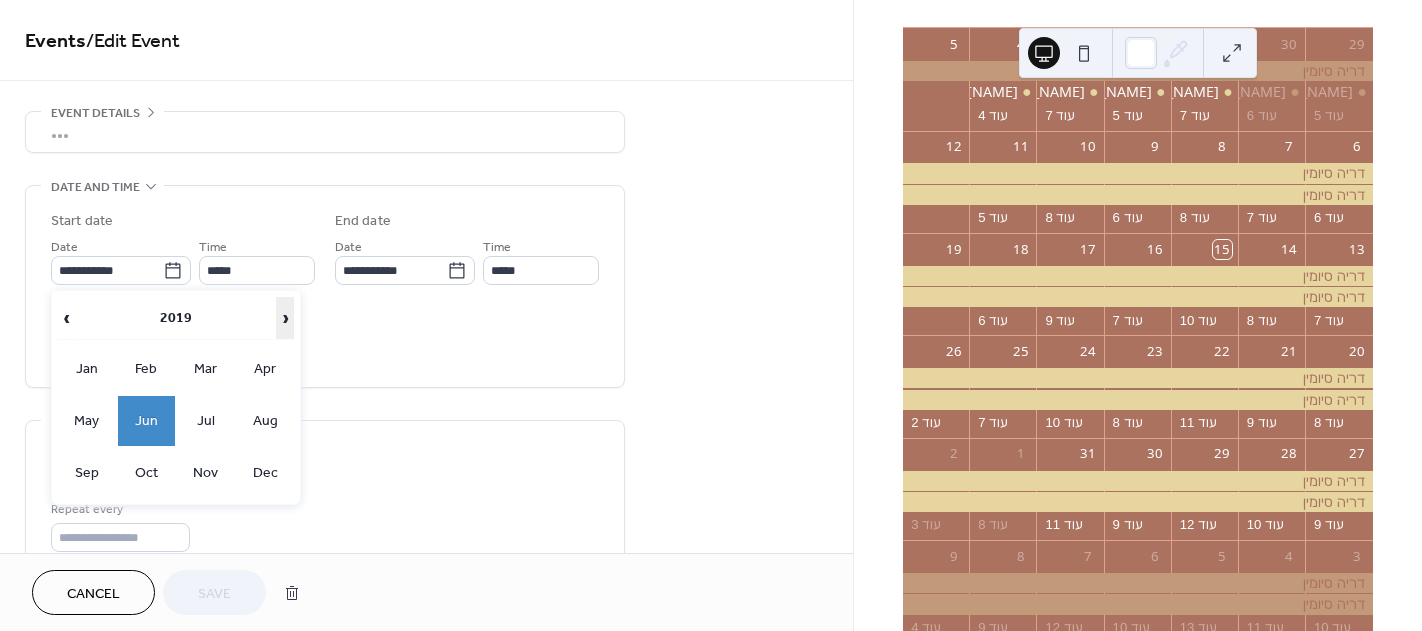 click on "›" at bounding box center [285, 318] 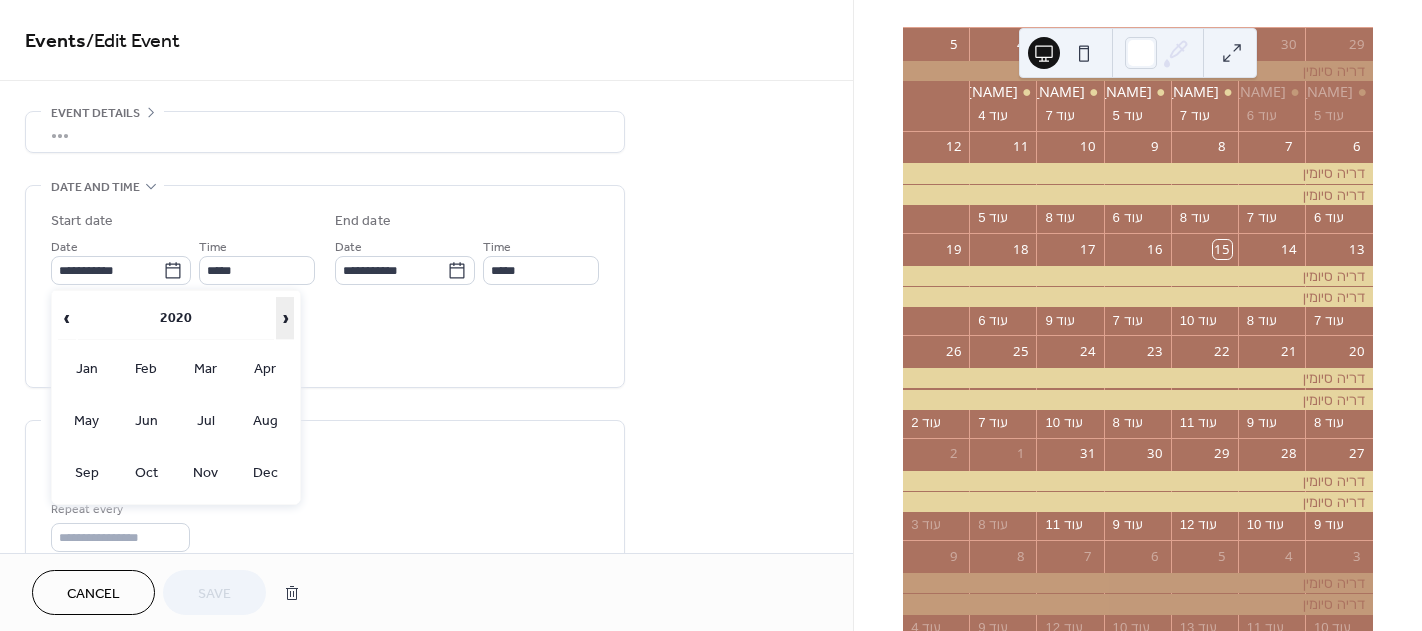click on "›" at bounding box center [285, 318] 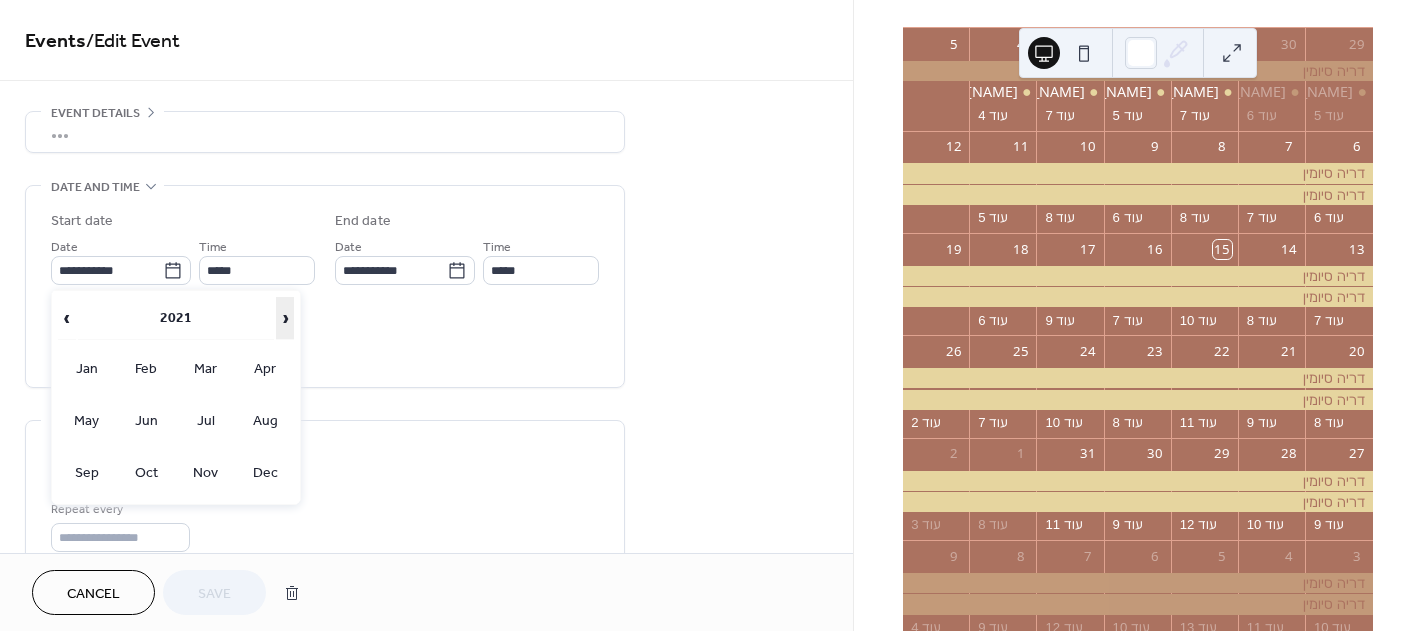 click on "›" at bounding box center [285, 318] 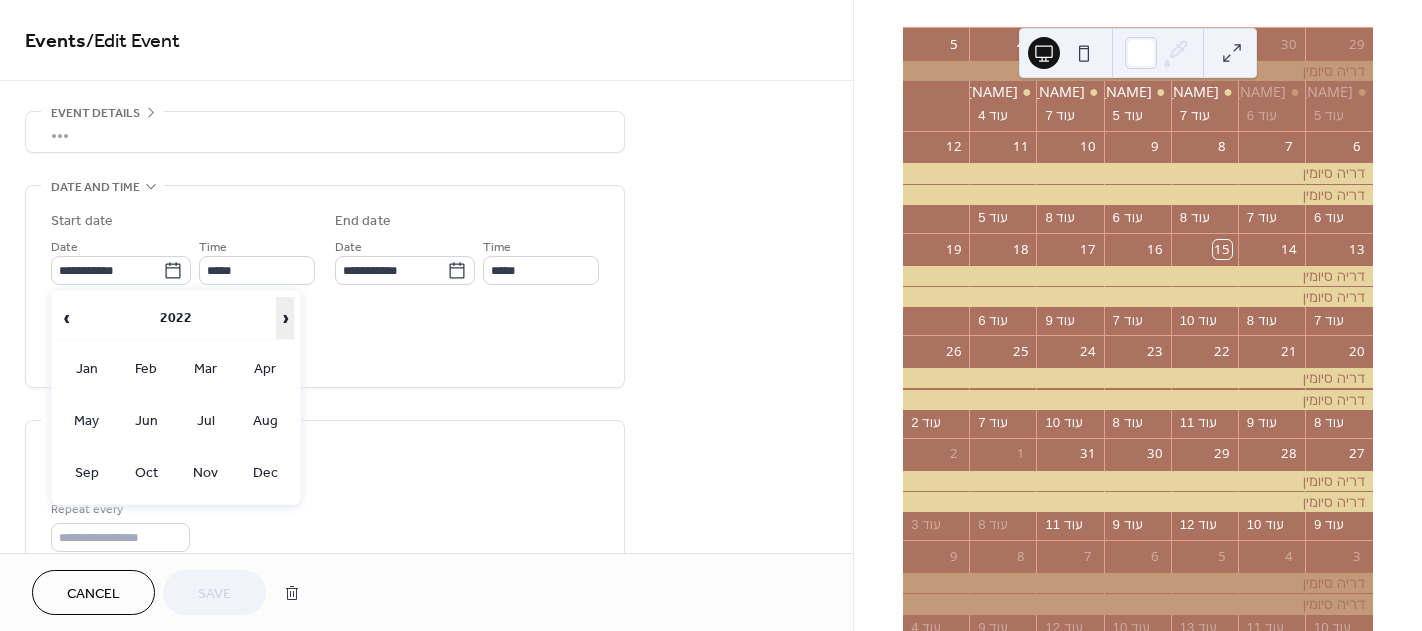 click on "›" at bounding box center [285, 318] 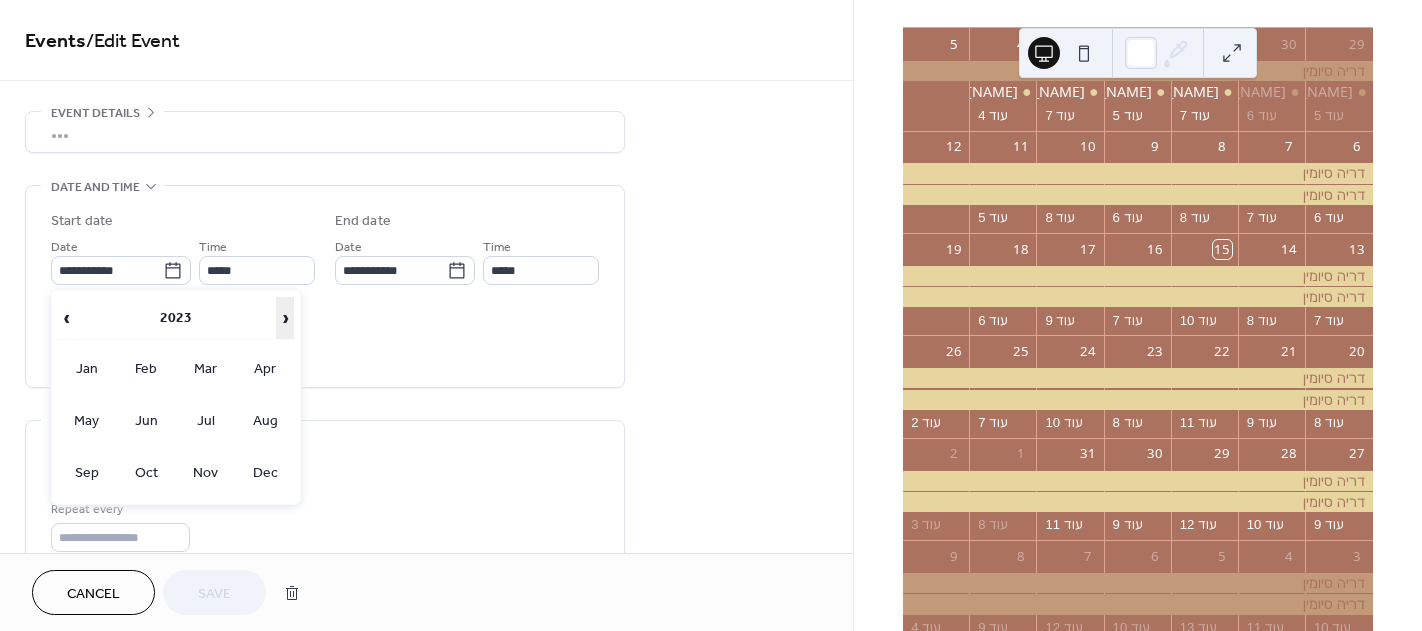 click on "›" at bounding box center [285, 318] 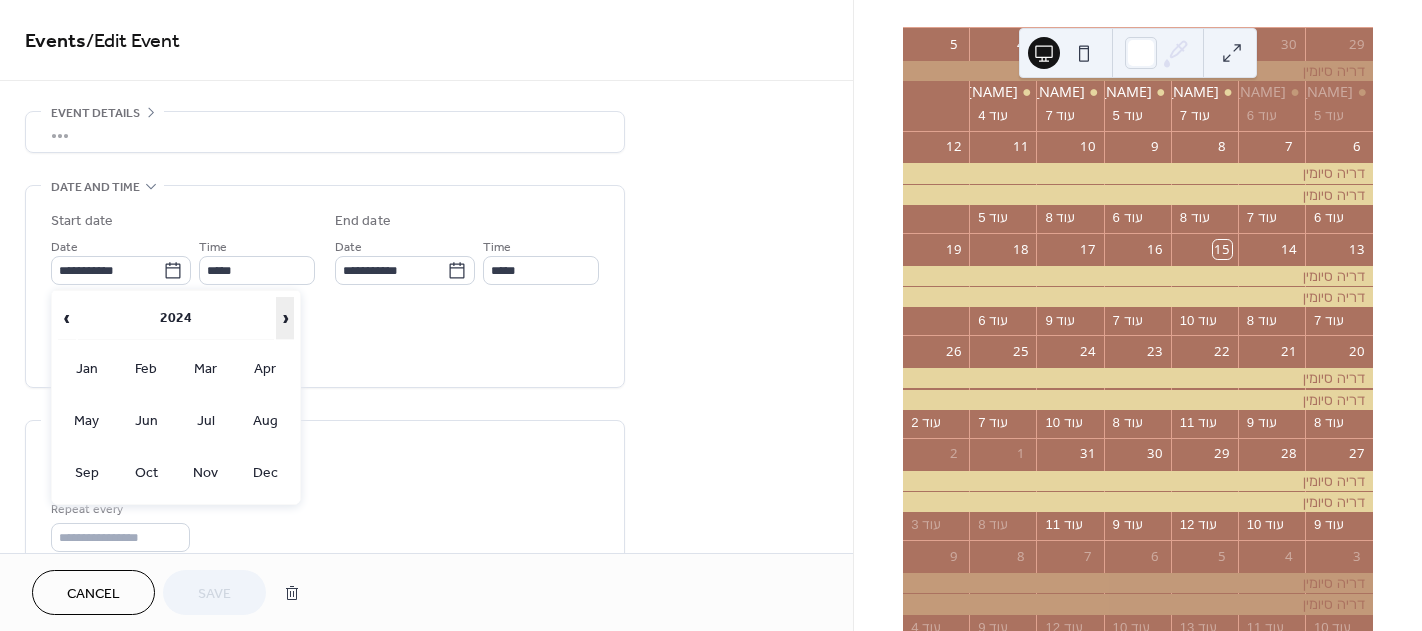 click on "›" at bounding box center (285, 318) 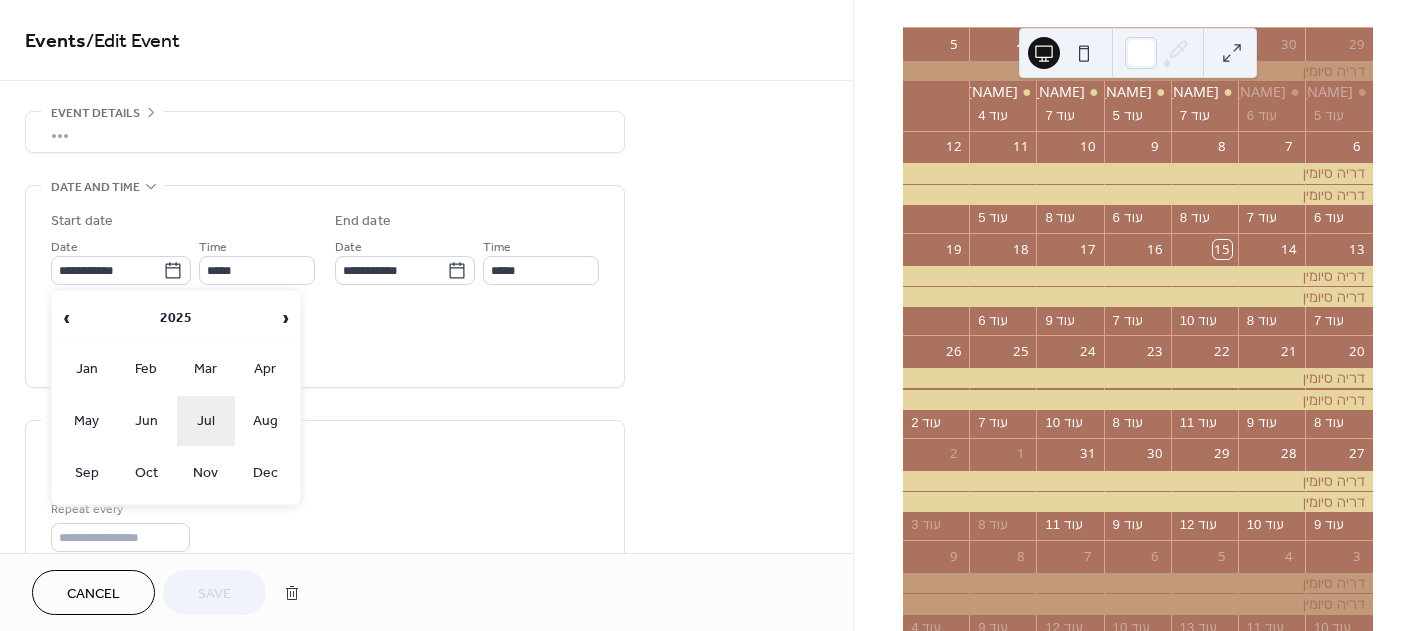 click on "Jul" at bounding box center [206, 421] 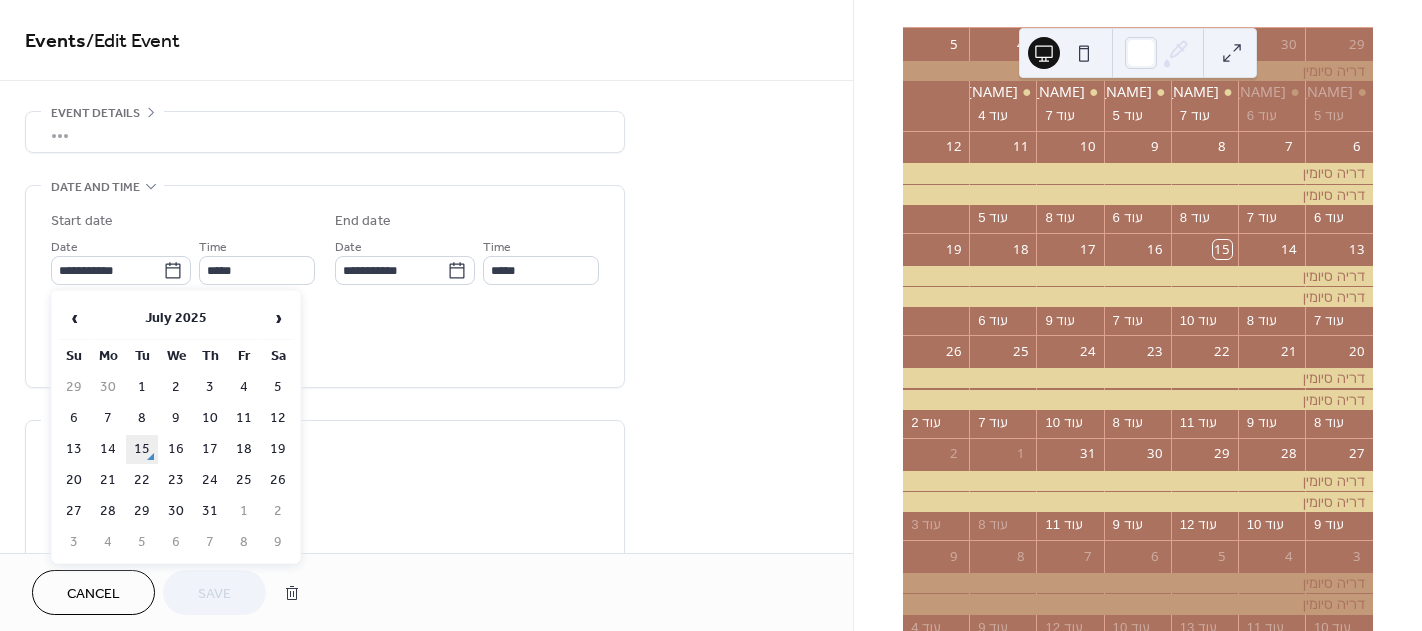 click on "15" at bounding box center (142, 449) 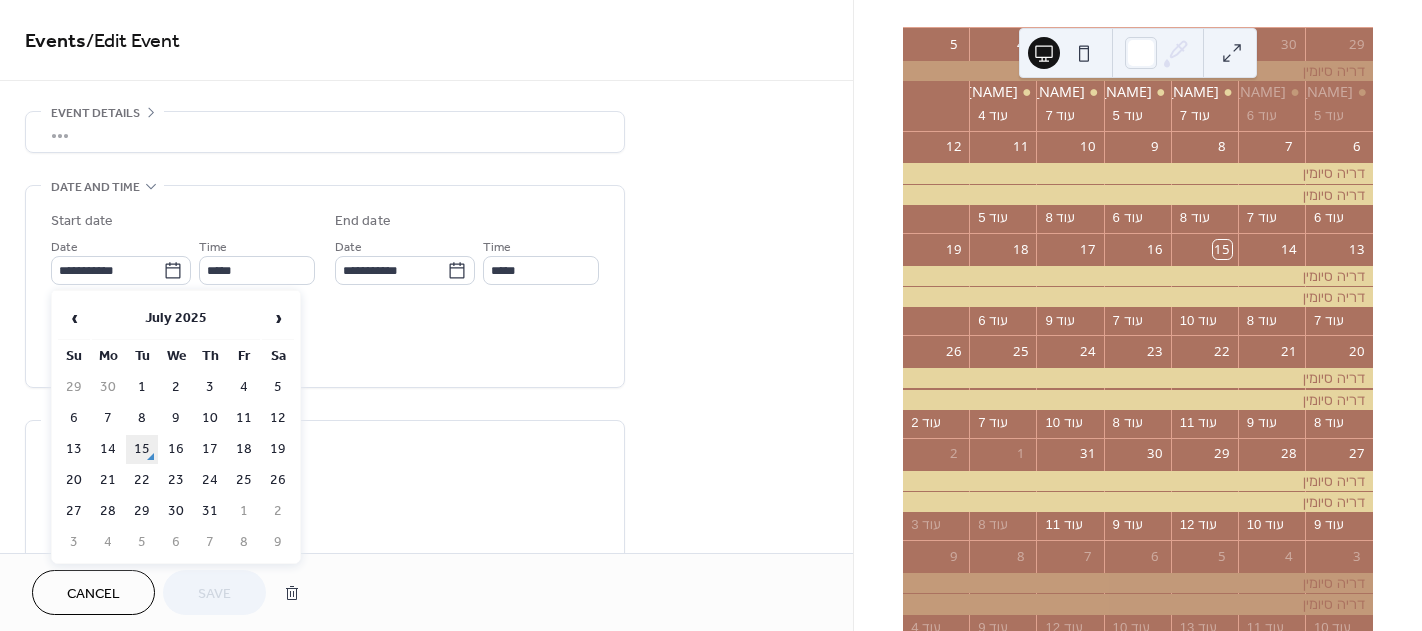 type on "**********" 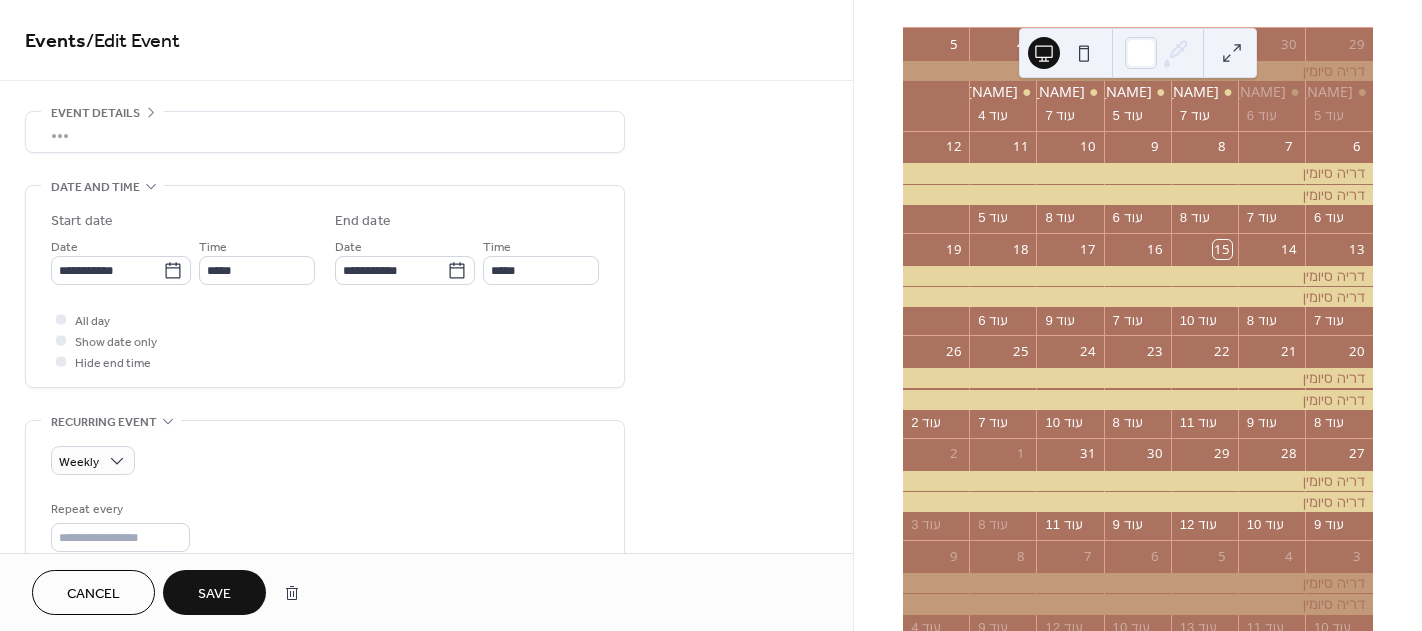 scroll, scrollTop: 100, scrollLeft: 0, axis: vertical 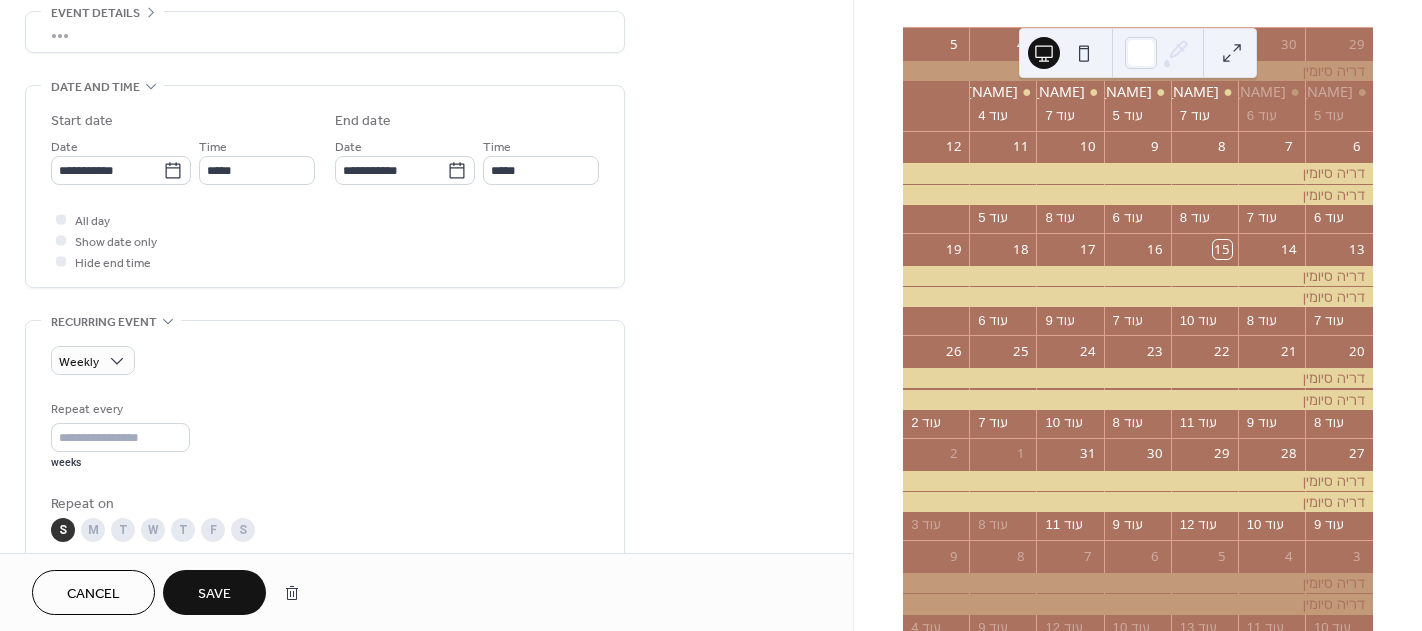 click on "T" at bounding box center [123, 530] 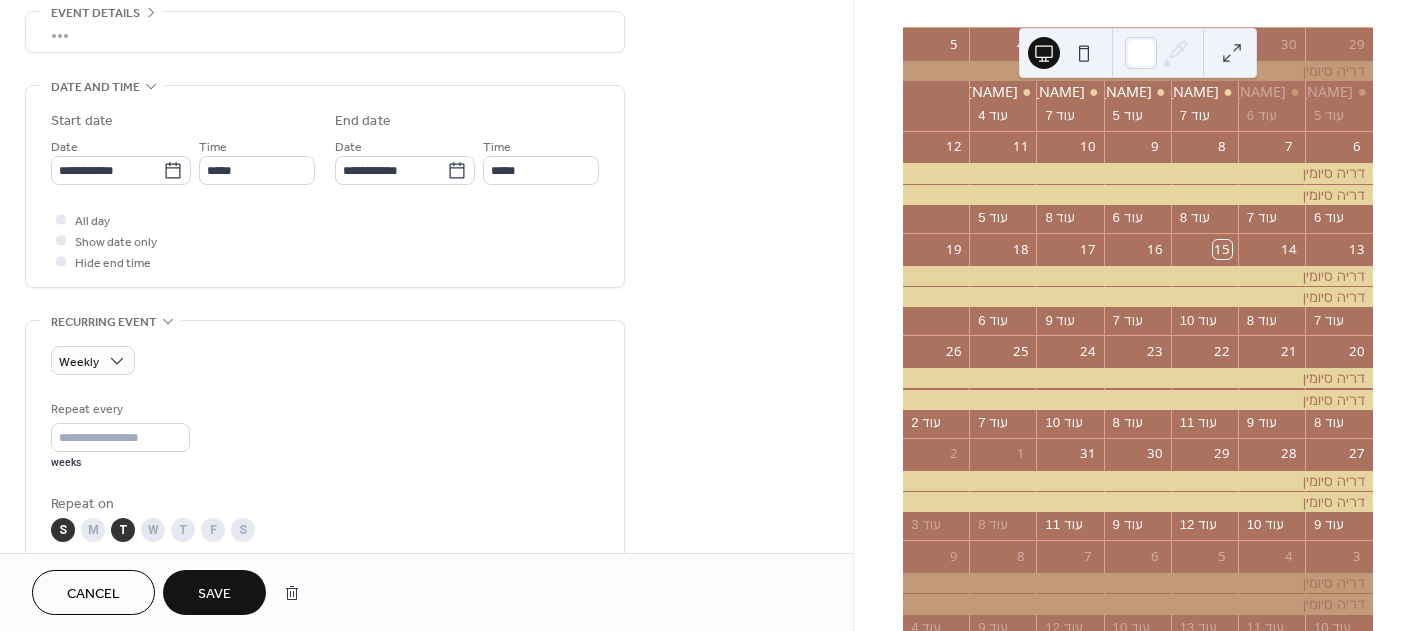 click on "S" at bounding box center [63, 530] 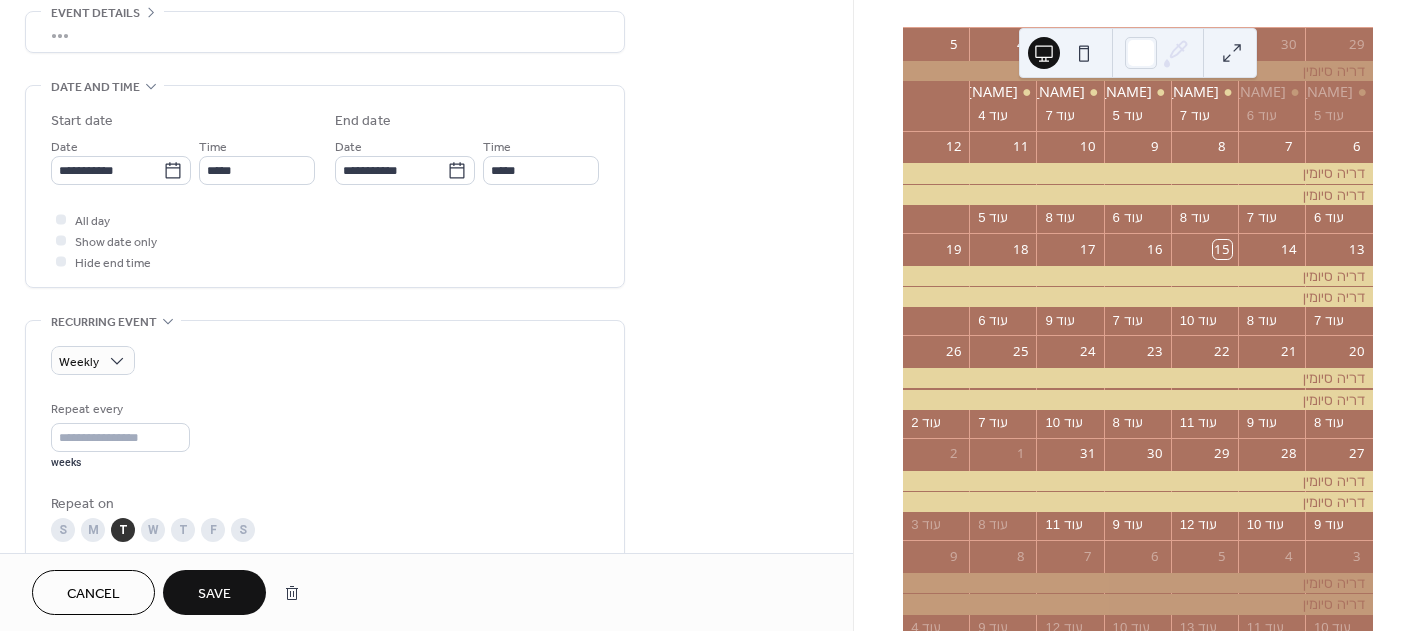click on "Save" at bounding box center [214, 594] 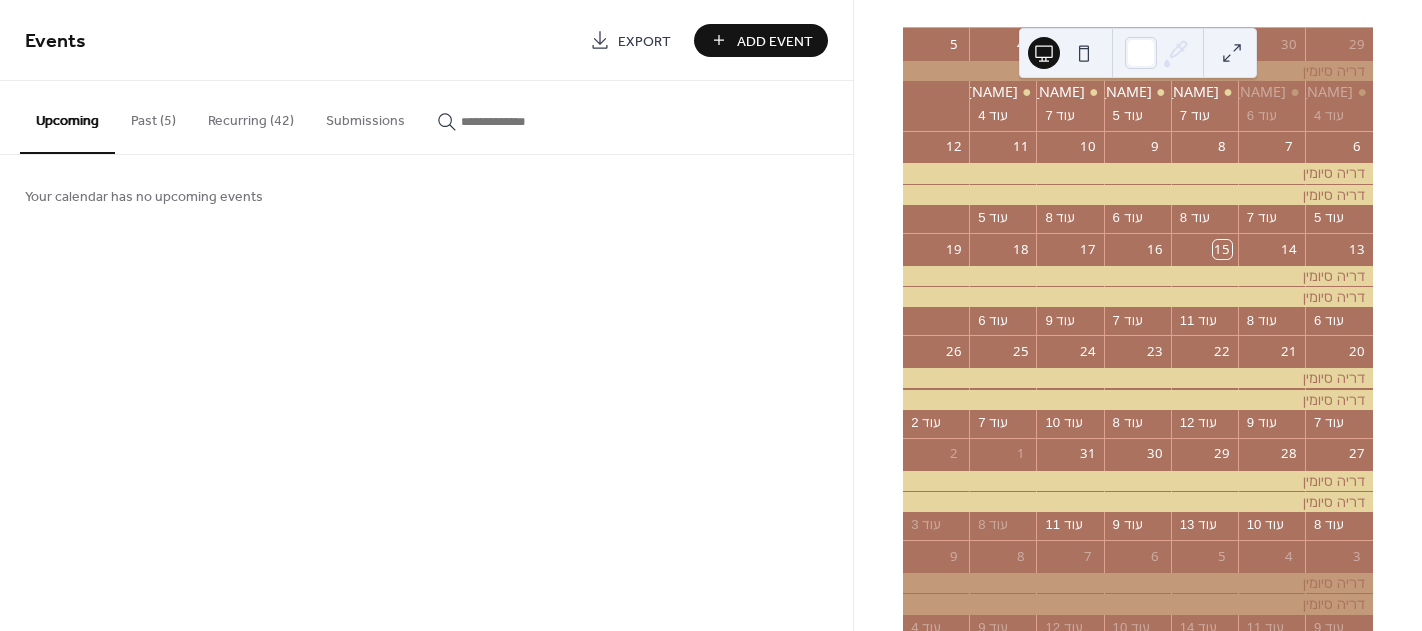 click on "Recurring (42)" at bounding box center (251, 116) 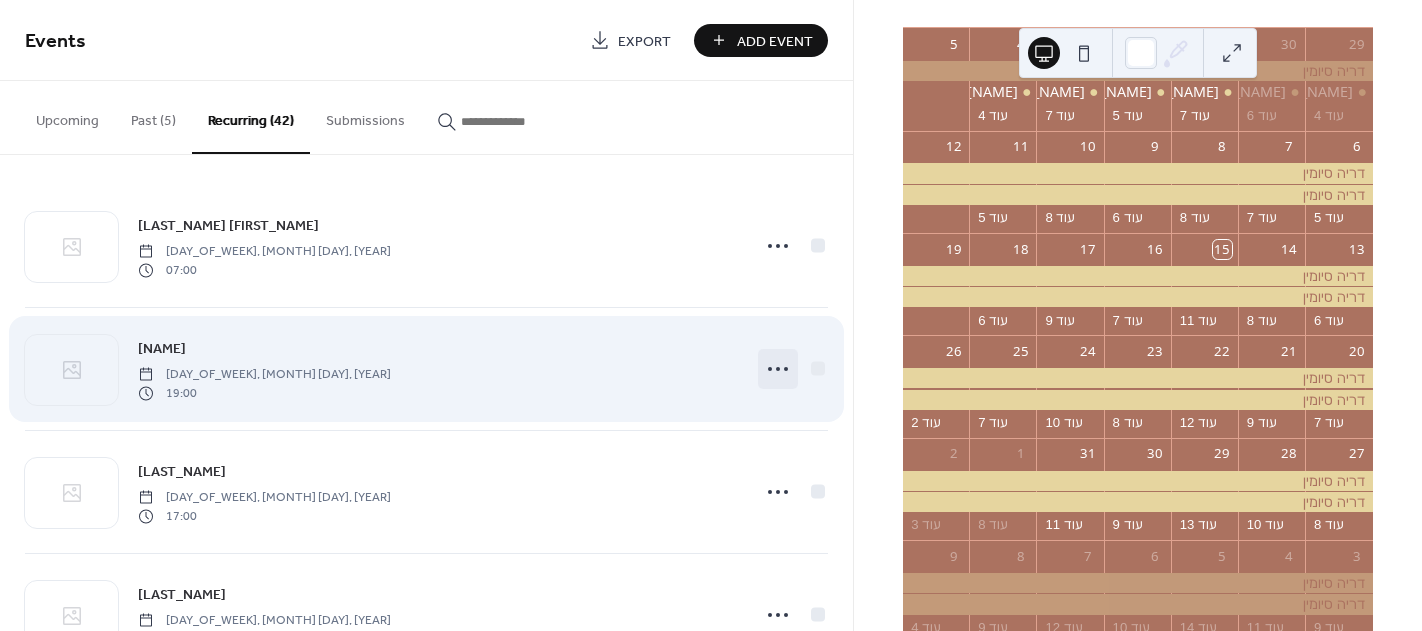 click 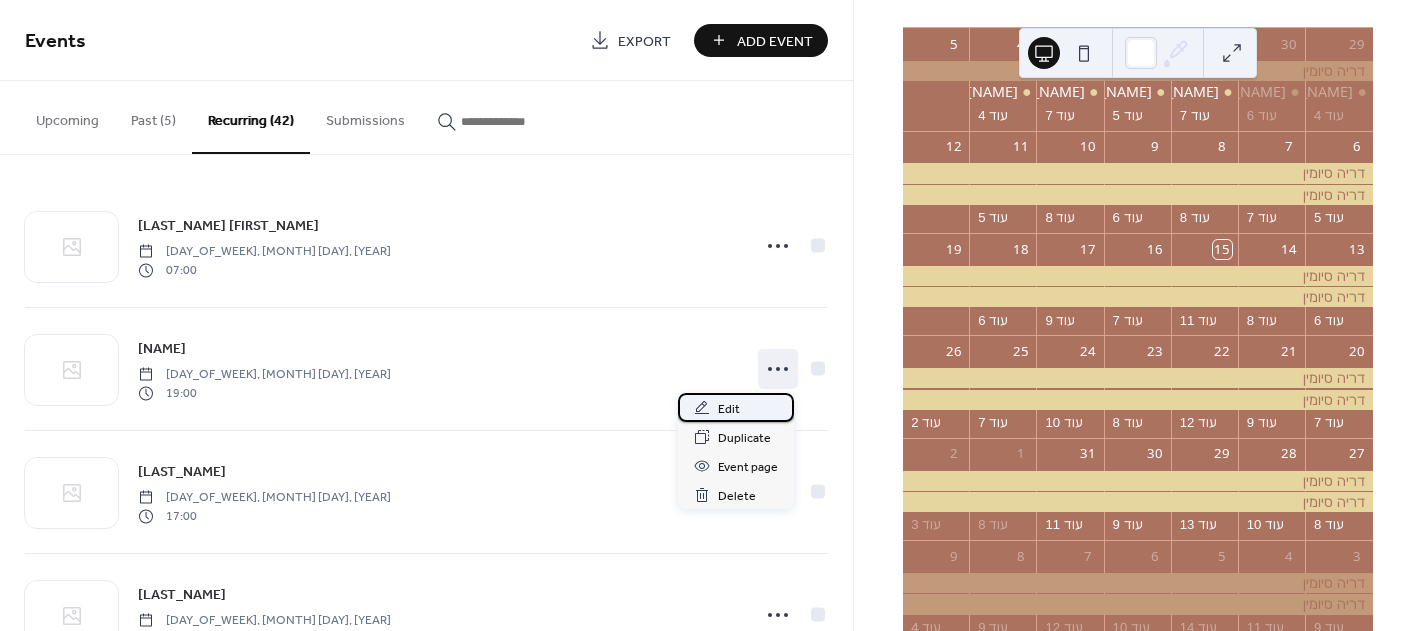 click on "Edit" at bounding box center [729, 409] 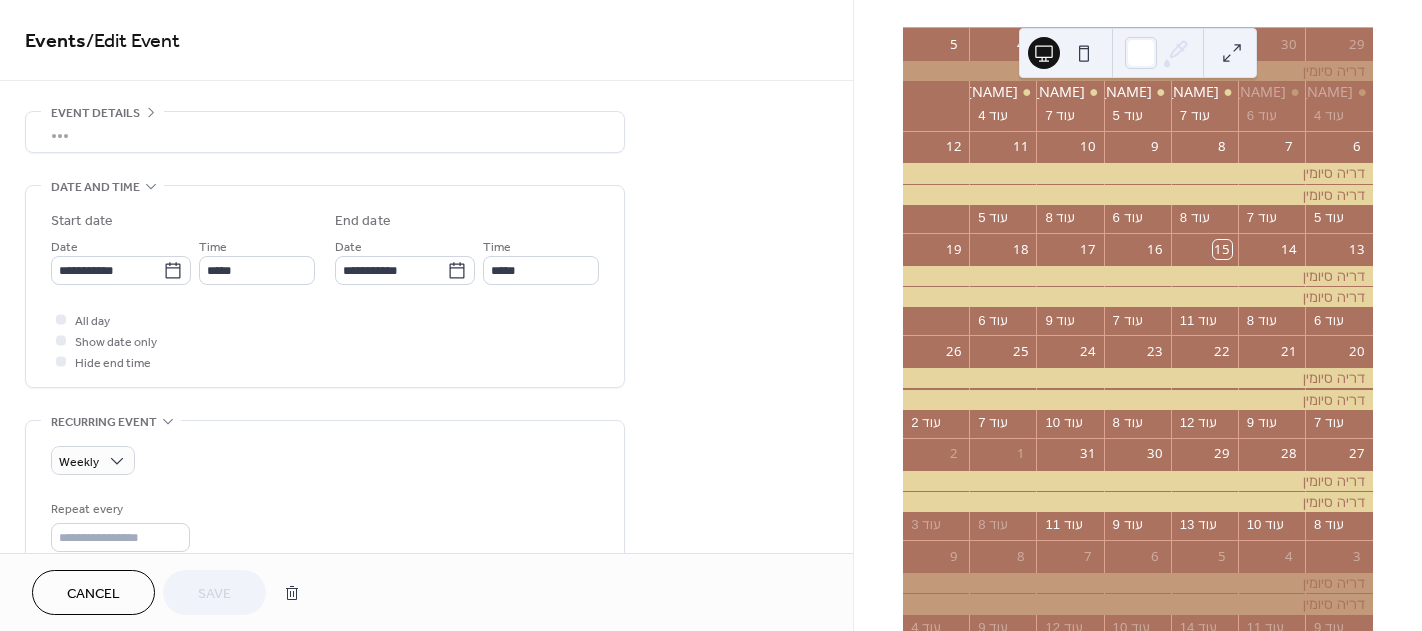 scroll, scrollTop: 63, scrollLeft: 0, axis: vertical 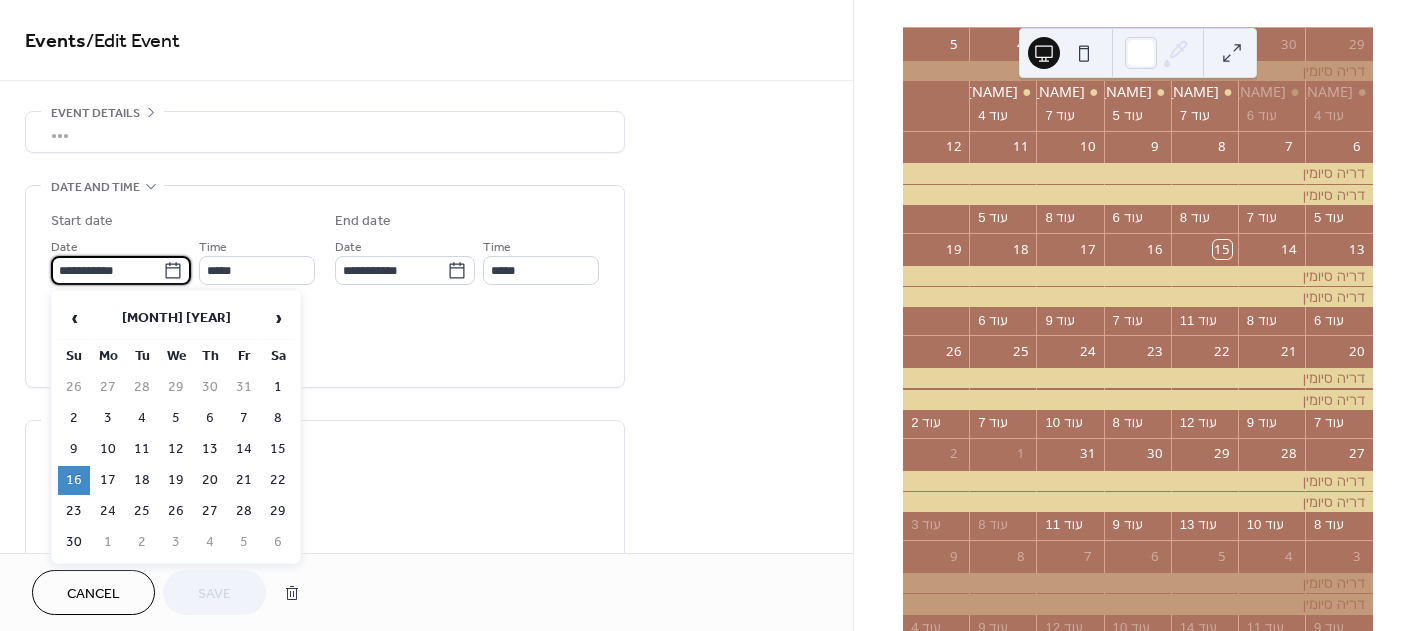 click on "**********" at bounding box center [107, 270] 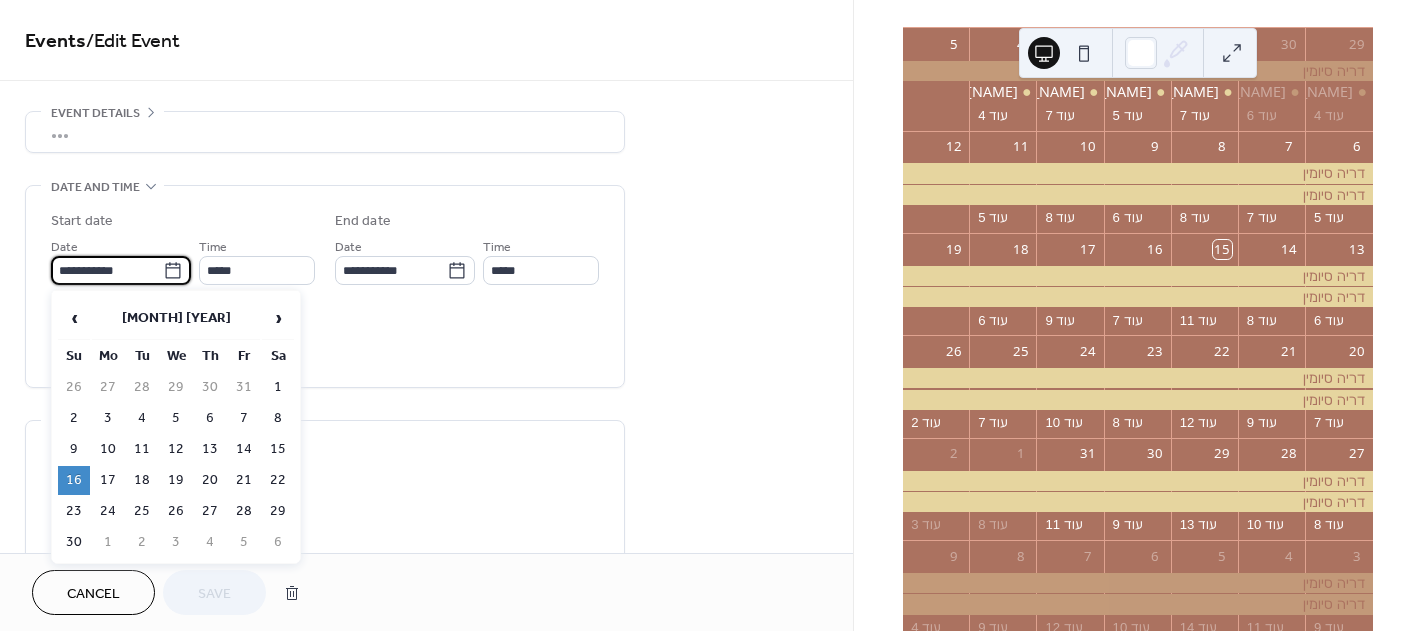 click on "**********" at bounding box center (325, 286) 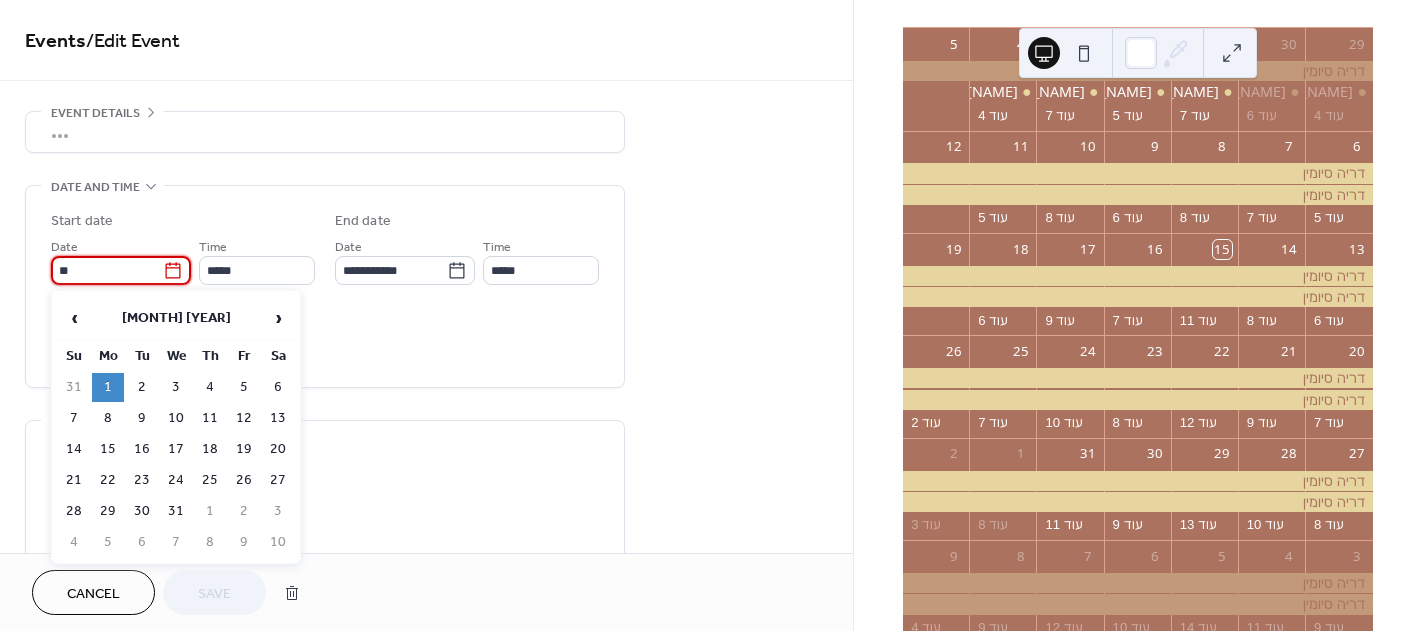type on "*" 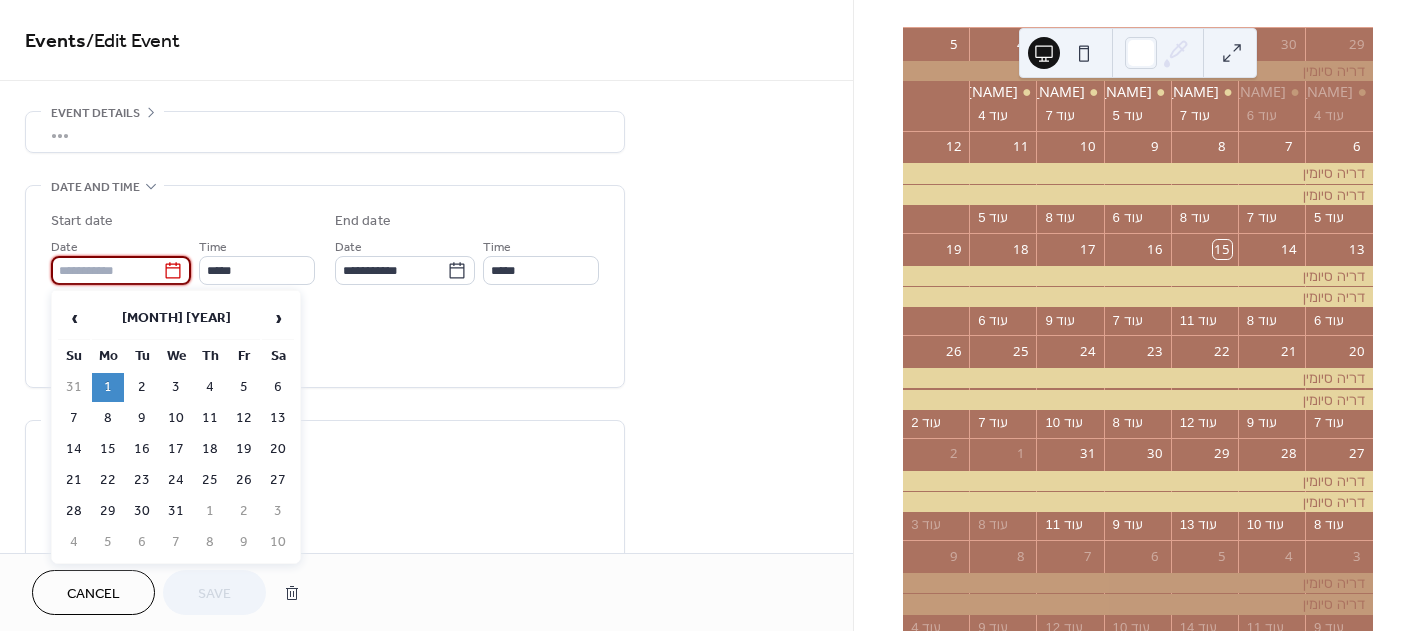 click 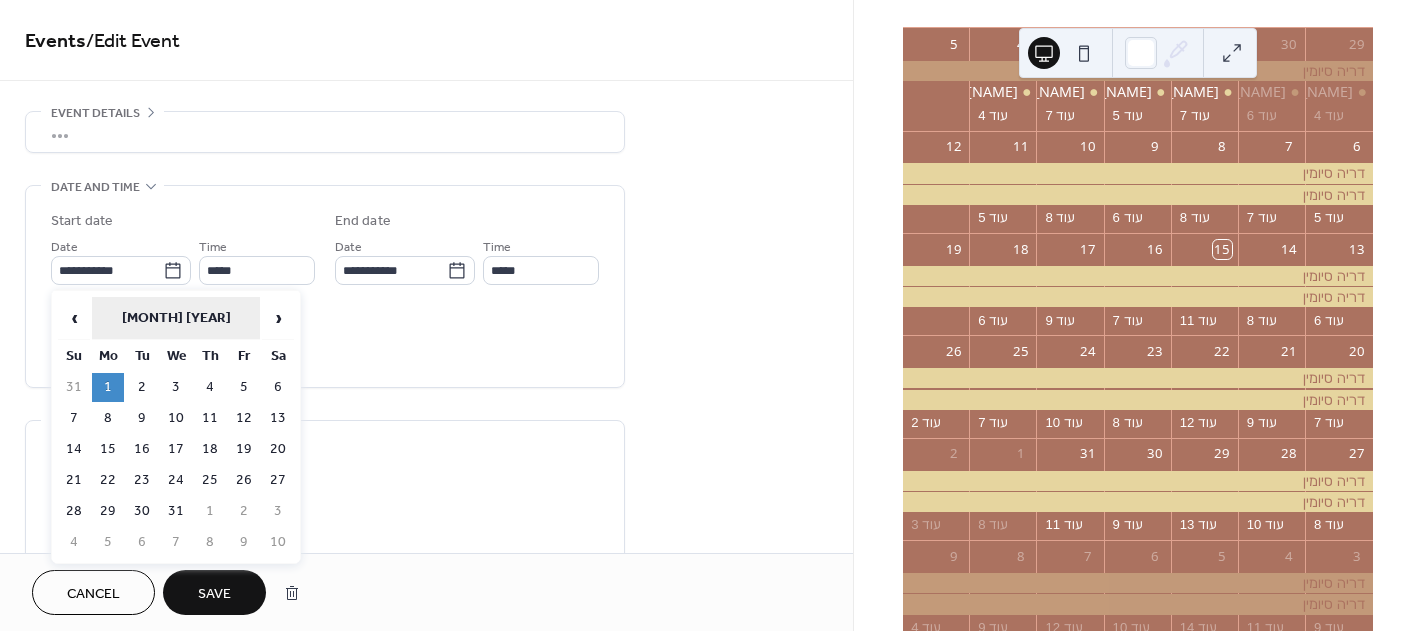 click on "January 2001" at bounding box center (176, 318) 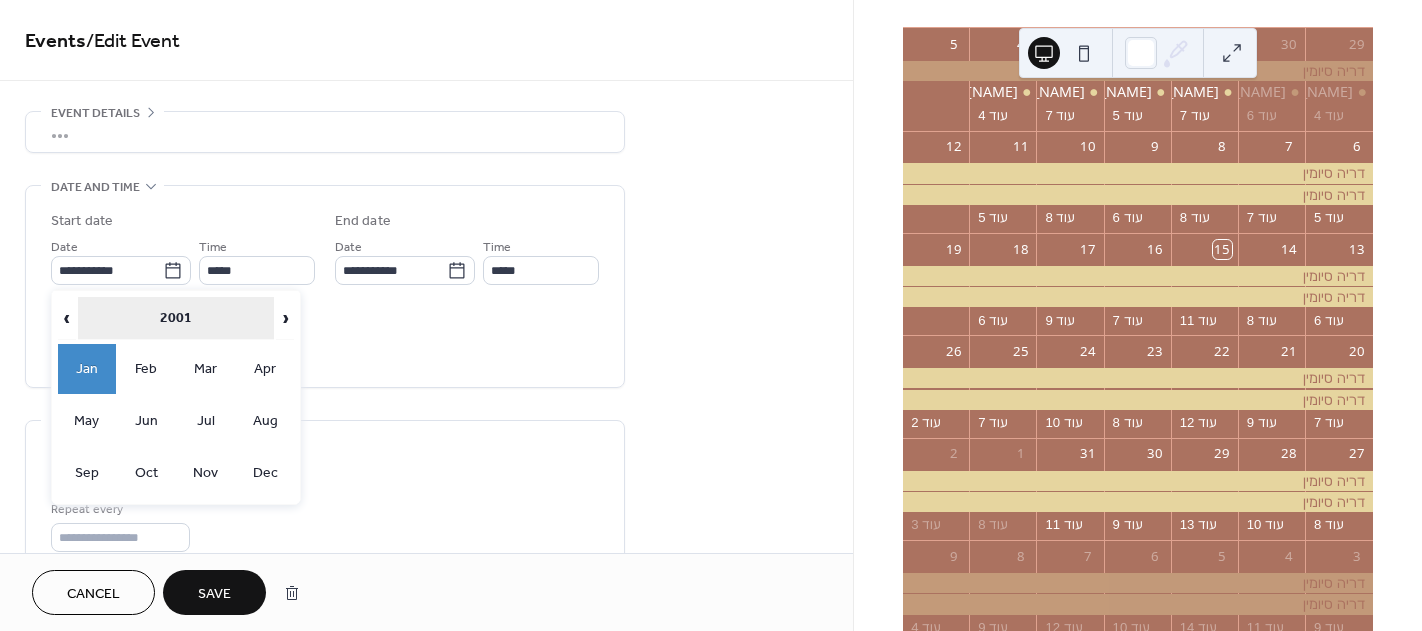 click on "2001" at bounding box center [176, 318] 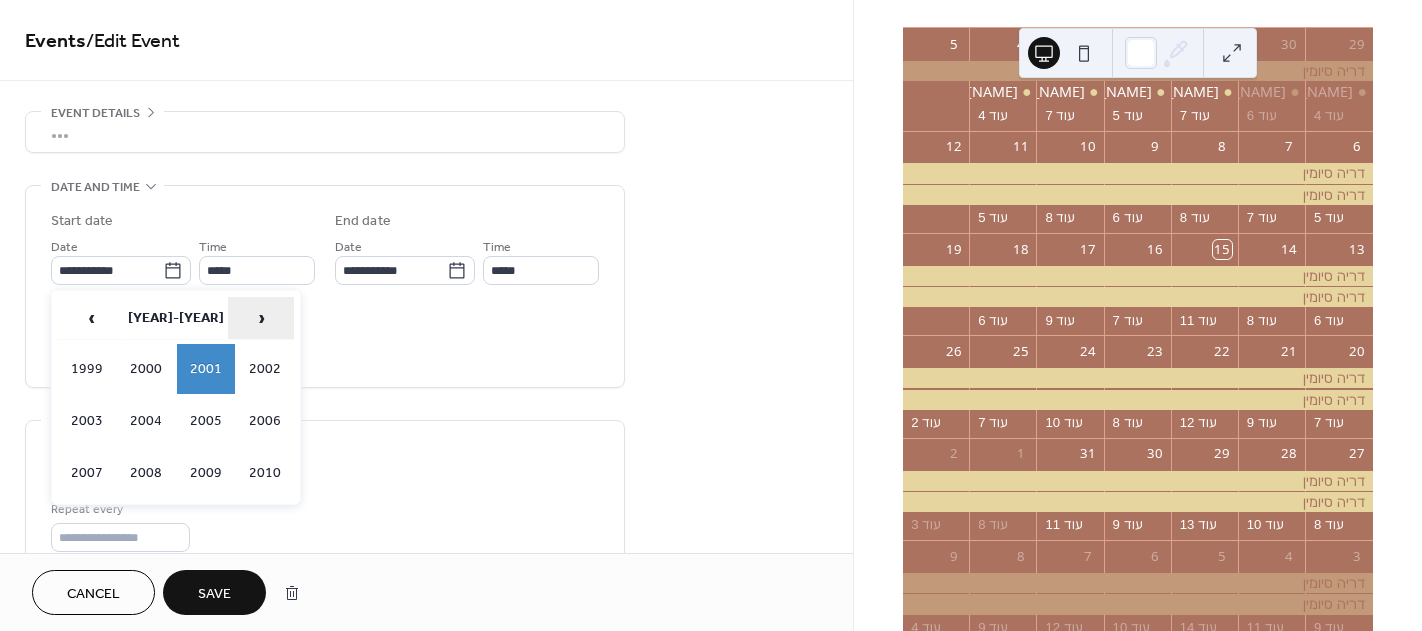 click on "›" at bounding box center [261, 318] 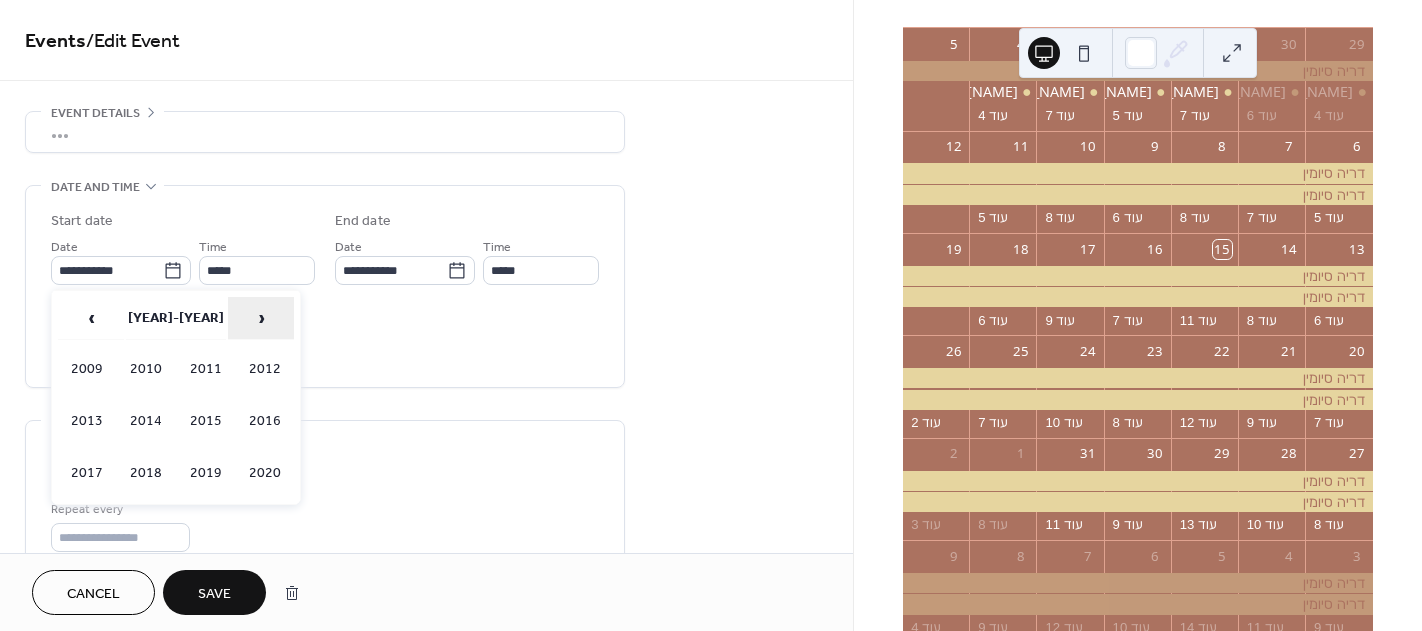 click on "›" at bounding box center (261, 318) 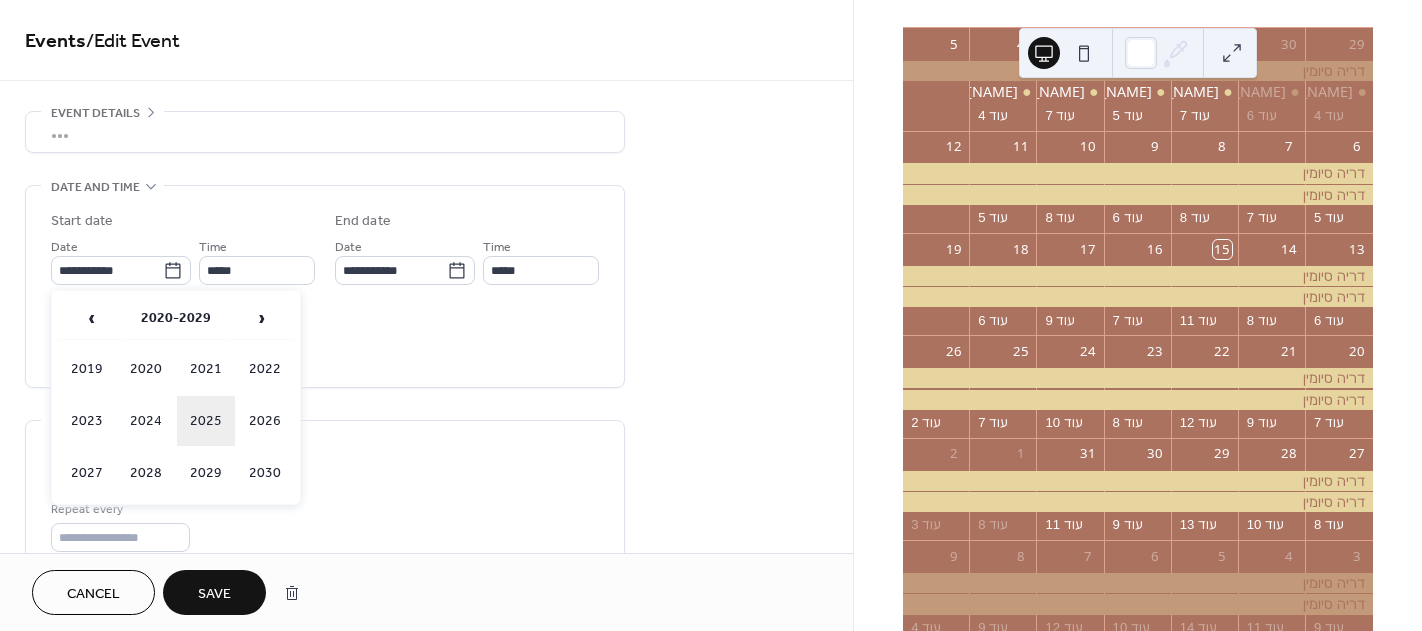 click on "2025" at bounding box center [206, 421] 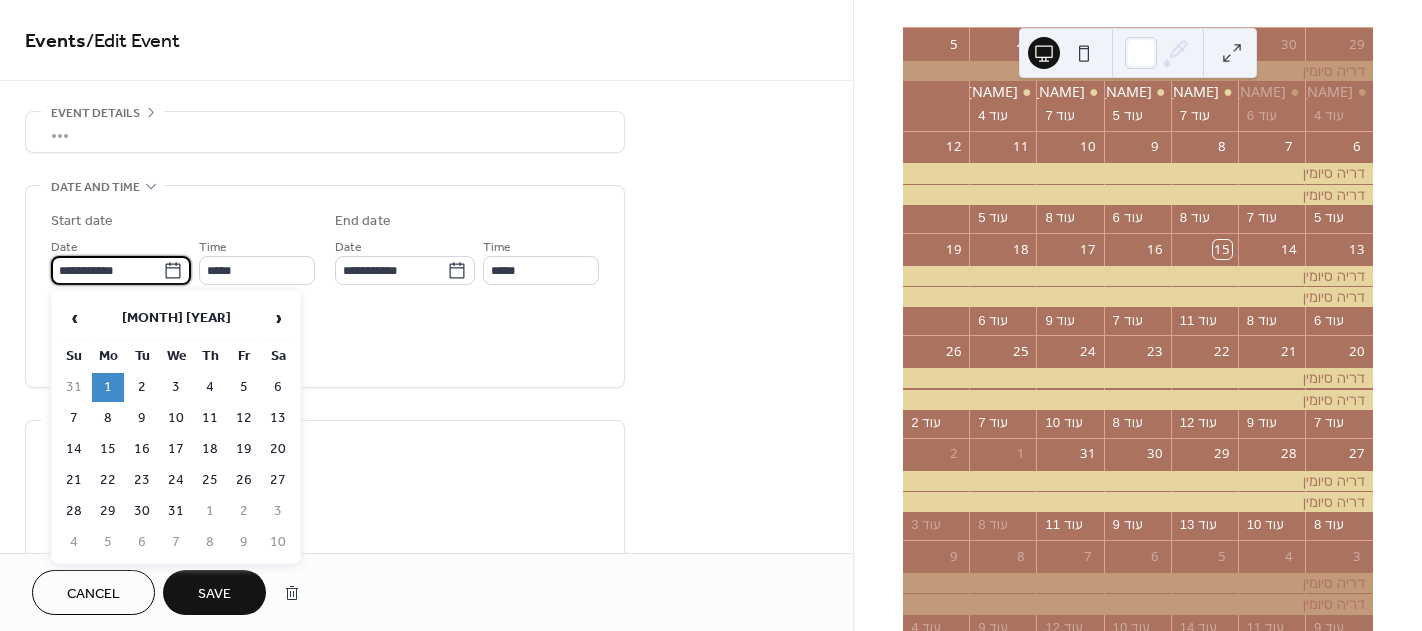 click on "**********" at bounding box center [107, 270] 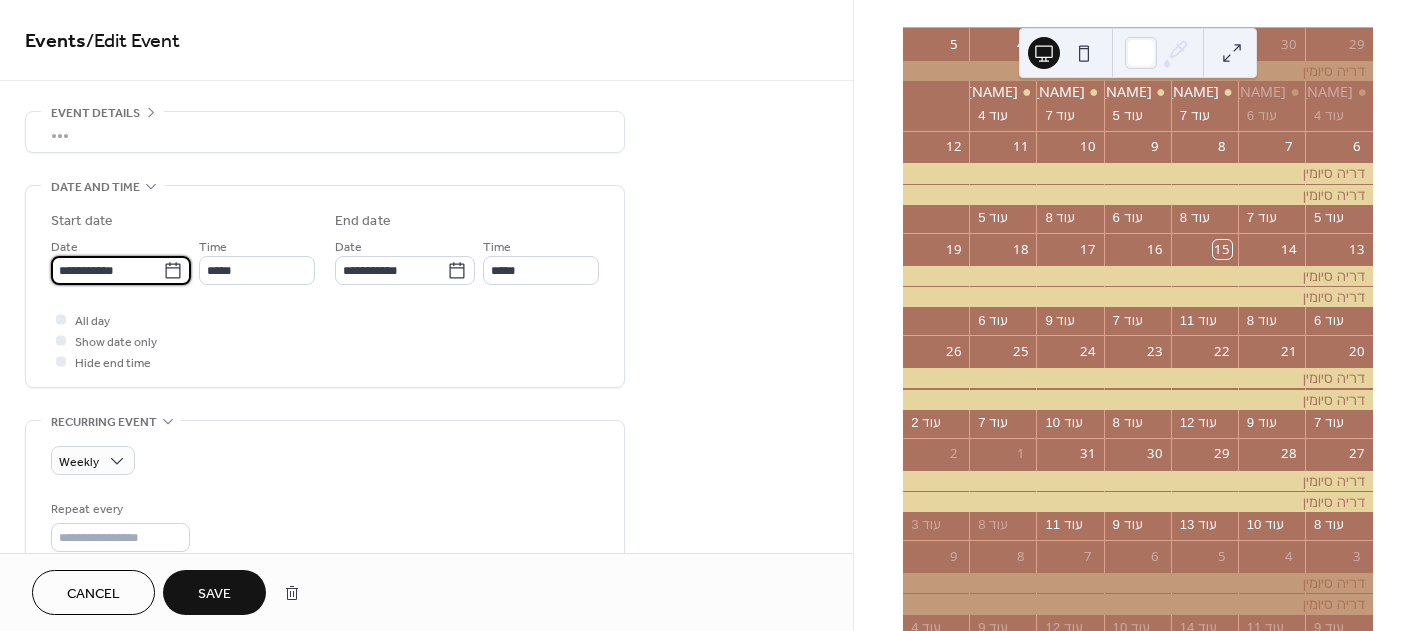 drag, startPoint x: 131, startPoint y: 272, endPoint x: 54, endPoint y: 274, distance: 77.02597 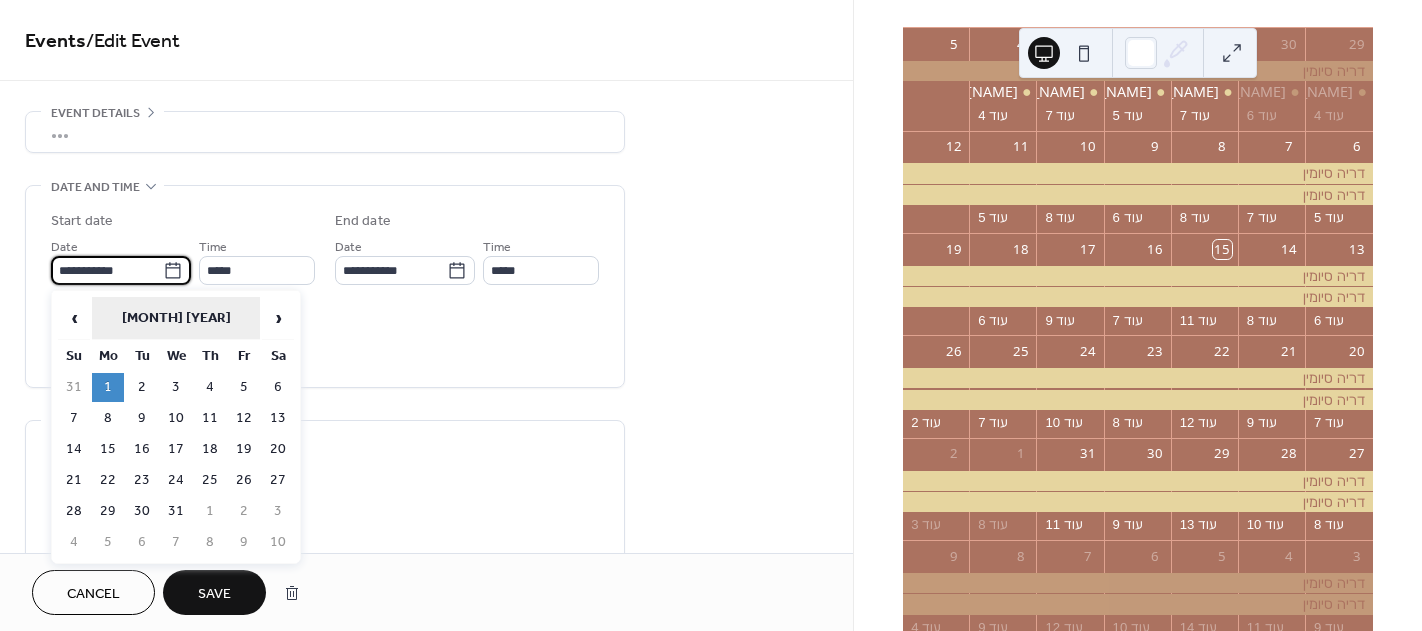click on "January 2001" at bounding box center [176, 318] 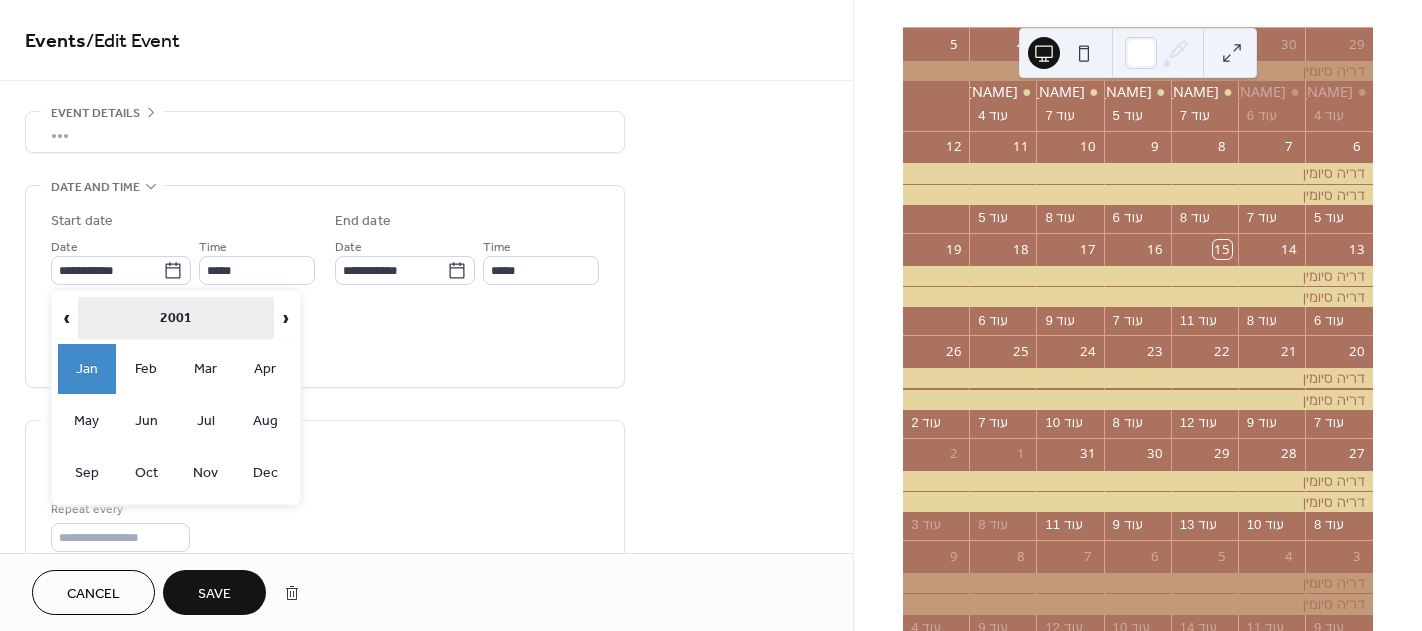 click on "2001" at bounding box center (176, 318) 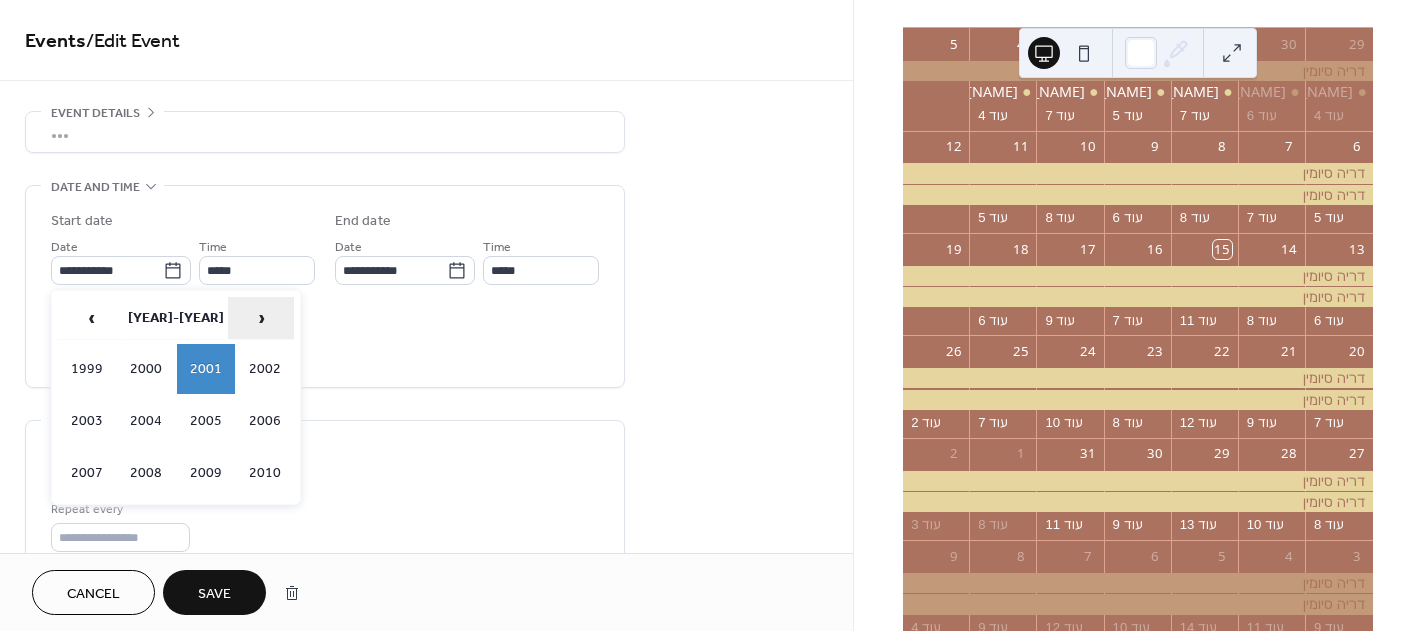 click on "›" at bounding box center (261, 318) 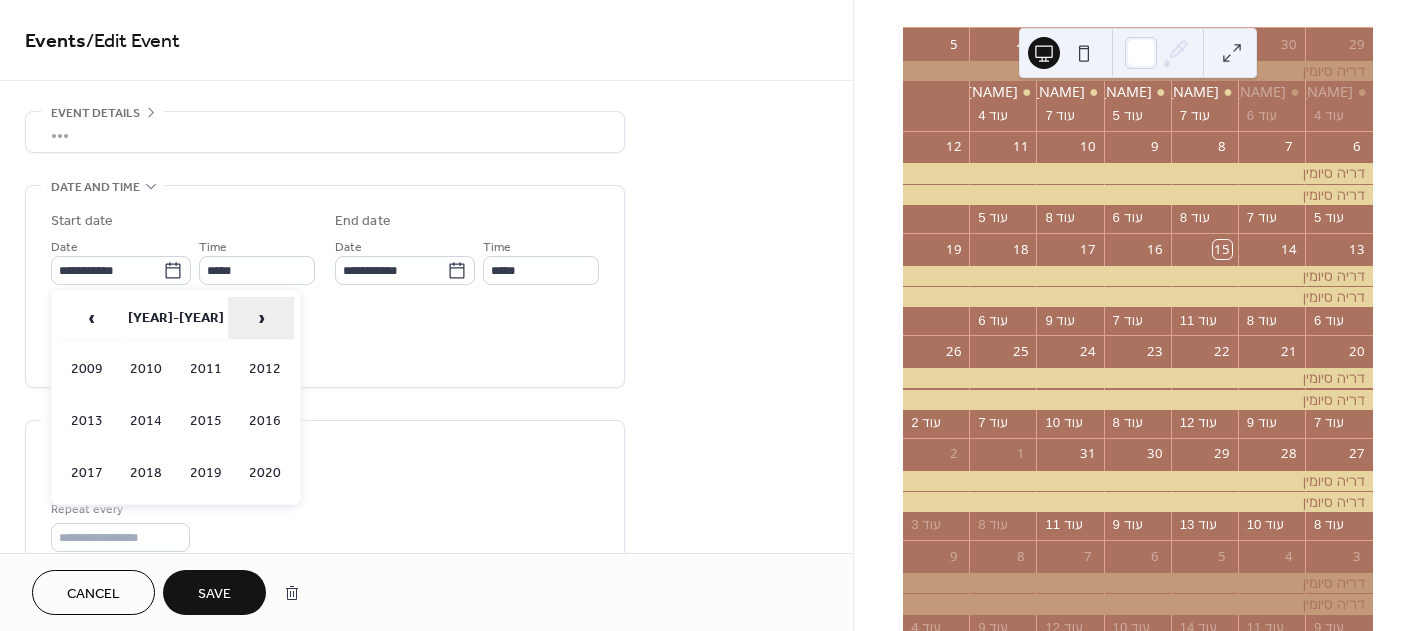 click on "›" at bounding box center (261, 318) 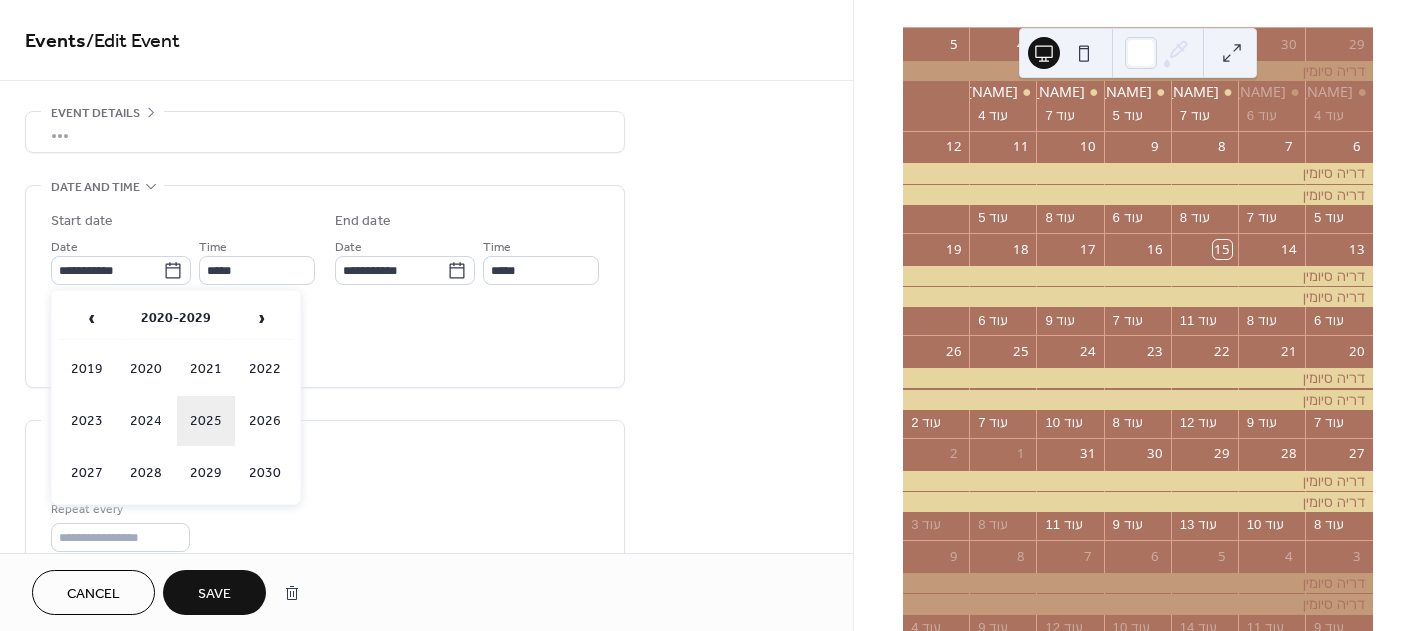 click on "2025" at bounding box center [206, 421] 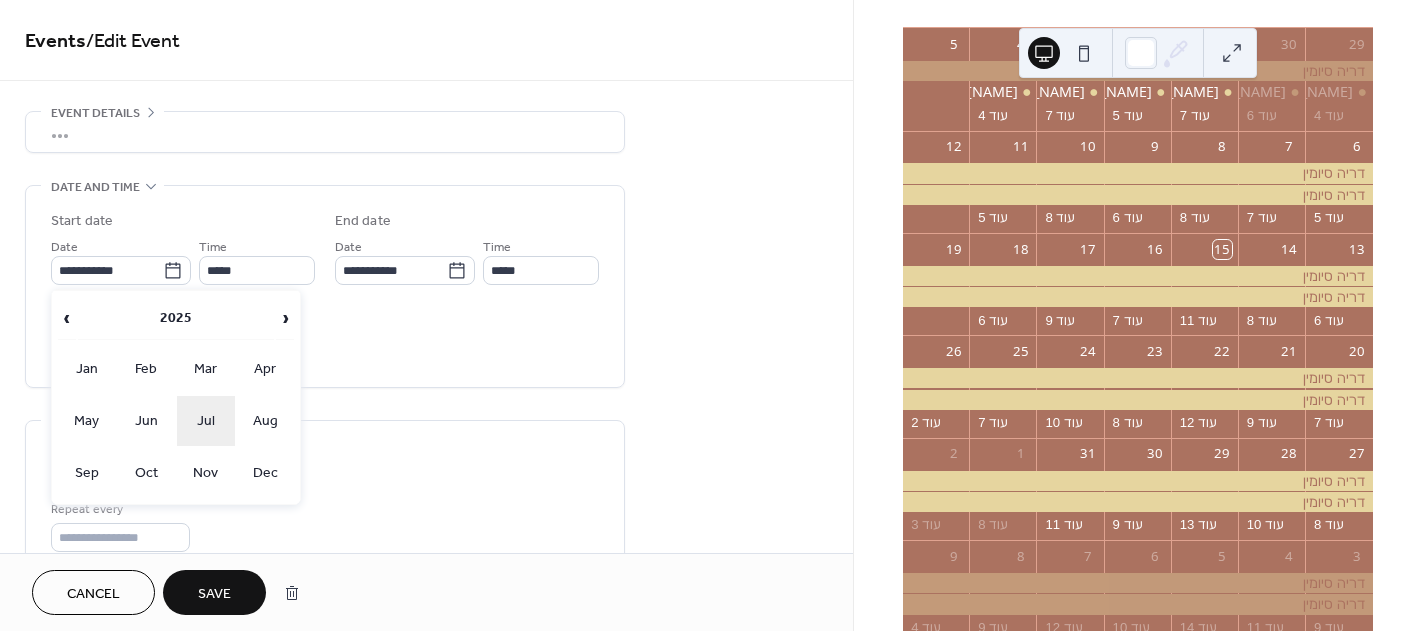 click on "Jul" at bounding box center [206, 421] 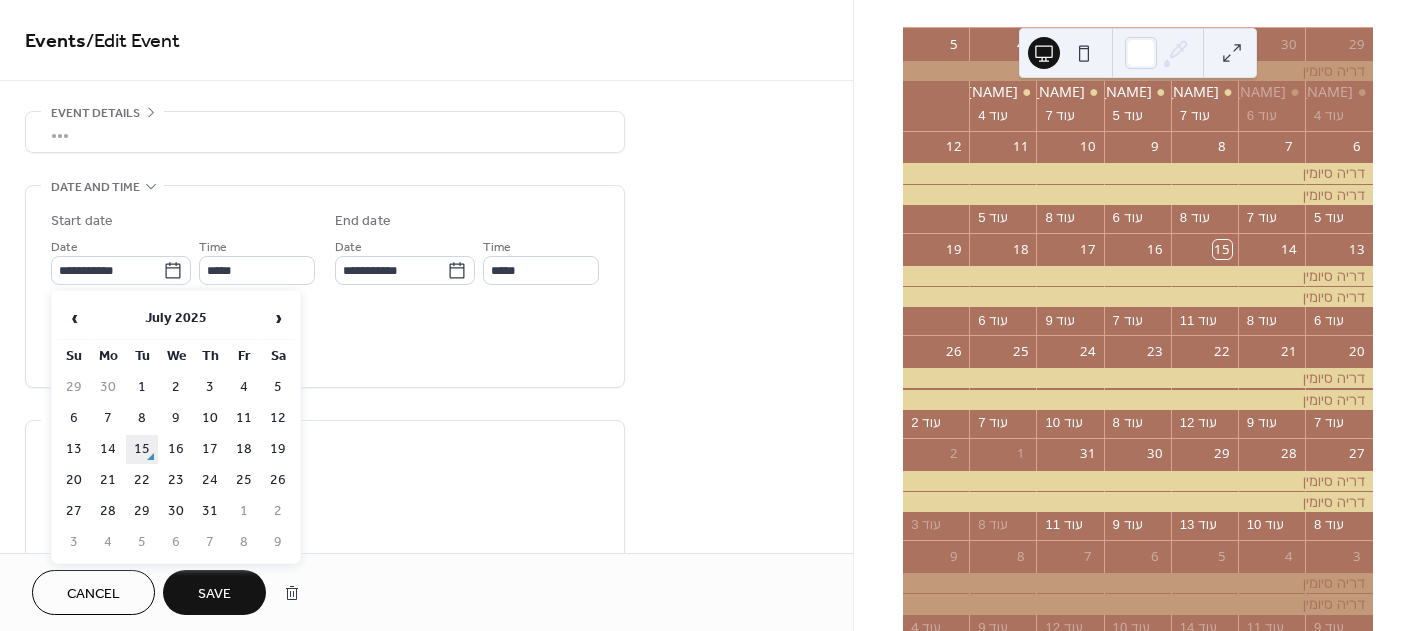 click on "15" at bounding box center [142, 449] 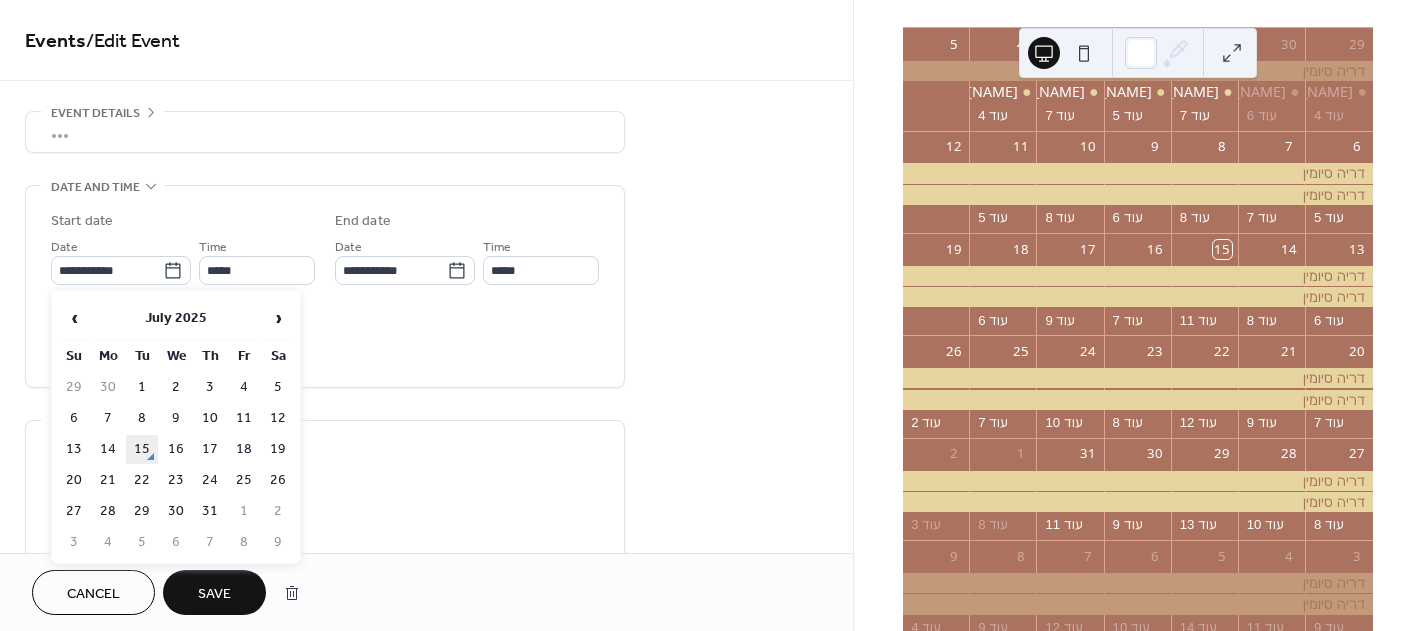 type on "**********" 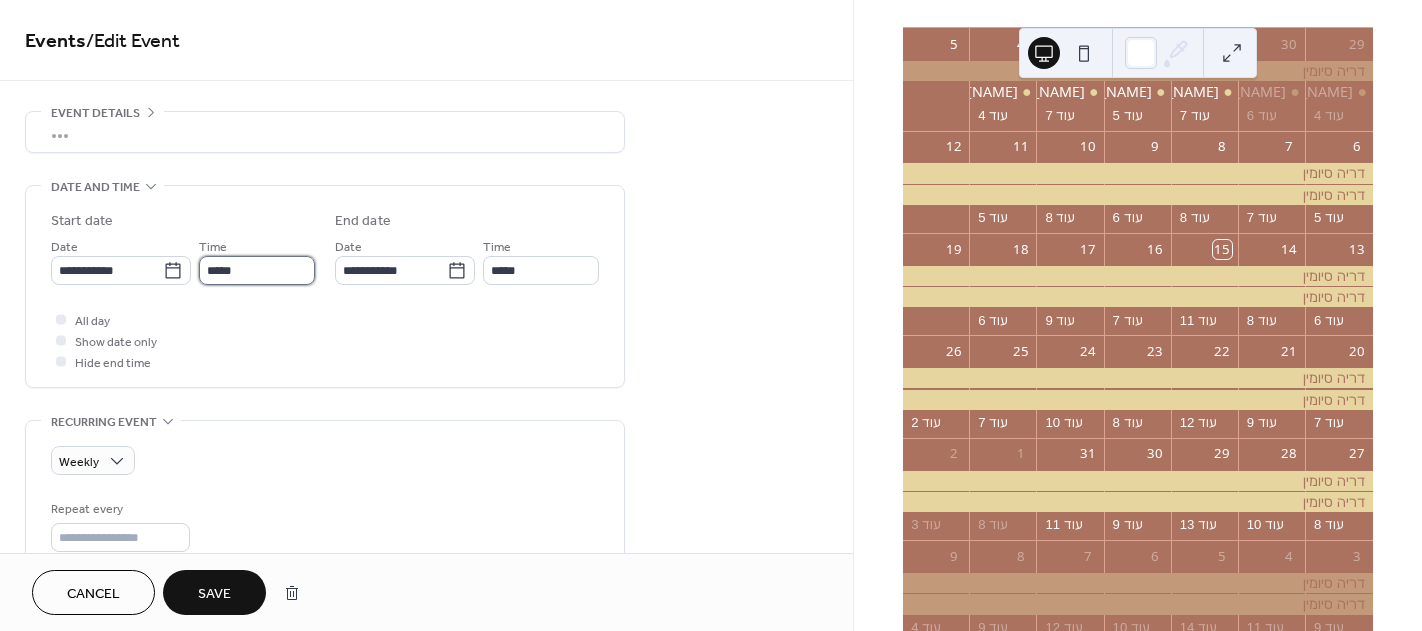 click on "*****" at bounding box center [257, 270] 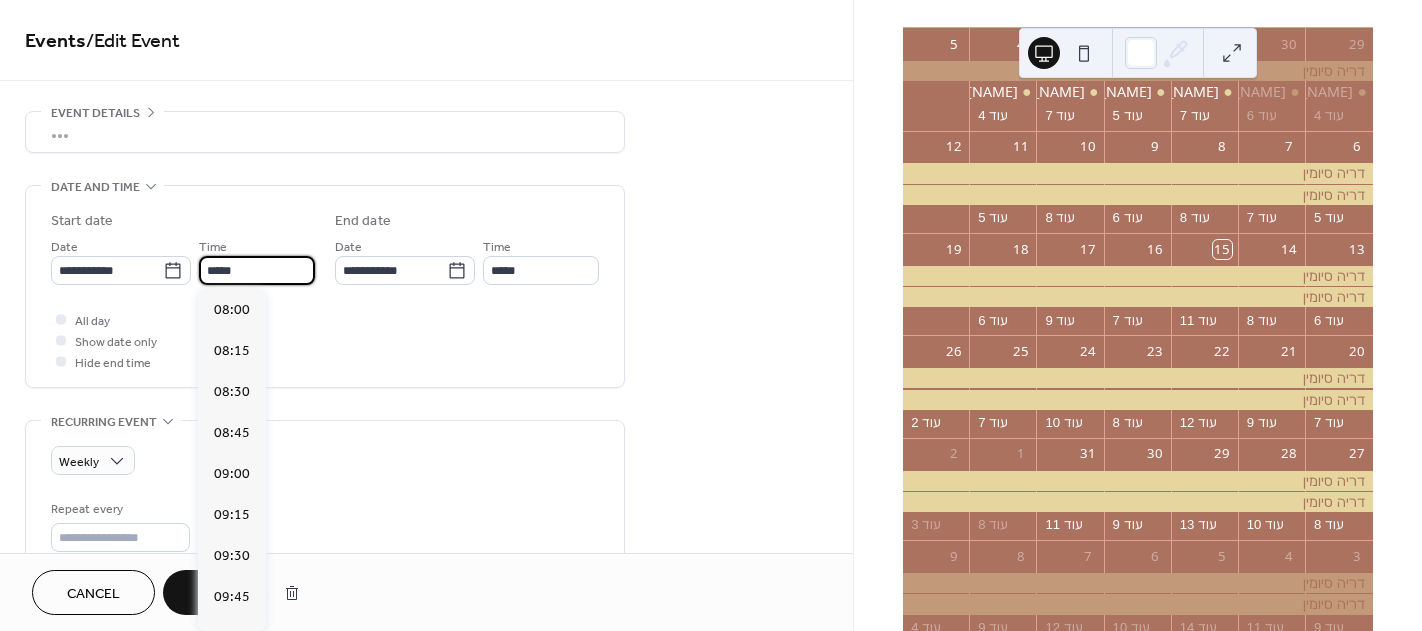 scroll, scrollTop: 1316, scrollLeft: 0, axis: vertical 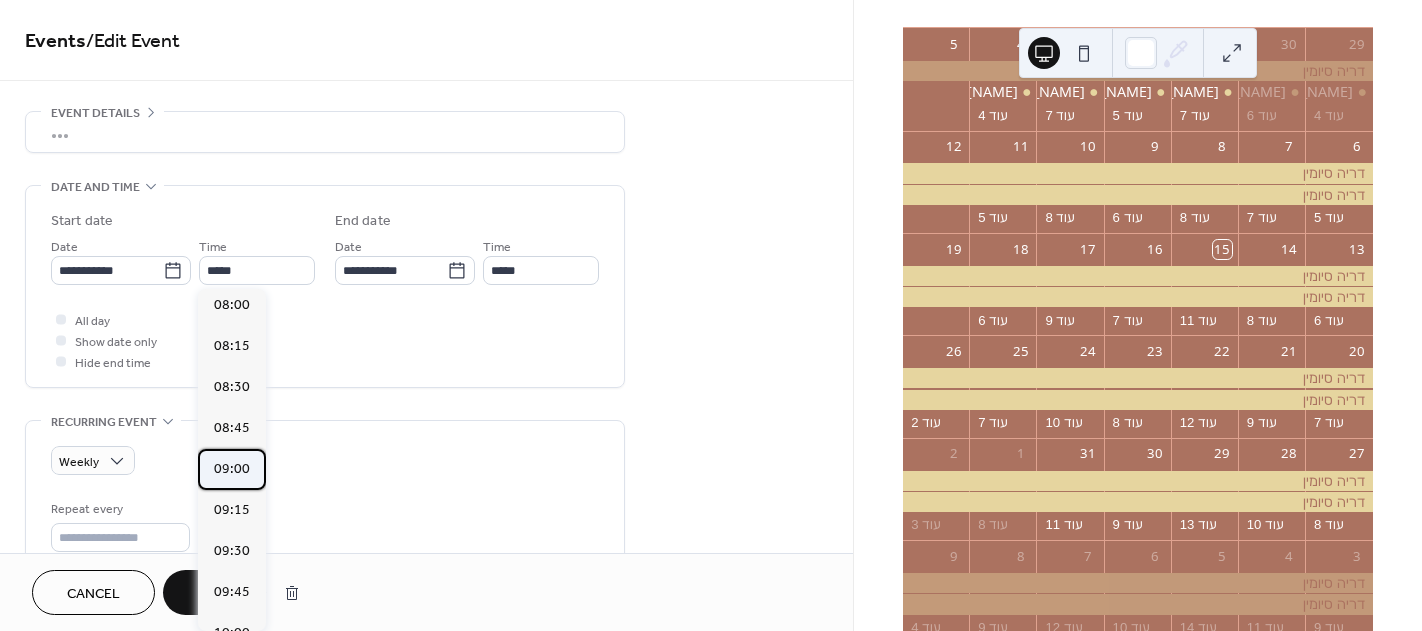 click on "09:00" at bounding box center [232, 469] 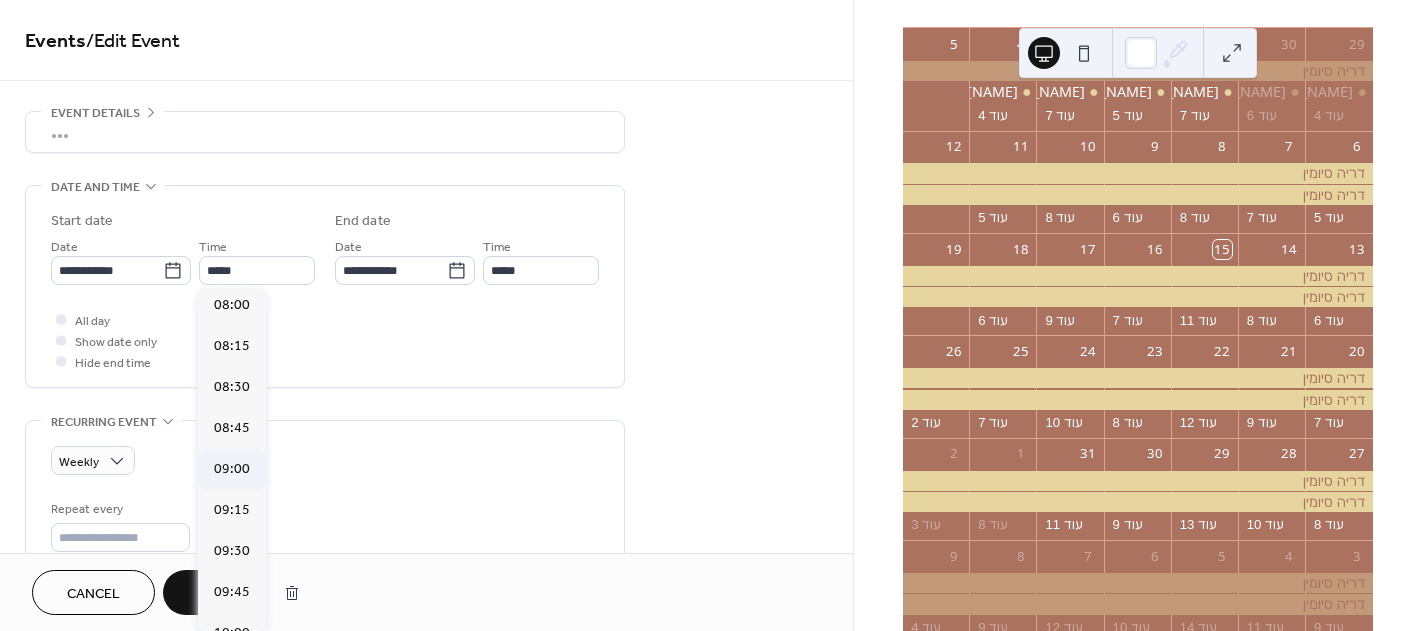 type on "*****" 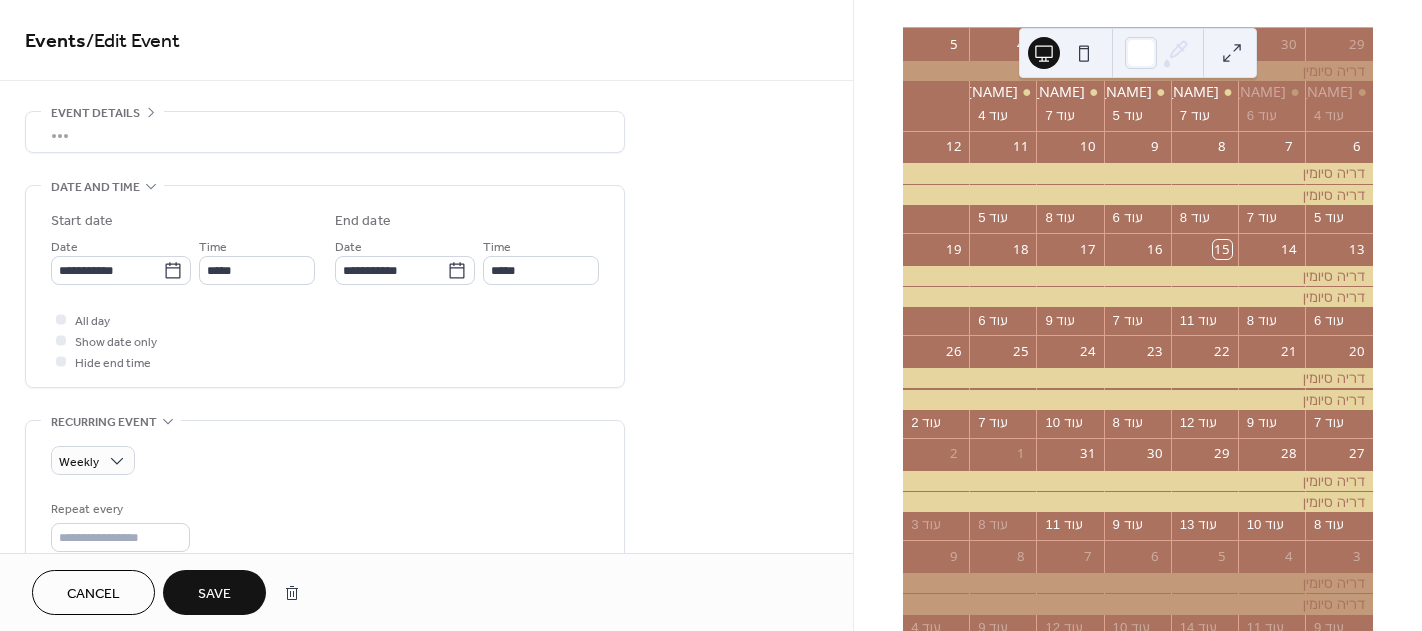 click on "•••" at bounding box center [325, 132] 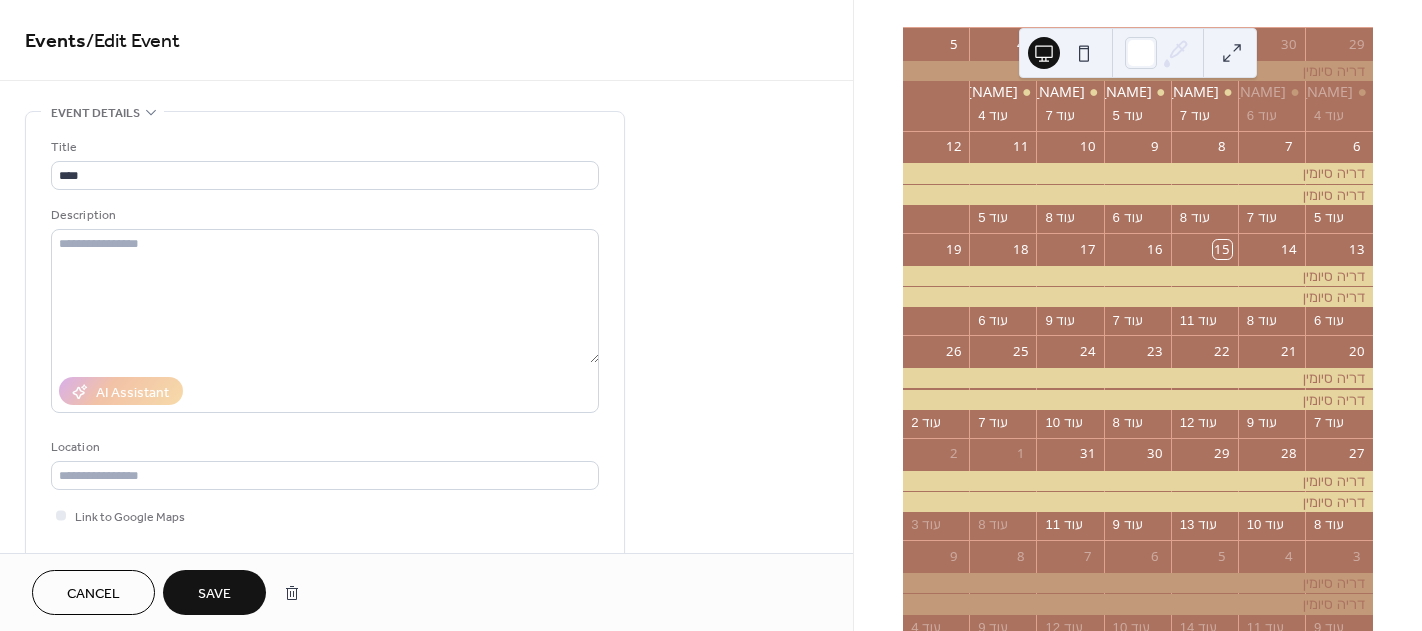 scroll, scrollTop: 0, scrollLeft: 0, axis: both 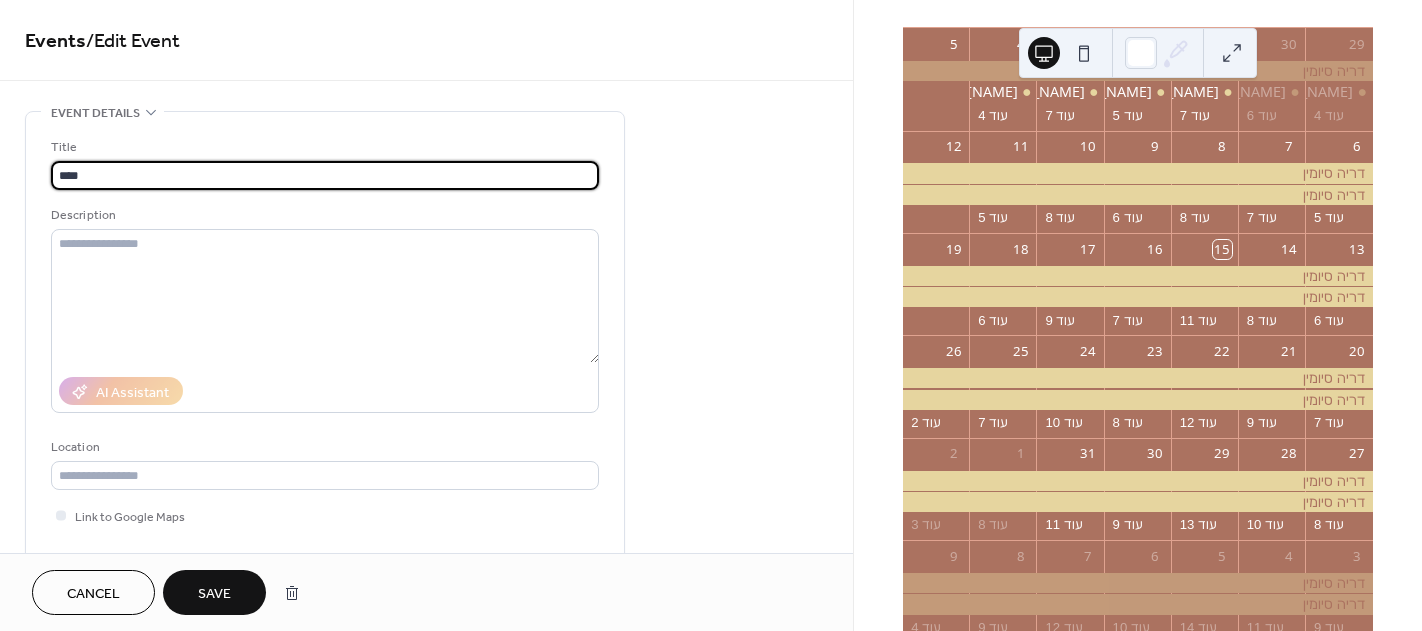 drag, startPoint x: 84, startPoint y: 187, endPoint x: -8, endPoint y: 166, distance: 94.36631 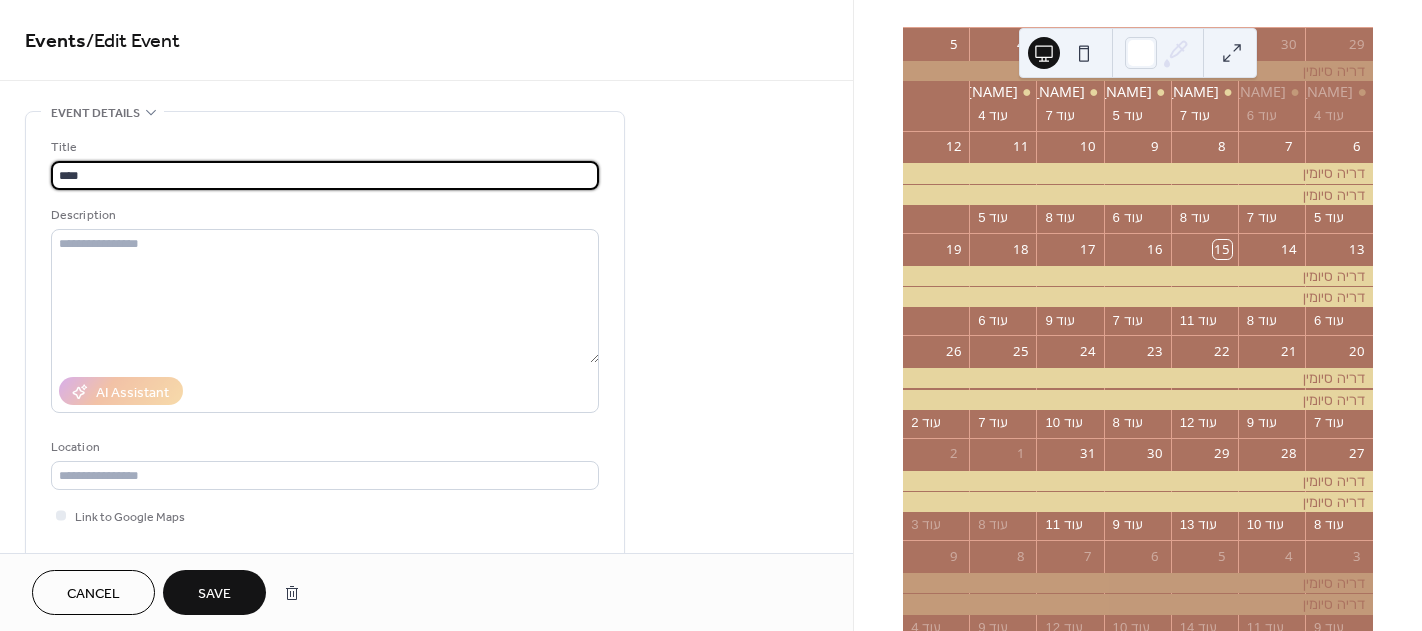 type on "****" 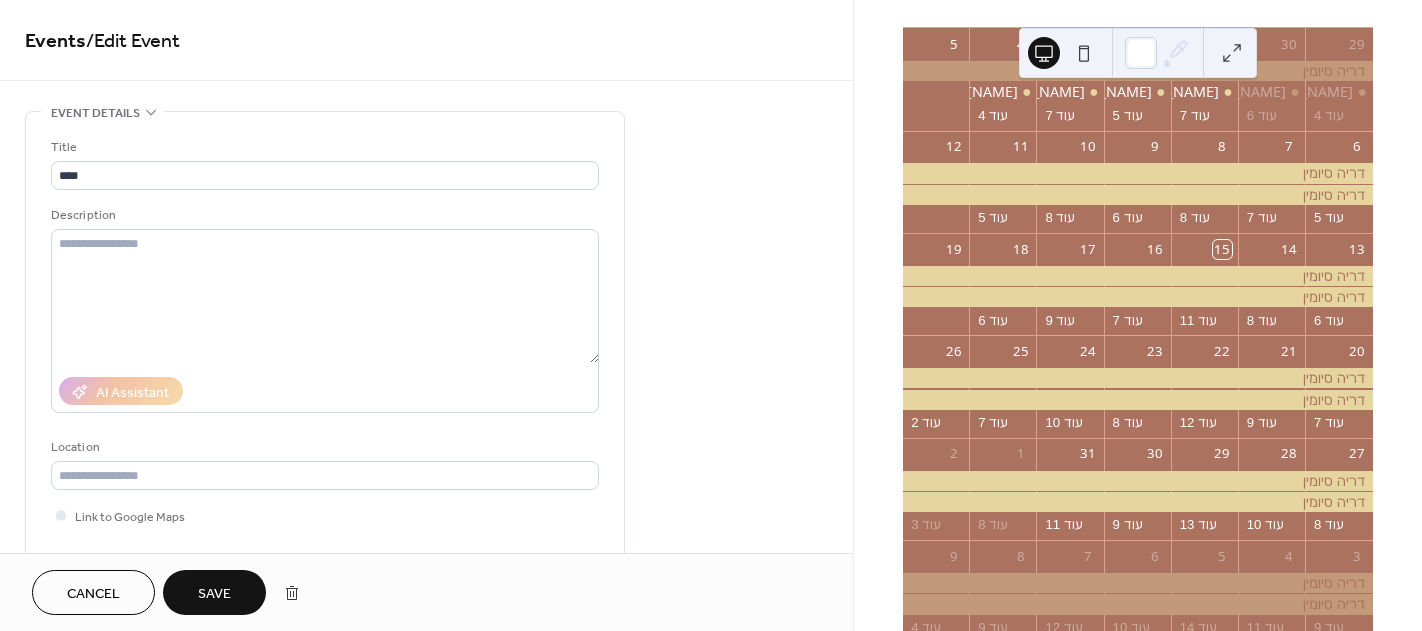 click on "Save" at bounding box center [214, 592] 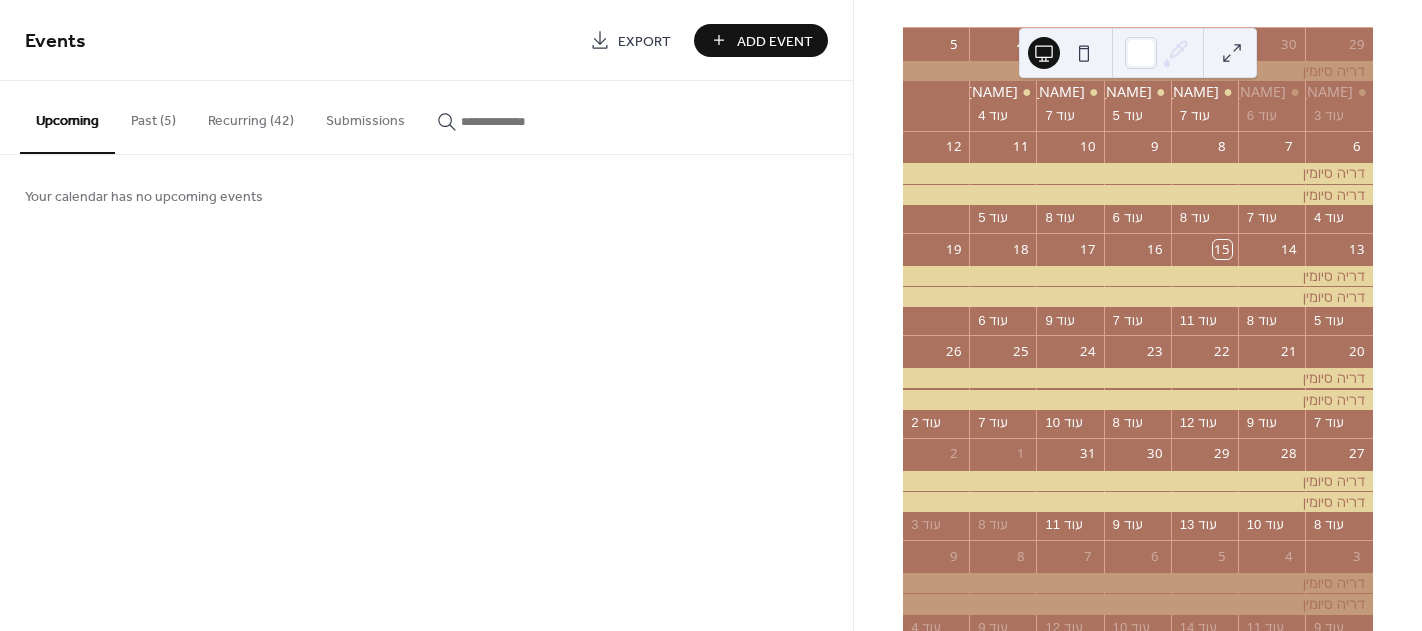 click on "Recurring (42)" at bounding box center (251, 116) 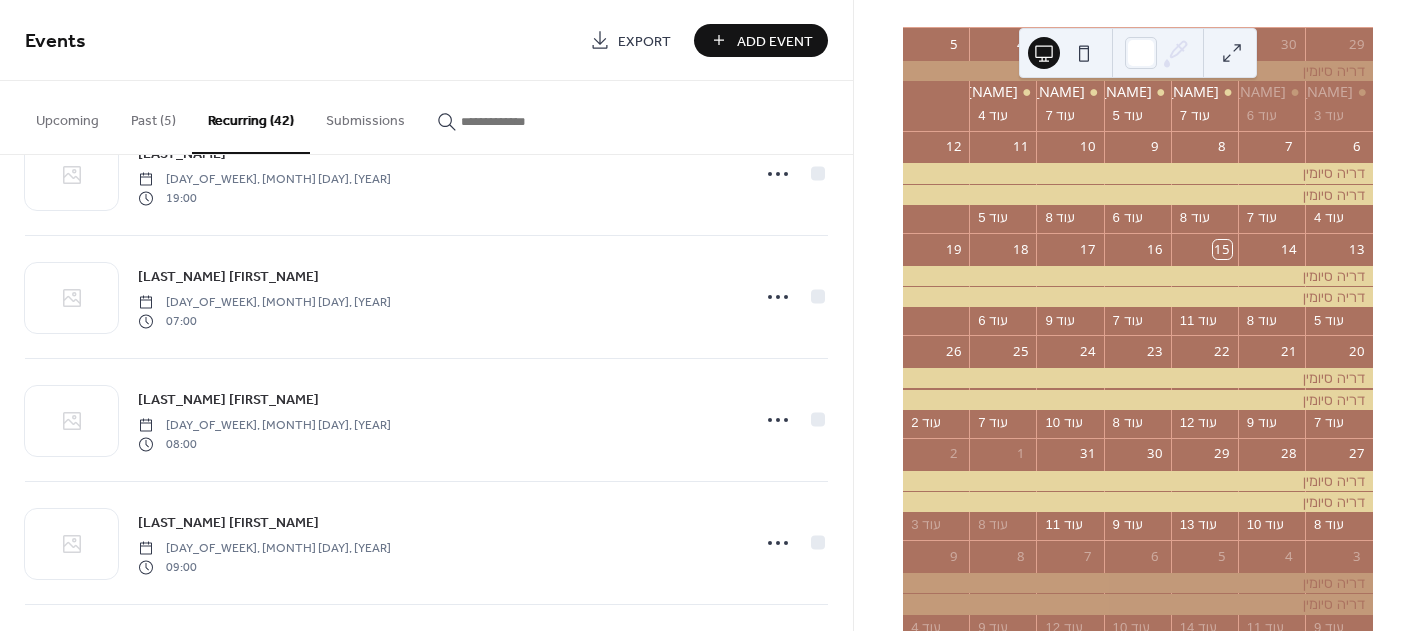 scroll, scrollTop: 400, scrollLeft: 0, axis: vertical 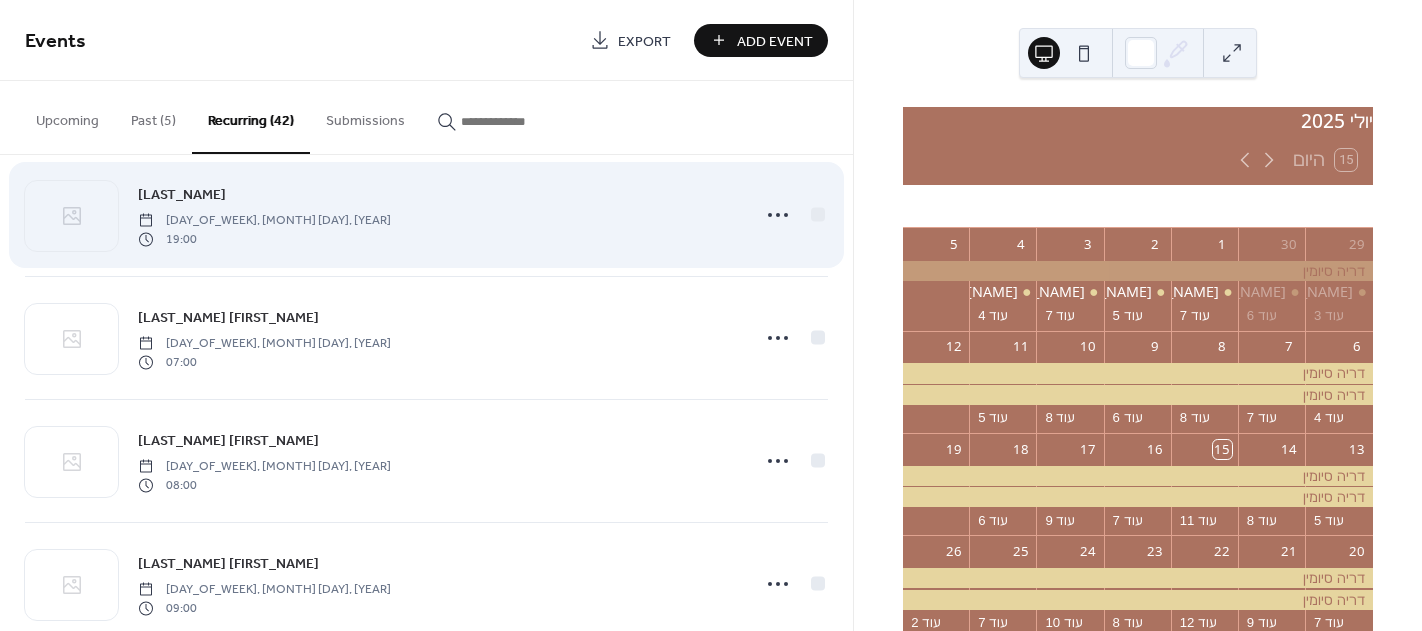 click on "Monday, June 17, 2019" at bounding box center (264, 221) 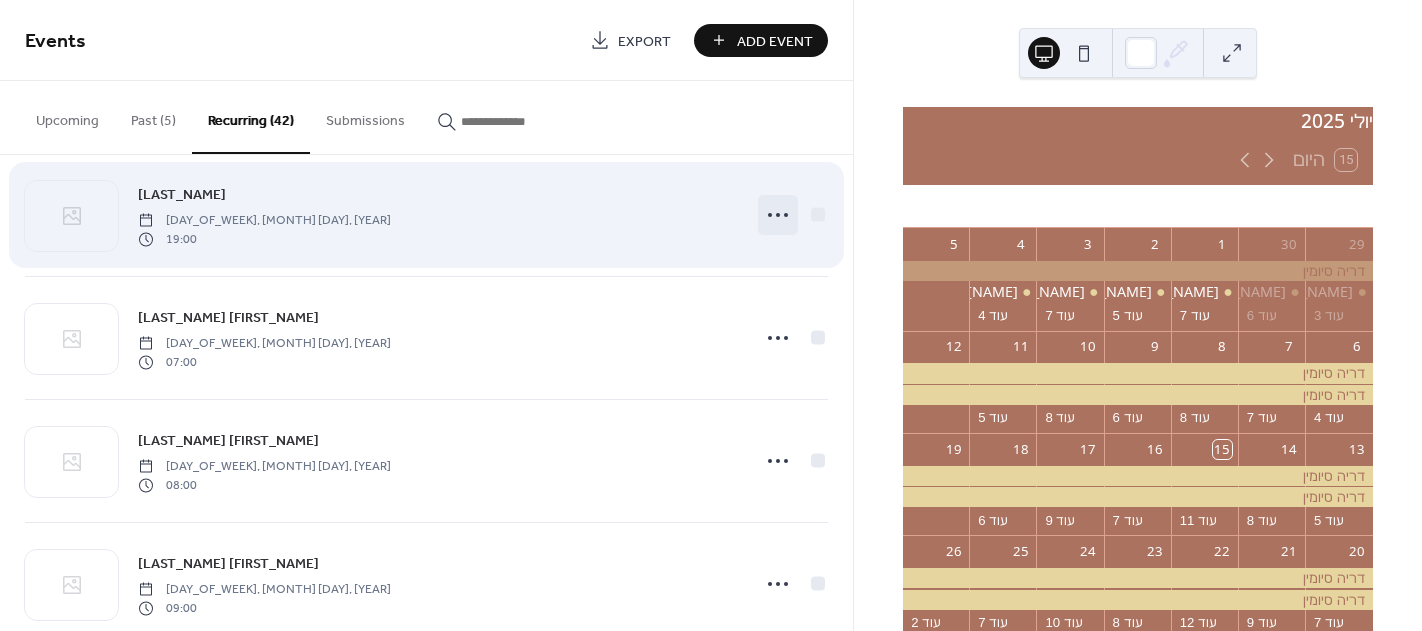 click 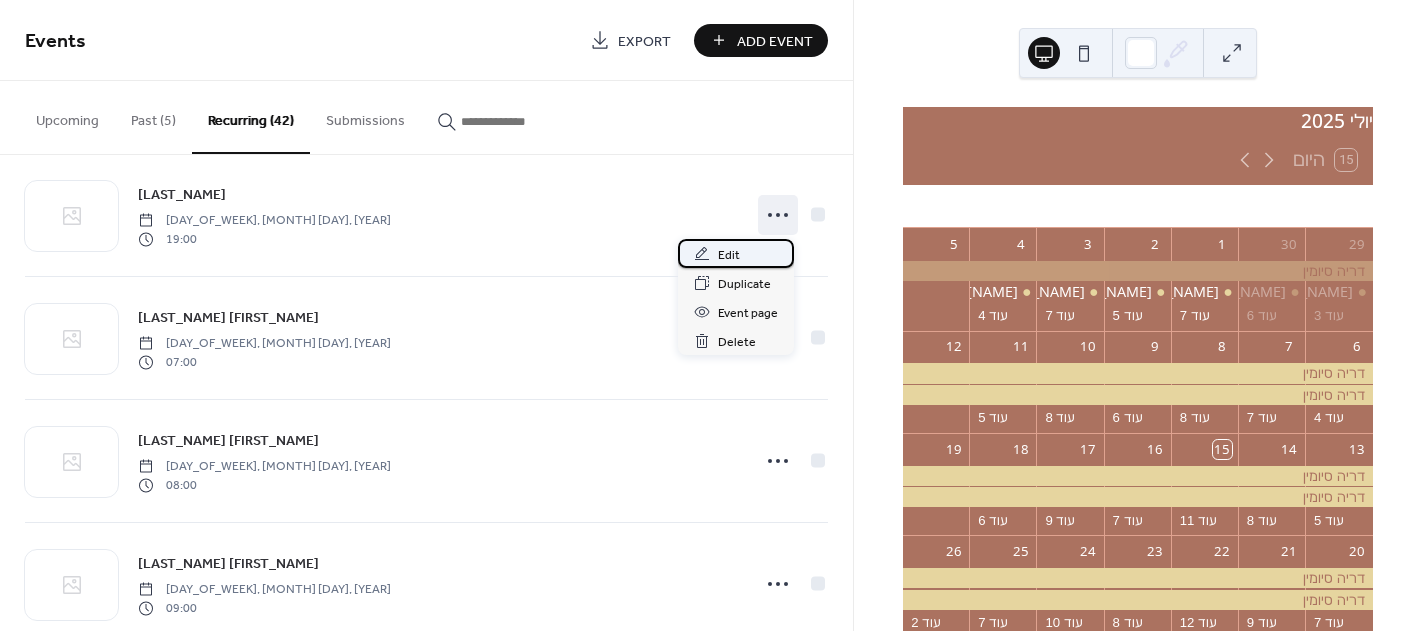 click on "Edit" at bounding box center [729, 255] 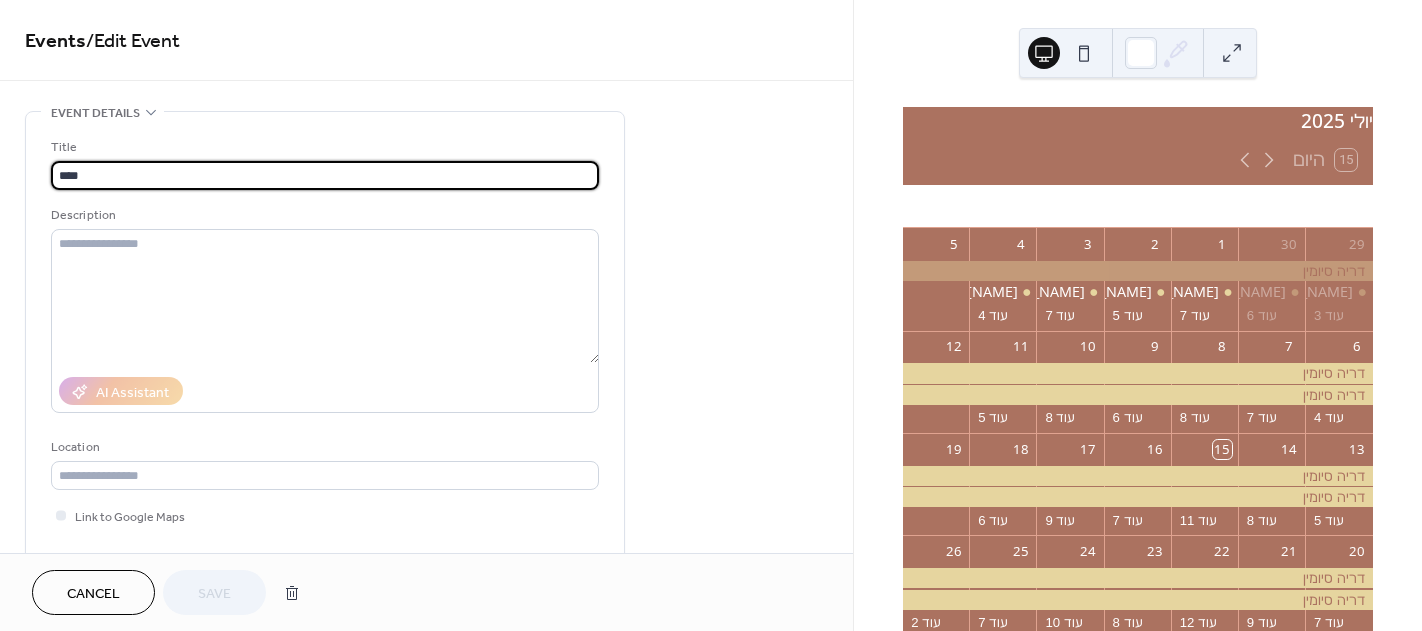 click 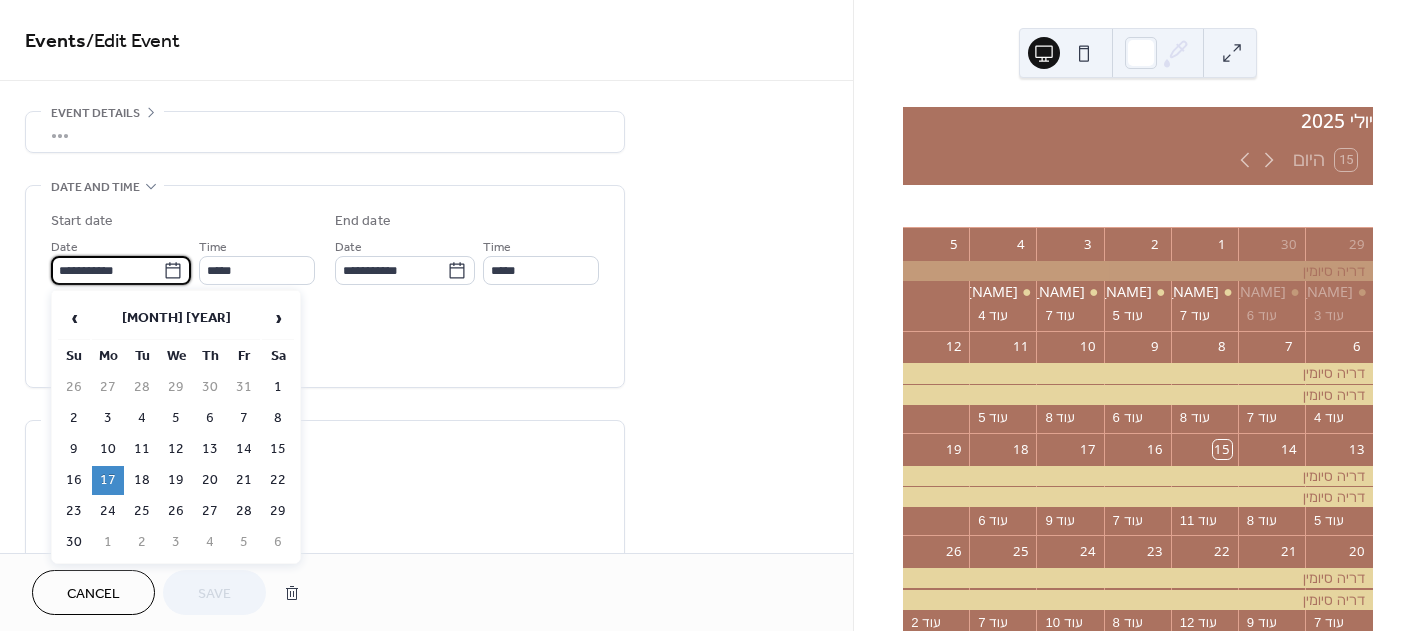 click on "**********" at bounding box center (107, 270) 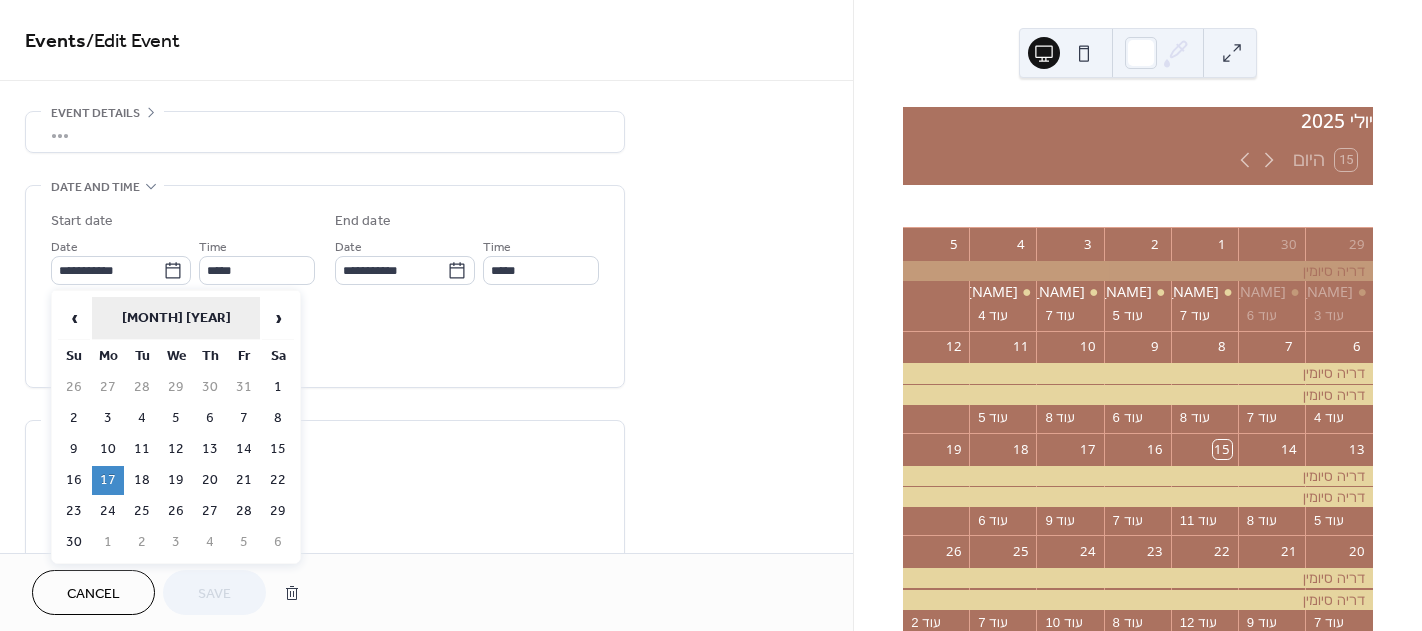 click on "[MONTH] [YEAR]" at bounding box center (176, 318) 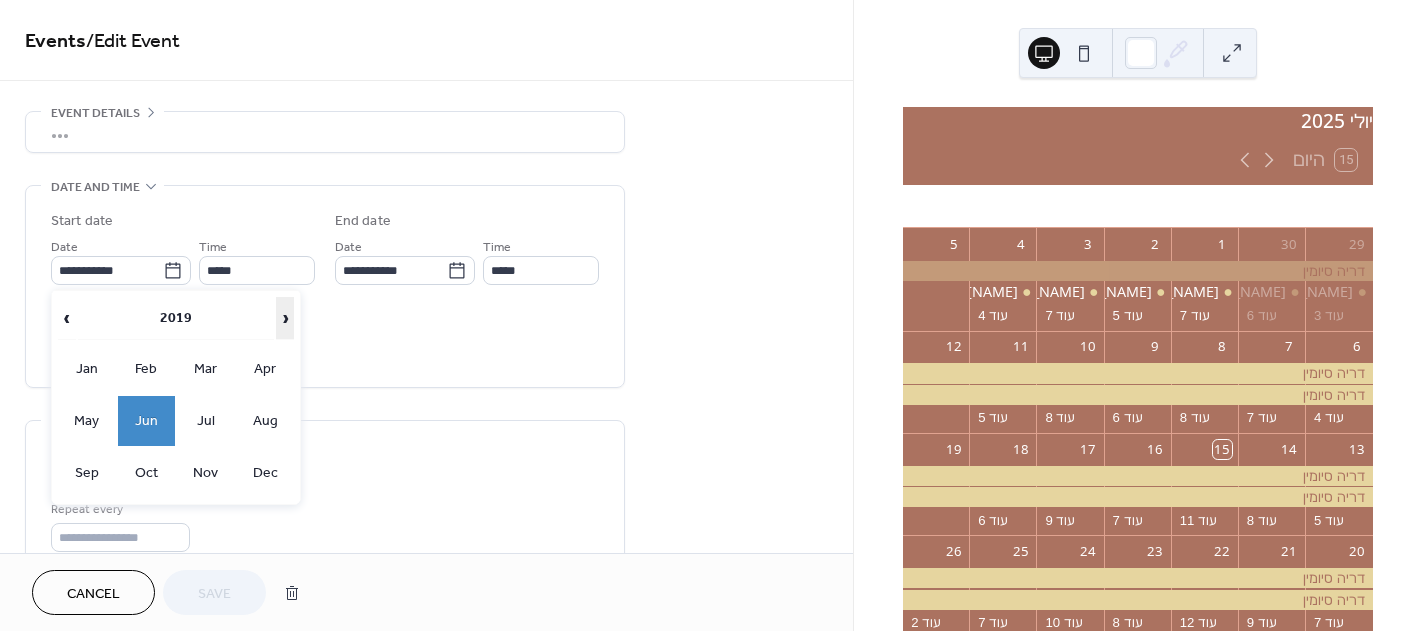 click on "›" at bounding box center (285, 318) 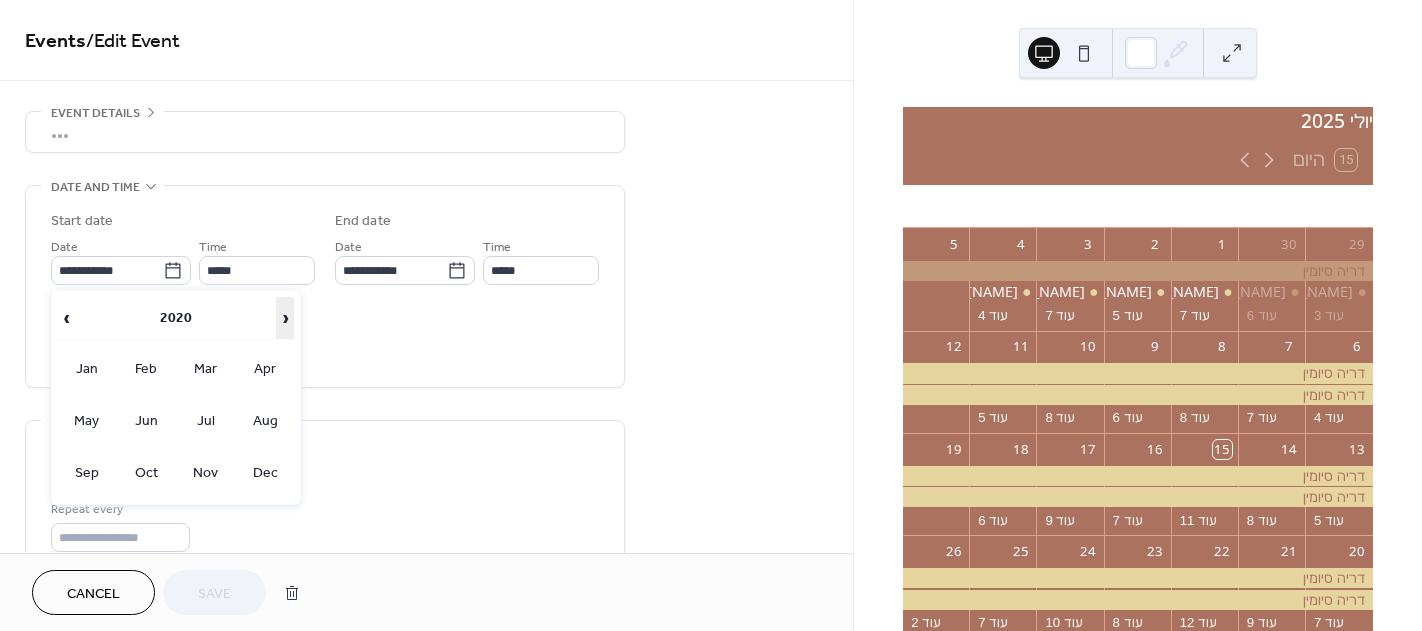 click on "›" at bounding box center (285, 318) 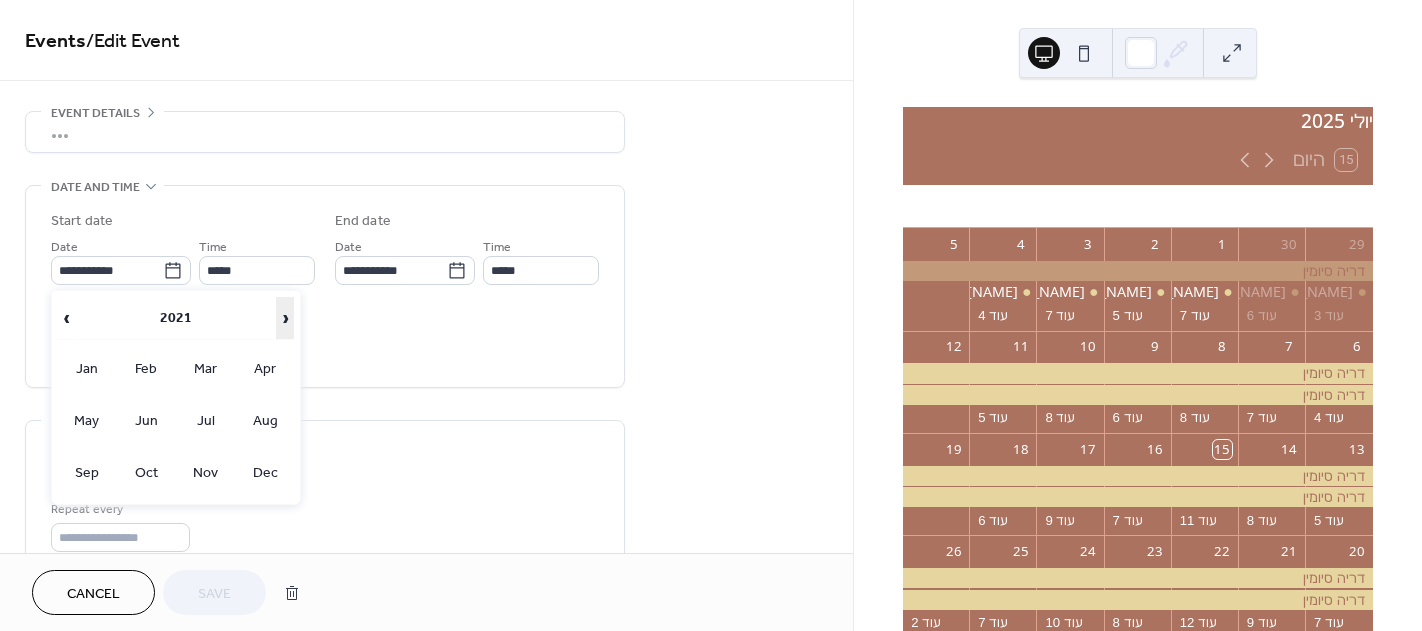 click on "›" at bounding box center (285, 318) 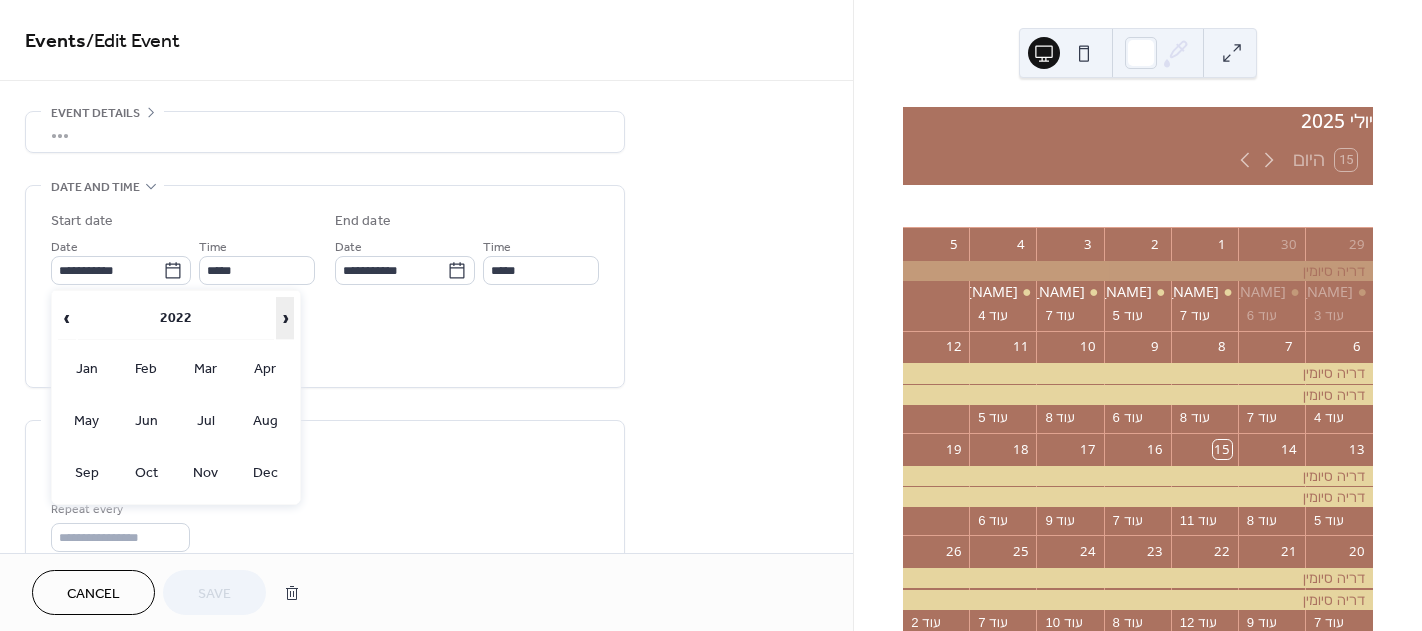 click on "›" at bounding box center (285, 318) 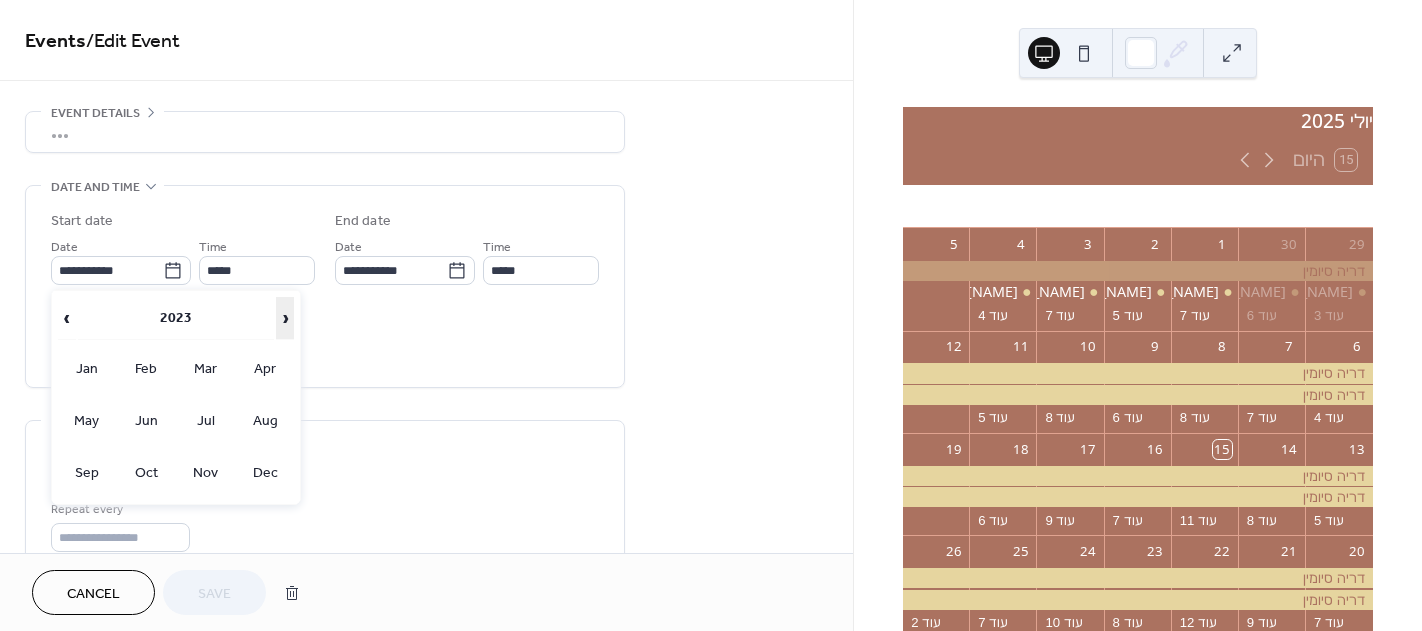 click on "›" at bounding box center (285, 318) 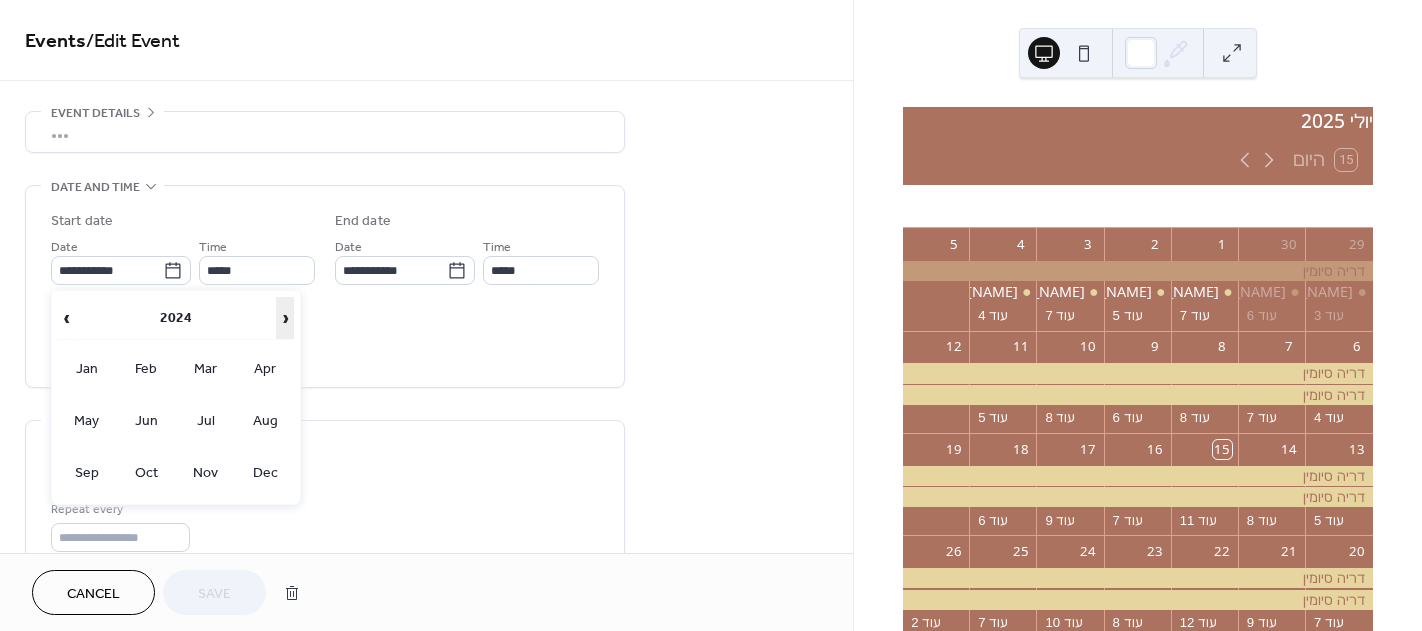 click on "›" at bounding box center [285, 318] 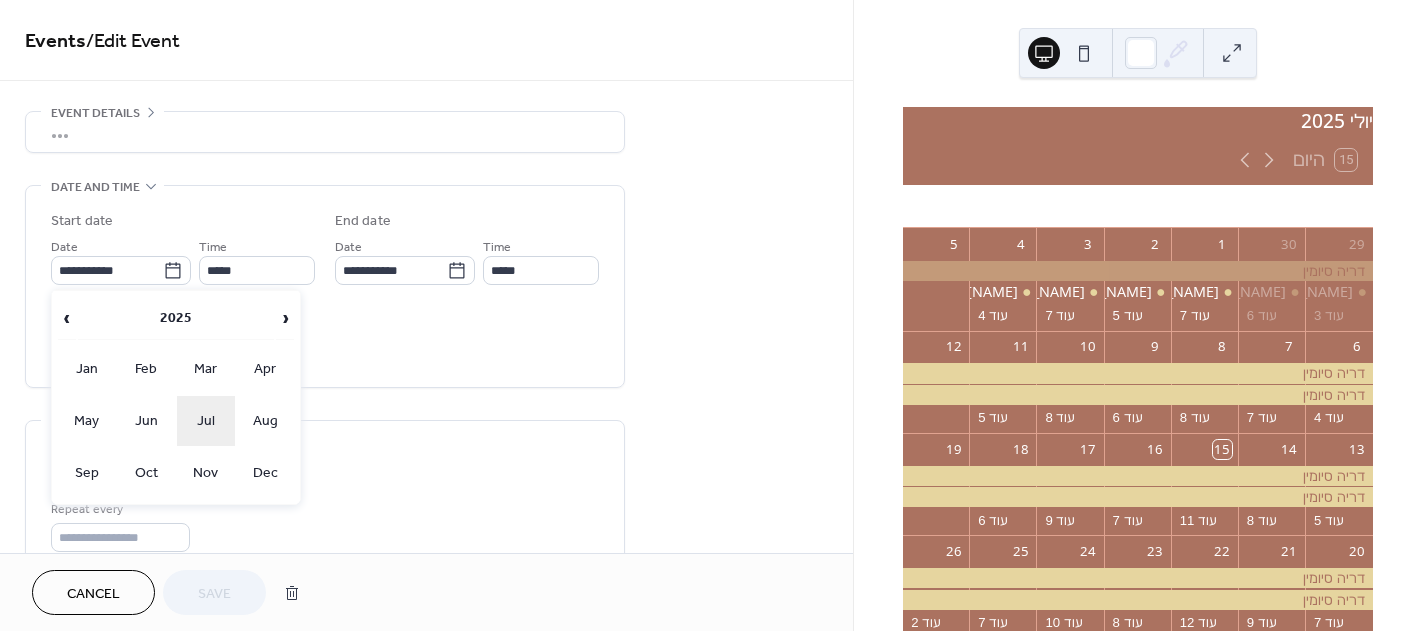 click on "Jul" at bounding box center (206, 421) 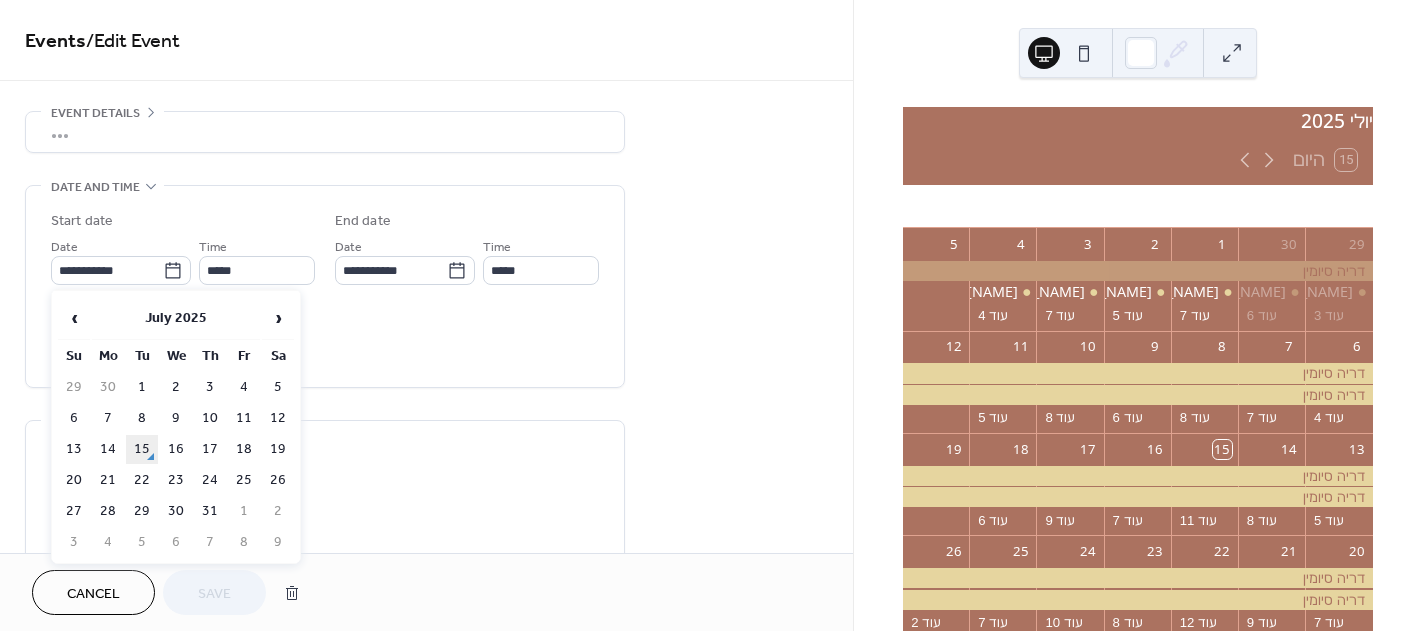 click on "15" at bounding box center [142, 449] 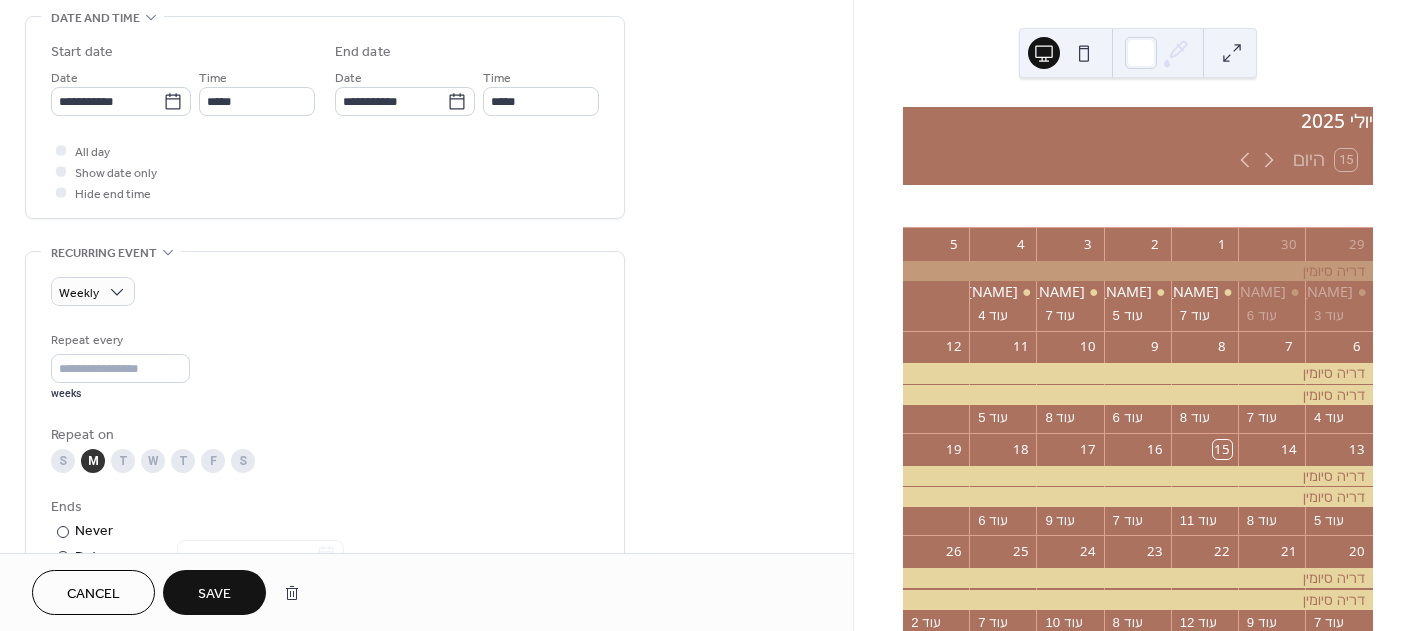 scroll, scrollTop: 200, scrollLeft: 0, axis: vertical 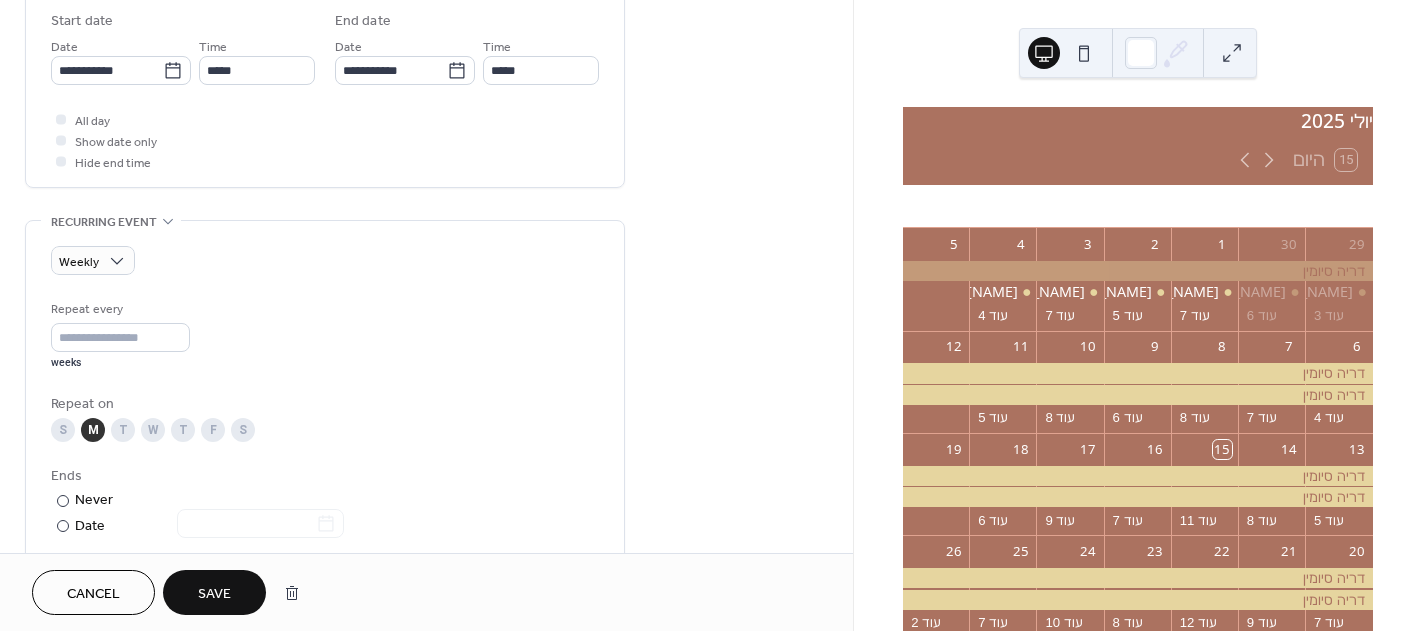 click on "Save" at bounding box center (214, 592) 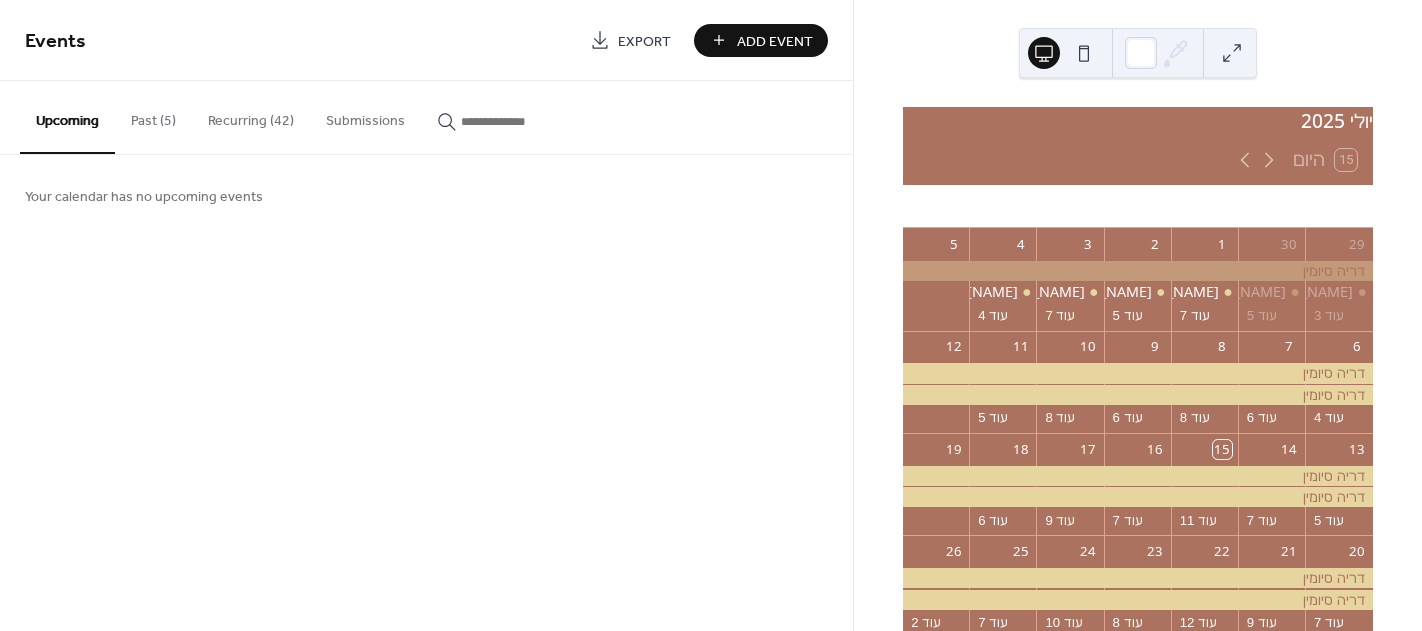 click on "Recurring (42)" at bounding box center [251, 116] 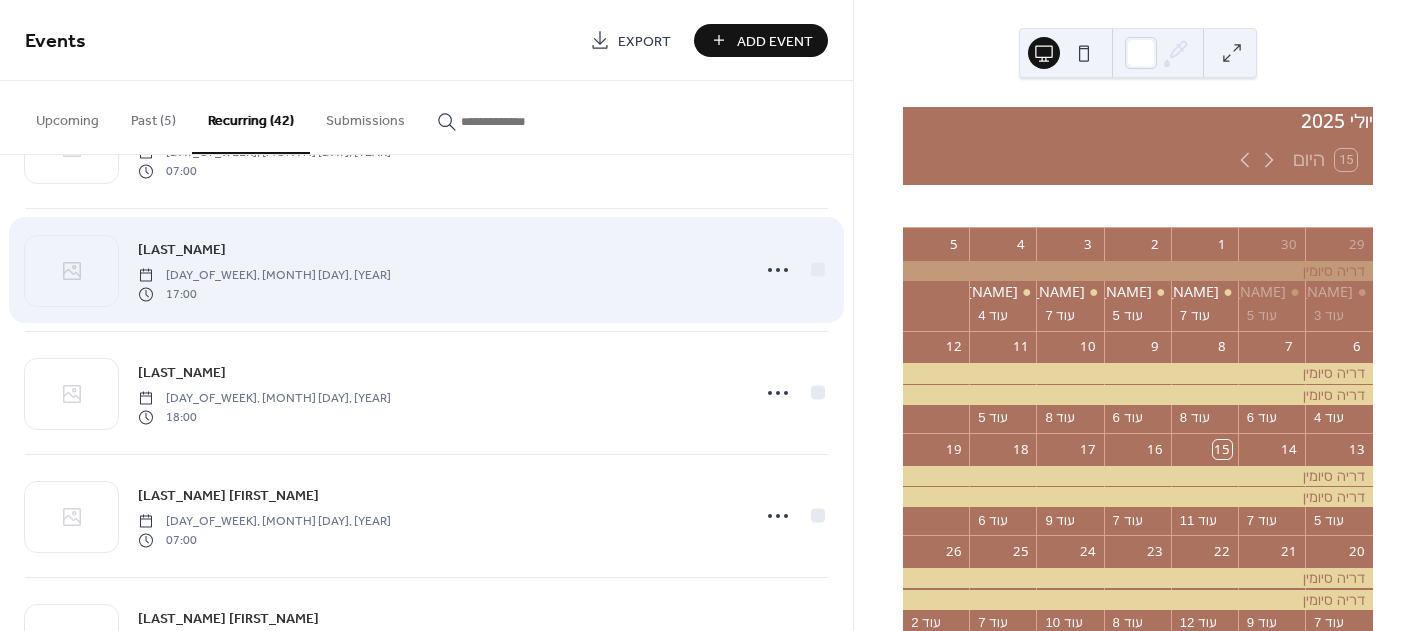 scroll, scrollTop: 100, scrollLeft: 0, axis: vertical 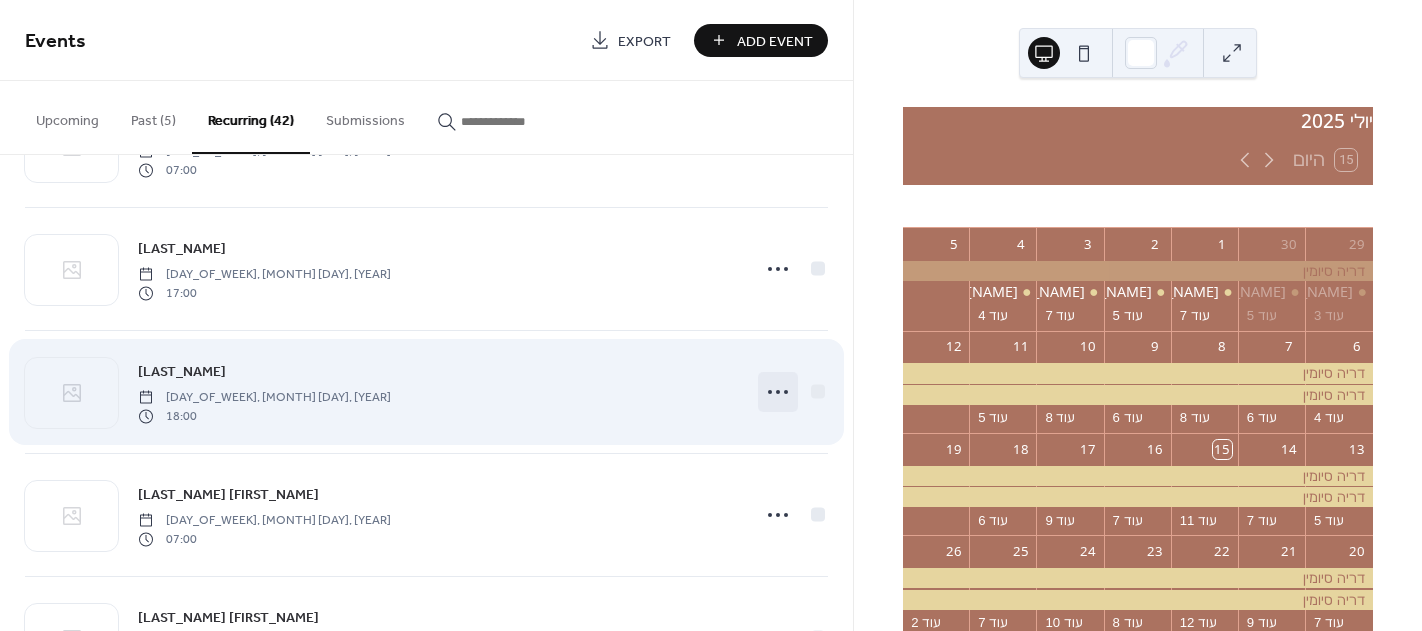 click 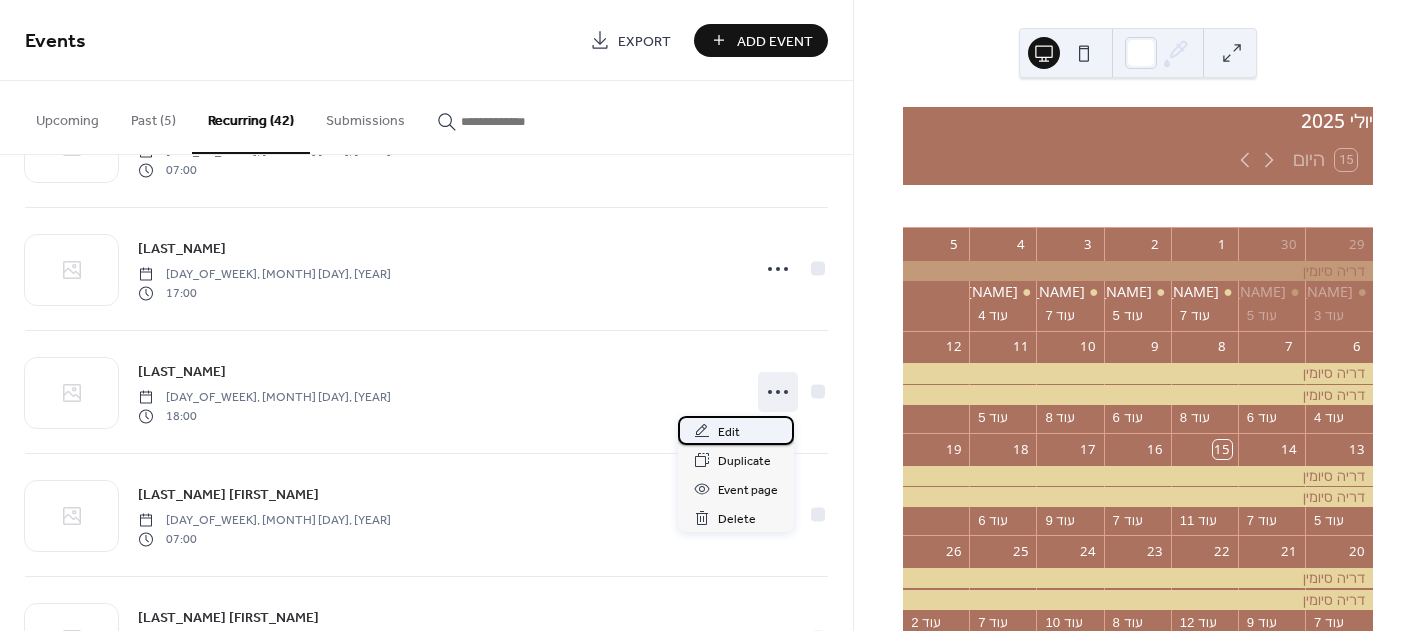 click on "Edit" at bounding box center [729, 432] 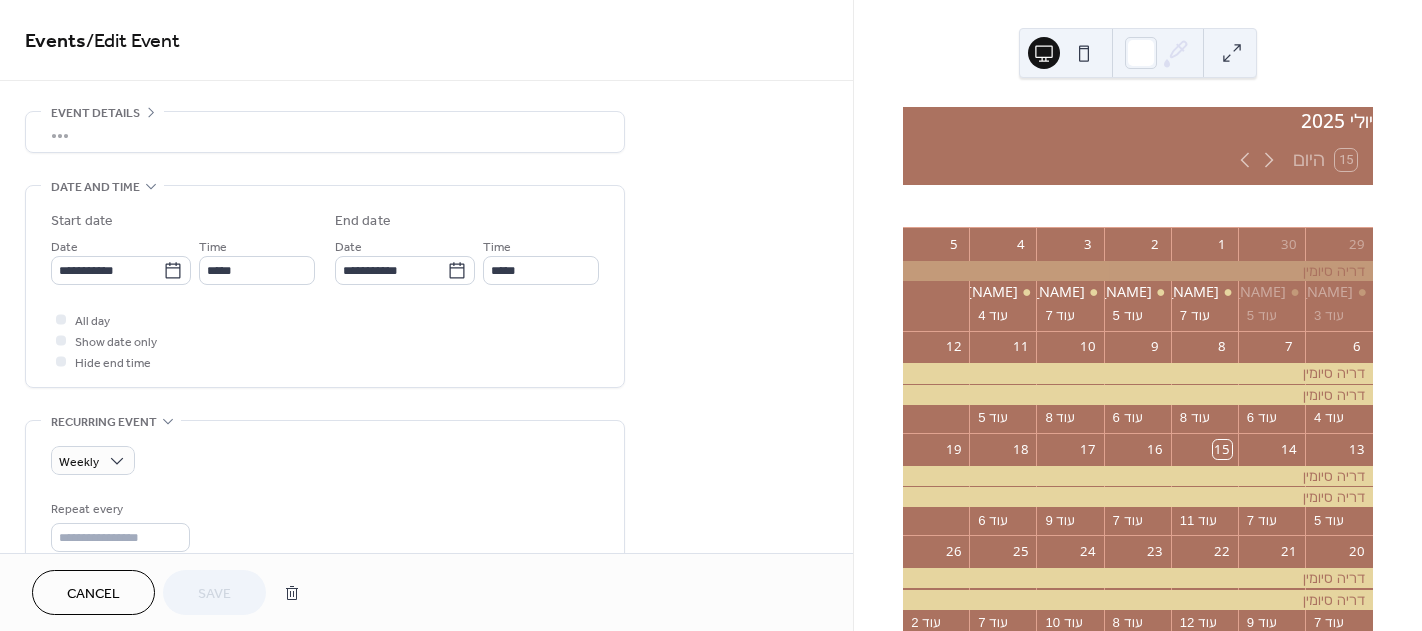 scroll, scrollTop: 63, scrollLeft: 0, axis: vertical 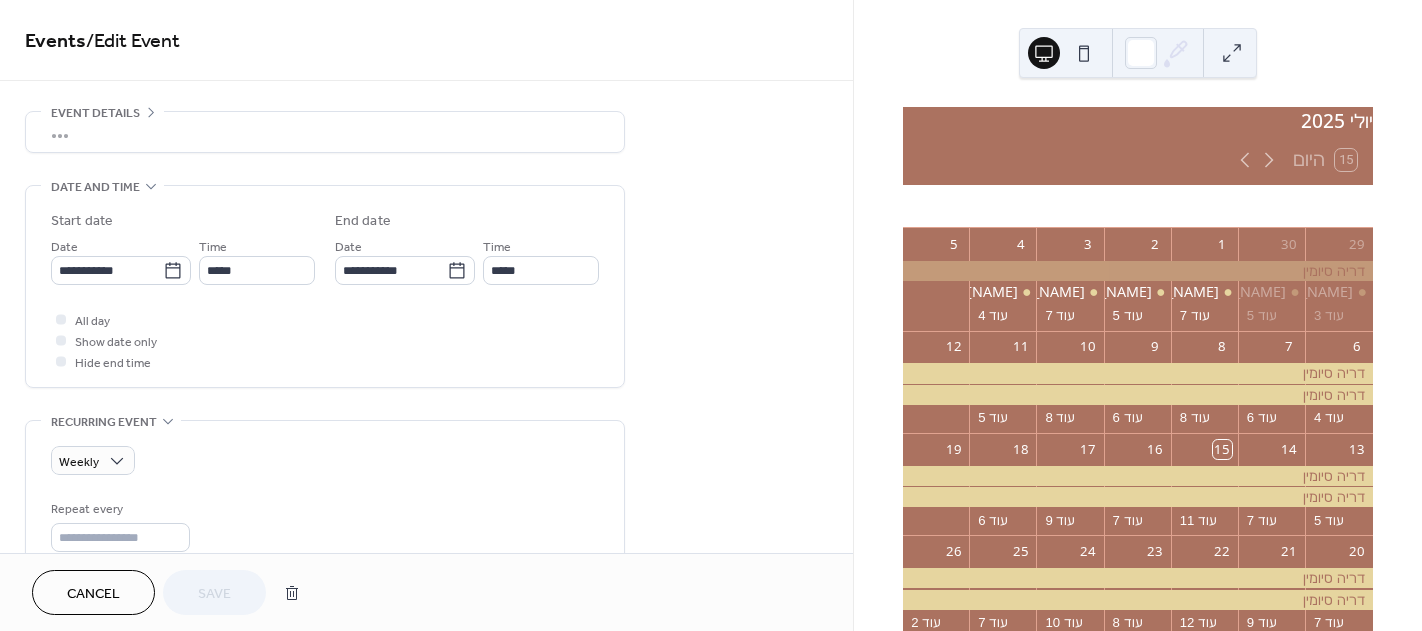 click on "•••" at bounding box center (325, 132) 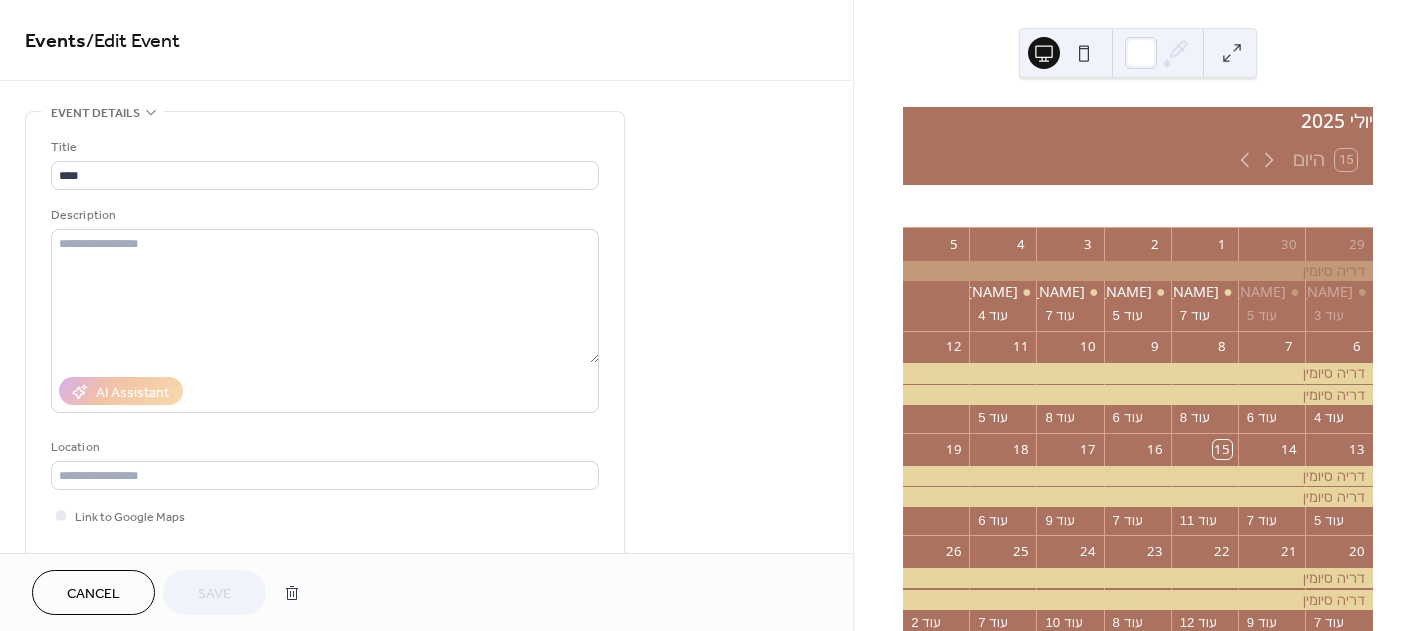 scroll, scrollTop: 0, scrollLeft: 0, axis: both 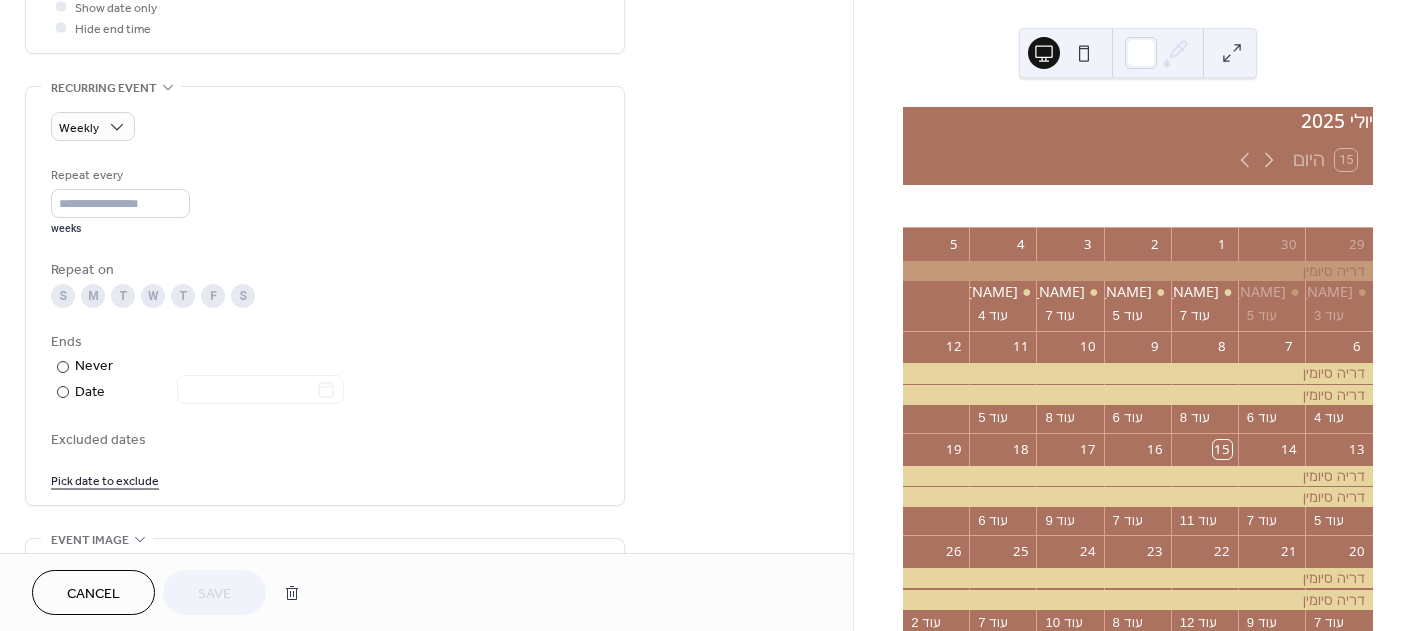 click on "M" at bounding box center [93, 296] 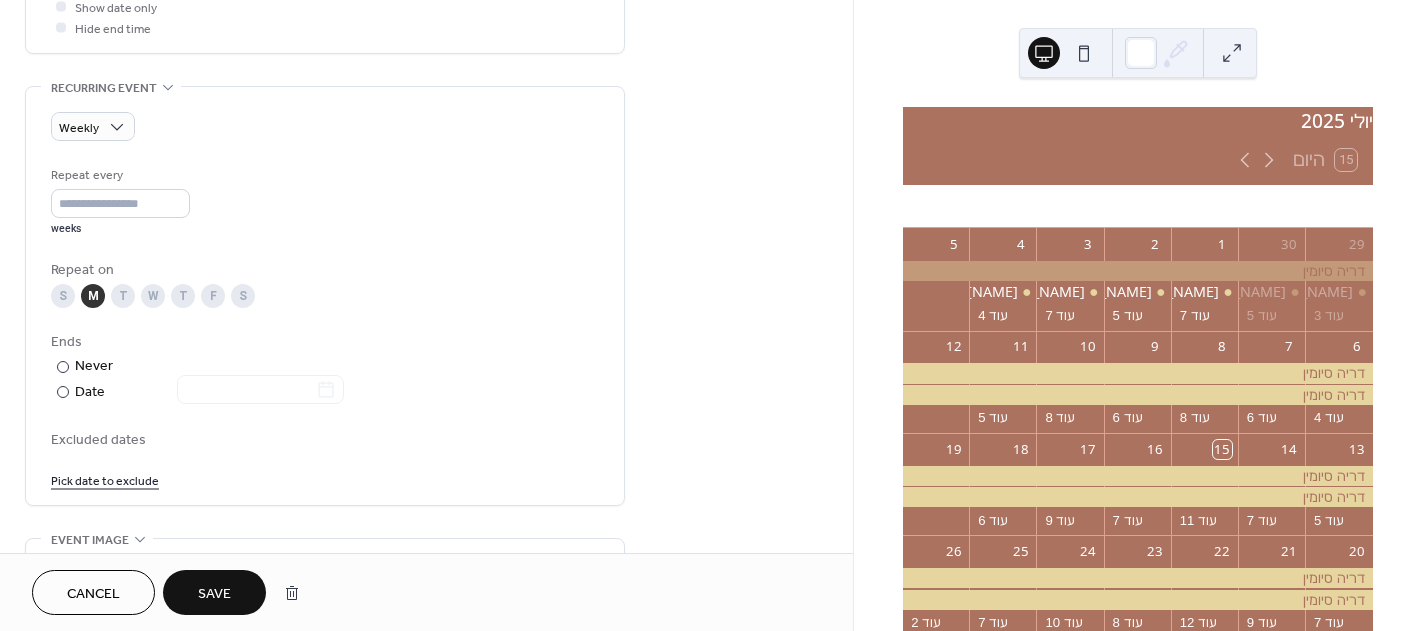 click on "W" at bounding box center (153, 296) 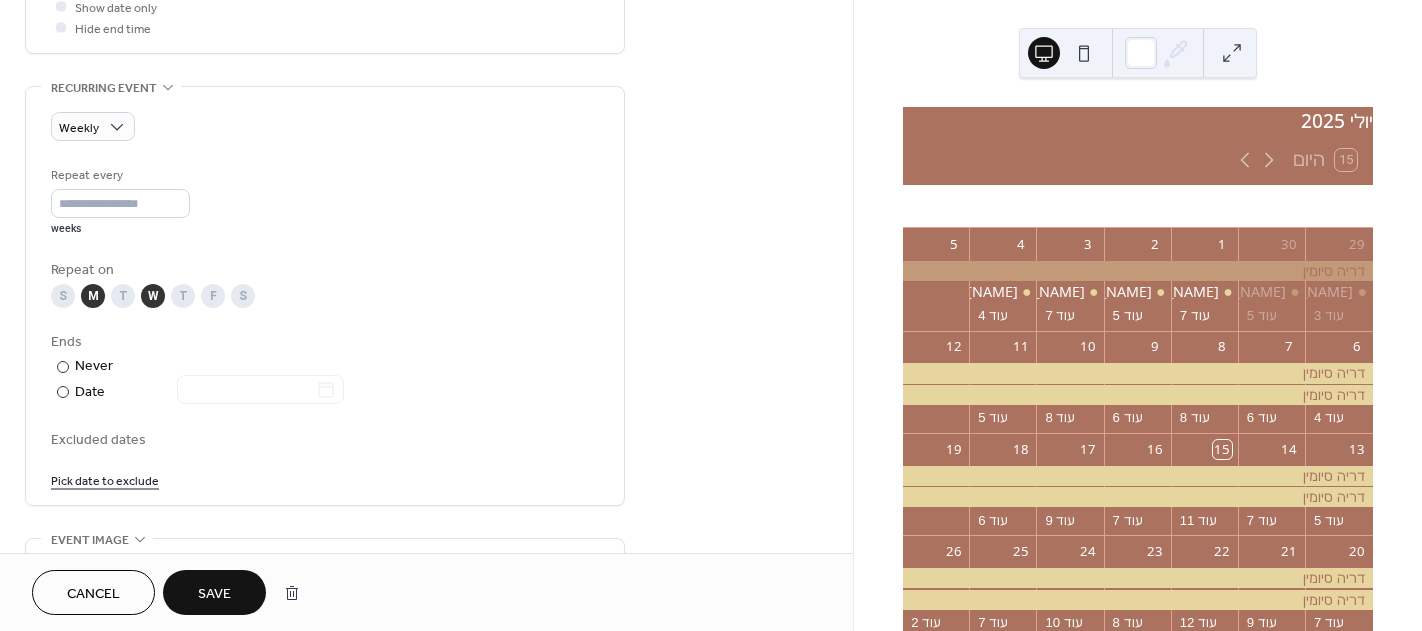 click on "Save" at bounding box center (214, 594) 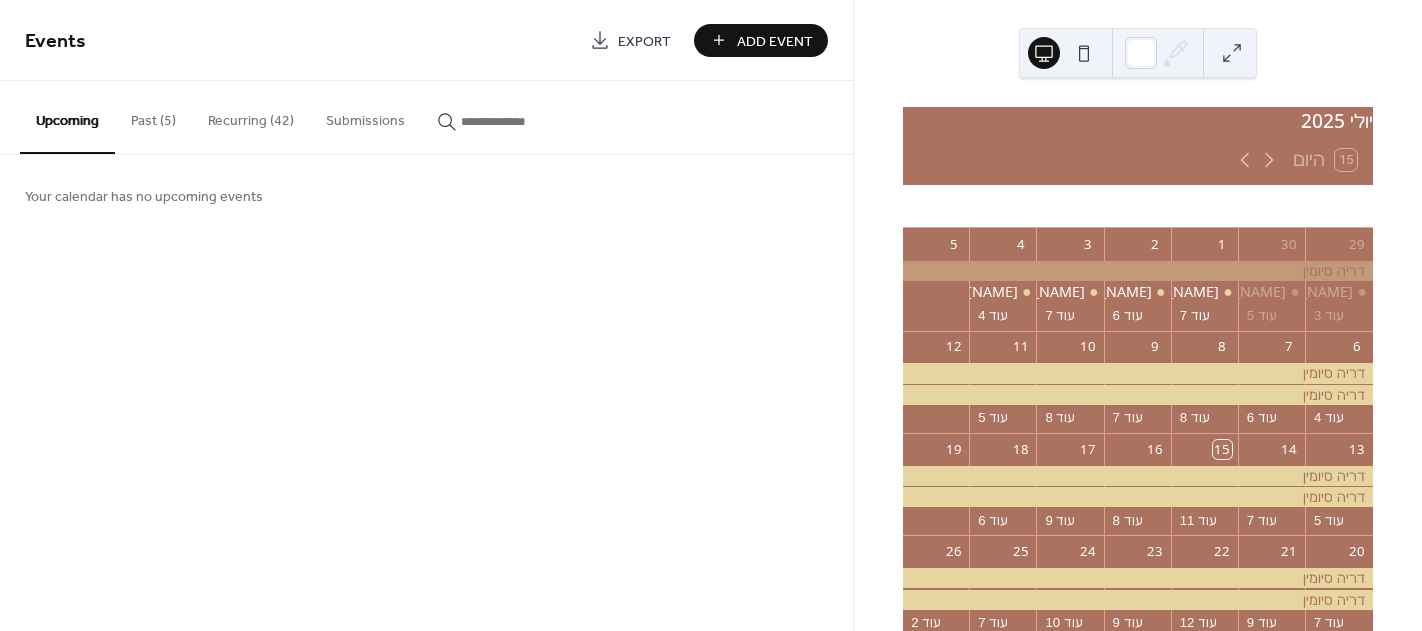 click on "Recurring (42)" at bounding box center [251, 116] 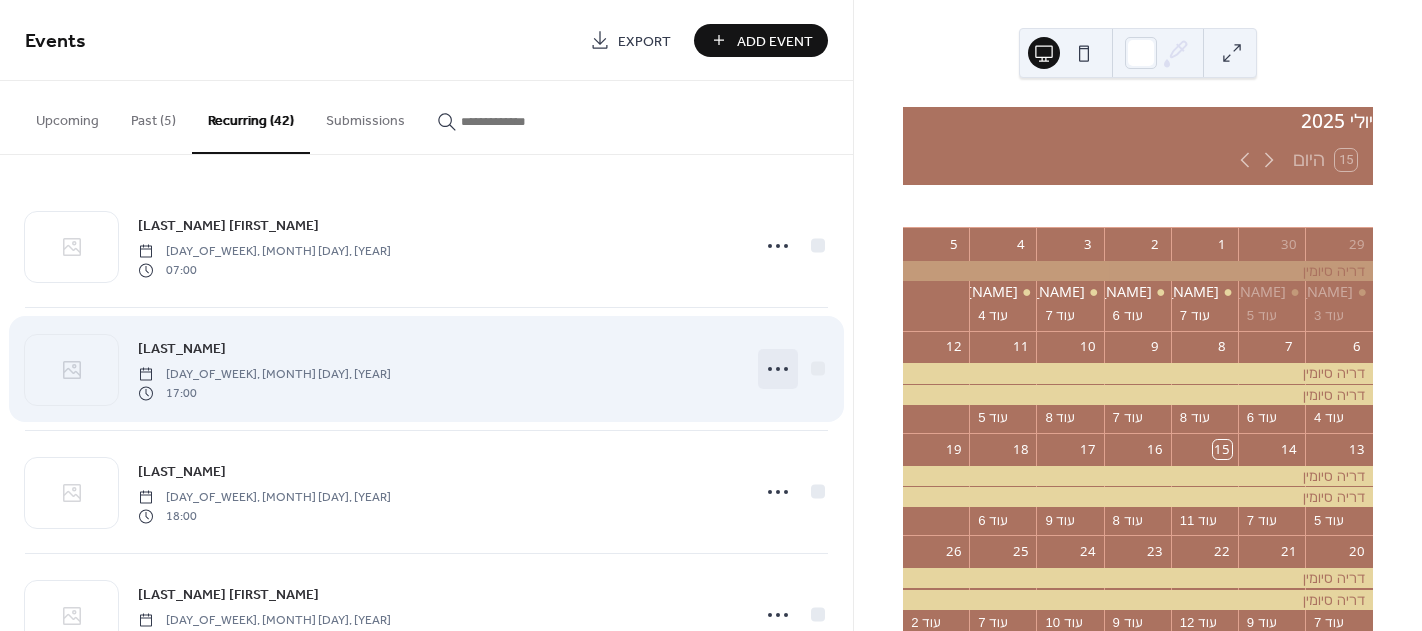 click 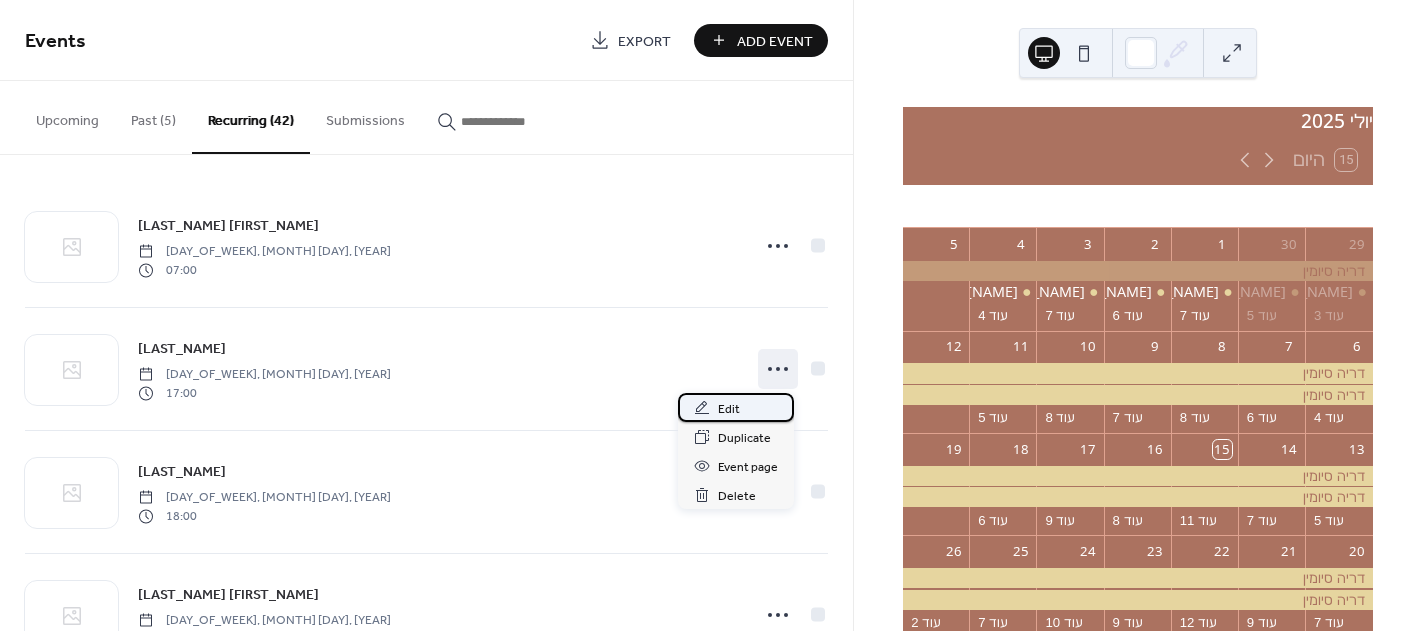 click on "Edit" at bounding box center (729, 409) 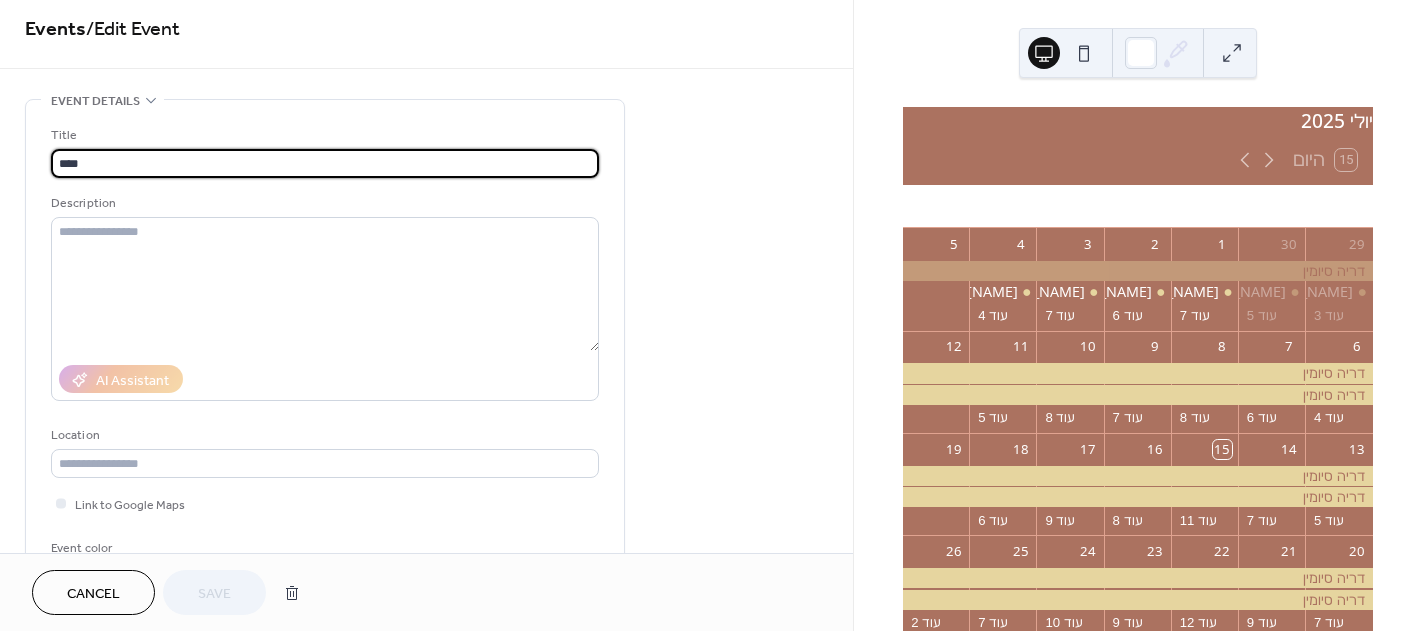 scroll, scrollTop: 0, scrollLeft: 0, axis: both 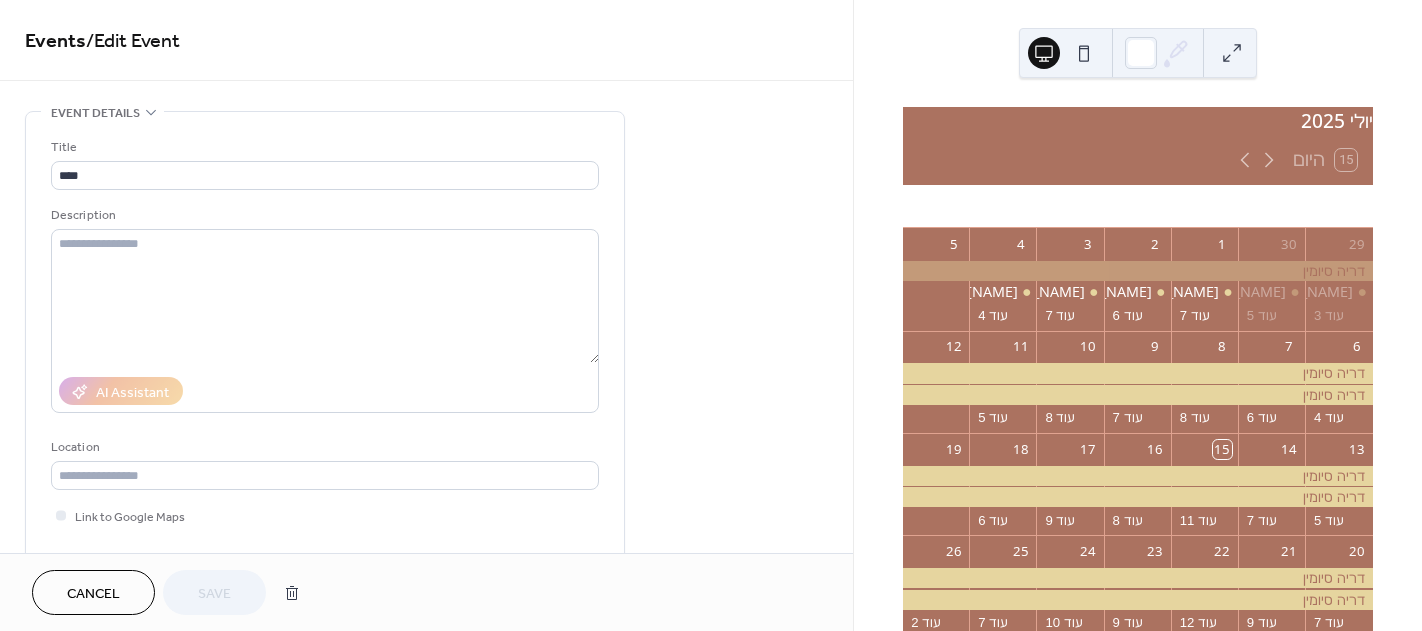 click on "Event details" at bounding box center (95, 113) 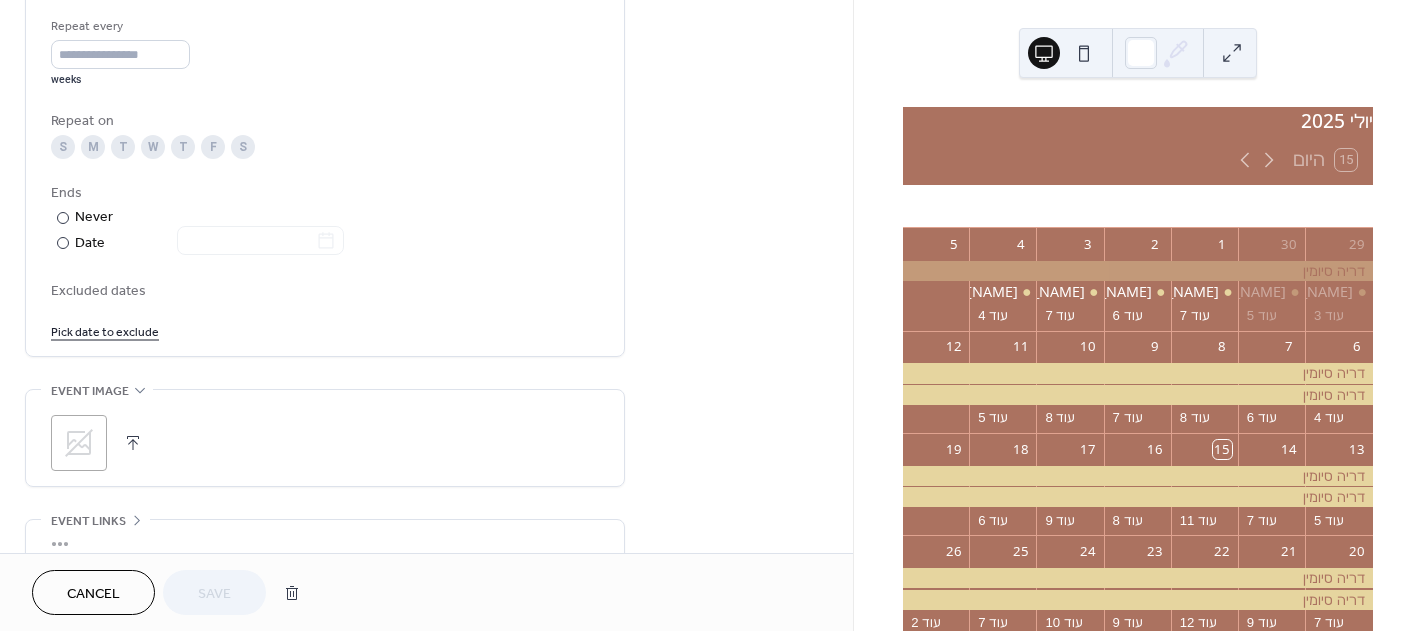 scroll, scrollTop: 500, scrollLeft: 0, axis: vertical 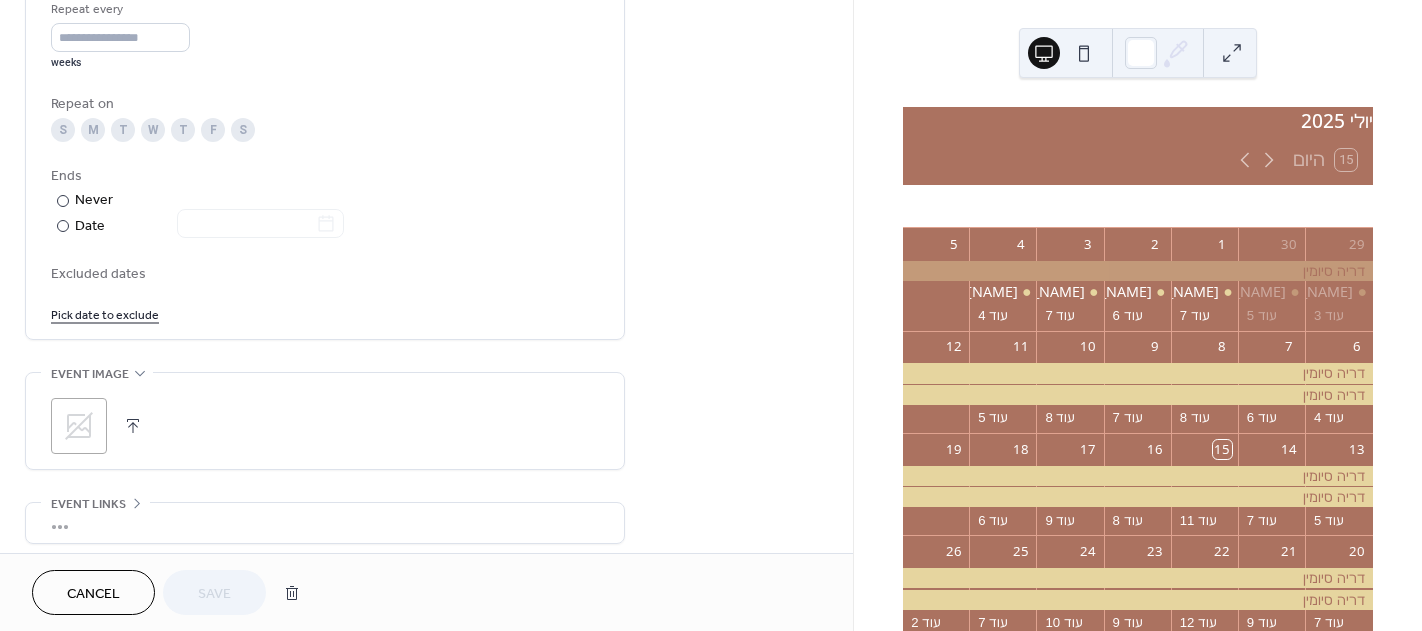 click on "M" at bounding box center (93, 130) 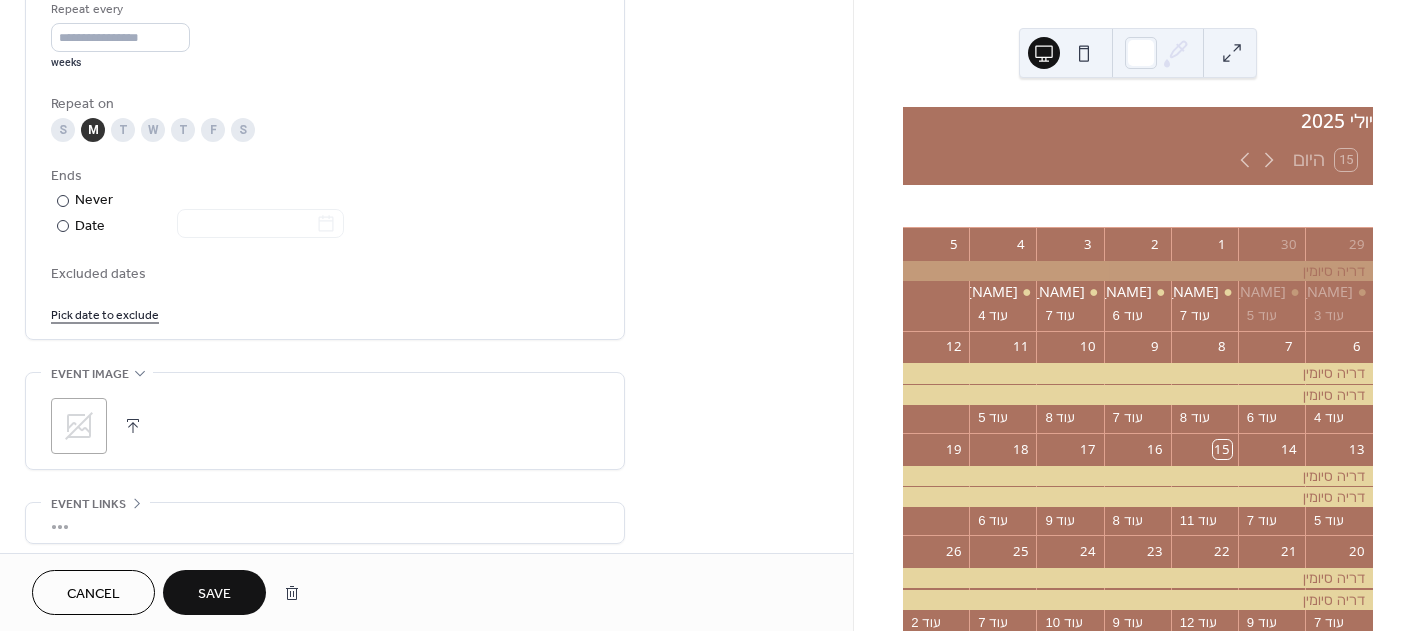 click on "M" at bounding box center [93, 130] 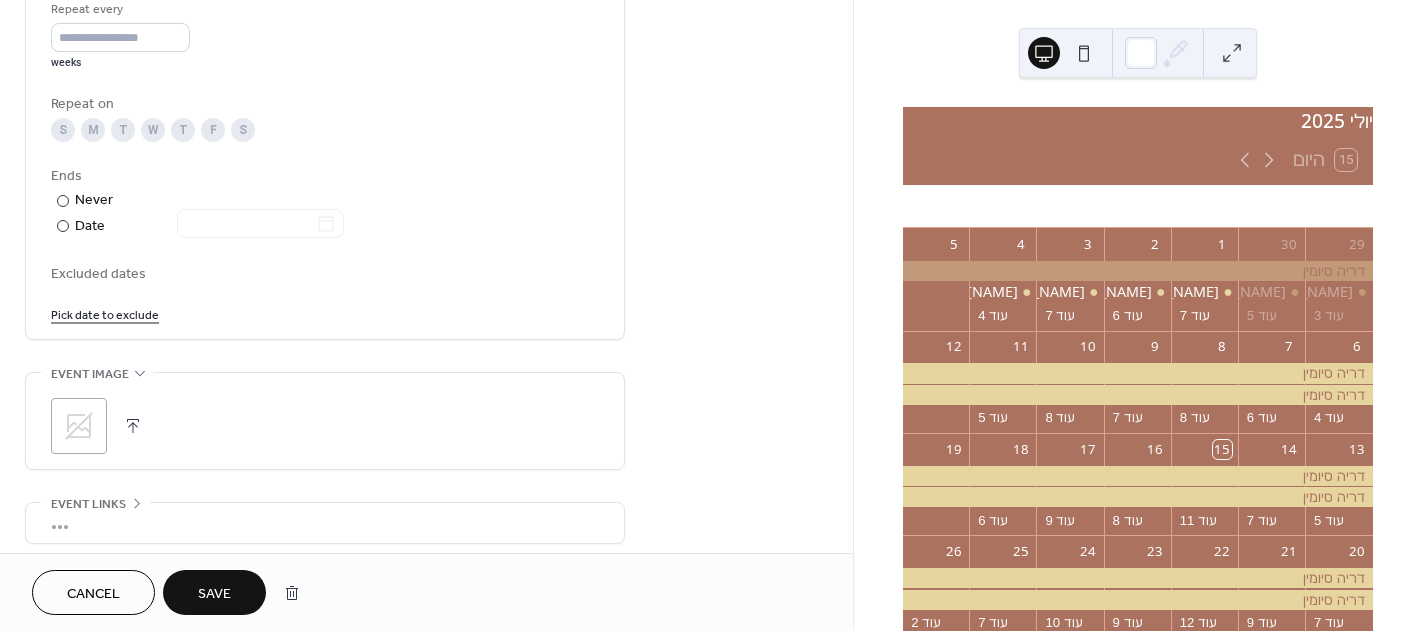 click on "M" at bounding box center (93, 130) 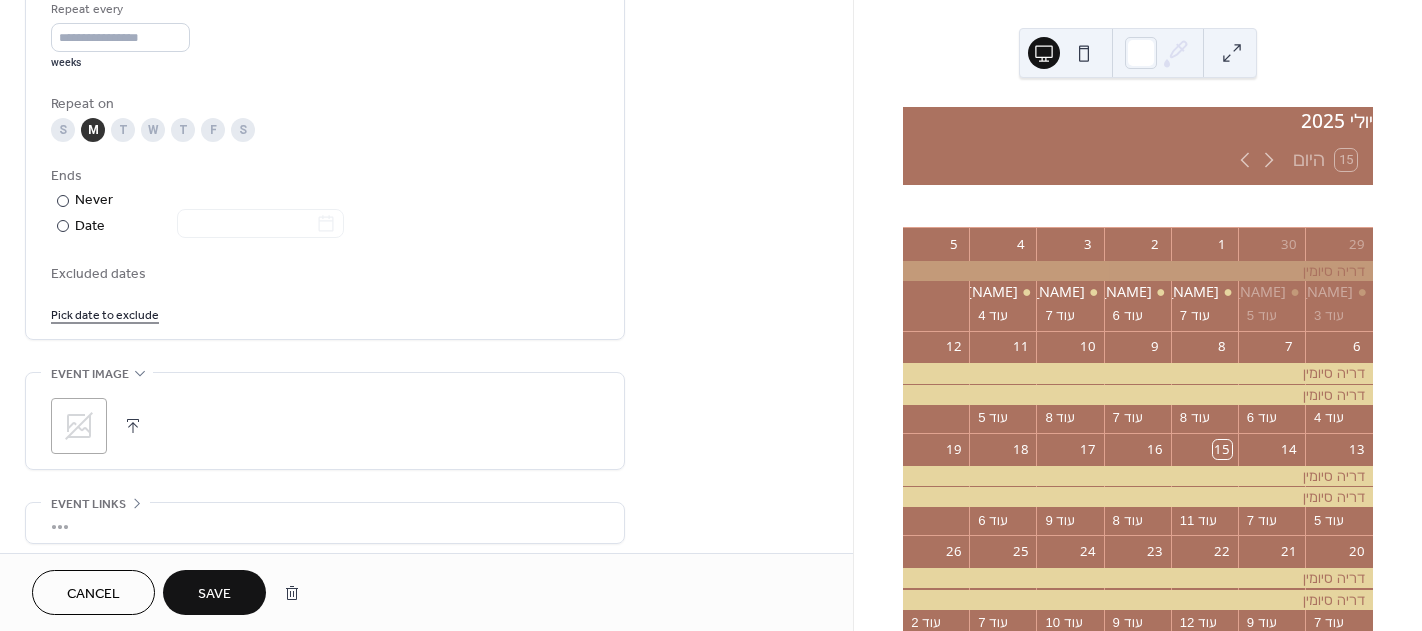 click on "M" at bounding box center (93, 130) 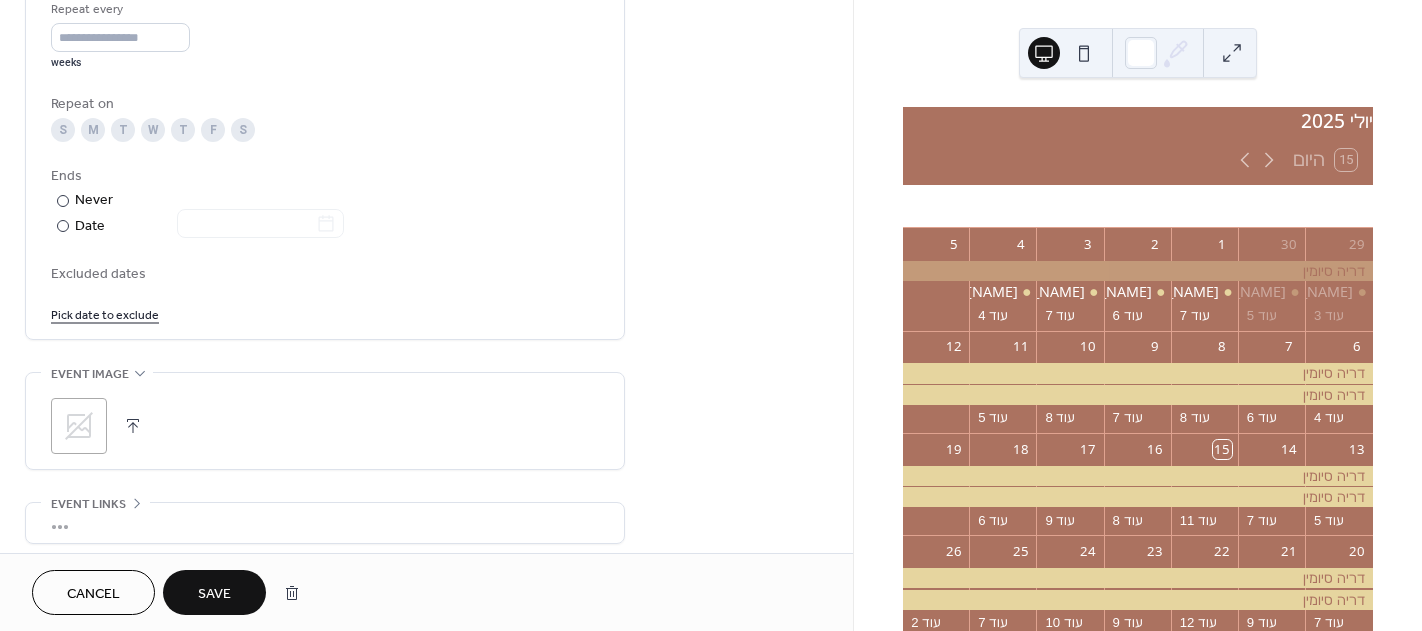 click on "M" at bounding box center (93, 130) 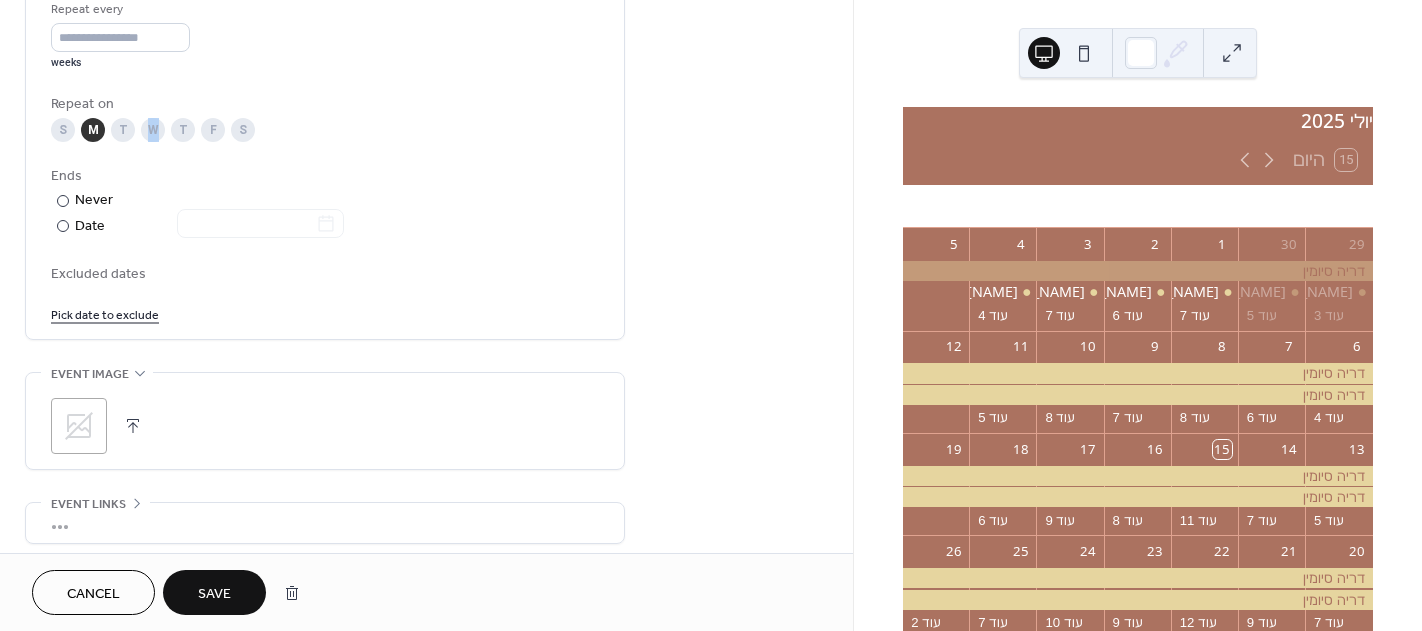 click on "W" at bounding box center (153, 130) 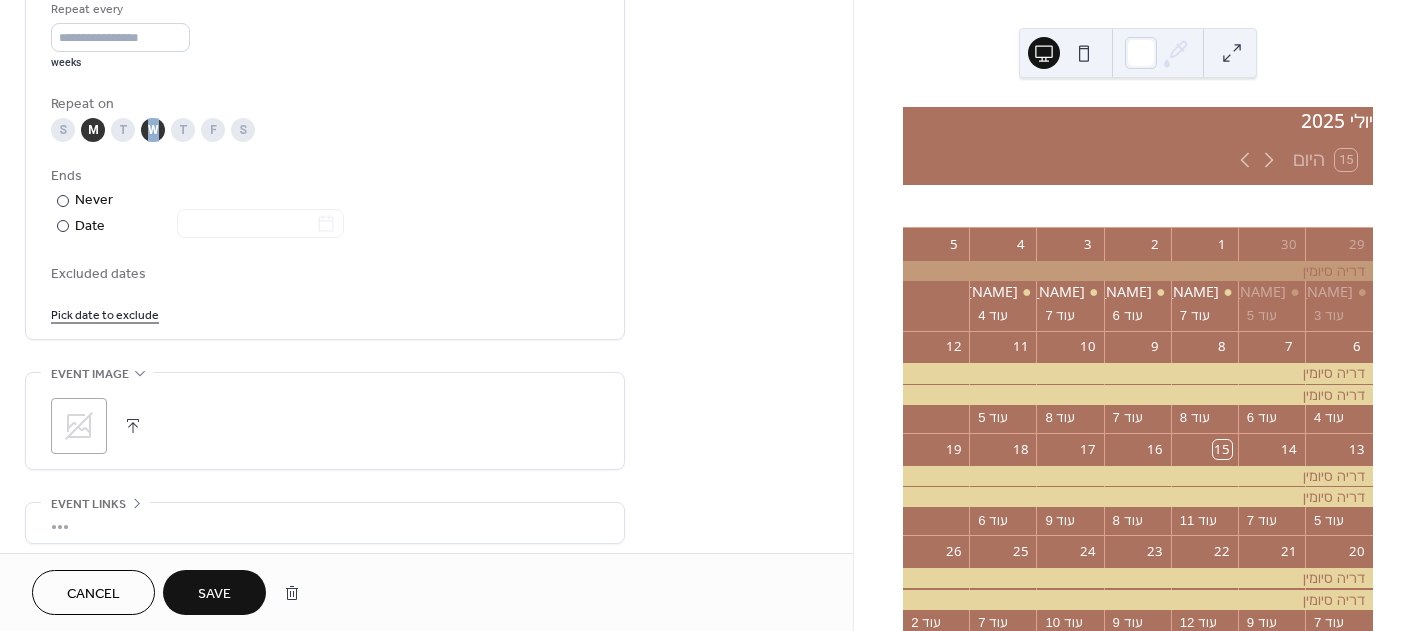 click on "Save" at bounding box center [214, 592] 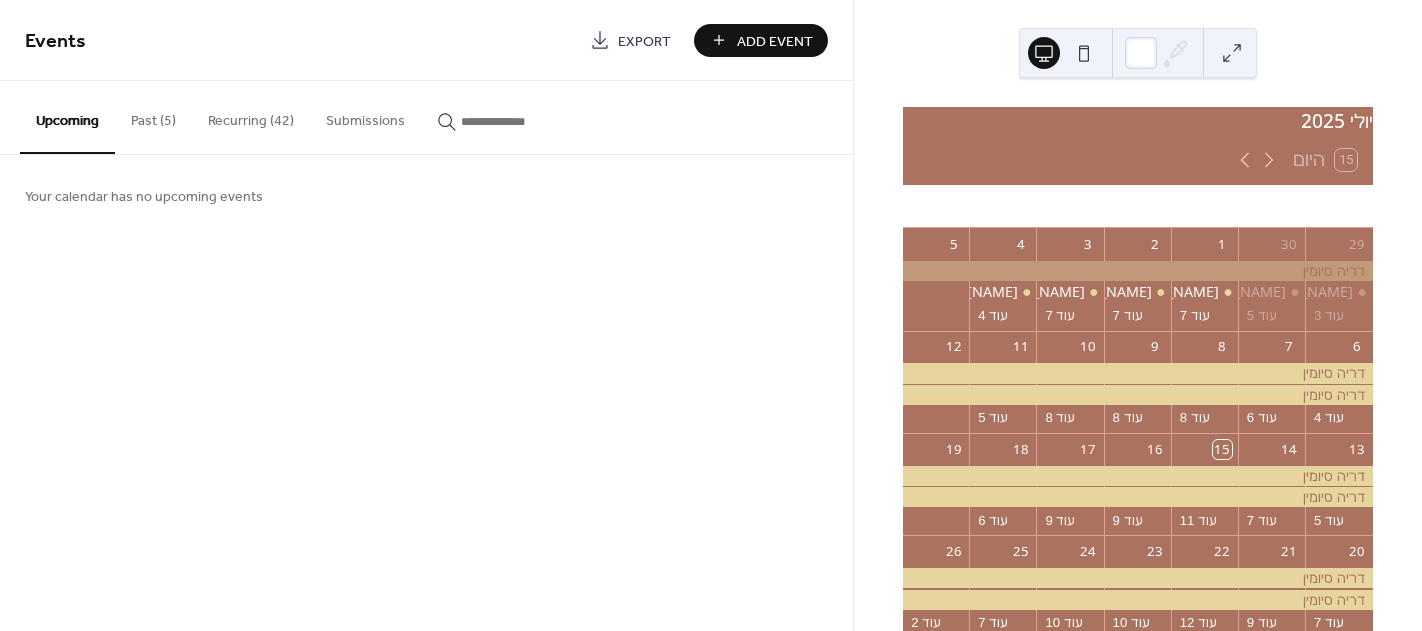 click on "Recurring (42)" at bounding box center [251, 116] 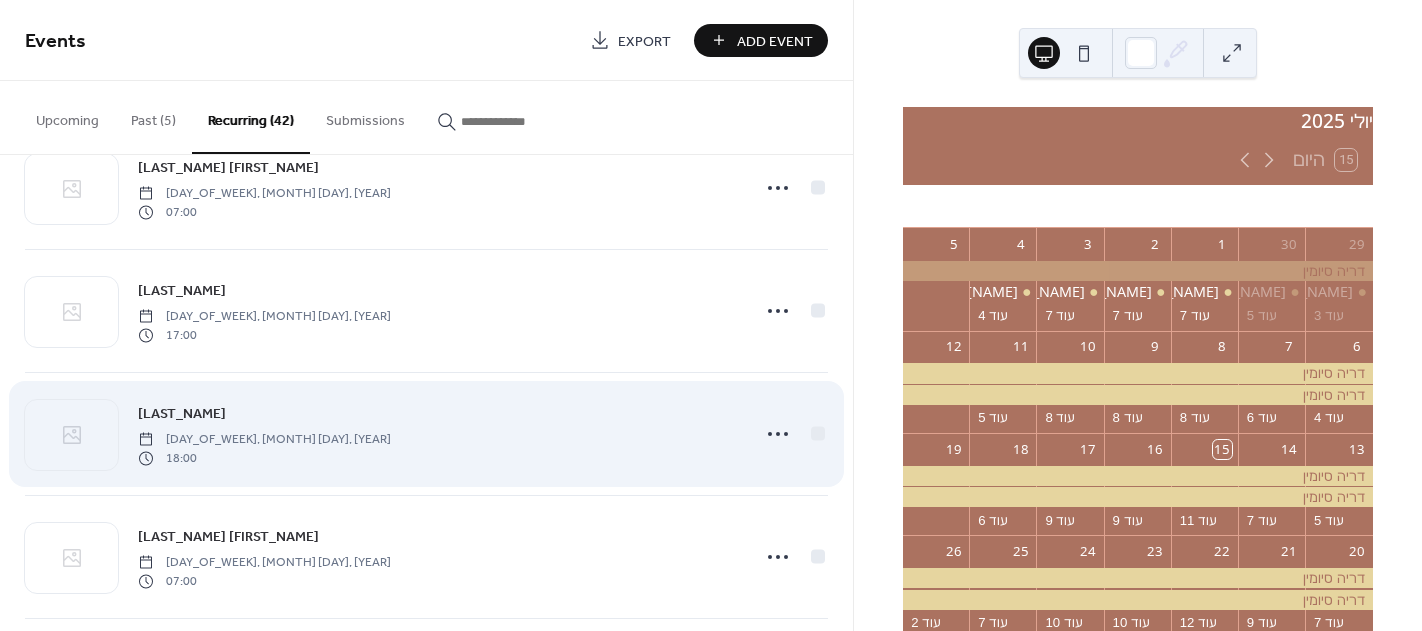scroll, scrollTop: 200, scrollLeft: 0, axis: vertical 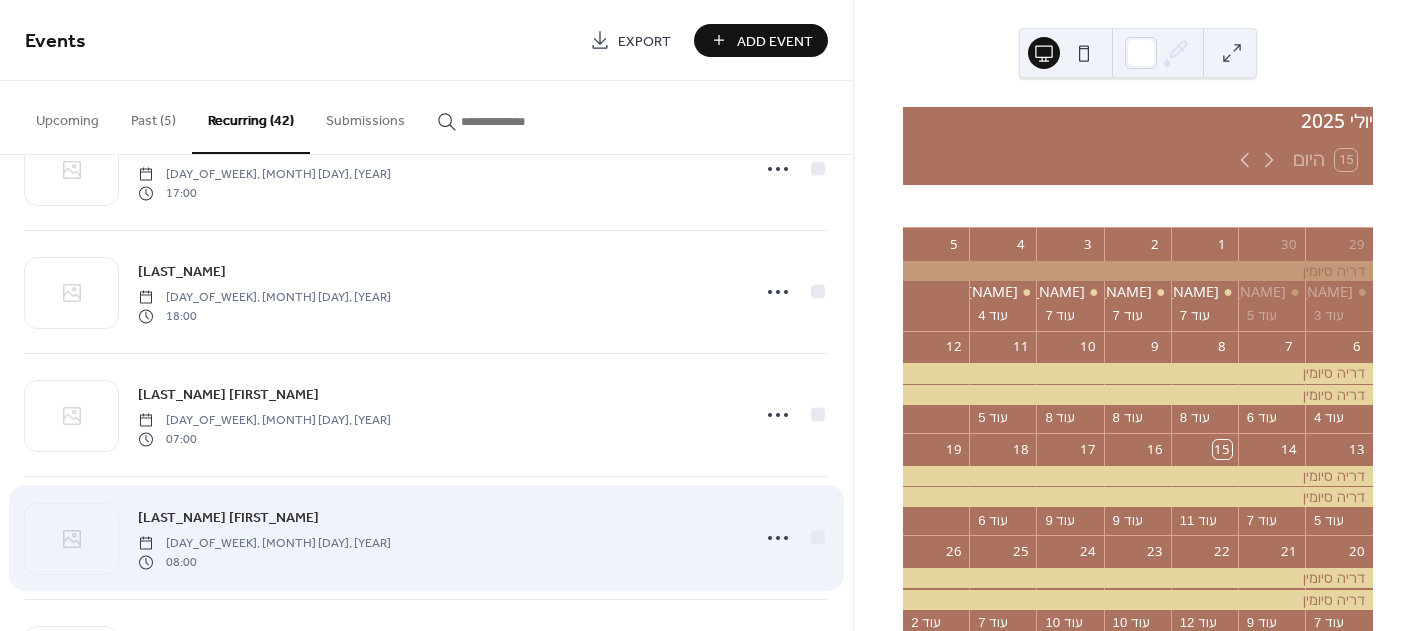 click on "דנה בנבנישתי" at bounding box center [228, 518] 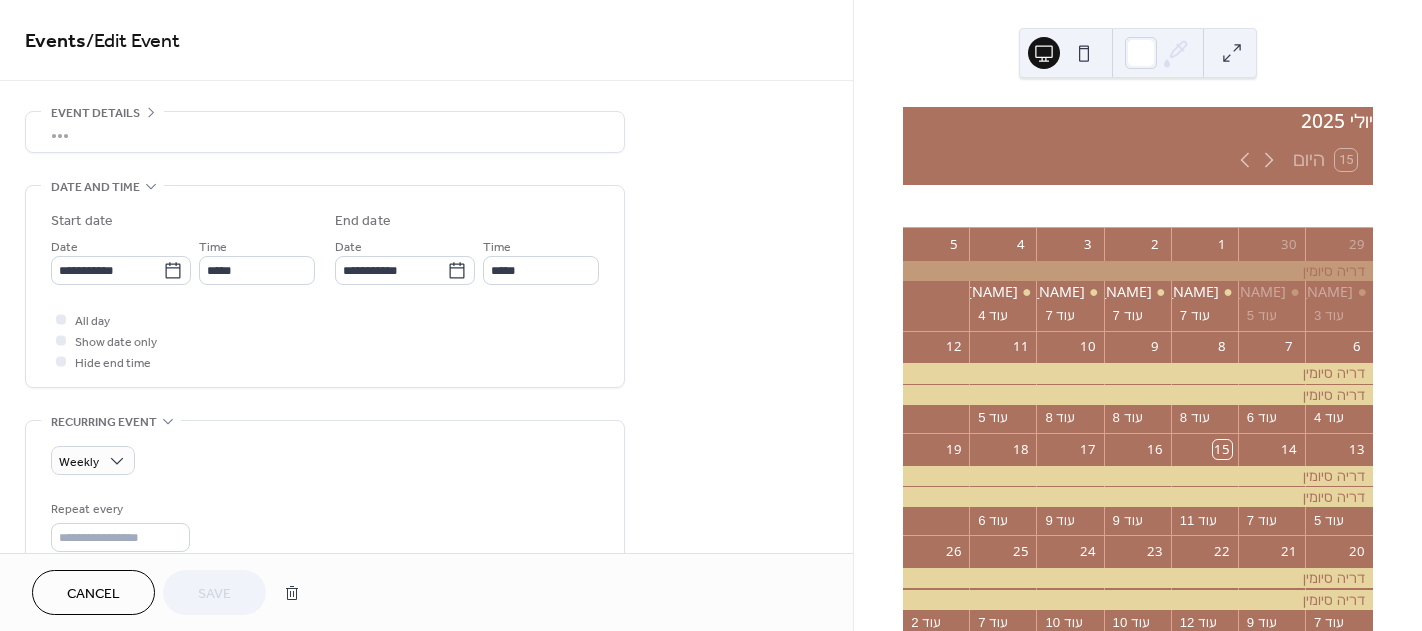 scroll, scrollTop: 63, scrollLeft: 0, axis: vertical 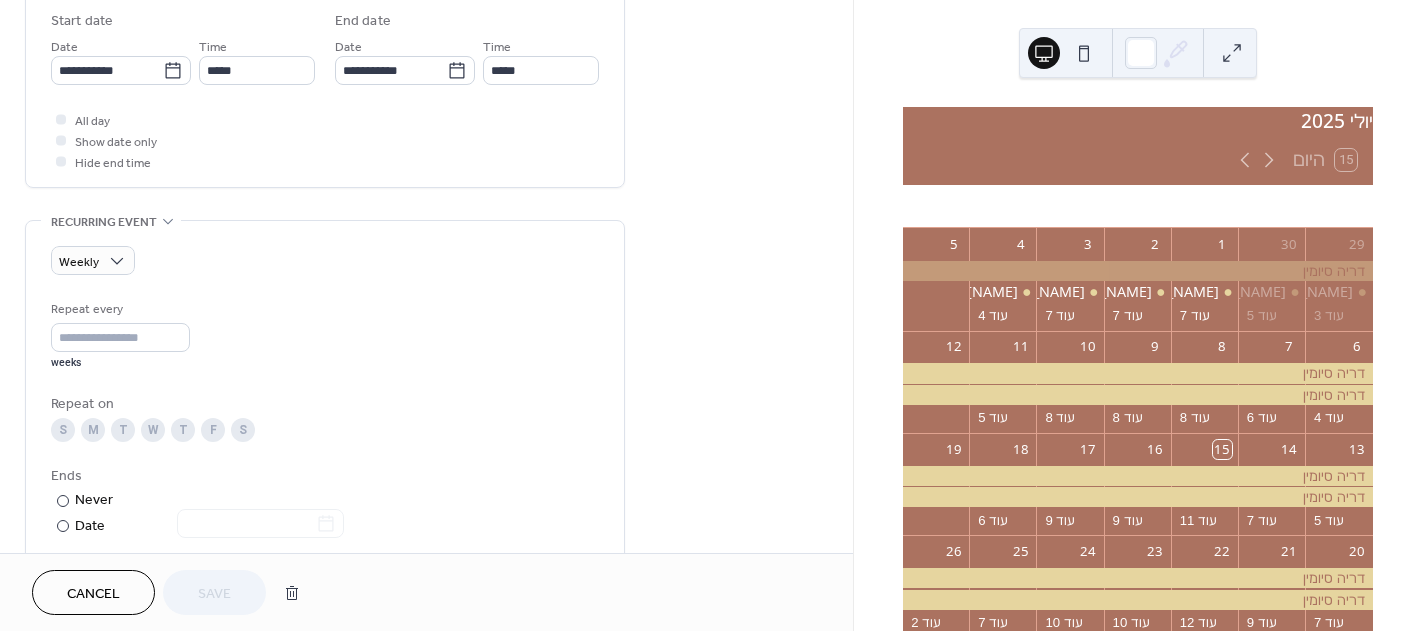 click on "W" at bounding box center [153, 430] 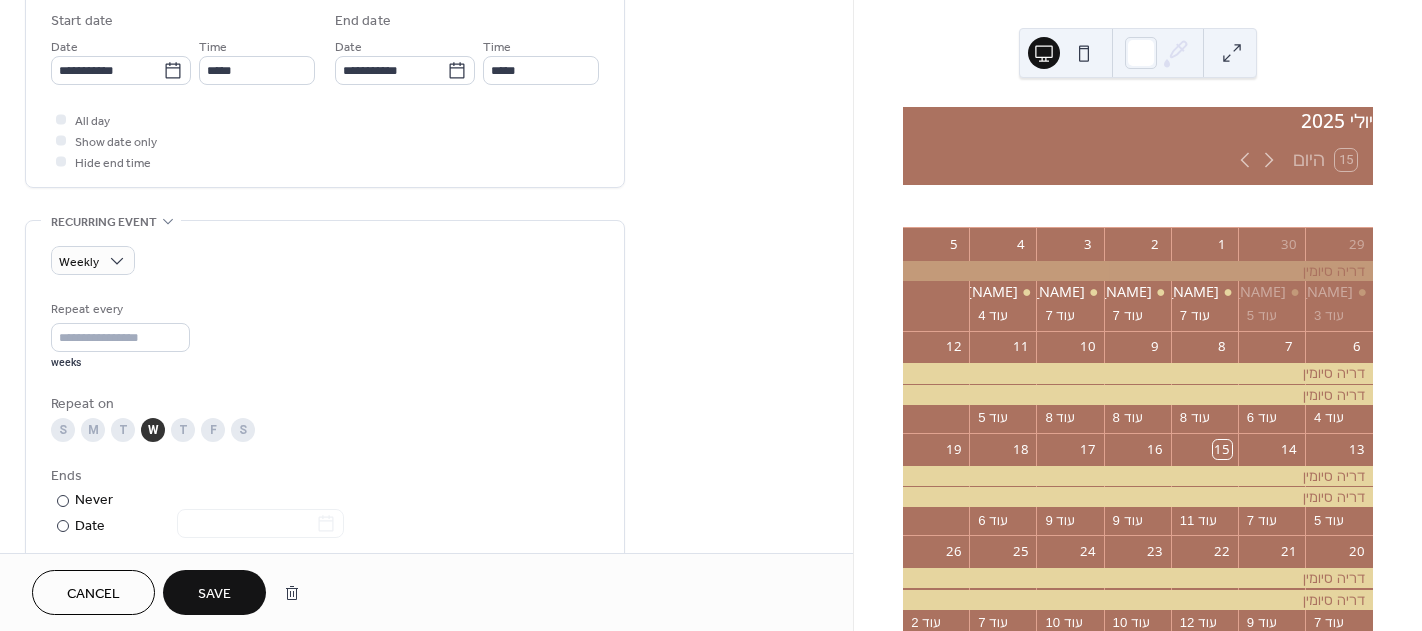 click on "Save" at bounding box center (214, 594) 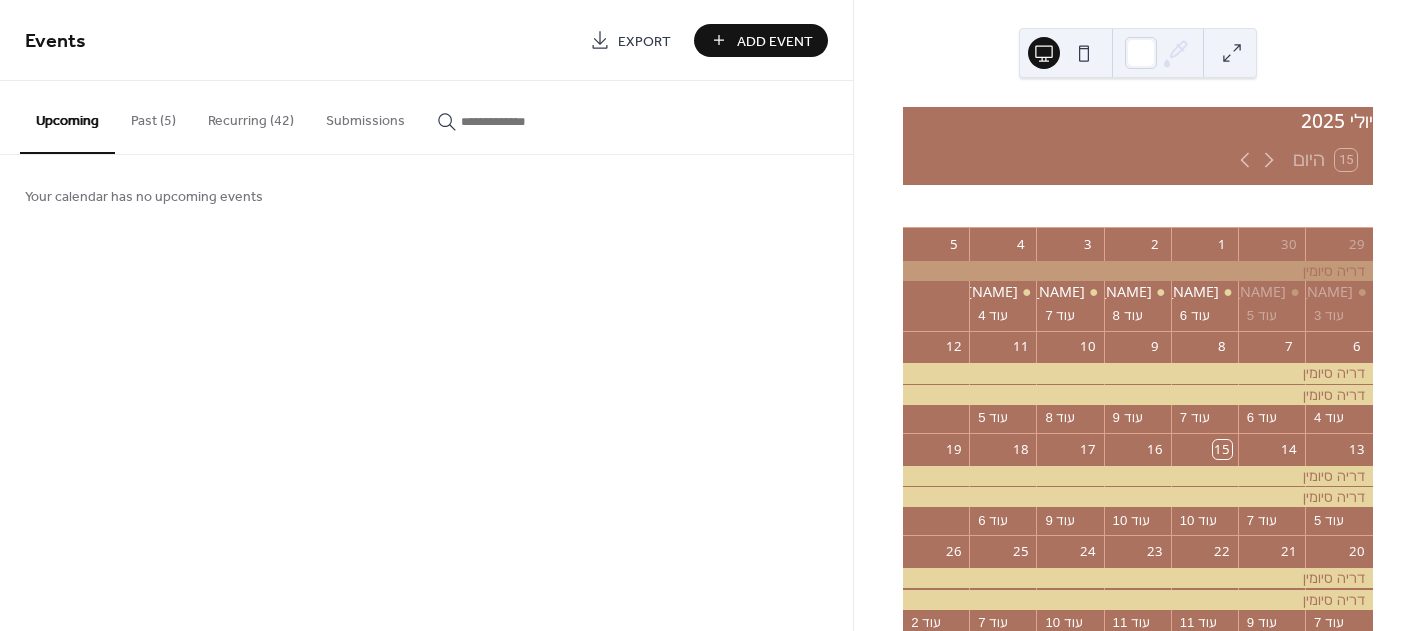 click on "Recurring (42)" at bounding box center (251, 116) 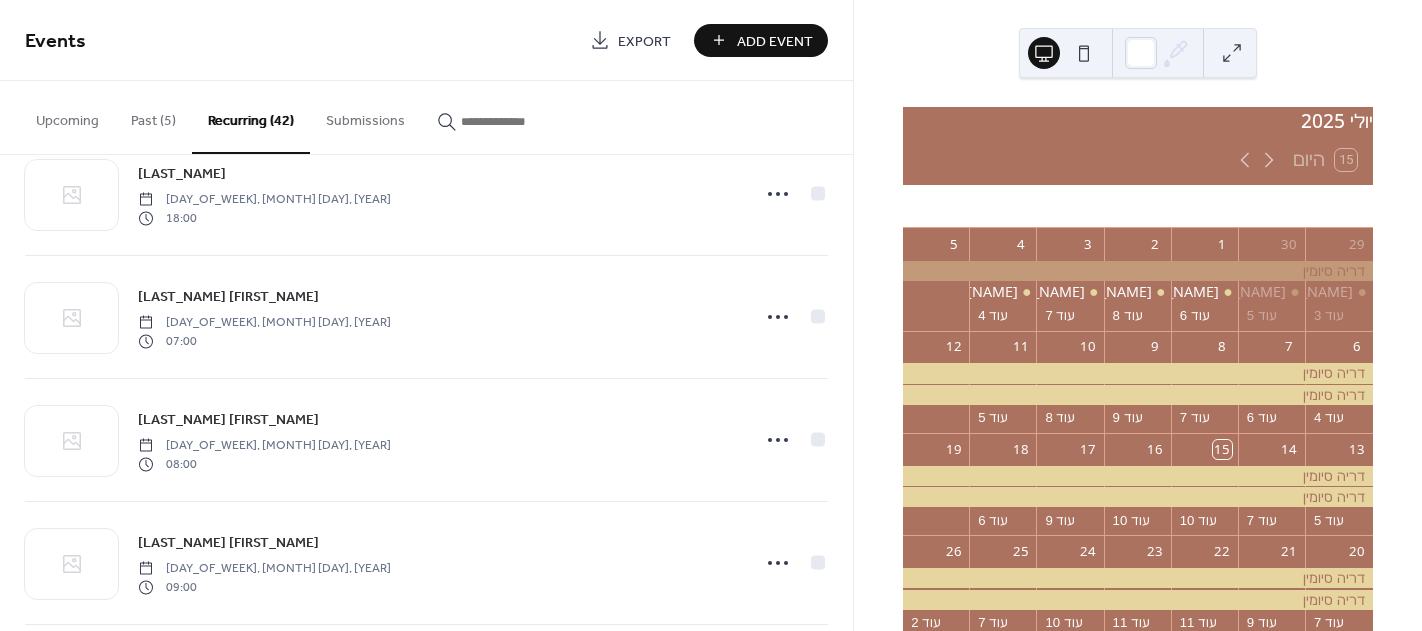 scroll, scrollTop: 300, scrollLeft: 0, axis: vertical 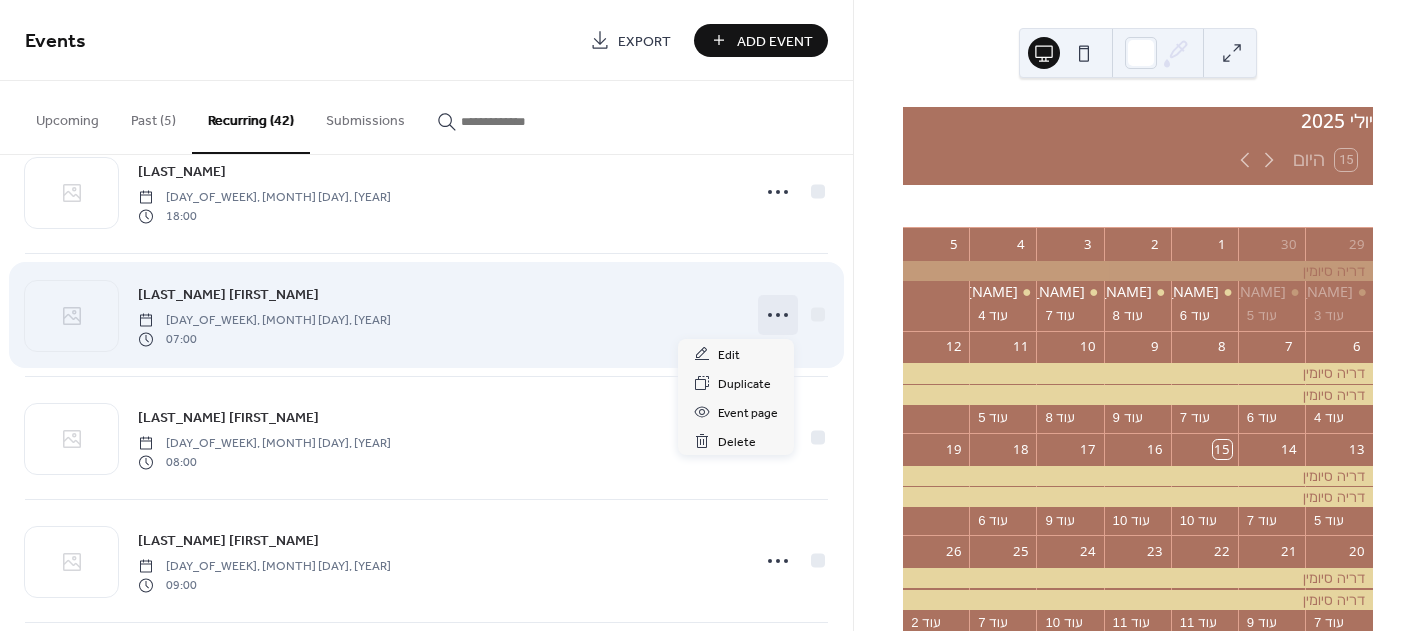 click 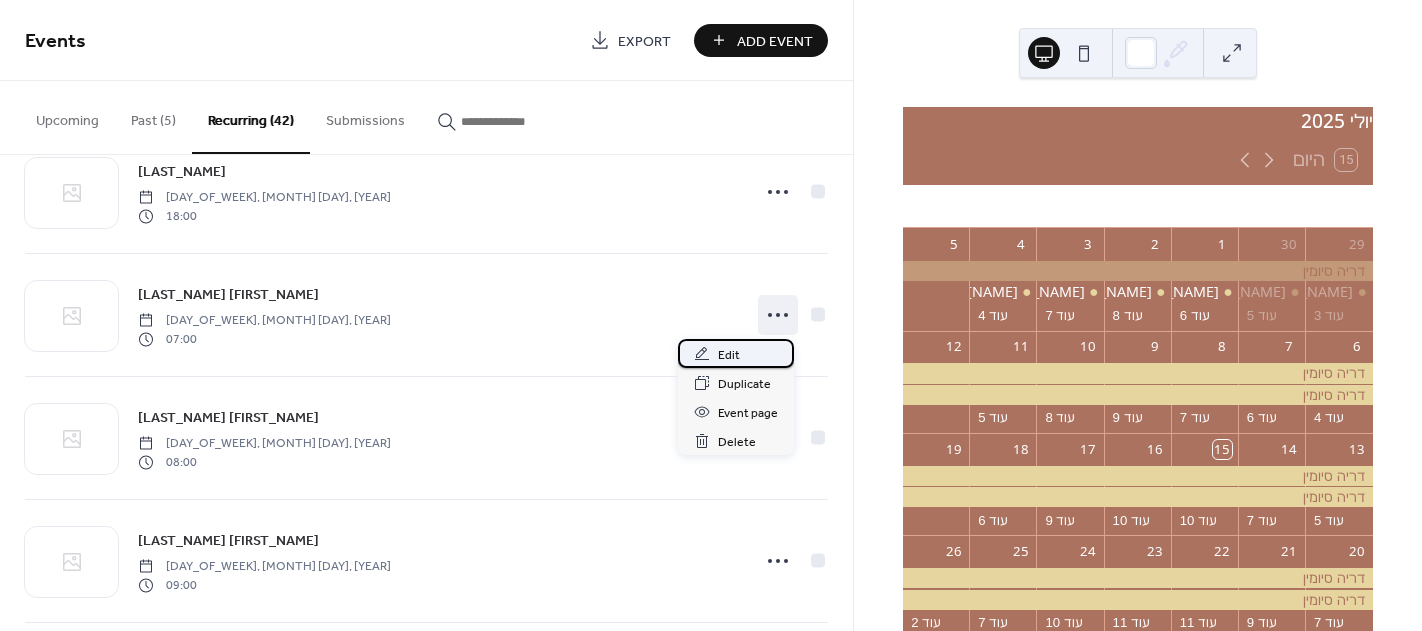 click on "Edit" at bounding box center (729, 355) 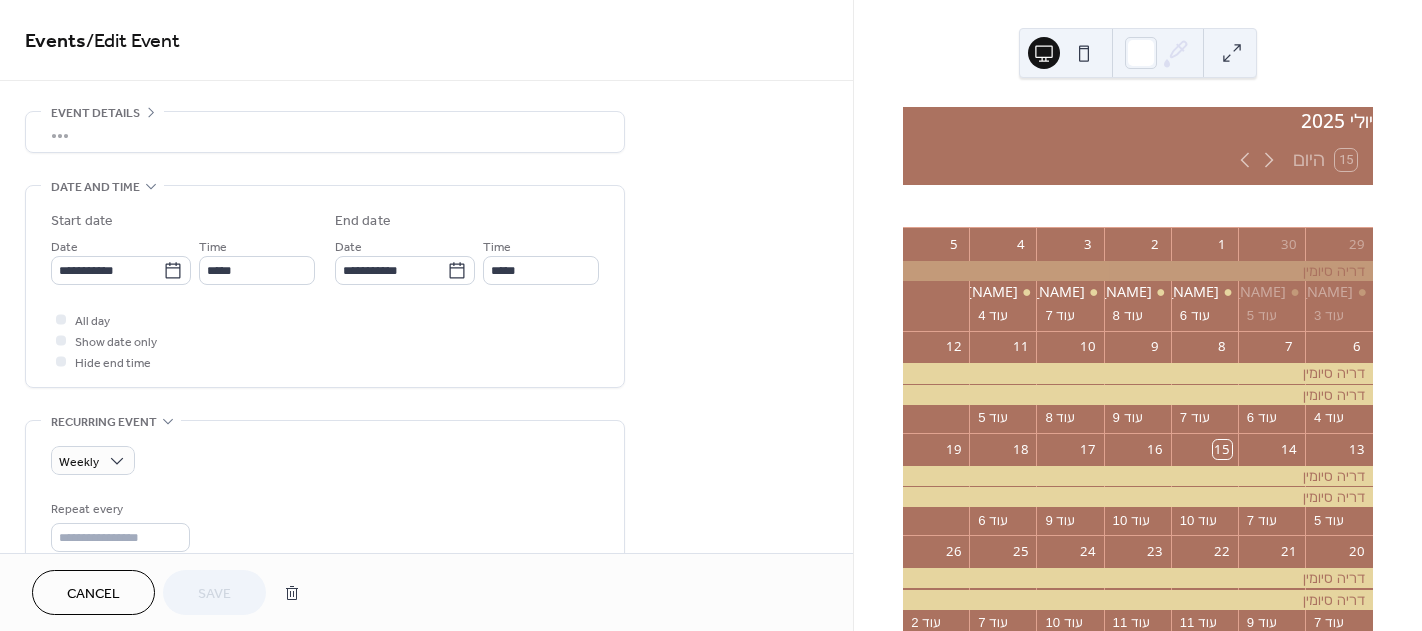 scroll, scrollTop: 63, scrollLeft: 0, axis: vertical 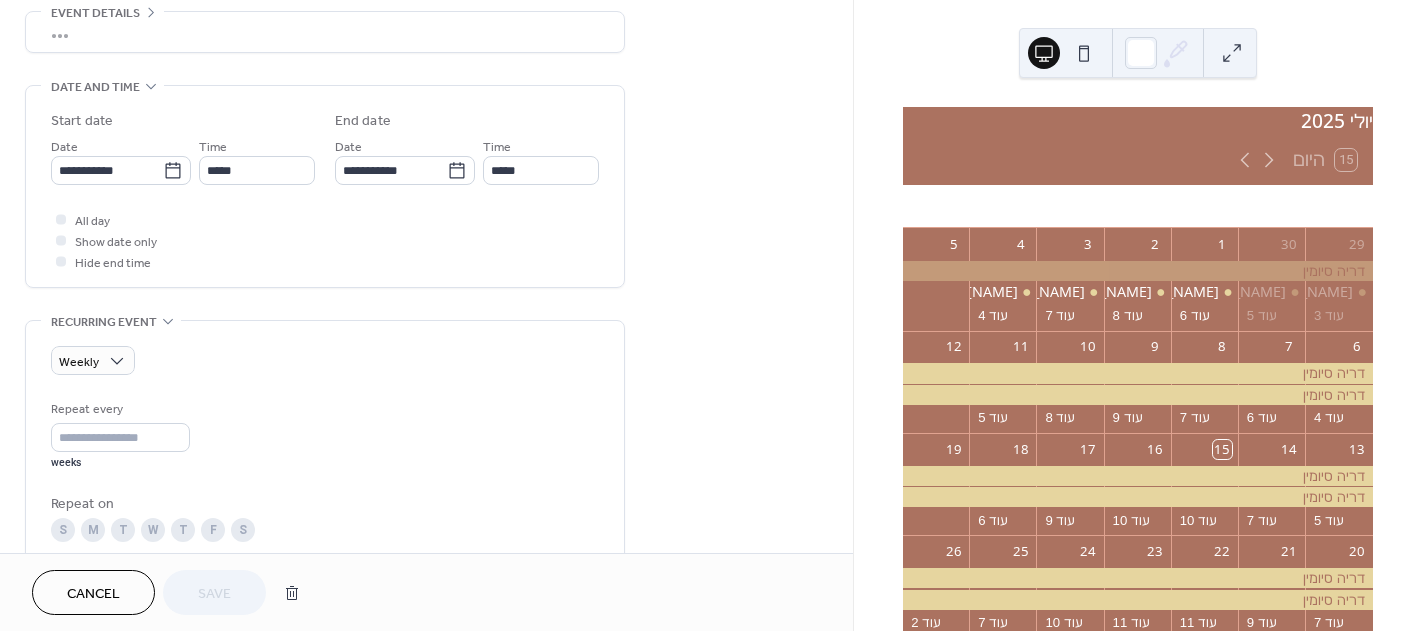 click on "W" at bounding box center [153, 530] 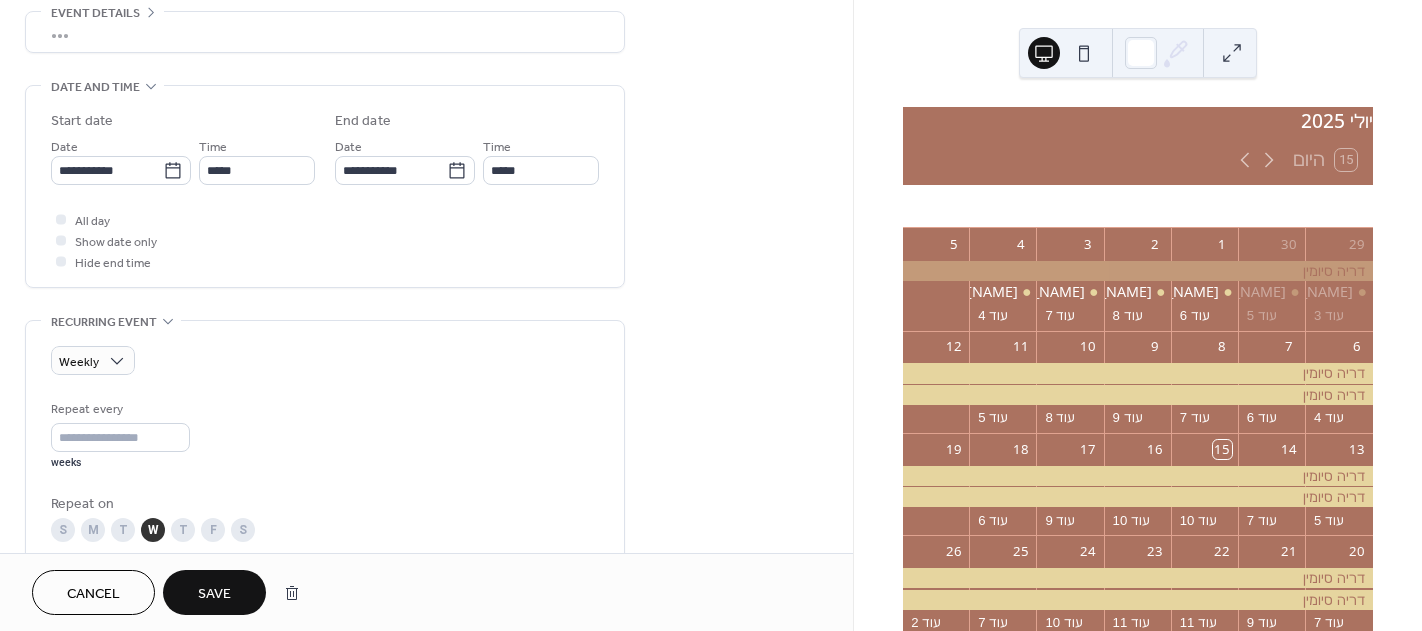 click on "Save" at bounding box center [214, 594] 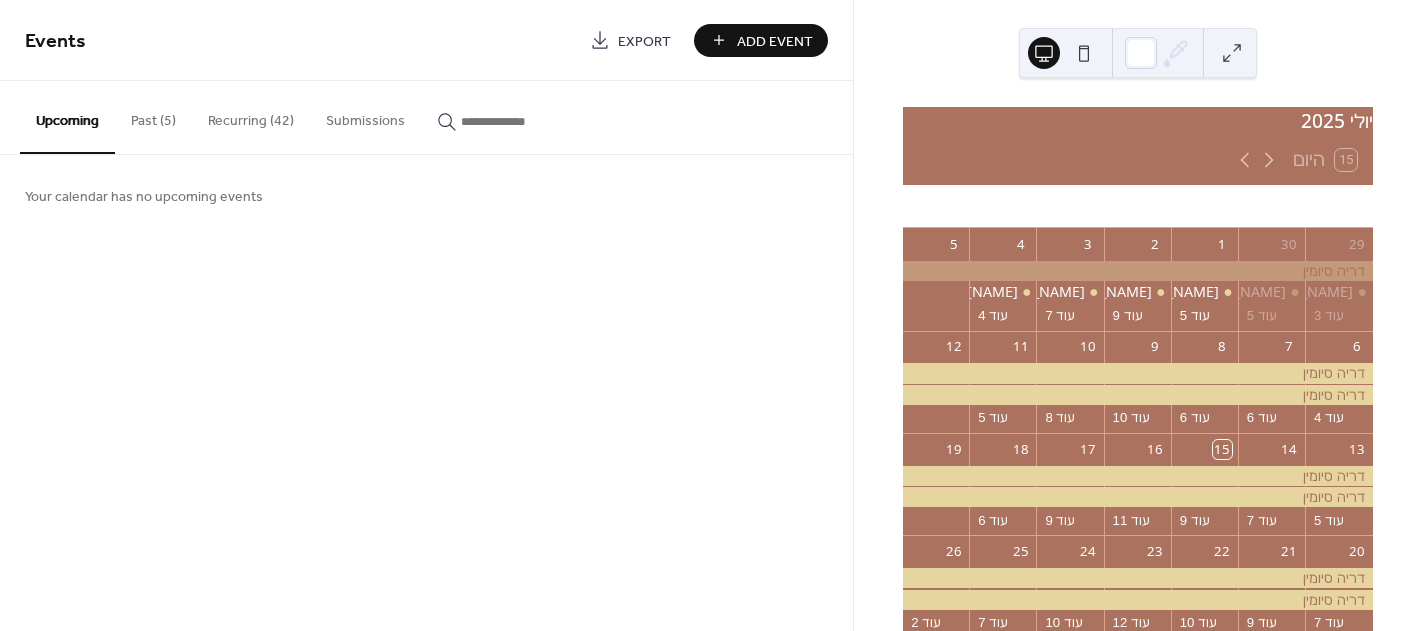 click on "Recurring (42)" at bounding box center (251, 116) 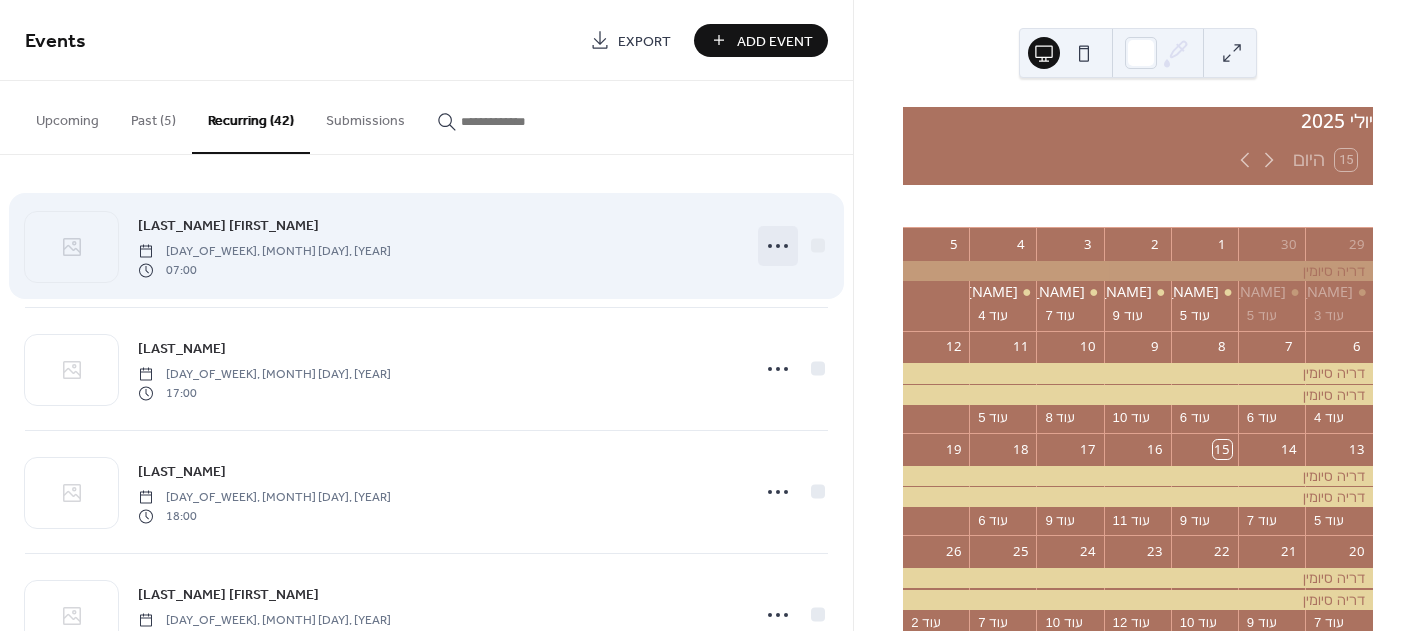 click 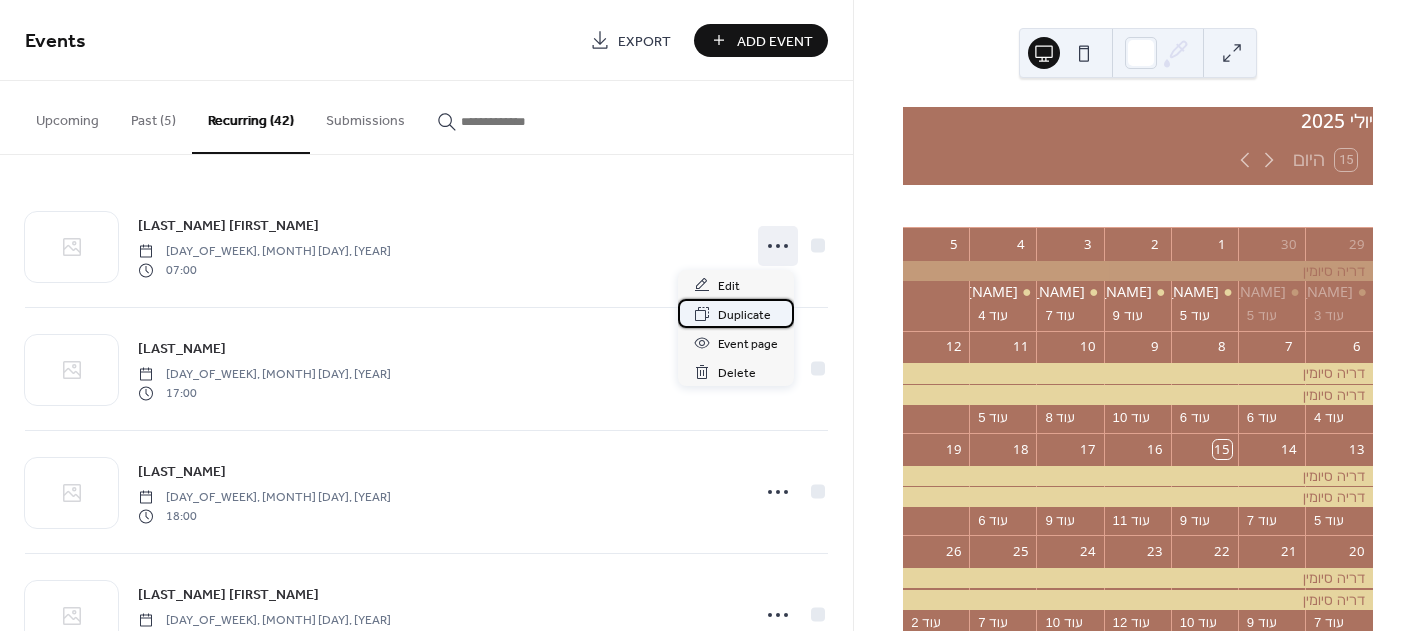 click on "Duplicate" at bounding box center [744, 315] 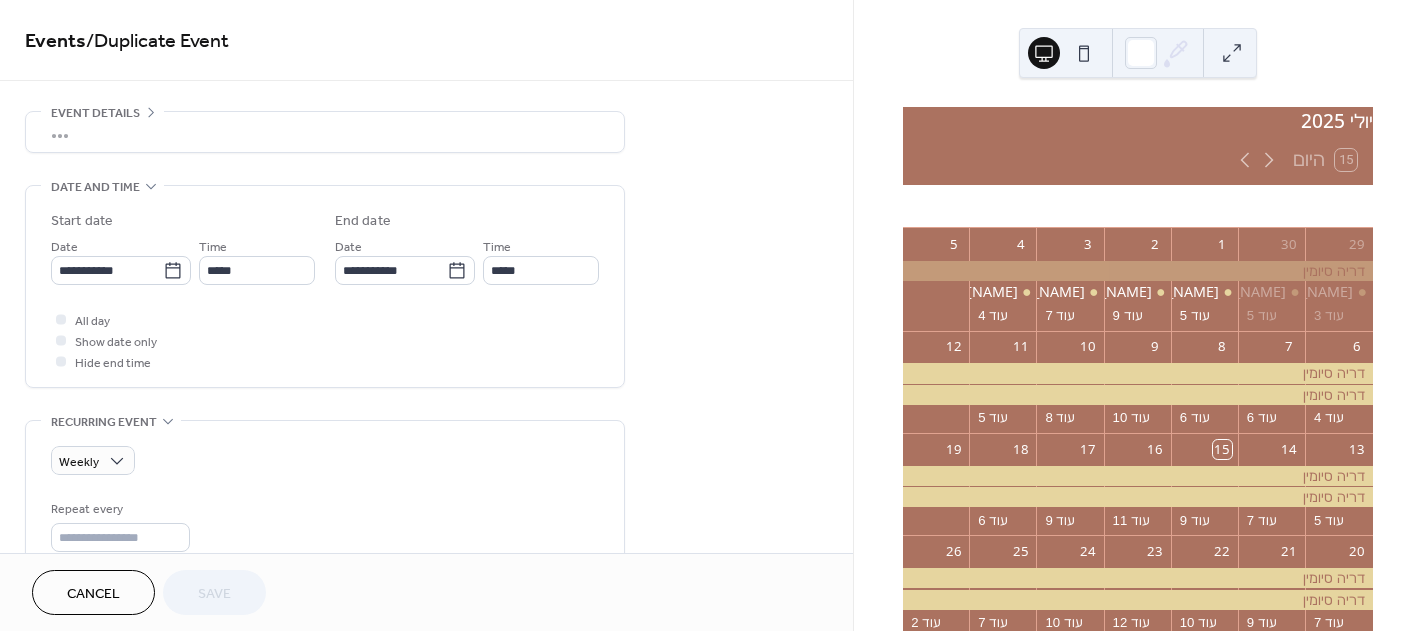 scroll, scrollTop: 63, scrollLeft: 0, axis: vertical 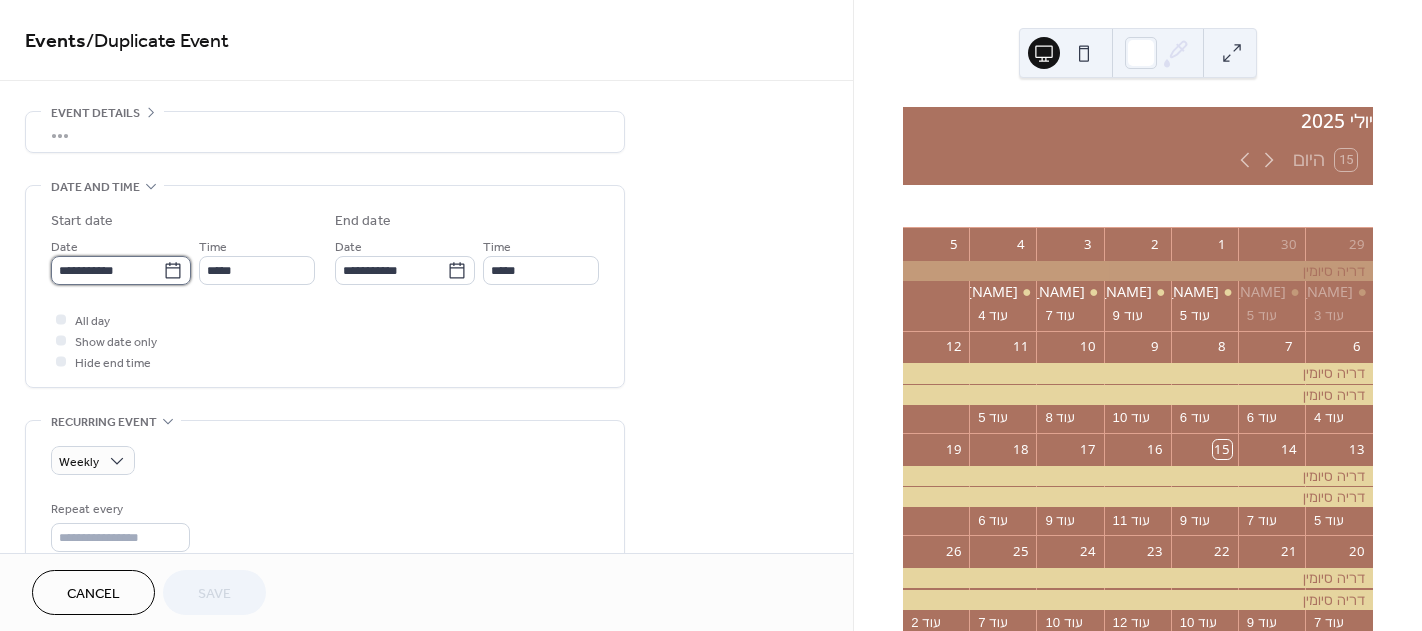 click on "**********" at bounding box center [107, 270] 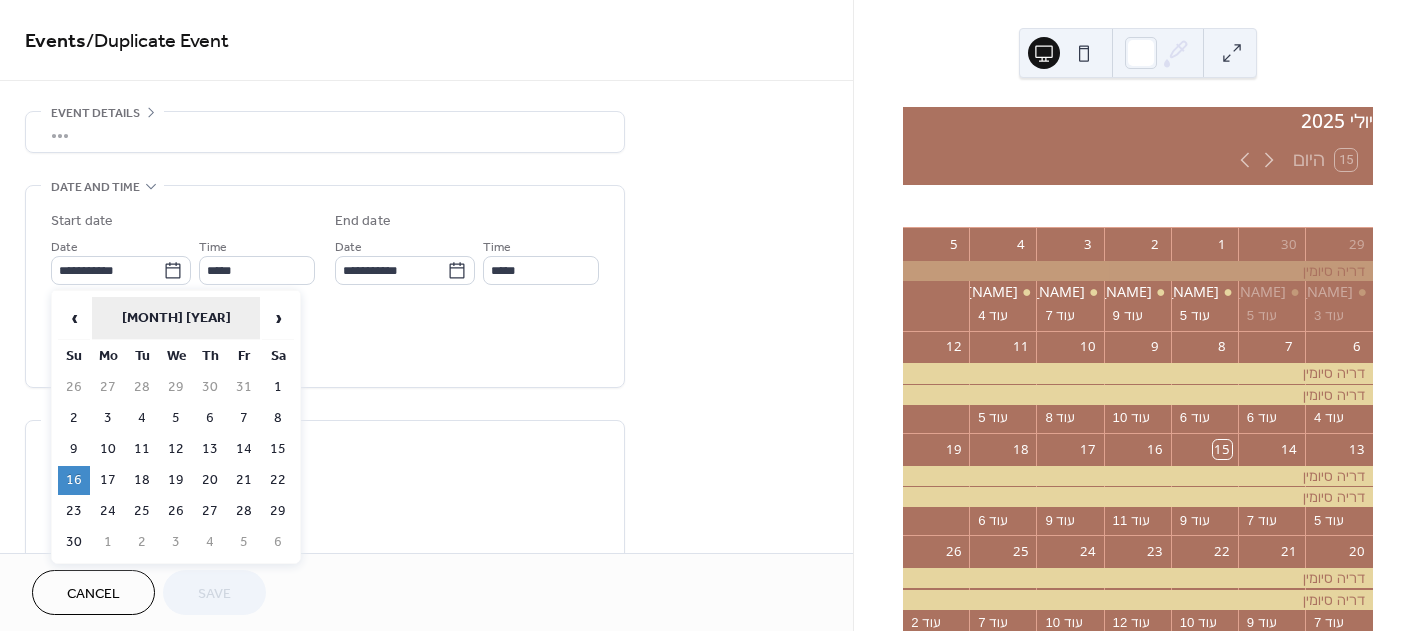 click on "[MONTH] [YEAR]" at bounding box center [176, 318] 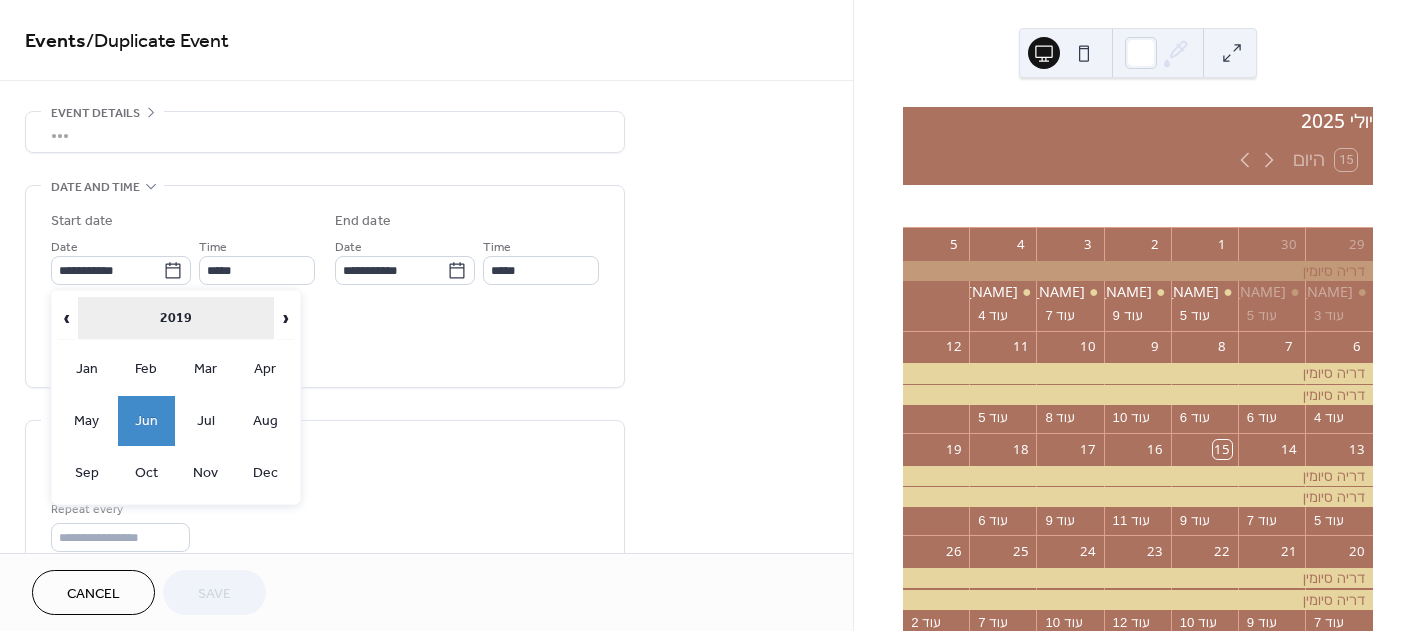 click on "2019" at bounding box center (176, 318) 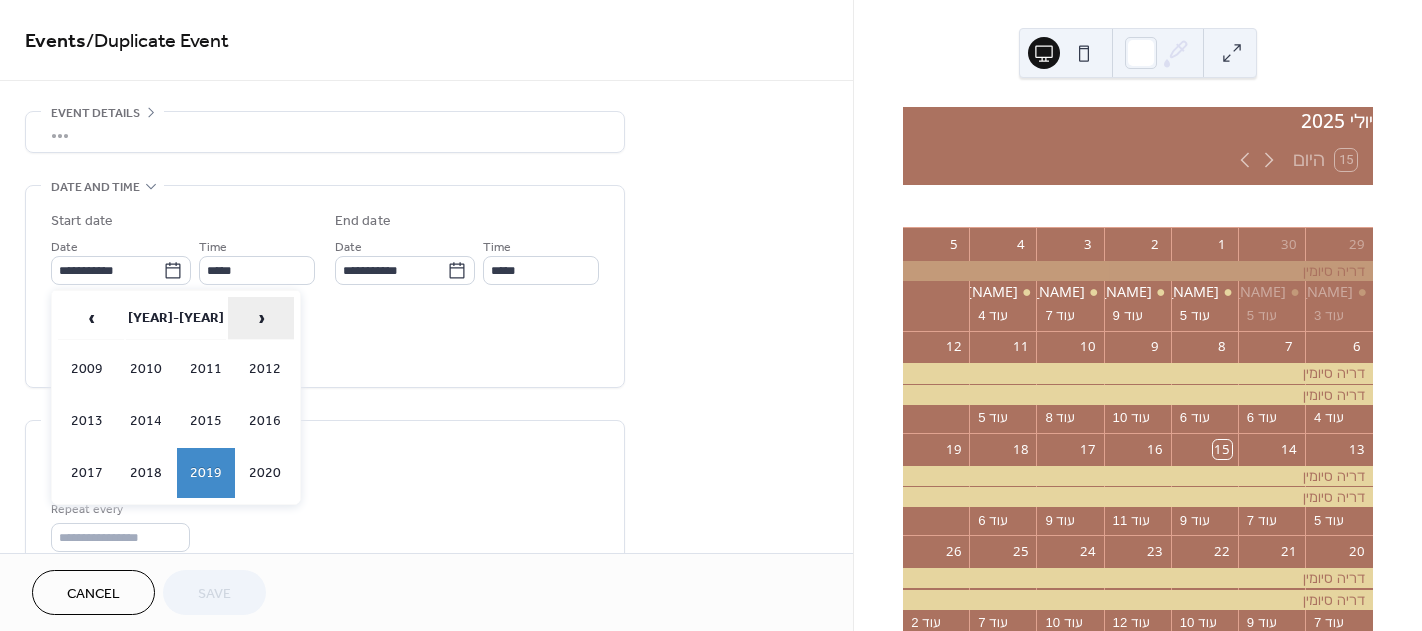 click on "›" at bounding box center (261, 318) 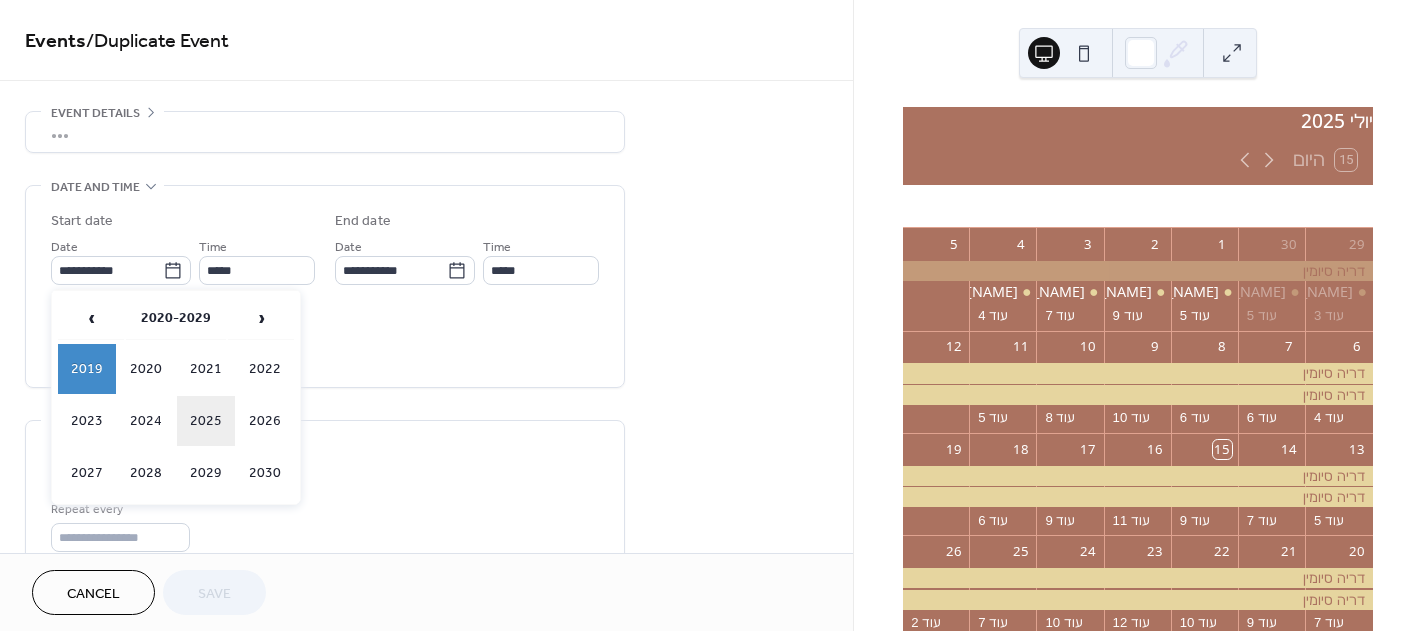 click on "2025" at bounding box center (206, 421) 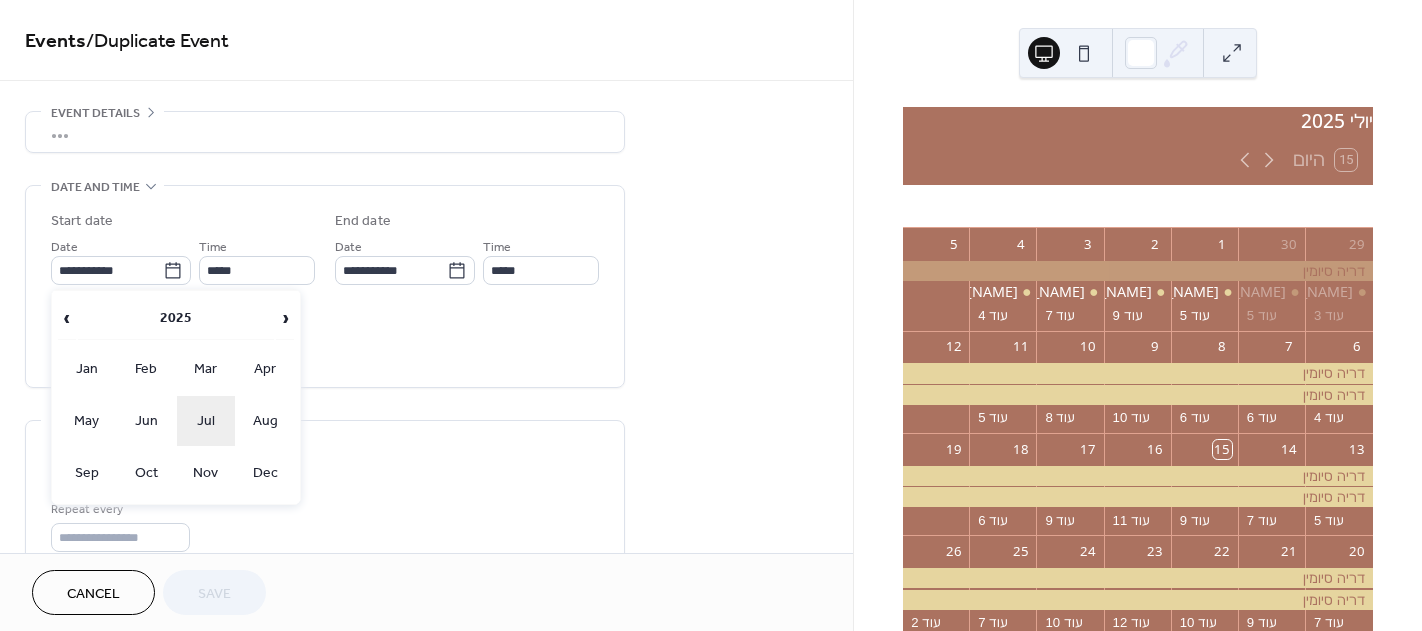 click on "Jul" at bounding box center (206, 421) 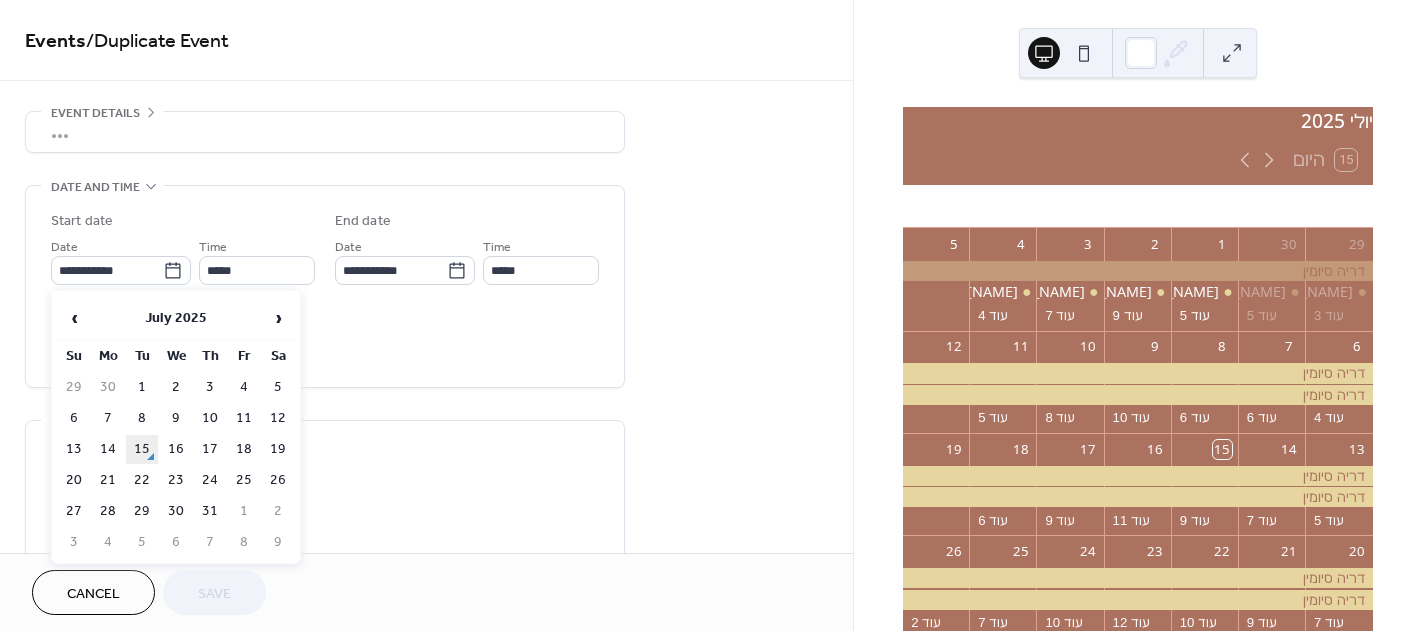 click on "15" at bounding box center [142, 449] 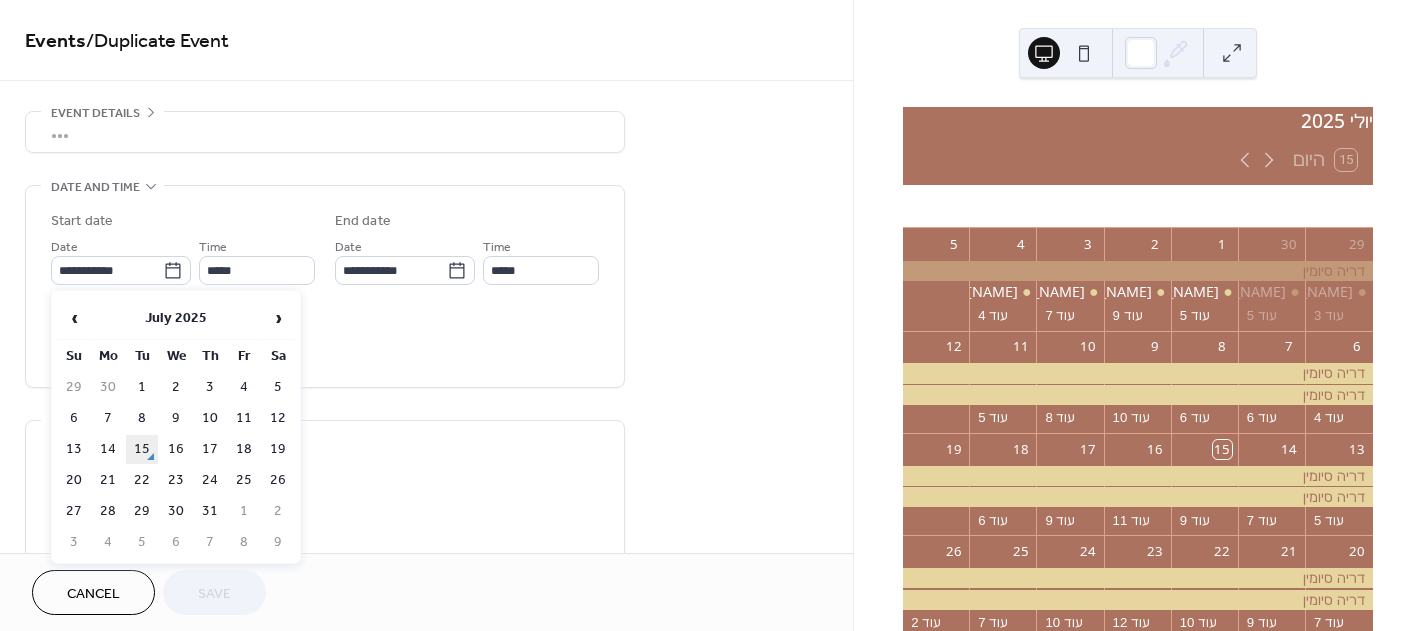 type on "**********" 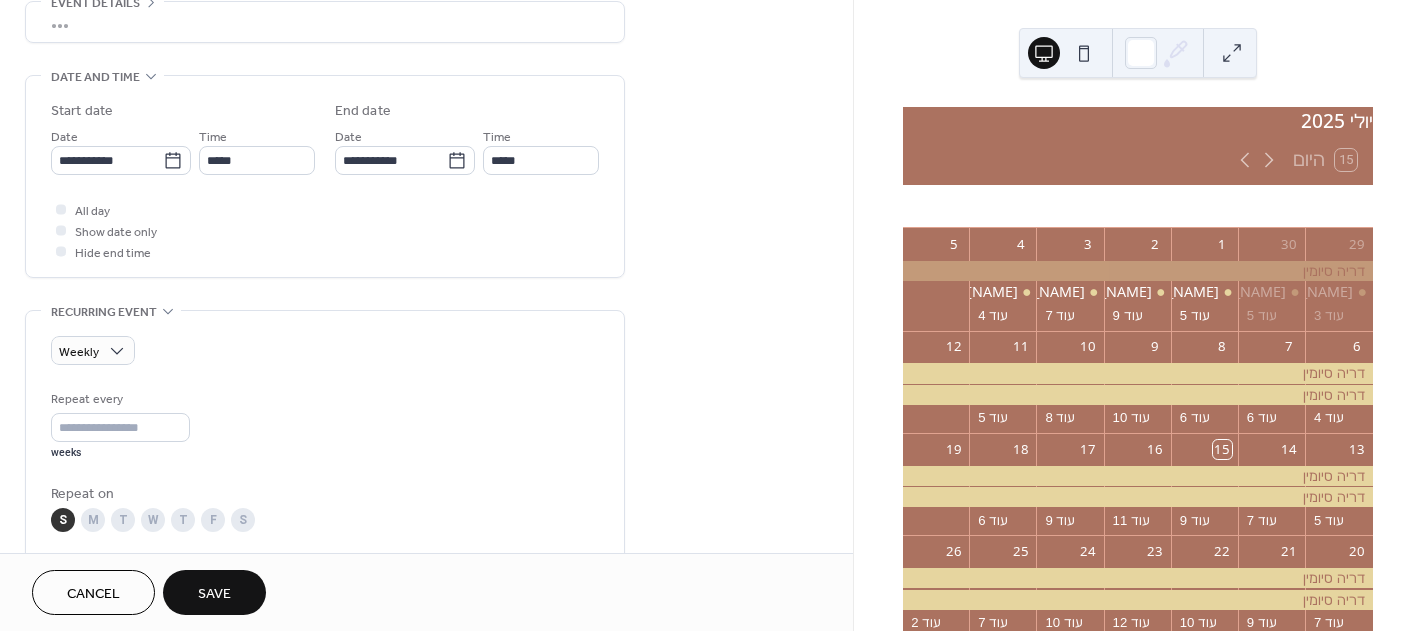 scroll, scrollTop: 200, scrollLeft: 0, axis: vertical 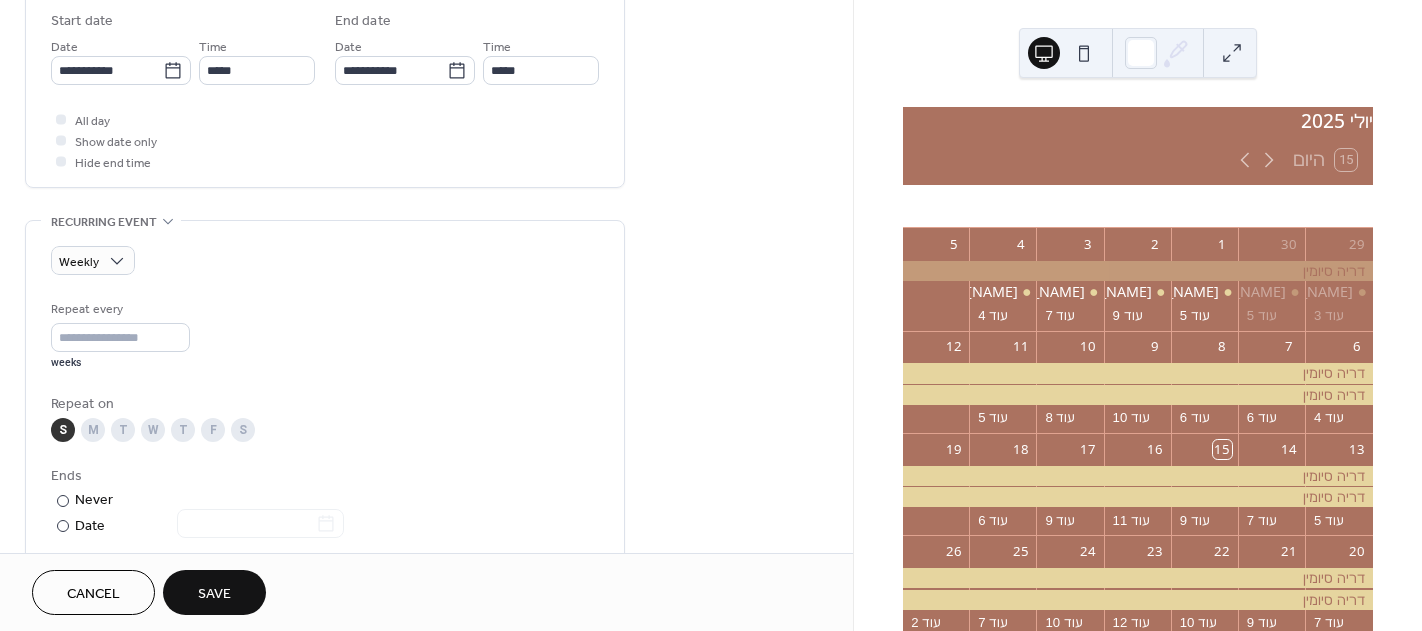 click on "T" at bounding box center (123, 430) 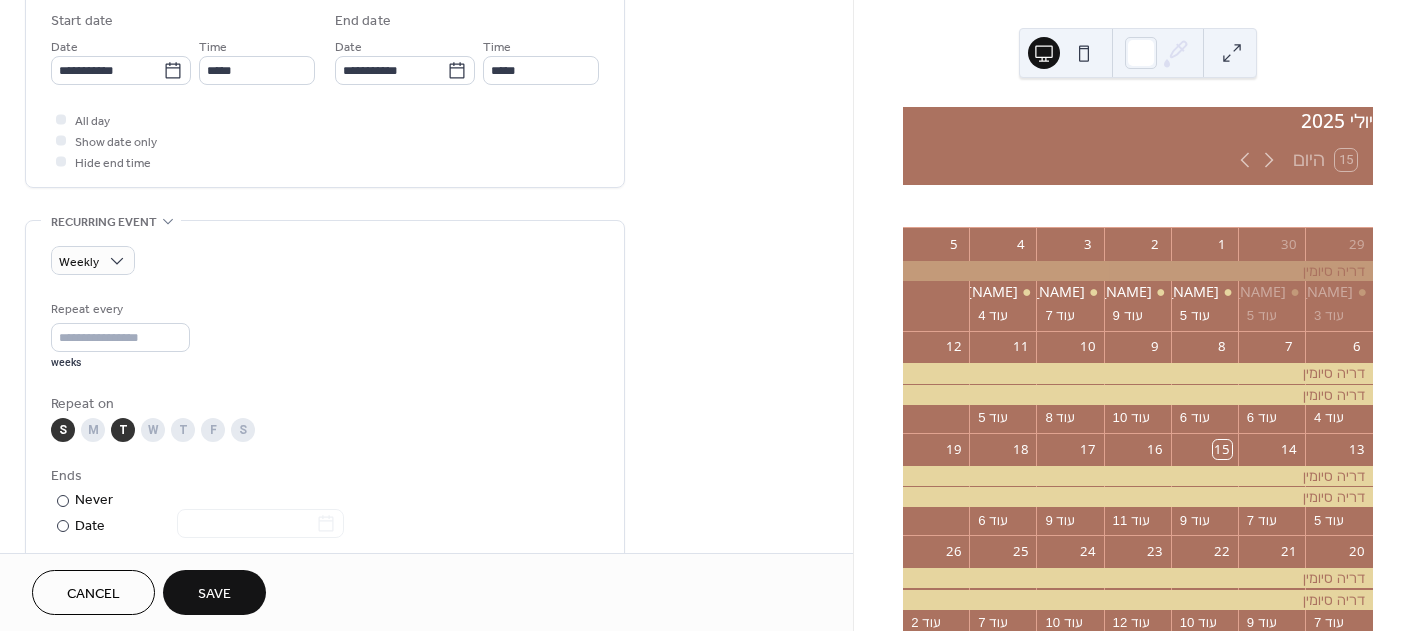 click on "W" at bounding box center [153, 430] 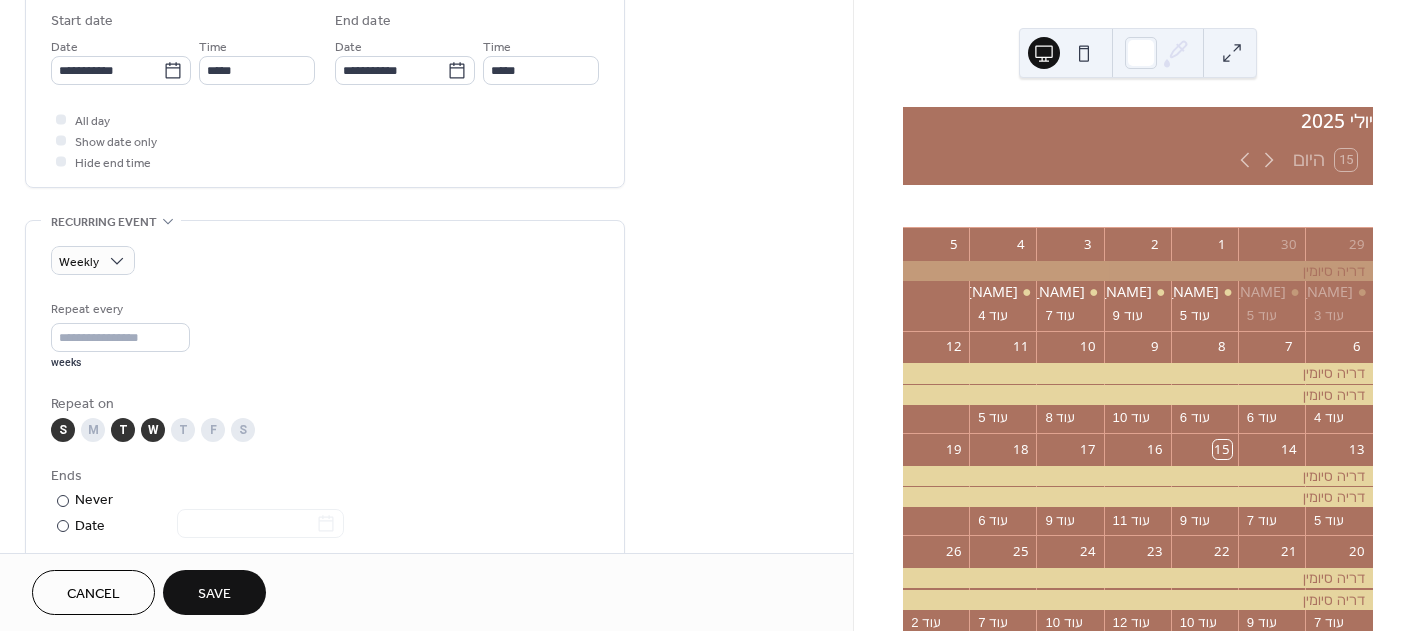 click on "T" at bounding box center [123, 430] 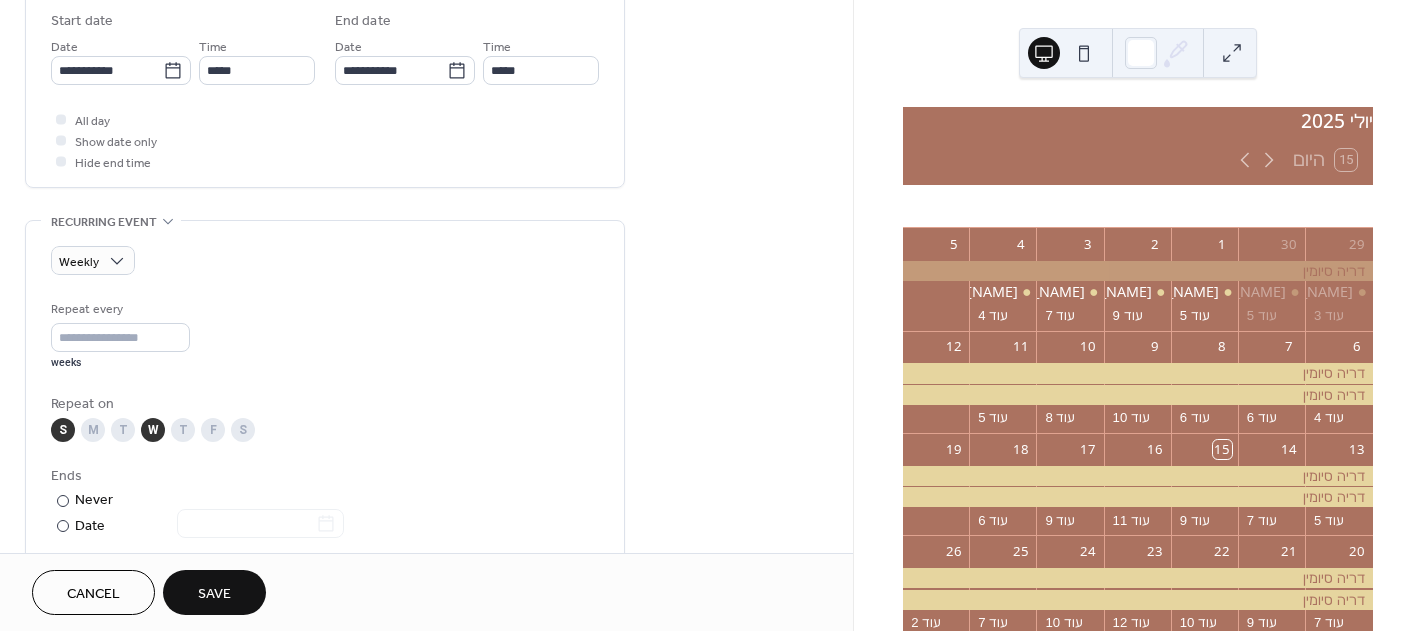 click on "W" at bounding box center (153, 430) 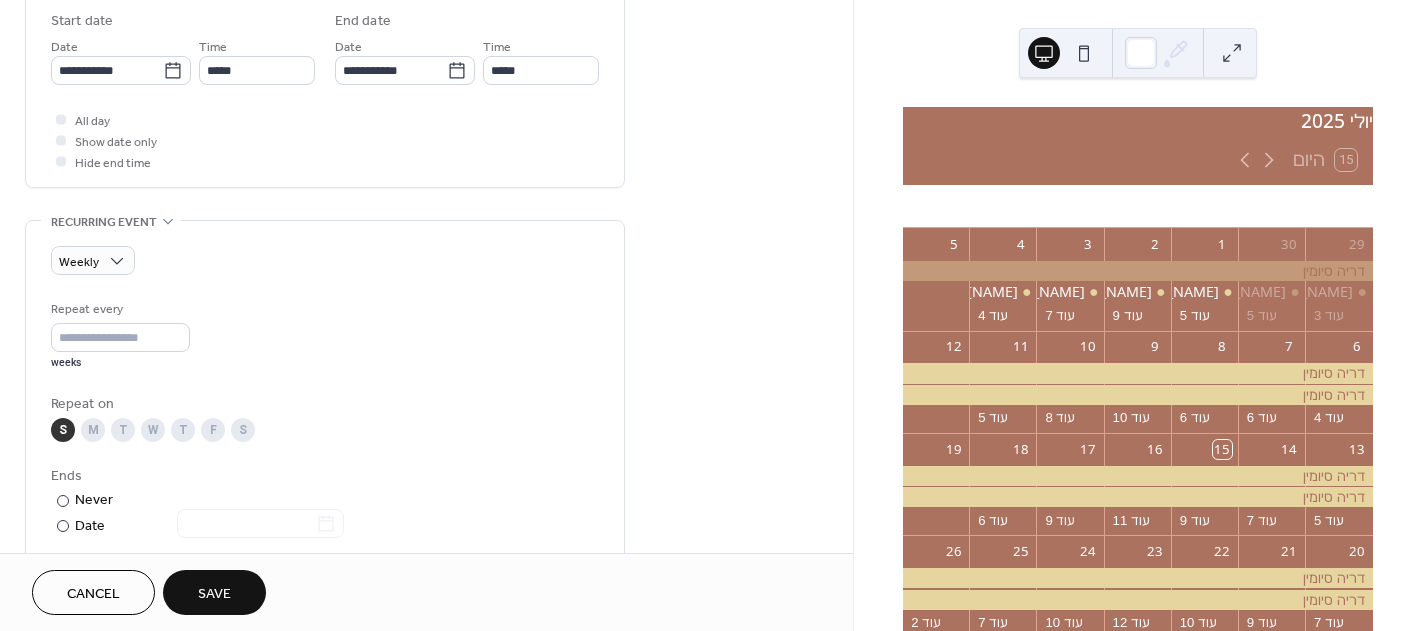 click on "Weekly Repeat every * weeks Repeat on S M T W T F S Ends ​ Never ​ Date Excluded dates   Pick date to exclude" at bounding box center [325, 430] 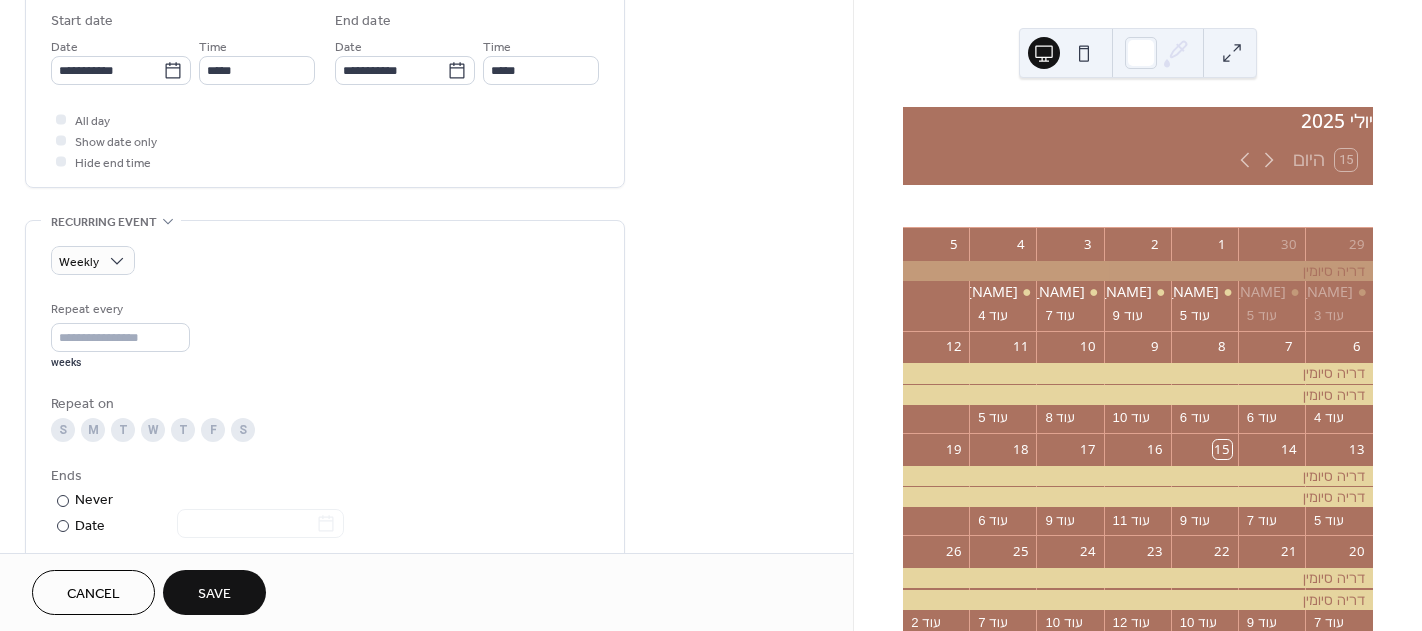click on "T" at bounding box center (123, 430) 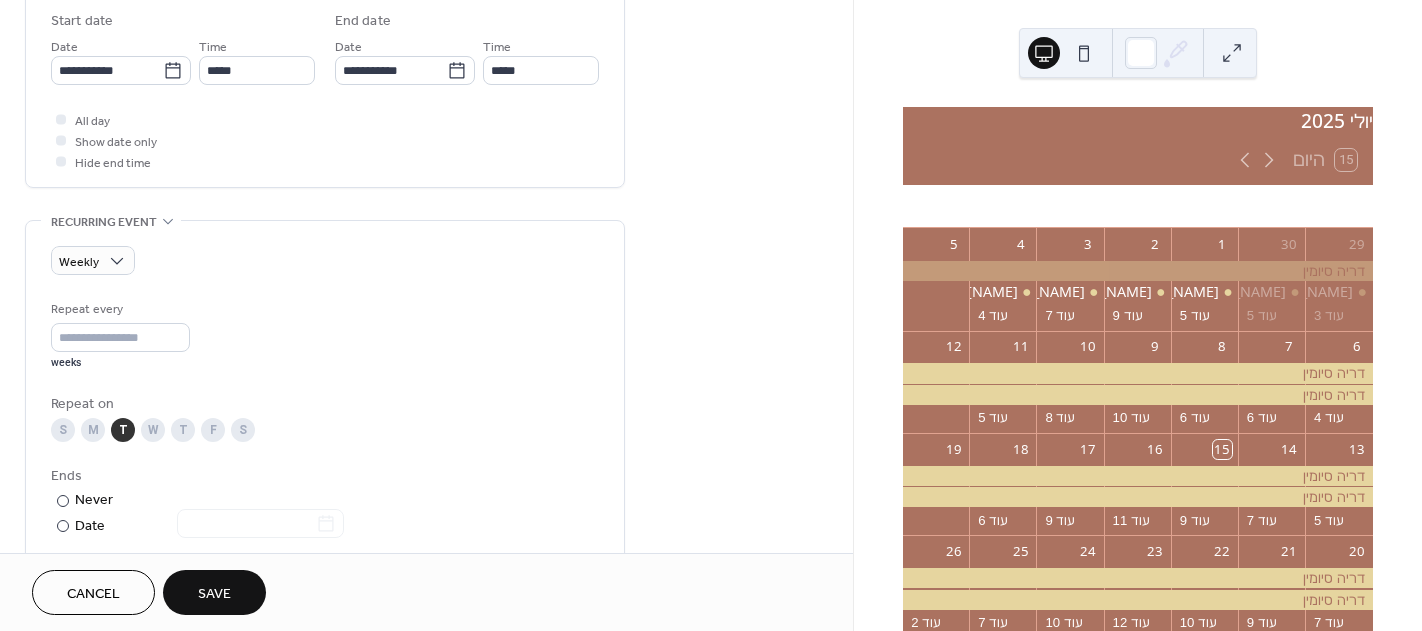 click on "Save" at bounding box center [214, 594] 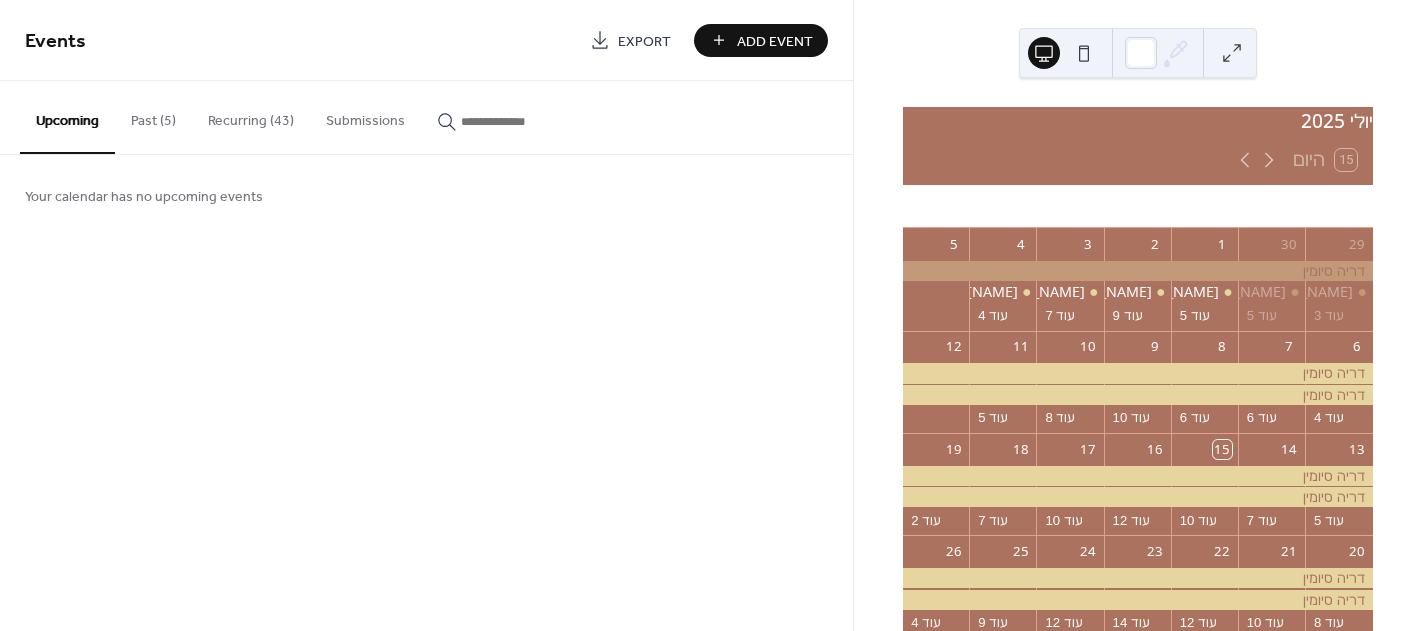 click on "Recurring (43)" at bounding box center (251, 116) 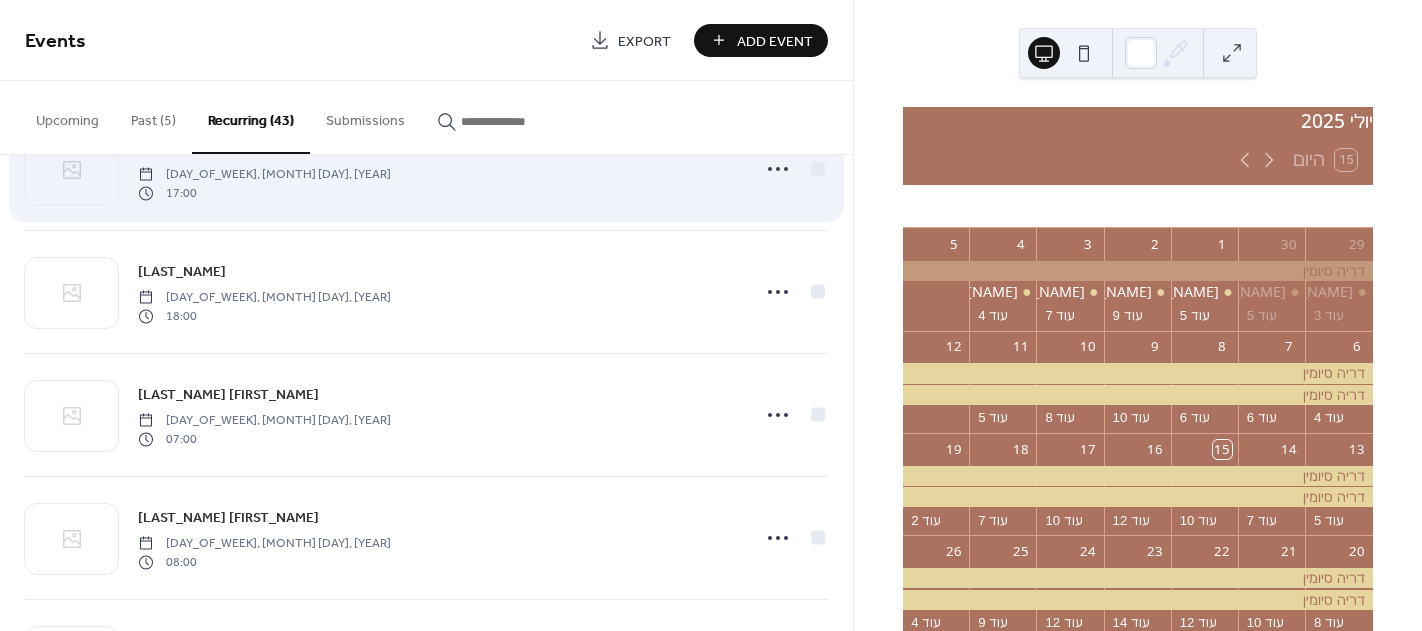 scroll, scrollTop: 300, scrollLeft: 0, axis: vertical 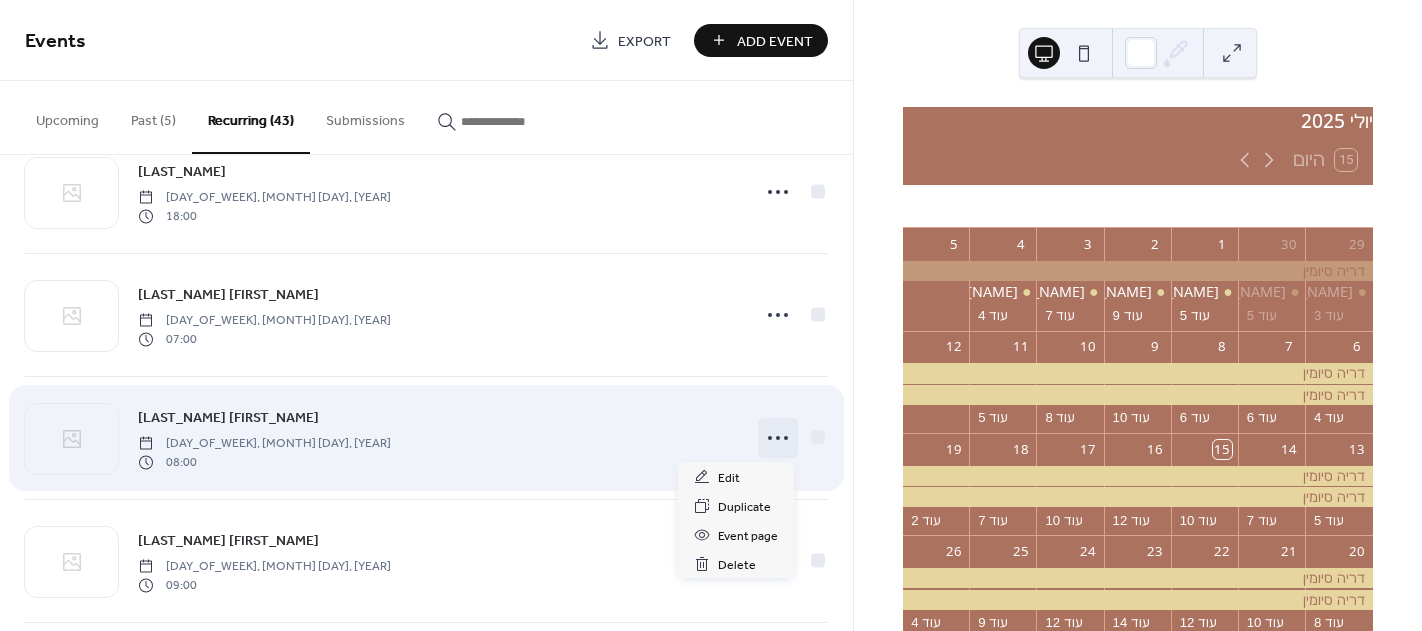 click 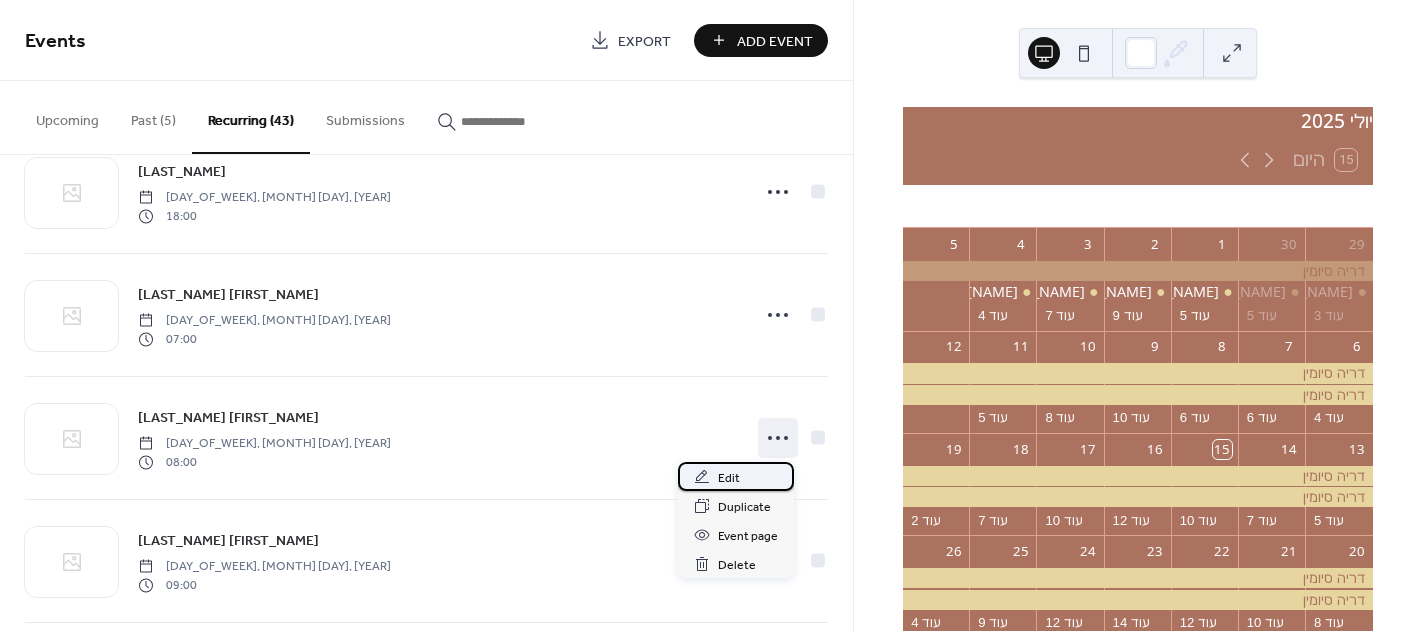 click on "Edit" at bounding box center (729, 478) 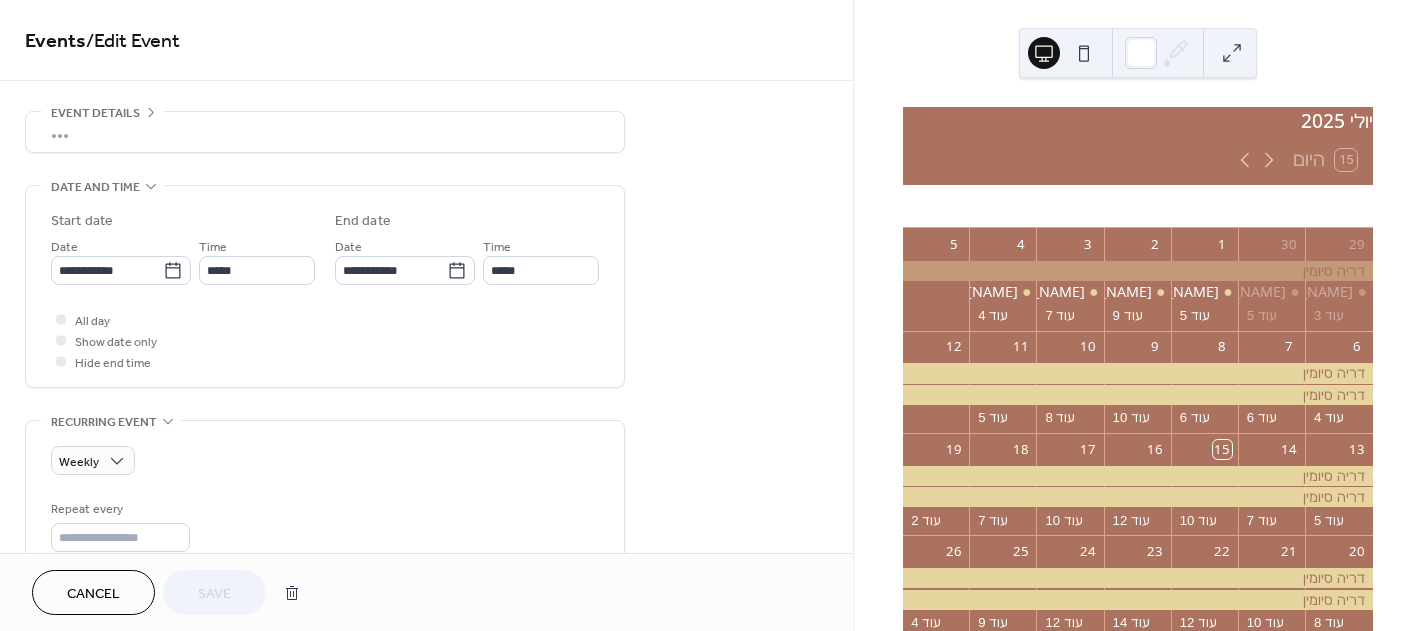 scroll, scrollTop: 63, scrollLeft: 0, axis: vertical 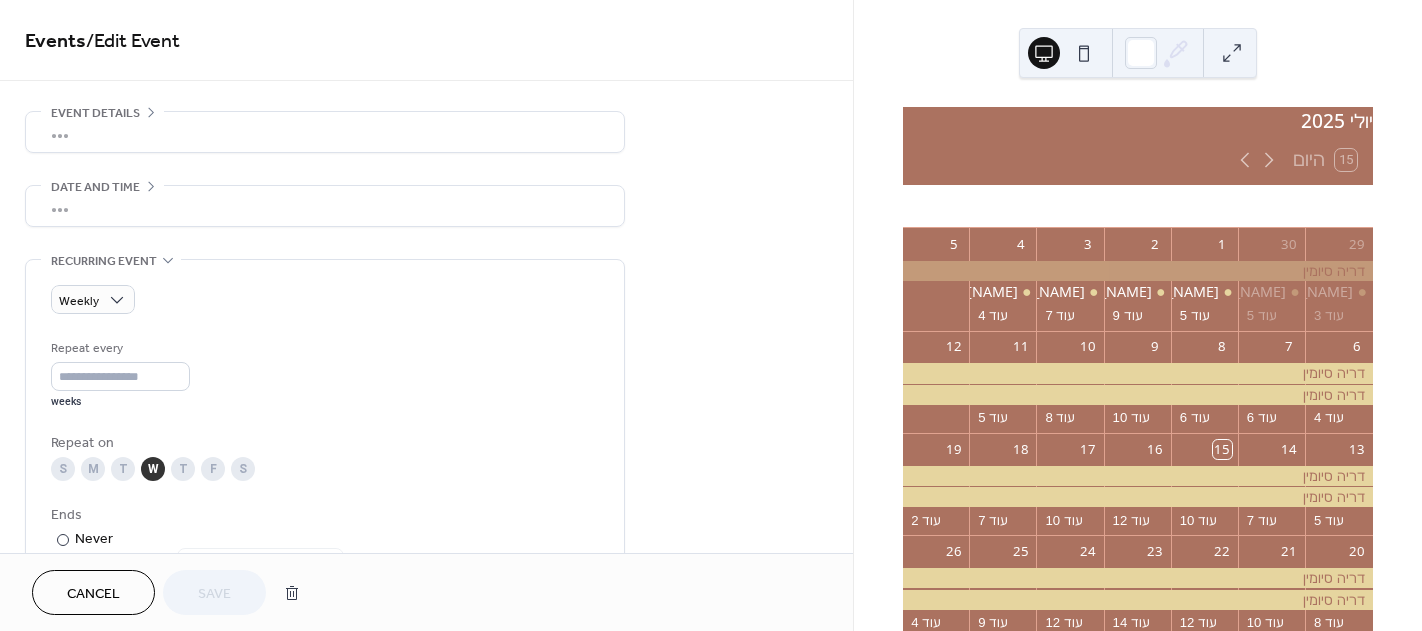 click on "Repeat every * weeks" at bounding box center [325, 373] 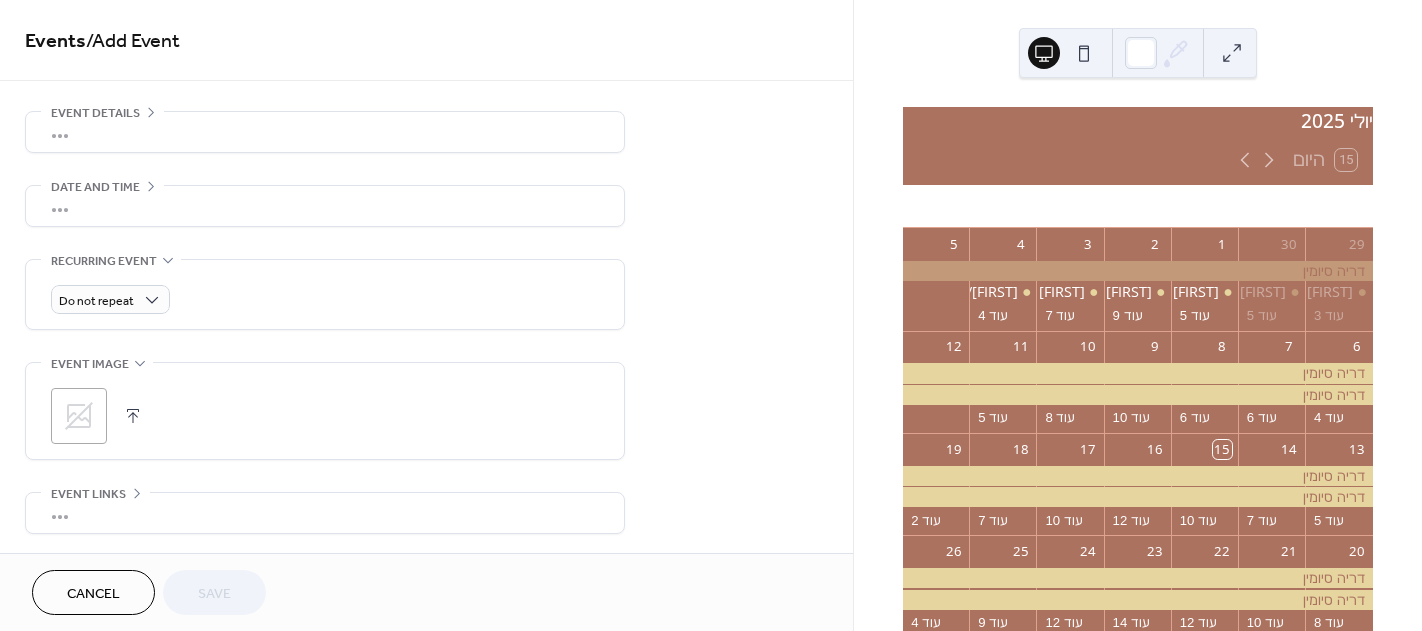 scroll, scrollTop: 0, scrollLeft: 0, axis: both 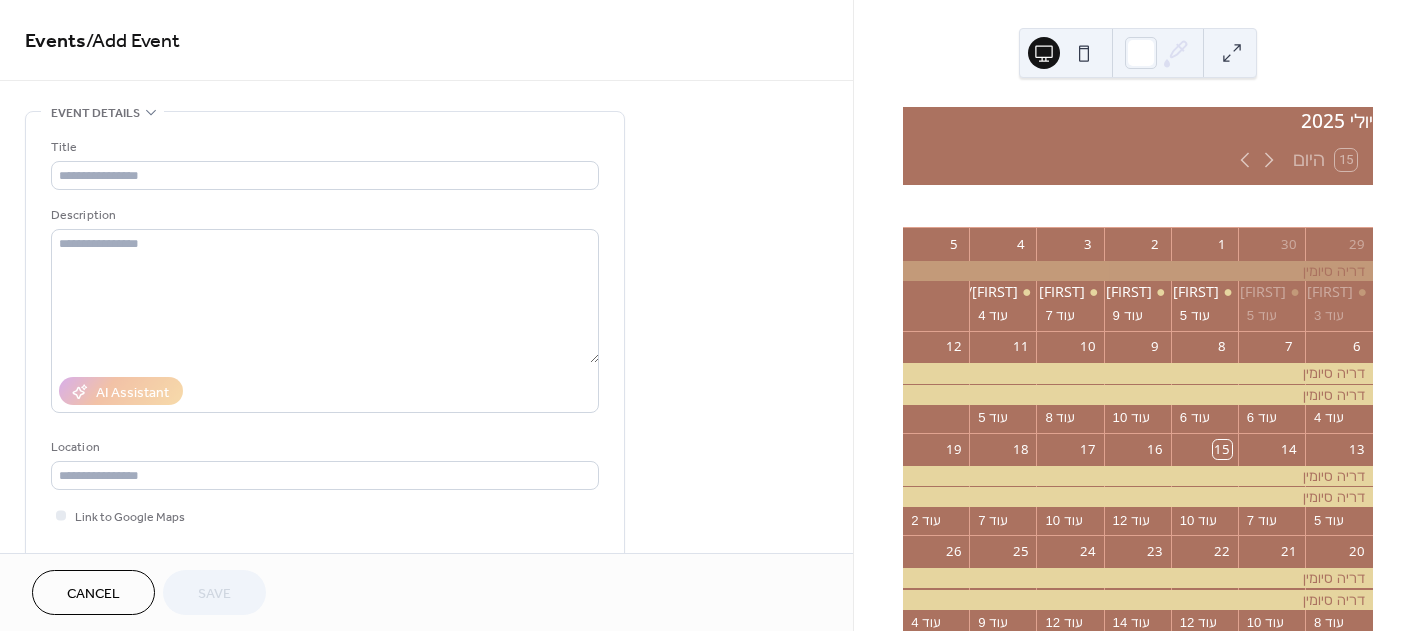 click on "Title Description AI Assistant Location Link to Google Maps Event color" at bounding box center (325, 365) 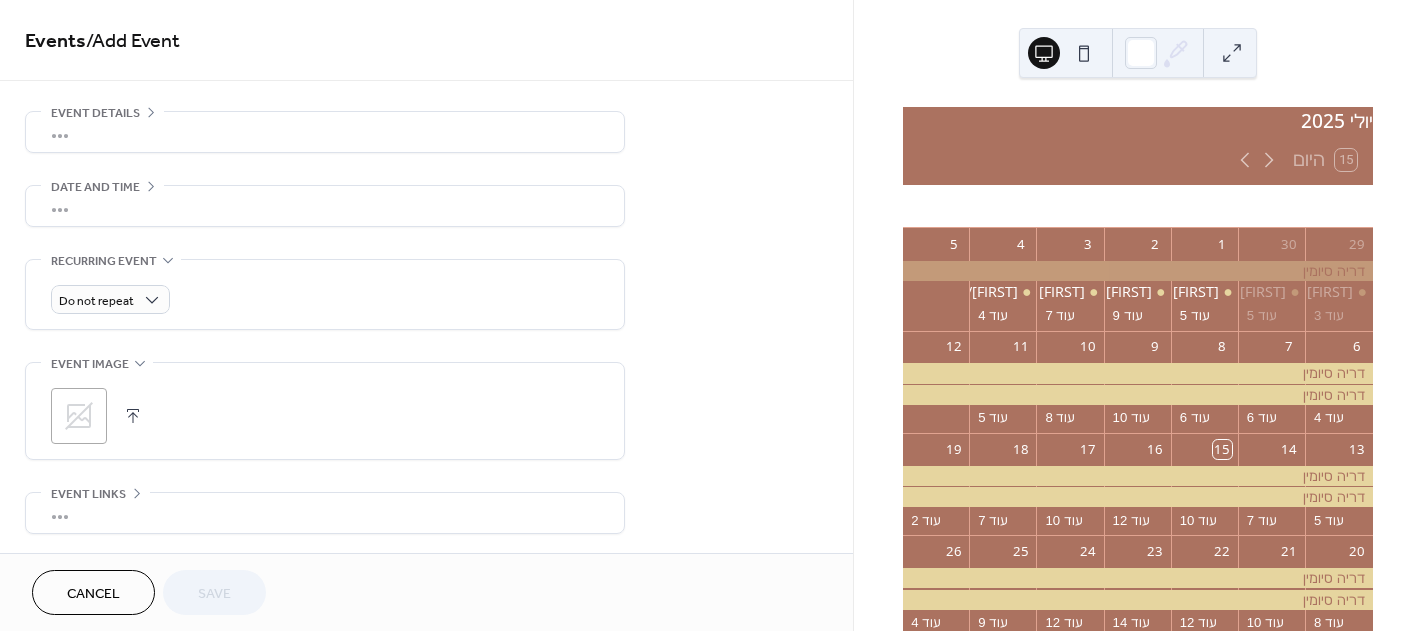 click on "•••" at bounding box center (325, 132) 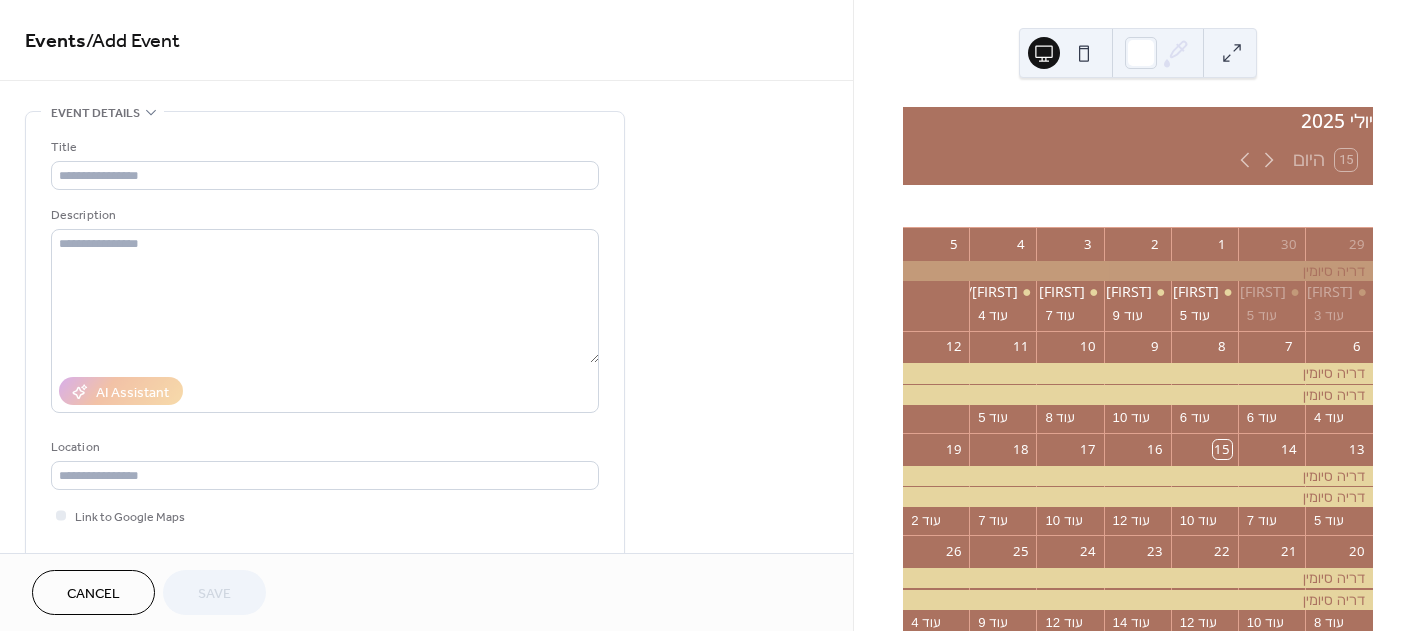 click on "Title" at bounding box center (323, 147) 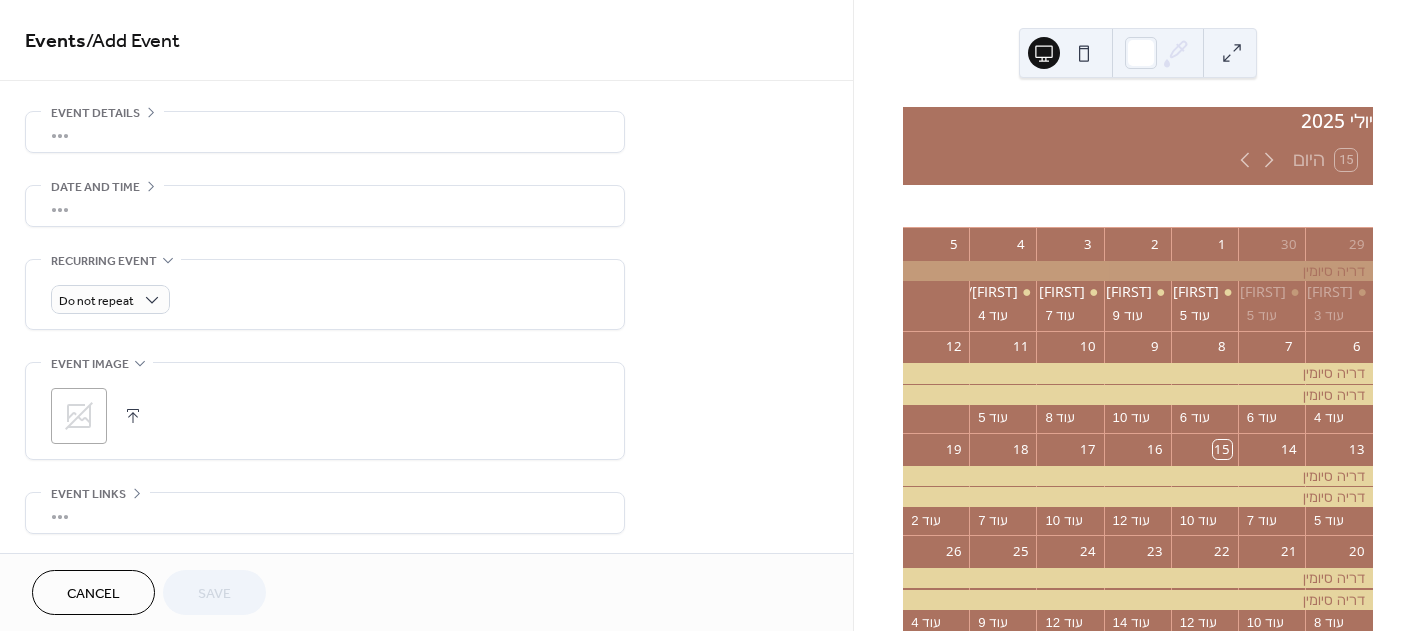 click on "•••" at bounding box center [325, 132] 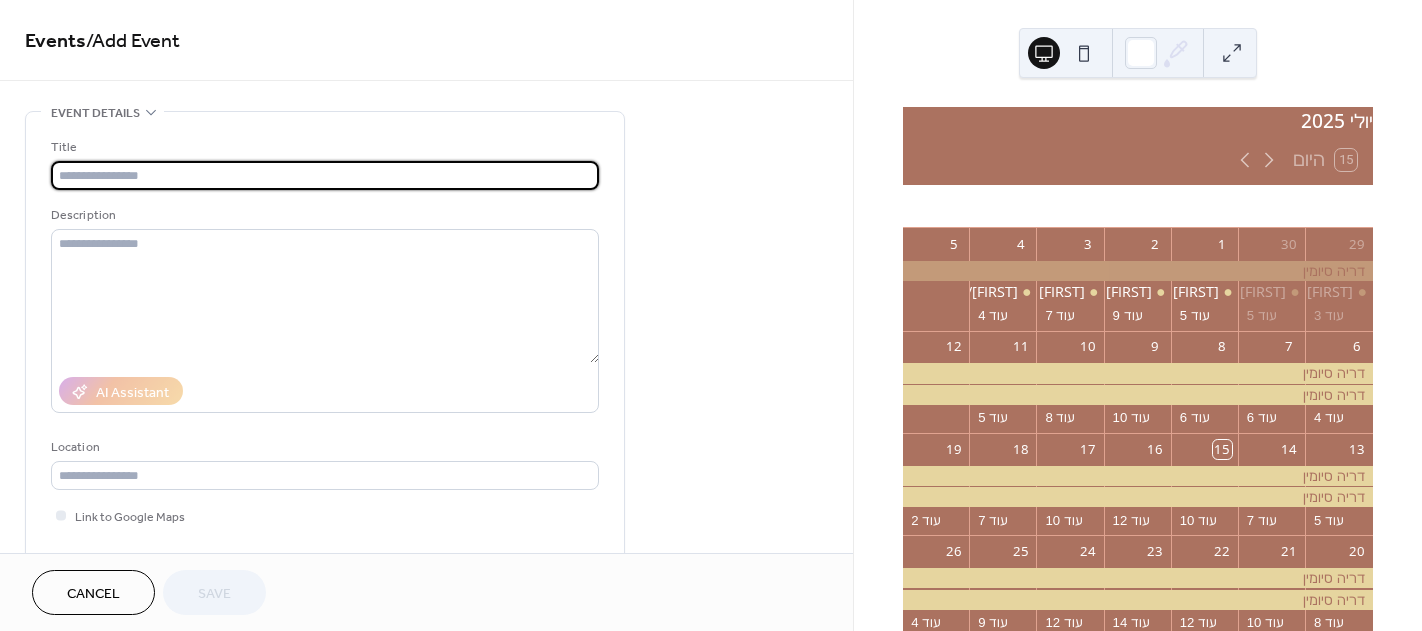 click at bounding box center [325, 175] 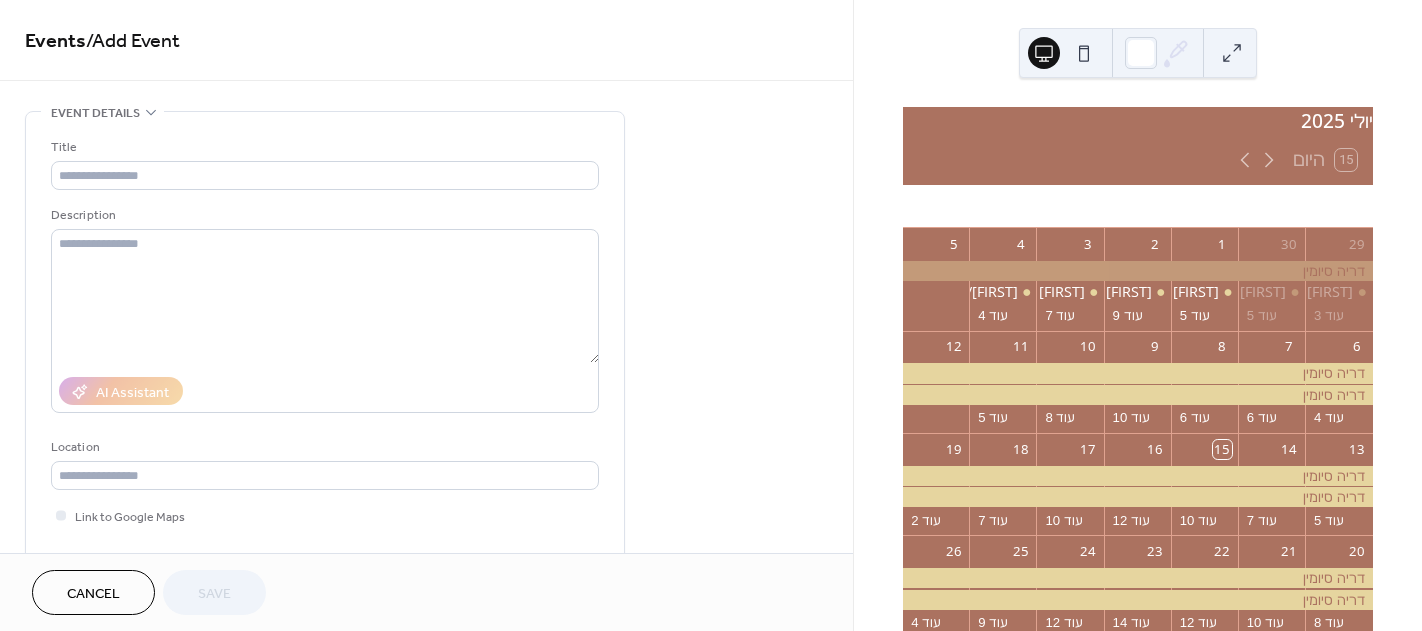 click on "Title" at bounding box center (323, 147) 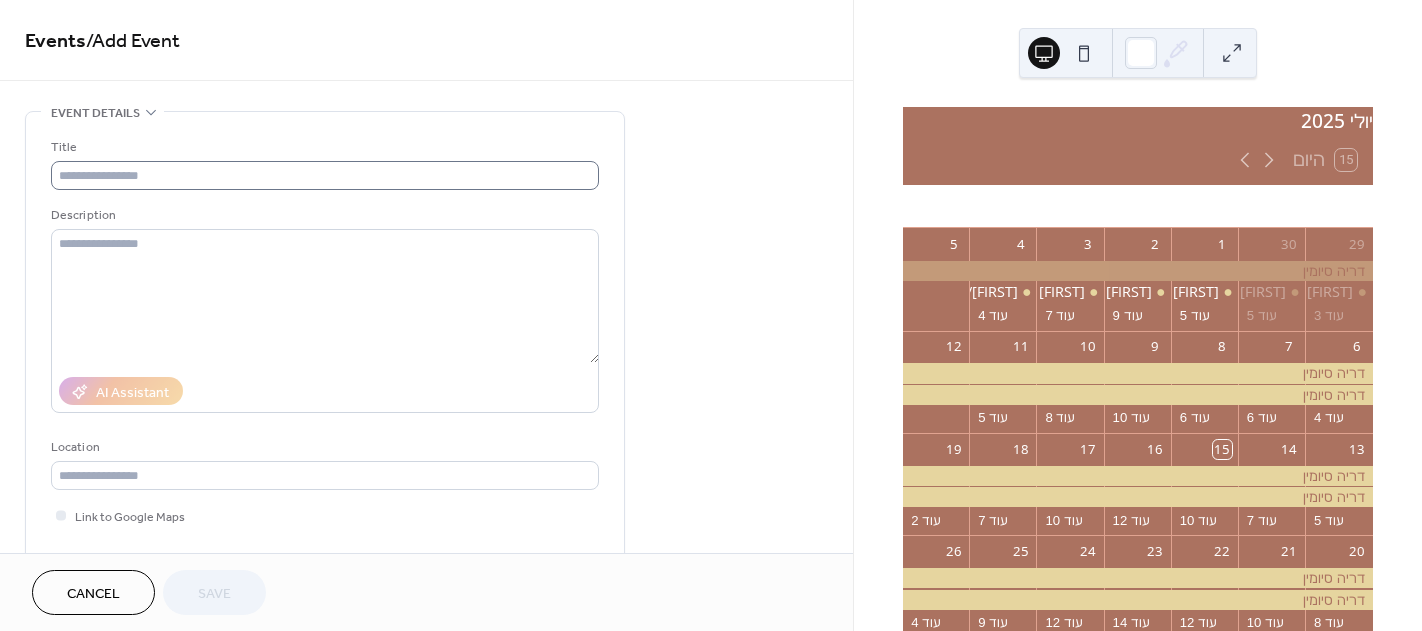 drag, startPoint x: 105, startPoint y: 158, endPoint x: 114, endPoint y: 180, distance: 23.769728 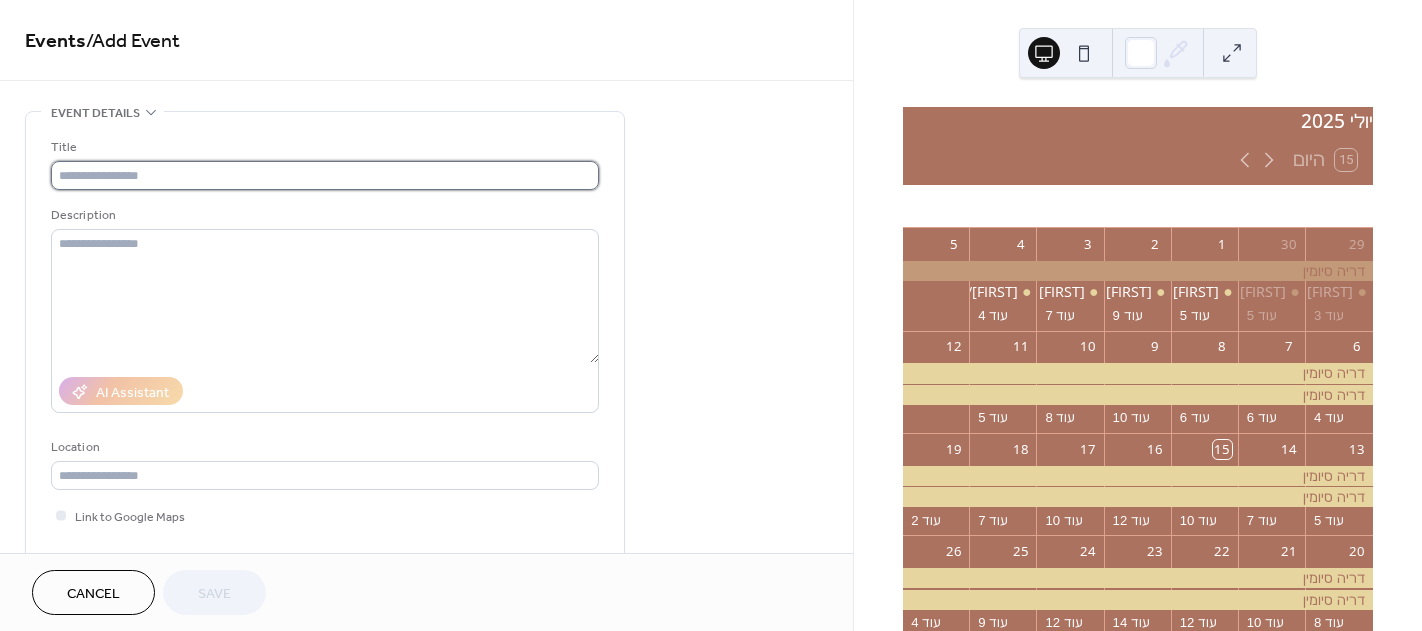 click at bounding box center [325, 175] 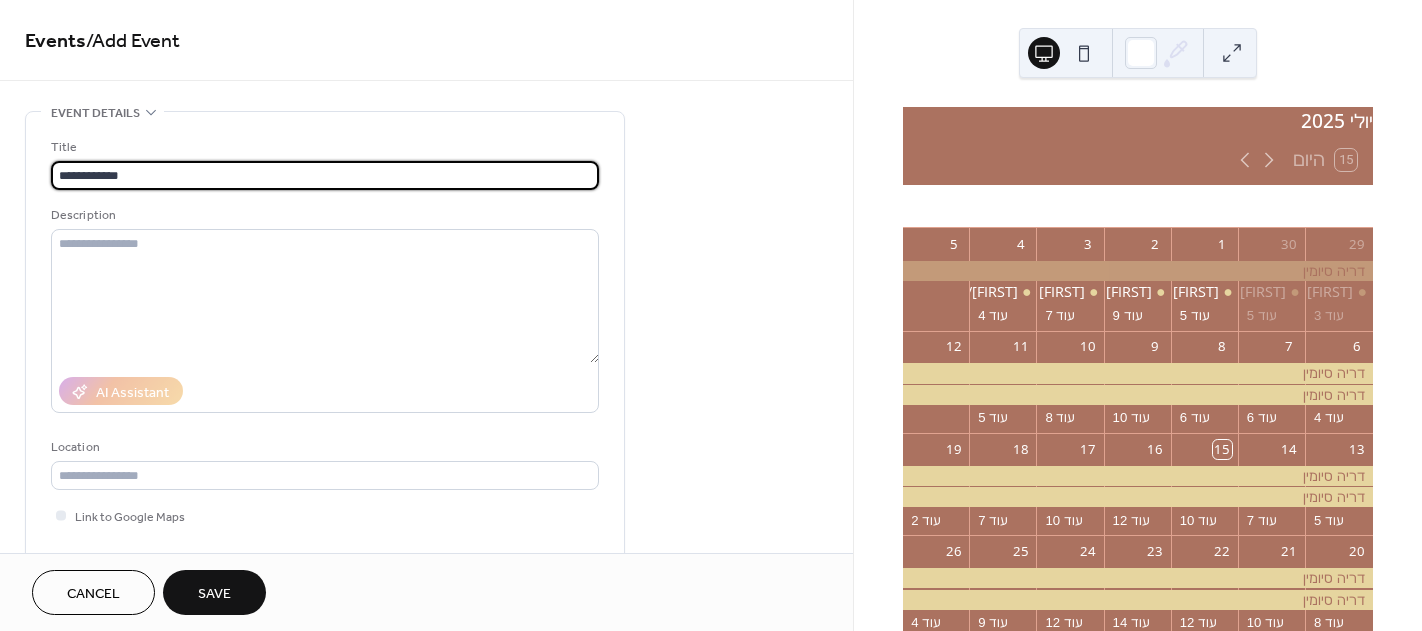 click on "**********" at bounding box center (325, 175) 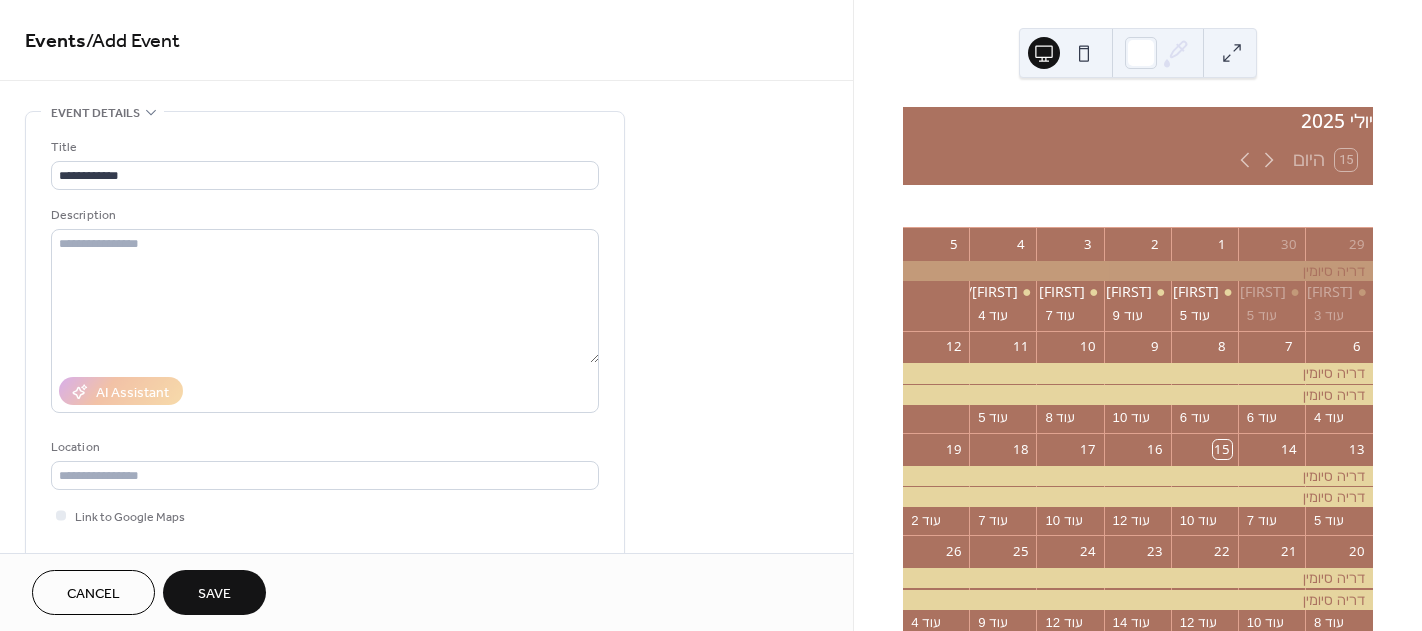 click on "Event details" at bounding box center [95, 113] 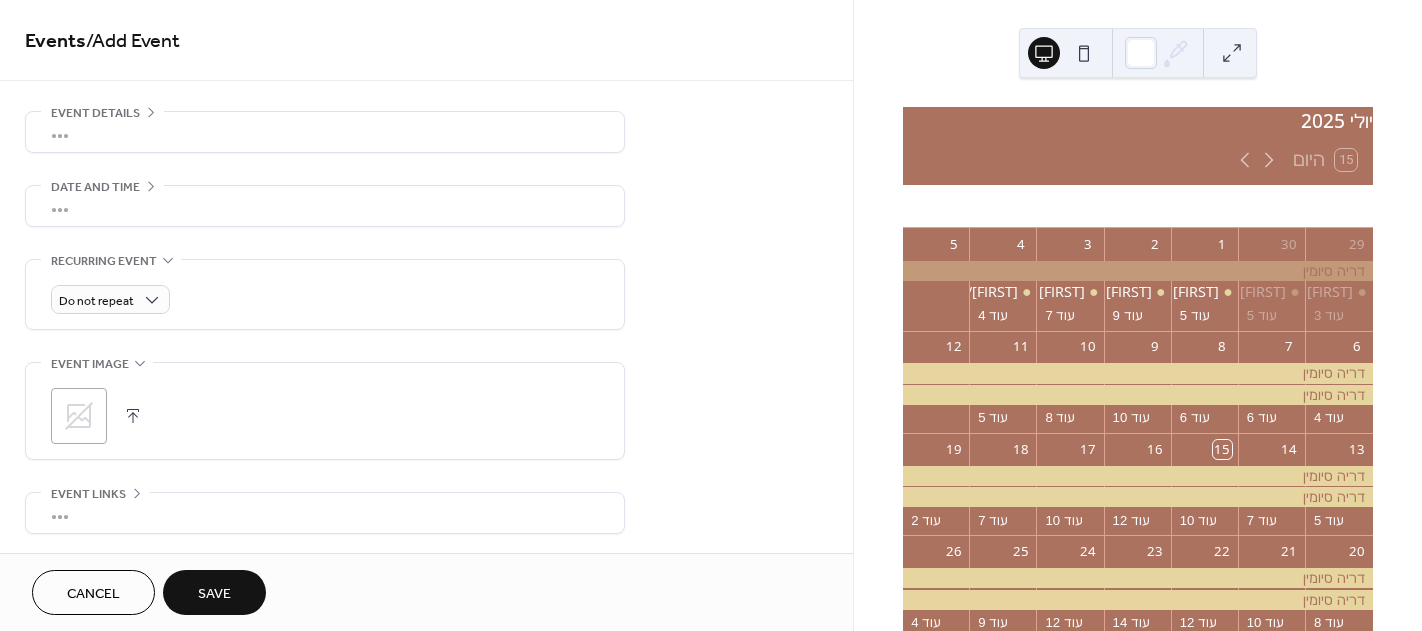 click on "•••" at bounding box center [325, 206] 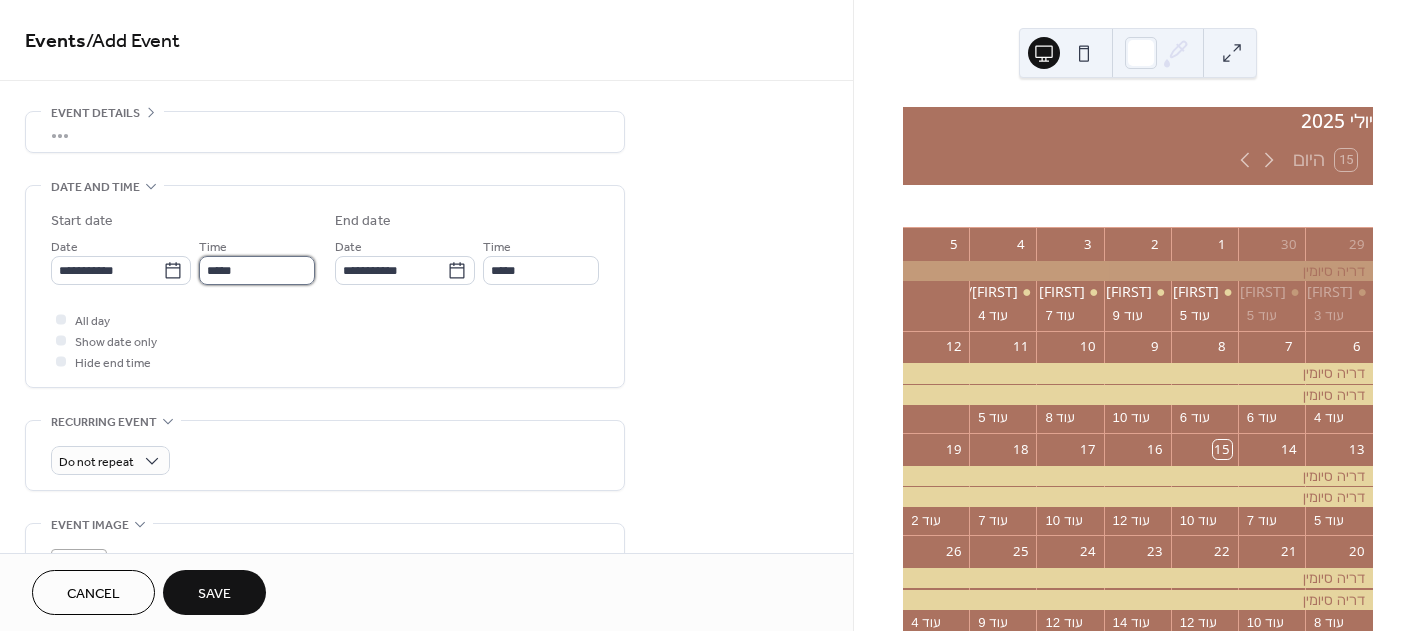 click on "*****" at bounding box center [257, 270] 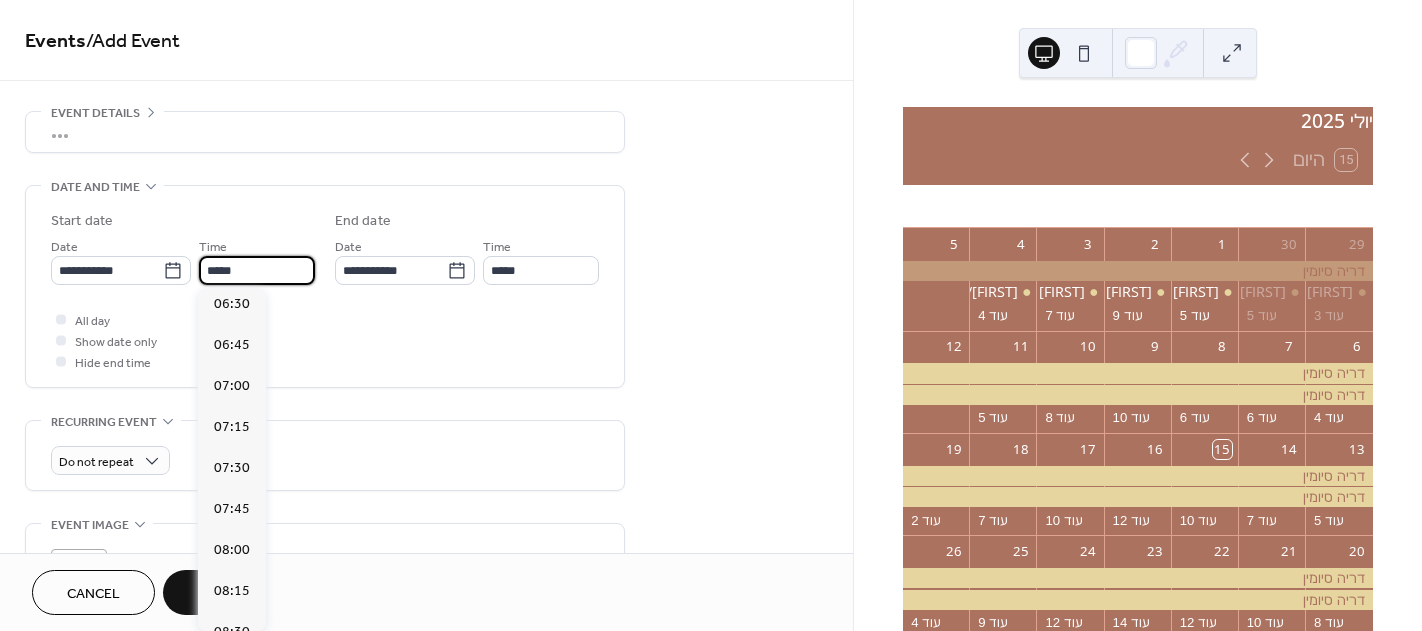 scroll, scrollTop: 1068, scrollLeft: 0, axis: vertical 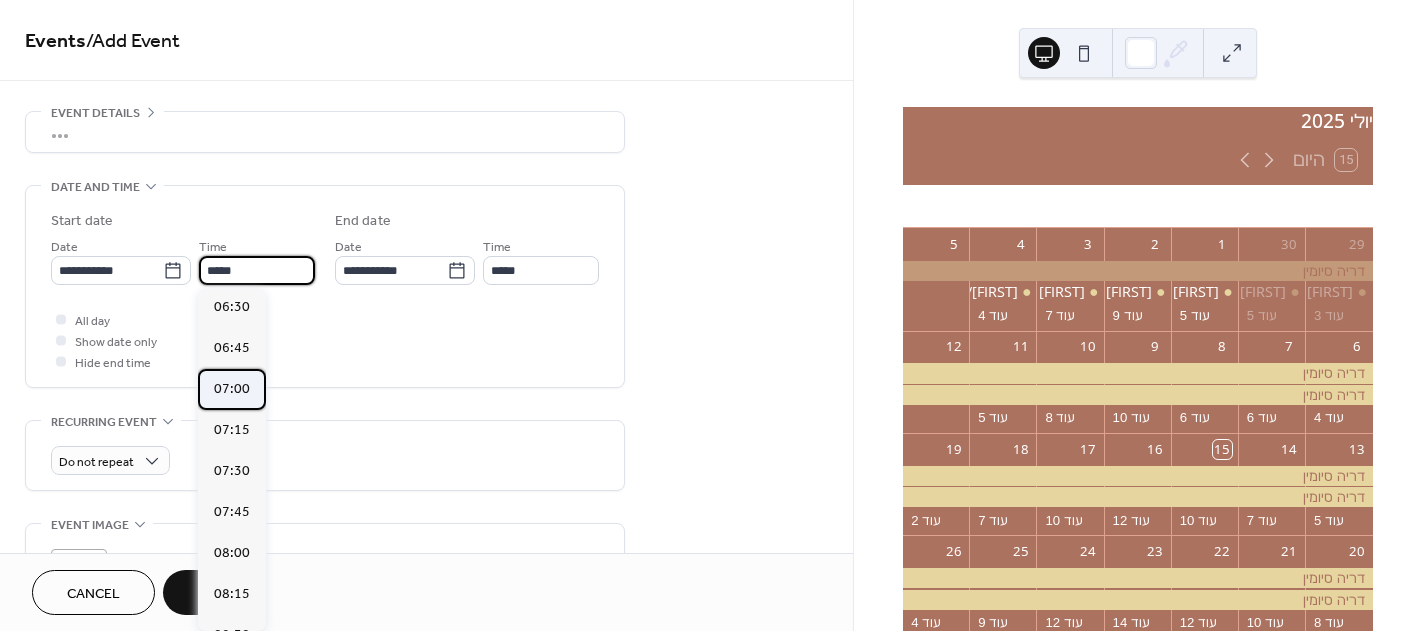 click on "07:00" at bounding box center (232, 389) 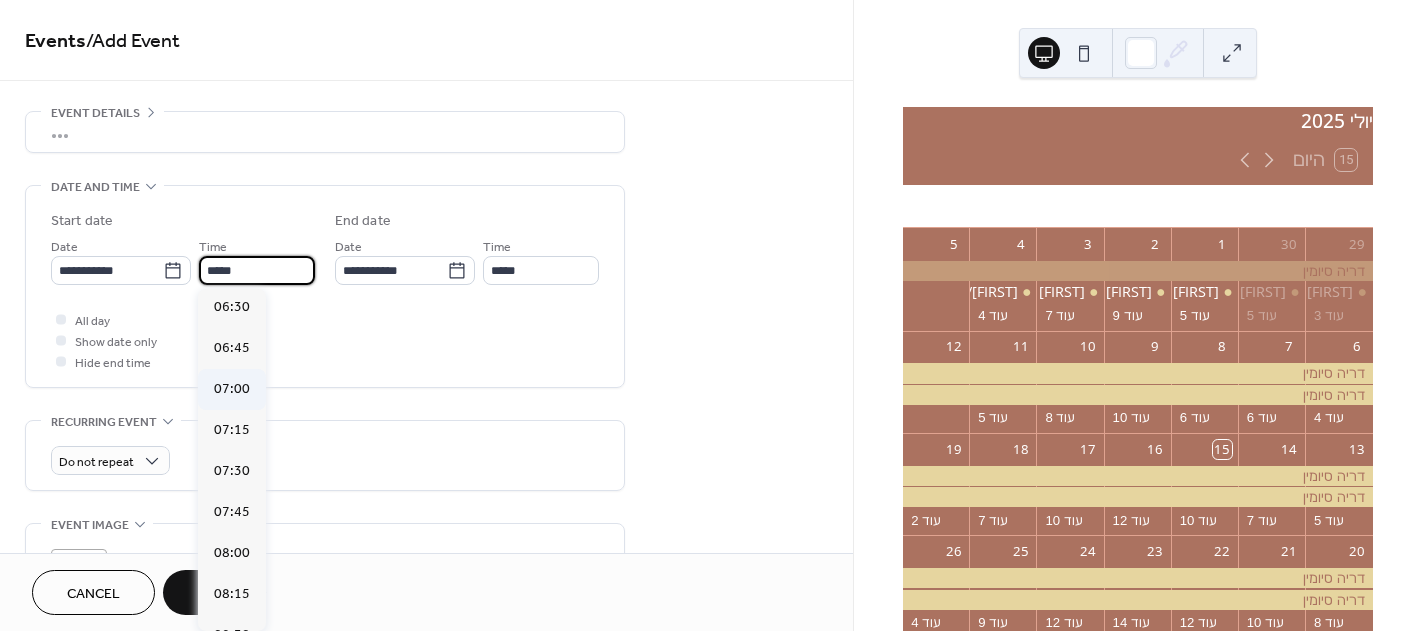 type on "*****" 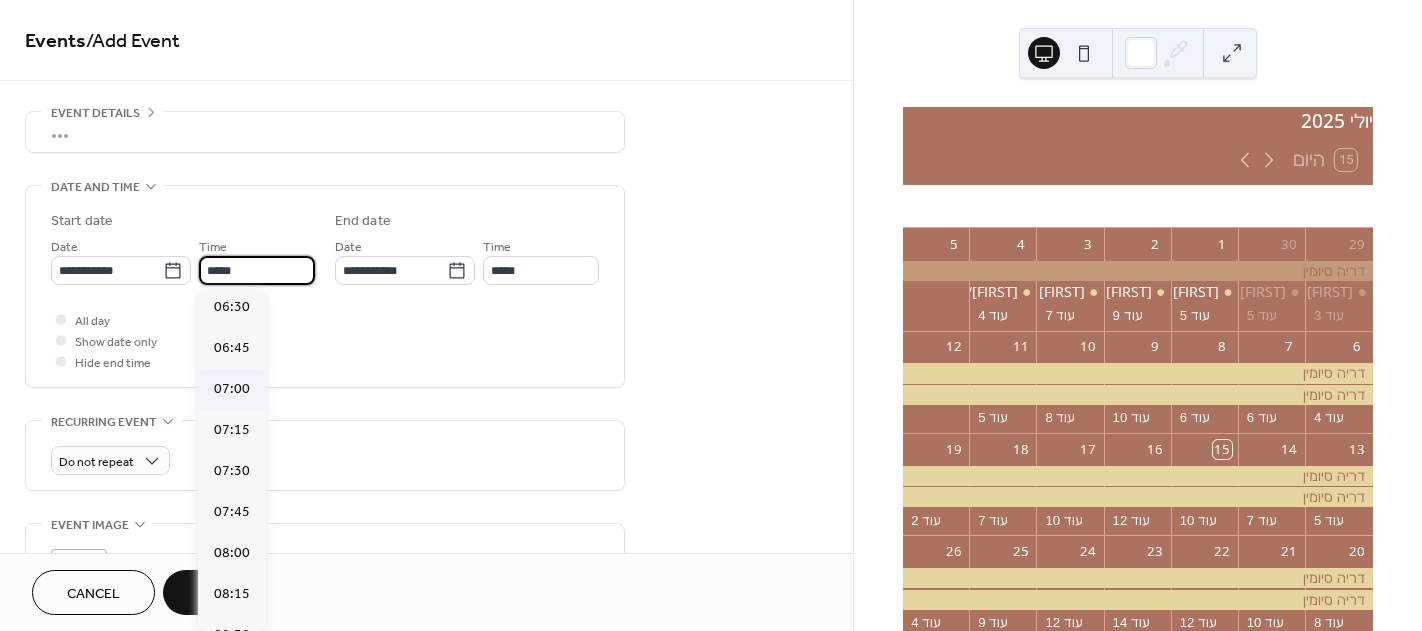 type on "*****" 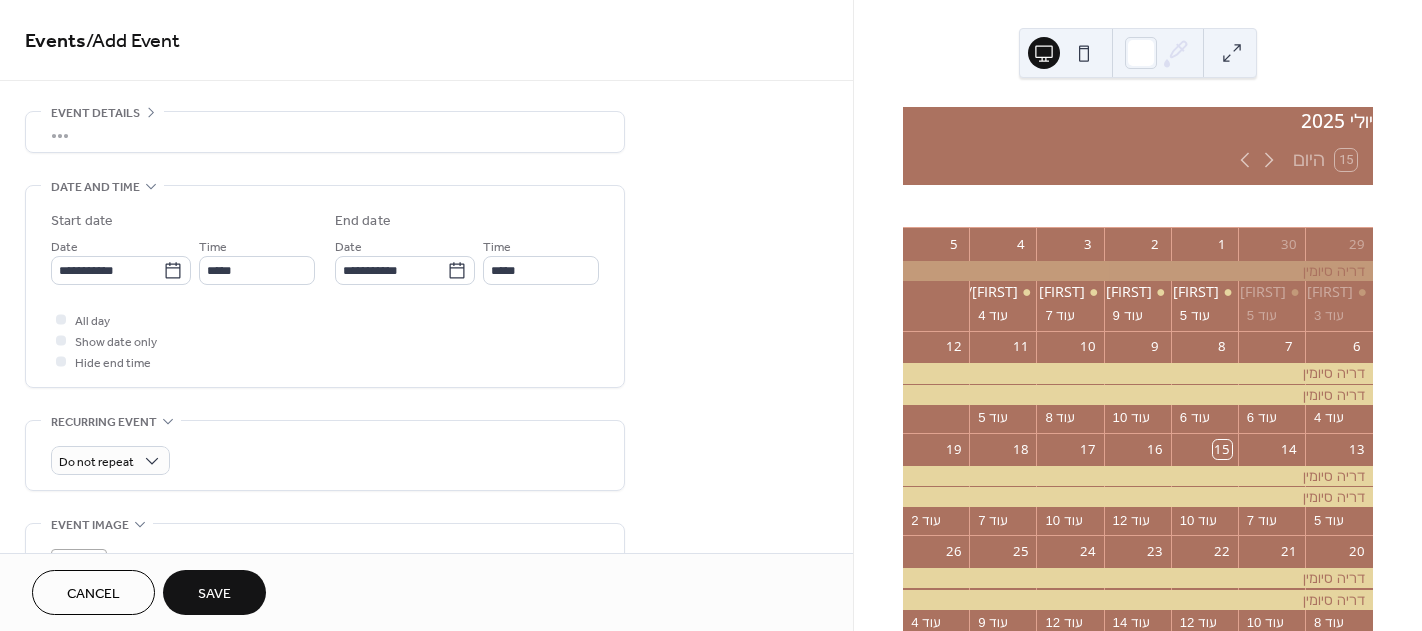 click on "•••" at bounding box center (325, 132) 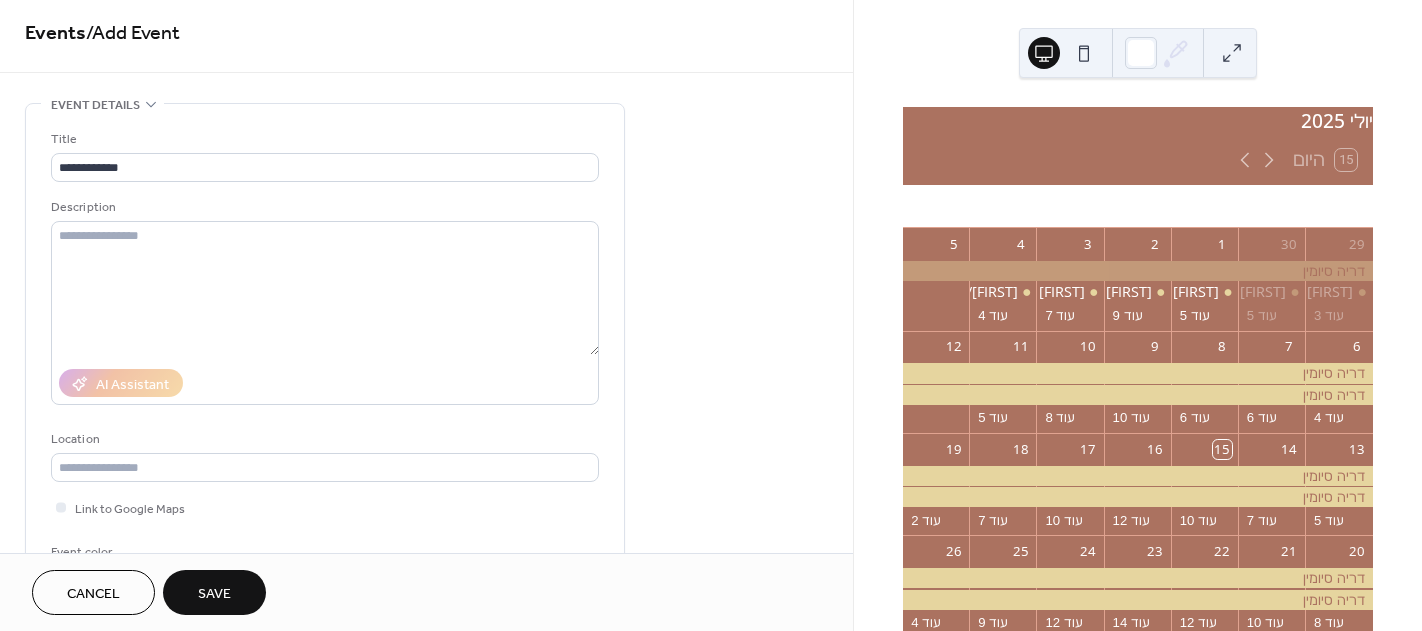 scroll, scrollTop: 0, scrollLeft: 0, axis: both 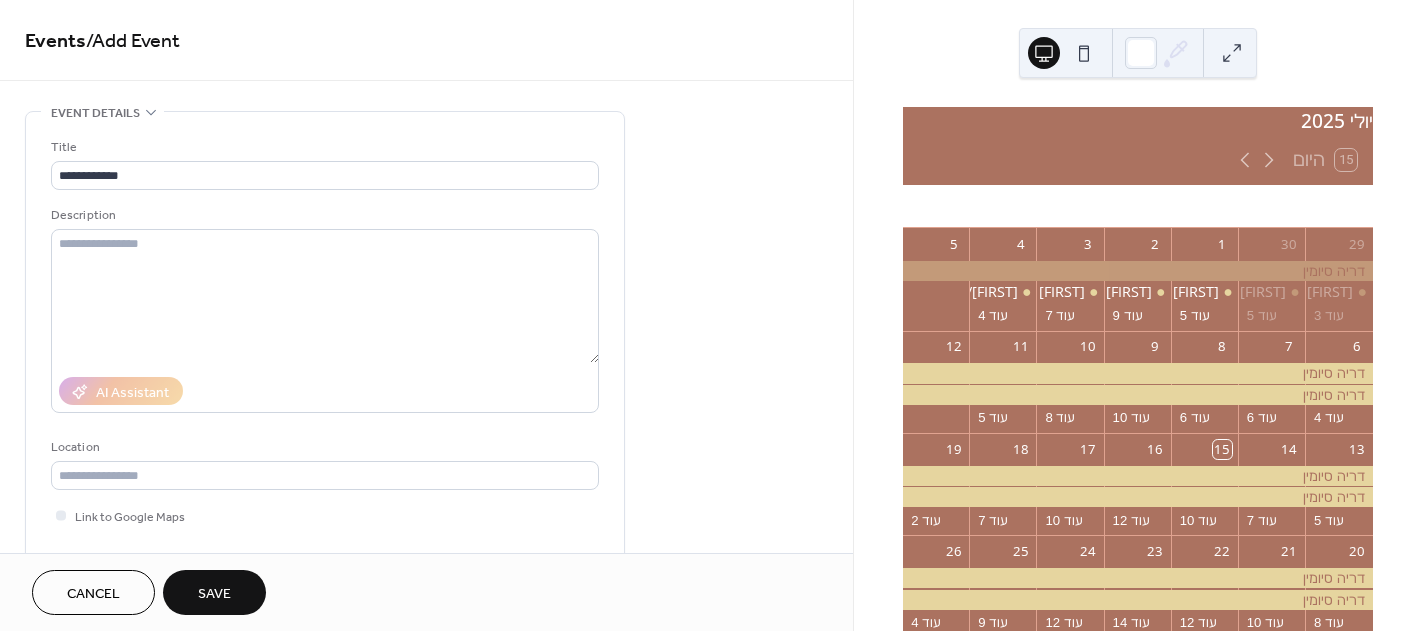 click on "Event details" at bounding box center (95, 113) 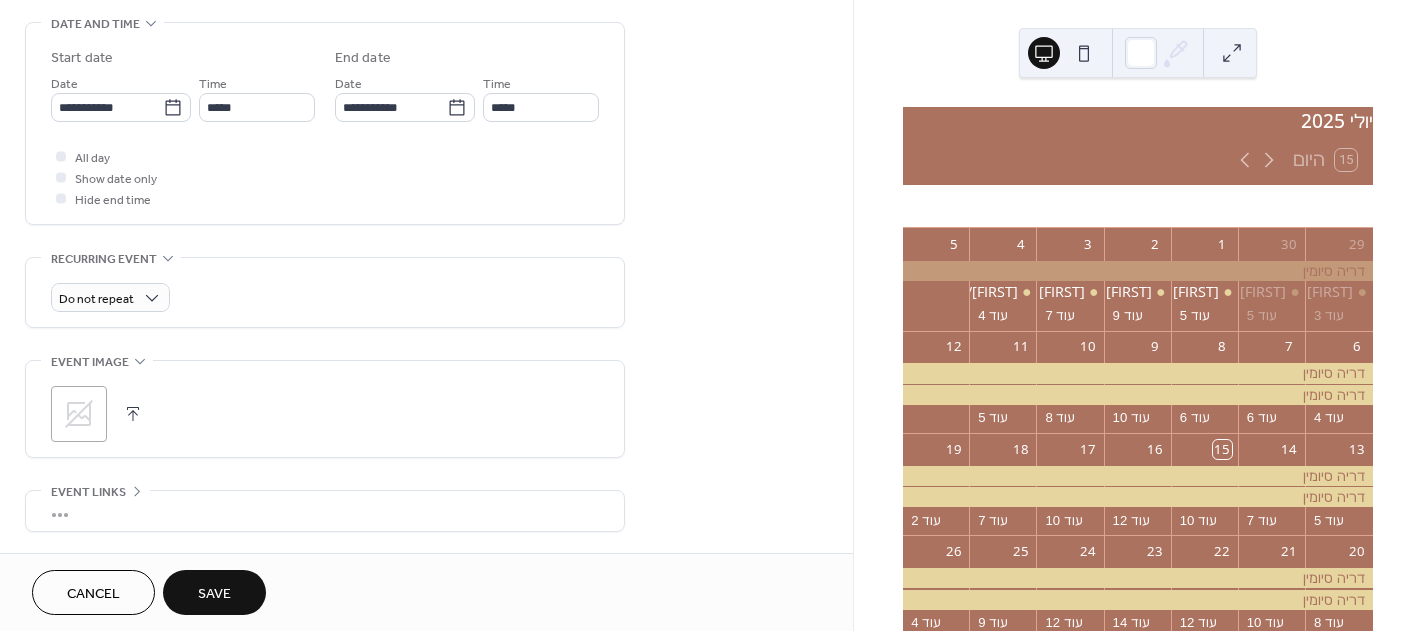 scroll, scrollTop: 110, scrollLeft: 0, axis: vertical 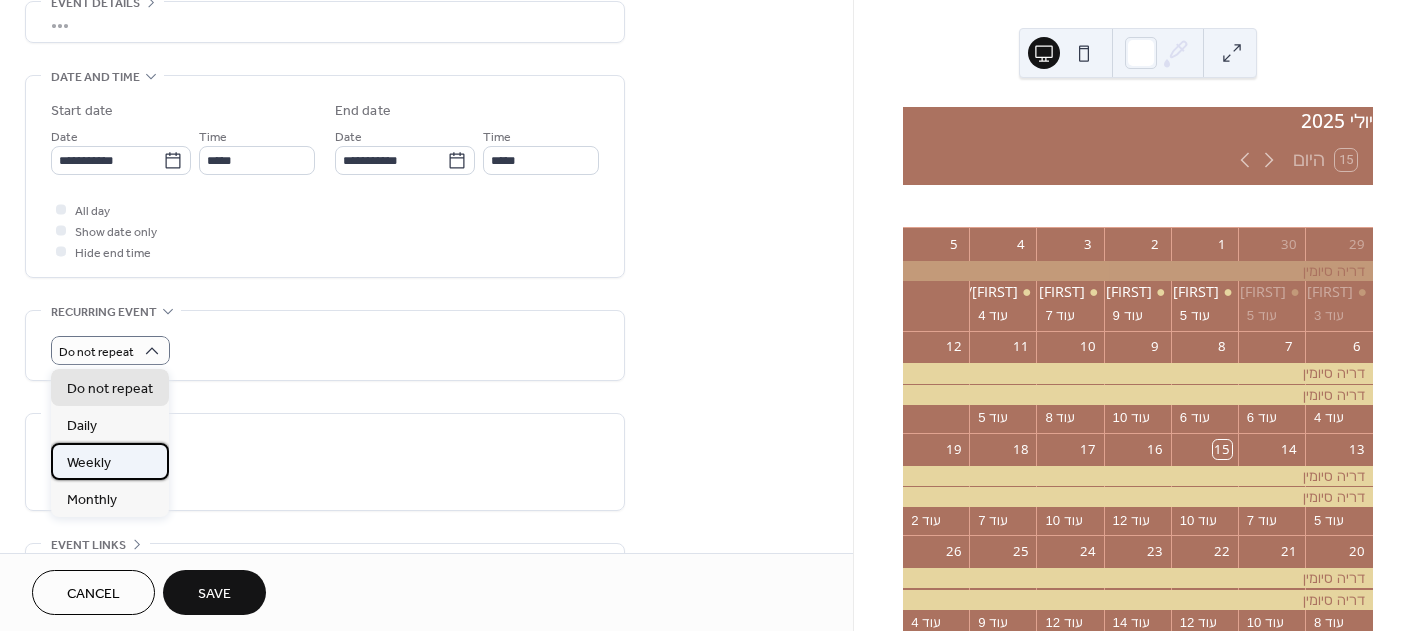 click on "Weekly" at bounding box center [89, 463] 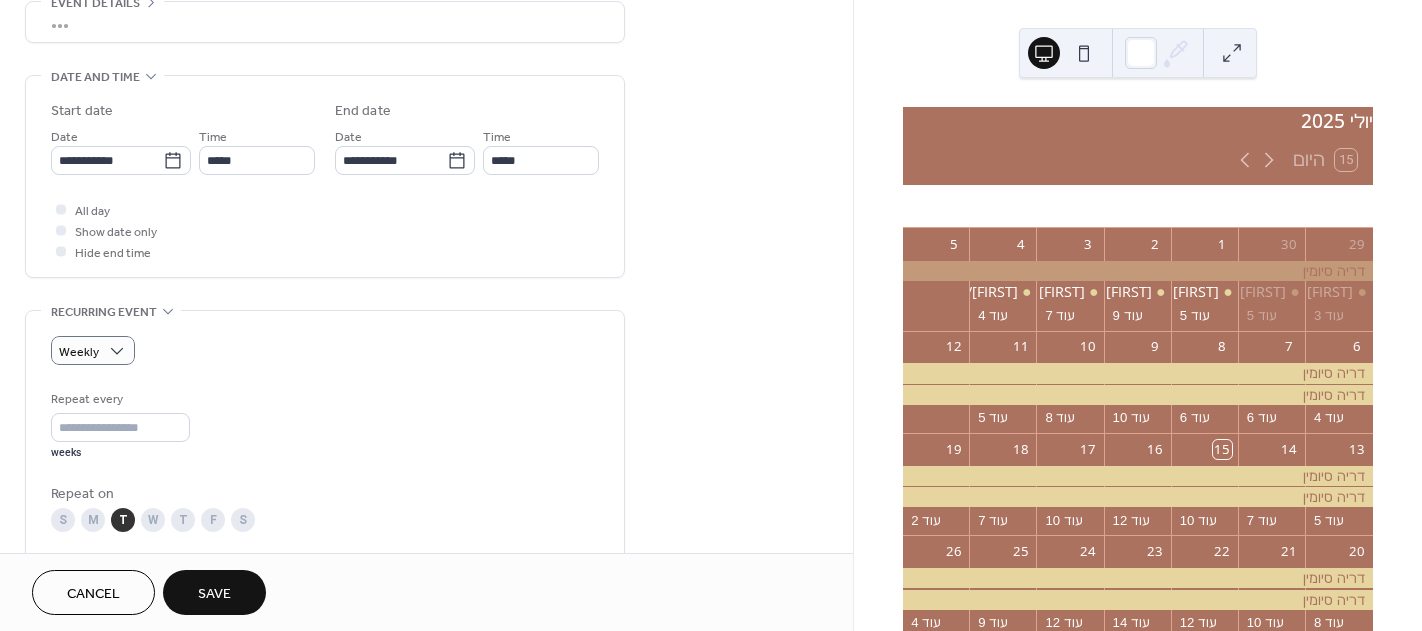 click on "W" at bounding box center (153, 520) 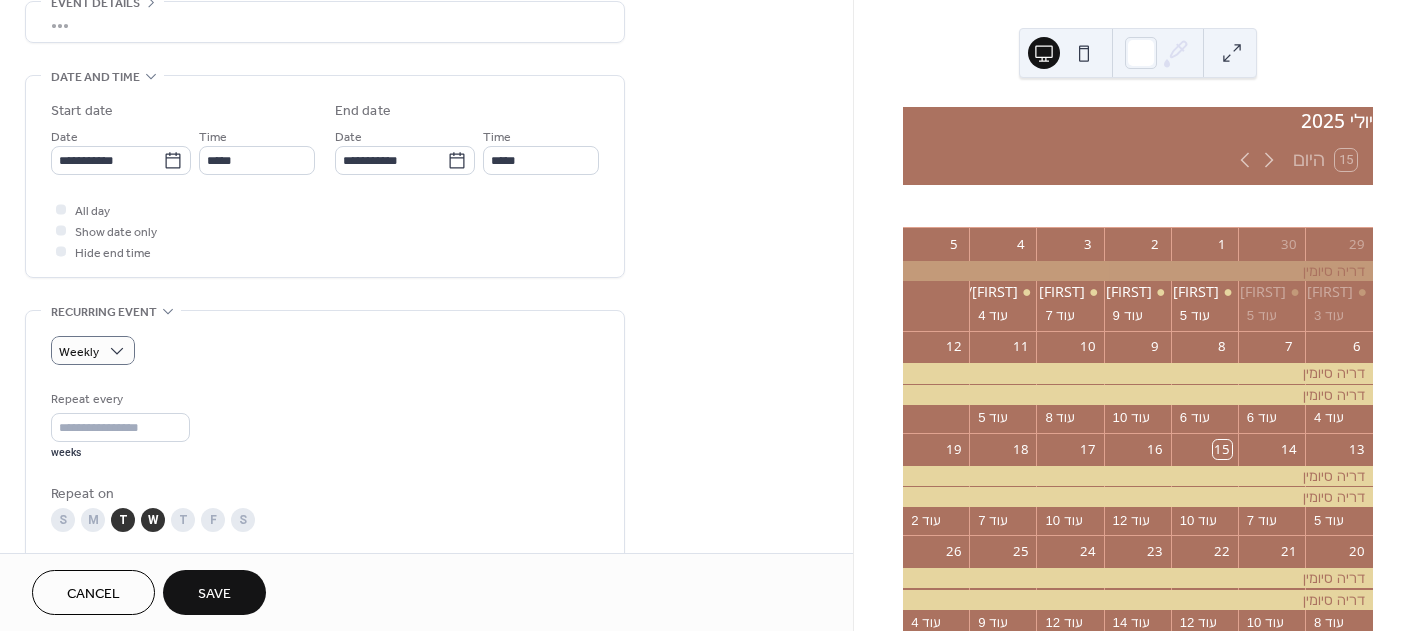 click on "T" at bounding box center [123, 520] 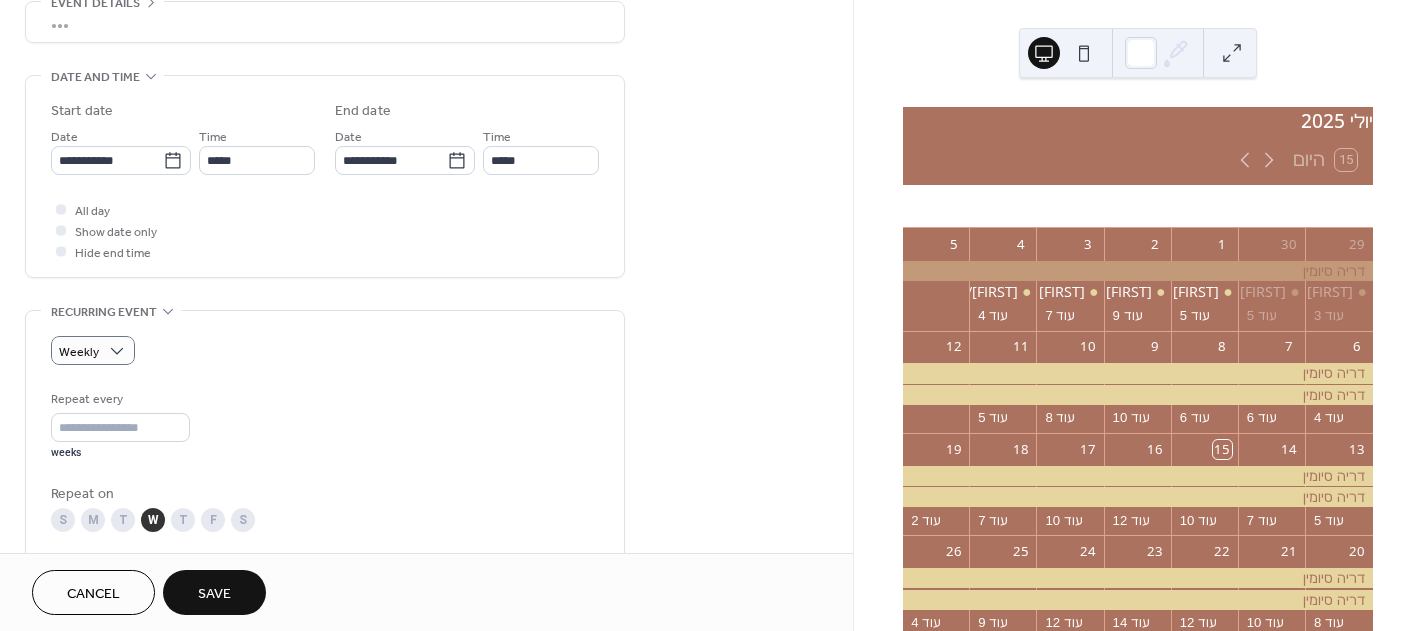 click on "Save" at bounding box center [214, 592] 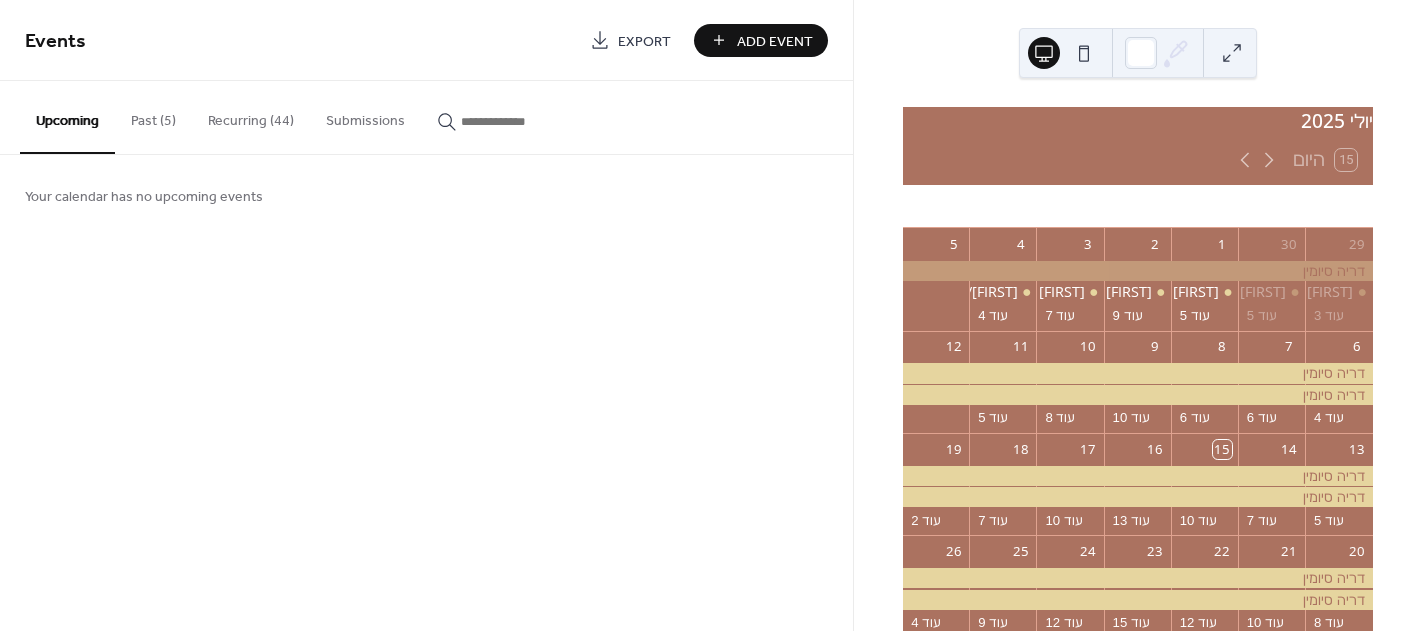 click on "Recurring (44)" at bounding box center [251, 116] 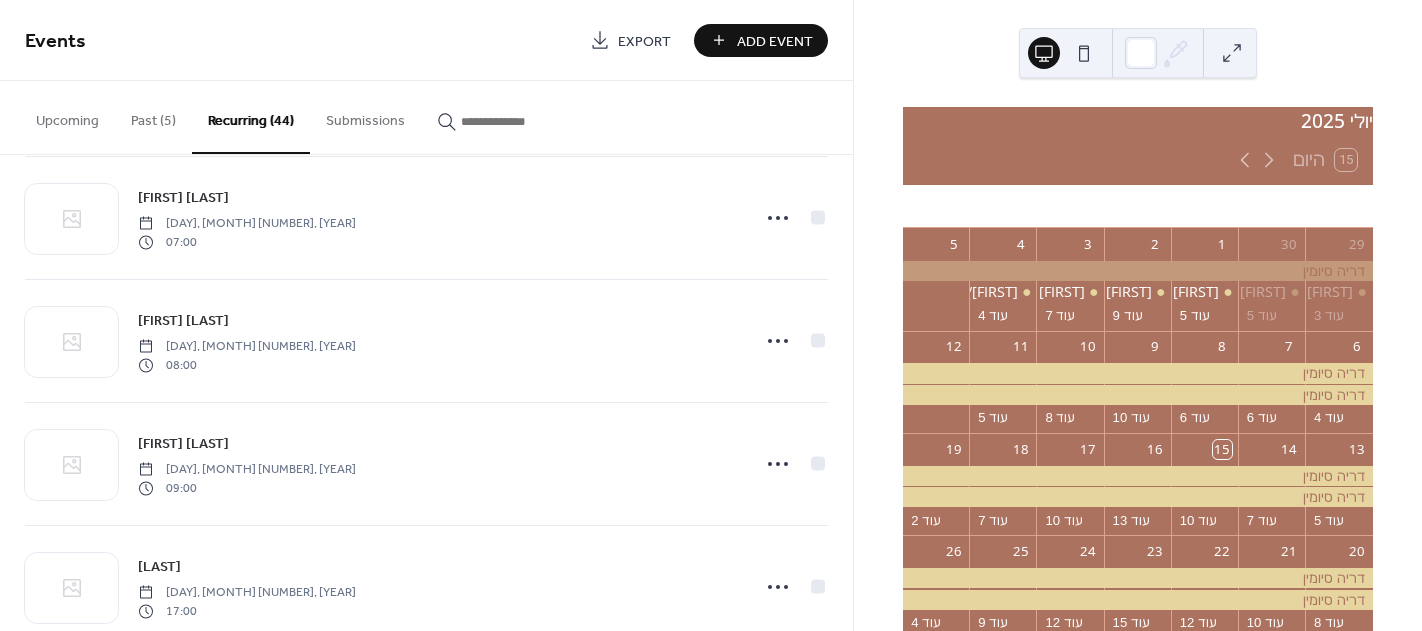 scroll, scrollTop: 400, scrollLeft: 0, axis: vertical 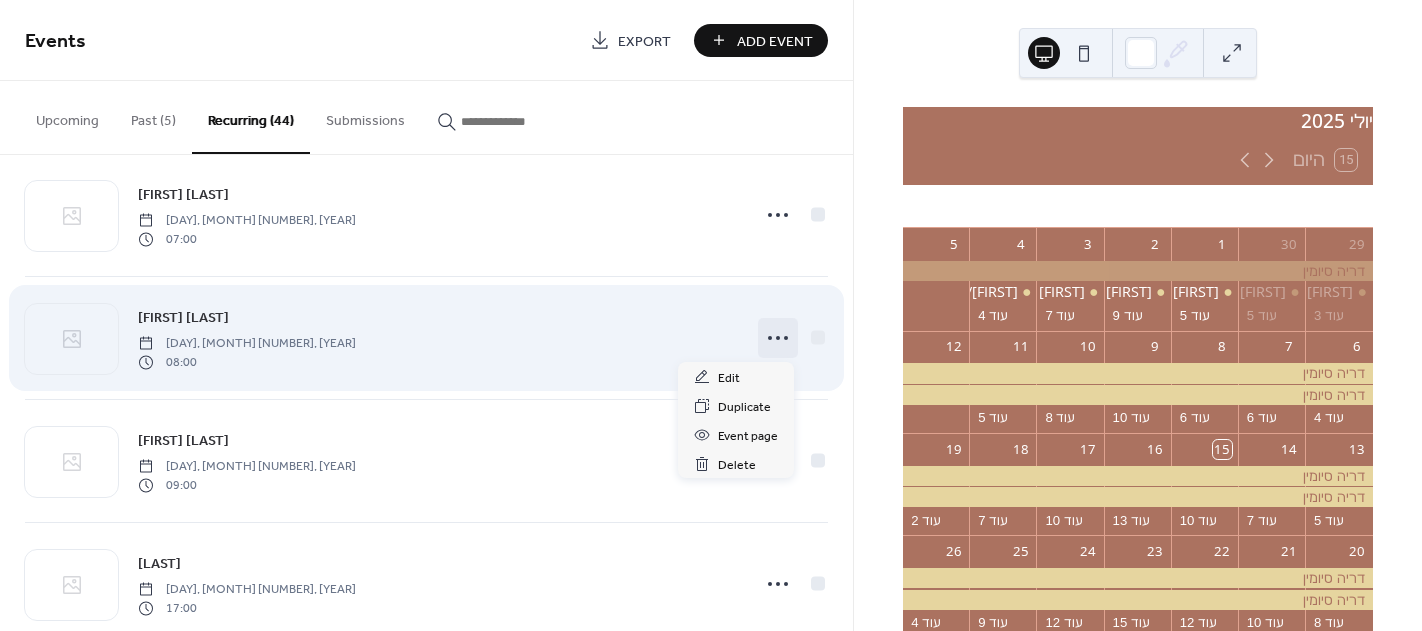 click 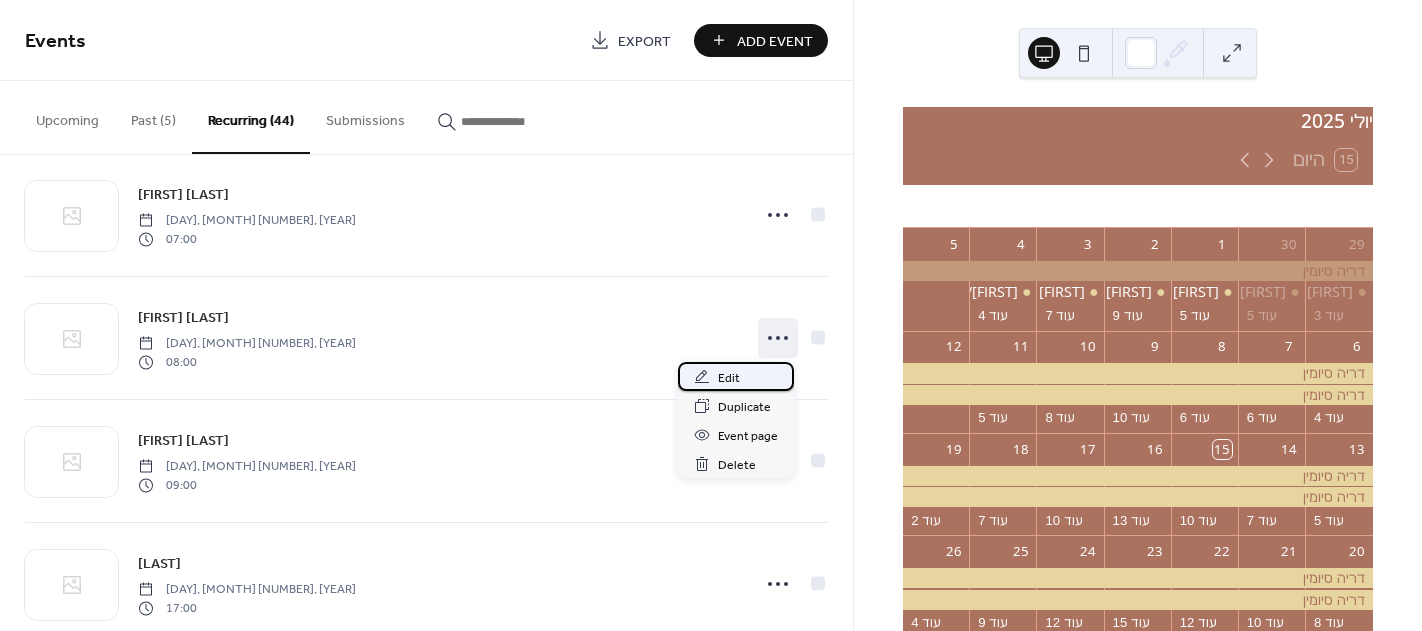 click on "Edit" at bounding box center (729, 378) 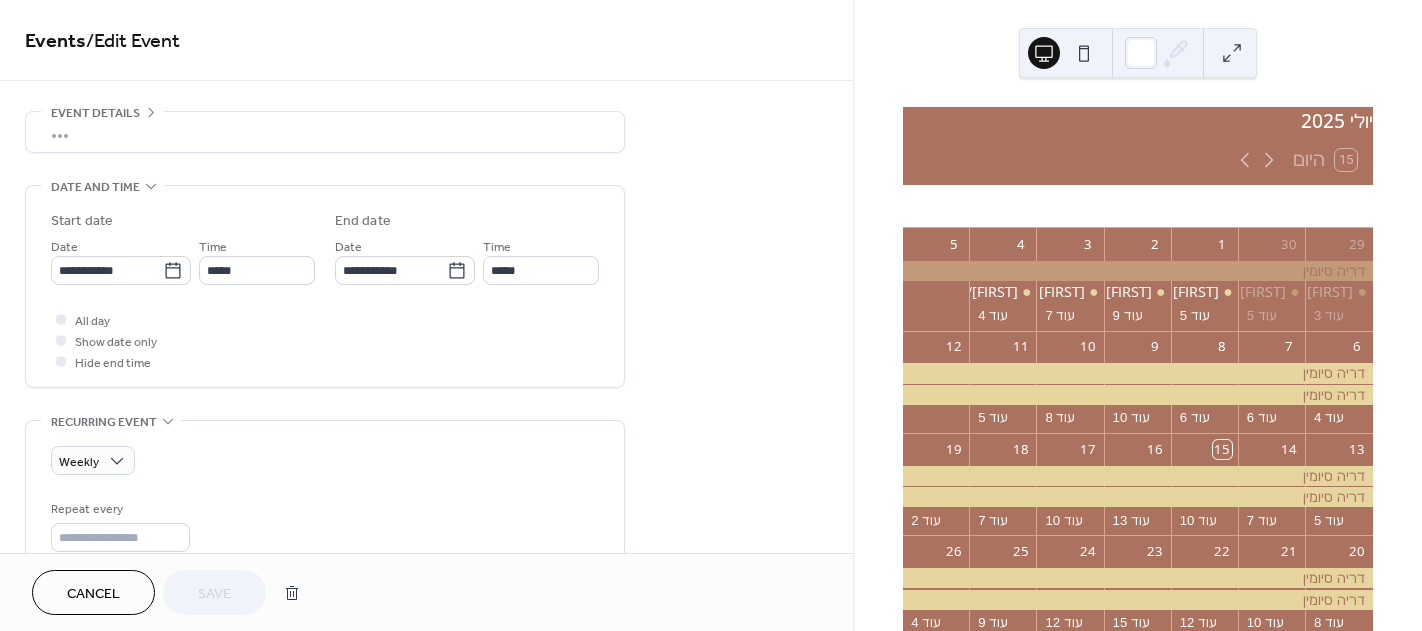 scroll, scrollTop: 63, scrollLeft: 0, axis: vertical 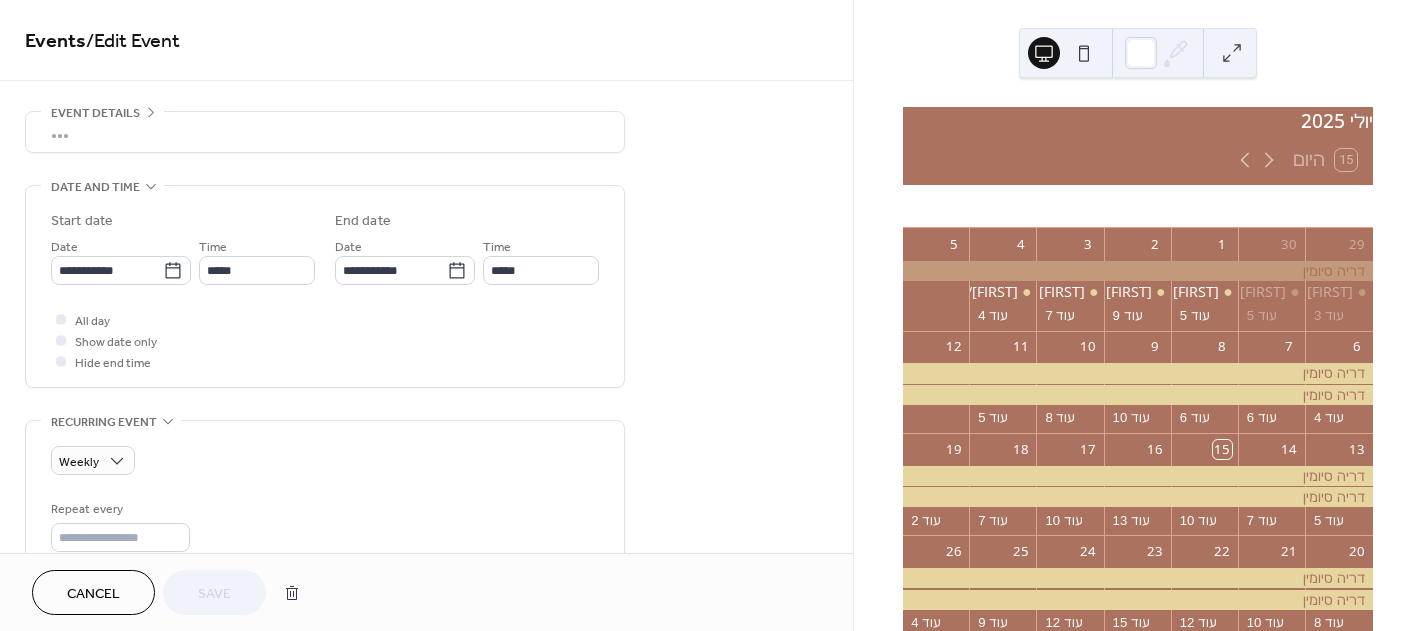 click on "•••" at bounding box center (325, 132) 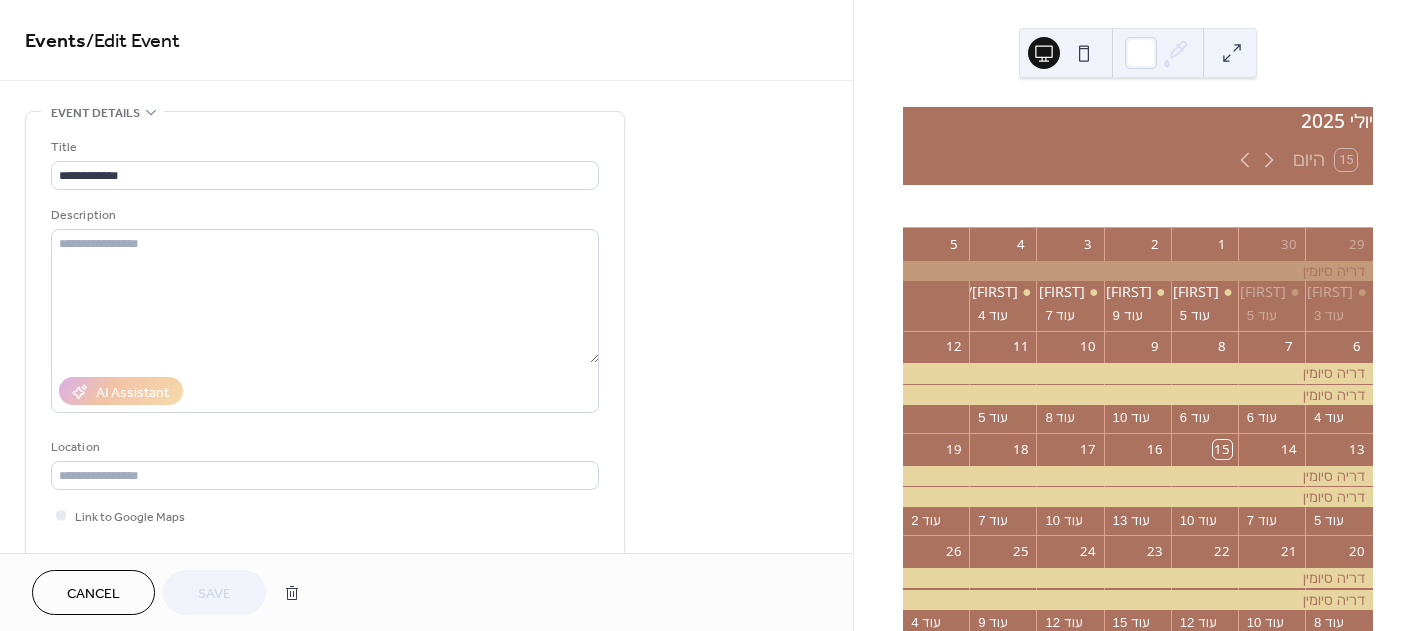 scroll, scrollTop: 0, scrollLeft: 0, axis: both 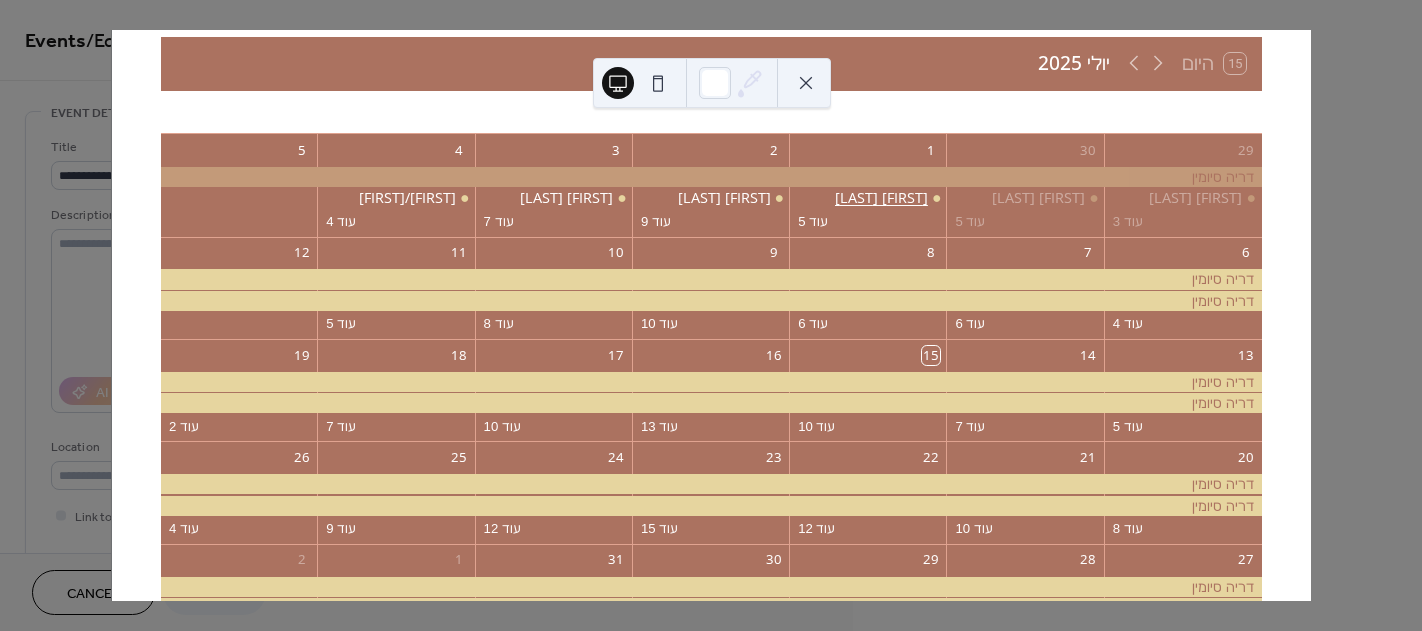 click on "דנה בנבנישתי" at bounding box center (881, 198) 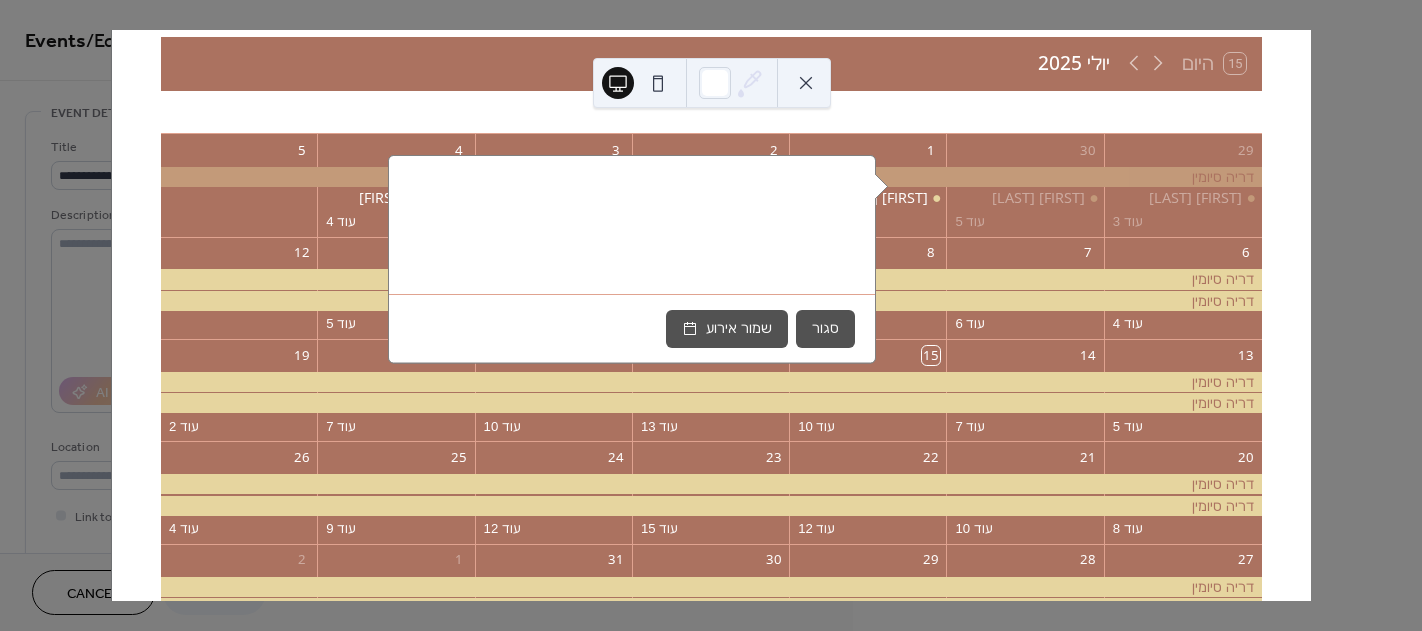 click on "סגור" at bounding box center (825, 329) 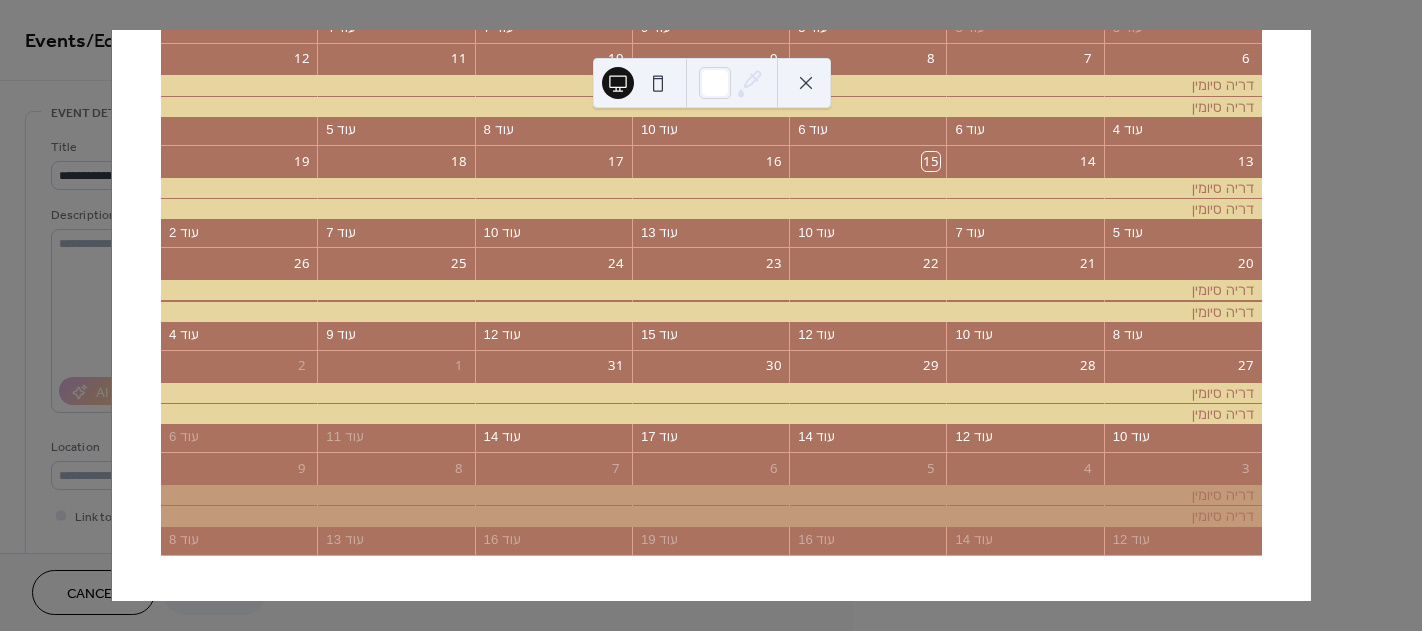 scroll, scrollTop: 296, scrollLeft: 0, axis: vertical 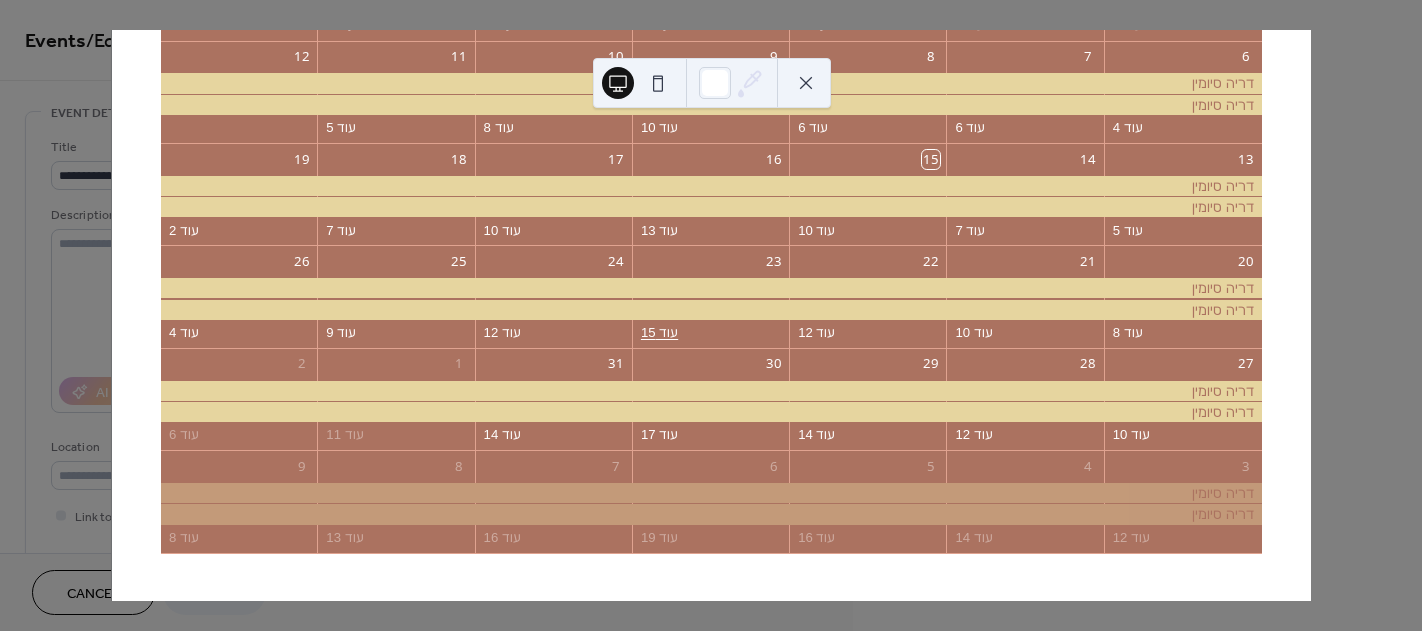 click on "עוד 15" at bounding box center [659, 331] 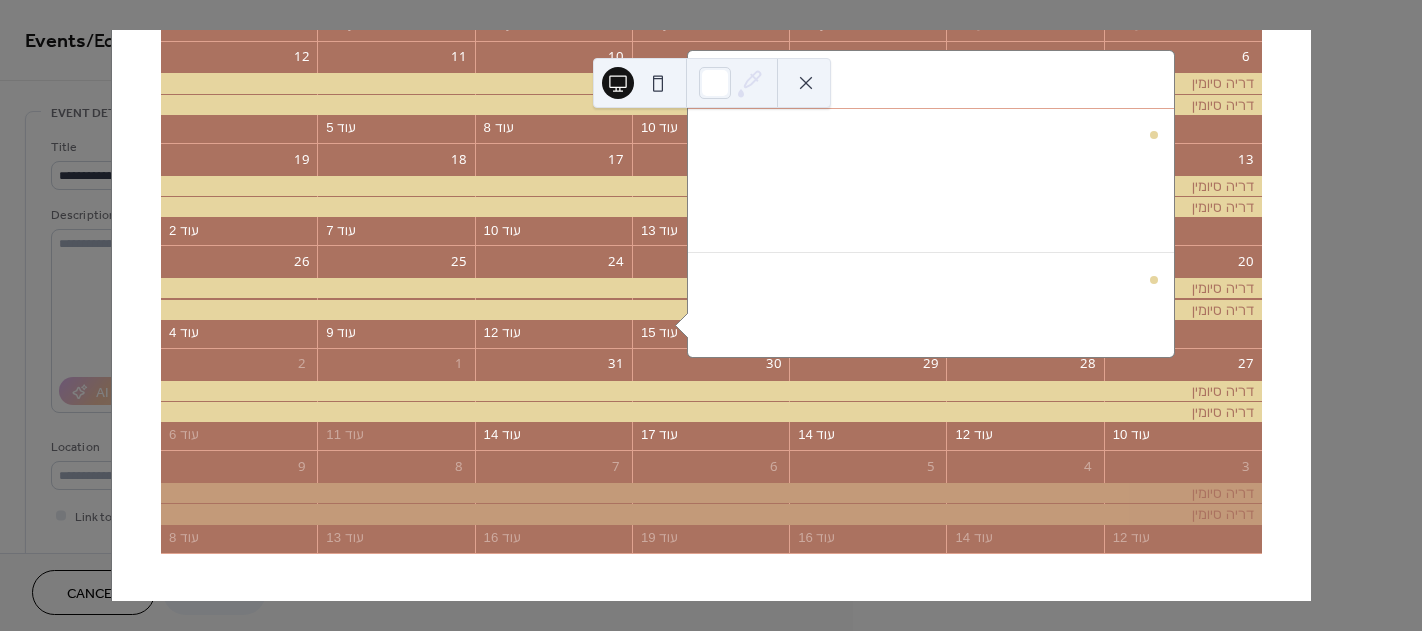 click on "17" at bounding box center (554, 159) 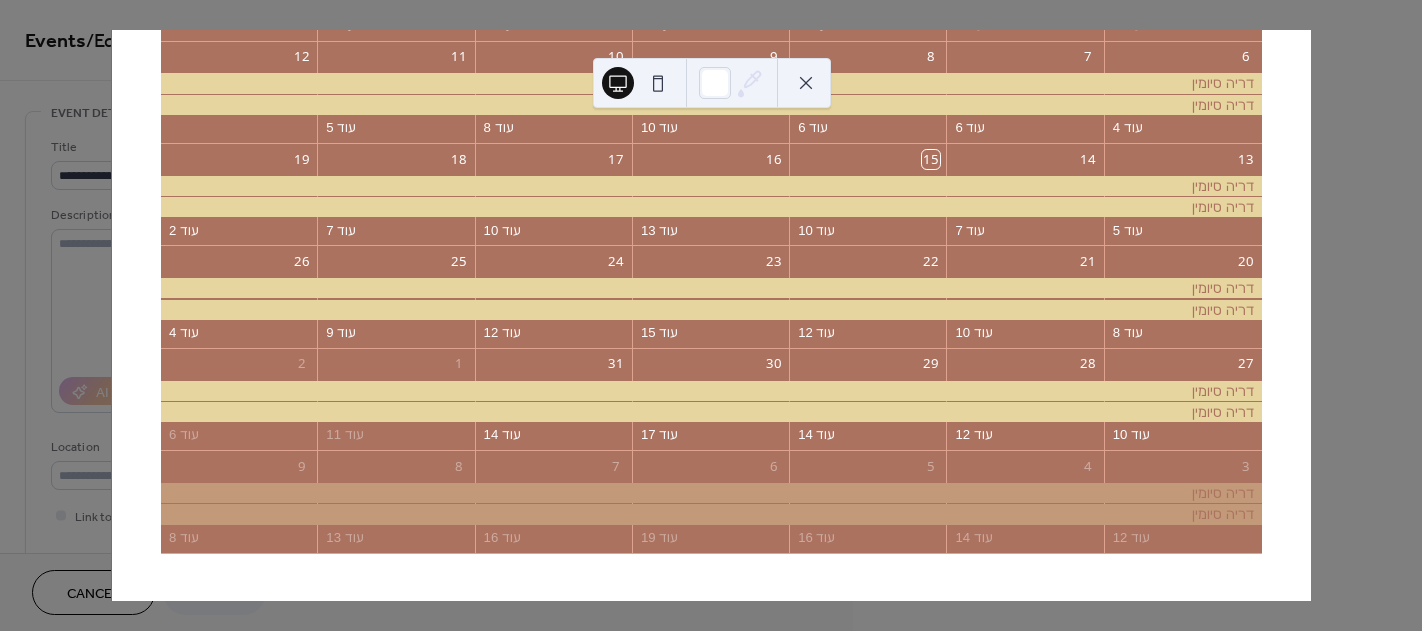 click at bounding box center (658, 83) 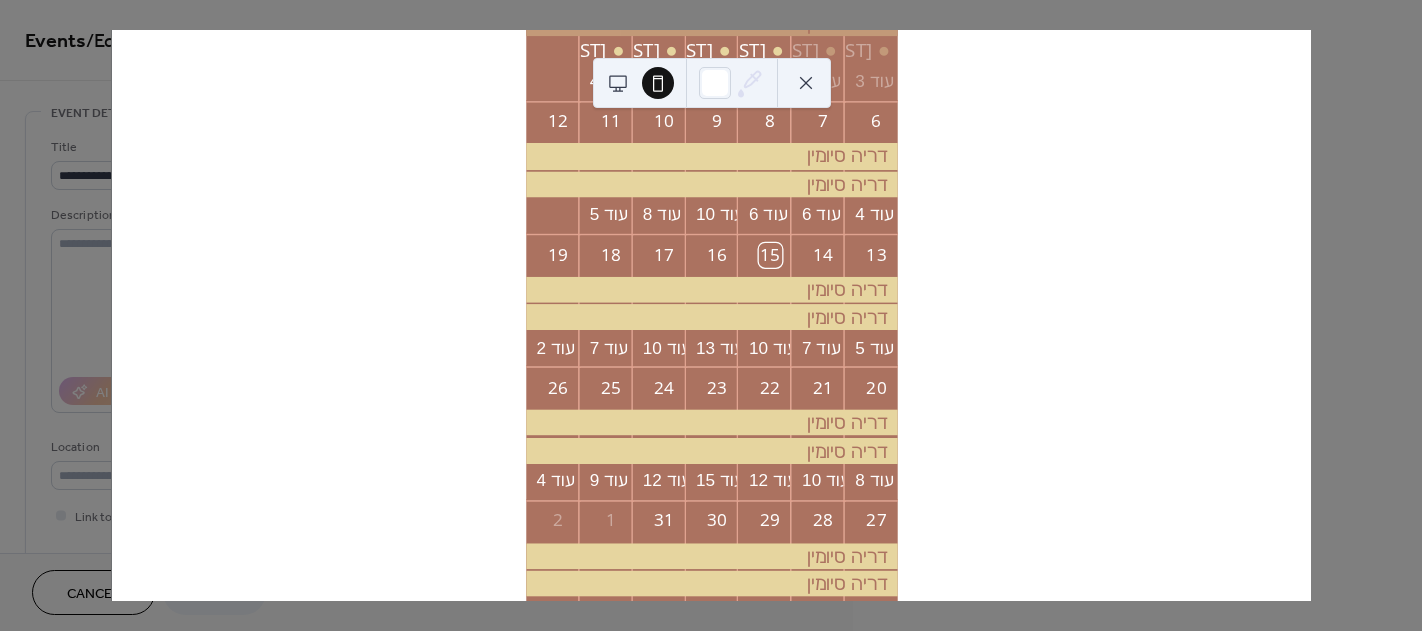 scroll, scrollTop: 151, scrollLeft: 0, axis: vertical 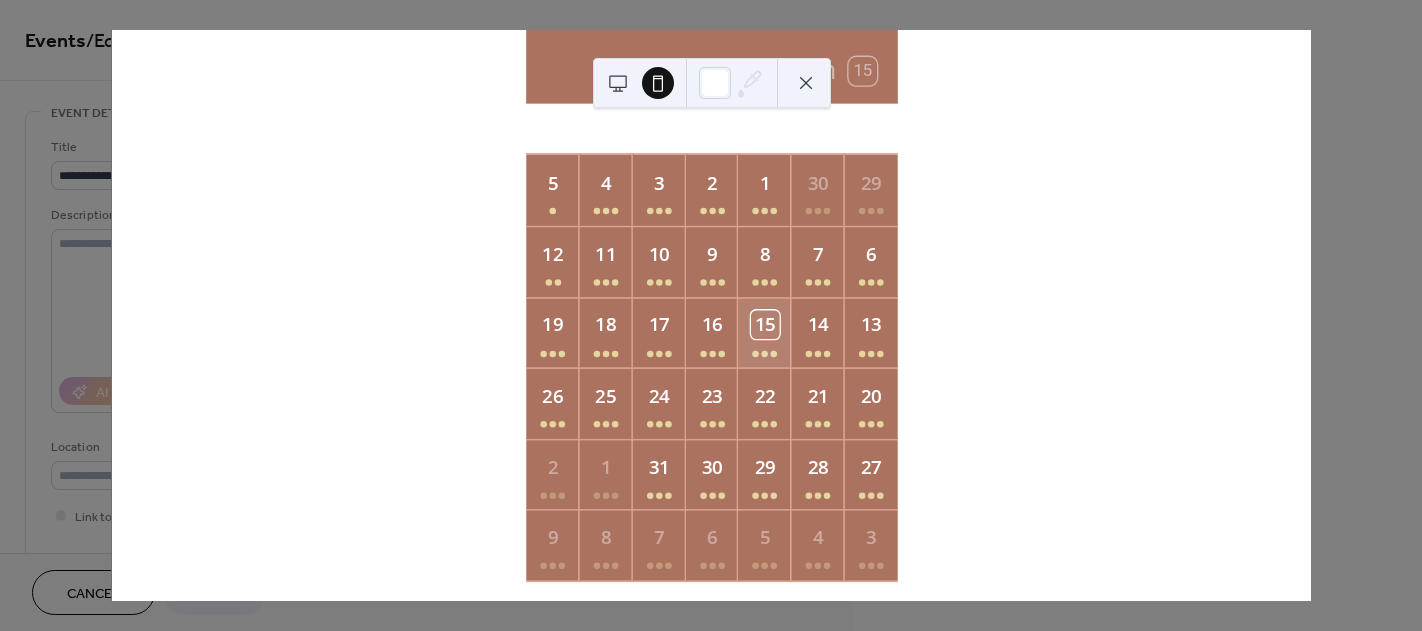 click on "15" at bounding box center (764, 332) 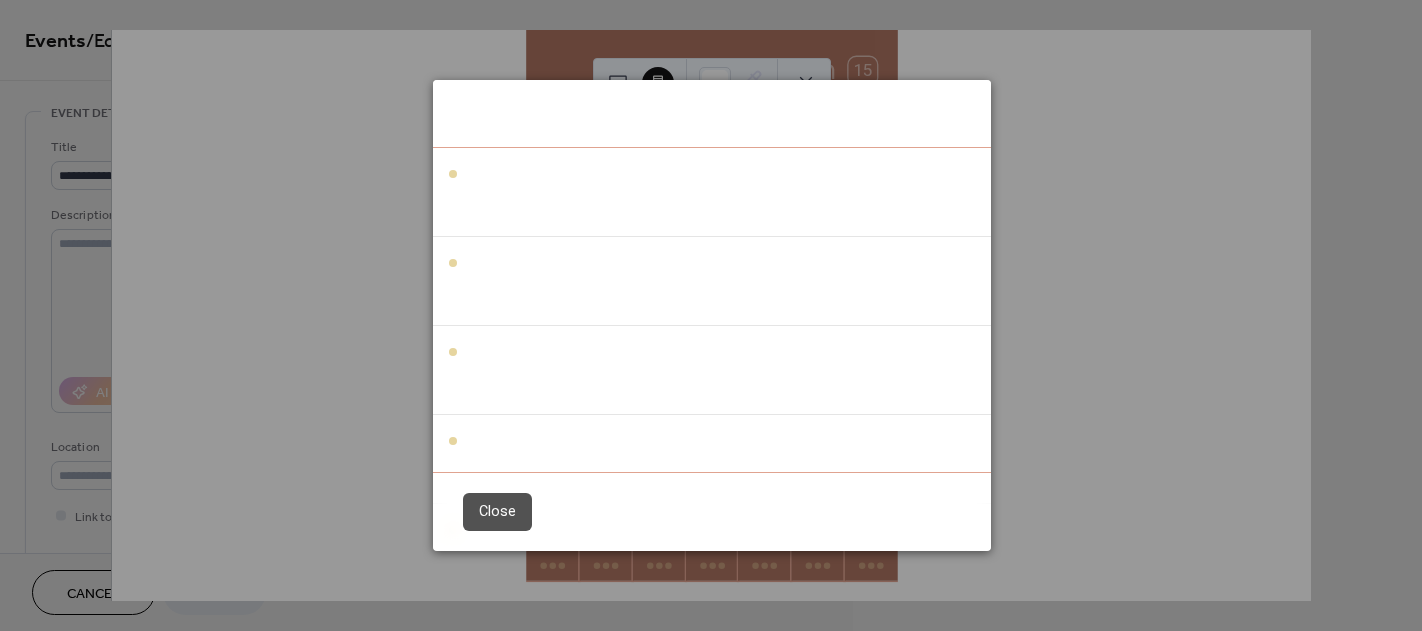 click on "07:00 - 08:00" at bounding box center (720, 212) 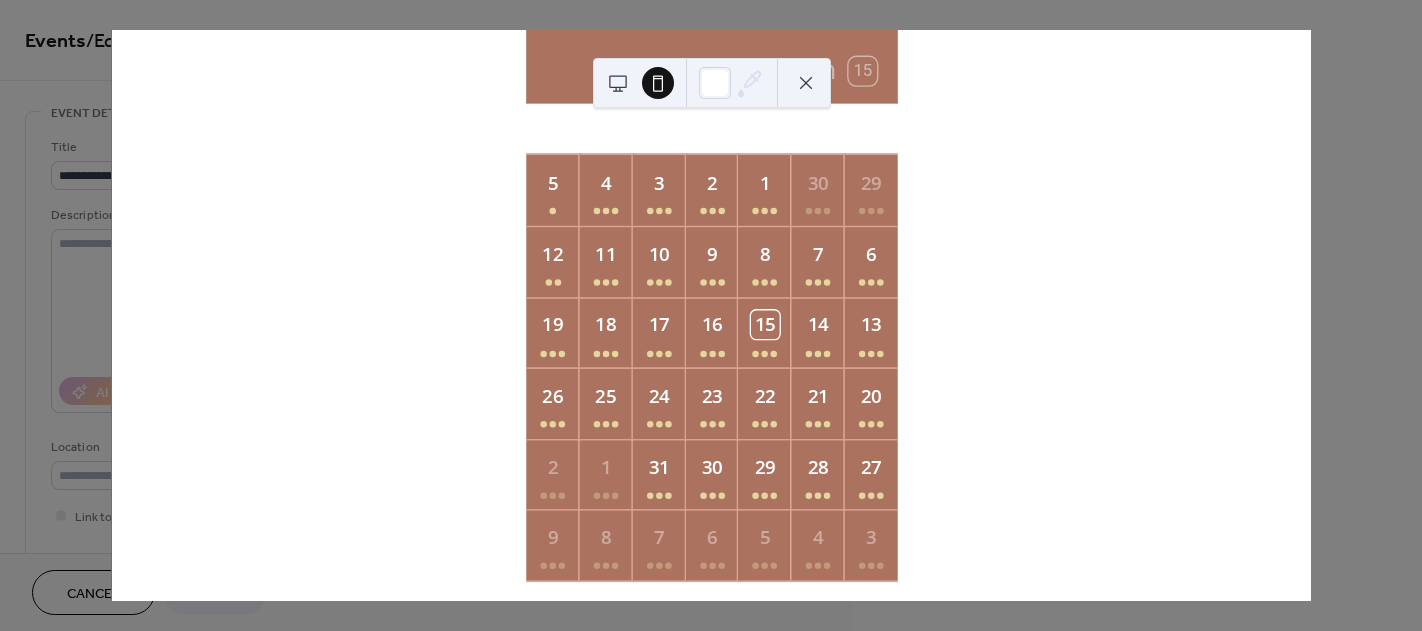 click at bounding box center (806, 83) 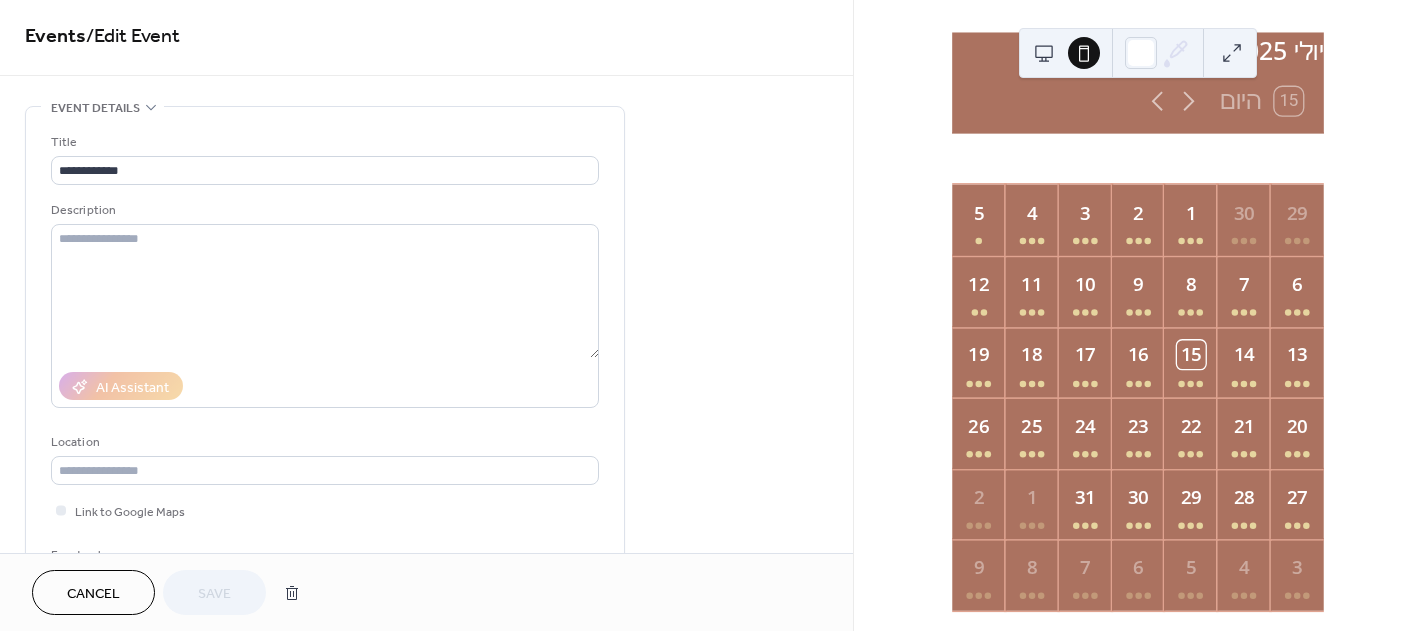 scroll, scrollTop: 0, scrollLeft: 0, axis: both 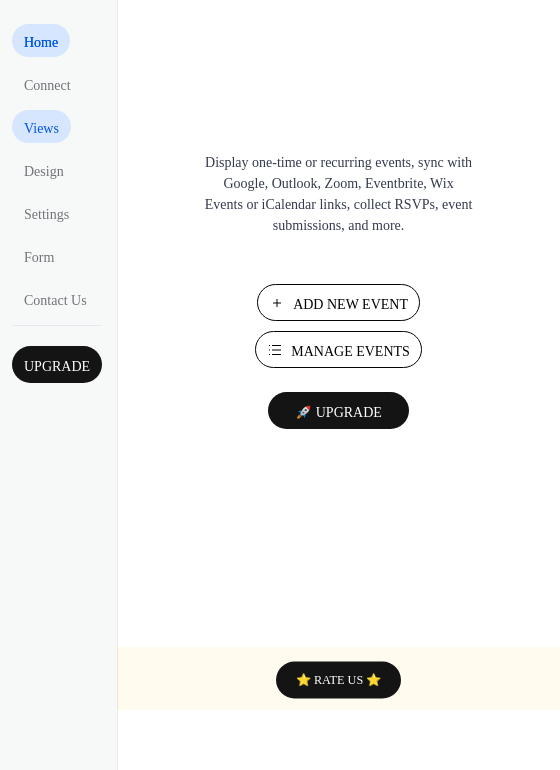 click on "Views" at bounding box center [41, 128] 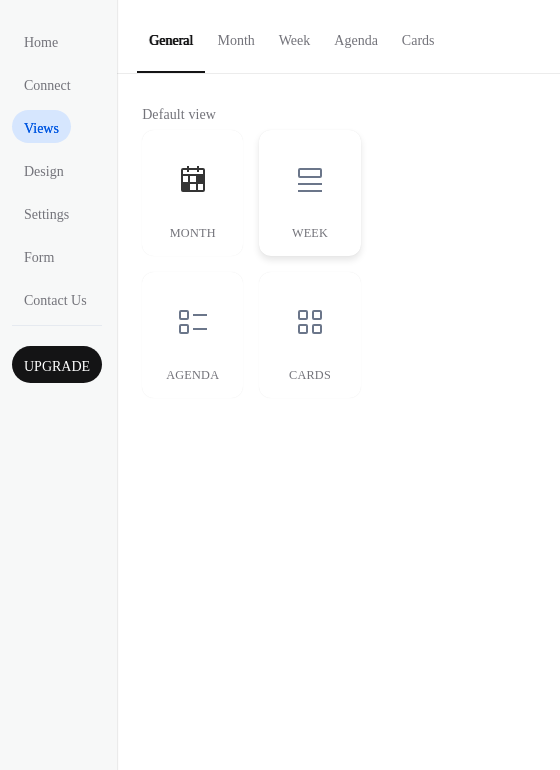 click 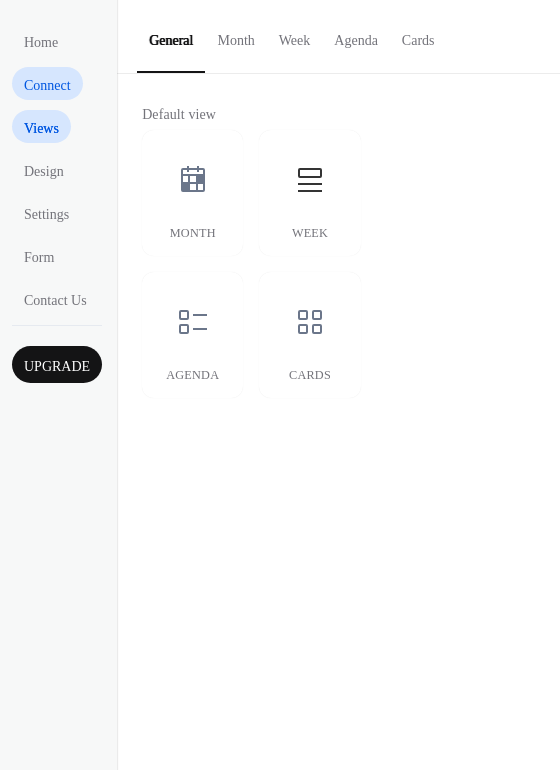 click on "Connect" at bounding box center (47, 85) 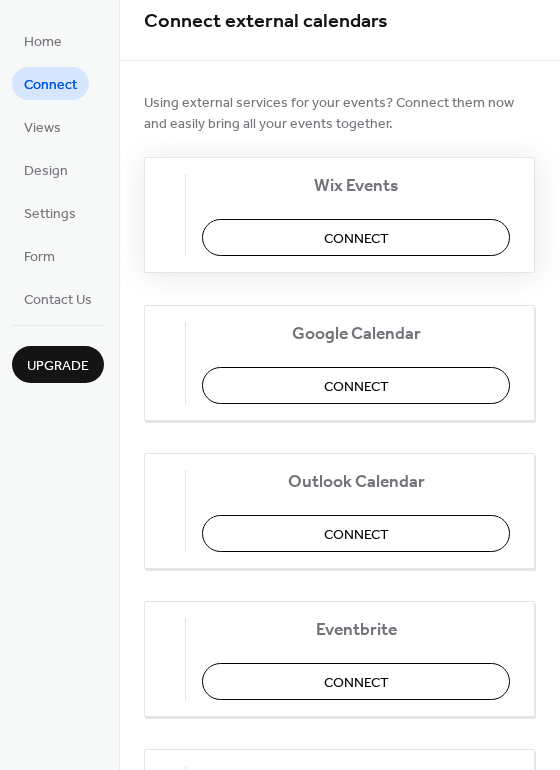 scroll, scrollTop: 0, scrollLeft: 0, axis: both 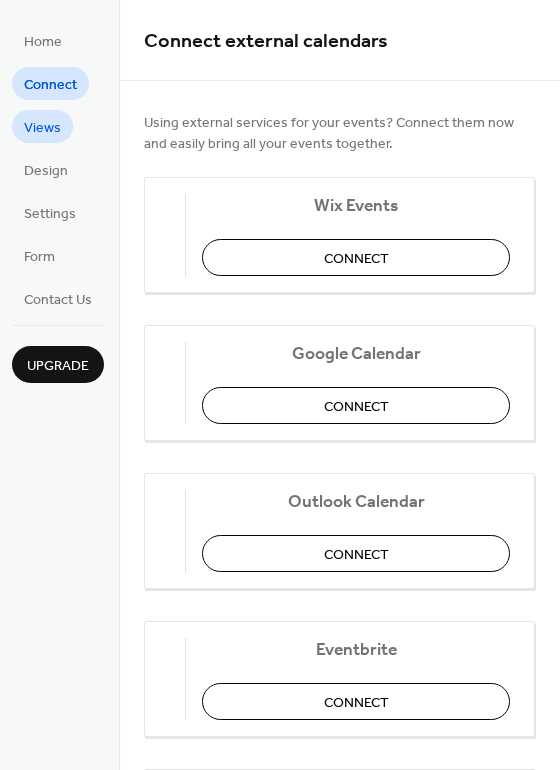click on "Views" at bounding box center [42, 128] 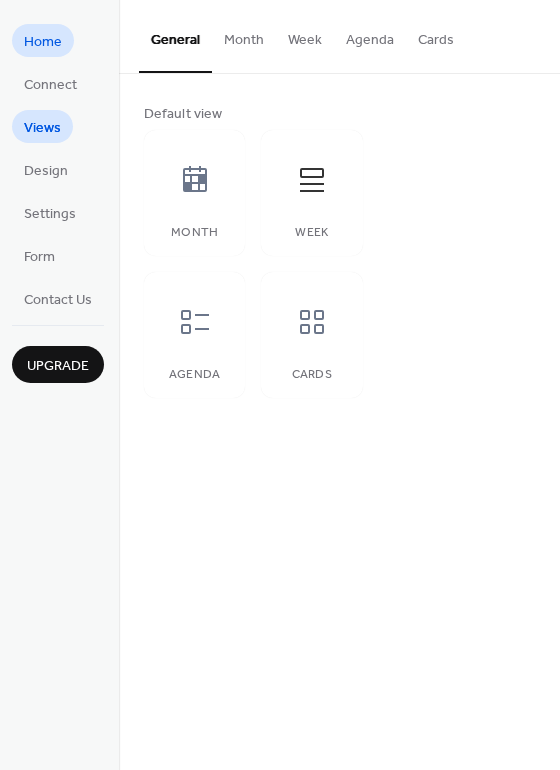 click on "Home" at bounding box center [43, 42] 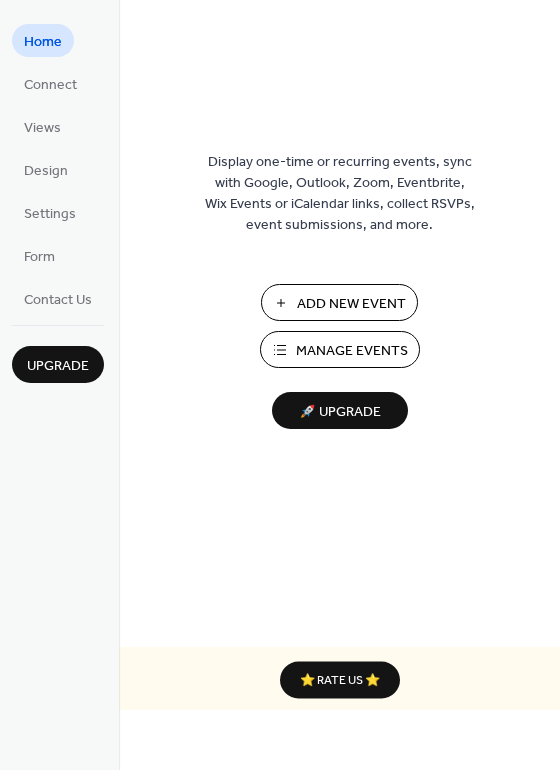 click on "Manage Events" at bounding box center [352, 351] 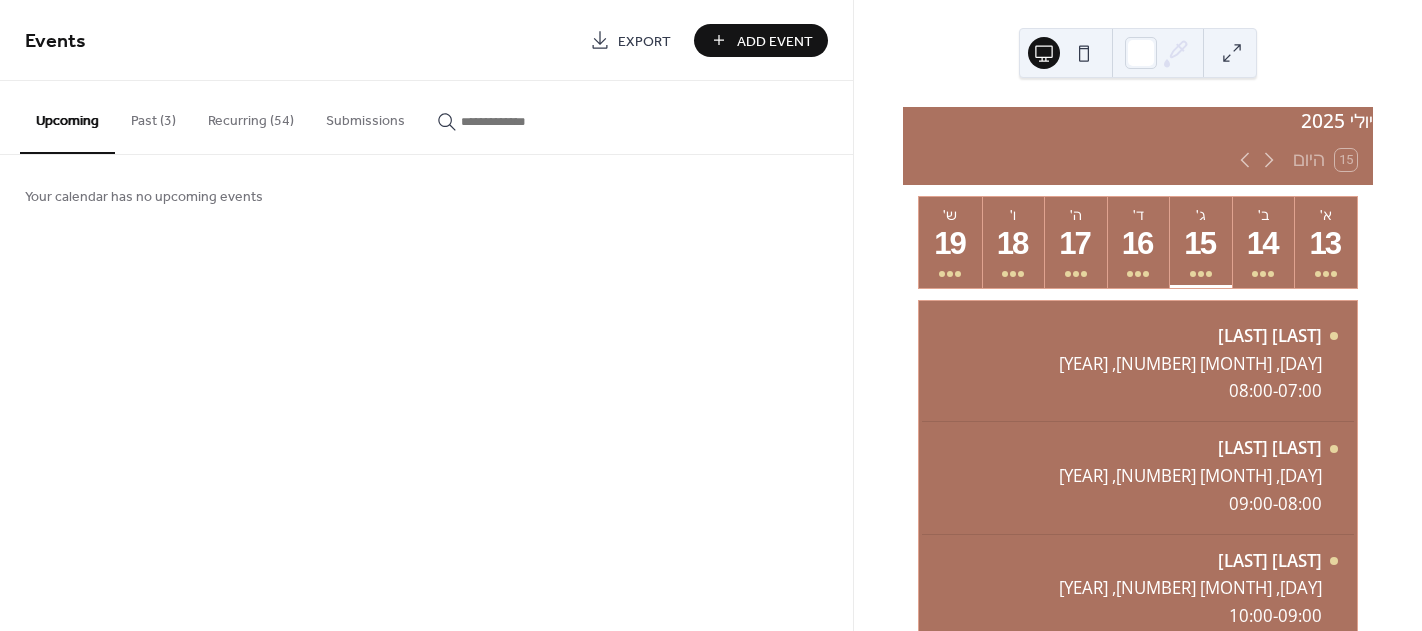 scroll, scrollTop: 0, scrollLeft: 0, axis: both 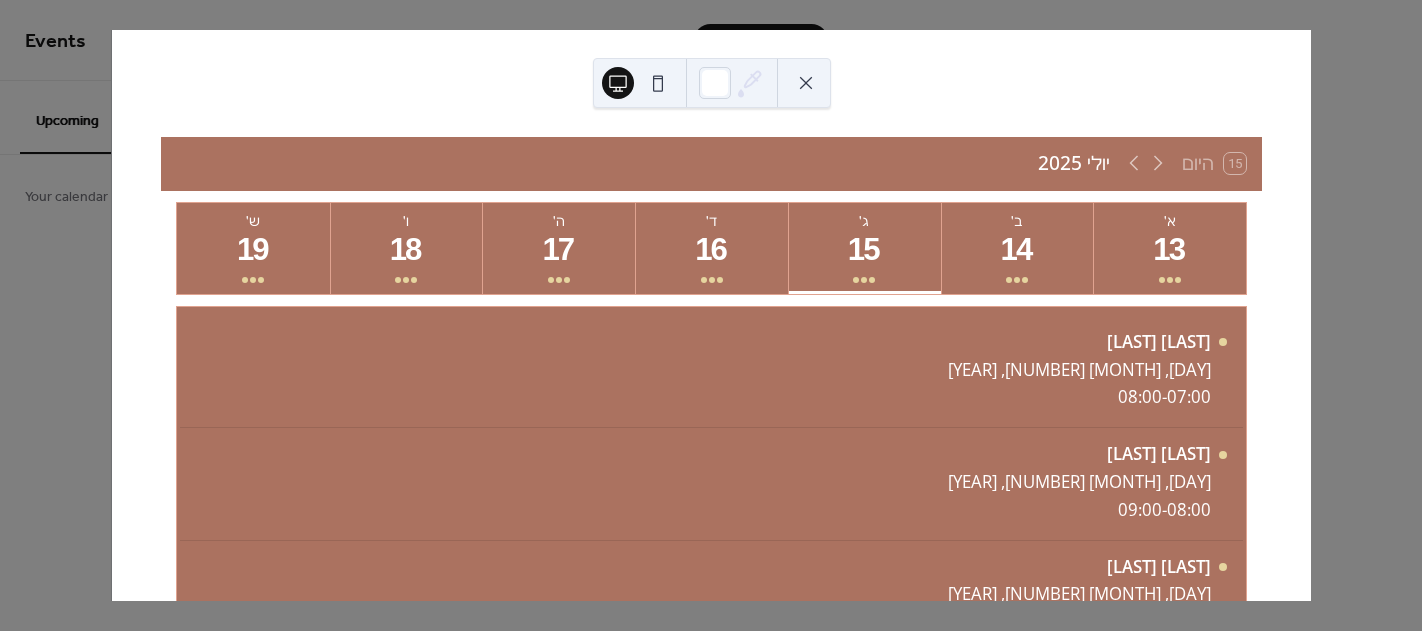 click at bounding box center (658, 83) 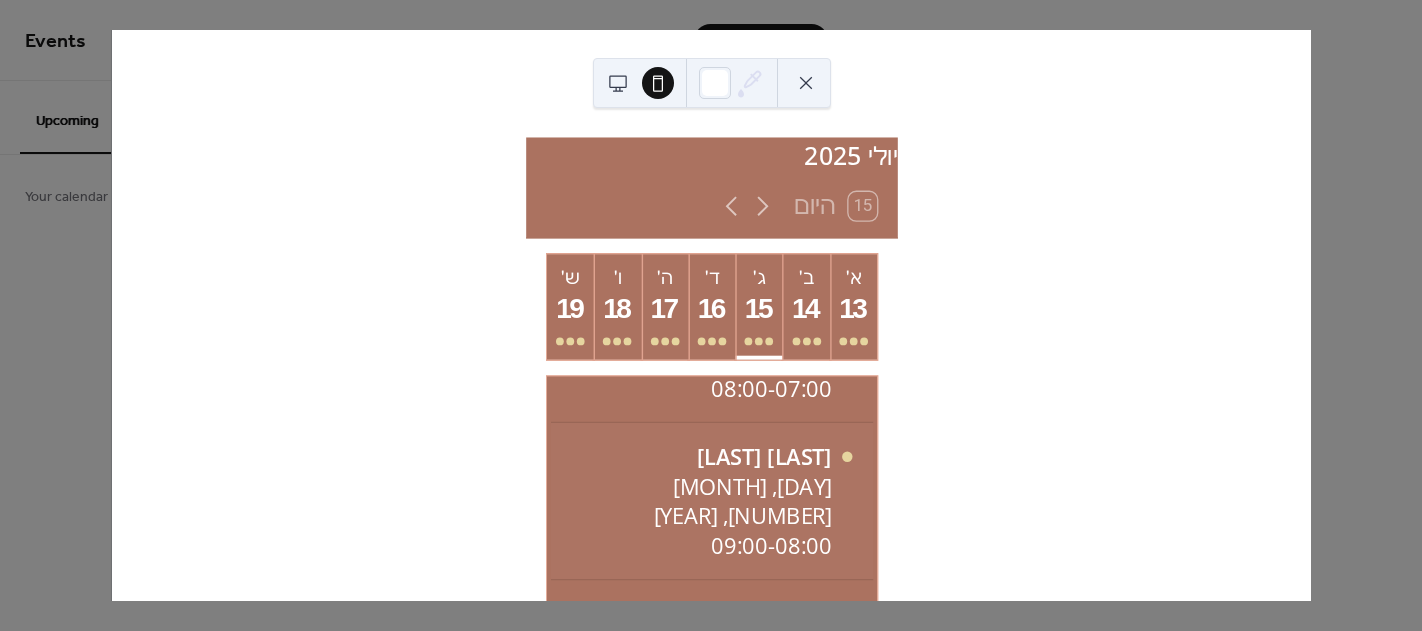 scroll, scrollTop: 0, scrollLeft: 0, axis: both 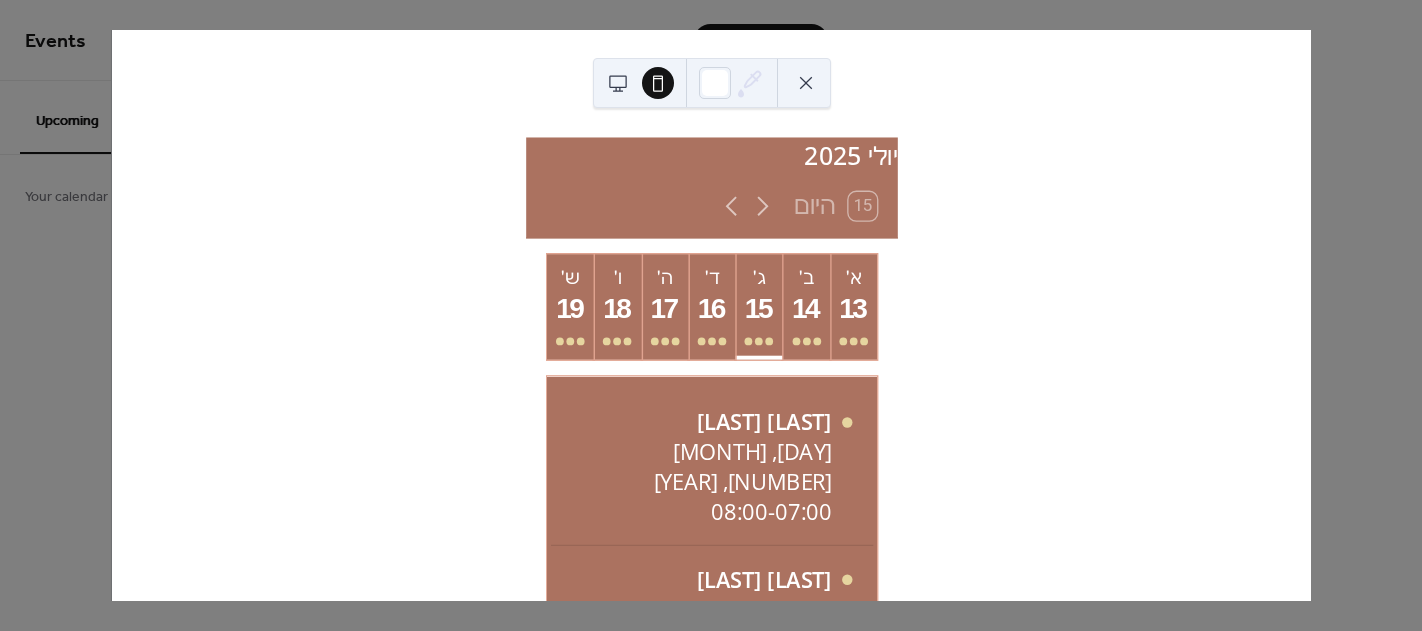 click at bounding box center [618, 83] 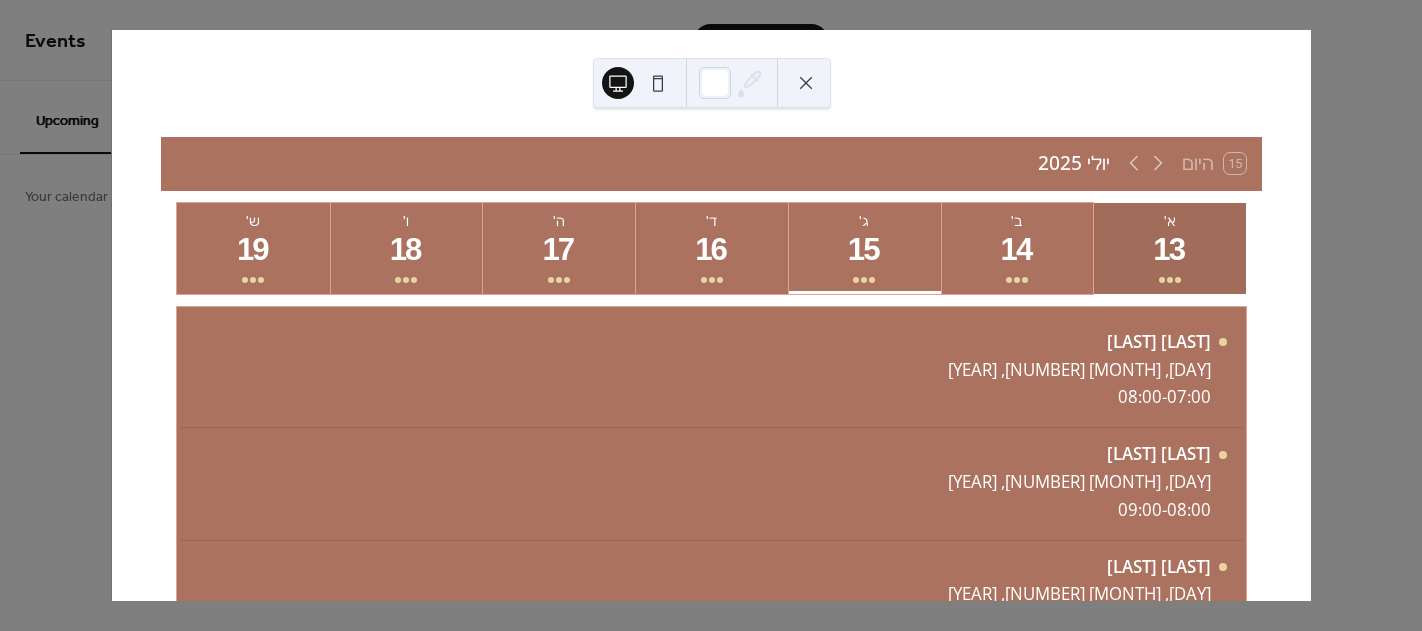 click on "13" at bounding box center (1168, 250) 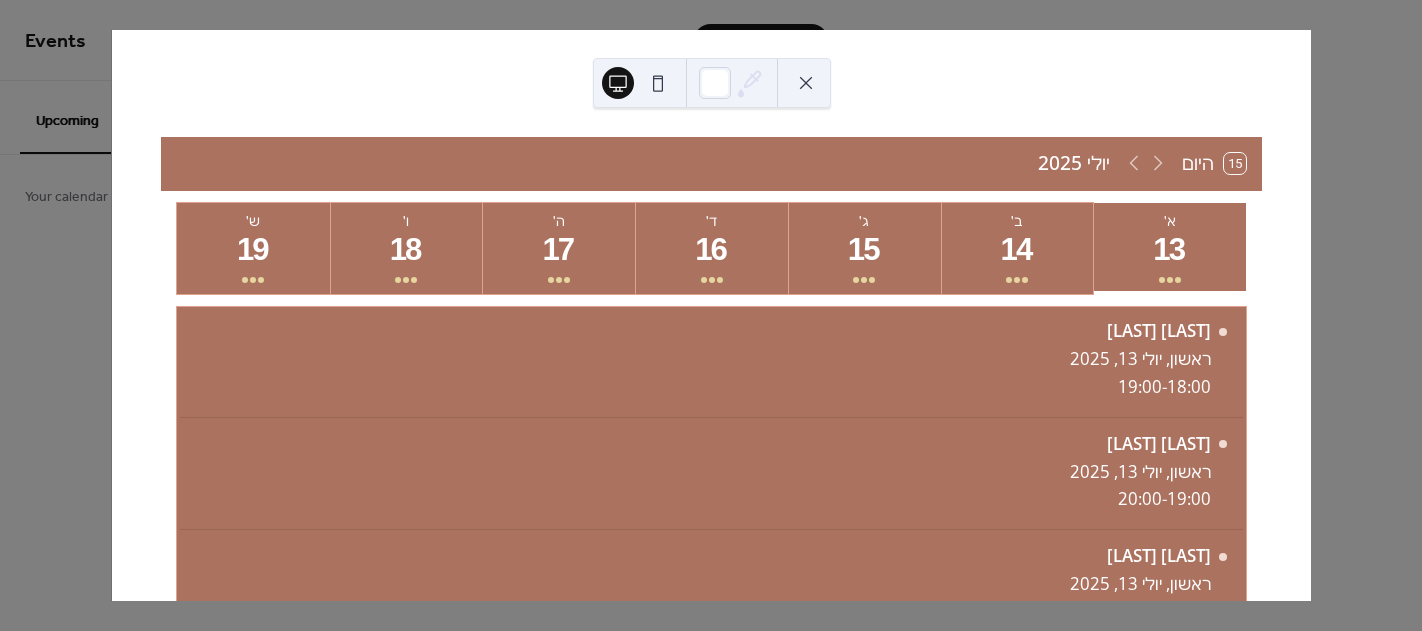 scroll, scrollTop: 470, scrollLeft: 0, axis: vertical 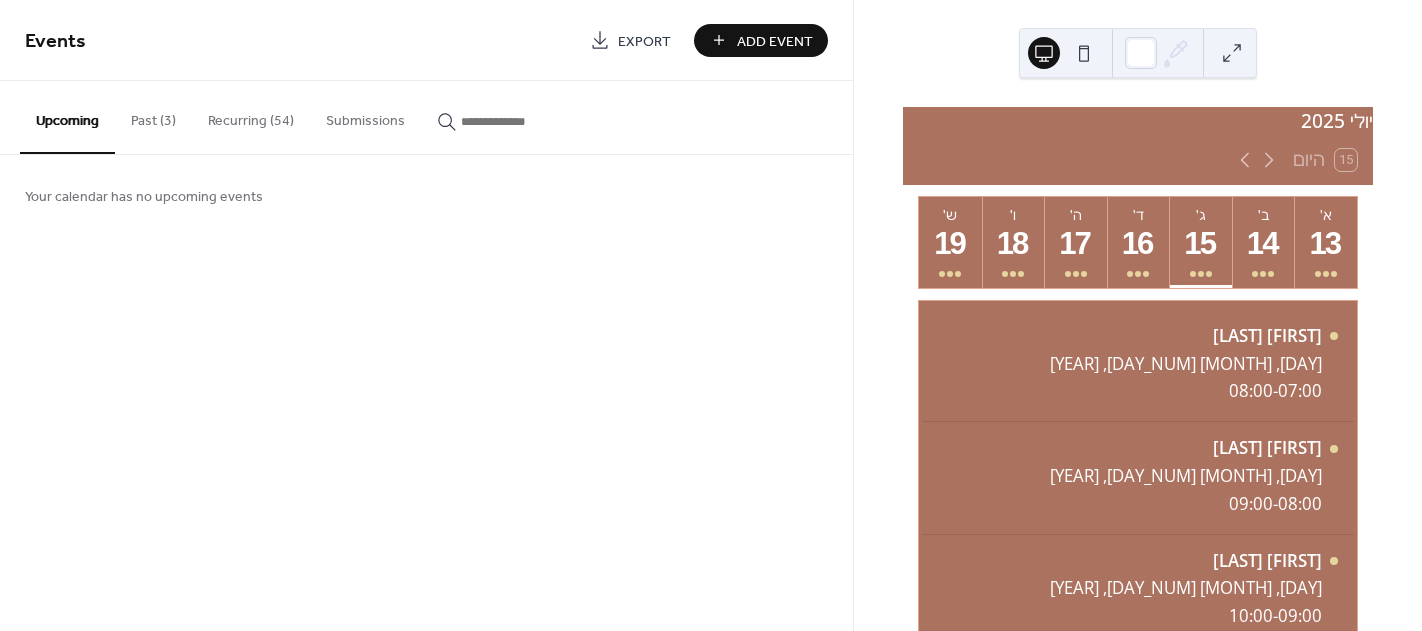 click on "Recurring (54)" at bounding box center (251, 116) 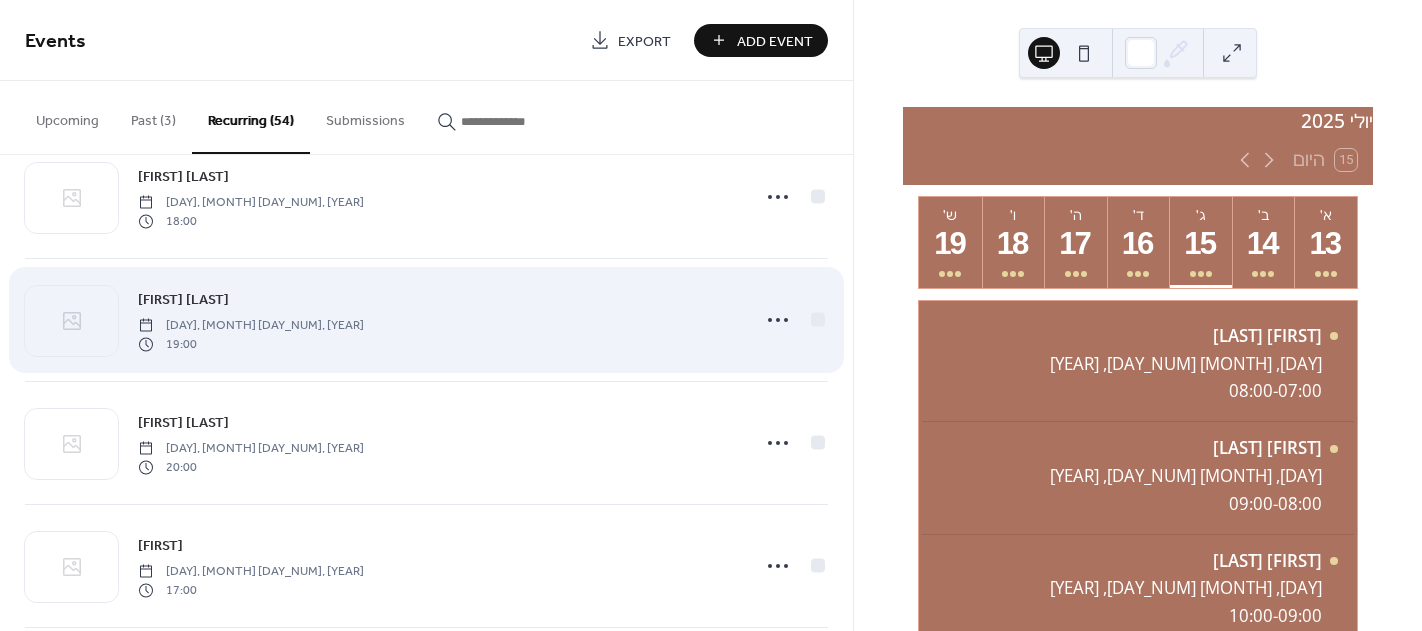 scroll, scrollTop: 0, scrollLeft: 0, axis: both 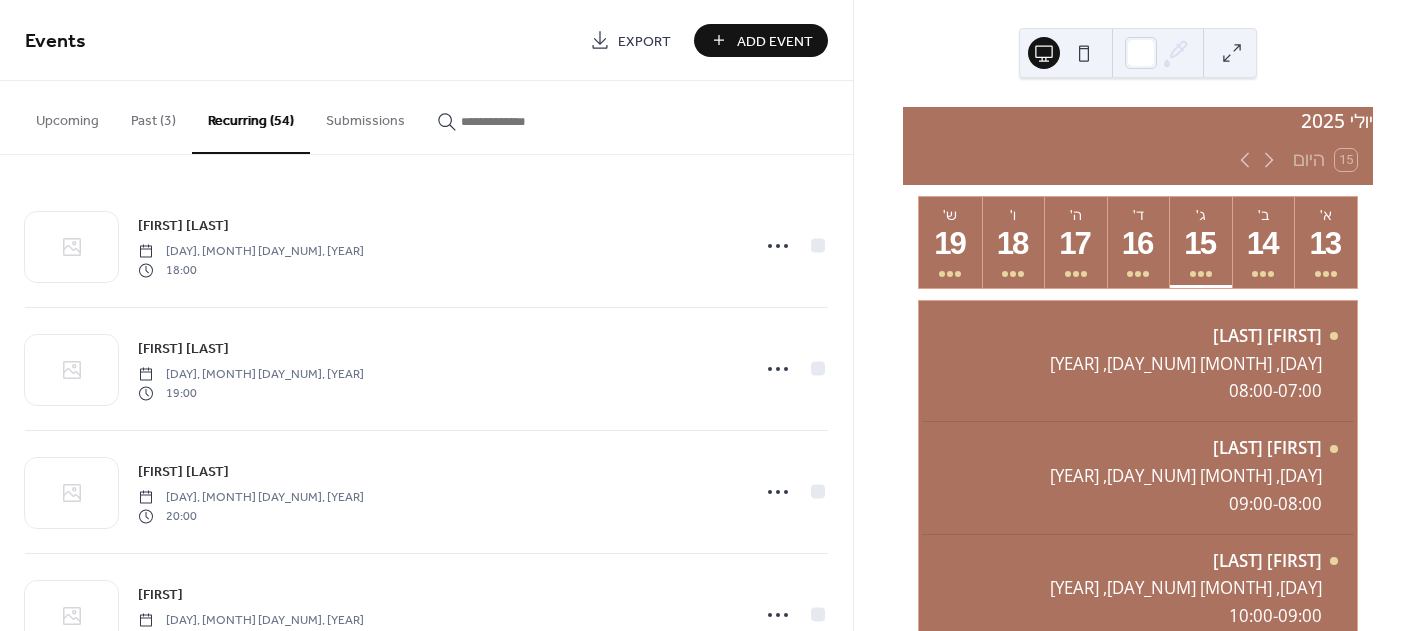 click on "Add Event" at bounding box center (775, 41) 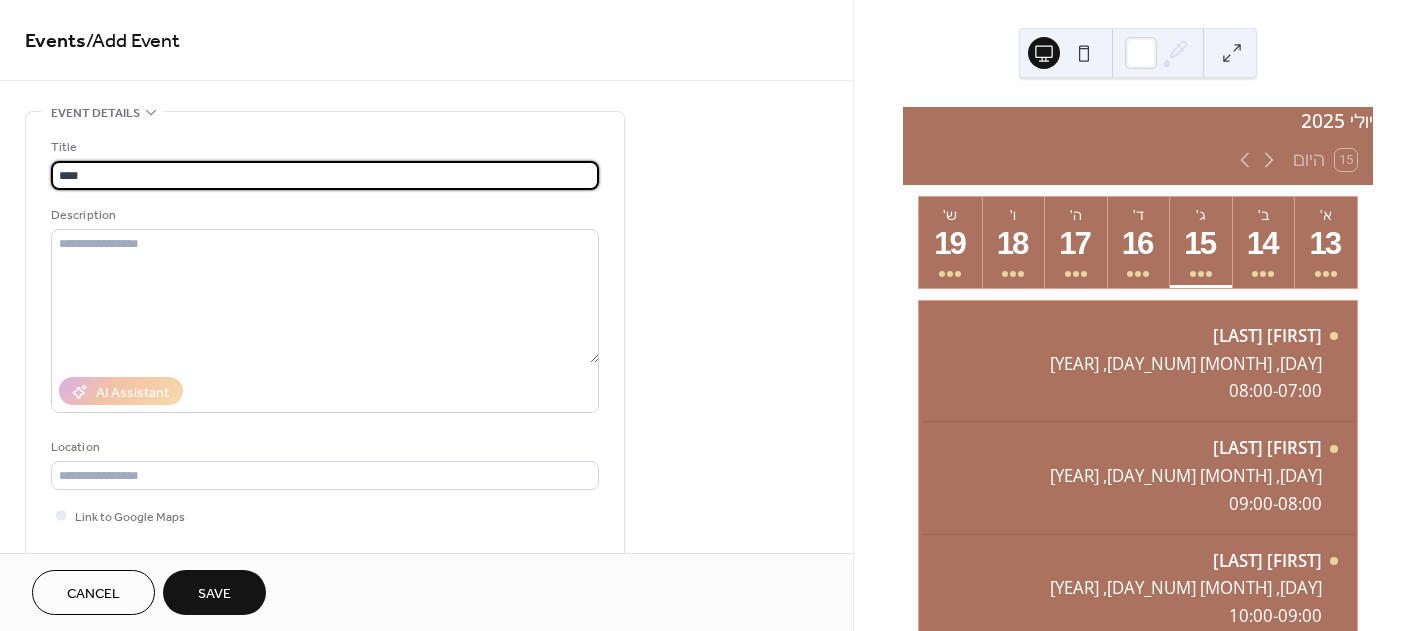 type on "****" 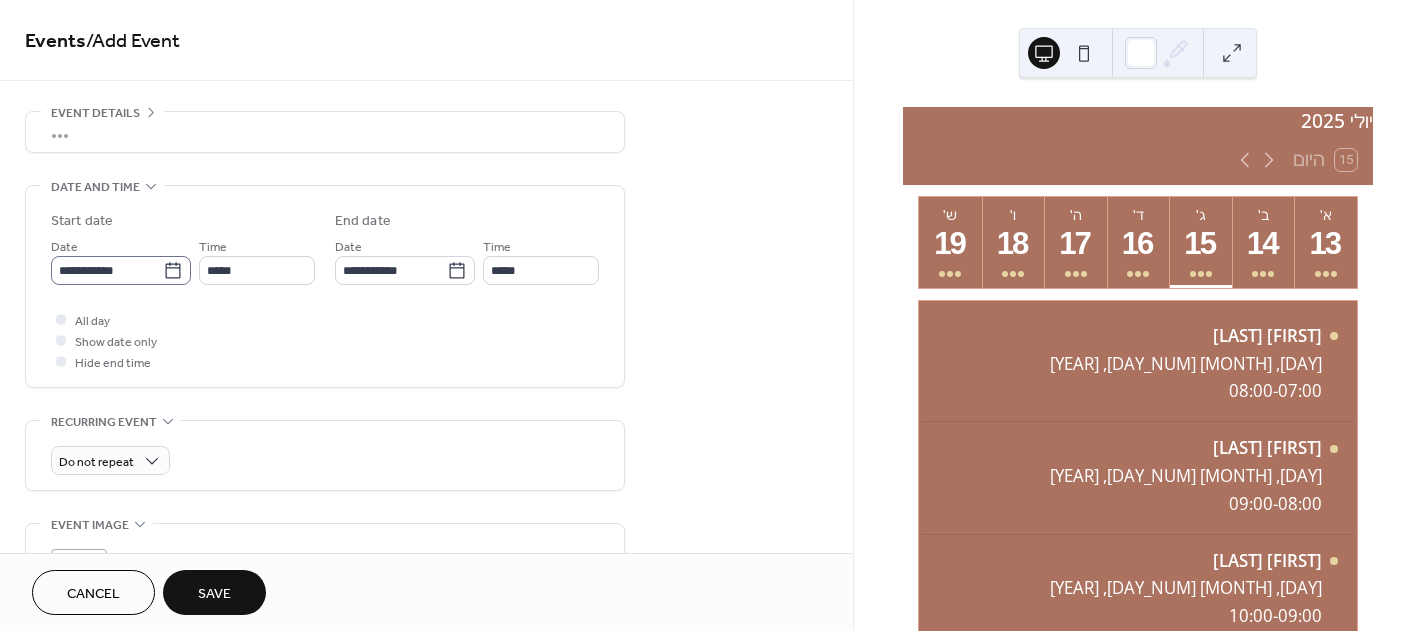 click 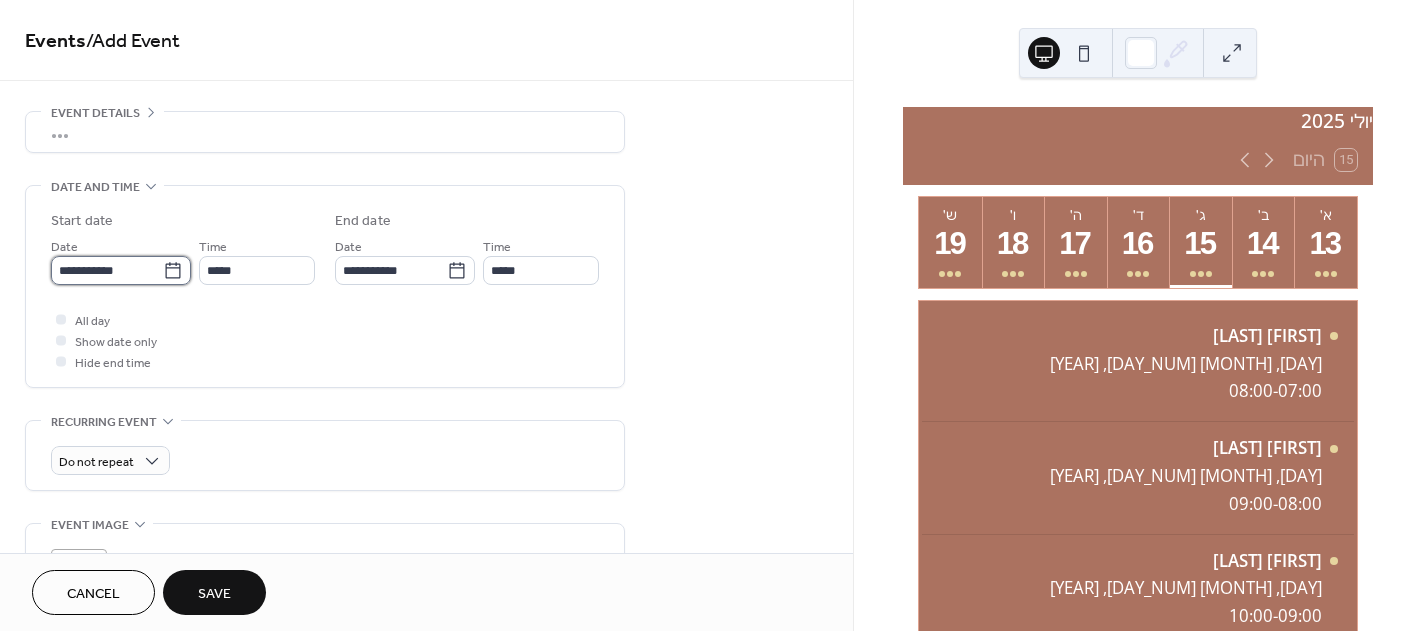click on "**********" at bounding box center (107, 270) 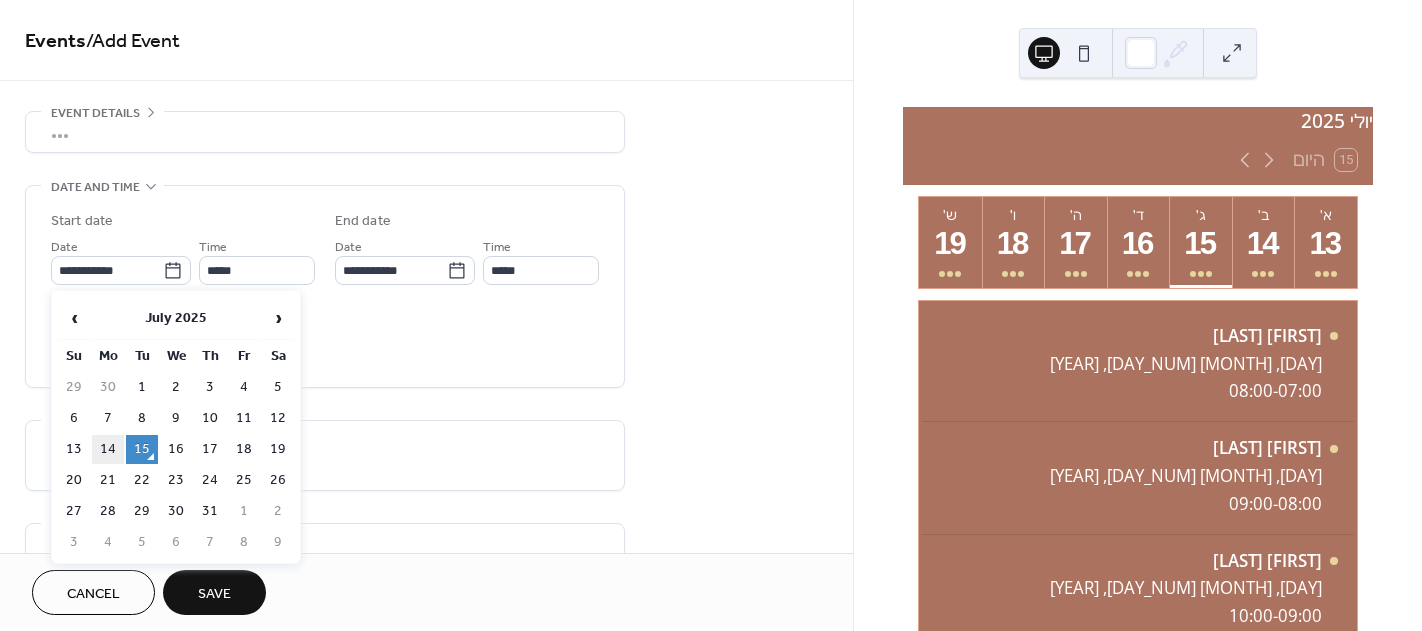 click on "14" at bounding box center [108, 449] 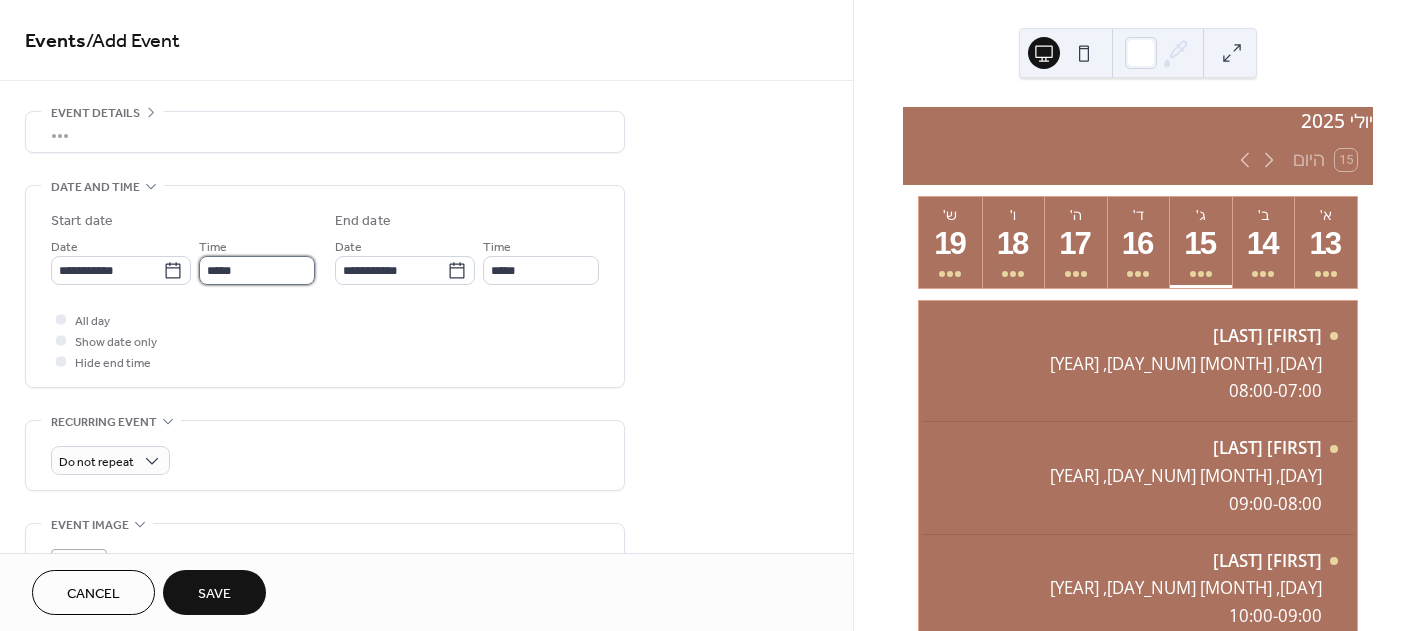 click on "*****" at bounding box center [257, 270] 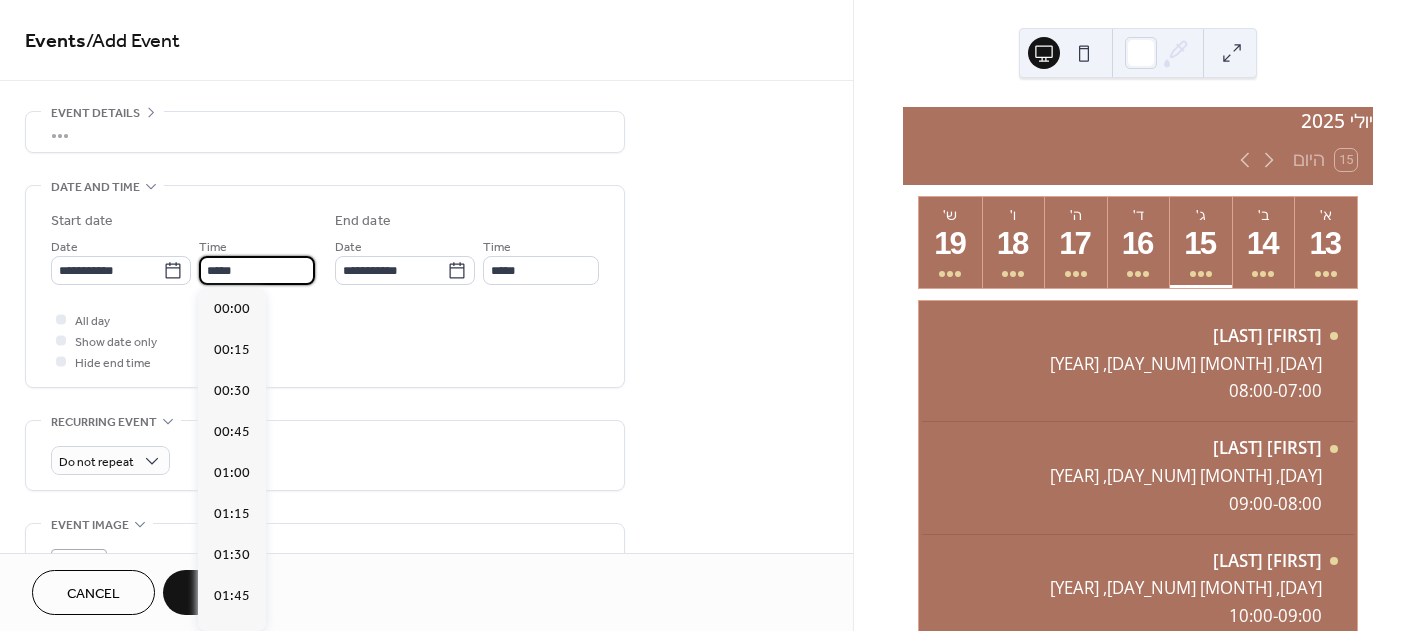 scroll, scrollTop: 1968, scrollLeft: 0, axis: vertical 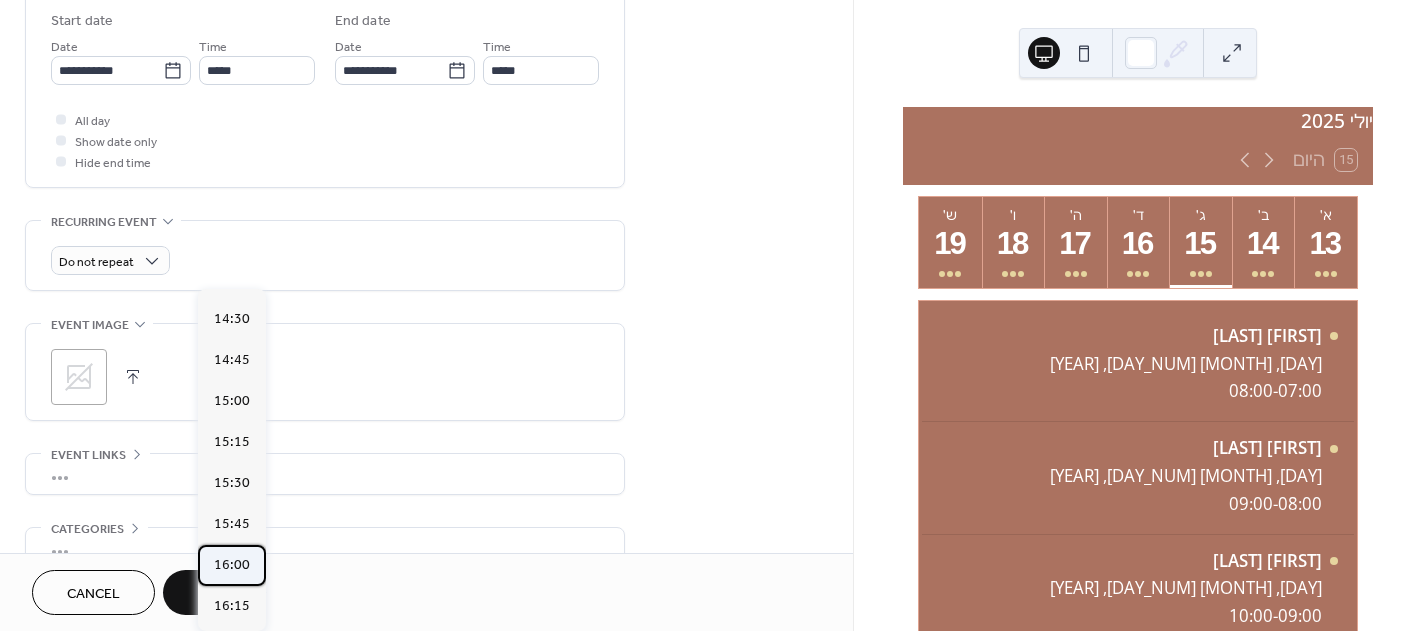 click on "16:00" at bounding box center (232, 565) 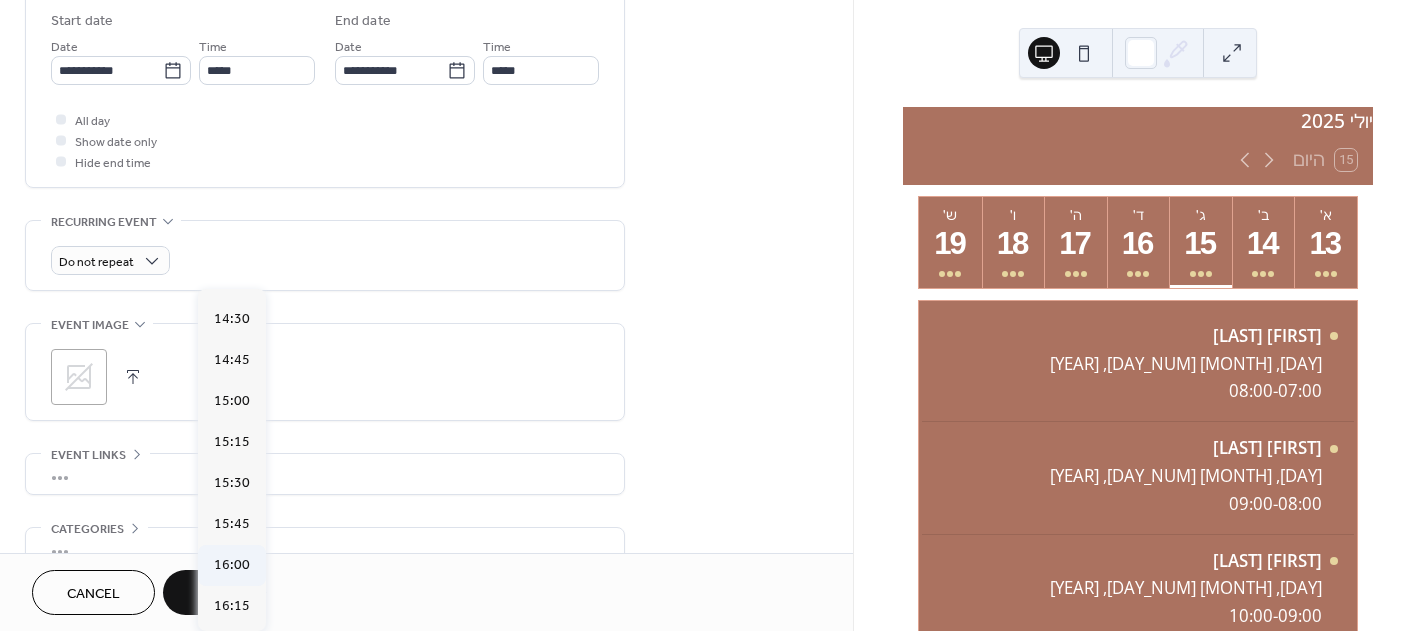 type on "*****" 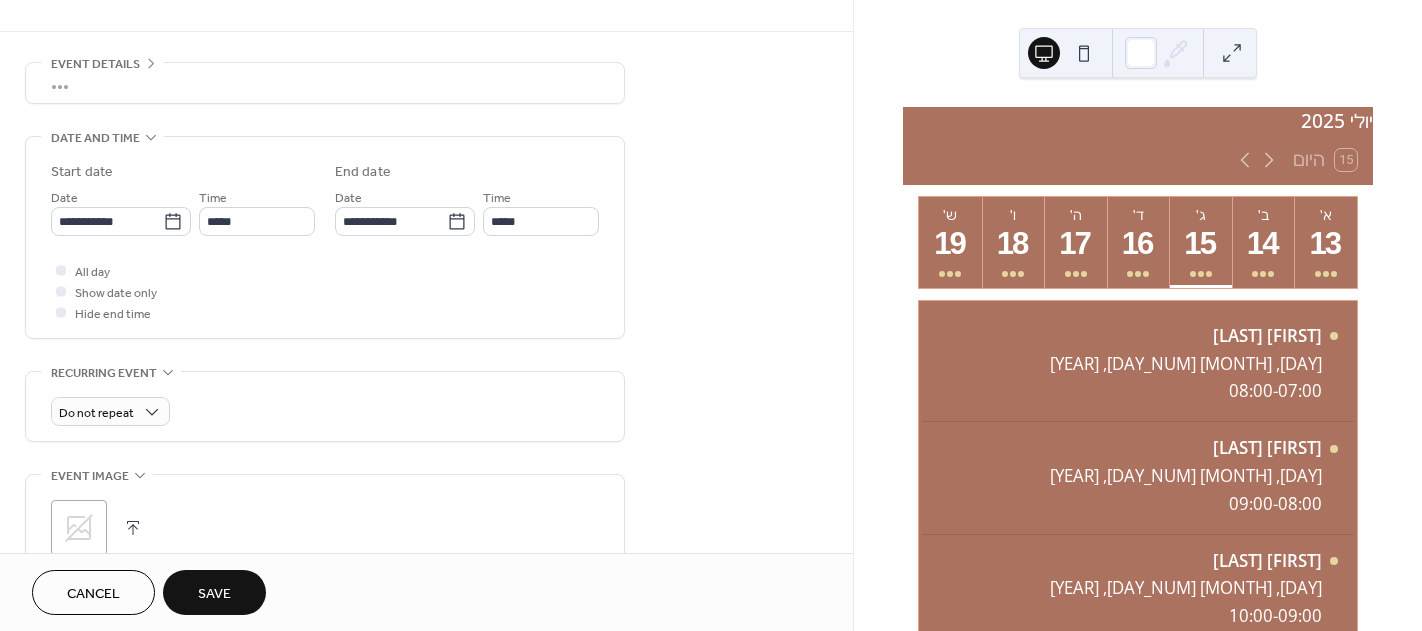 scroll, scrollTop: 0, scrollLeft: 0, axis: both 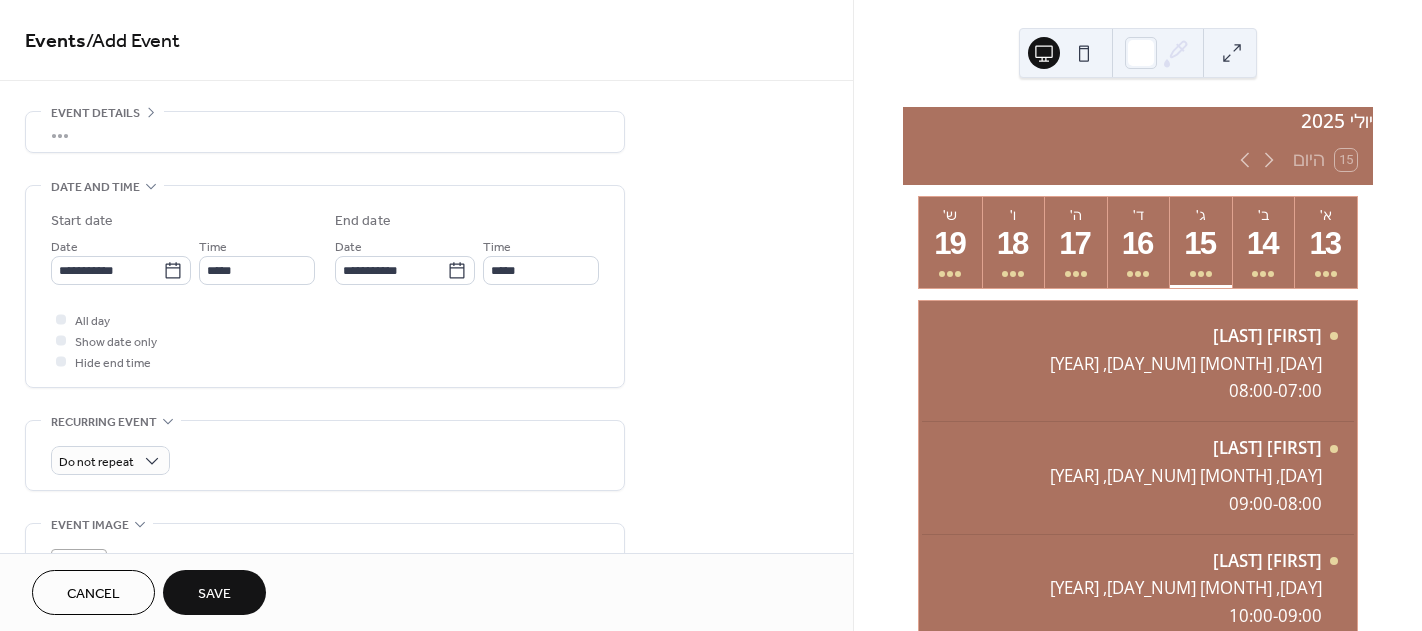 click on "Event details" at bounding box center (95, 113) 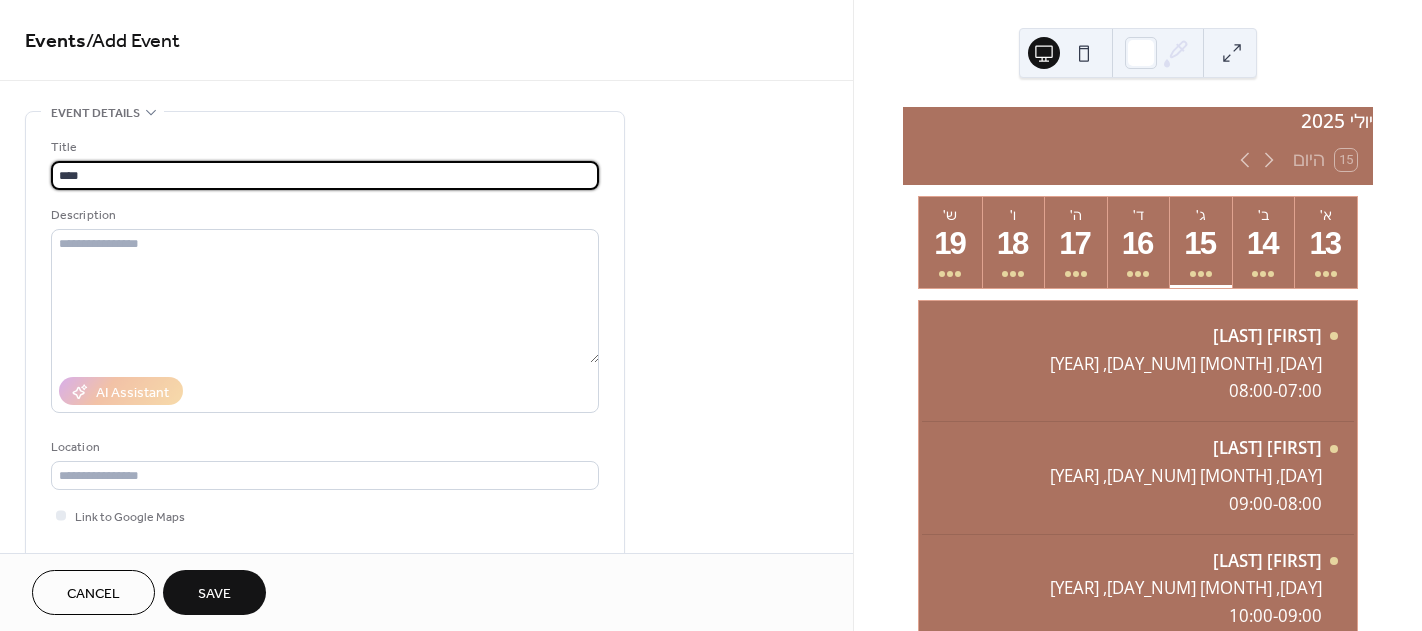 drag, startPoint x: 90, startPoint y: 166, endPoint x: -5, endPoint y: 180, distance: 96.02604 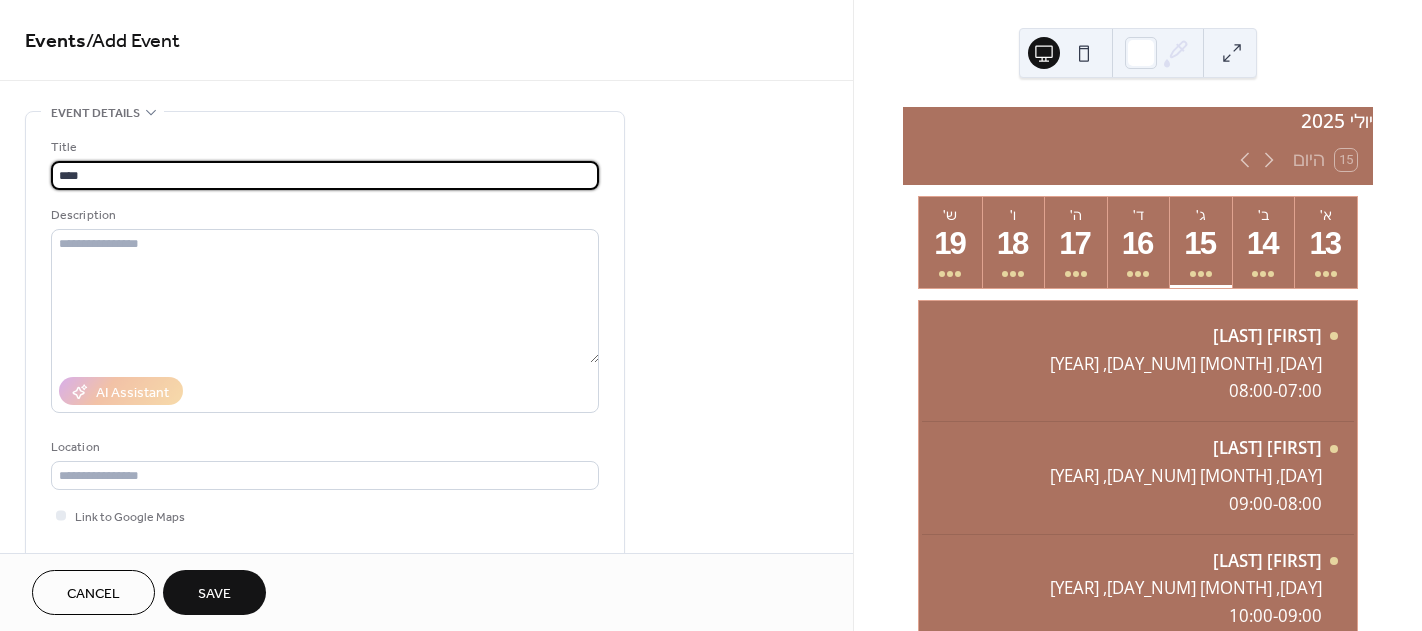 click on "**********" at bounding box center [711, 315] 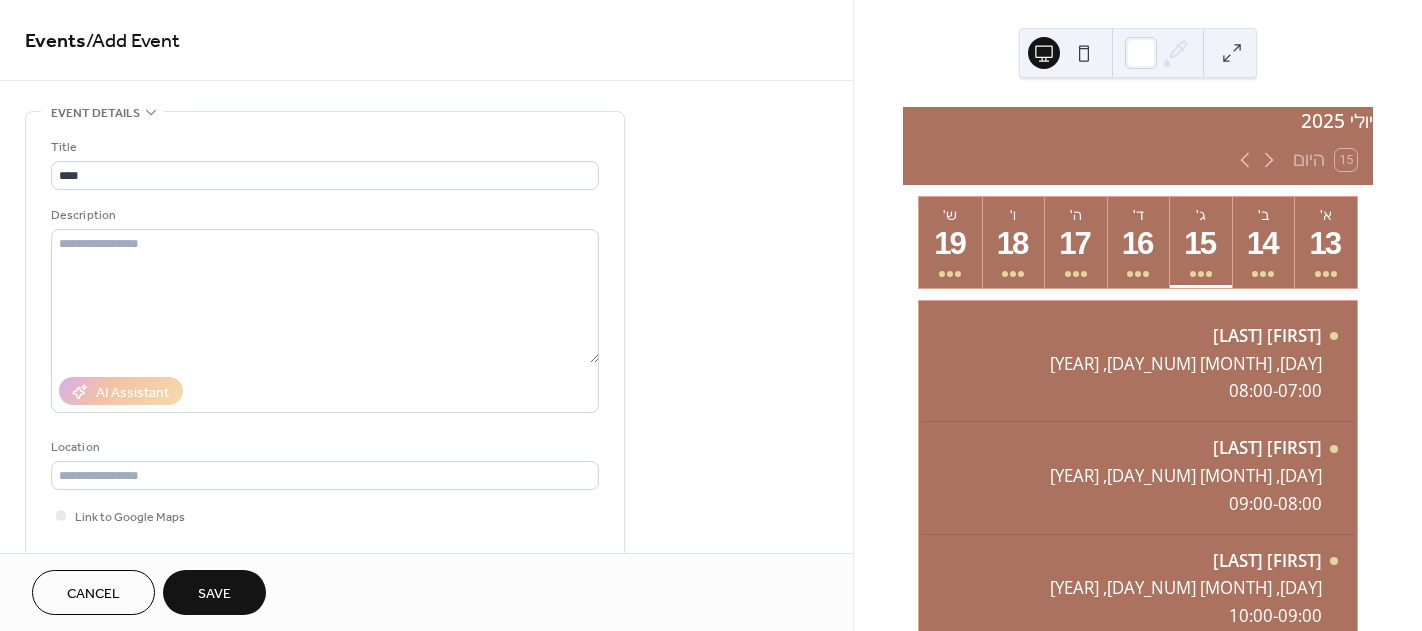 click on "Event details" at bounding box center (95, 113) 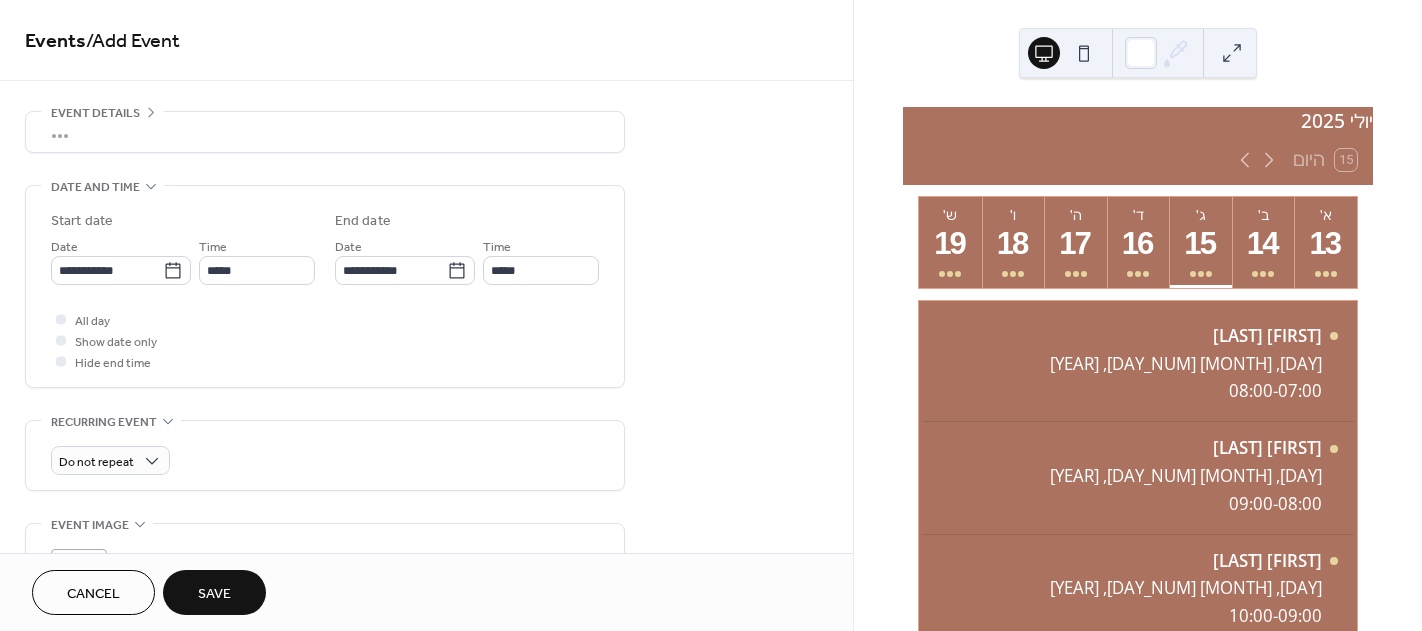click on "Save" at bounding box center [214, 592] 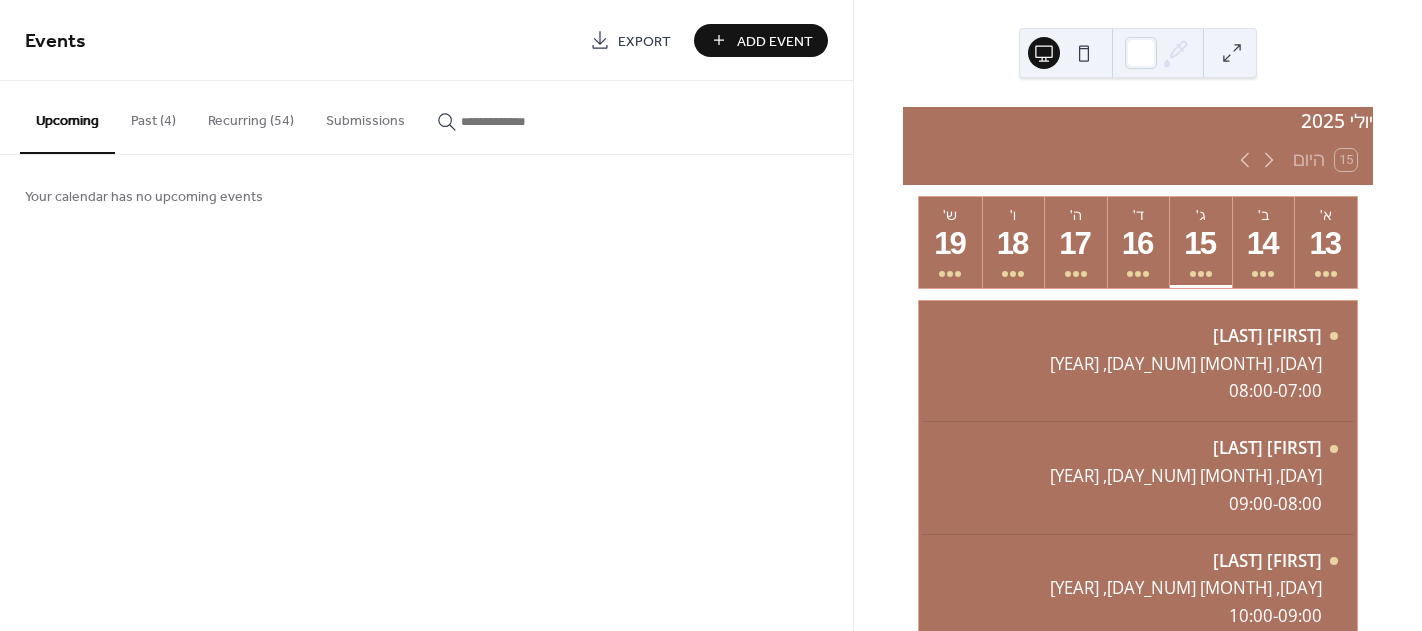 click on "Recurring (54)" at bounding box center [251, 116] 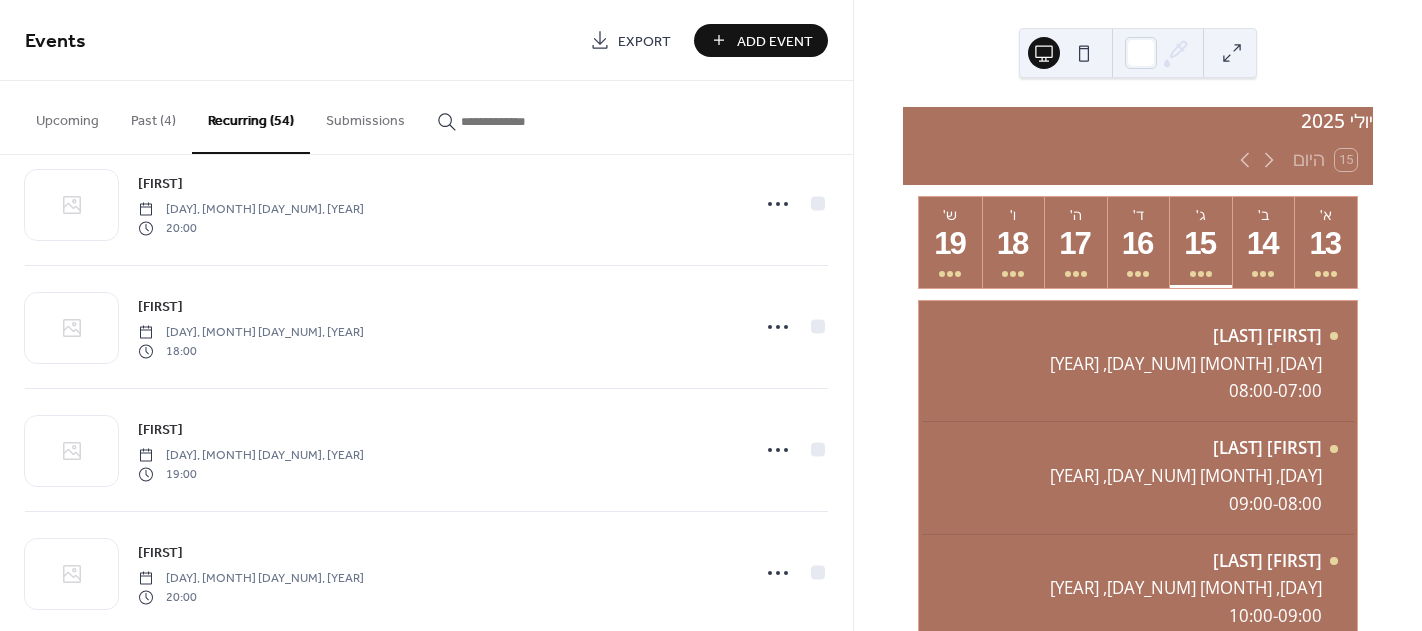 scroll, scrollTop: 800, scrollLeft: 0, axis: vertical 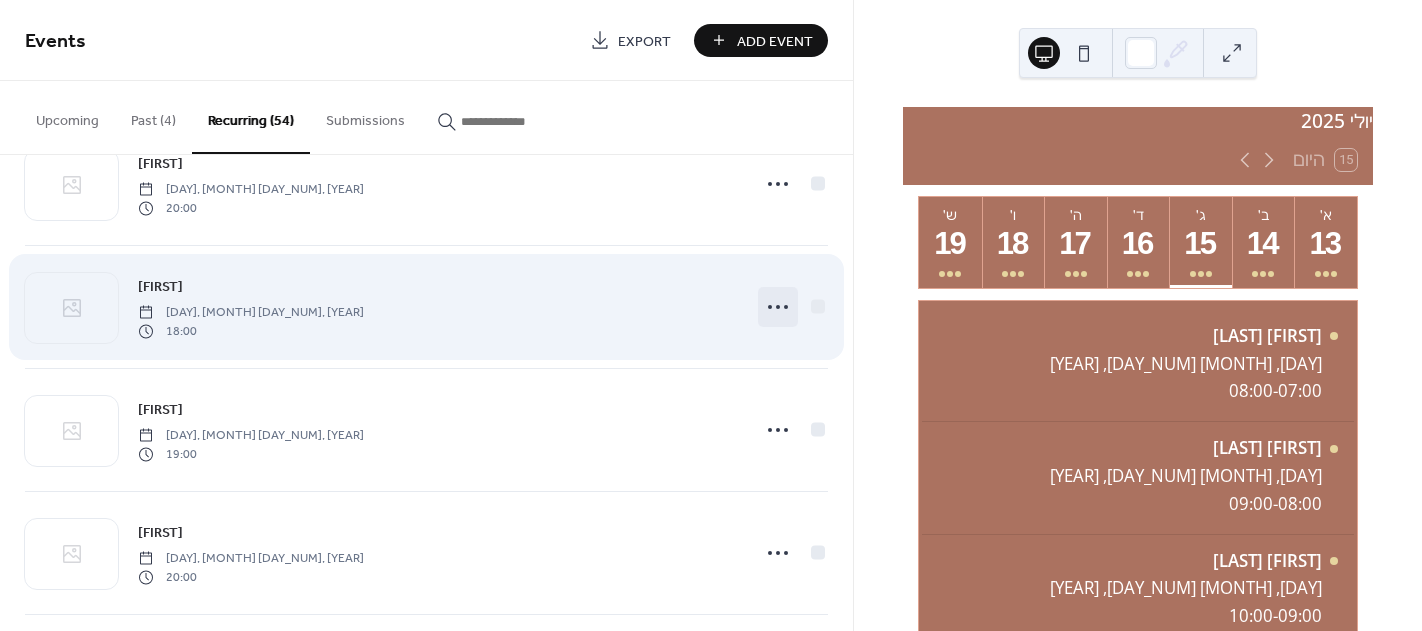 click 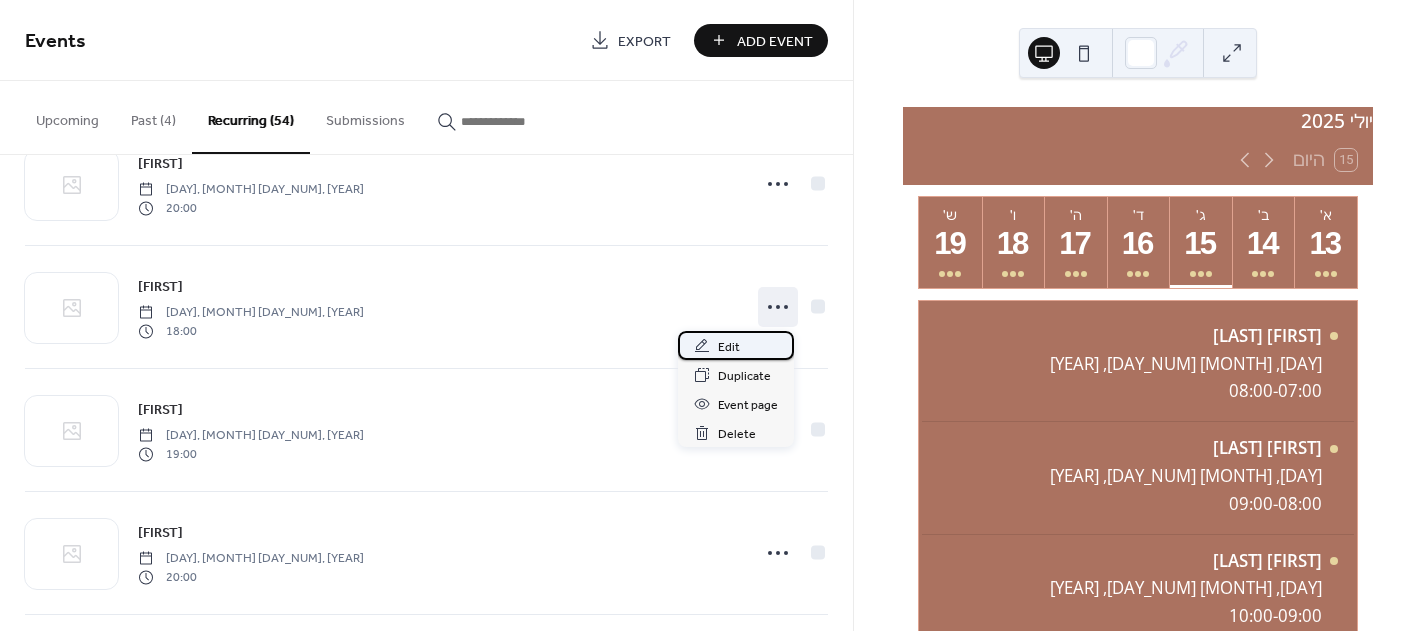 click 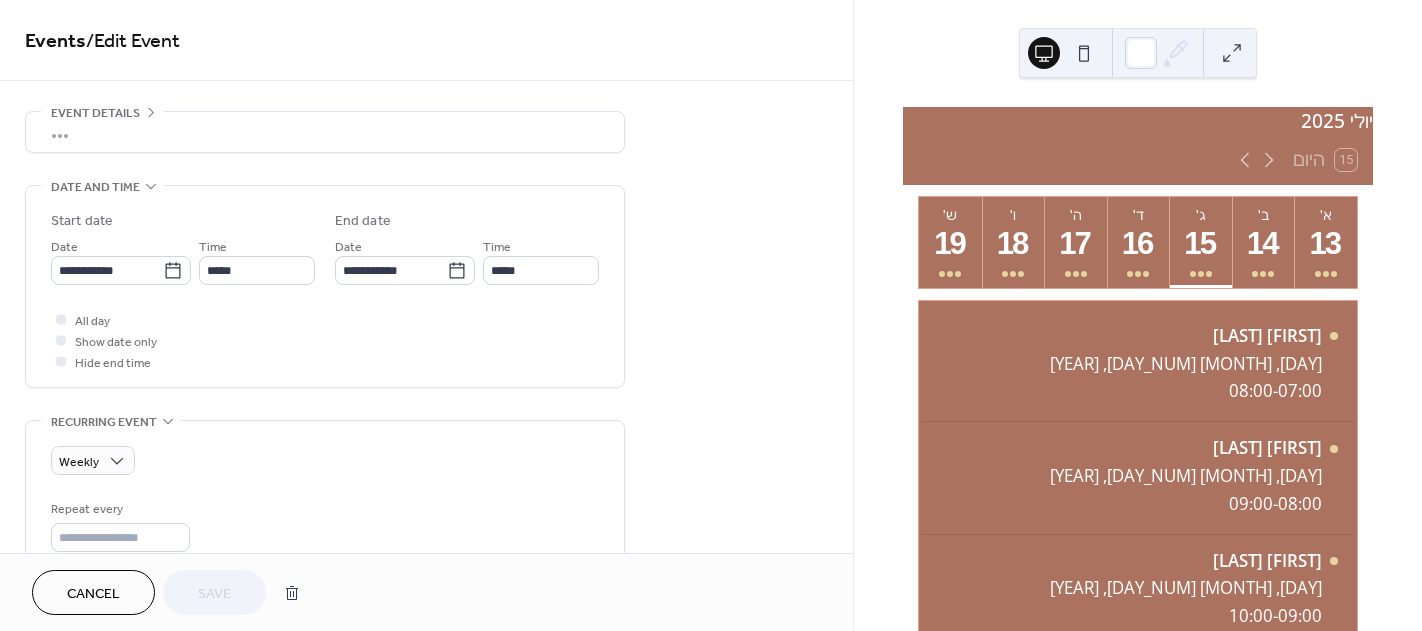 scroll, scrollTop: 63, scrollLeft: 0, axis: vertical 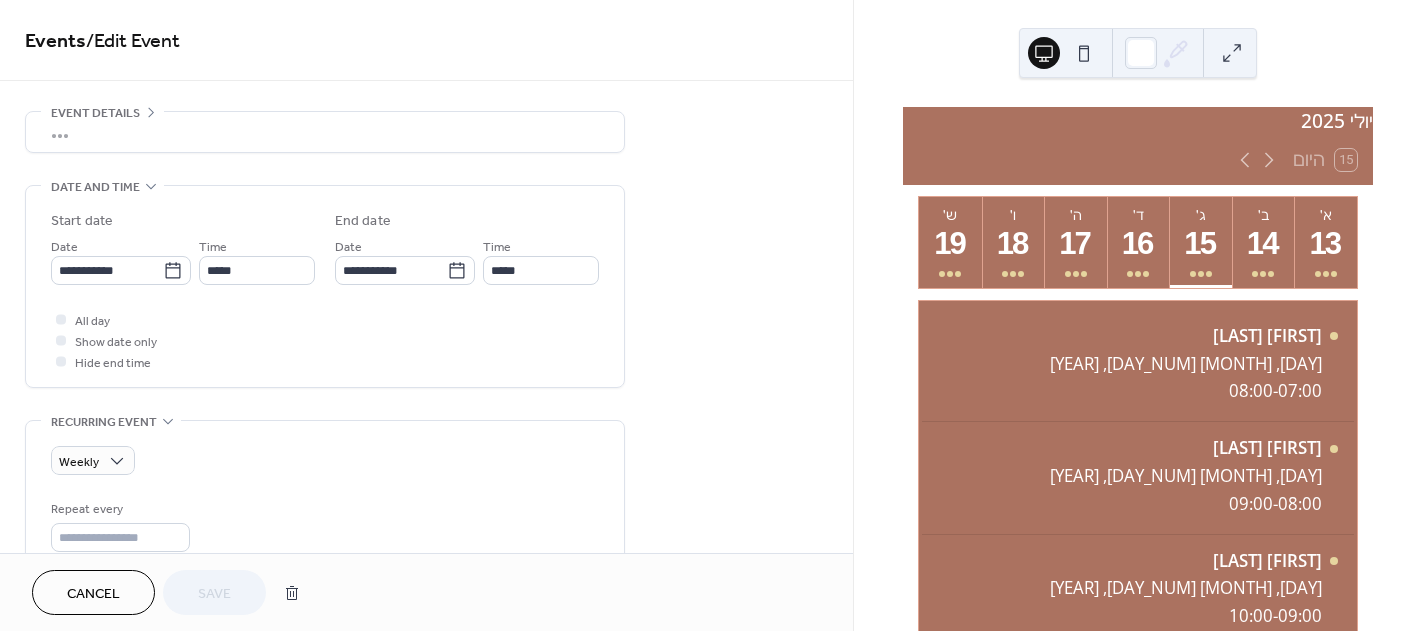 click on "•••" at bounding box center [325, 132] 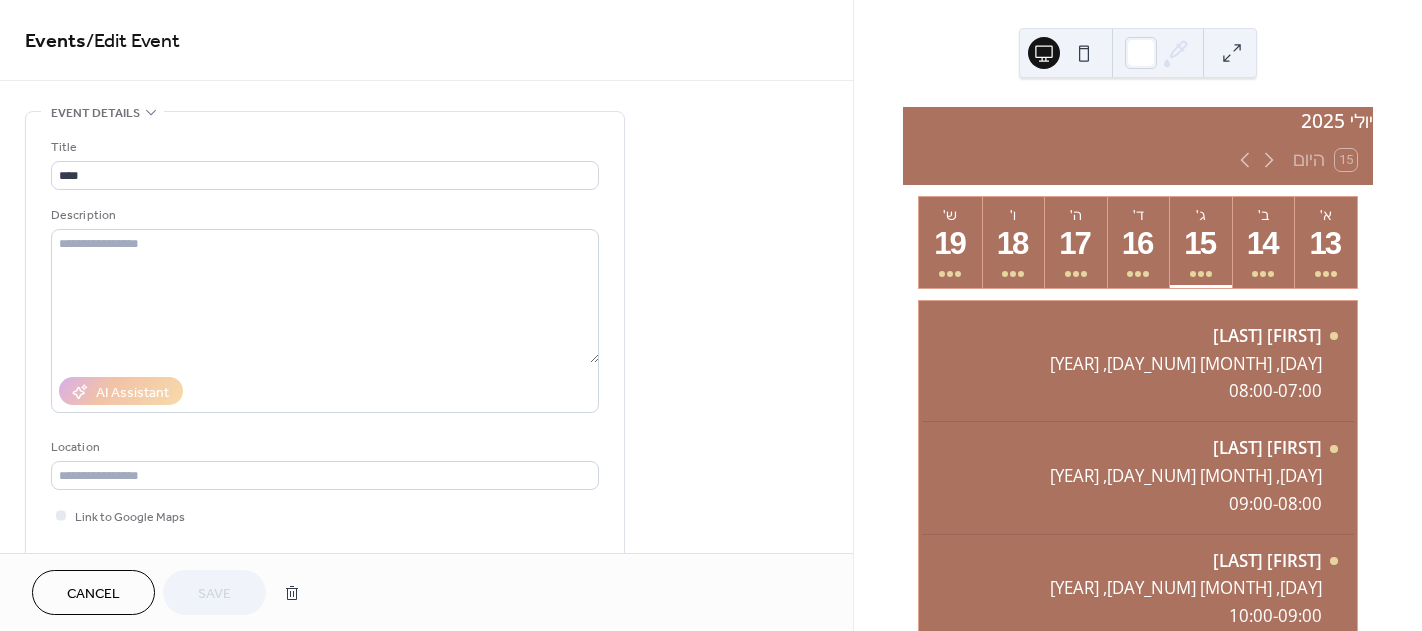 scroll, scrollTop: 0, scrollLeft: 0, axis: both 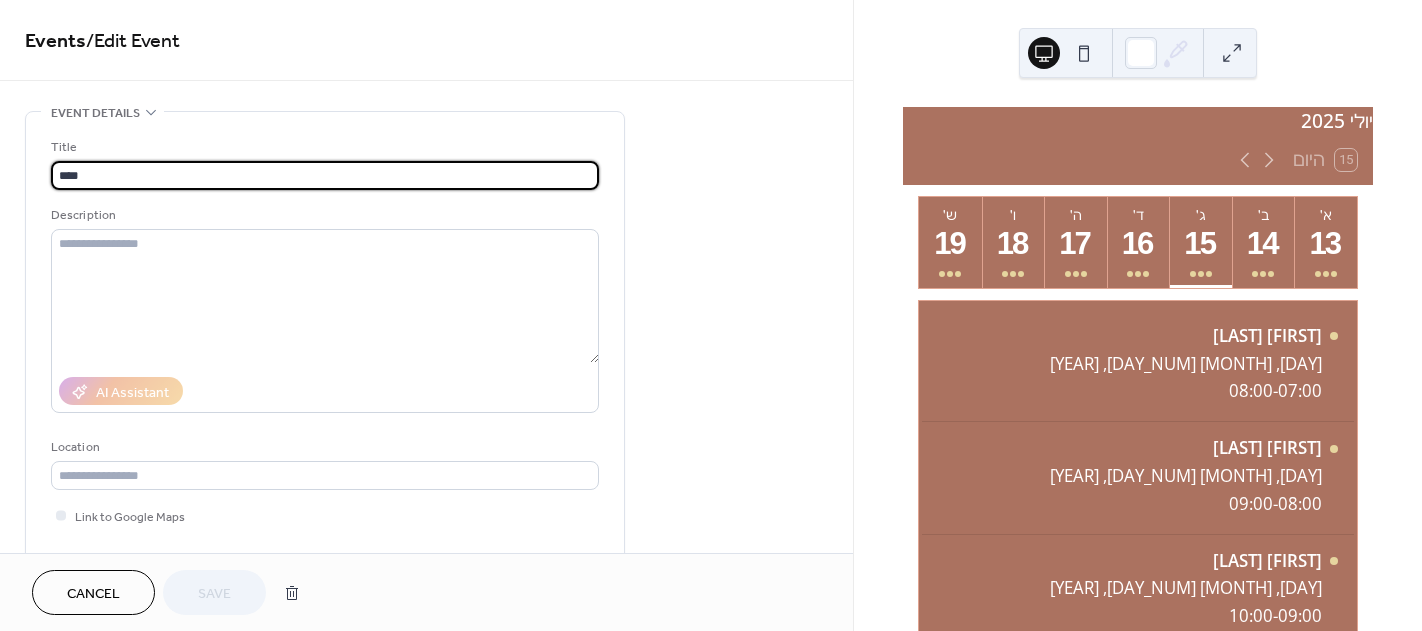 drag, startPoint x: 104, startPoint y: 182, endPoint x: 29, endPoint y: 165, distance: 76.902534 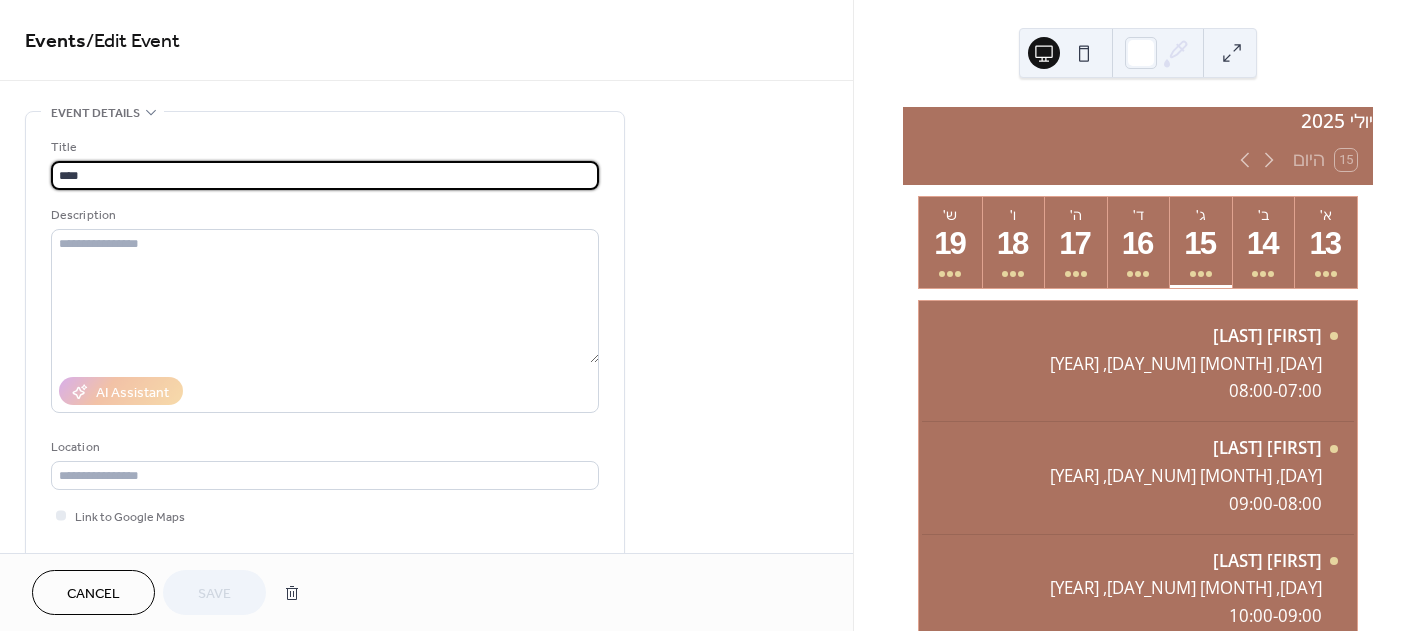 click on "Title **** Description AI Assistant Location Link to Google Maps Event color #F1DBD3FF" at bounding box center [325, 365] 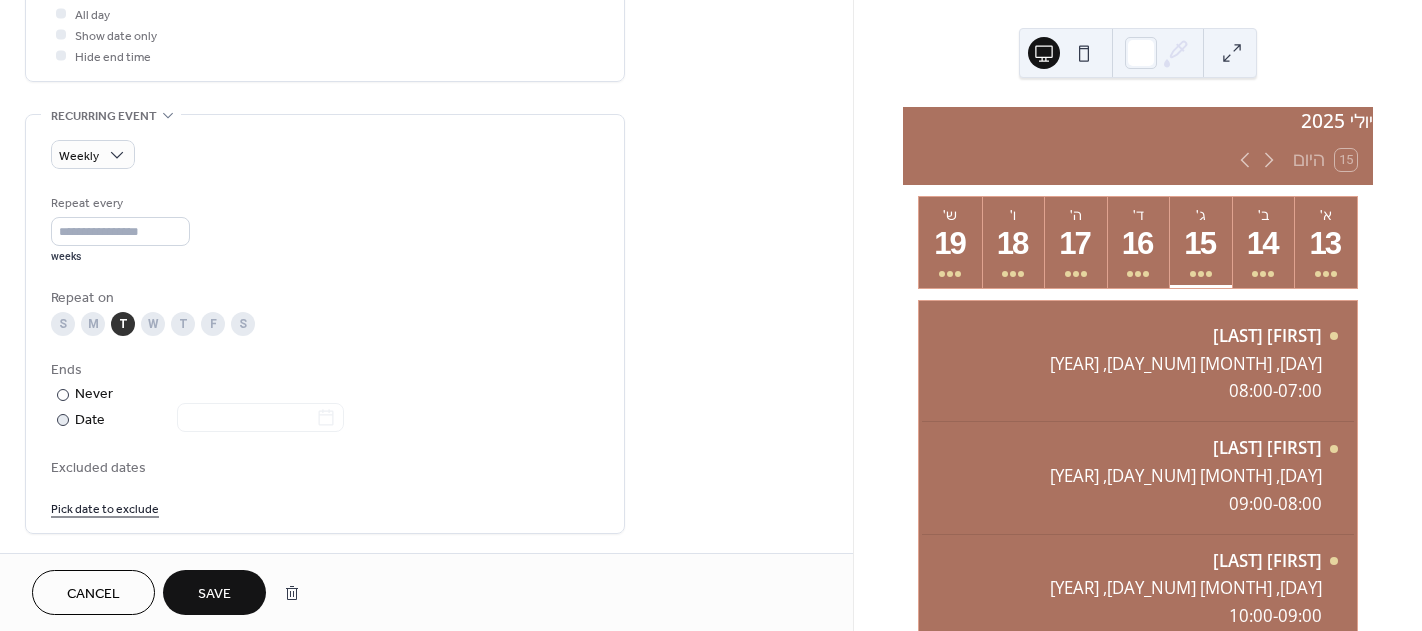 scroll, scrollTop: 800, scrollLeft: 0, axis: vertical 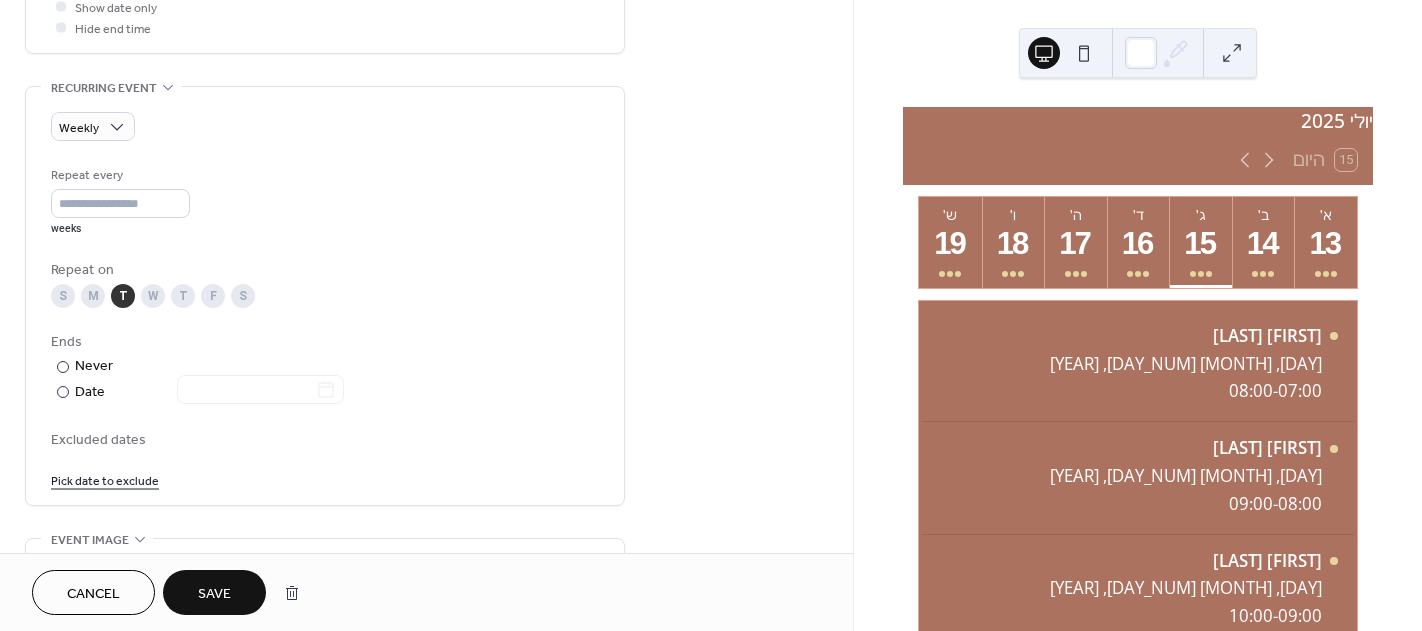 type on "****" 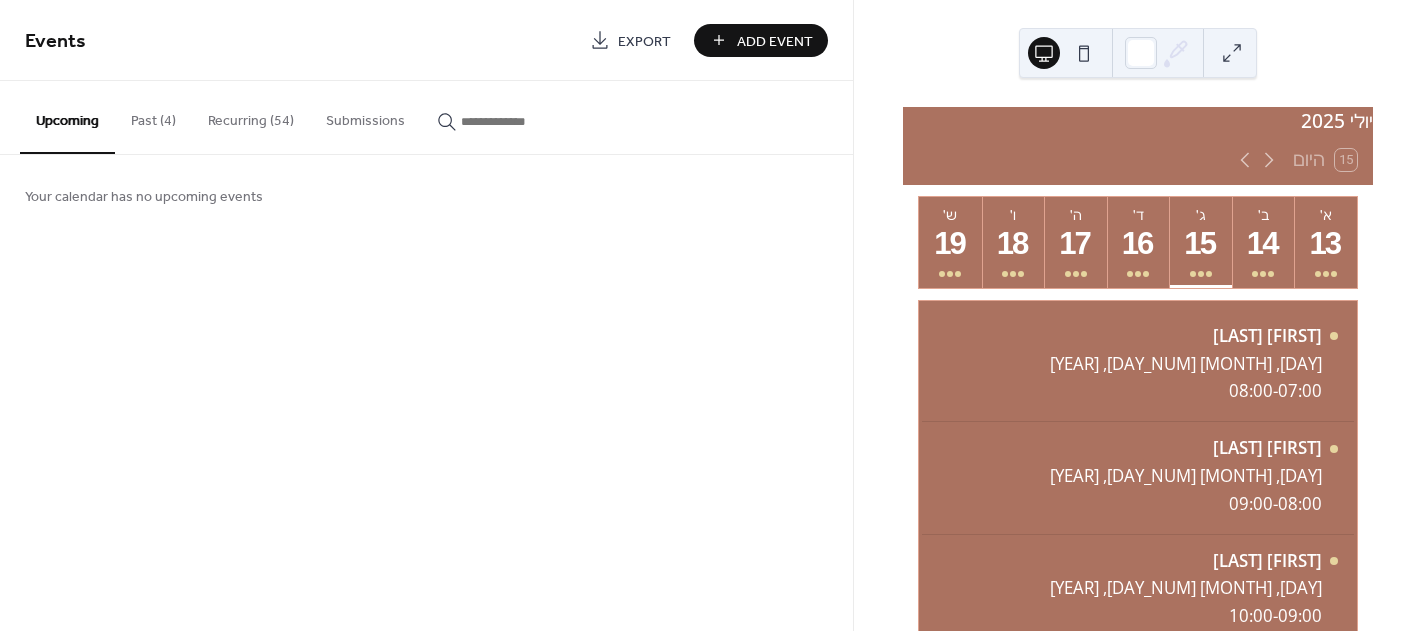 click on "Recurring (54)" at bounding box center (251, 116) 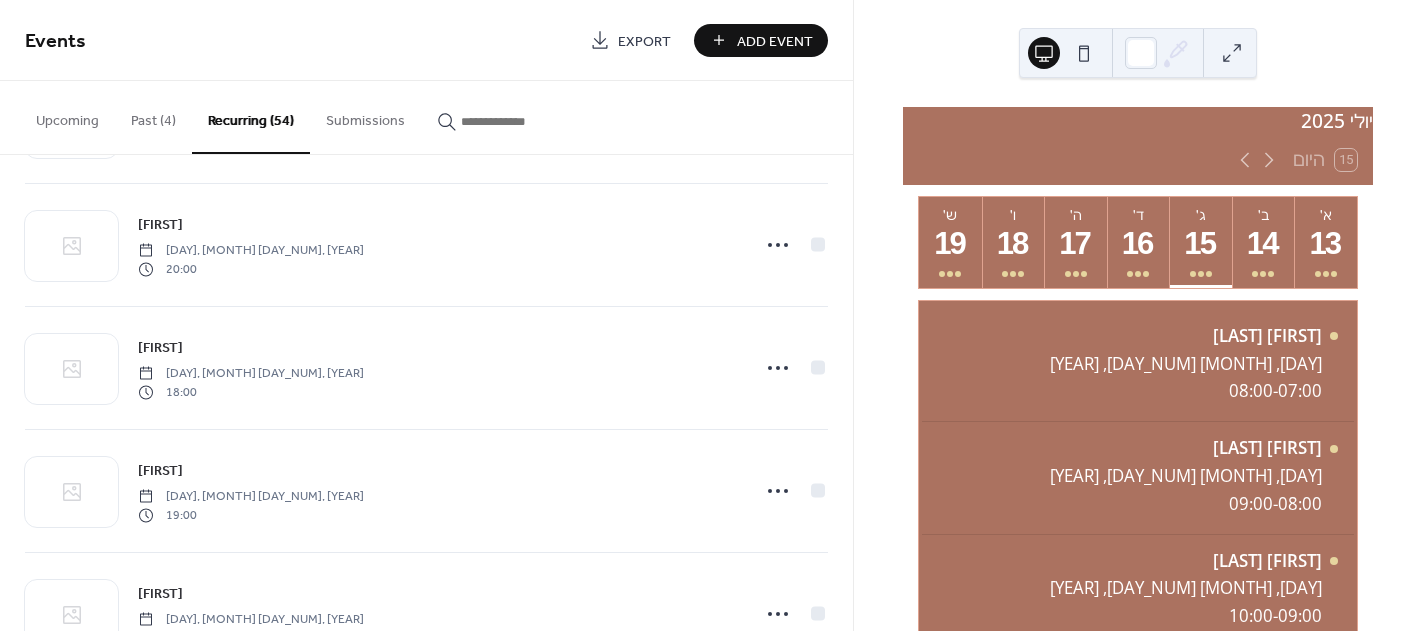 scroll, scrollTop: 800, scrollLeft: 0, axis: vertical 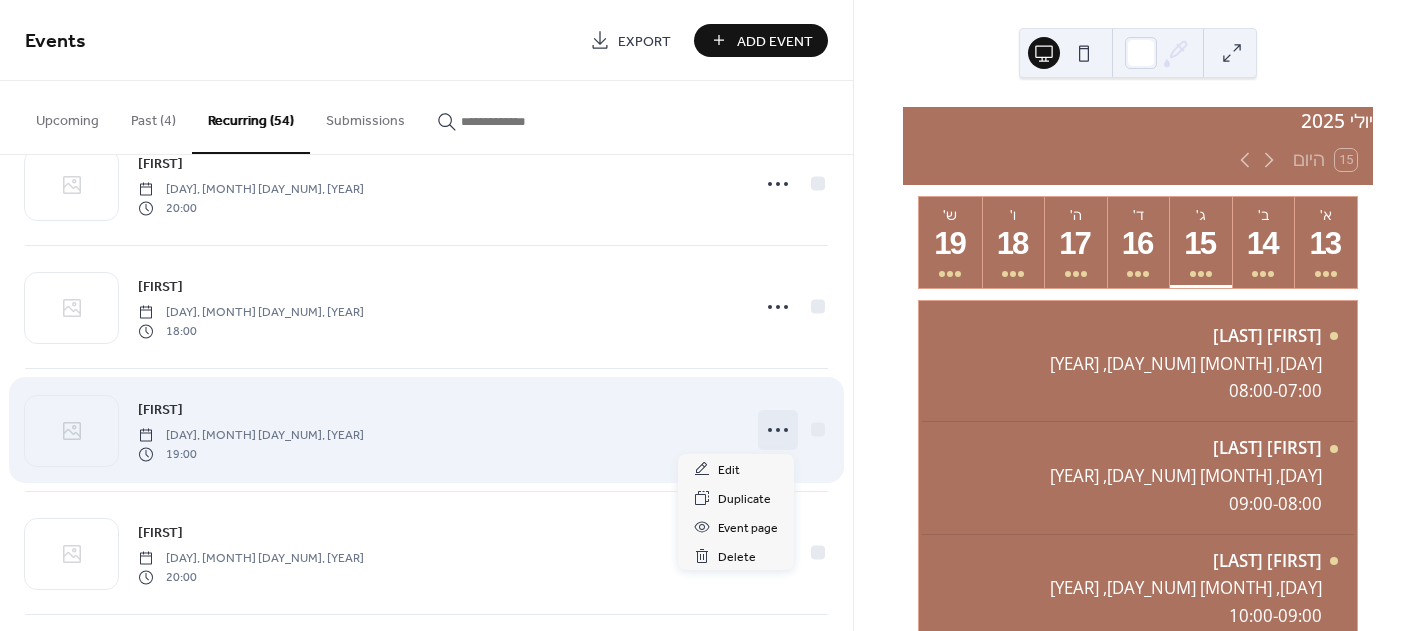 click 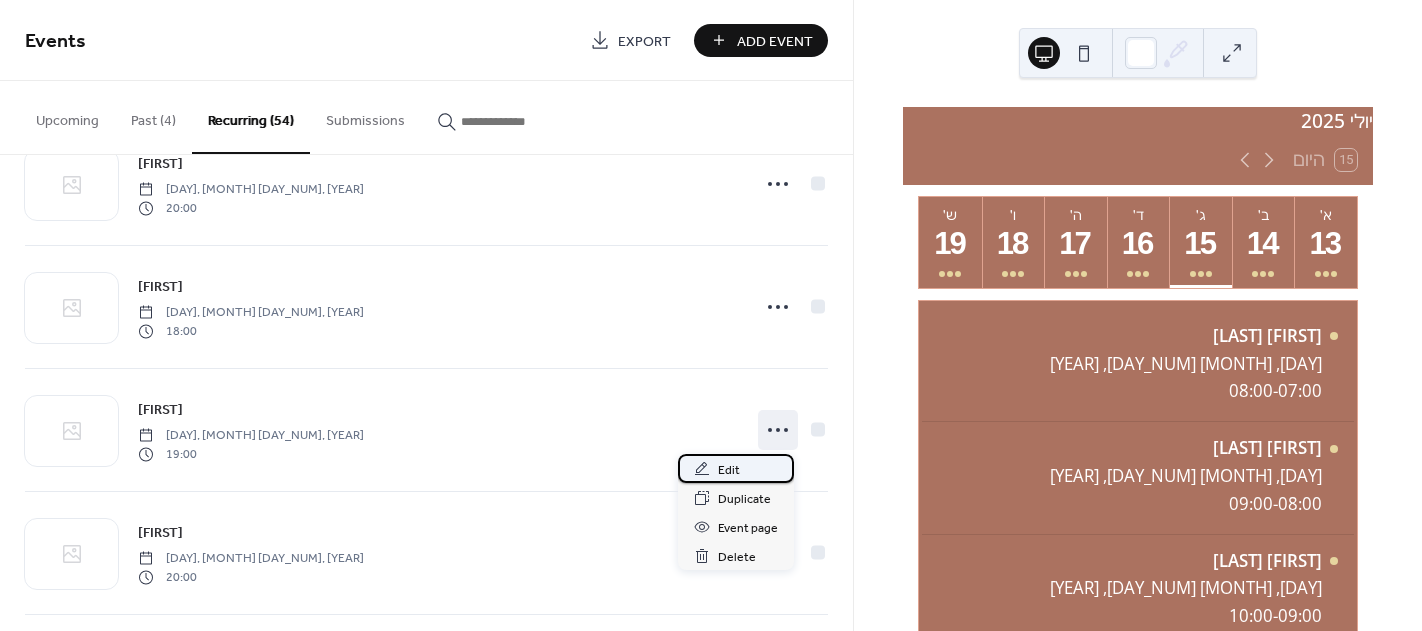 click on "Edit" at bounding box center [729, 470] 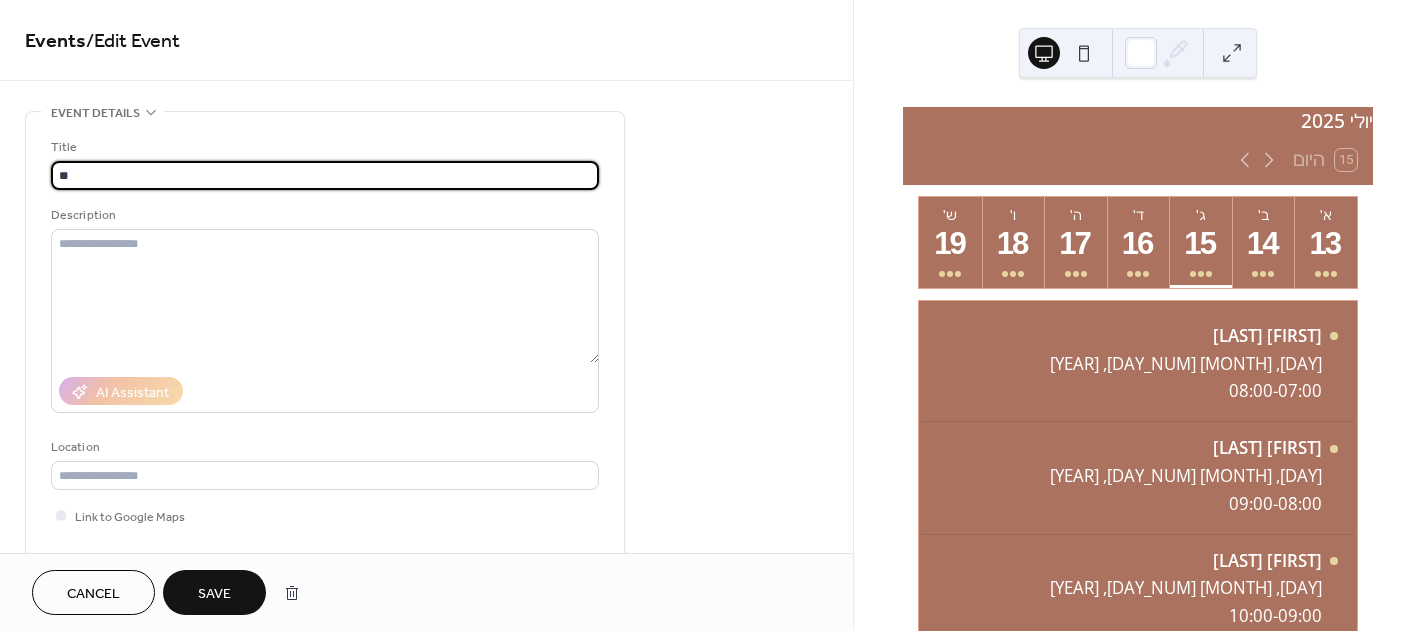 type on "*" 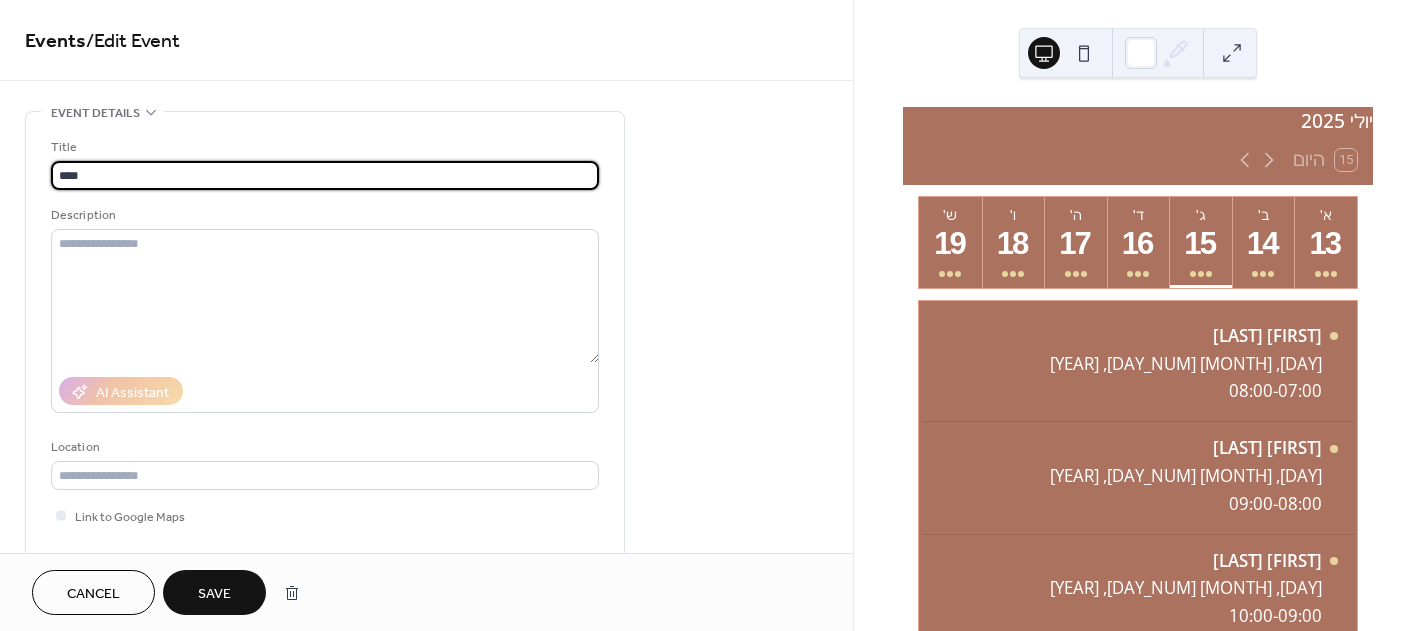 type on "****" 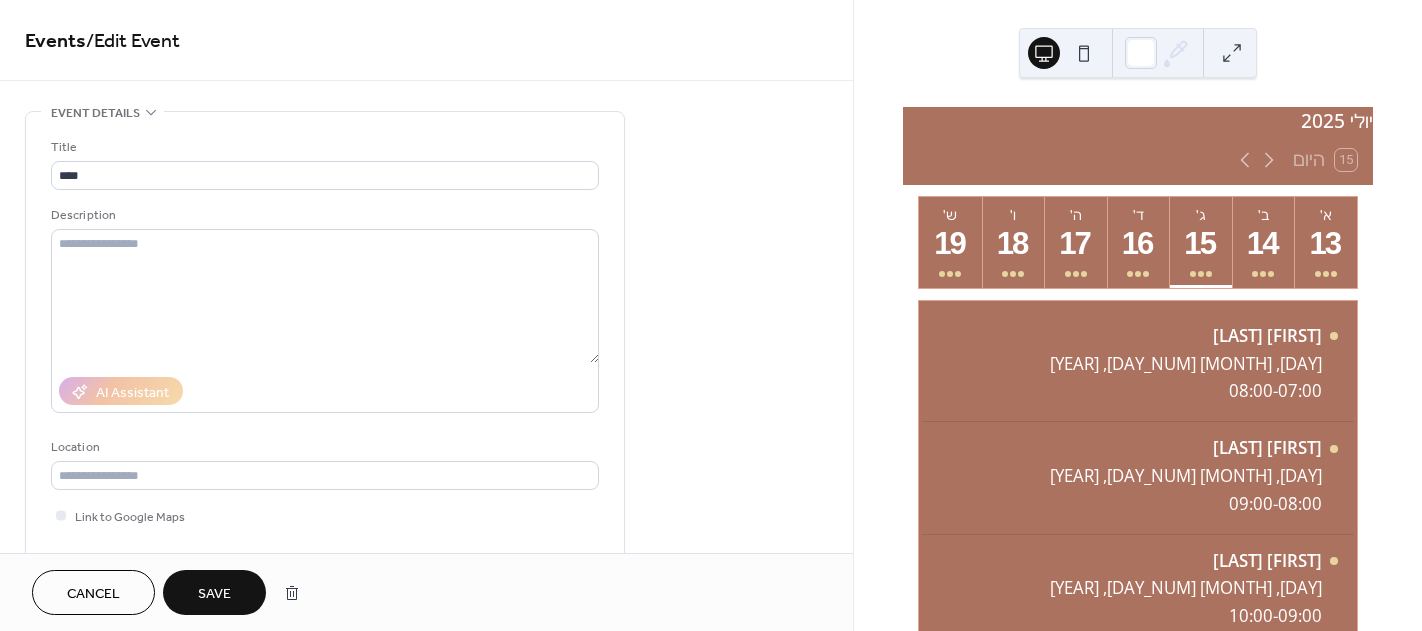 click on "Save" at bounding box center [214, 592] 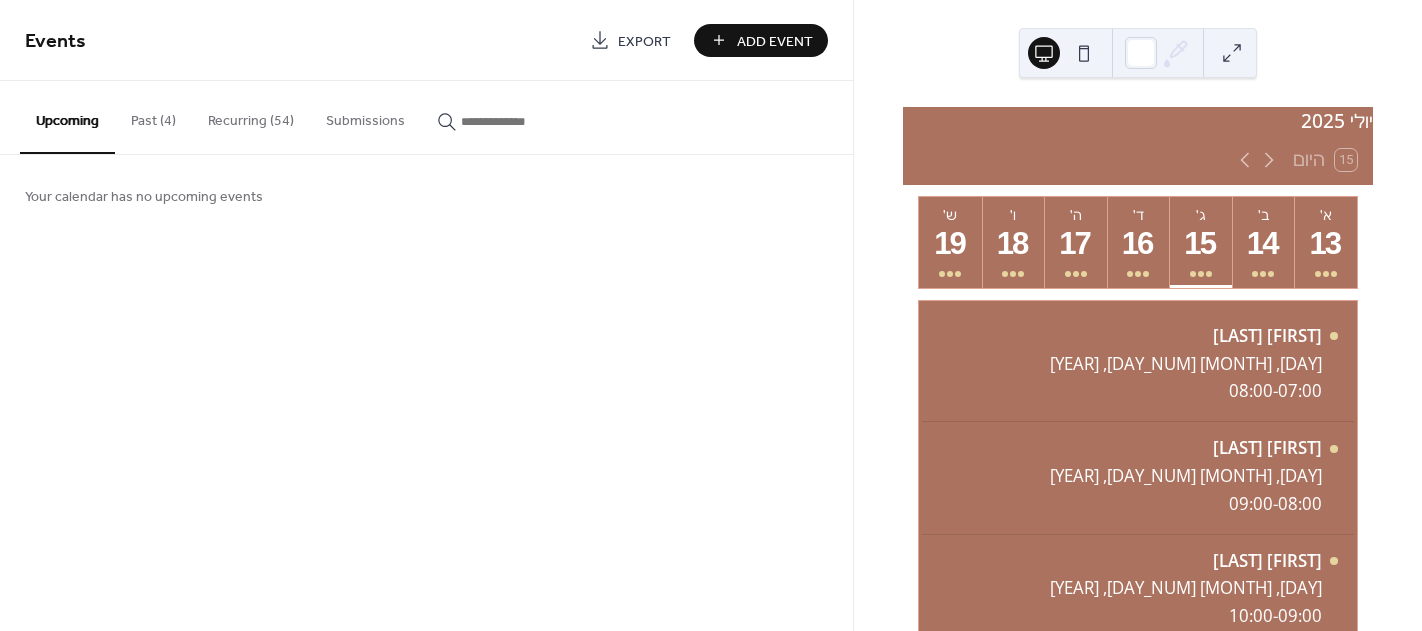 click on "Recurring (54)" at bounding box center (251, 116) 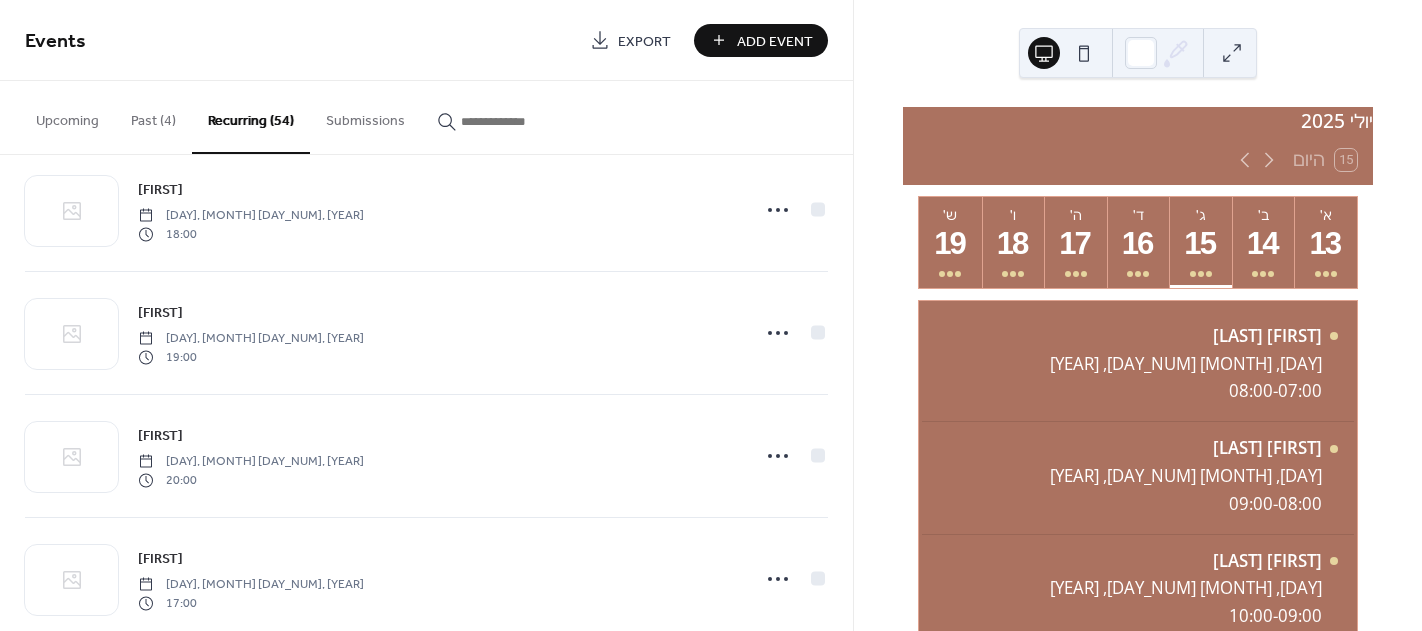 scroll, scrollTop: 900, scrollLeft: 0, axis: vertical 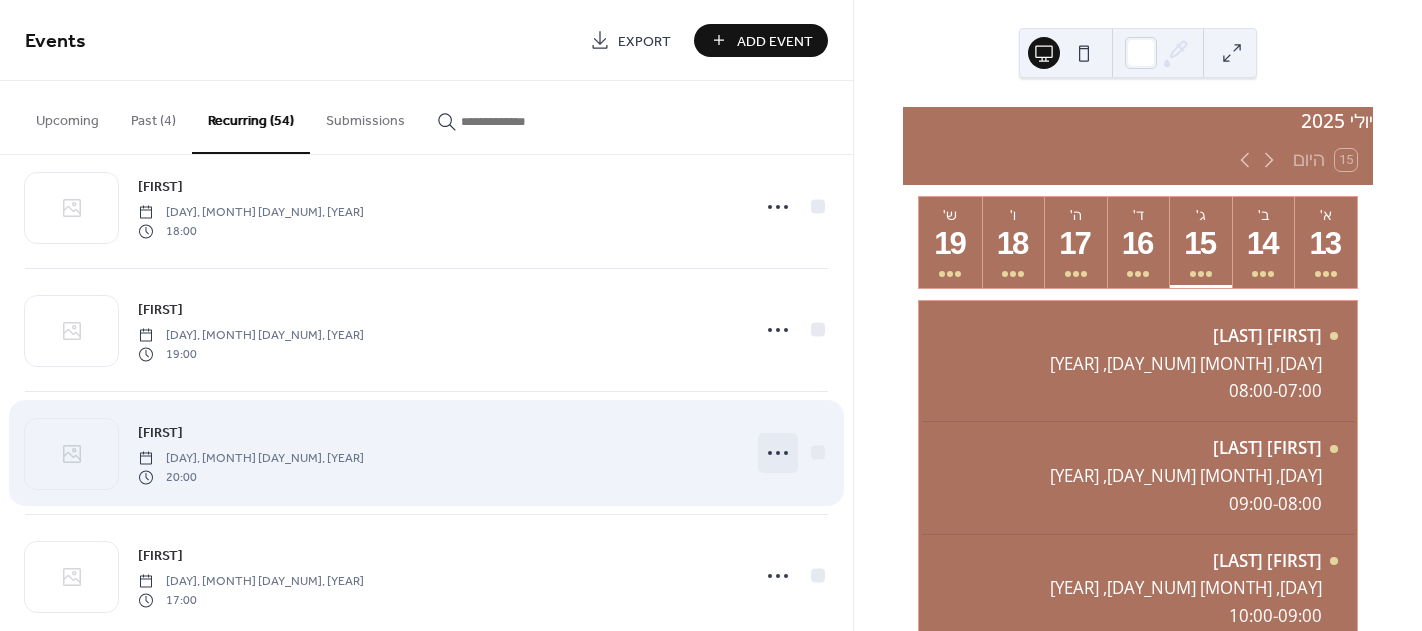 click 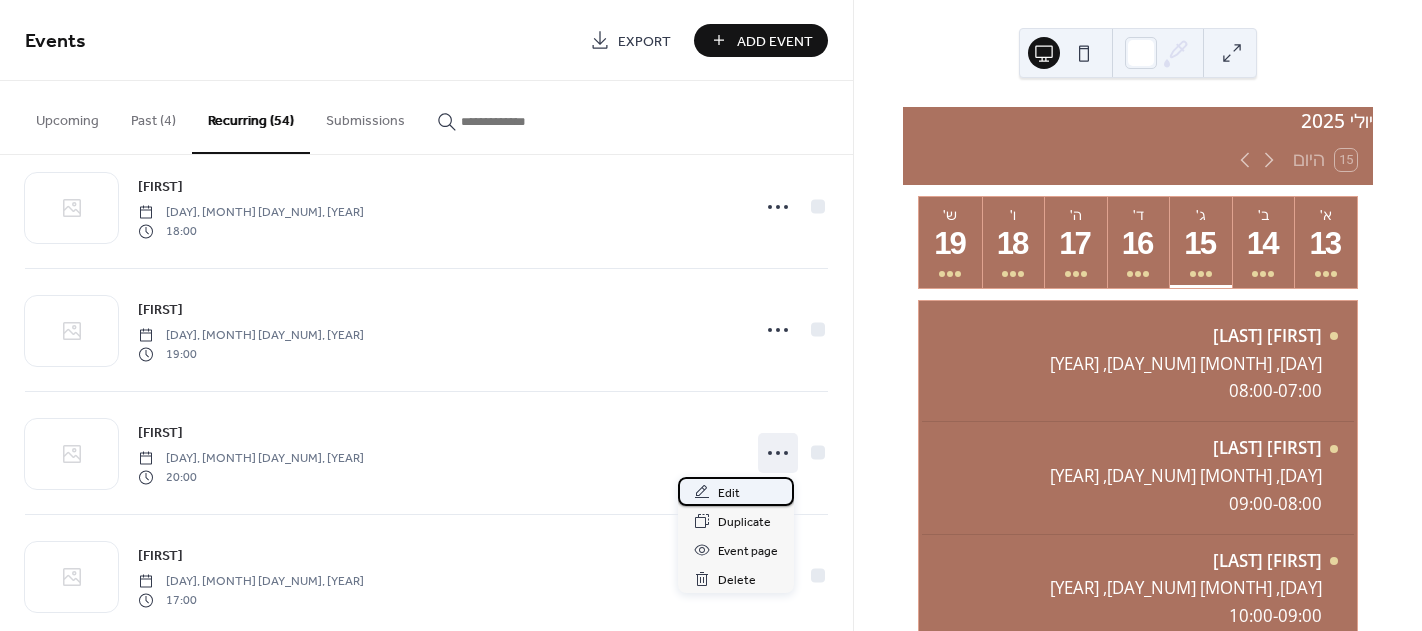 click on "Edit" at bounding box center [729, 493] 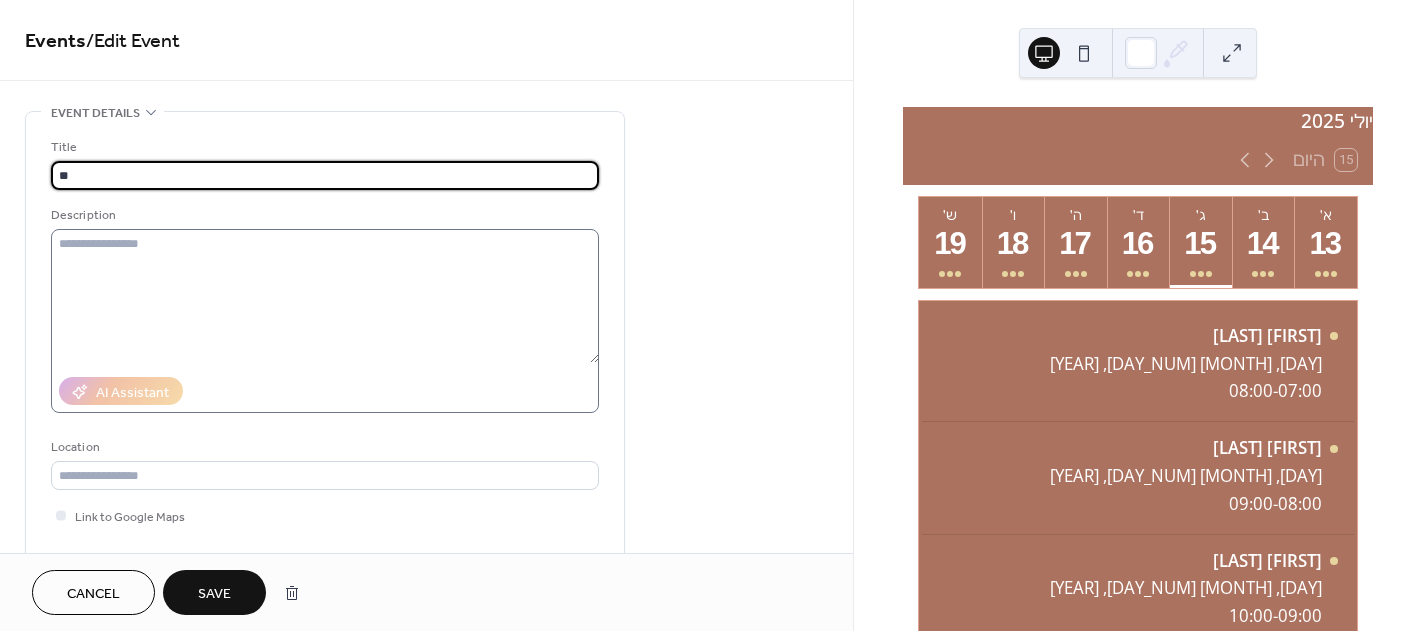 type on "*" 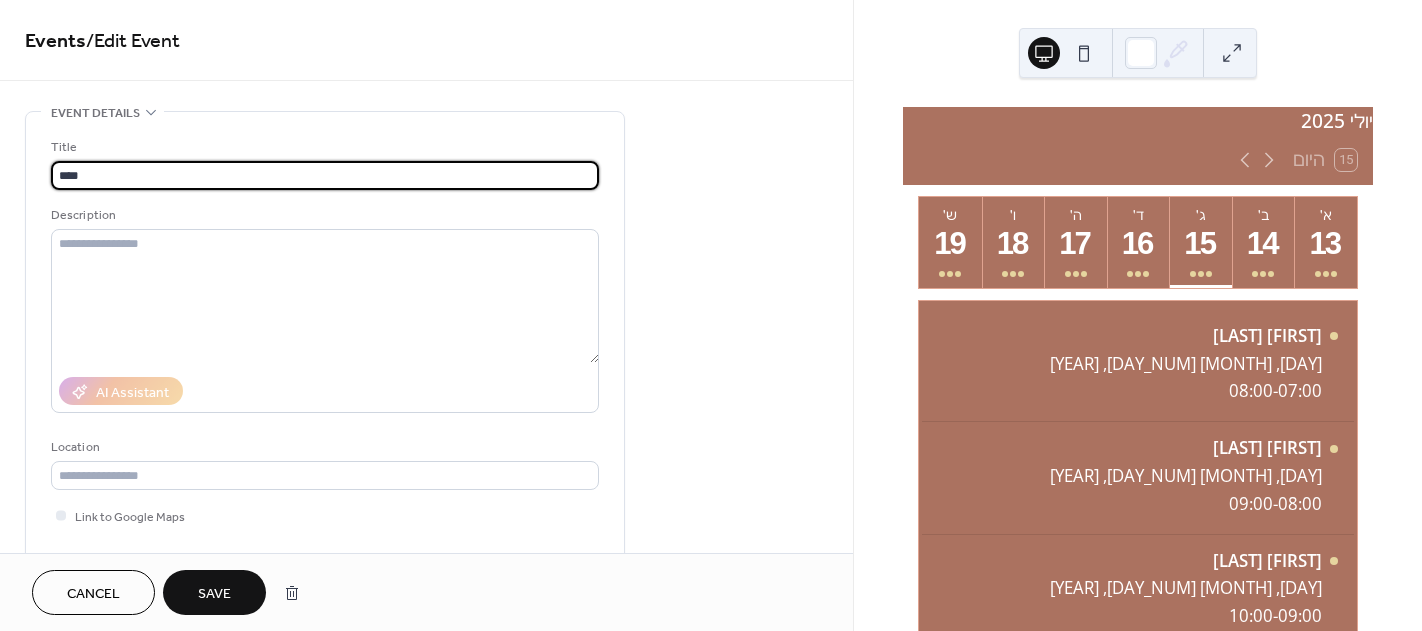 type on "****" 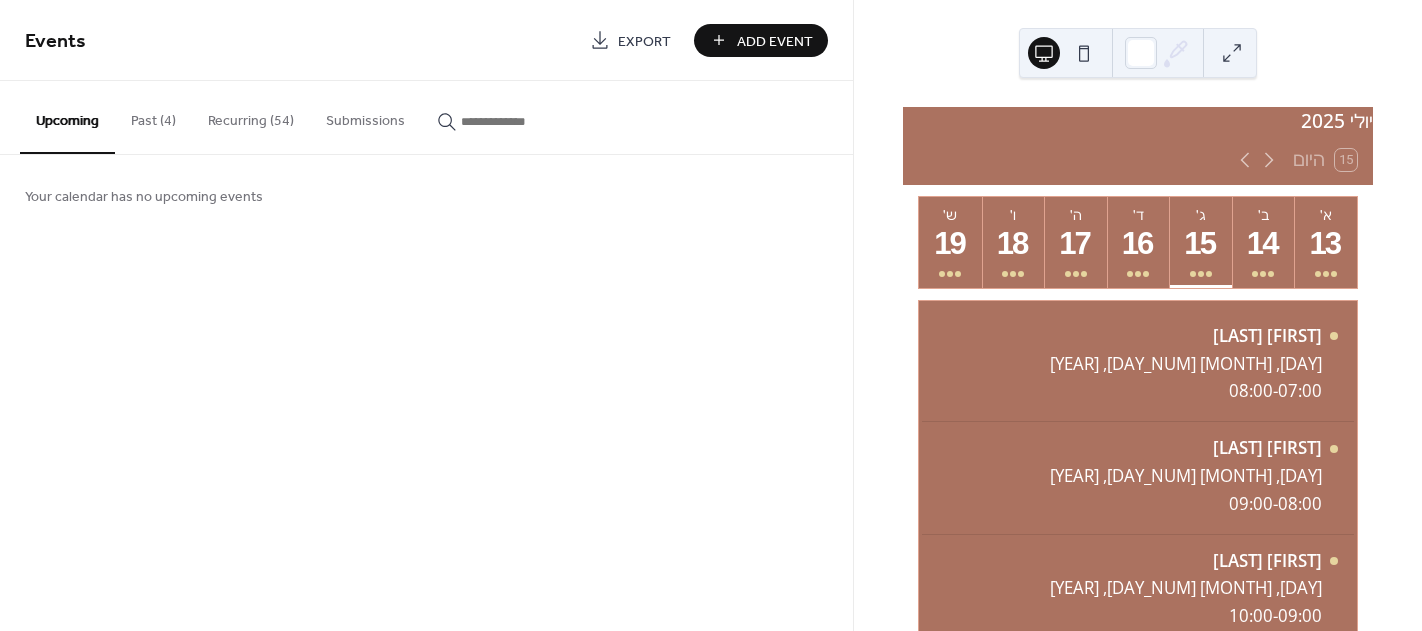 click on "Recurring (54)" at bounding box center [251, 116] 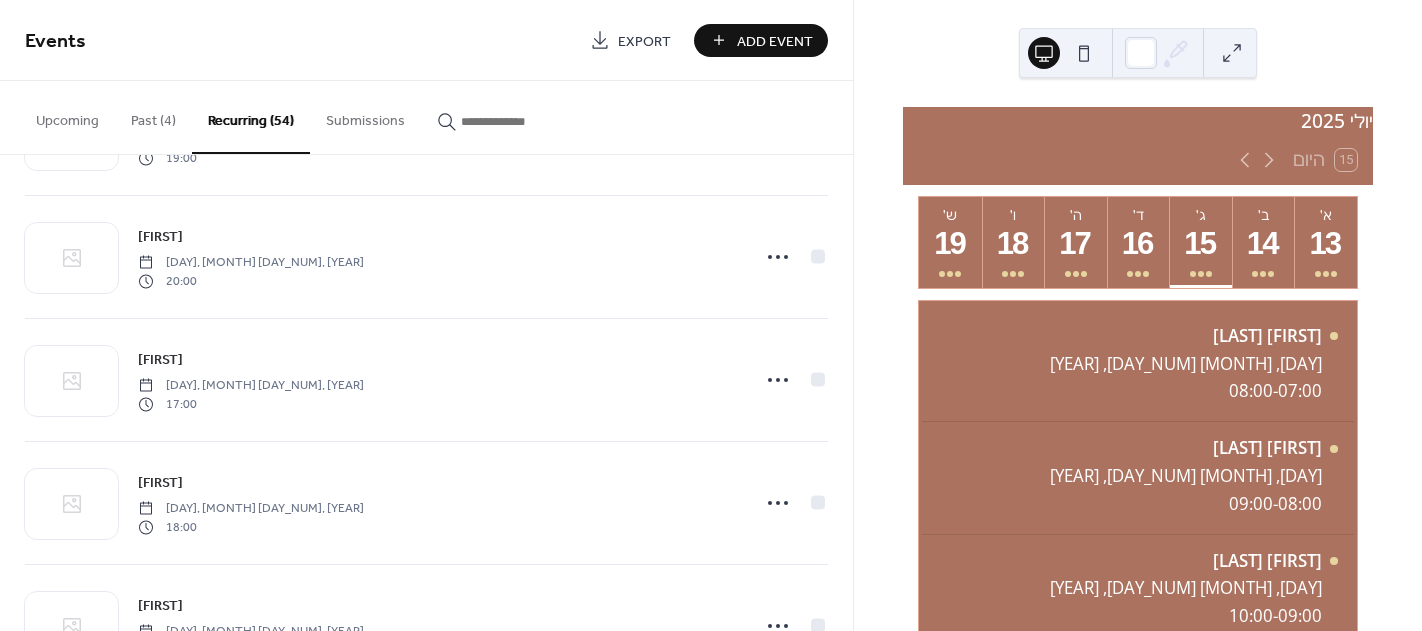 scroll, scrollTop: 1100, scrollLeft: 0, axis: vertical 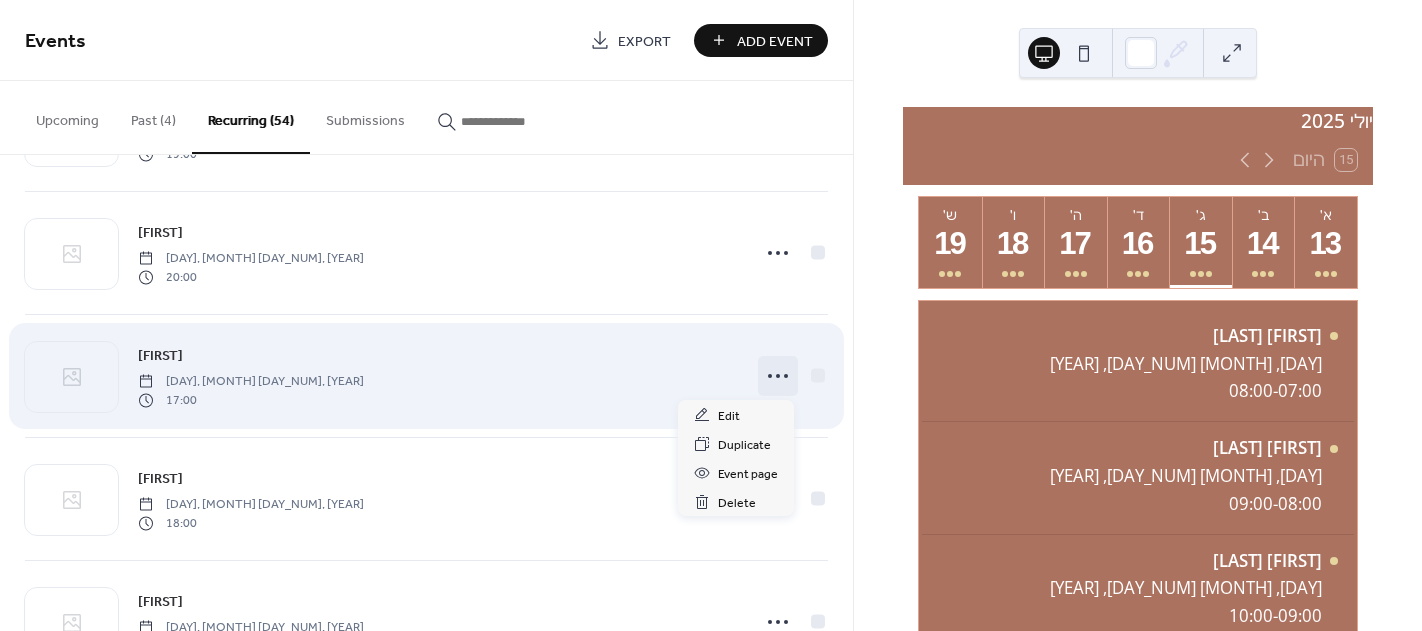 click 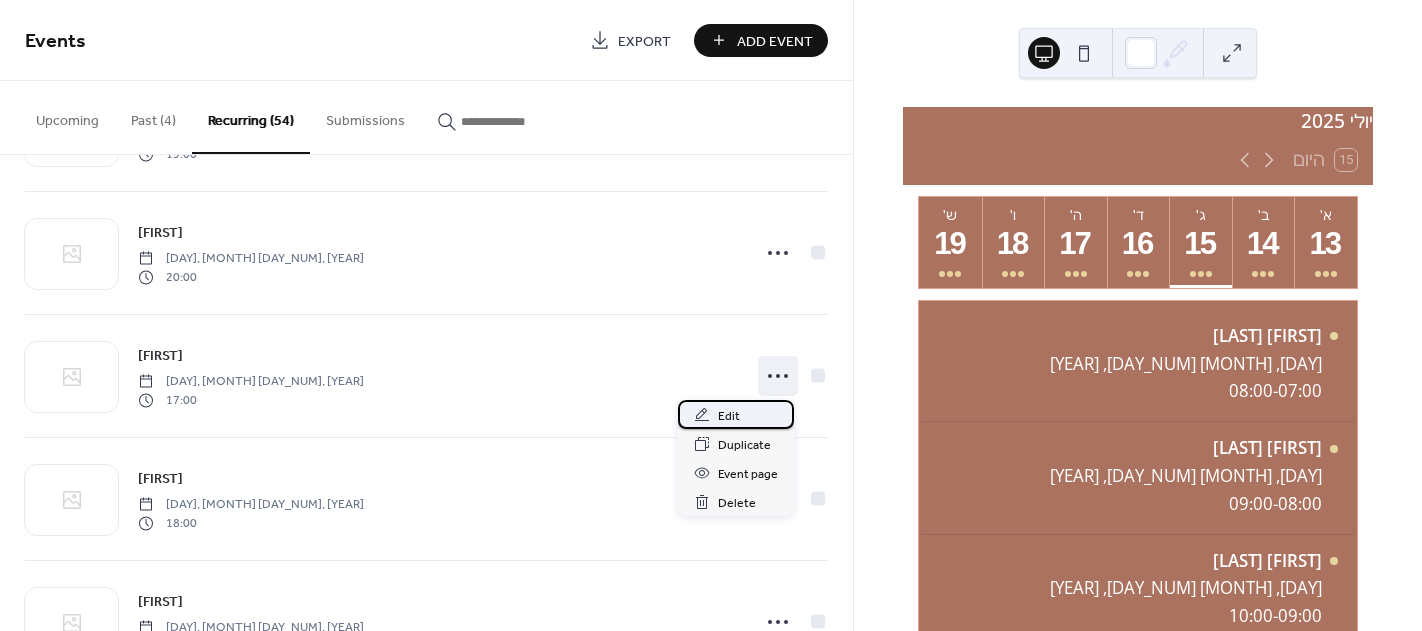 click 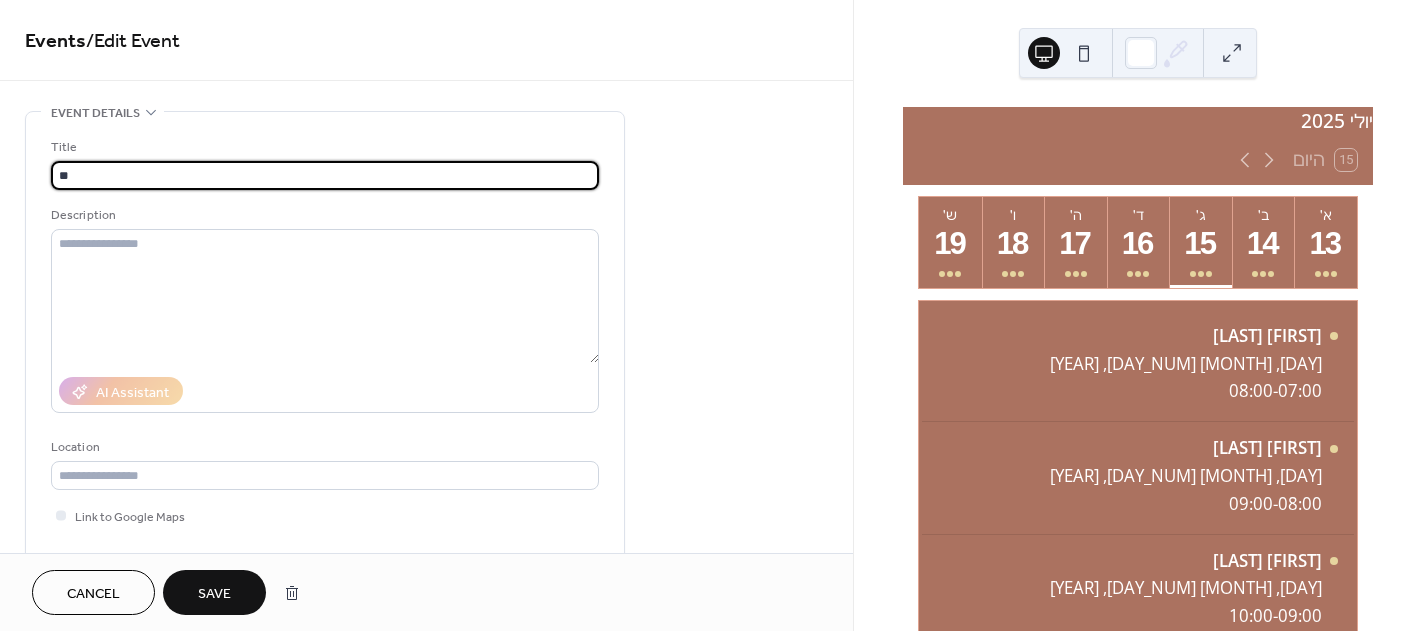 type on "*" 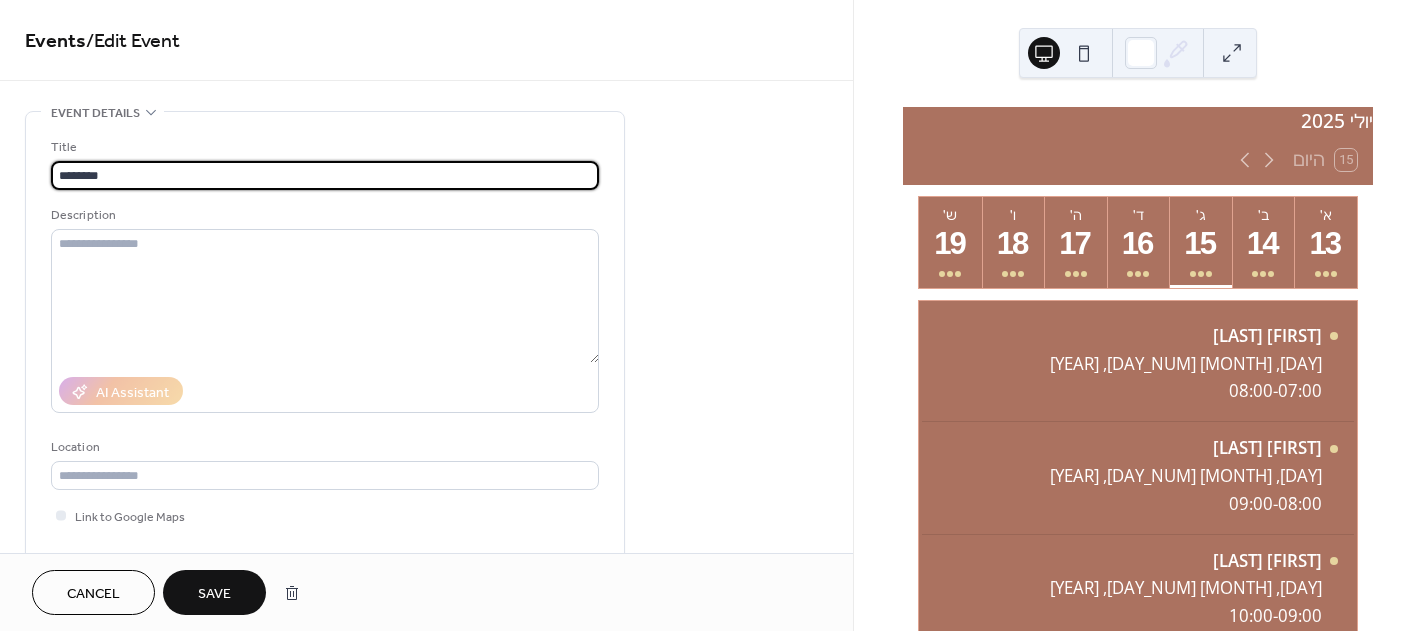 type on "********" 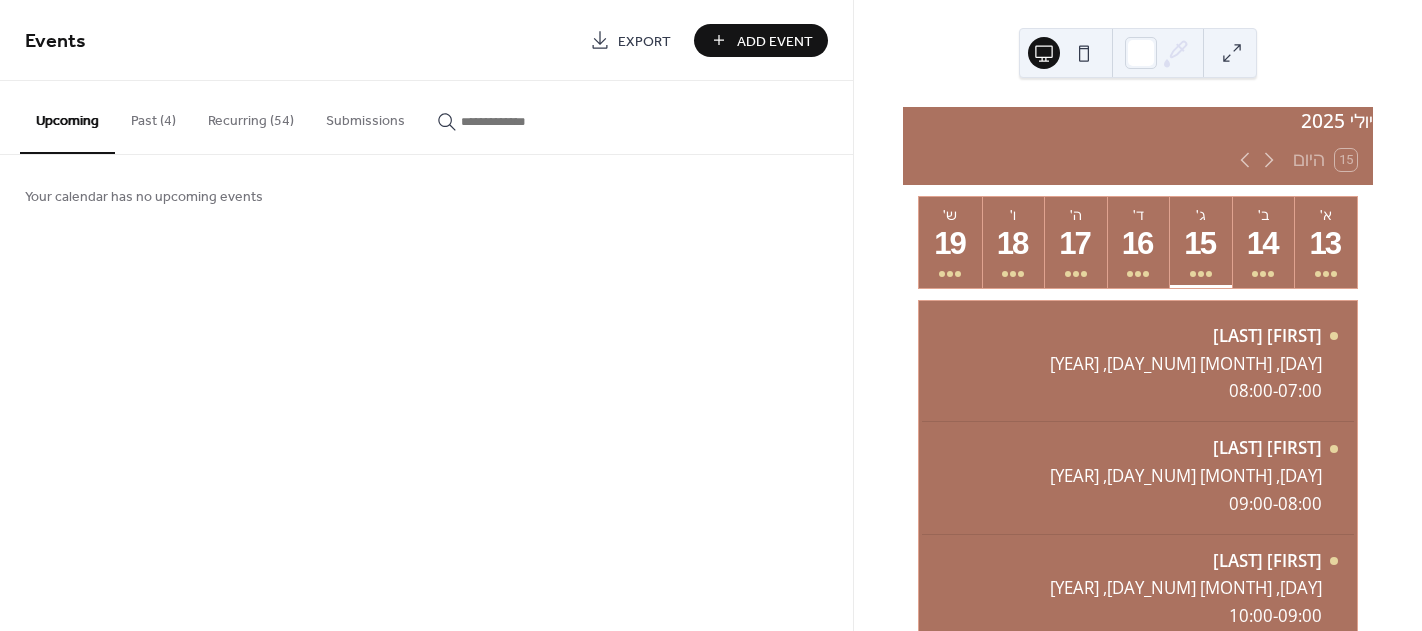 click on "Recurring (54)" at bounding box center [251, 116] 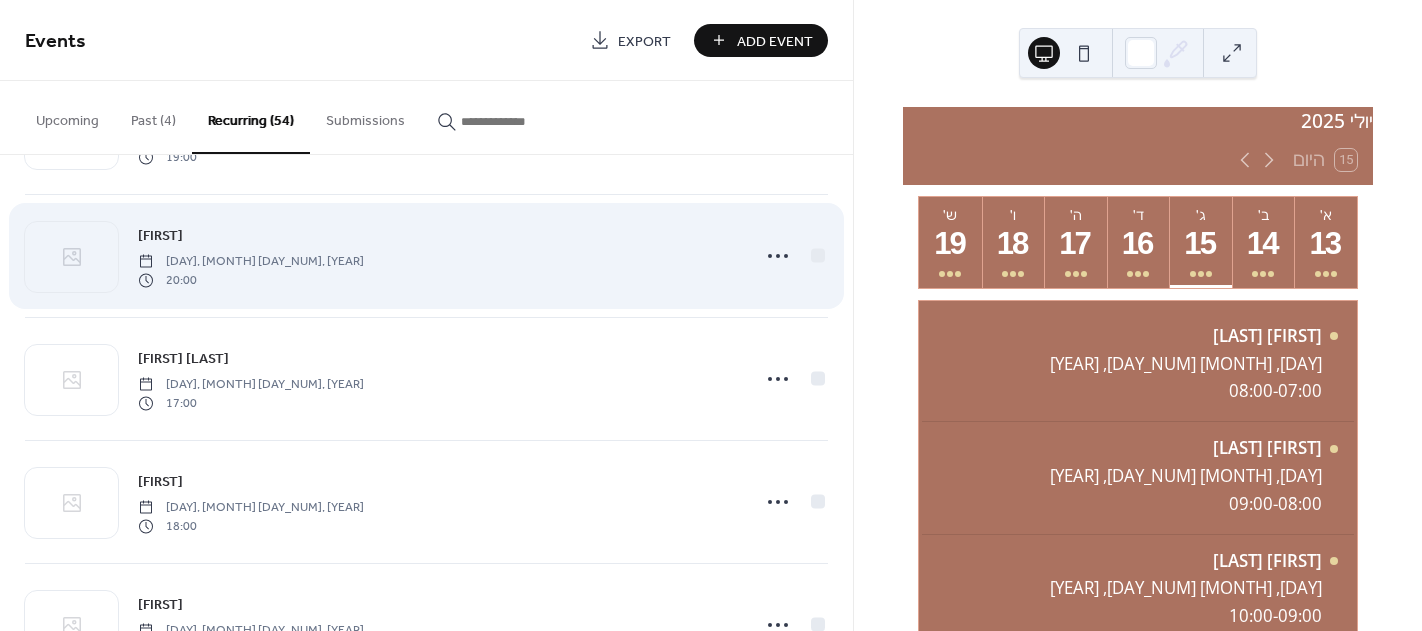 scroll, scrollTop: 1100, scrollLeft: 0, axis: vertical 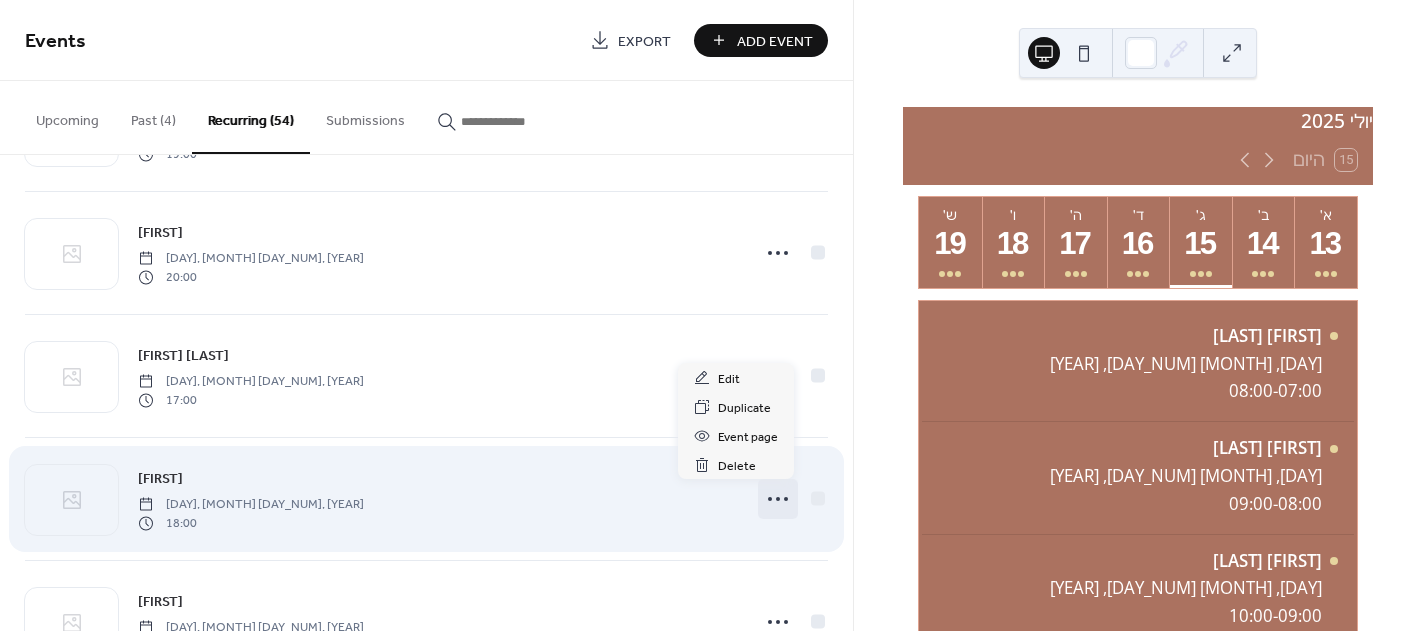 click 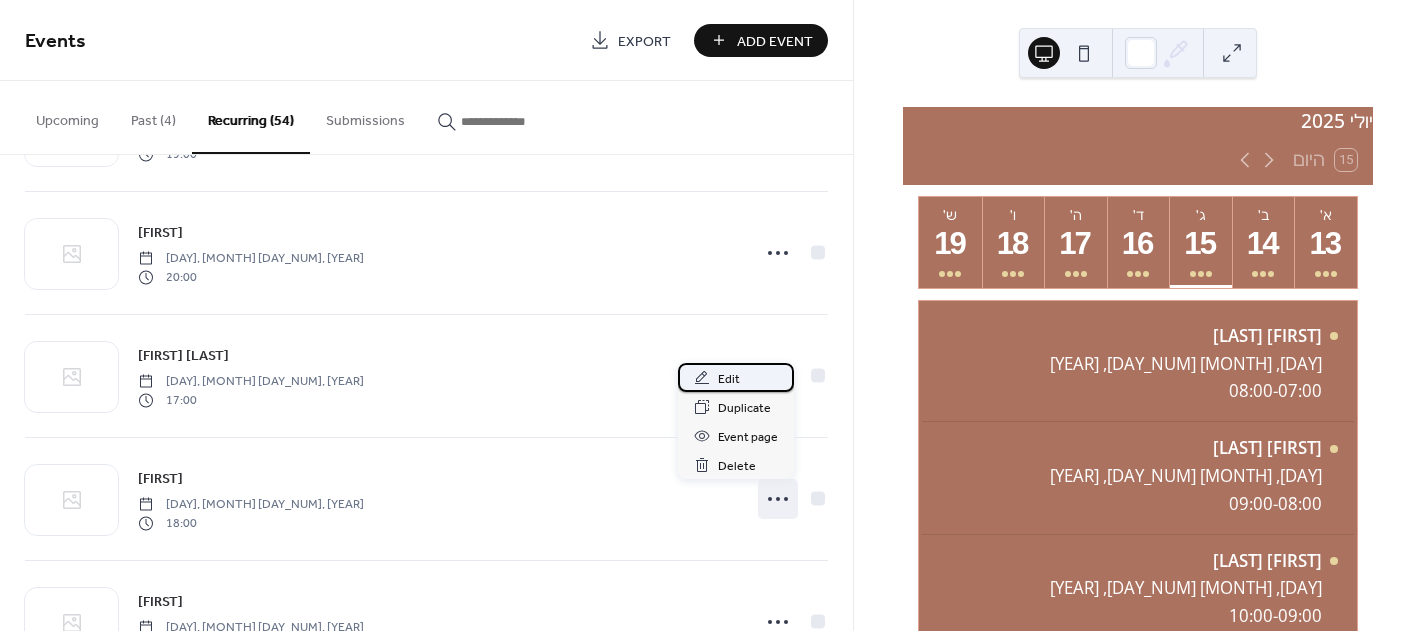 click on "Edit" at bounding box center (729, 379) 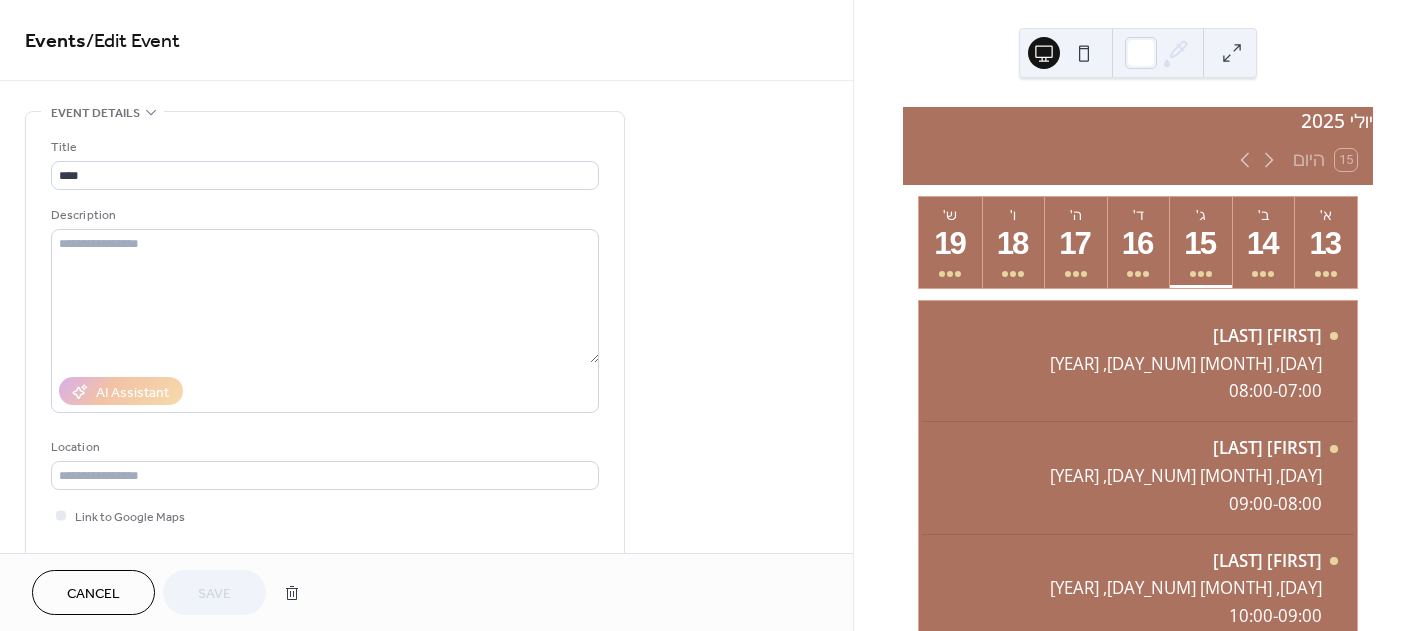 click on "**********" at bounding box center (426, 894) 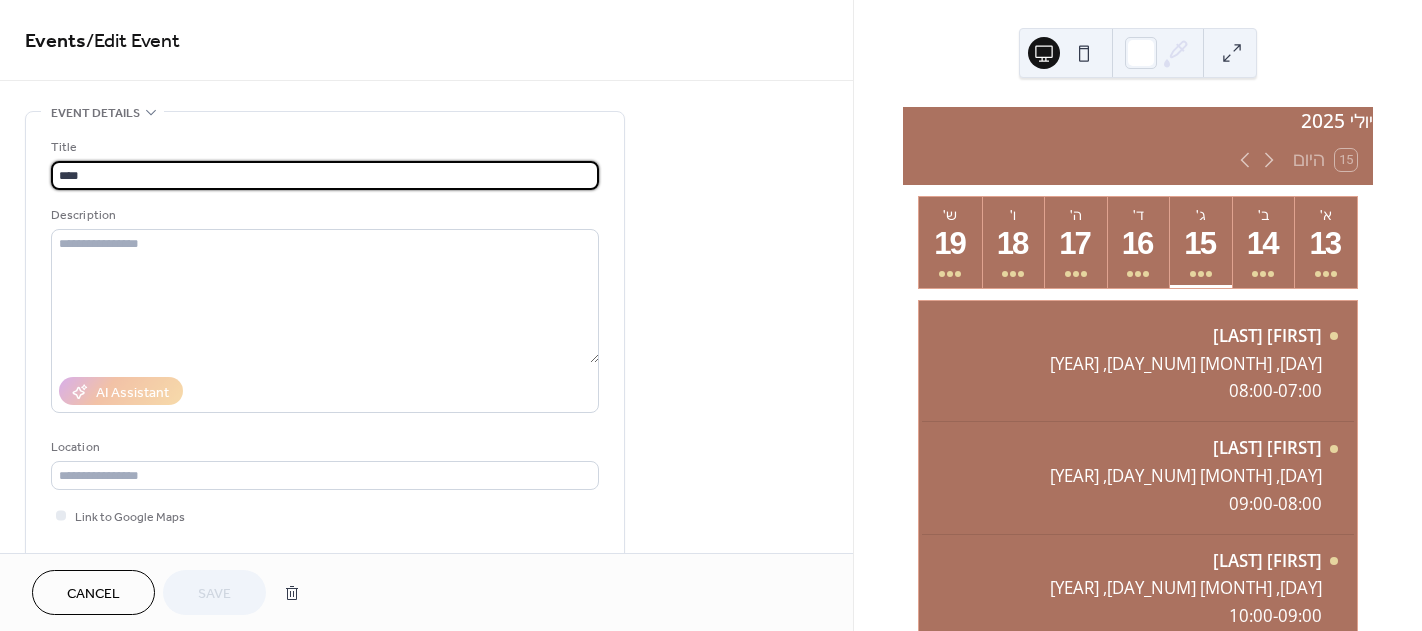 click on "****" at bounding box center (325, 175) 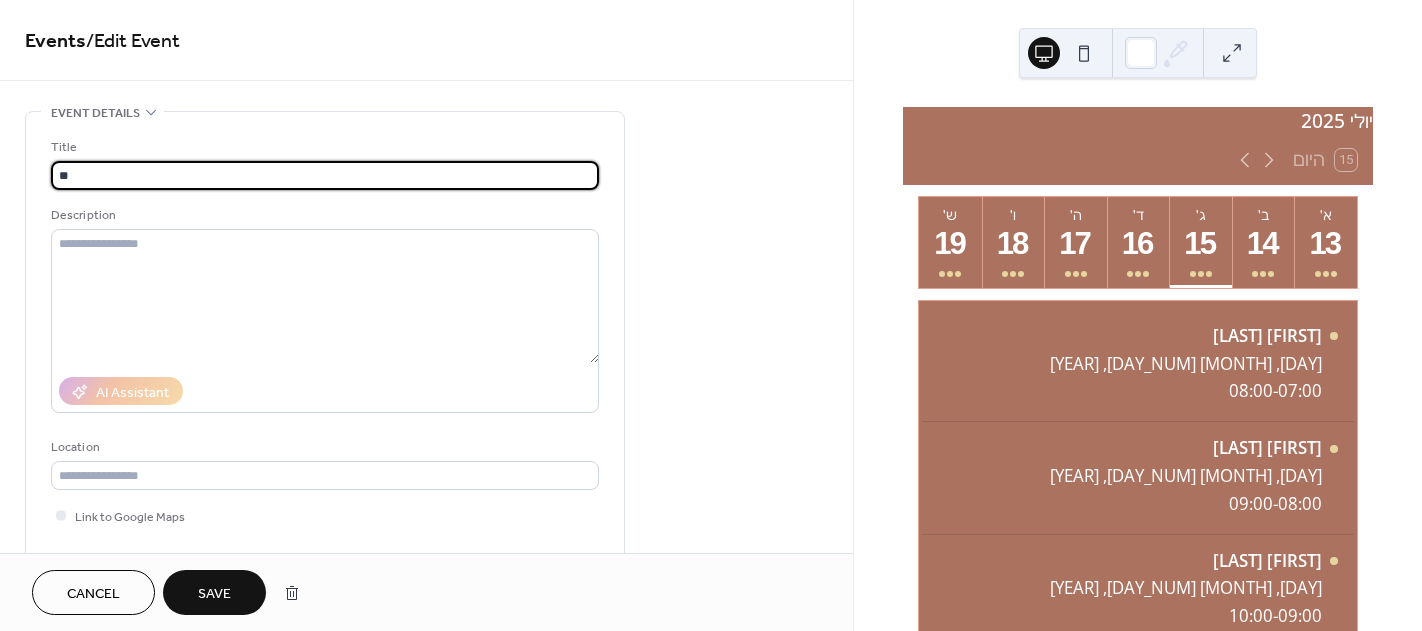 type on "*" 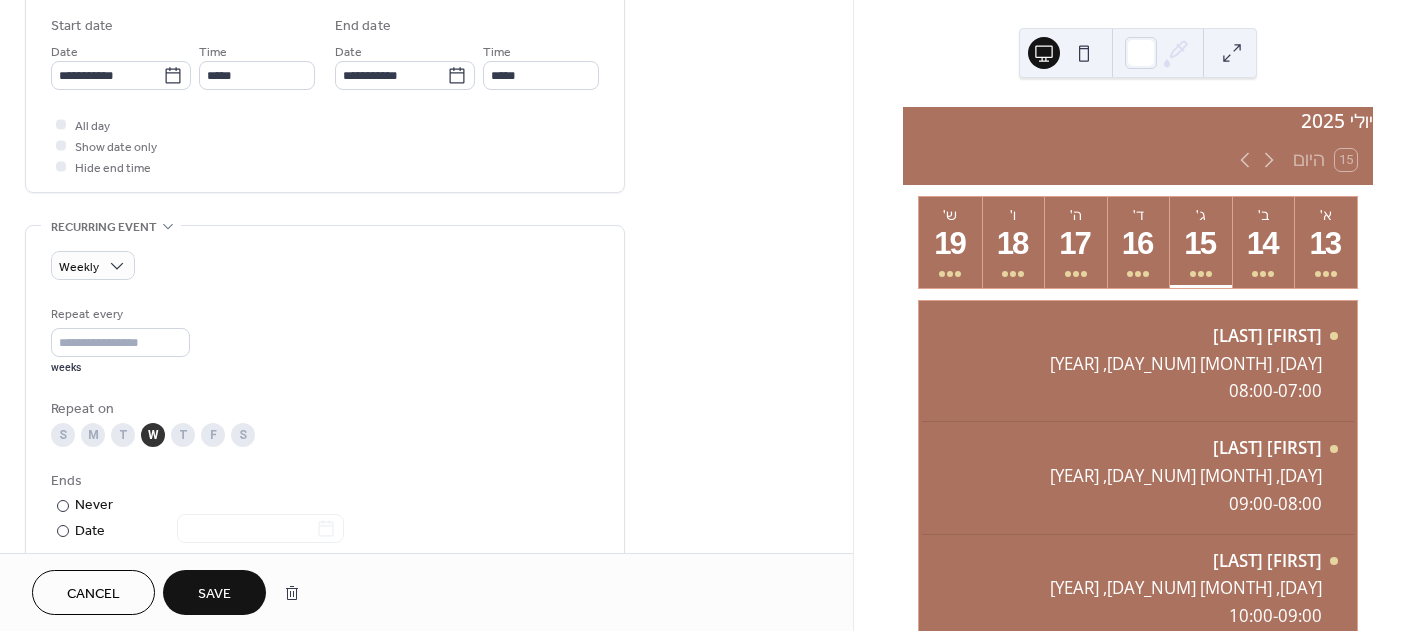 scroll, scrollTop: 700, scrollLeft: 0, axis: vertical 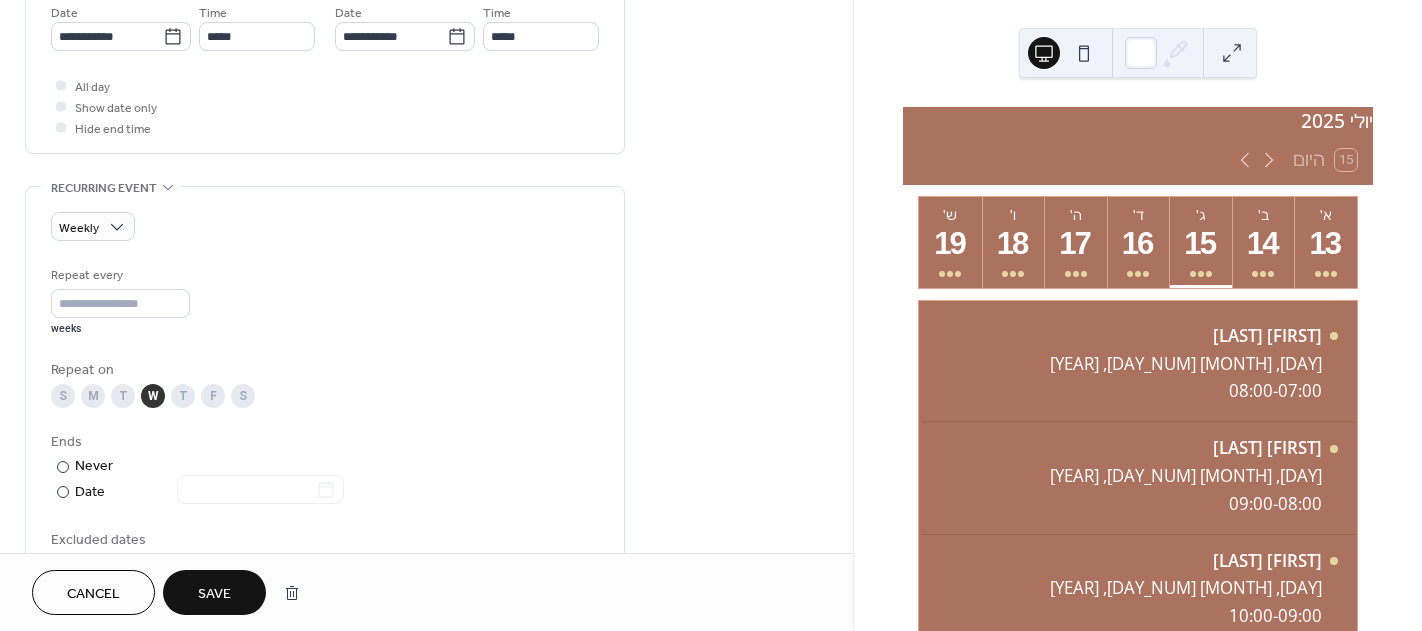 type on "********" 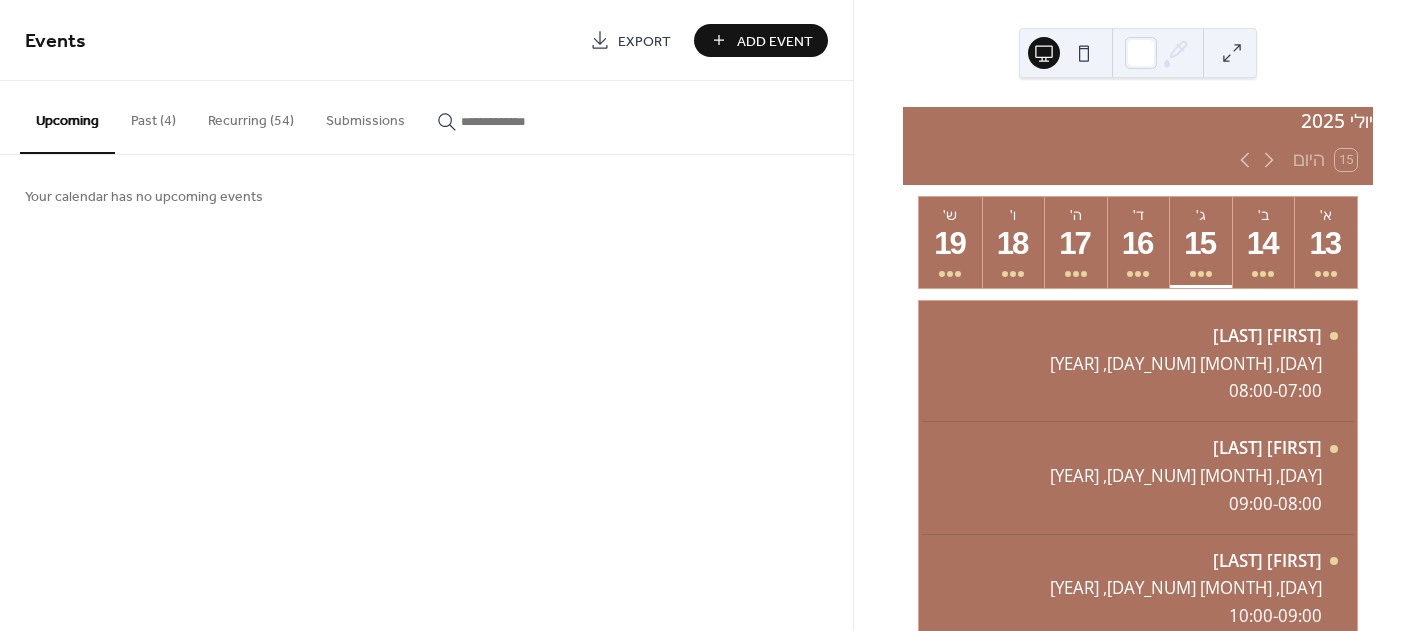 click on "Recurring (54)" at bounding box center (251, 116) 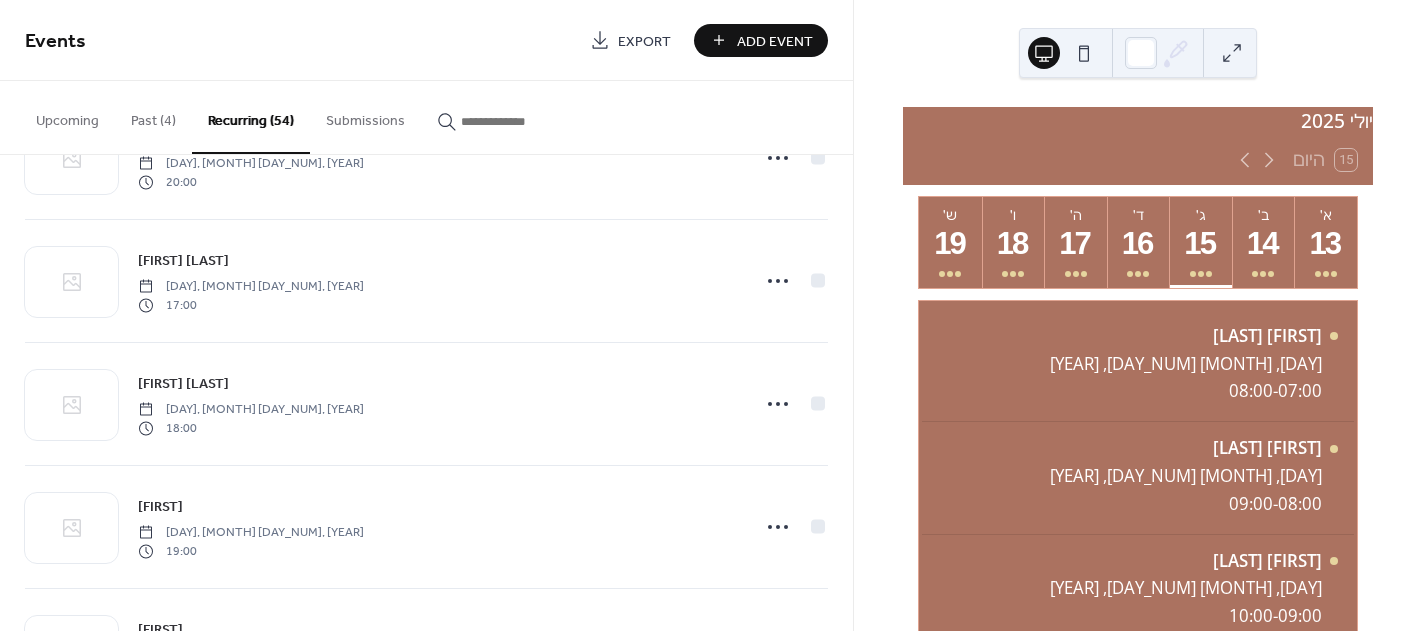 scroll, scrollTop: 1200, scrollLeft: 0, axis: vertical 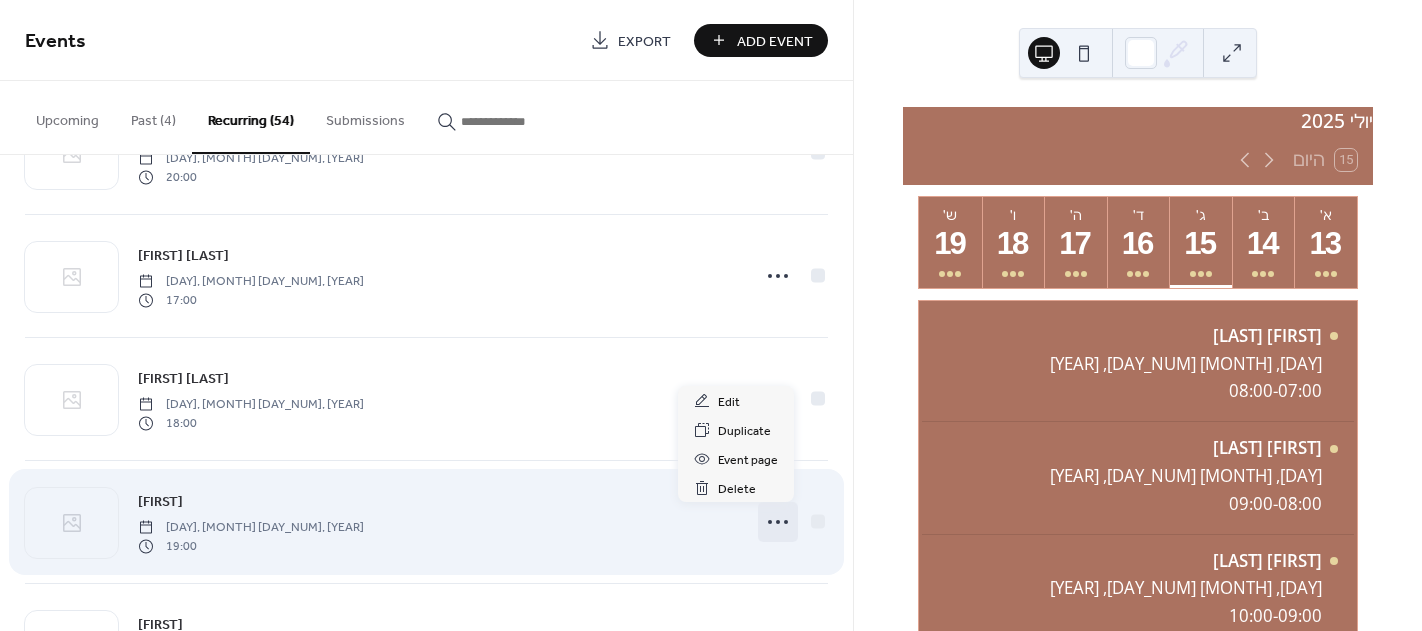 click 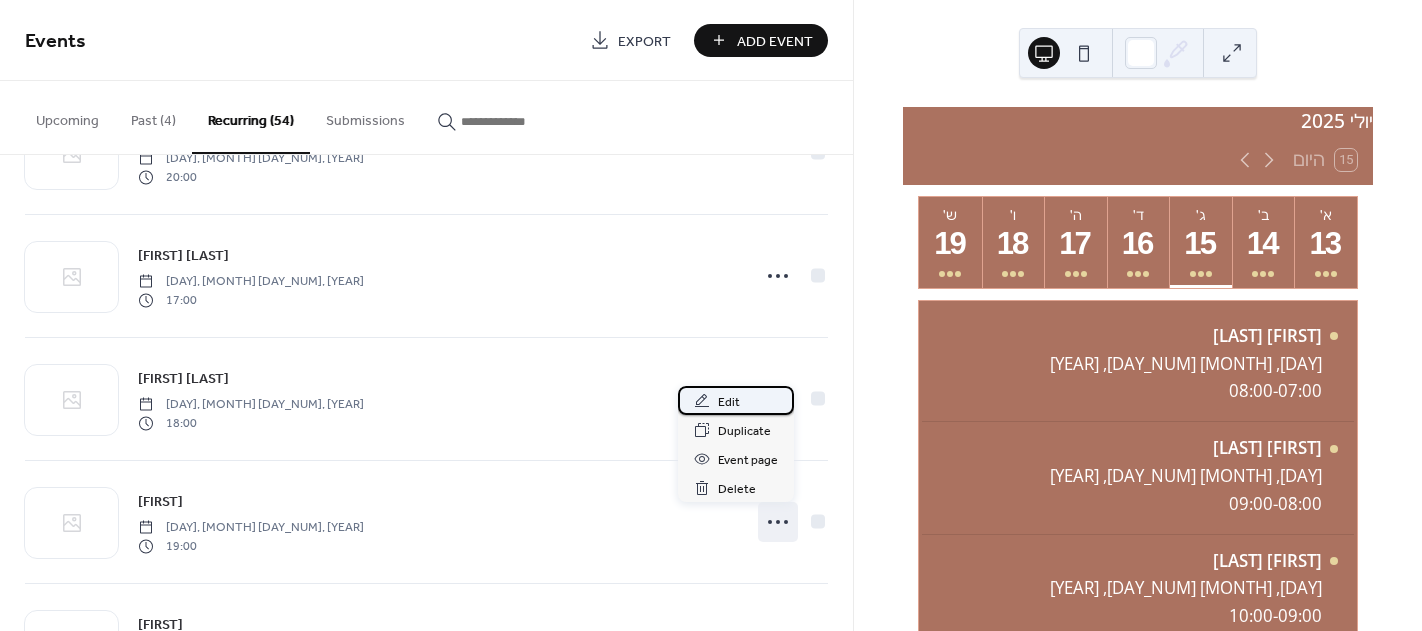 click on "Edit" at bounding box center (729, 402) 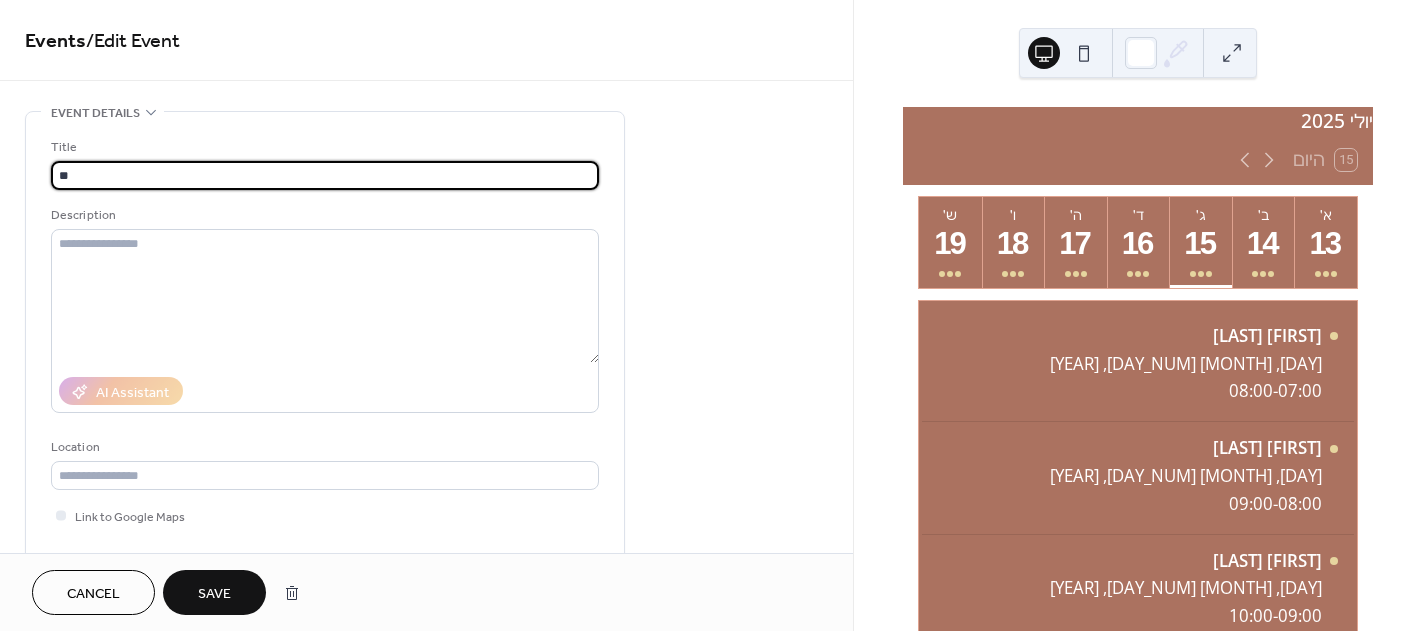 type on "*" 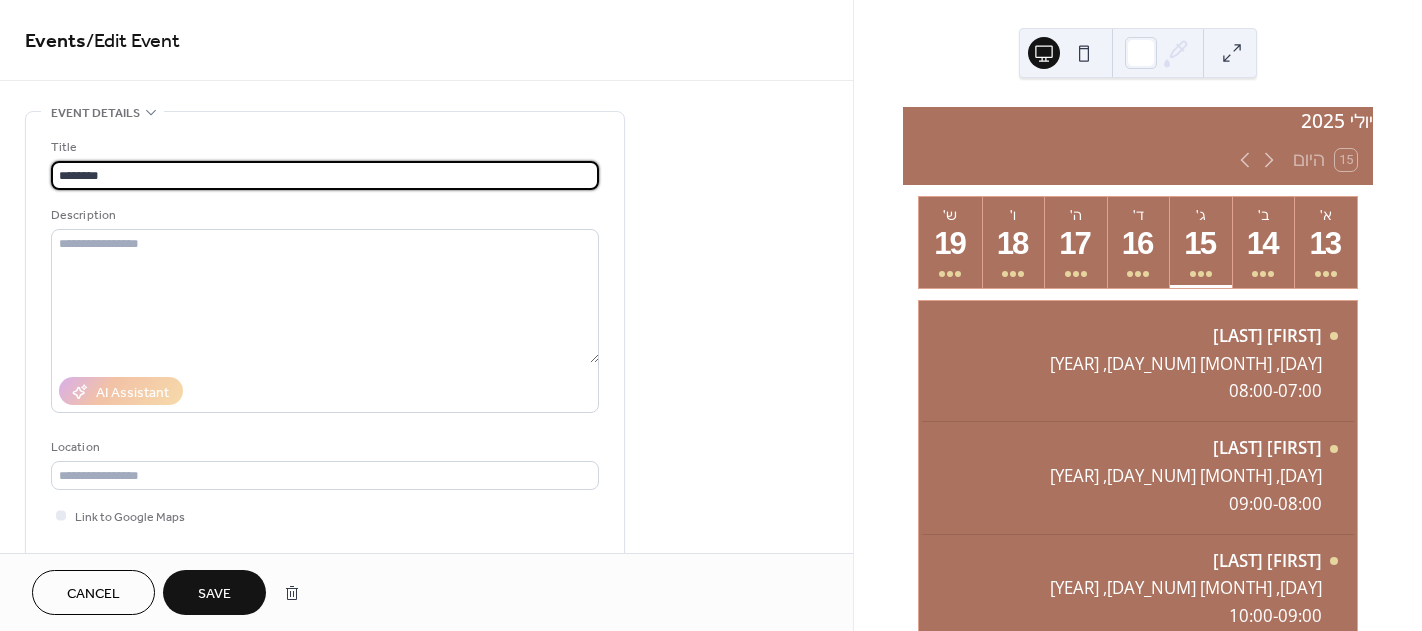 type on "********" 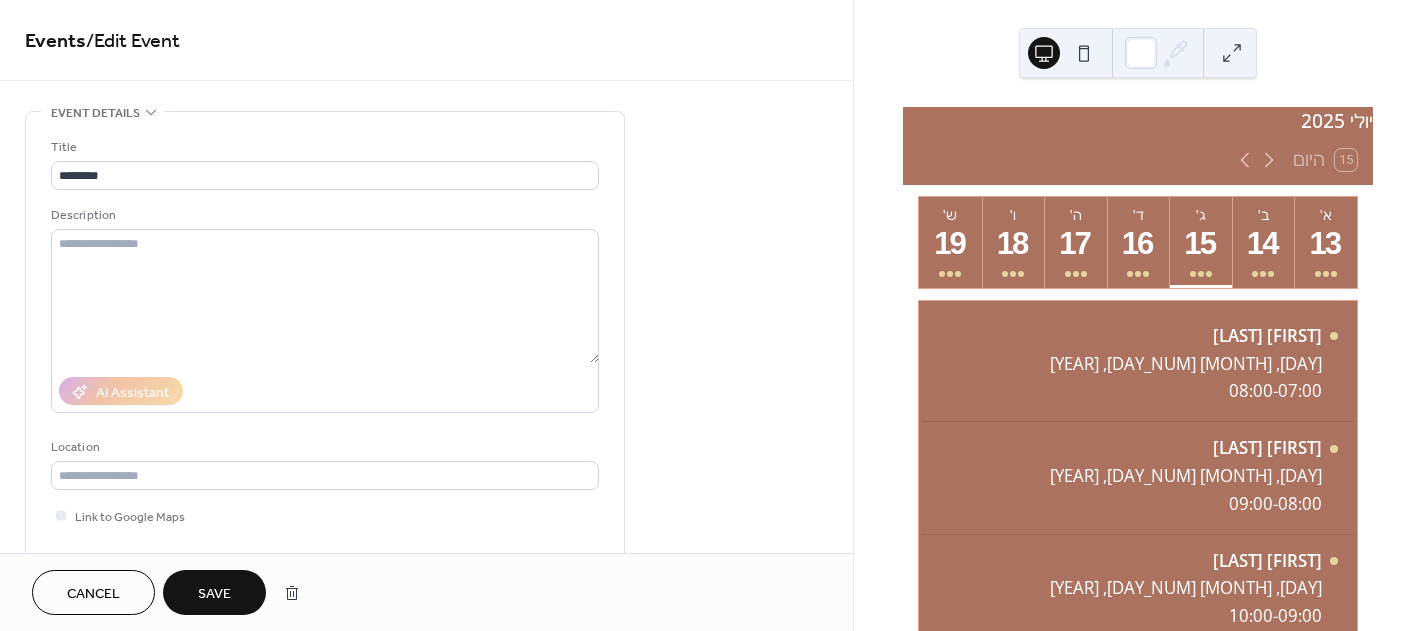 click on "Save" at bounding box center (214, 594) 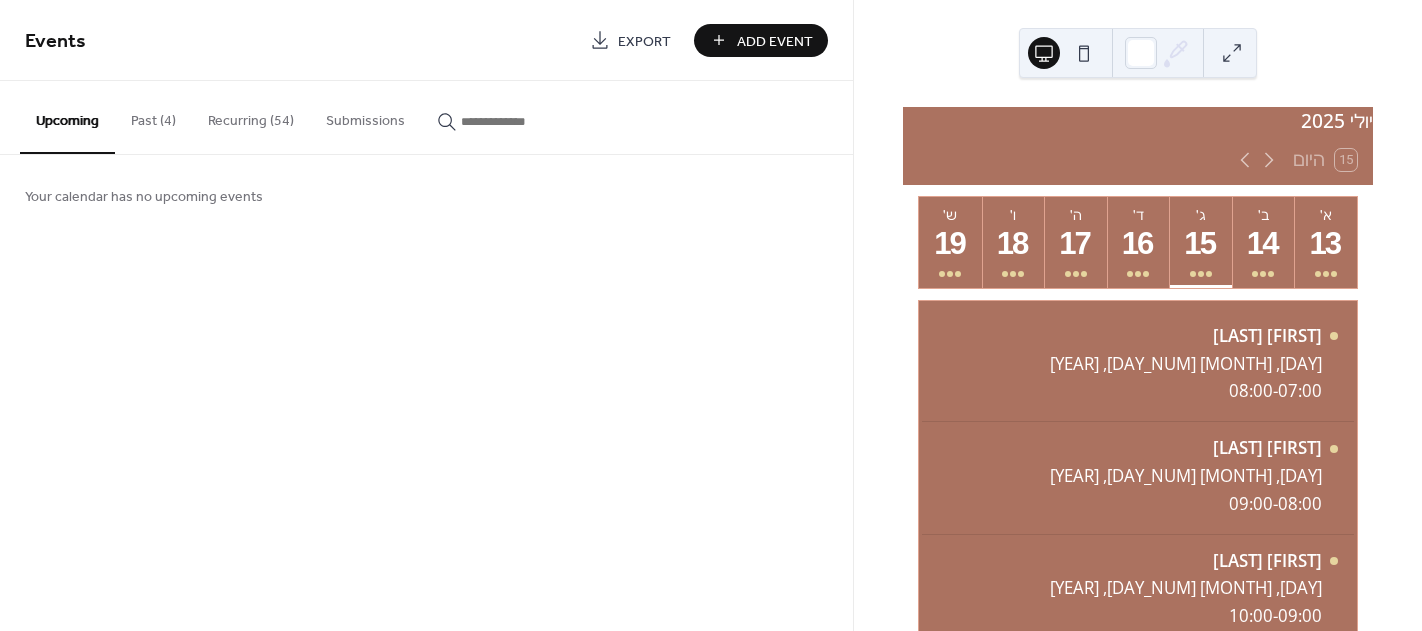 click on "Recurring (54)" at bounding box center (251, 116) 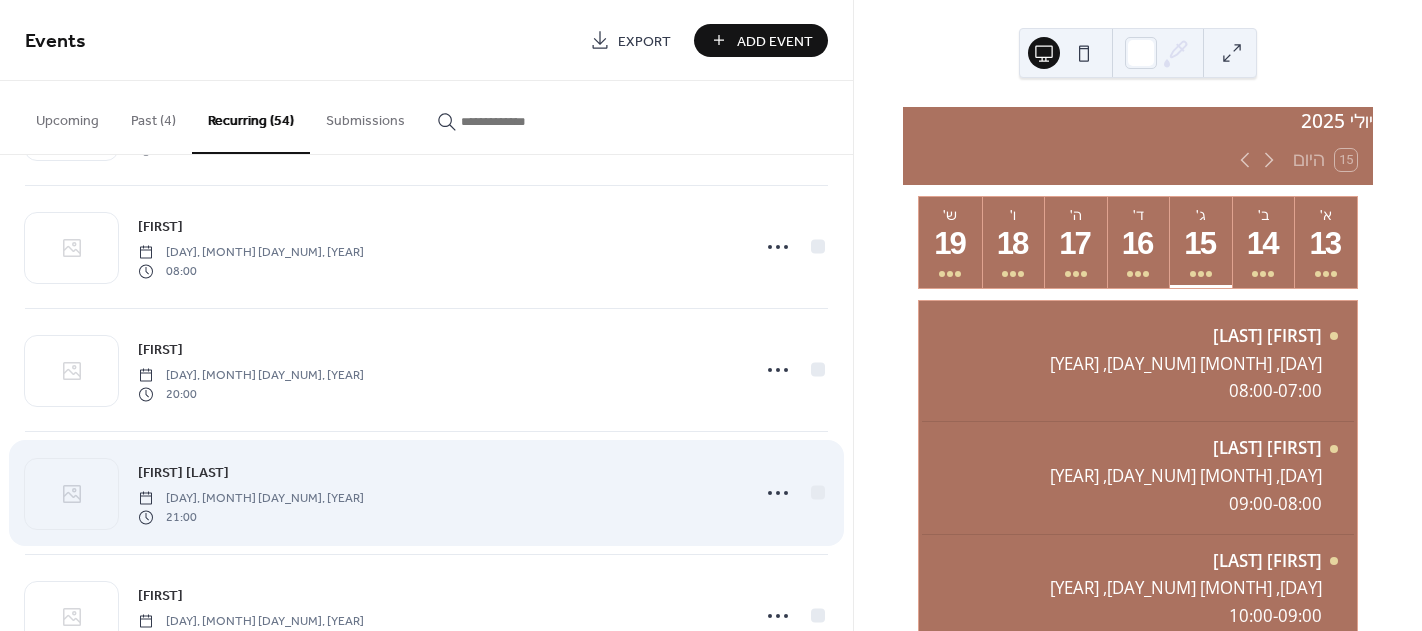scroll, scrollTop: 2100, scrollLeft: 0, axis: vertical 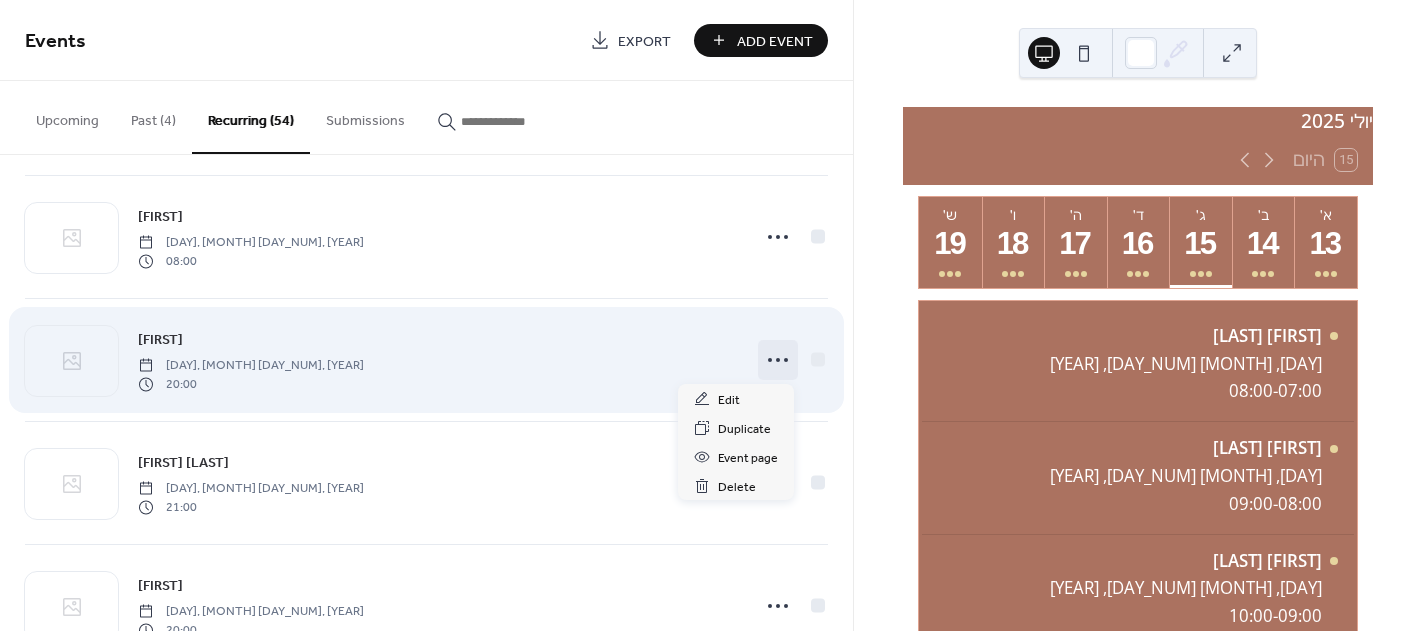 click 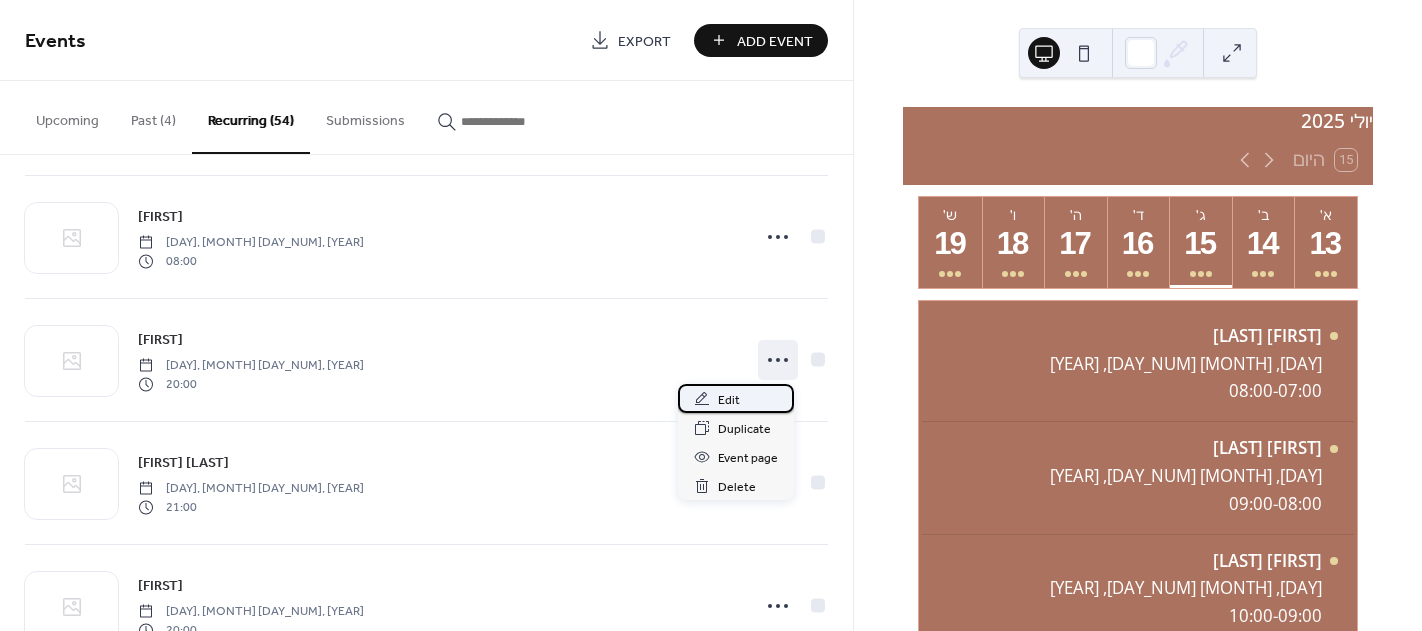 click on "Edit" at bounding box center [729, 400] 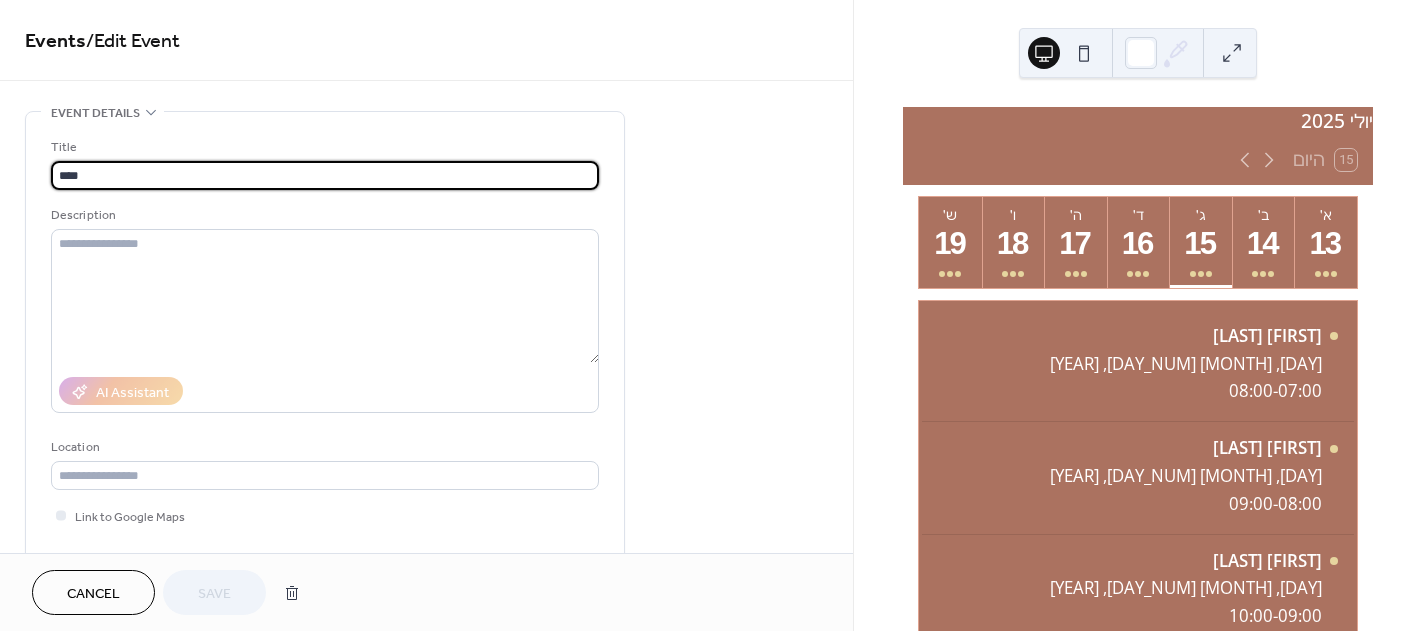 type on "**********" 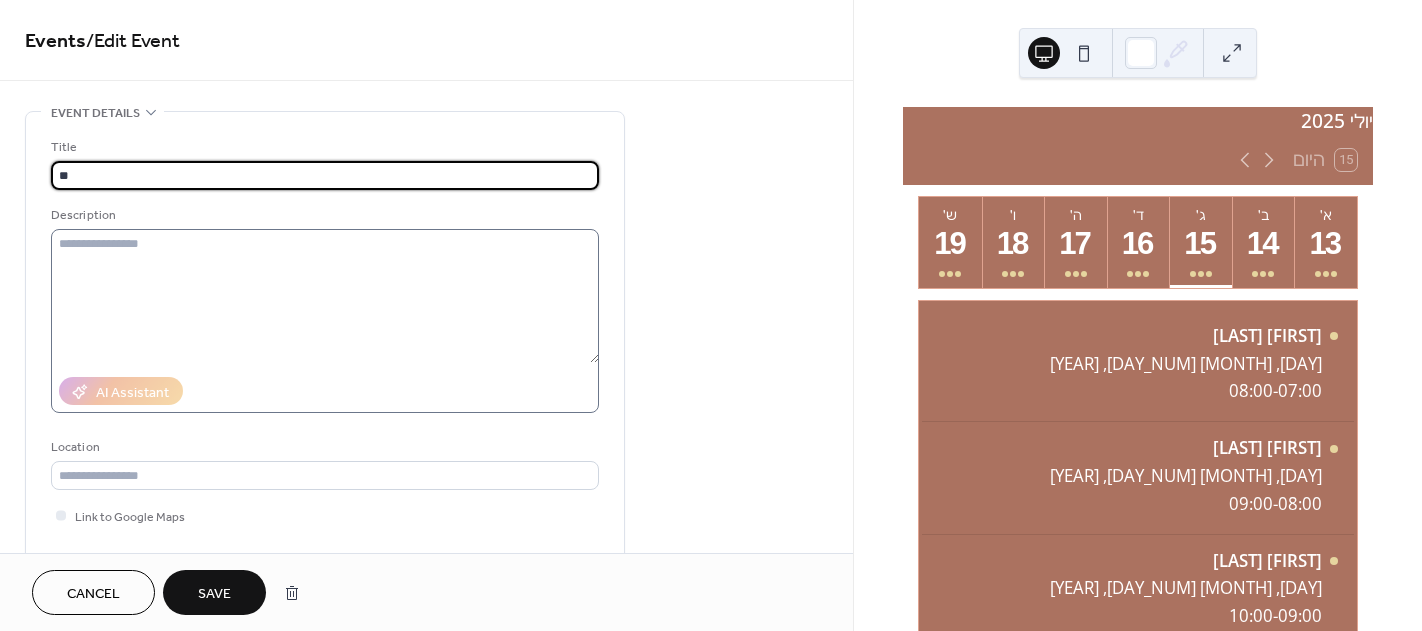 type on "*" 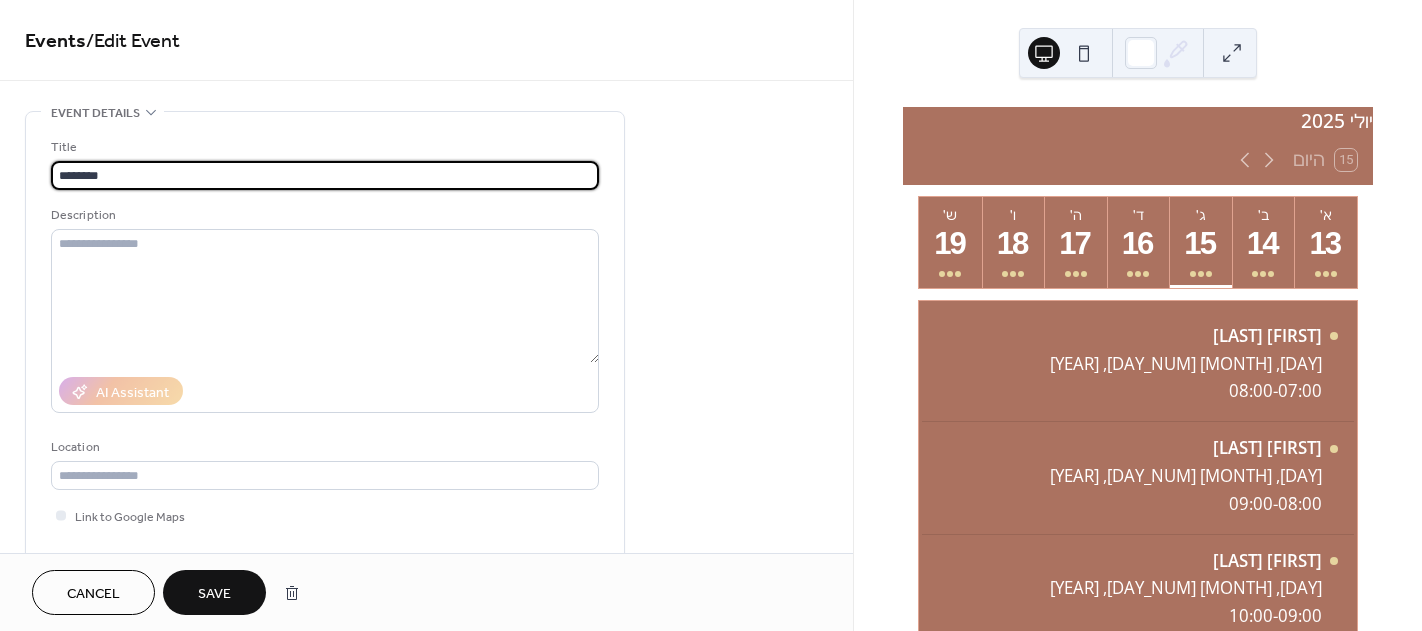 type on "********" 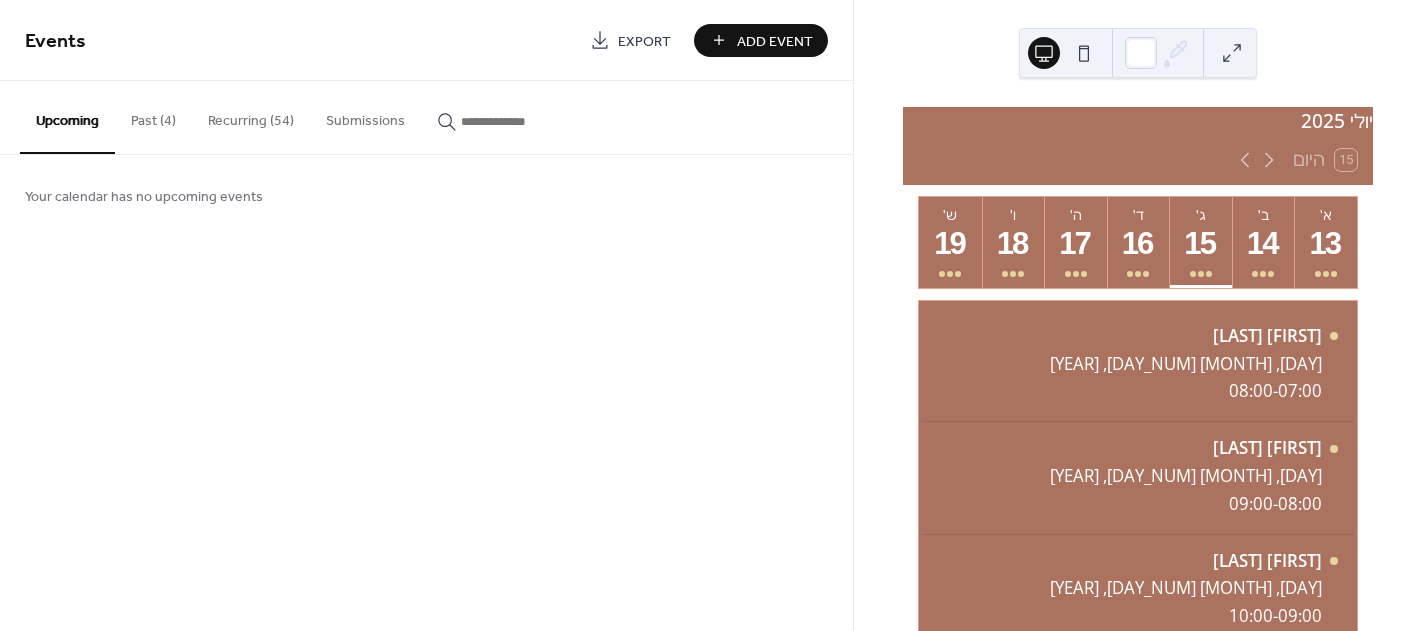 click on "Recurring (54)" at bounding box center (251, 116) 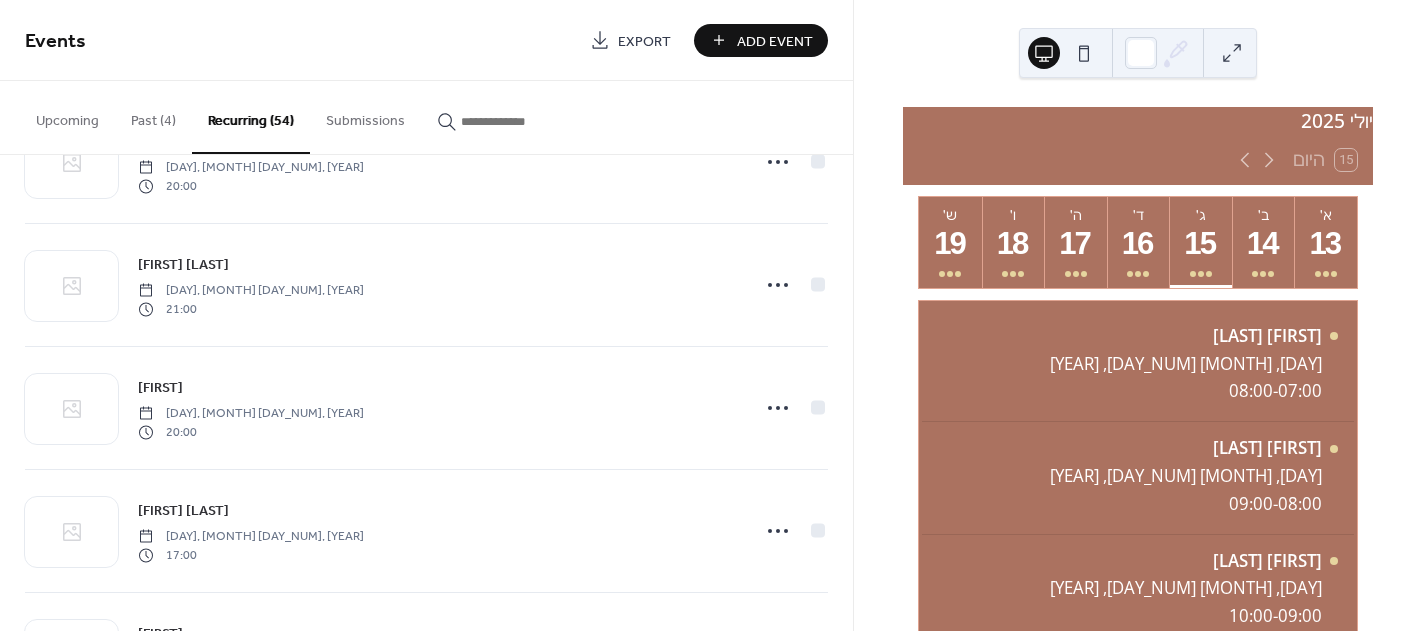 scroll, scrollTop: 2300, scrollLeft: 0, axis: vertical 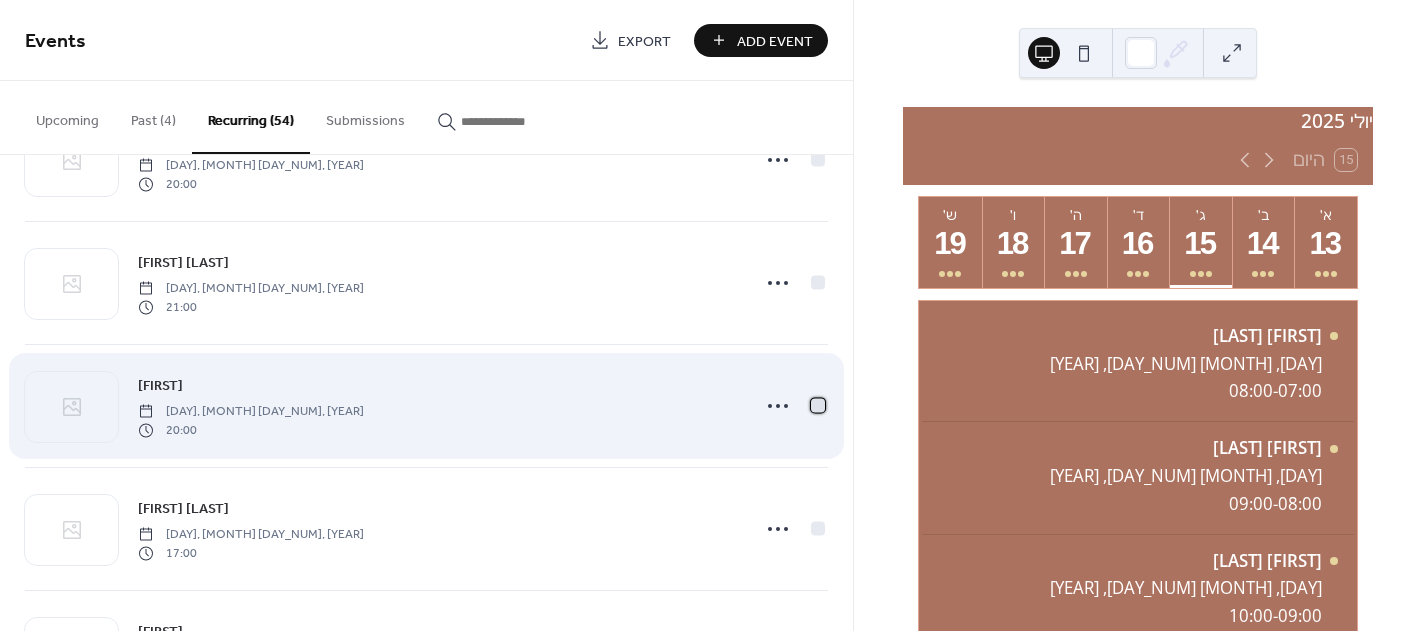 click at bounding box center [818, 405] 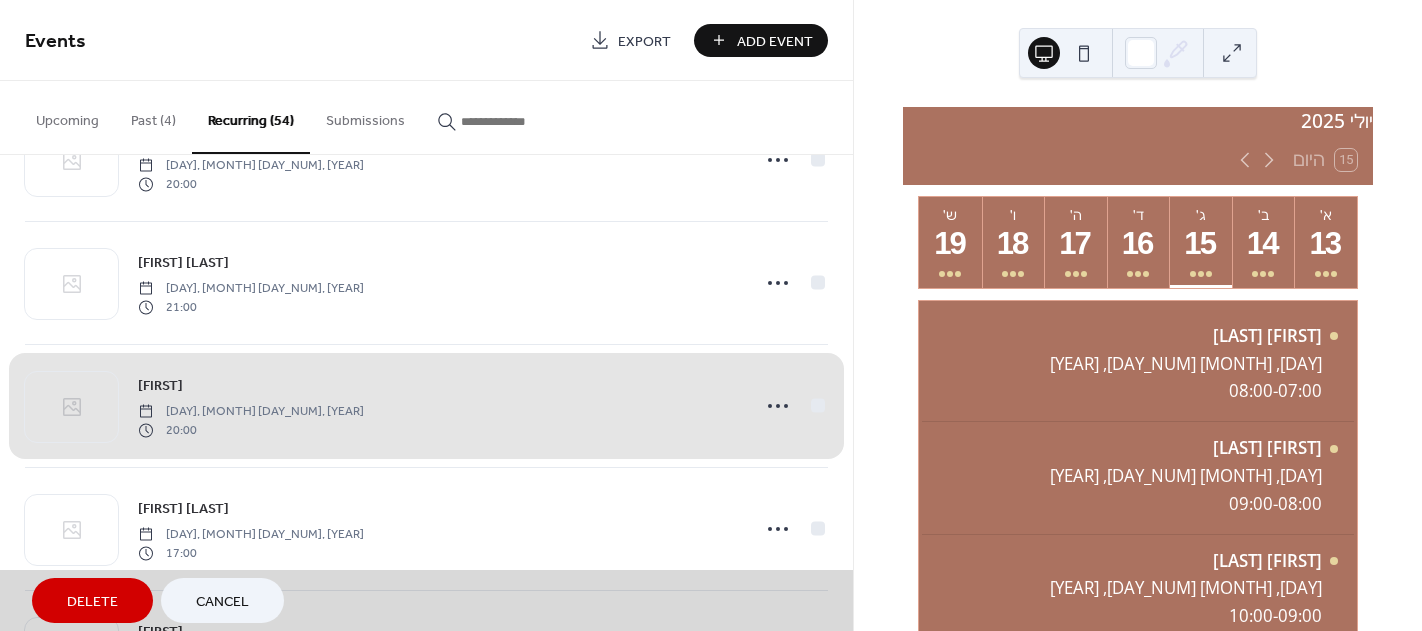 click on "Delete" at bounding box center [92, 602] 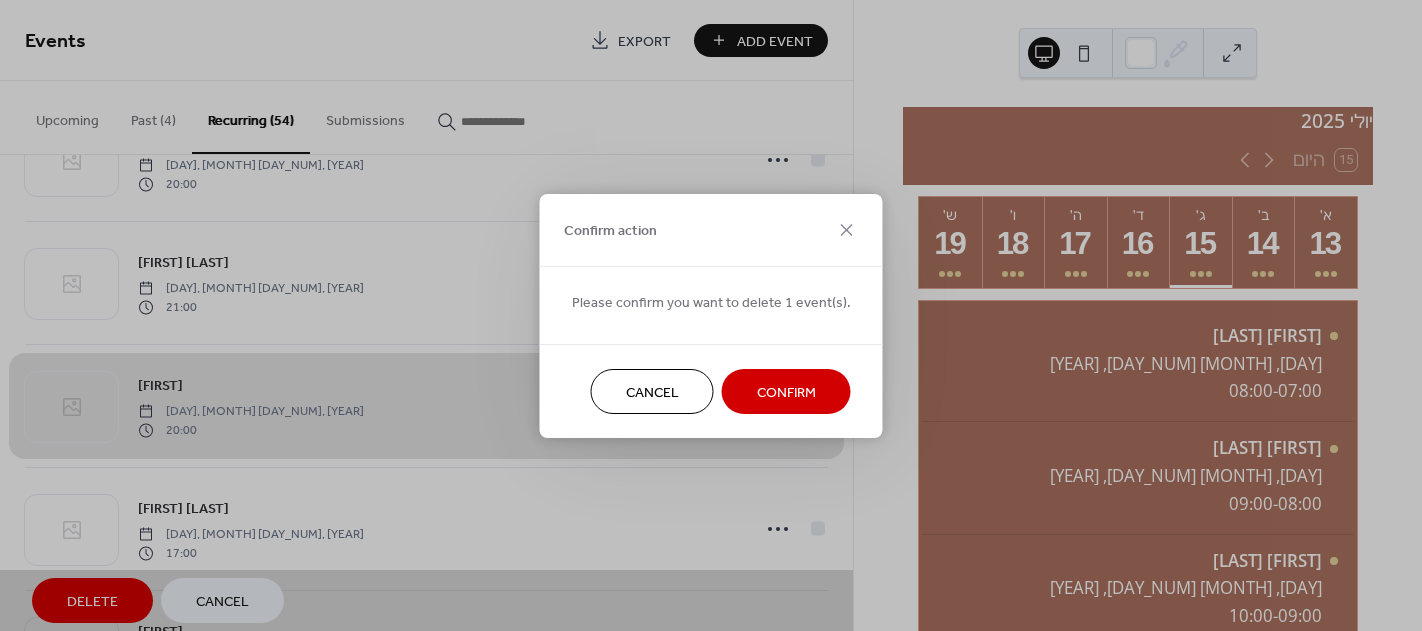 click on "Confirm" at bounding box center (786, 392) 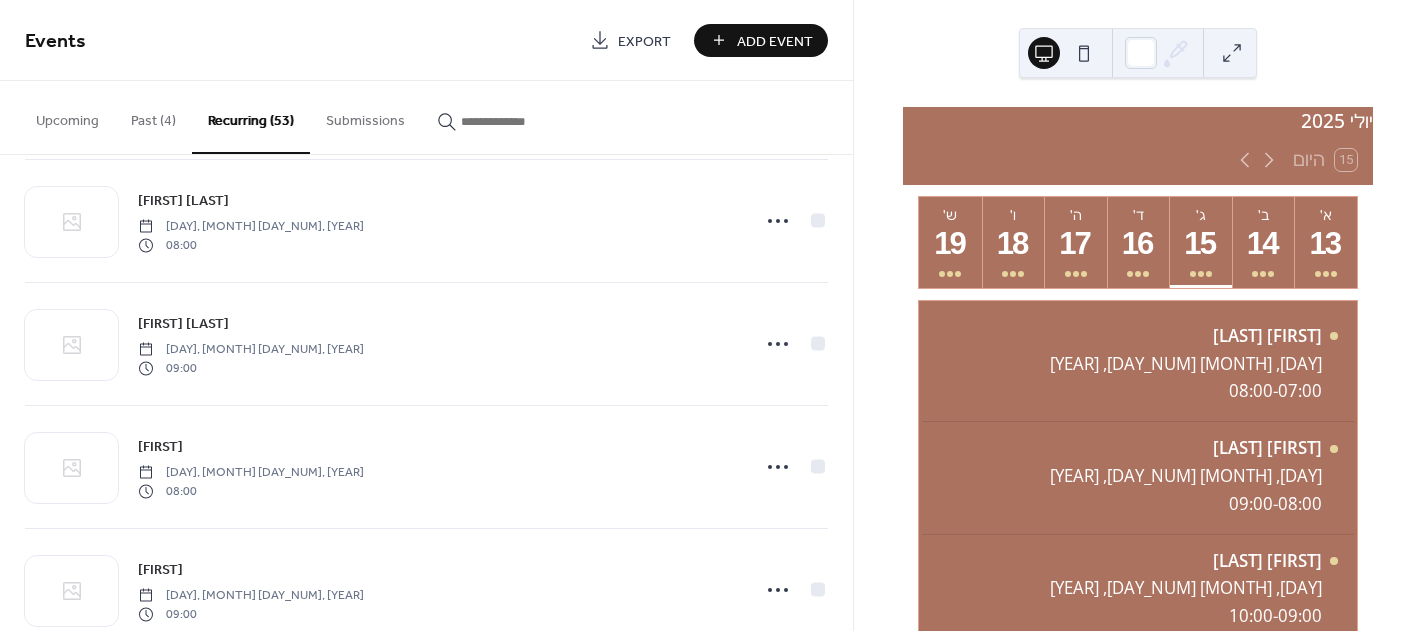 scroll, scrollTop: 3350, scrollLeft: 0, axis: vertical 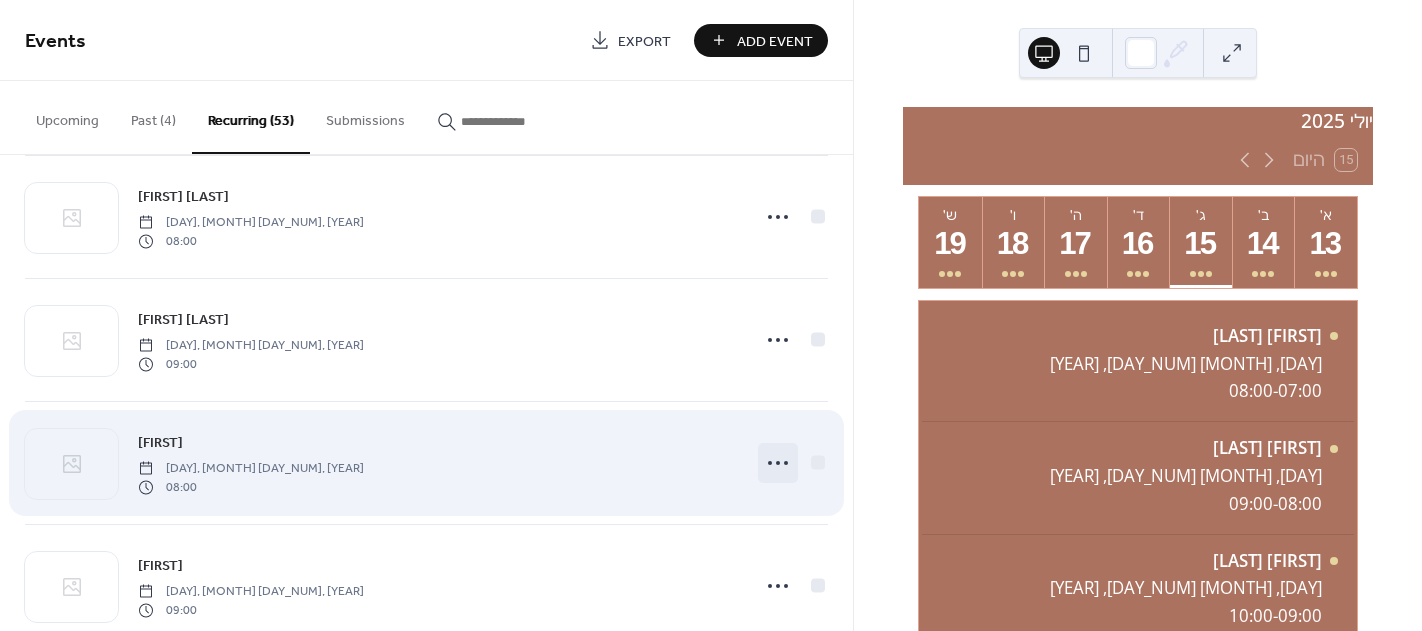 click 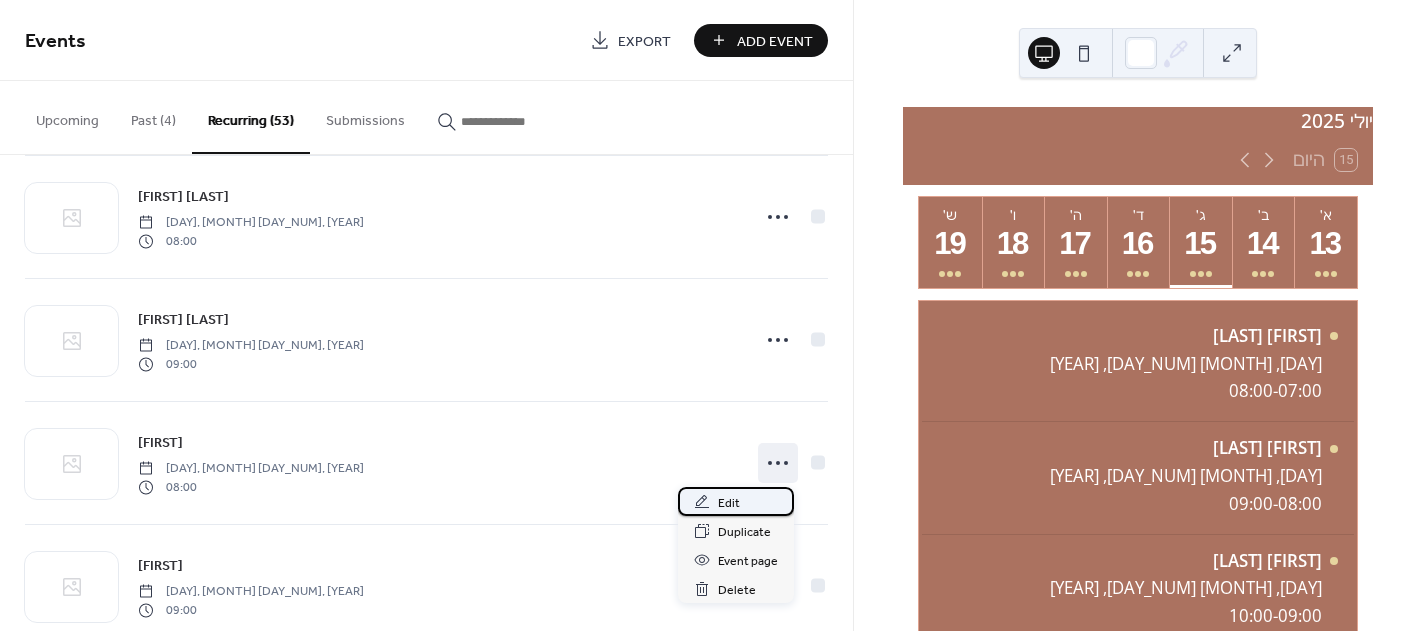 click on "Edit" at bounding box center (729, 503) 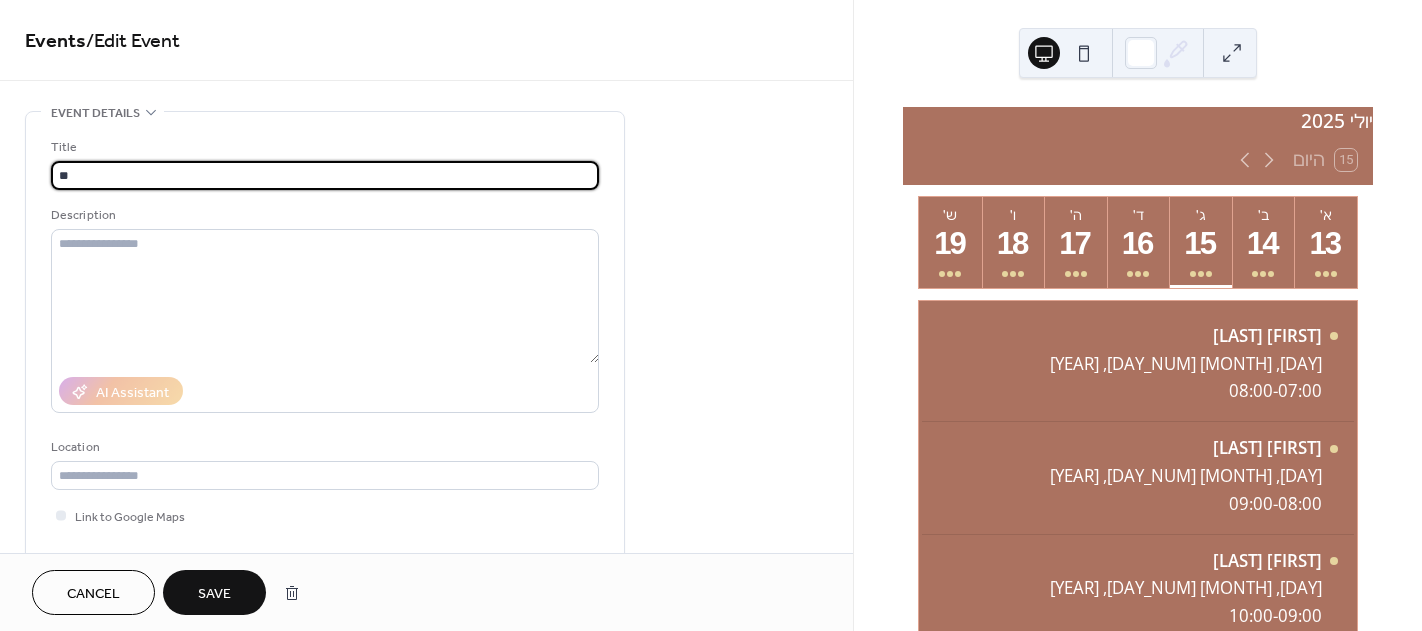 type on "*" 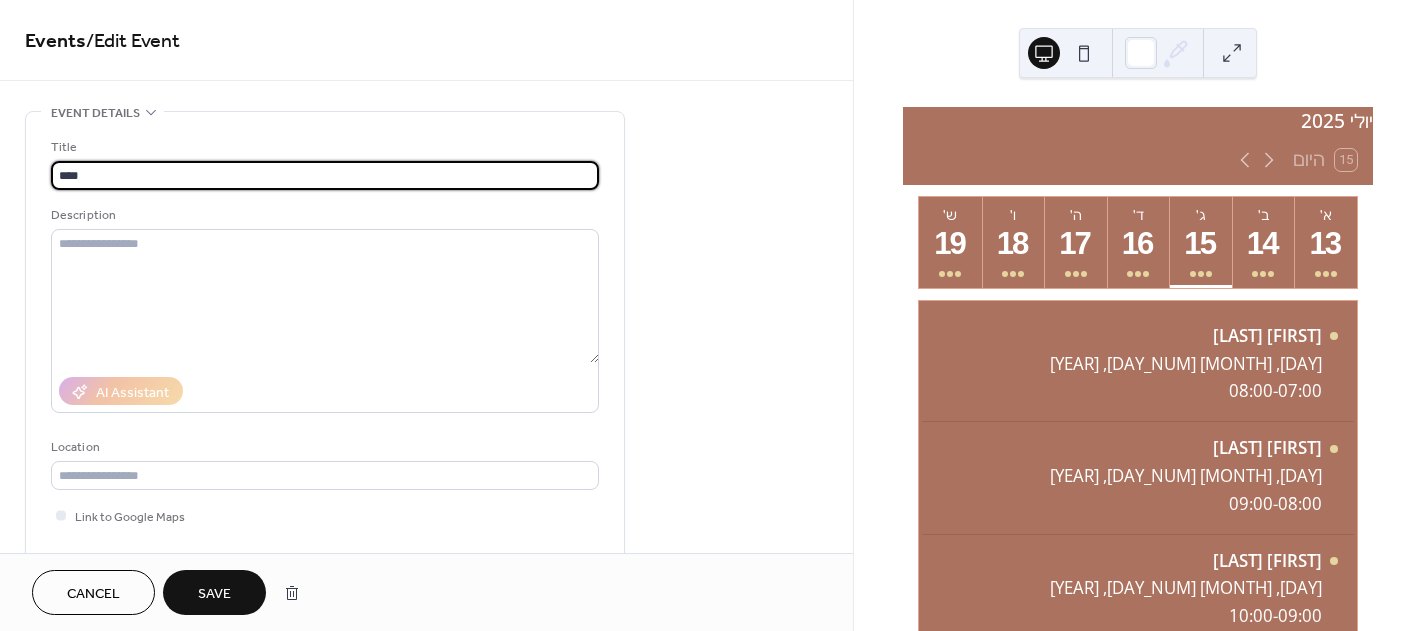 type on "****" 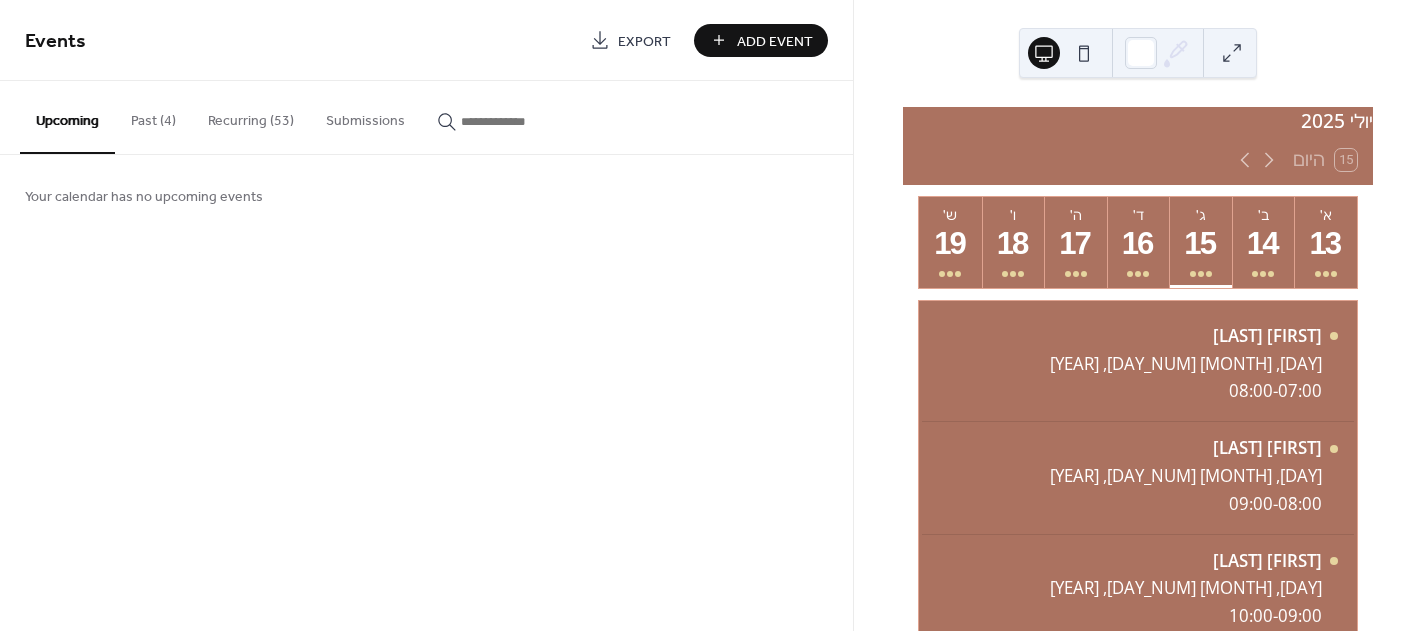 click on "Recurring (53)" at bounding box center [251, 116] 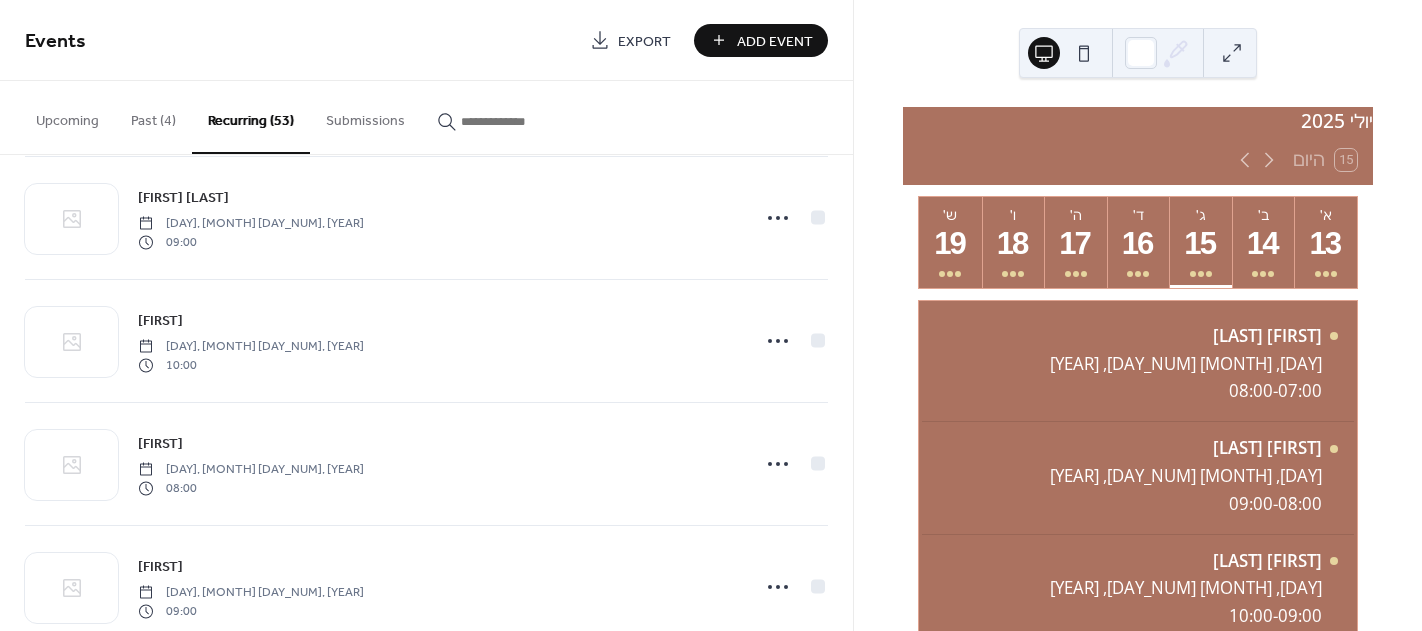 scroll, scrollTop: 3473, scrollLeft: 0, axis: vertical 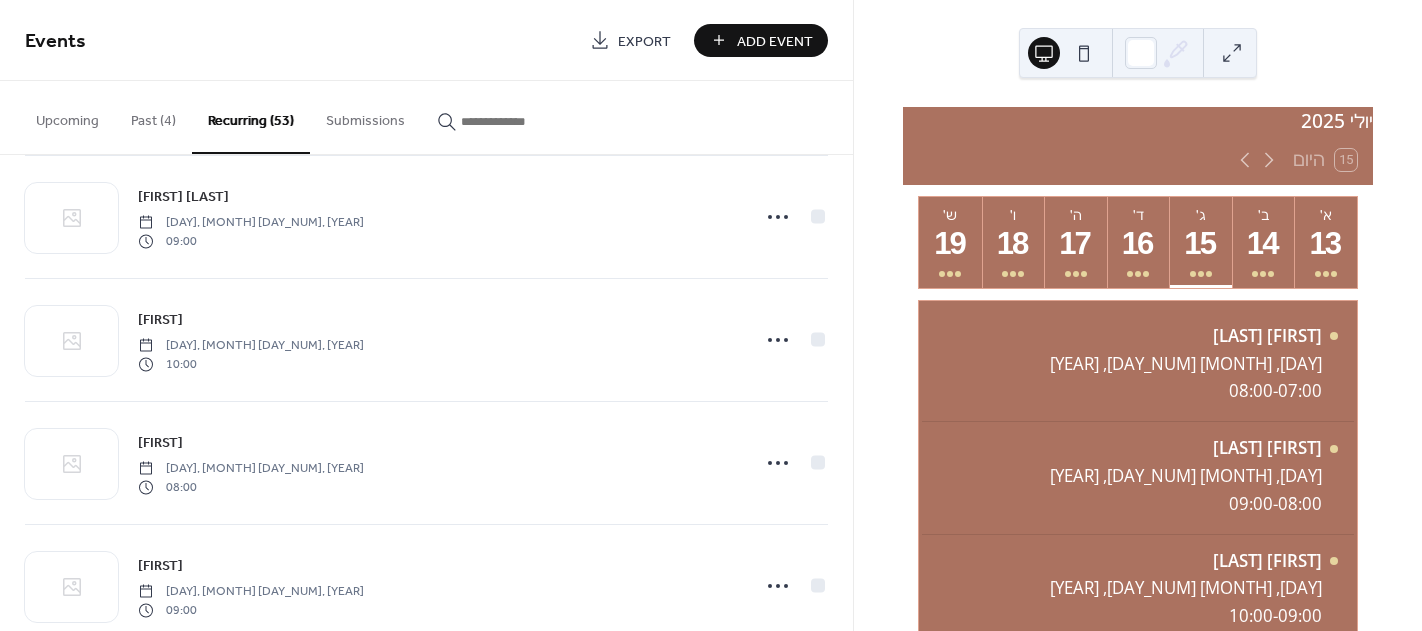 click on "Add Event" at bounding box center (761, 40) 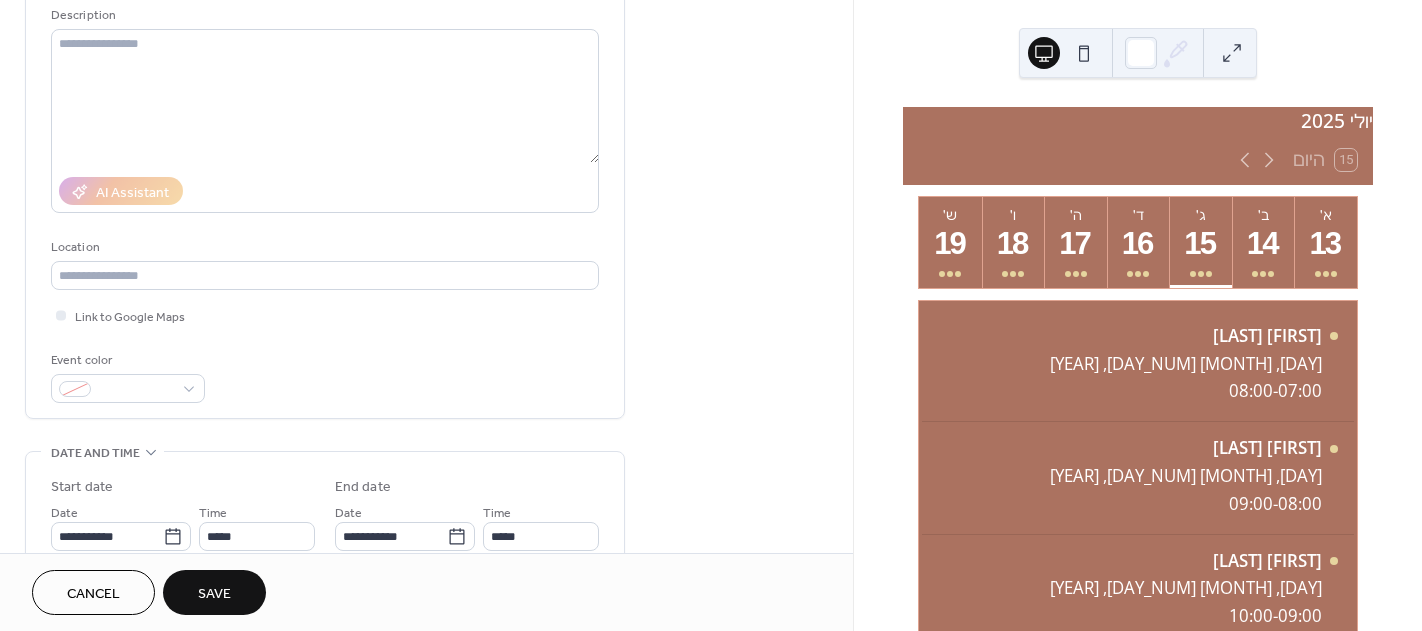 scroll, scrollTop: 0, scrollLeft: 0, axis: both 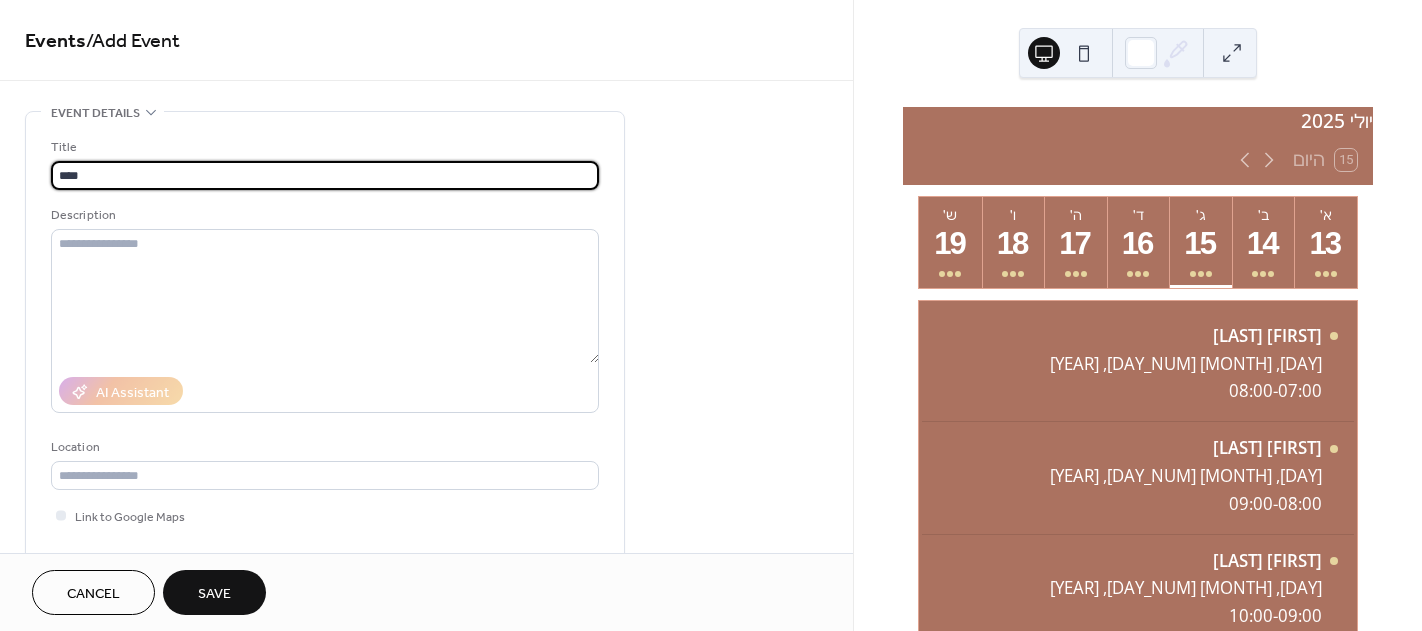 type on "****" 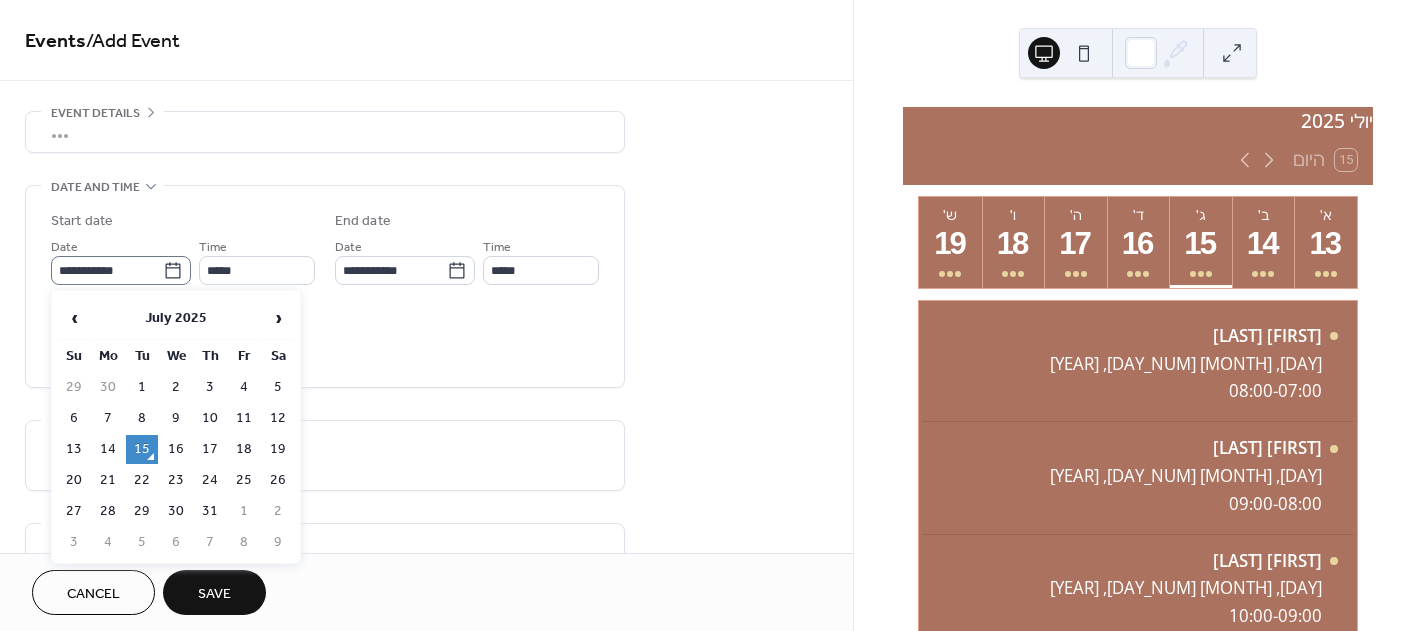 click 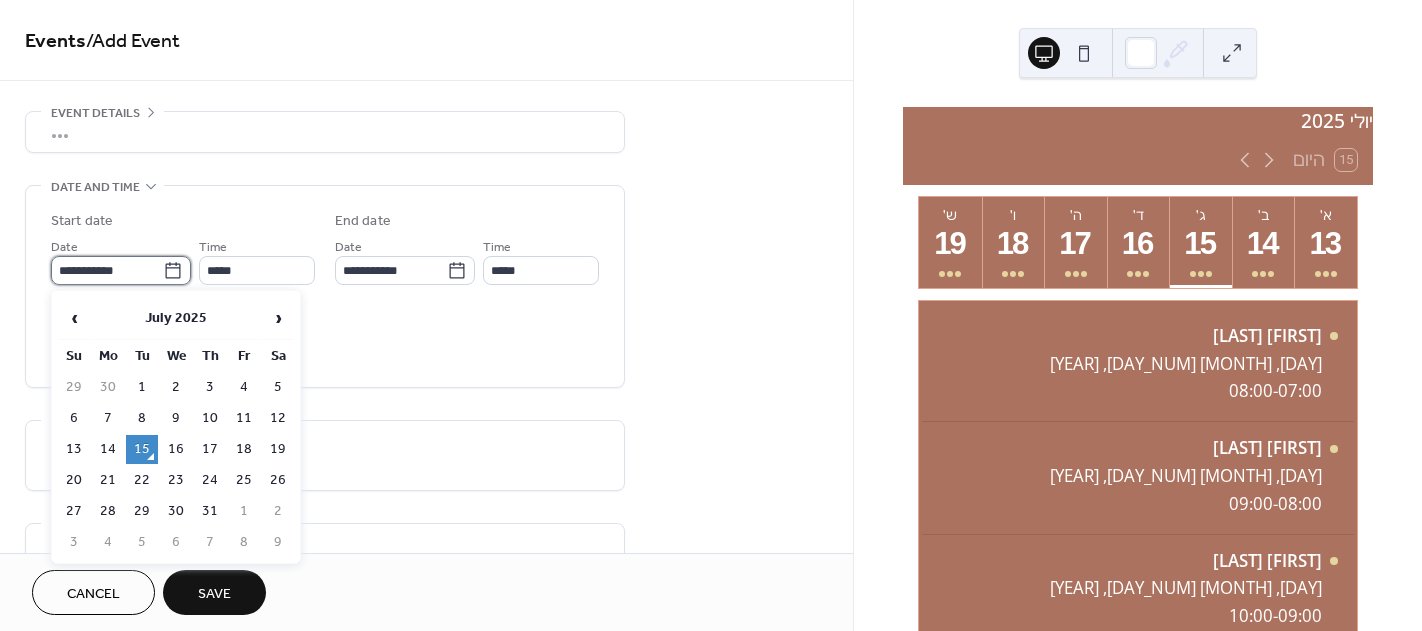 click on "**********" at bounding box center (107, 270) 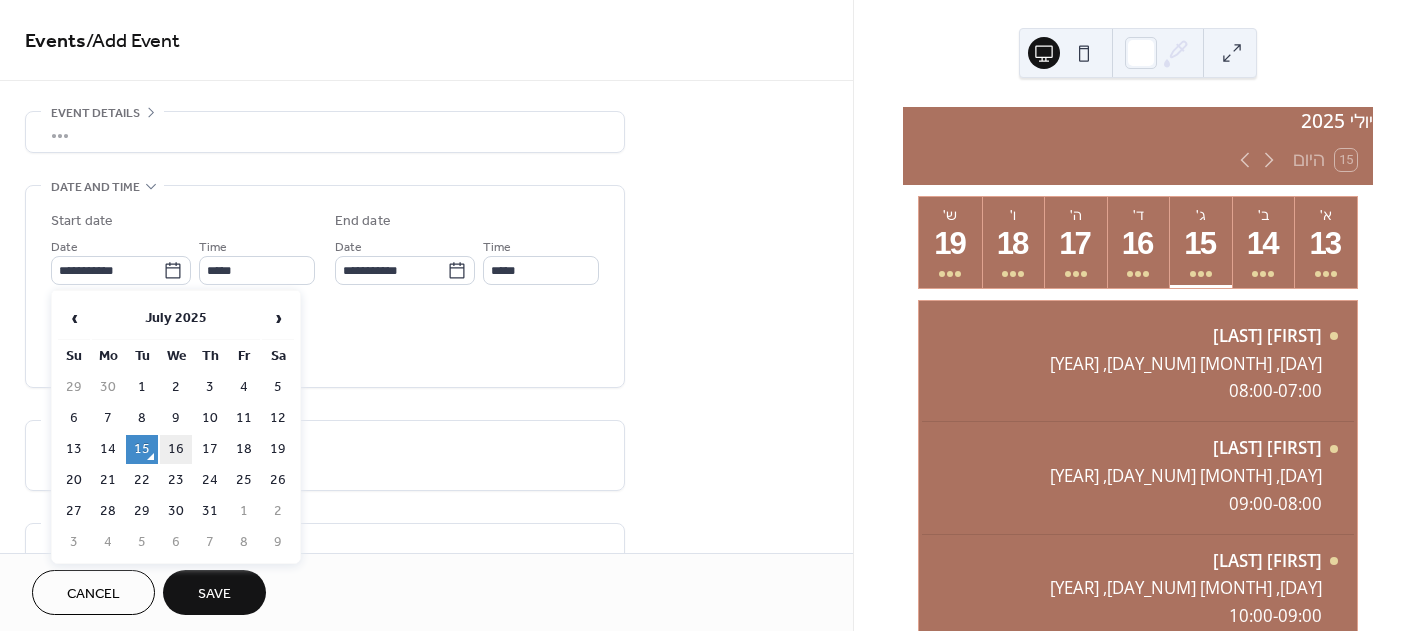 click on "16" at bounding box center [176, 449] 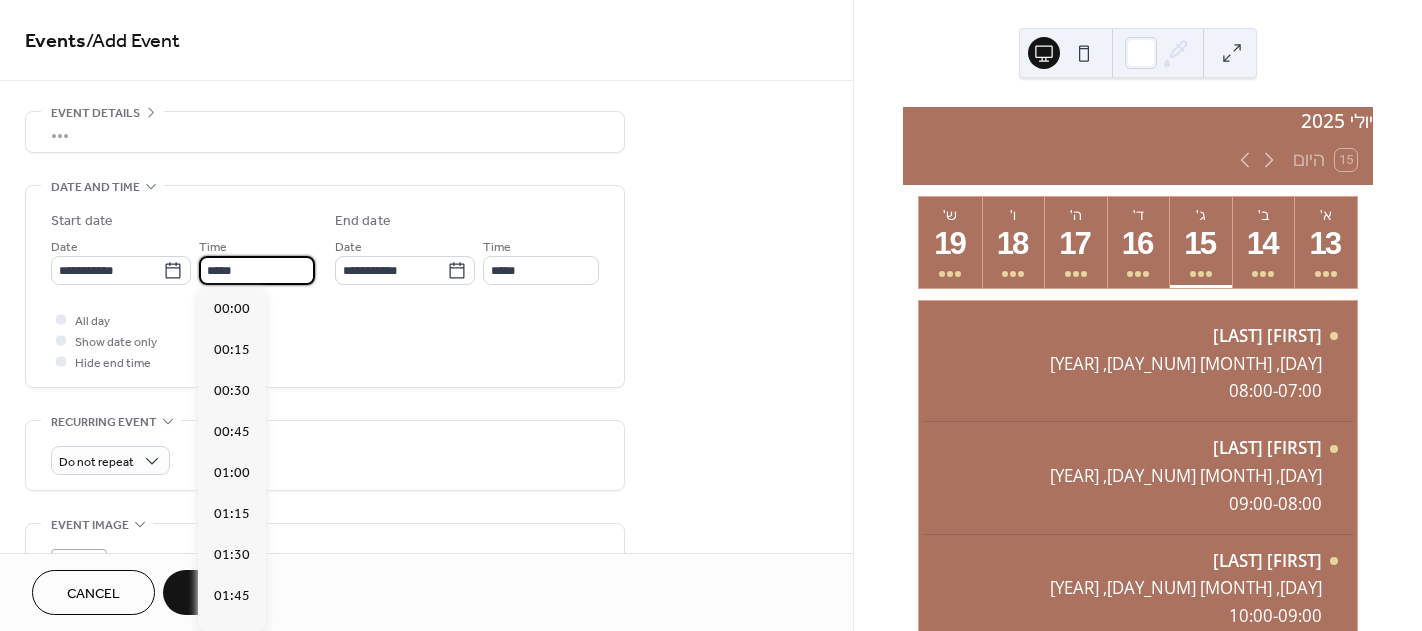 scroll, scrollTop: 1968, scrollLeft: 0, axis: vertical 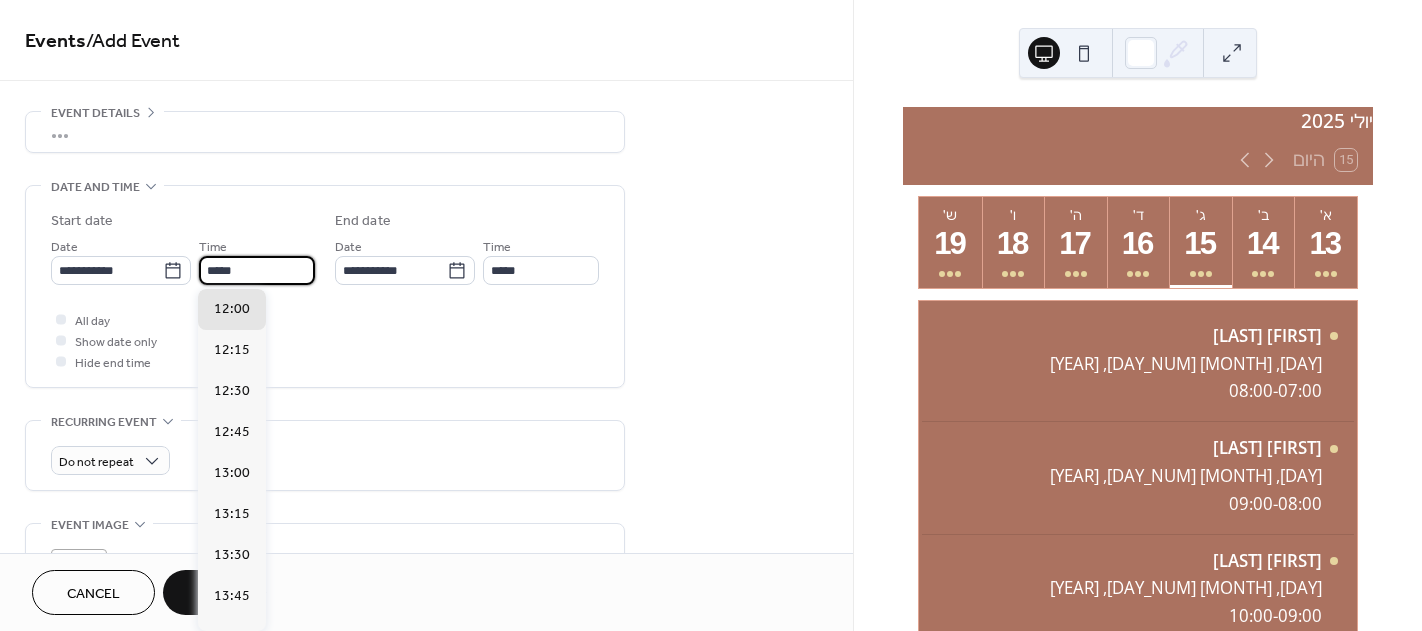 click on "*****" at bounding box center (257, 270) 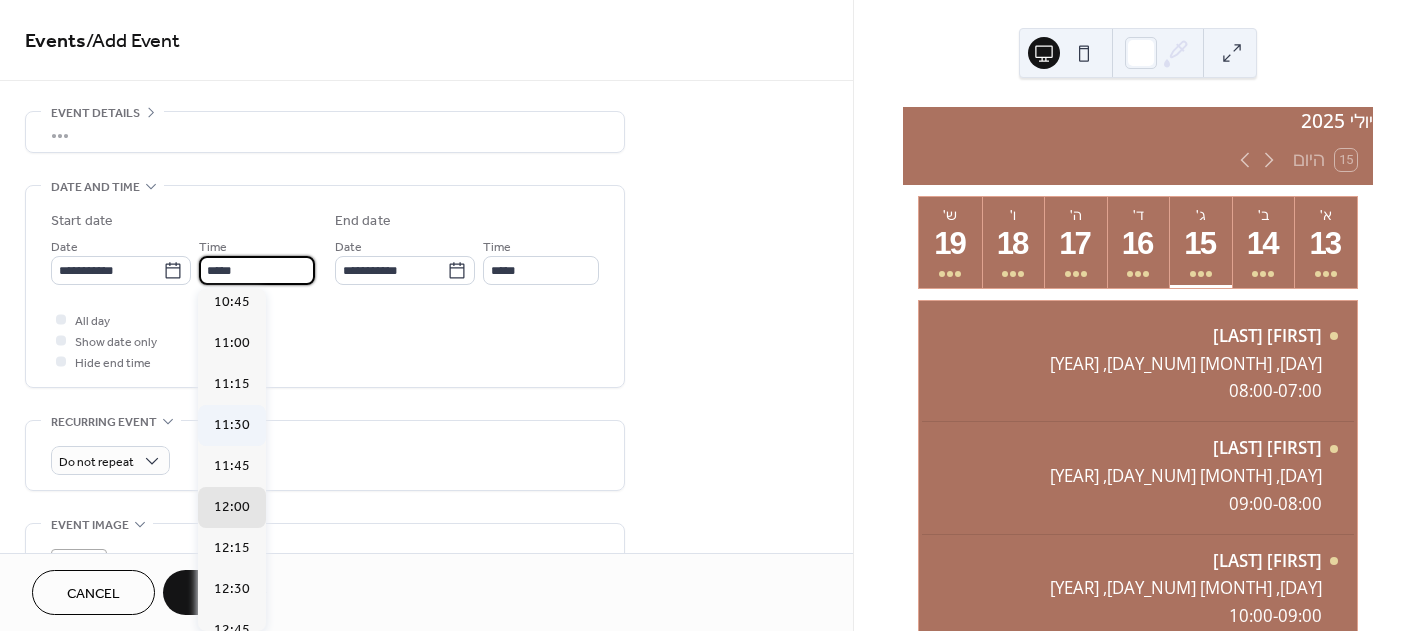 scroll, scrollTop: 1768, scrollLeft: 0, axis: vertical 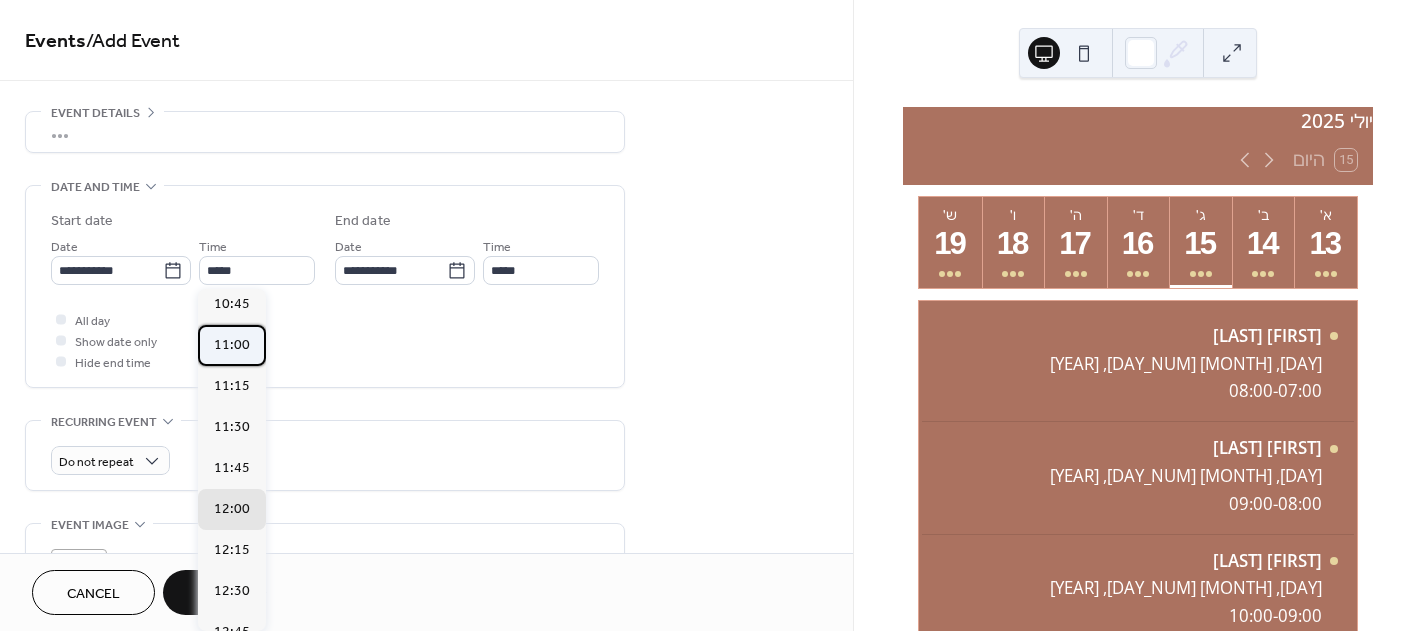 click on "11:00" at bounding box center (232, 345) 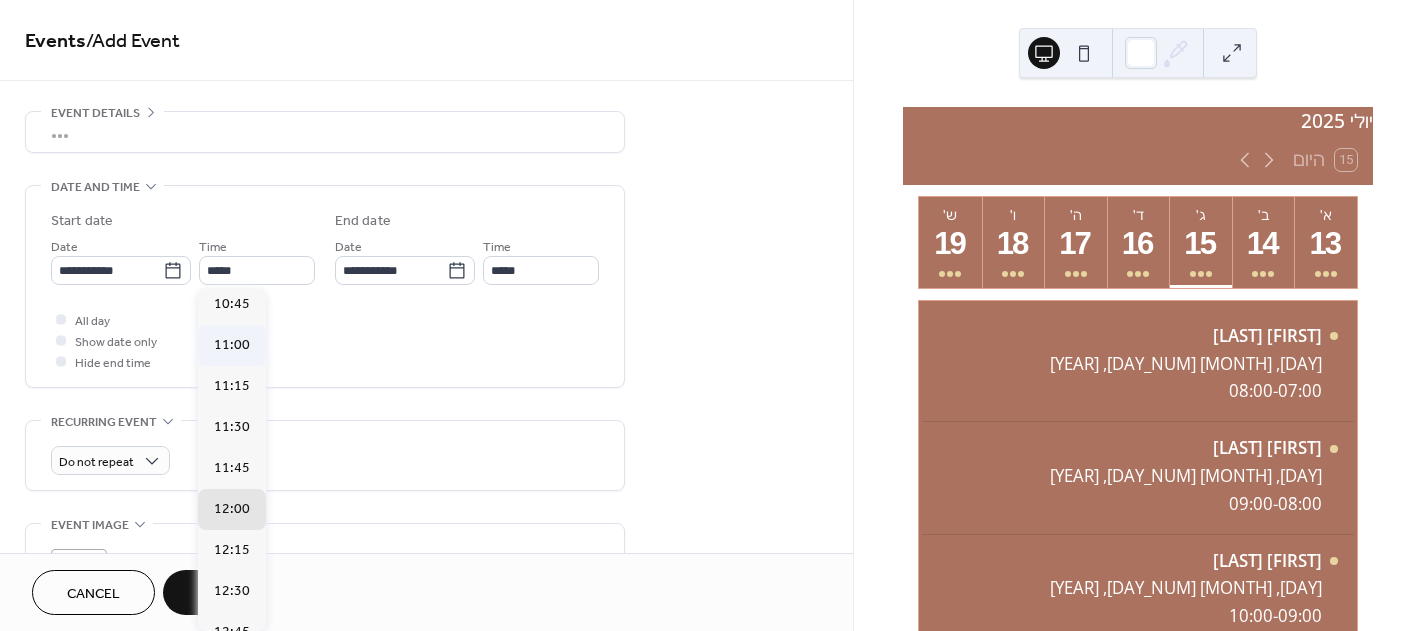 type on "*****" 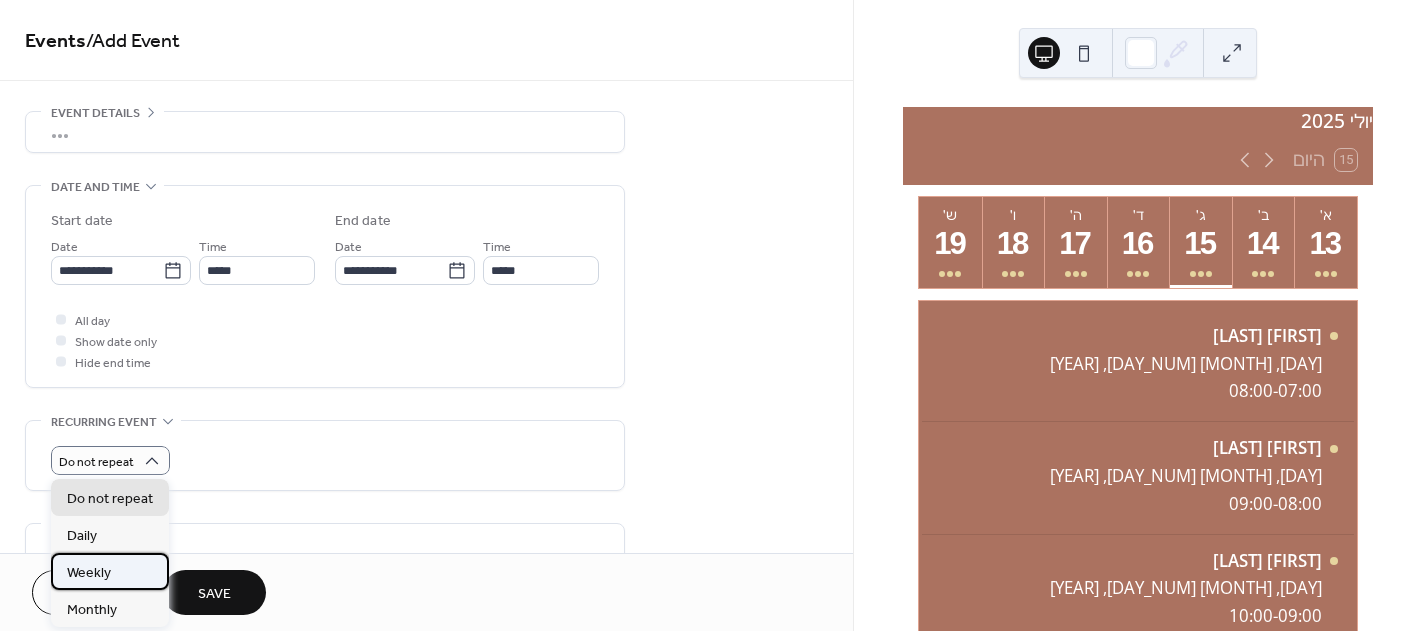 click on "Weekly" at bounding box center (89, 573) 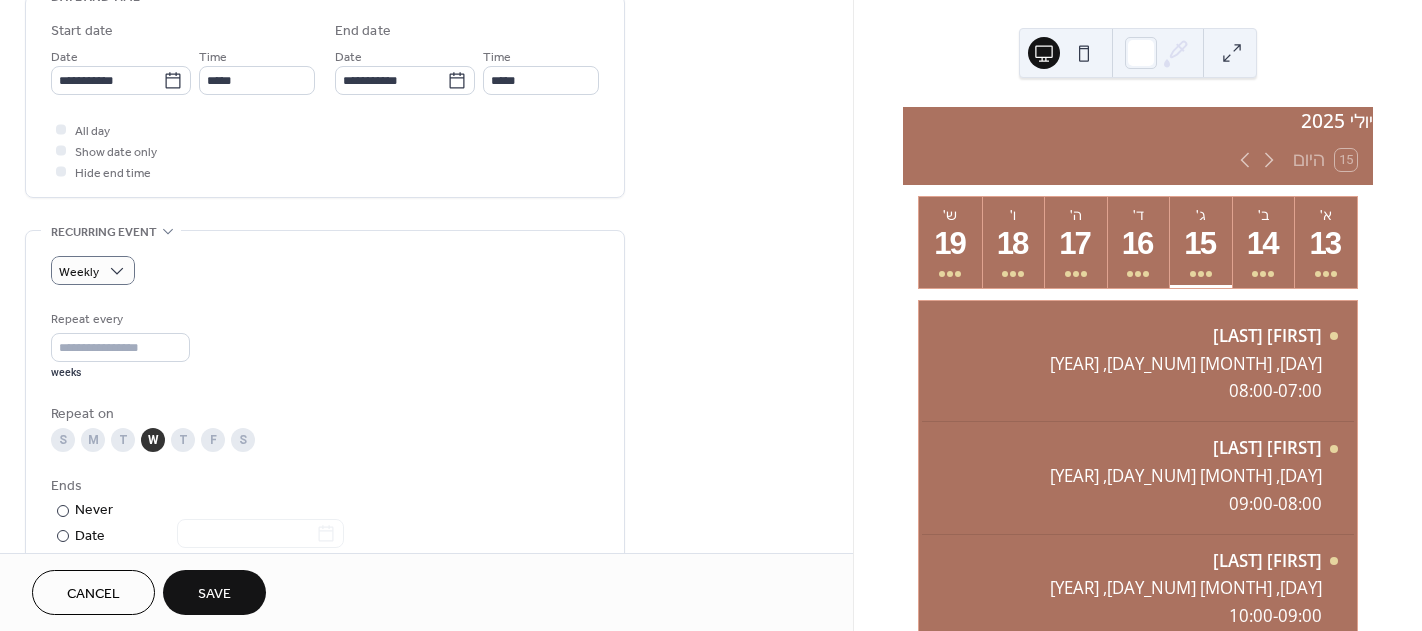 scroll, scrollTop: 200, scrollLeft: 0, axis: vertical 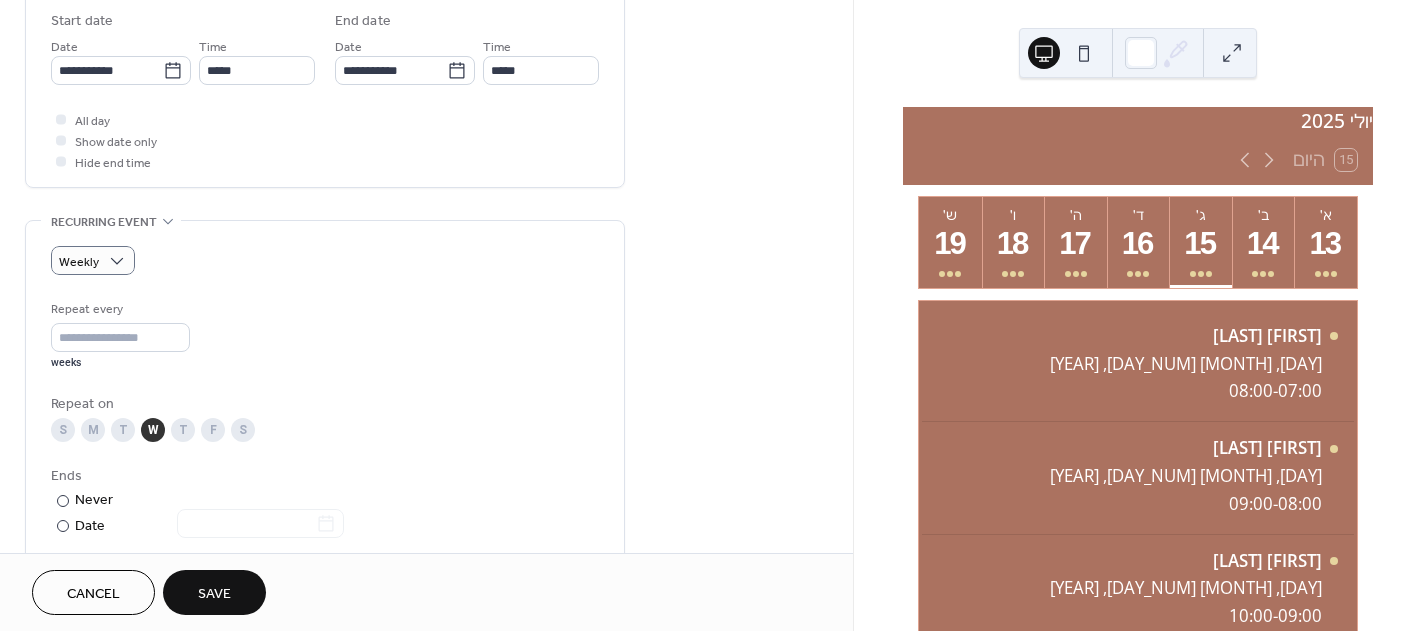 click on "Save" at bounding box center (214, 594) 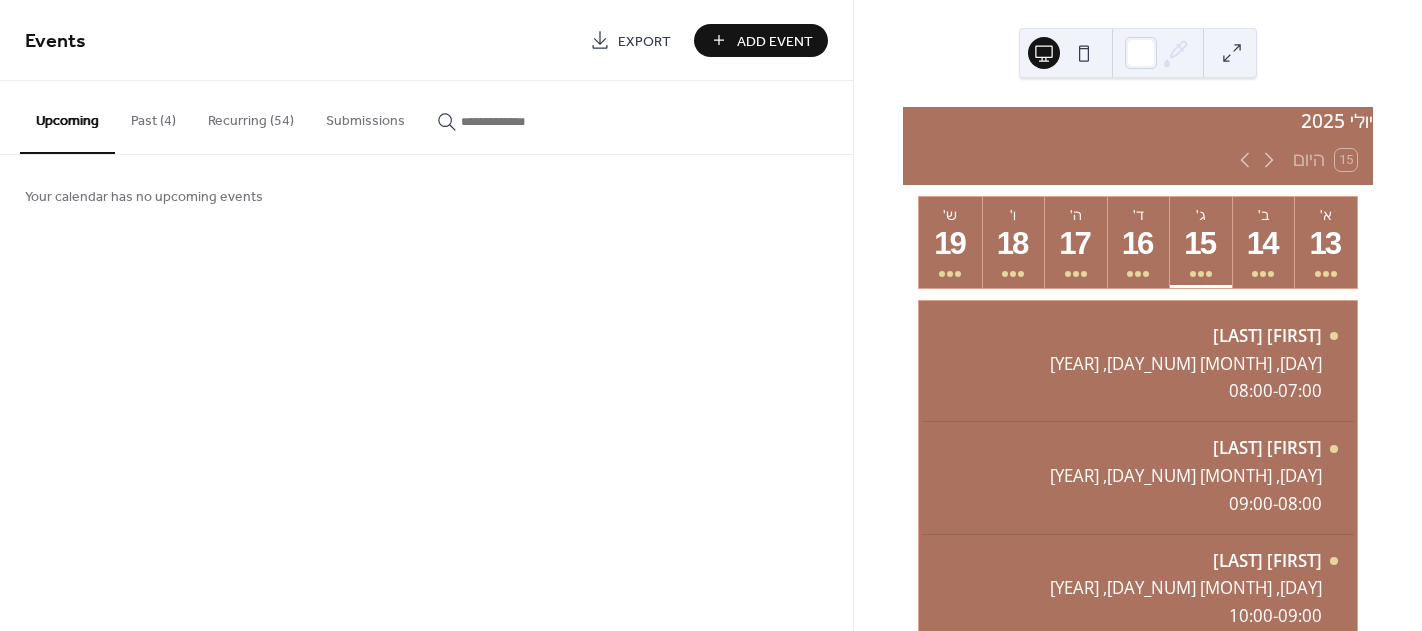 click on "Recurring (54)" at bounding box center (251, 116) 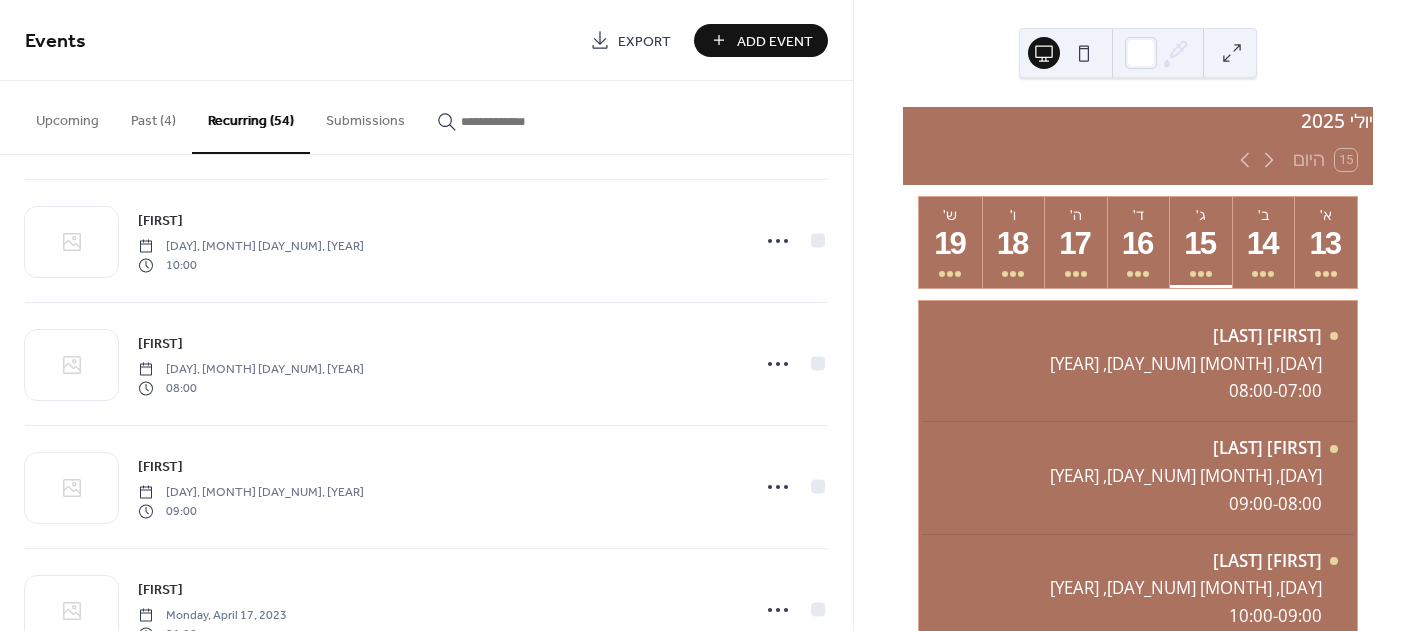 scroll, scrollTop: 3573, scrollLeft: 0, axis: vertical 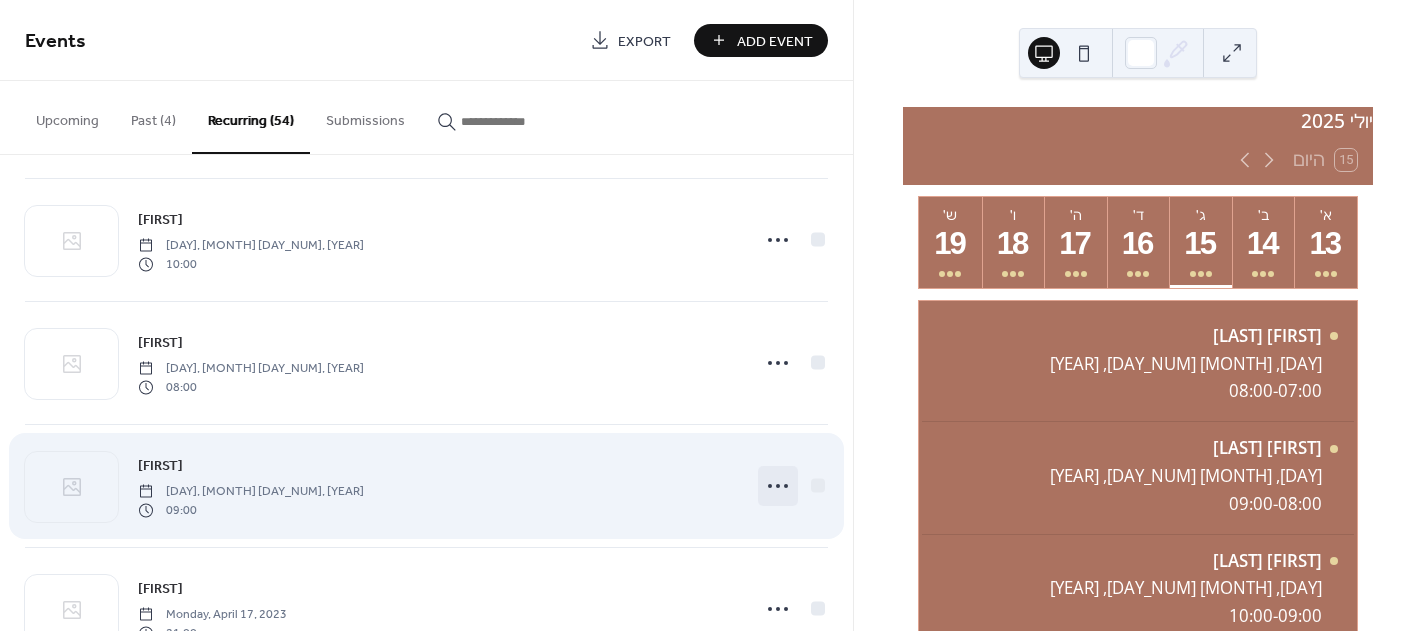 click 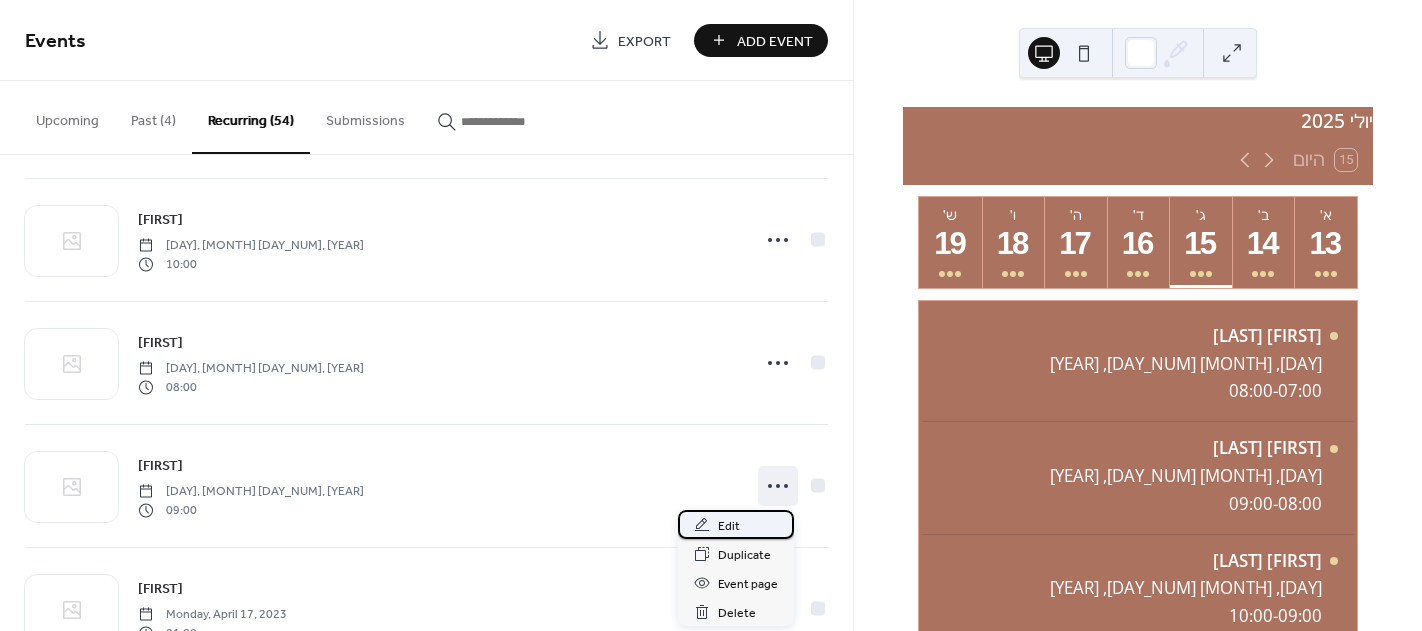 click on "Edit" at bounding box center (729, 526) 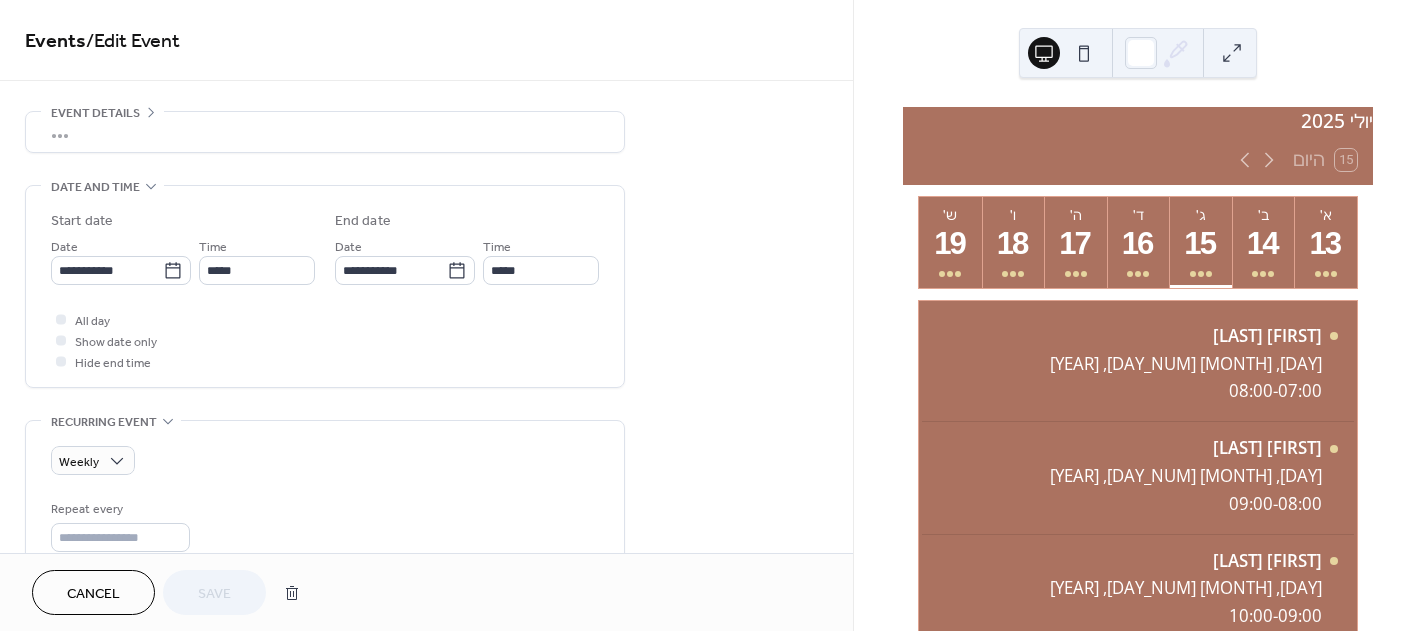 scroll, scrollTop: 63, scrollLeft: 0, axis: vertical 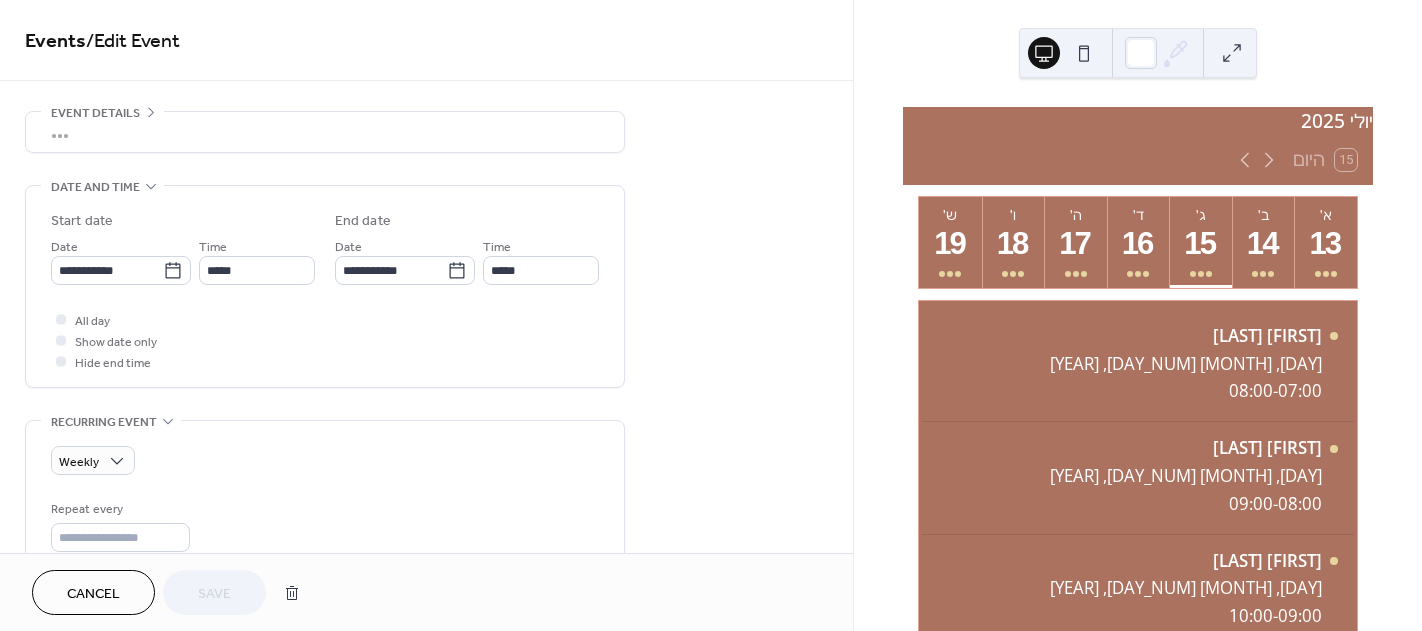 click on "Event details" at bounding box center (95, 113) 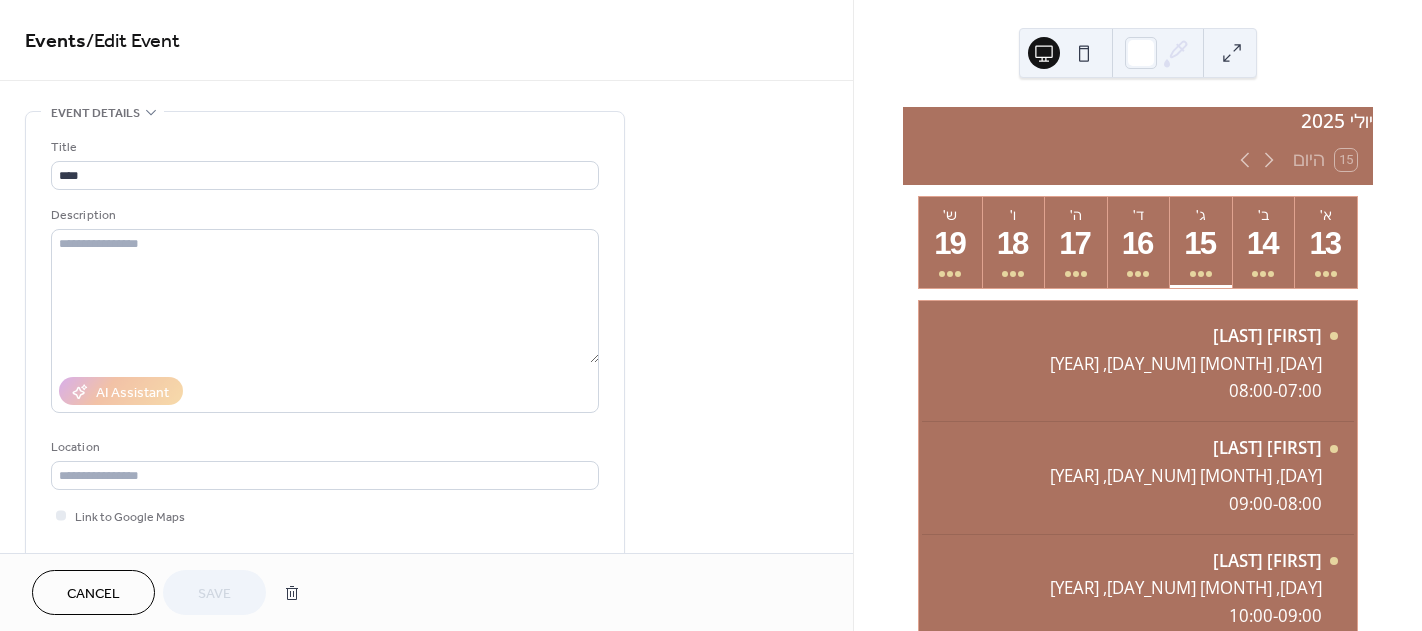 scroll, scrollTop: 0, scrollLeft: 0, axis: both 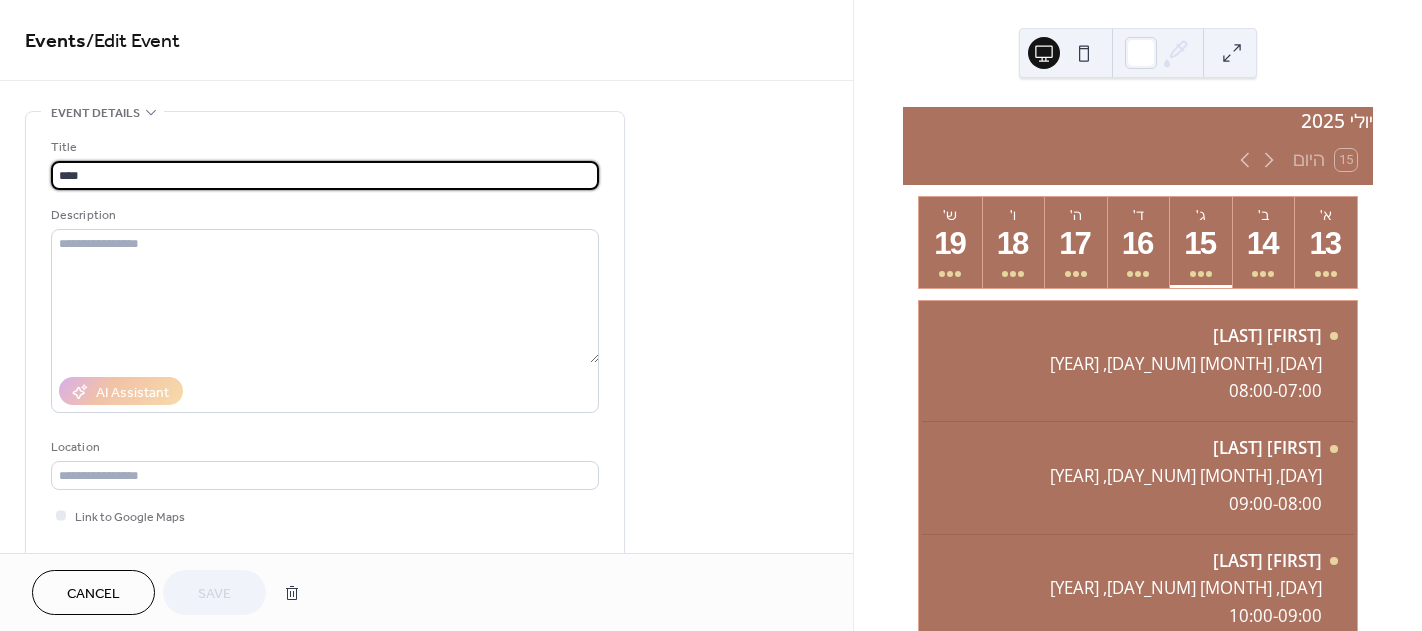 drag, startPoint x: 95, startPoint y: 164, endPoint x: 16, endPoint y: 170, distance: 79.22752 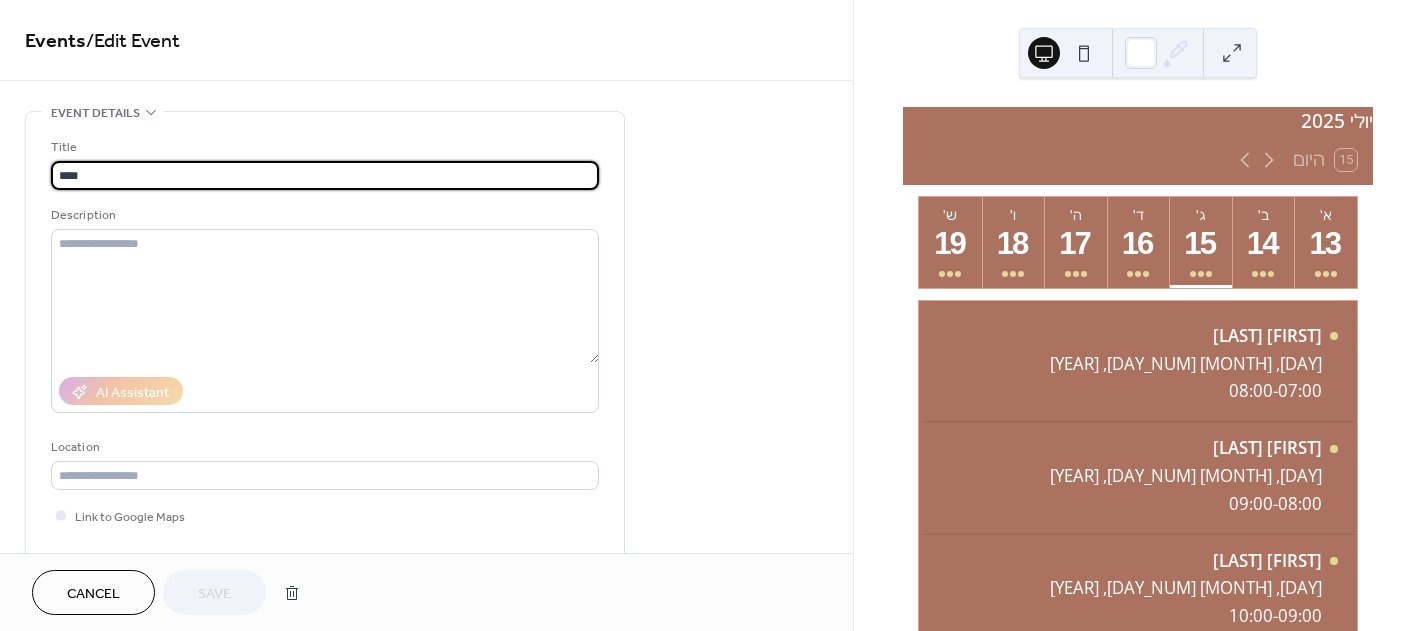 click on "**********" at bounding box center [426, 894] 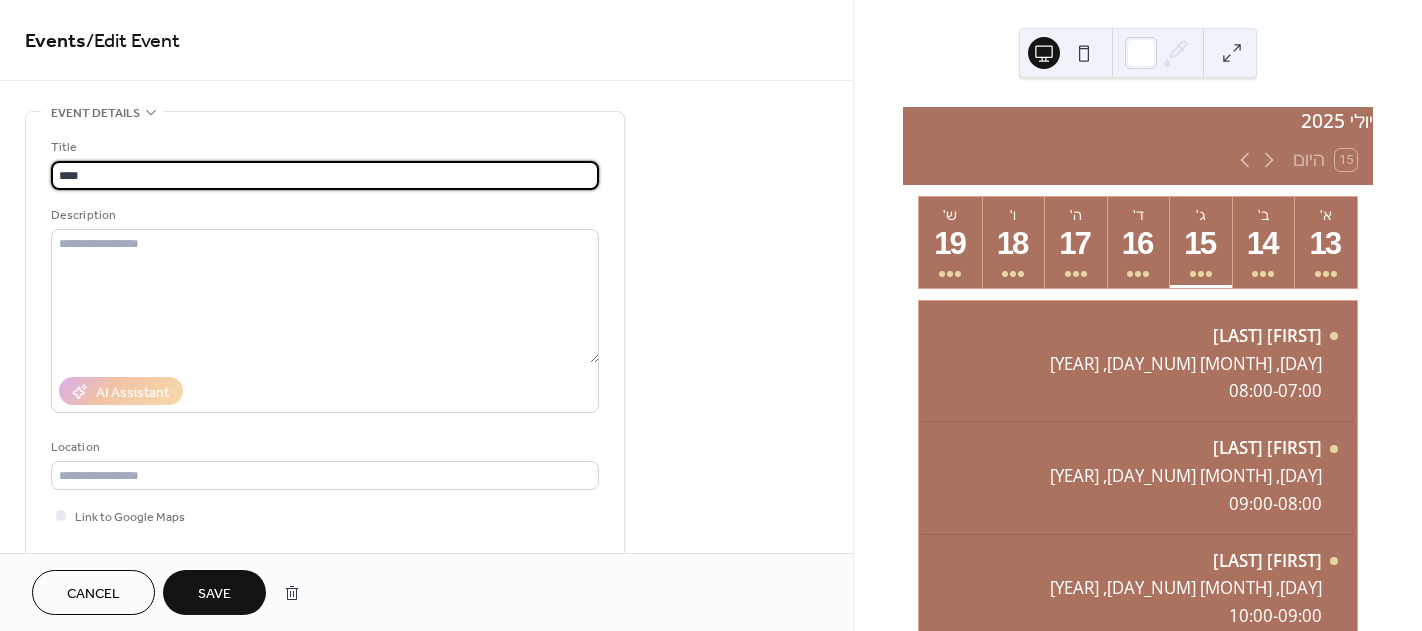 type on "****" 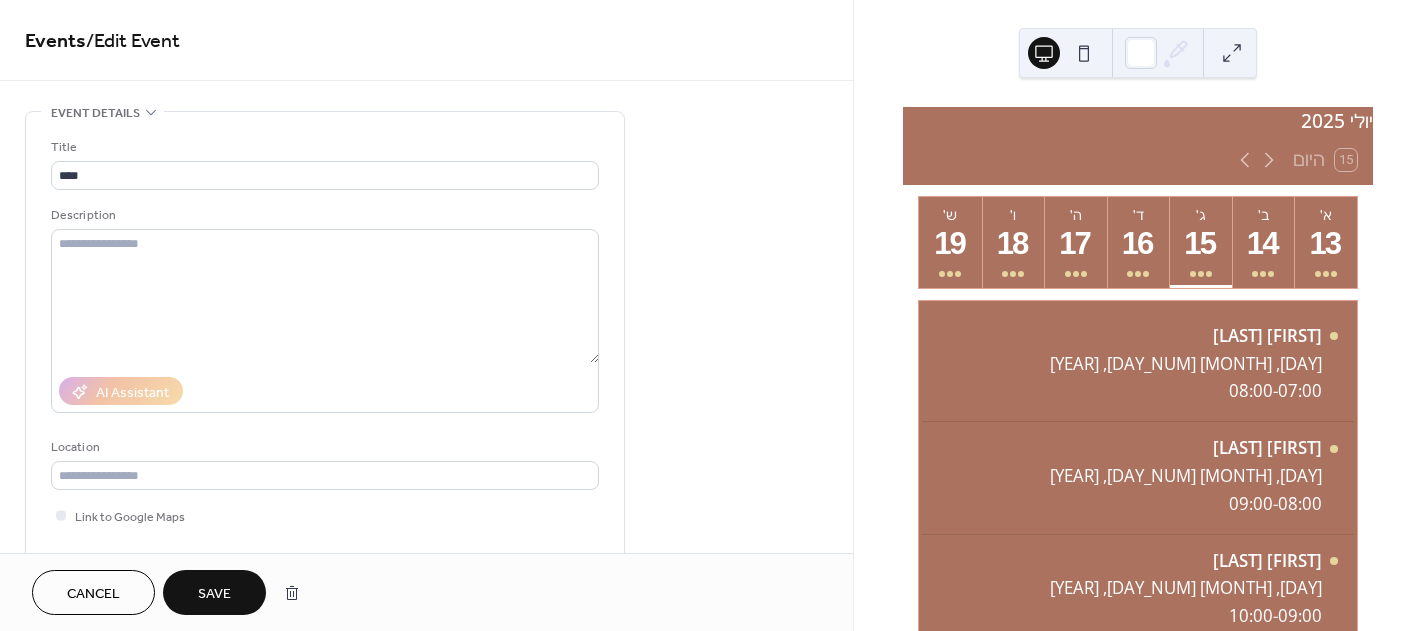 click on "Save" at bounding box center [214, 594] 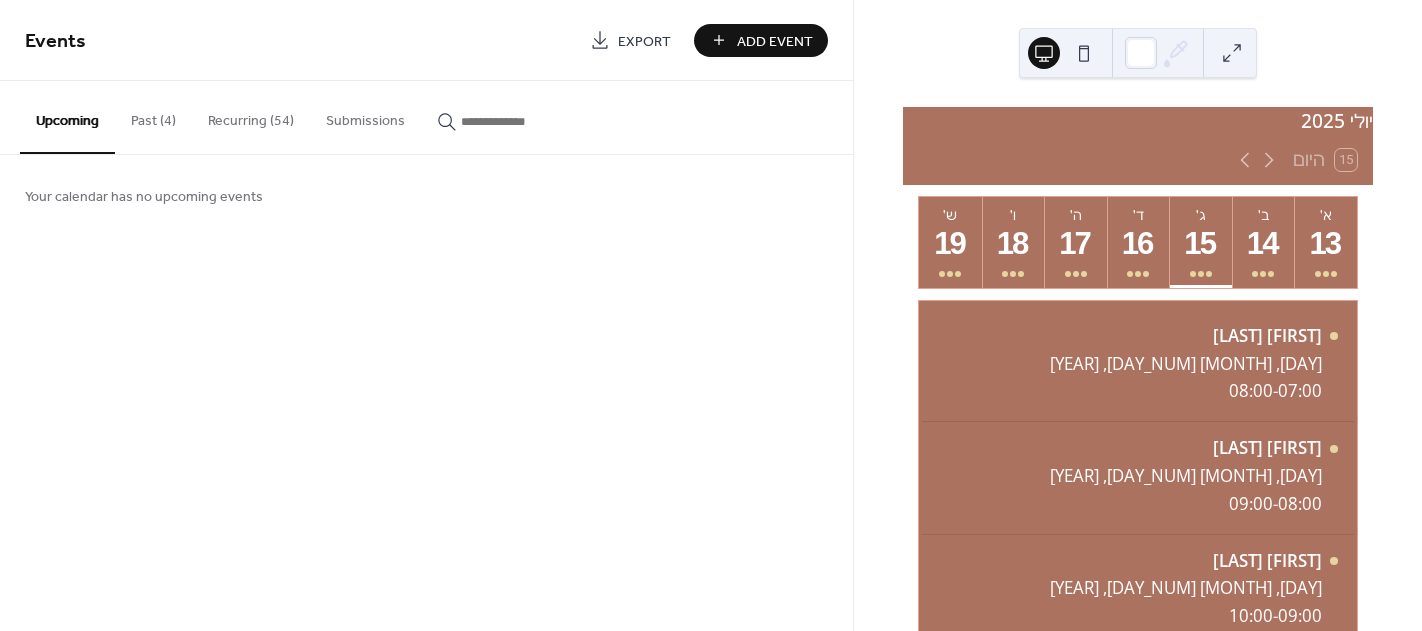click on "Recurring (54)" at bounding box center [251, 116] 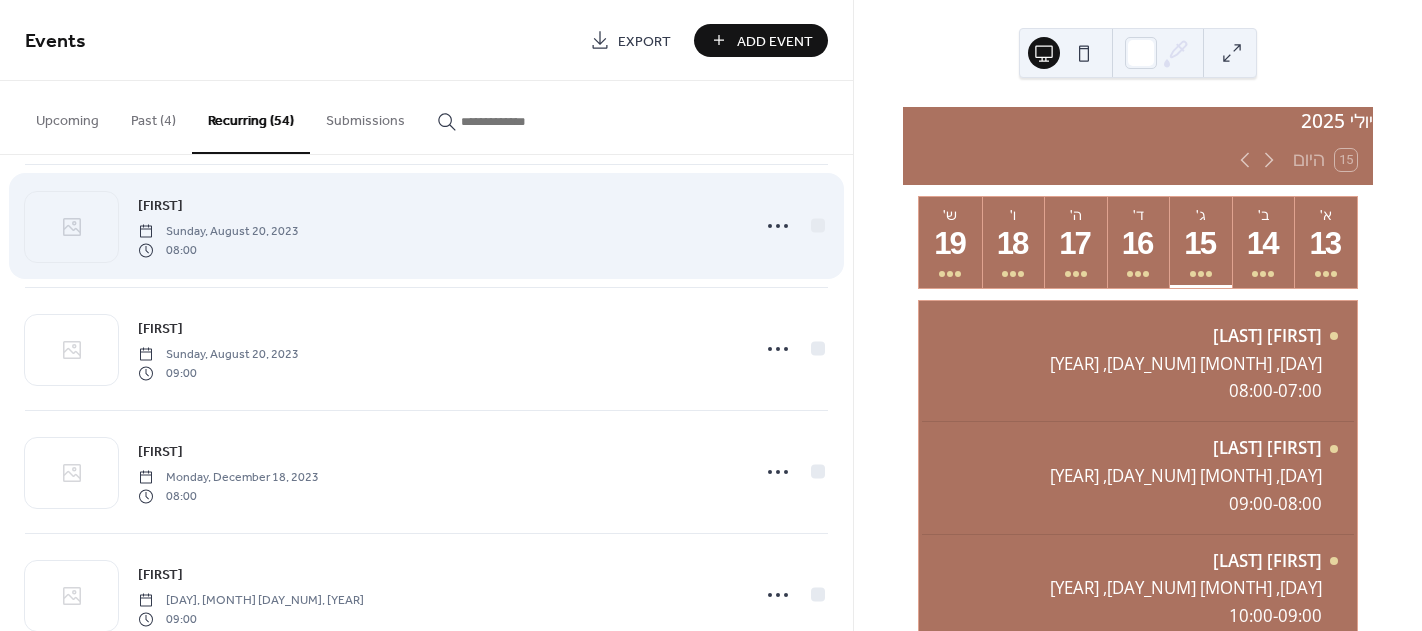 scroll, scrollTop: 4995, scrollLeft: 0, axis: vertical 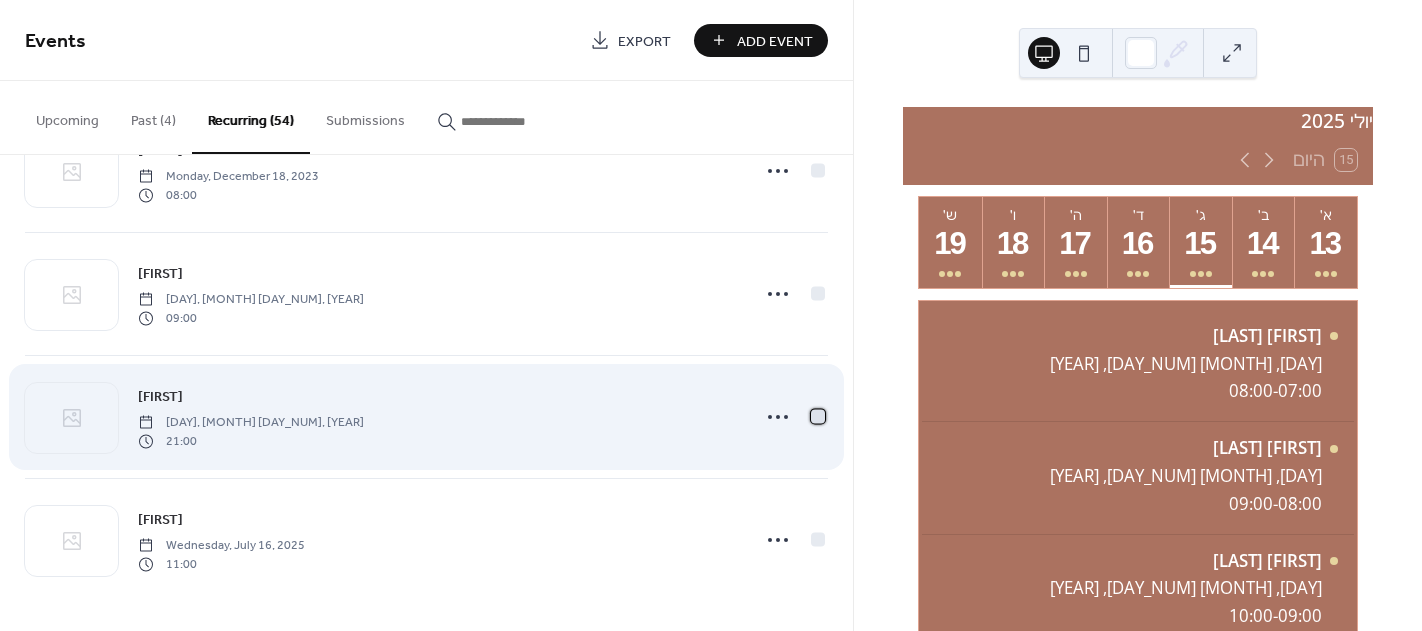 click at bounding box center [818, 416] 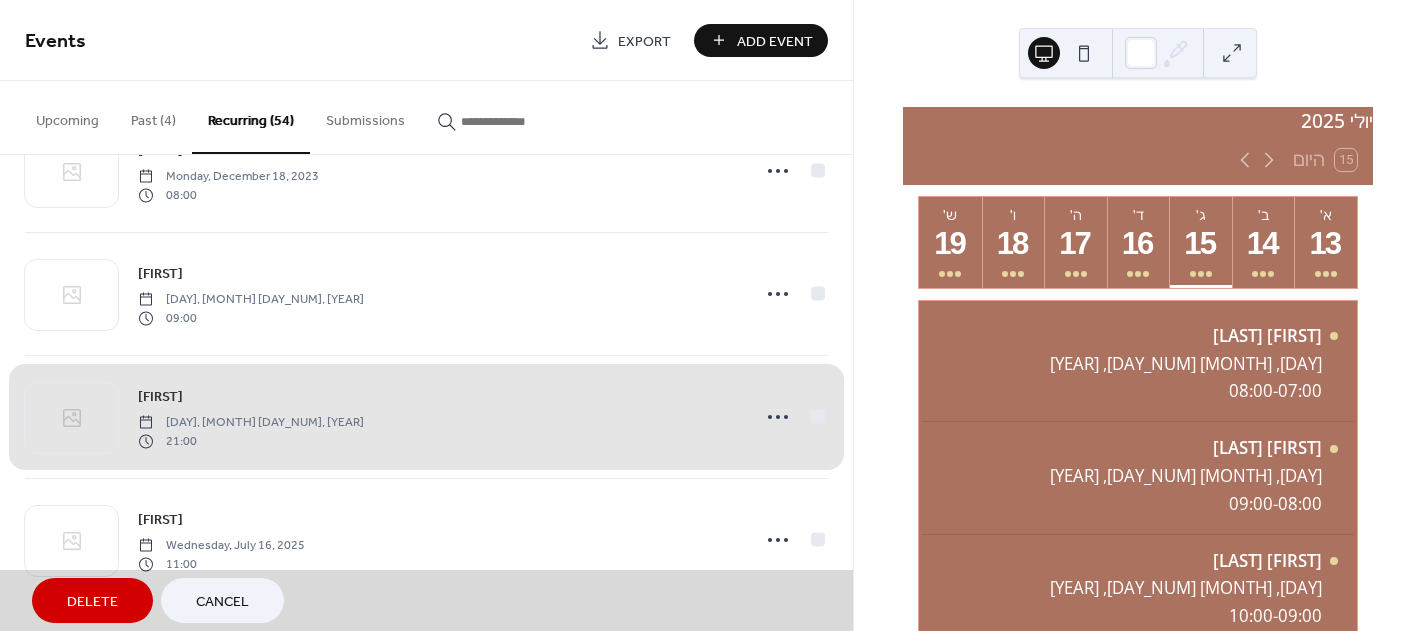 click on "Delete" at bounding box center [92, 602] 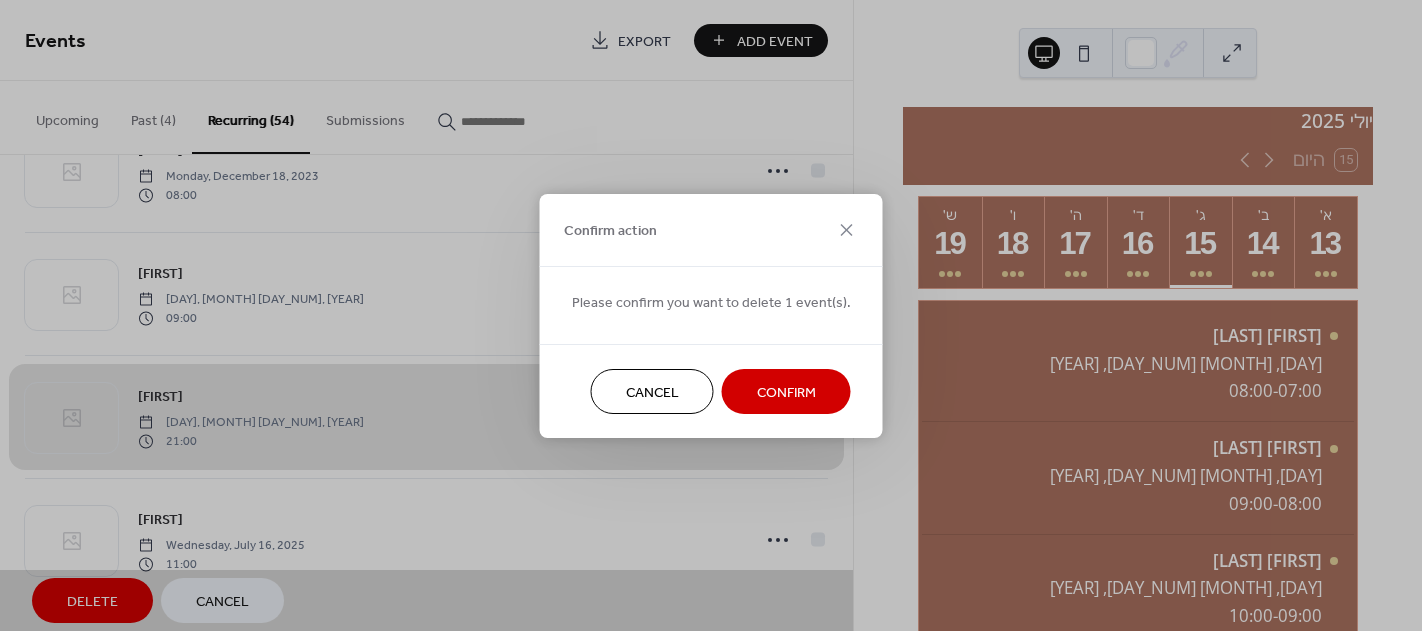 click on "Confirm" at bounding box center [786, 392] 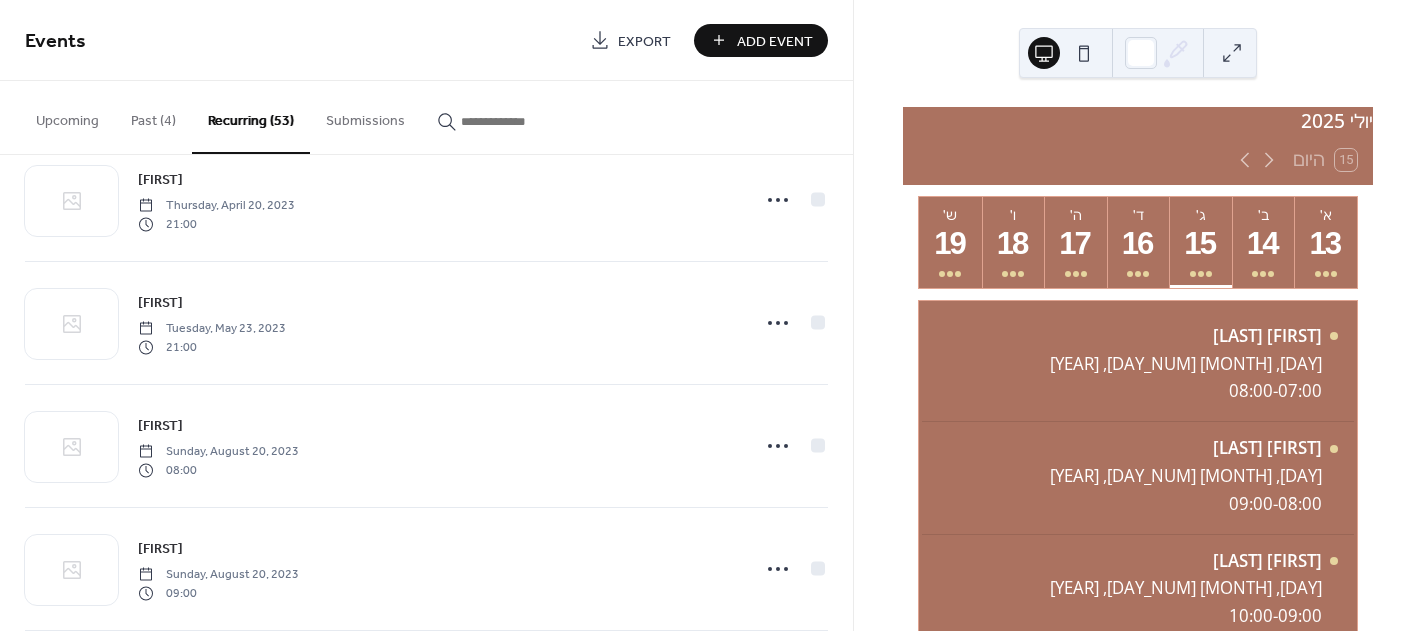 scroll, scrollTop: 4472, scrollLeft: 0, axis: vertical 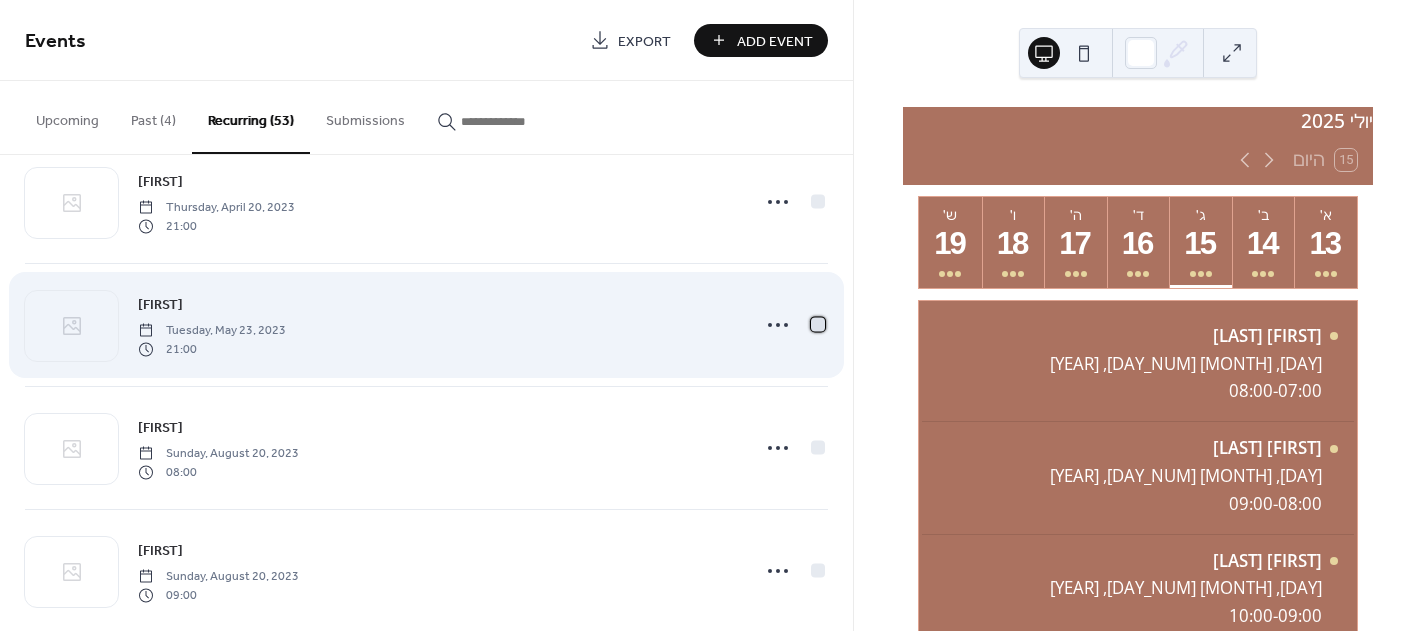 click at bounding box center [818, 324] 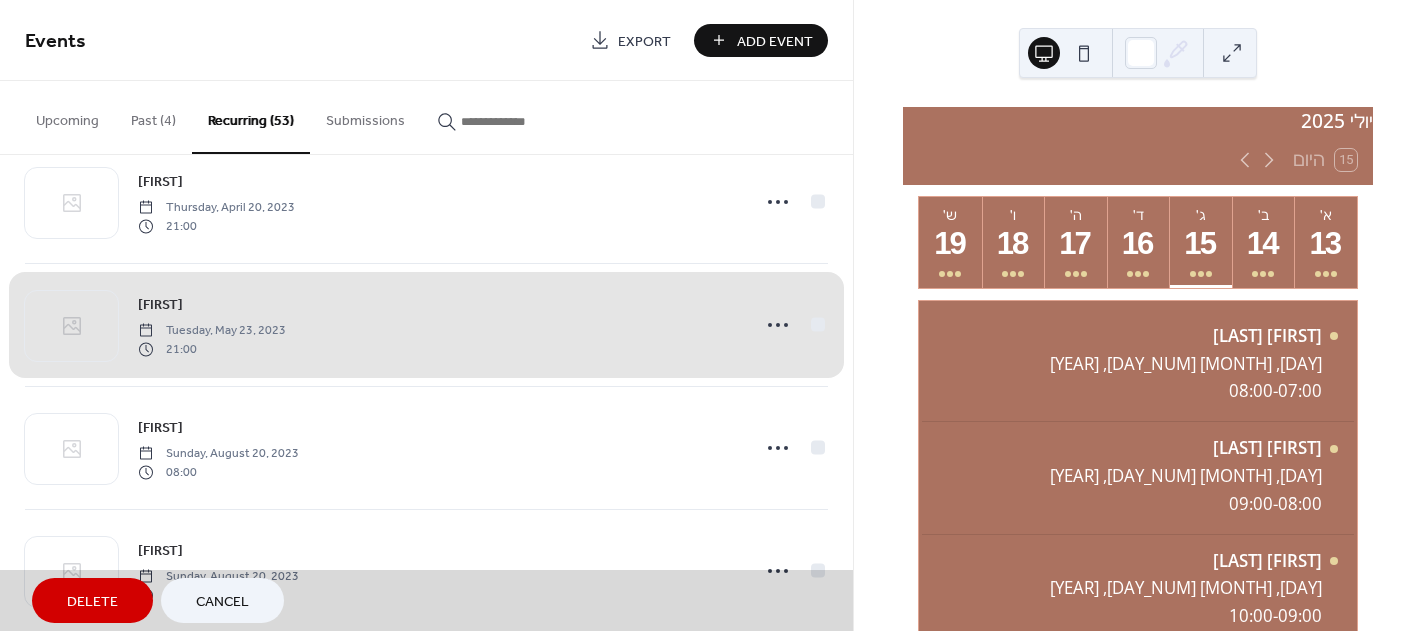 click on "Delete" at bounding box center [92, 600] 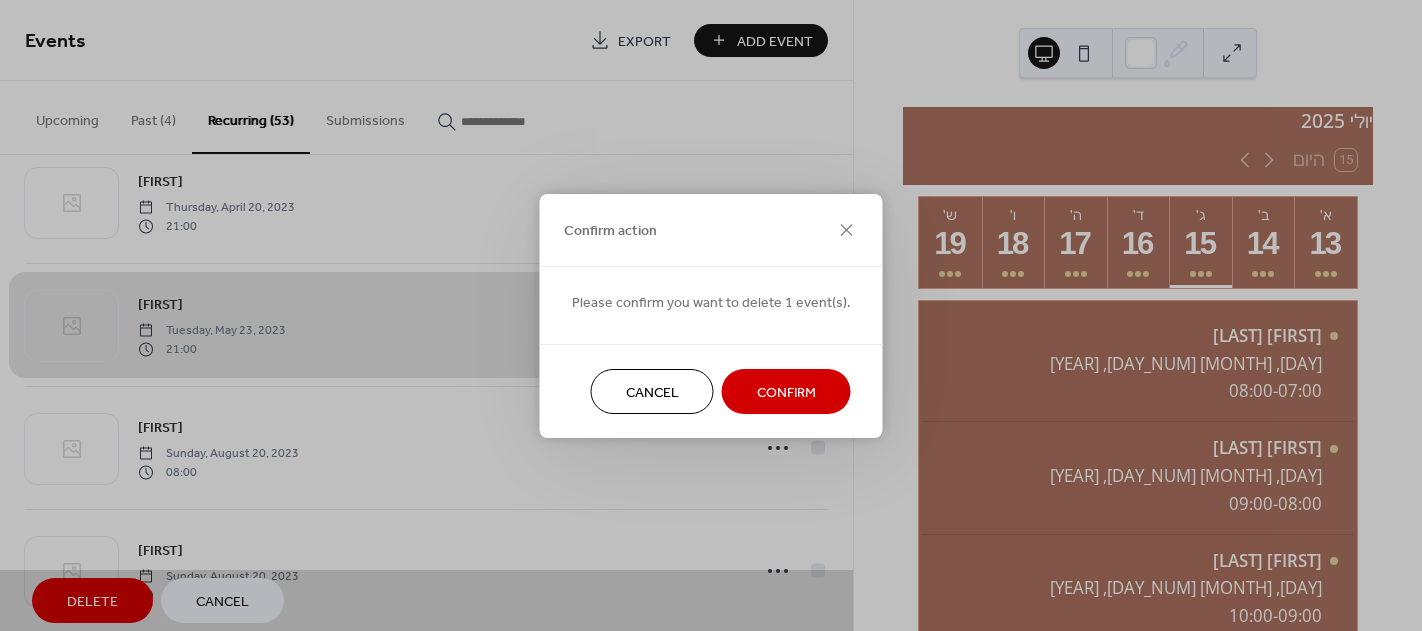 click on "Confirm" at bounding box center [786, 392] 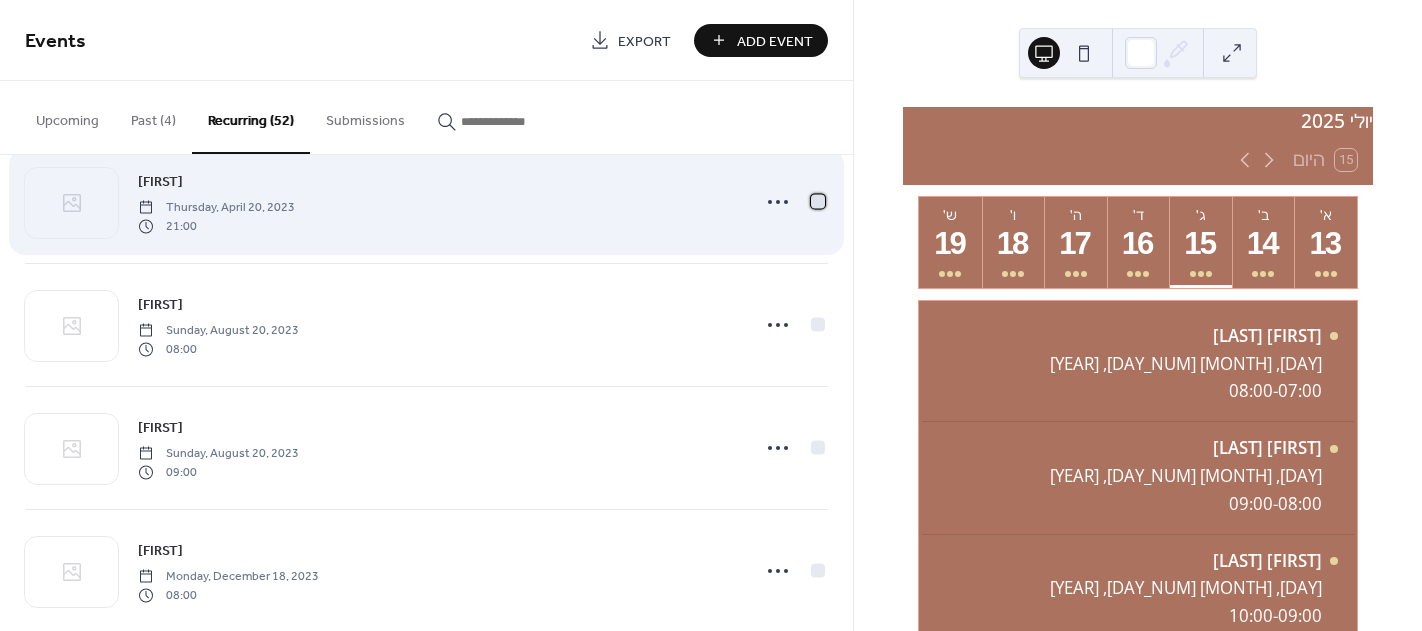 click at bounding box center (818, 201) 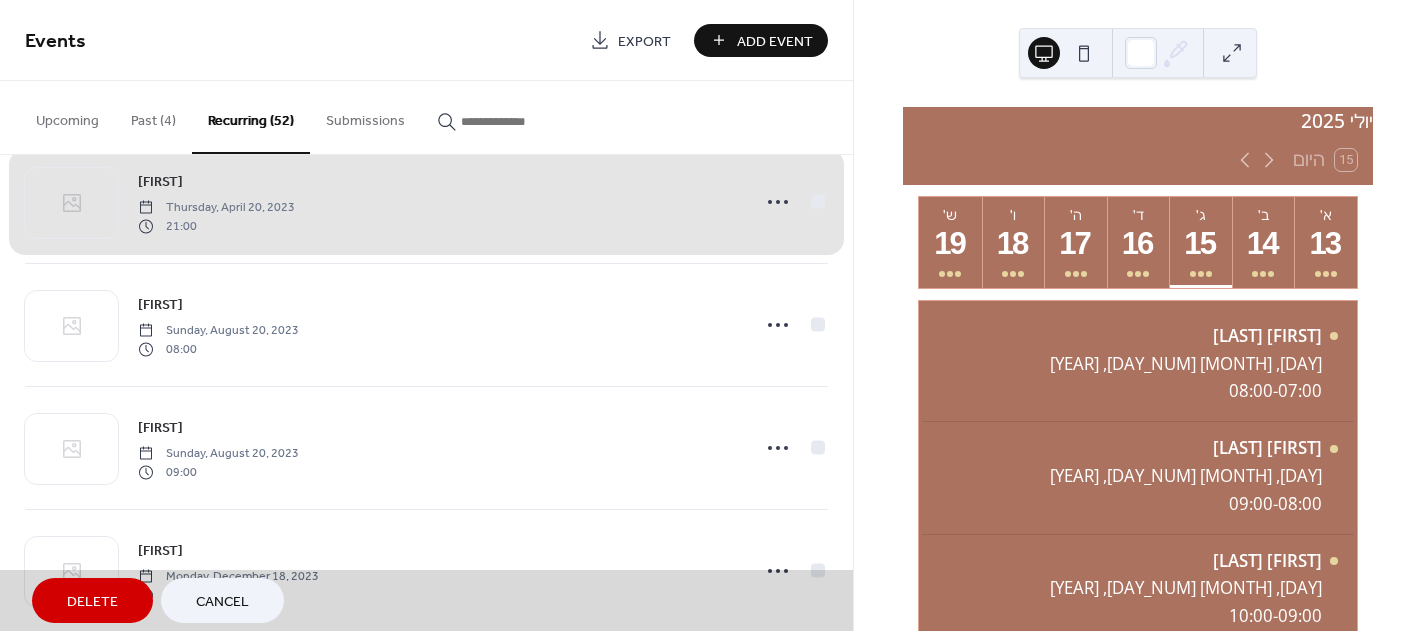 click on "Delete" at bounding box center [92, 602] 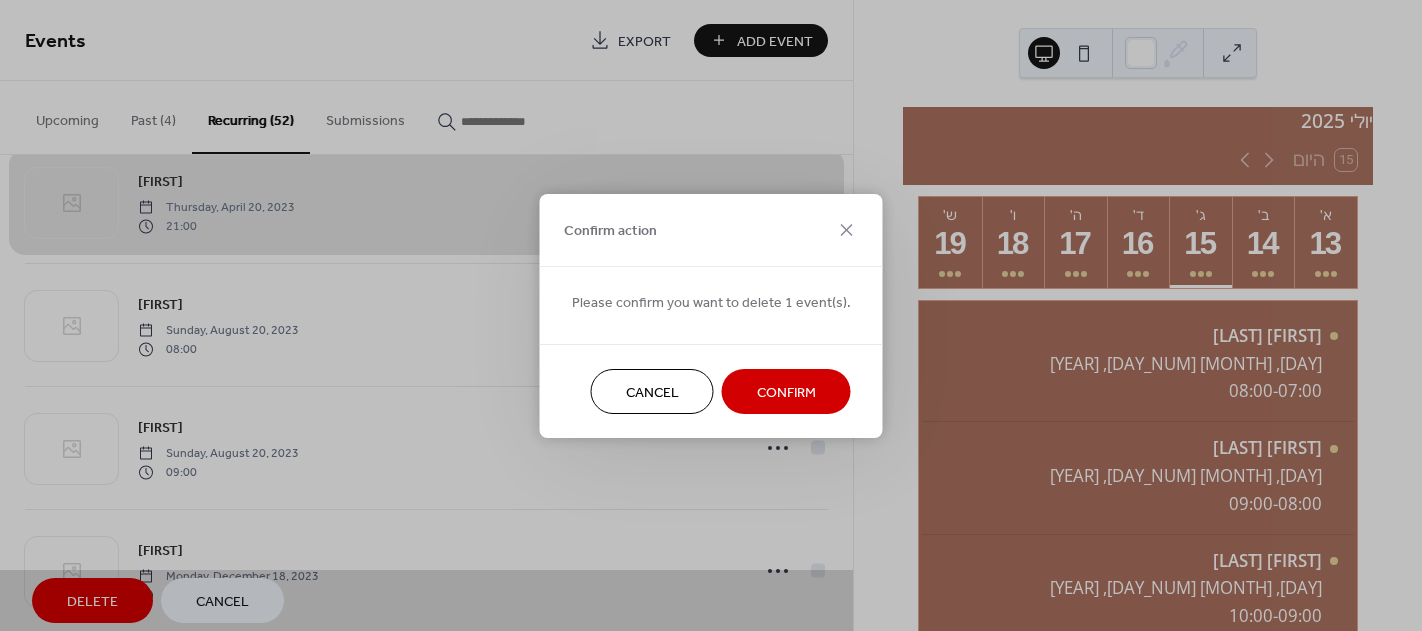 click on "Confirm" at bounding box center [786, 391] 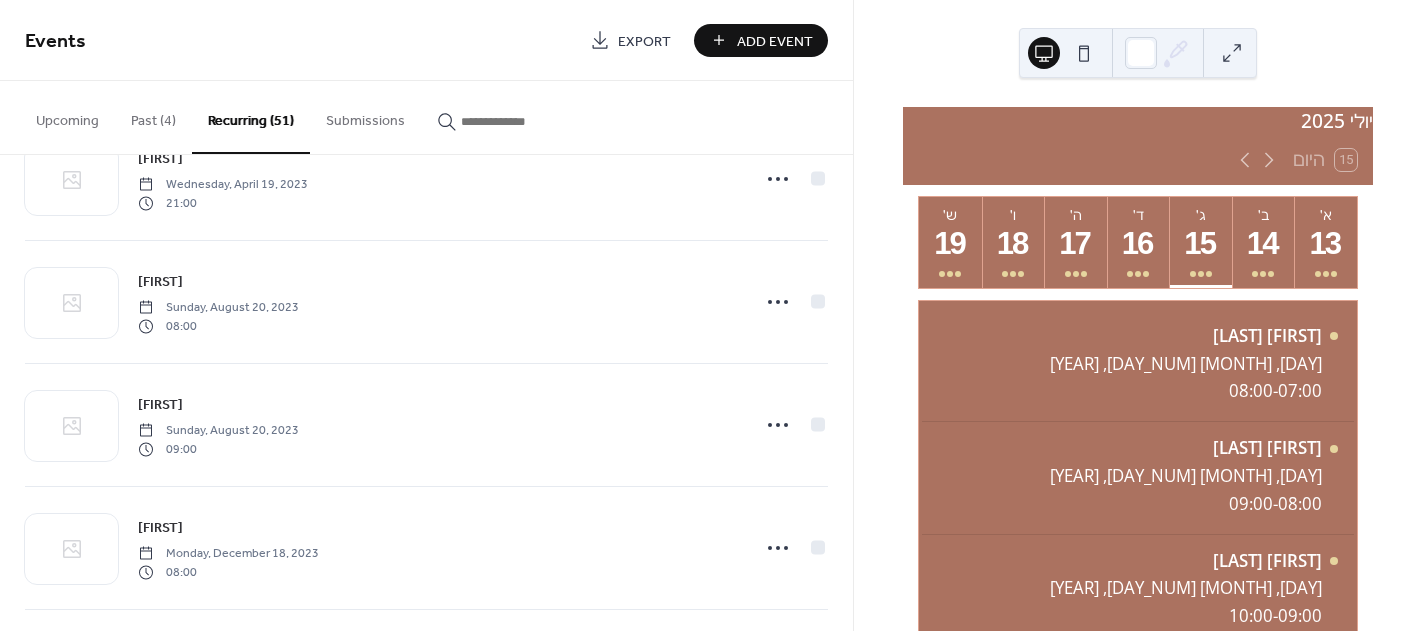 scroll, scrollTop: 4272, scrollLeft: 0, axis: vertical 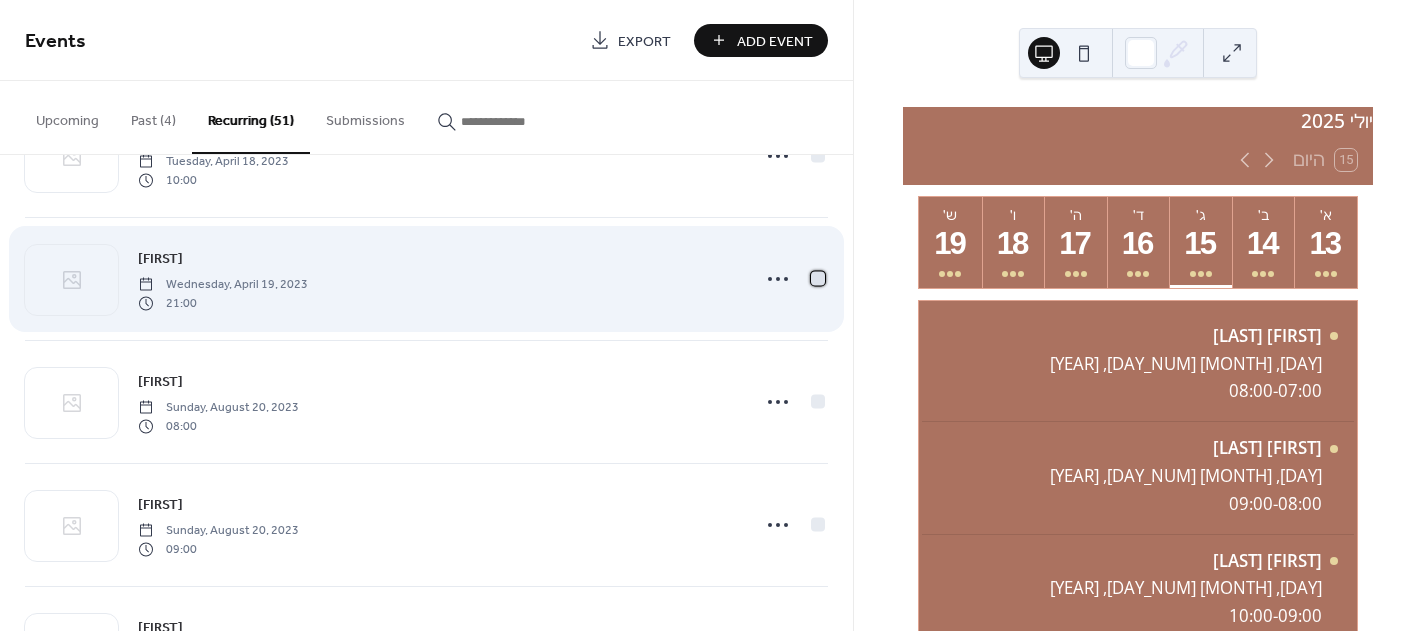 click at bounding box center (818, 278) 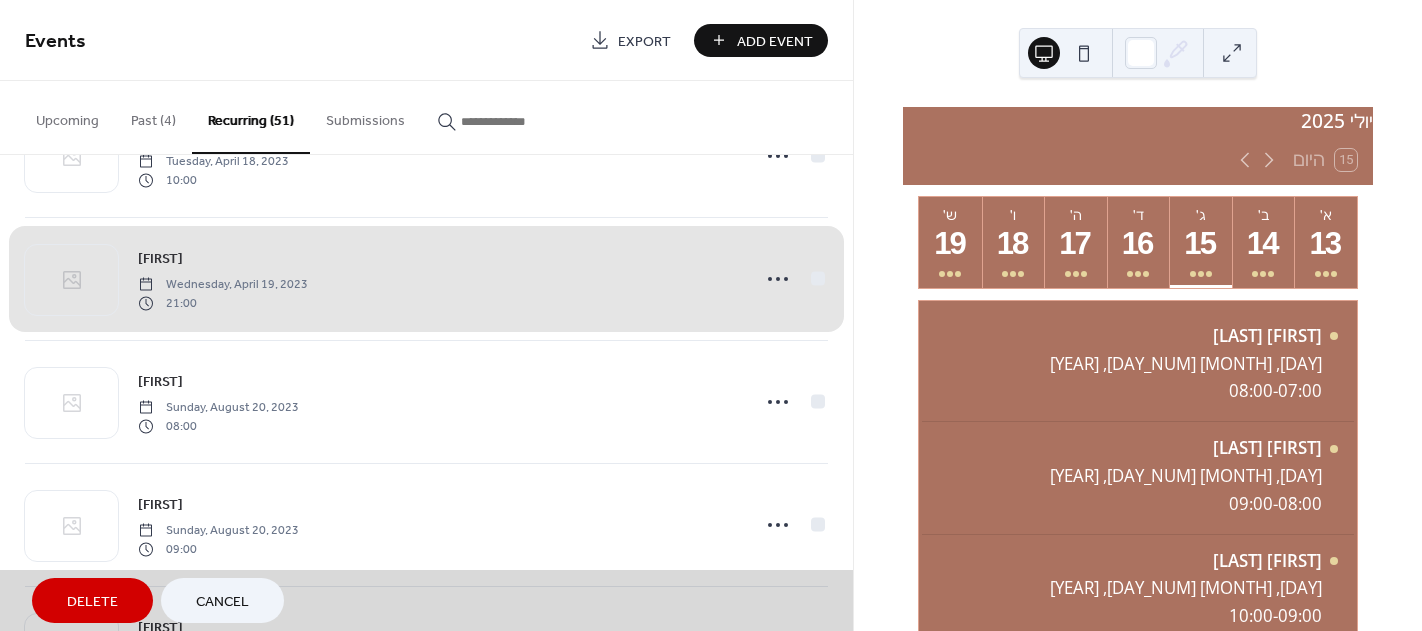 click on "Delete" at bounding box center [92, 602] 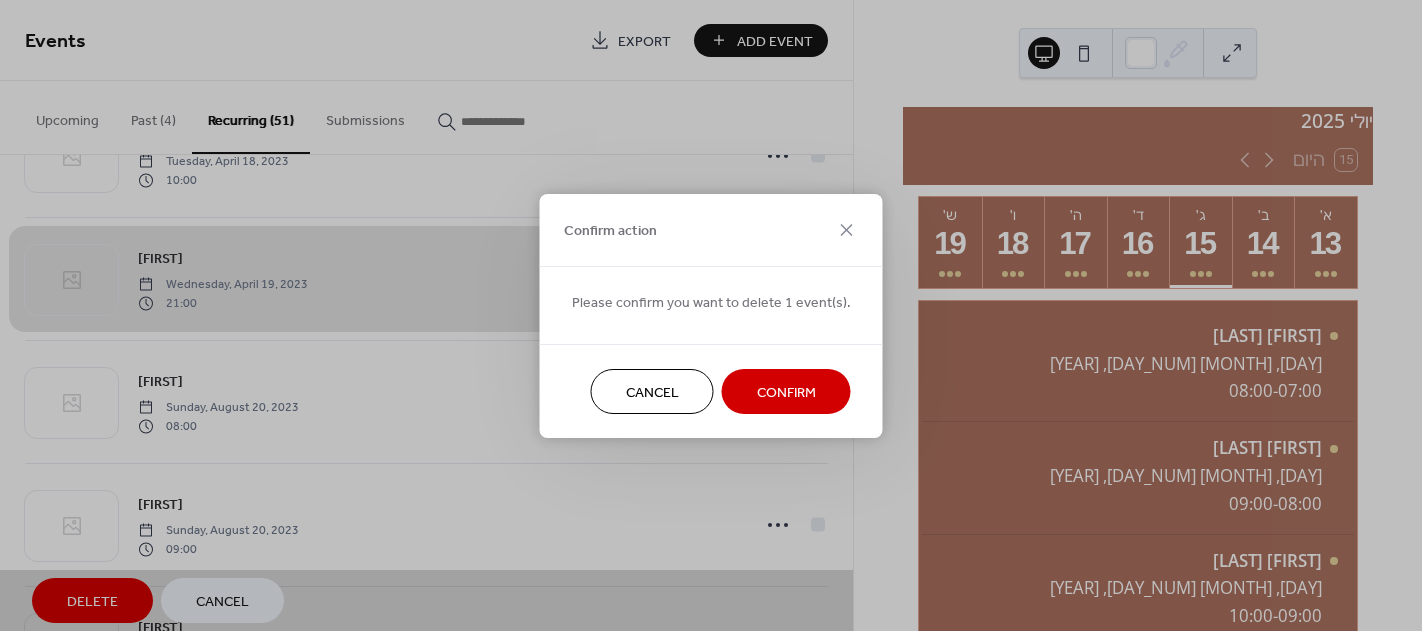 click on "Cancel" at bounding box center [652, 392] 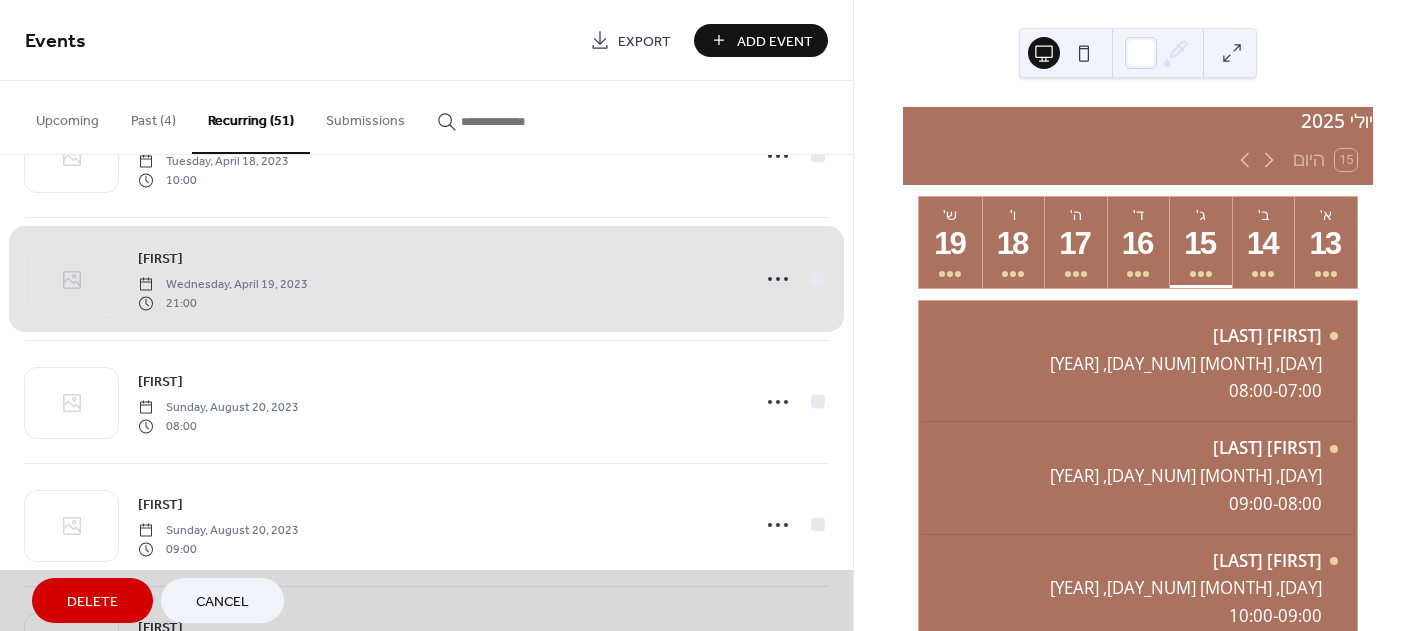 click on "זיוי Wednesday, April 19, 2023 21:00" at bounding box center [426, 278] 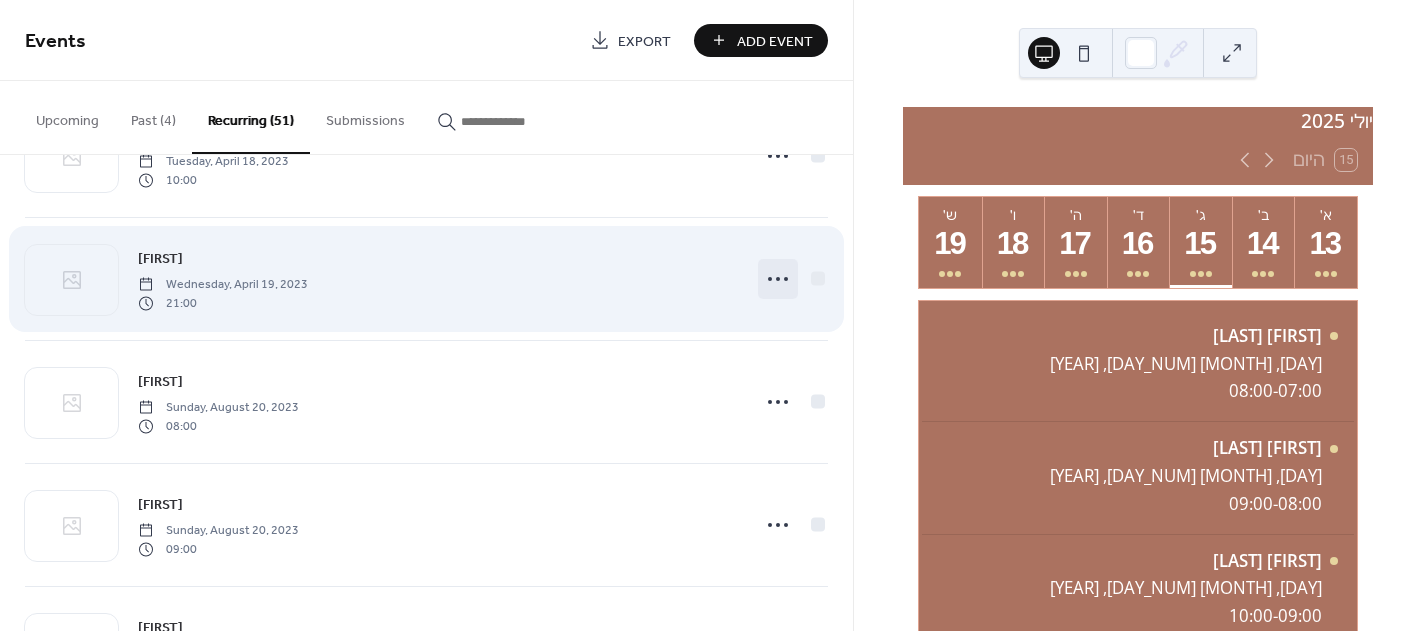 click 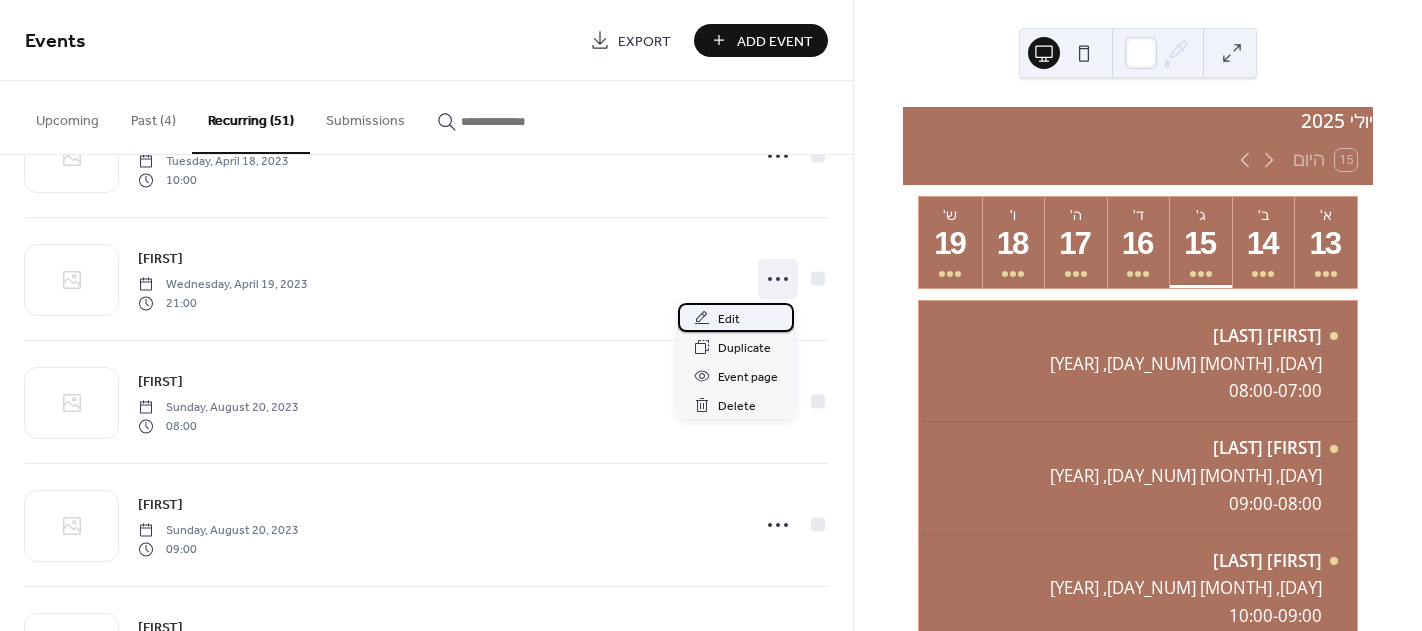click on "Edit" at bounding box center (729, 319) 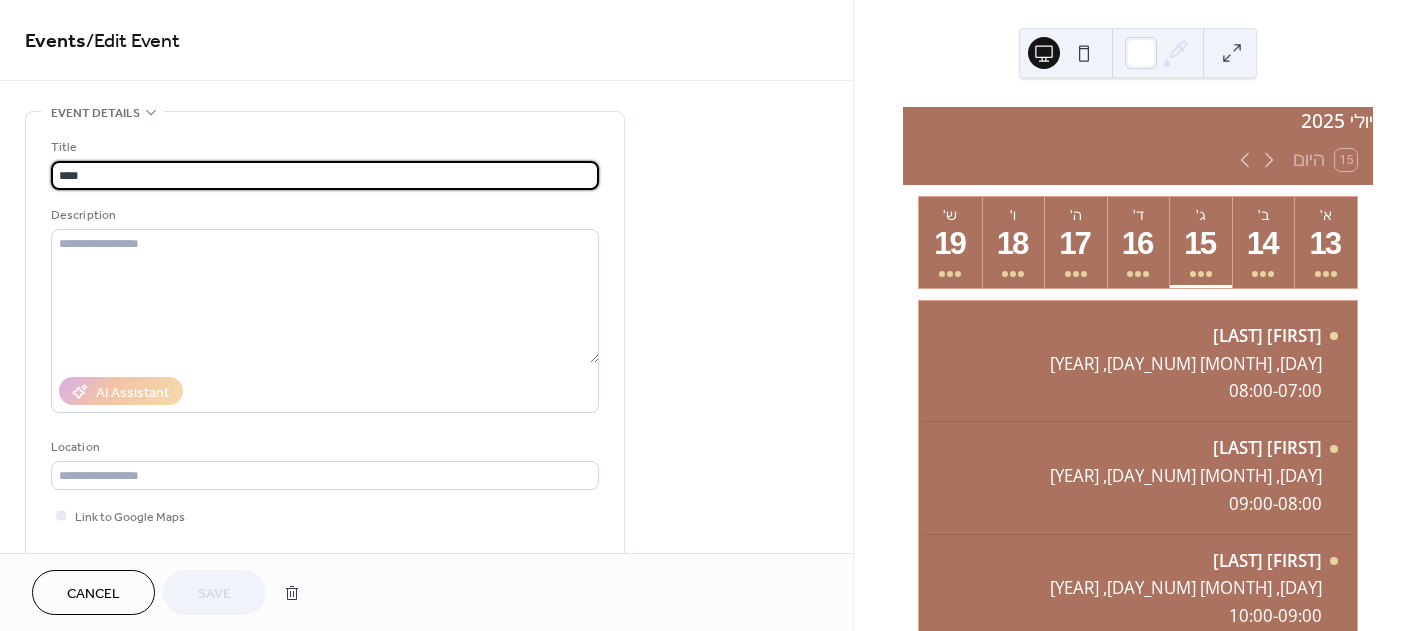 click 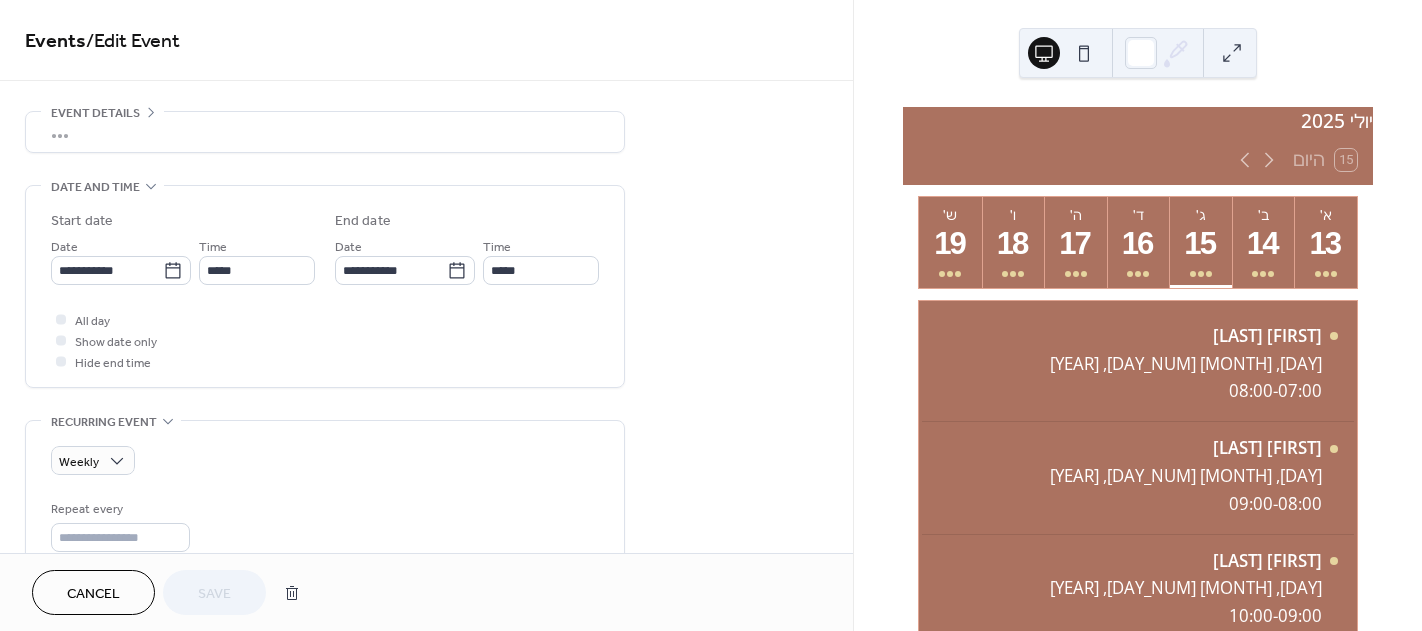 click on "•••" at bounding box center [325, 132] 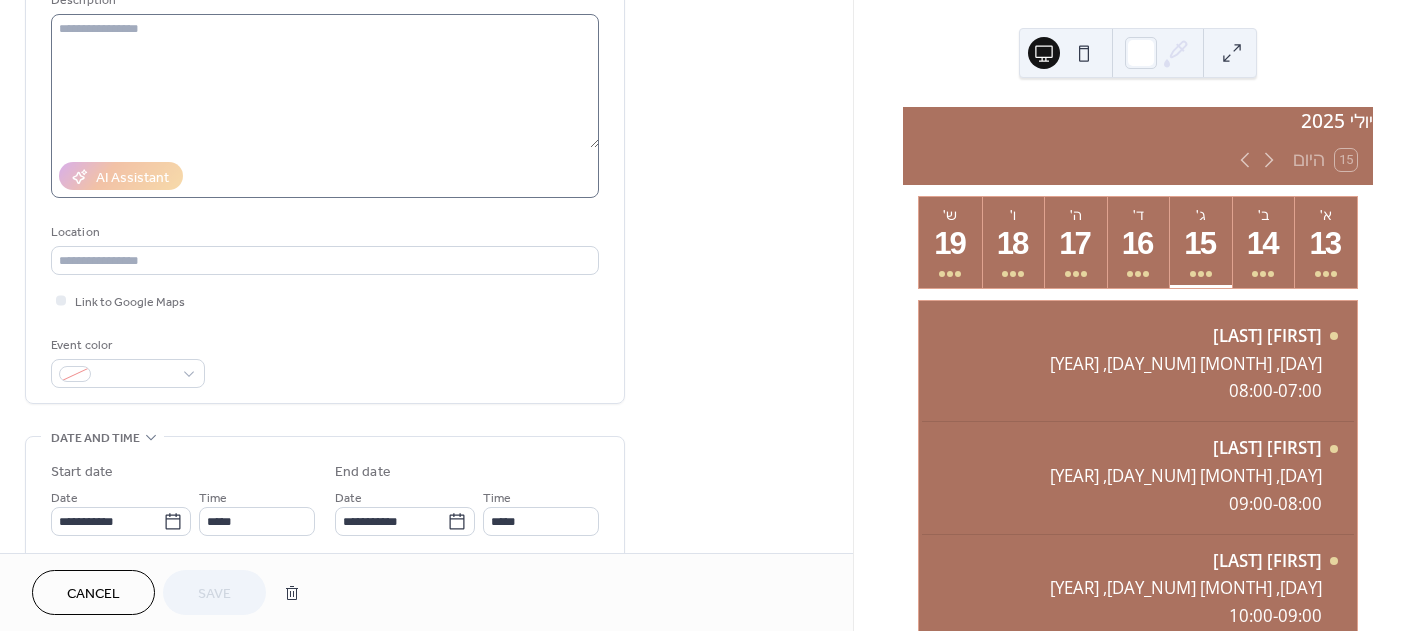 scroll, scrollTop: 300, scrollLeft: 0, axis: vertical 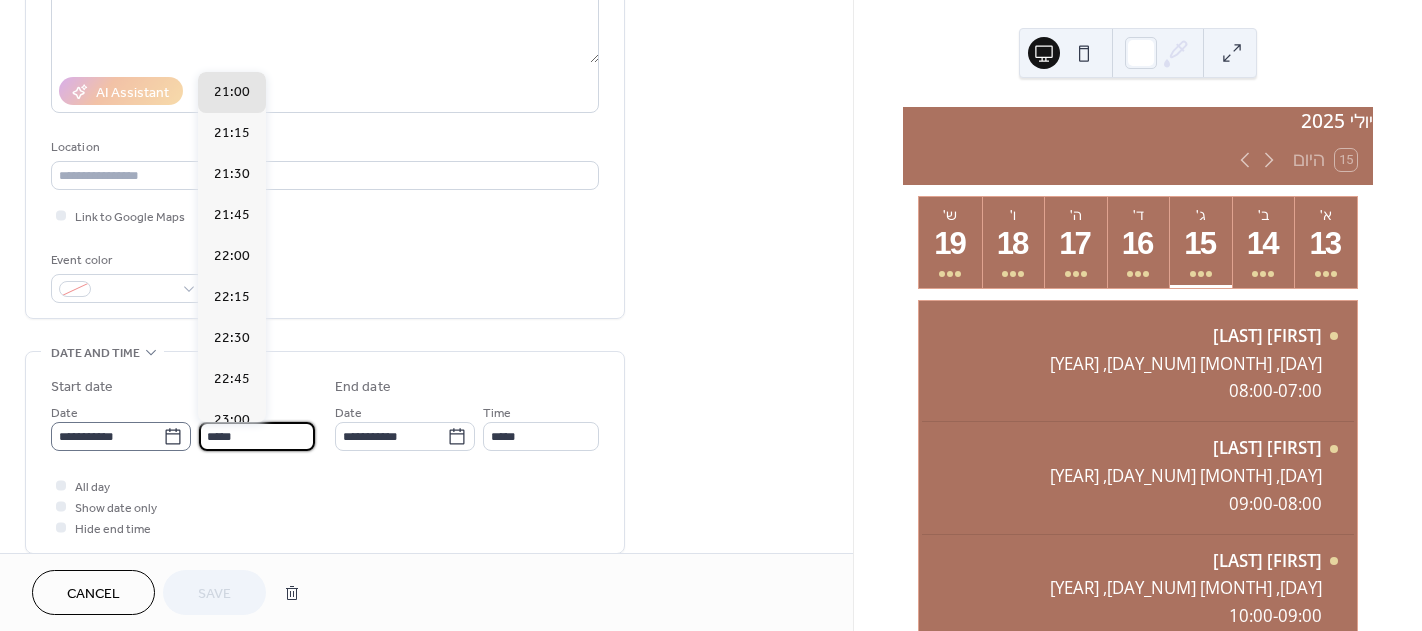 drag, startPoint x: 245, startPoint y: 436, endPoint x: 171, endPoint y: 436, distance: 74 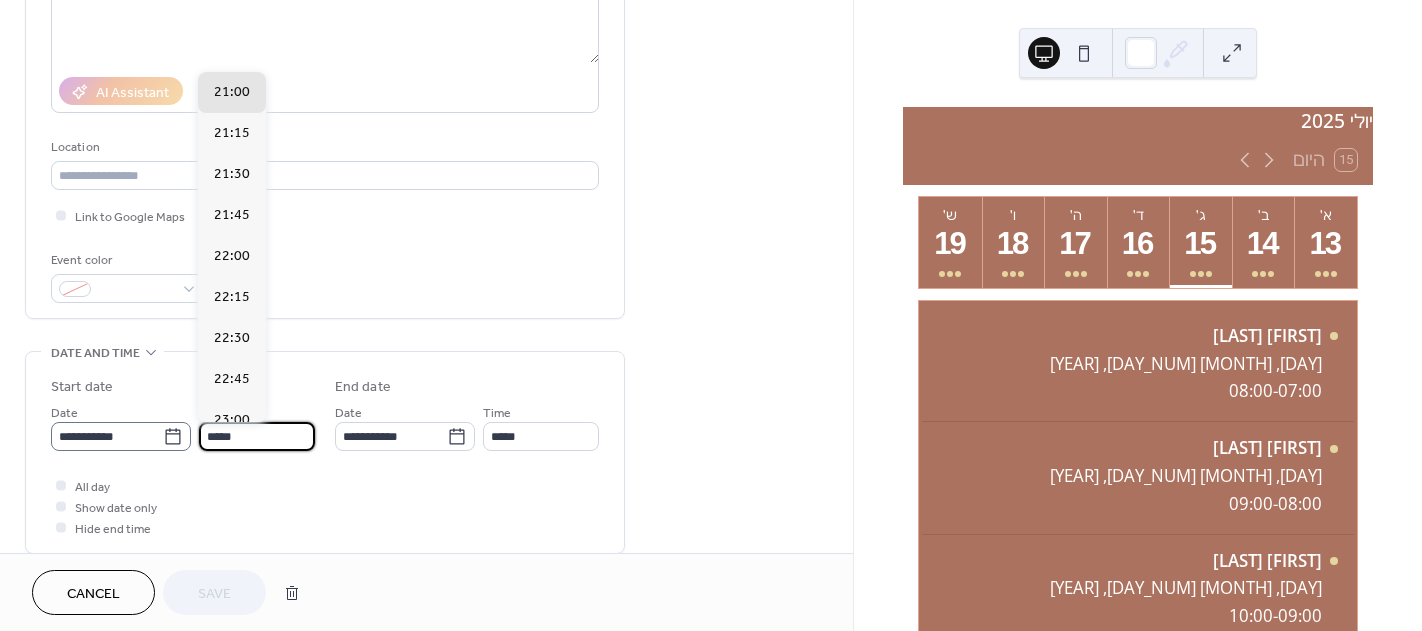 click on "**********" at bounding box center [183, 426] 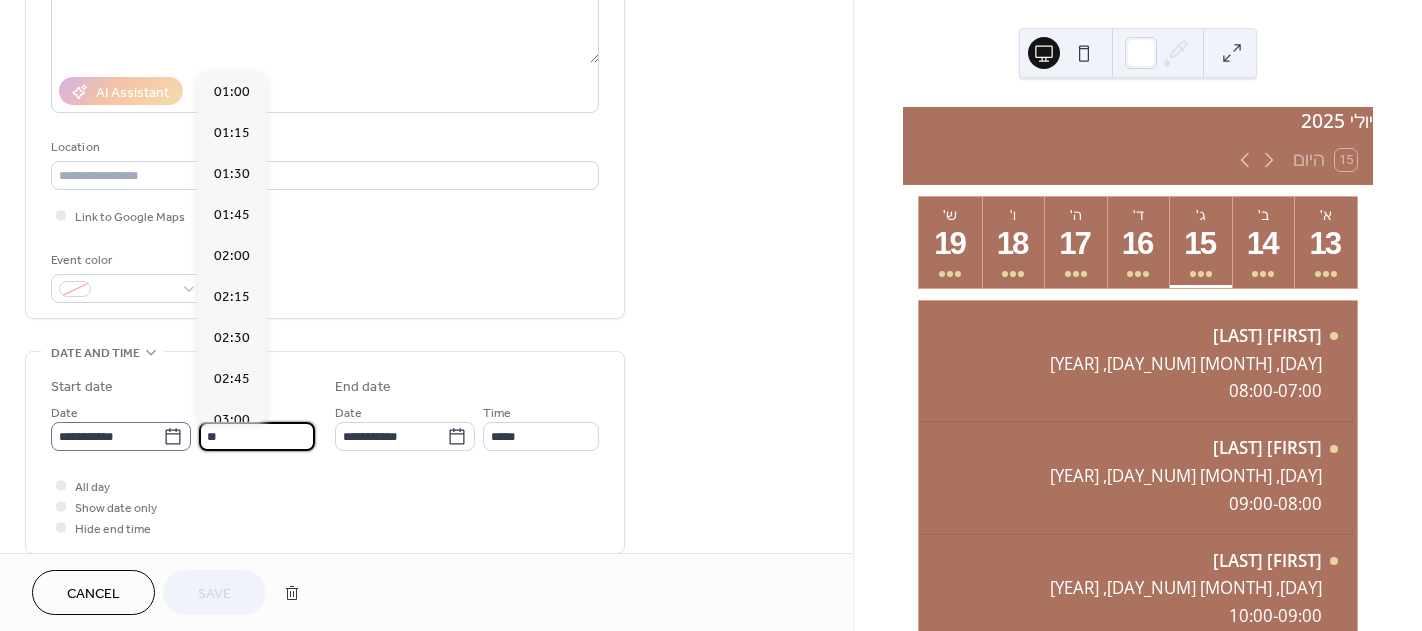 scroll, scrollTop: 2624, scrollLeft: 0, axis: vertical 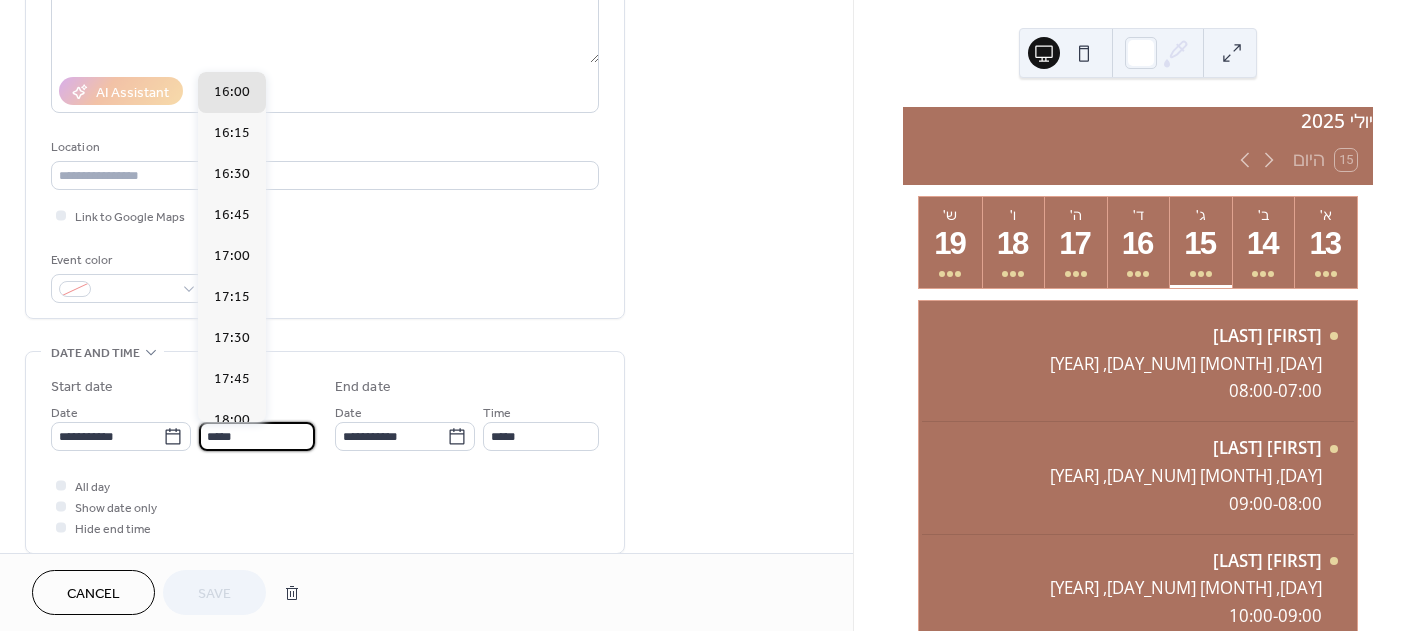 type on "*****" 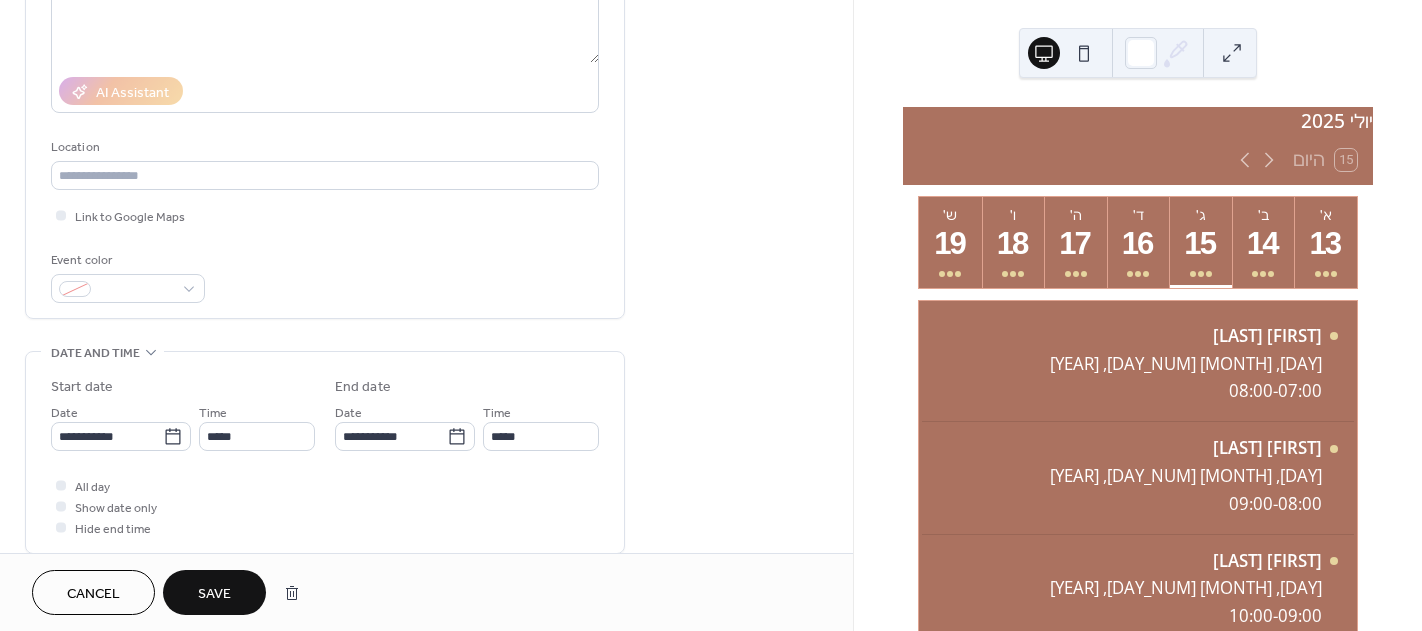 click on "All day Show date only Hide end time" at bounding box center [325, 506] 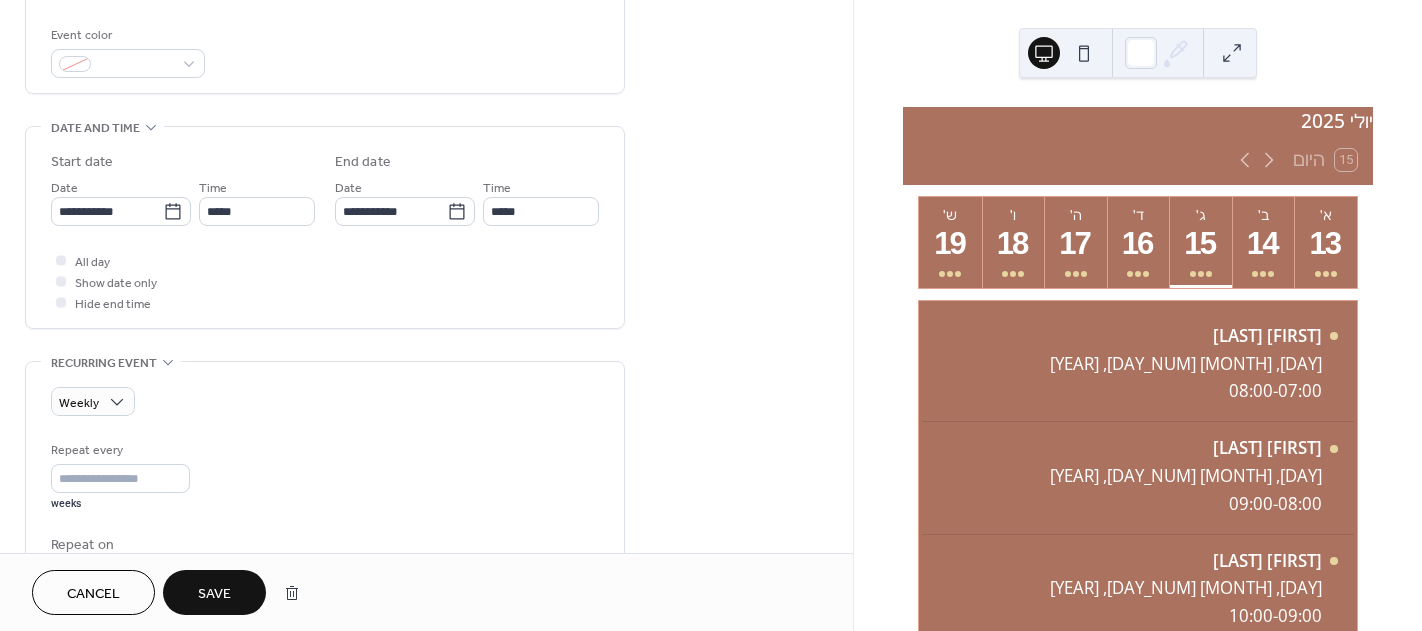 scroll, scrollTop: 600, scrollLeft: 0, axis: vertical 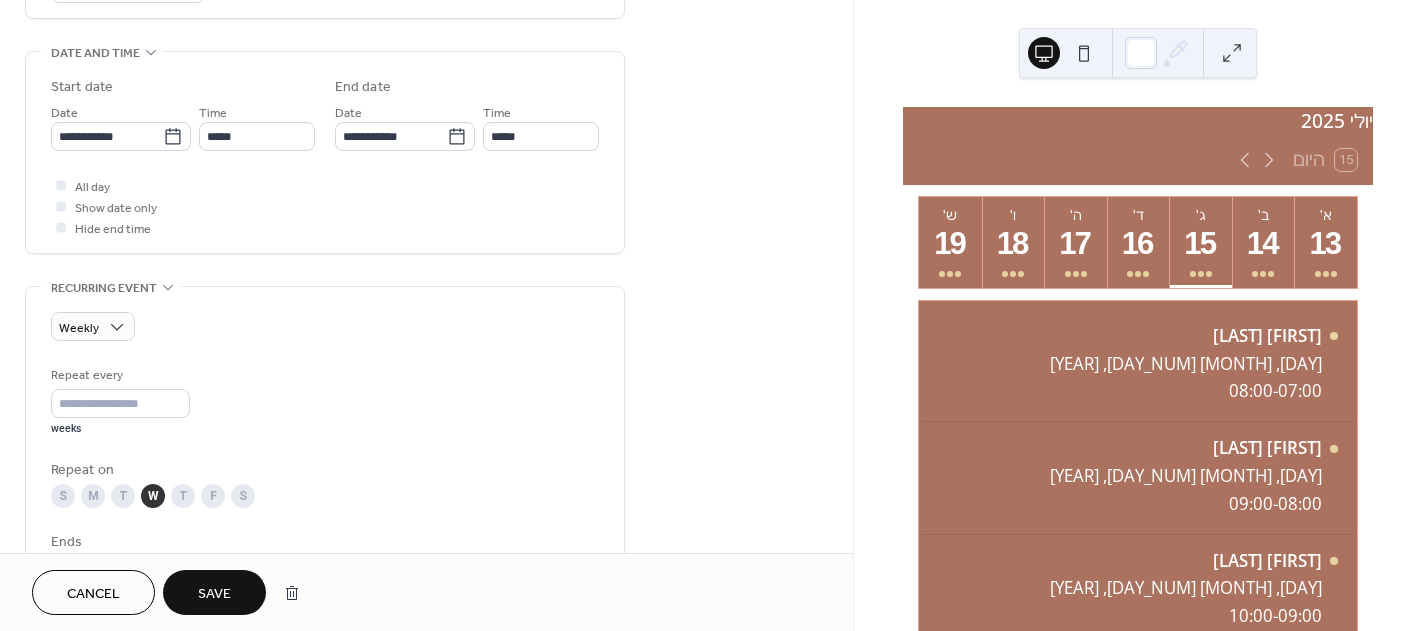 click on "T" at bounding box center (183, 496) 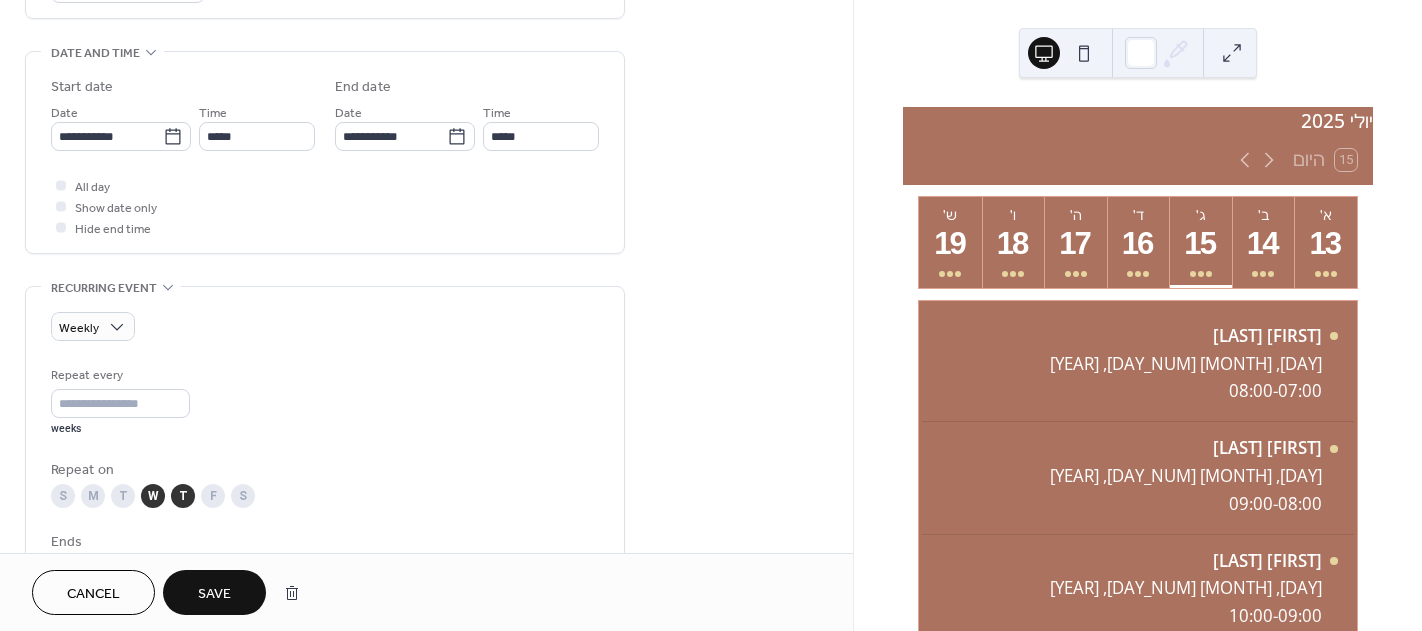 click on "W" at bounding box center (153, 496) 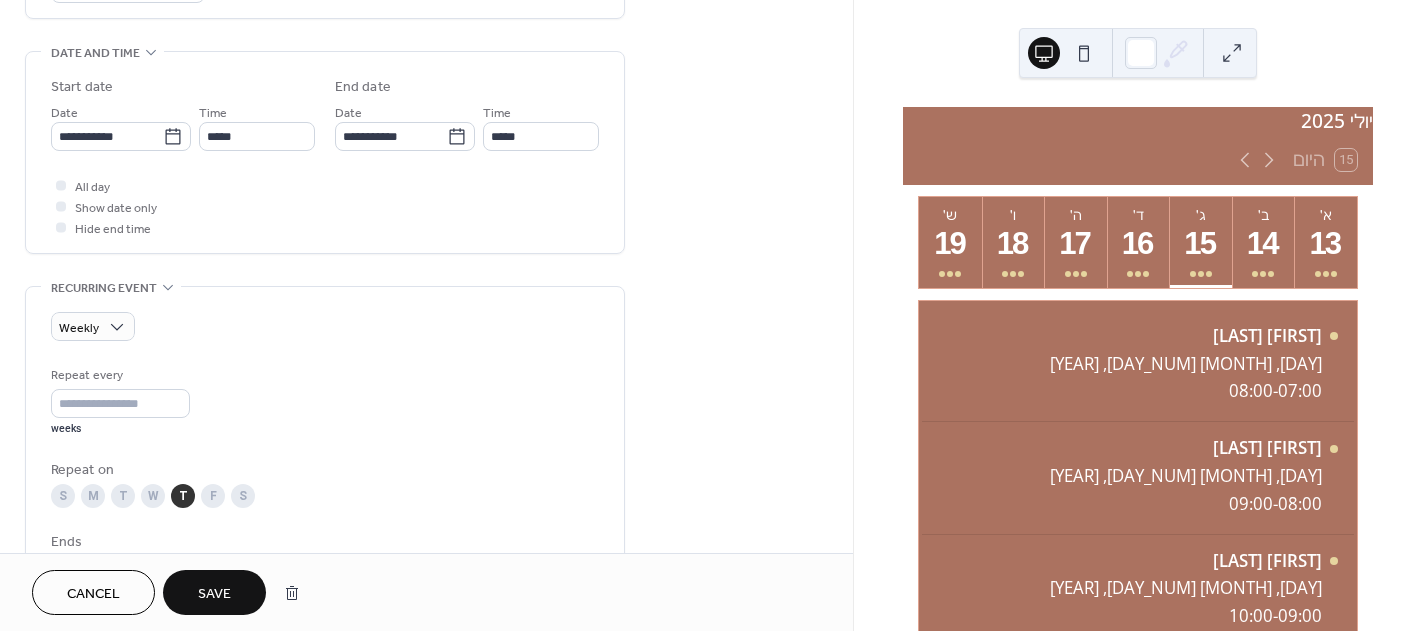 click on "Save" at bounding box center (214, 594) 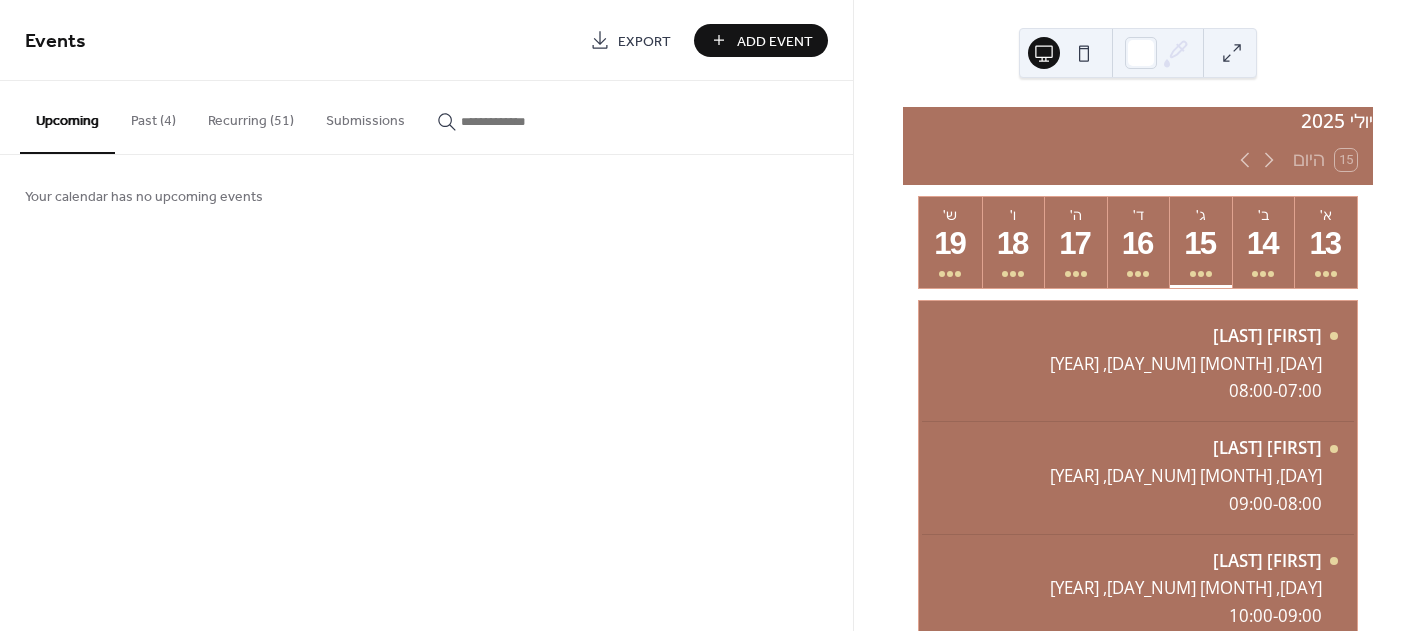 click on "Recurring (51)" at bounding box center [251, 116] 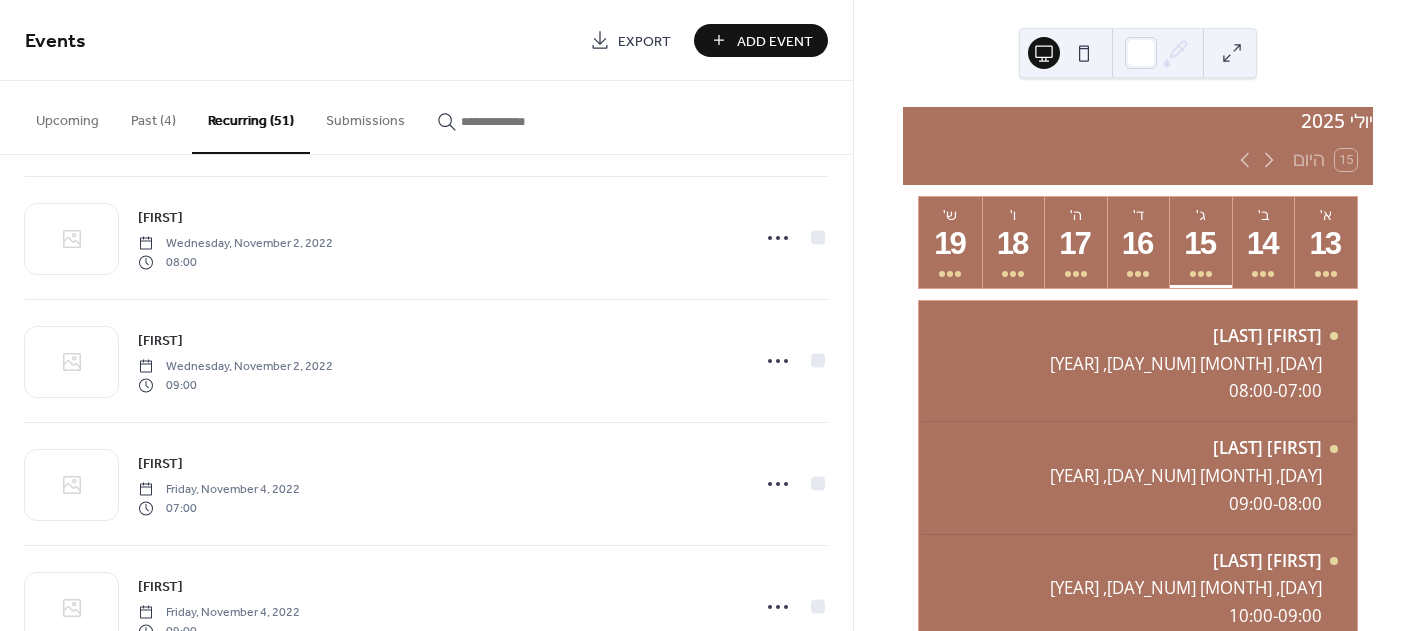 scroll, scrollTop: 2800, scrollLeft: 0, axis: vertical 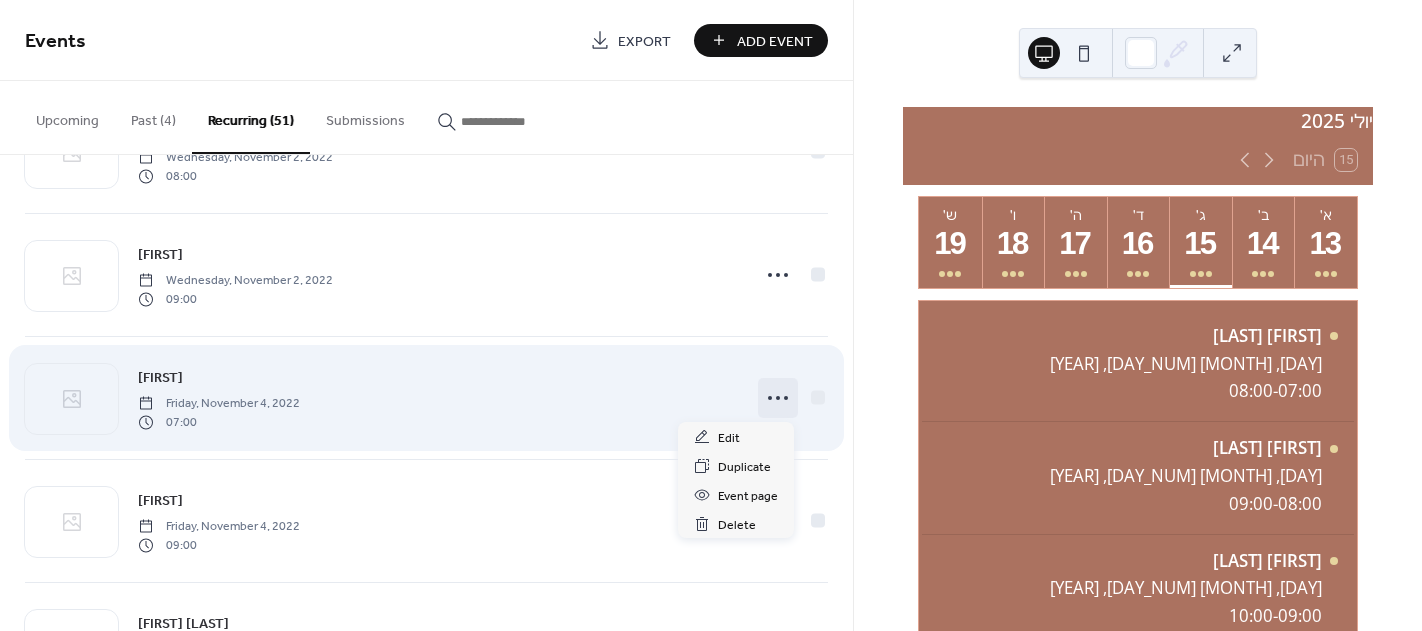 click 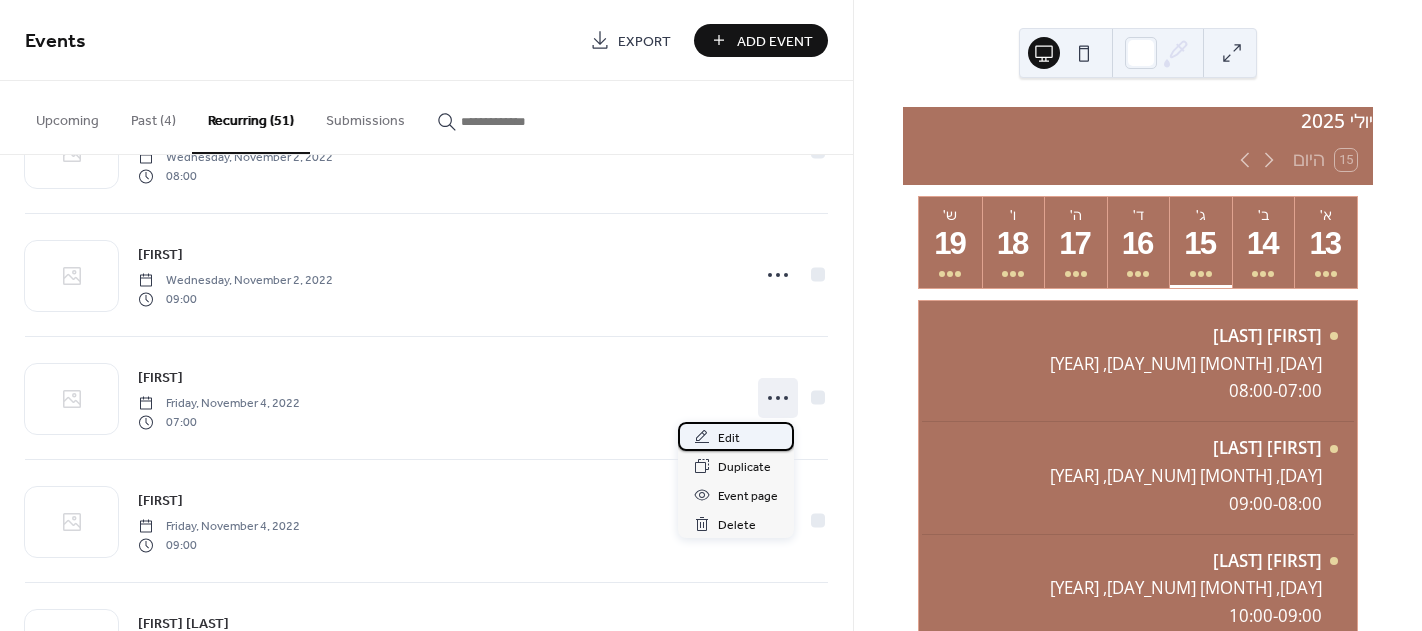 click on "Edit" at bounding box center [729, 438] 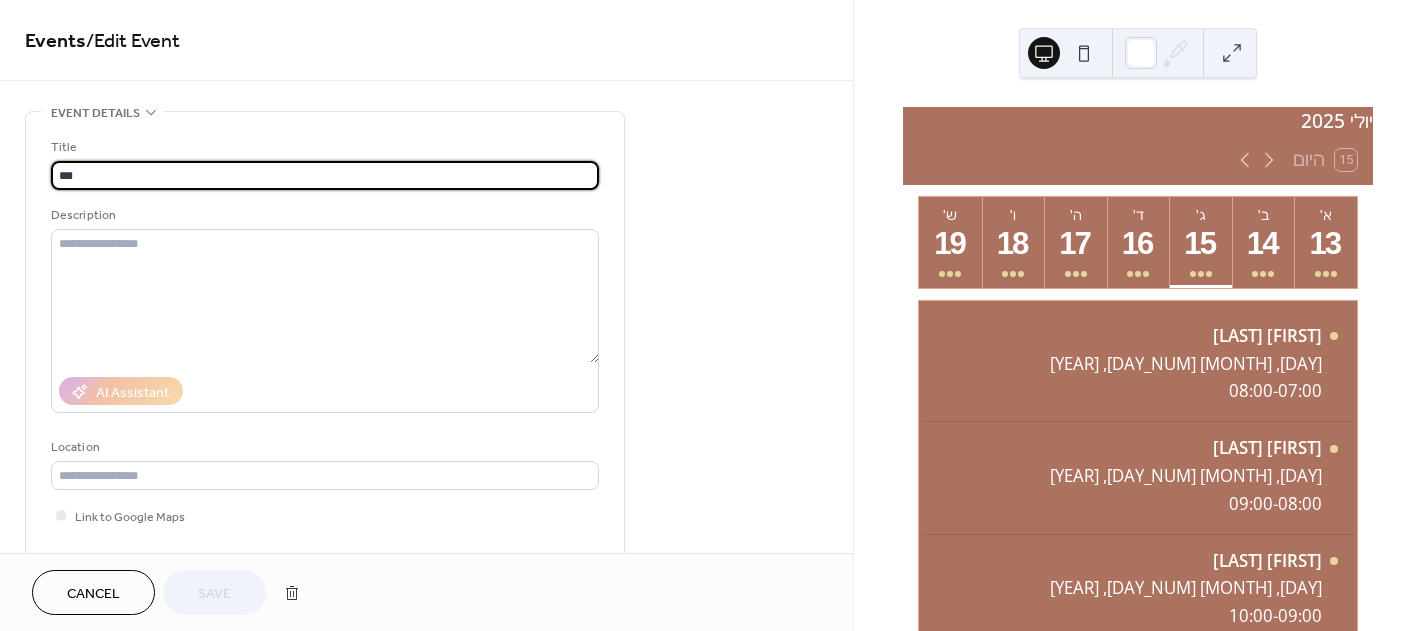 click on "**********" at bounding box center (426, 276) 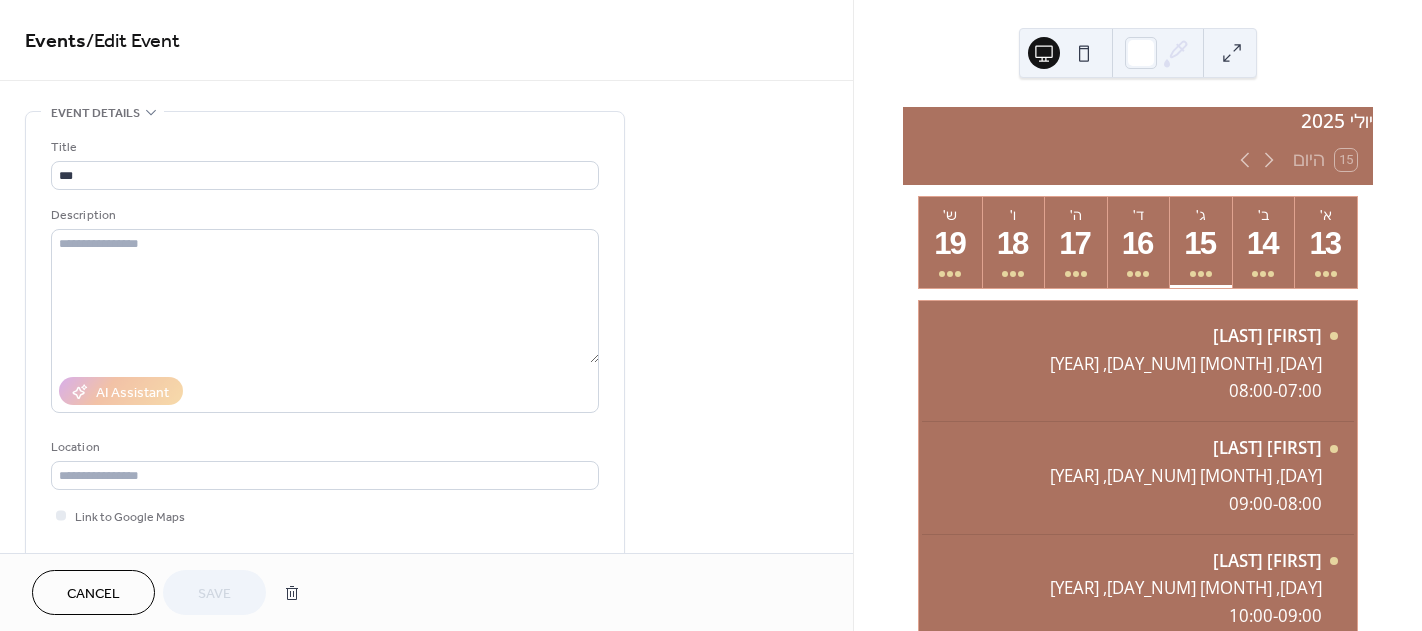 click on "Event details" at bounding box center [95, 113] 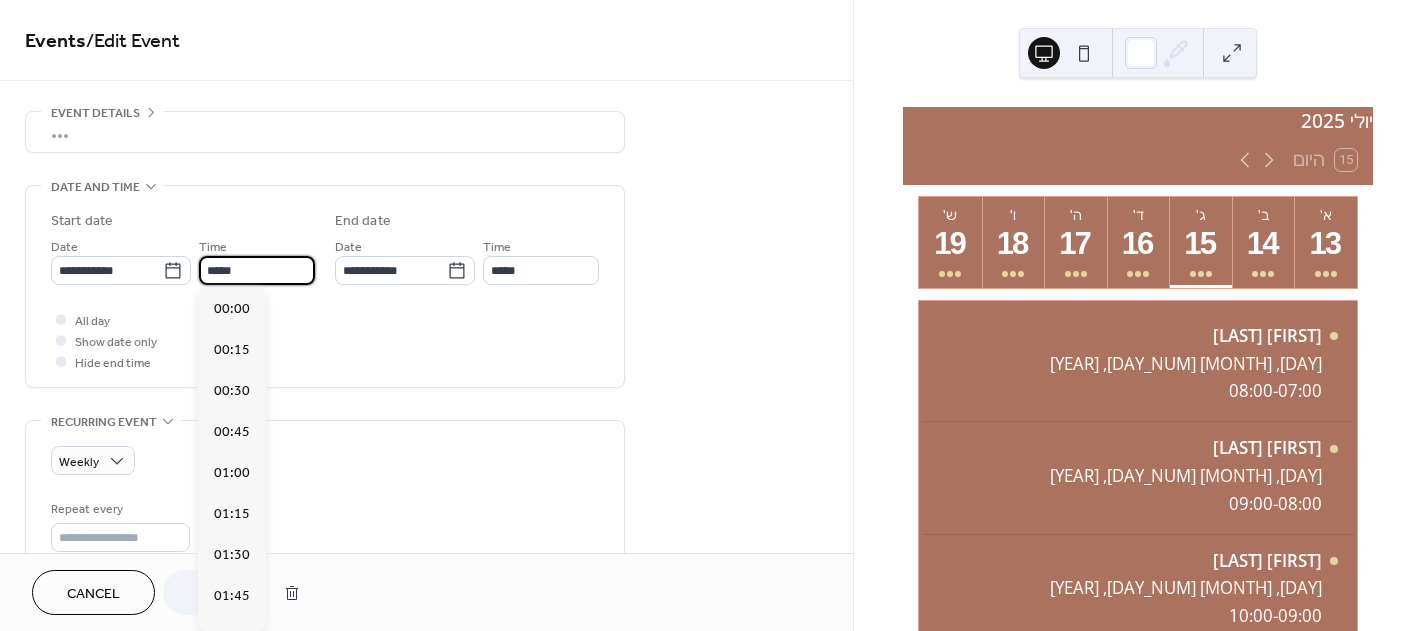 click on "*****" at bounding box center (257, 270) 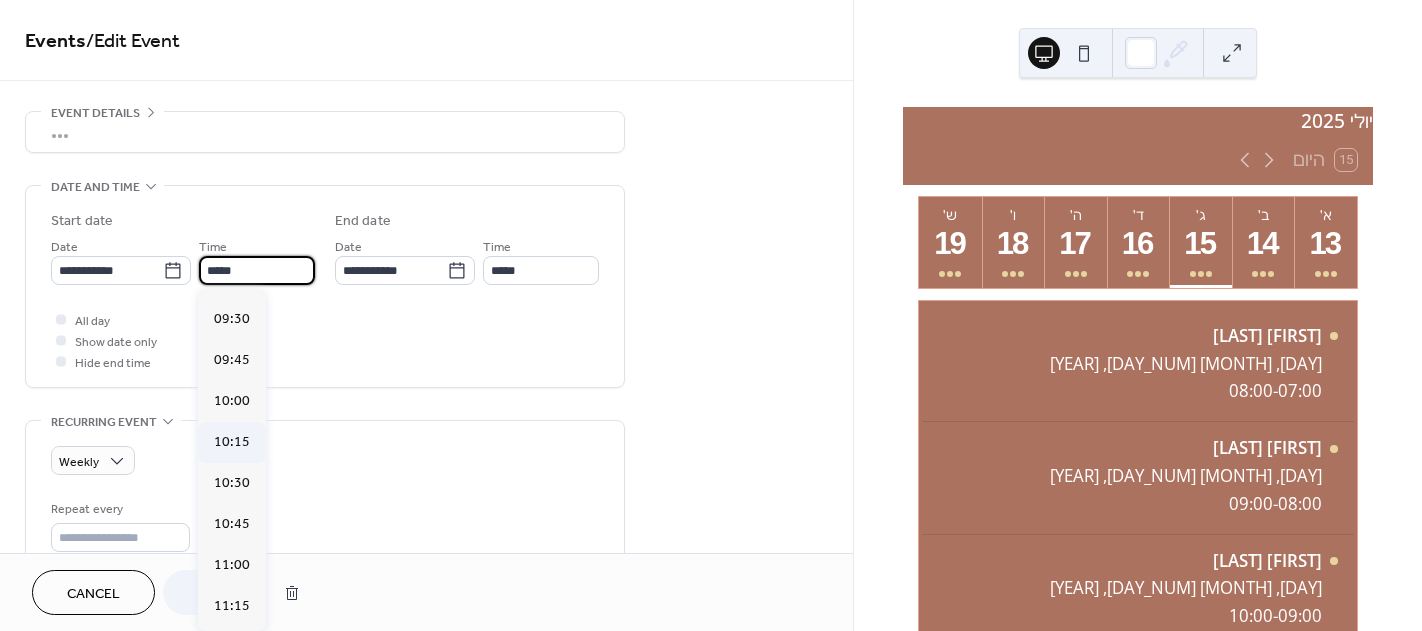 scroll, scrollTop: 1648, scrollLeft: 0, axis: vertical 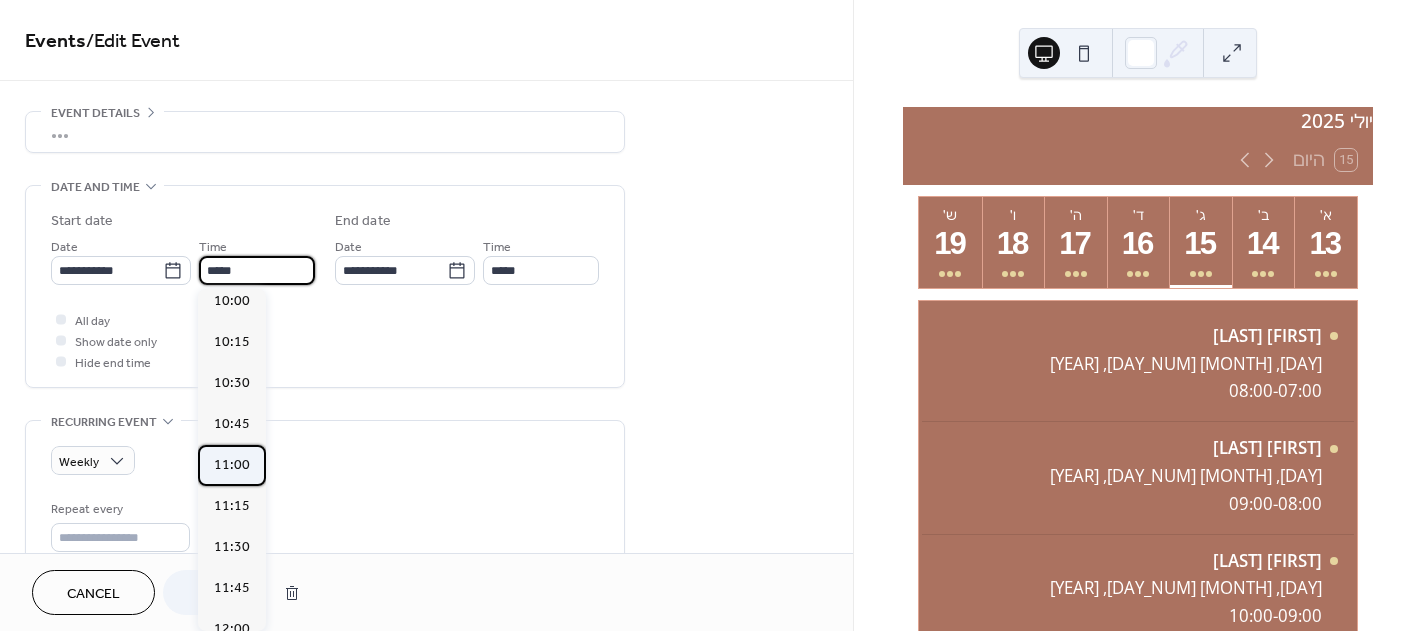 click on "11:00" at bounding box center [232, 465] 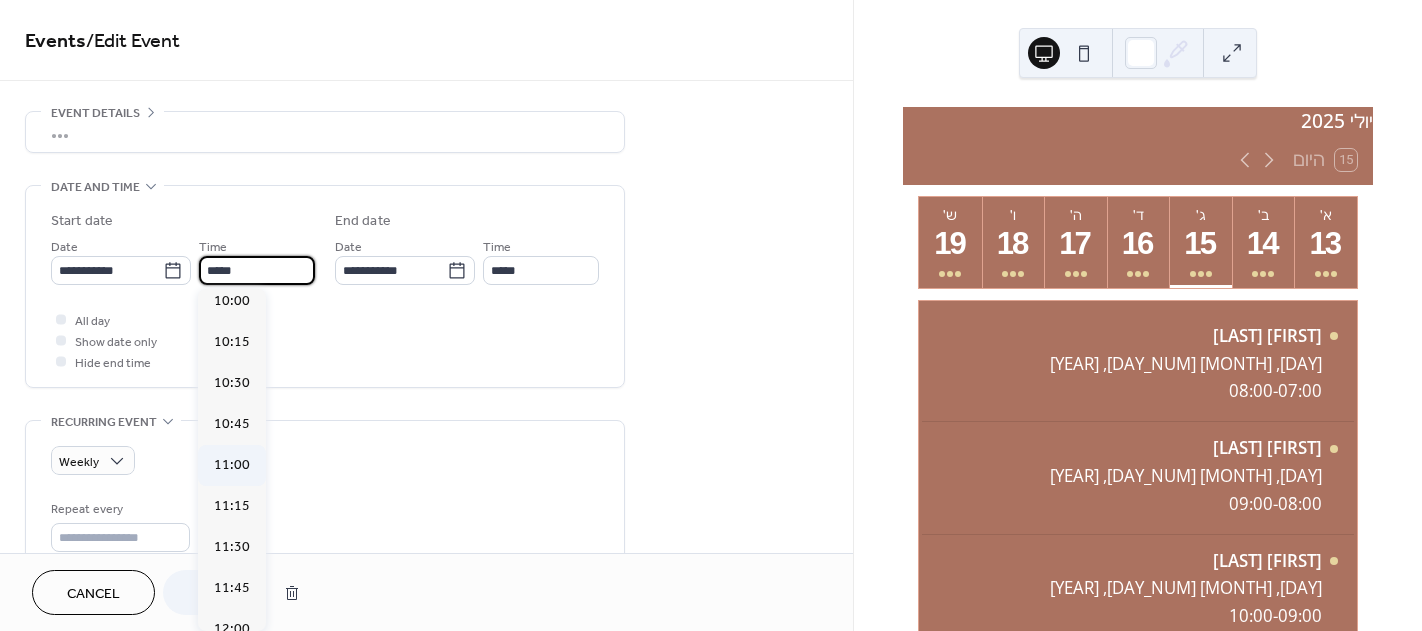 type on "*****" 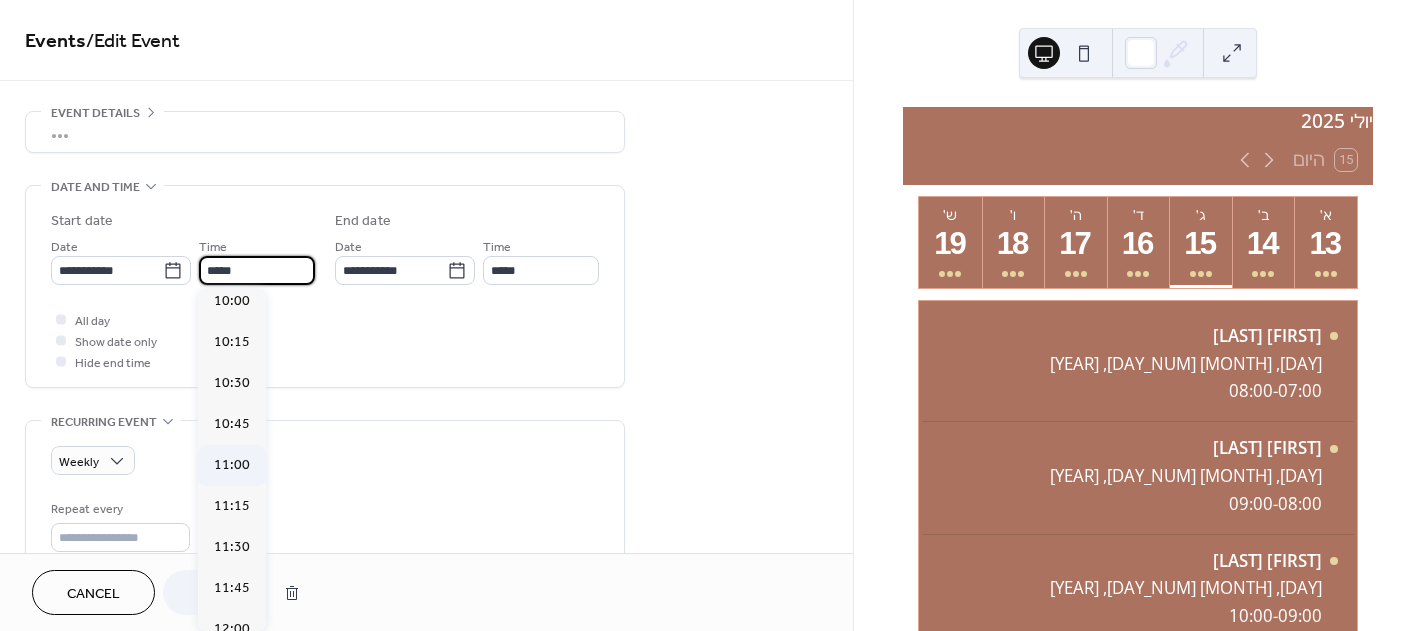 type on "*****" 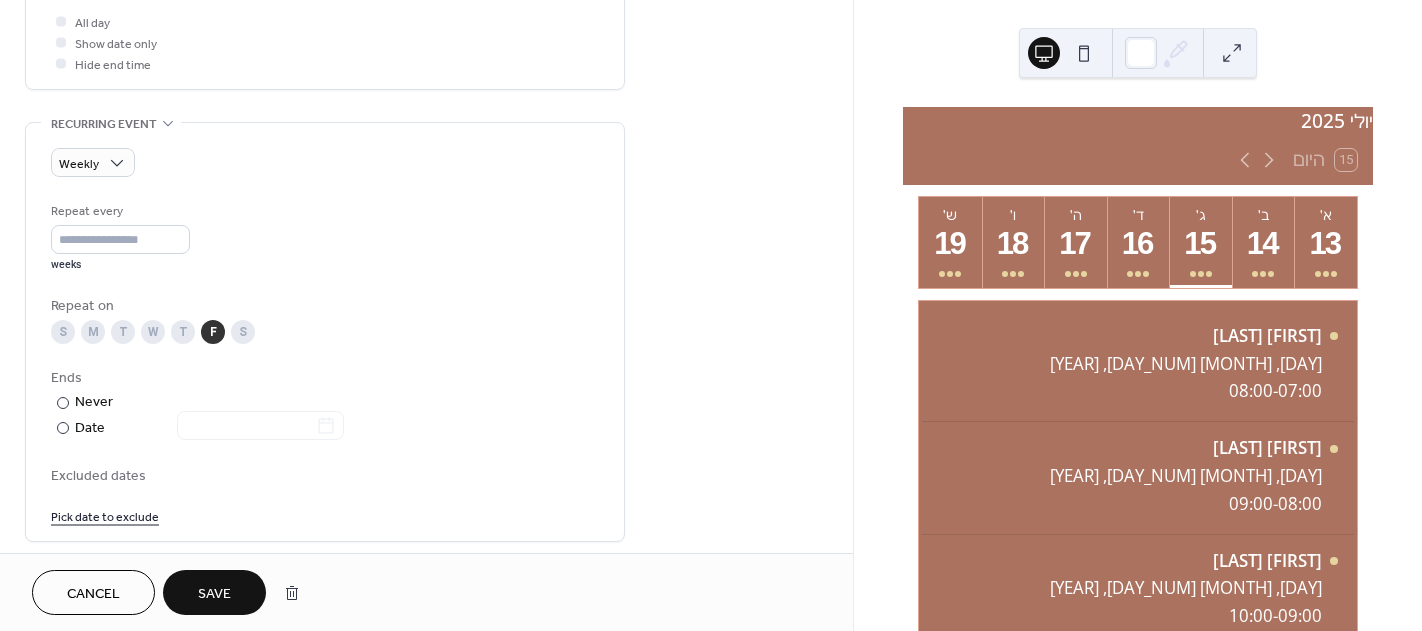 scroll, scrollTop: 300, scrollLeft: 0, axis: vertical 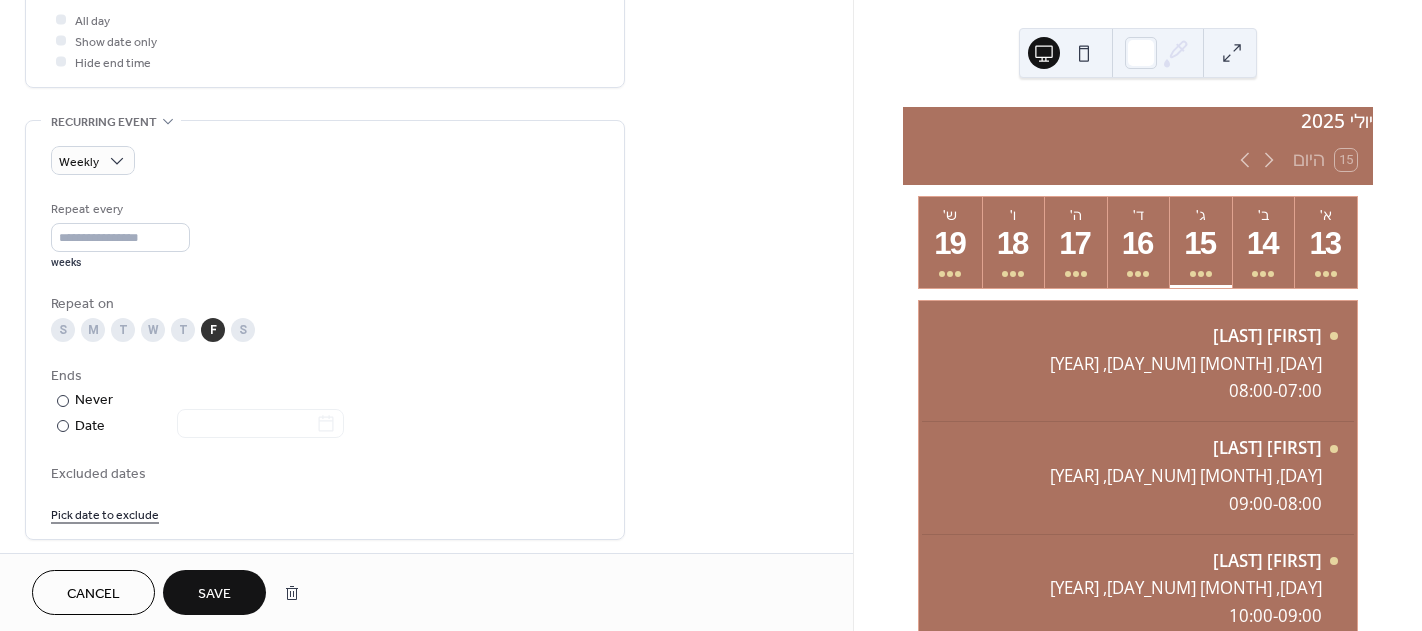 click on "Save" at bounding box center [214, 594] 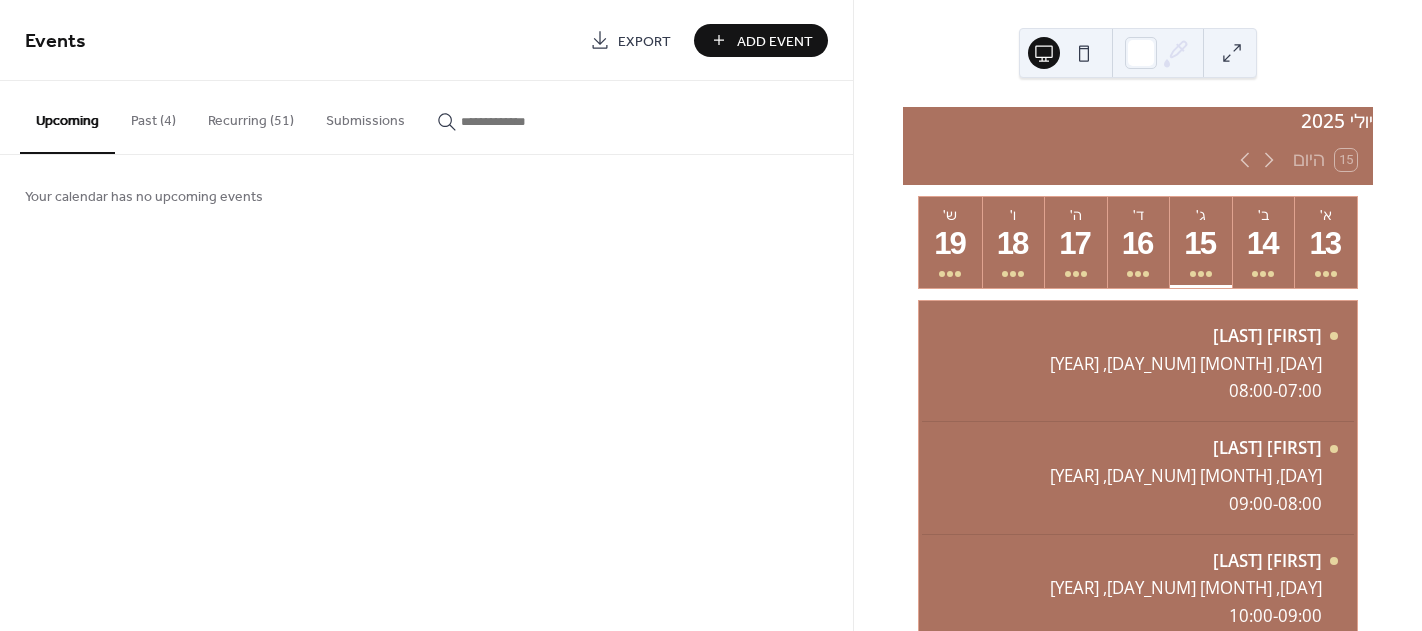 click on "Add Event" at bounding box center [775, 41] 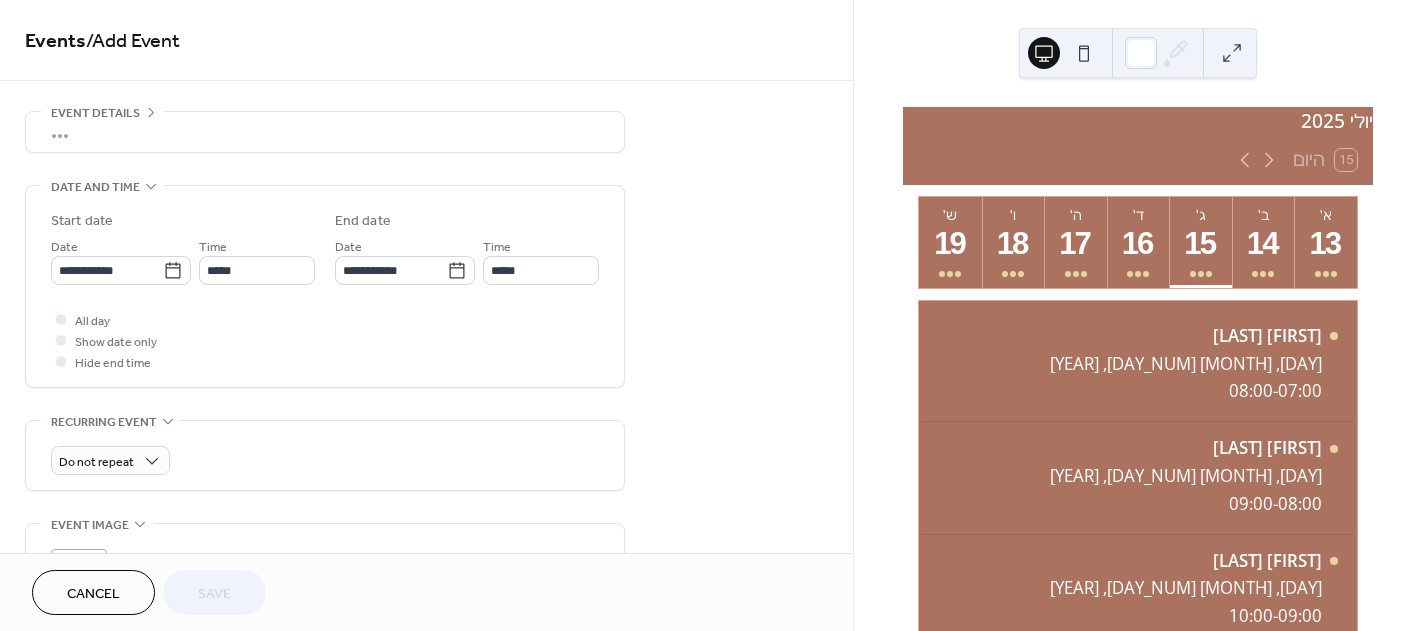 scroll, scrollTop: 63, scrollLeft: 0, axis: vertical 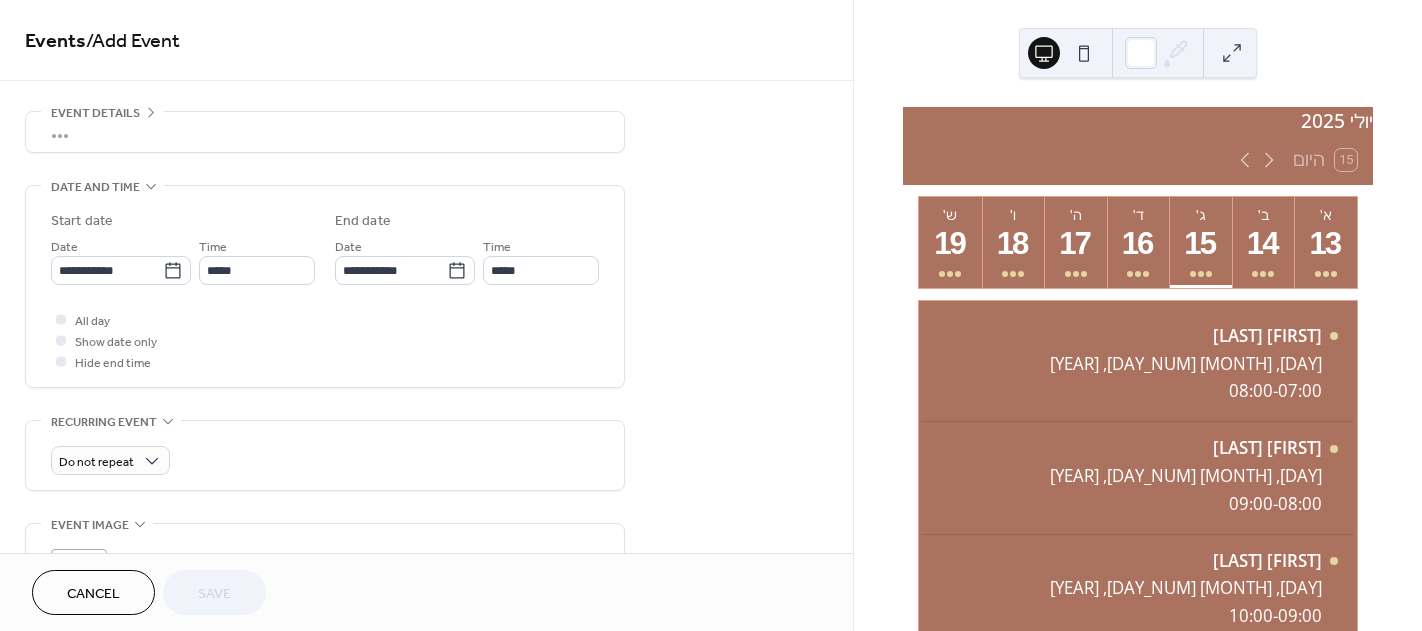 click on "•••" at bounding box center [325, 132] 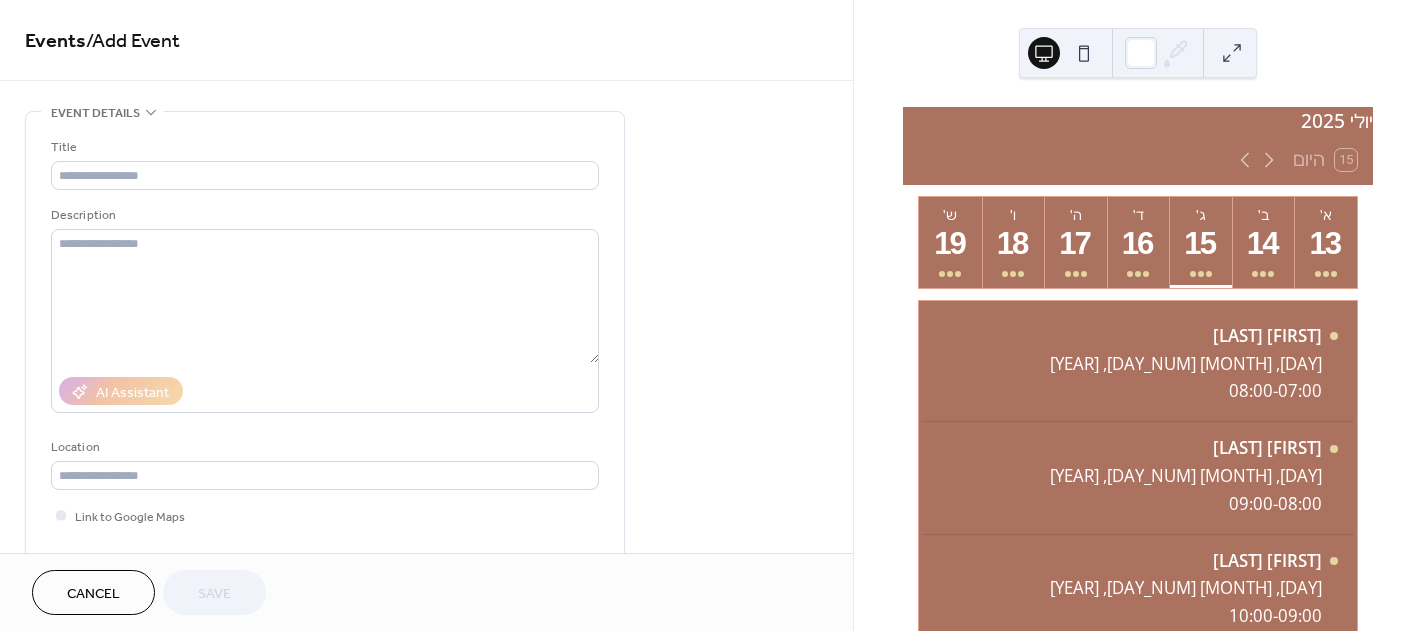 scroll, scrollTop: 0, scrollLeft: 0, axis: both 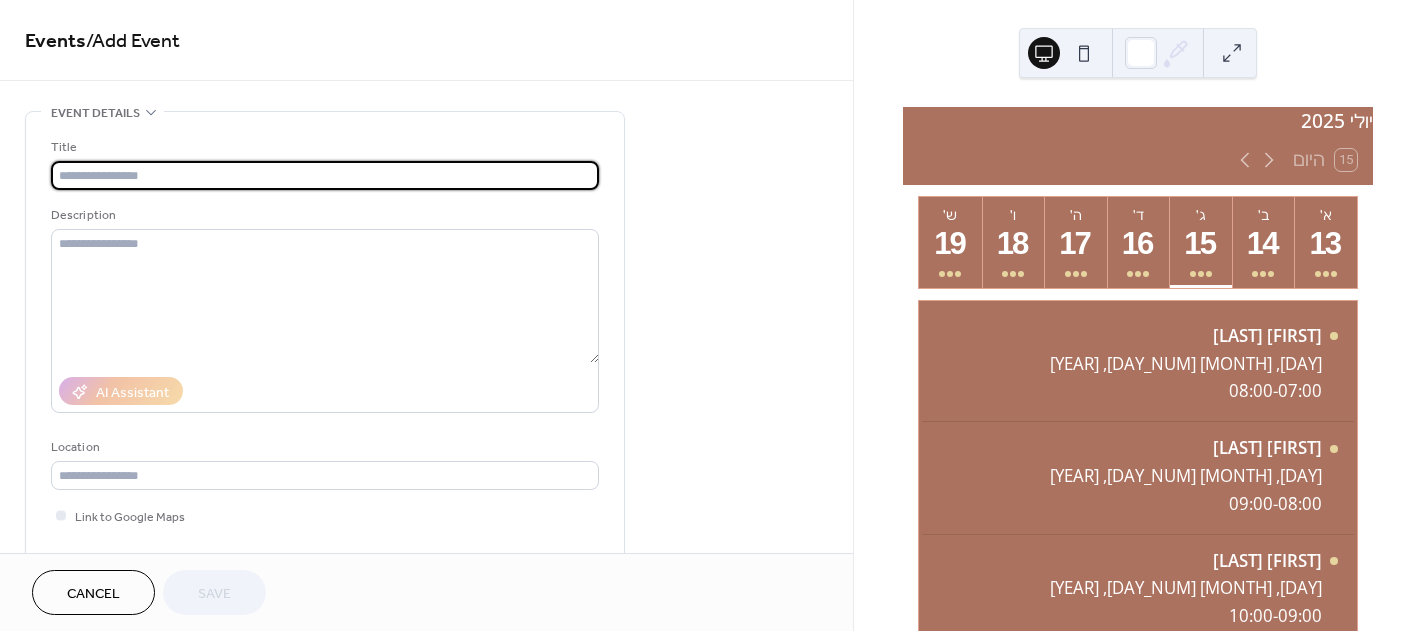 click at bounding box center [325, 175] 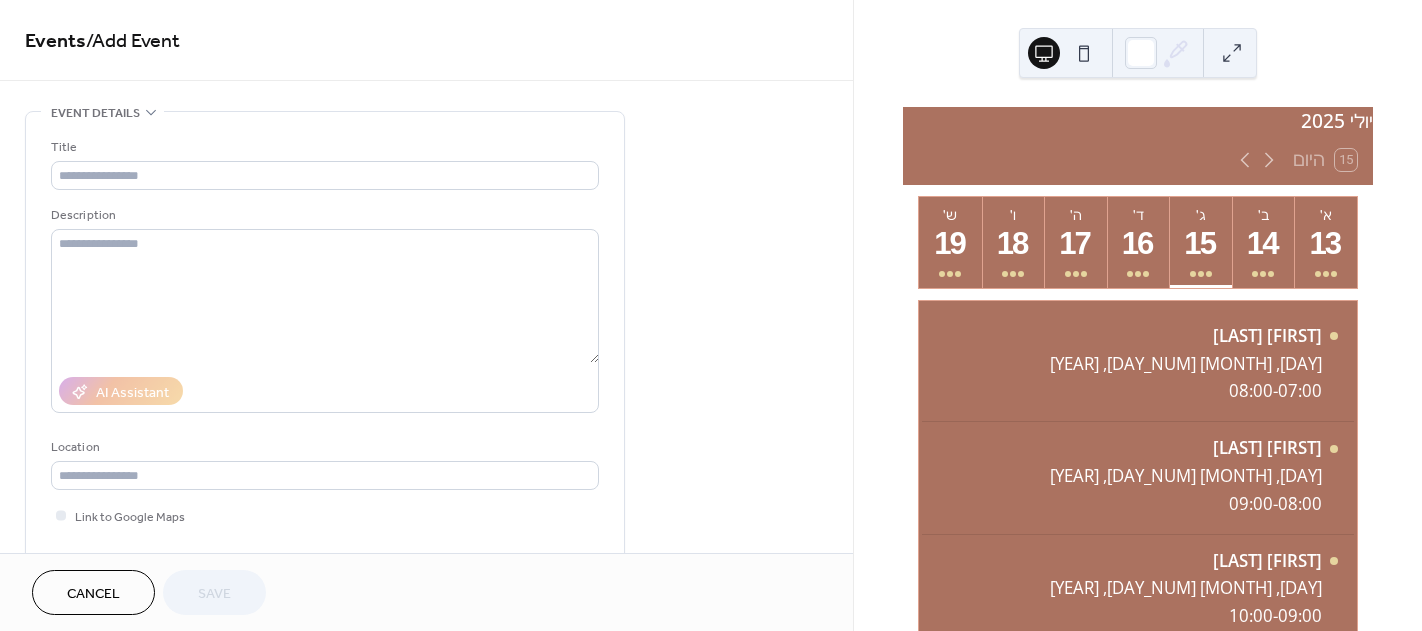 click on "Title Description AI Assistant Location Link to Google Maps Event color" at bounding box center [325, 365] 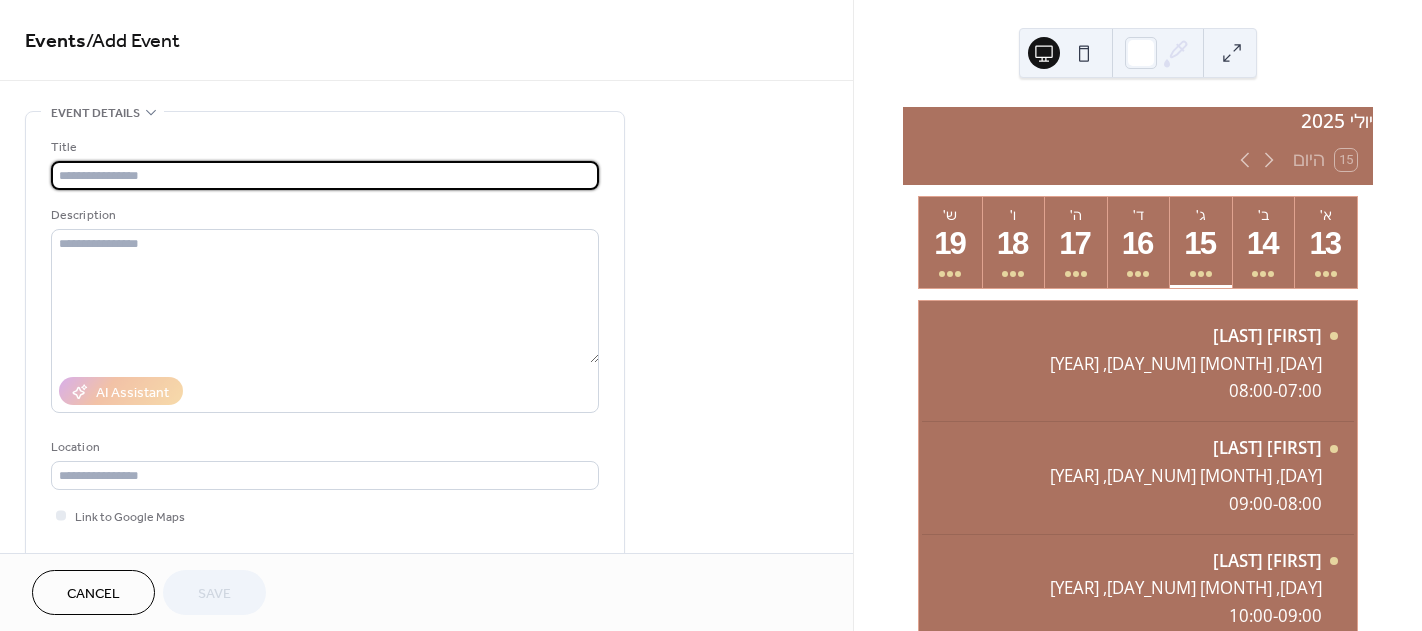 click at bounding box center [325, 175] 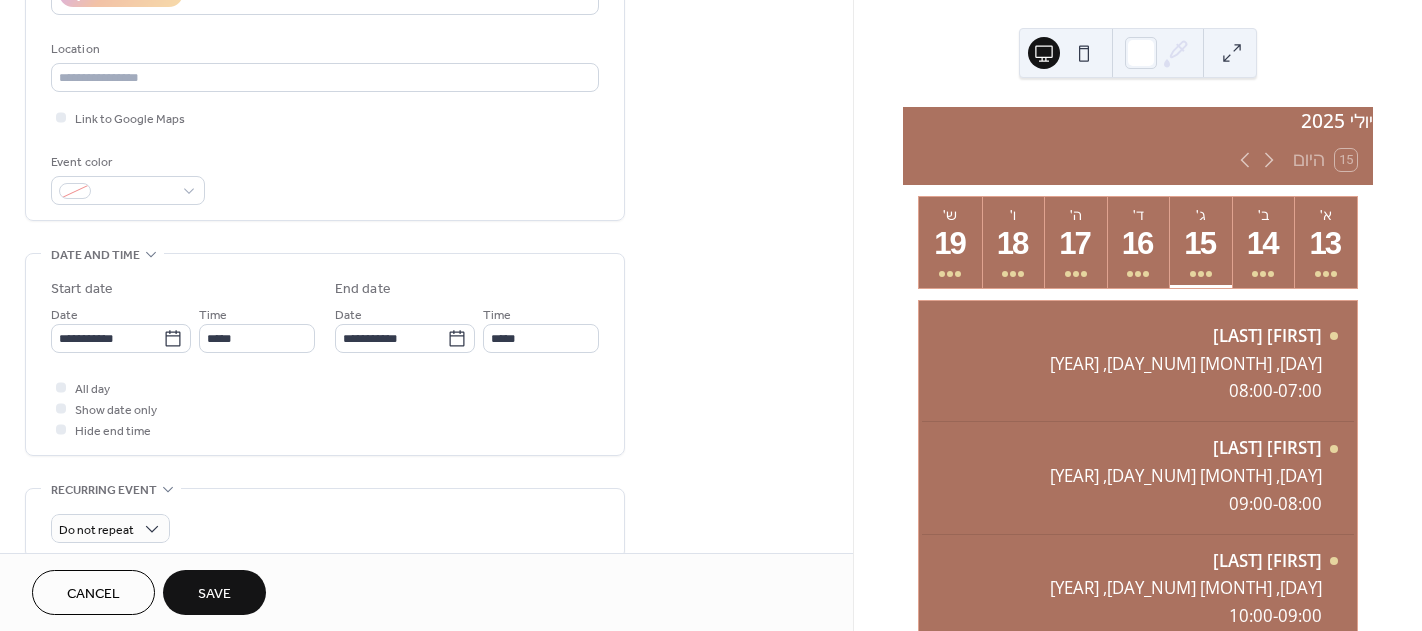 scroll, scrollTop: 400, scrollLeft: 0, axis: vertical 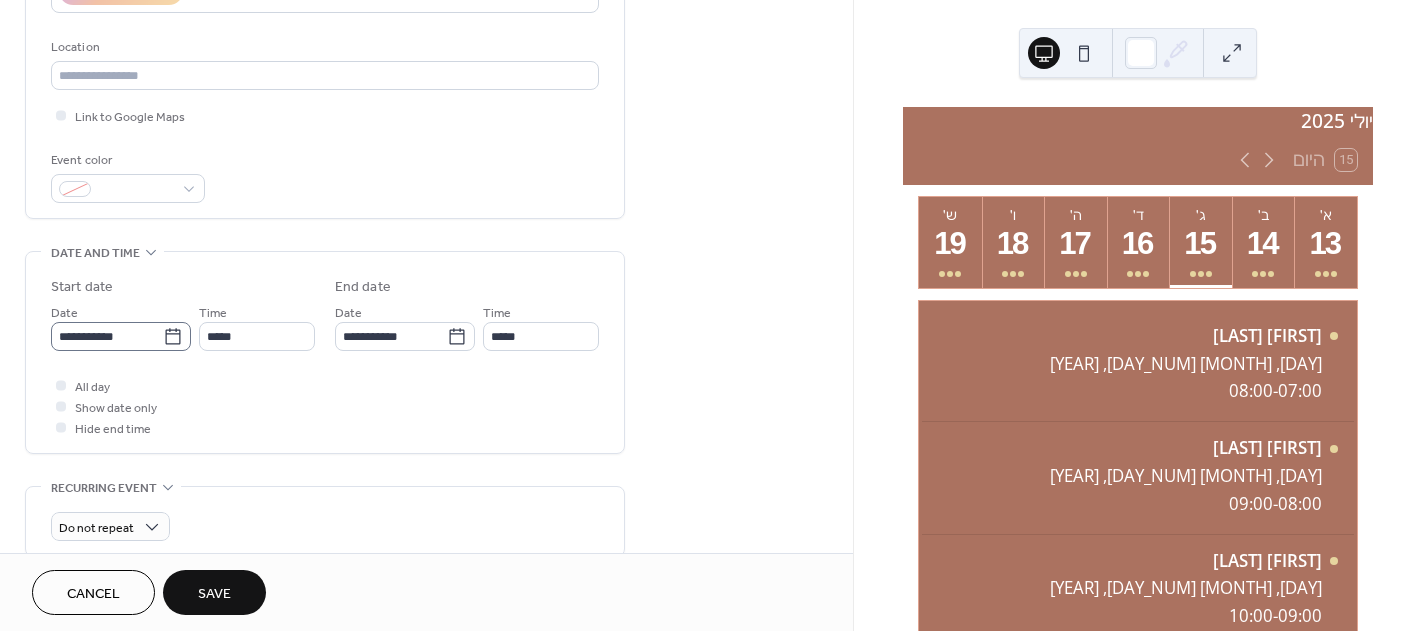 type on "****" 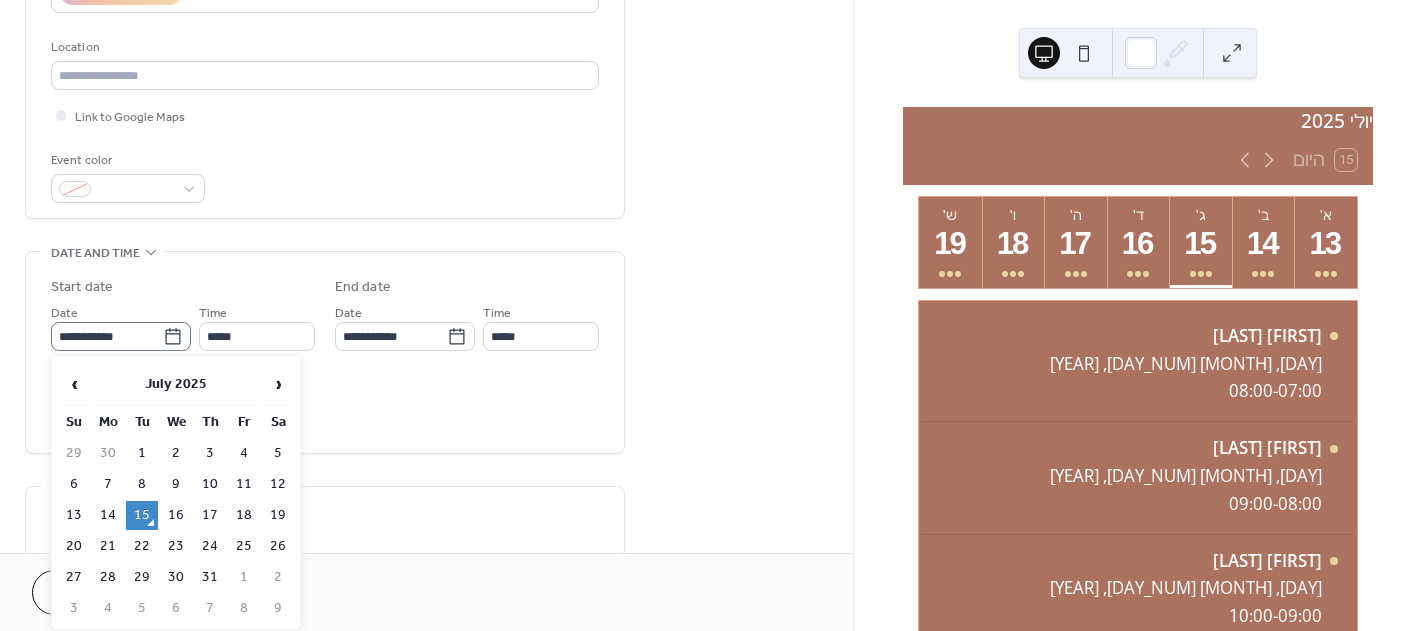 click 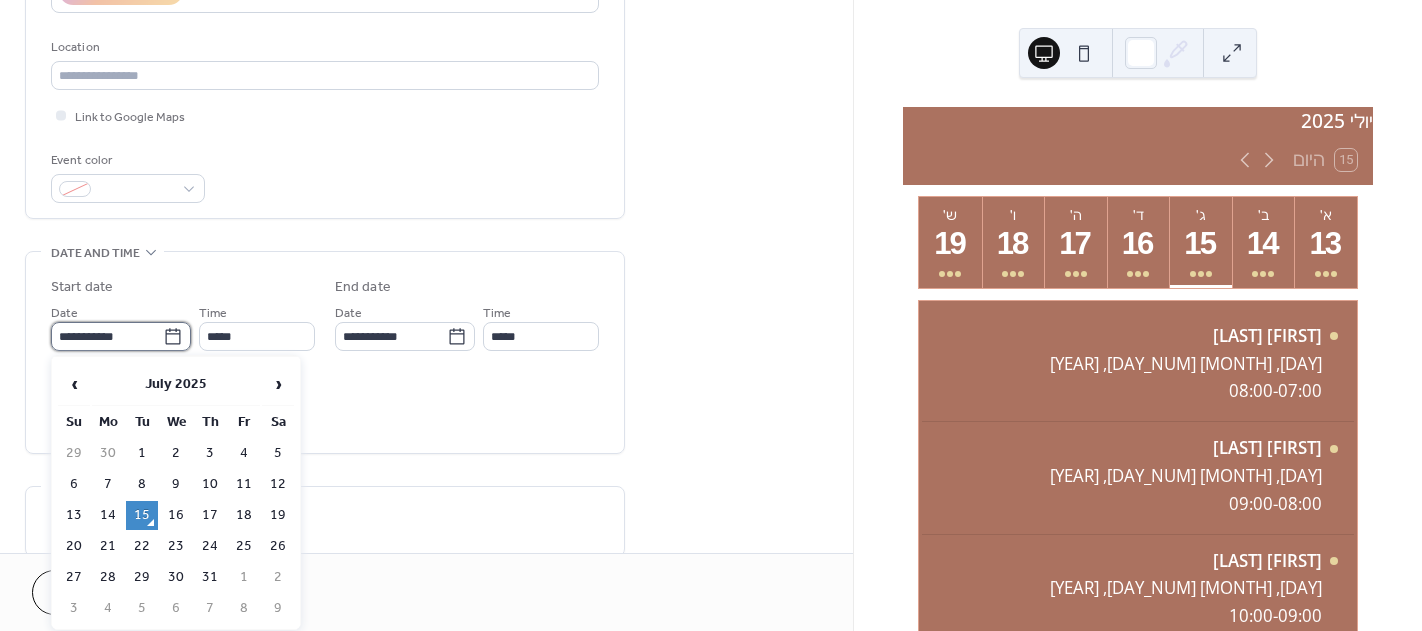 click on "**********" at bounding box center [107, 336] 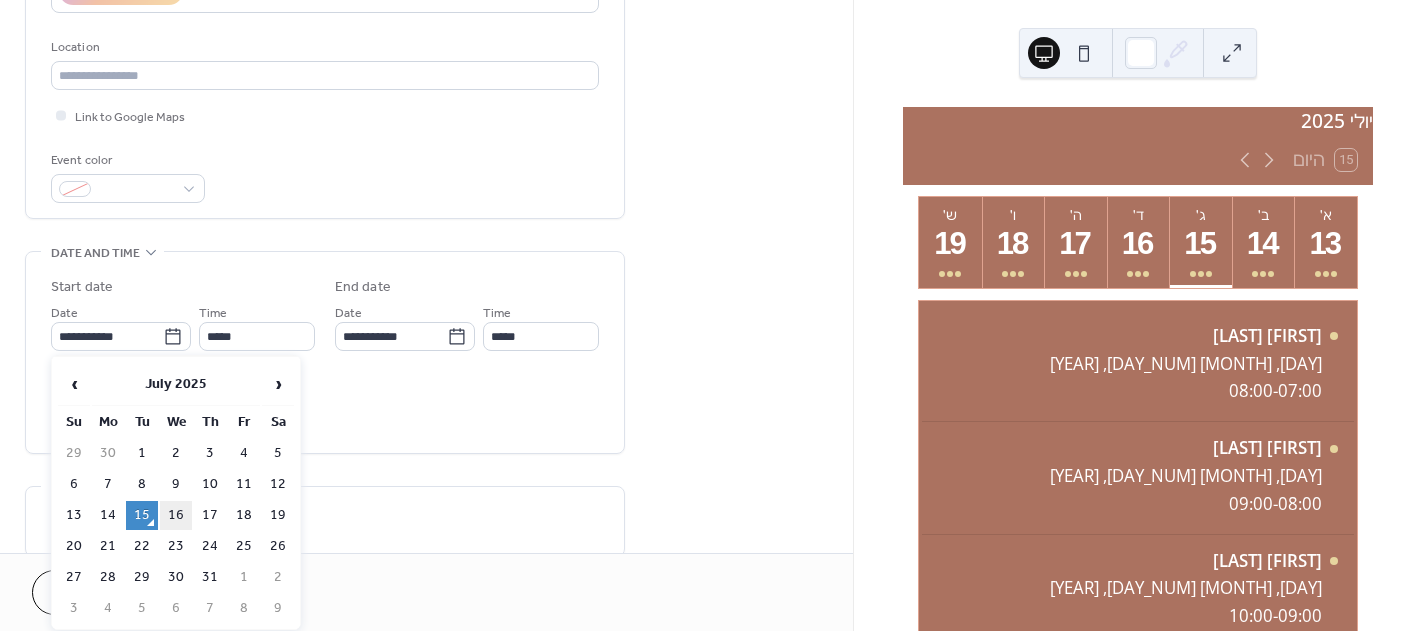 click on "16" at bounding box center [176, 515] 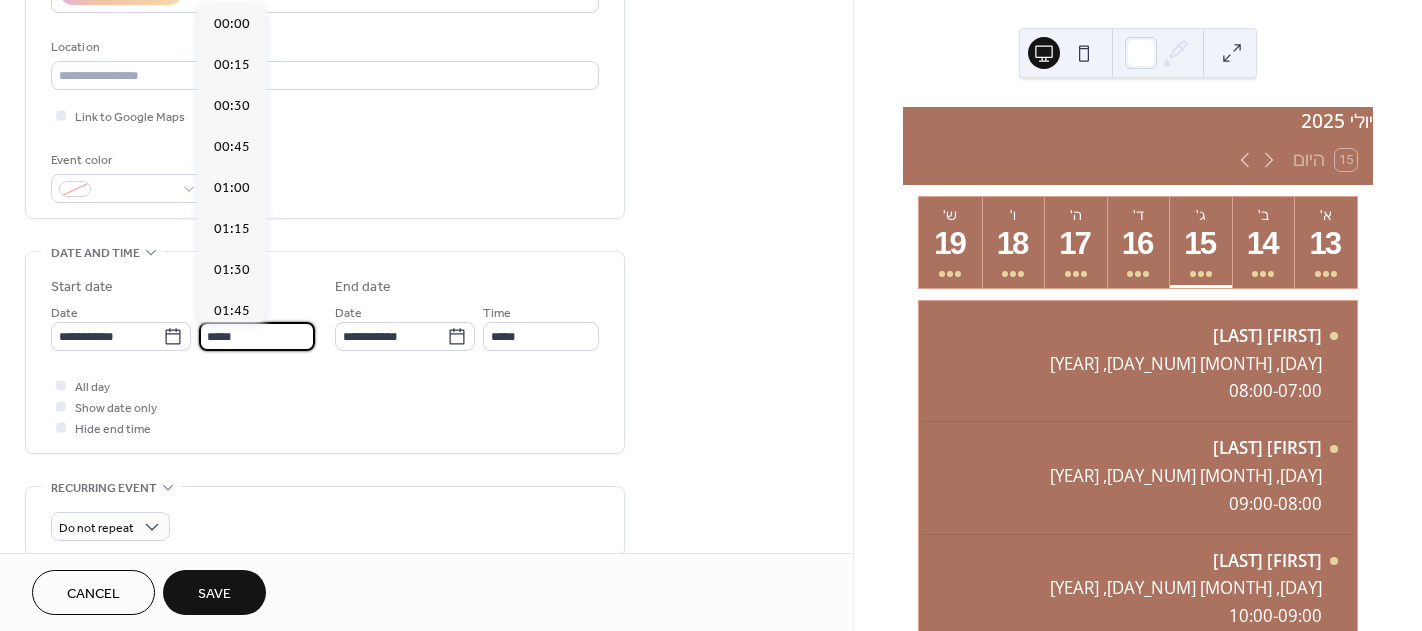 click on "*****" at bounding box center [257, 336] 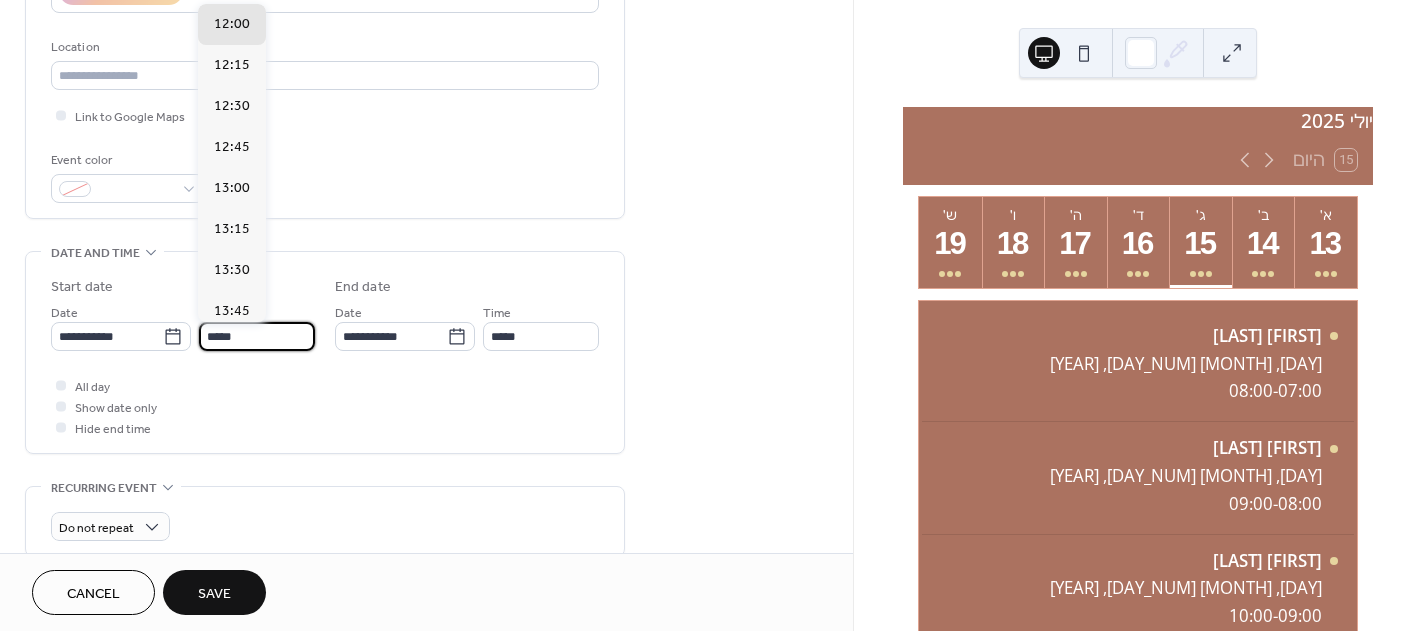 click on "*****" at bounding box center (257, 336) 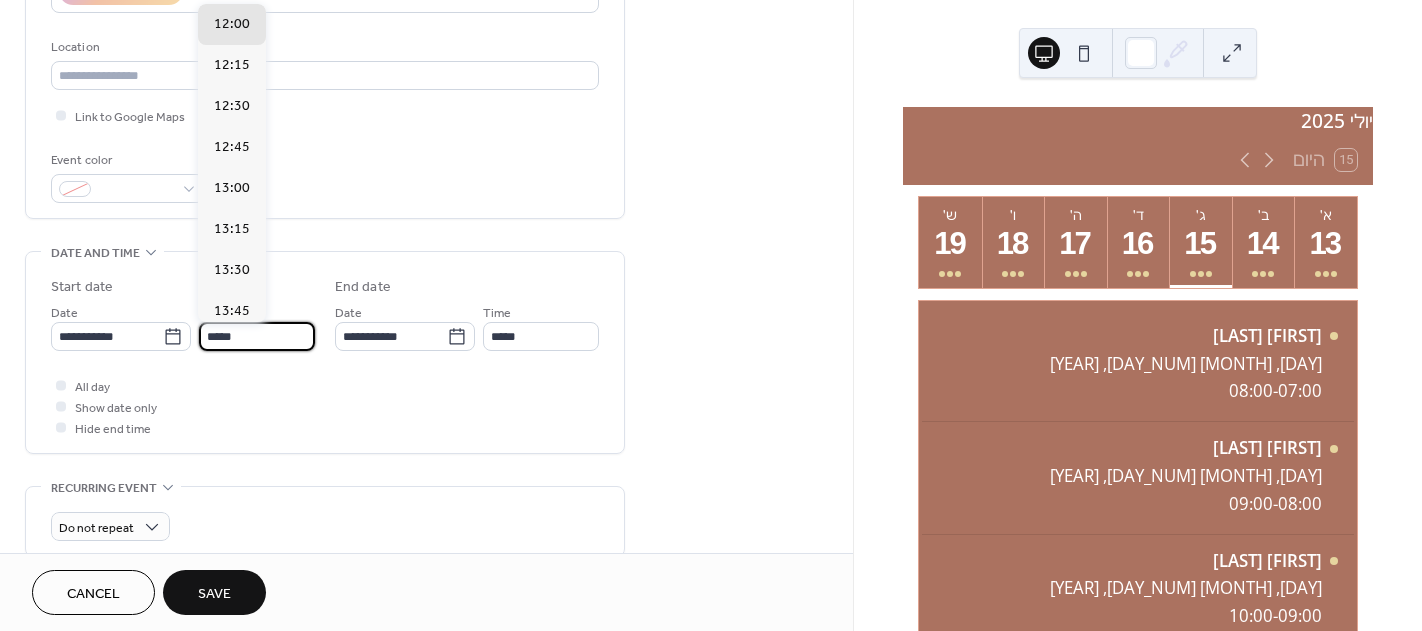 click on "*****" at bounding box center (257, 336) 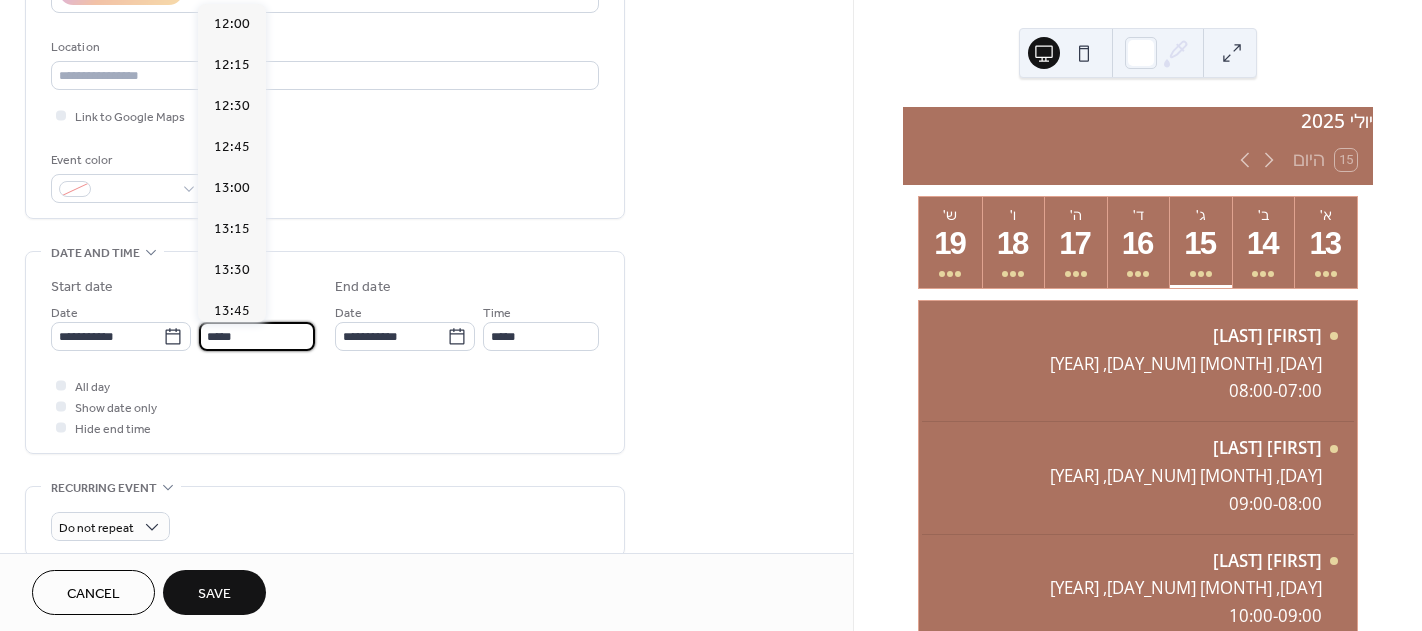 scroll, scrollTop: 2624, scrollLeft: 0, axis: vertical 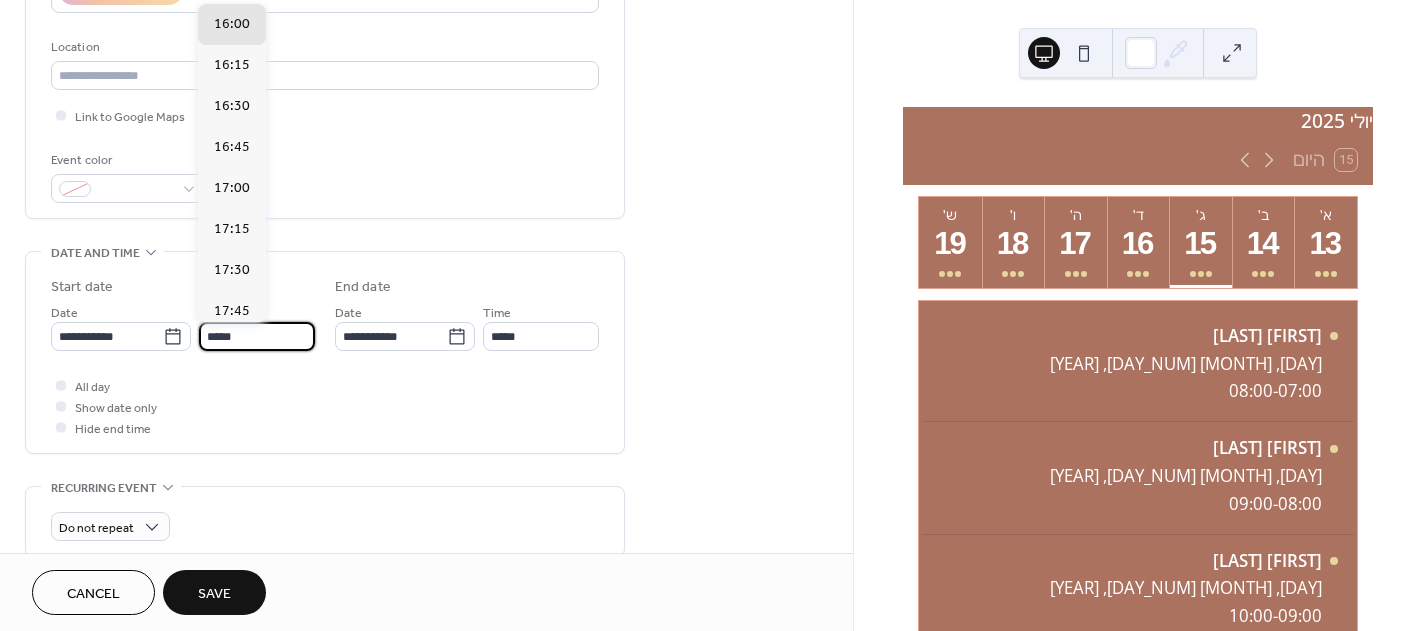 type on "*****" 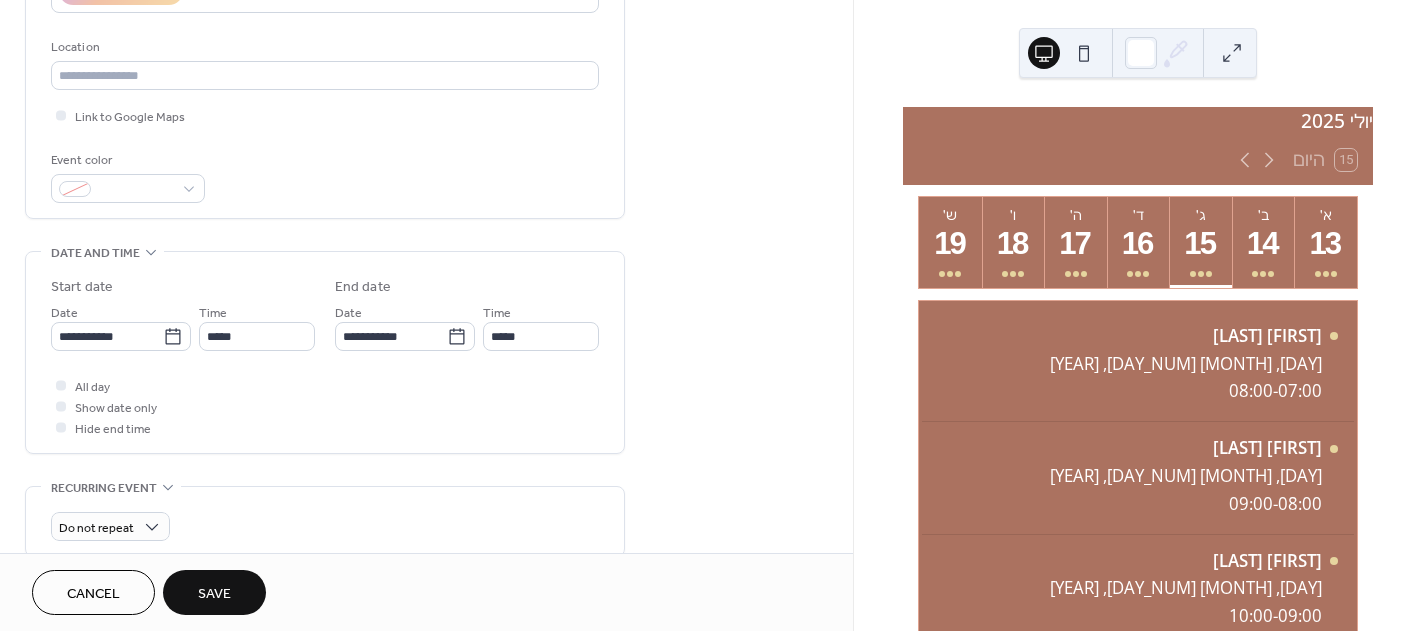 type on "*****" 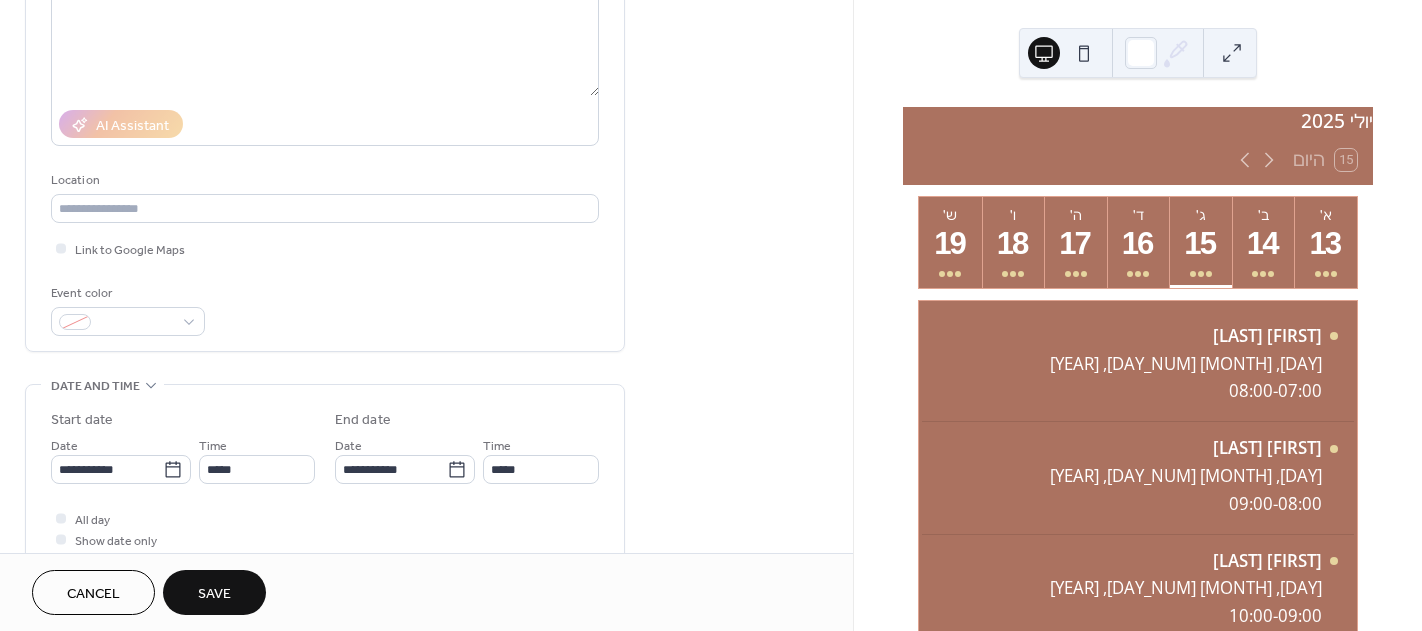 scroll, scrollTop: 200, scrollLeft: 0, axis: vertical 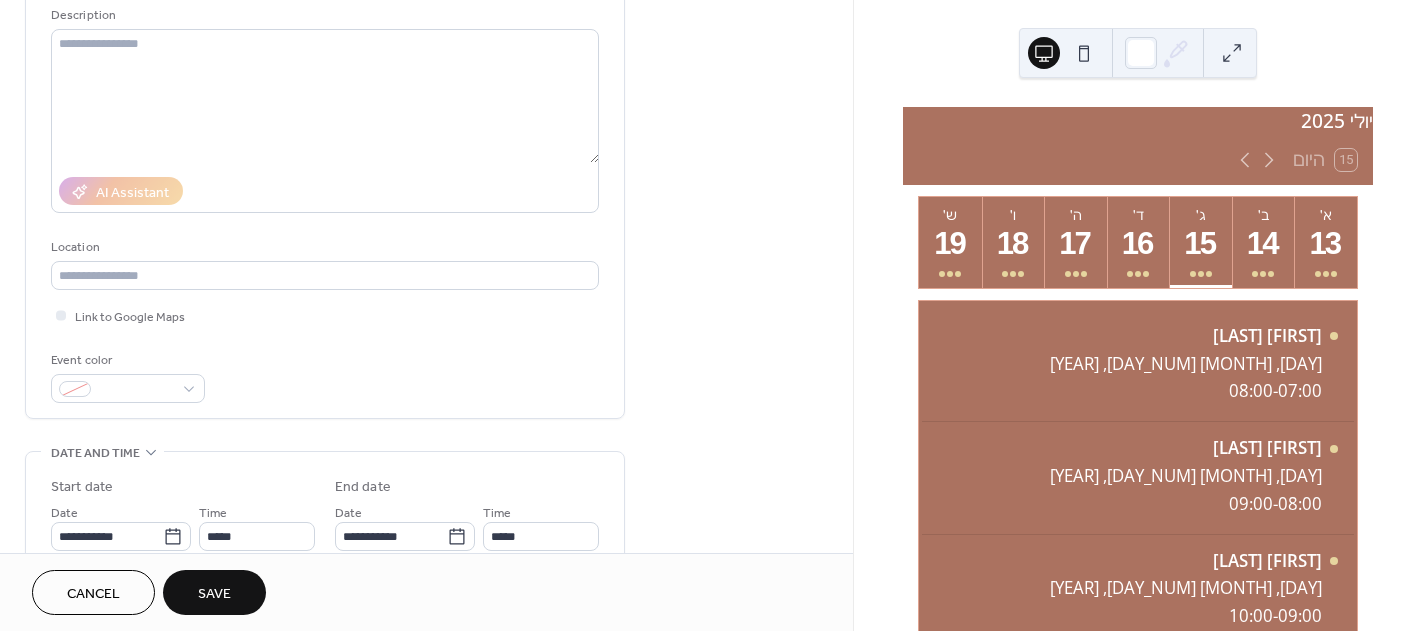 click on "Save" at bounding box center (214, 594) 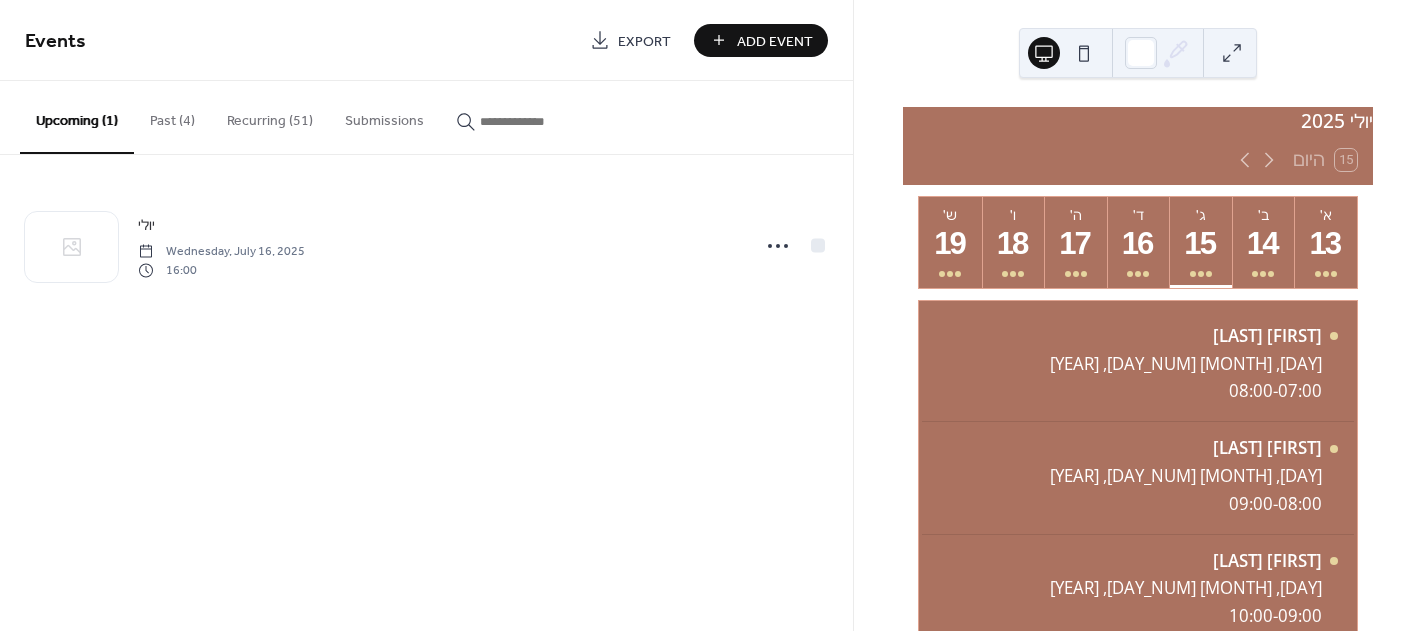 click on "Recurring (51)" at bounding box center (270, 116) 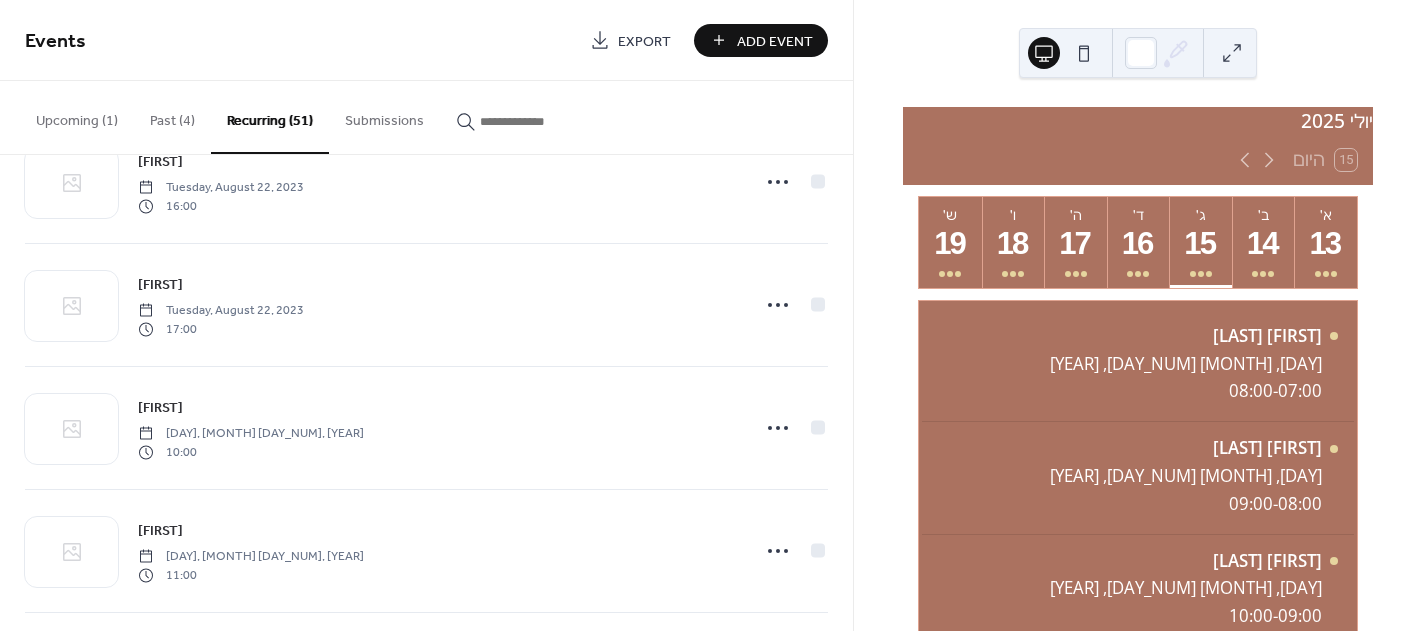 scroll, scrollTop: 4856, scrollLeft: 0, axis: vertical 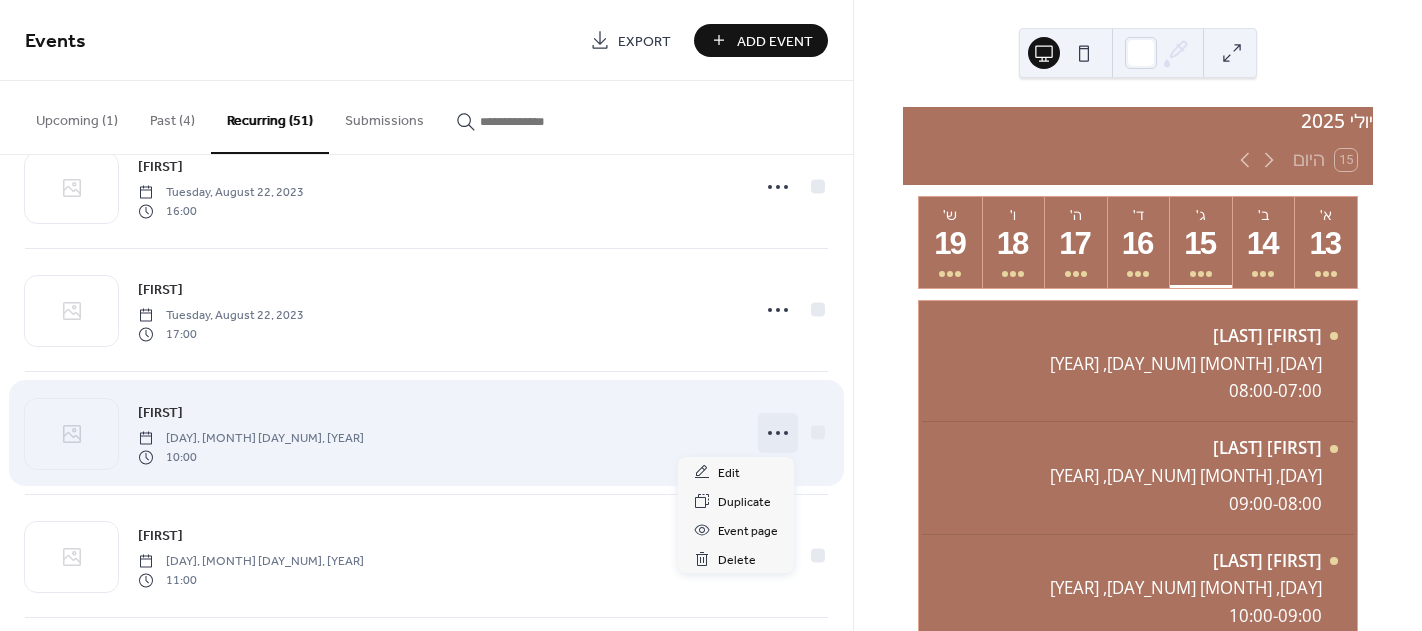 click 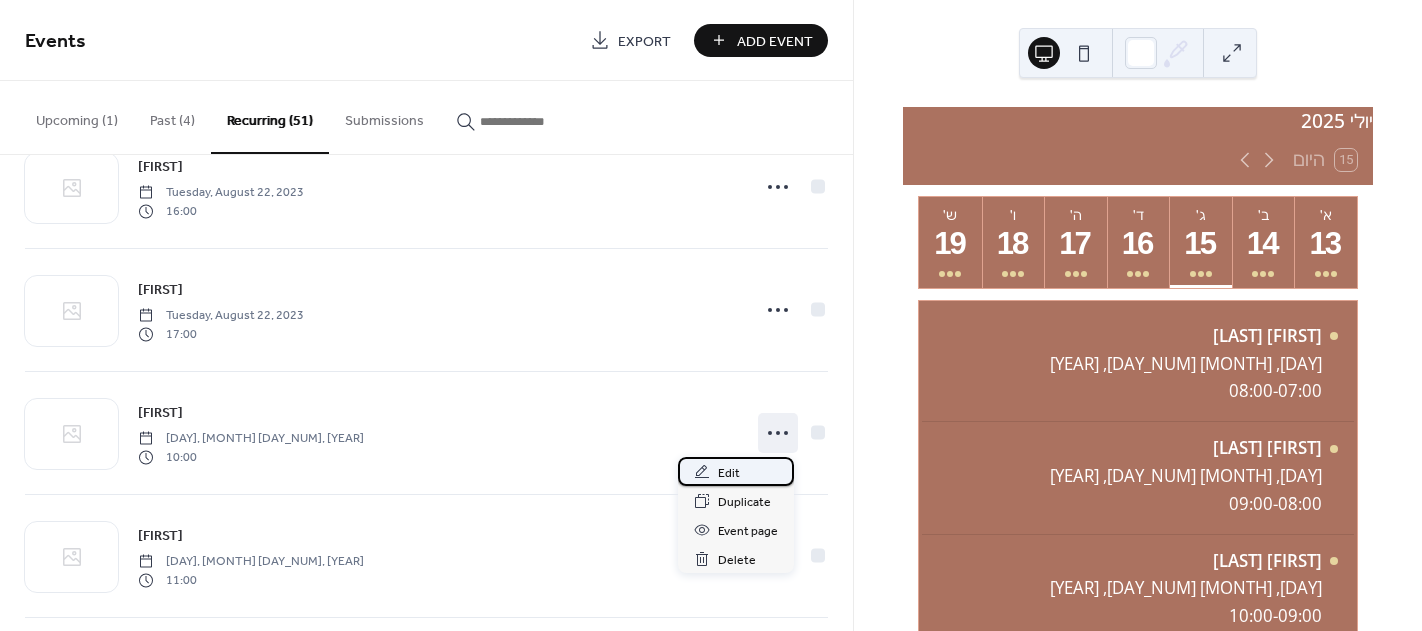 click on "Edit" at bounding box center [729, 473] 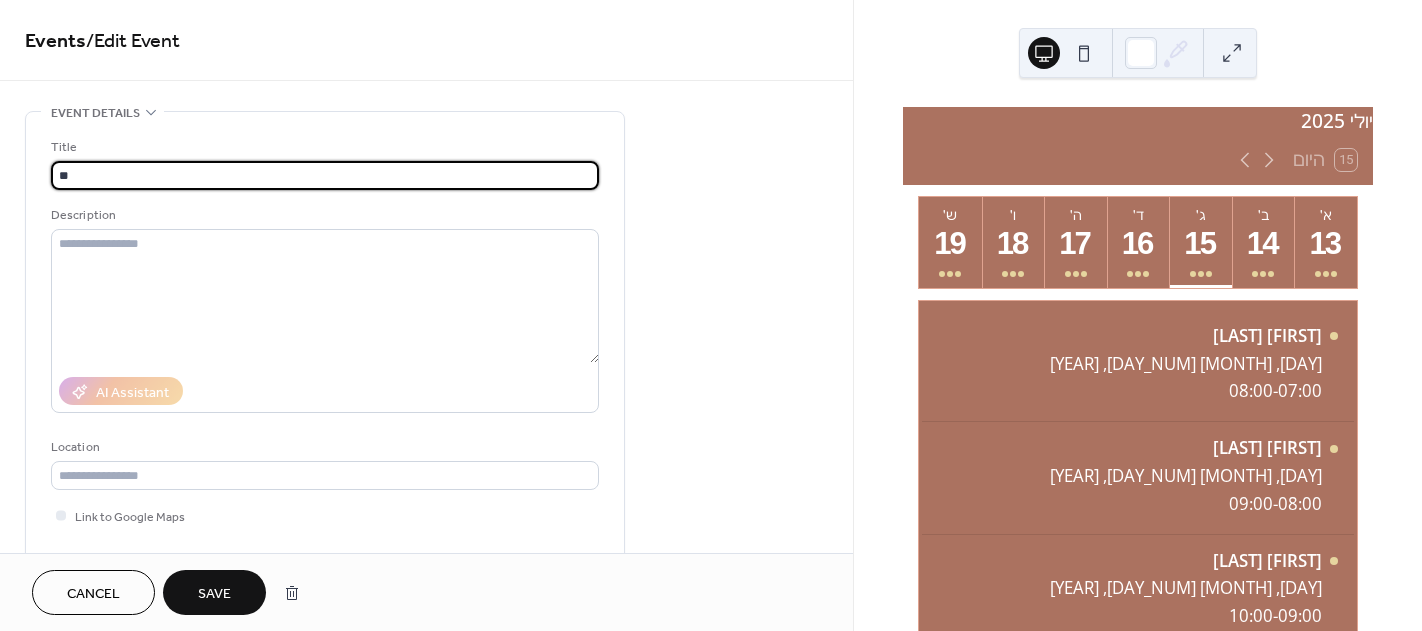type on "*" 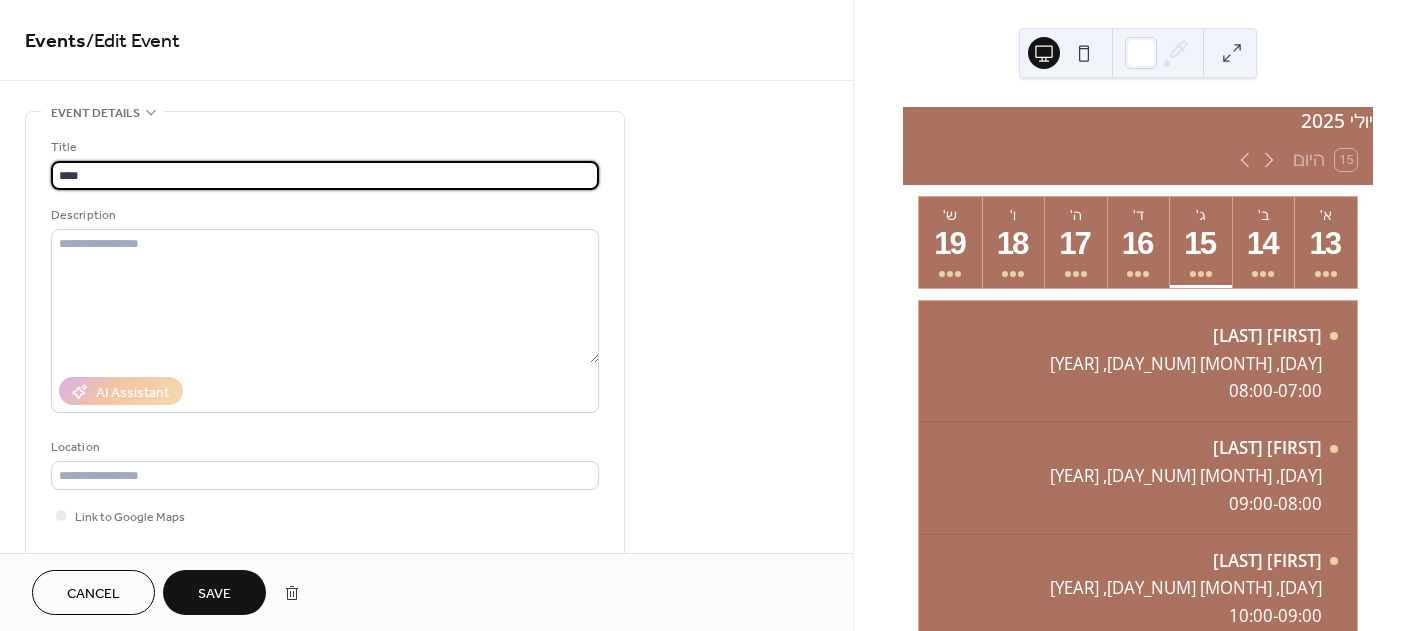 type on "****" 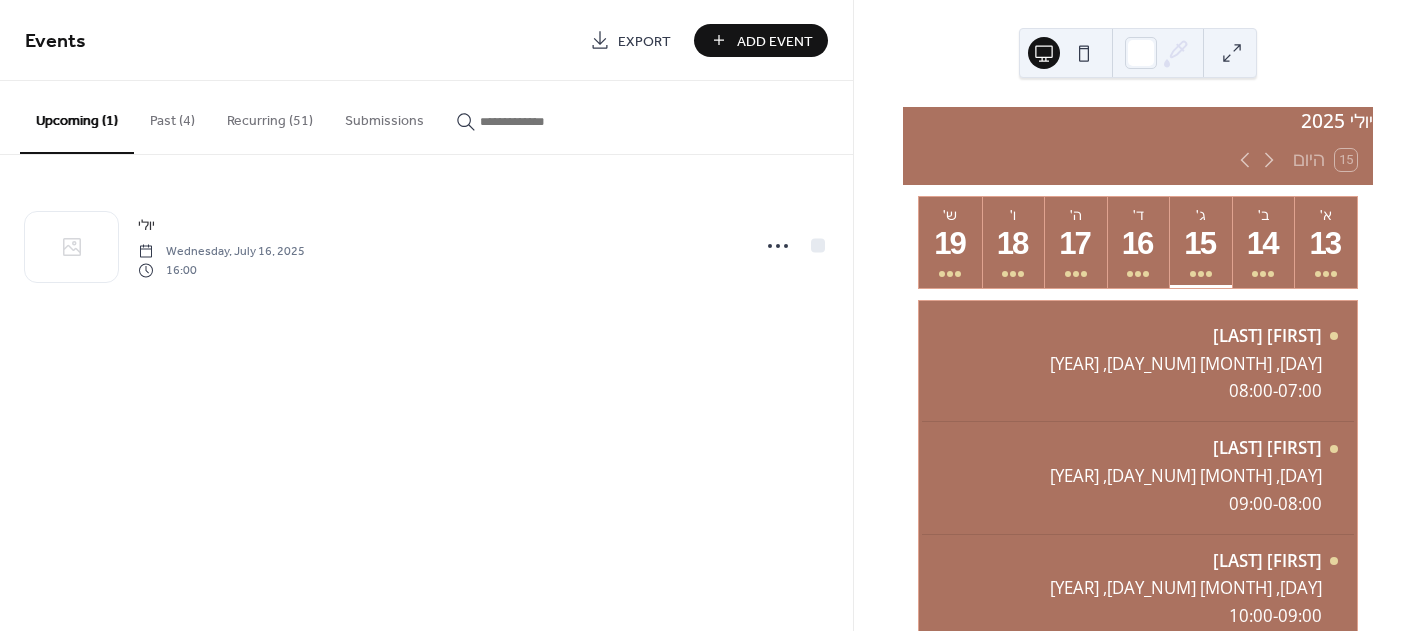 click on "Recurring (51)" at bounding box center [270, 116] 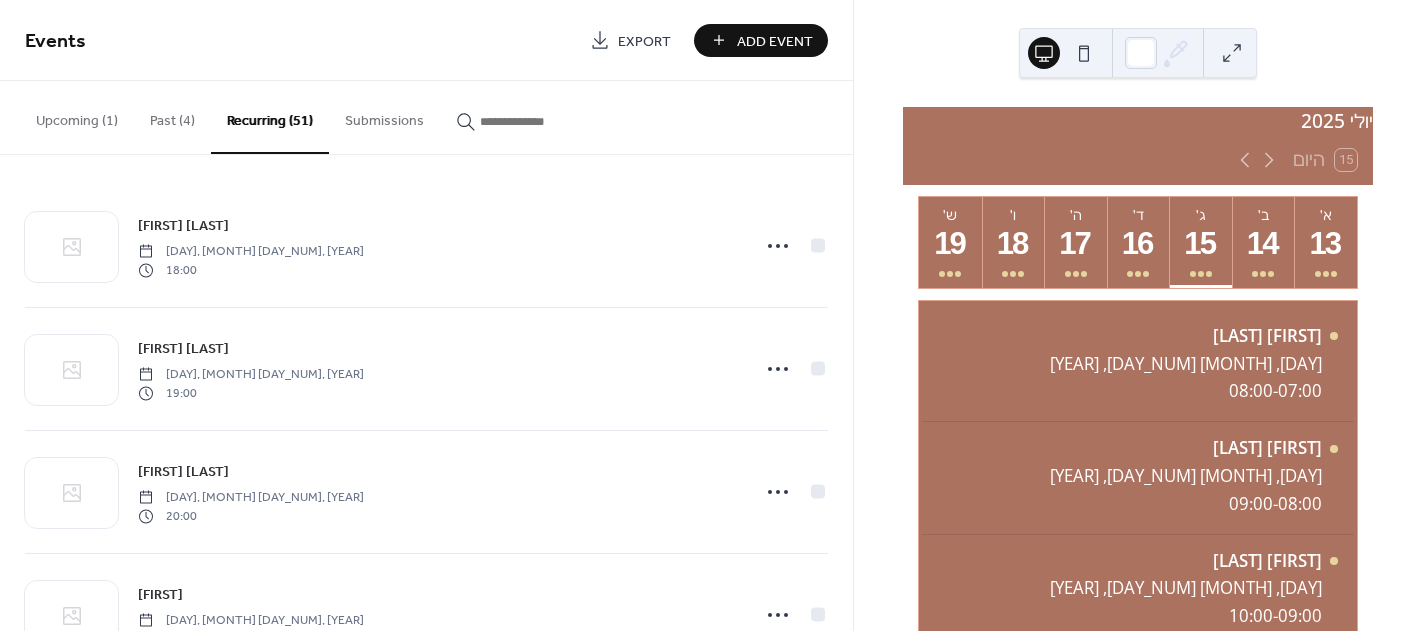 click on "Upcoming (1)" at bounding box center [77, 116] 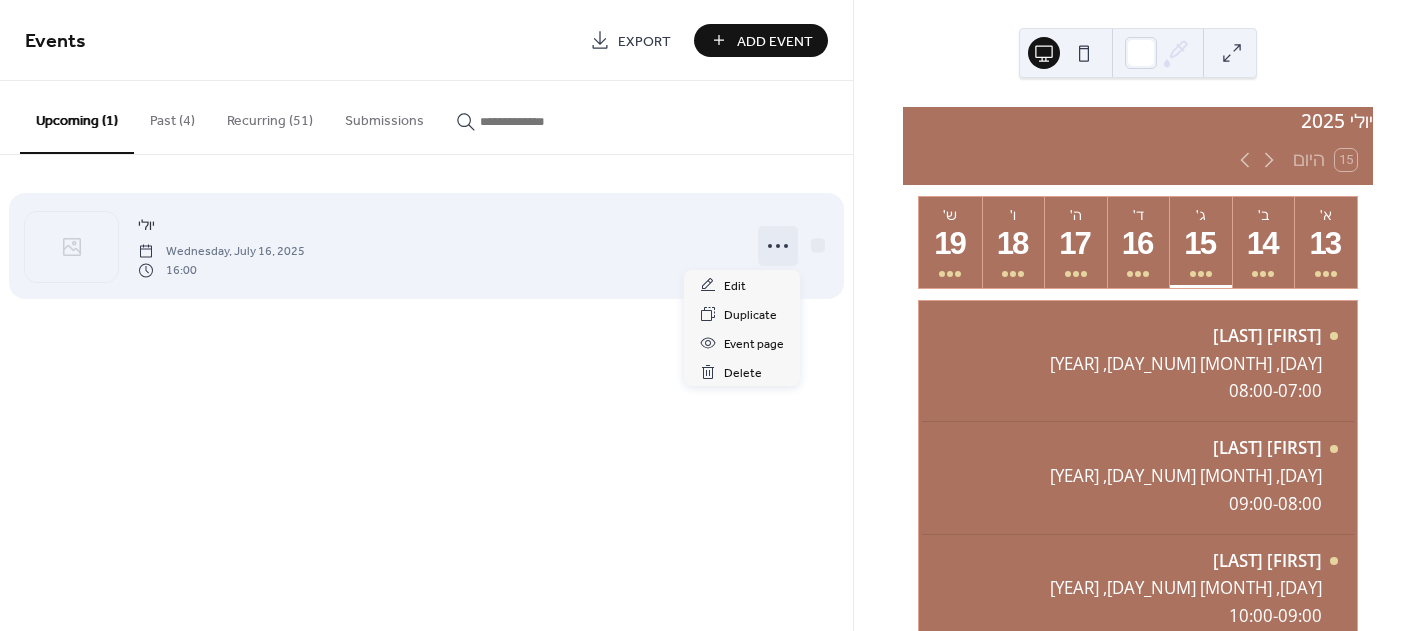 click 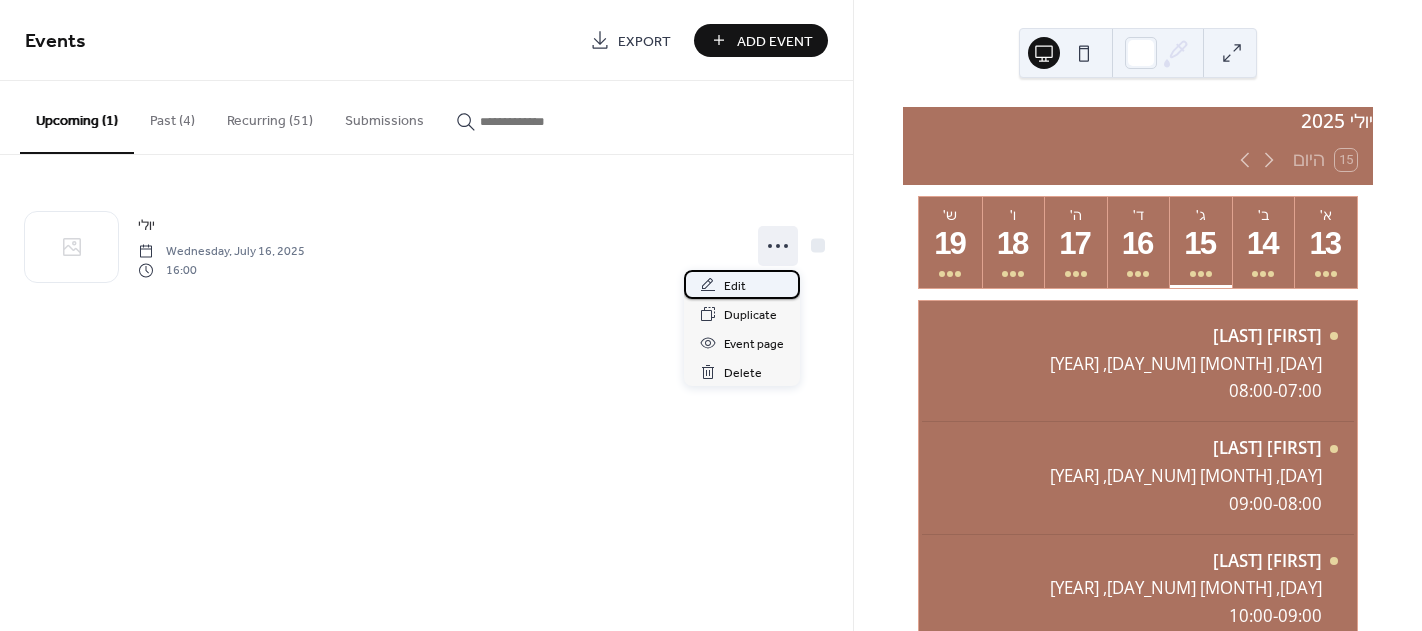 click 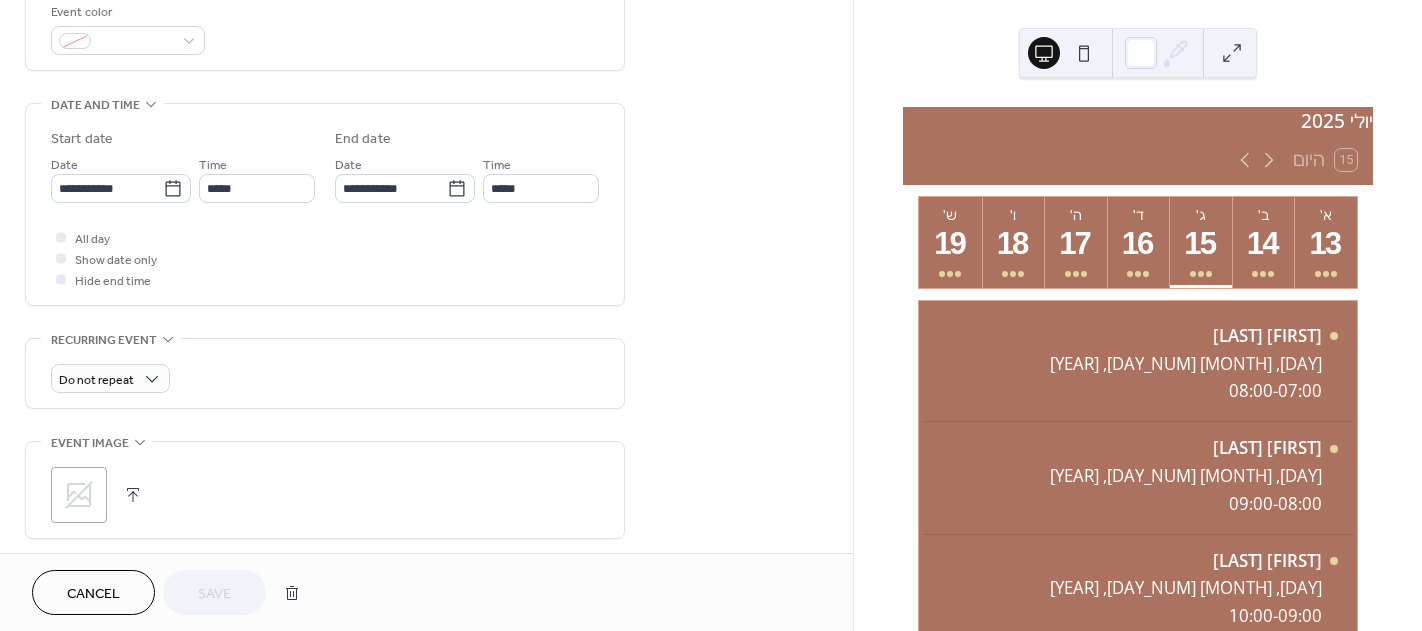scroll, scrollTop: 776, scrollLeft: 0, axis: vertical 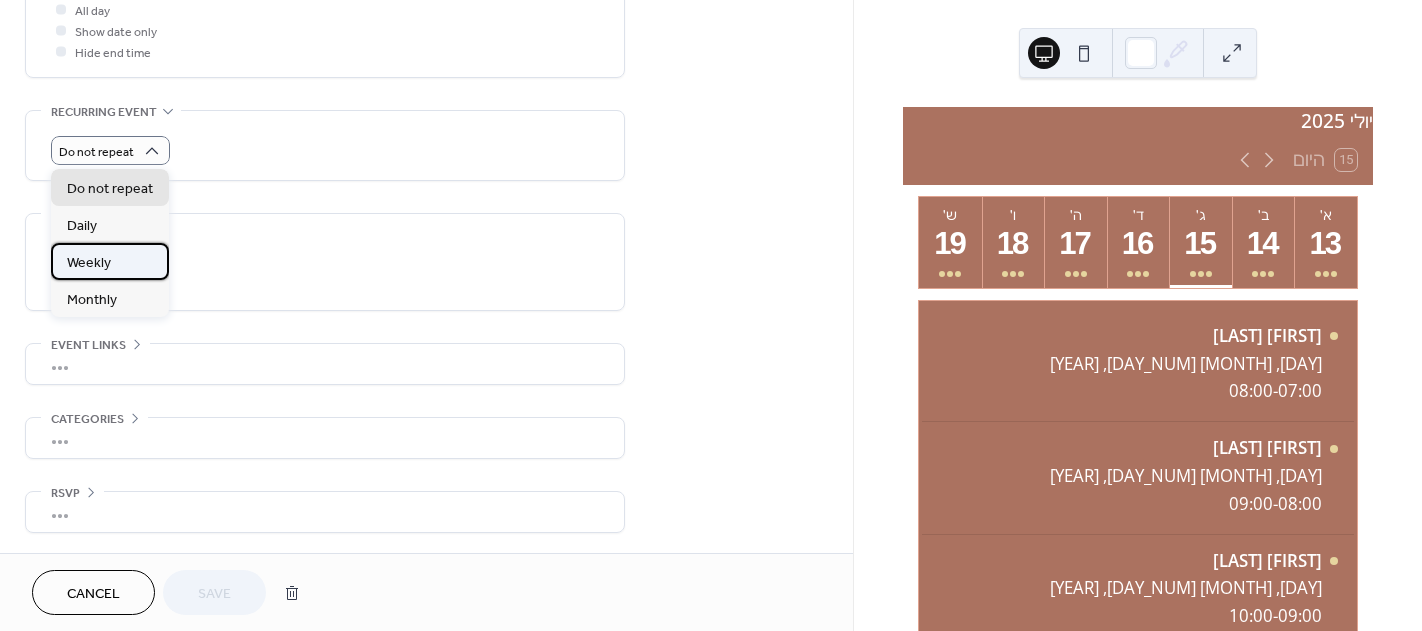 click on "Weekly" at bounding box center (89, 263) 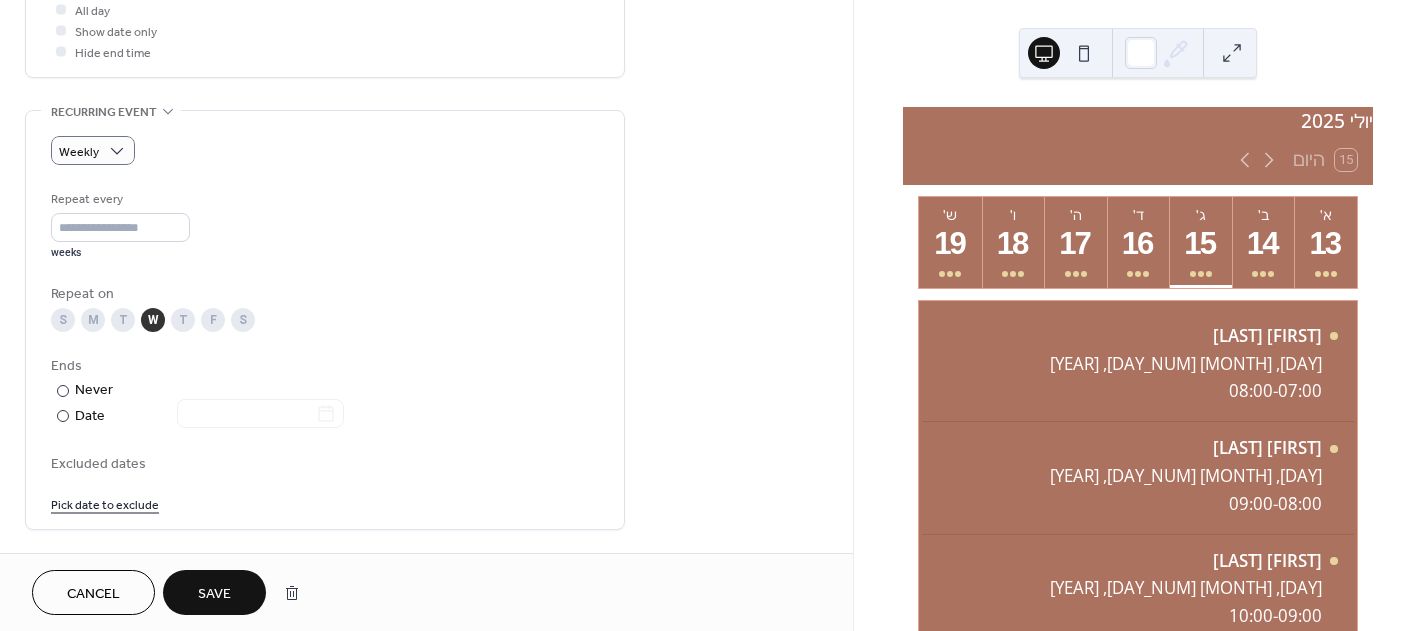 click on "Save" at bounding box center [214, 592] 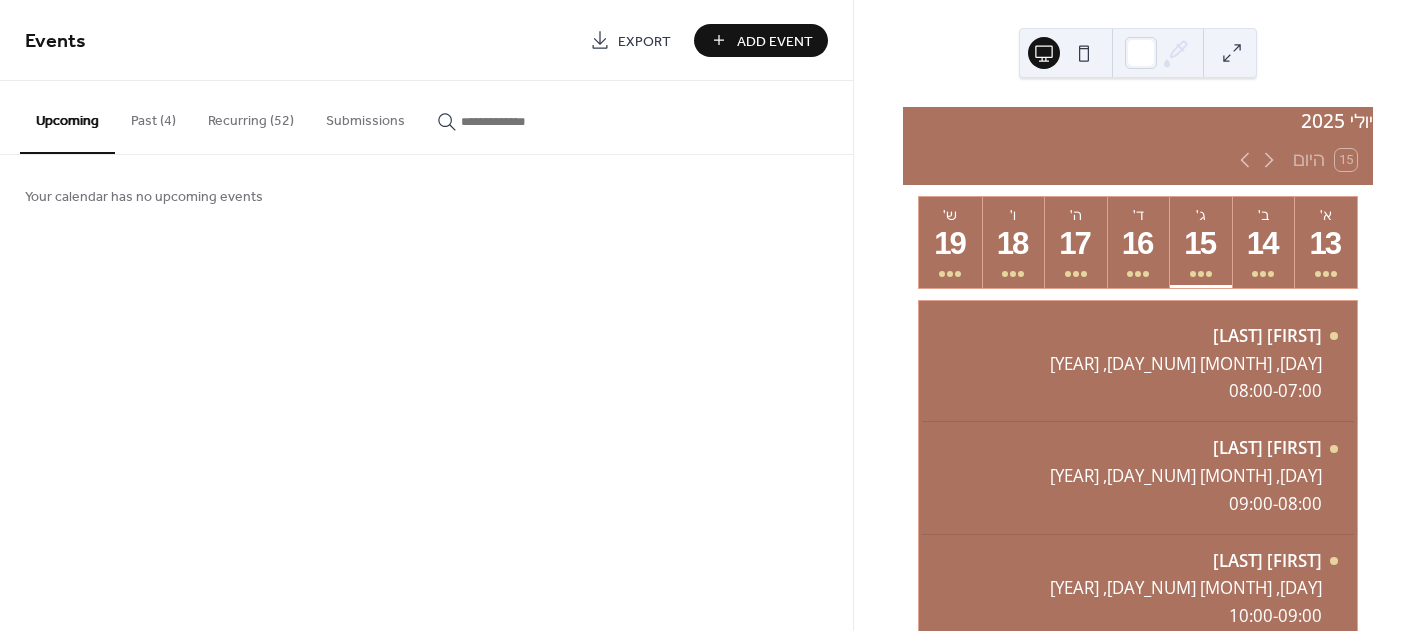 click on "Recurring (52)" at bounding box center (251, 116) 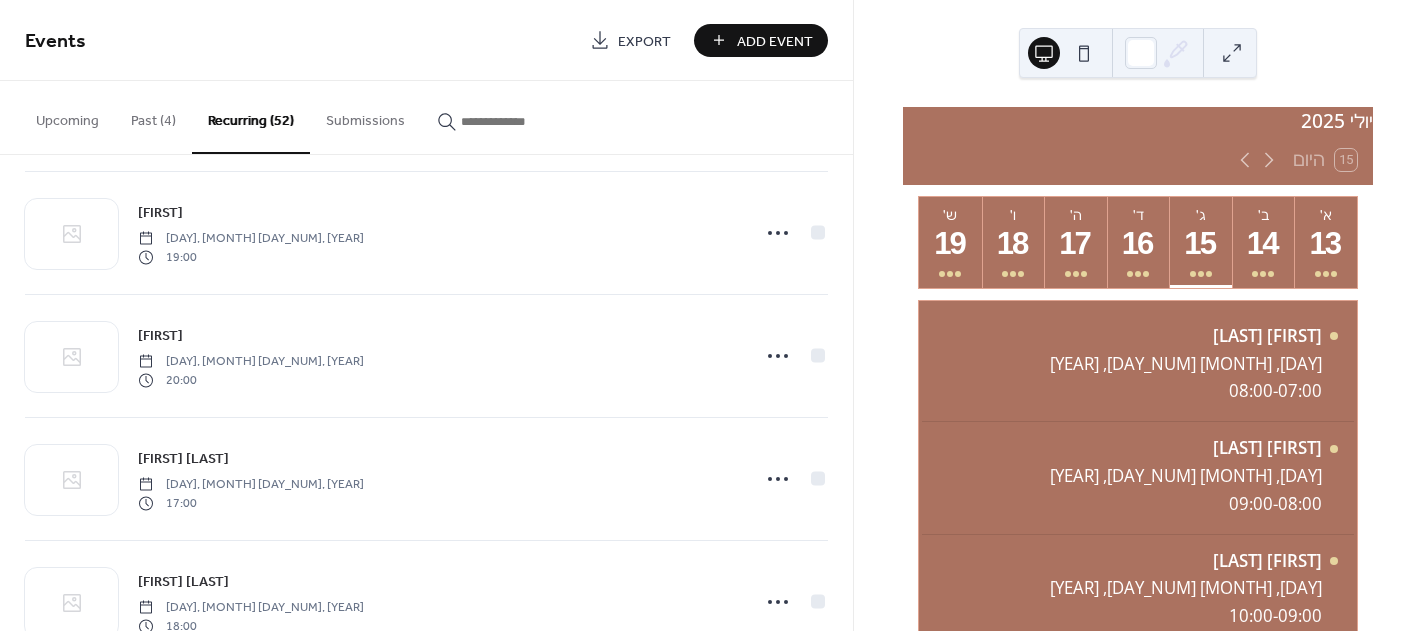 scroll, scrollTop: 1000, scrollLeft: 0, axis: vertical 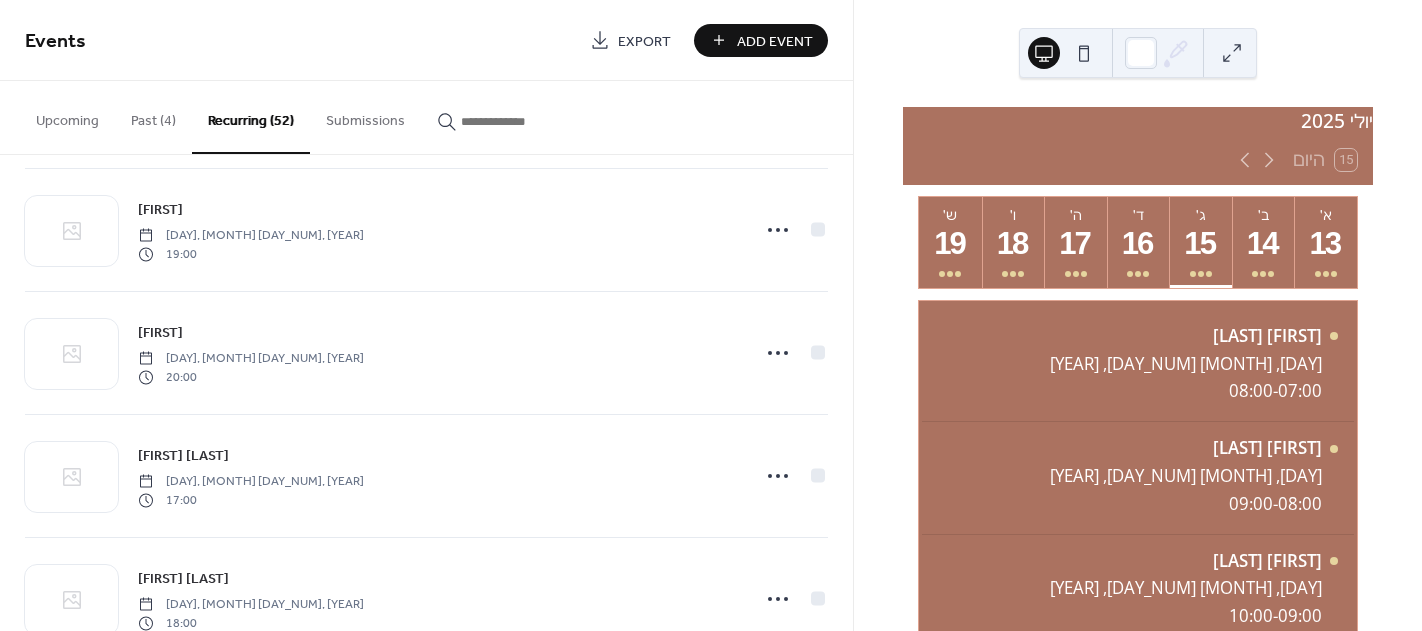 click on "Add Event" at bounding box center [775, 41] 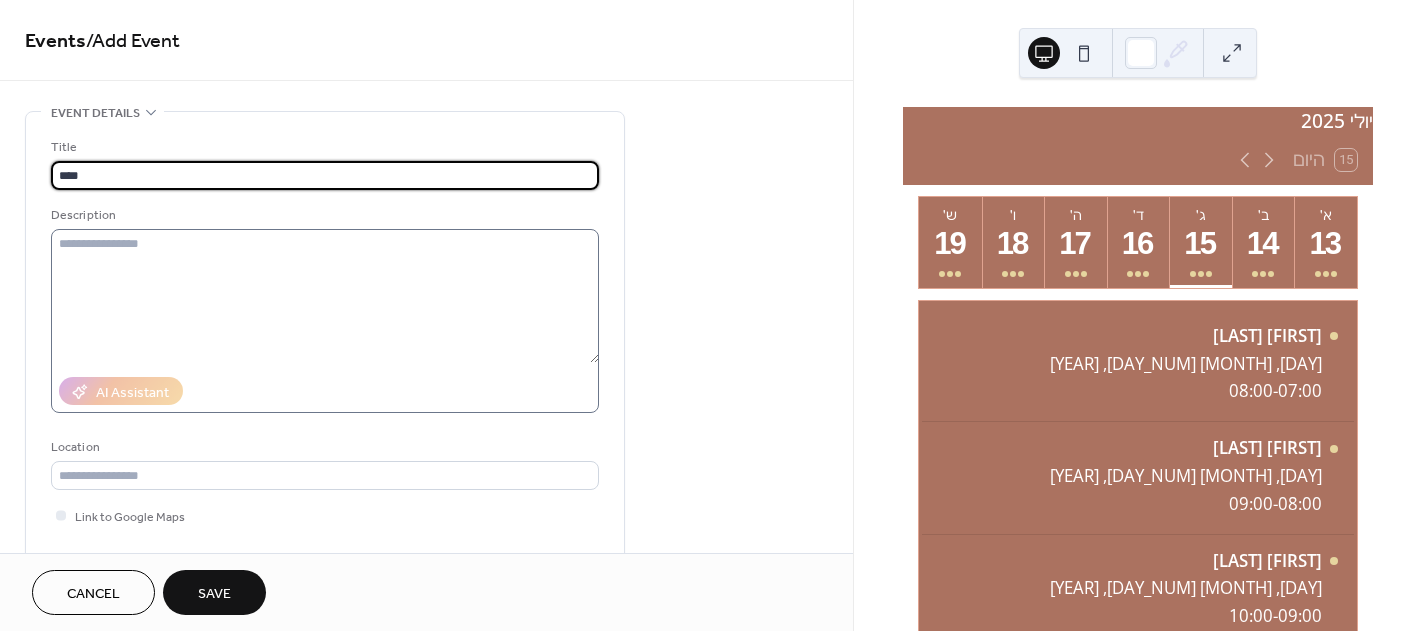 type on "****" 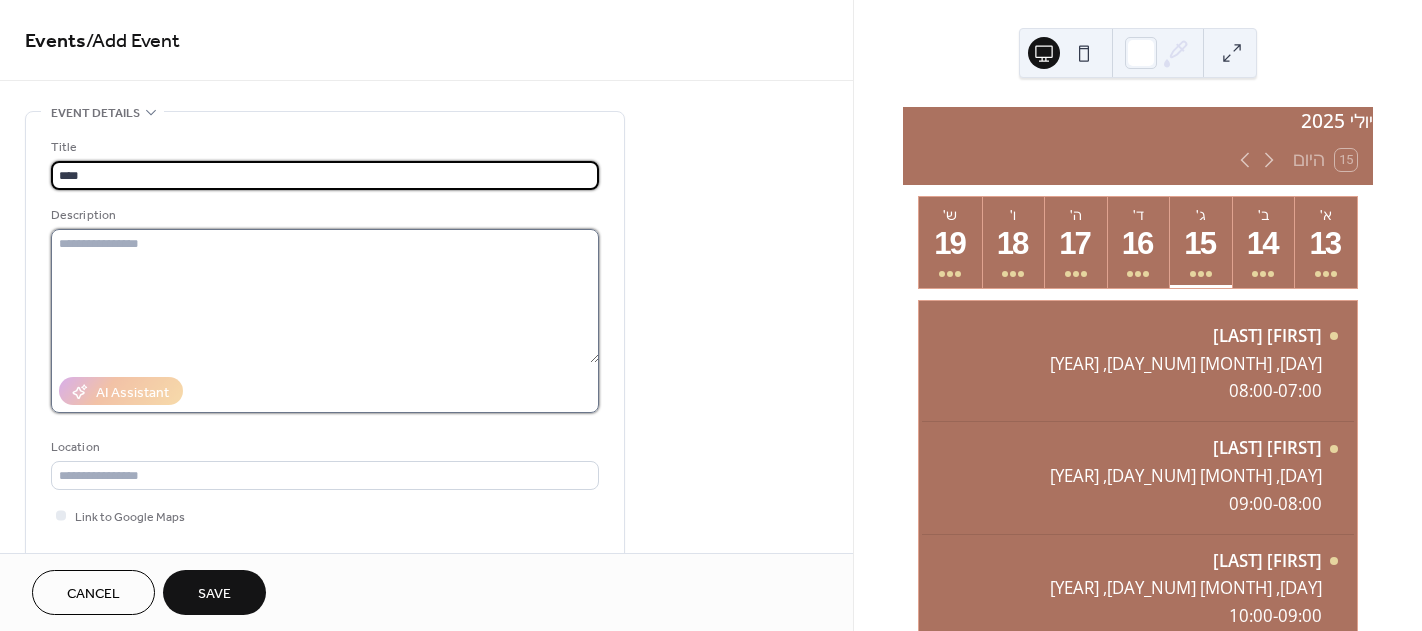 click at bounding box center (325, 296) 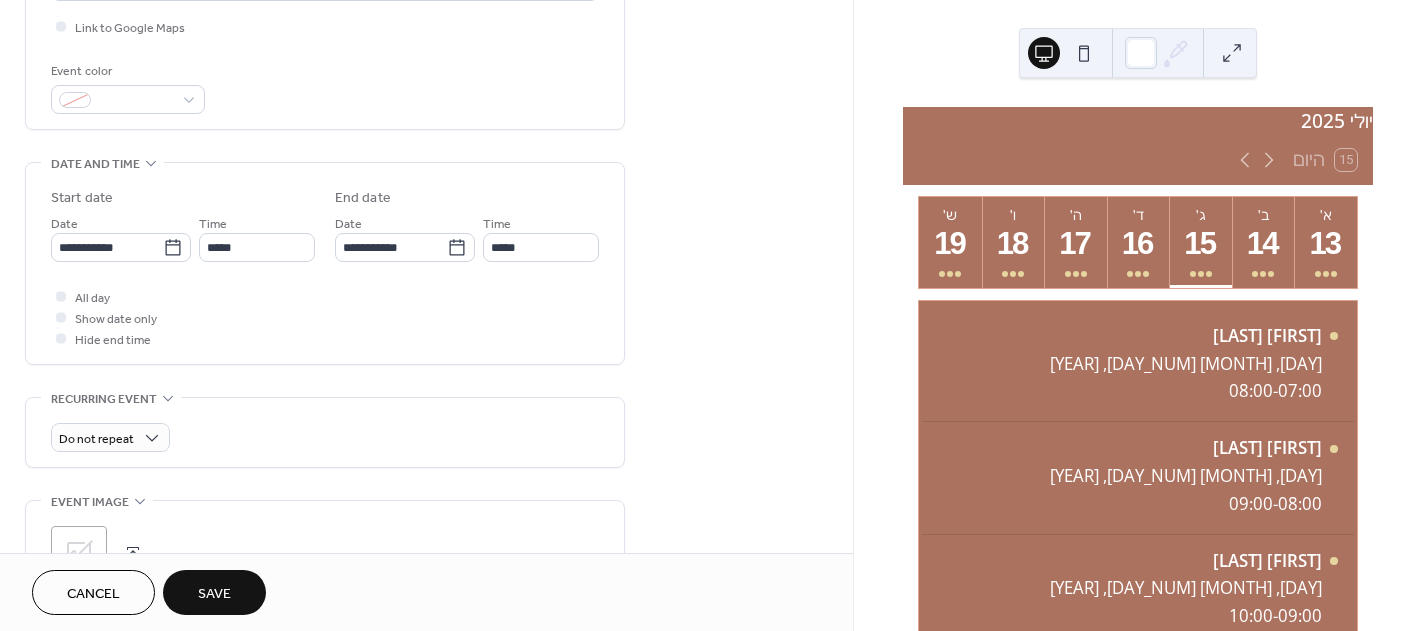 scroll, scrollTop: 500, scrollLeft: 0, axis: vertical 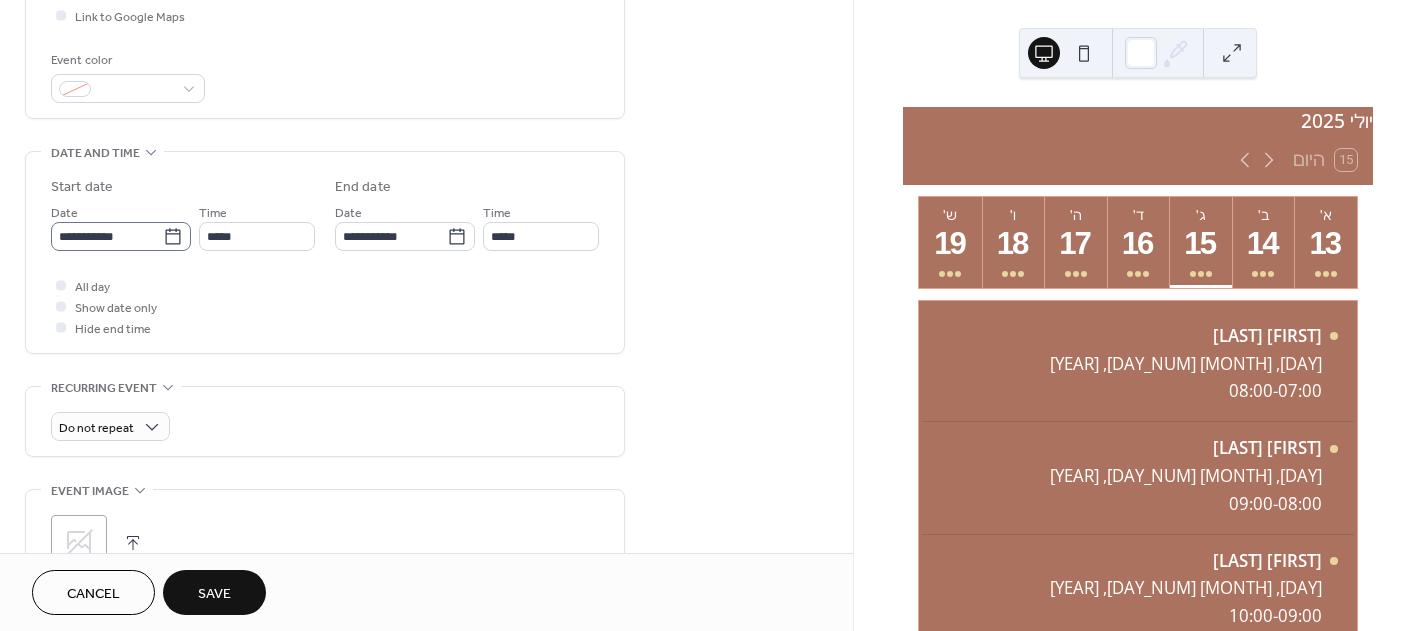 click 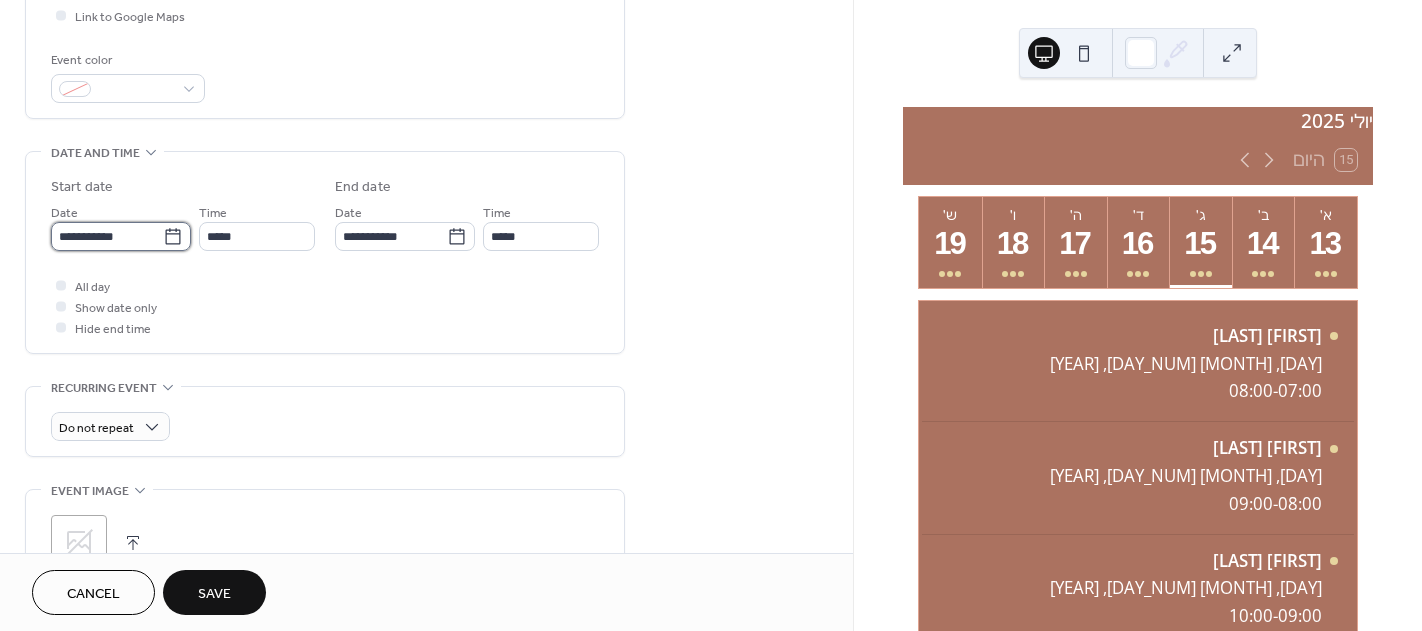 click on "**********" at bounding box center [107, 236] 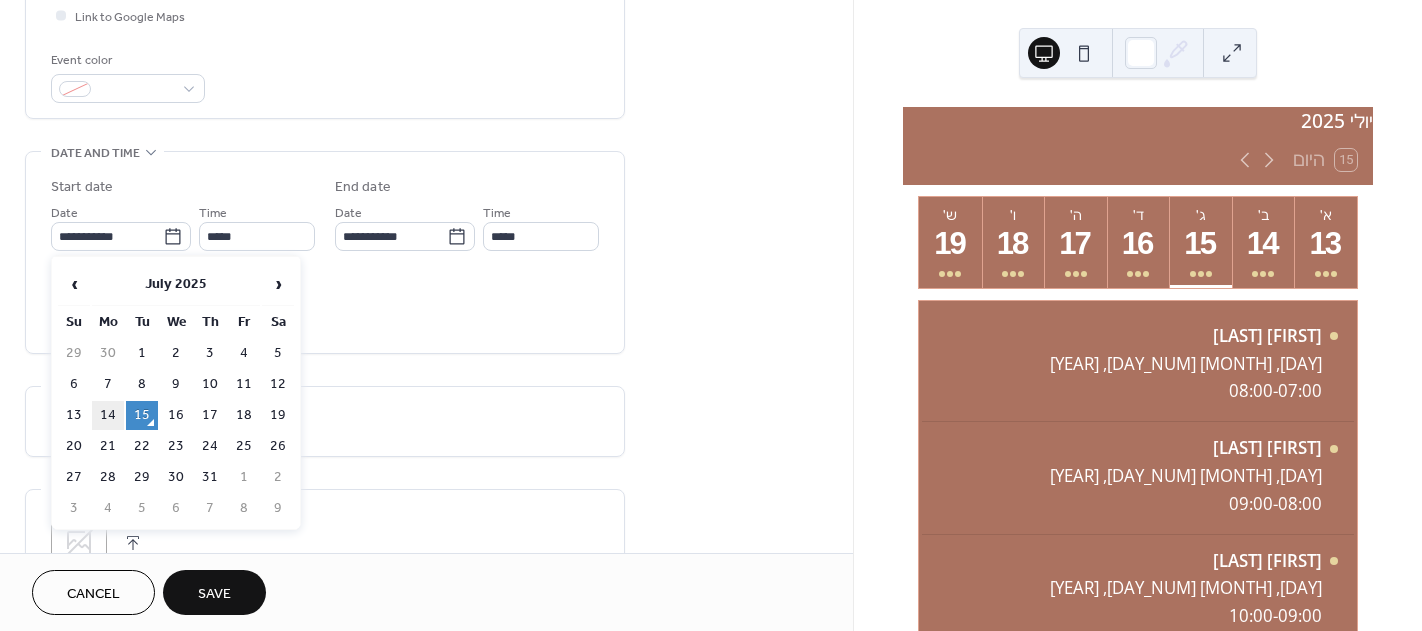click on "14" at bounding box center [108, 415] 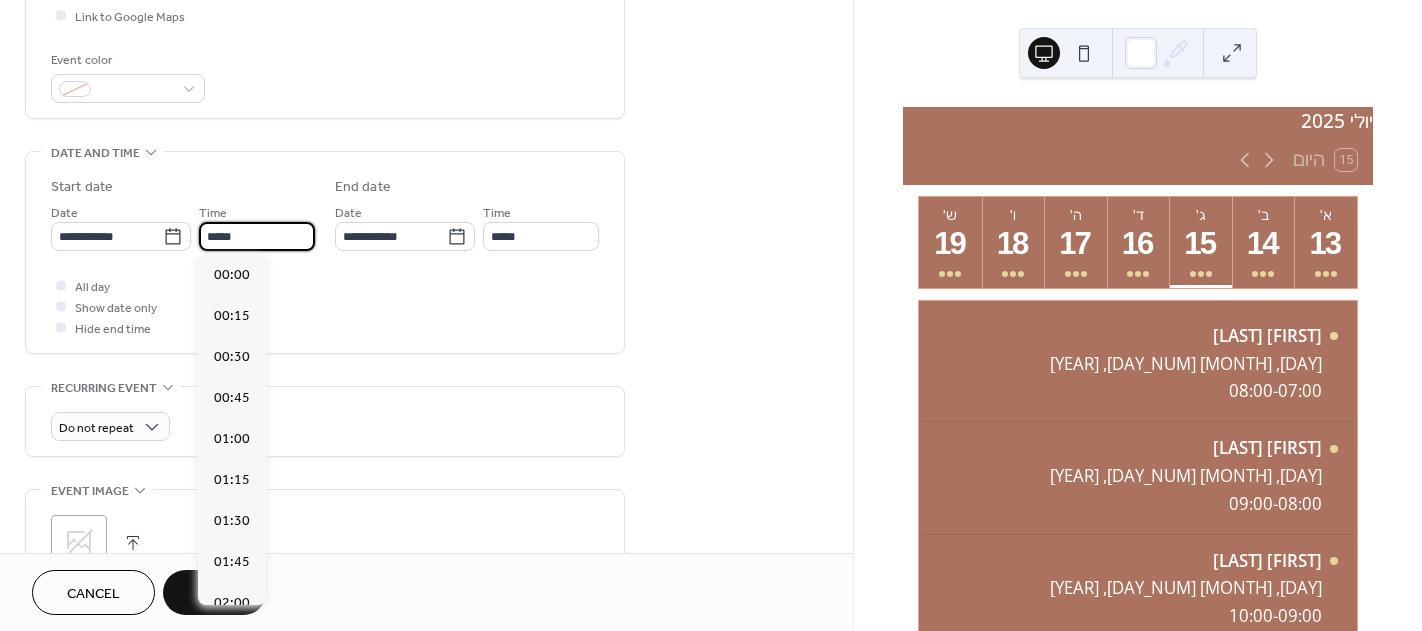 click on "*****" at bounding box center (257, 236) 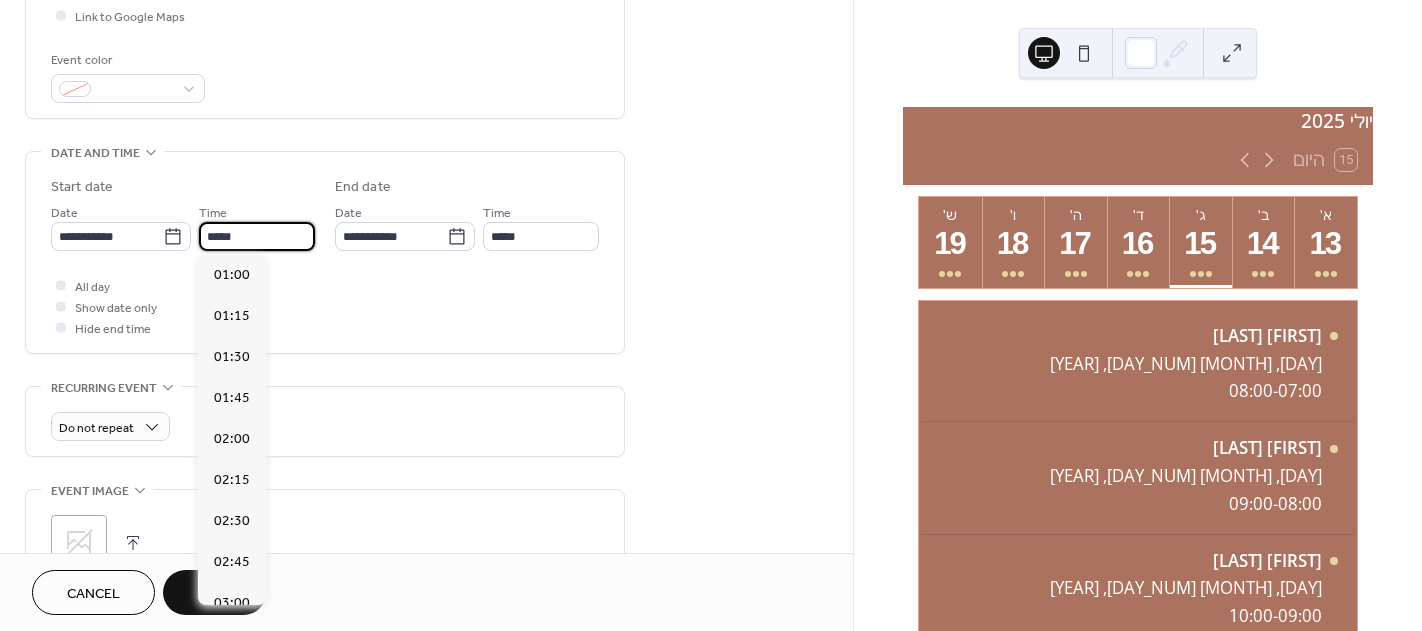 scroll, scrollTop: 2624, scrollLeft: 0, axis: vertical 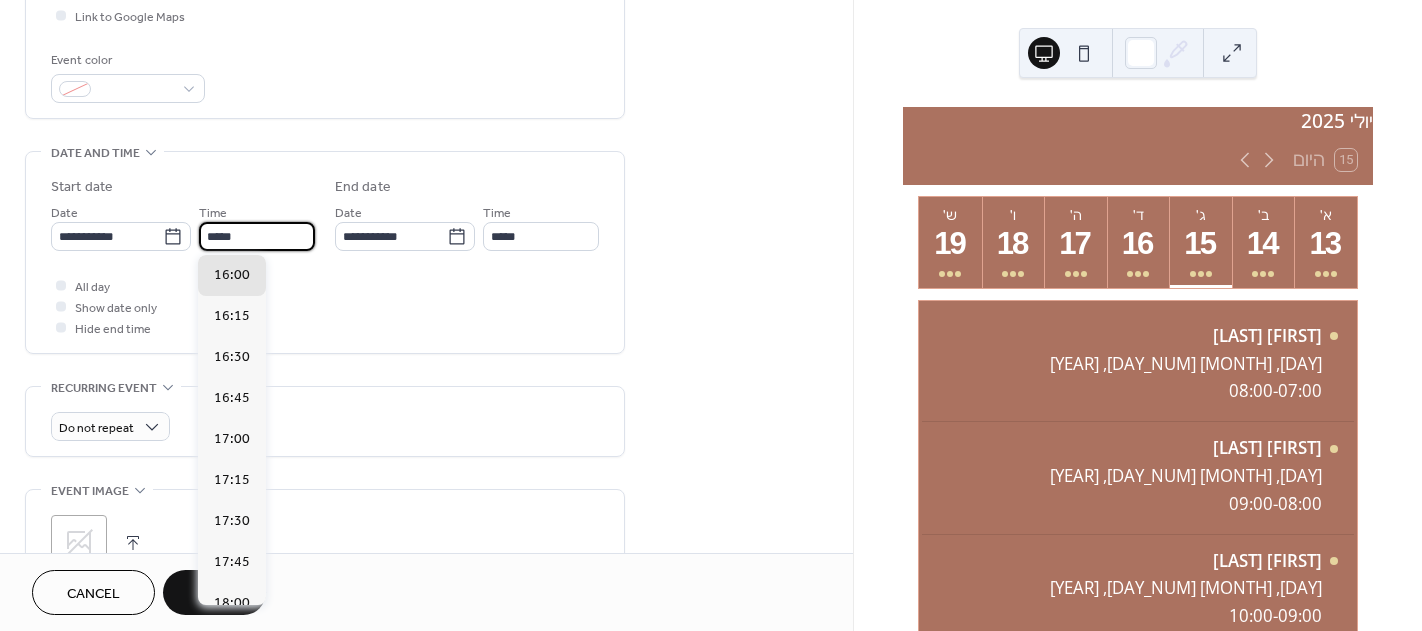 type on "*****" 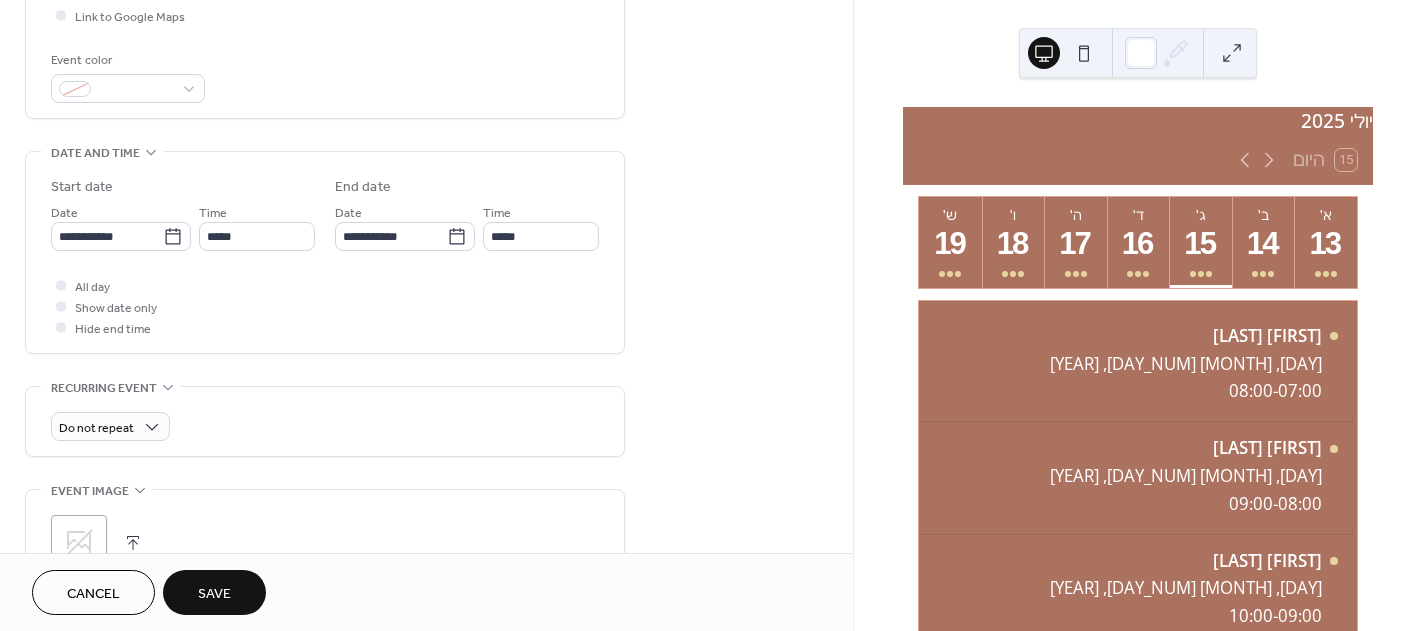 click on "All day Show date only Hide end time" at bounding box center [325, 306] 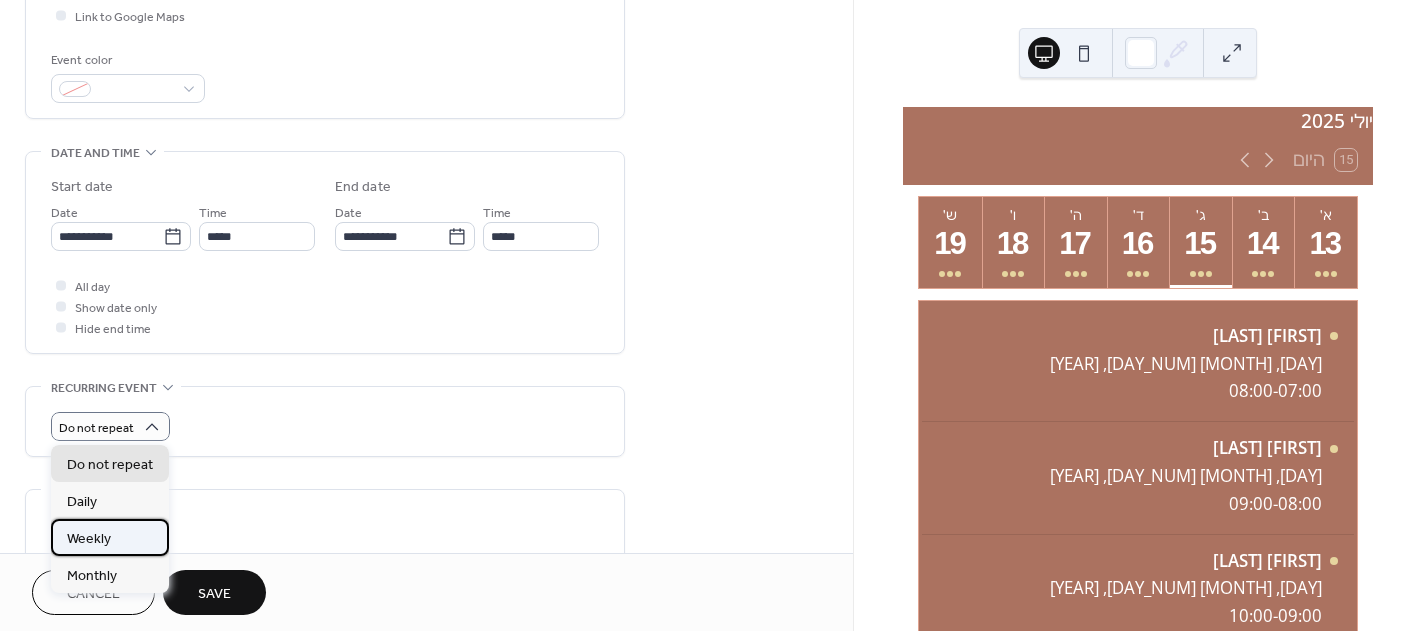 click on "Weekly" at bounding box center (89, 539) 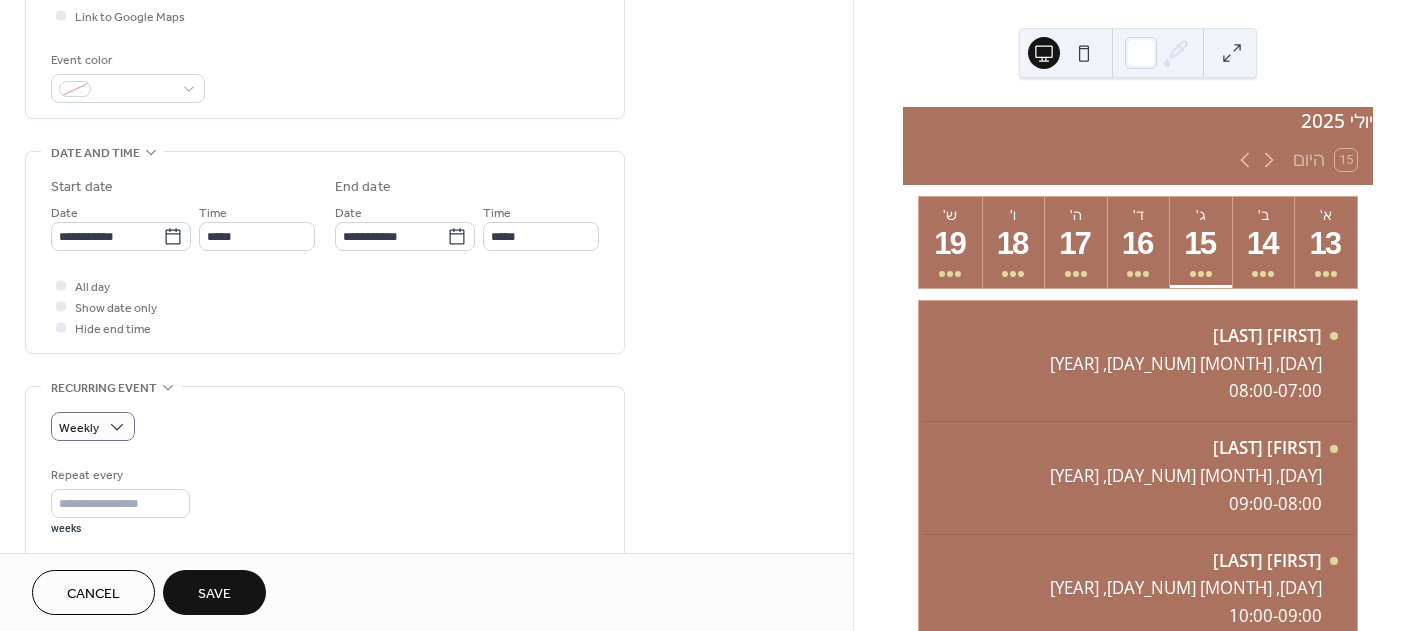 click on "Cancel Save" at bounding box center (426, 592) 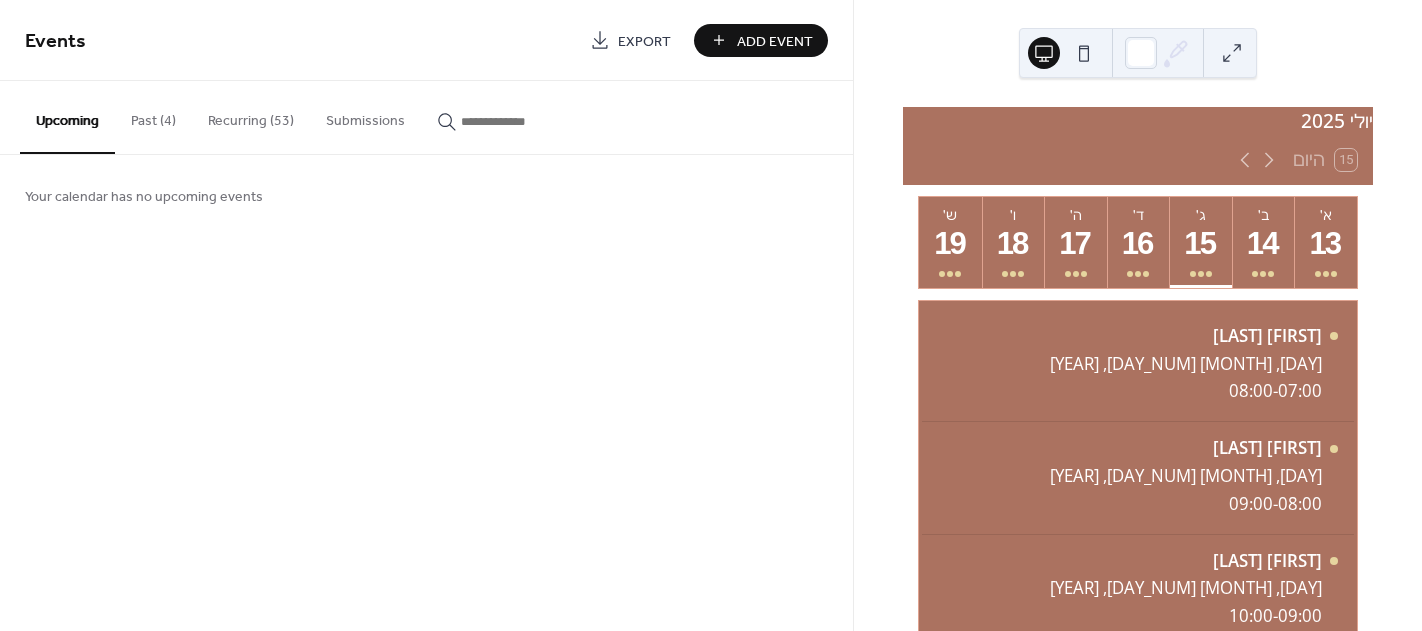 click on "Recurring (53)" at bounding box center [251, 116] 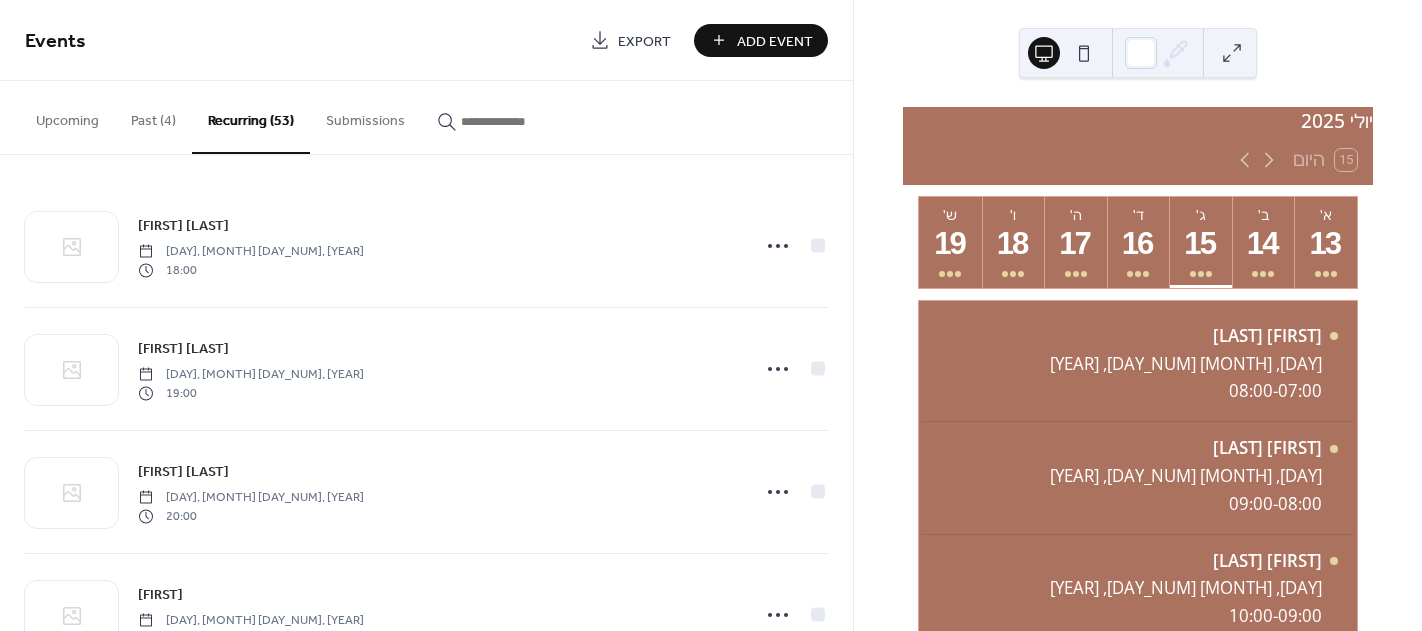 click on "Add Event" at bounding box center (775, 41) 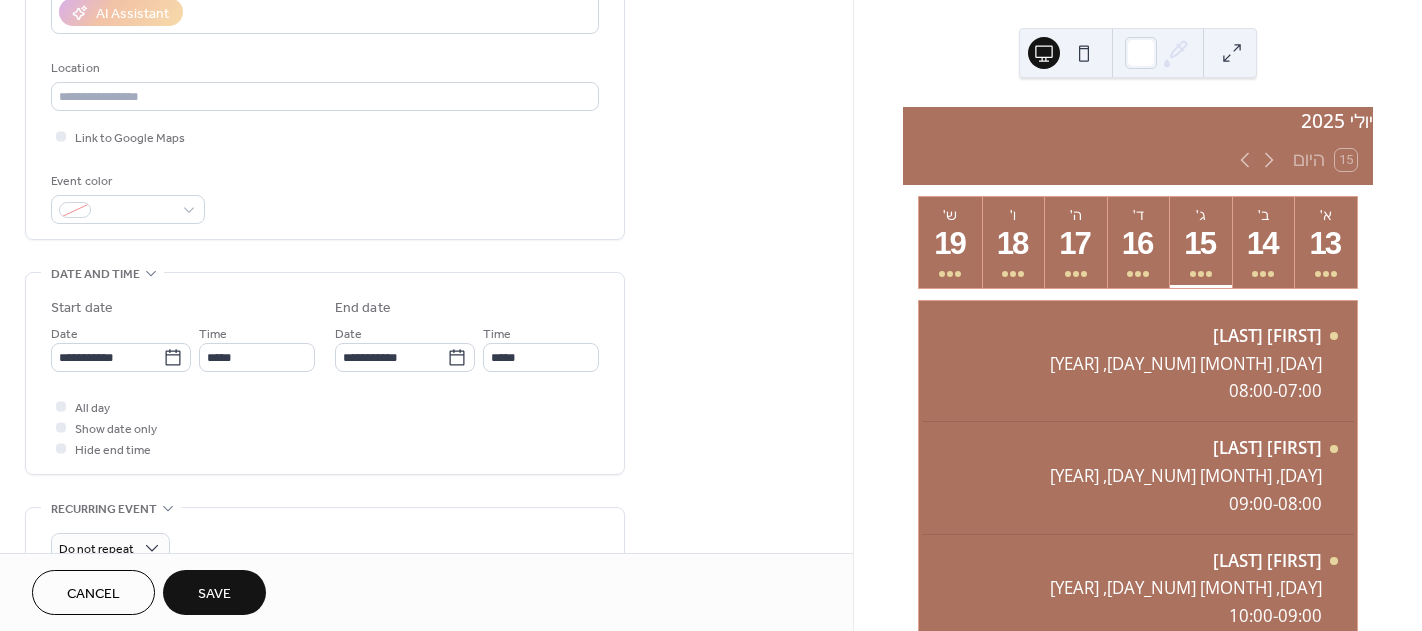 scroll, scrollTop: 400, scrollLeft: 0, axis: vertical 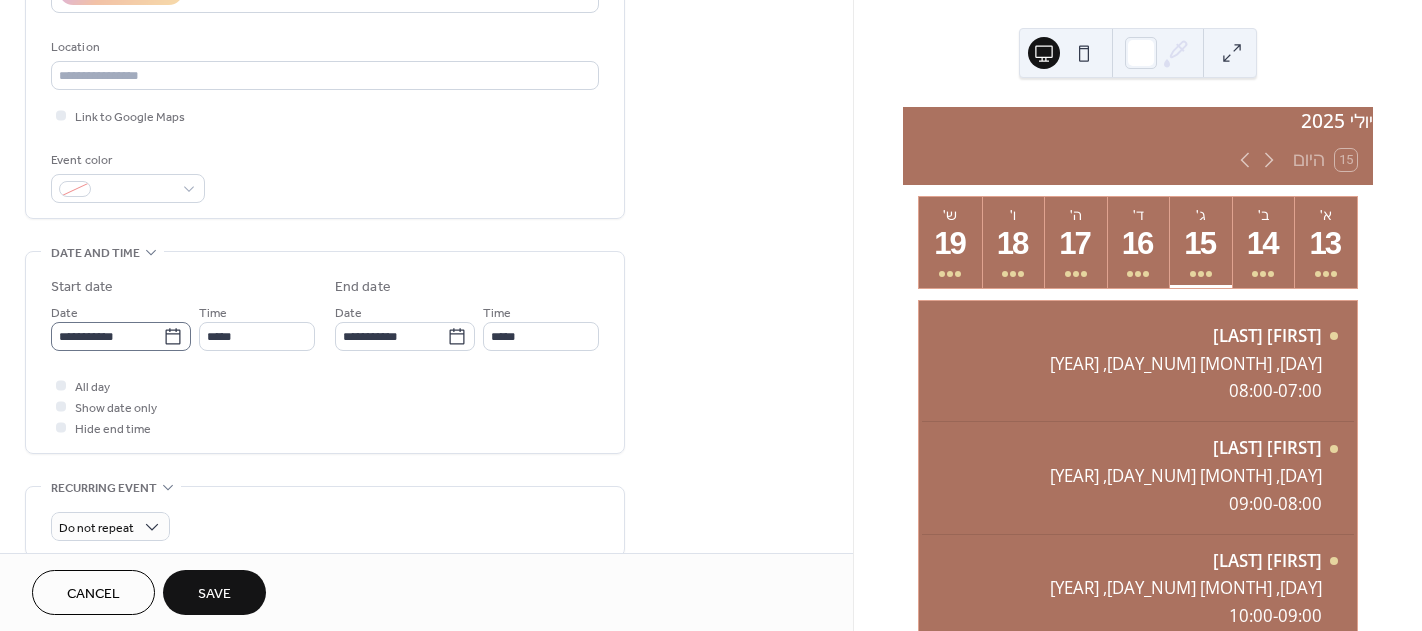 type on "****" 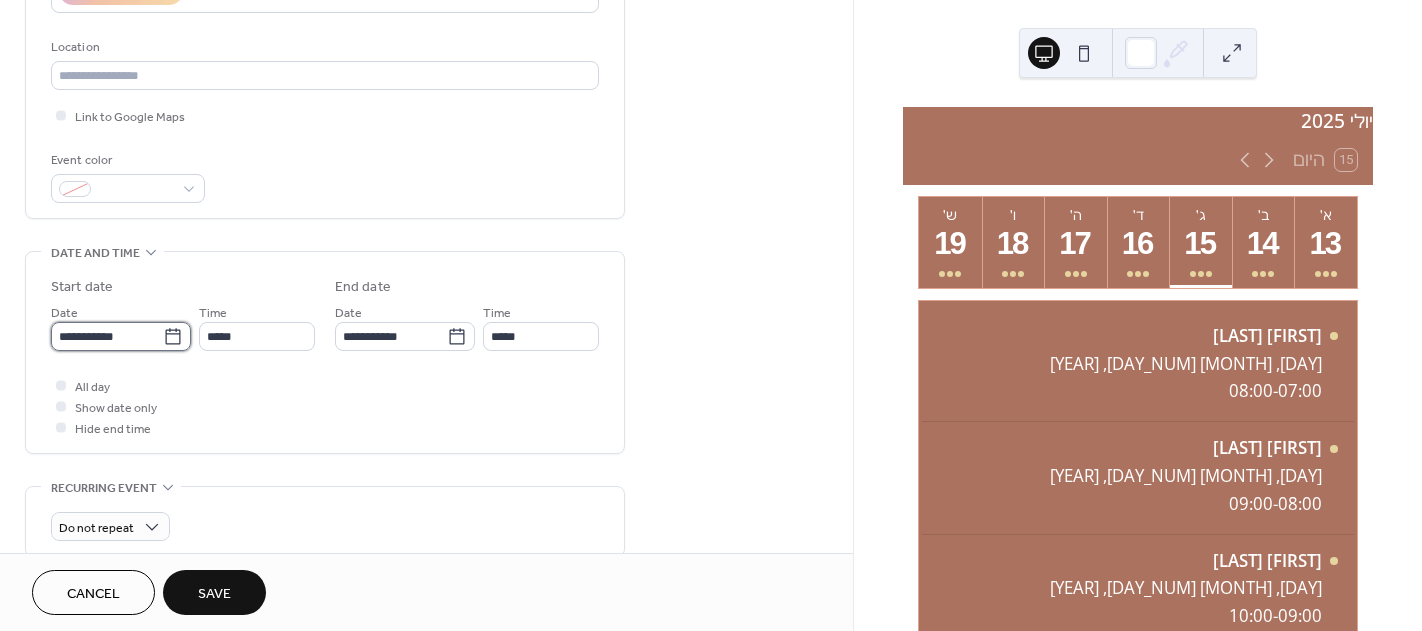 click on "**********" at bounding box center (107, 336) 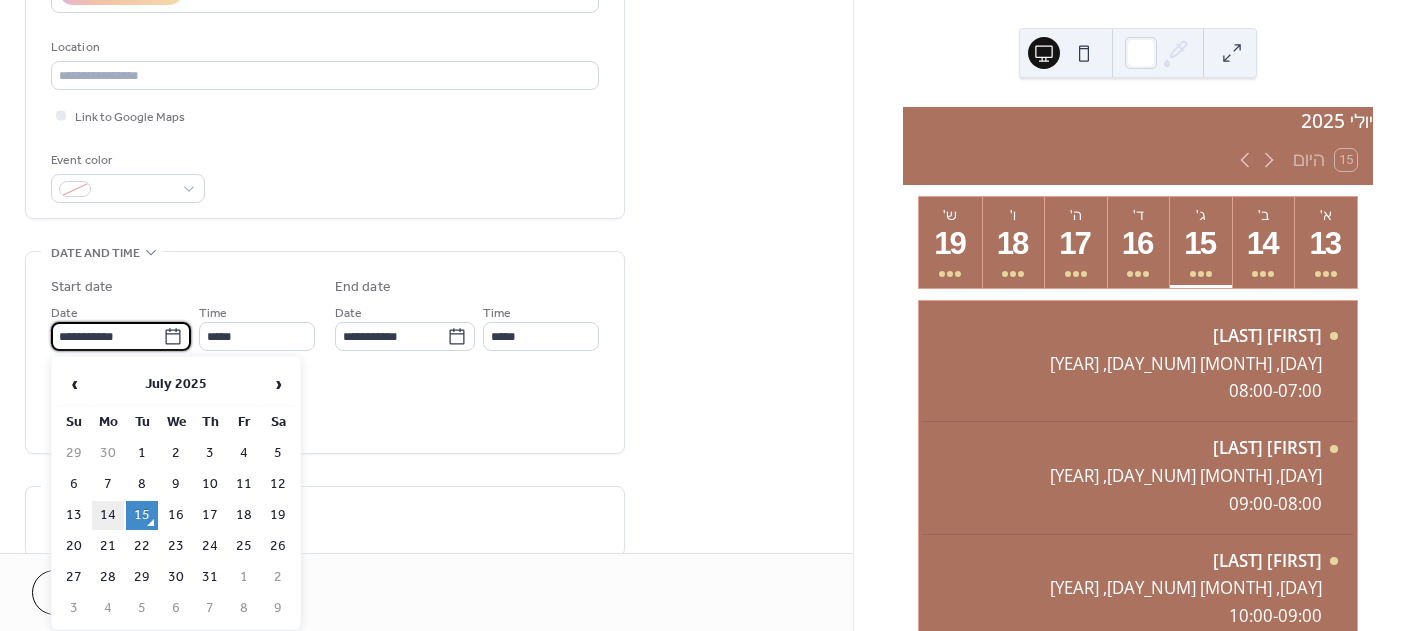 click on "14" at bounding box center [108, 515] 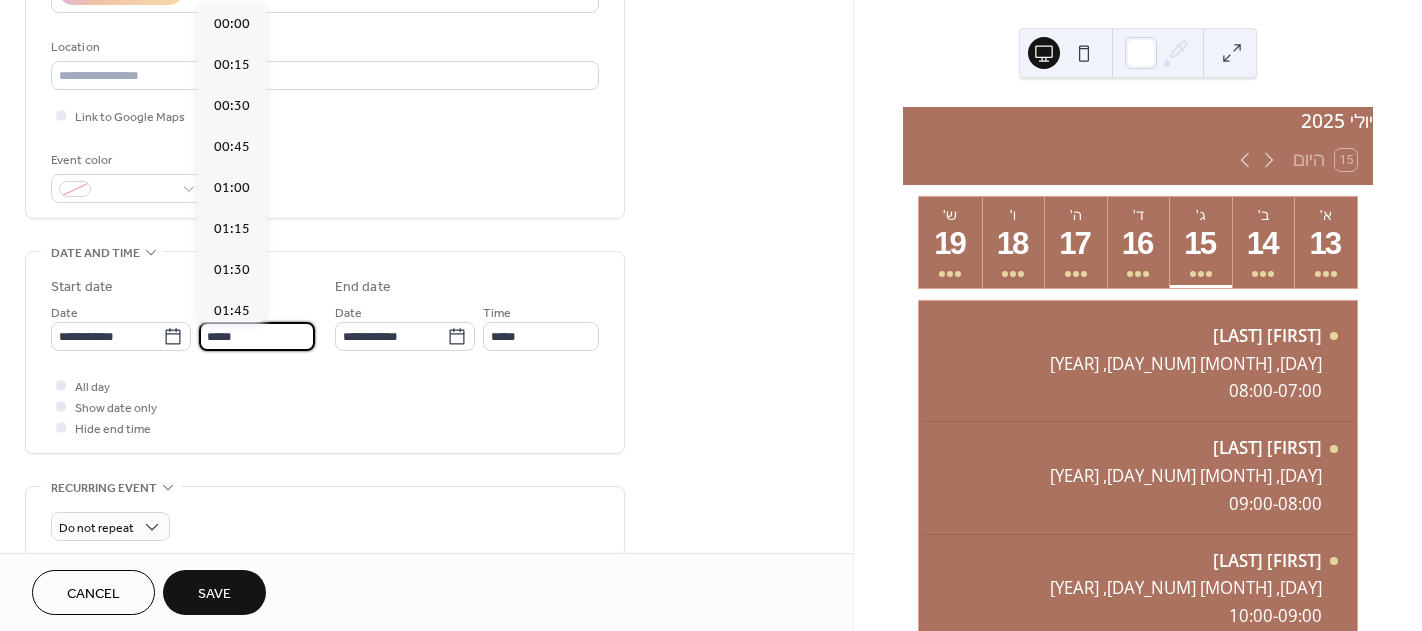 scroll, scrollTop: 1968, scrollLeft: 0, axis: vertical 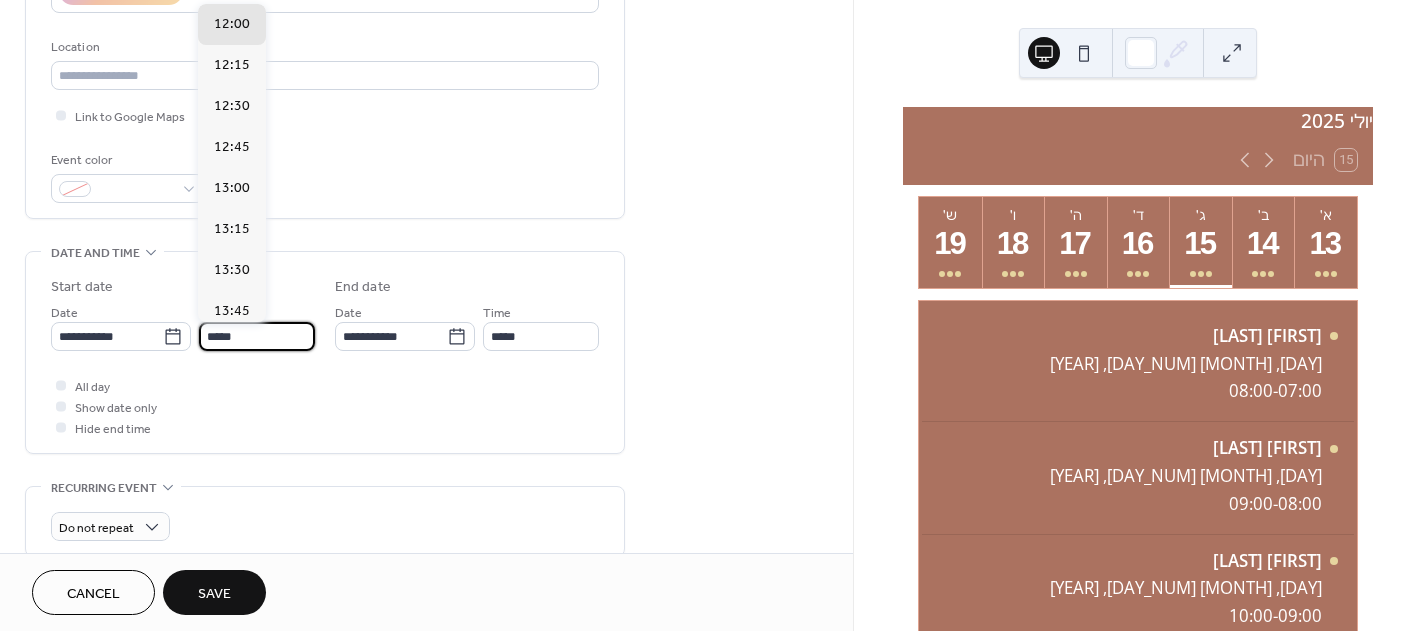 click on "*****" at bounding box center [257, 336] 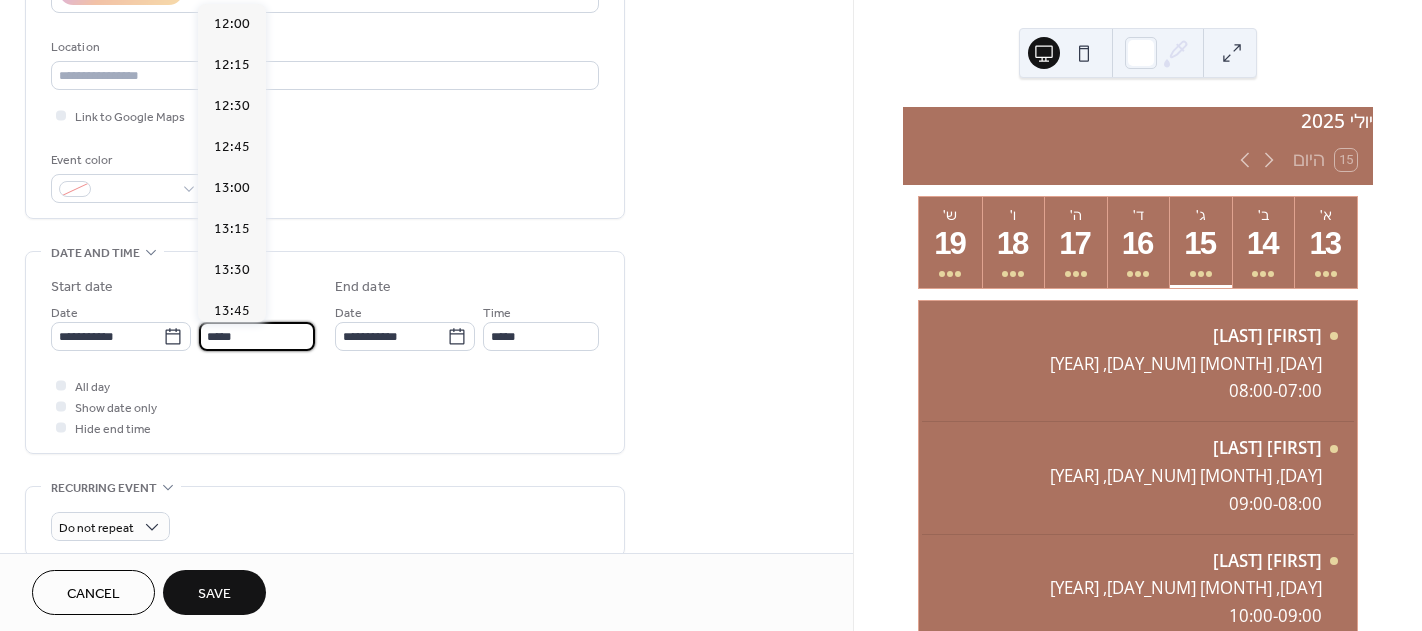 scroll, scrollTop: 2460, scrollLeft: 0, axis: vertical 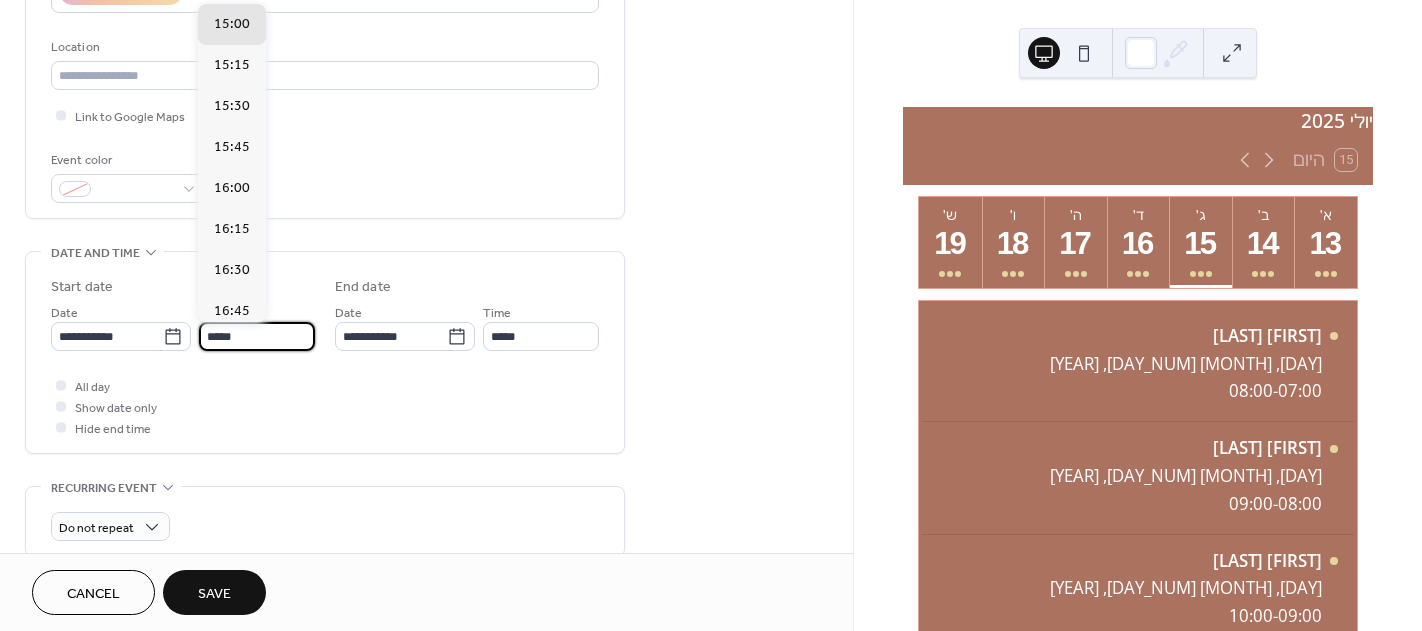 type on "*****" 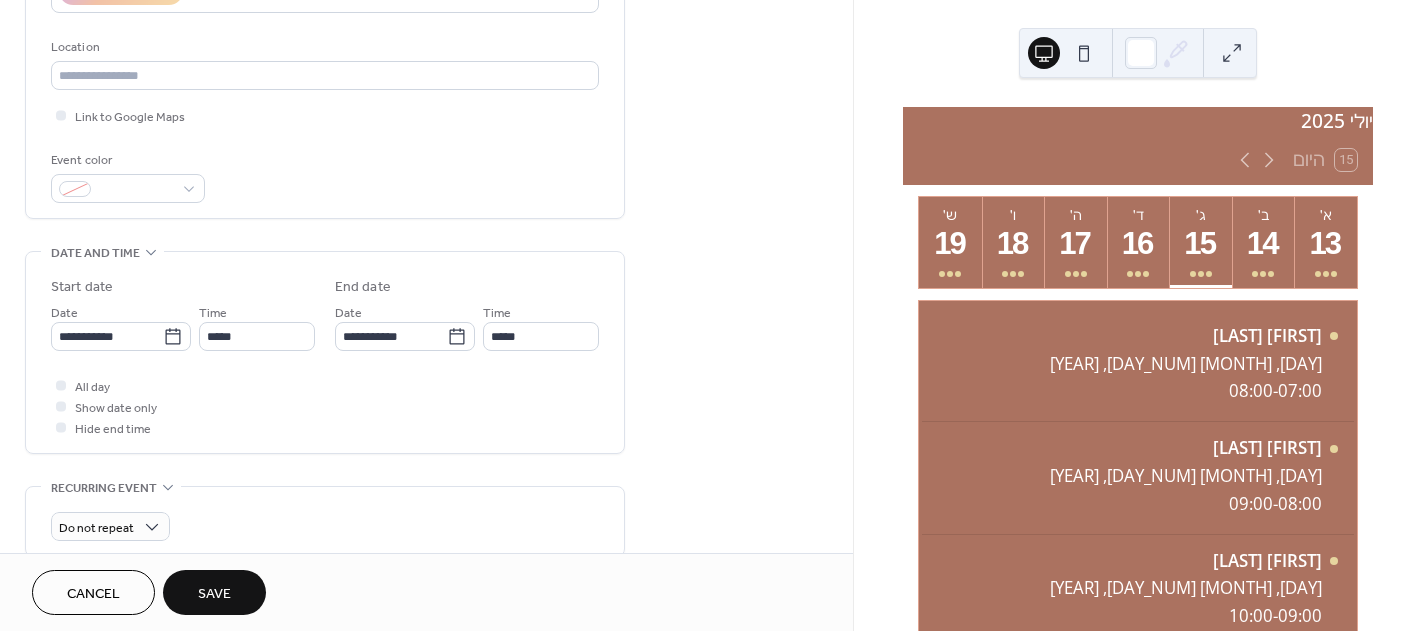 type on "*****" 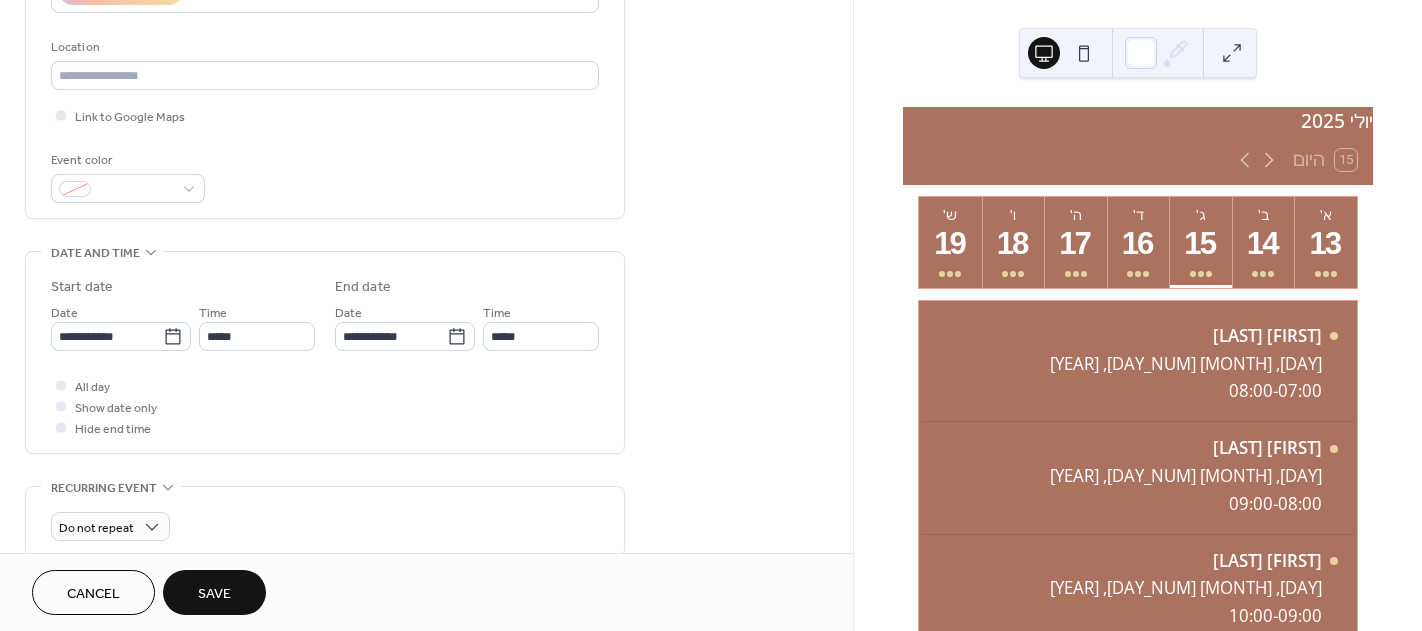 click on "All day Show date only Hide end time" at bounding box center (325, 406) 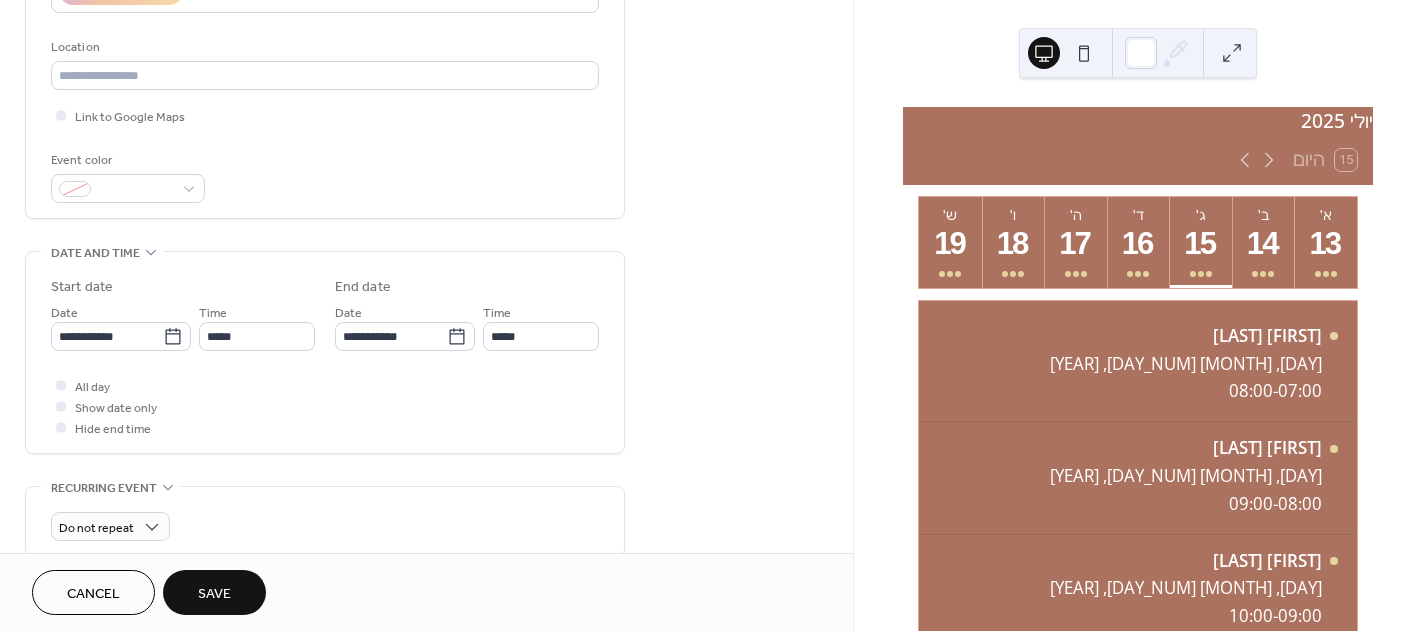 click on "Save" at bounding box center [214, 594] 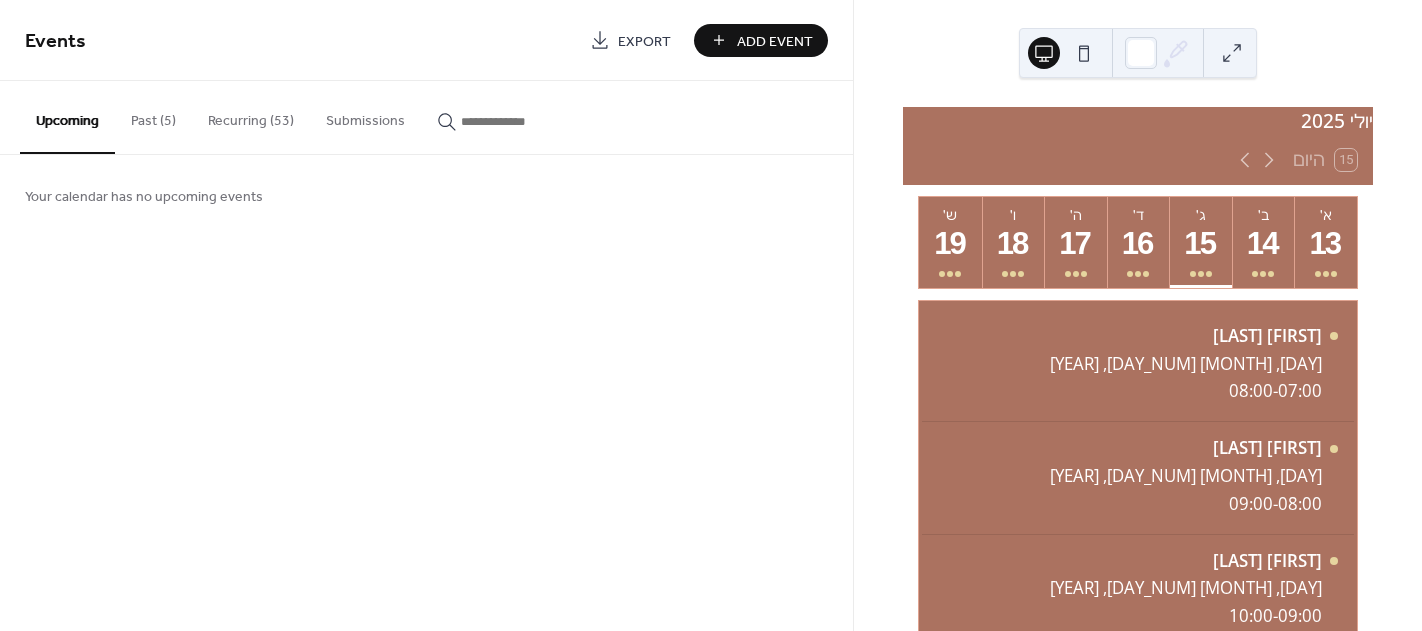 click on "Recurring (53)" at bounding box center (251, 116) 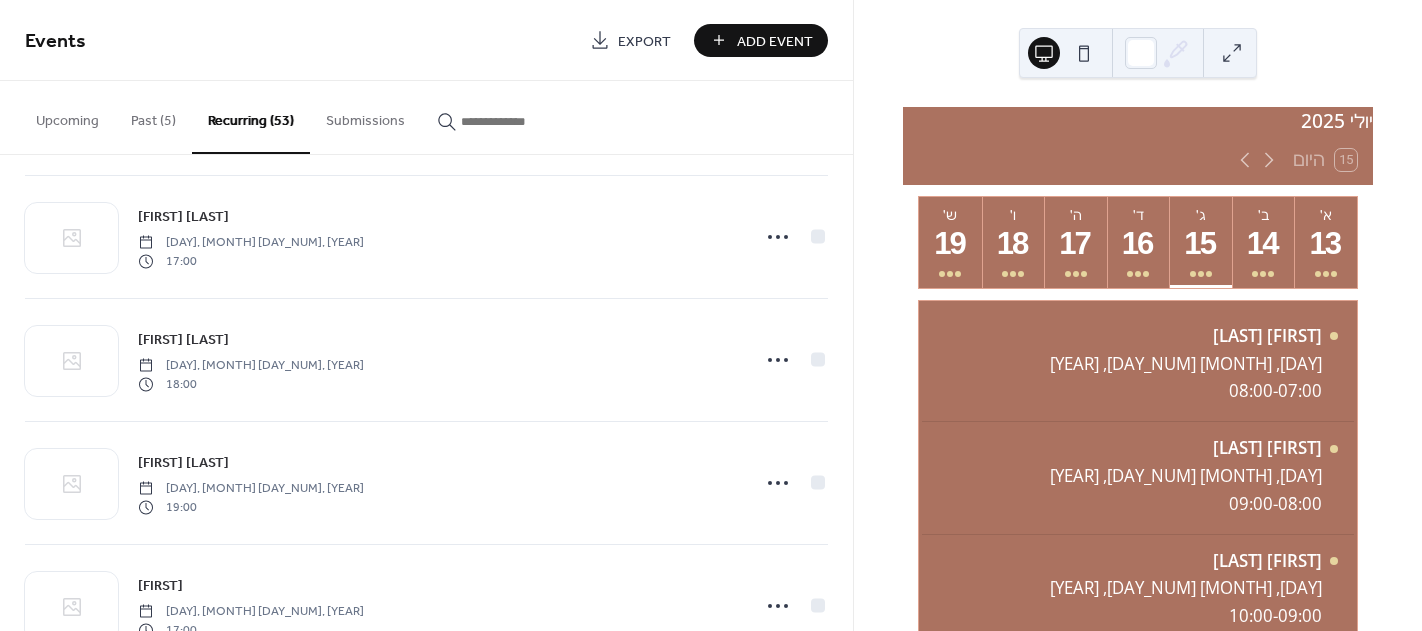 scroll, scrollTop: 1200, scrollLeft: 0, axis: vertical 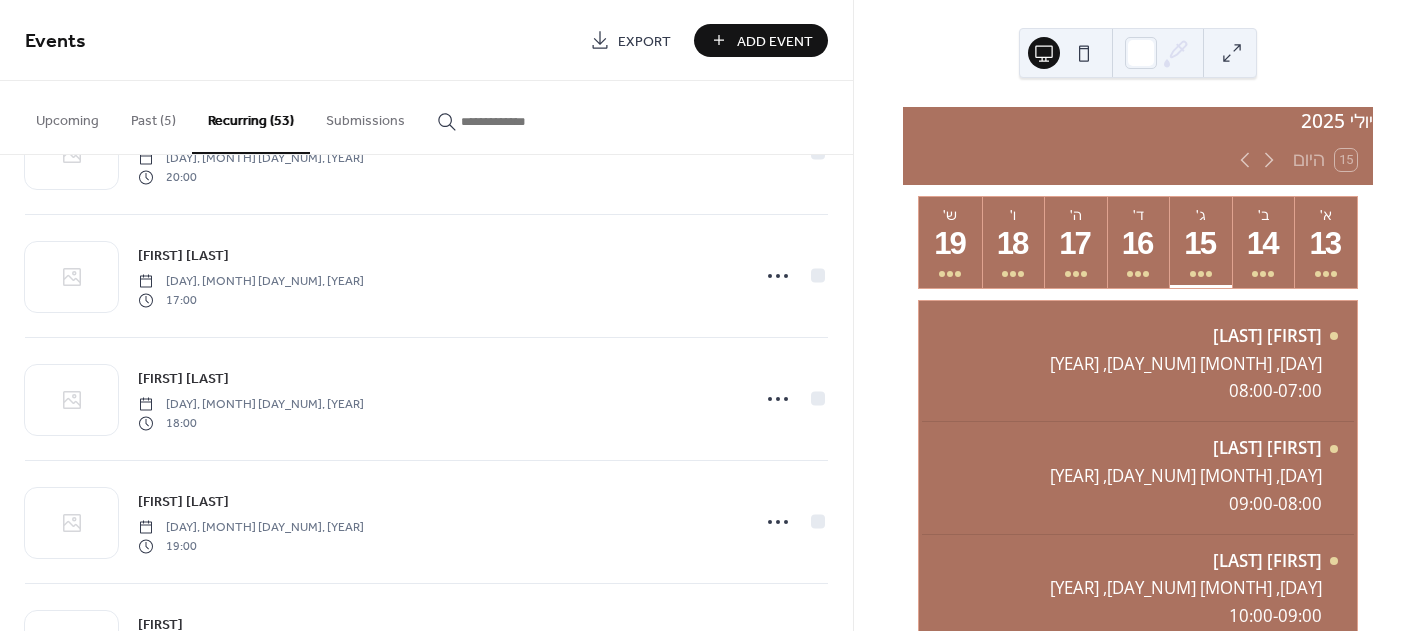 click on "Past (5)" at bounding box center (153, 116) 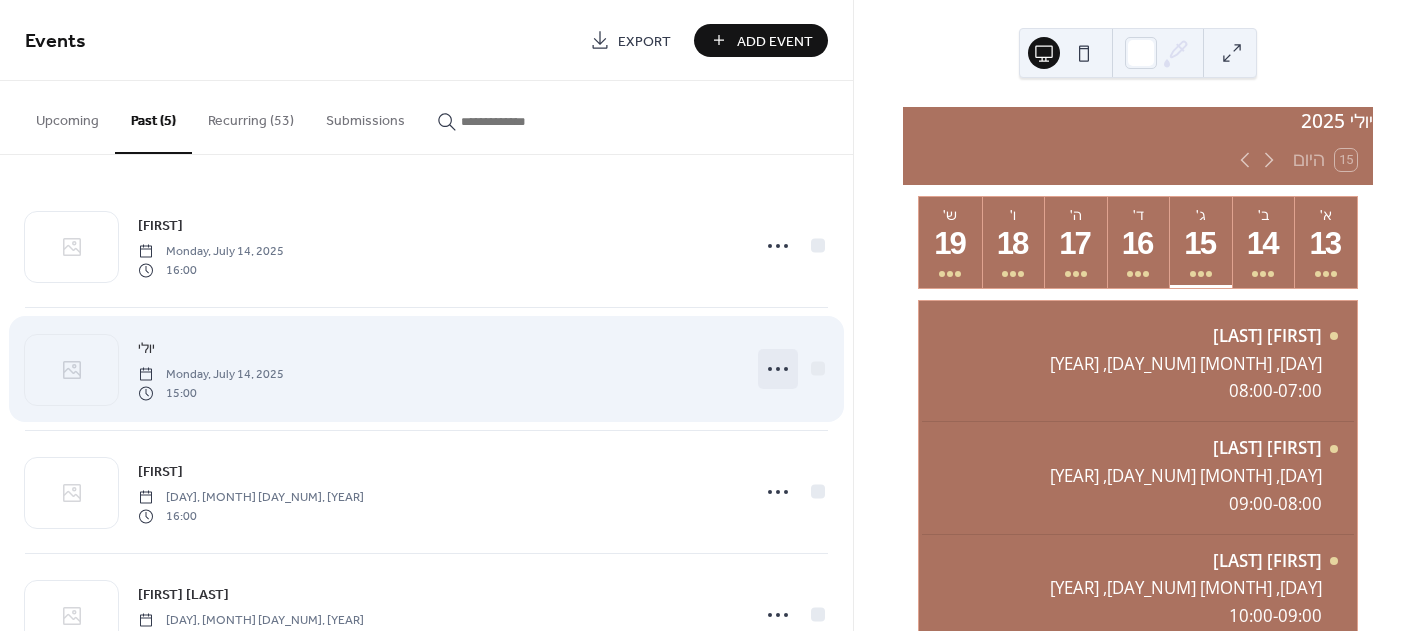 click 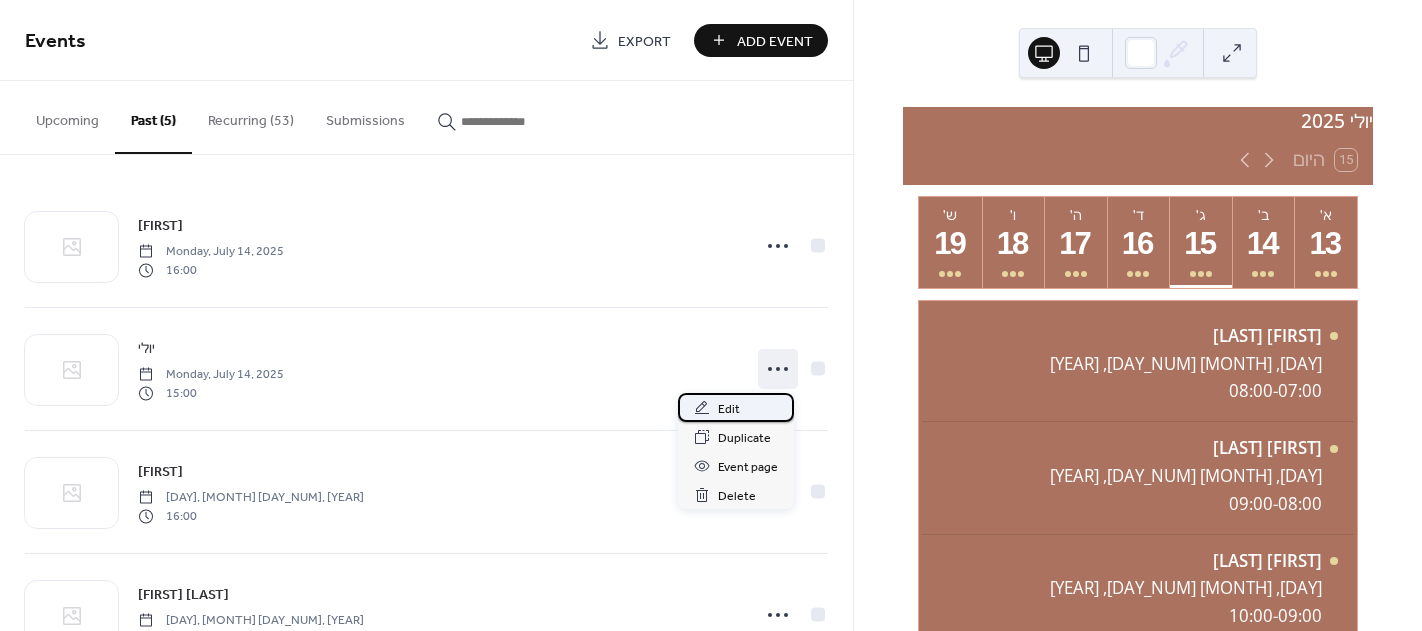 click on "Edit" at bounding box center (736, 407) 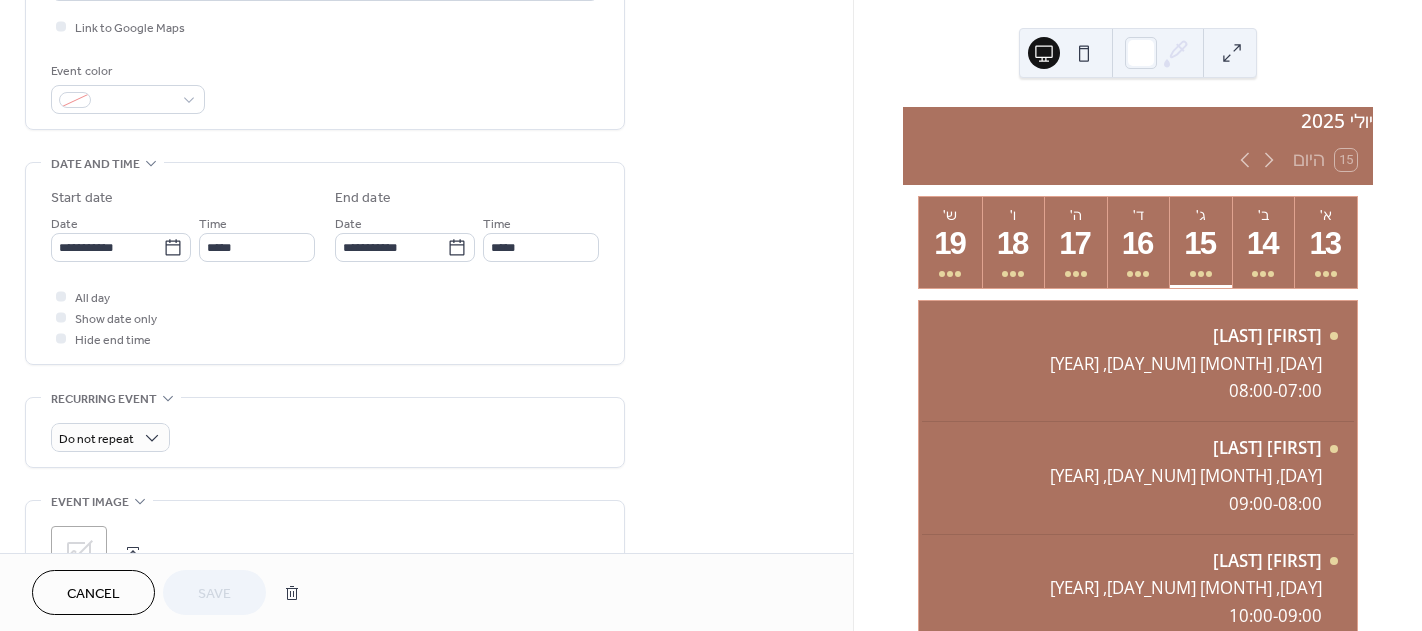 scroll, scrollTop: 500, scrollLeft: 0, axis: vertical 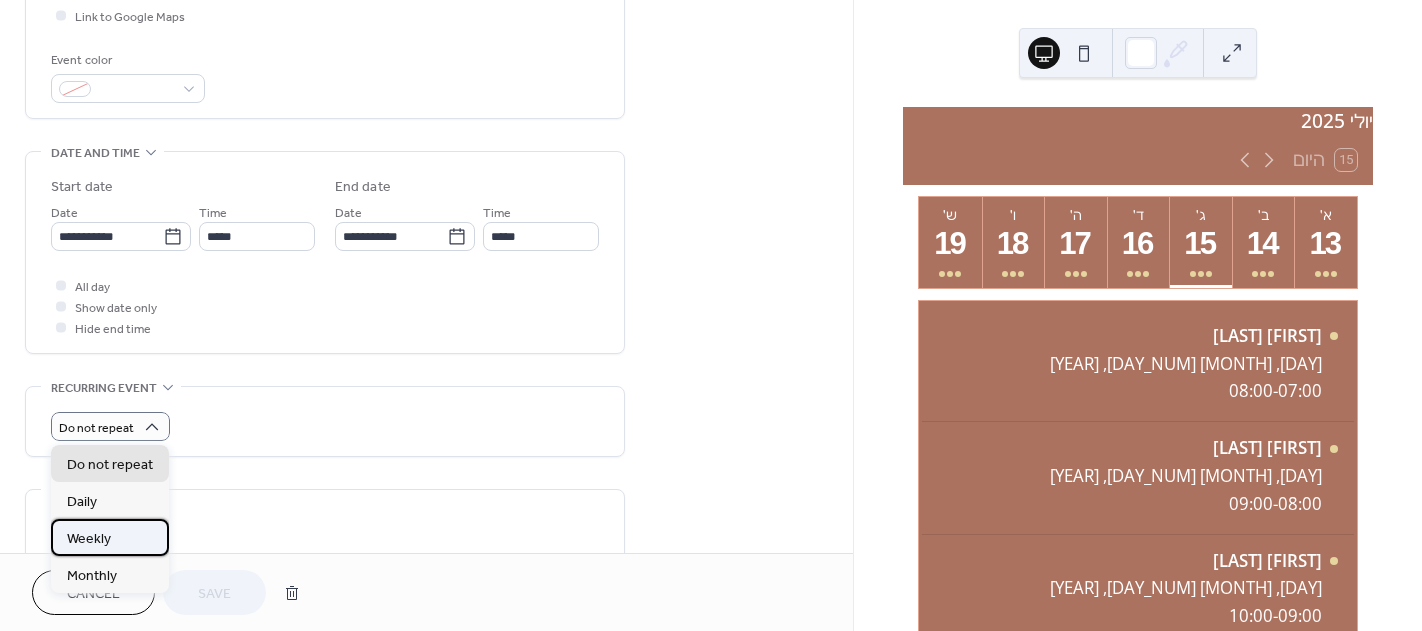click on "Weekly" at bounding box center (89, 539) 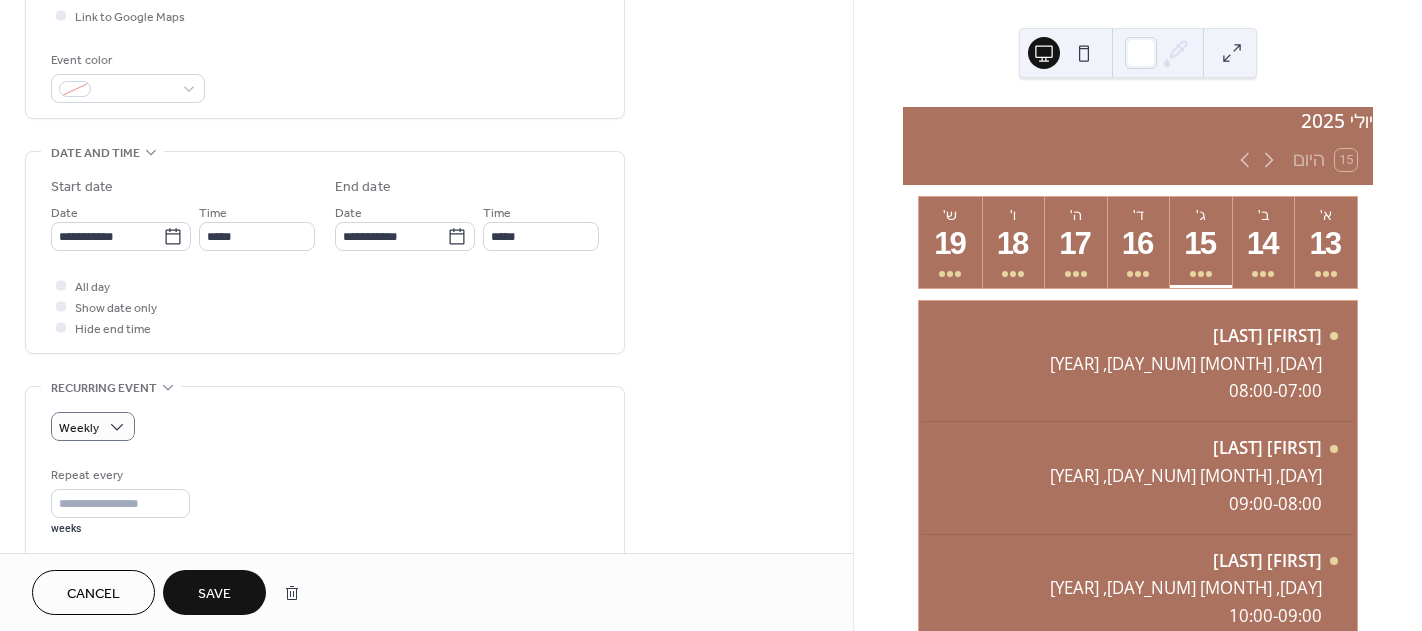 click on "Save" at bounding box center (214, 594) 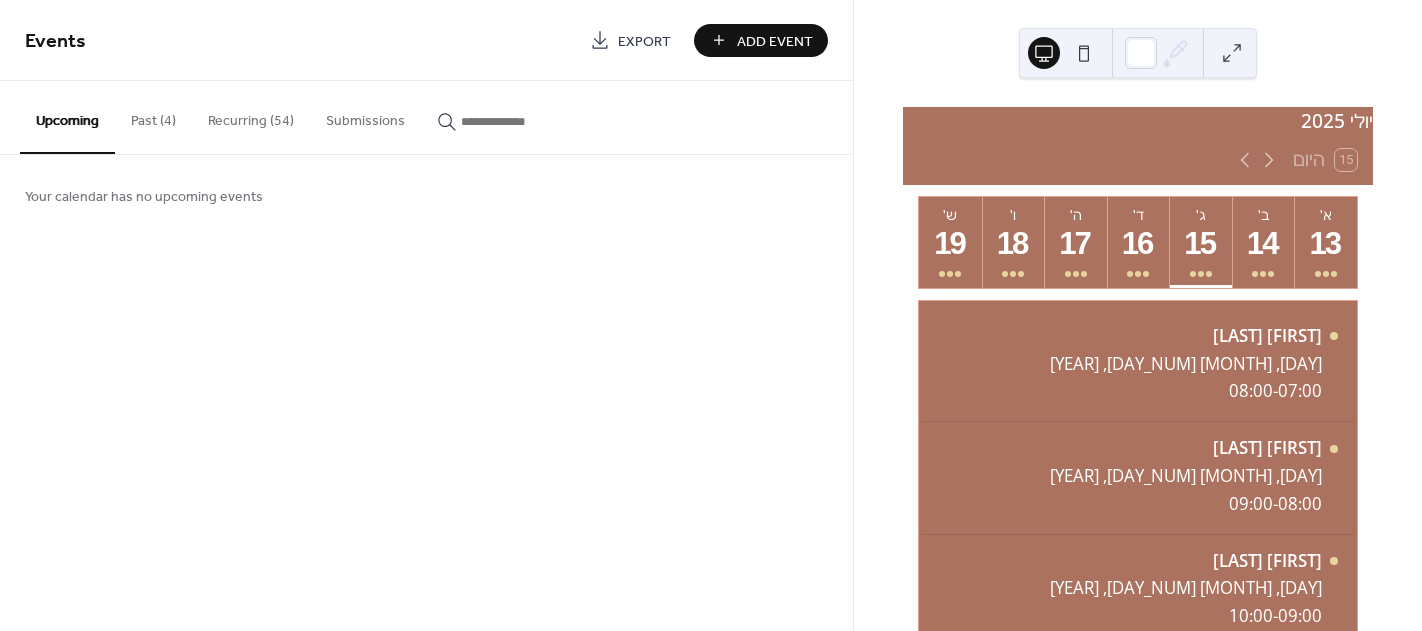 click on "Past (4)" at bounding box center (153, 116) 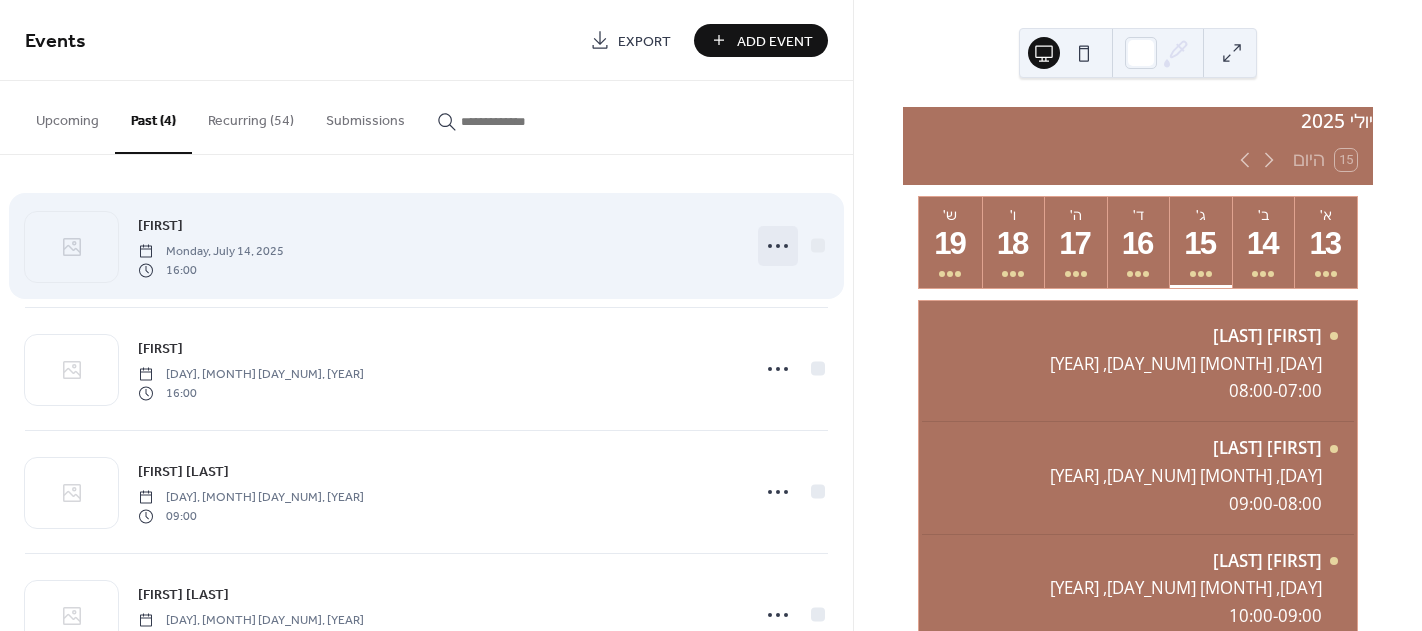click 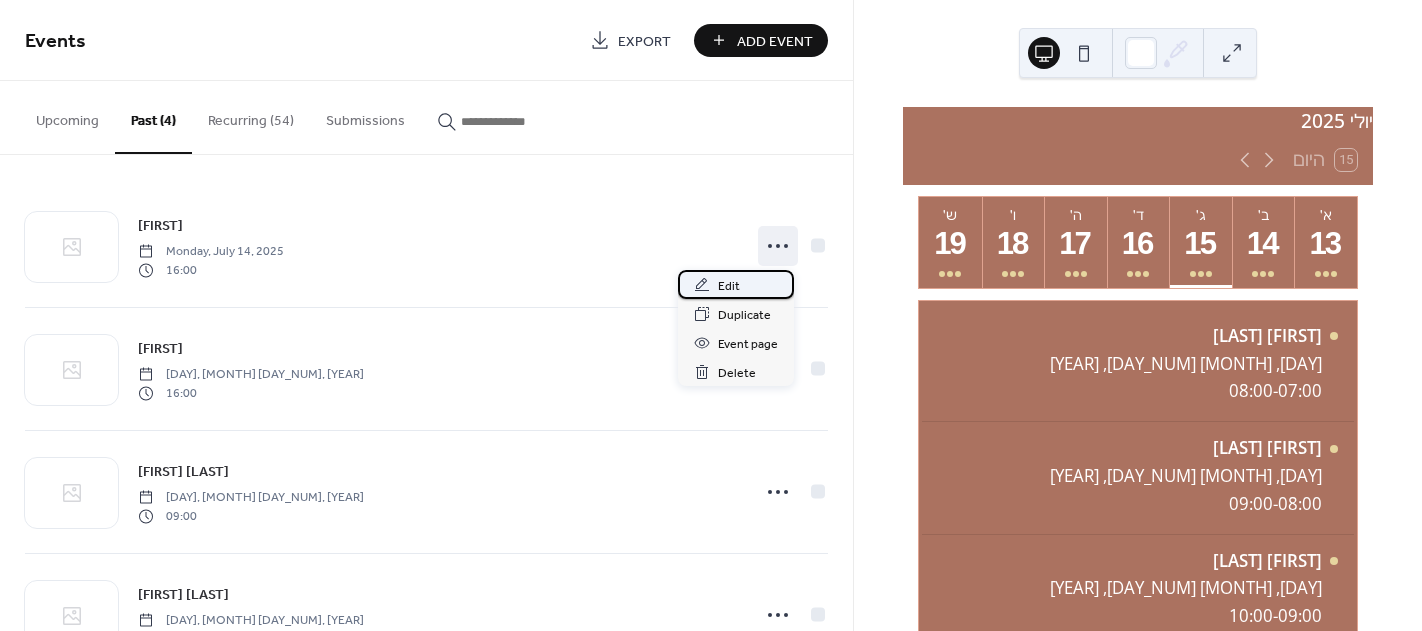 click on "Edit" at bounding box center (729, 286) 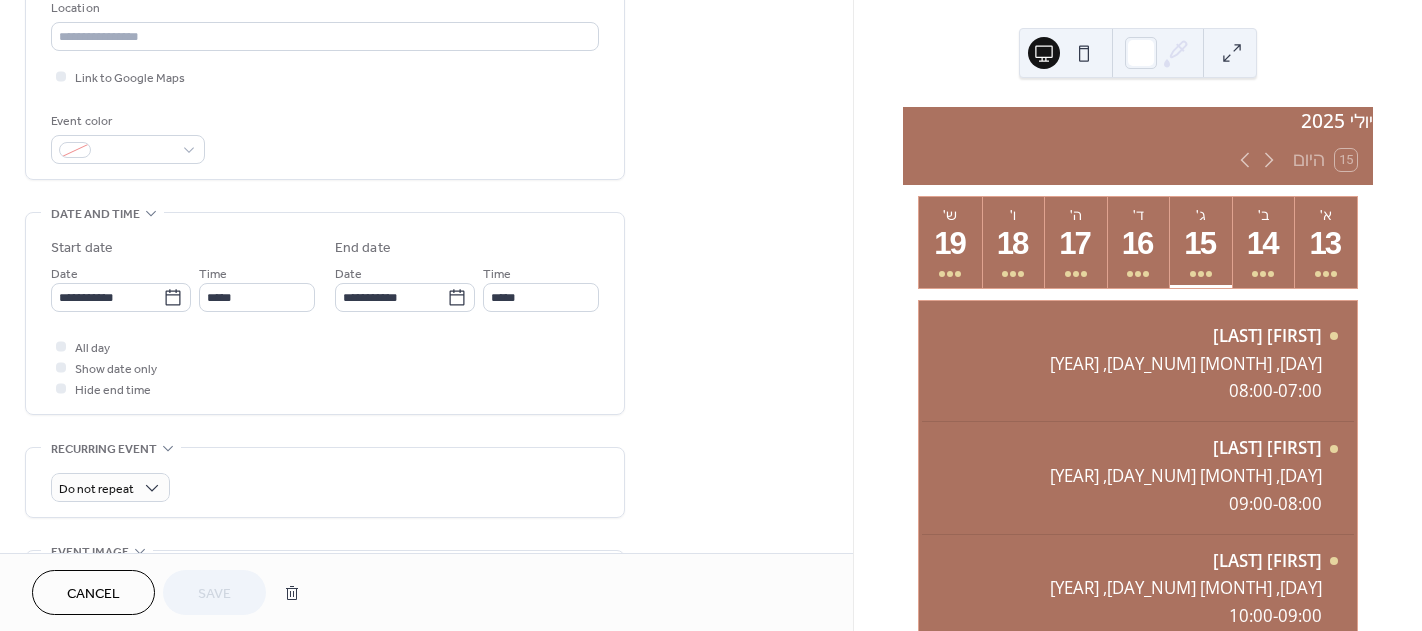 scroll, scrollTop: 500, scrollLeft: 0, axis: vertical 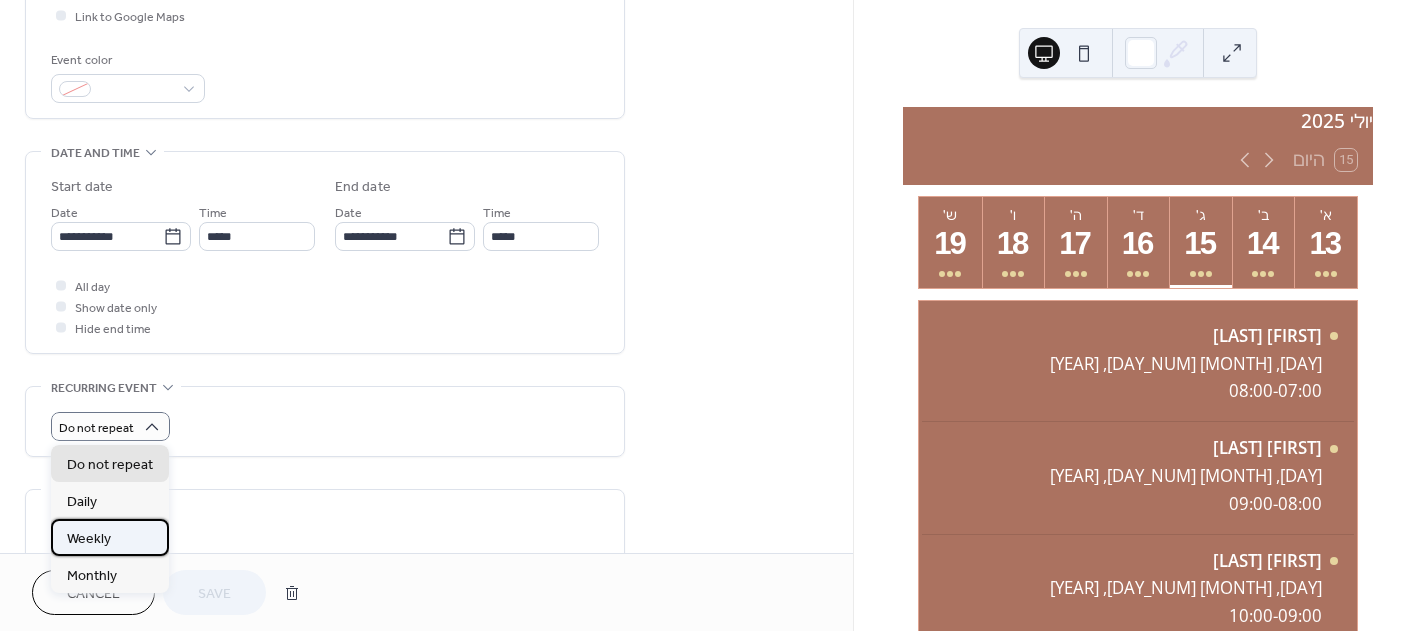 click on "Weekly" at bounding box center (89, 539) 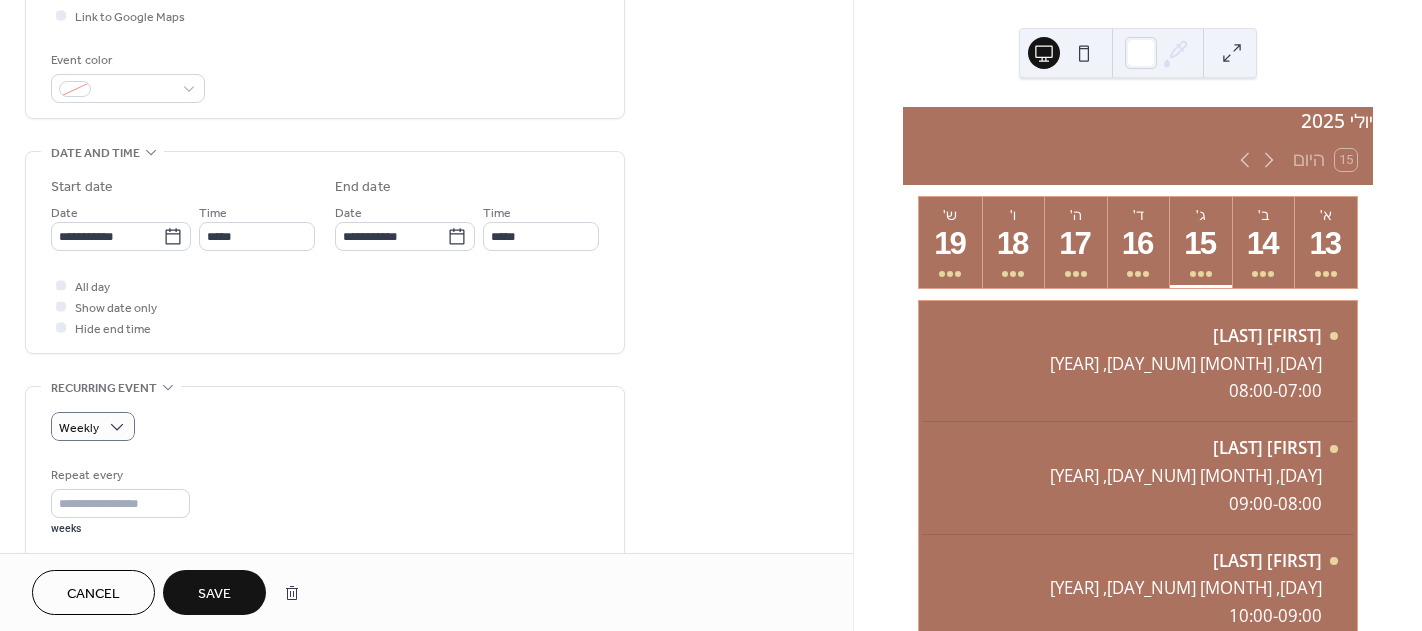 click on "Save" at bounding box center (214, 594) 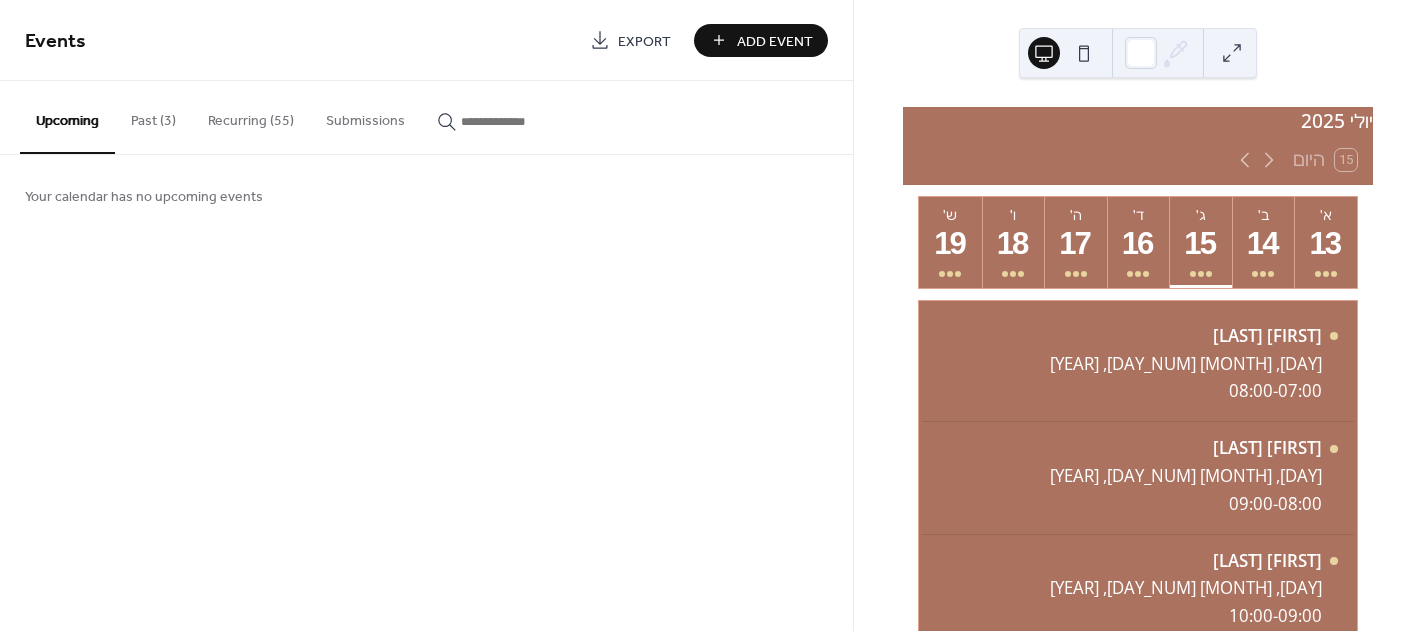 click on "Past (3)" at bounding box center [153, 116] 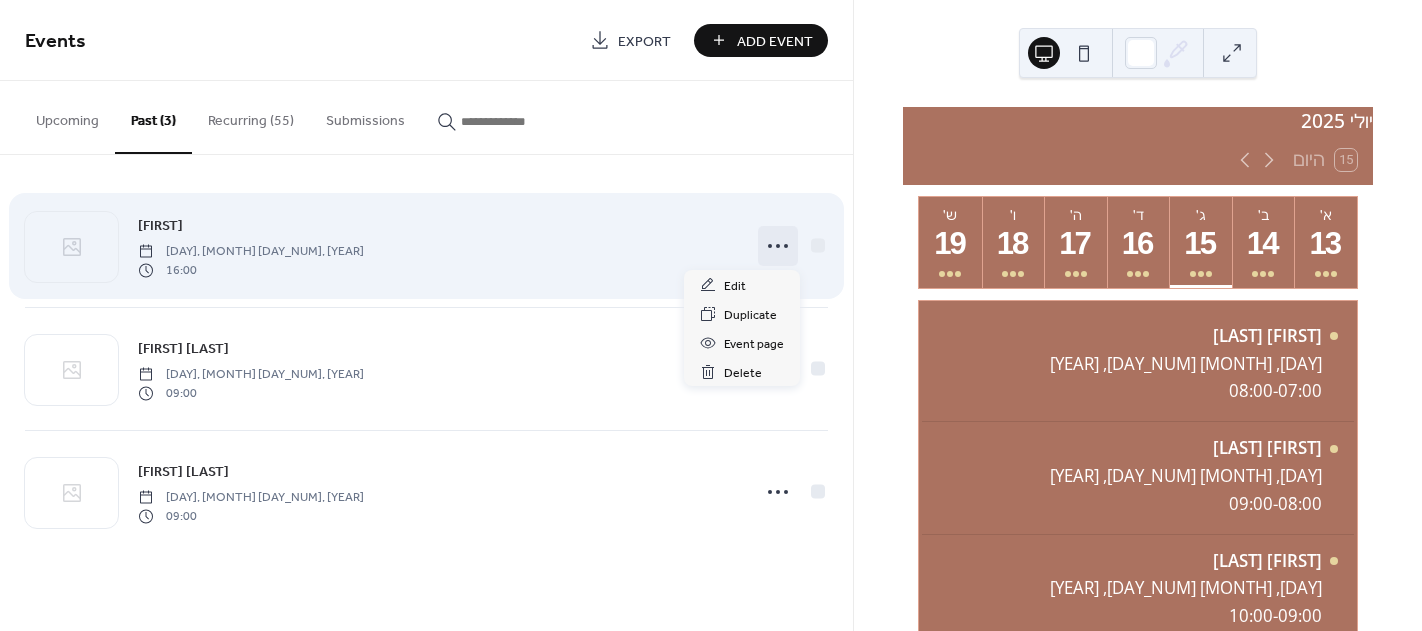 click 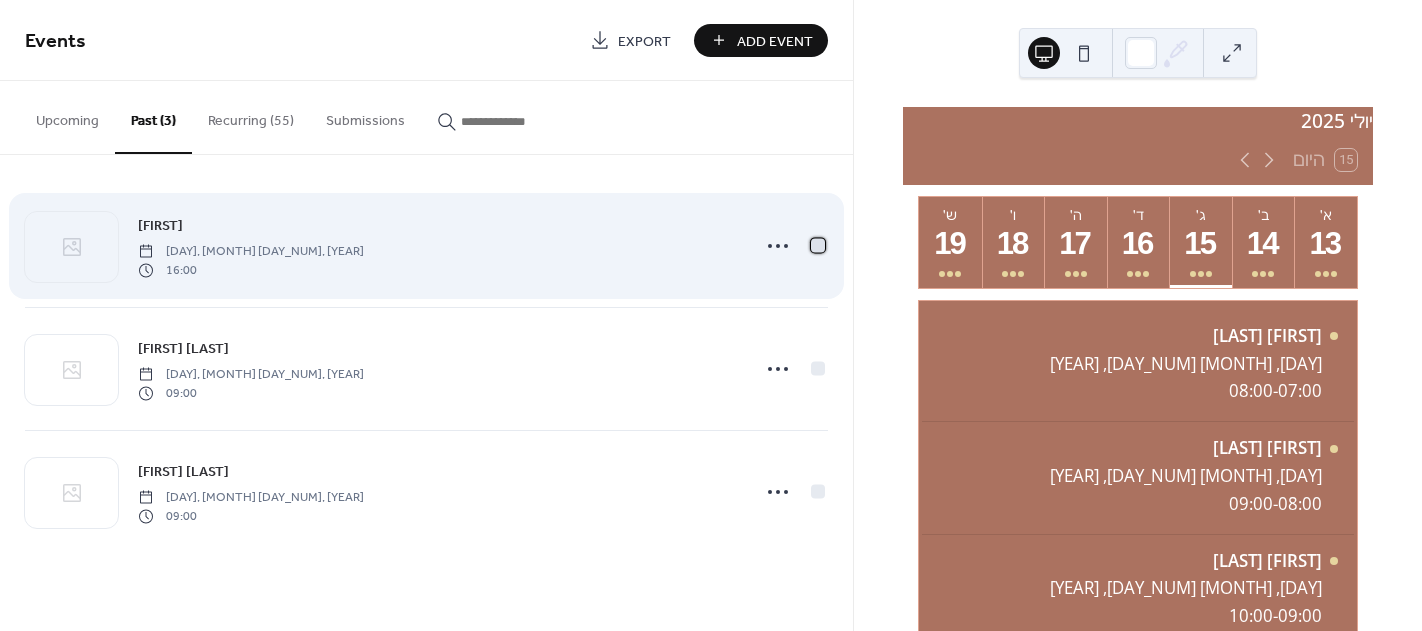 click at bounding box center [818, 245] 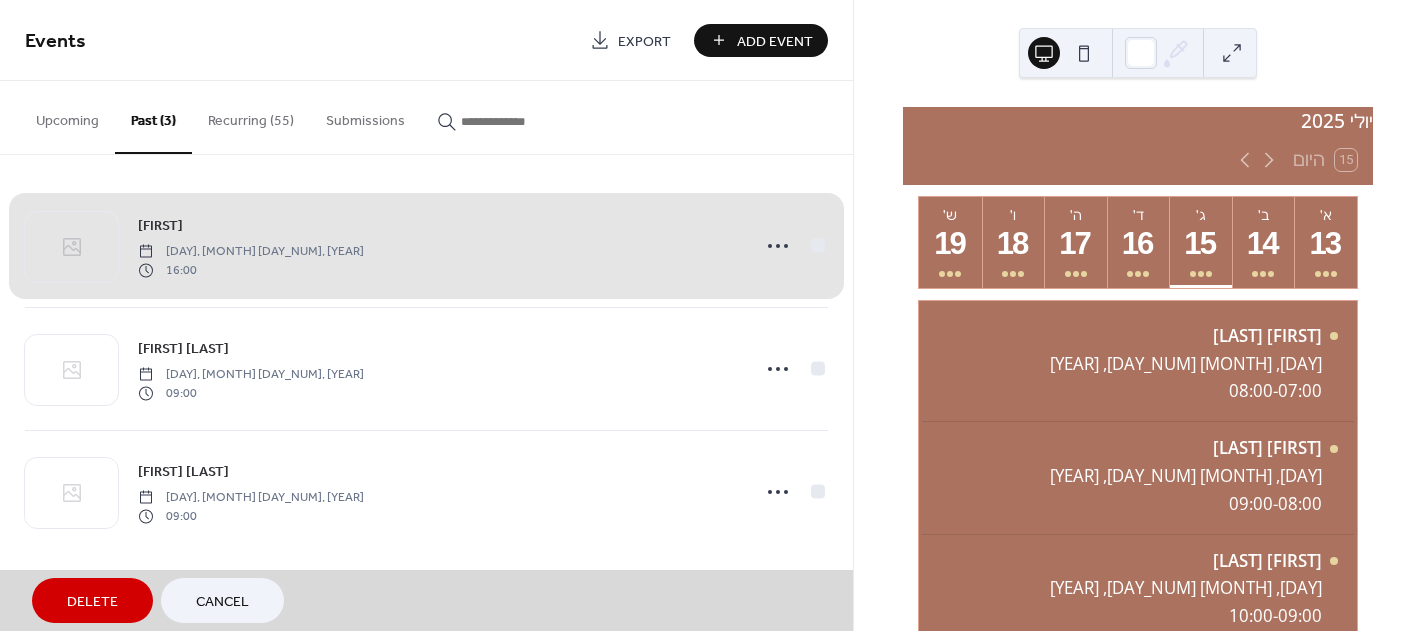 click on "Delete" at bounding box center (92, 602) 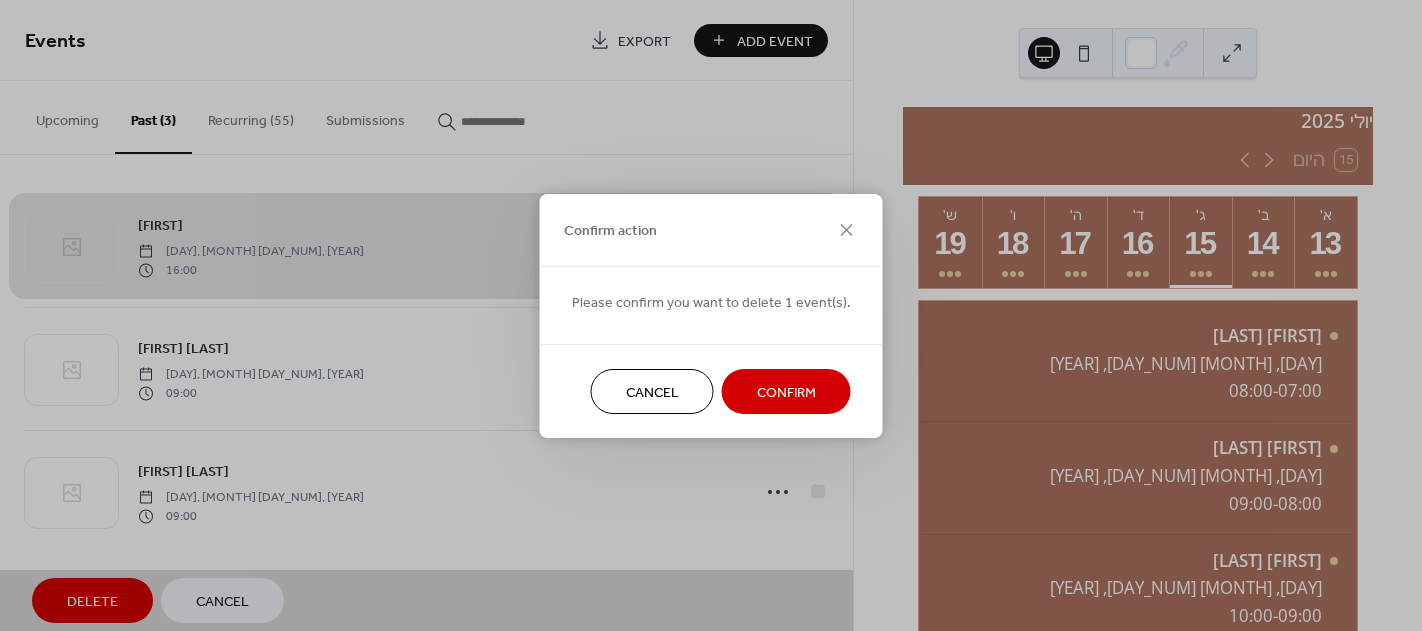 click on "Confirm" at bounding box center (786, 391) 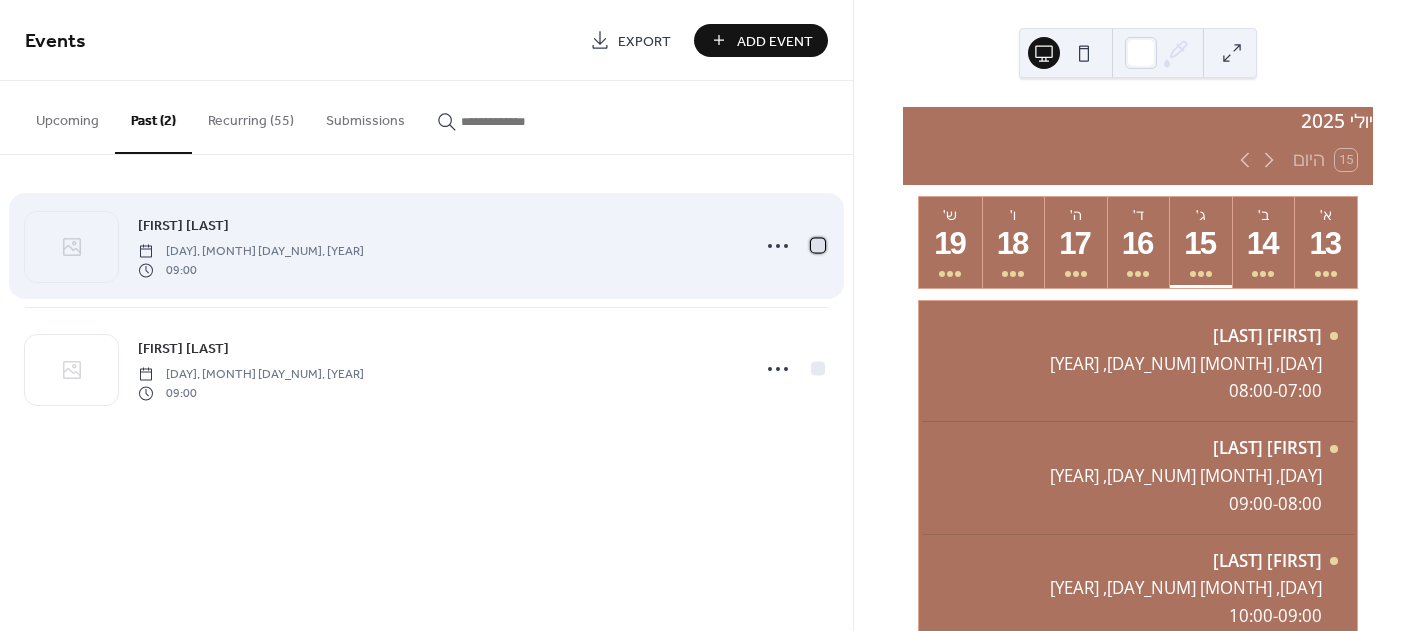 click at bounding box center (818, 245) 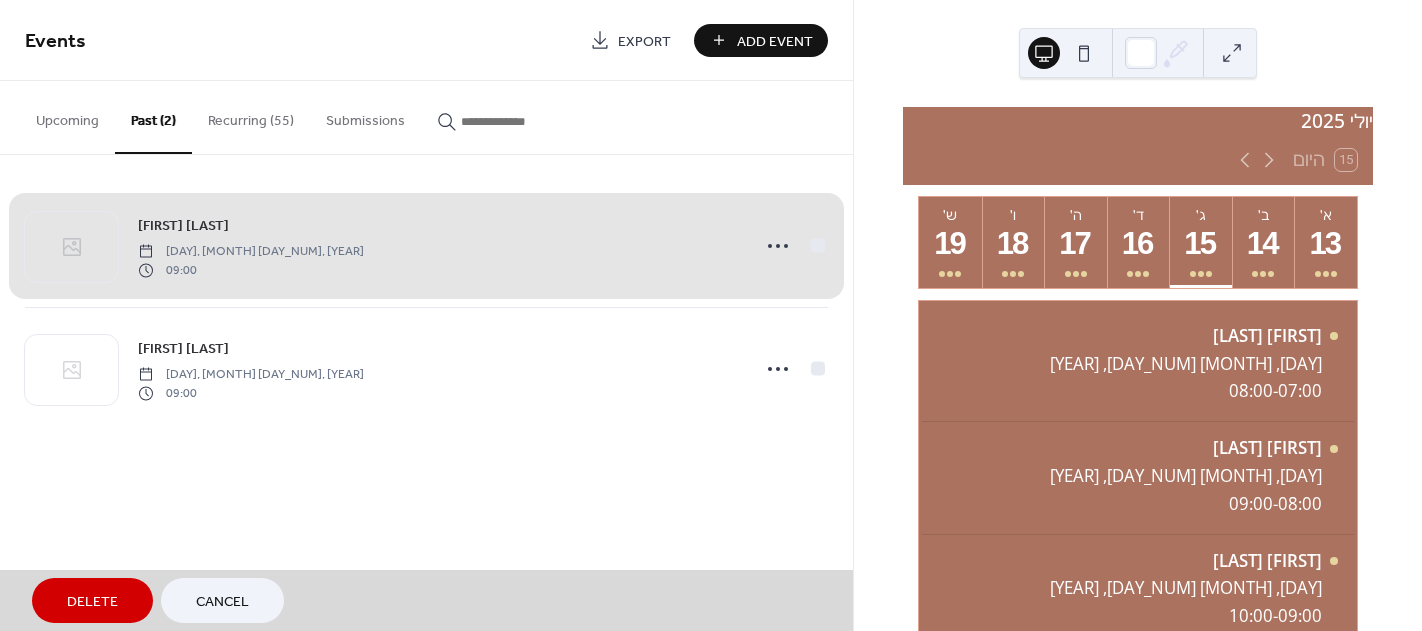 click on "Delete" at bounding box center (92, 600) 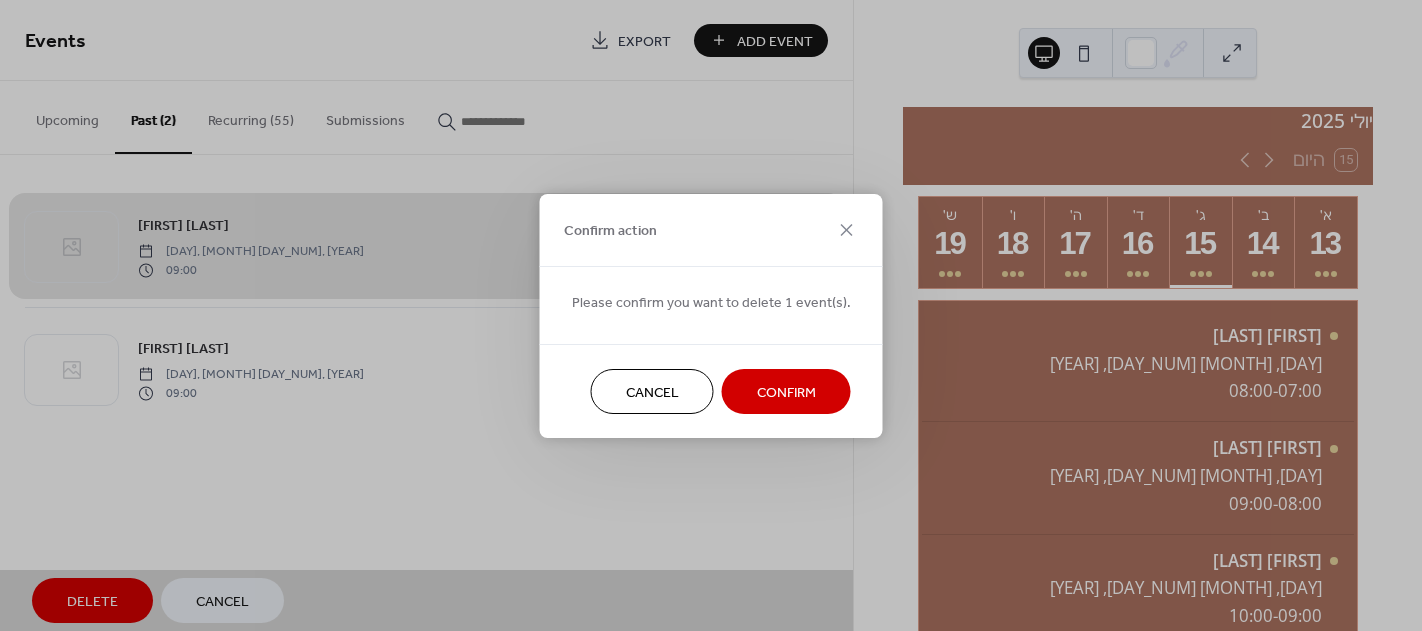 click on "Confirm" at bounding box center (786, 391) 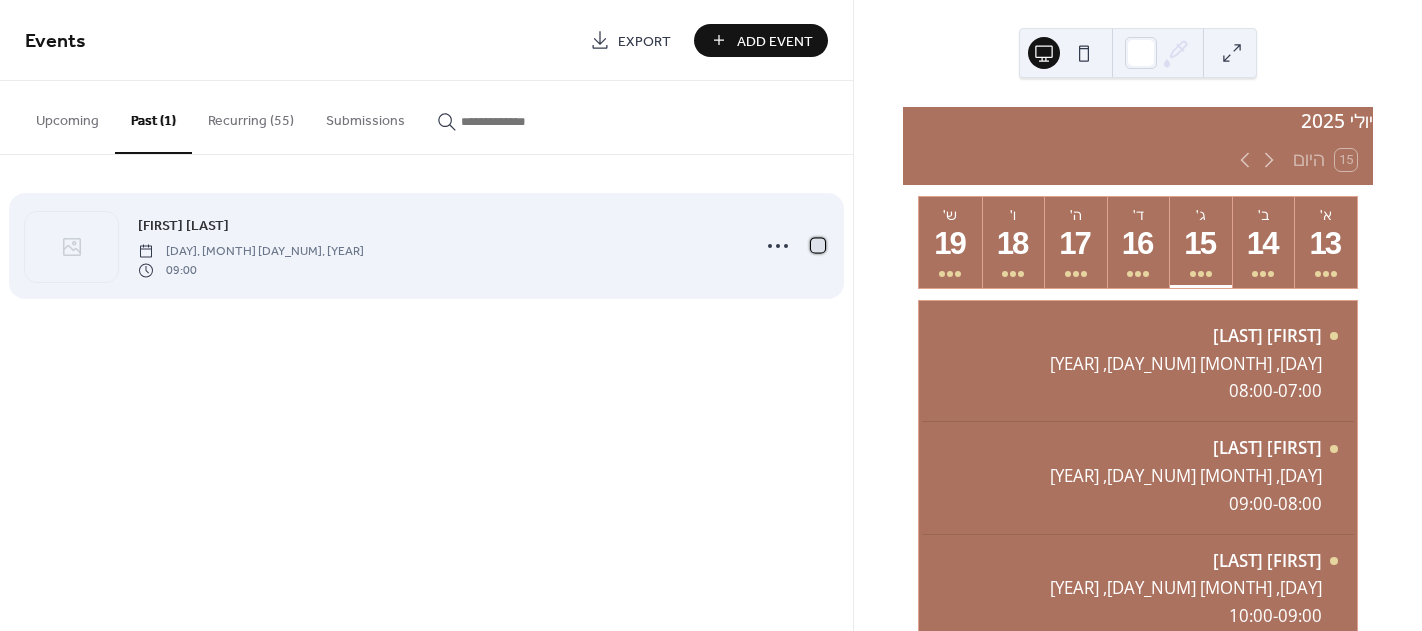 click at bounding box center (818, 245) 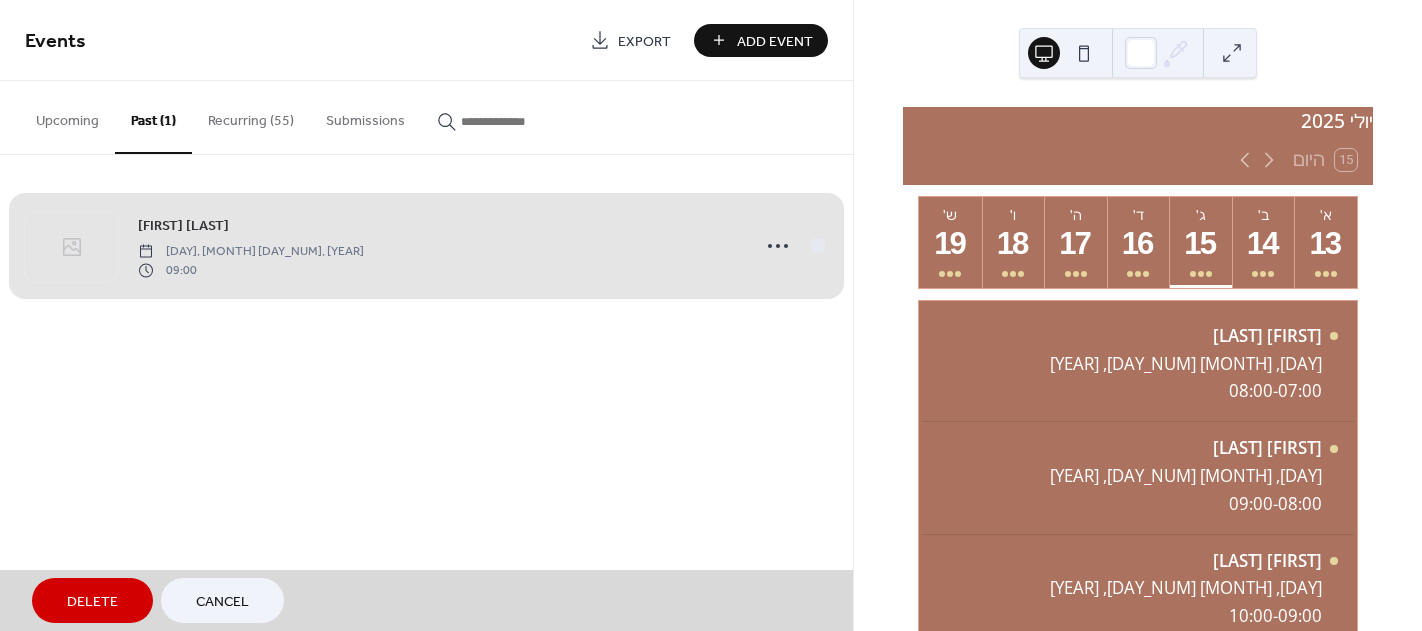 click on "Delete" at bounding box center [92, 600] 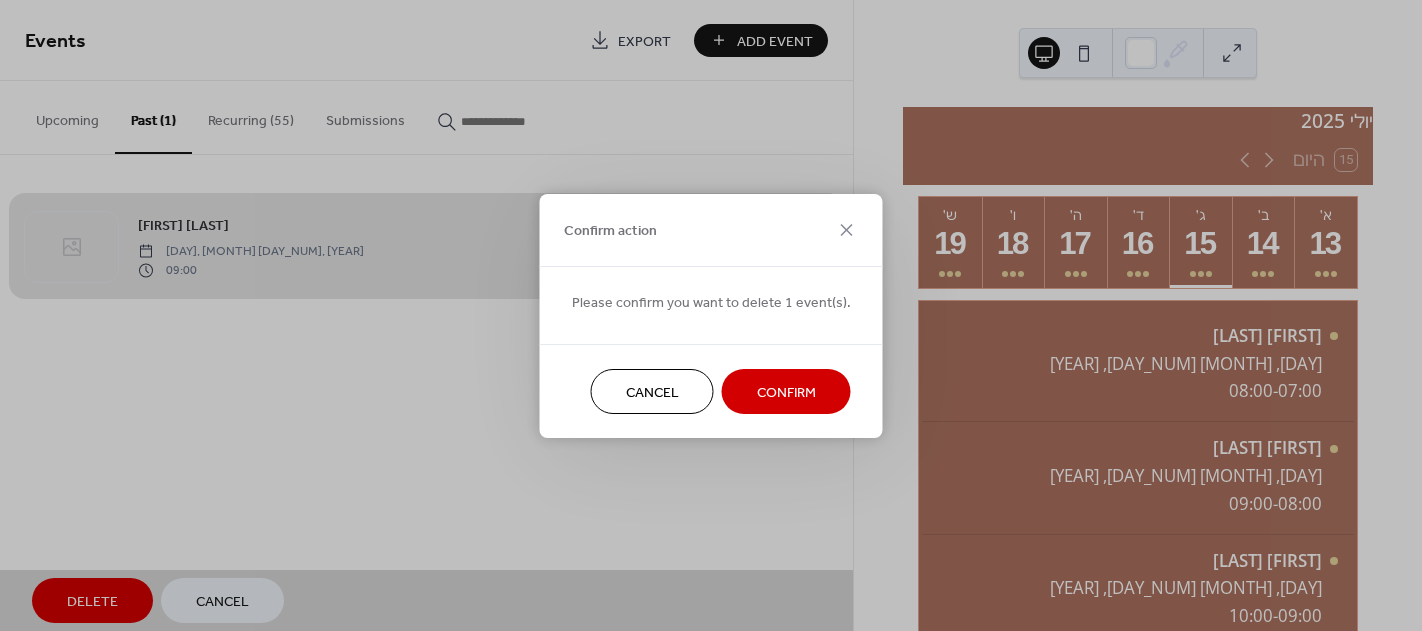 click on "Confirm" at bounding box center (786, 392) 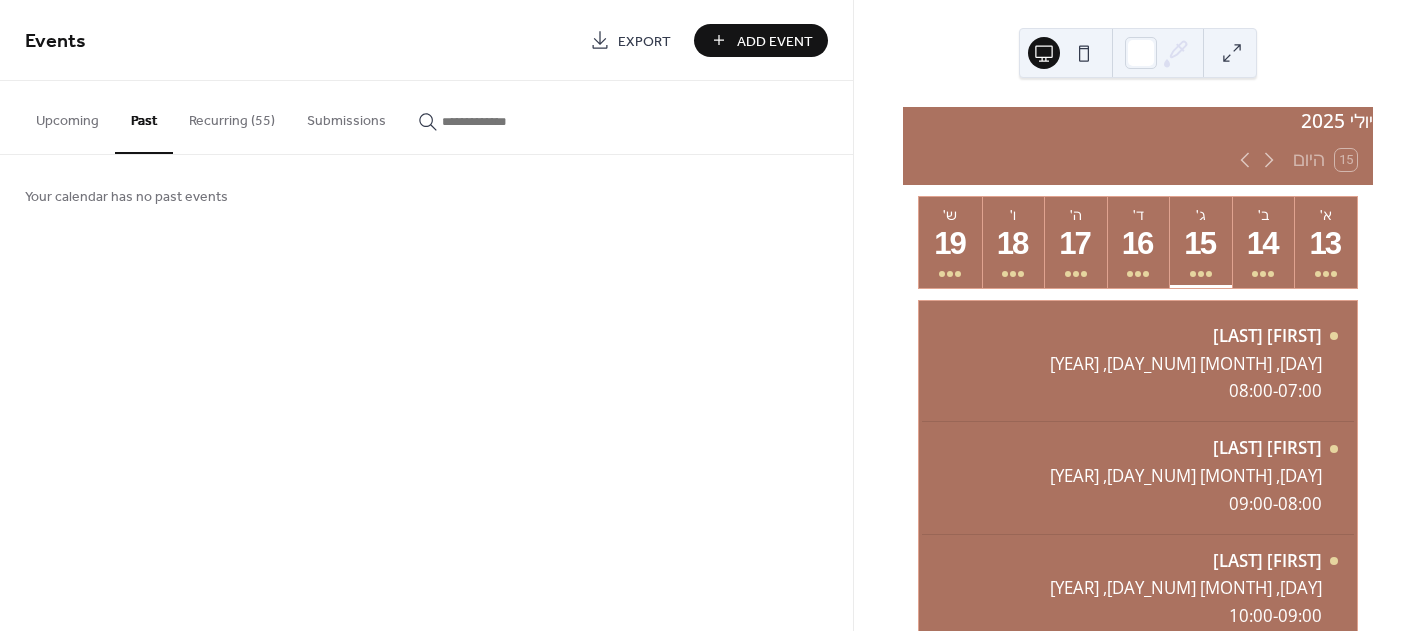 click on "Recurring (55)" at bounding box center [232, 116] 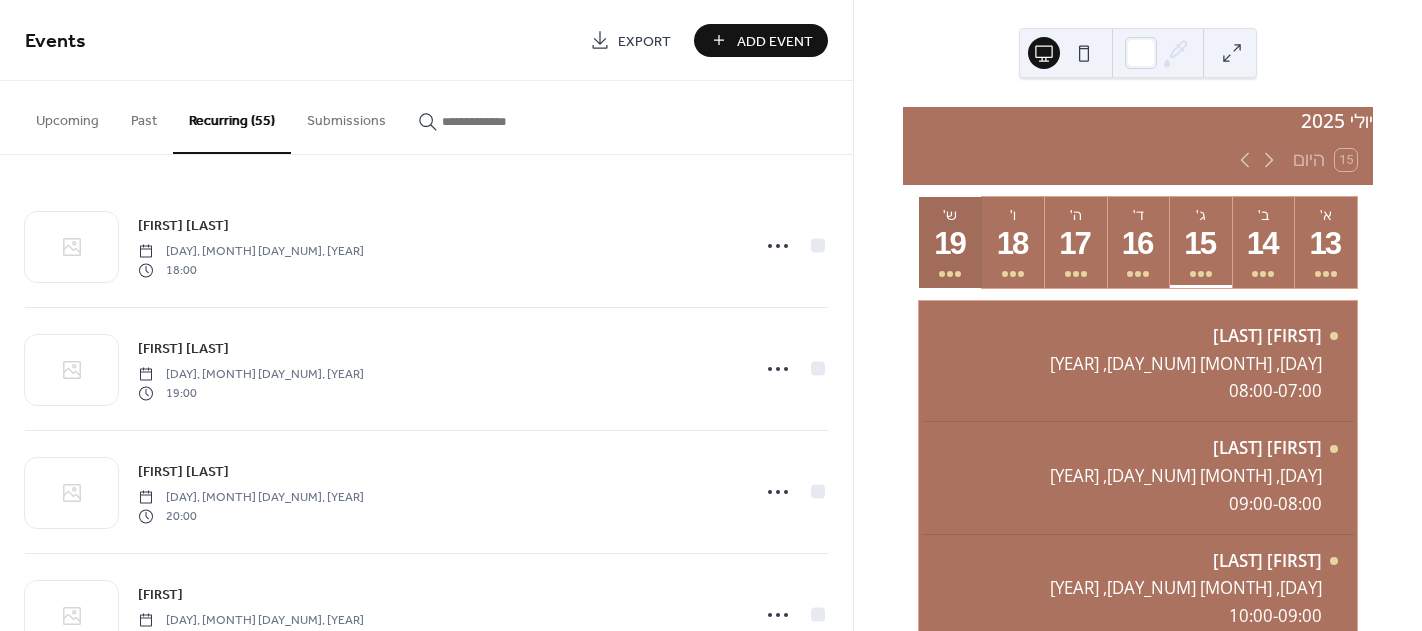 click on "19" at bounding box center [949, 244] 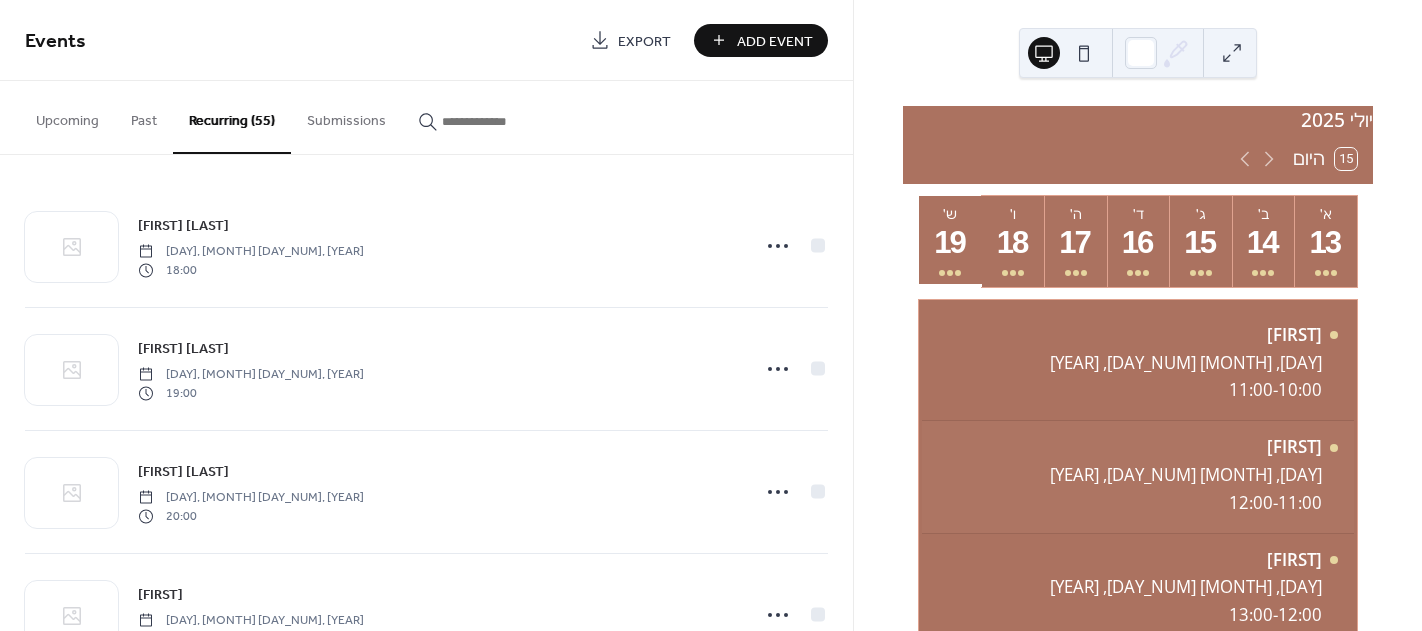scroll, scrollTop: 0, scrollLeft: 0, axis: both 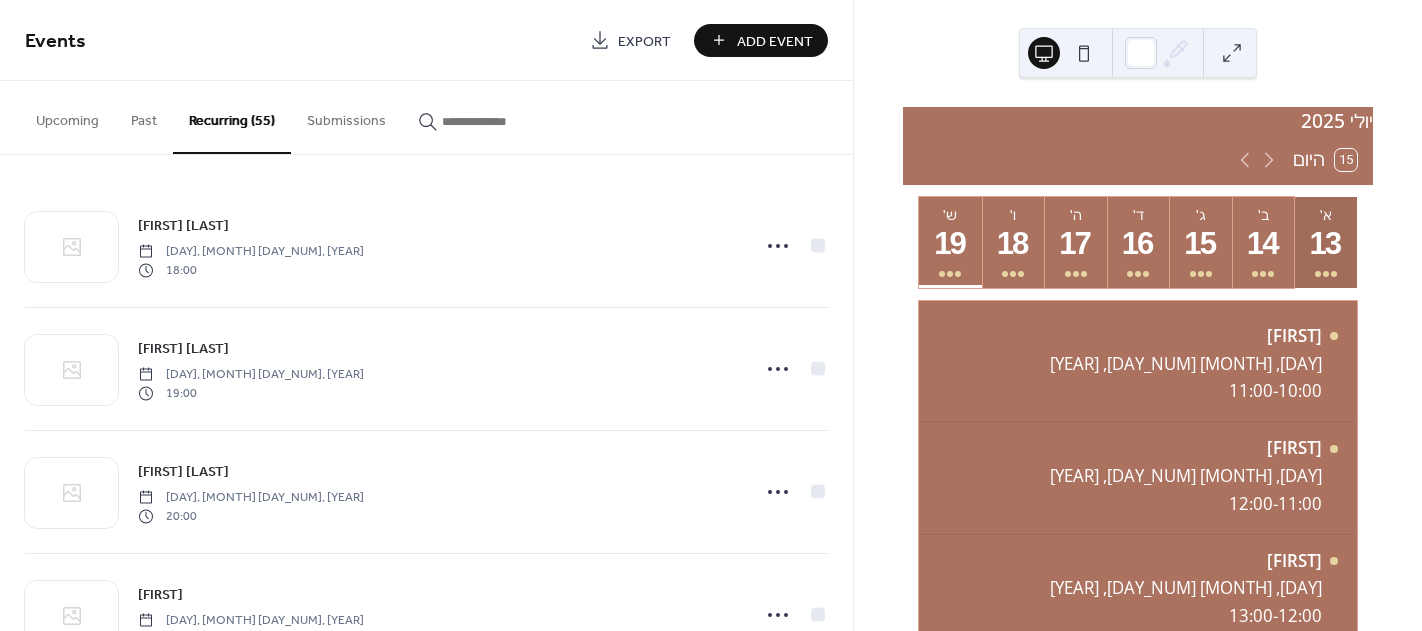 click on "13" at bounding box center (1324, 244) 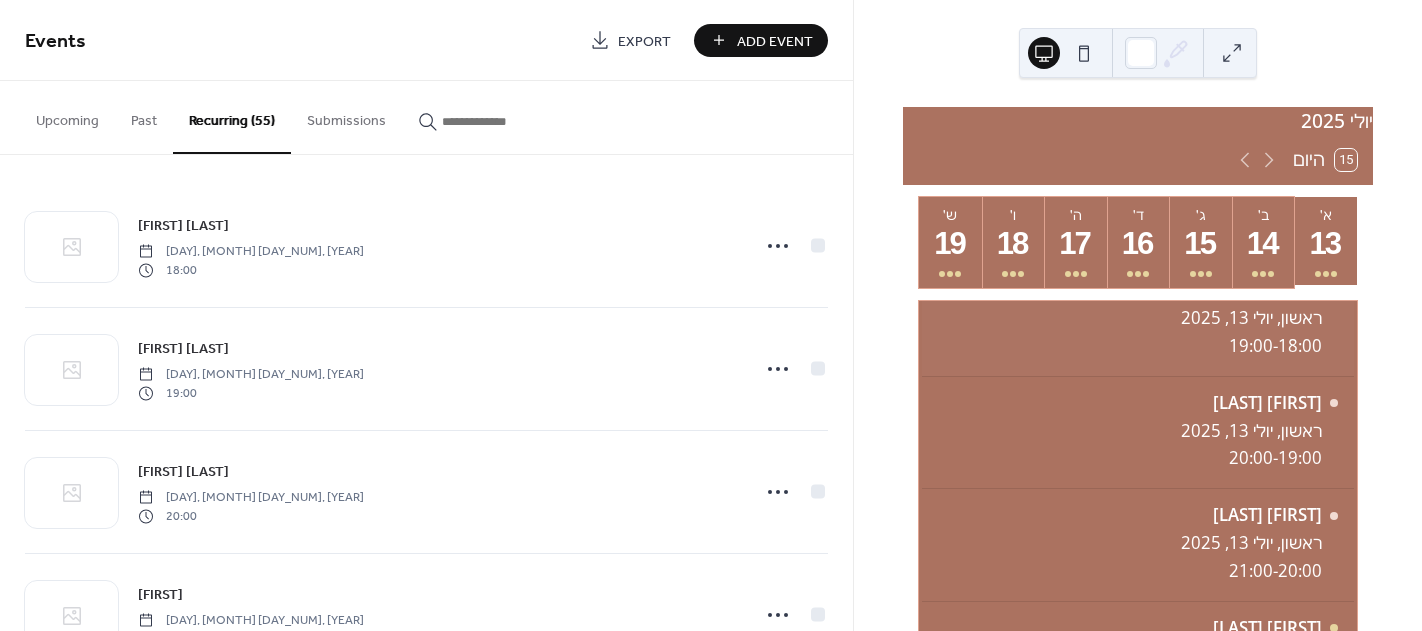 scroll, scrollTop: 506, scrollLeft: 0, axis: vertical 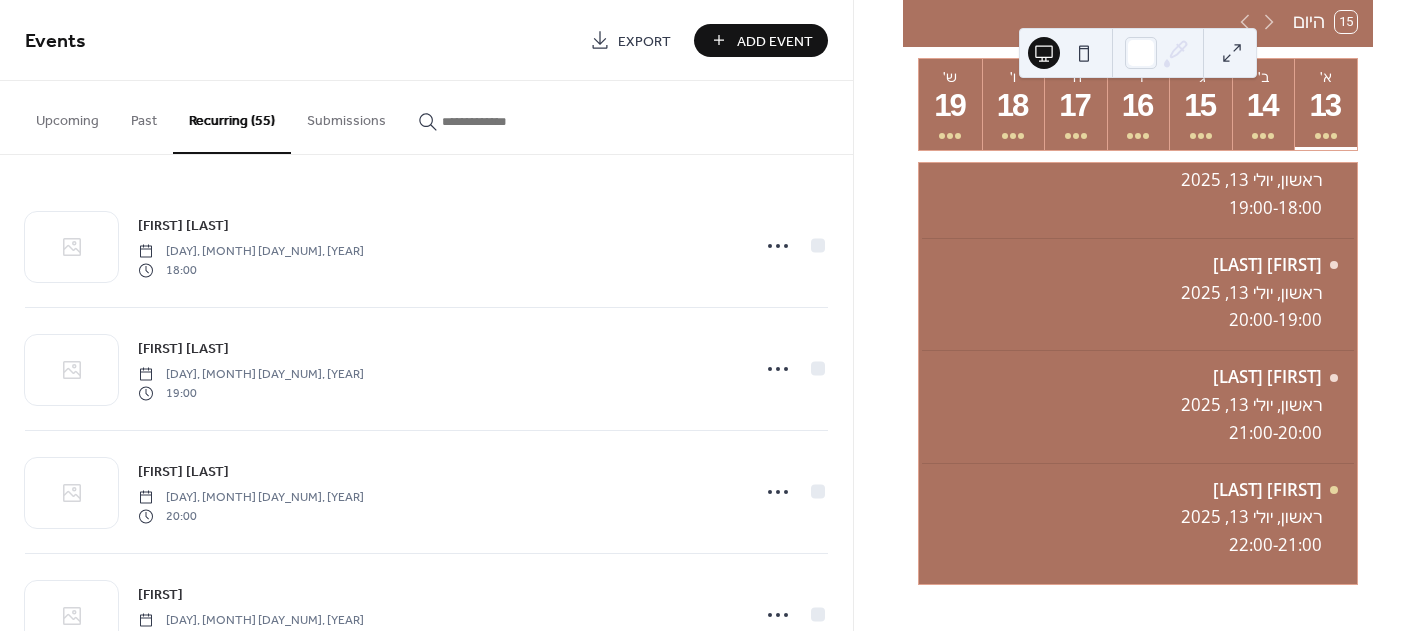 click on "Recurring (55)" at bounding box center (232, 117) 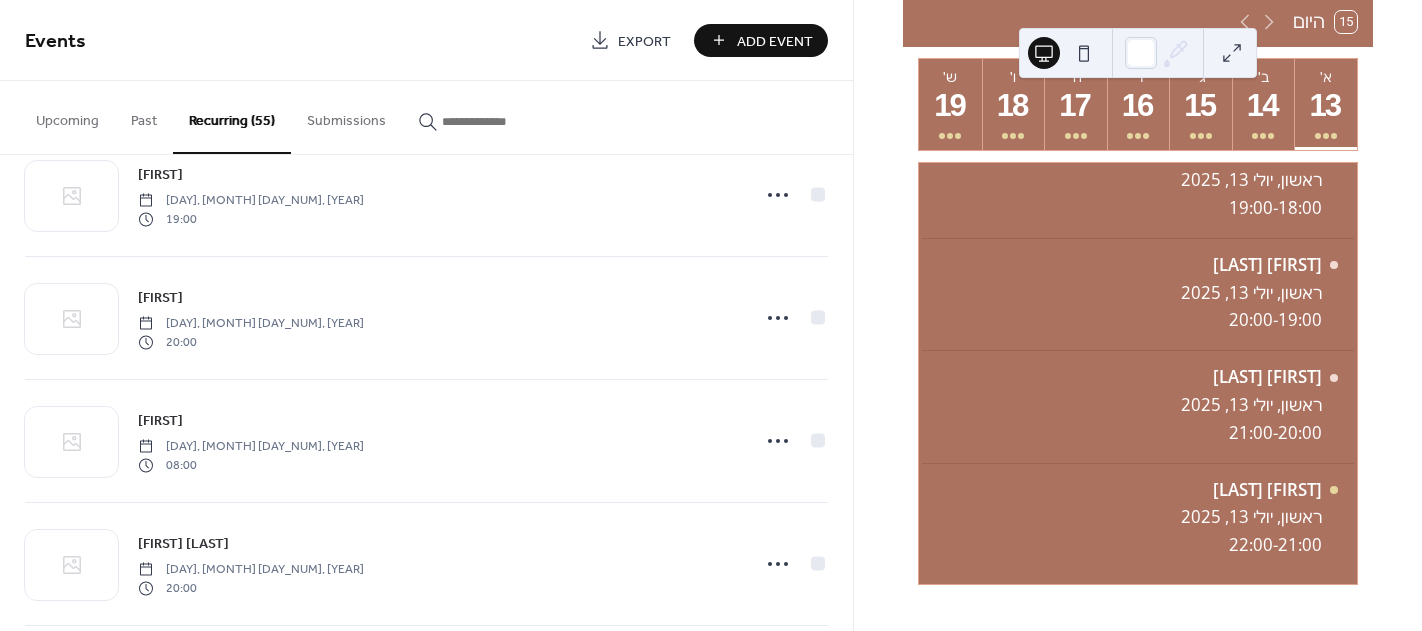 scroll, scrollTop: 1900, scrollLeft: 0, axis: vertical 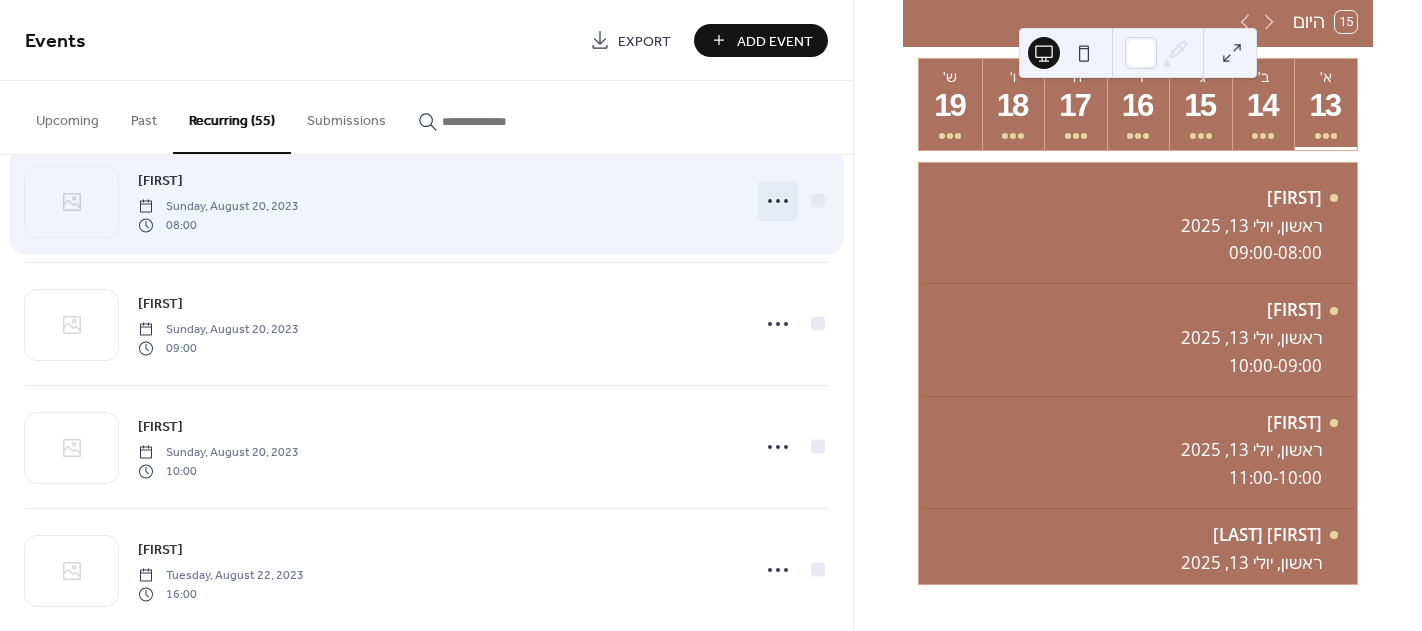 click 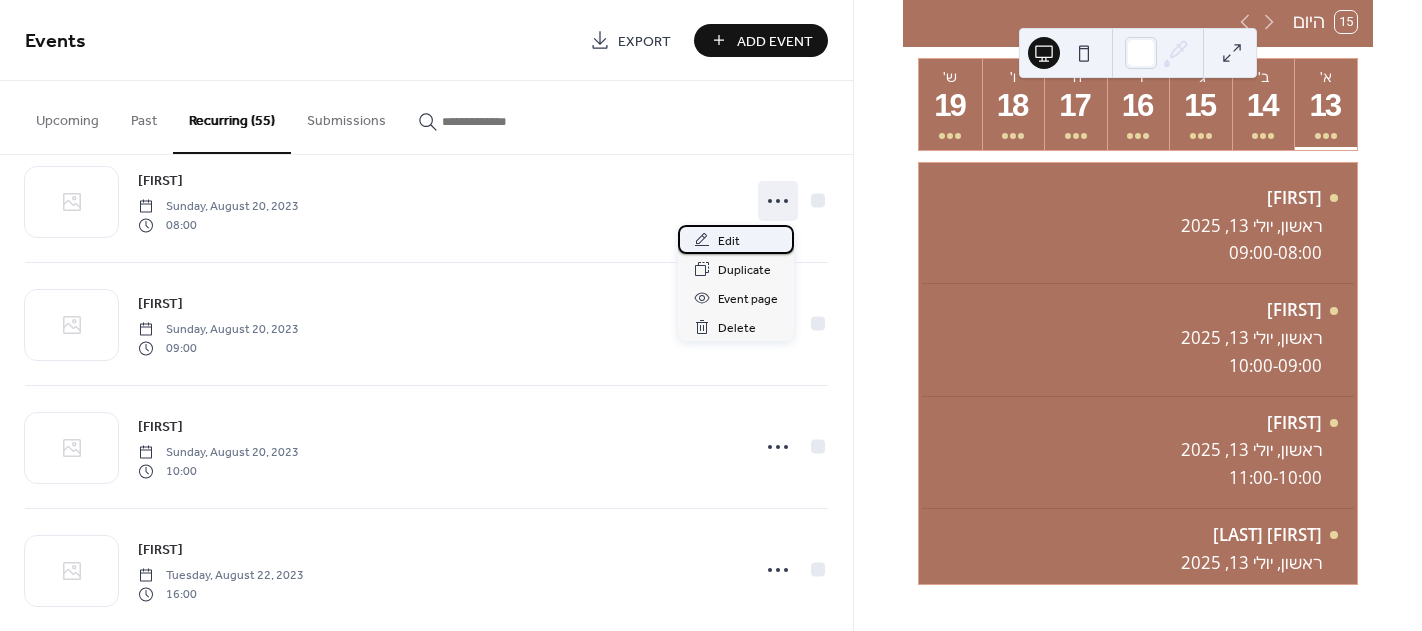 click on "Edit" at bounding box center [729, 241] 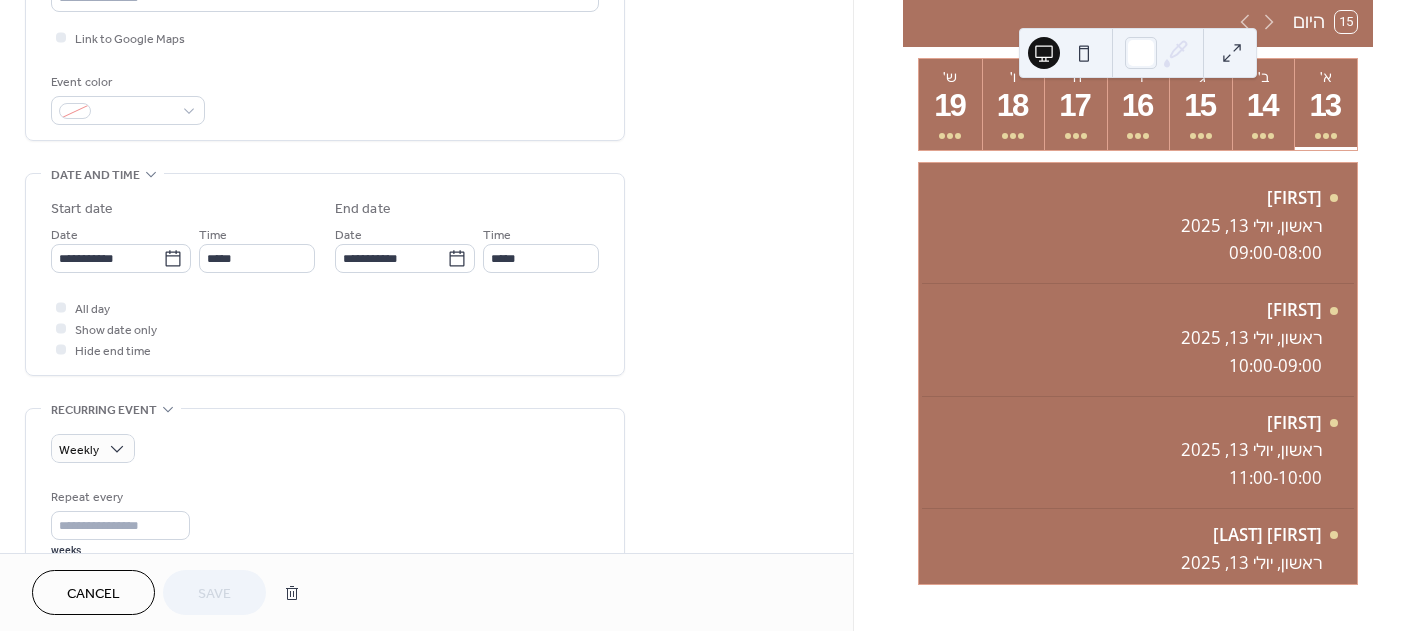 scroll, scrollTop: 500, scrollLeft: 0, axis: vertical 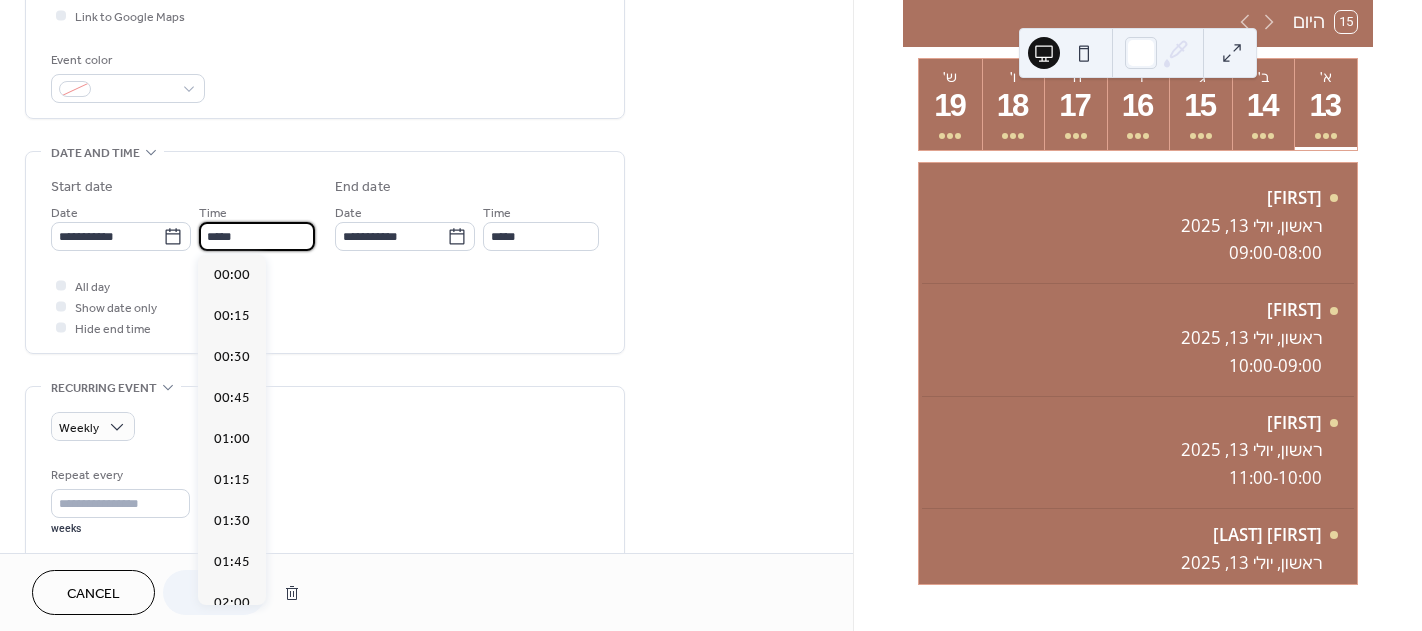 click on "*****" at bounding box center (257, 236) 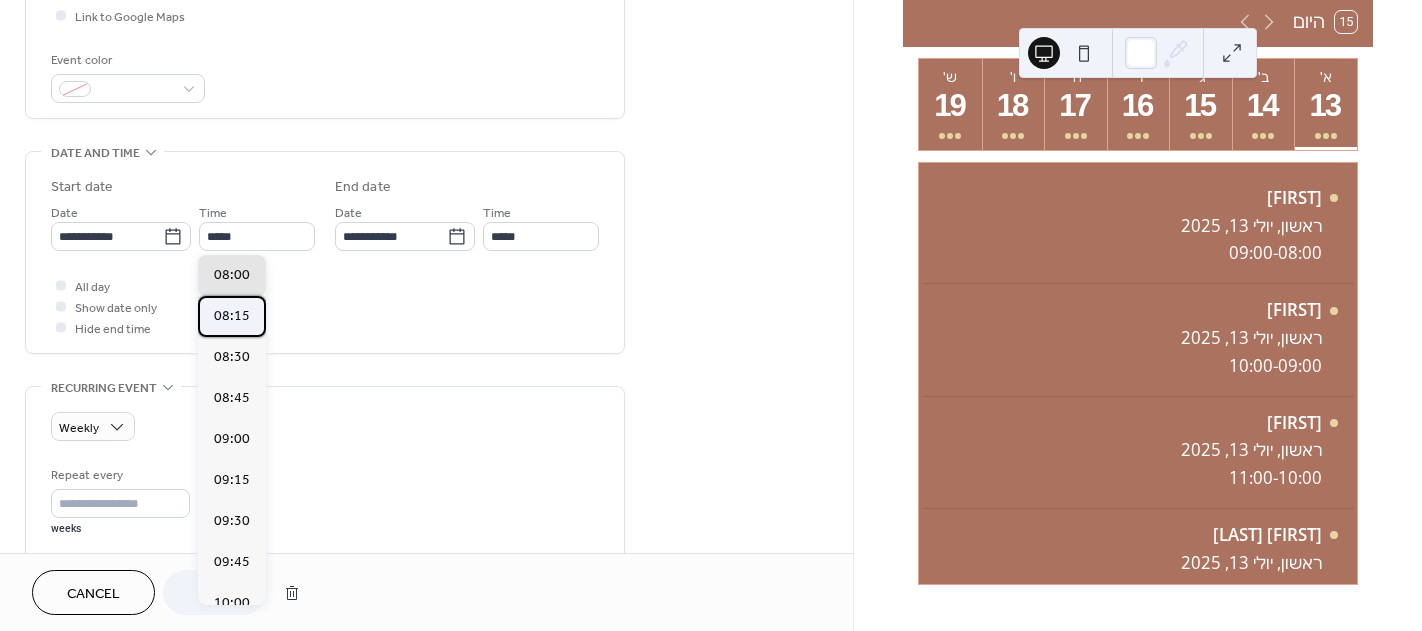 click on "08:15" at bounding box center (232, 316) 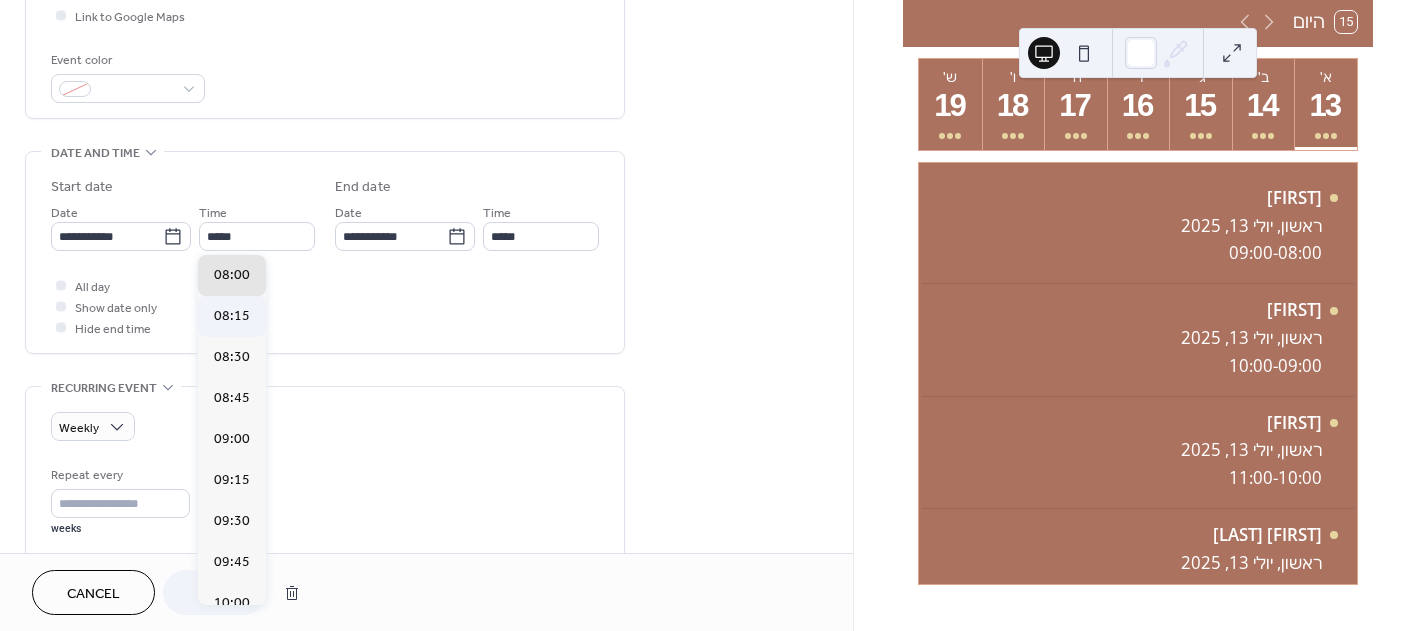 type on "*****" 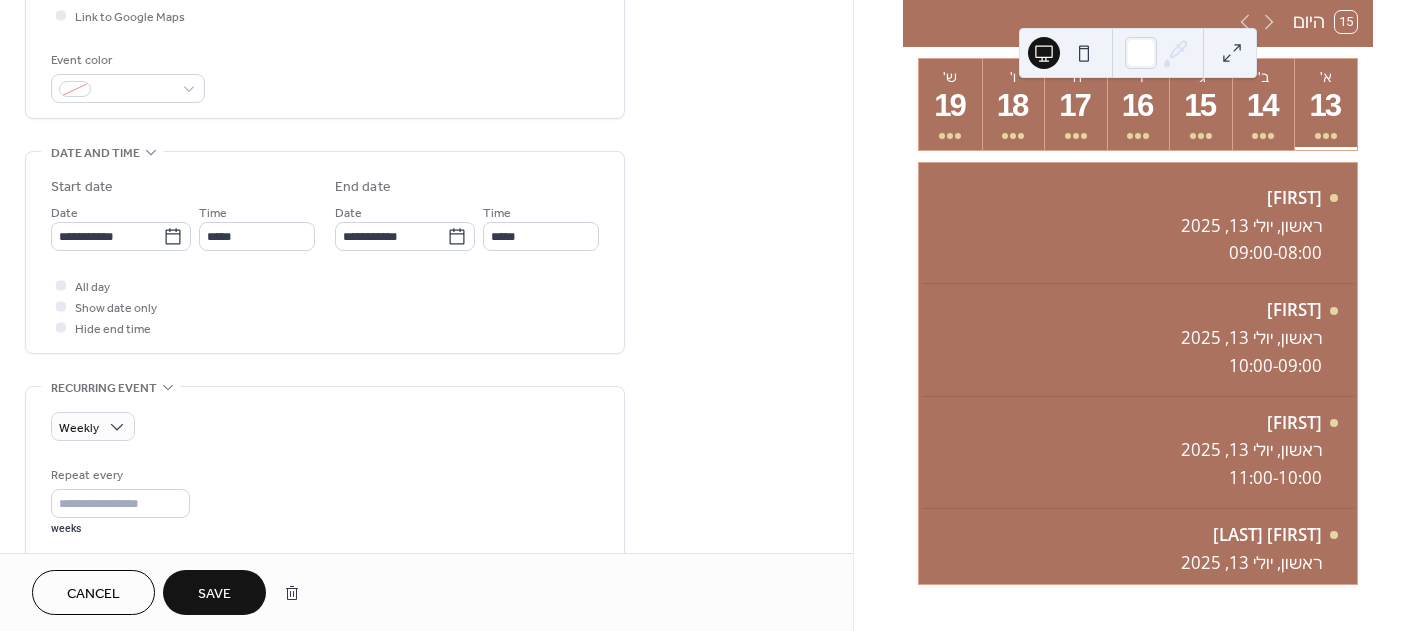 click on "Save" at bounding box center [214, 594] 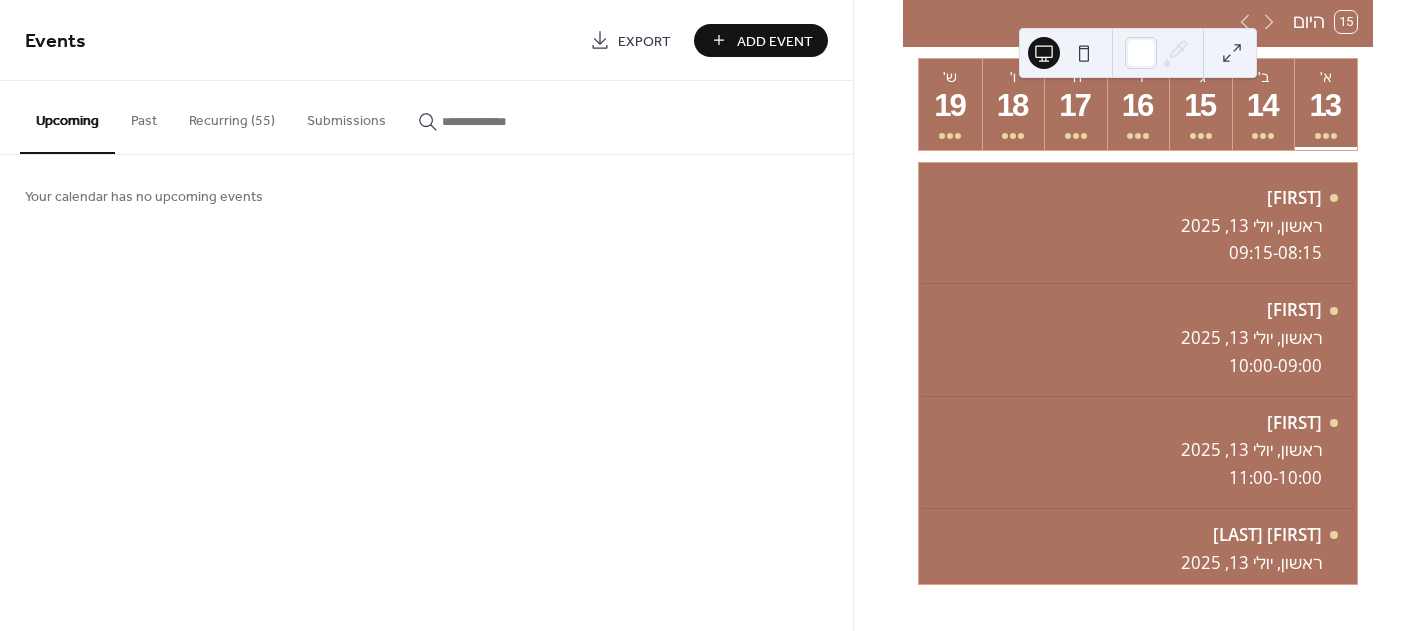click on "Recurring (55)" at bounding box center (232, 116) 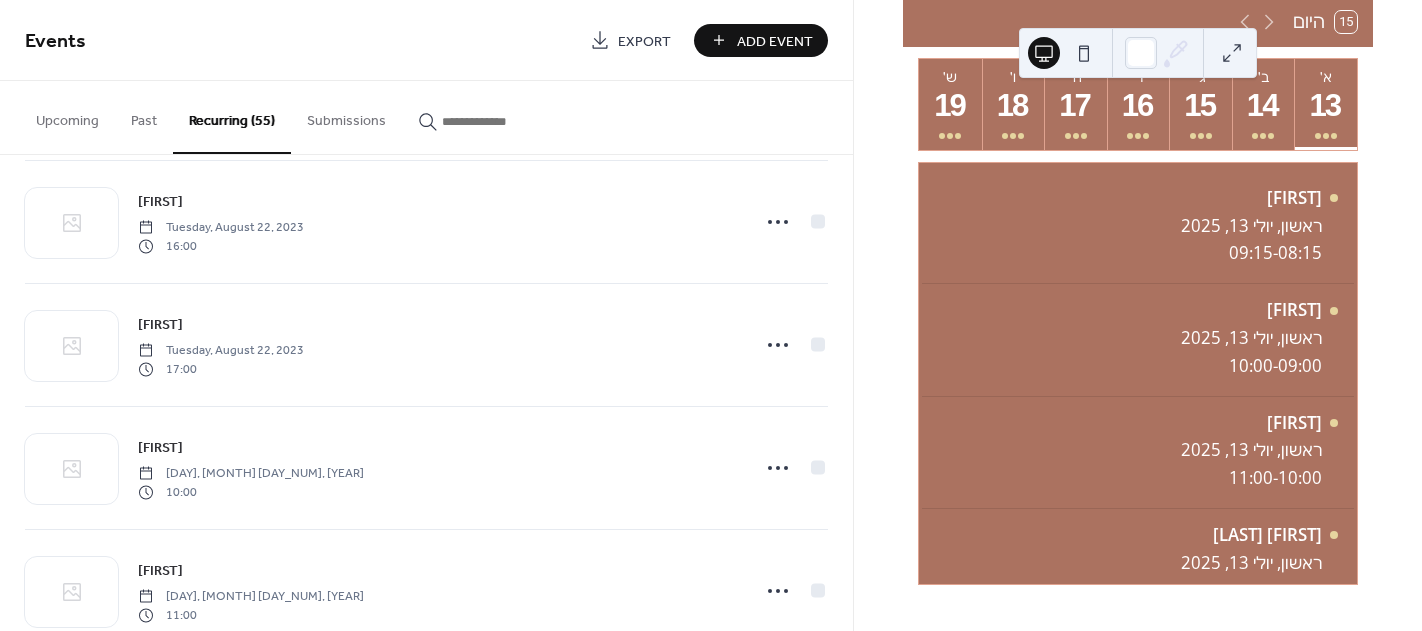 scroll, scrollTop: 4703, scrollLeft: 0, axis: vertical 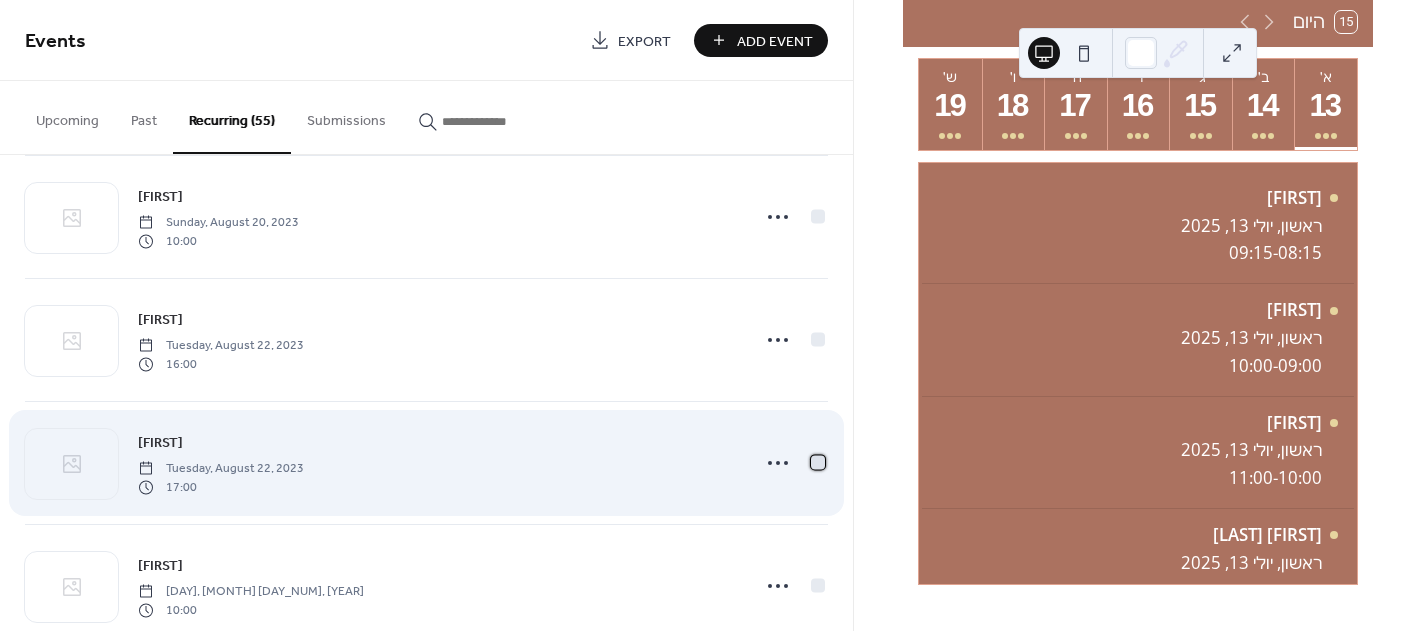 click at bounding box center [818, 462] 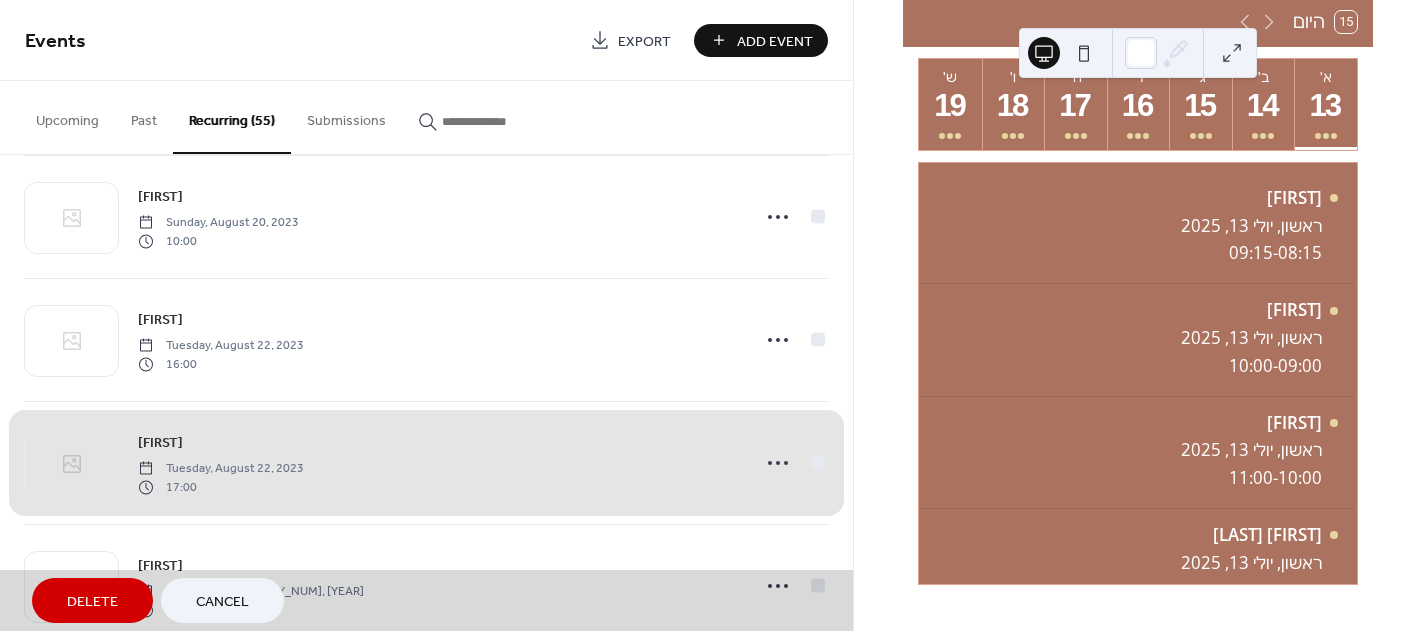 click on "Delete" at bounding box center [92, 602] 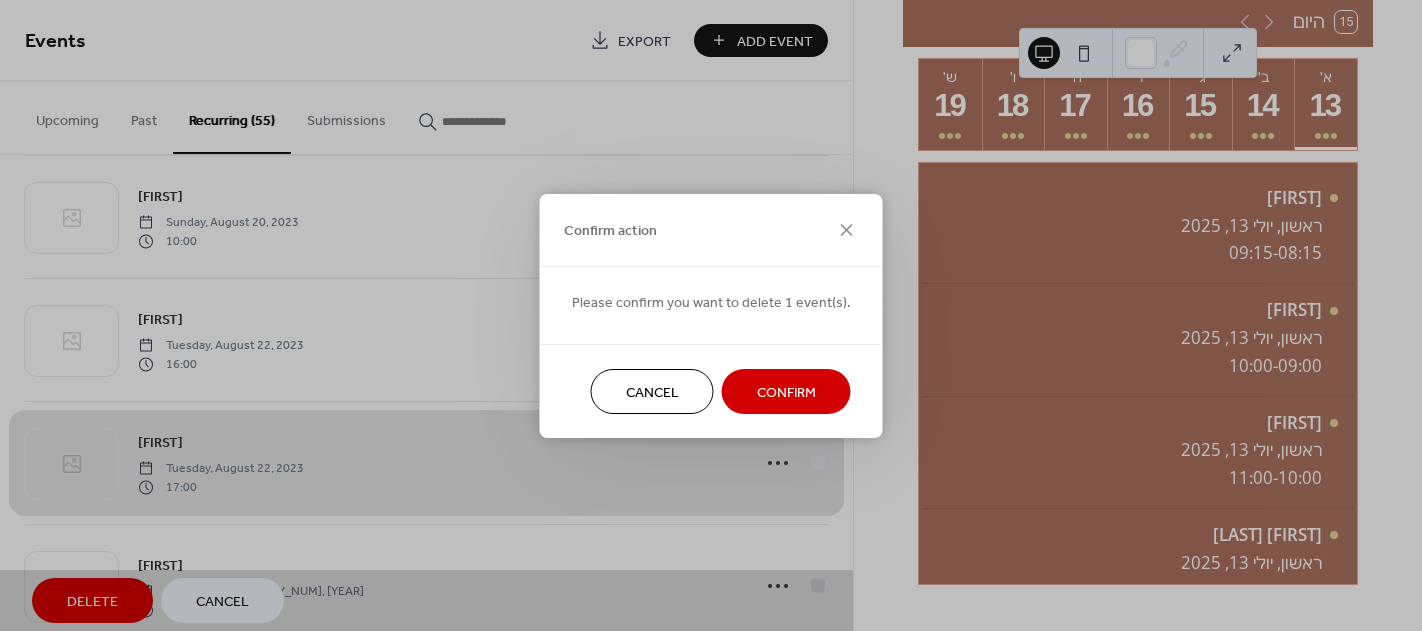 click on "Confirm" at bounding box center [786, 392] 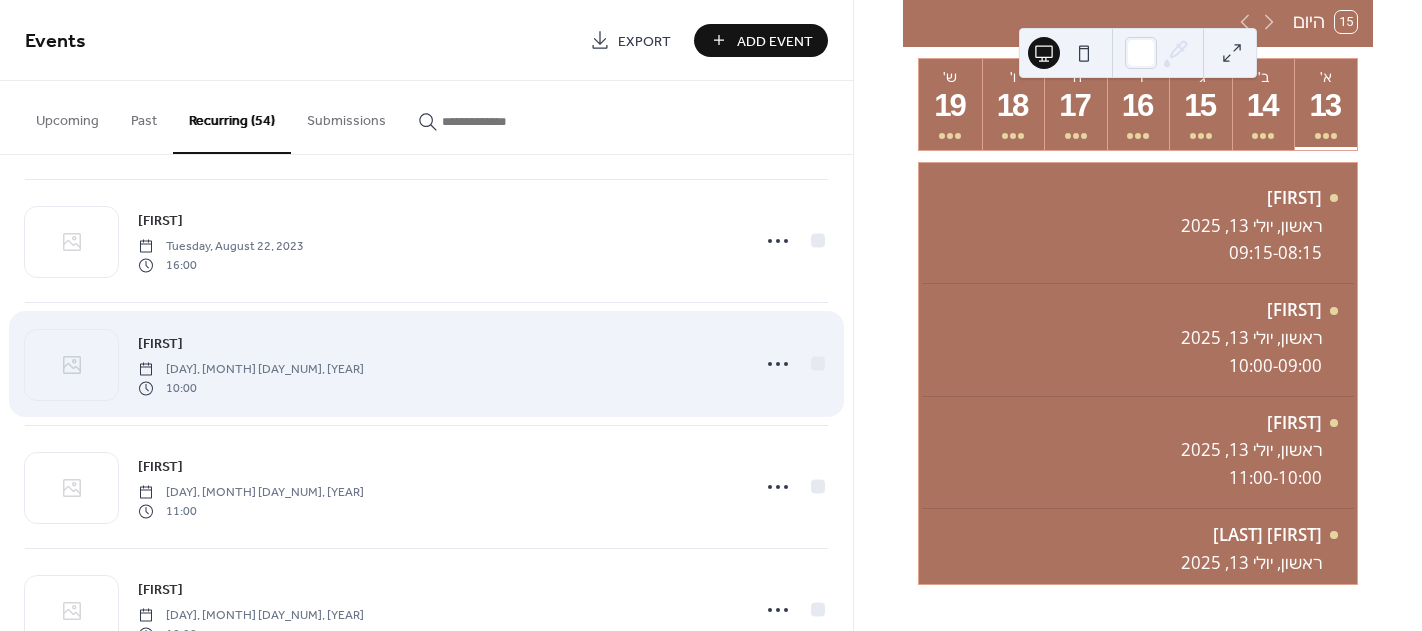 scroll, scrollTop: 4803, scrollLeft: 0, axis: vertical 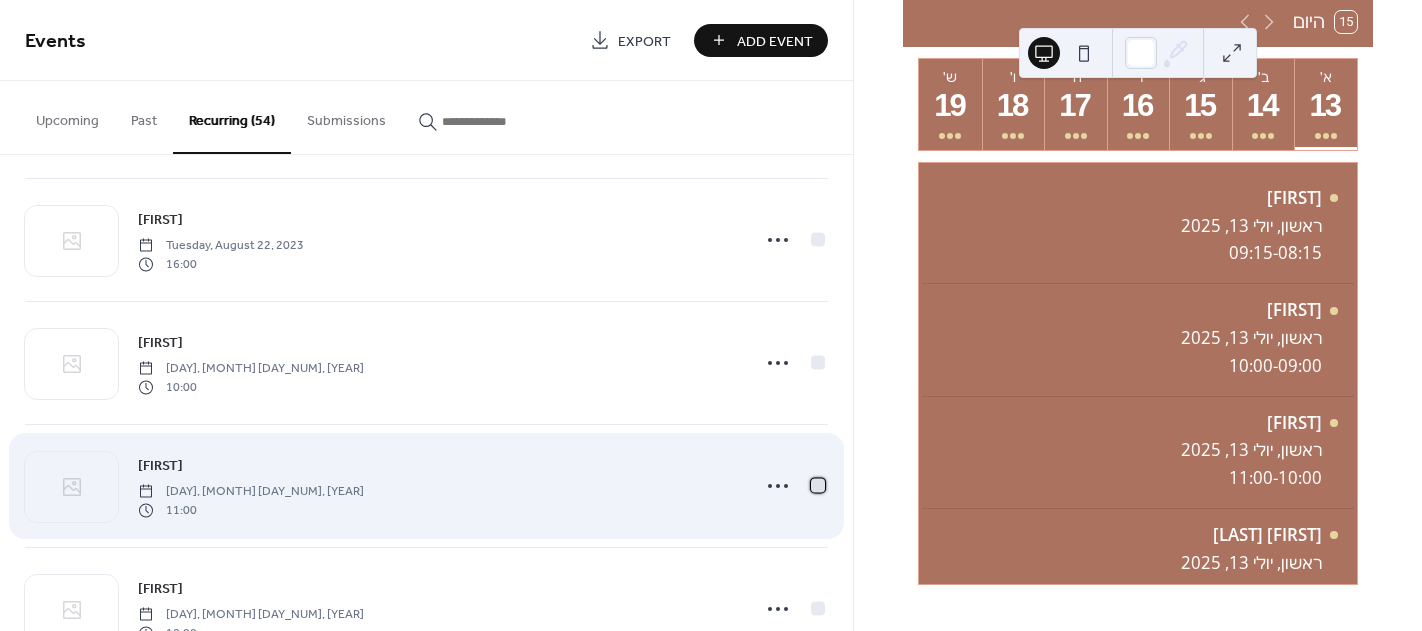 click at bounding box center (818, 485) 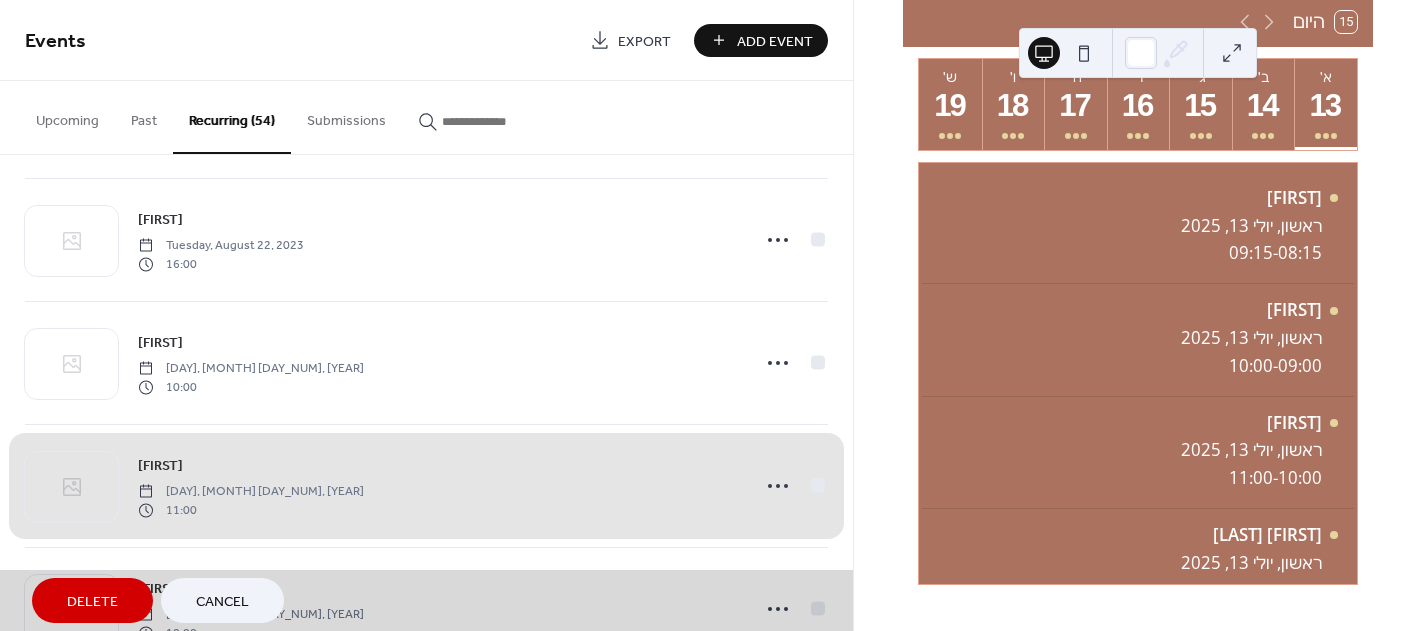 click on "Delete" at bounding box center (92, 602) 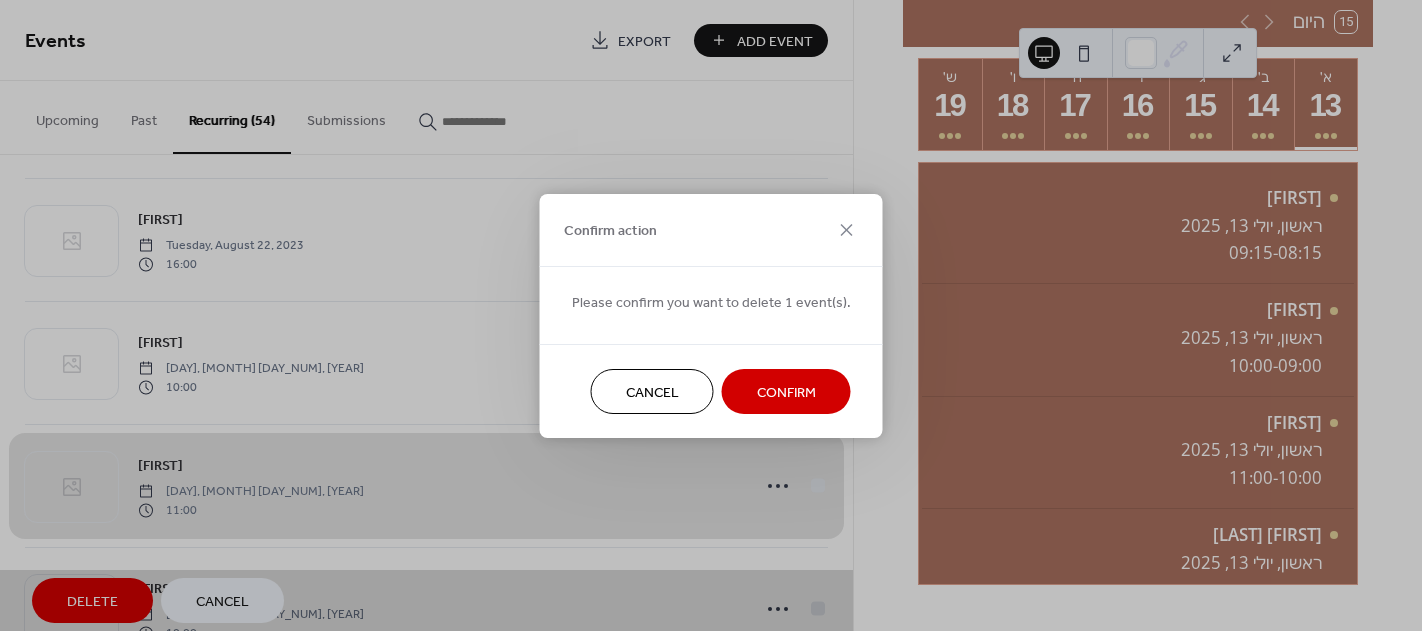 click on "Confirm" at bounding box center [786, 392] 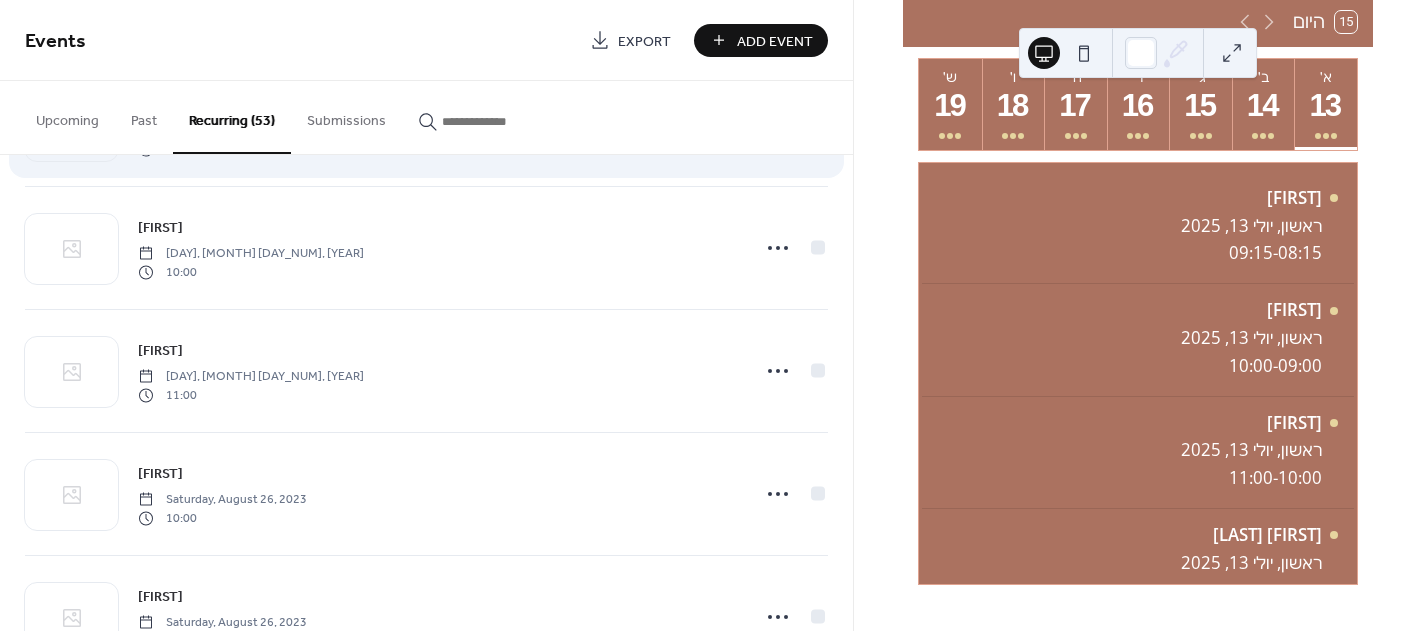 scroll, scrollTop: 5103, scrollLeft: 0, axis: vertical 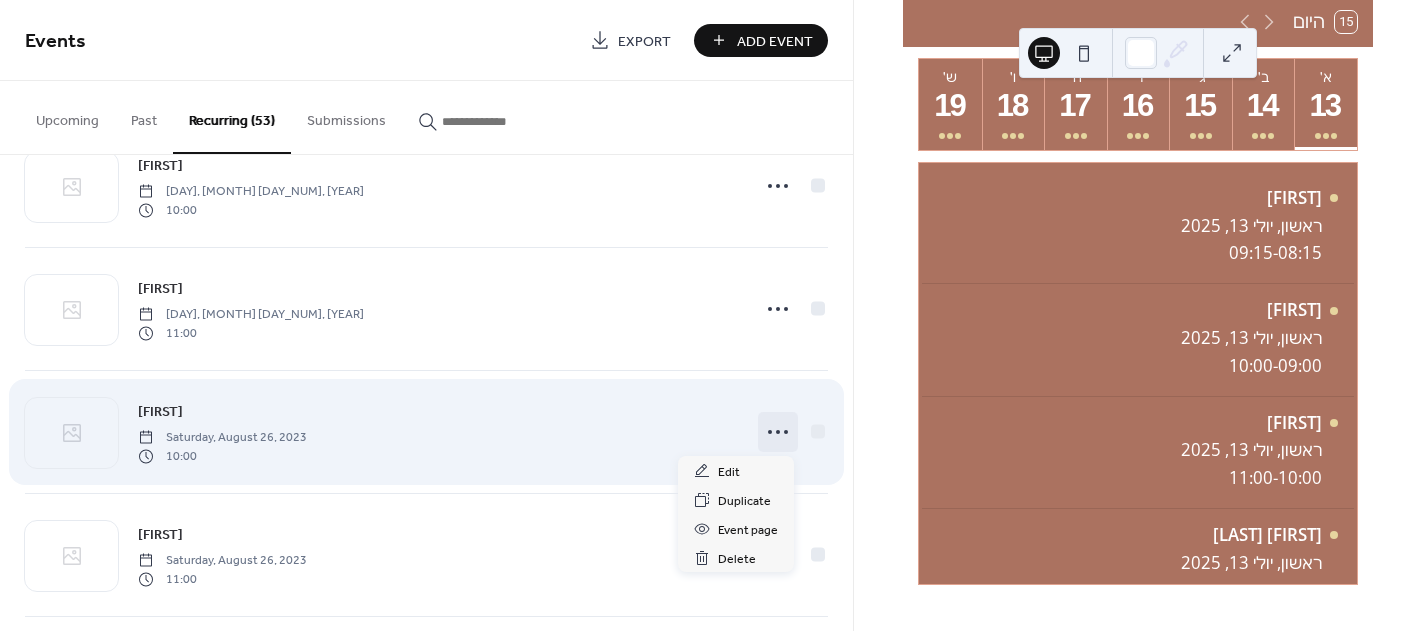 click 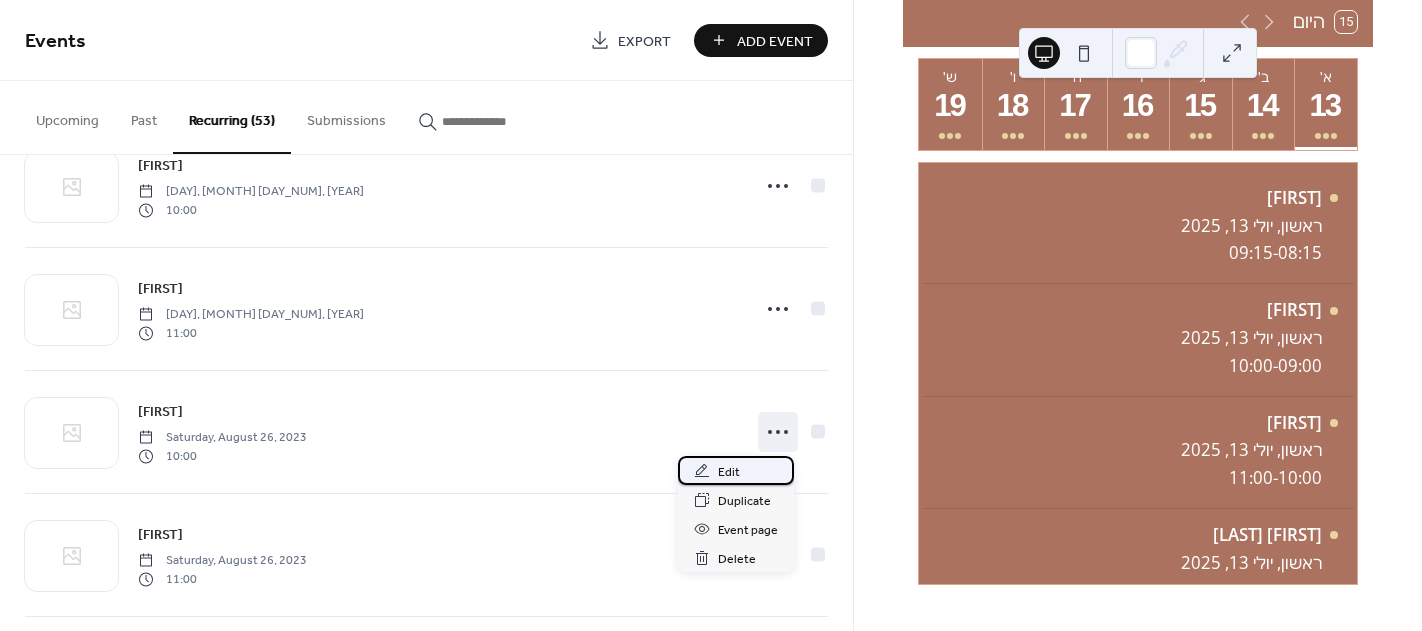 click on "Edit" at bounding box center [729, 472] 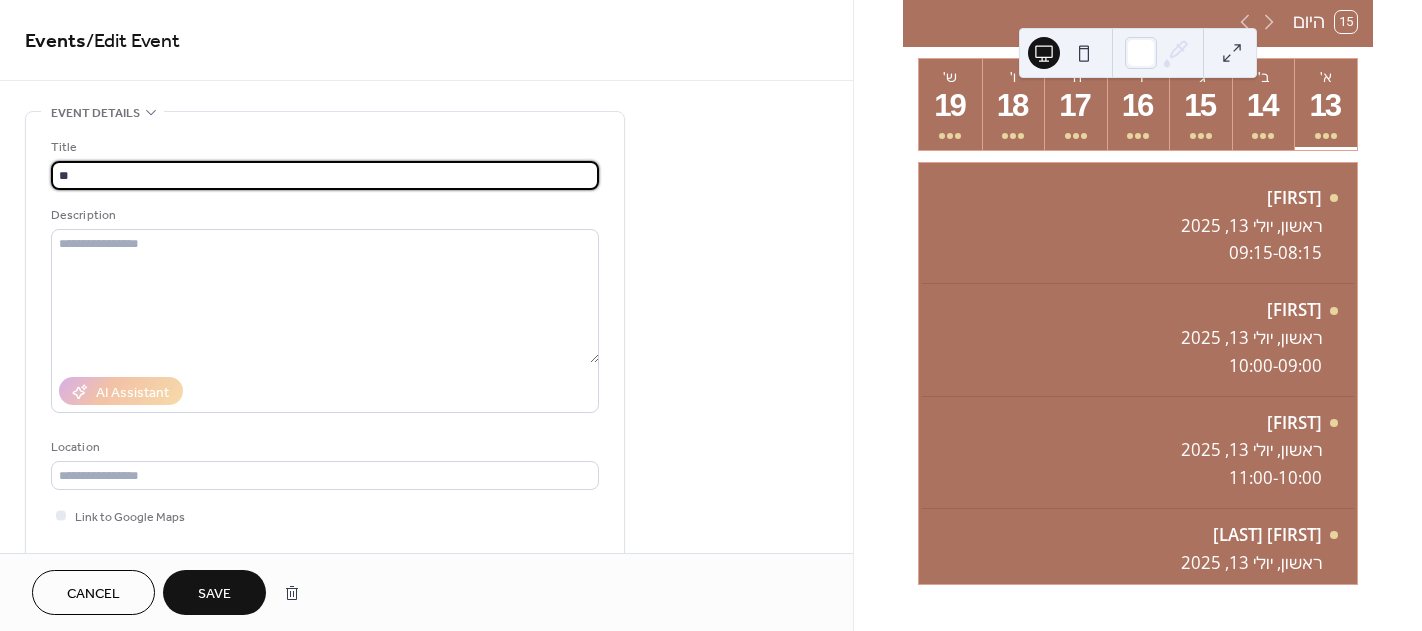 type on "*" 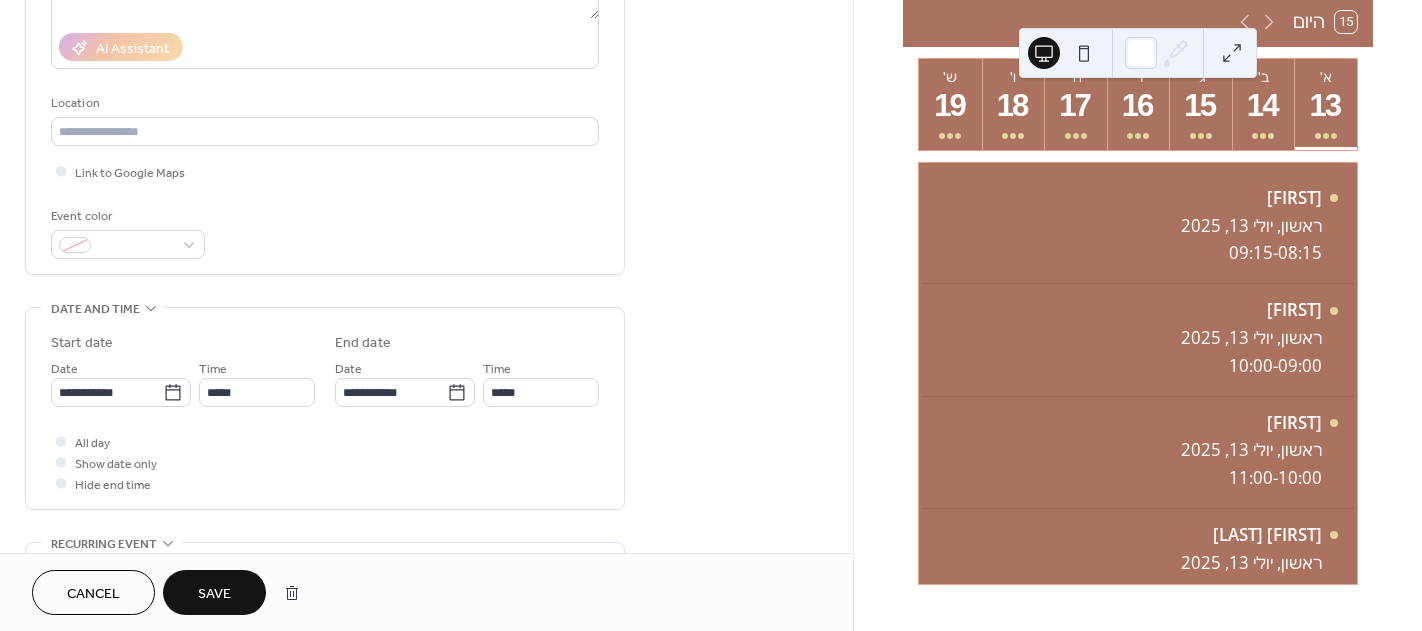 scroll, scrollTop: 400, scrollLeft: 0, axis: vertical 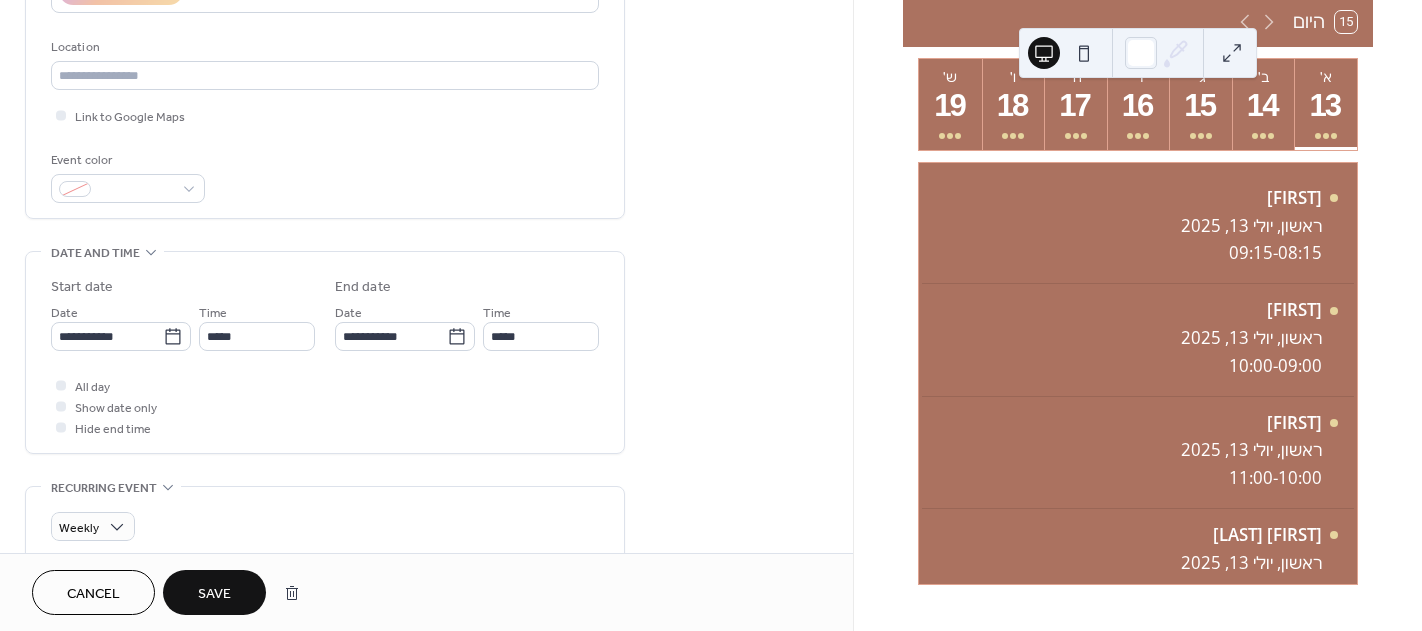 type on "****" 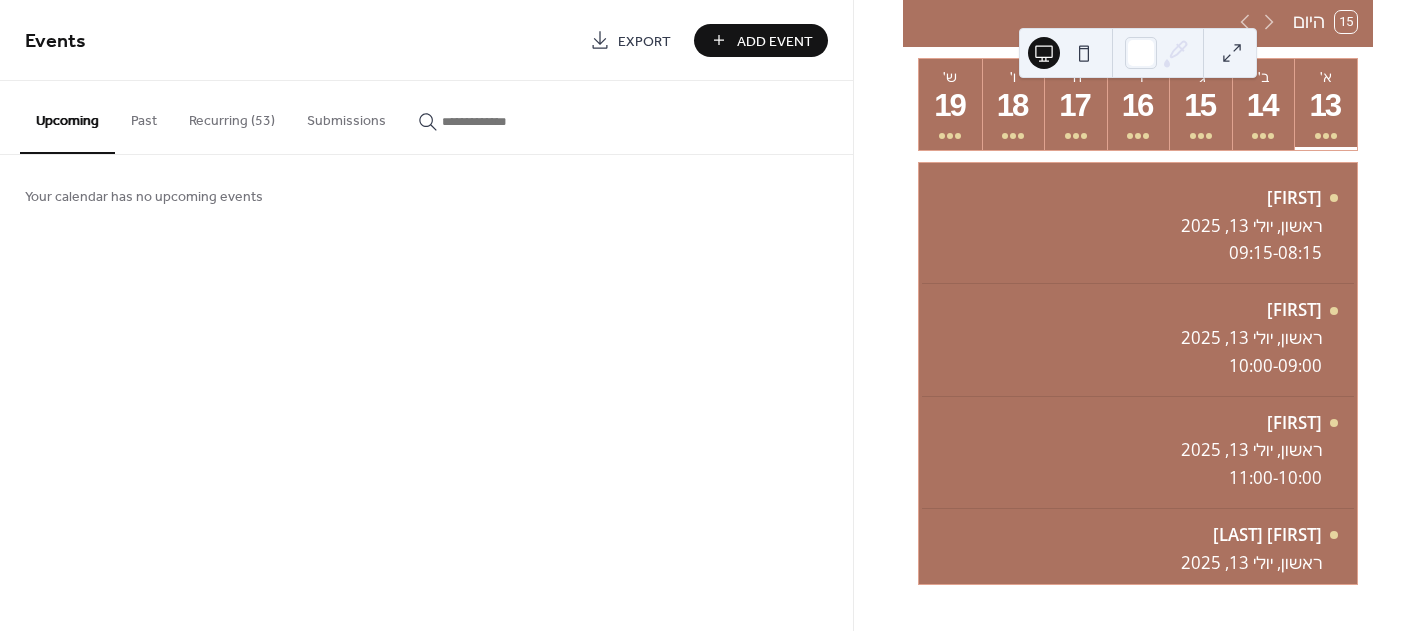 click on "Add Event" at bounding box center (775, 41) 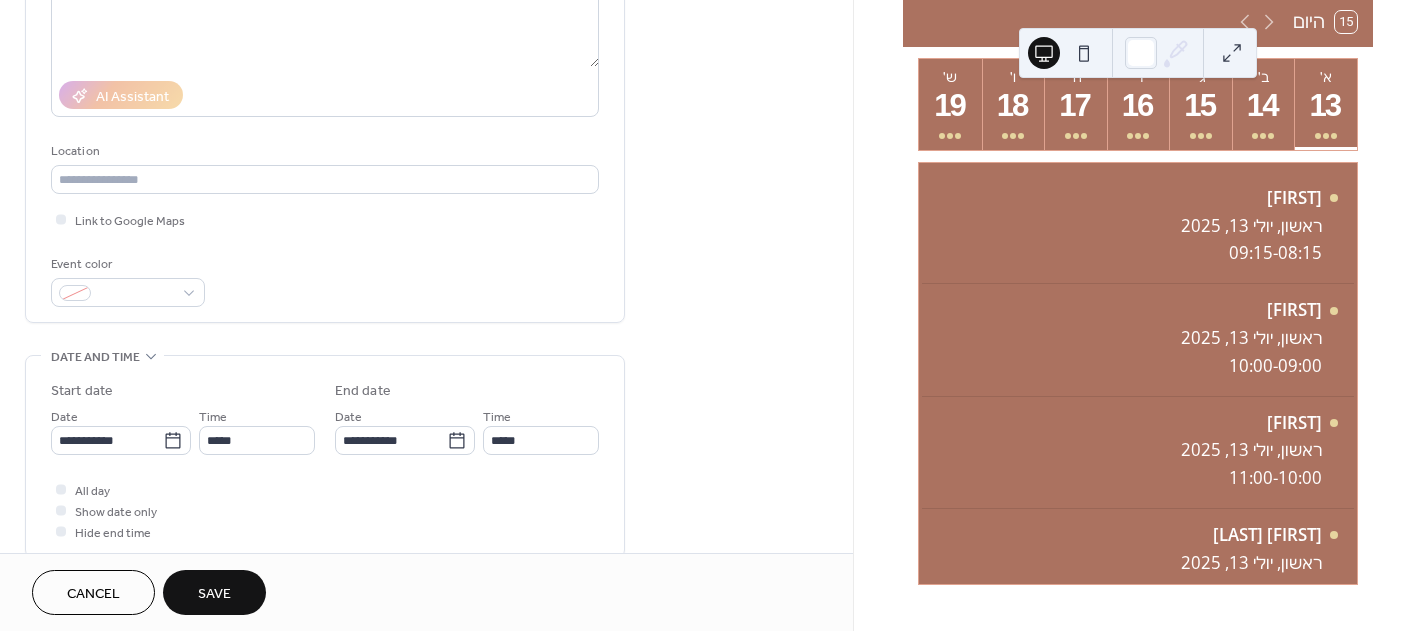 scroll, scrollTop: 300, scrollLeft: 0, axis: vertical 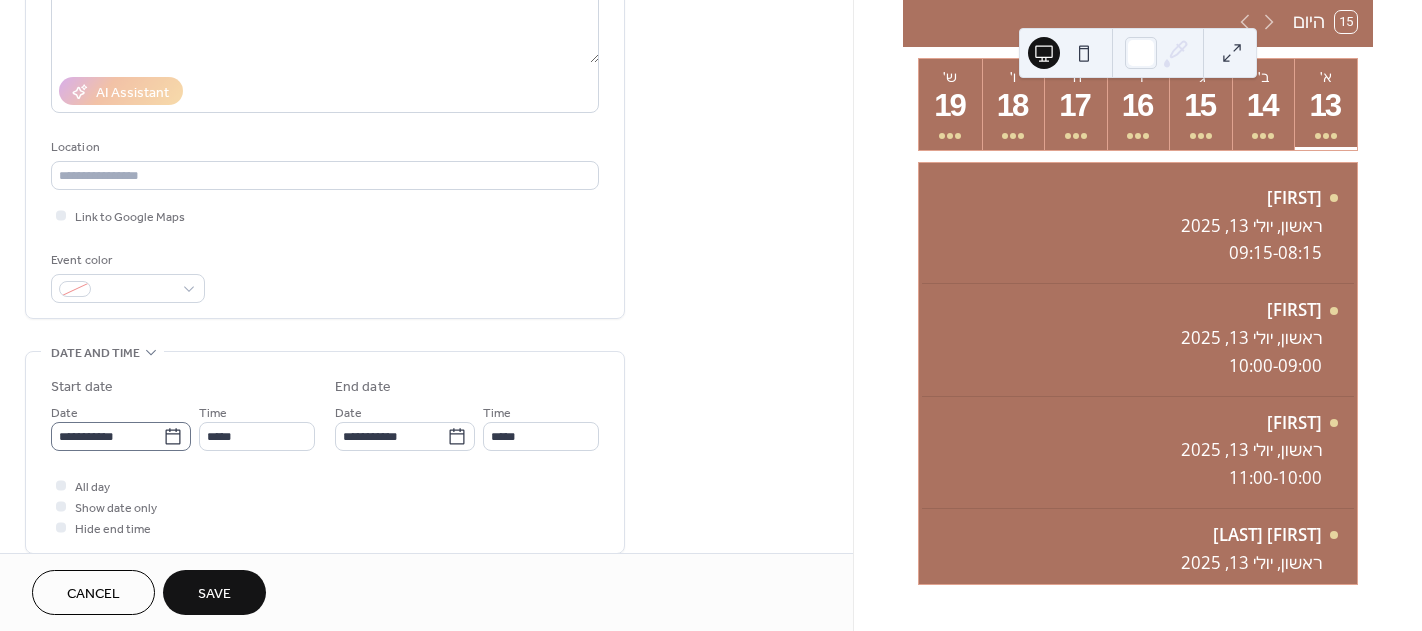 type on "****" 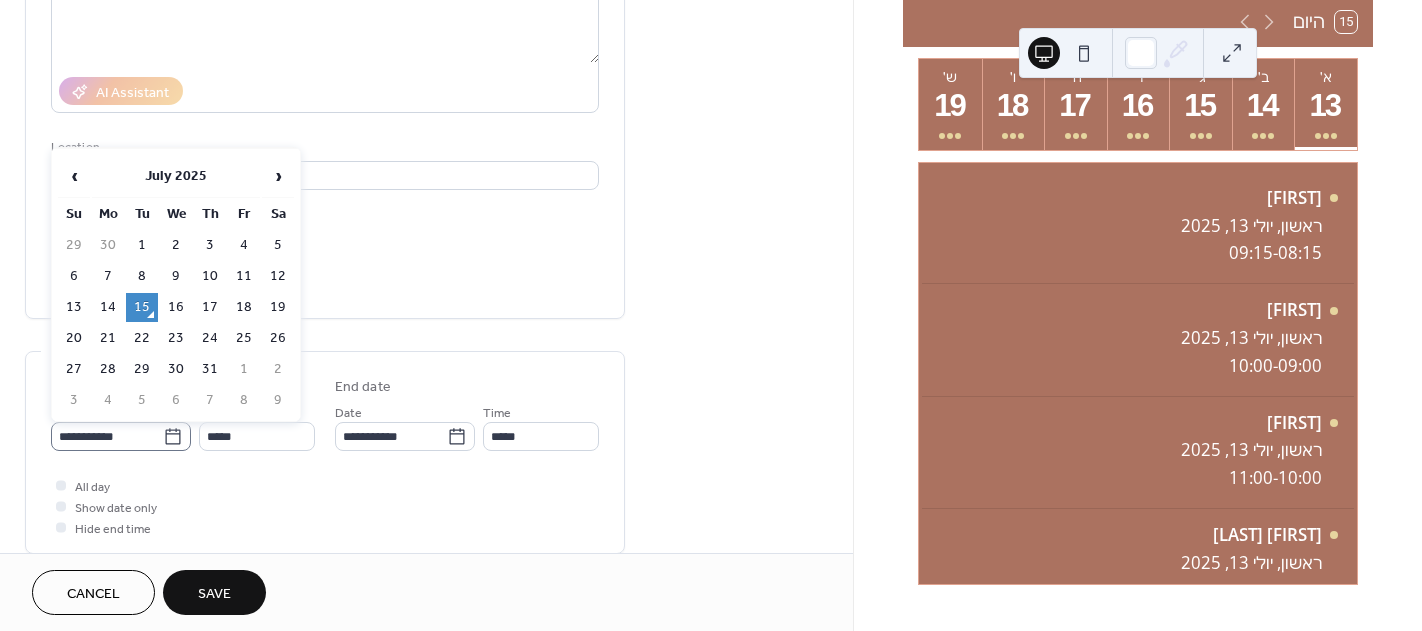 click 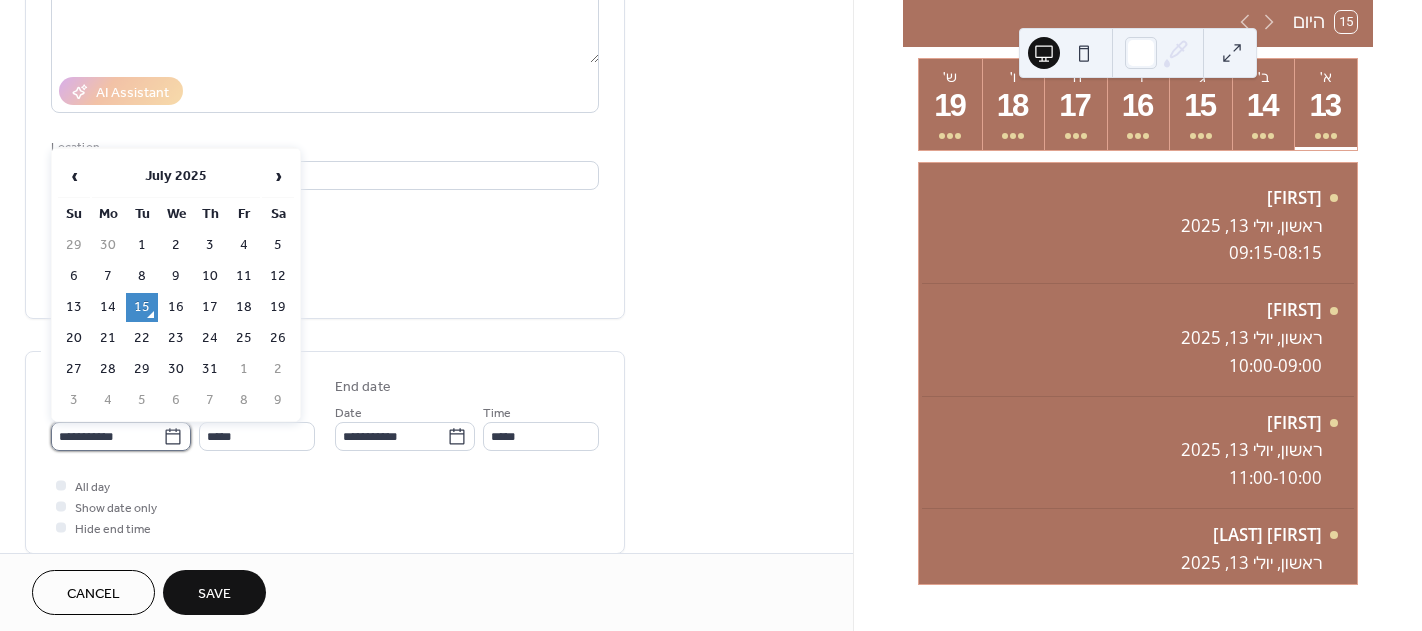 click on "**********" at bounding box center [107, 436] 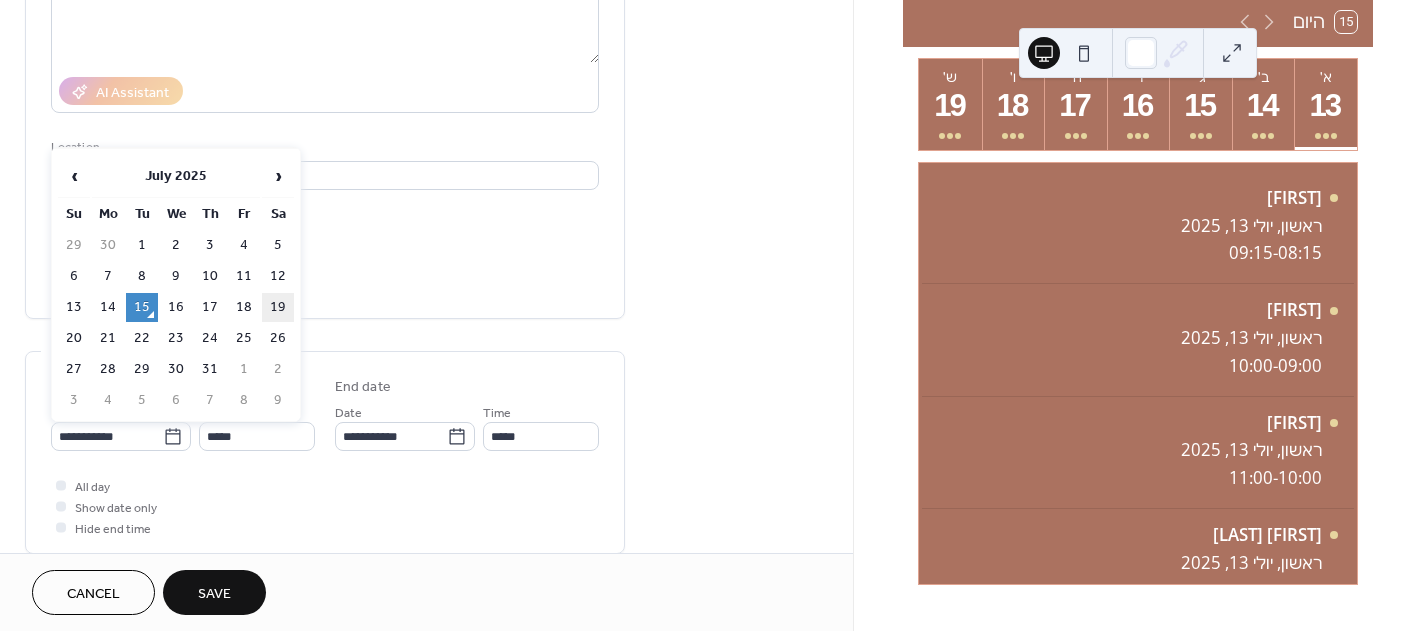 click on "19" at bounding box center [278, 307] 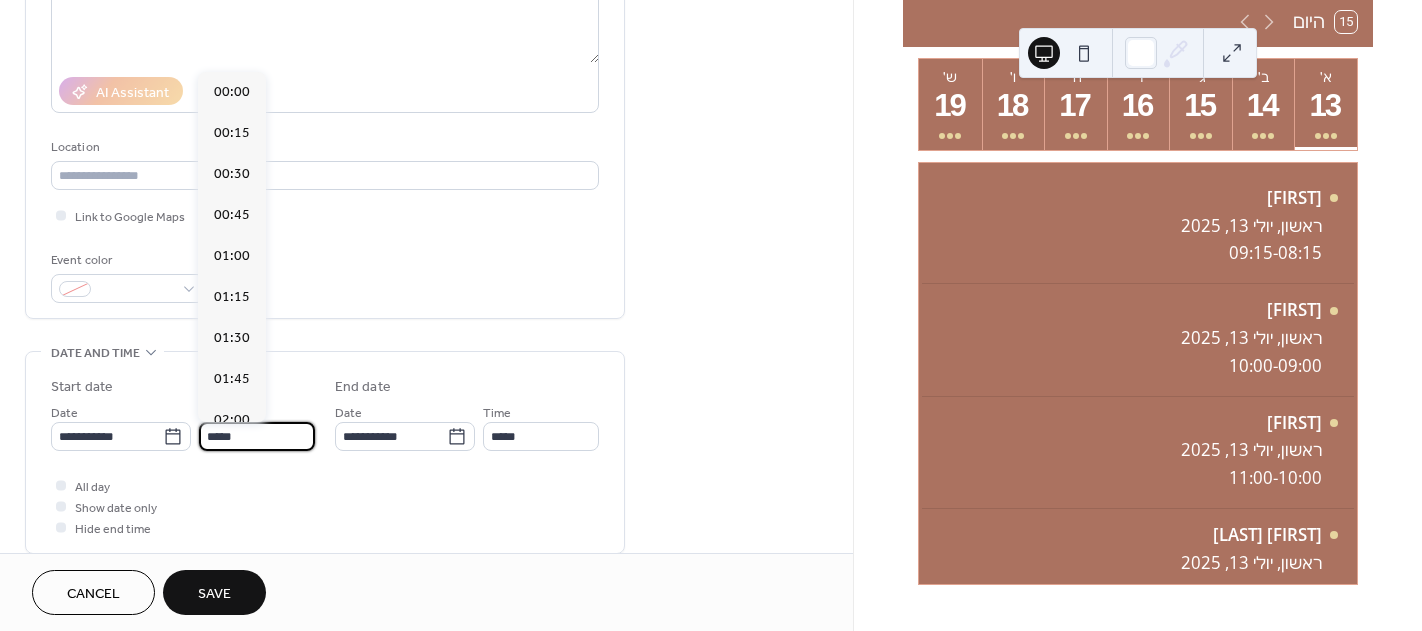scroll, scrollTop: 1968, scrollLeft: 0, axis: vertical 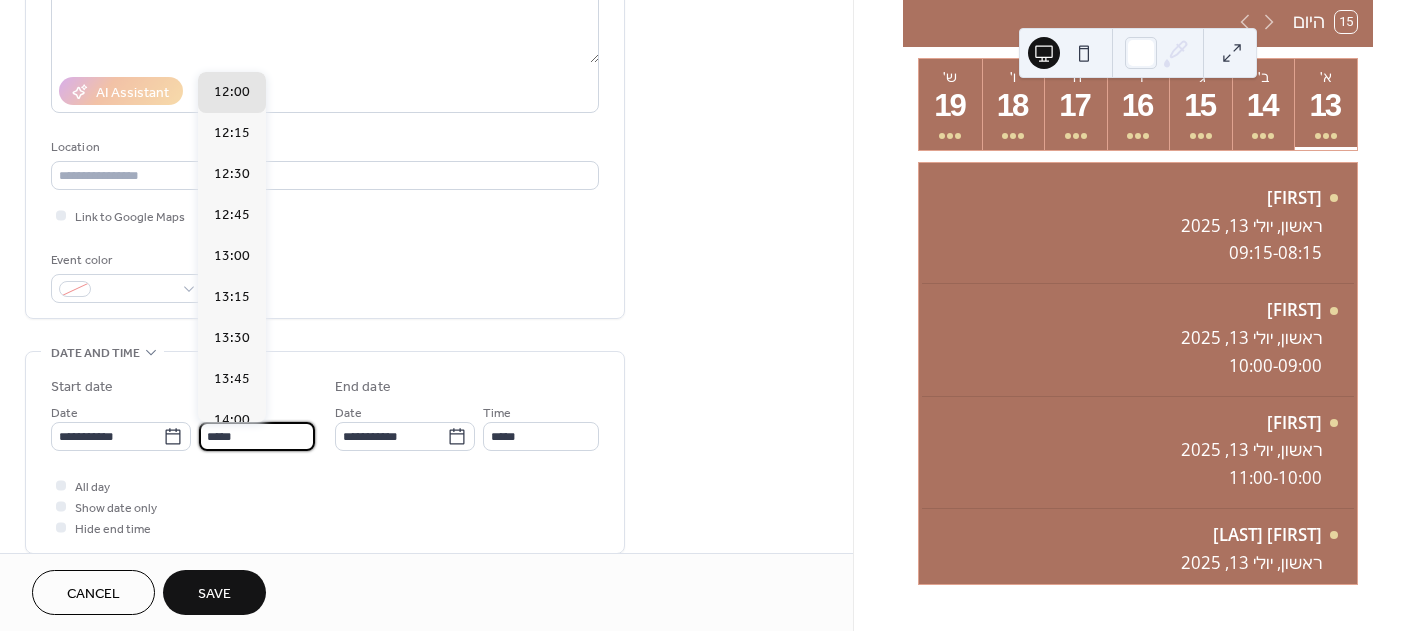 click on "*****" at bounding box center (257, 436) 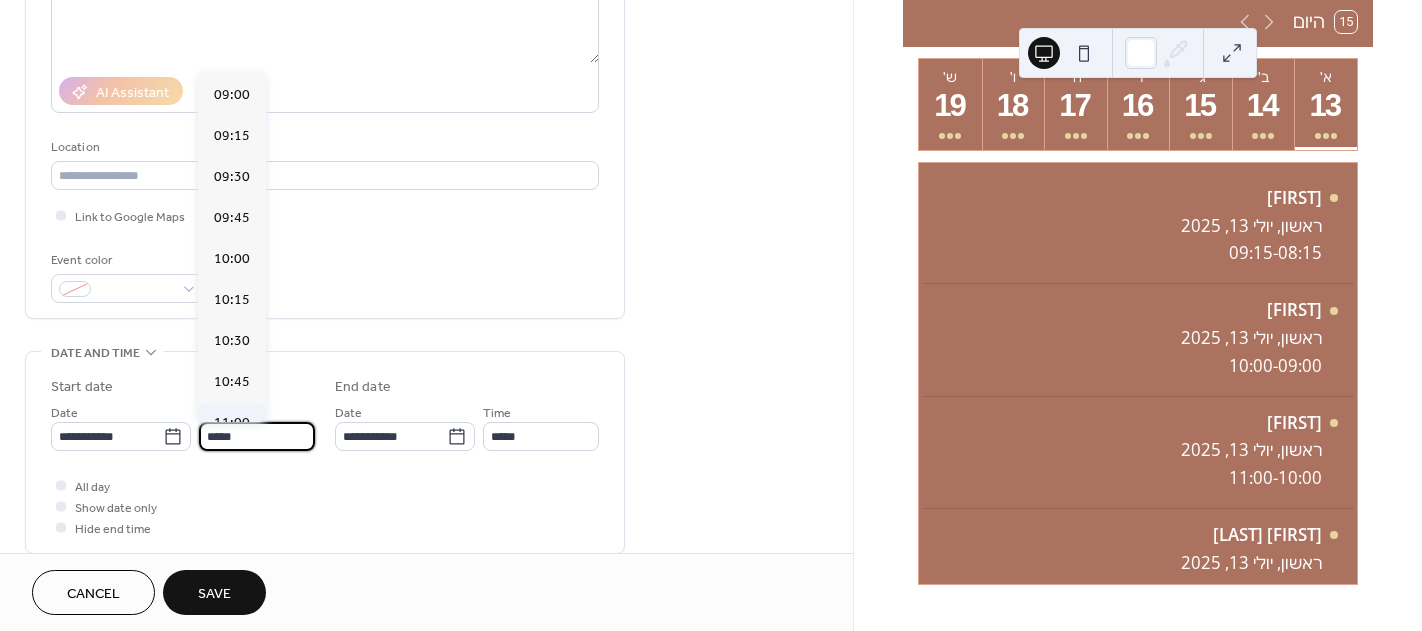 scroll, scrollTop: 1468, scrollLeft: 0, axis: vertical 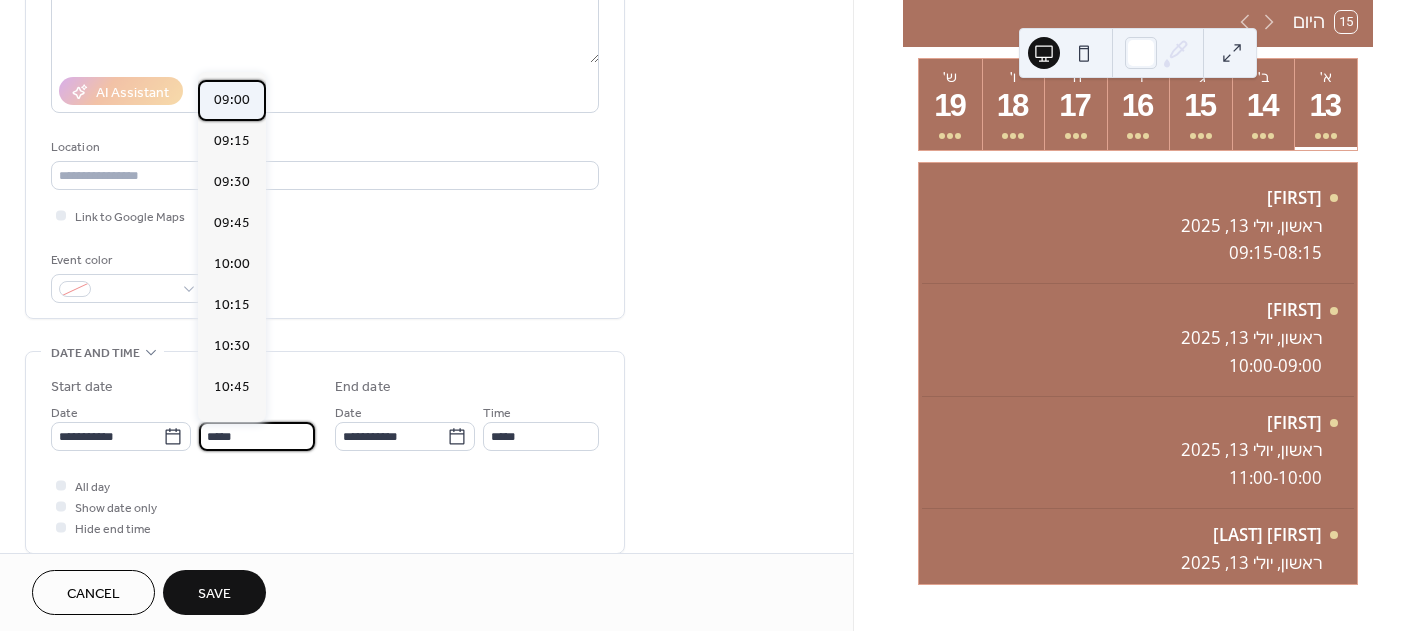 click on "09:00" at bounding box center [232, 100] 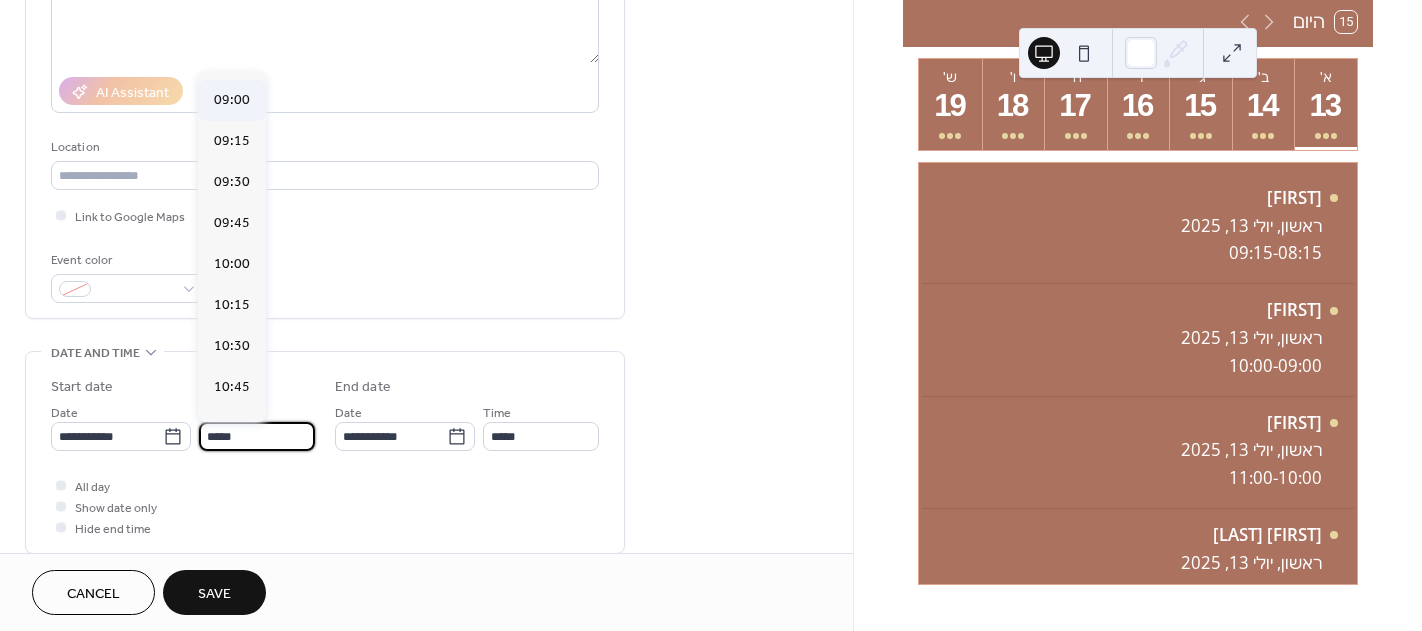 type on "*****" 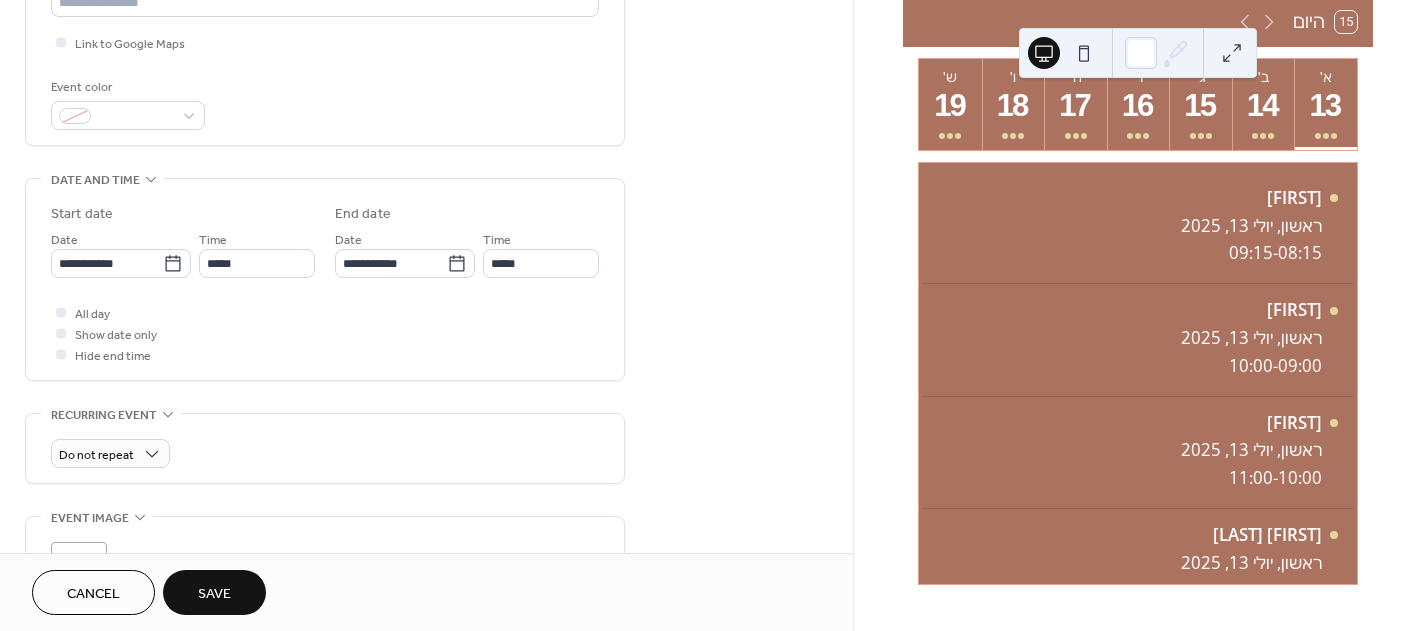 scroll, scrollTop: 500, scrollLeft: 0, axis: vertical 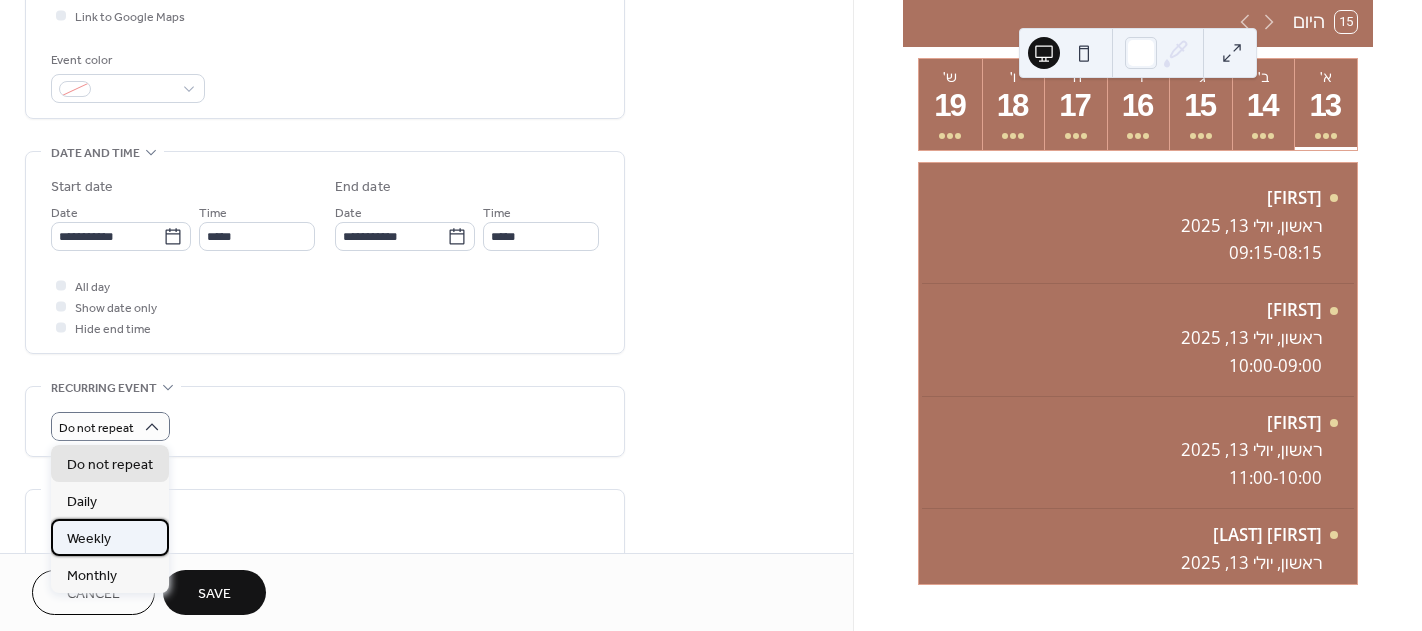 click on "Weekly" at bounding box center [89, 539] 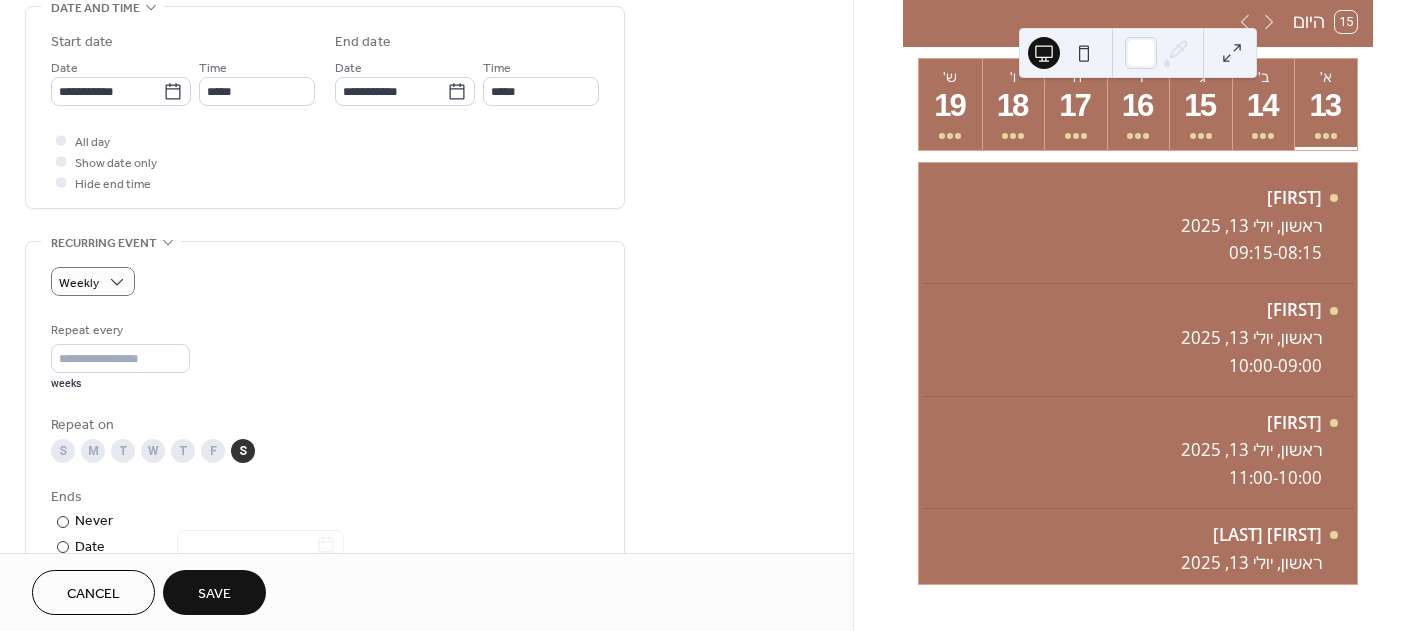 scroll, scrollTop: 700, scrollLeft: 0, axis: vertical 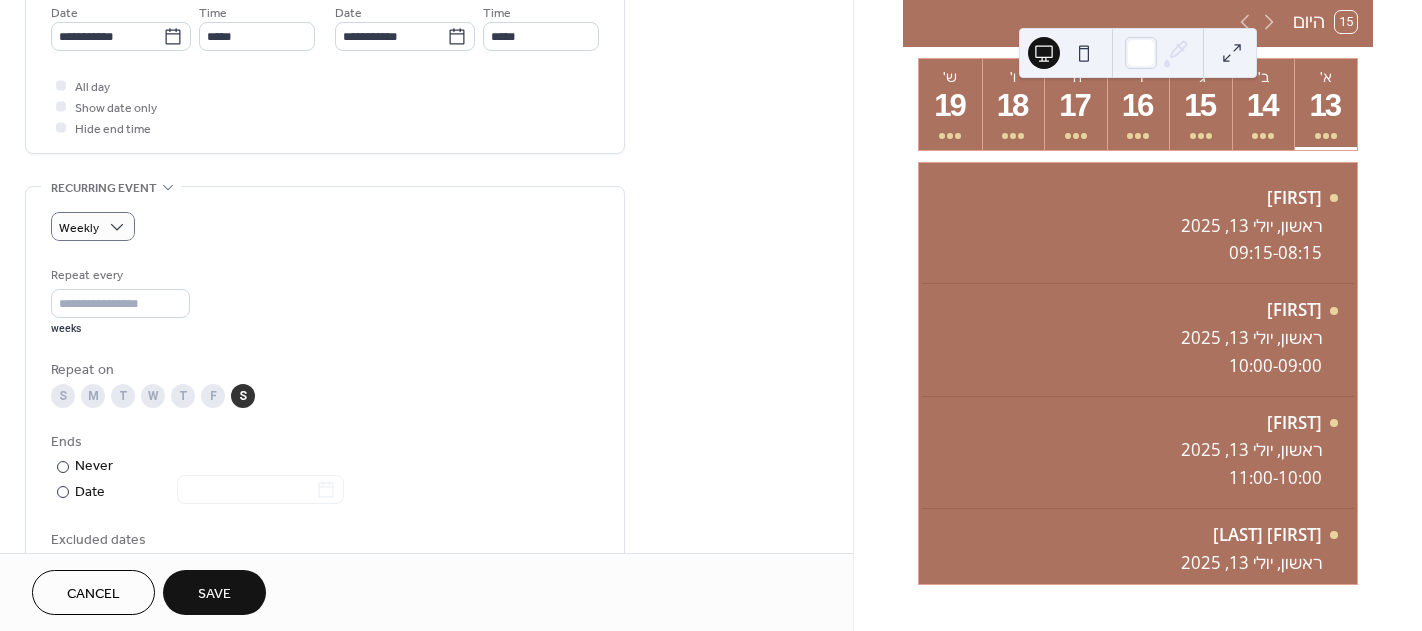 click on "Save" at bounding box center (214, 594) 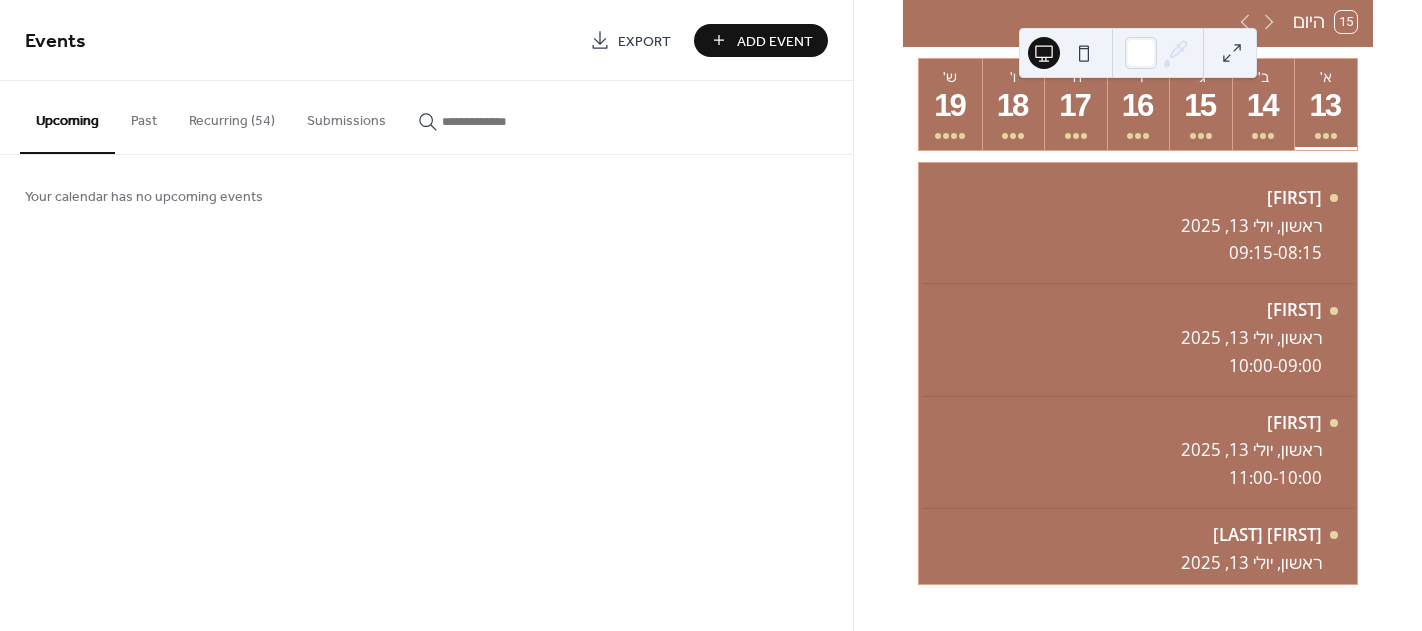 click on "Recurring (54)" at bounding box center [232, 116] 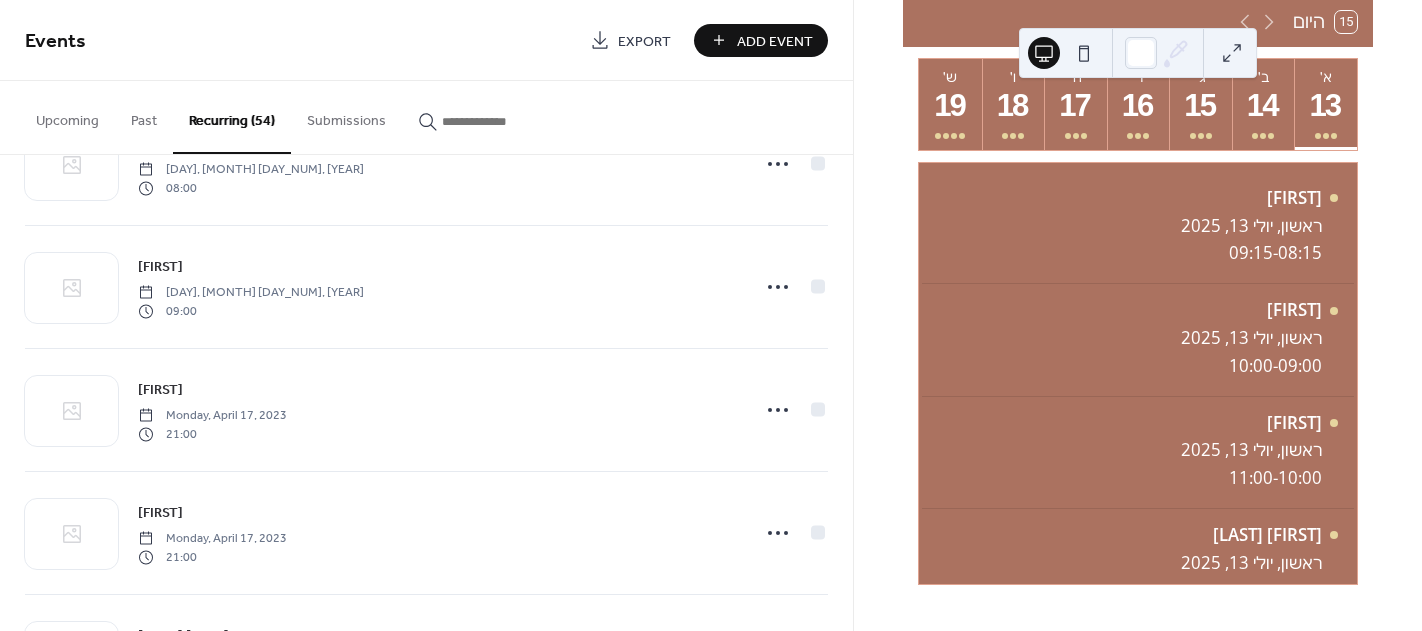 scroll, scrollTop: 3773, scrollLeft: 0, axis: vertical 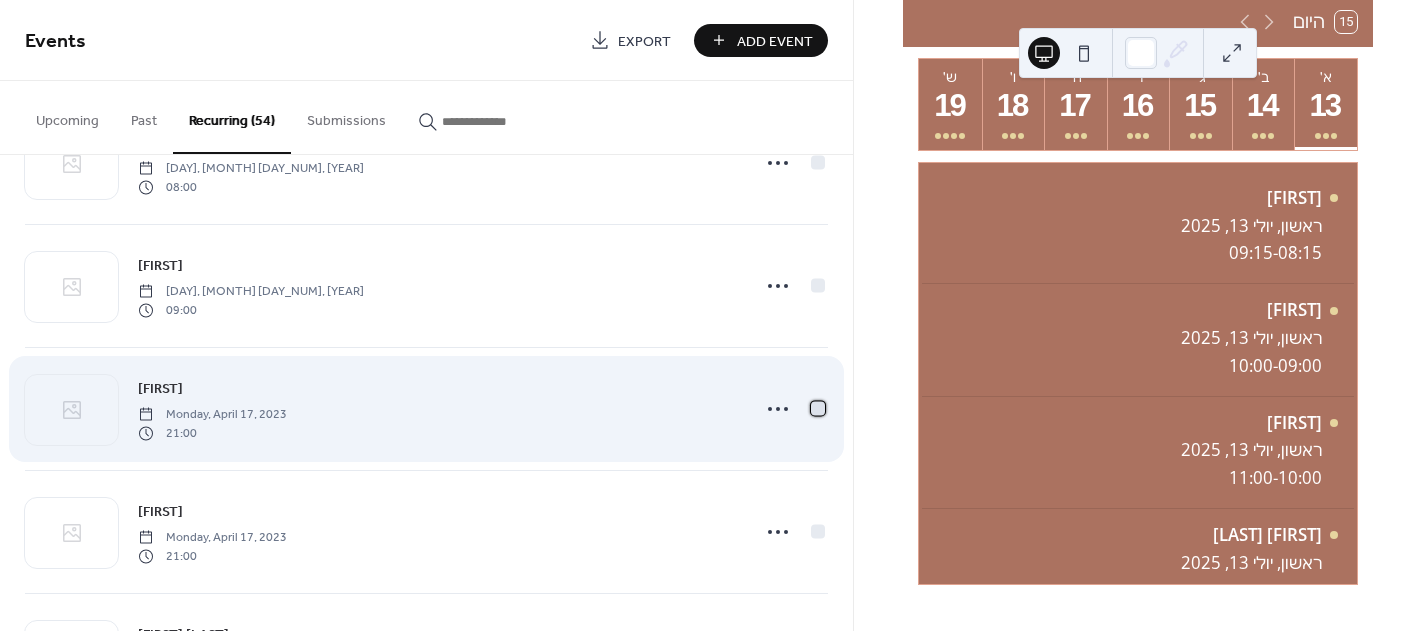 click at bounding box center (818, 408) 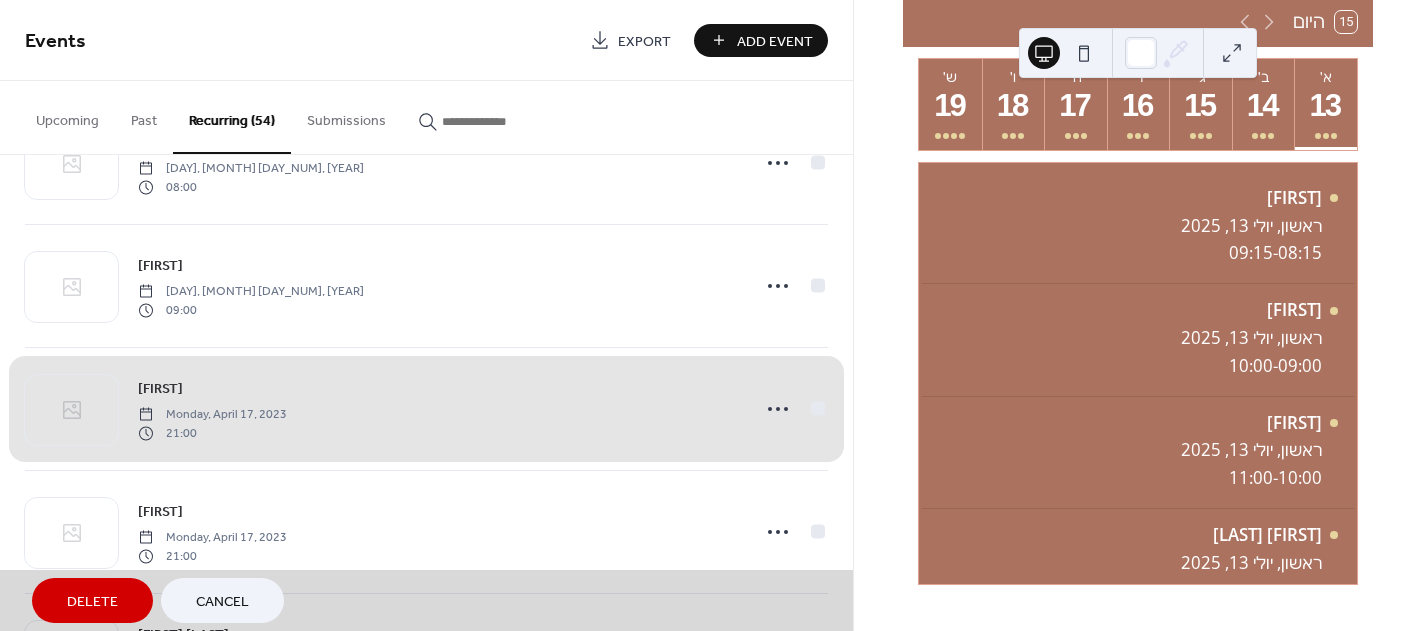 click on "Delete" at bounding box center (92, 602) 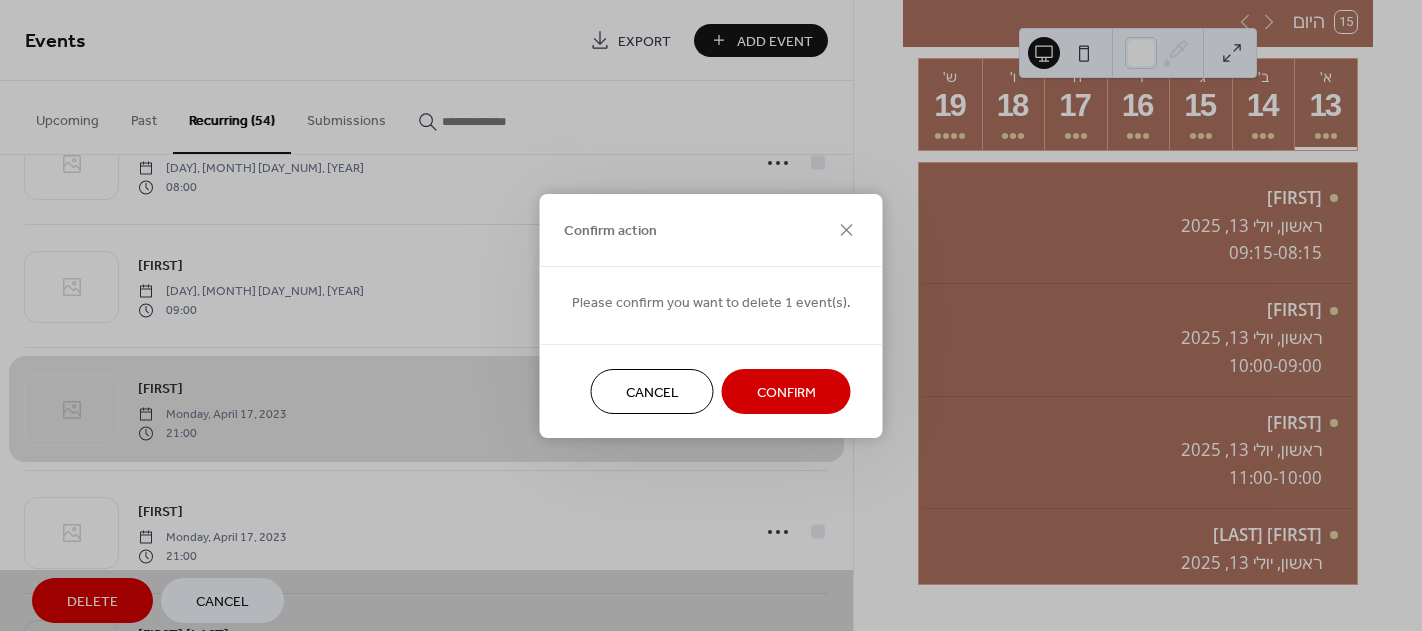 click on "Confirm" at bounding box center (786, 392) 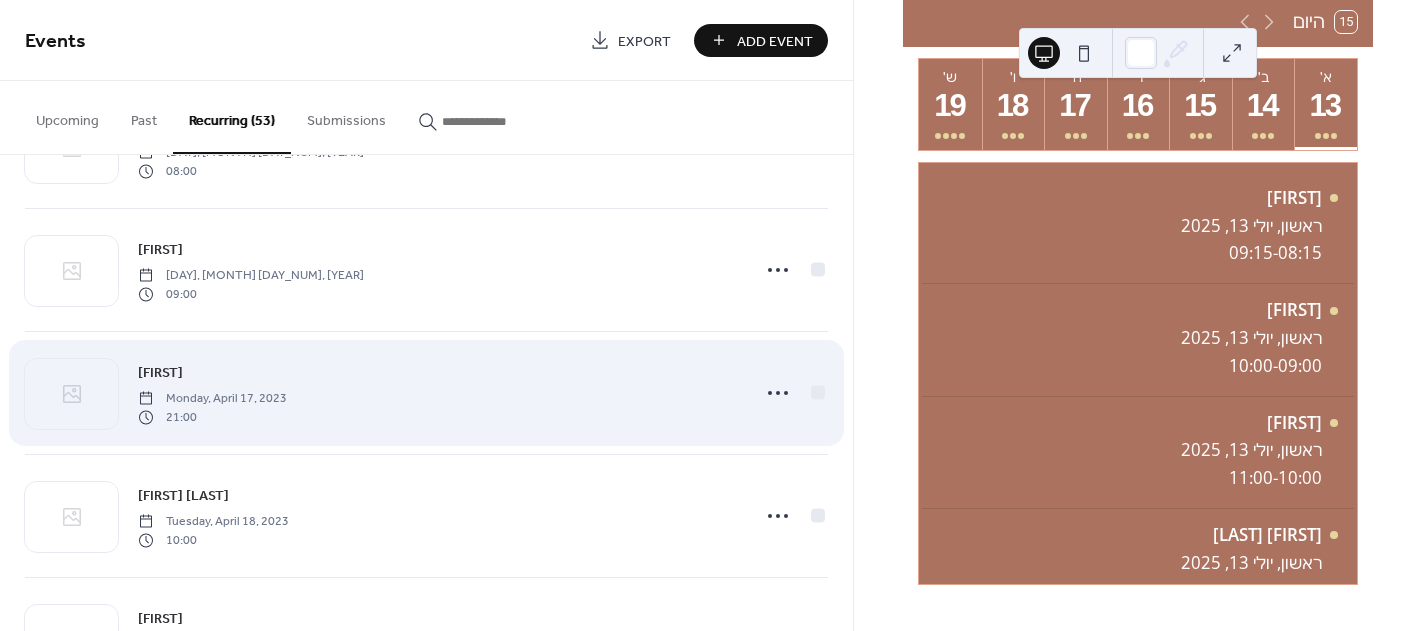 scroll, scrollTop: 3773, scrollLeft: 0, axis: vertical 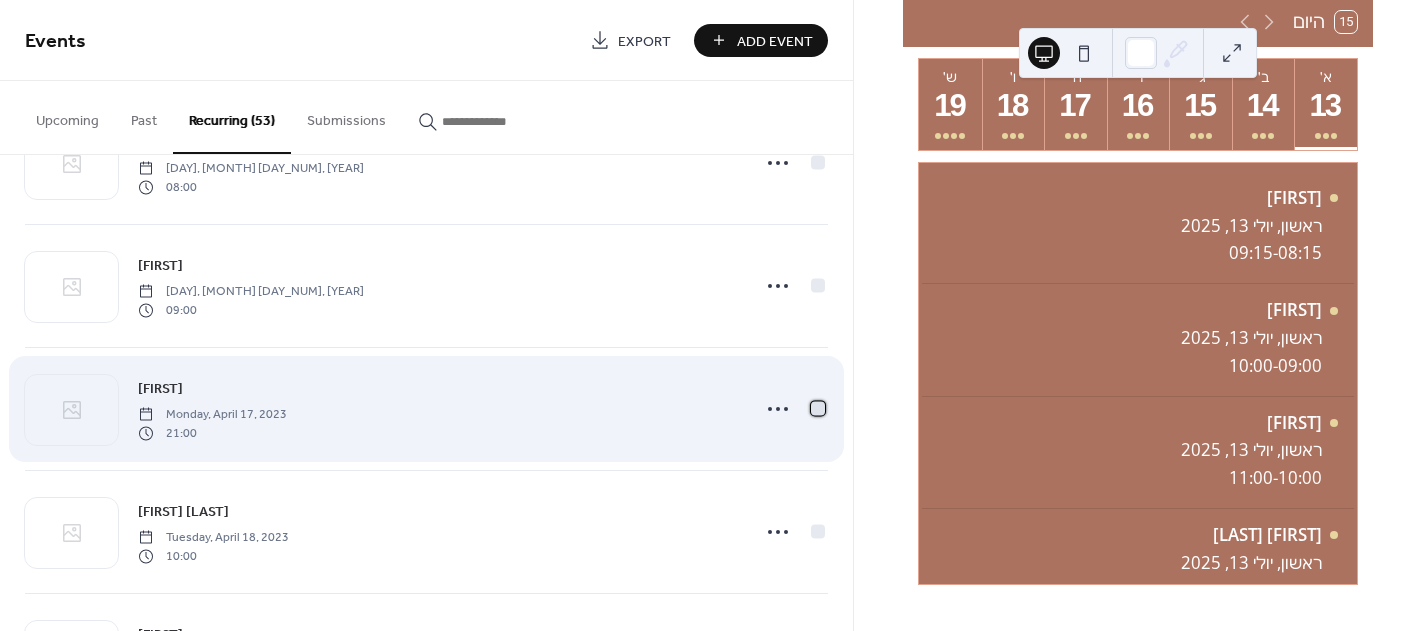 click at bounding box center [818, 408] 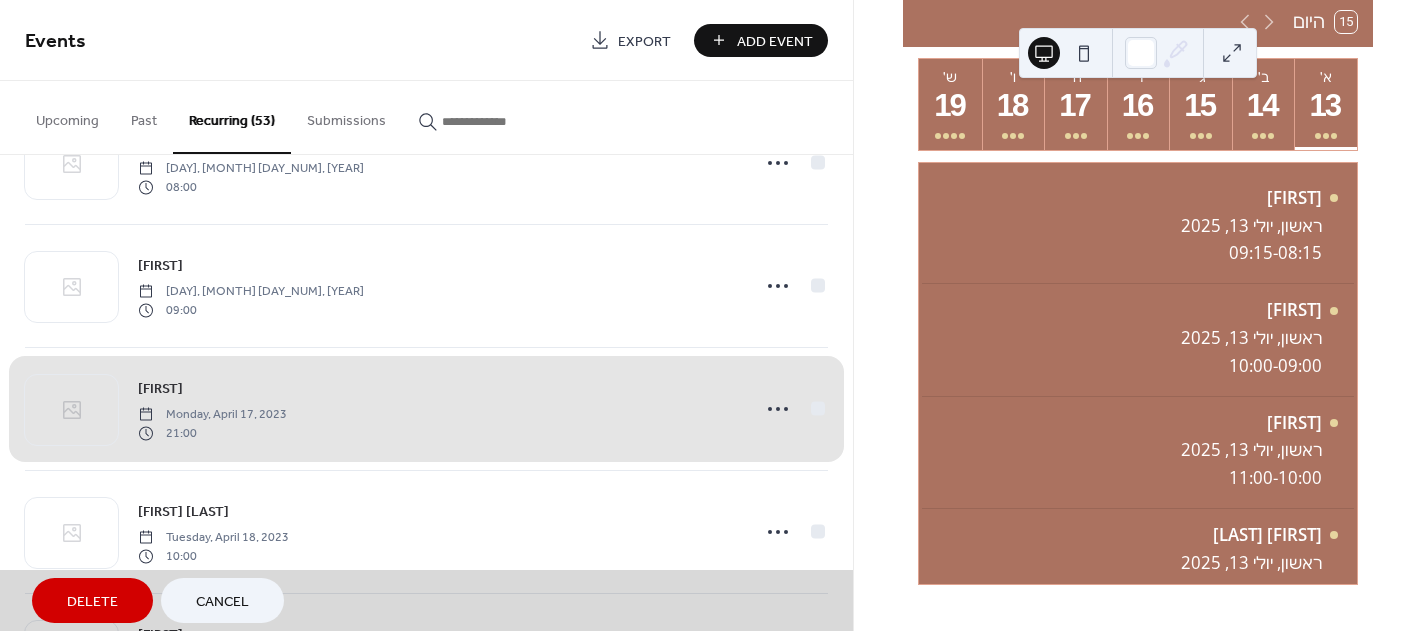 click on "Delete" at bounding box center [92, 602] 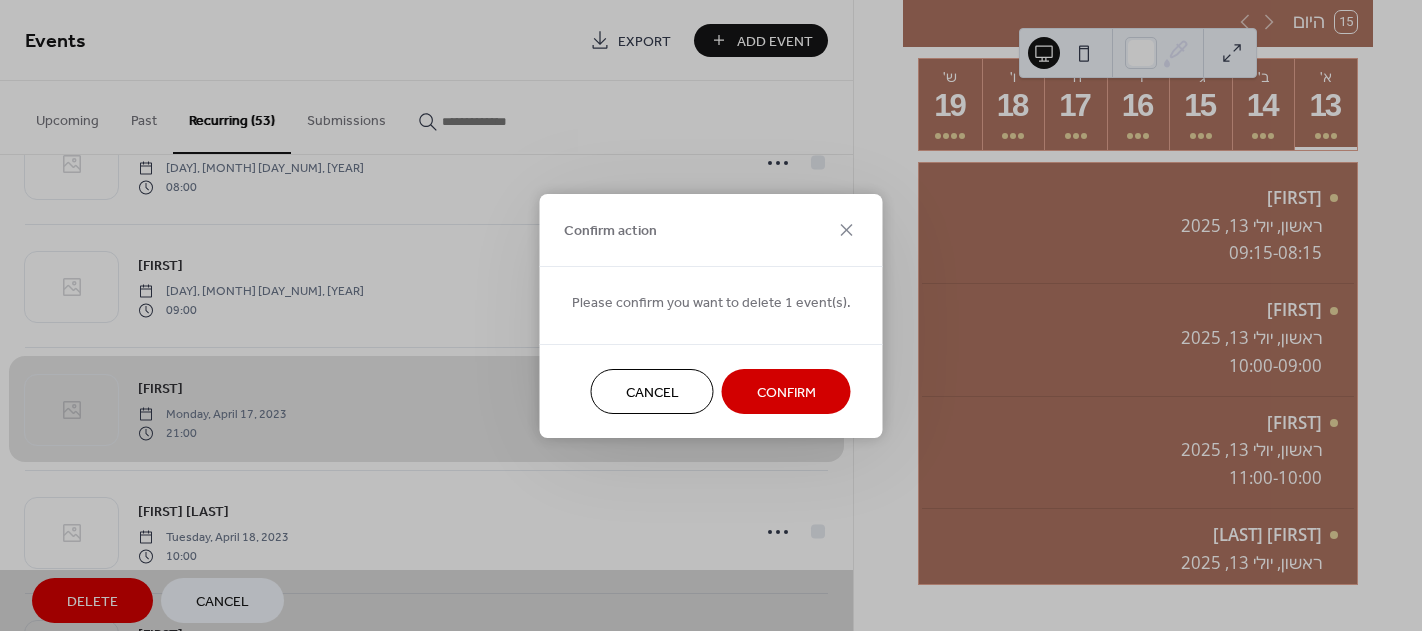 click on "Confirm" at bounding box center [786, 391] 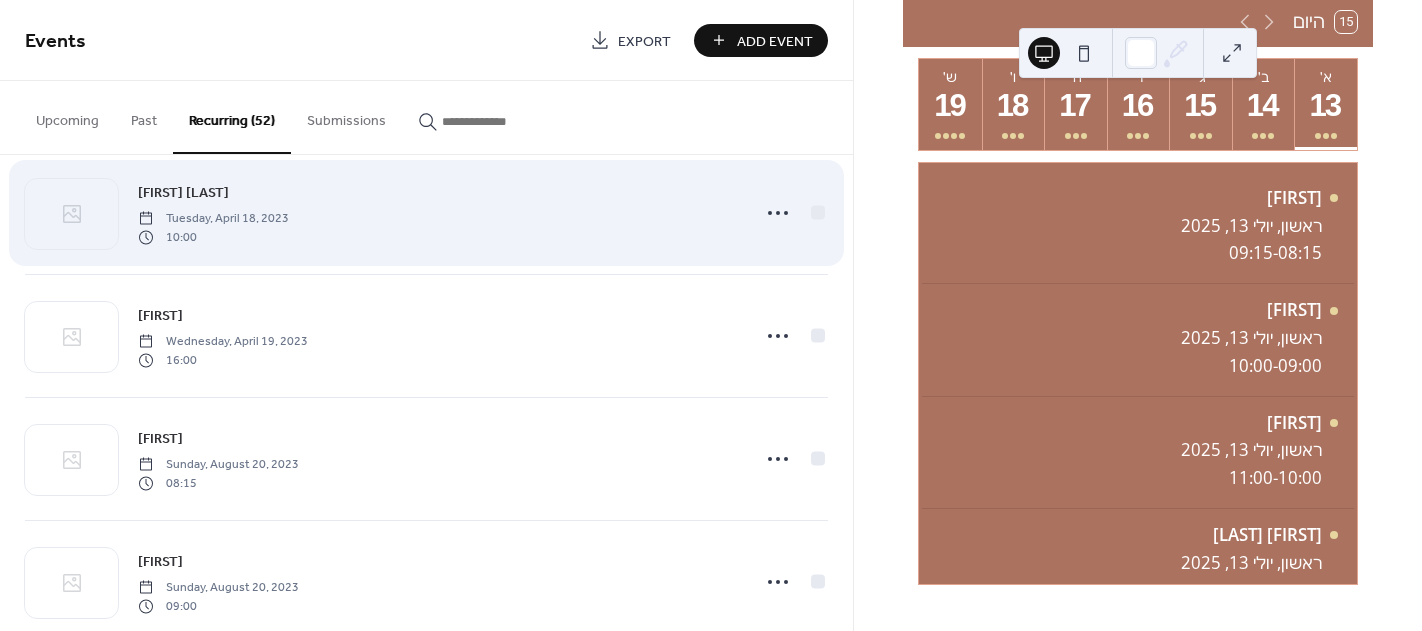 scroll, scrollTop: 3973, scrollLeft: 0, axis: vertical 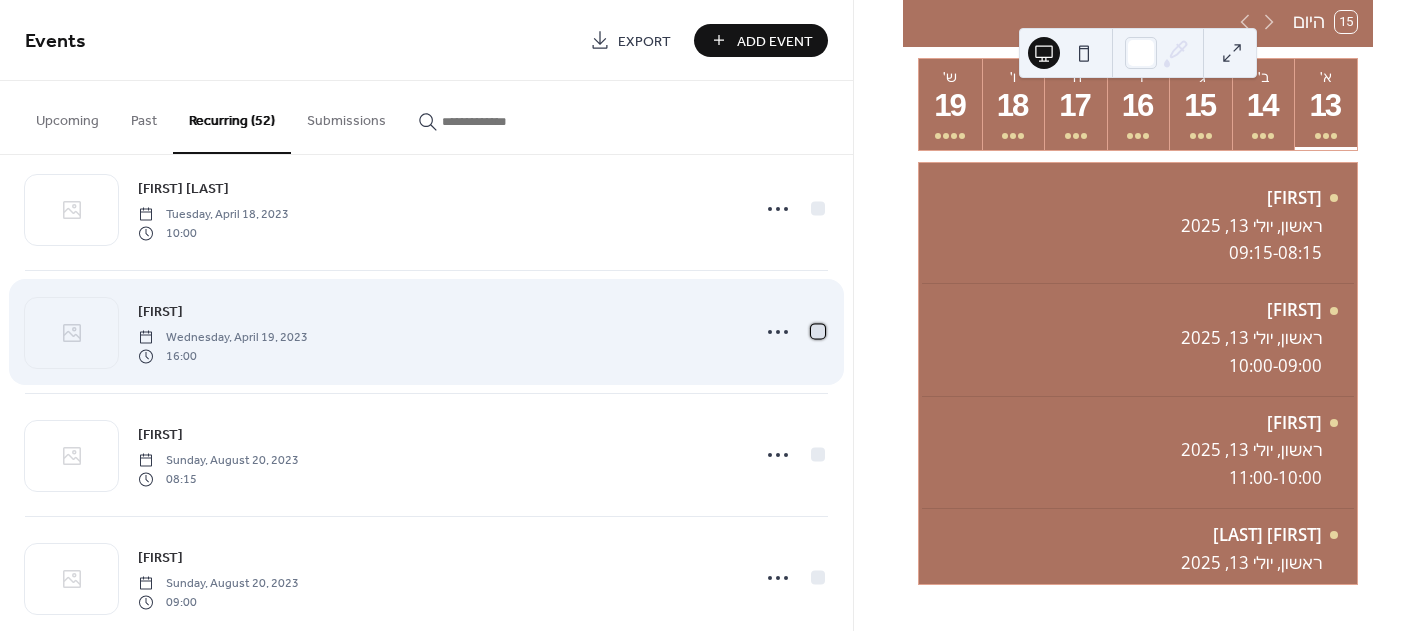 click at bounding box center [818, 331] 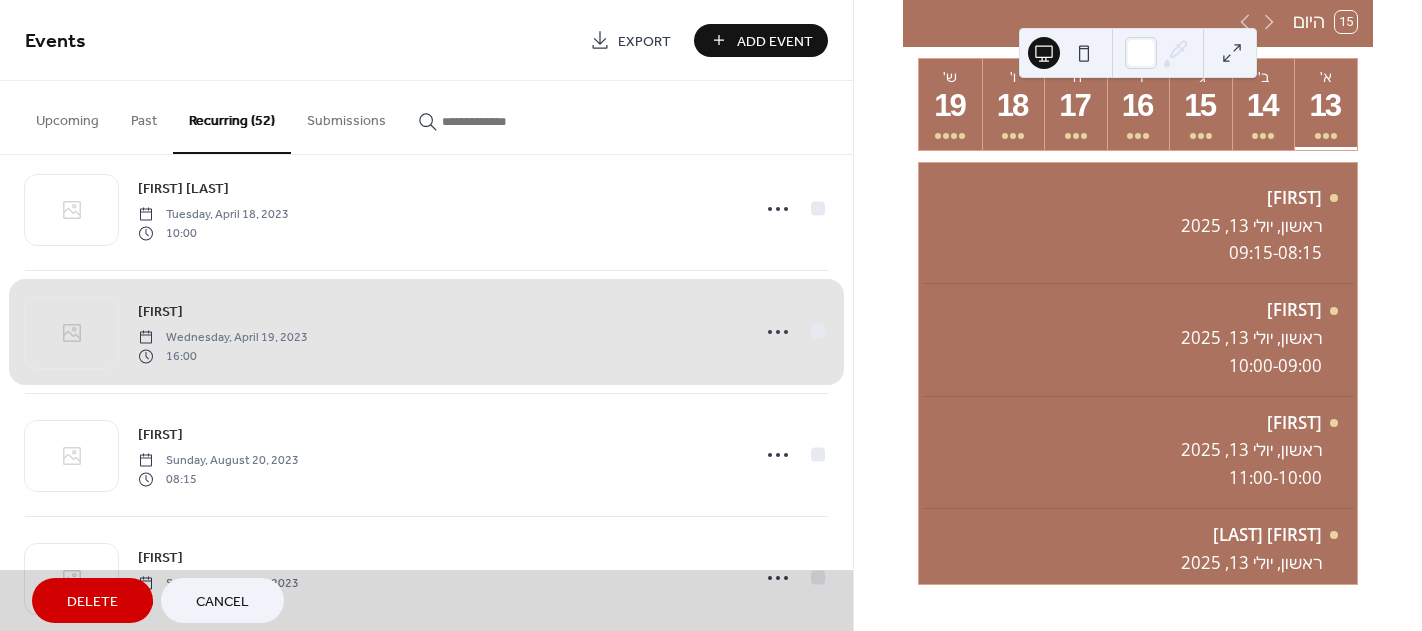 click on "Delete" at bounding box center [92, 602] 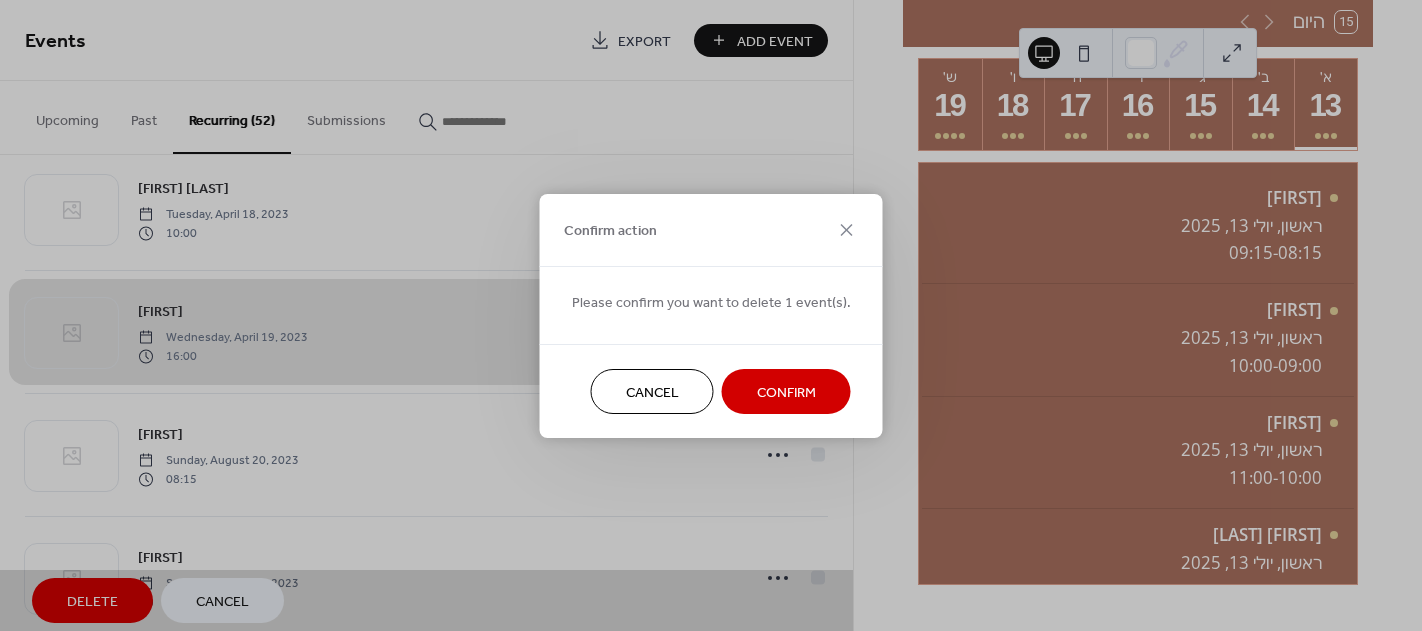 click on "Confirm" at bounding box center (786, 392) 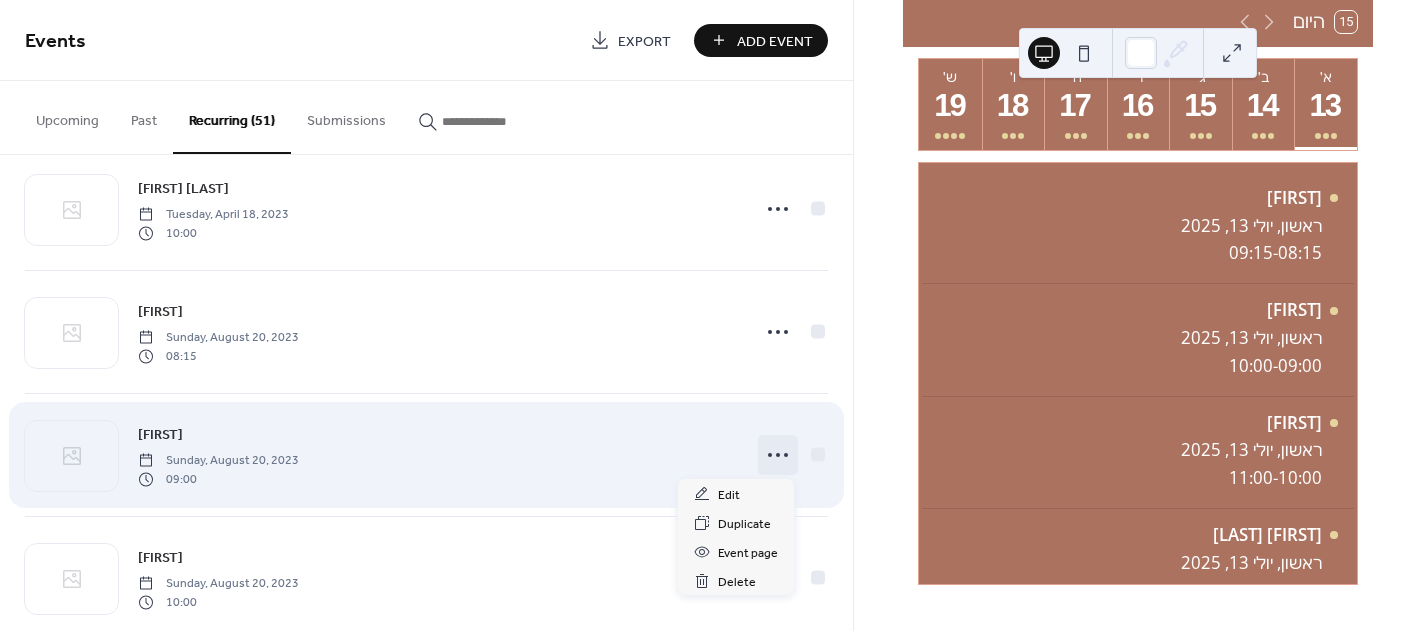 click 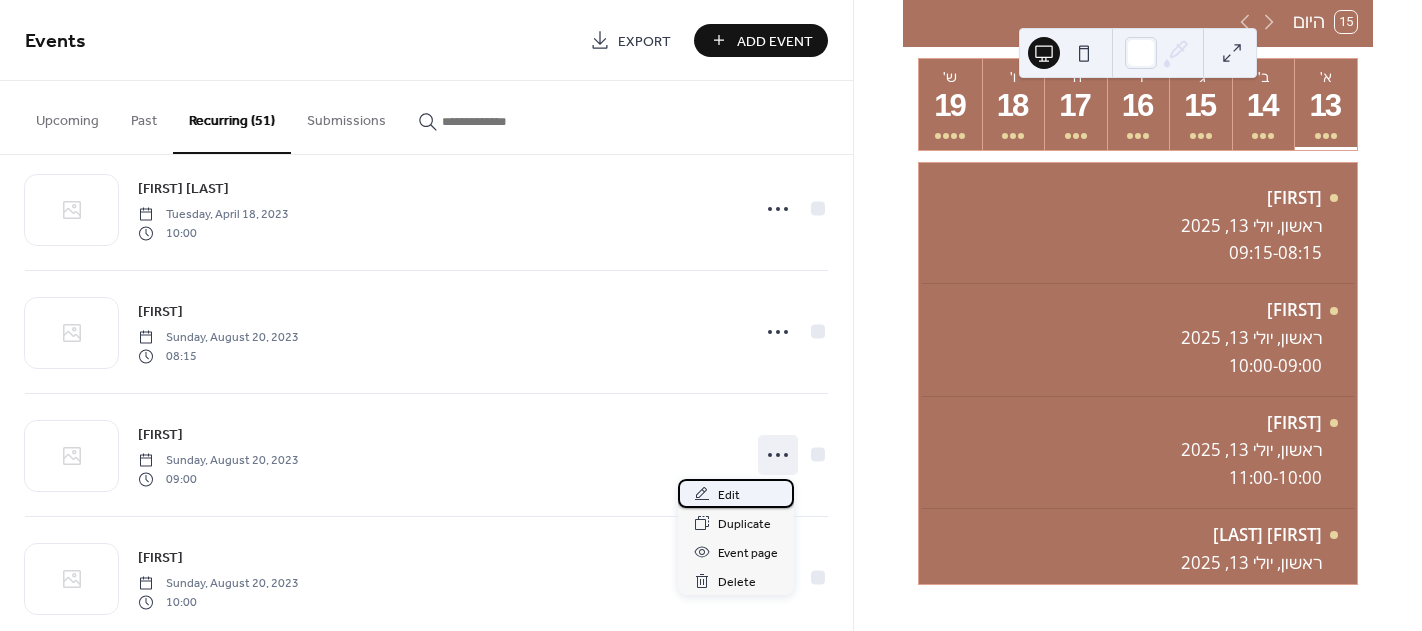click on "Edit" at bounding box center [729, 495] 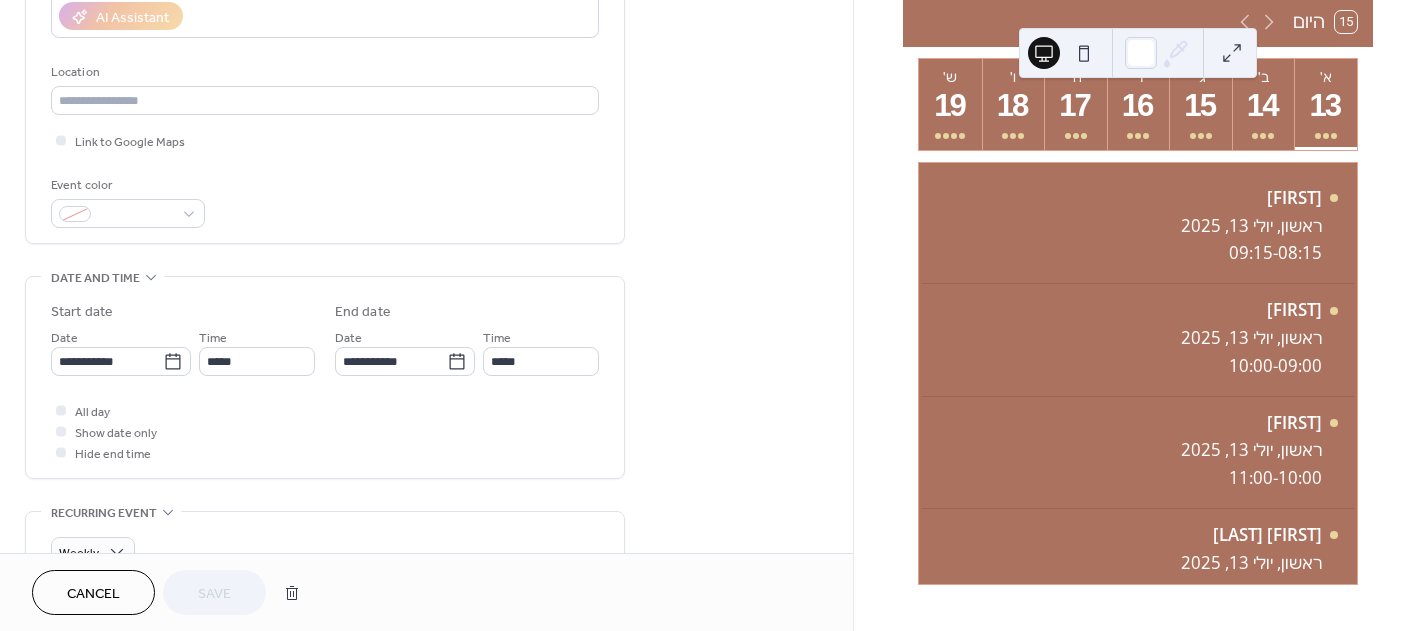 scroll, scrollTop: 400, scrollLeft: 0, axis: vertical 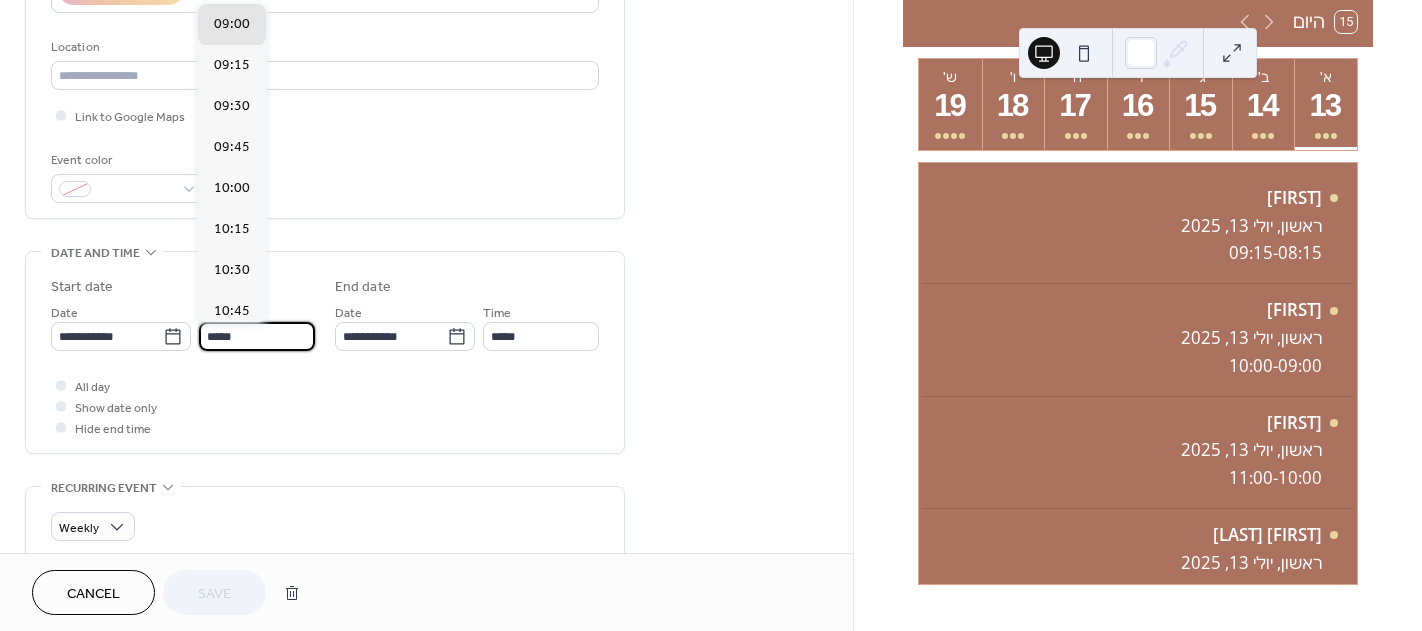 click on "*****" at bounding box center [257, 336] 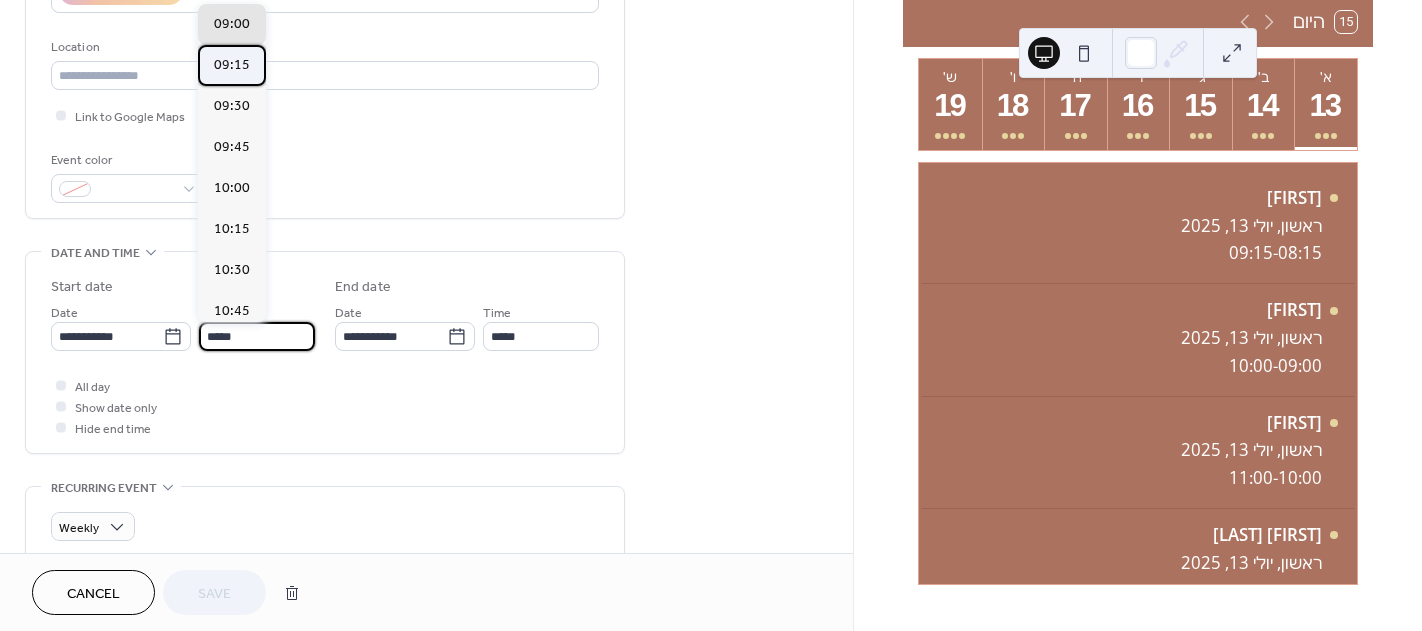 click on "09:15" at bounding box center (232, 65) 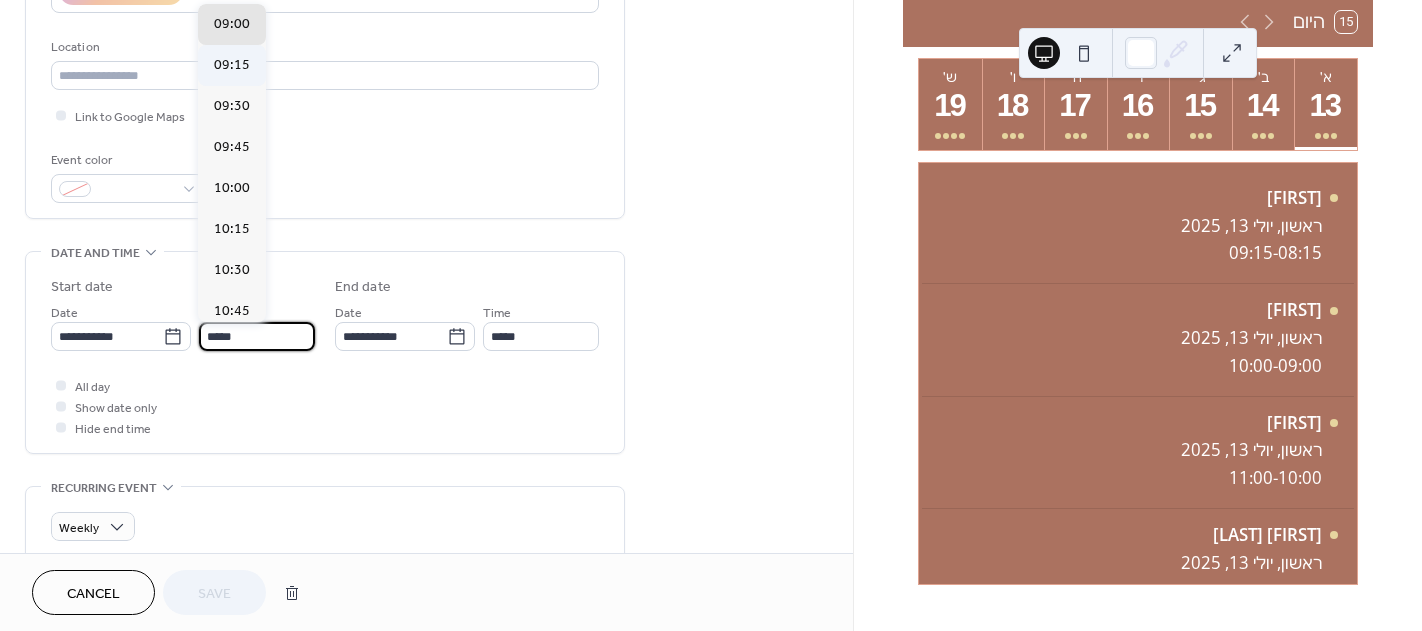 type on "*****" 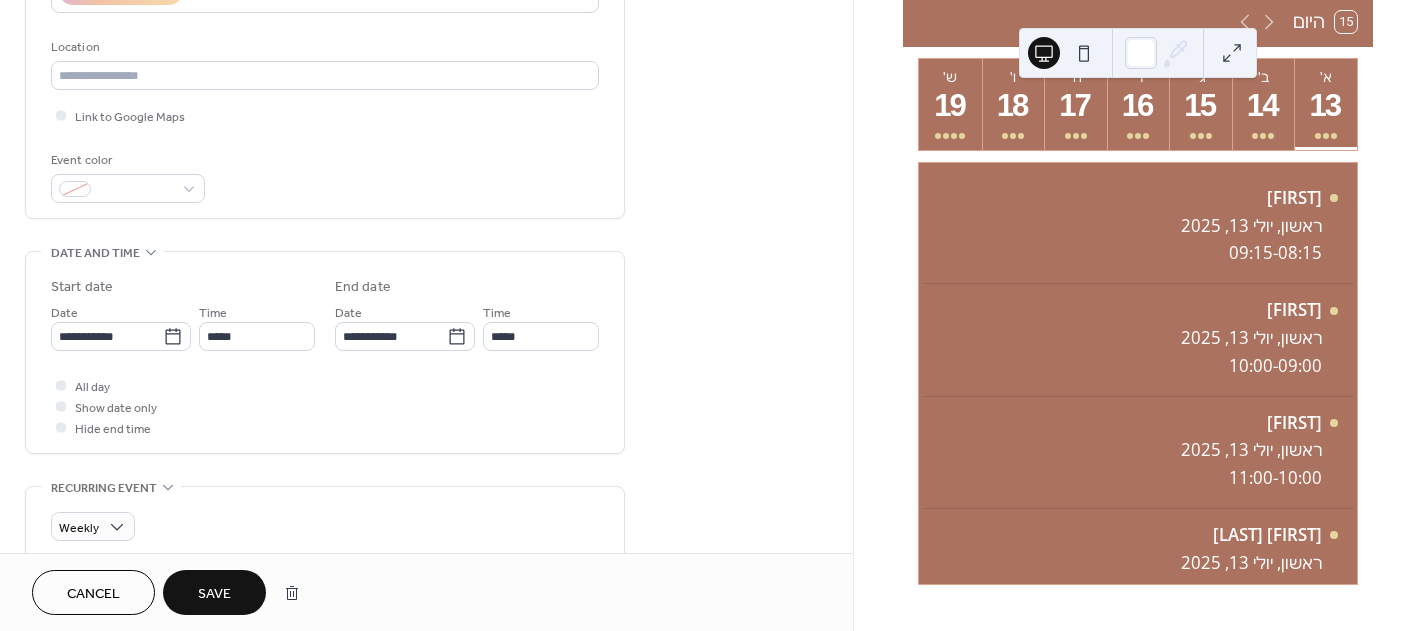 click on "Save" at bounding box center (214, 594) 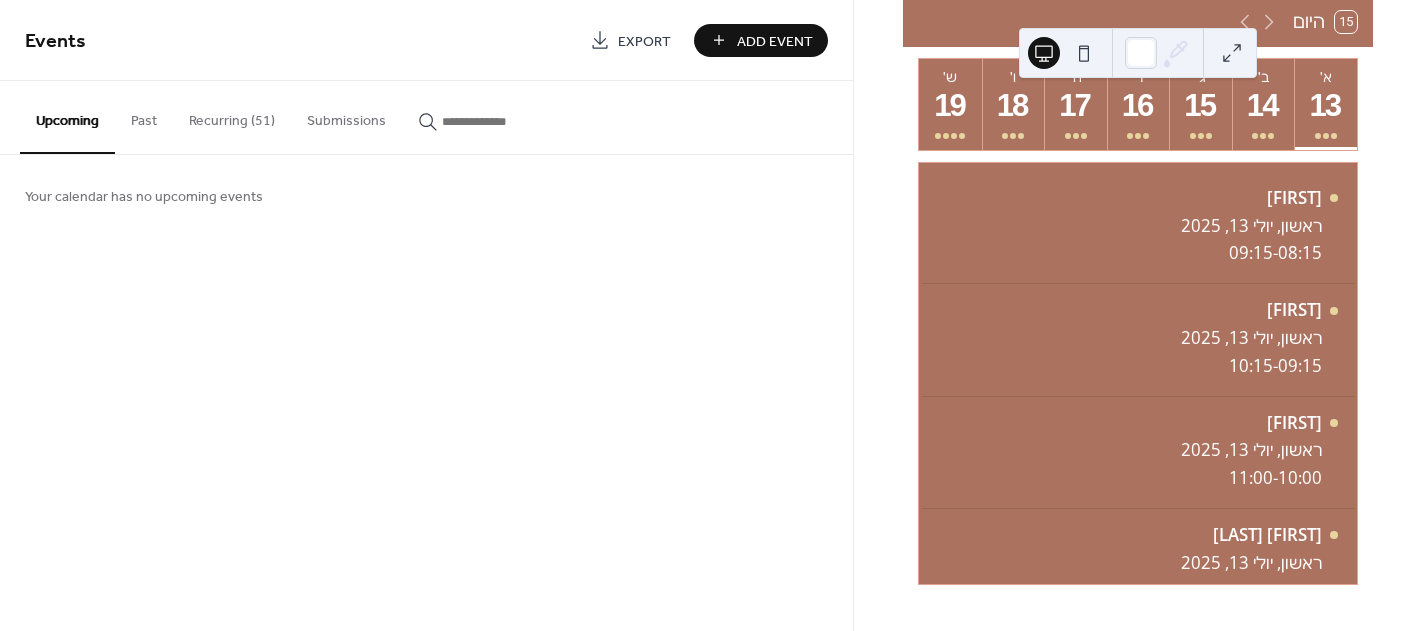 click on "Recurring (51)" at bounding box center (232, 116) 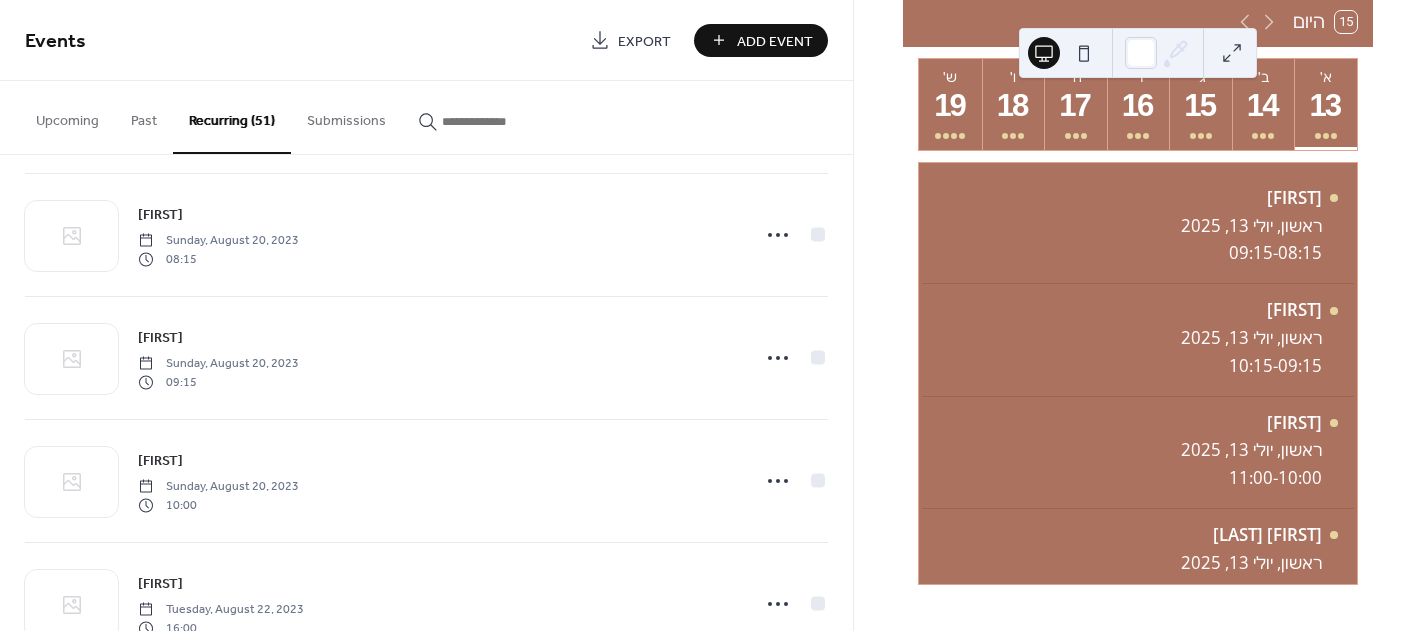scroll, scrollTop: 4073, scrollLeft: 0, axis: vertical 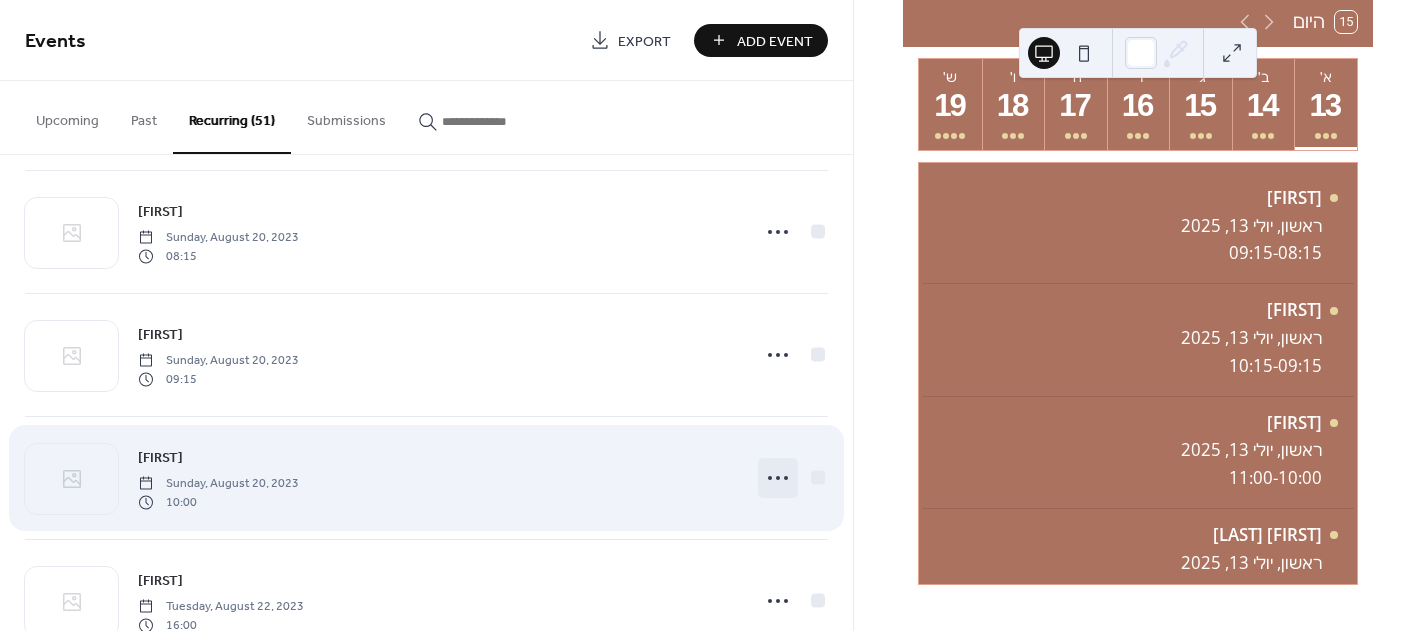 click 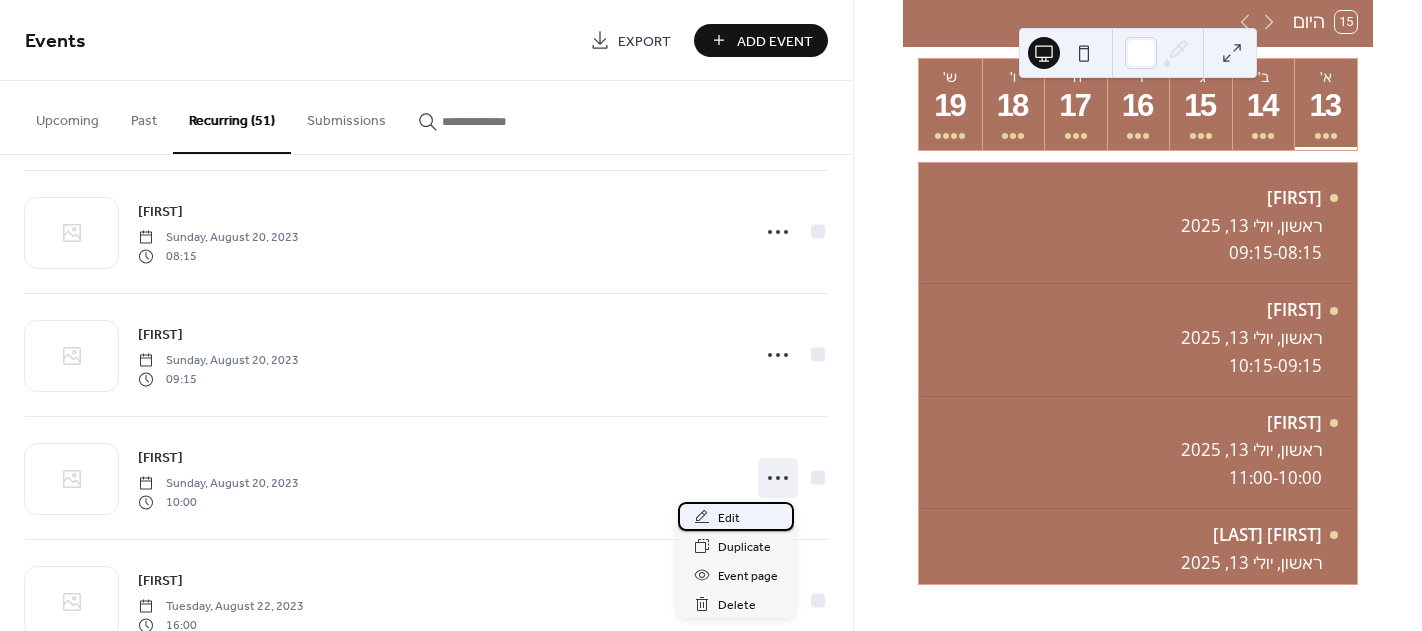 click on "Edit" at bounding box center (729, 518) 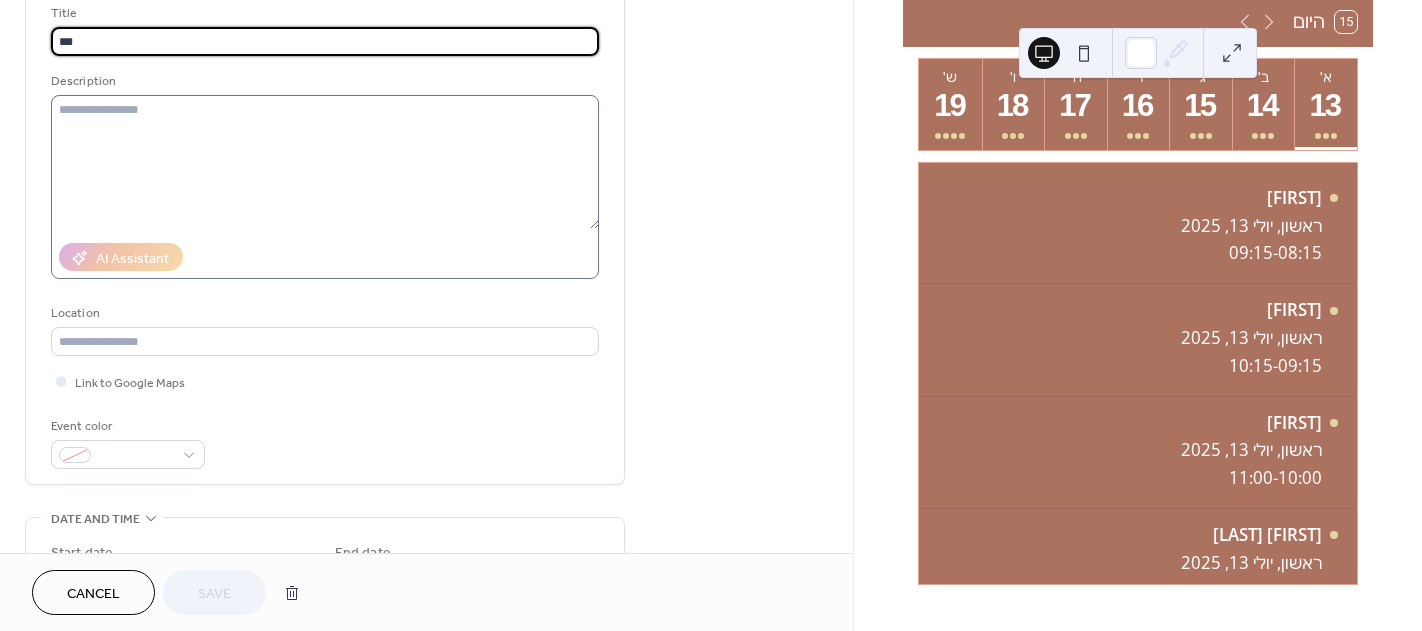 scroll, scrollTop: 200, scrollLeft: 0, axis: vertical 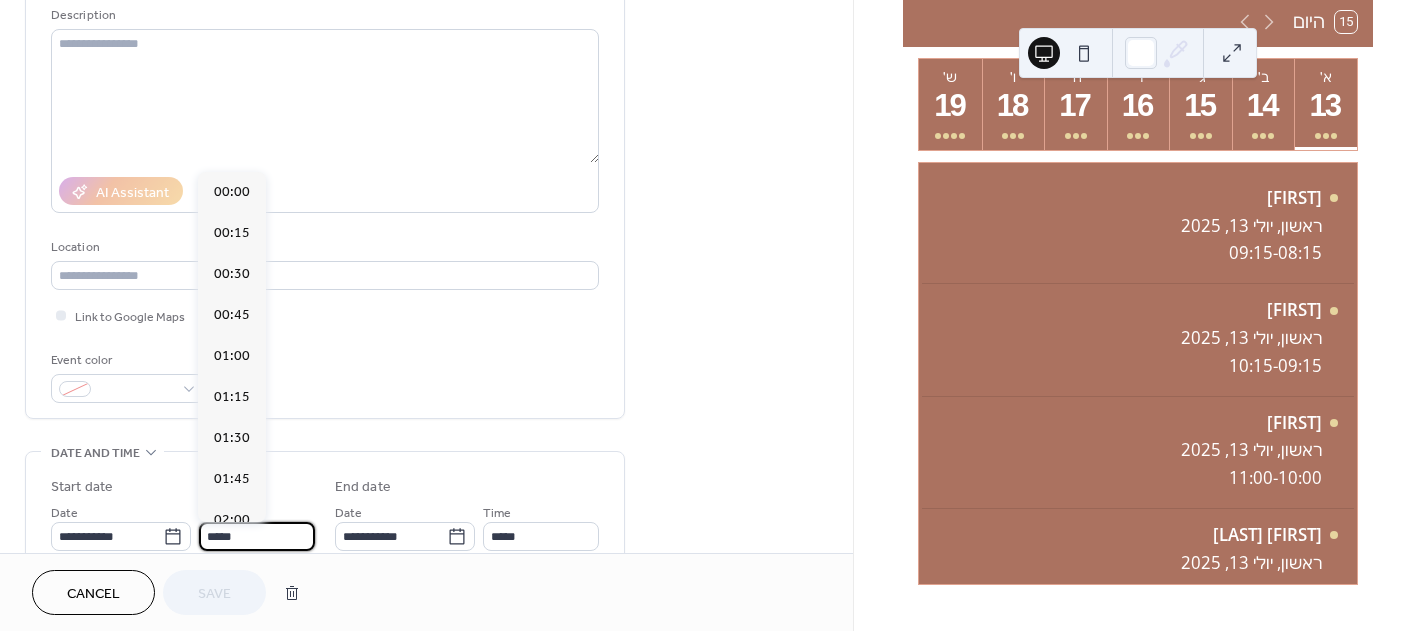 click on "*****" at bounding box center [257, 536] 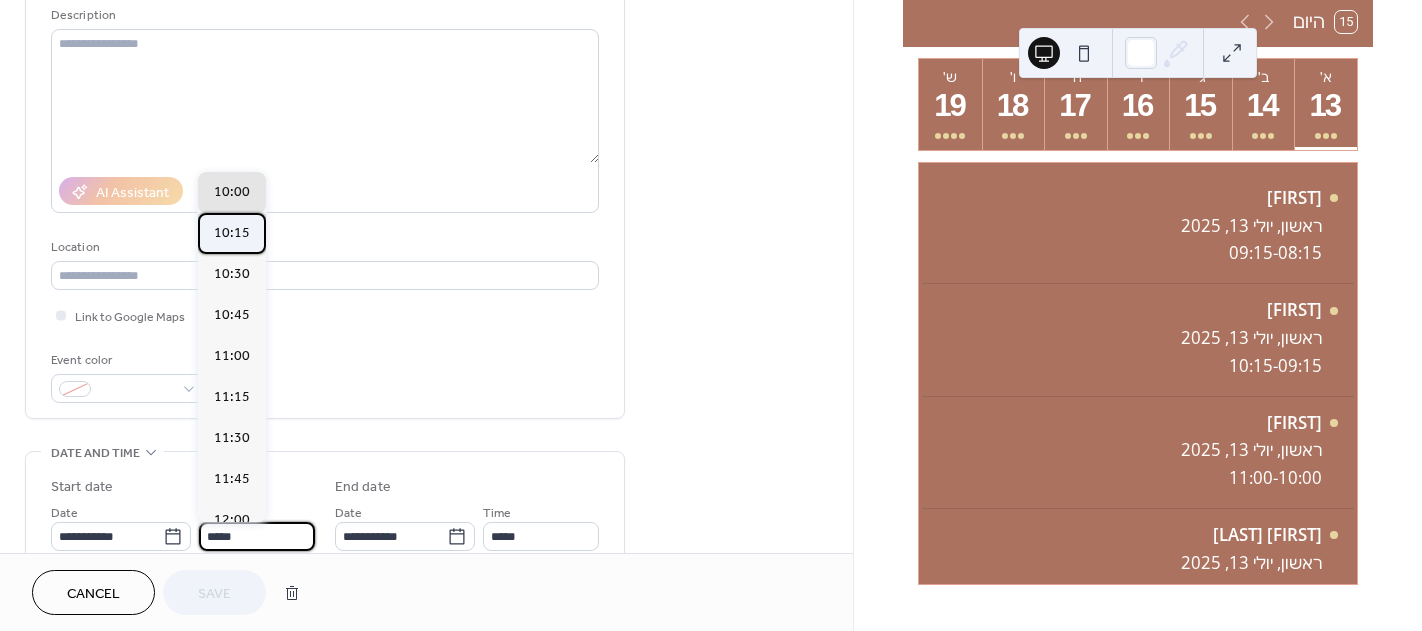 click on "10:15" at bounding box center (232, 233) 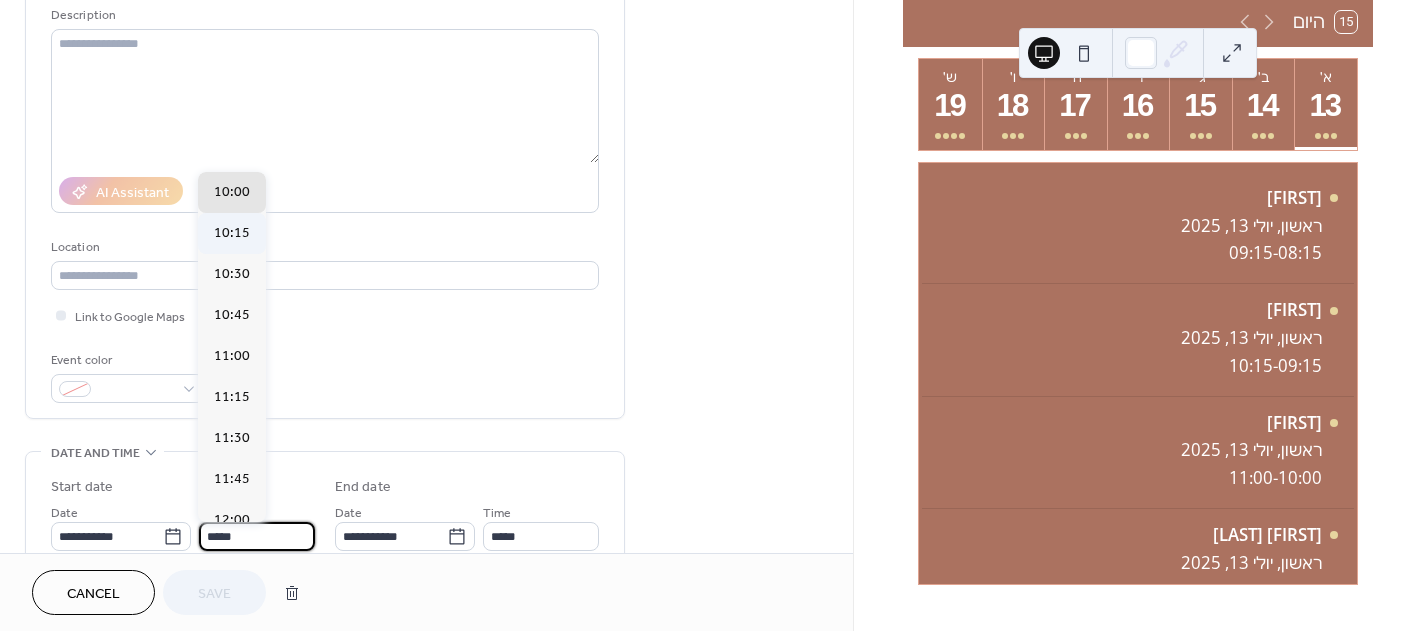 type on "*****" 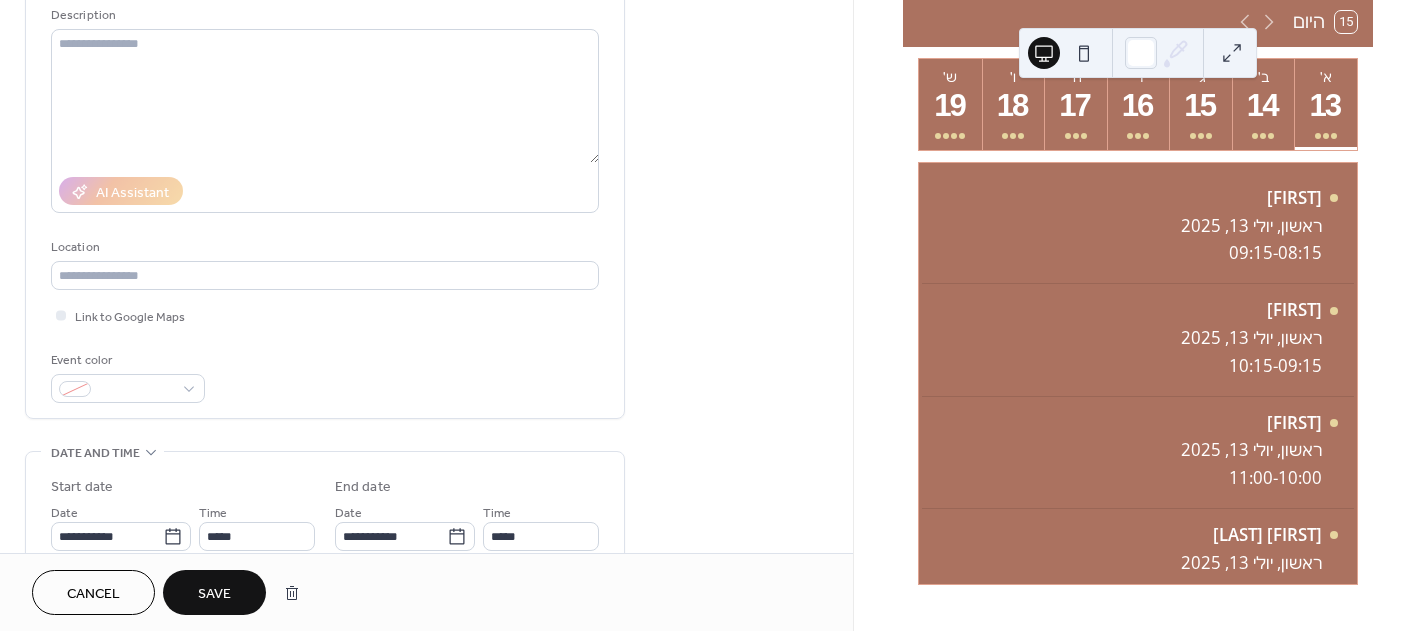 click on "Save" at bounding box center (214, 594) 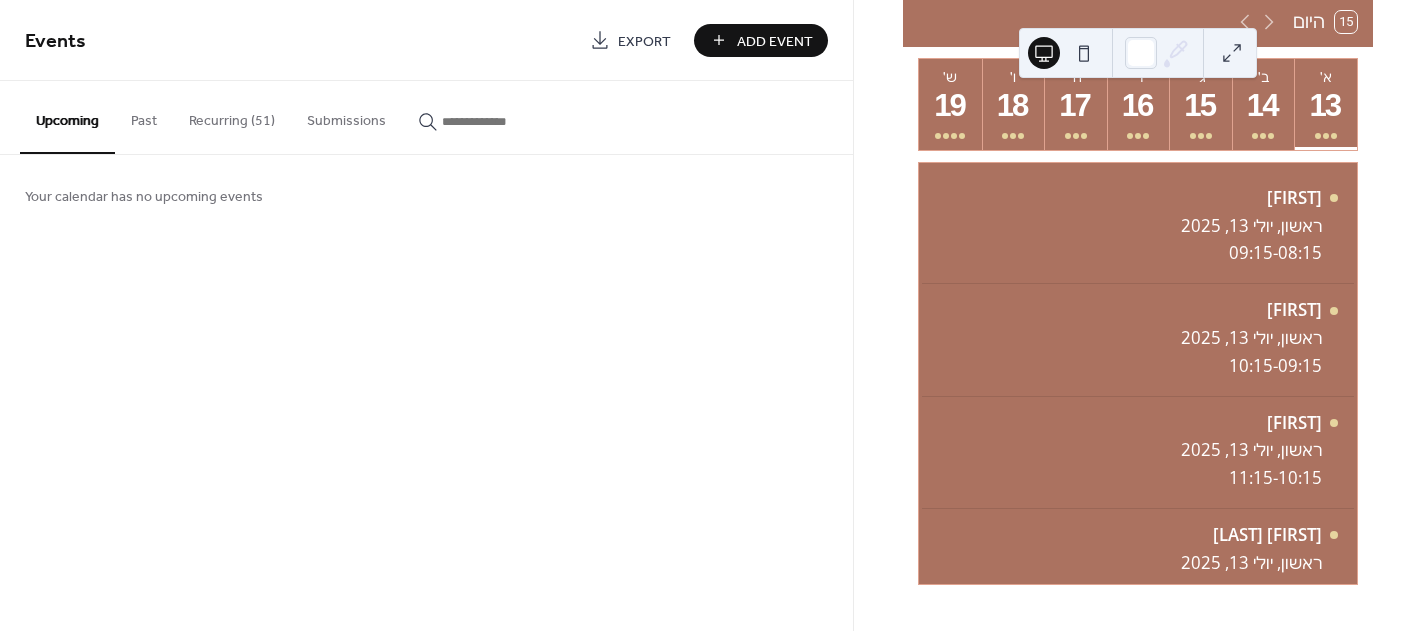 click on "Recurring (51)" at bounding box center [232, 116] 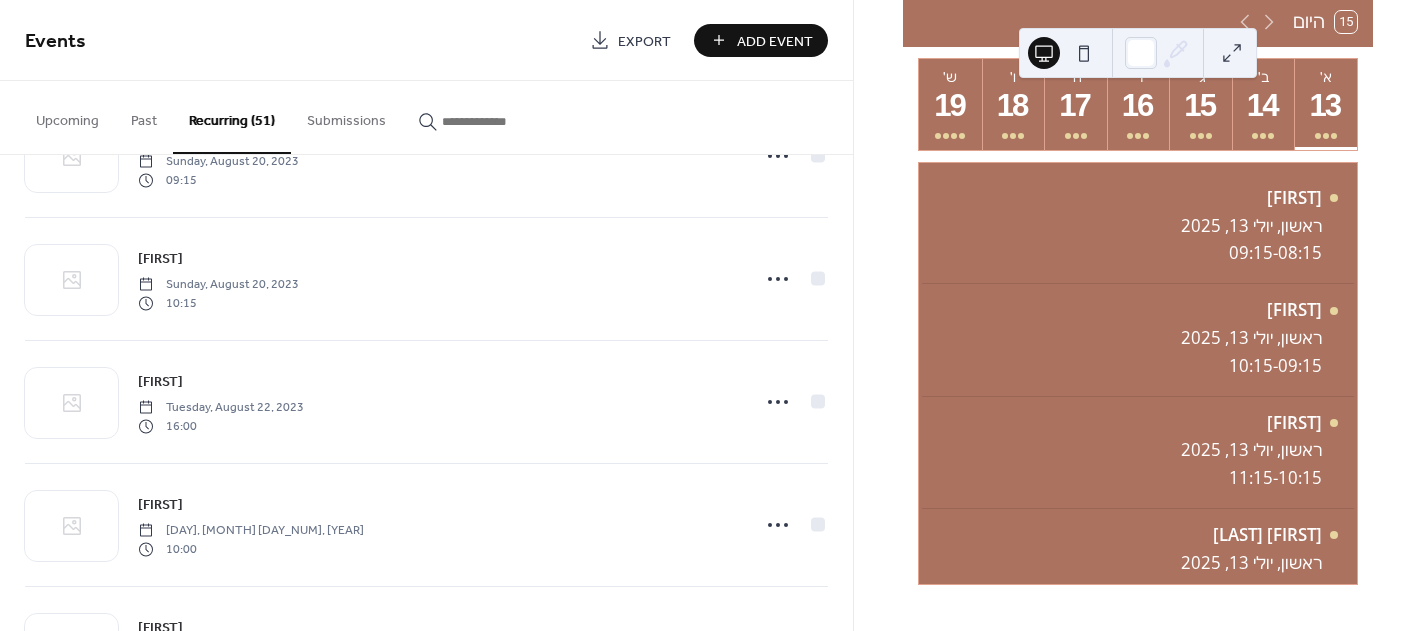 scroll, scrollTop: 4273, scrollLeft: 0, axis: vertical 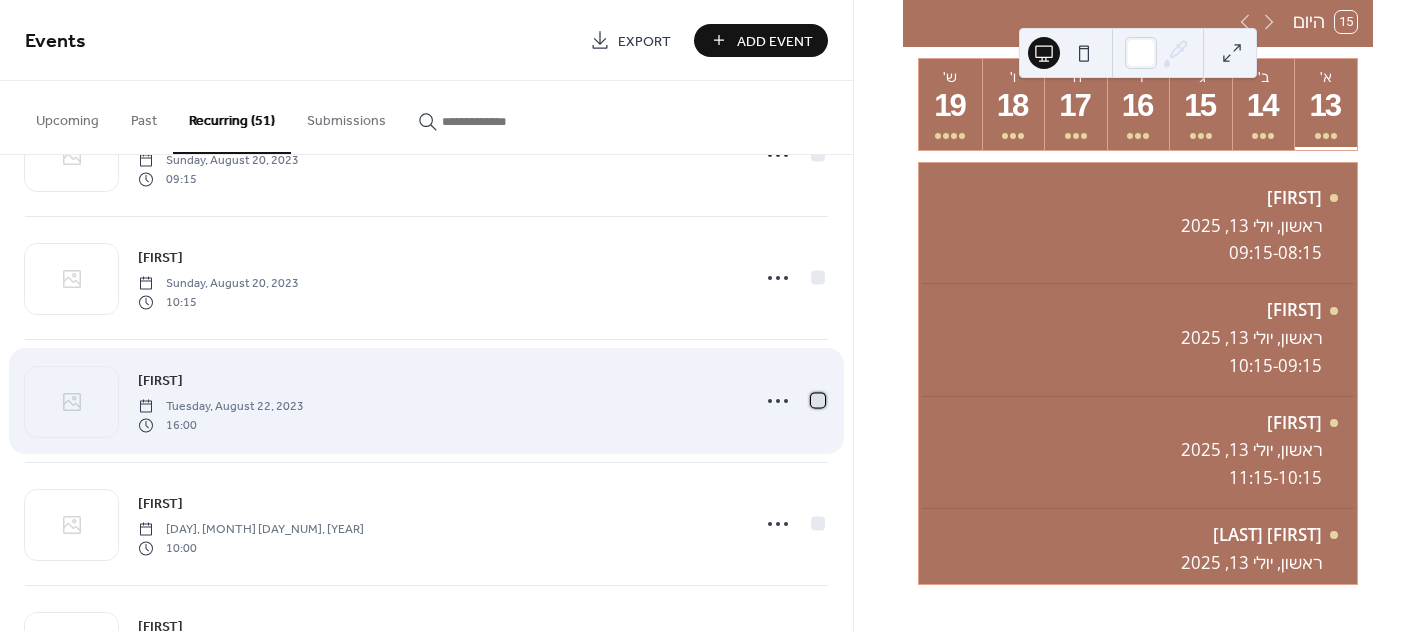 click at bounding box center [818, 400] 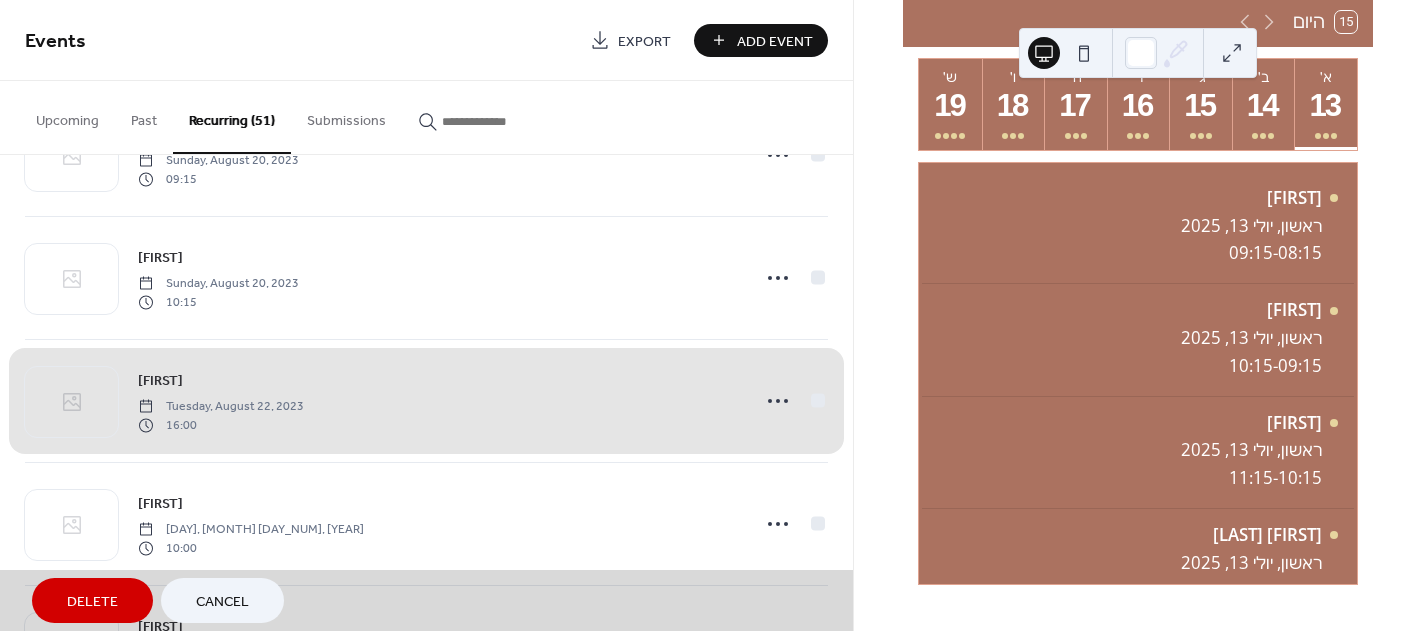 click on "Delete" at bounding box center (92, 602) 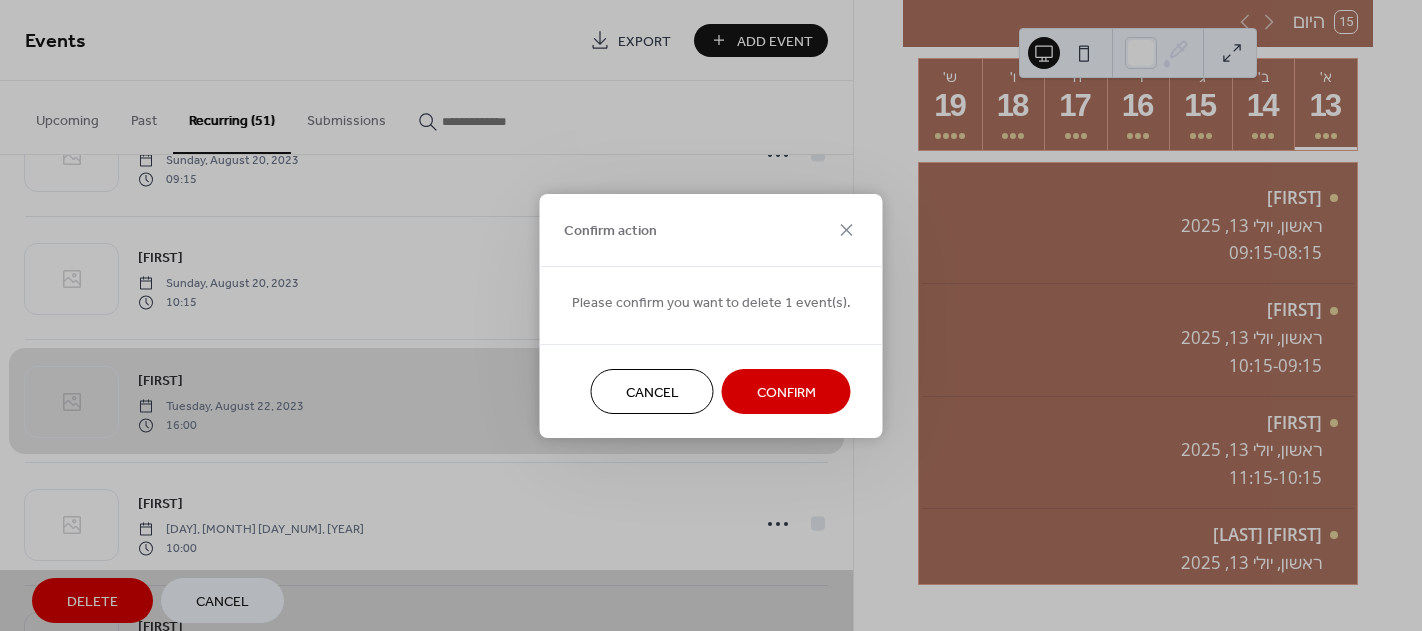click on "Confirm" at bounding box center (786, 392) 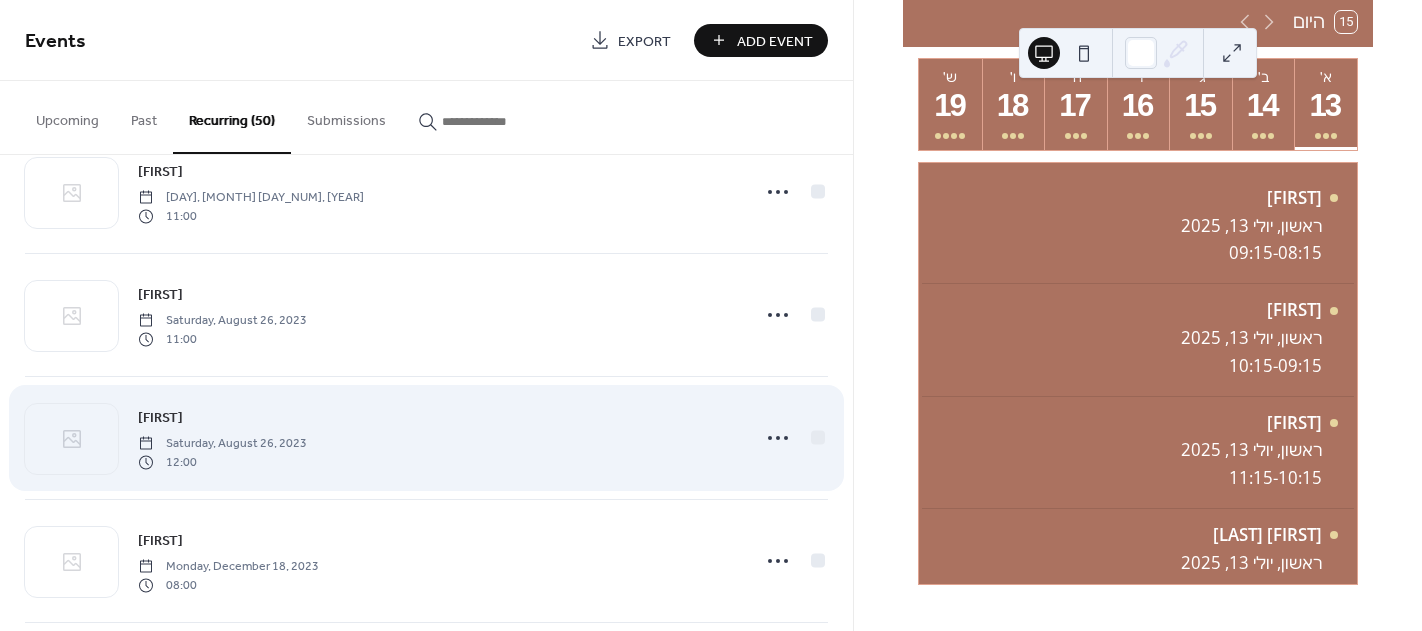 scroll, scrollTop: 4773, scrollLeft: 0, axis: vertical 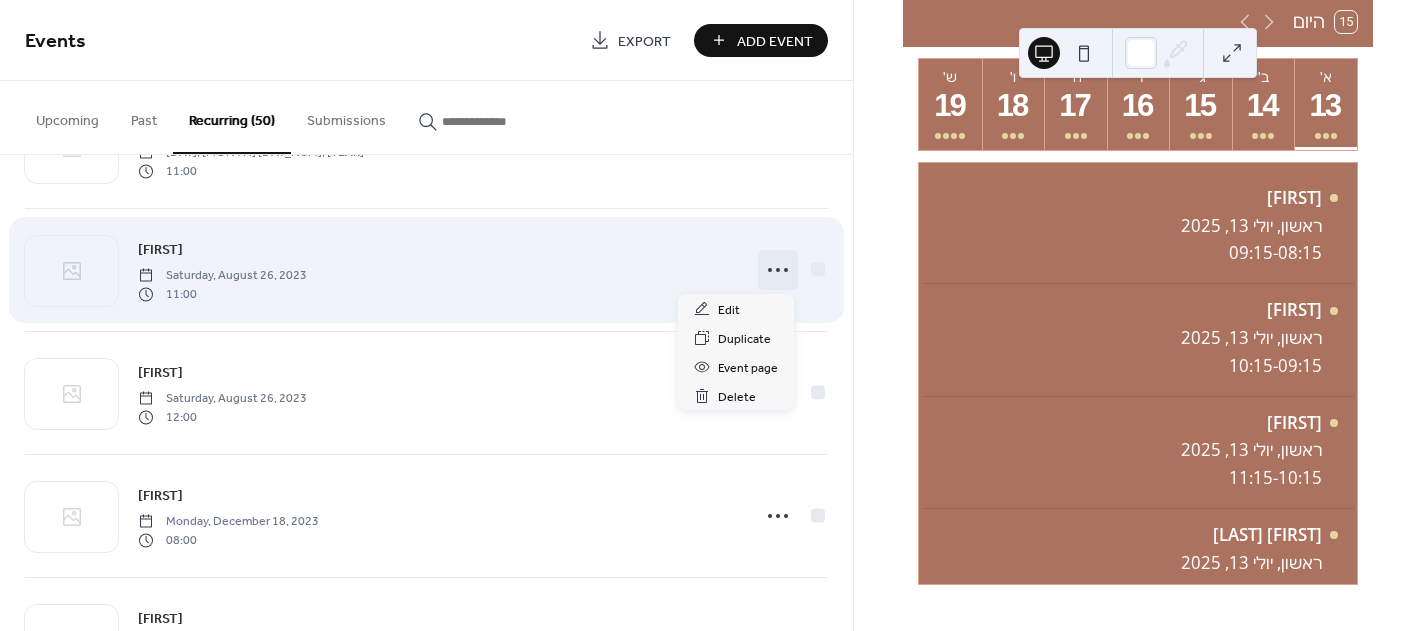 click 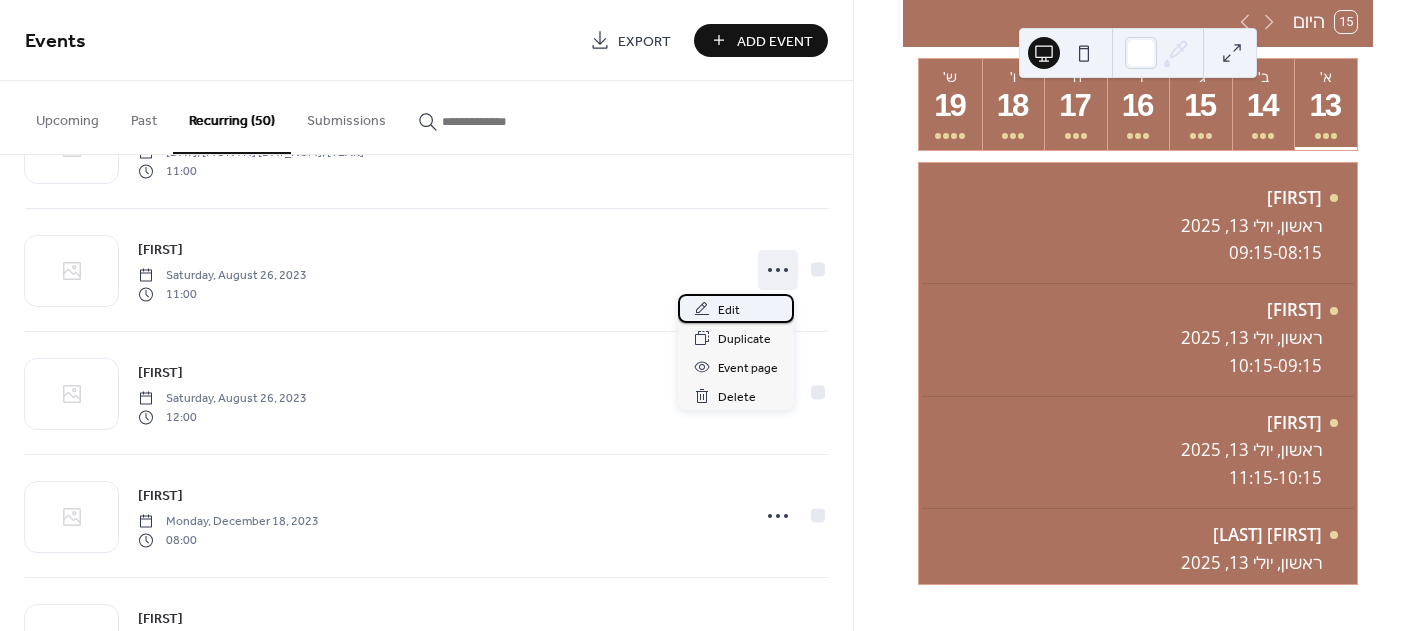click on "Edit" at bounding box center [729, 310] 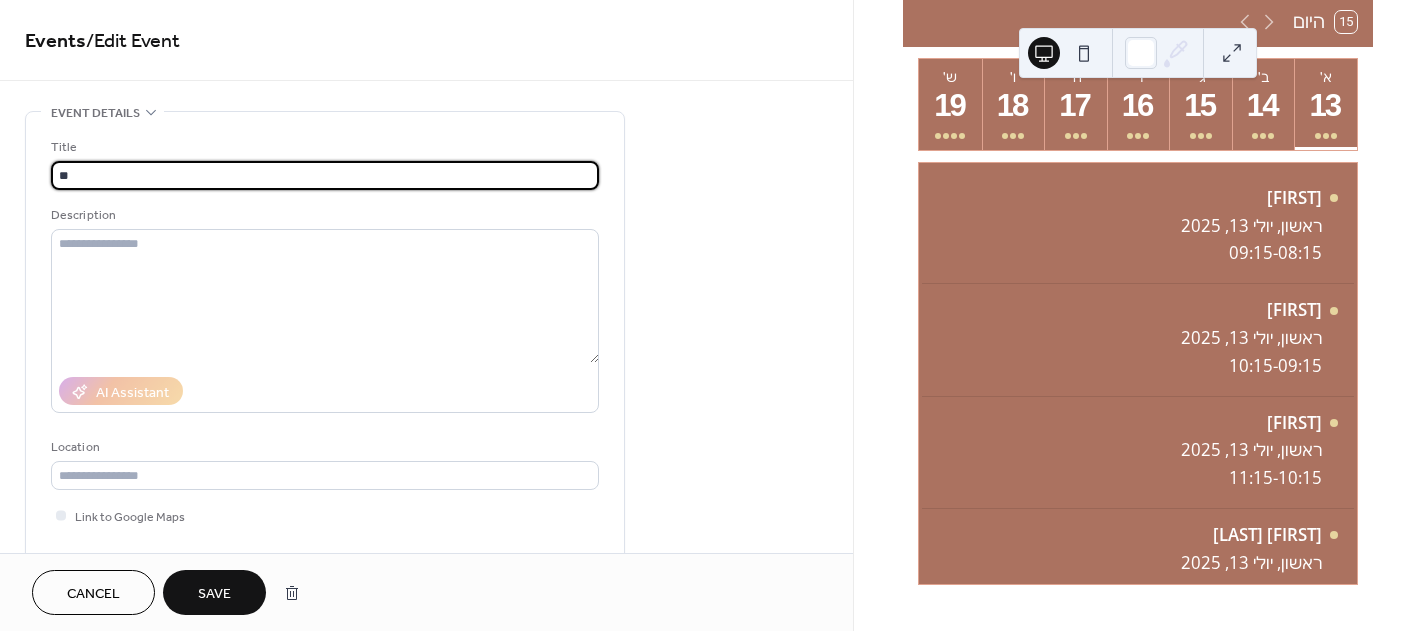 type on "*" 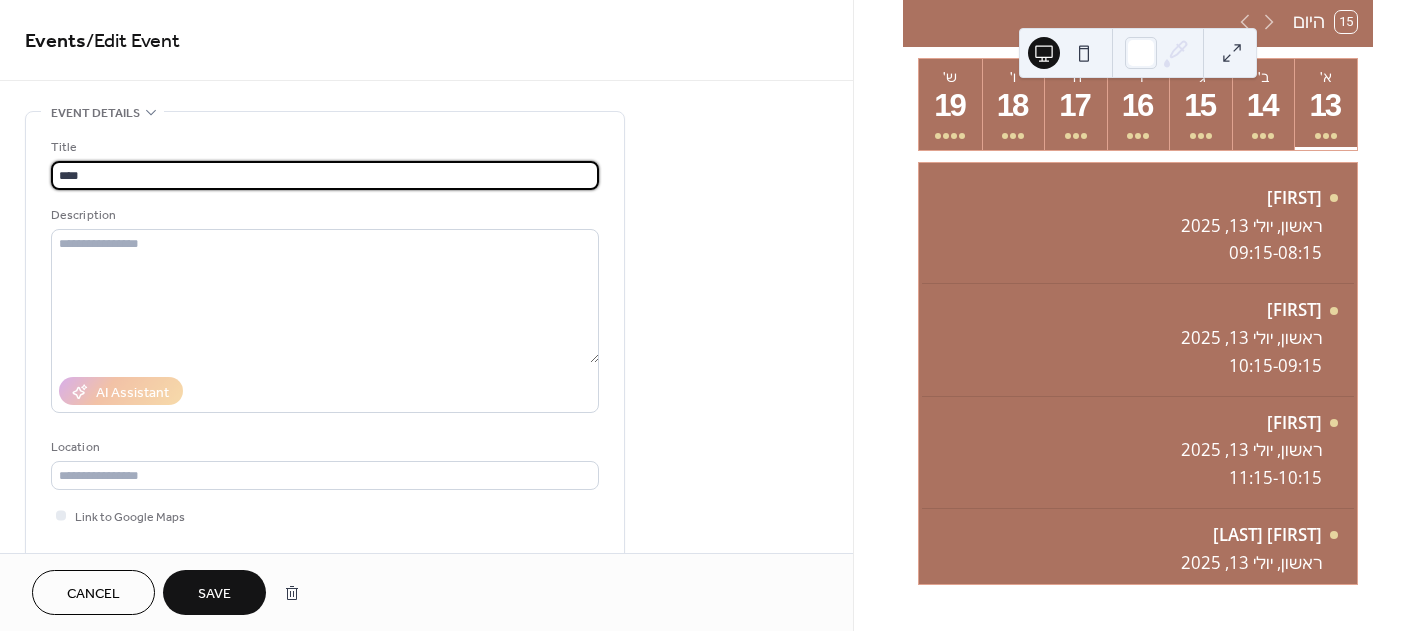 type on "****" 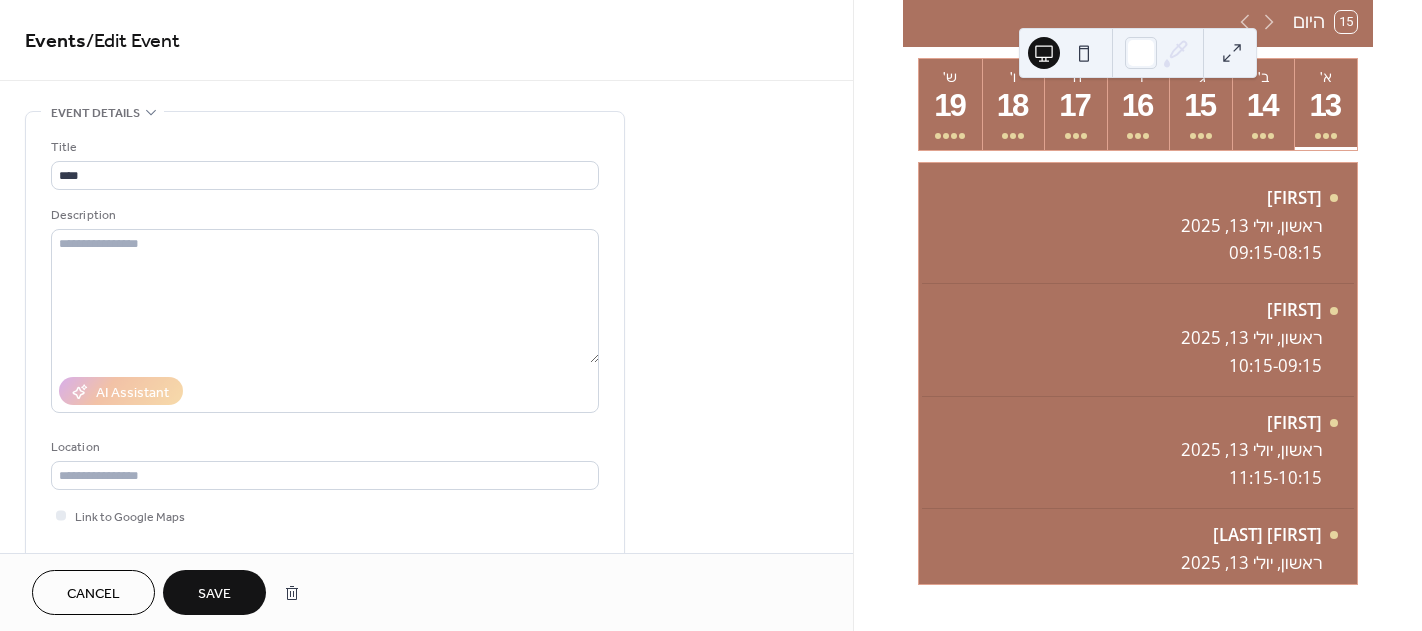 click on "Save" at bounding box center [214, 594] 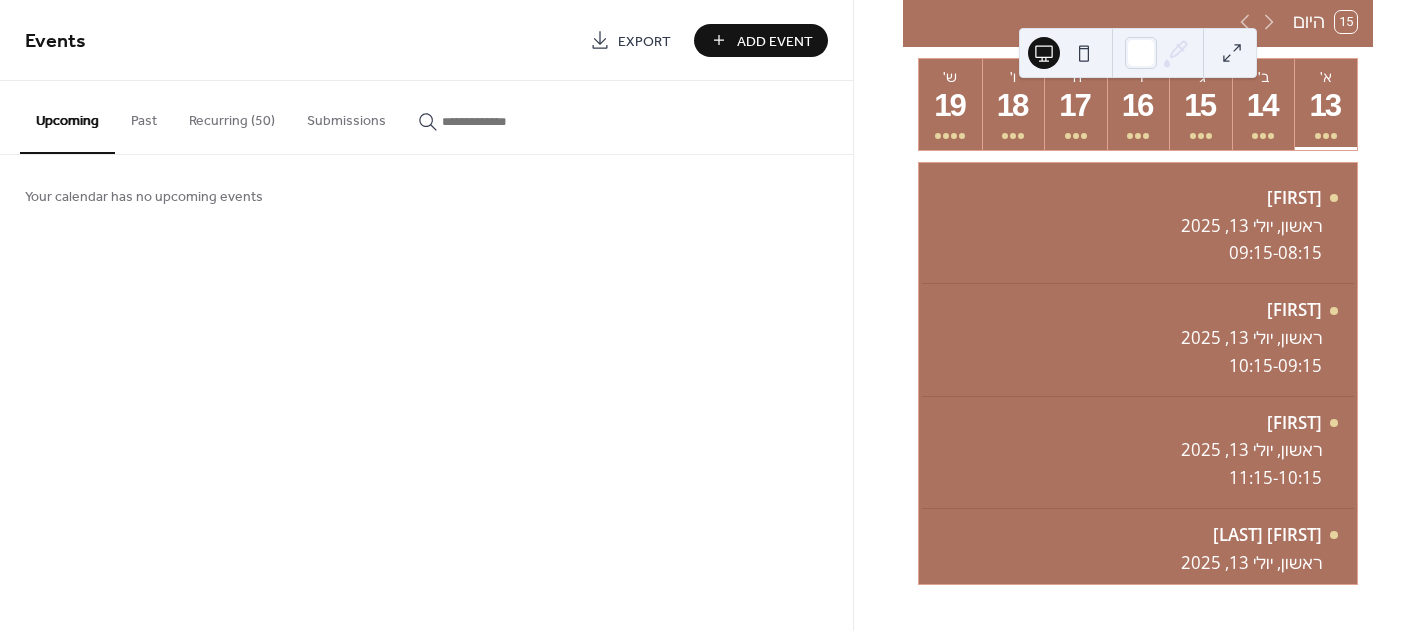 click on "Recurring (50)" at bounding box center (232, 116) 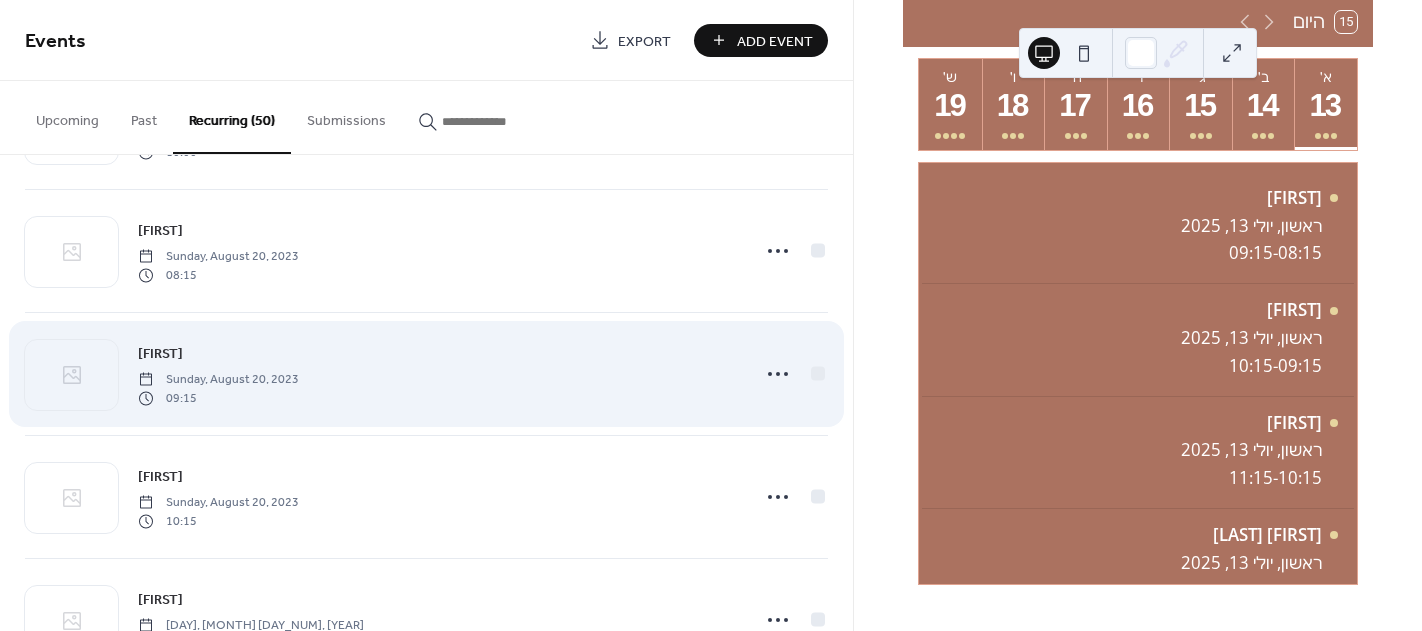 scroll, scrollTop: 4103, scrollLeft: 0, axis: vertical 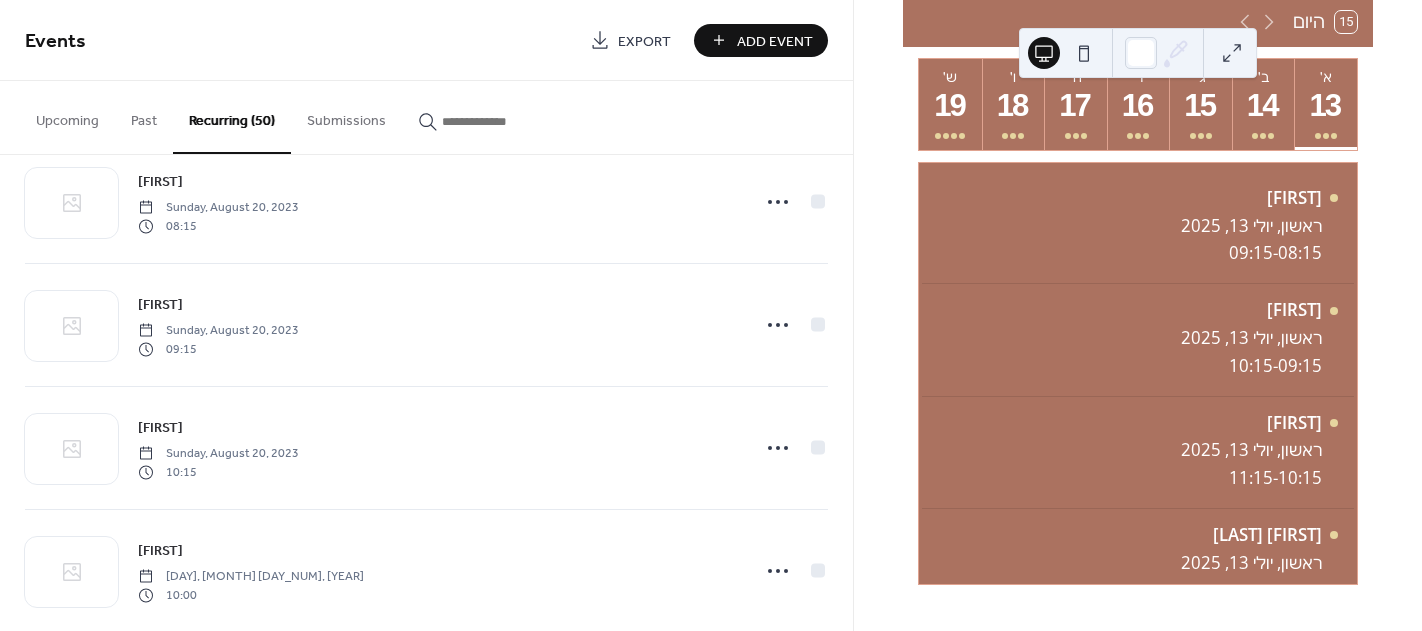 click on "Add Event" at bounding box center [775, 41] 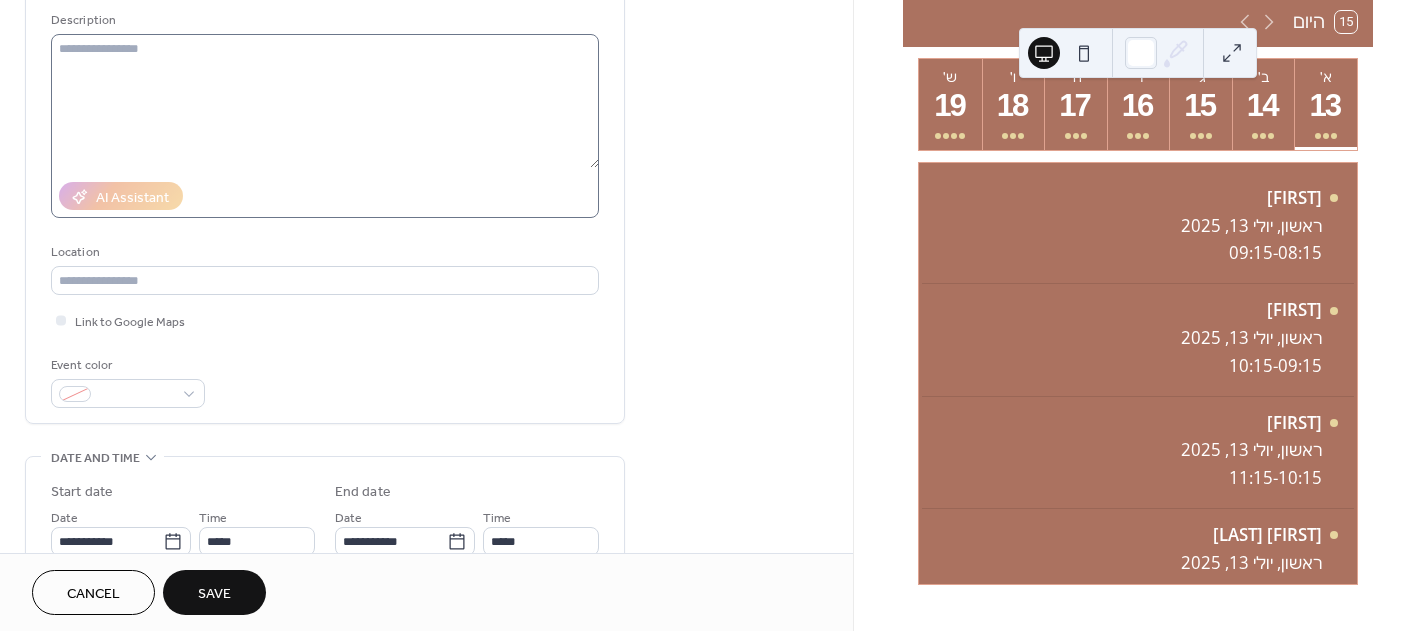 scroll, scrollTop: 300, scrollLeft: 0, axis: vertical 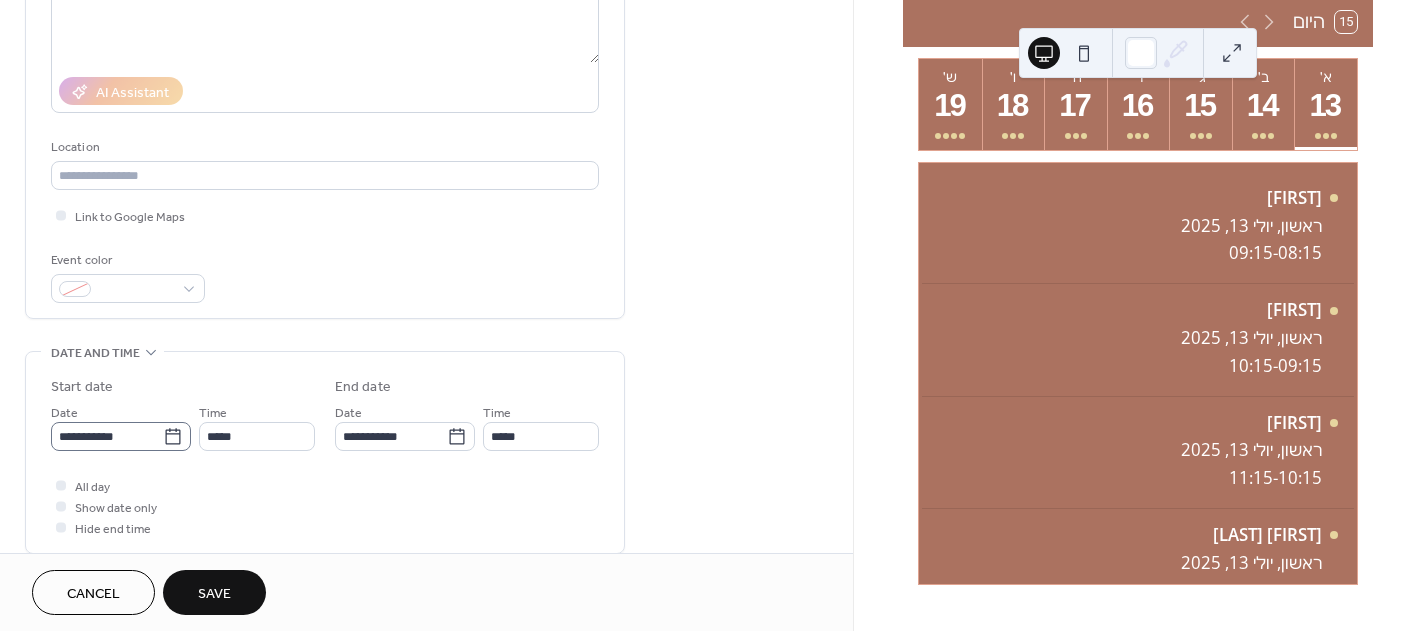 type on "***" 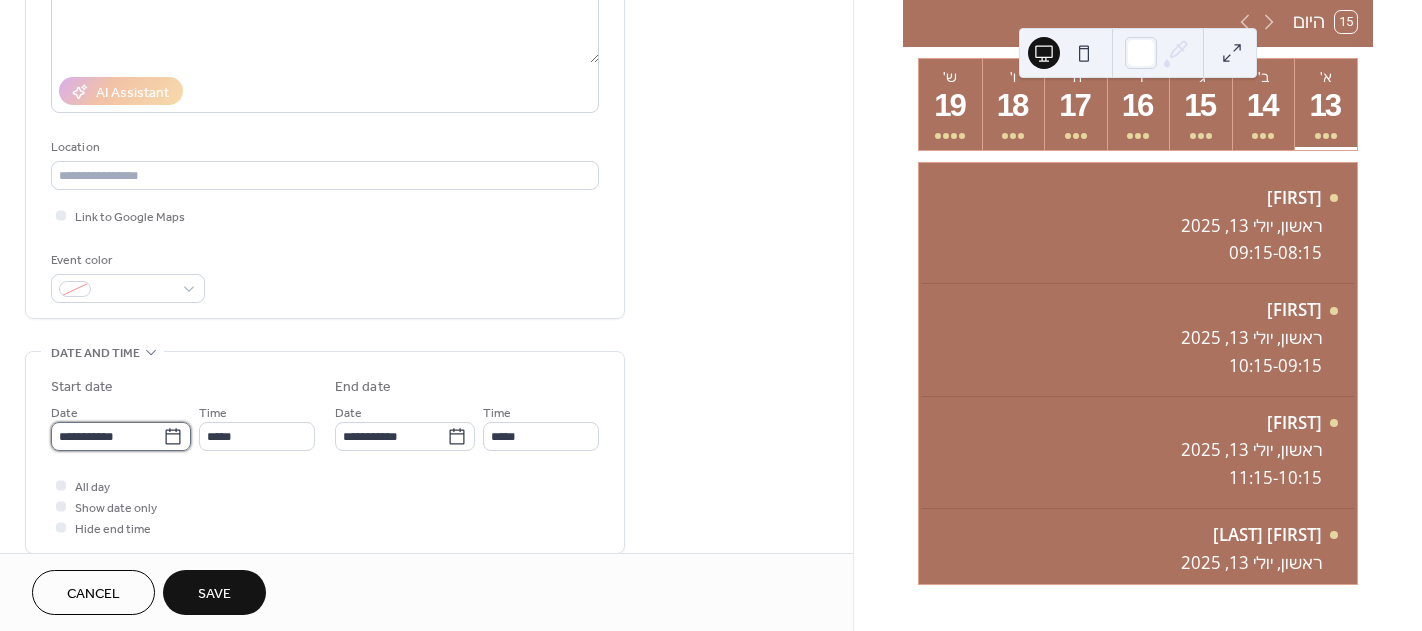 click on "**********" at bounding box center (107, 436) 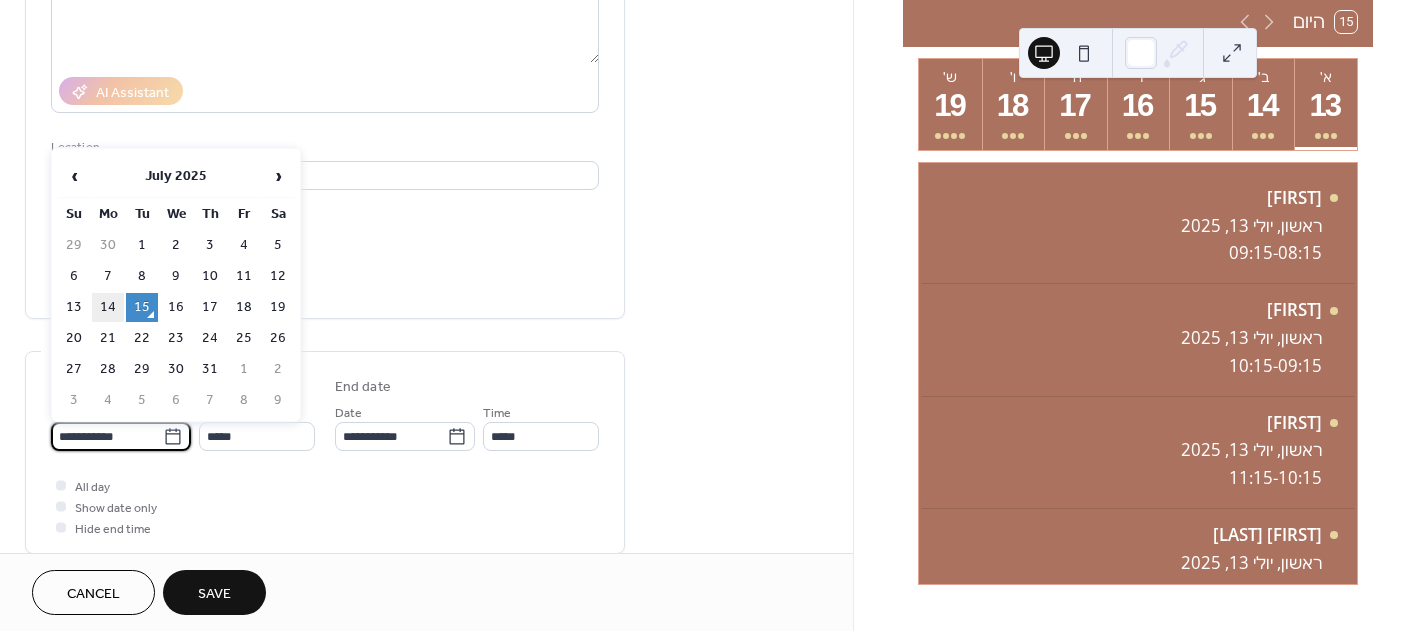 click on "14" at bounding box center [108, 307] 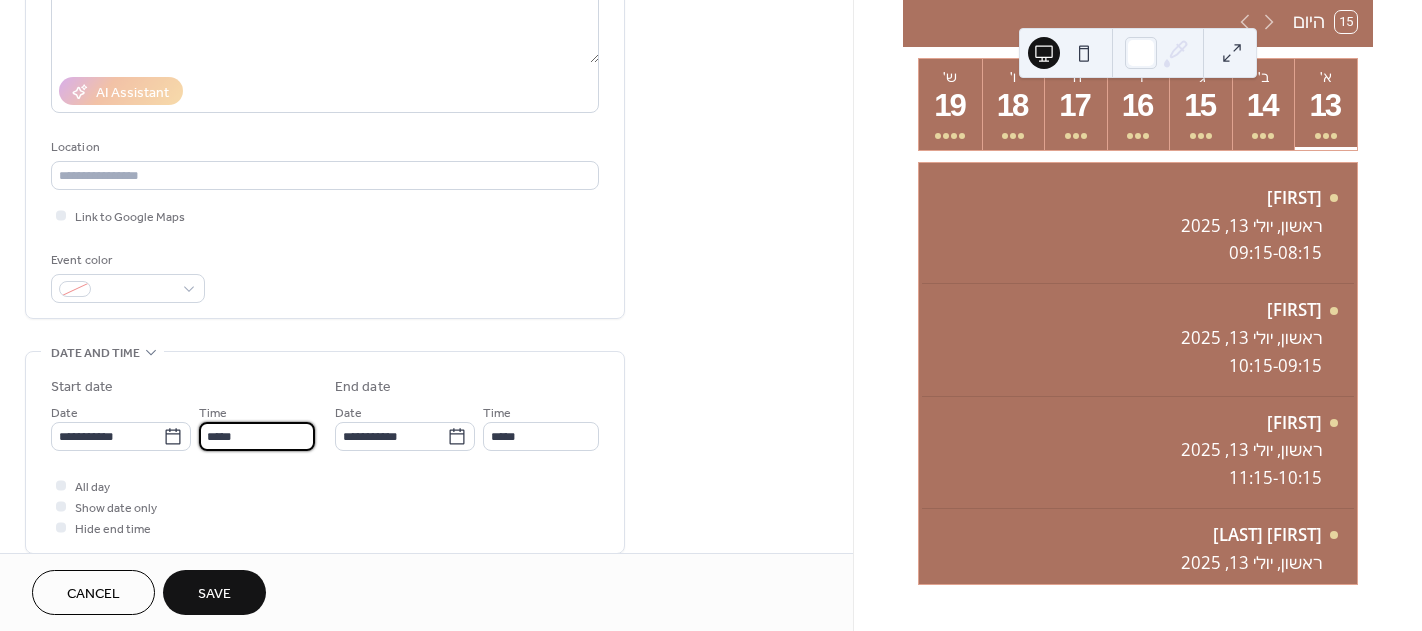 click on "*****" at bounding box center [257, 436] 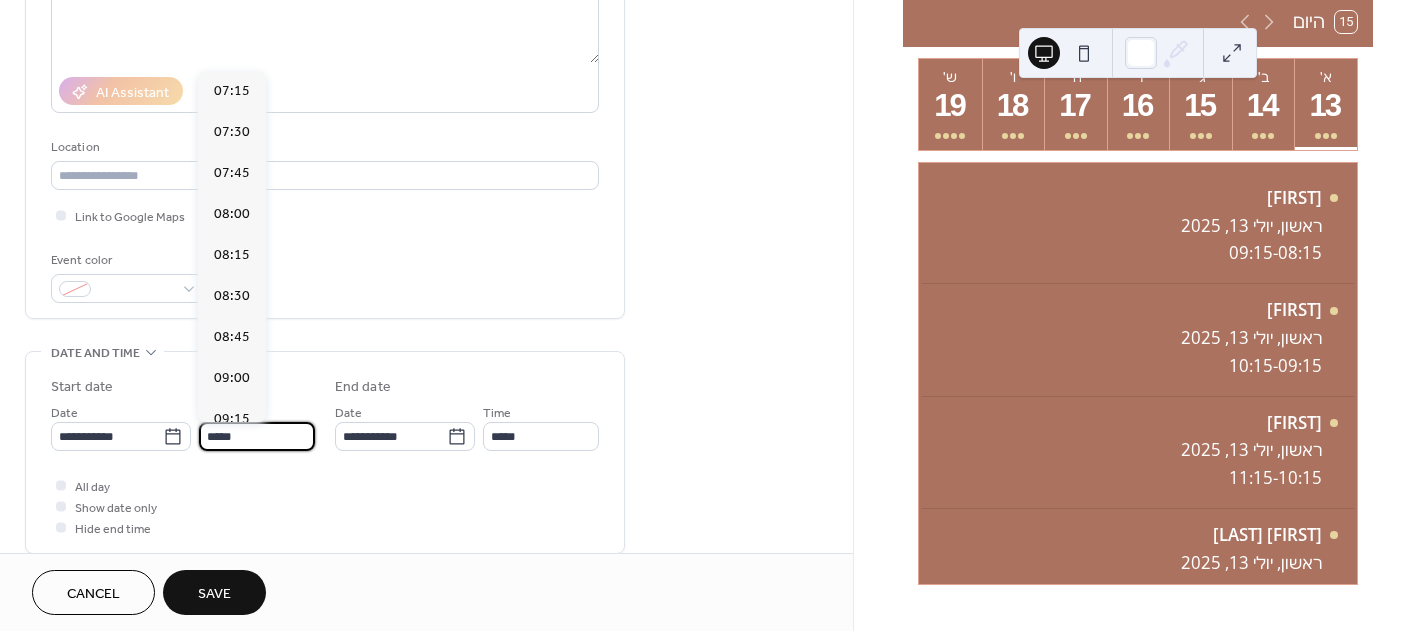 scroll, scrollTop: 1168, scrollLeft: 0, axis: vertical 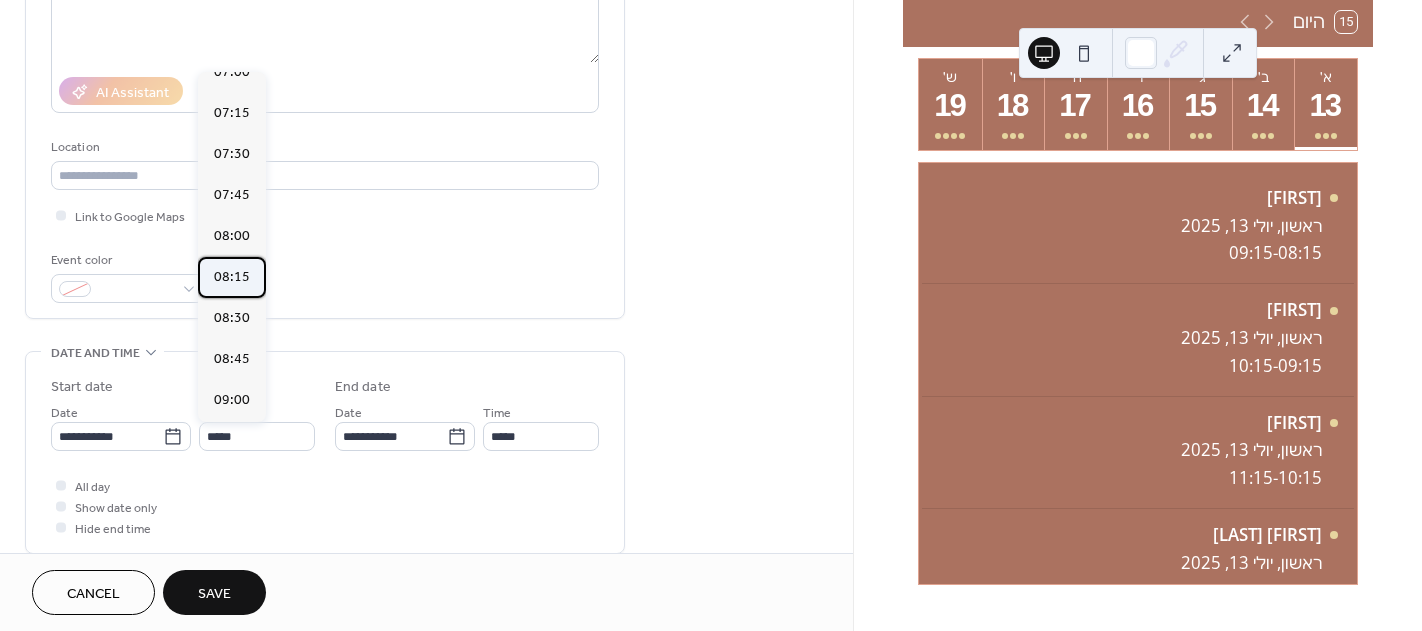 click on "08:15" at bounding box center [232, 277] 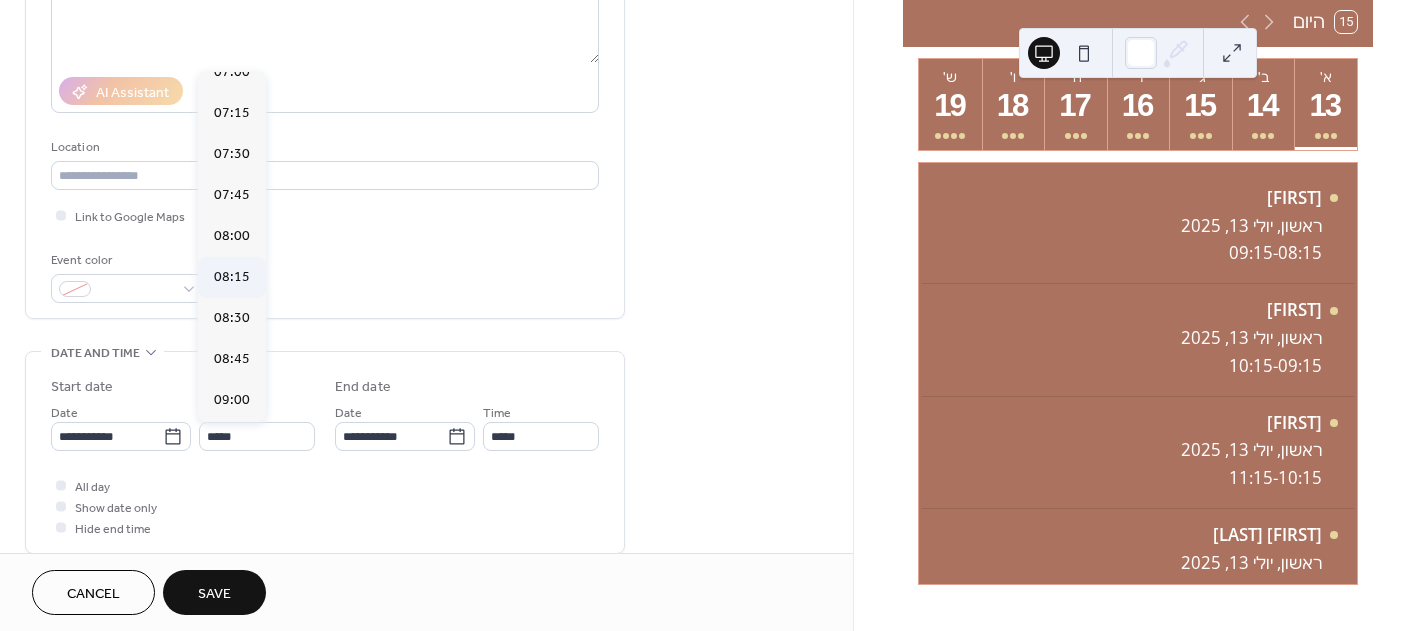 type on "*****" 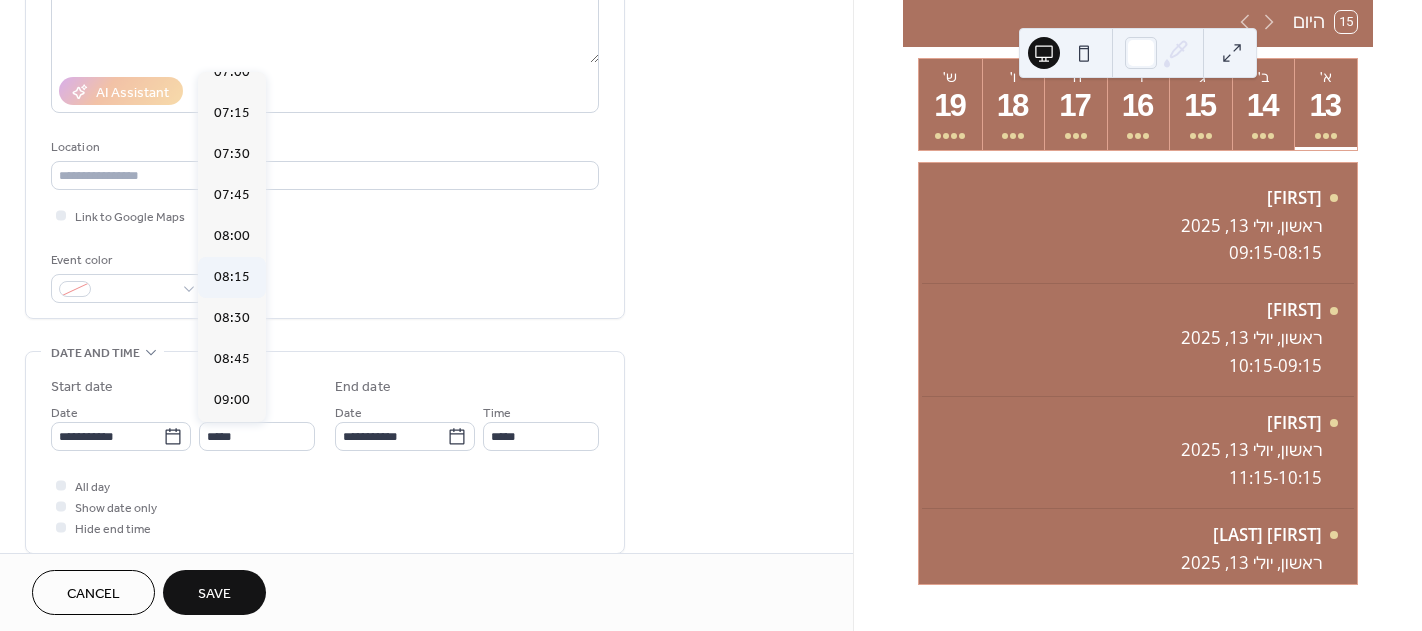 type on "*****" 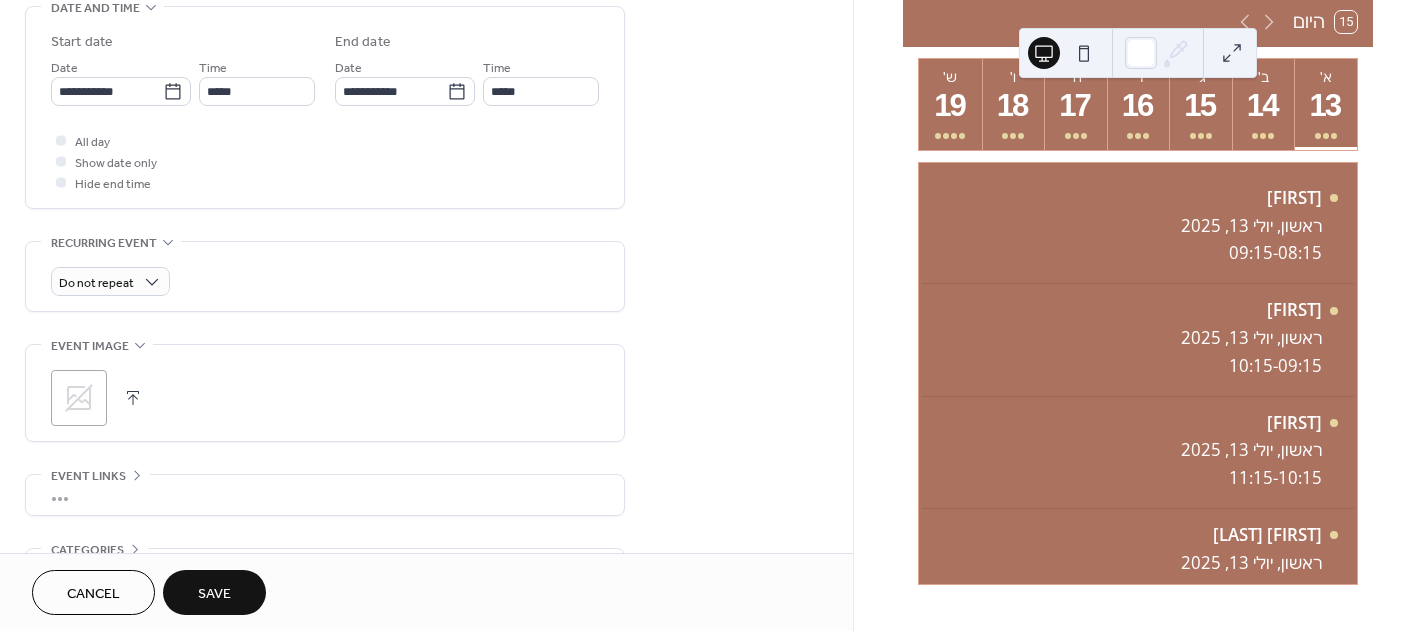 scroll, scrollTop: 700, scrollLeft: 0, axis: vertical 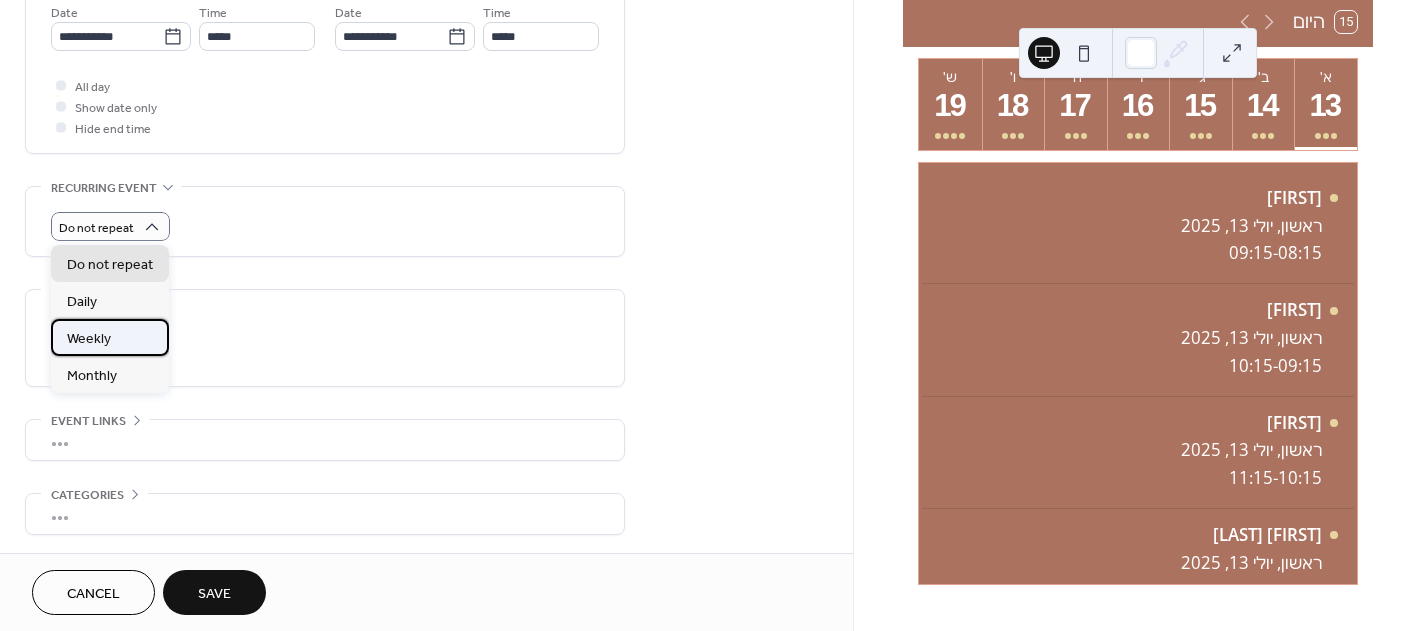 click on "Weekly" at bounding box center [89, 339] 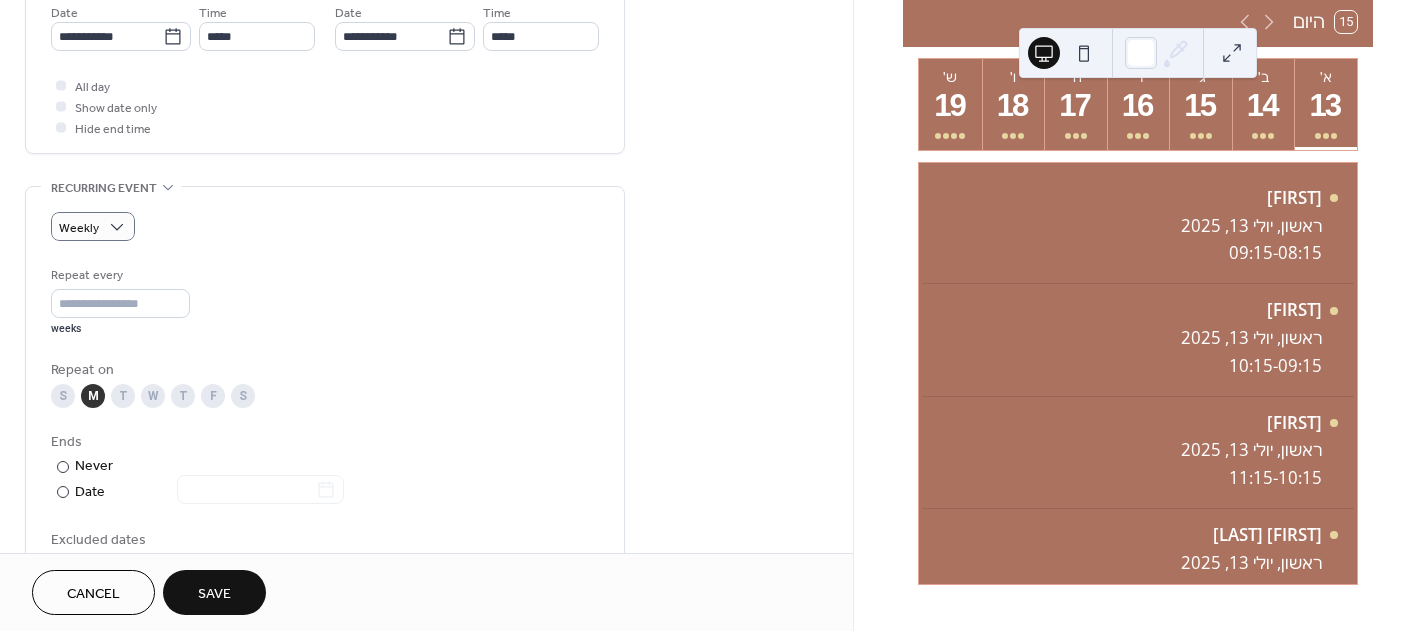 click on "Save" at bounding box center [214, 592] 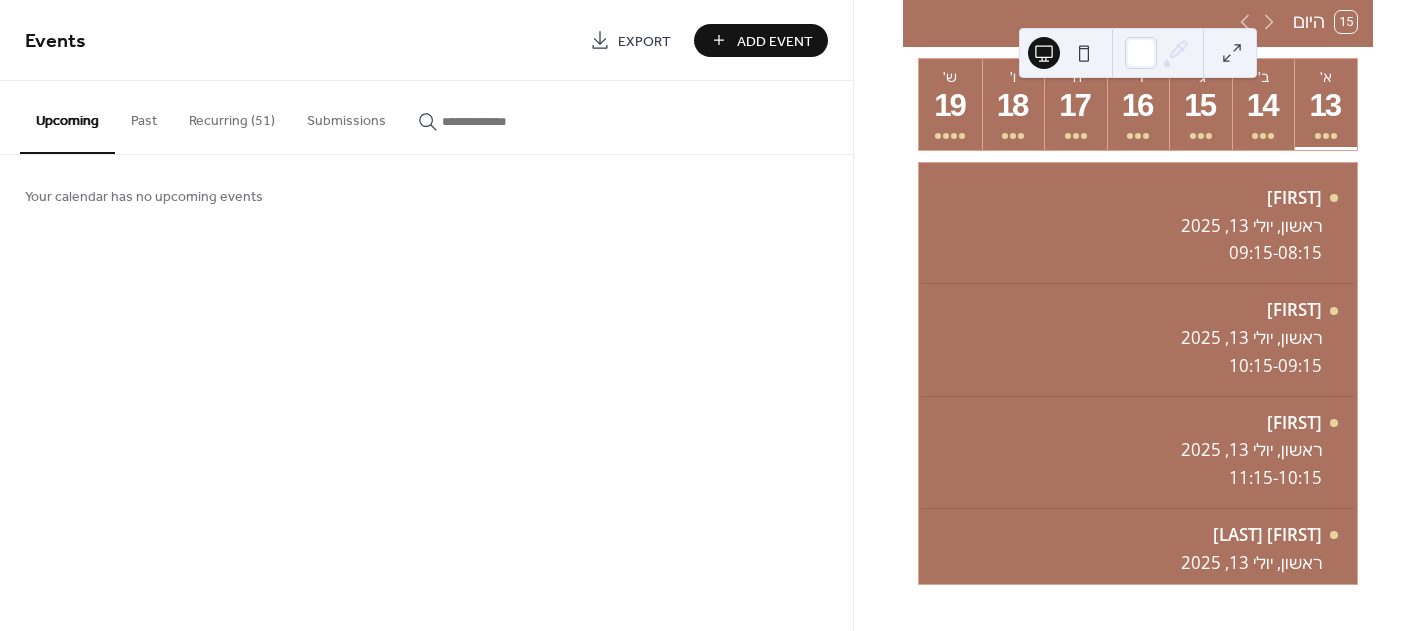 click on "Recurring (51)" at bounding box center [232, 116] 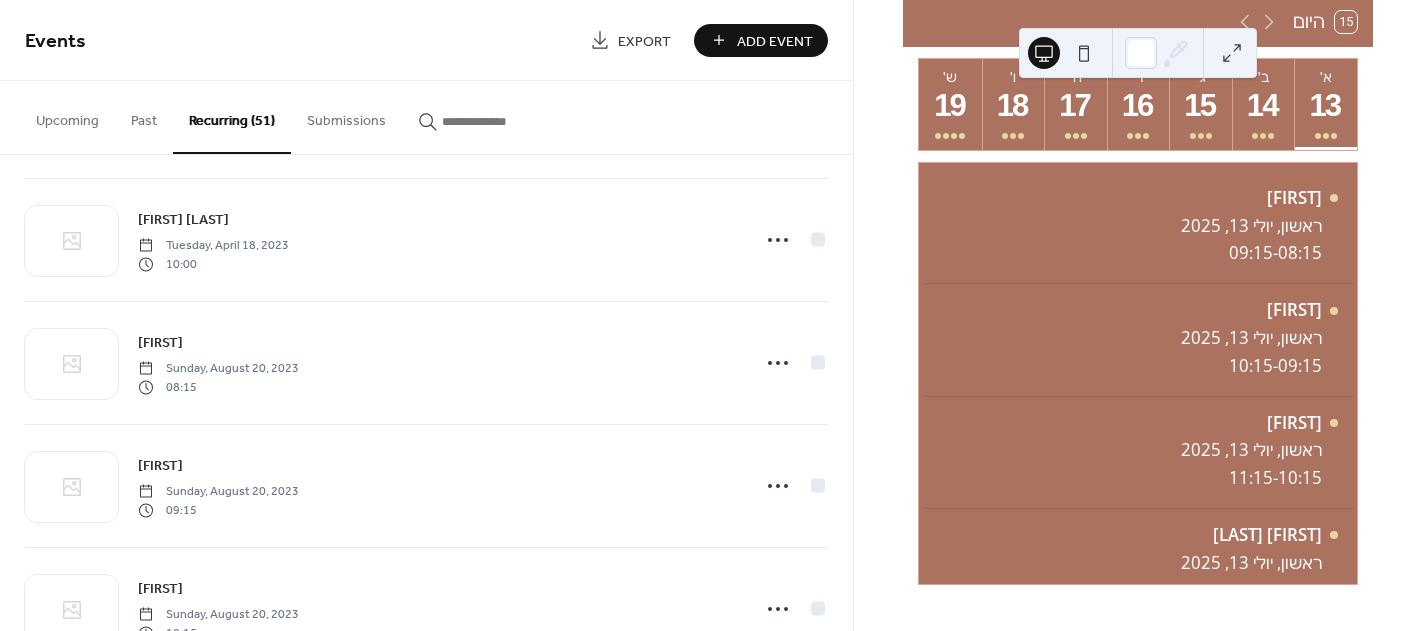 scroll, scrollTop: 4073, scrollLeft: 0, axis: vertical 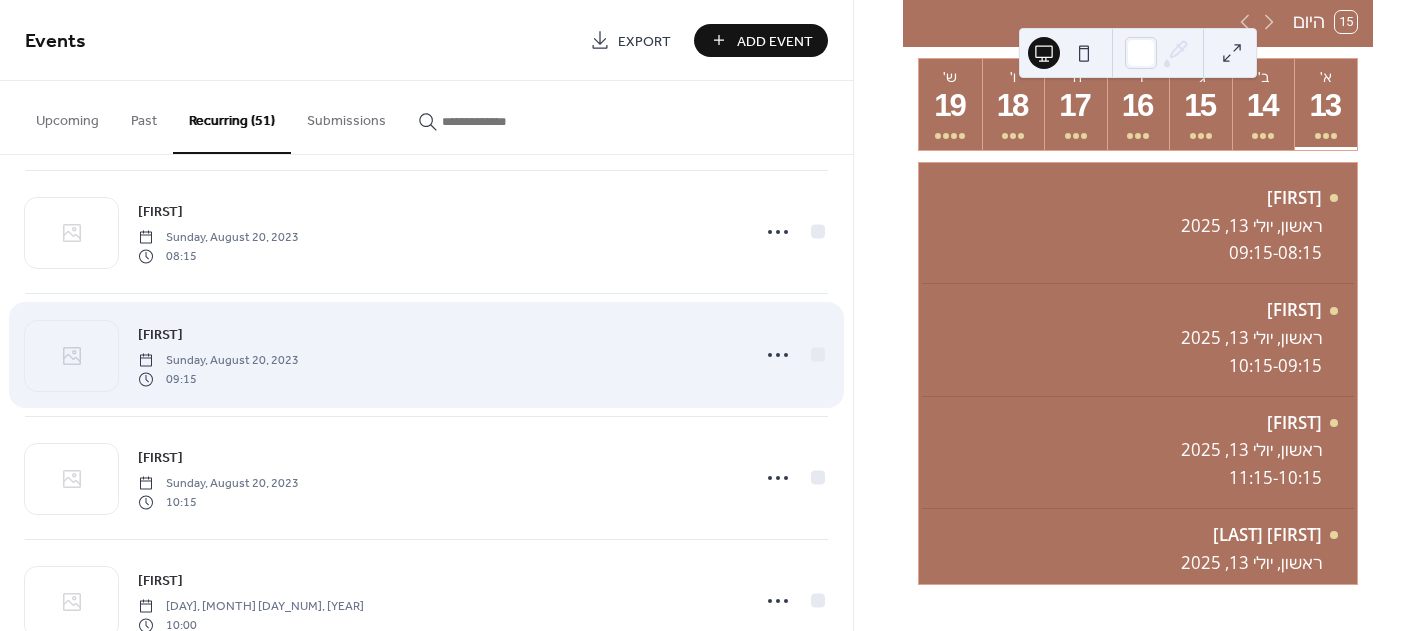 click on "תמר" at bounding box center (160, 335) 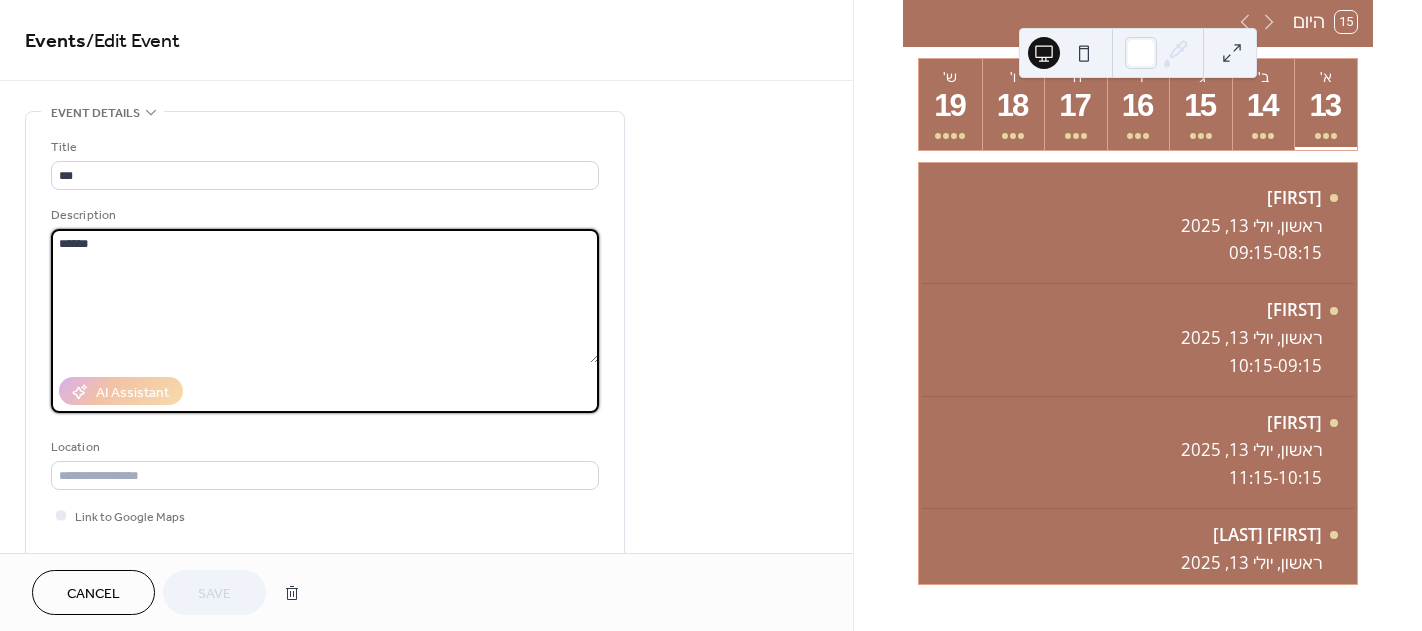 drag, startPoint x: 137, startPoint y: 253, endPoint x: -31, endPoint y: 242, distance: 168.35974 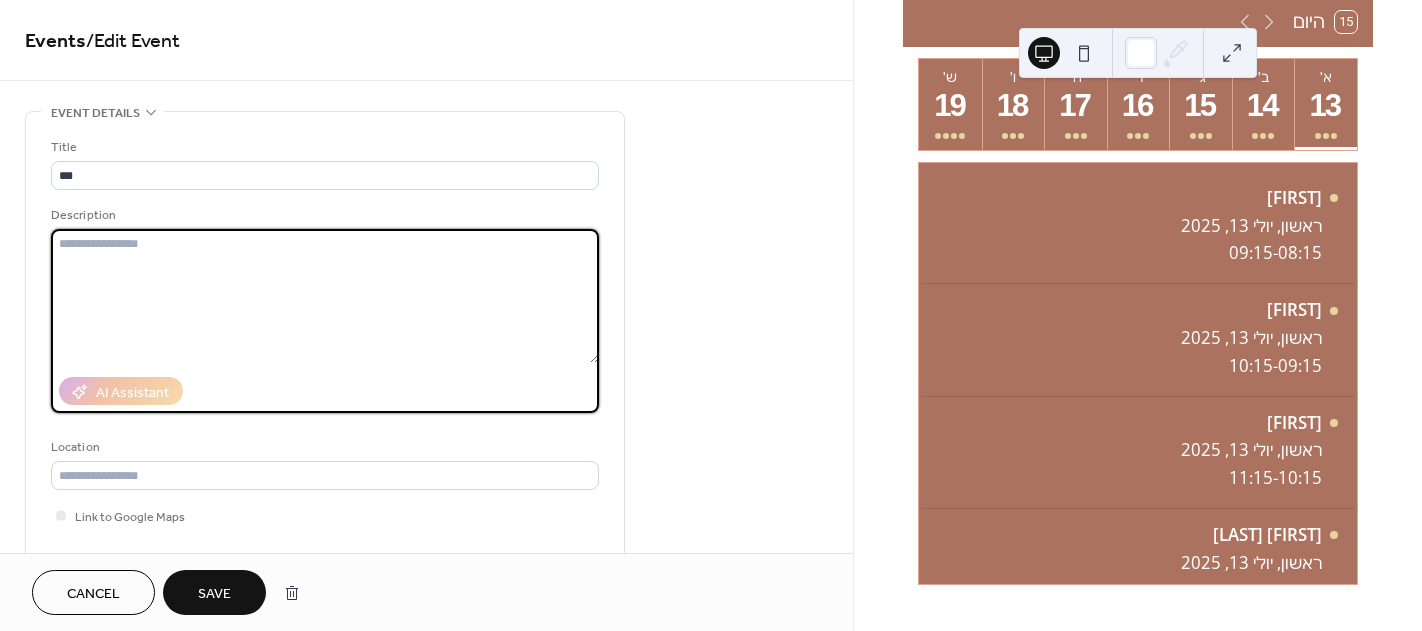 type 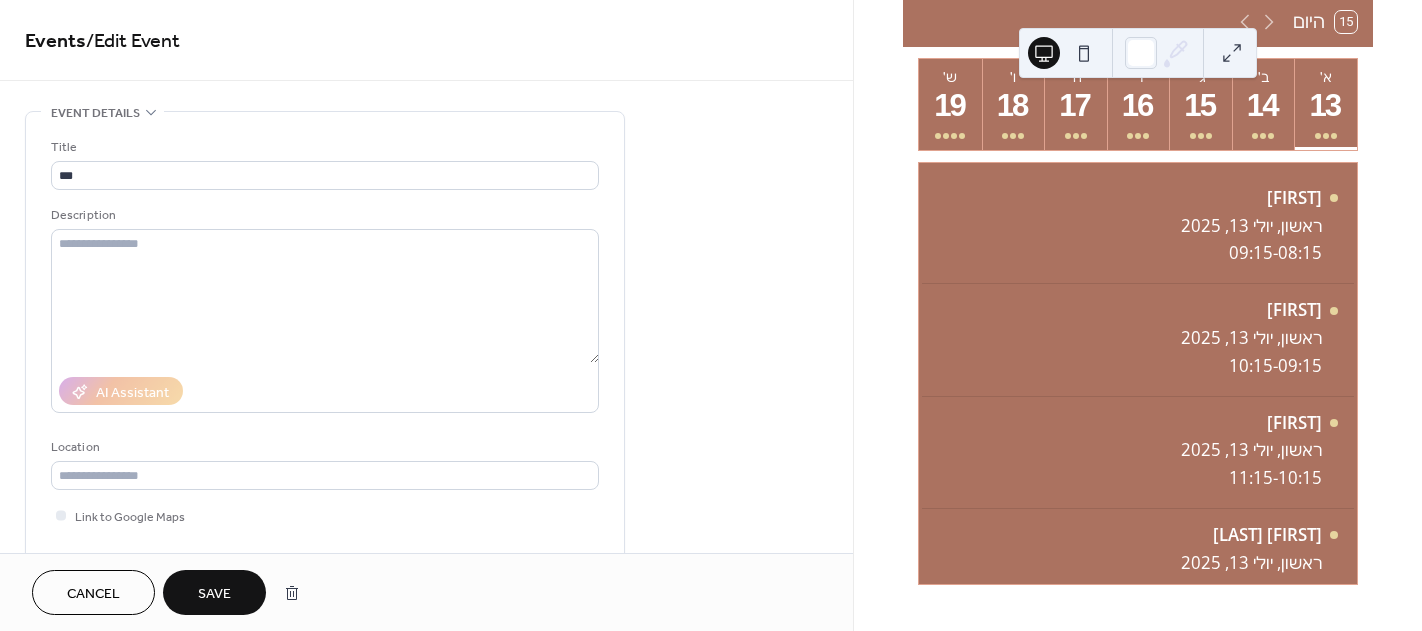 click on "Save" at bounding box center [214, 594] 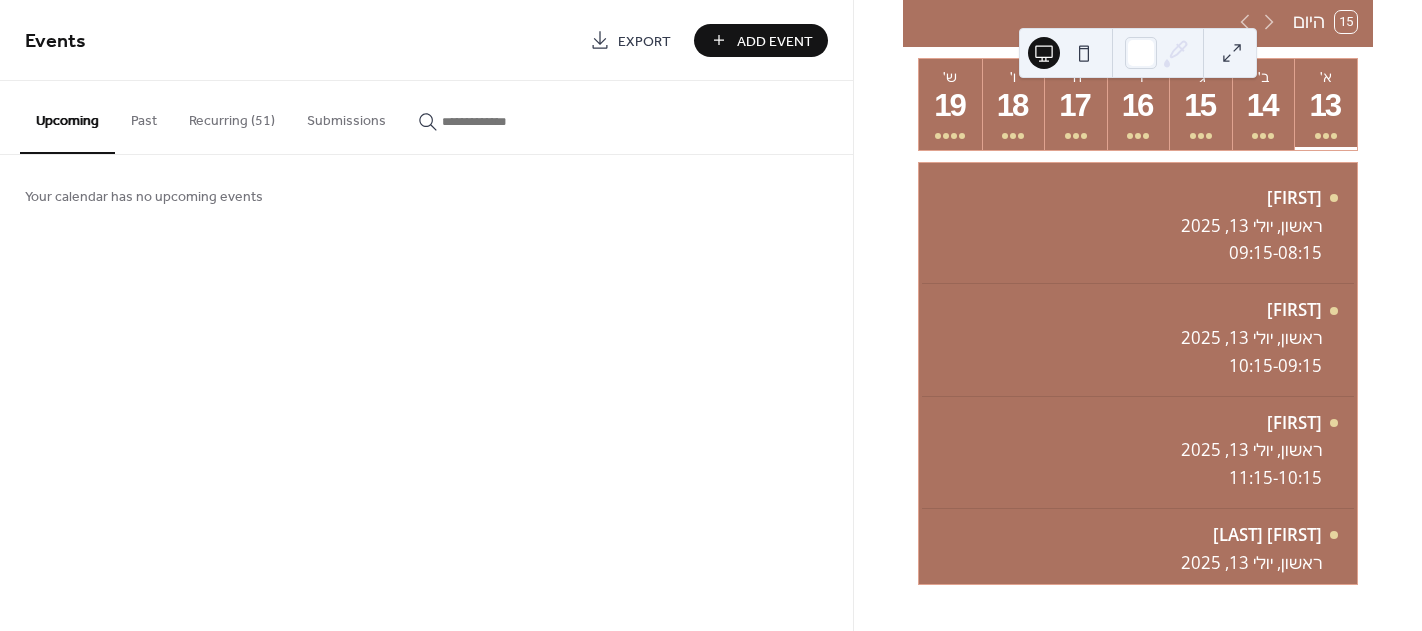 click on "Add Event" at bounding box center (775, 41) 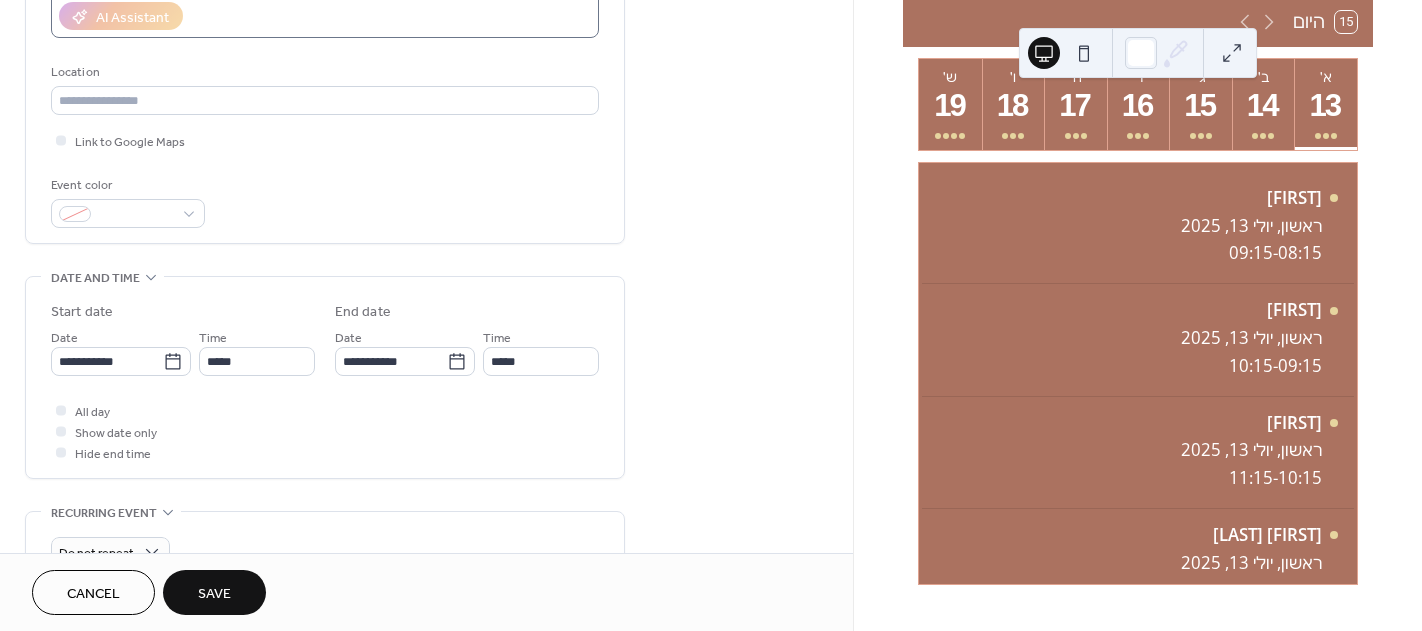 scroll, scrollTop: 400, scrollLeft: 0, axis: vertical 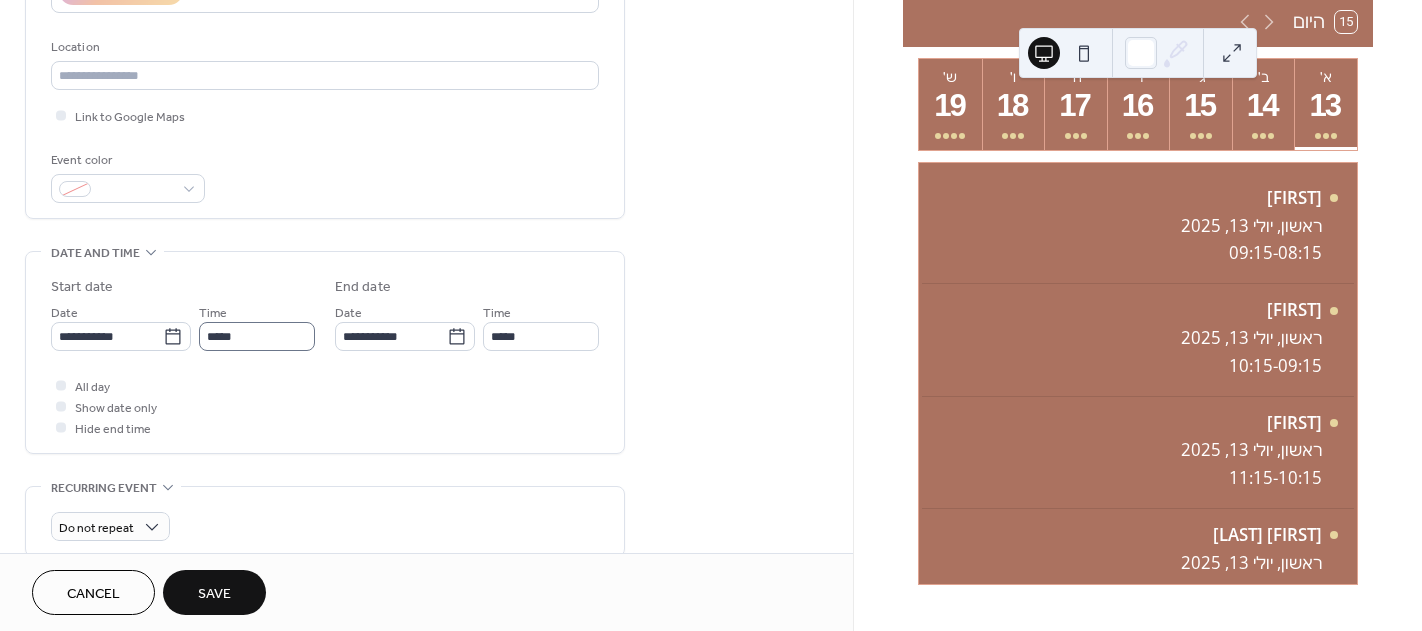 type on "***" 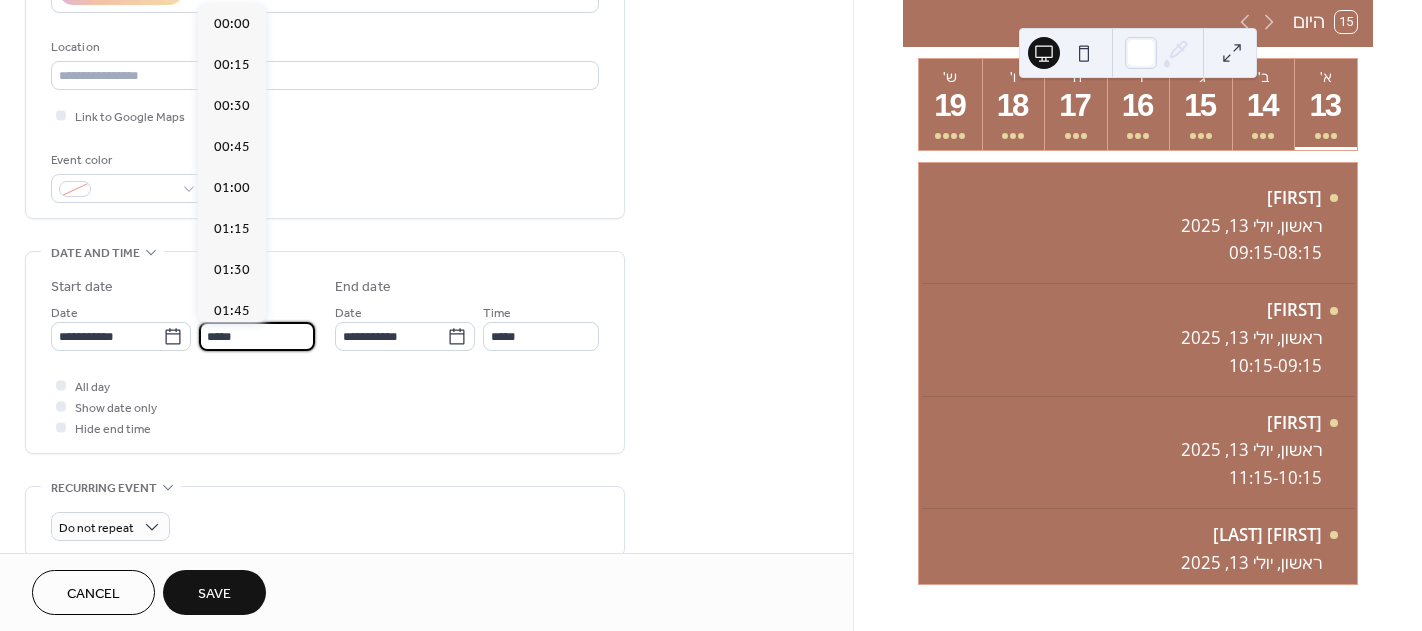 scroll, scrollTop: 1968, scrollLeft: 0, axis: vertical 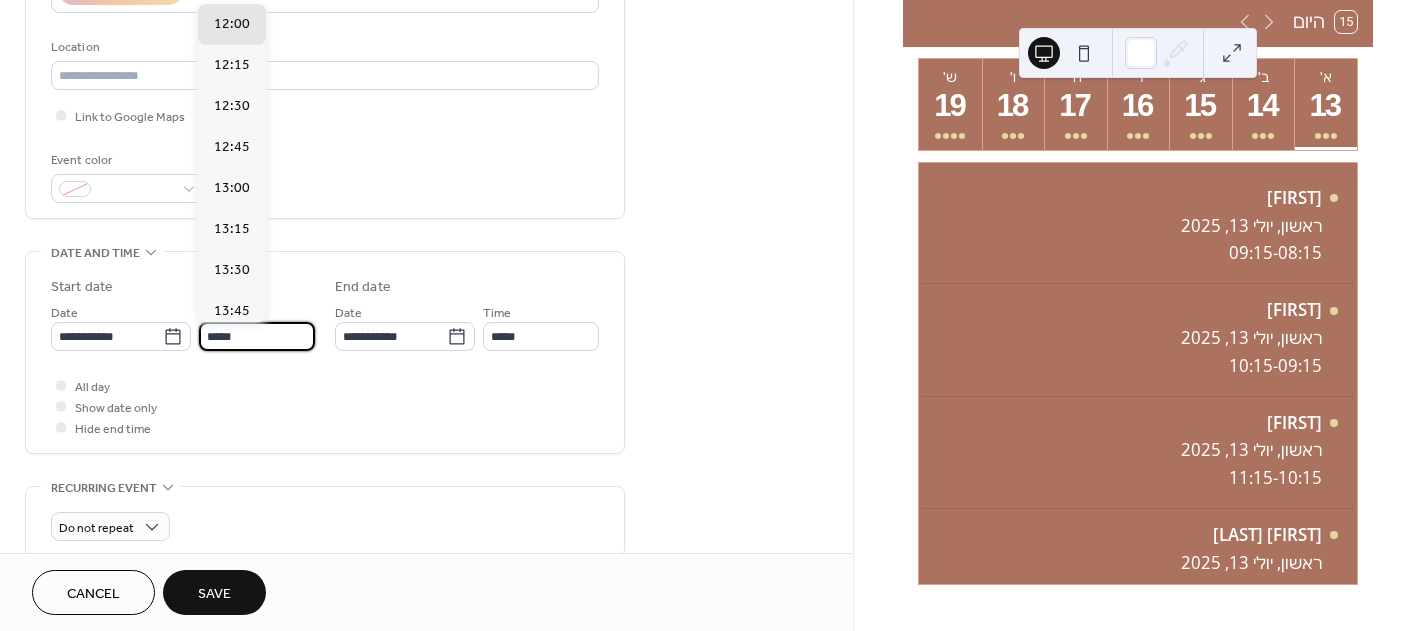 click on "*****" at bounding box center (257, 336) 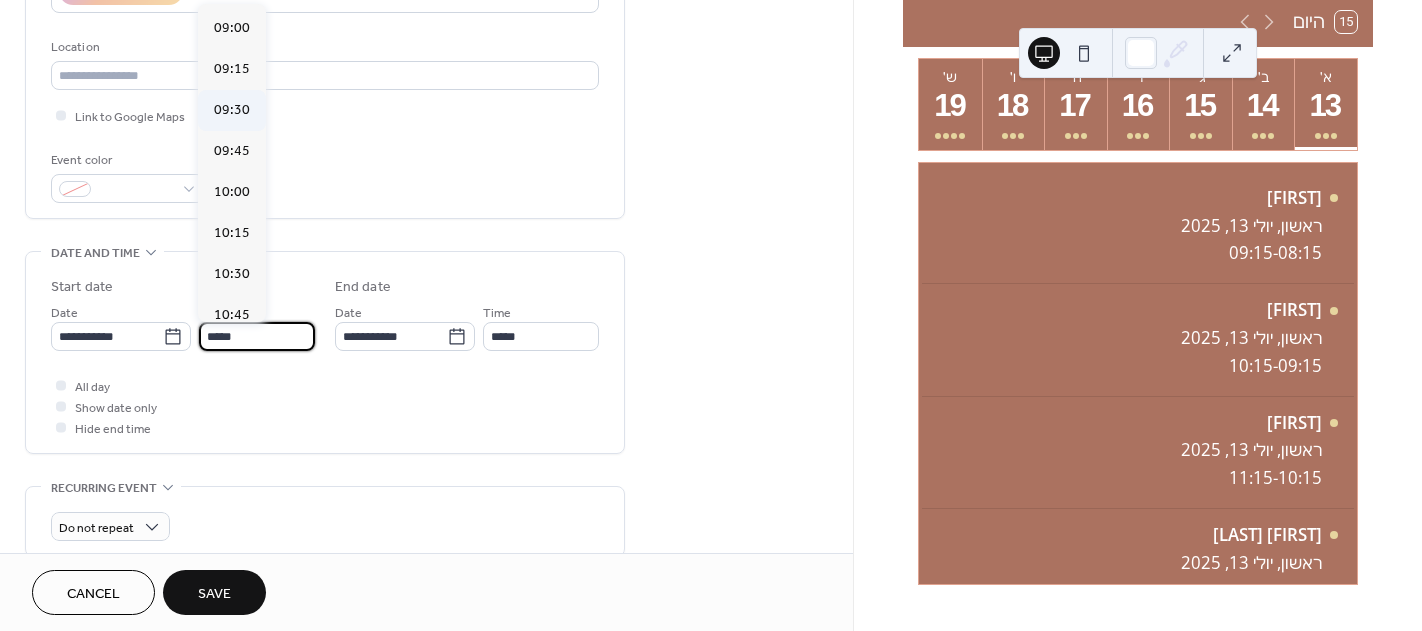 scroll, scrollTop: 1468, scrollLeft: 0, axis: vertical 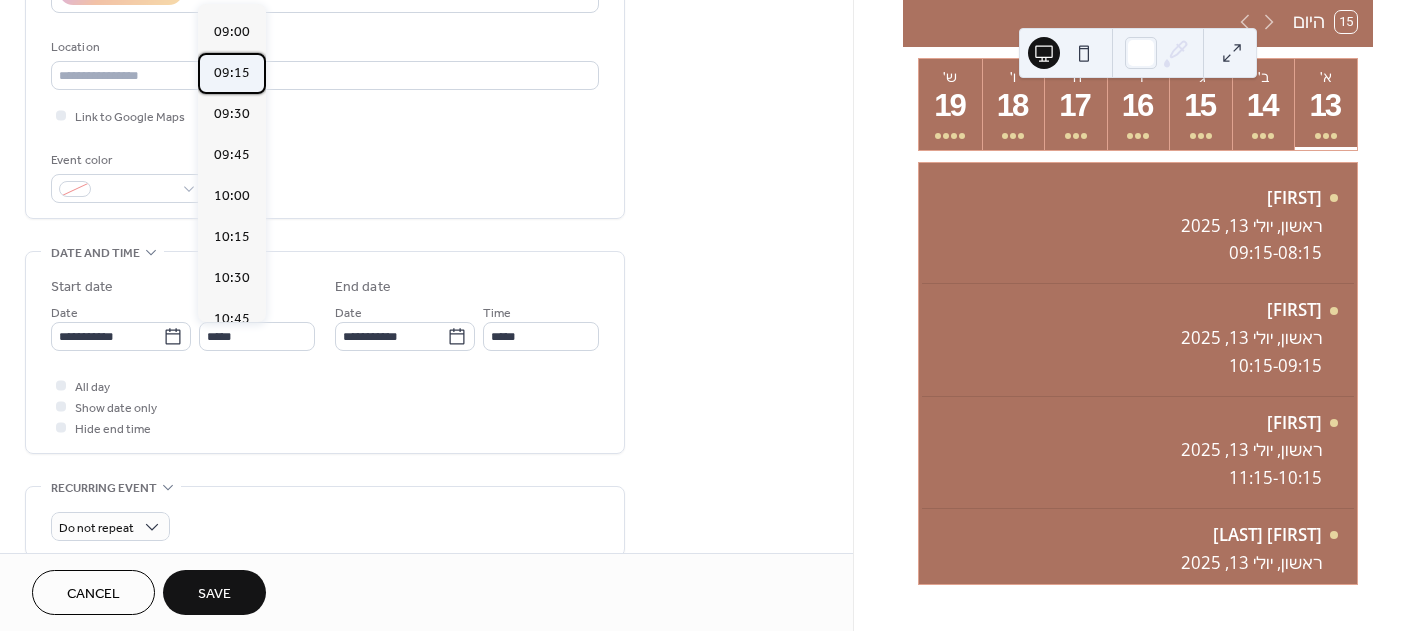 click on "09:15" at bounding box center [232, 73] 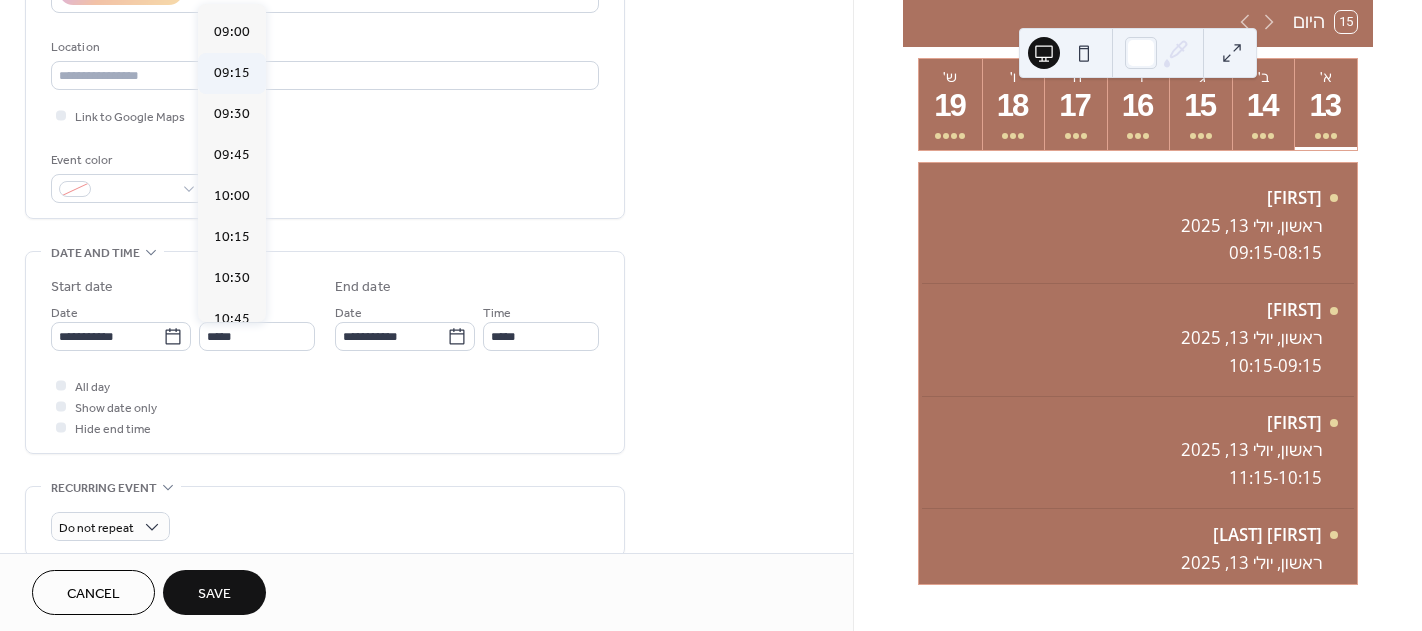 type on "*****" 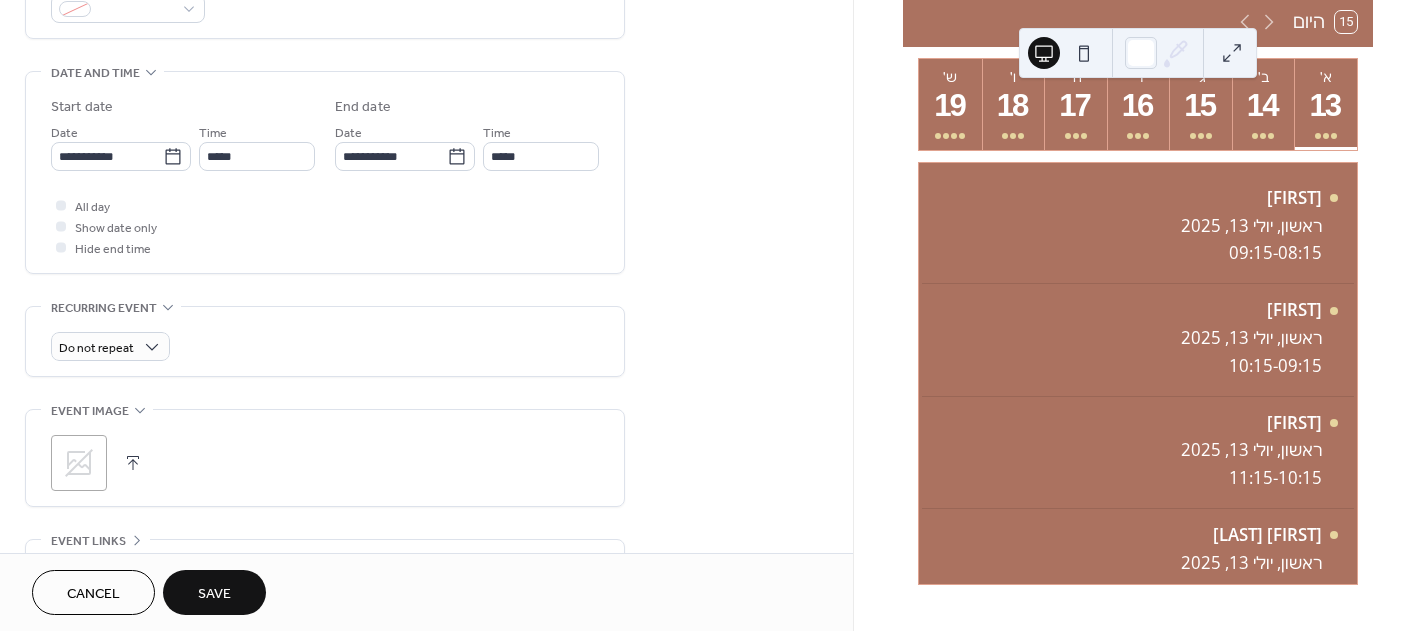 scroll, scrollTop: 576, scrollLeft: 0, axis: vertical 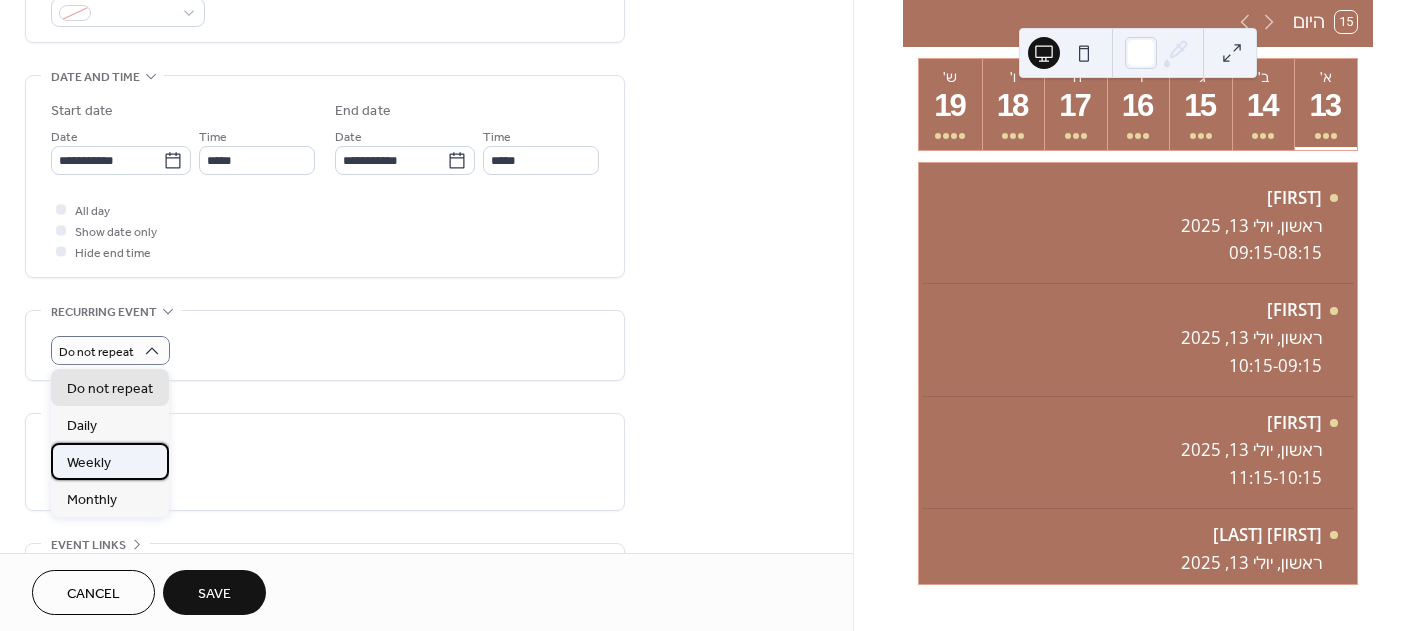 click on "Weekly" at bounding box center [110, 461] 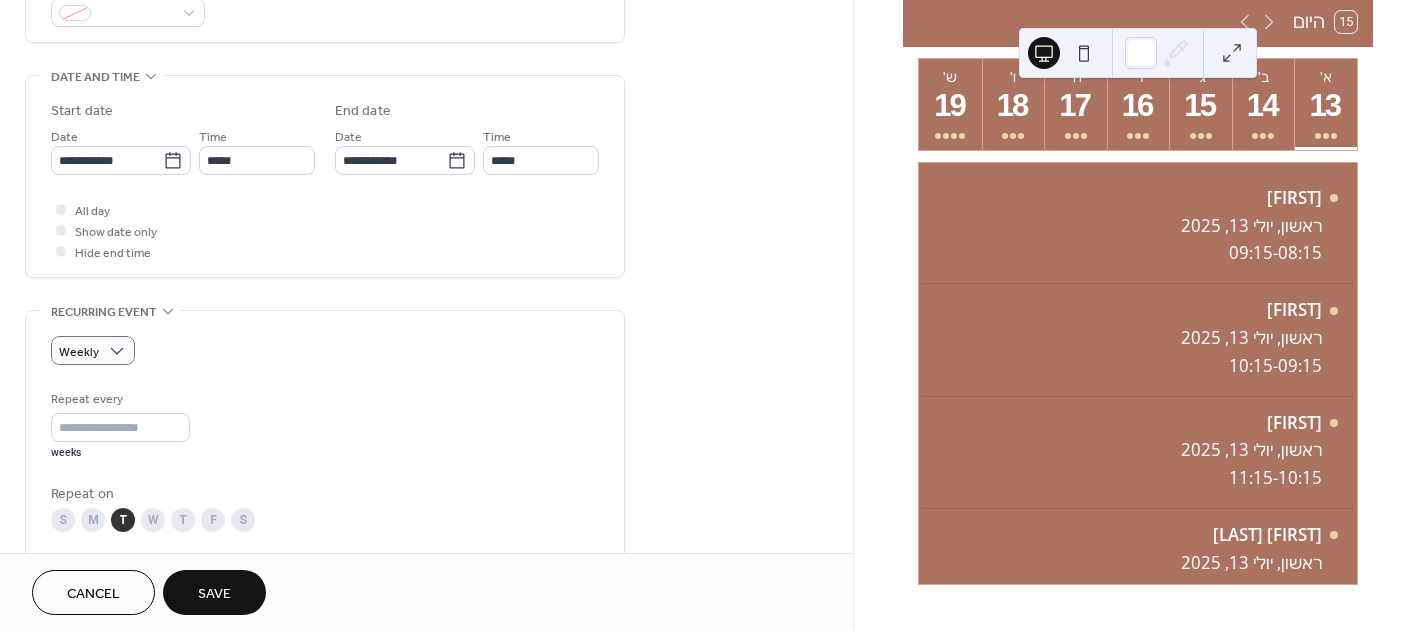 click on "M" at bounding box center (93, 520) 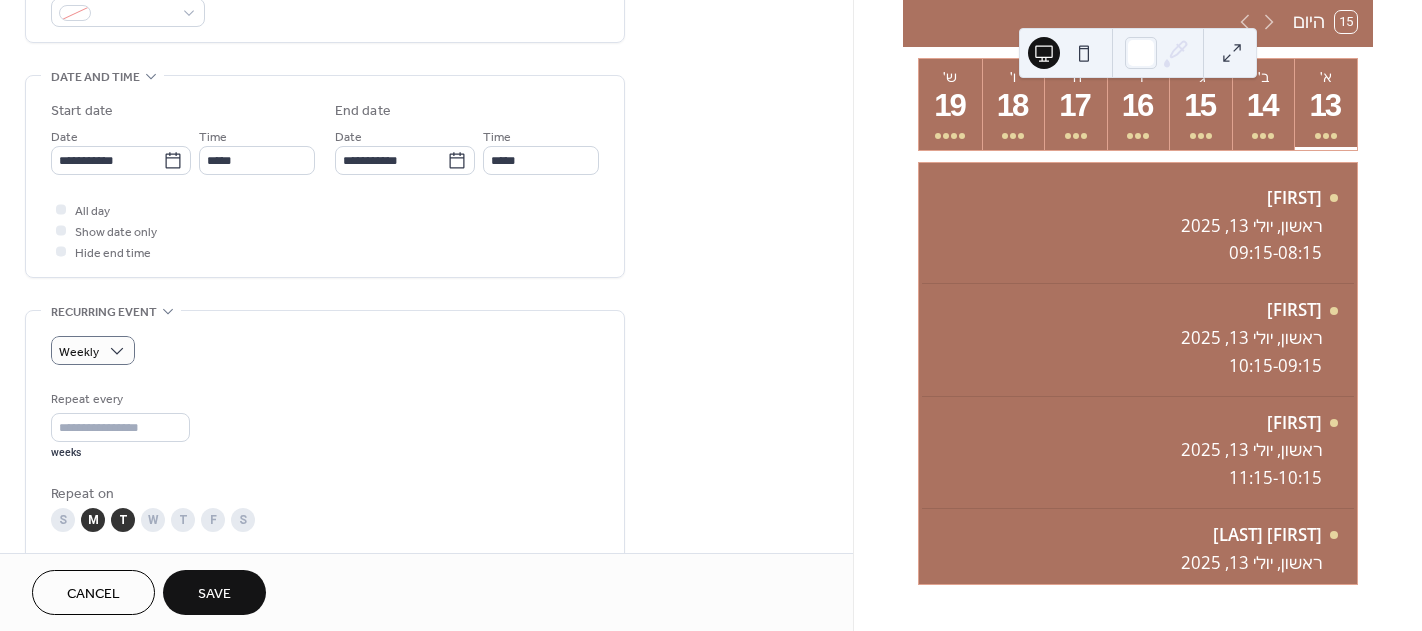 click on "Save" at bounding box center [214, 592] 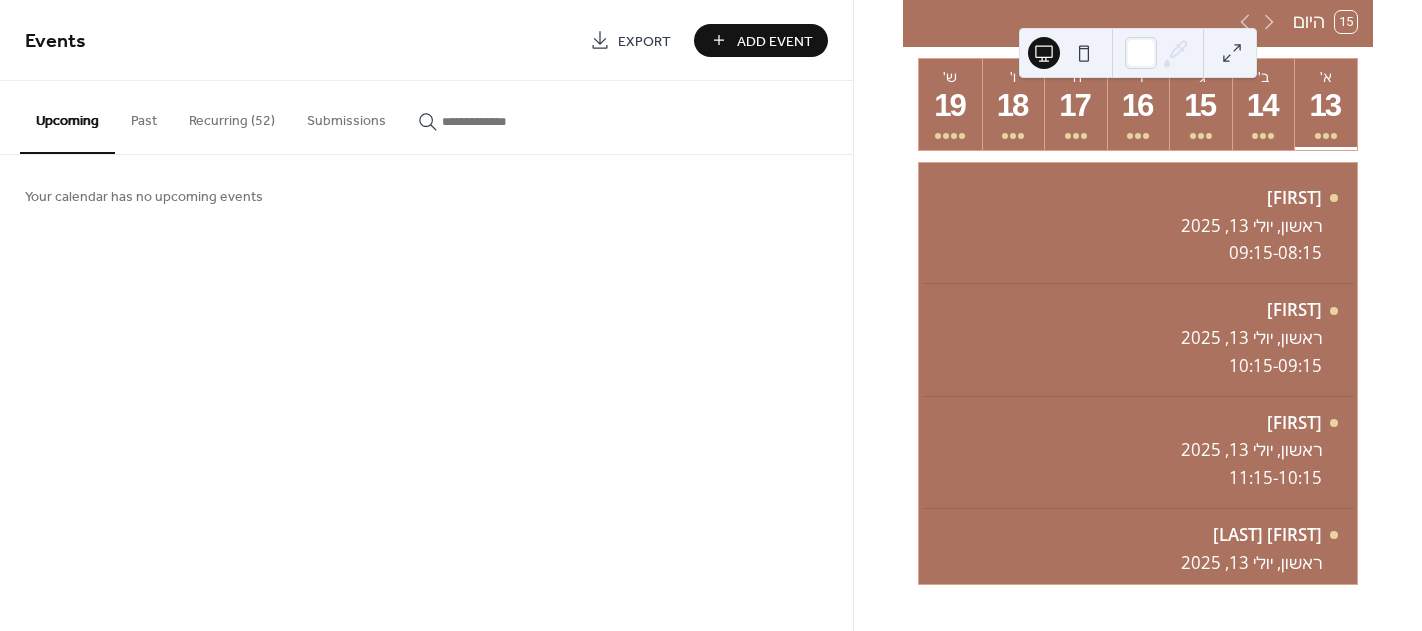 click on "Recurring (52)" at bounding box center (232, 116) 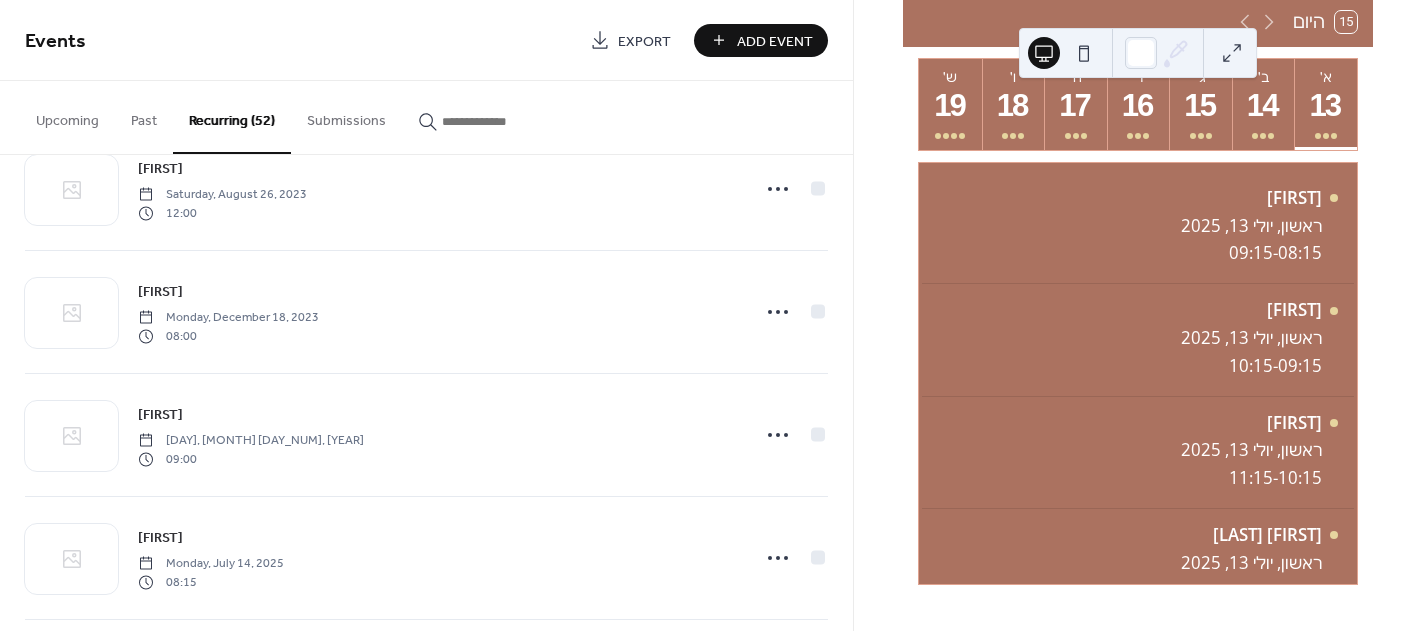 scroll, scrollTop: 5103, scrollLeft: 0, axis: vertical 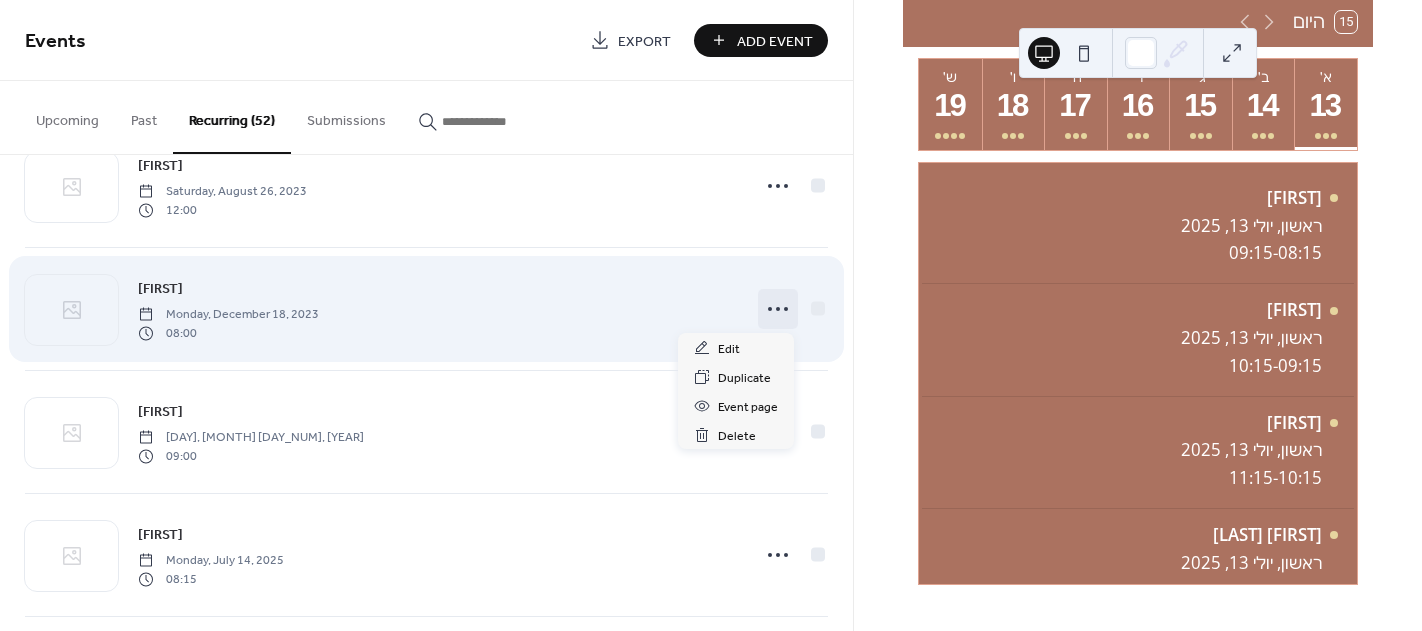 click 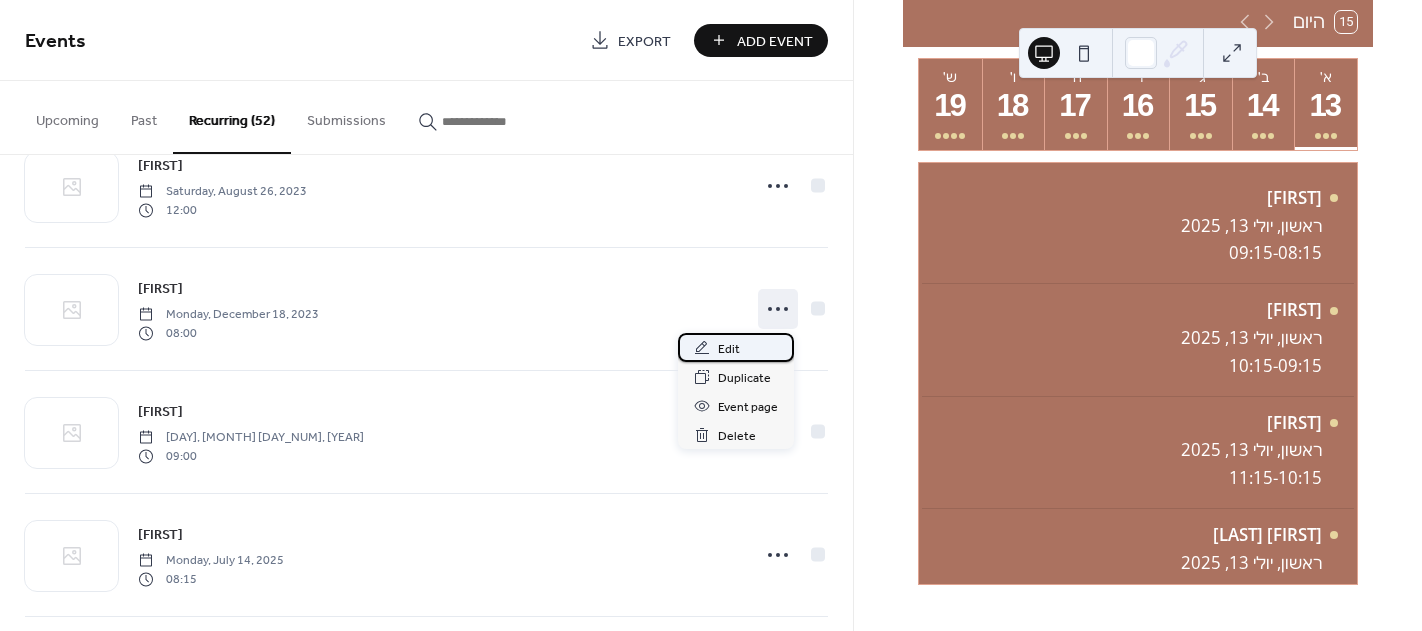click 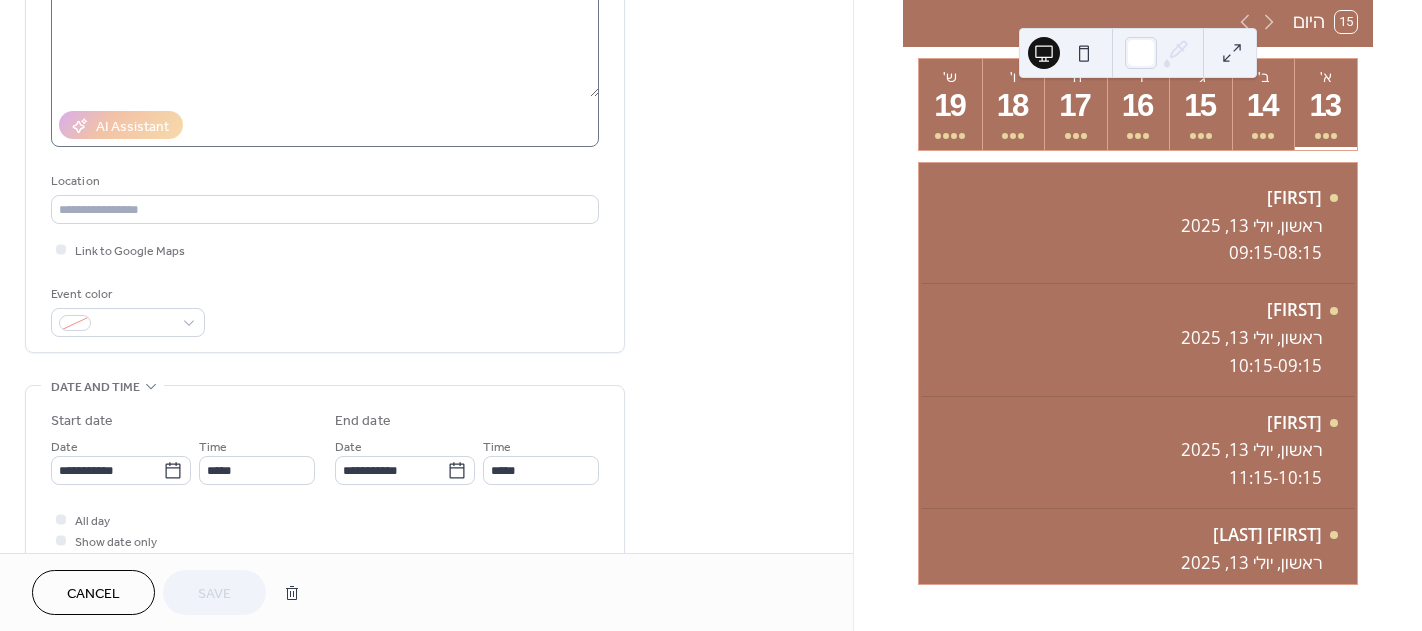 scroll, scrollTop: 300, scrollLeft: 0, axis: vertical 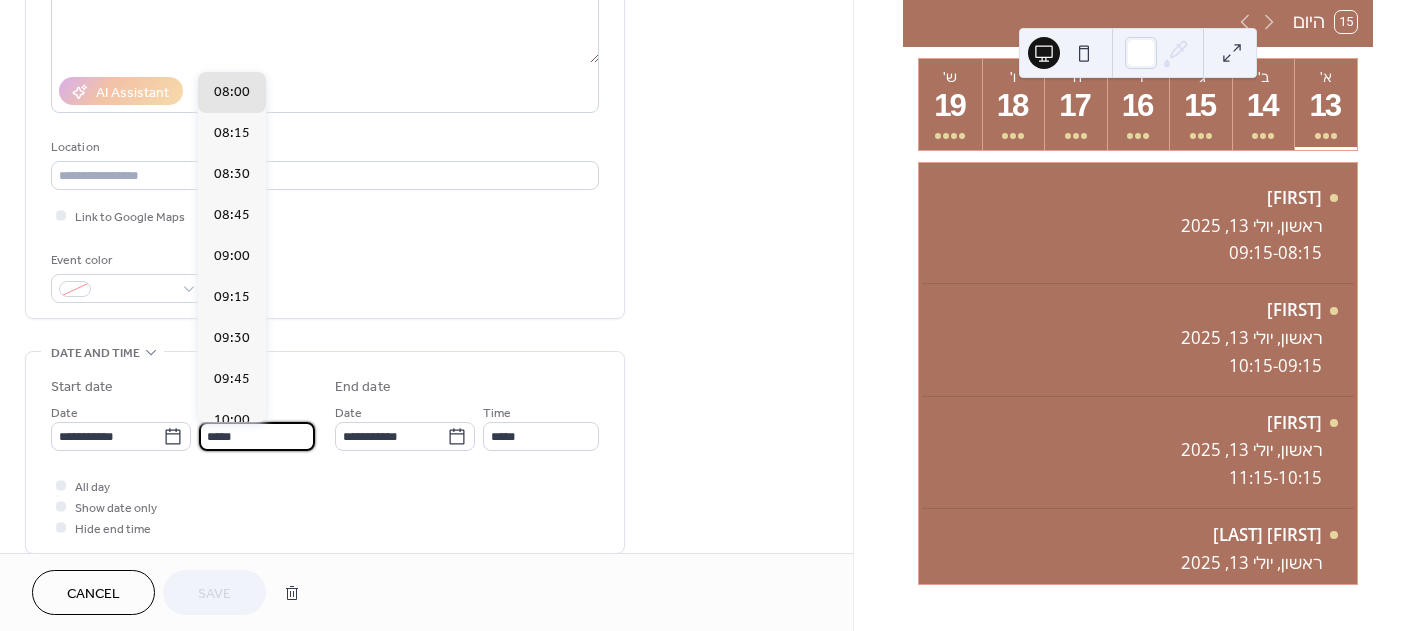 drag, startPoint x: 236, startPoint y: 439, endPoint x: 223, endPoint y: 437, distance: 13.152946 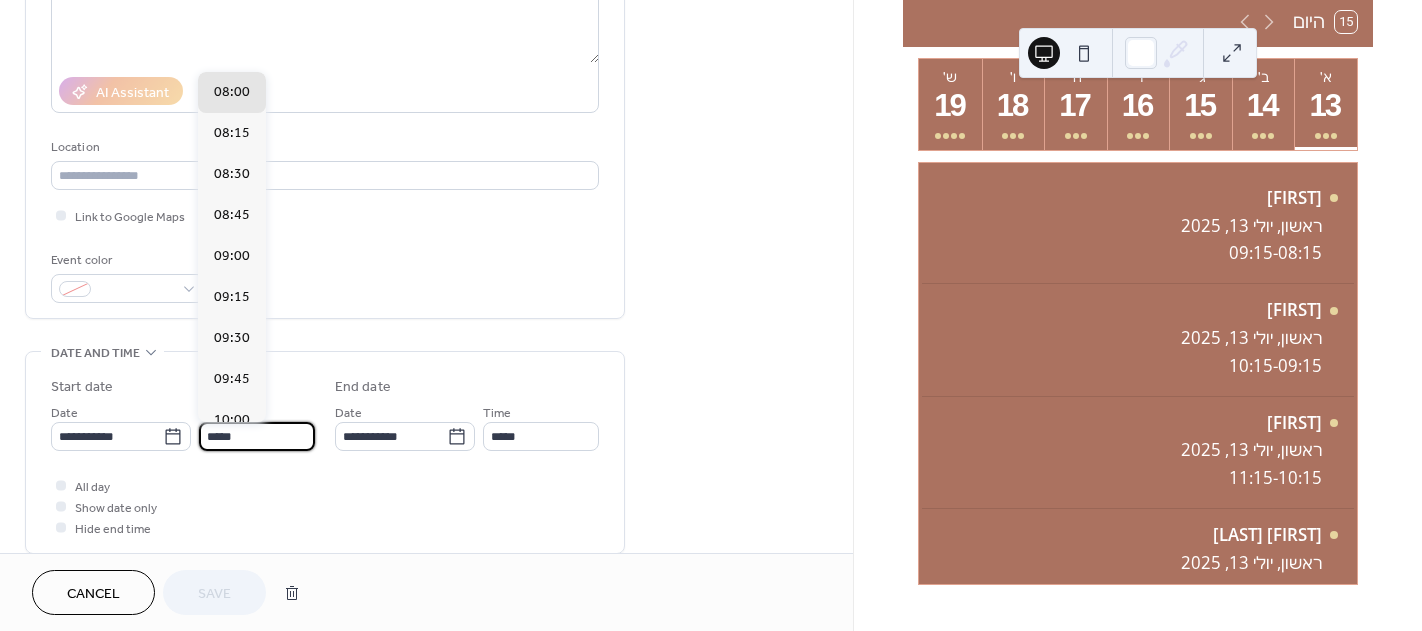 click on "*****" at bounding box center [257, 436] 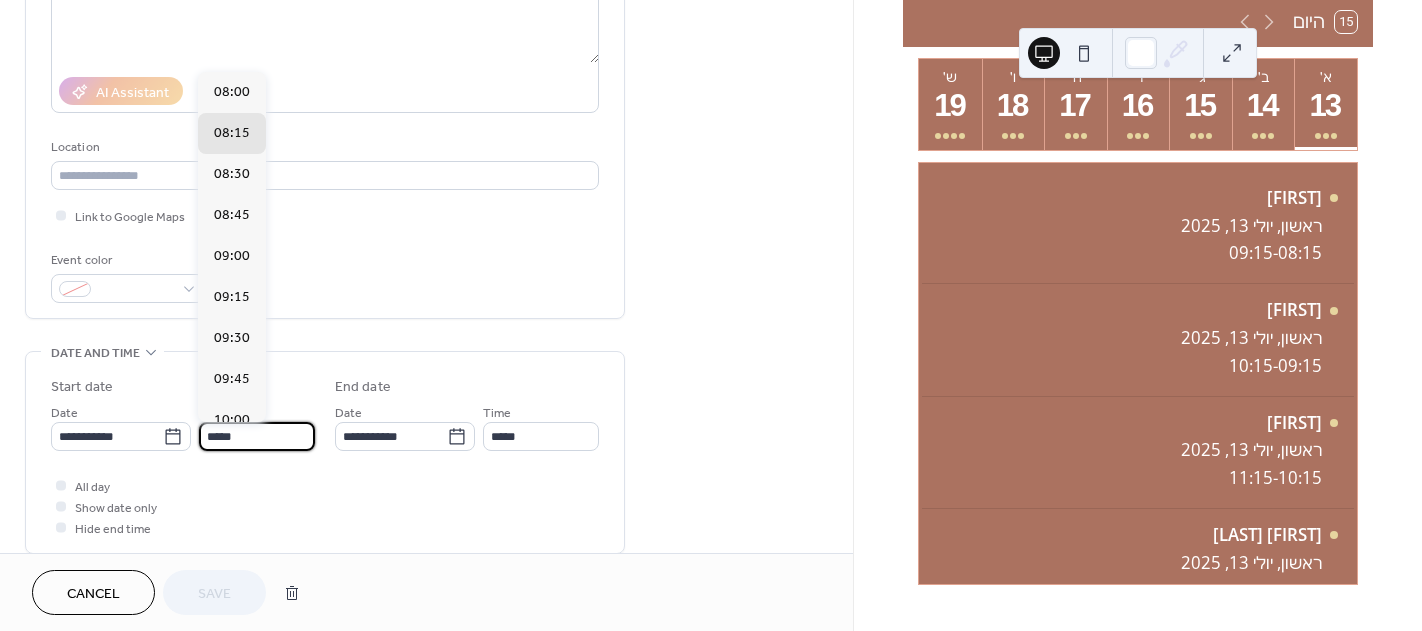 type on "*****" 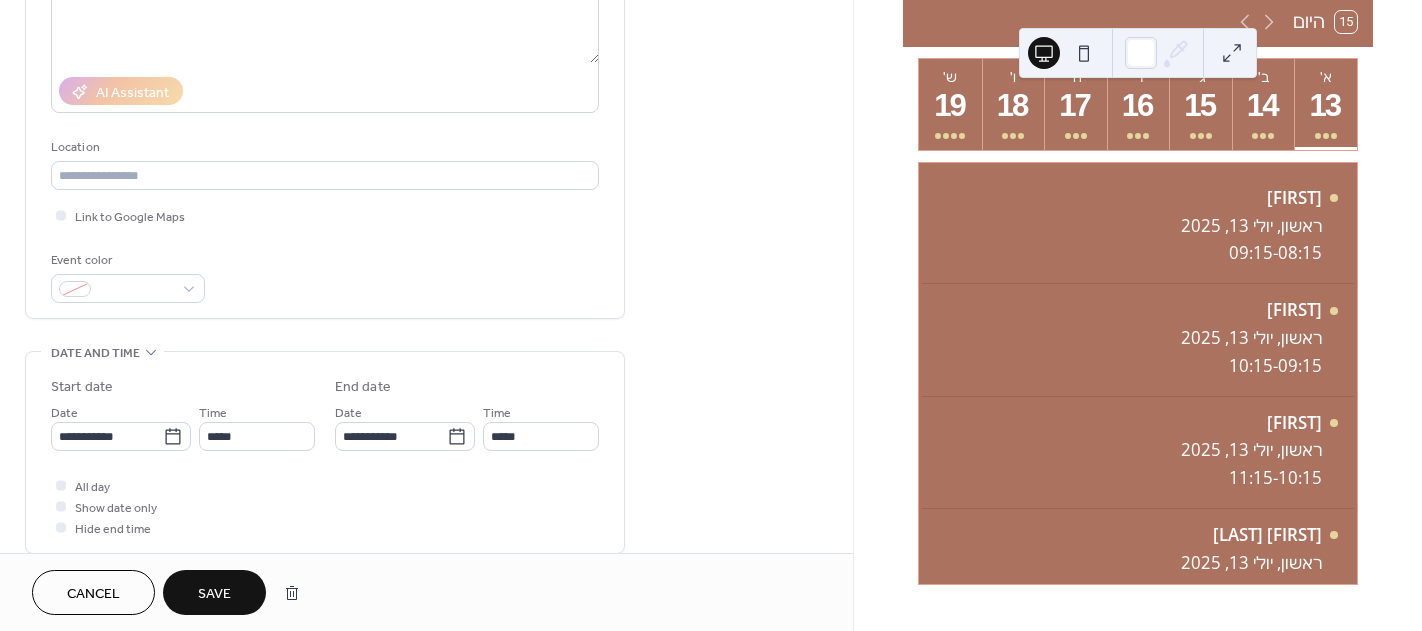 click on "All day Show date only Hide end time" at bounding box center (325, 506) 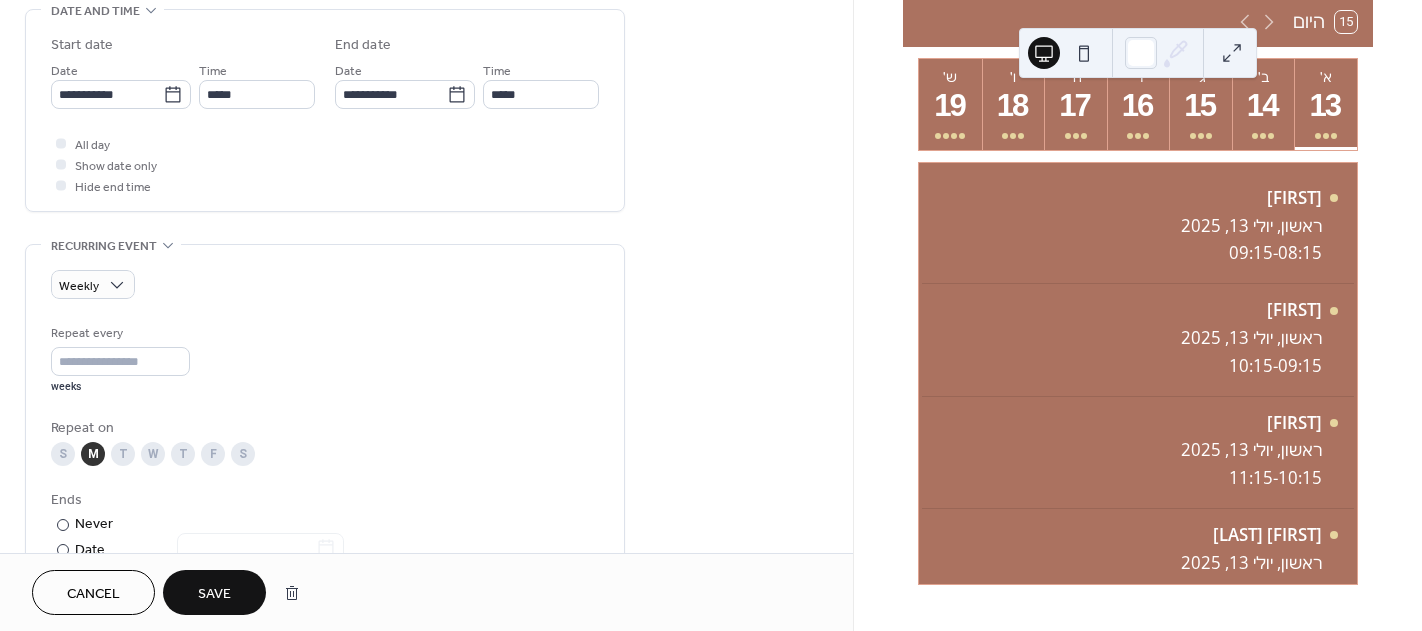 scroll, scrollTop: 700, scrollLeft: 0, axis: vertical 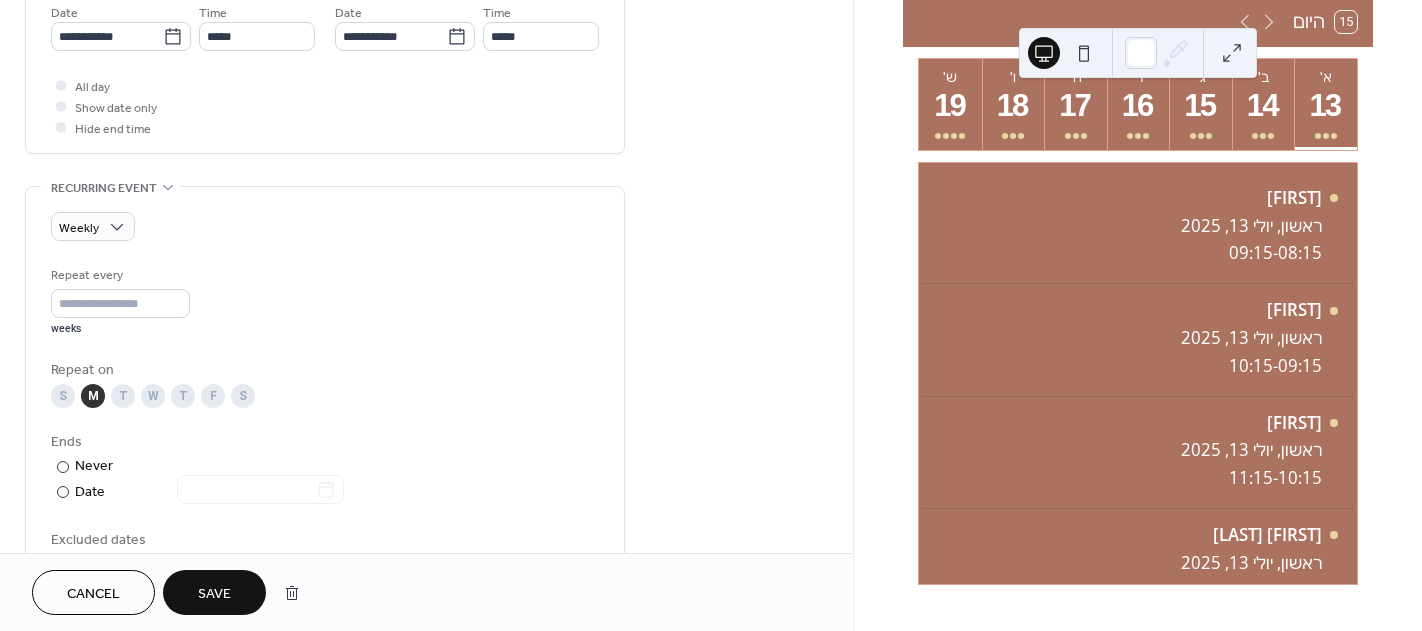 click on "Save" at bounding box center (214, 594) 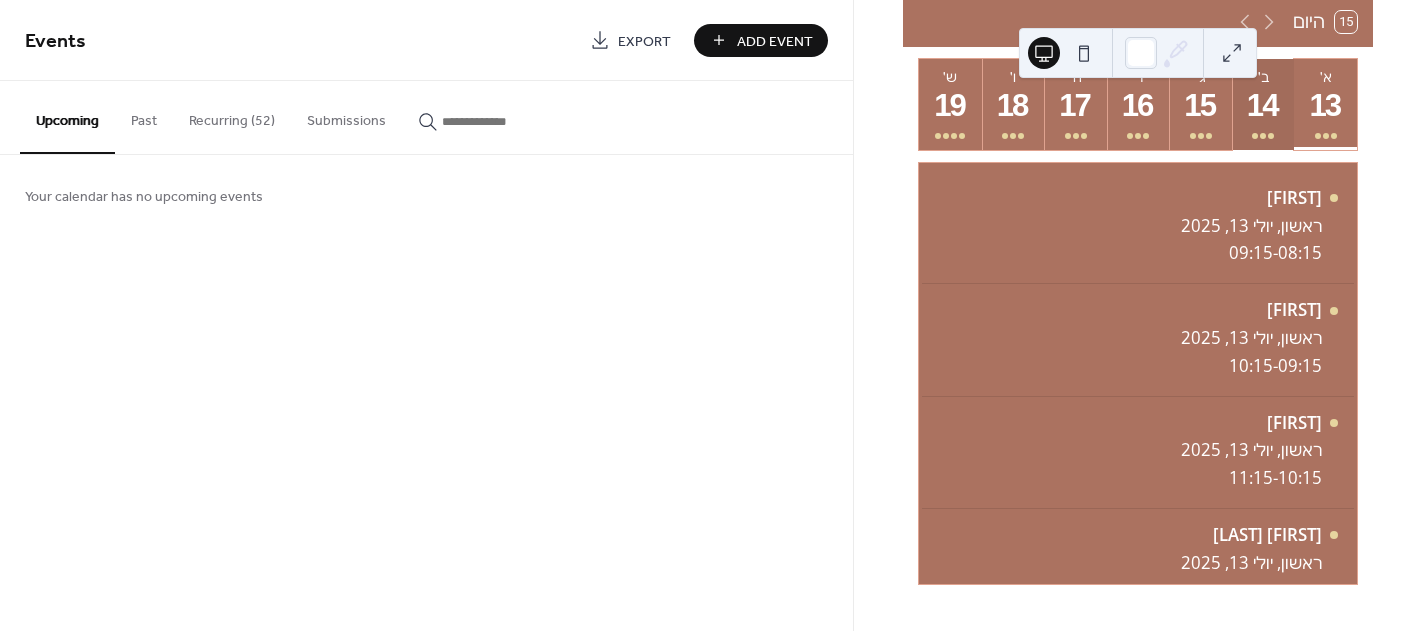 click on "14" at bounding box center [1262, 106] 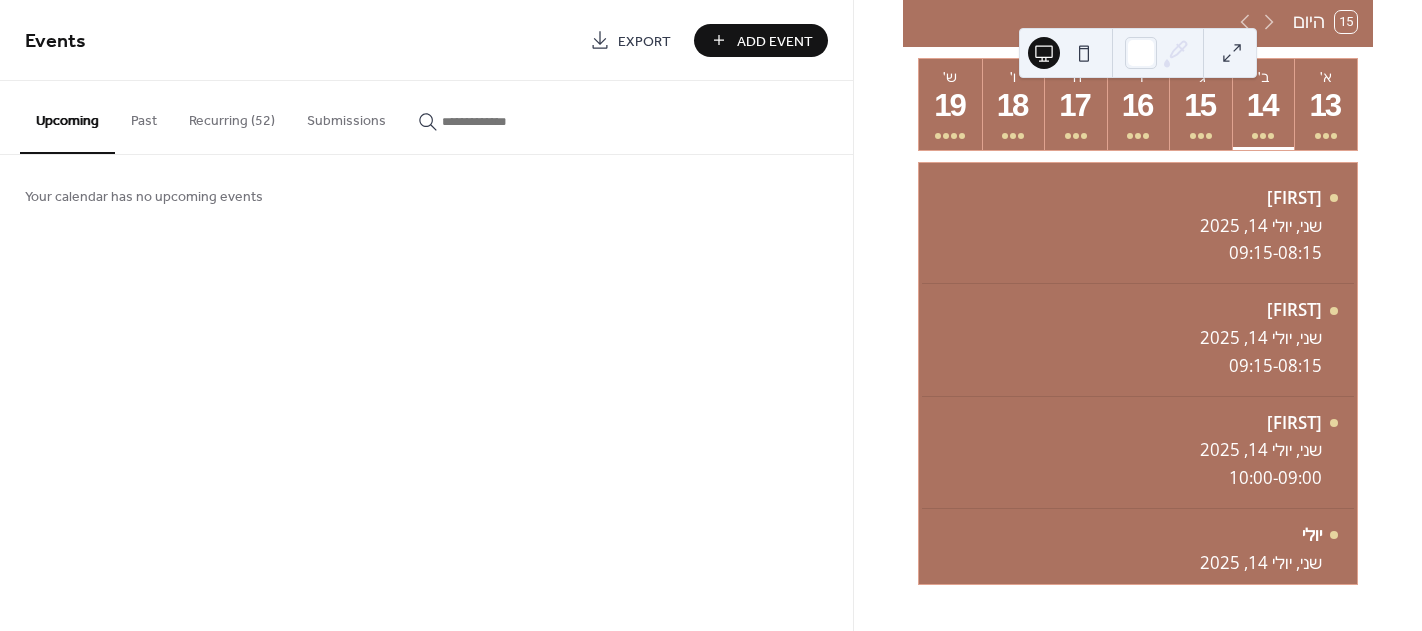 click on "Recurring (52)" at bounding box center (232, 116) 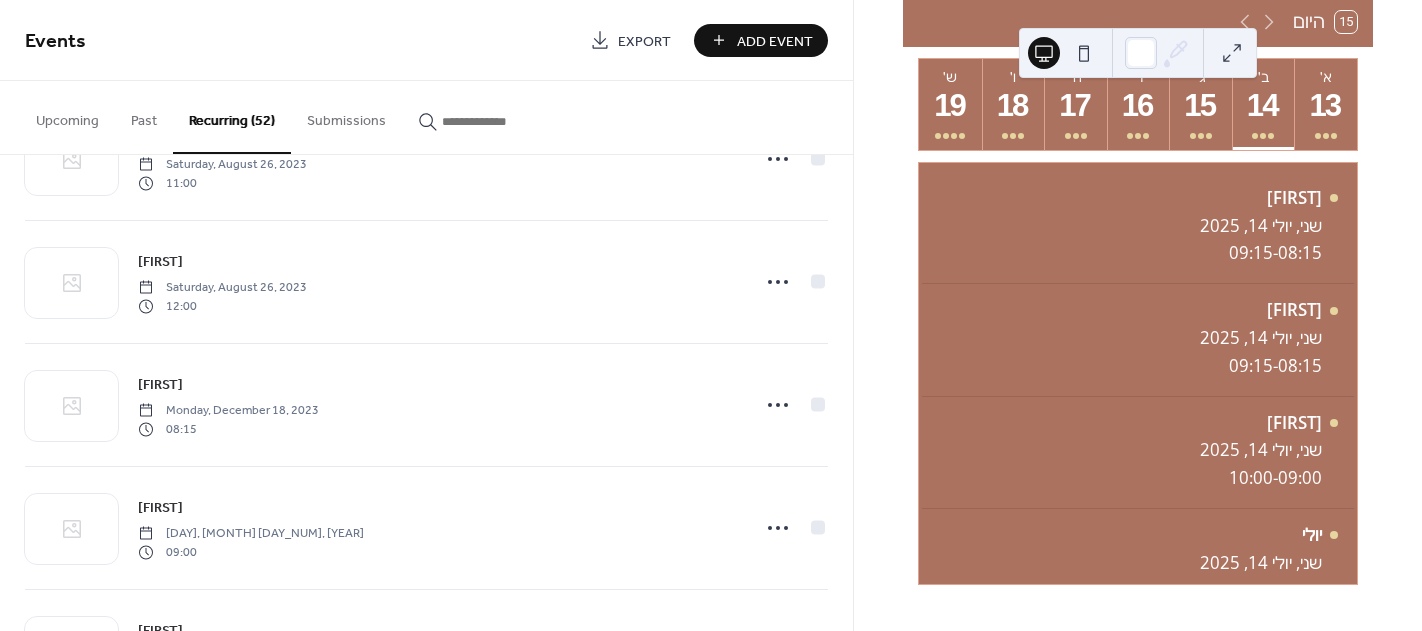 scroll, scrollTop: 3773, scrollLeft: 0, axis: vertical 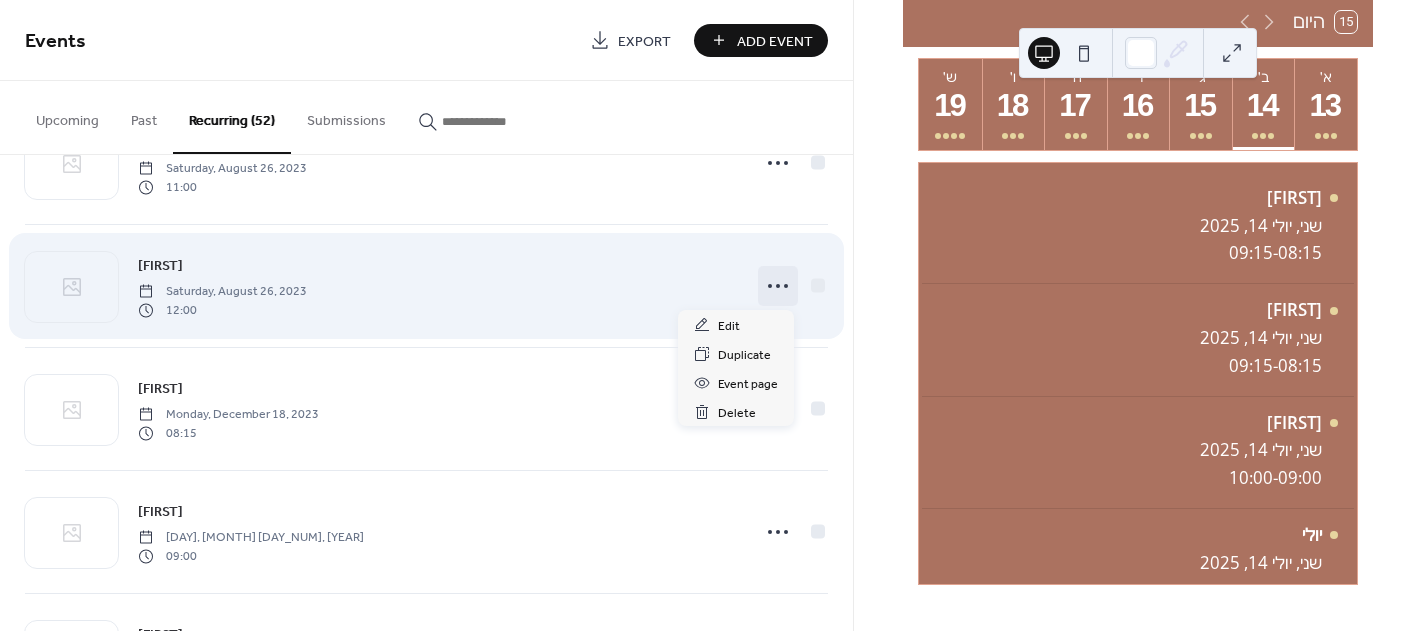 click 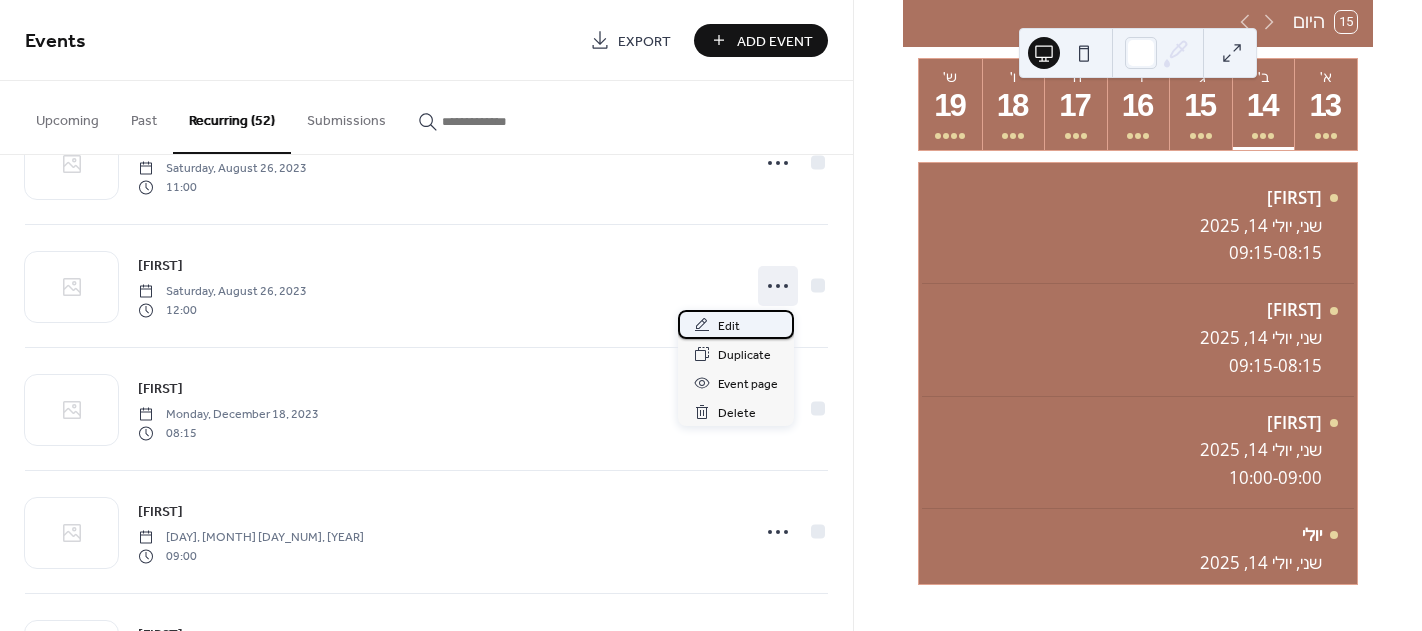 click on "Edit" at bounding box center (729, 326) 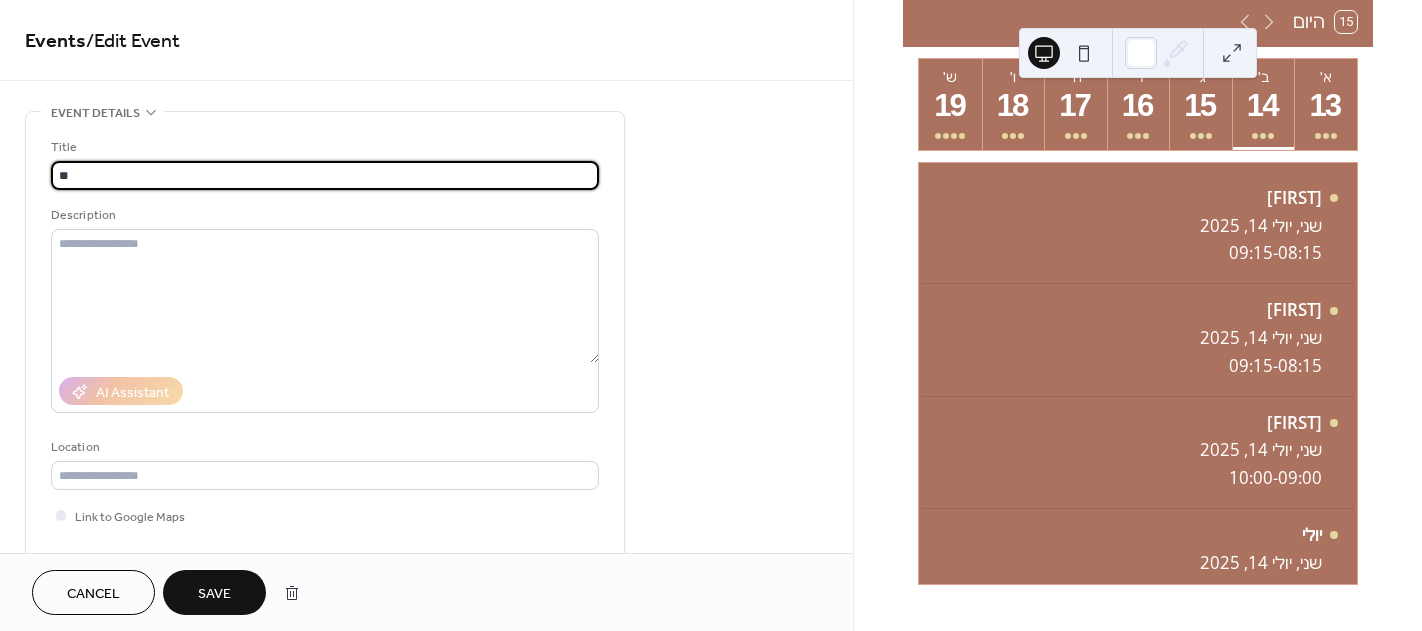 type on "*" 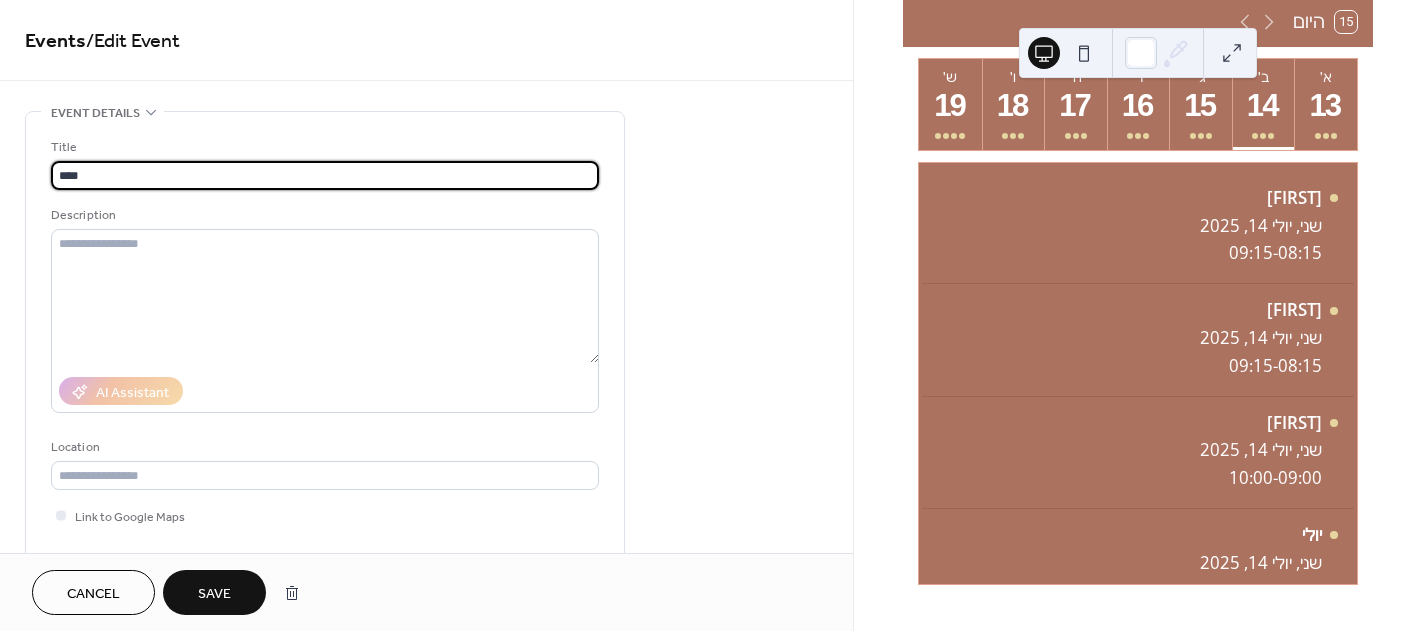 type on "****" 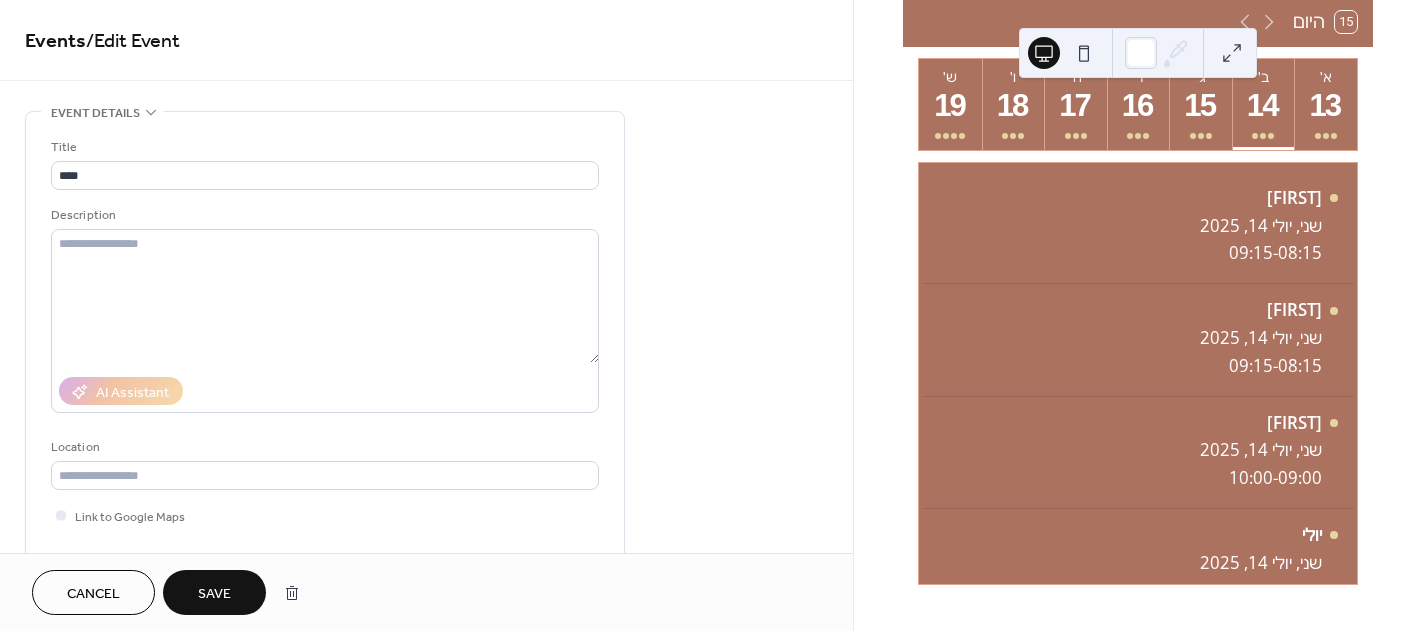 click on "Save" at bounding box center [214, 594] 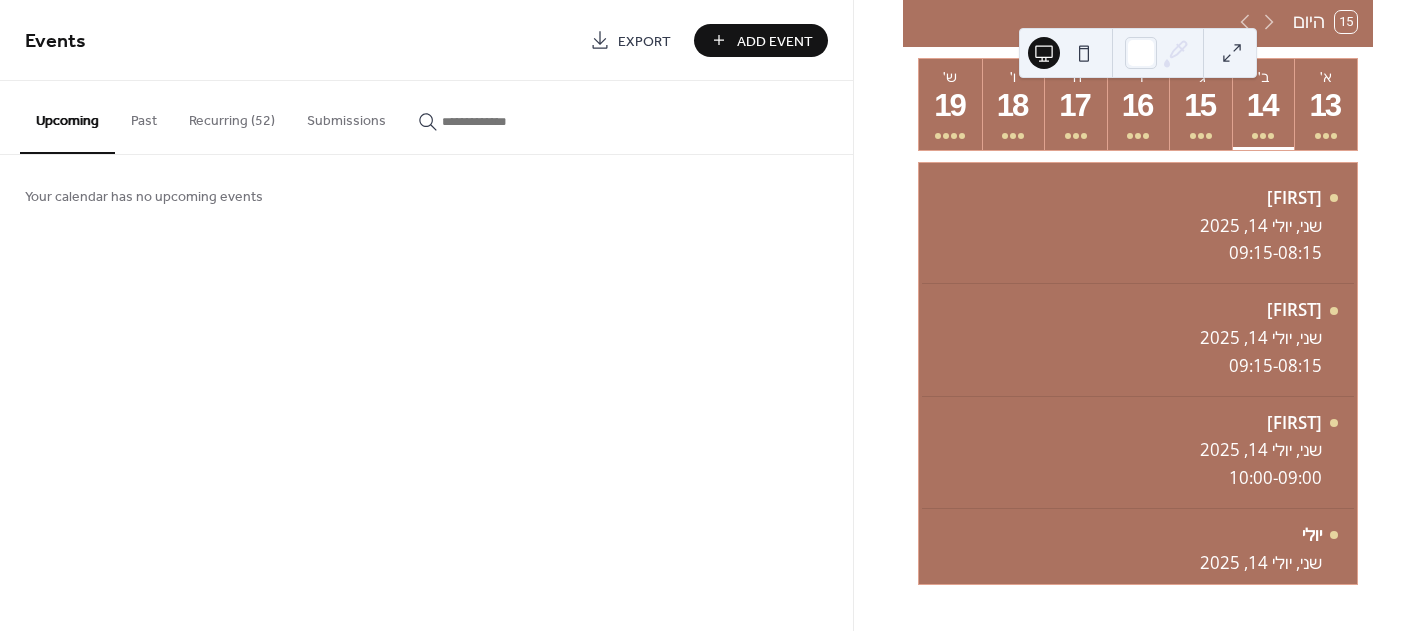 click on "Recurring (52)" at bounding box center (232, 116) 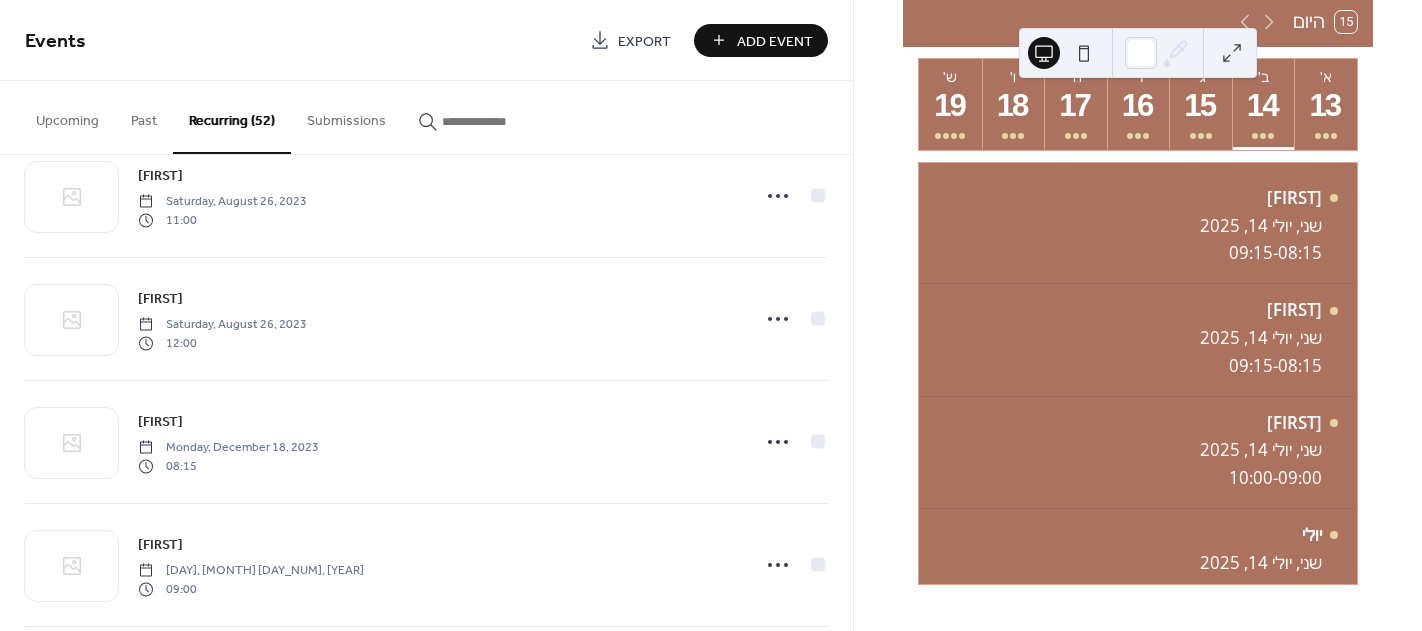 scroll, scrollTop: 5003, scrollLeft: 0, axis: vertical 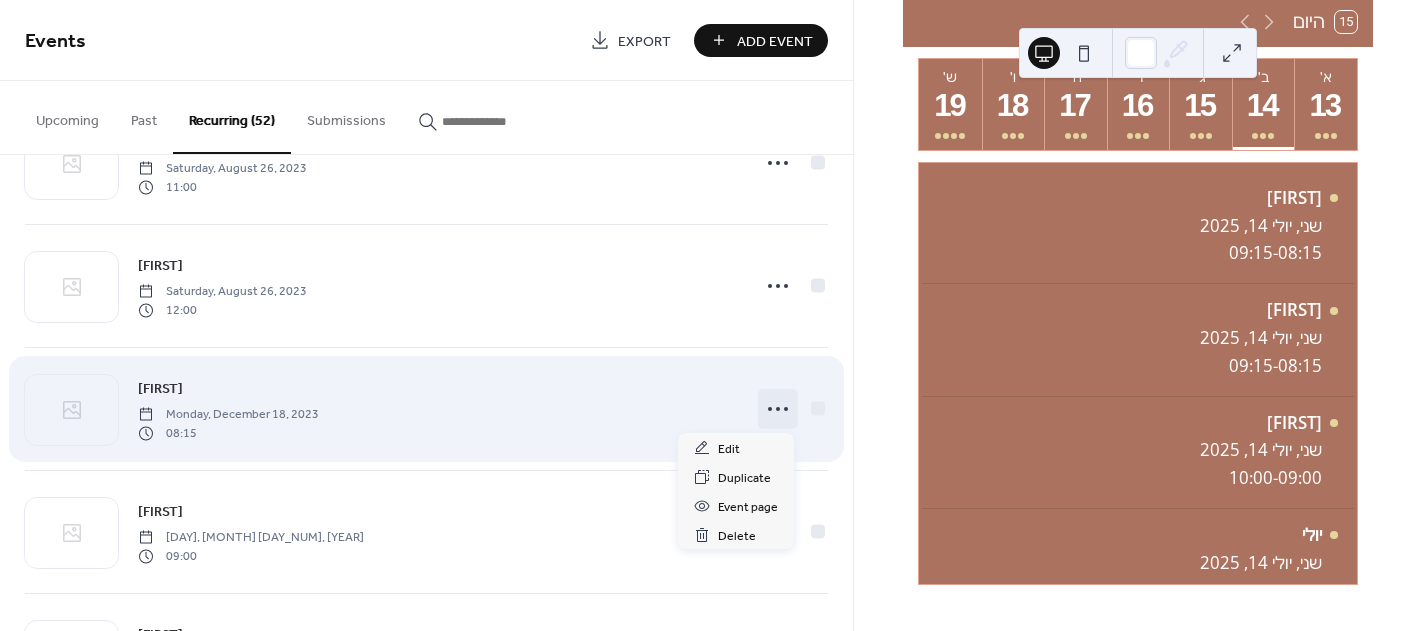 click 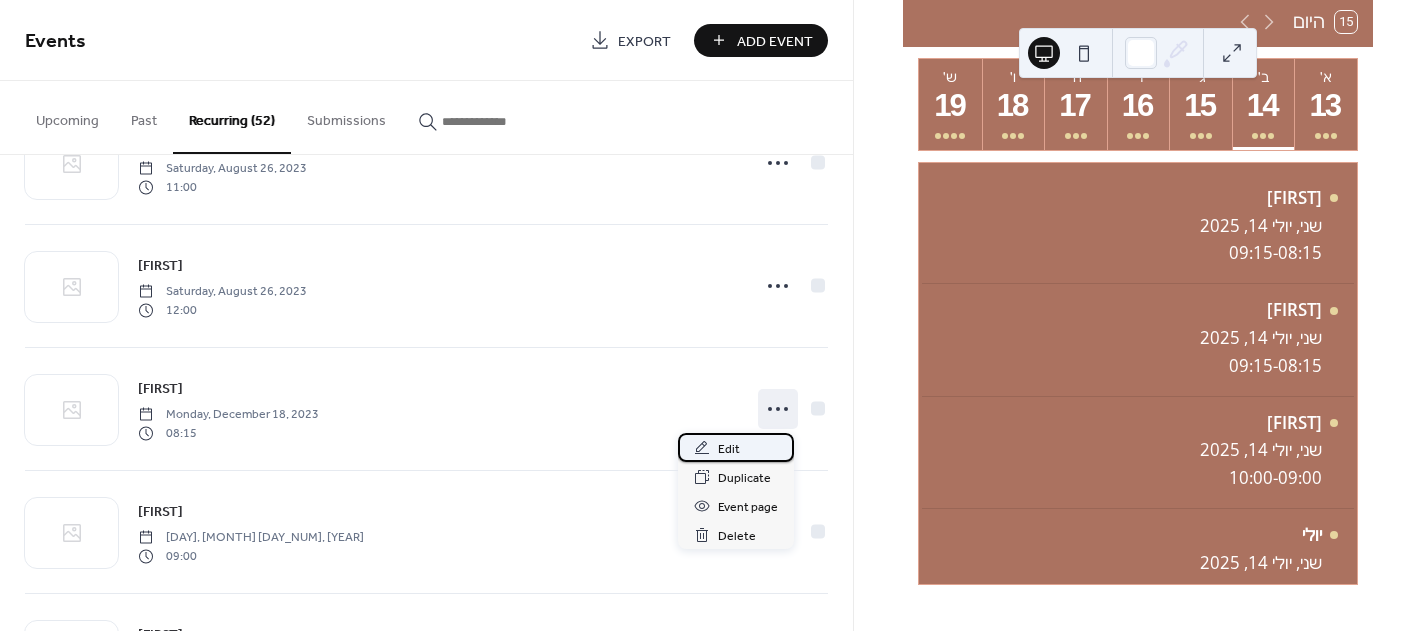 click 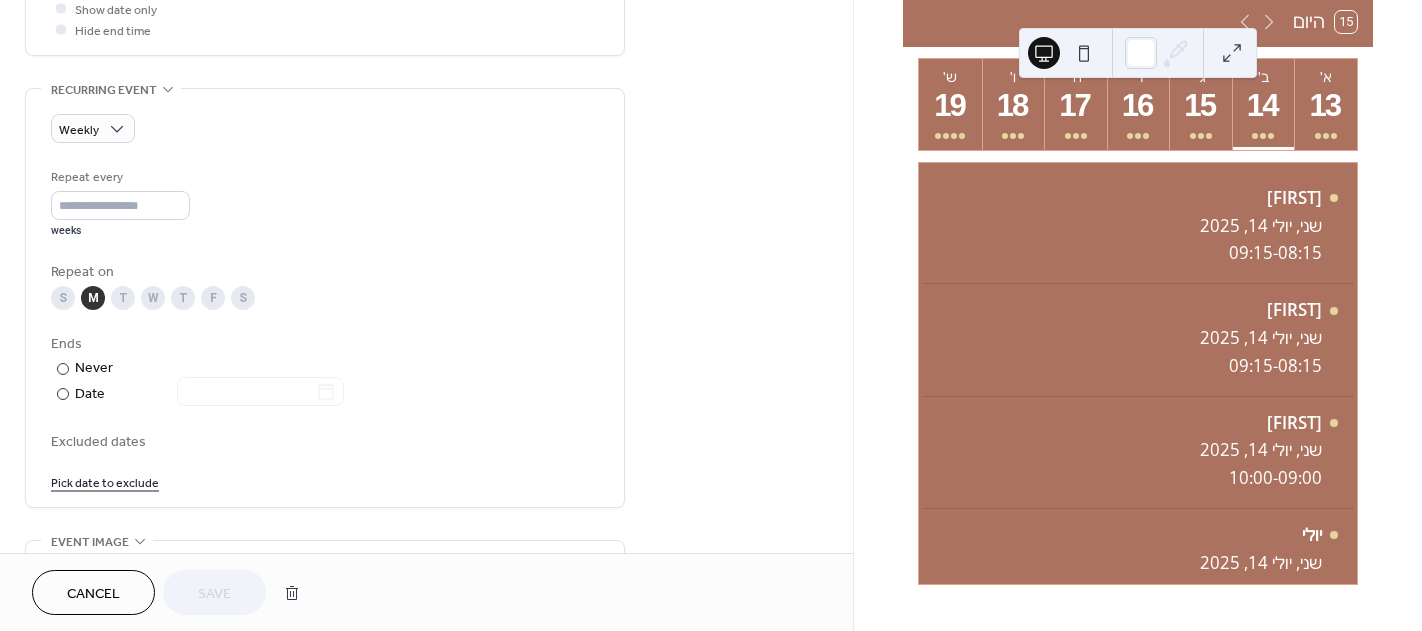 scroll, scrollTop: 800, scrollLeft: 0, axis: vertical 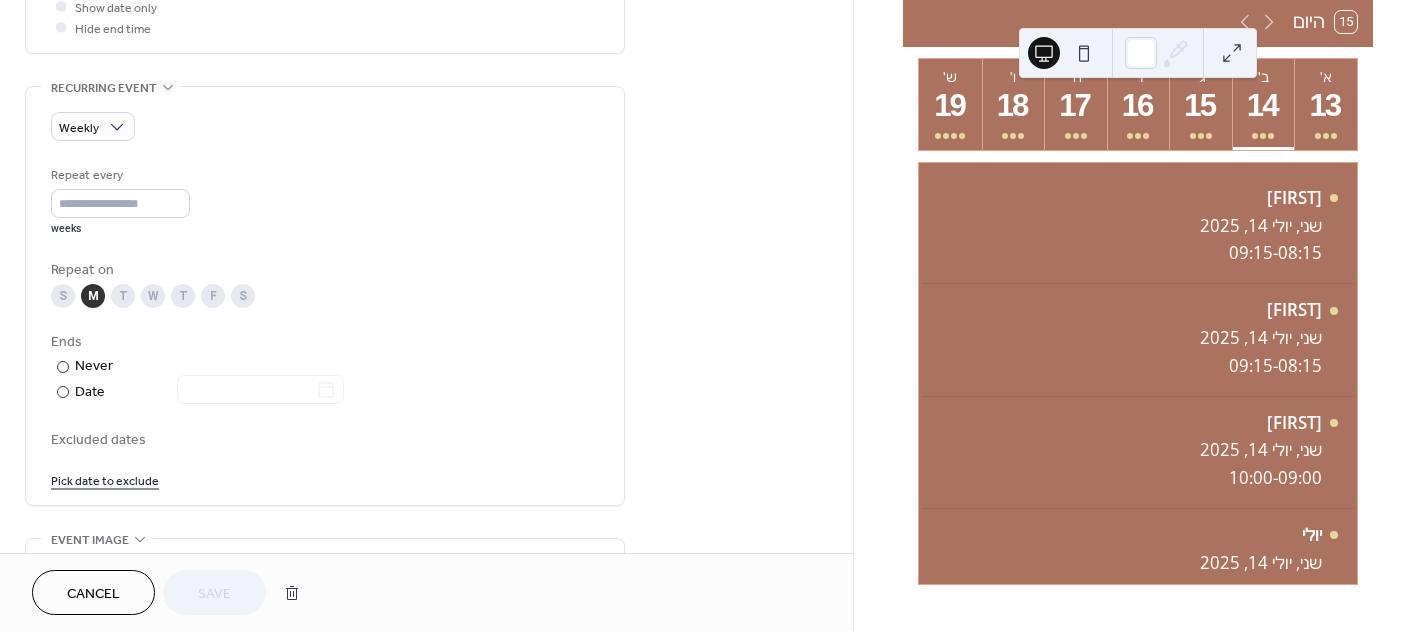 click on "Cancel" at bounding box center (93, 592) 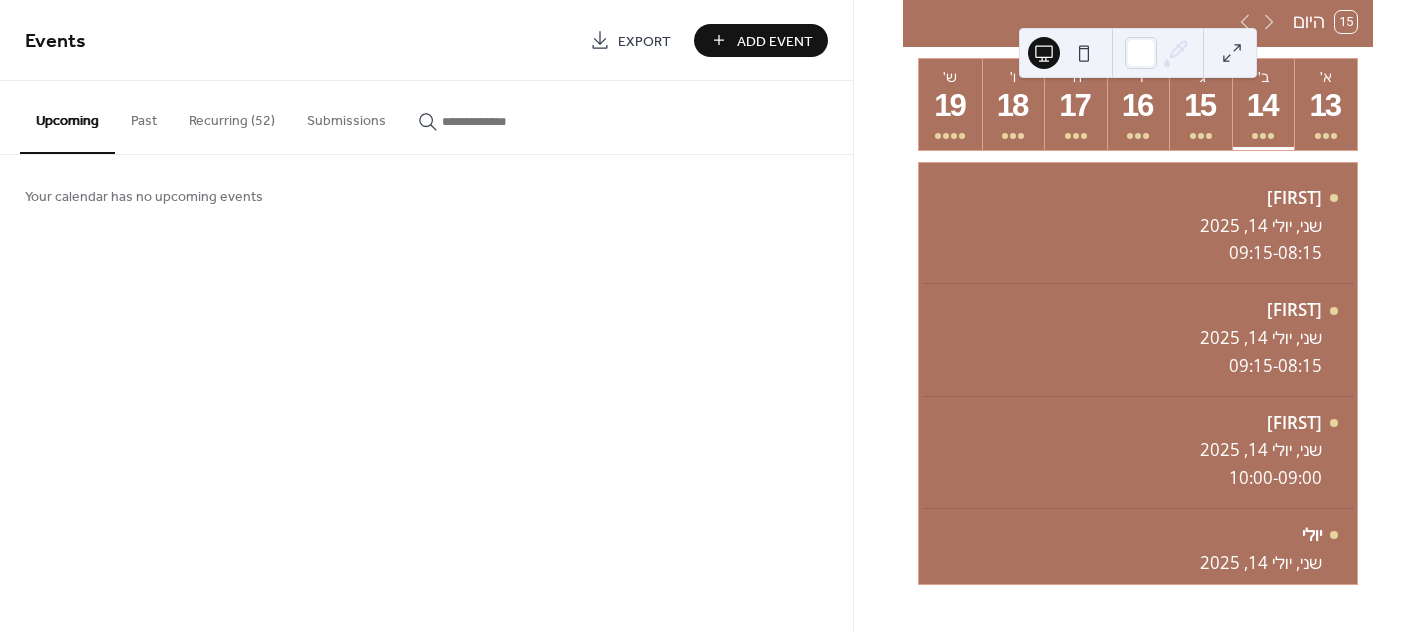 click on "Recurring (52)" at bounding box center [232, 116] 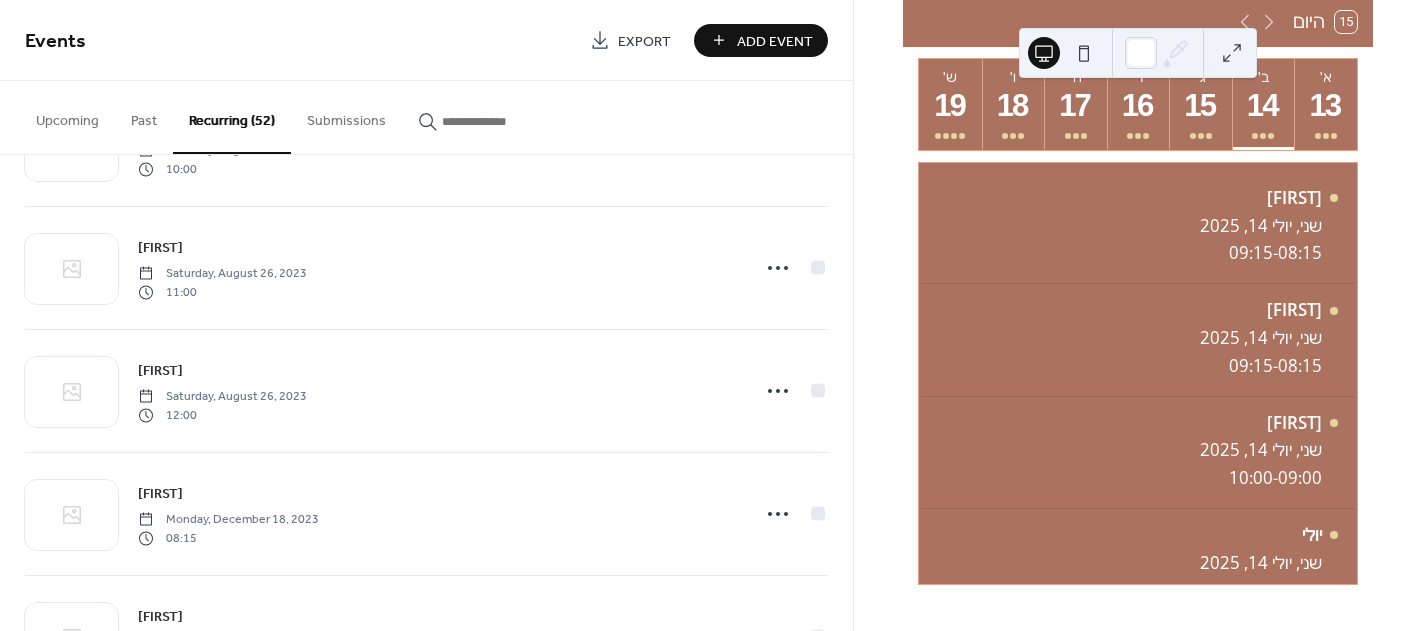 scroll, scrollTop: 4903, scrollLeft: 0, axis: vertical 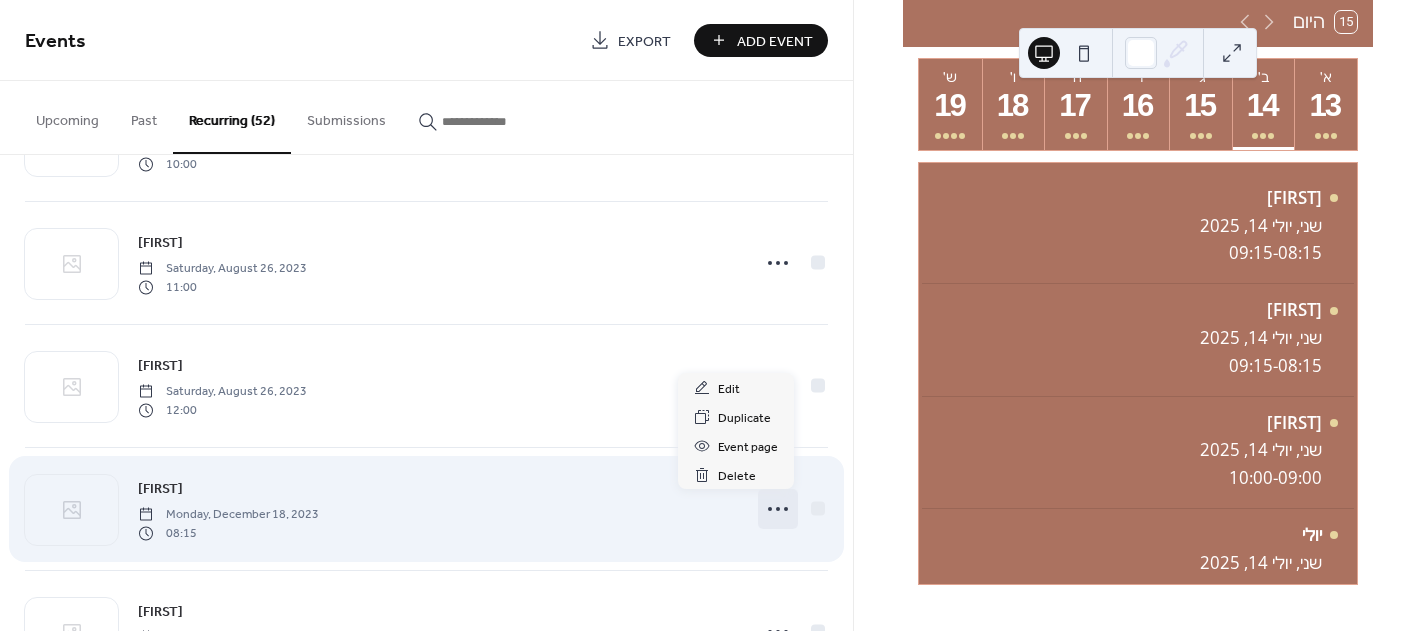 click 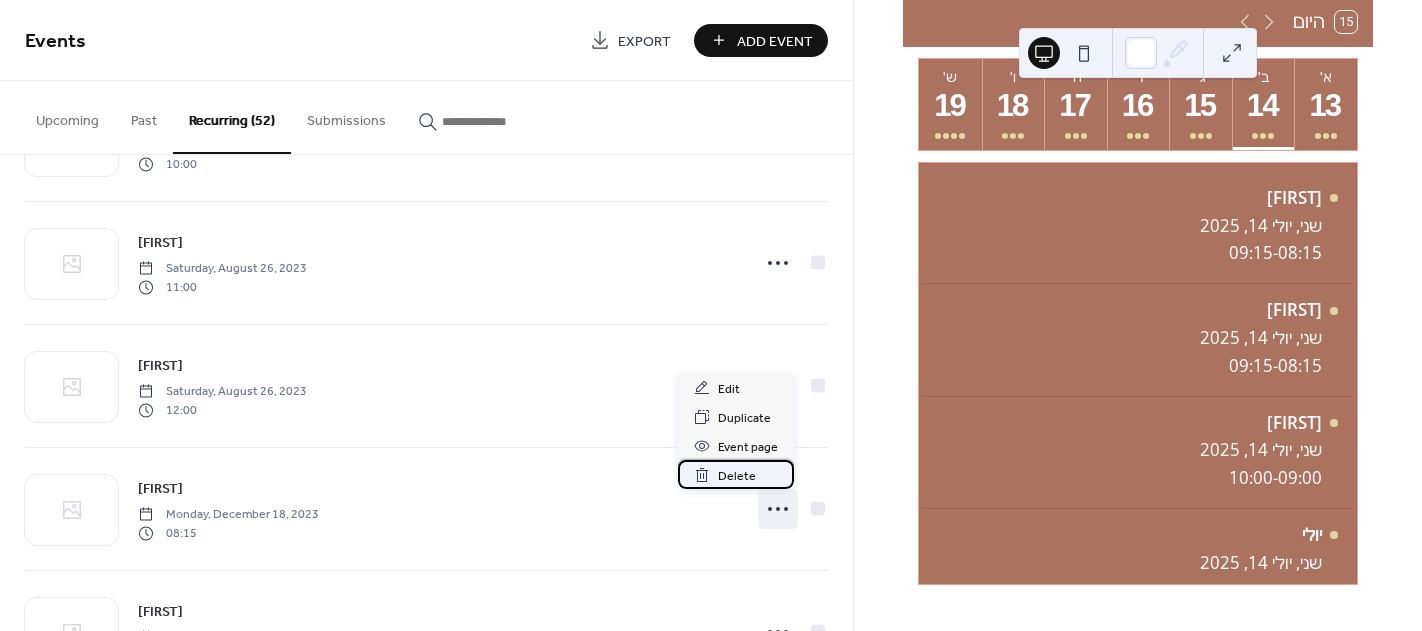 click on "Delete" at bounding box center [736, 474] 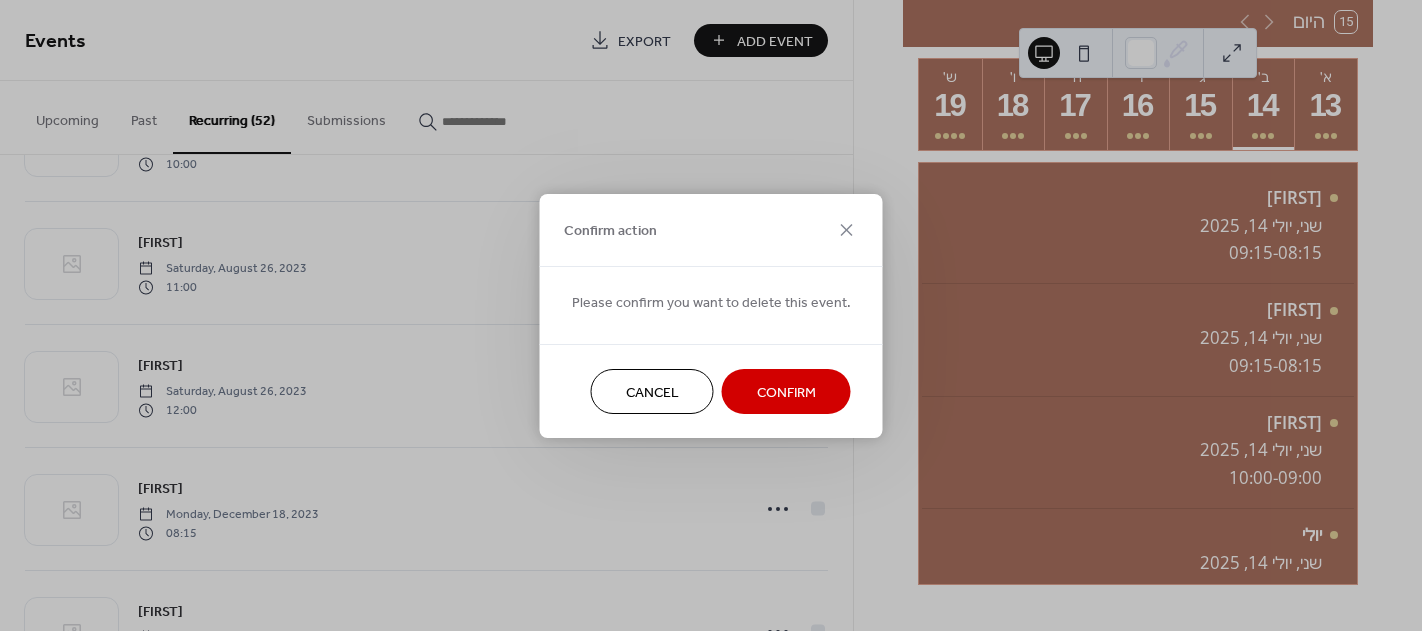 click on "Confirm" at bounding box center [786, 392] 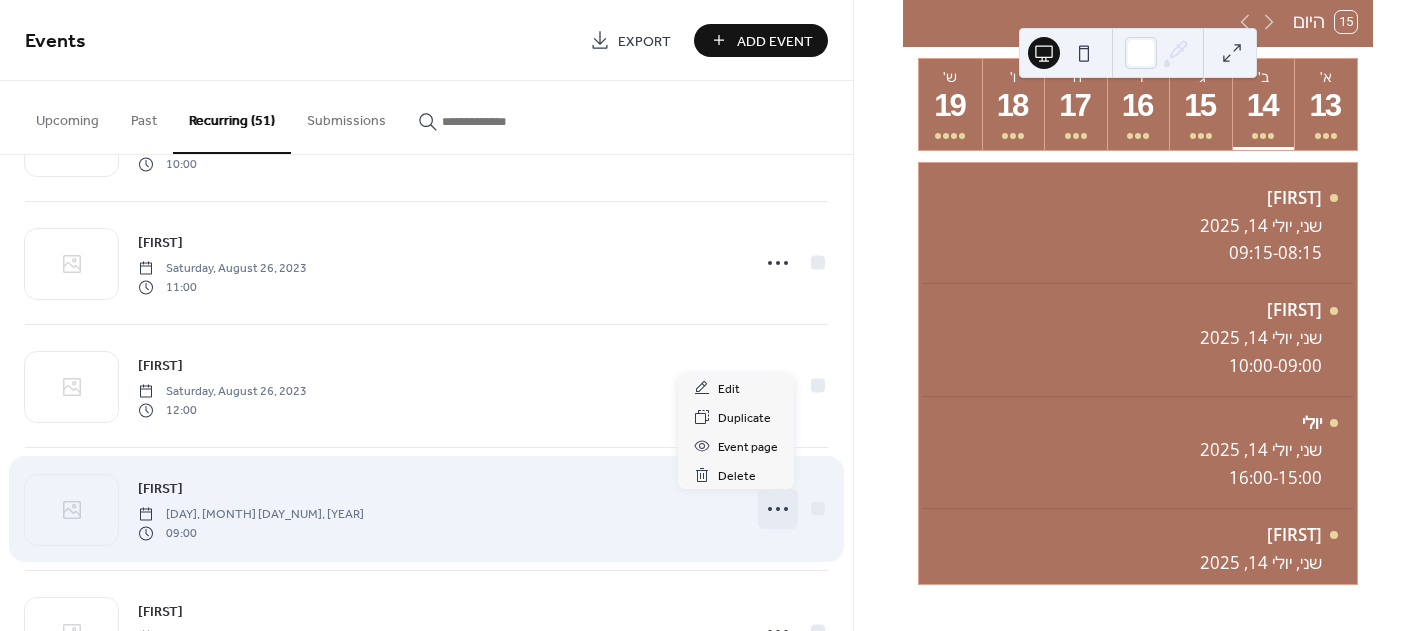 click 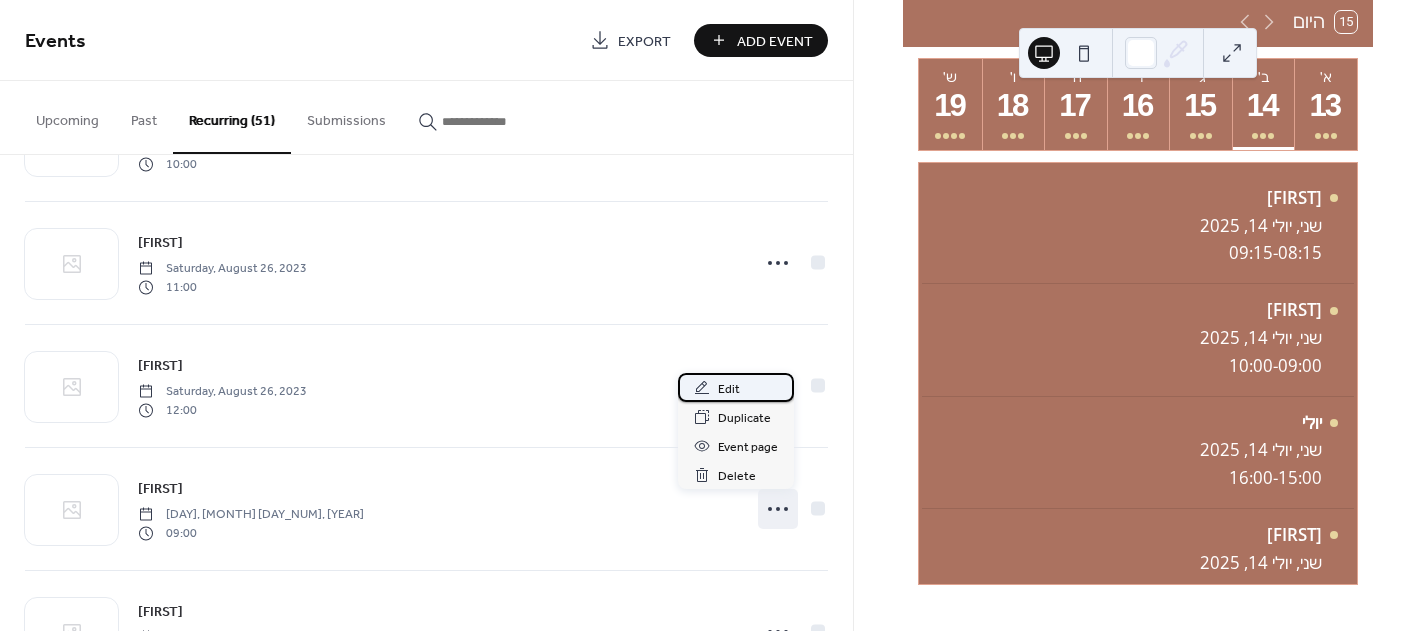 click on "Edit" at bounding box center (729, 389) 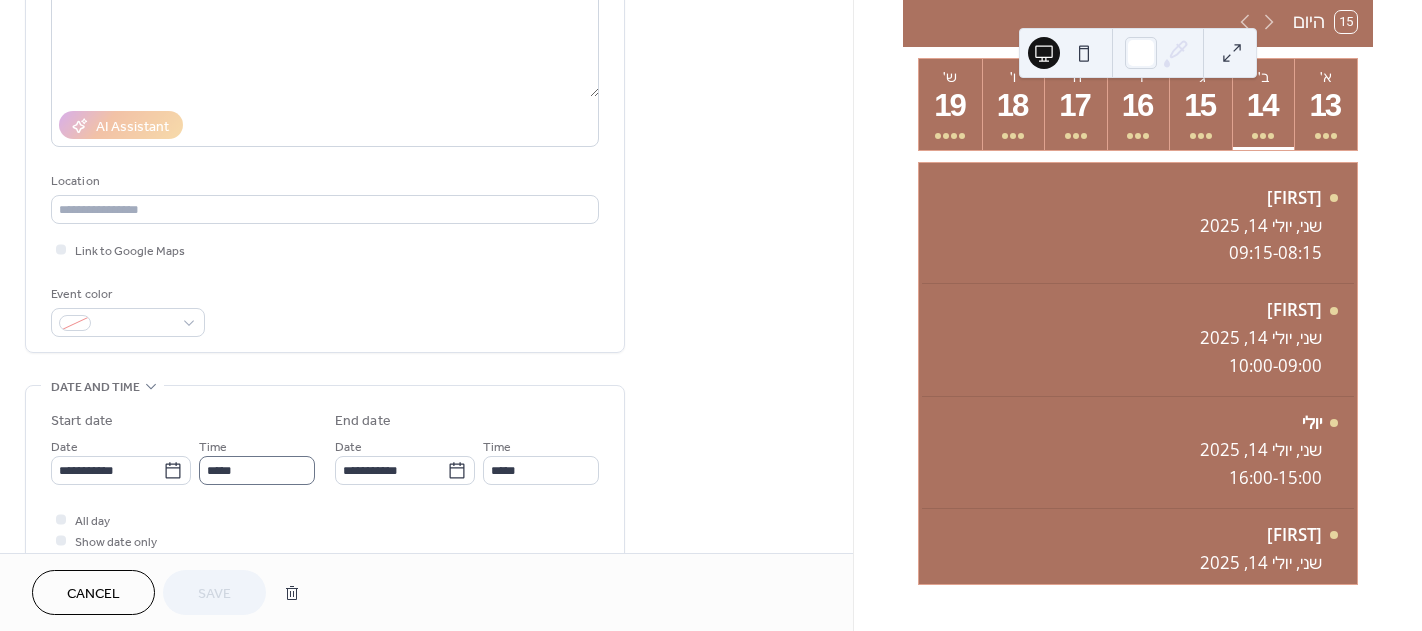 scroll, scrollTop: 300, scrollLeft: 0, axis: vertical 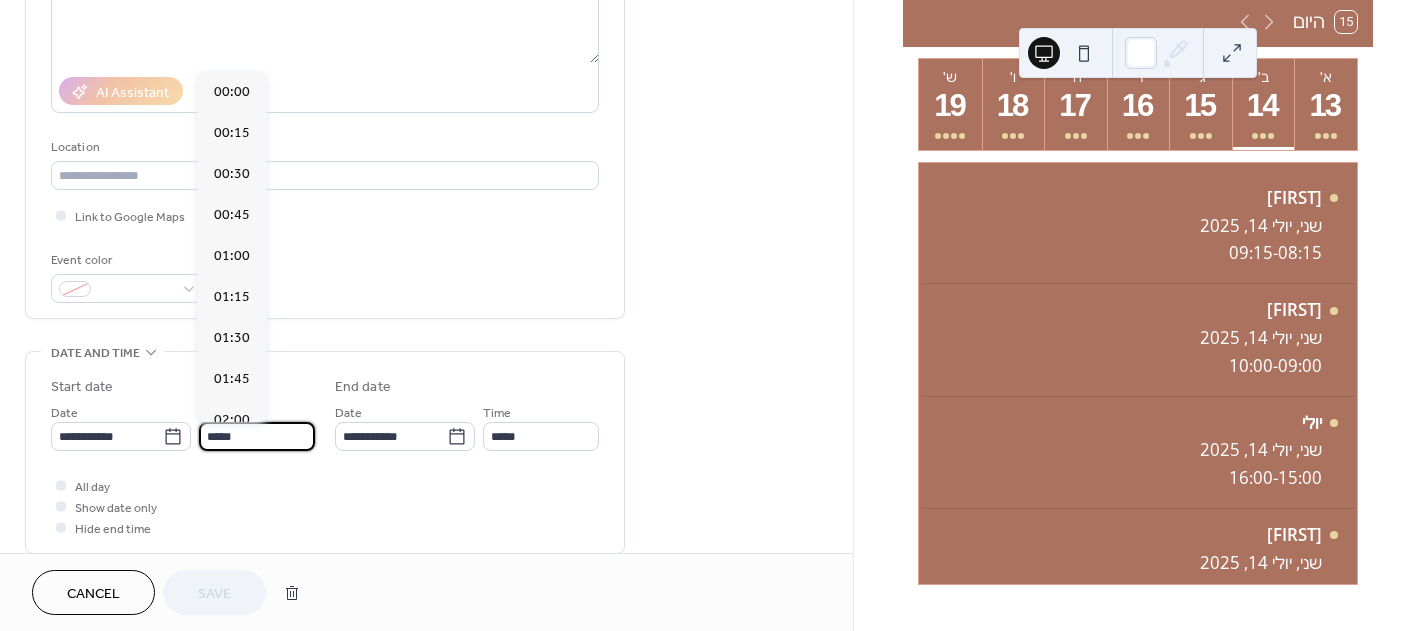 click on "*****" at bounding box center [257, 436] 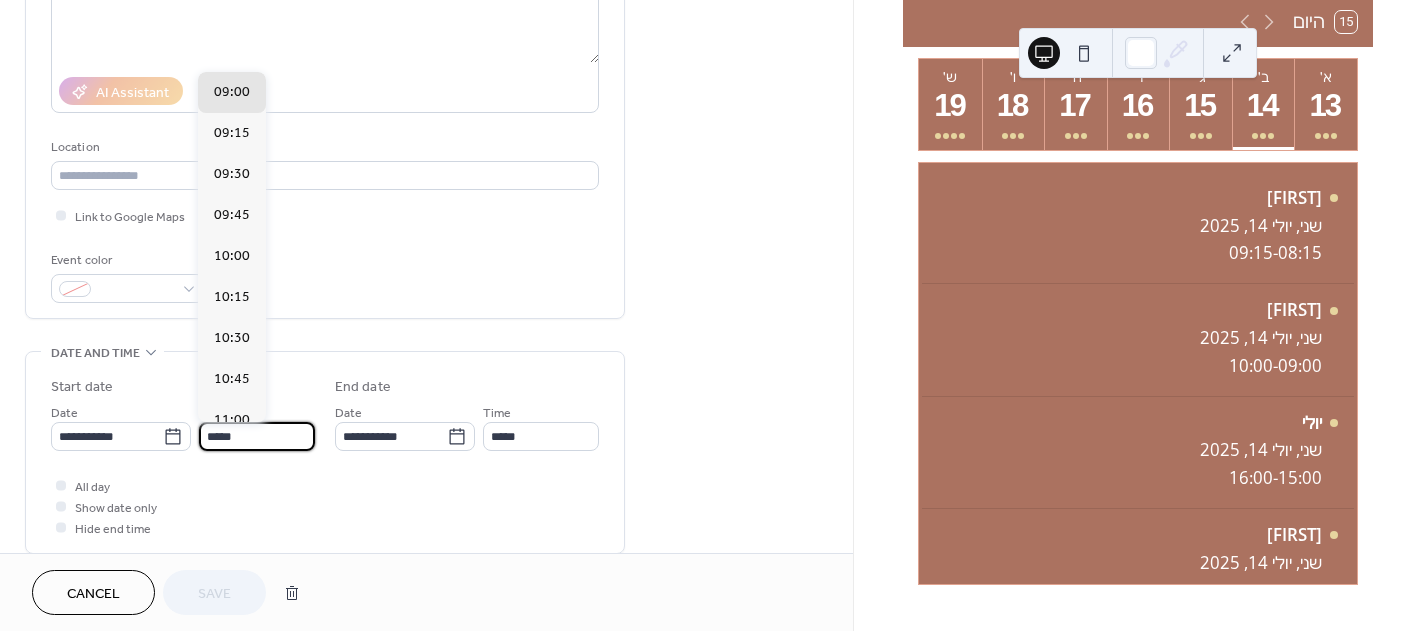 click on "*****" at bounding box center [257, 436] 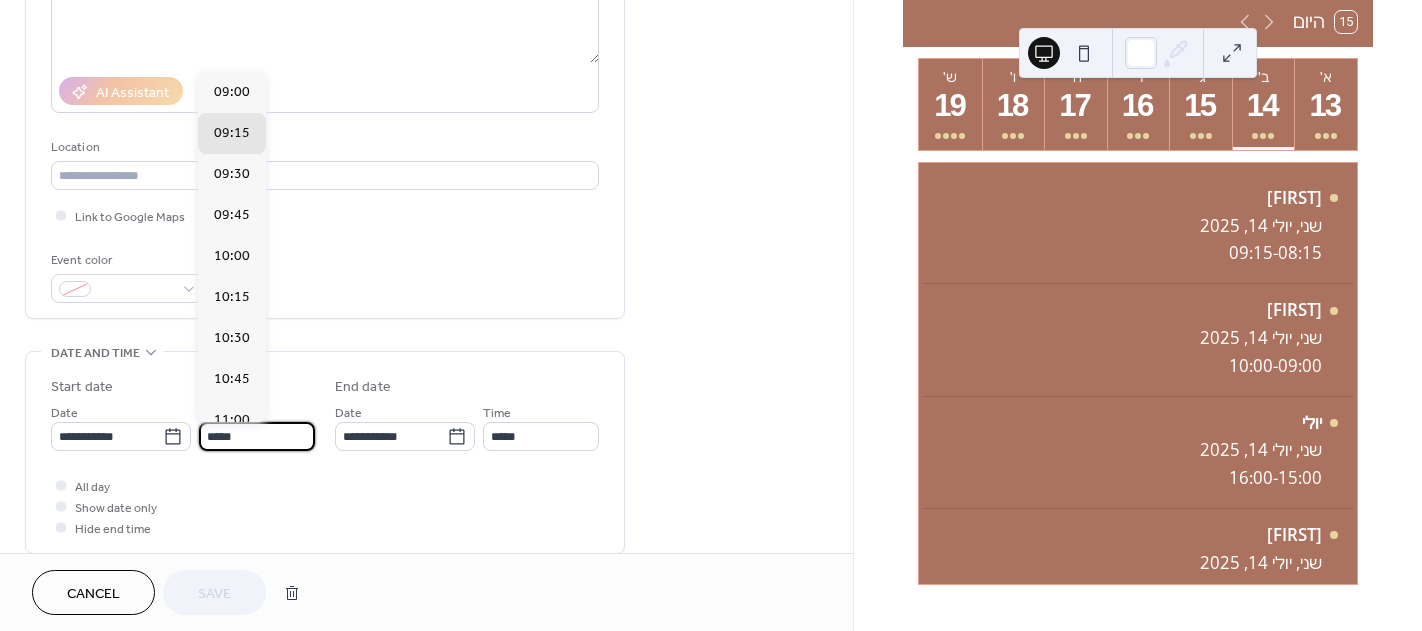 type on "*****" 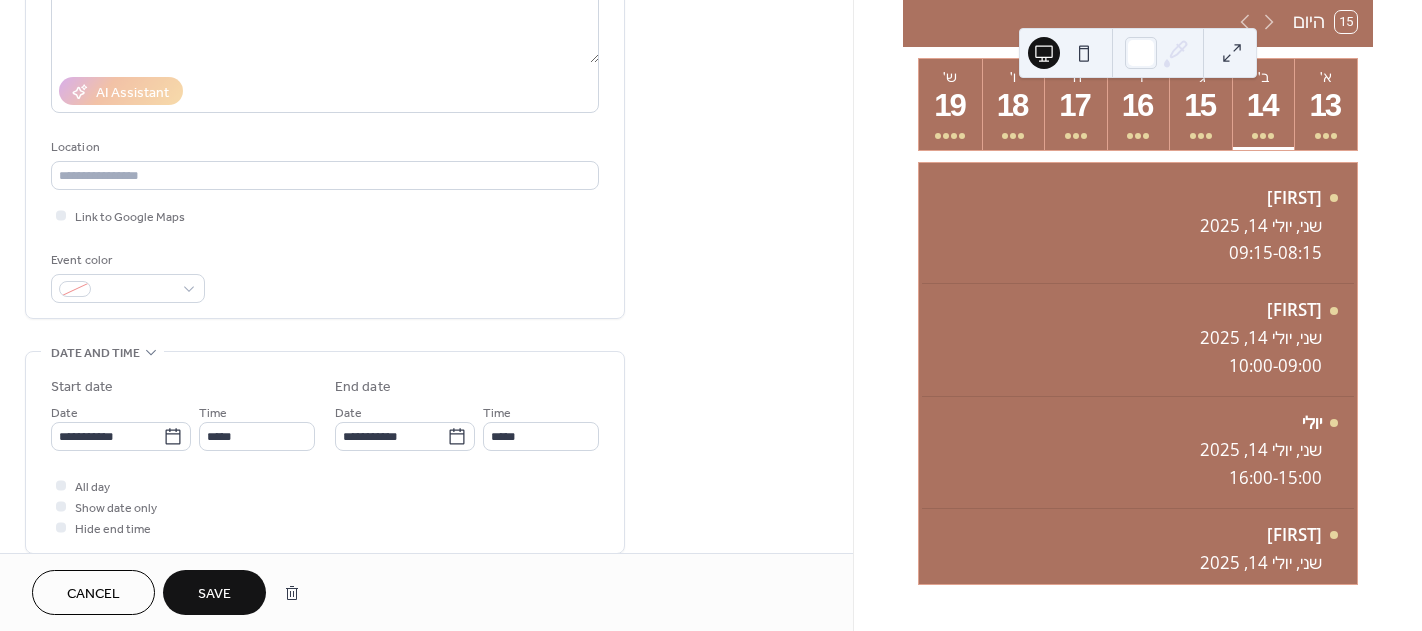 click on "All day Show date only Hide end time" at bounding box center [325, 506] 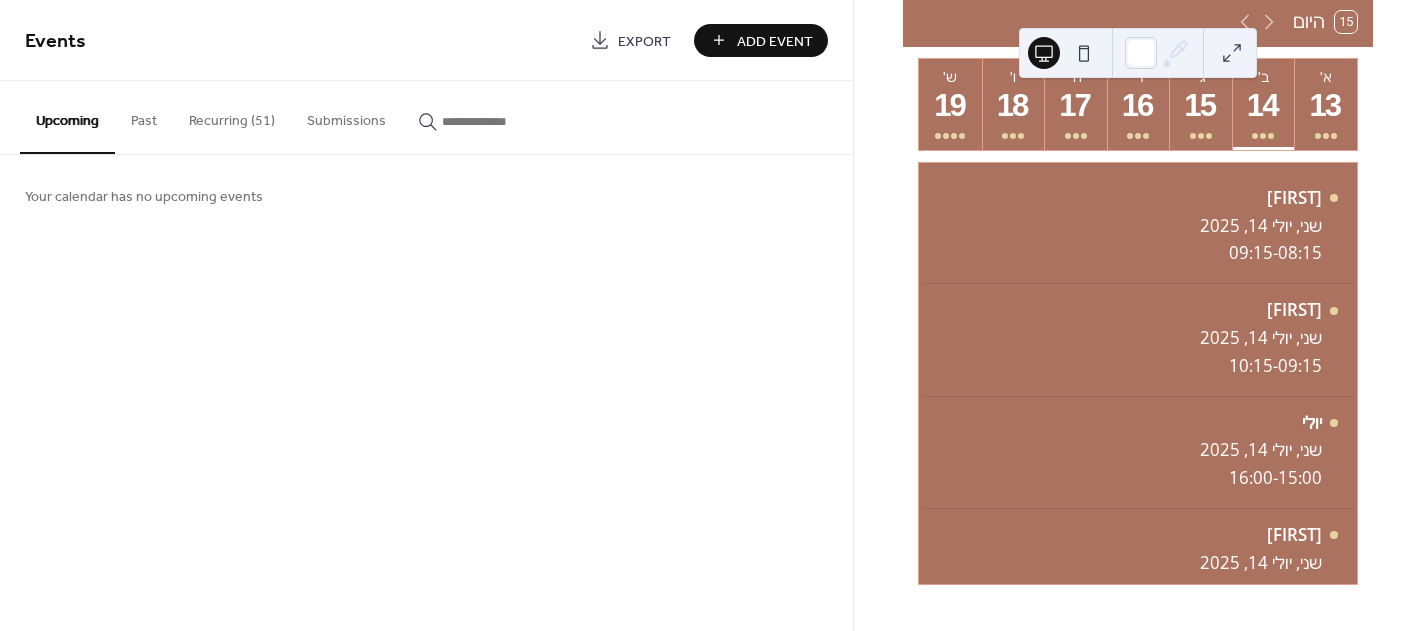click on "Add Event" at bounding box center [775, 41] 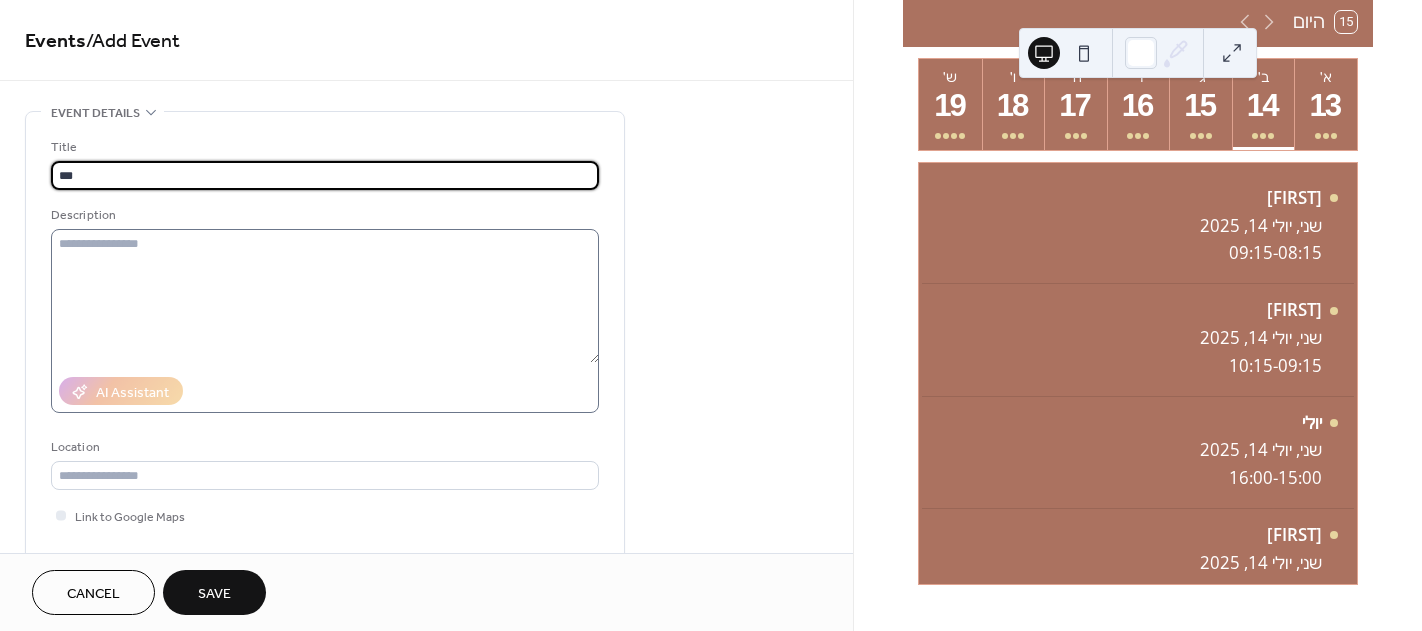 type on "***" 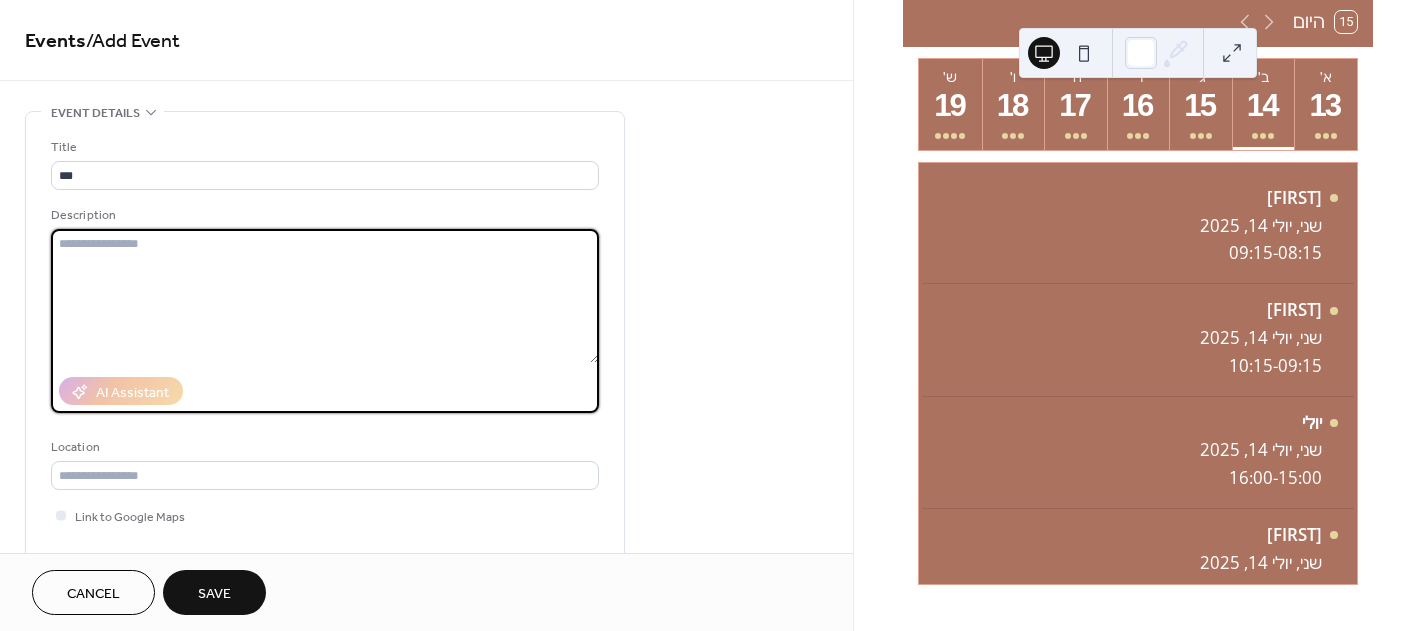click at bounding box center [325, 296] 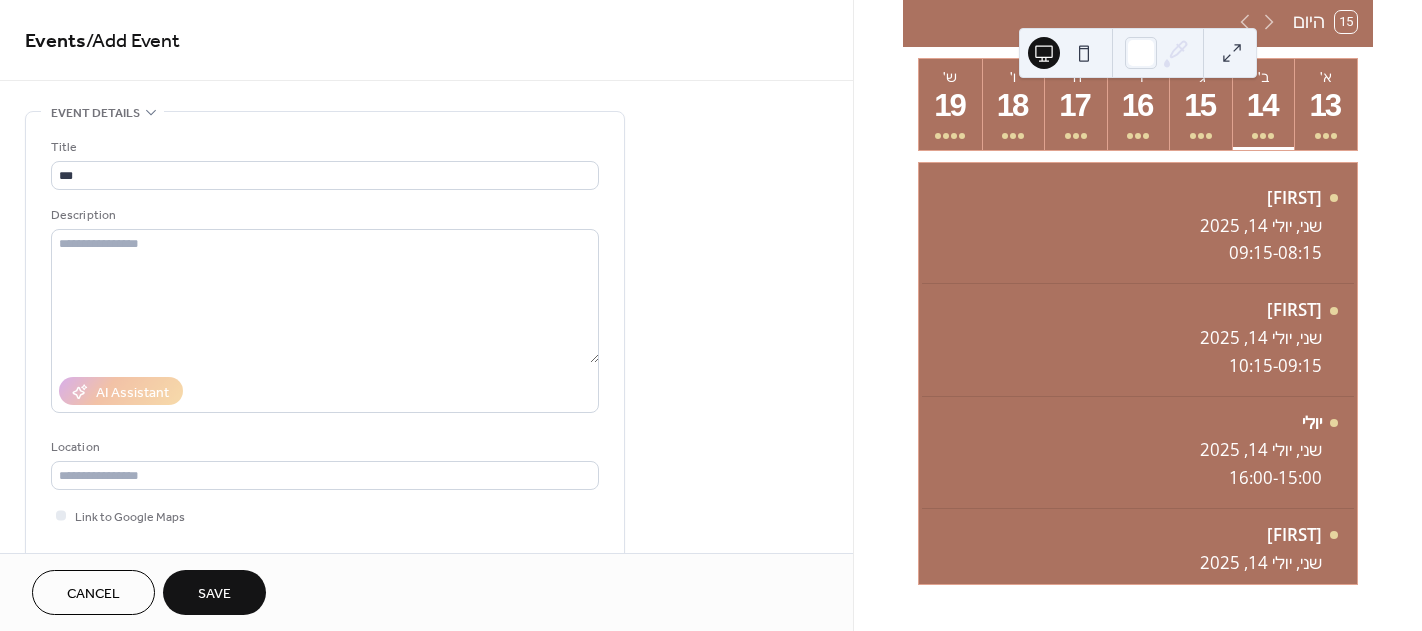 click on "Event details" at bounding box center (95, 113) 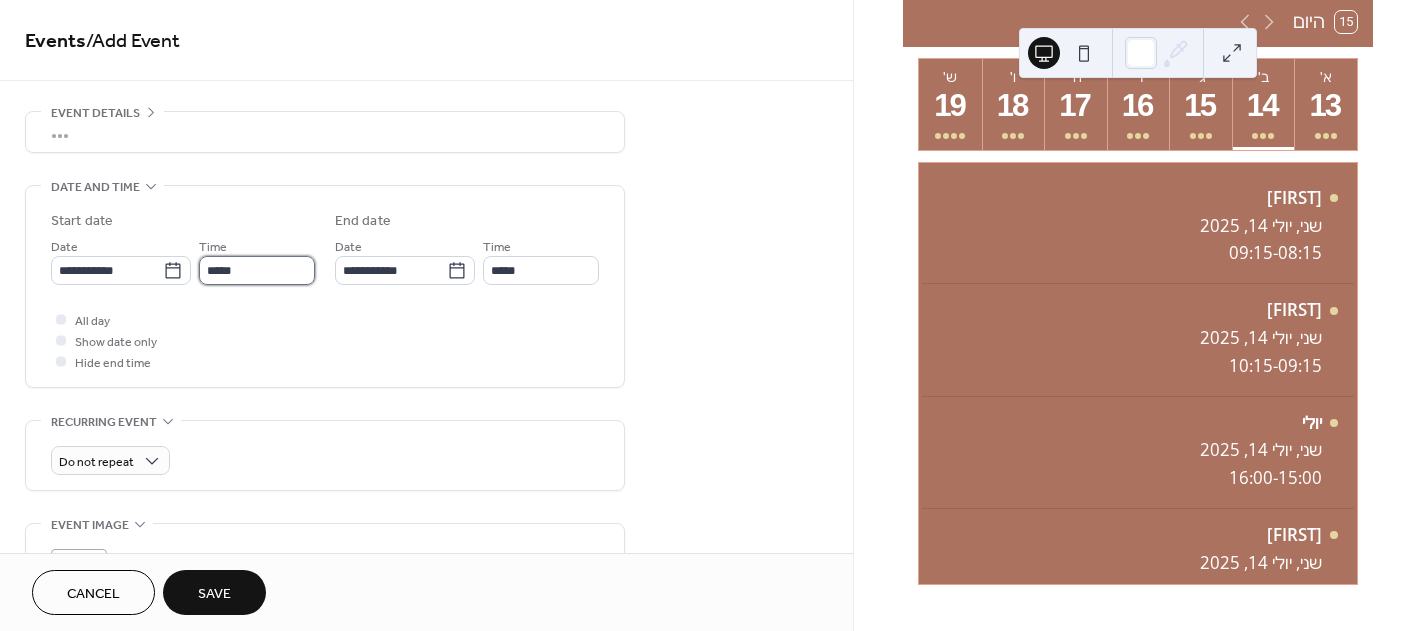click on "*****" at bounding box center (257, 270) 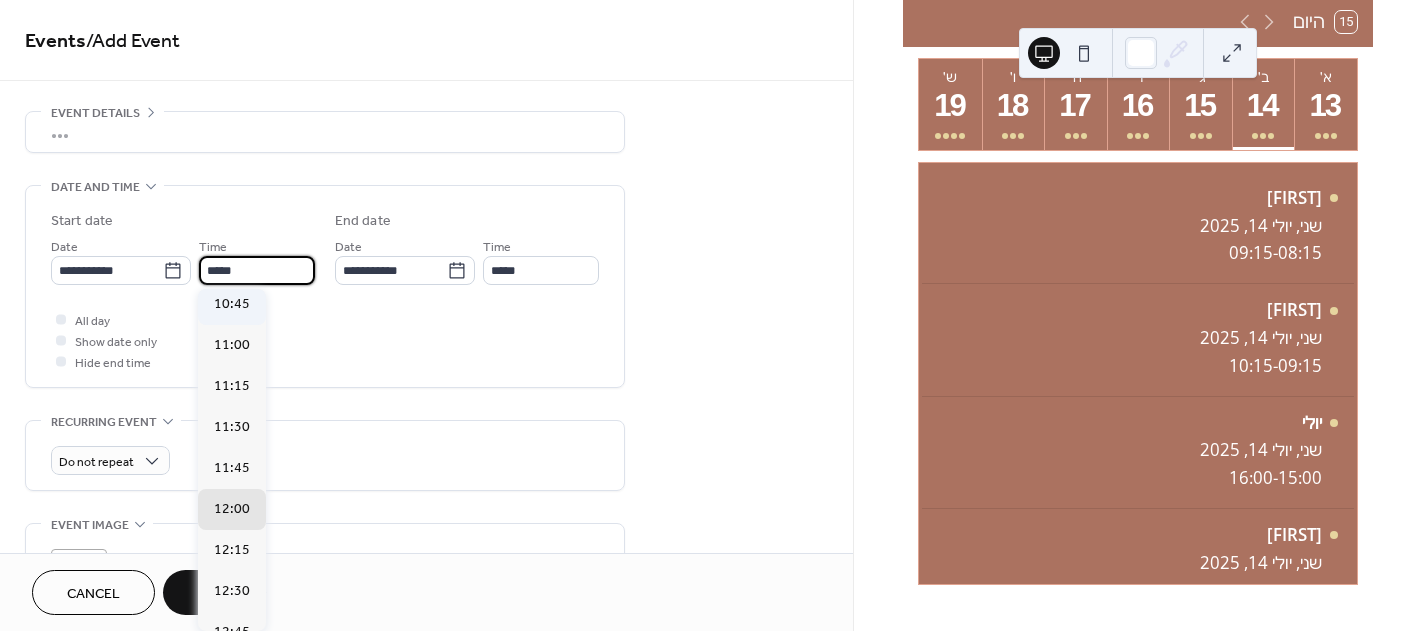 scroll, scrollTop: 1668, scrollLeft: 0, axis: vertical 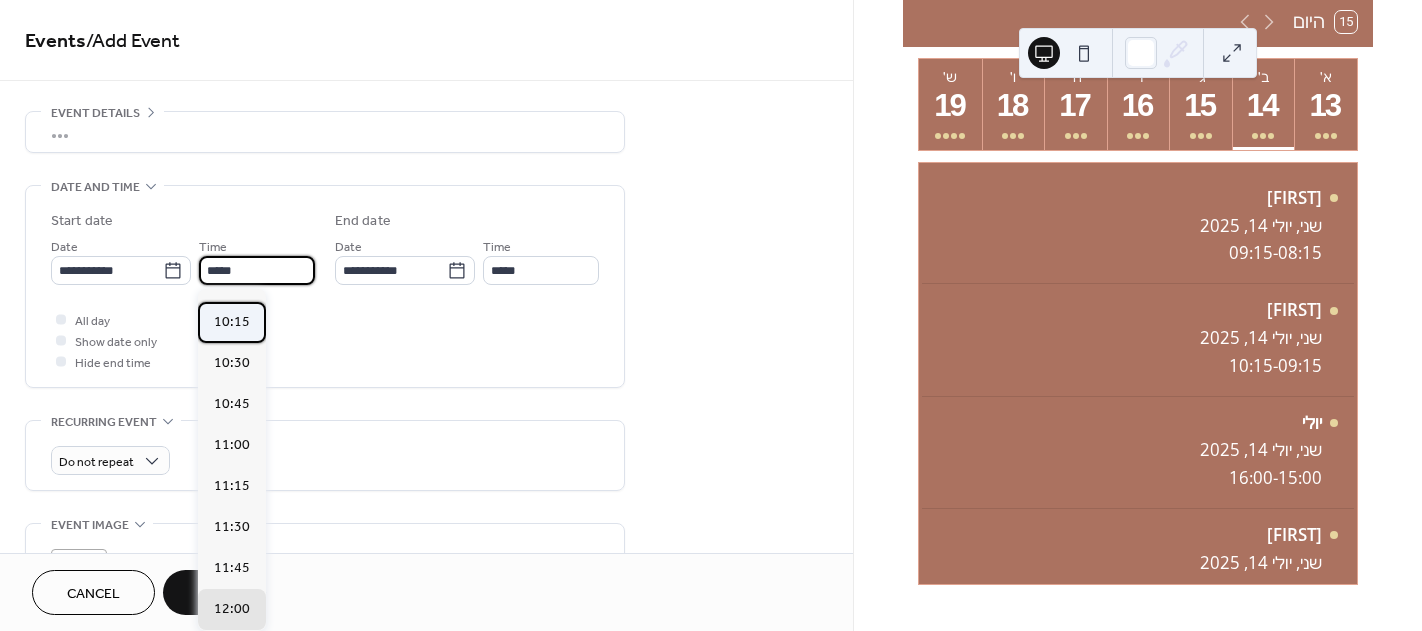 click on "10:15" at bounding box center [232, 322] 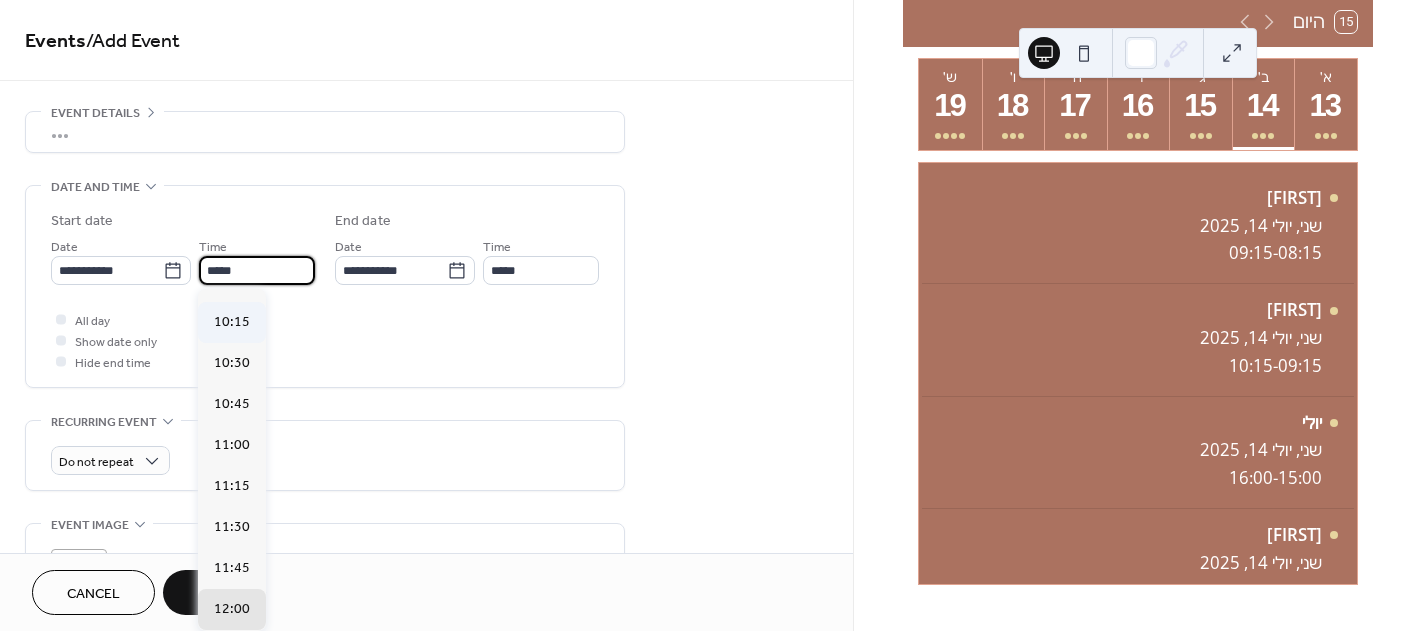 type on "*****" 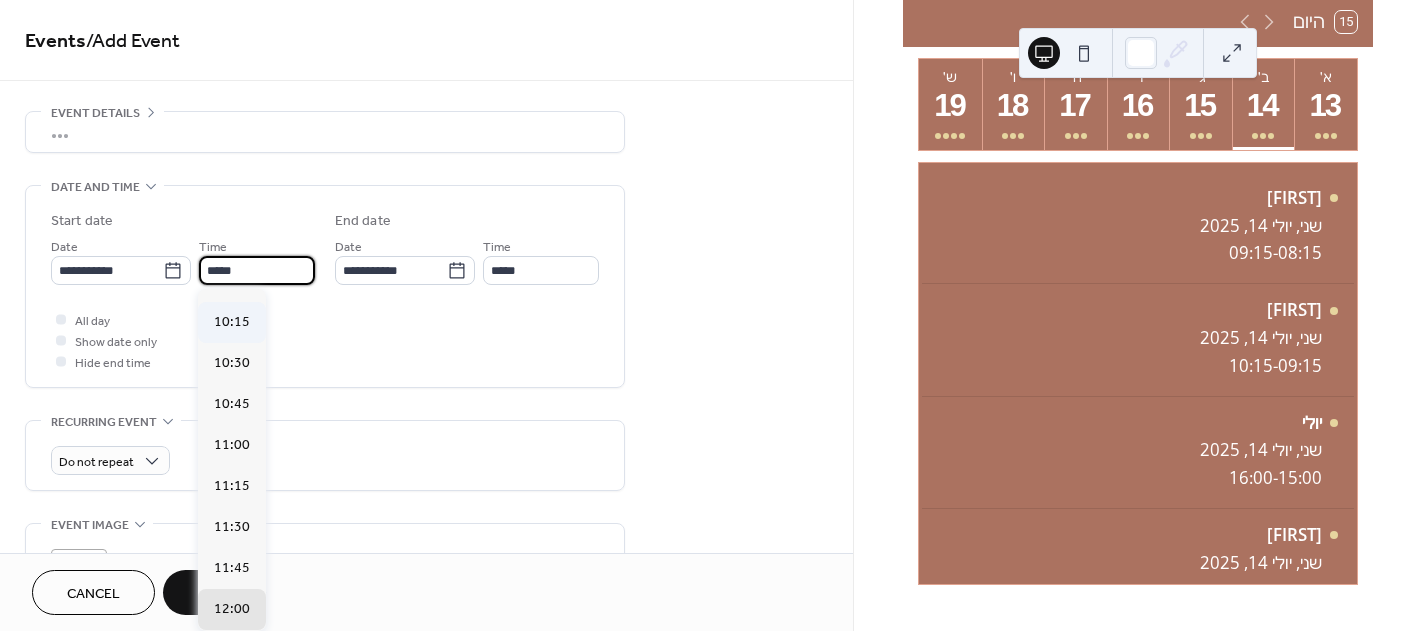type on "*****" 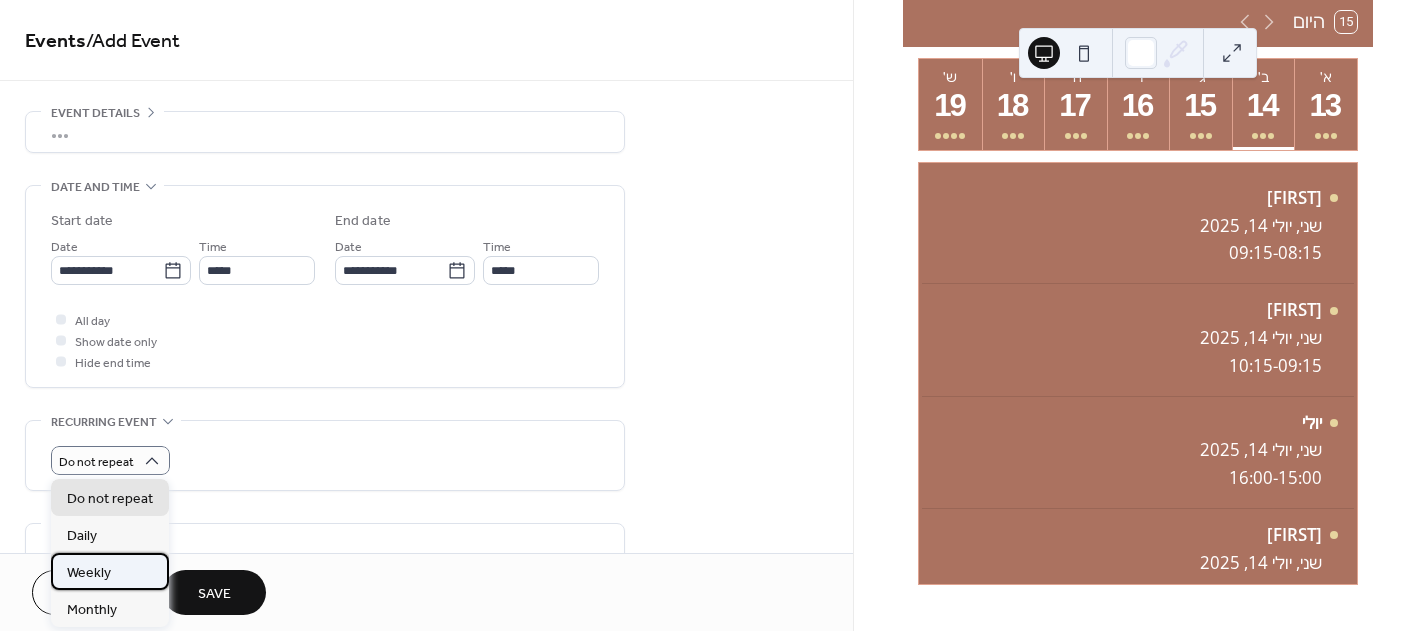 click on "Weekly" at bounding box center (110, 571) 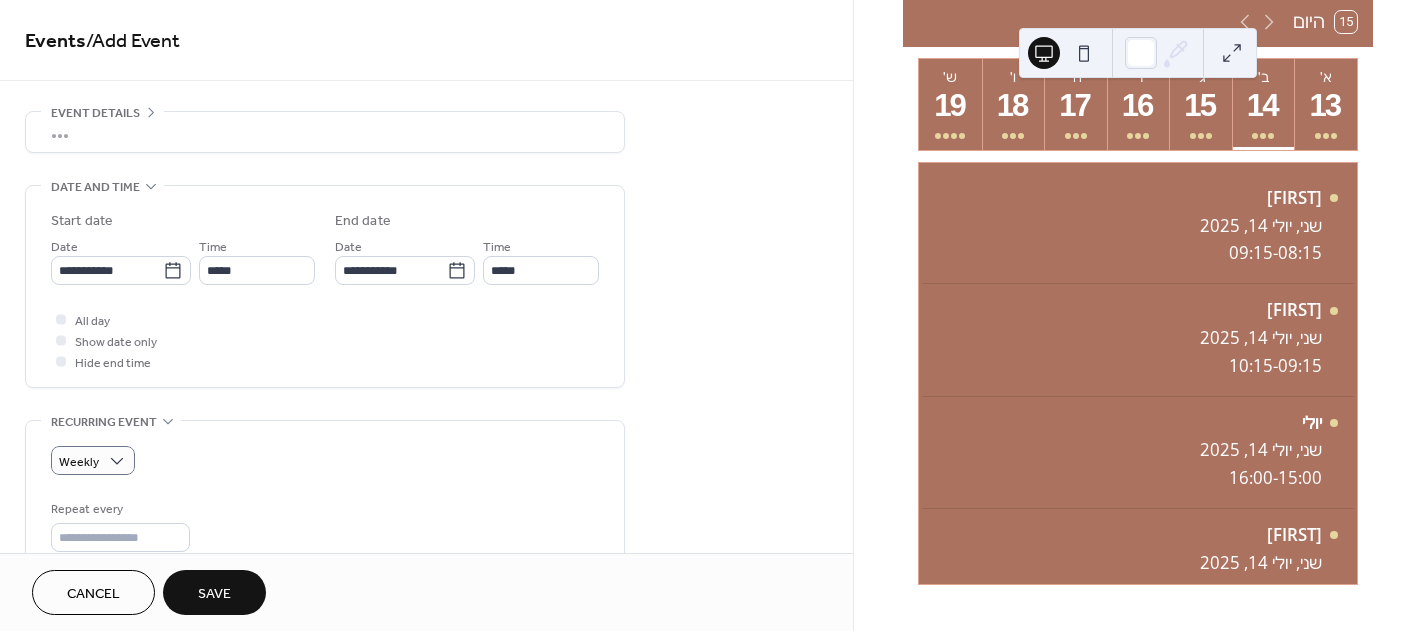 click on "Save" at bounding box center [214, 594] 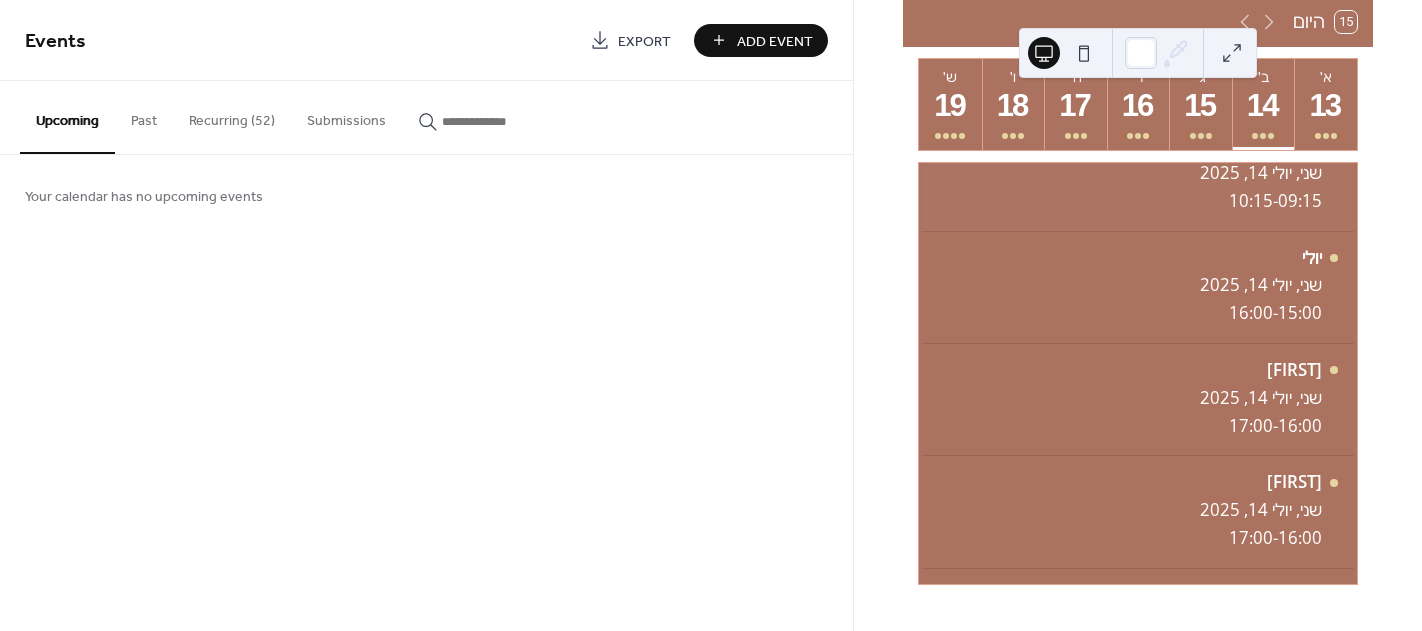 scroll, scrollTop: 200, scrollLeft: 0, axis: vertical 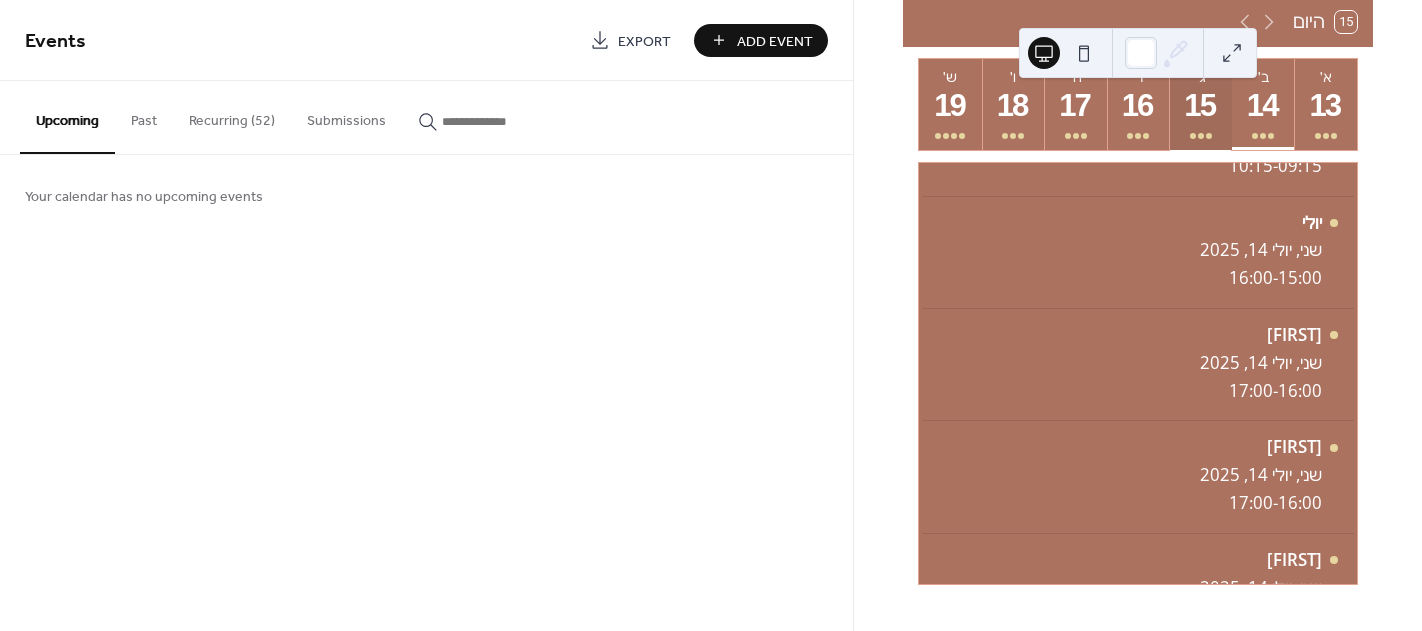 click on "ג׳ 15" at bounding box center [1200, 104] 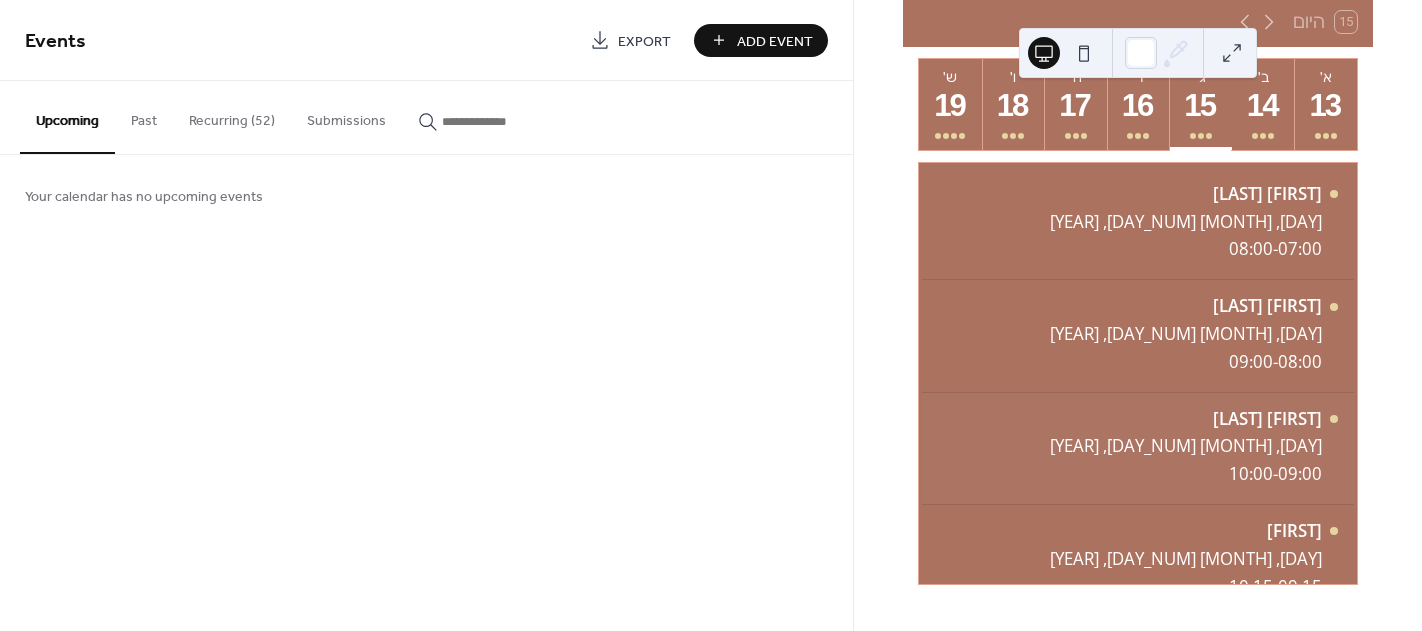 scroll, scrollTop: 0, scrollLeft: 0, axis: both 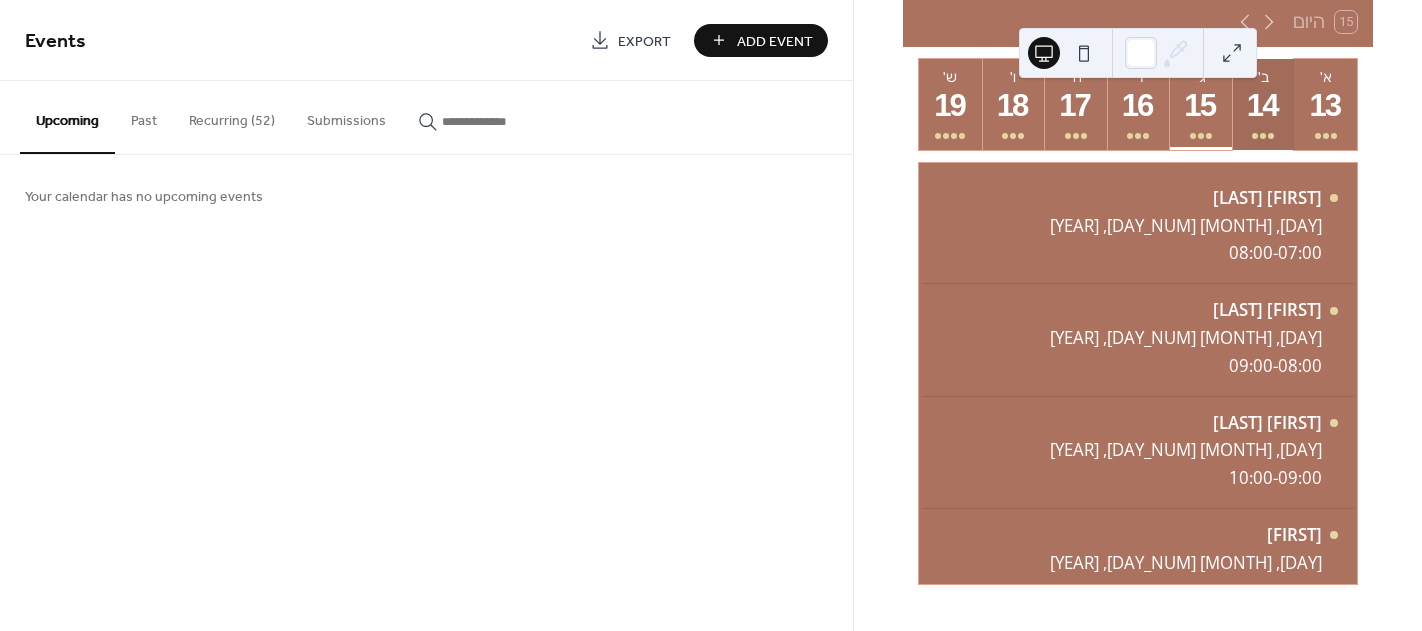 click on "ב׳" at bounding box center [1263, 77] 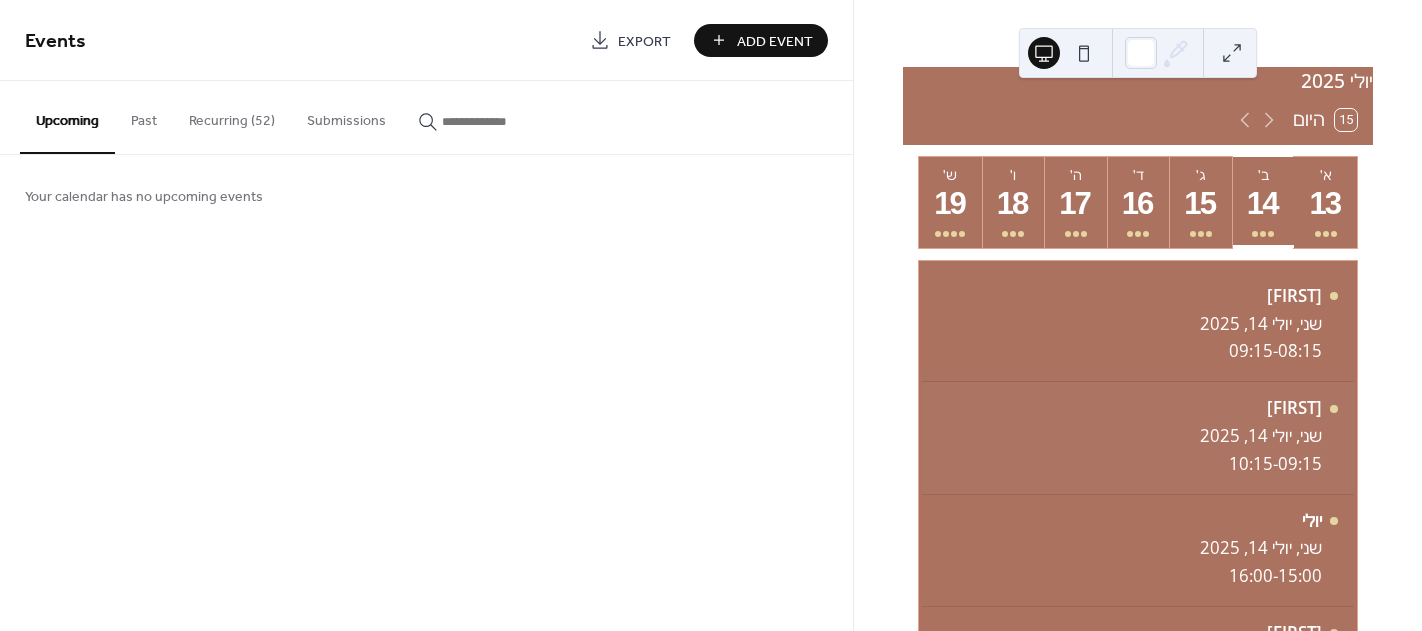 scroll, scrollTop: 38, scrollLeft: 0, axis: vertical 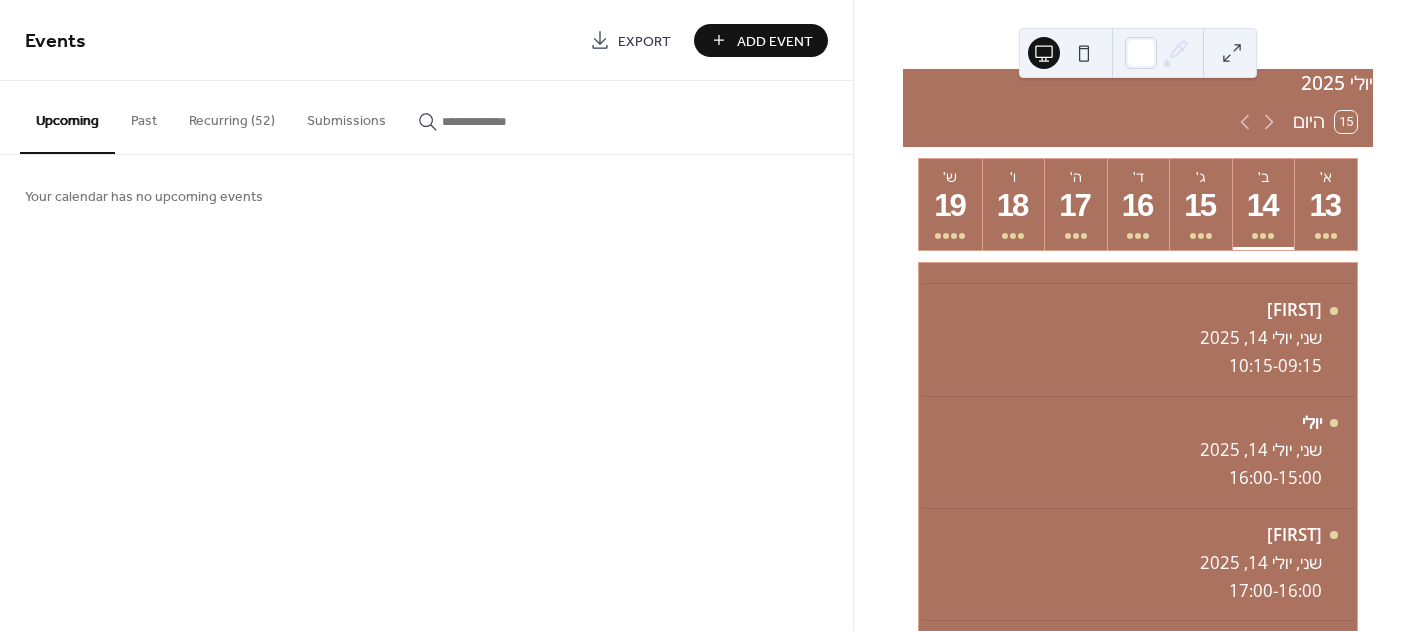 click on "Recurring (52)" at bounding box center [232, 116] 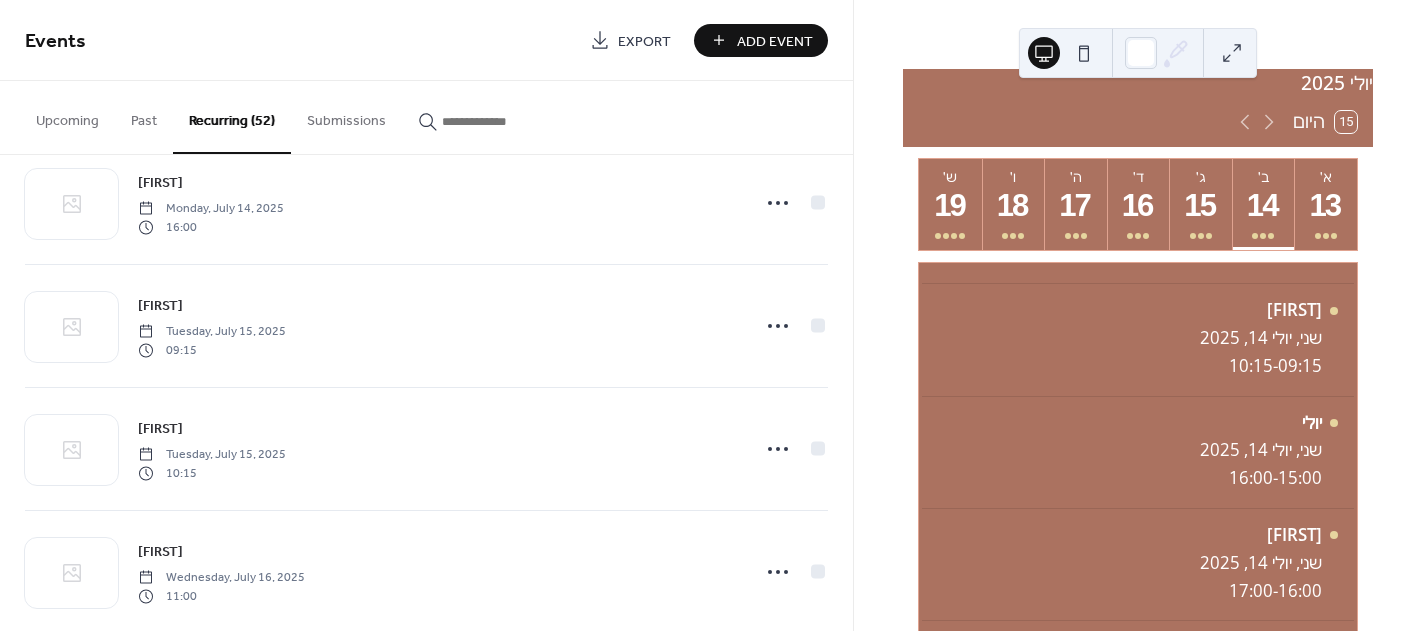scroll, scrollTop: 5703, scrollLeft: 0, axis: vertical 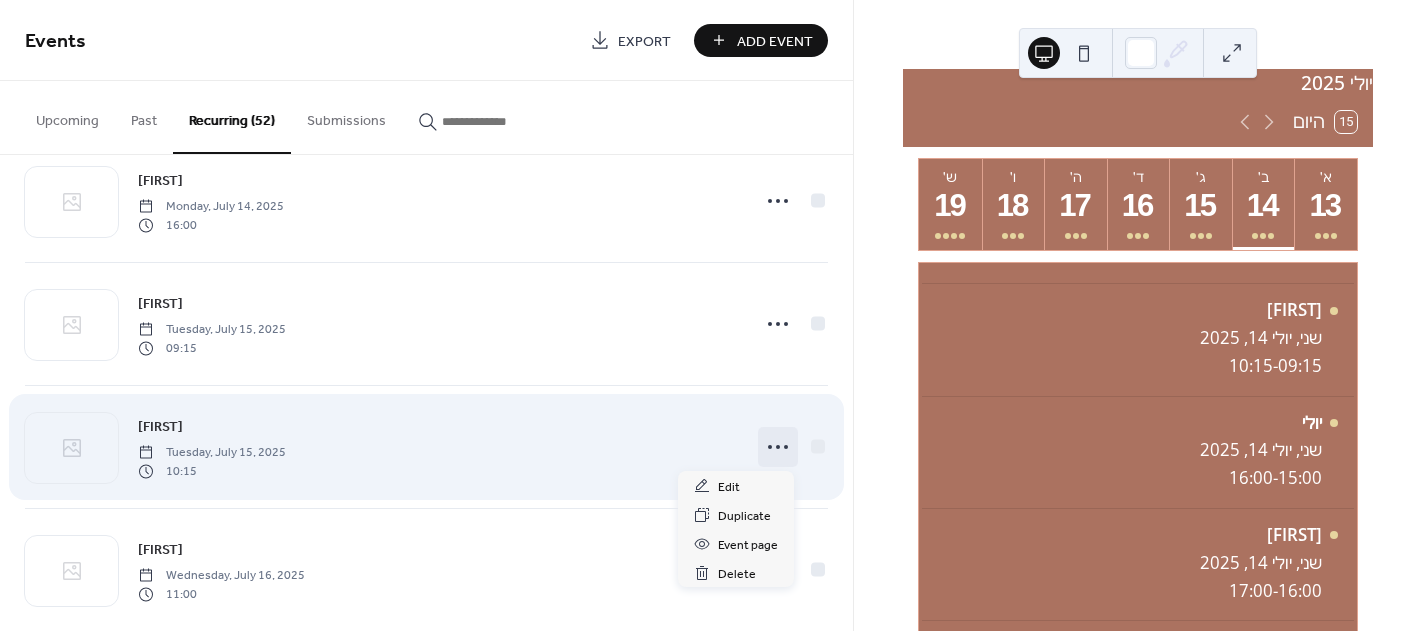click 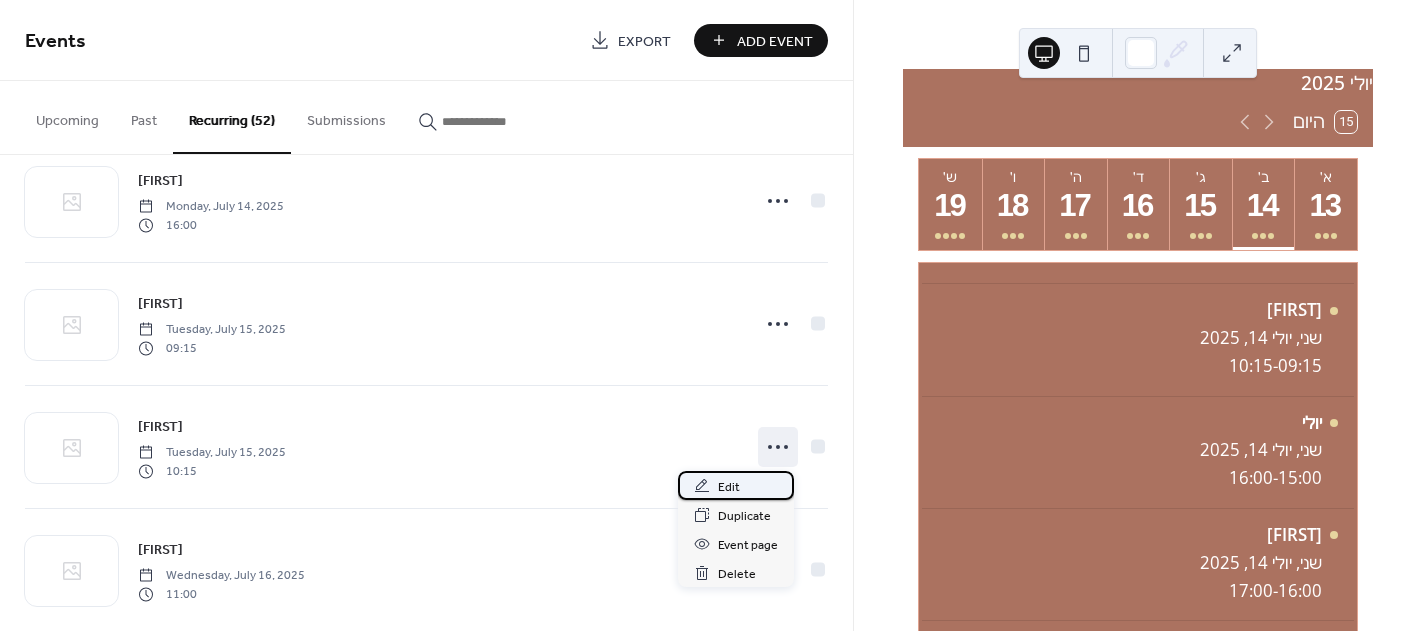 click on "Edit" at bounding box center (729, 487) 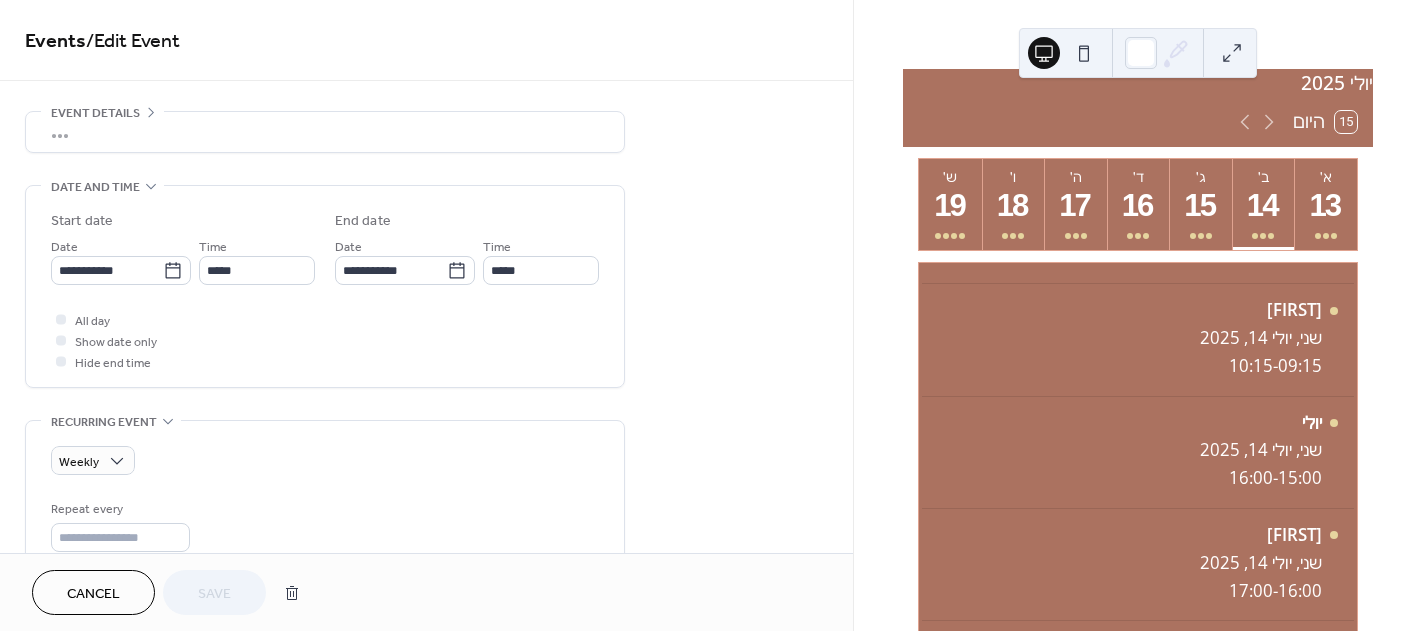 scroll, scrollTop: 63, scrollLeft: 0, axis: vertical 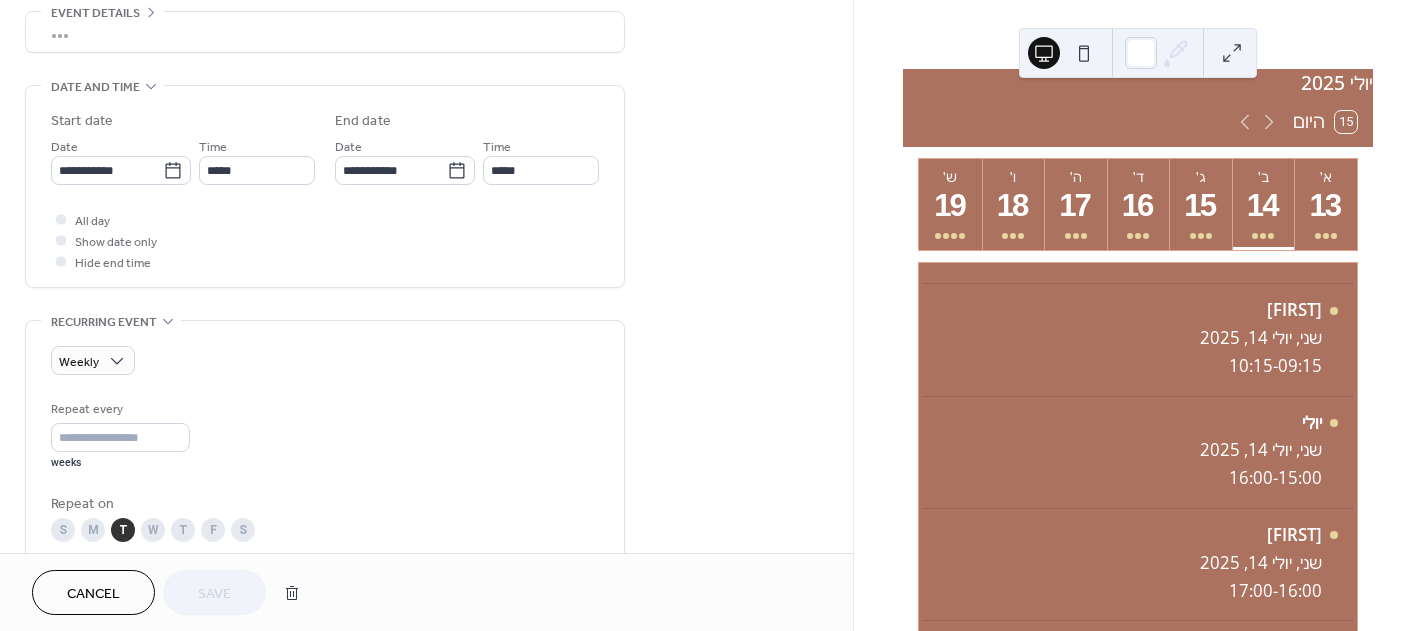 click on "M" at bounding box center (93, 530) 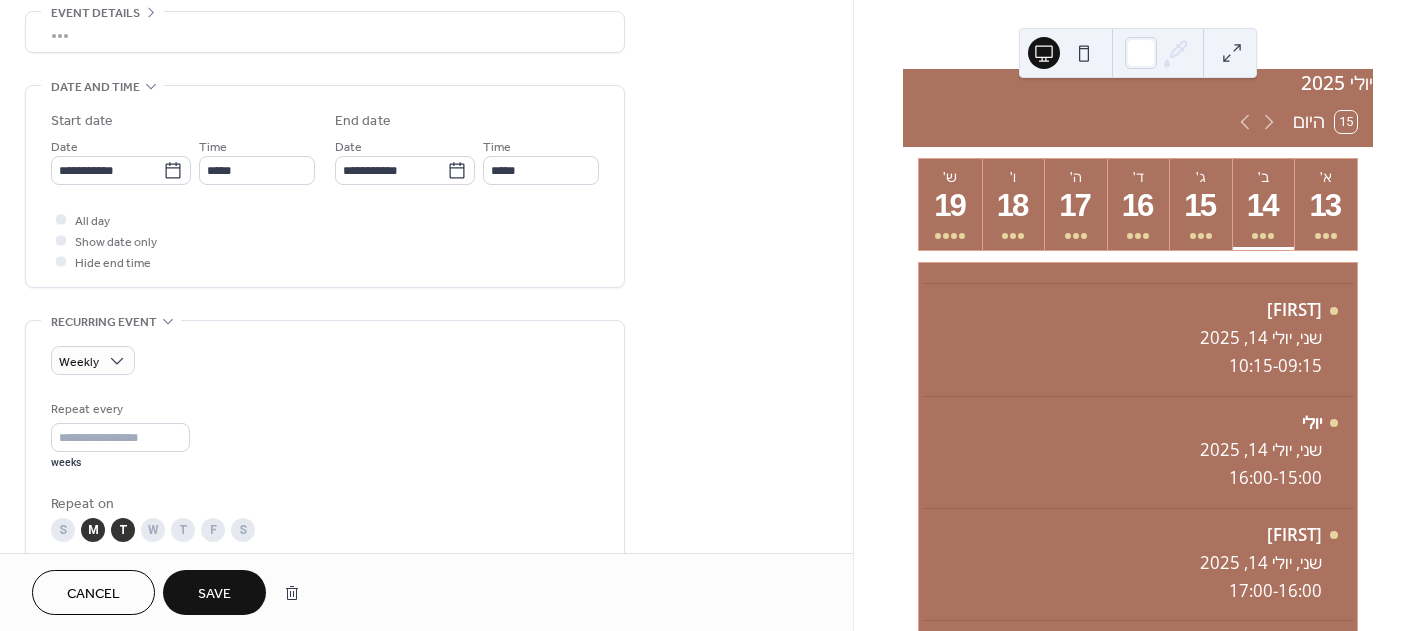 click on "T" at bounding box center [123, 530] 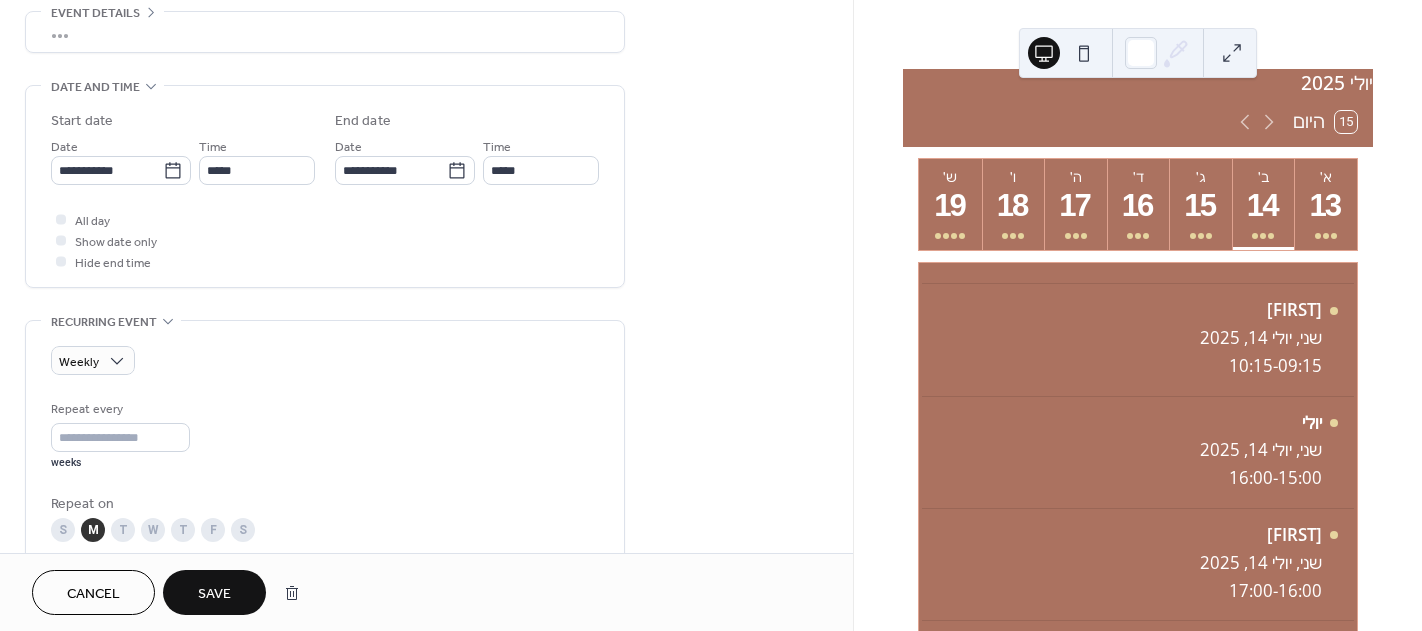 click on "Save" at bounding box center [214, 592] 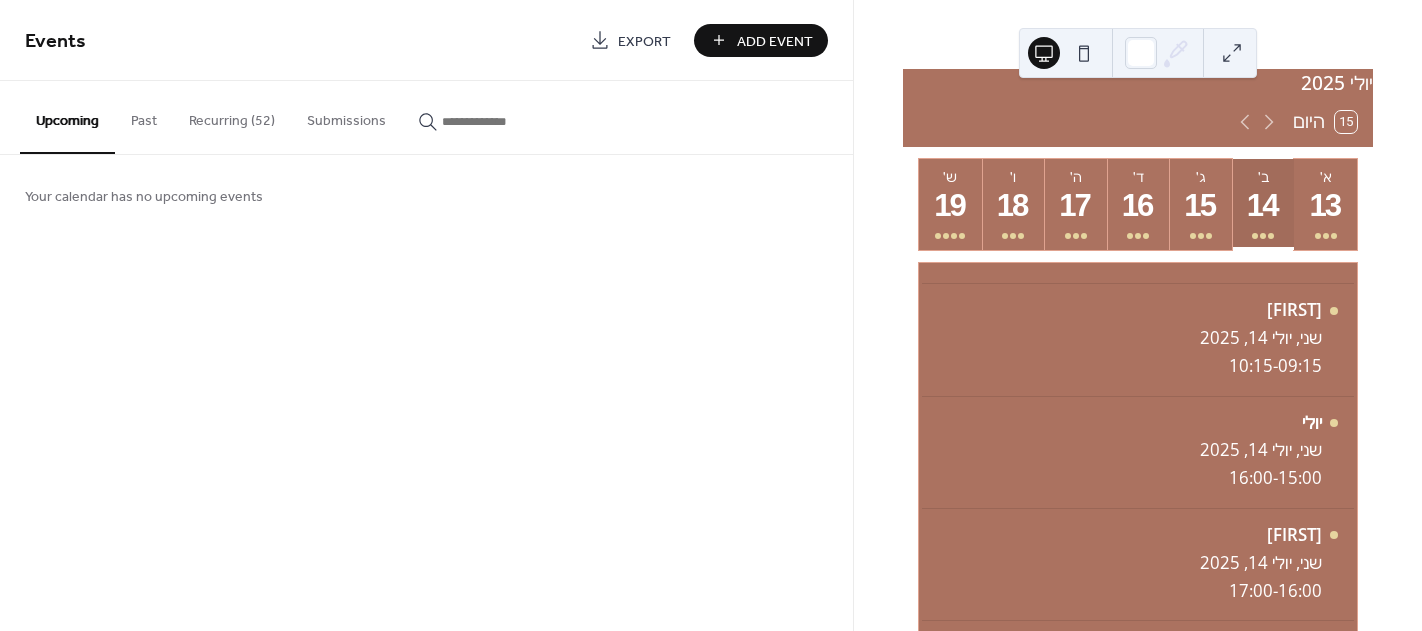 click on "14" at bounding box center [1262, 206] 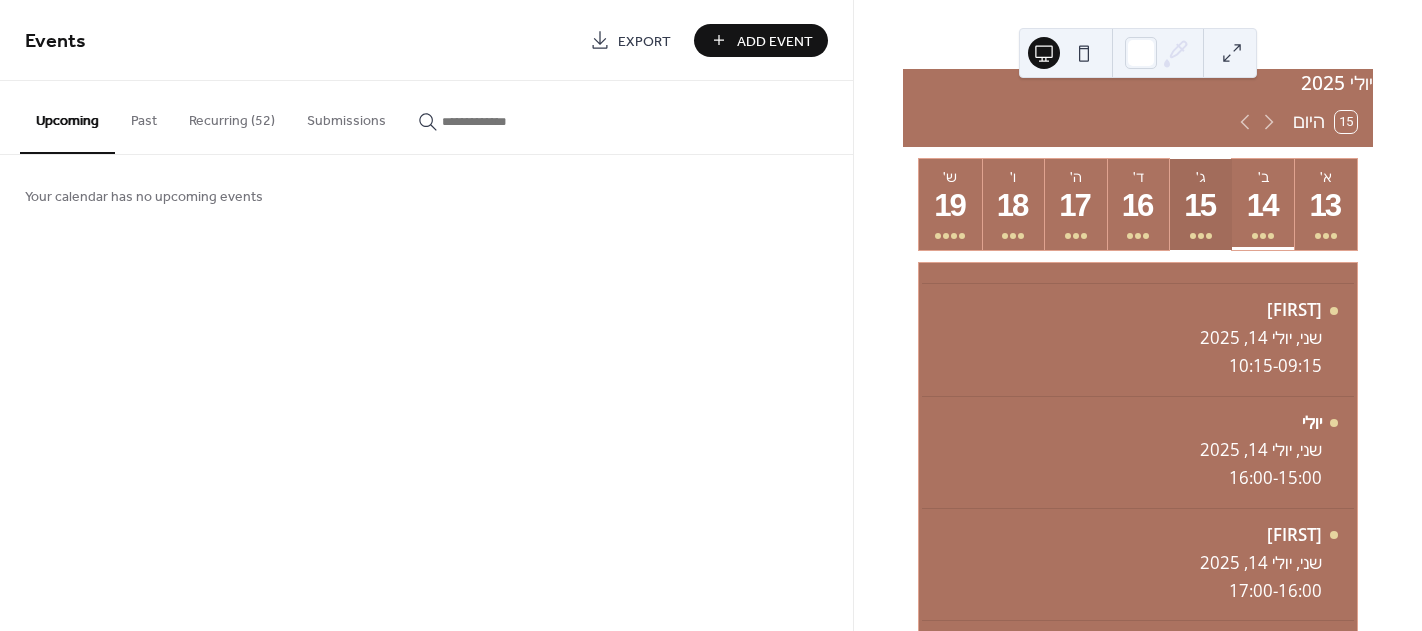 click on "15" at bounding box center [1199, 206] 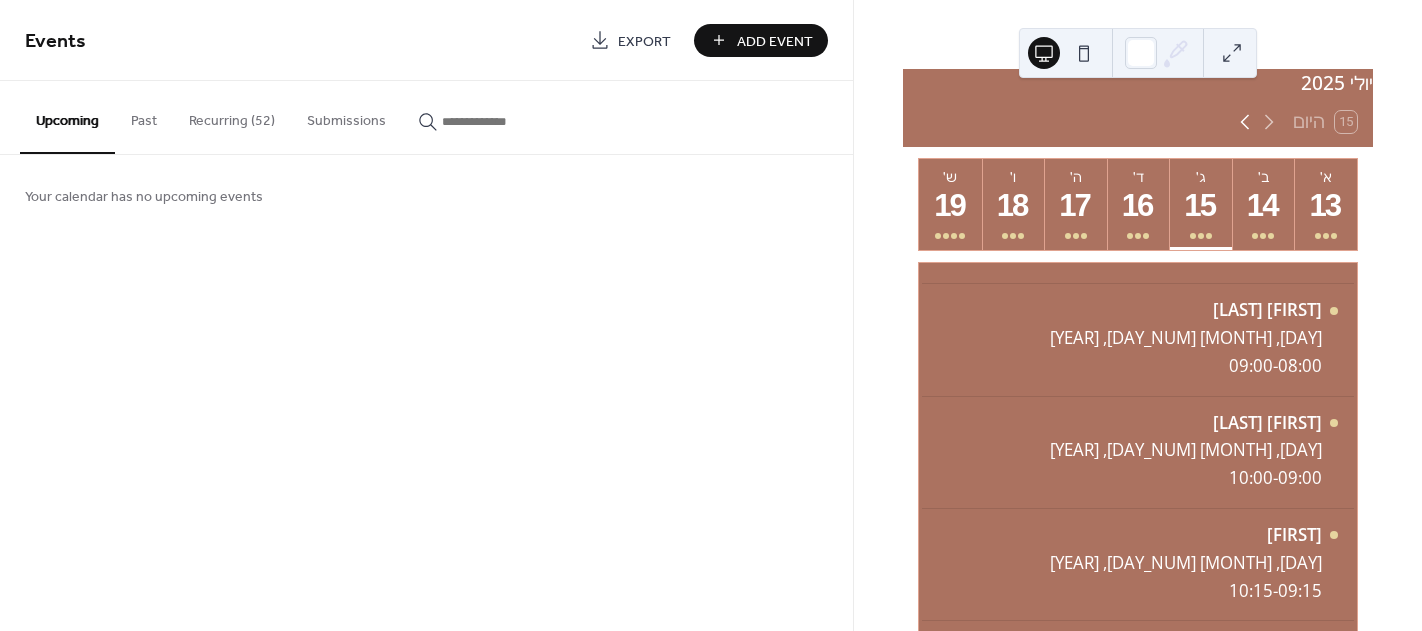 click 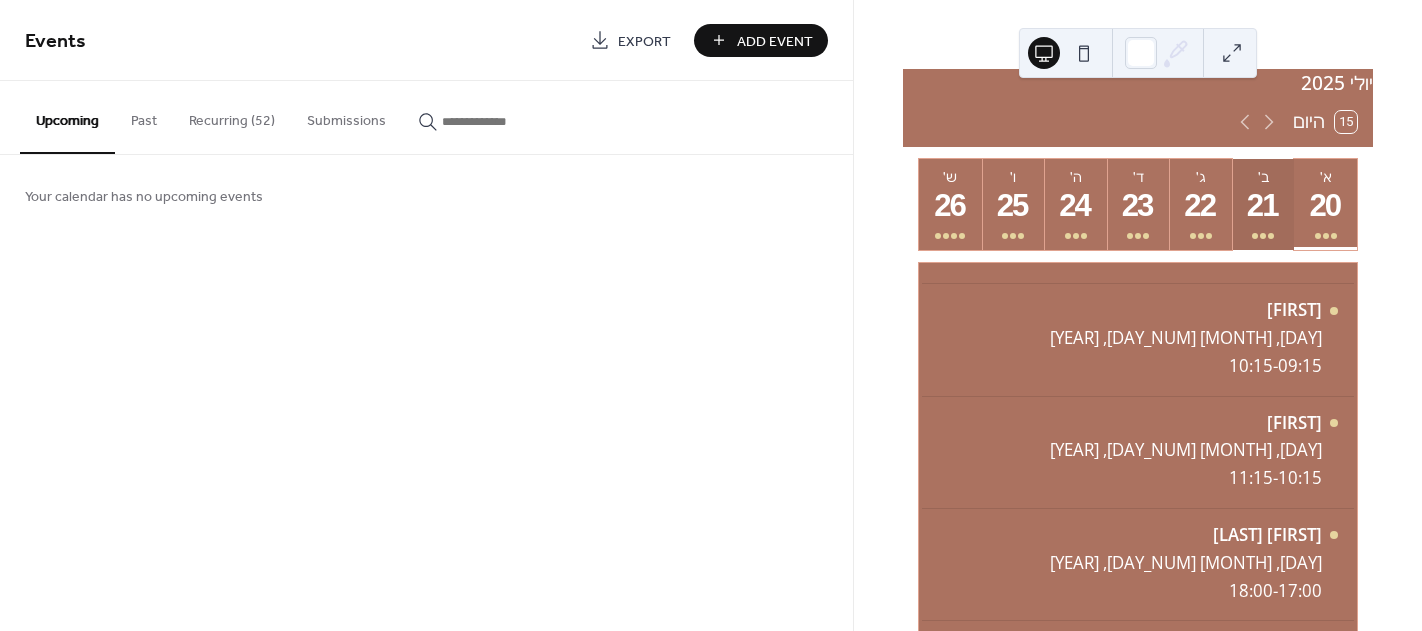 click on "21" at bounding box center (1262, 206) 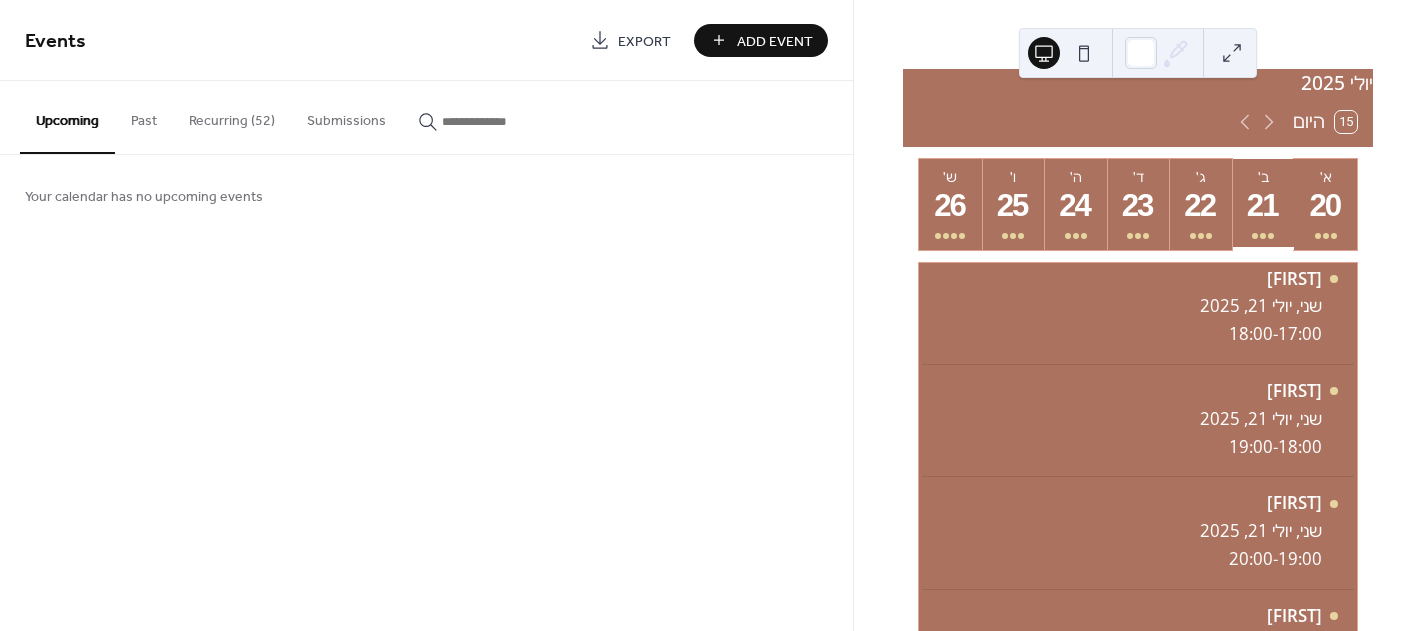 scroll, scrollTop: 843, scrollLeft: 0, axis: vertical 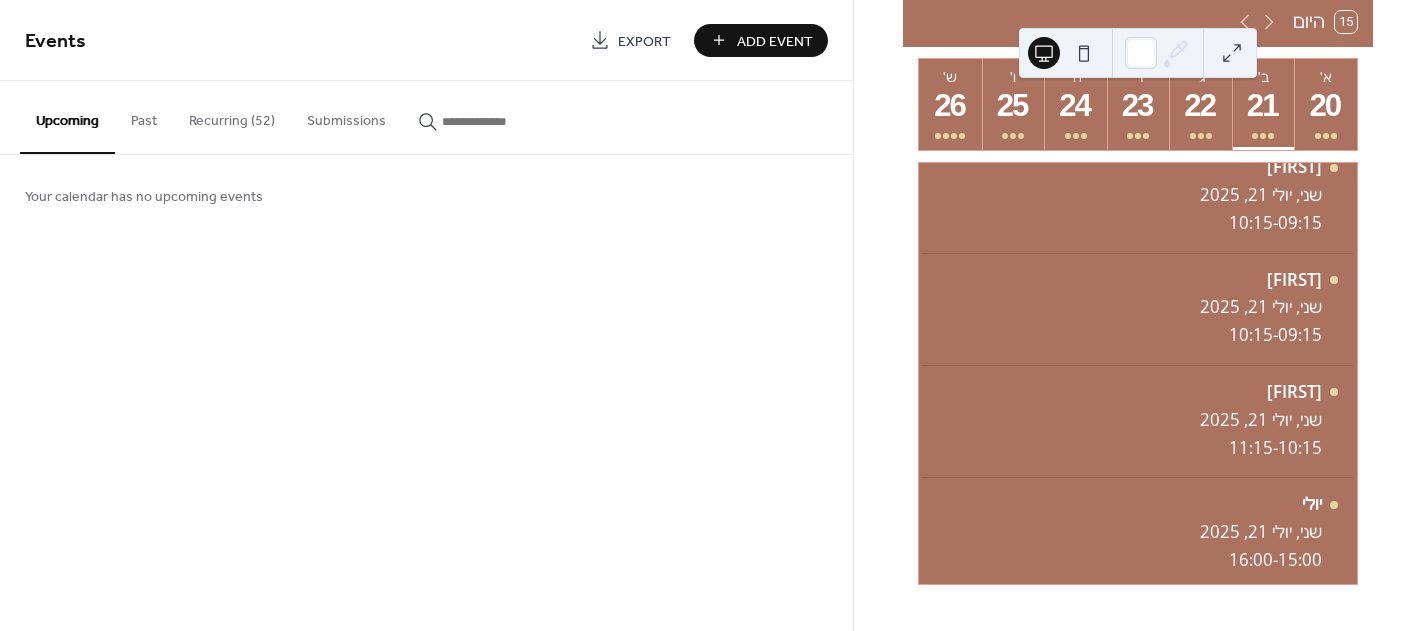click on "Recurring (52)" at bounding box center (232, 116) 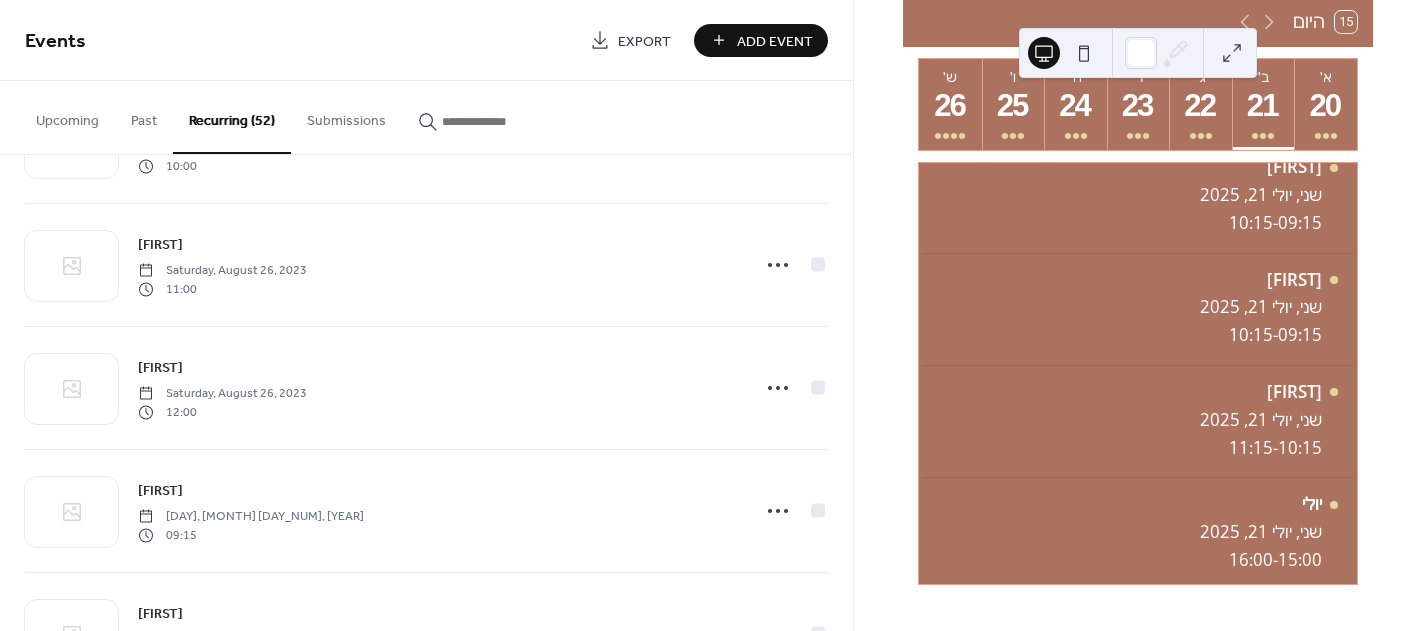 scroll, scrollTop: 4903, scrollLeft: 0, axis: vertical 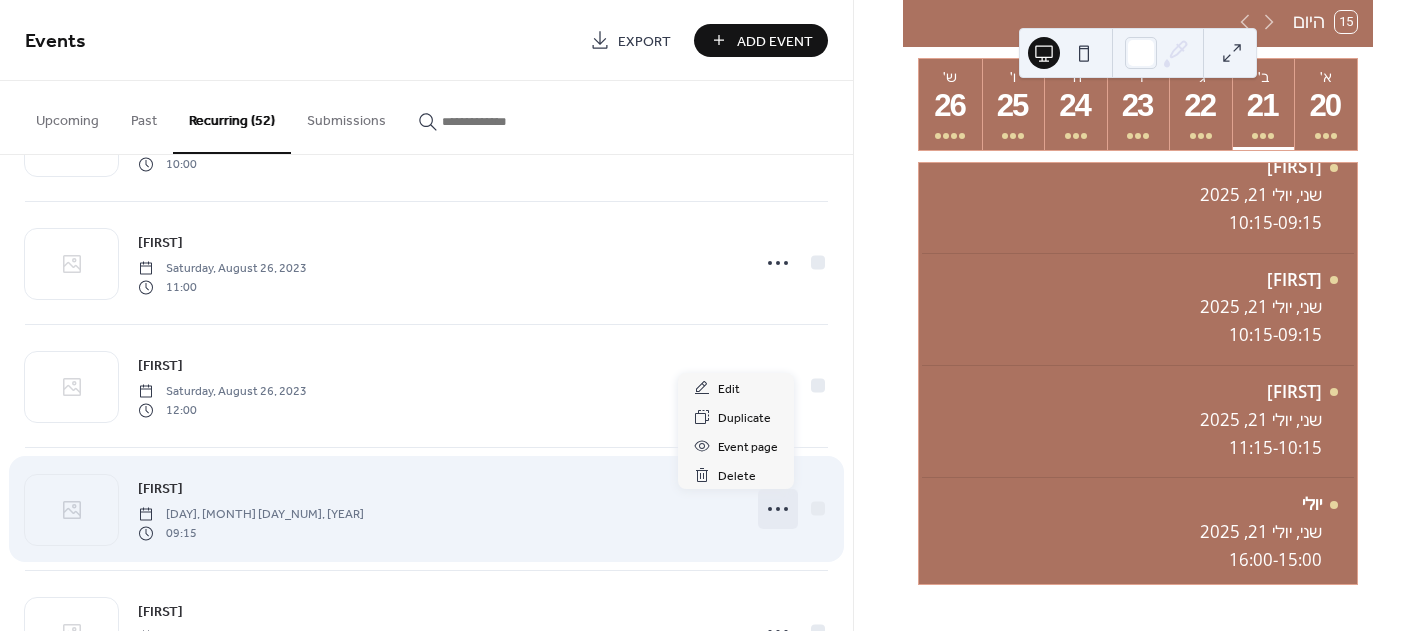click 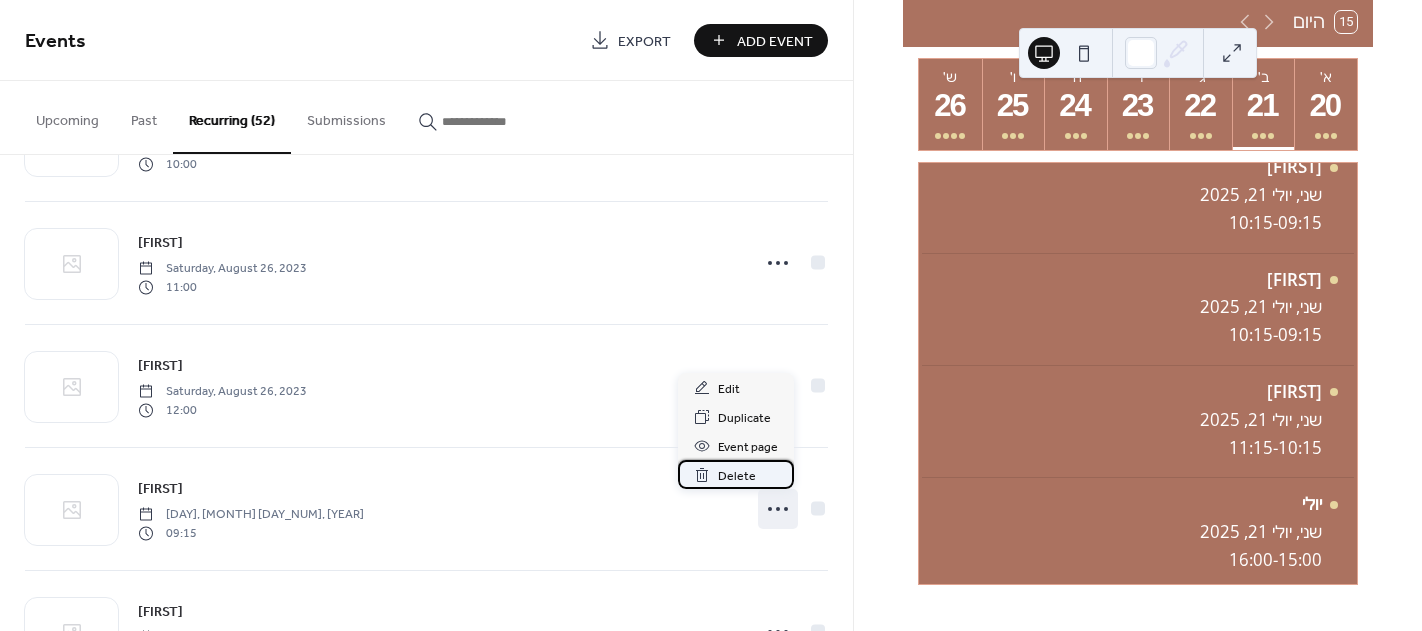 click on "Delete" at bounding box center (737, 476) 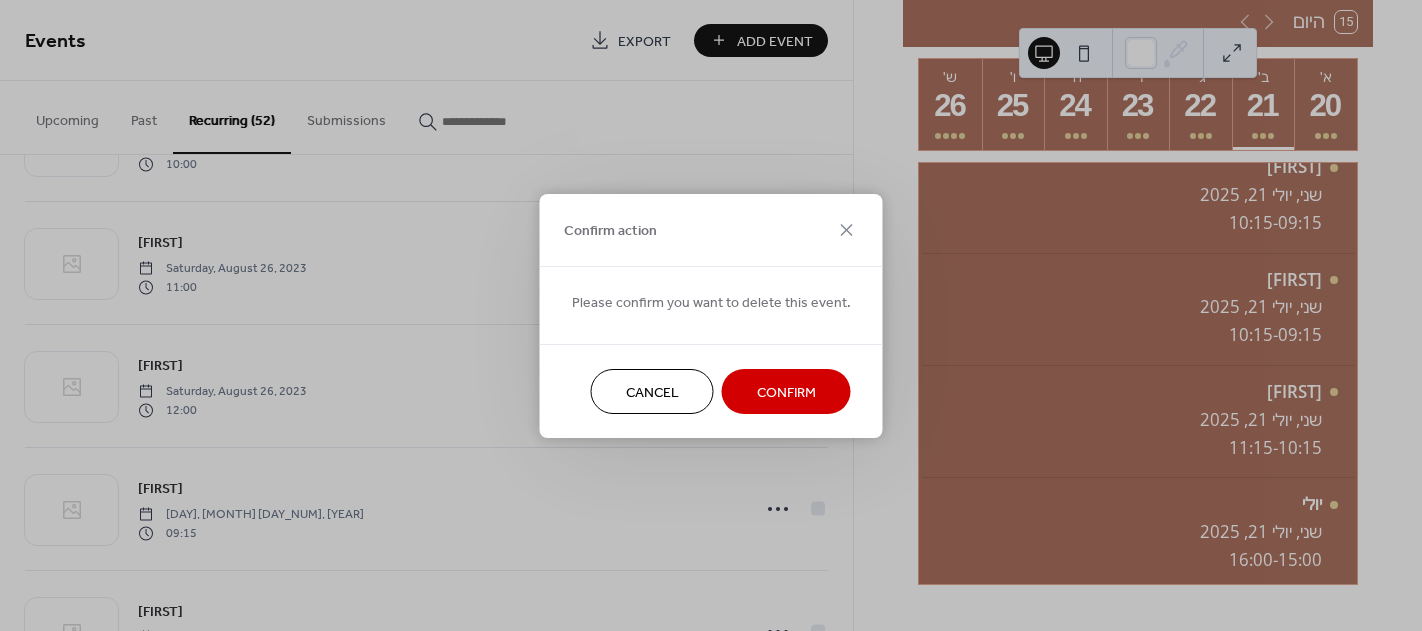 click on "Confirm" at bounding box center [786, 392] 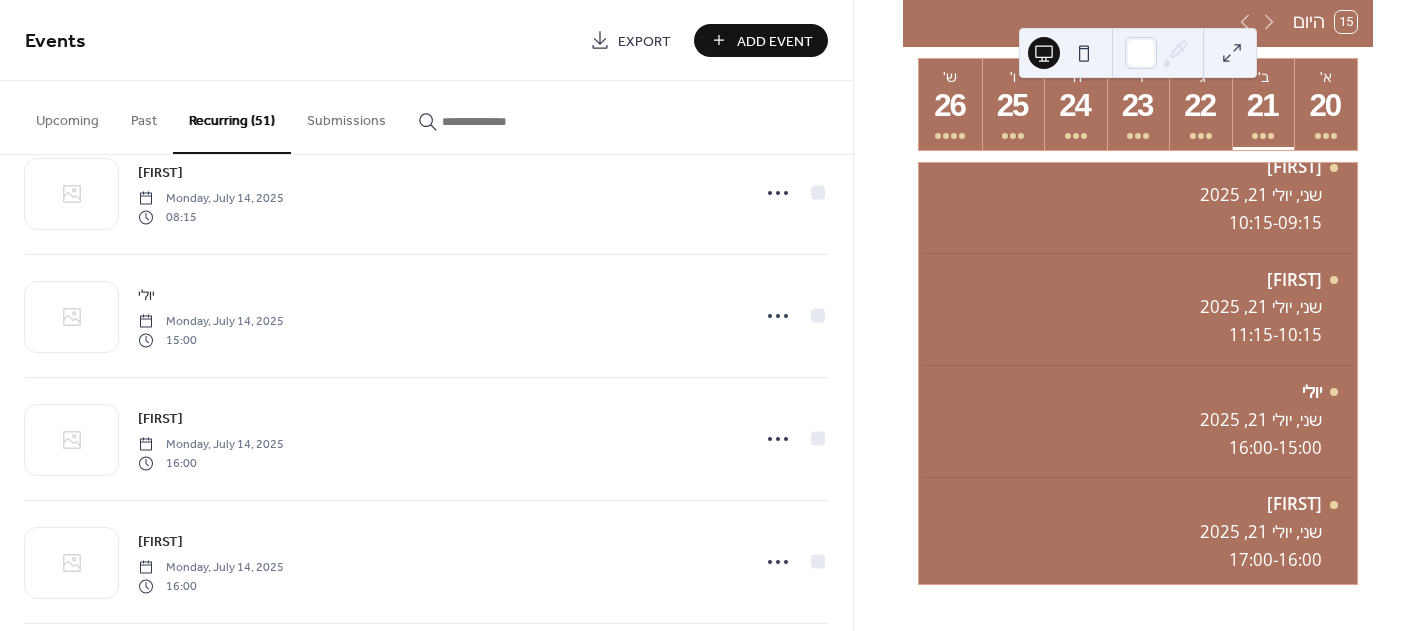 scroll, scrollTop: 5303, scrollLeft: 0, axis: vertical 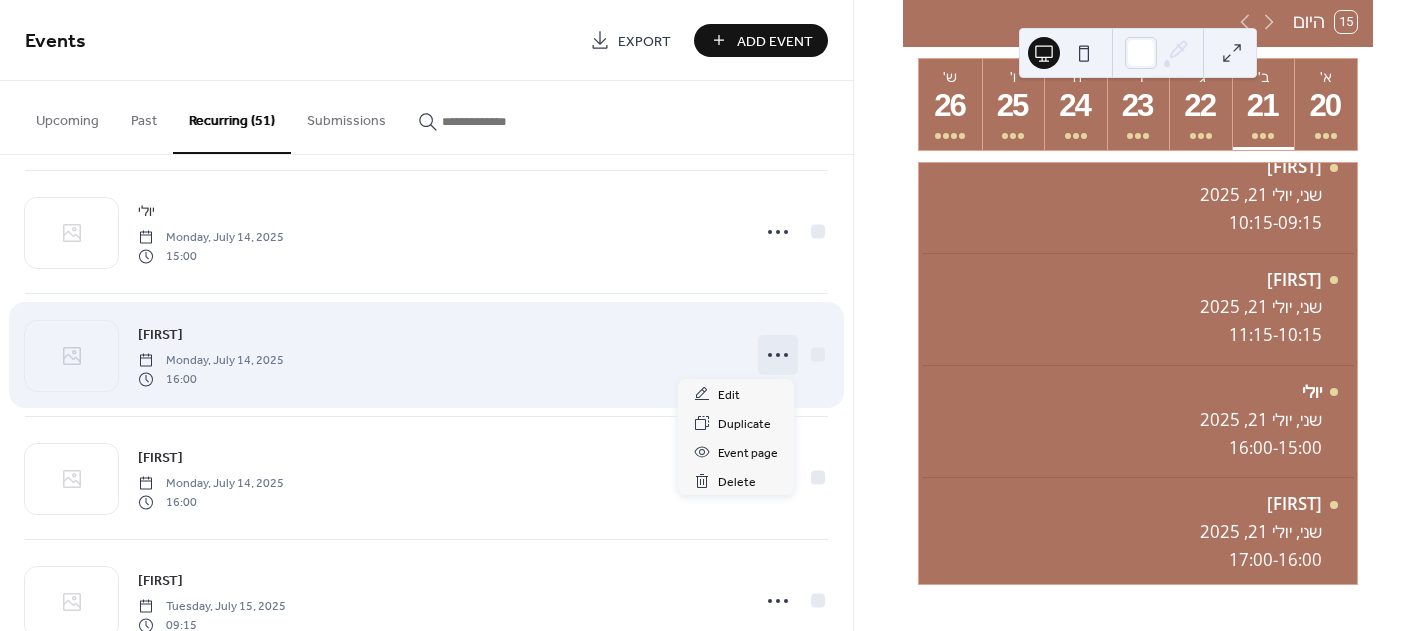 click 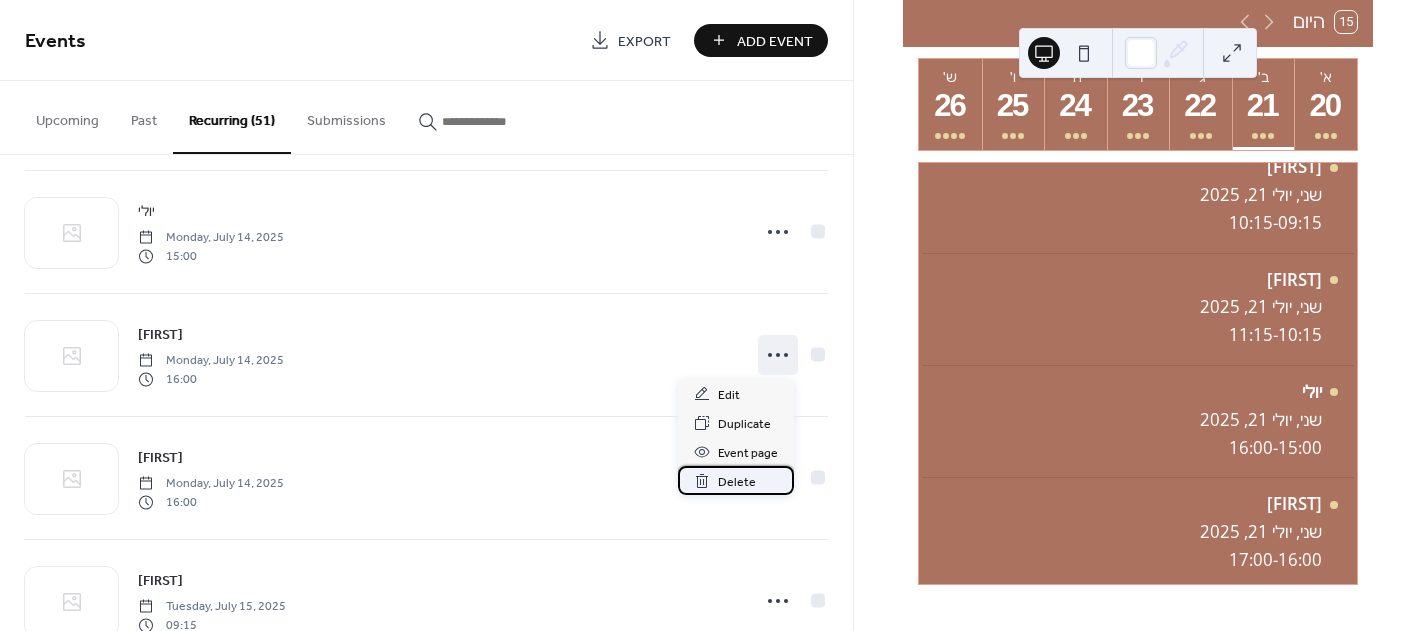 click on "Delete" at bounding box center [737, 482] 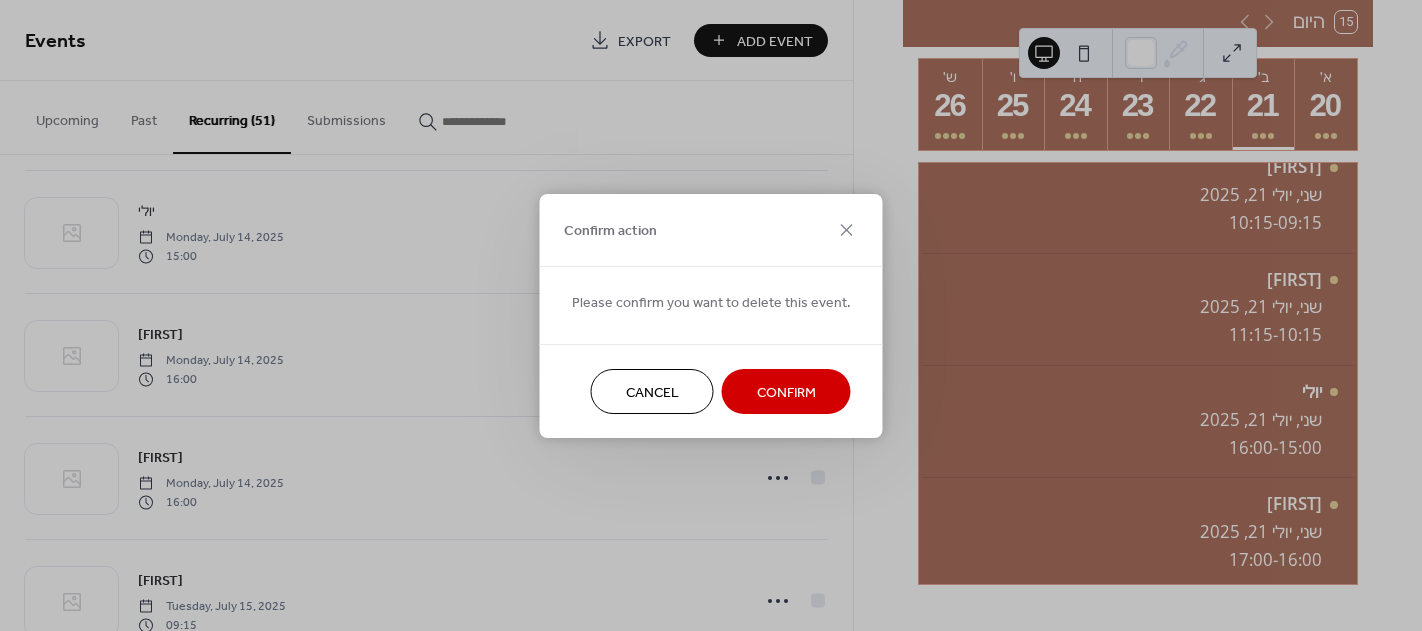 click on "Confirm" at bounding box center [786, 392] 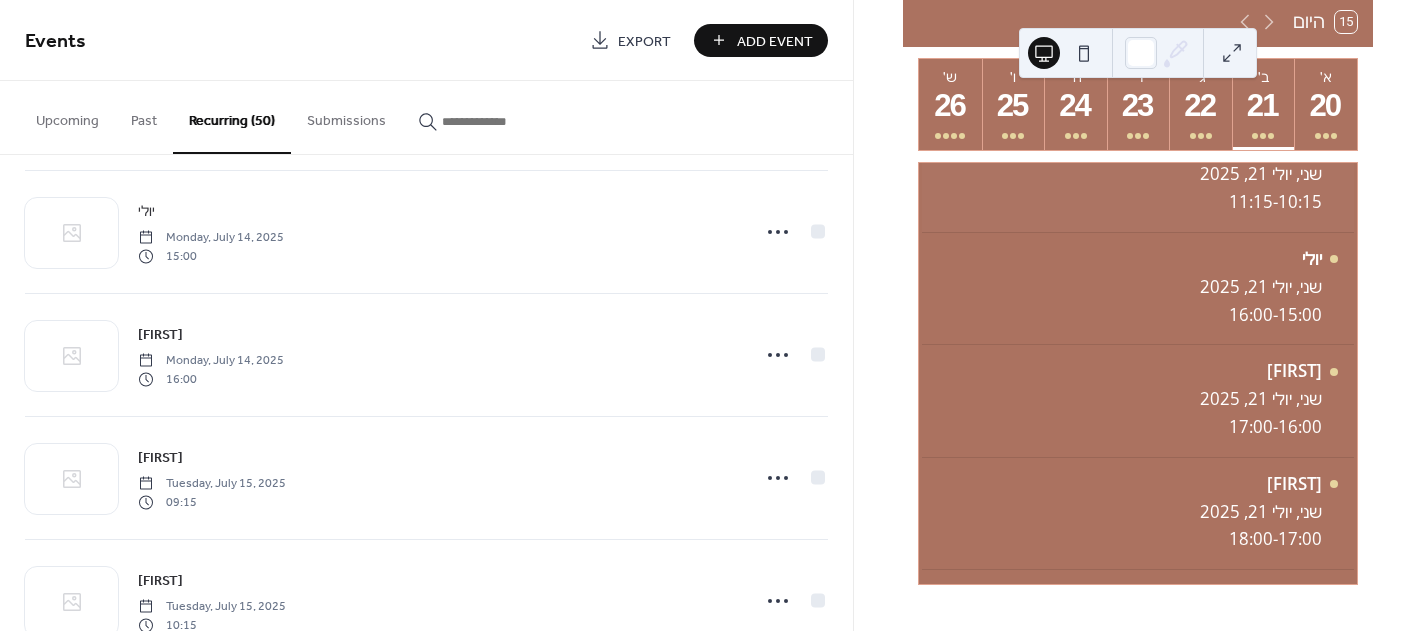 scroll, scrollTop: 343, scrollLeft: 0, axis: vertical 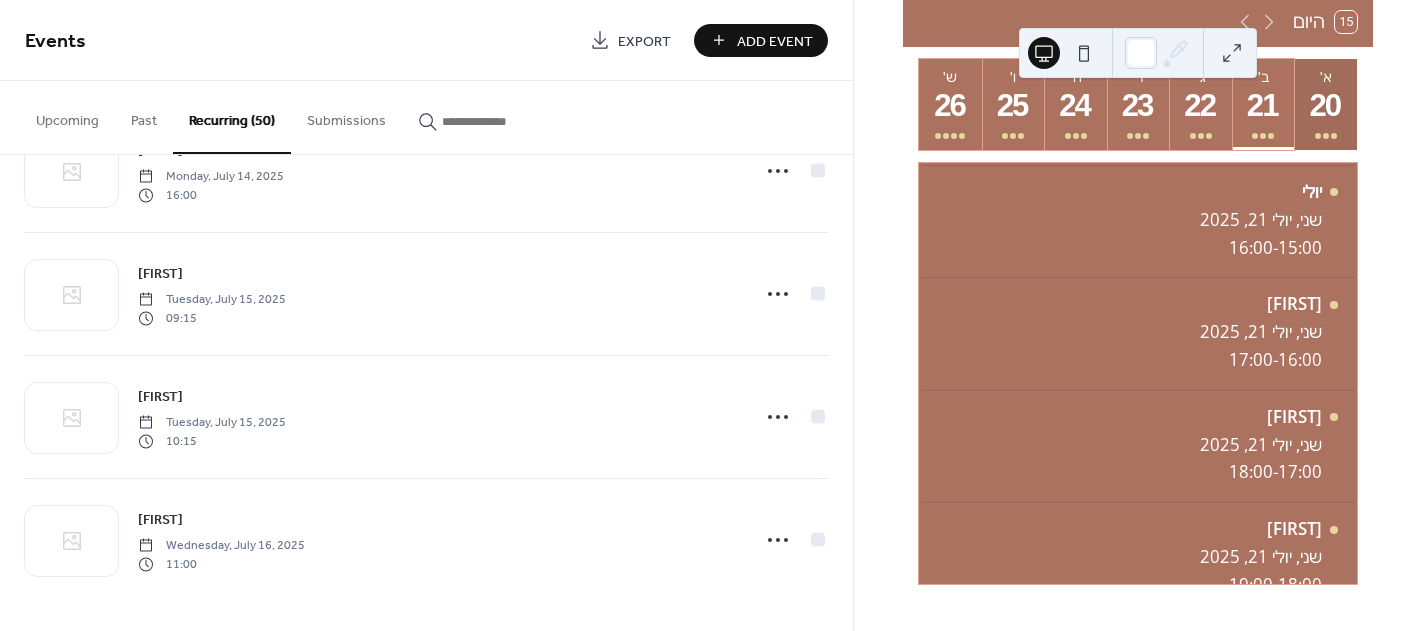 click on "20" at bounding box center (1324, 106) 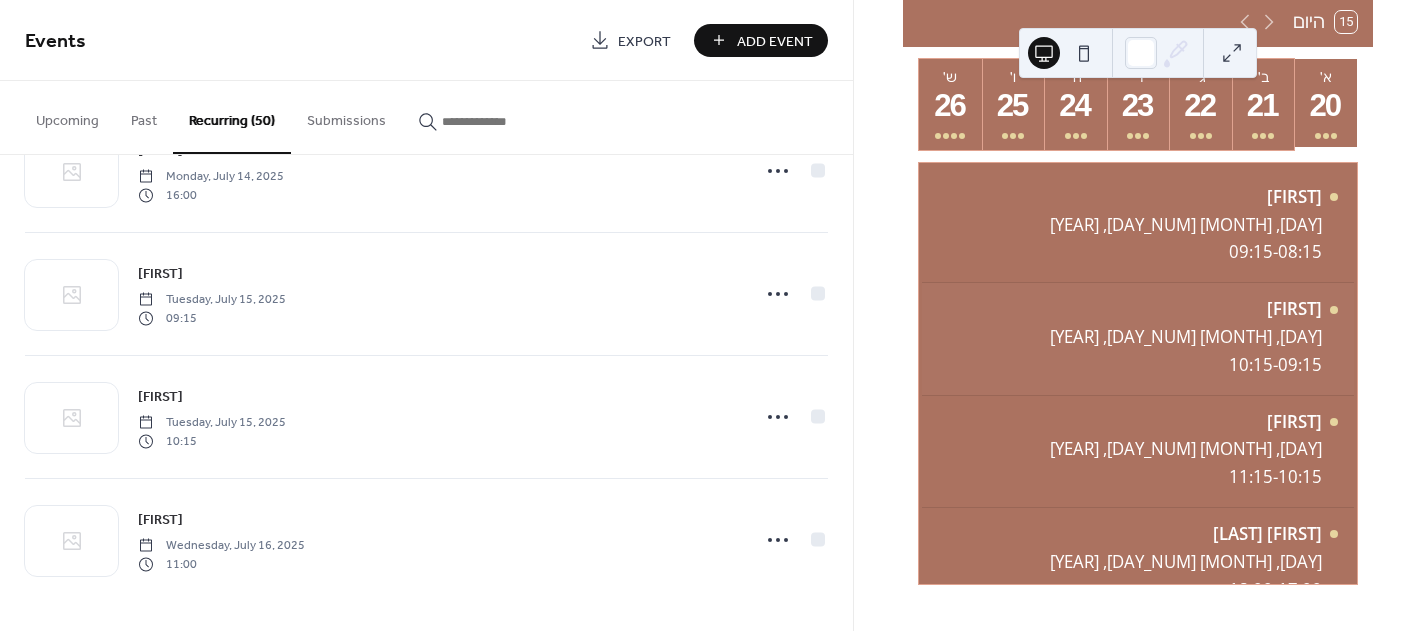 scroll, scrollTop: 0, scrollLeft: 0, axis: both 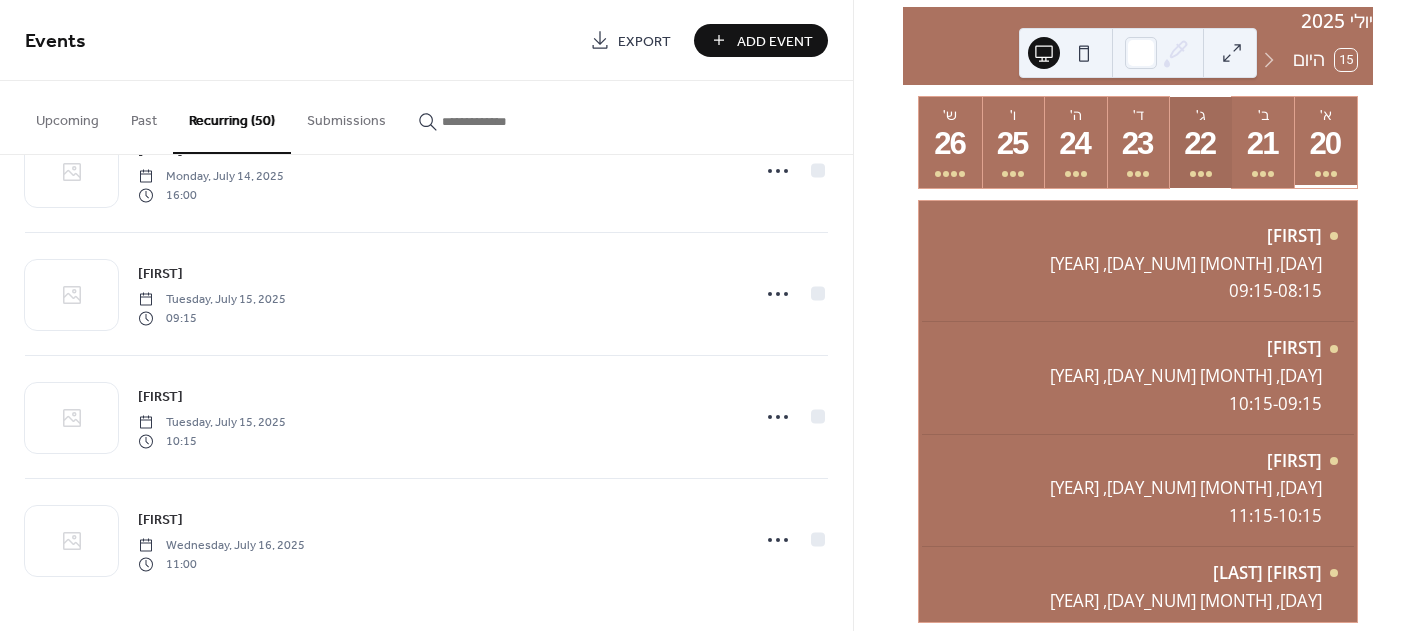 click on "22" at bounding box center (1199, 144) 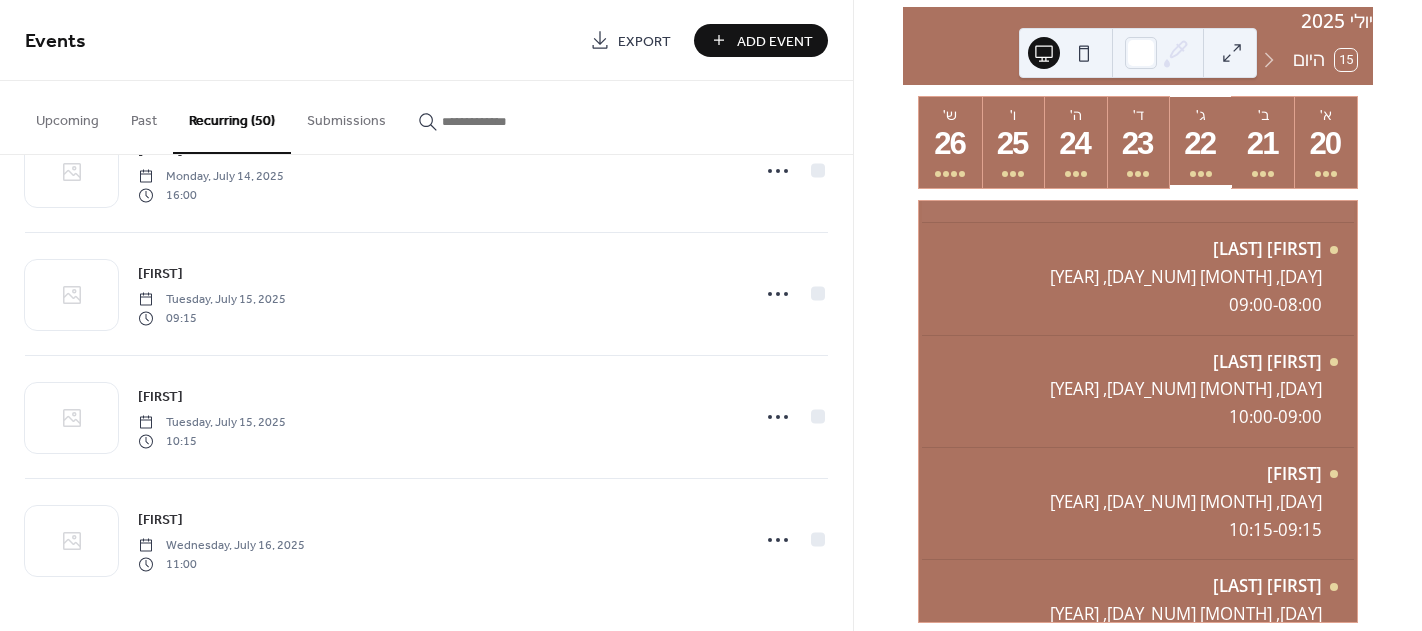 scroll, scrollTop: 100, scrollLeft: 0, axis: vertical 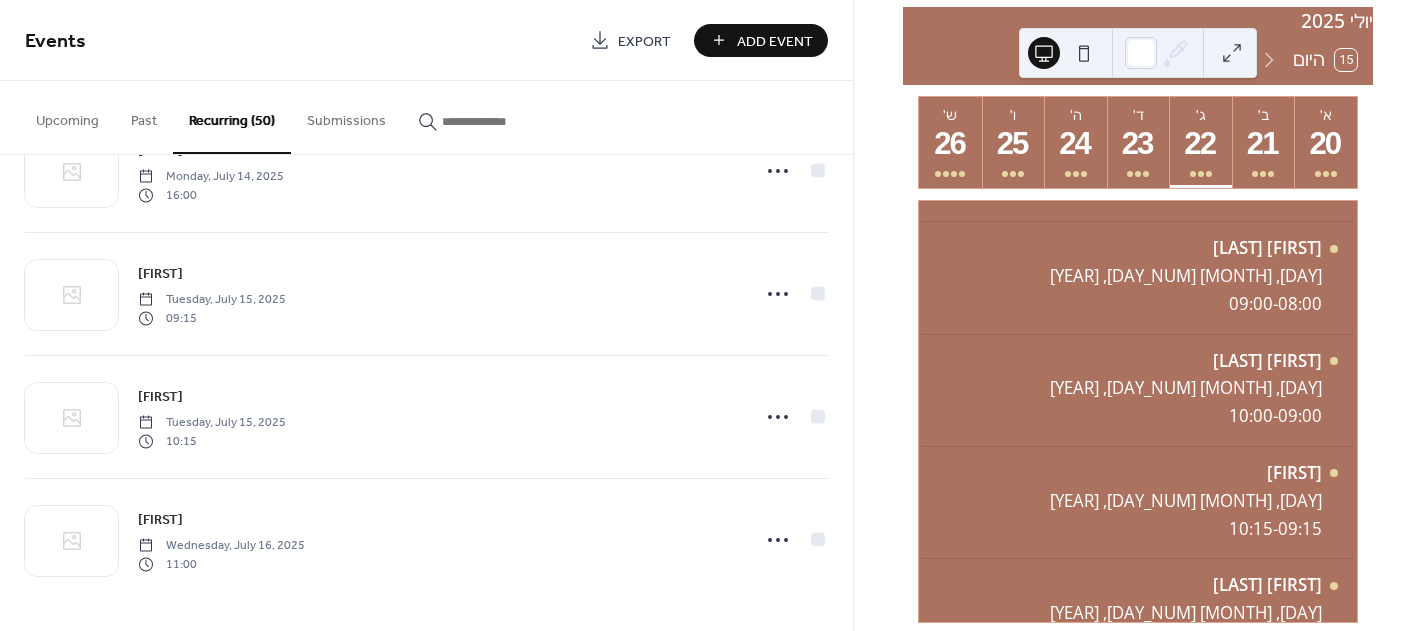 click on "Add Event" at bounding box center [775, 41] 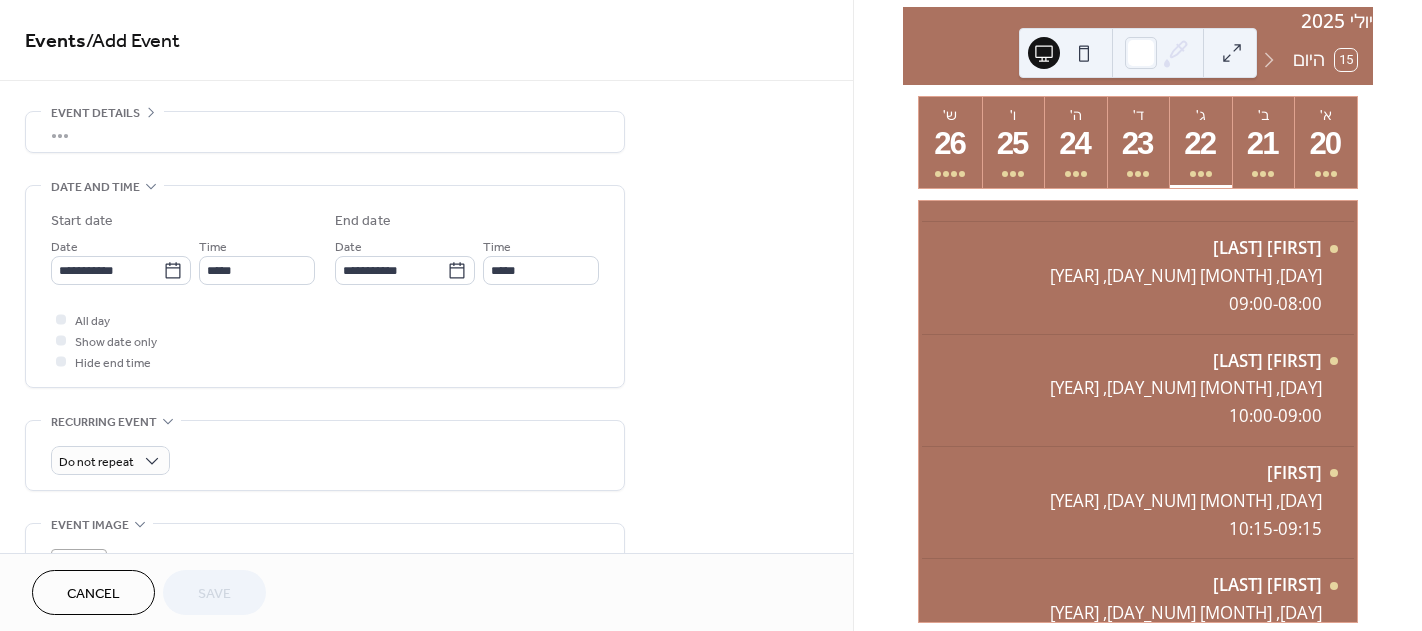 scroll, scrollTop: 63, scrollLeft: 0, axis: vertical 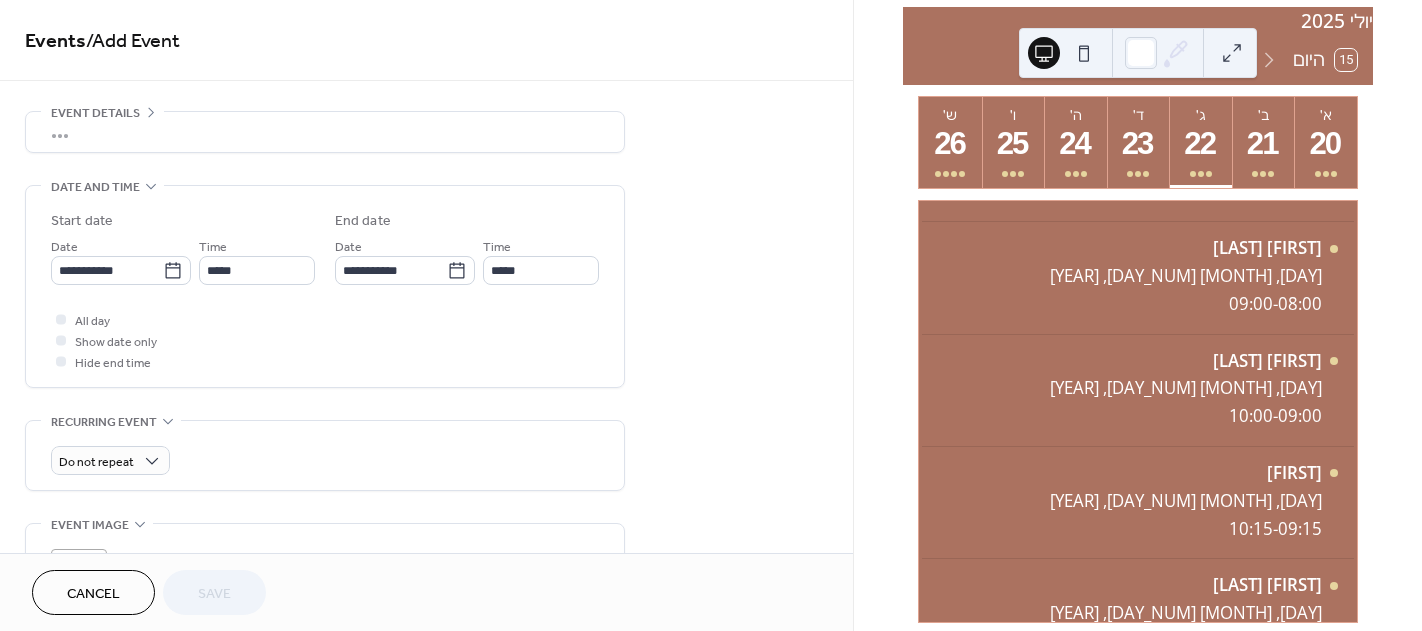 click on "•••" at bounding box center (325, 132) 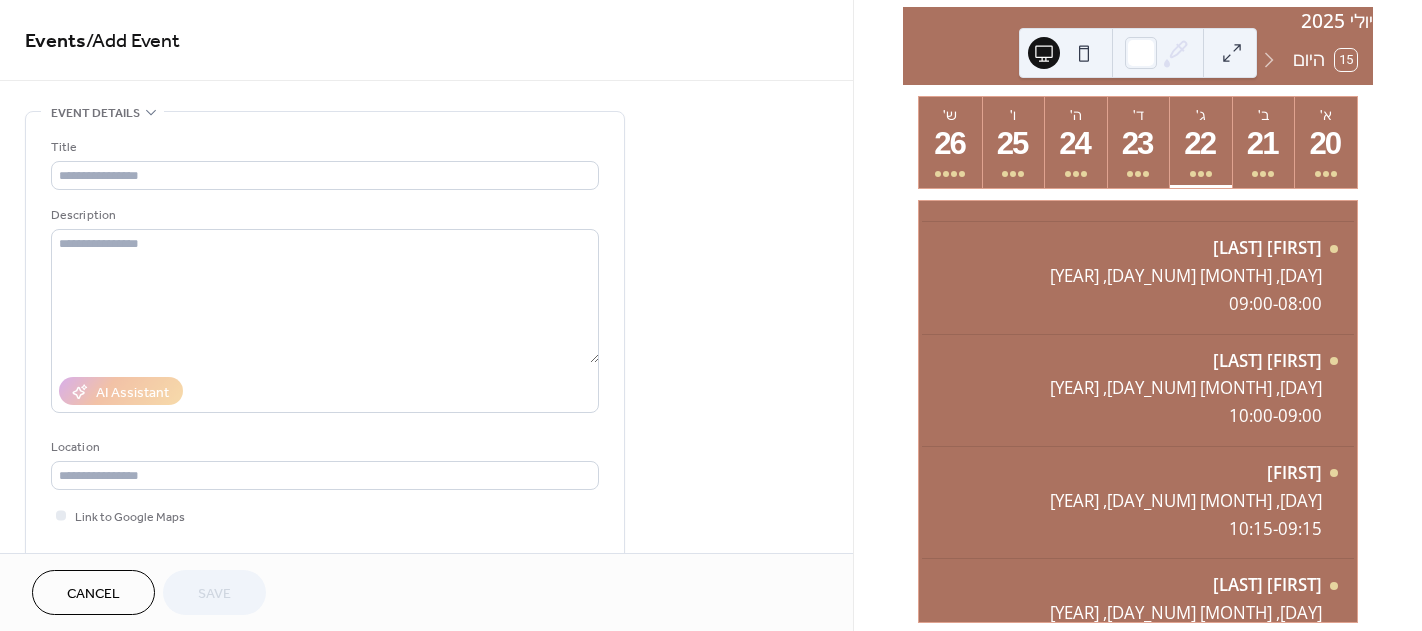scroll, scrollTop: 0, scrollLeft: 0, axis: both 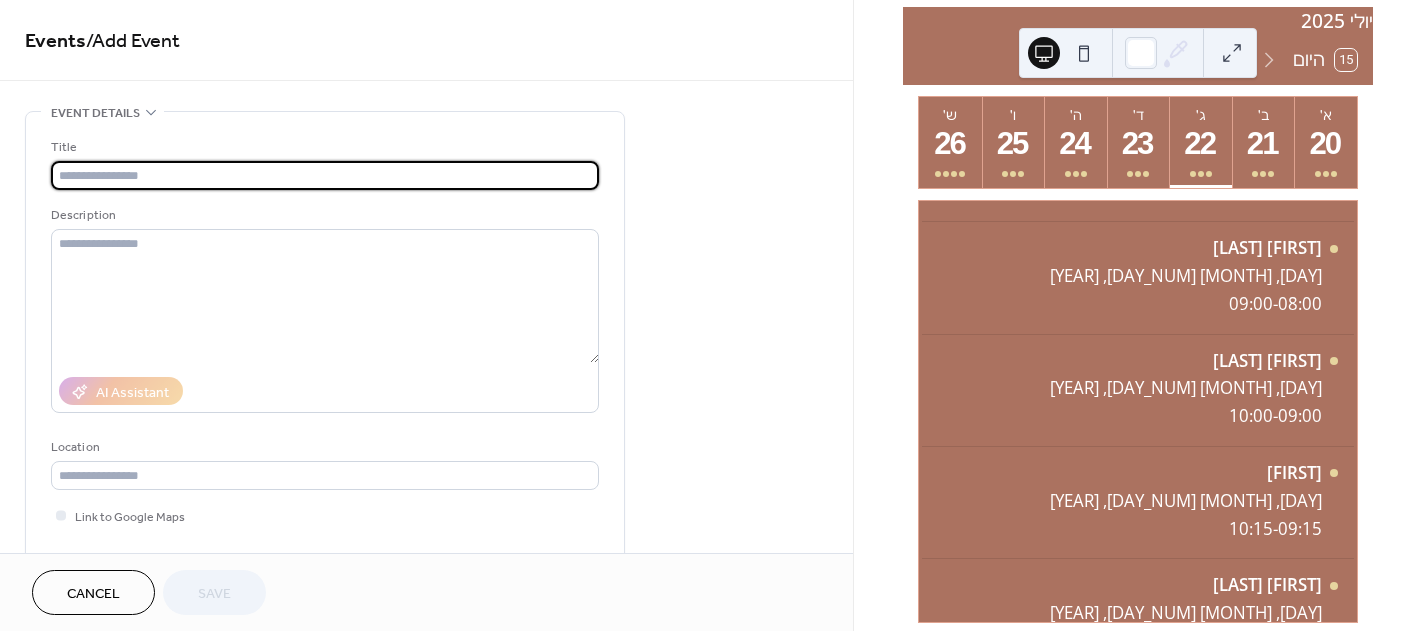click at bounding box center [325, 175] 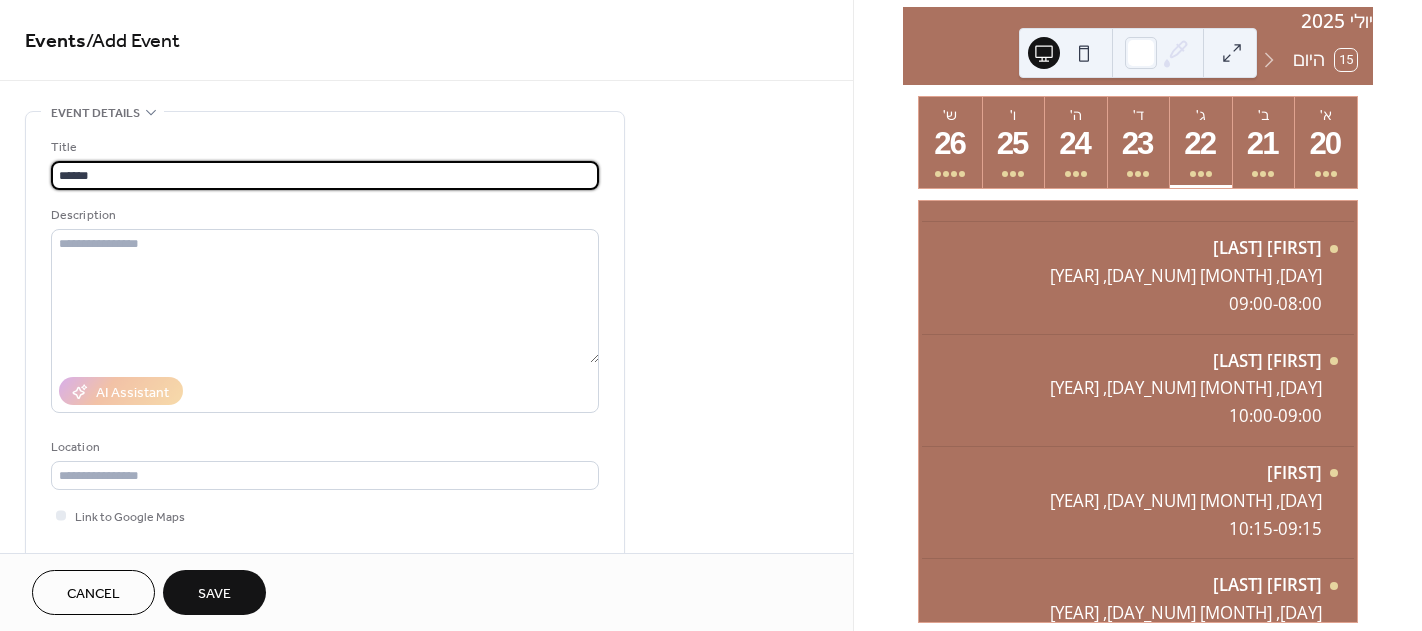 type on "******" 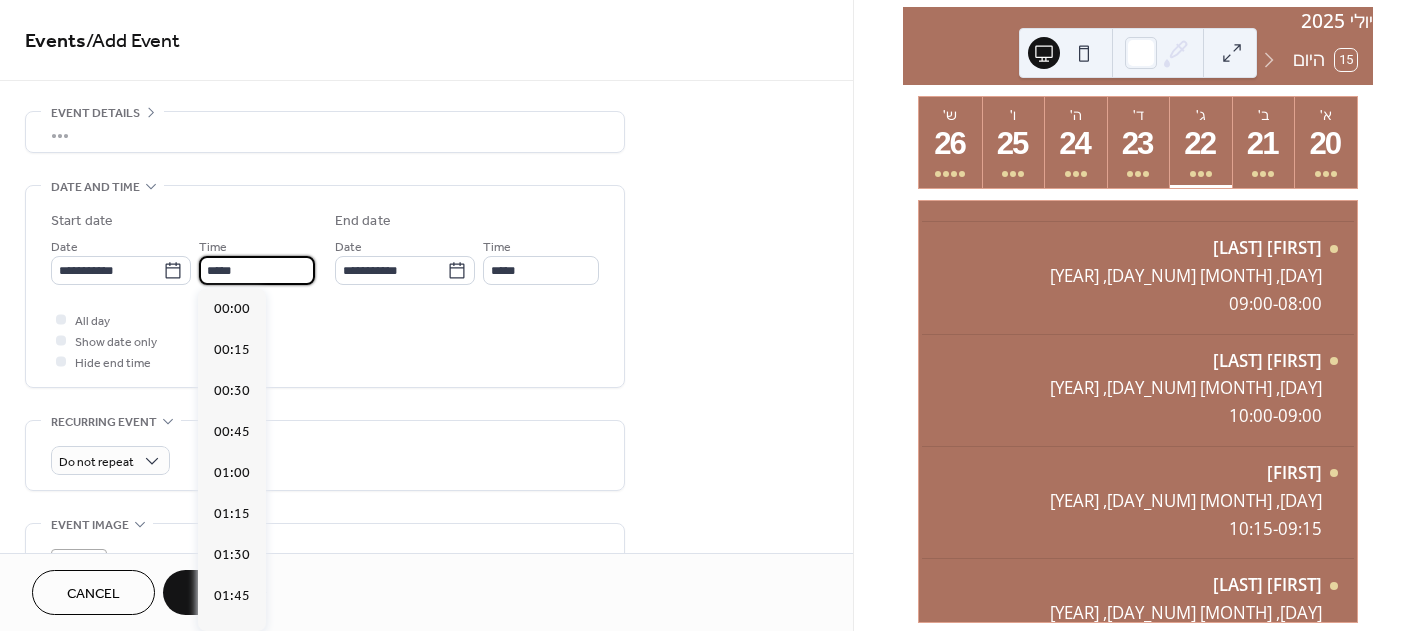 scroll, scrollTop: 1968, scrollLeft: 0, axis: vertical 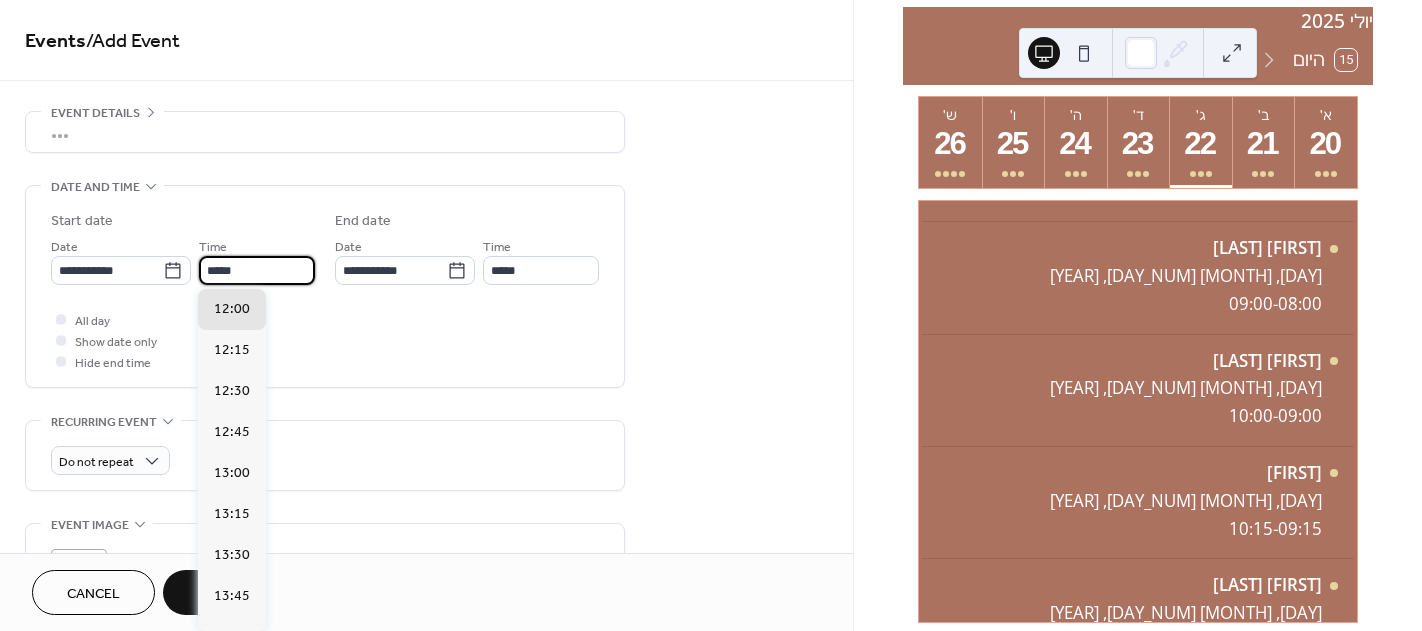 click on "*****" at bounding box center [257, 270] 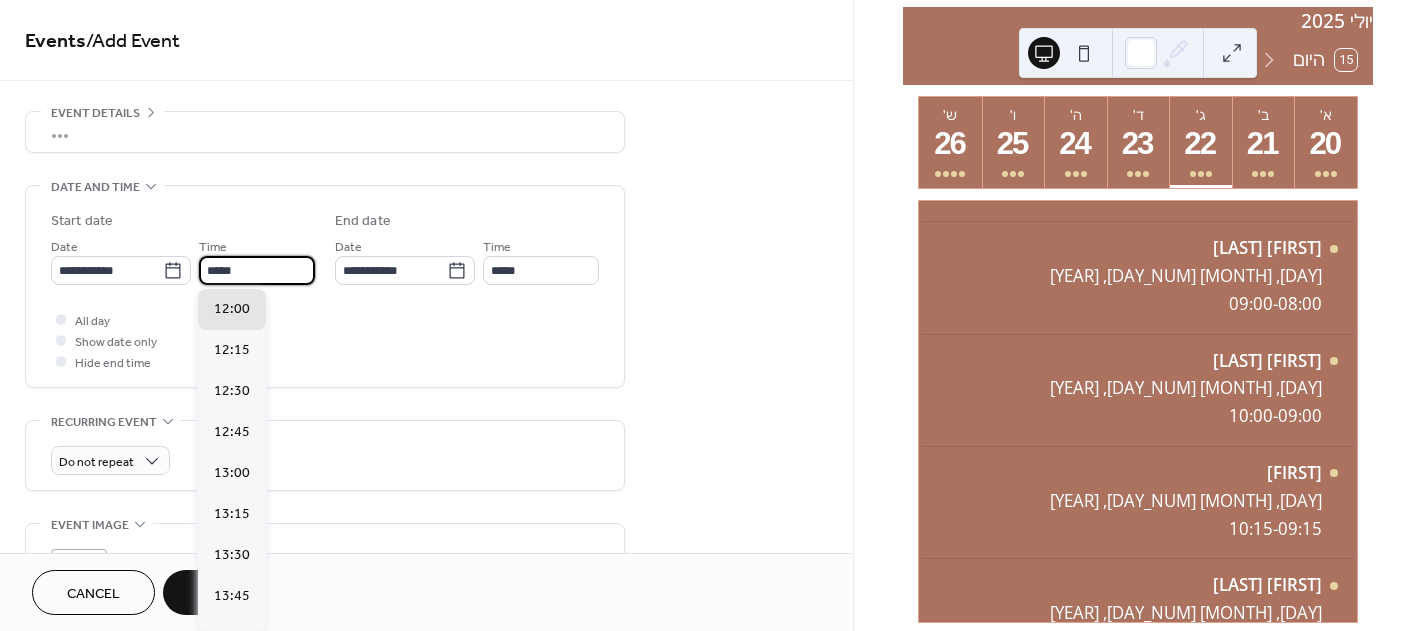 drag, startPoint x: 215, startPoint y: 275, endPoint x: 240, endPoint y: 267, distance: 26.24881 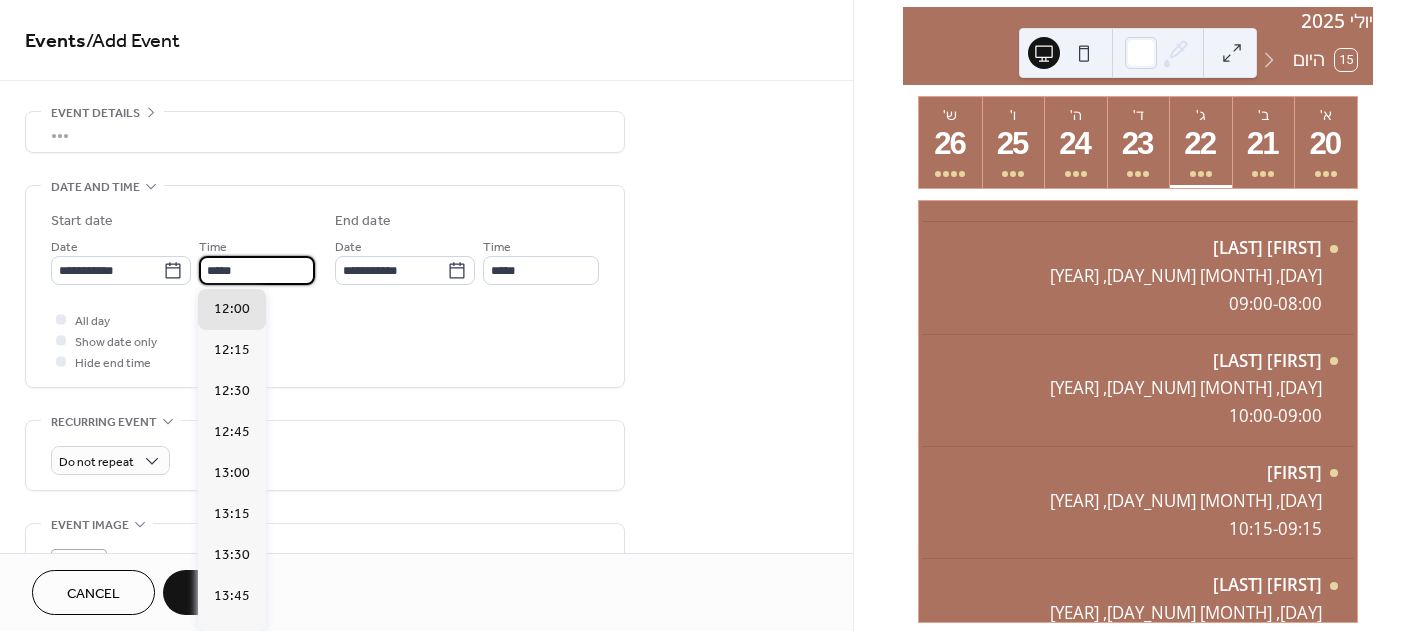 click on "*****" at bounding box center (257, 270) 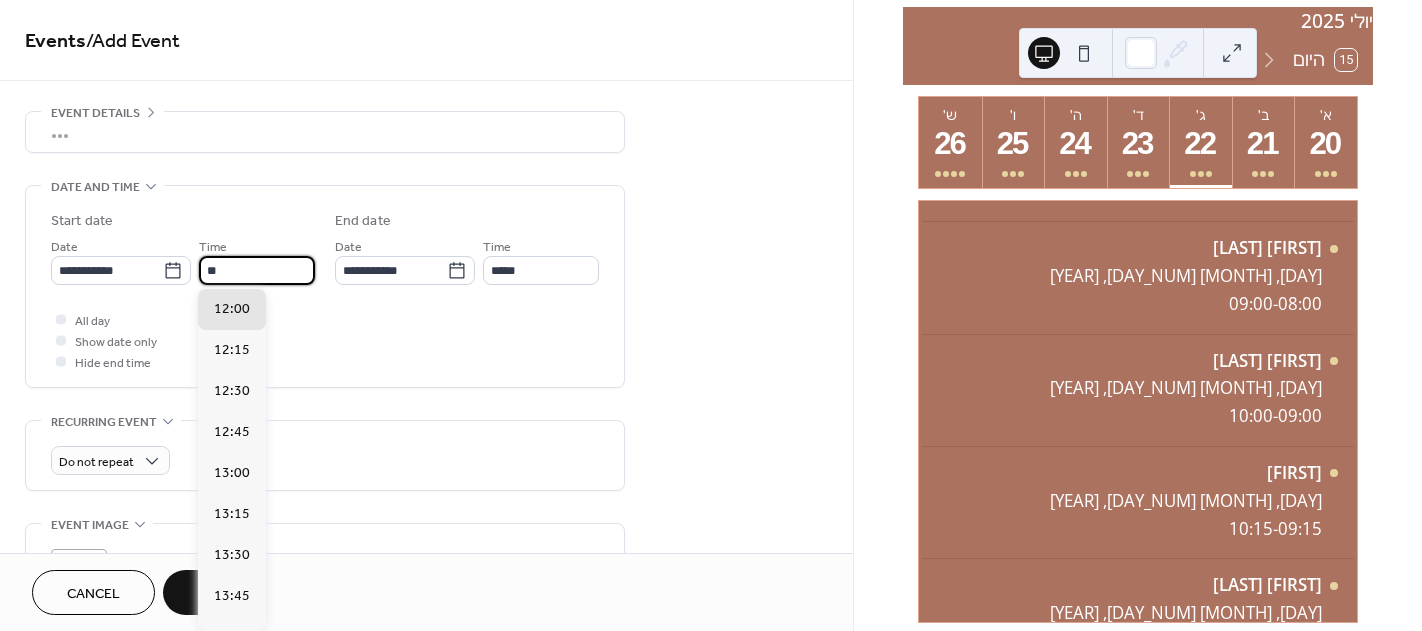 scroll, scrollTop: 1804, scrollLeft: 0, axis: vertical 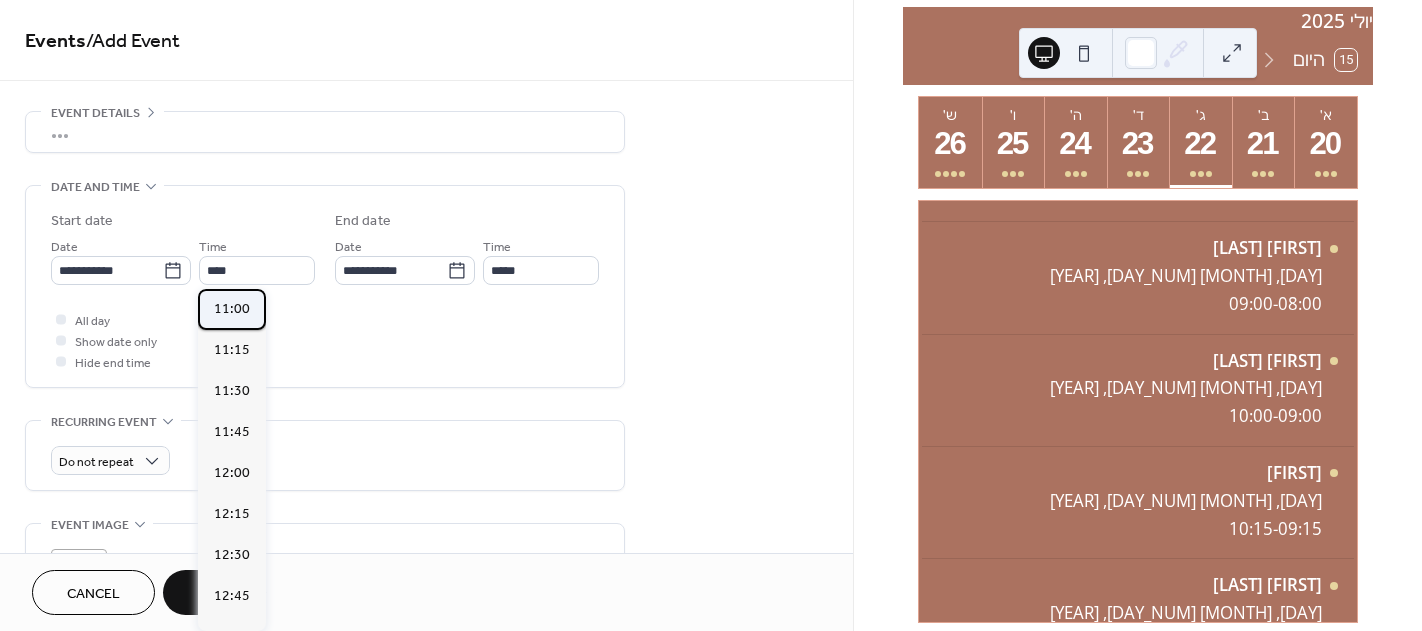 click on "11:00" at bounding box center [232, 309] 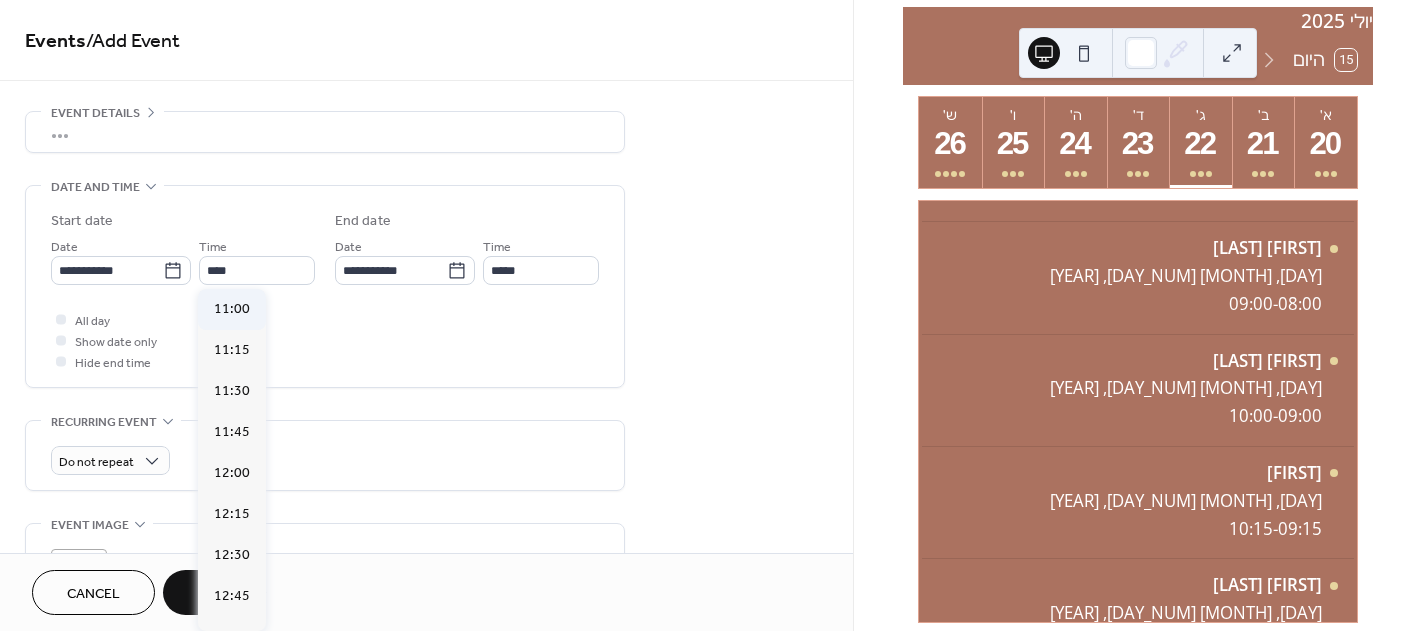 type on "*****" 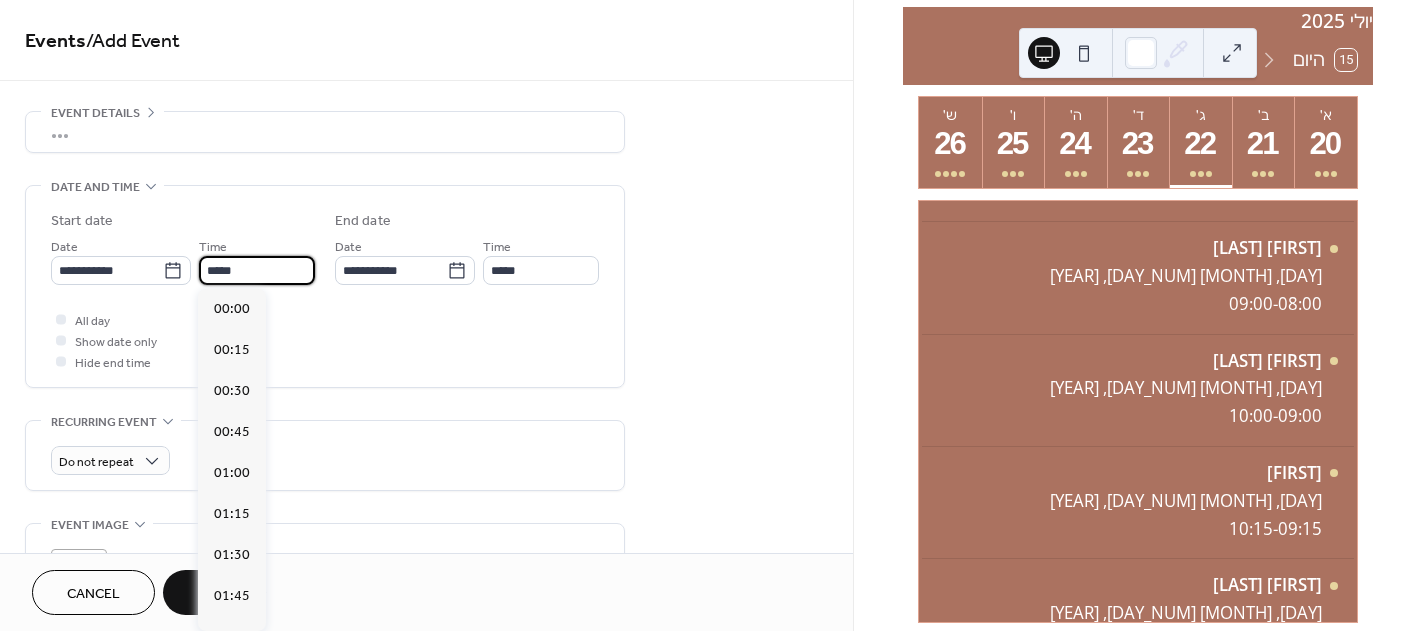 click on "*****" at bounding box center [257, 270] 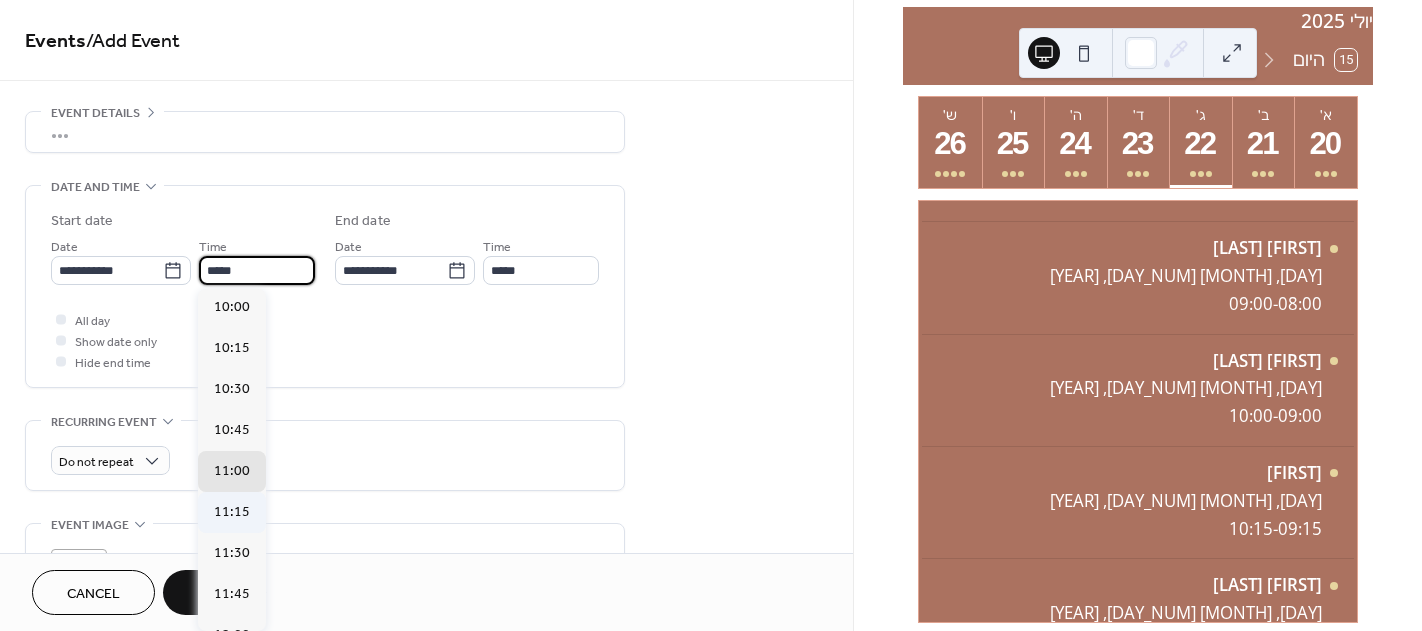 scroll, scrollTop: 1604, scrollLeft: 0, axis: vertical 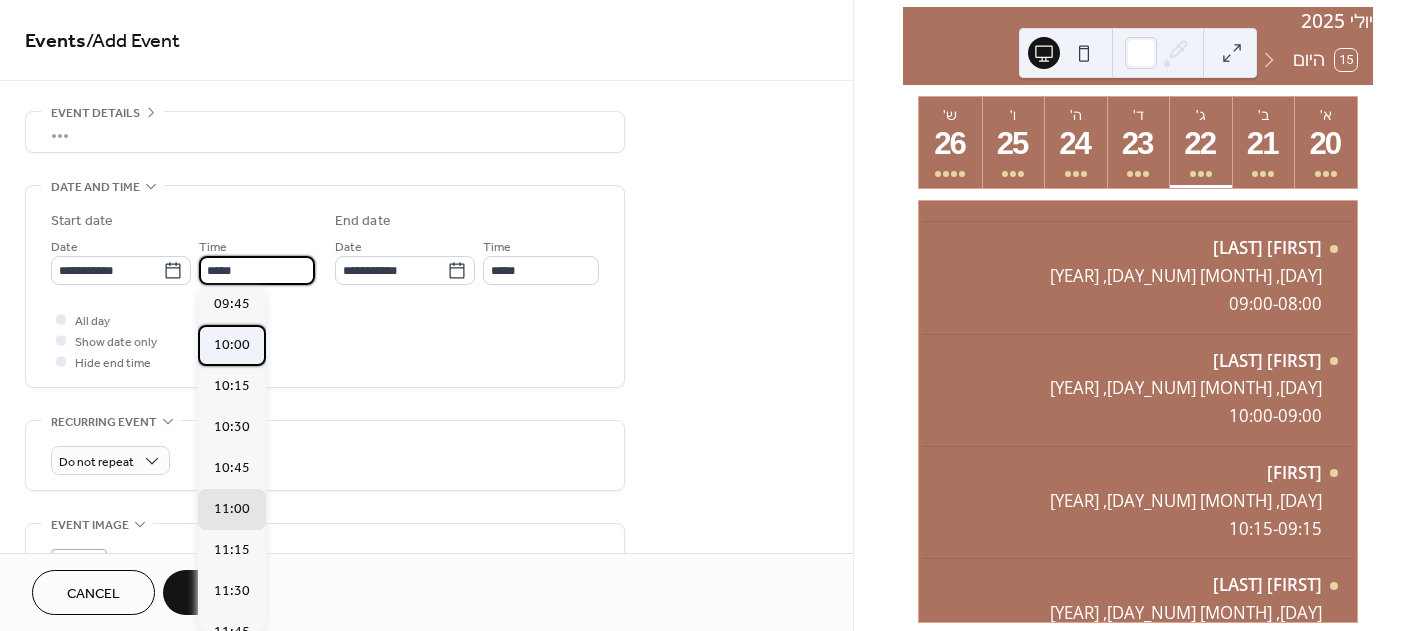 click on "10:00" at bounding box center [232, 345] 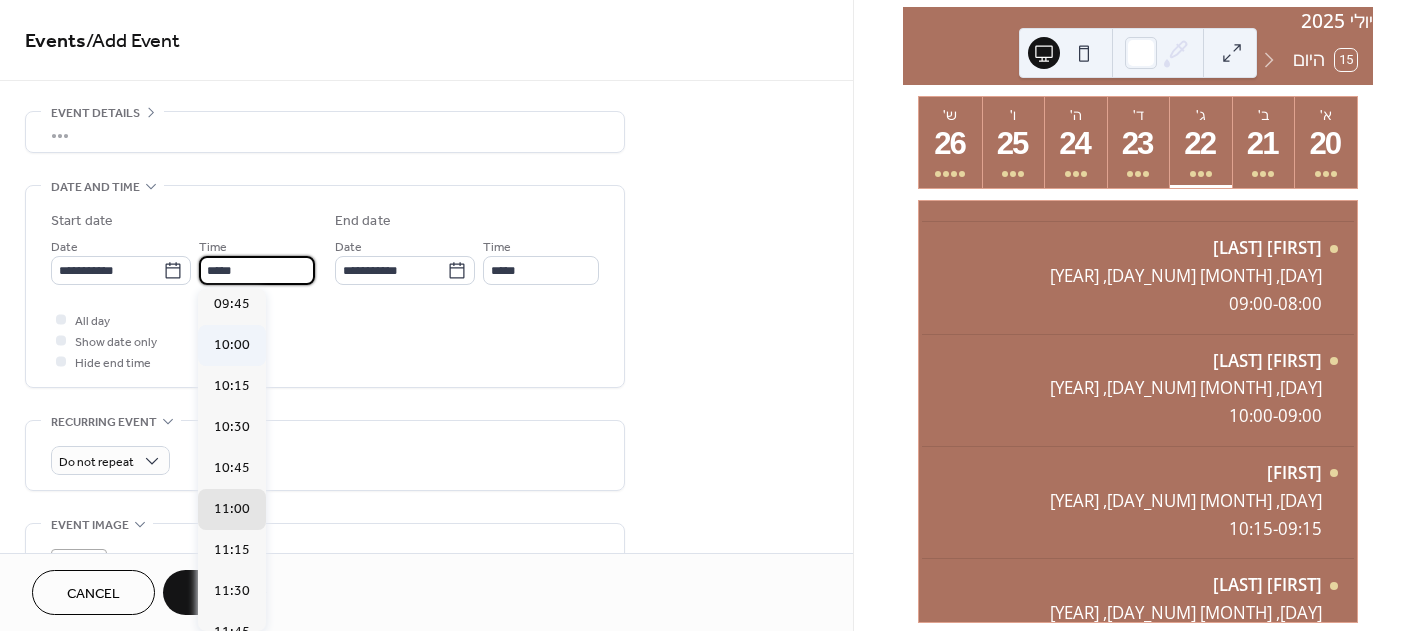 type on "*****" 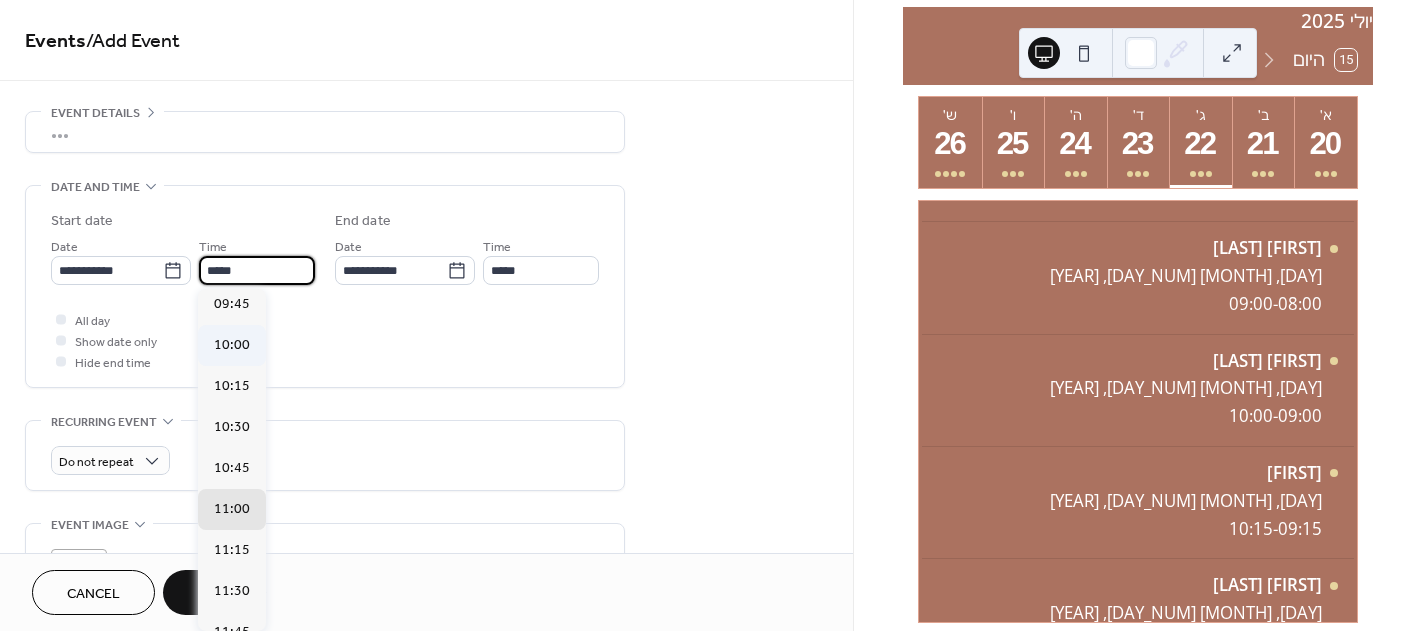 type on "*****" 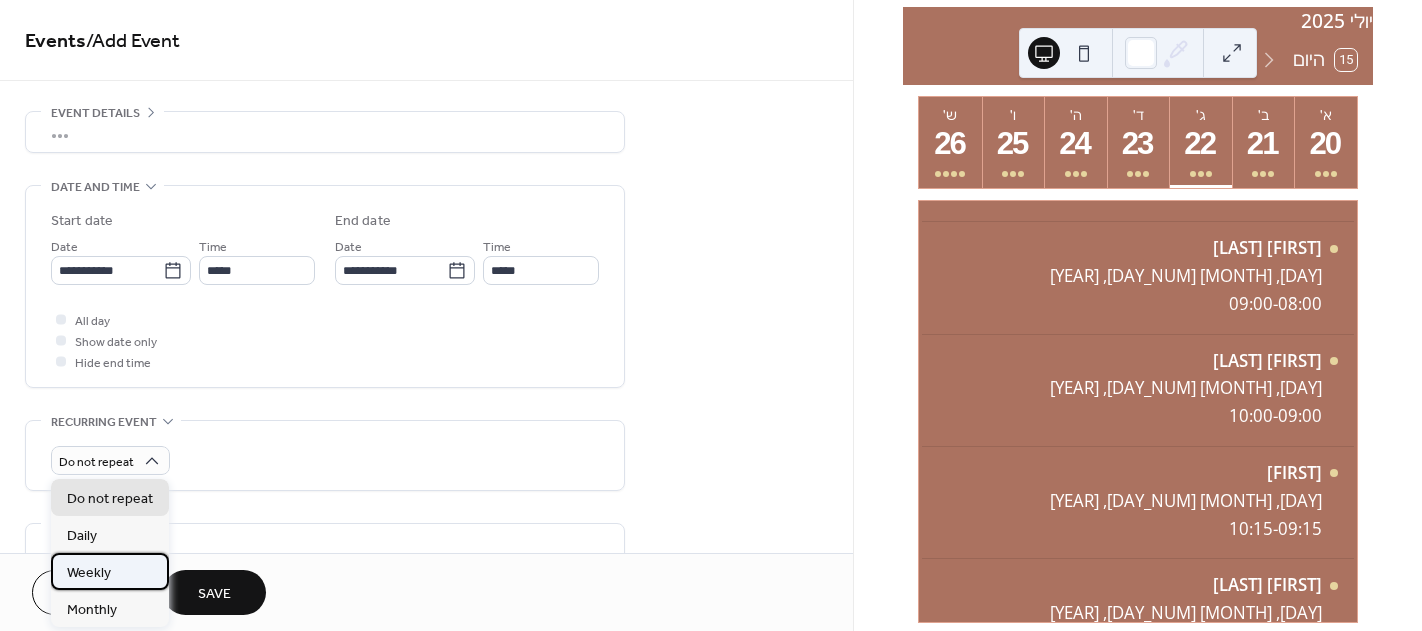 click on "Weekly" at bounding box center (110, 571) 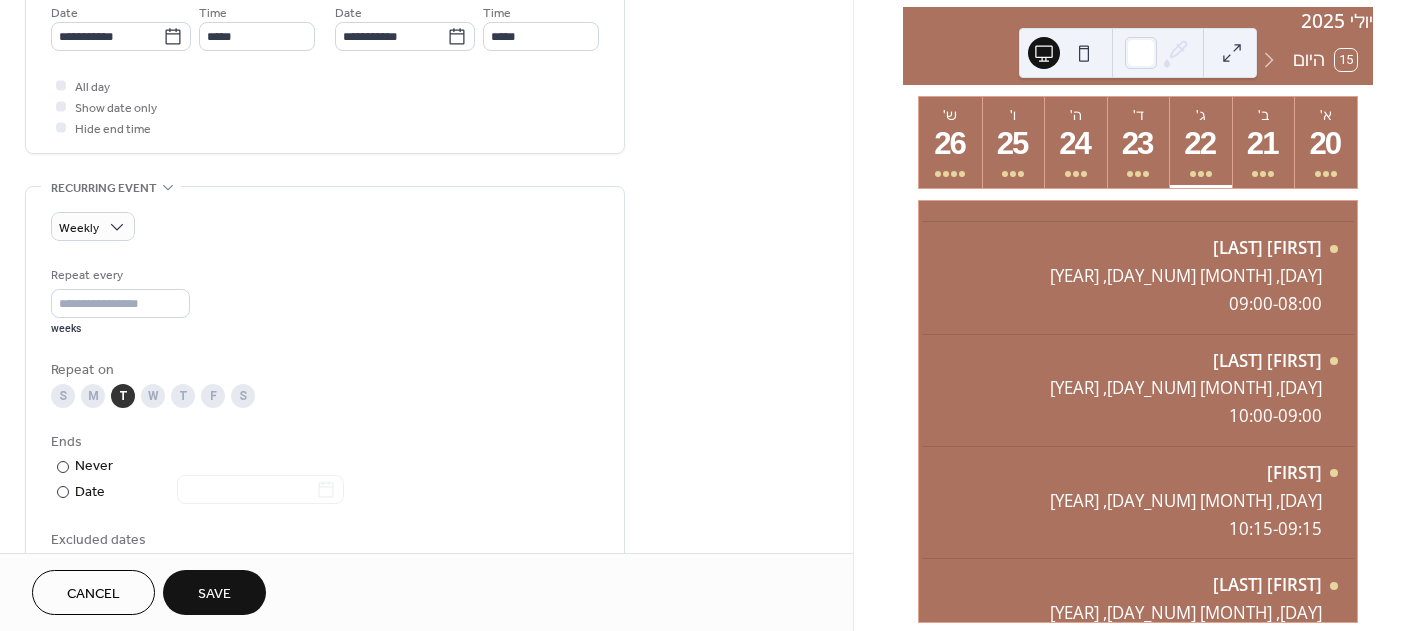 scroll, scrollTop: 300, scrollLeft: 0, axis: vertical 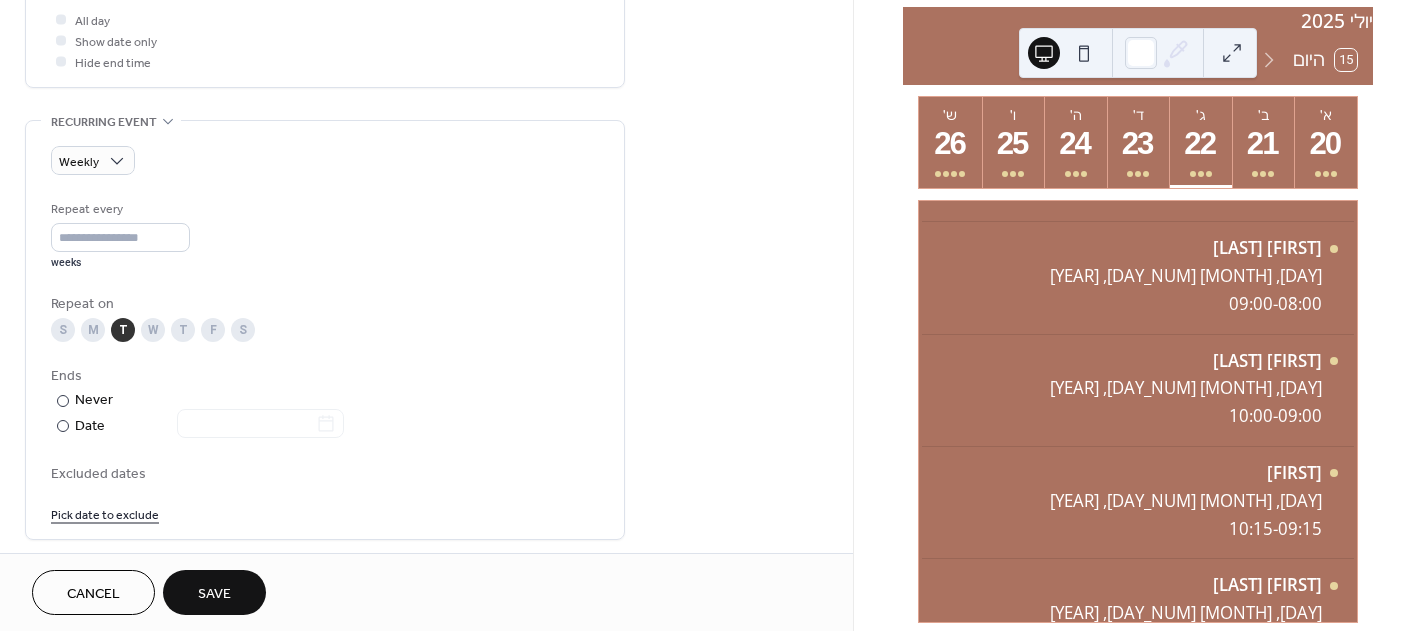 click on "Save" at bounding box center [214, 592] 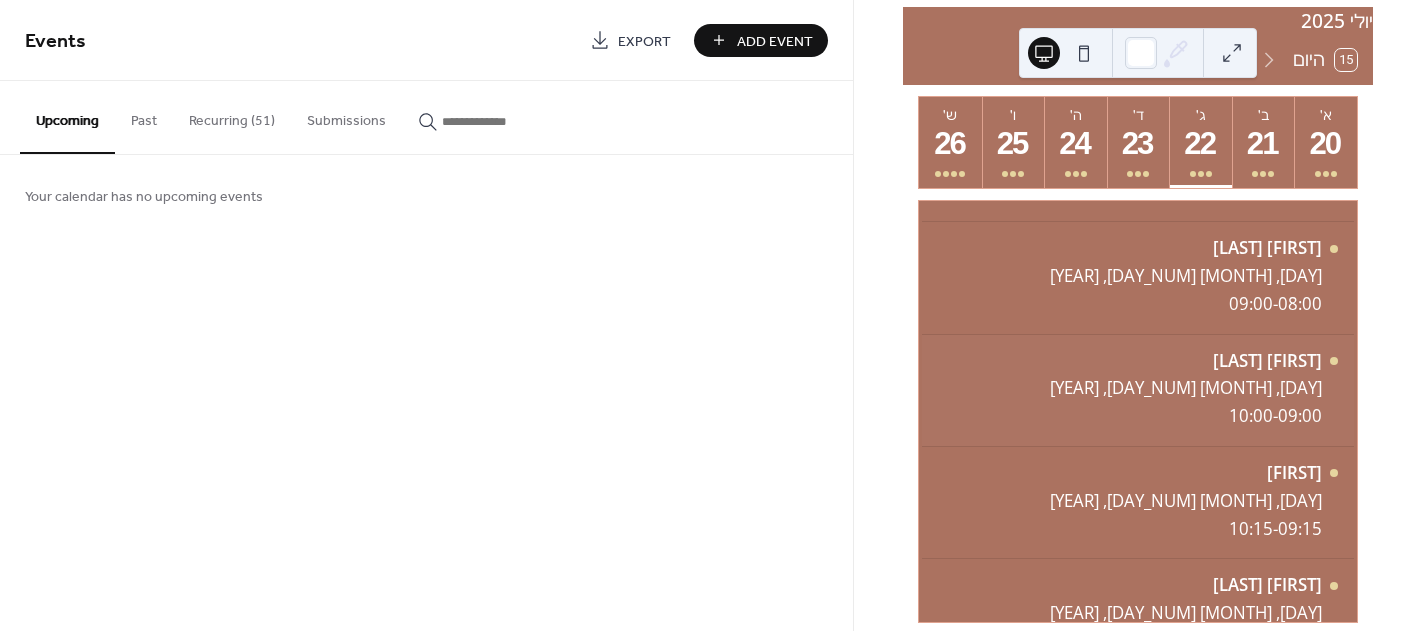 scroll, scrollTop: 0, scrollLeft: 0, axis: both 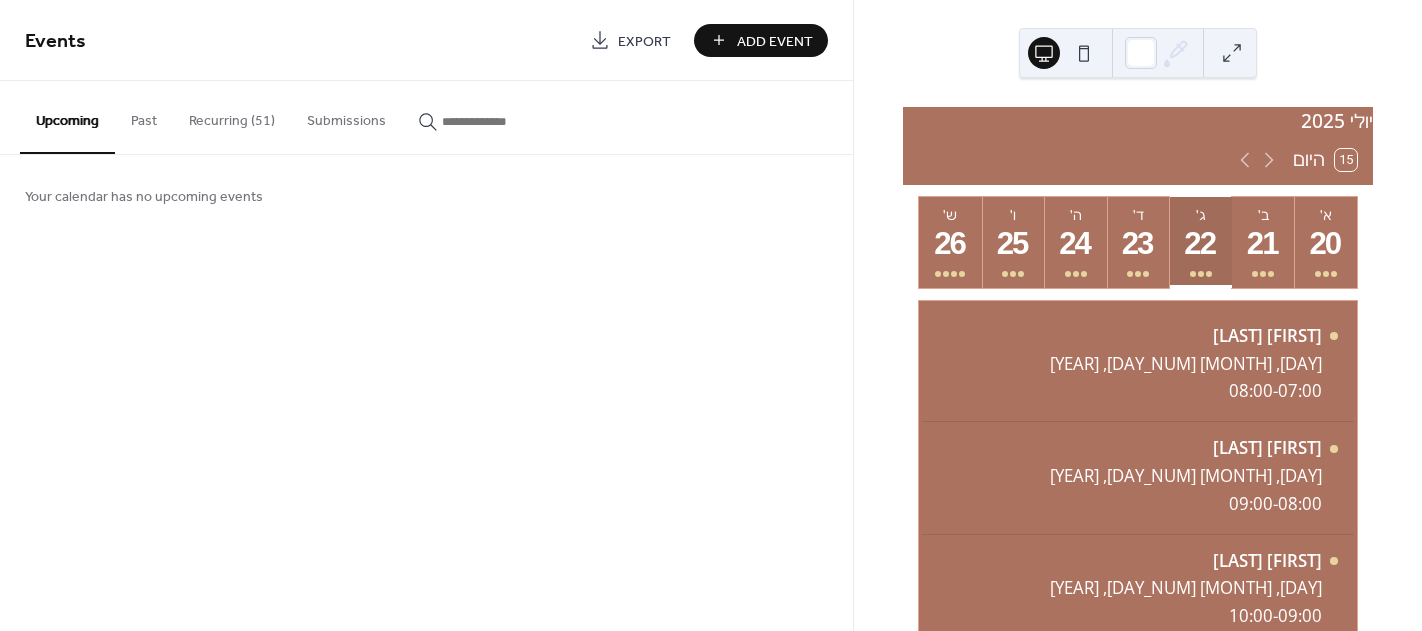 click on "22" at bounding box center [1199, 244] 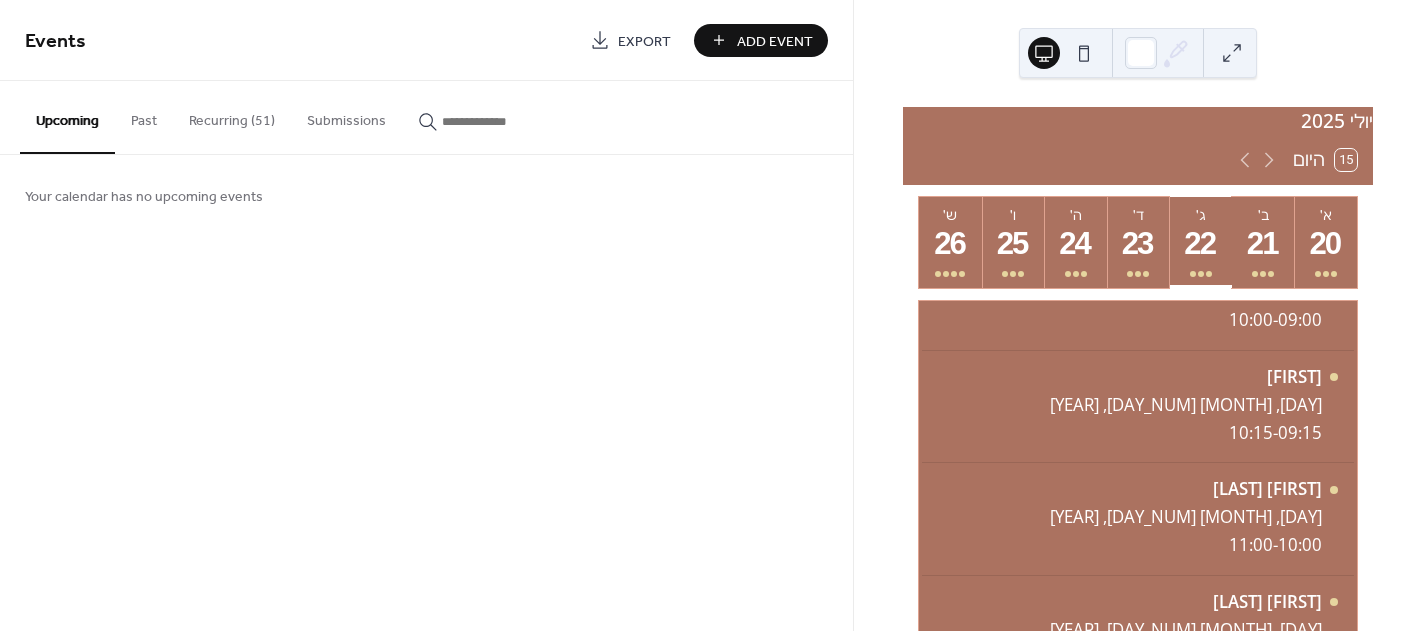 scroll, scrollTop: 300, scrollLeft: 0, axis: vertical 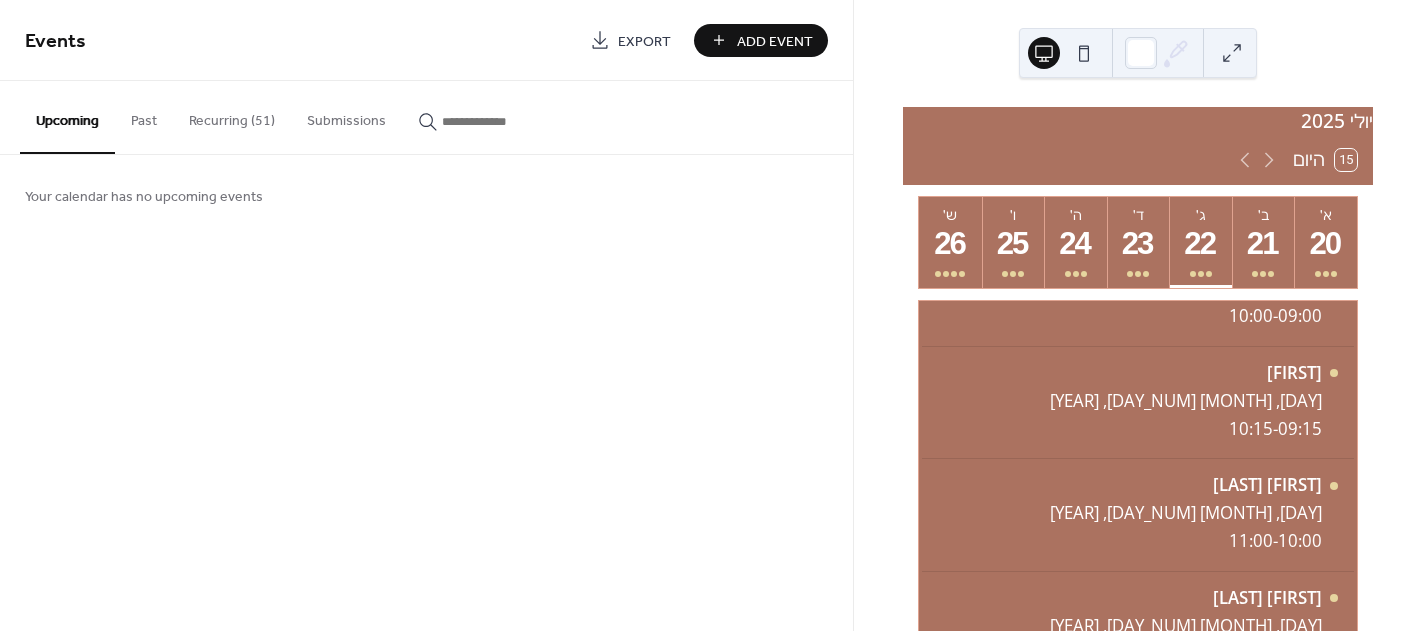 click on "Recurring (51)" at bounding box center [232, 116] 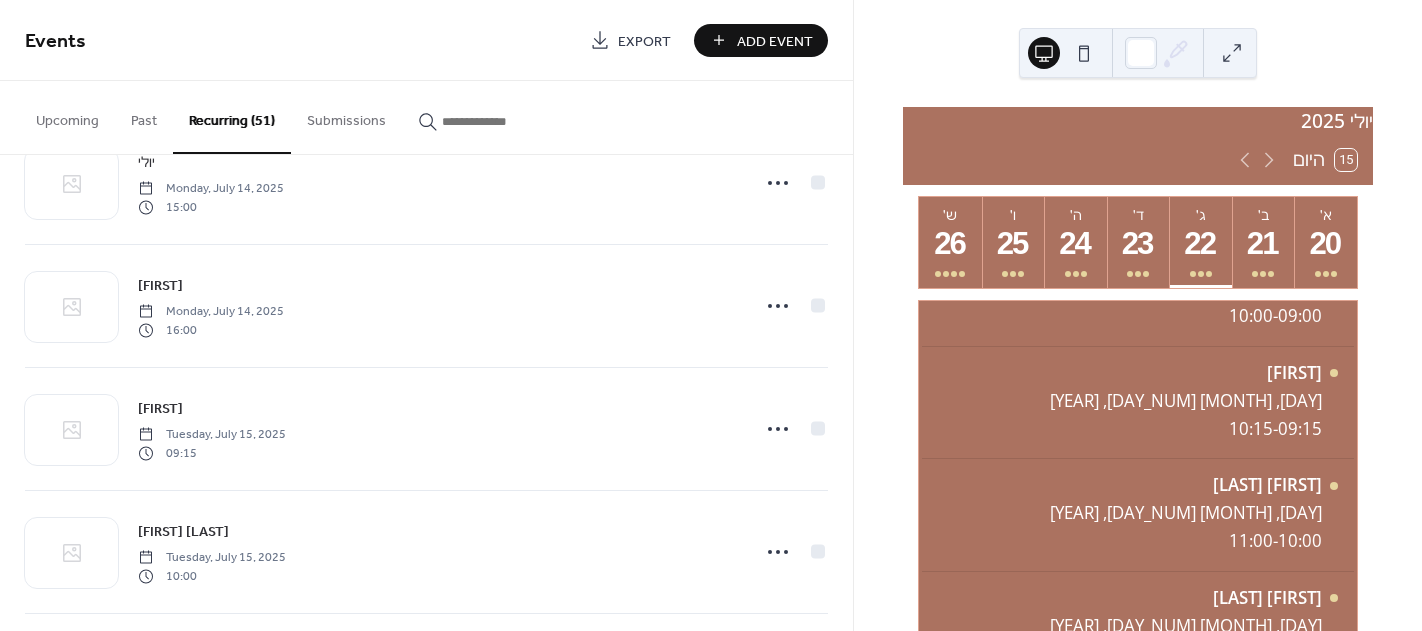 scroll, scrollTop: 5403, scrollLeft: 0, axis: vertical 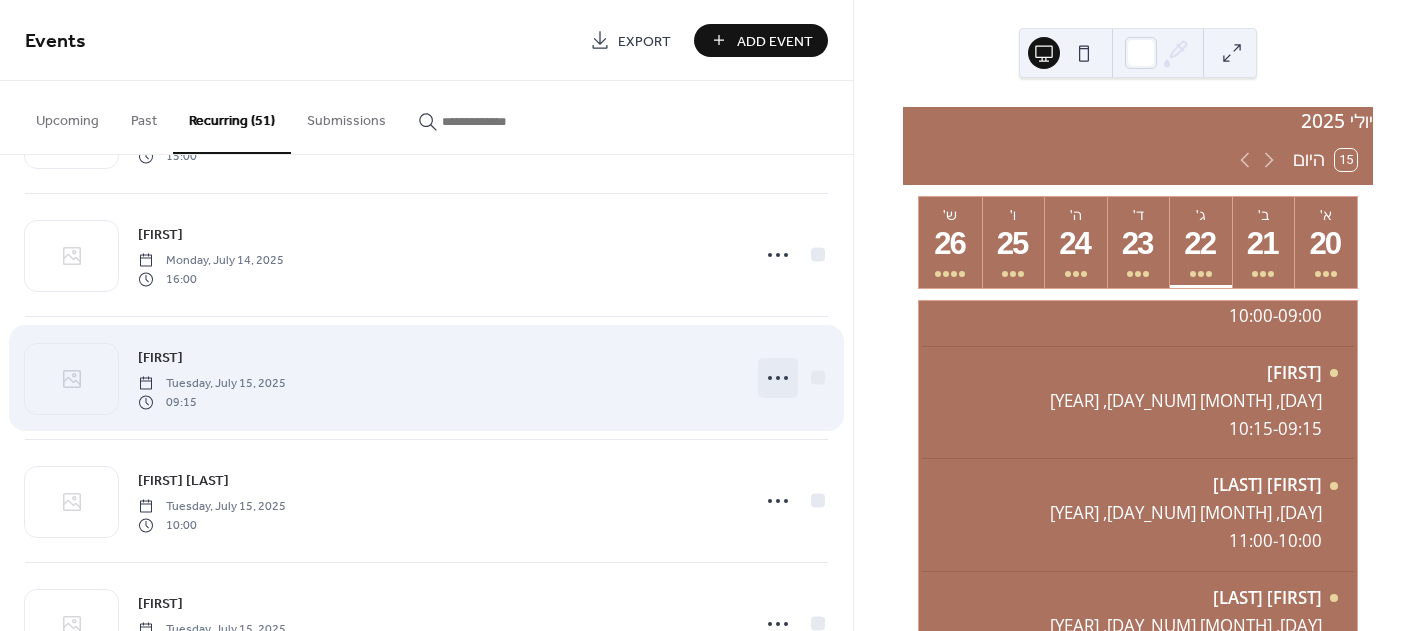 click 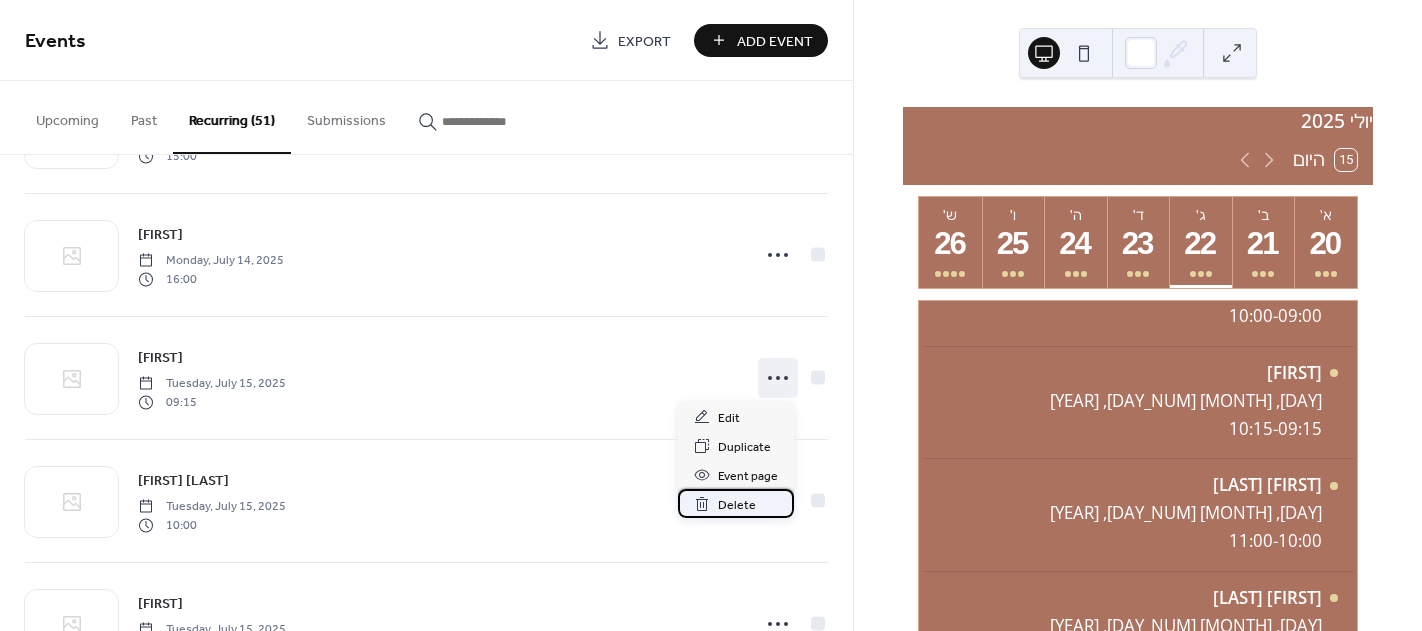 click on "Delete" at bounding box center [737, 505] 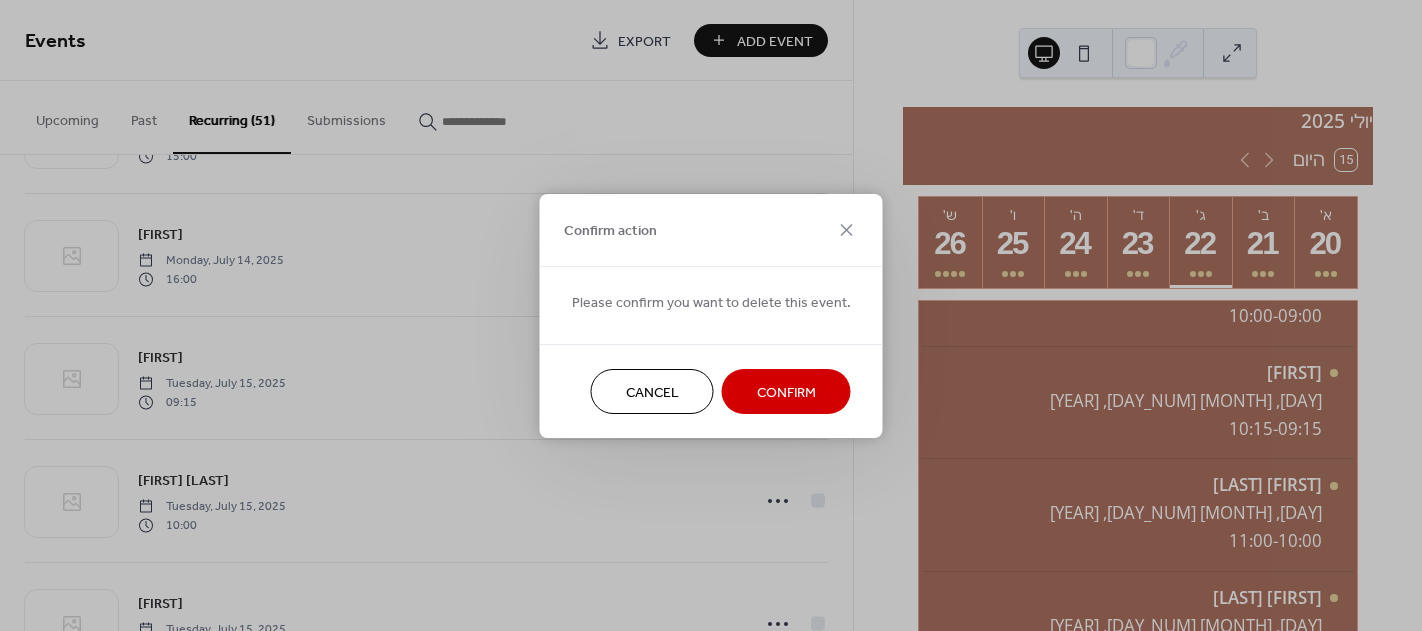 click on "Confirm" at bounding box center (786, 392) 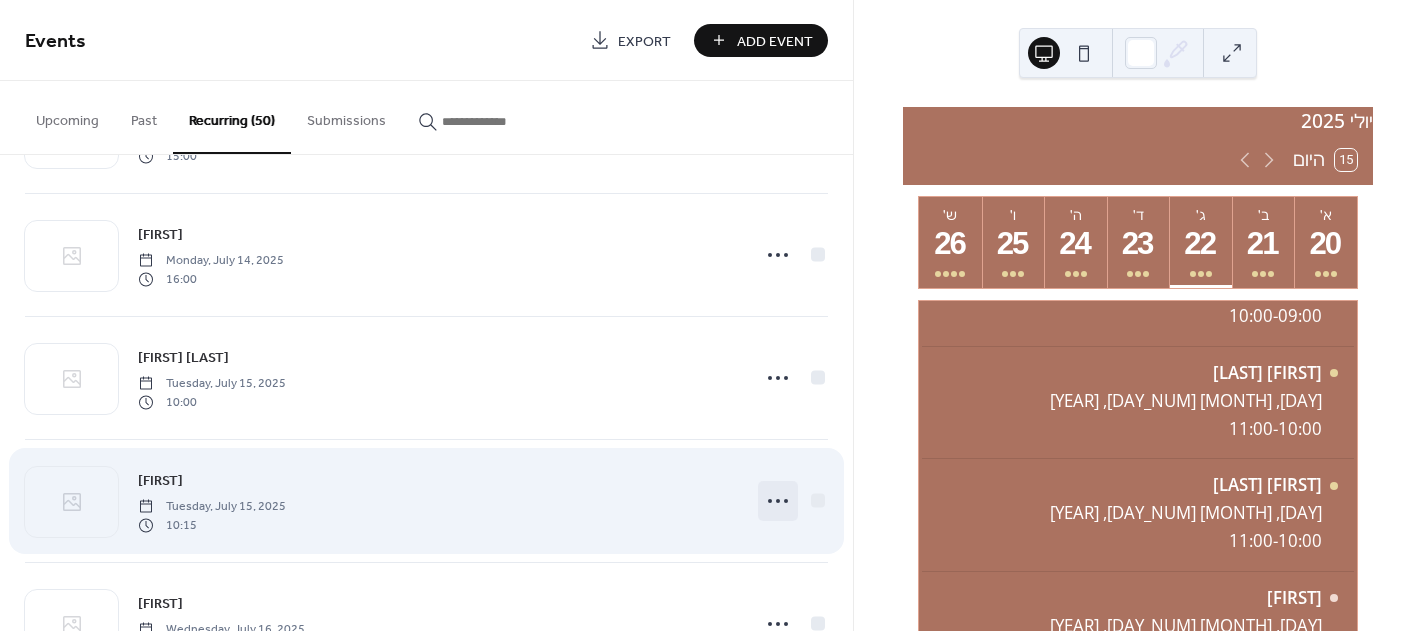 click 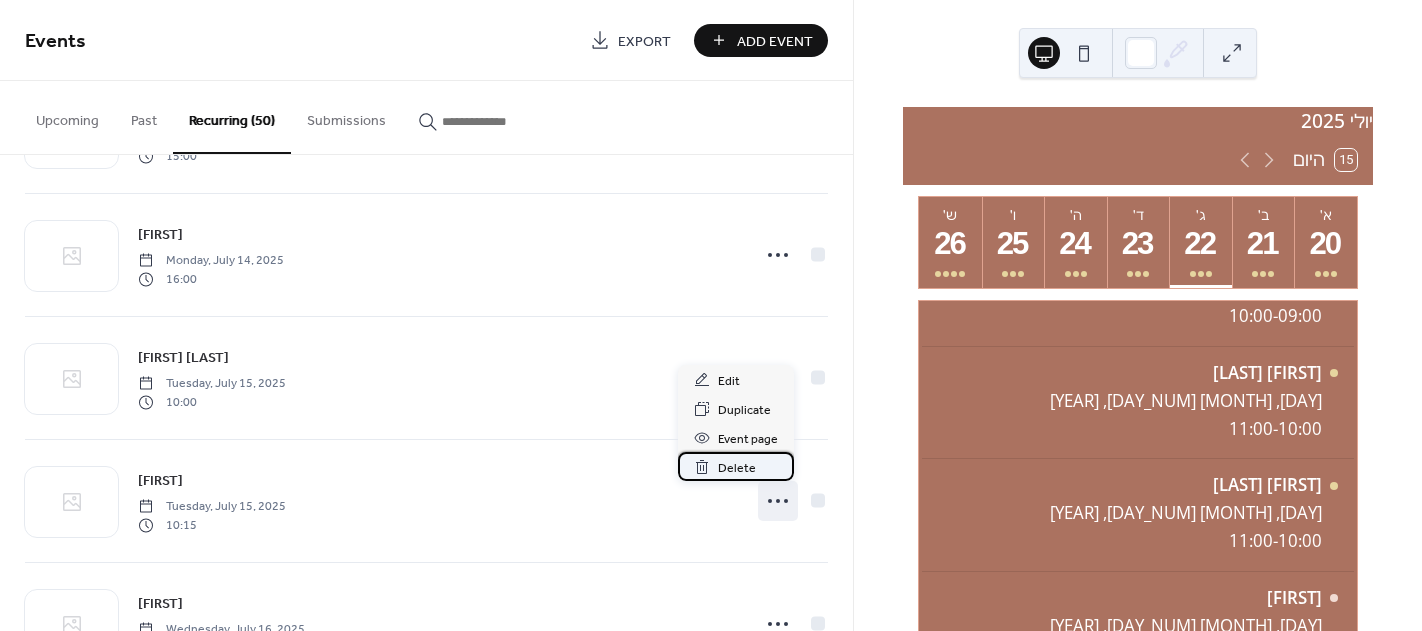 click 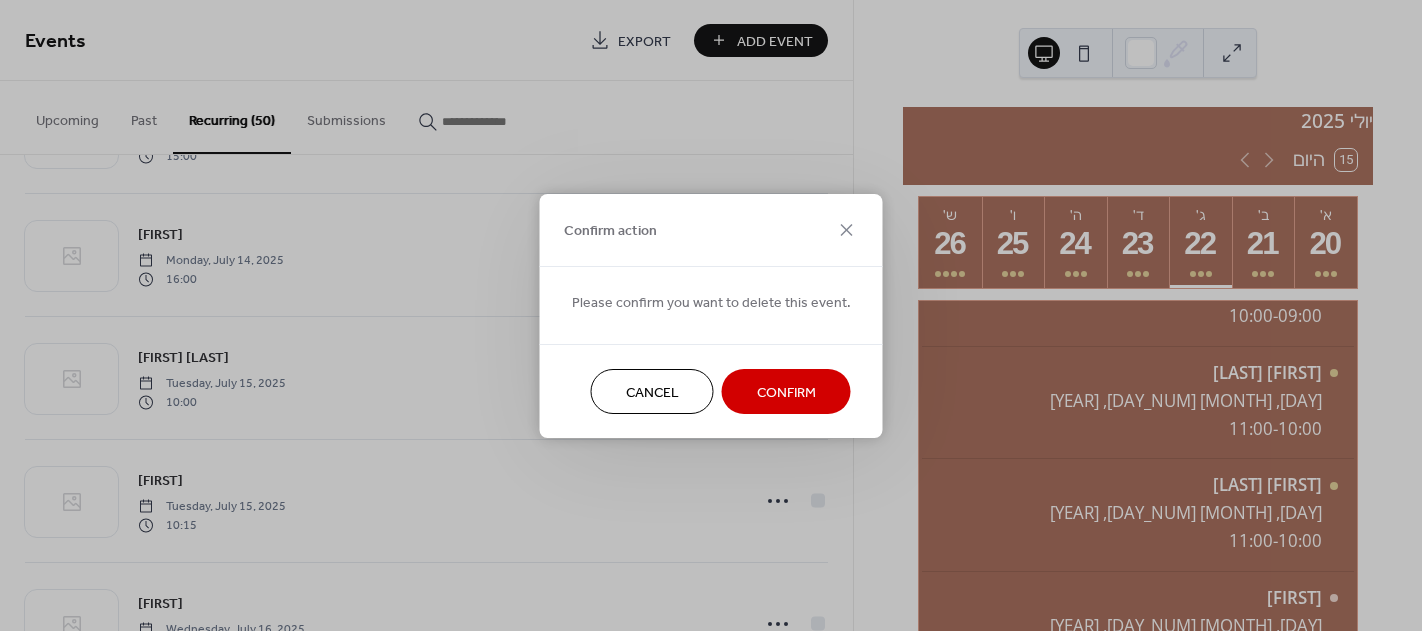 click on "Confirm" at bounding box center (786, 392) 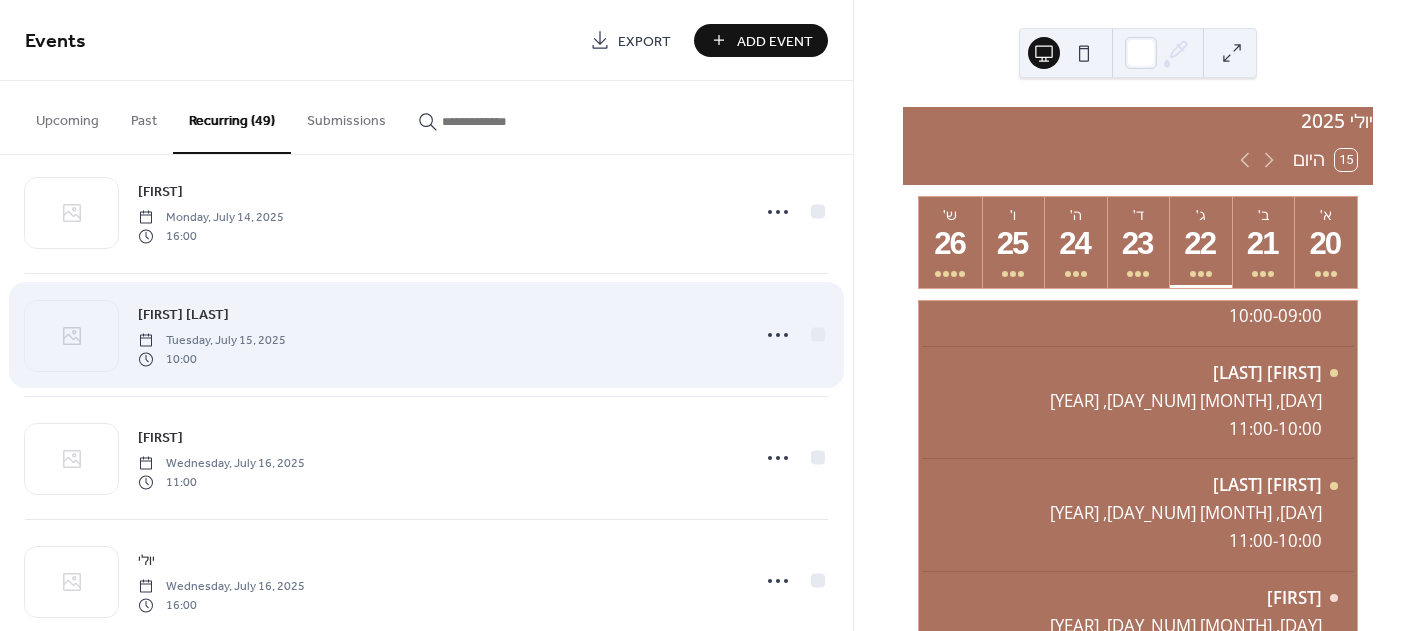 scroll, scrollTop: 5487, scrollLeft: 0, axis: vertical 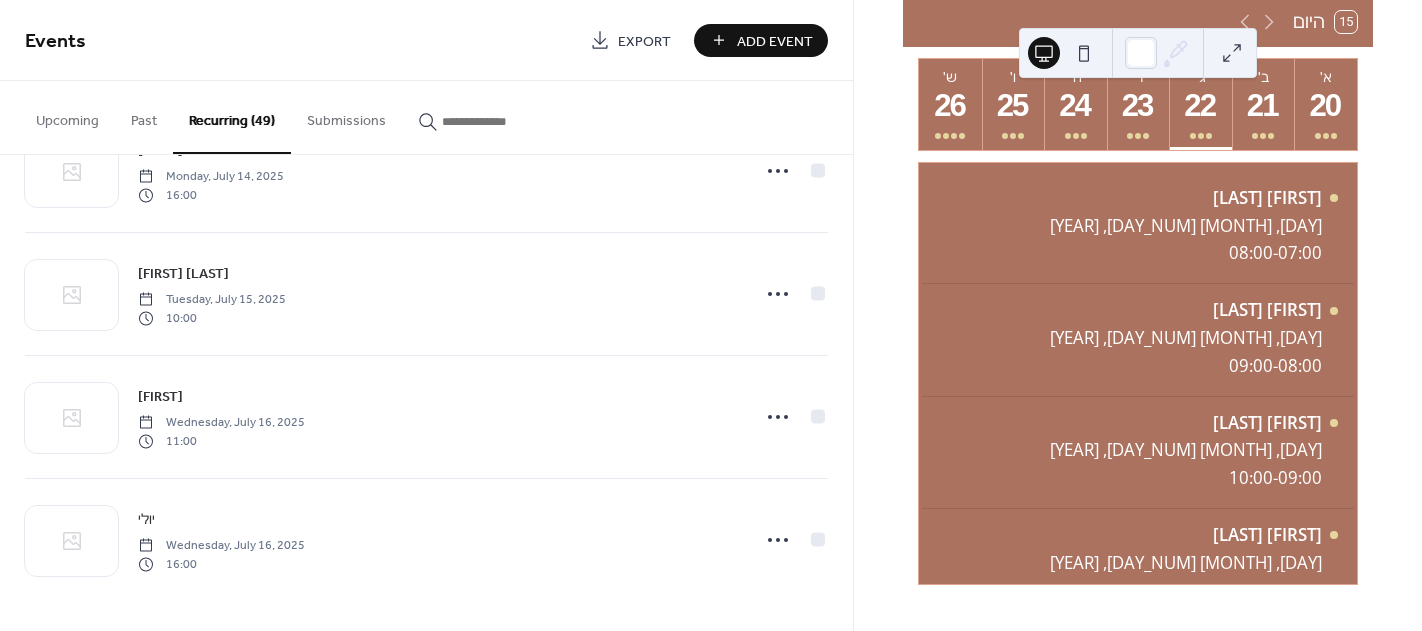click on "Add Event" at bounding box center (775, 41) 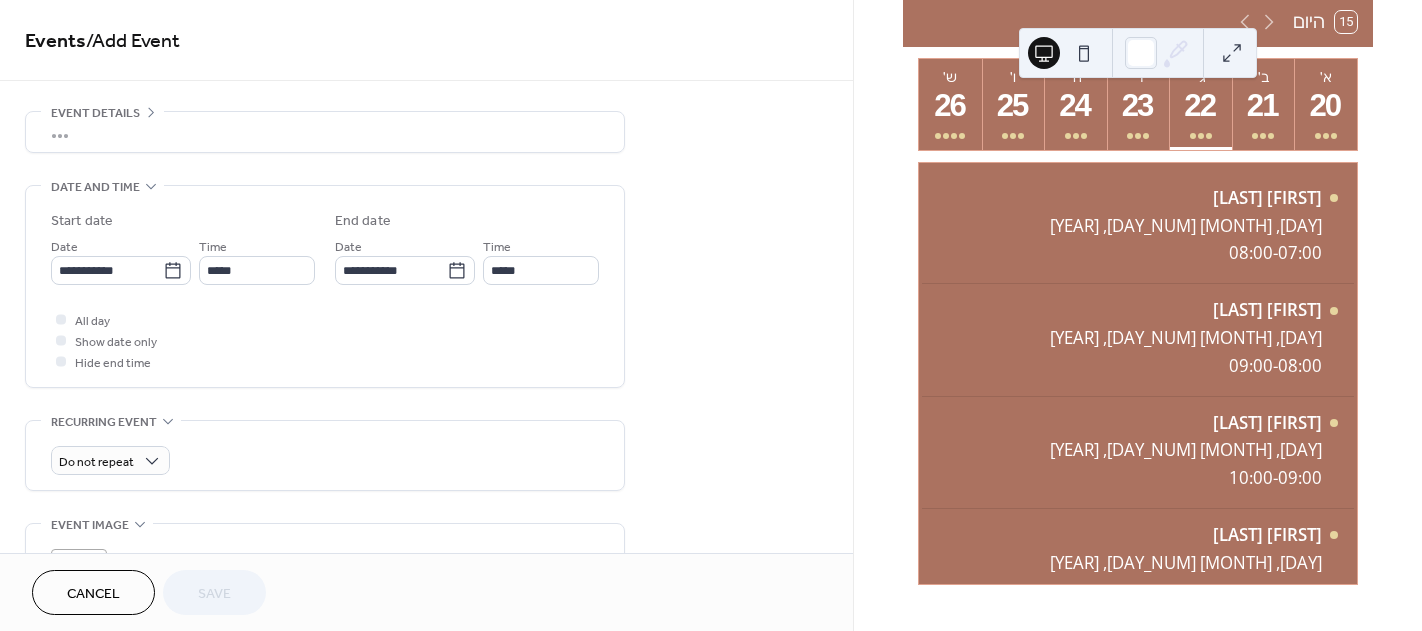 scroll, scrollTop: 63, scrollLeft: 0, axis: vertical 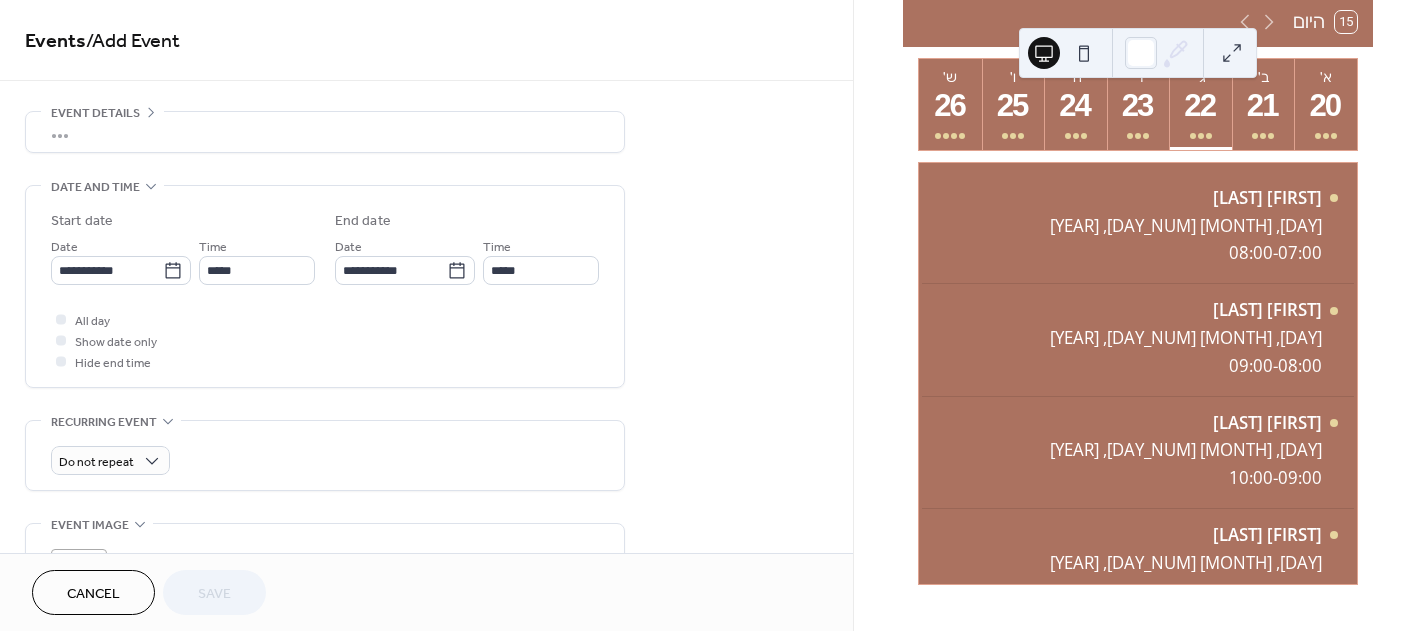click on "•••" at bounding box center [325, 132] 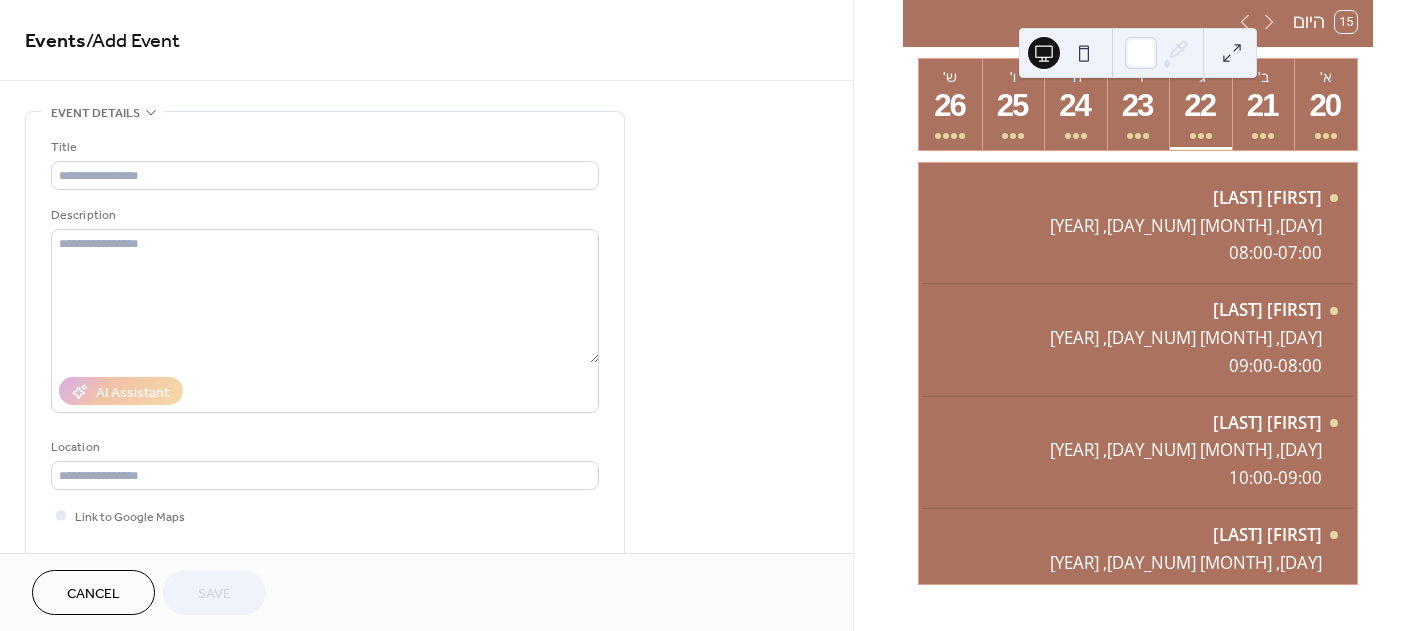 scroll, scrollTop: 0, scrollLeft: 0, axis: both 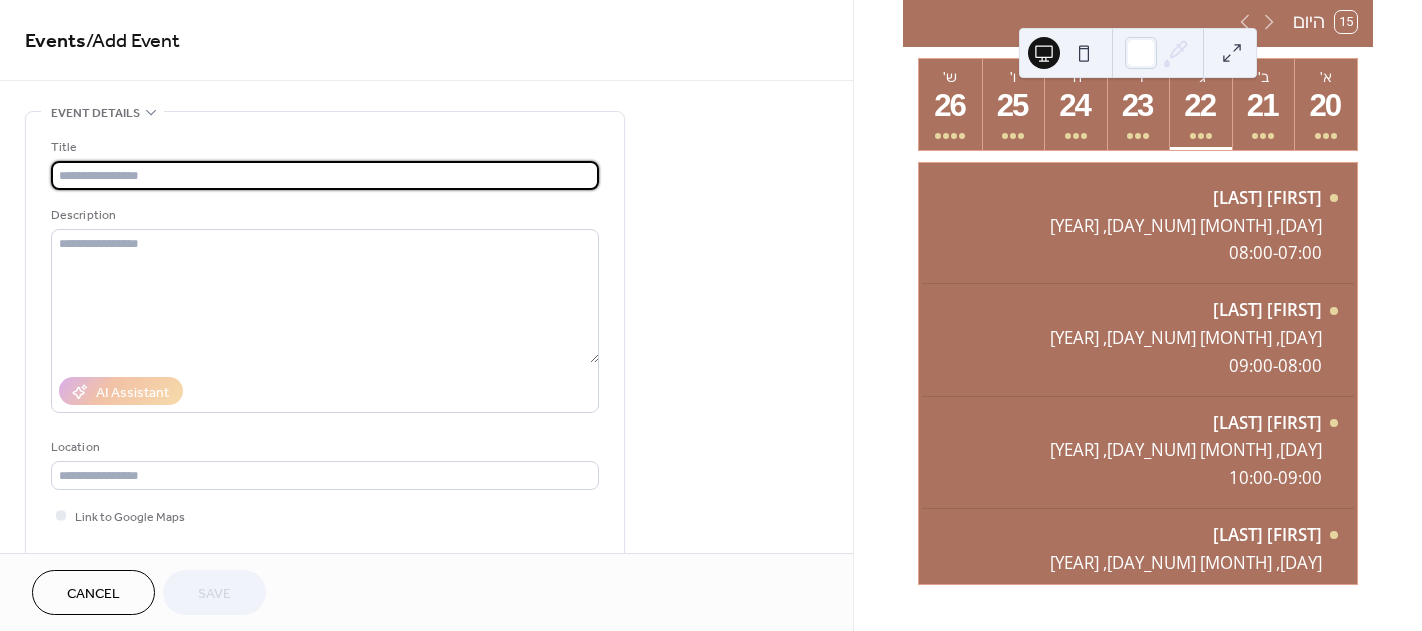 click at bounding box center (325, 175) 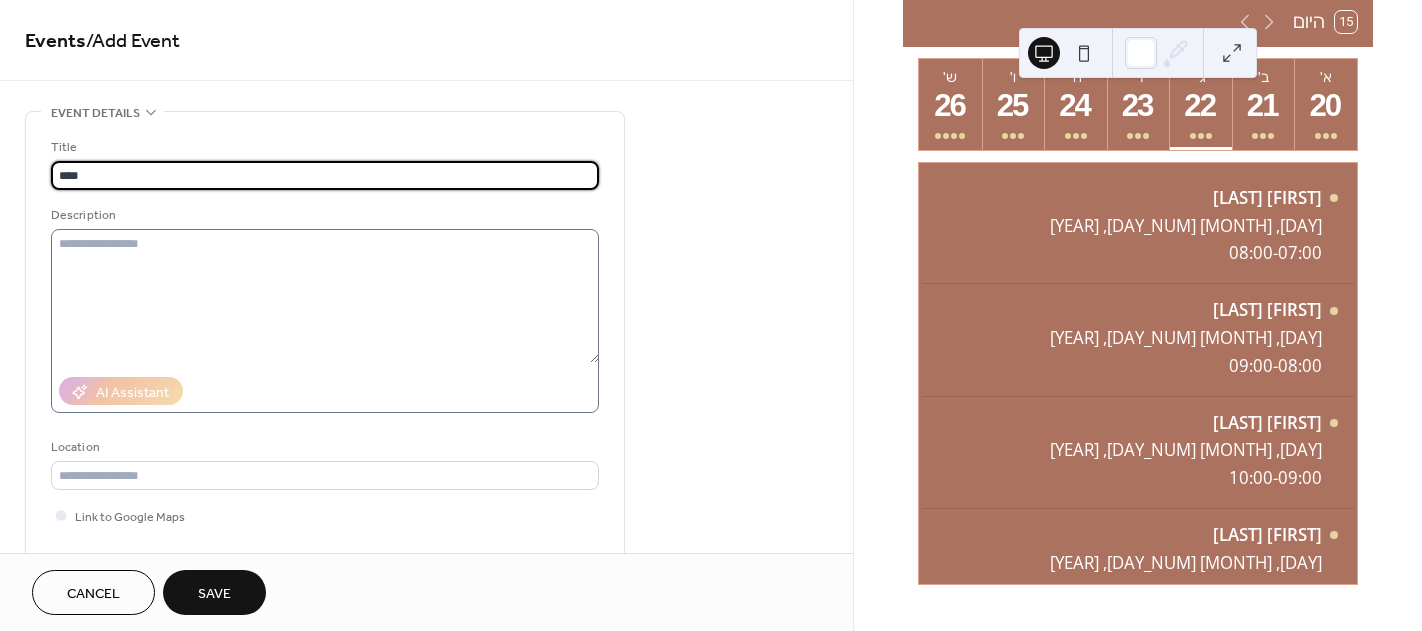 type on "****" 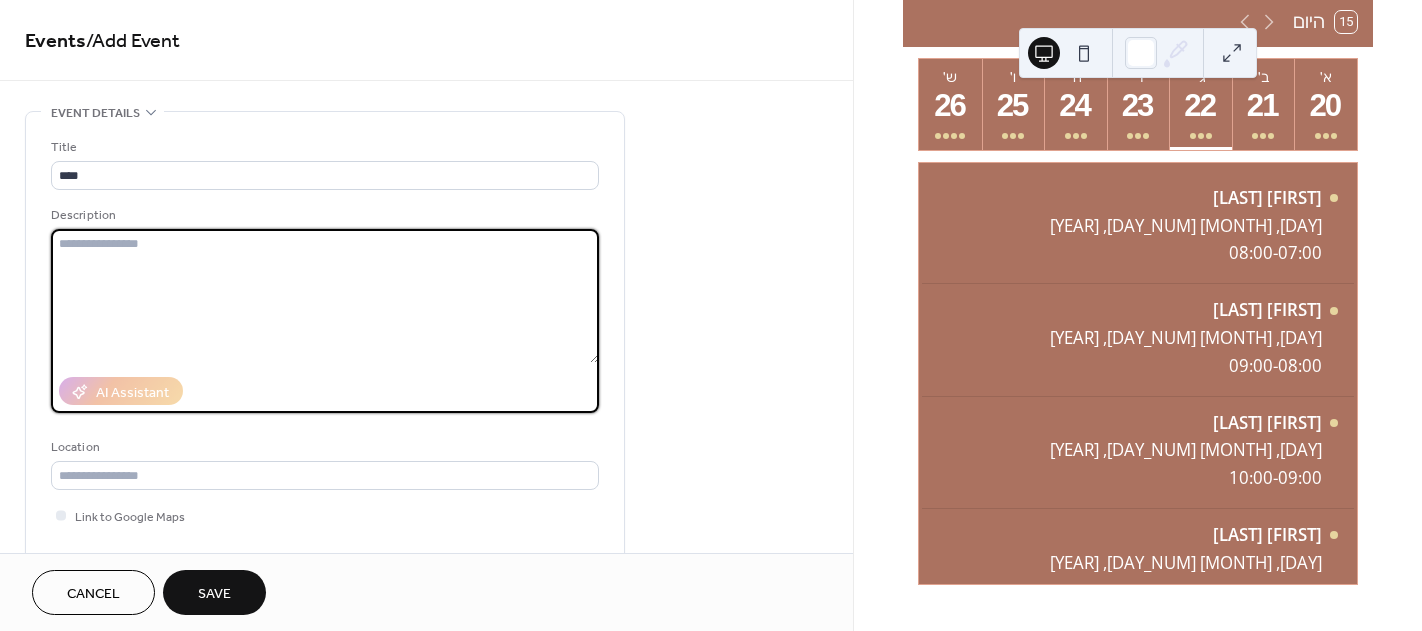 click at bounding box center (325, 296) 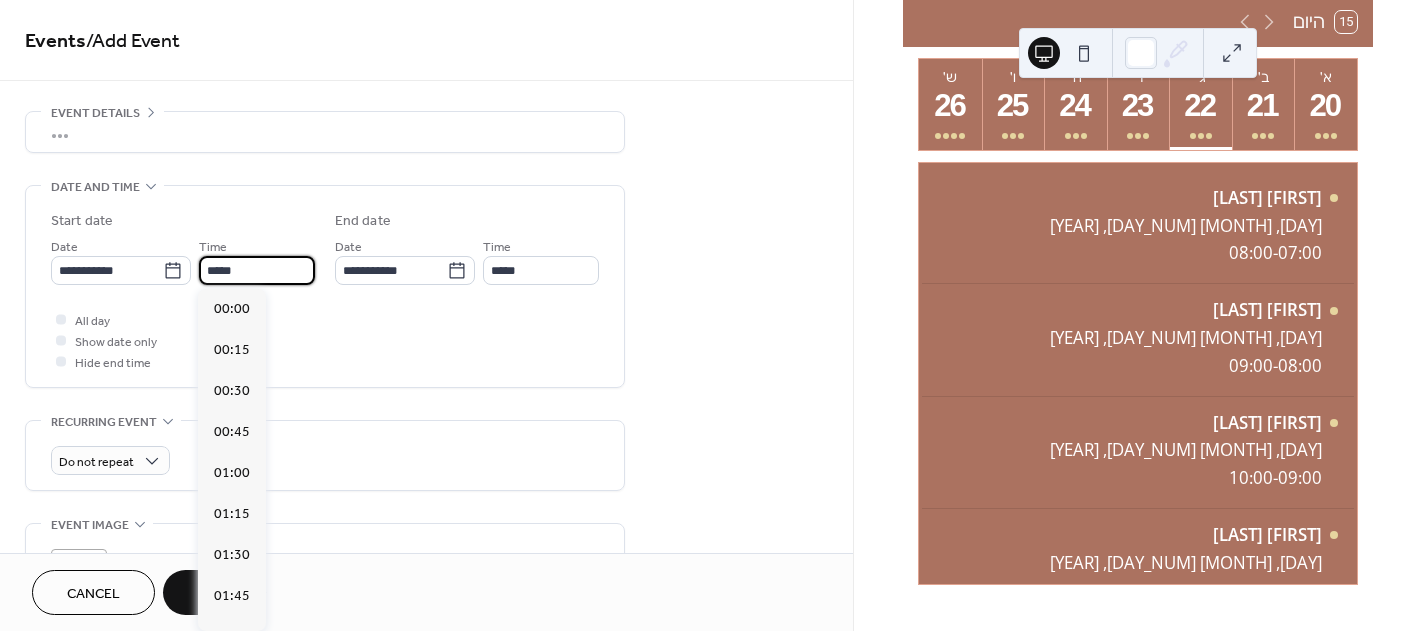 click on "*****" at bounding box center (257, 270) 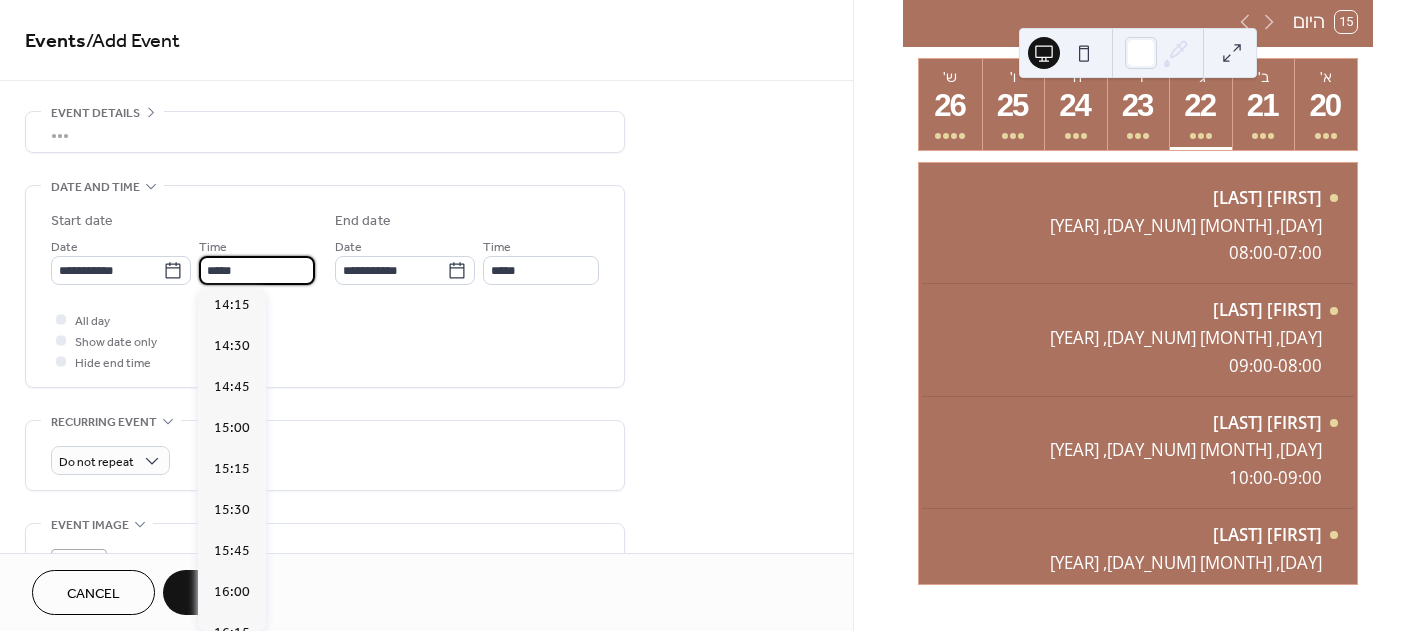 scroll, scrollTop: 2368, scrollLeft: 0, axis: vertical 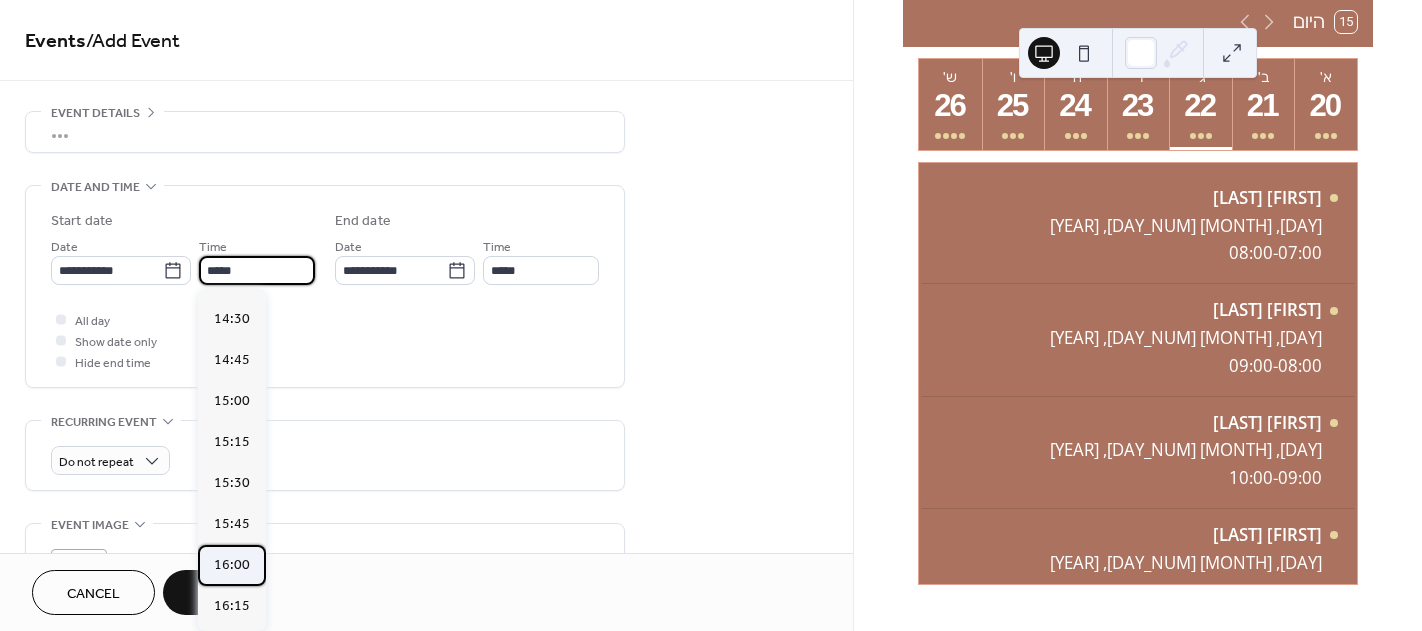 click on "16:00" at bounding box center [232, 565] 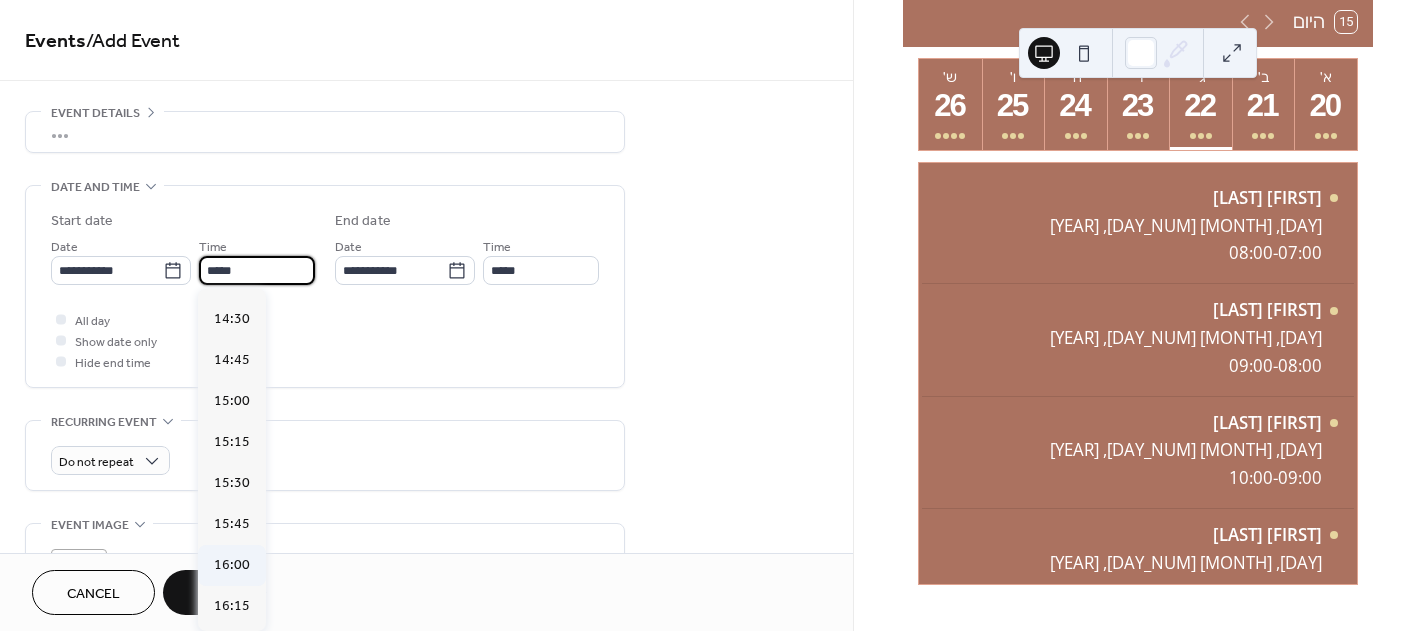 type on "*****" 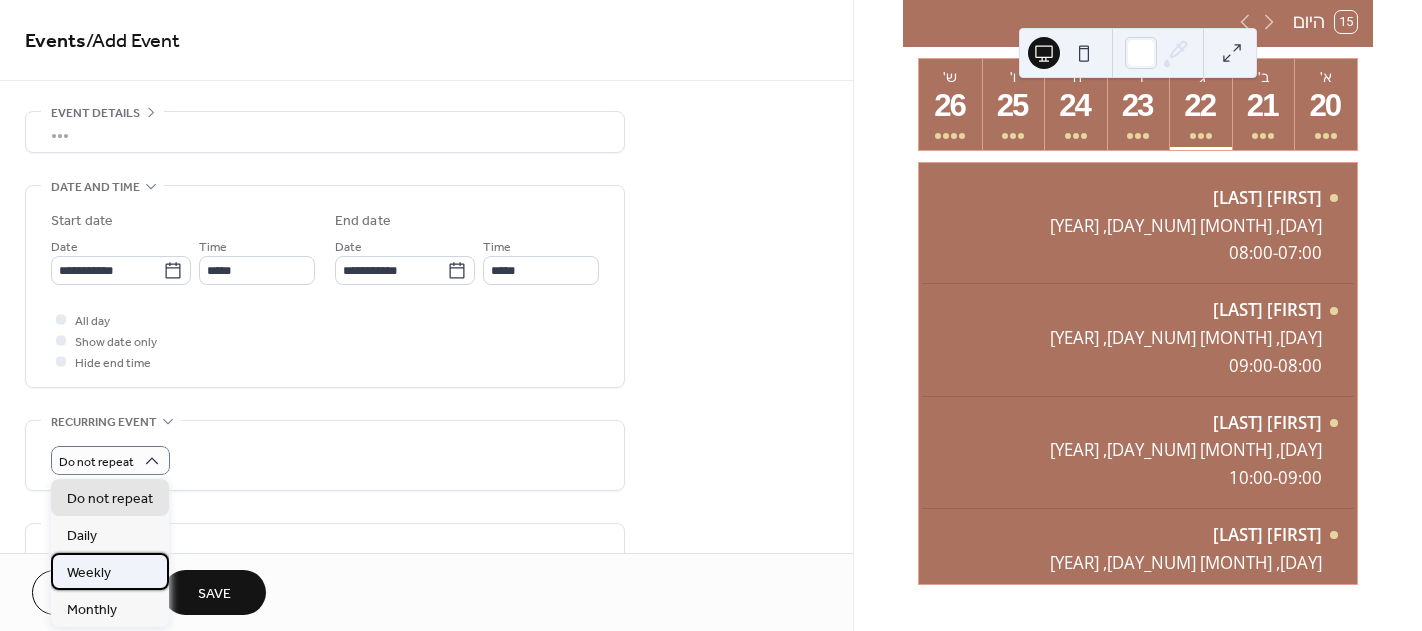 click on "Weekly" at bounding box center [110, 571] 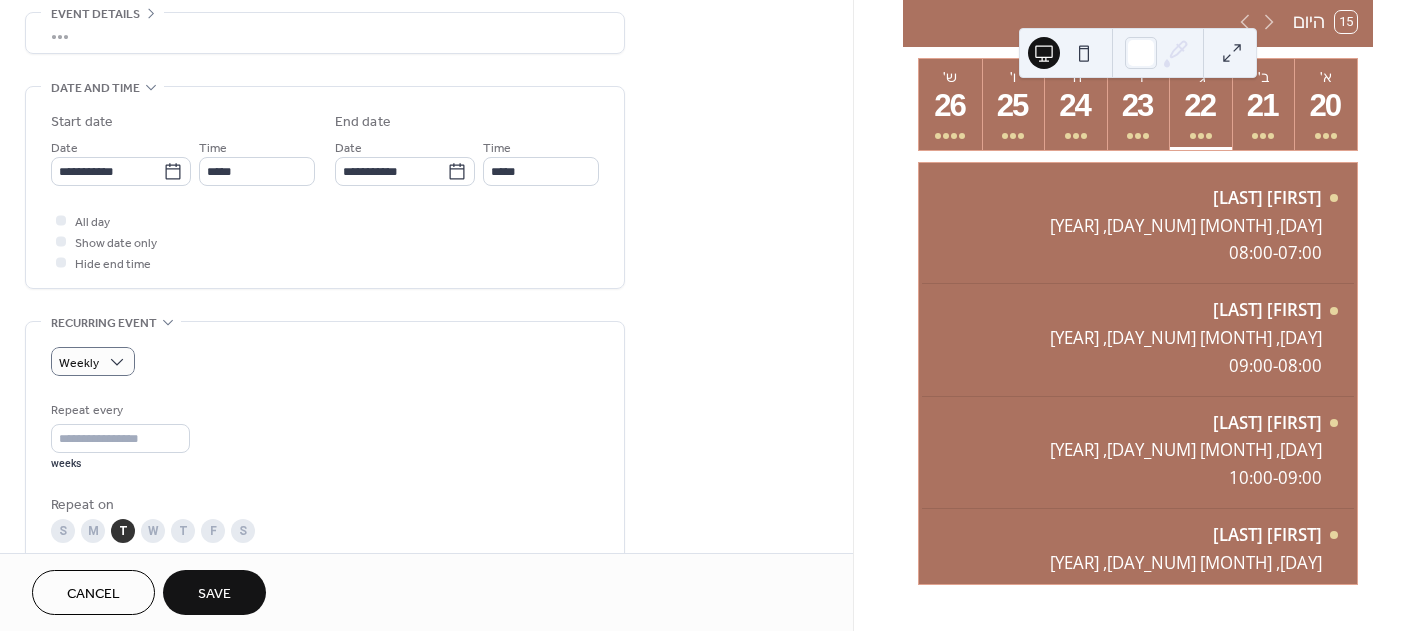 scroll, scrollTop: 100, scrollLeft: 0, axis: vertical 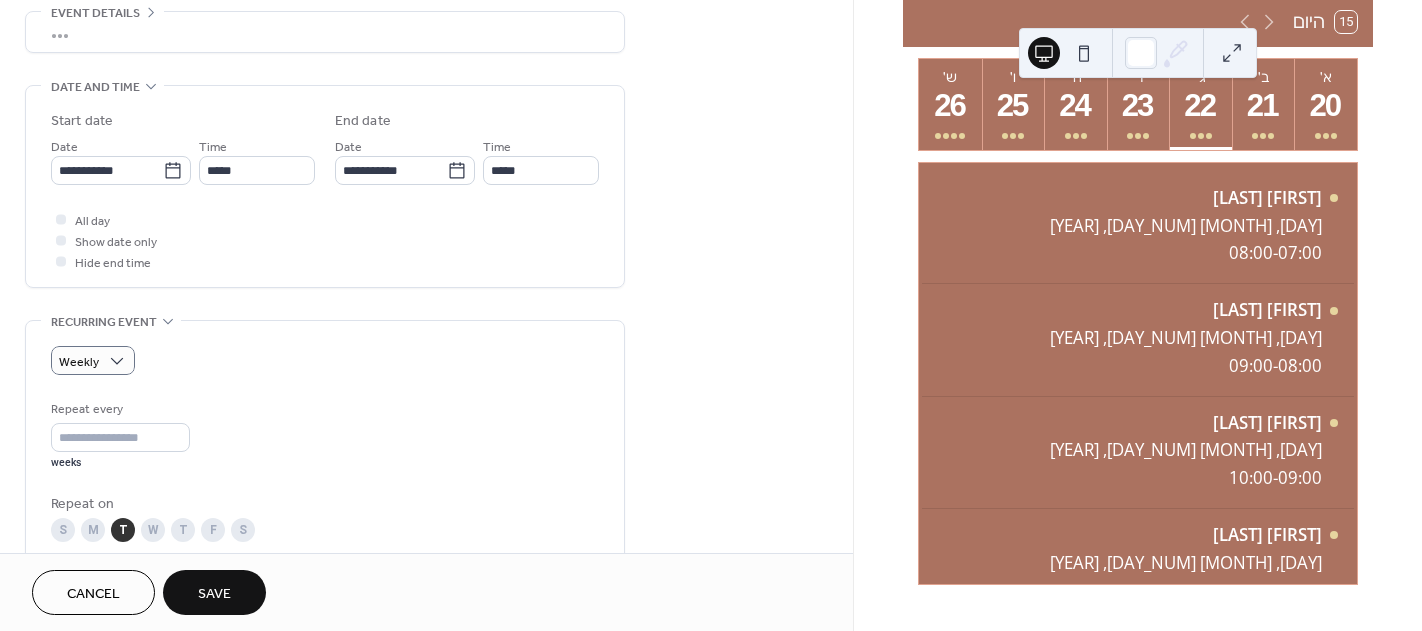 click on "Save" at bounding box center [214, 594] 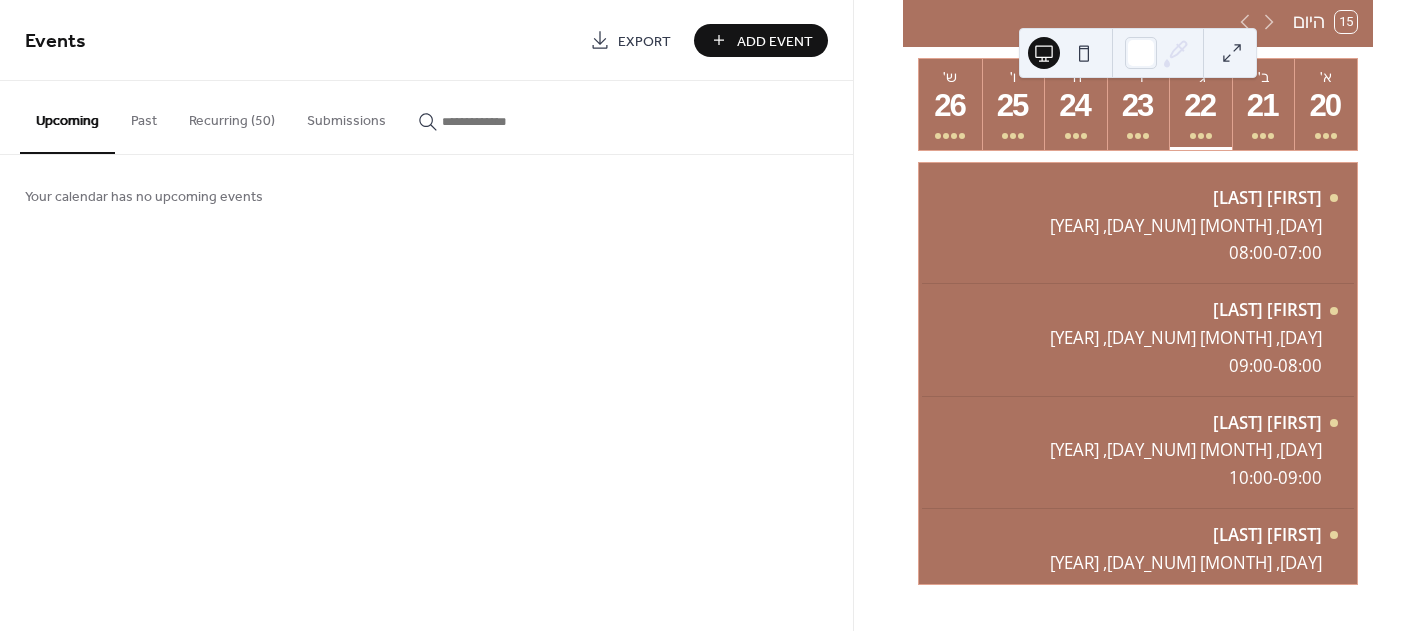 click on "Recurring (50)" at bounding box center (232, 116) 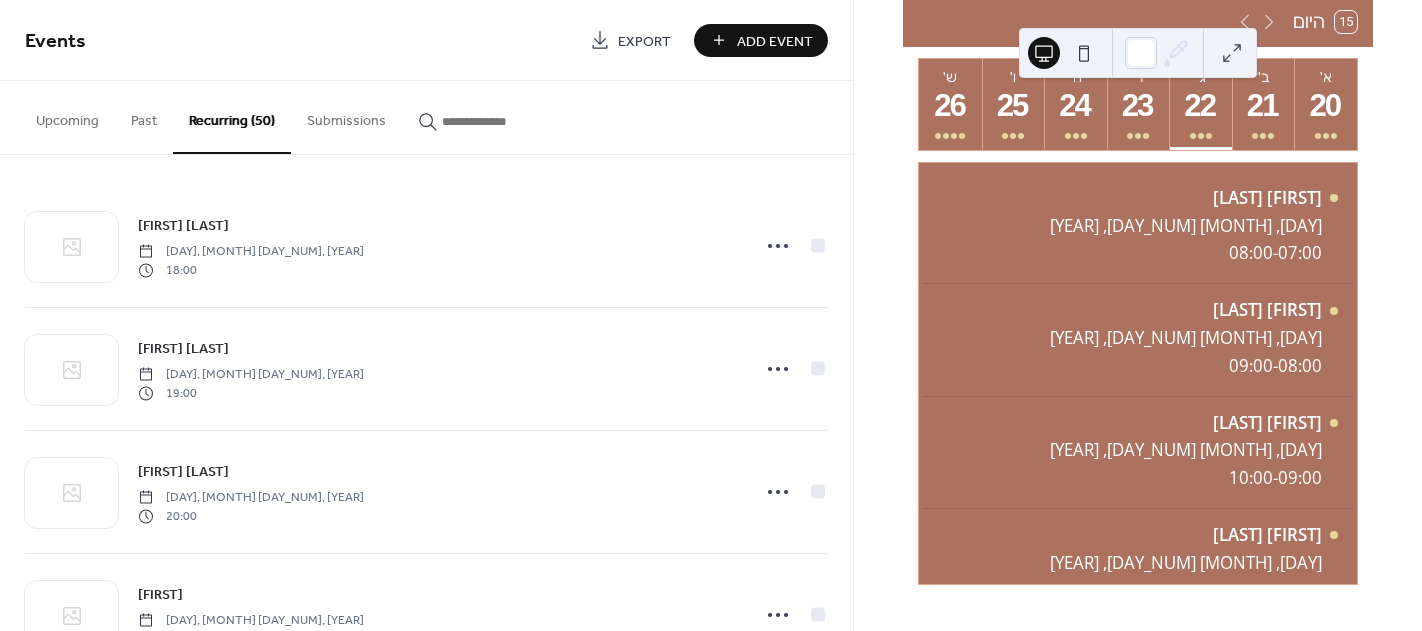 click on "Add Event" at bounding box center (775, 41) 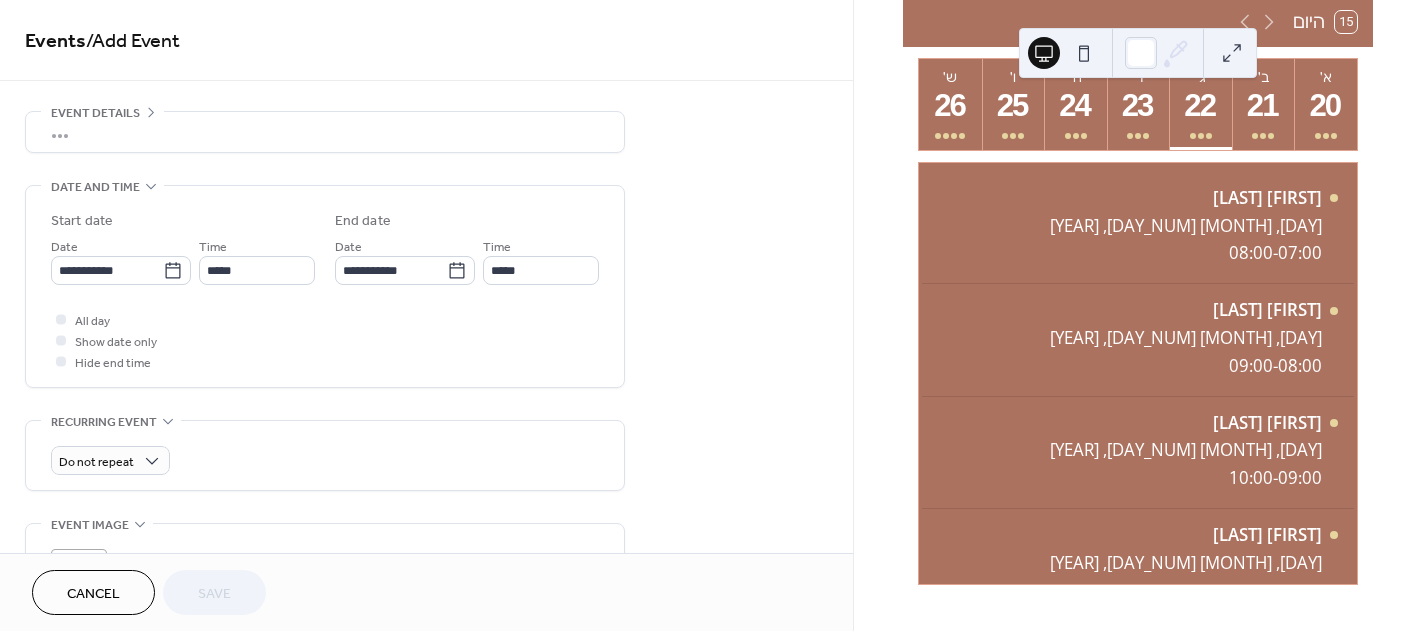 scroll, scrollTop: 63, scrollLeft: 0, axis: vertical 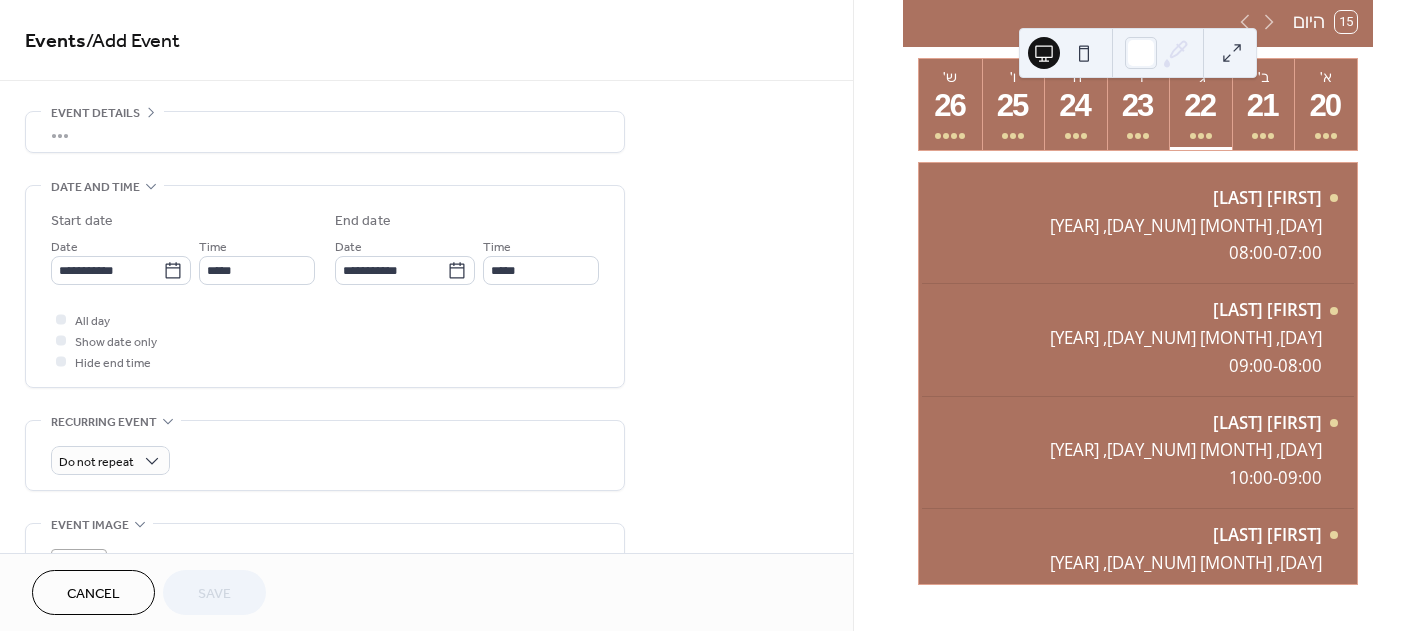 click on "•••" at bounding box center [325, 132] 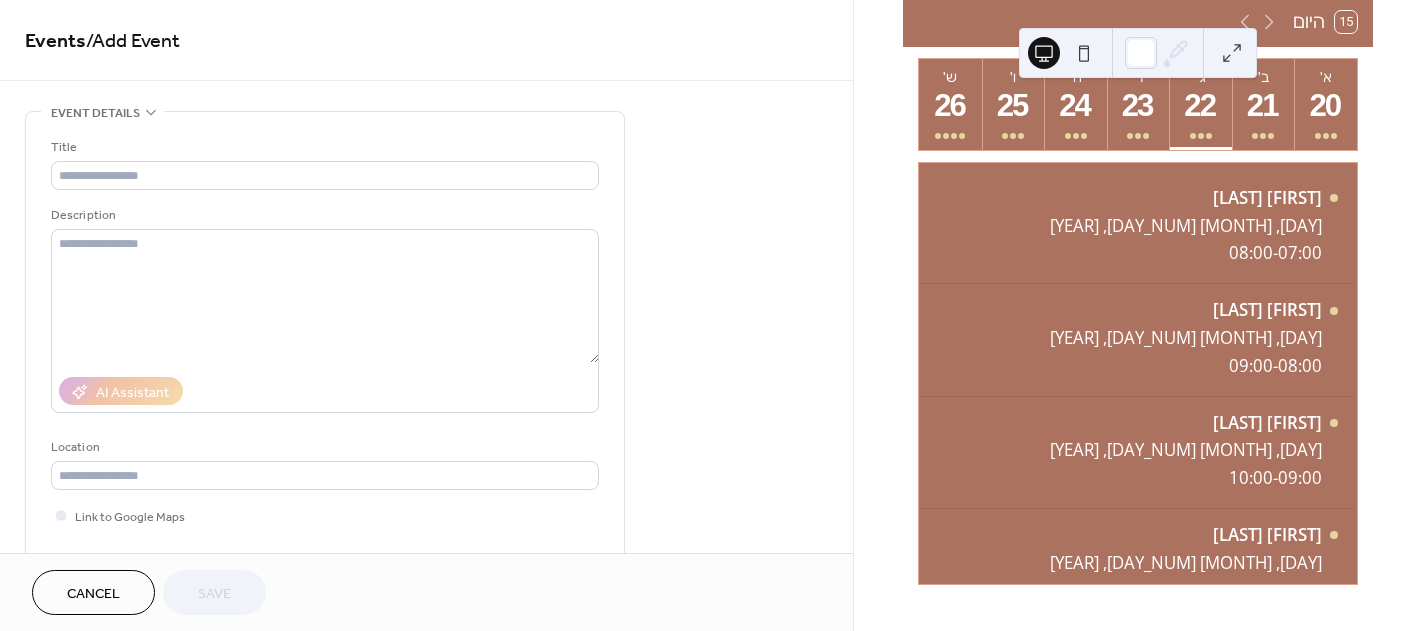 scroll, scrollTop: 0, scrollLeft: 0, axis: both 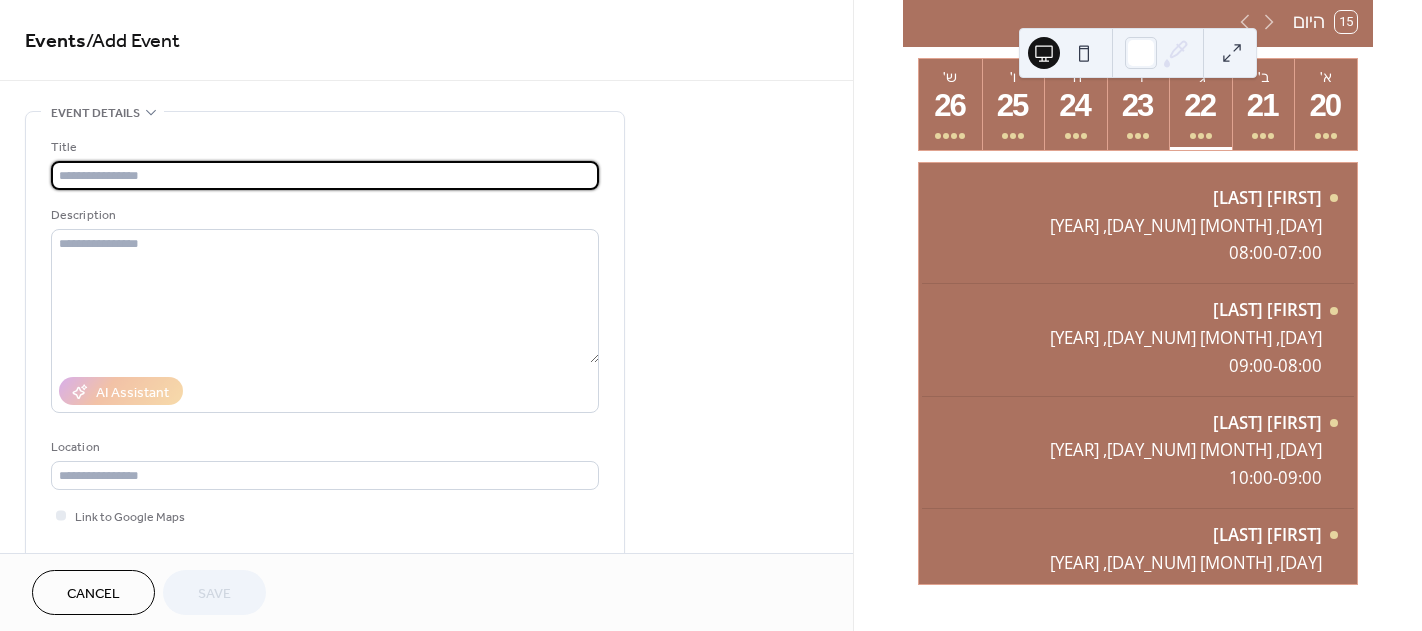 click at bounding box center (325, 175) 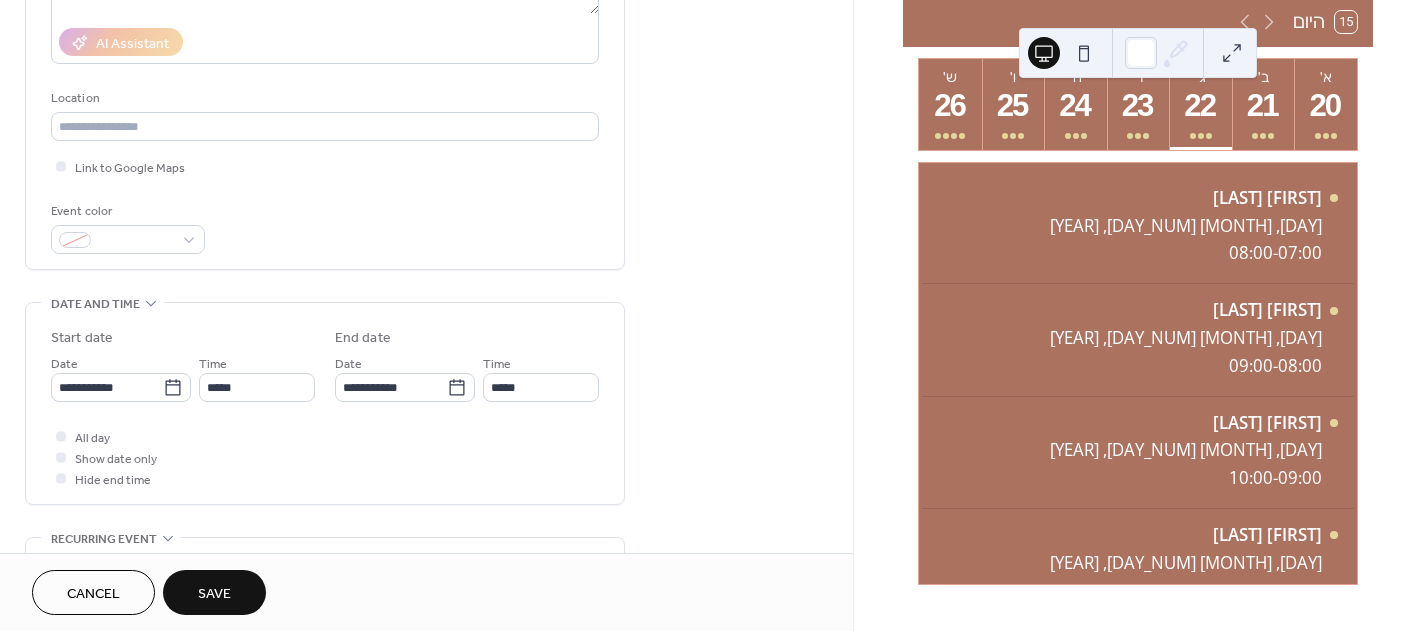 scroll, scrollTop: 400, scrollLeft: 0, axis: vertical 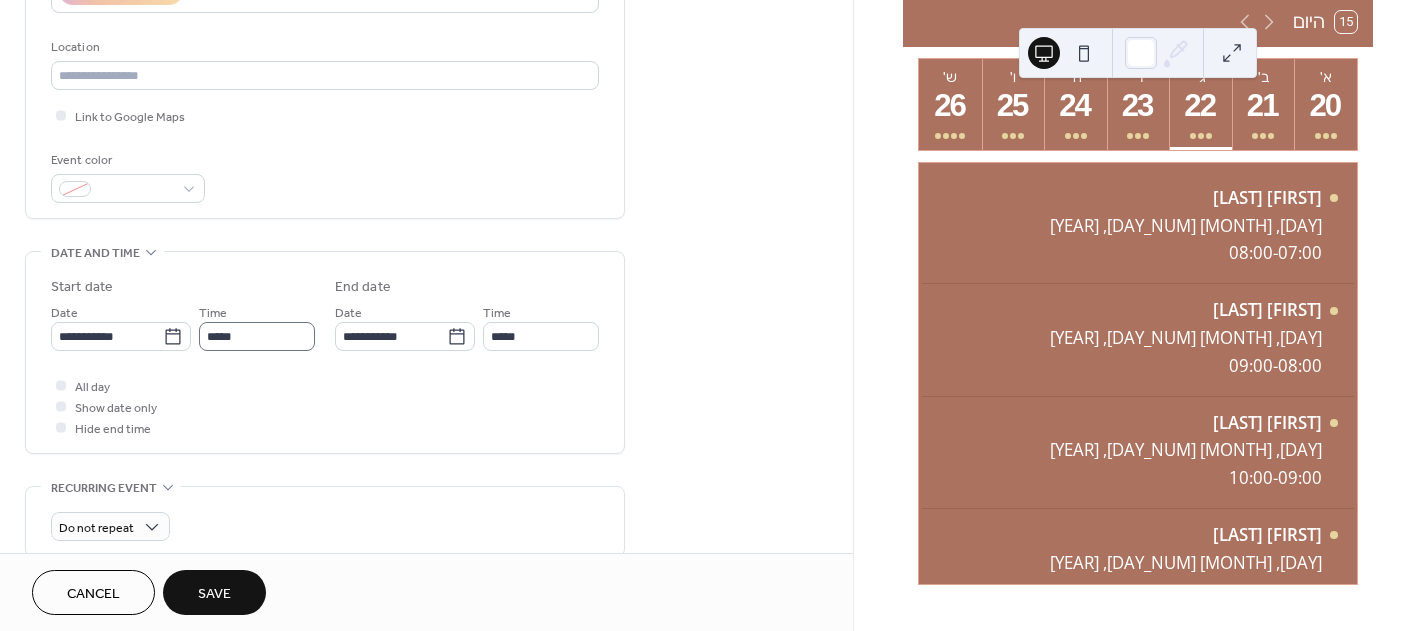 type on "****" 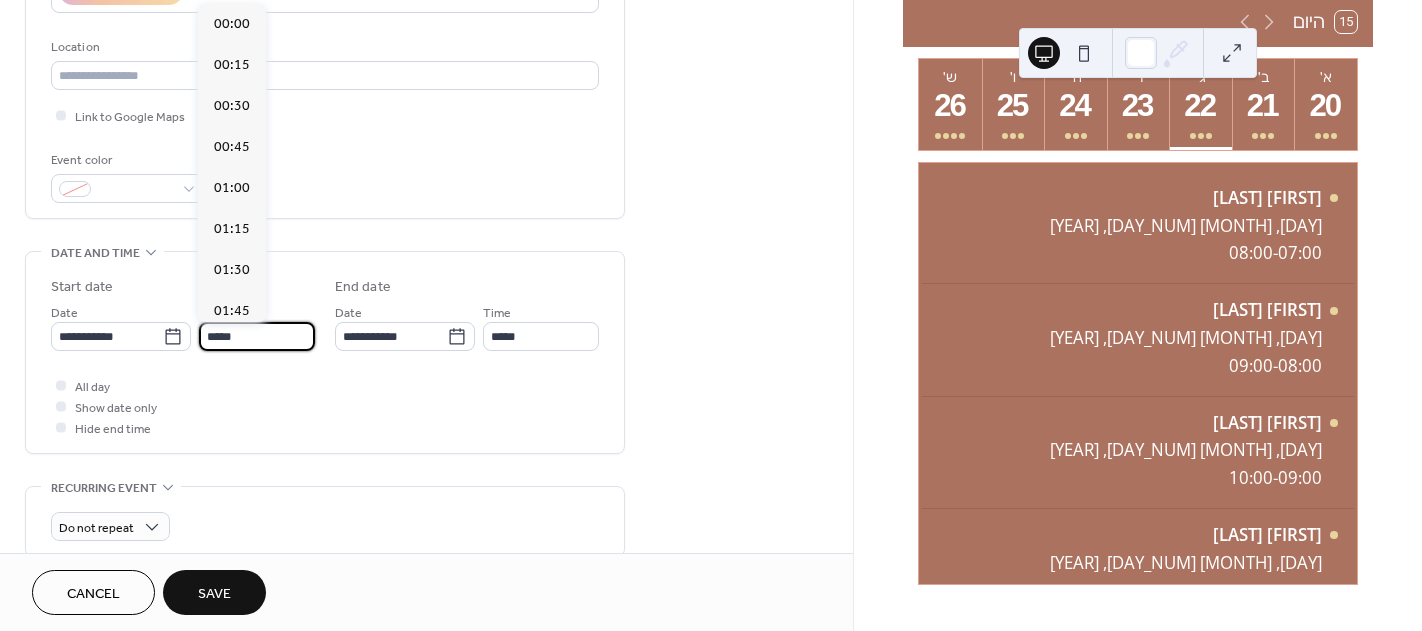 click on "*****" at bounding box center (257, 336) 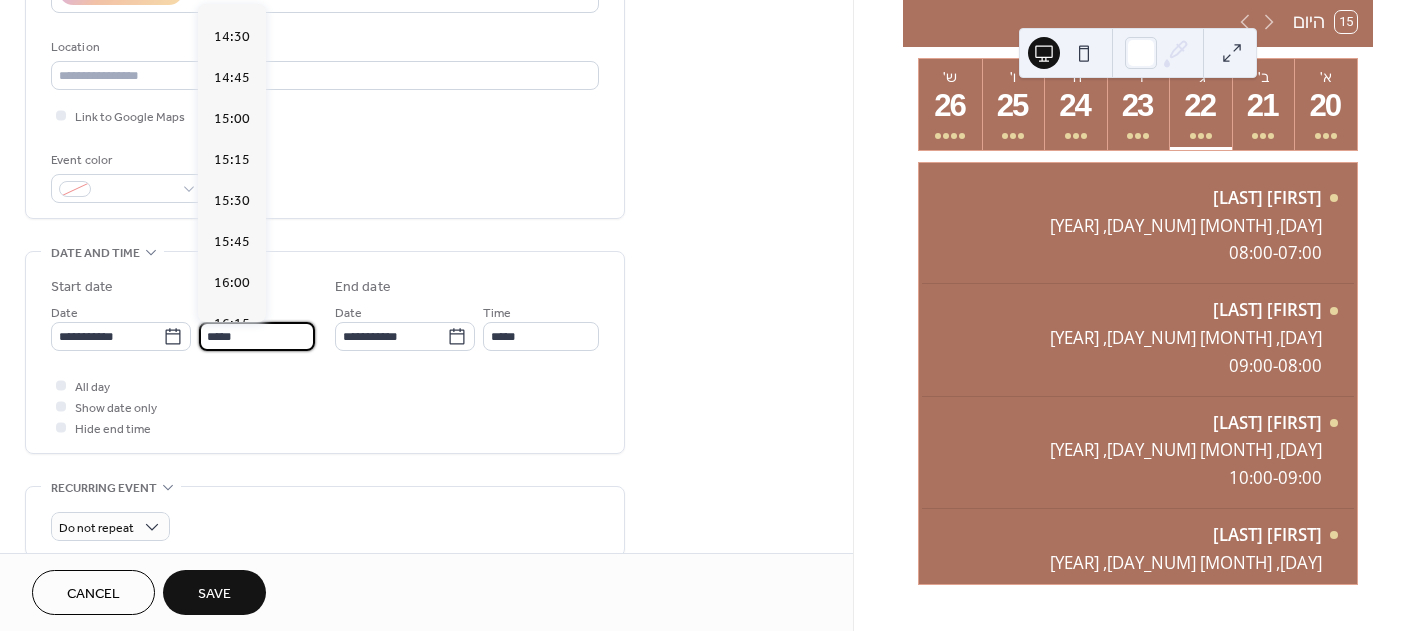 scroll, scrollTop: 2368, scrollLeft: 0, axis: vertical 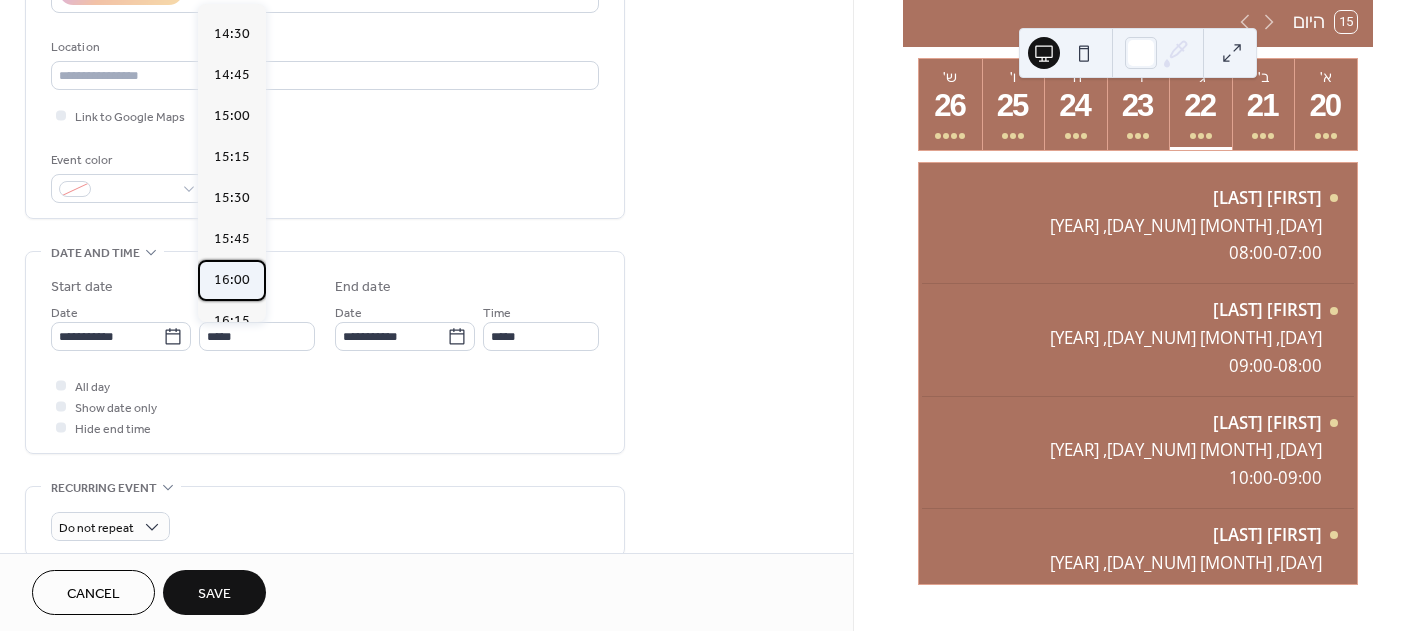 click on "16:00" at bounding box center [232, 280] 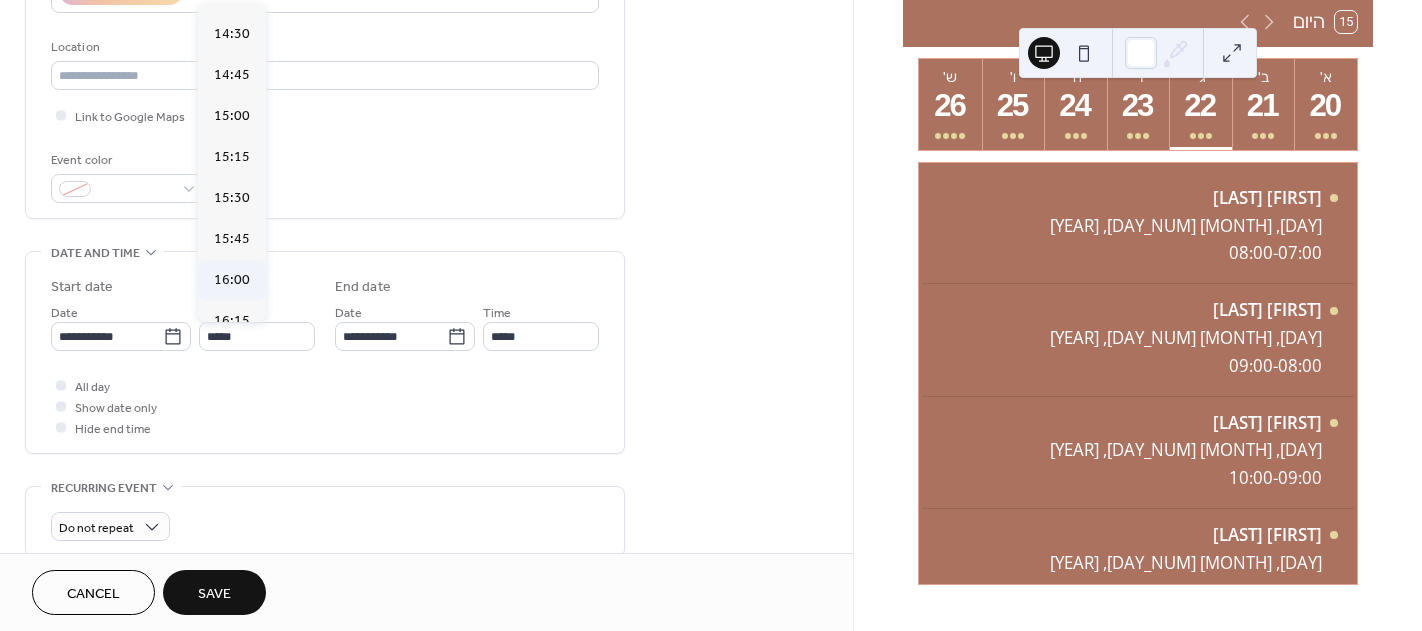 type on "*****" 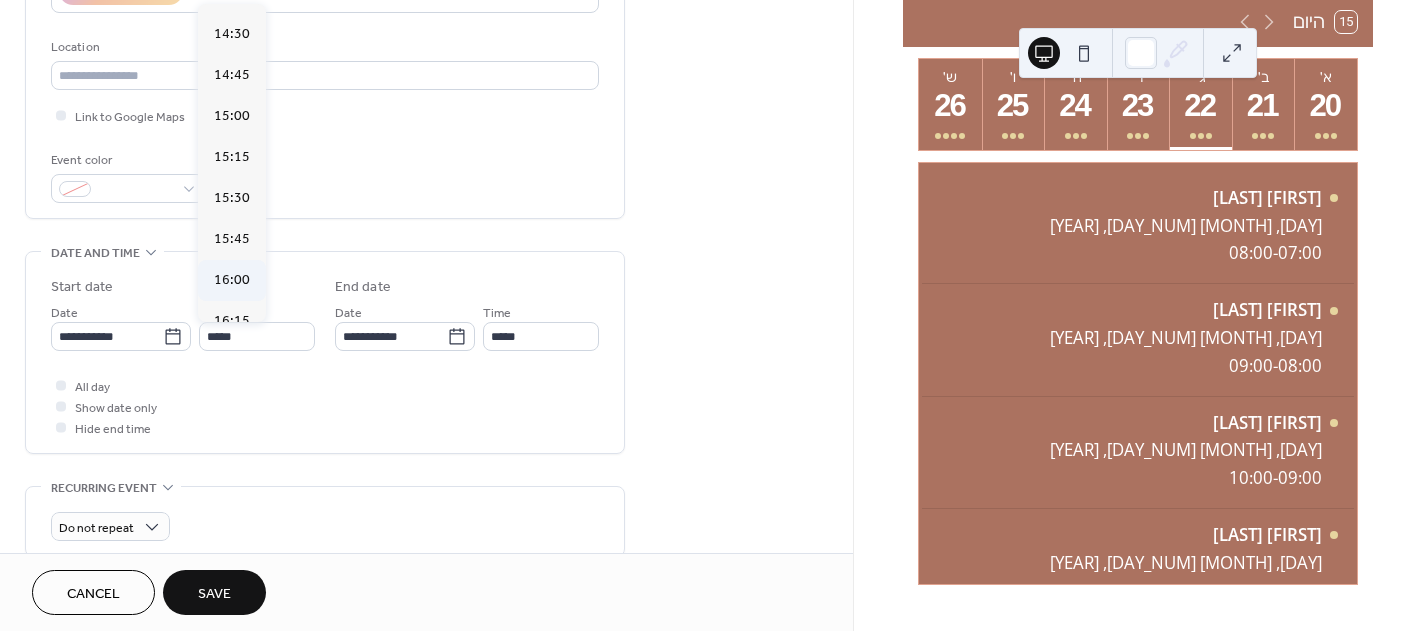 type on "*****" 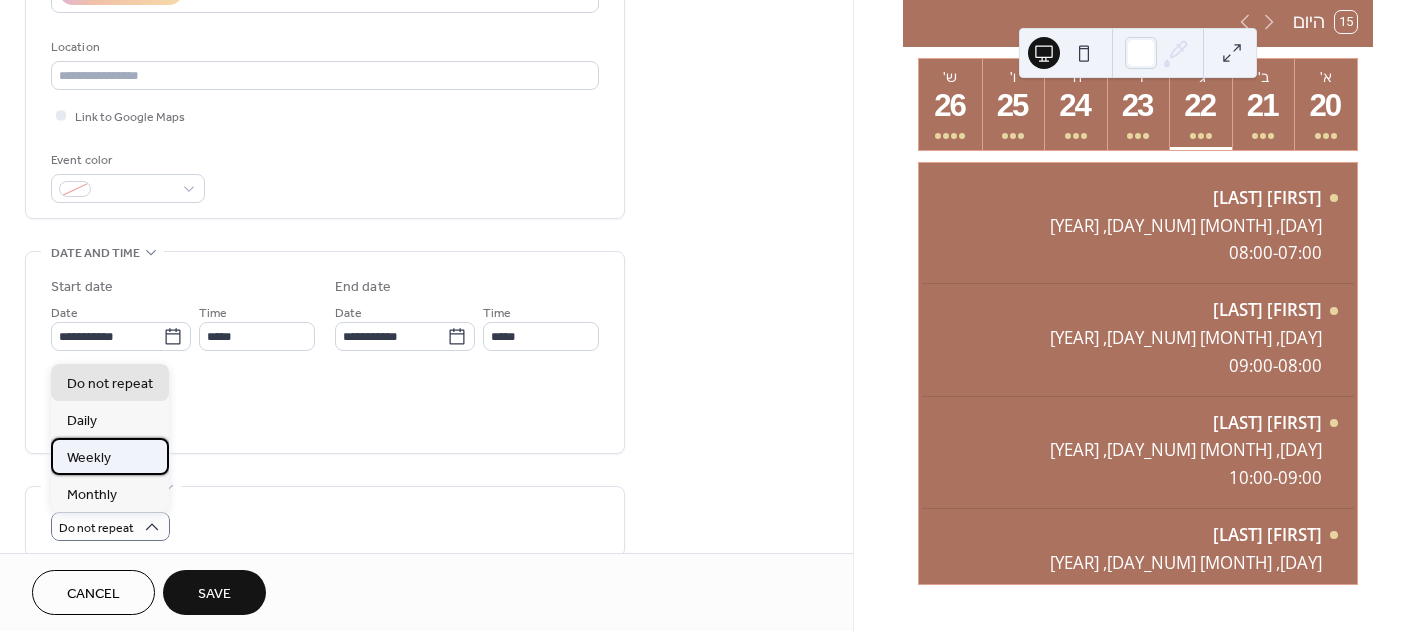click on "Weekly" at bounding box center (89, 458) 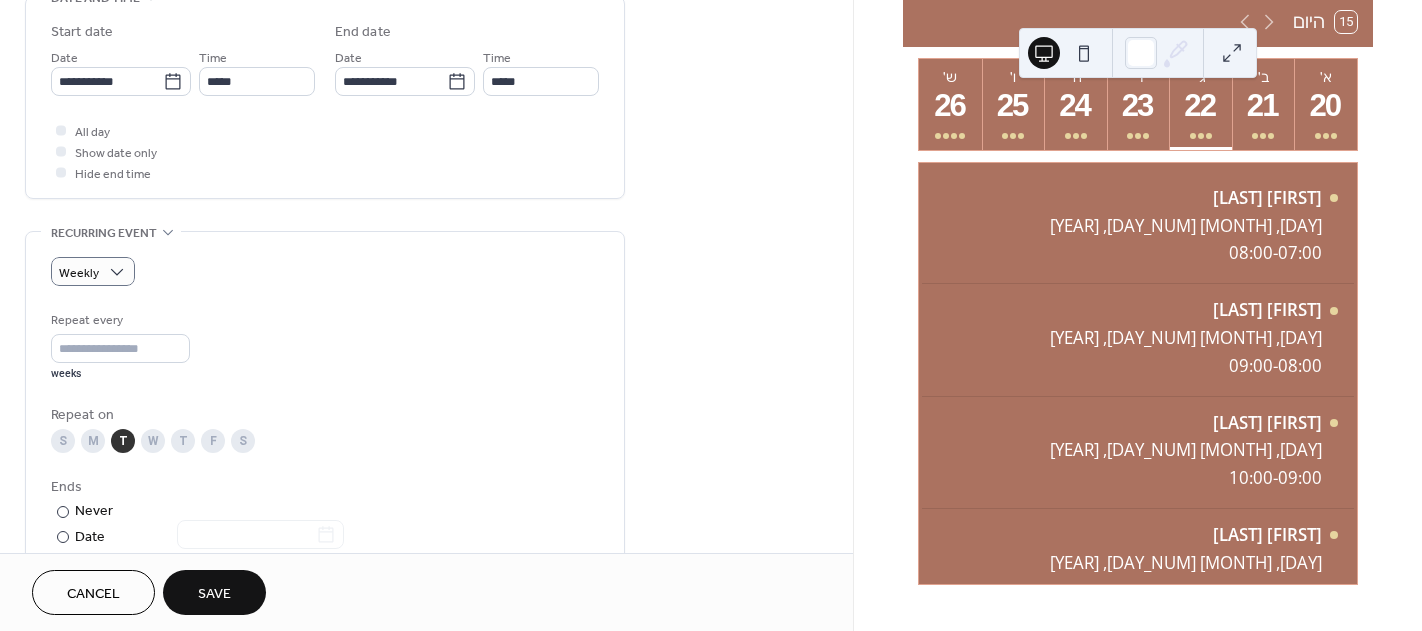 scroll, scrollTop: 700, scrollLeft: 0, axis: vertical 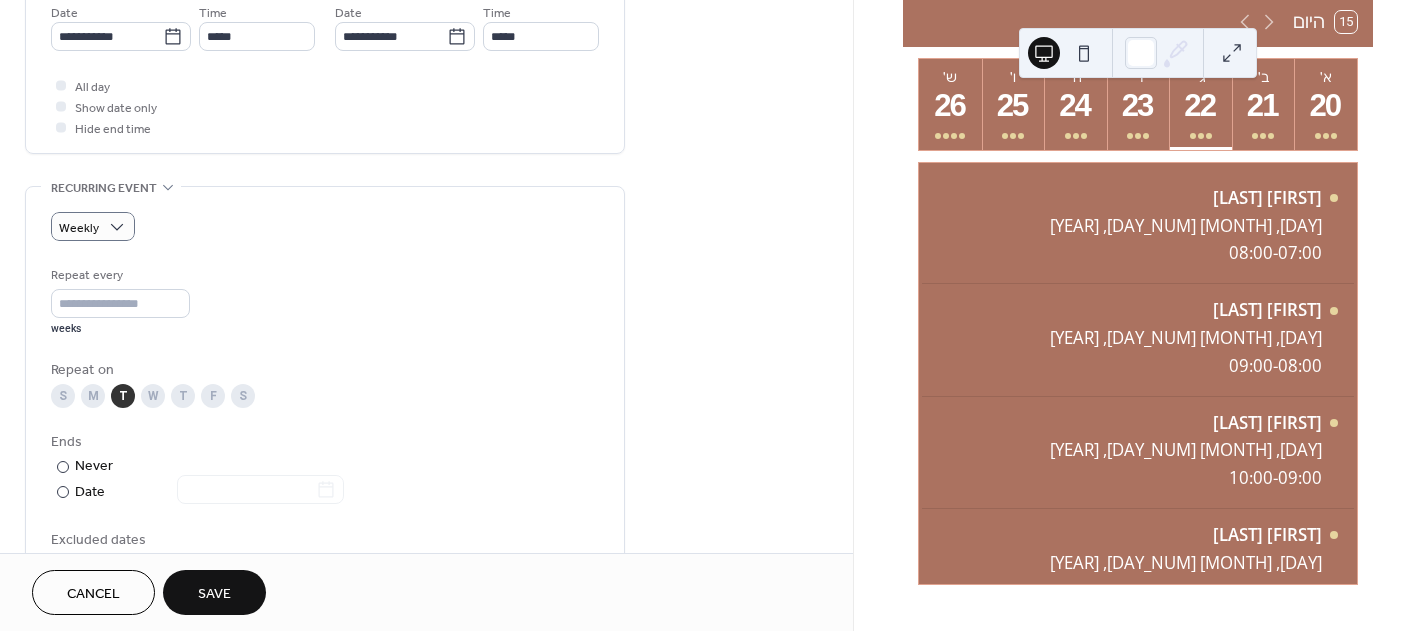 click on "Save" at bounding box center [214, 594] 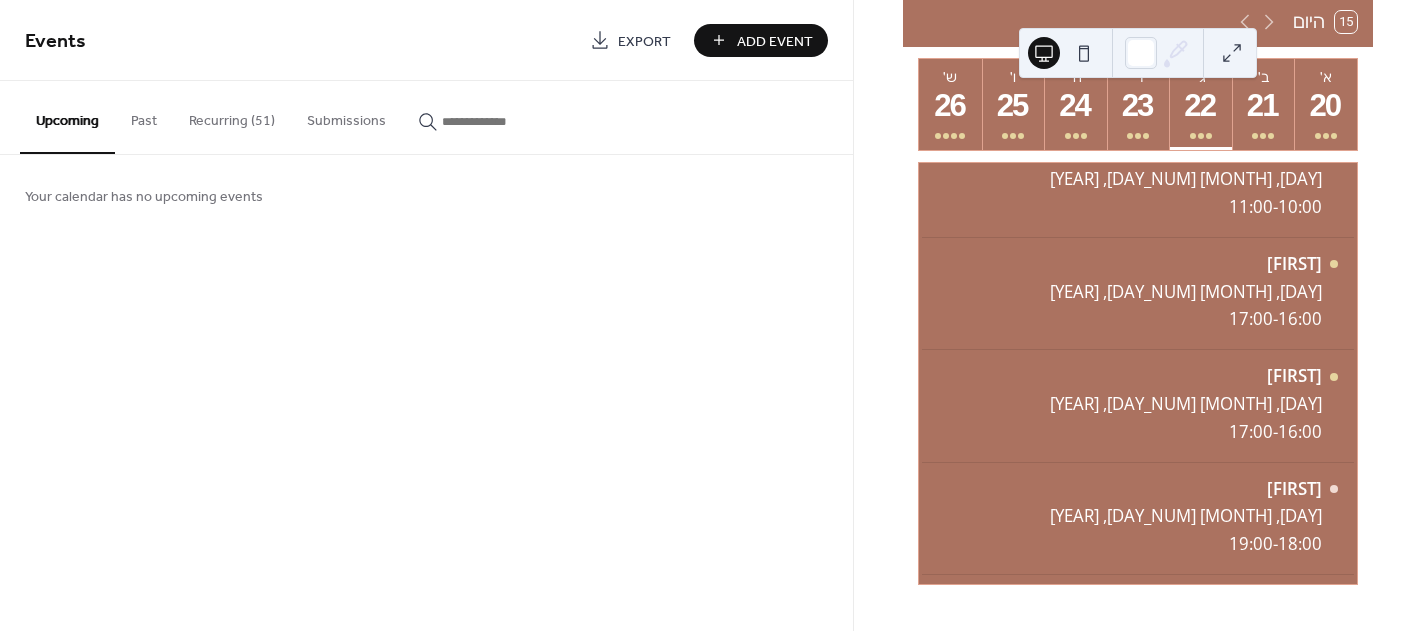 scroll, scrollTop: 500, scrollLeft: 0, axis: vertical 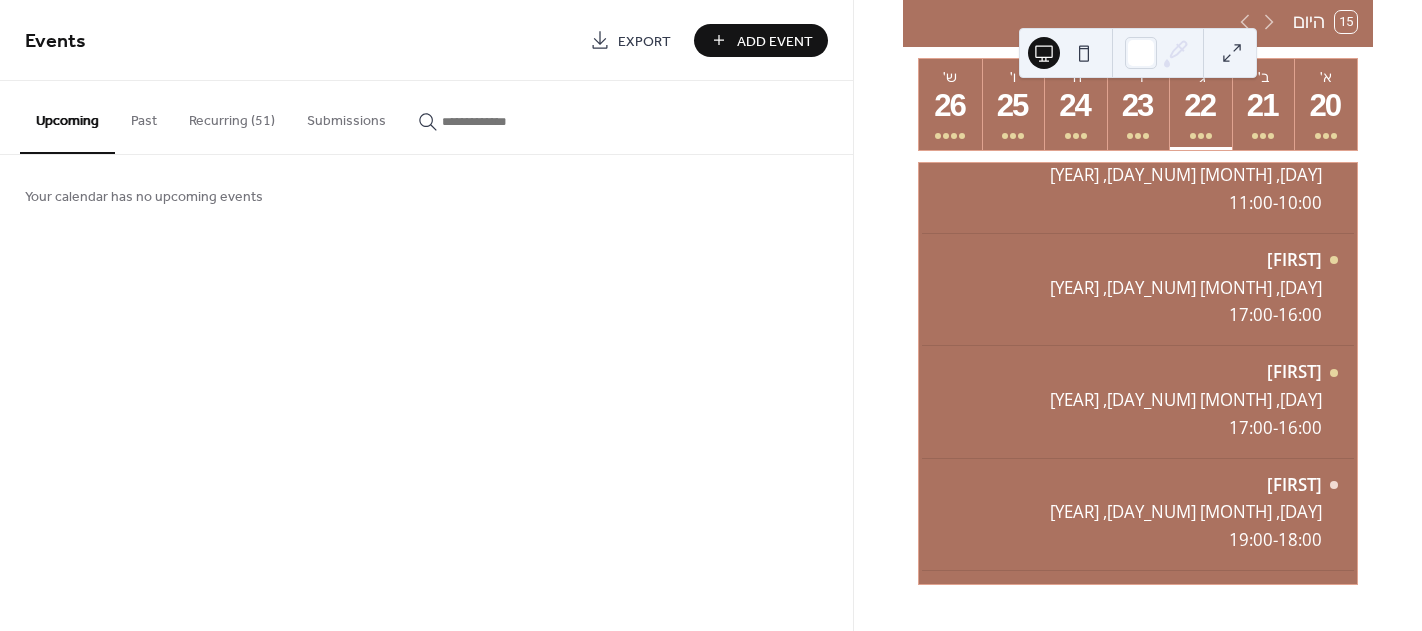 click on "Recurring (51)" at bounding box center [232, 116] 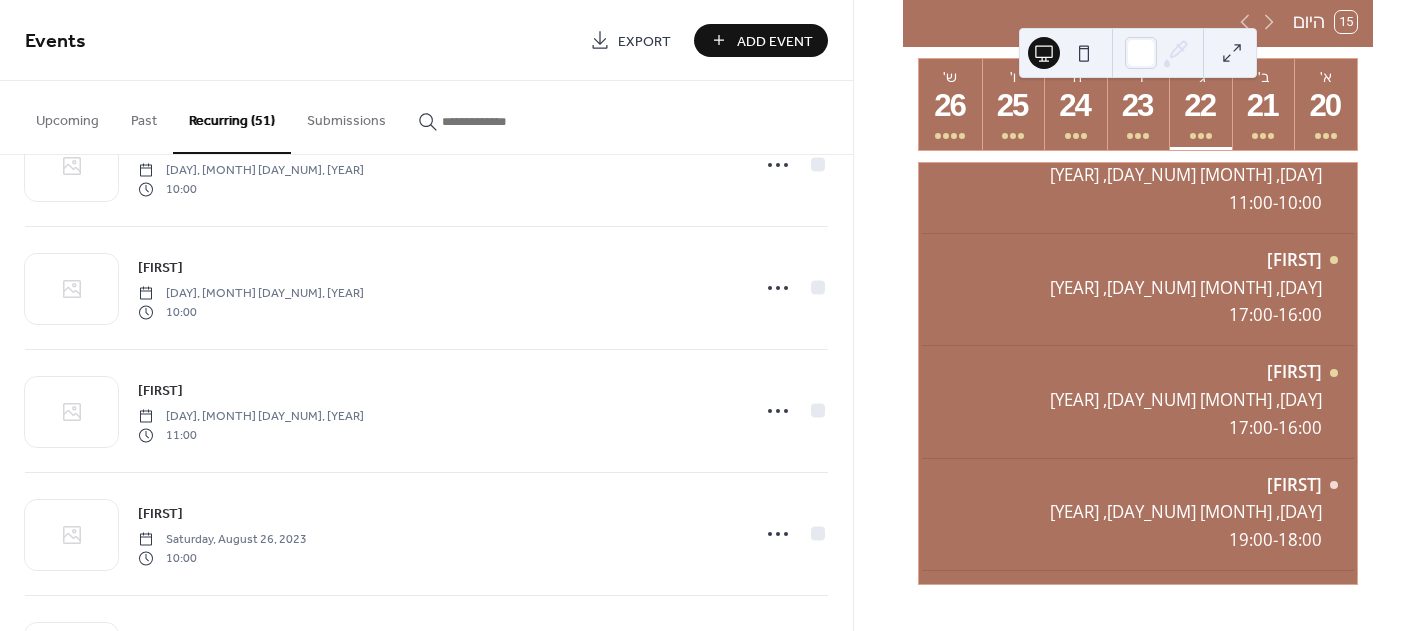 scroll, scrollTop: 4626, scrollLeft: 0, axis: vertical 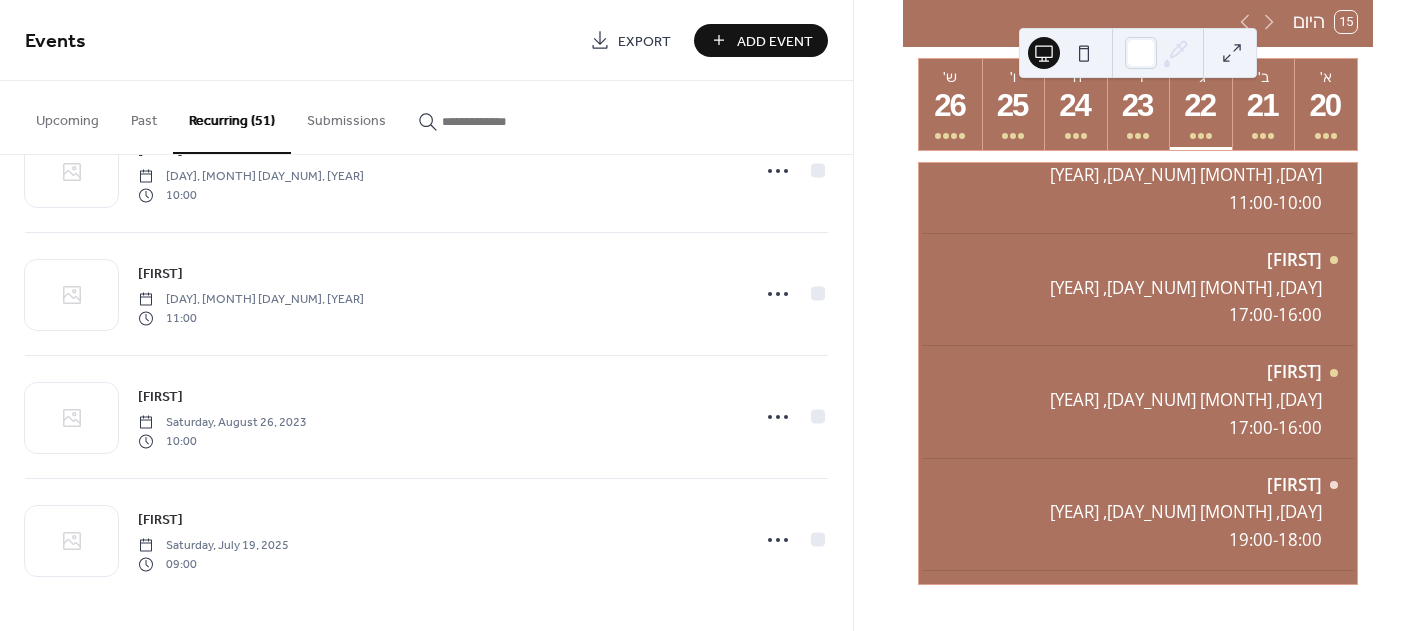 click on "Upcoming" at bounding box center [67, 116] 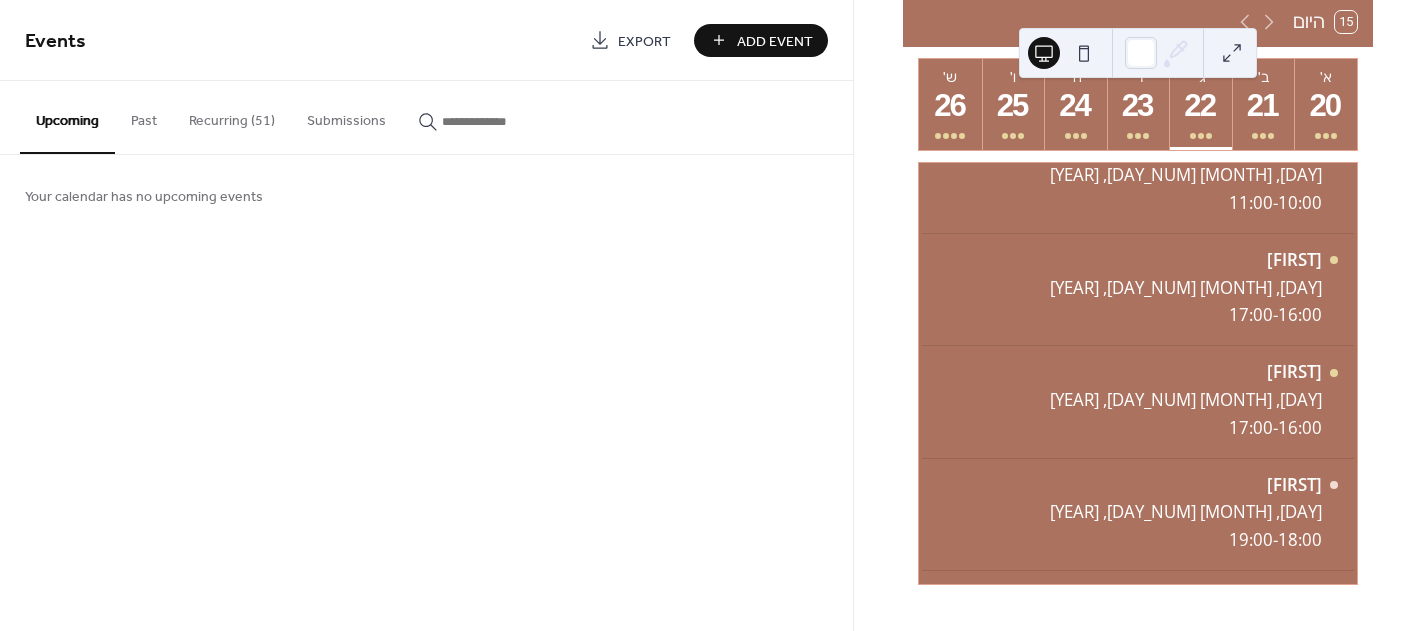 click on "Recurring (51)" at bounding box center [232, 116] 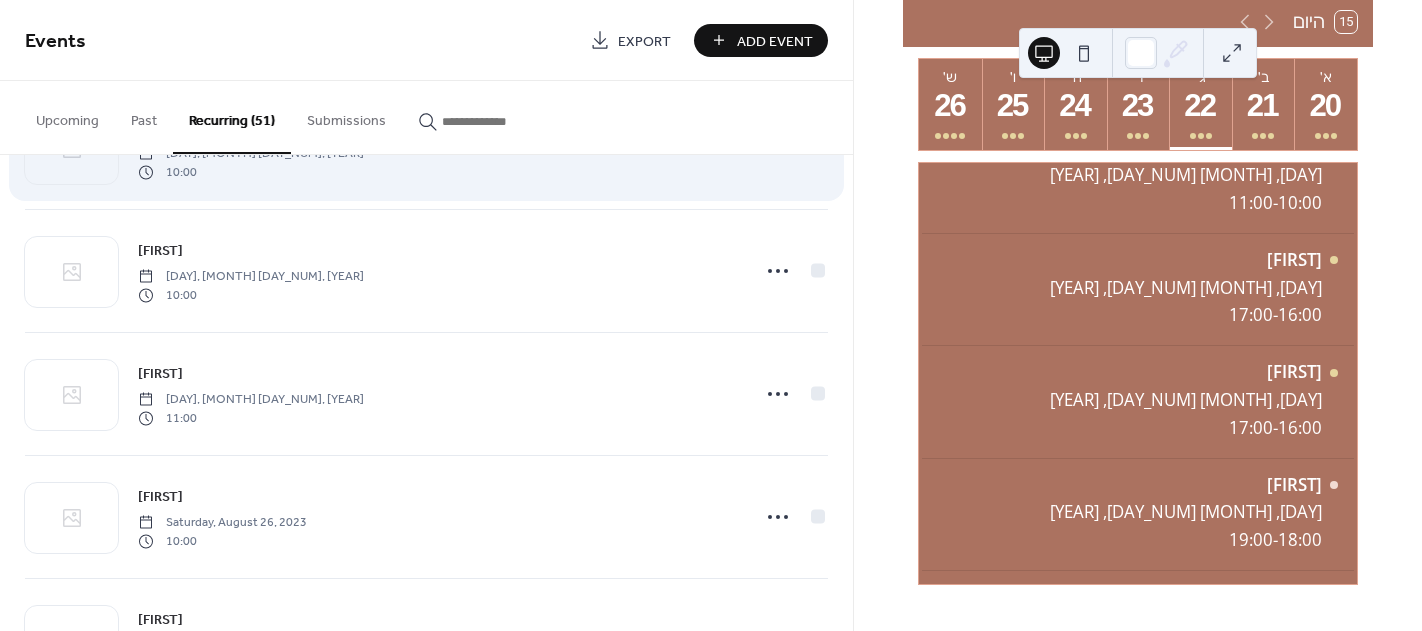 scroll, scrollTop: 4626, scrollLeft: 0, axis: vertical 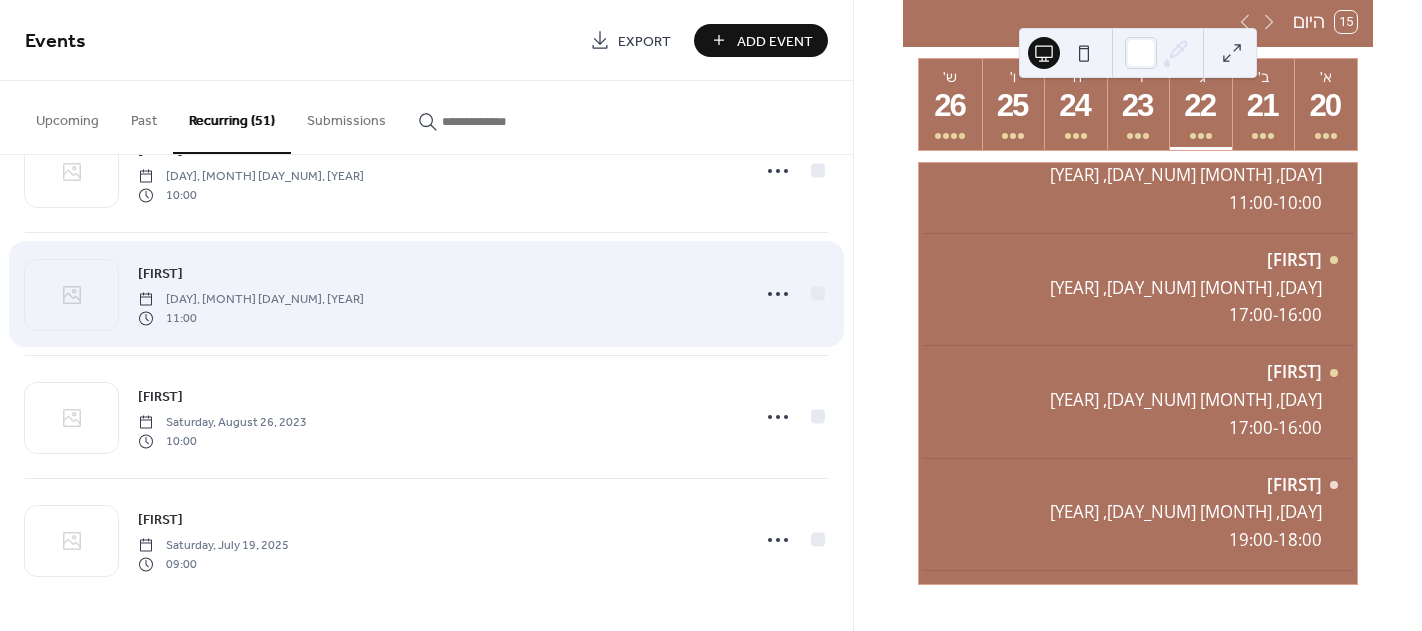 type 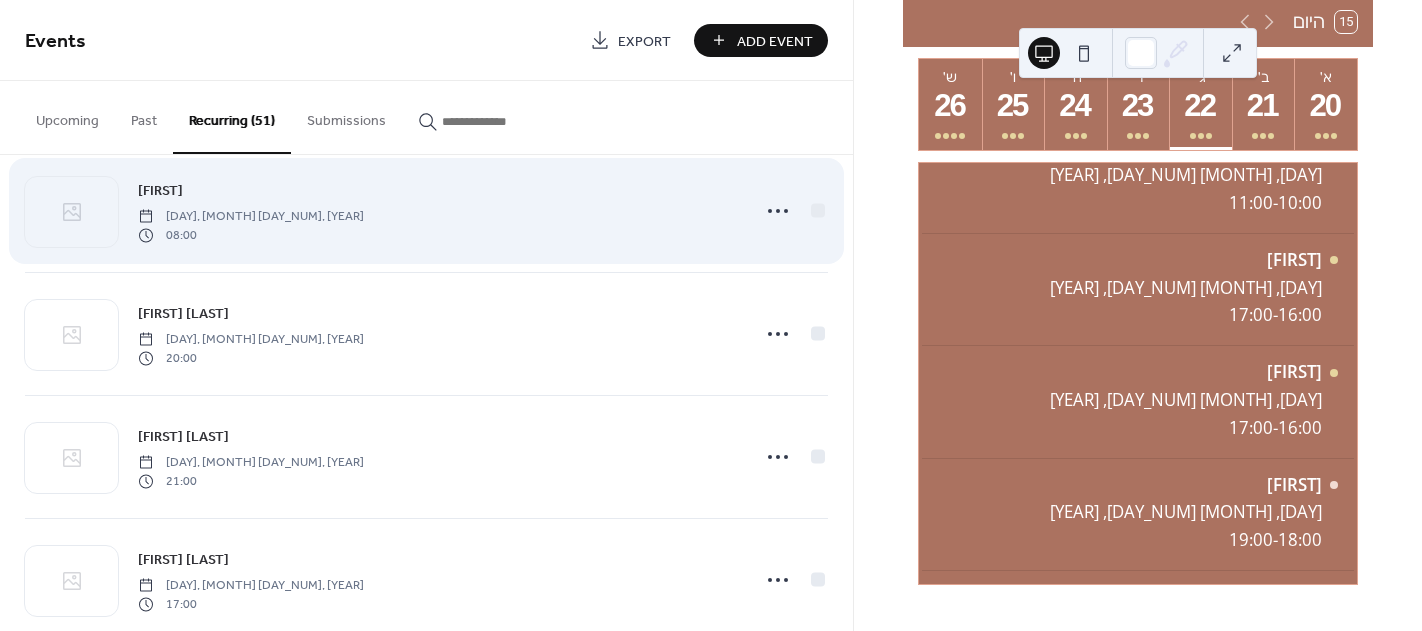 scroll, scrollTop: 1826, scrollLeft: 0, axis: vertical 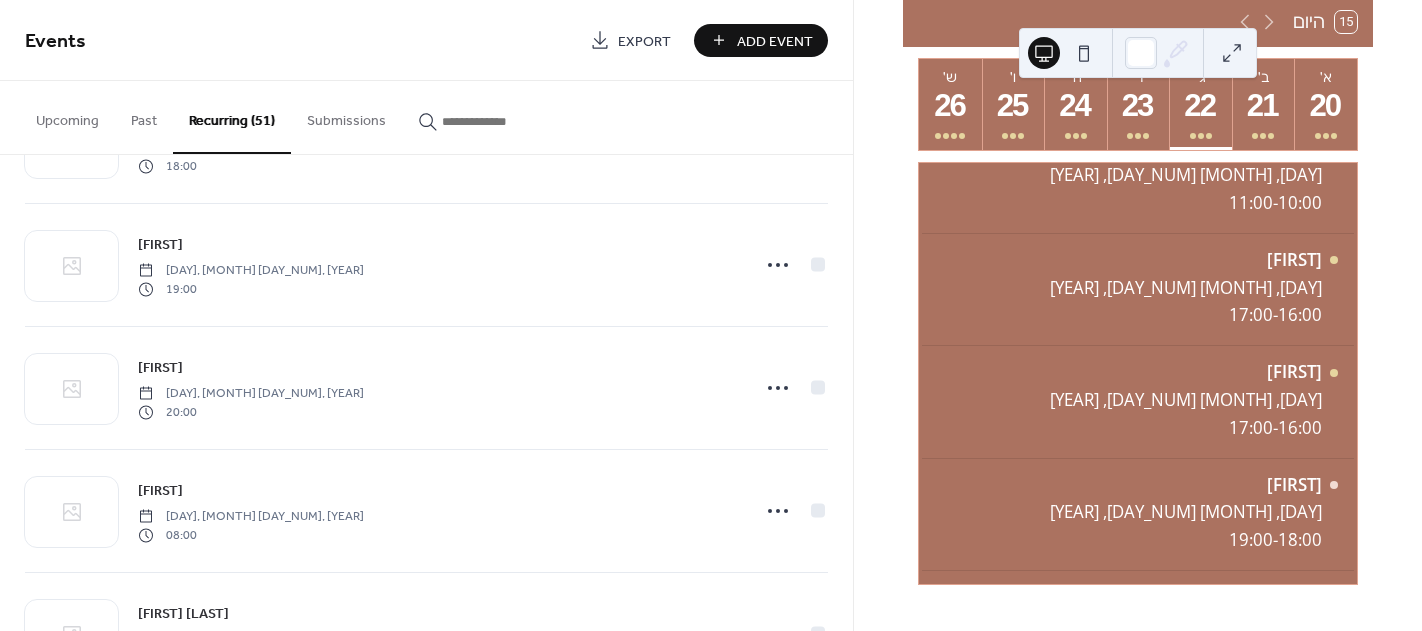 click on "Recurring (51)" at bounding box center (232, 117) 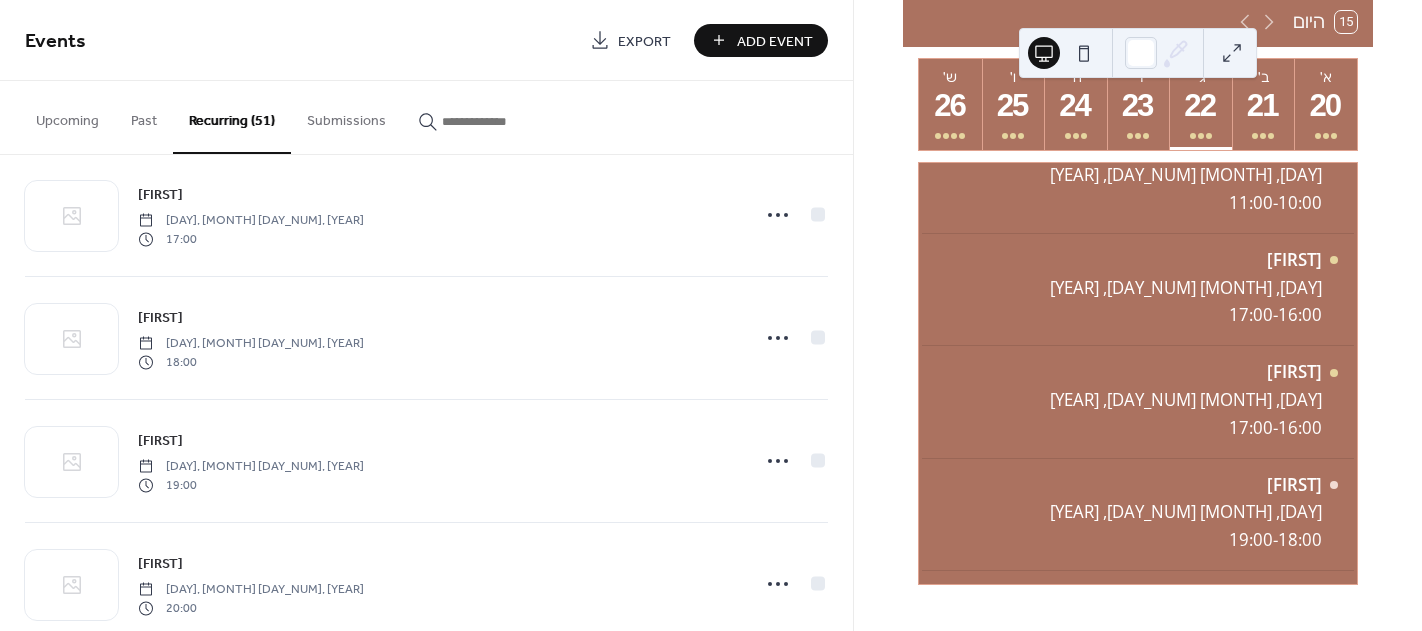 scroll, scrollTop: 1000, scrollLeft: 0, axis: vertical 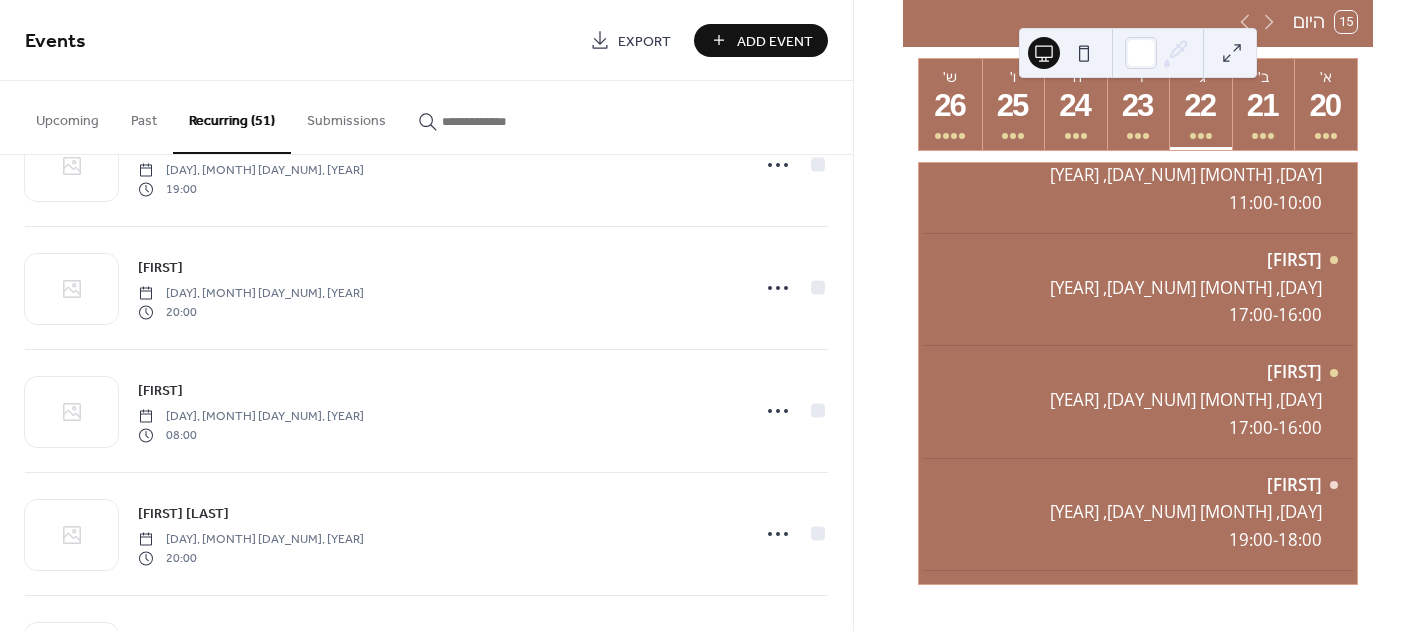 click on "Past" at bounding box center (144, 116) 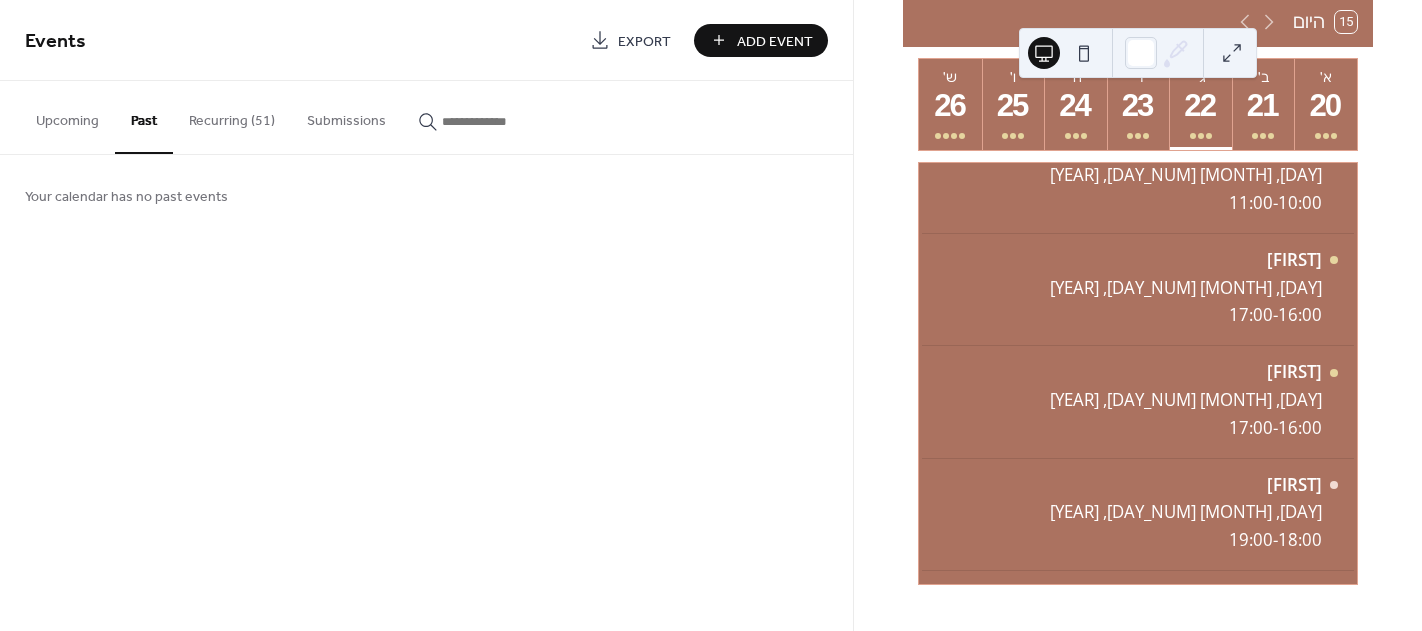 click on "Recurring (51)" at bounding box center [232, 116] 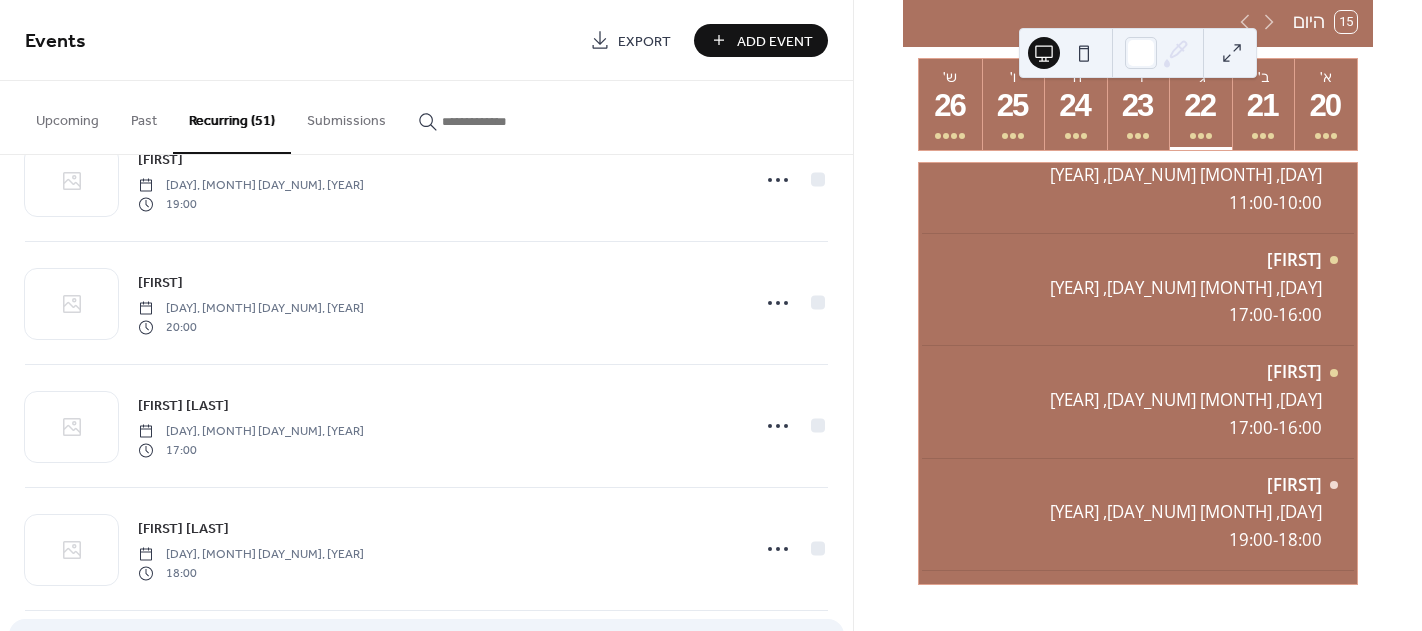 scroll, scrollTop: 1026, scrollLeft: 0, axis: vertical 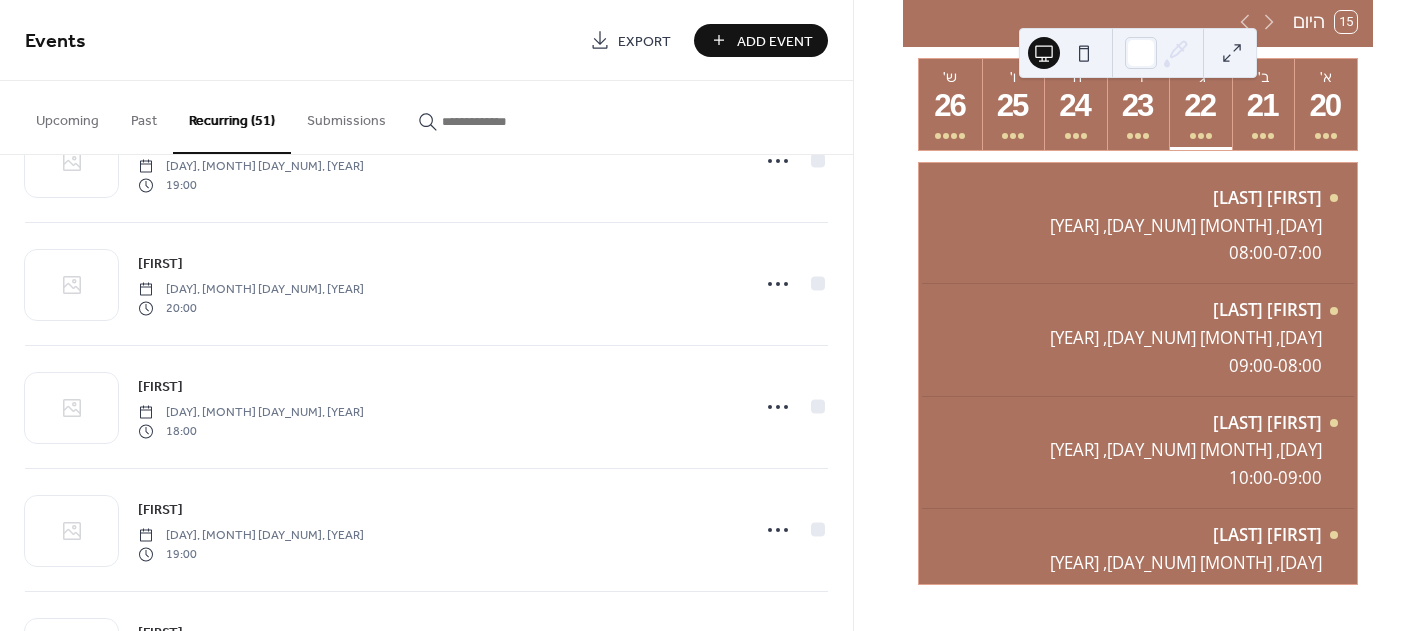 click on "15 היום" at bounding box center [1325, 22] 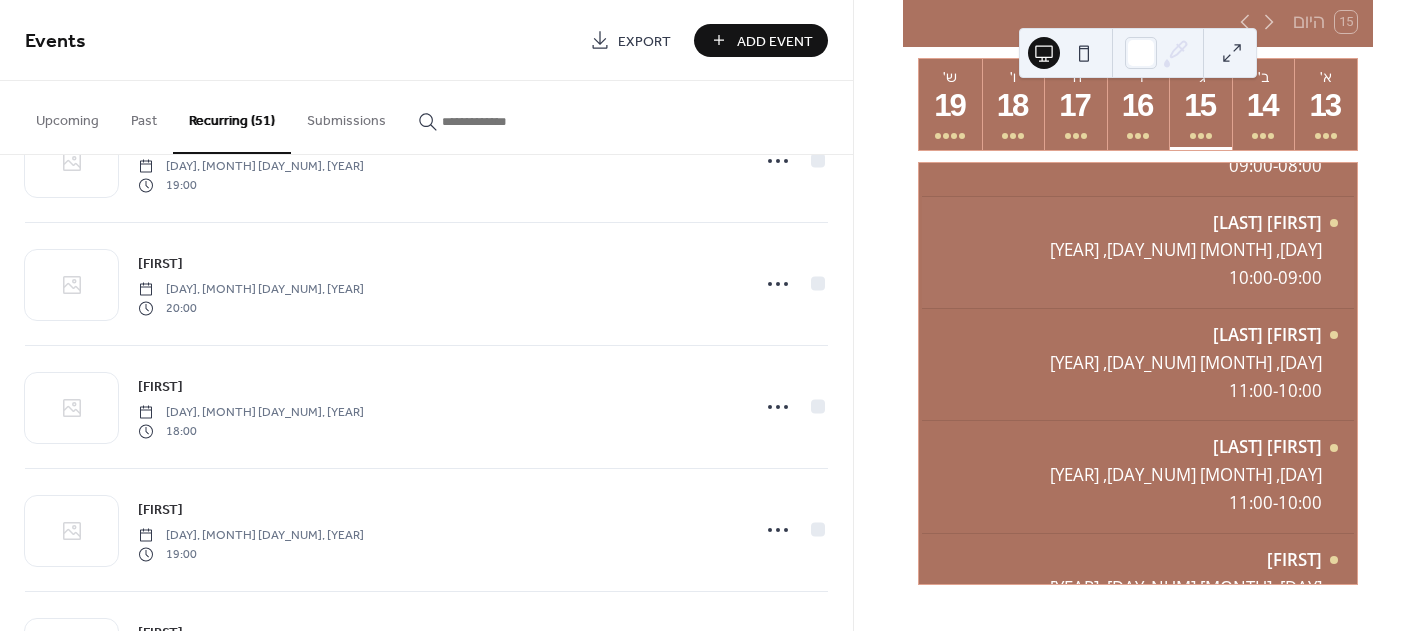 scroll, scrollTop: 500, scrollLeft: 0, axis: vertical 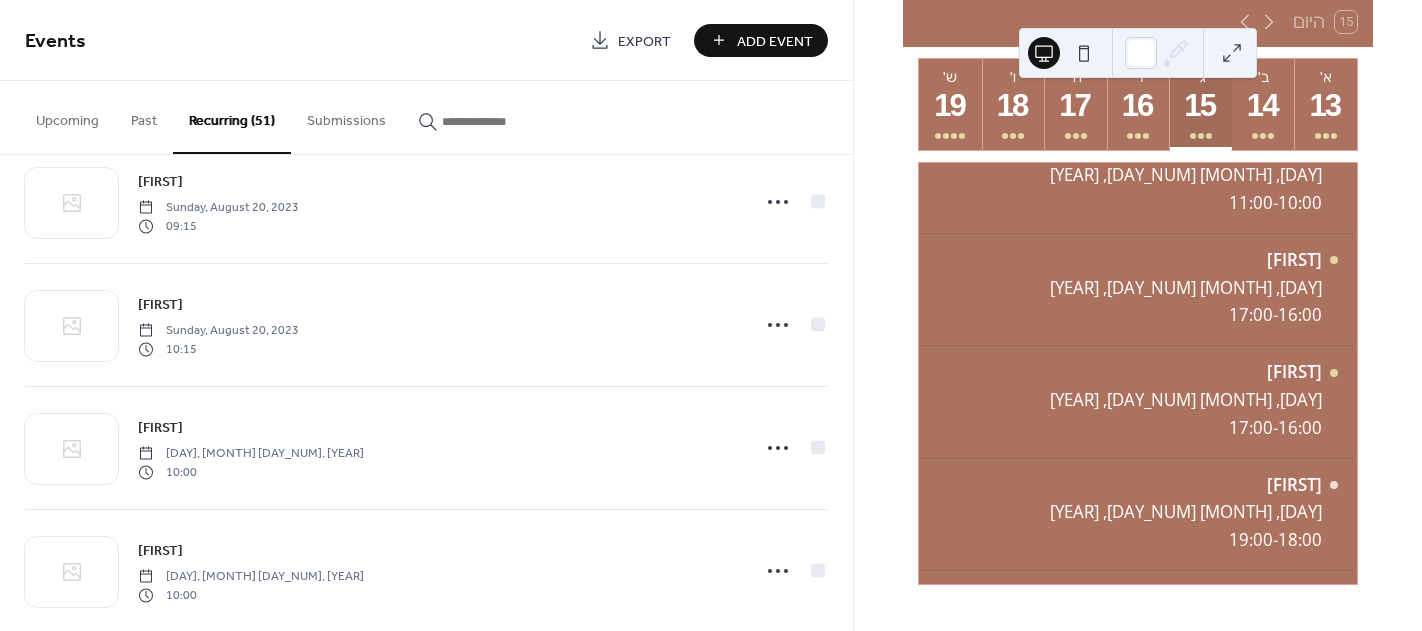 click on "15" at bounding box center [1199, 106] 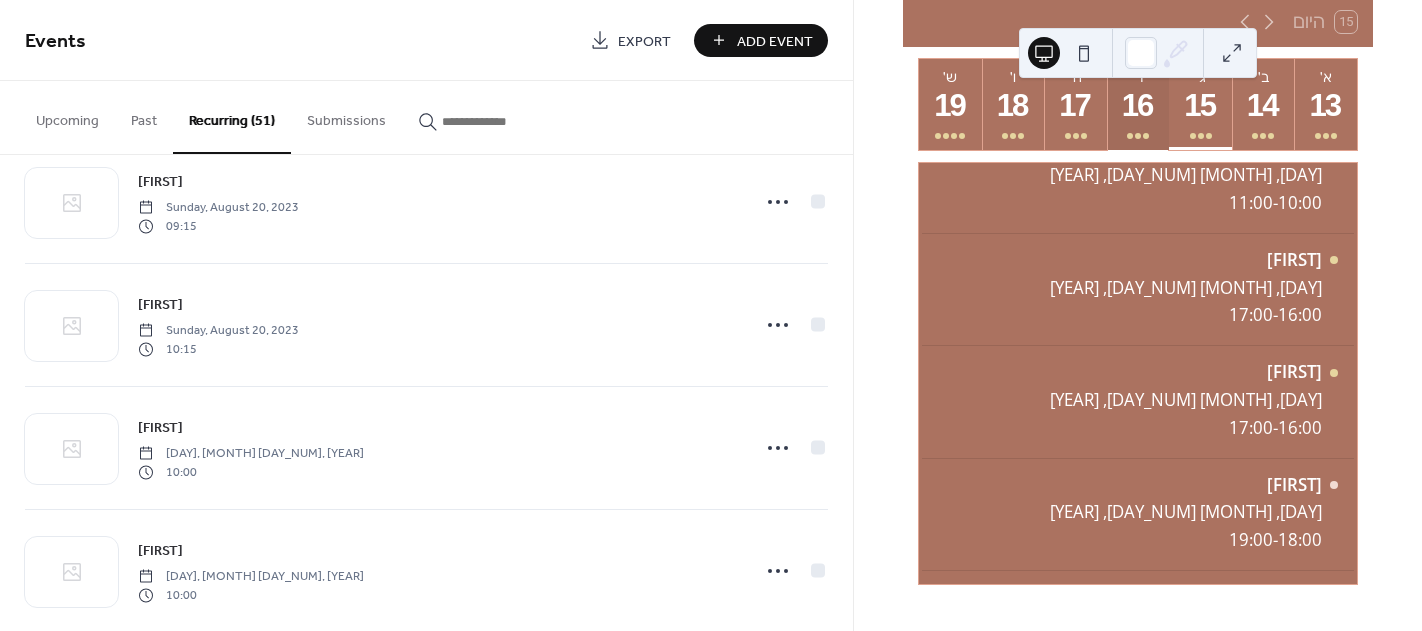 click on "16" at bounding box center [1137, 106] 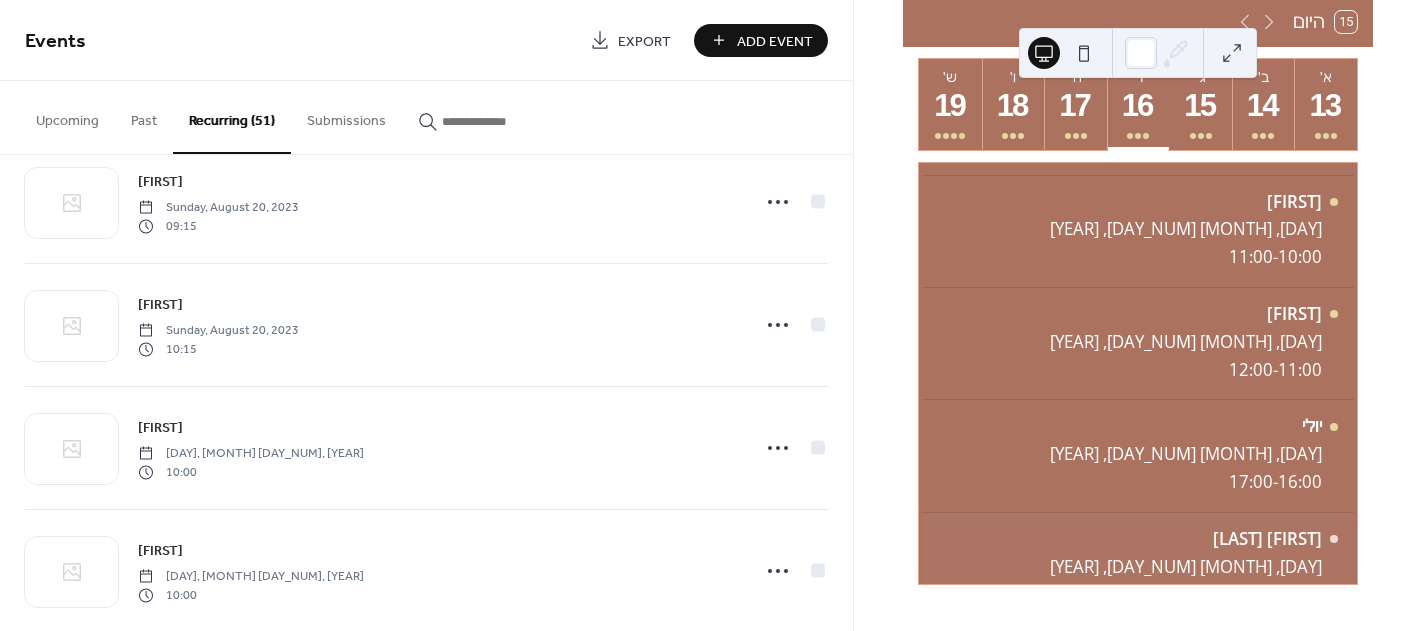 scroll, scrollTop: 0, scrollLeft: 0, axis: both 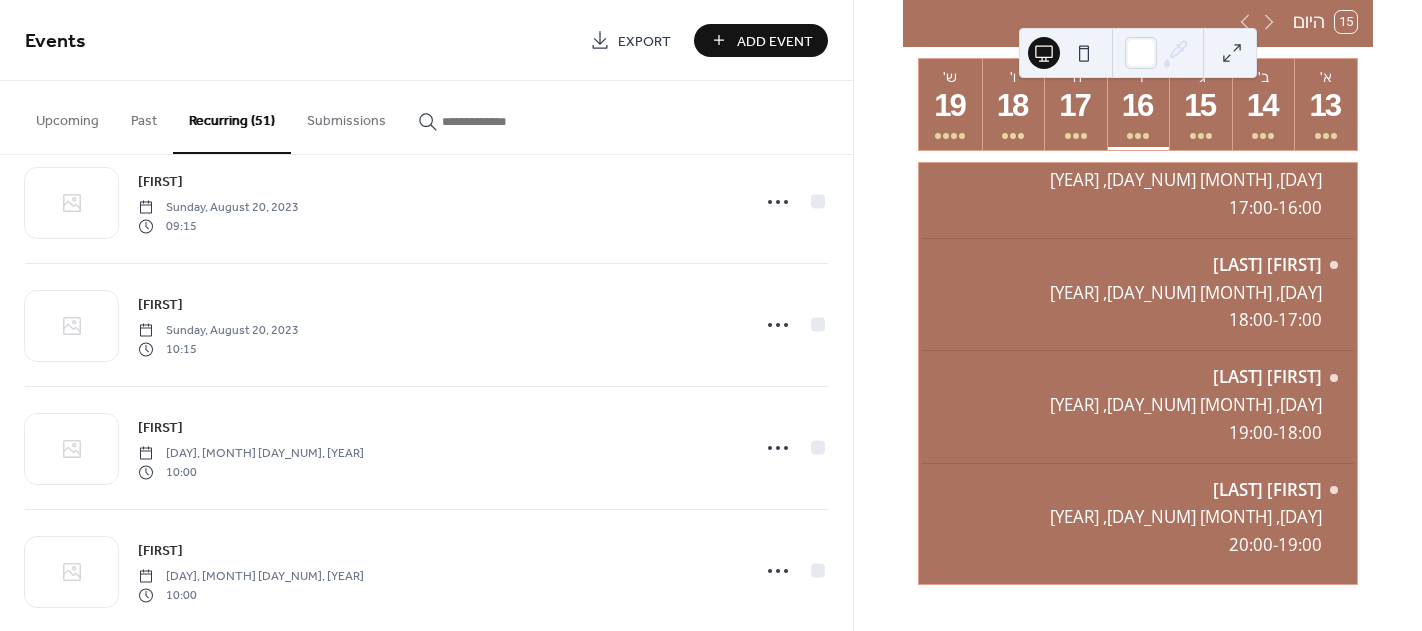 click on "Add Event" at bounding box center (775, 41) 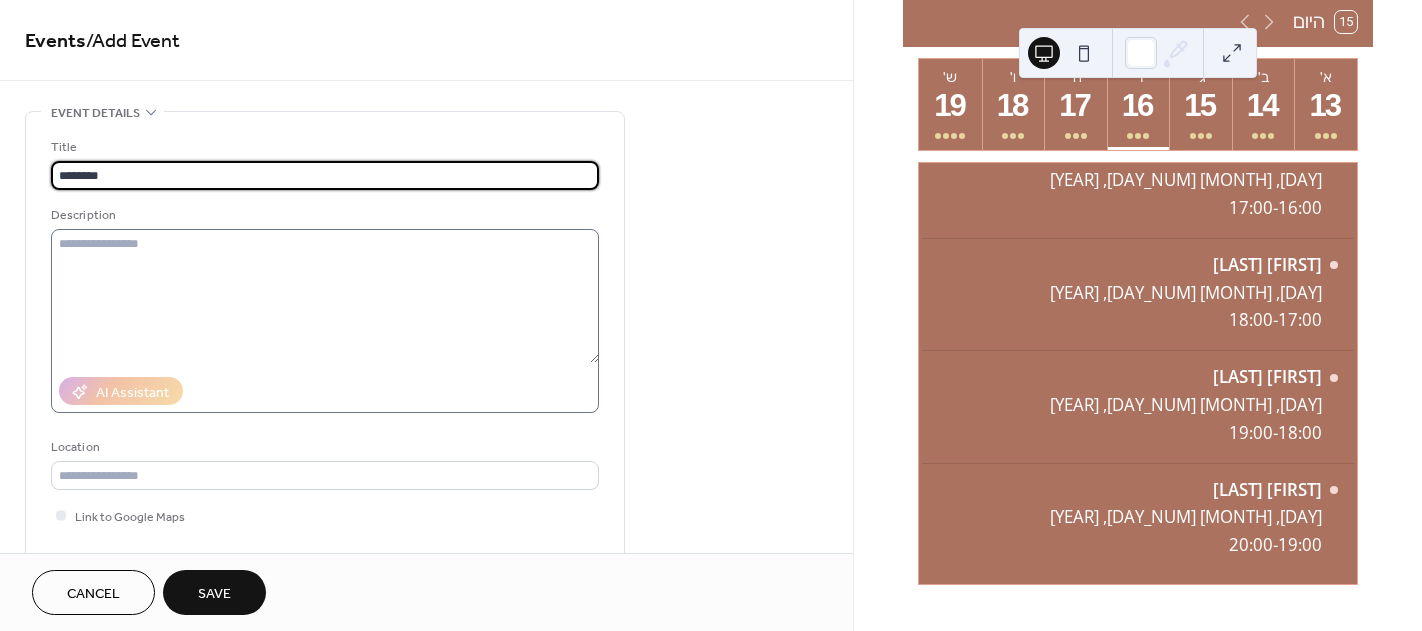 type on "********" 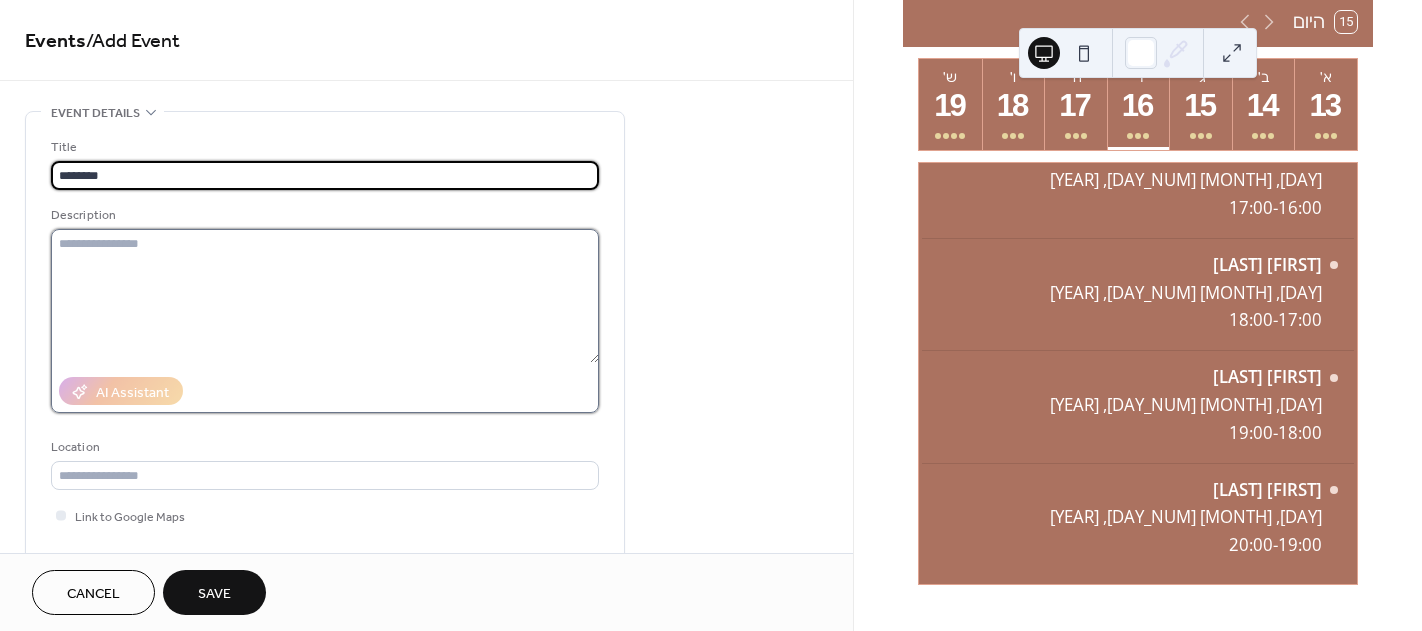click at bounding box center (325, 296) 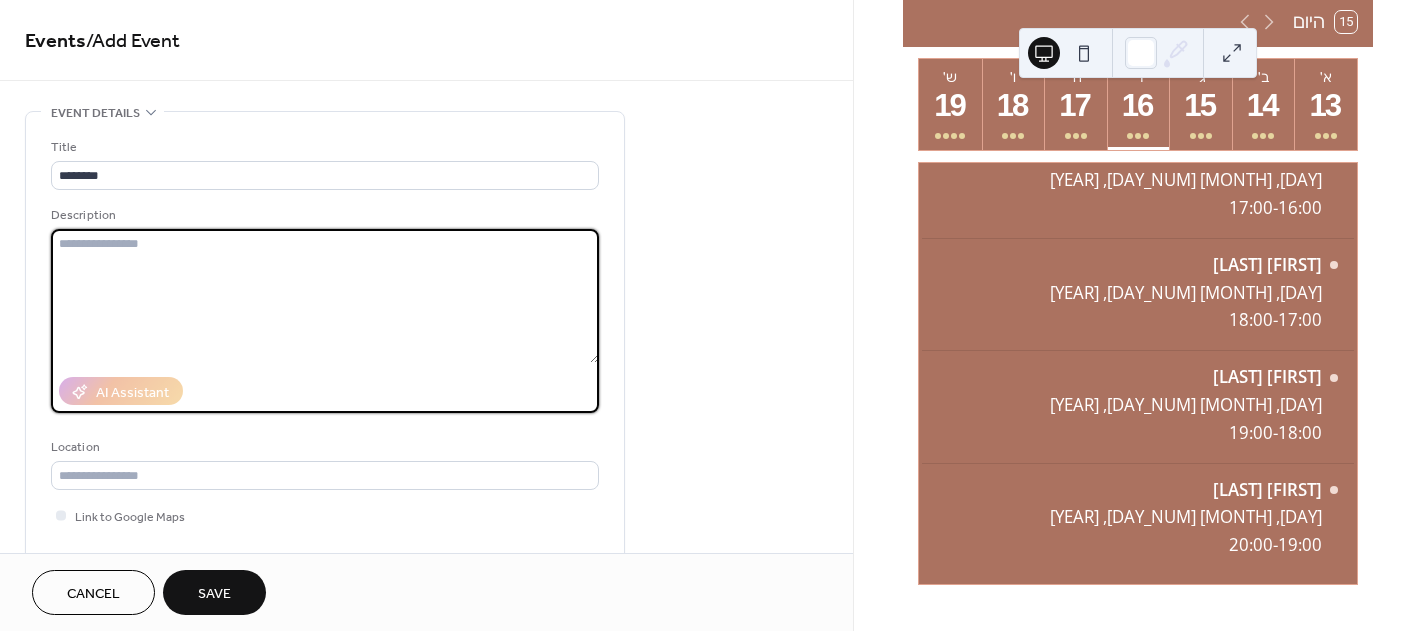 click on "Event details" at bounding box center (95, 113) 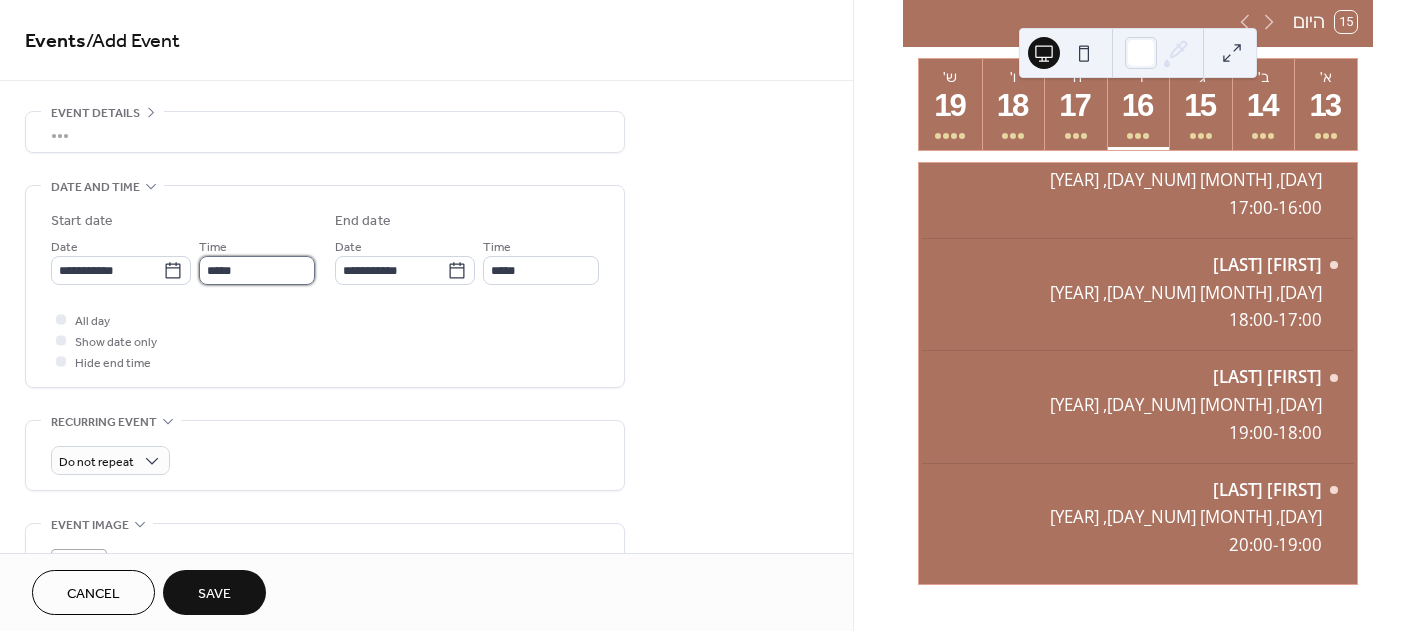 click on "*****" at bounding box center [257, 270] 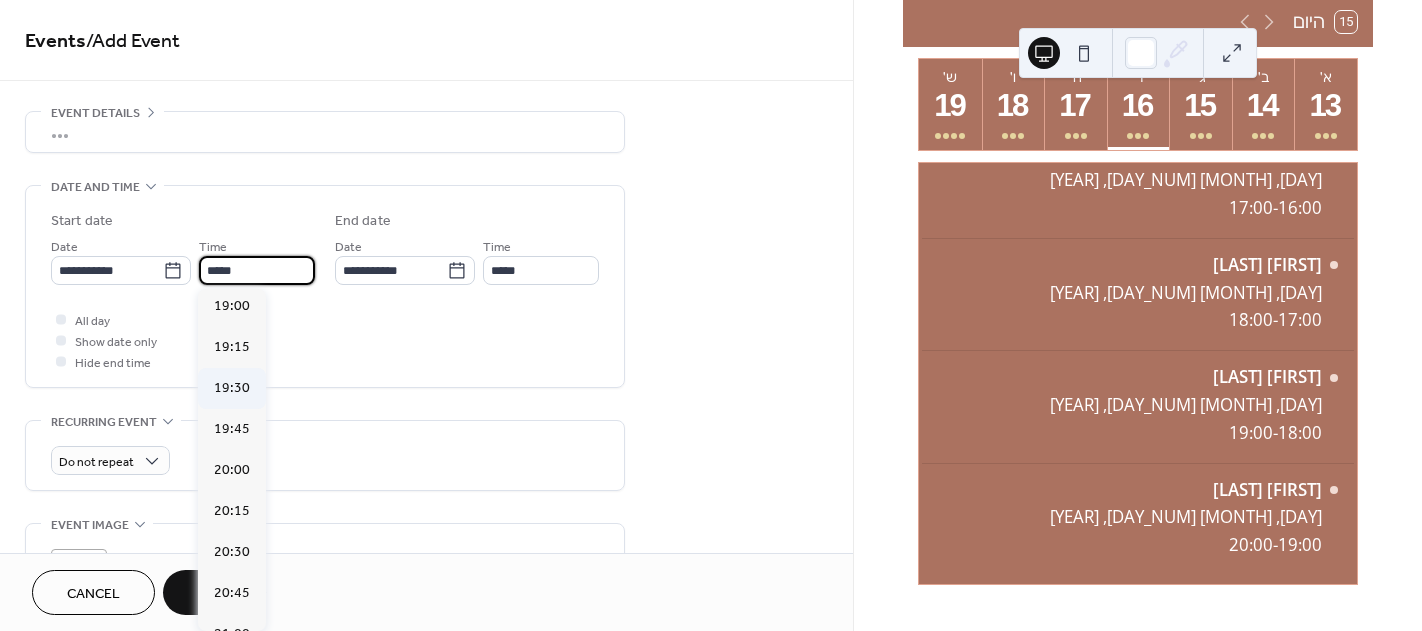 scroll, scrollTop: 3168, scrollLeft: 0, axis: vertical 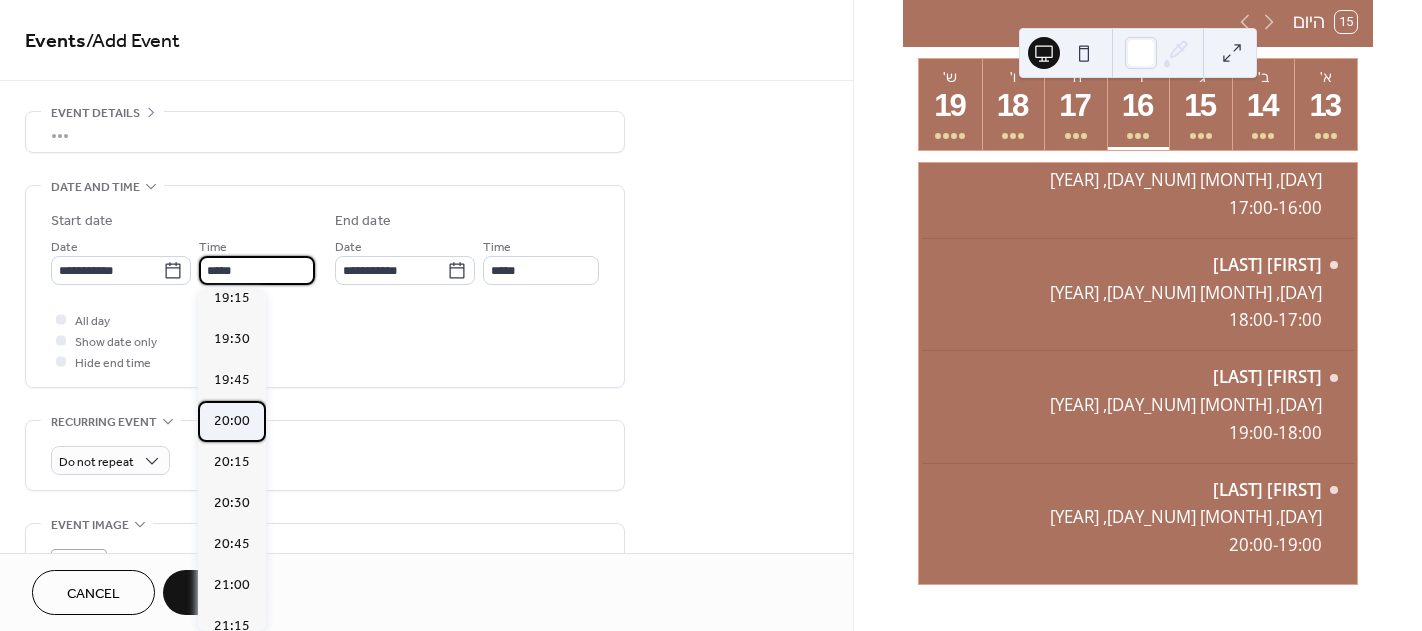 click on "20:00" at bounding box center [232, 421] 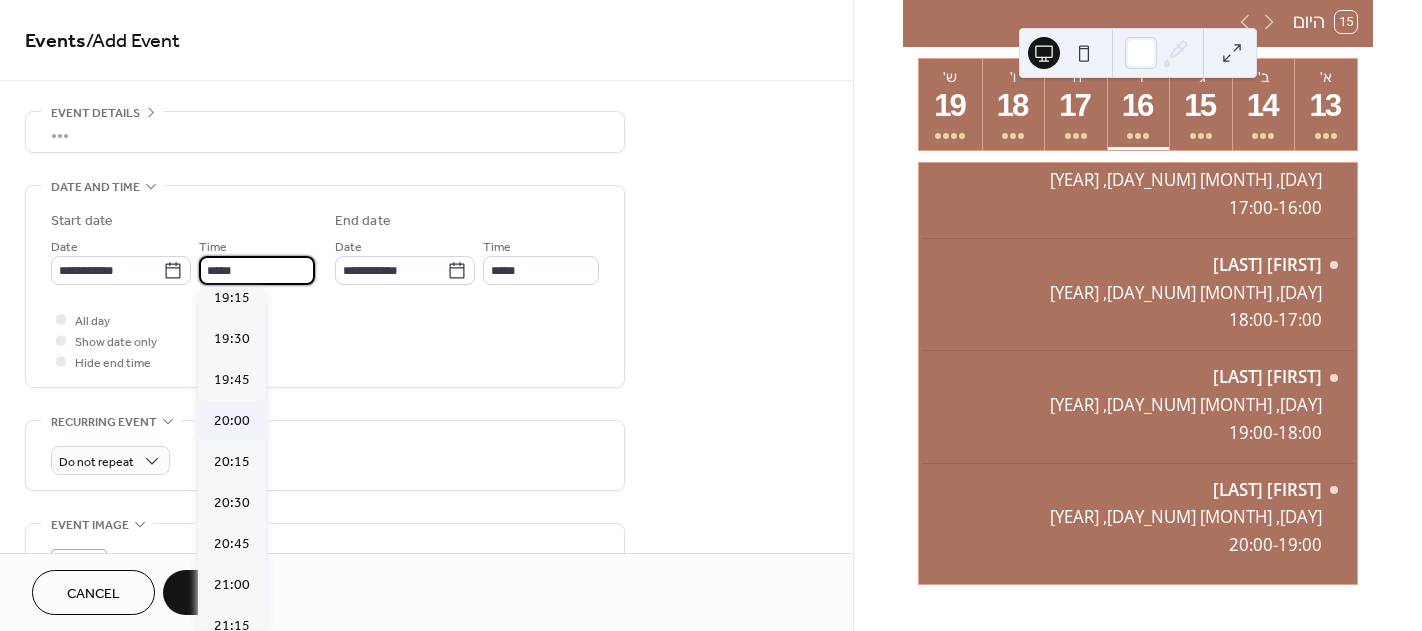 type on "*****" 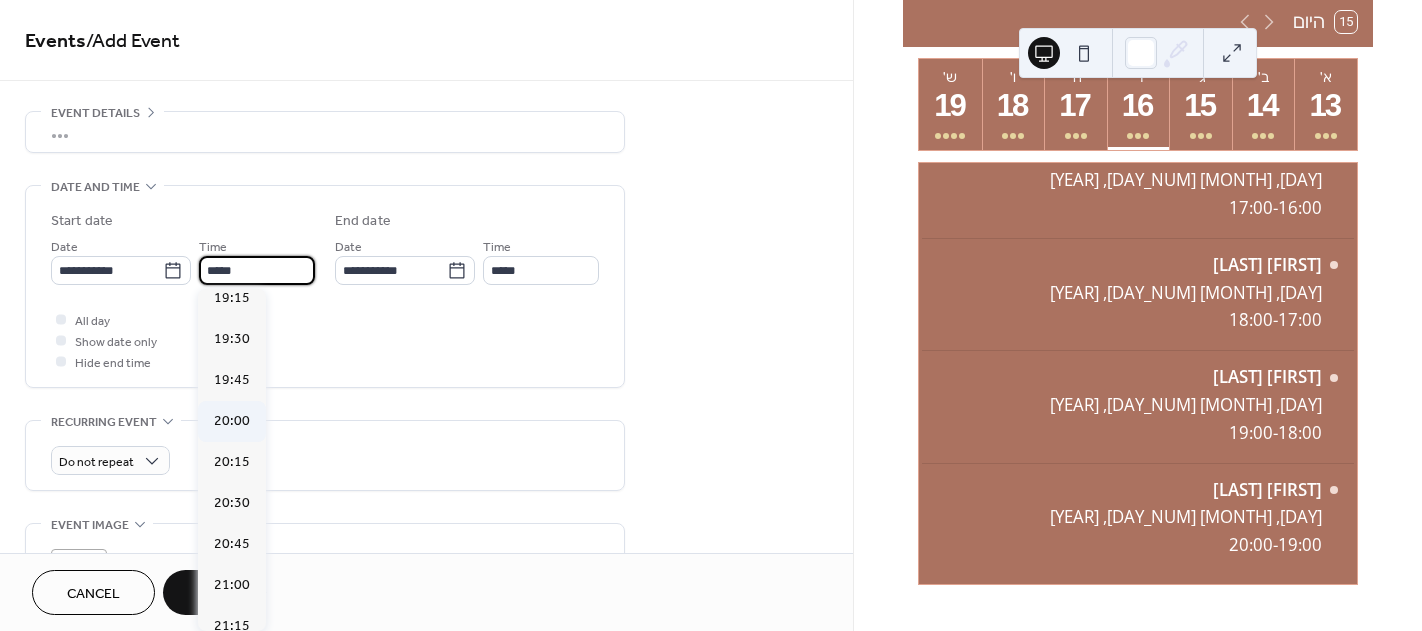 type on "*****" 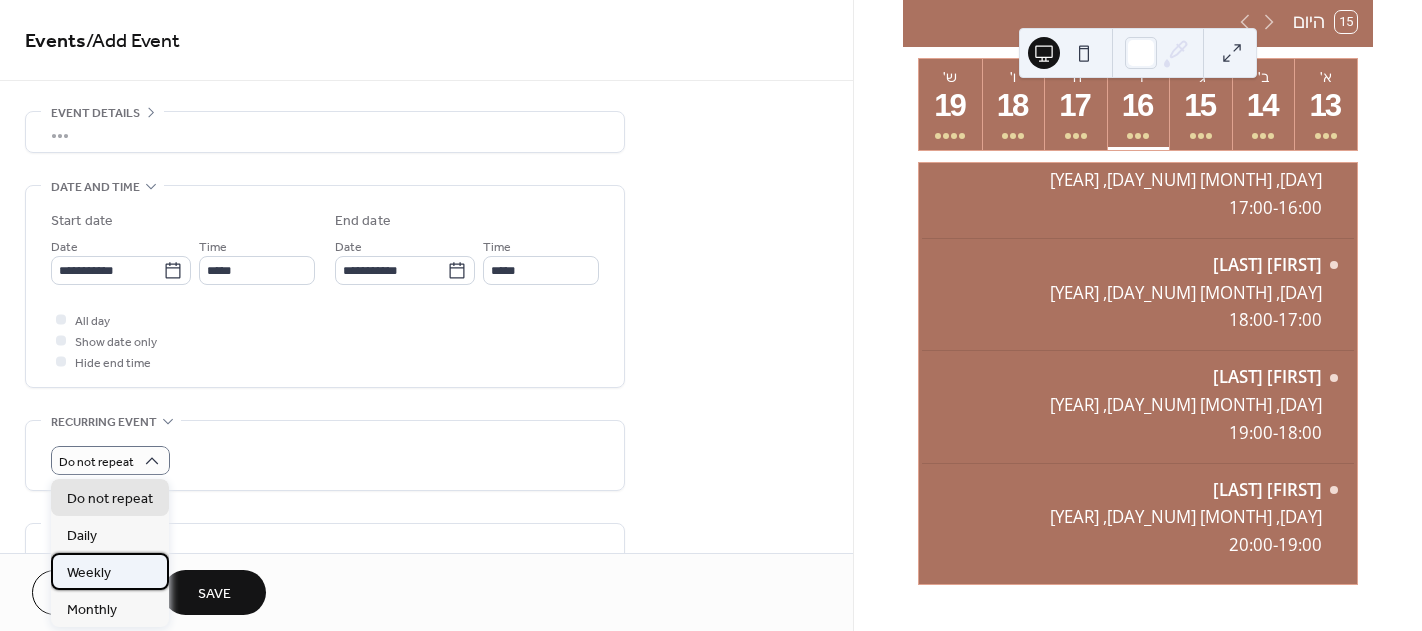 click on "Weekly" at bounding box center (89, 573) 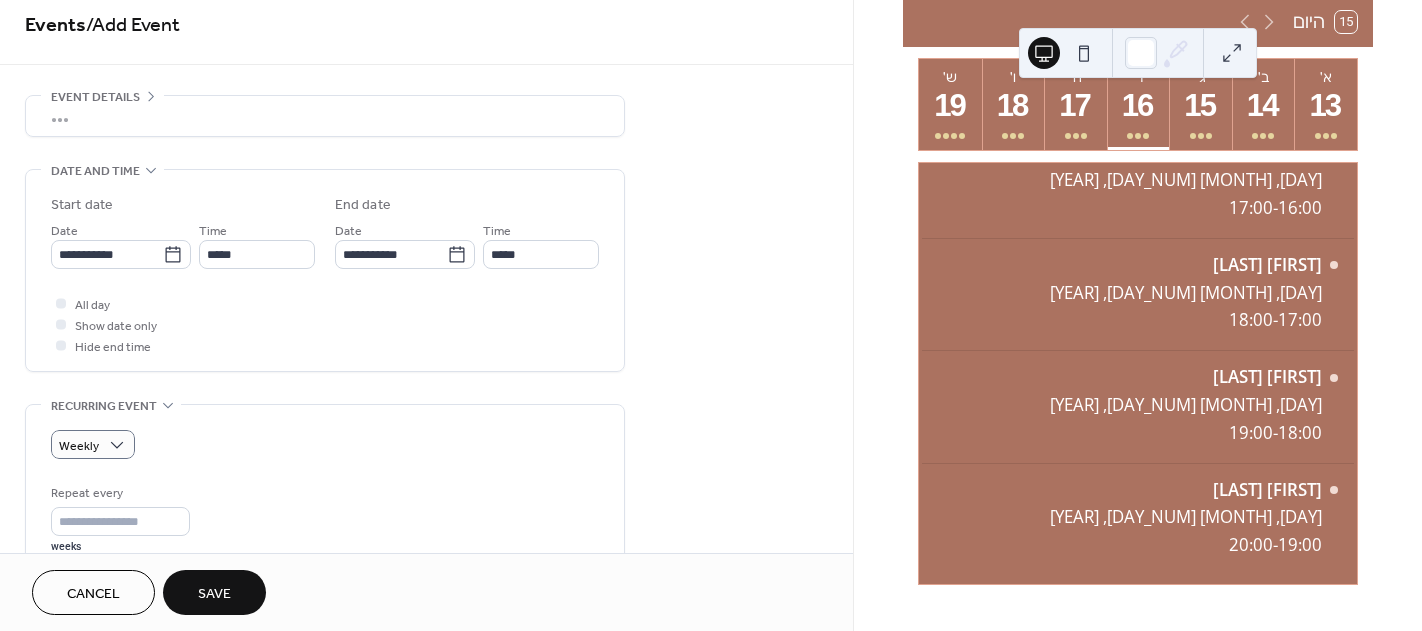 scroll, scrollTop: 216, scrollLeft: 0, axis: vertical 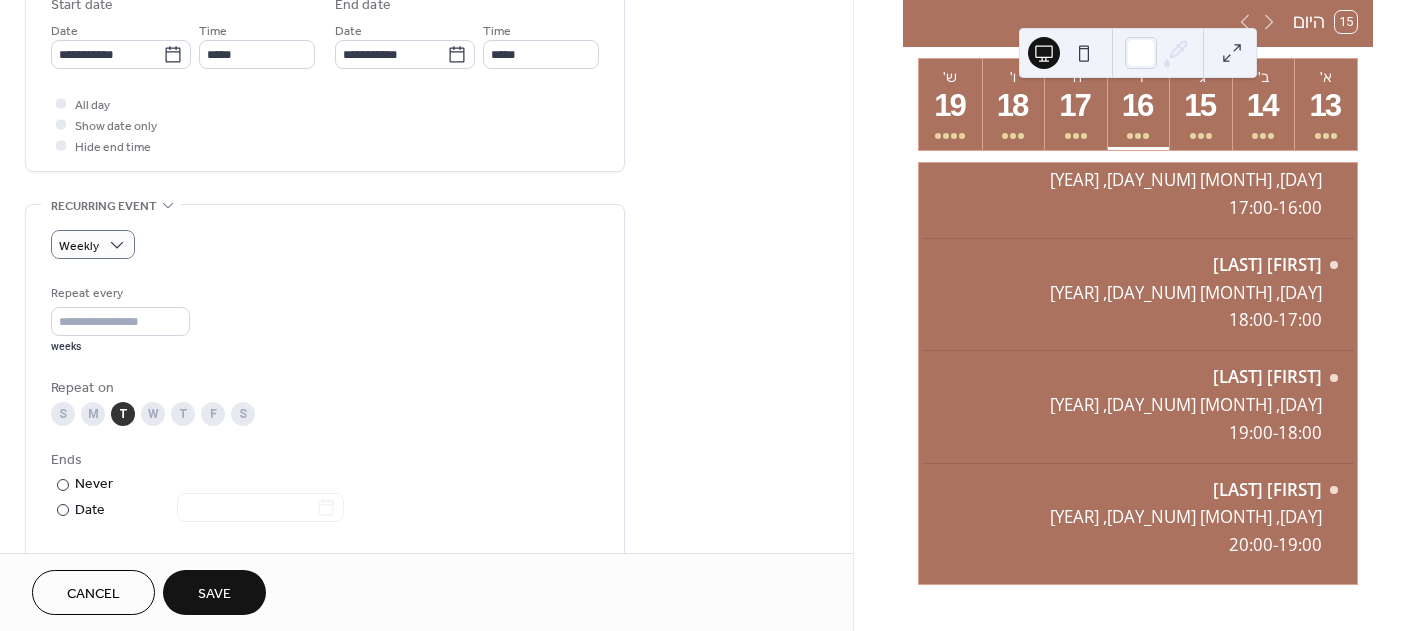 click on "W" at bounding box center (153, 414) 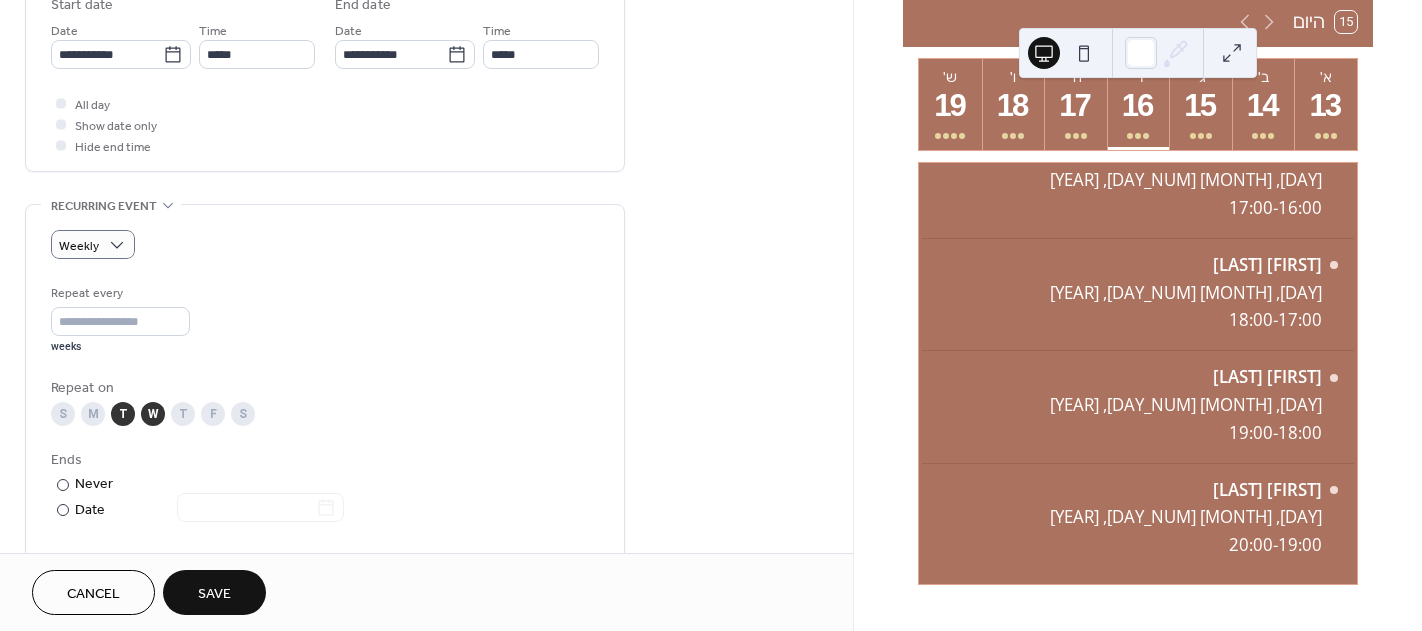 click on "T" at bounding box center (123, 414) 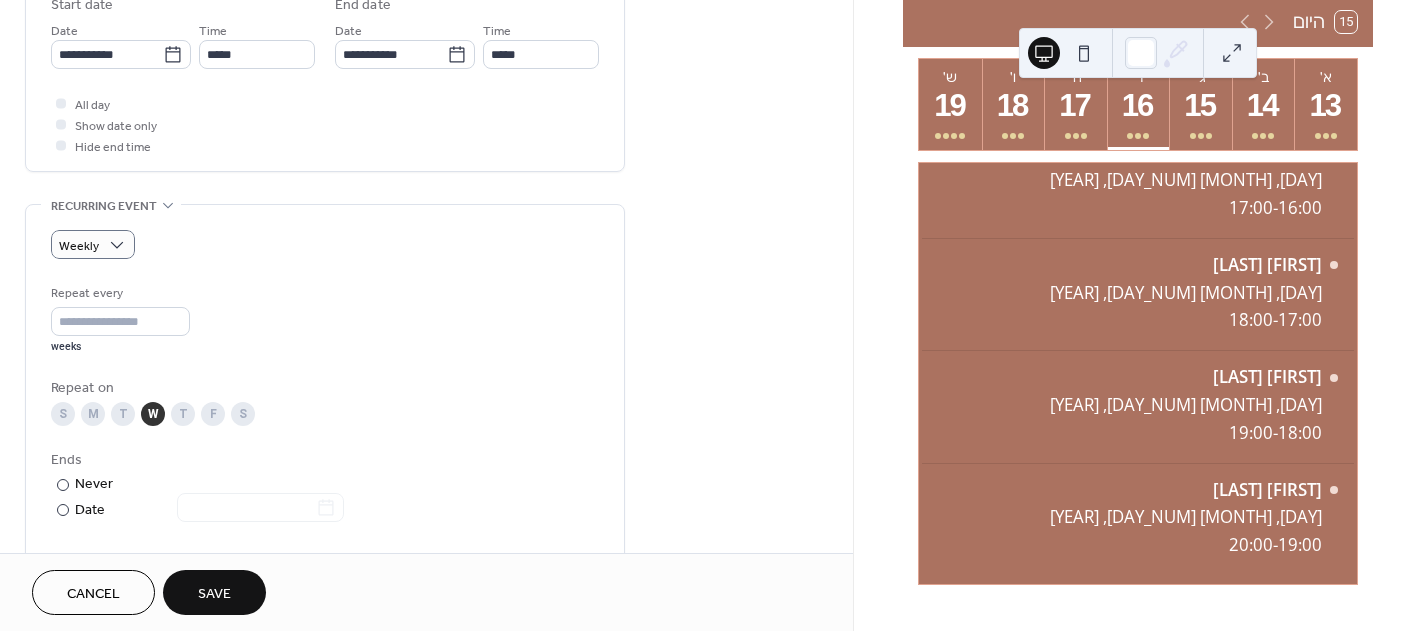 click on "Save" at bounding box center (214, 594) 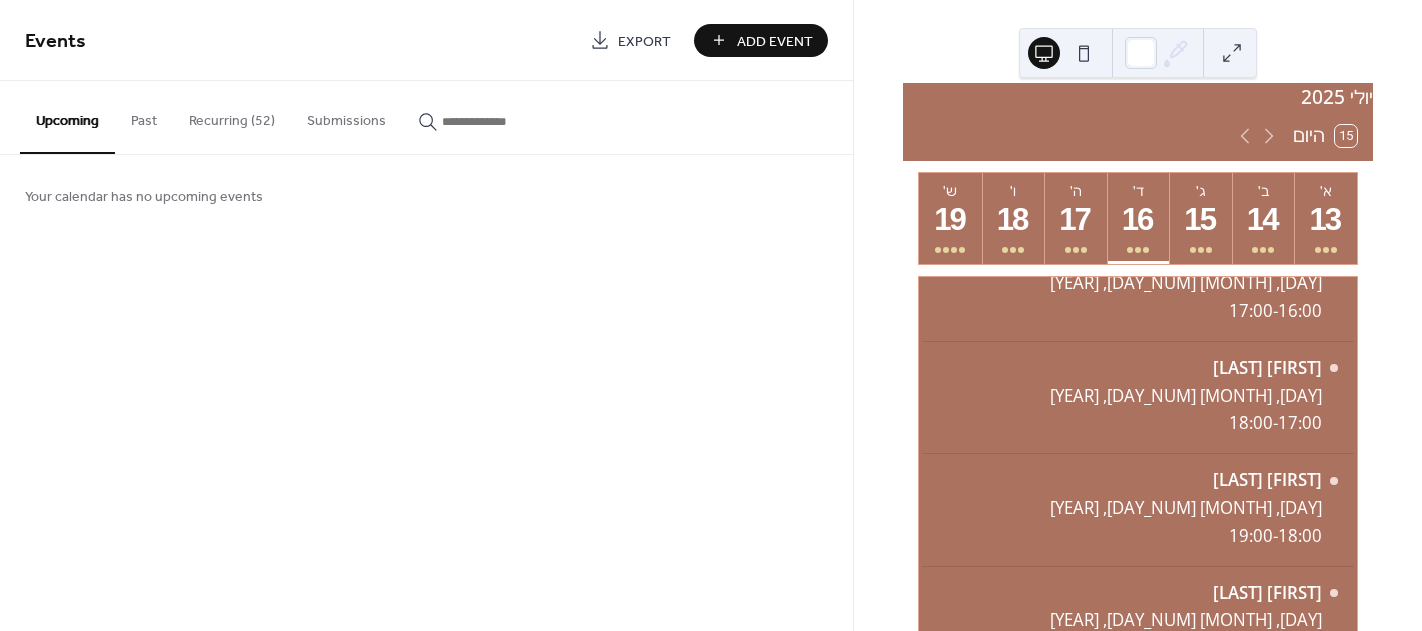 scroll, scrollTop: 0, scrollLeft: 0, axis: both 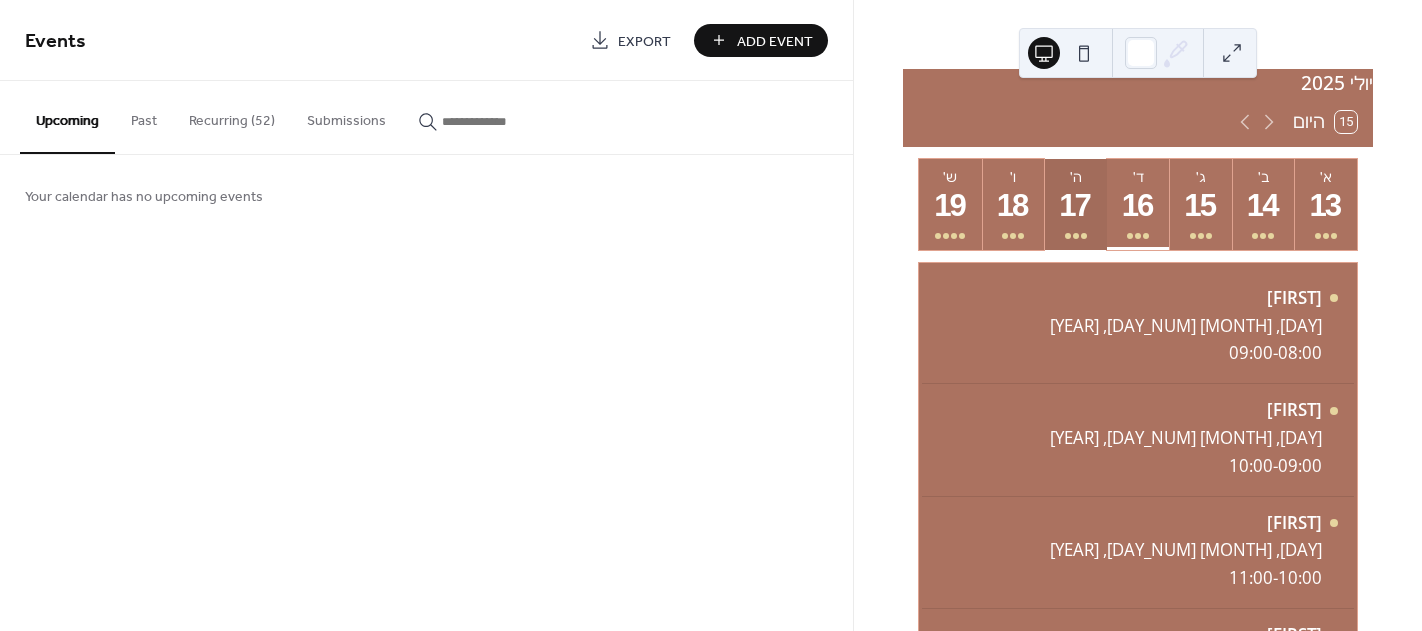 click on "17" at bounding box center [1074, 206] 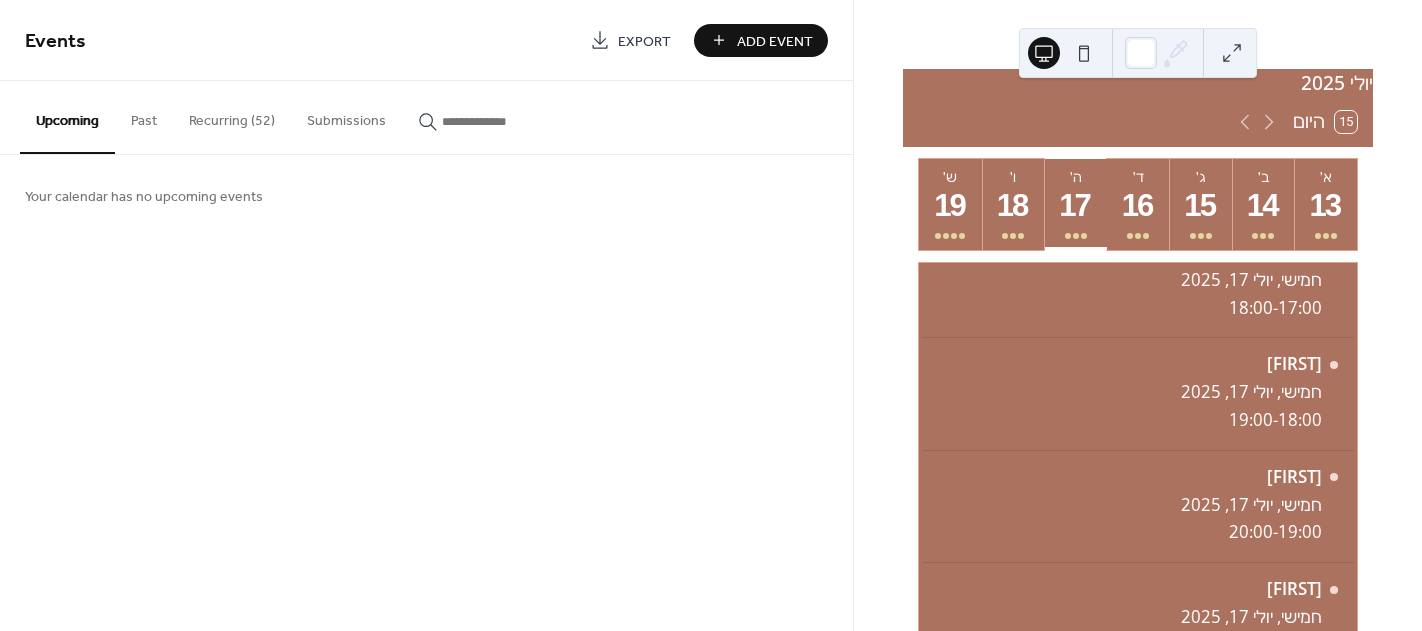 scroll, scrollTop: 394, scrollLeft: 0, axis: vertical 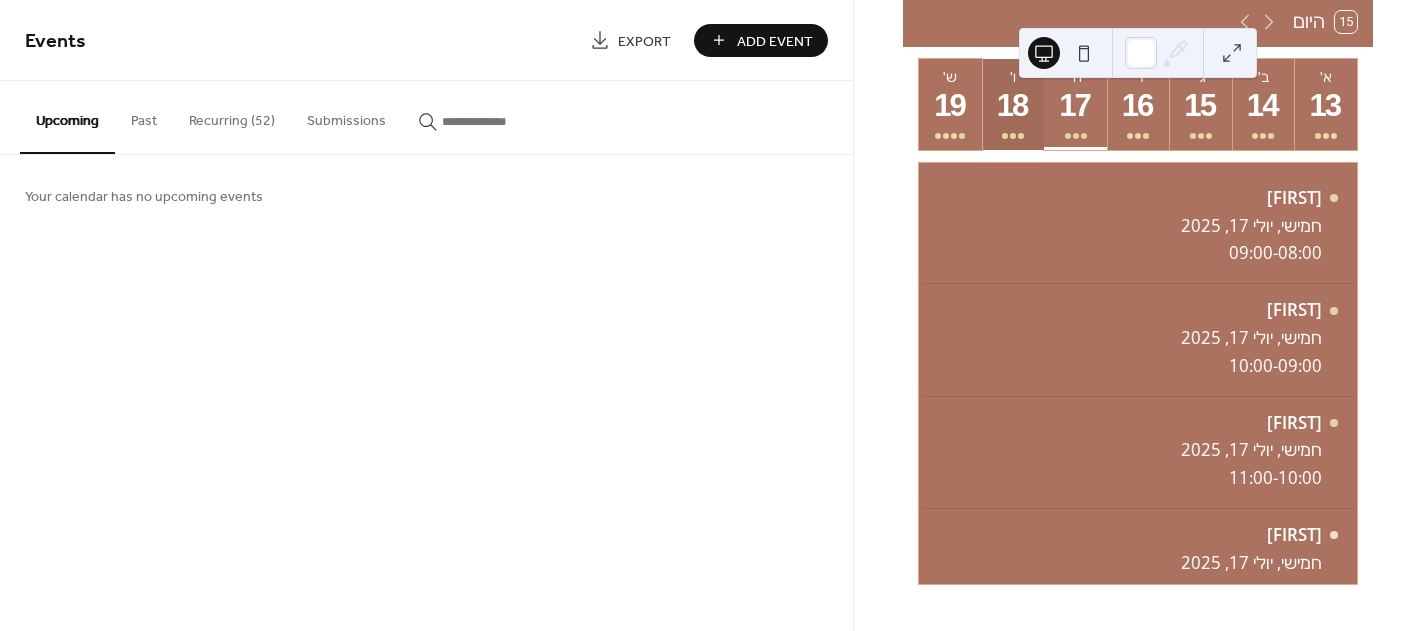 click on "18" at bounding box center (1012, 106) 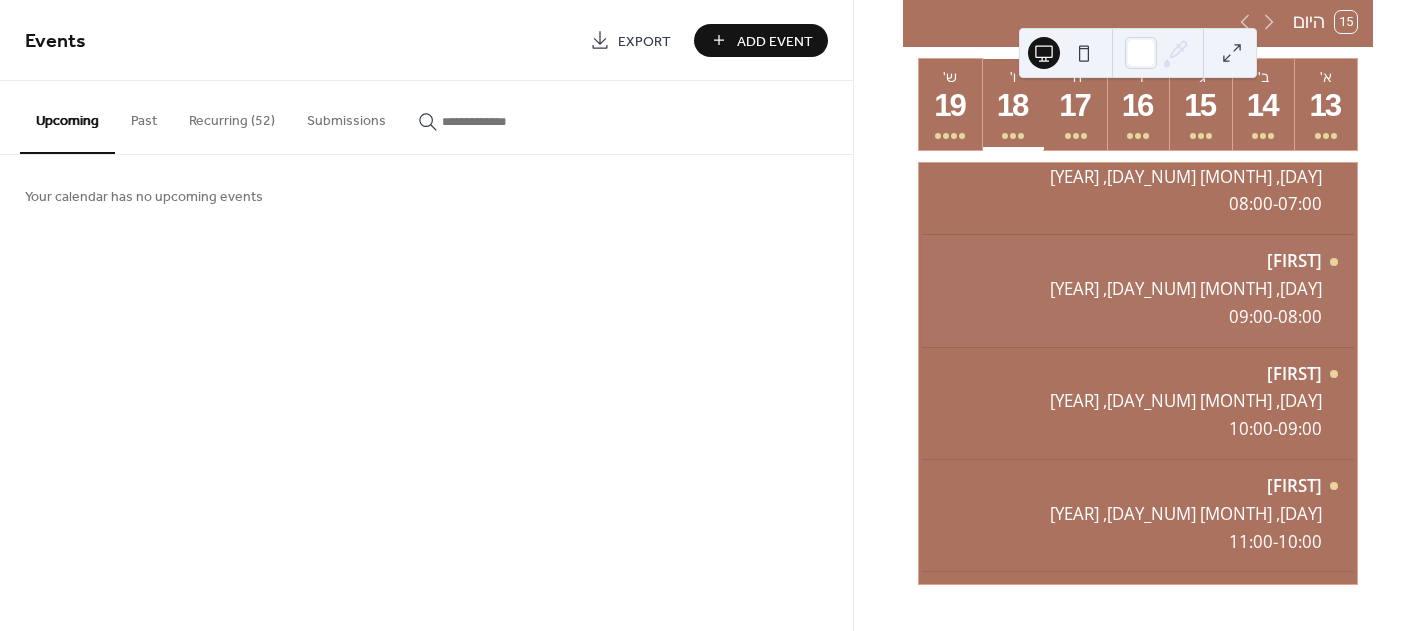 scroll, scrollTop: 0, scrollLeft: 0, axis: both 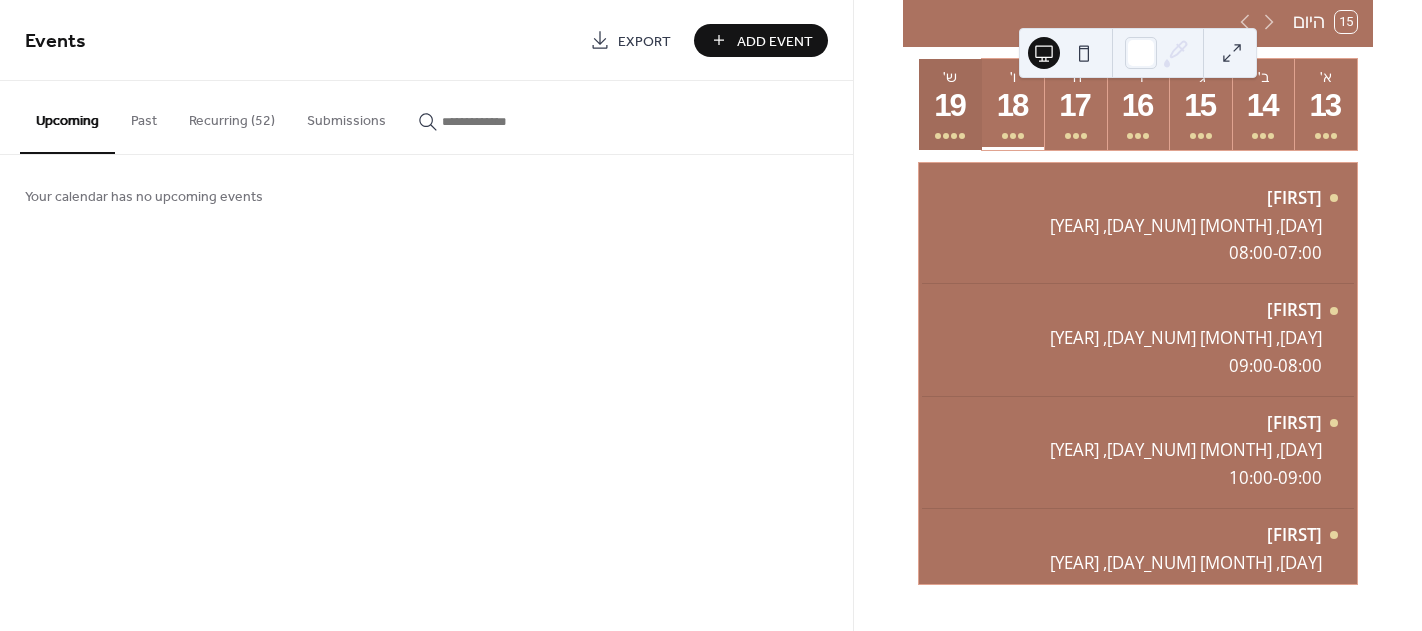 click on "19" at bounding box center (949, 106) 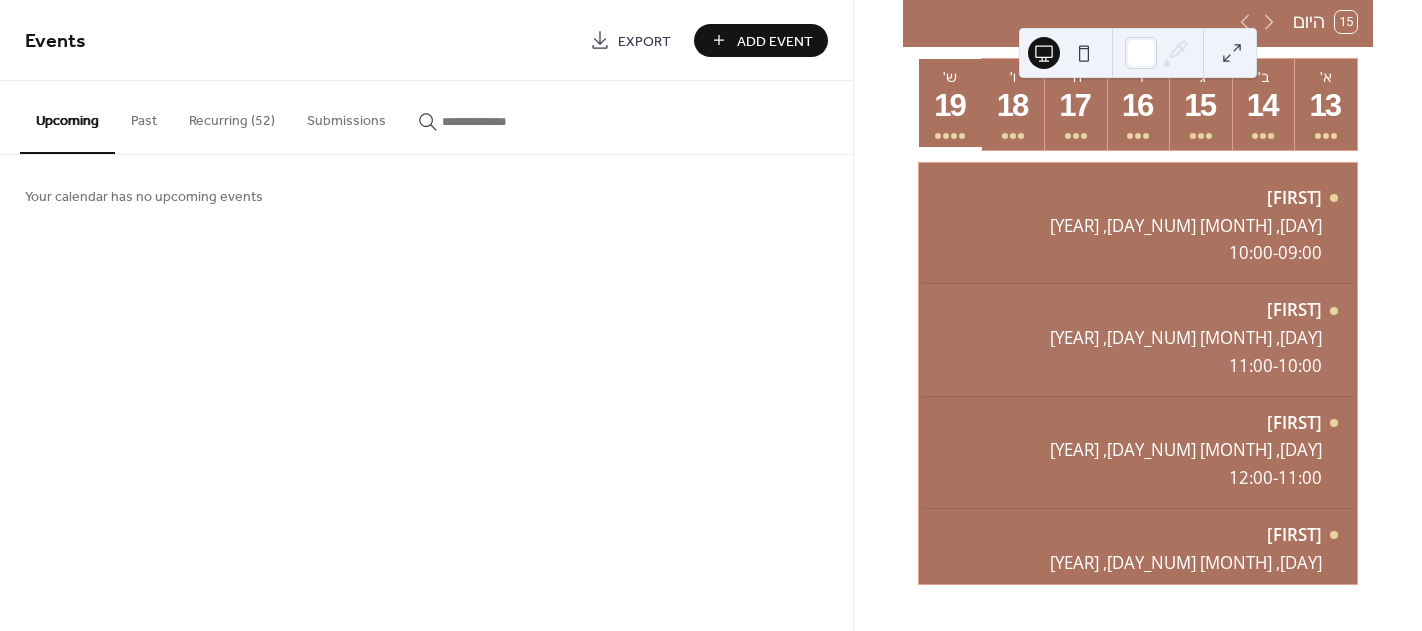 scroll, scrollTop: 56, scrollLeft: 0, axis: vertical 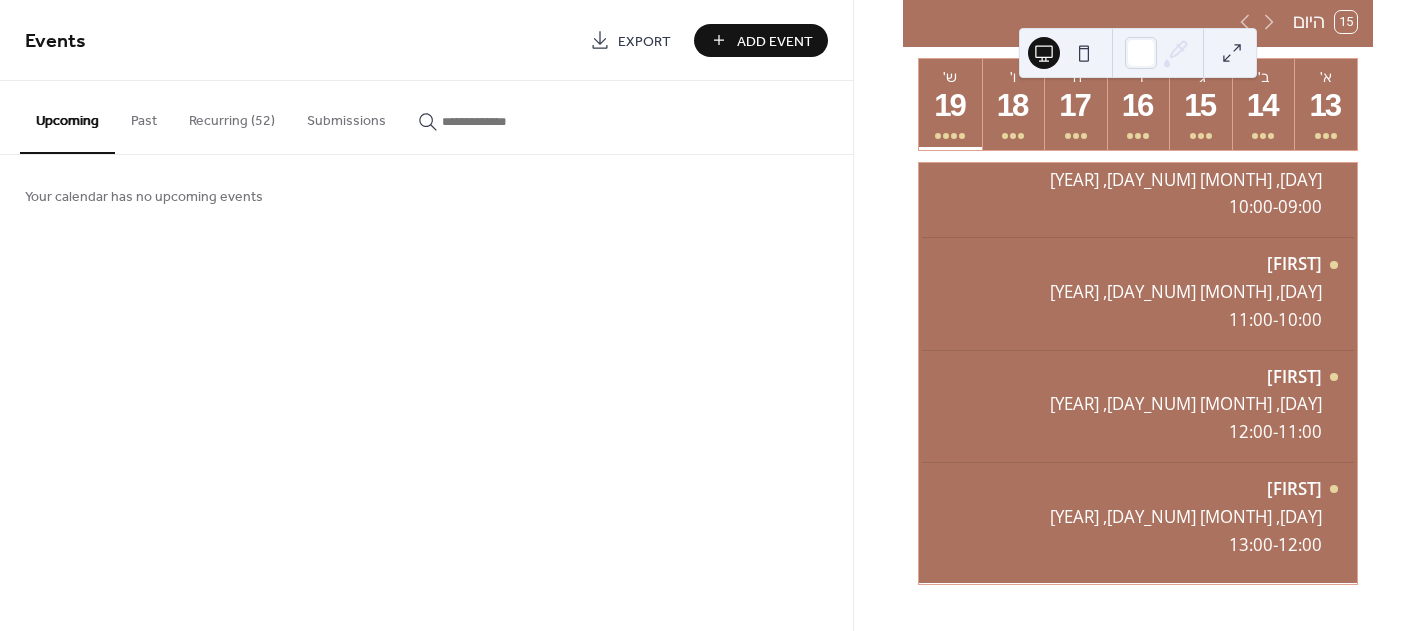 click on "Add Event" at bounding box center [775, 41] 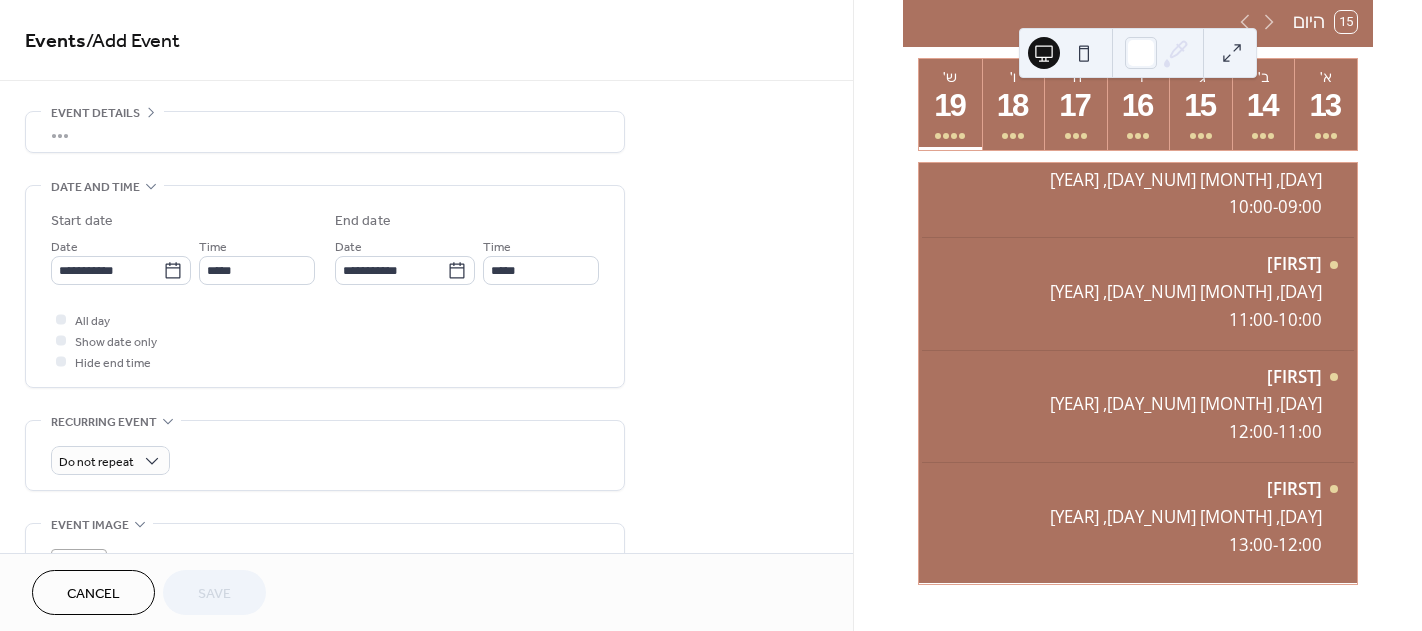 scroll, scrollTop: 63, scrollLeft: 0, axis: vertical 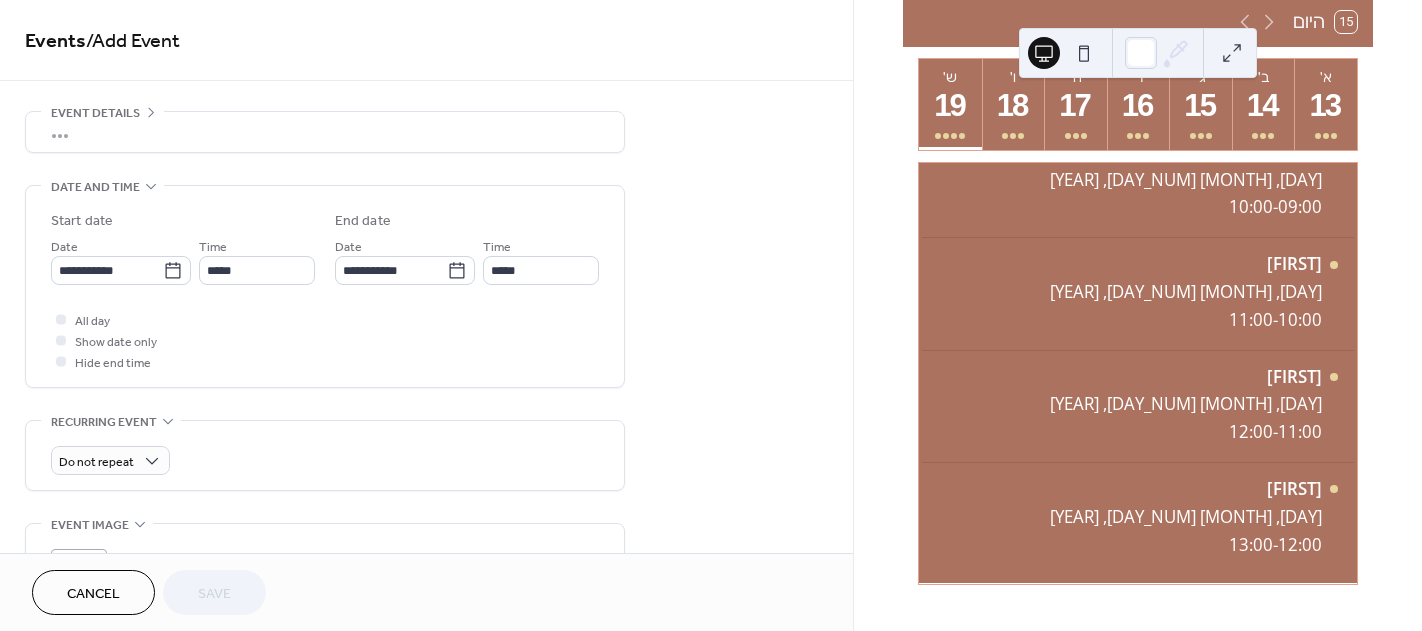 click on "•••" at bounding box center [325, 132] 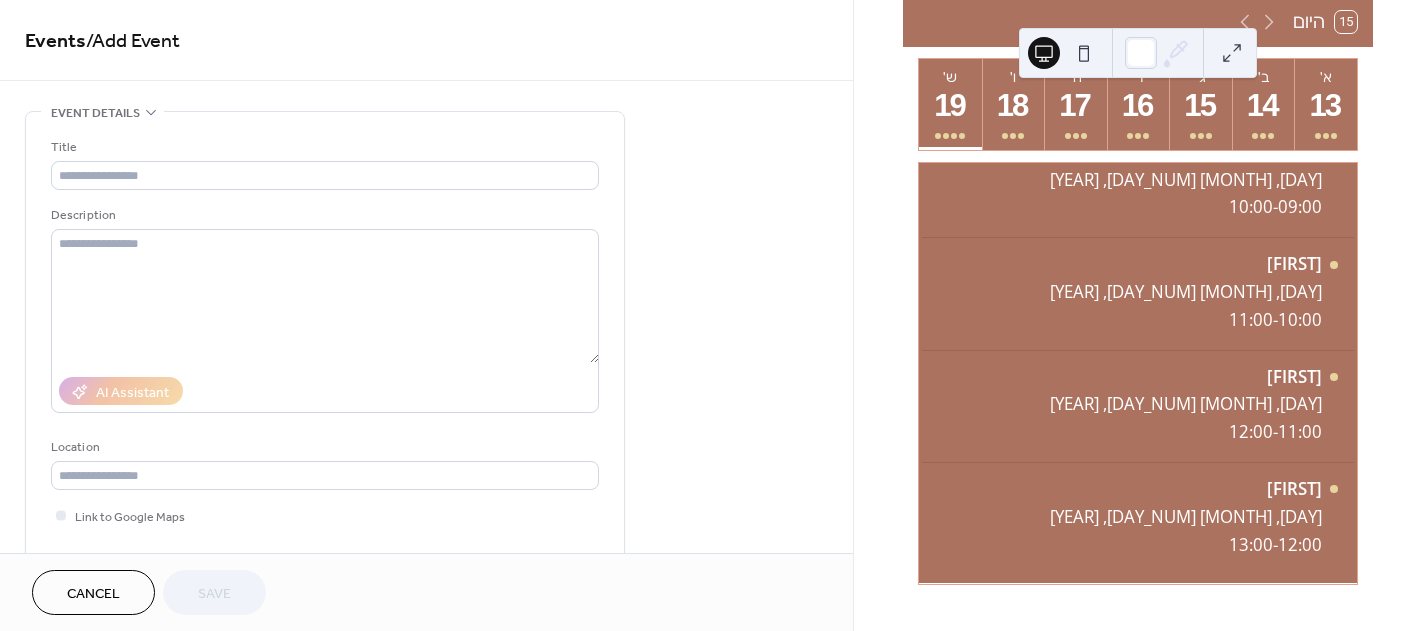 scroll, scrollTop: 0, scrollLeft: 0, axis: both 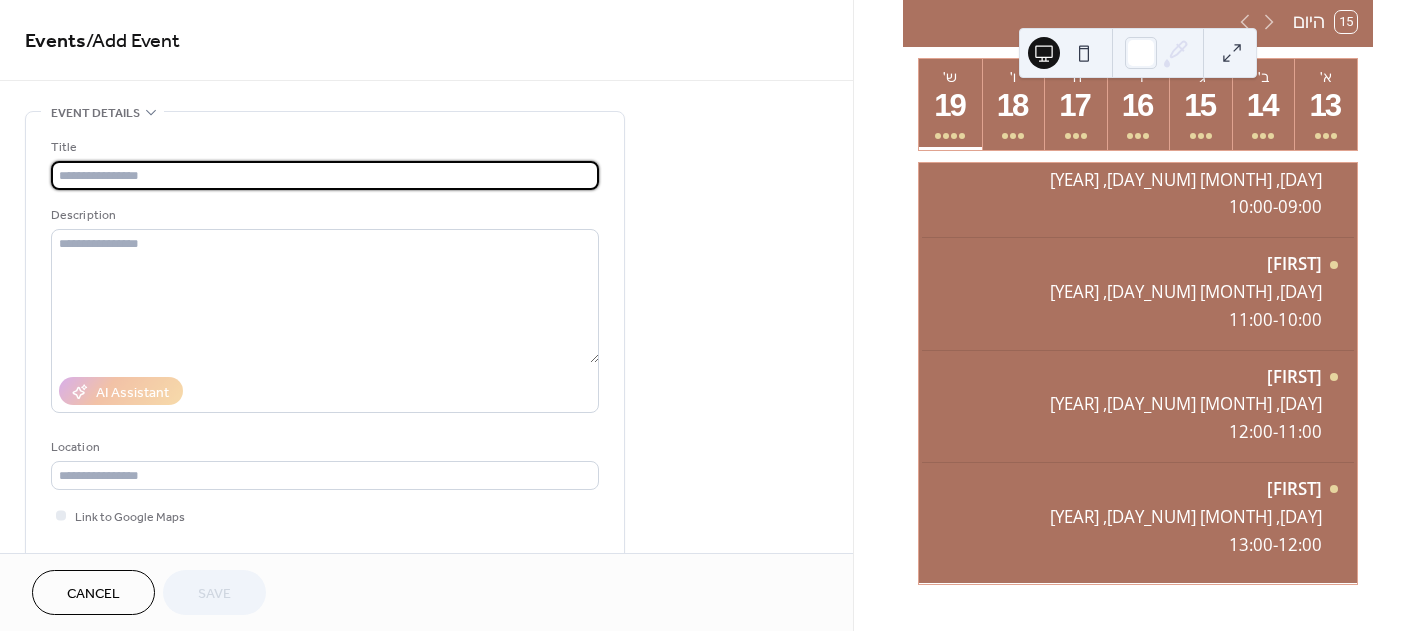 click at bounding box center [325, 175] 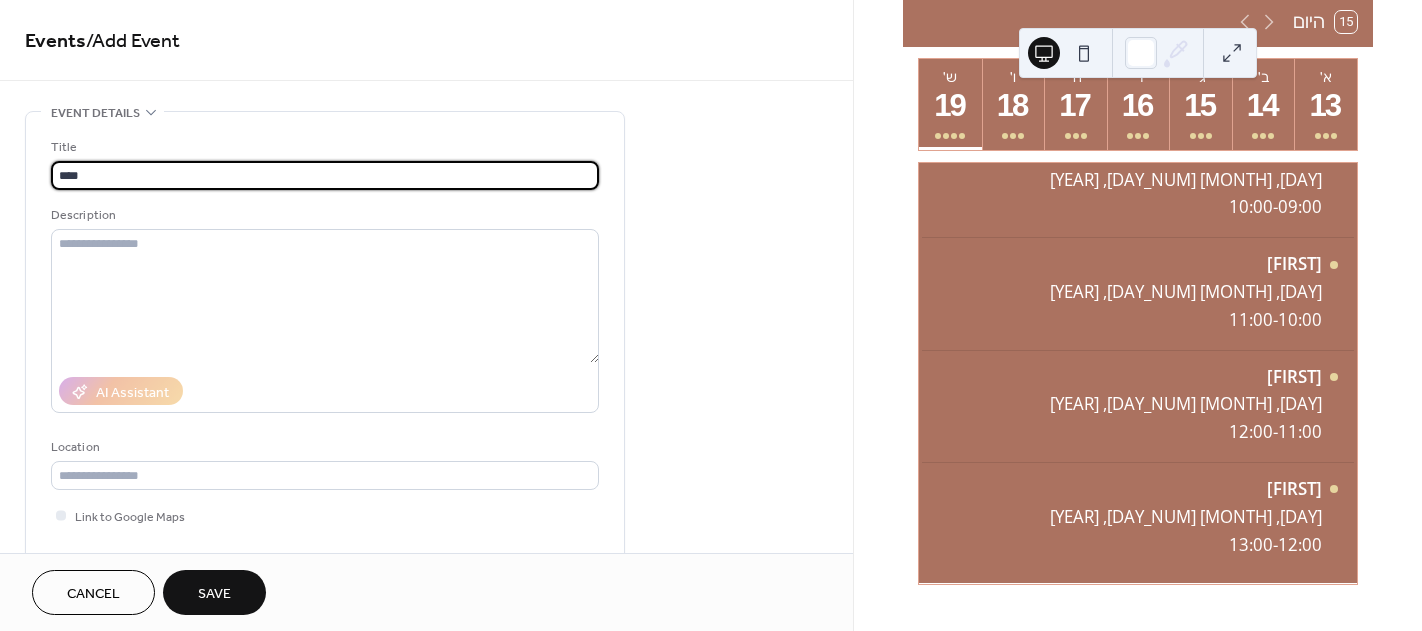 type on "****" 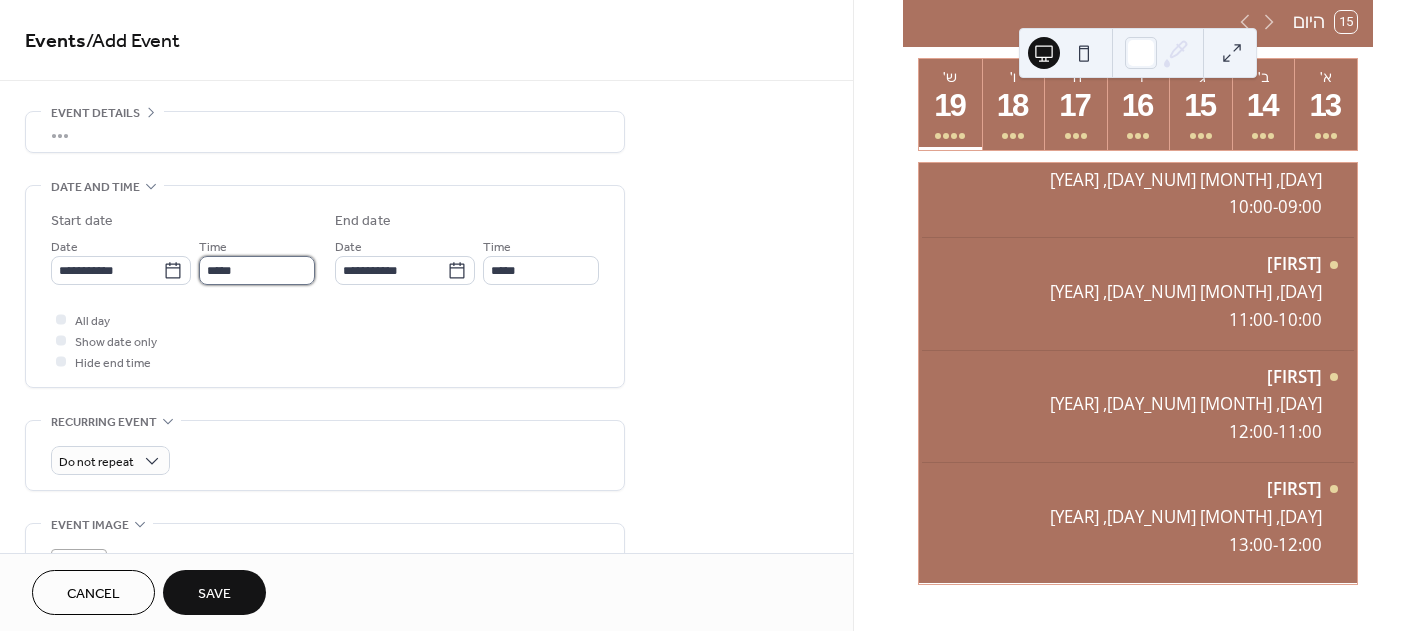 click on "*****" at bounding box center [257, 270] 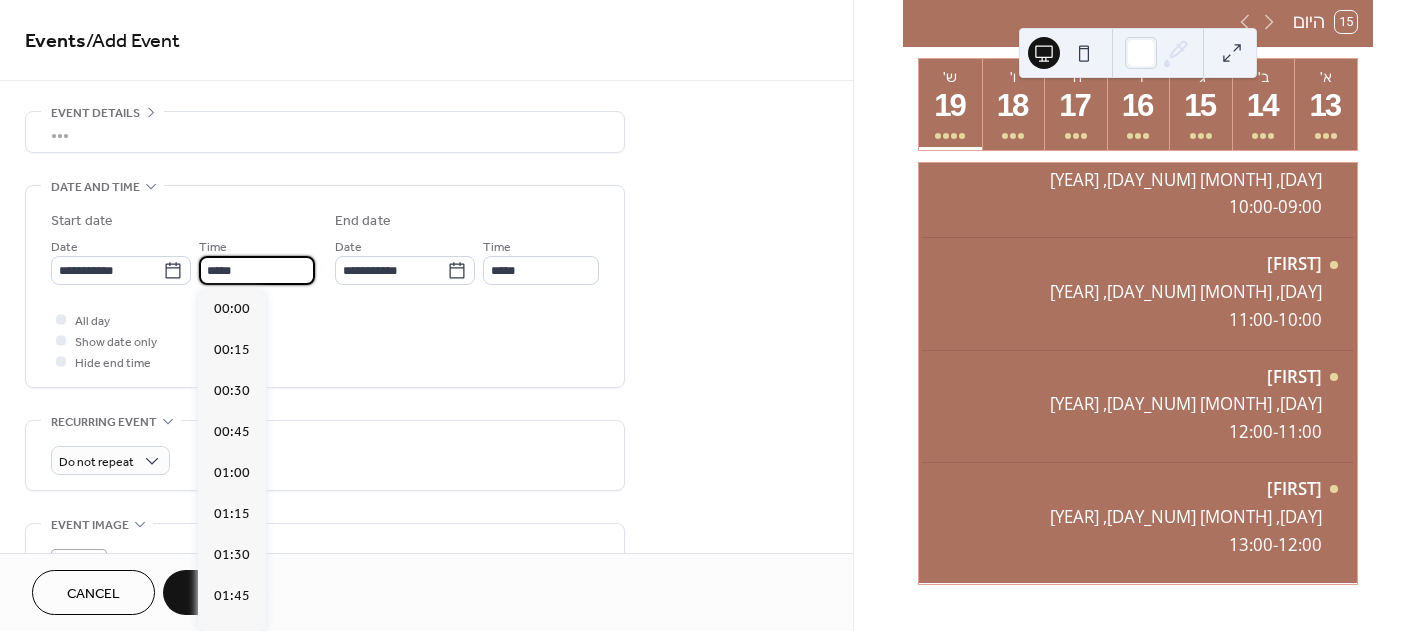 scroll, scrollTop: 1968, scrollLeft: 0, axis: vertical 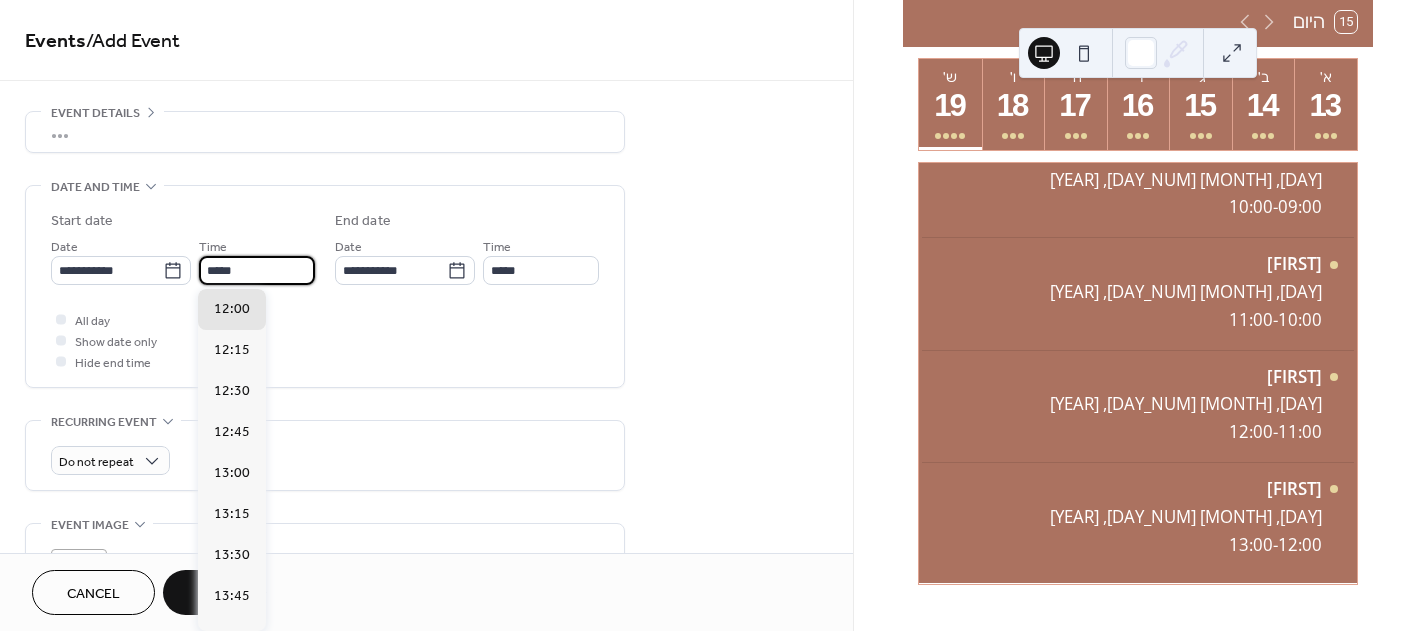 click on "*****" at bounding box center (257, 270) 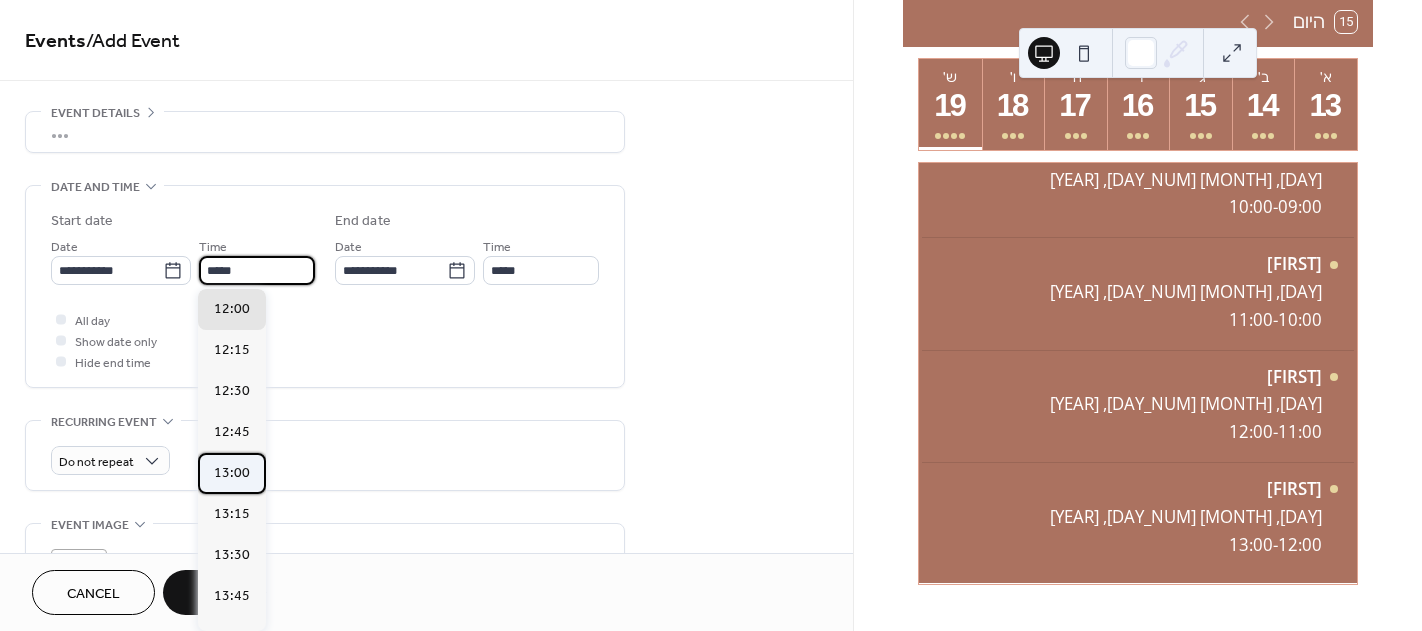 click on "13:00" at bounding box center (232, 473) 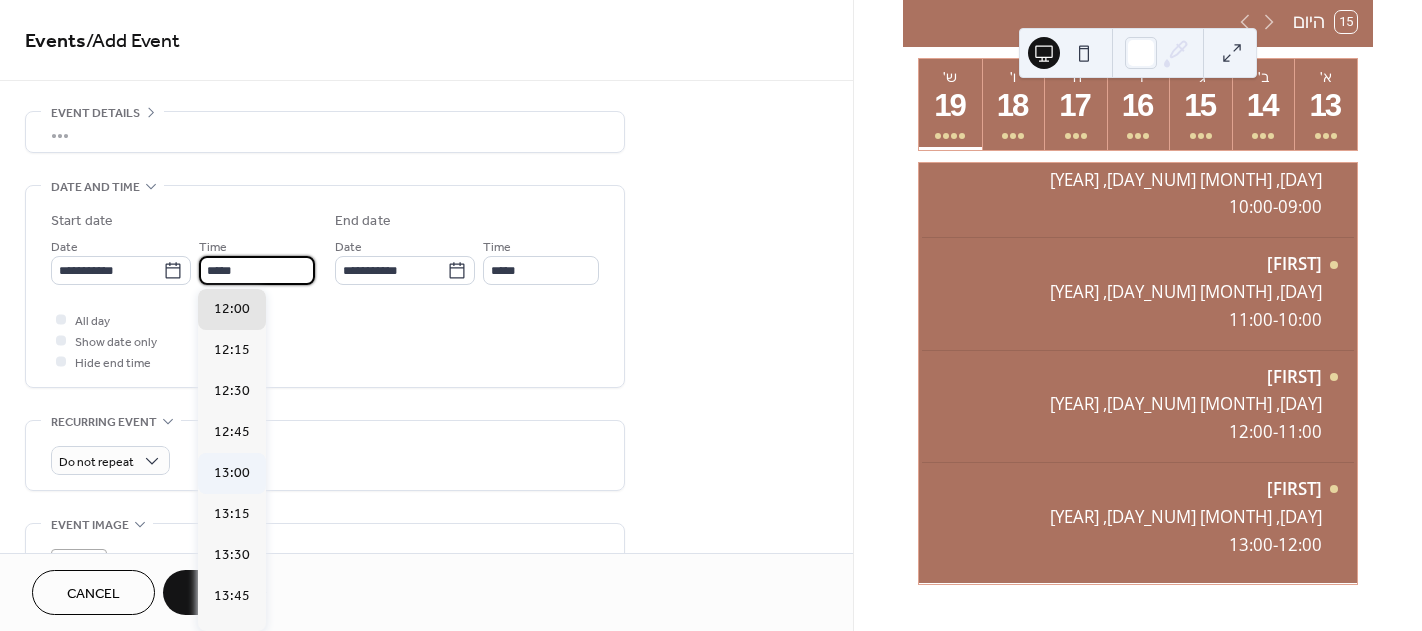 type on "*****" 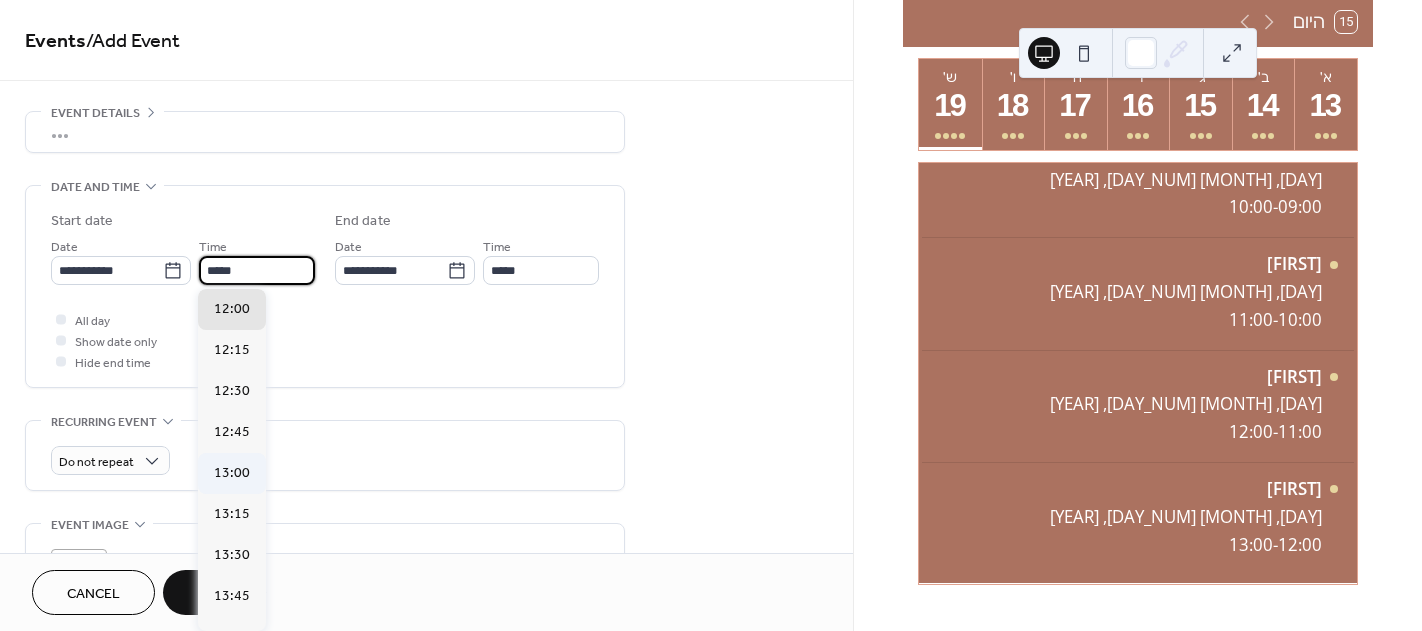 type on "*****" 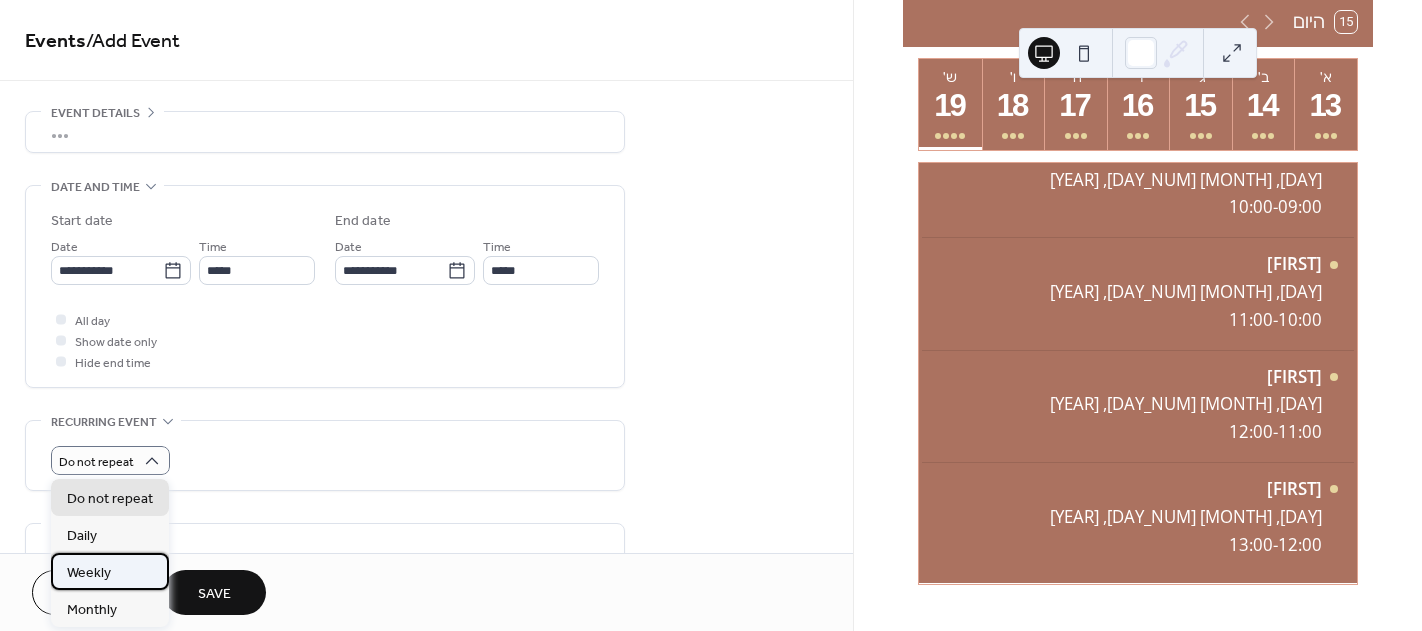 click on "Weekly" at bounding box center (89, 573) 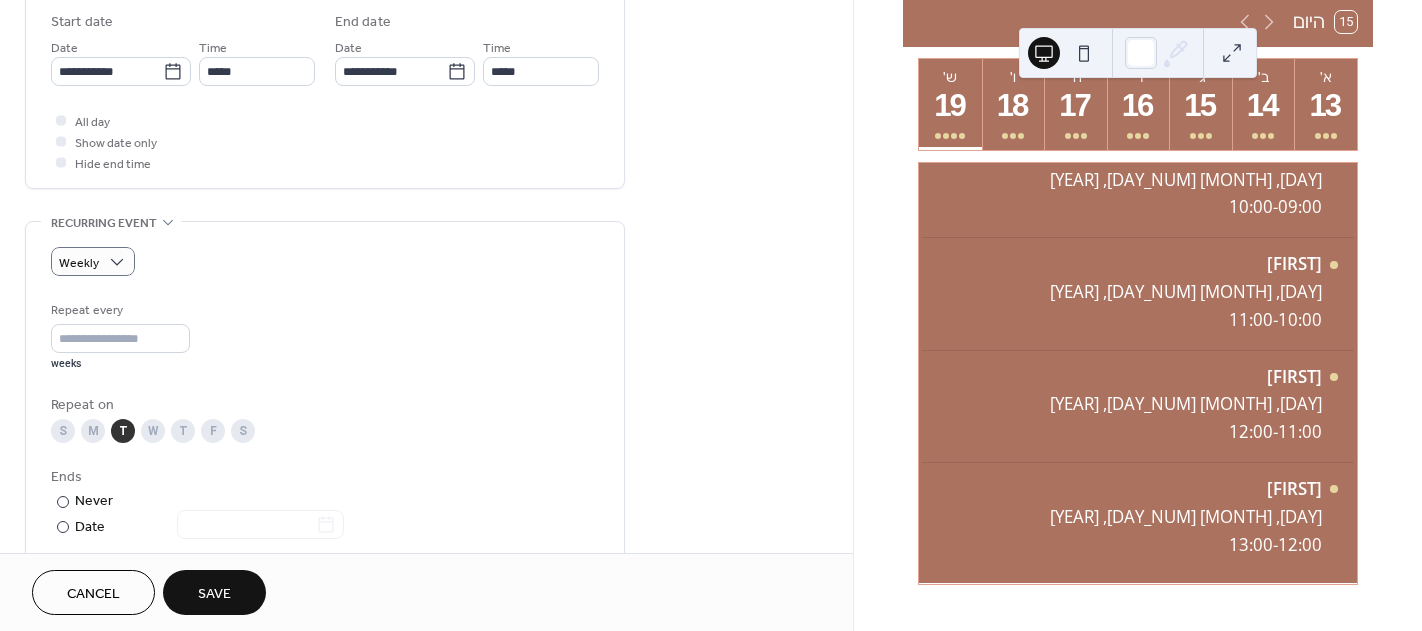 scroll, scrollTop: 200, scrollLeft: 0, axis: vertical 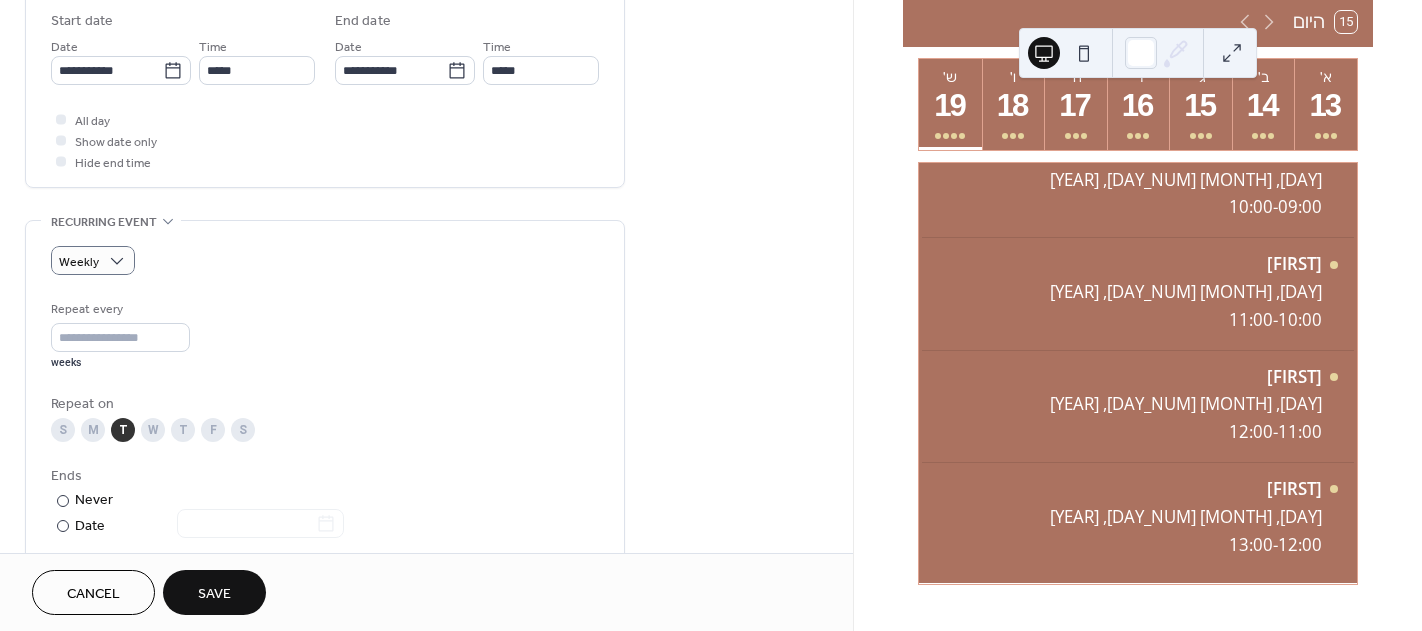 click on "S" at bounding box center (243, 430) 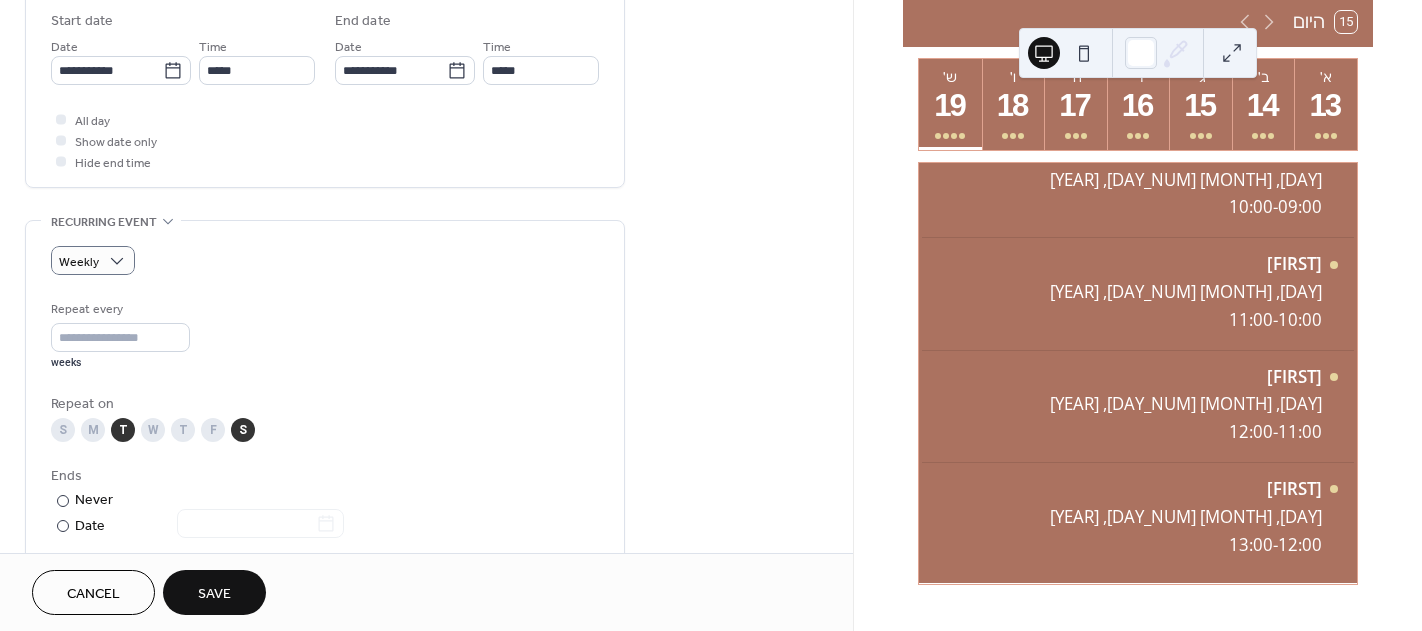 click on "T" at bounding box center [123, 430] 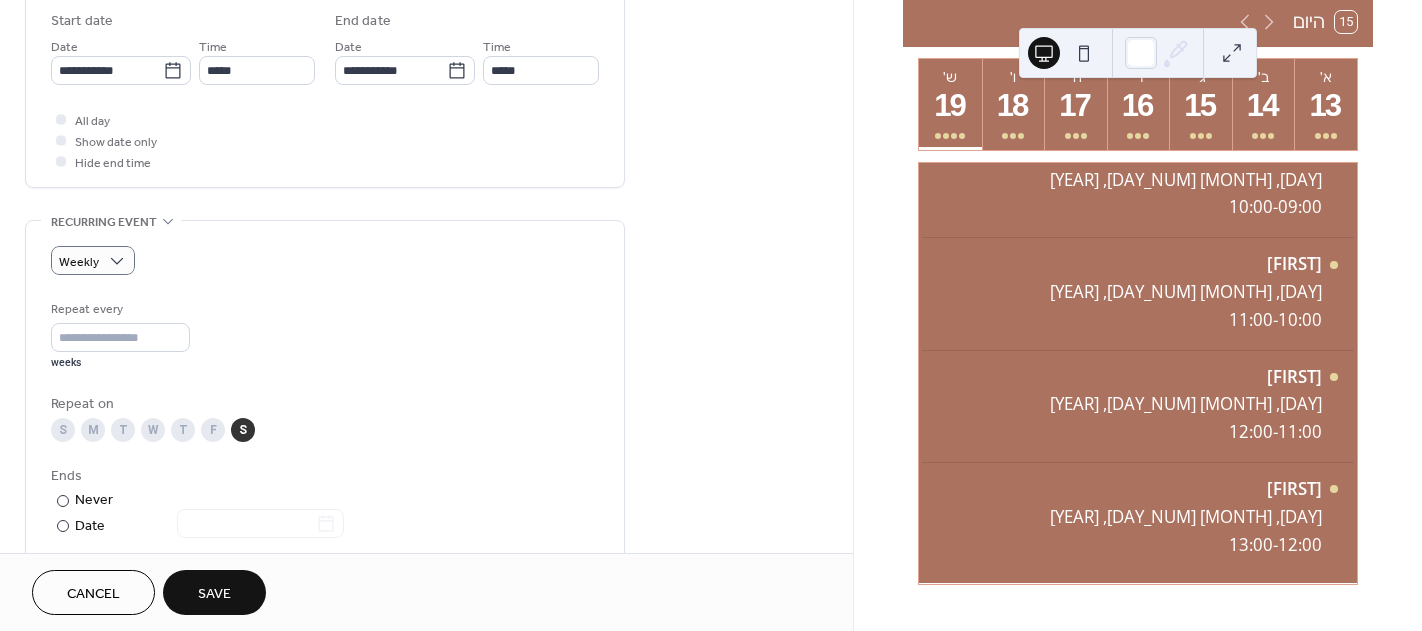 click on "Save" at bounding box center [214, 592] 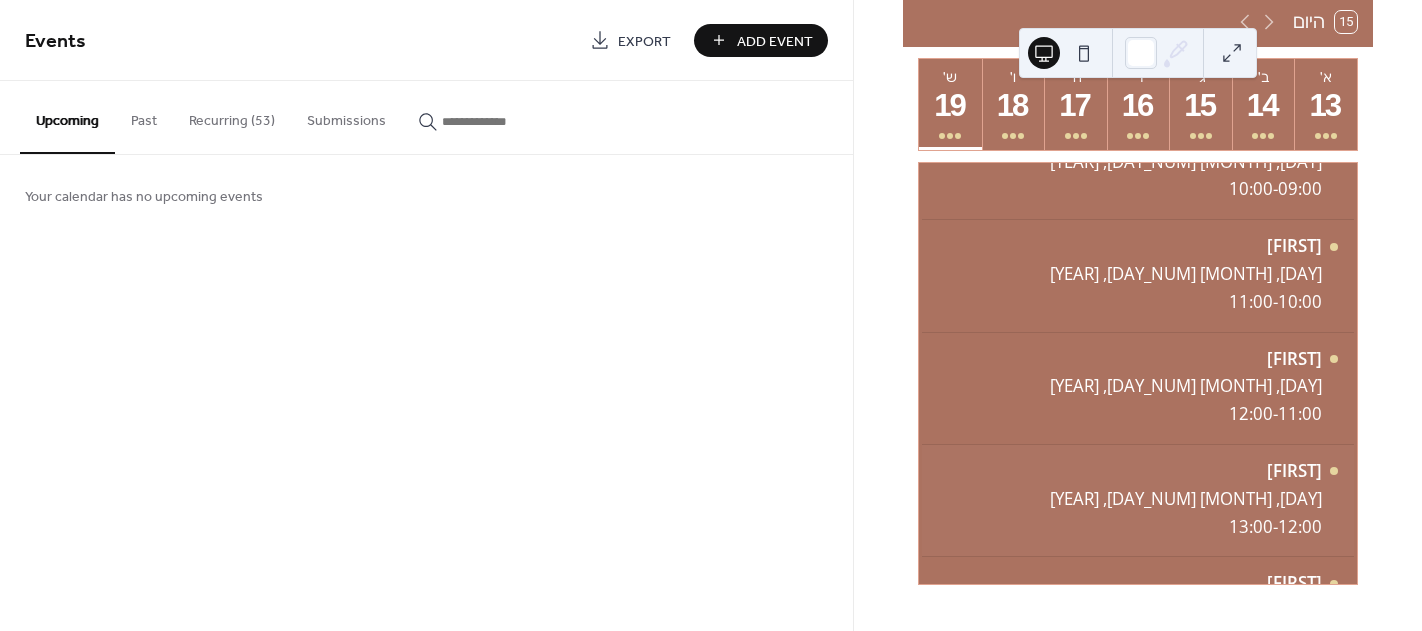 scroll, scrollTop: 0, scrollLeft: 0, axis: both 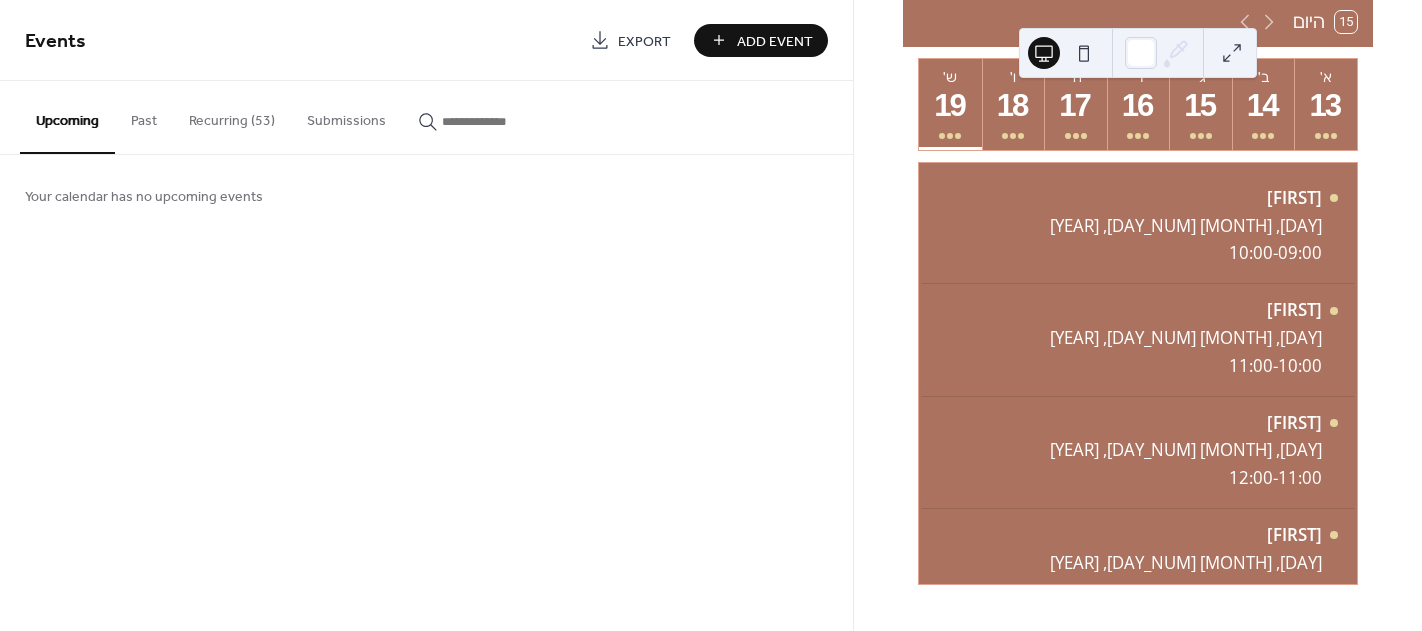 click on "15 היום" at bounding box center [1138, 22] 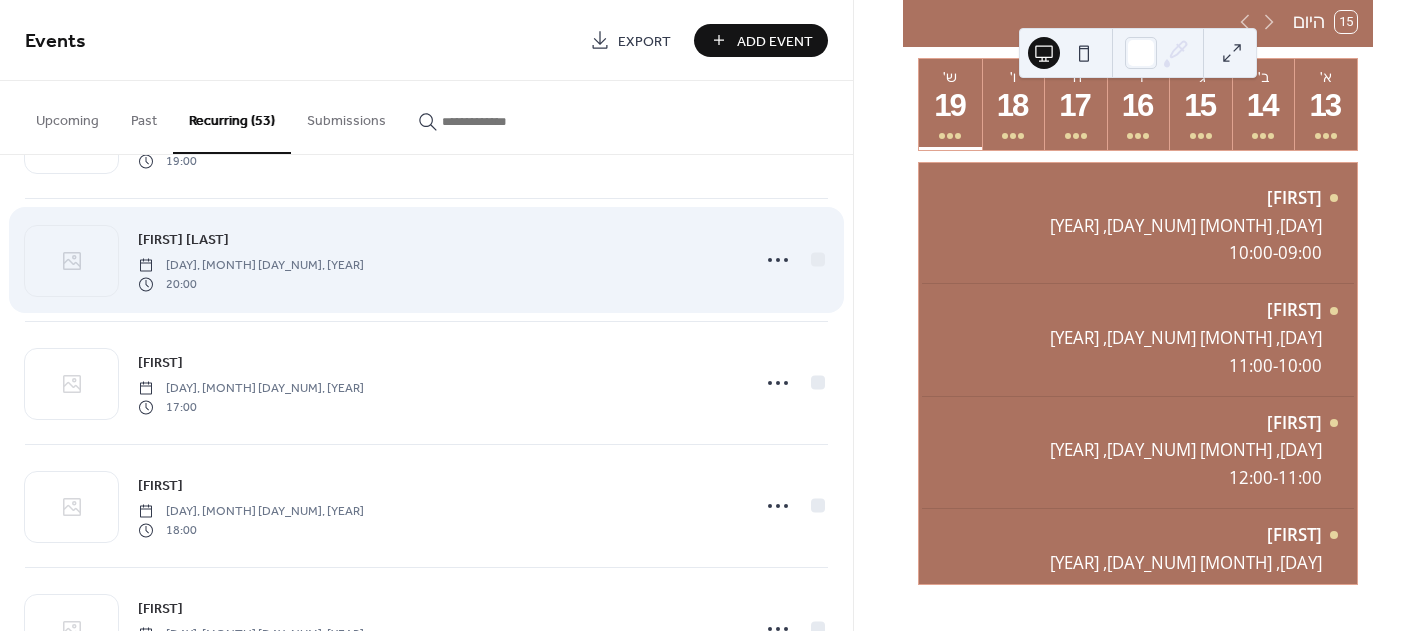 scroll, scrollTop: 300, scrollLeft: 0, axis: vertical 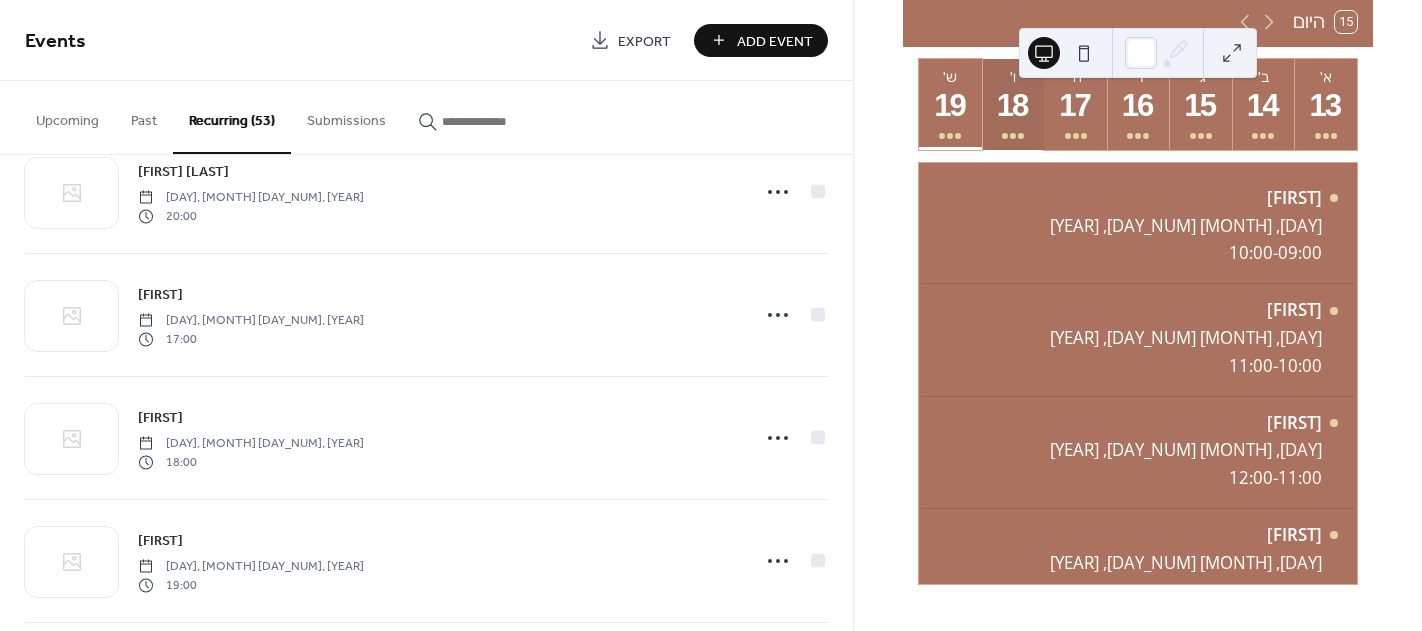 click on "18" at bounding box center [1012, 106] 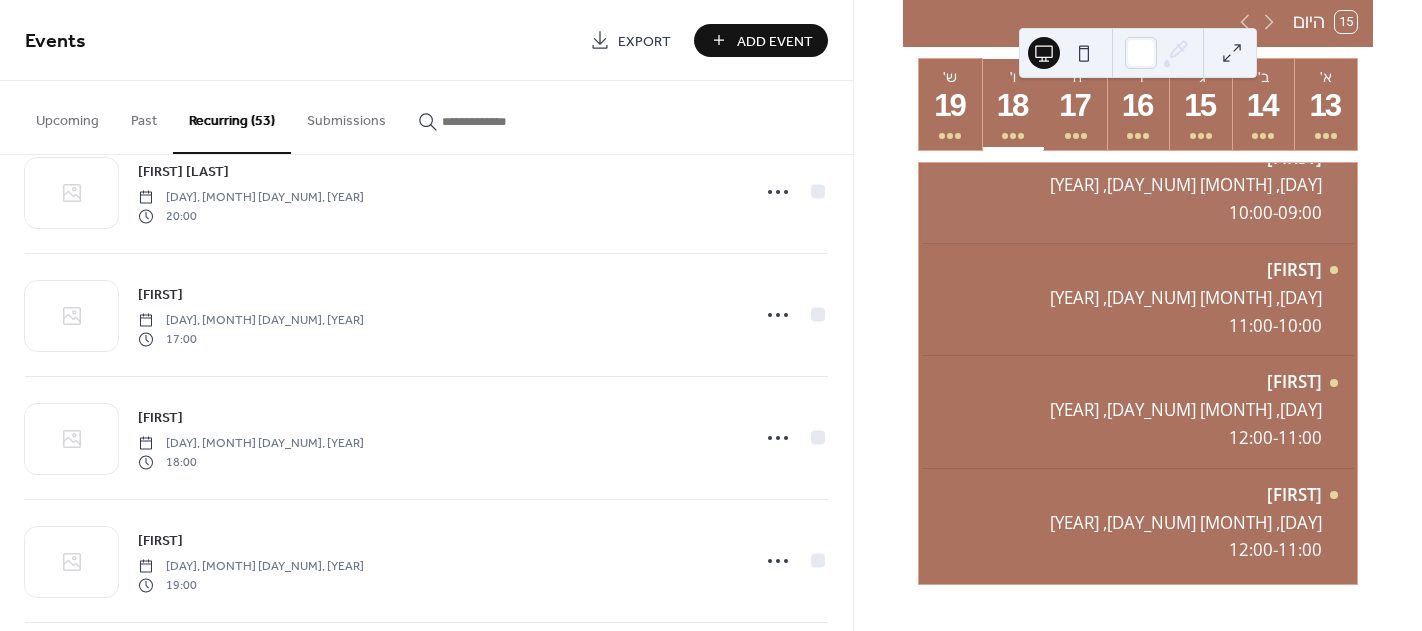 scroll, scrollTop: 281, scrollLeft: 0, axis: vertical 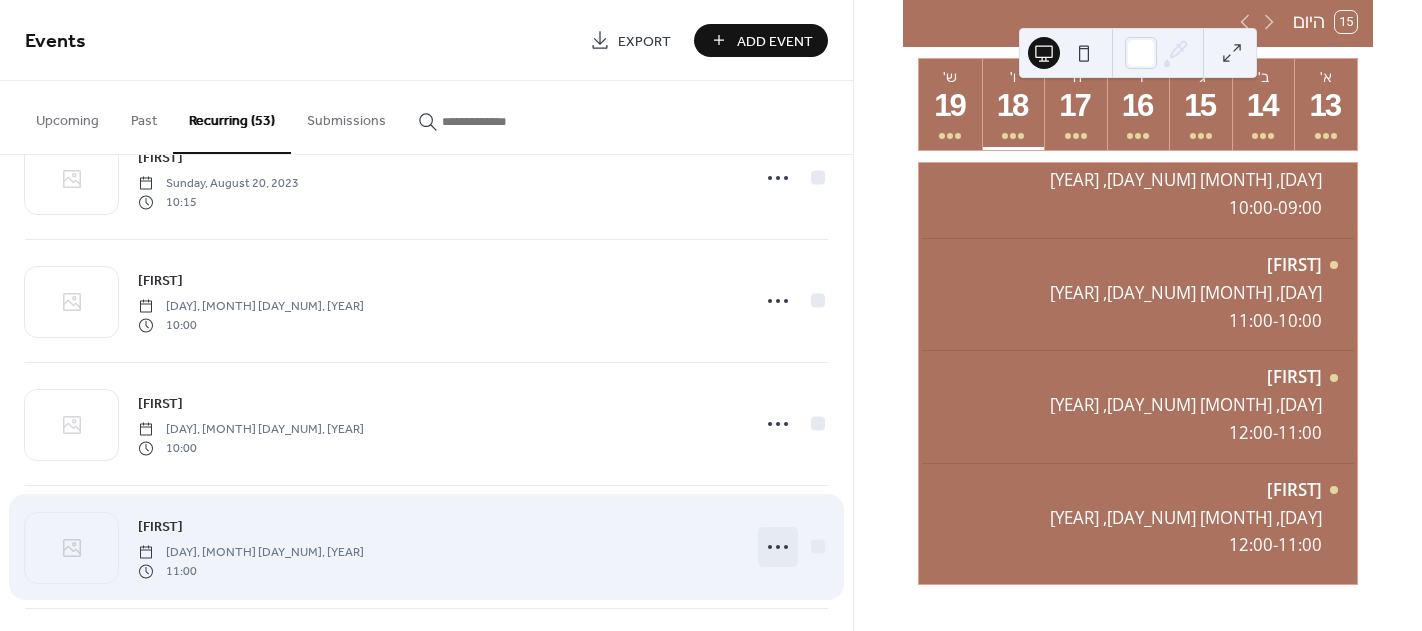 click 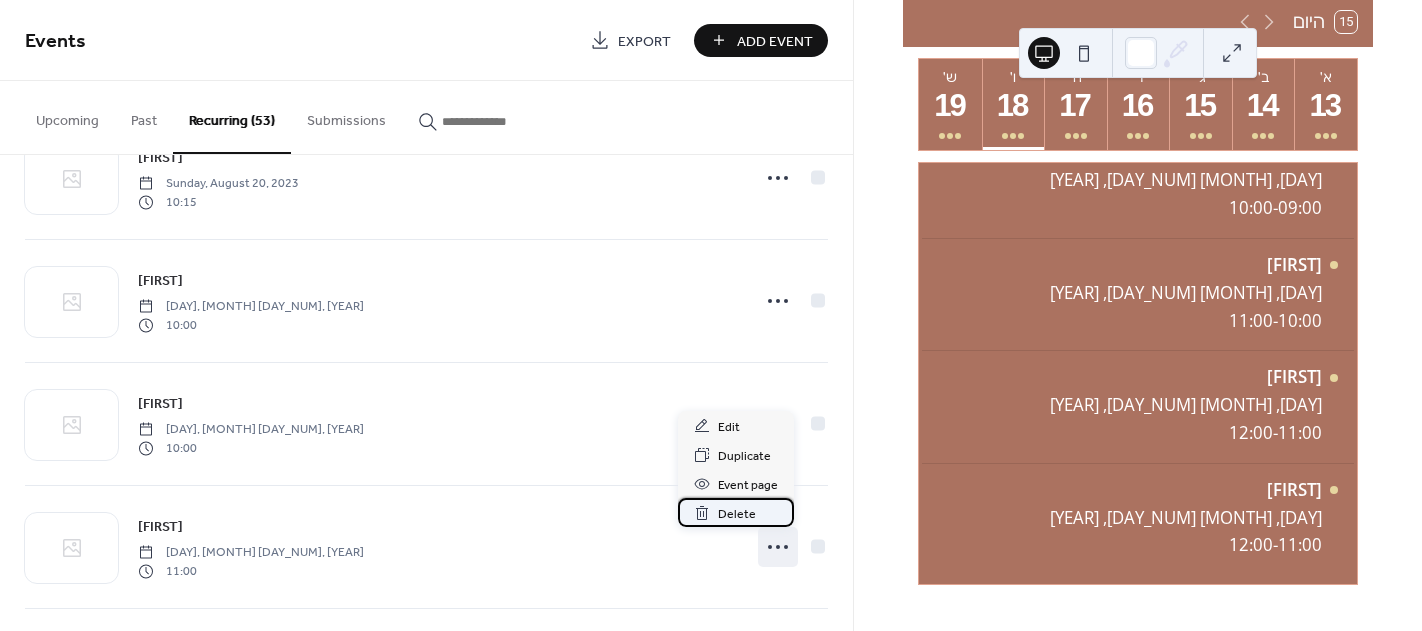 click on "Delete" at bounding box center (737, 514) 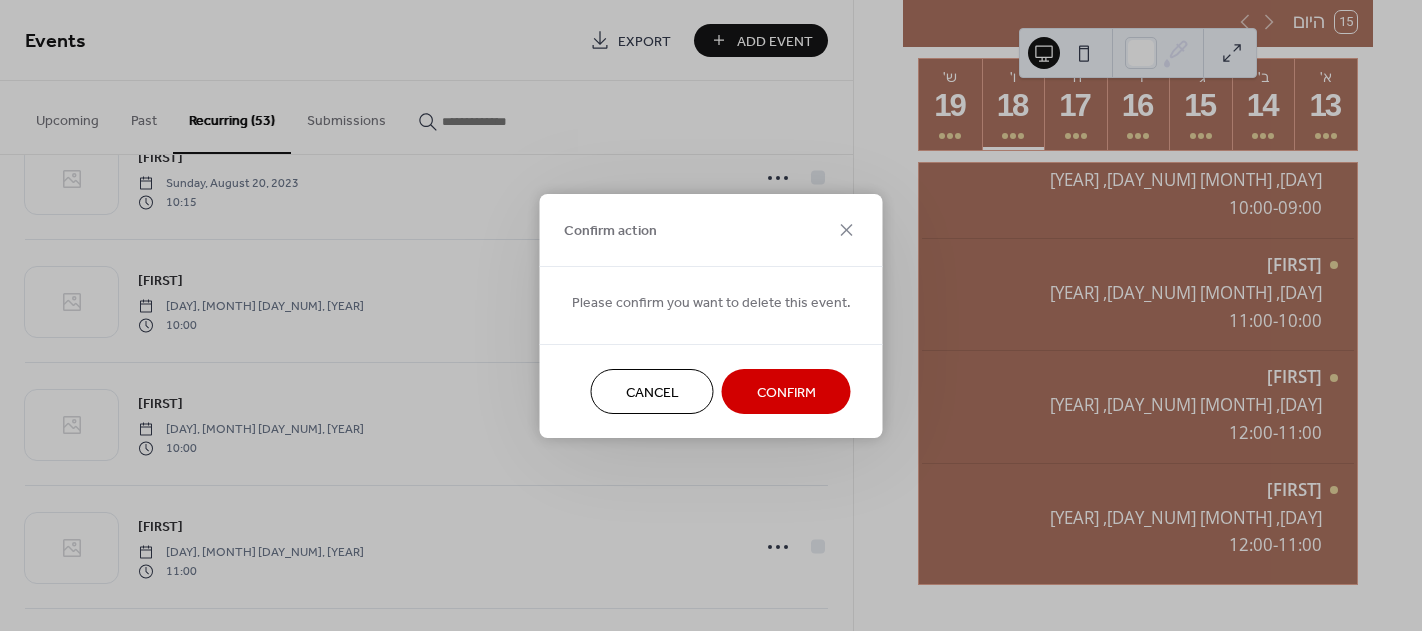 click on "Confirm" at bounding box center [786, 392] 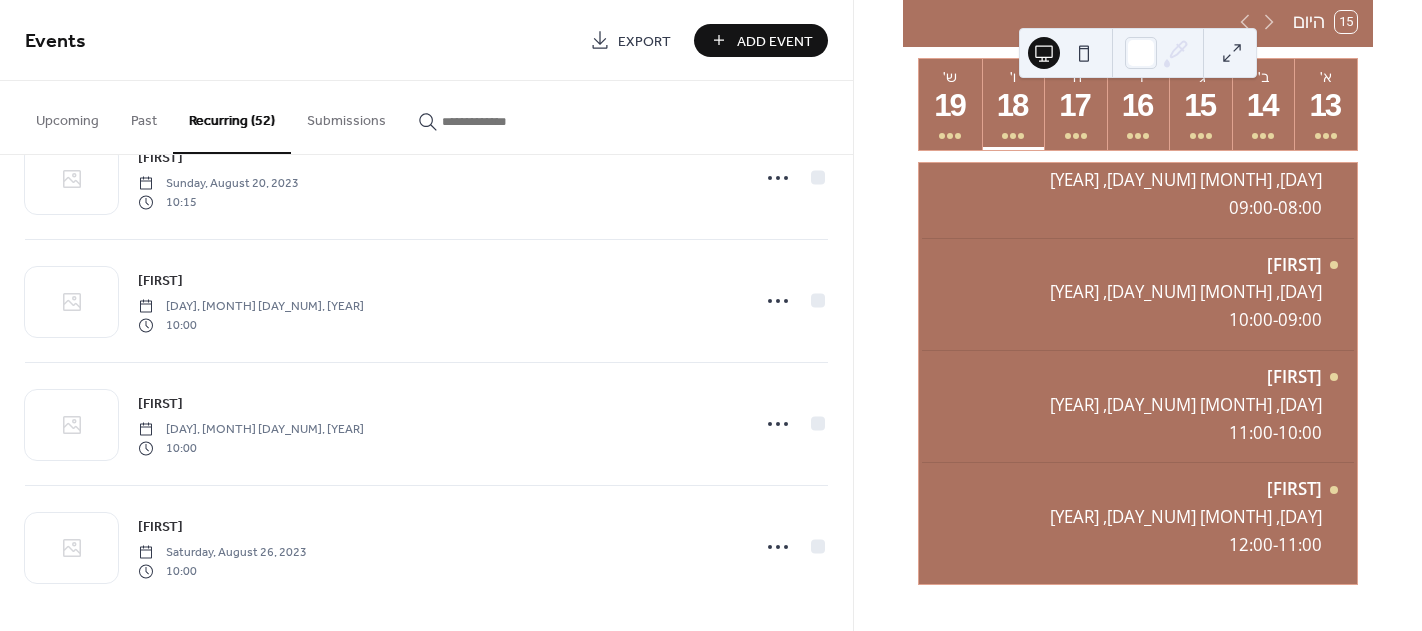 scroll, scrollTop: 169, scrollLeft: 0, axis: vertical 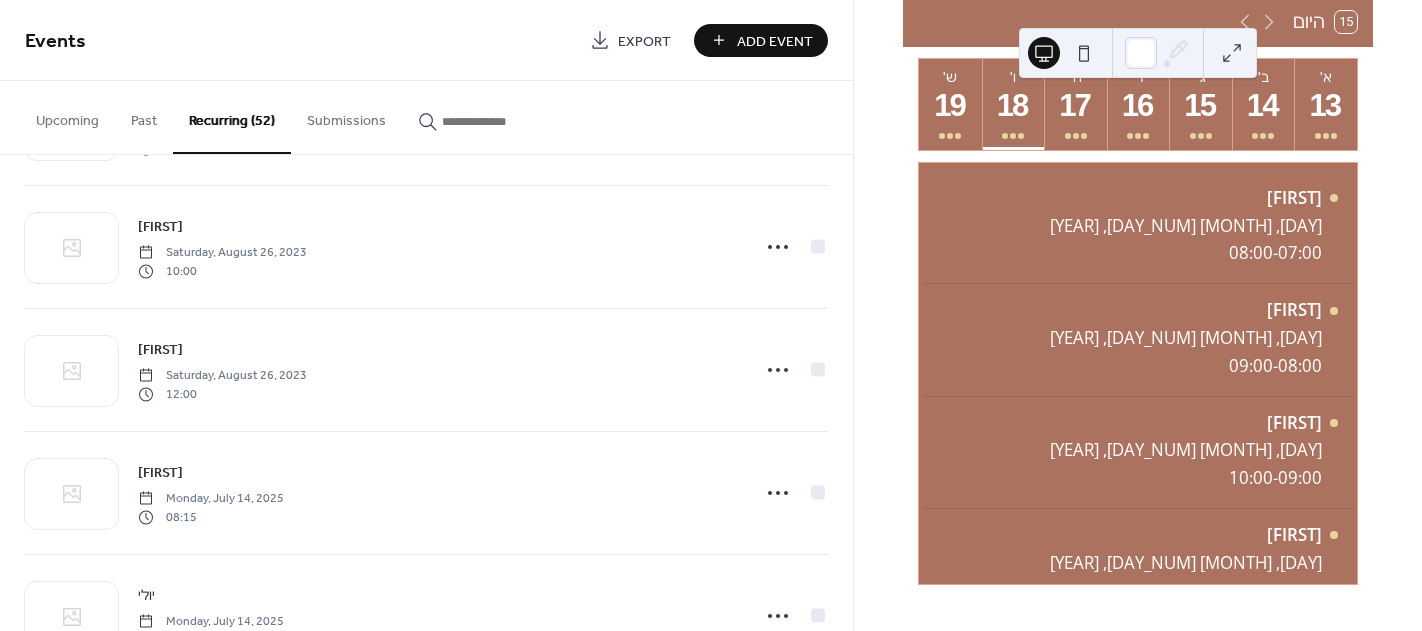 click on "Add Event" at bounding box center [775, 41] 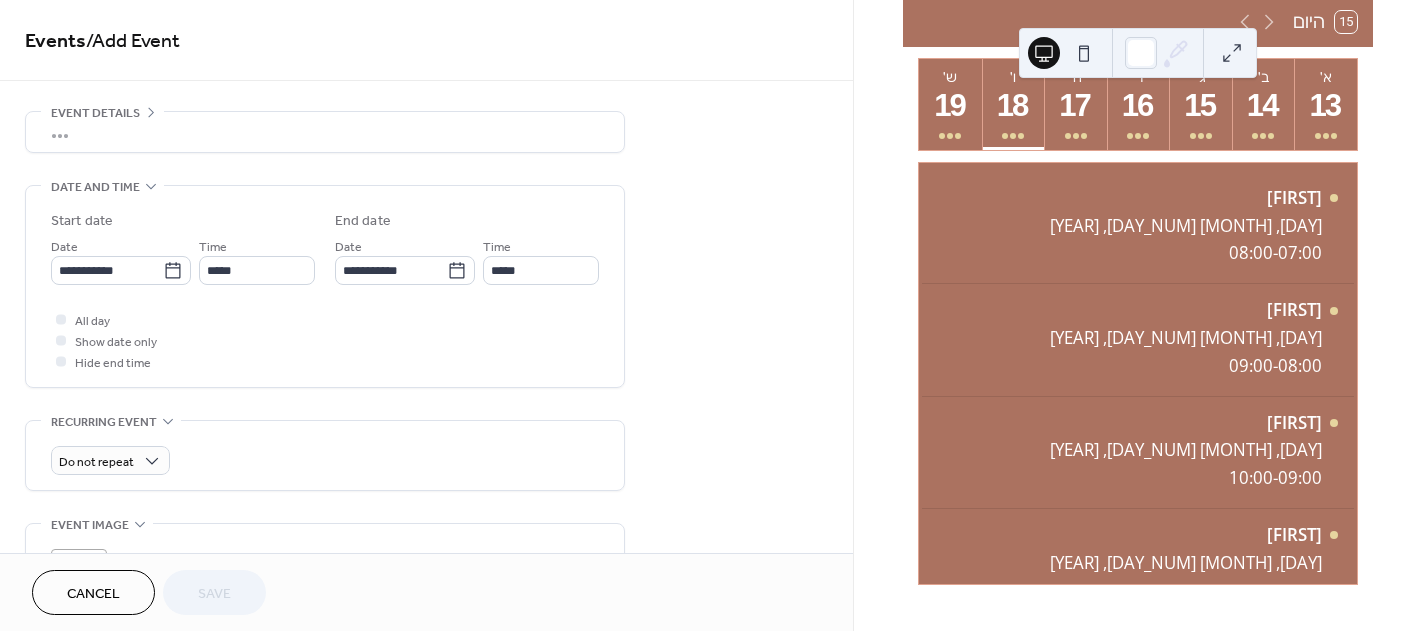 scroll, scrollTop: 63, scrollLeft: 0, axis: vertical 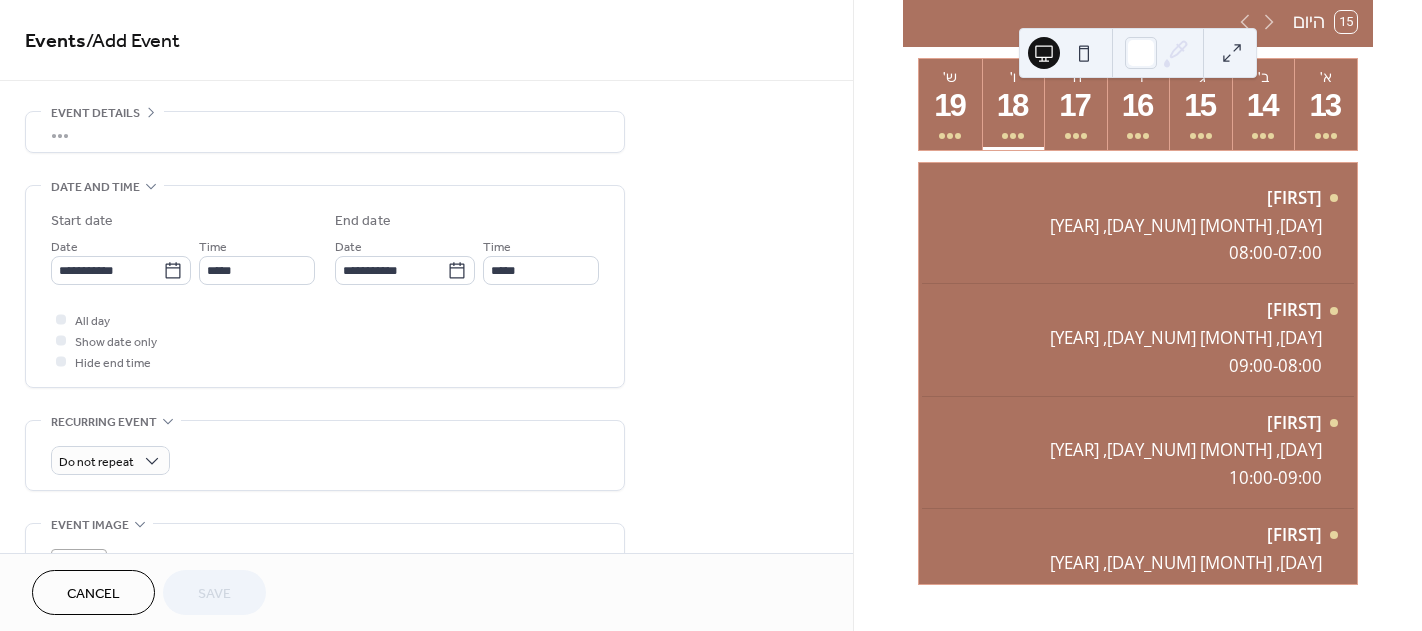 click on "•••" at bounding box center [325, 132] 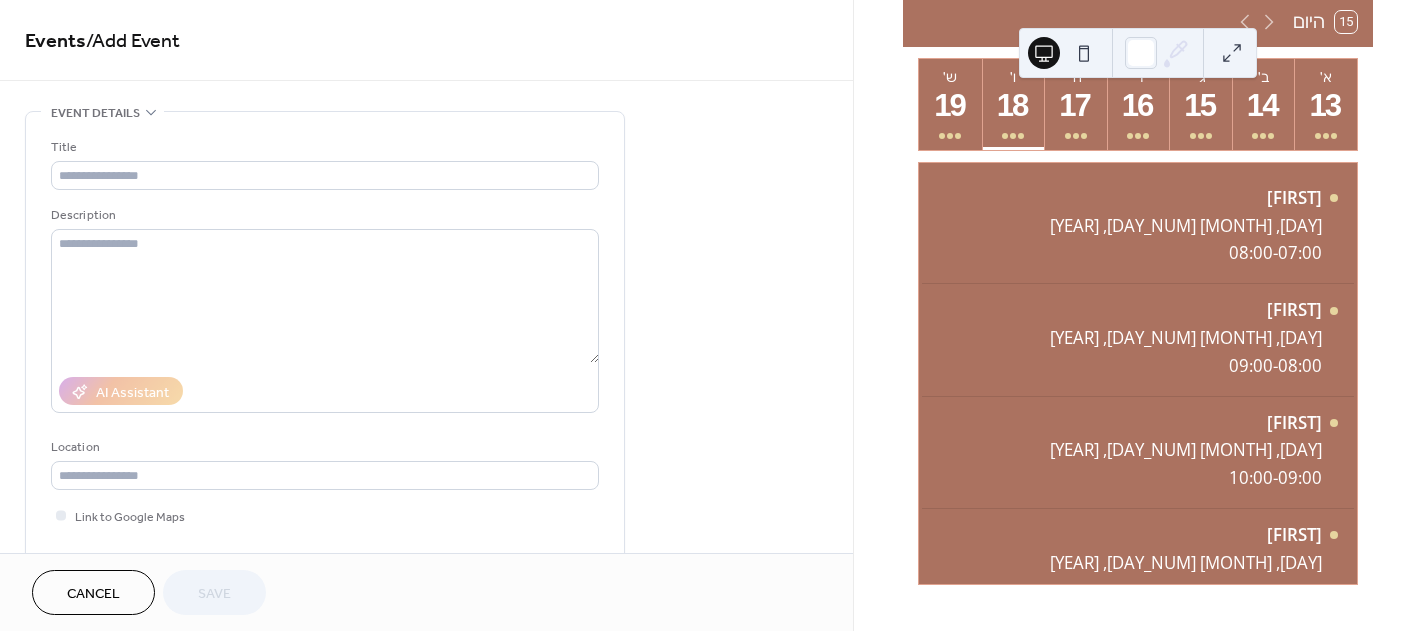 scroll, scrollTop: 0, scrollLeft: 0, axis: both 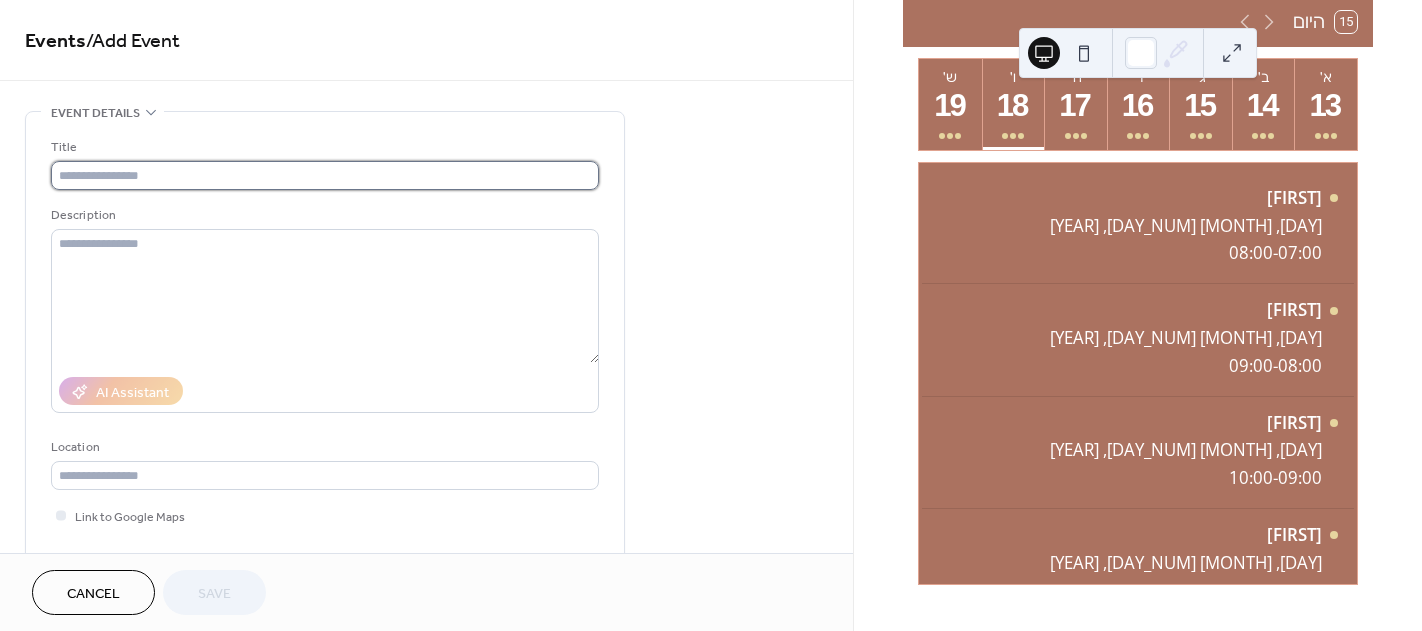 click at bounding box center [325, 175] 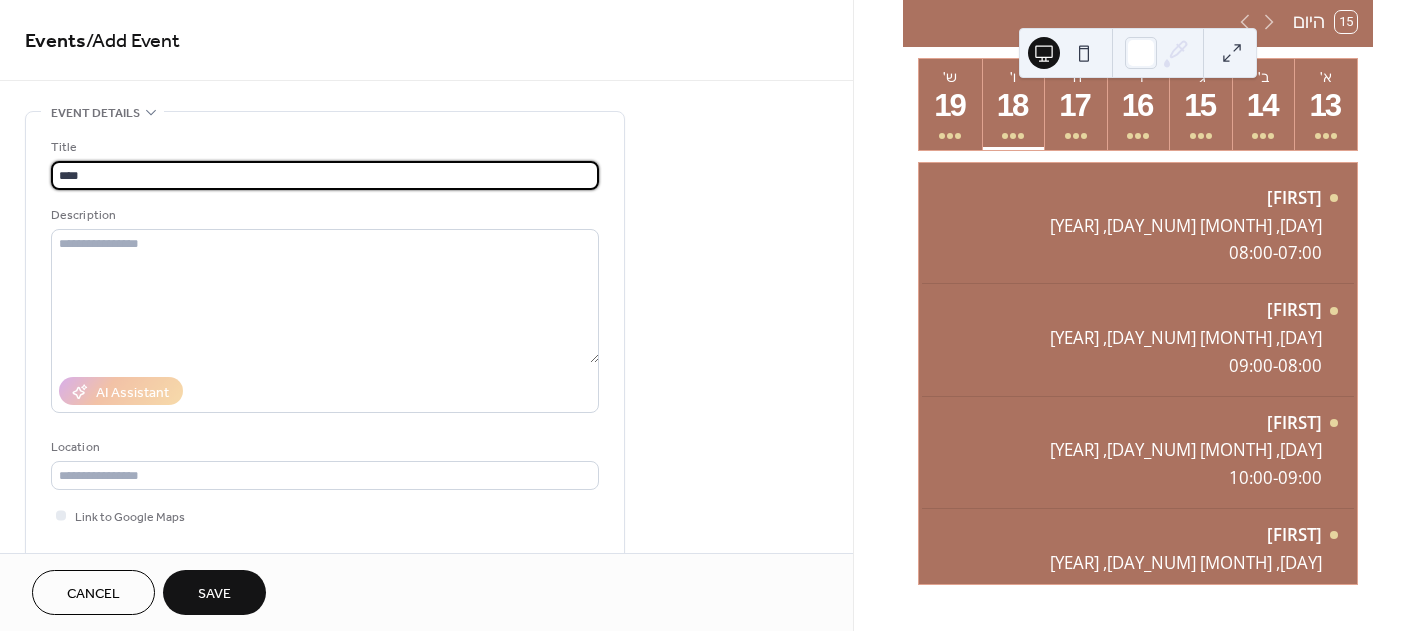 type on "****" 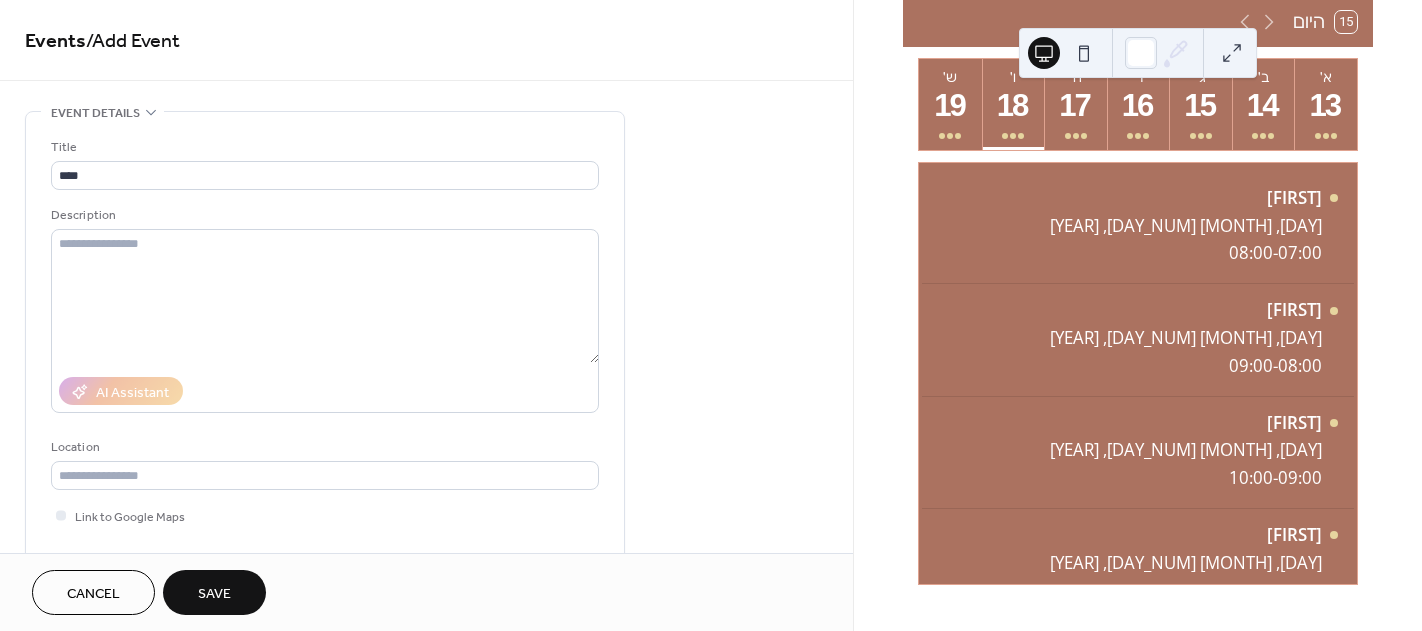 click on "Event details" at bounding box center (95, 113) 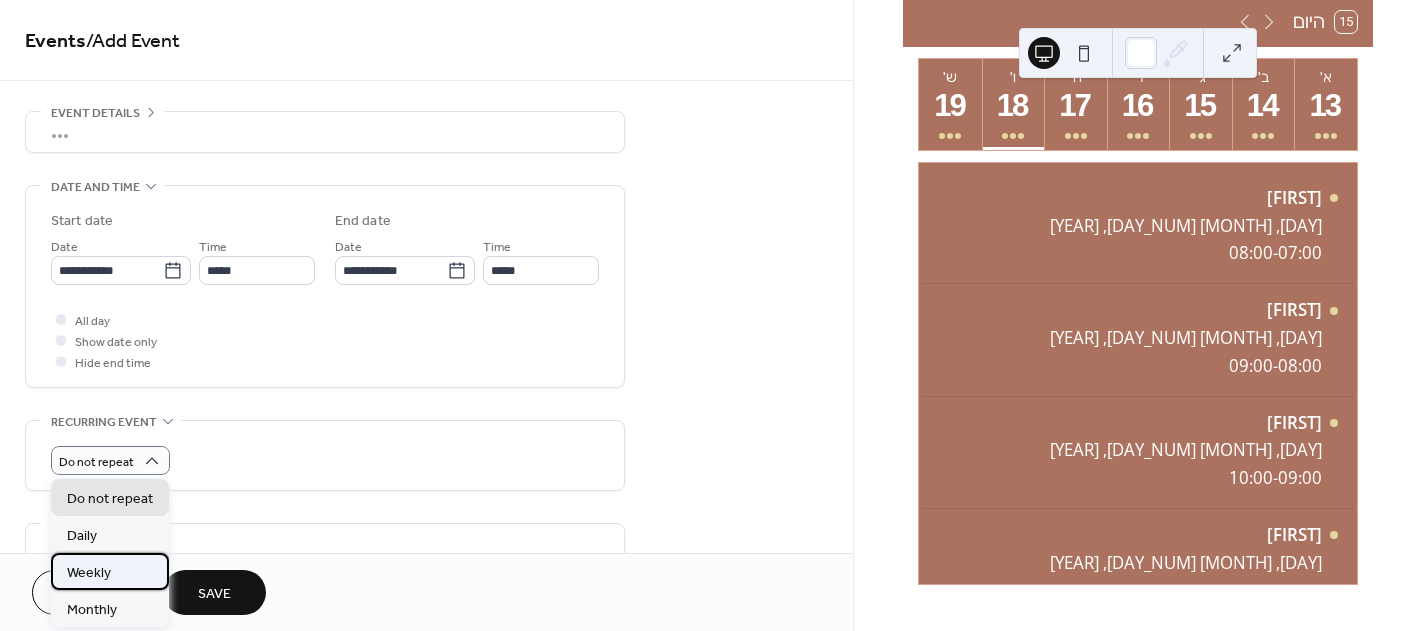 click on "Weekly" at bounding box center [89, 573] 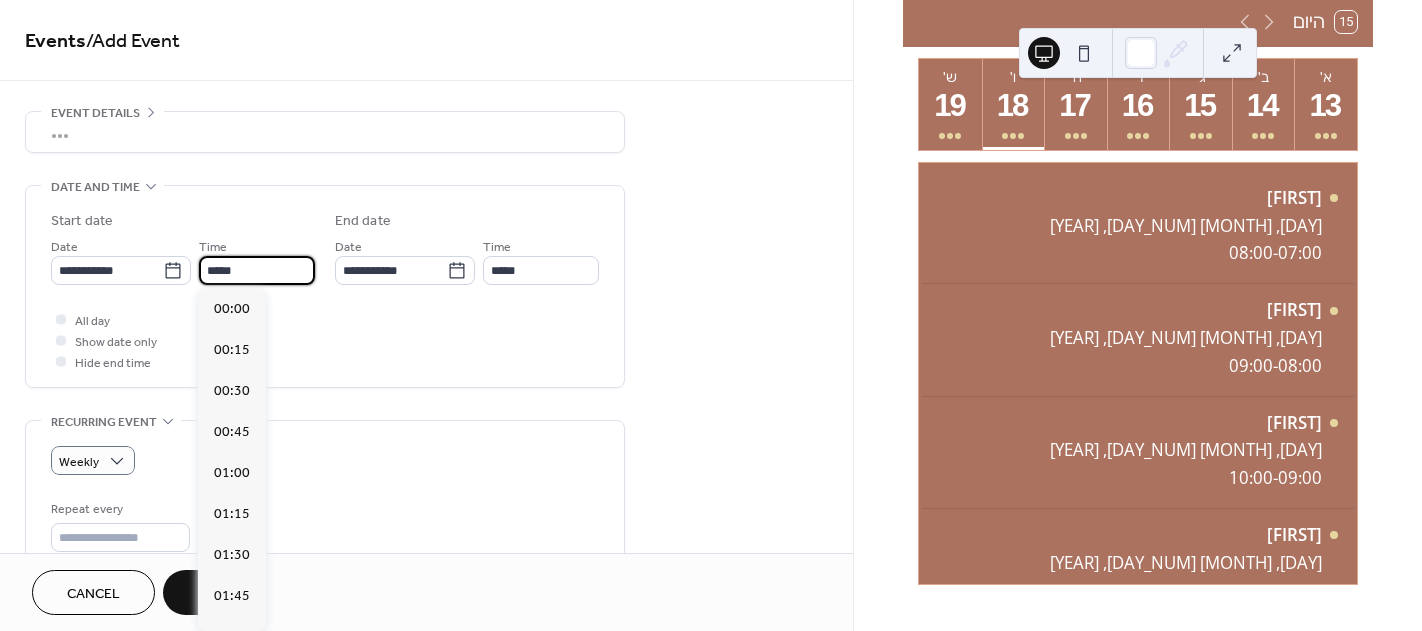 click on "*****" at bounding box center [257, 270] 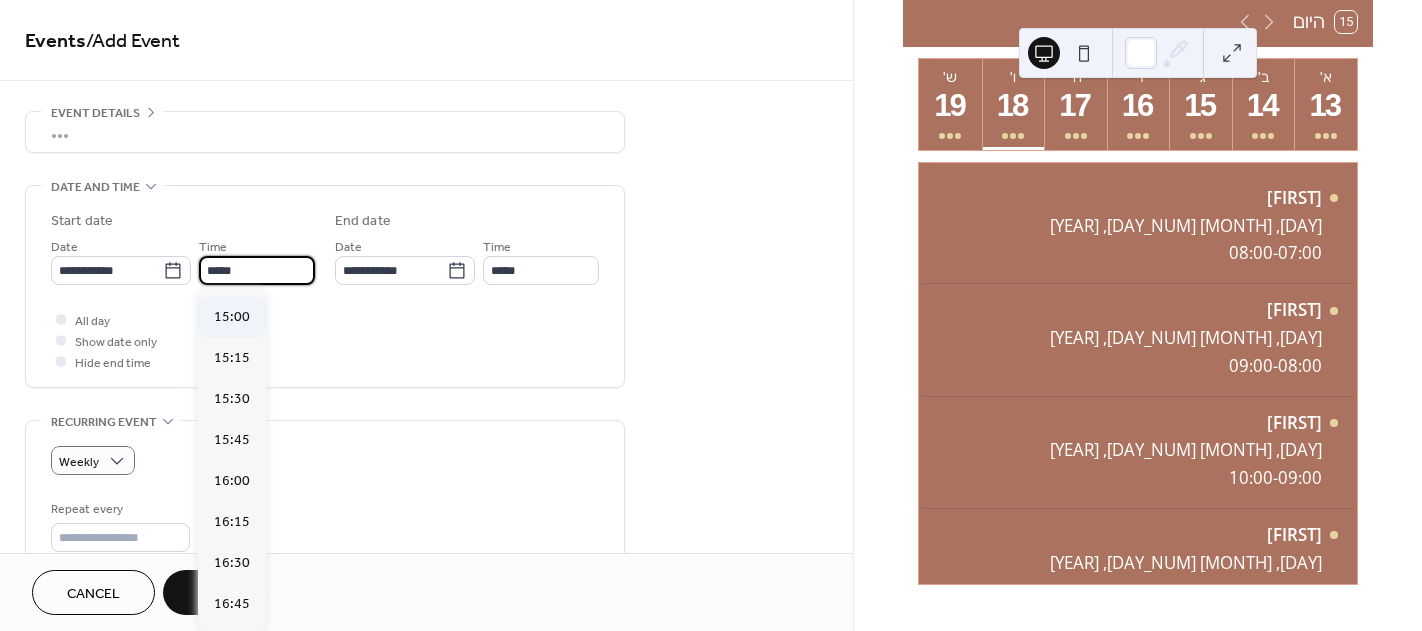 scroll, scrollTop: 2468, scrollLeft: 0, axis: vertical 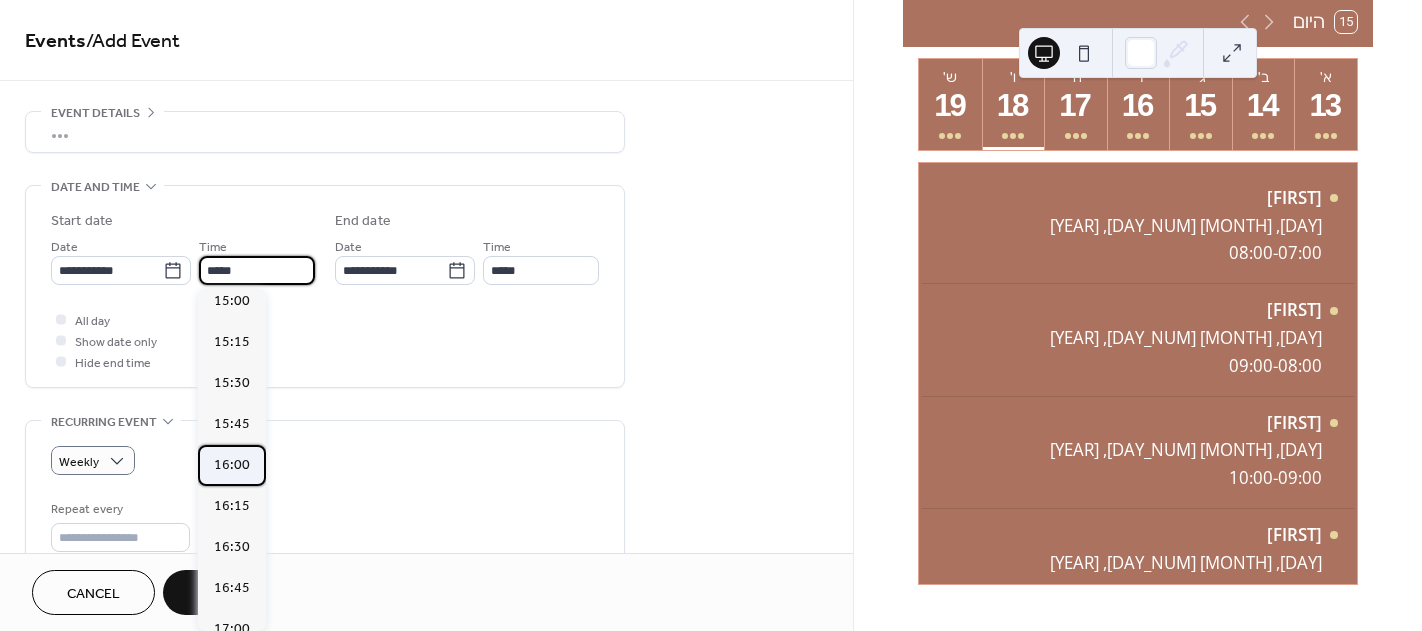 click on "16:00" at bounding box center [232, 465] 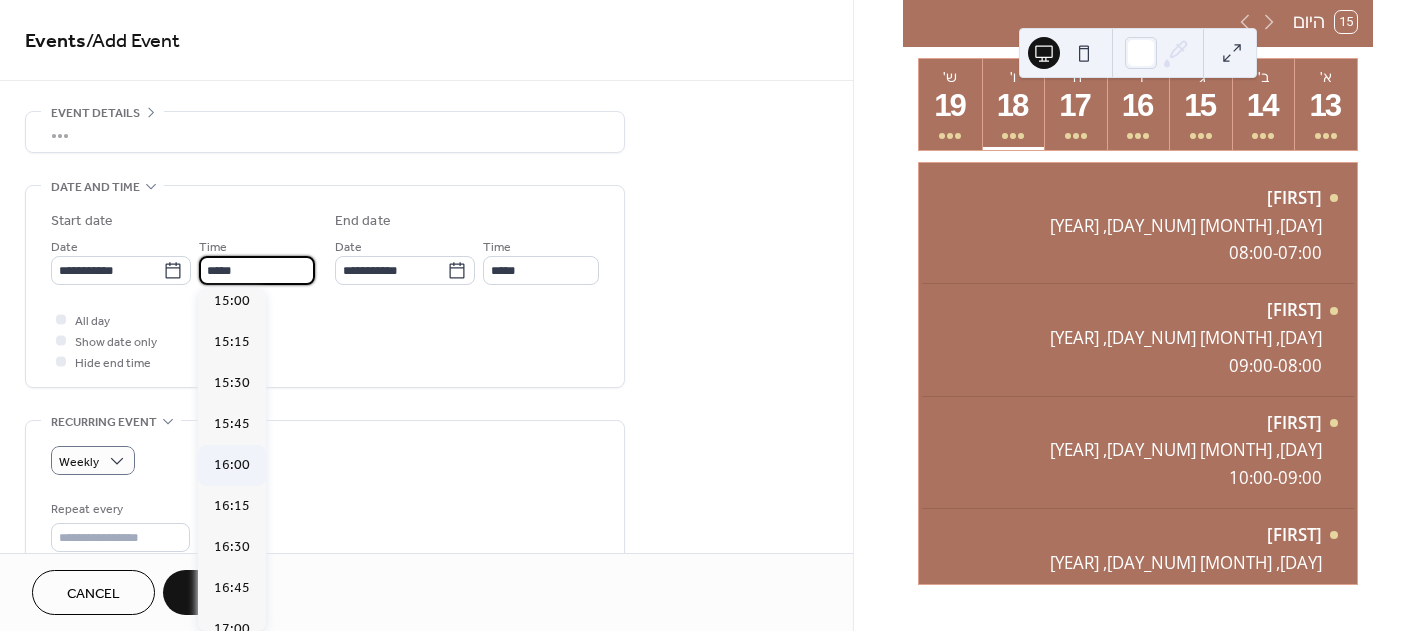 type on "*****" 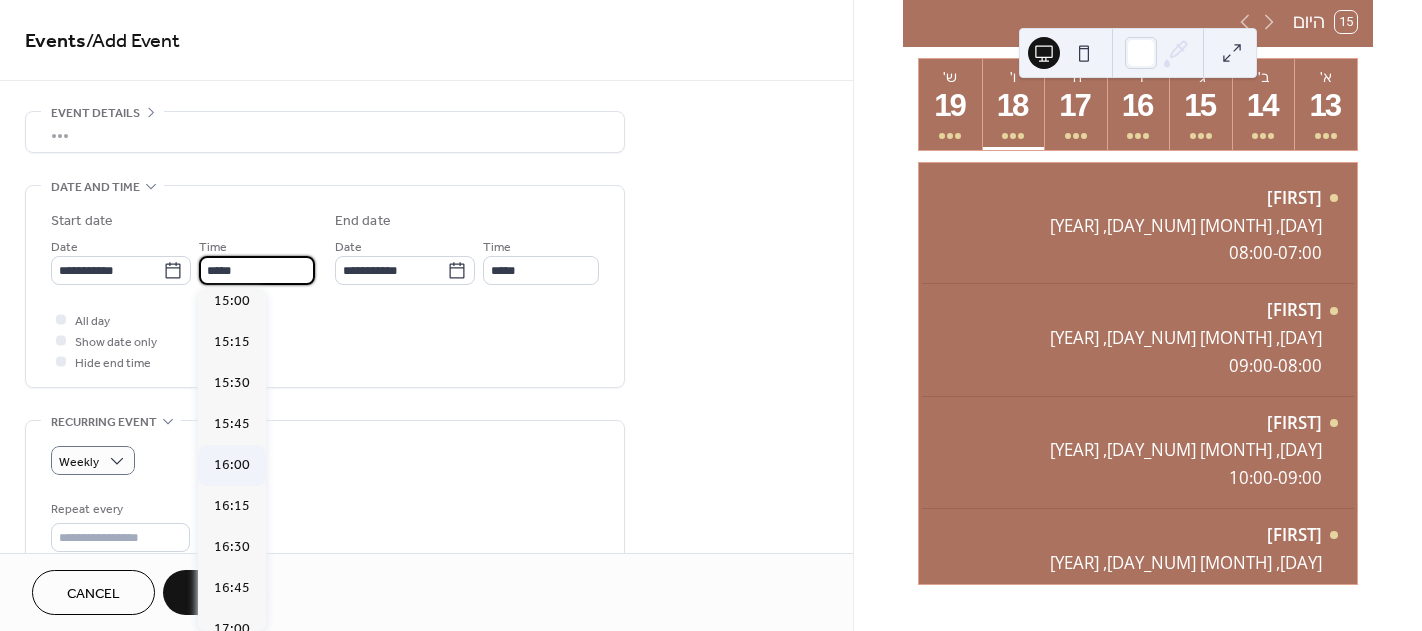 type on "*****" 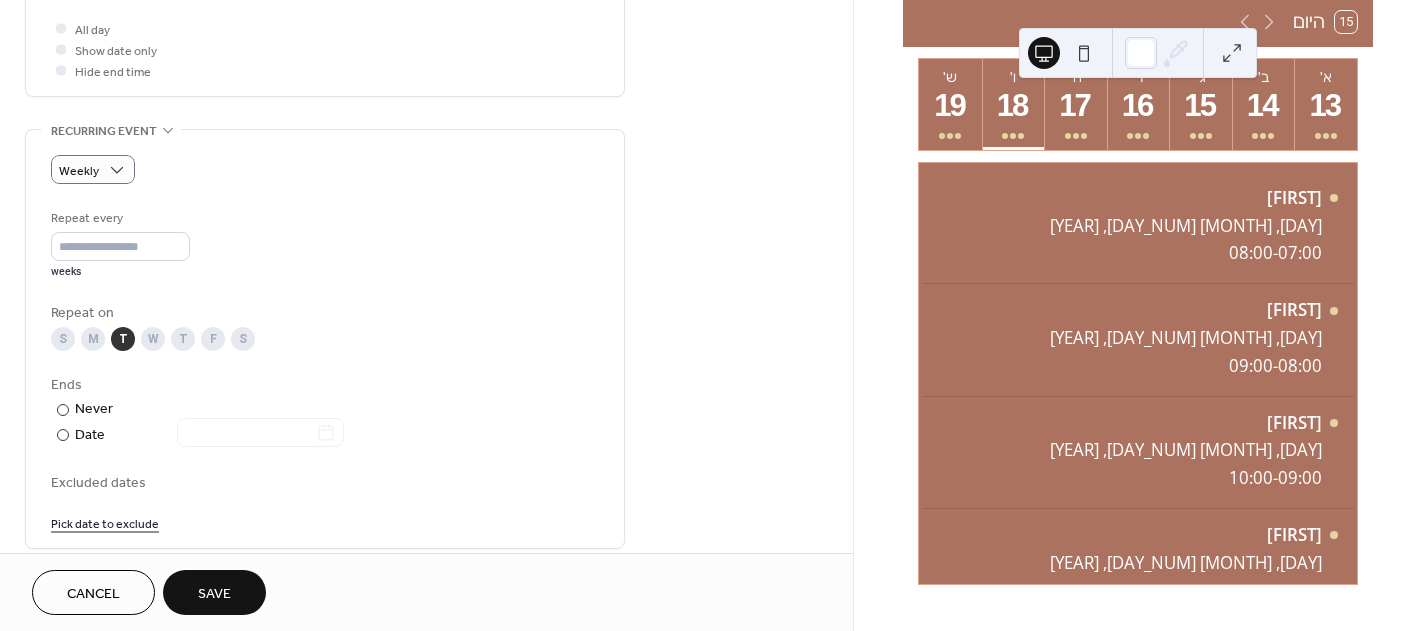 scroll, scrollTop: 300, scrollLeft: 0, axis: vertical 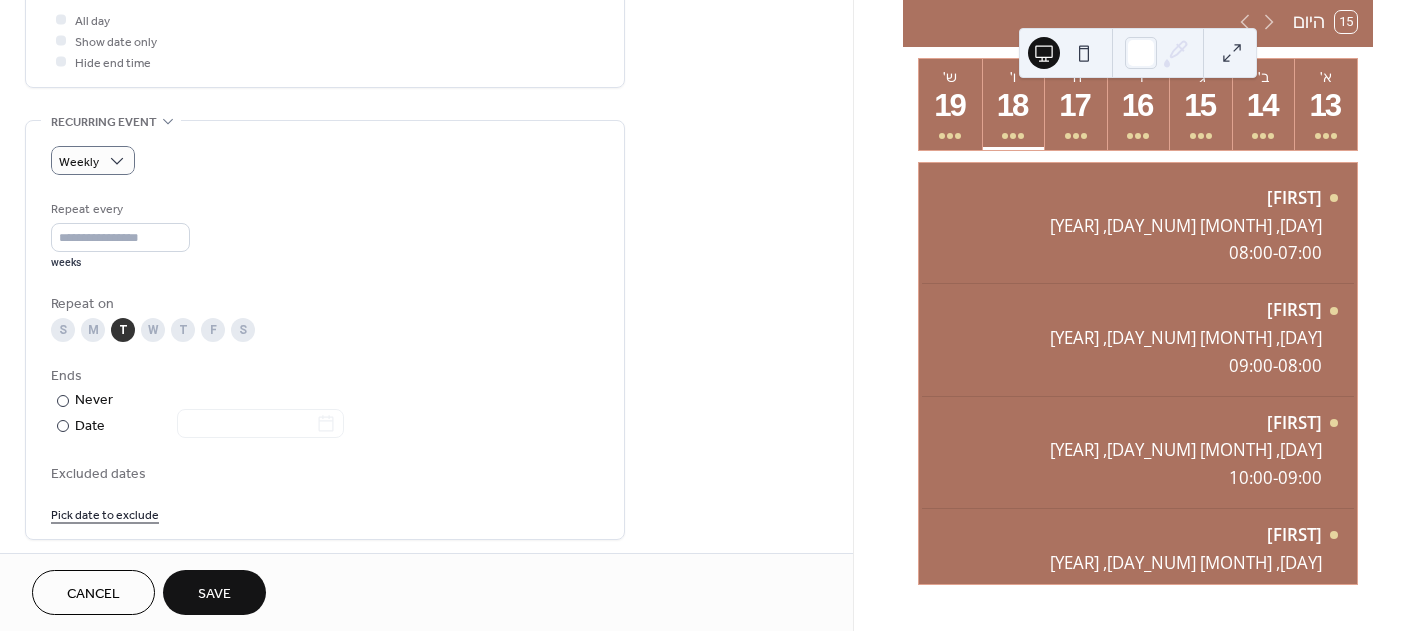 click on "T" at bounding box center [183, 330] 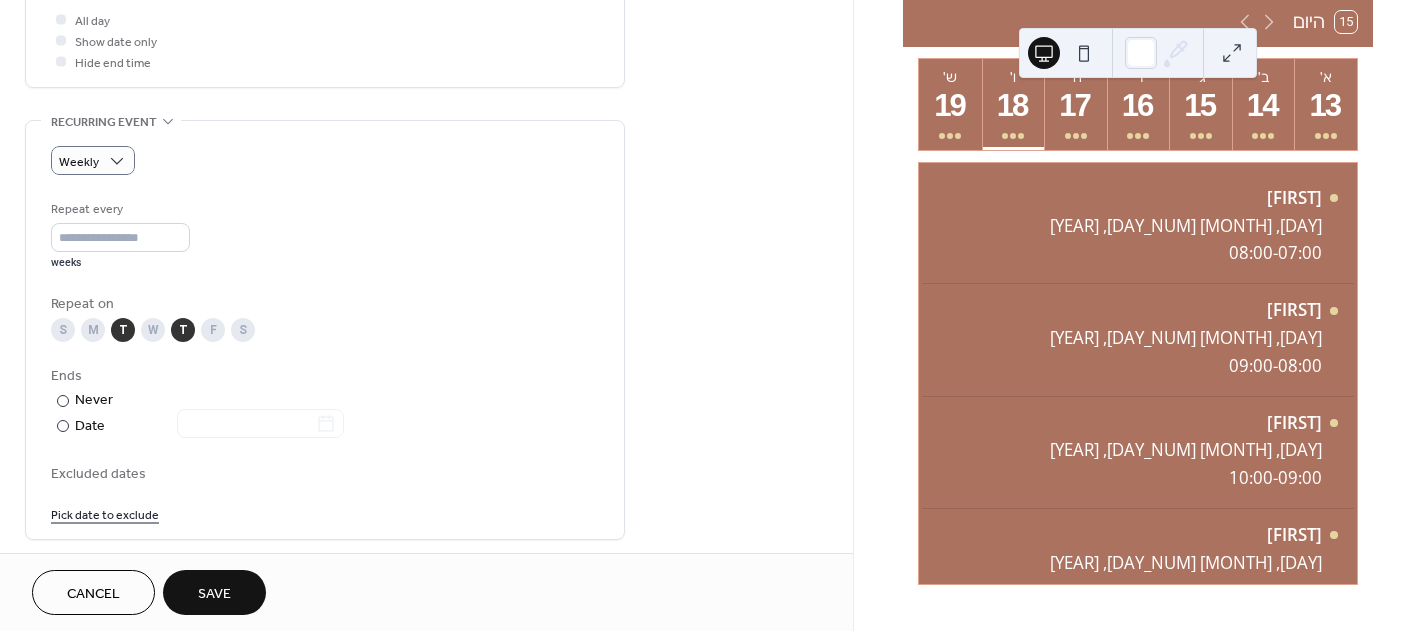 click on "T" at bounding box center (123, 330) 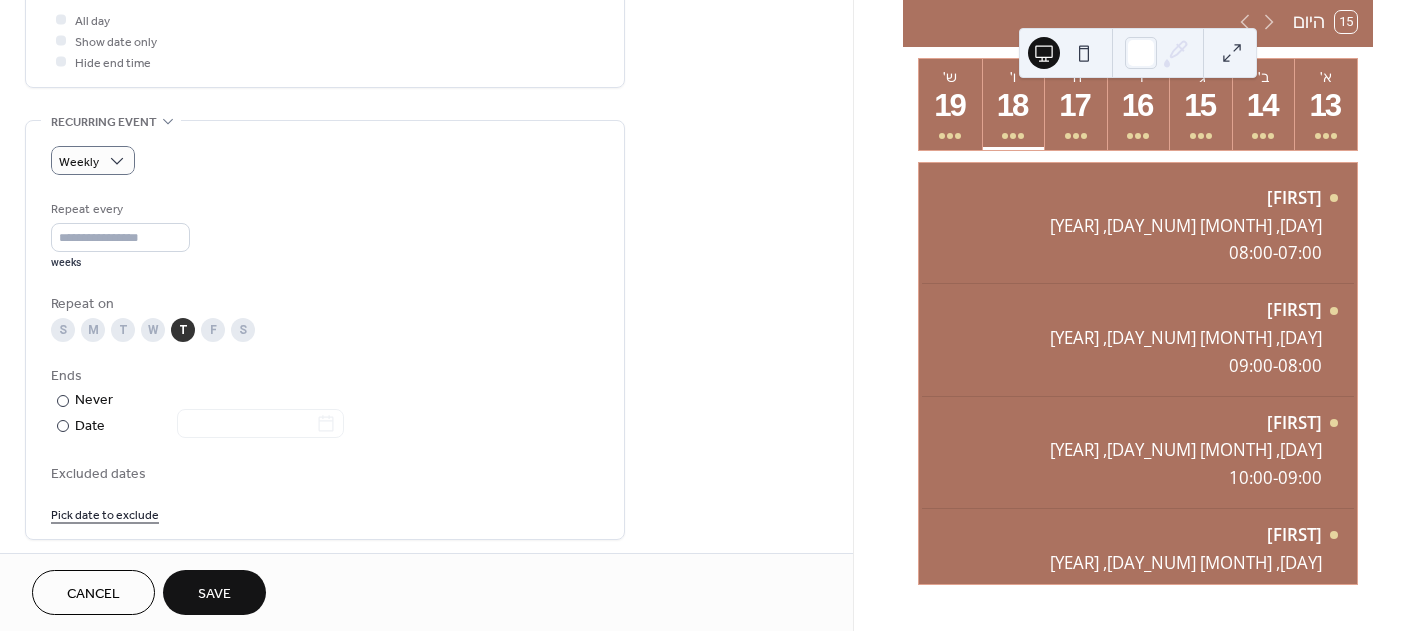 click on "Save" at bounding box center [214, 594] 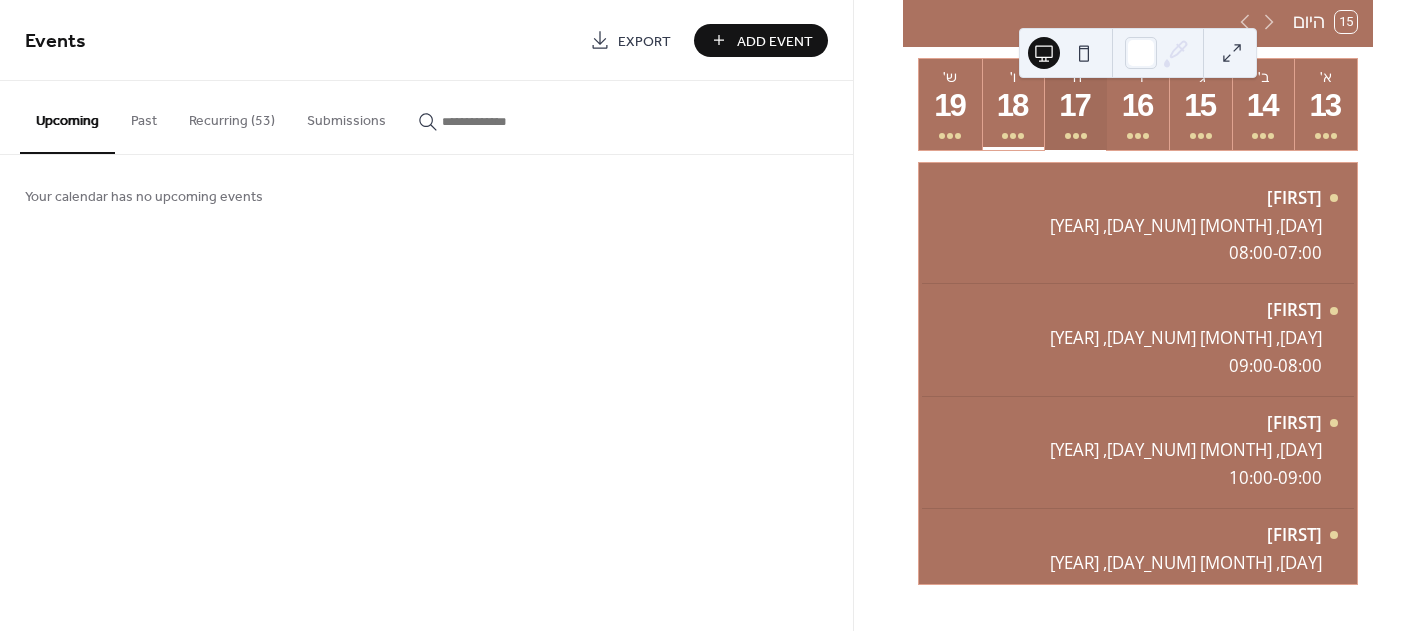click on "17" at bounding box center (1074, 106) 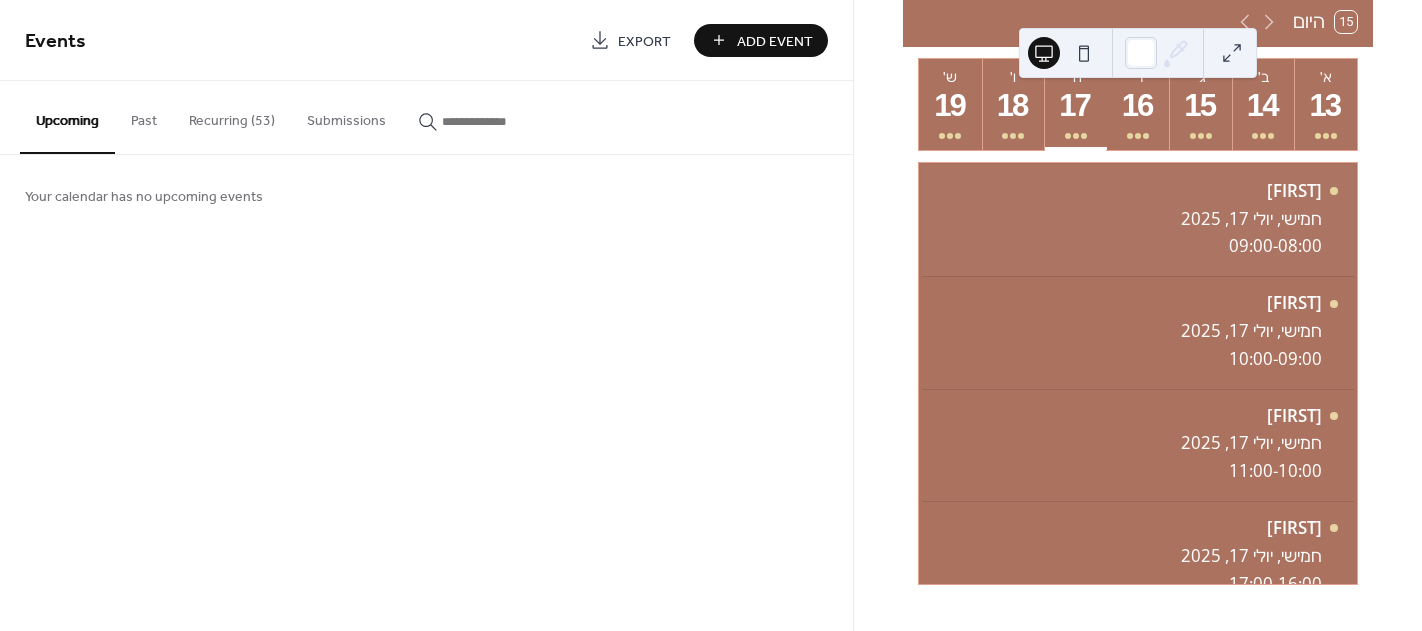 scroll, scrollTop: 0, scrollLeft: 0, axis: both 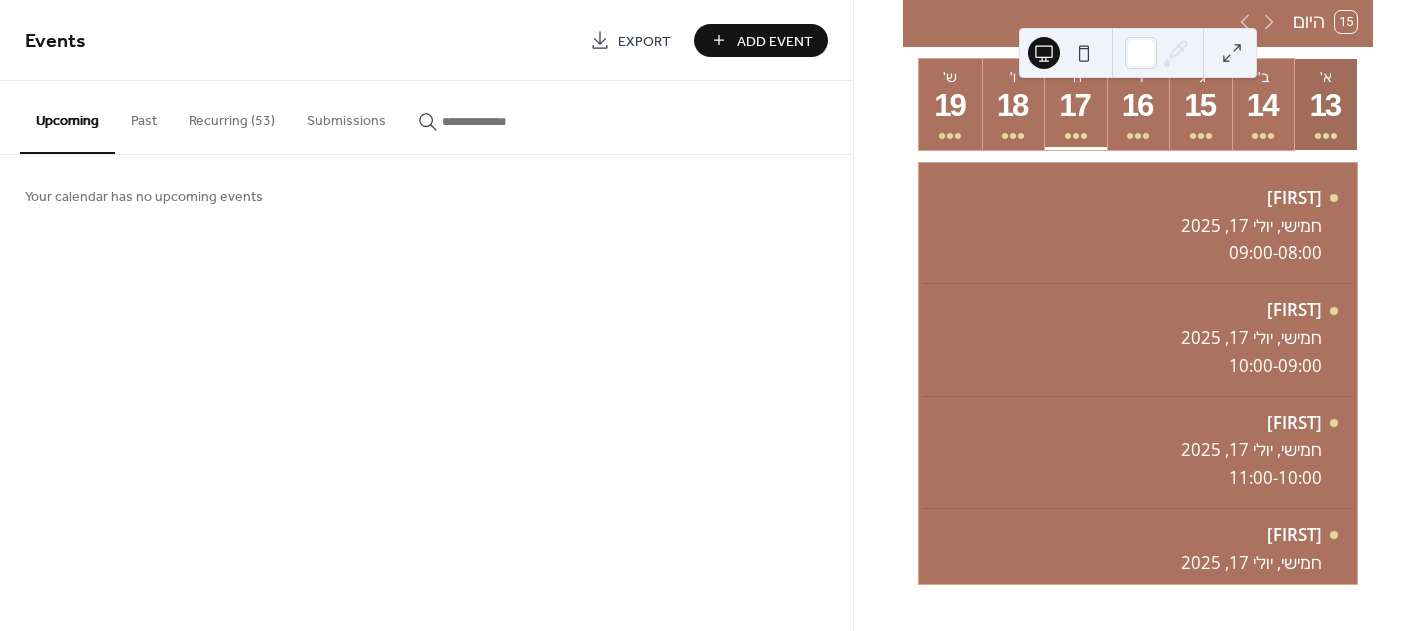 click on "13" at bounding box center (1324, 106) 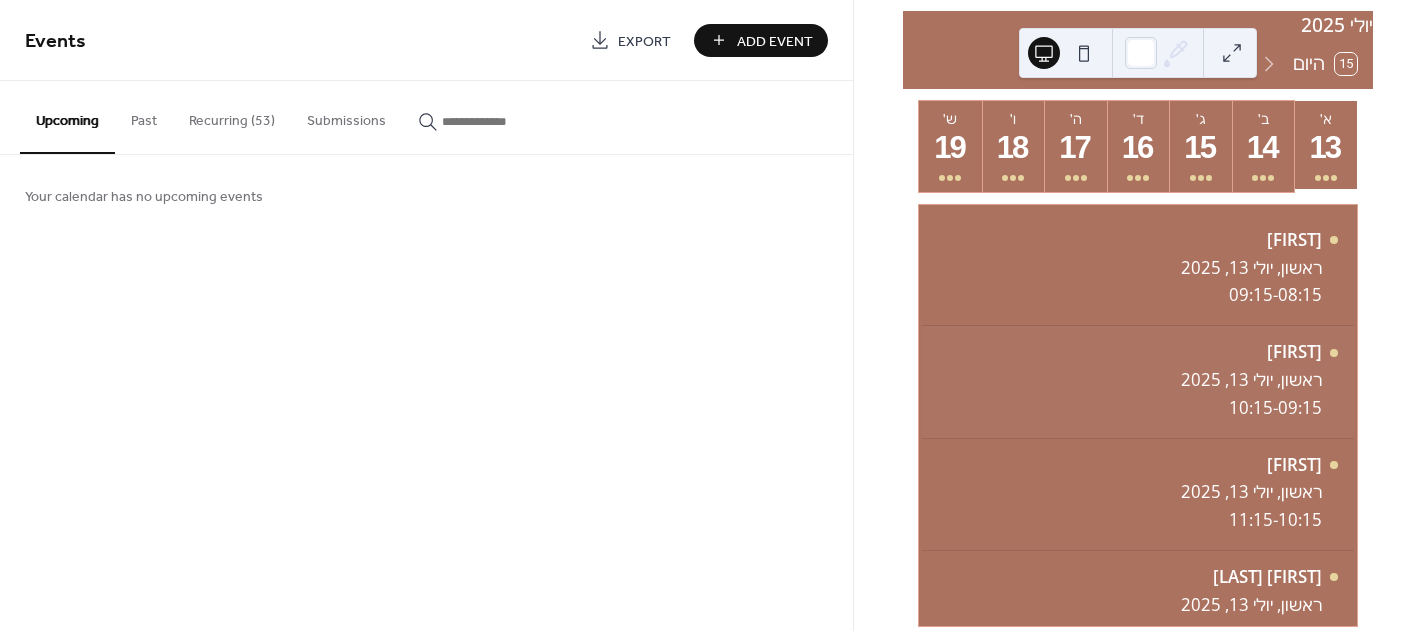 scroll, scrollTop: 100, scrollLeft: 0, axis: vertical 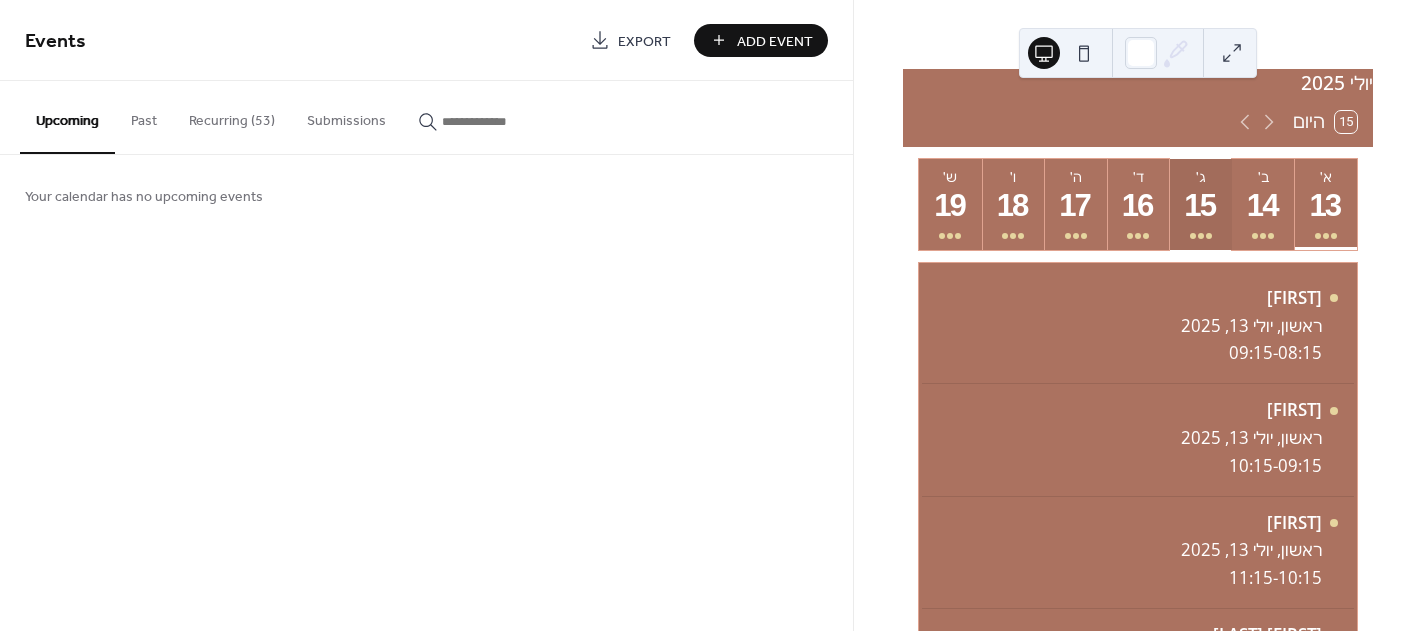 click on "15" at bounding box center (1199, 206) 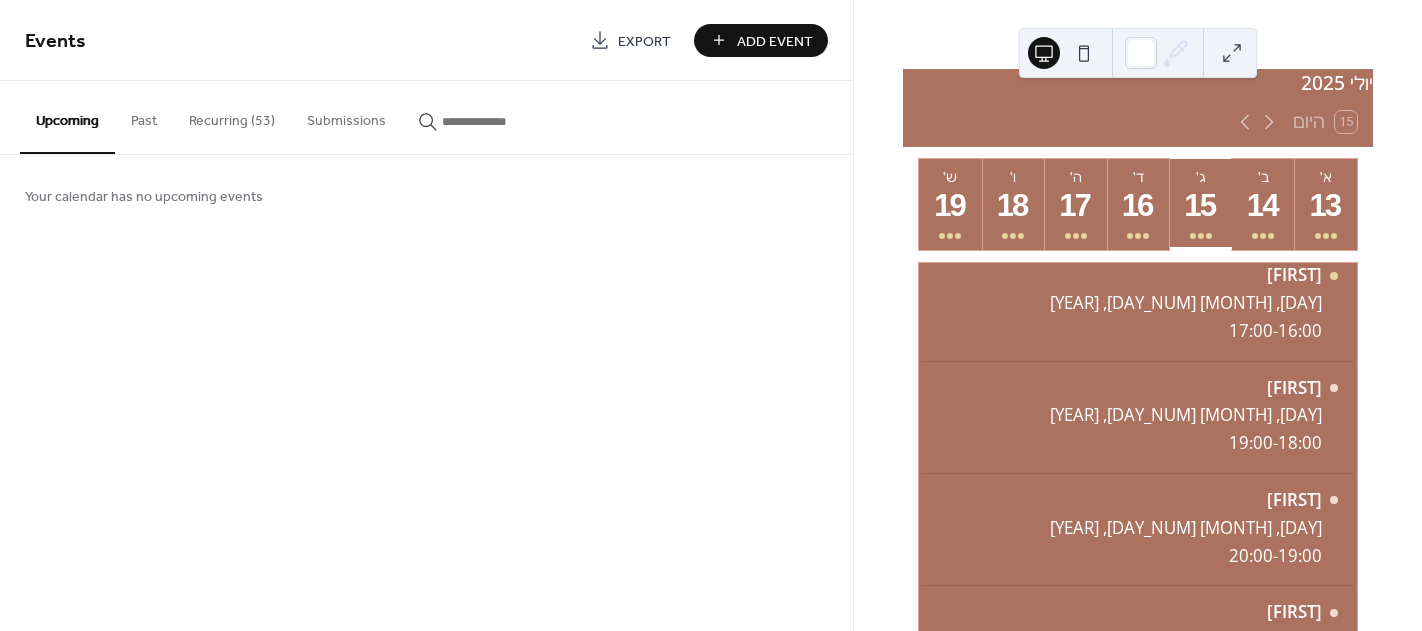 scroll, scrollTop: 700, scrollLeft: 0, axis: vertical 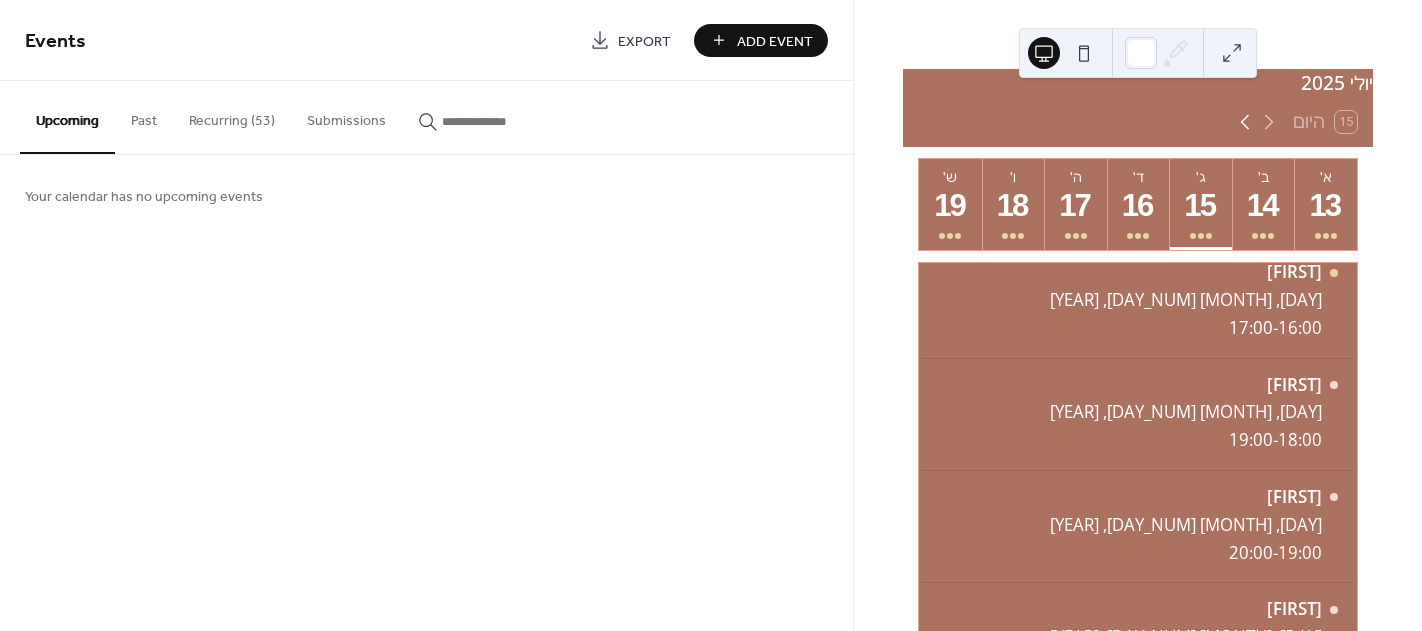 click 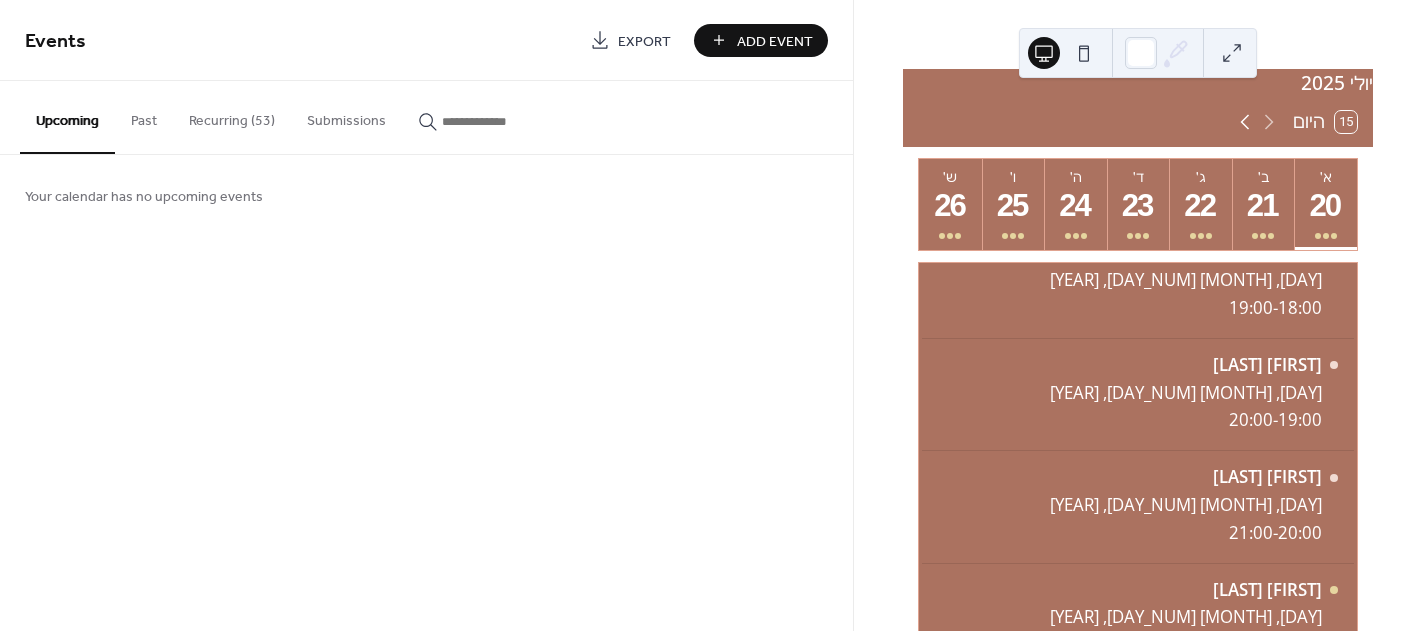 scroll, scrollTop: 506, scrollLeft: 0, axis: vertical 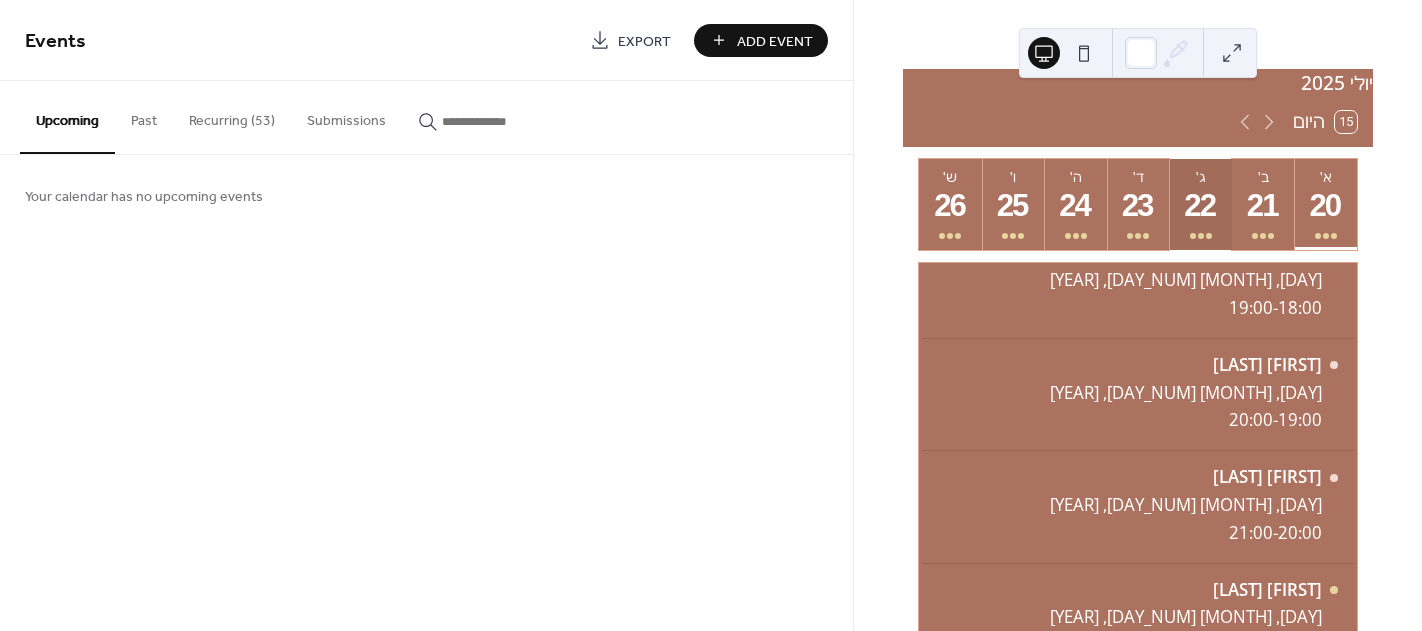 click on "22" at bounding box center (1199, 206) 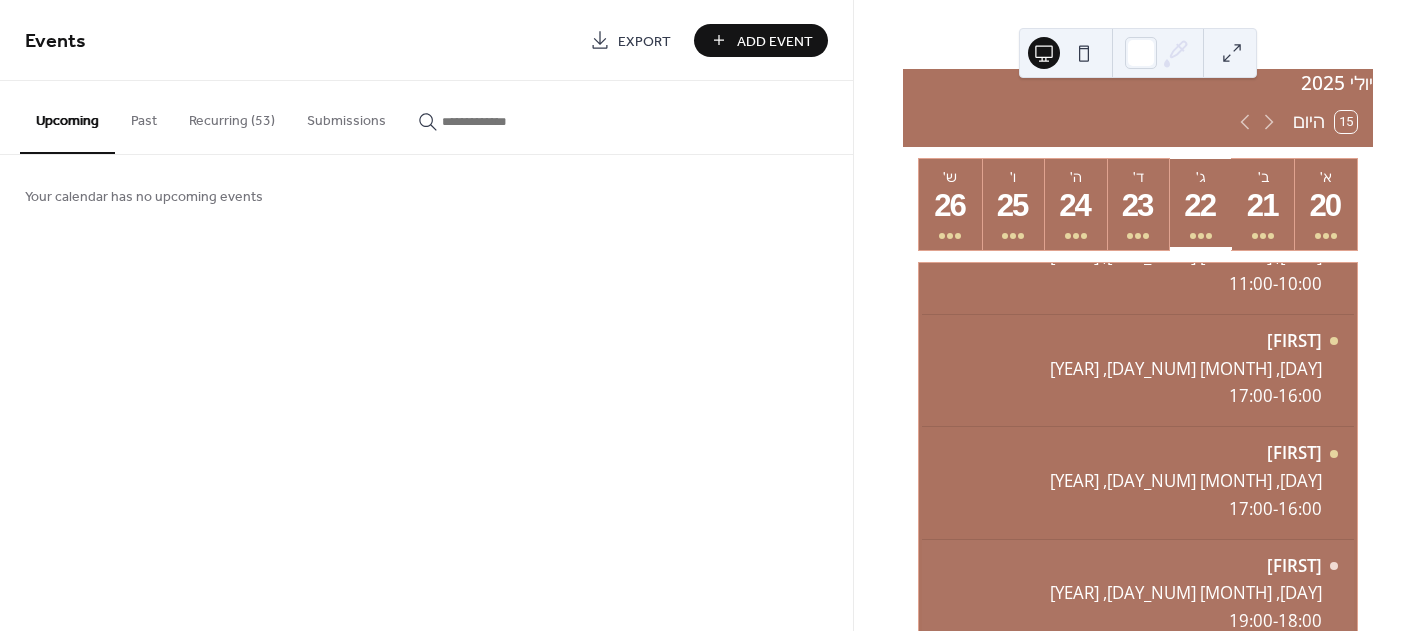scroll, scrollTop: 500, scrollLeft: 0, axis: vertical 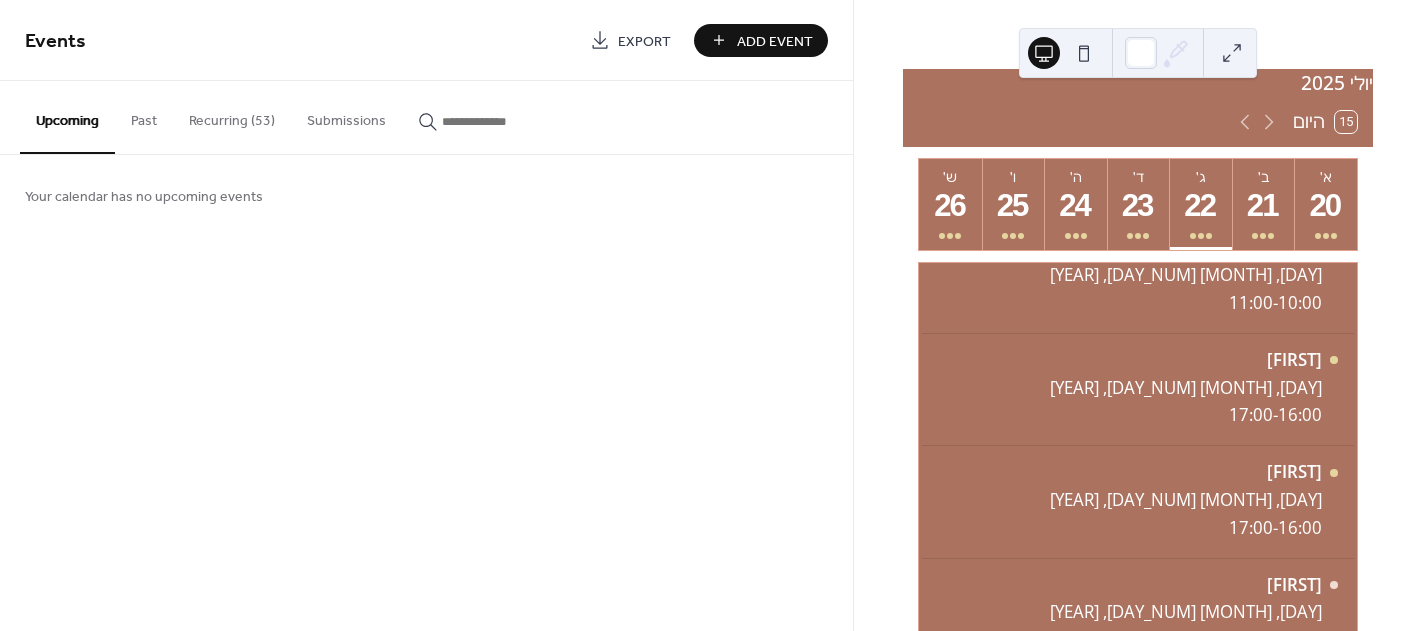 click on "Recurring (53)" at bounding box center [232, 116] 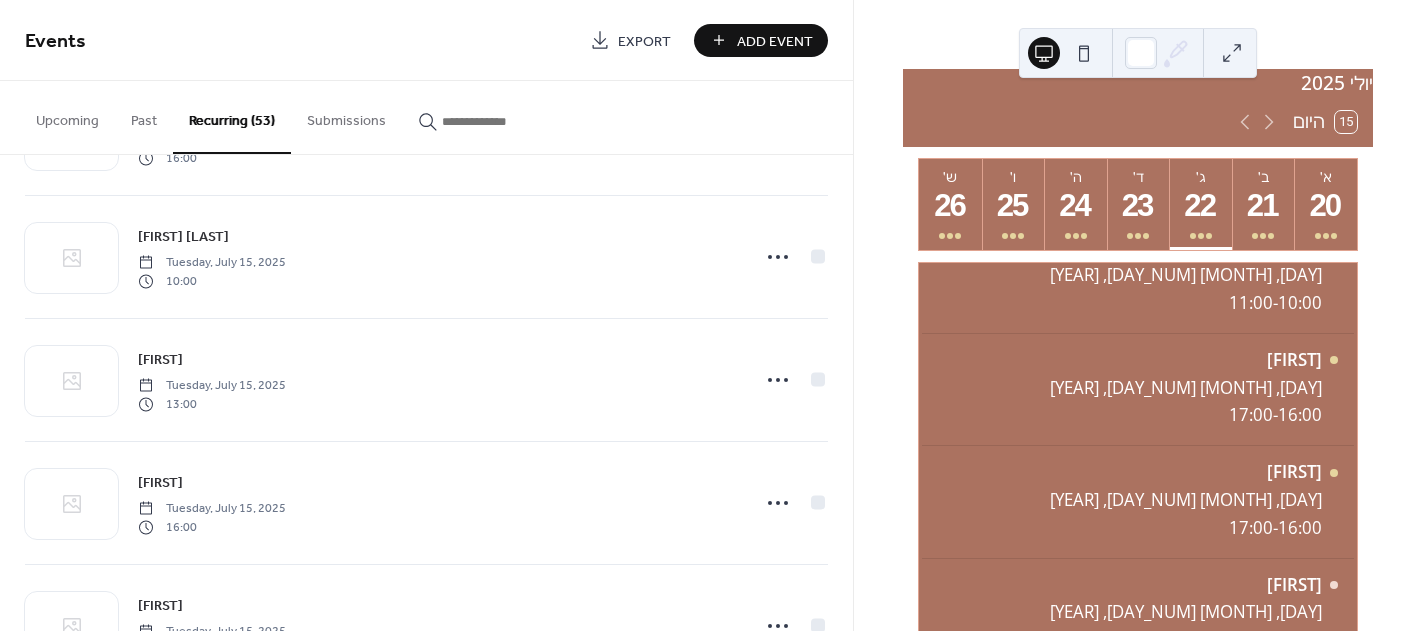scroll, scrollTop: 5403, scrollLeft: 0, axis: vertical 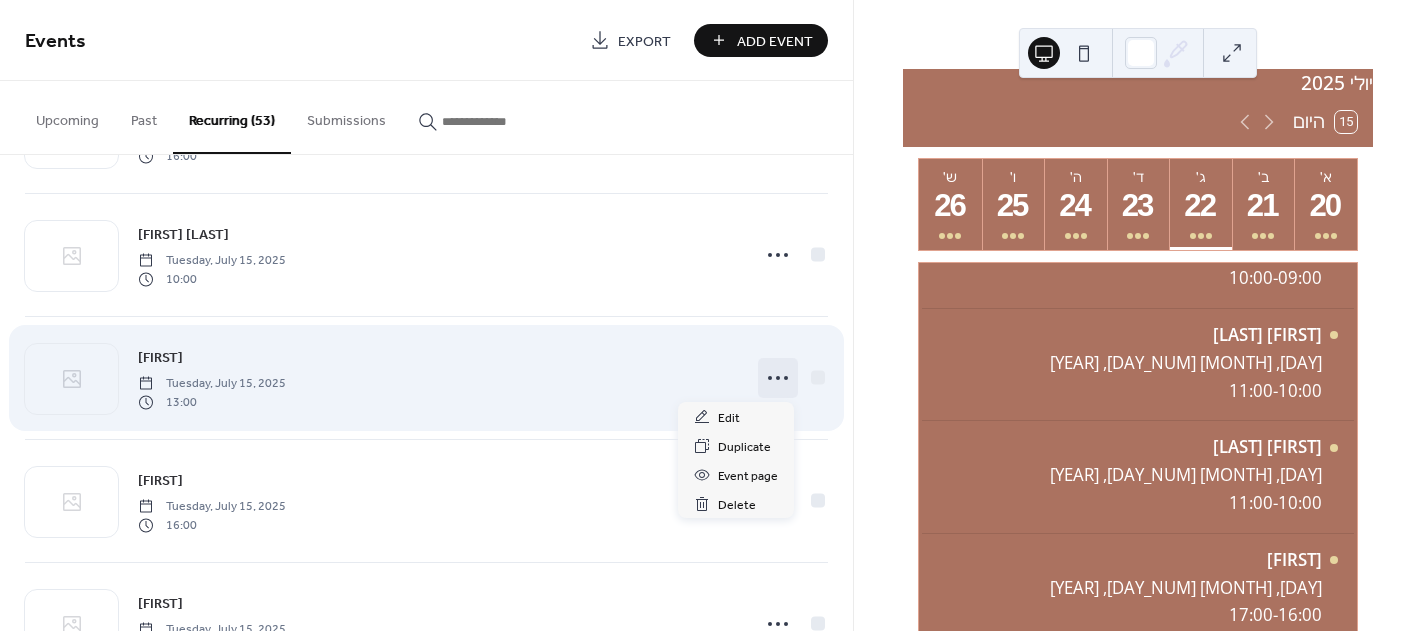click 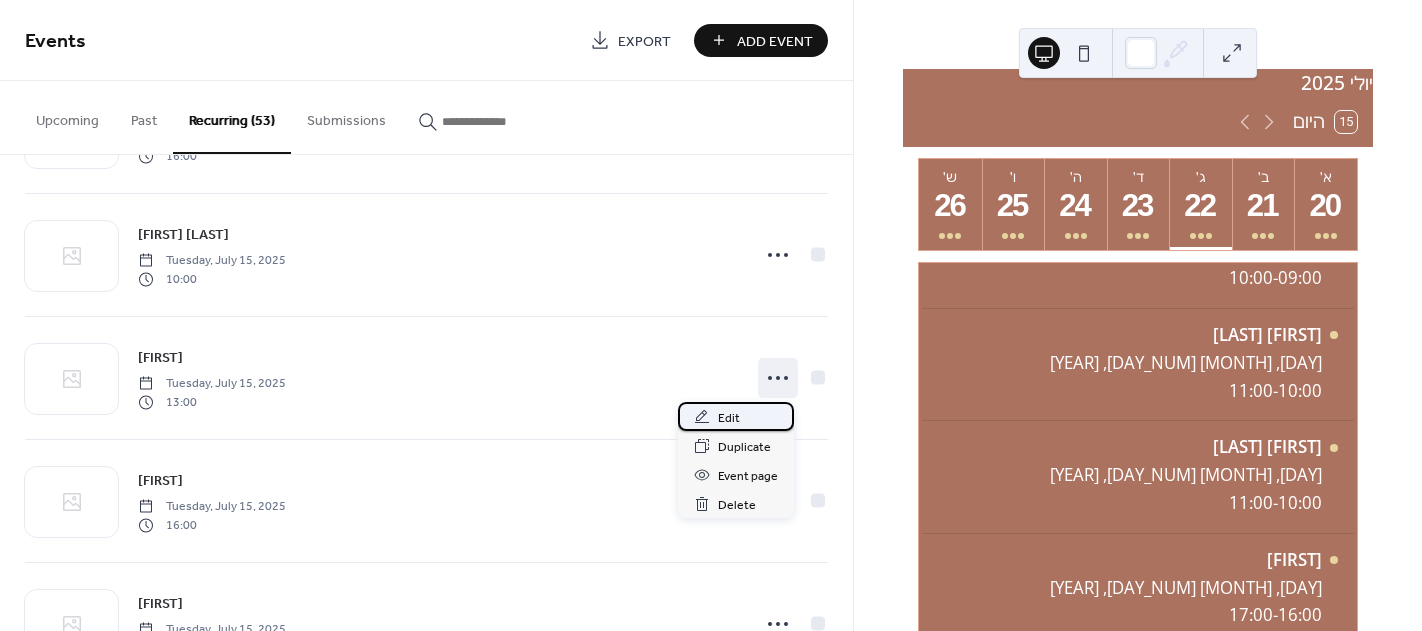 click on "Edit" at bounding box center [729, 418] 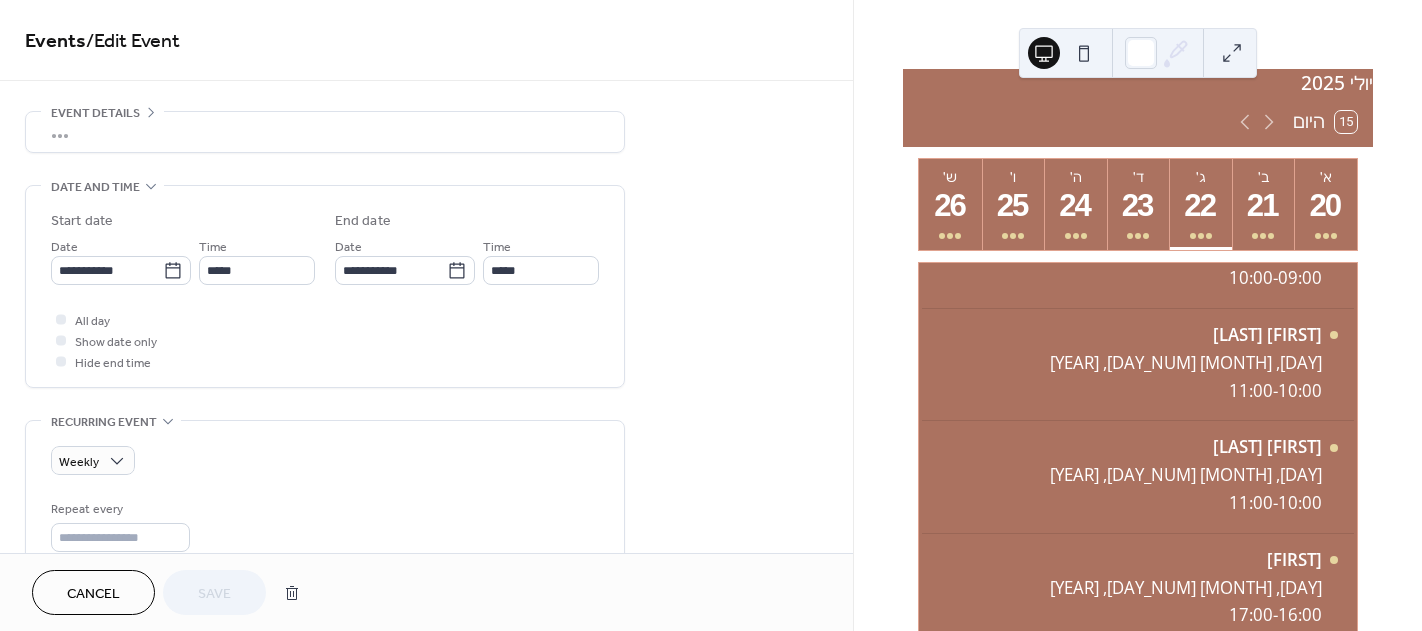 scroll, scrollTop: 63, scrollLeft: 0, axis: vertical 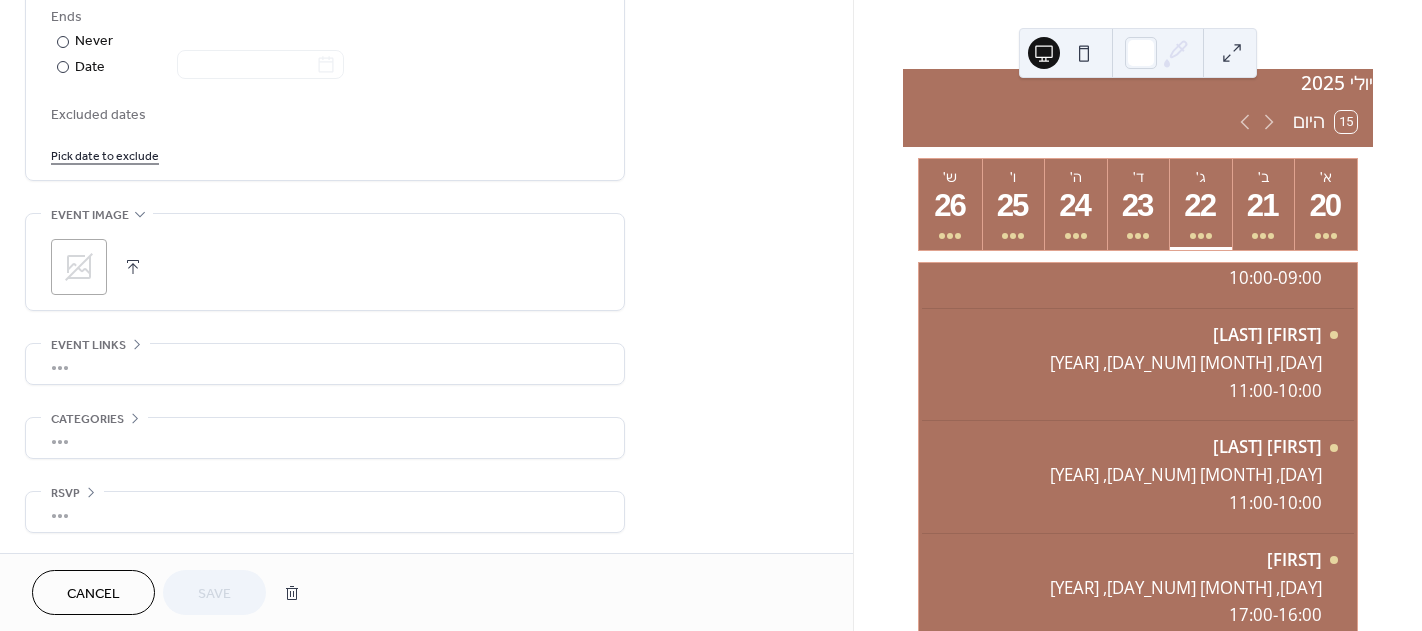 click on "Cancel" at bounding box center (93, 594) 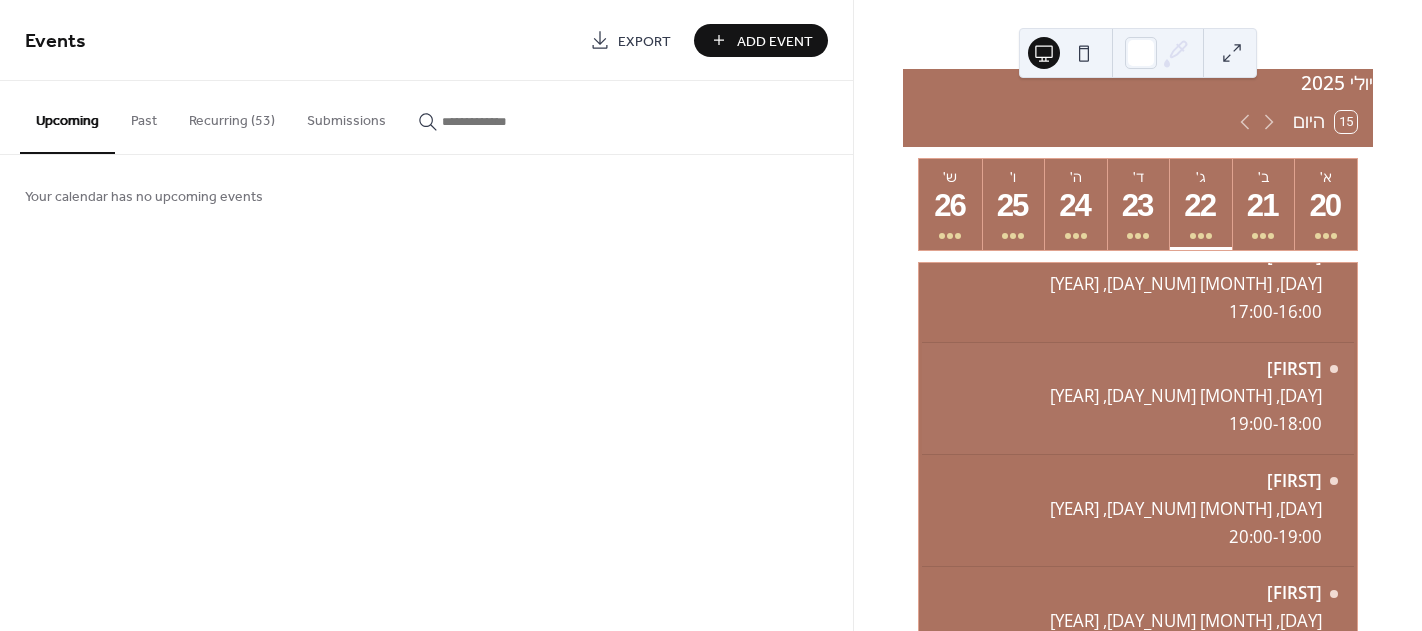 scroll, scrollTop: 731, scrollLeft: 0, axis: vertical 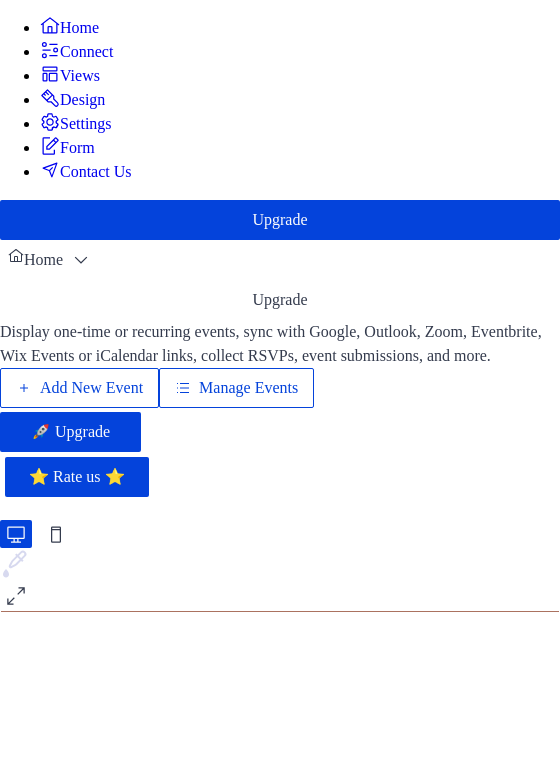 click on "Manage Events" at bounding box center [236, 388] 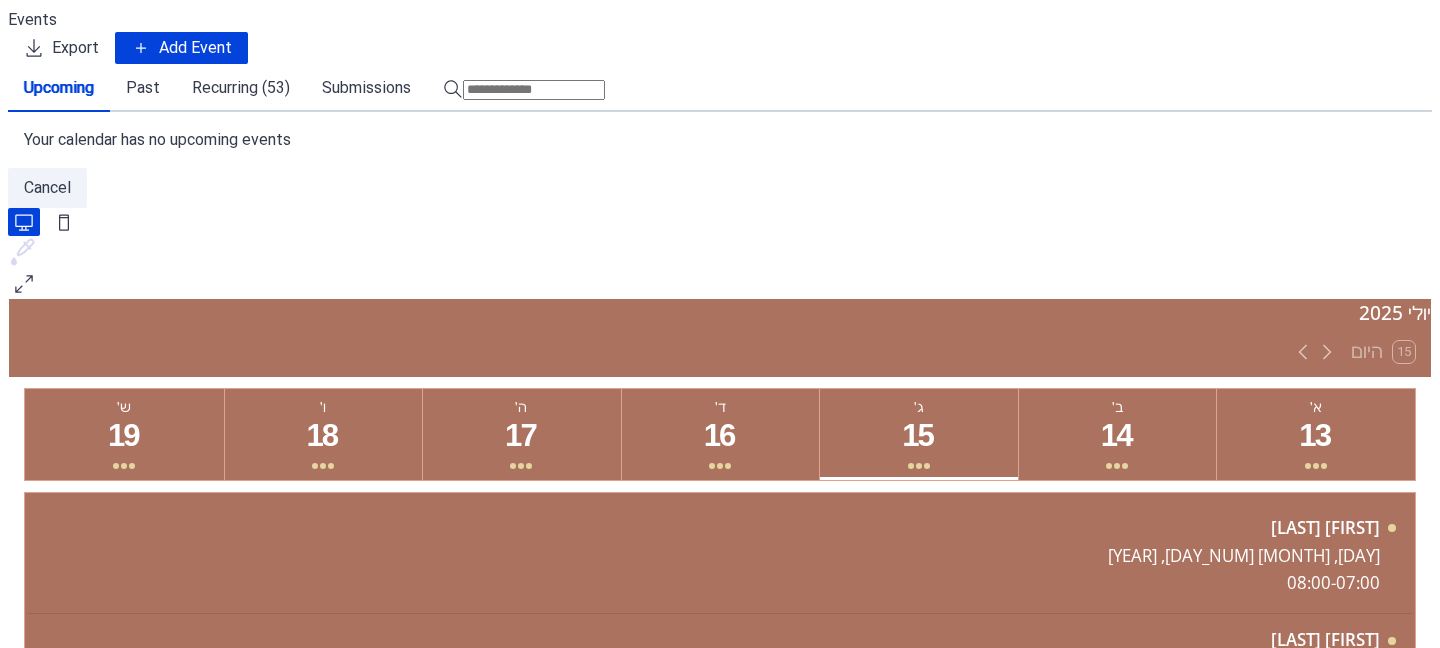 scroll, scrollTop: 0, scrollLeft: 0, axis: both 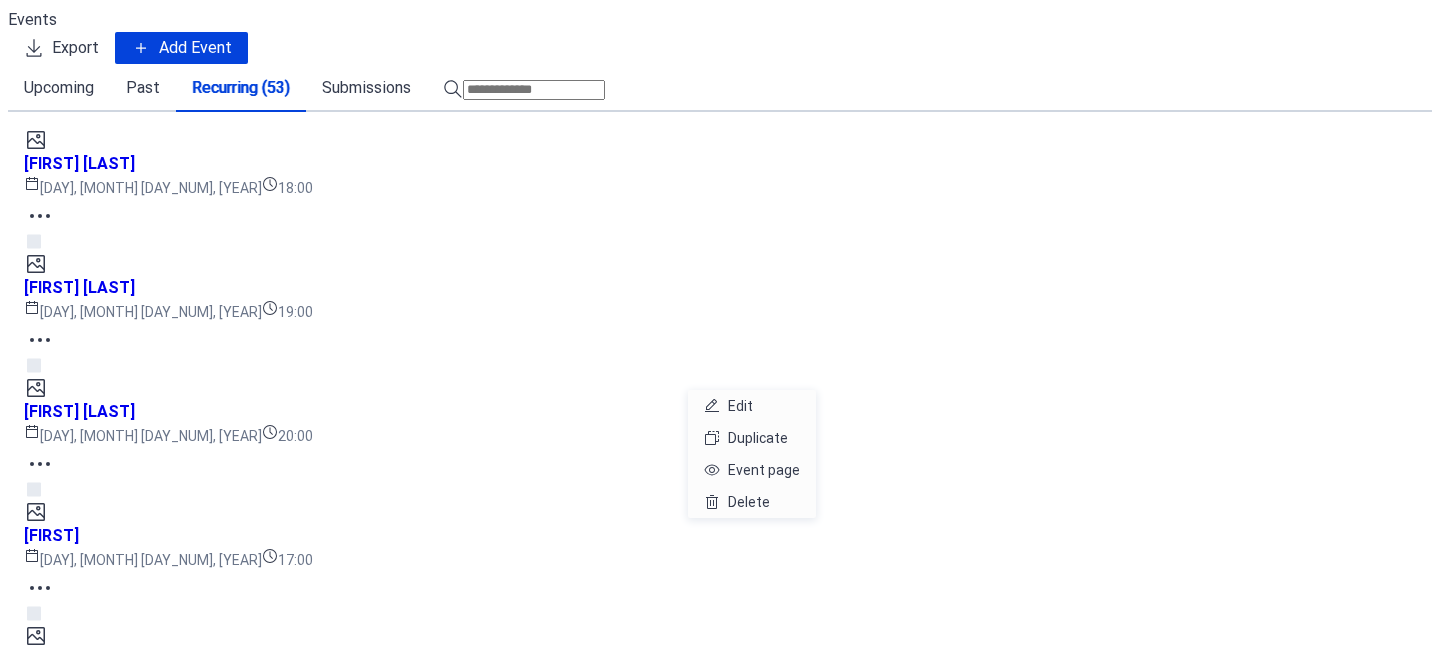 click 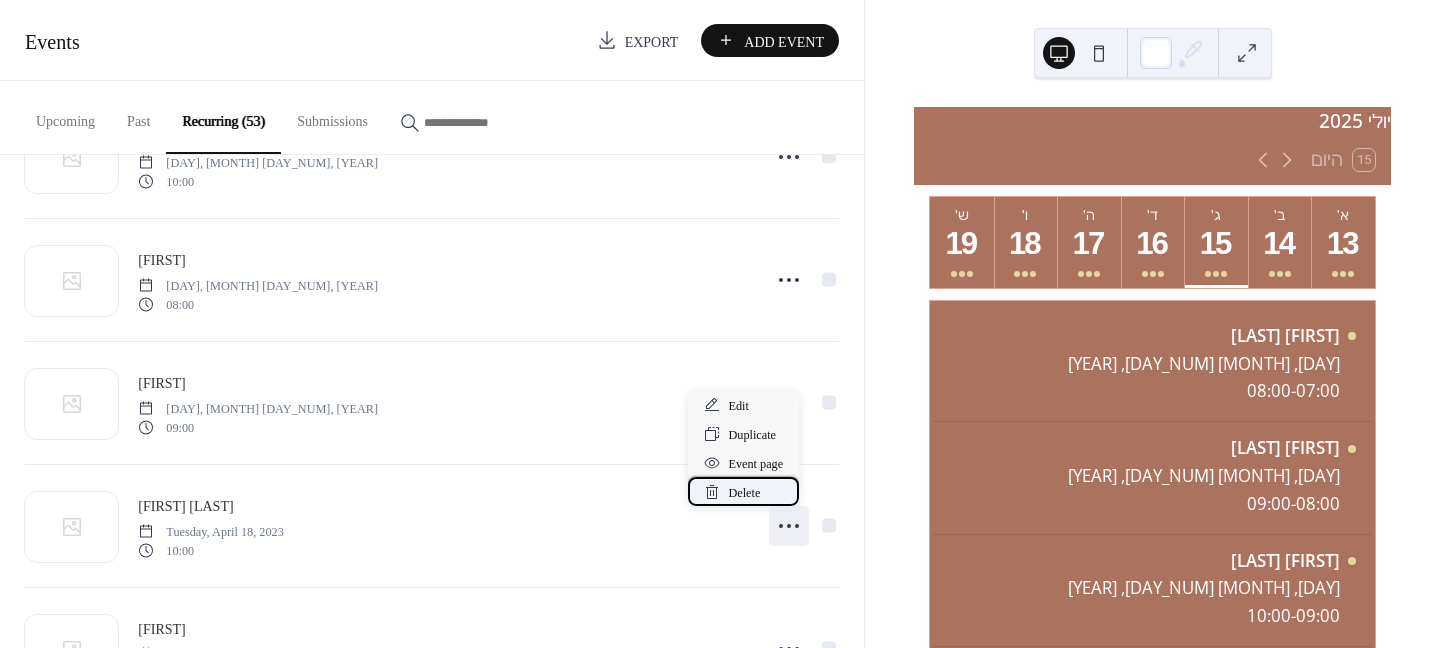 click on "Delete" at bounding box center [744, 493] 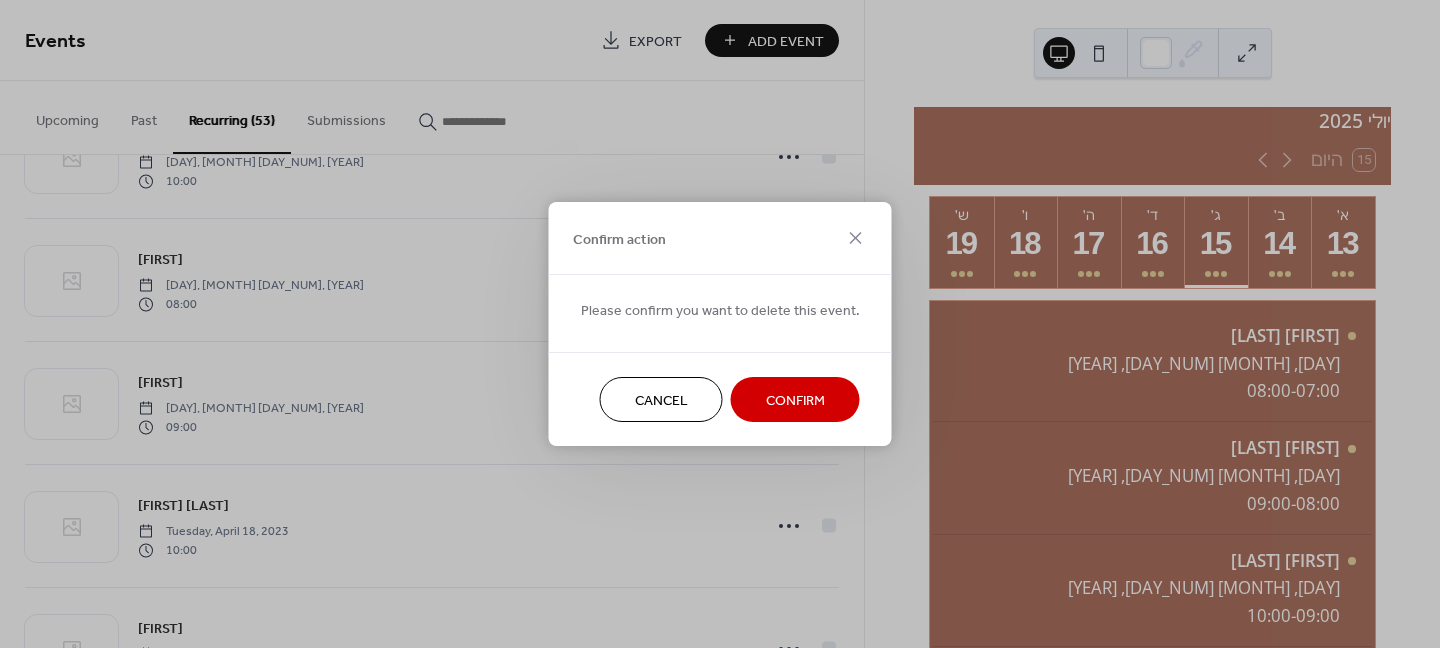 click on "Confirm" at bounding box center [795, 401] 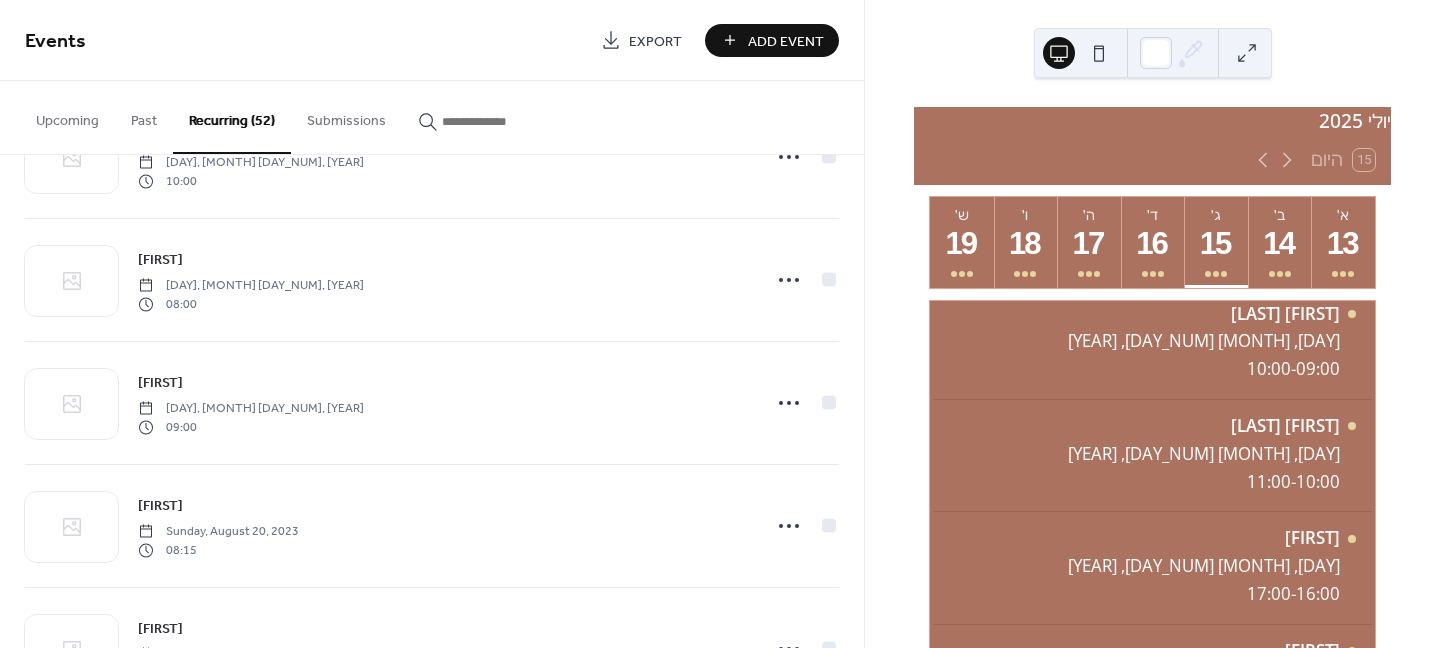 scroll, scrollTop: 200, scrollLeft: 0, axis: vertical 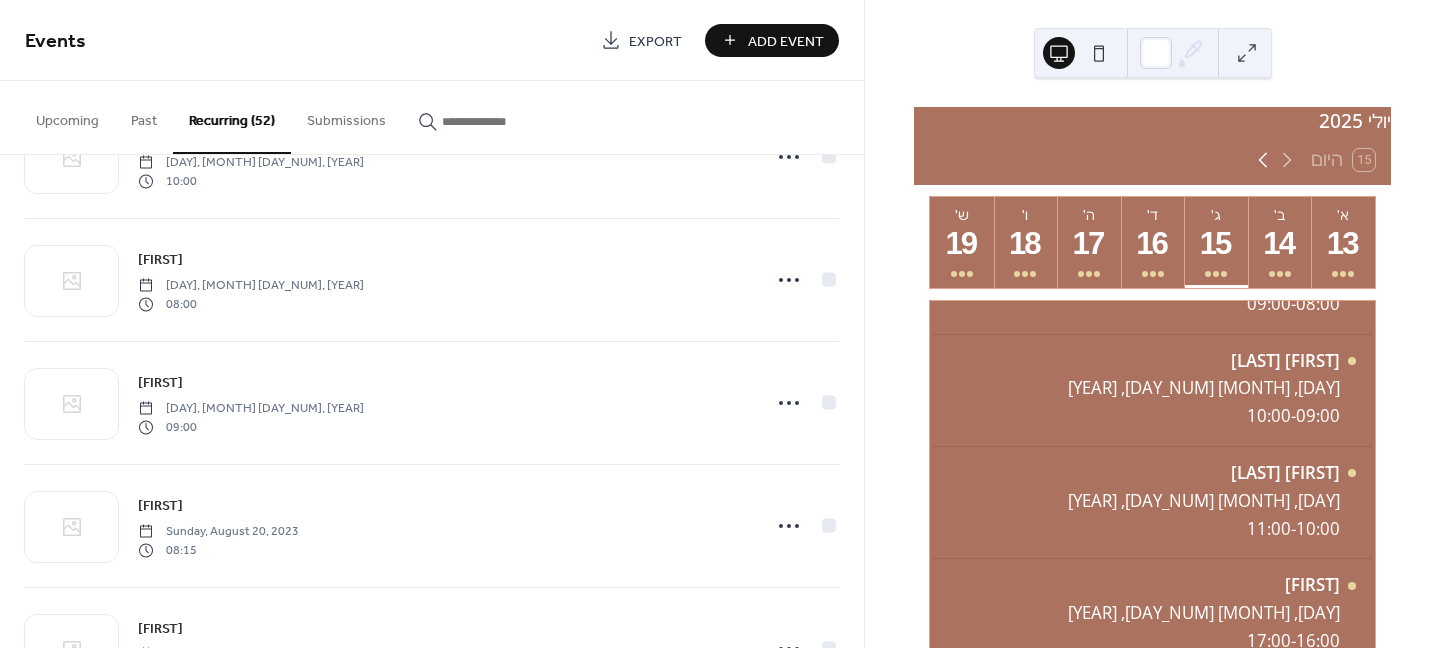 click 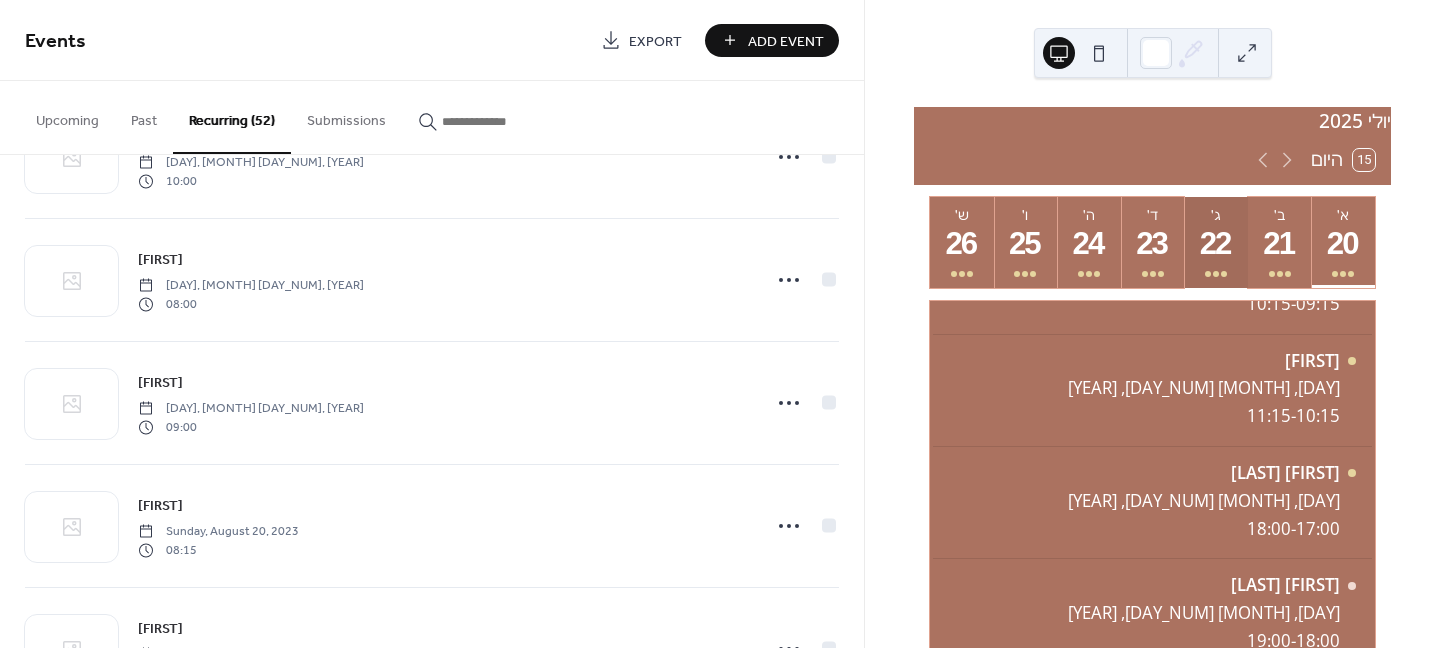 click at bounding box center [1216, 274] 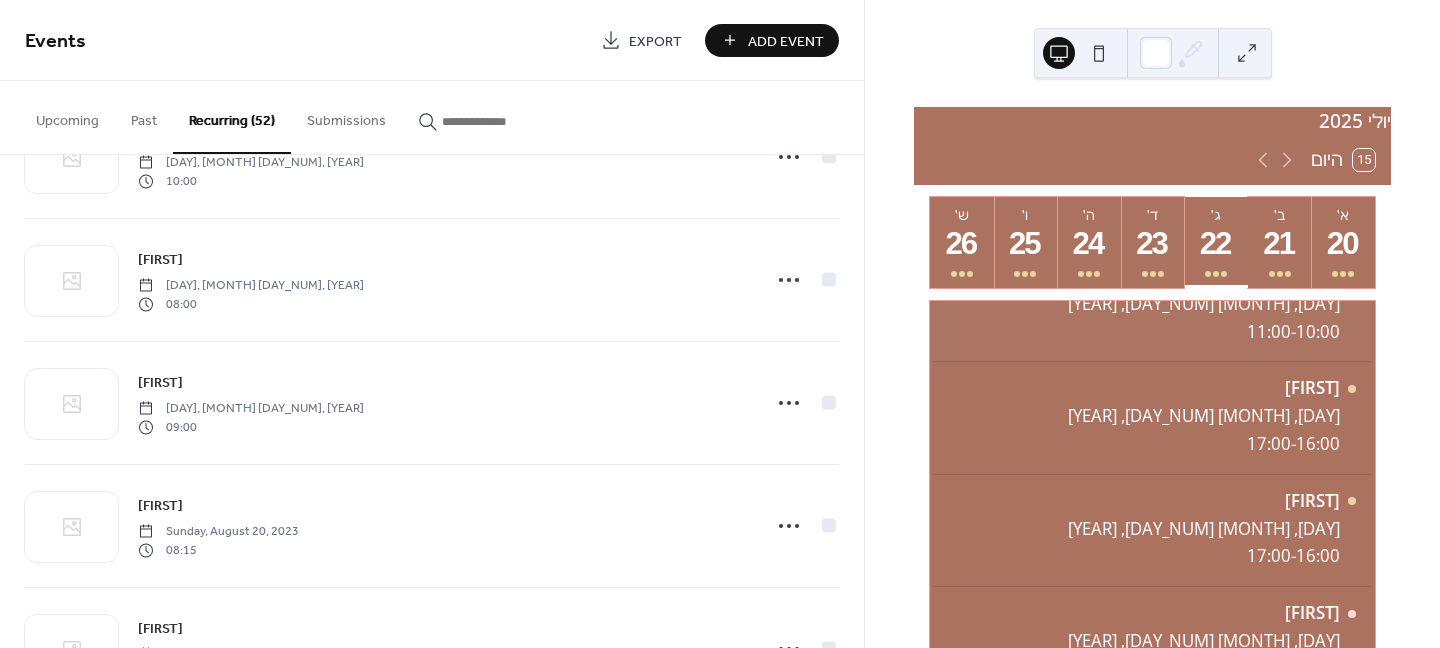 scroll, scrollTop: 400, scrollLeft: 0, axis: vertical 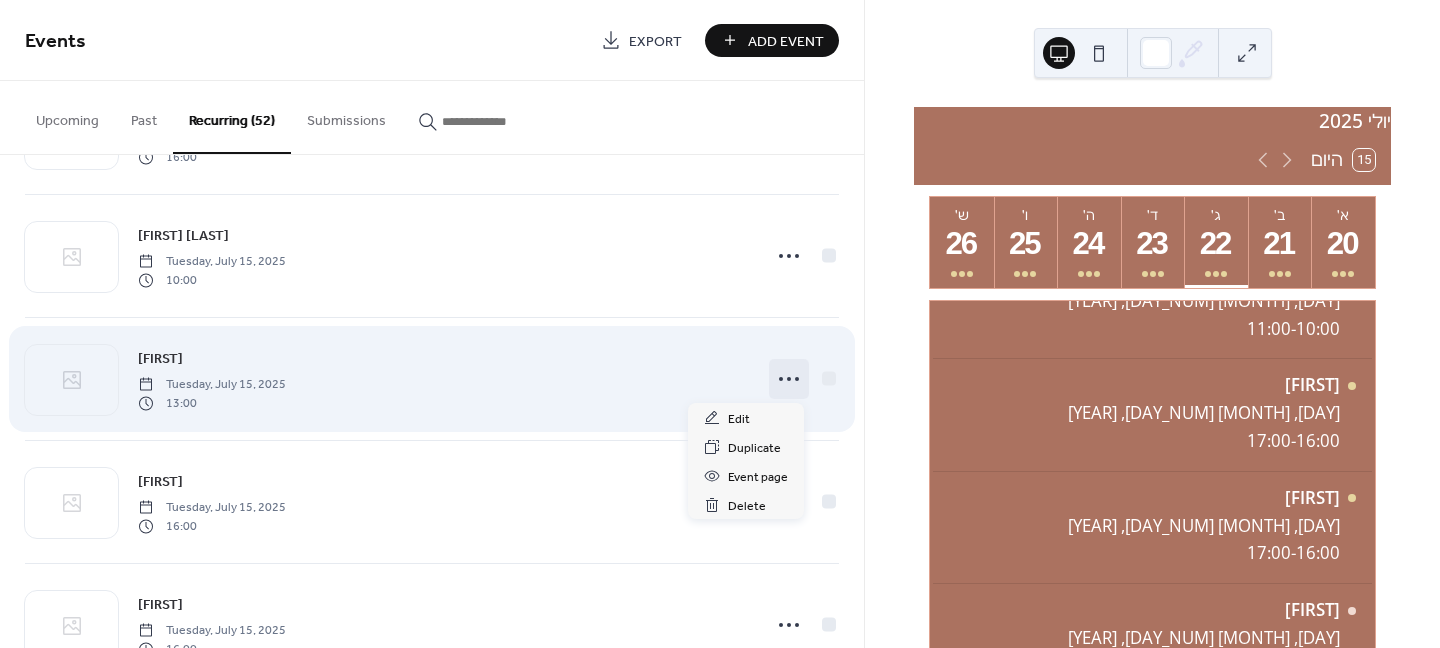 click 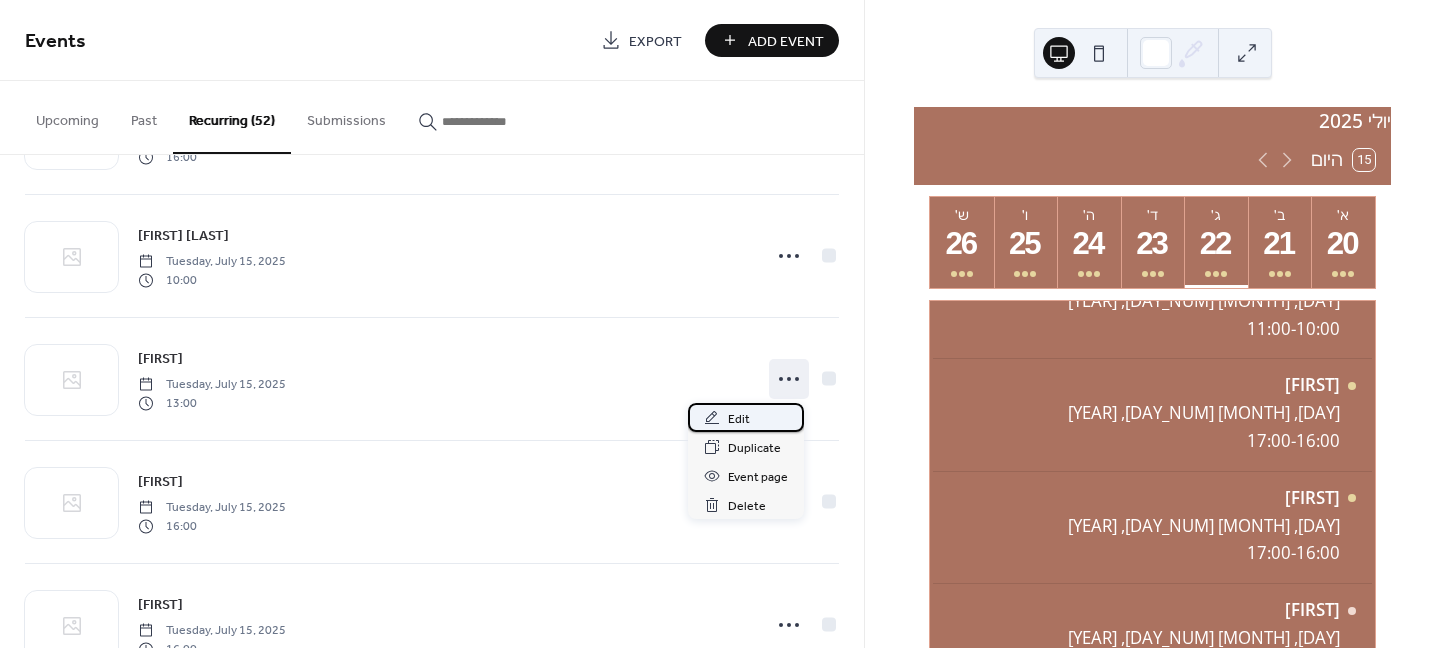 click 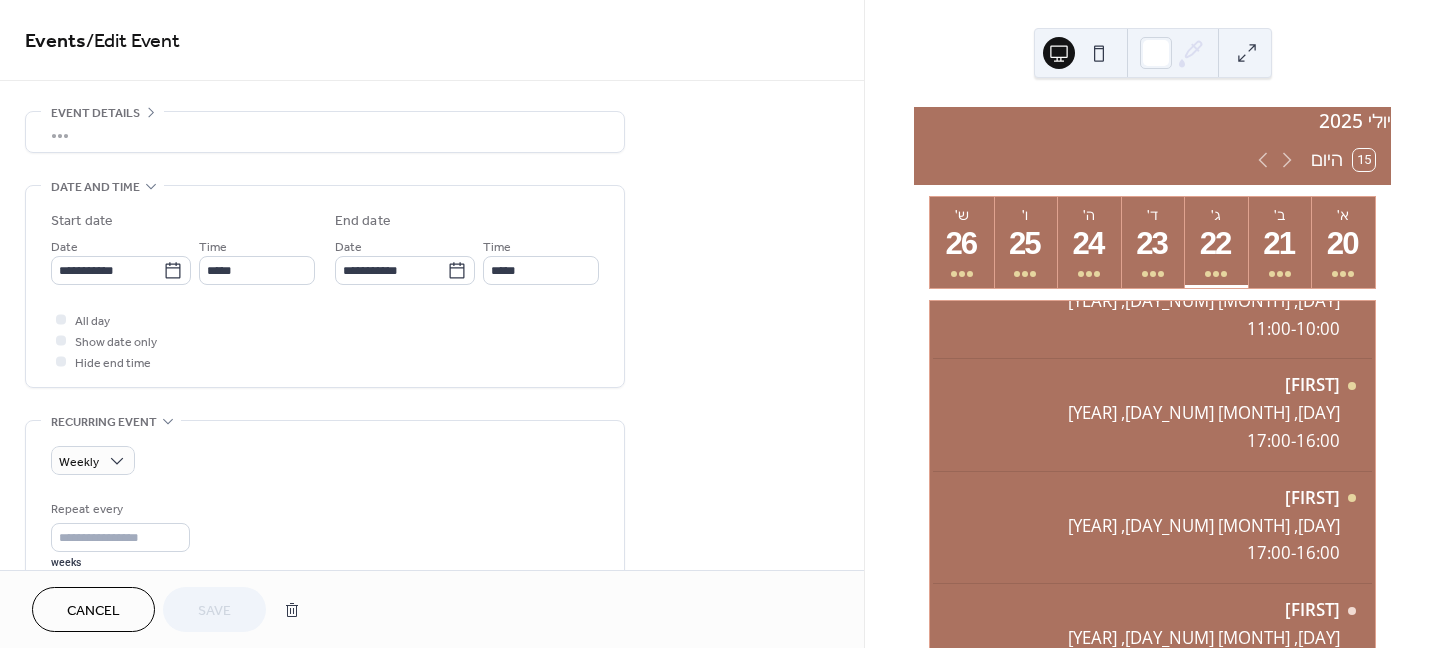 scroll, scrollTop: 63, scrollLeft: 0, axis: vertical 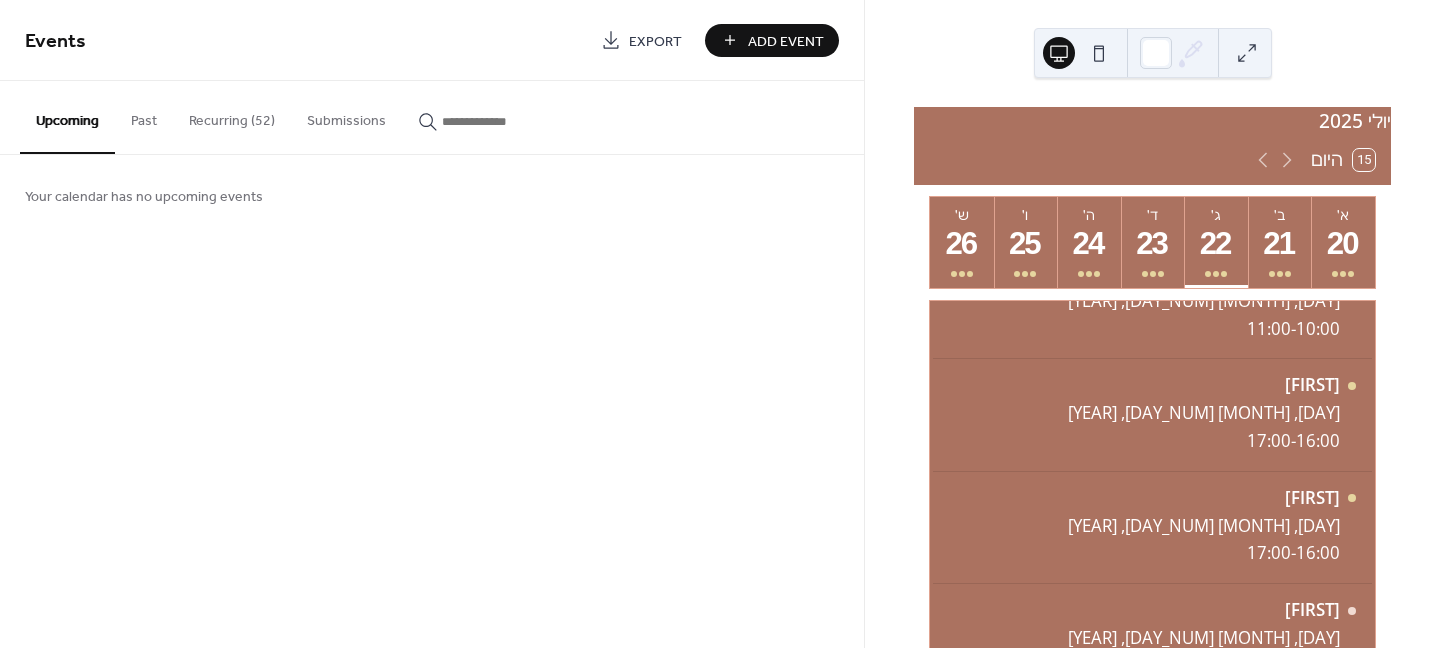 click on "Recurring (52)" at bounding box center [232, 116] 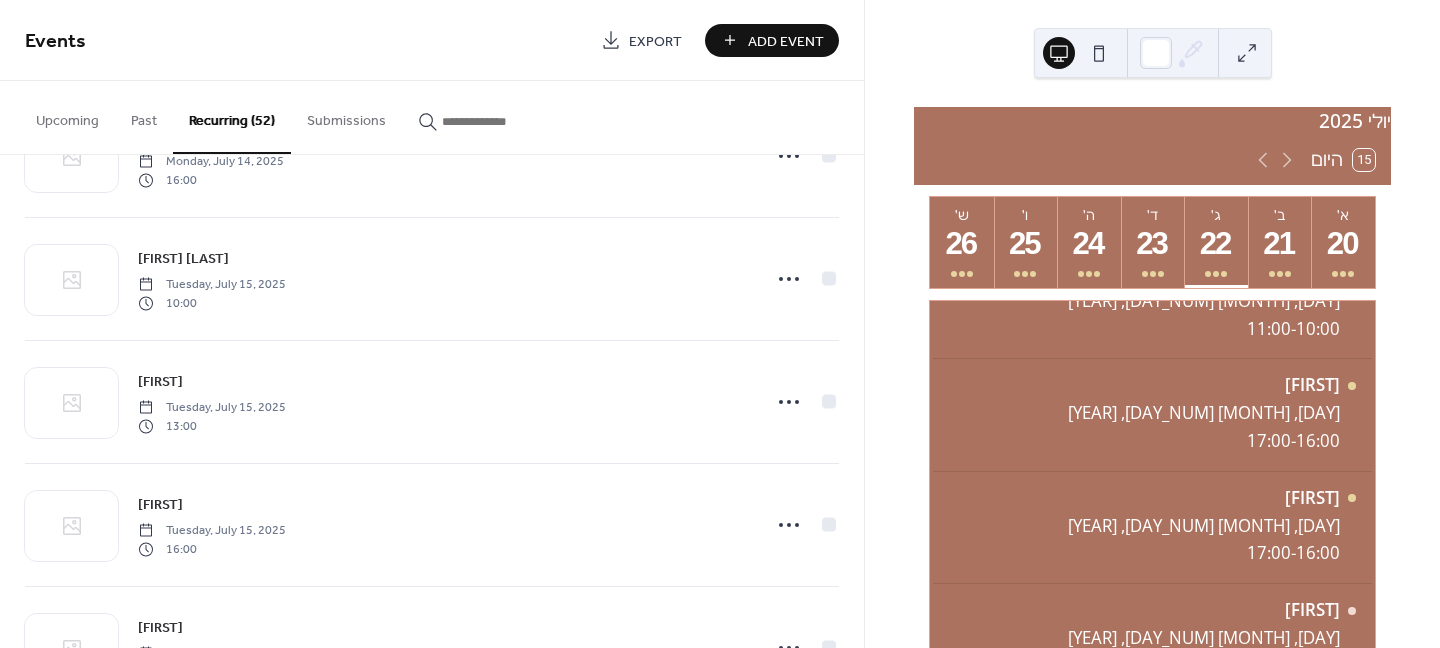scroll, scrollTop: 5286, scrollLeft: 0, axis: vertical 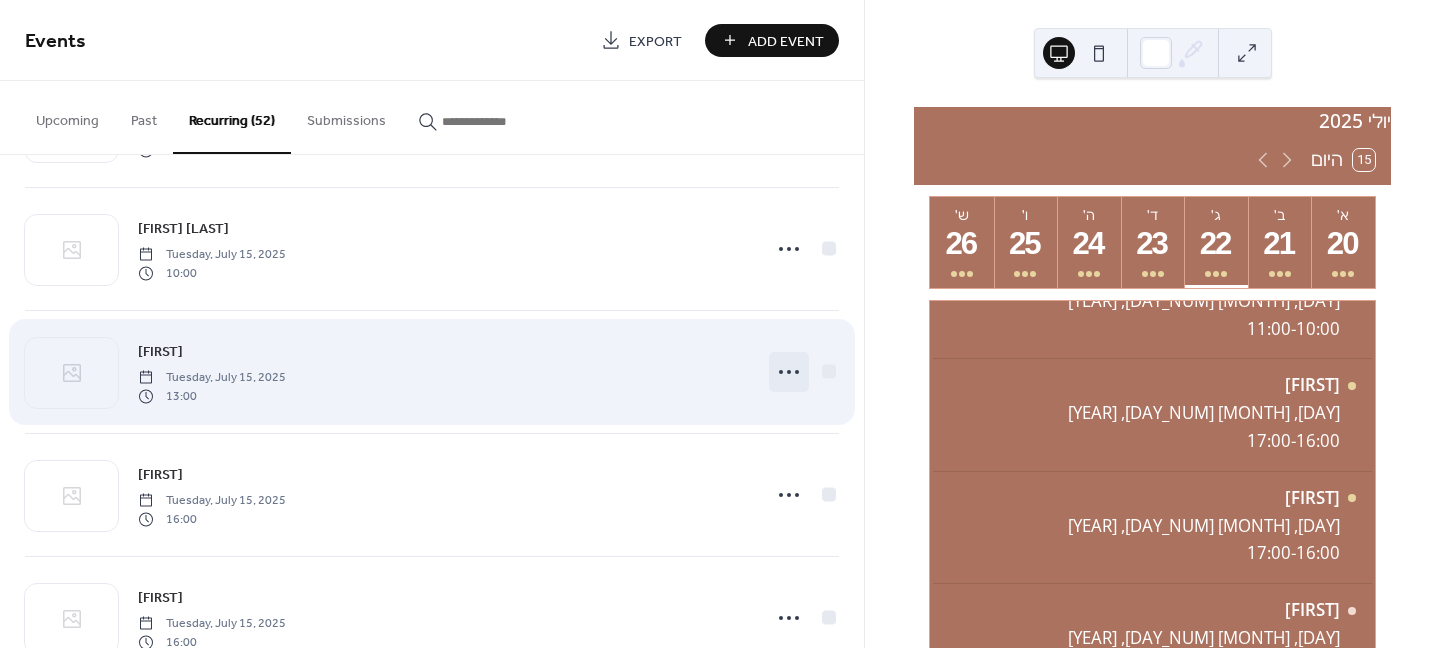 click 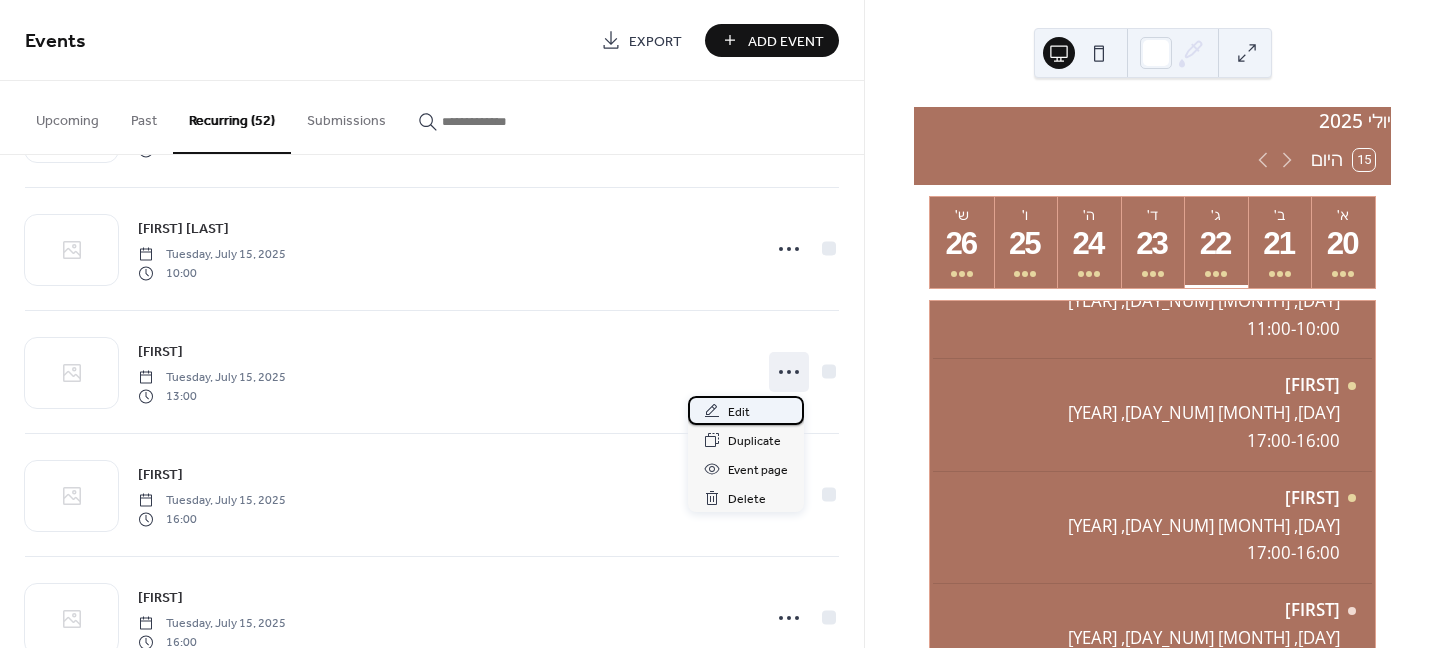 click 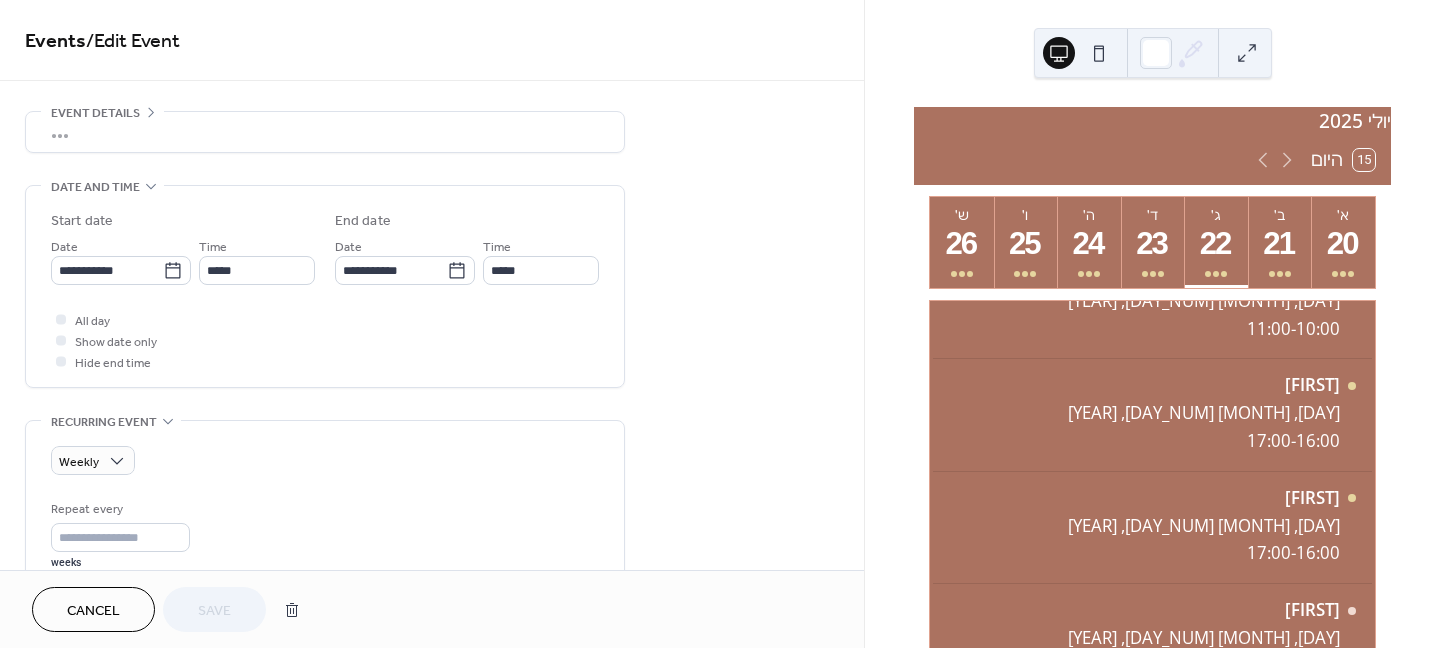 scroll, scrollTop: 63, scrollLeft: 0, axis: vertical 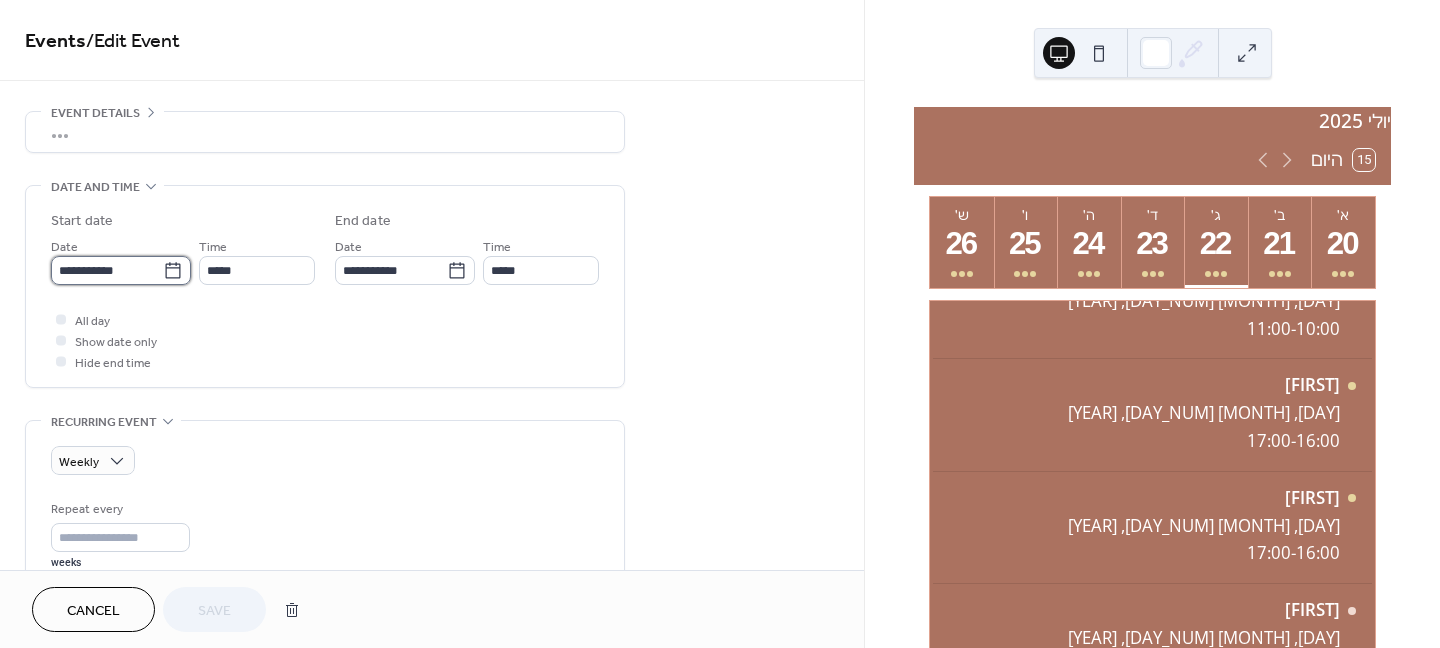 click on "**********" at bounding box center (107, 270) 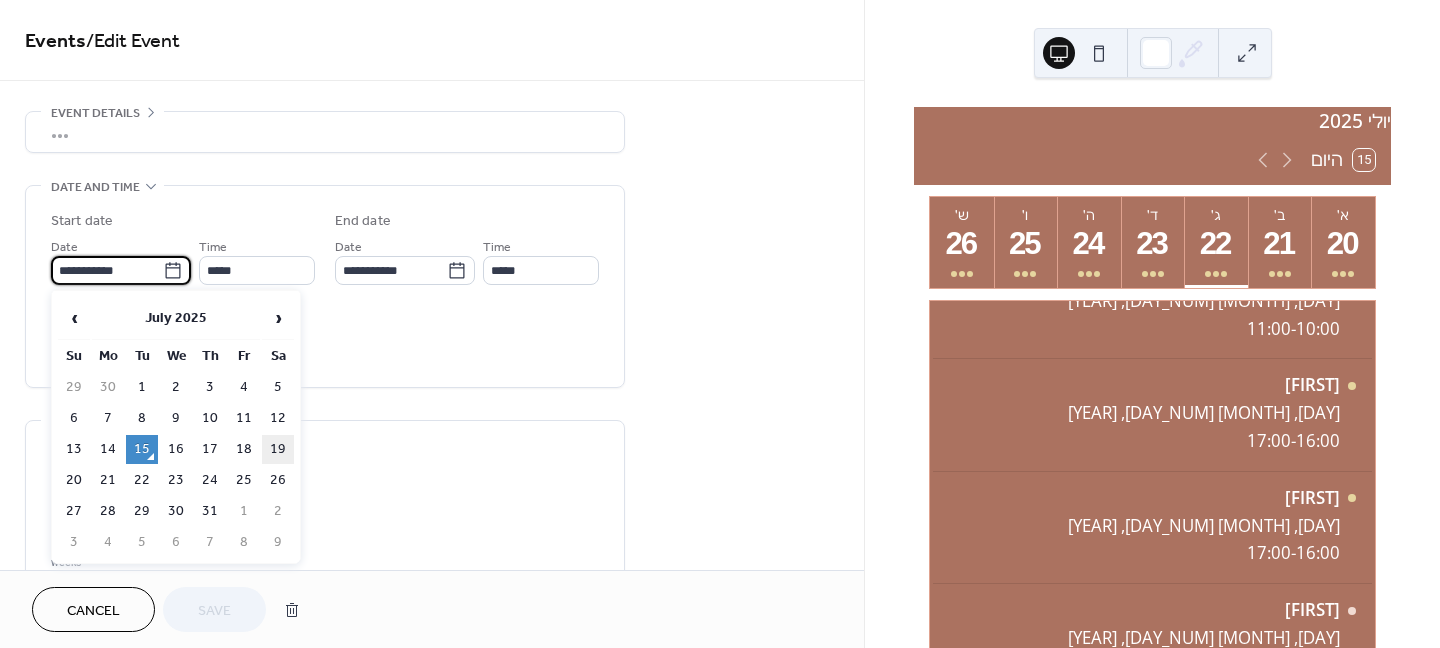 click on "19" at bounding box center (278, 449) 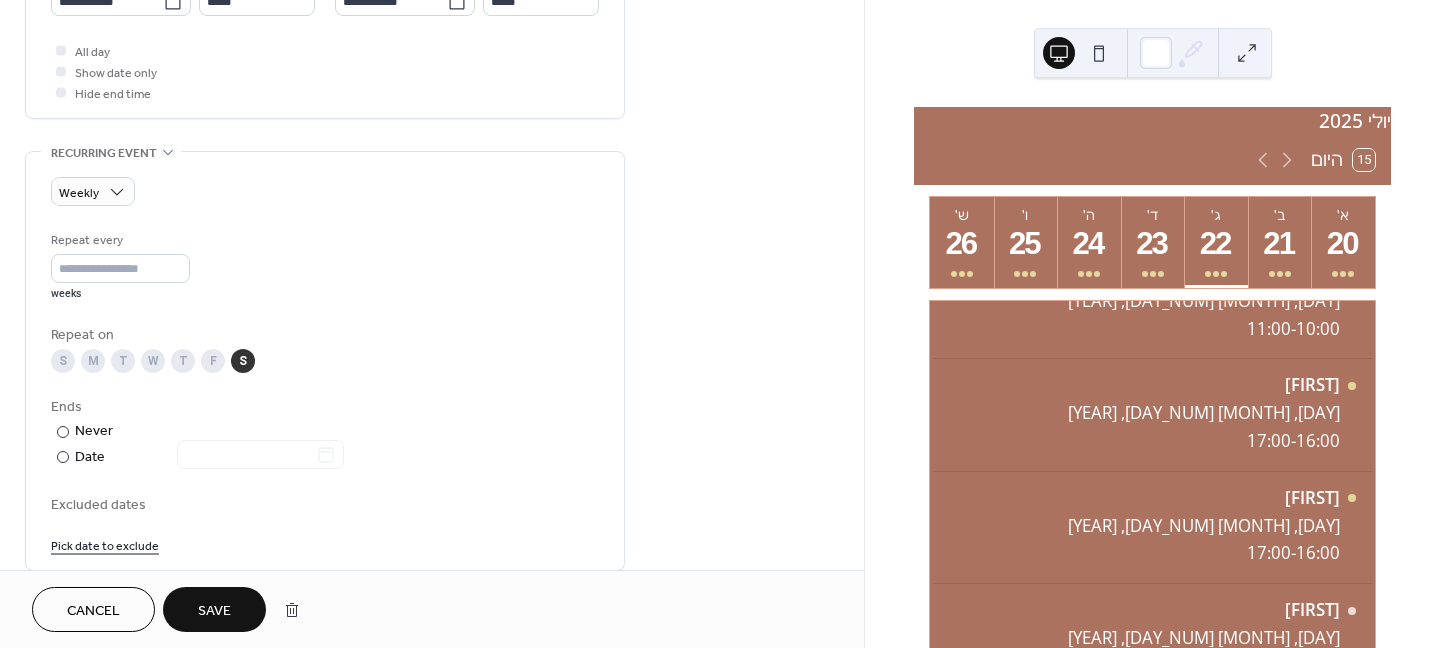 scroll, scrollTop: 300, scrollLeft: 0, axis: vertical 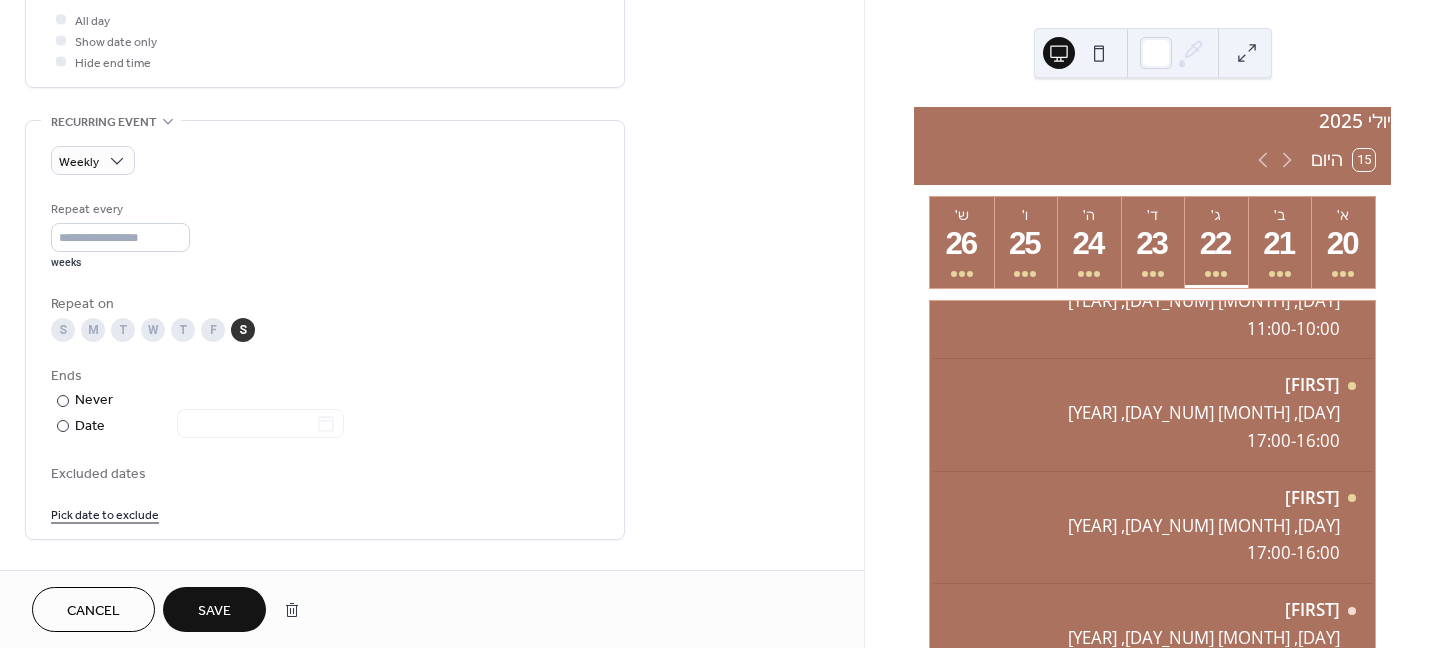 click on "Save" at bounding box center [214, 609] 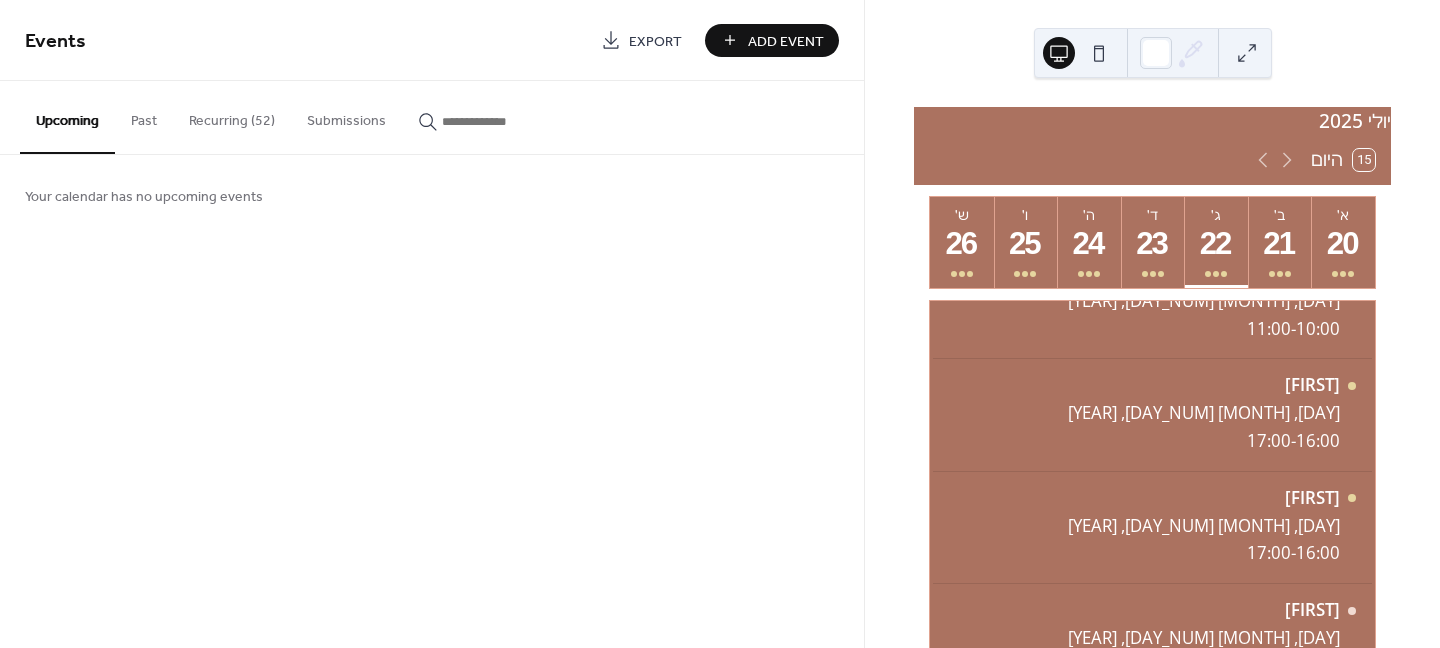 click on "Recurring (52)" at bounding box center (232, 116) 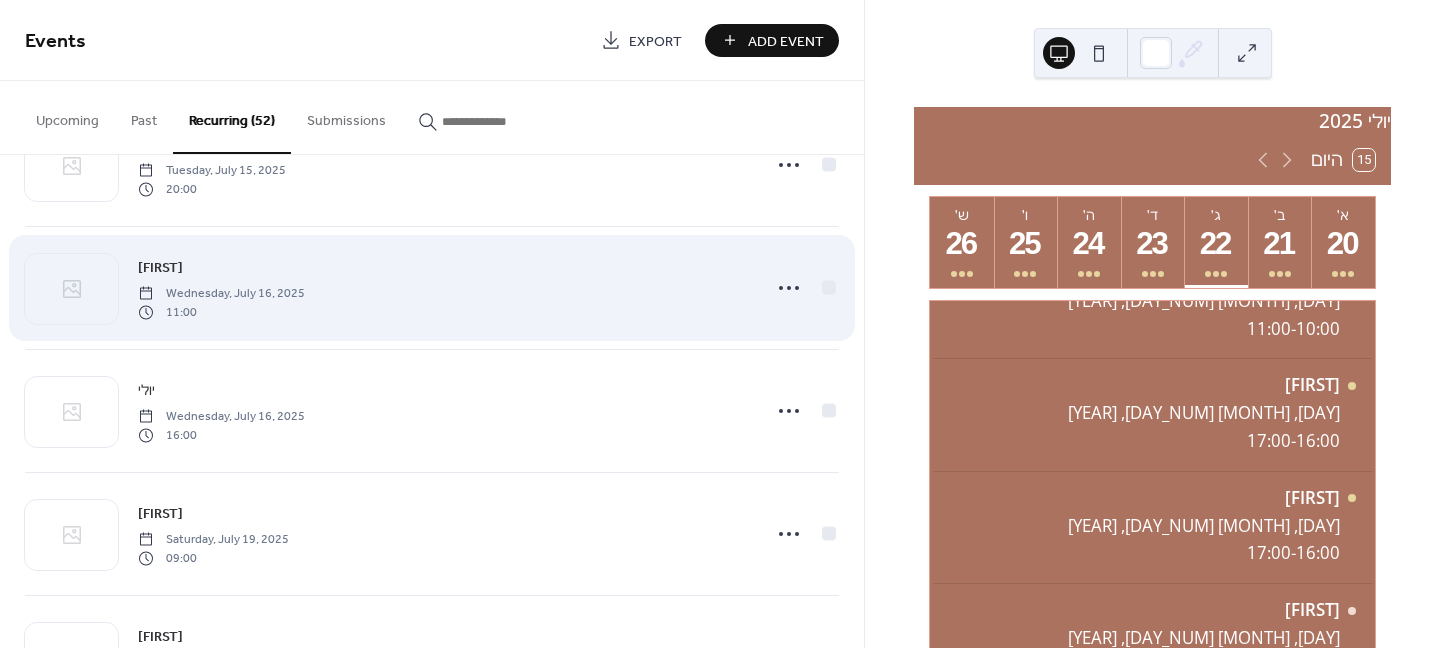 scroll, scrollTop: 5962, scrollLeft: 0, axis: vertical 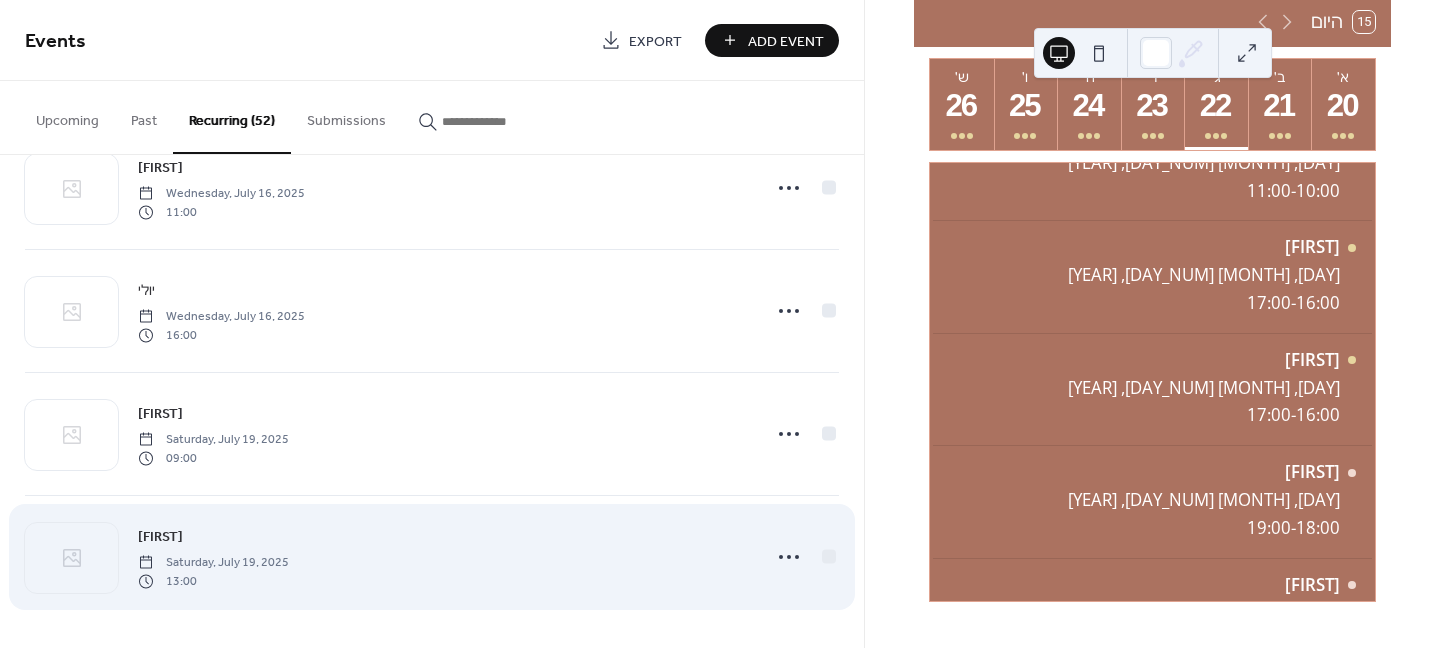 click on "נויה Saturday, July 19, 2025 13:00" at bounding box center (432, 557) 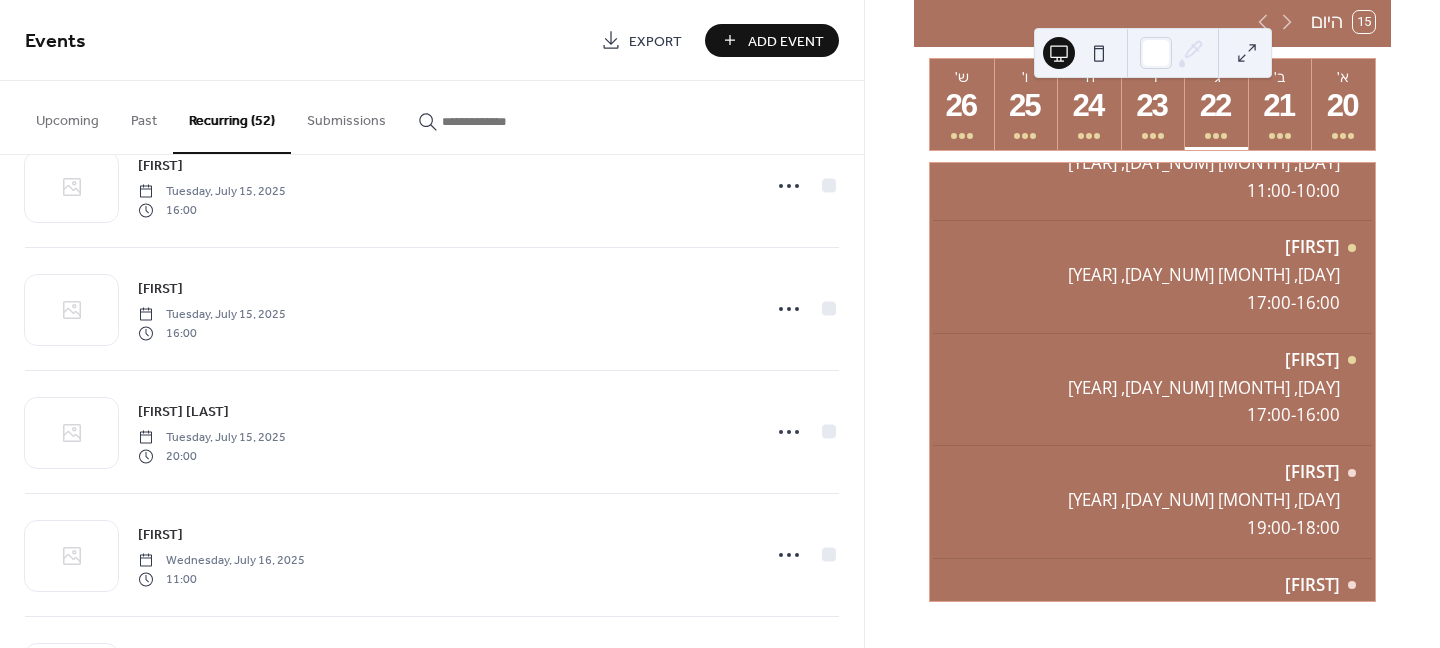 scroll, scrollTop: 5962, scrollLeft: 0, axis: vertical 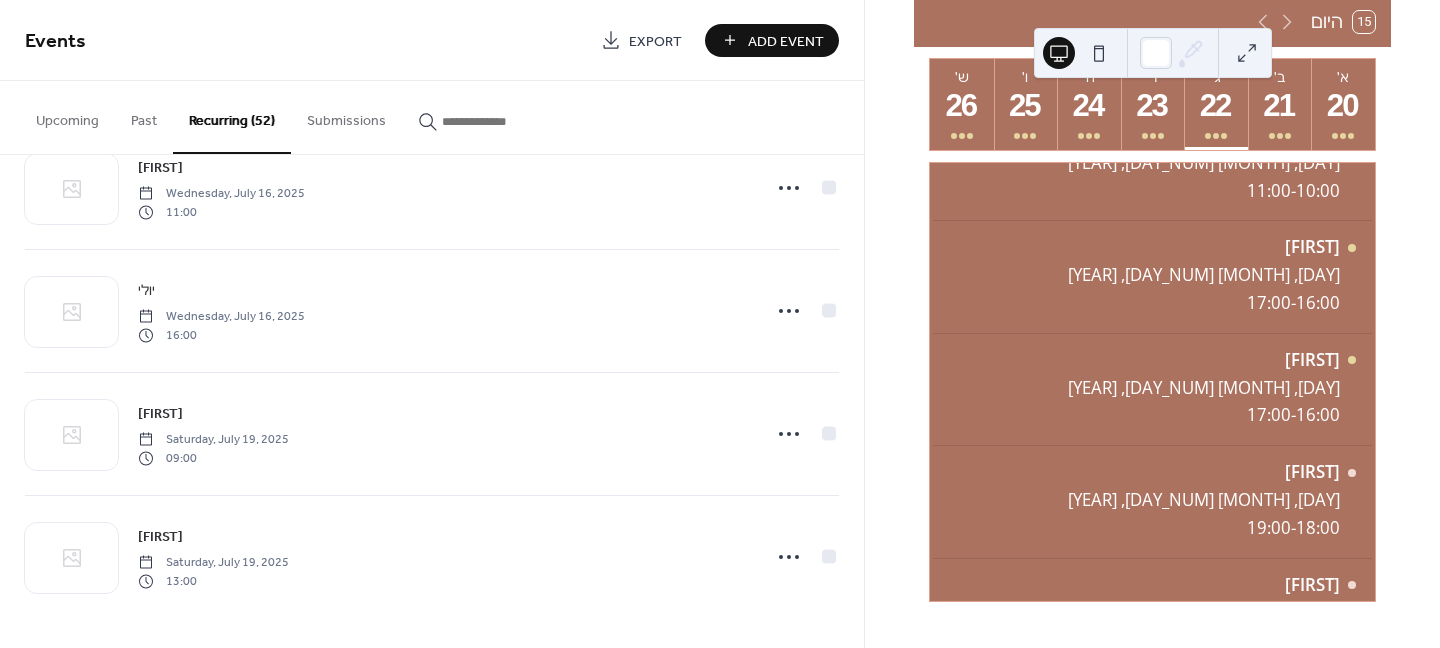 click on "Add Event" at bounding box center [786, 41] 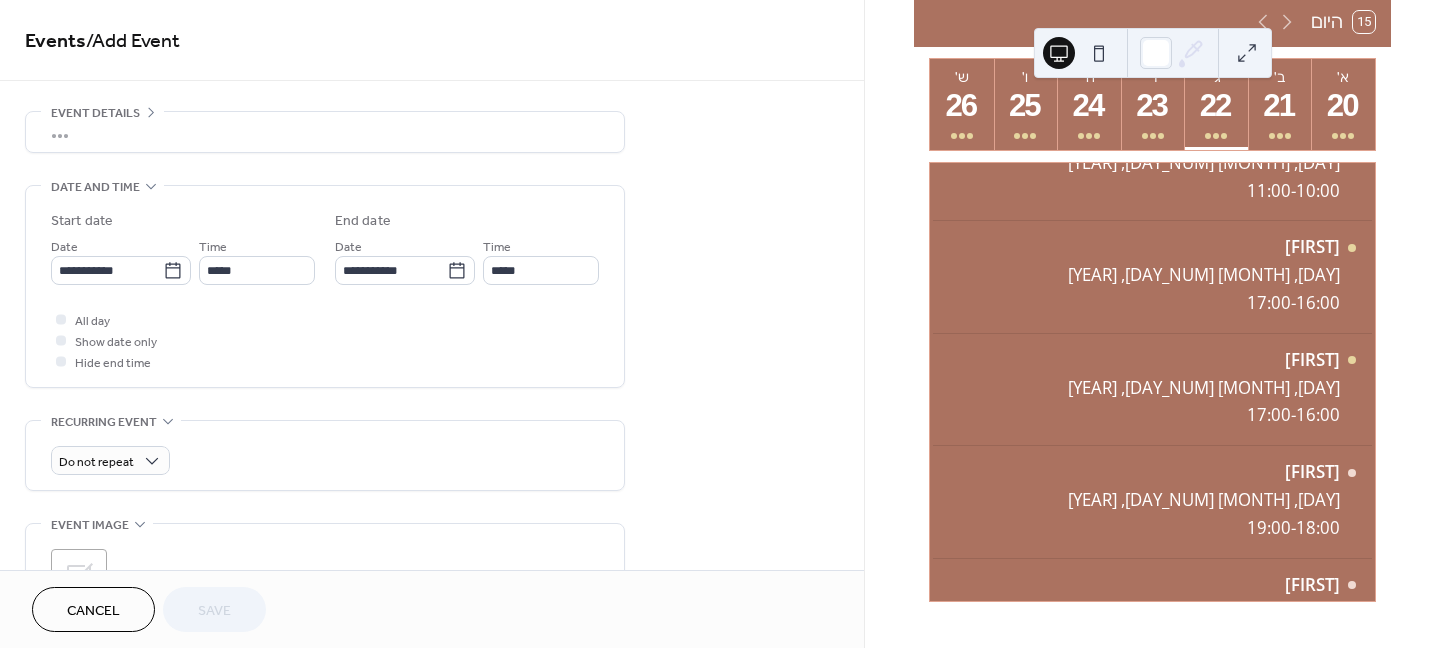 scroll, scrollTop: 63, scrollLeft: 0, axis: vertical 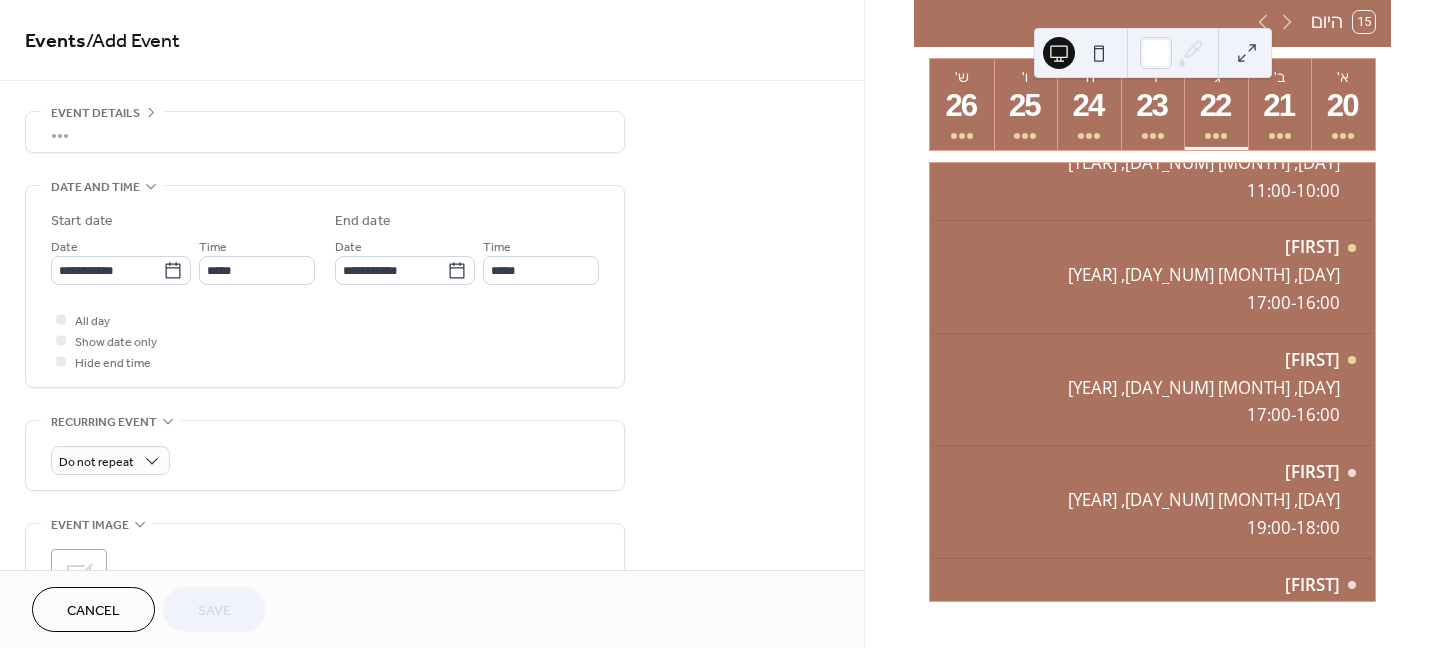 click on "•••" at bounding box center [325, 132] 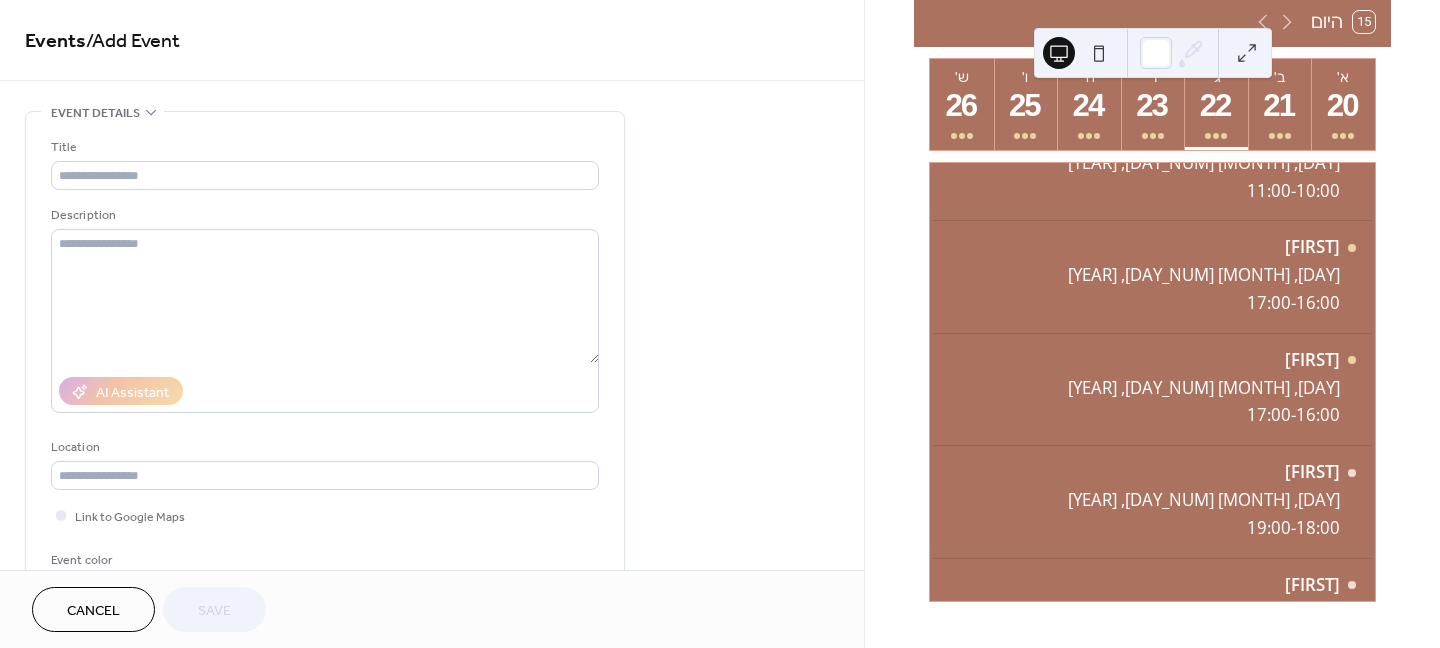 scroll, scrollTop: 0, scrollLeft: 0, axis: both 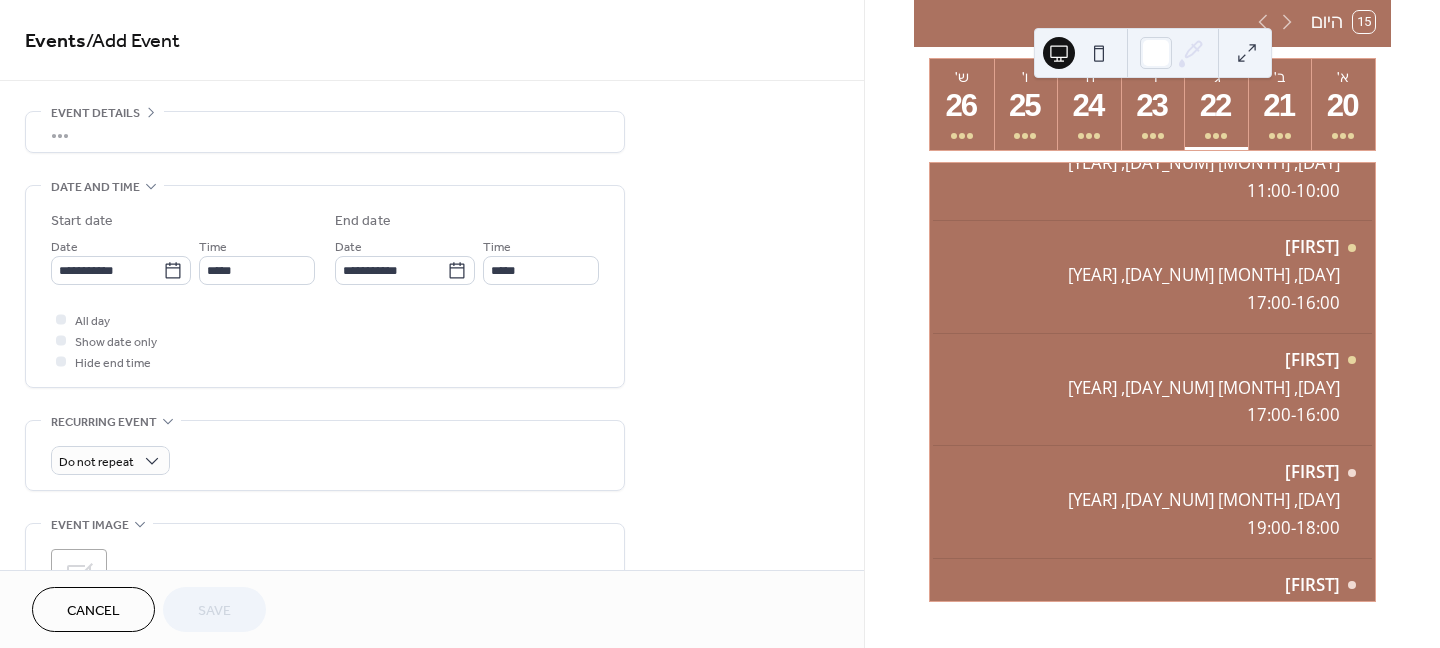 click on "•••" at bounding box center (325, 132) 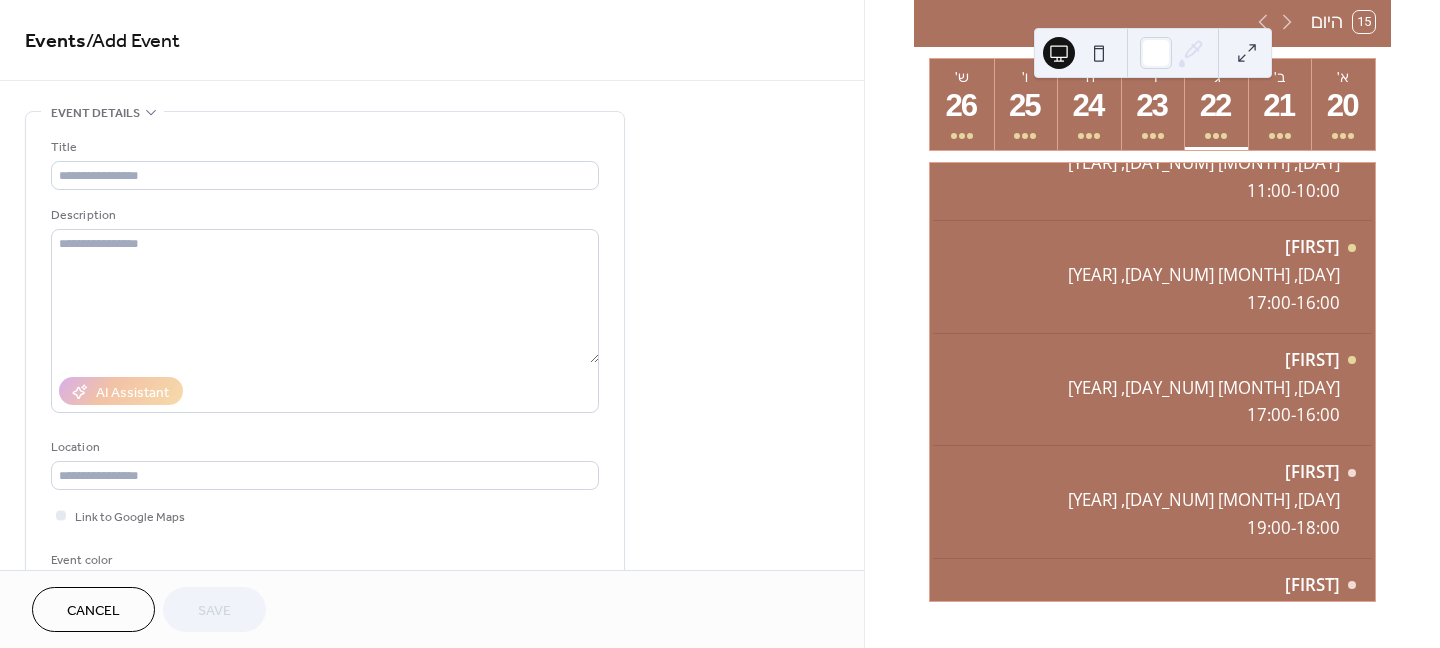 click on "Title" at bounding box center [323, 147] 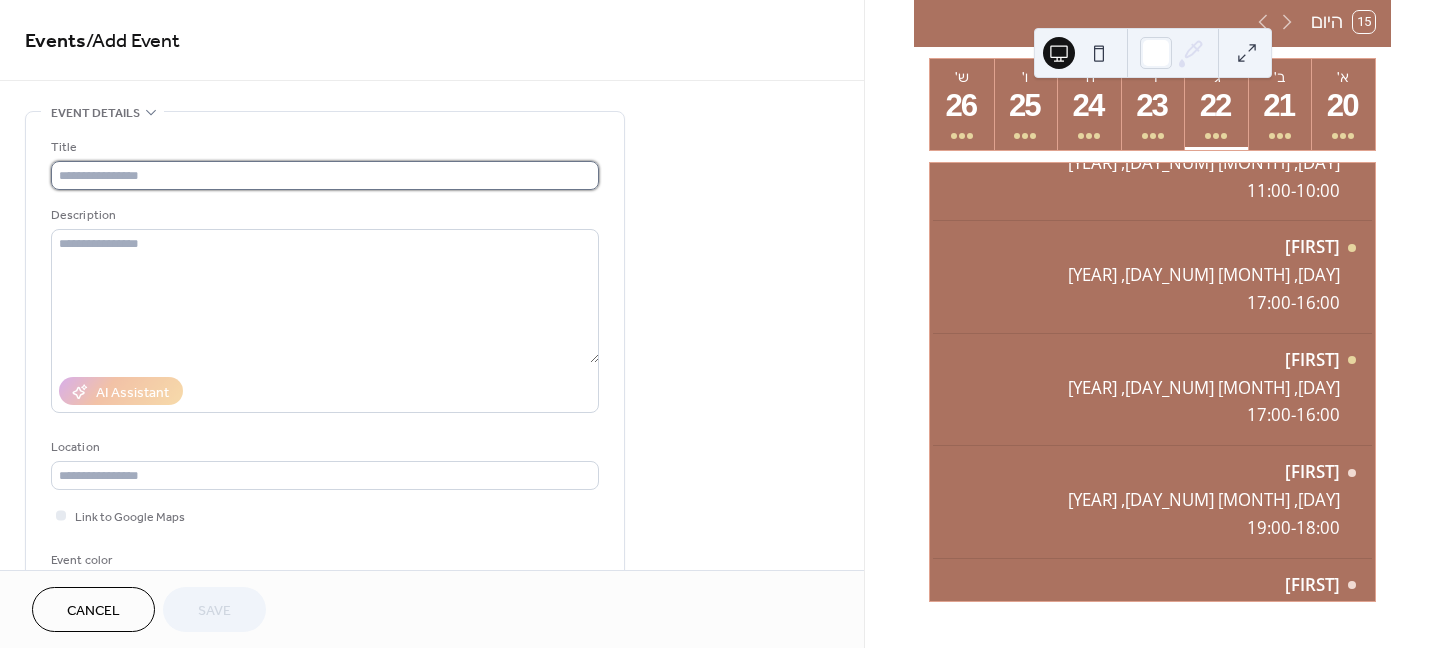 click at bounding box center [325, 175] 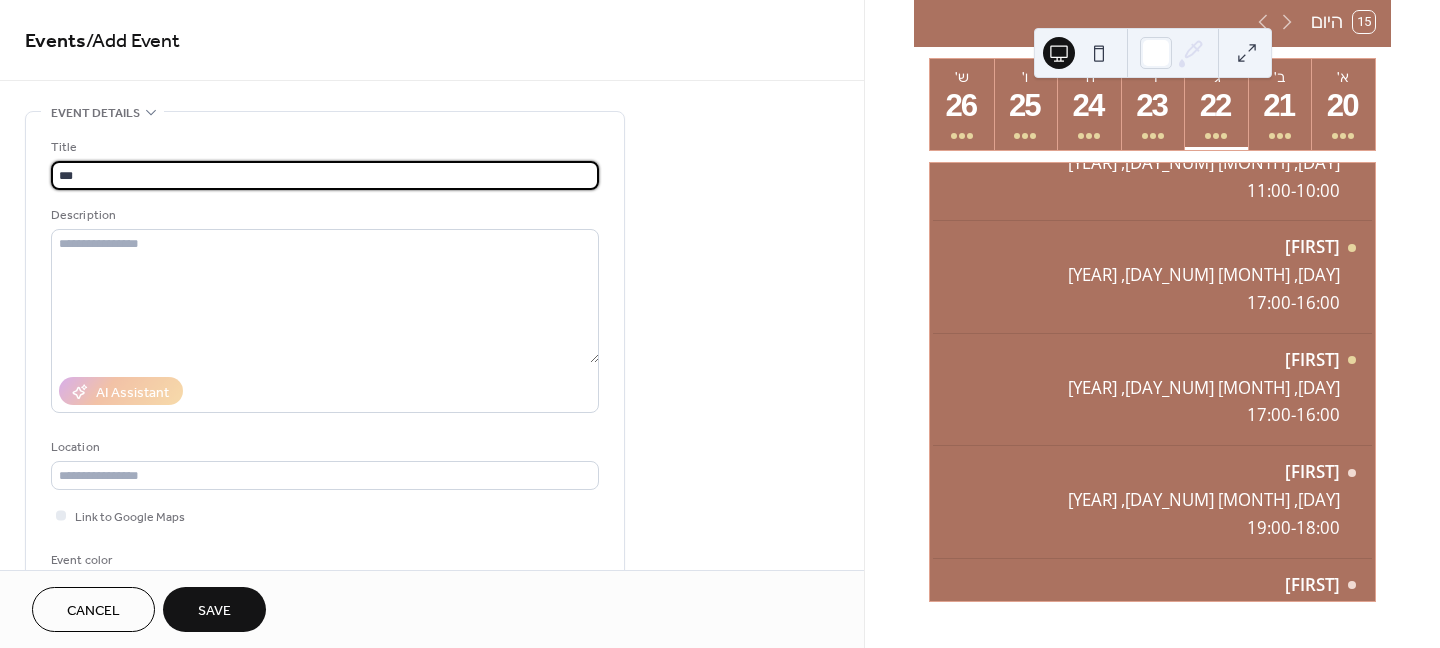 type on "***" 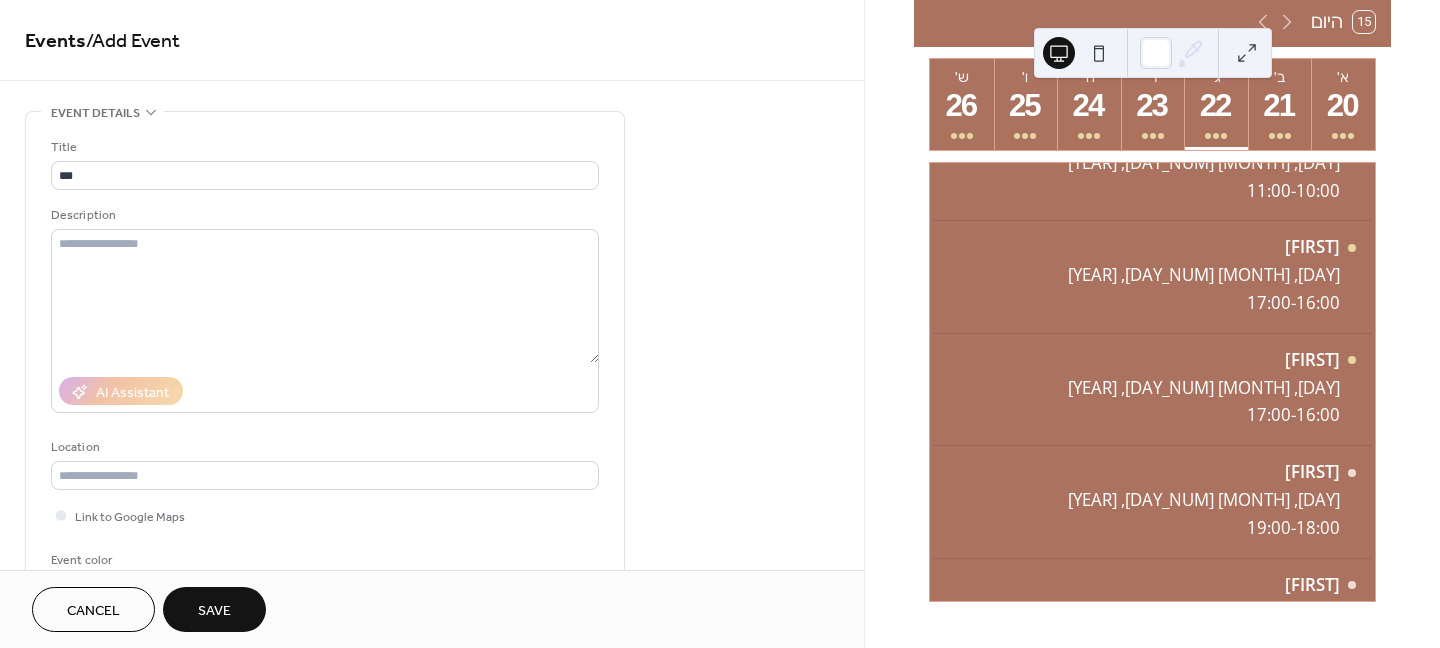click on "Event details" at bounding box center (95, 113) 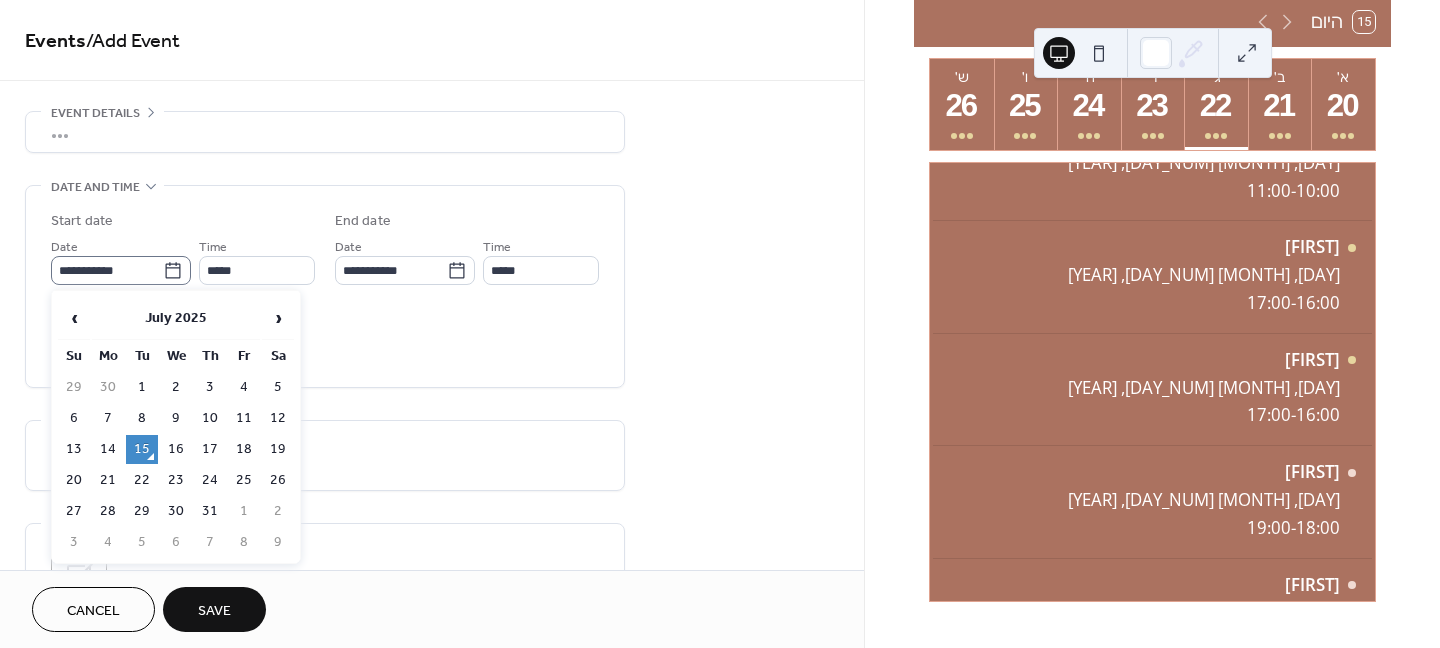 click 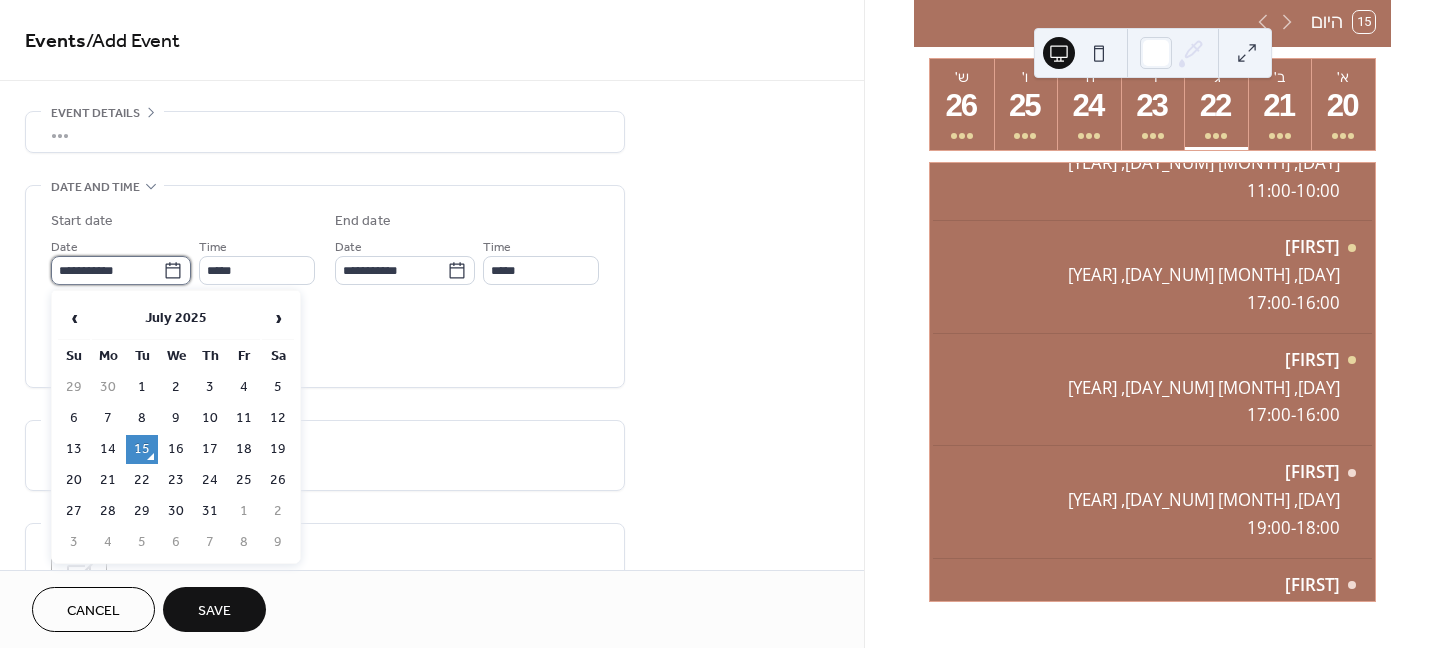 click on "**********" at bounding box center (107, 270) 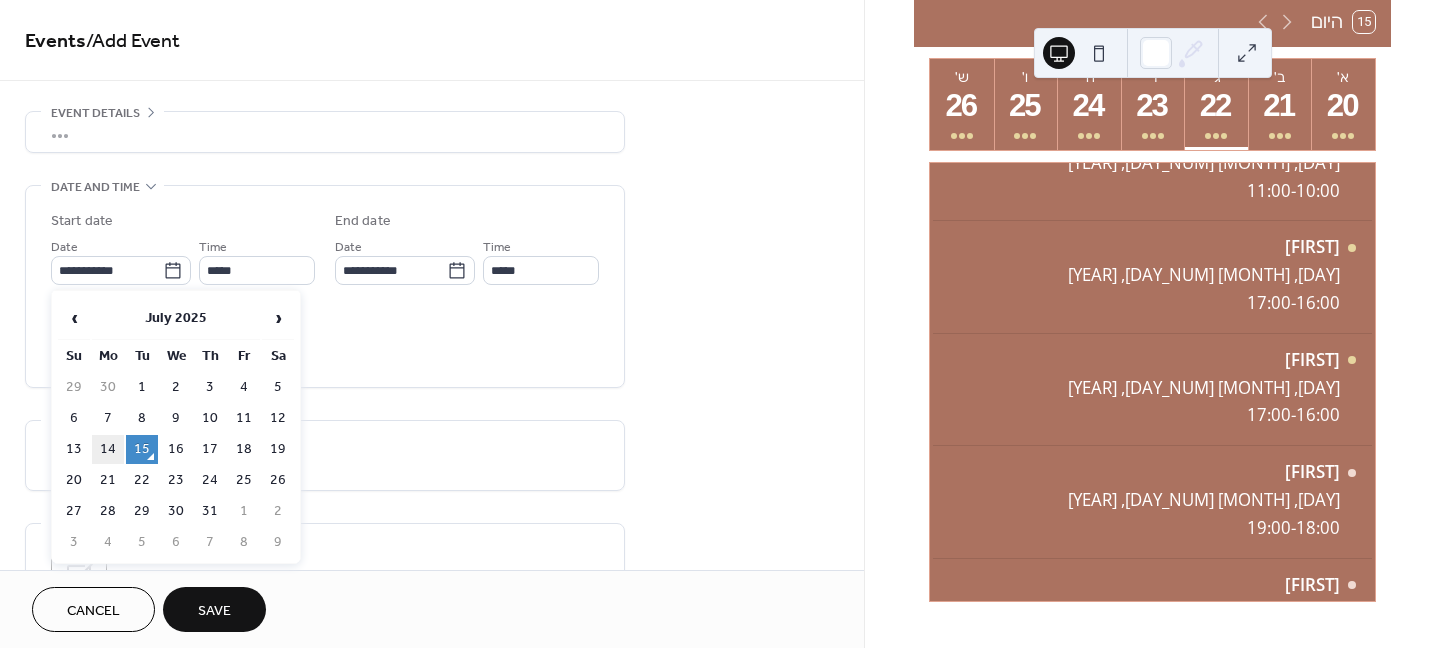 click on "14" at bounding box center [108, 449] 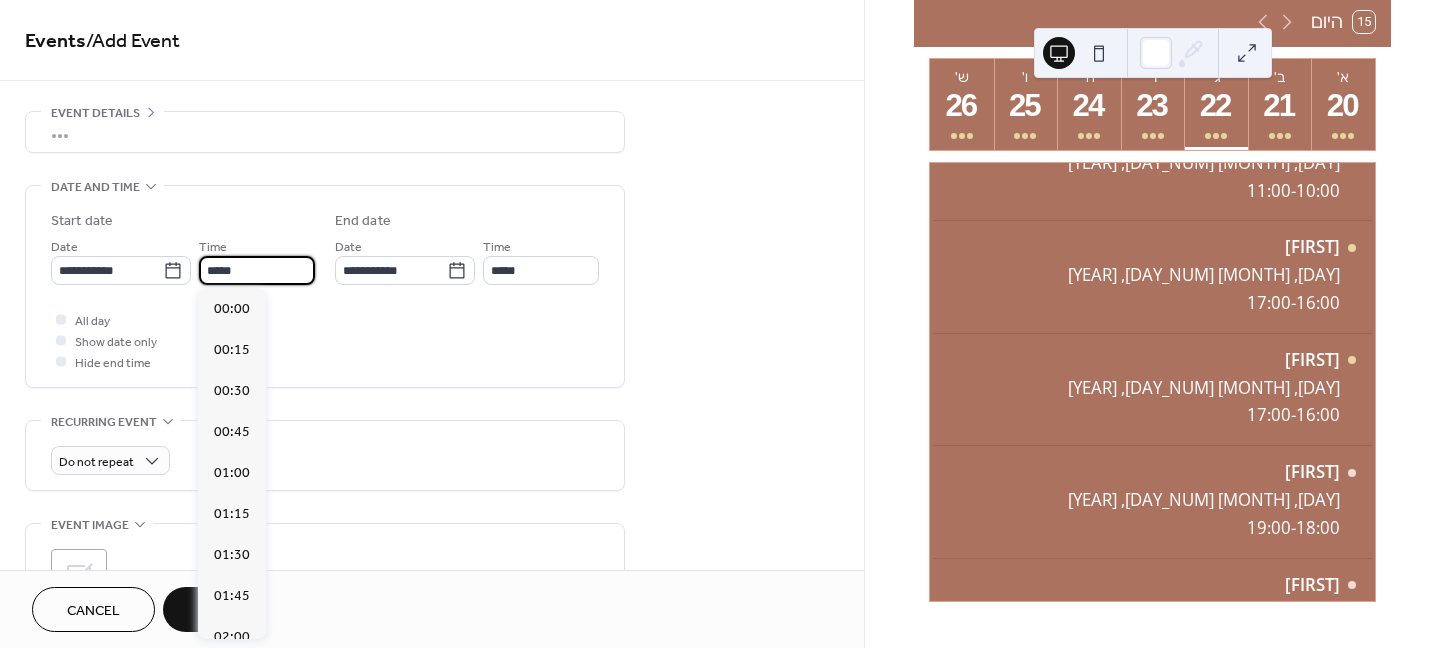 click on "*****" at bounding box center (257, 270) 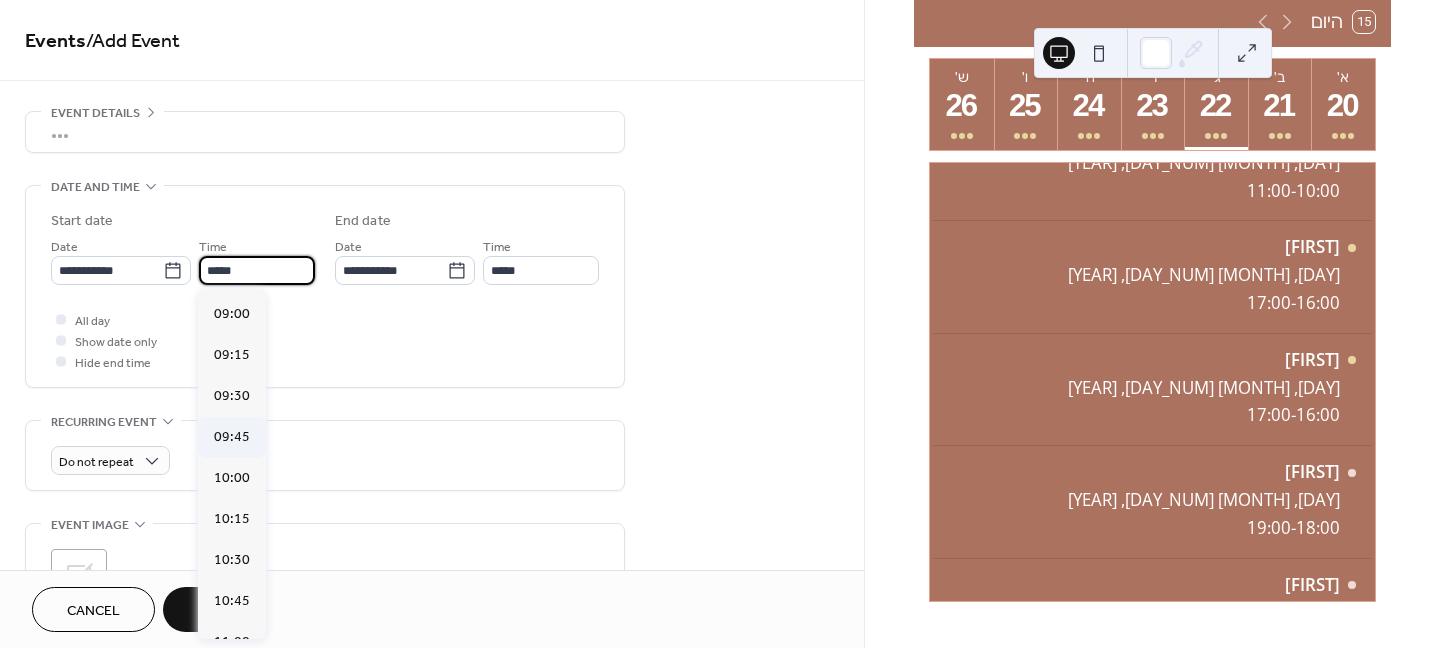 scroll, scrollTop: 1468, scrollLeft: 0, axis: vertical 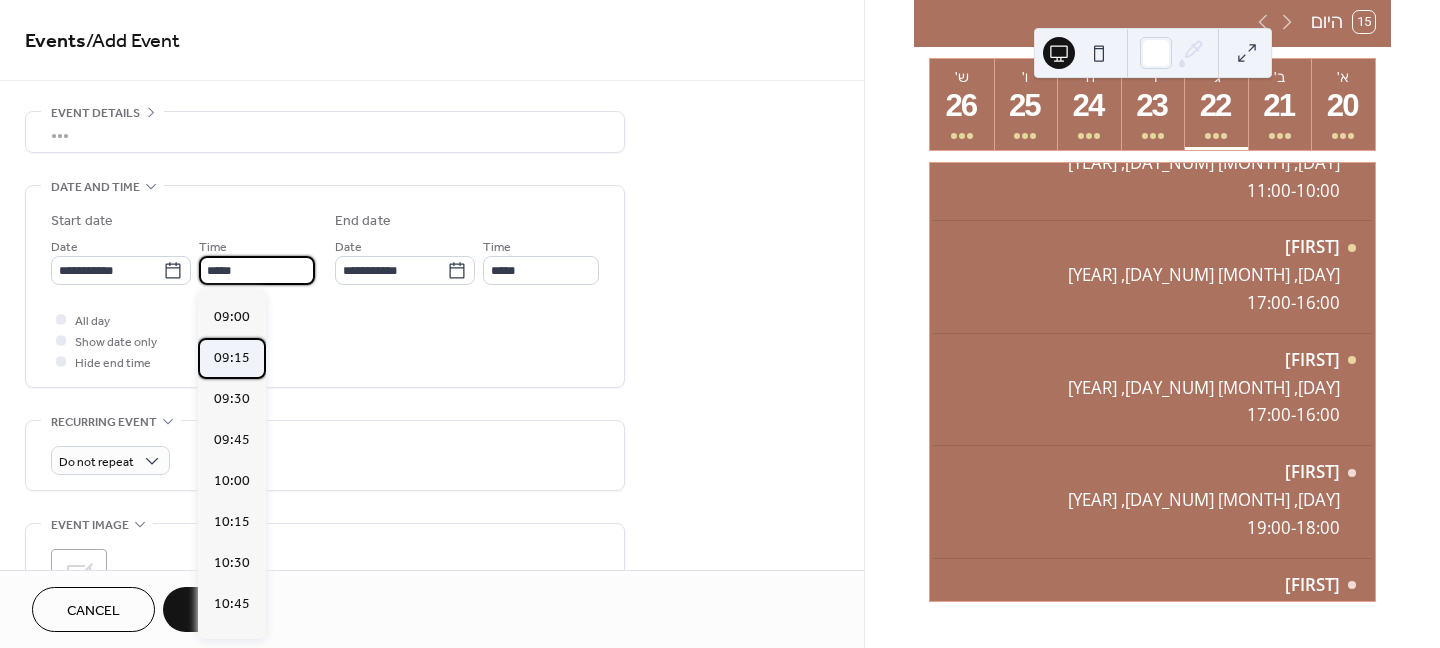 click on "09:15" at bounding box center [232, 358] 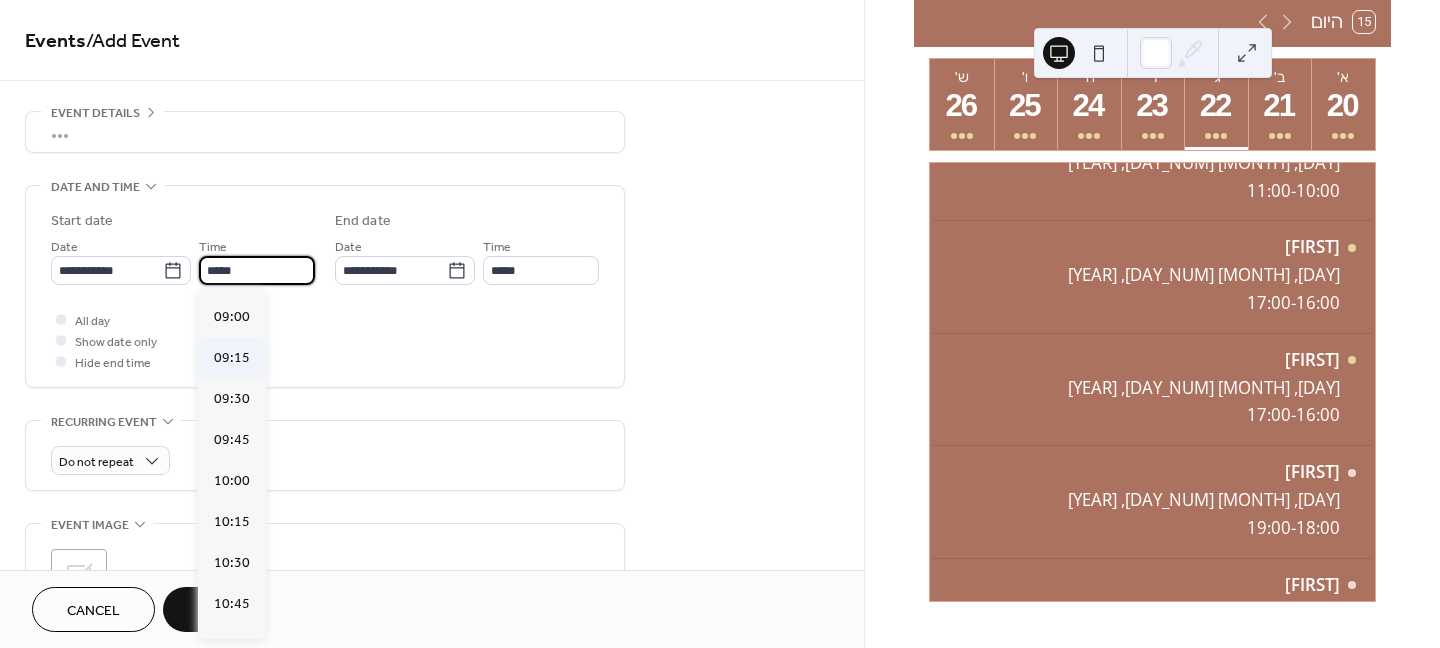 type on "*****" 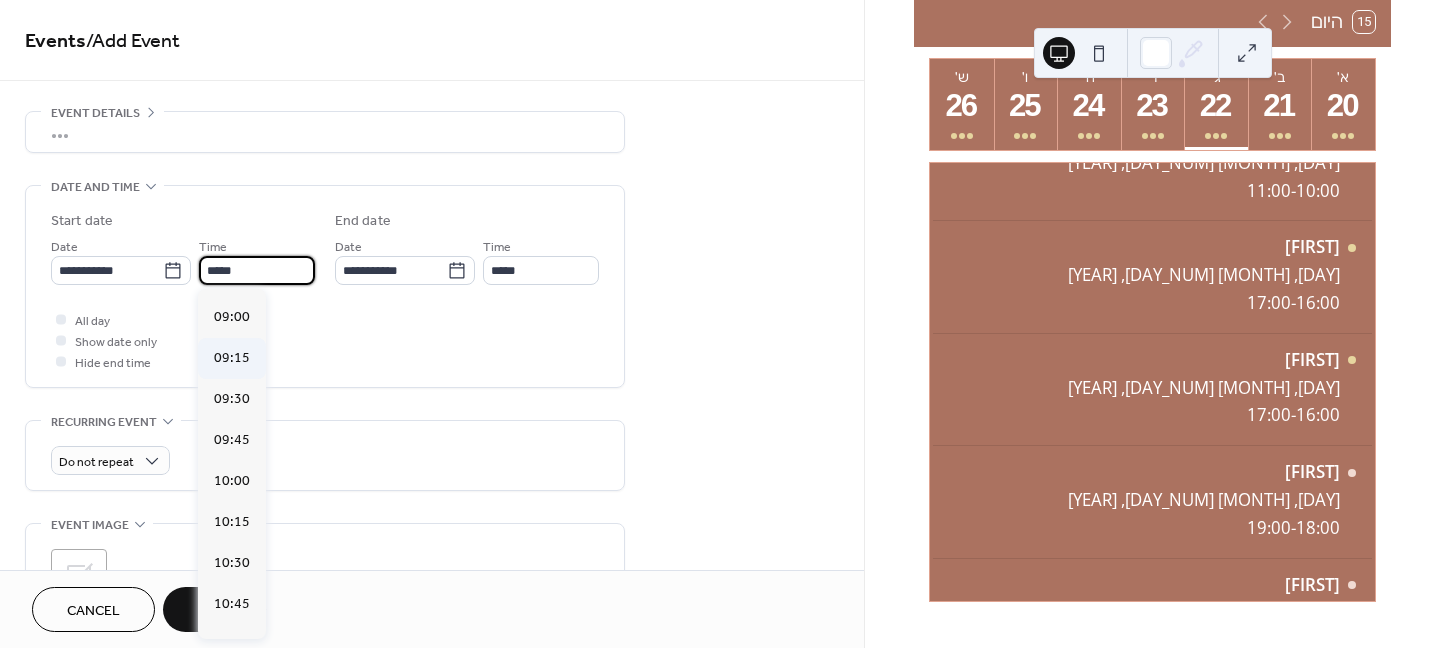 type on "*****" 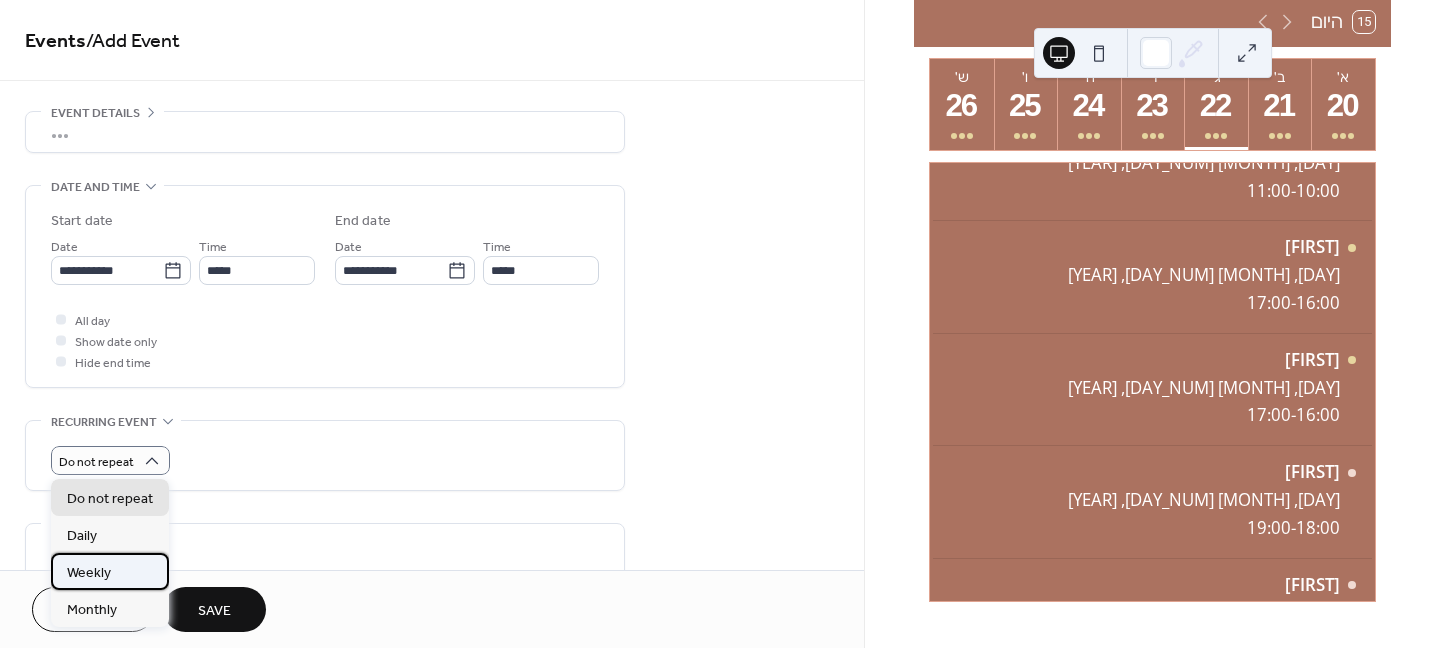 click on "Weekly" at bounding box center (89, 573) 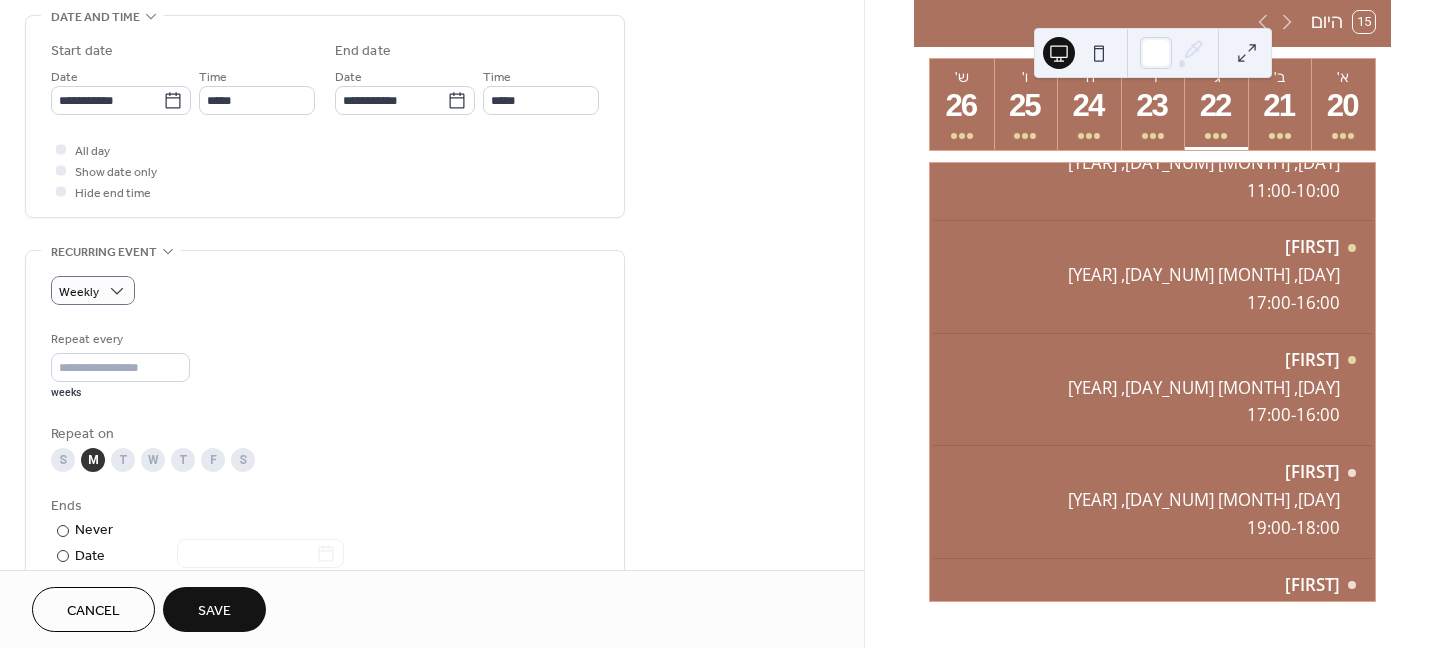 scroll, scrollTop: 200, scrollLeft: 0, axis: vertical 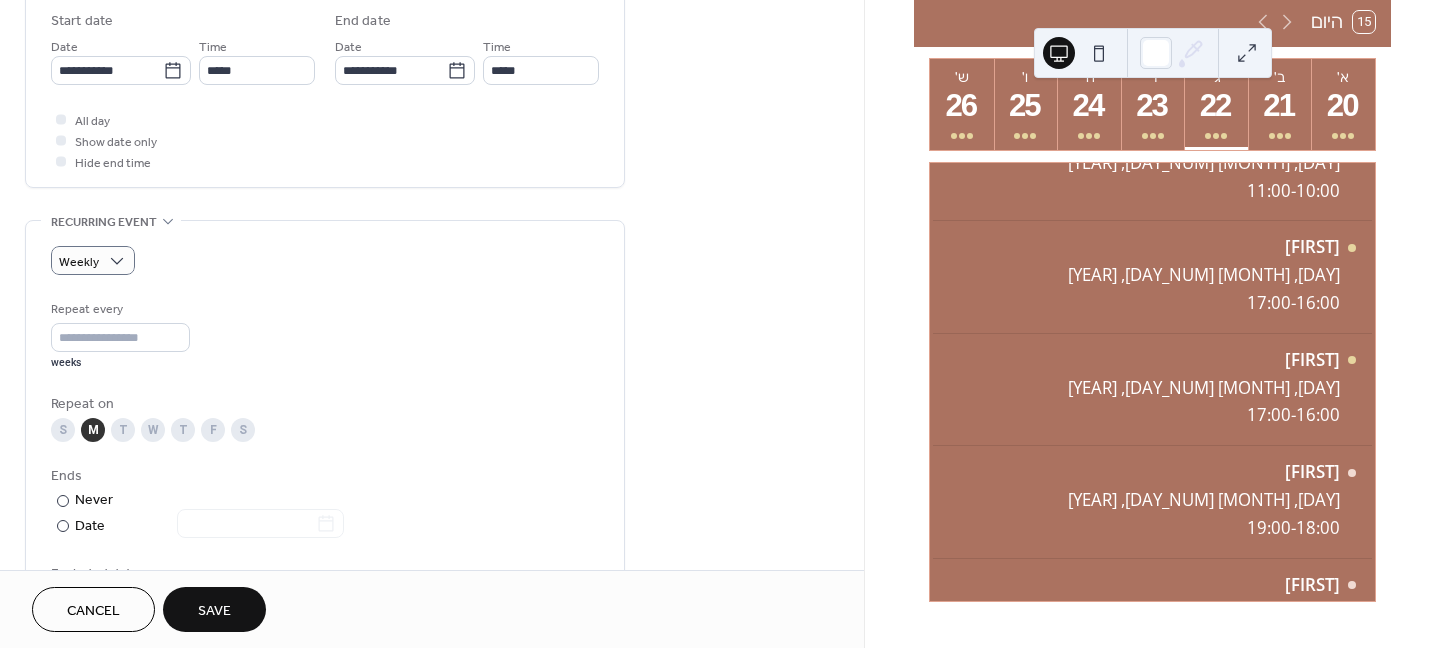 click on "Save" at bounding box center (214, 609) 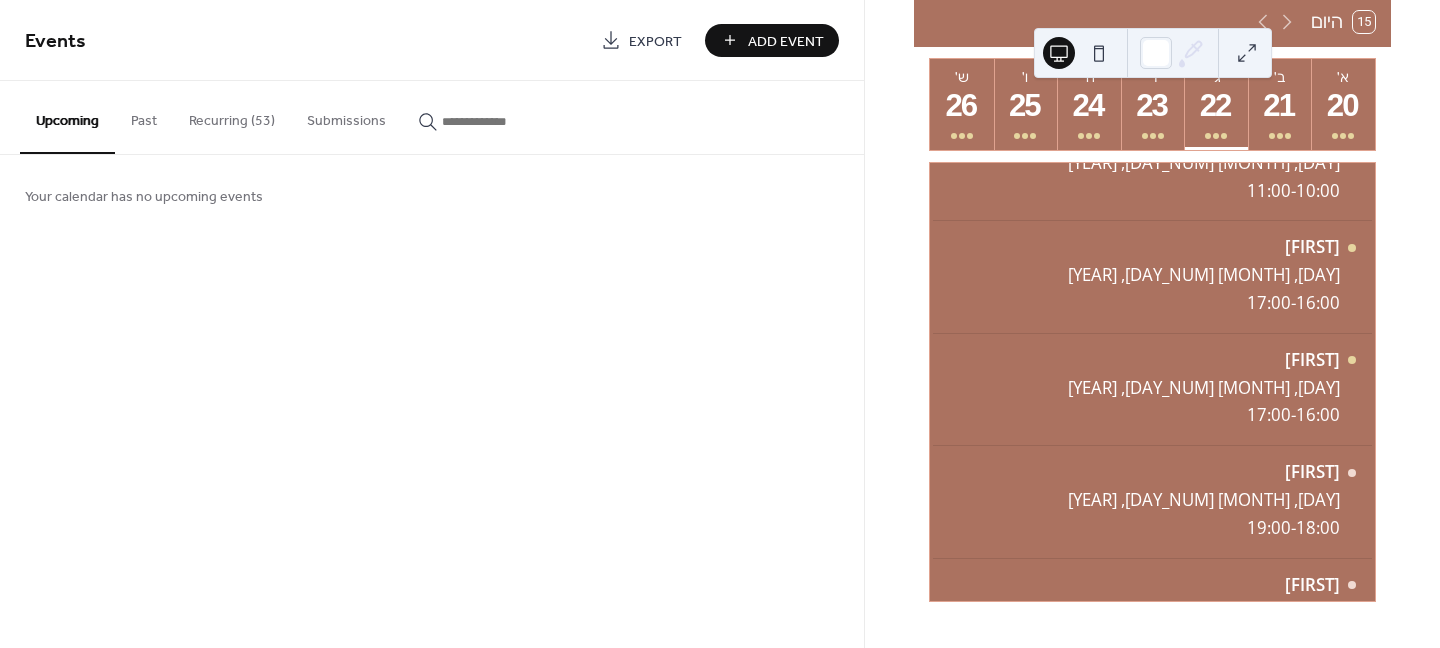 click on "Add Event" at bounding box center (772, 40) 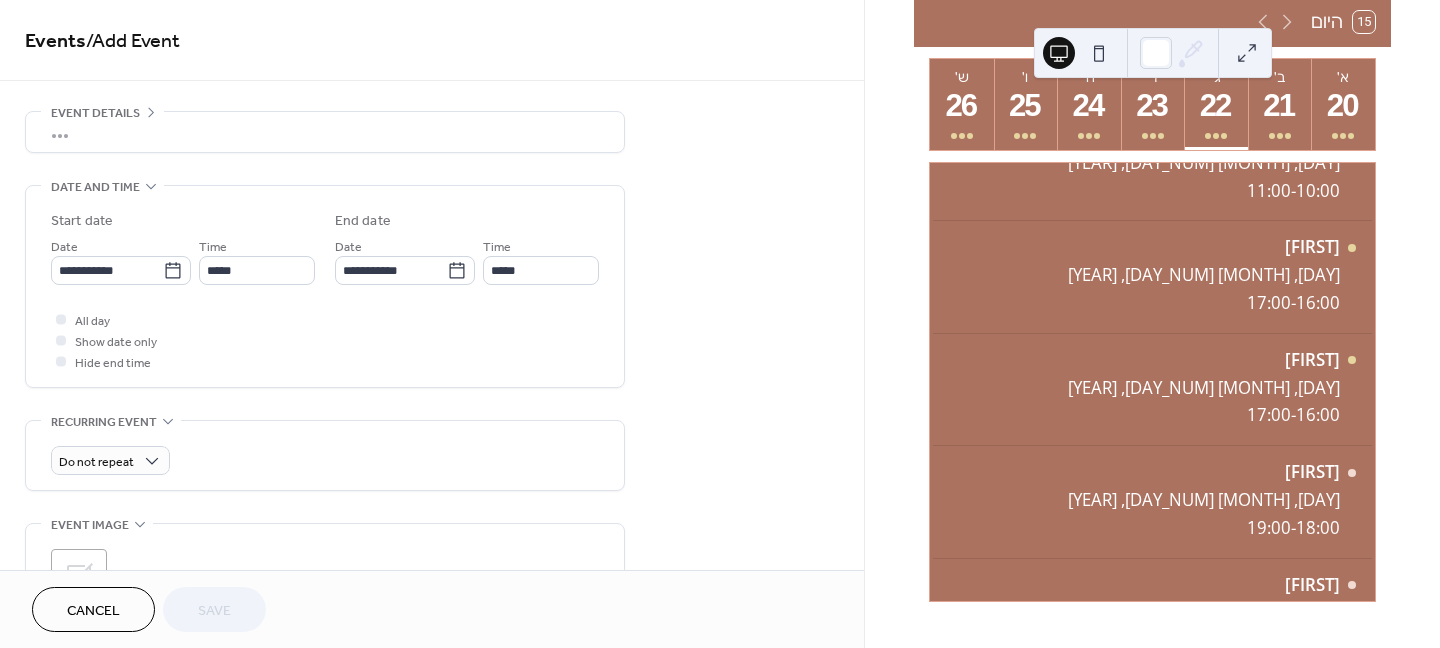 scroll, scrollTop: 63, scrollLeft: 0, axis: vertical 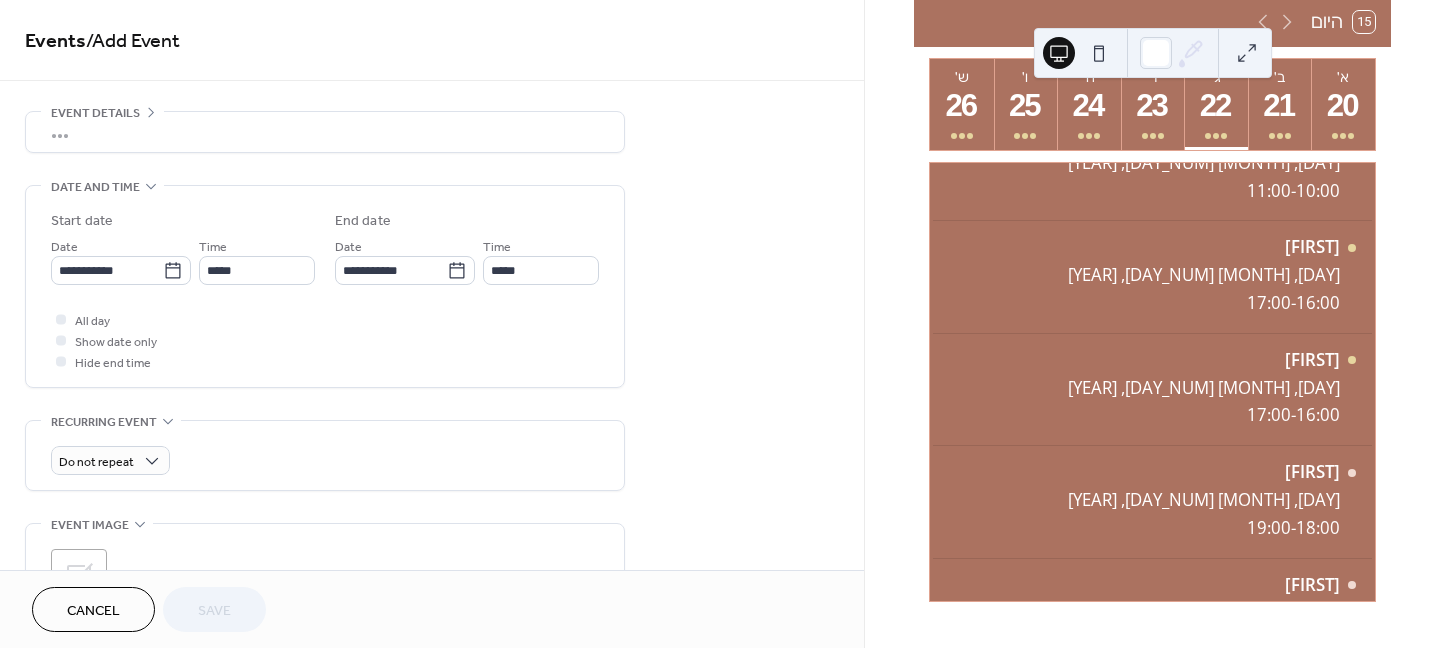 click on "•••" at bounding box center (325, 132) 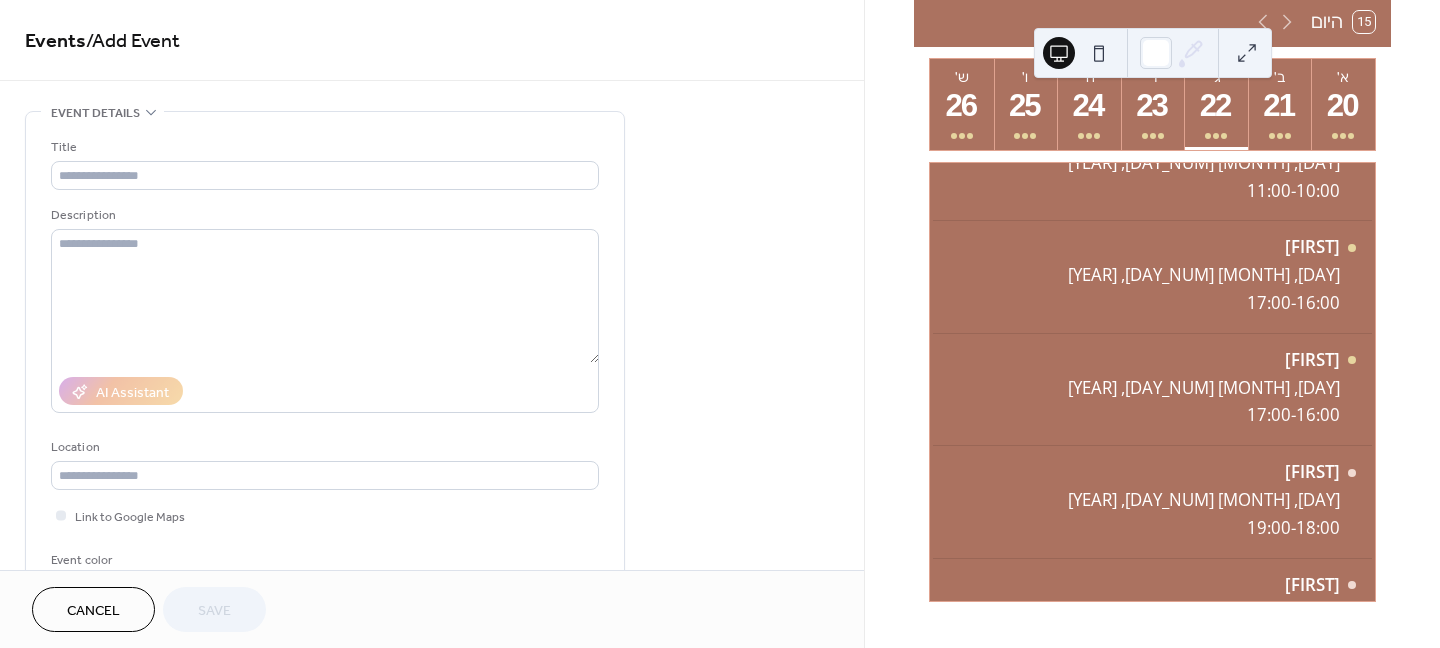 scroll, scrollTop: 0, scrollLeft: 0, axis: both 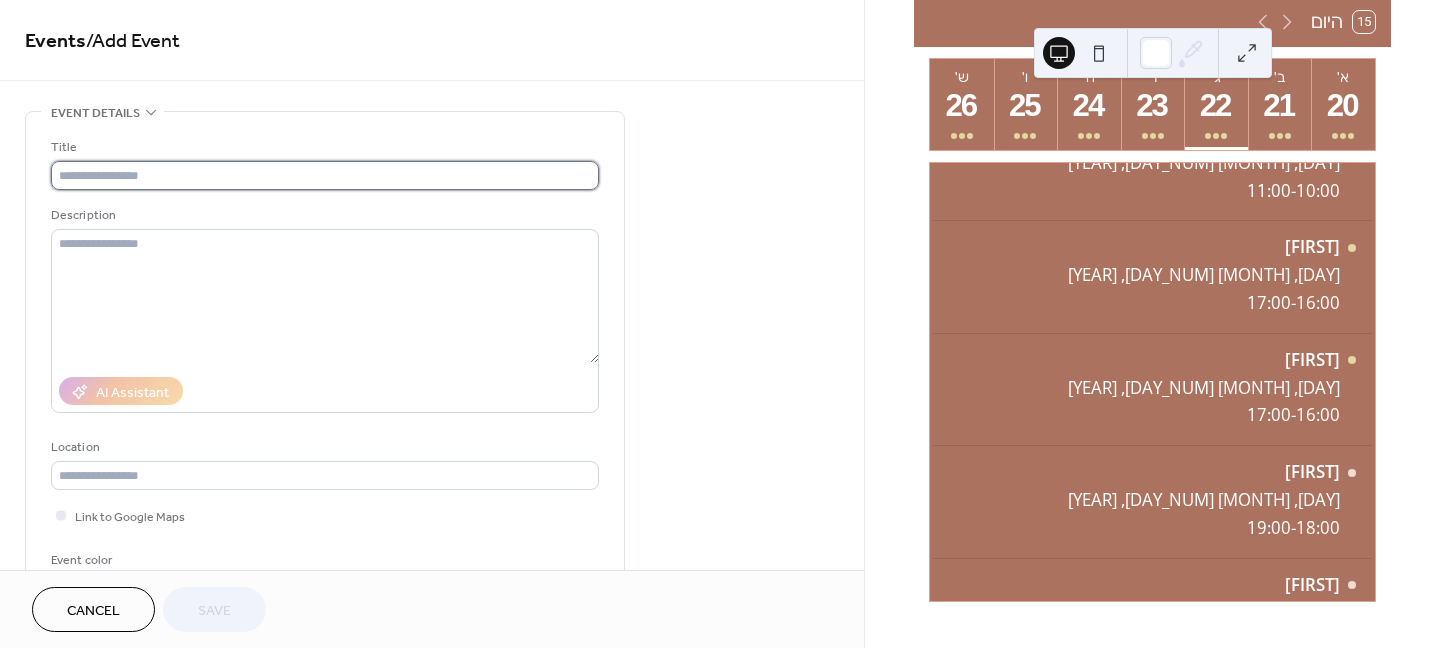 click at bounding box center (325, 175) 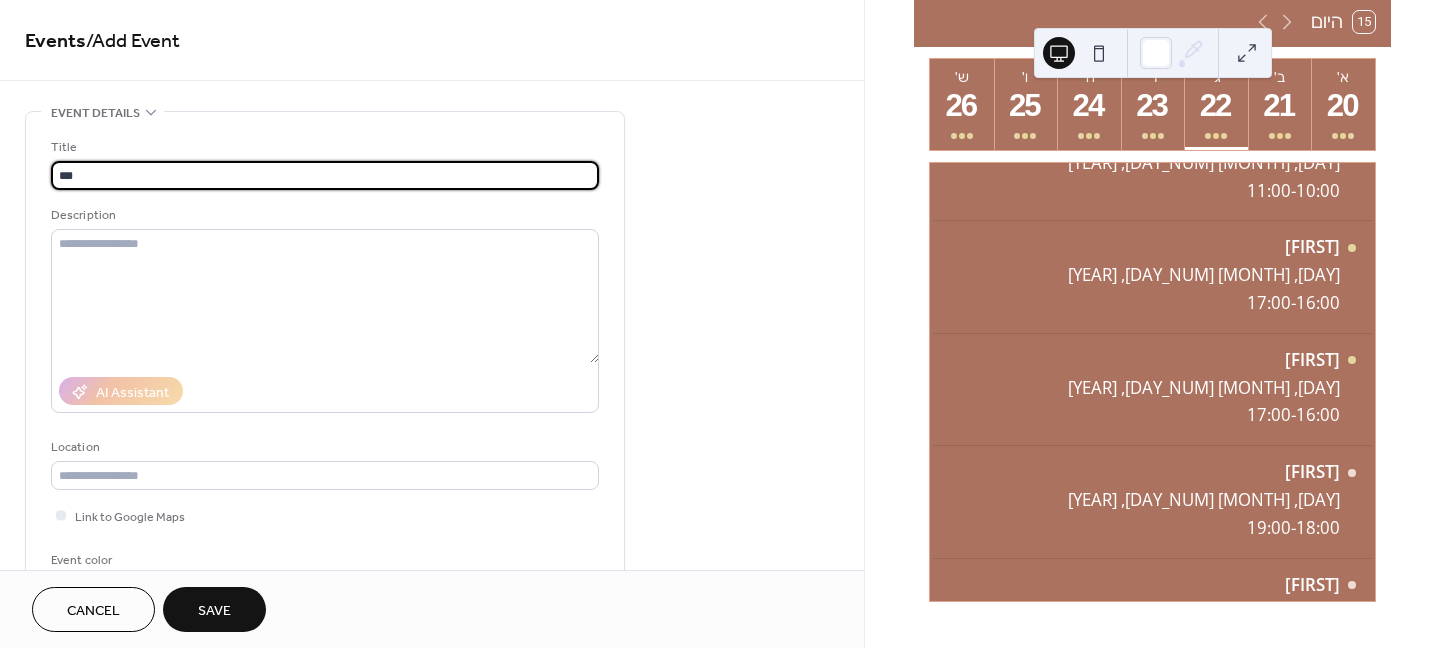 type on "***" 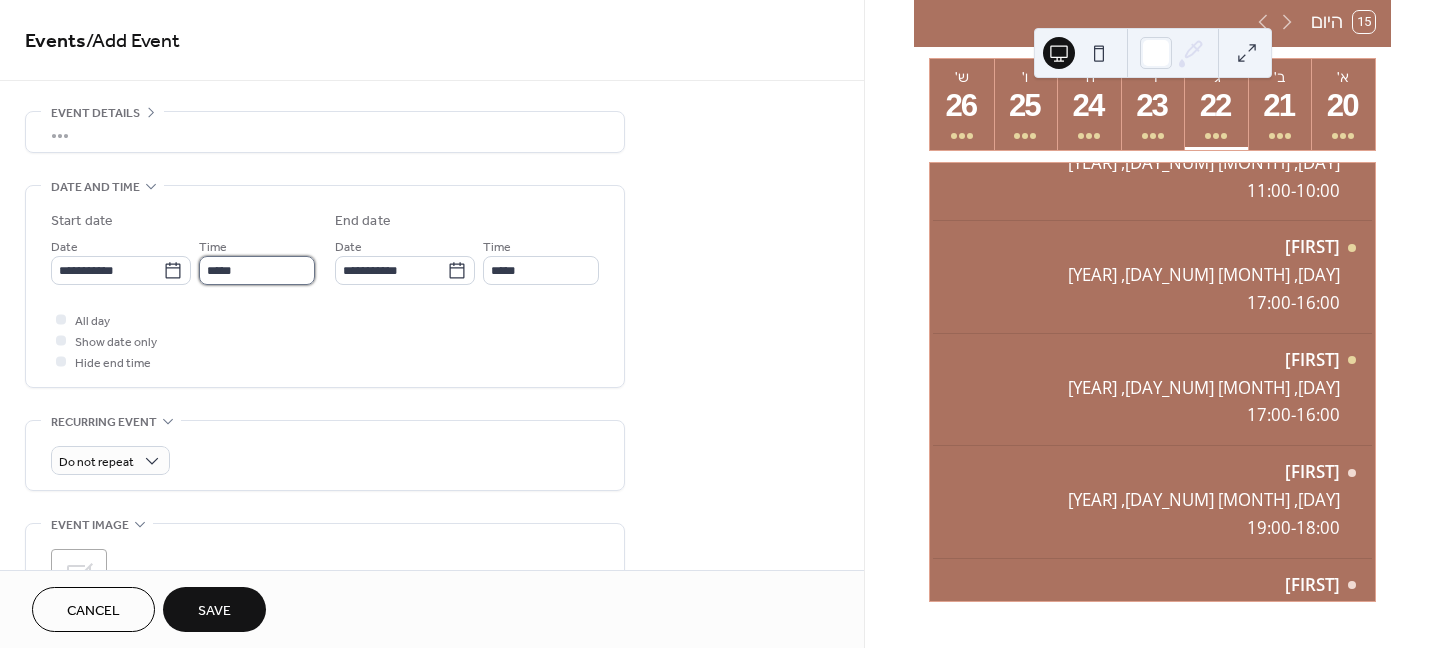 click on "*****" at bounding box center (257, 270) 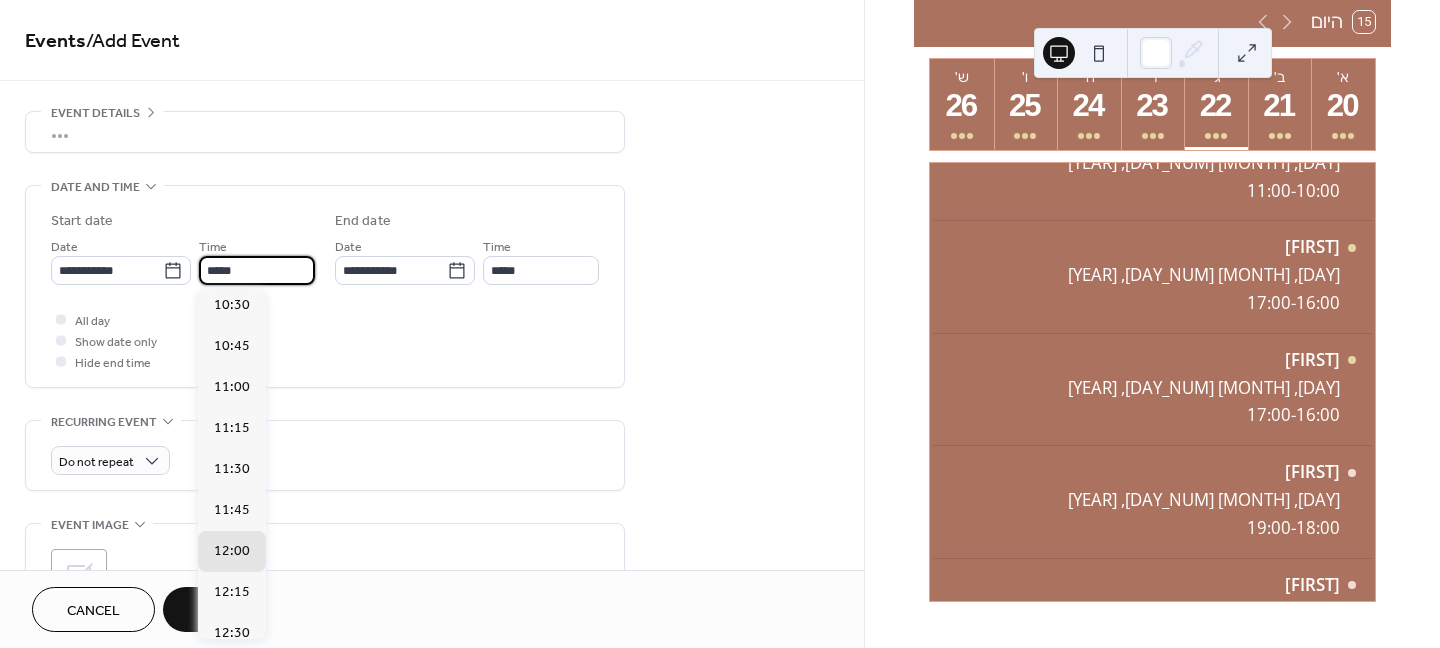 scroll, scrollTop: 1668, scrollLeft: 0, axis: vertical 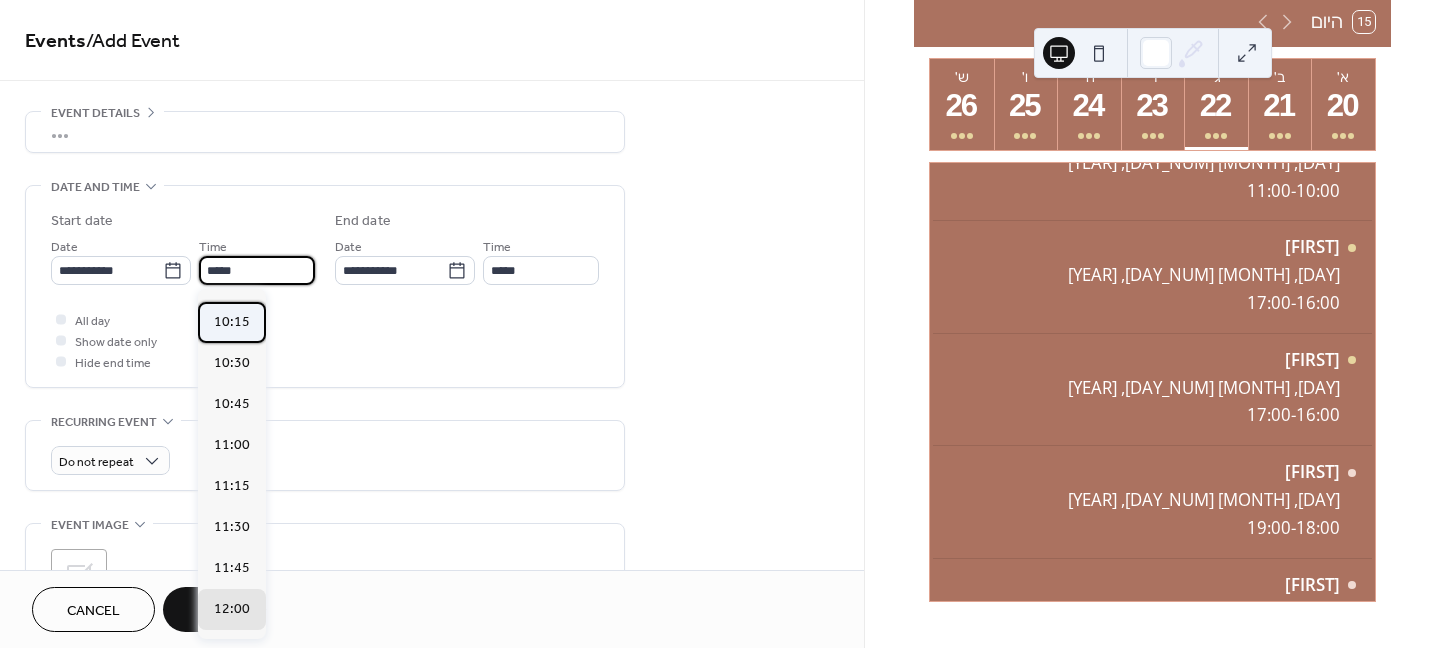 click on "10:15" at bounding box center (232, 322) 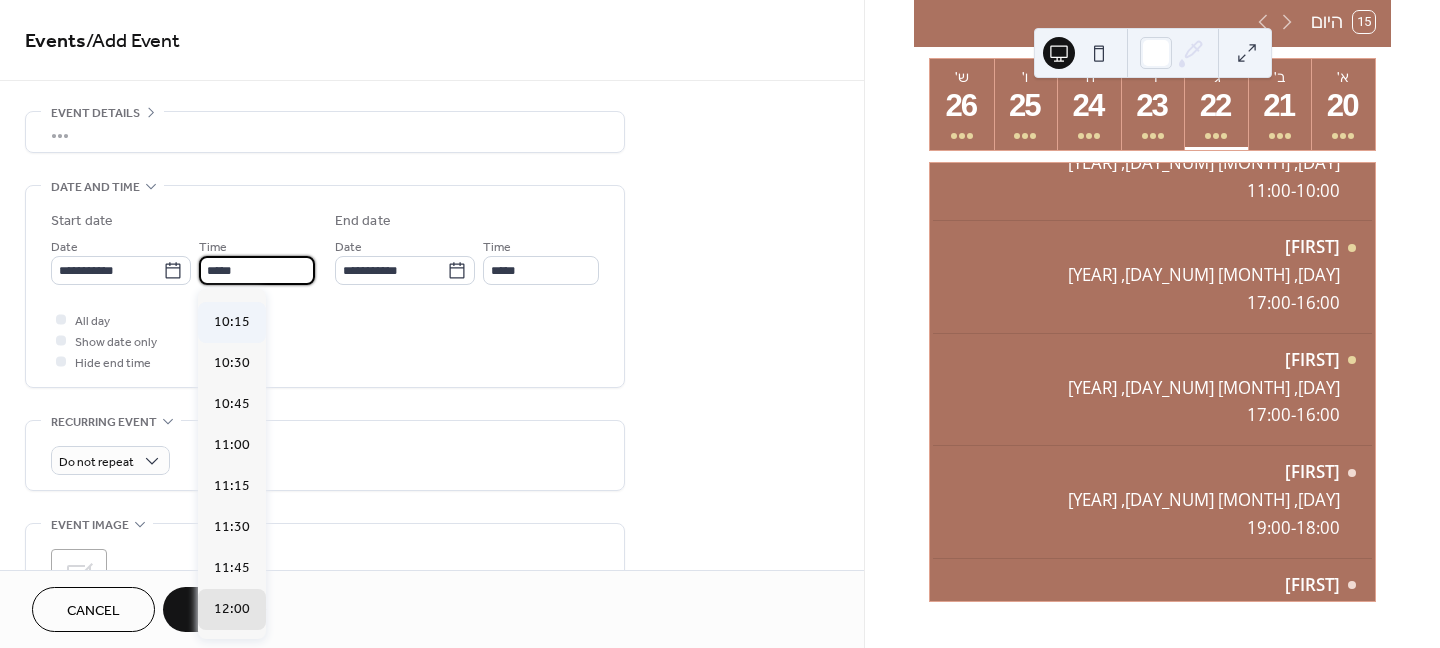 type on "*****" 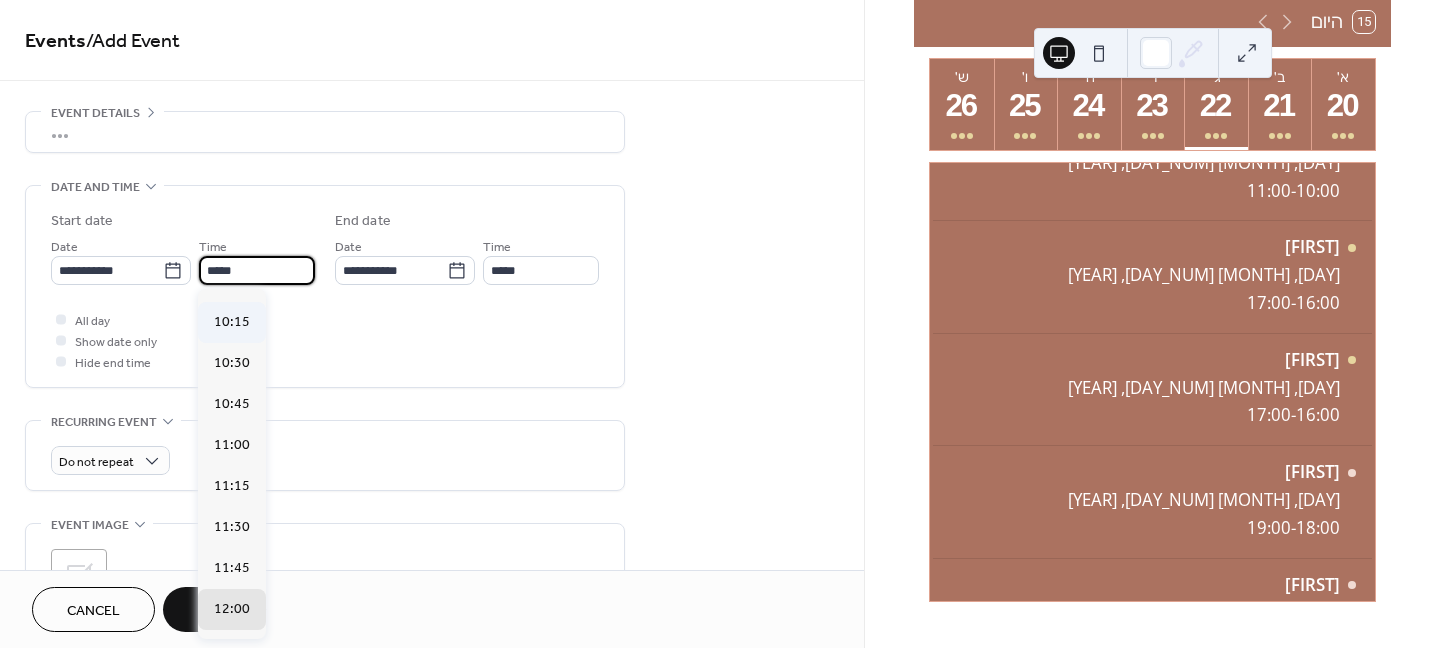 type on "*****" 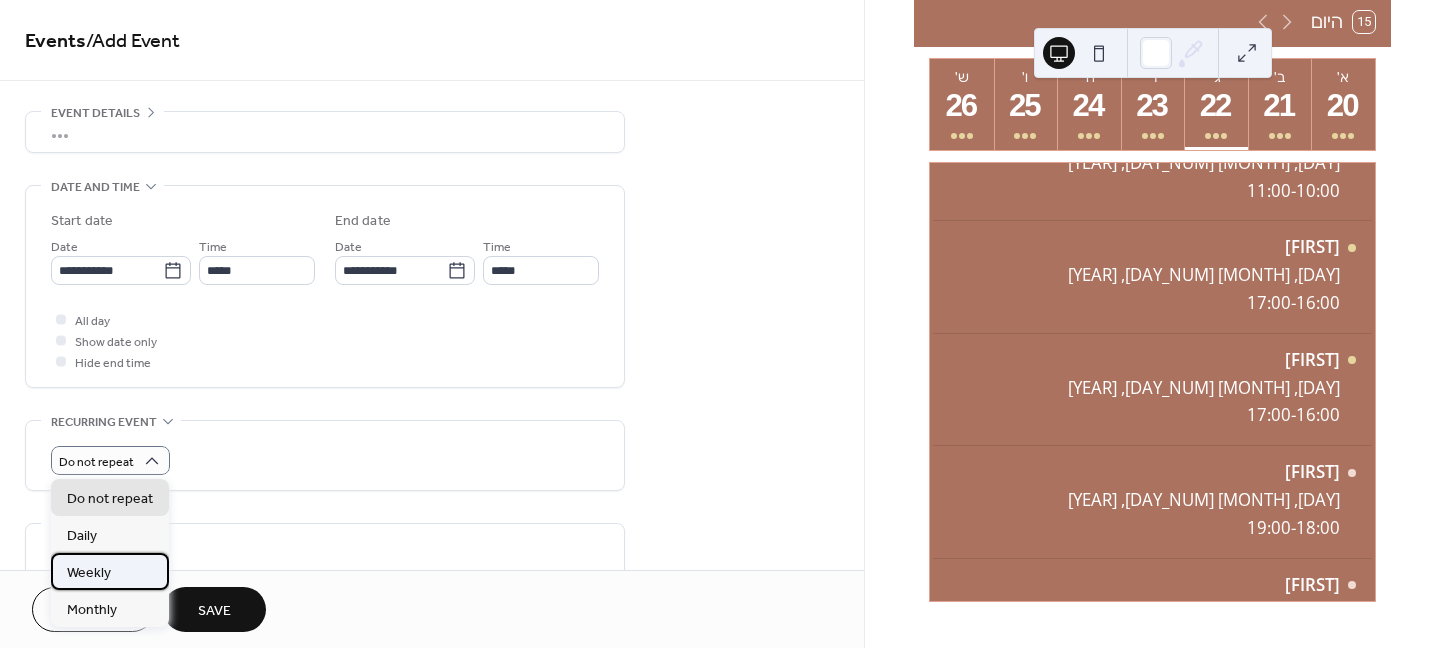 click on "Weekly" at bounding box center [89, 573] 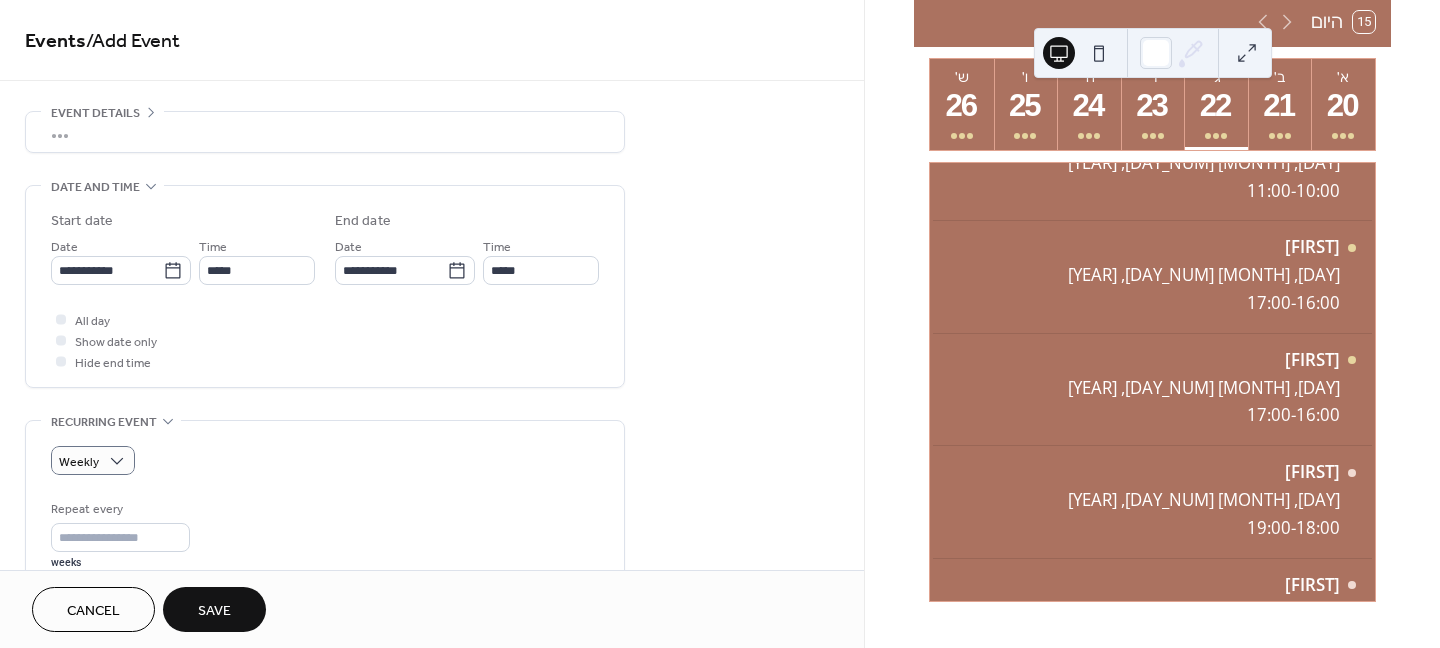 scroll, scrollTop: 100, scrollLeft: 0, axis: vertical 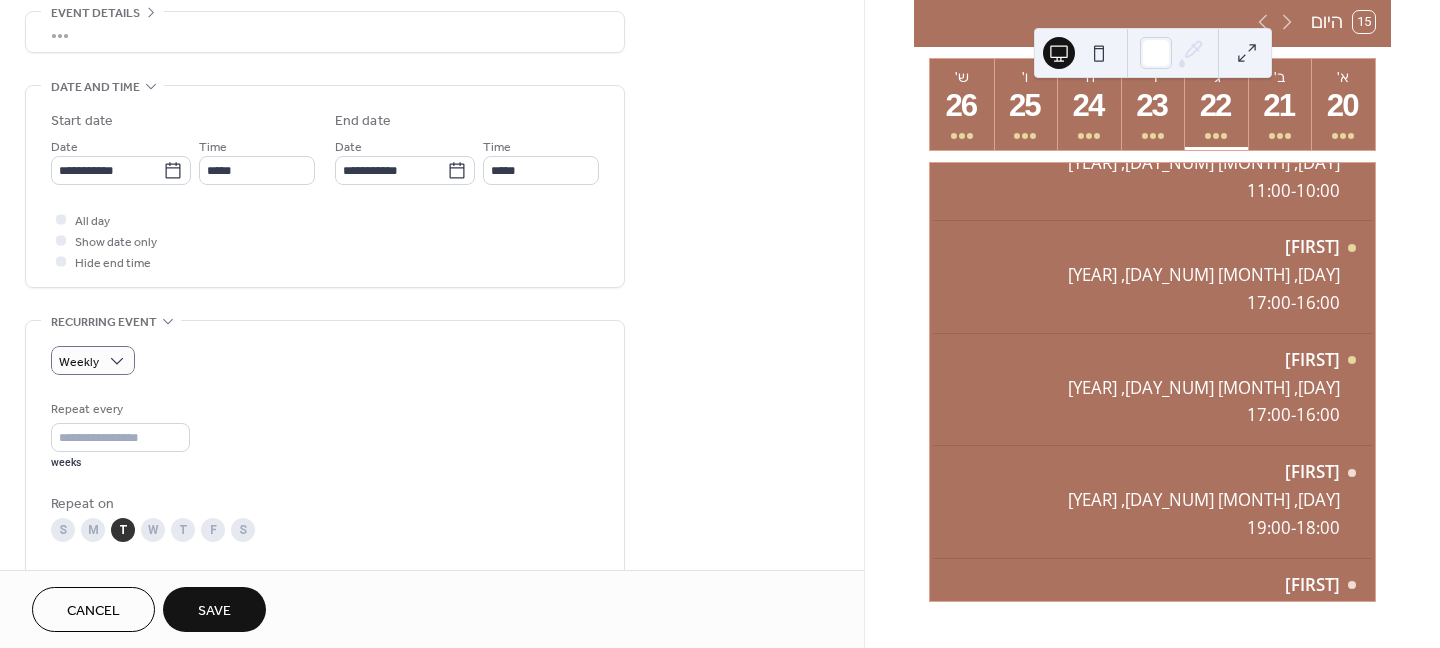 click on "M" at bounding box center (93, 530) 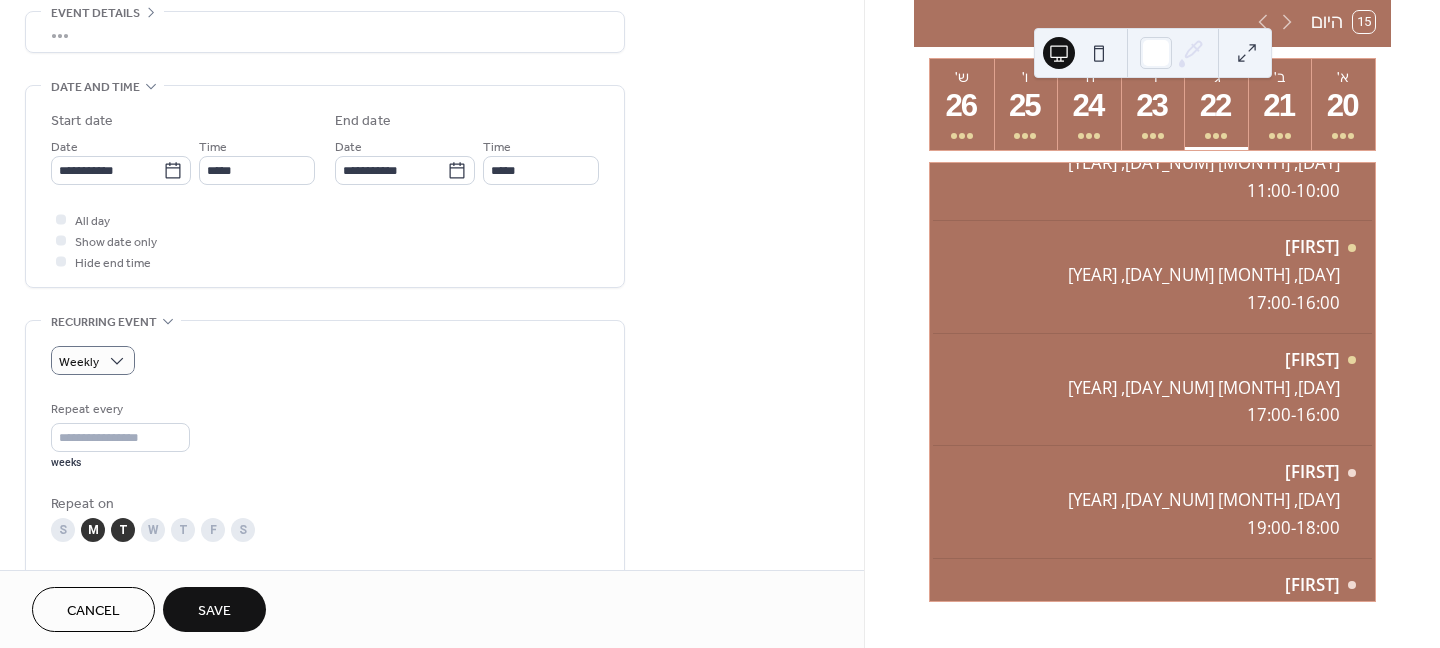 click on "T" at bounding box center (123, 530) 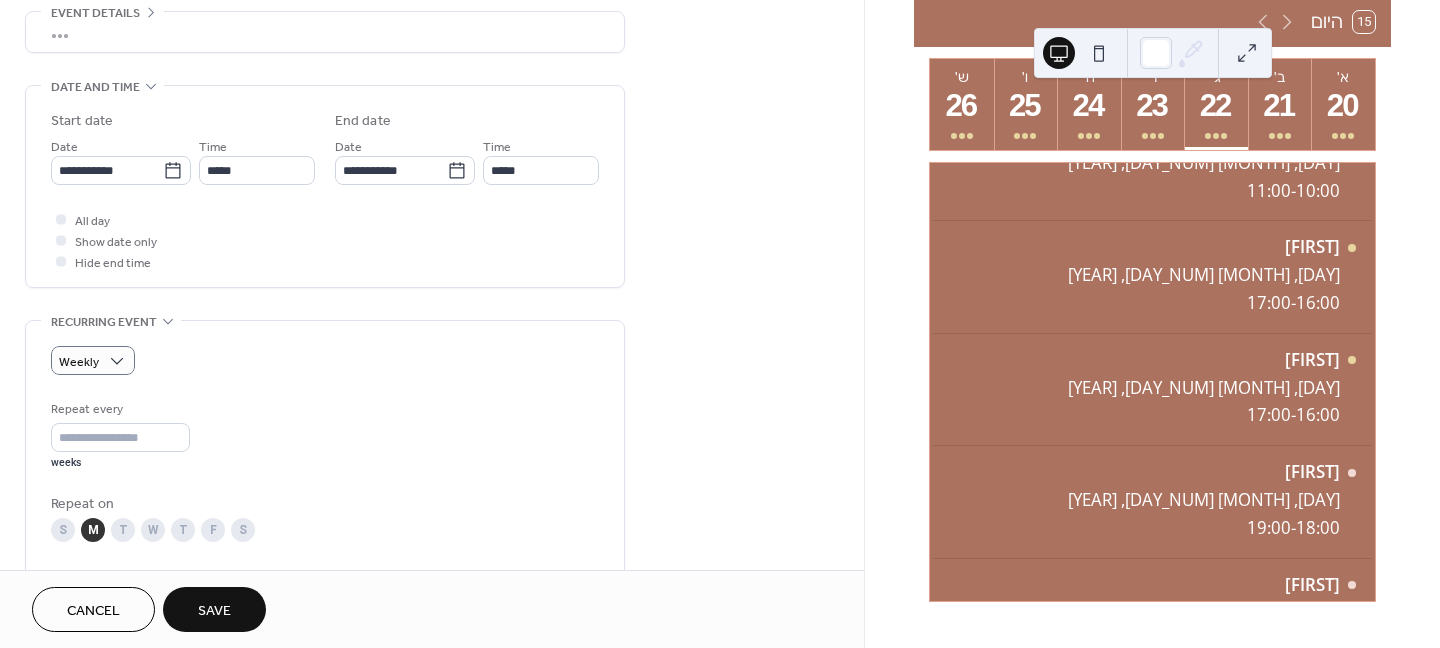 click on "Save" at bounding box center (214, 609) 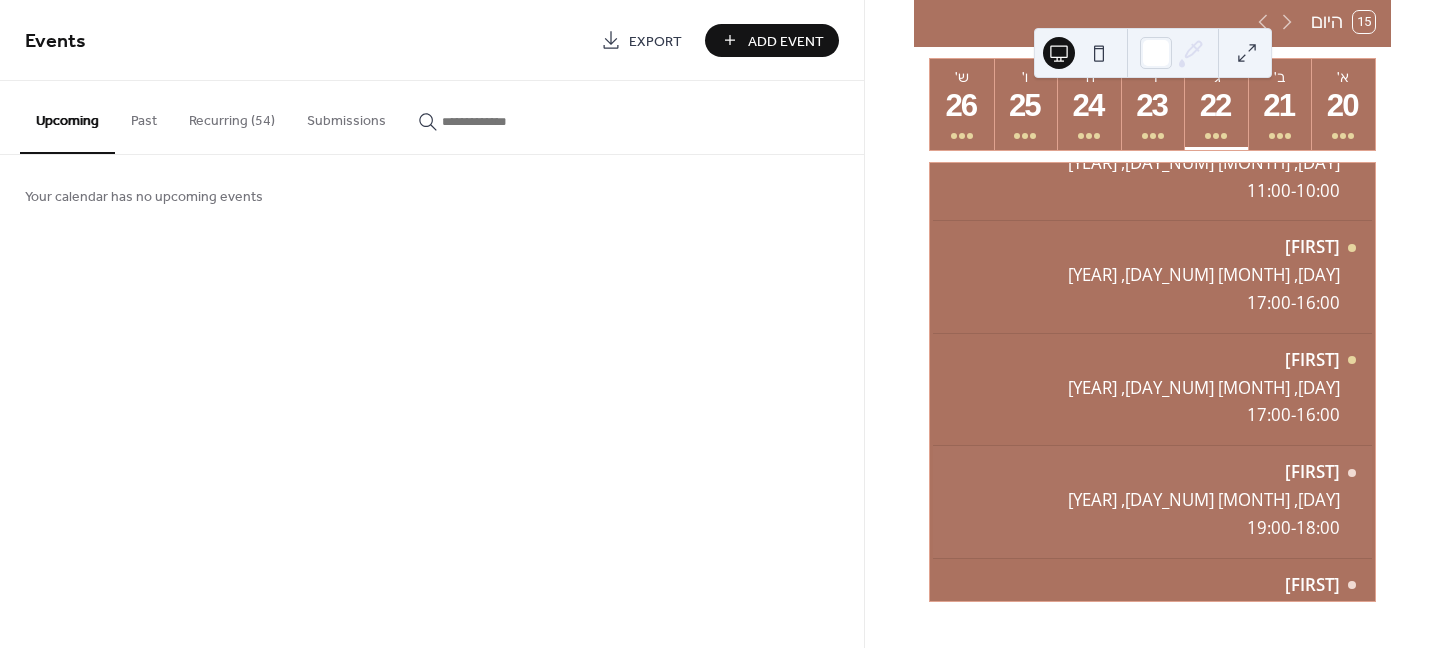scroll, scrollTop: 401, scrollLeft: 0, axis: vertical 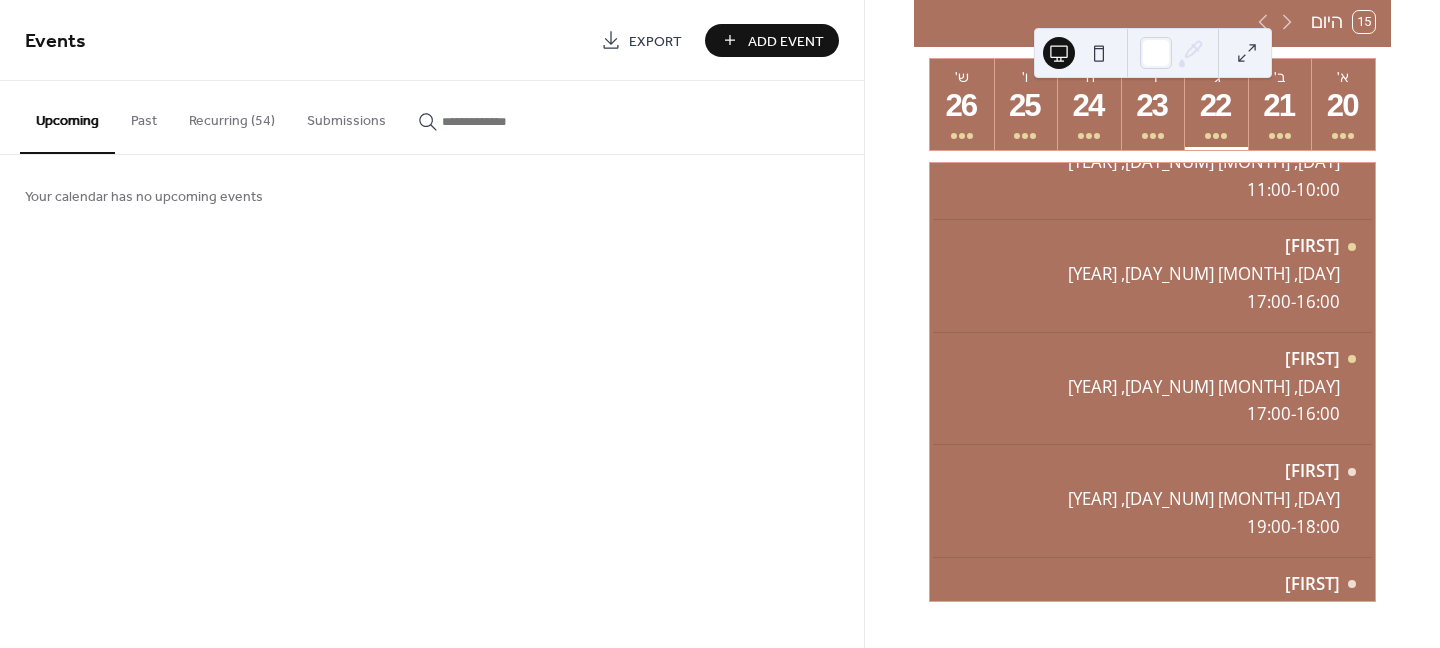 click at bounding box center [1099, 53] 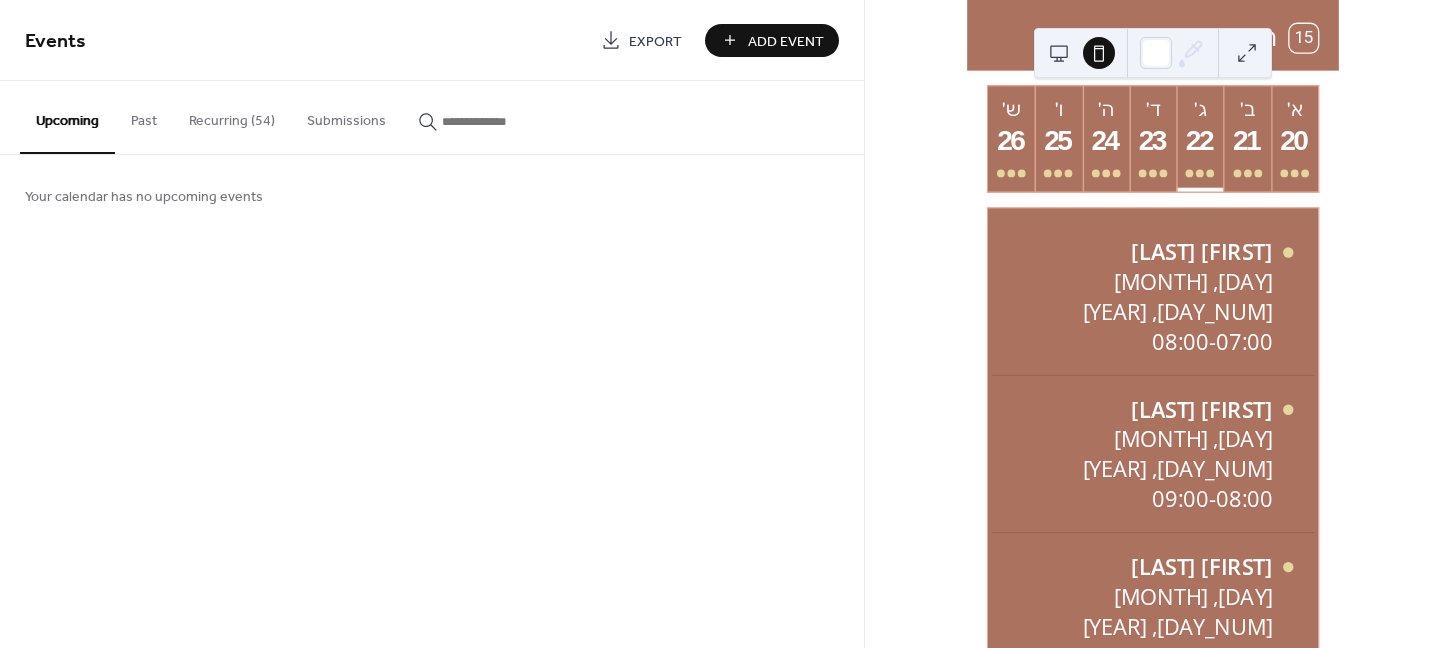 scroll, scrollTop: 0, scrollLeft: 0, axis: both 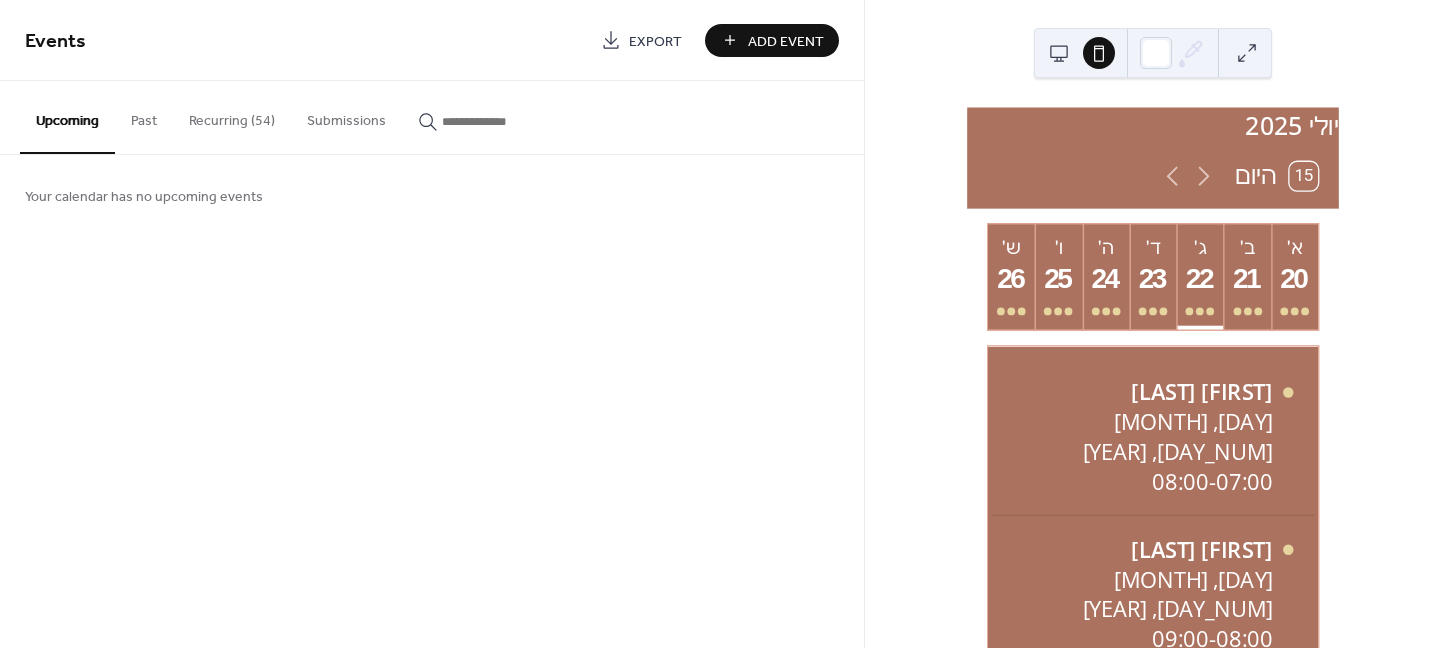 click at bounding box center (1059, 53) 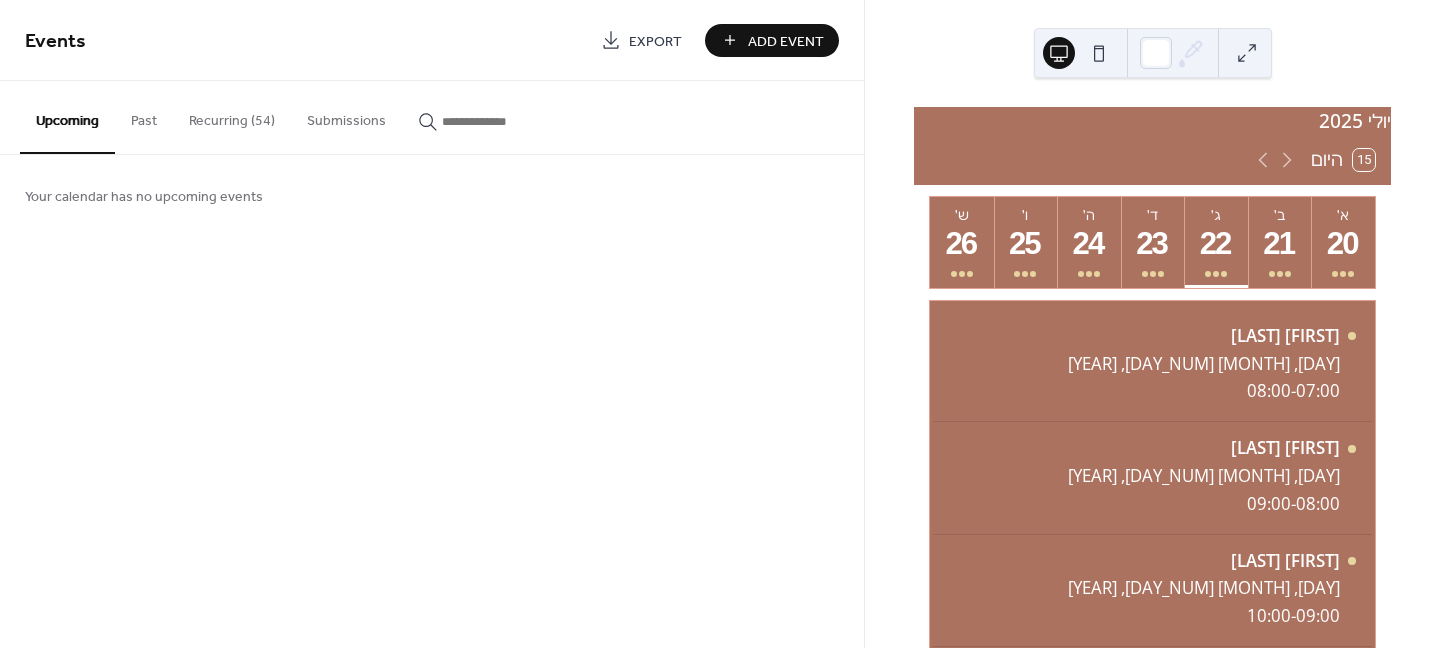 click at bounding box center (1247, 53) 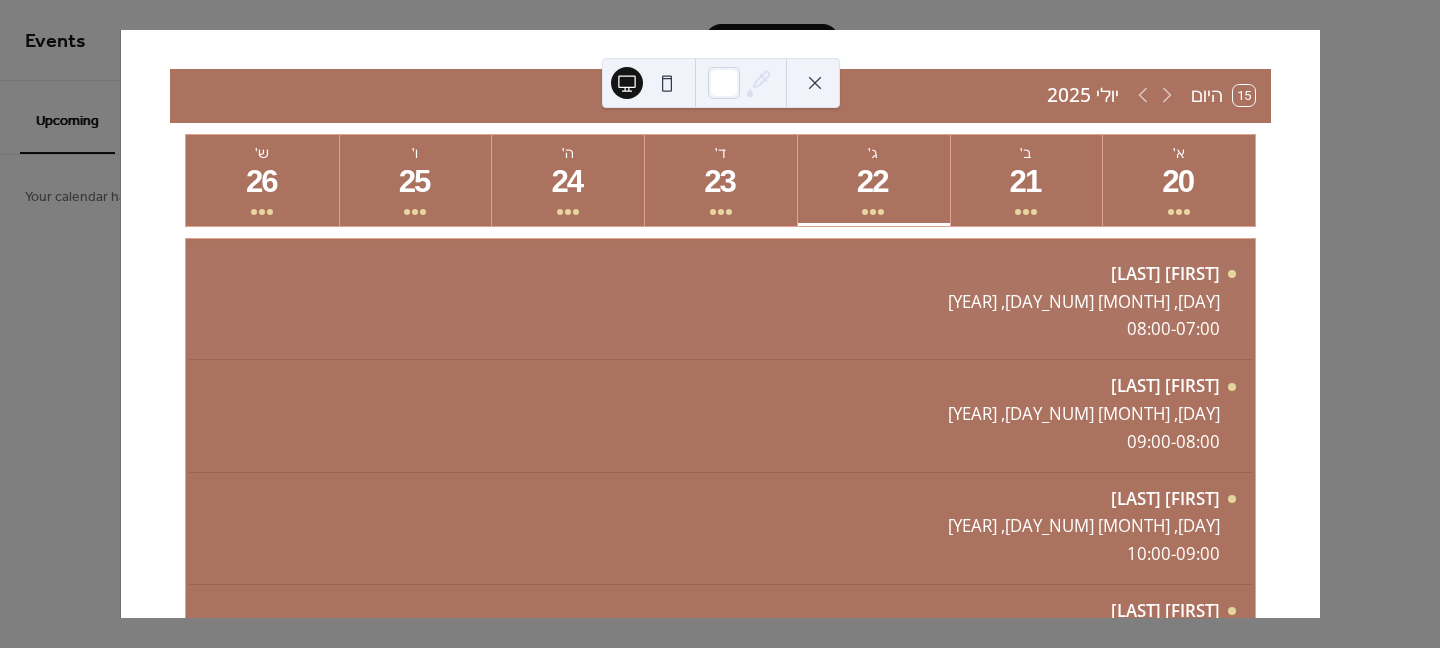 scroll, scrollTop: 198, scrollLeft: 0, axis: vertical 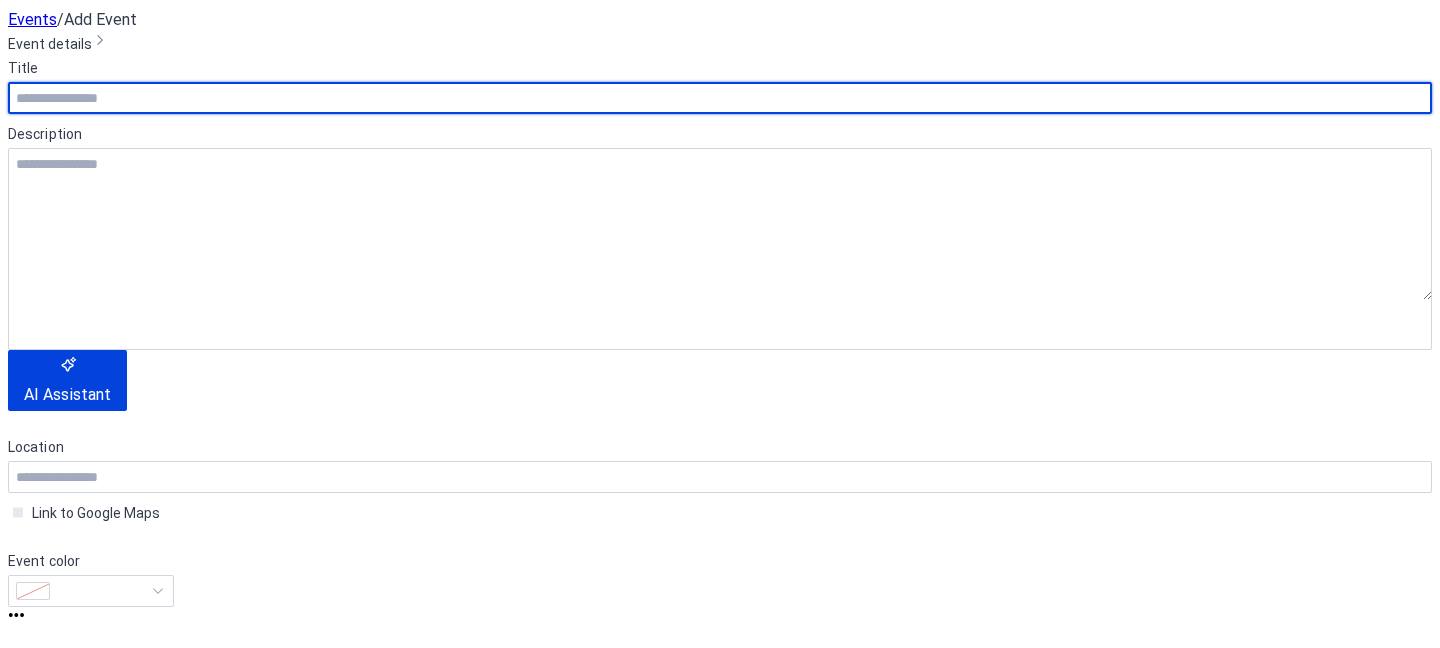 click on "•••" at bounding box center [720, 616] 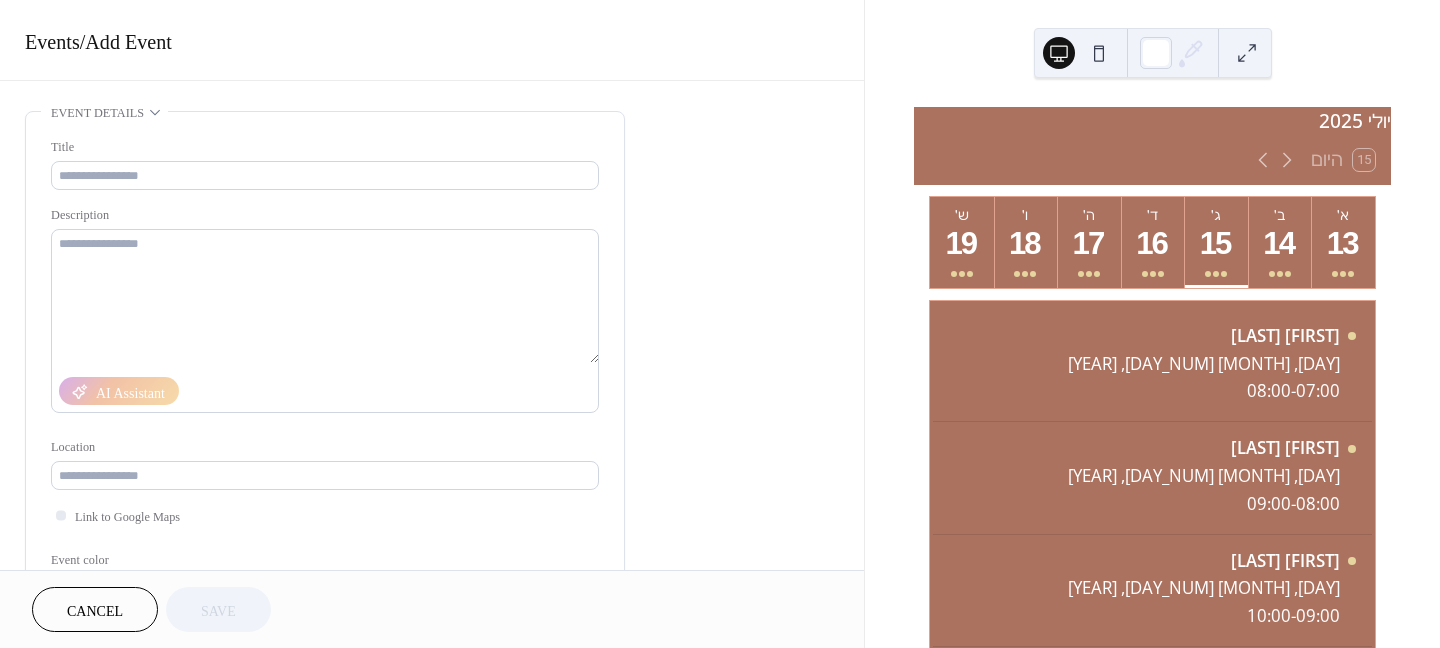 scroll, scrollTop: 0, scrollLeft: 0, axis: both 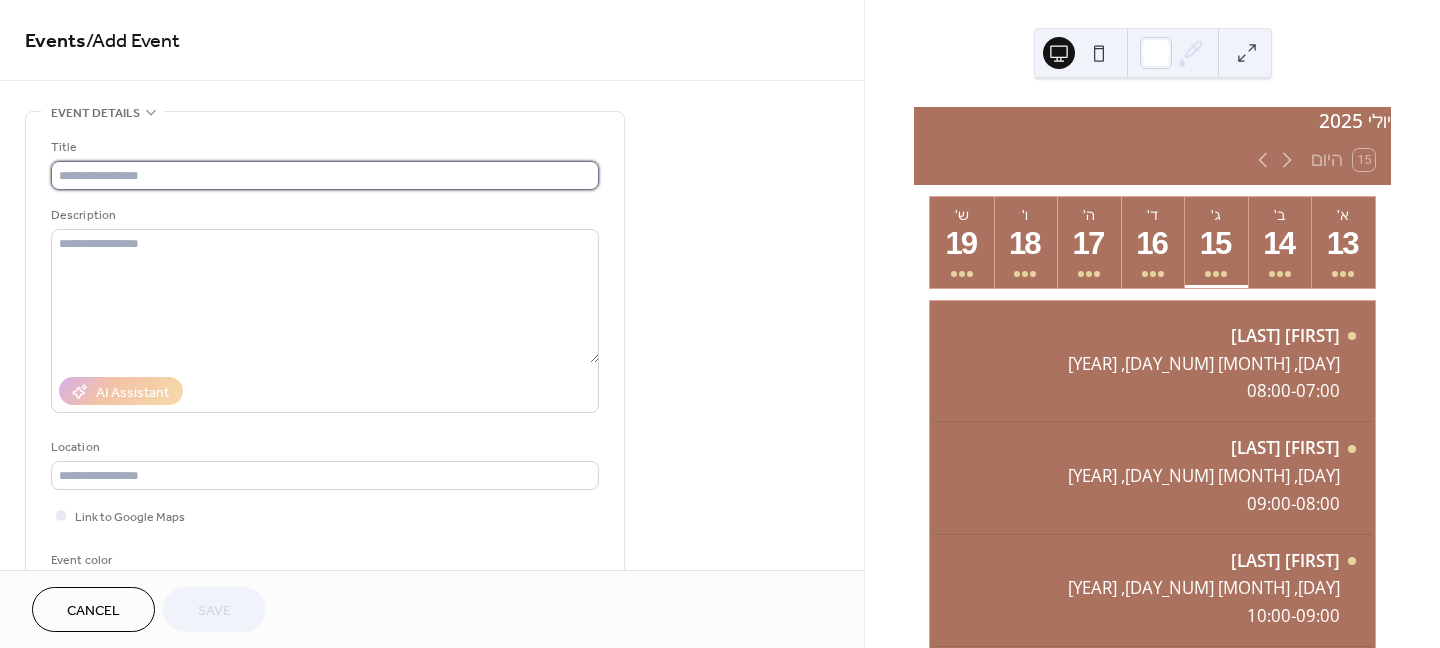 click at bounding box center (325, 175) 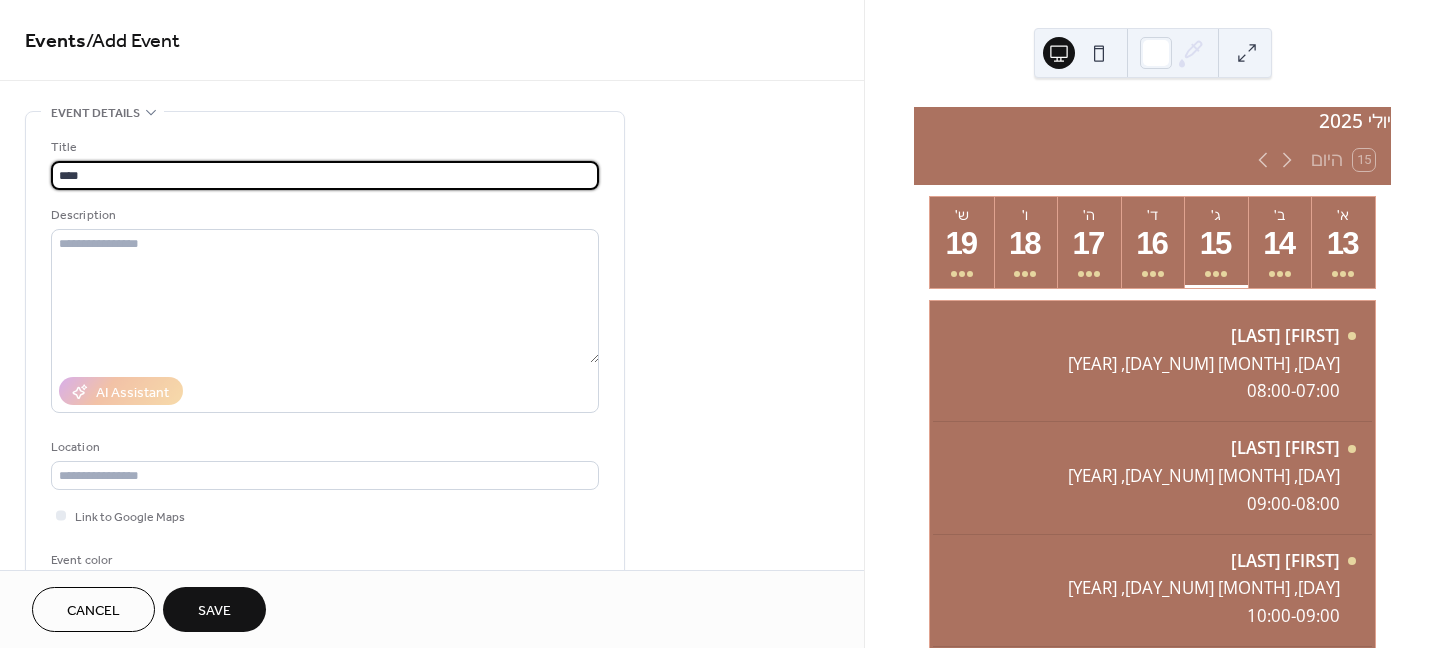 type on "****" 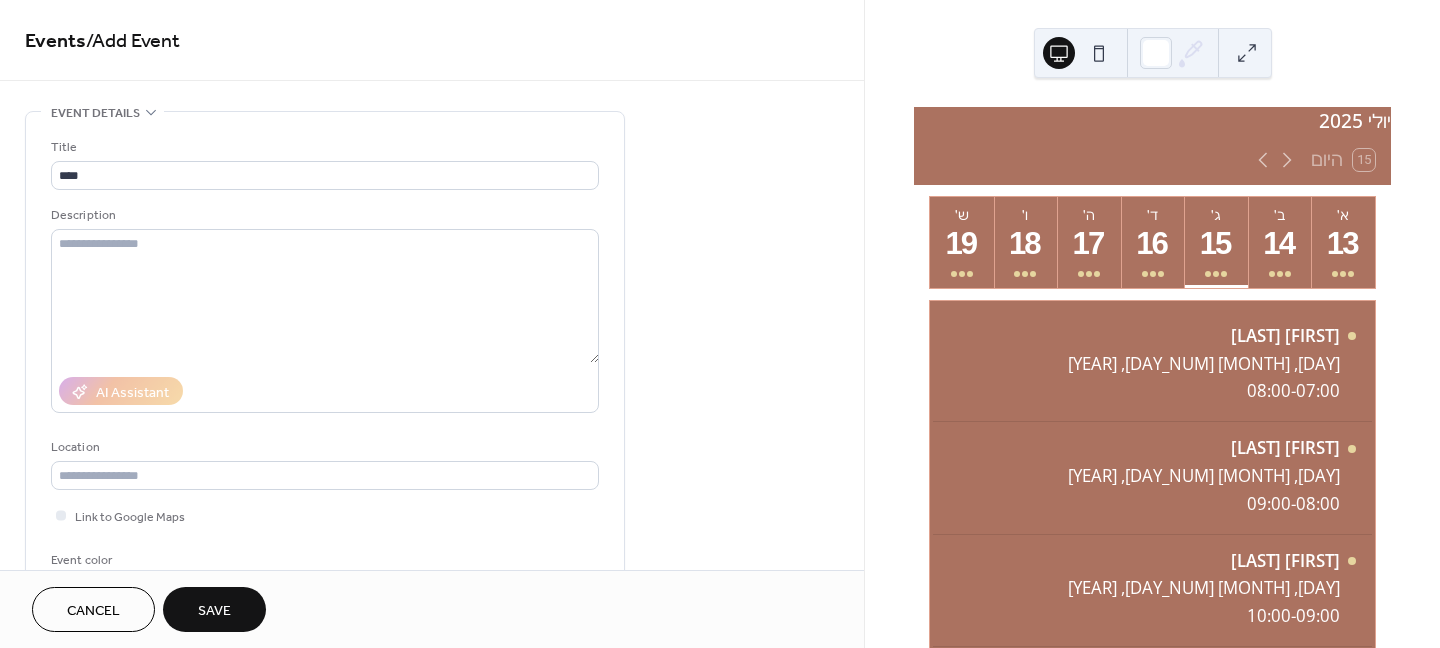 click 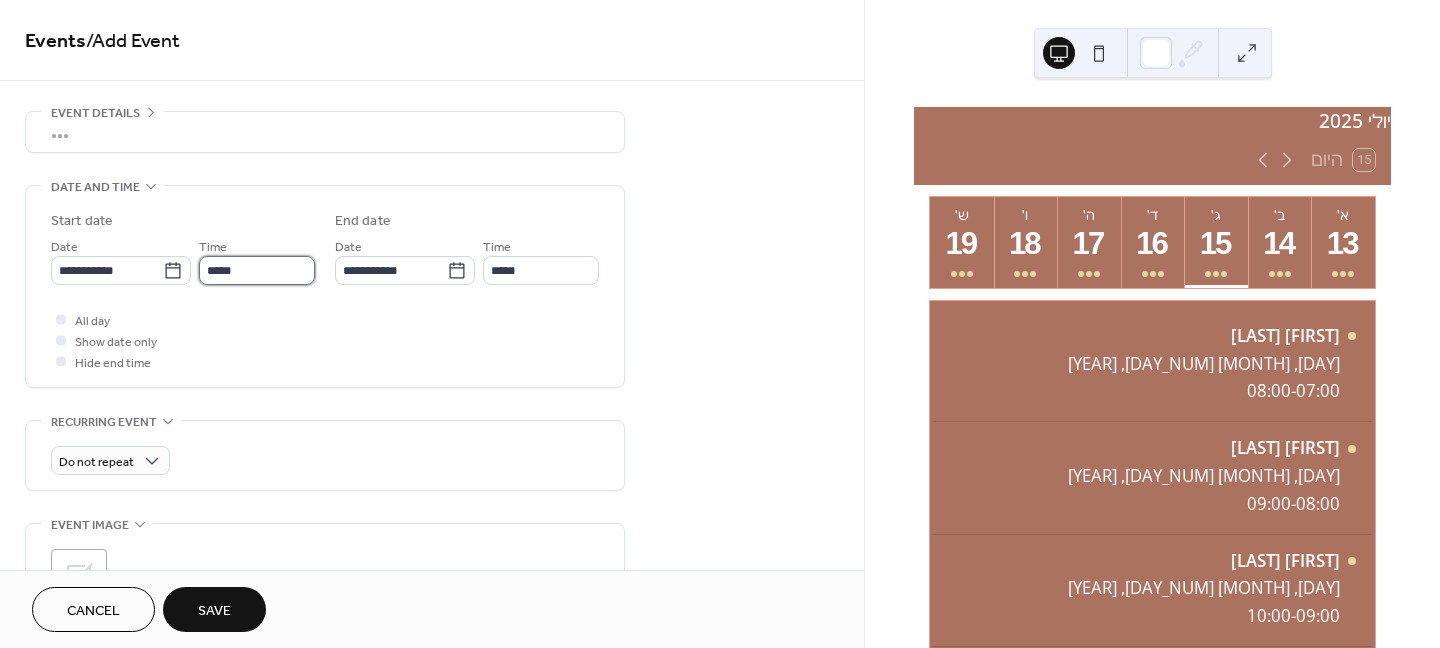 click on "*****" at bounding box center [257, 270] 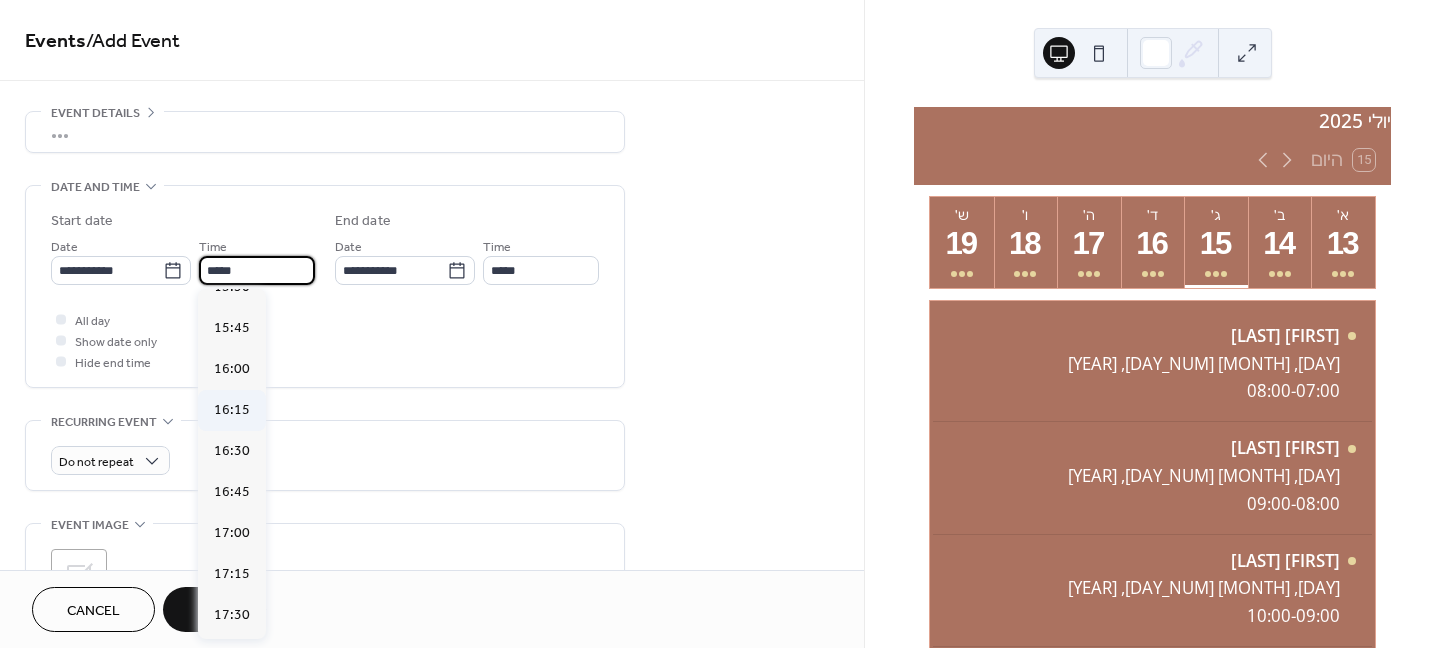scroll, scrollTop: 2568, scrollLeft: 0, axis: vertical 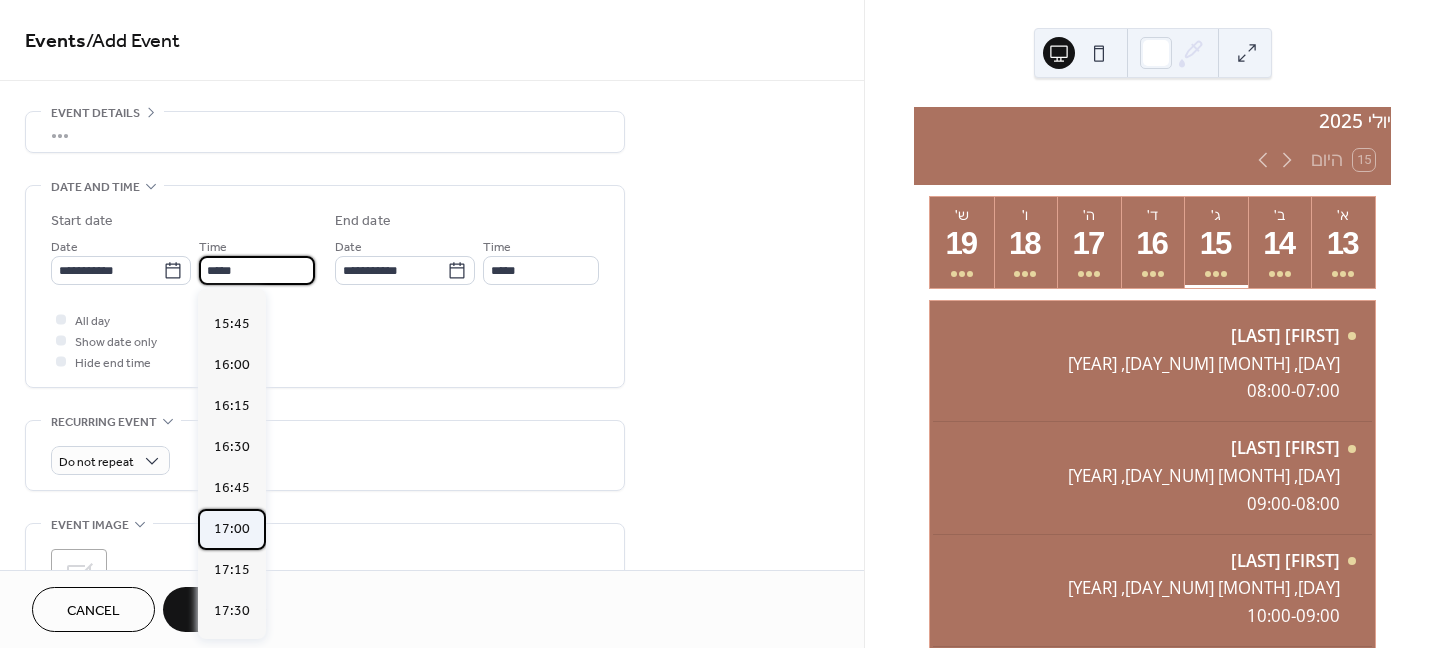 click on "17:00" at bounding box center [232, 529] 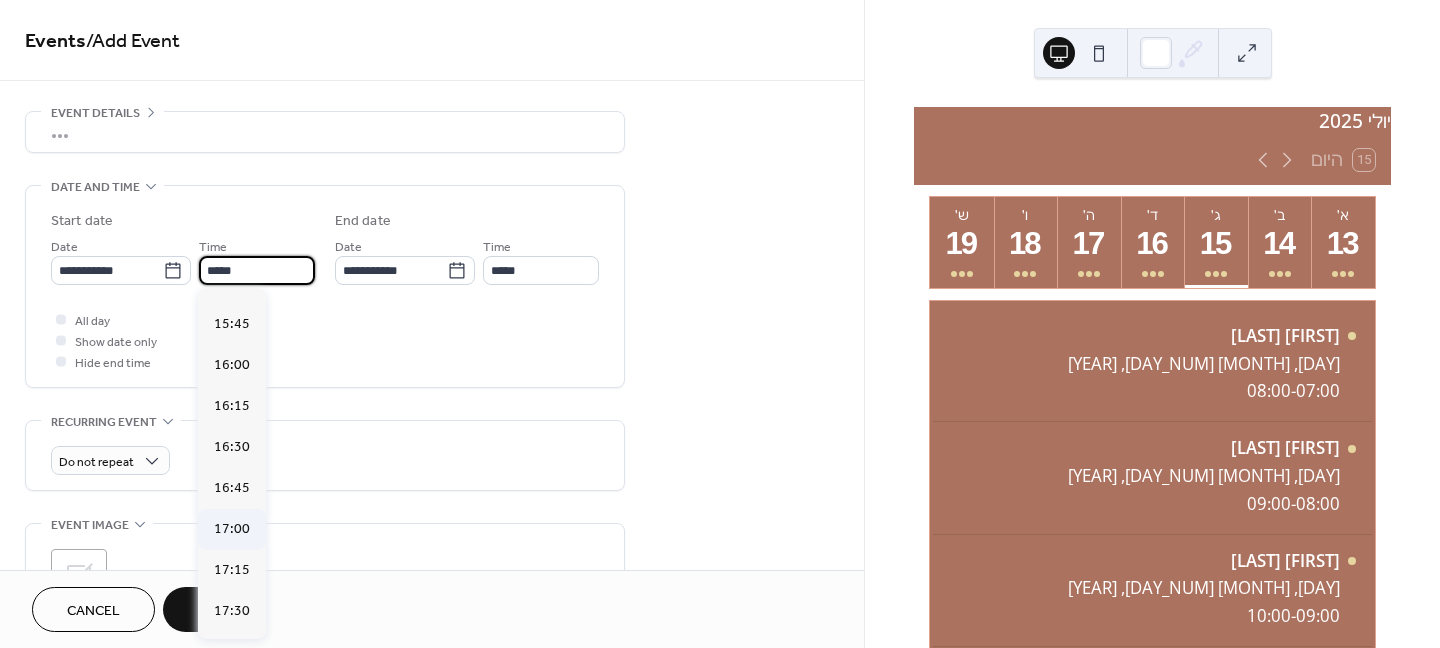 type on "*****" 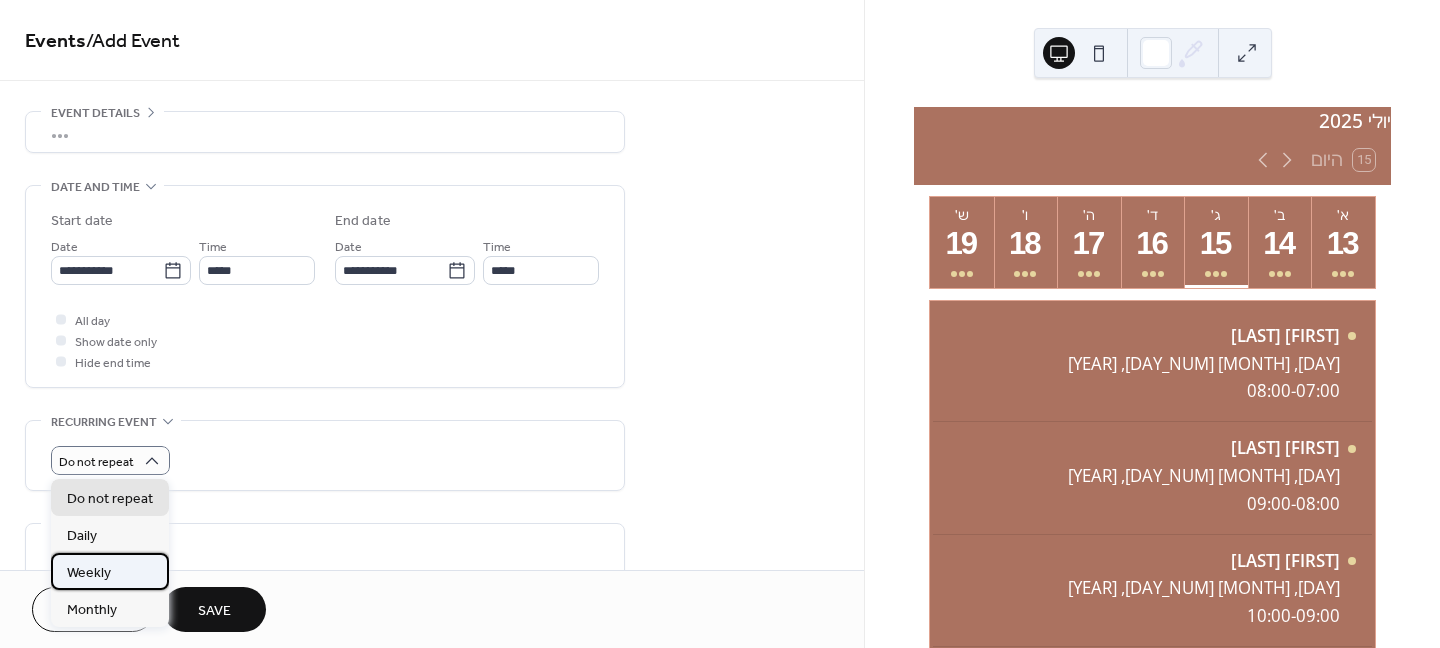 click on "Weekly" at bounding box center [89, 573] 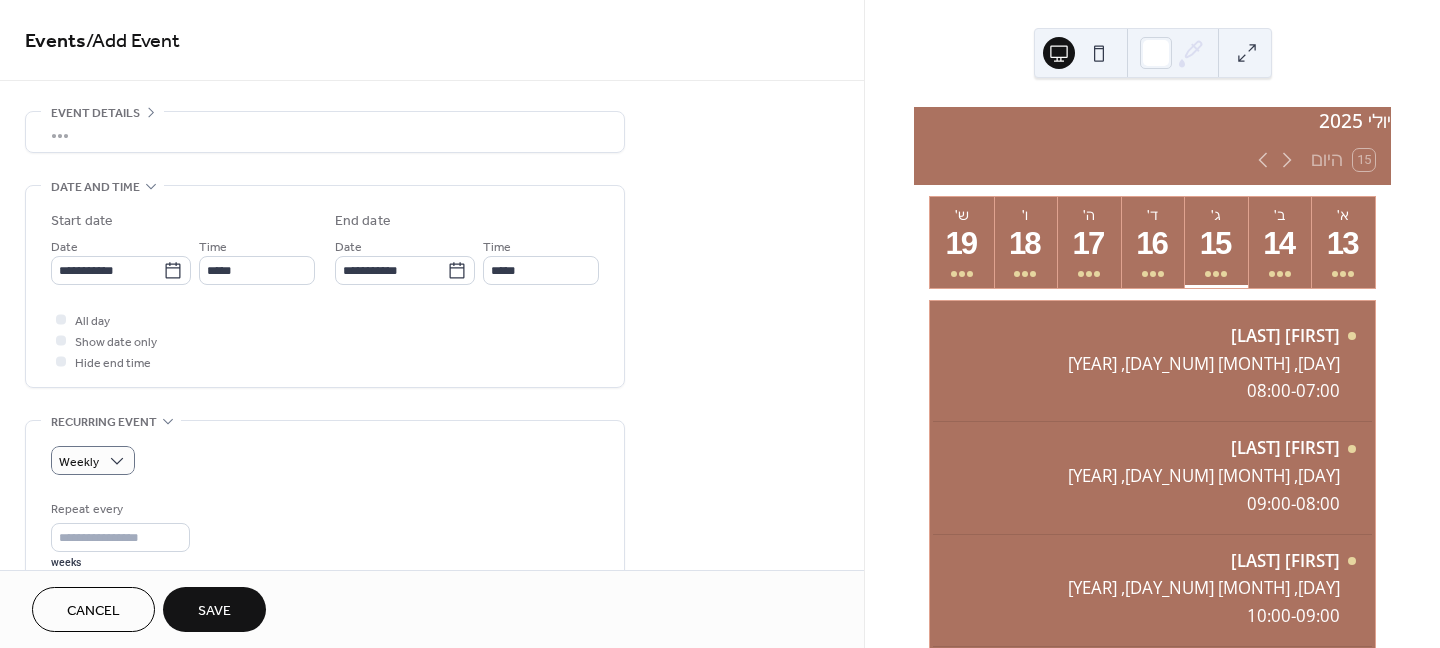 click on "•••" at bounding box center [325, 132] 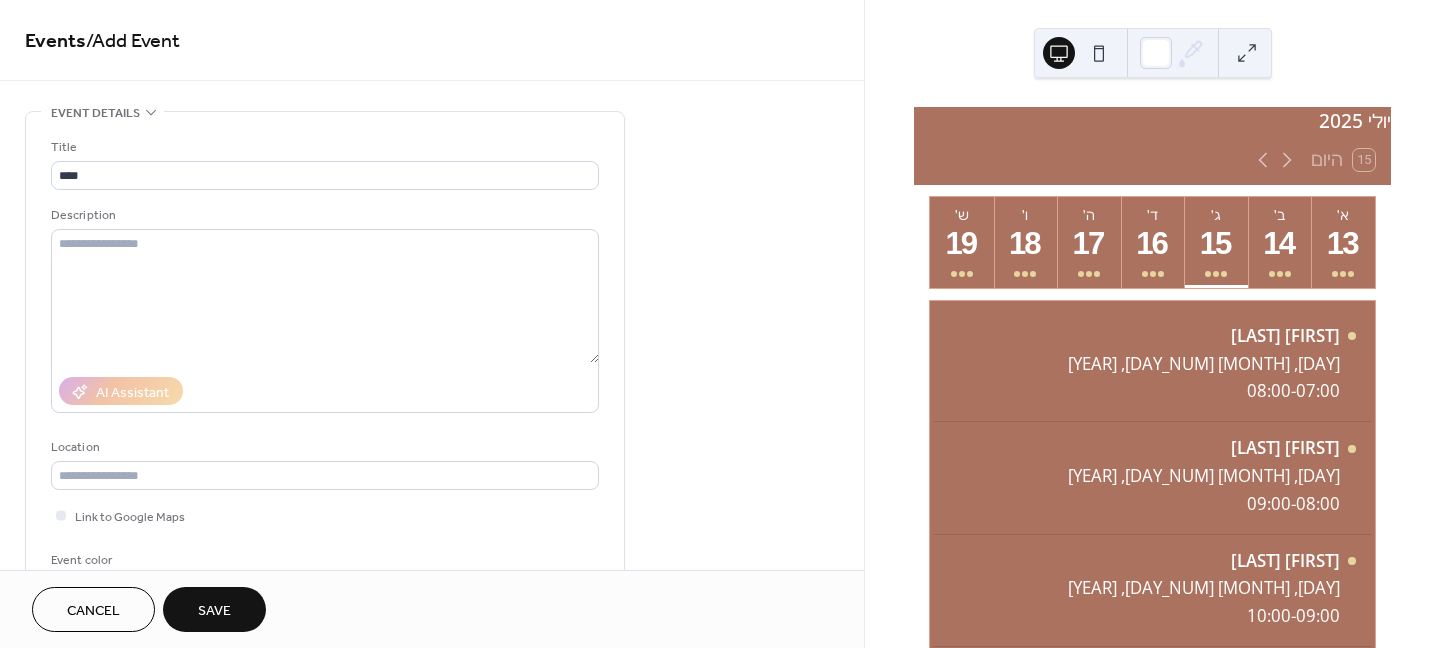 click on "Save" at bounding box center (214, 611) 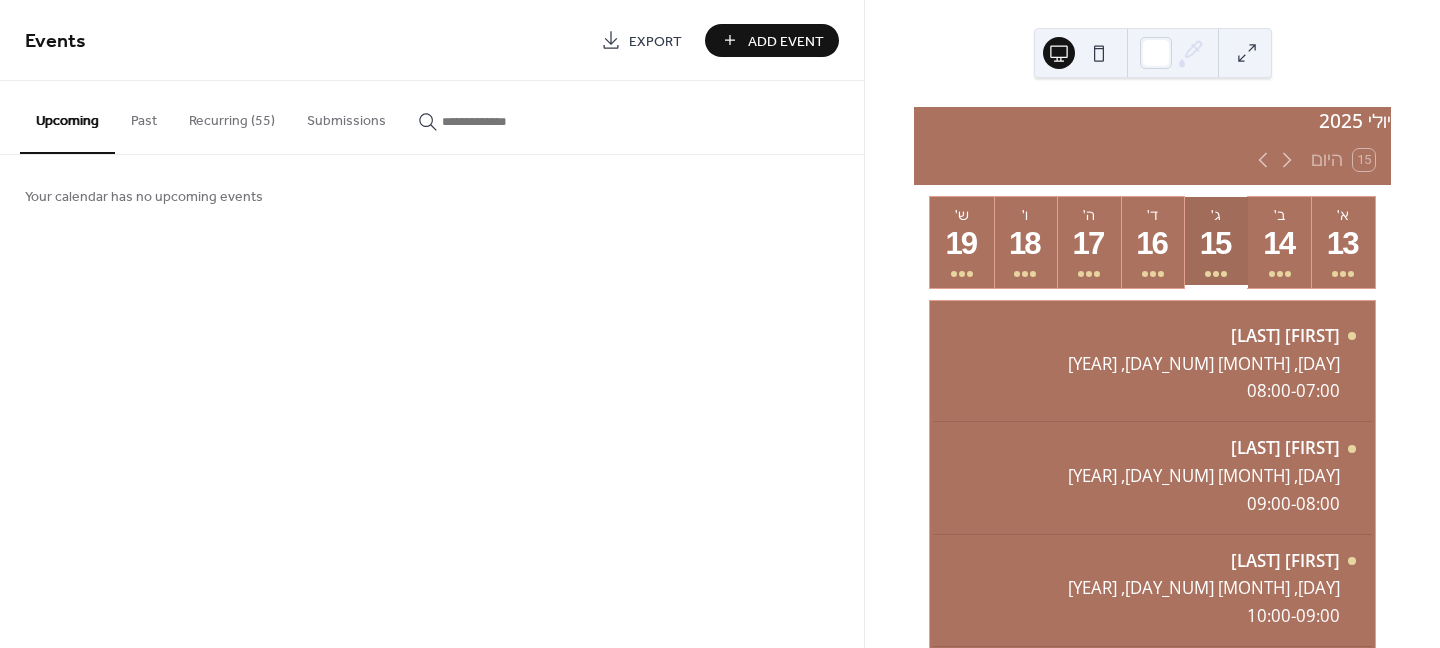 click on "15" at bounding box center [1215, 244] 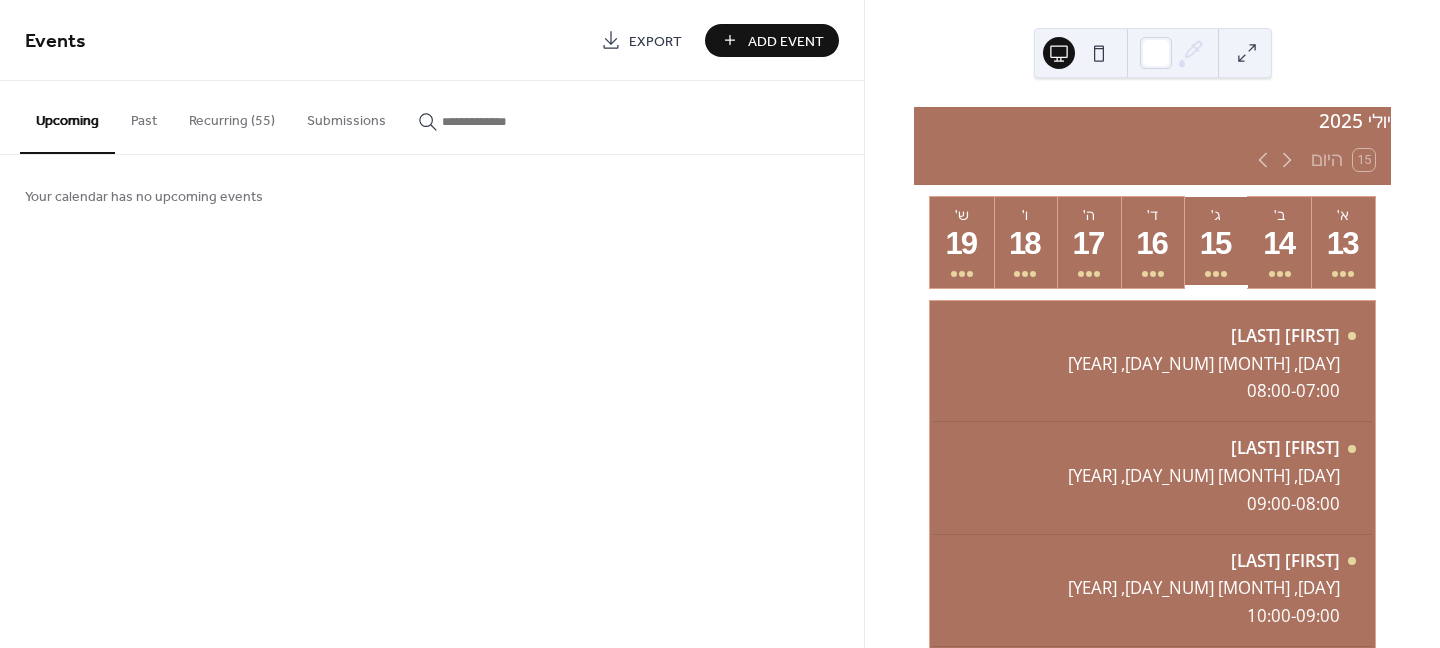 scroll, scrollTop: 300, scrollLeft: 0, axis: vertical 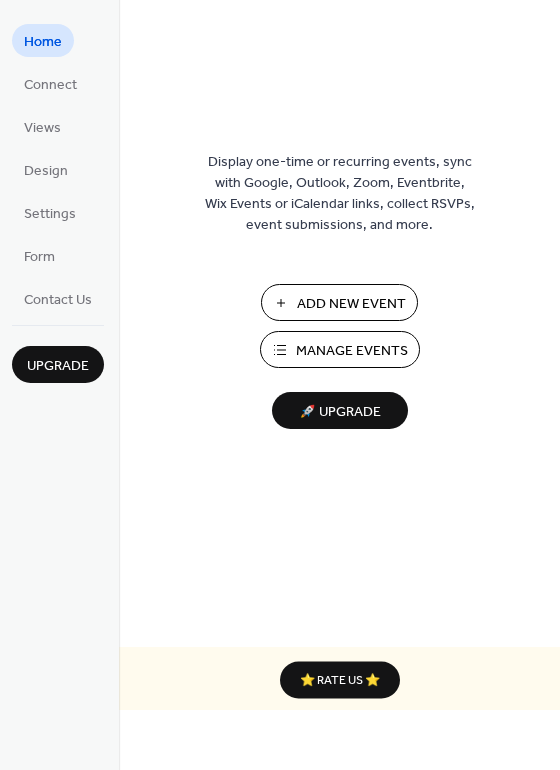 click on "Manage Events" at bounding box center [352, 351] 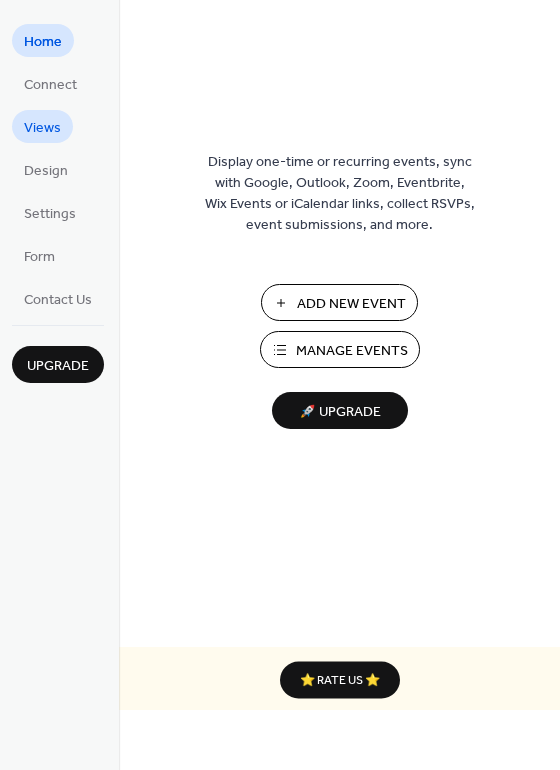 click on "Views" at bounding box center [42, 128] 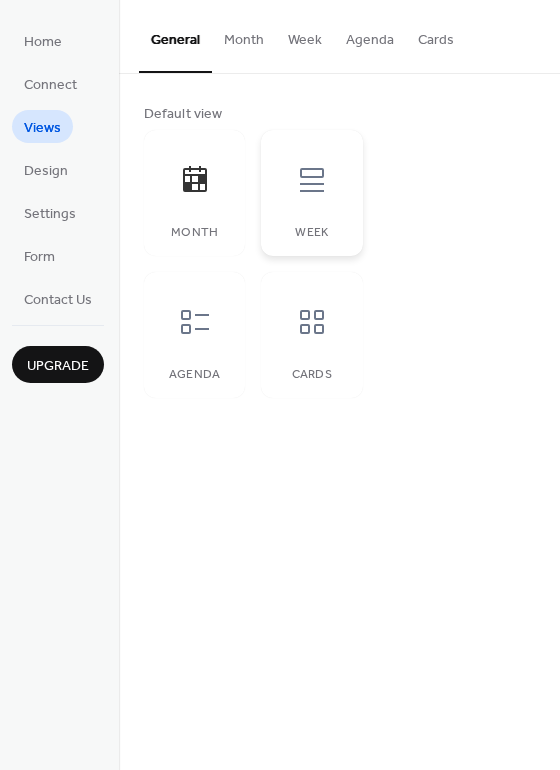 click 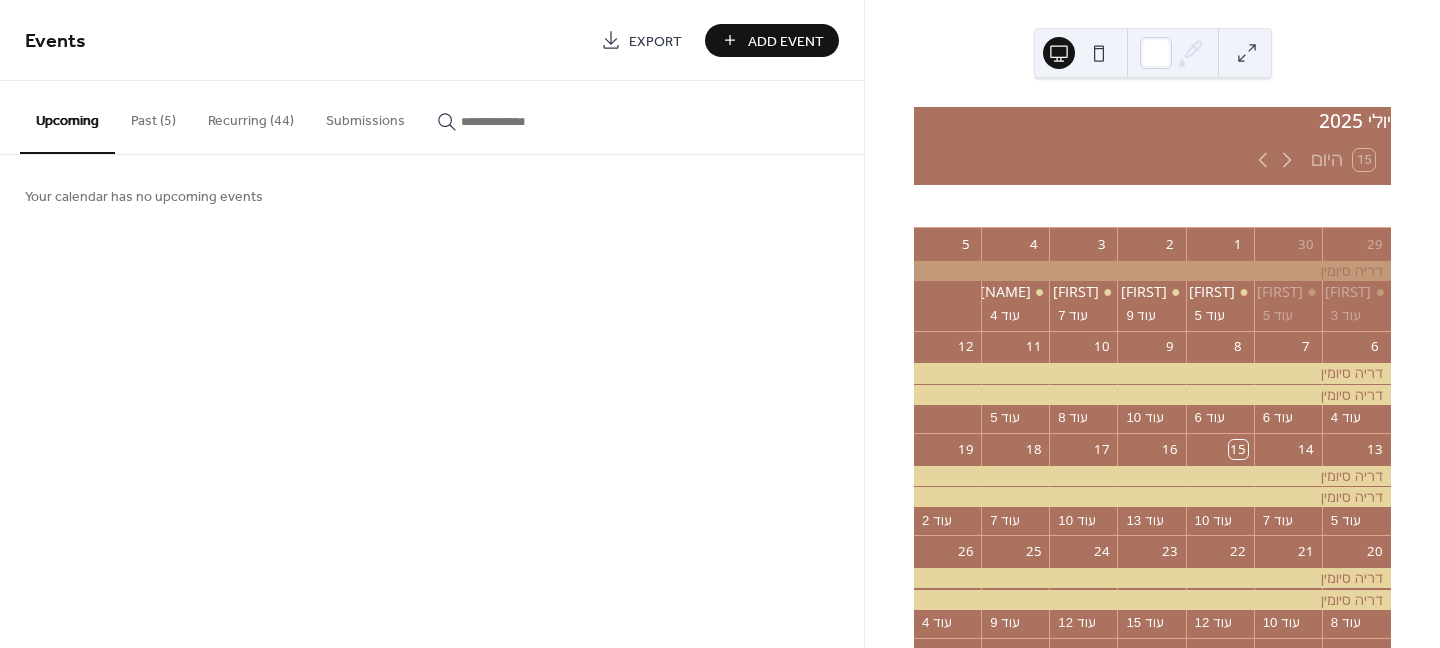 scroll, scrollTop: 0, scrollLeft: 0, axis: both 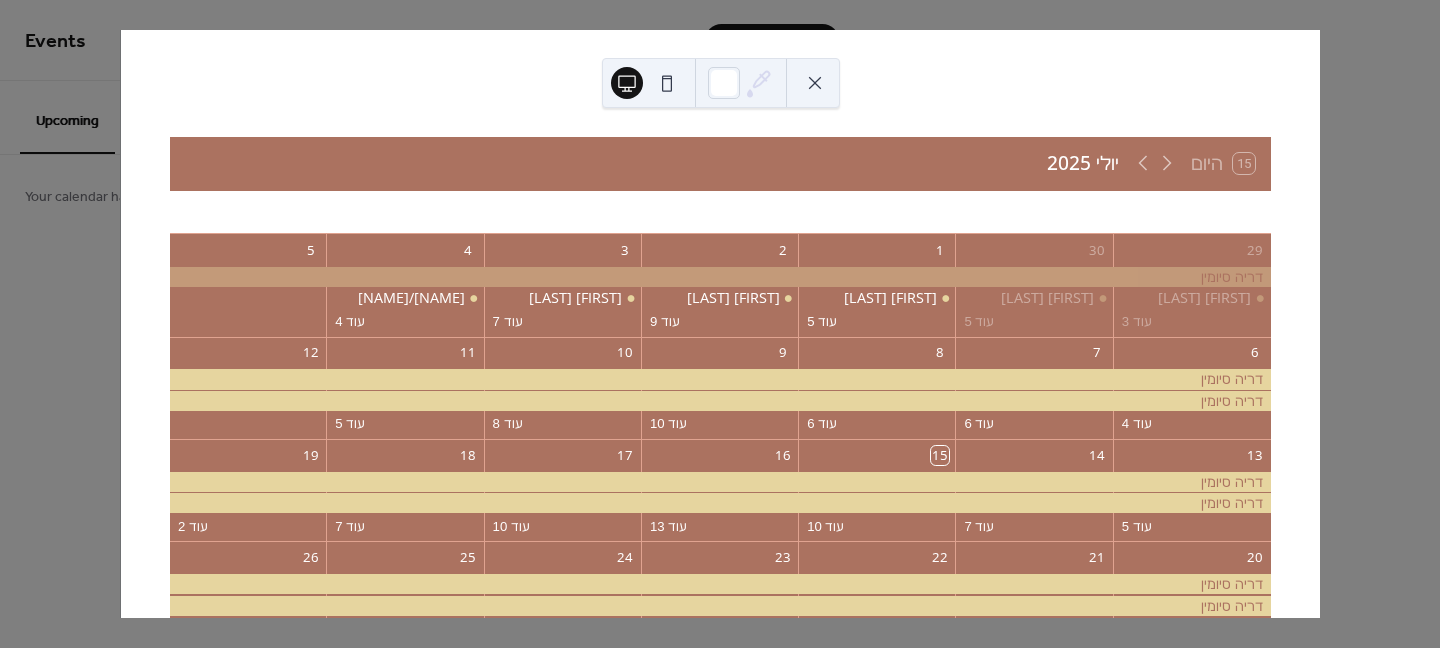 click 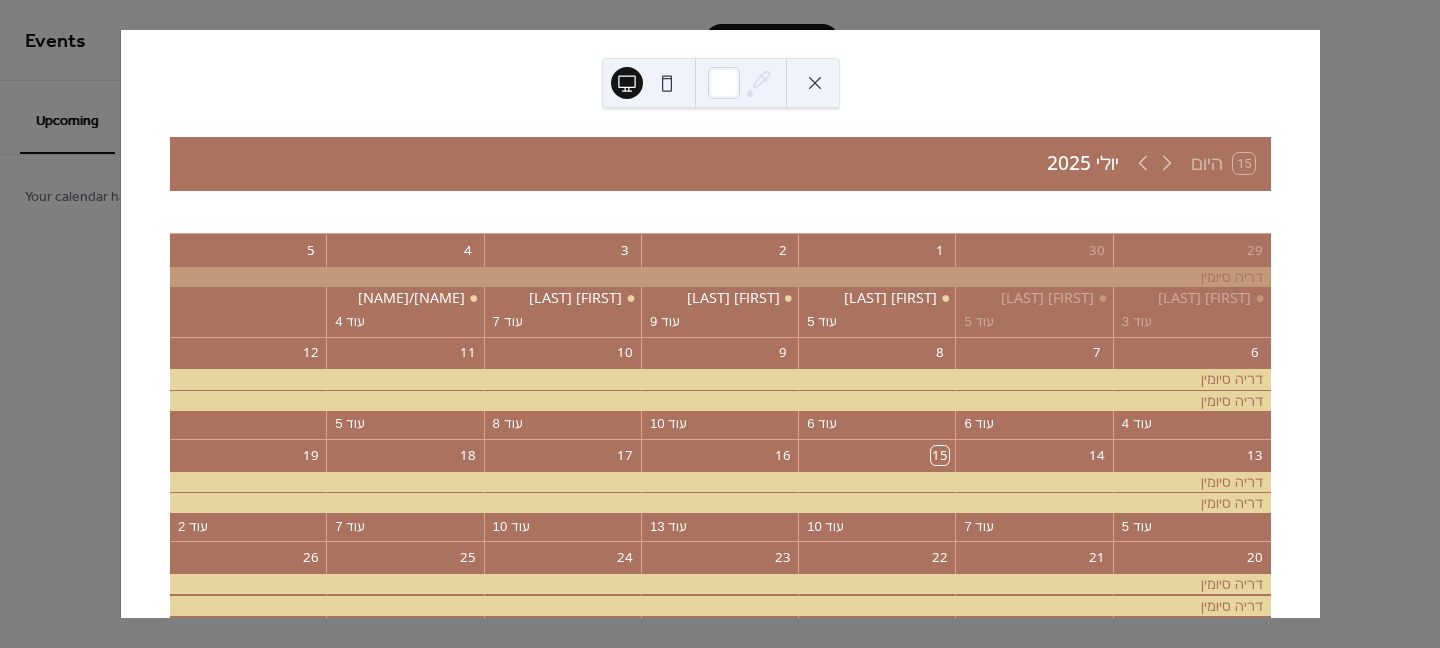 click on "15 היום יולי 2025 א׳ ב׳ ג׳ ד׳ ה׳ ו׳ ש׳ 29 [FIRST] [LAST] עוד 3 30 [FIRST] [LAST] עוד 5 1 [FIRST] [LAST] עוד 5 2 [FIRST] [LAST] עוד 9 3 [FIRST] [LAST] עוד 7 4 [NAME]/[NAME] עוד 4 5 6 עוד 4 7 עוד 6 8 עוד 6 9 עוד 10 10 עוד 8 11 עוד 5 12 13 עוד 5 14 עוד 7 15 עוד 10 16 עוד 13 17 עוד 10 18 עוד 7 19 עוד 2 20 עוד 8 21 עוד 10 22 עוד 12 23 עוד 15 24 עוד 12 25 עוד 9 26 עוד 4 27 עוד 10 28 עוד 12 29 עוד 14 30 עוד 17 31 עוד 14 1 עוד 11 2 עוד 6 3 עוד 12 4 עוד 14 5 עוד 16 6 עוד 19 7 עוד 16 8 עוד 13 9 עוד 8" at bounding box center [720, 324] 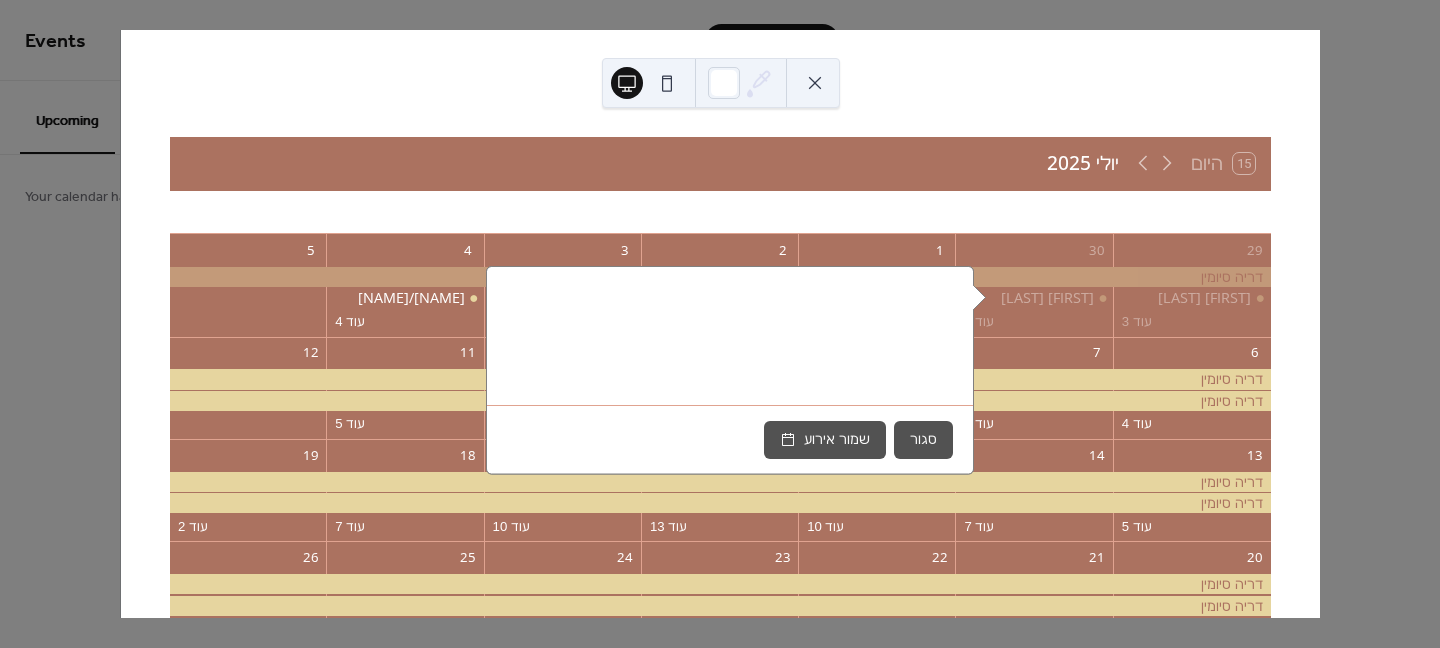 click on "עוד 5" at bounding box center (1034, 320) 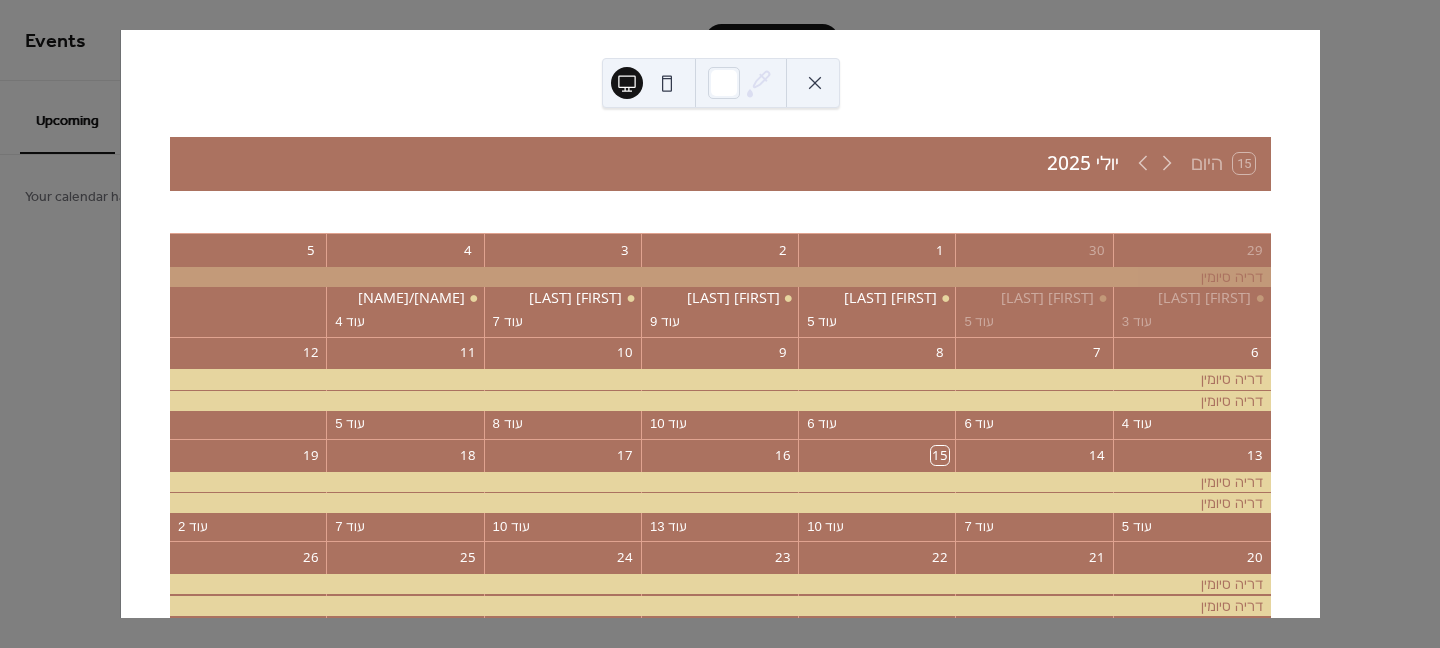 click on "עוד 5" at bounding box center [1034, 320] 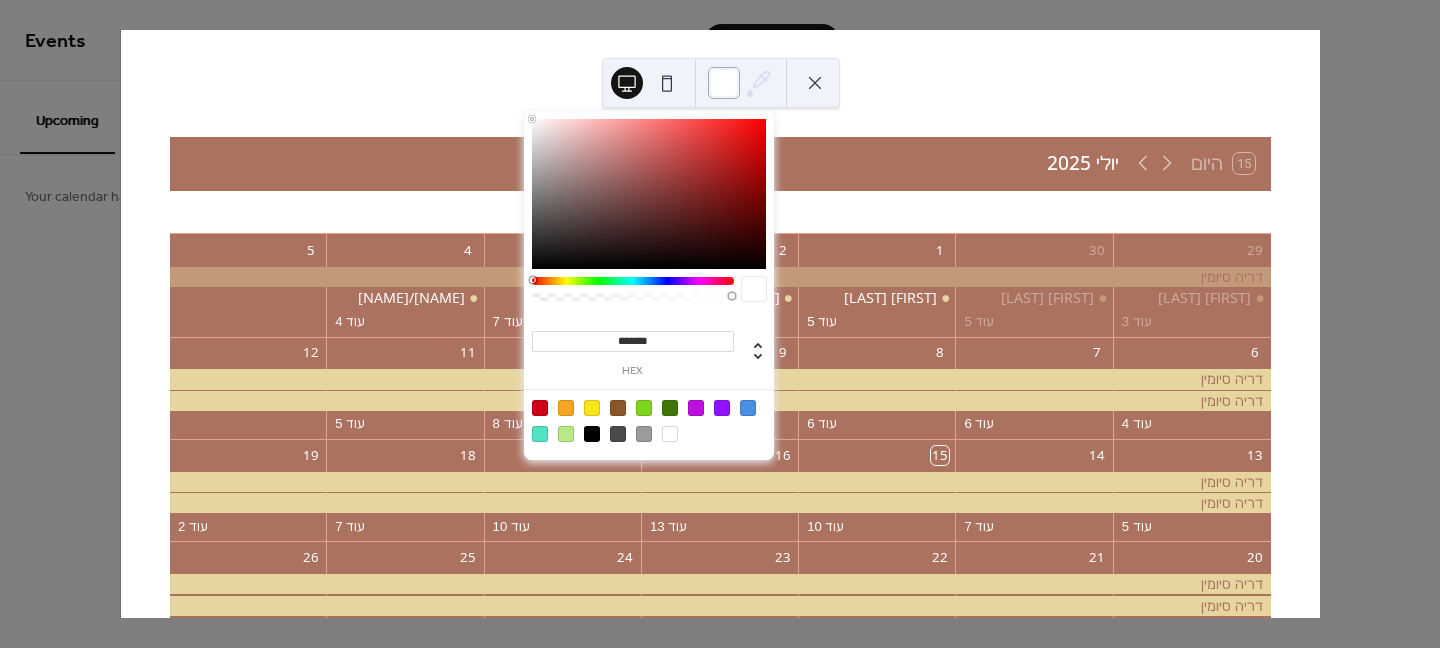 click at bounding box center [724, 83] 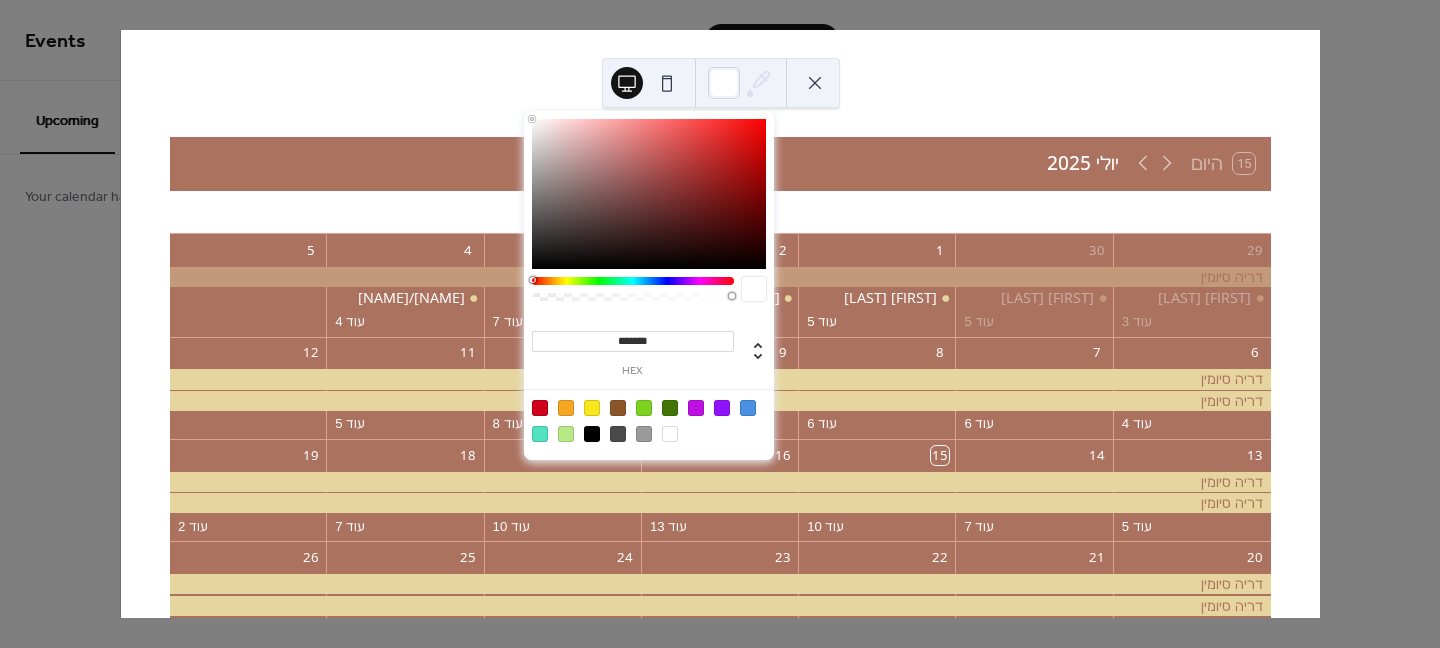 click at bounding box center [815, 83] 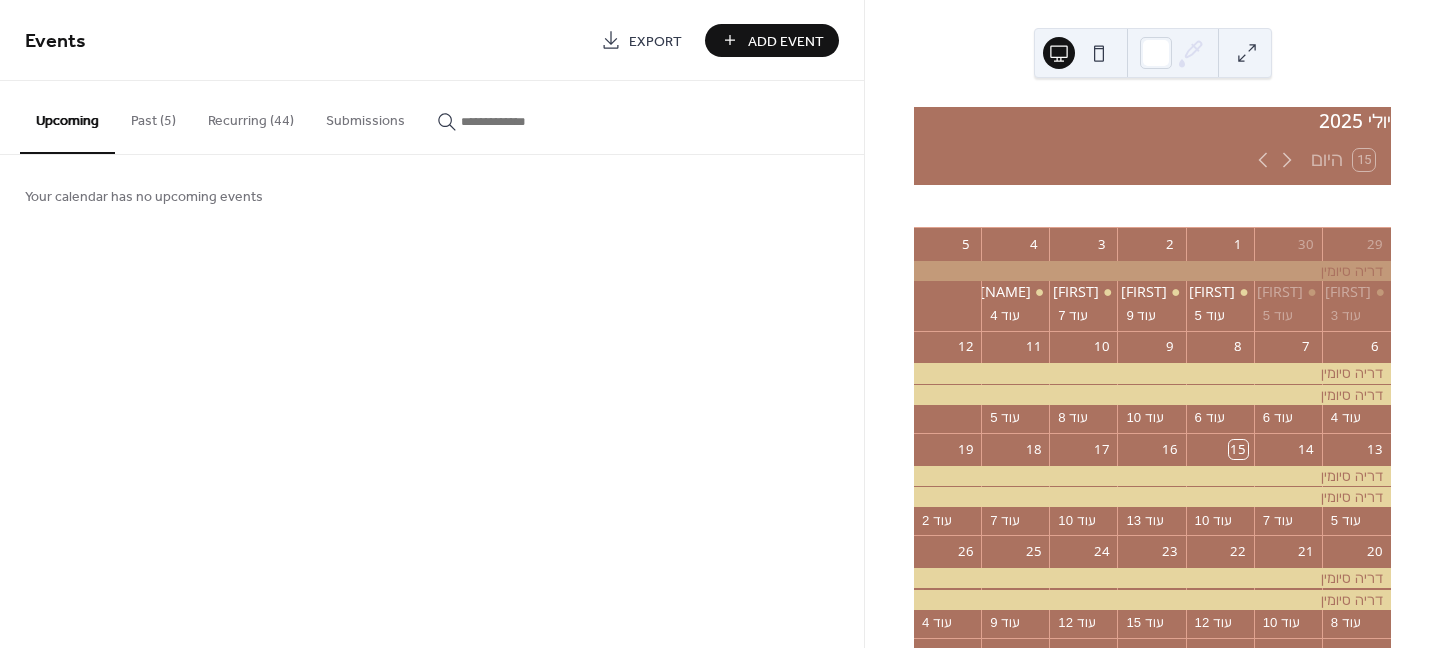 click on "Recurring (44)" at bounding box center (251, 116) 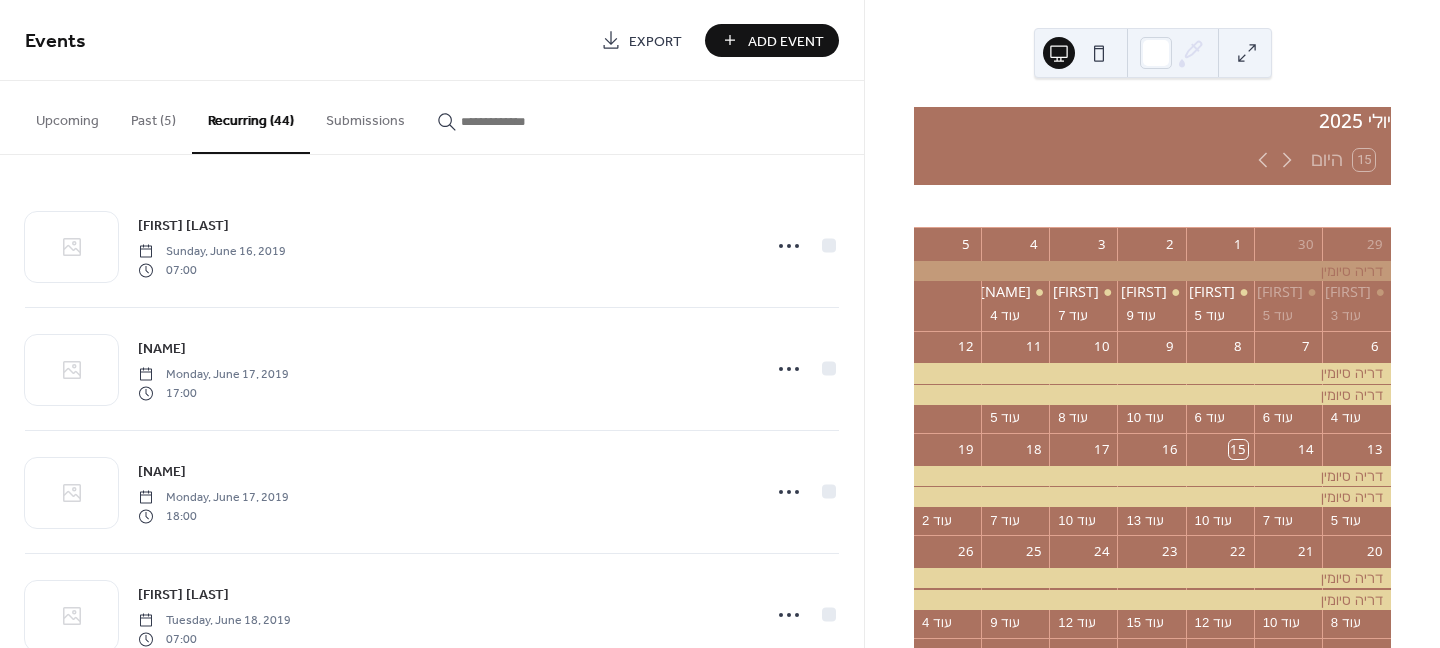 click on "Recurring (44)" at bounding box center (251, 117) 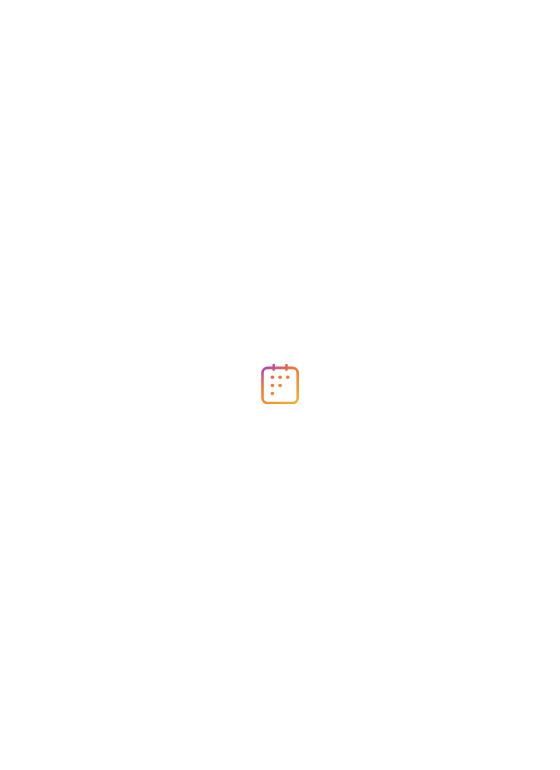 scroll, scrollTop: 0, scrollLeft: 0, axis: both 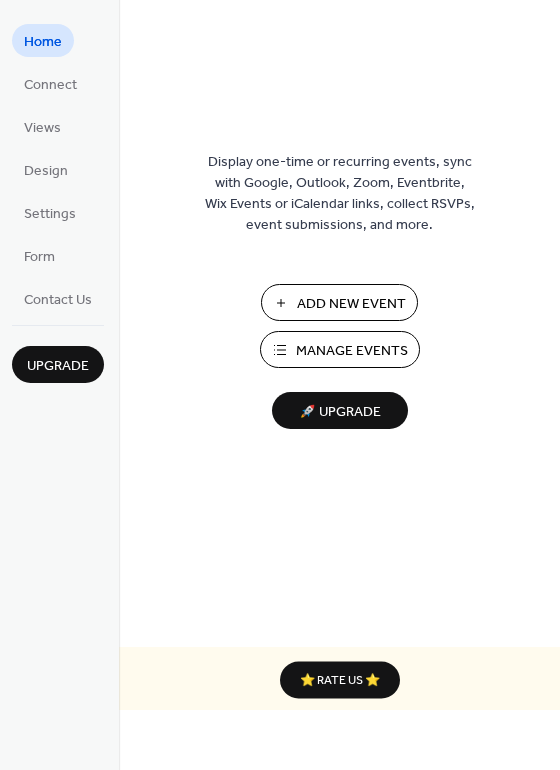 click on "Manage Events" at bounding box center [352, 351] 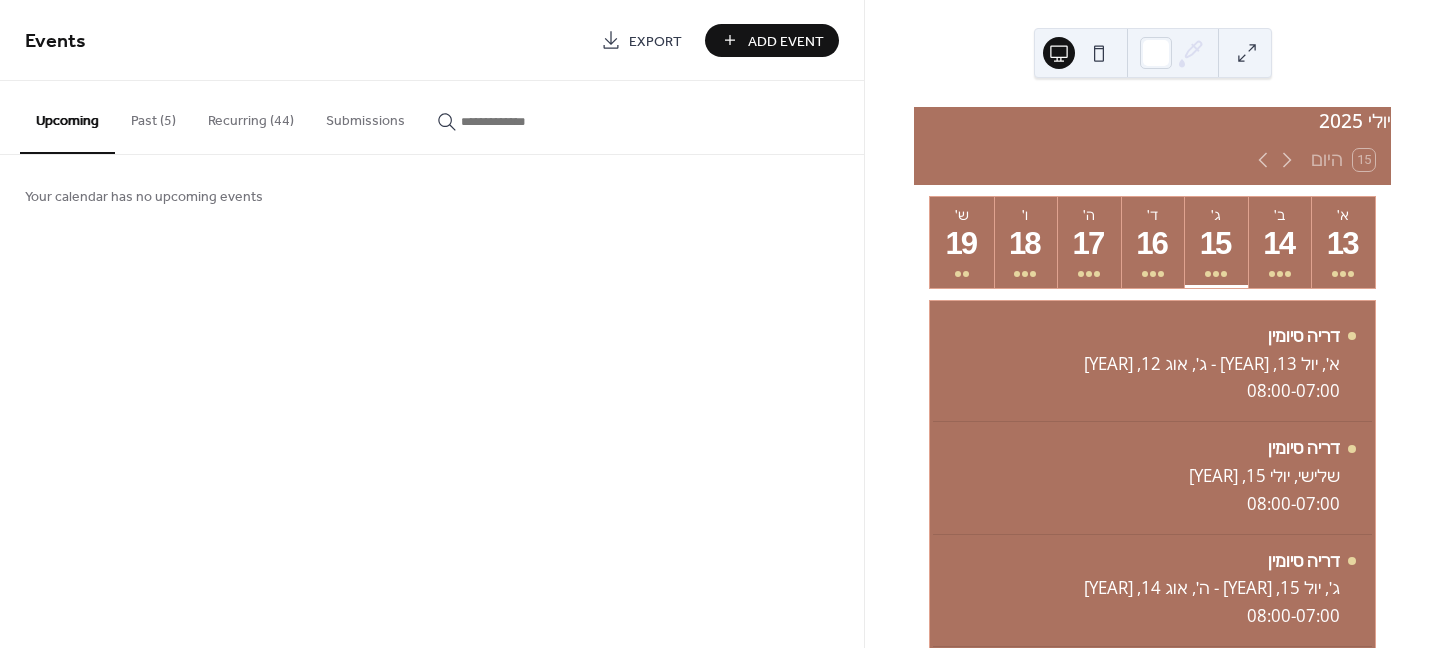 scroll, scrollTop: 0, scrollLeft: 0, axis: both 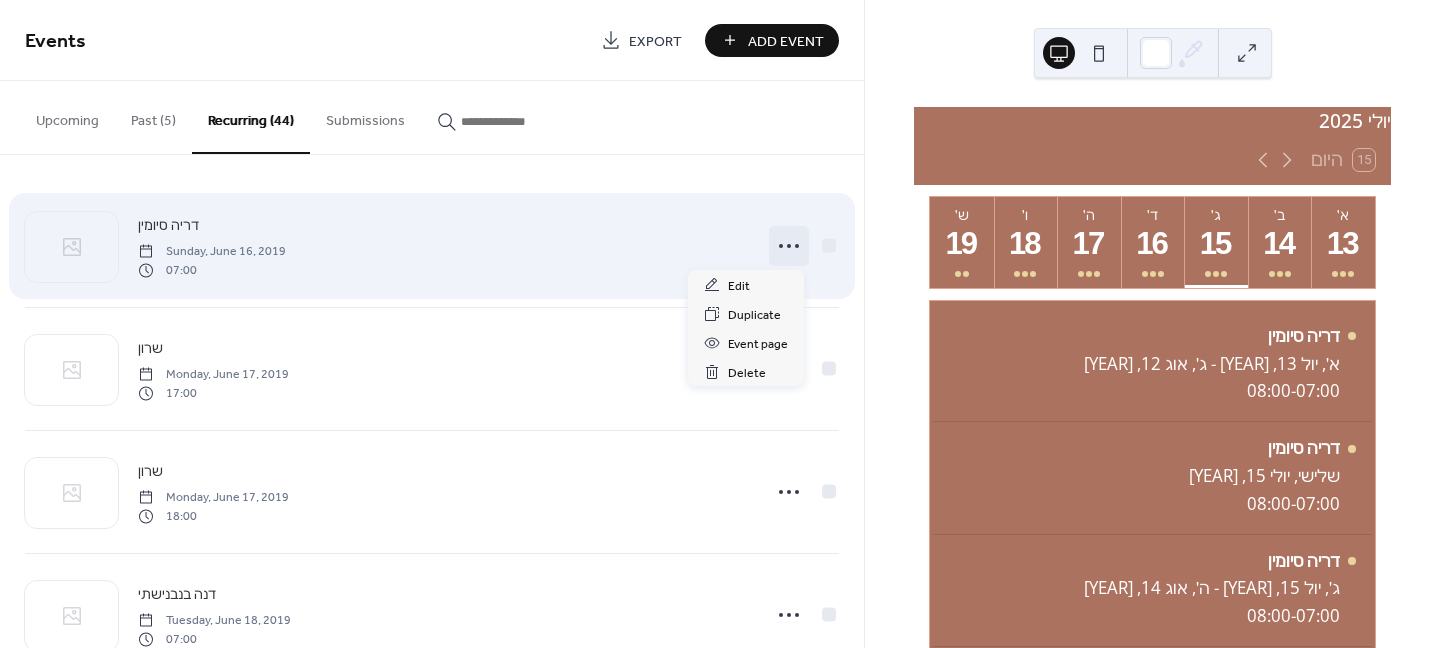 click 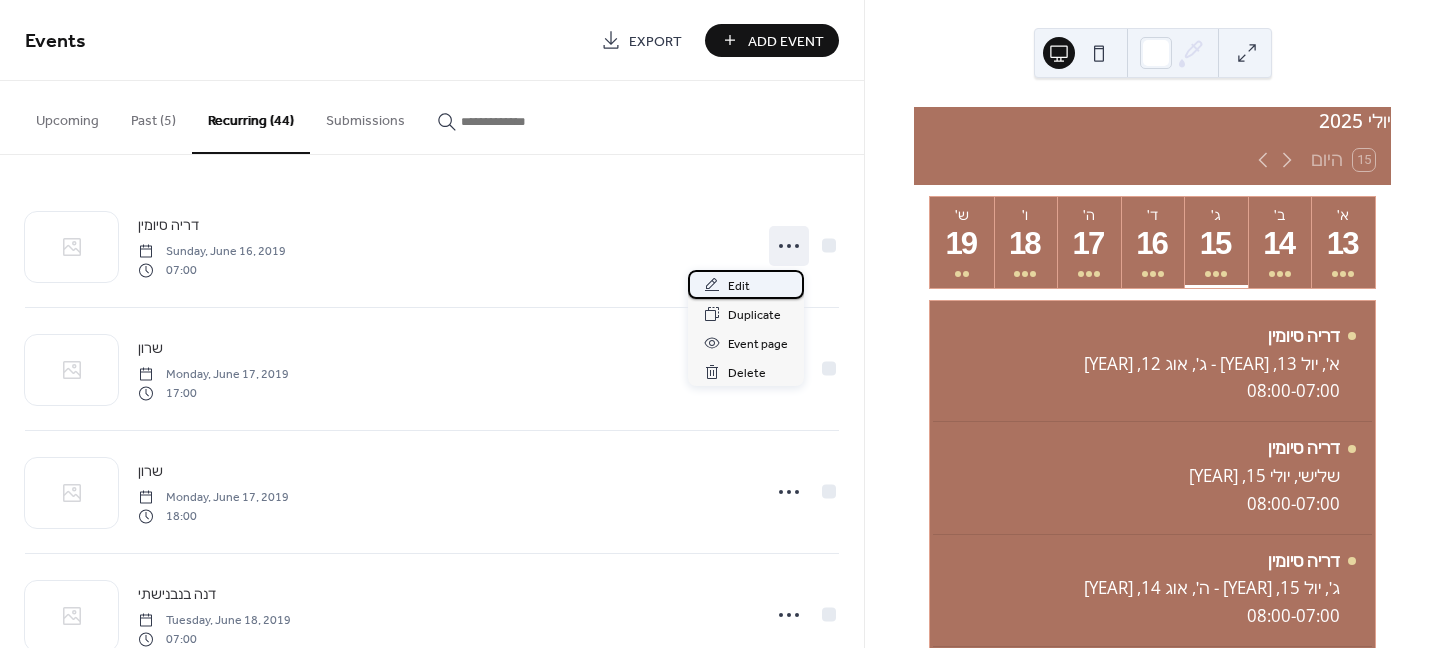 click on "Edit" at bounding box center (746, 284) 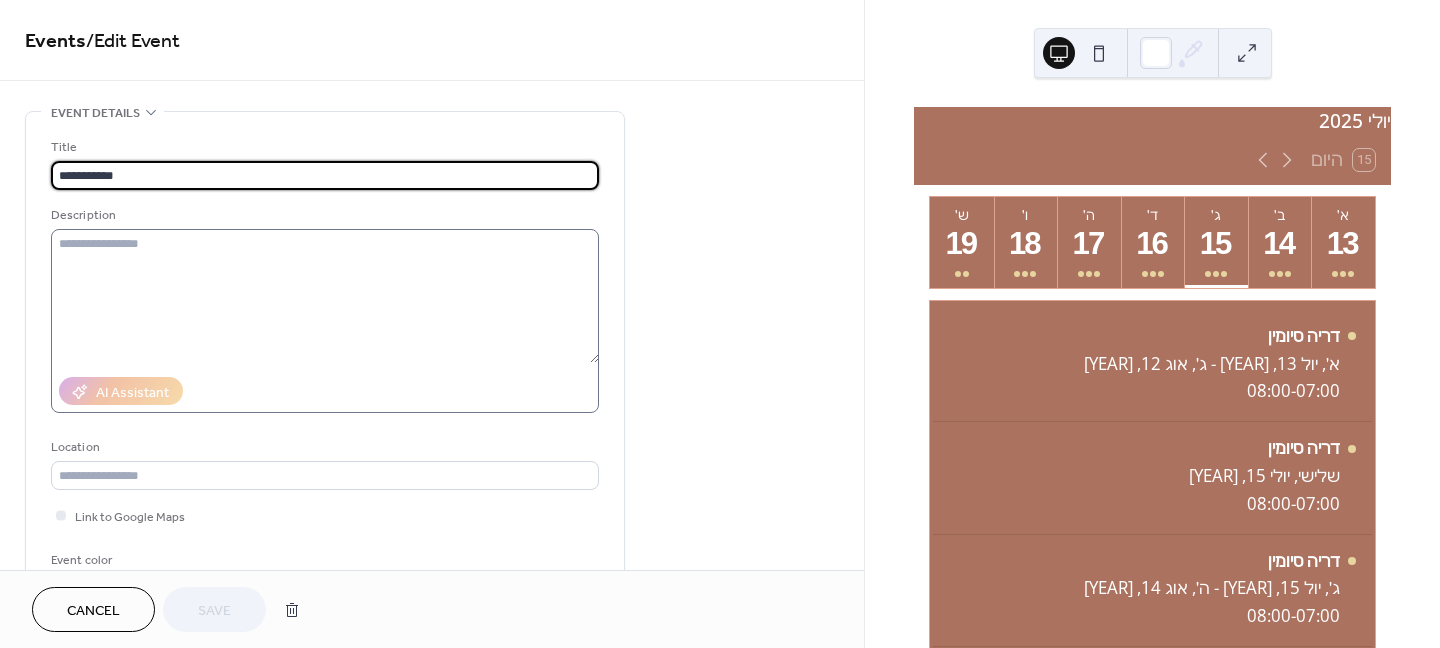 scroll, scrollTop: 200, scrollLeft: 0, axis: vertical 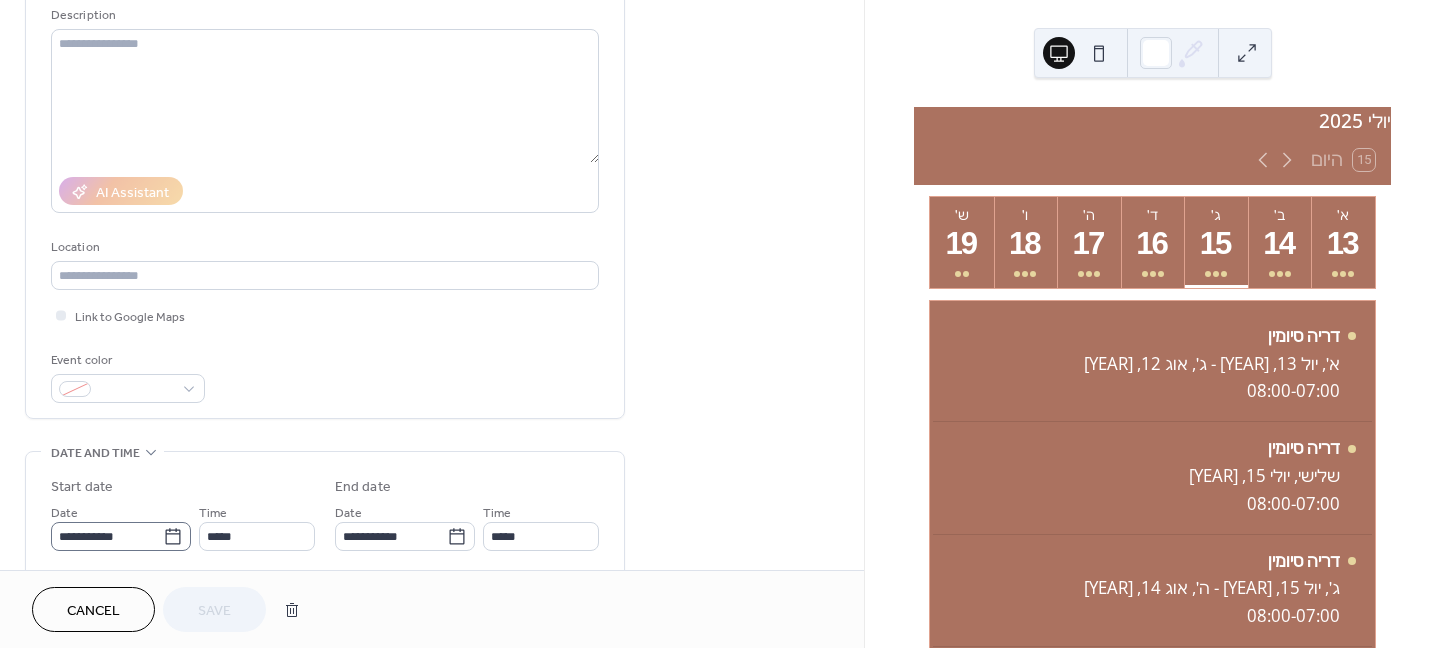click 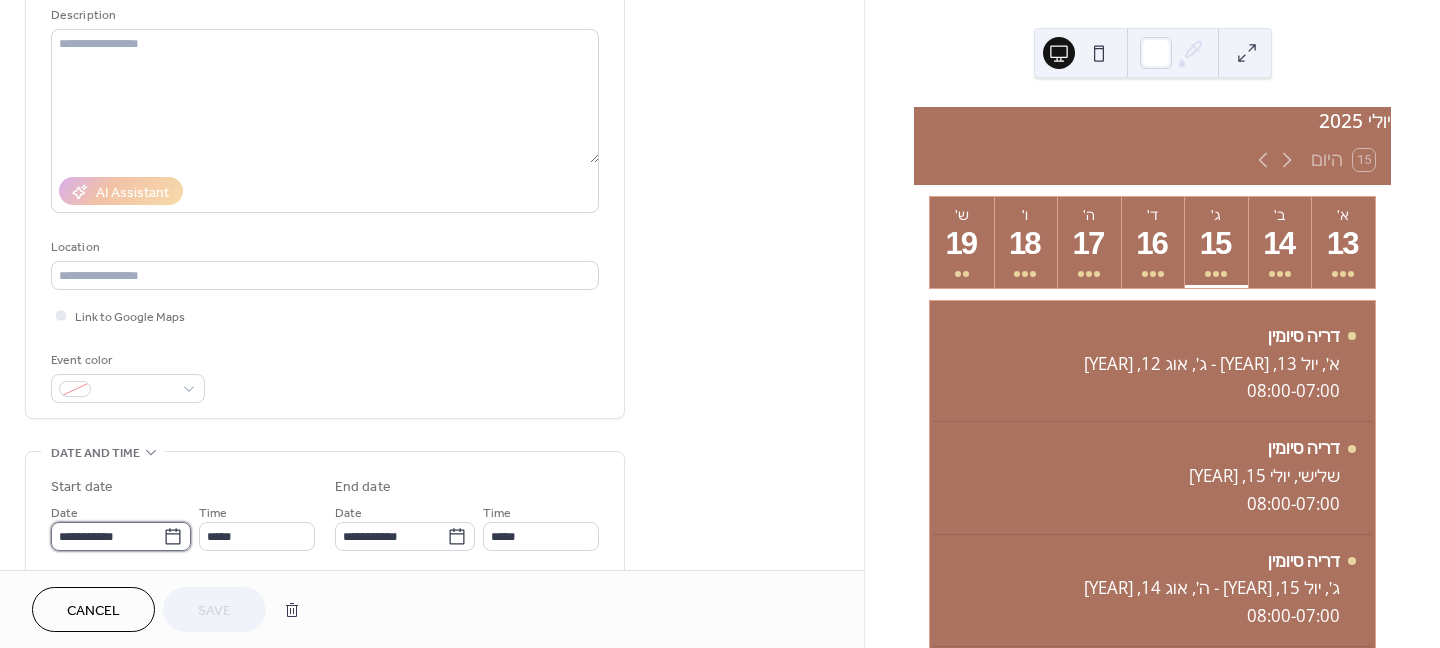 click on "**********" at bounding box center [107, 536] 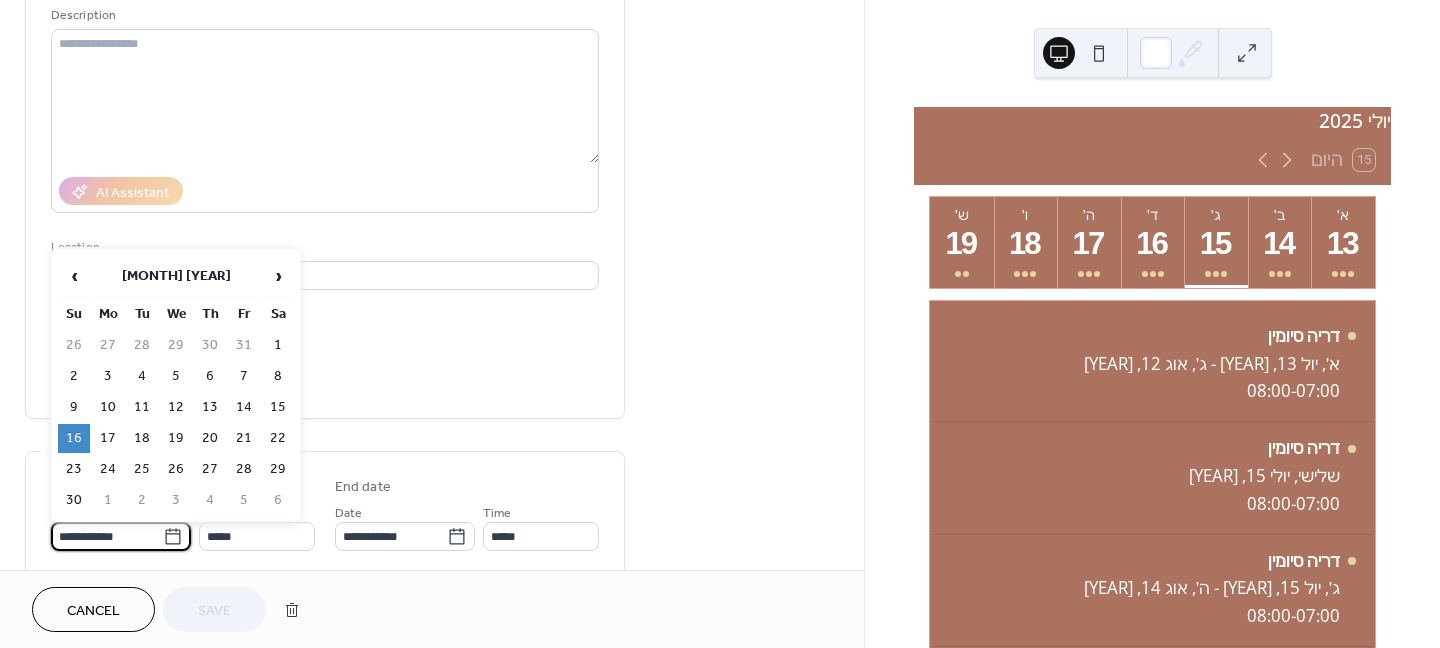 click 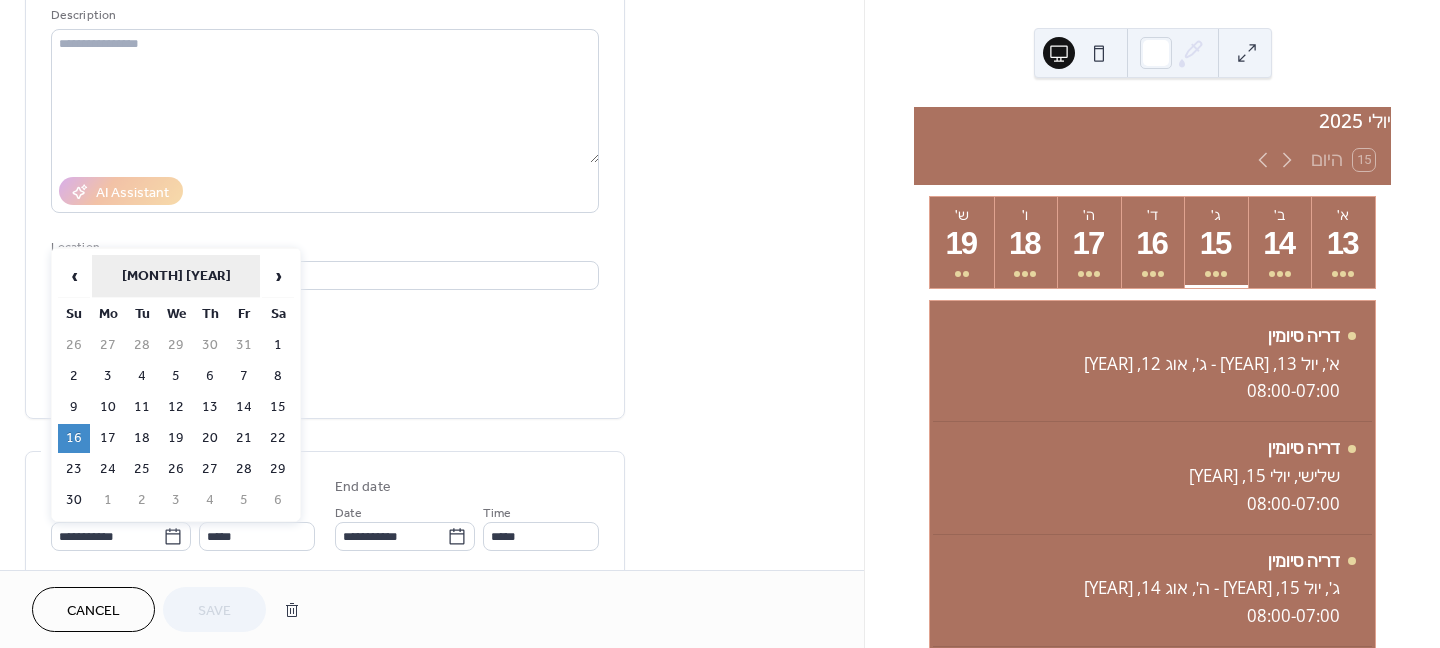 click on "[MONTH] [YEAR]" at bounding box center [176, 276] 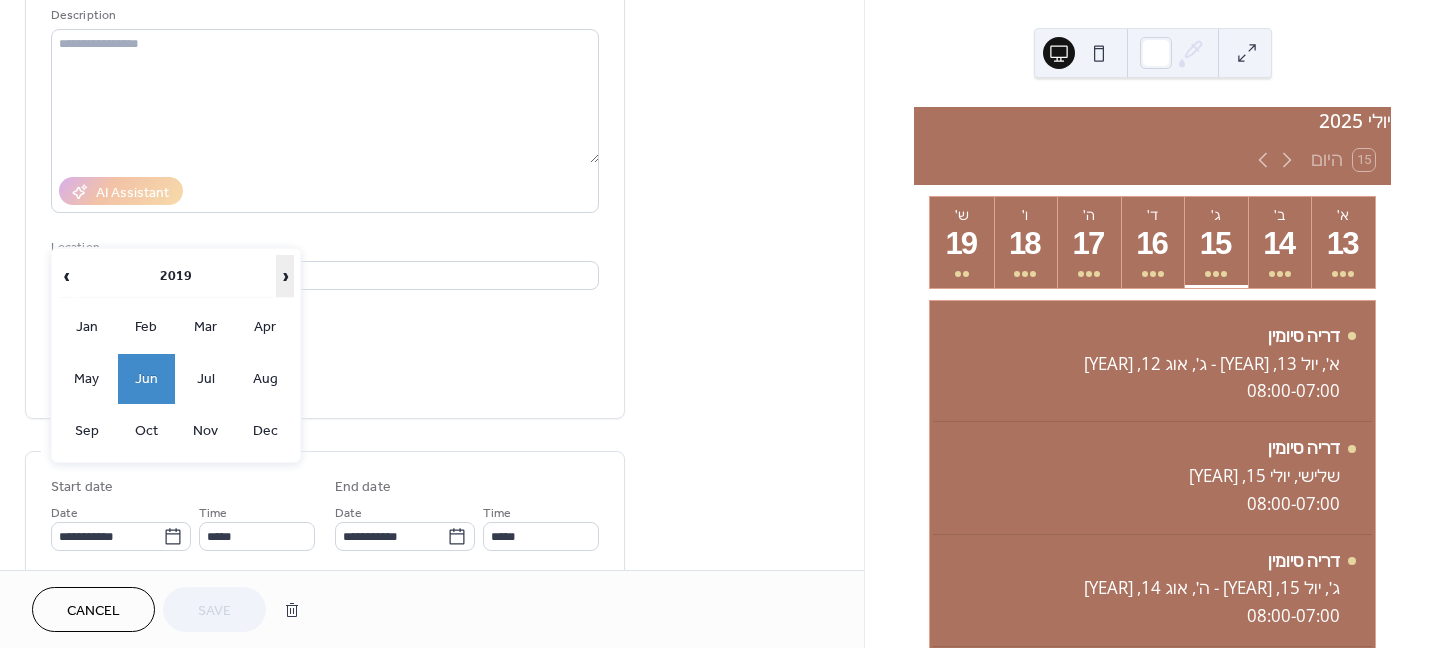 click on "›" at bounding box center [285, 276] 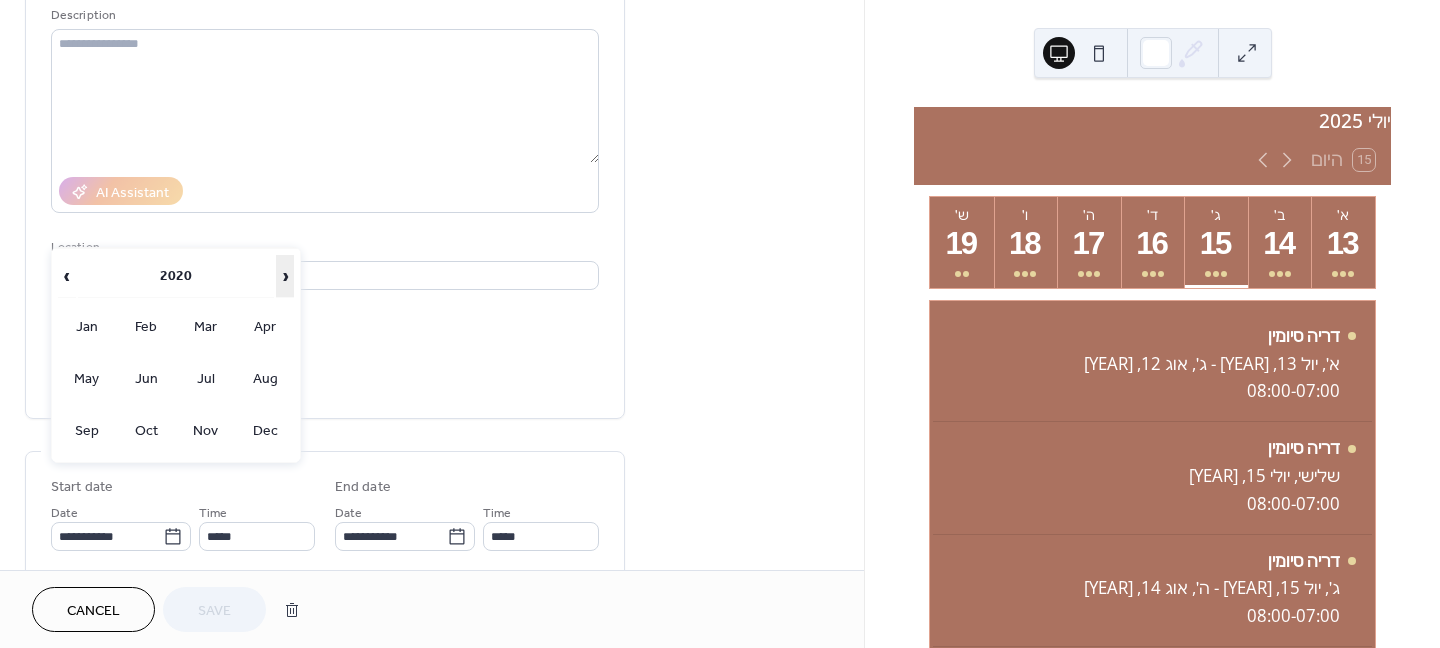 click on "›" at bounding box center (285, 276) 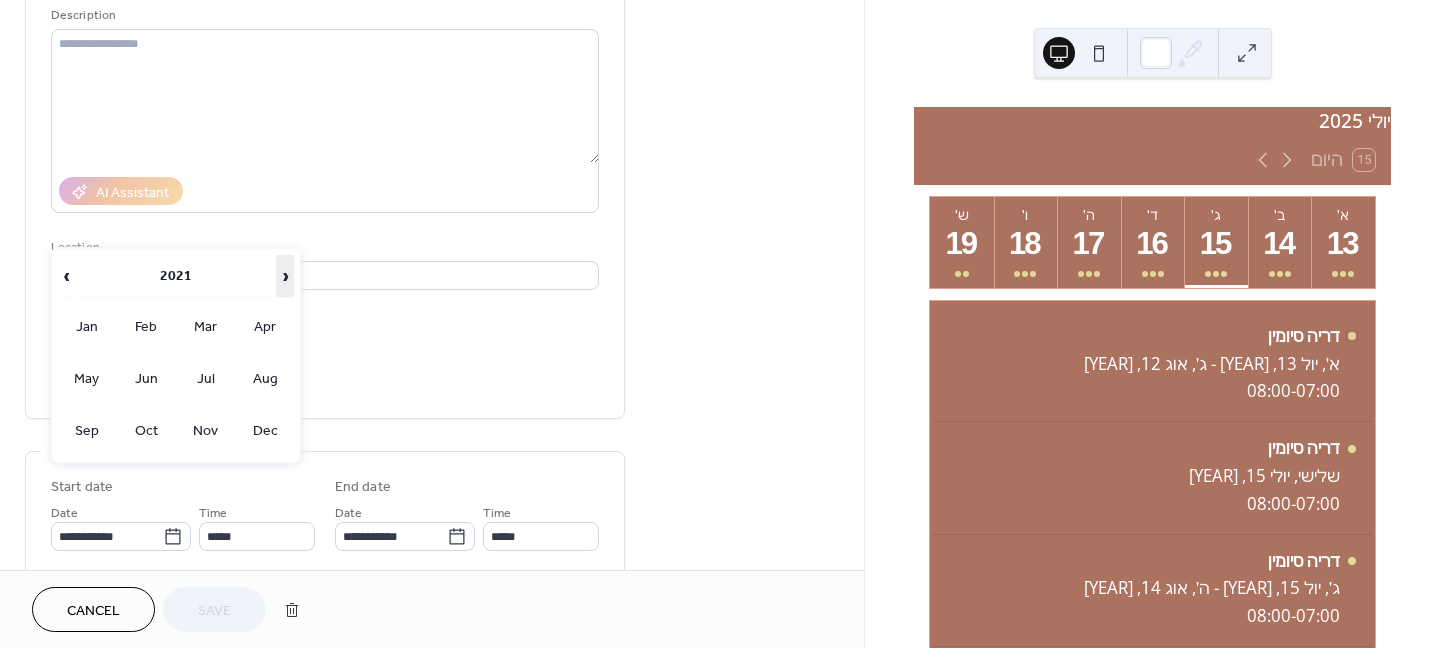 click on "›" at bounding box center [285, 276] 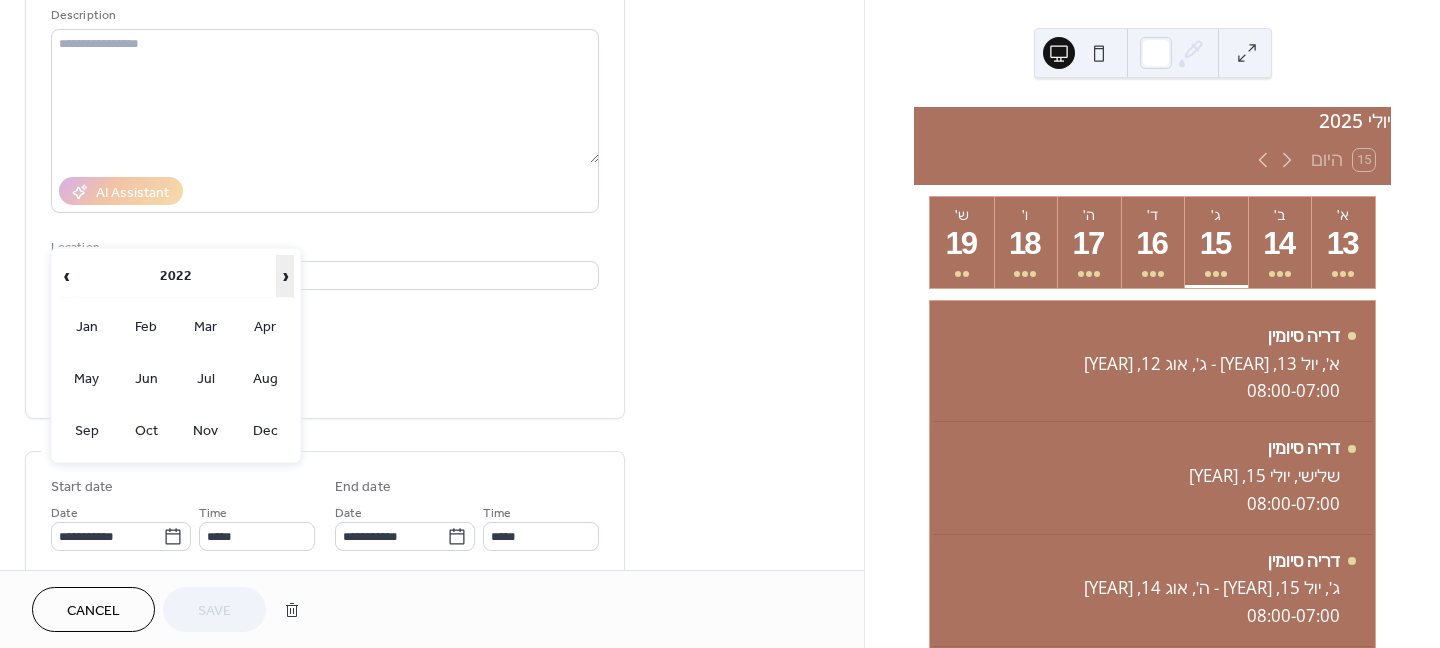 click on "›" at bounding box center [285, 276] 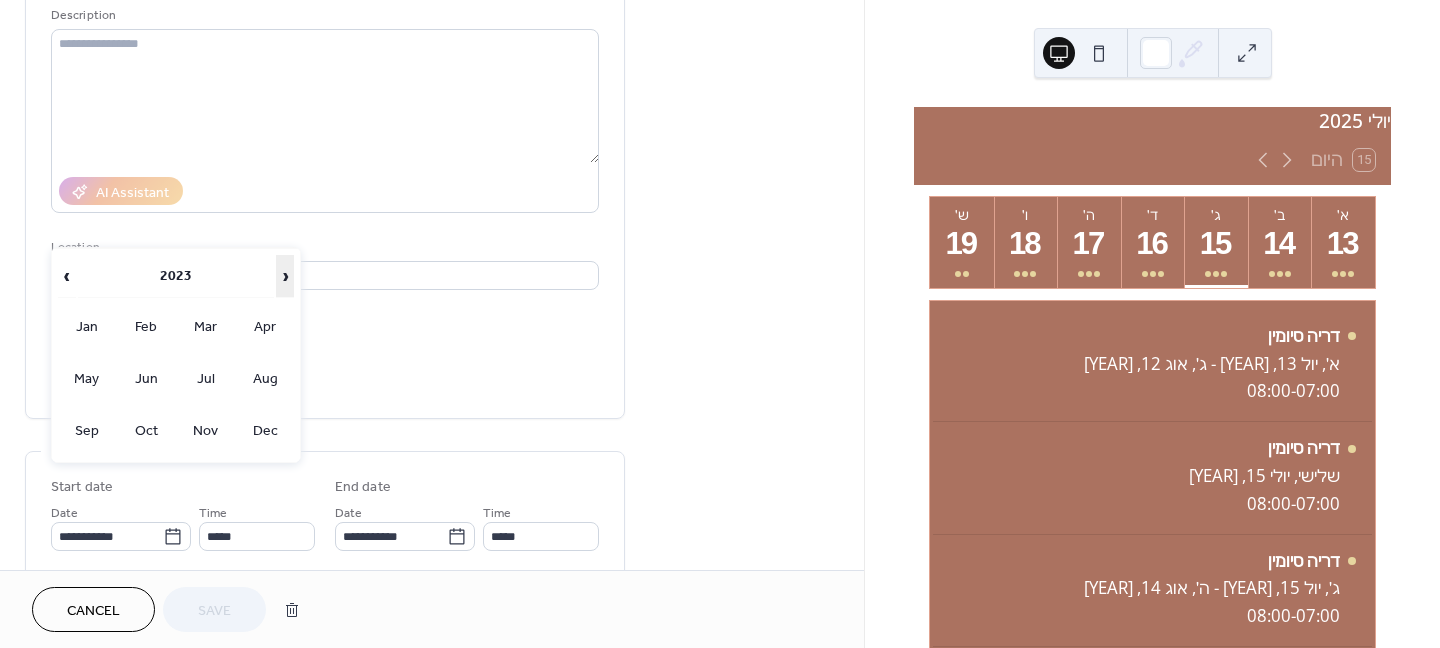 click on "›" at bounding box center [285, 276] 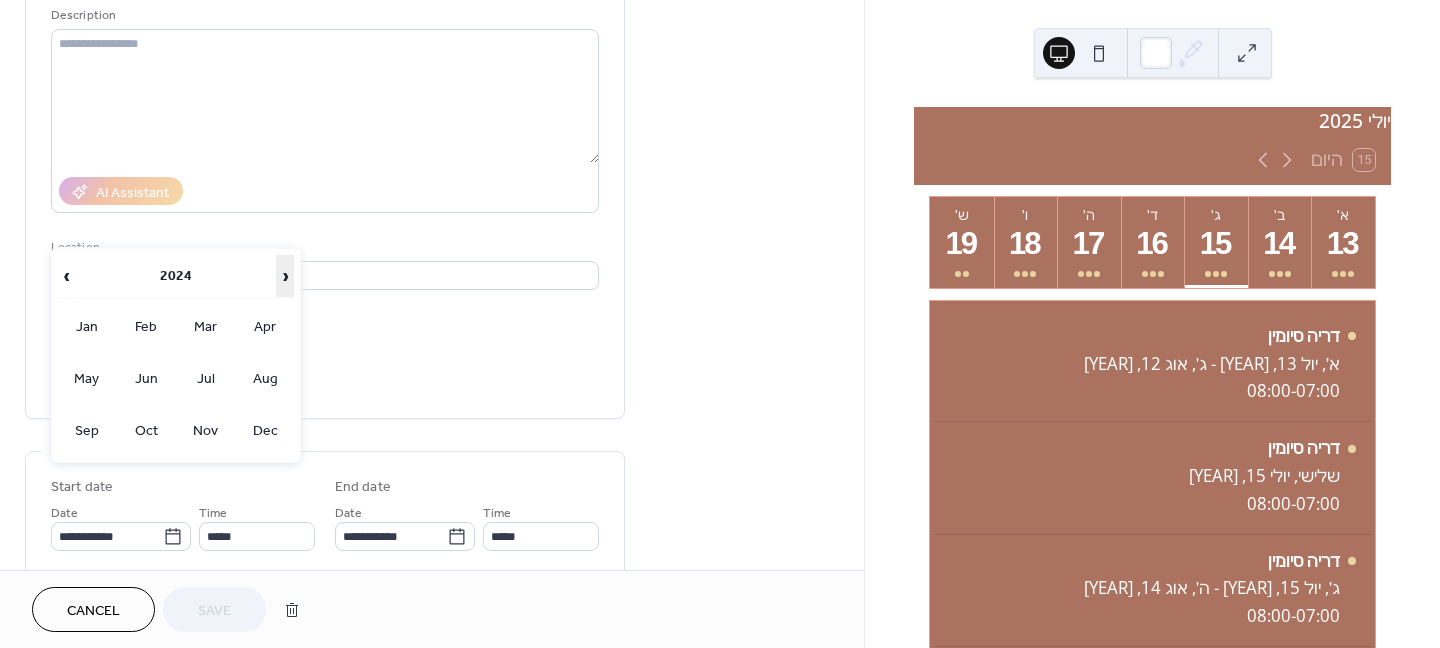 click on "›" at bounding box center (285, 276) 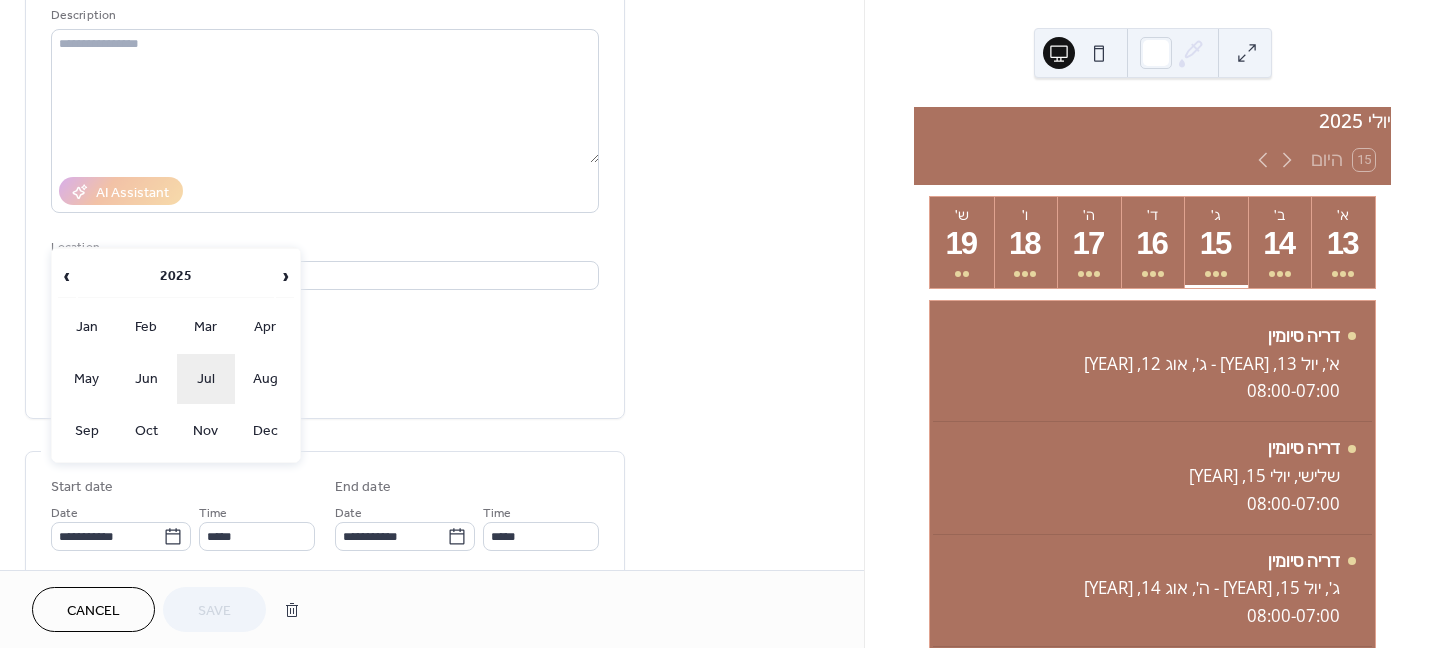 click on "Jul" at bounding box center (206, 379) 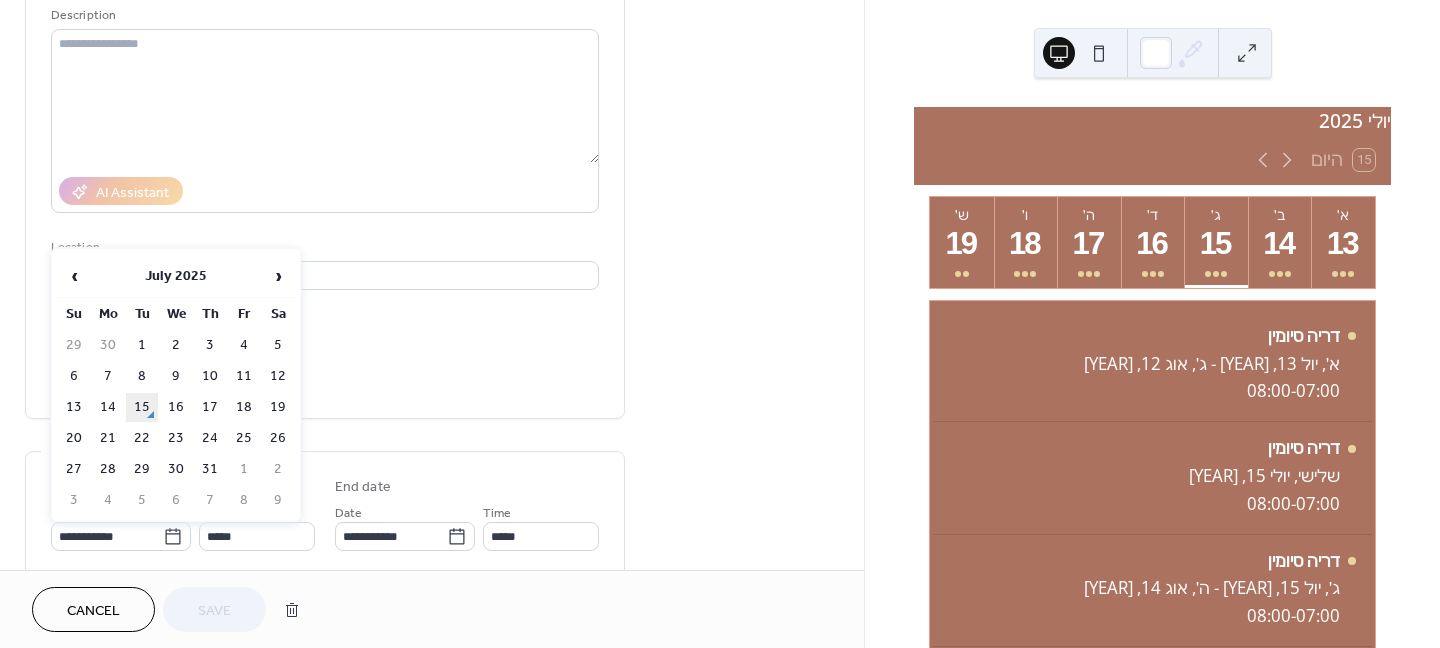 click on "15" at bounding box center [142, 407] 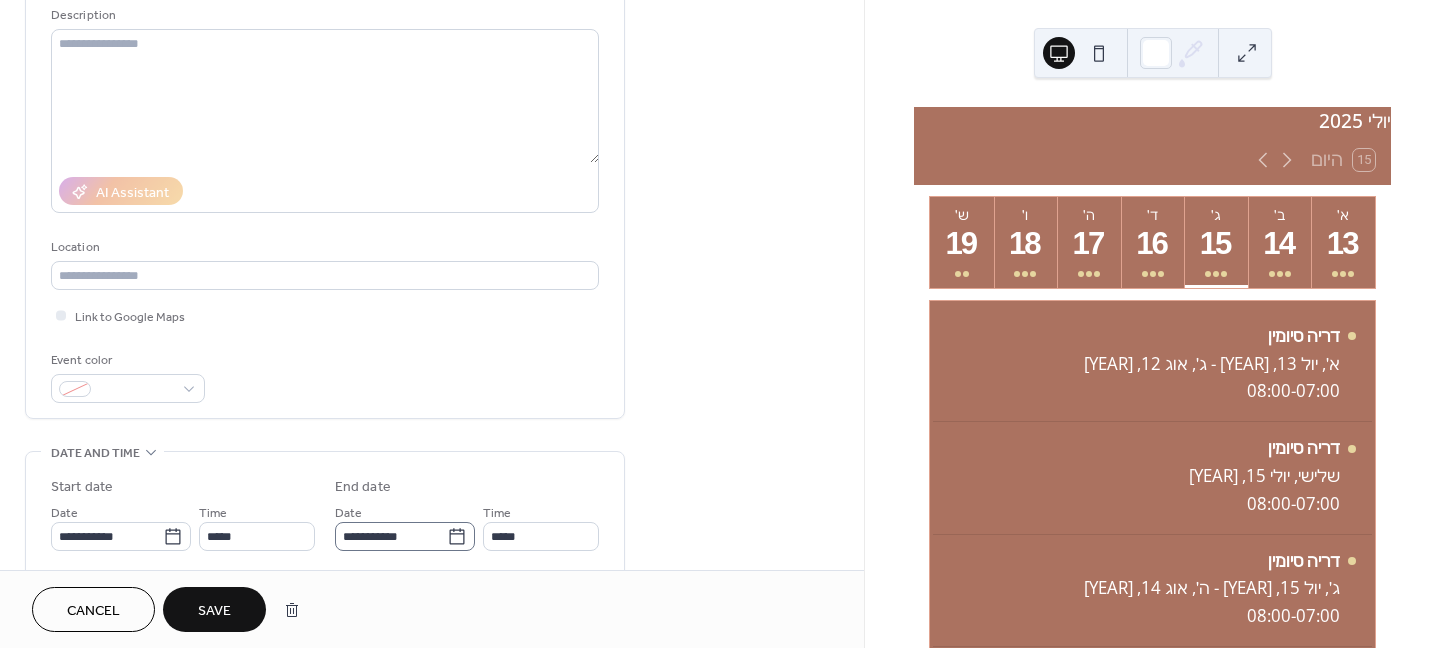 click 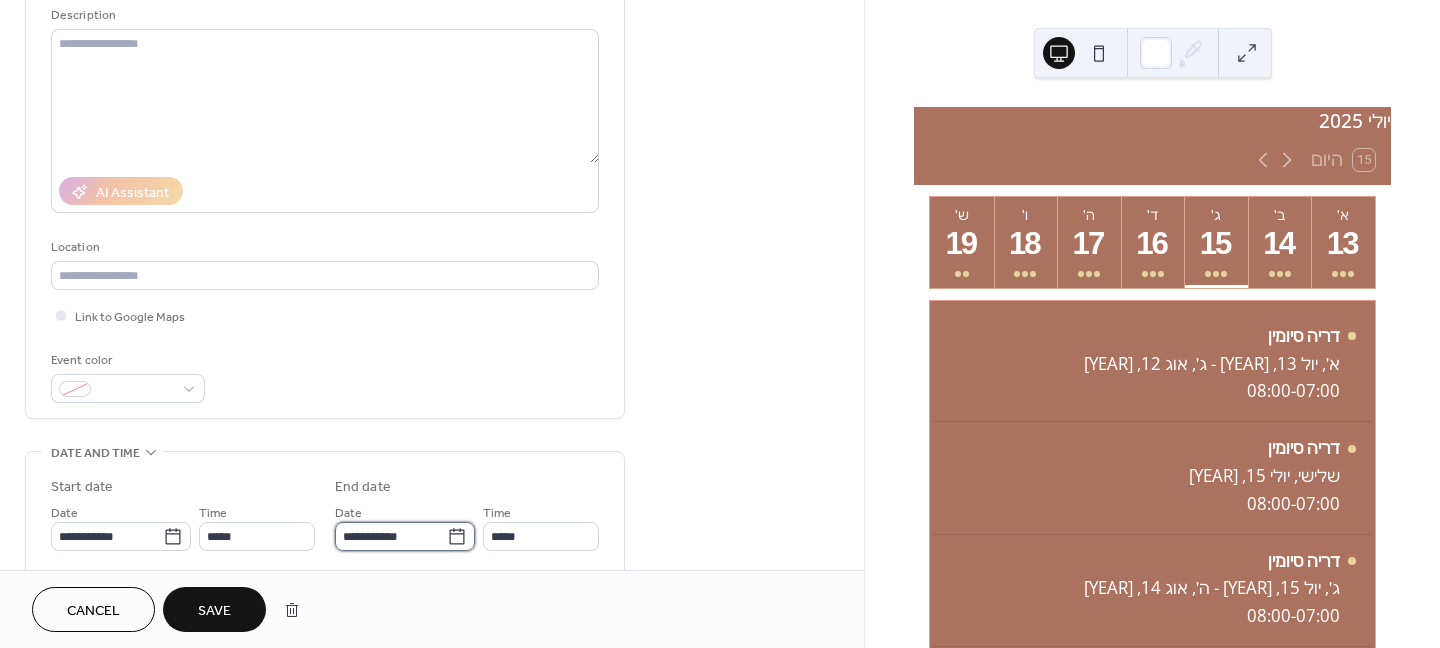 click on "**********" at bounding box center (391, 536) 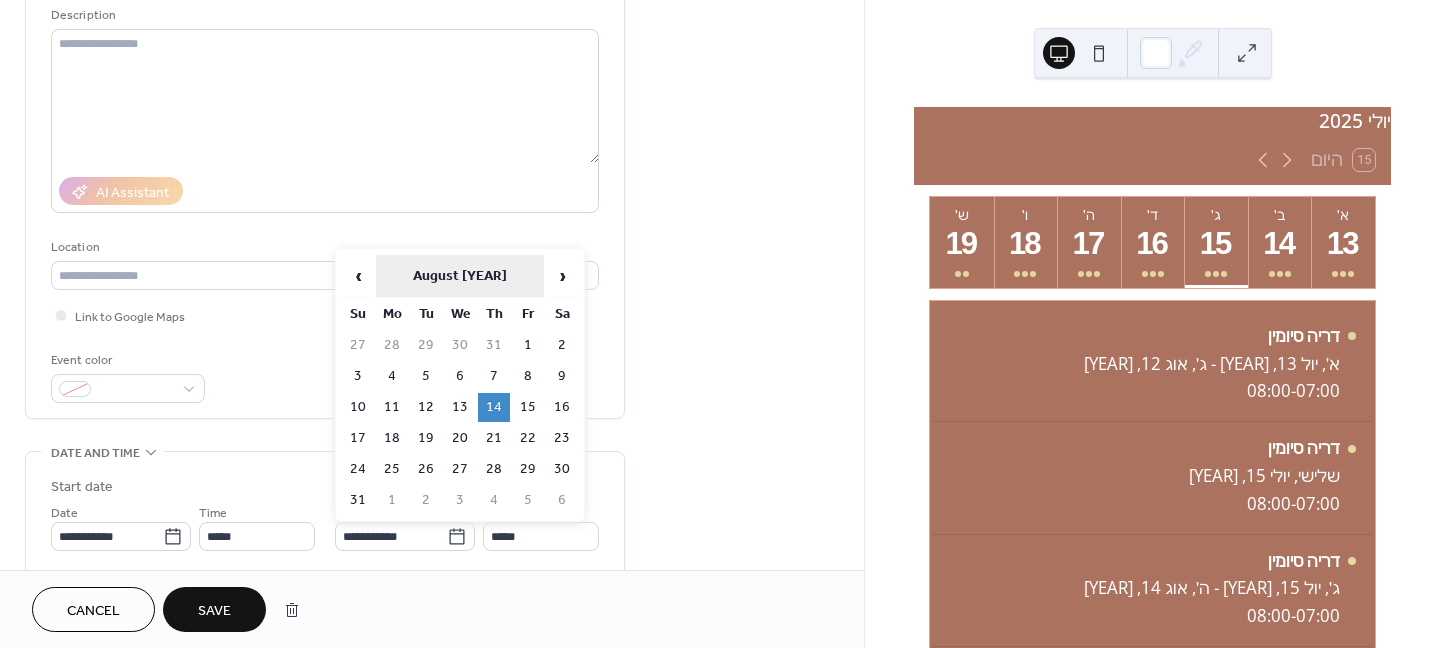 click on "August [YEAR]" at bounding box center (460, 276) 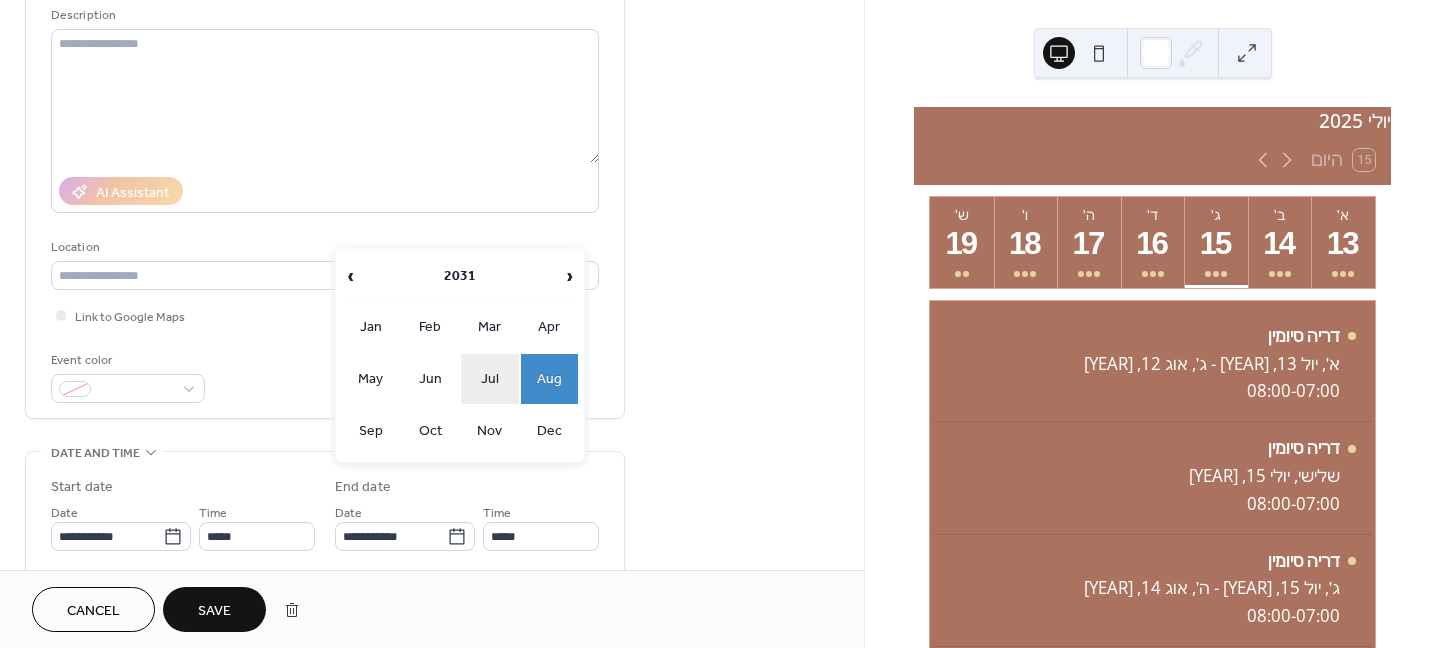 click on "Jul" at bounding box center (490, 379) 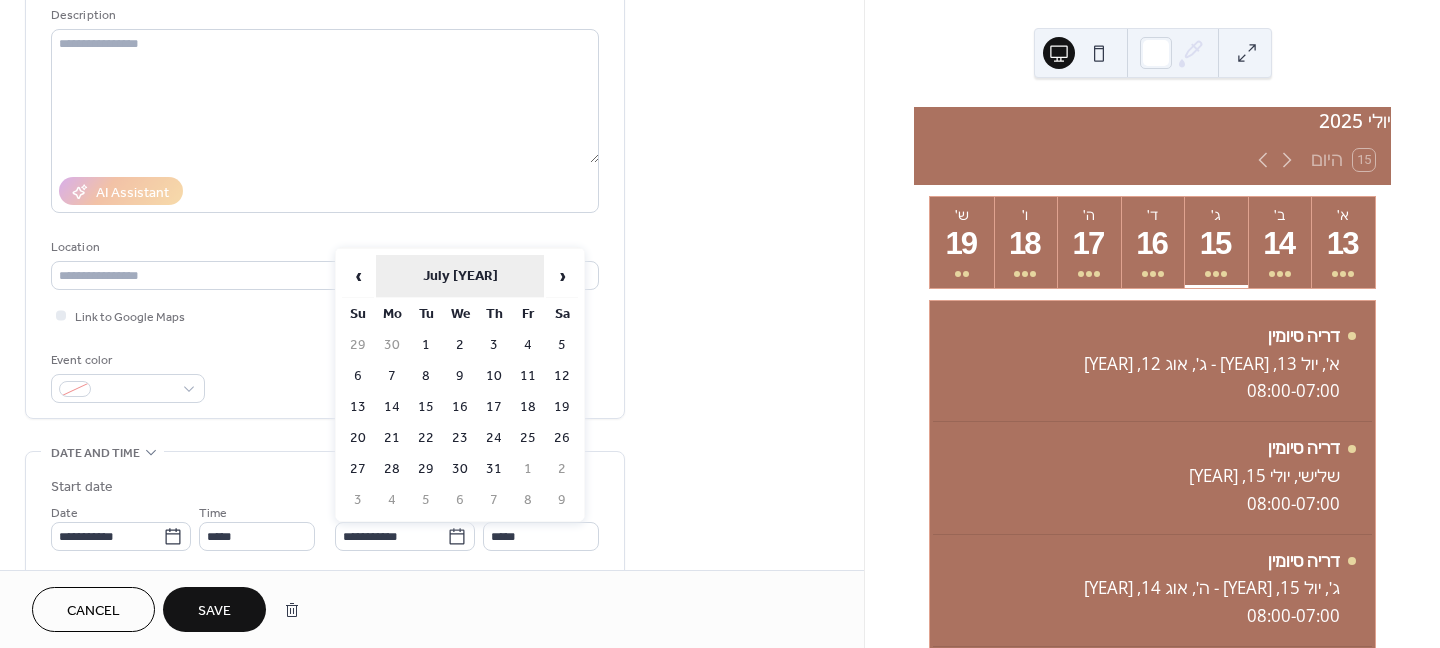 click on "July [YEAR]" at bounding box center (460, 276) 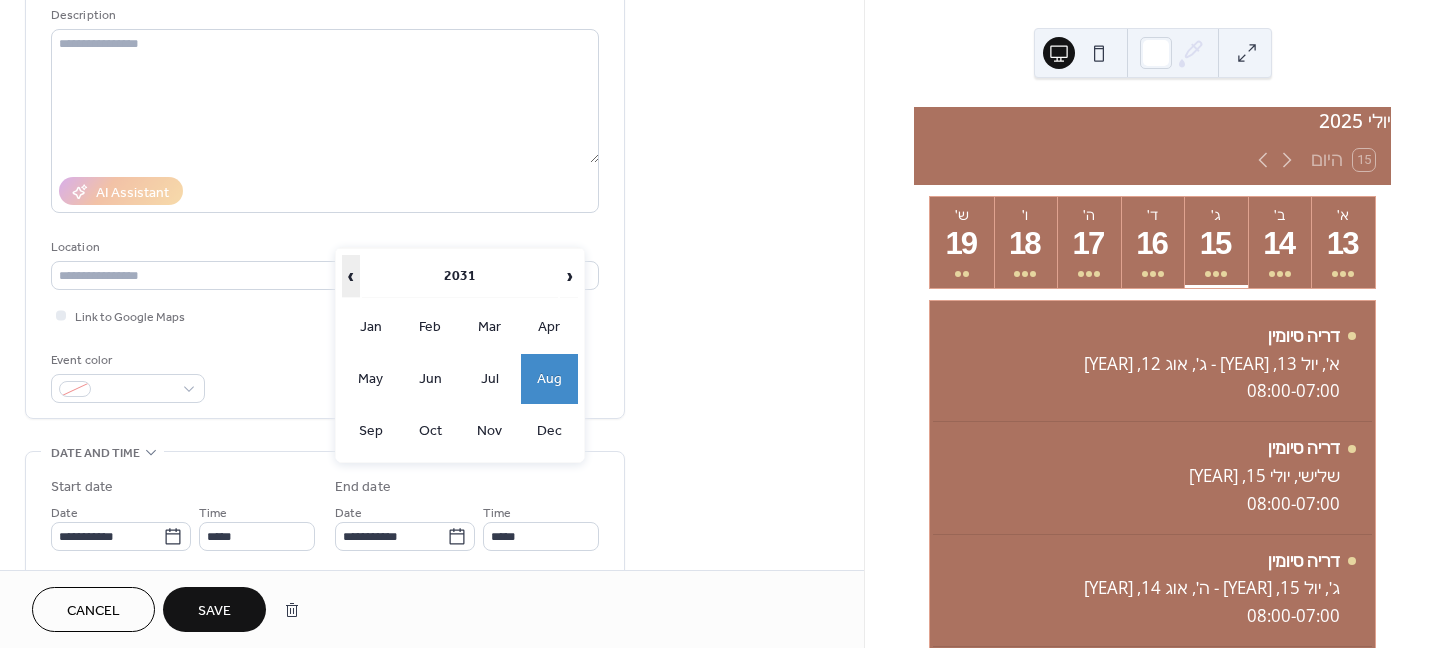 click on "‹" at bounding box center [351, 276] 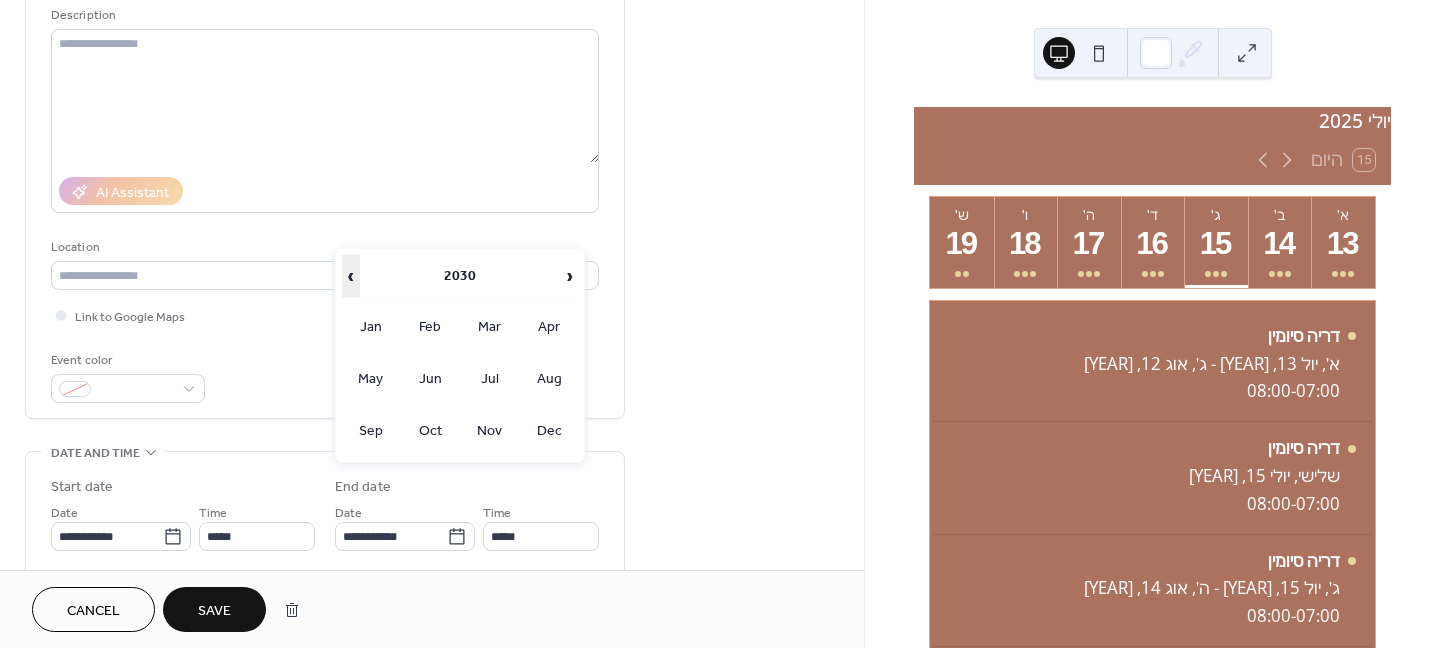click on "‹" at bounding box center (351, 276) 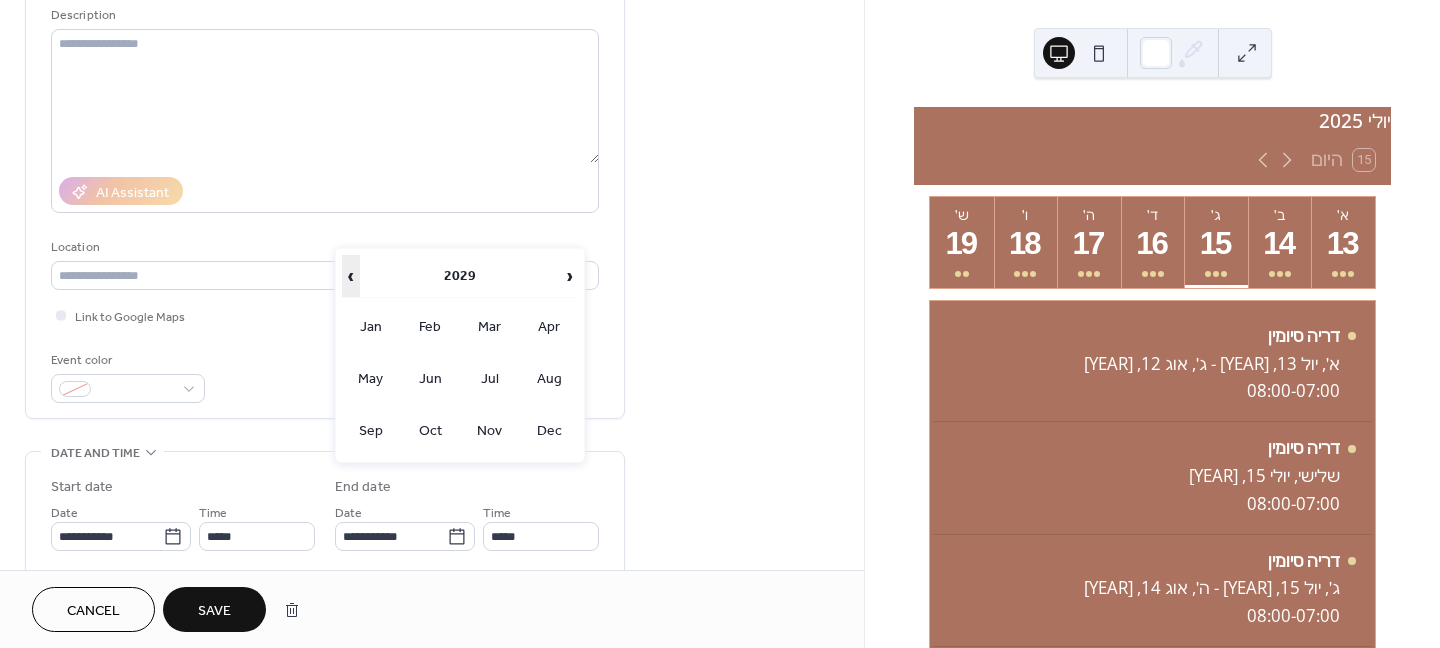 click on "‹" at bounding box center [351, 276] 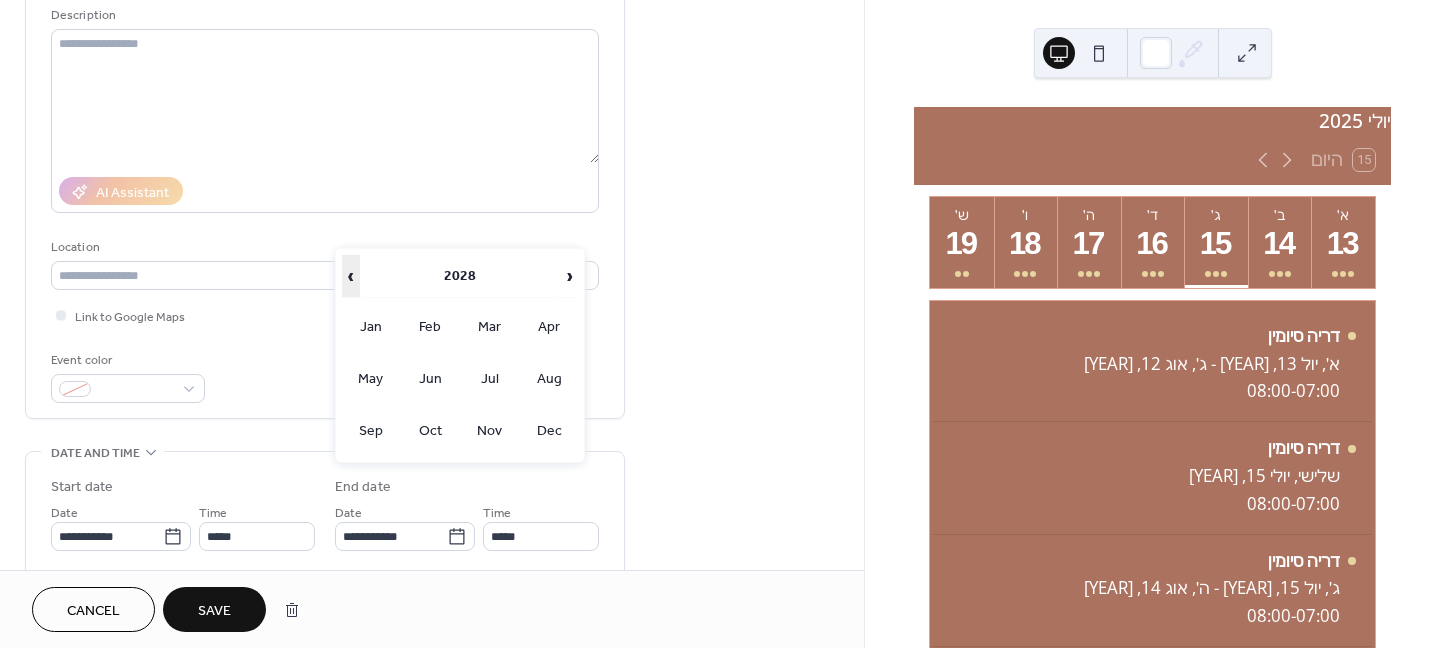 click on "‹" at bounding box center [351, 276] 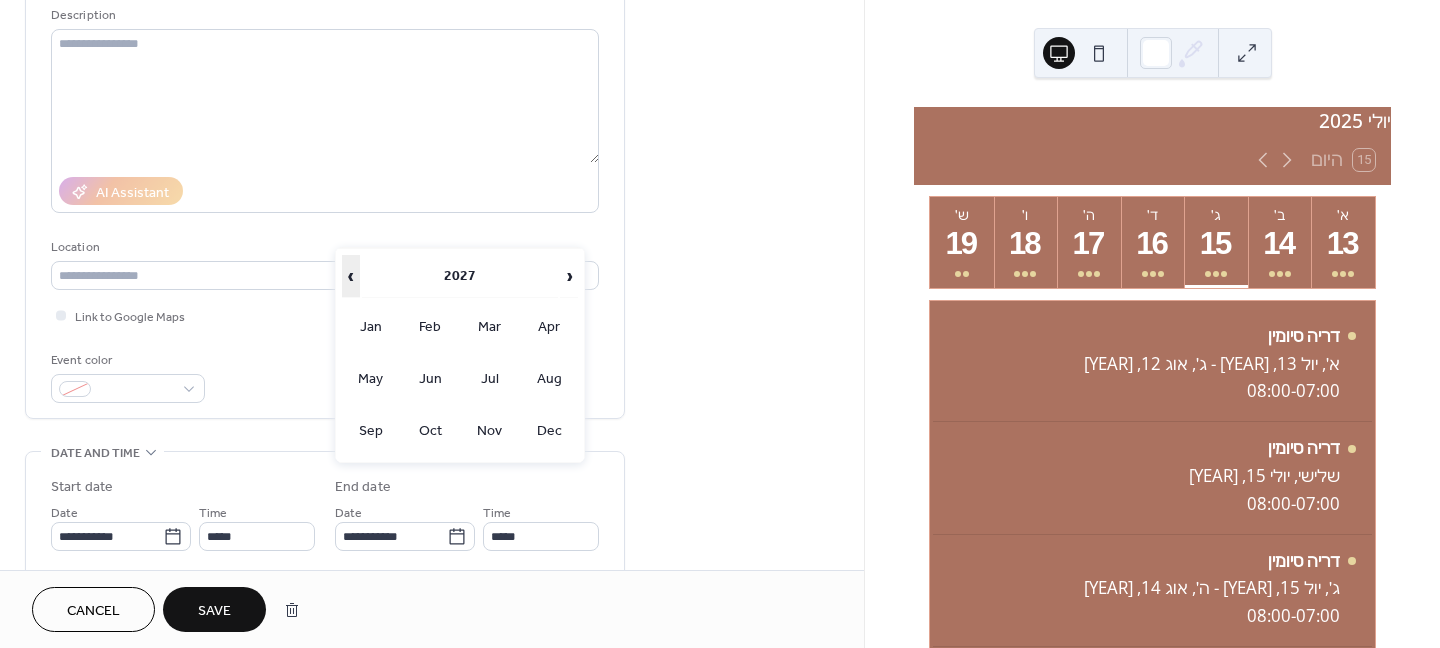 click on "‹" at bounding box center [351, 276] 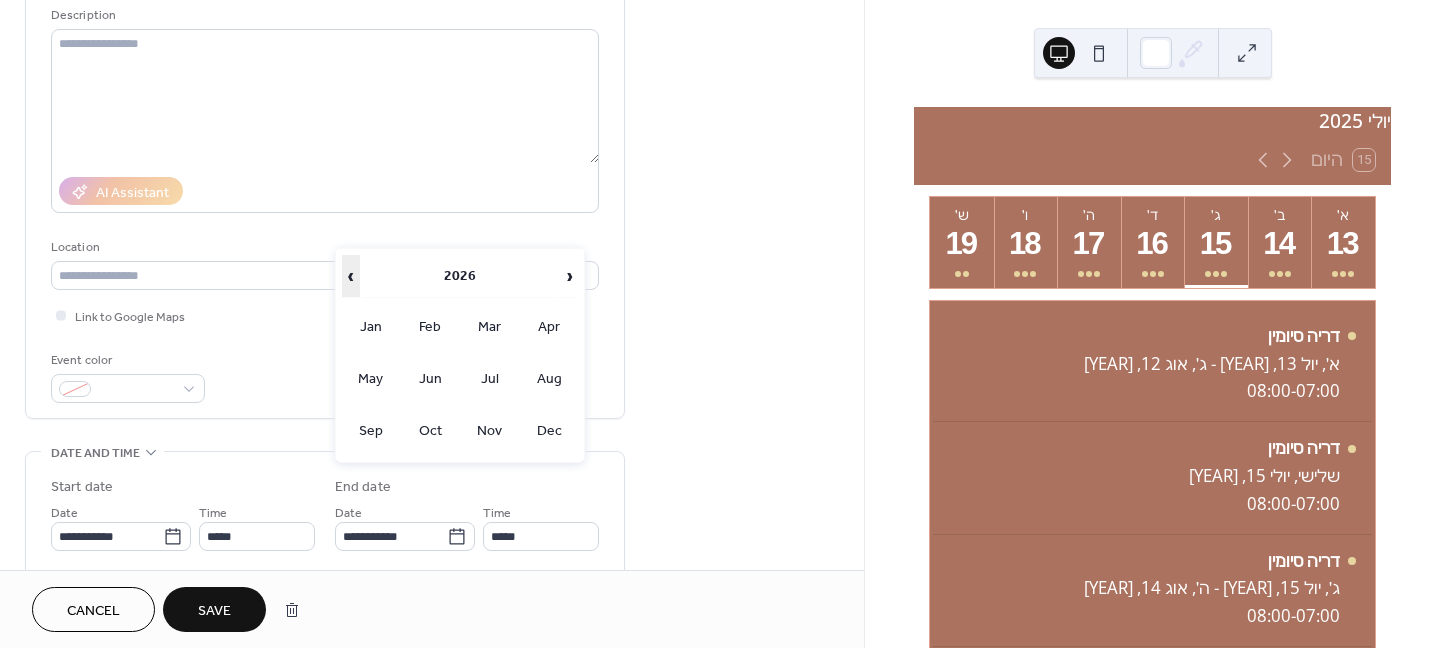 click on "‹" at bounding box center [351, 276] 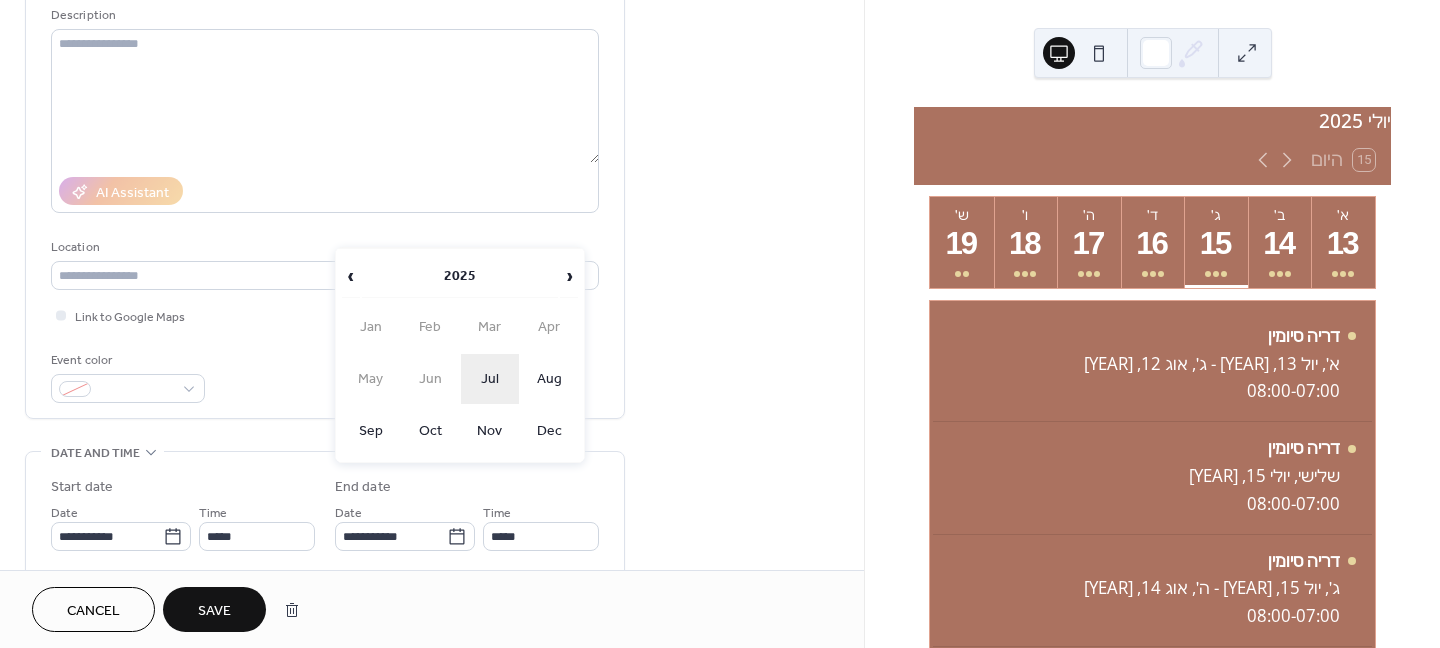 click on "Jul" at bounding box center (490, 379) 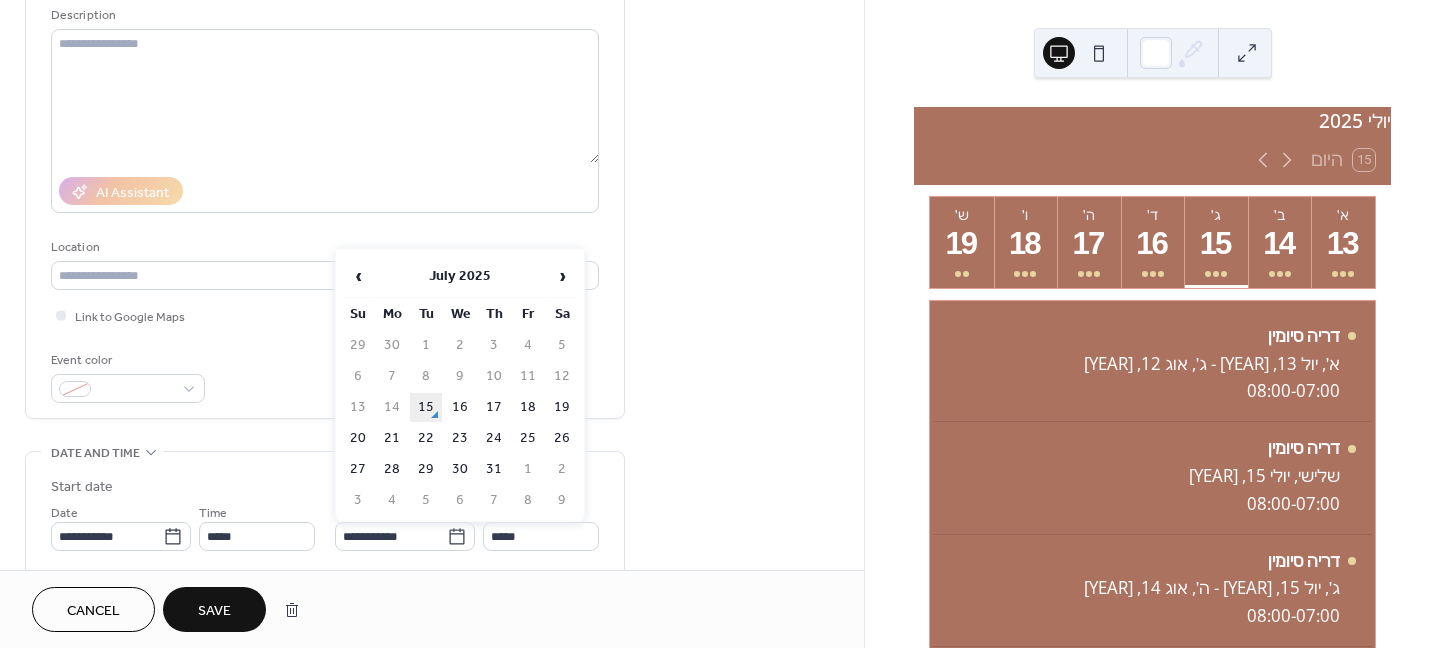 click on "15" at bounding box center (426, 407) 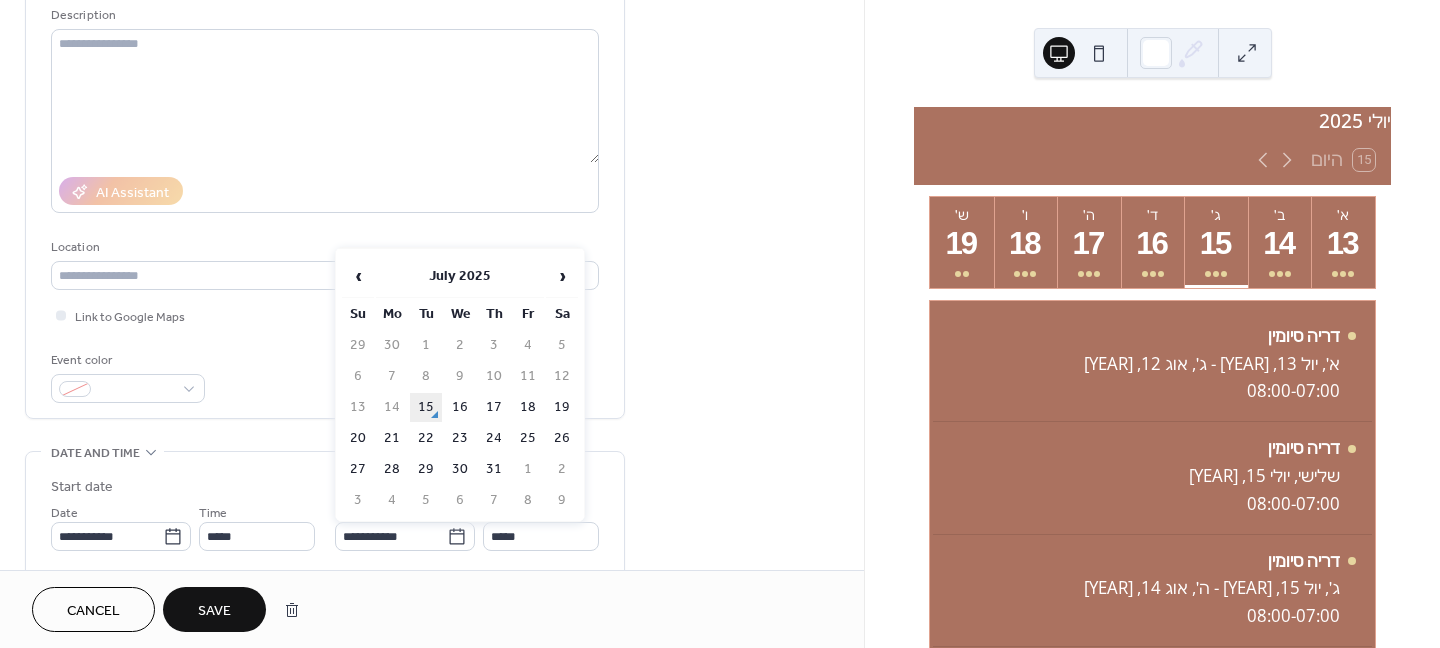 type on "**********" 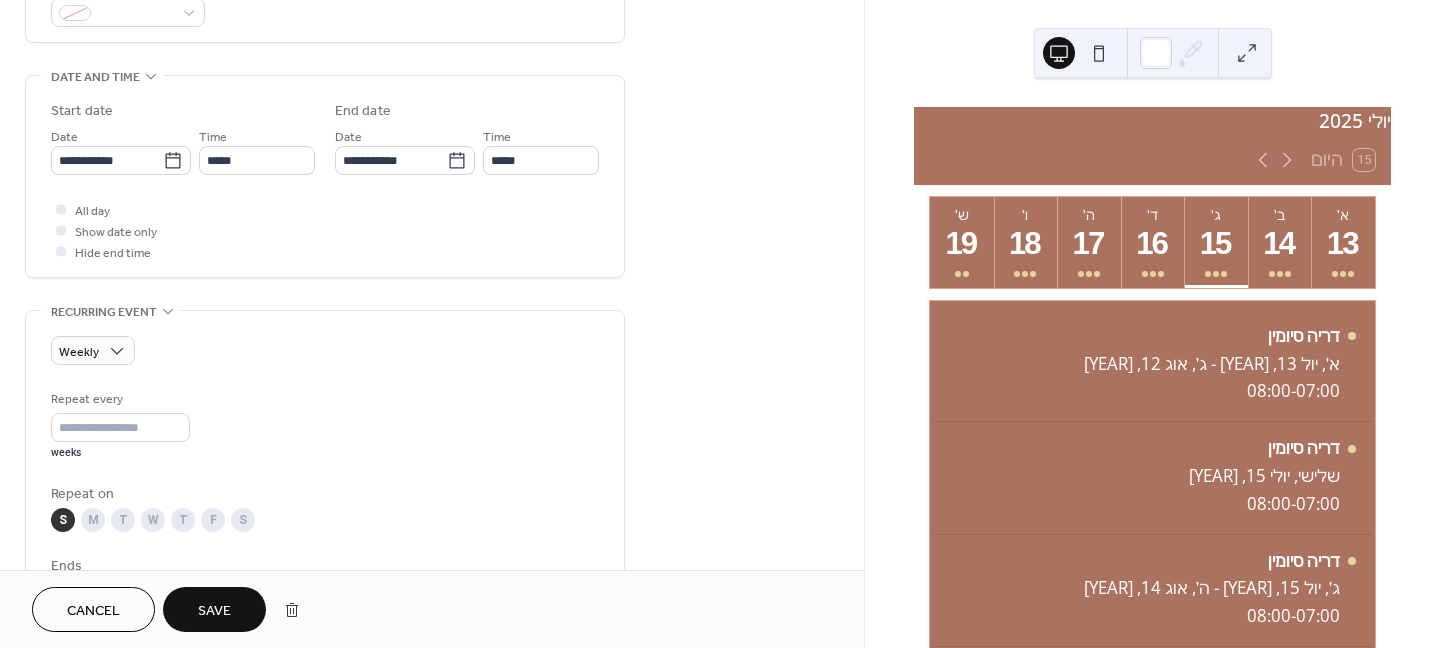 scroll, scrollTop: 600, scrollLeft: 0, axis: vertical 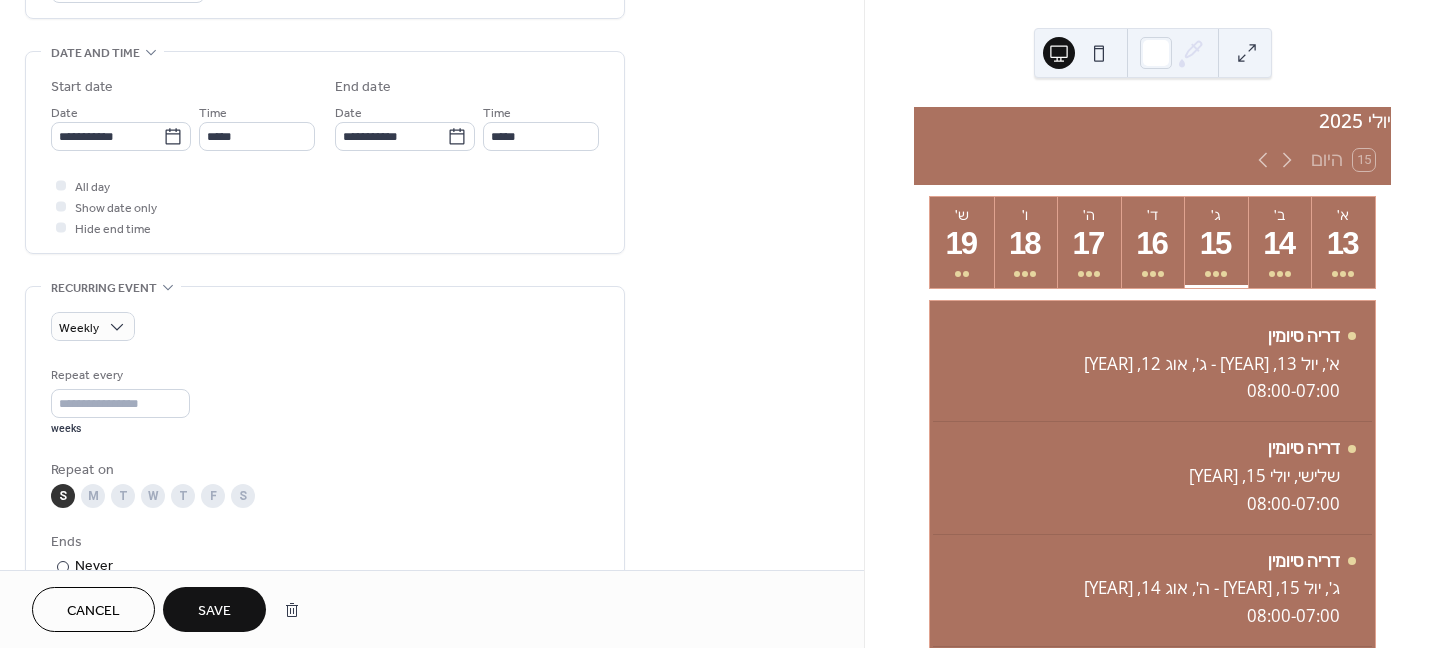 click on "T" at bounding box center [123, 496] 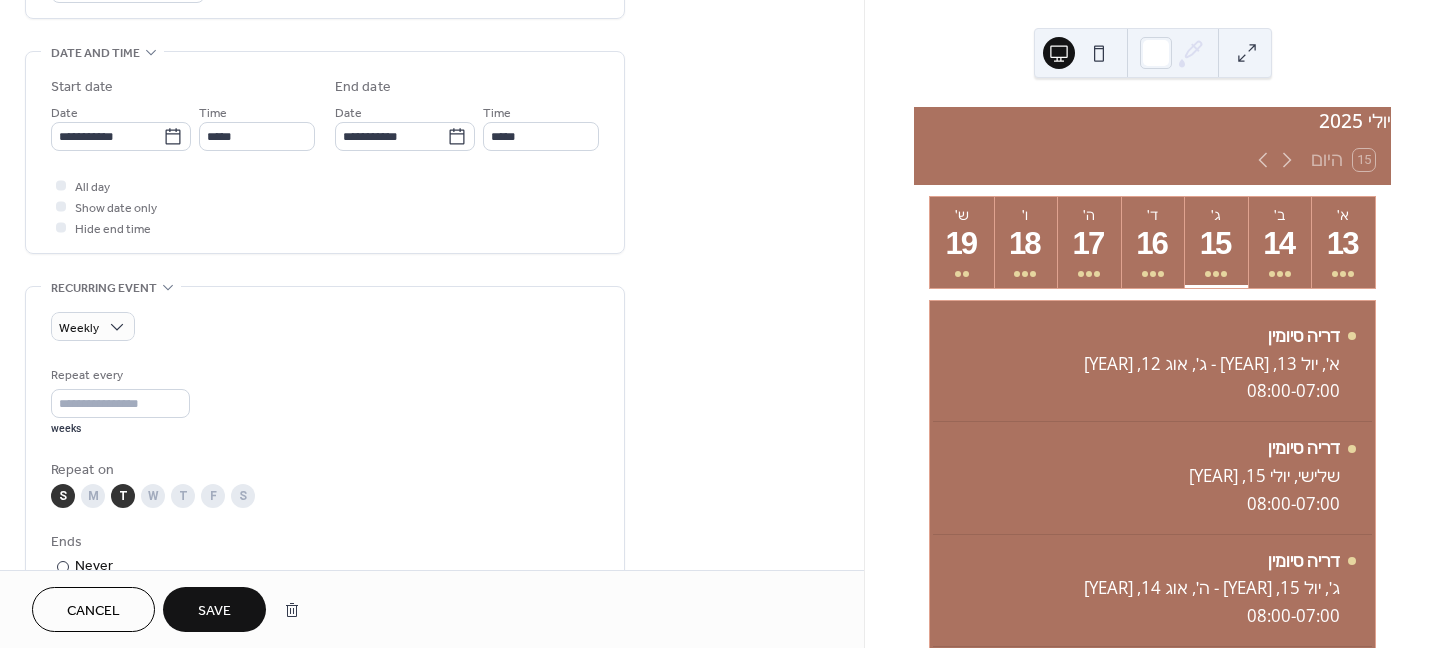 click on "S" at bounding box center (63, 496) 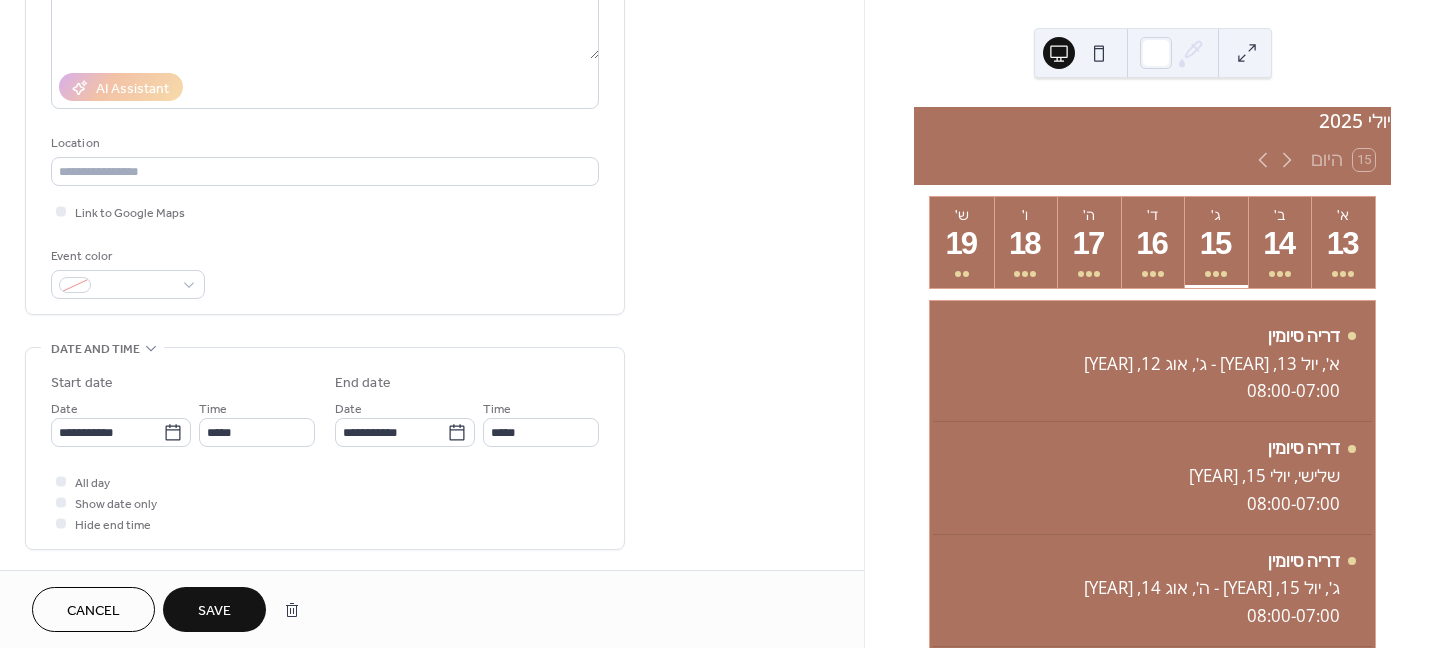 scroll, scrollTop: 300, scrollLeft: 0, axis: vertical 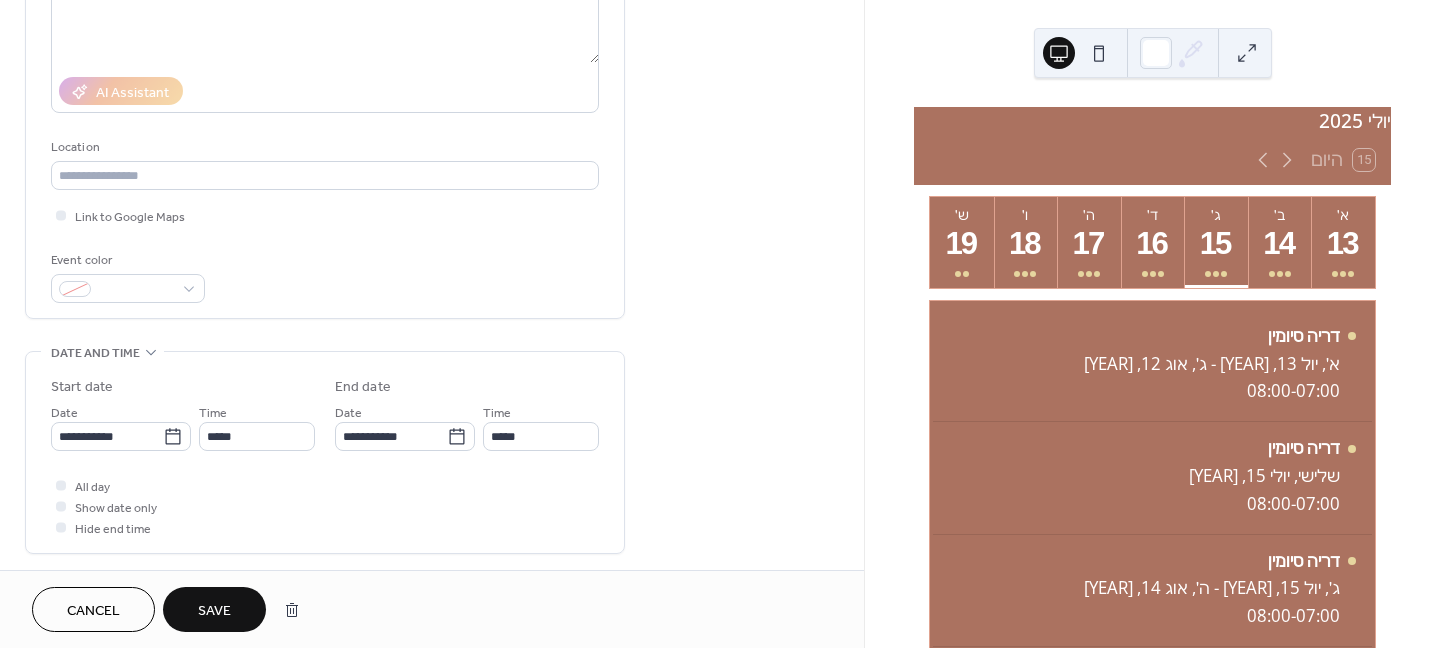 click on "Save" at bounding box center (214, 609) 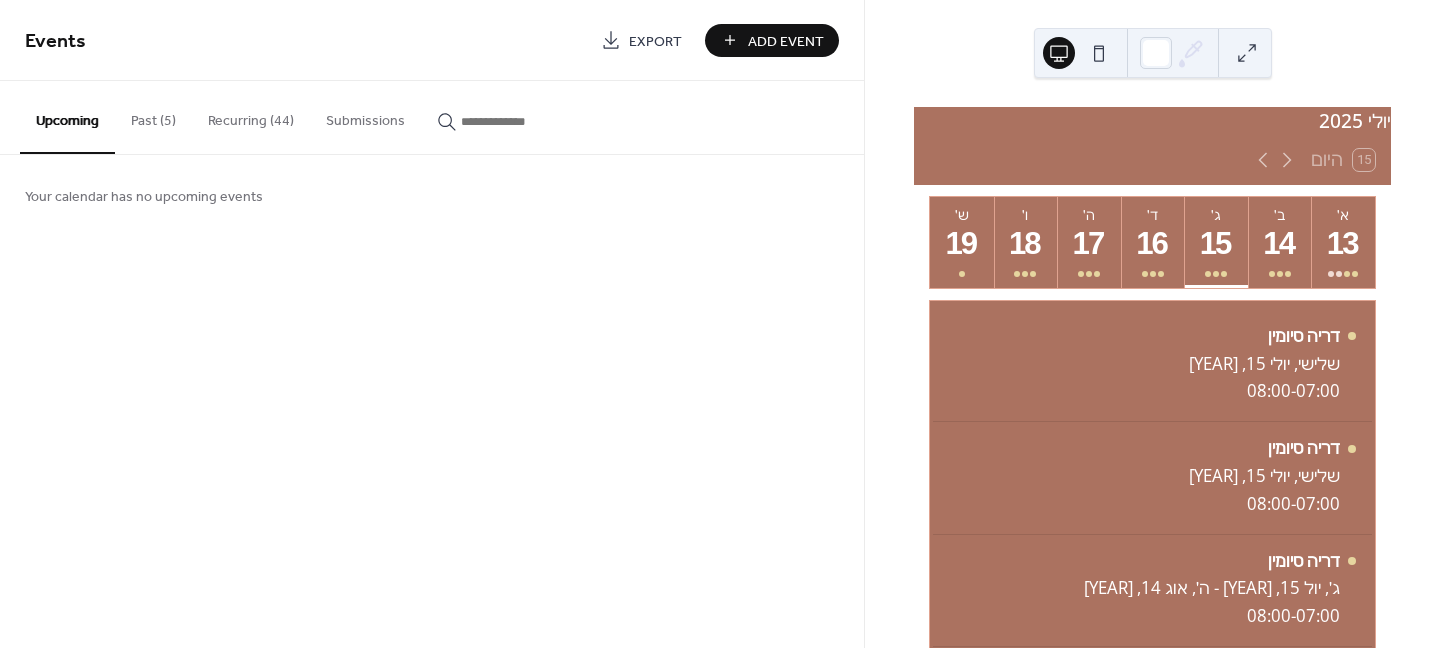 click on "Recurring (44)" at bounding box center (251, 116) 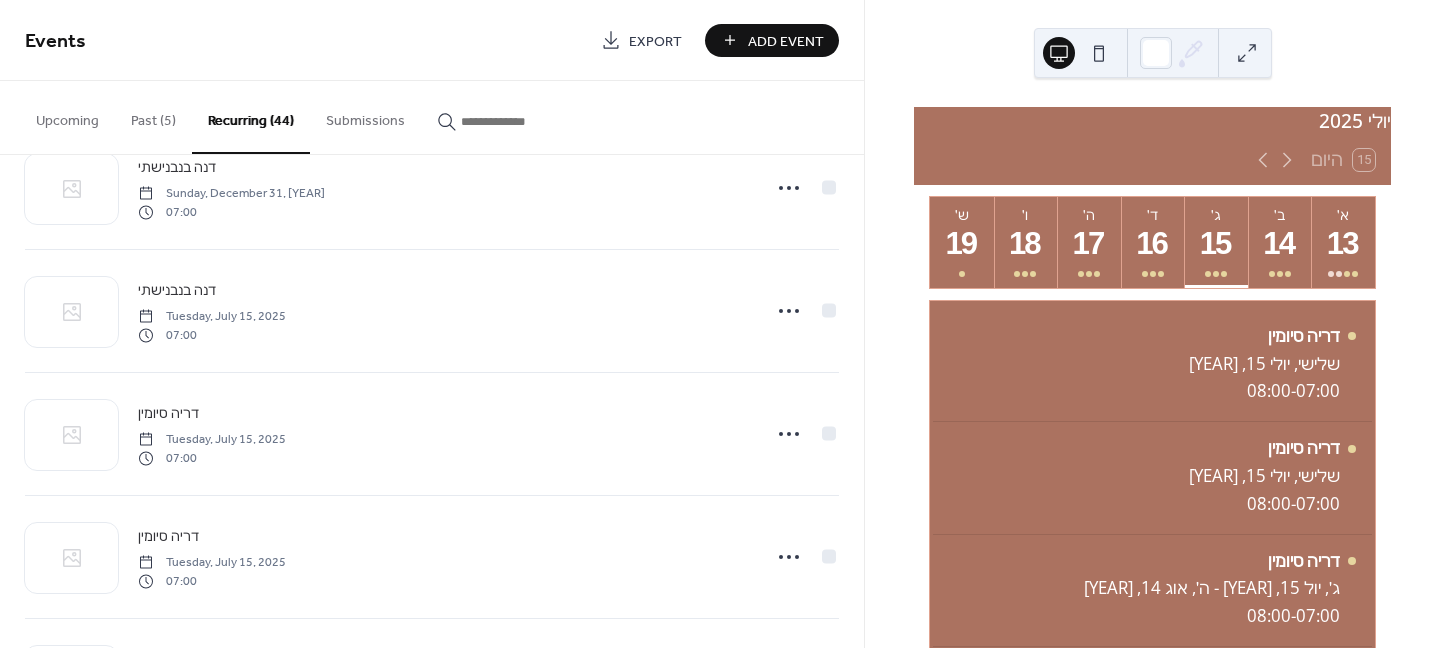 scroll, scrollTop: 4786, scrollLeft: 0, axis: vertical 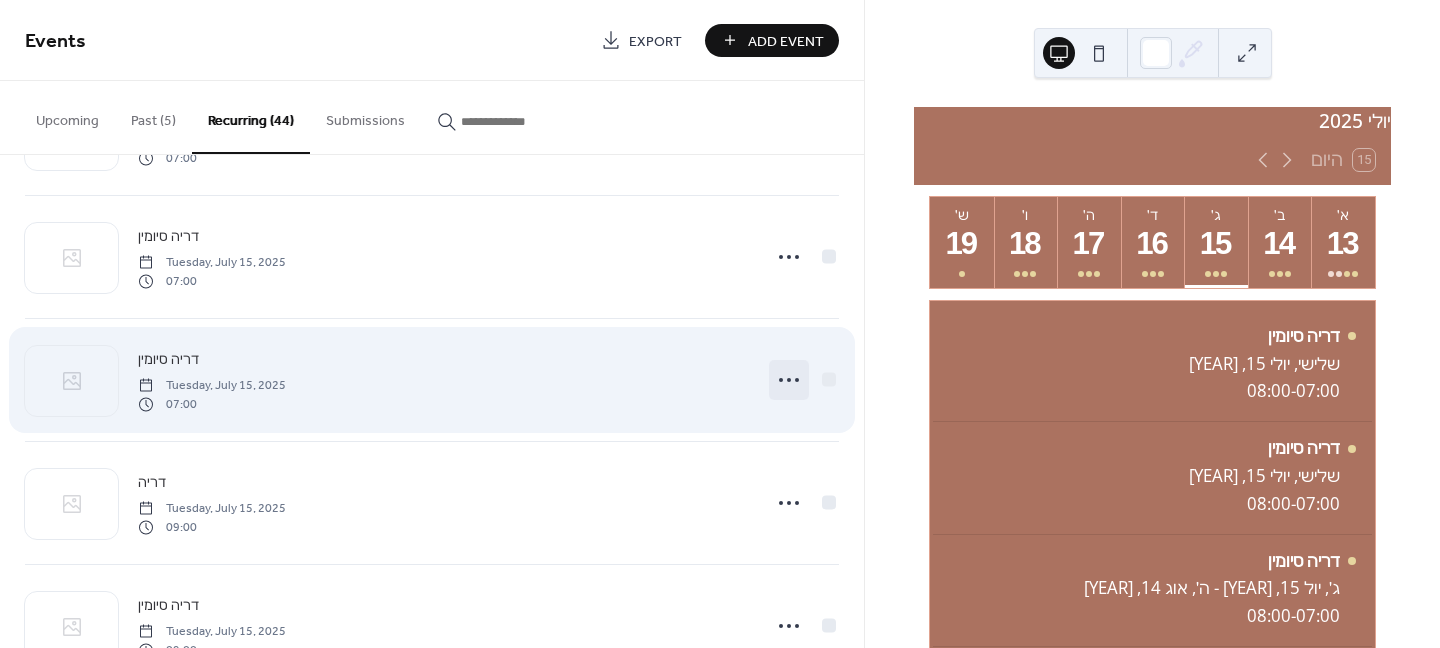 click 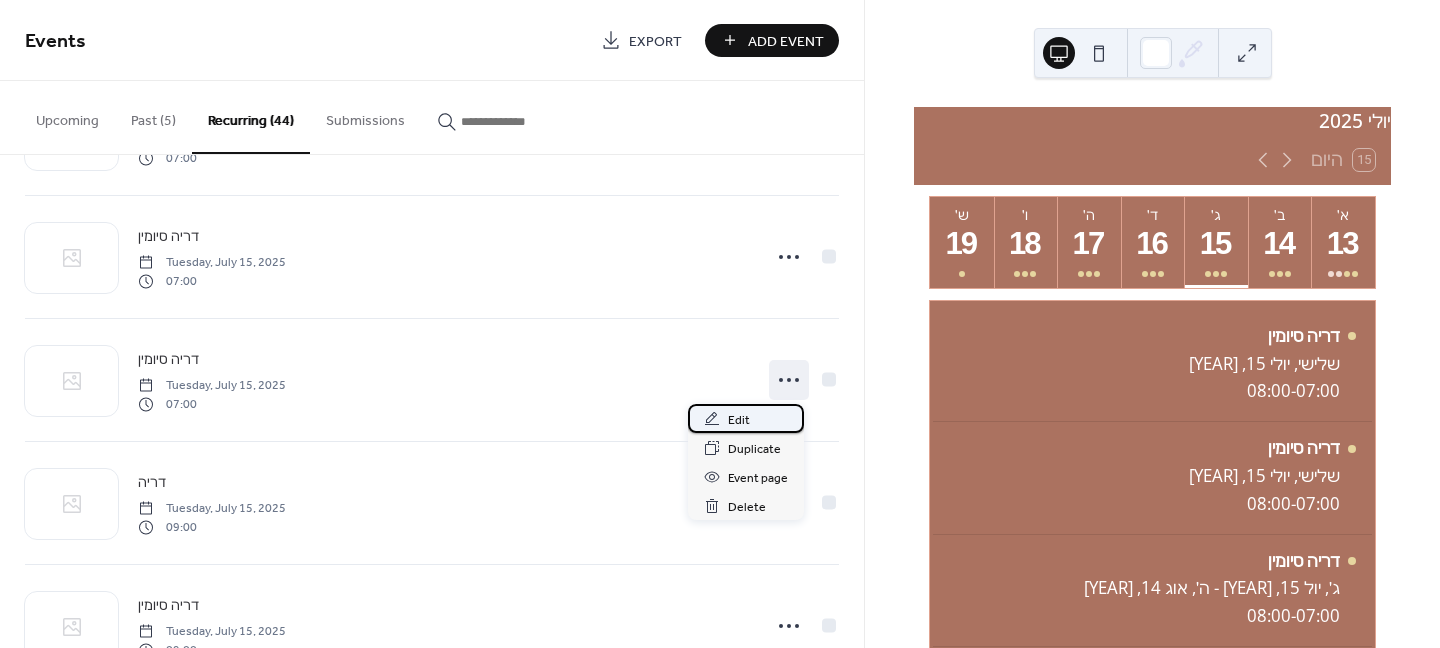 click on "Edit" at bounding box center (739, 420) 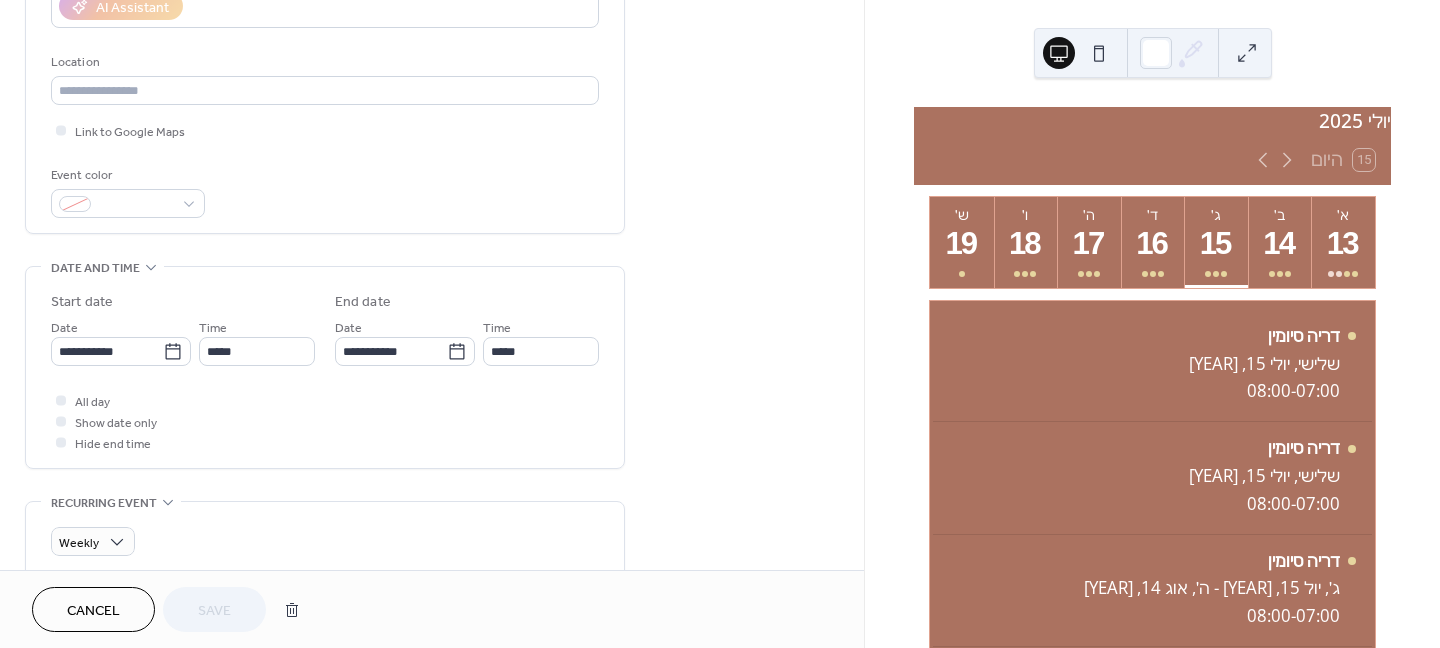 scroll, scrollTop: 400, scrollLeft: 0, axis: vertical 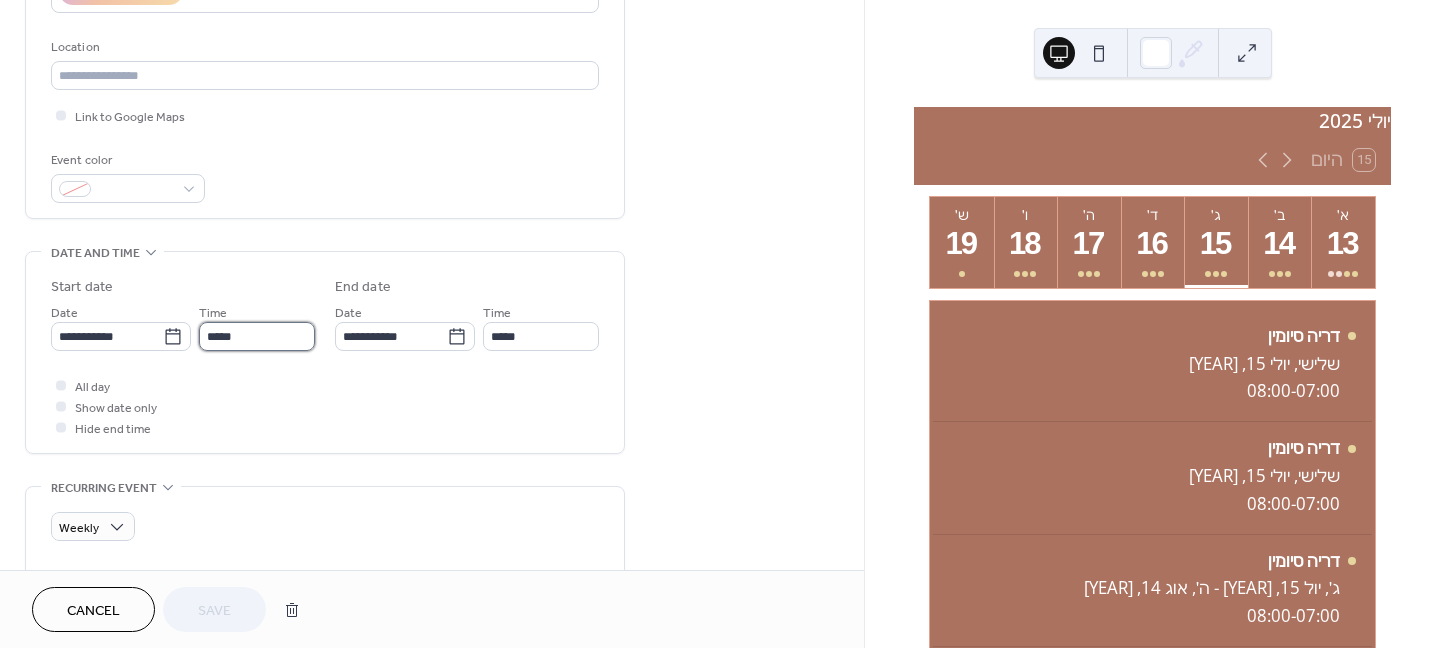click on "*****" at bounding box center (257, 336) 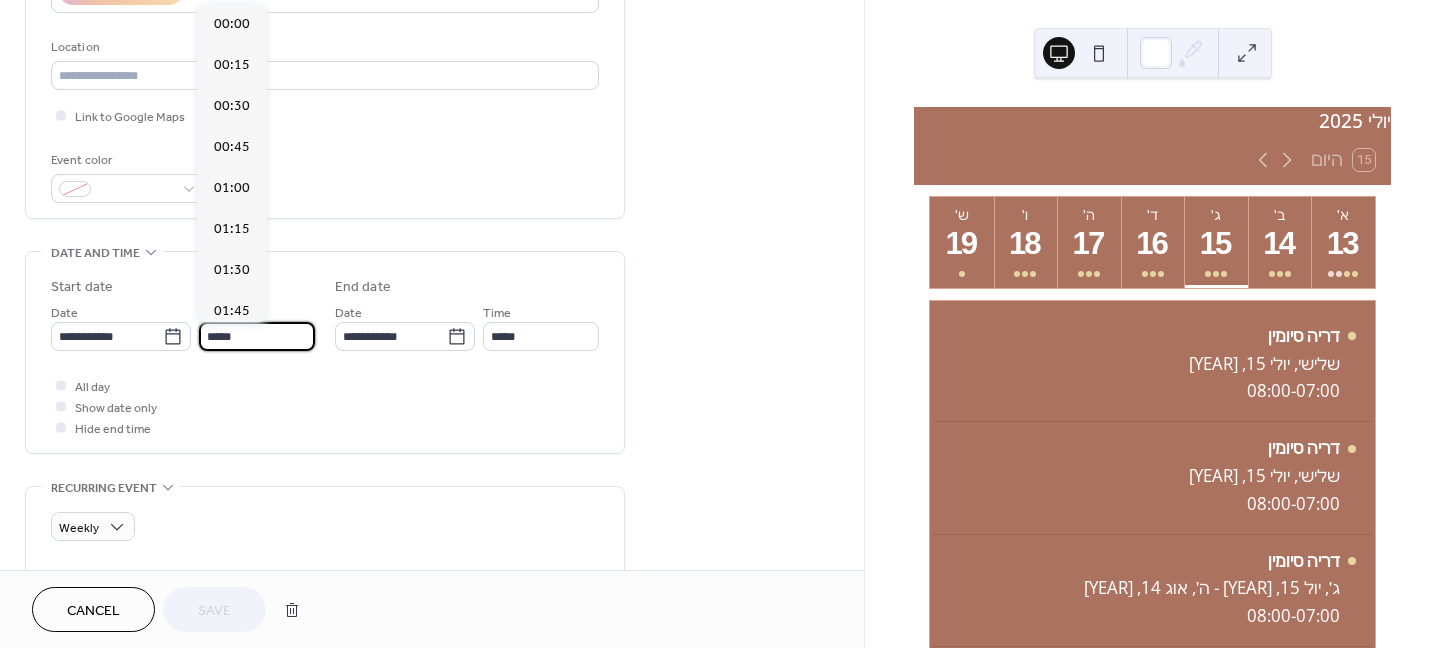 scroll, scrollTop: 1148, scrollLeft: 0, axis: vertical 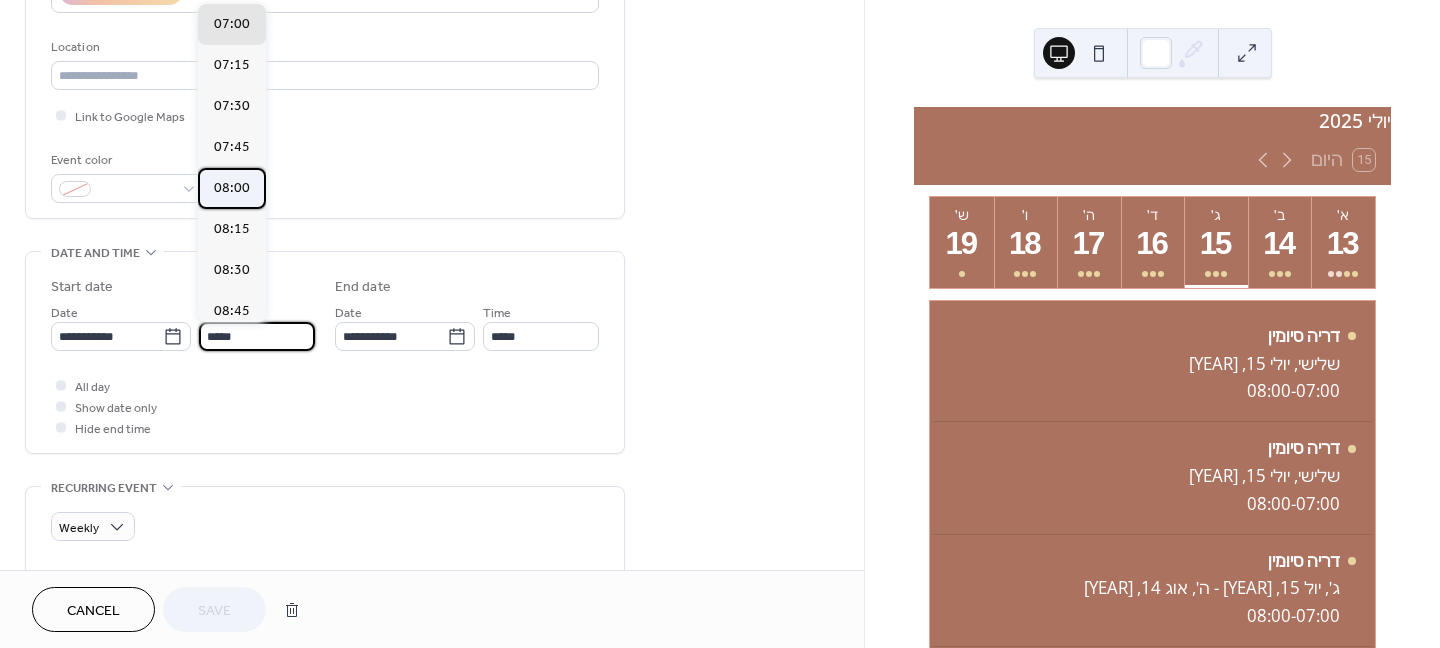 click on "08:00" at bounding box center [232, 188] 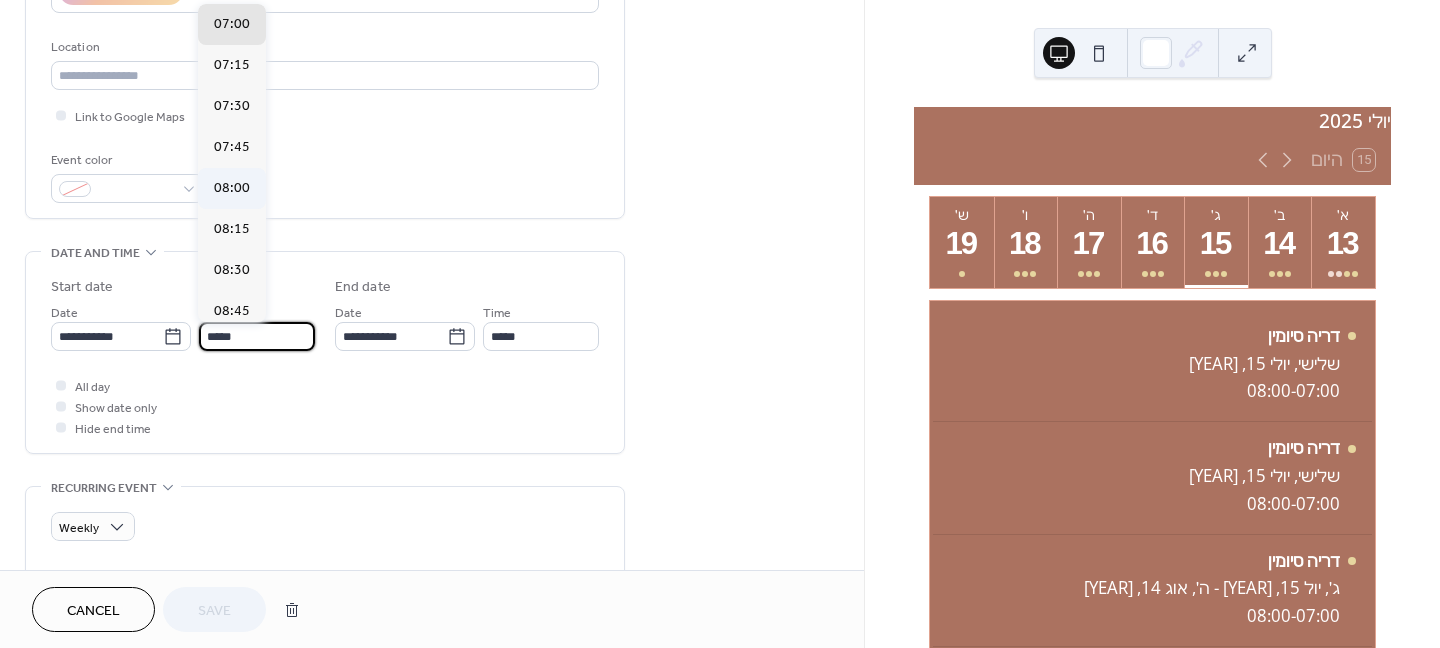 type on "*****" 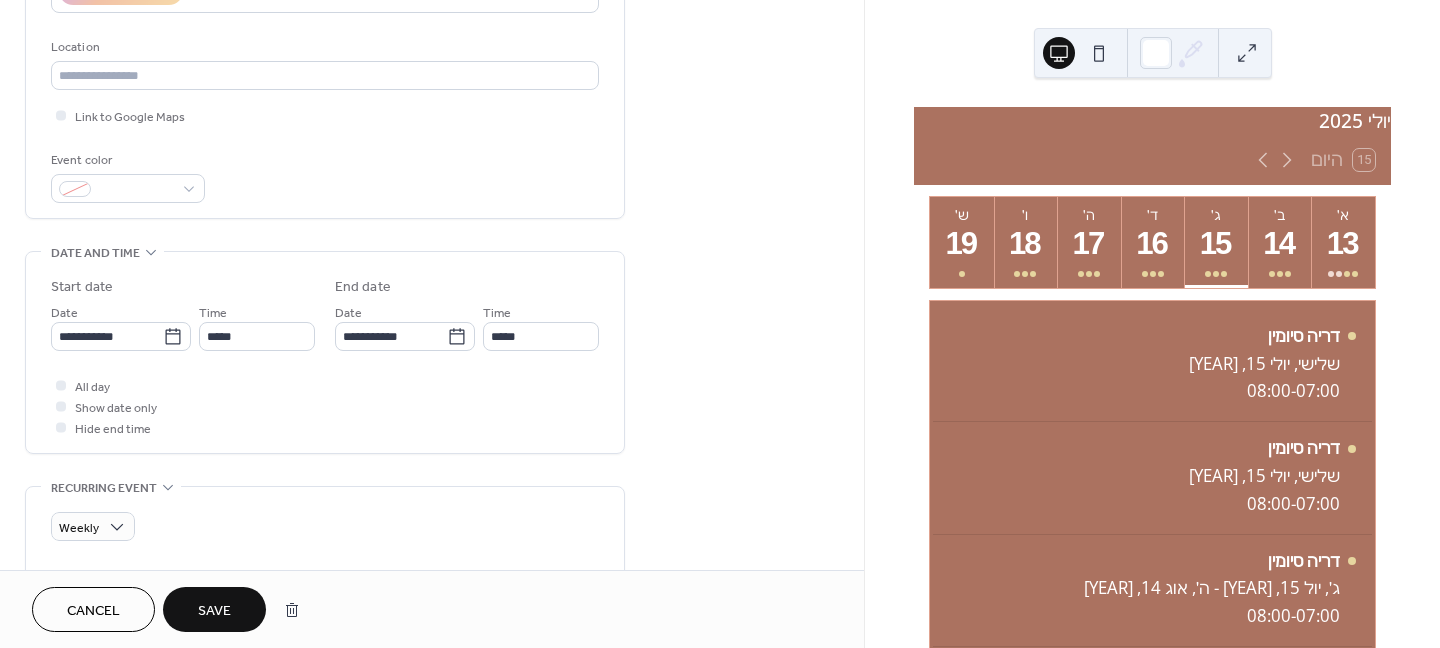 scroll, scrollTop: 600, scrollLeft: 0, axis: vertical 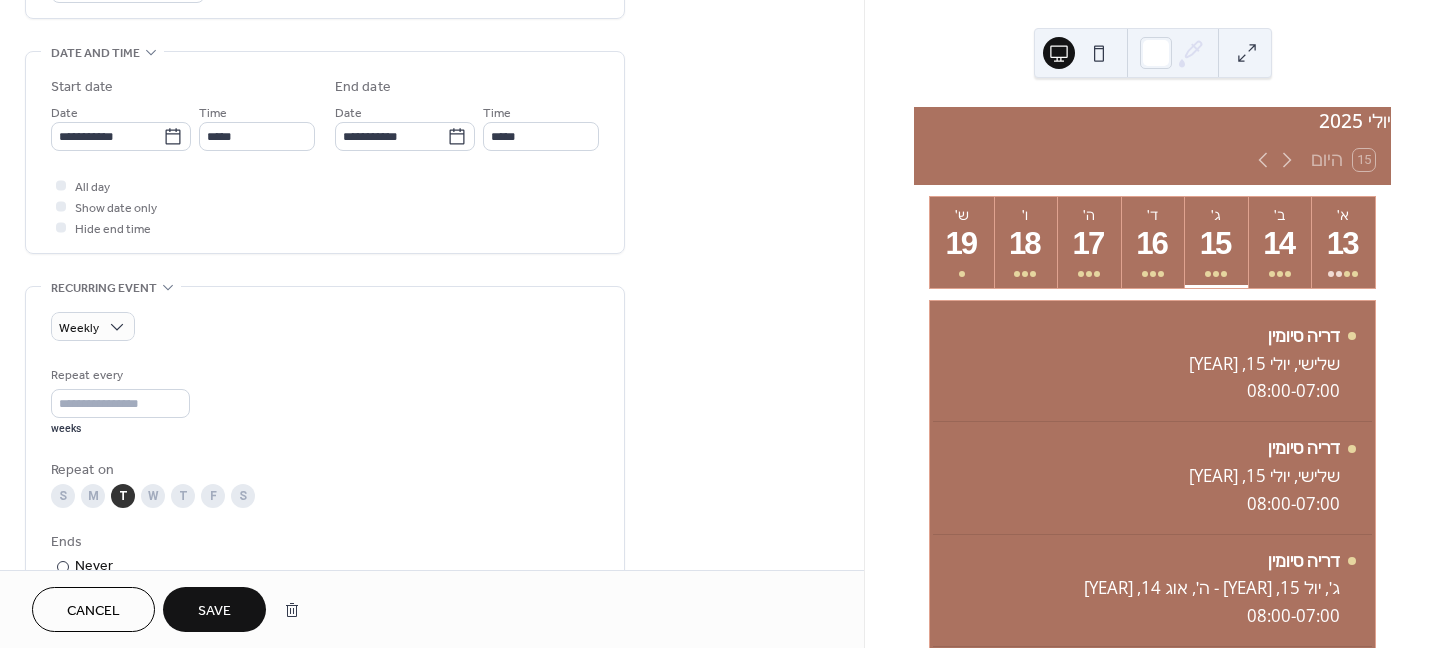 click on "Save" at bounding box center (214, 611) 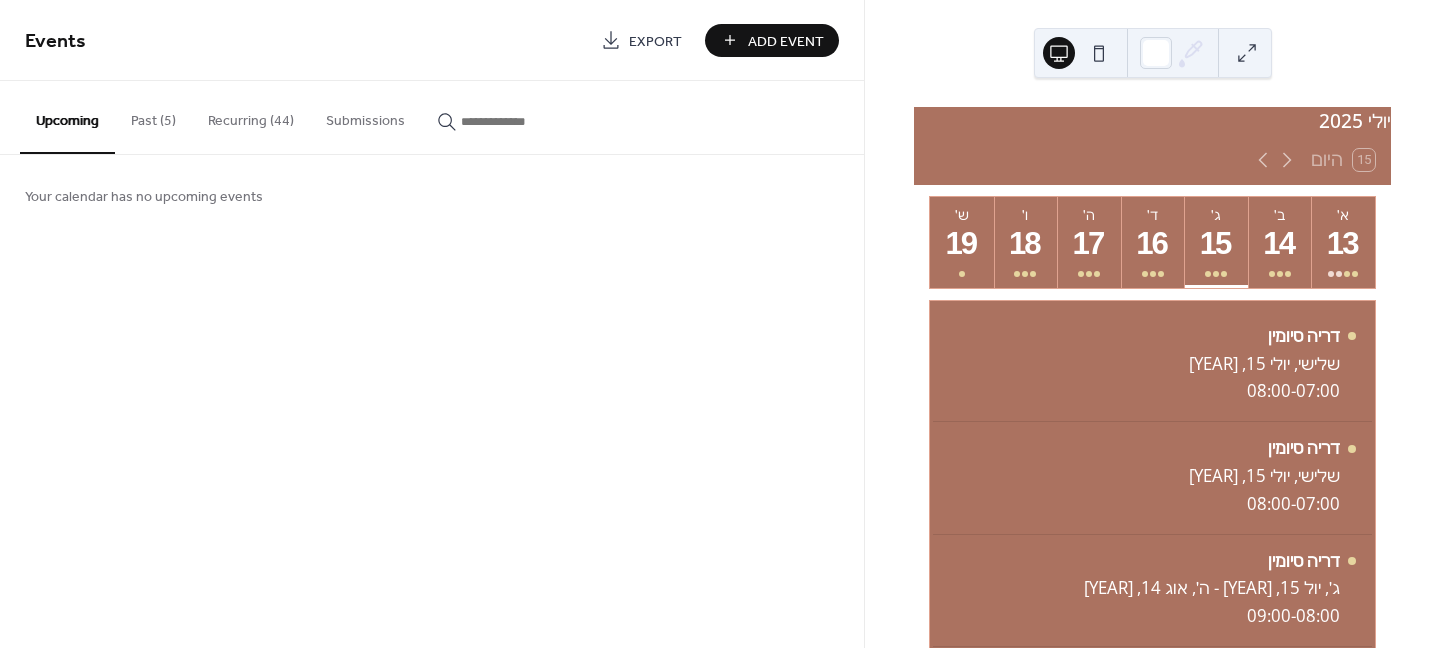 click on "Recurring (44)" at bounding box center [251, 116] 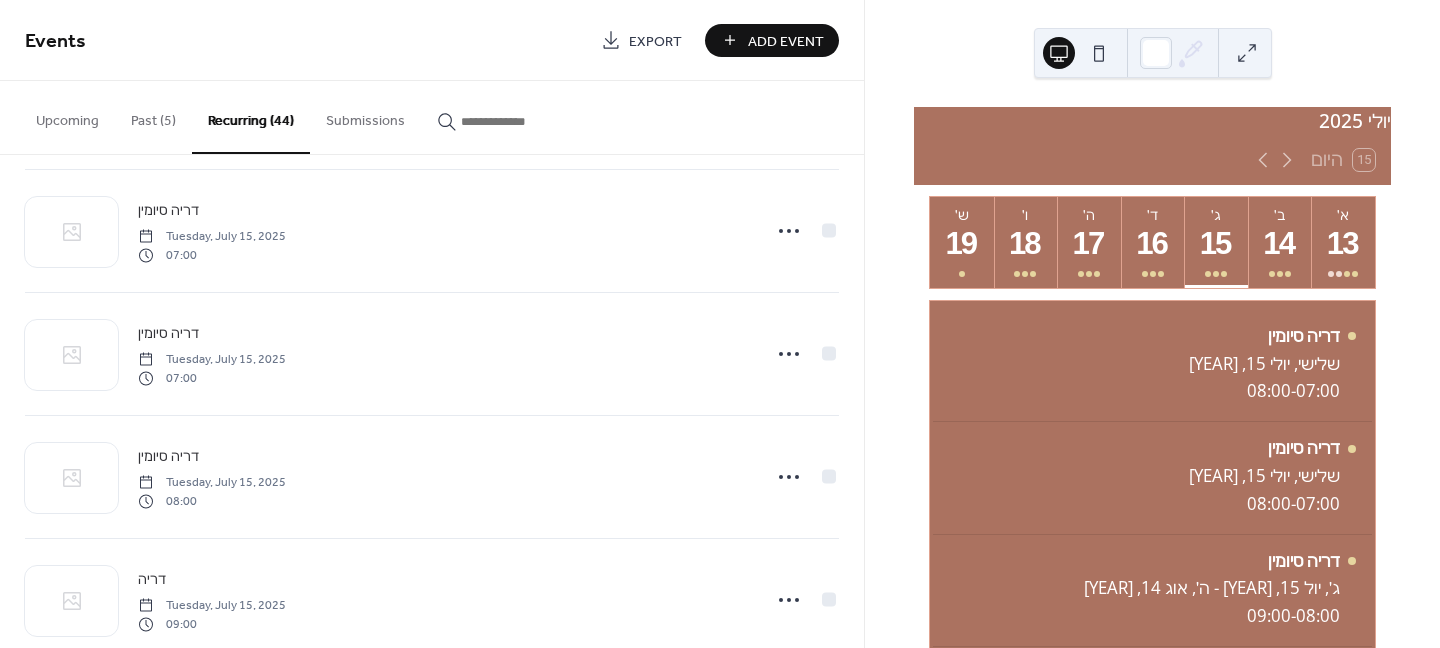 scroll, scrollTop: 4686, scrollLeft: 0, axis: vertical 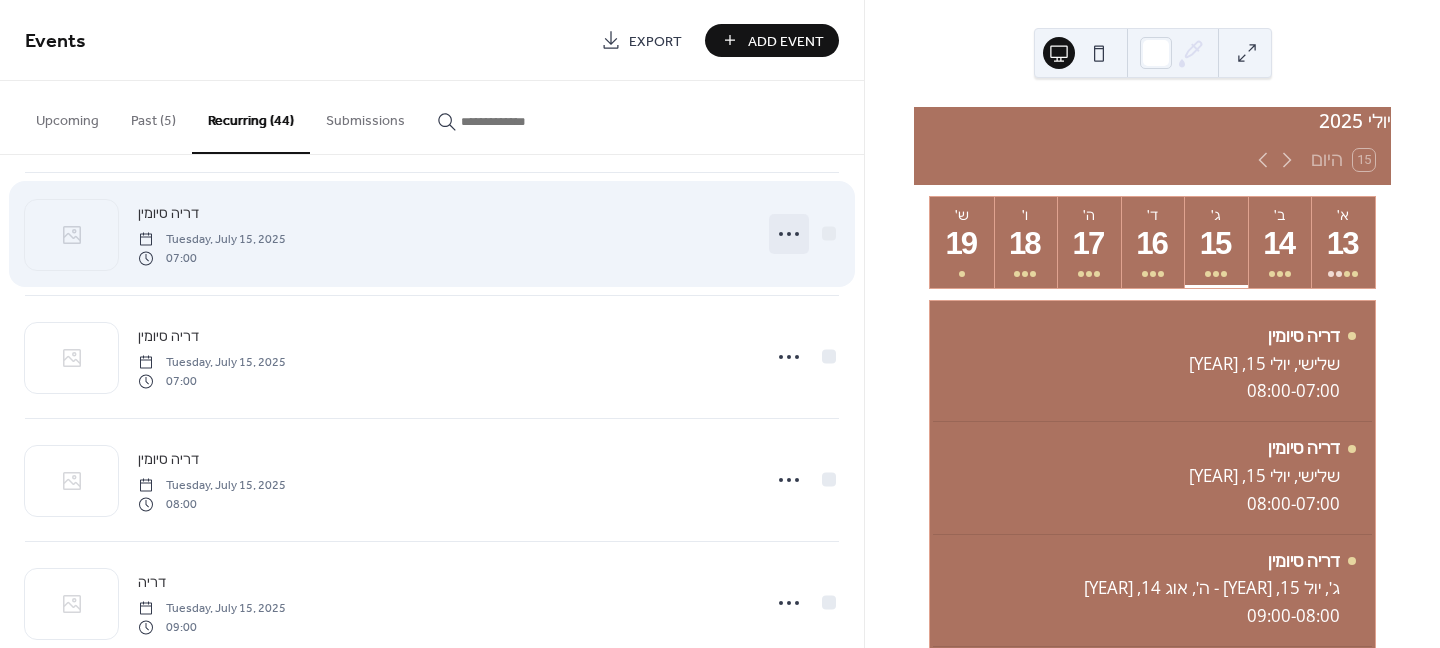 click 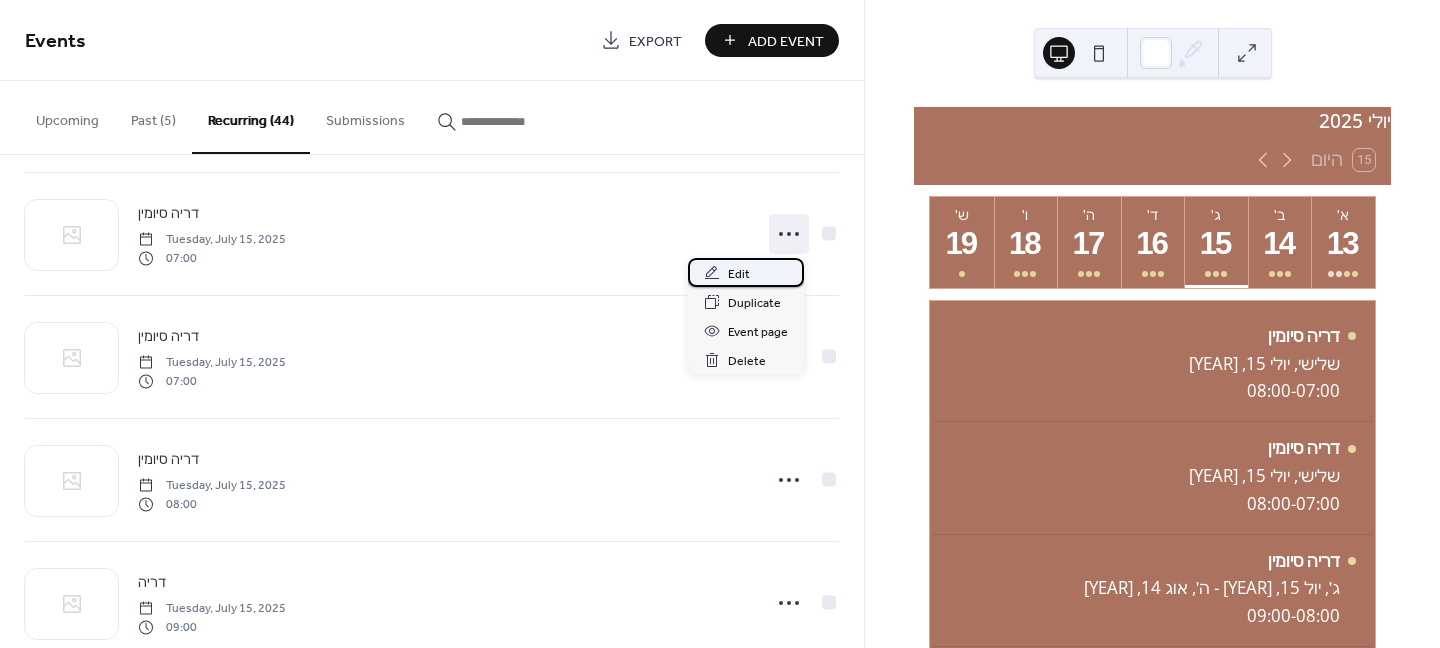 click on "Edit" at bounding box center (739, 274) 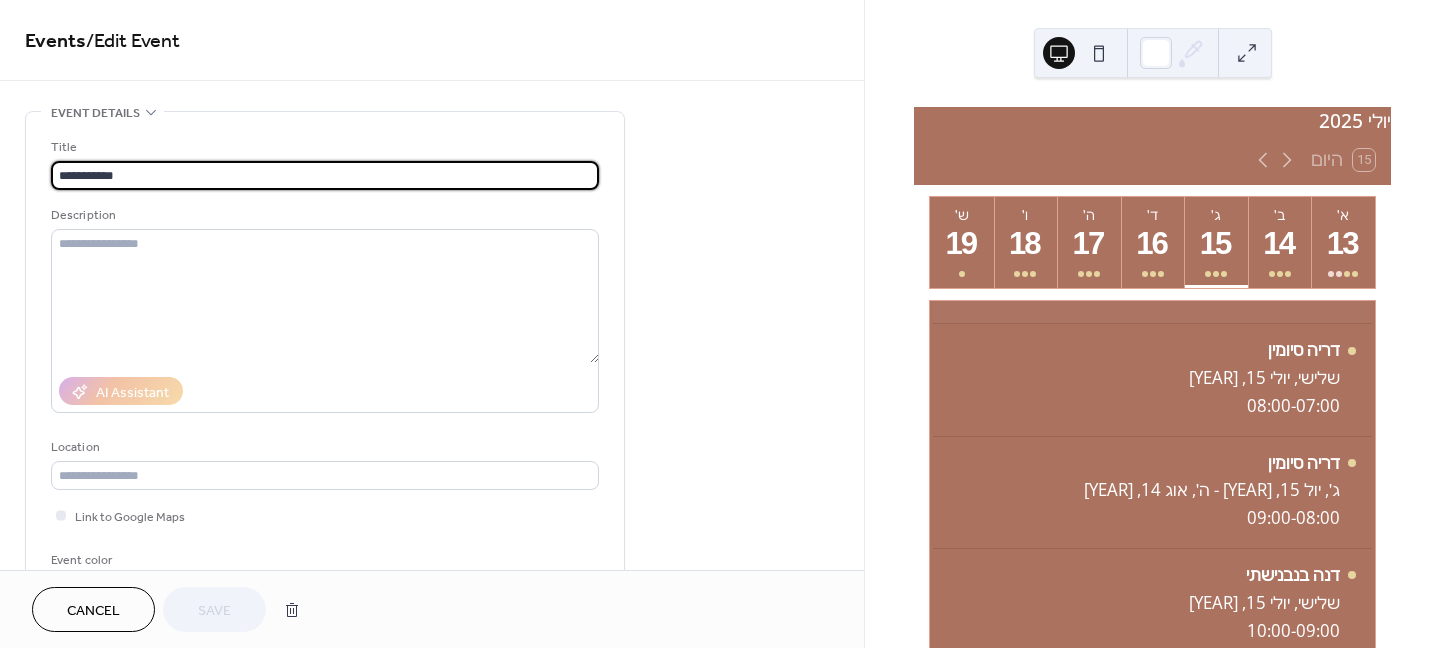 scroll, scrollTop: 100, scrollLeft: 0, axis: vertical 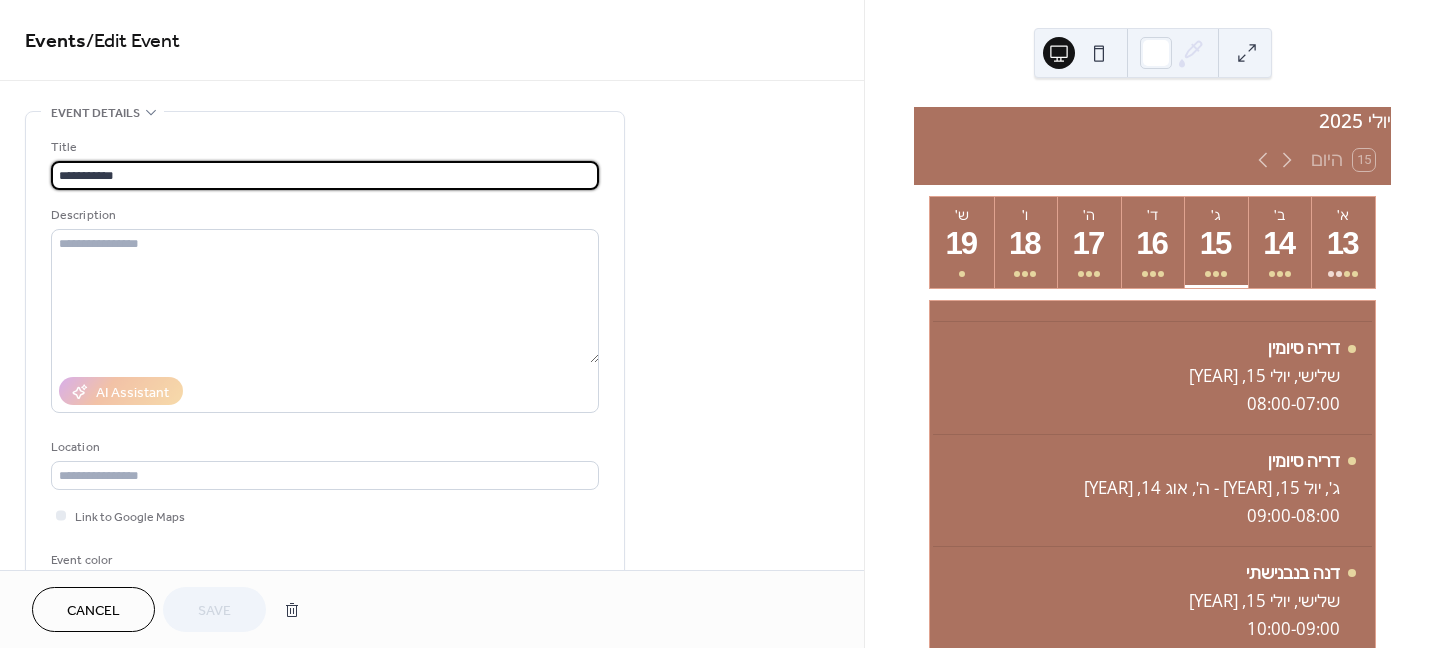 click on "Event details" at bounding box center (95, 113) 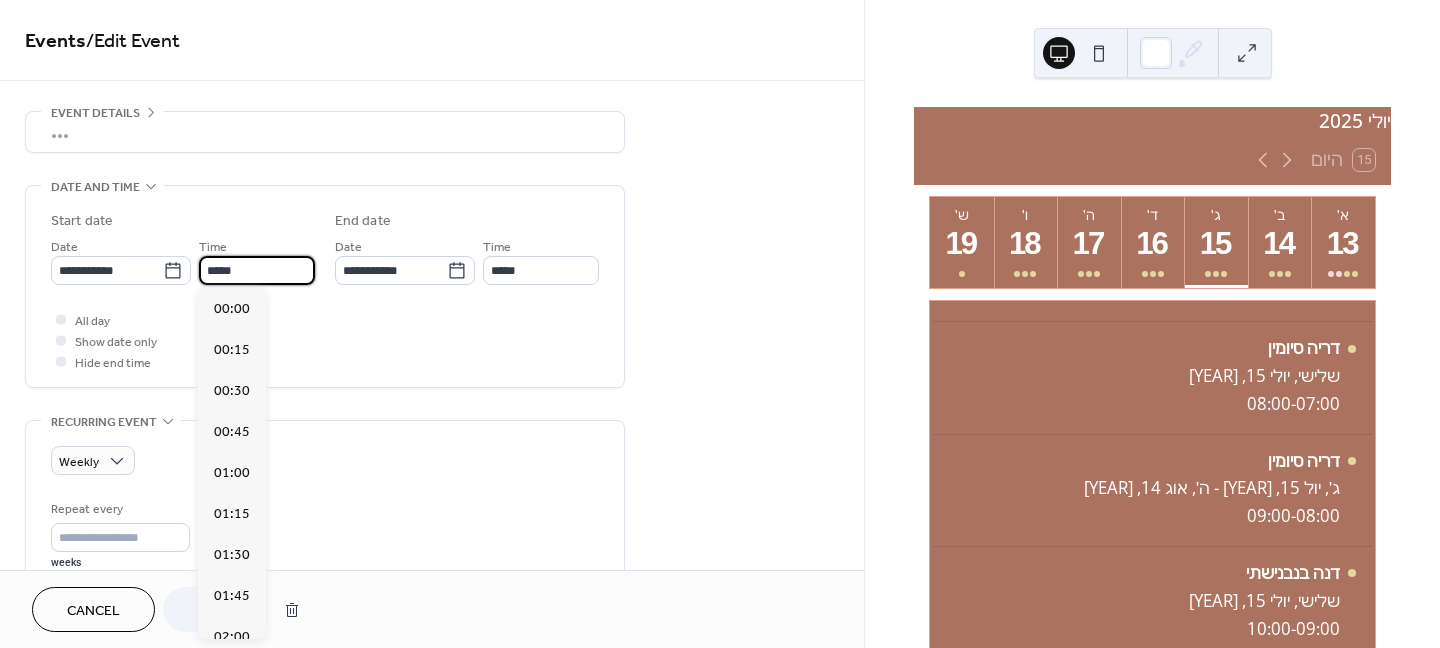 click on "*****" at bounding box center (257, 270) 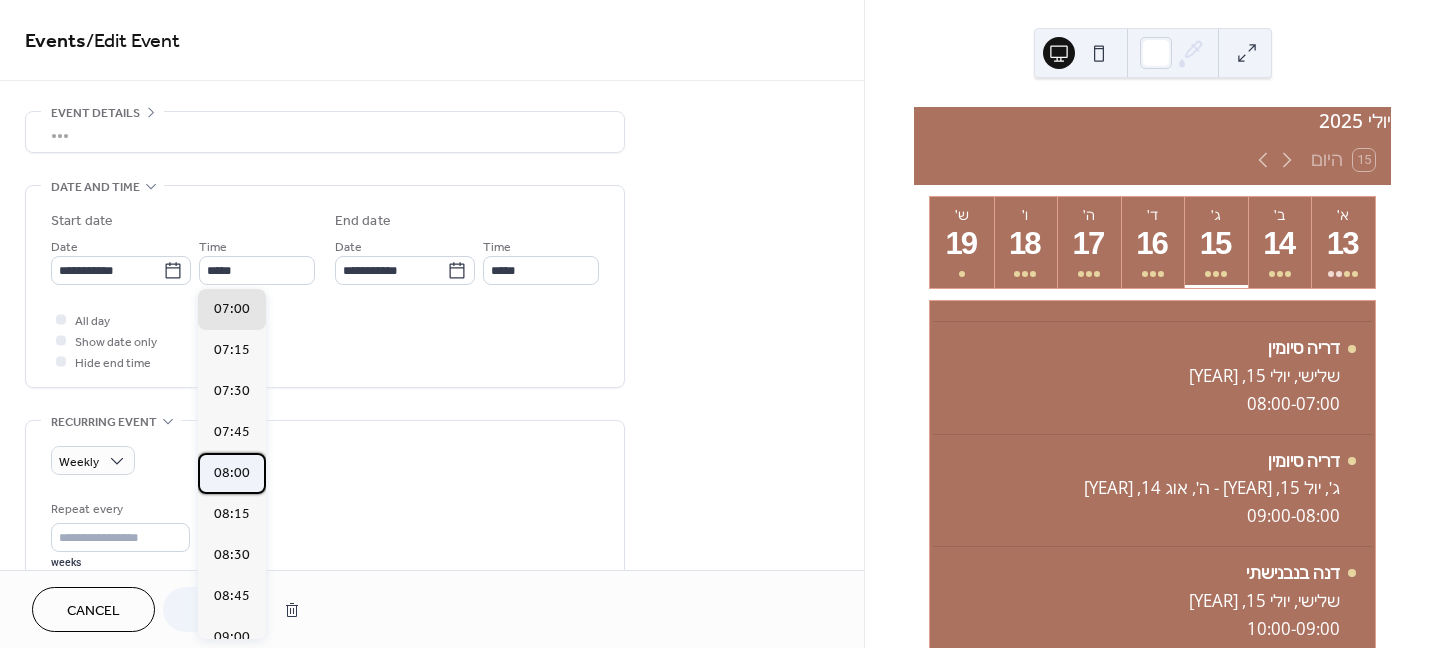 click on "08:00" at bounding box center (232, 473) 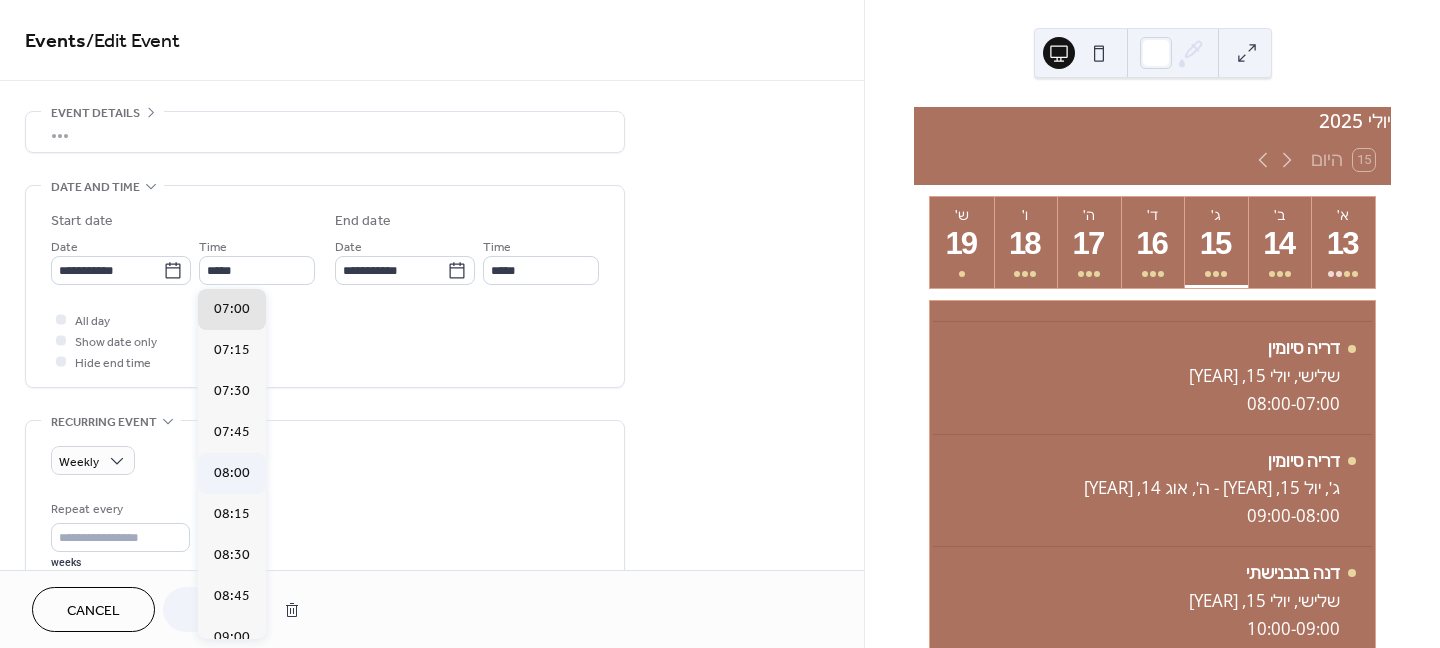 type on "*****" 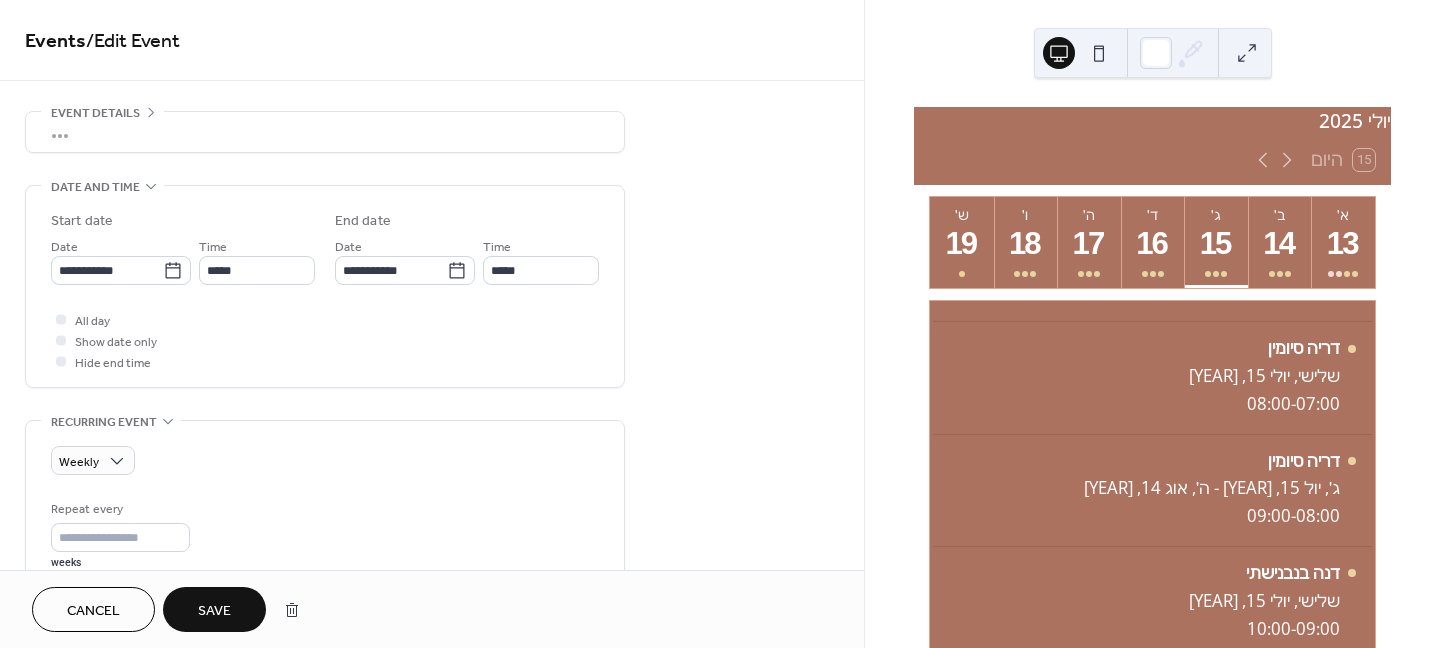 click on "•••" at bounding box center (325, 132) 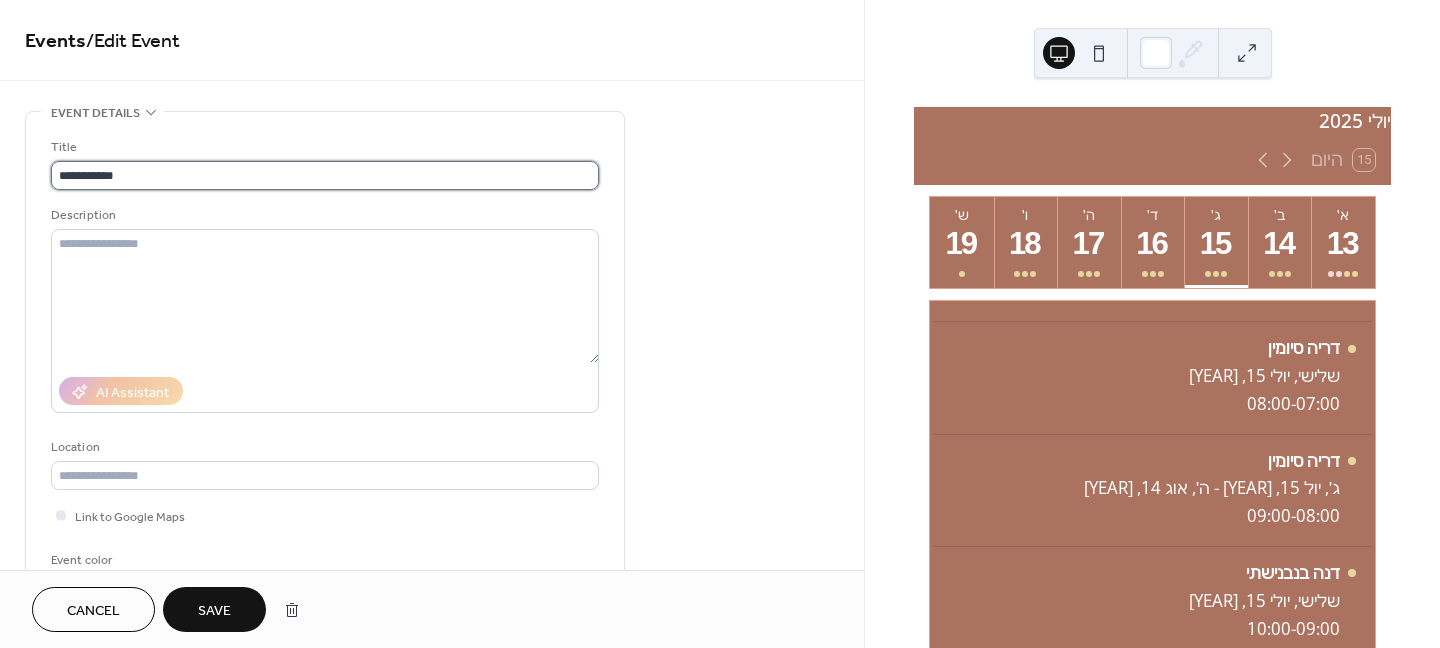 click on "**********" at bounding box center [325, 175] 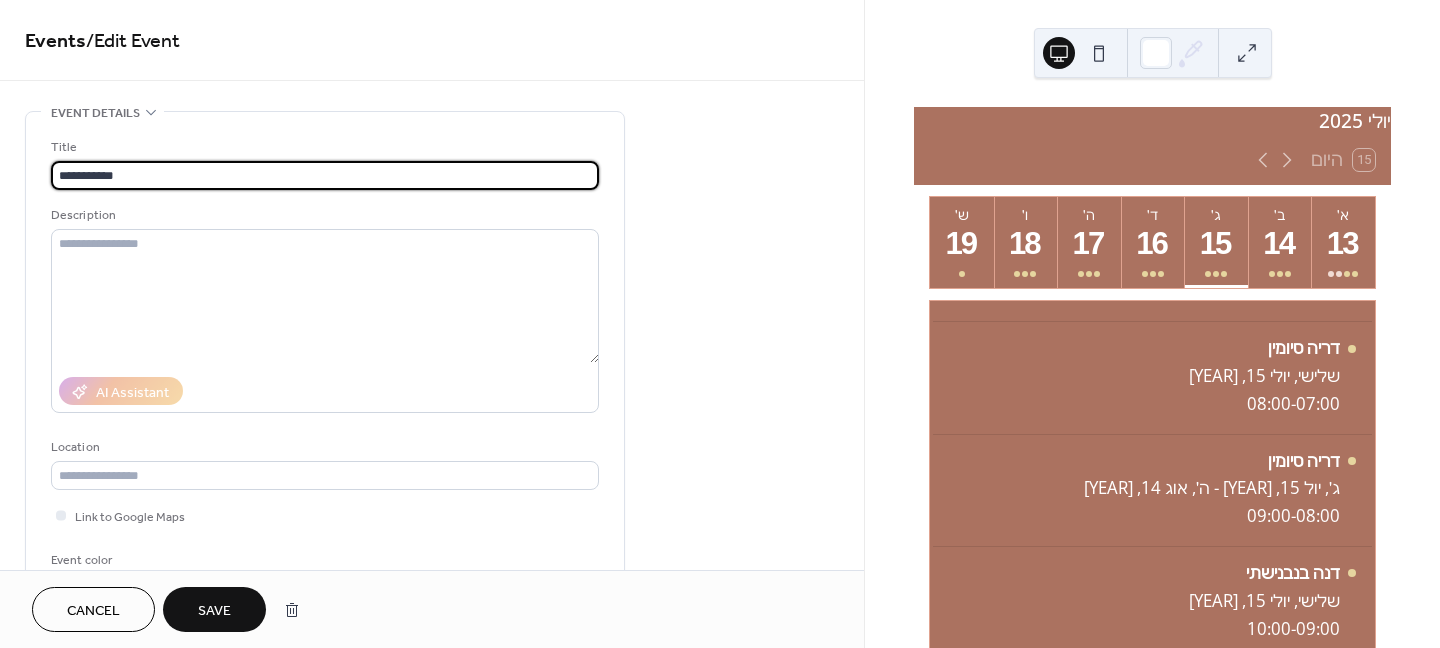 drag, startPoint x: 55, startPoint y: 173, endPoint x: 84, endPoint y: 176, distance: 29.15476 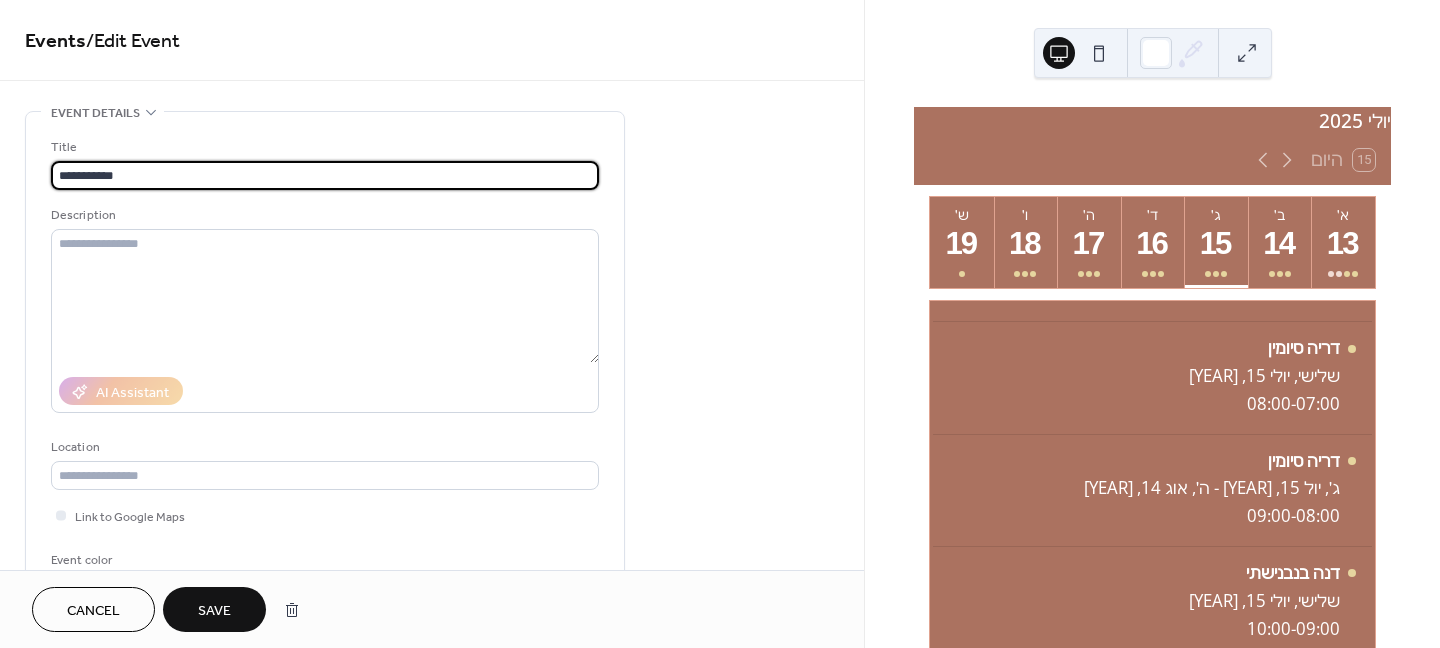 click on "**********" at bounding box center (325, 175) 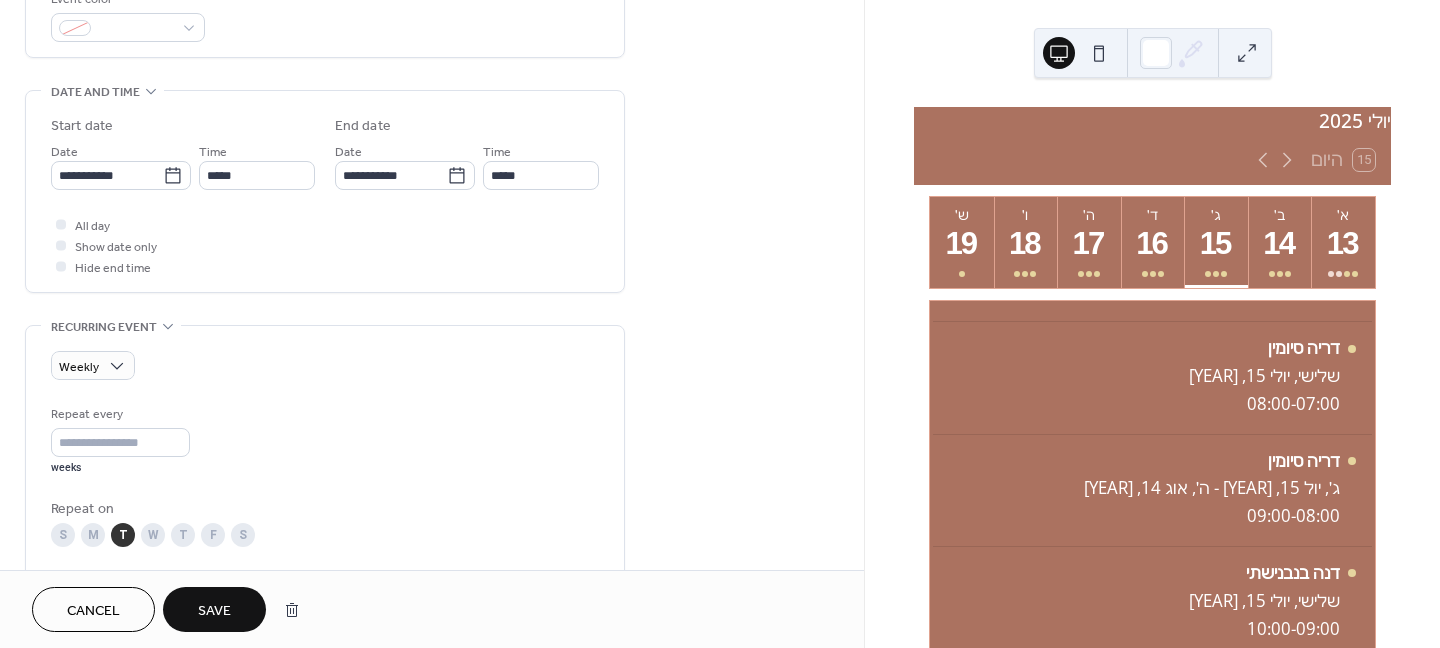 scroll, scrollTop: 600, scrollLeft: 0, axis: vertical 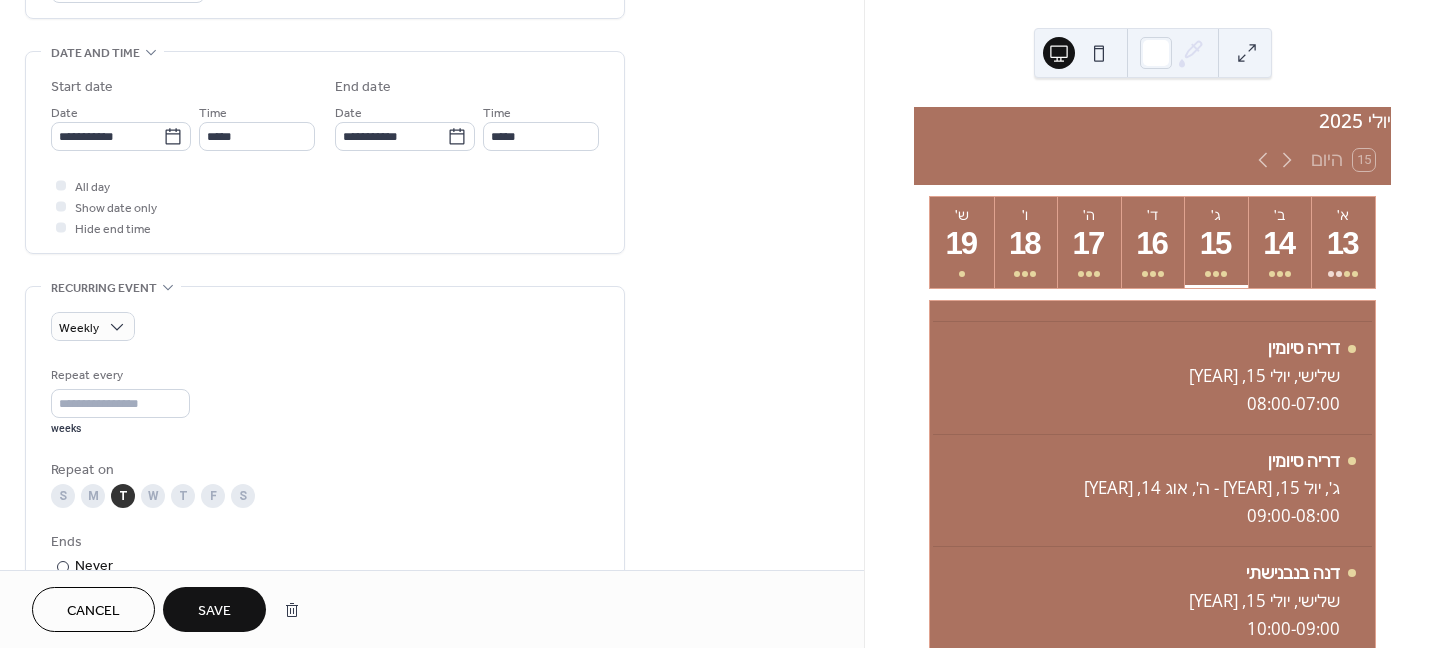 type on "**********" 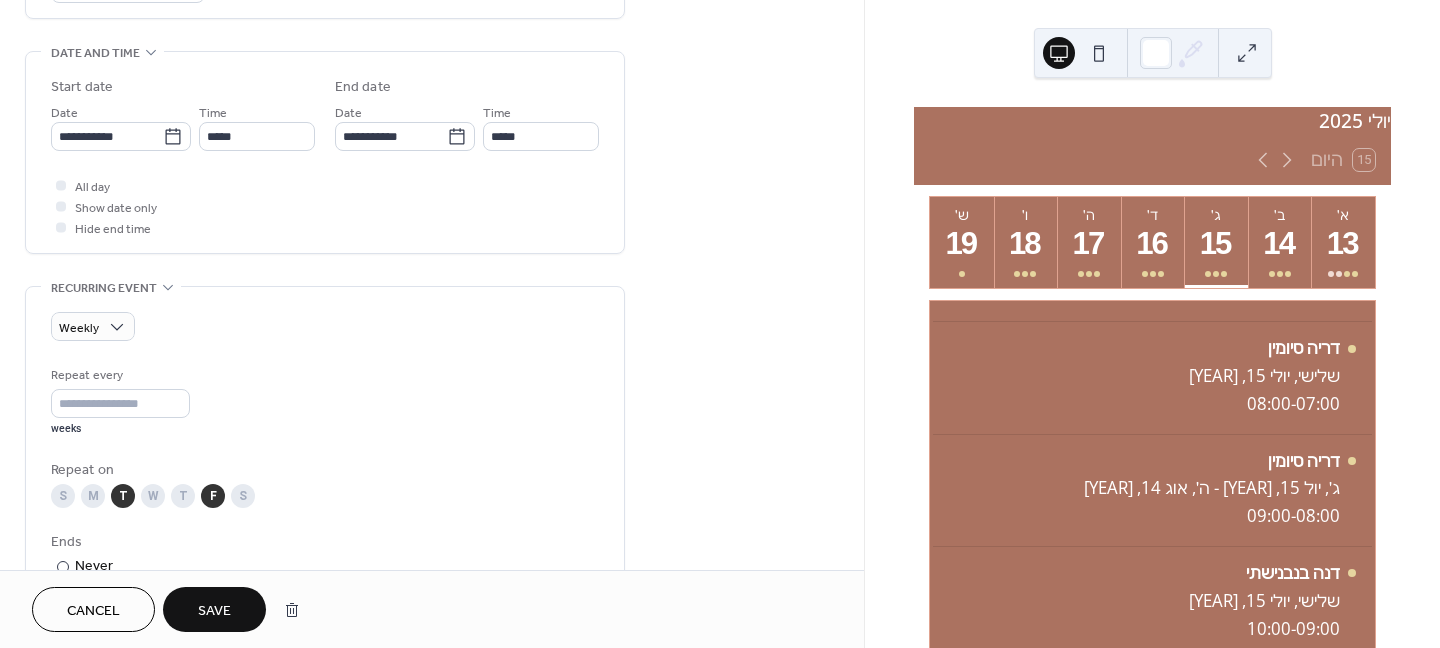 click on "T" at bounding box center [123, 496] 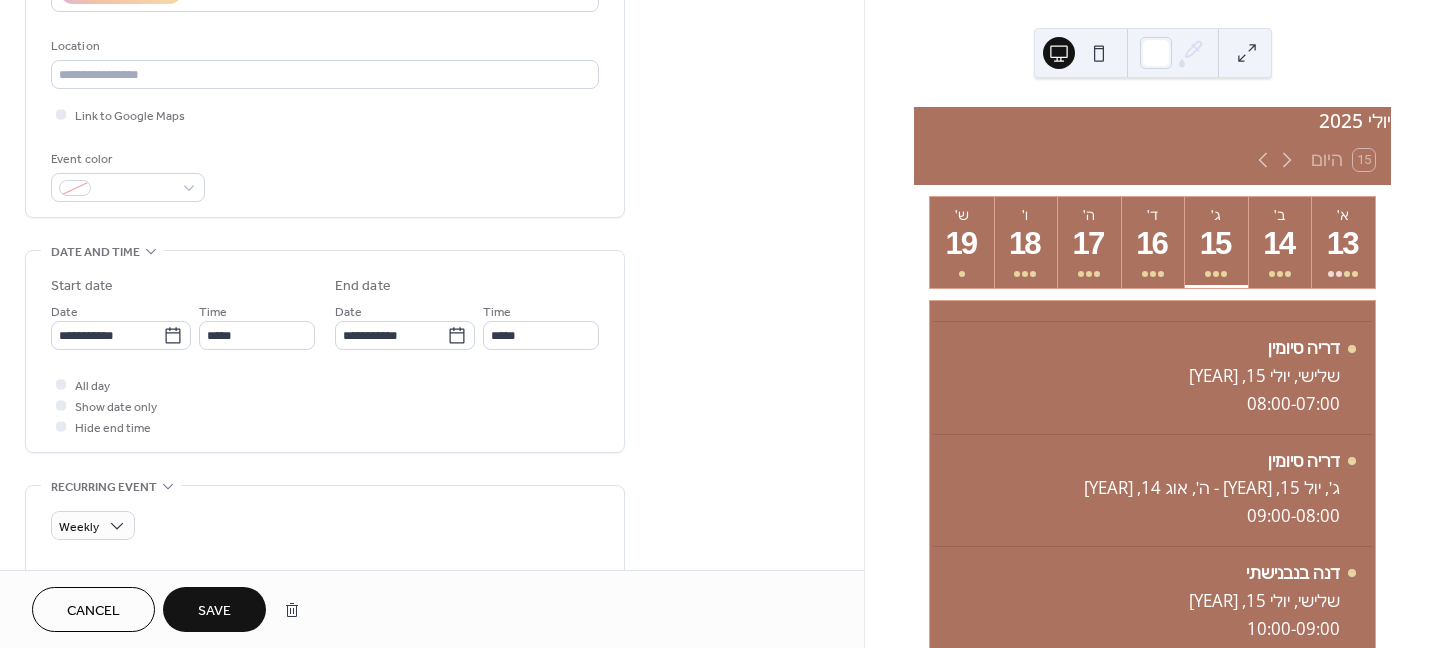scroll, scrollTop: 400, scrollLeft: 0, axis: vertical 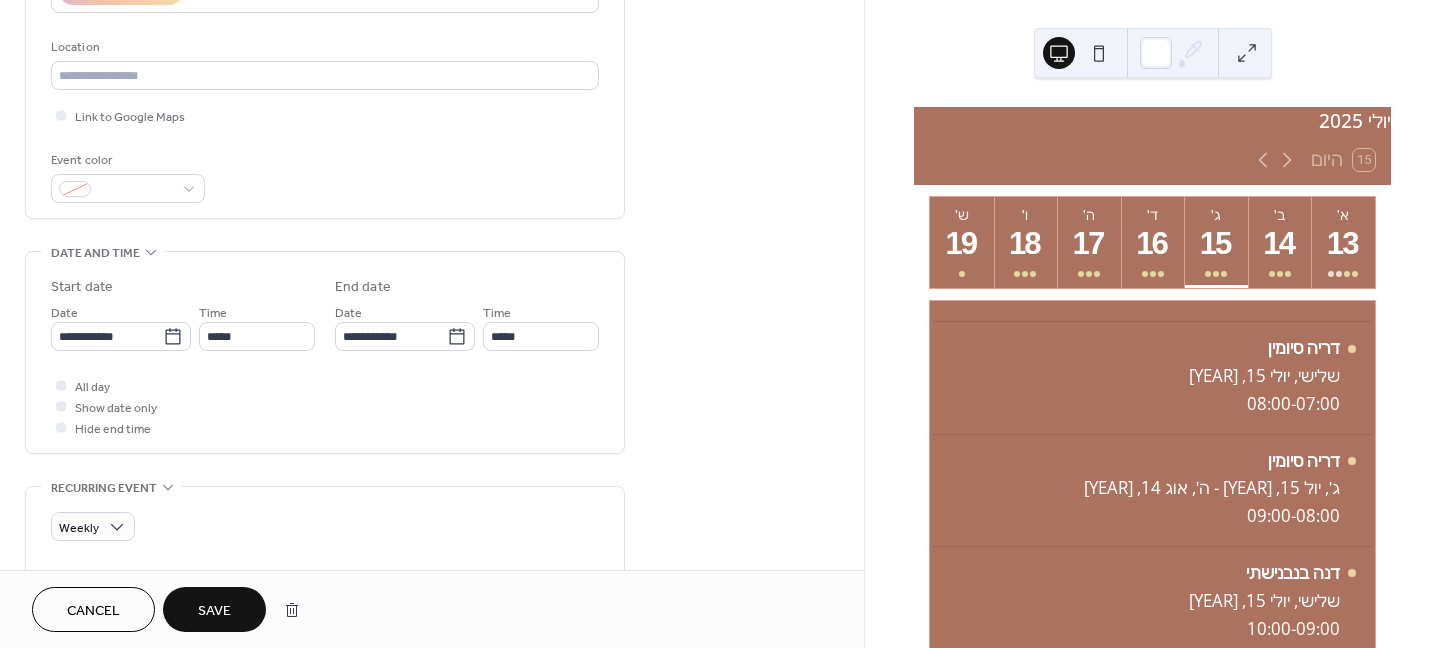 click on "Save" at bounding box center (214, 609) 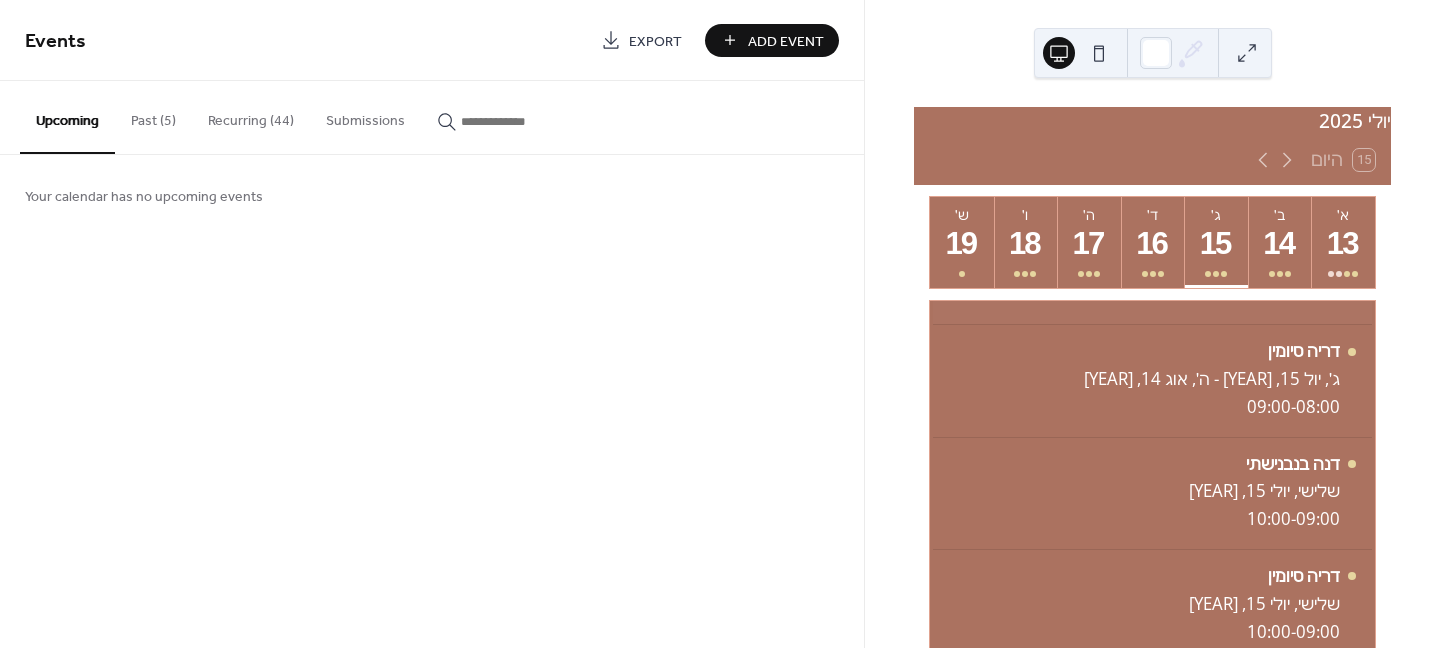 scroll, scrollTop: 100, scrollLeft: 0, axis: vertical 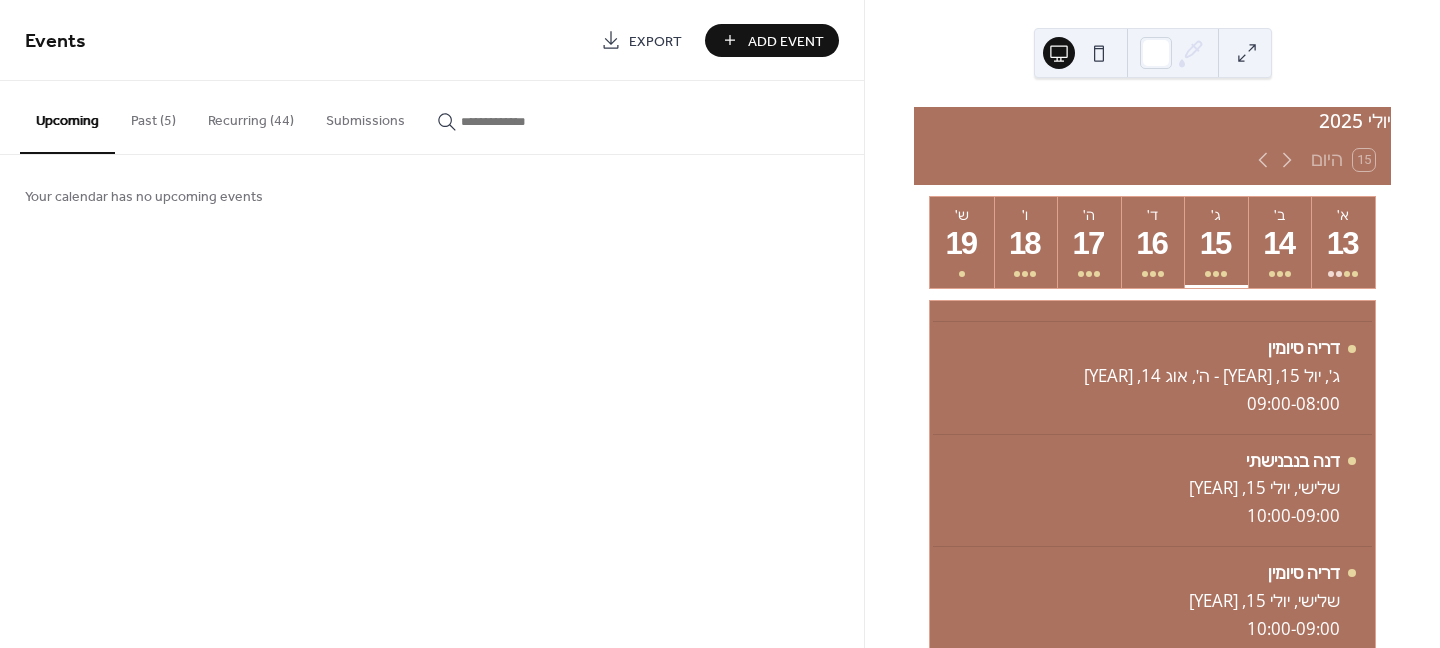click on "Recurring (44)" at bounding box center (251, 116) 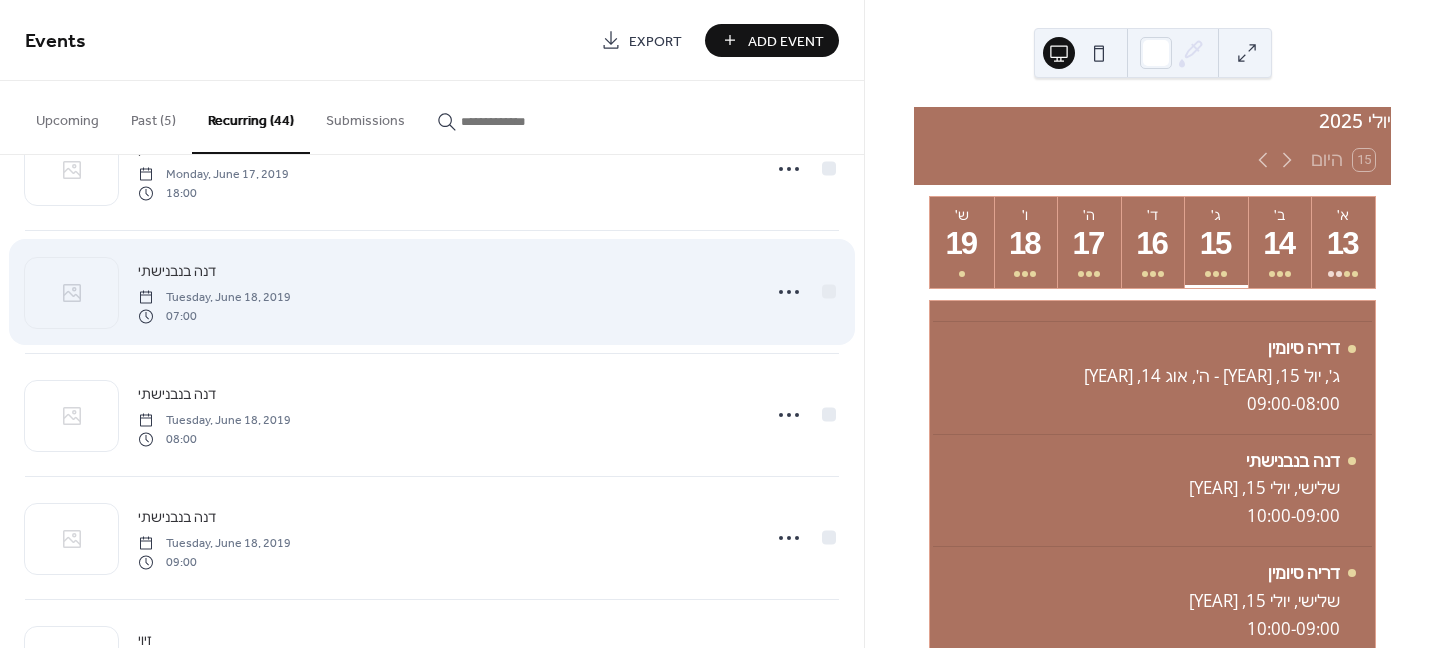 scroll, scrollTop: 300, scrollLeft: 0, axis: vertical 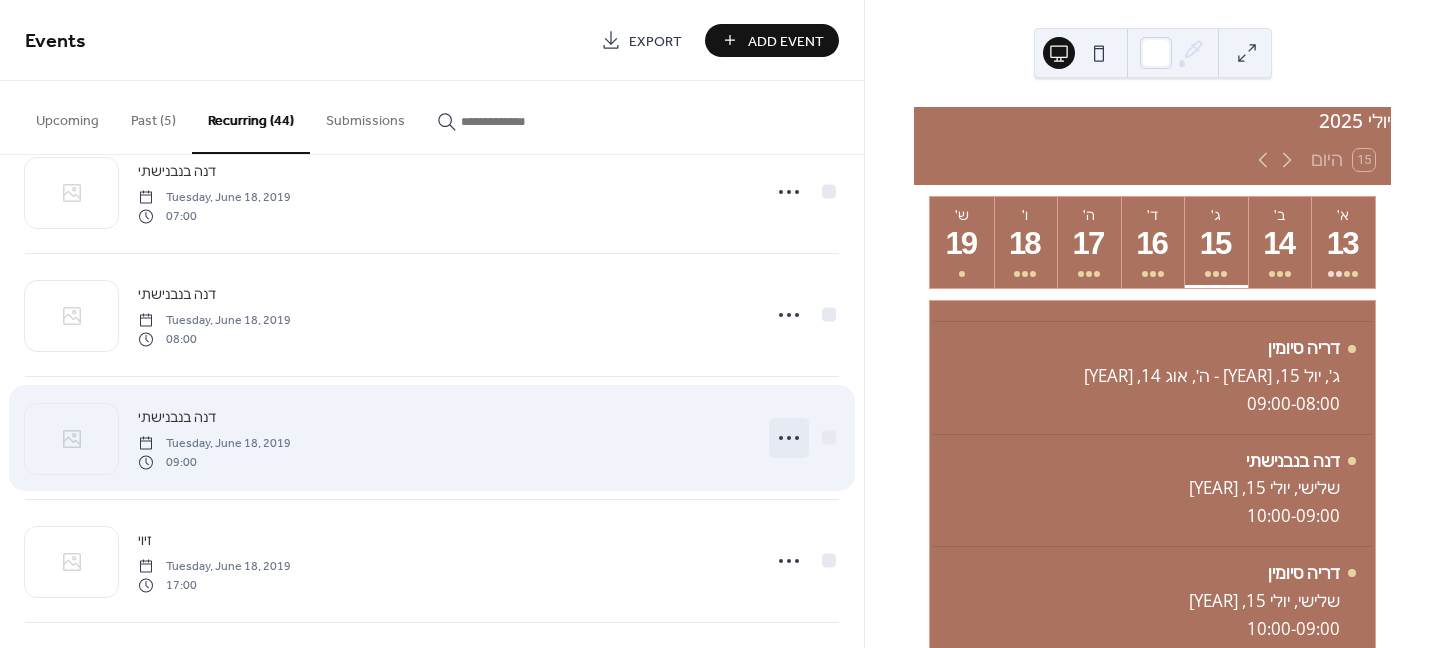 click 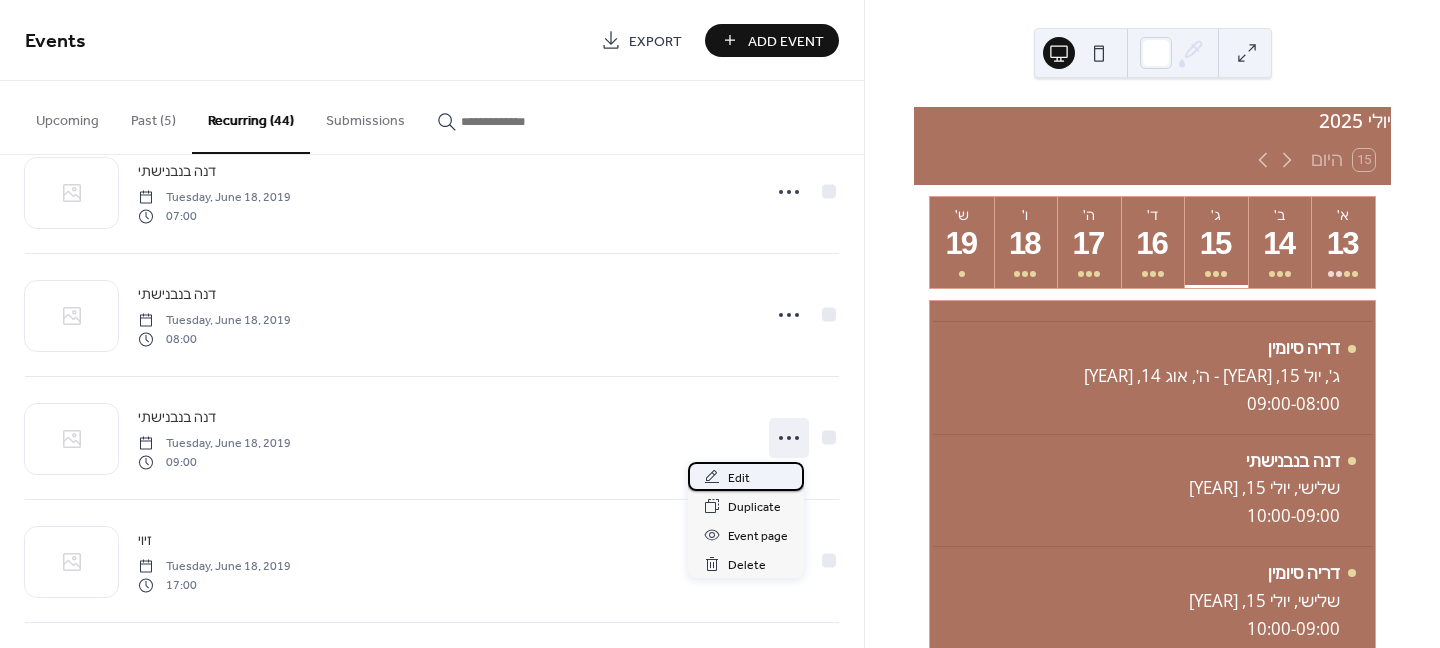 click on "Edit" at bounding box center (739, 478) 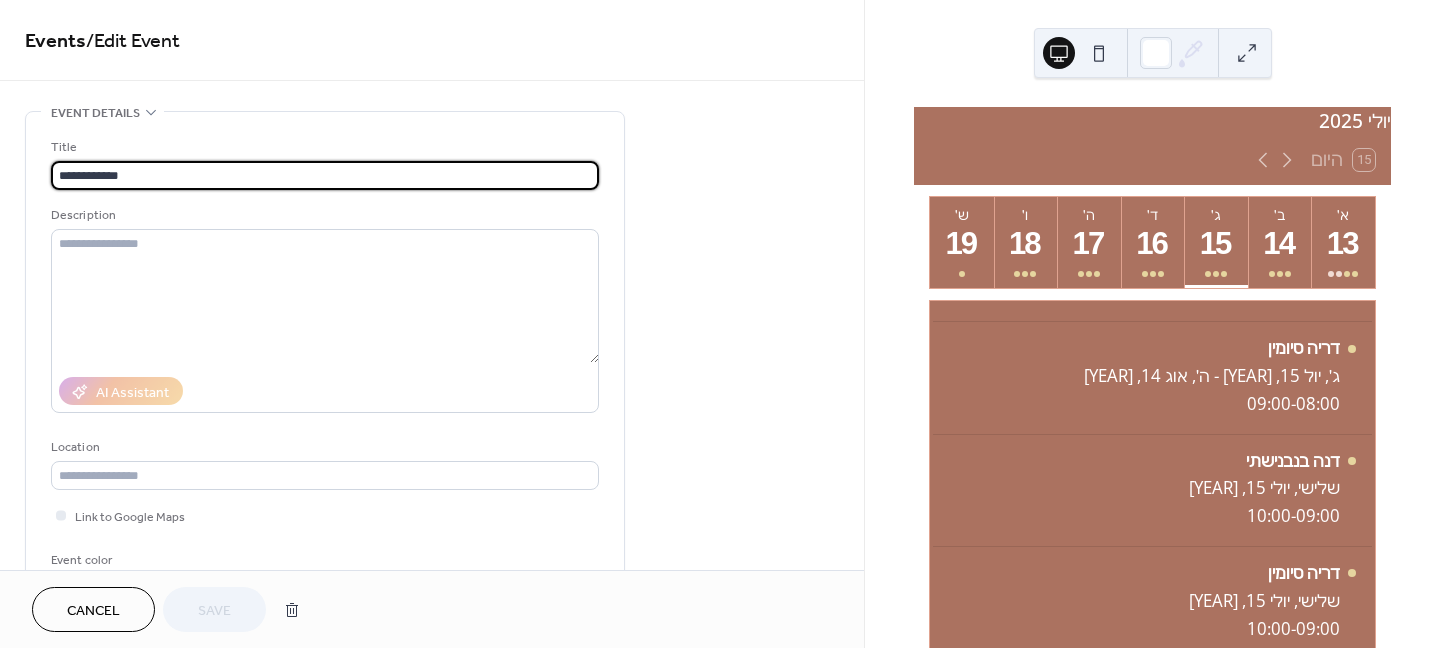 drag, startPoint x: 212, startPoint y: 171, endPoint x: 54, endPoint y: 203, distance: 161.20795 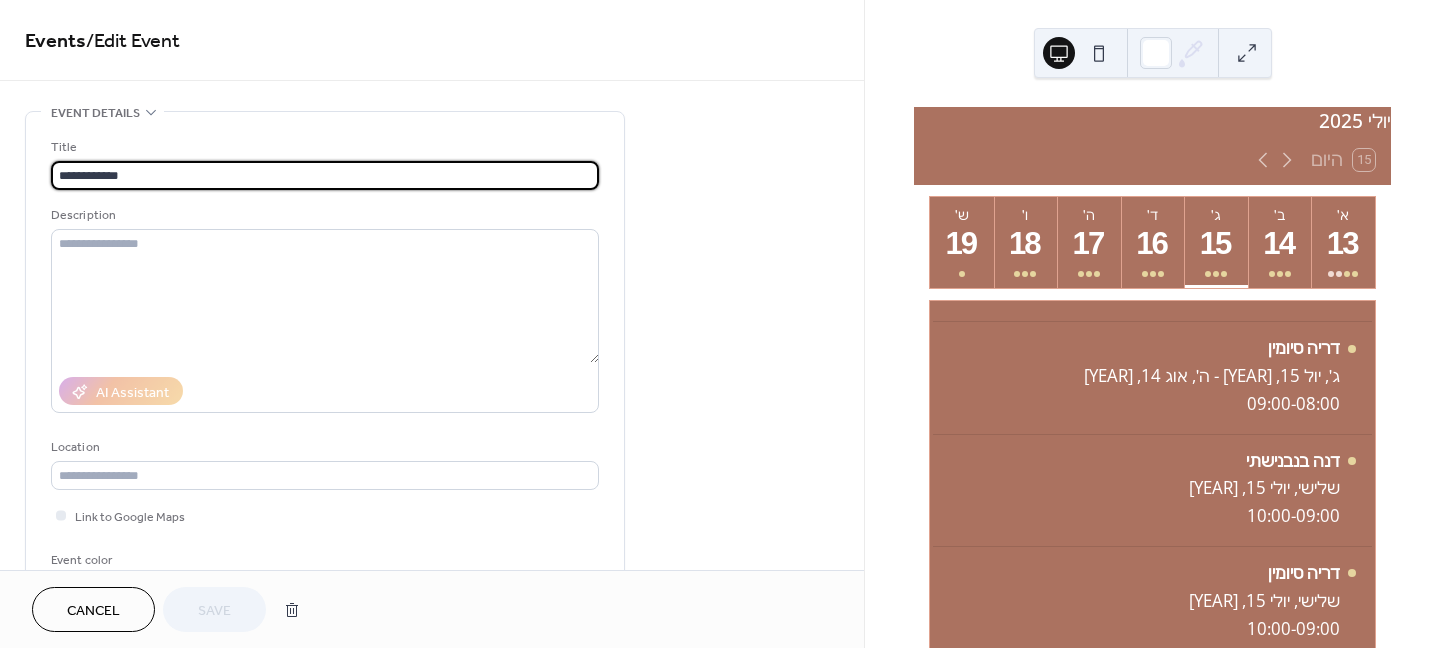 drag, startPoint x: 128, startPoint y: 174, endPoint x: 7, endPoint y: 172, distance: 121.016525 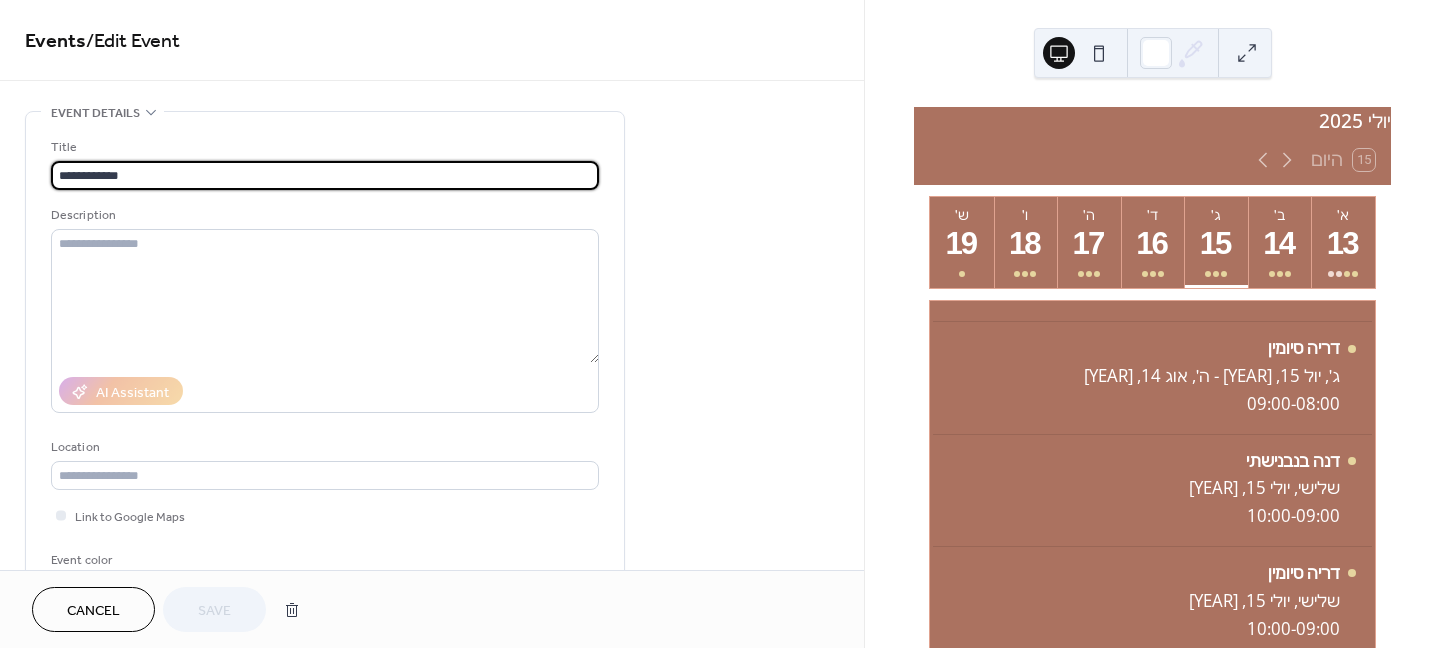 click on "**********" at bounding box center (432, 894) 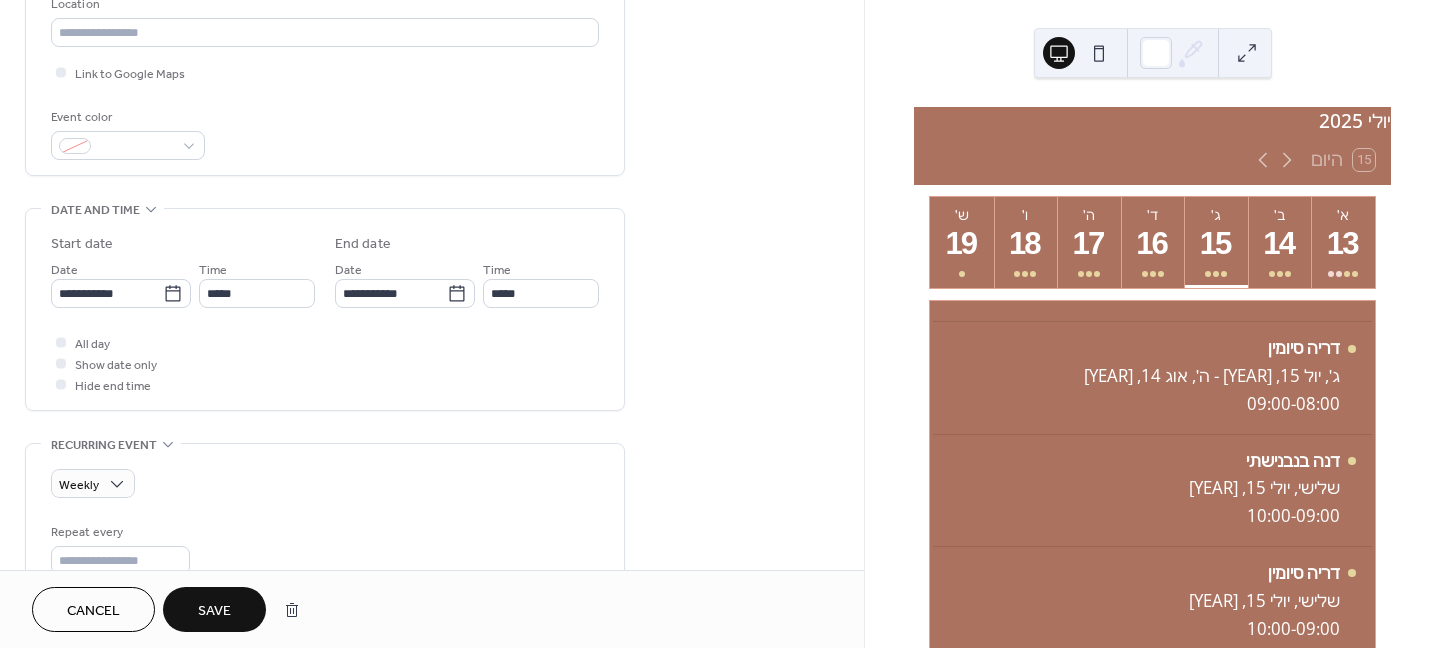 scroll, scrollTop: 500, scrollLeft: 0, axis: vertical 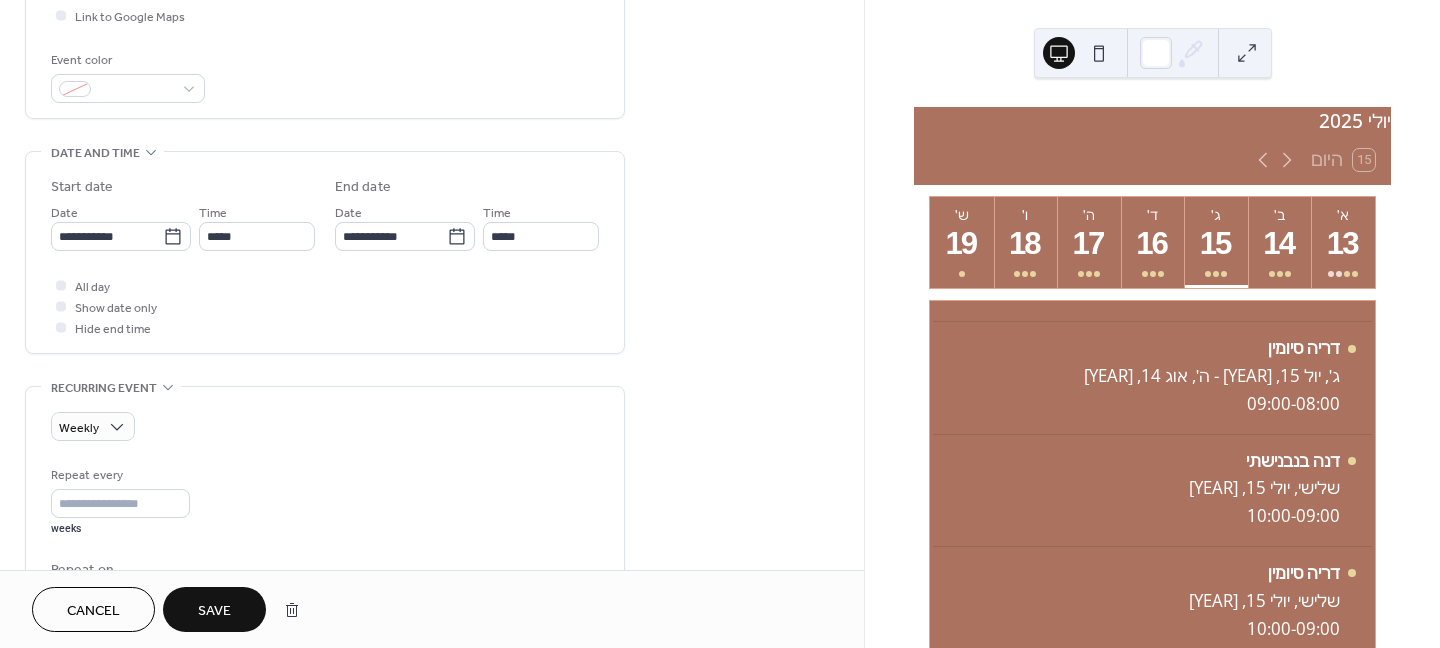 type on "**********" 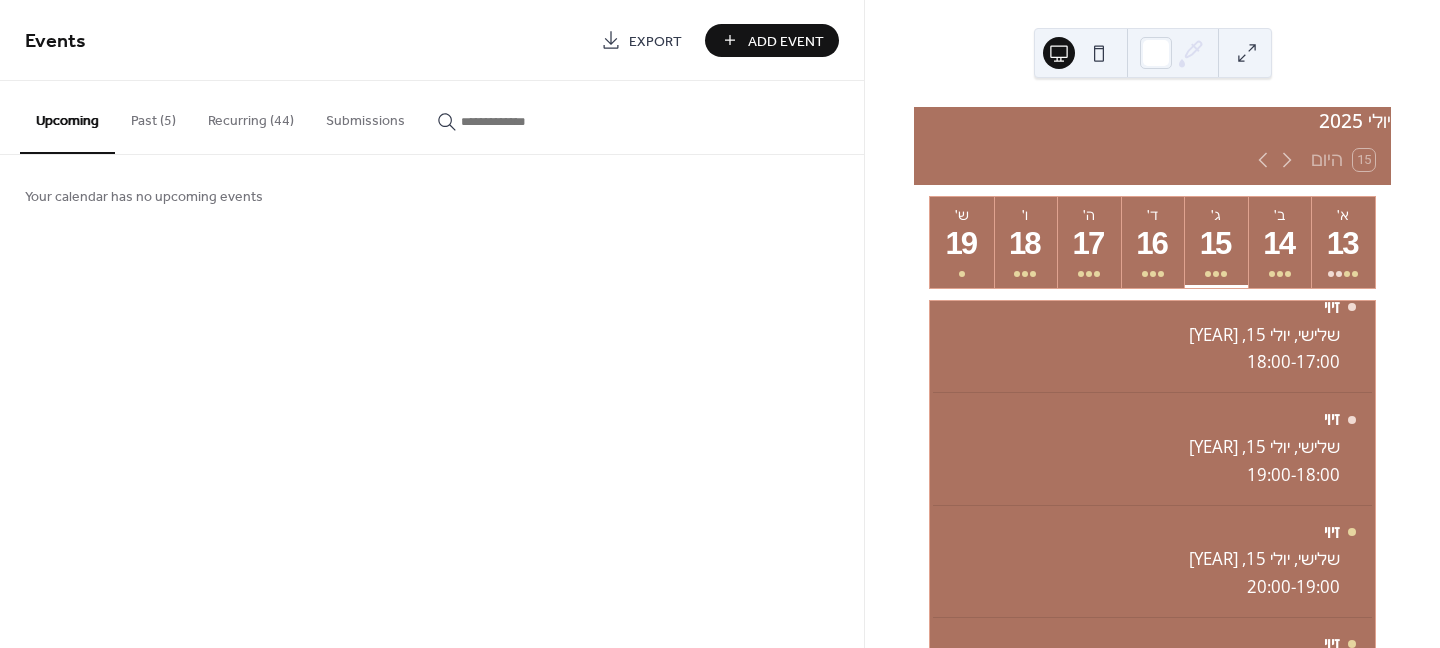 scroll, scrollTop: 601, scrollLeft: 0, axis: vertical 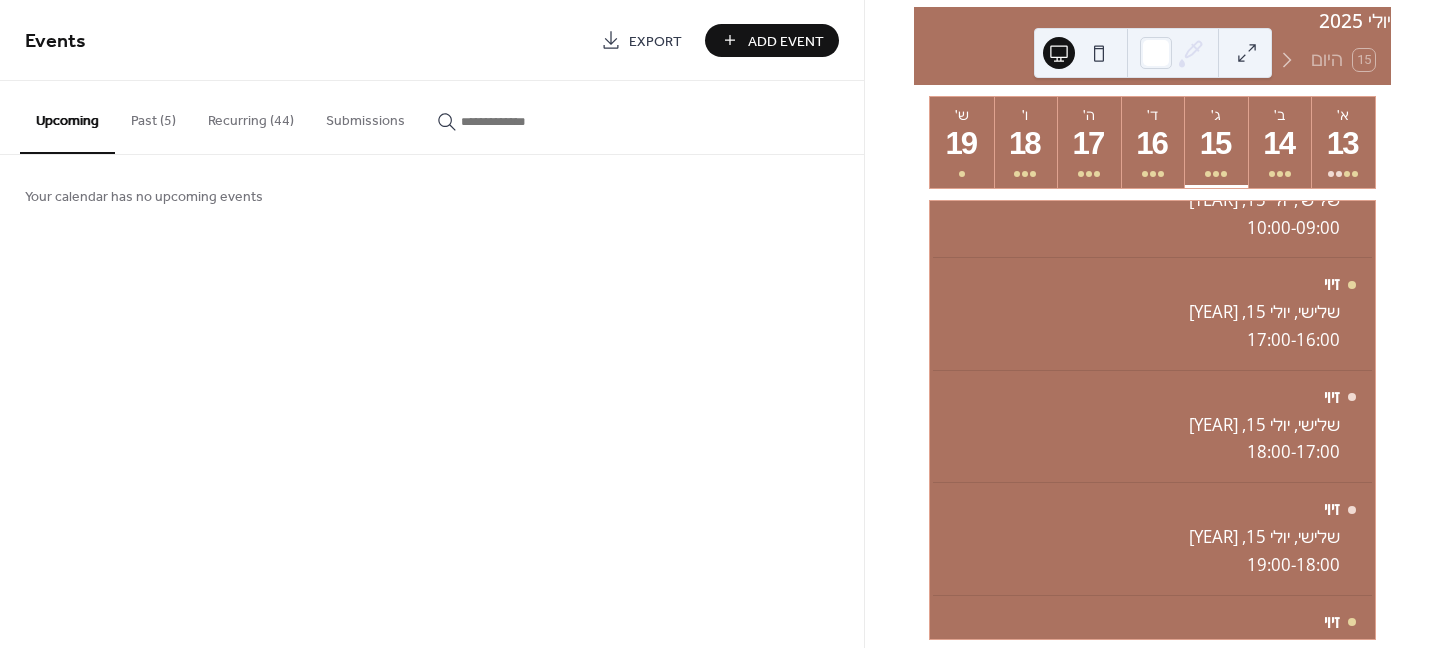 click on "Recurring (44)" at bounding box center (251, 116) 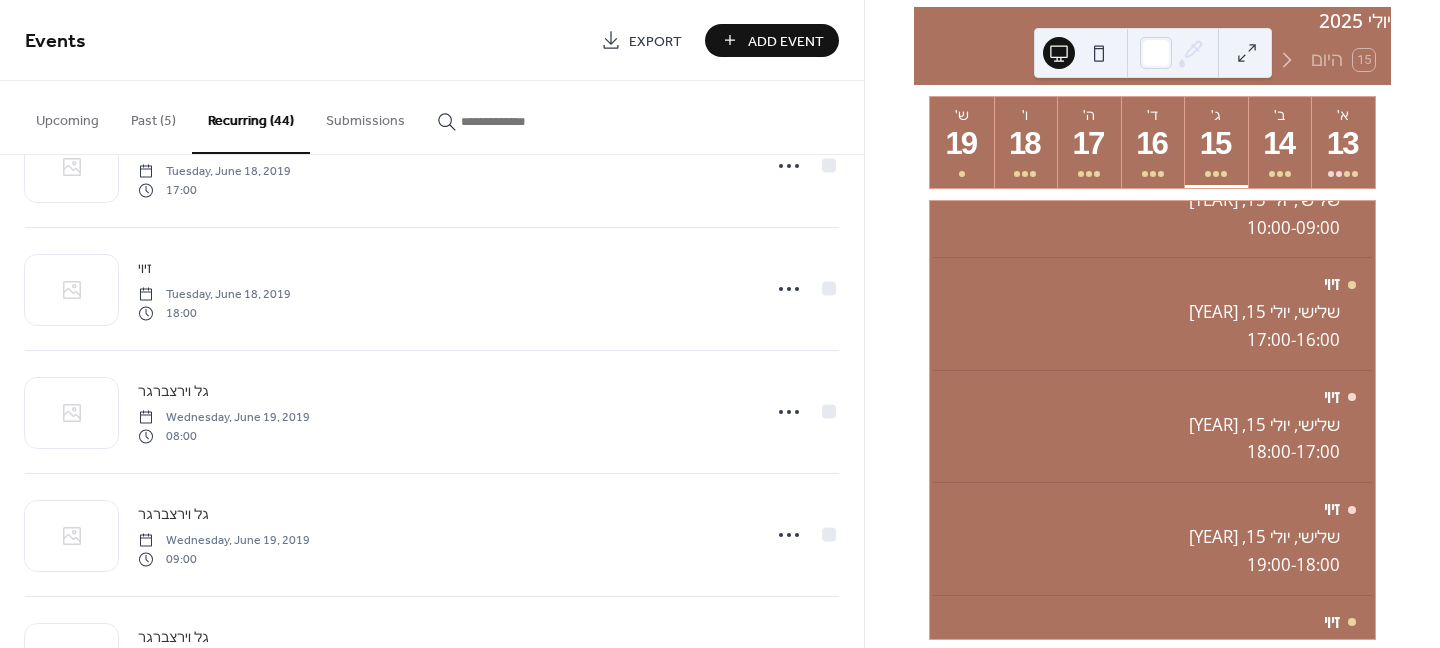 scroll, scrollTop: 700, scrollLeft: 0, axis: vertical 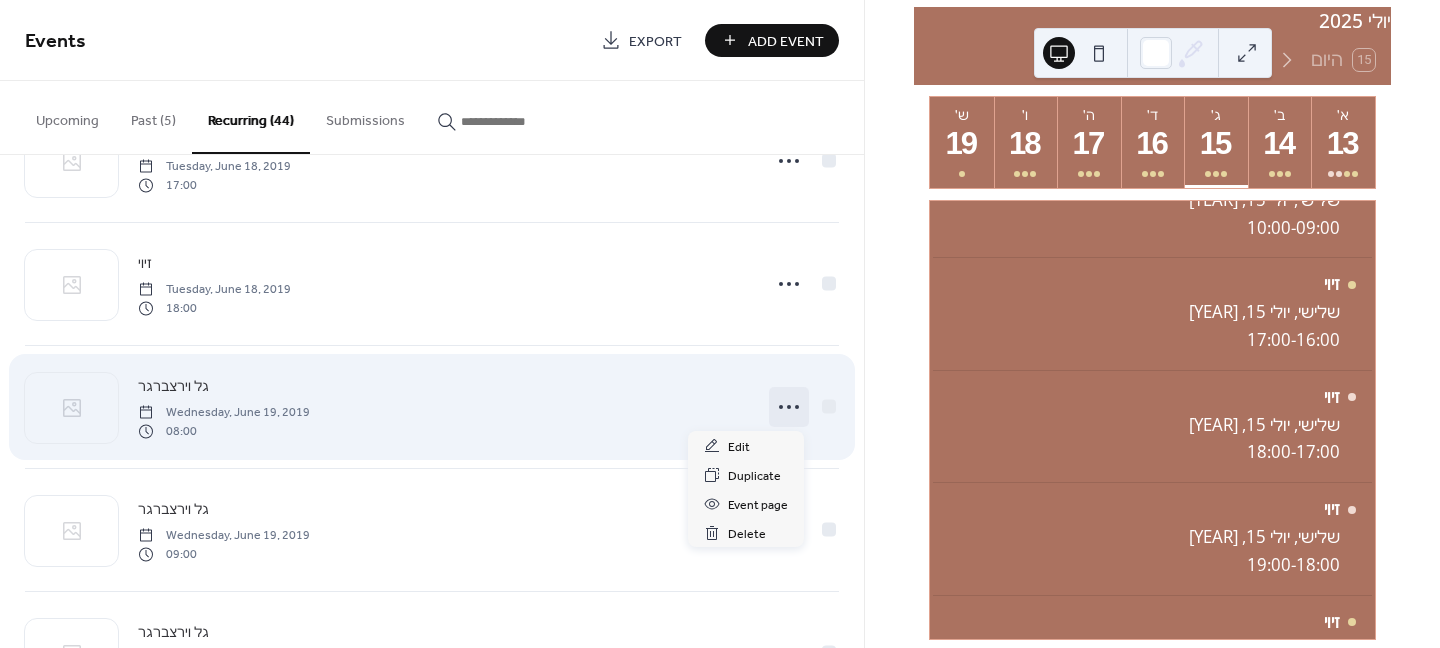 click 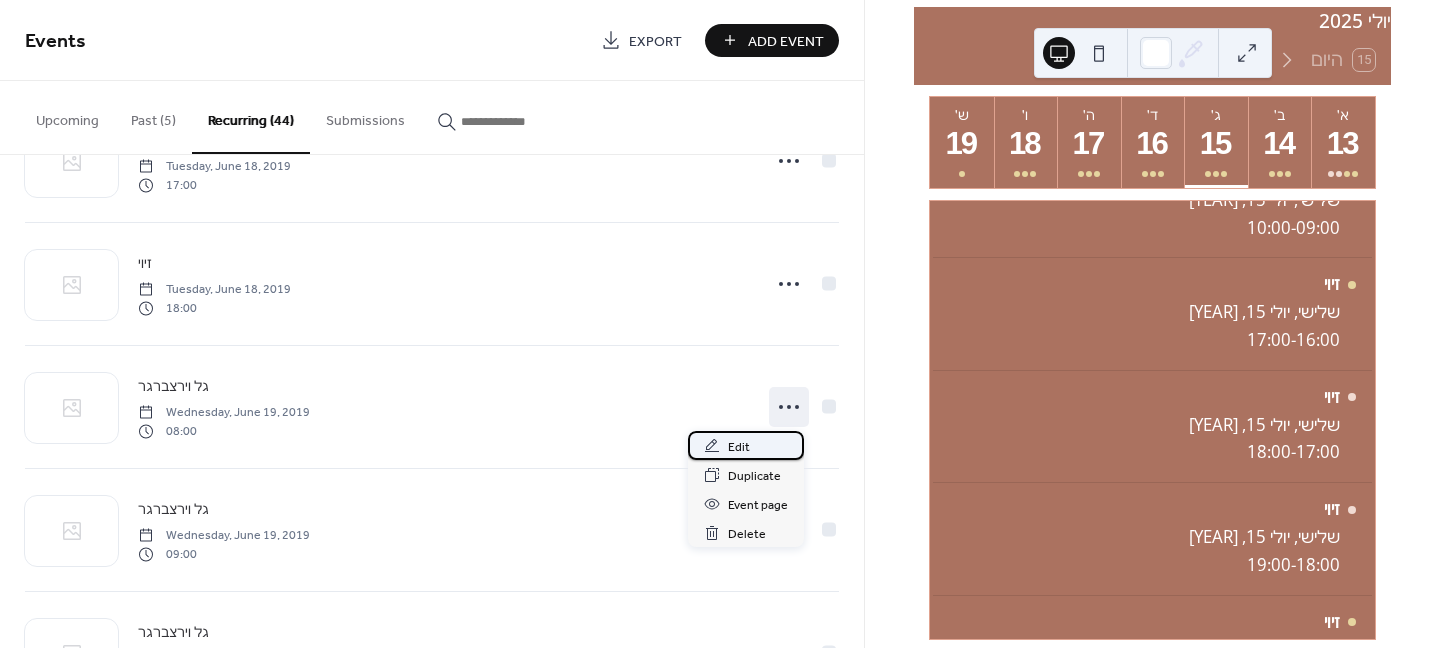 click on "Edit" at bounding box center (739, 447) 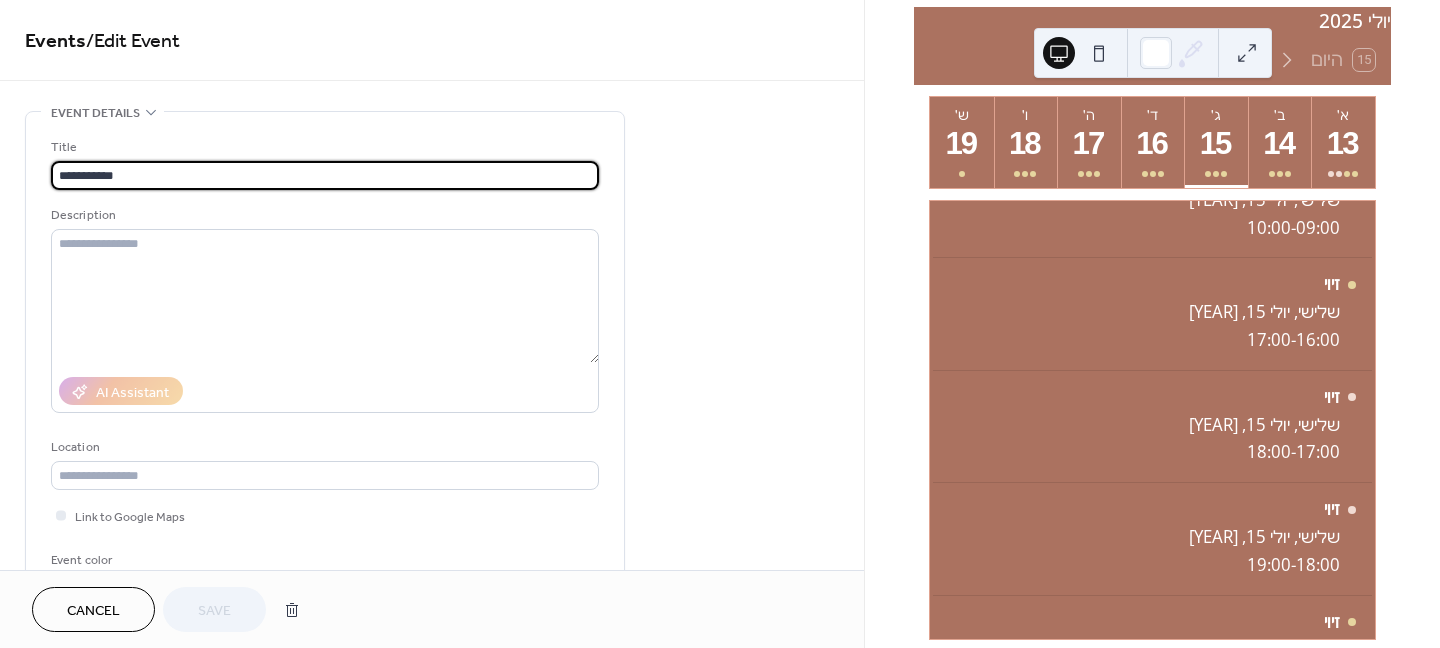 drag, startPoint x: 124, startPoint y: 163, endPoint x: -27, endPoint y: 182, distance: 152.19067 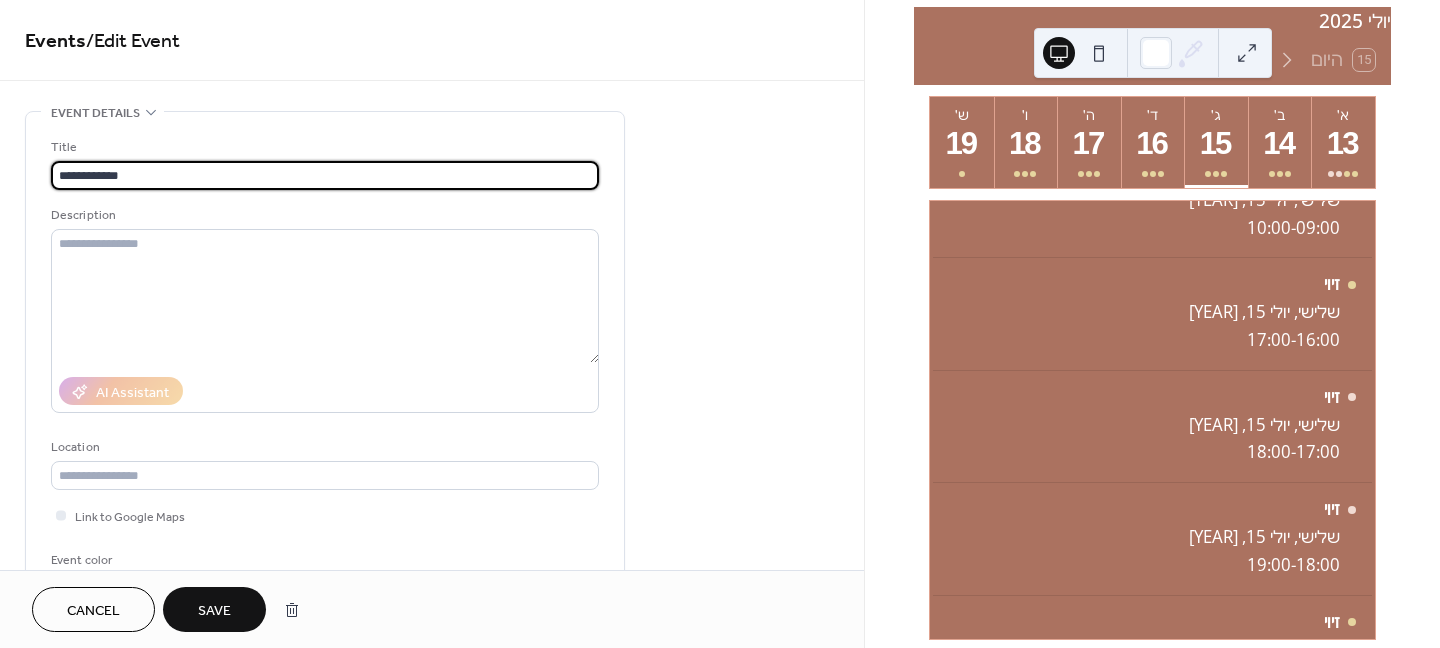 type on "**********" 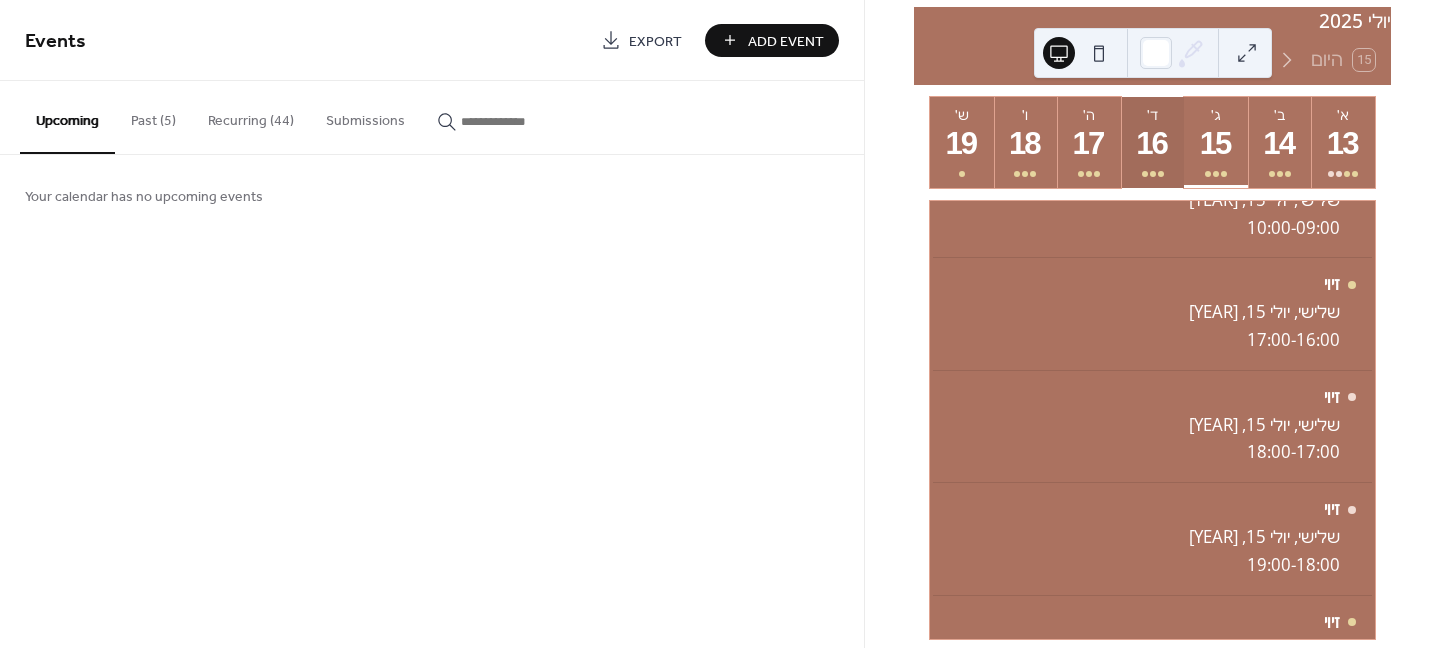 click on "16" at bounding box center (1152, 144) 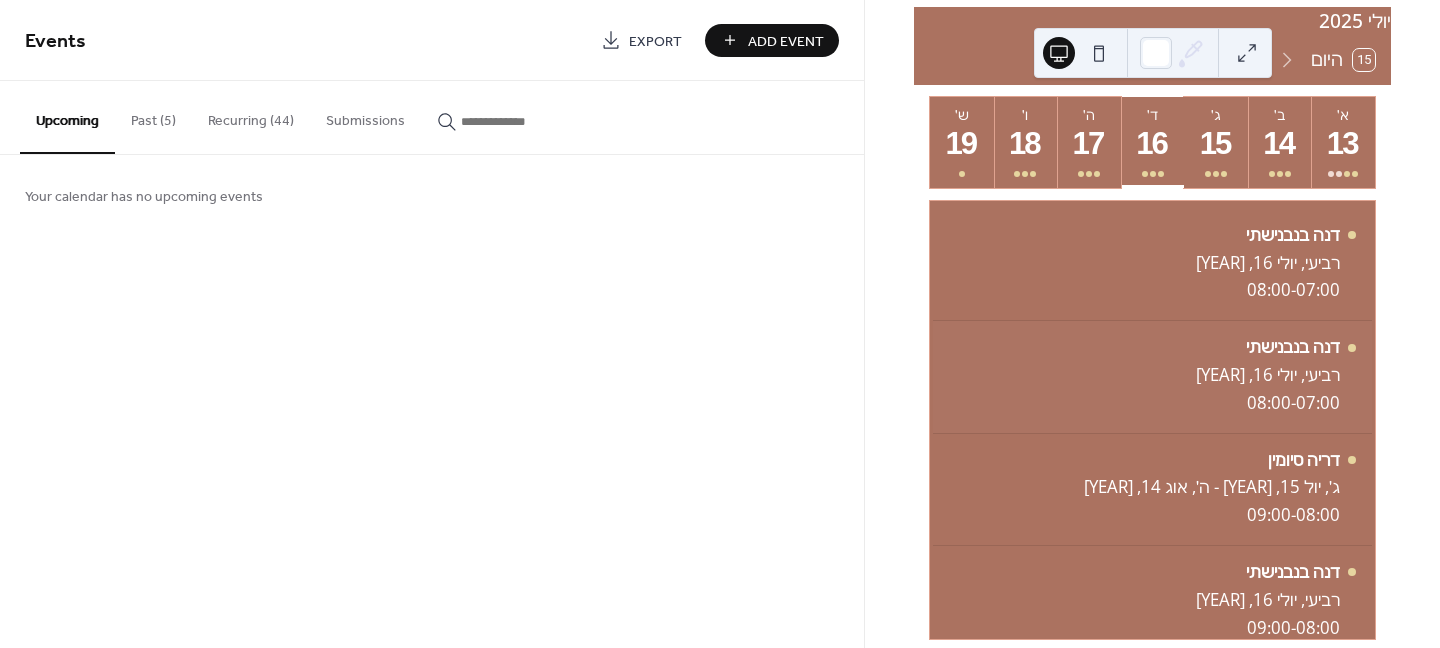 scroll, scrollTop: 0, scrollLeft: 0, axis: both 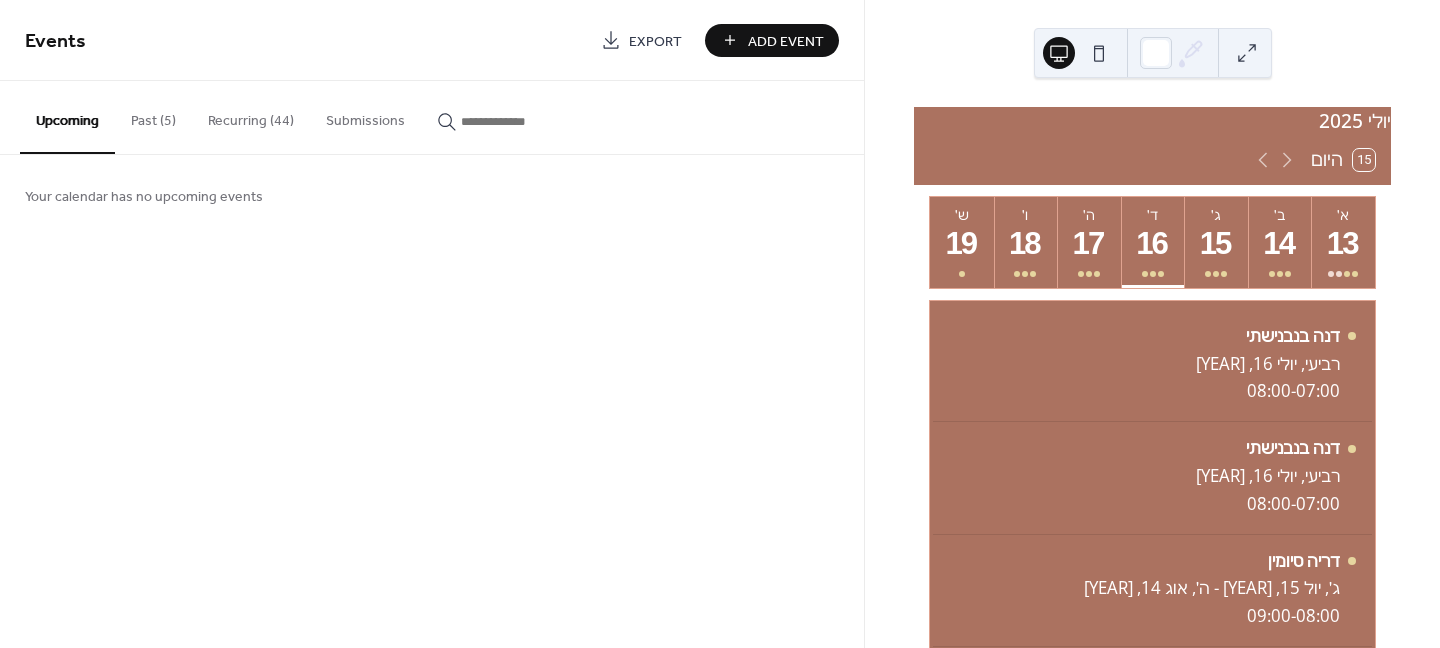 click on "Recurring (44)" at bounding box center (251, 116) 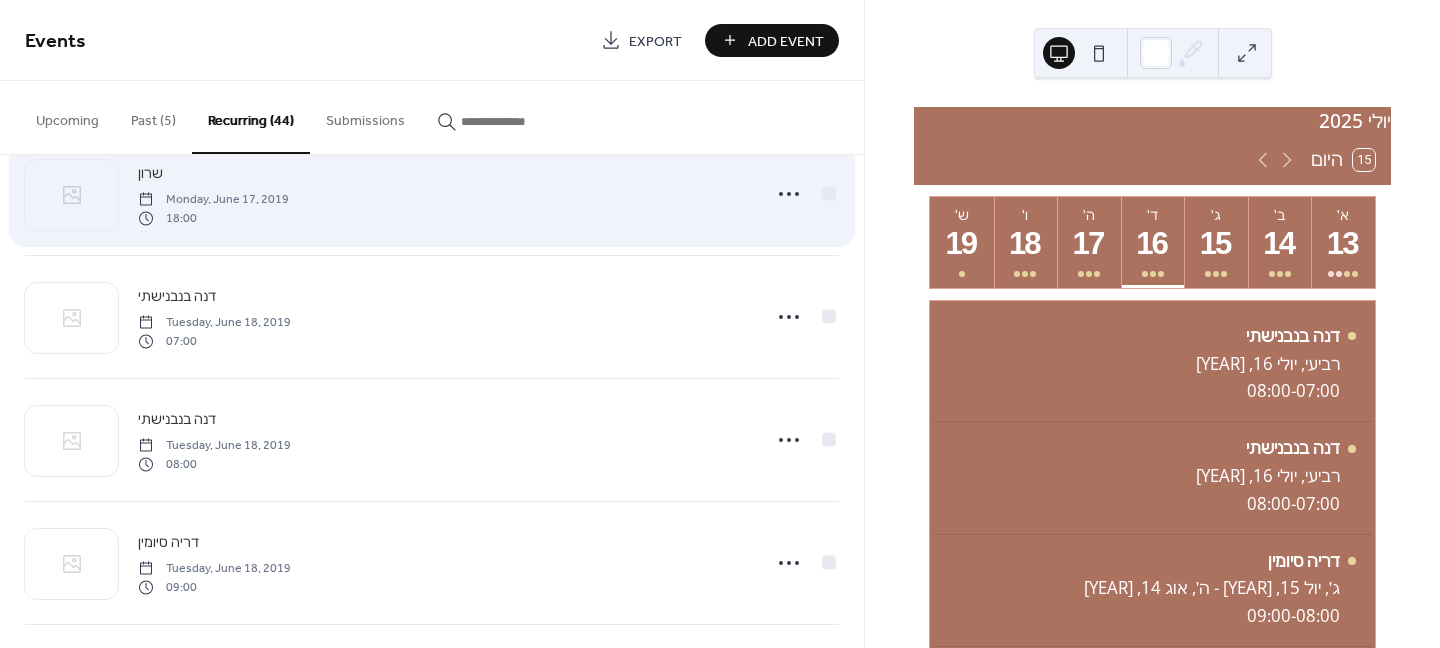 scroll, scrollTop: 200, scrollLeft: 0, axis: vertical 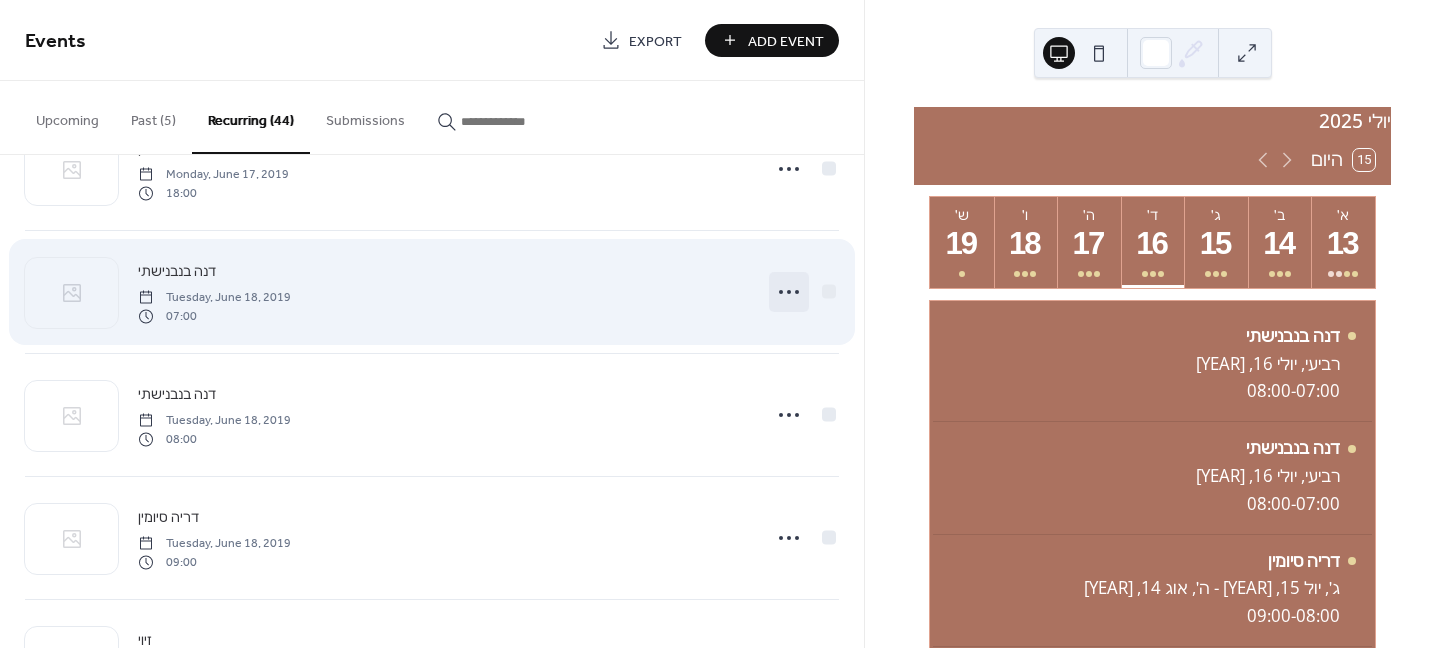 click 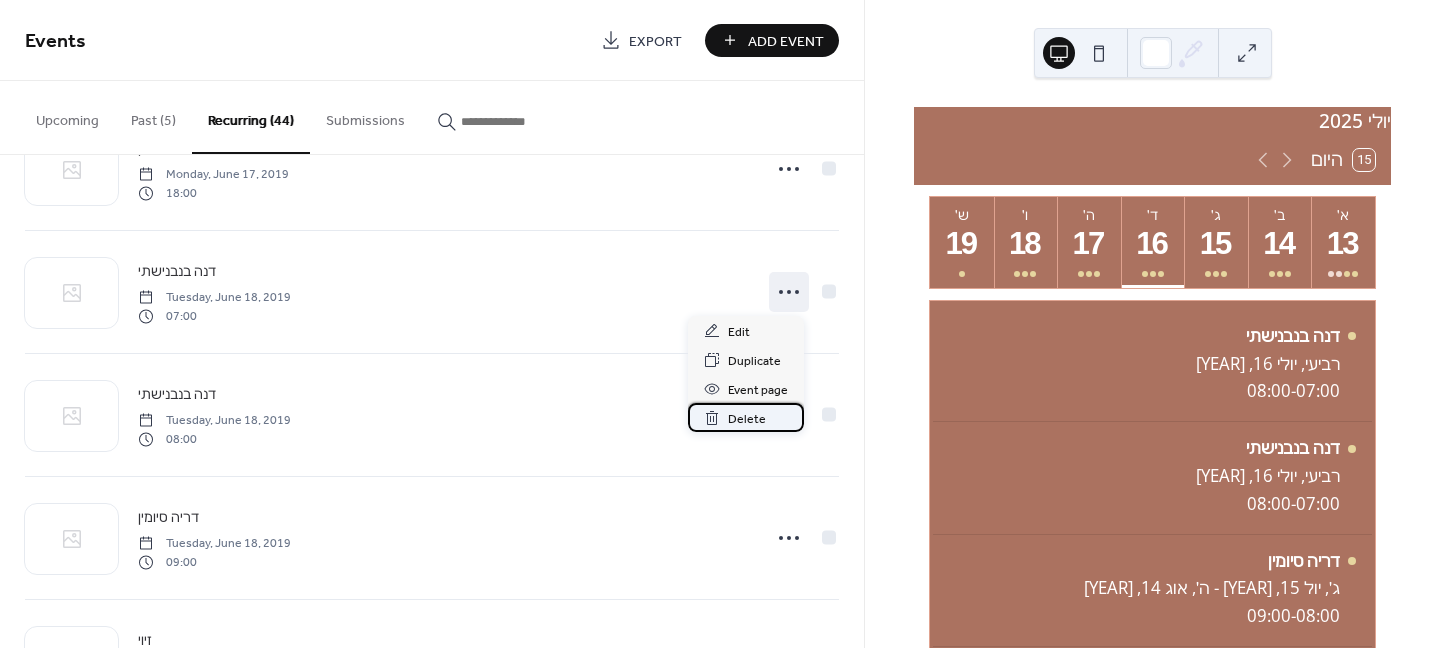 click on "Delete" at bounding box center (747, 419) 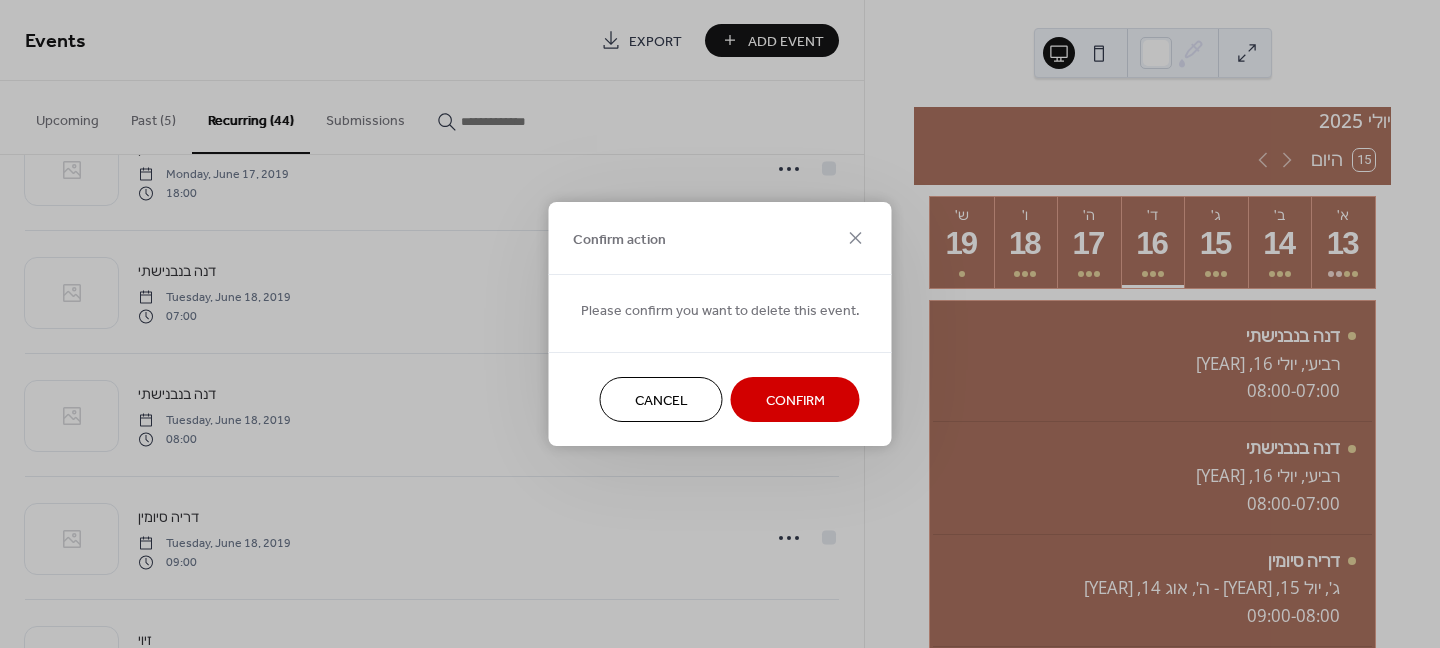 click on "Confirm" at bounding box center [795, 401] 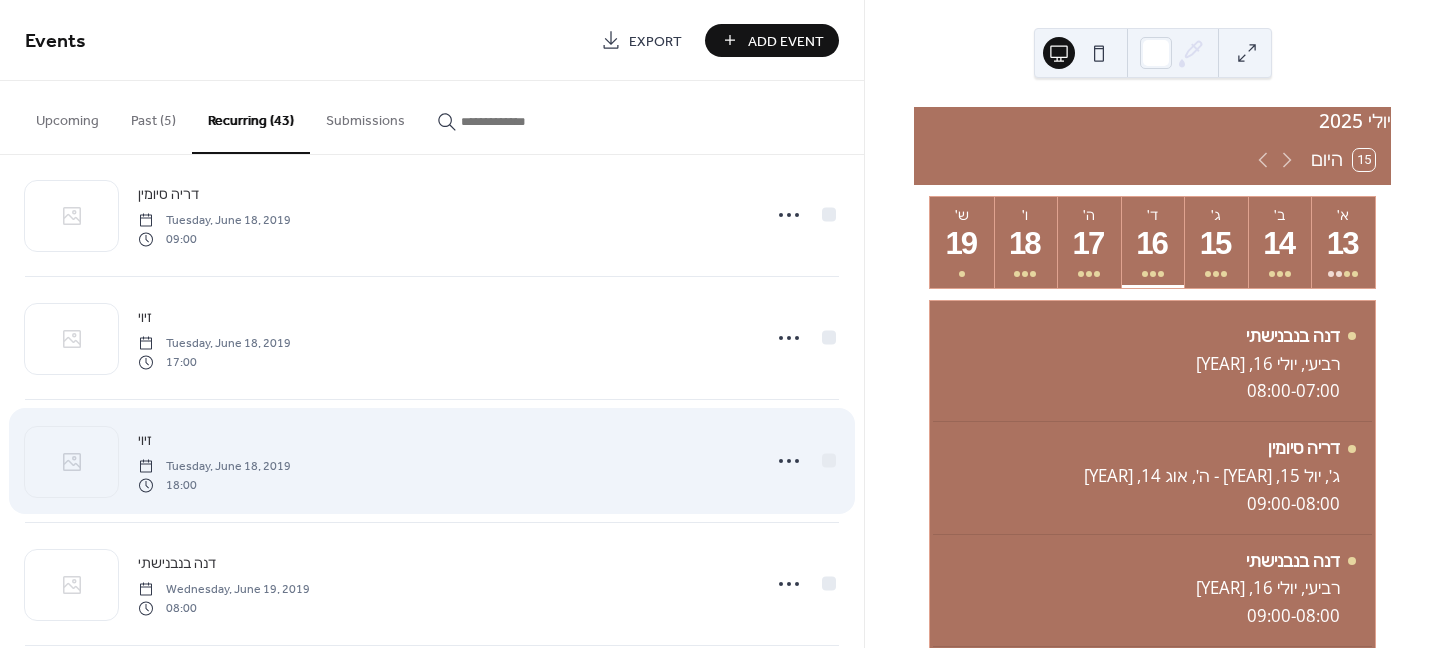 scroll, scrollTop: 500, scrollLeft: 0, axis: vertical 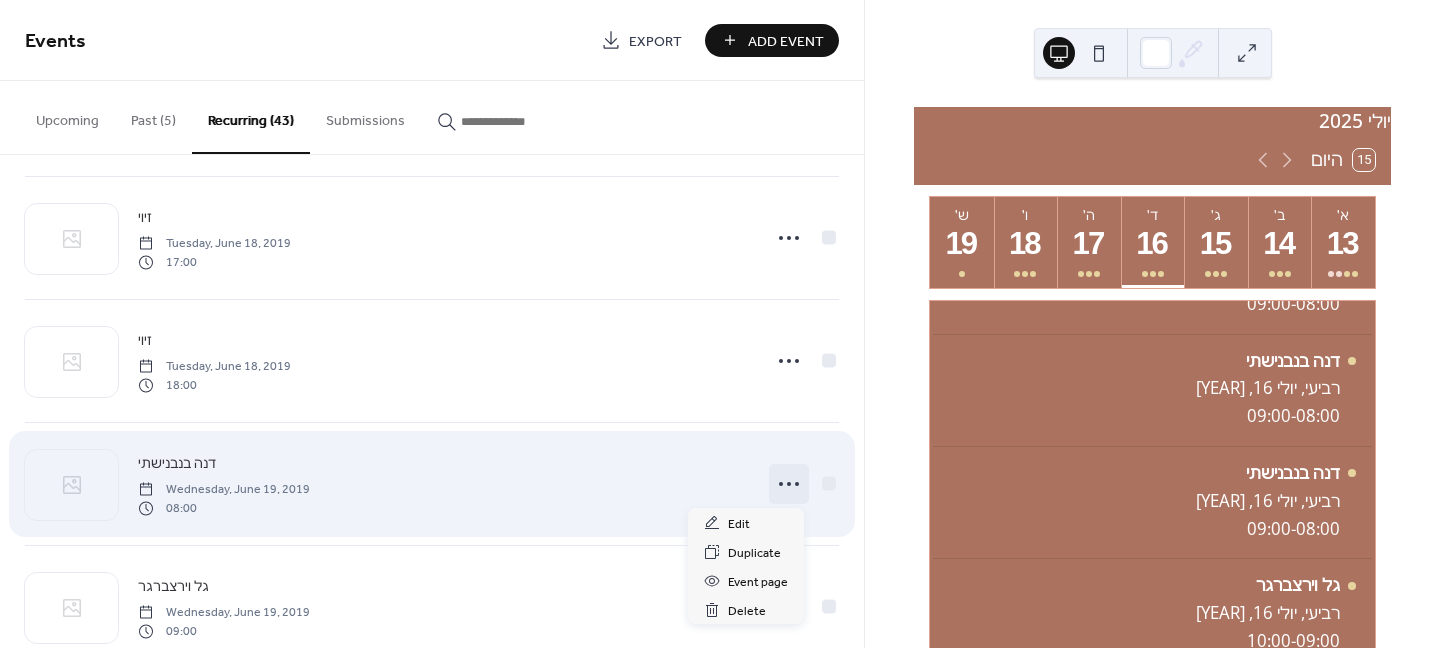 click 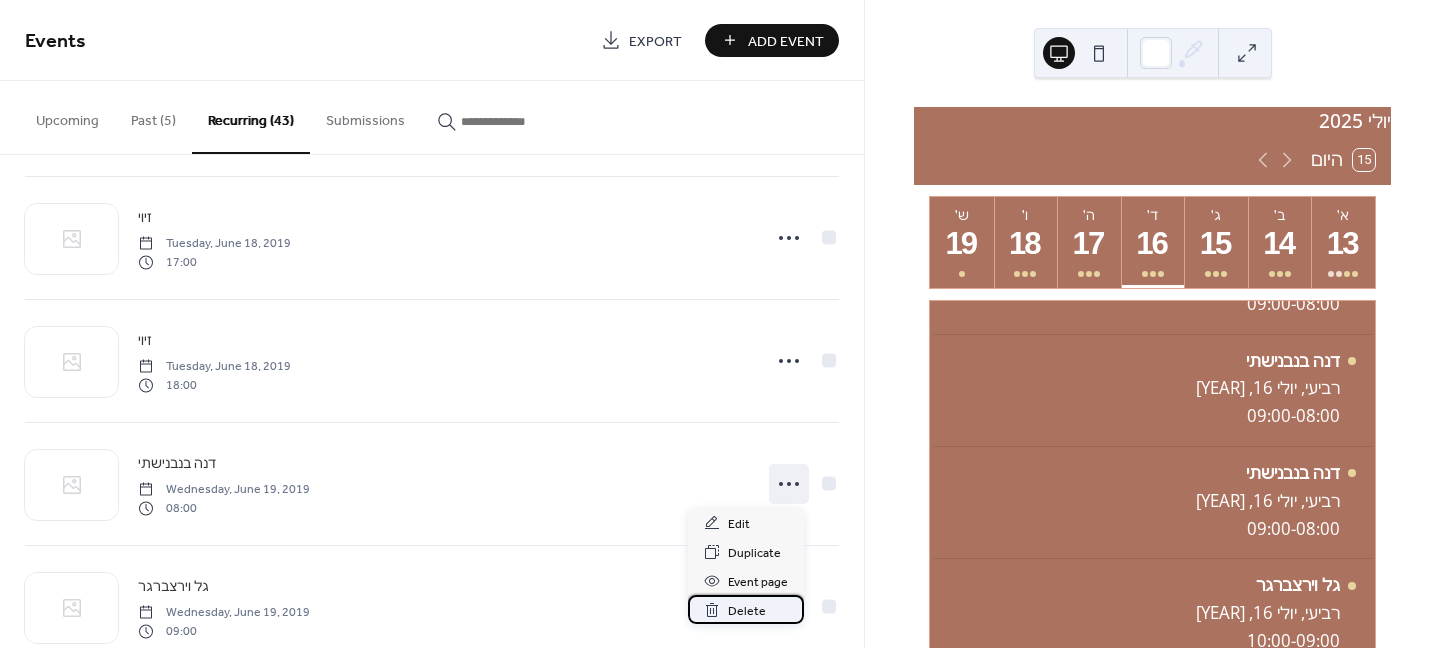 click on "Delete" at bounding box center (747, 611) 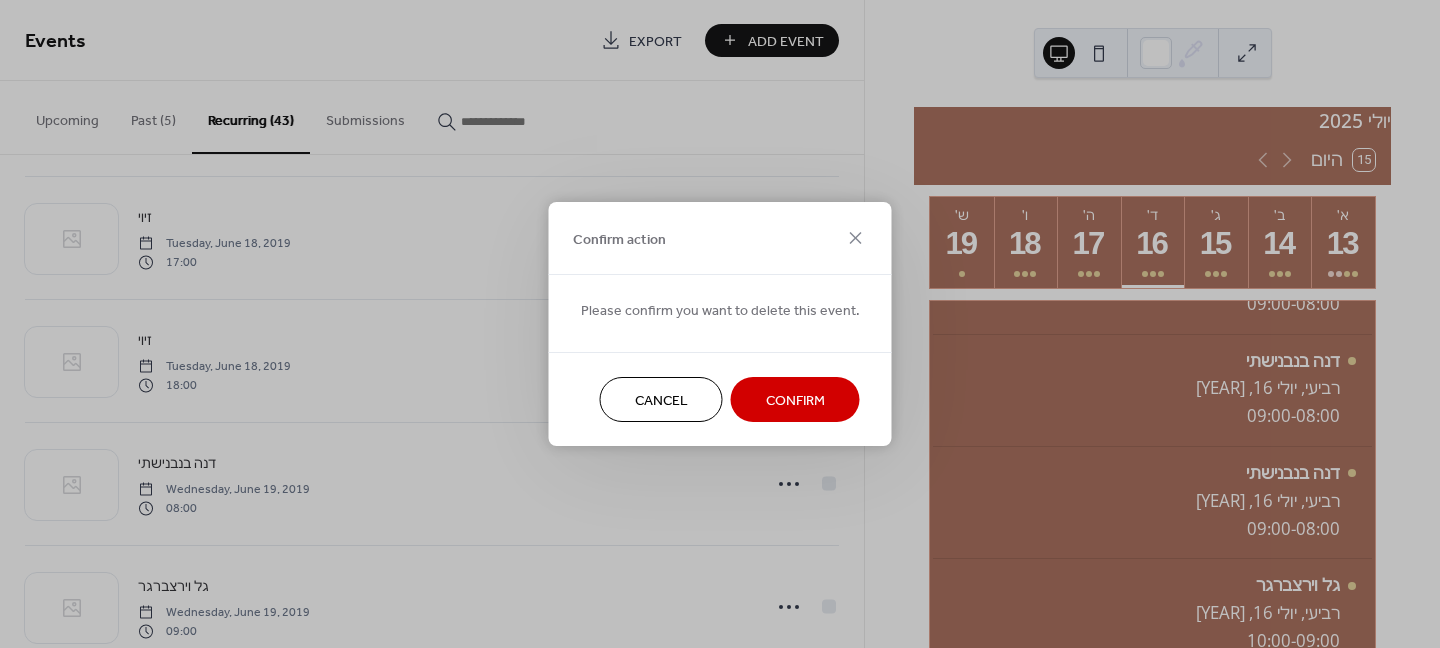 click on "Confirm" at bounding box center [795, 399] 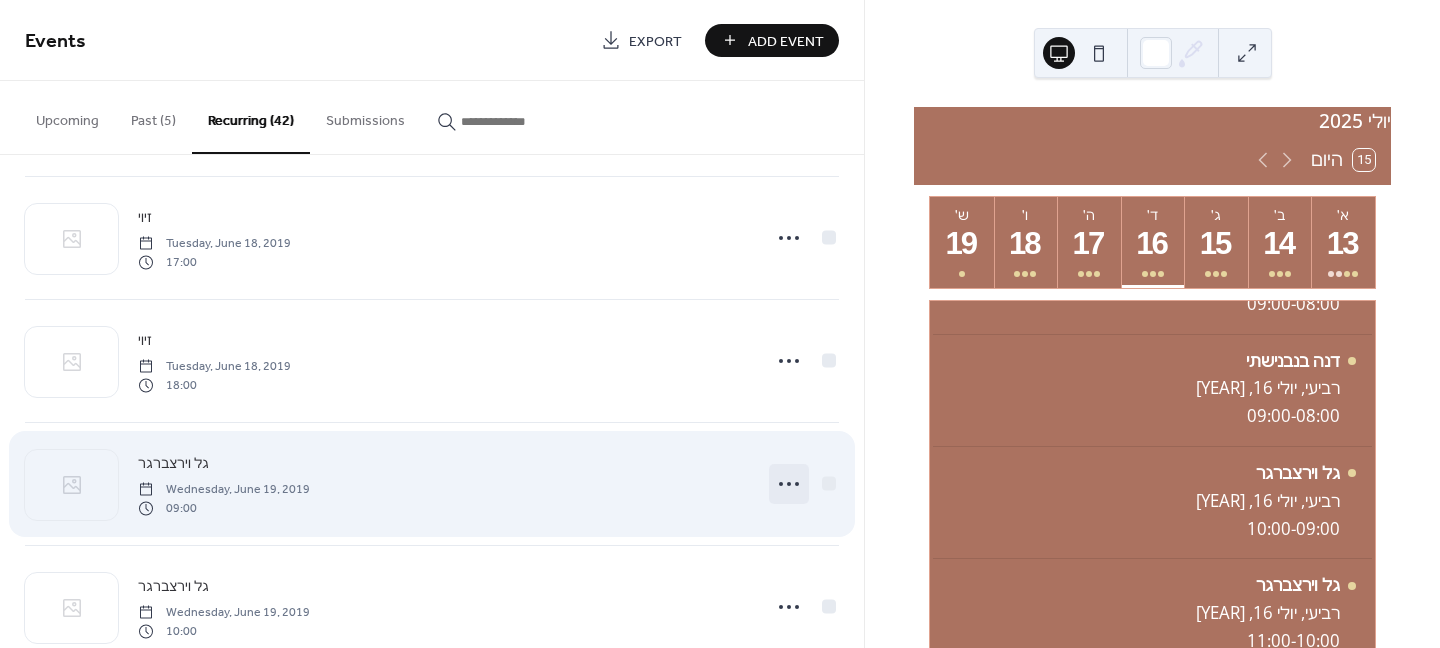 click 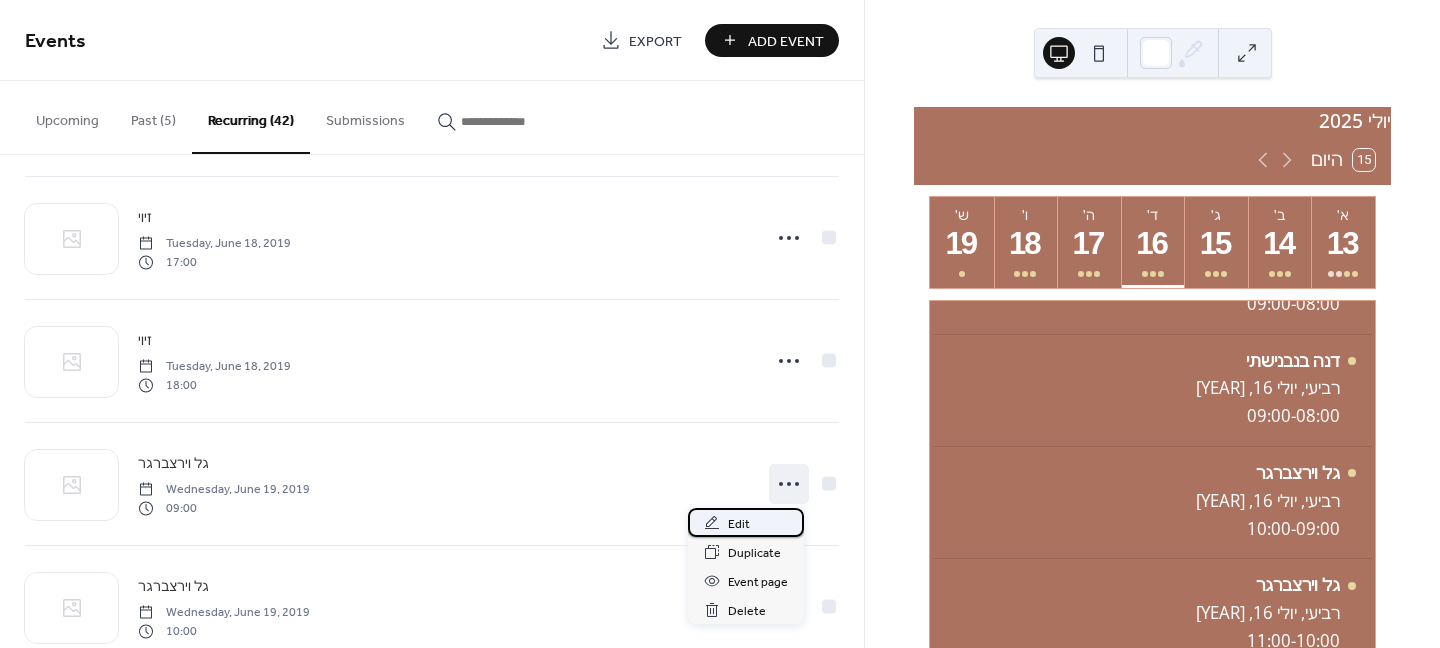 click 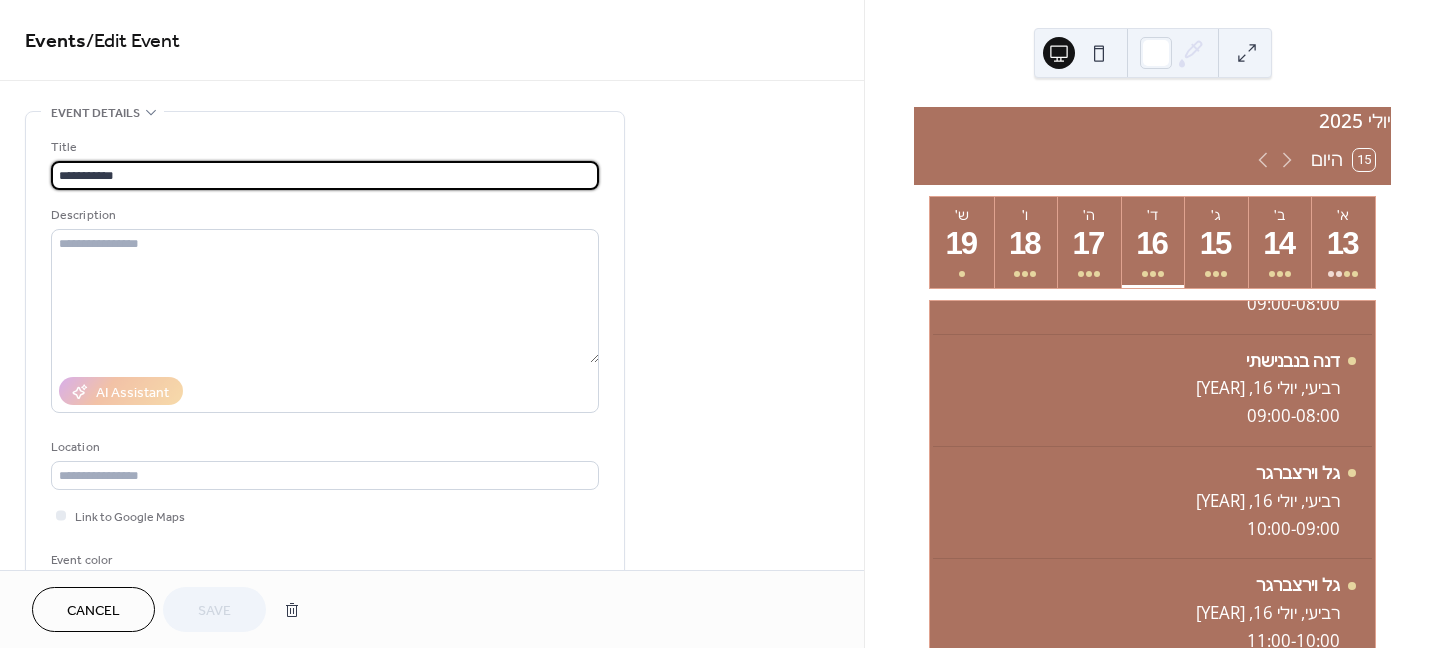 drag, startPoint x: 177, startPoint y: 165, endPoint x: -80, endPoint y: 188, distance: 258.02713 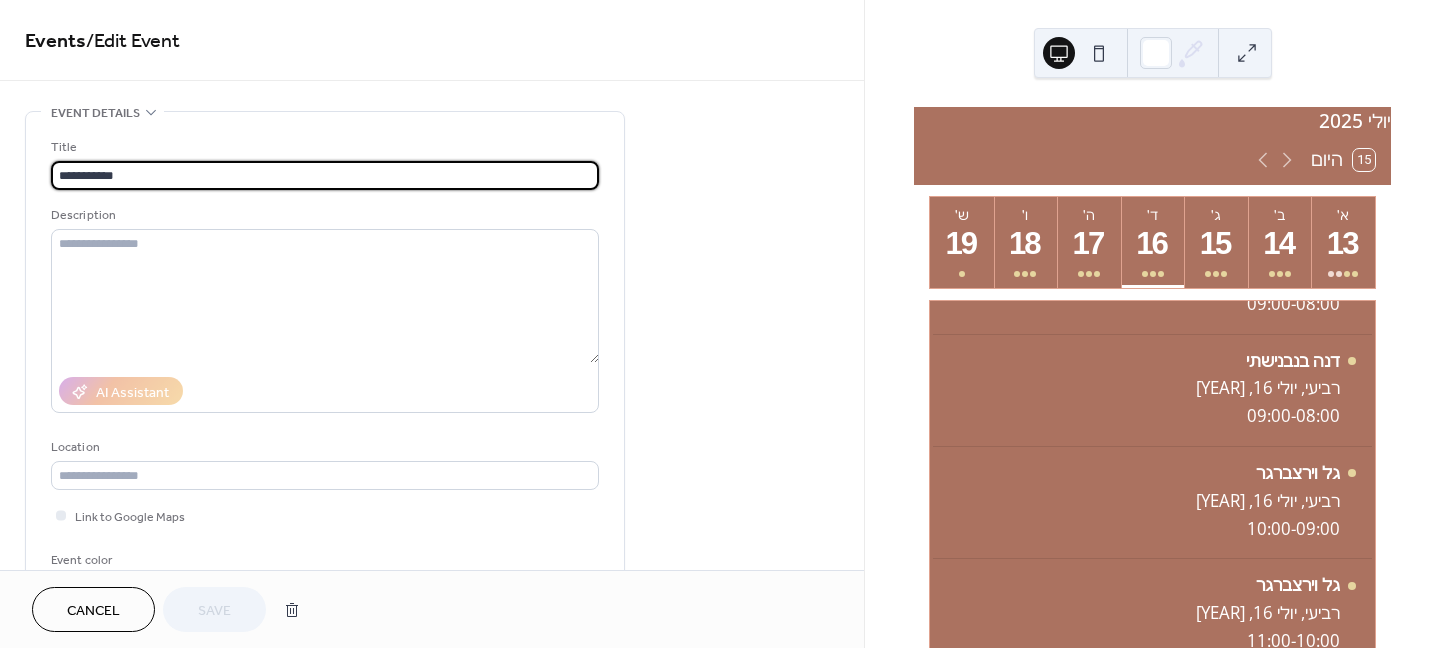 click on "**********" at bounding box center [720, 324] 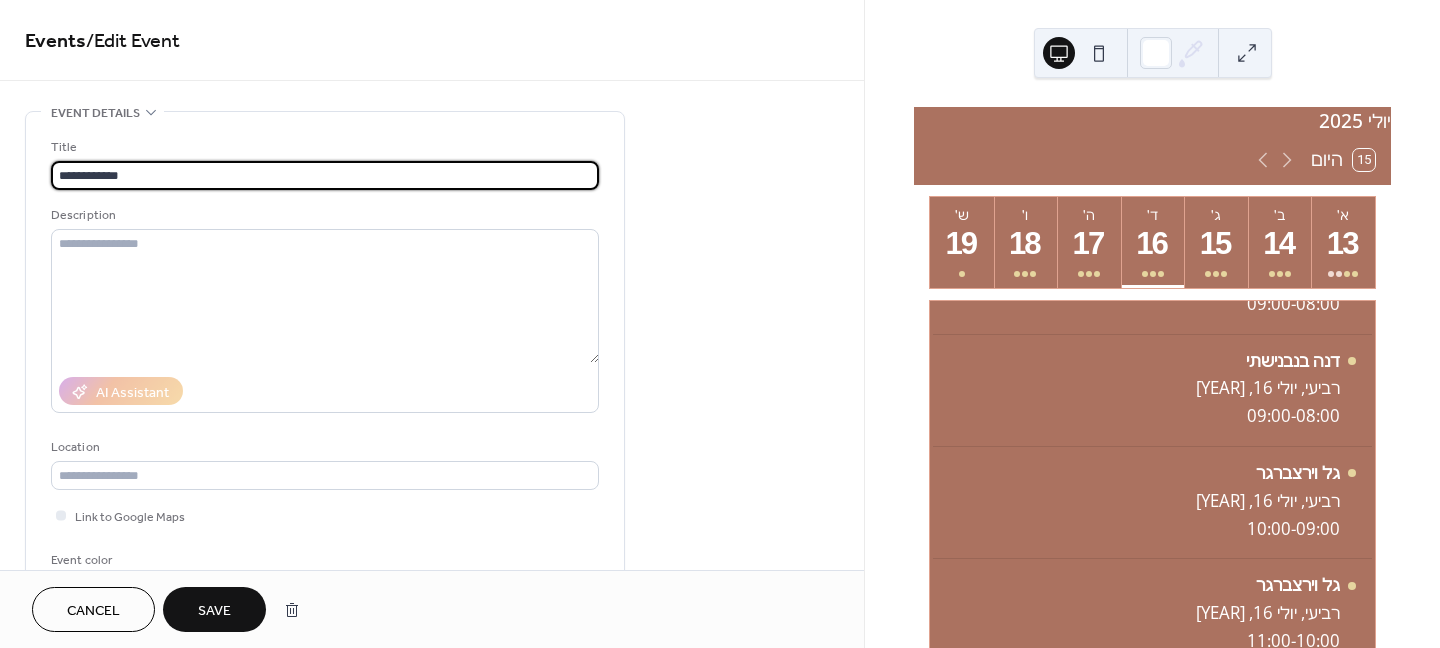 type on "**********" 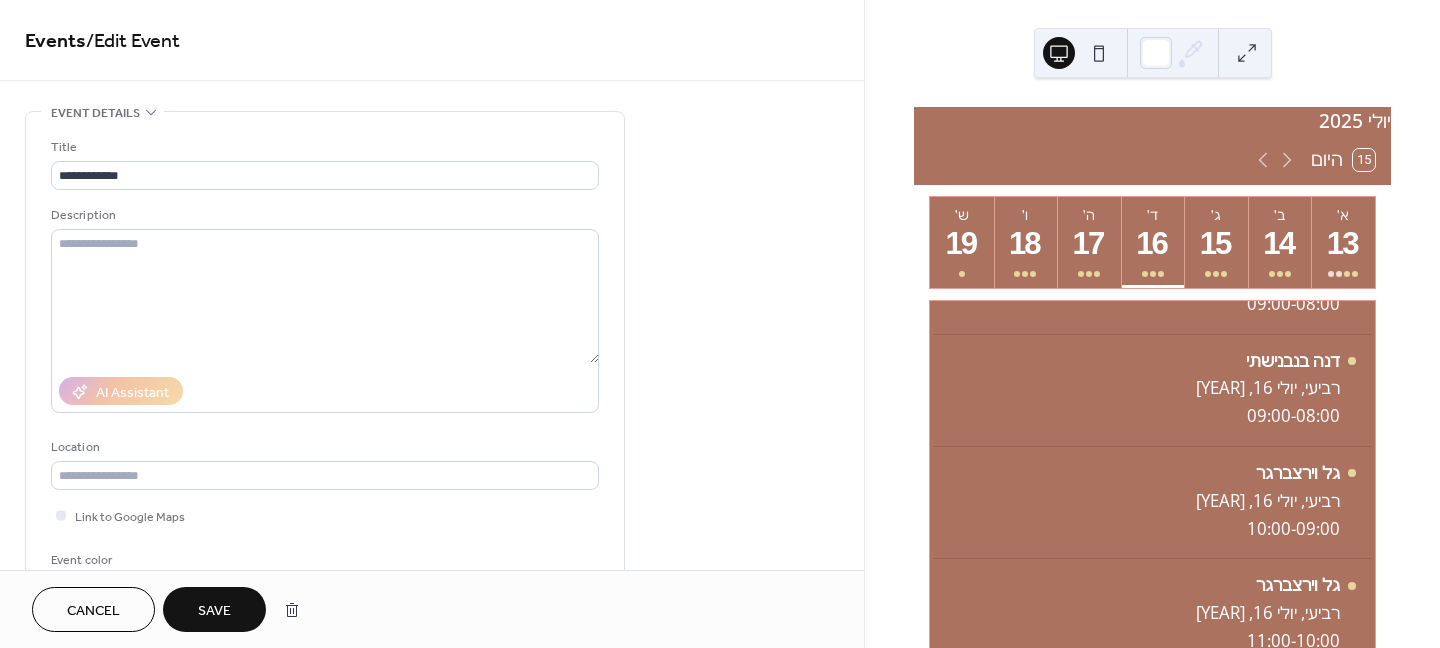 click on "Save" at bounding box center (214, 611) 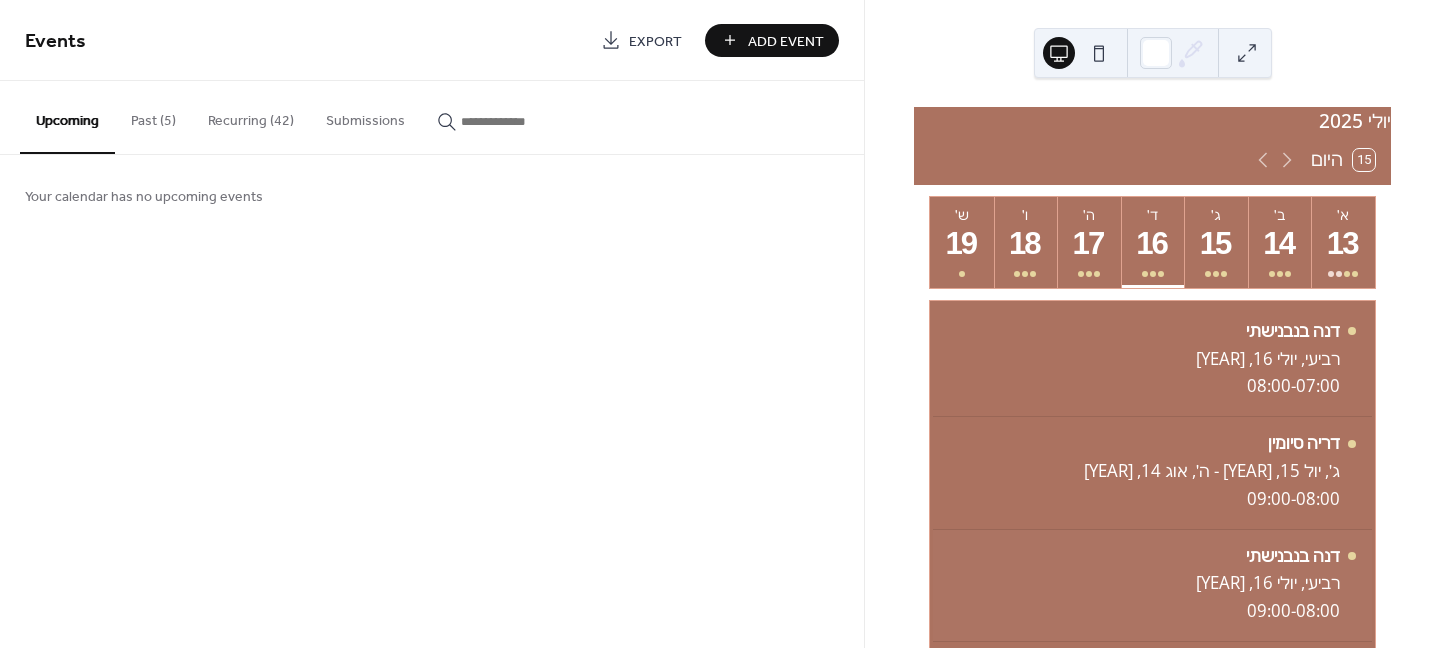 scroll, scrollTop: 0, scrollLeft: 0, axis: both 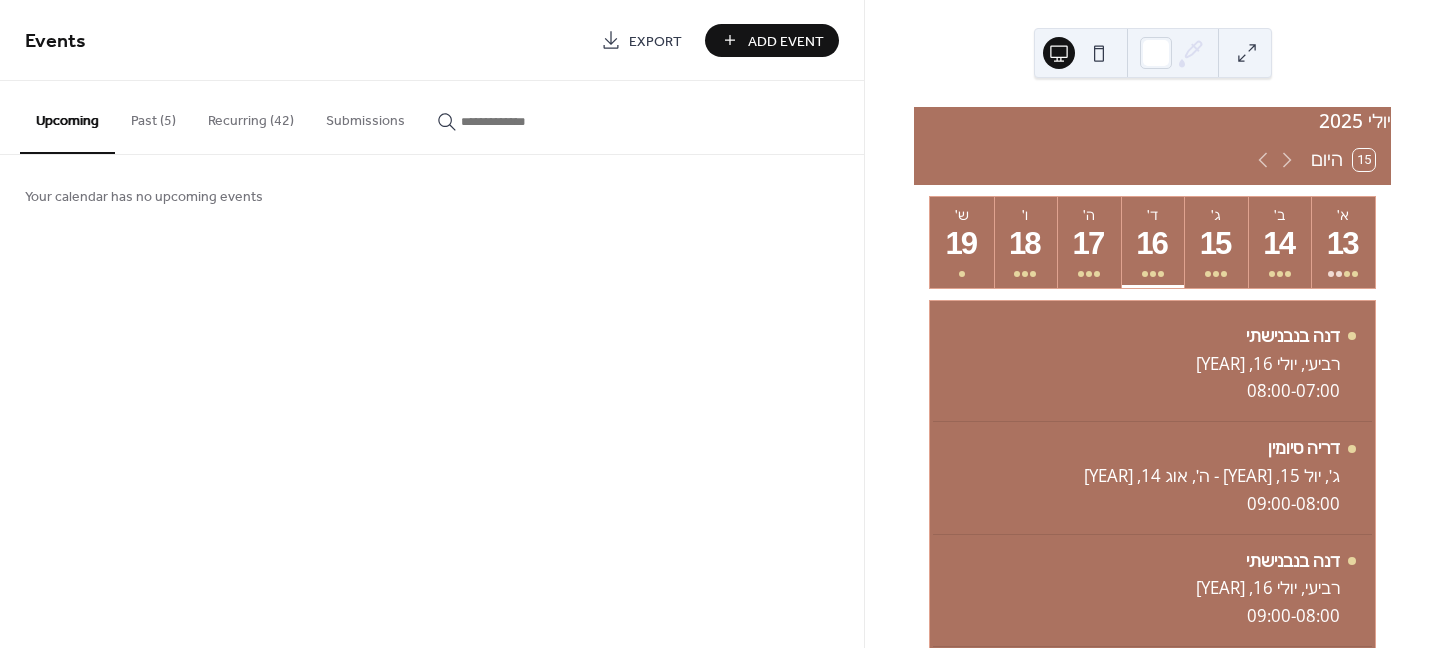 click on "Recurring (42)" at bounding box center [251, 116] 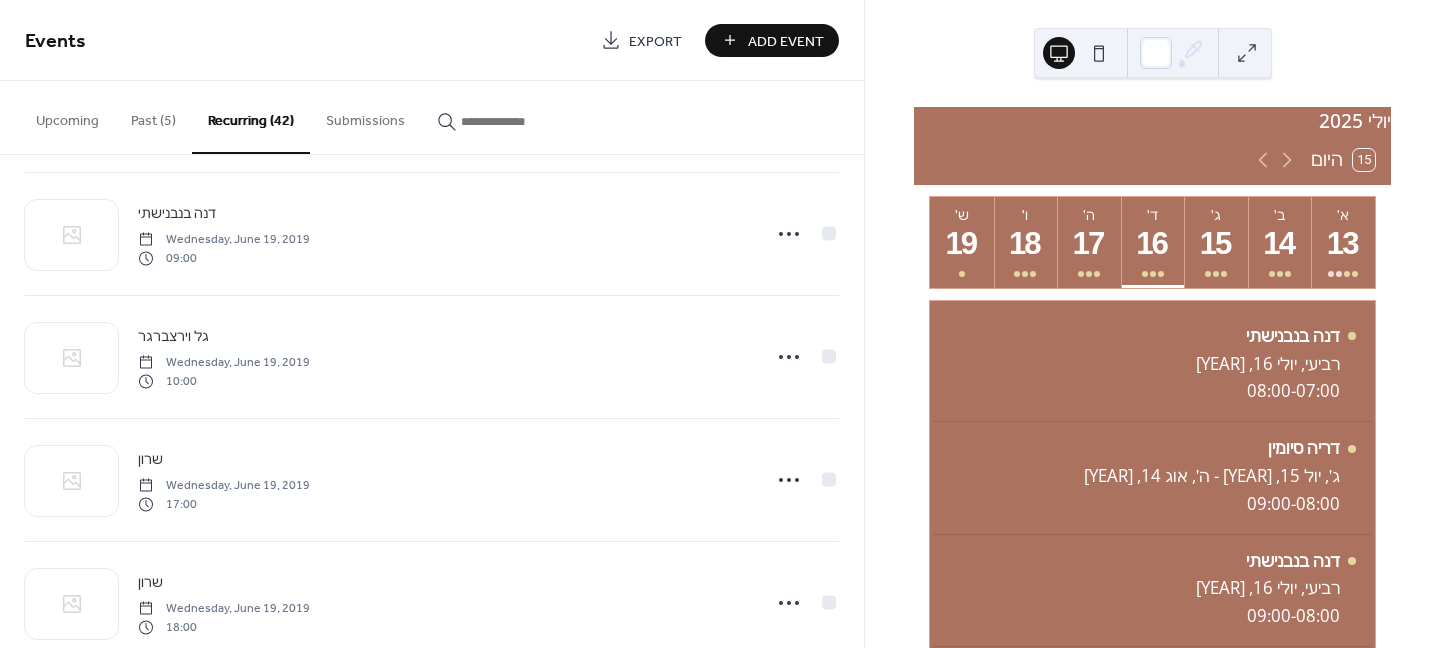 scroll, scrollTop: 800, scrollLeft: 0, axis: vertical 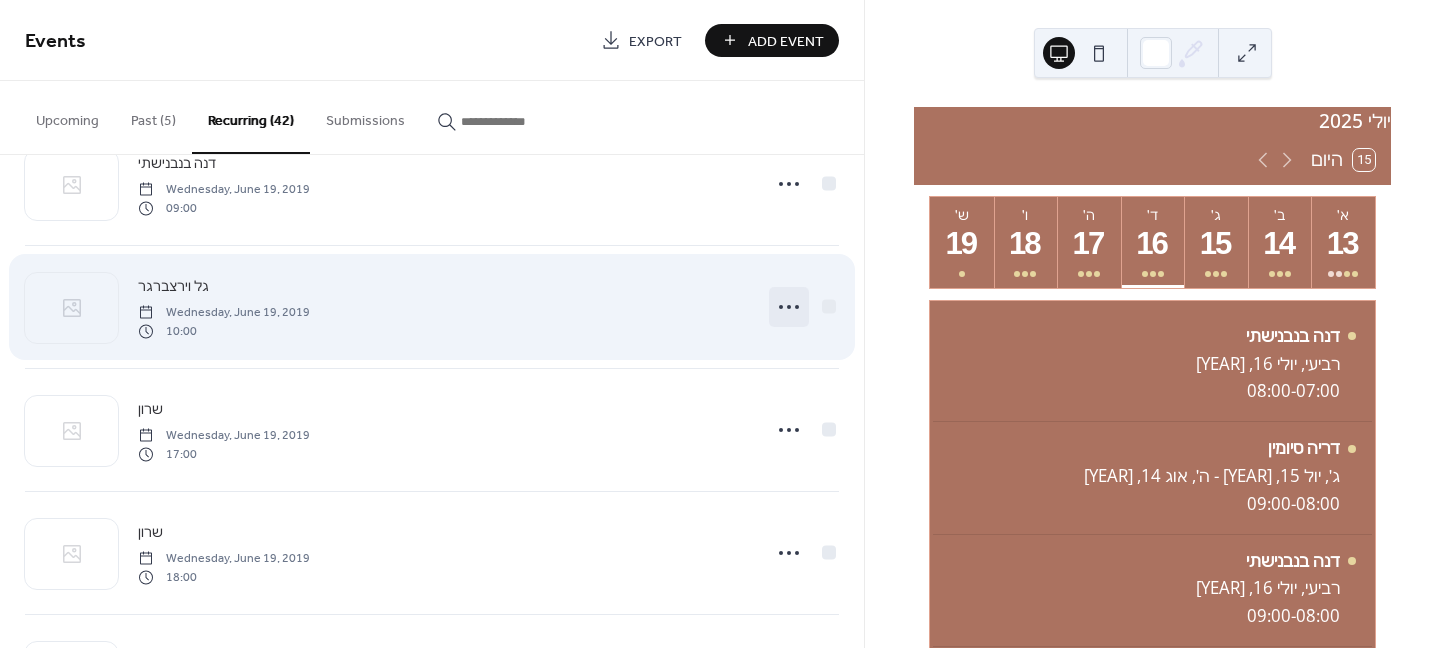 click 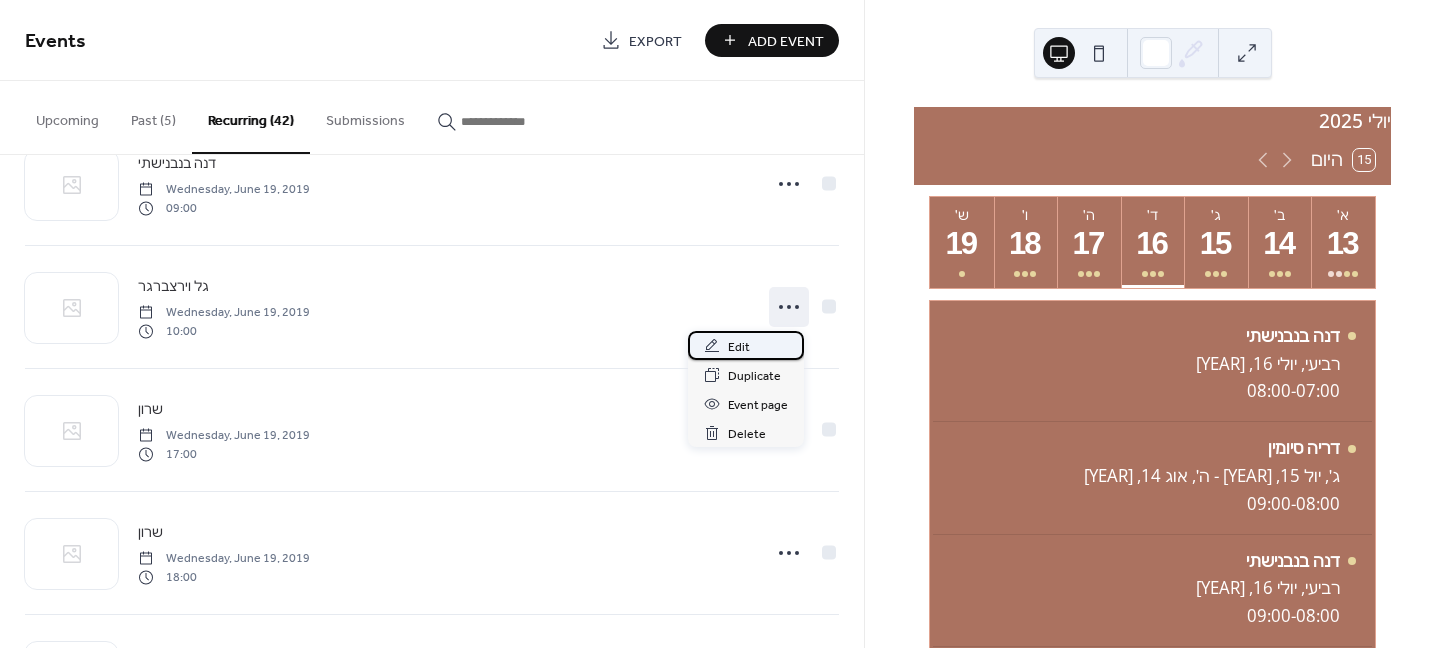 click on "Edit" at bounding box center (746, 345) 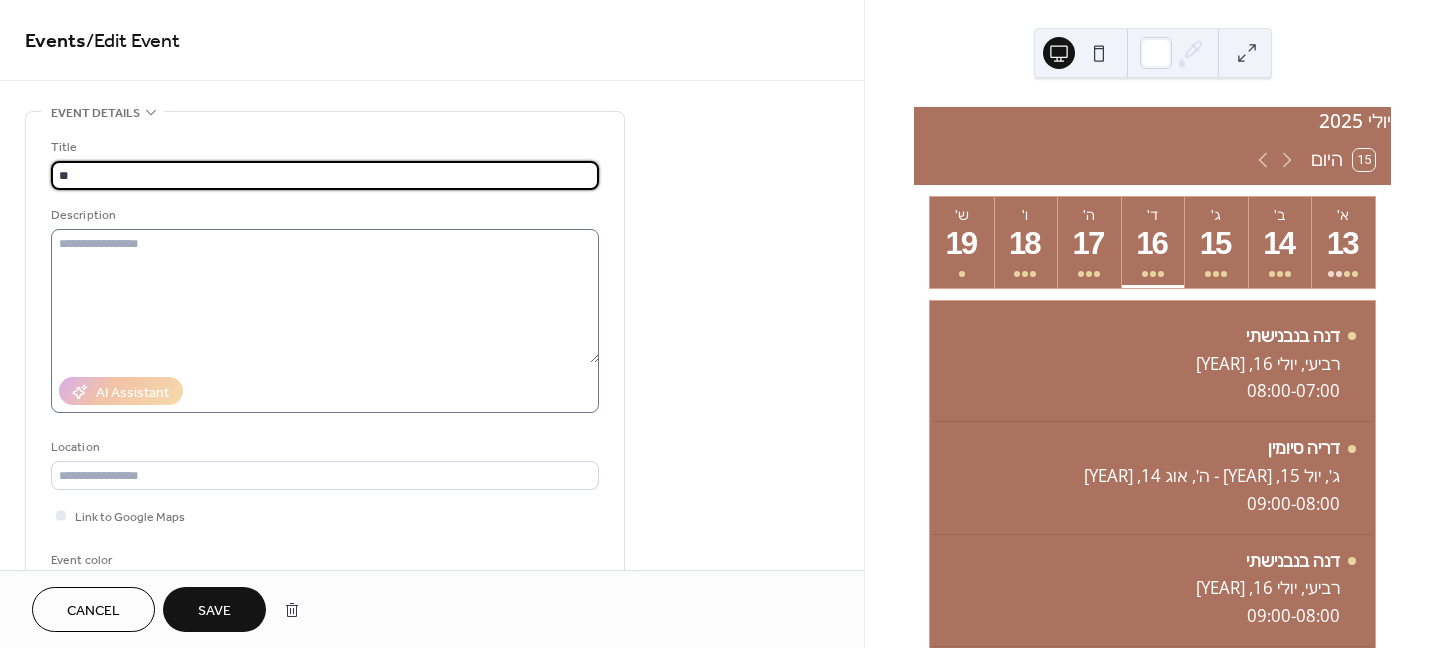 type on "*" 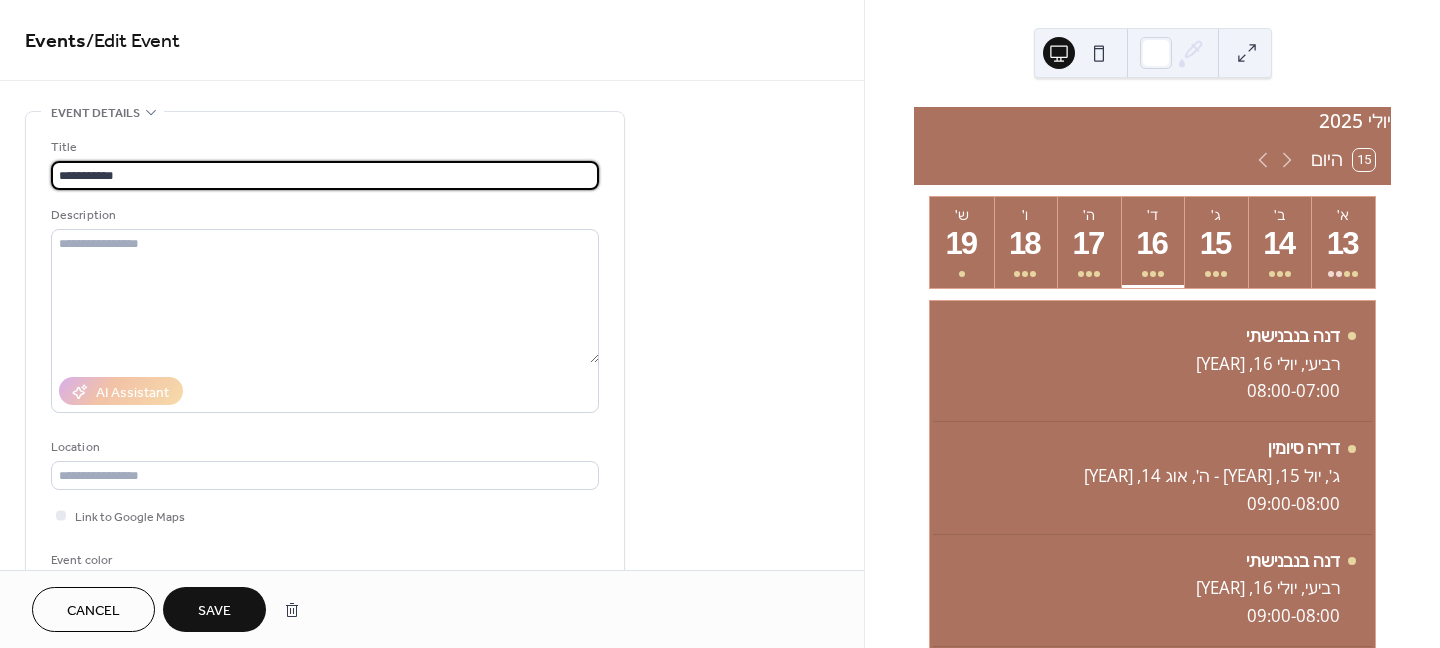 click on "**********" at bounding box center (325, 175) 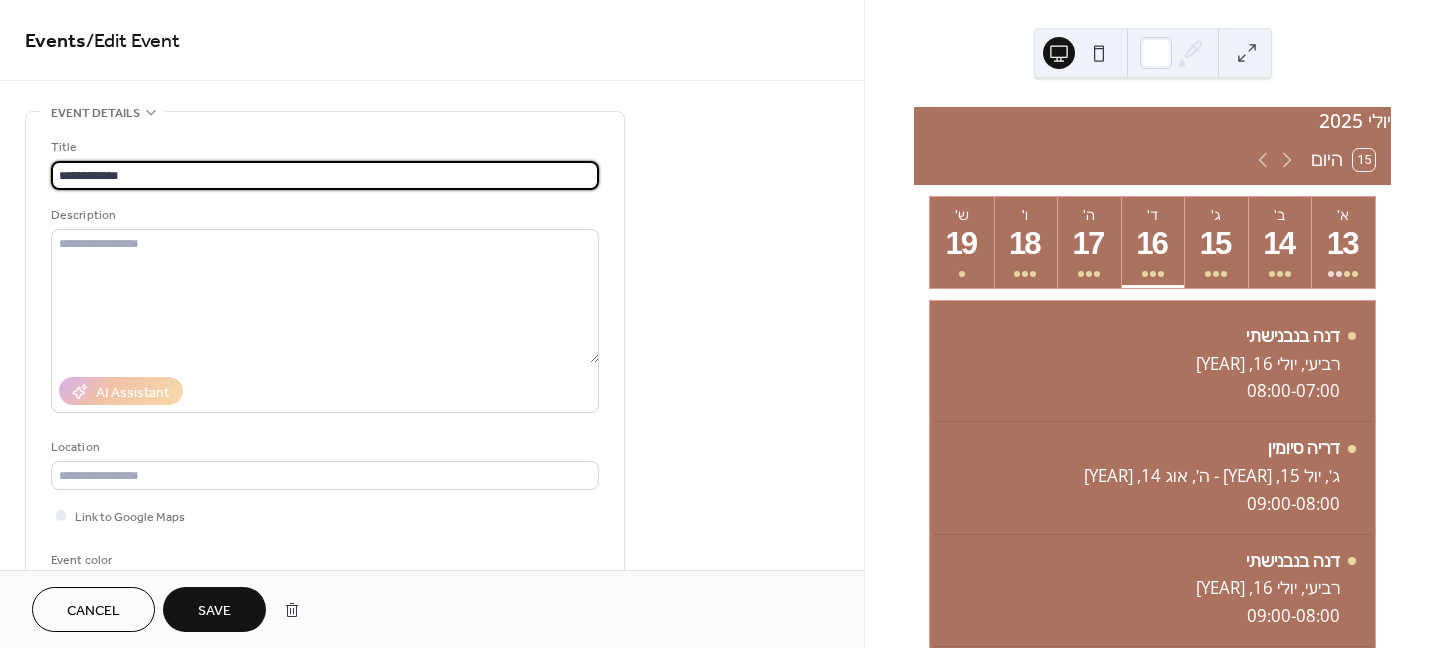 type on "**********" 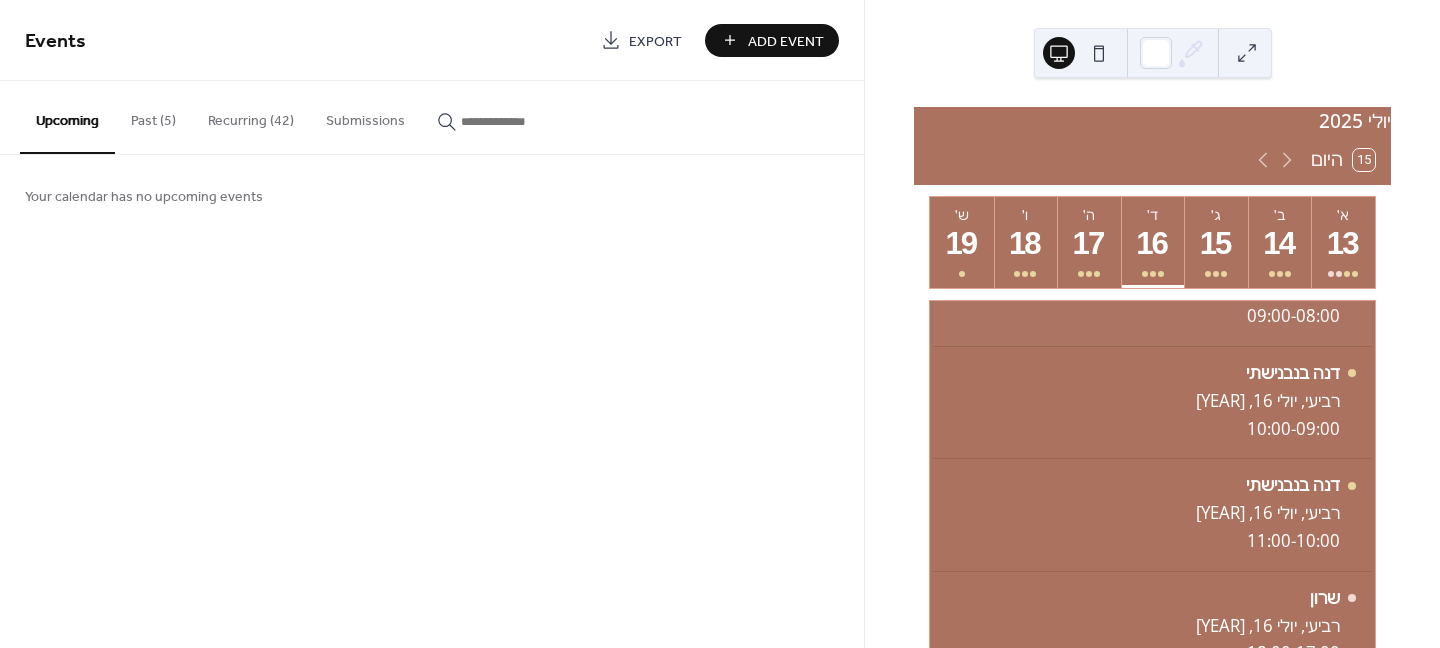 scroll, scrollTop: 400, scrollLeft: 0, axis: vertical 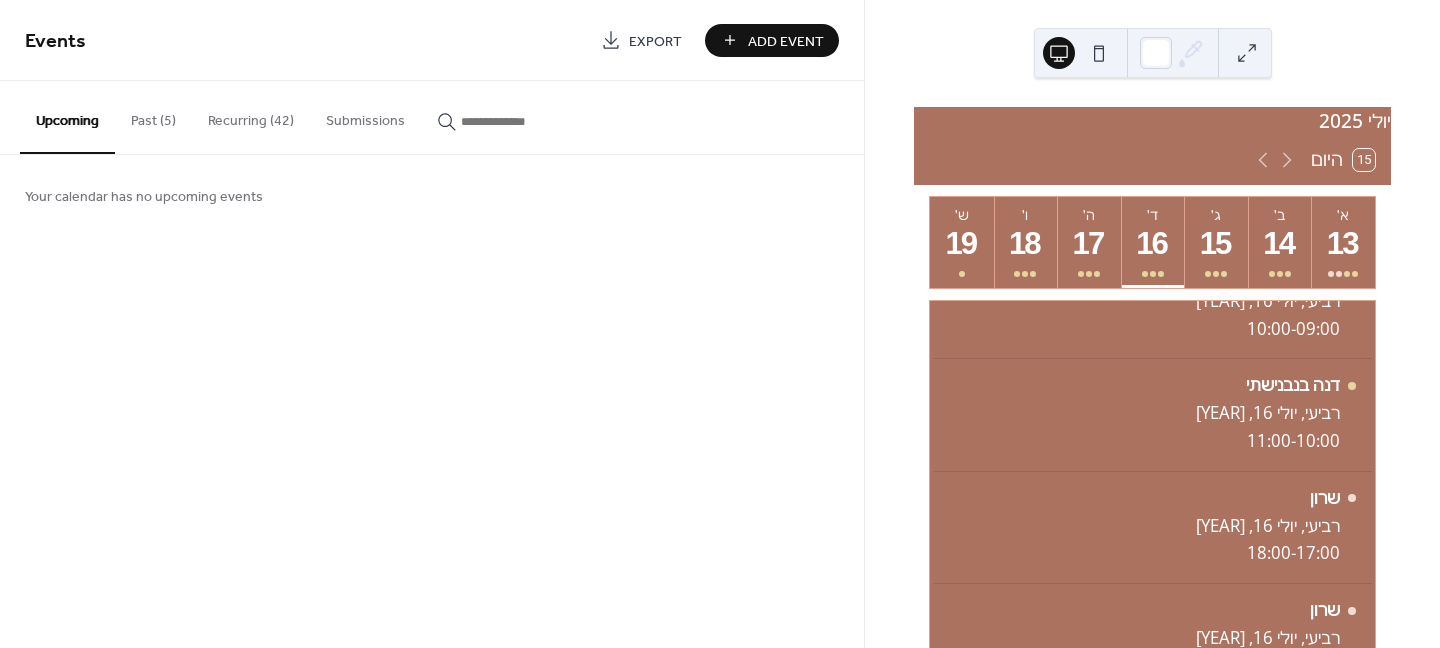 click on "Recurring (42)" at bounding box center (251, 116) 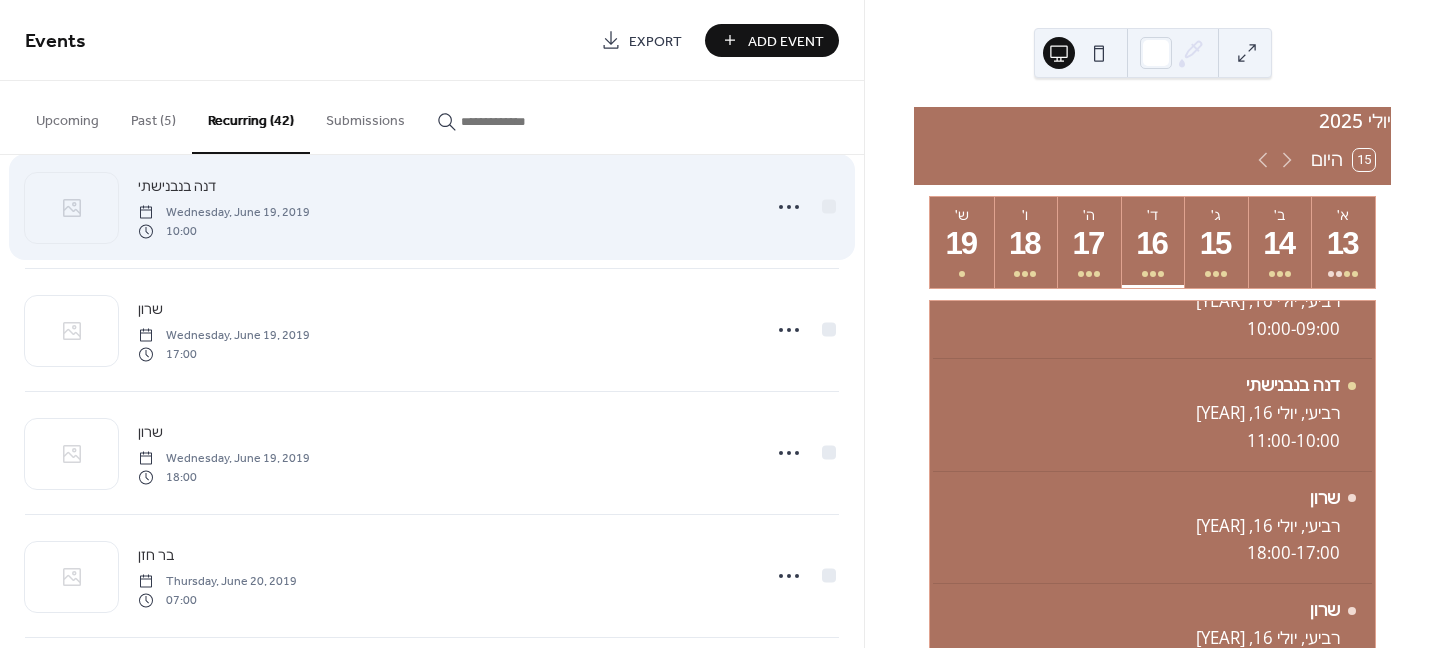 scroll, scrollTop: 1000, scrollLeft: 0, axis: vertical 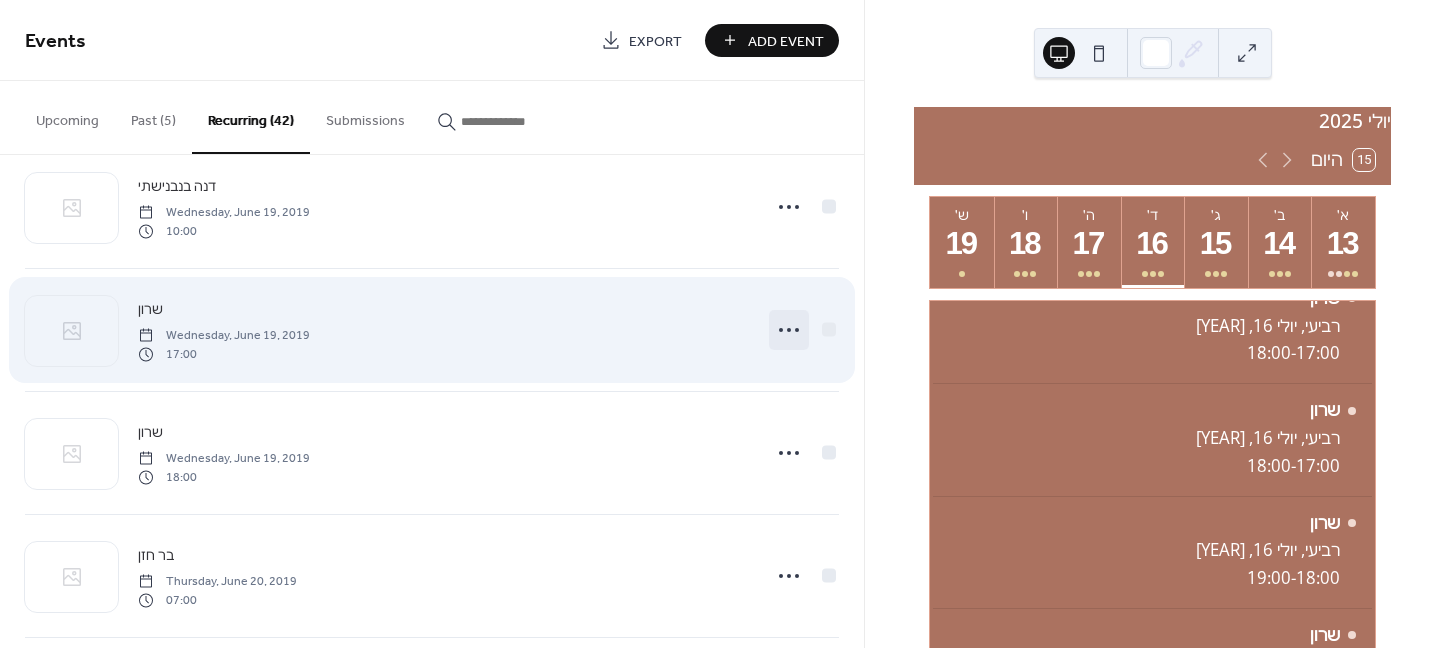 click 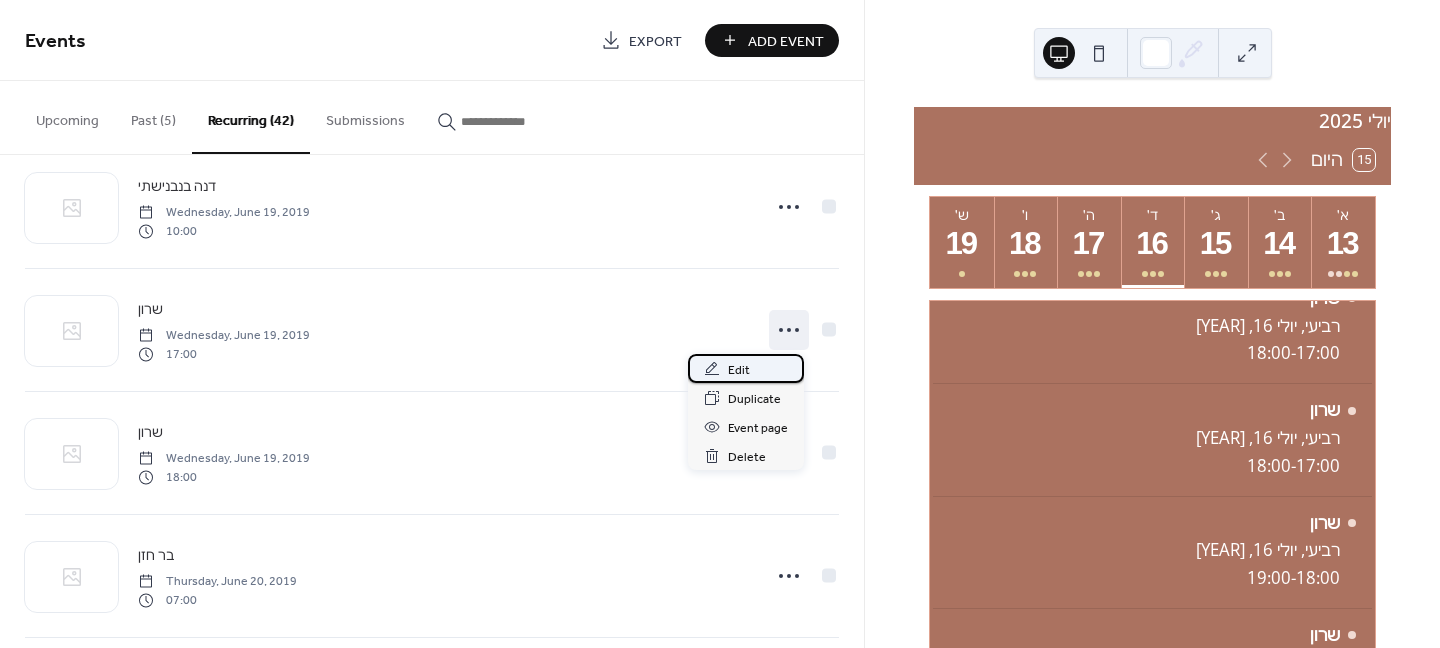 click on "Edit" at bounding box center [739, 370] 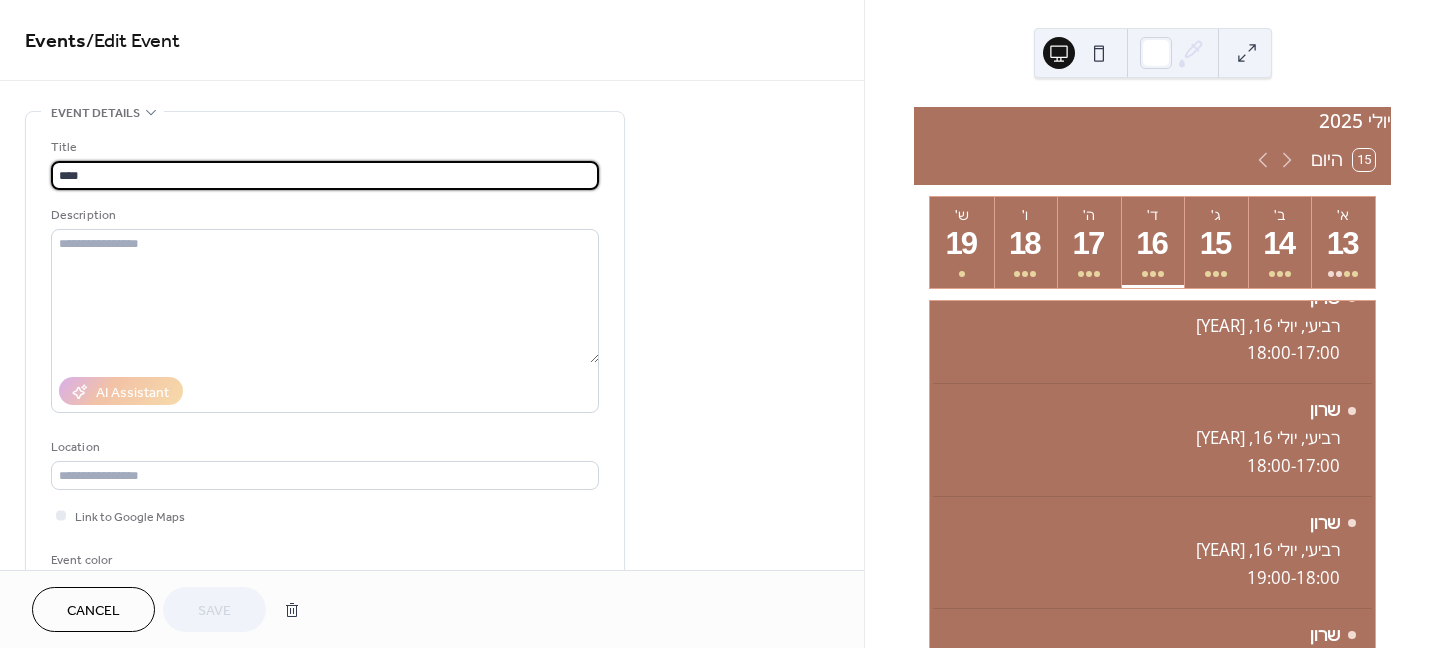 click on "Event details" at bounding box center (95, 113) 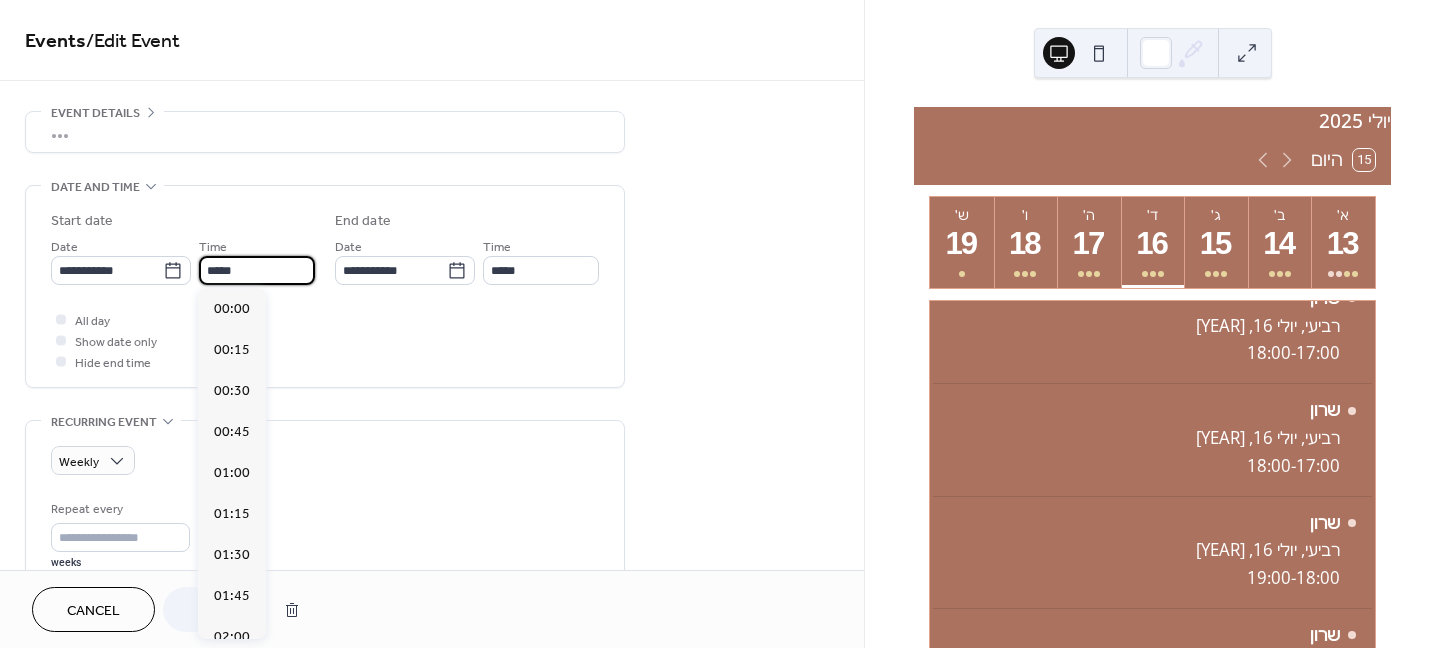 scroll, scrollTop: 2788, scrollLeft: 0, axis: vertical 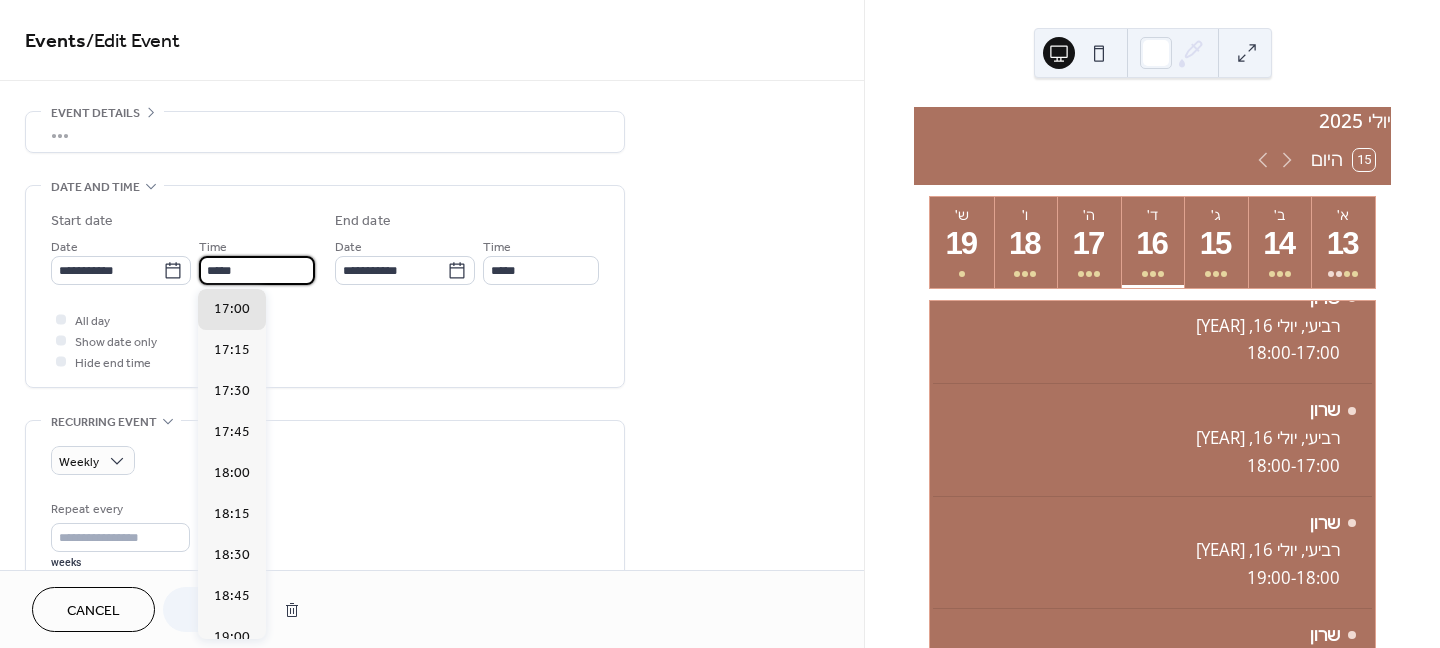 click on "*****" at bounding box center (257, 270) 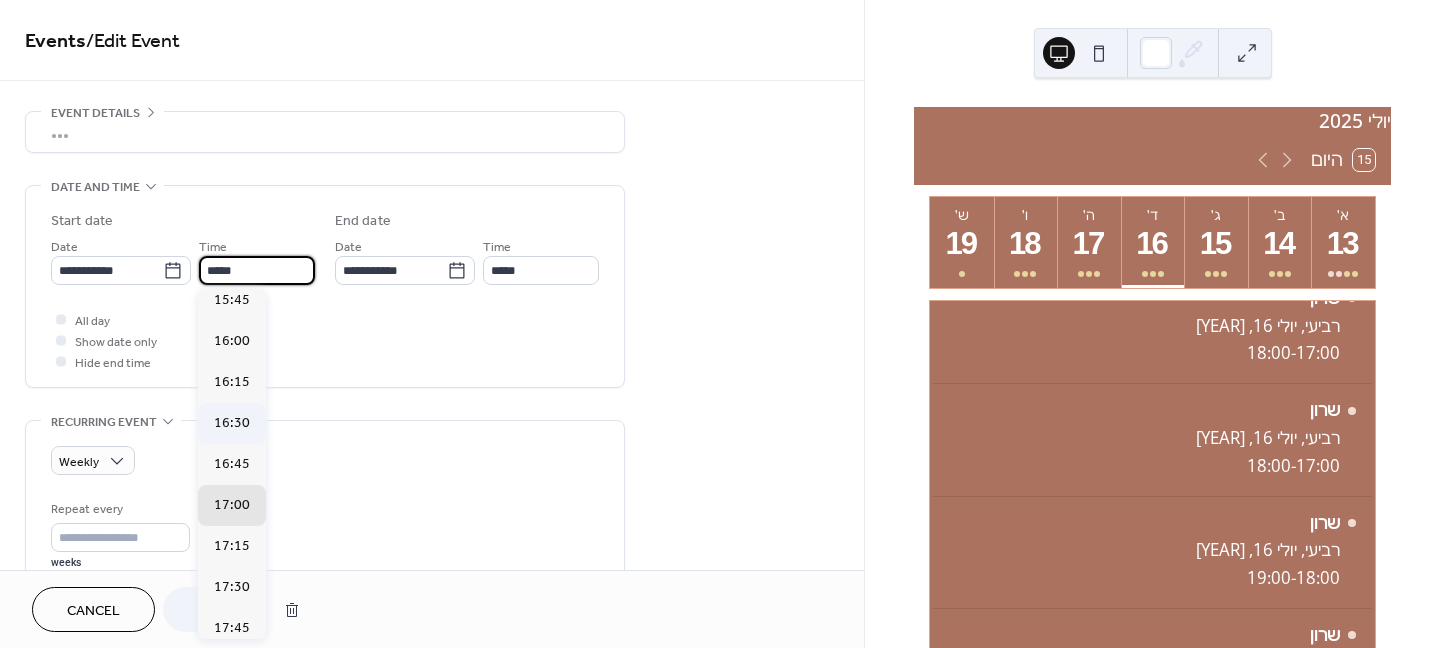 scroll, scrollTop: 2588, scrollLeft: 0, axis: vertical 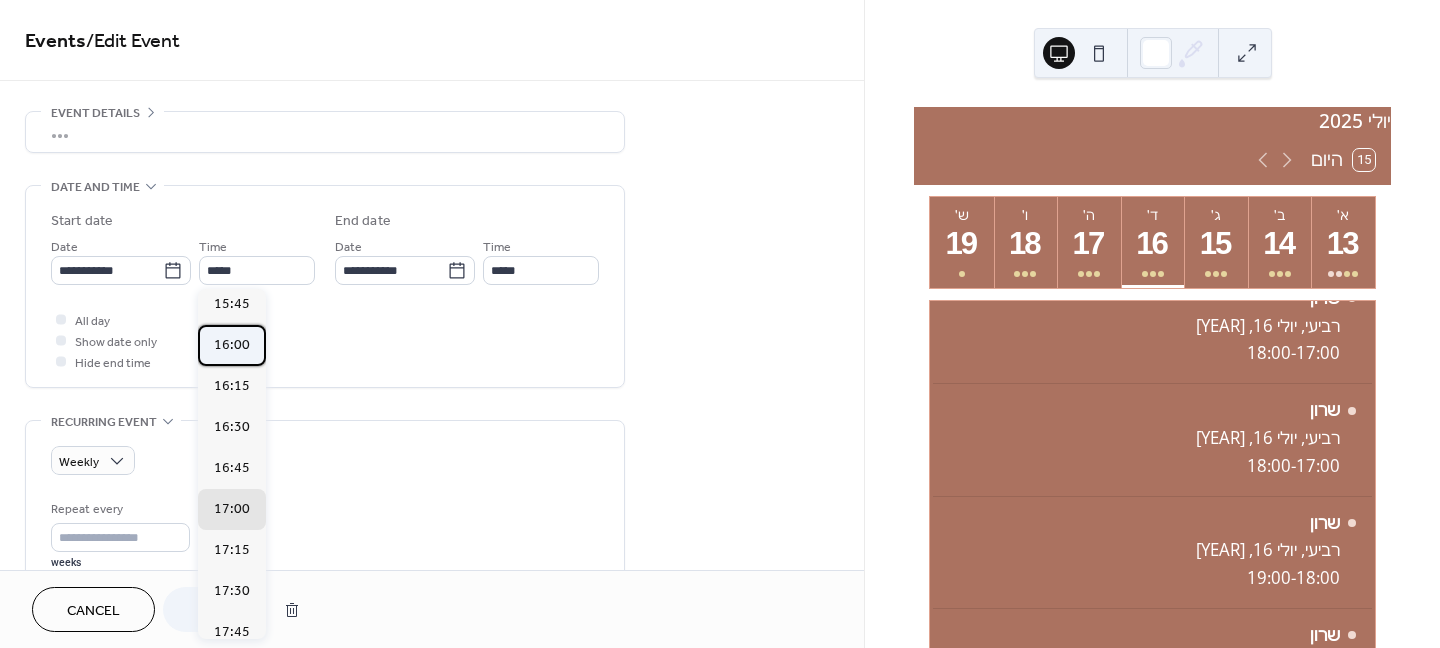 click on "16:00" at bounding box center [232, 345] 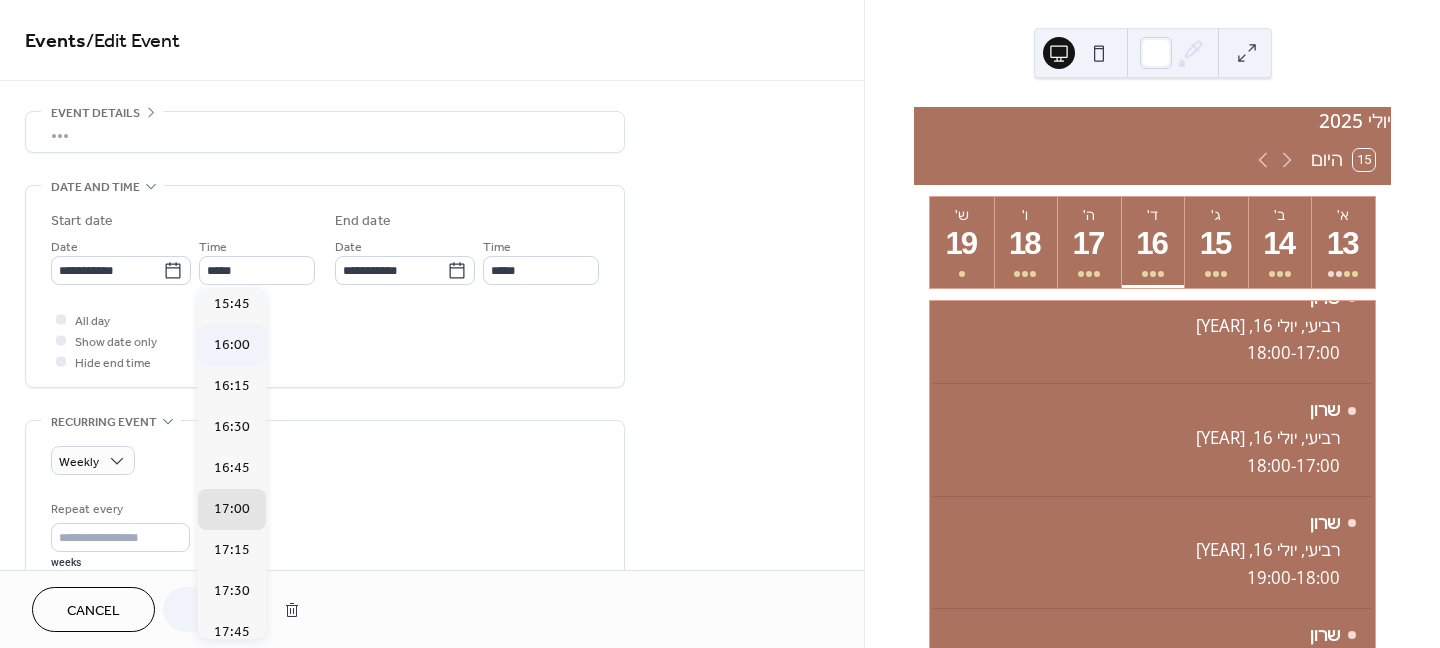 type on "*****" 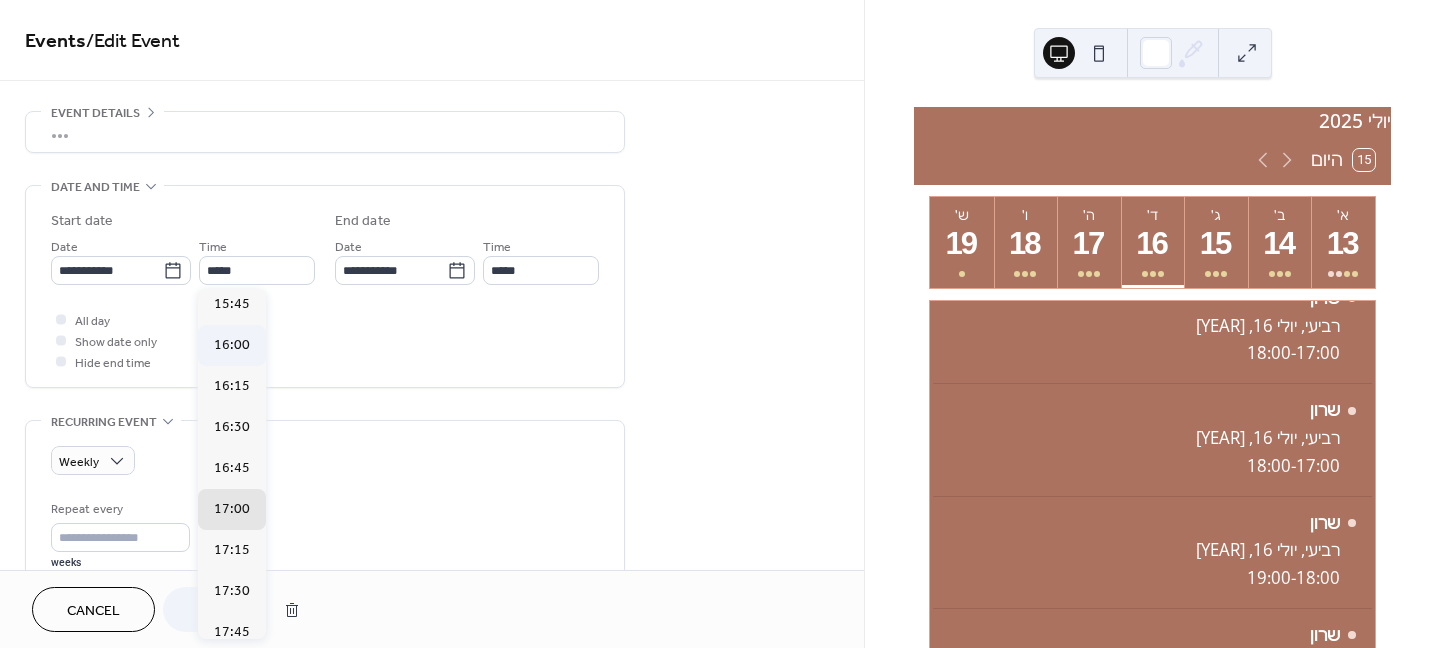 type on "*****" 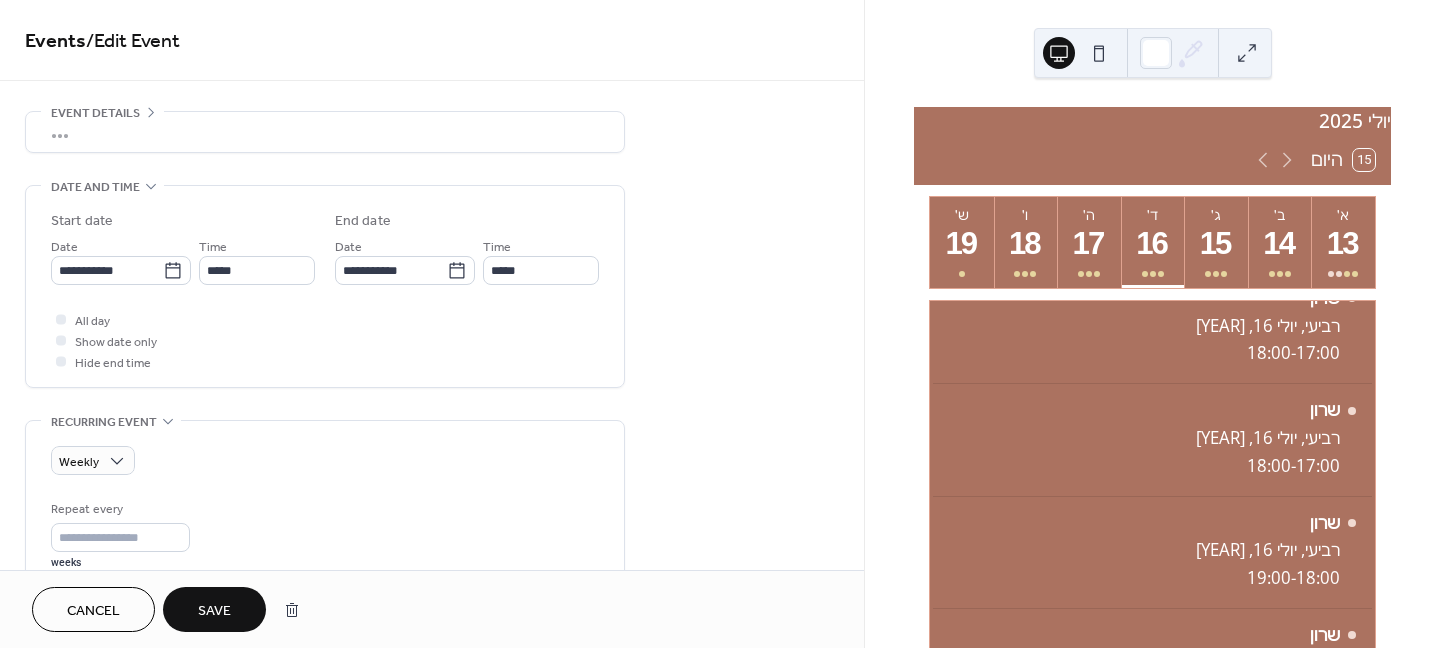 click on "Save" at bounding box center (214, 611) 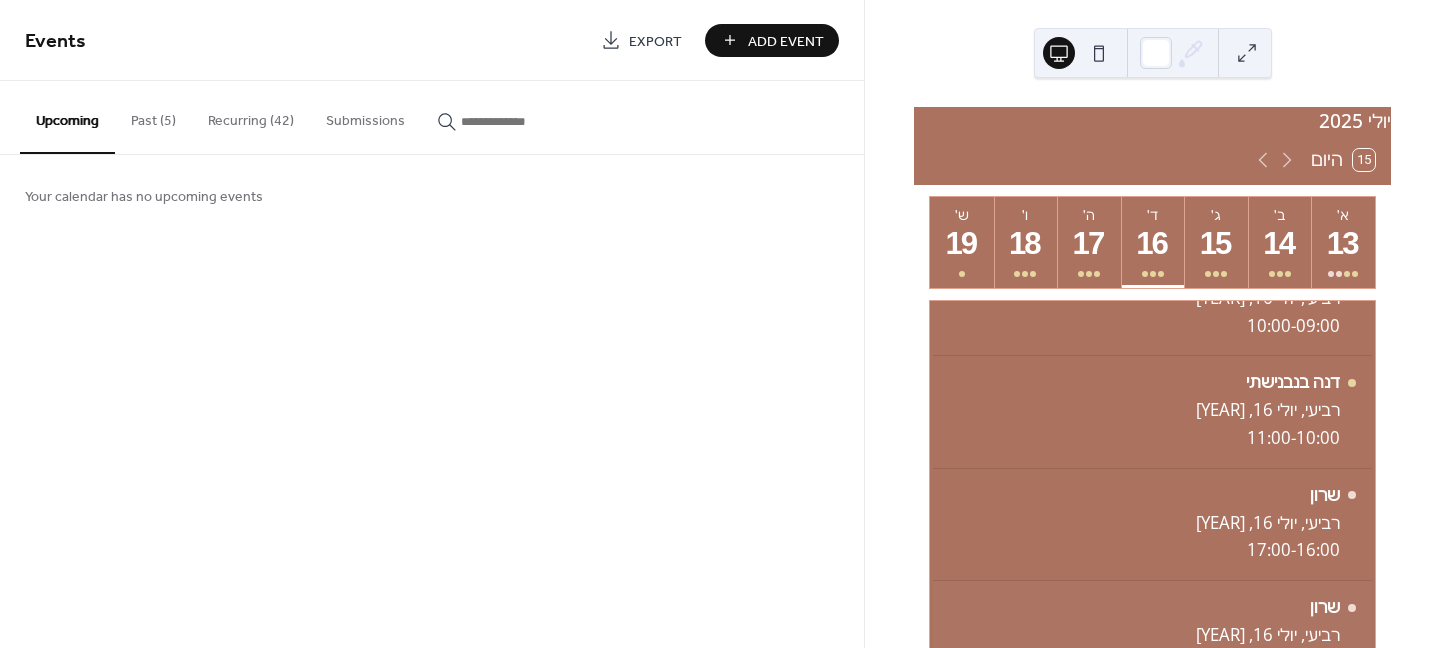 scroll, scrollTop: 400, scrollLeft: 0, axis: vertical 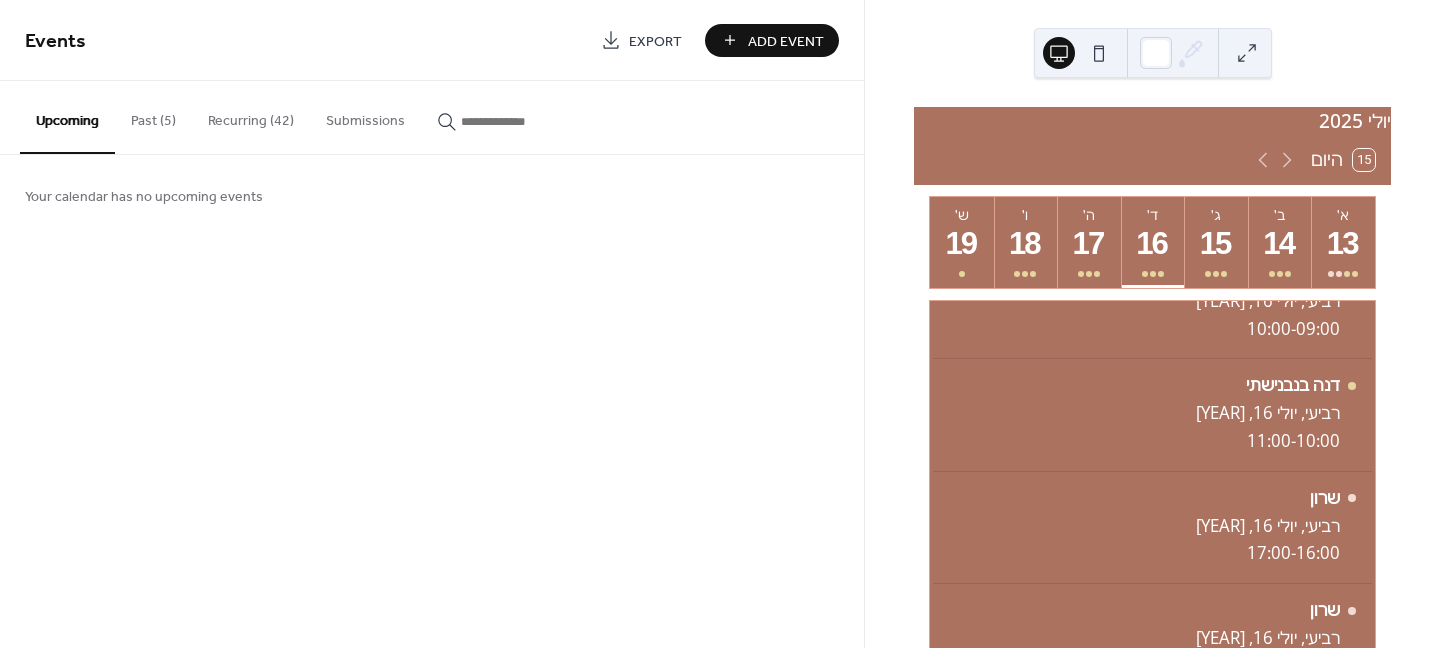 click on "Recurring (42)" at bounding box center [251, 116] 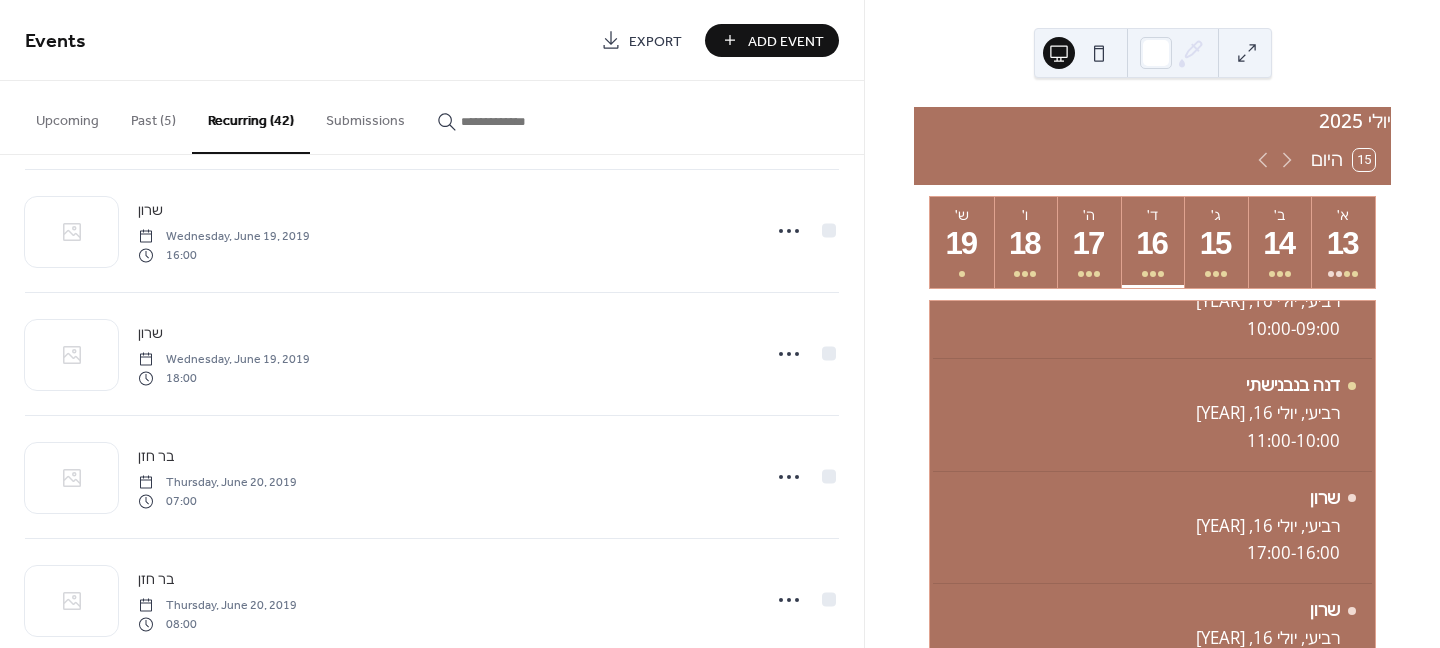 scroll, scrollTop: 1000, scrollLeft: 0, axis: vertical 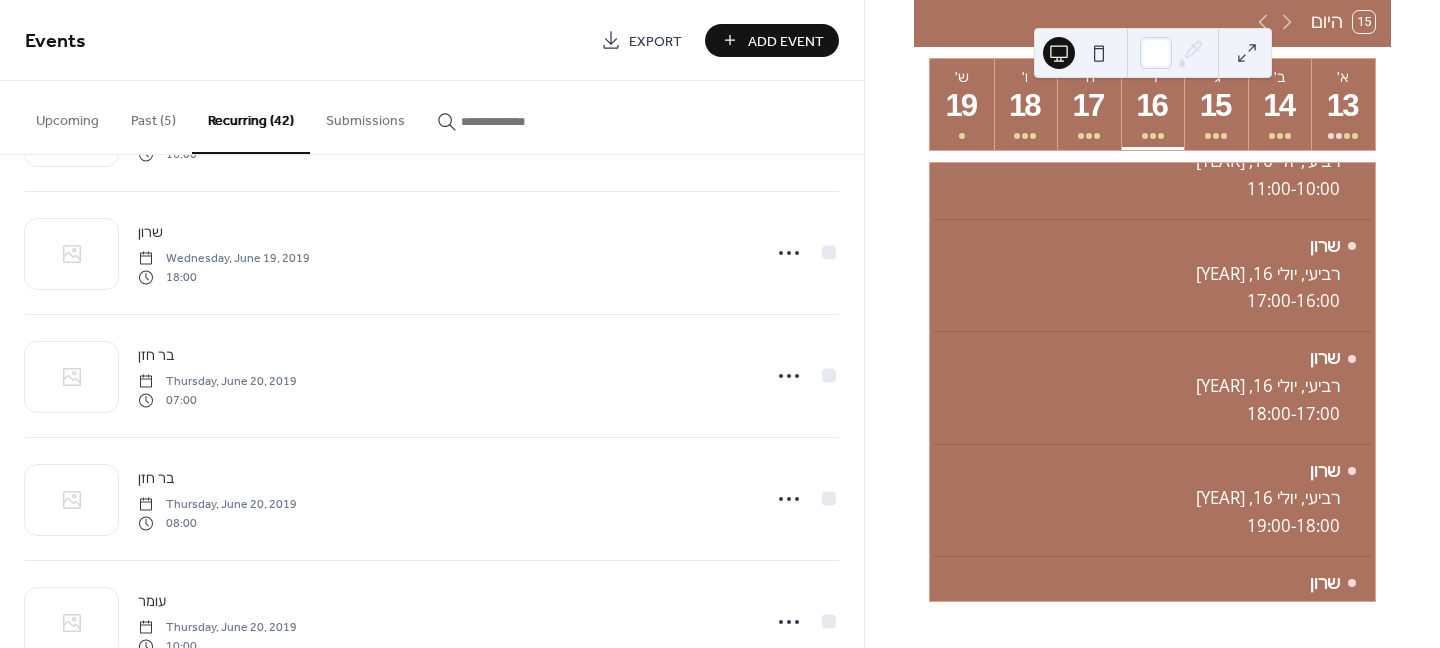 click on "Add Event" at bounding box center (786, 41) 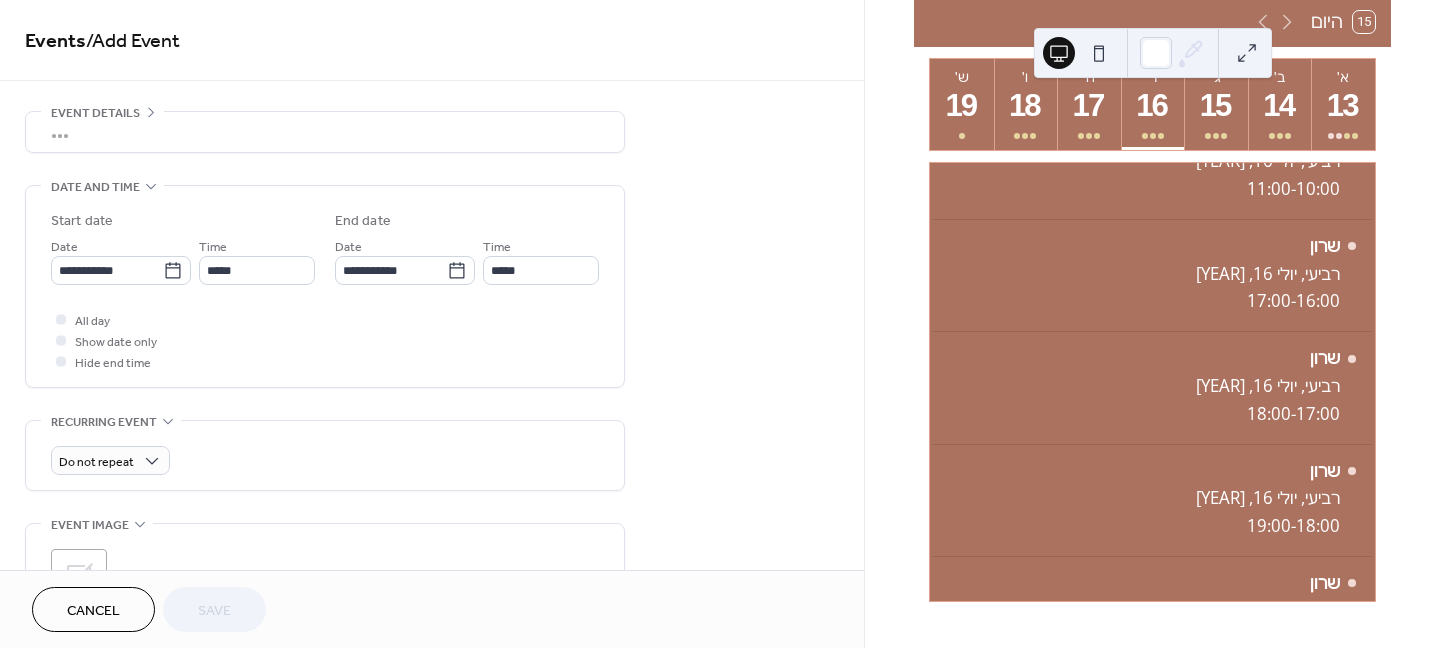 scroll, scrollTop: 63, scrollLeft: 0, axis: vertical 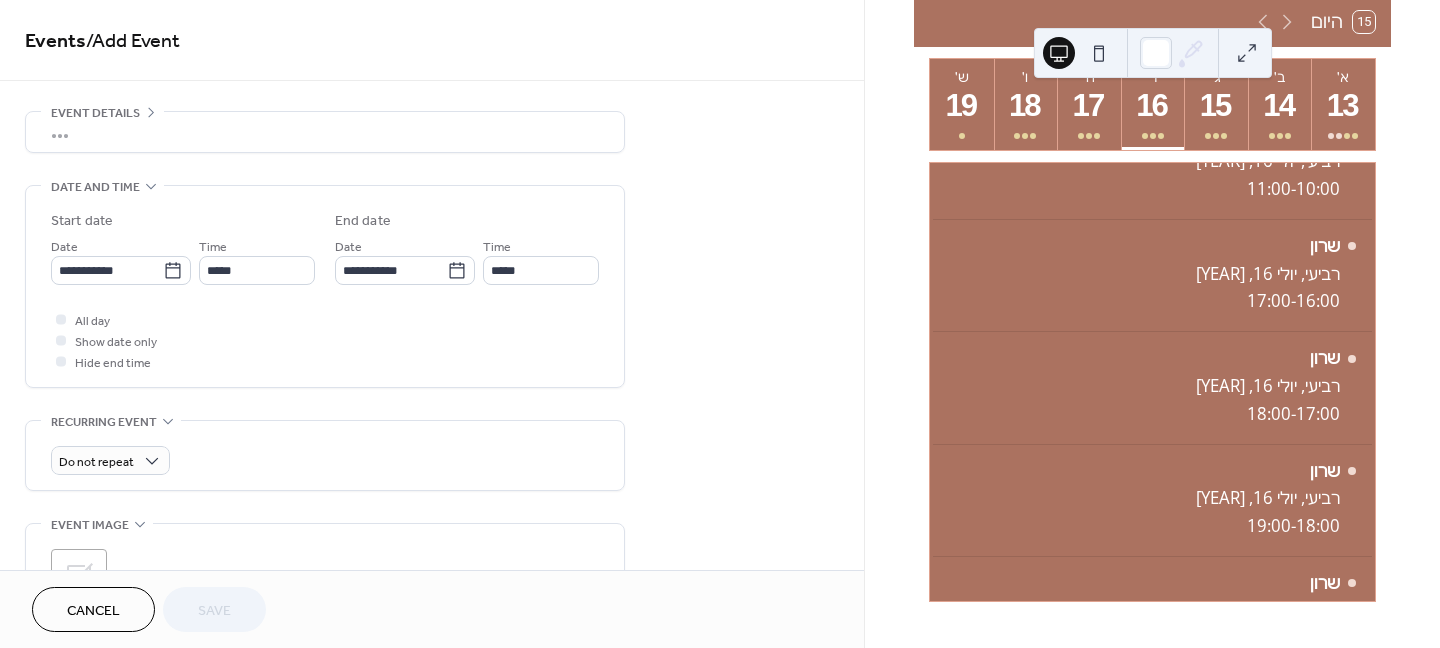click on "•••" at bounding box center (325, 132) 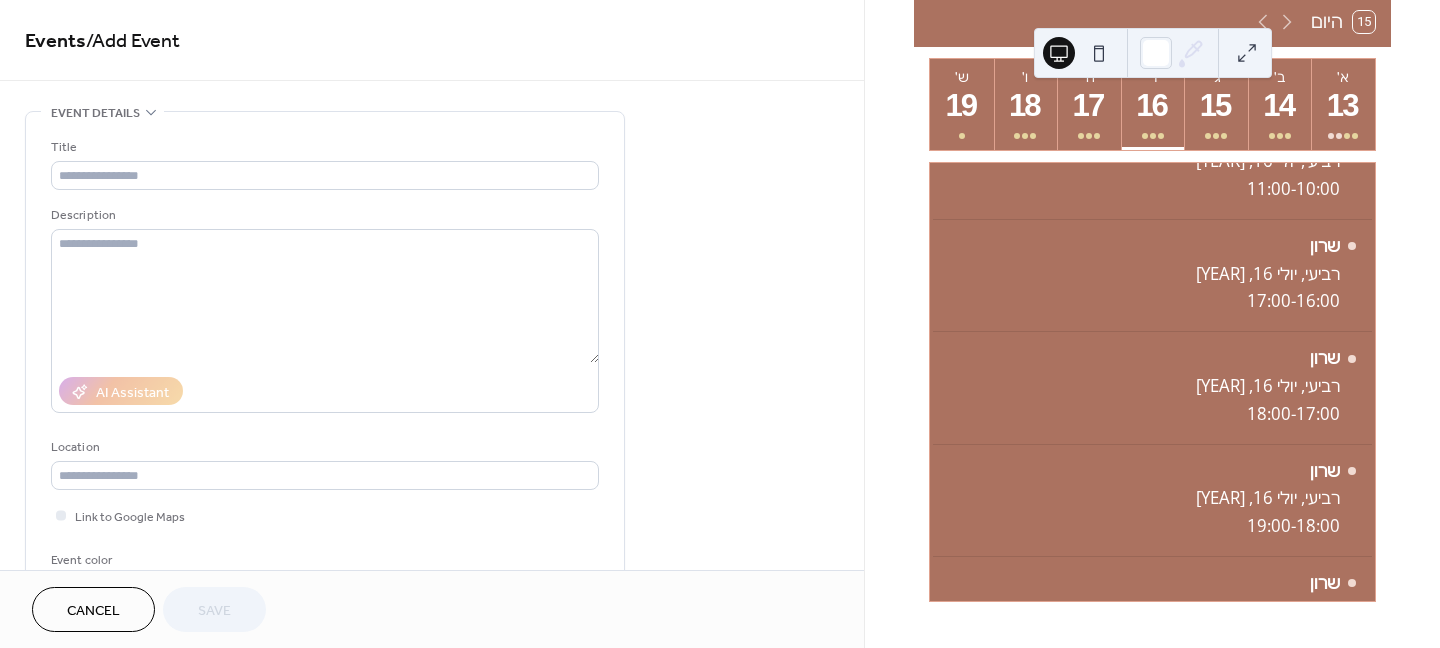 scroll, scrollTop: 0, scrollLeft: 0, axis: both 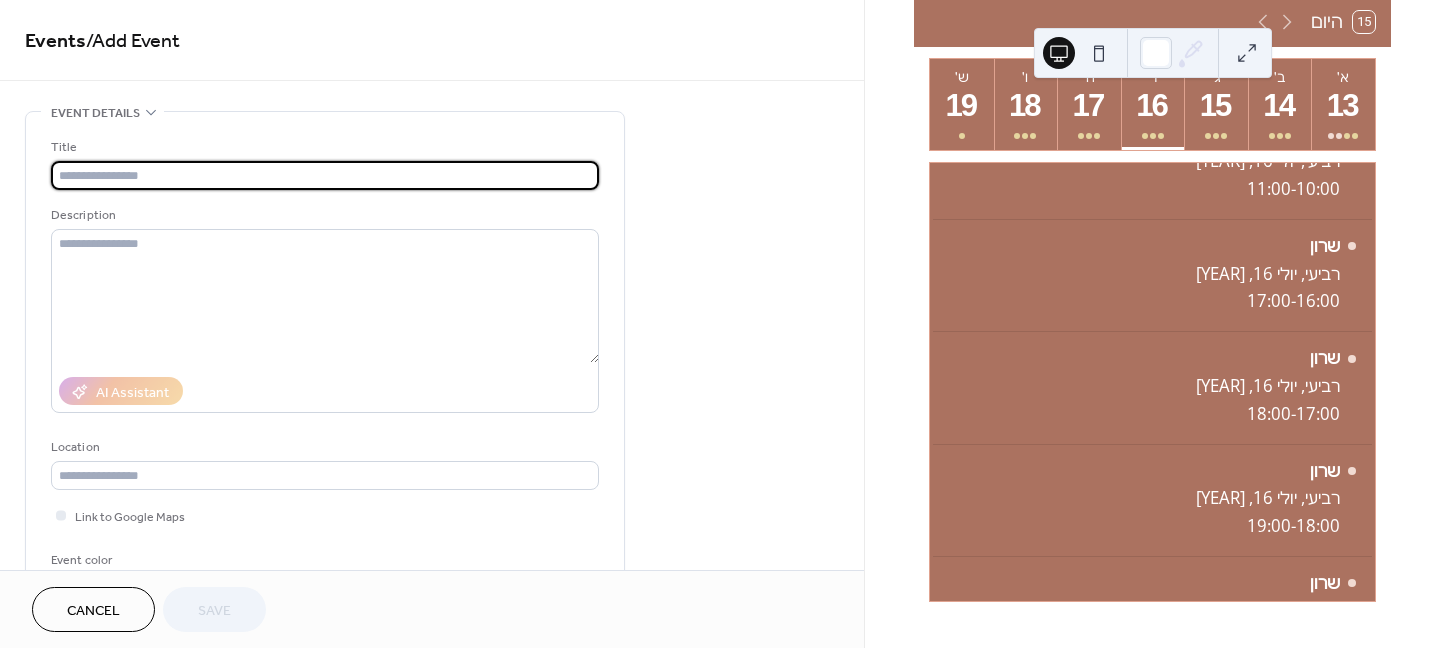 click at bounding box center [325, 175] 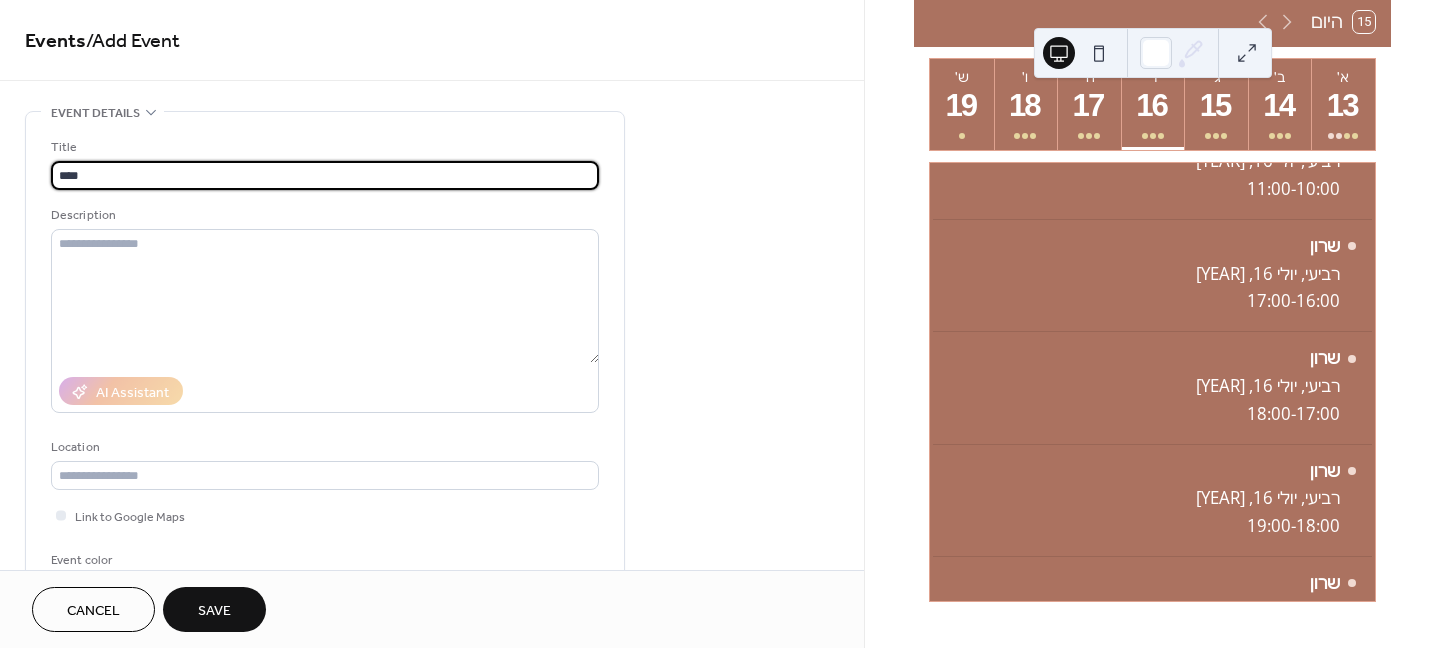 type on "****" 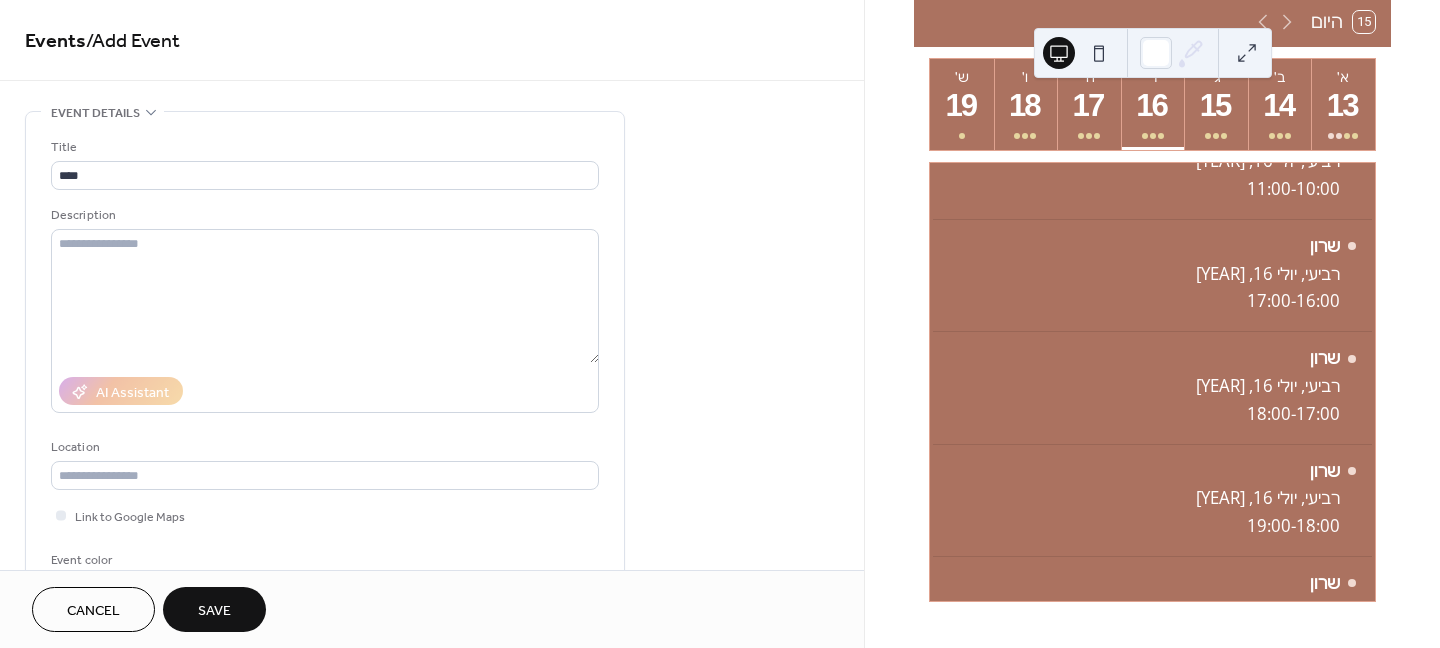 click on "Event details" at bounding box center [95, 113] 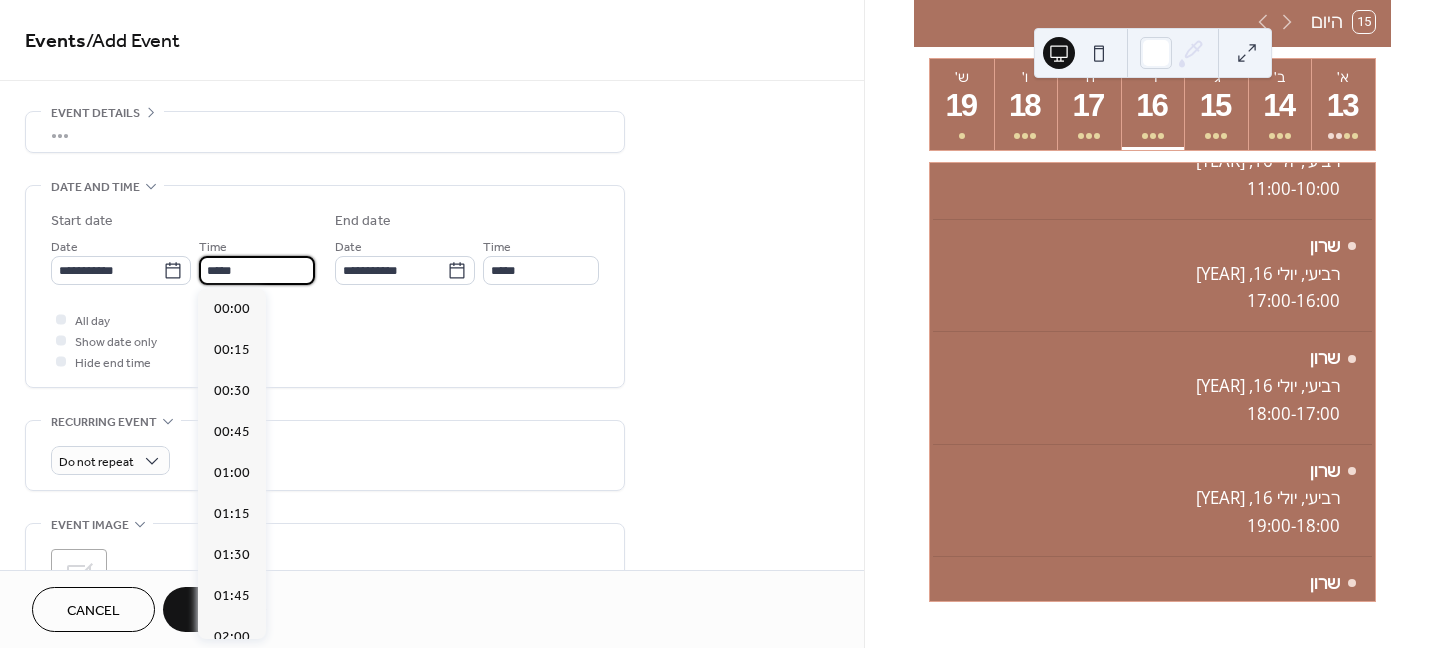 scroll, scrollTop: 1968, scrollLeft: 0, axis: vertical 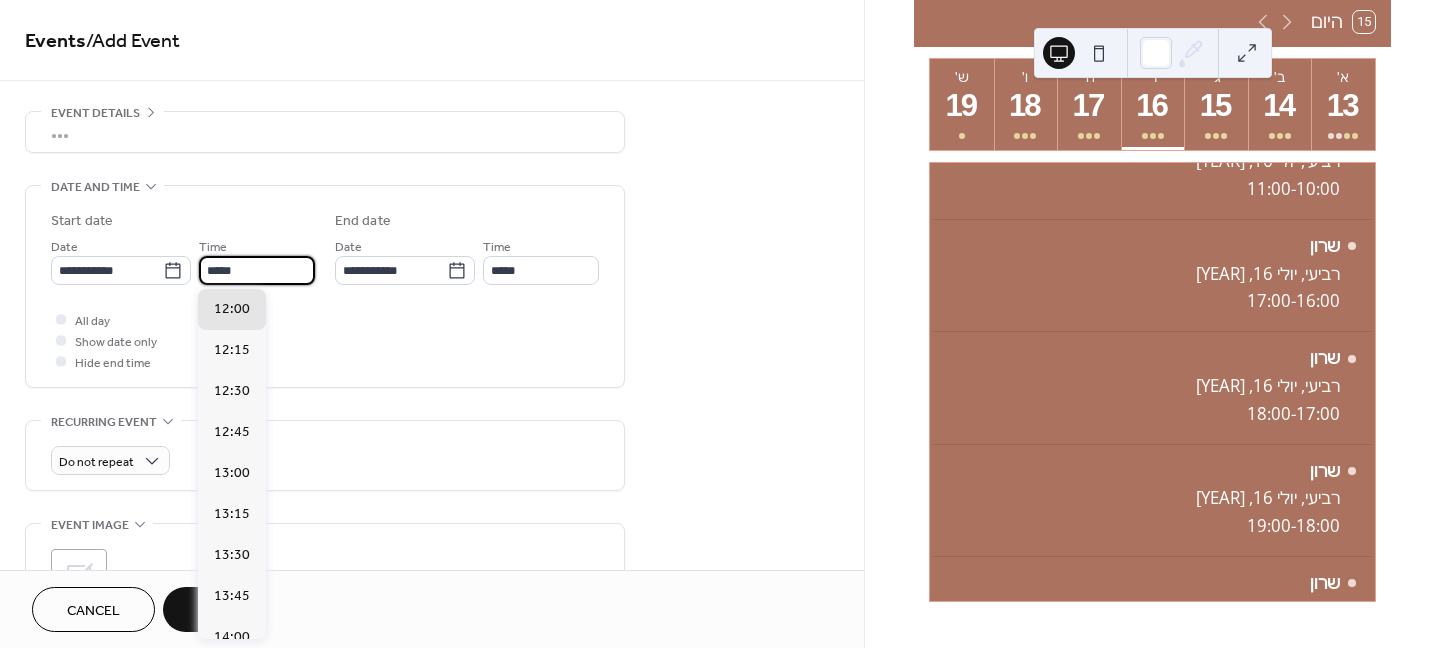 drag, startPoint x: 217, startPoint y: 264, endPoint x: 272, endPoint y: 267, distance: 55.081757 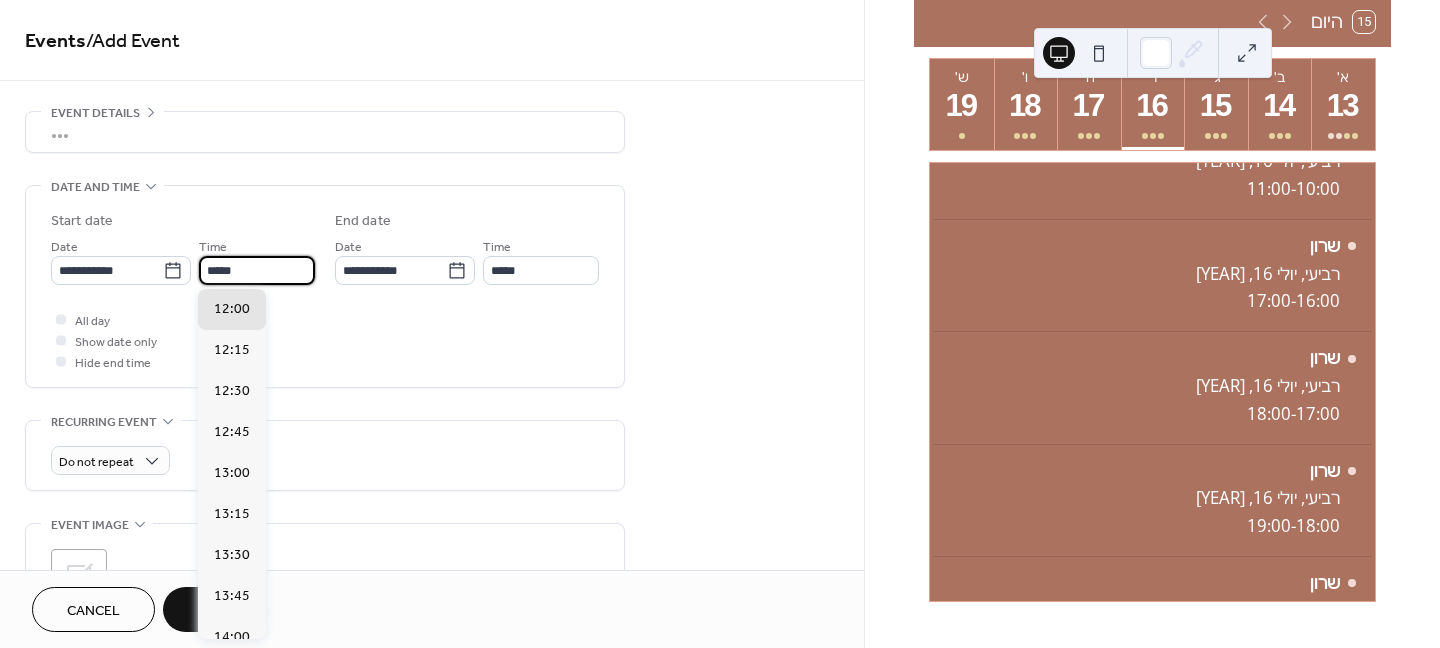 click on "*****" at bounding box center (257, 270) 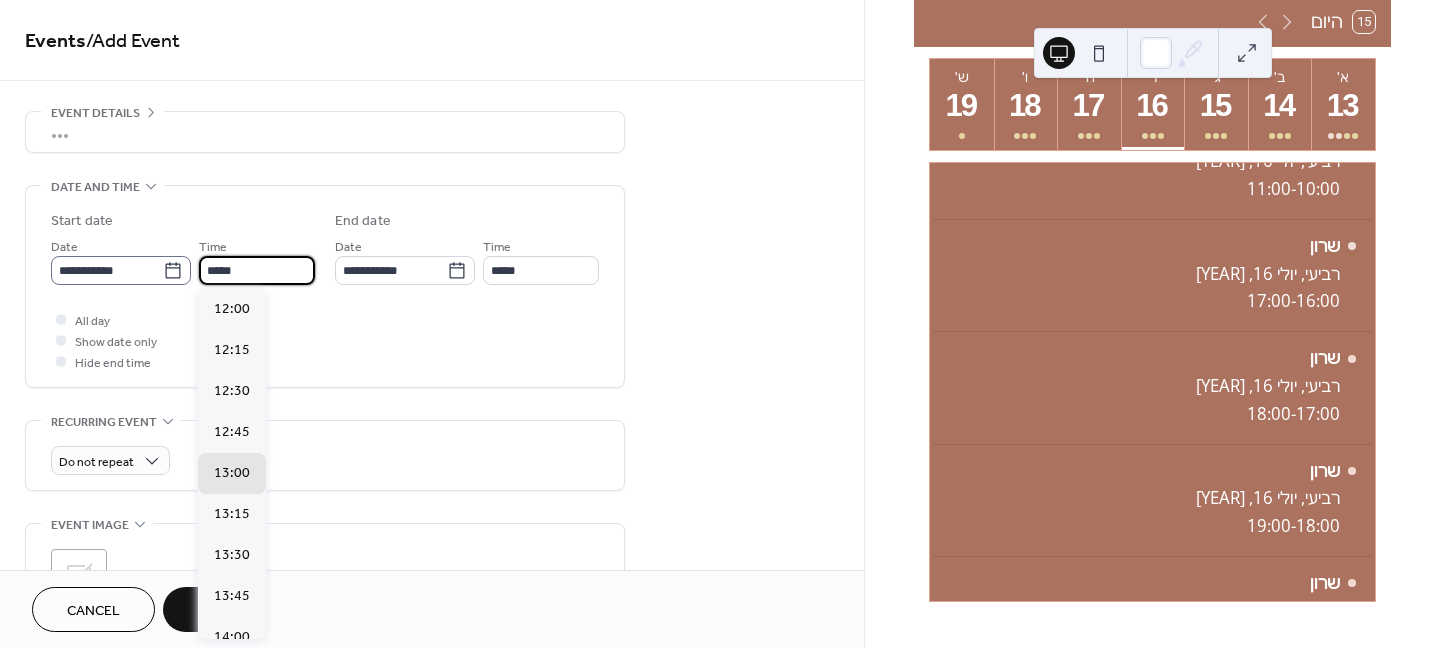 type on "*****" 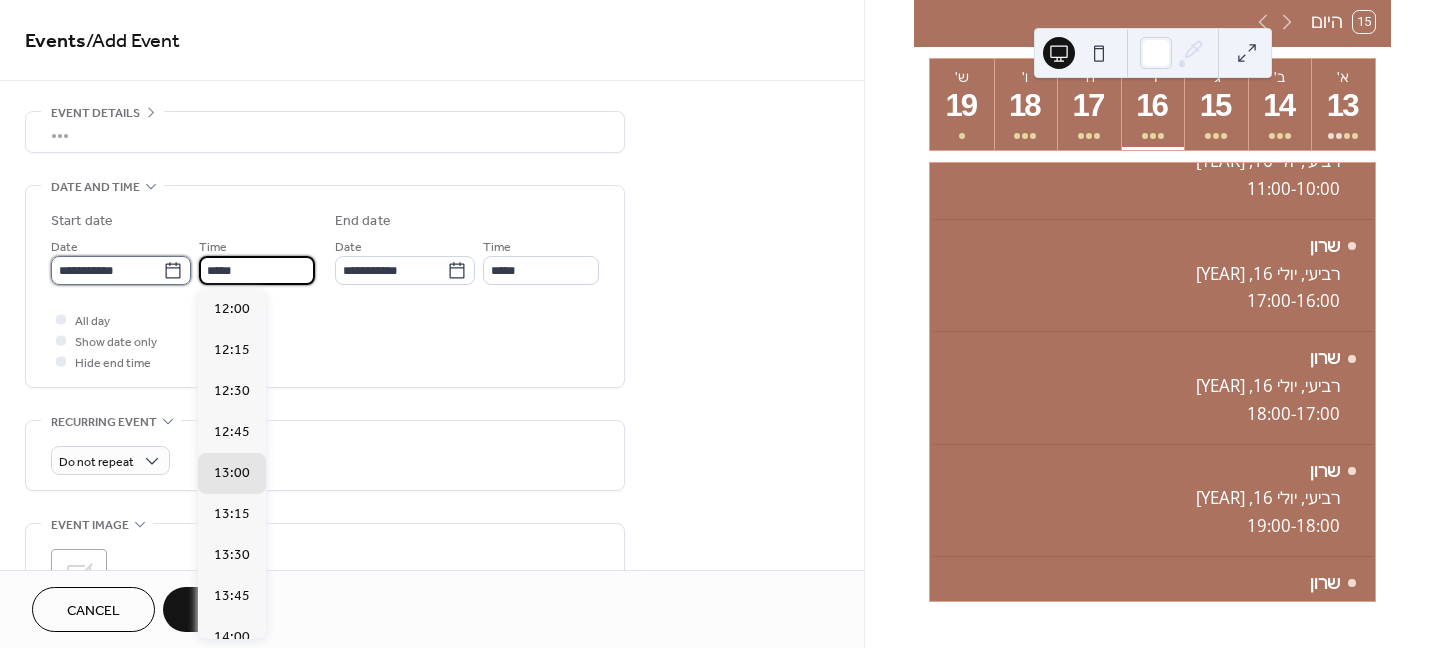 click on "**********" at bounding box center (107, 270) 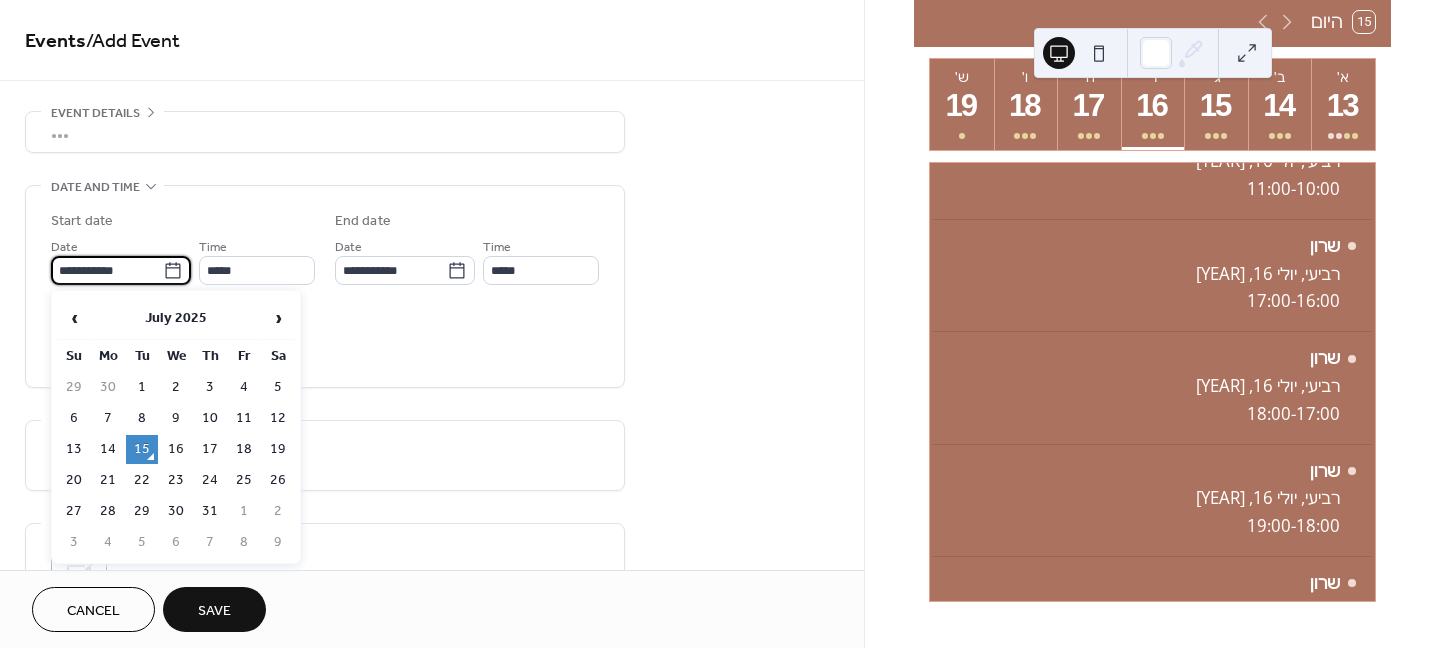 type on "*****" 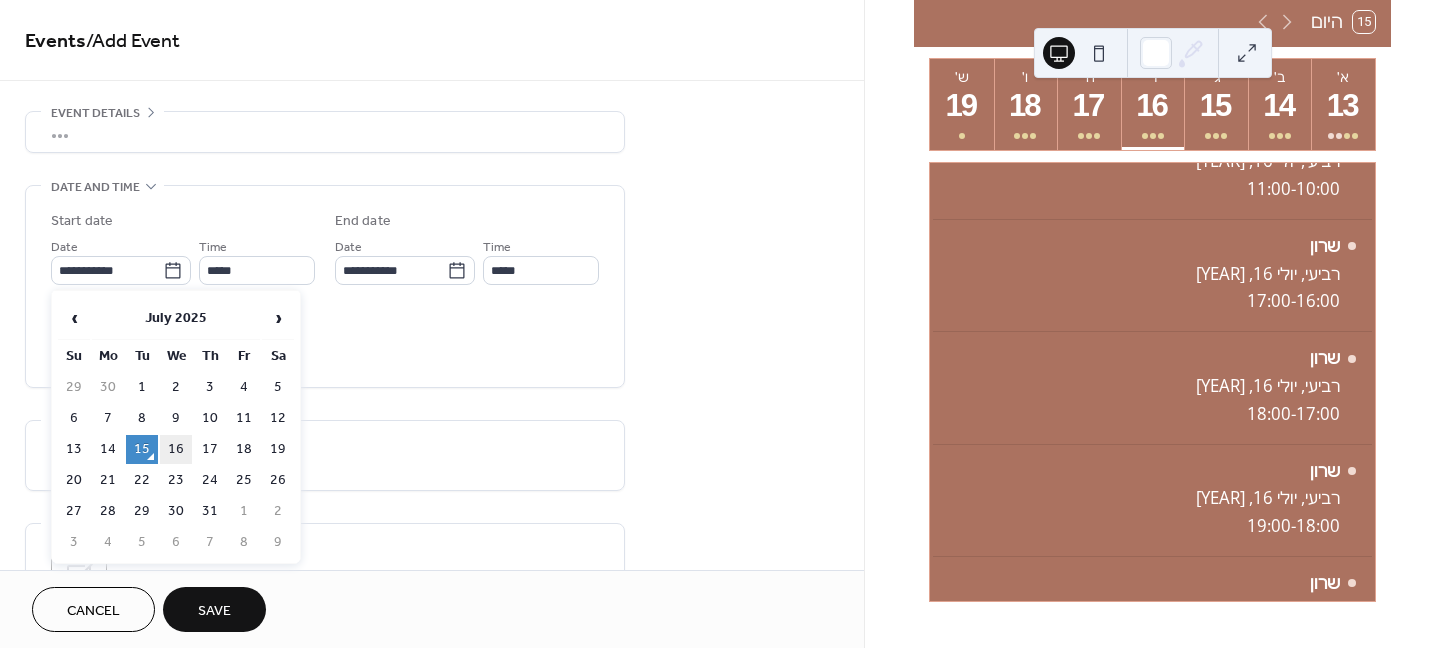click on "16" at bounding box center (176, 449) 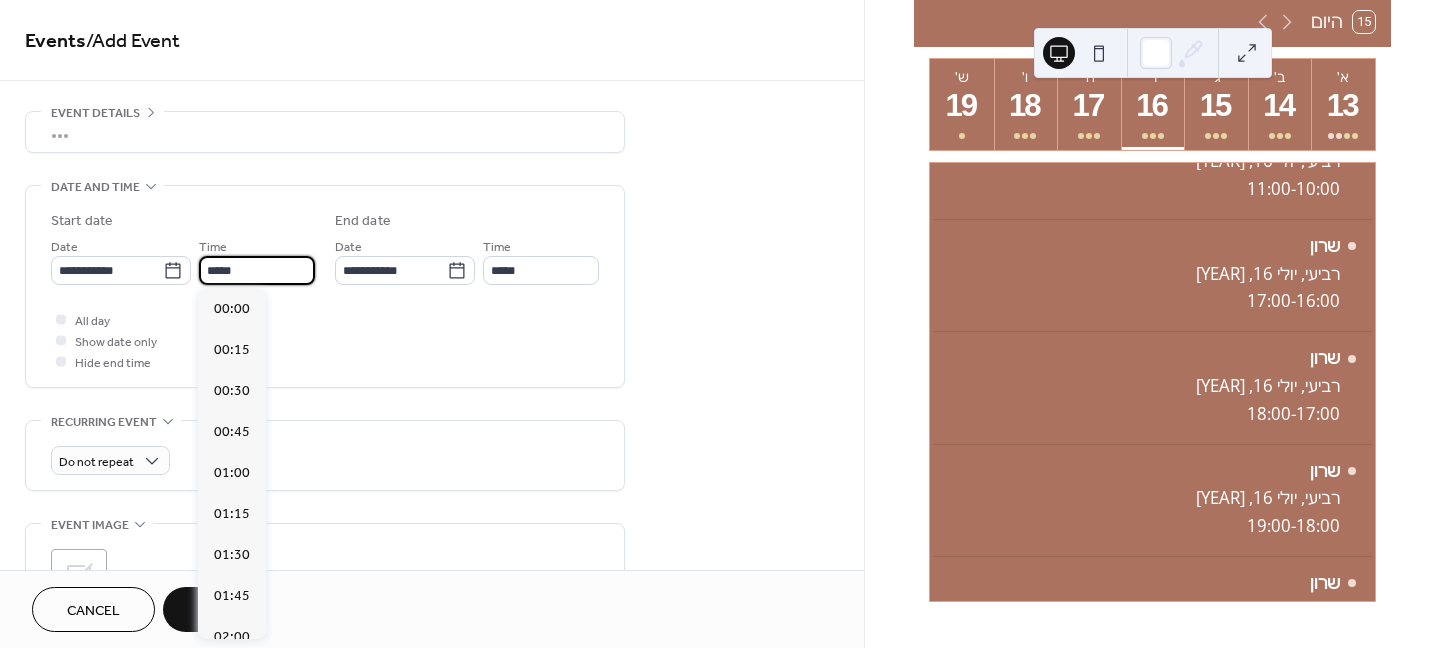 scroll, scrollTop: 2132, scrollLeft: 0, axis: vertical 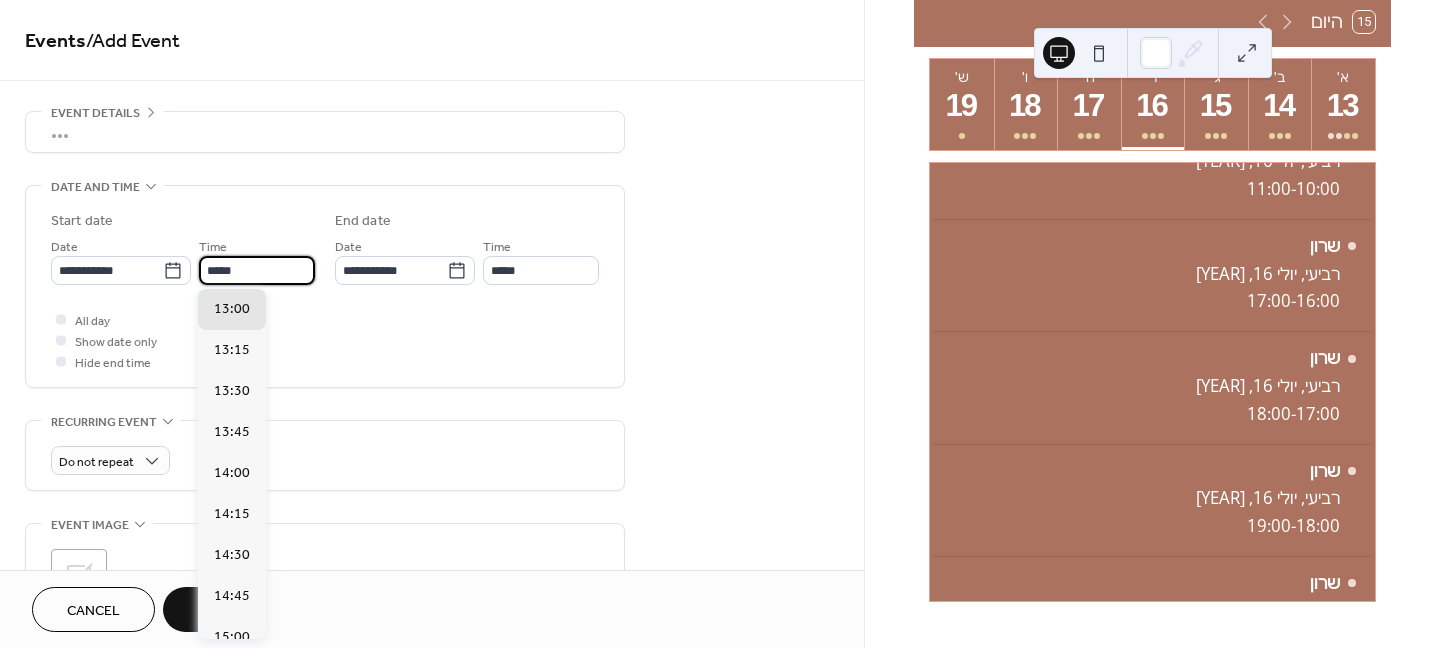 click on "*****" at bounding box center [257, 270] 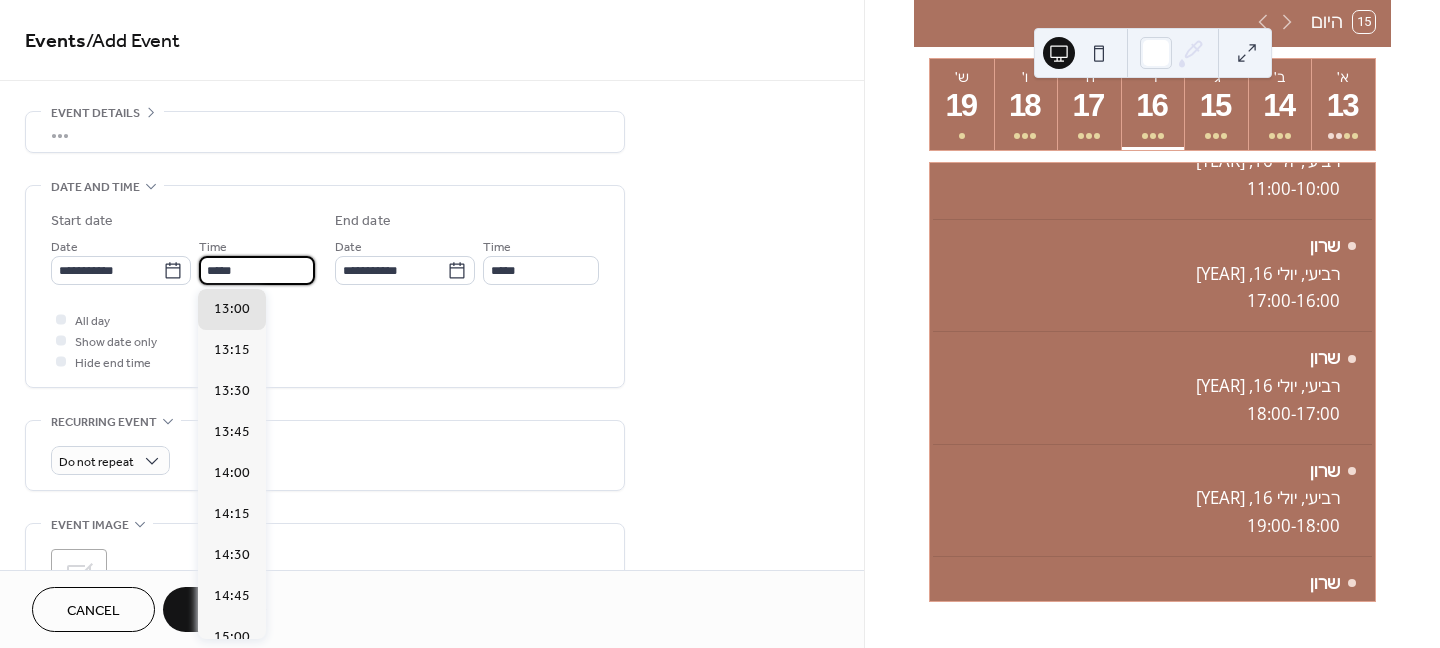 scroll, scrollTop: 1968, scrollLeft: 0, axis: vertical 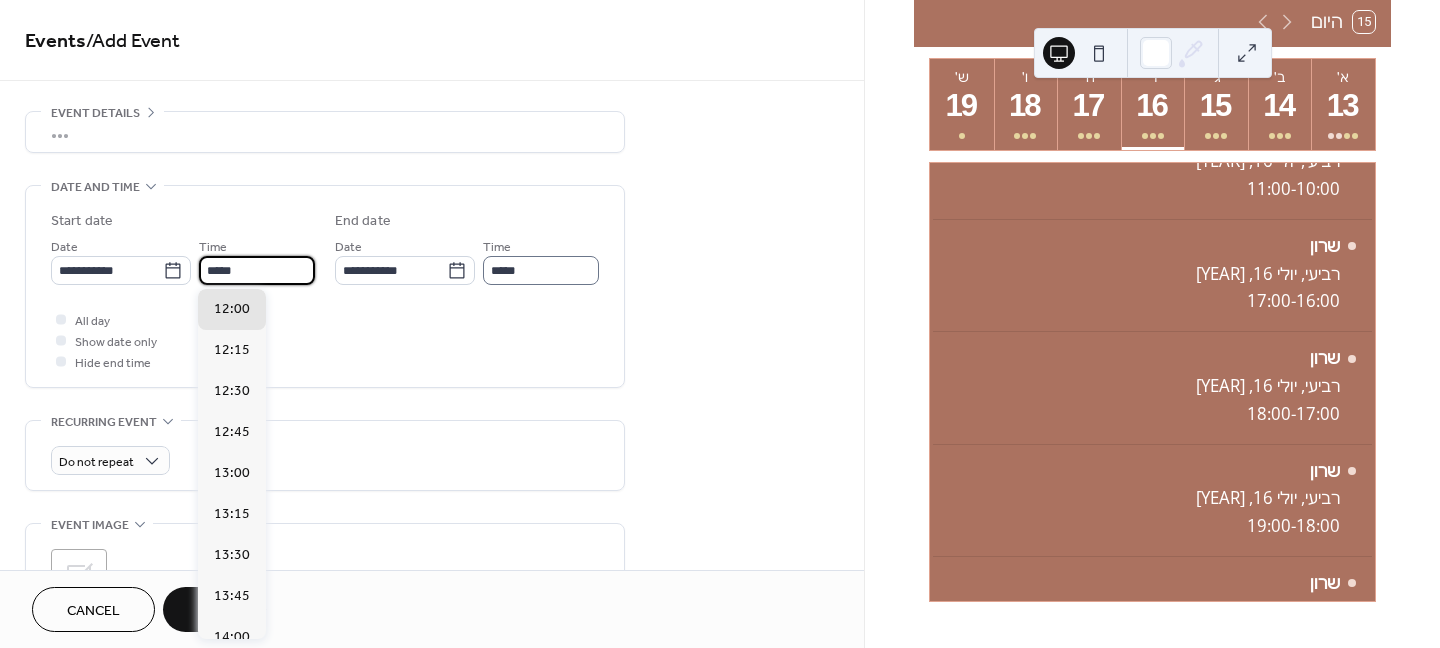 type on "*****" 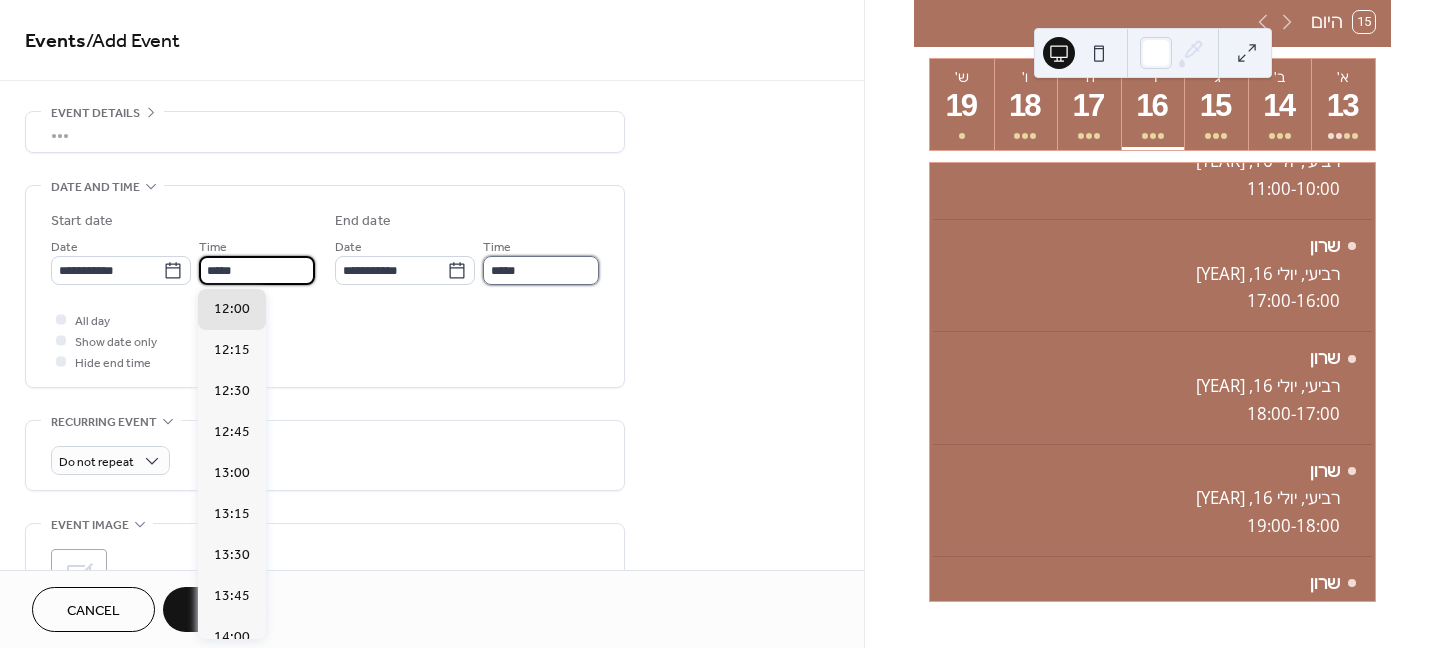 click on "*****" at bounding box center [541, 270] 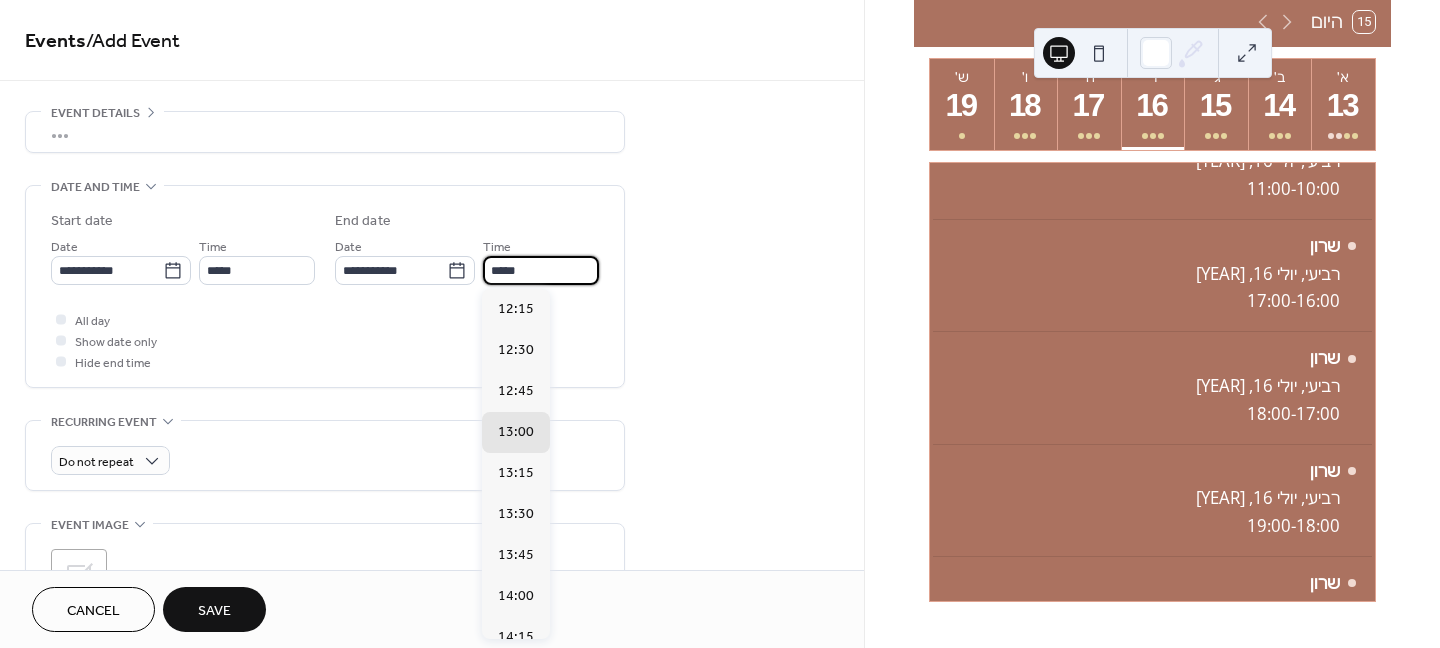 type on "*****" 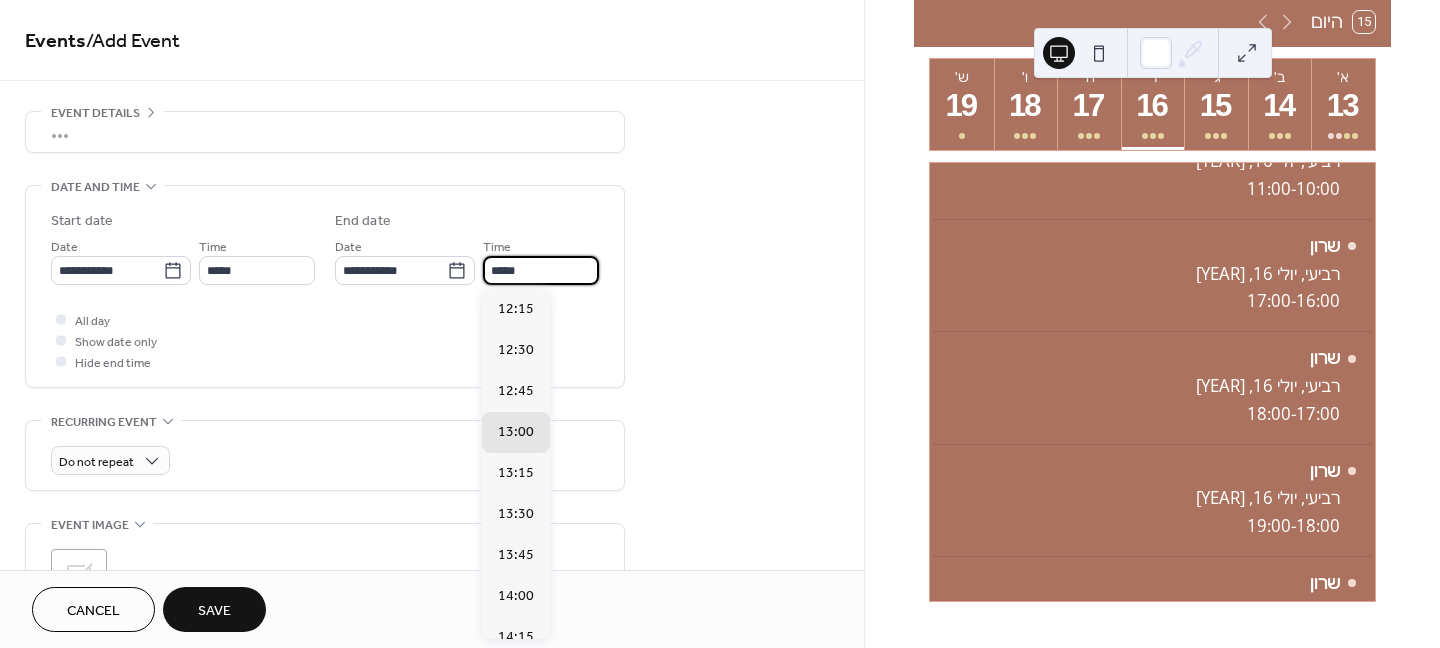 click on "All day Show date only Hide end time" at bounding box center (325, 340) 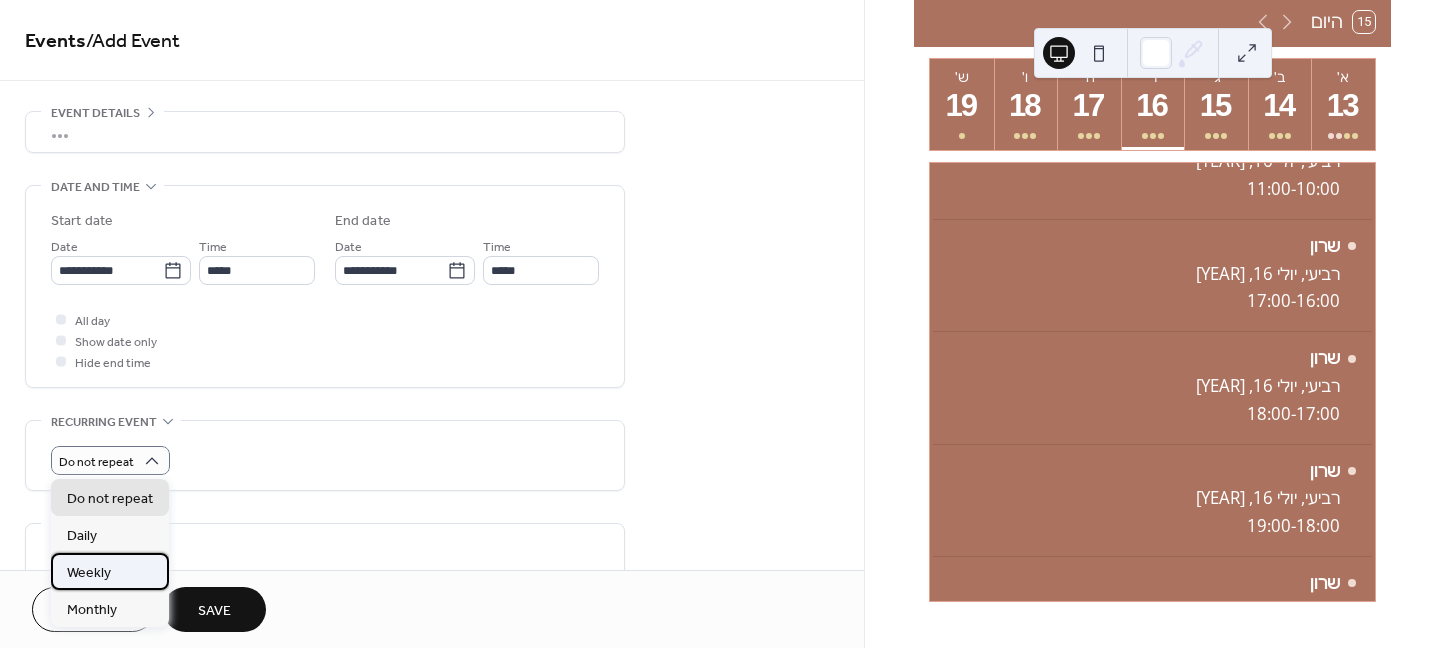 click on "Weekly" at bounding box center (89, 573) 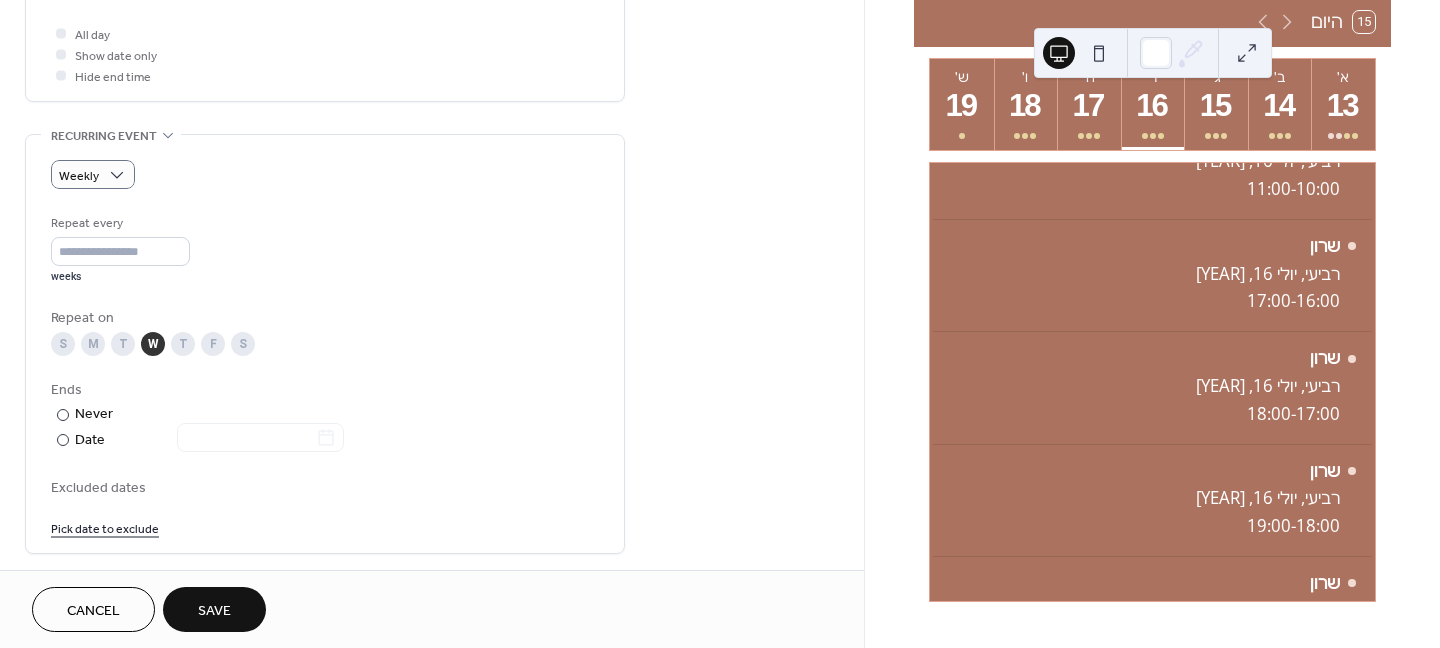 scroll, scrollTop: 300, scrollLeft: 0, axis: vertical 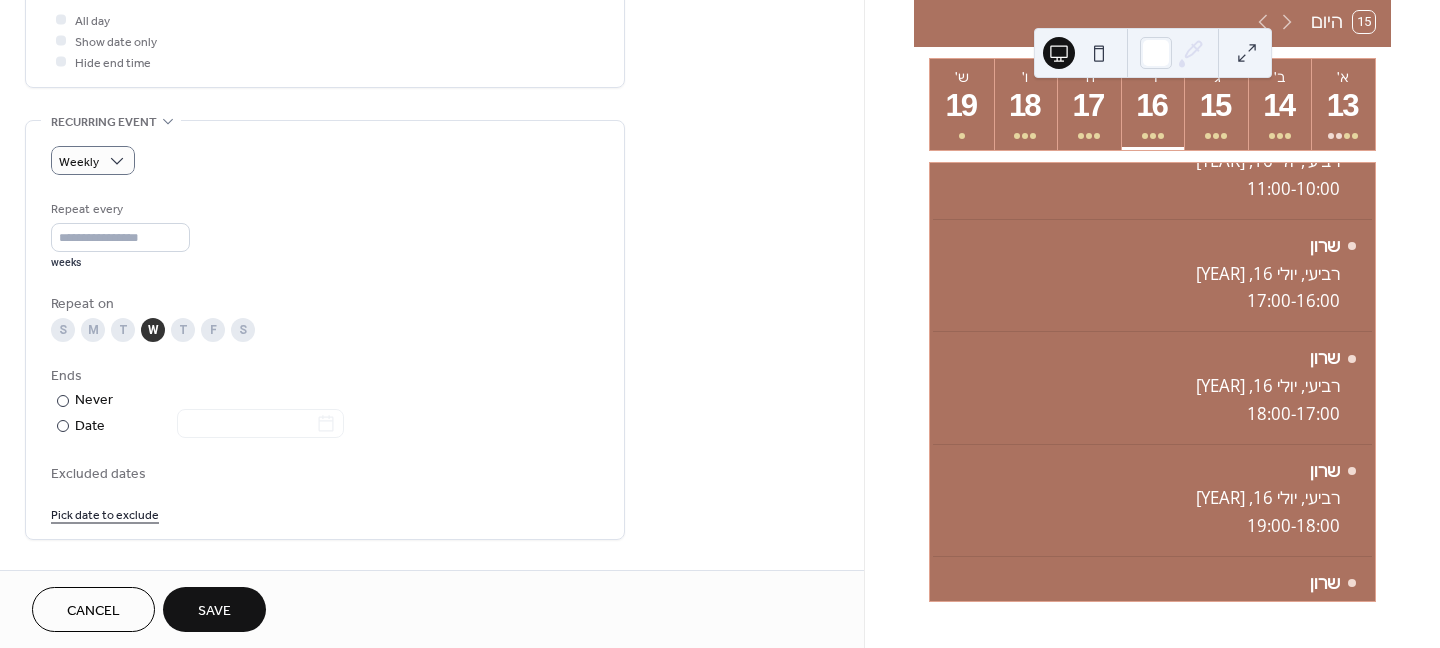 click on "Save" at bounding box center (214, 611) 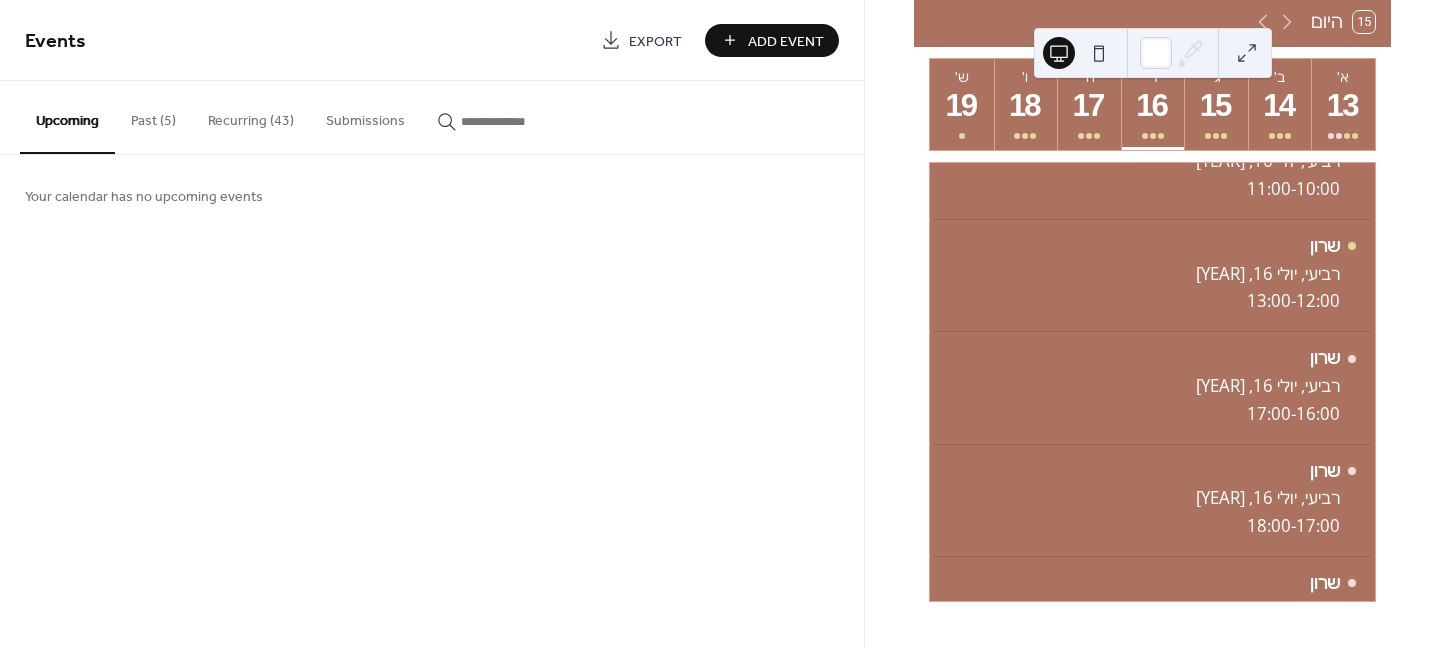 click on "Add Event" at bounding box center [786, 41] 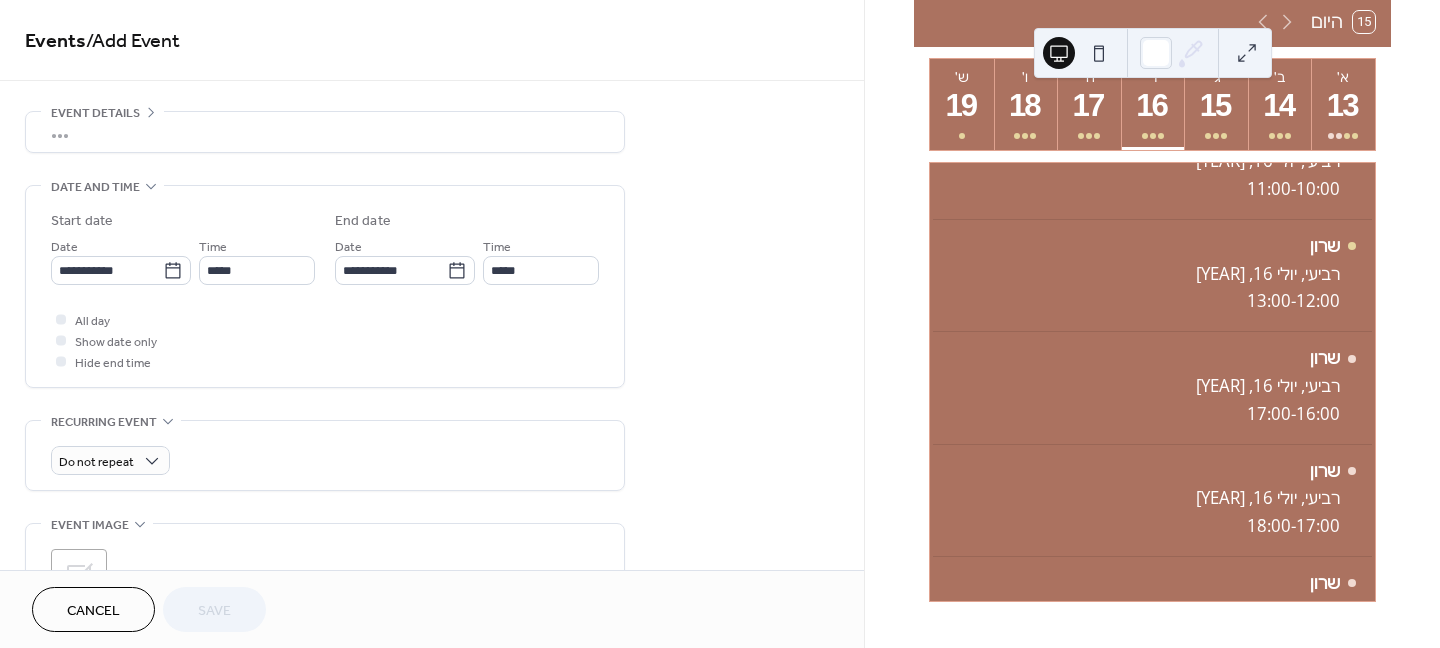 scroll, scrollTop: 63, scrollLeft: 0, axis: vertical 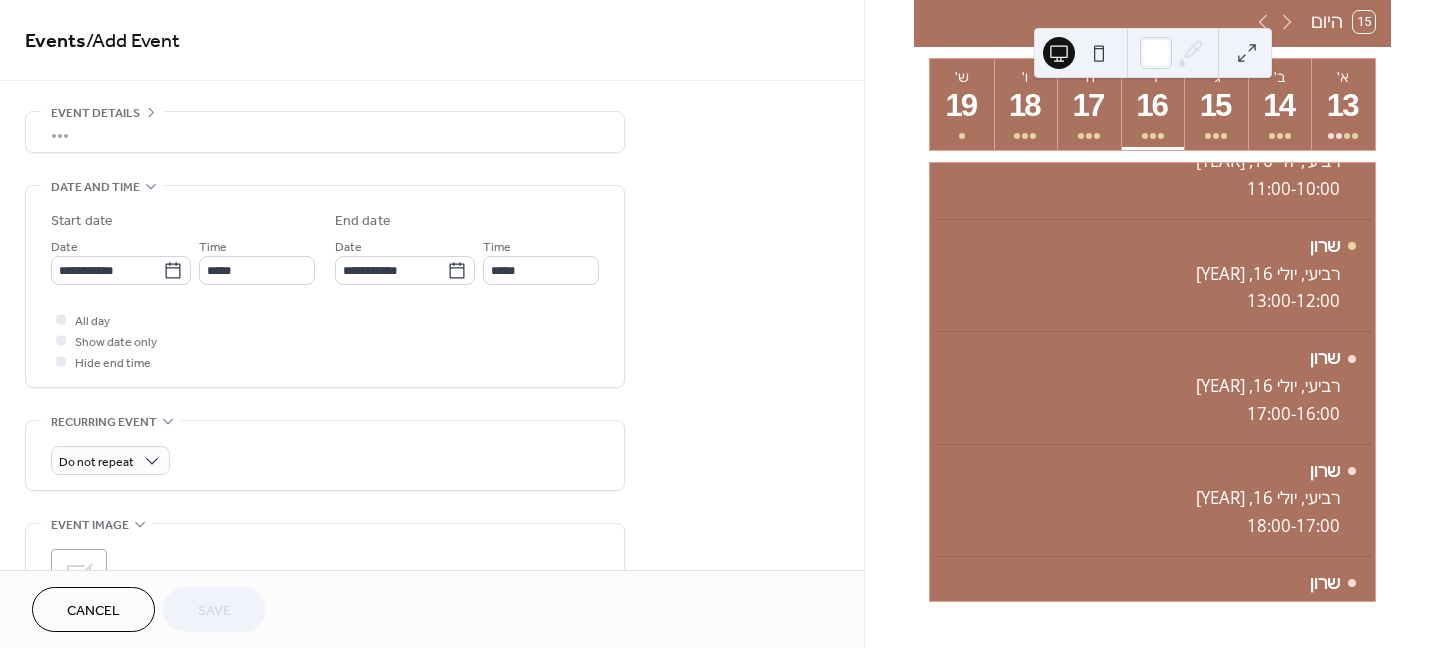 click on "•••" at bounding box center [325, 132] 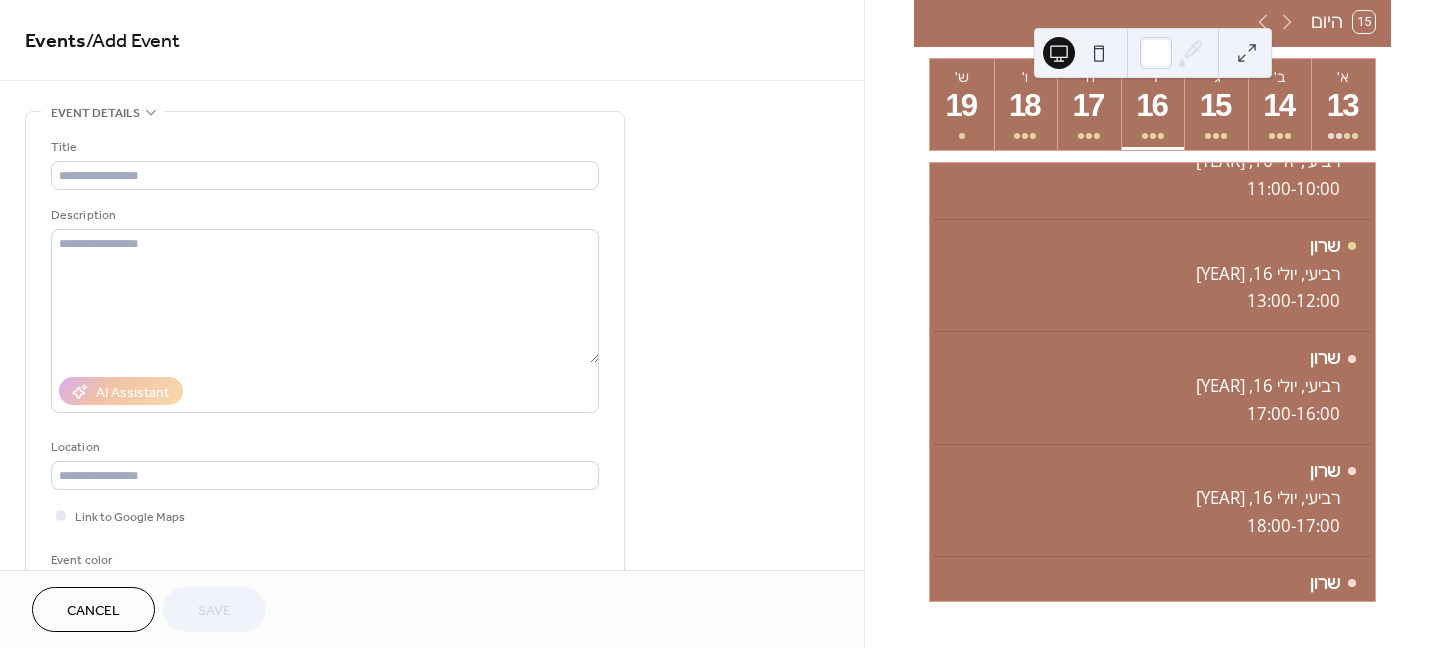 scroll, scrollTop: 0, scrollLeft: 0, axis: both 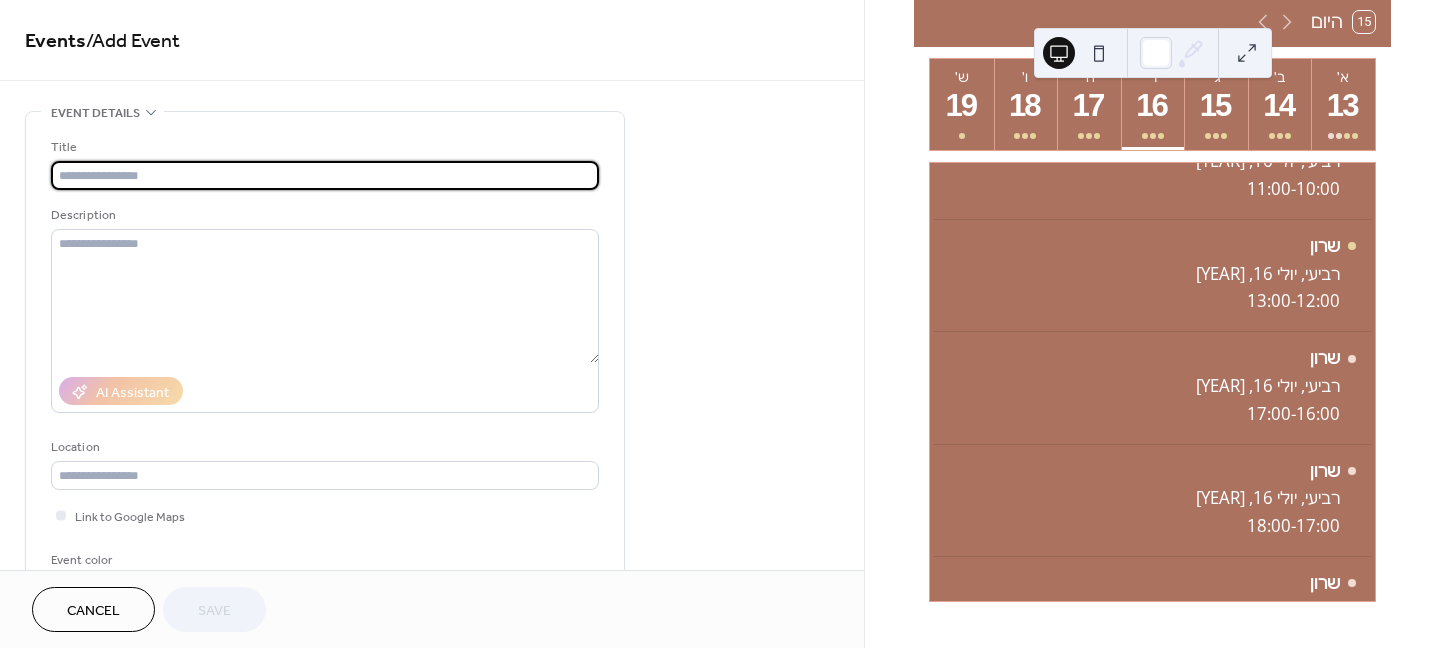 click at bounding box center [325, 175] 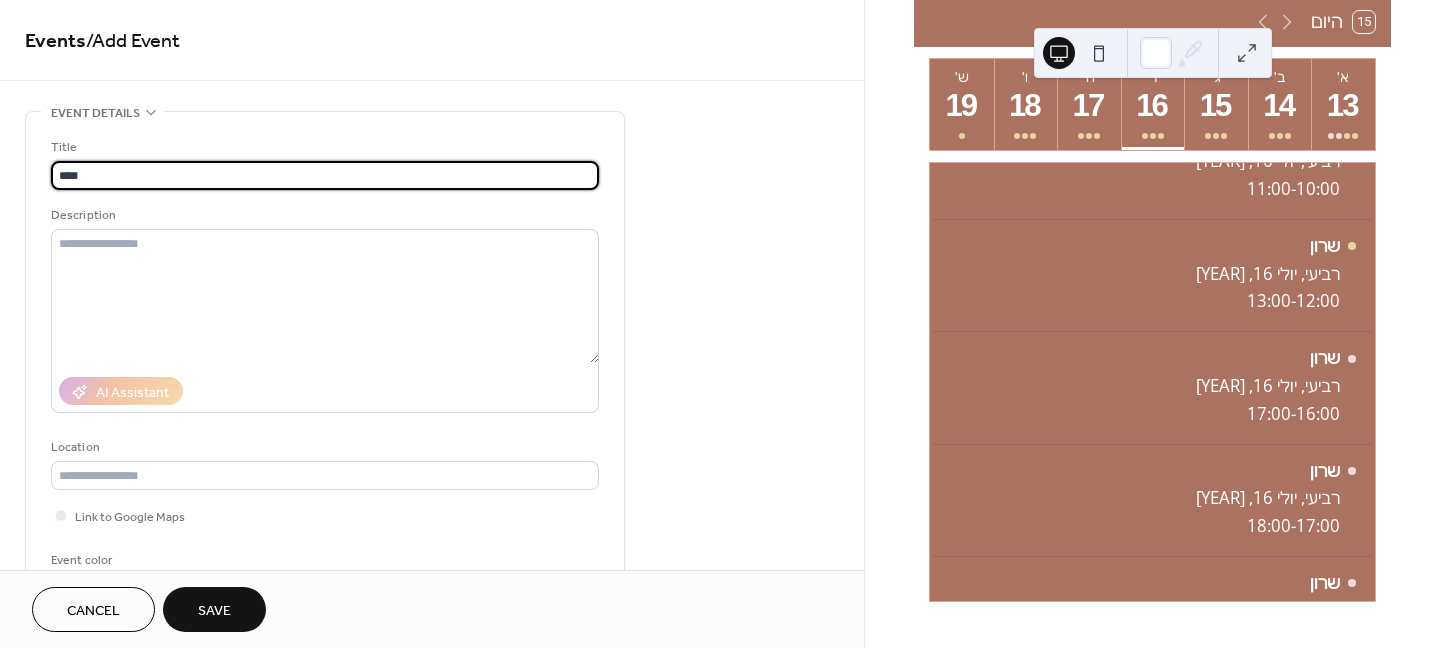 type on "****" 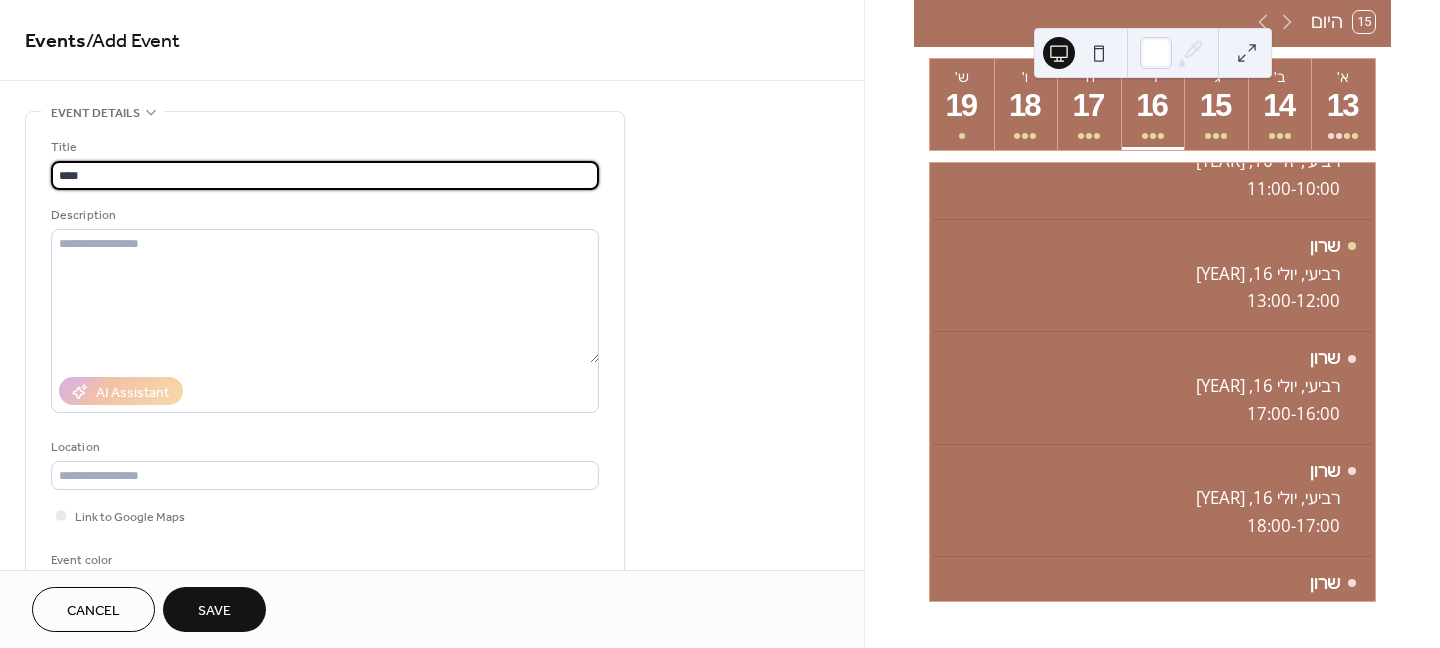 click on "Event details" at bounding box center [95, 113] 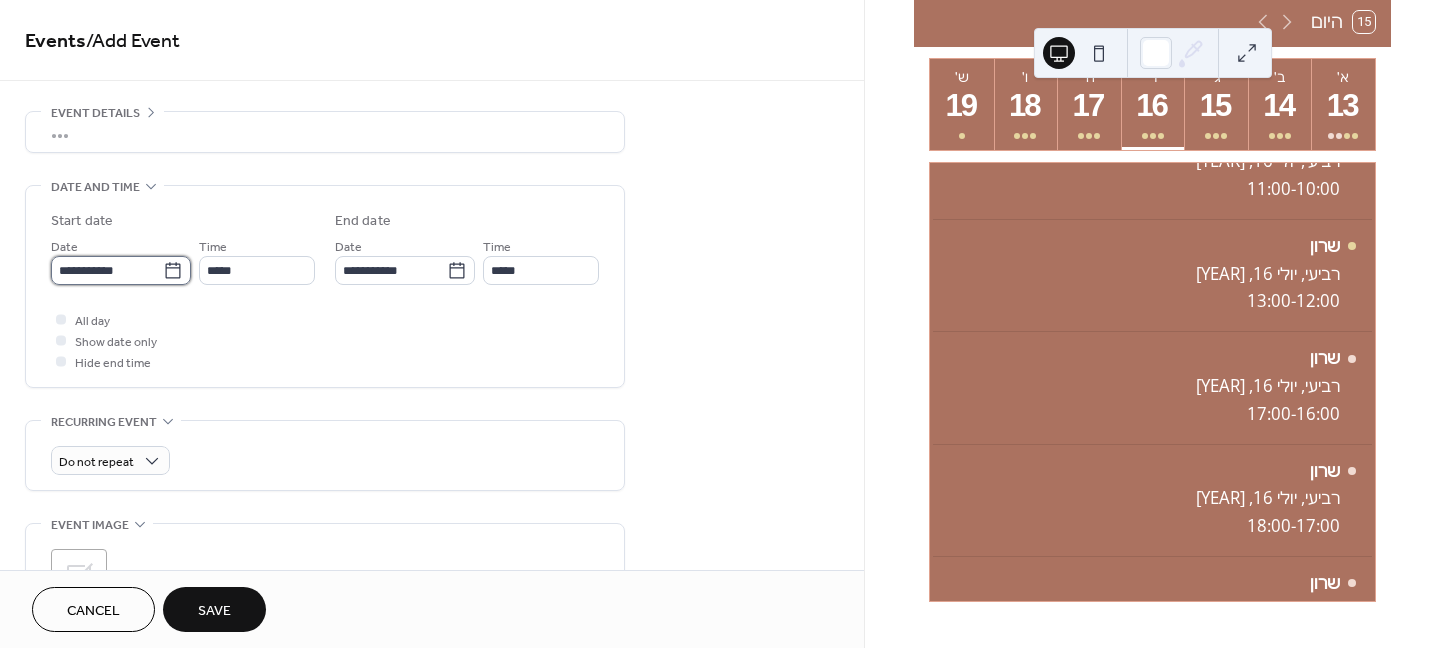 click on "**********" at bounding box center (107, 270) 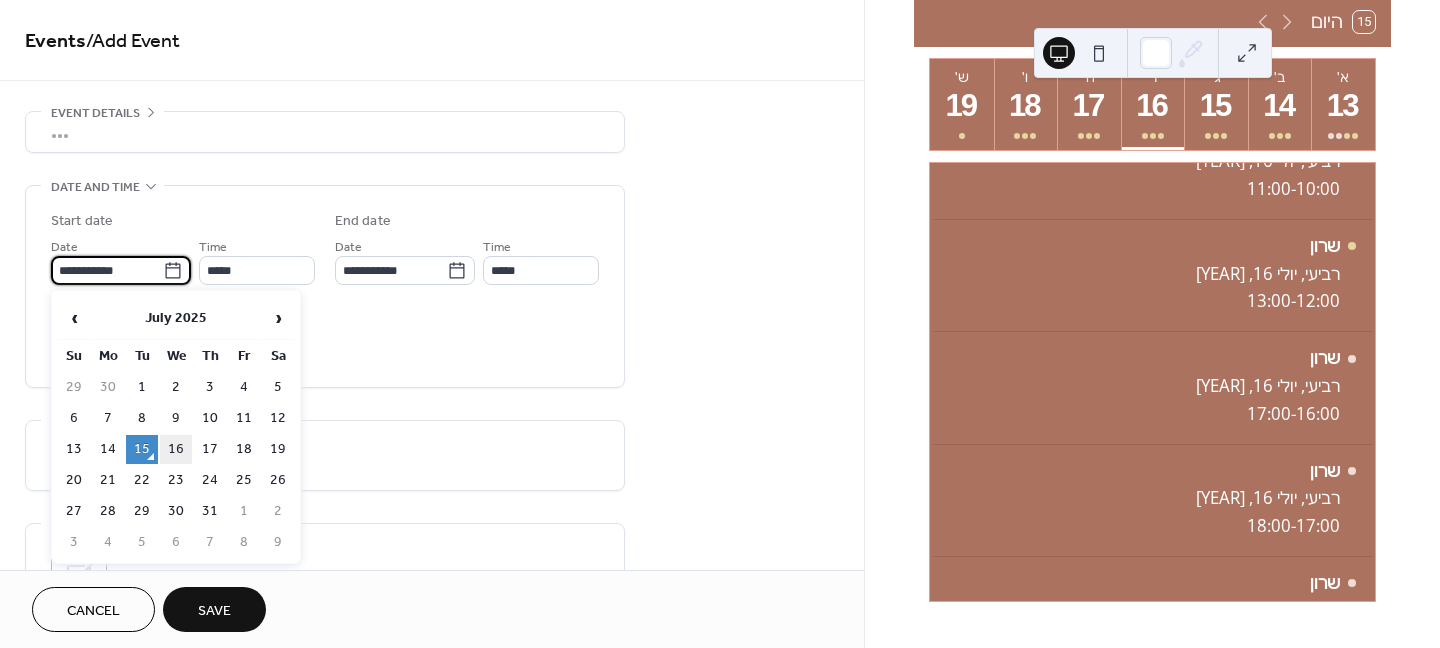 click on "16" at bounding box center [176, 449] 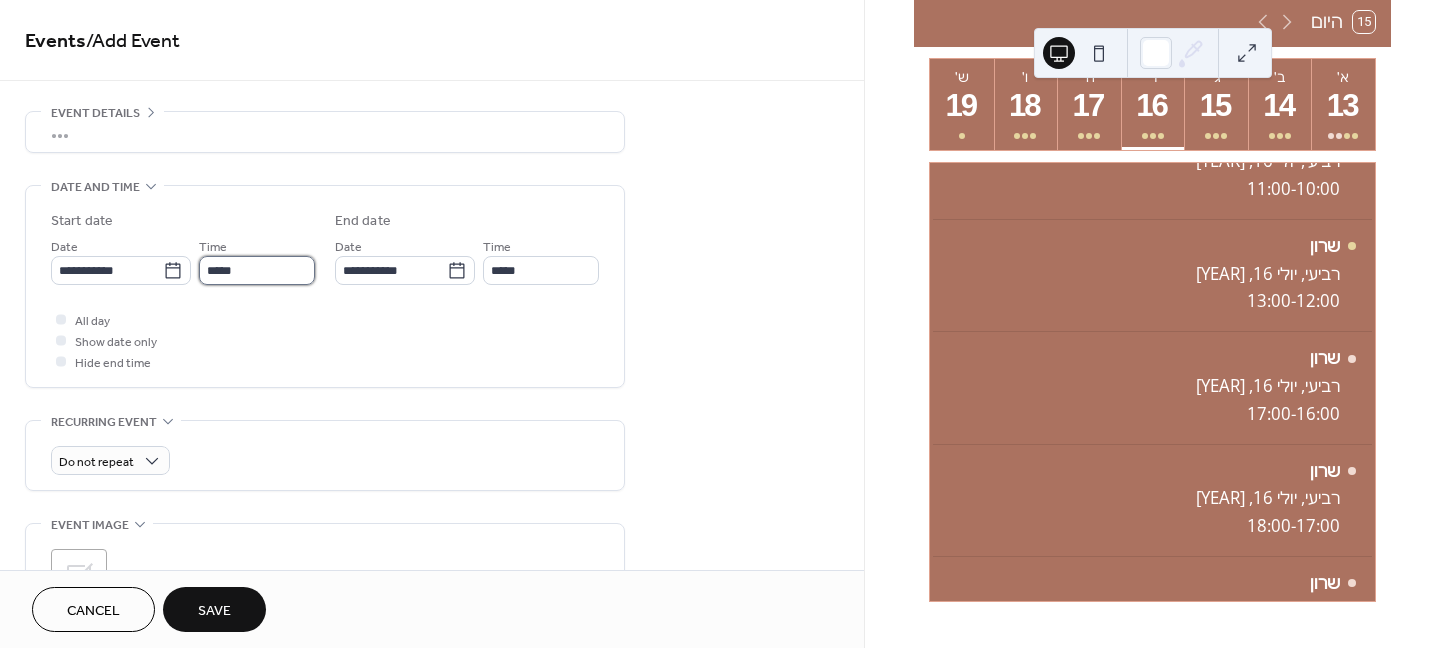 click on "*****" at bounding box center [257, 270] 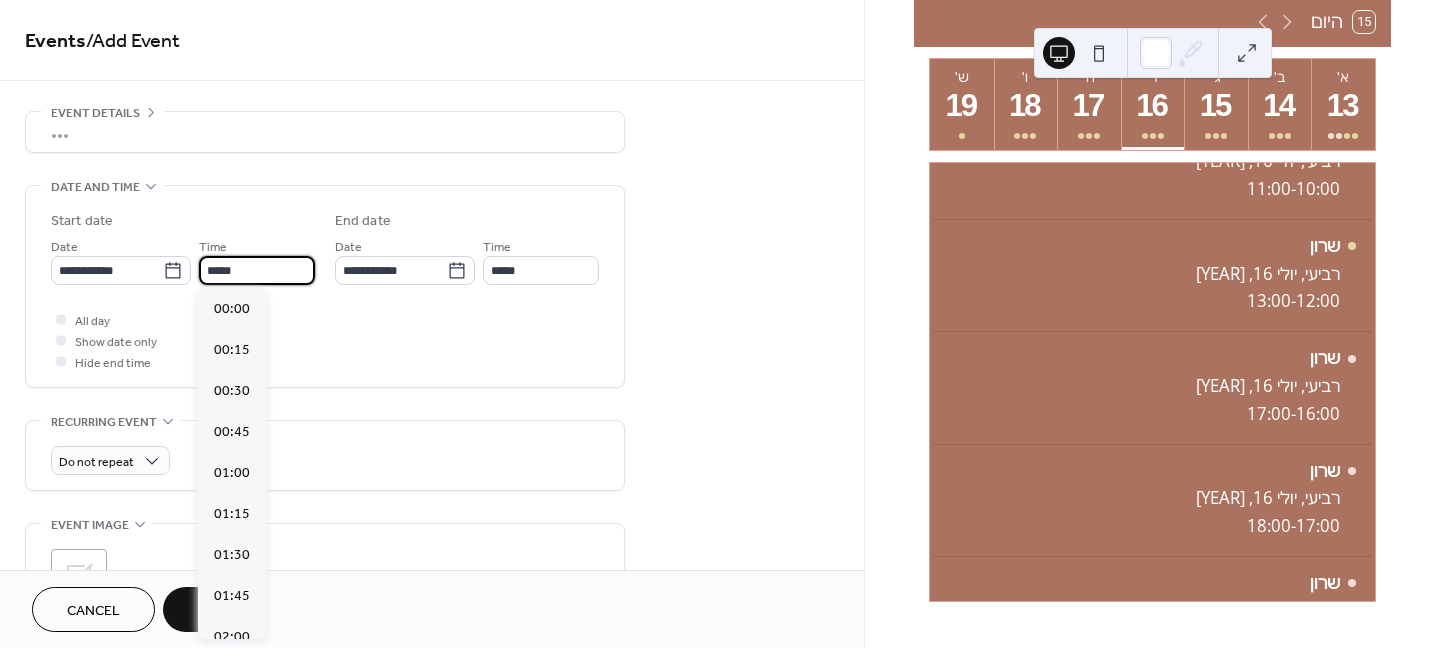 scroll, scrollTop: 1968, scrollLeft: 0, axis: vertical 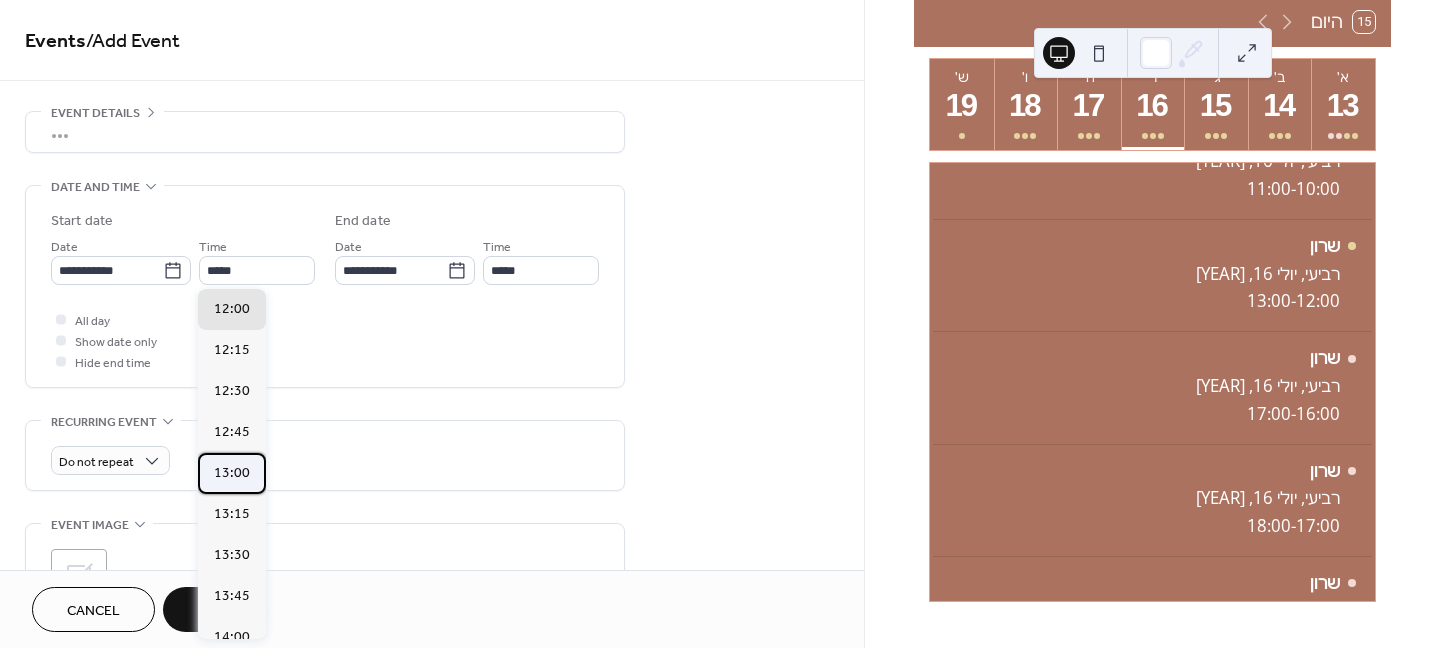 click on "13:00" at bounding box center [232, 473] 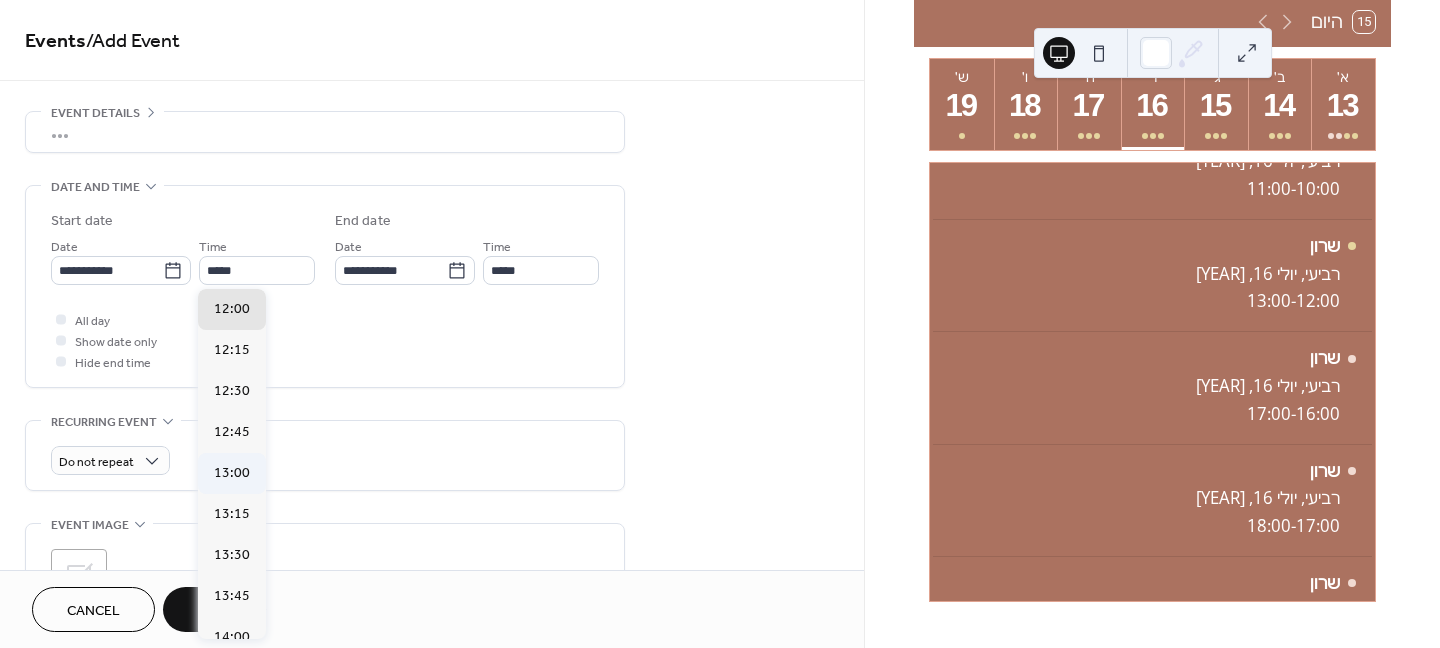 type on "*****" 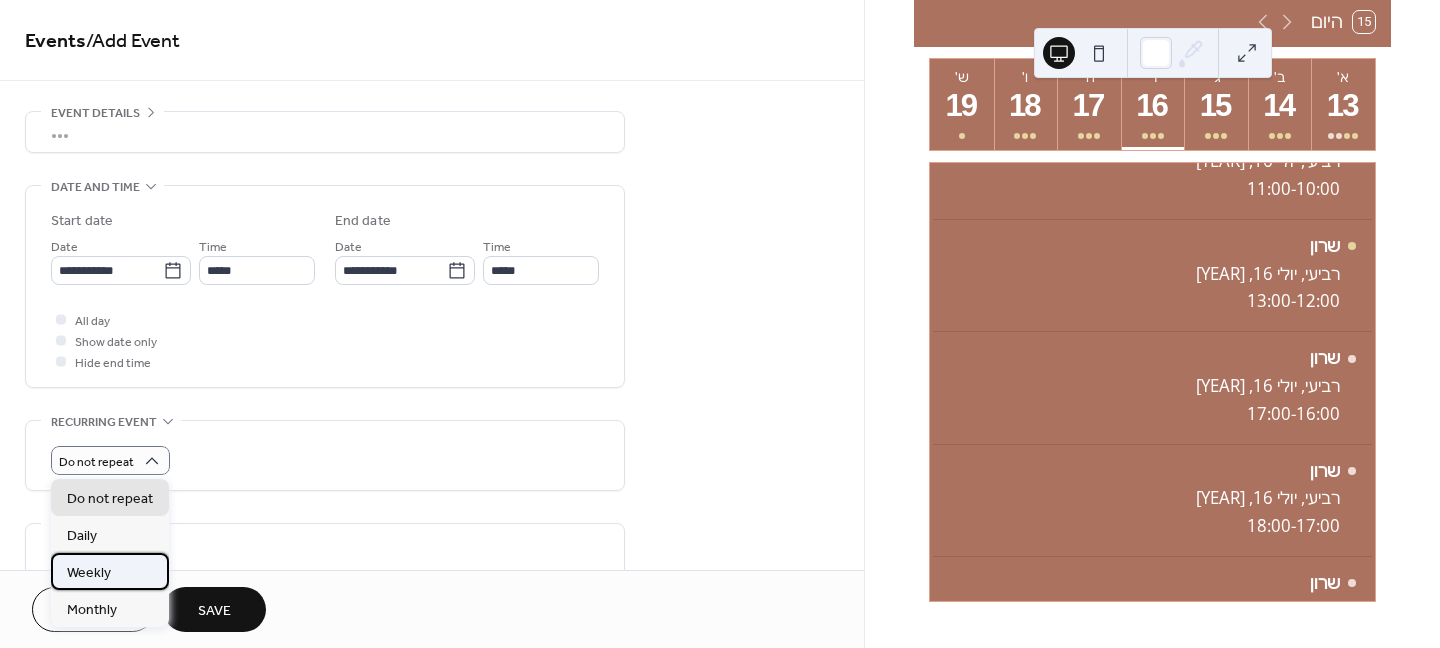 click on "Weekly" at bounding box center (89, 573) 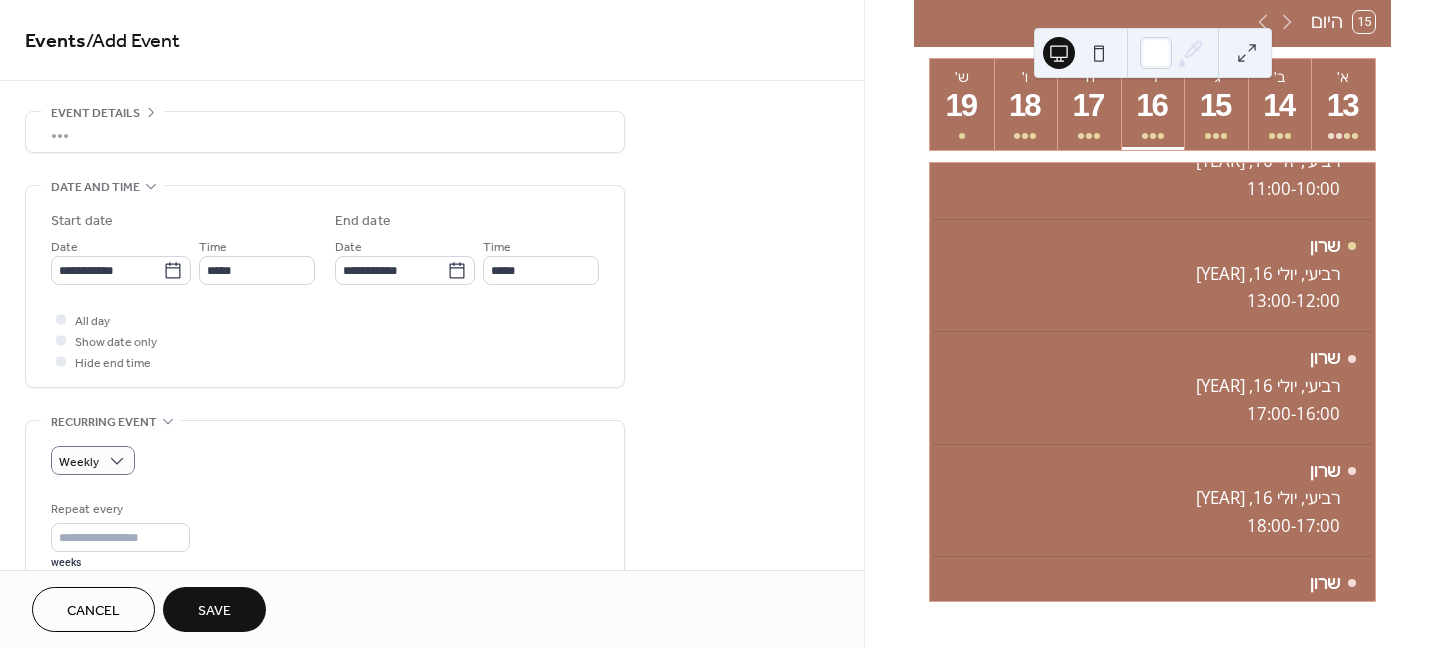 click on "Save" at bounding box center [214, 609] 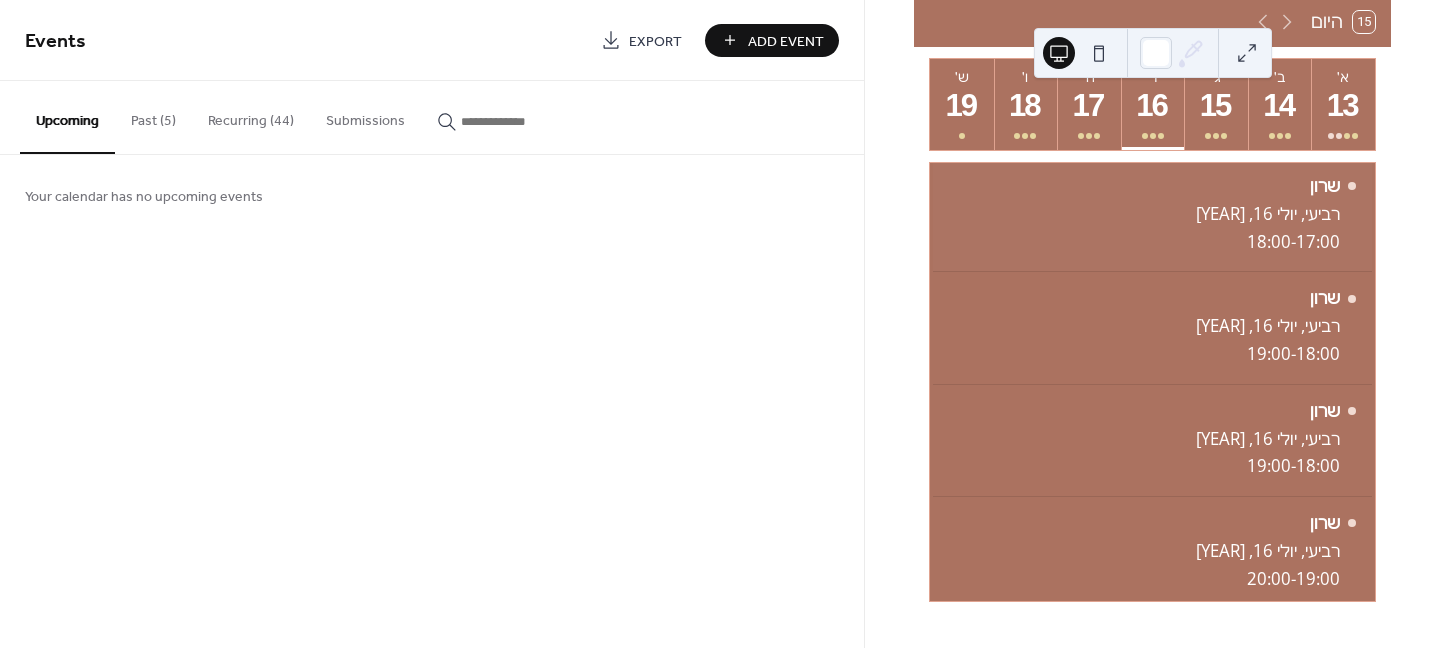 scroll, scrollTop: 914, scrollLeft: 0, axis: vertical 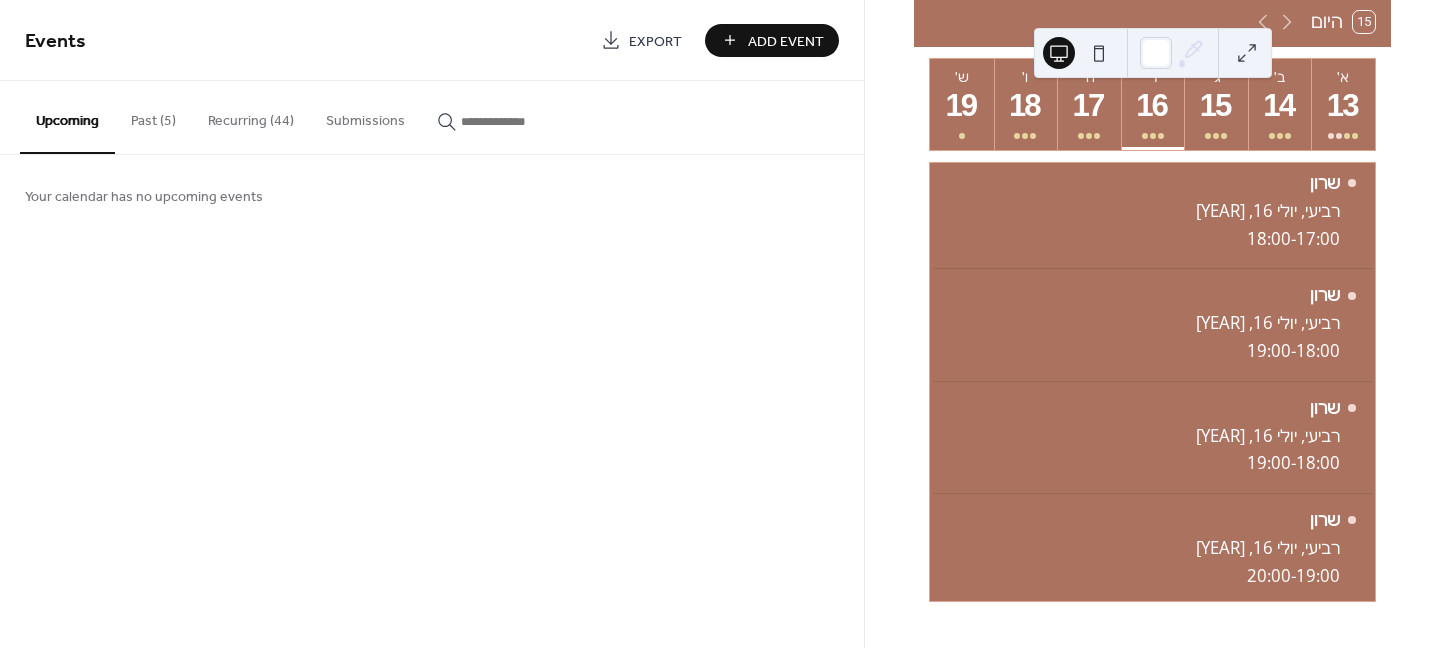 click on "Recurring (44)" at bounding box center [251, 116] 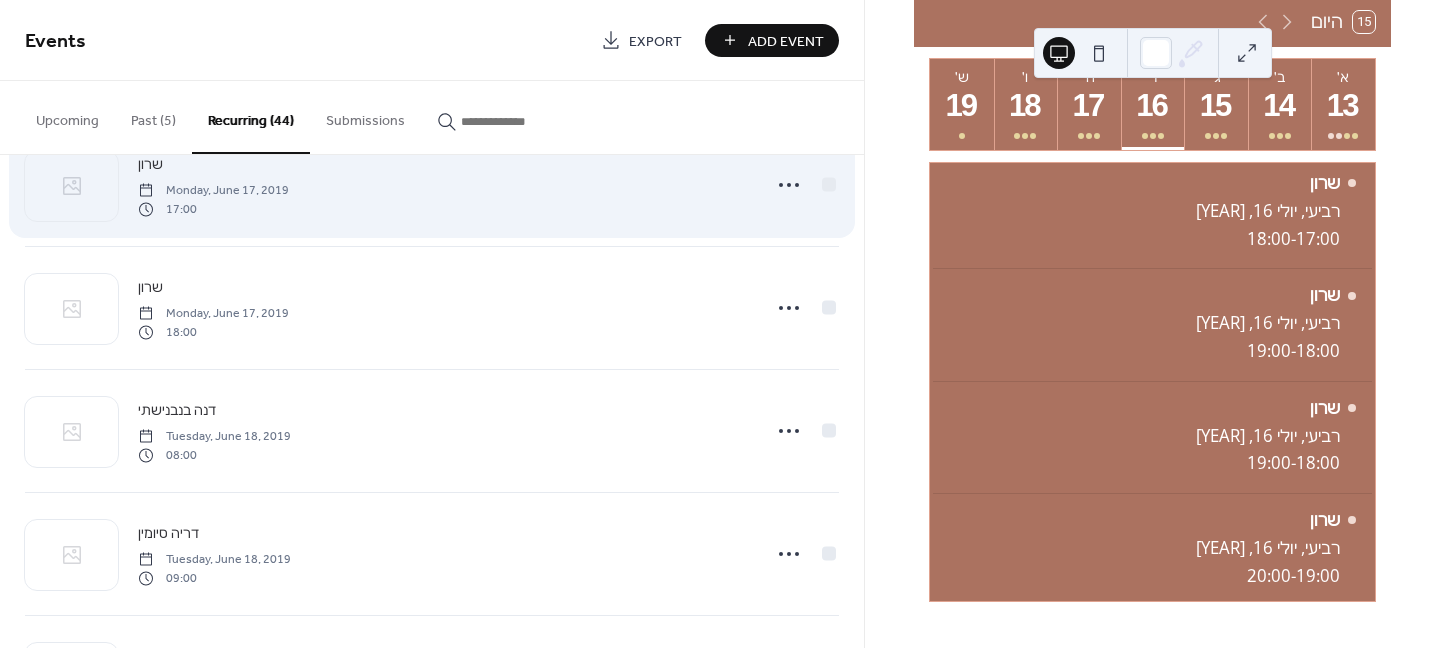 scroll, scrollTop: 100, scrollLeft: 0, axis: vertical 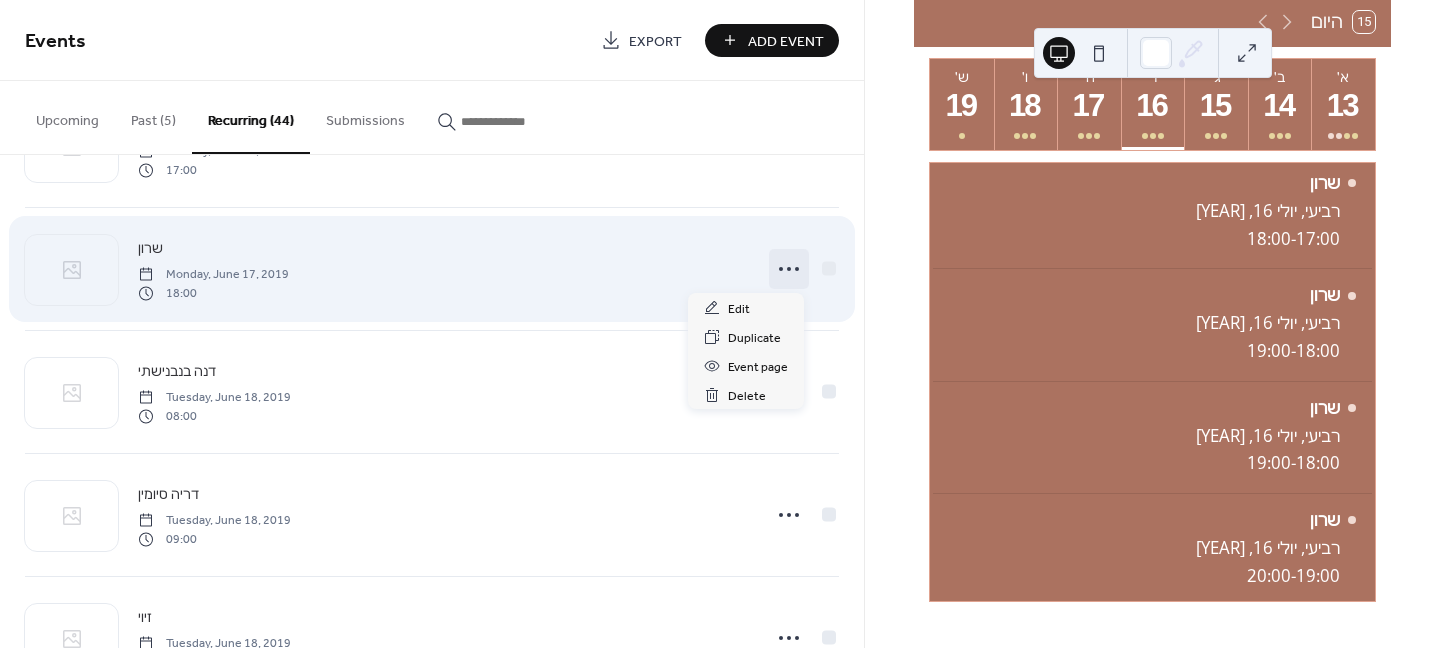 click 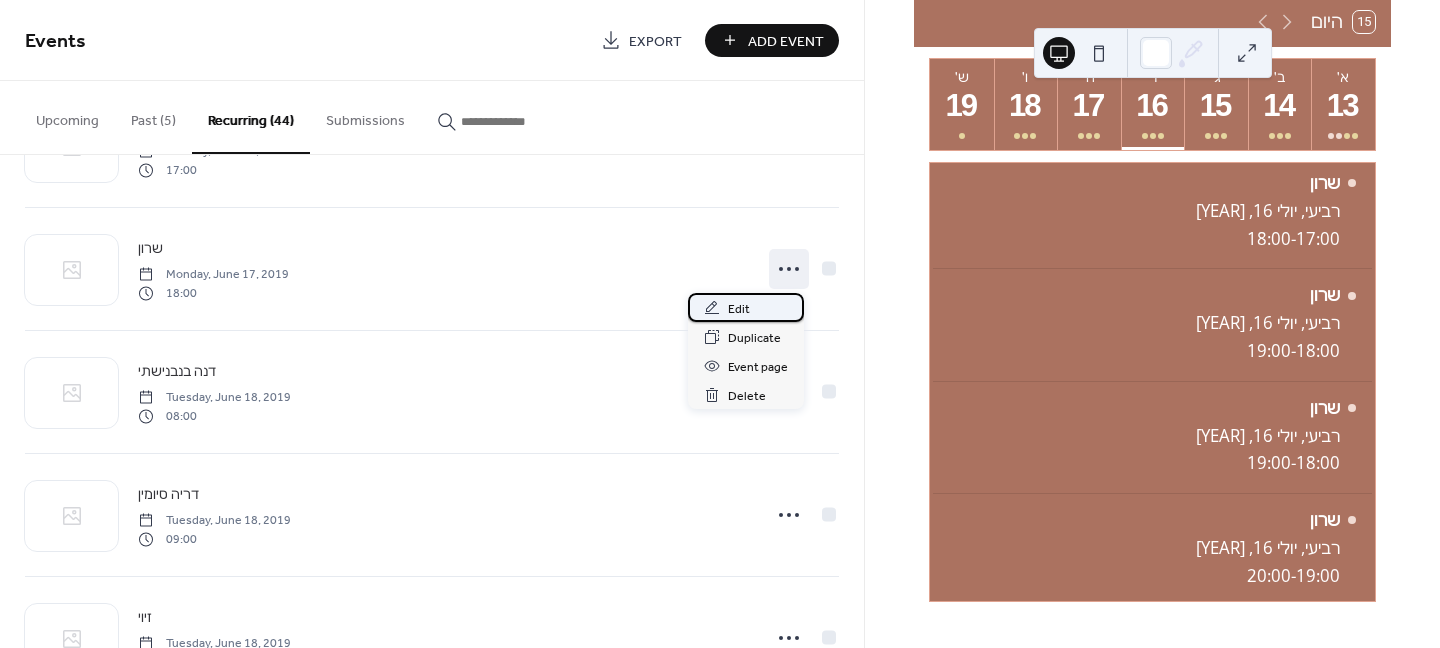 click on "Edit" at bounding box center [739, 309] 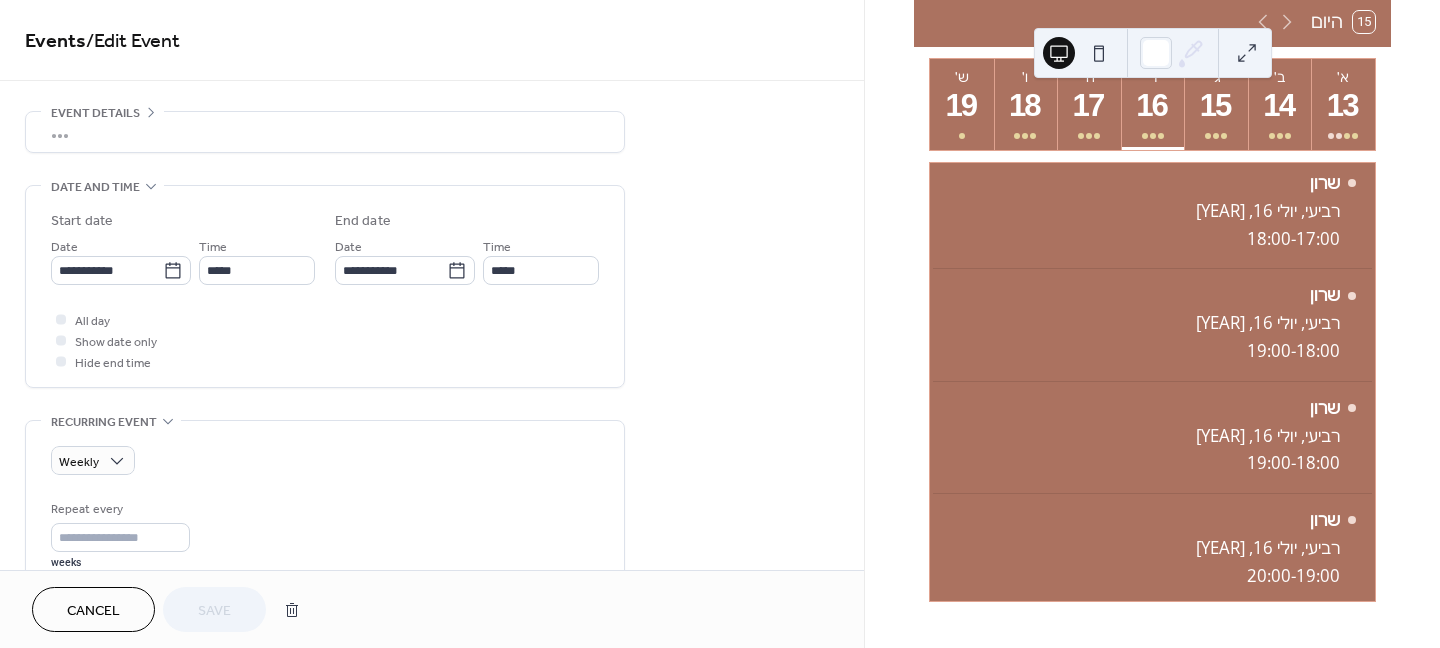 scroll, scrollTop: 63, scrollLeft: 0, axis: vertical 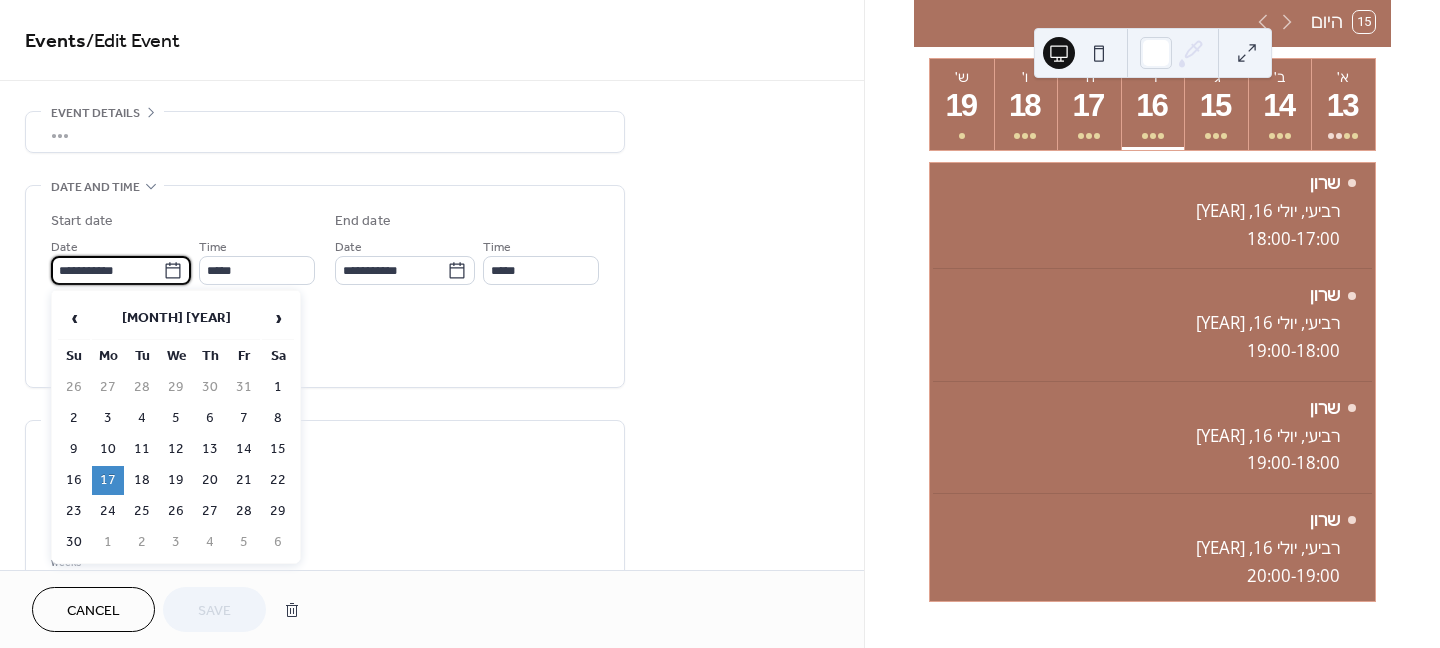 click on "**********" at bounding box center (107, 270) 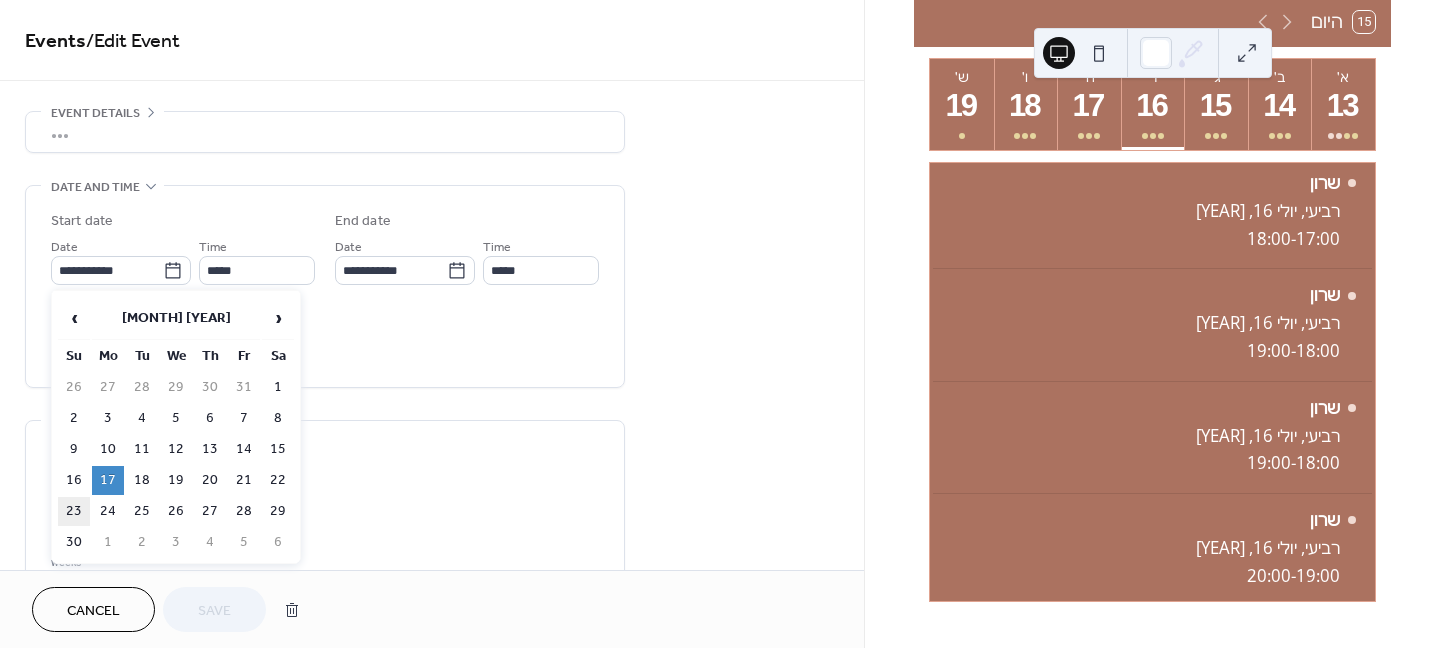 click on "23" at bounding box center [74, 511] 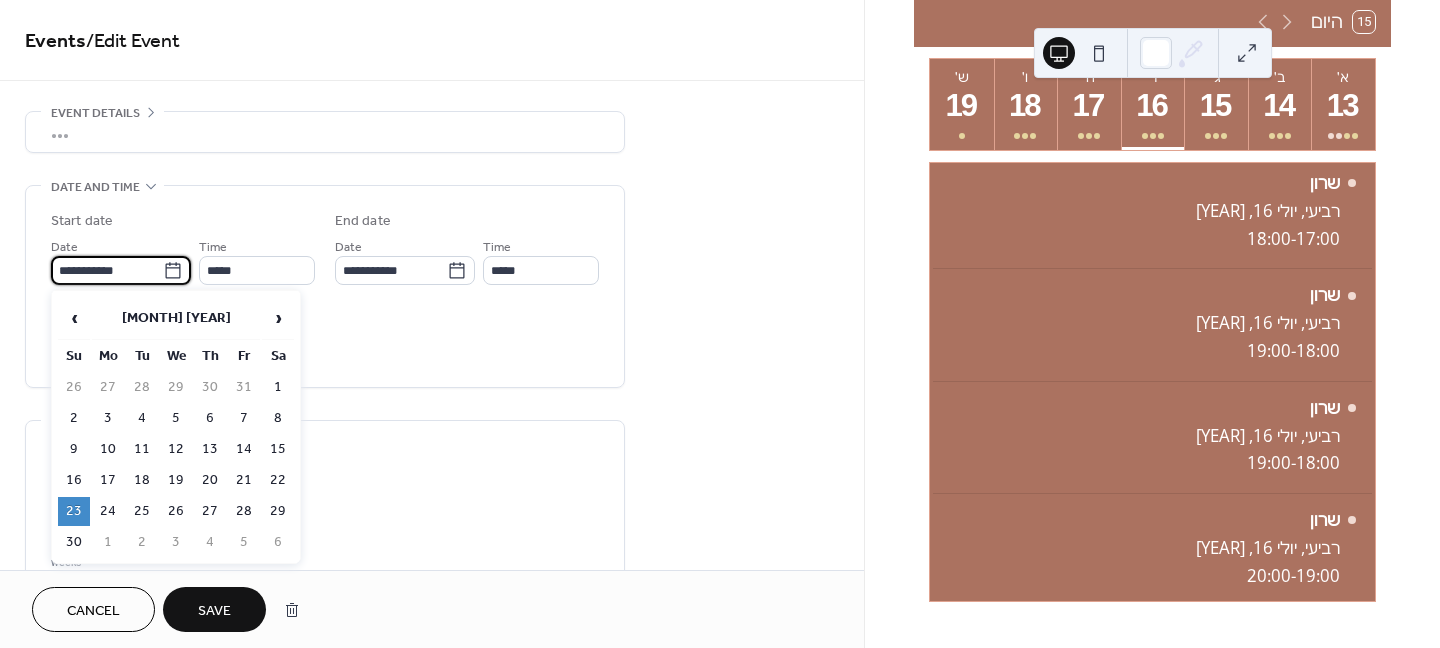 click on "**********" at bounding box center [107, 270] 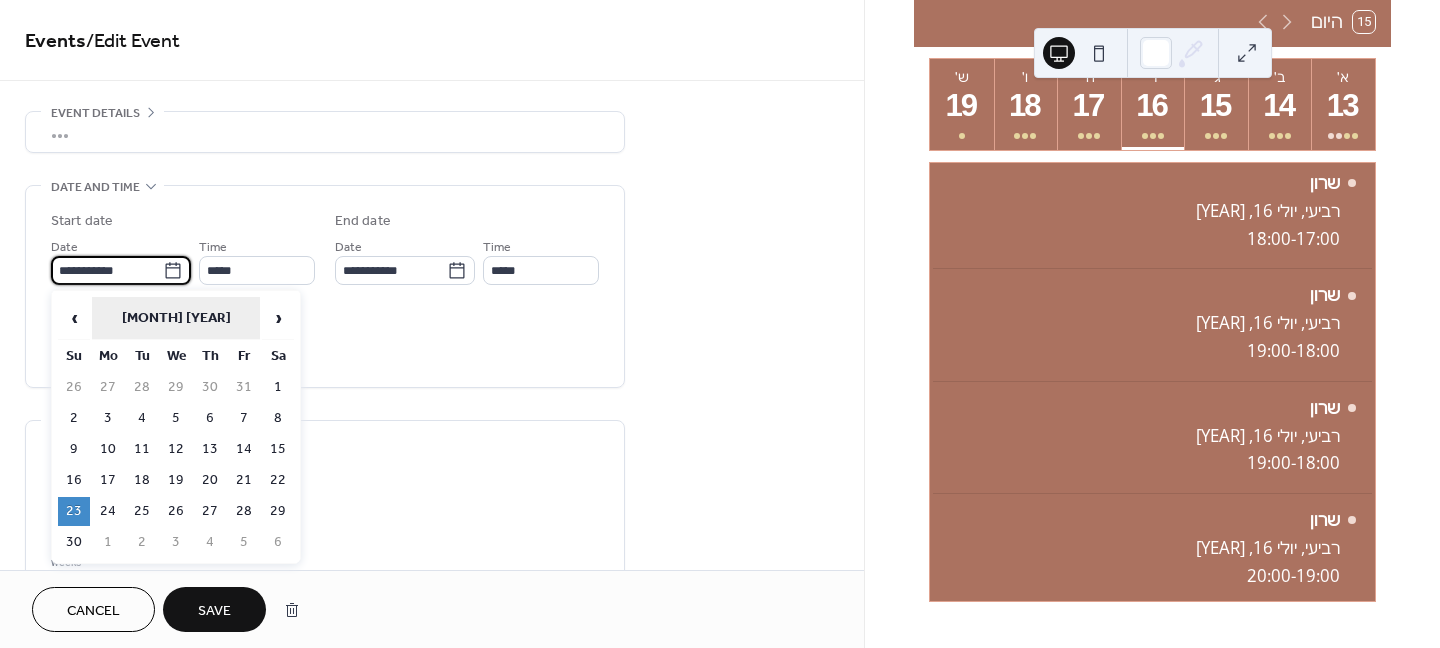 click on "[MONTH] [YEAR]" at bounding box center (176, 318) 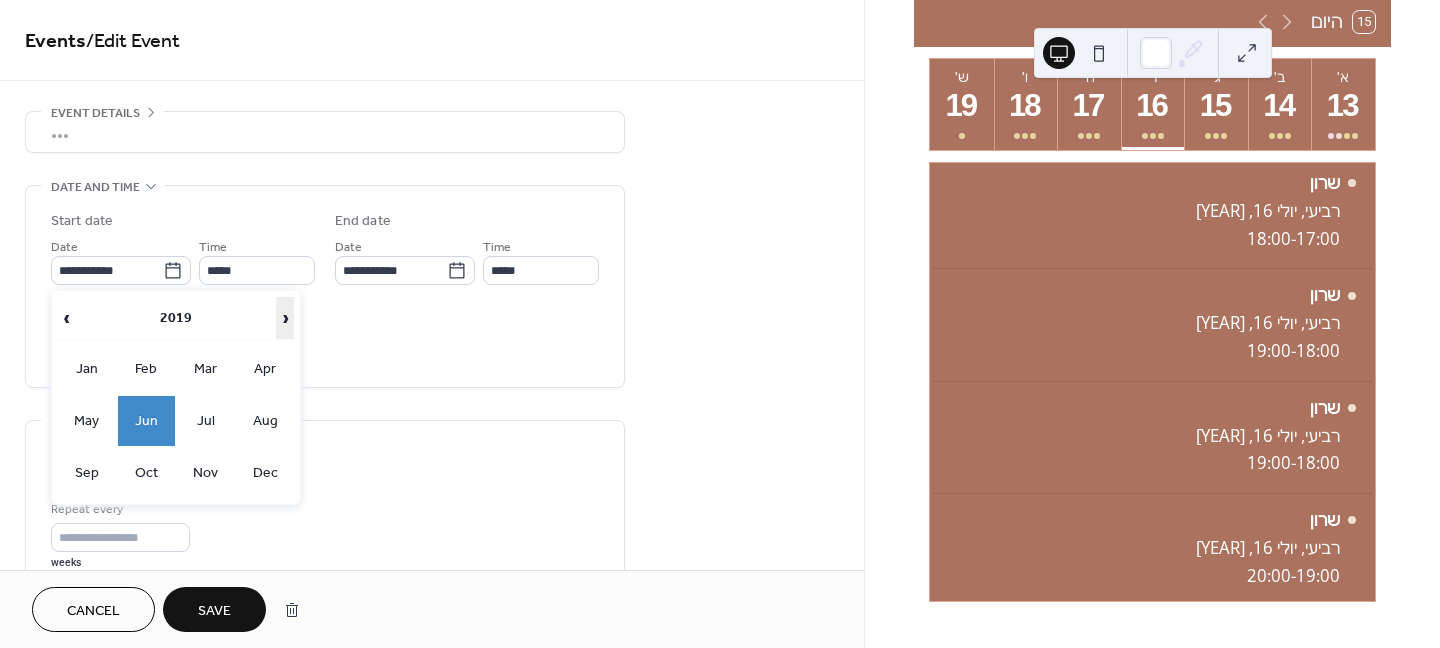 click on "›" at bounding box center [285, 318] 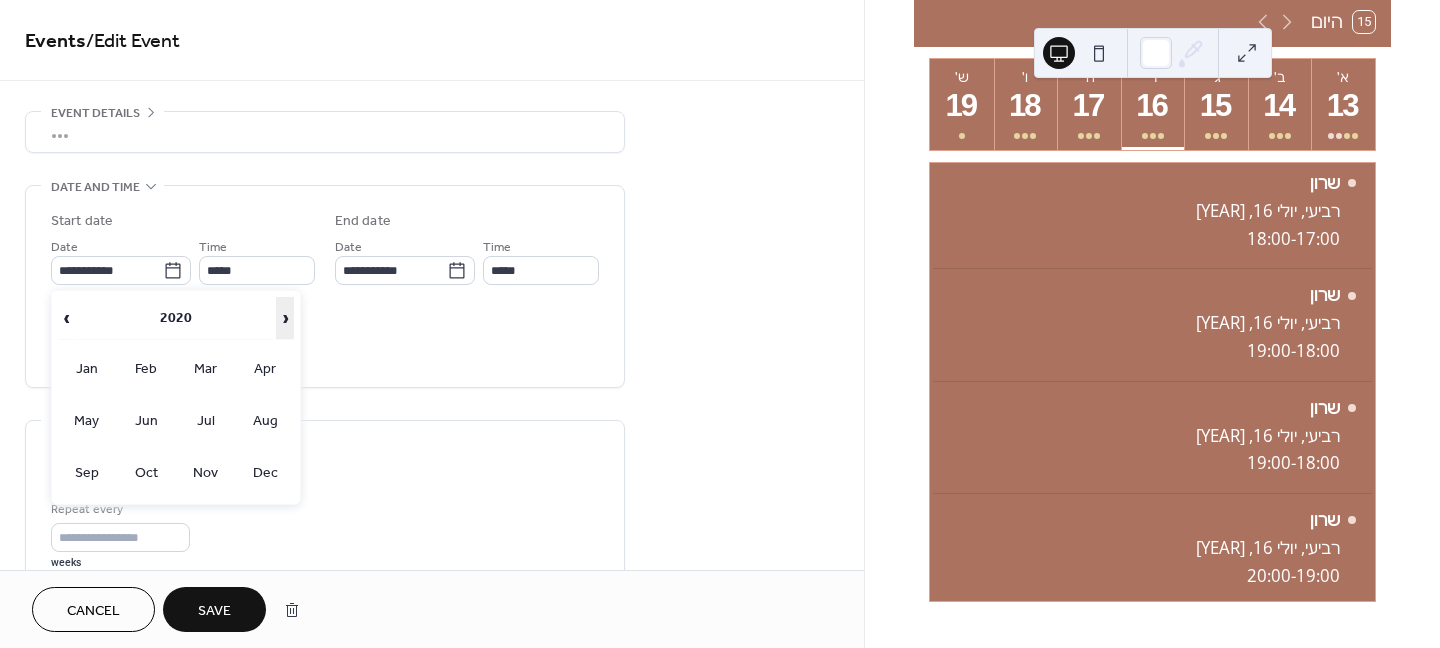 click on "›" at bounding box center [285, 318] 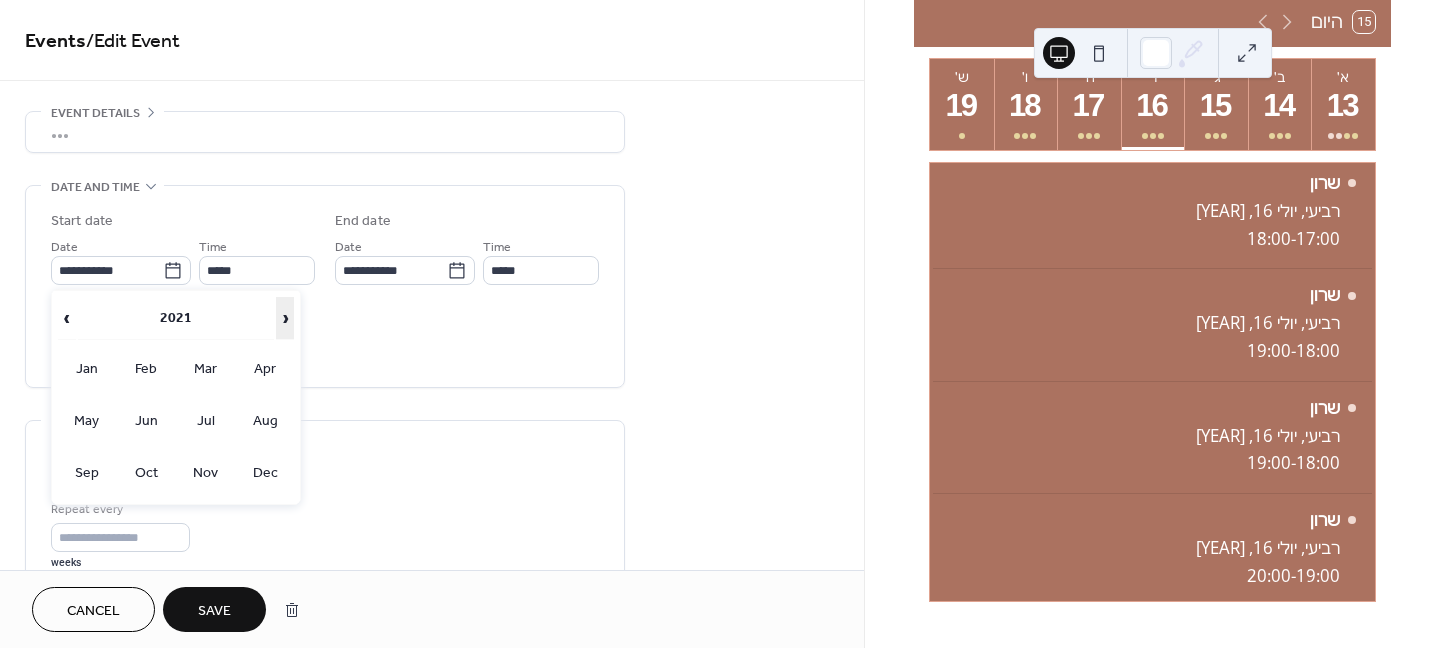 click on "›" at bounding box center [285, 318] 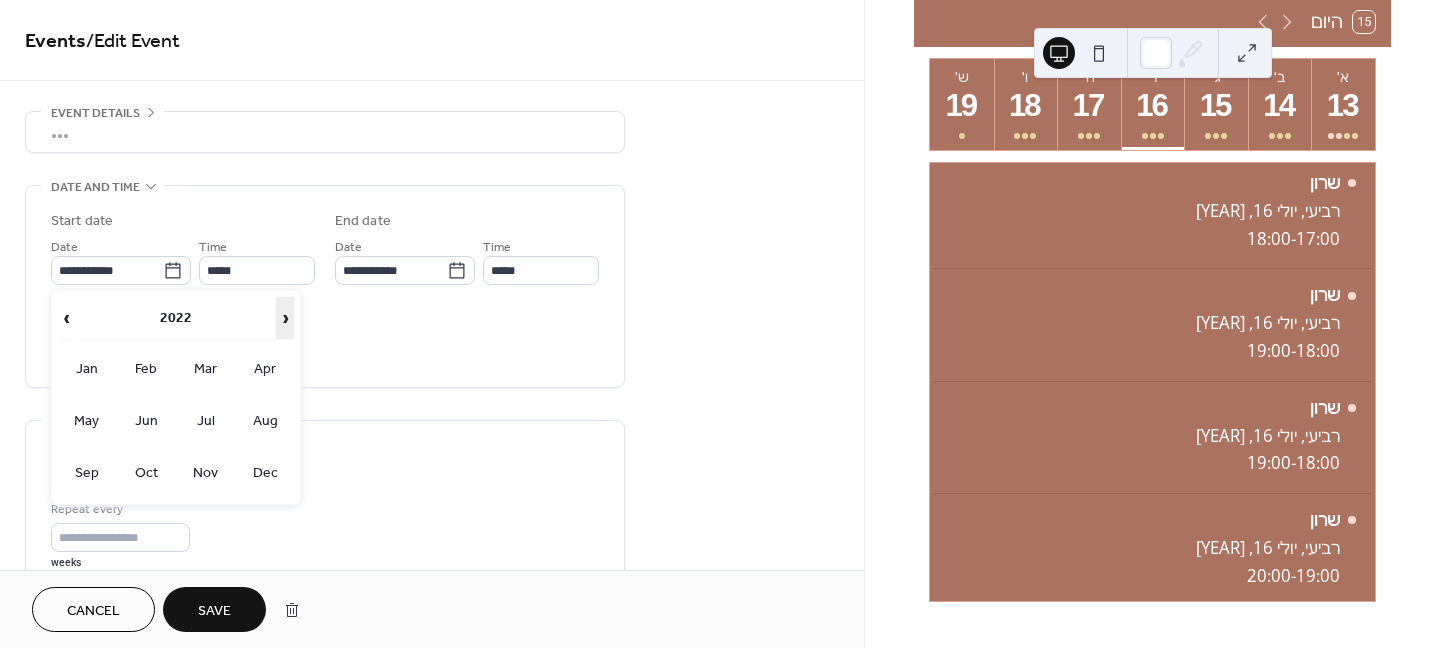 click on "›" at bounding box center [285, 318] 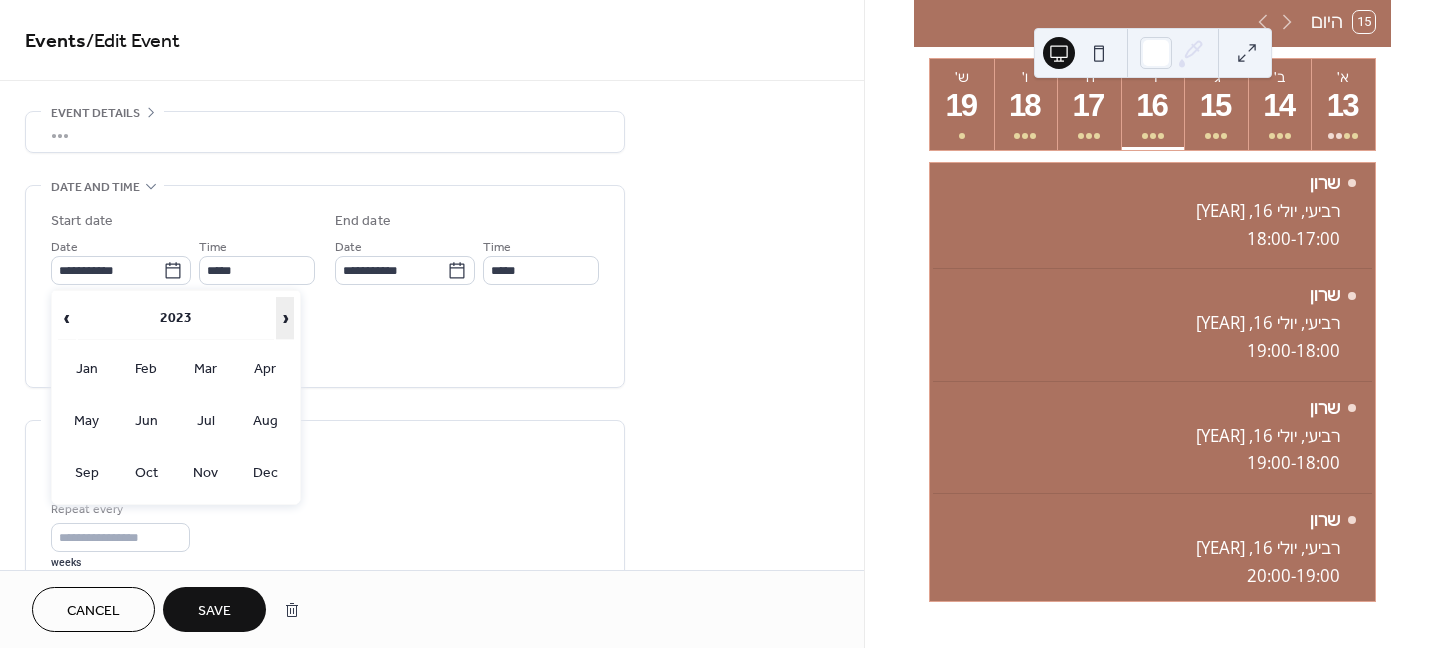 click on "›" at bounding box center (285, 318) 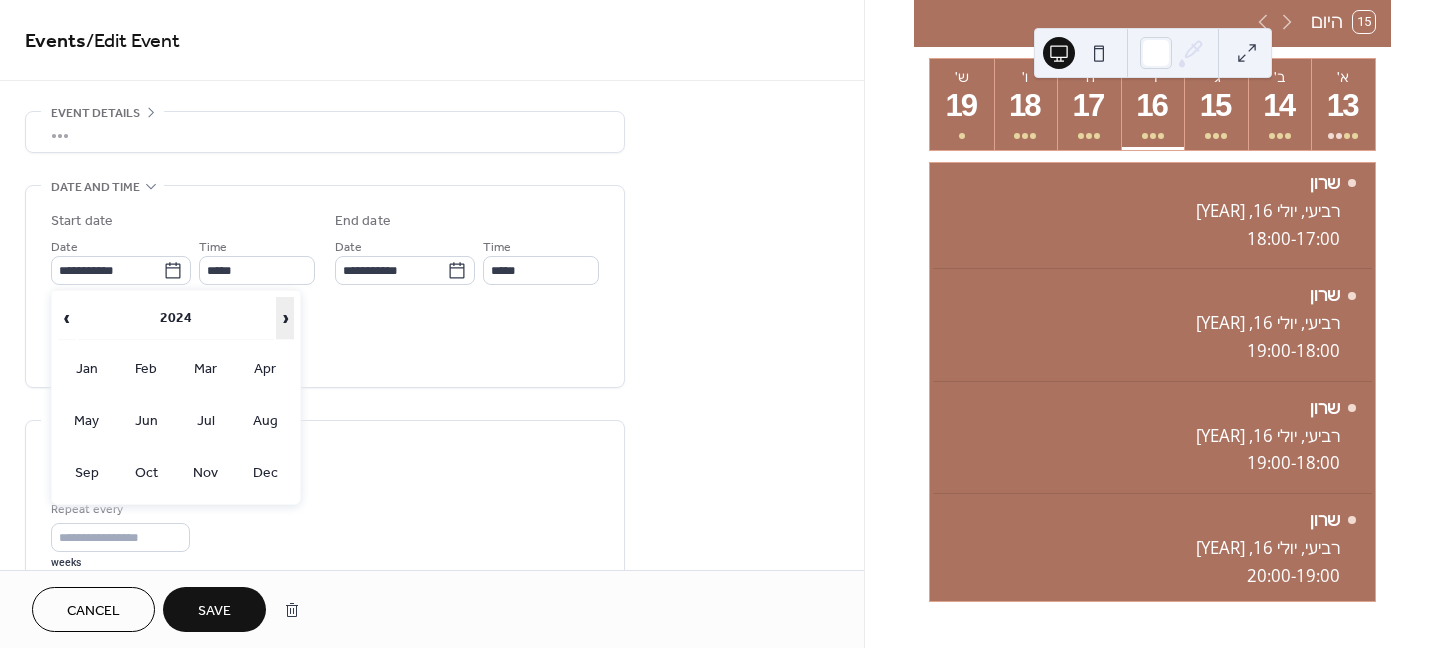 click on "›" at bounding box center [285, 318] 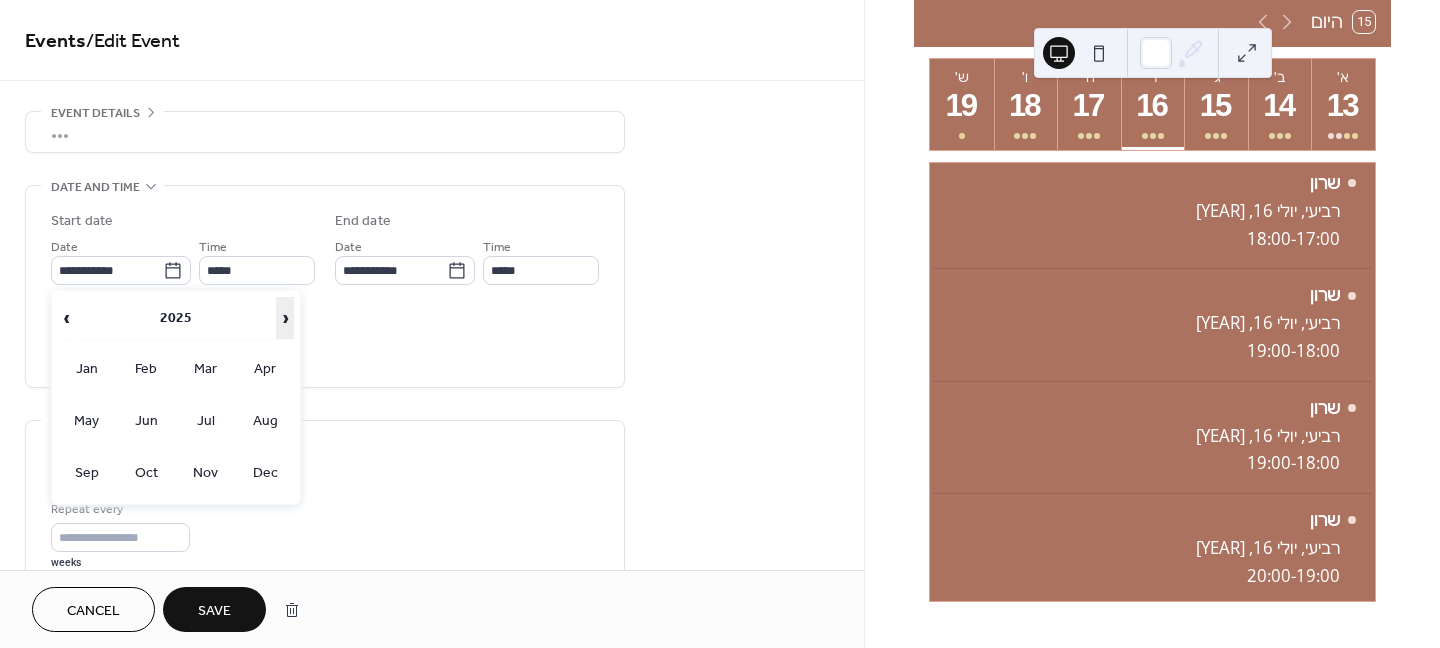 click on "›" at bounding box center [285, 318] 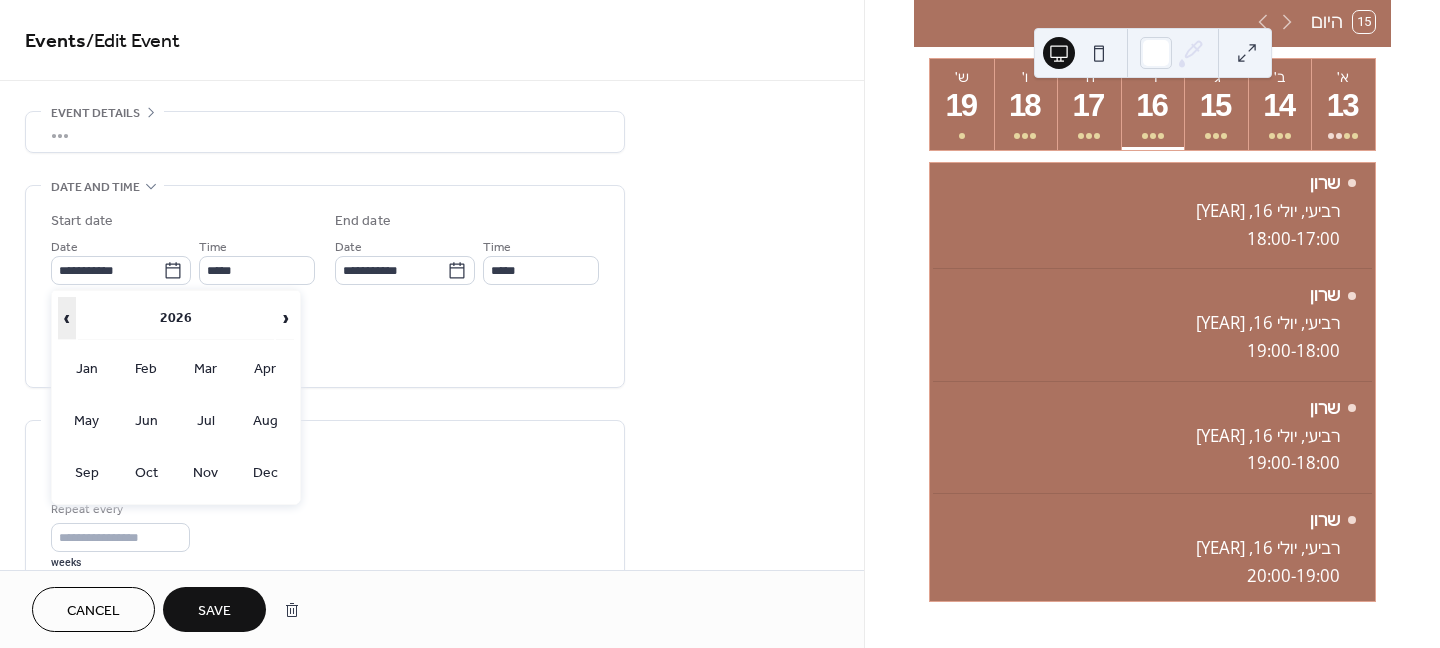 click on "‹" at bounding box center [67, 318] 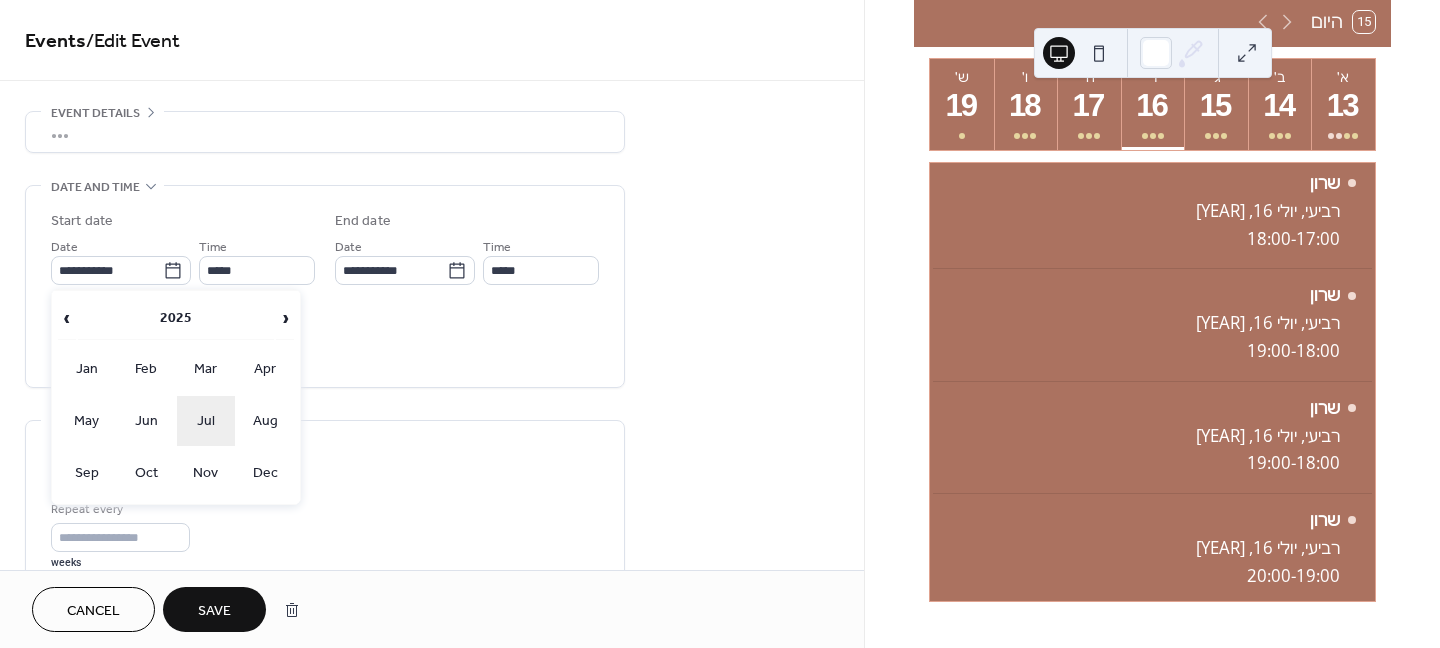 click on "Jul" at bounding box center [206, 421] 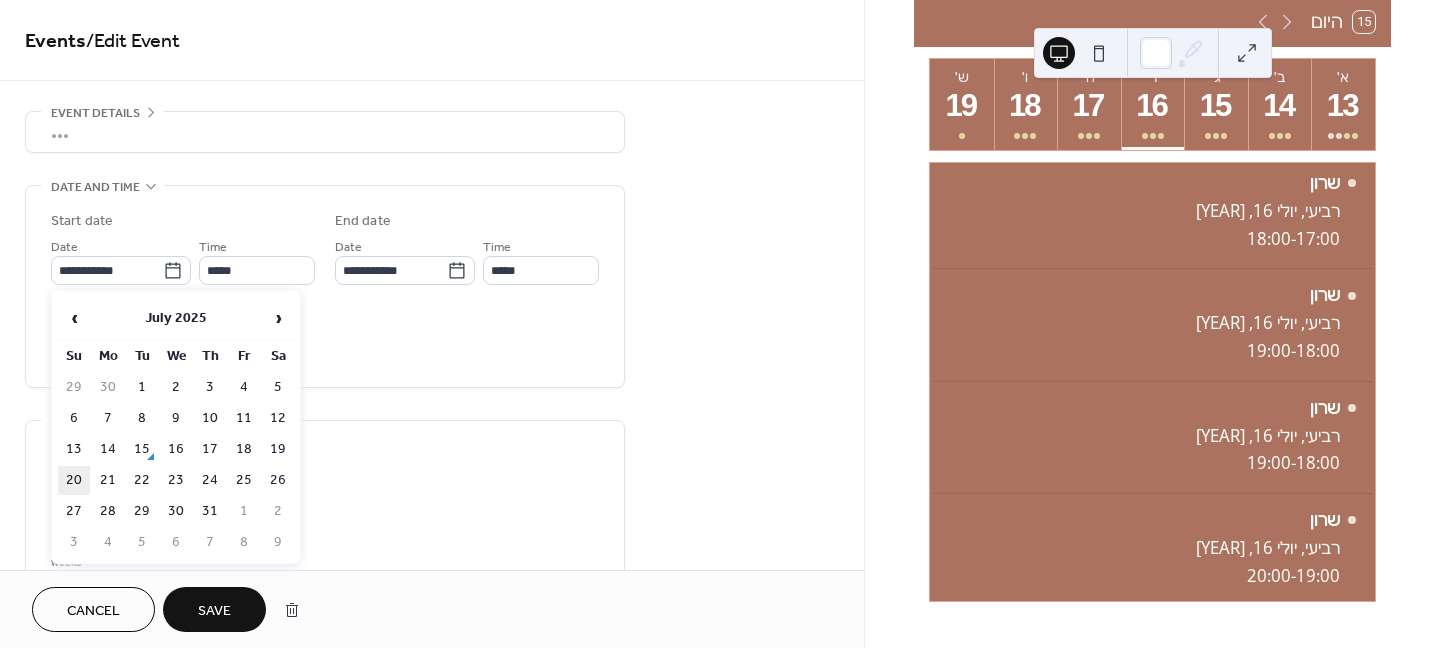click on "20" at bounding box center (74, 480) 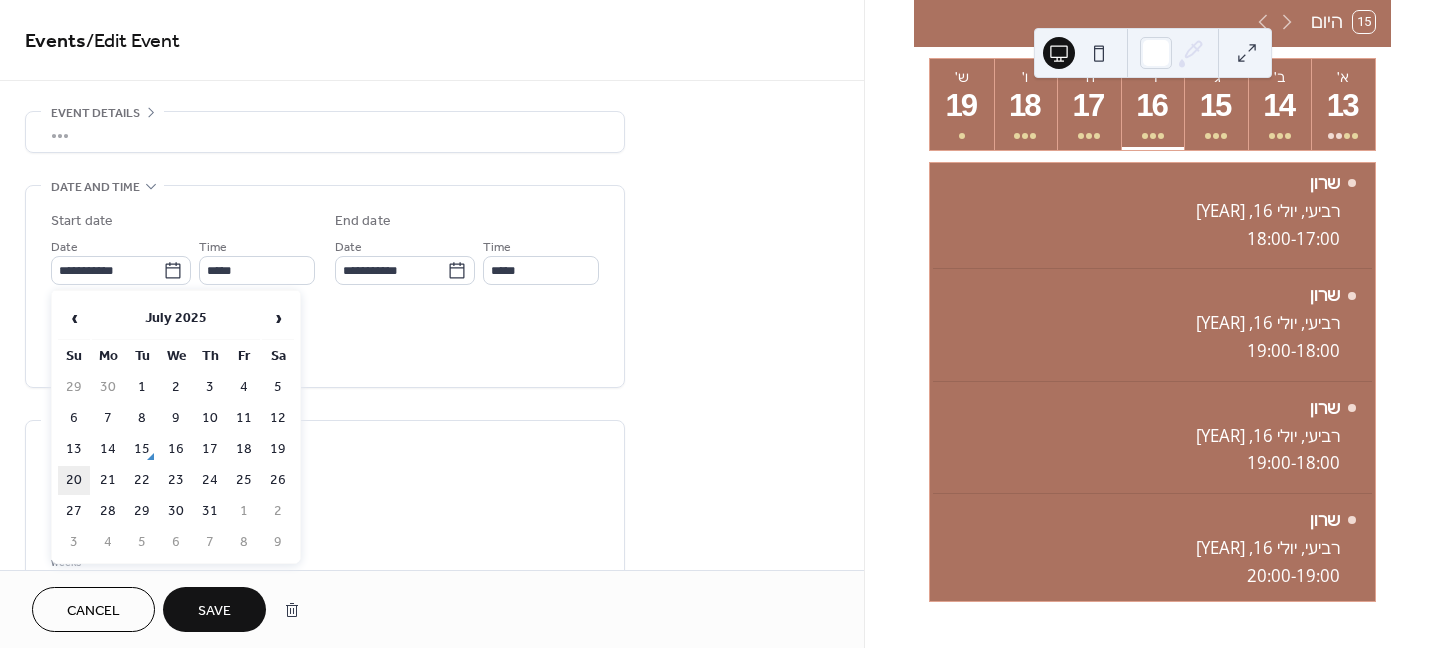 type on "**********" 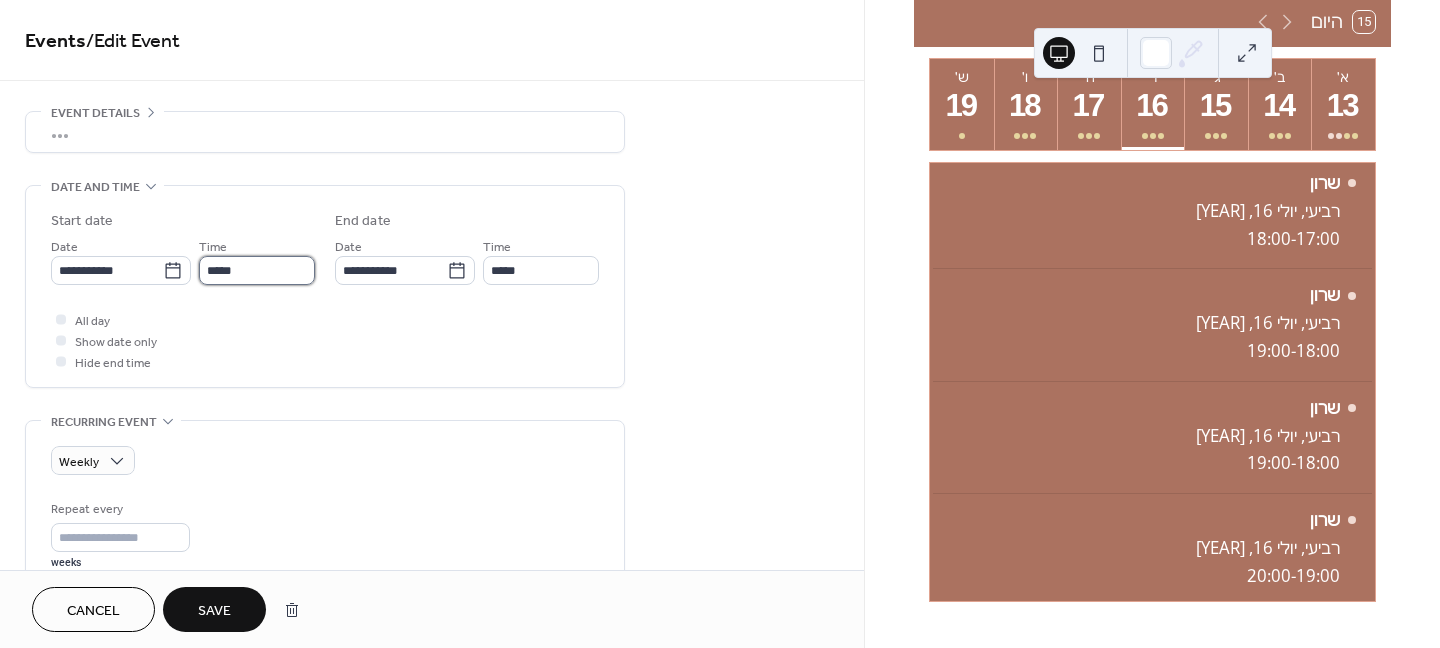 click on "*****" at bounding box center (257, 270) 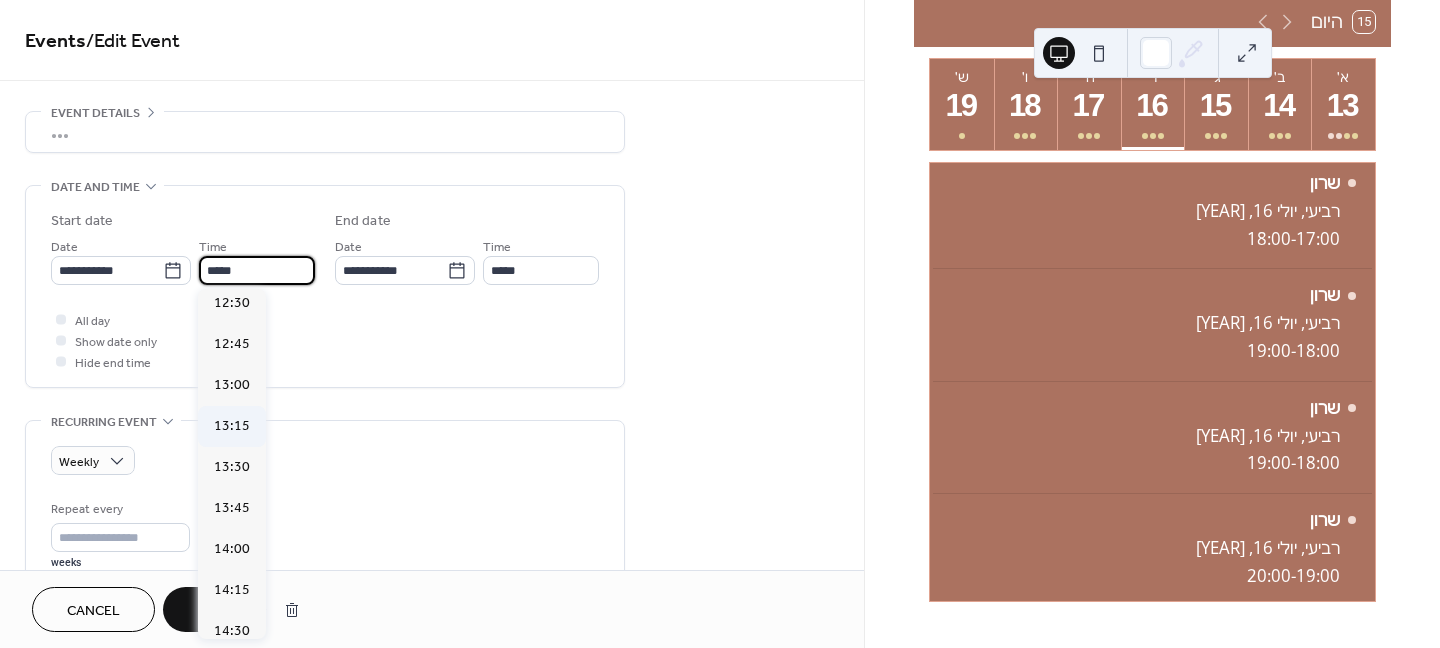 scroll, scrollTop: 2052, scrollLeft: 0, axis: vertical 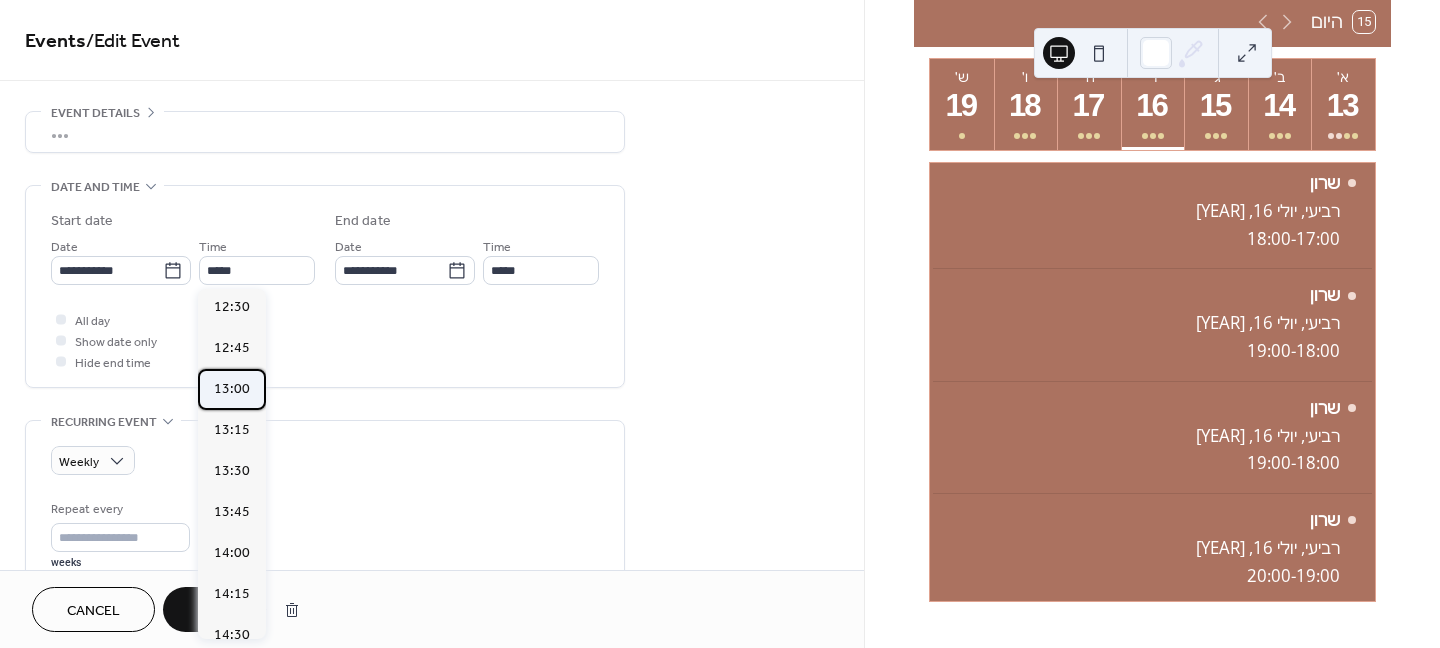 click on "13:00" at bounding box center (232, 389) 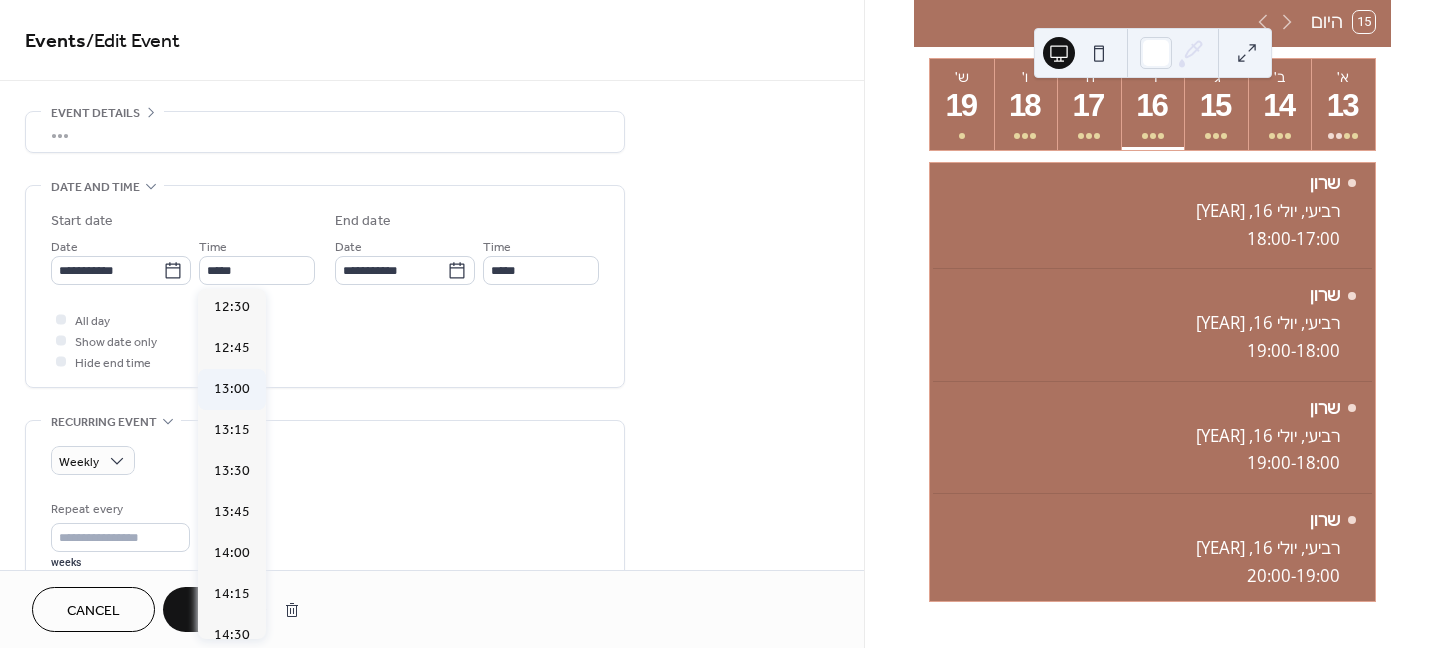 type on "*****" 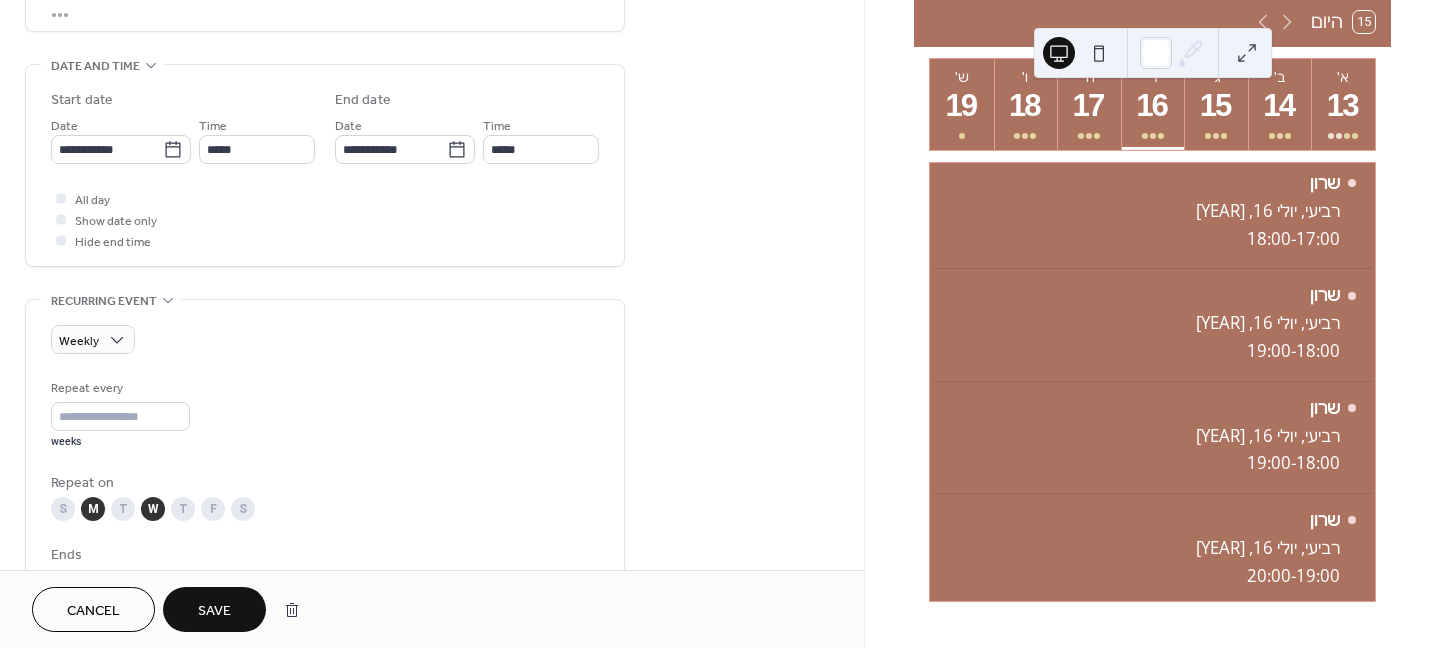 scroll, scrollTop: 200, scrollLeft: 0, axis: vertical 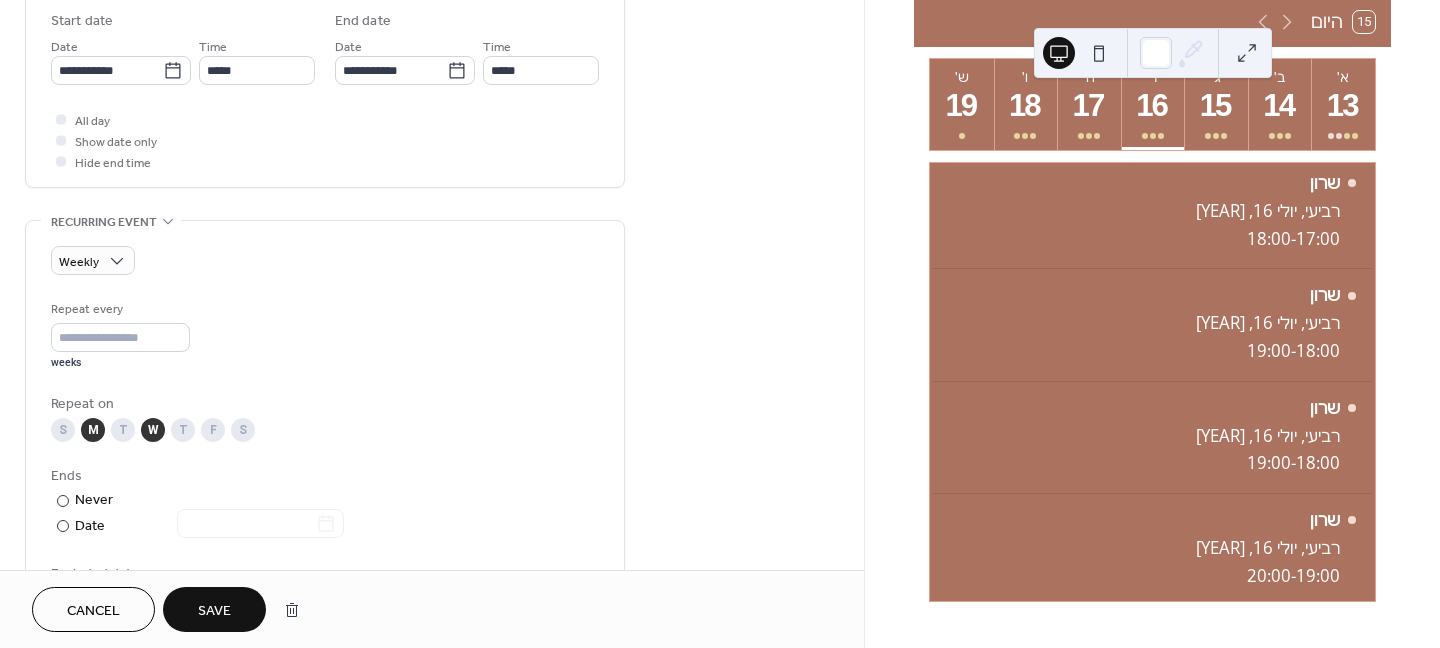click on "S" at bounding box center (63, 430) 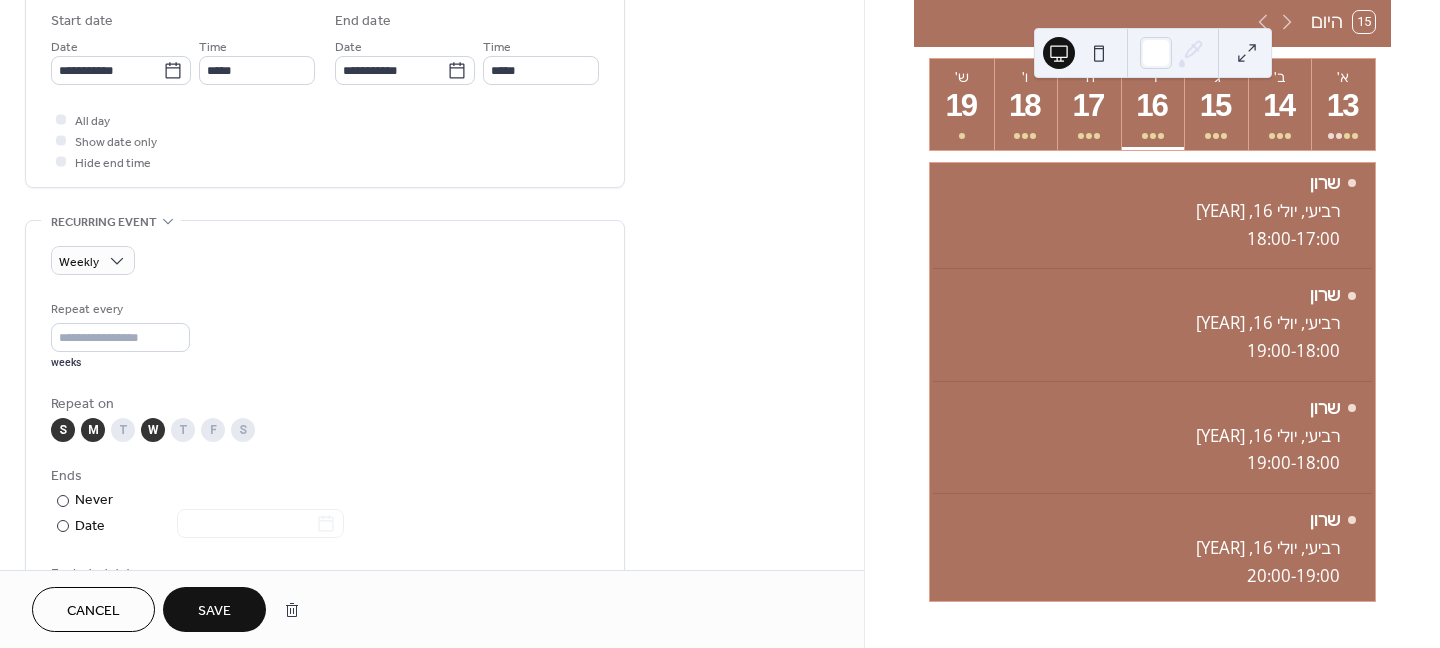 click on "M" at bounding box center [93, 430] 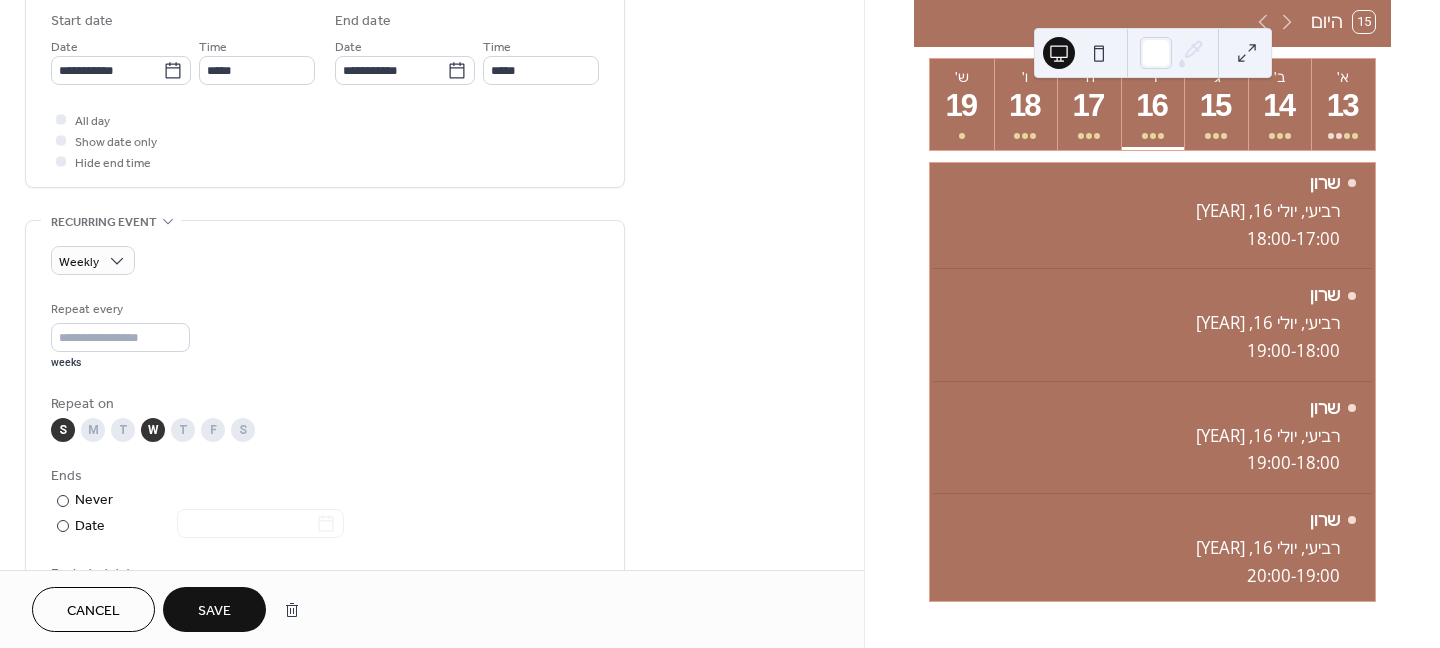 click on "W" at bounding box center [153, 430] 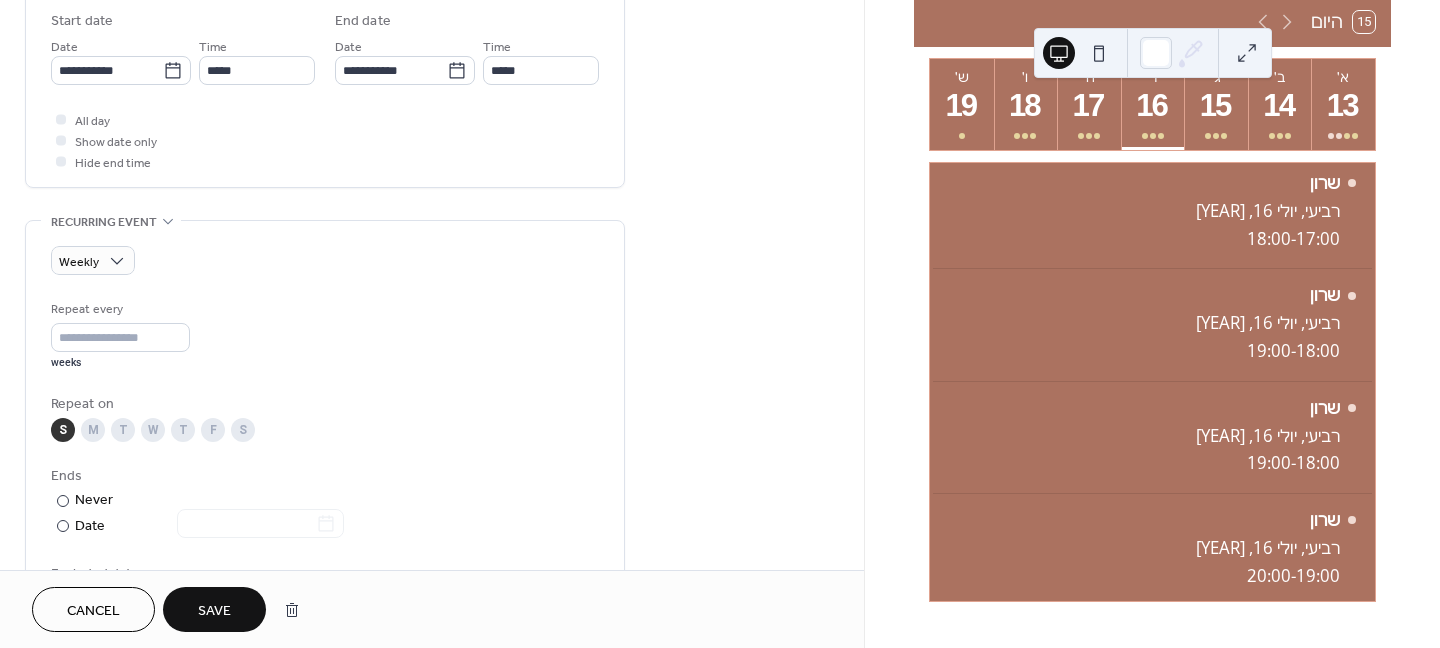 click on "Save" at bounding box center (214, 611) 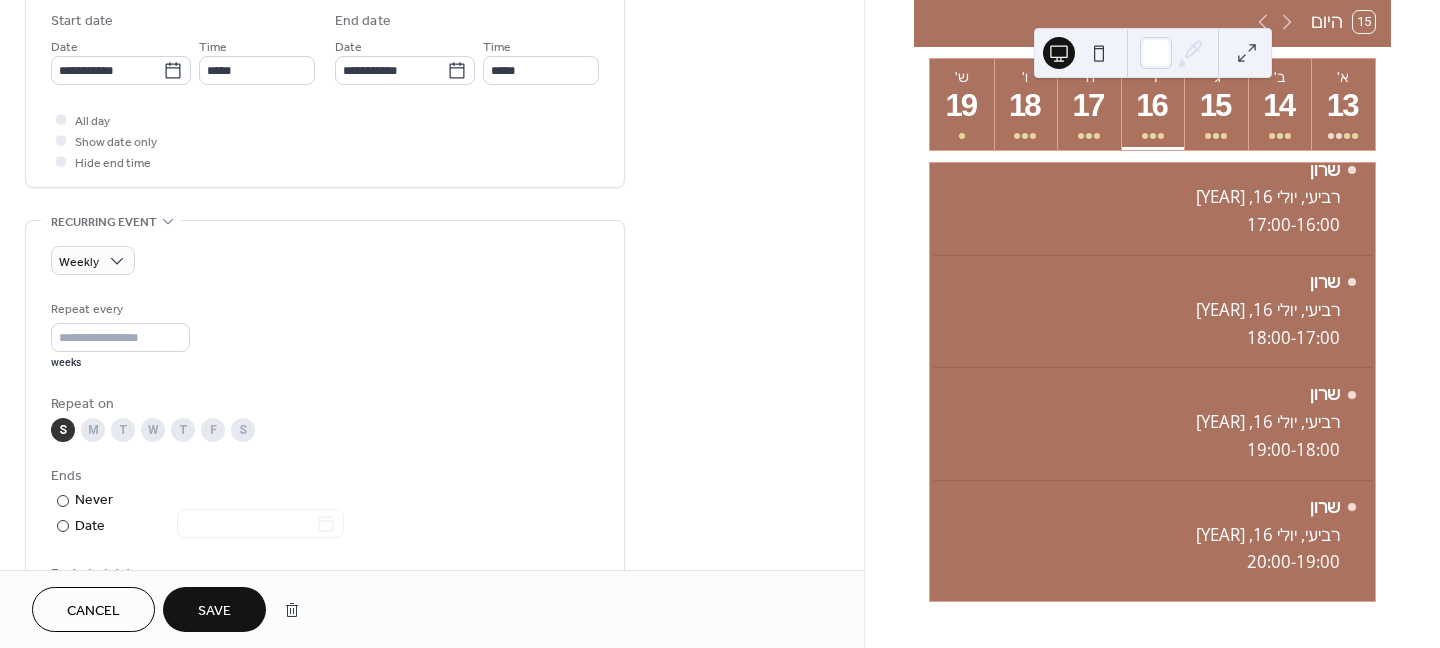 scroll, scrollTop: 826, scrollLeft: 0, axis: vertical 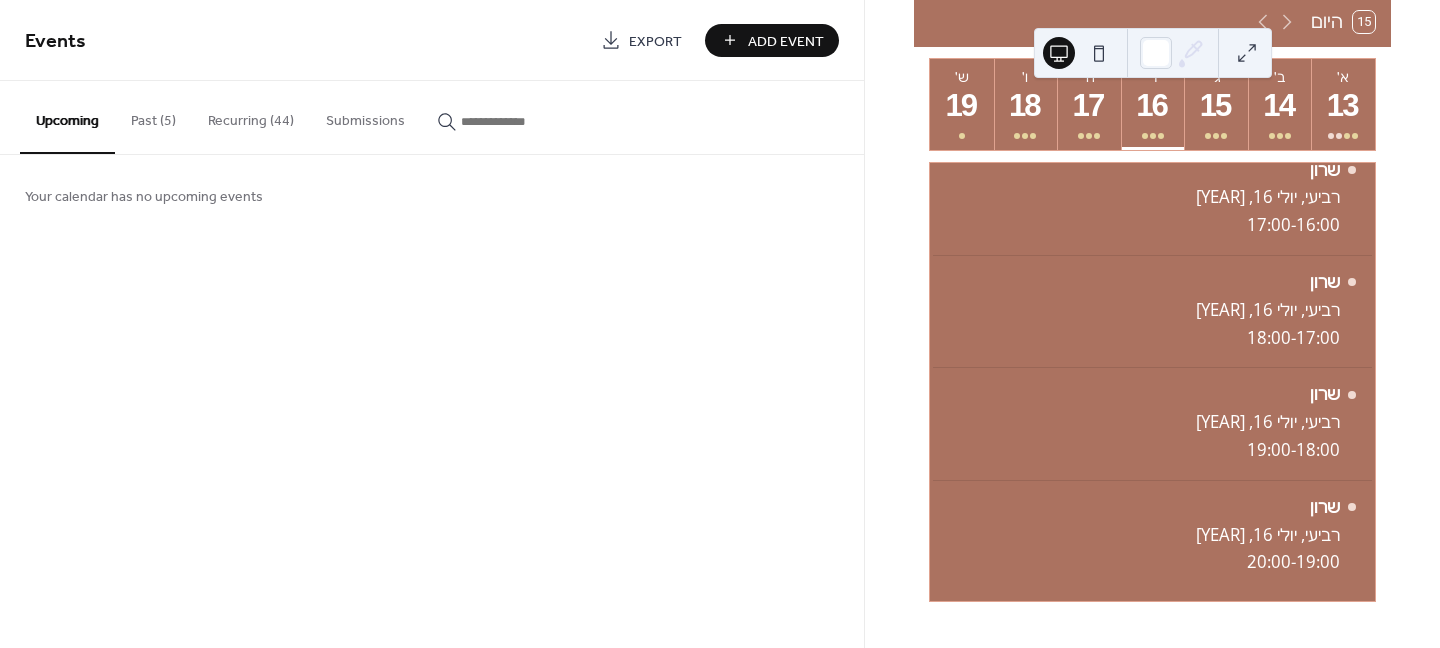 drag, startPoint x: 1249, startPoint y: 45, endPoint x: 1230, endPoint y: 29, distance: 24.839485 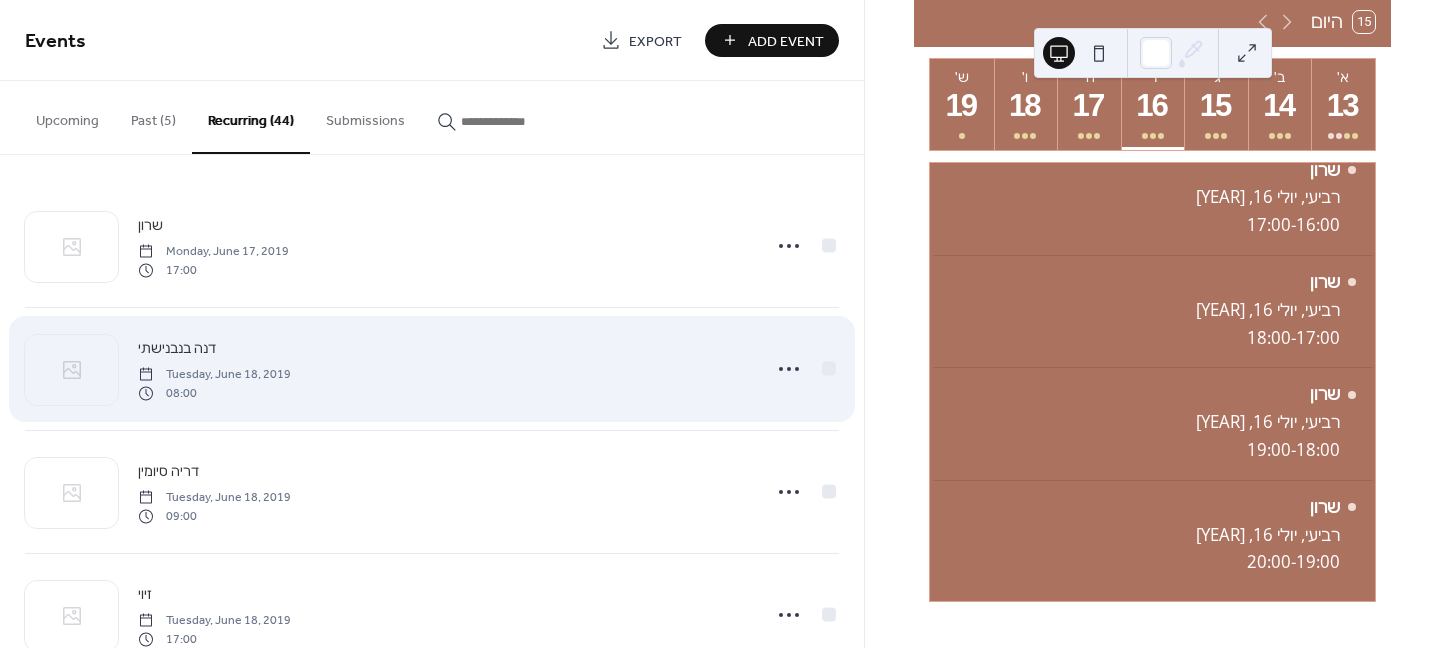 scroll, scrollTop: 100, scrollLeft: 0, axis: vertical 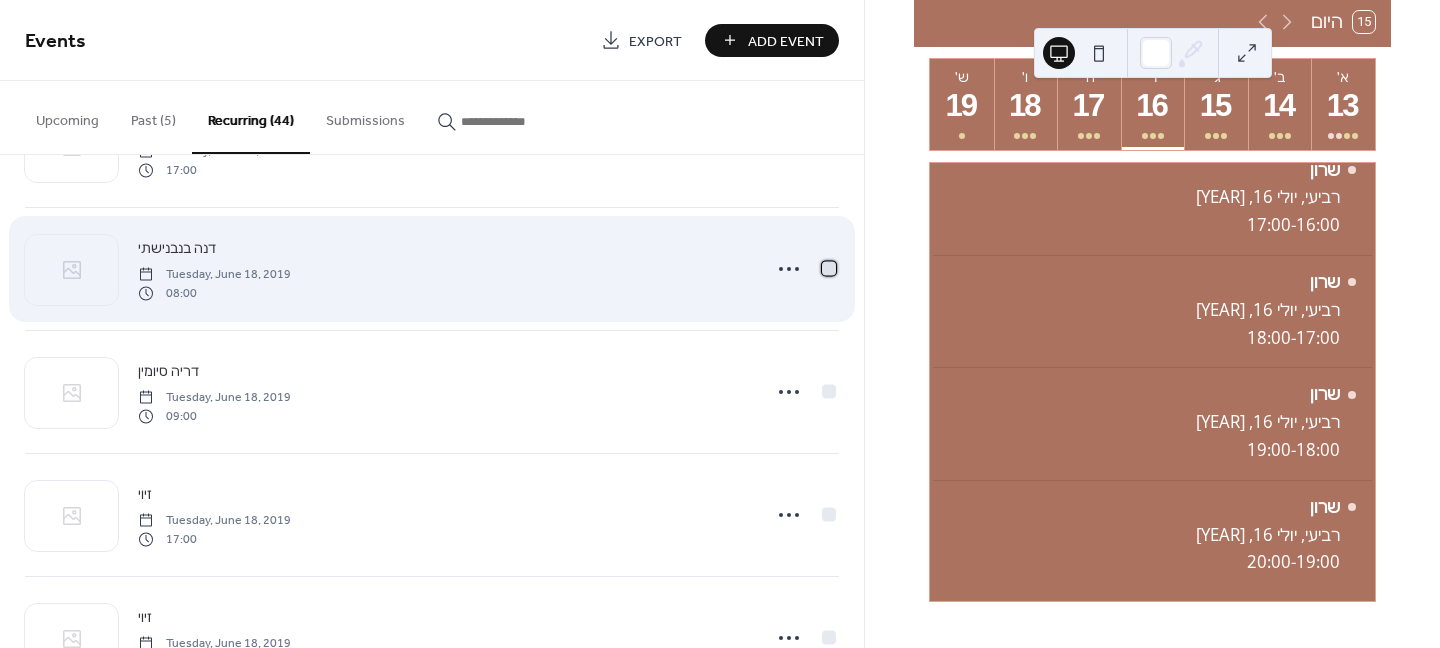click at bounding box center (829, 268) 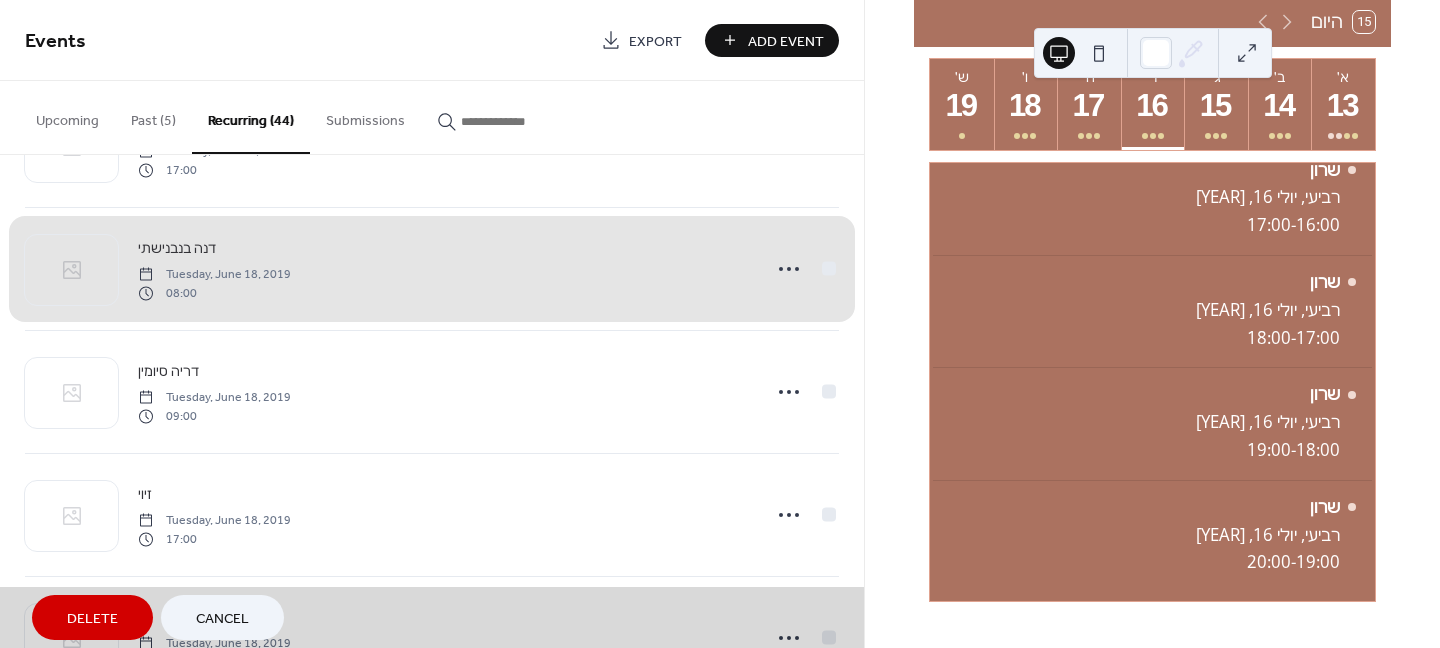 click on "Delete" at bounding box center (92, 619) 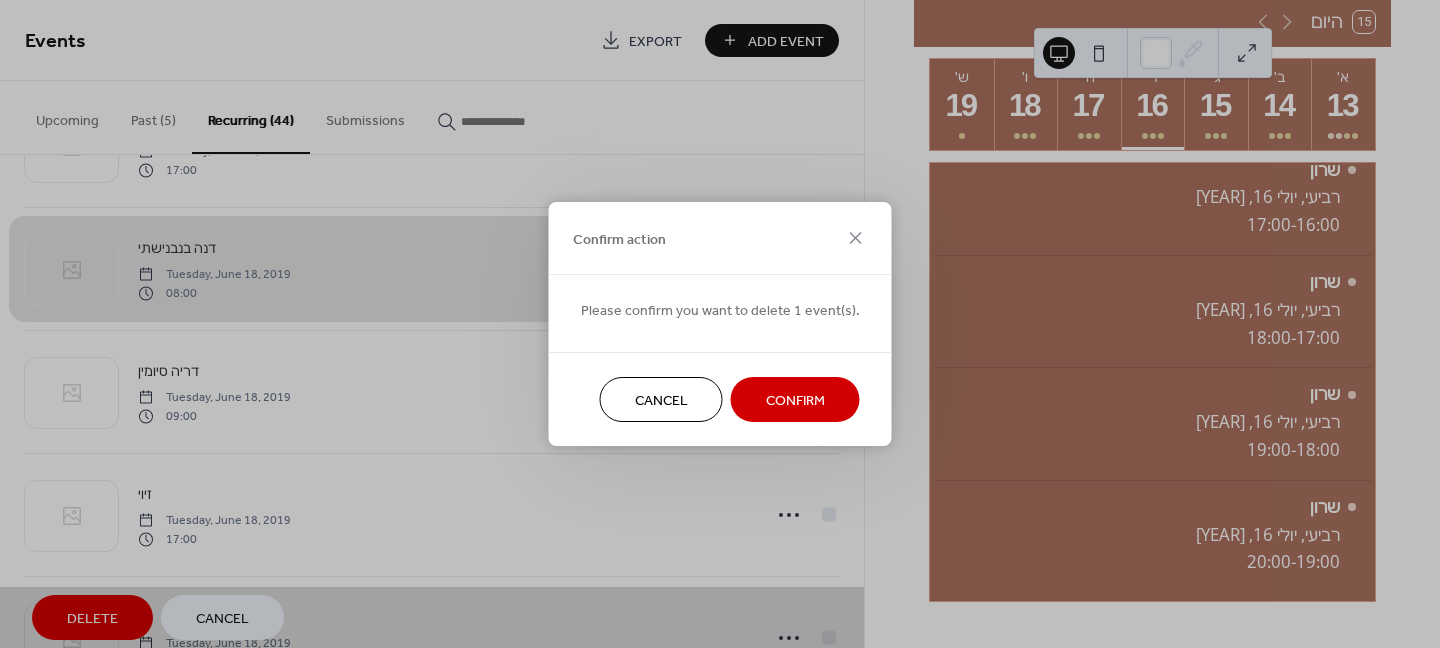 click on "Confirm" at bounding box center [795, 399] 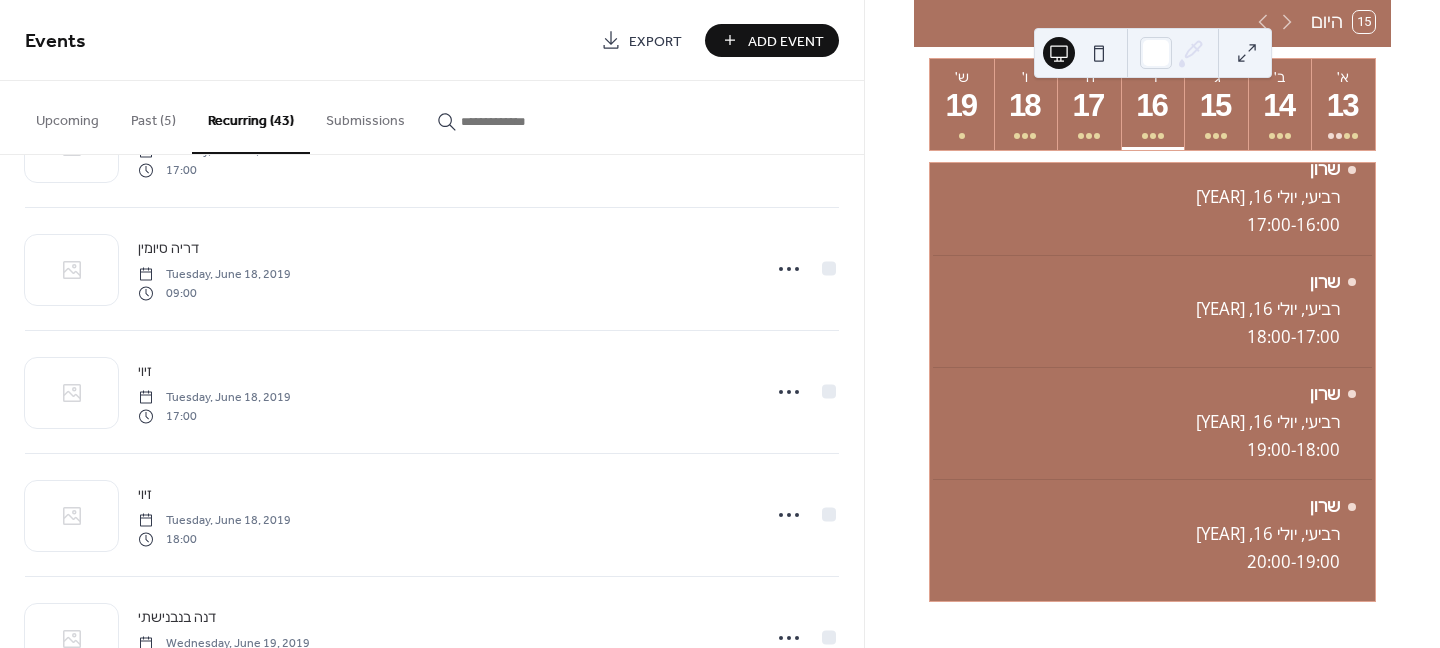 scroll, scrollTop: 714, scrollLeft: 0, axis: vertical 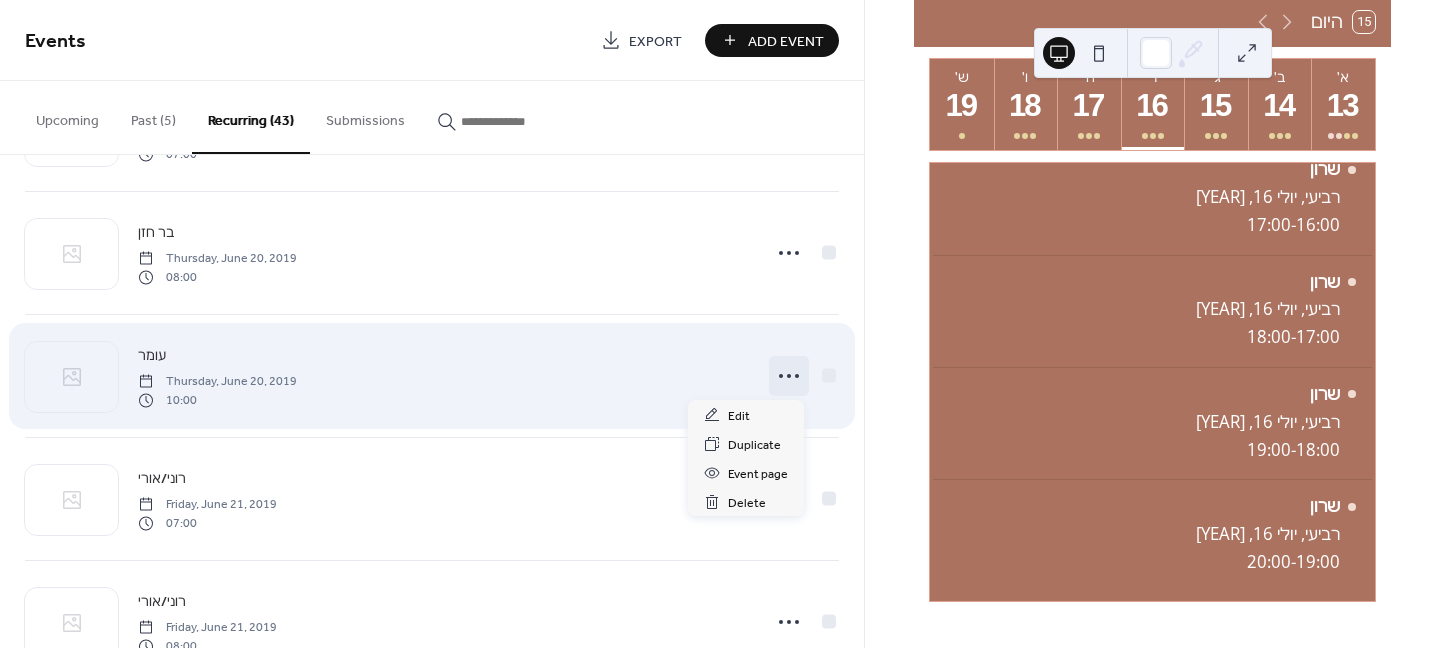 click 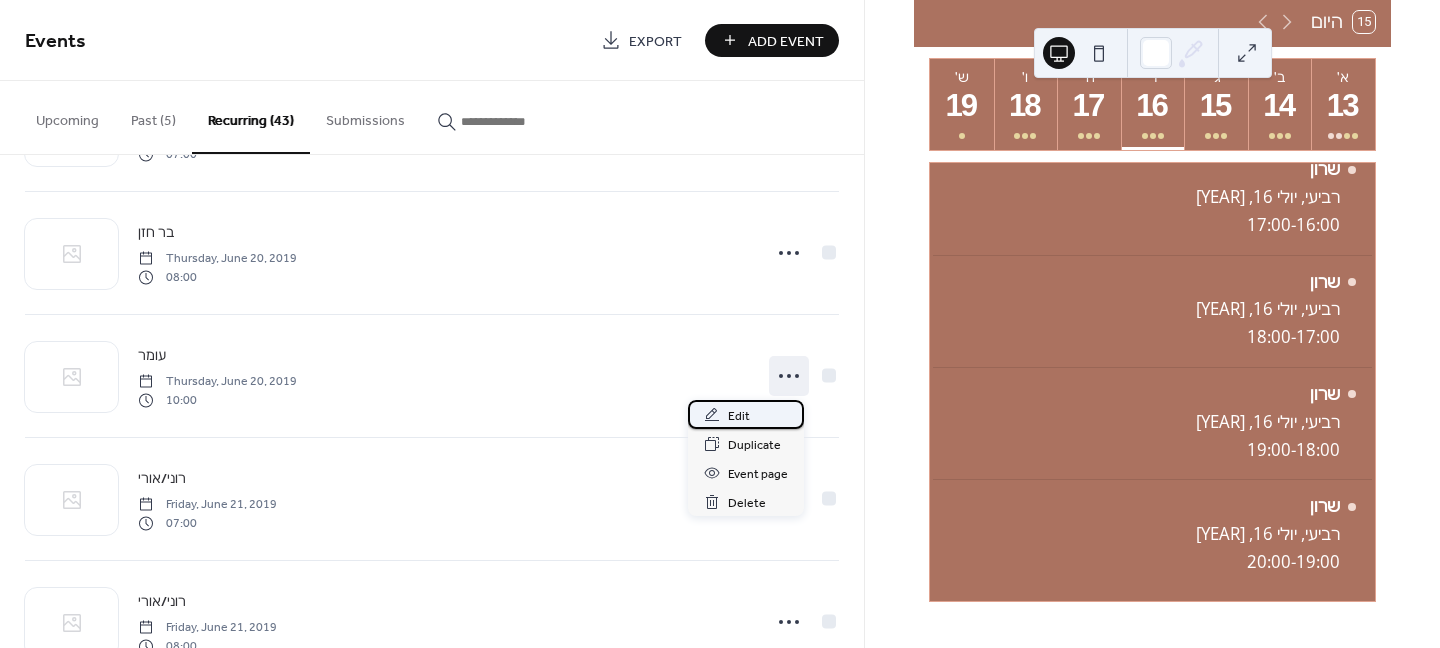click on "Edit" at bounding box center (746, 414) 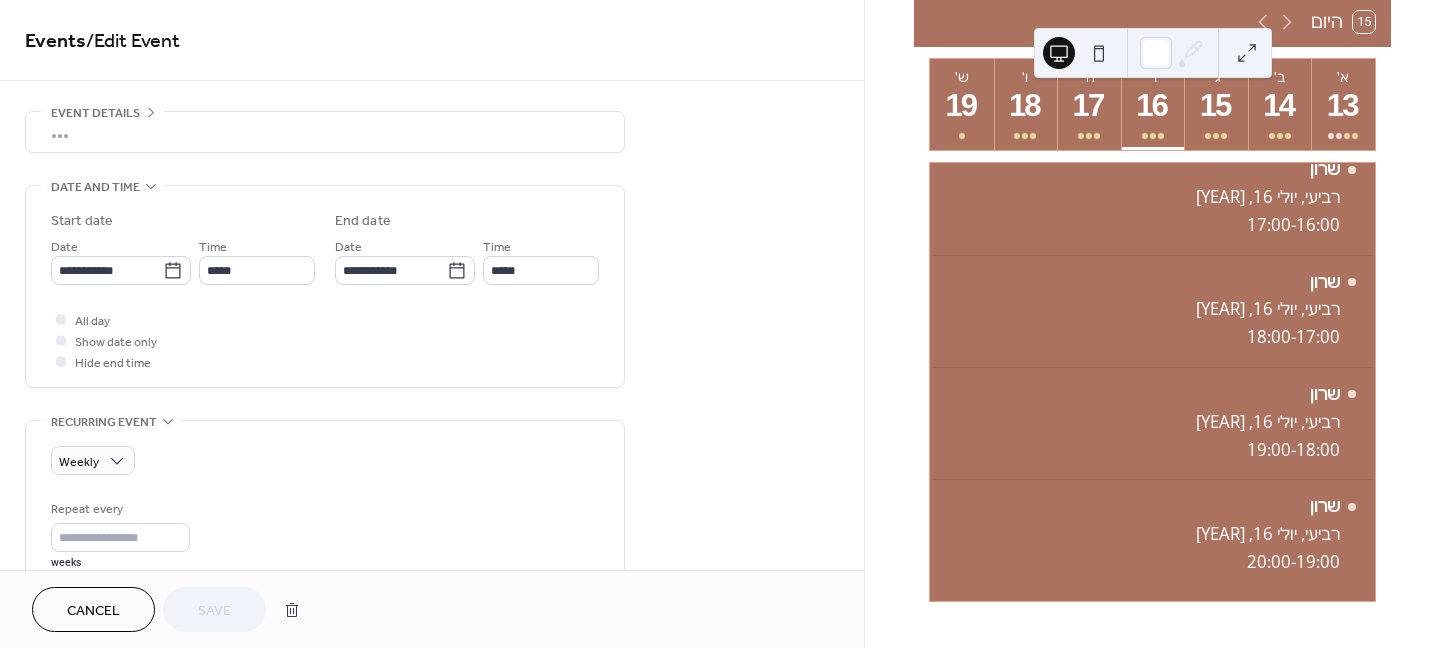scroll, scrollTop: 63, scrollLeft: 0, axis: vertical 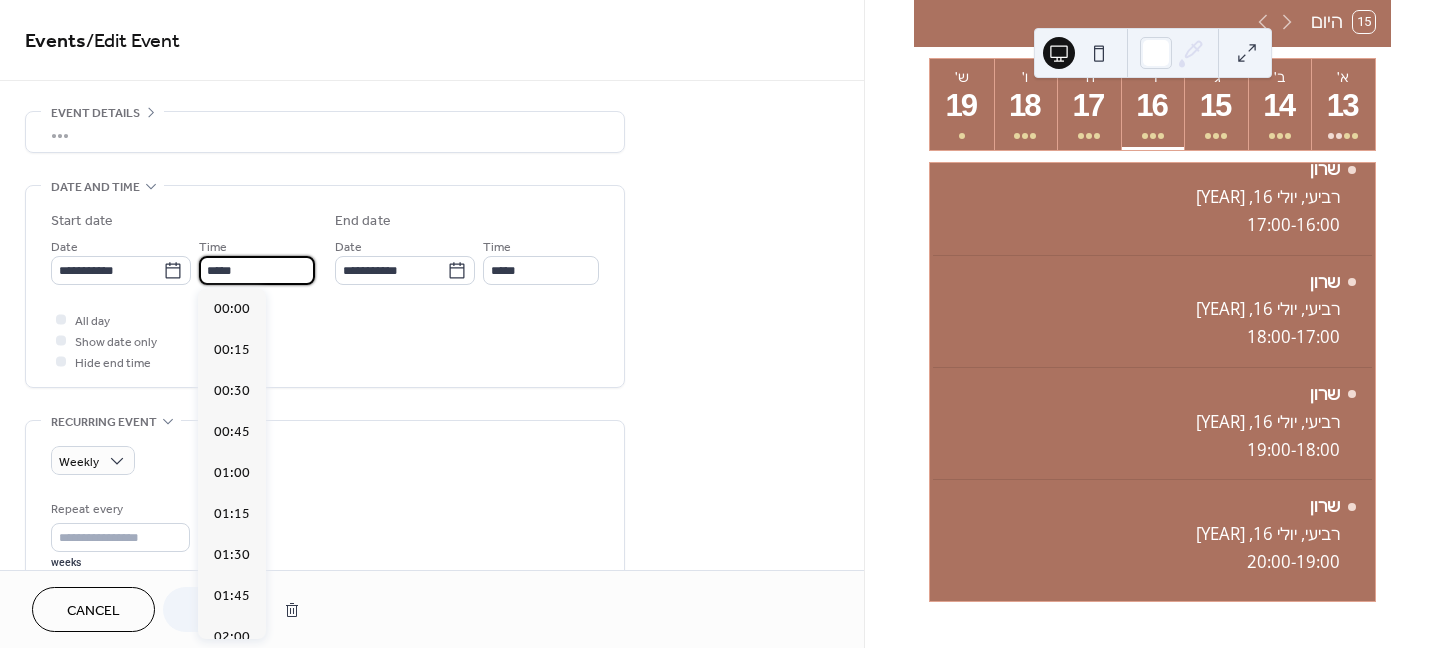 click on "*****" at bounding box center [257, 270] 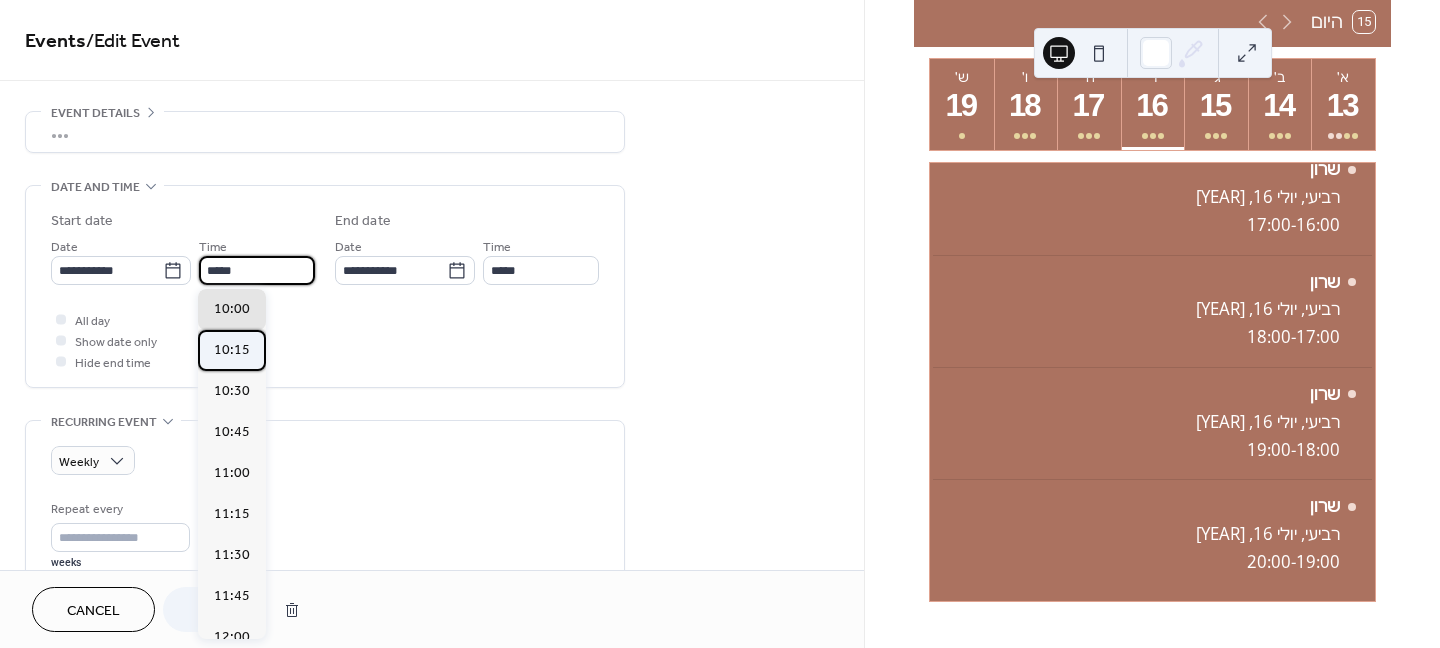 click on "10:15" at bounding box center (232, 350) 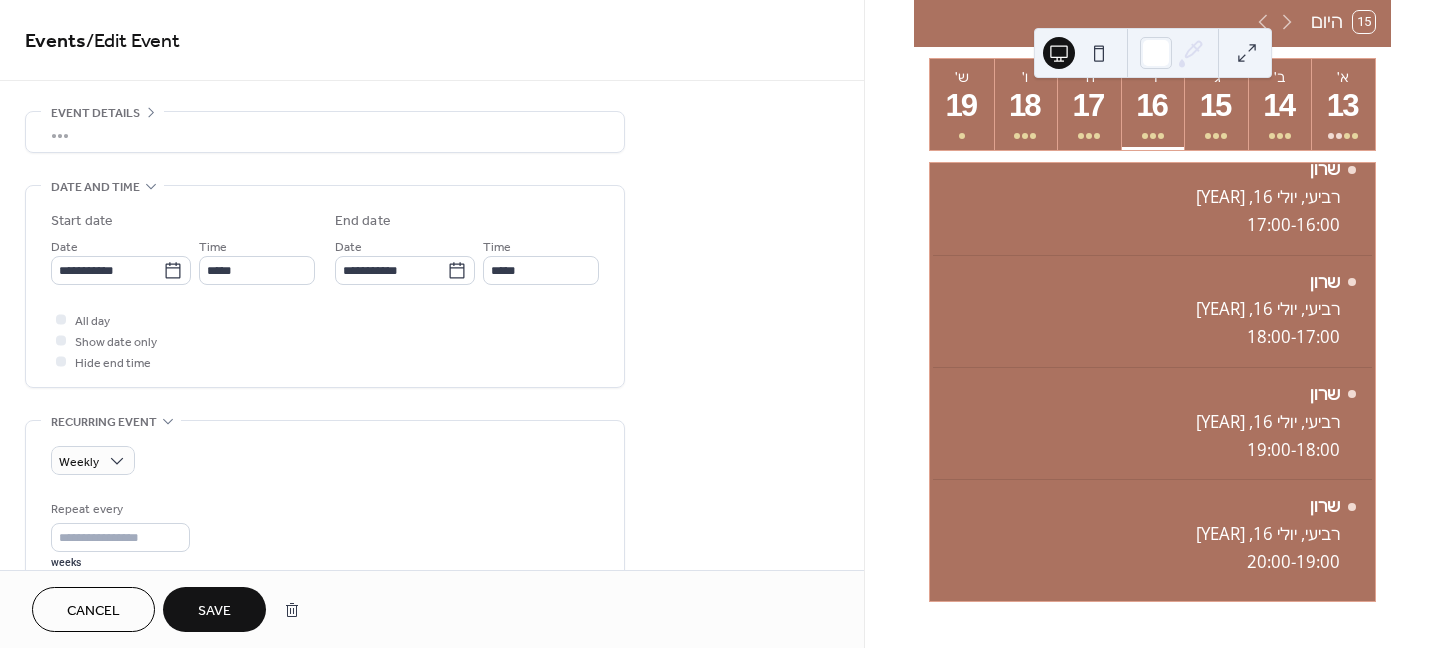 type on "*****" 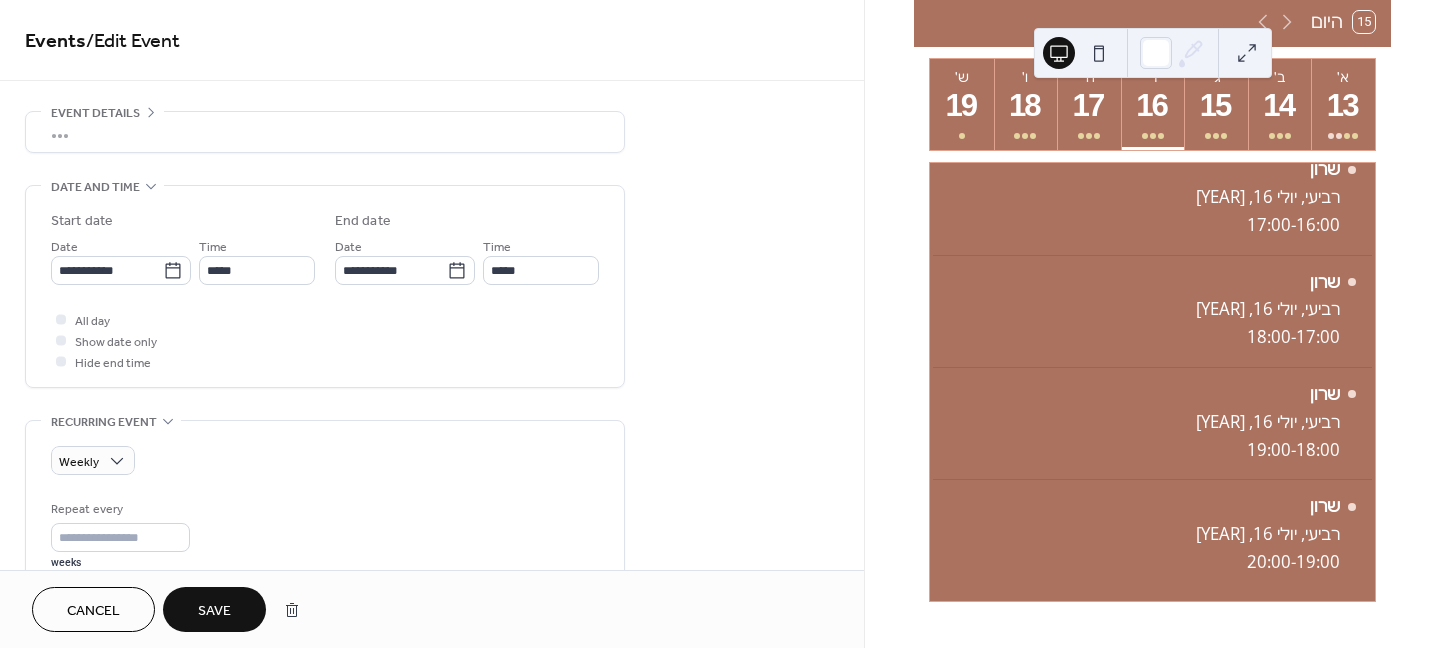 type on "*****" 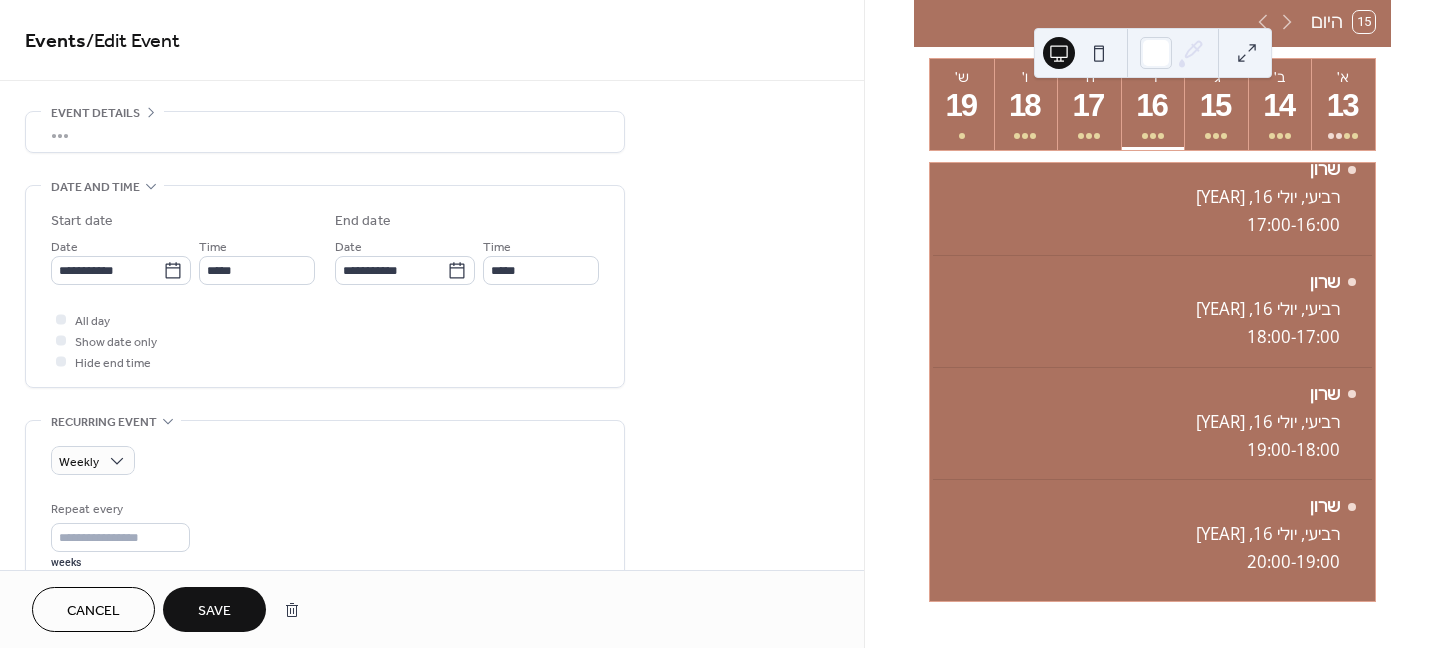 click on "Save" at bounding box center (214, 609) 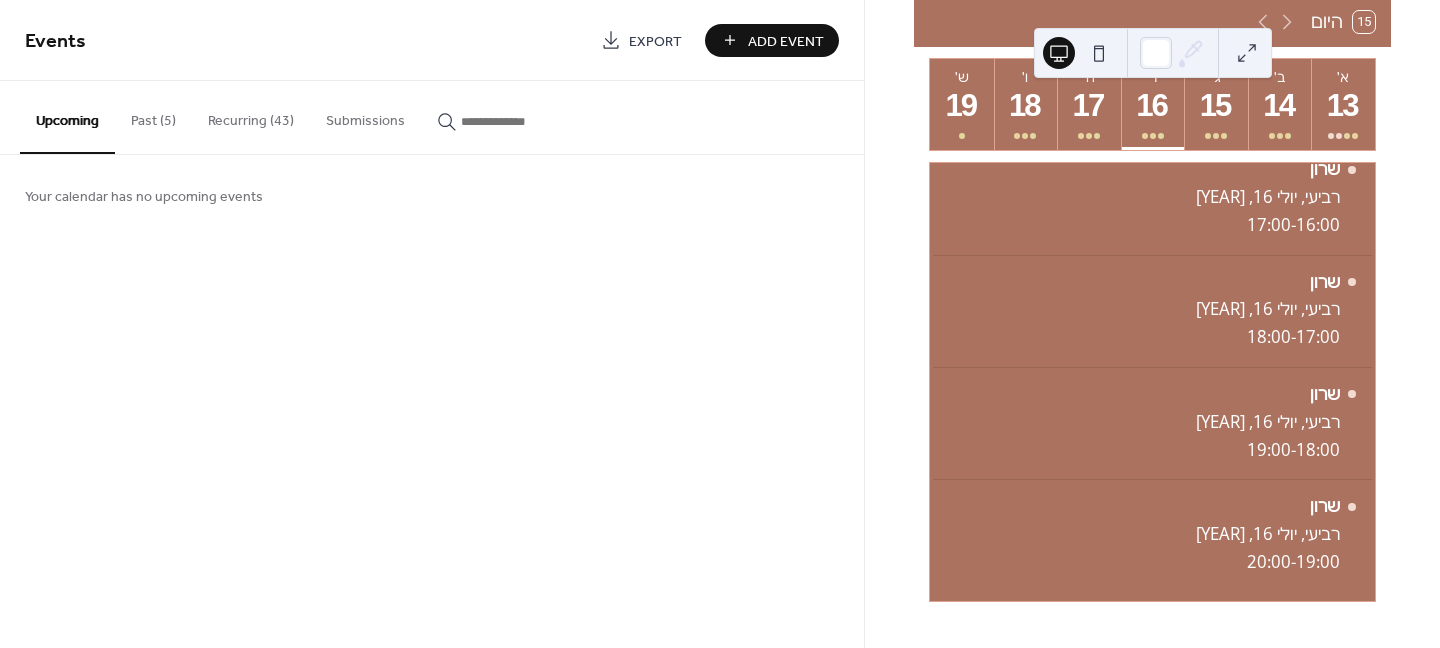 click on "Recurring (43)" at bounding box center (251, 116) 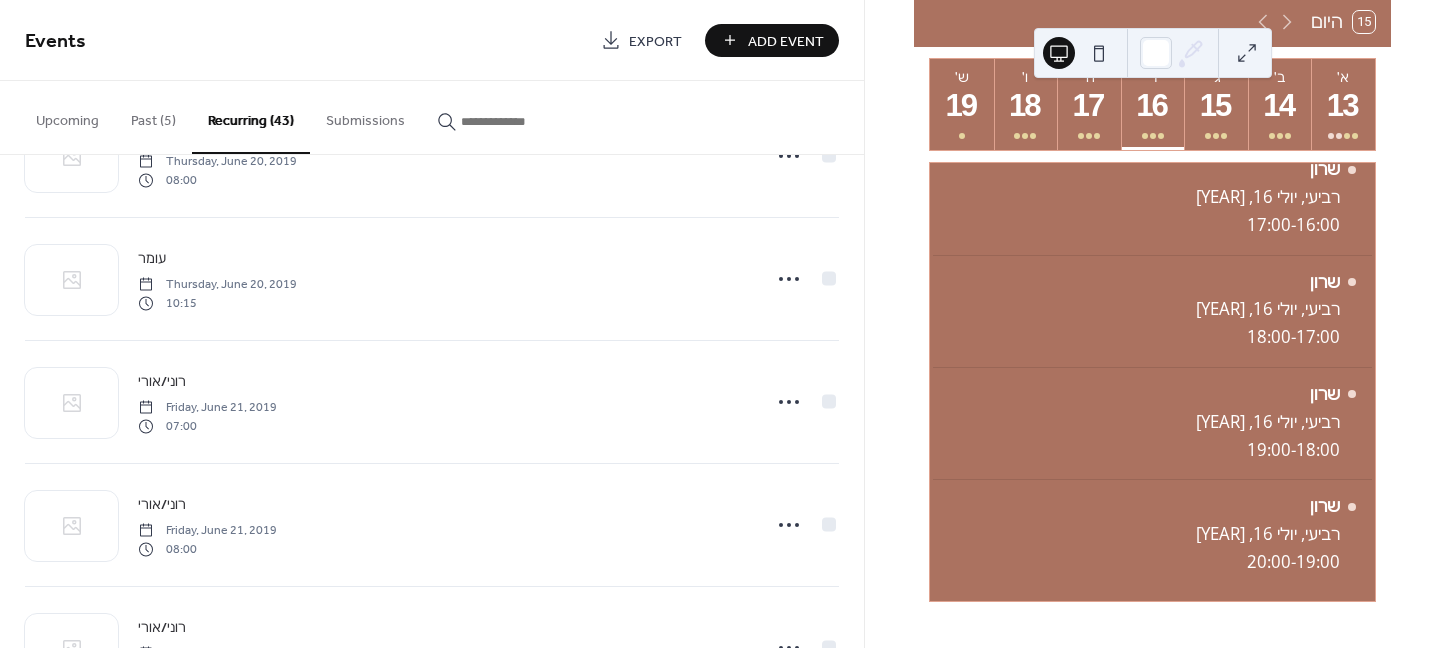 scroll, scrollTop: 1200, scrollLeft: 0, axis: vertical 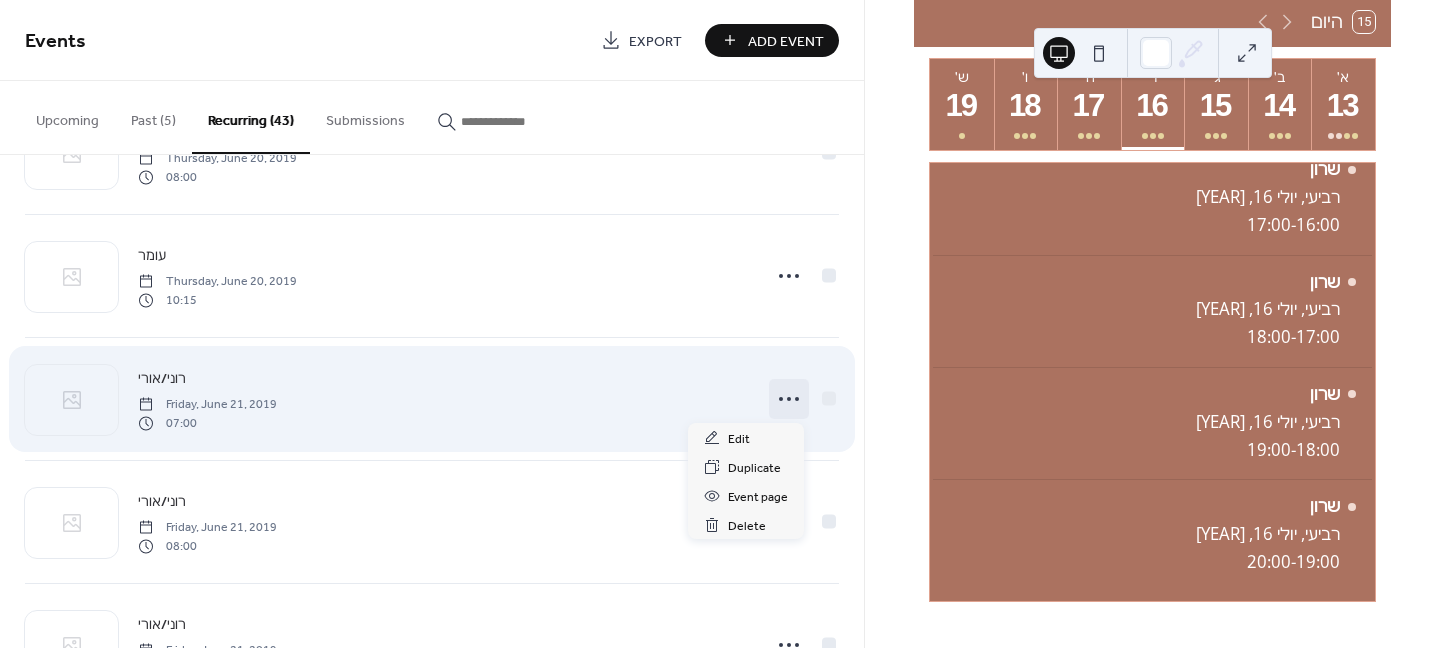 click 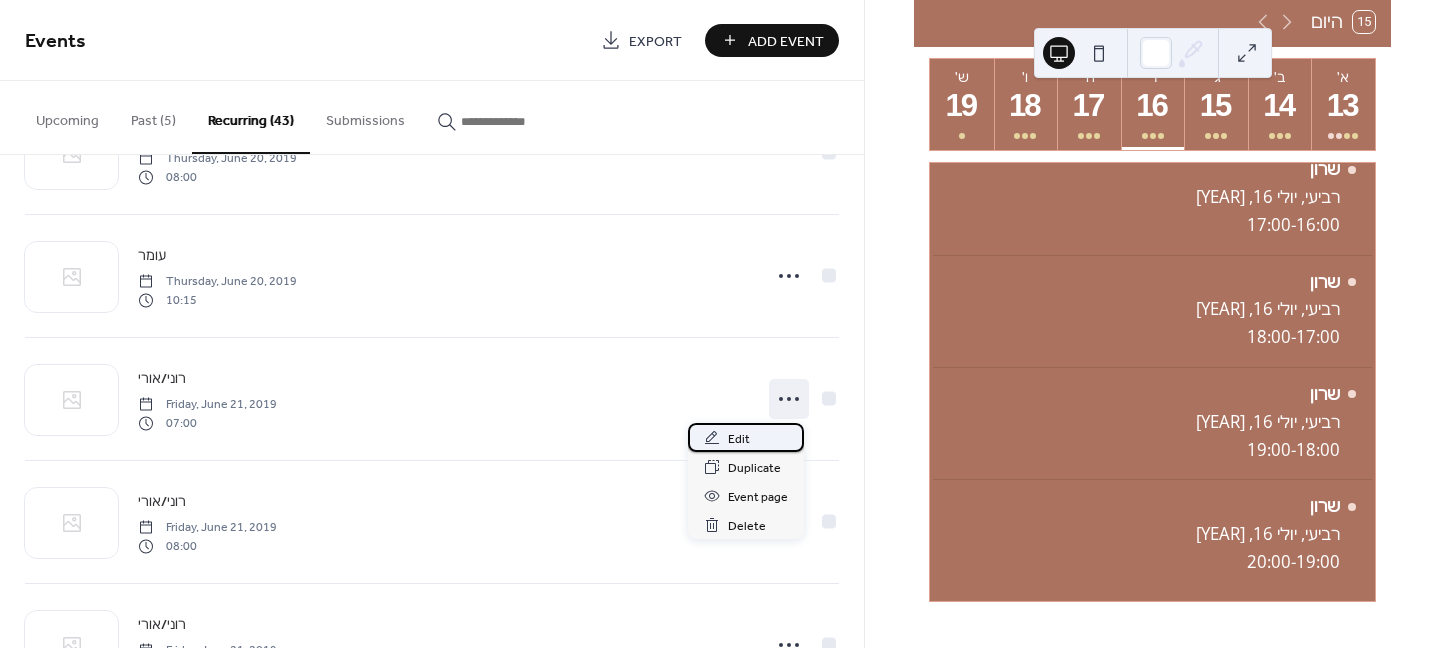 click 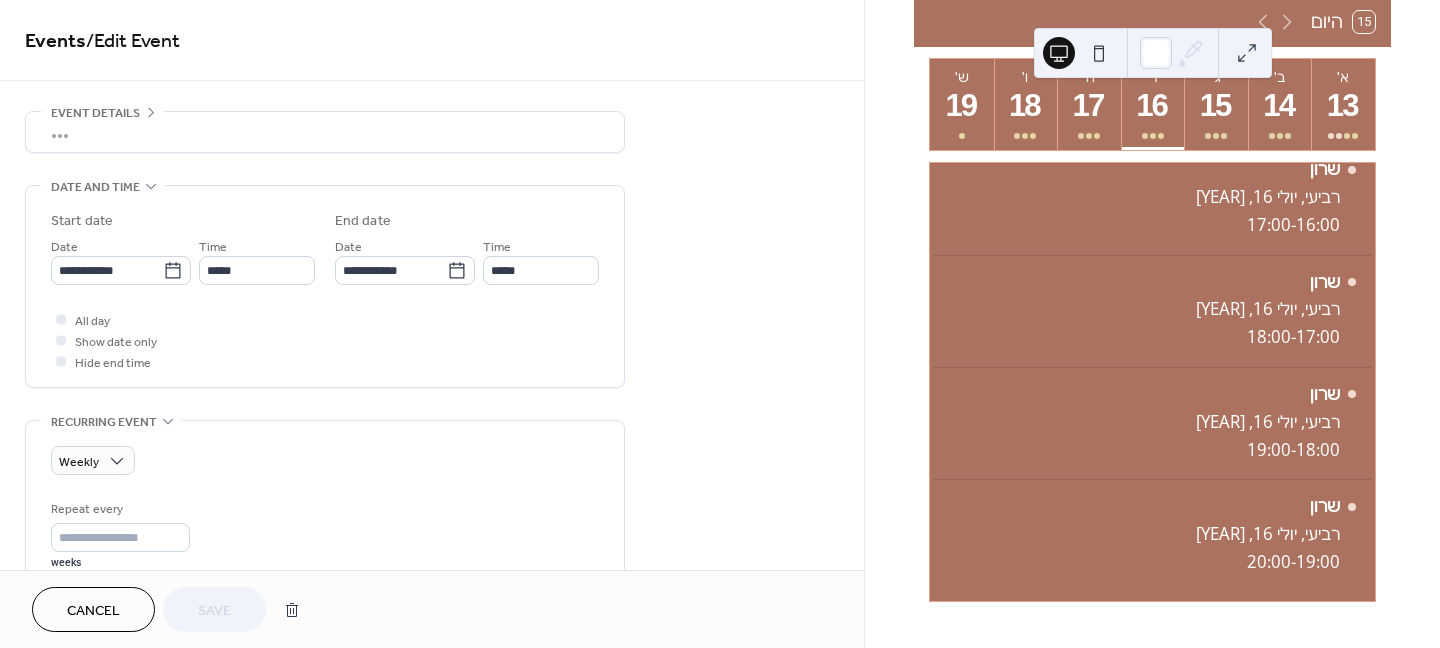 scroll, scrollTop: 63, scrollLeft: 0, axis: vertical 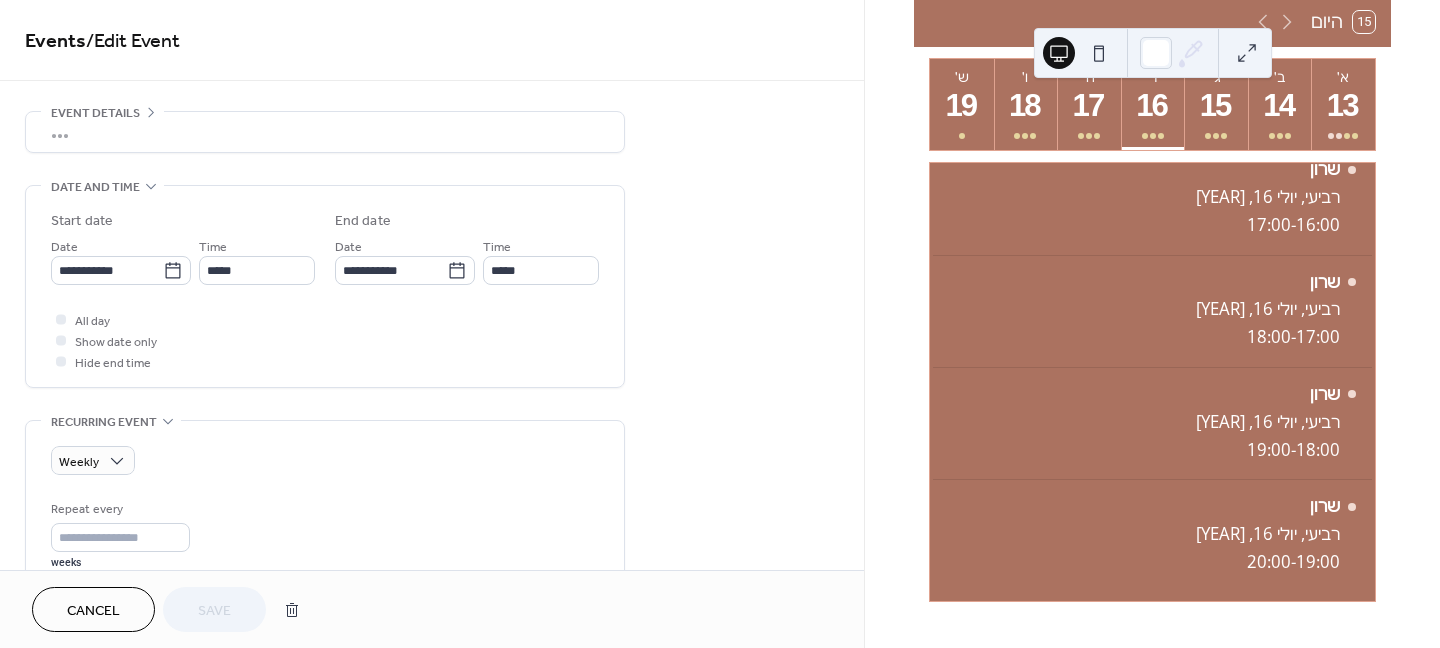 click on "•••" at bounding box center (325, 132) 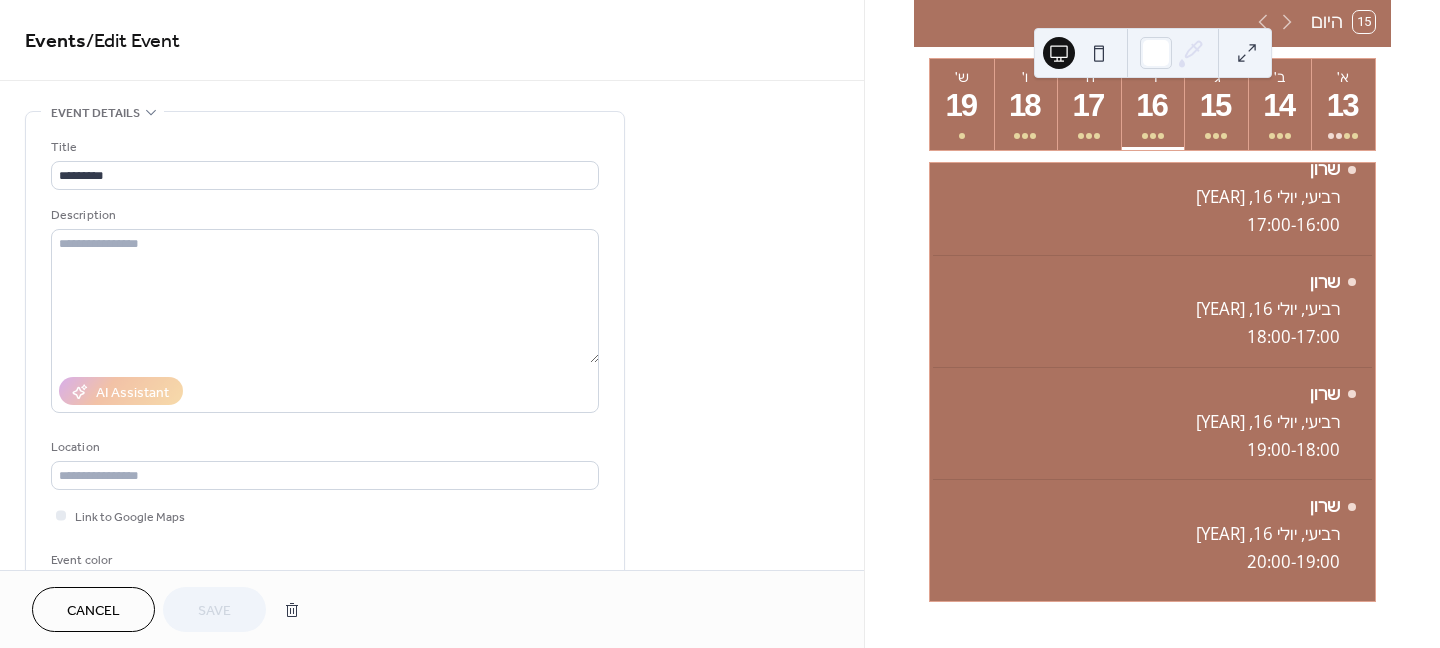 scroll, scrollTop: 0, scrollLeft: 0, axis: both 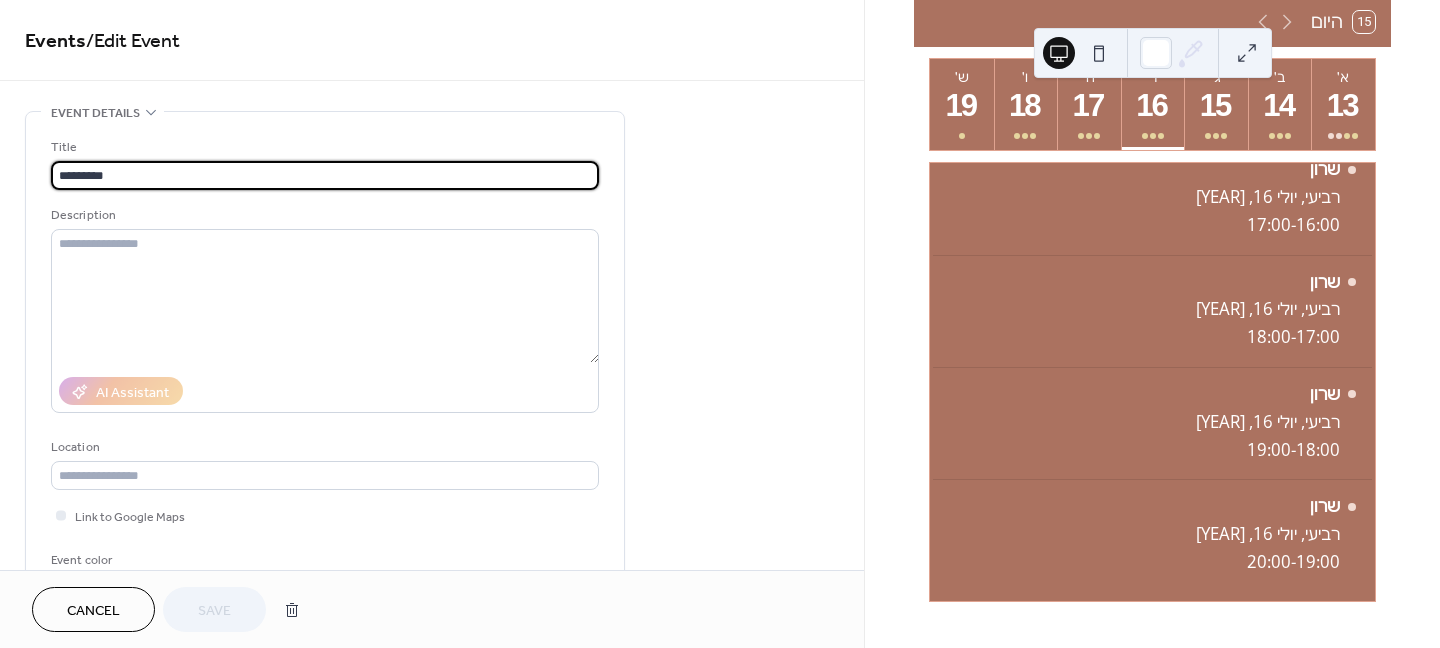 drag, startPoint x: 170, startPoint y: 161, endPoint x: 1519, endPoint y: -100, distance: 1374.0167 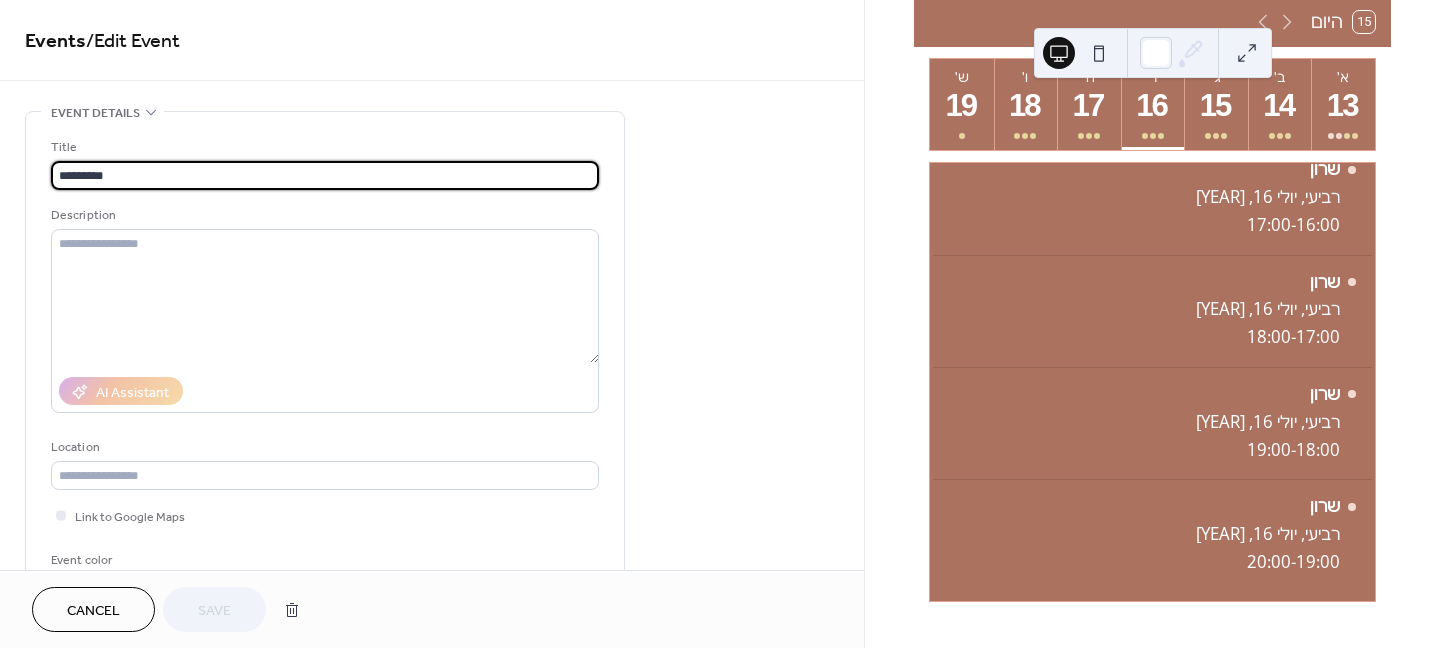 click on "**********" at bounding box center (720, 324) 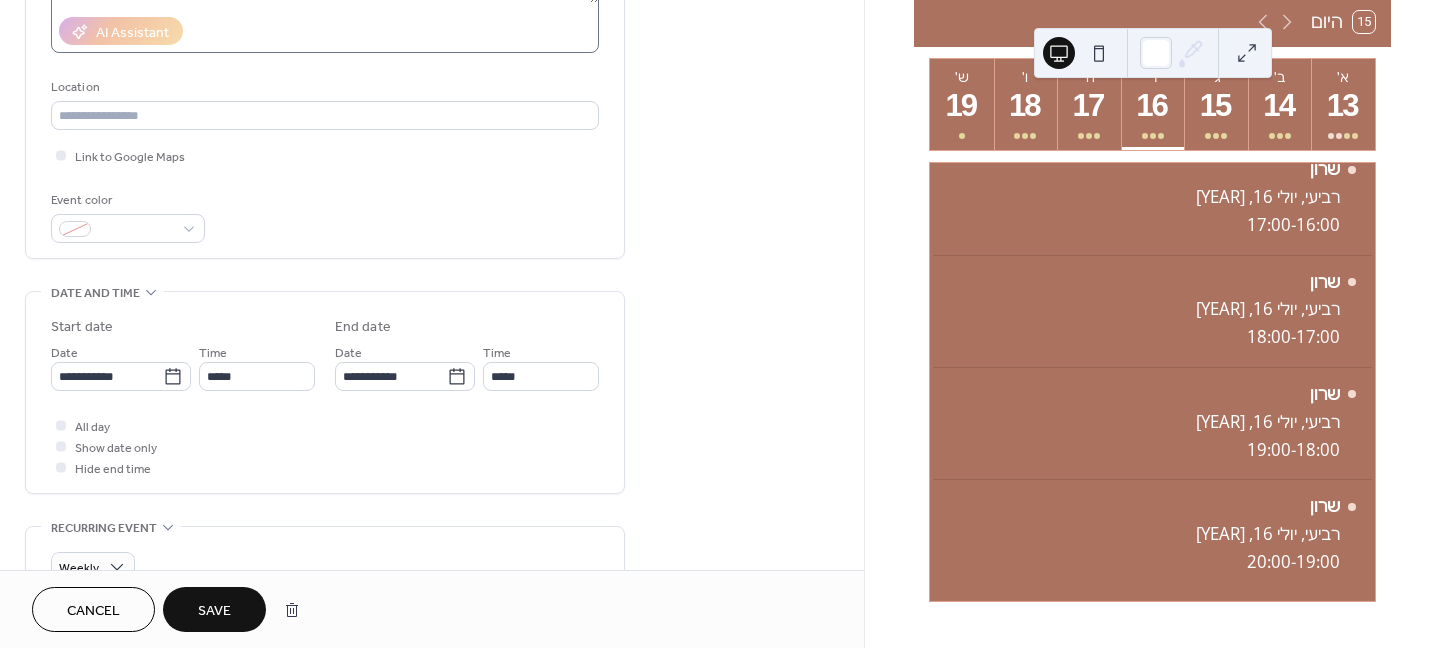 scroll, scrollTop: 400, scrollLeft: 0, axis: vertical 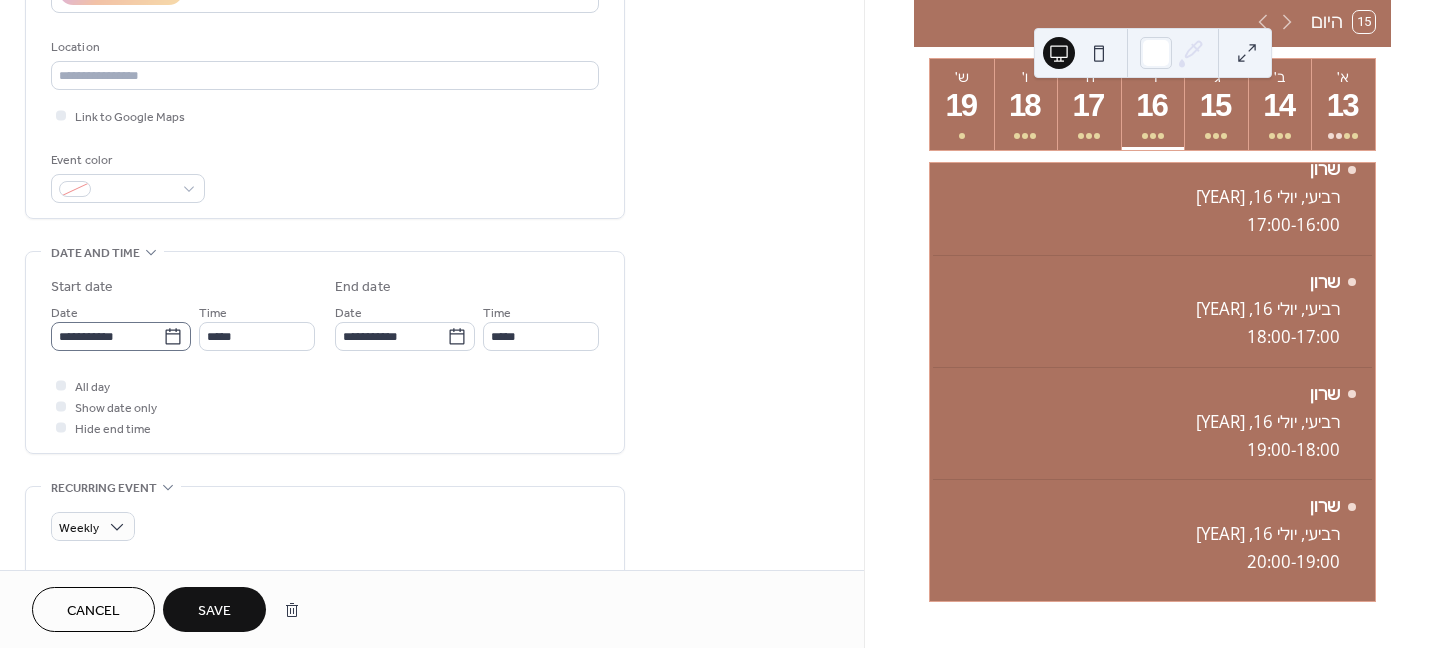 type on "**********" 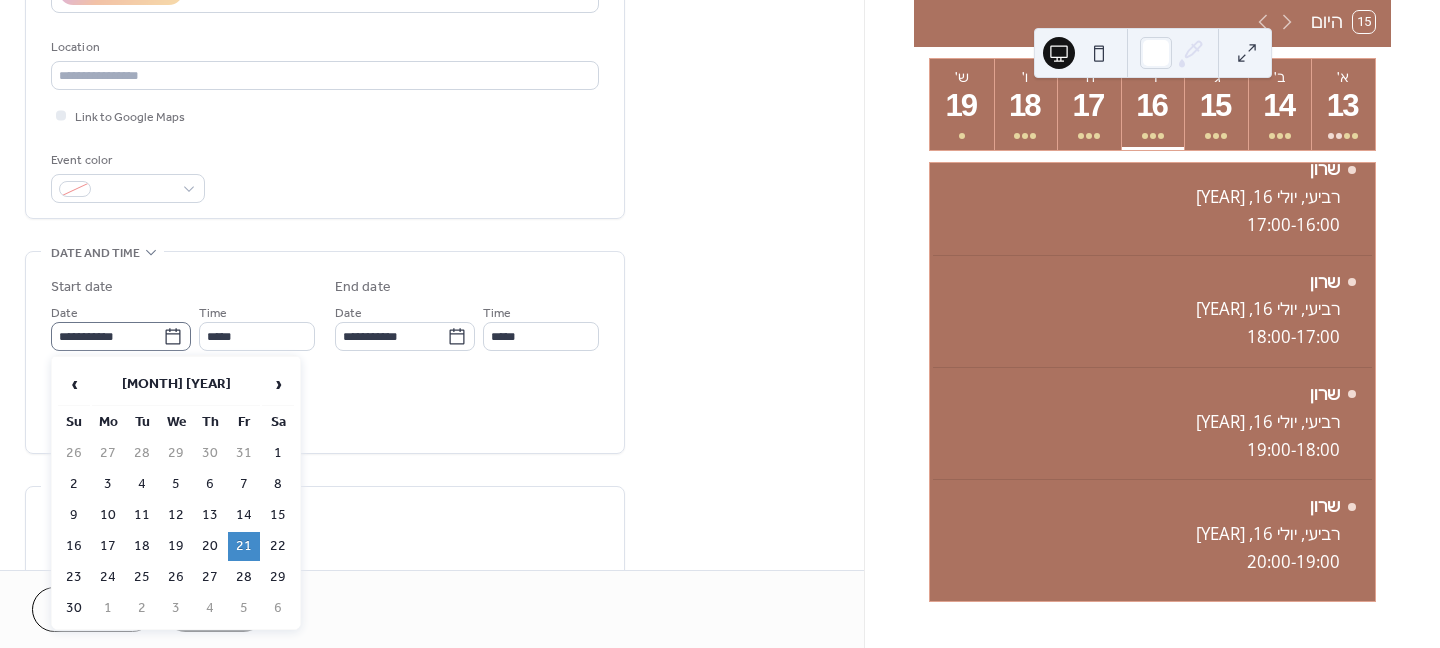 click 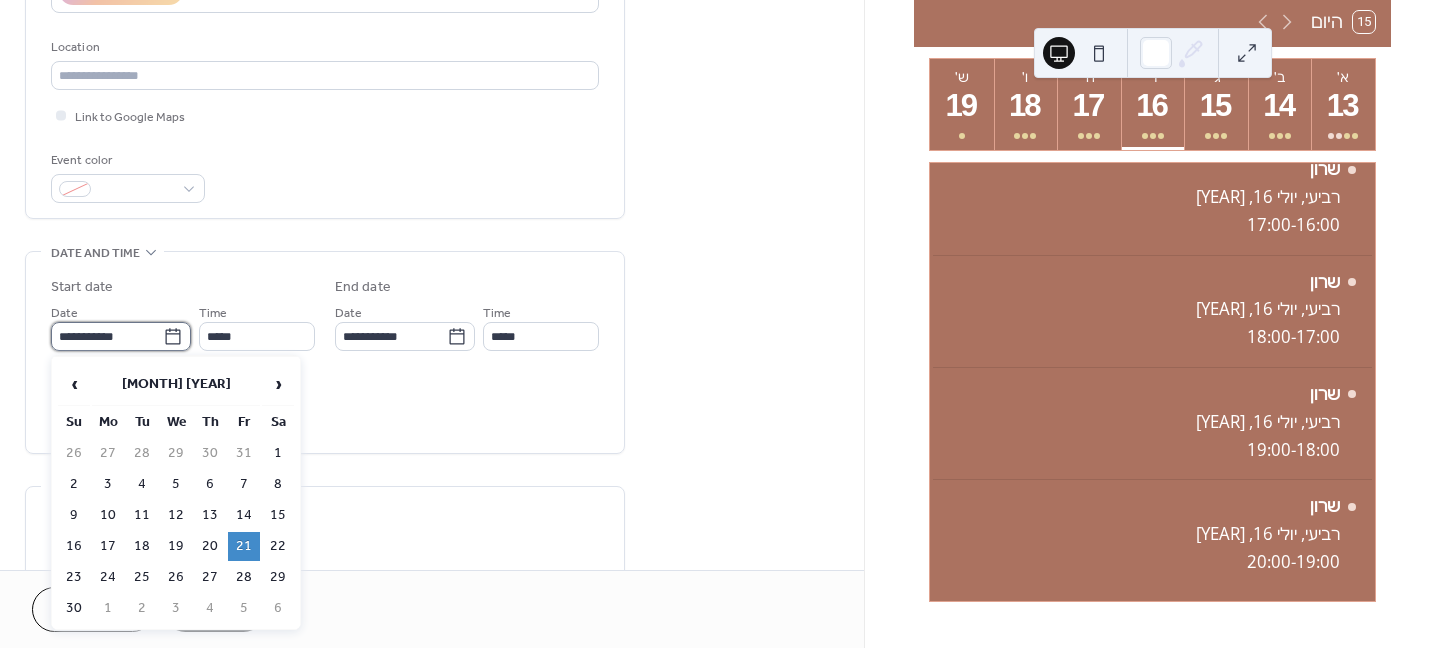 click on "**********" at bounding box center [107, 336] 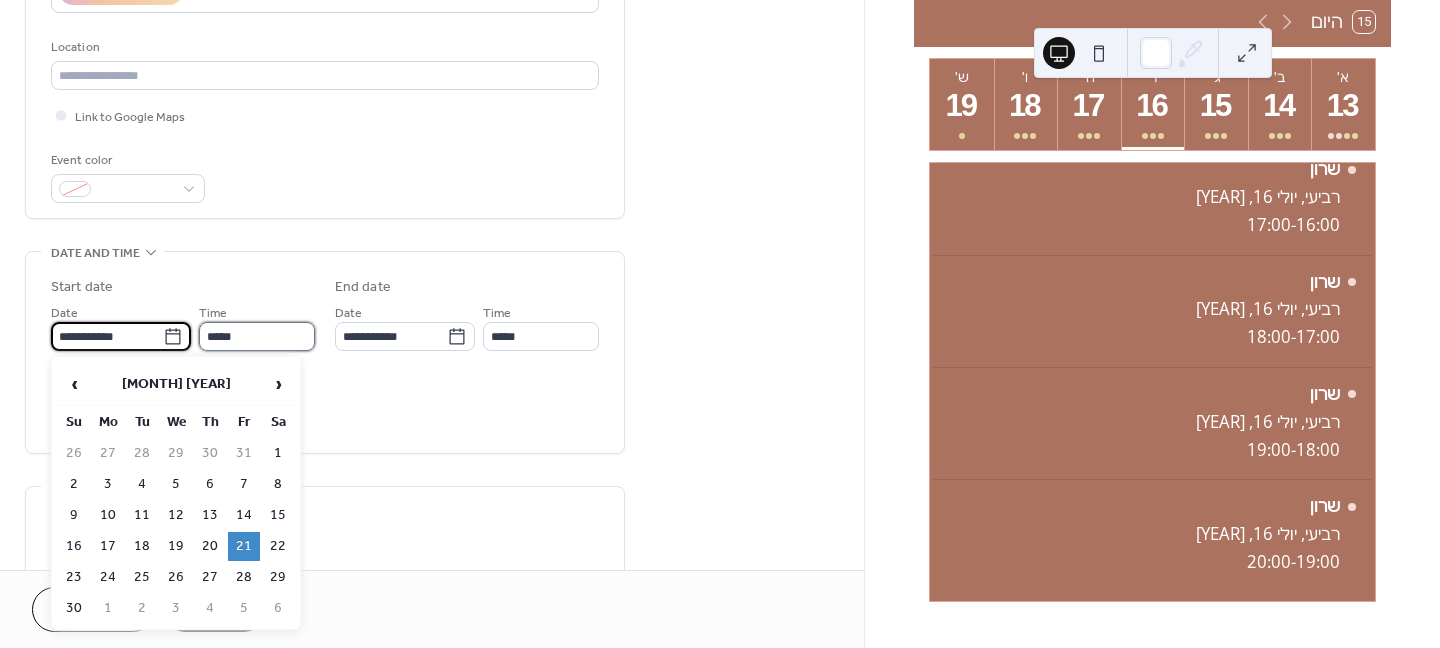 click on "*****" at bounding box center (257, 336) 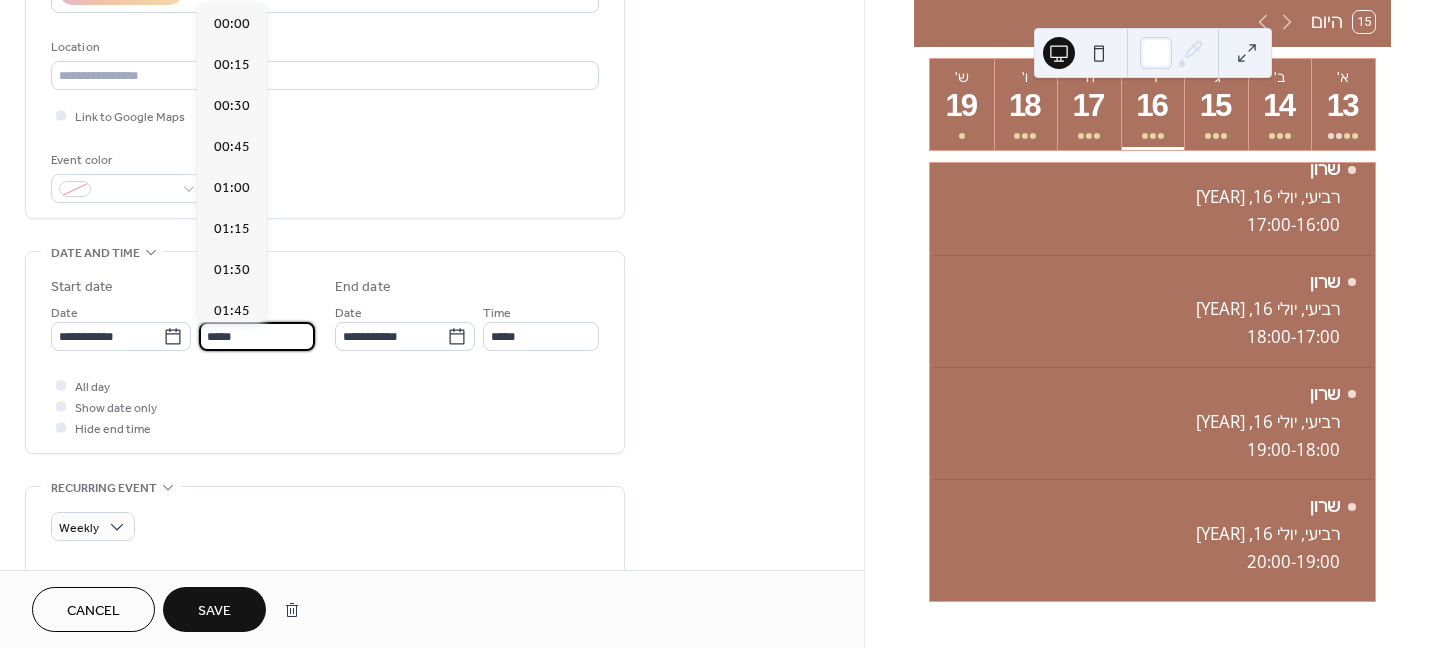 scroll, scrollTop: 1148, scrollLeft: 0, axis: vertical 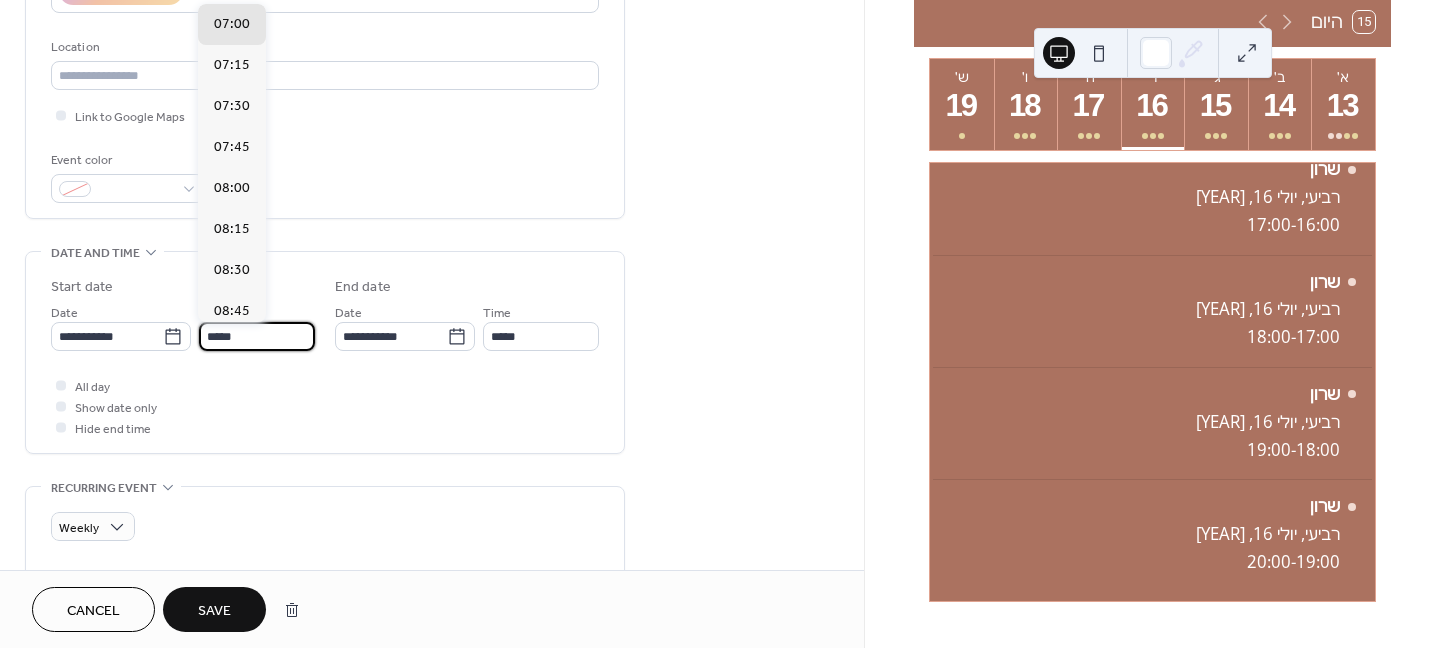 click on "*****" at bounding box center (257, 336) 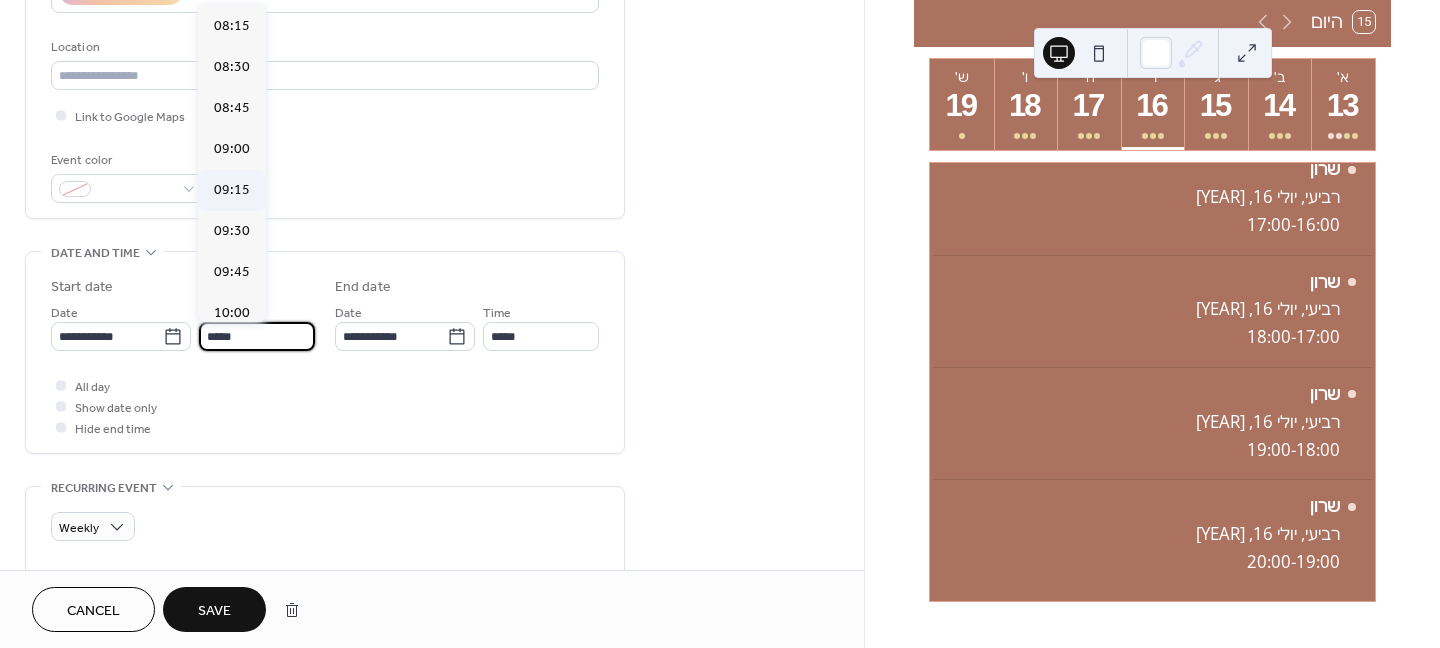scroll, scrollTop: 1348, scrollLeft: 0, axis: vertical 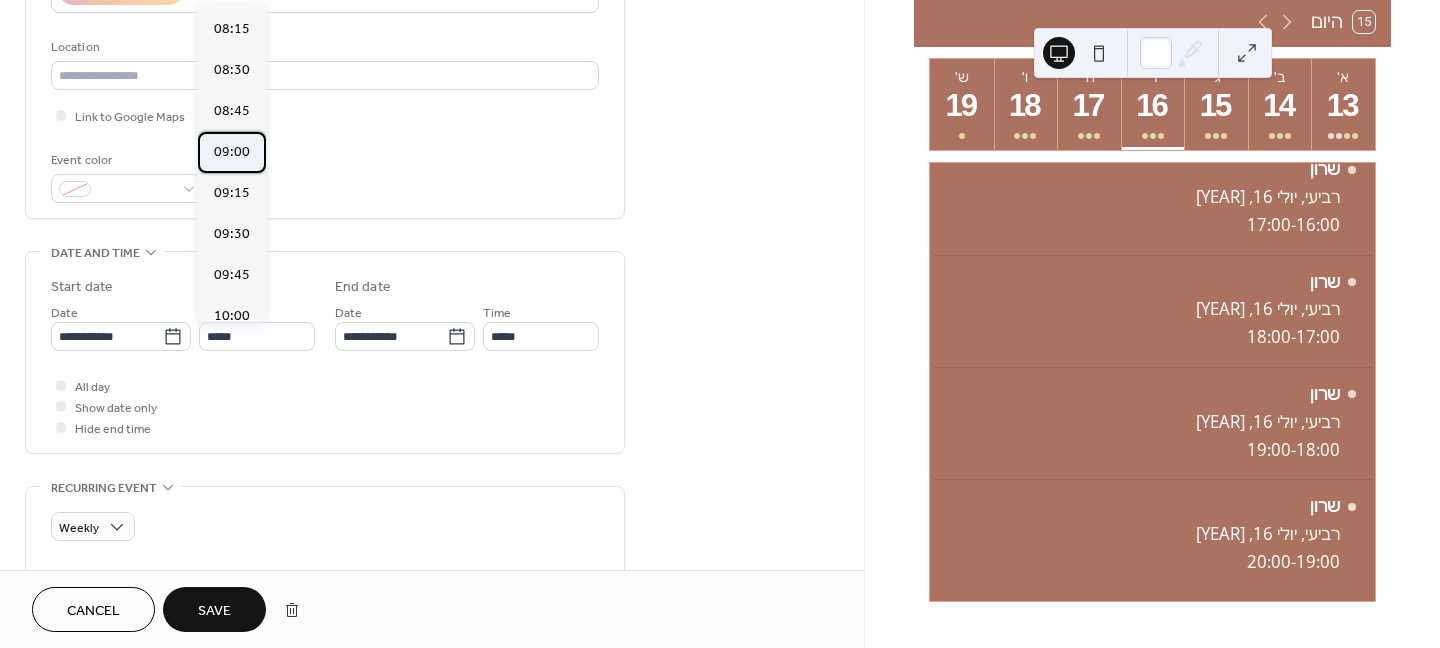 click on "09:00" at bounding box center (232, 152) 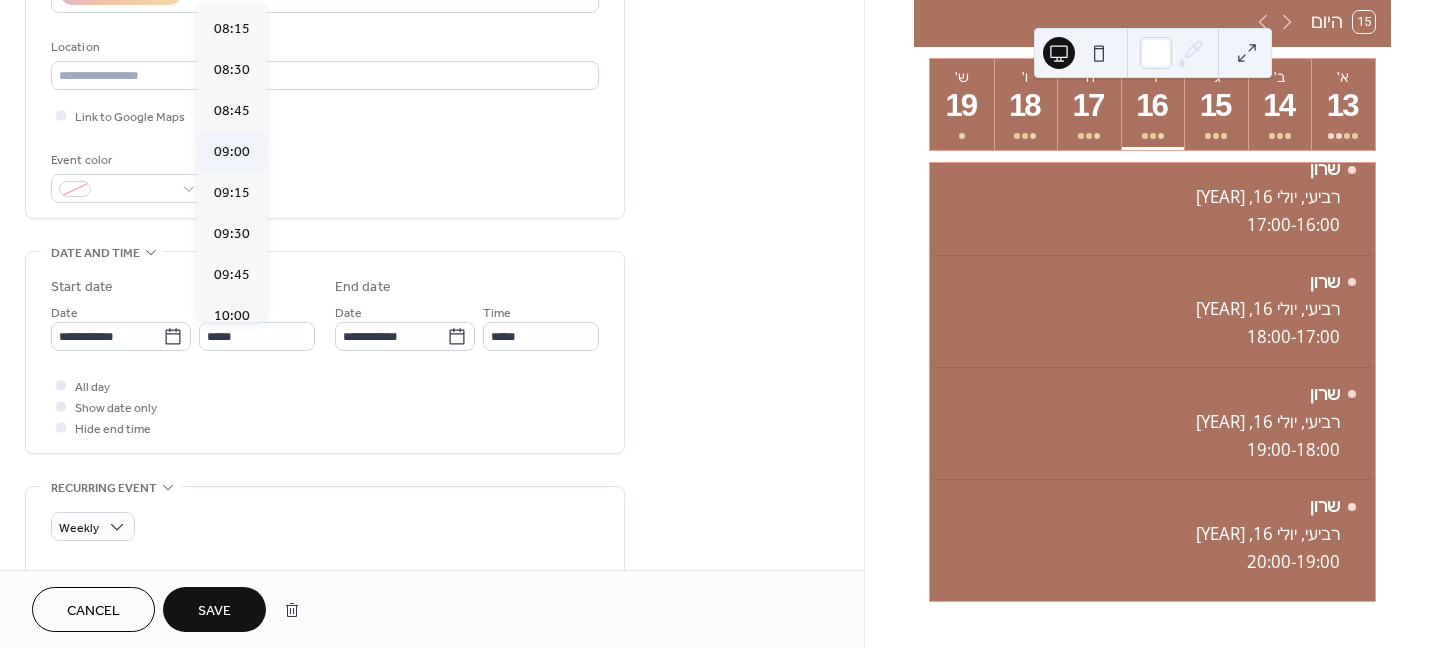type on "*****" 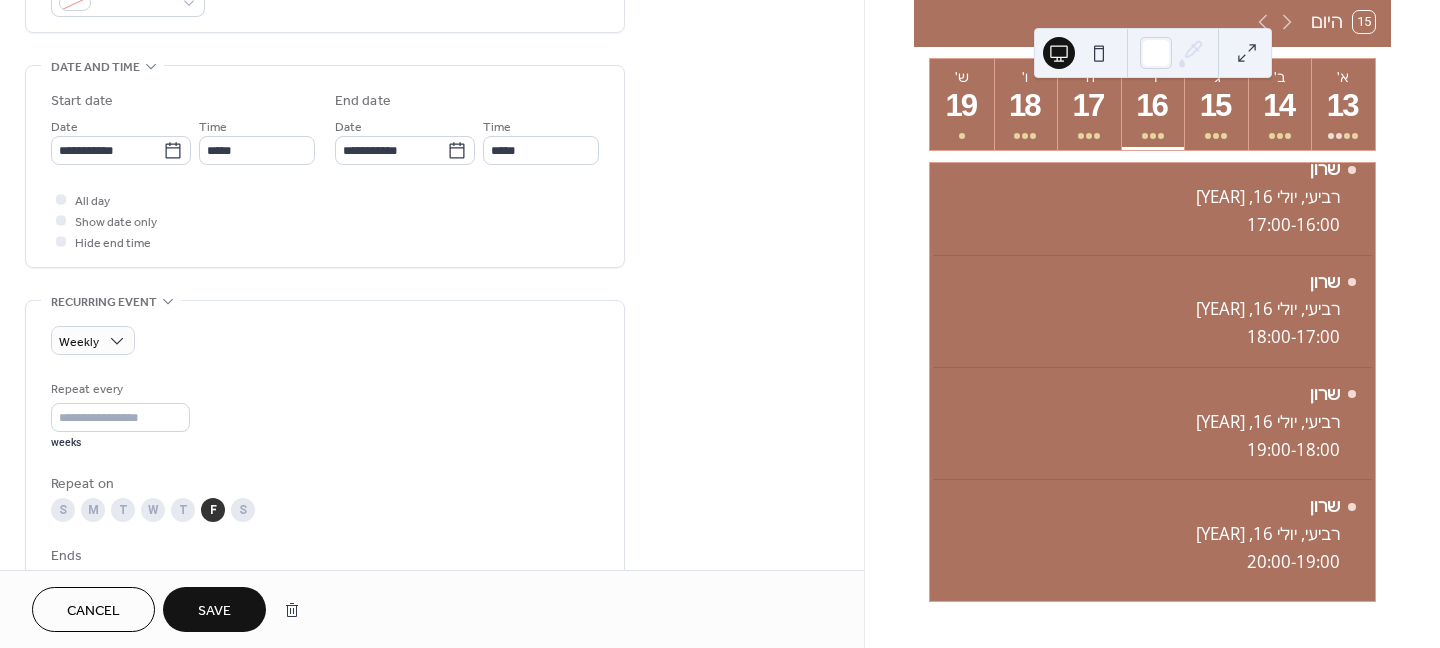 scroll, scrollTop: 600, scrollLeft: 0, axis: vertical 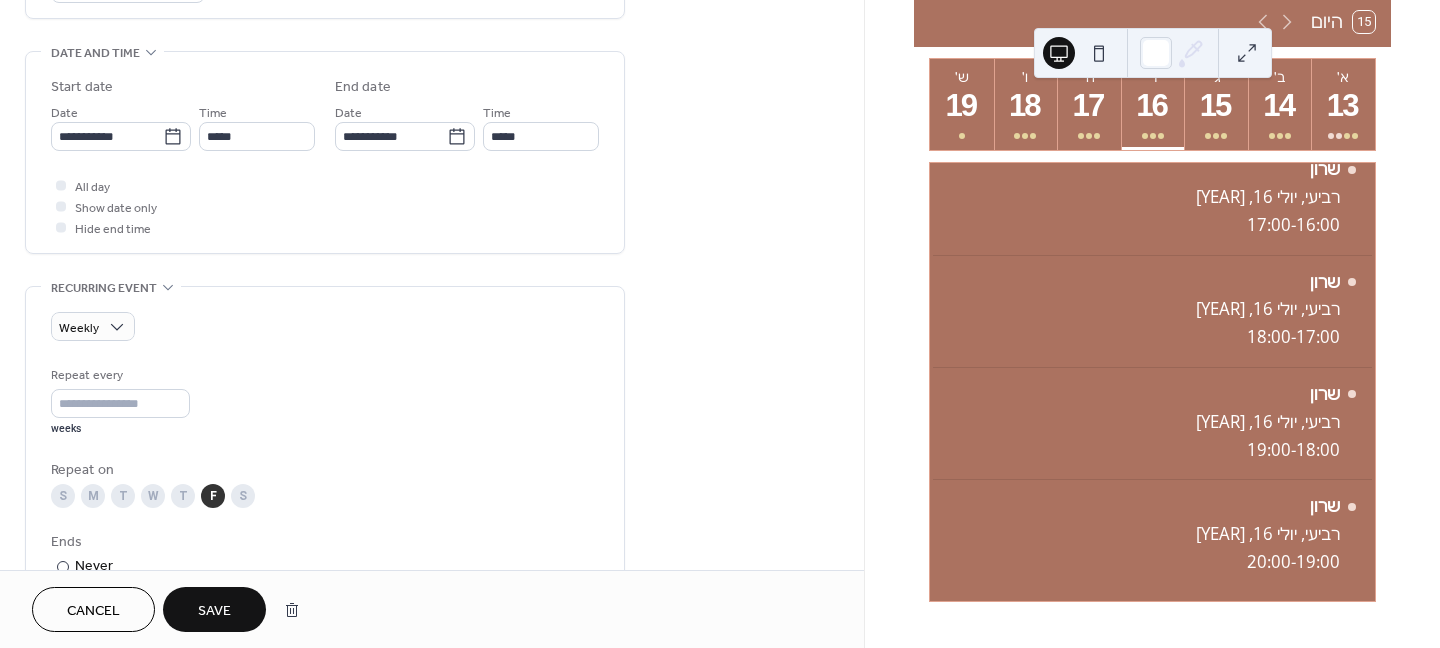 click on "Save" at bounding box center (214, 611) 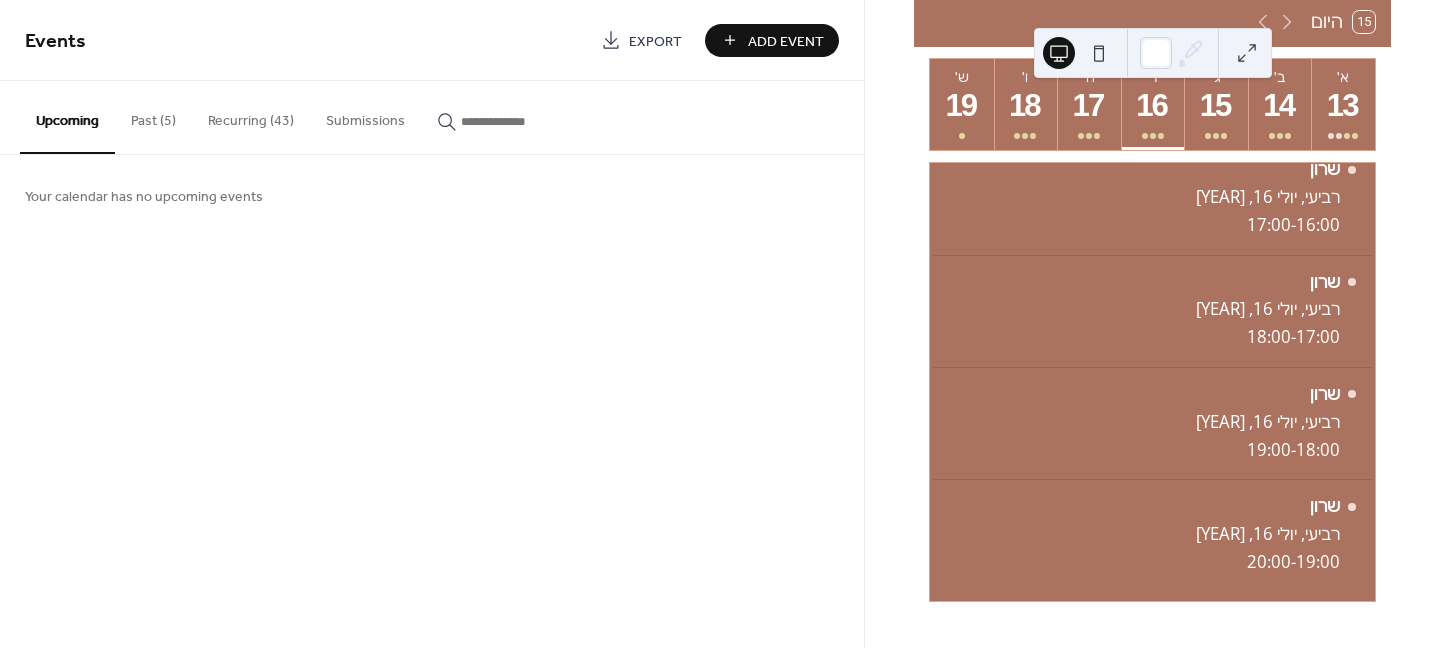 click on "Past (5)" at bounding box center (153, 116) 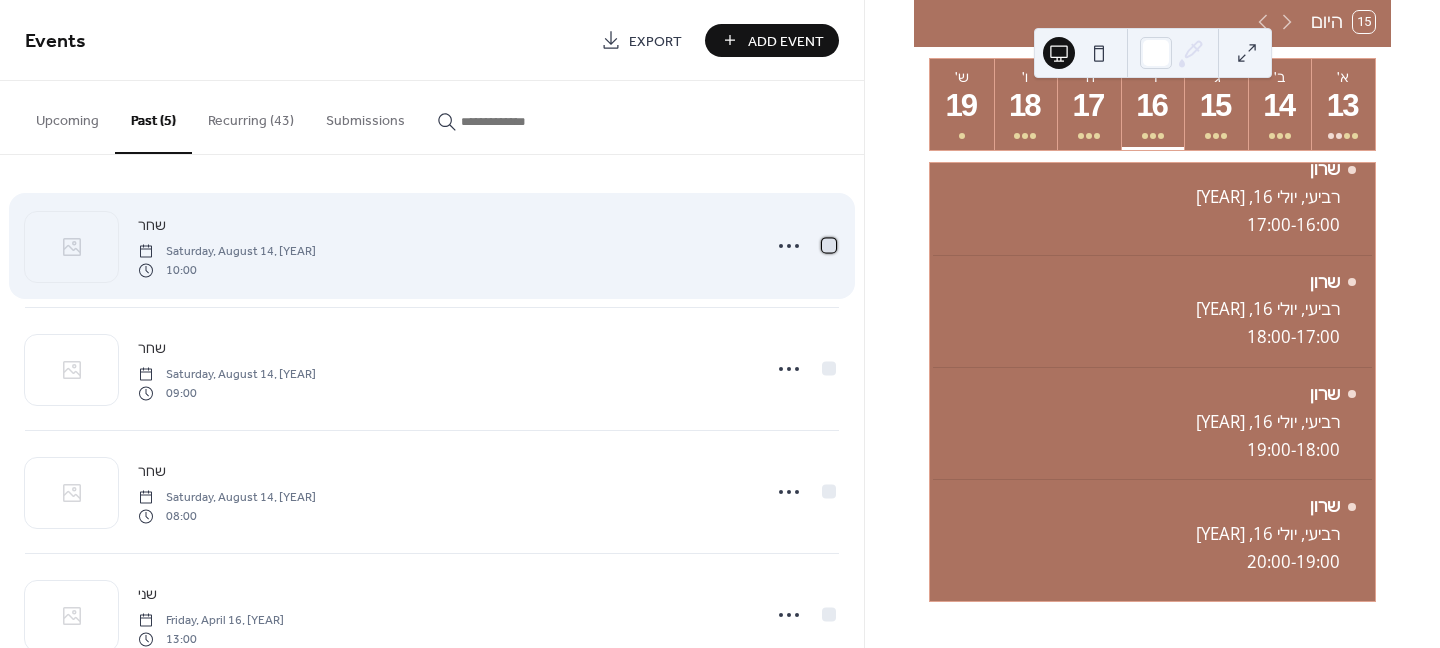 click at bounding box center (829, 245) 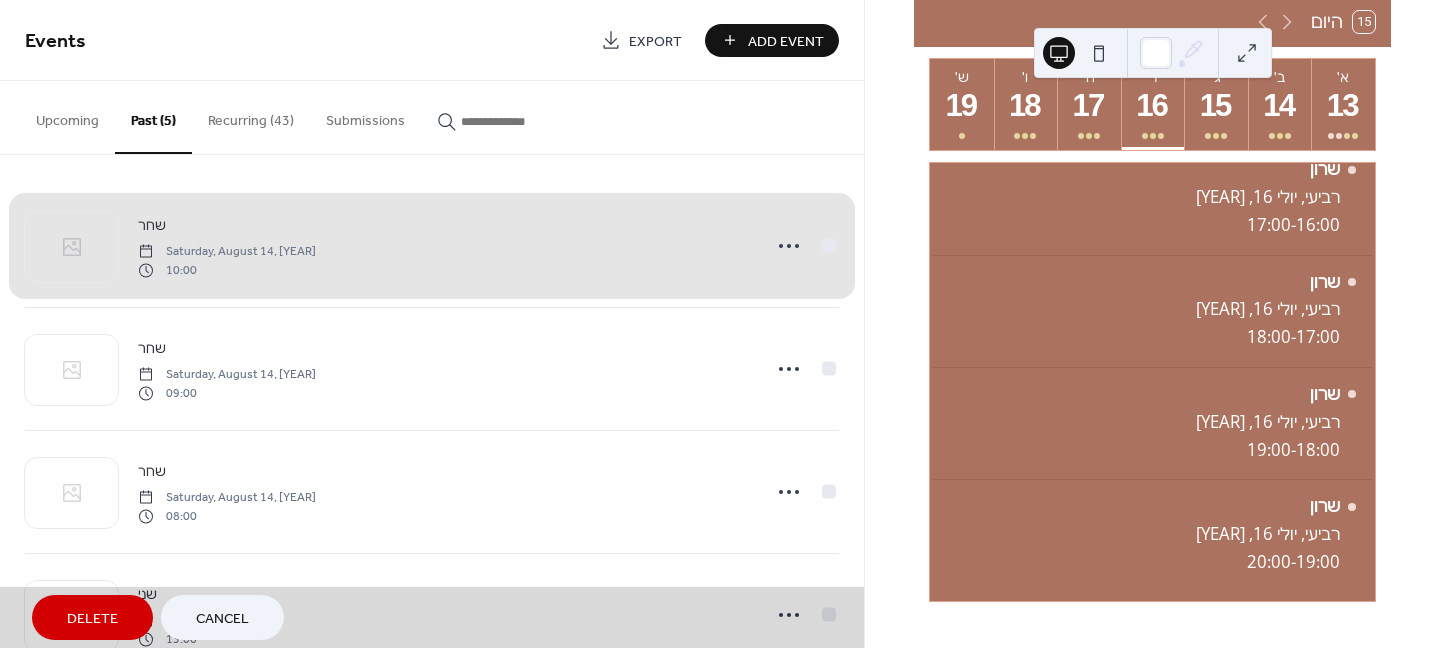 click on "Delete" at bounding box center [92, 619] 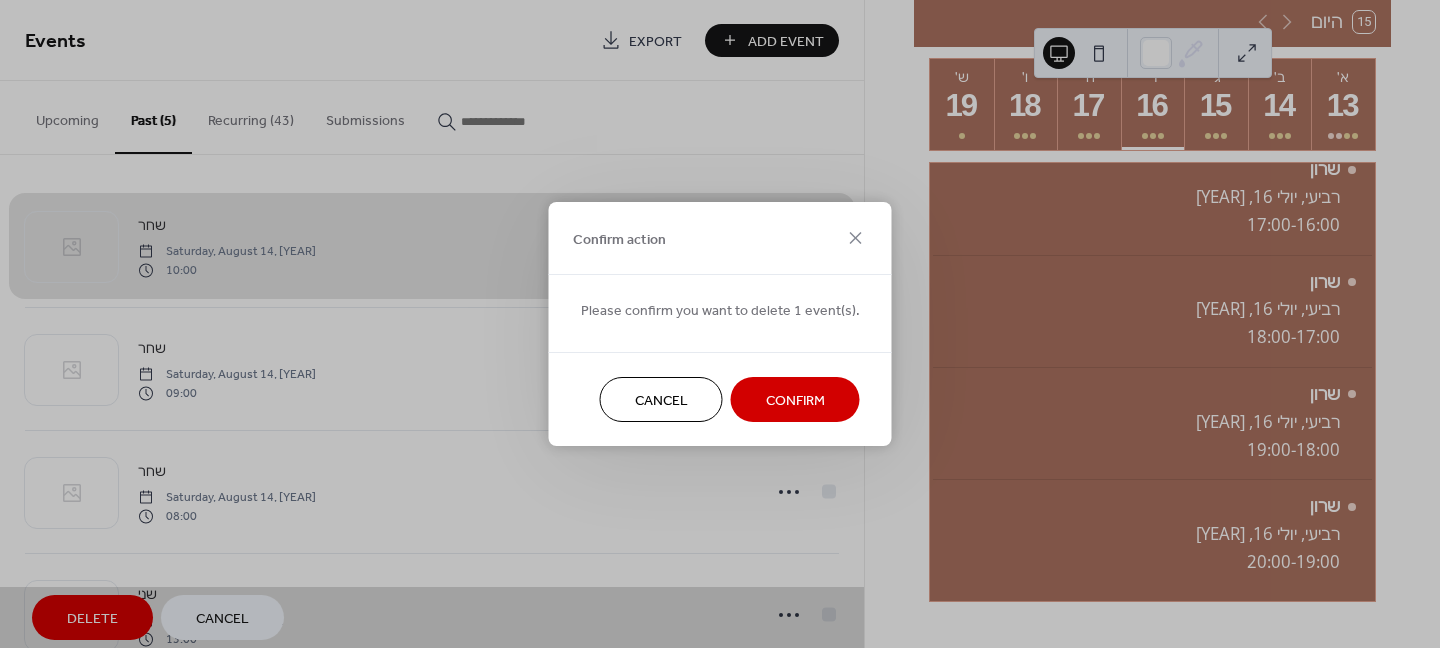 click on "Confirm" at bounding box center [795, 401] 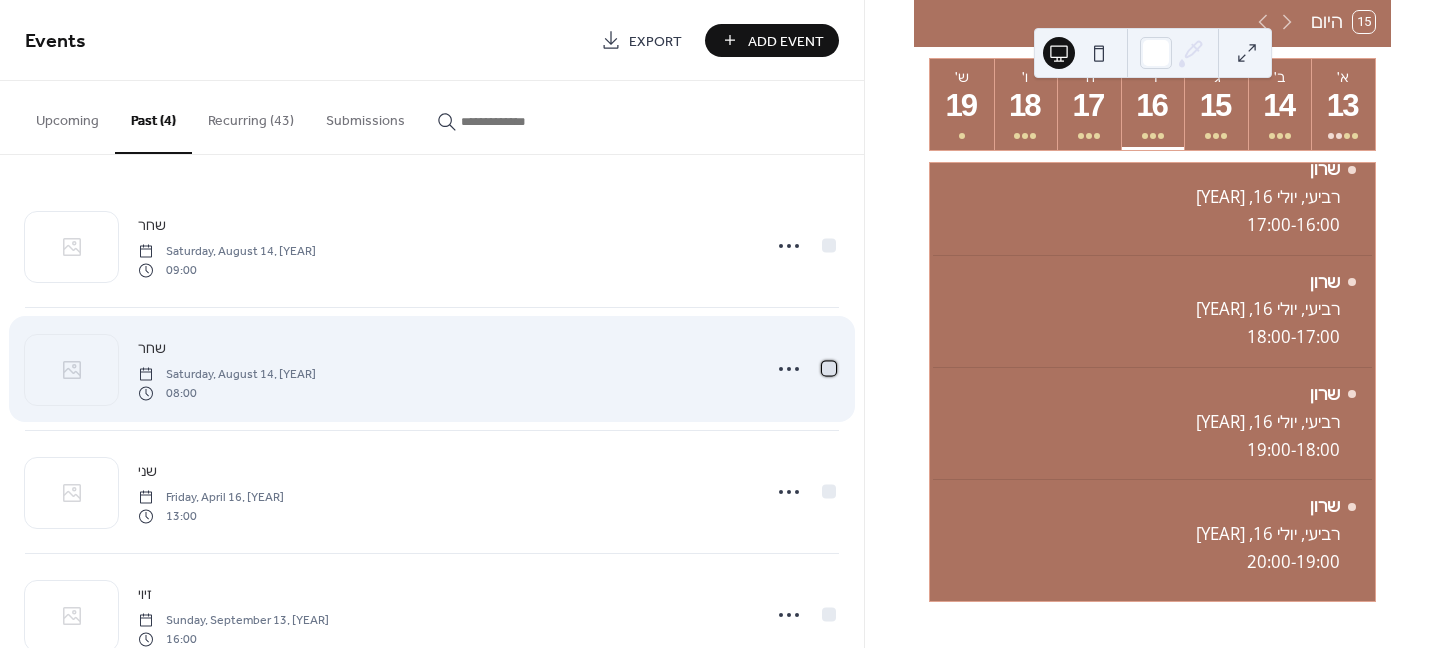 click at bounding box center [829, 368] 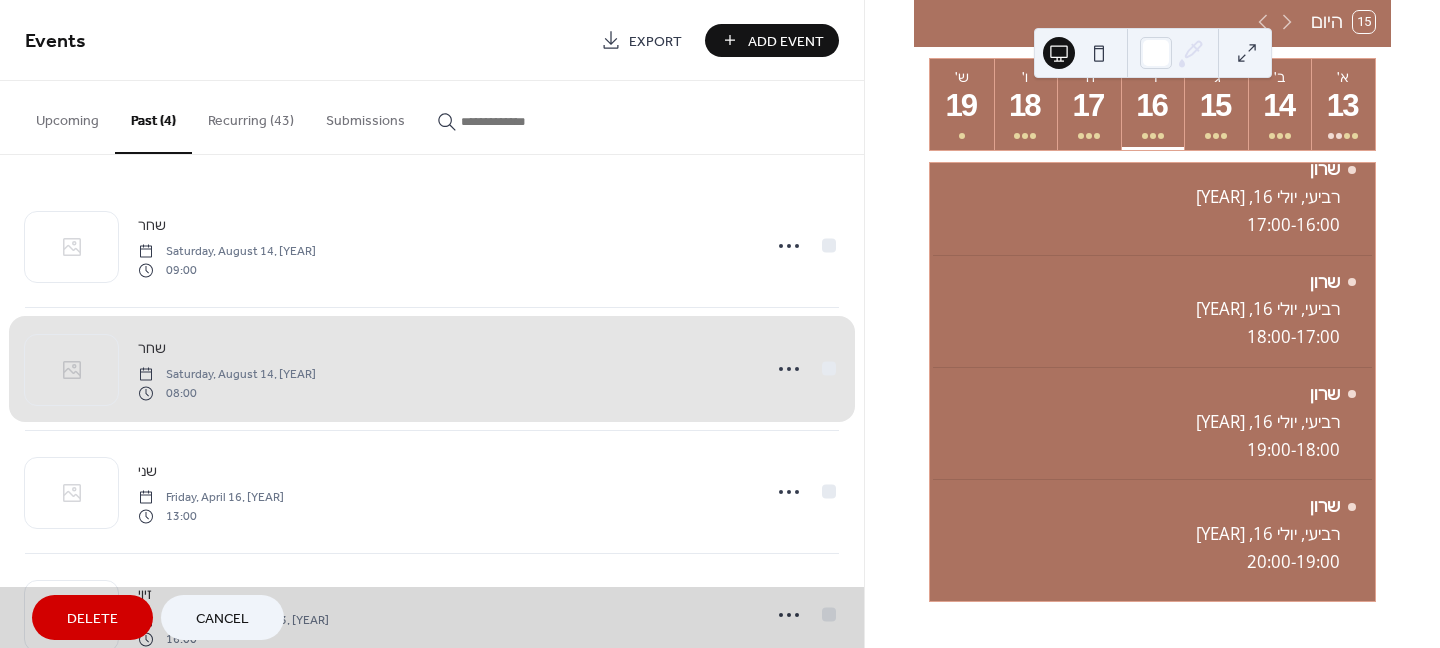 click on "Delete" at bounding box center (92, 617) 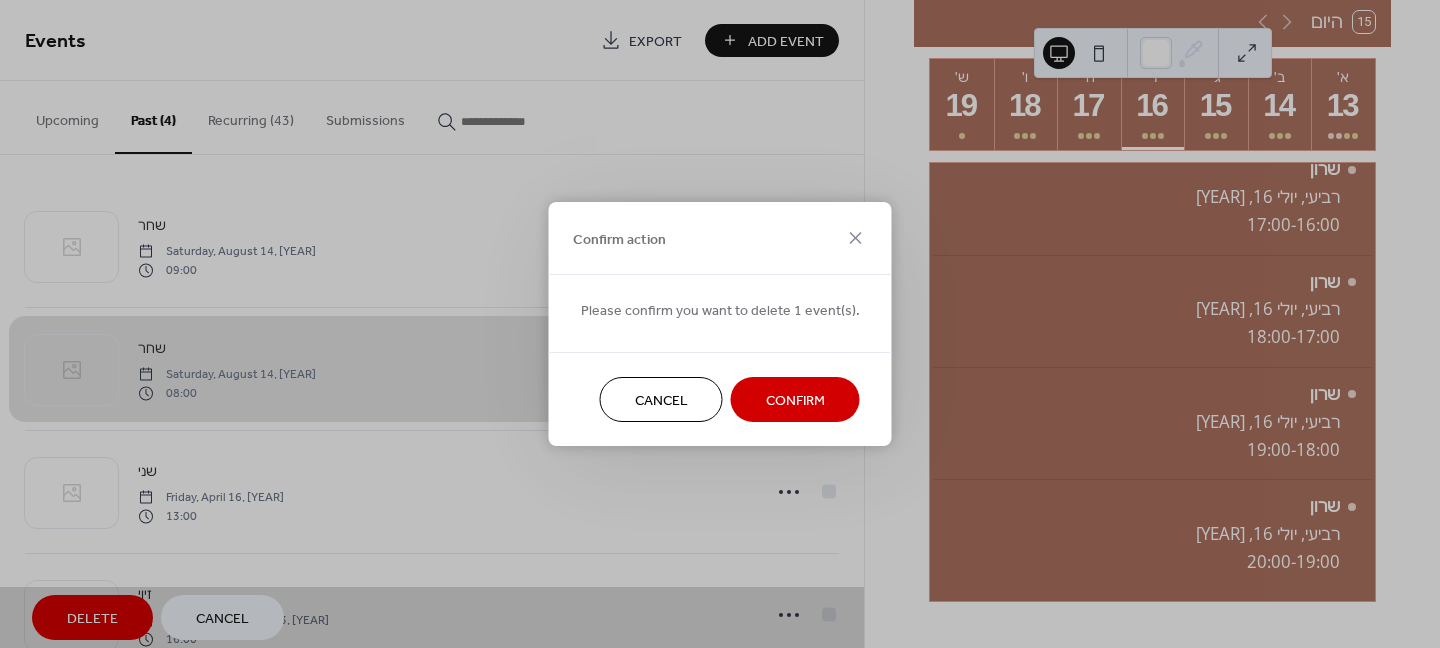 click on "Confirm" at bounding box center (795, 399) 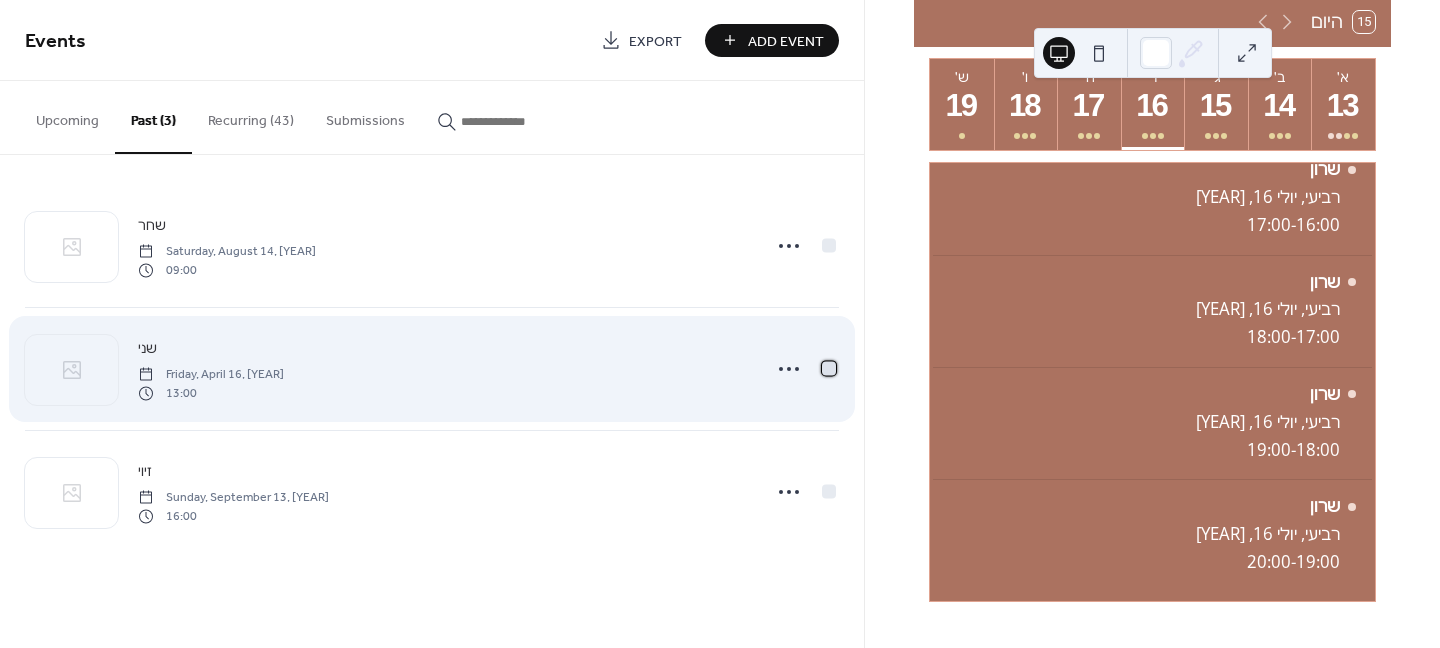 click at bounding box center (829, 368) 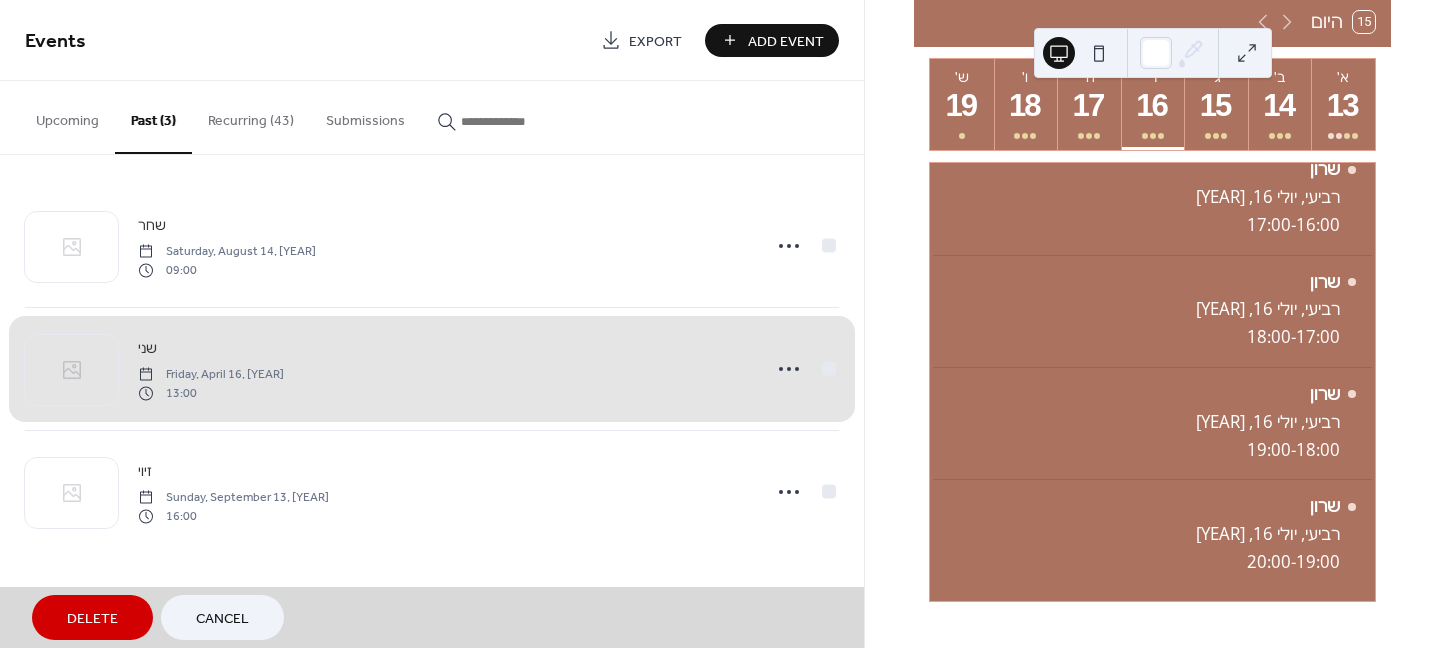 click on "Delete" at bounding box center [92, 617] 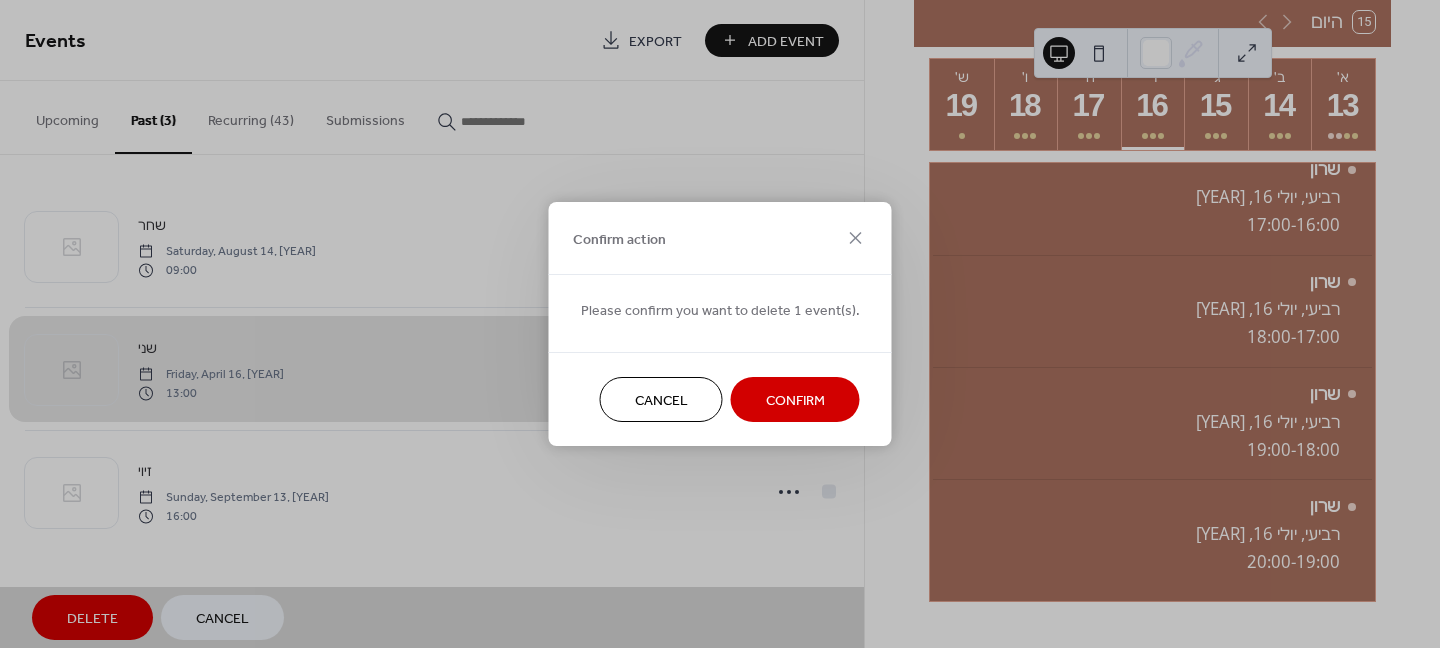 click on "Confirm" at bounding box center (795, 401) 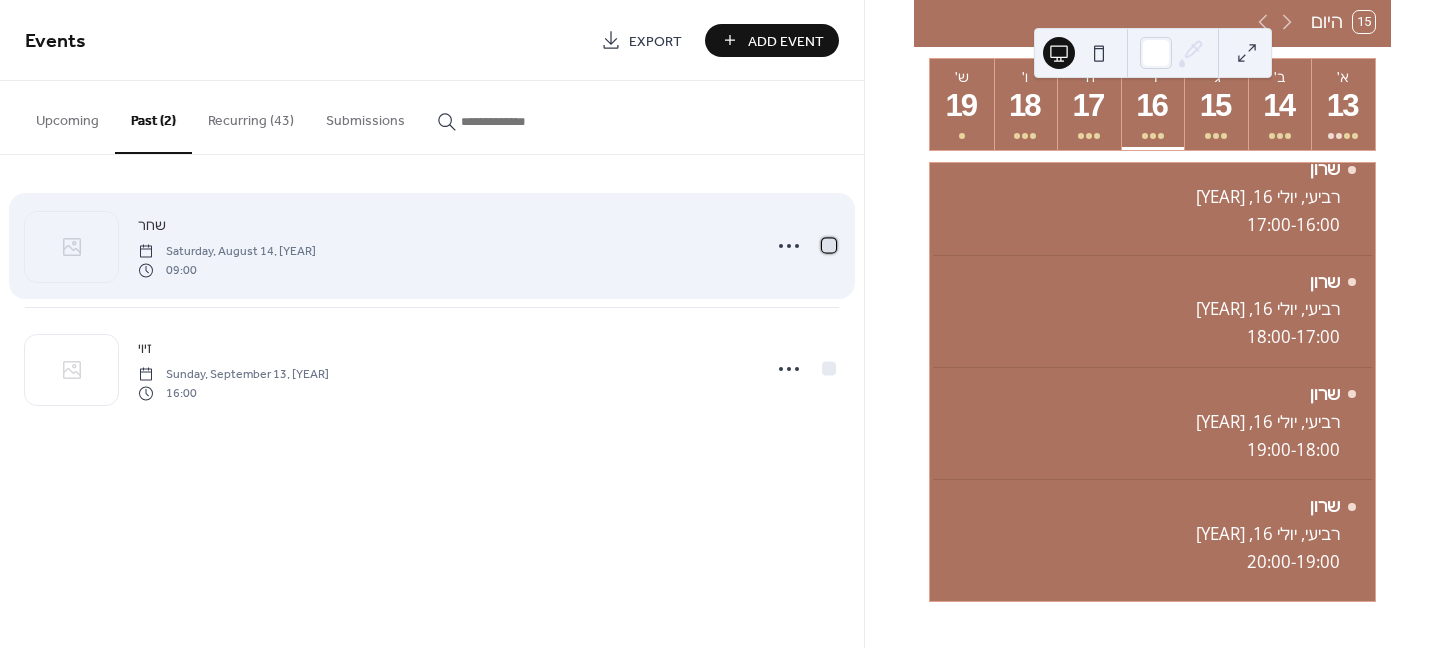 click at bounding box center [829, 245] 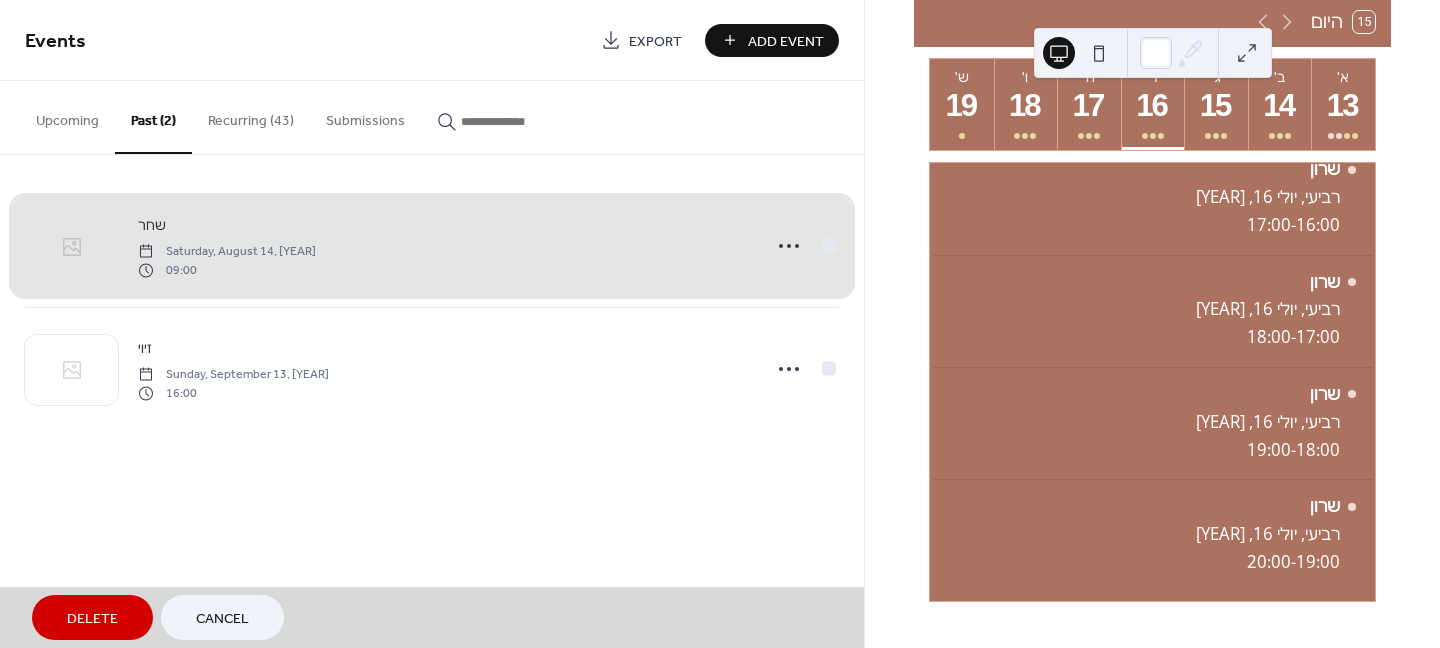 click on "Delete" at bounding box center (92, 619) 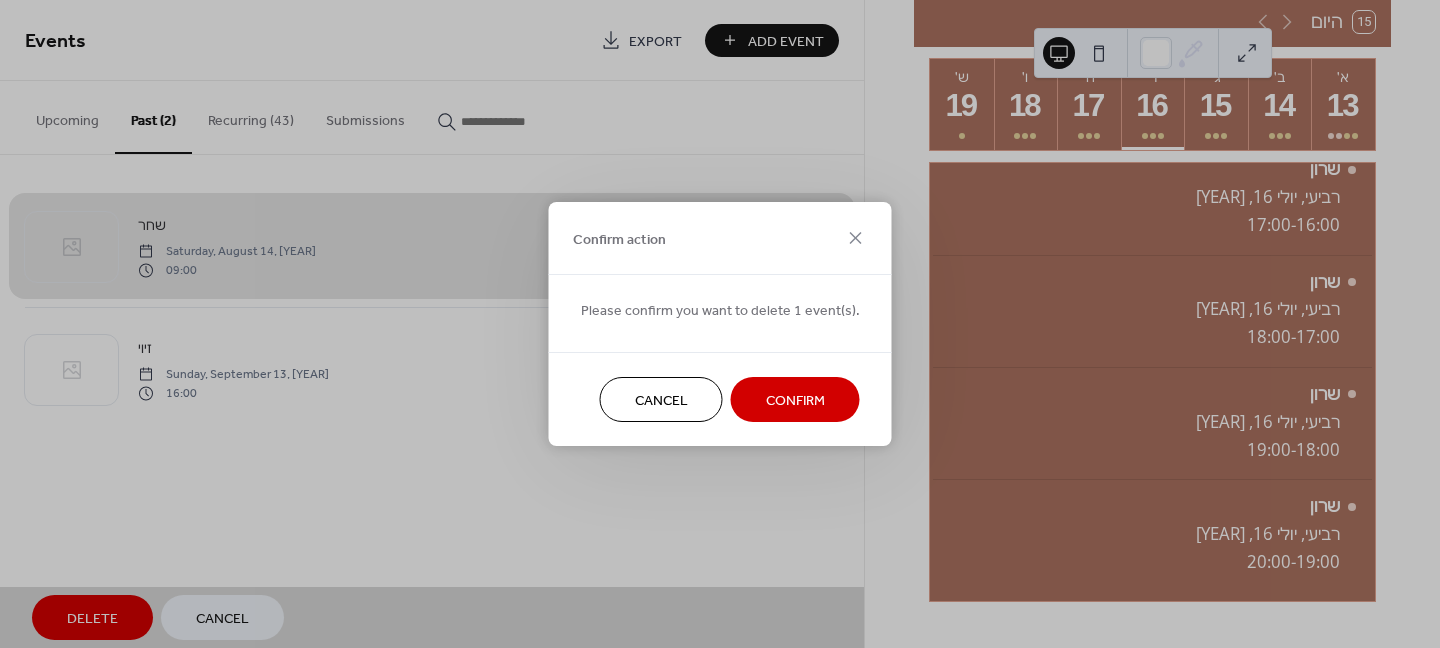 click on "Confirm" at bounding box center [795, 399] 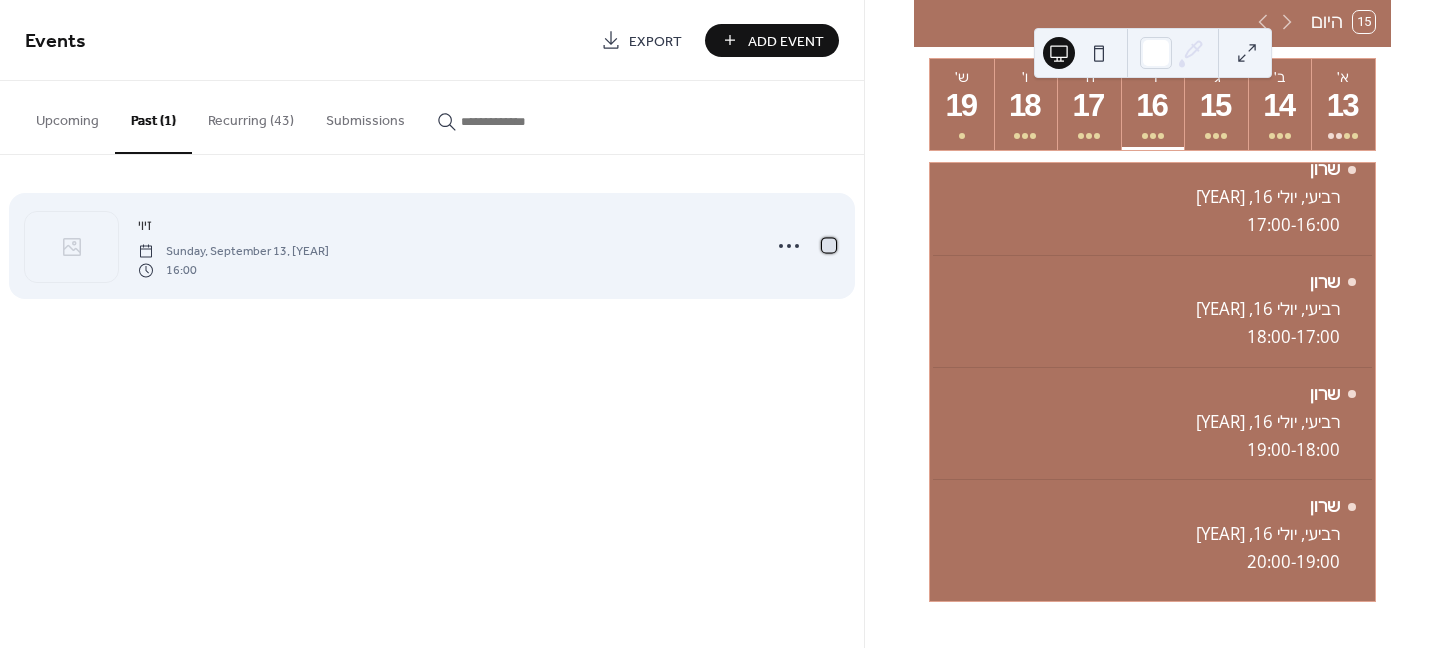 click at bounding box center (829, 245) 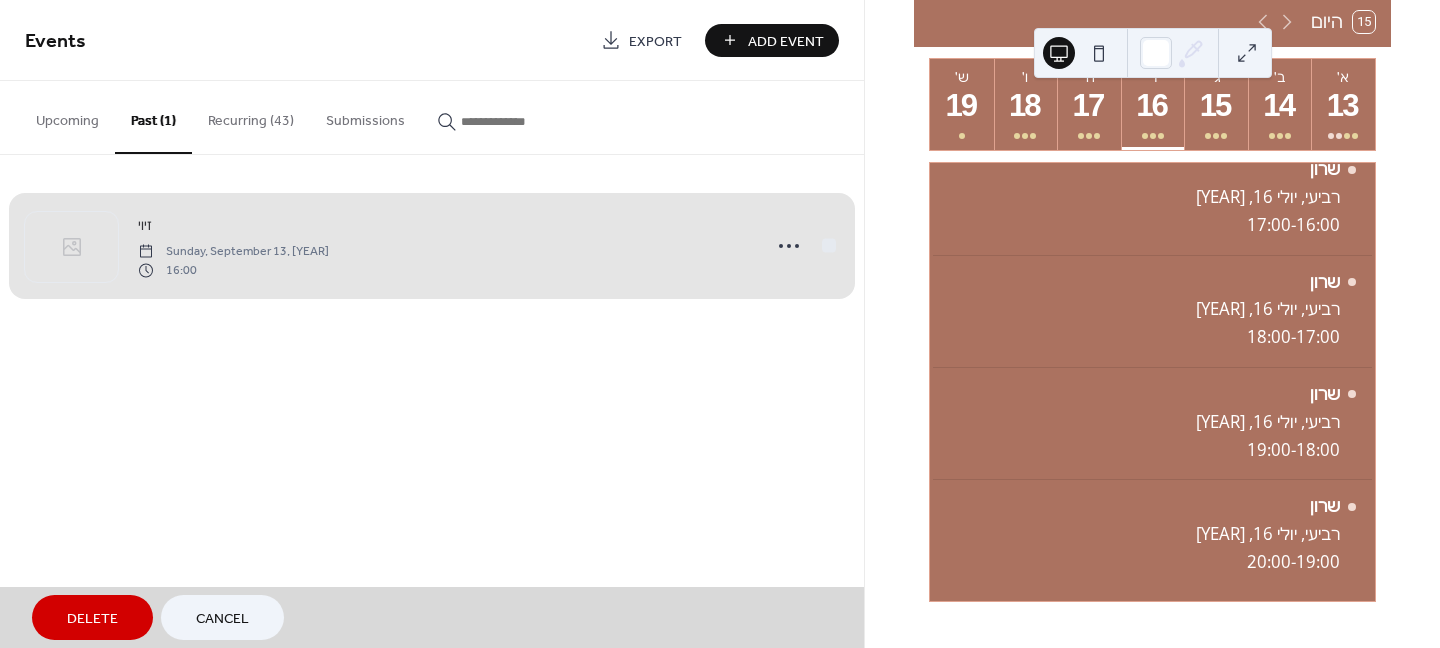 click on "Delete" at bounding box center (92, 619) 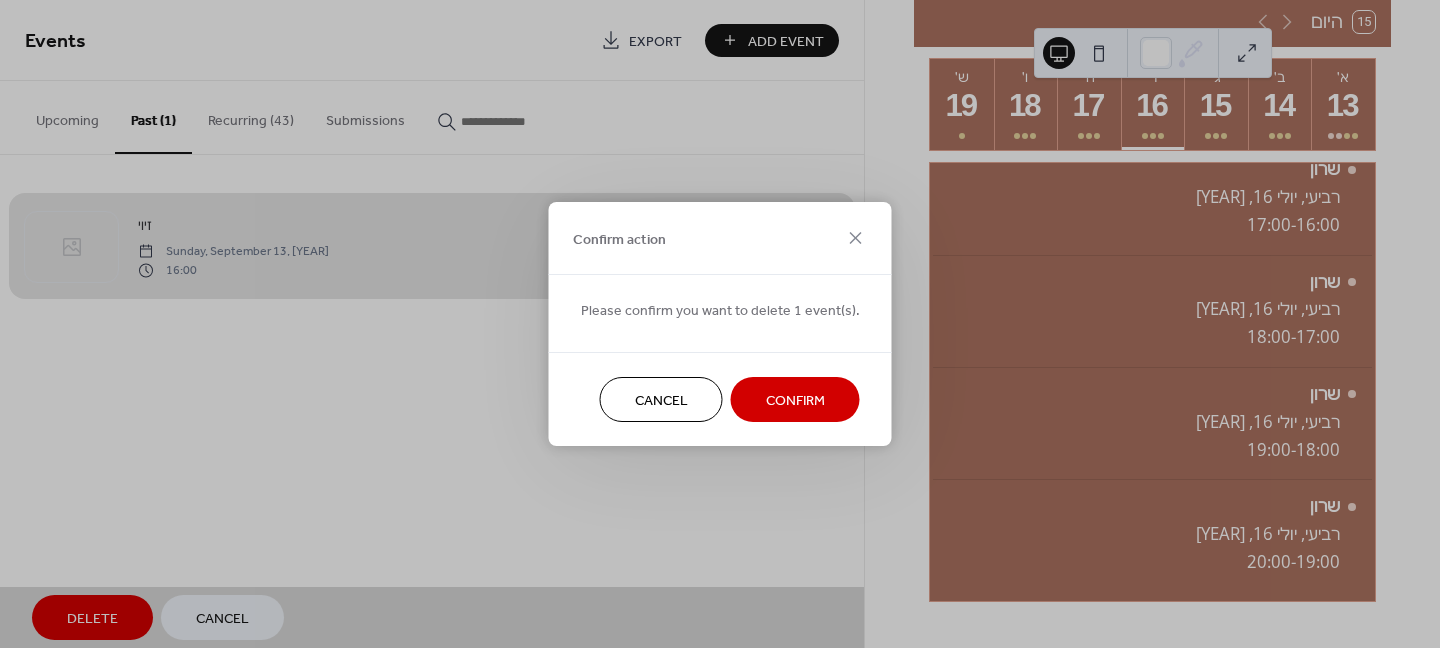 click on "Confirm" at bounding box center (795, 401) 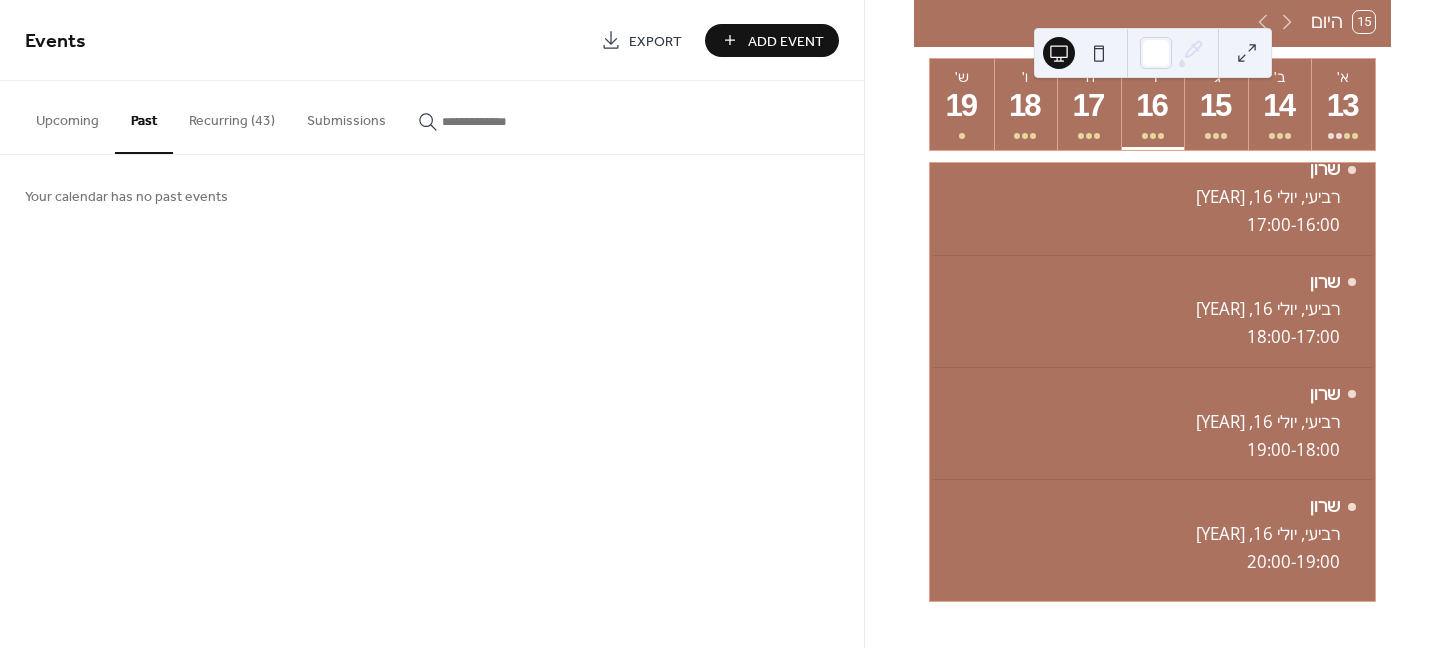 click on "Recurring (43)" at bounding box center (232, 116) 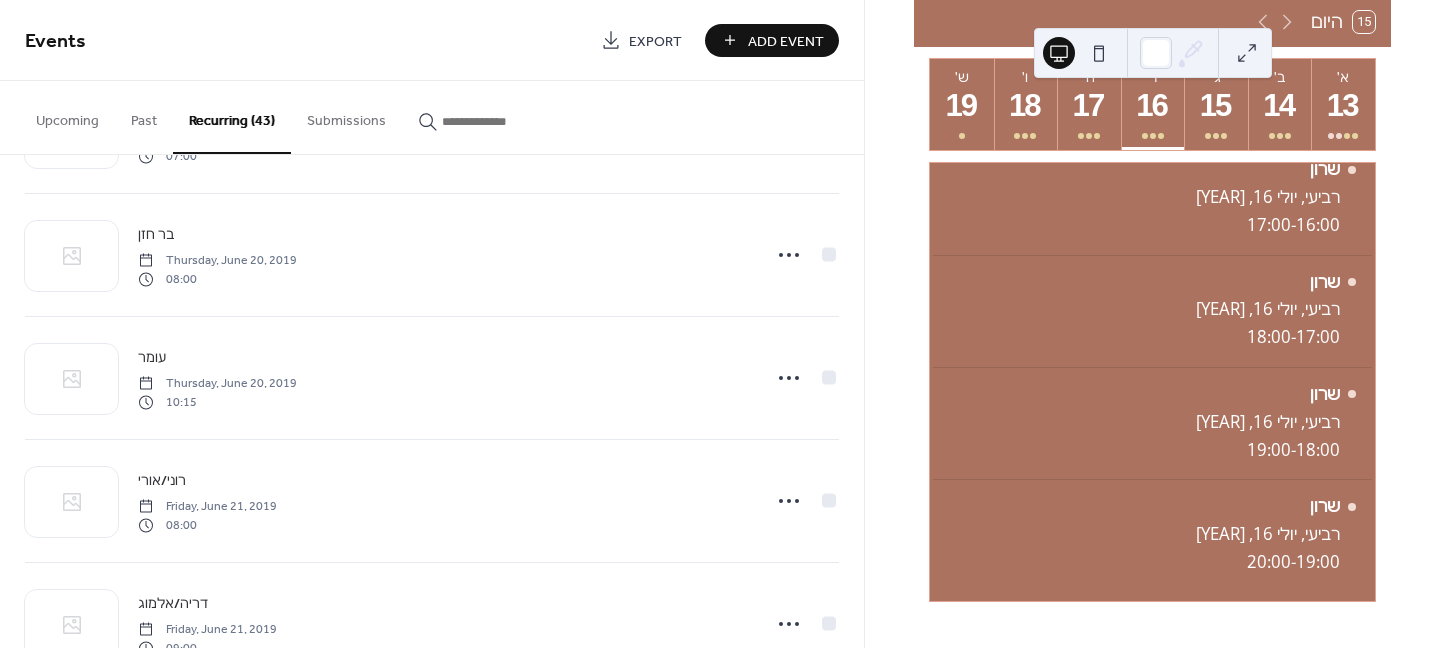 scroll, scrollTop: 1100, scrollLeft: 0, axis: vertical 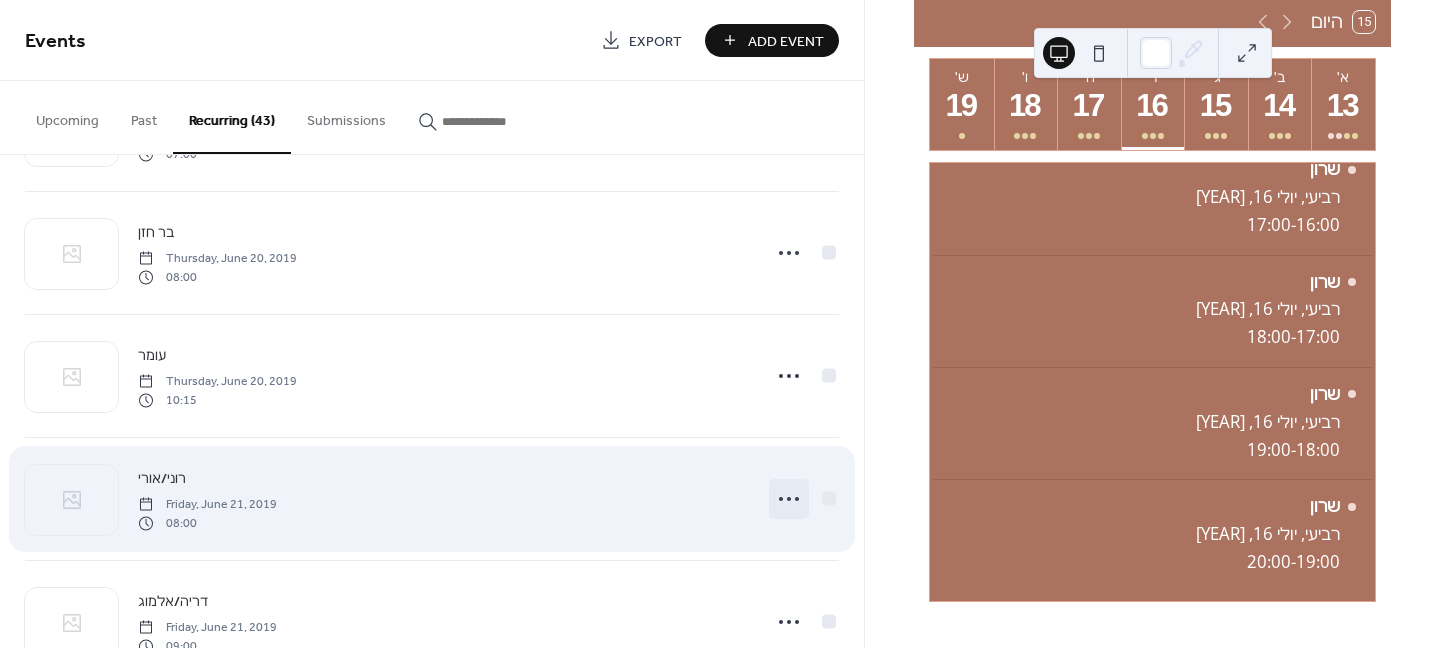 click 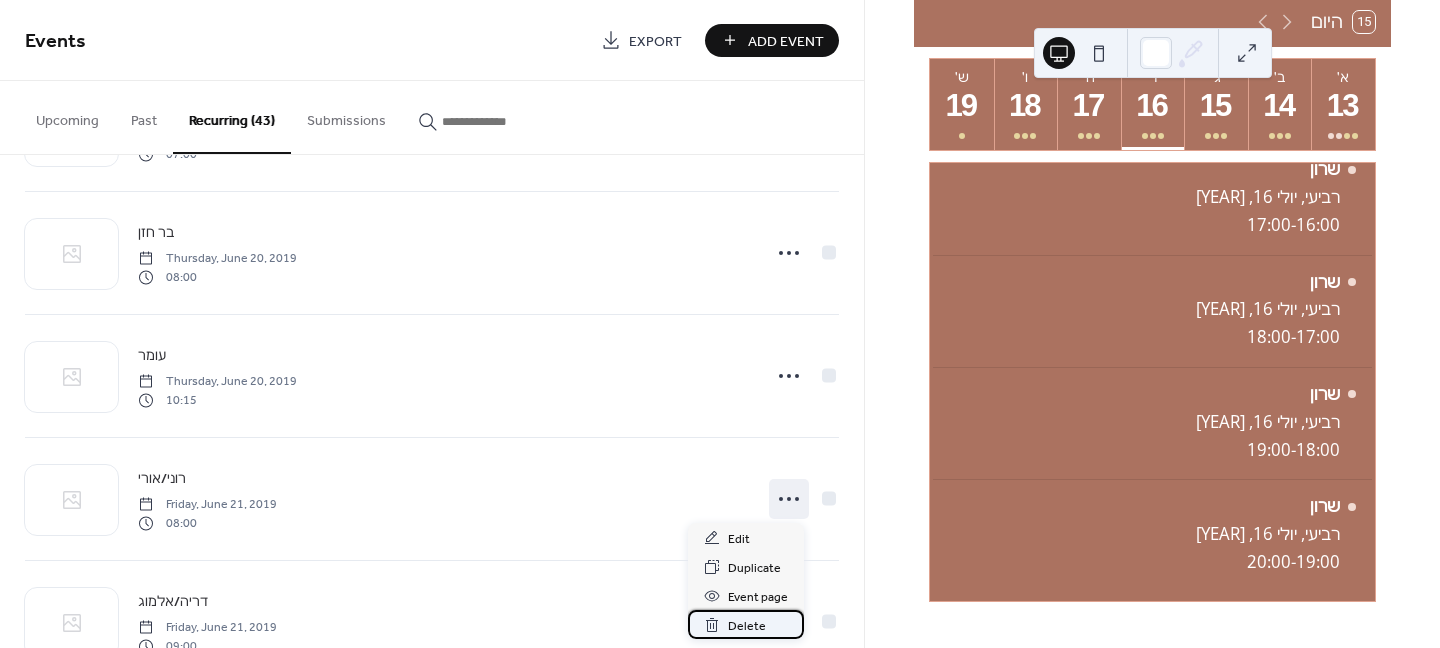 click on "Delete" at bounding box center (747, 626) 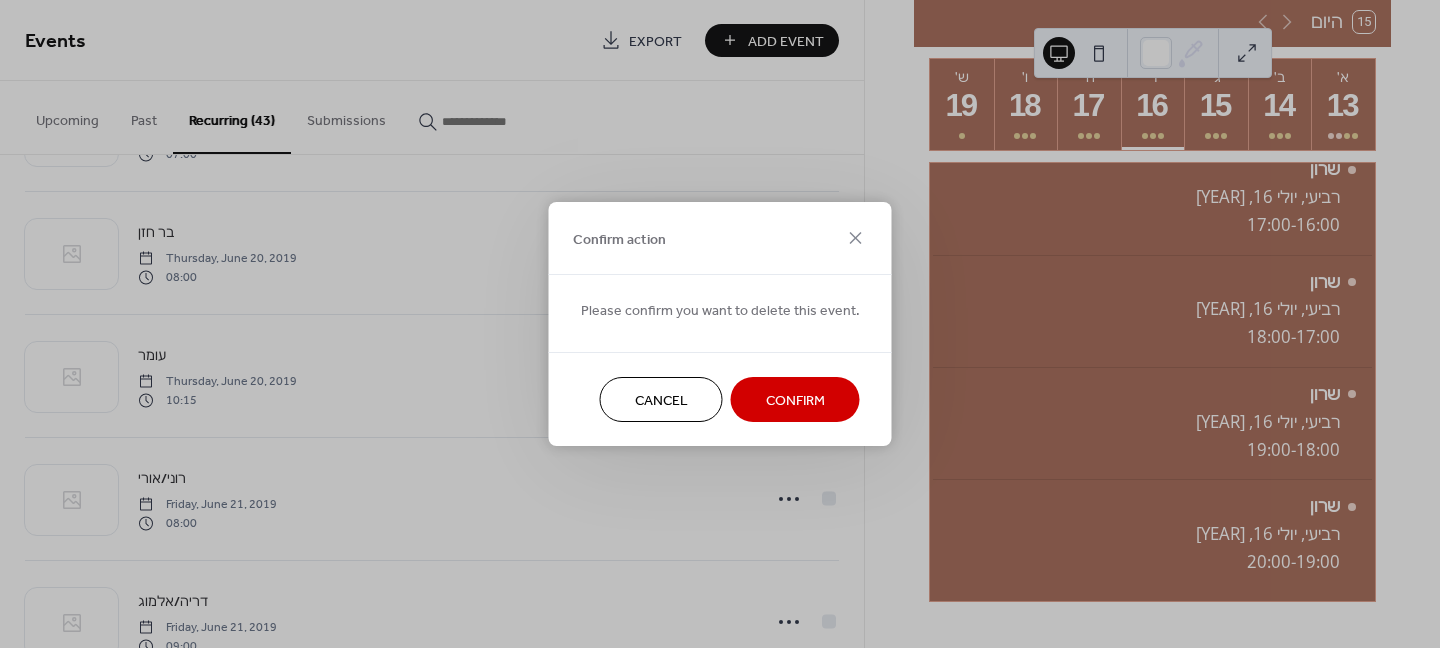 click on "Confirm" at bounding box center (795, 399) 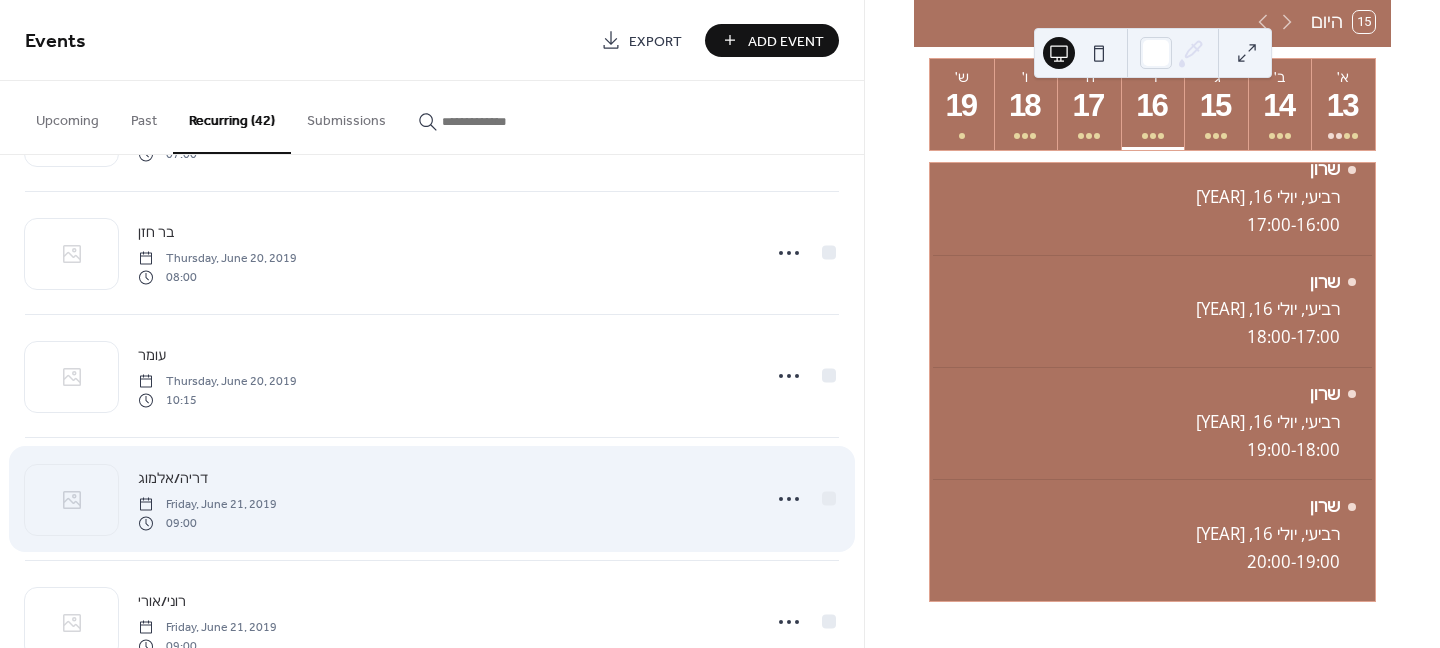 scroll, scrollTop: 1200, scrollLeft: 0, axis: vertical 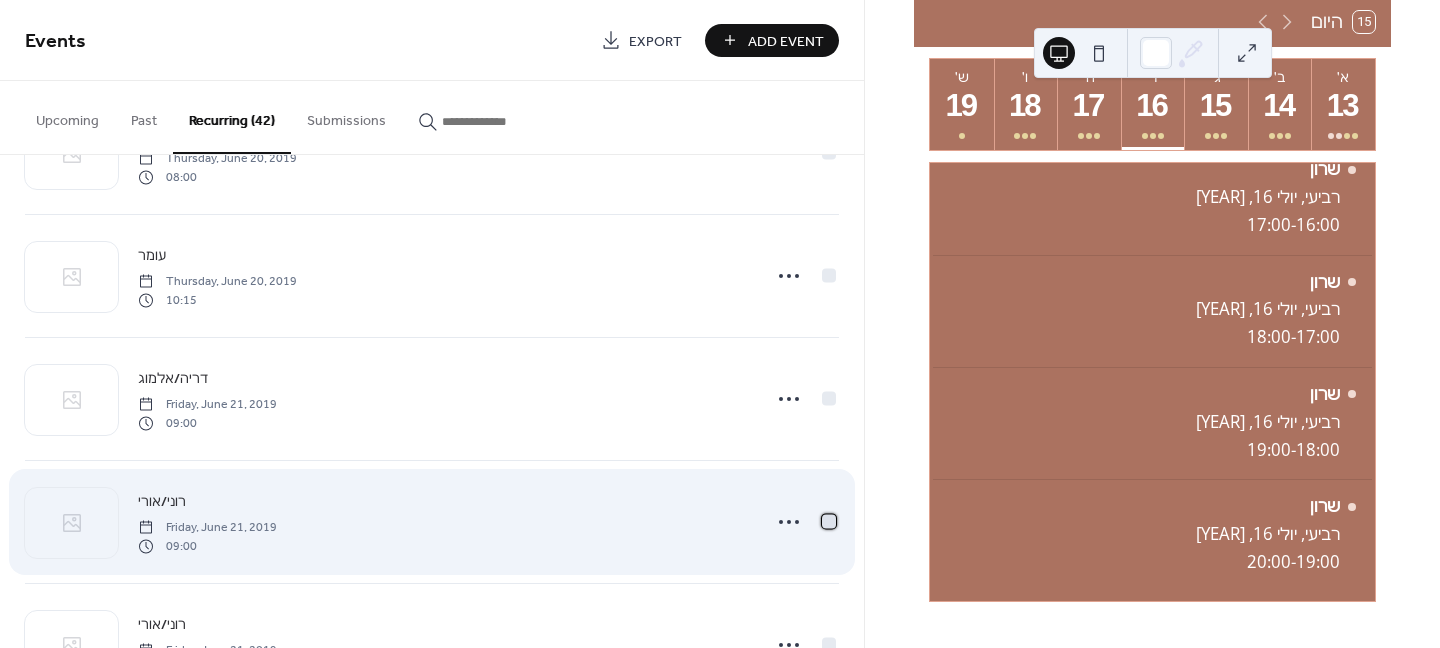 click at bounding box center (829, 521) 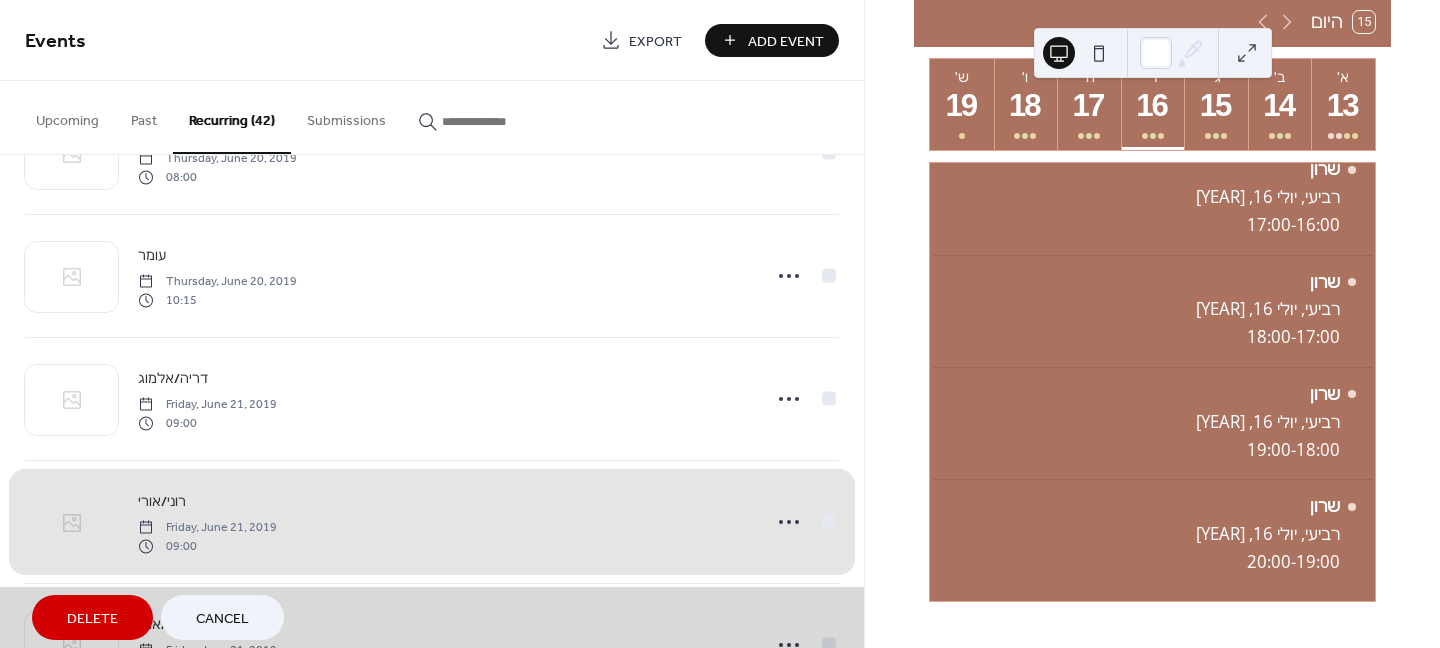 click on "Delete" at bounding box center [92, 617] 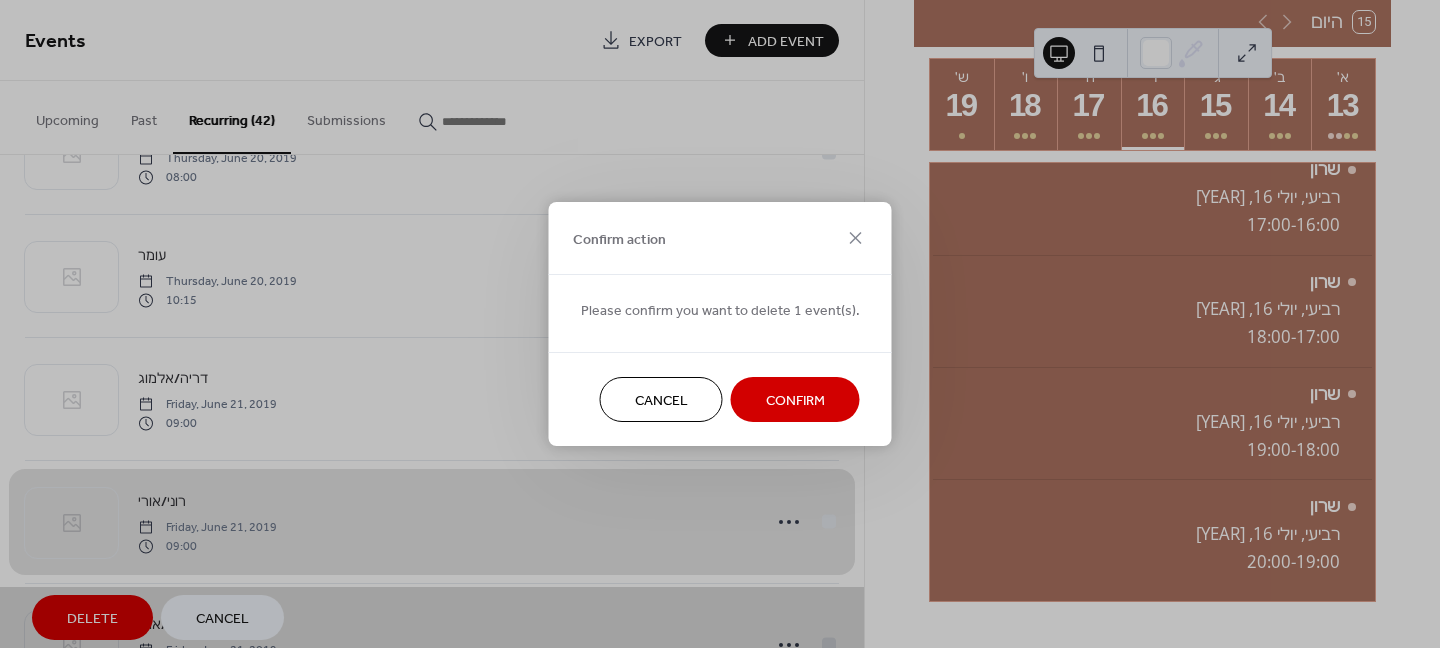 click on "Confirm" at bounding box center [795, 401] 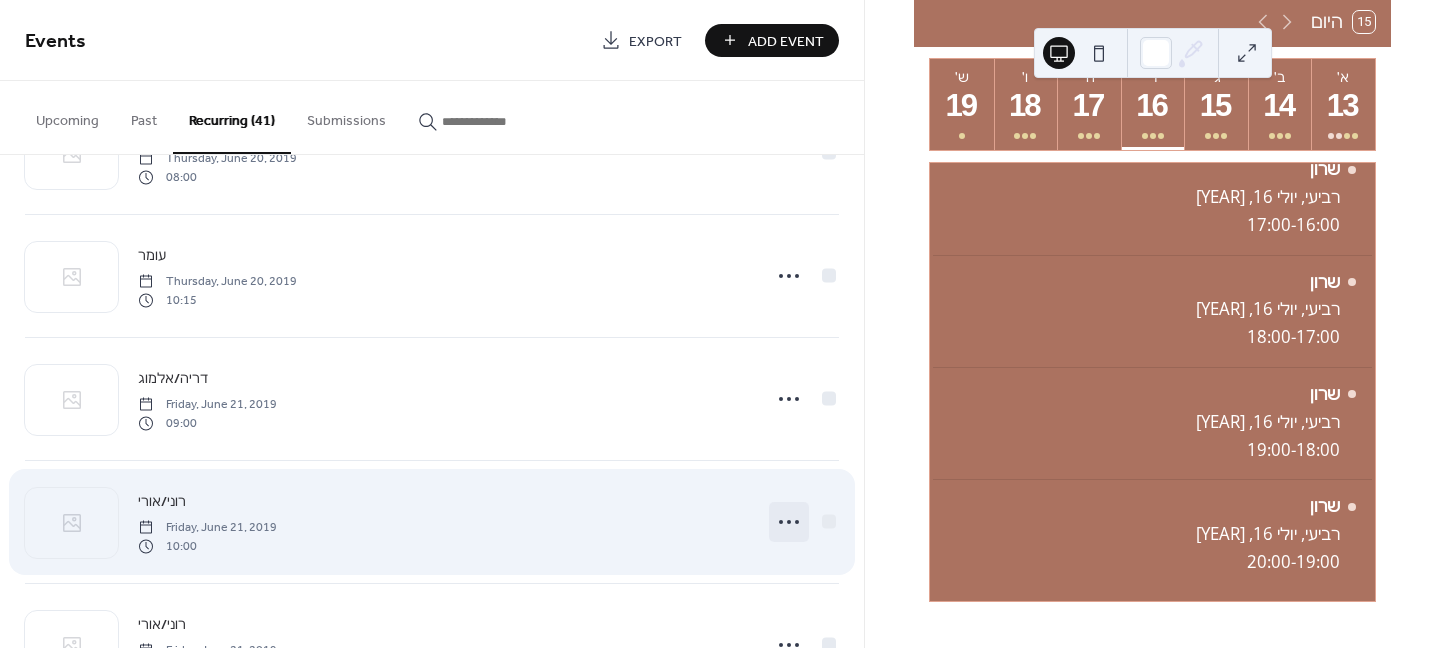 click 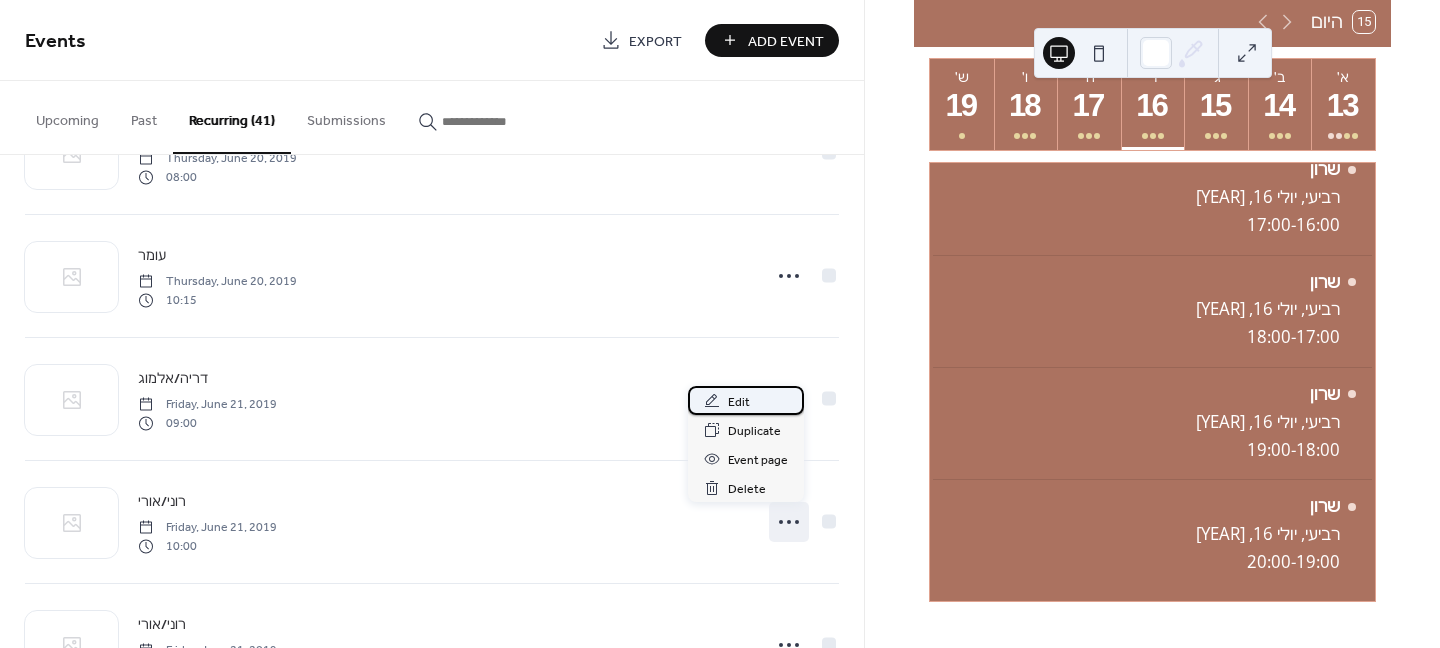 click on "Edit" at bounding box center (739, 402) 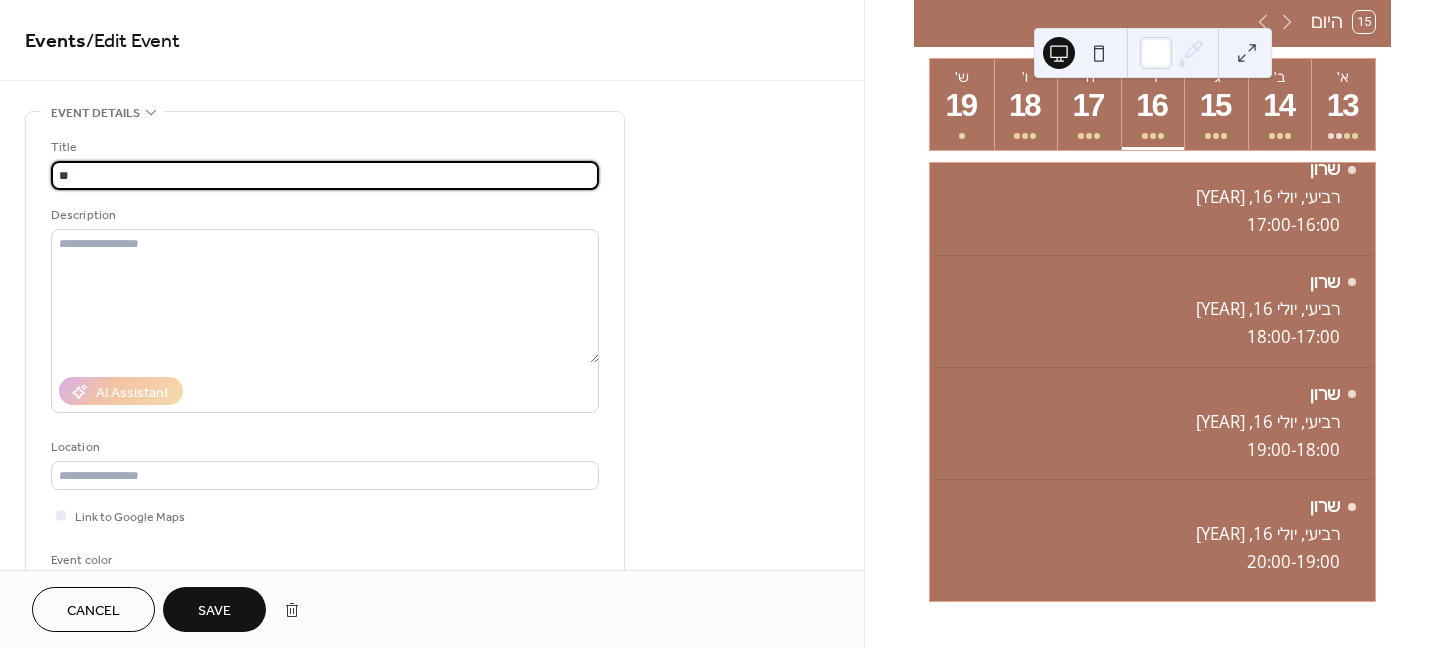 type on "*" 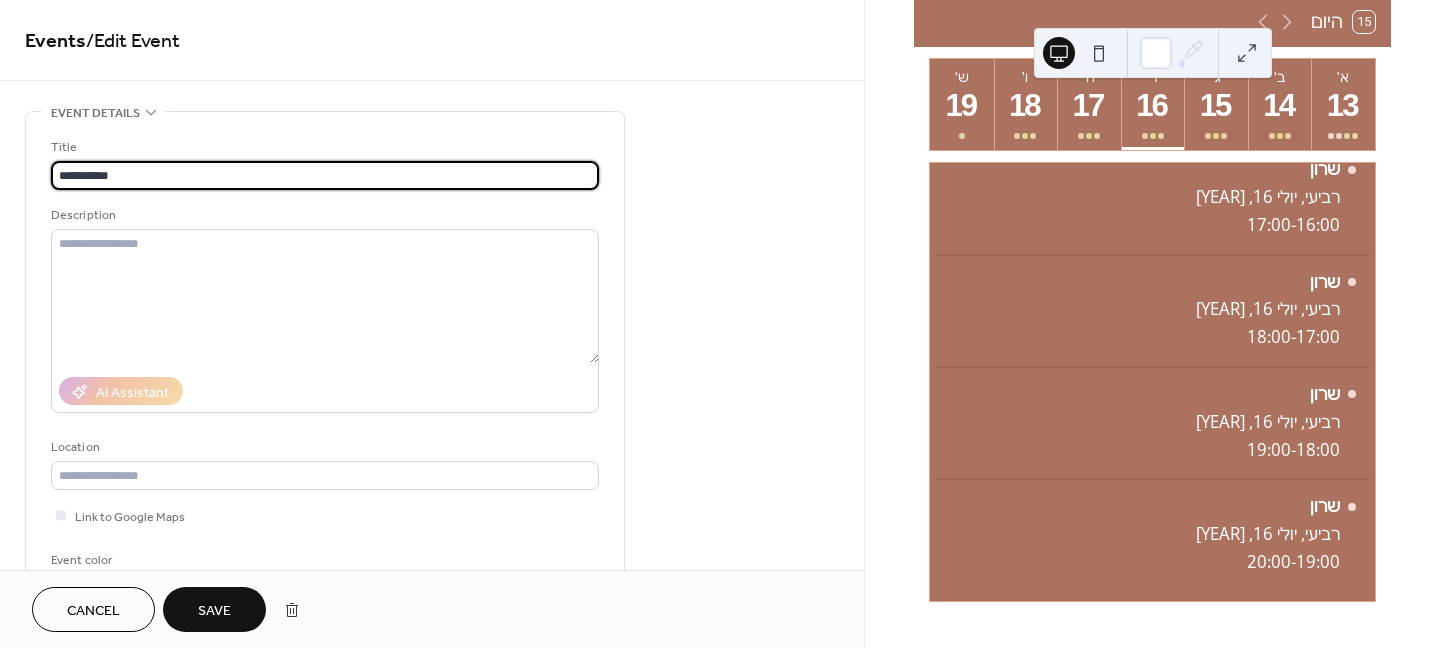 type on "**********" 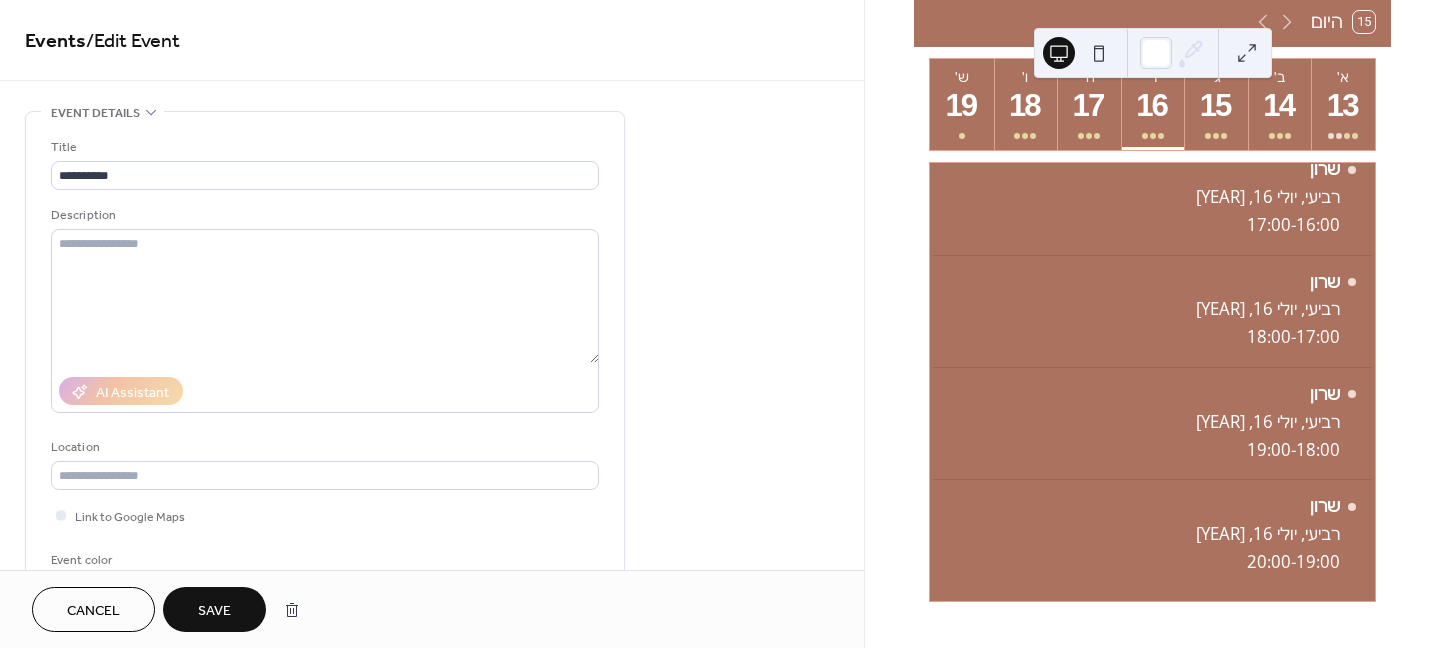 click on "Save" at bounding box center (214, 611) 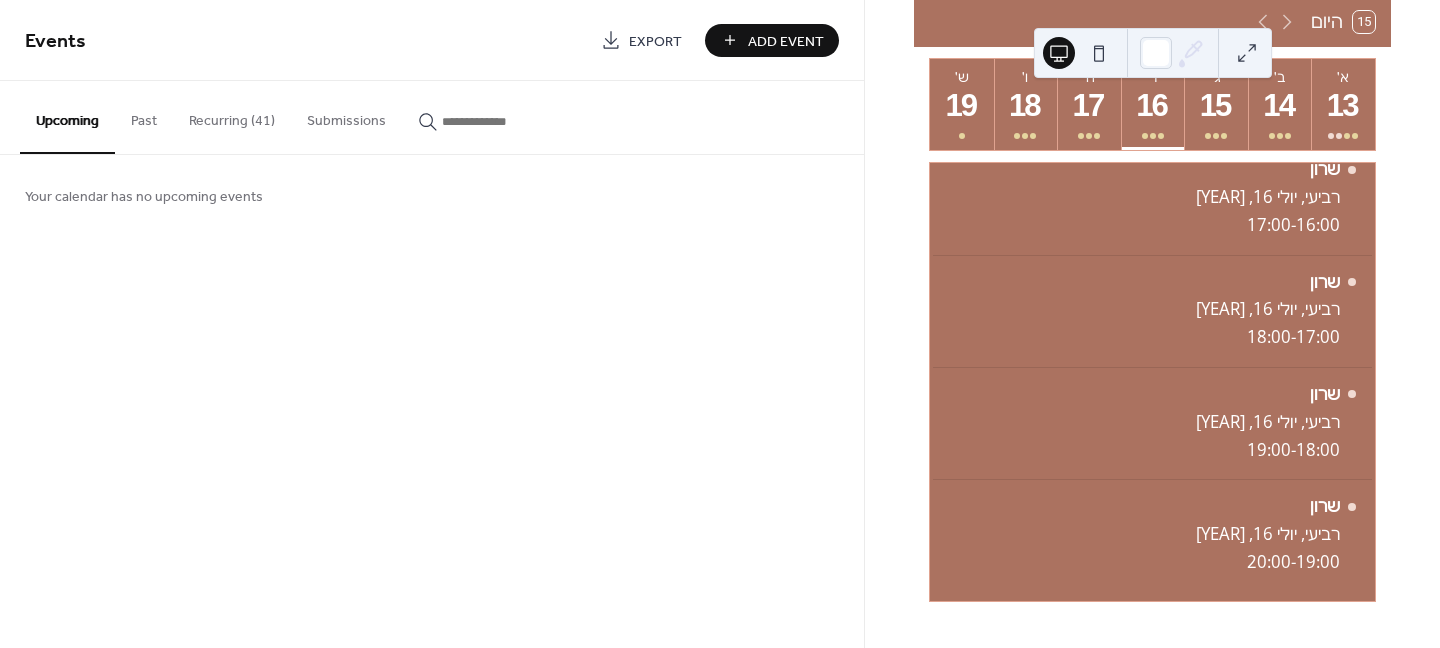 click on "Recurring (41)" at bounding box center (232, 116) 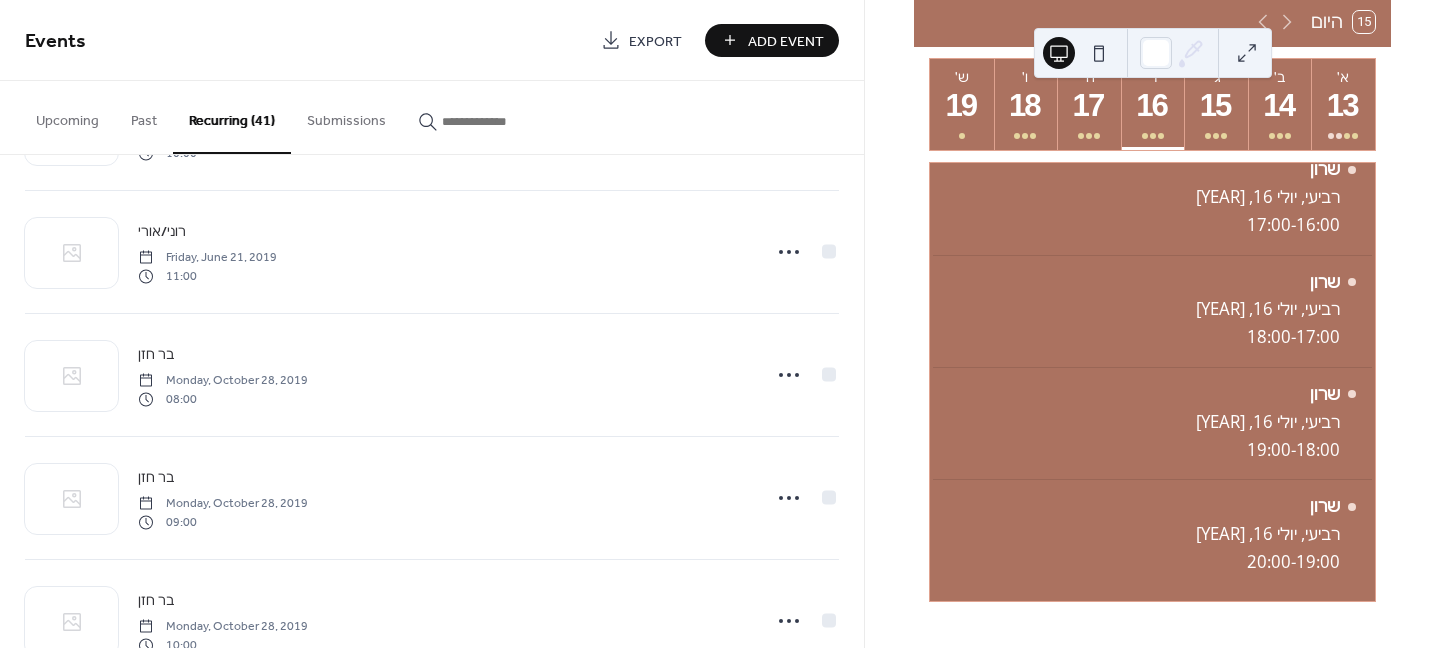 scroll, scrollTop: 1600, scrollLeft: 0, axis: vertical 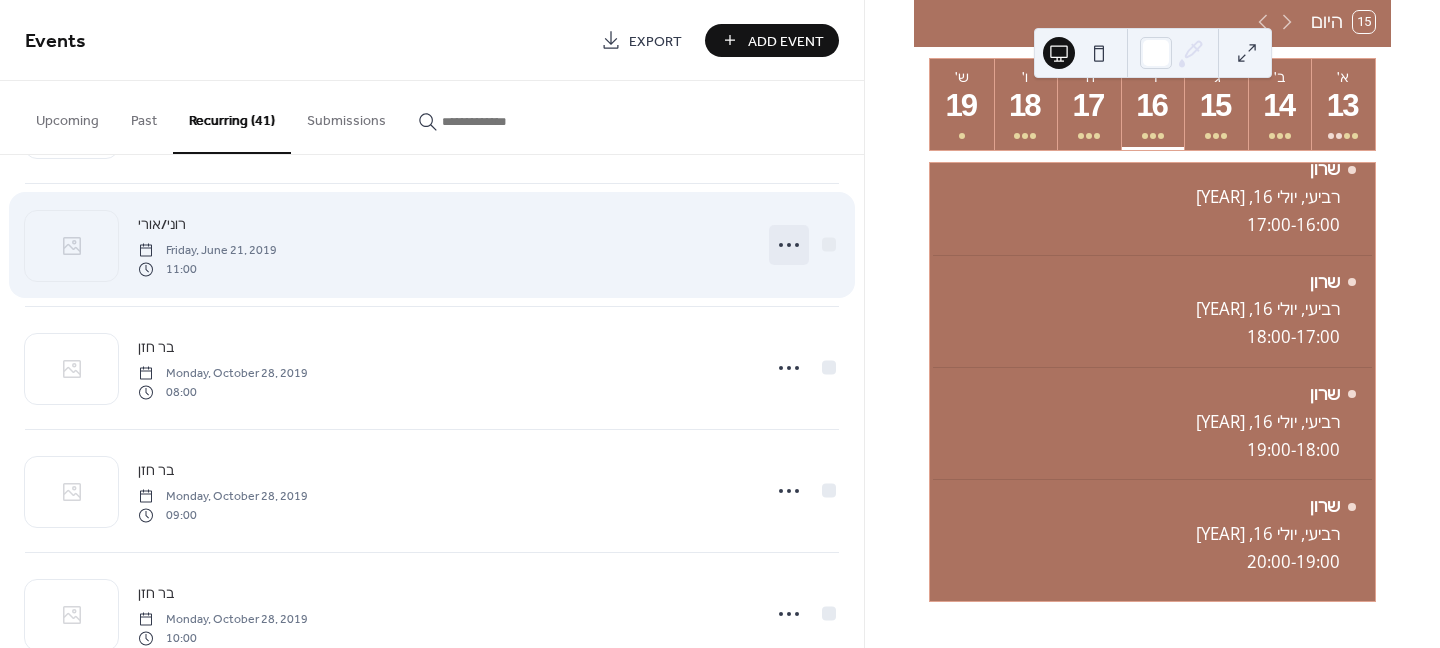 click 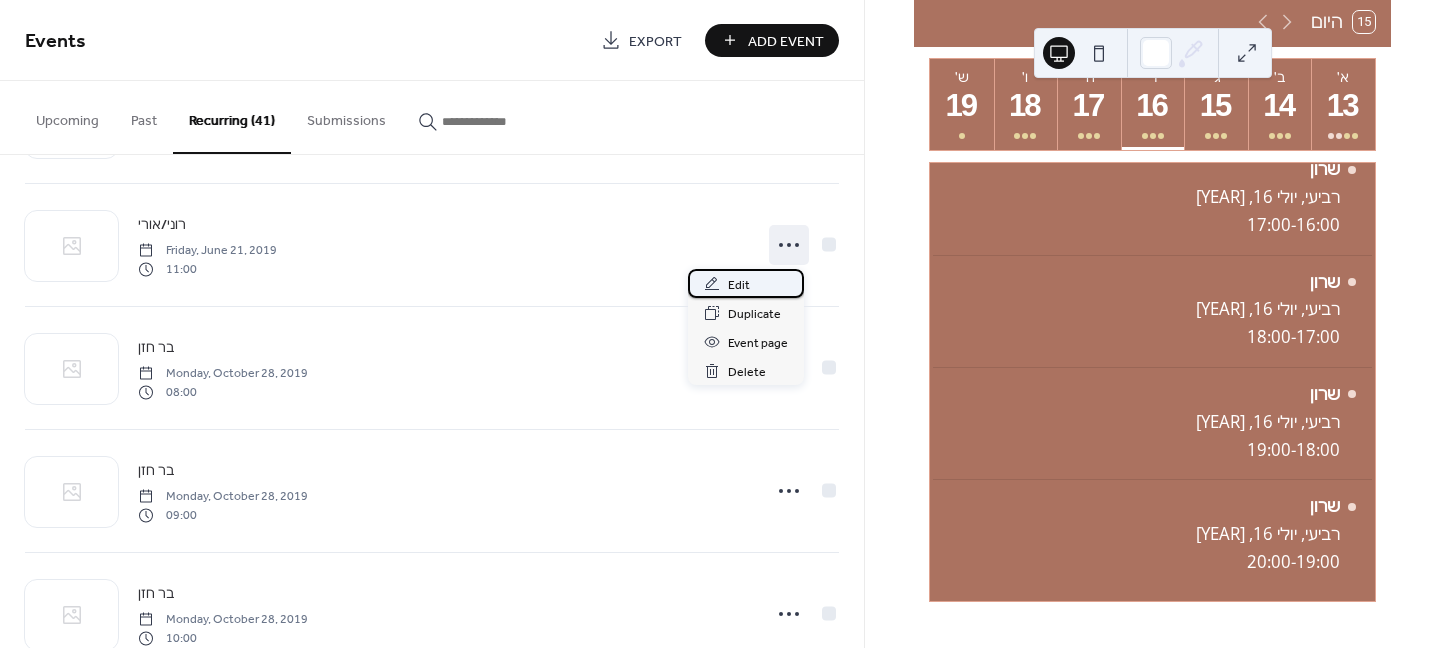 click on "Edit" at bounding box center [739, 285] 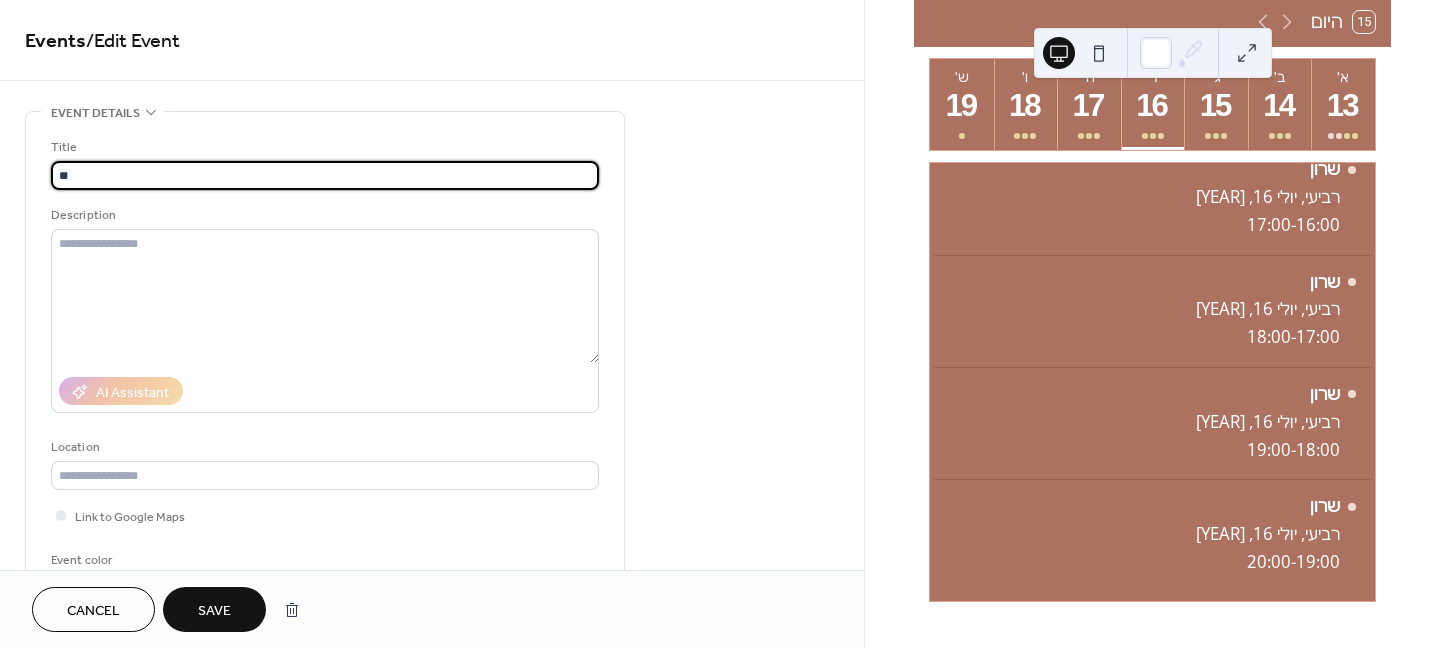 type on "*" 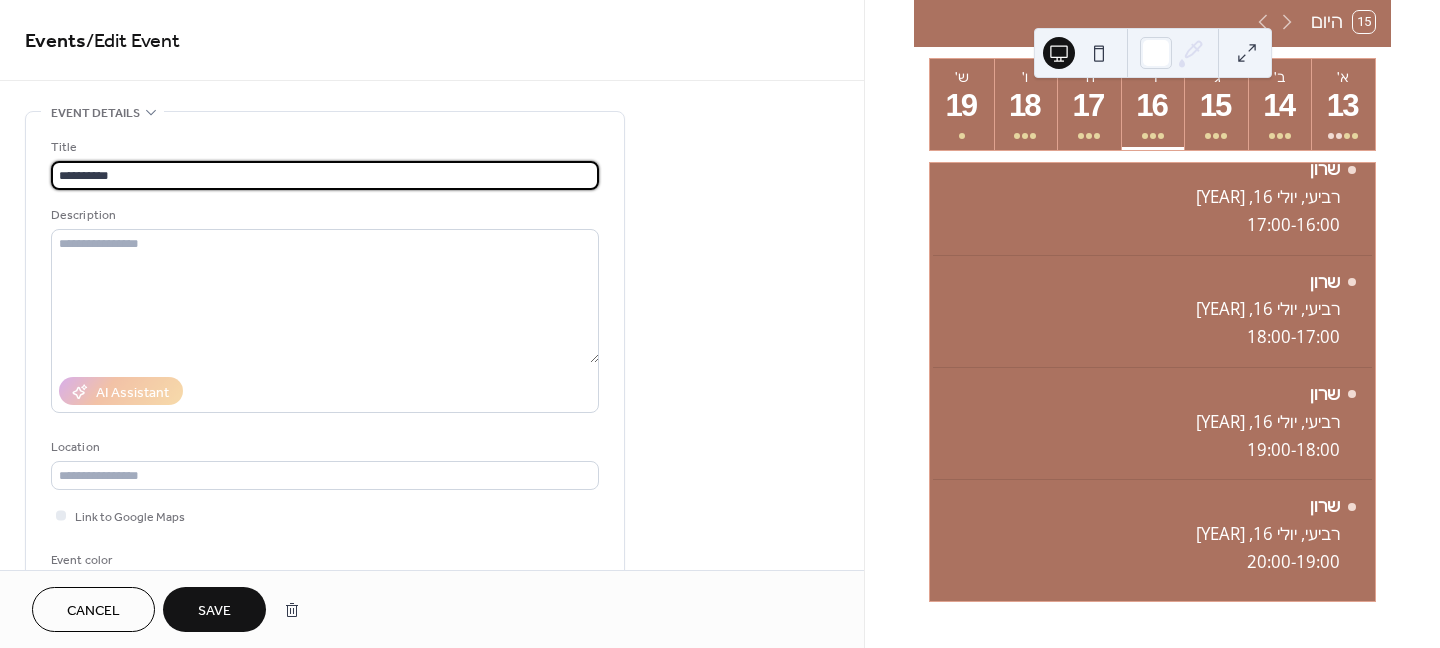 type on "**********" 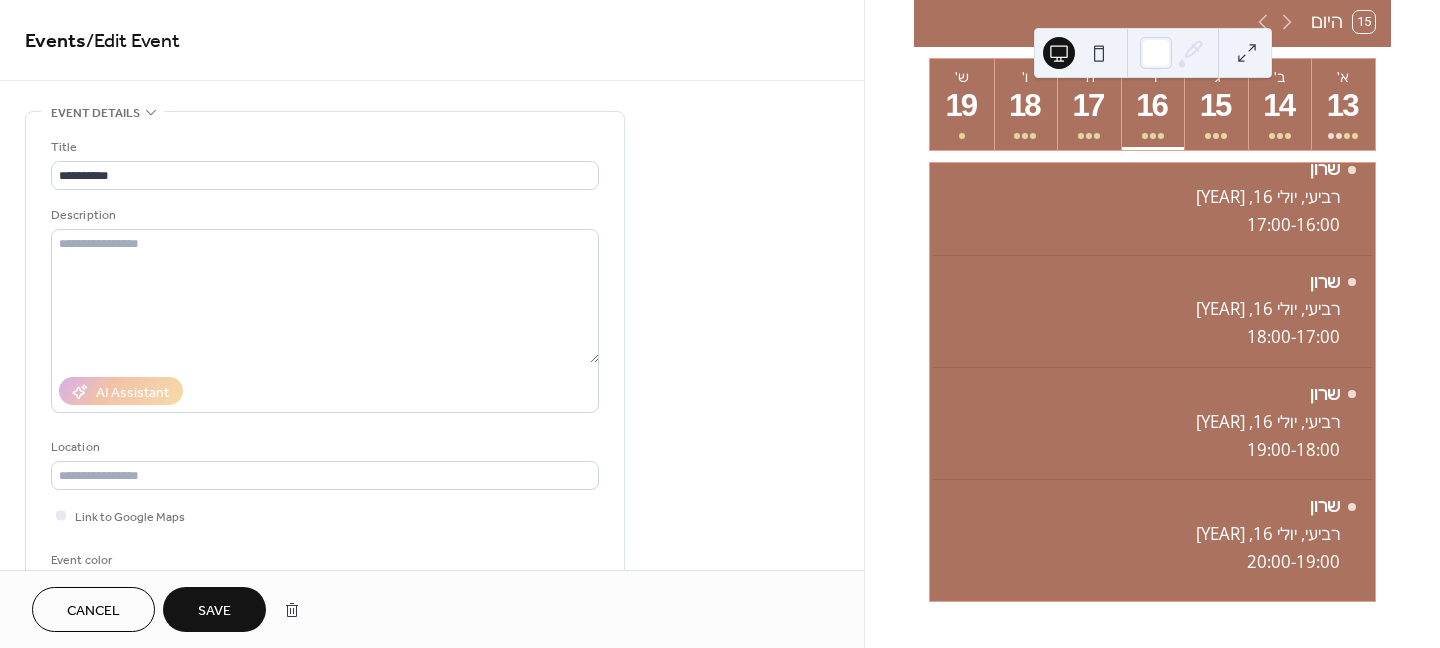 click on "Save" at bounding box center [214, 611] 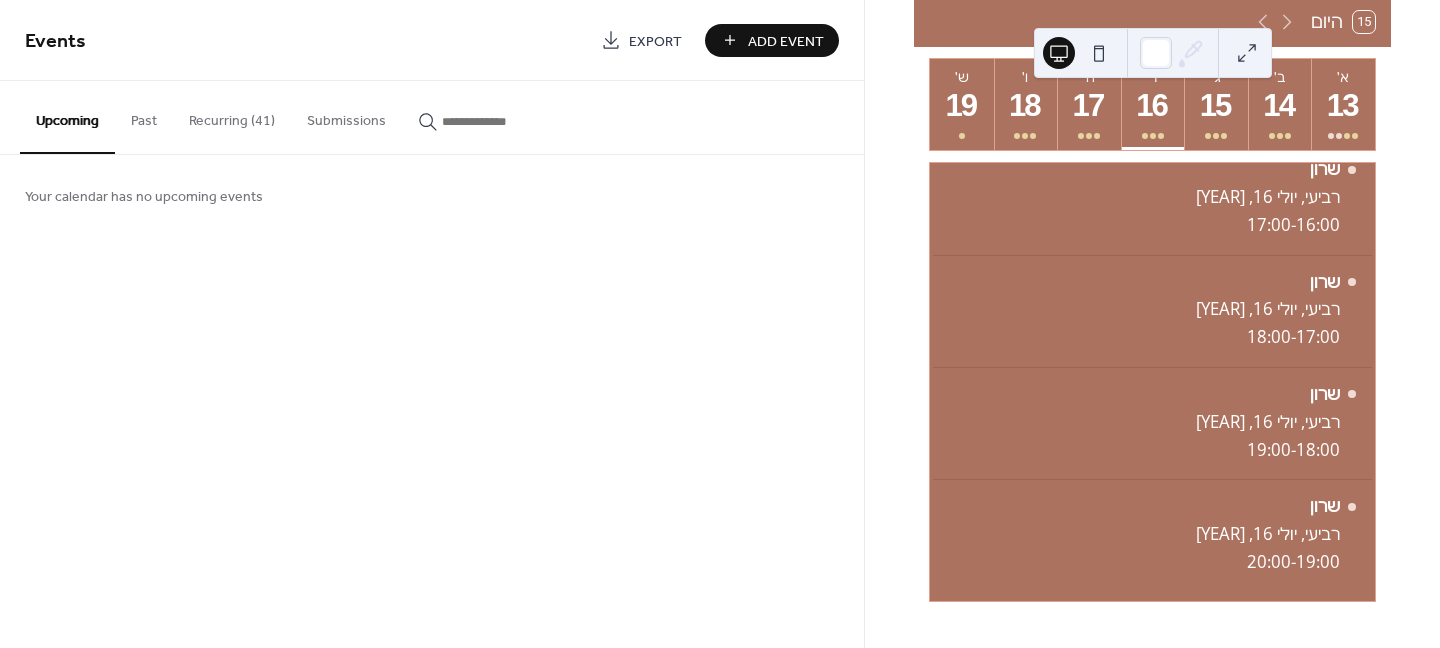 click on "Recurring (41)" at bounding box center [232, 116] 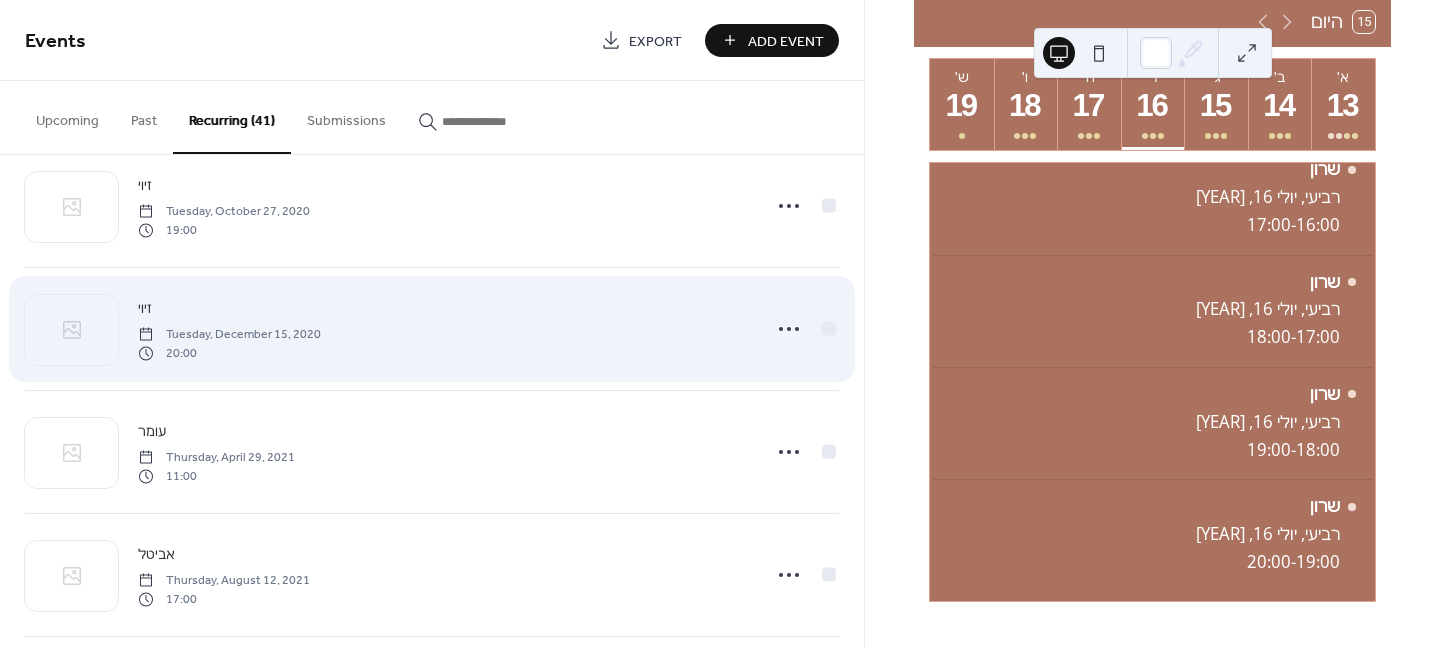 scroll, scrollTop: 2300, scrollLeft: 0, axis: vertical 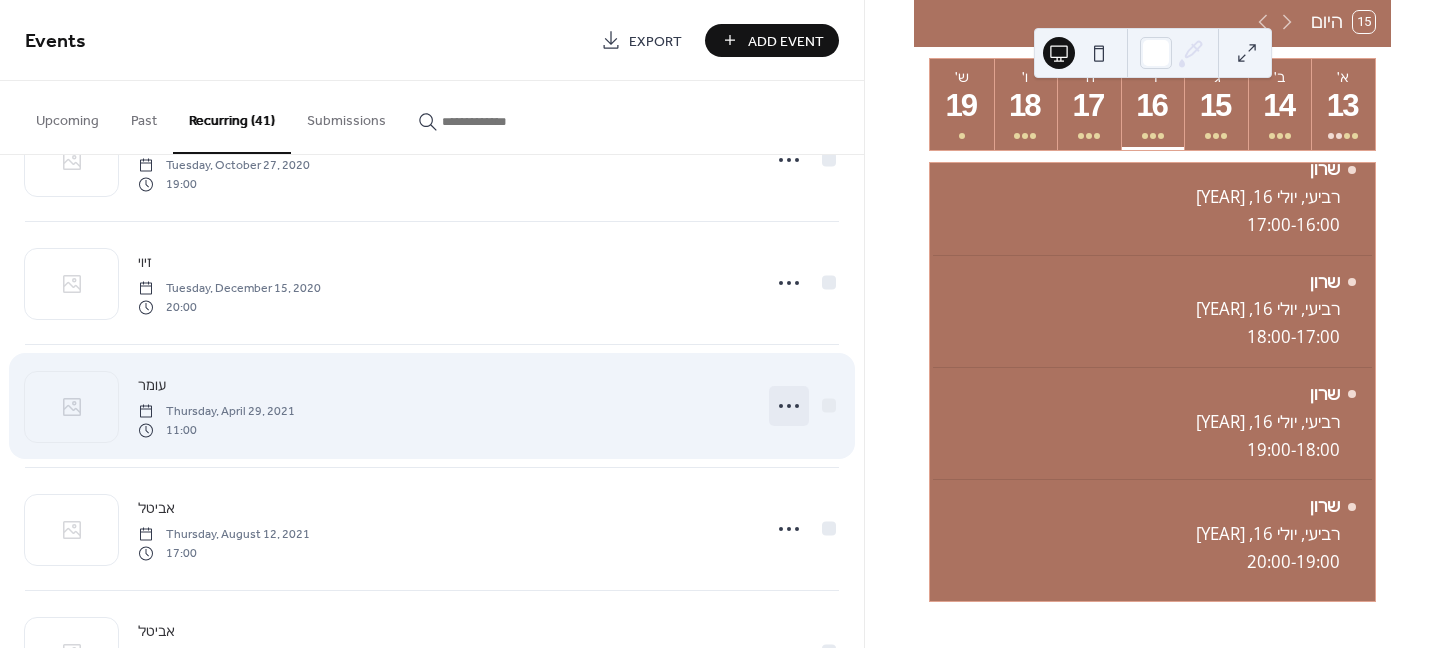click 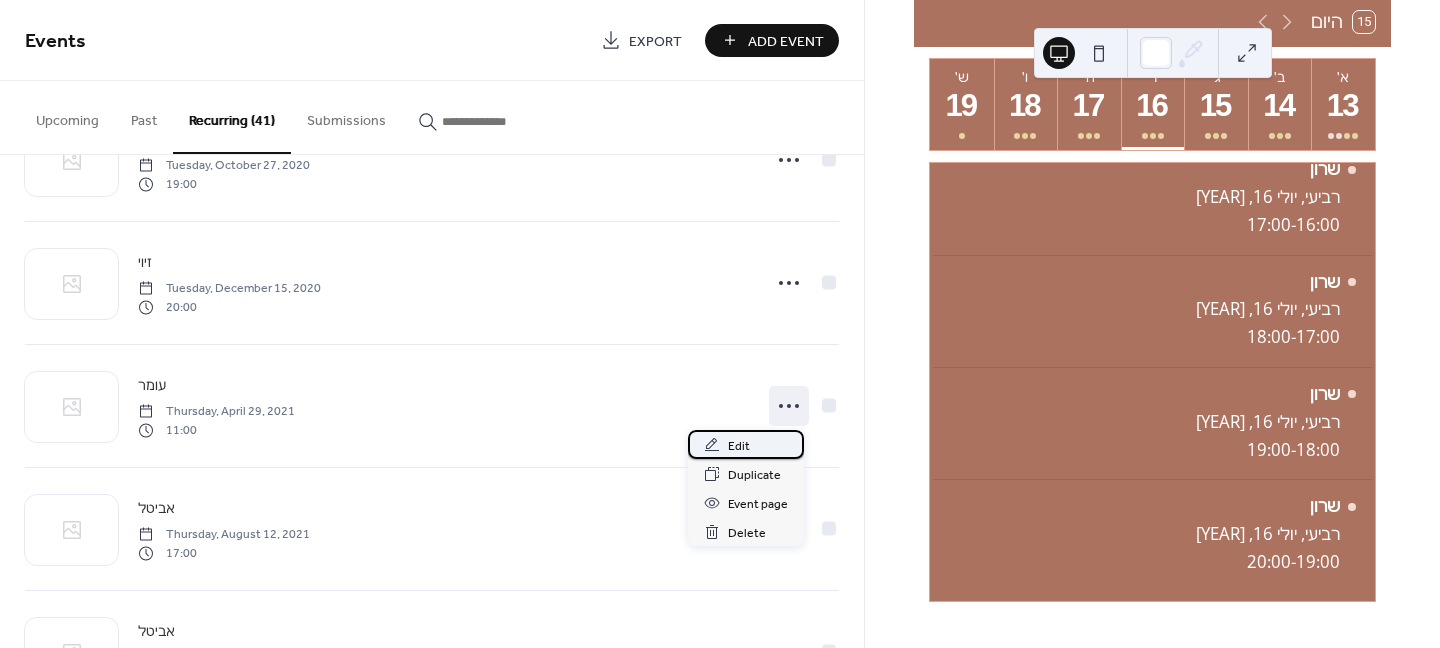 click on "Edit" at bounding box center [739, 446] 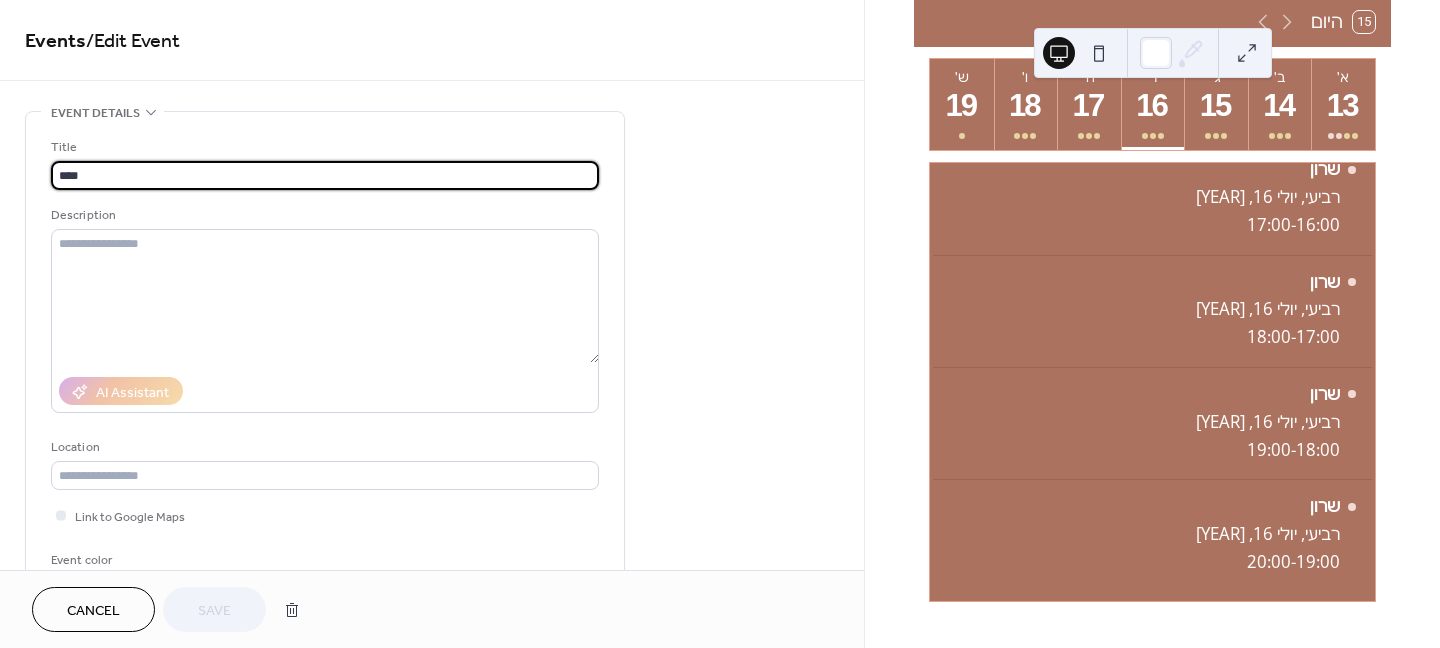 click on "Event details" at bounding box center (95, 113) 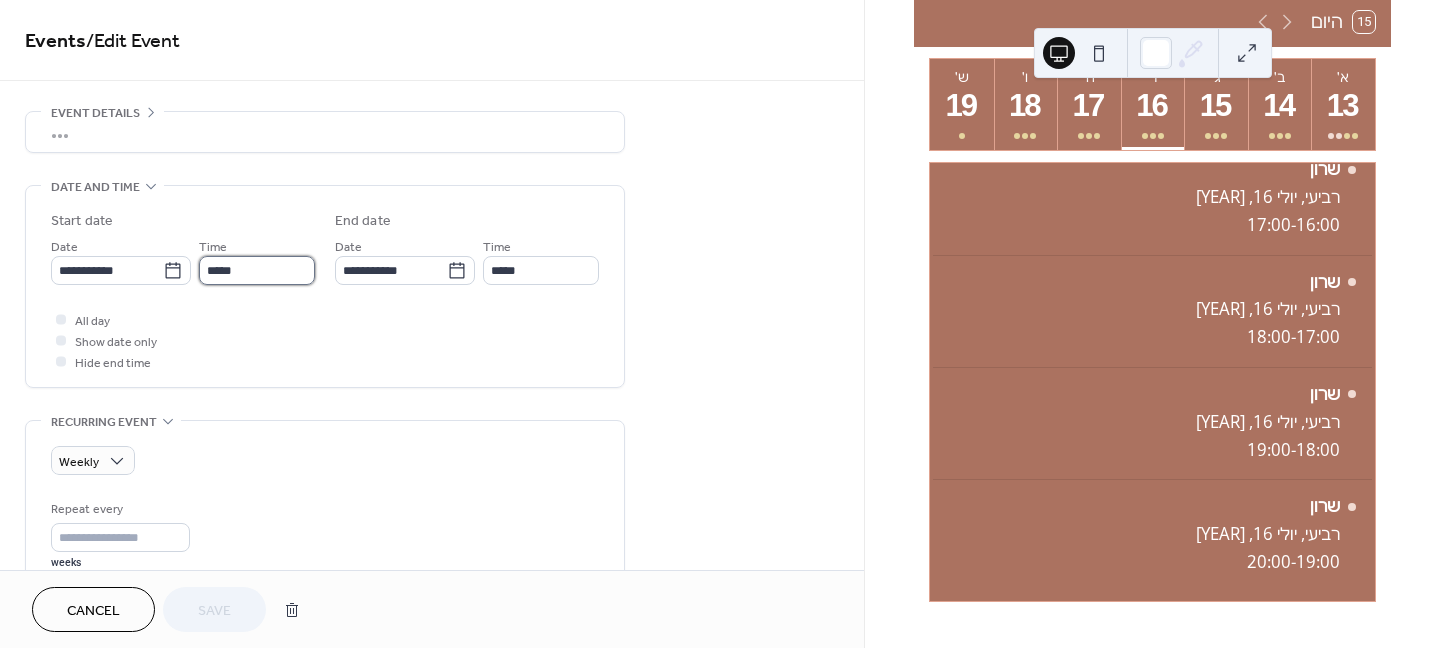 click on "*****" at bounding box center [257, 270] 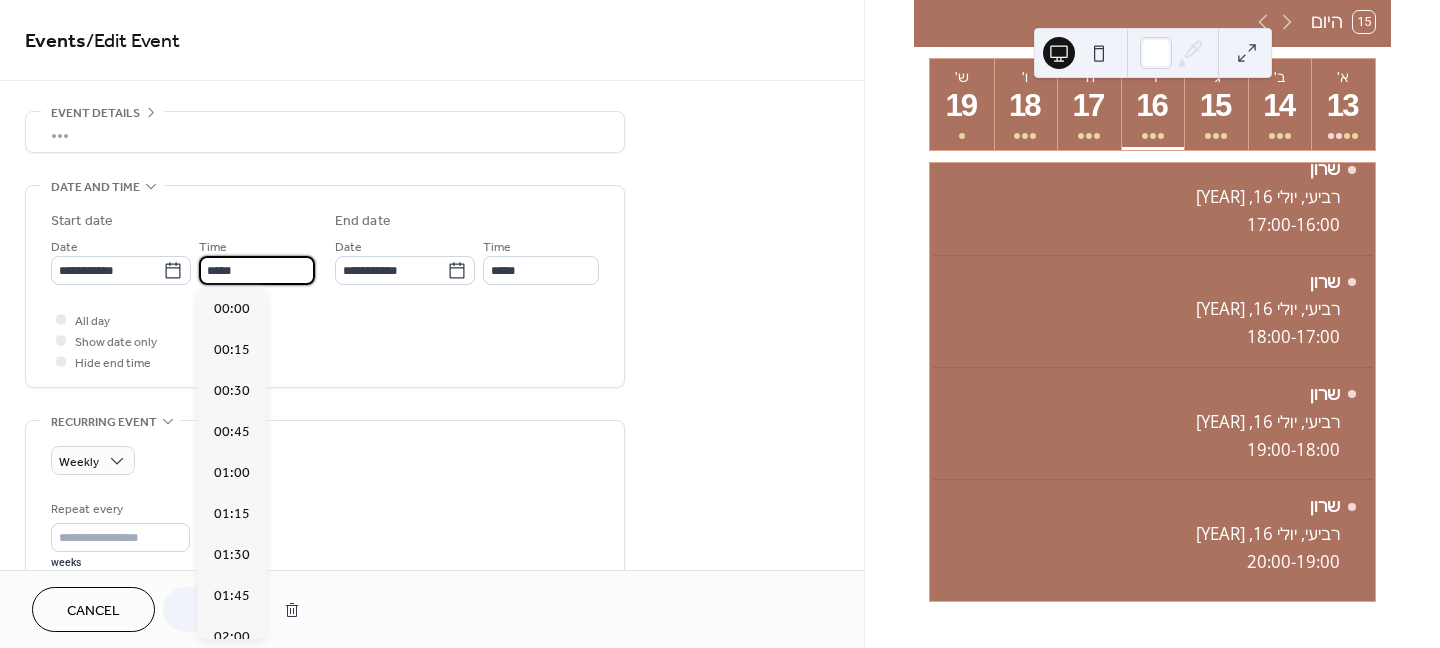 scroll, scrollTop: 1804, scrollLeft: 0, axis: vertical 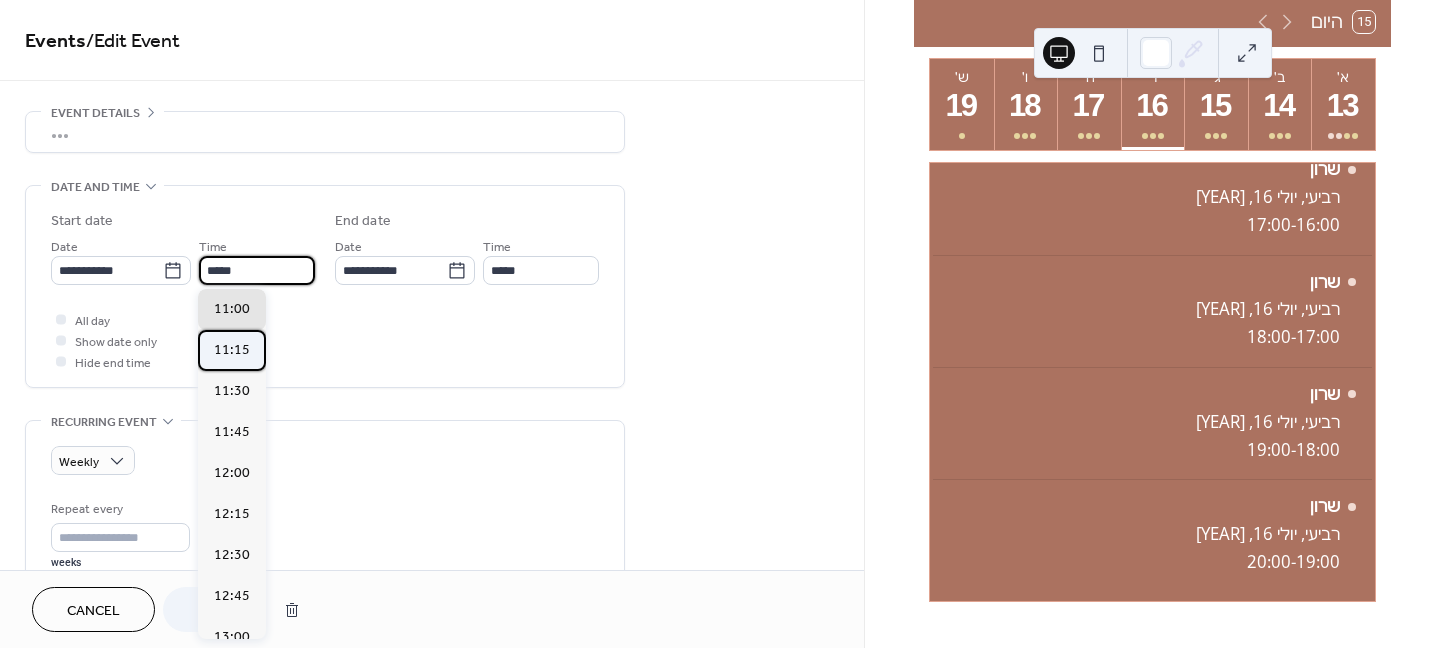 click on "11:15" at bounding box center (232, 350) 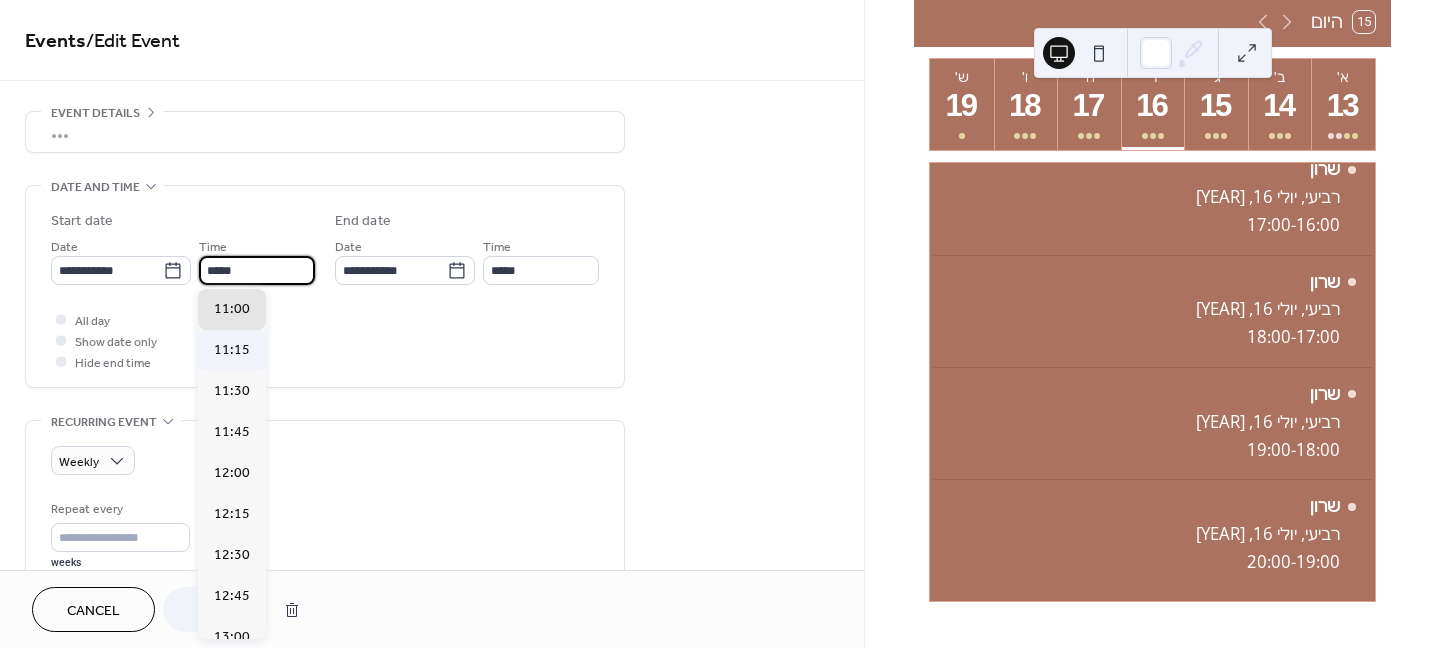 type on "*****" 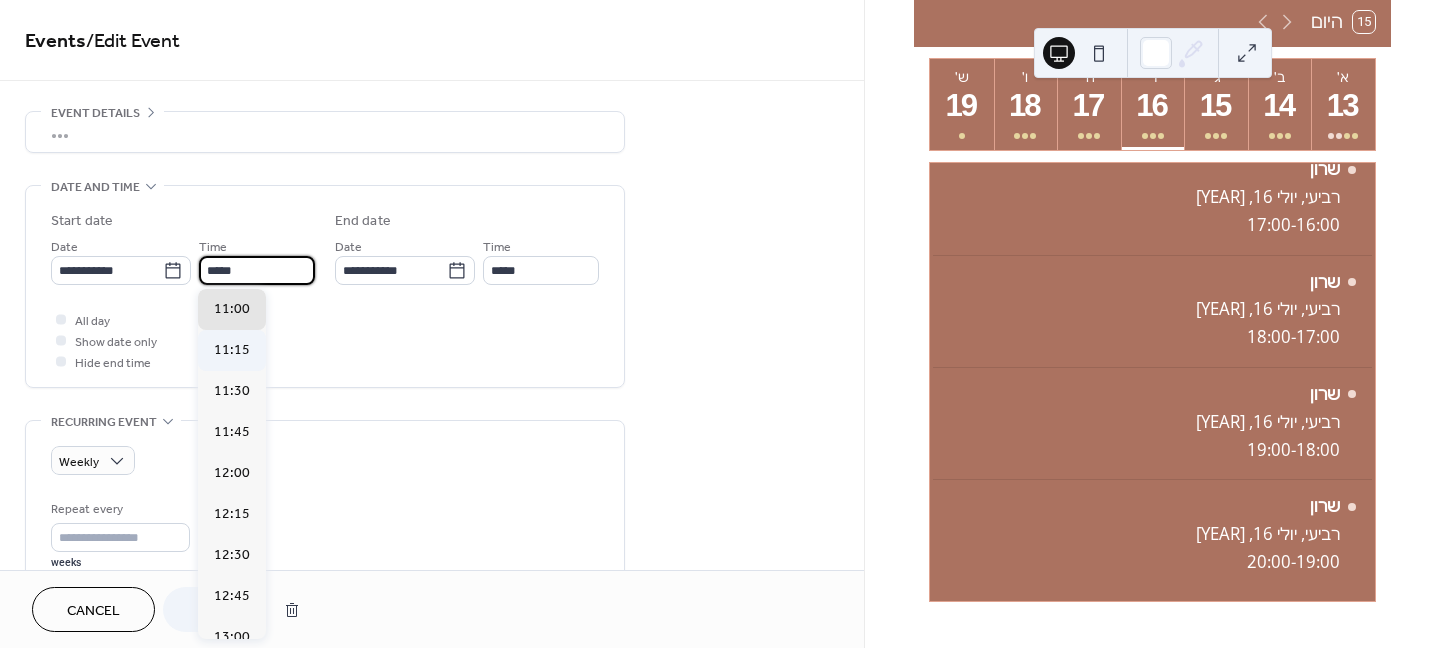 type on "*****" 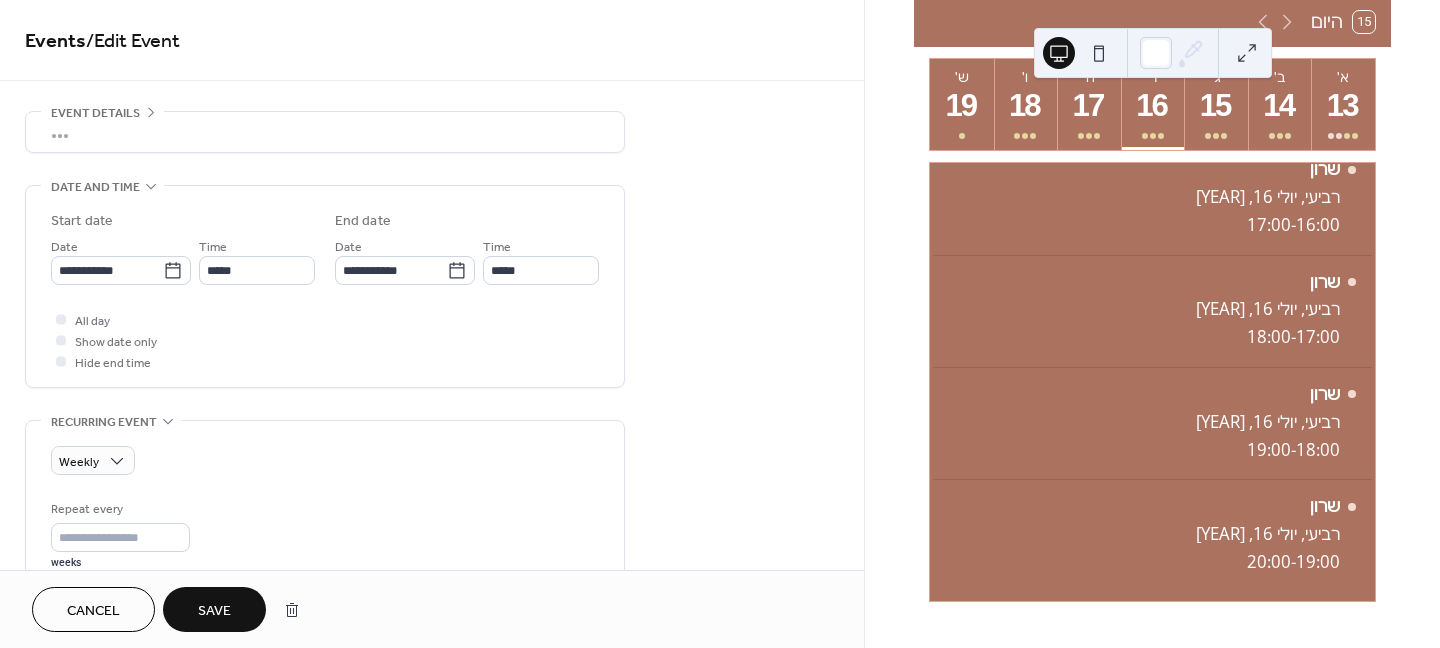 click on "Save" at bounding box center [214, 611] 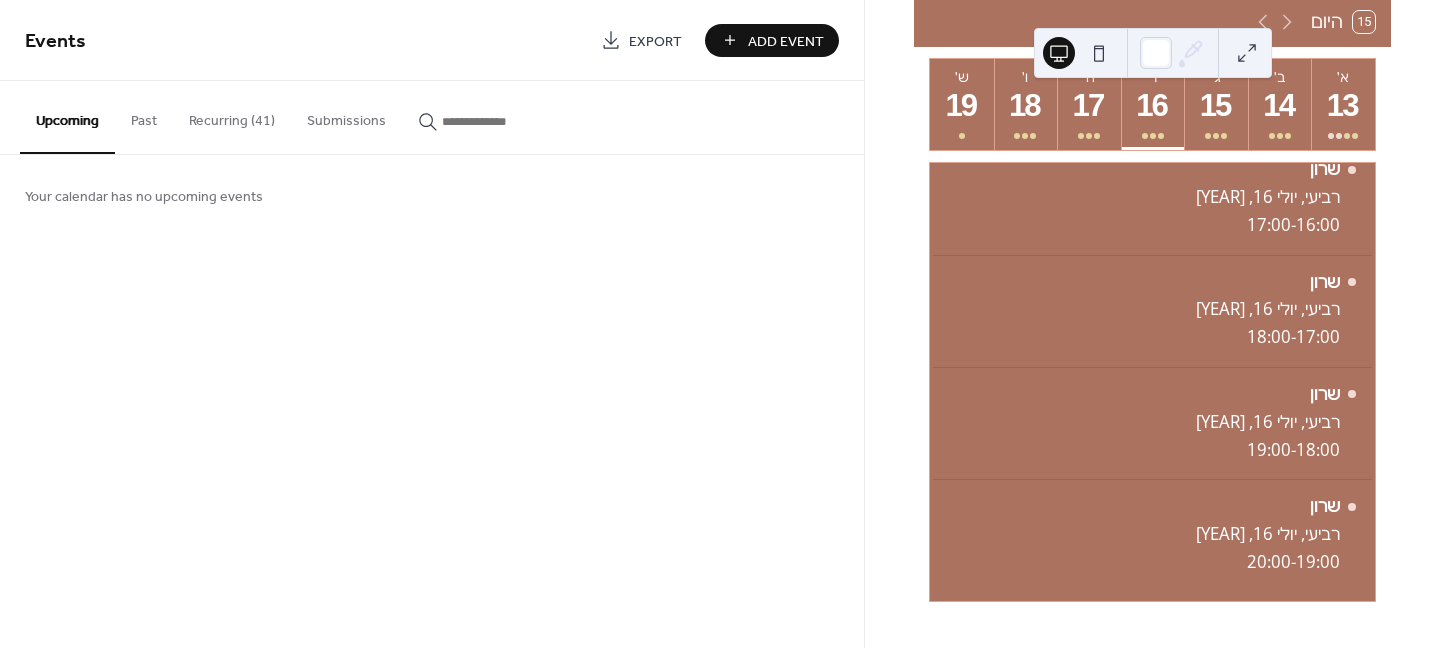 click on "Recurring (41)" at bounding box center (232, 116) 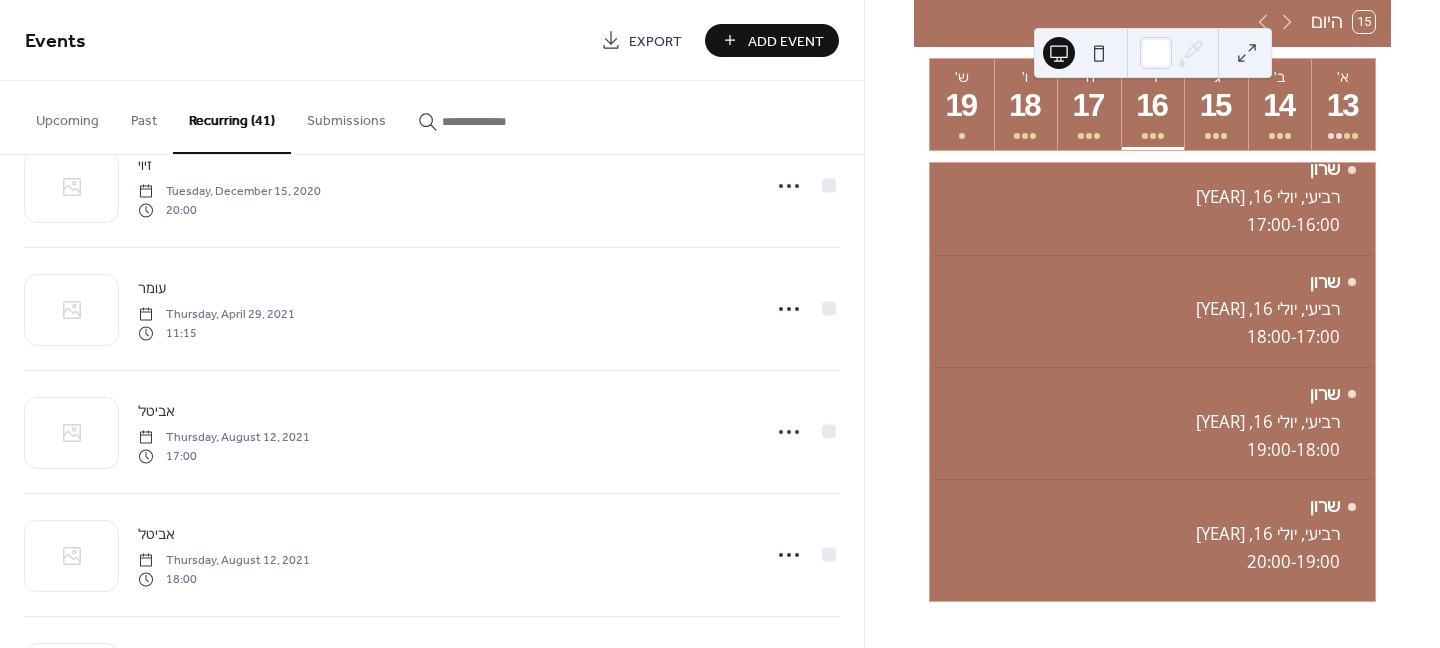 scroll, scrollTop: 2400, scrollLeft: 0, axis: vertical 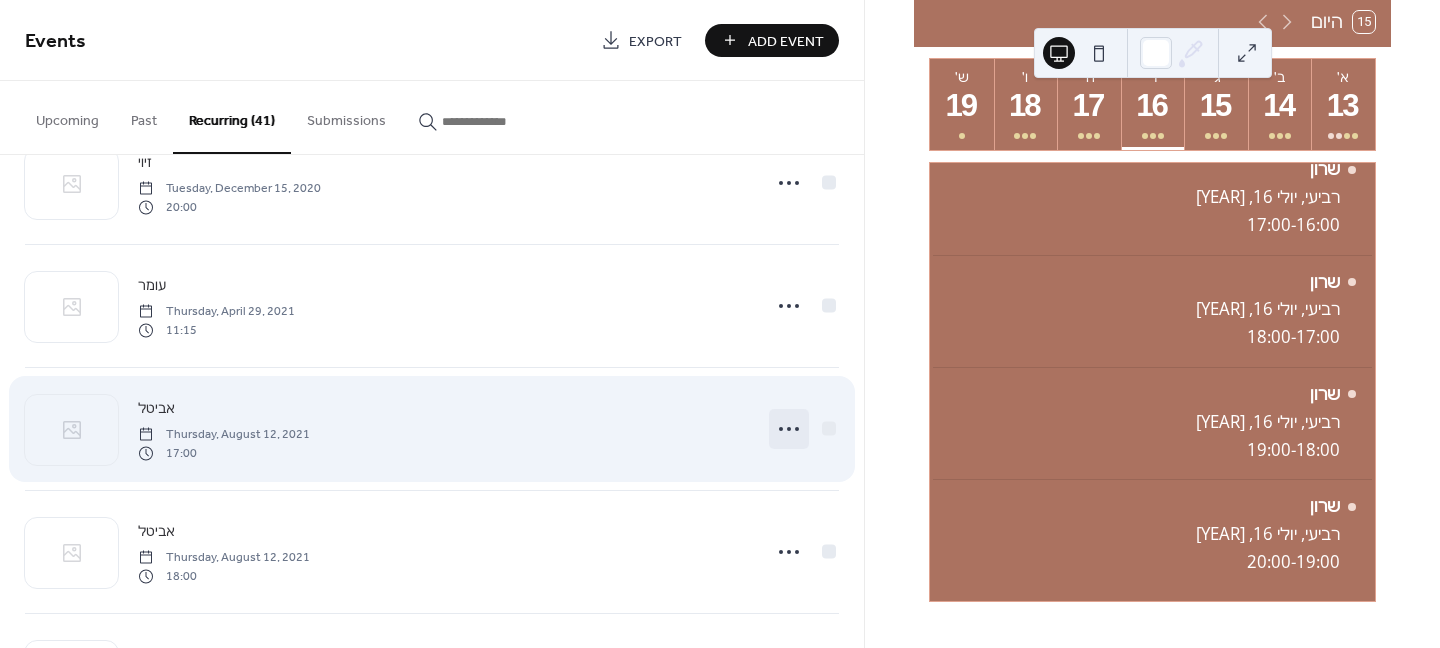 click 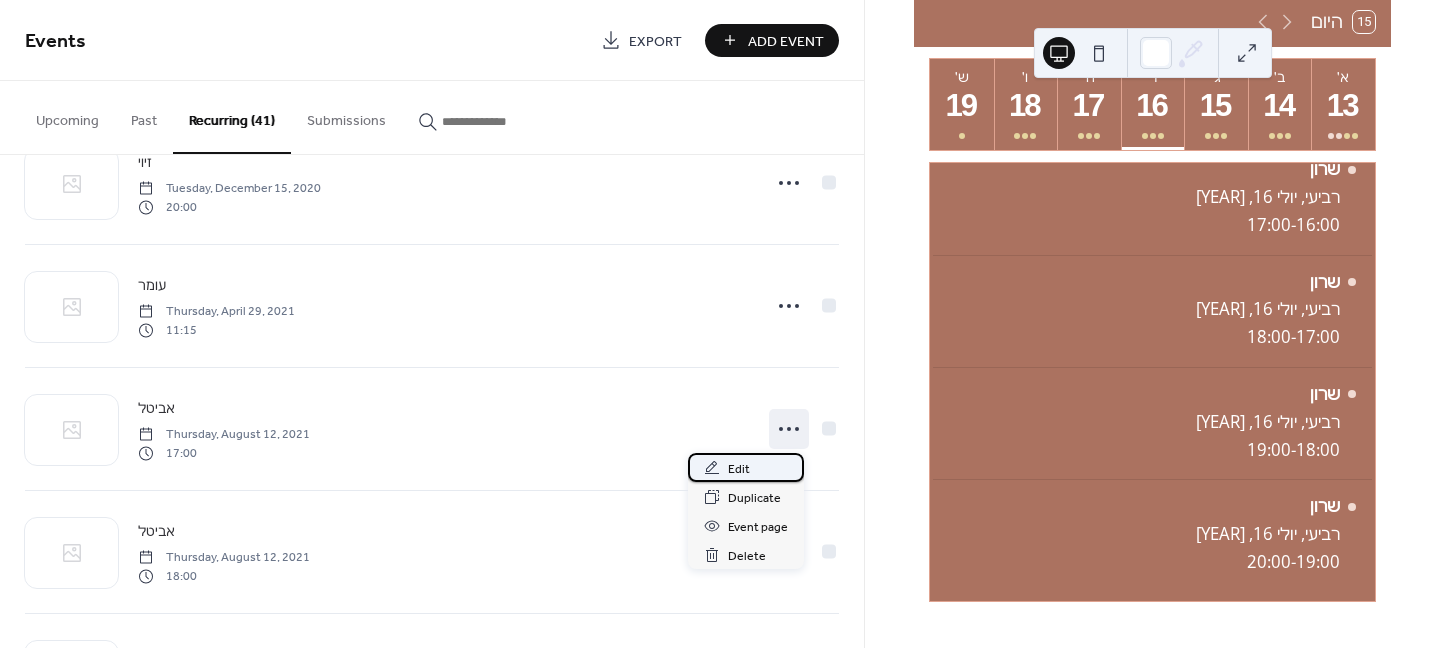click on "Edit" at bounding box center (746, 467) 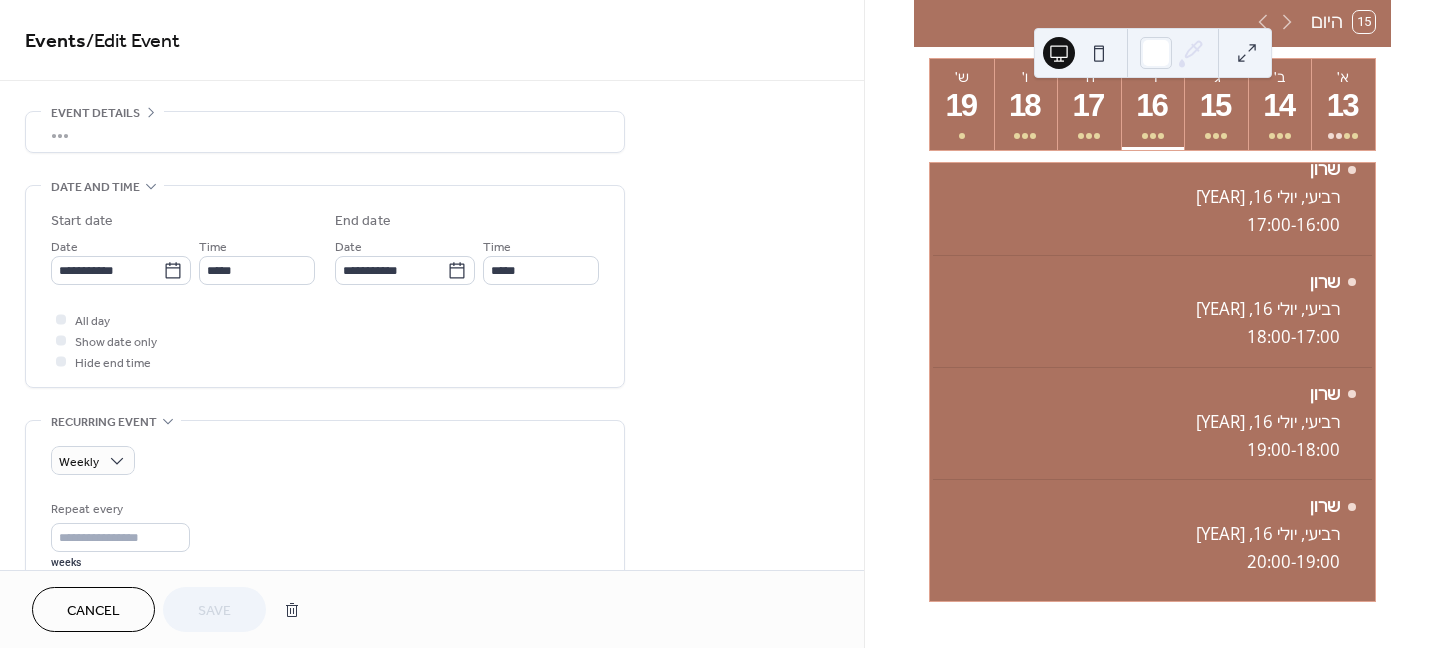 scroll, scrollTop: 63, scrollLeft: 0, axis: vertical 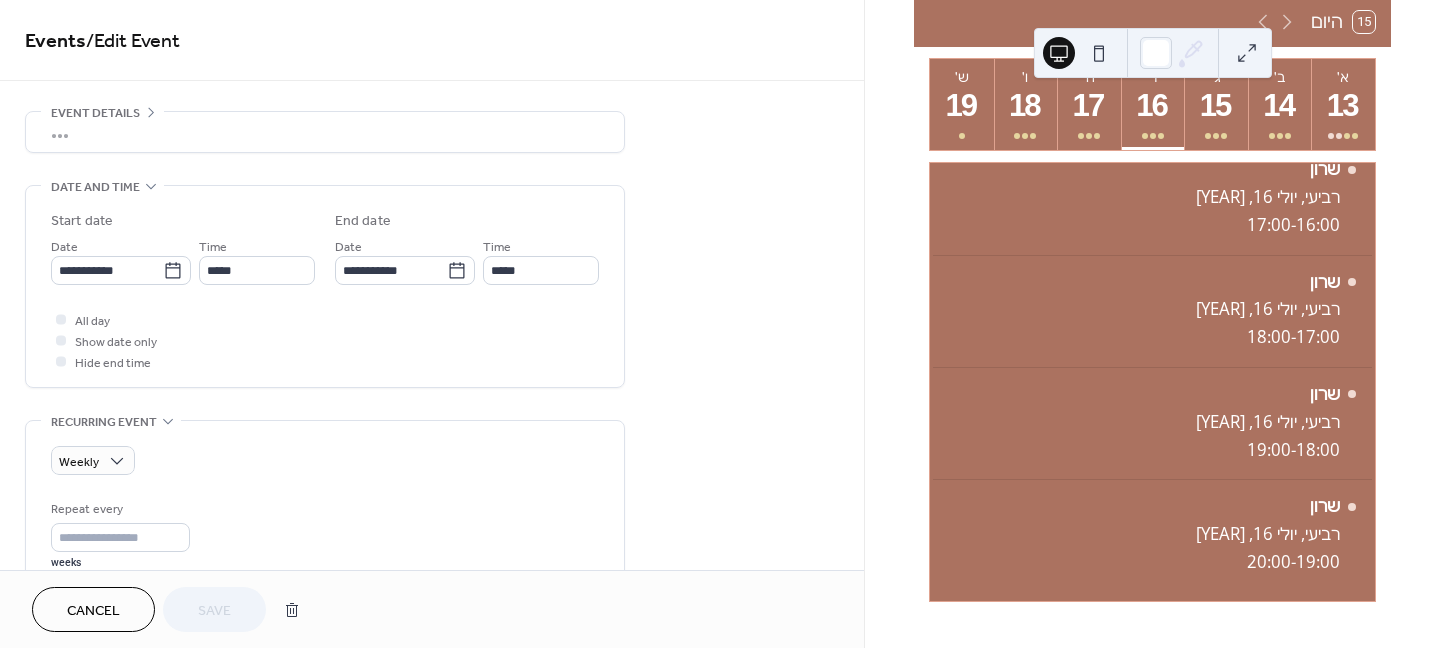 click on "•••" at bounding box center [325, 132] 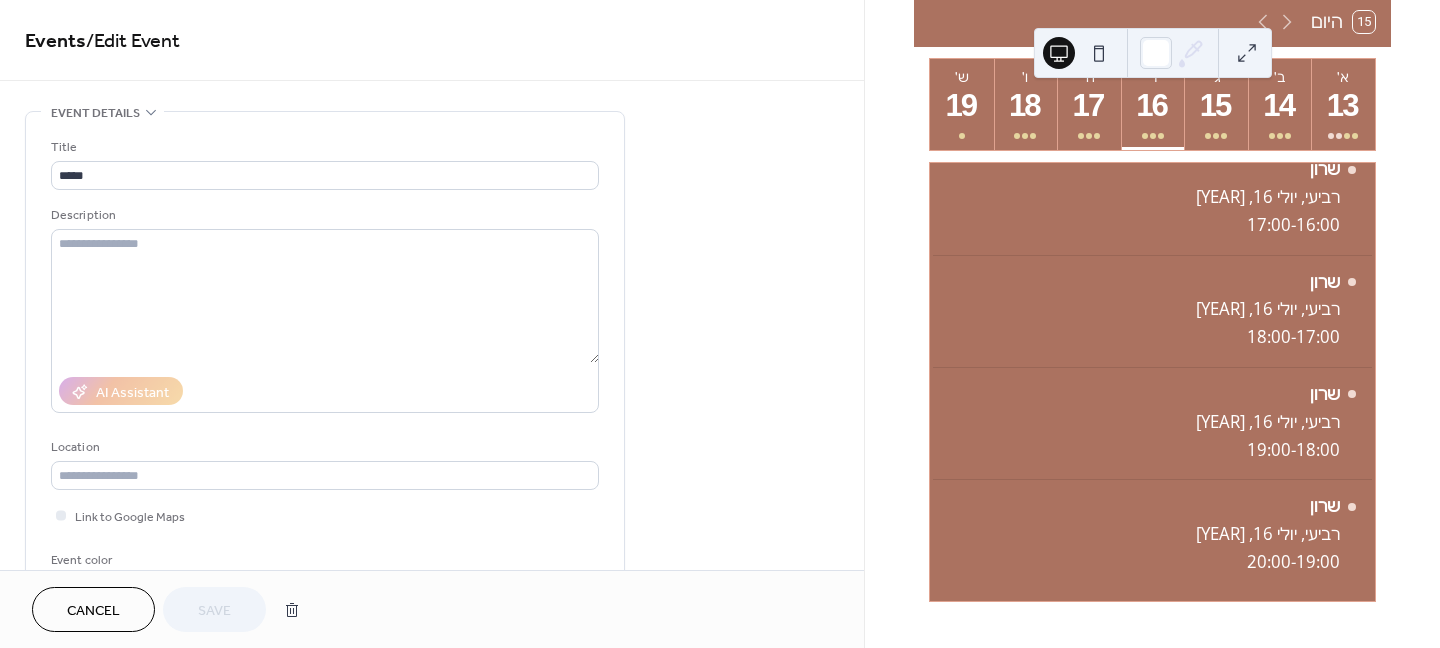 scroll, scrollTop: 0, scrollLeft: 0, axis: both 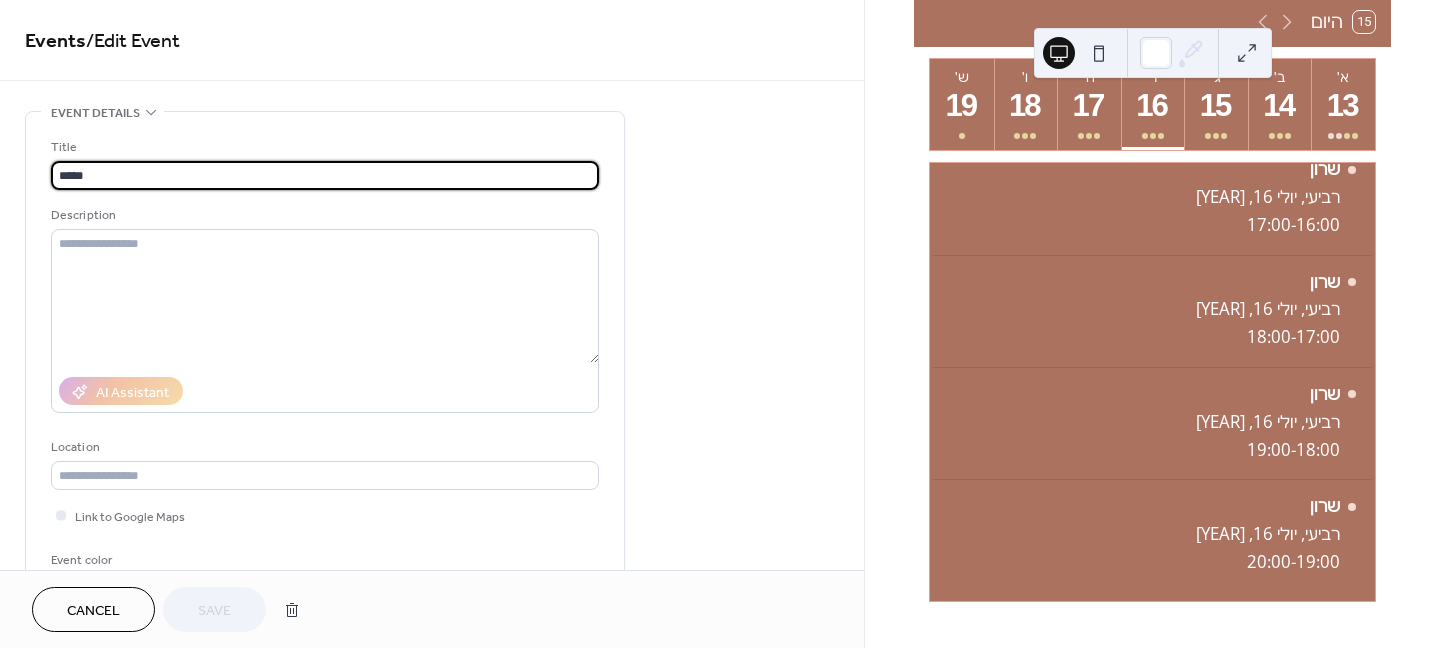 drag, startPoint x: 98, startPoint y: 180, endPoint x: 4, endPoint y: 181, distance: 94.00532 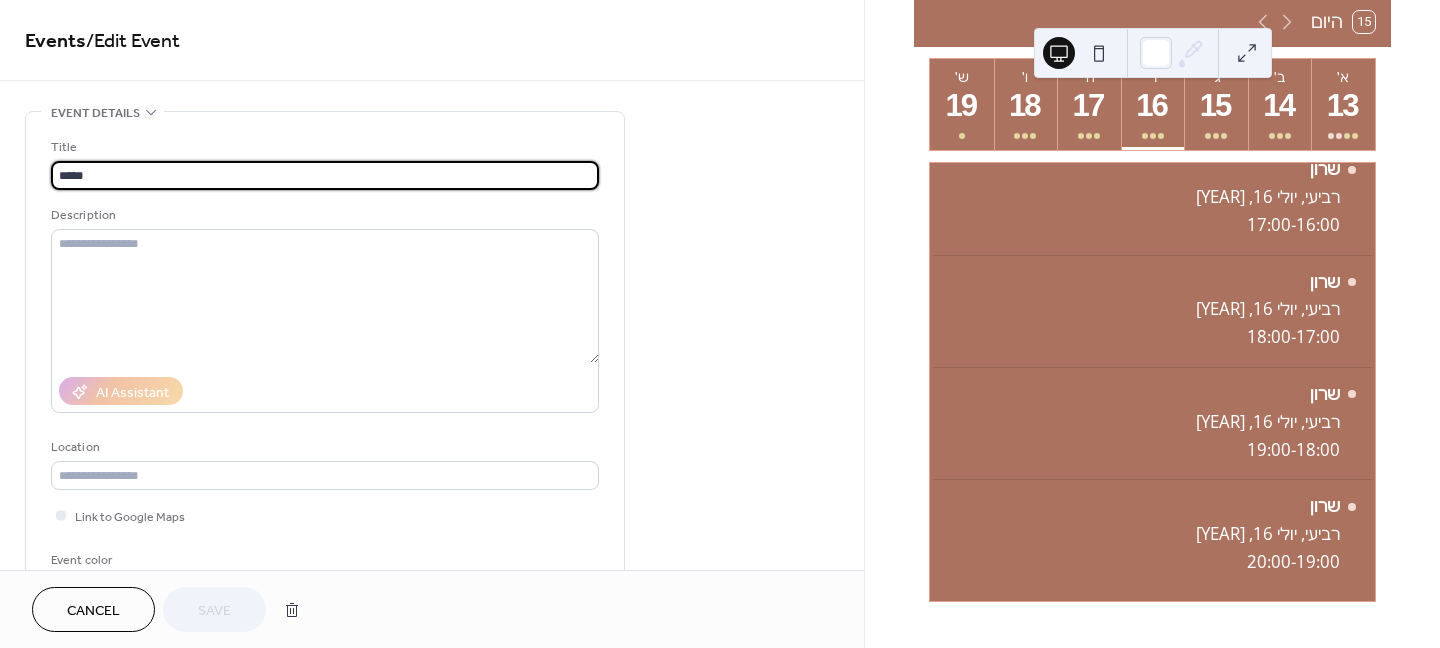 click on "**********" at bounding box center (432, 894) 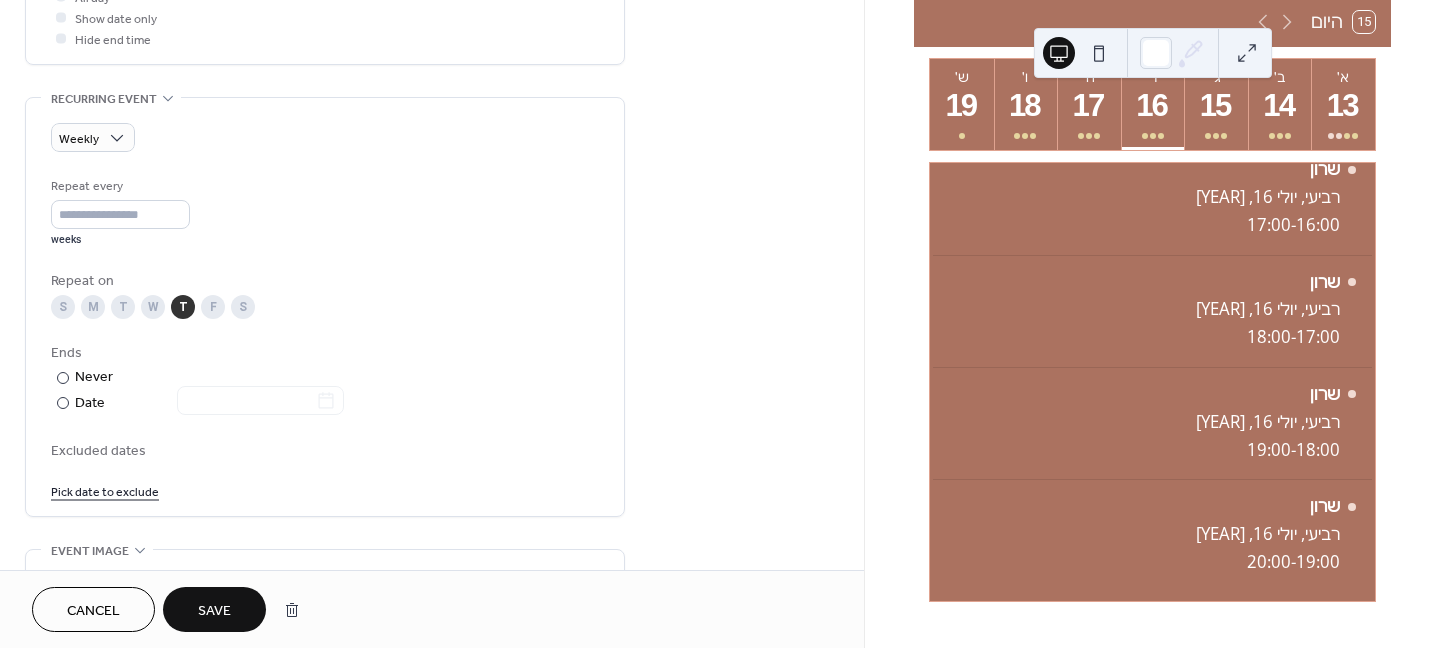 scroll, scrollTop: 800, scrollLeft: 0, axis: vertical 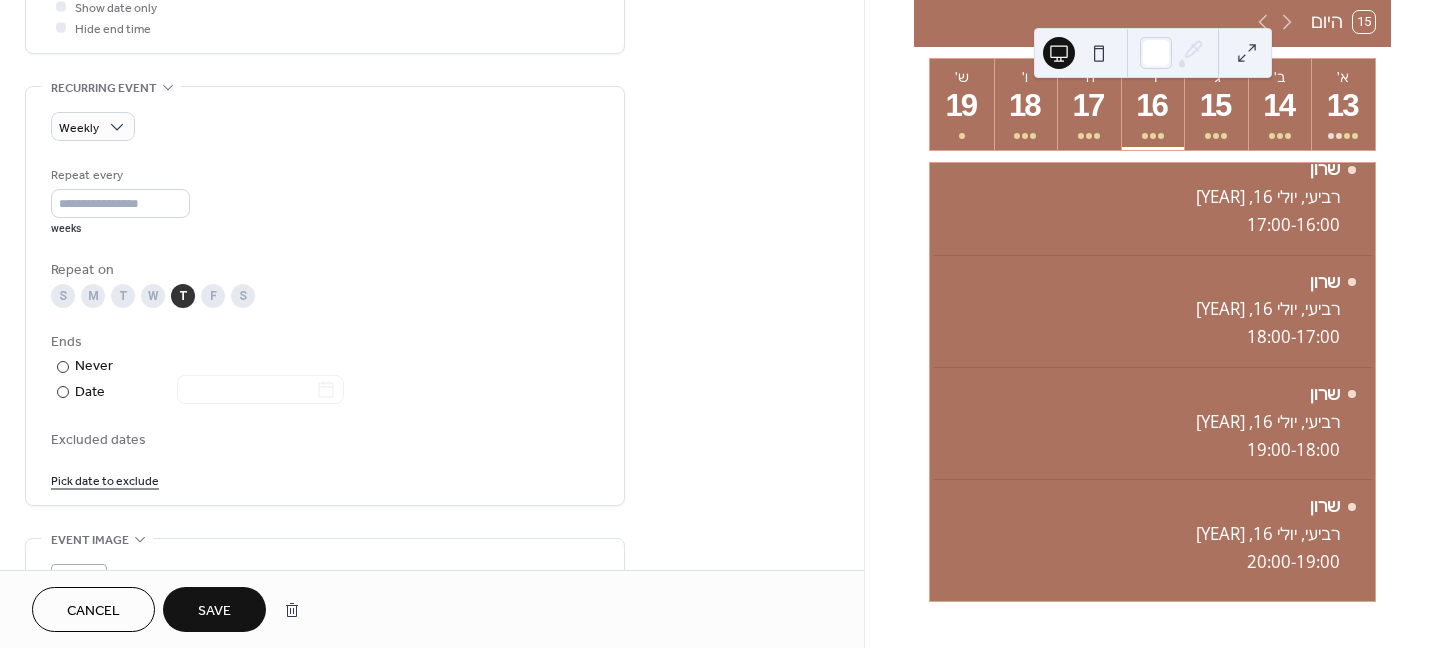 type on "****" 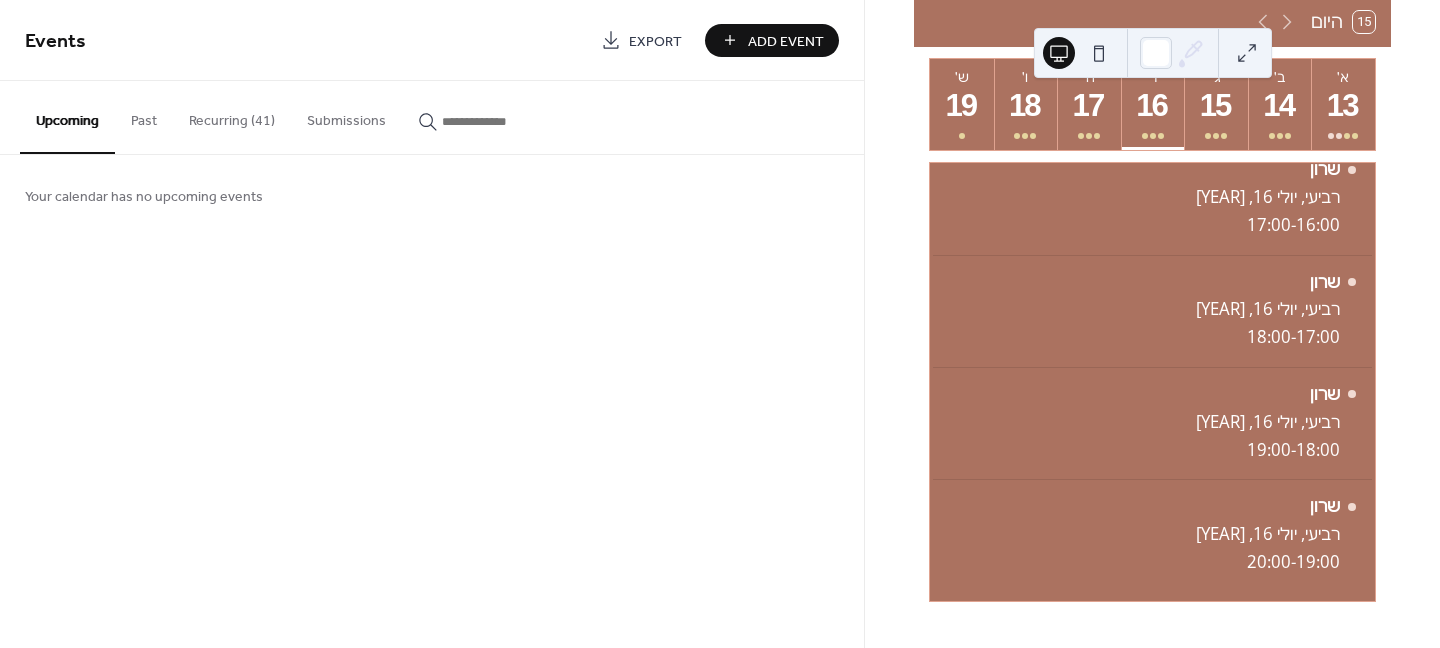 click on "Recurring (41)" at bounding box center [232, 116] 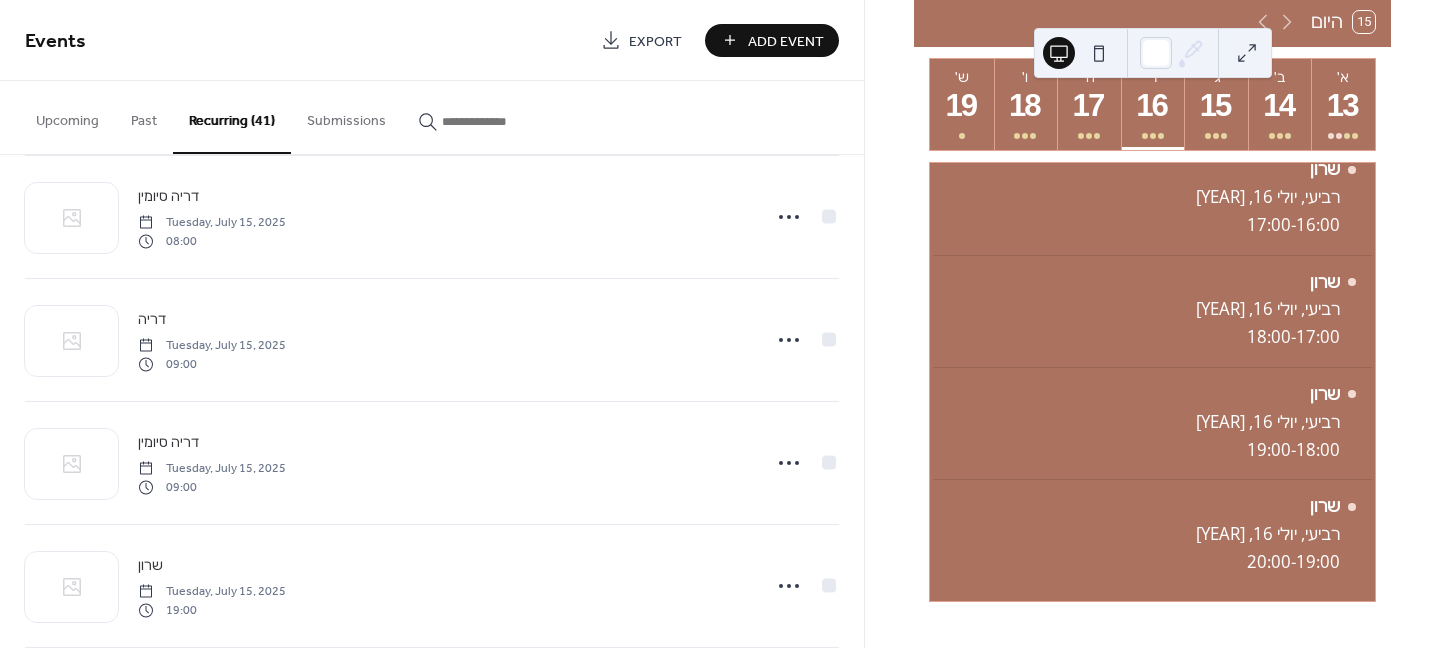scroll, scrollTop: 4209, scrollLeft: 0, axis: vertical 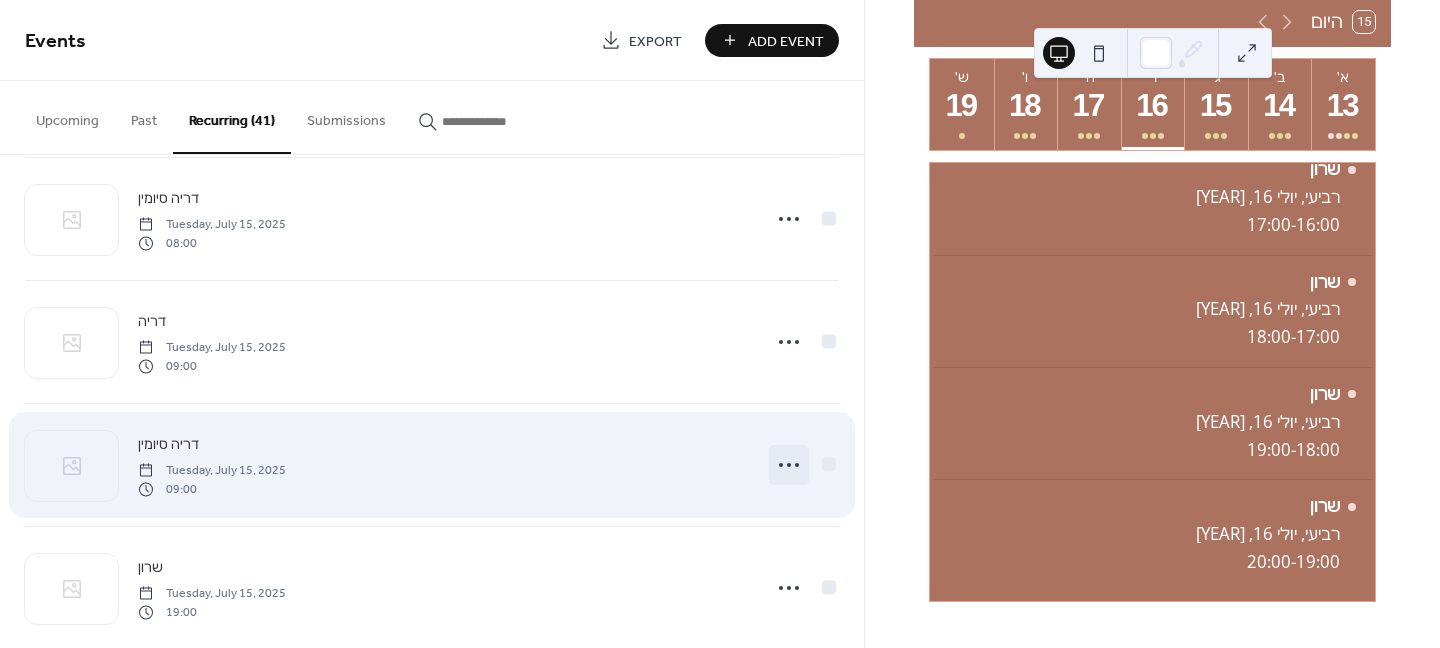 click 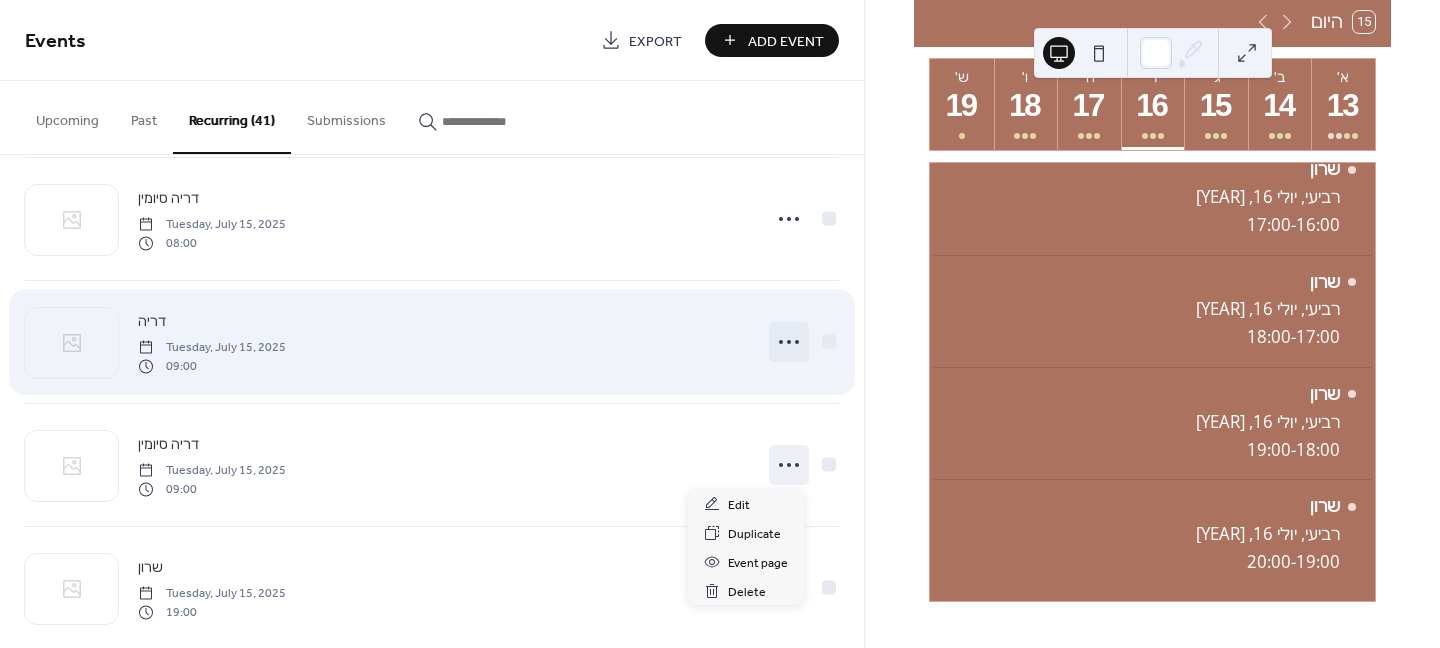 click 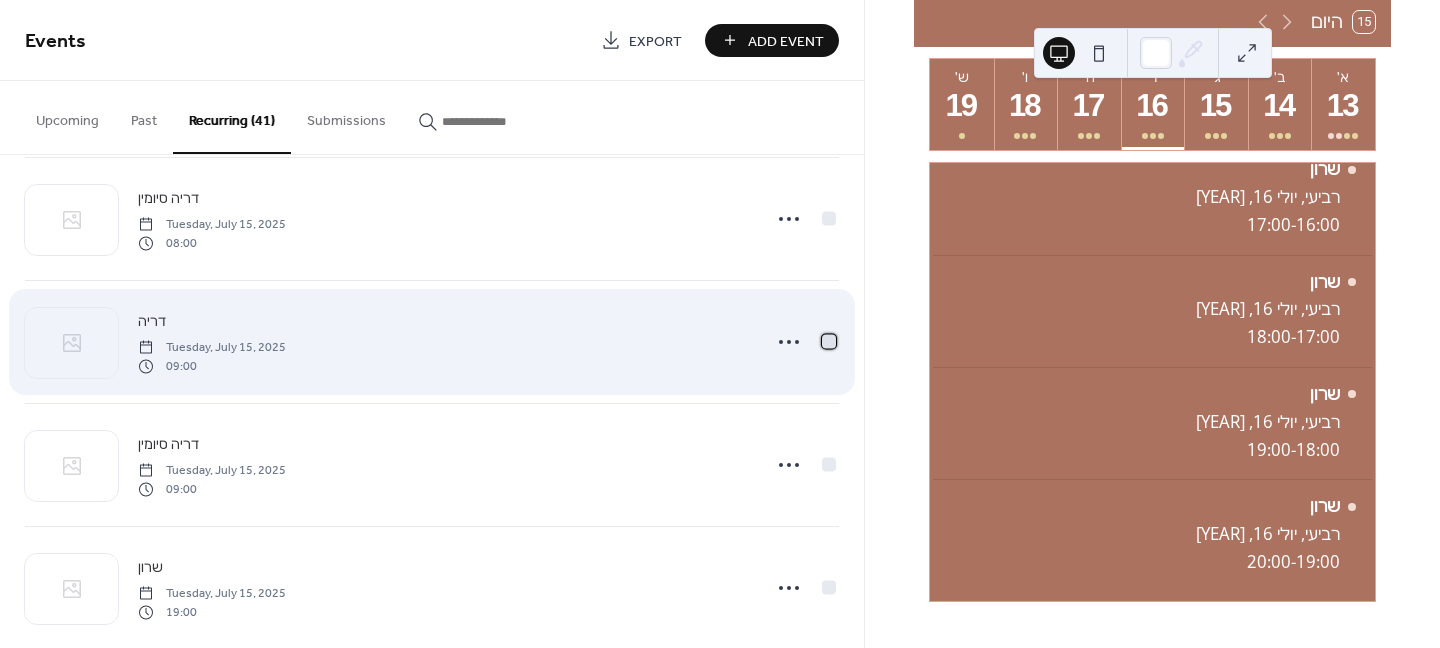 click at bounding box center [829, 341] 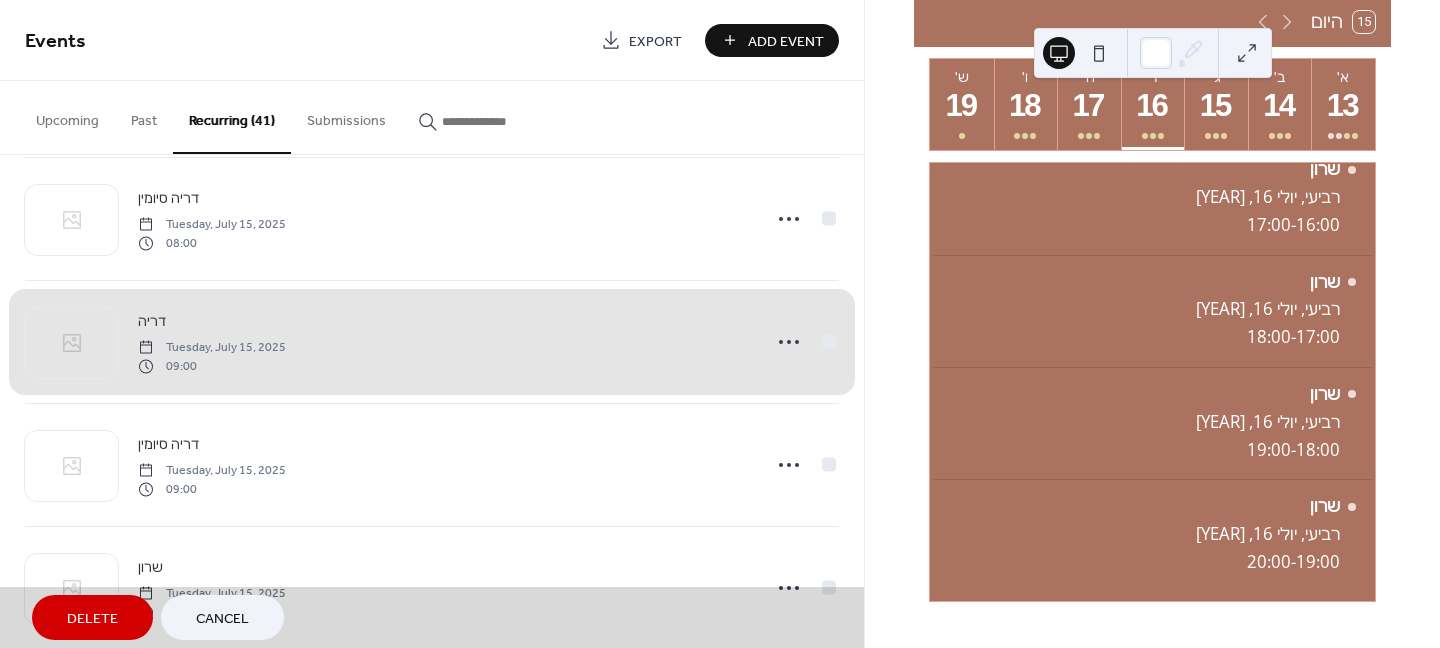 click on "Delete" at bounding box center (92, 619) 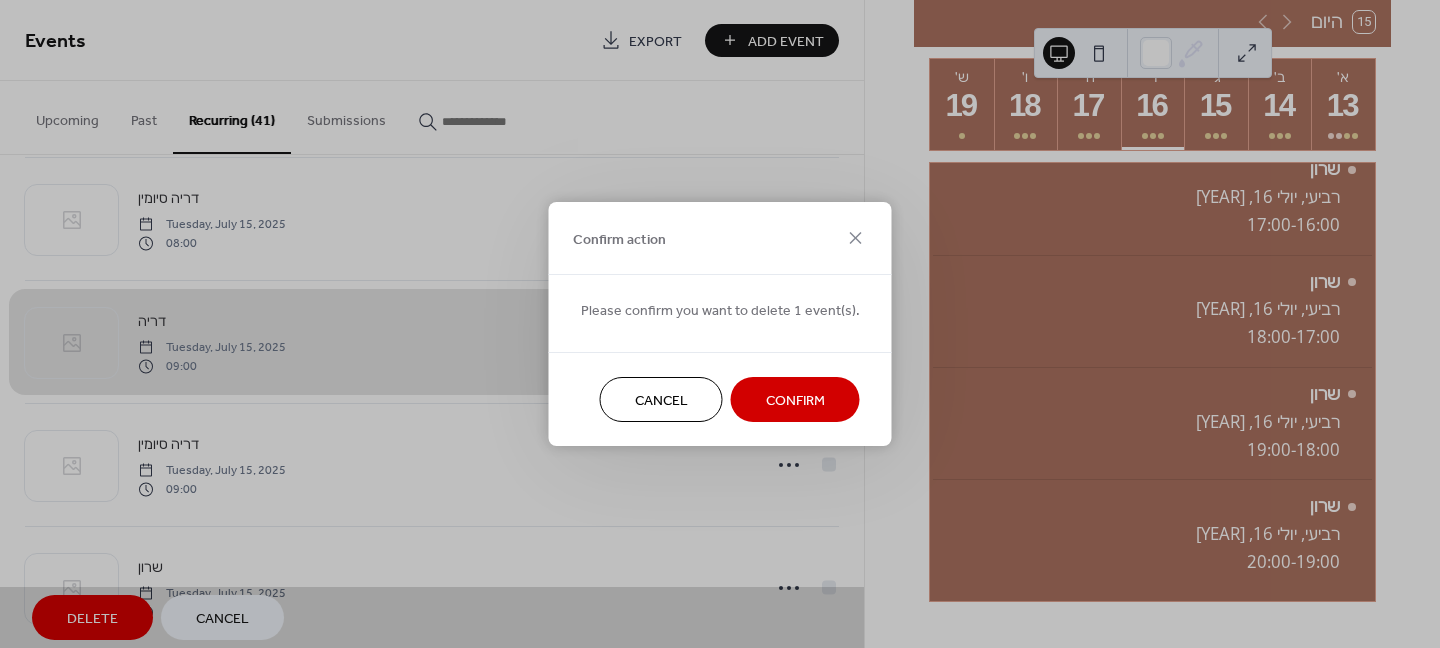 click on "Confirm" at bounding box center [795, 401] 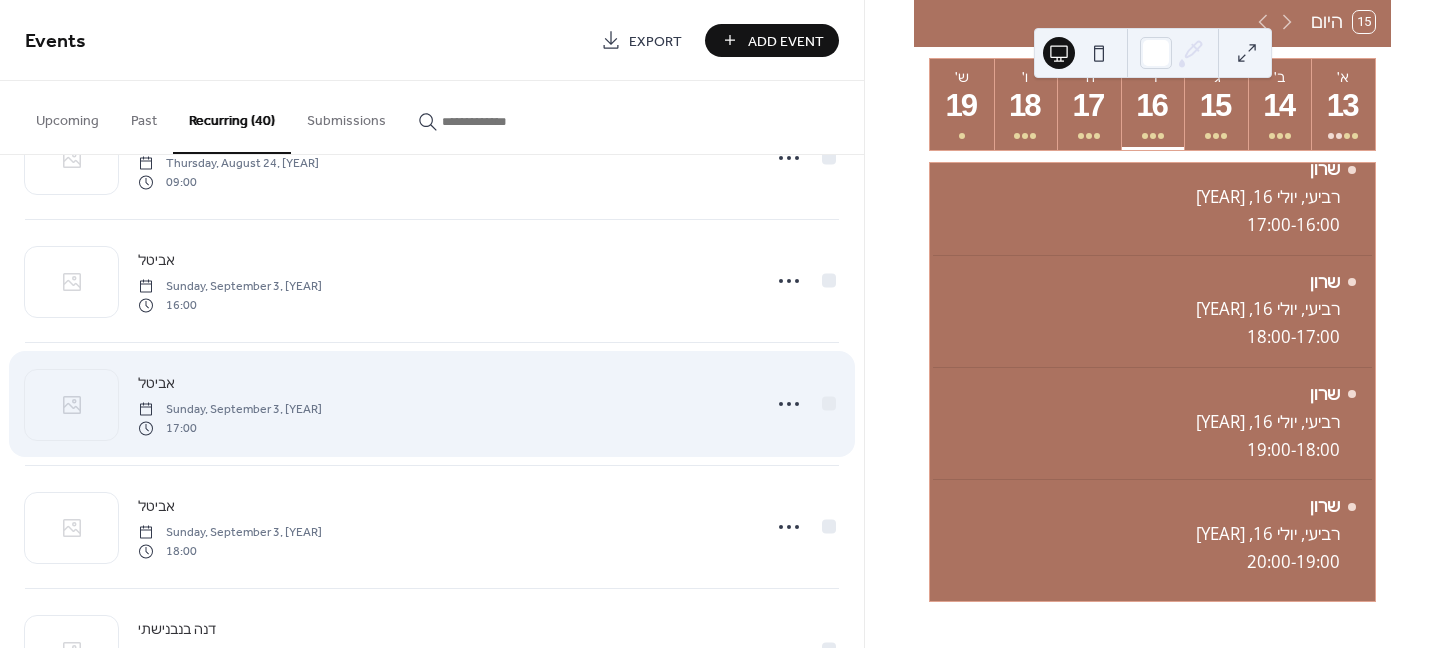 scroll, scrollTop: 3186, scrollLeft: 0, axis: vertical 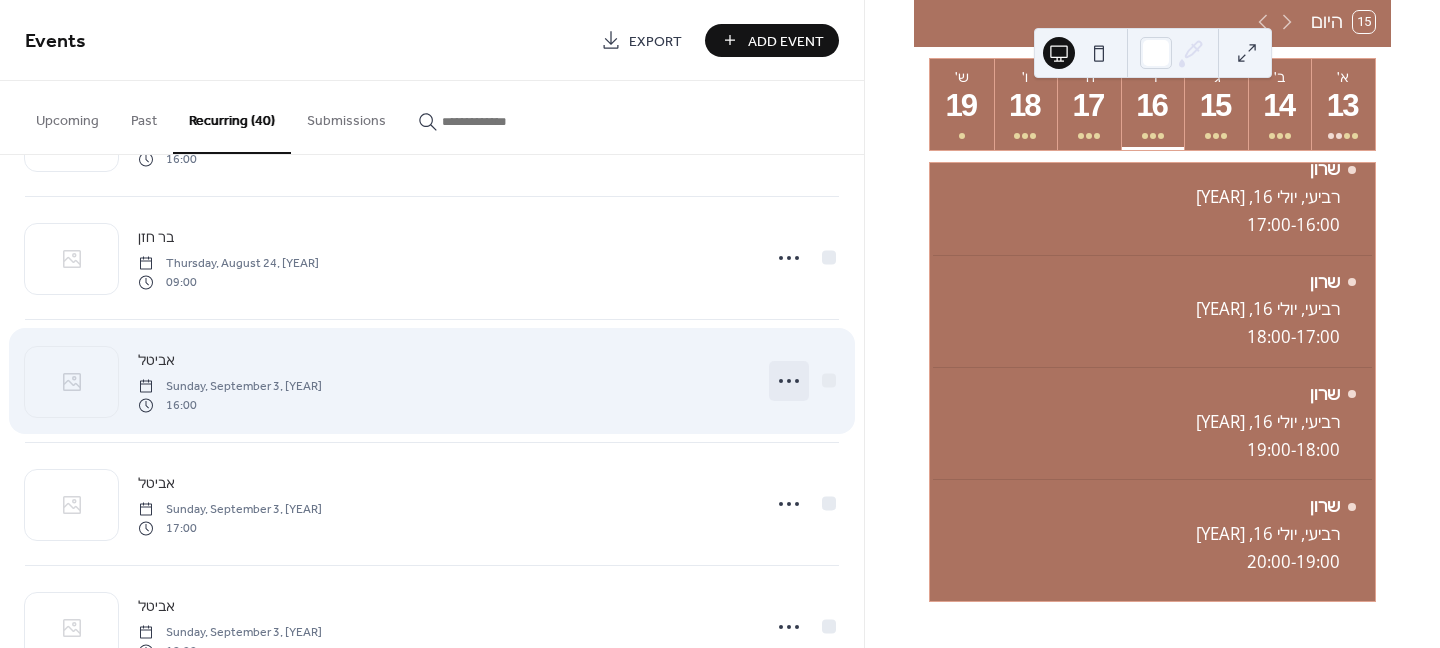 click 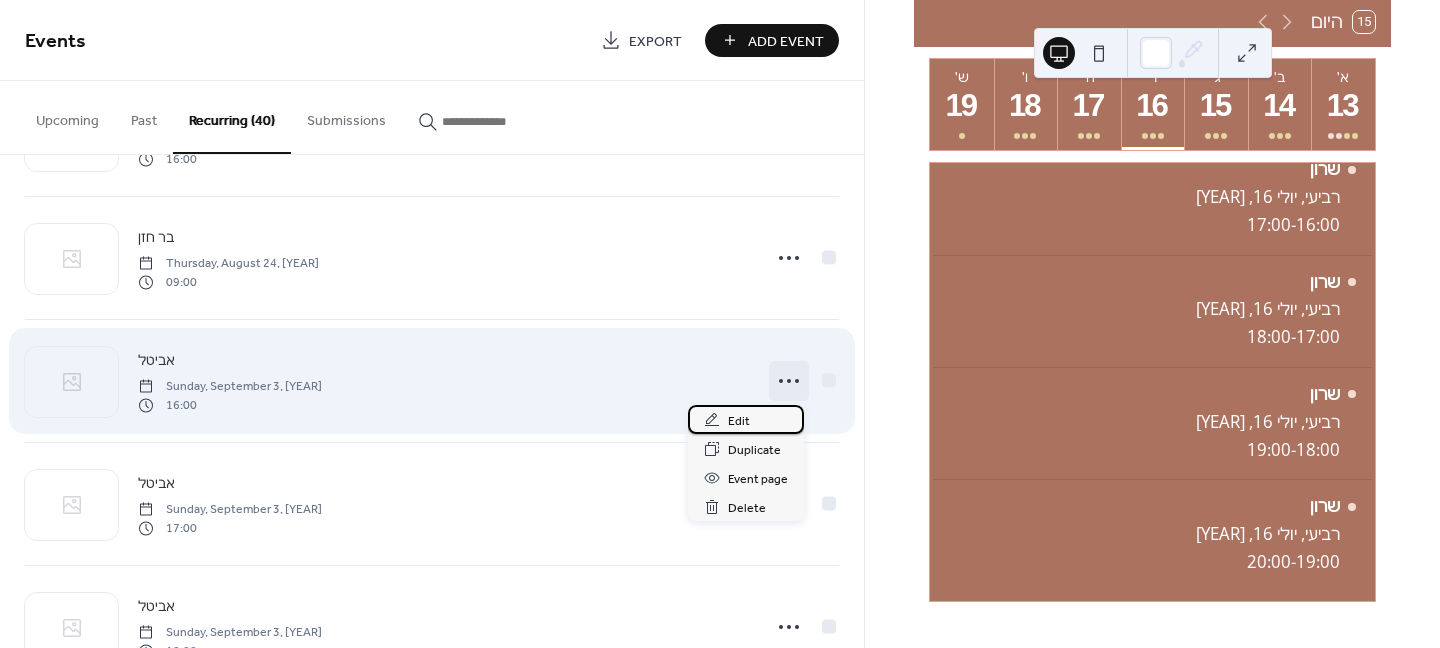 click on "Edit" at bounding box center (739, 421) 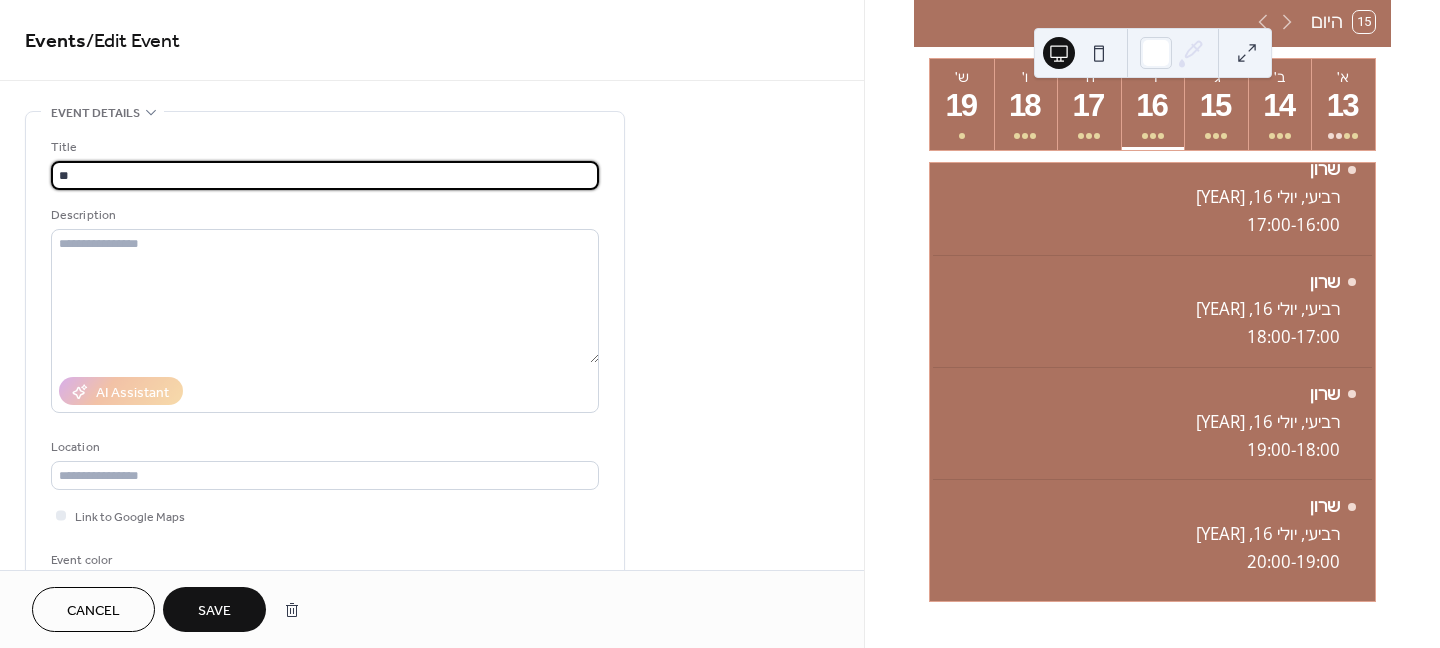 type on "*" 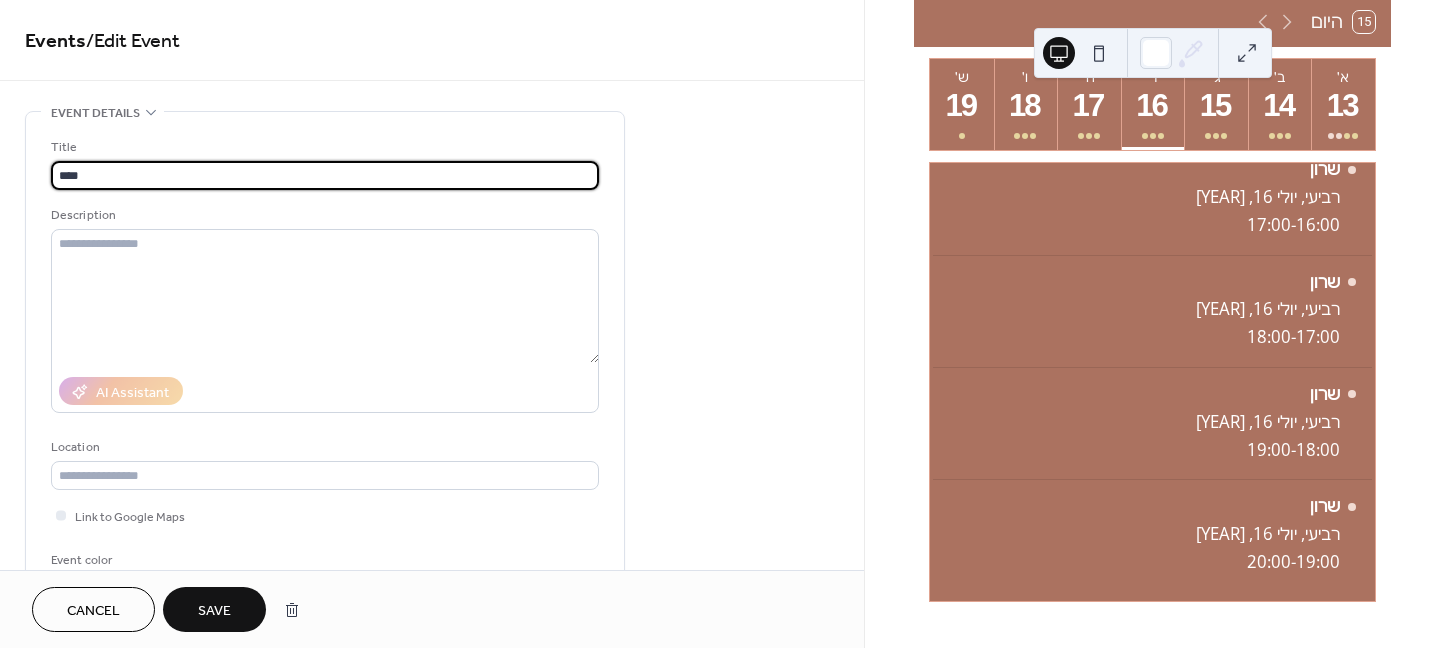 type on "****" 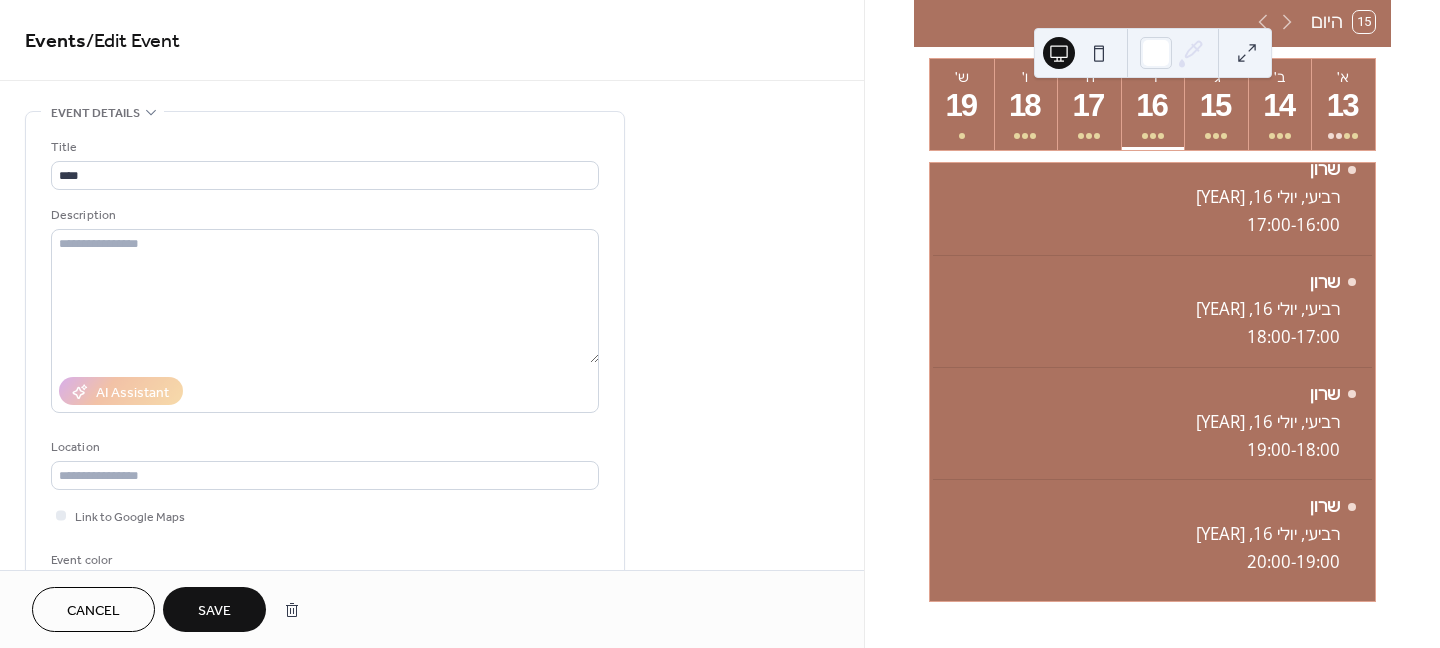 click on "Save" at bounding box center (214, 609) 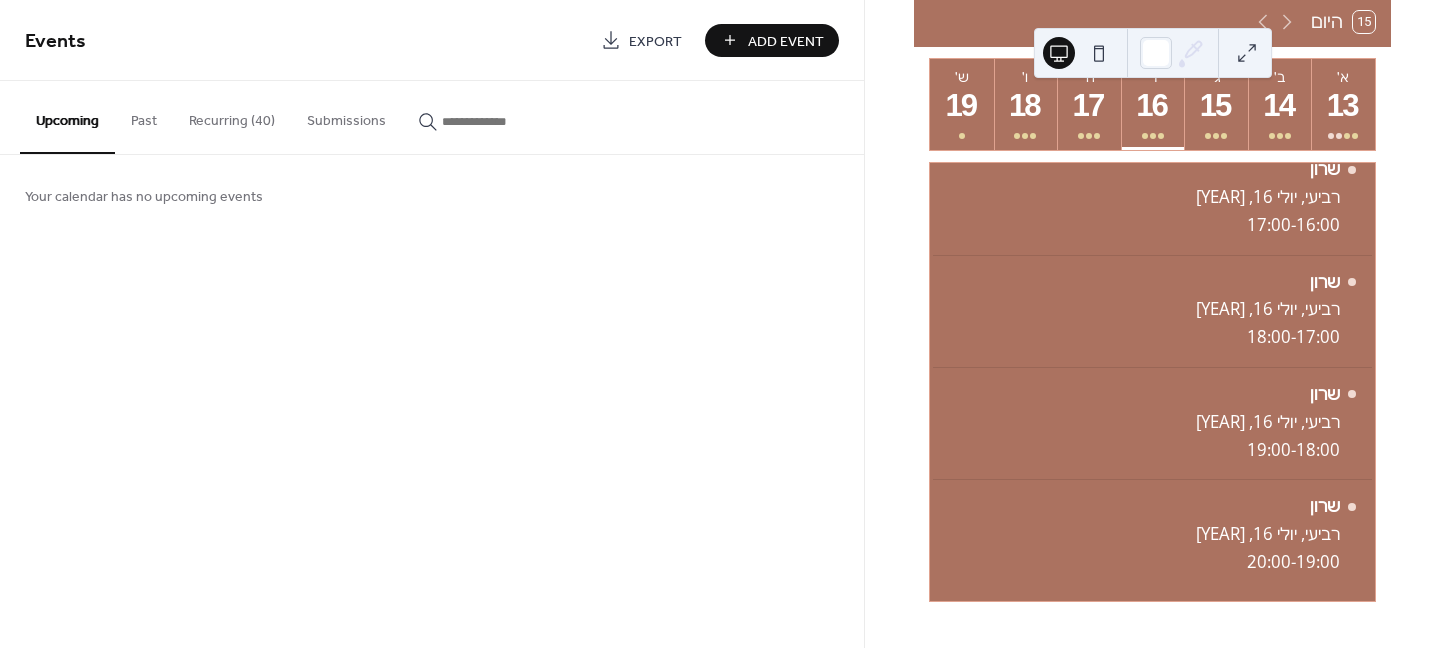 click on "Recurring (40)" at bounding box center (232, 116) 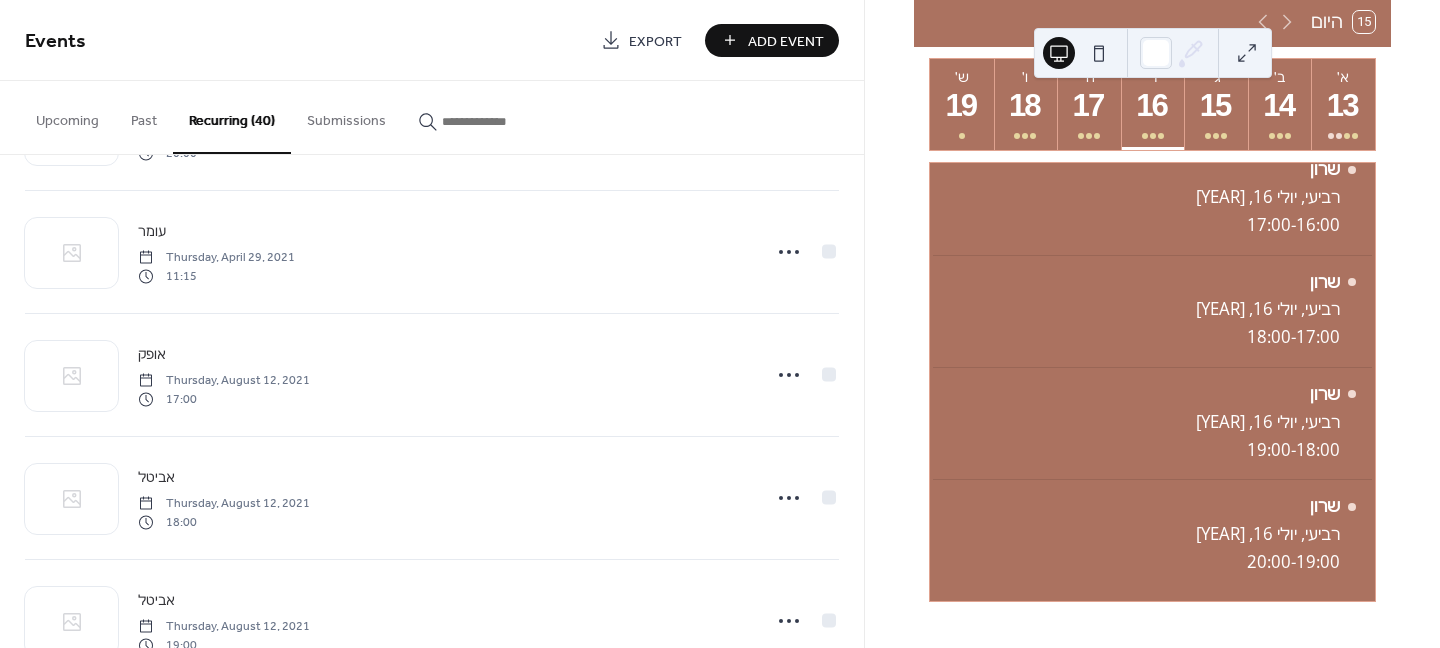 scroll, scrollTop: 2500, scrollLeft: 0, axis: vertical 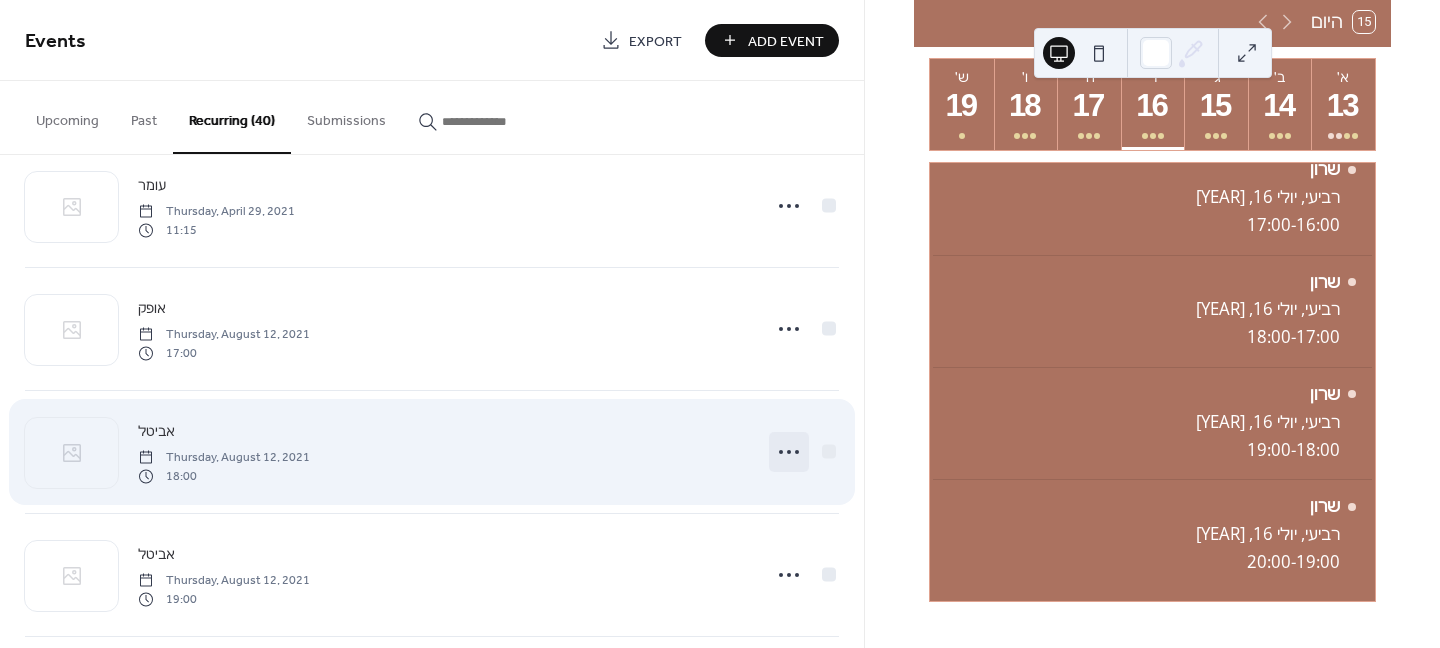 click 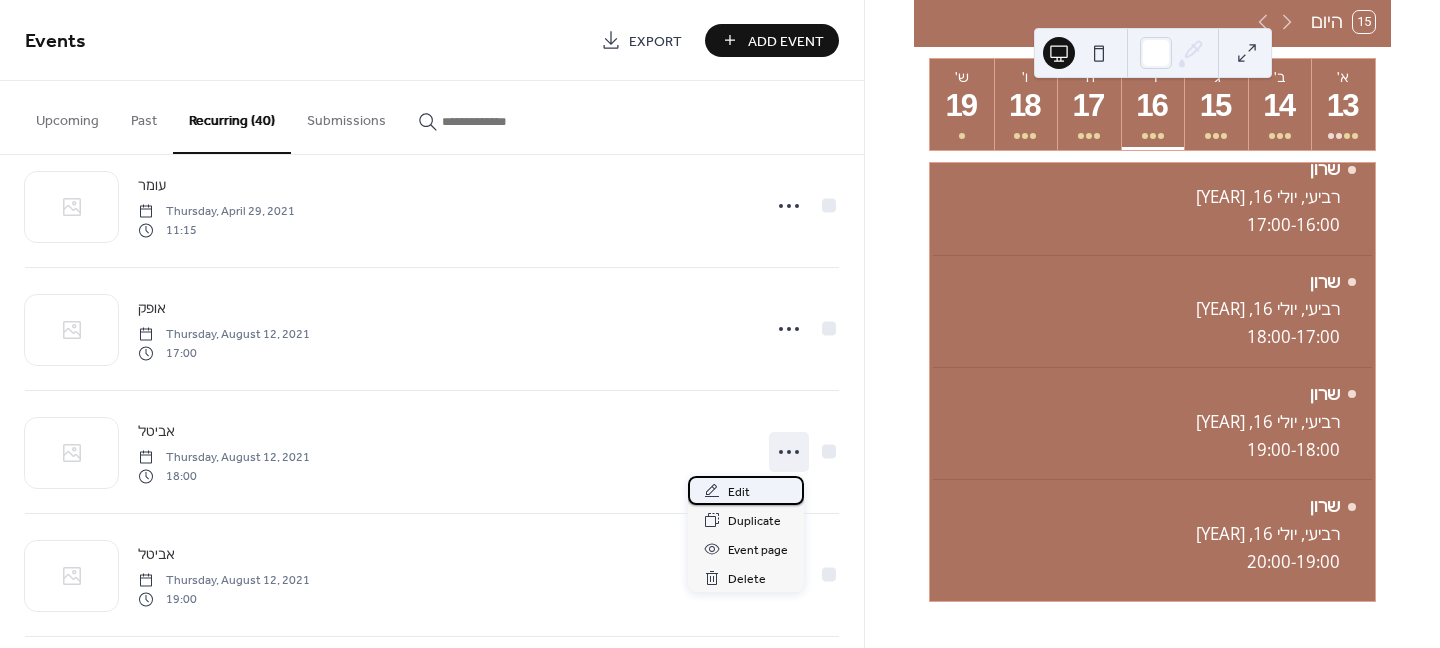 click on "Edit" at bounding box center [739, 492] 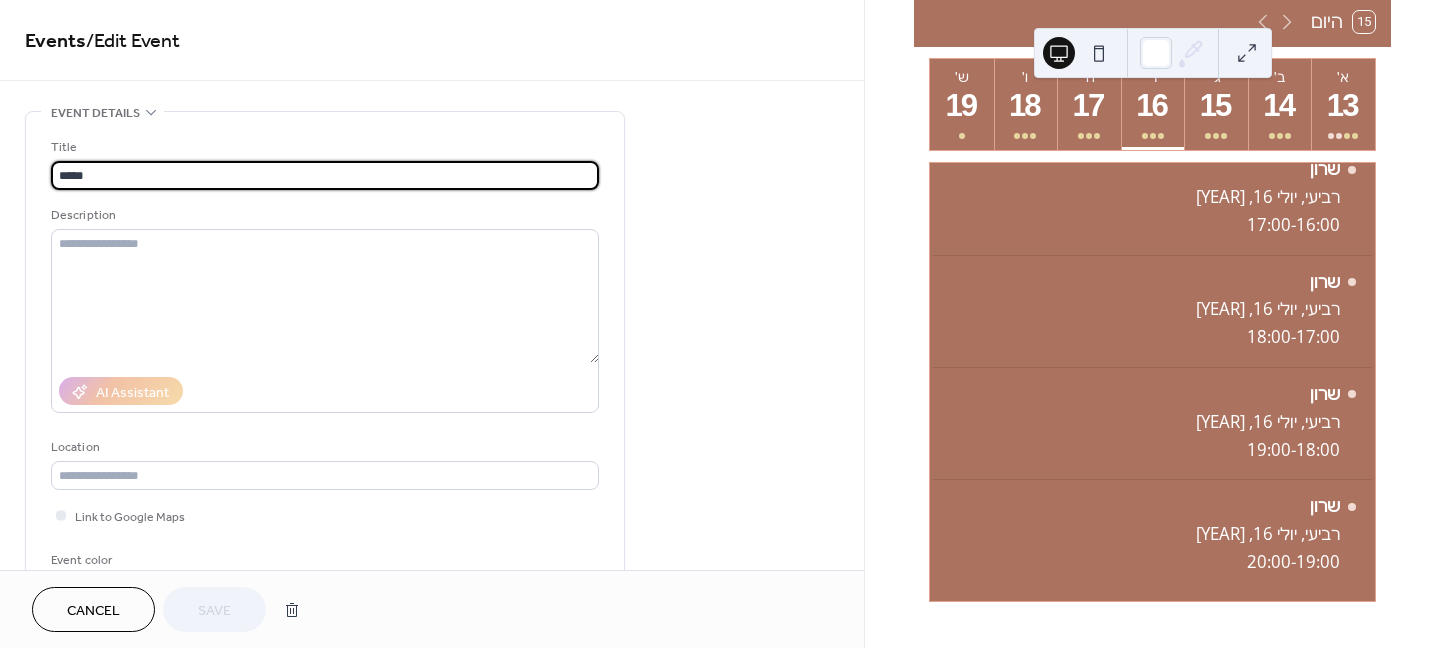 drag, startPoint x: 169, startPoint y: 173, endPoint x: -57, endPoint y: 203, distance: 227.98245 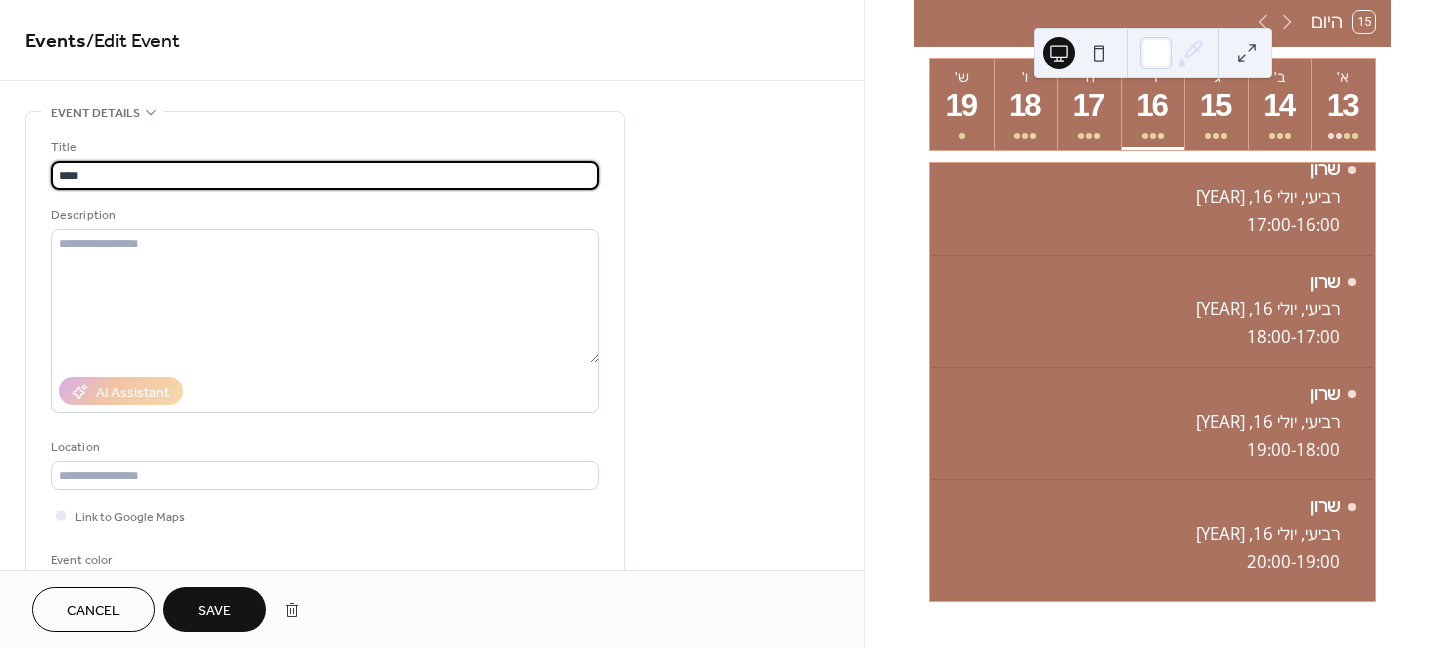 type on "****" 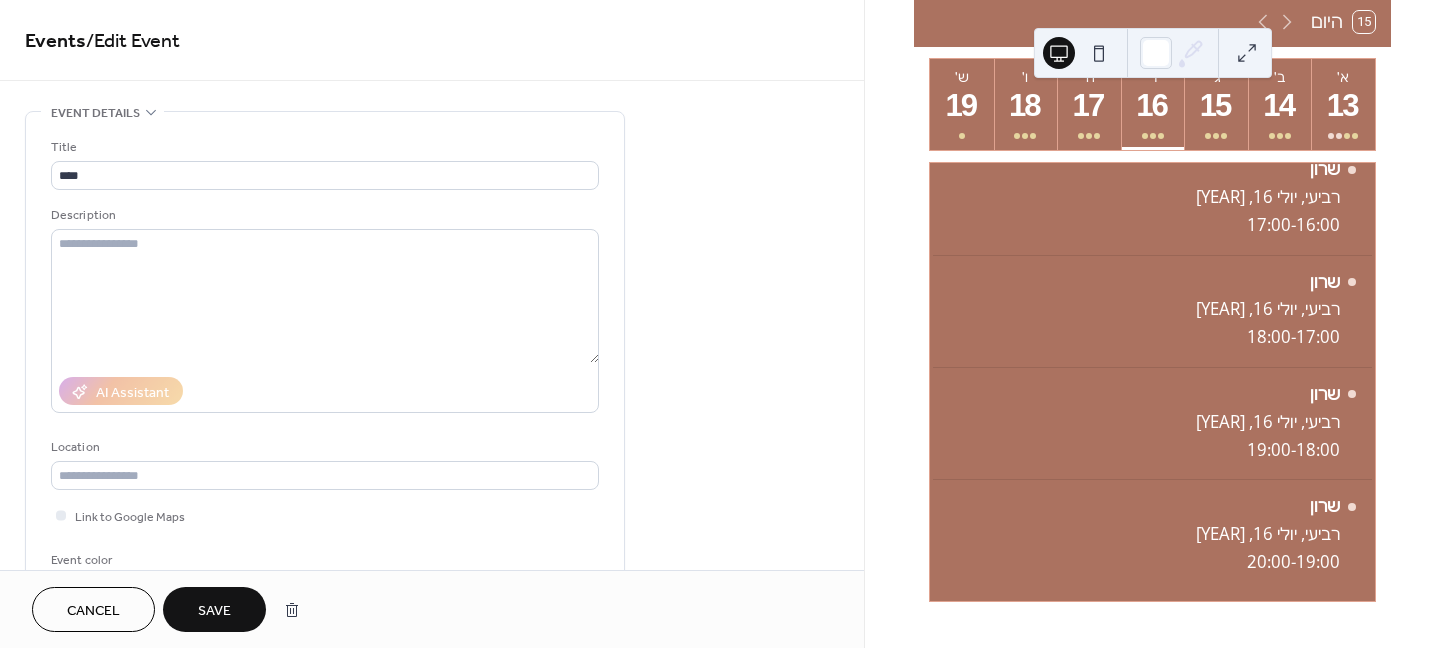 click on "Save" at bounding box center (214, 609) 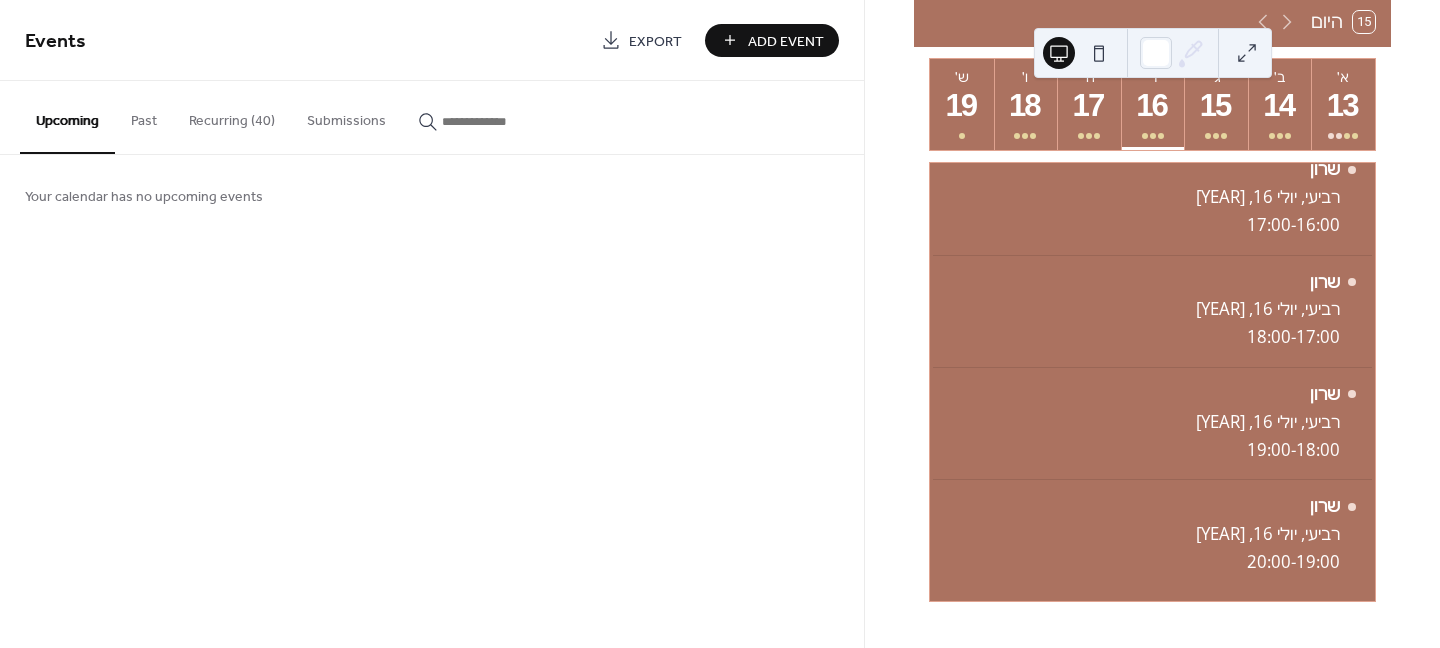 click on "Recurring (40)" at bounding box center (232, 116) 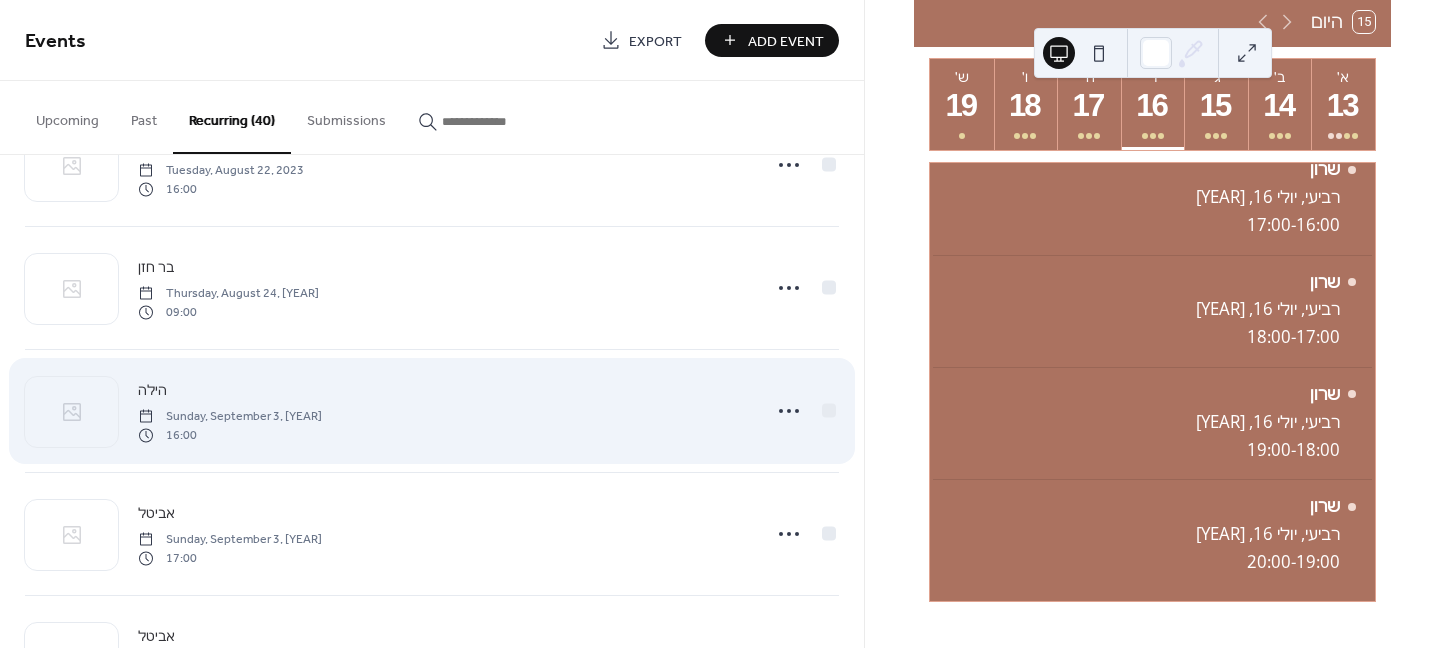 scroll, scrollTop: 3200, scrollLeft: 0, axis: vertical 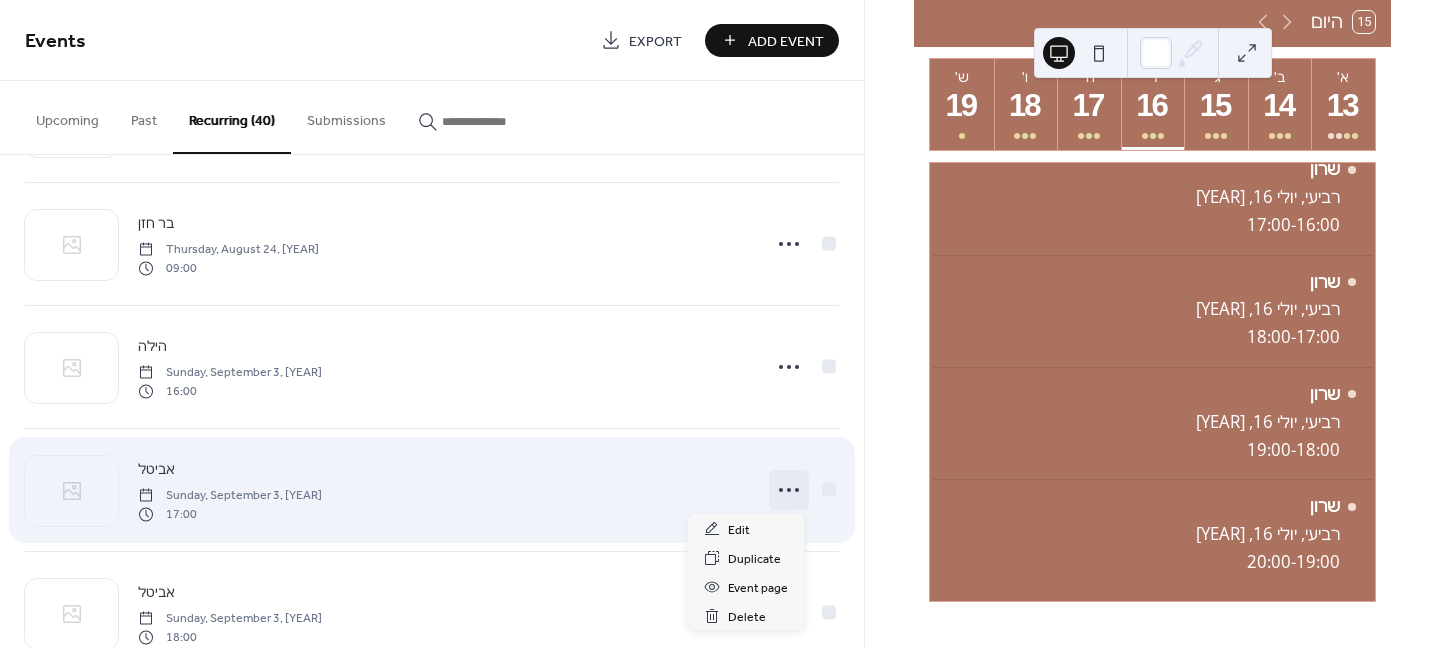 click 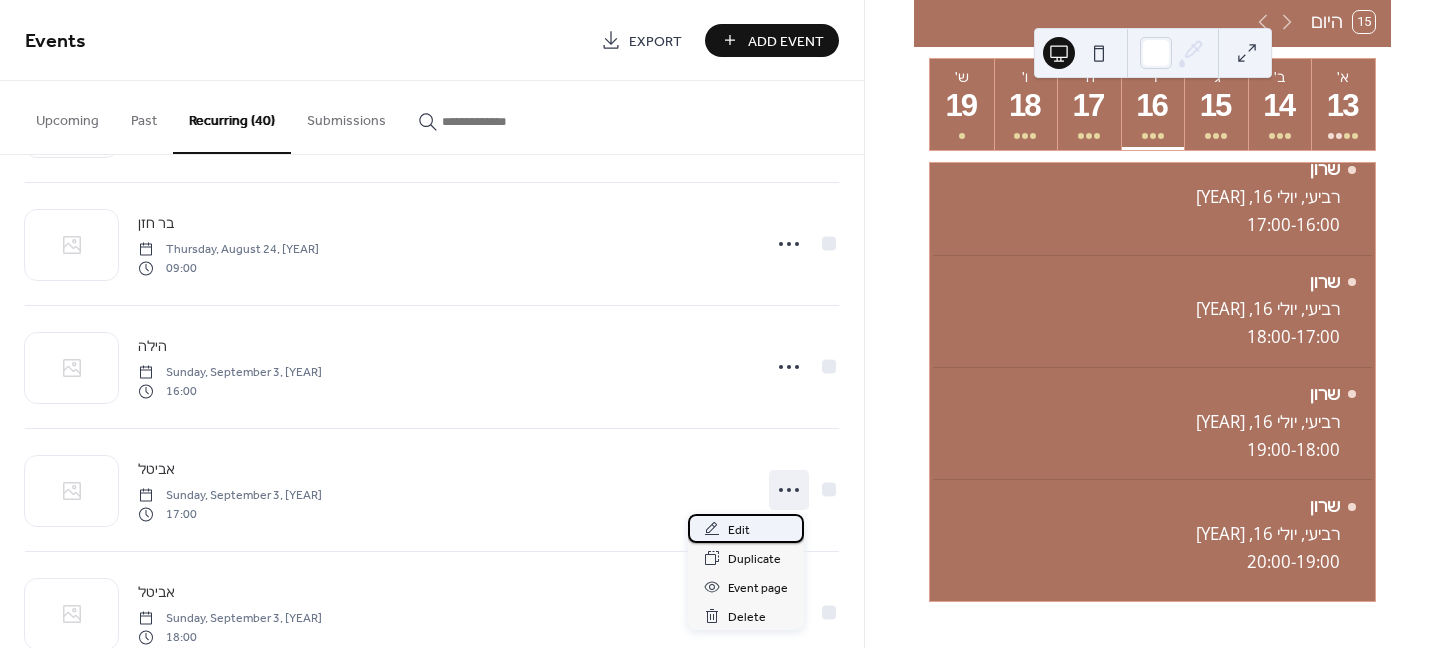 click on "Edit" at bounding box center (739, 530) 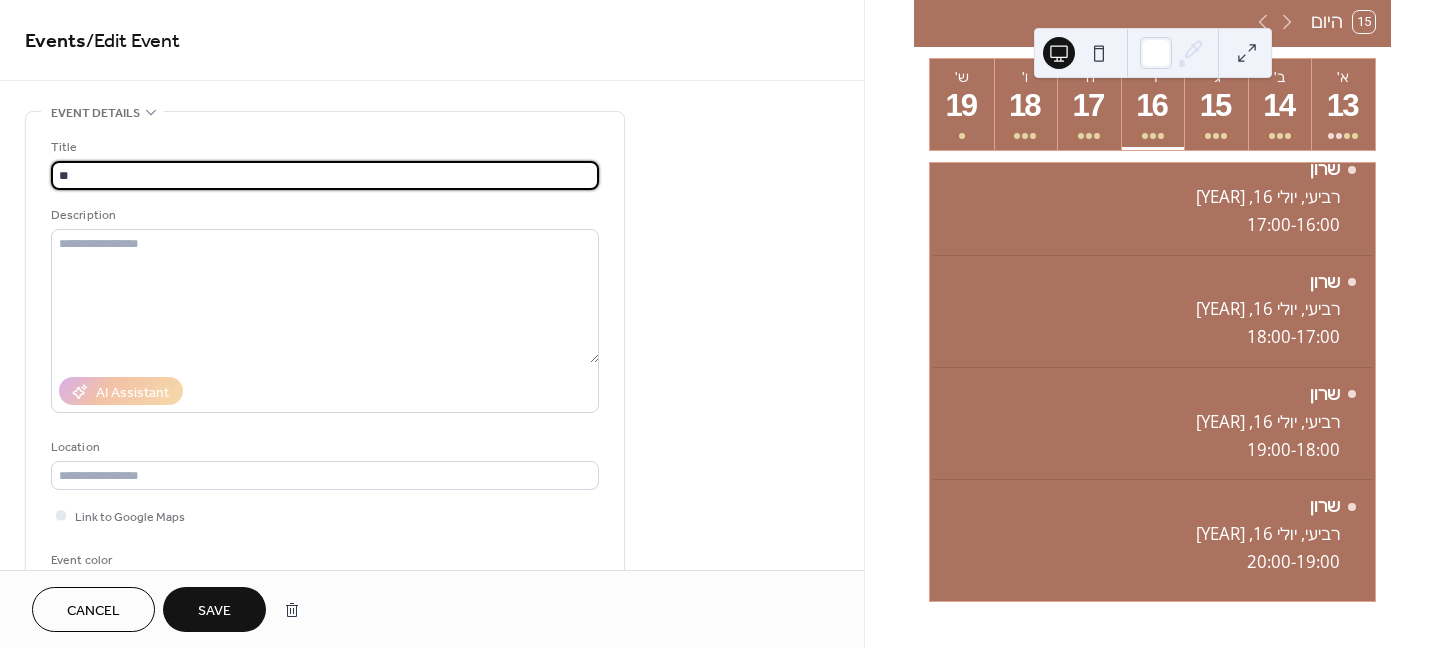 type on "*" 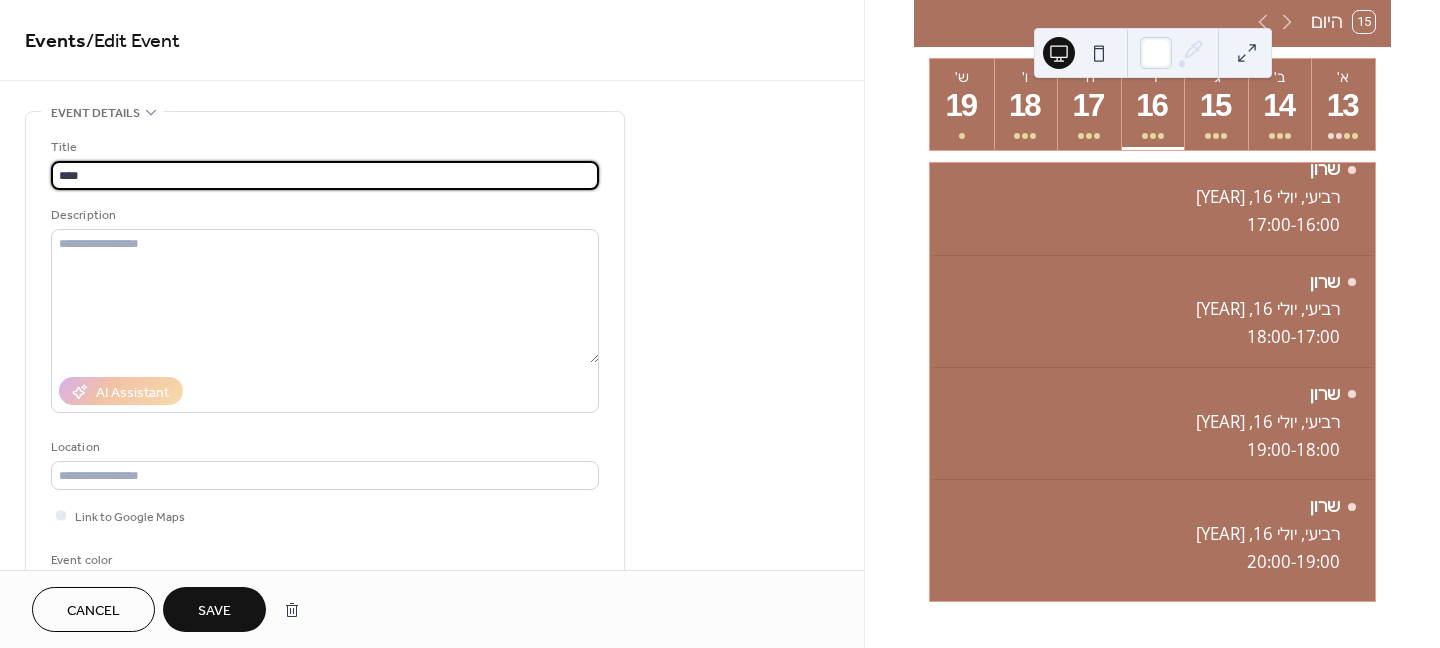 type on "****" 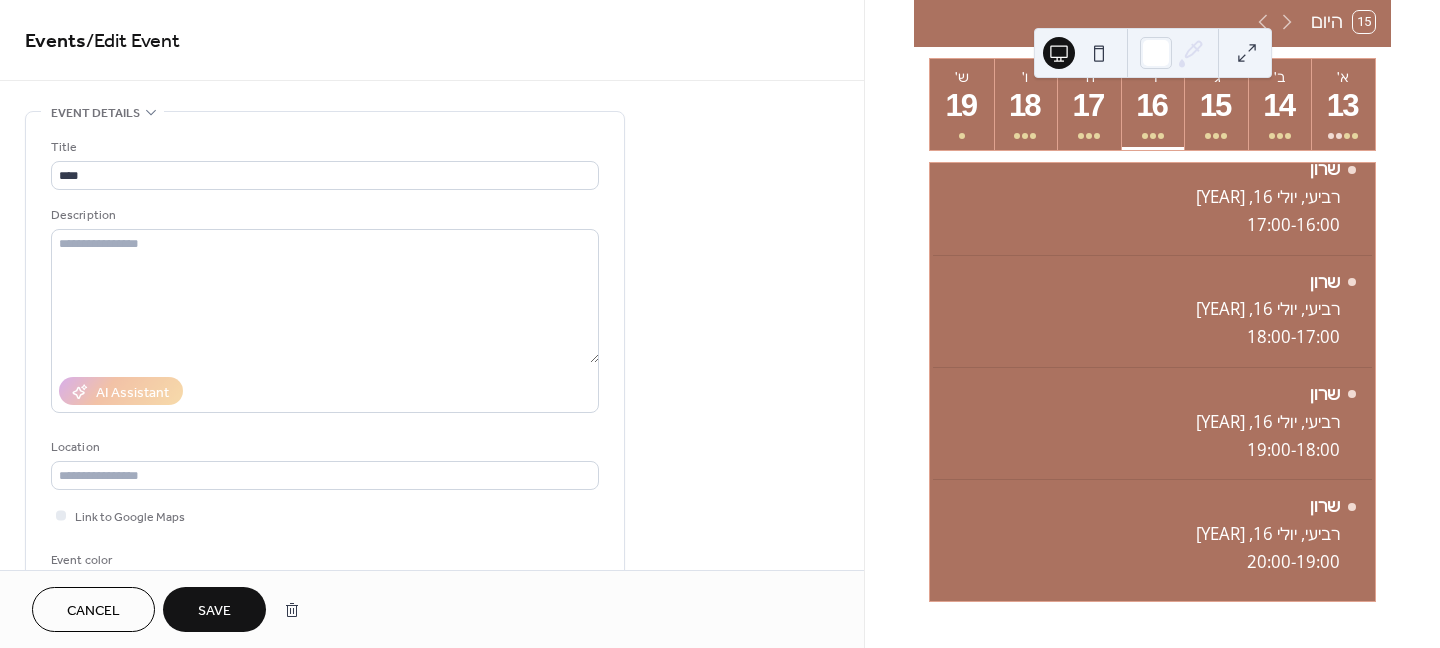 click on "Save" at bounding box center [214, 611] 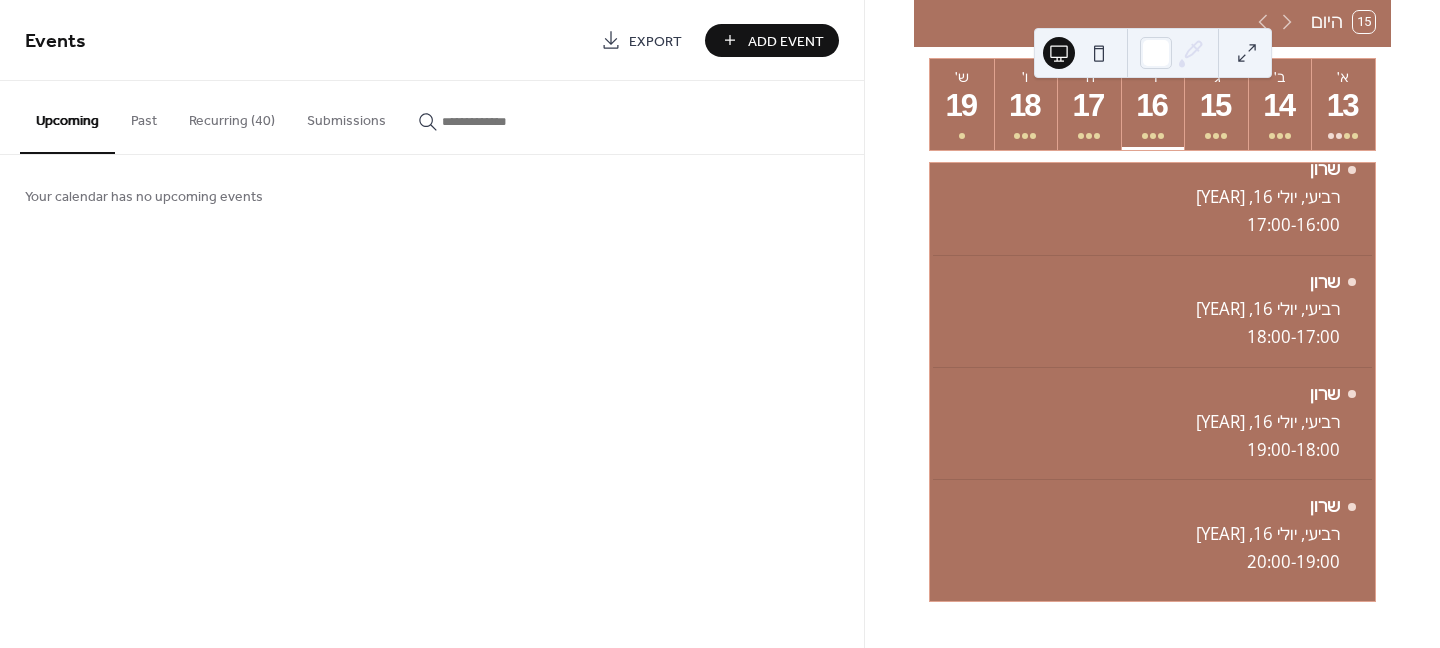 click on "Recurring (40)" at bounding box center [232, 116] 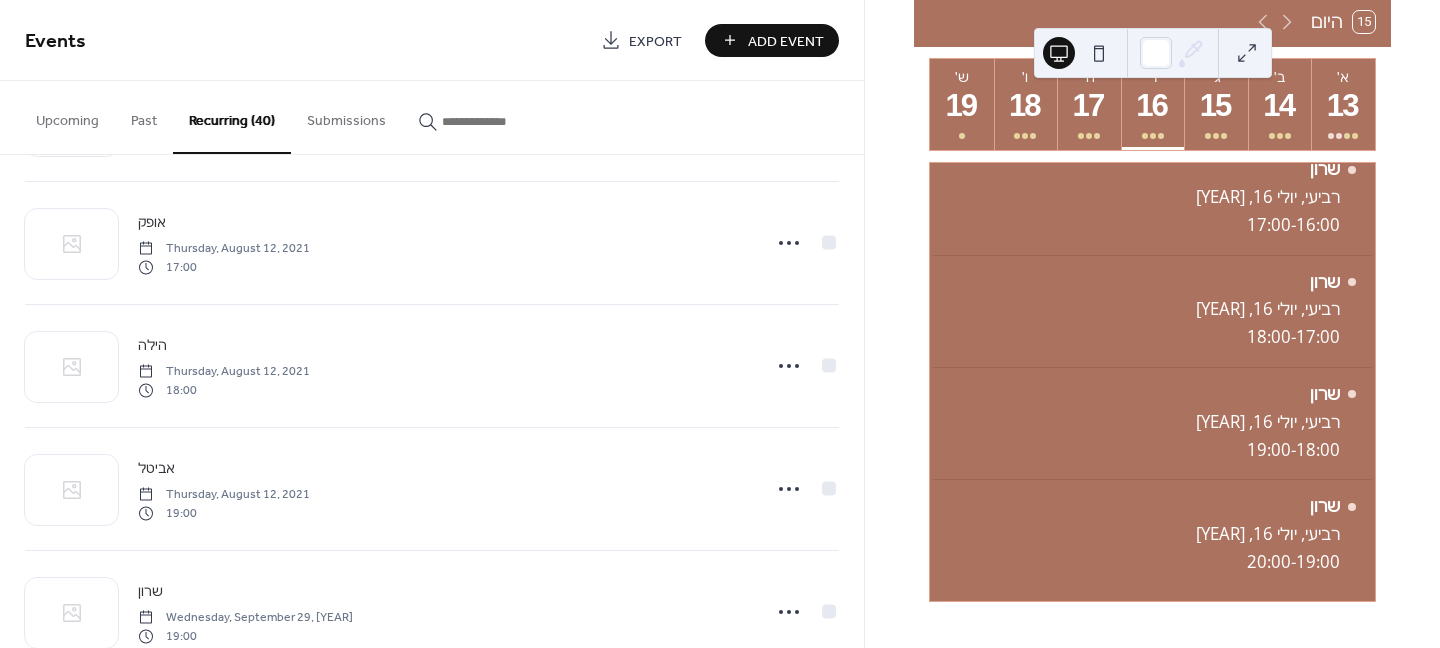 scroll, scrollTop: 2600, scrollLeft: 0, axis: vertical 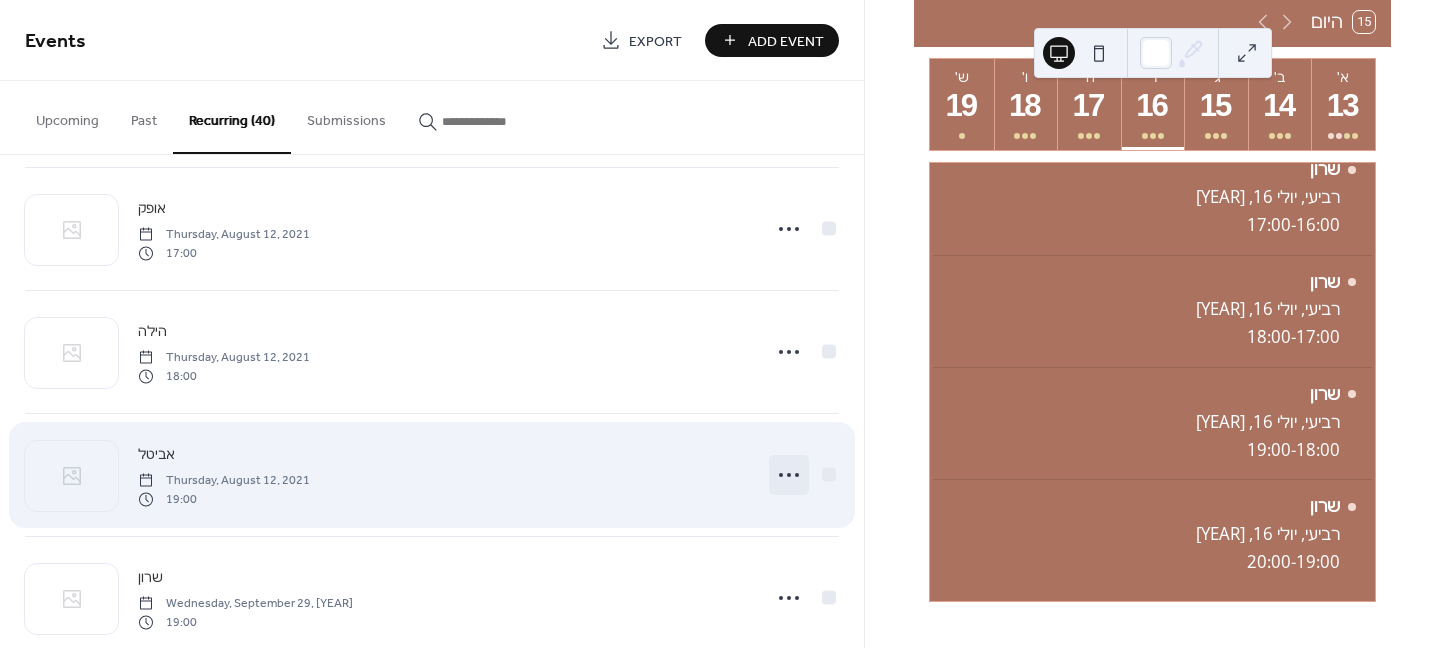 click 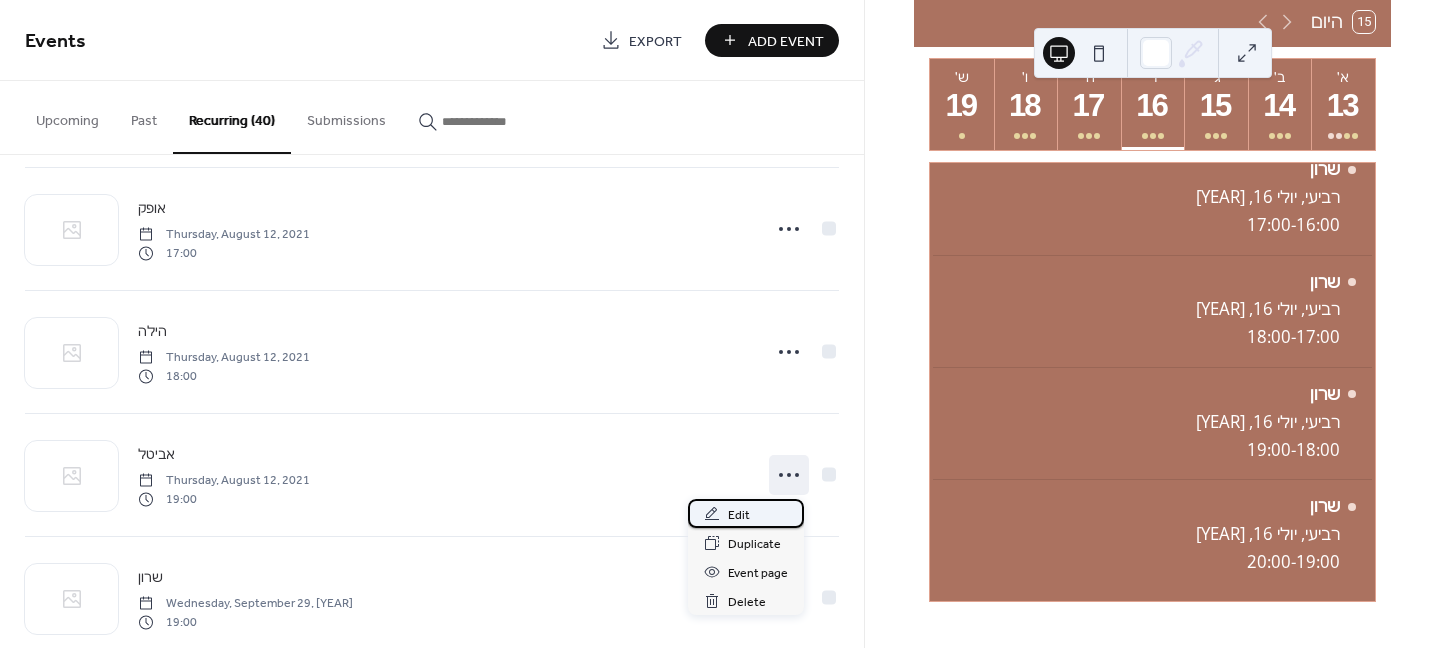 click on "Edit" at bounding box center (746, 513) 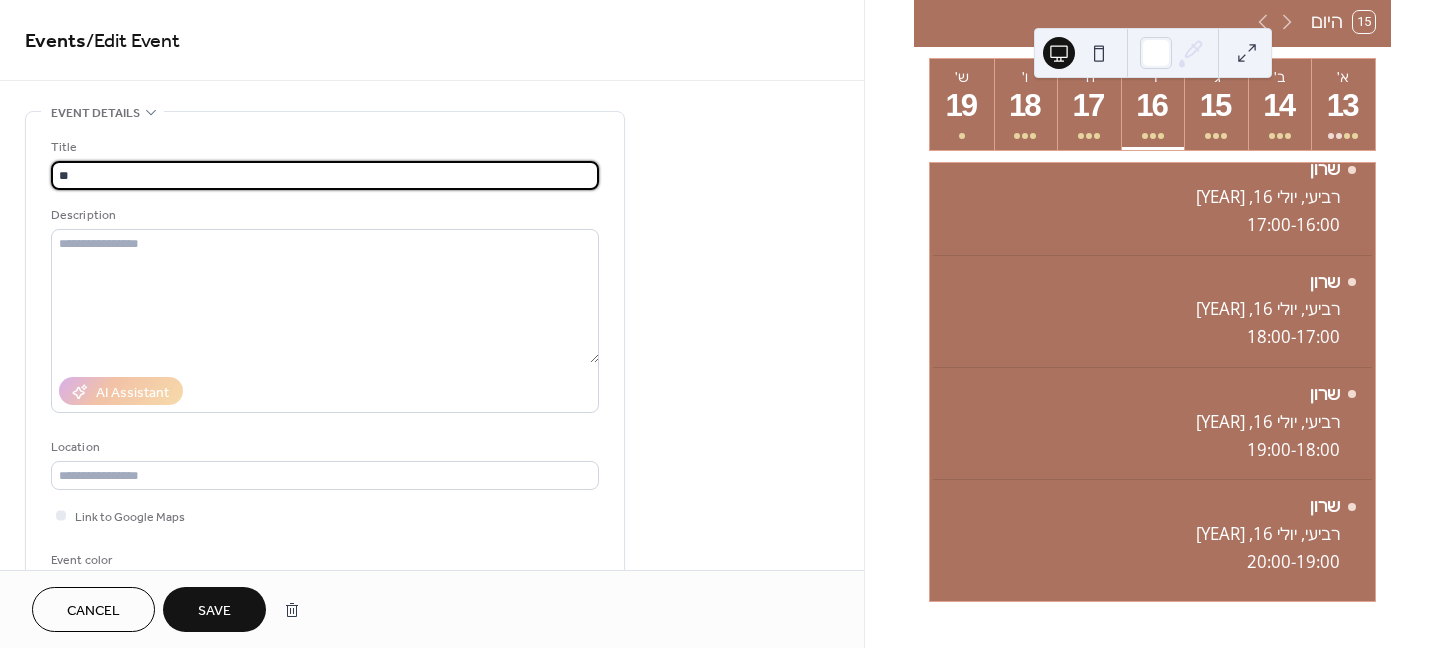 type on "*" 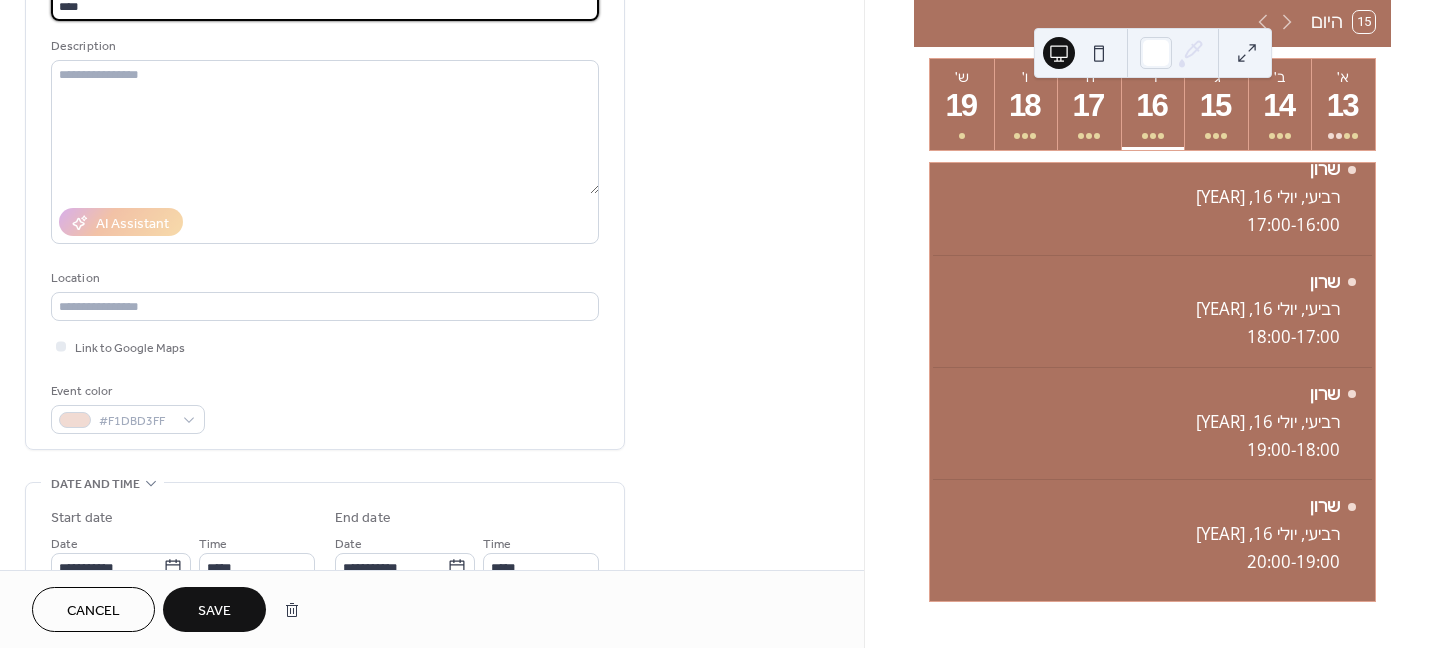 scroll, scrollTop: 200, scrollLeft: 0, axis: vertical 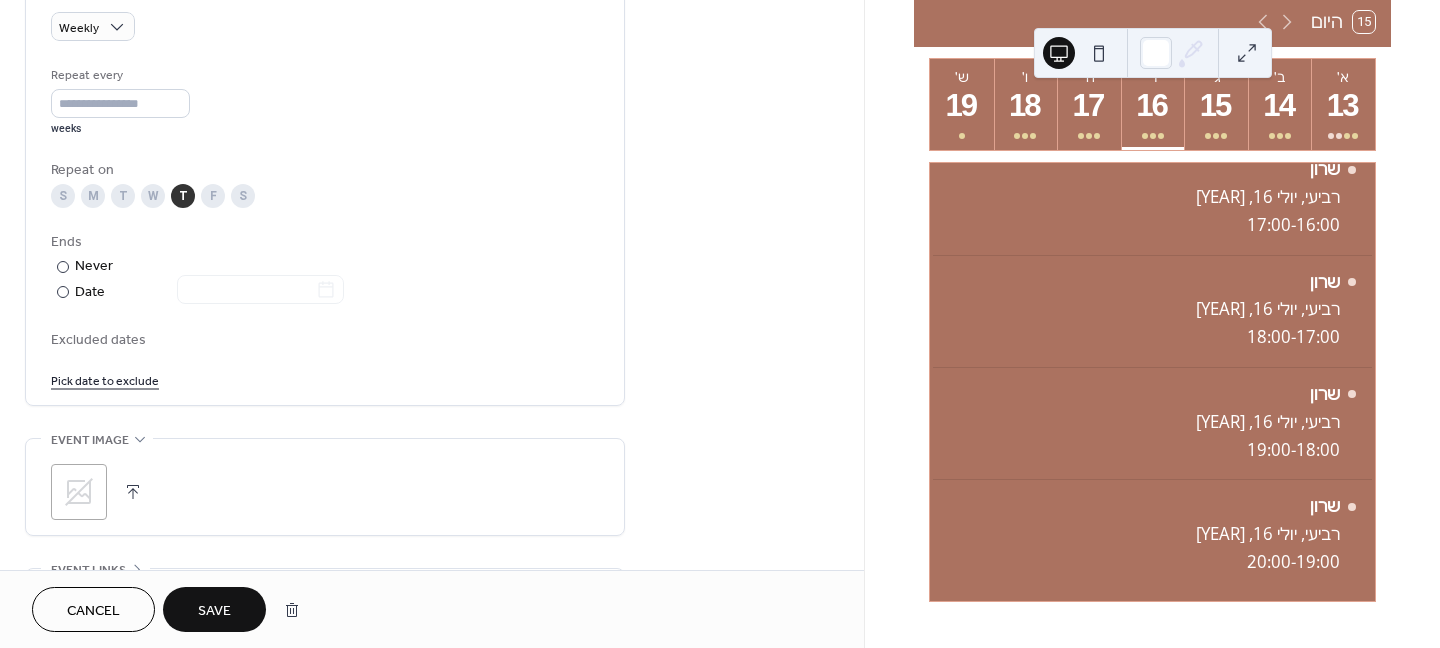 type on "****" 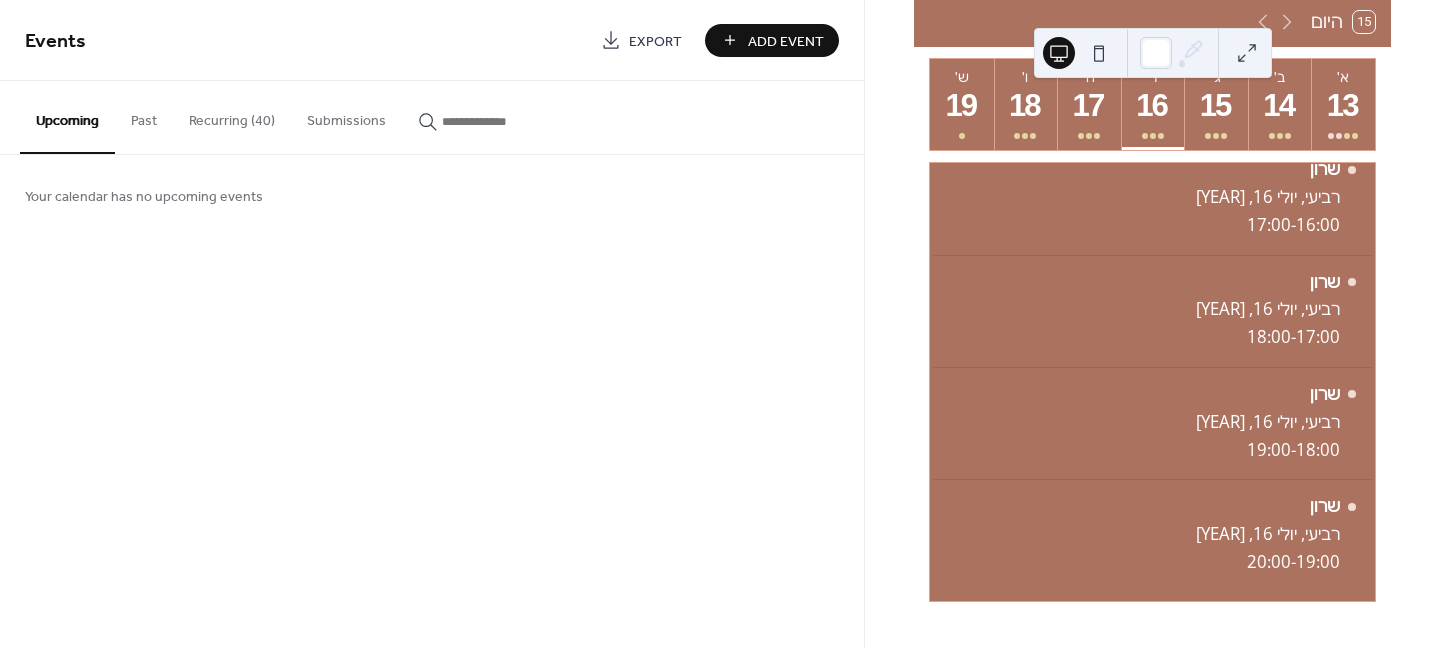 click on "Add Event" at bounding box center [786, 41] 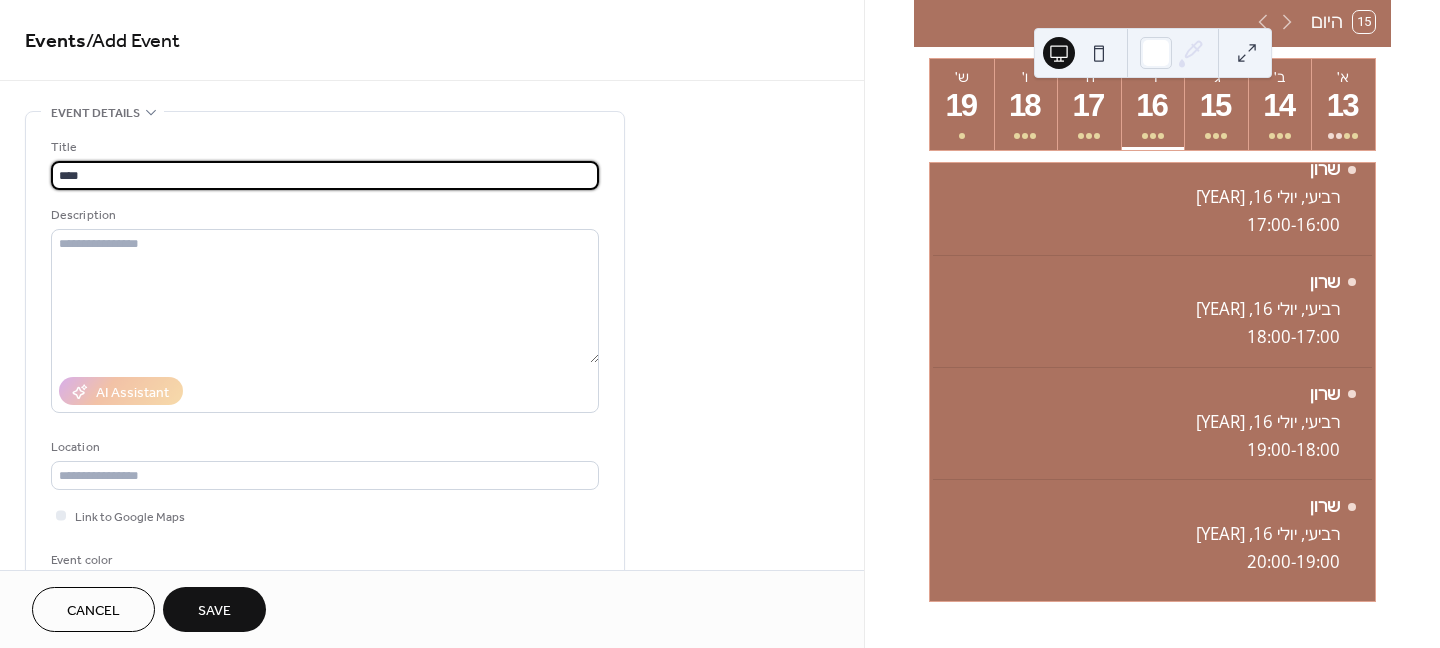 type on "****" 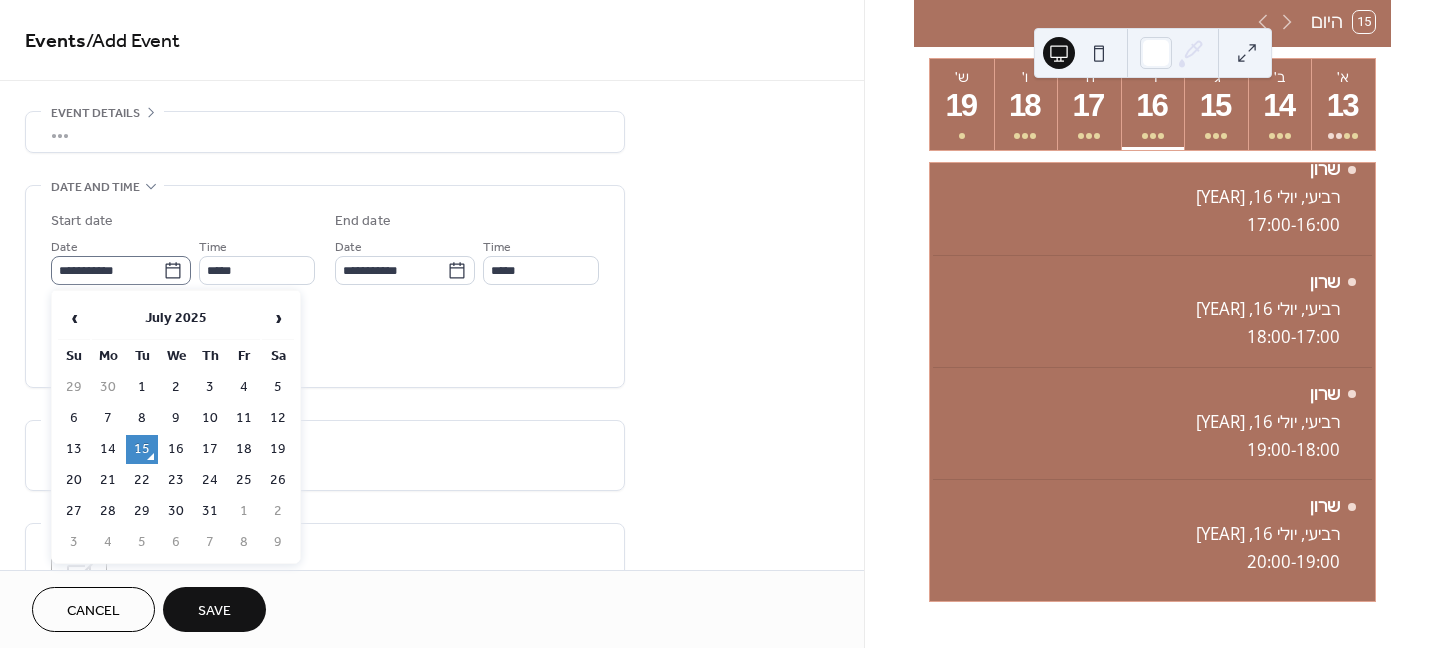 click 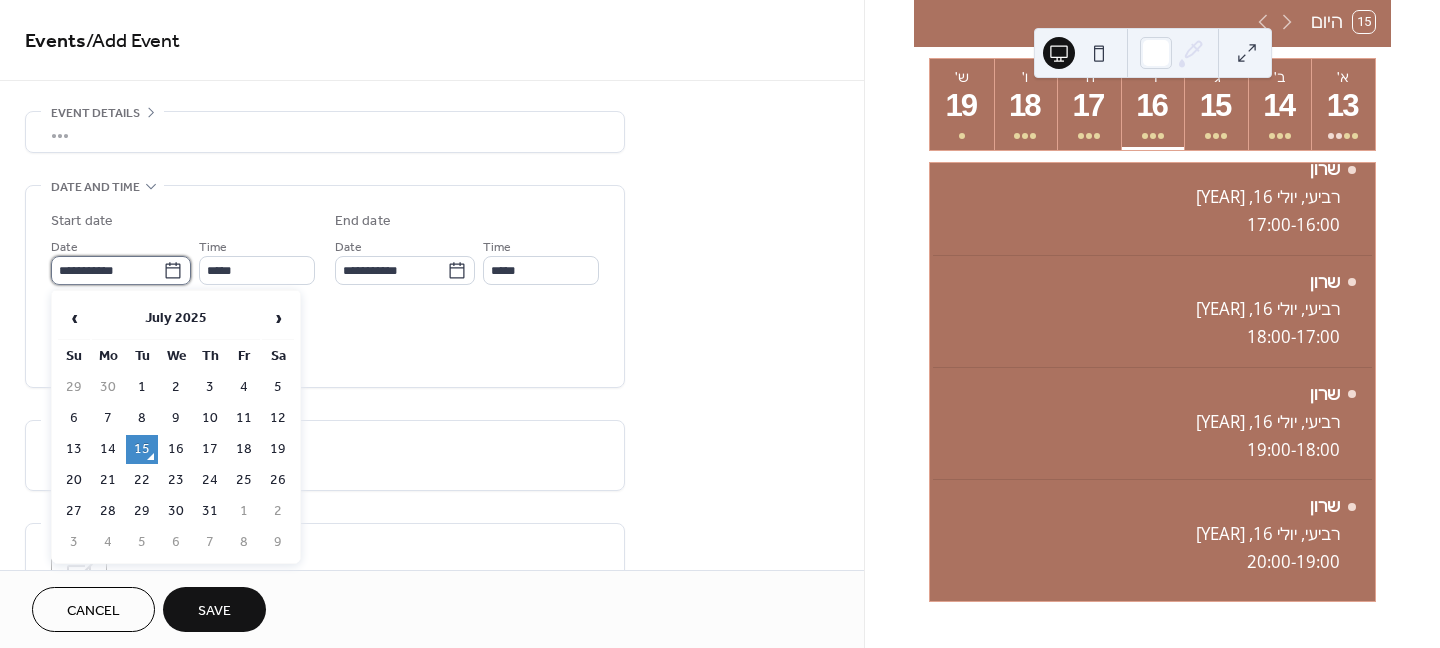 click on "**********" at bounding box center (107, 270) 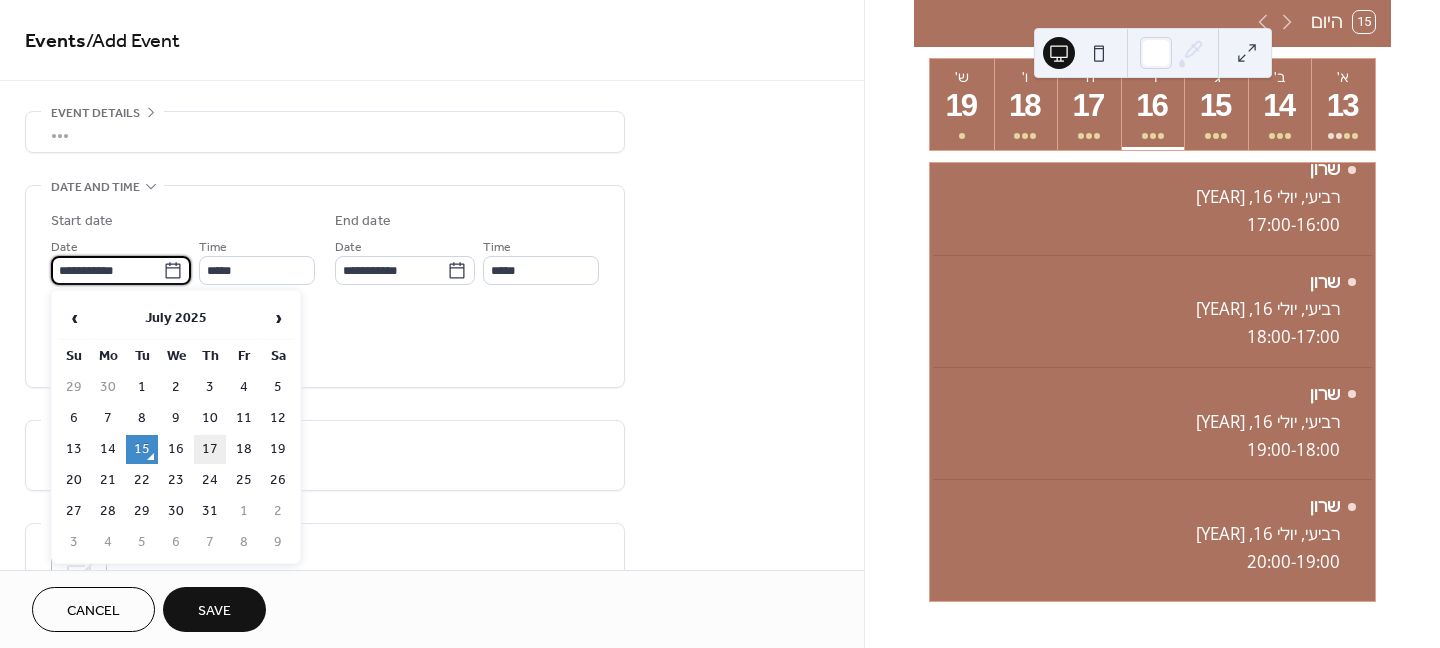click on "17" at bounding box center [210, 449] 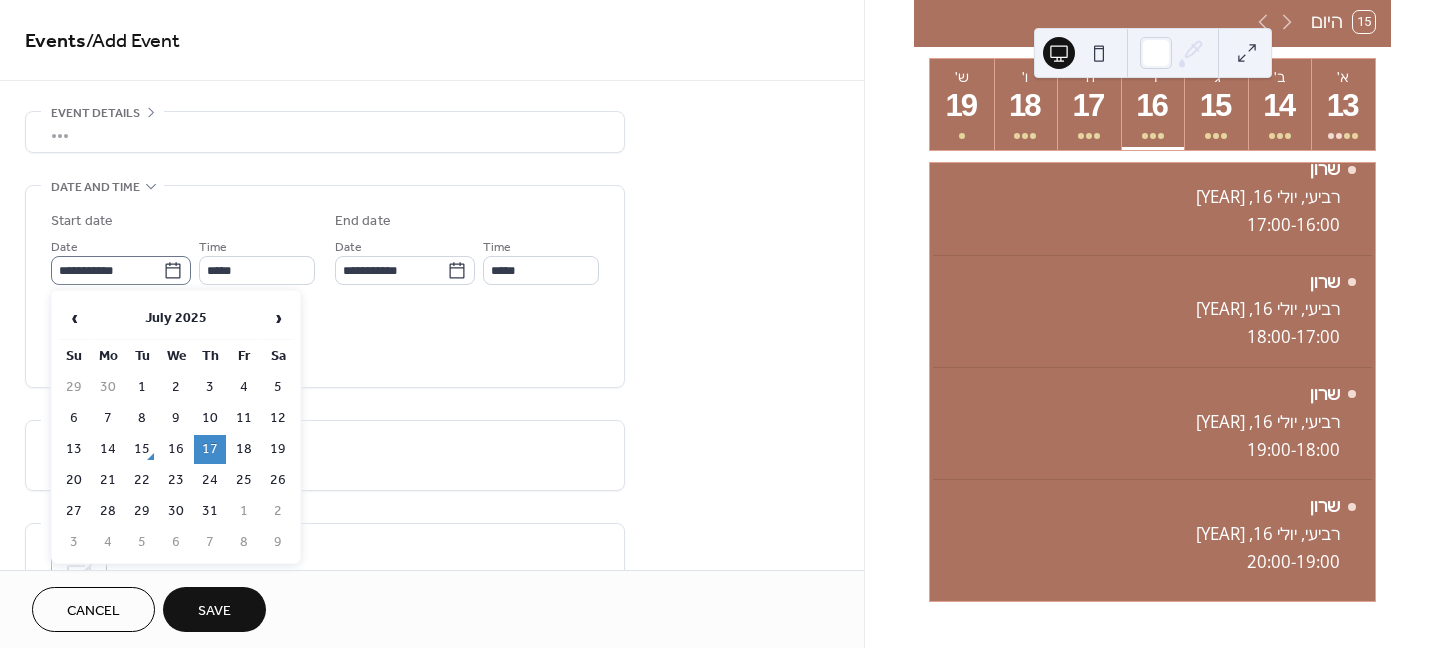 click 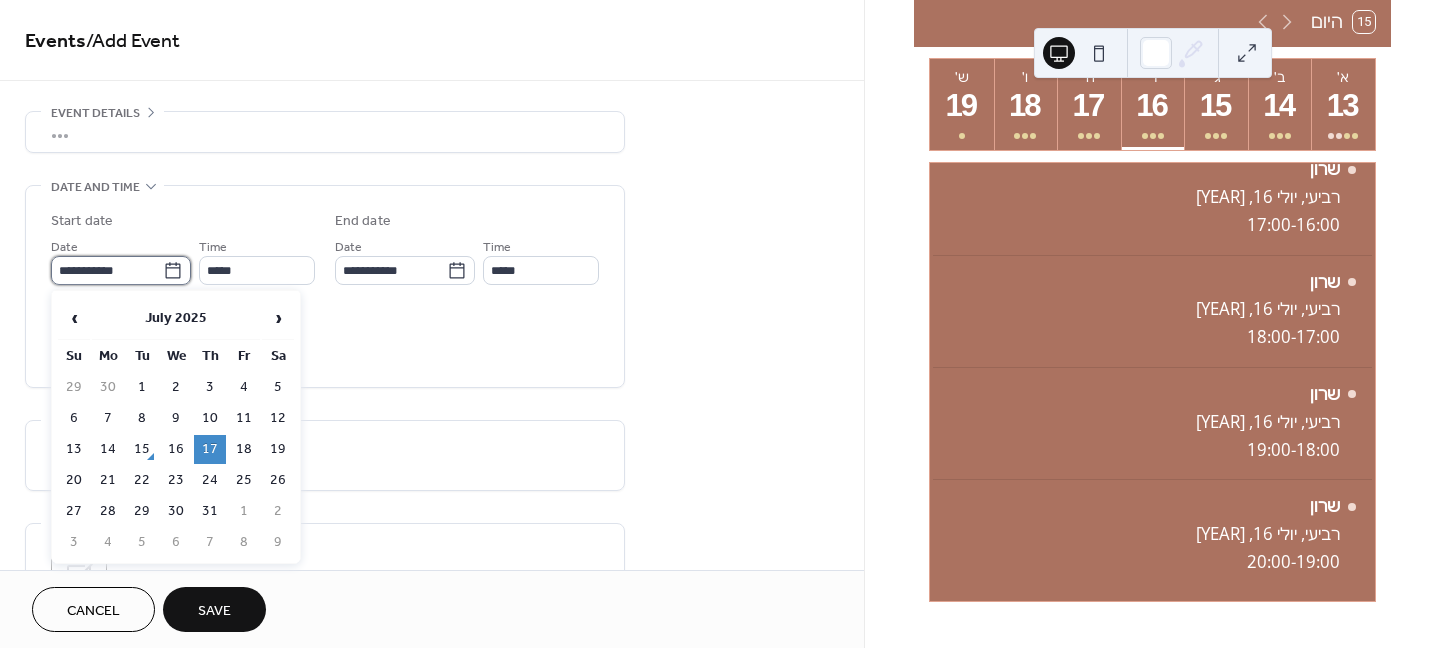 click on "**********" at bounding box center [107, 270] 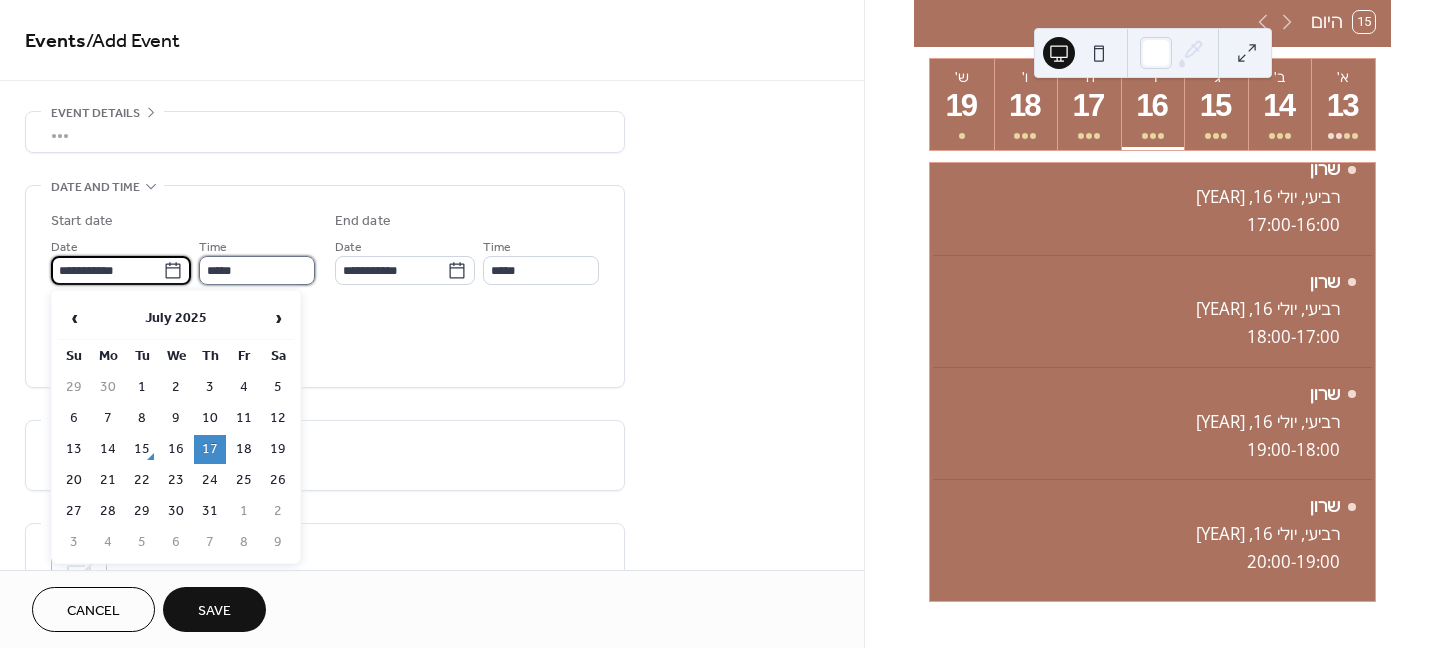 click on "*****" at bounding box center (257, 270) 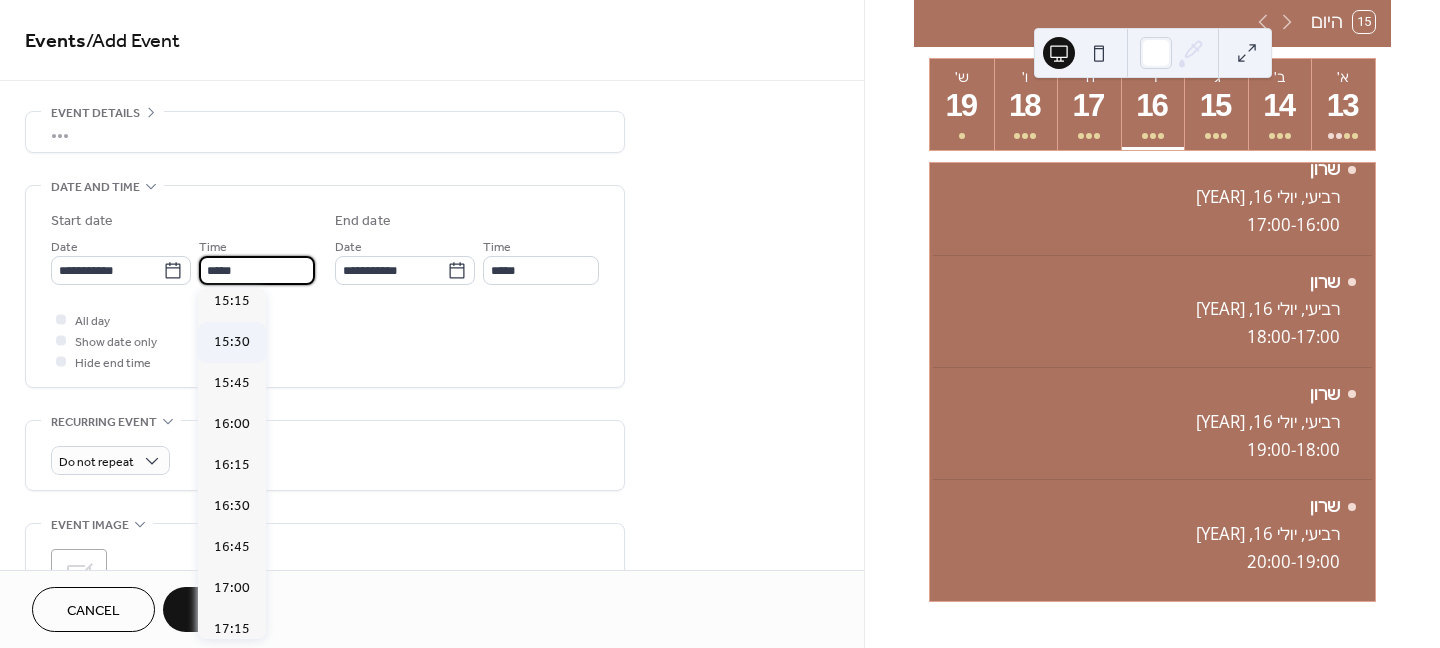 scroll, scrollTop: 2568, scrollLeft: 0, axis: vertical 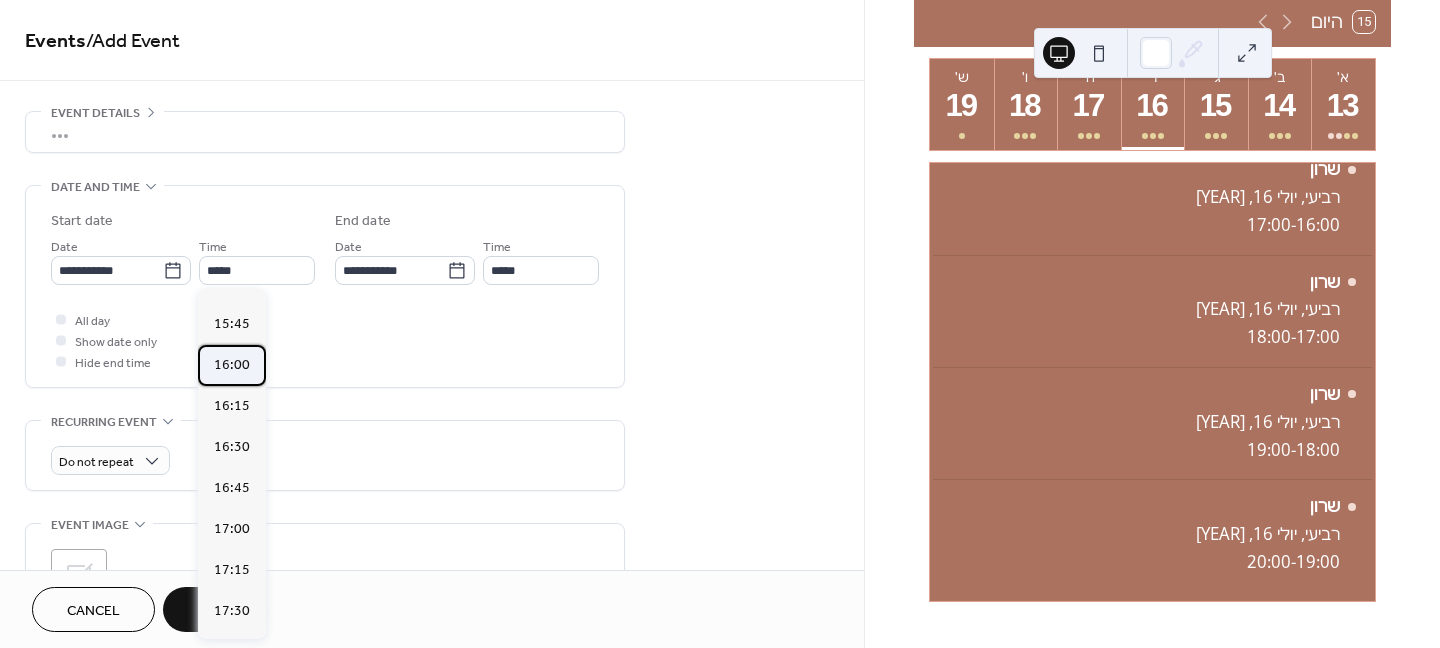 click on "16:00" at bounding box center [232, 365] 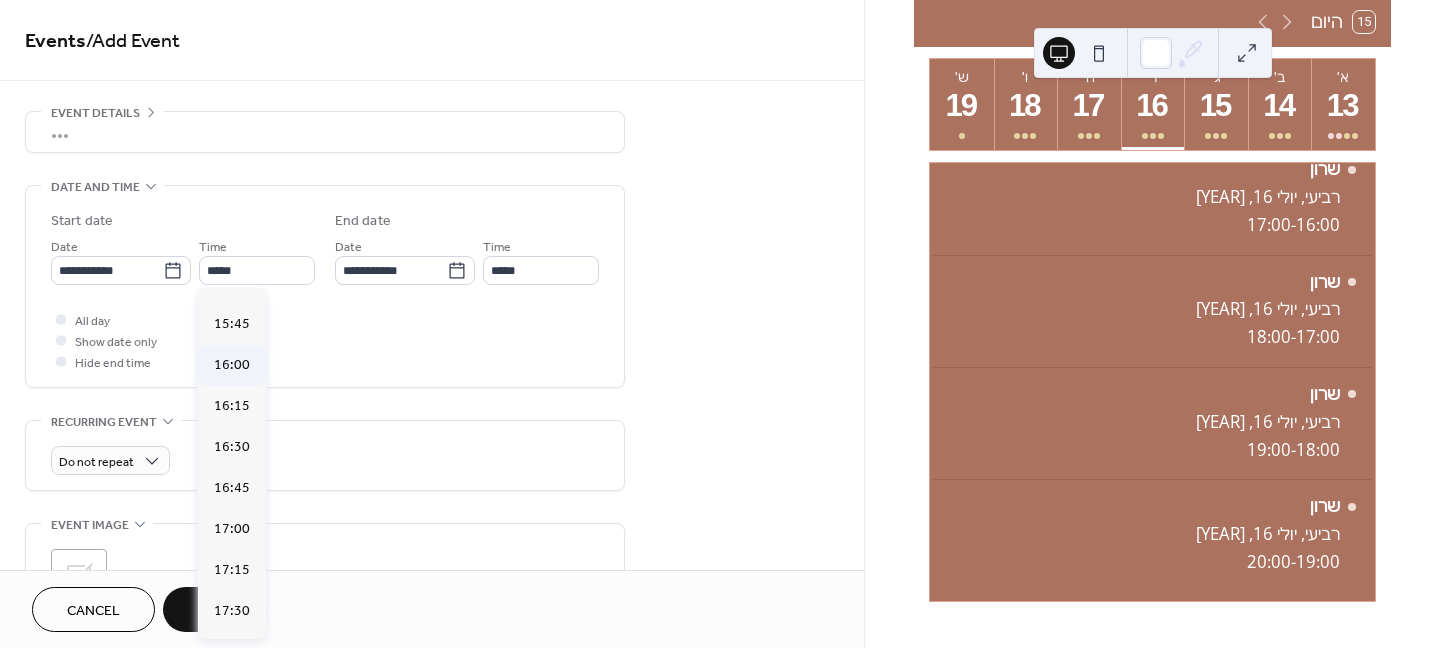 type on "*****" 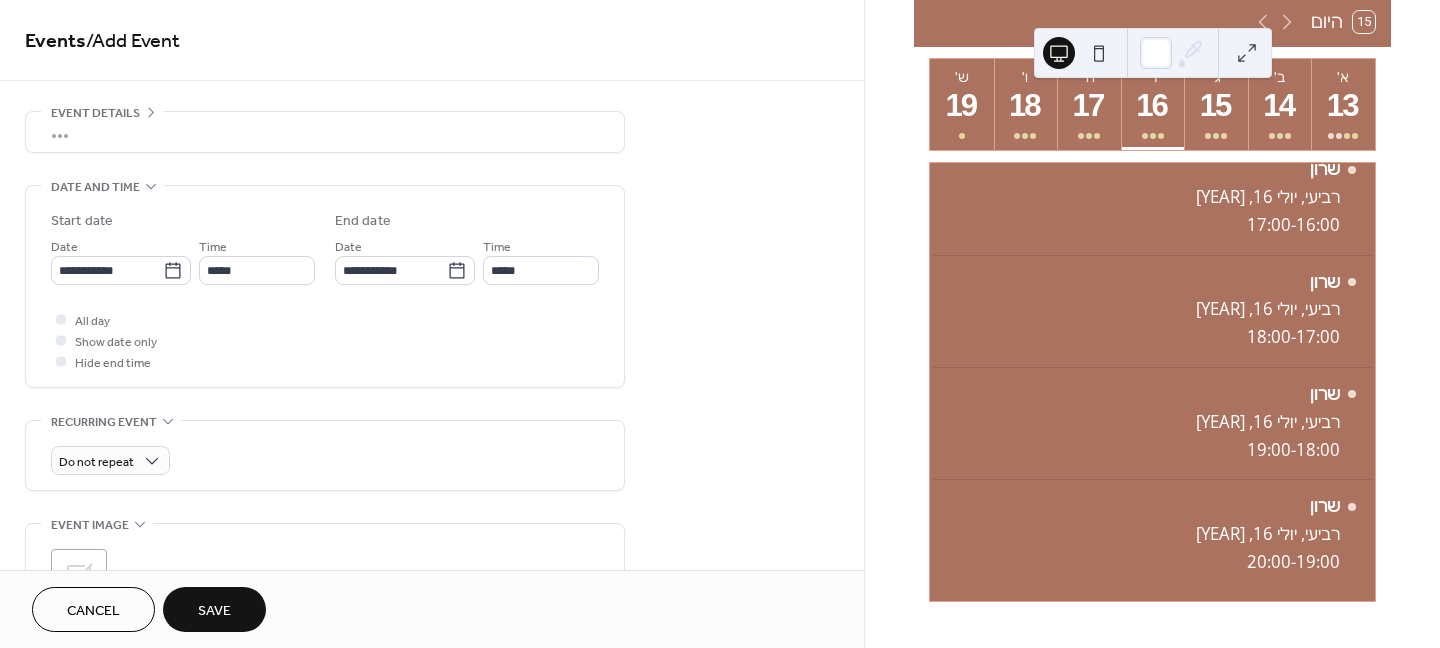 click on "Save" at bounding box center (214, 609) 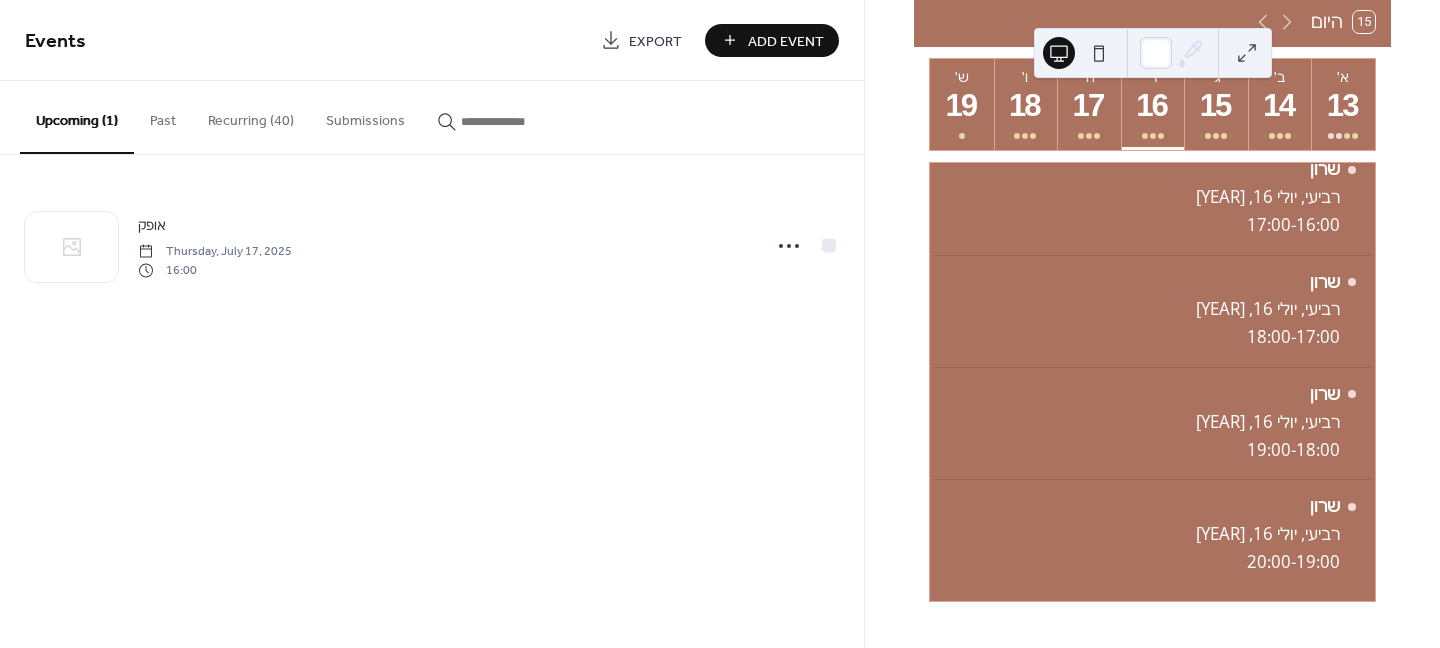 click on "Upcoming (1)" at bounding box center (77, 117) 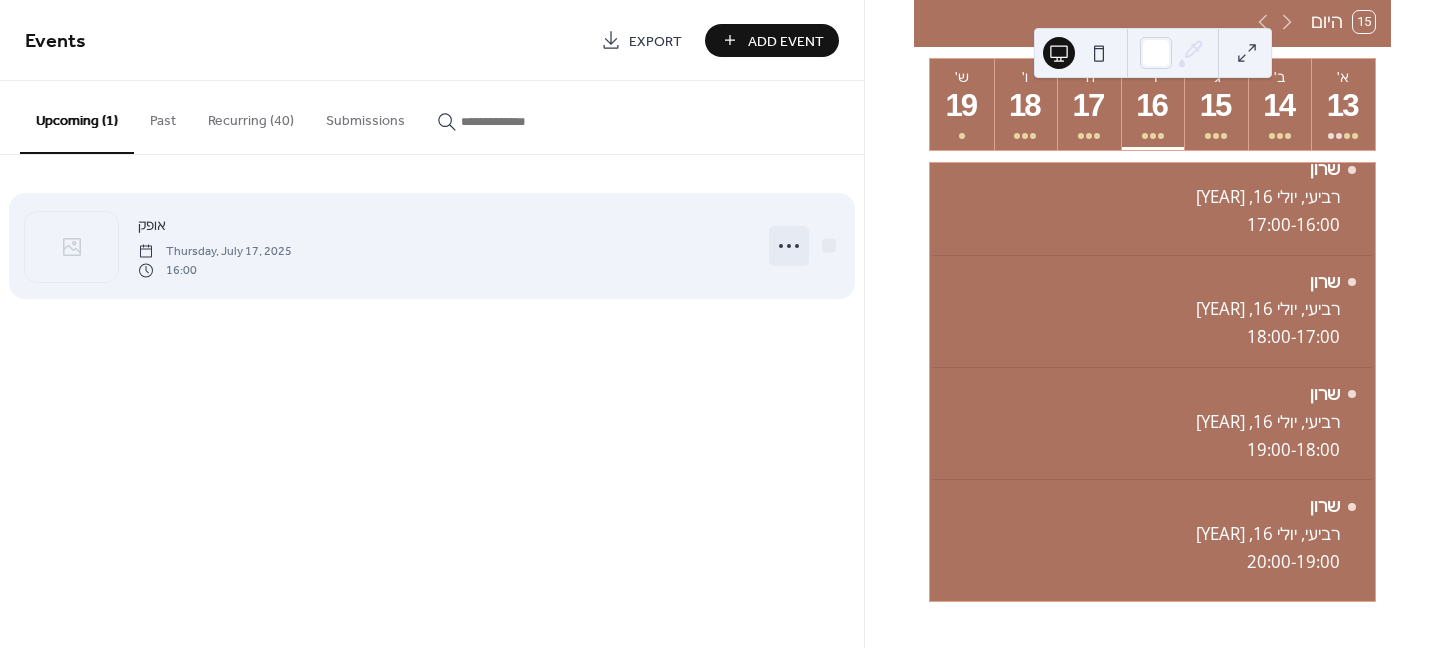 click 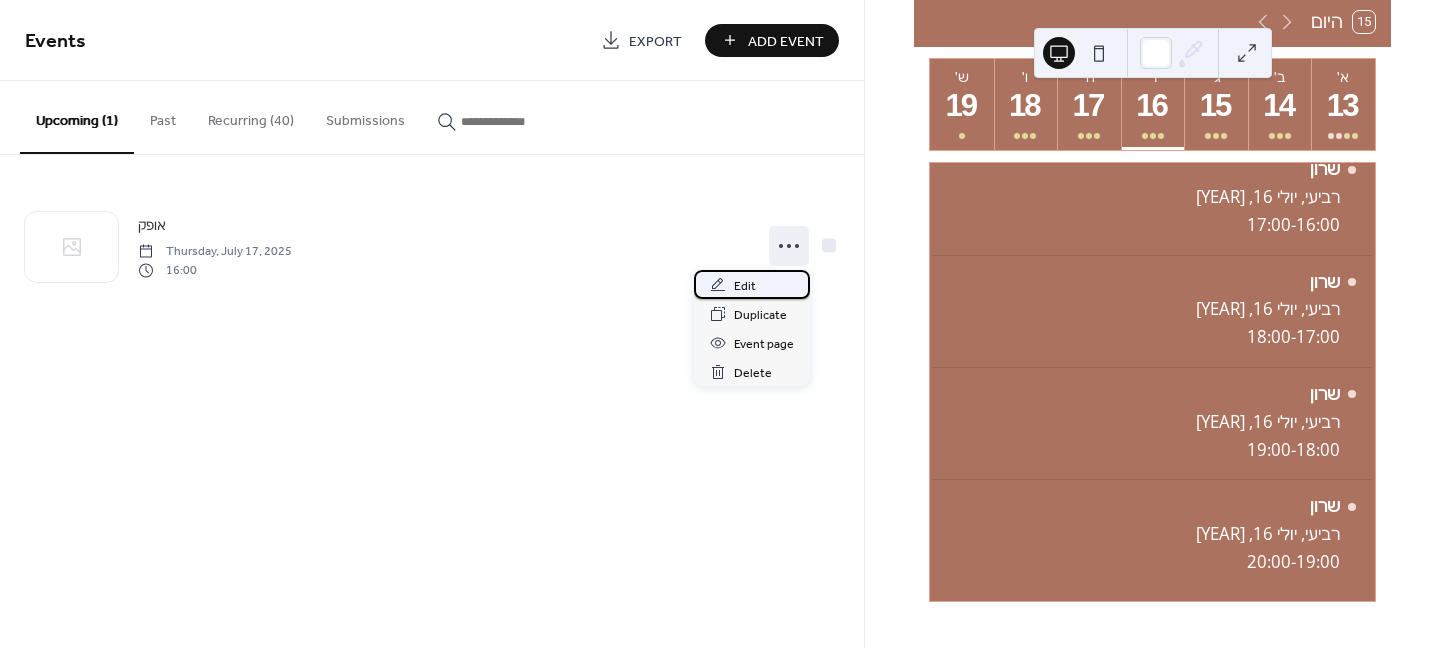 click on "Edit" at bounding box center (752, 284) 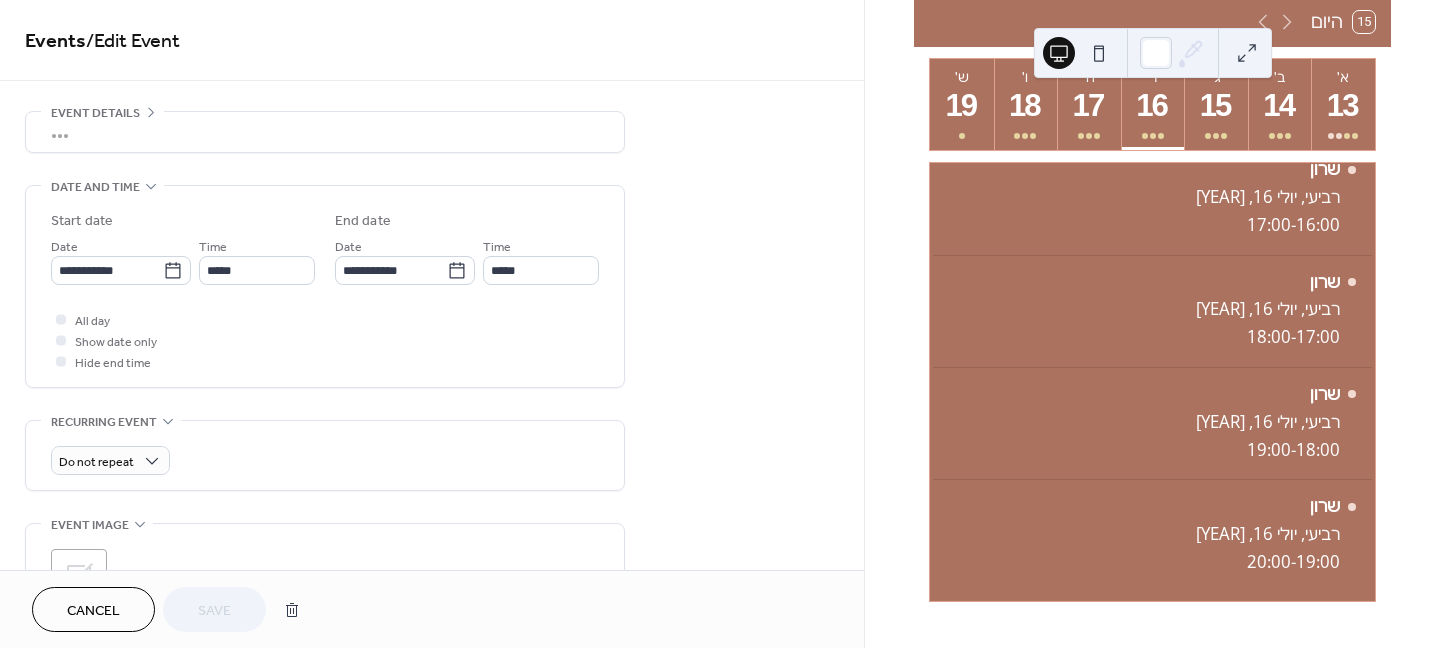 scroll, scrollTop: 63, scrollLeft: 0, axis: vertical 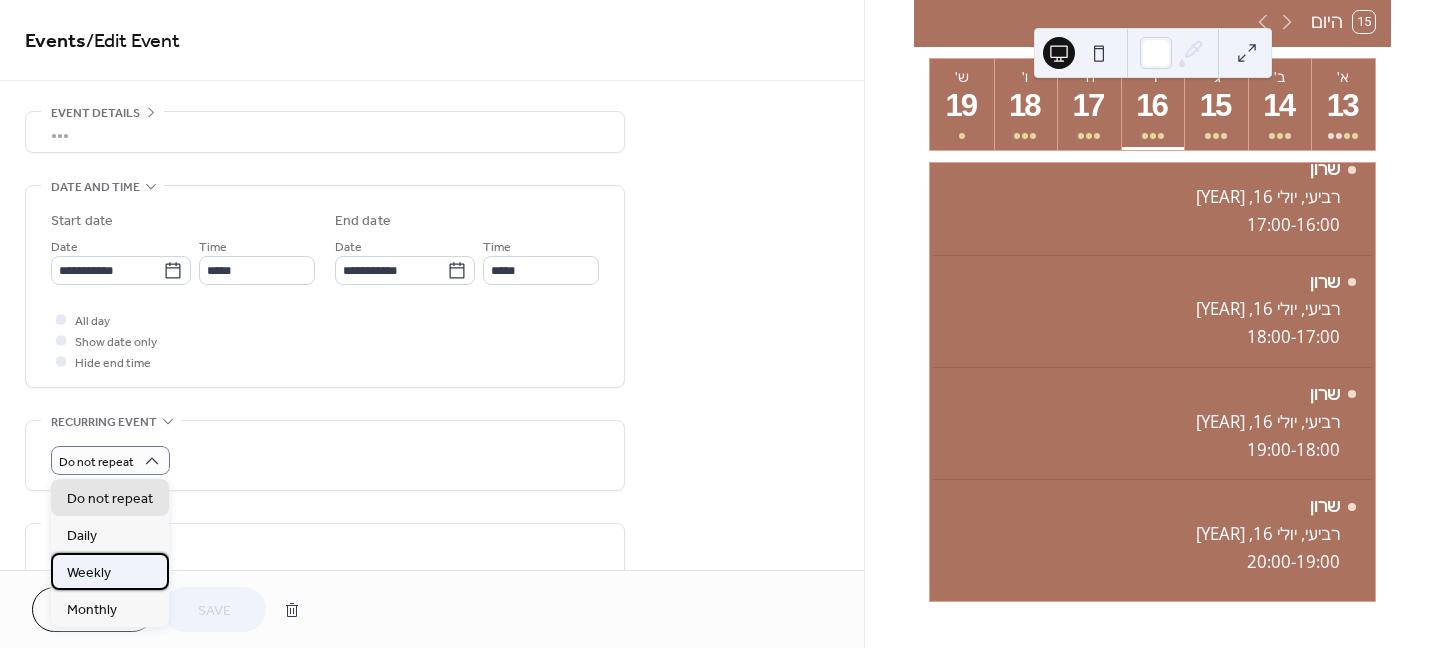 click on "Weekly" at bounding box center [89, 573] 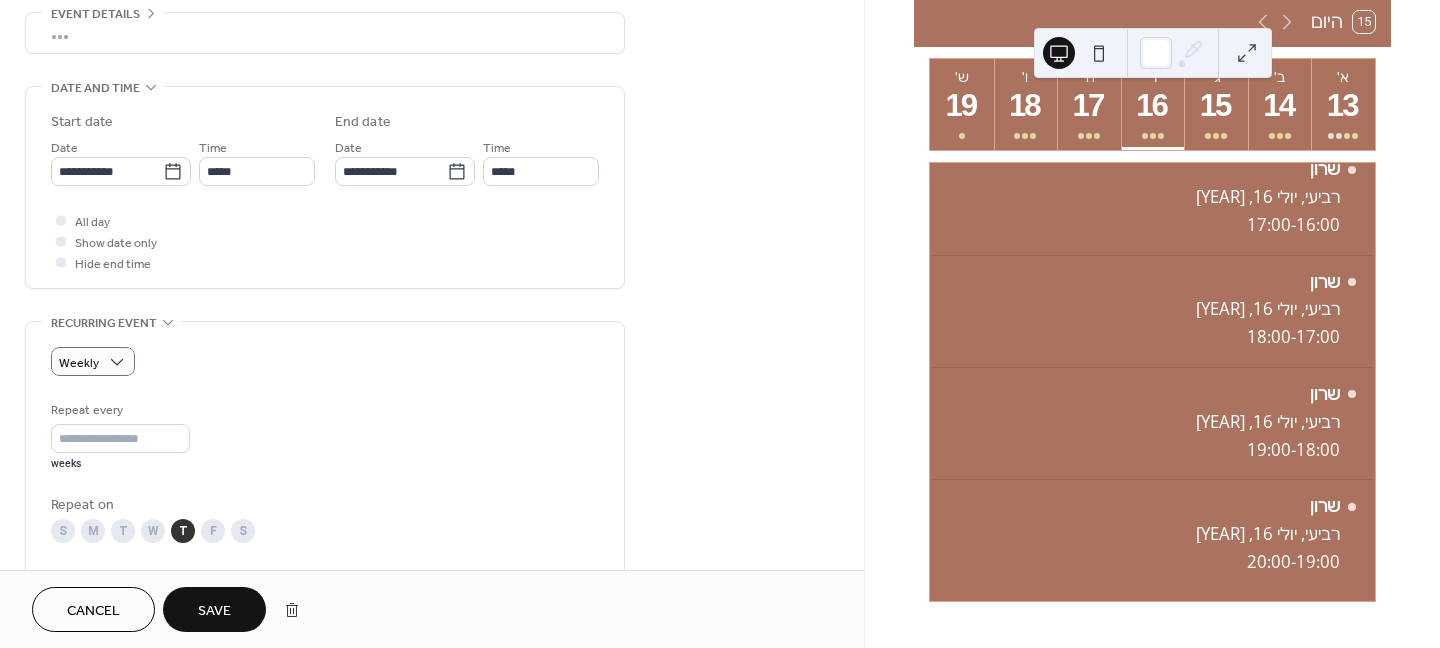 scroll, scrollTop: 100, scrollLeft: 0, axis: vertical 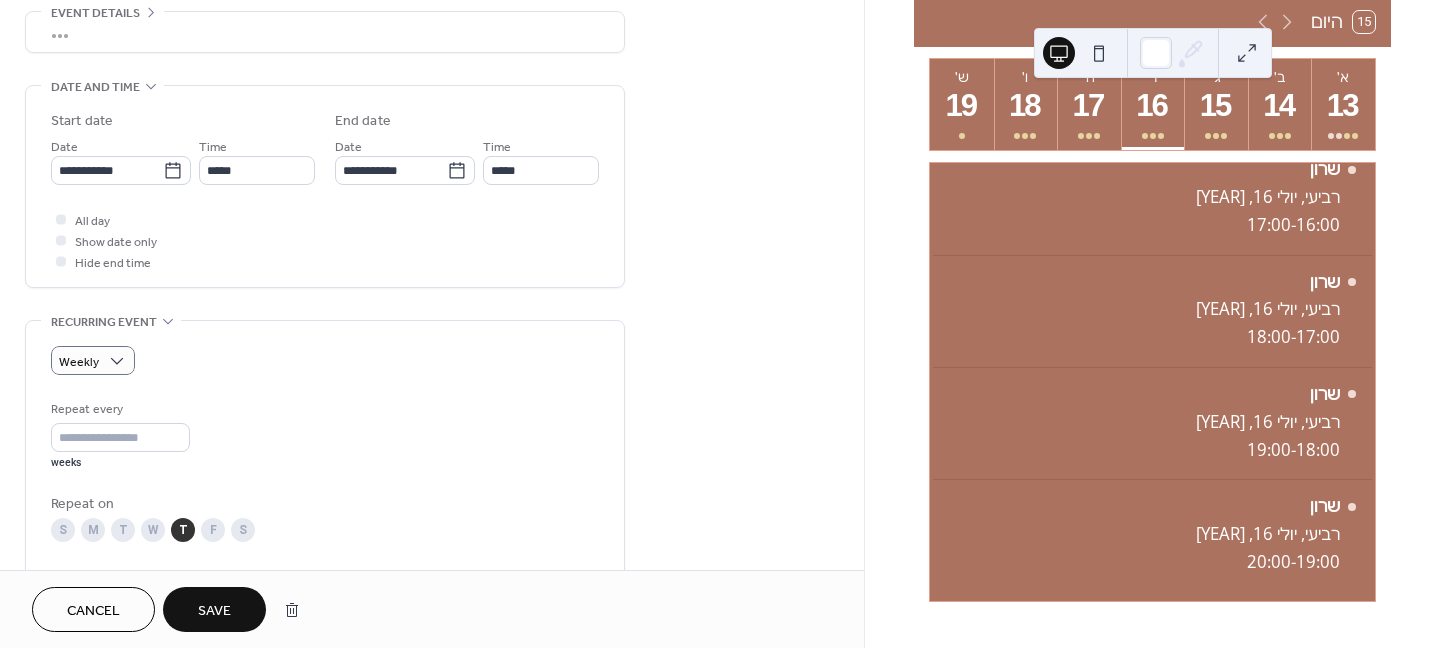 click on "Save" at bounding box center (214, 611) 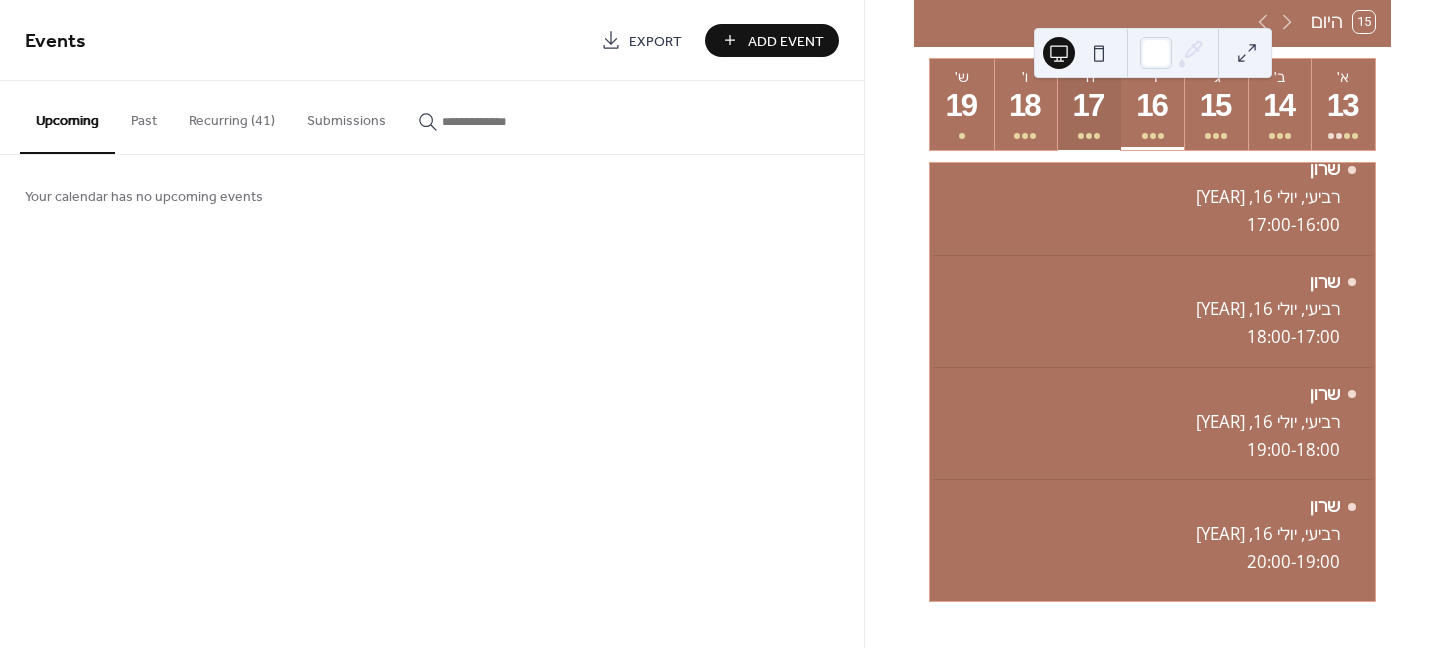 click on "17" at bounding box center [1088, 106] 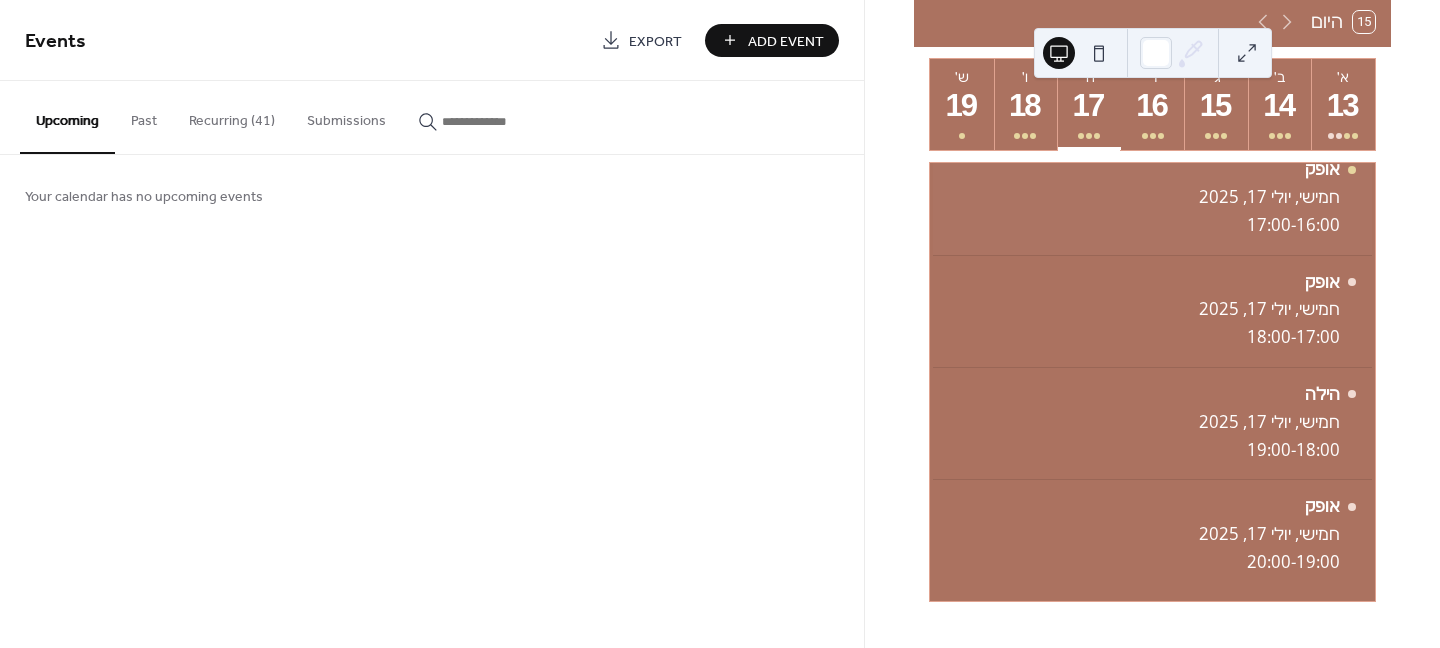 scroll, scrollTop: 714, scrollLeft: 0, axis: vertical 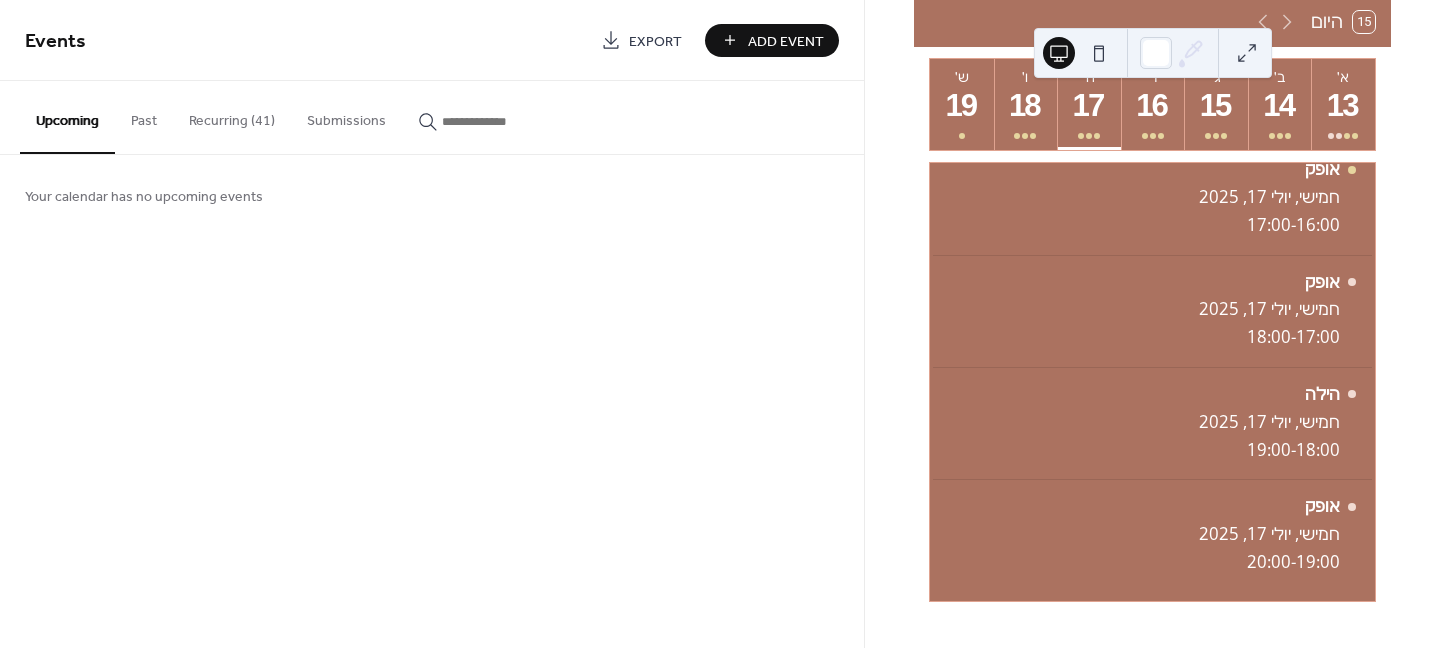 click on "Recurring (41)" at bounding box center (232, 116) 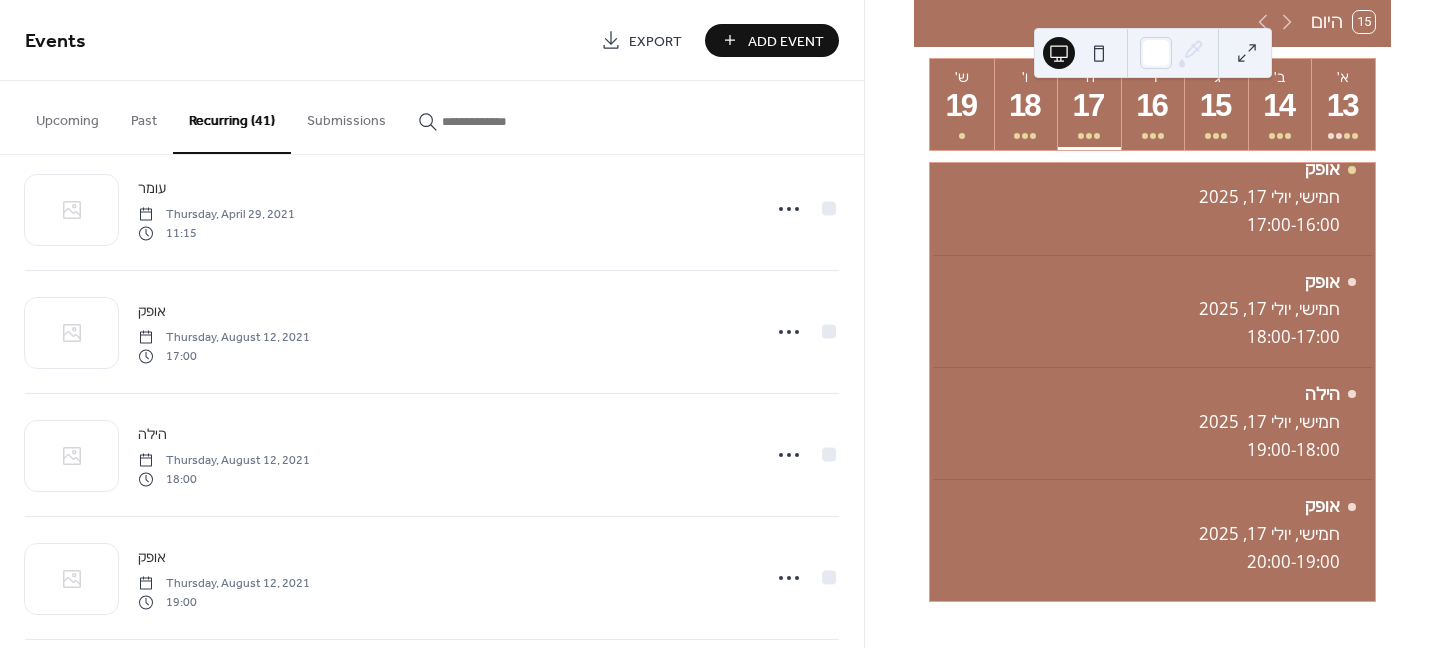 scroll, scrollTop: 2500, scrollLeft: 0, axis: vertical 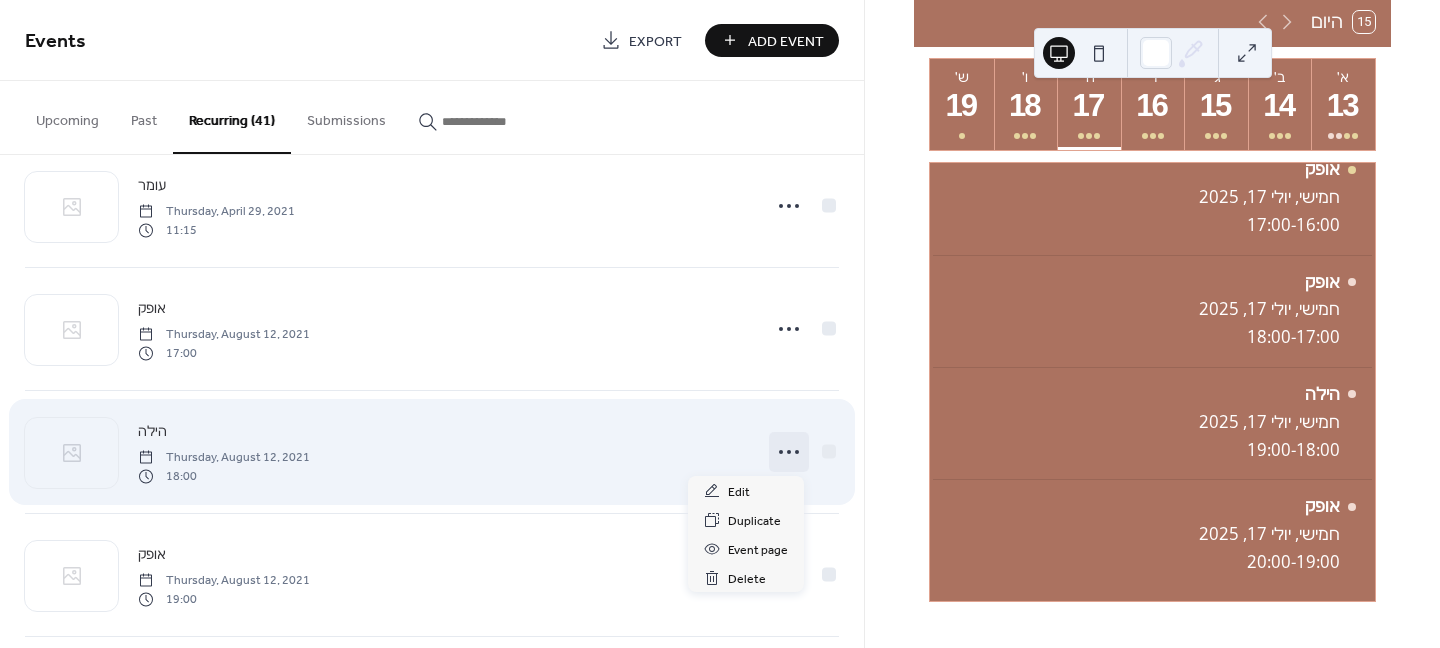 click 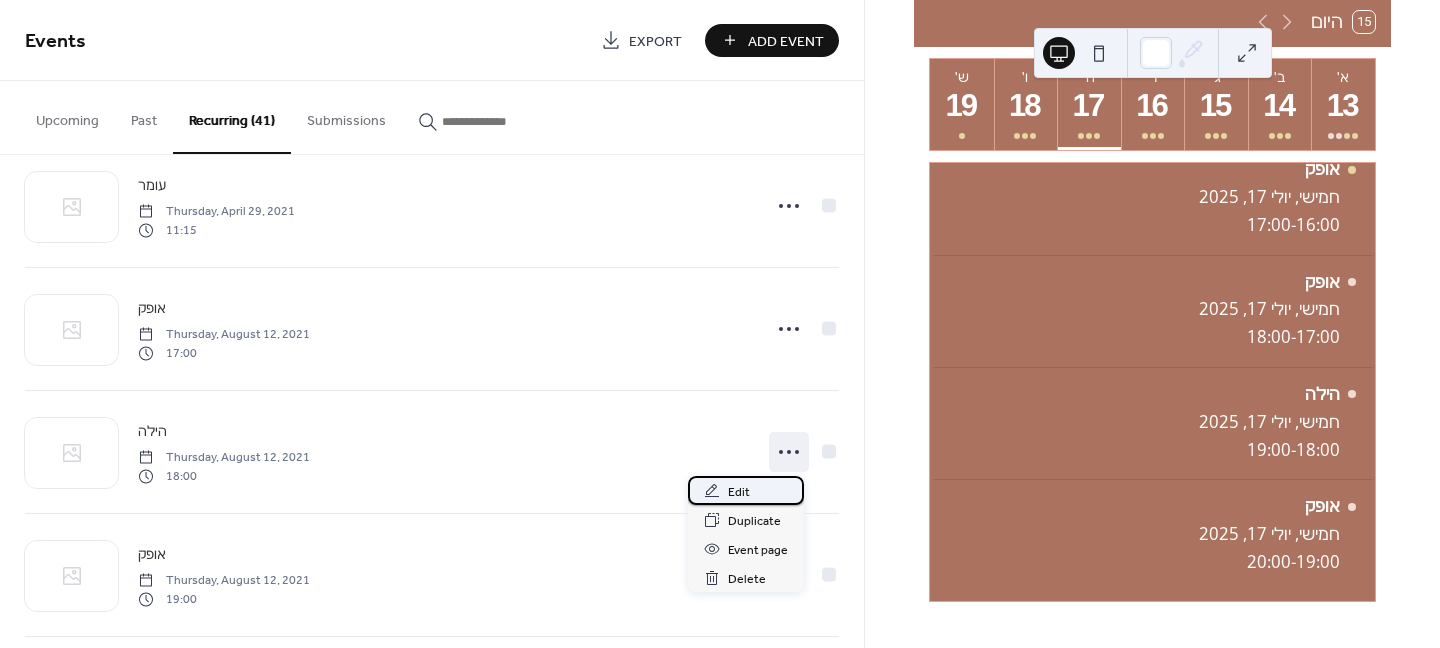 click on "Edit" at bounding box center (739, 492) 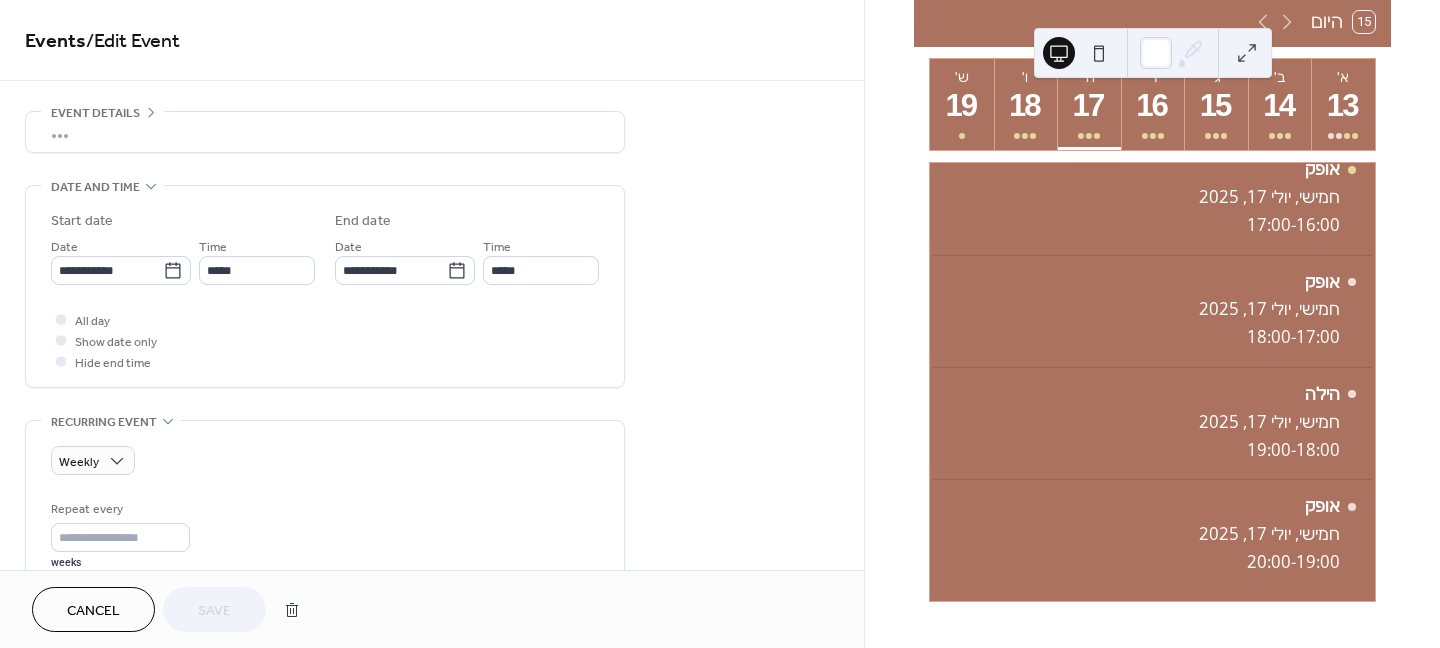 scroll, scrollTop: 63, scrollLeft: 0, axis: vertical 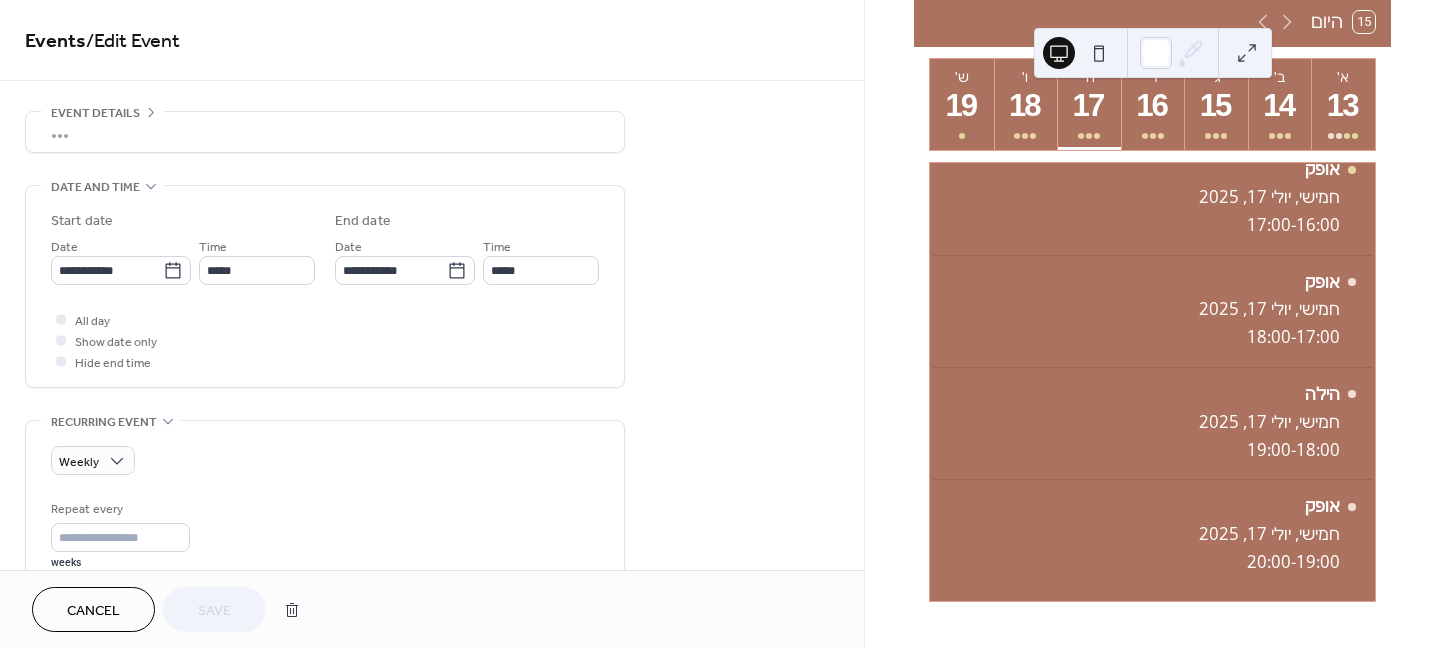 click on "•••" at bounding box center [325, 132] 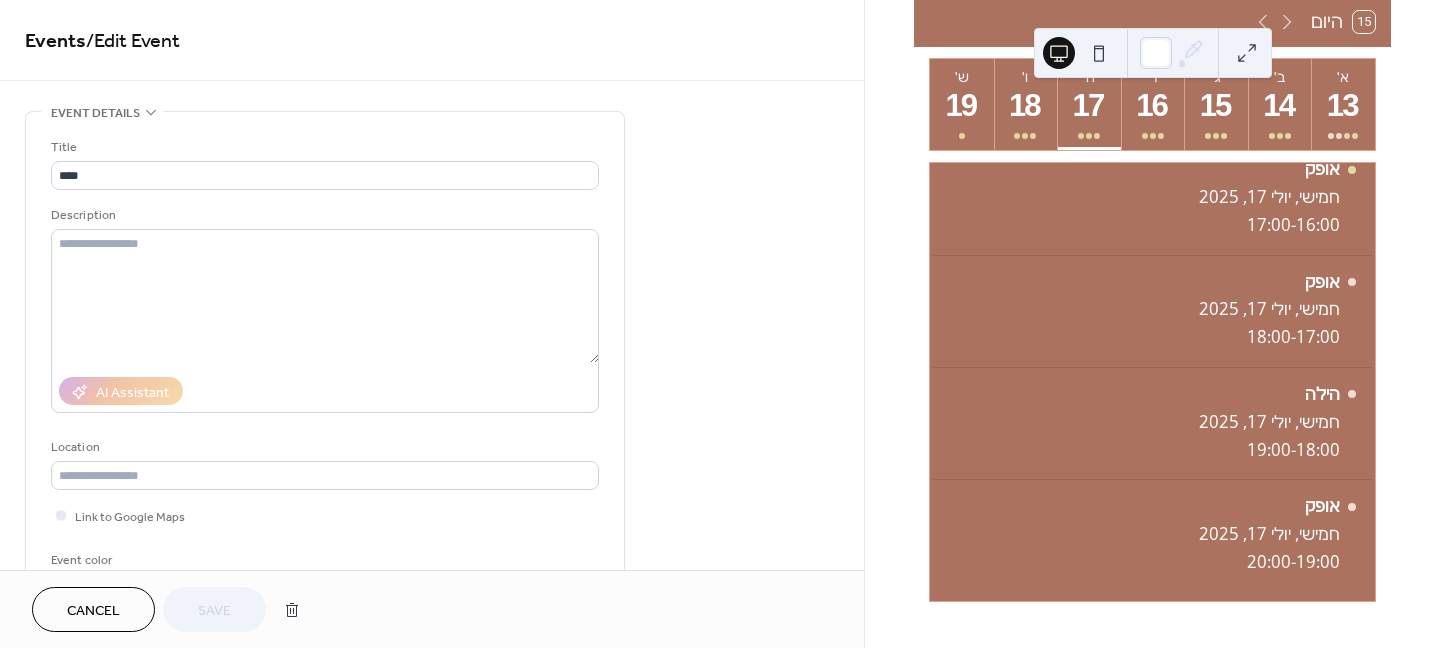 scroll, scrollTop: 0, scrollLeft: 0, axis: both 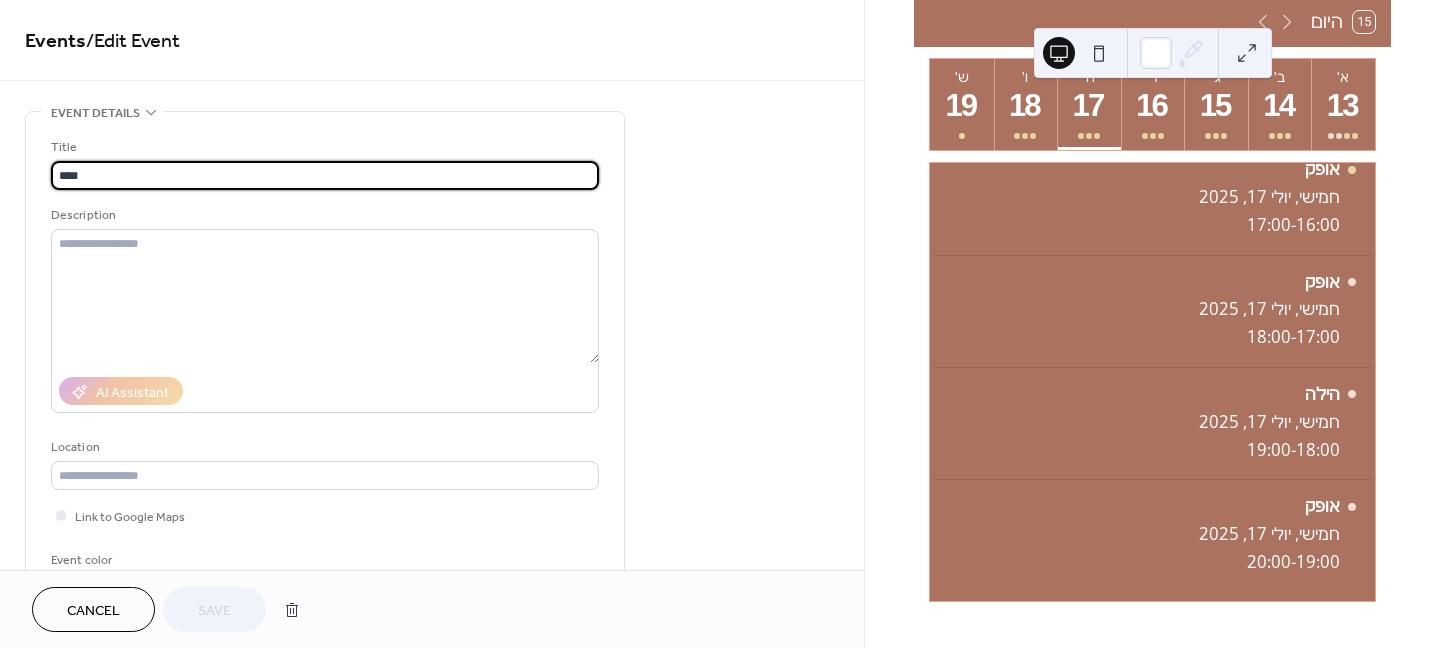 drag, startPoint x: 80, startPoint y: 166, endPoint x: 19, endPoint y: 173, distance: 61.400326 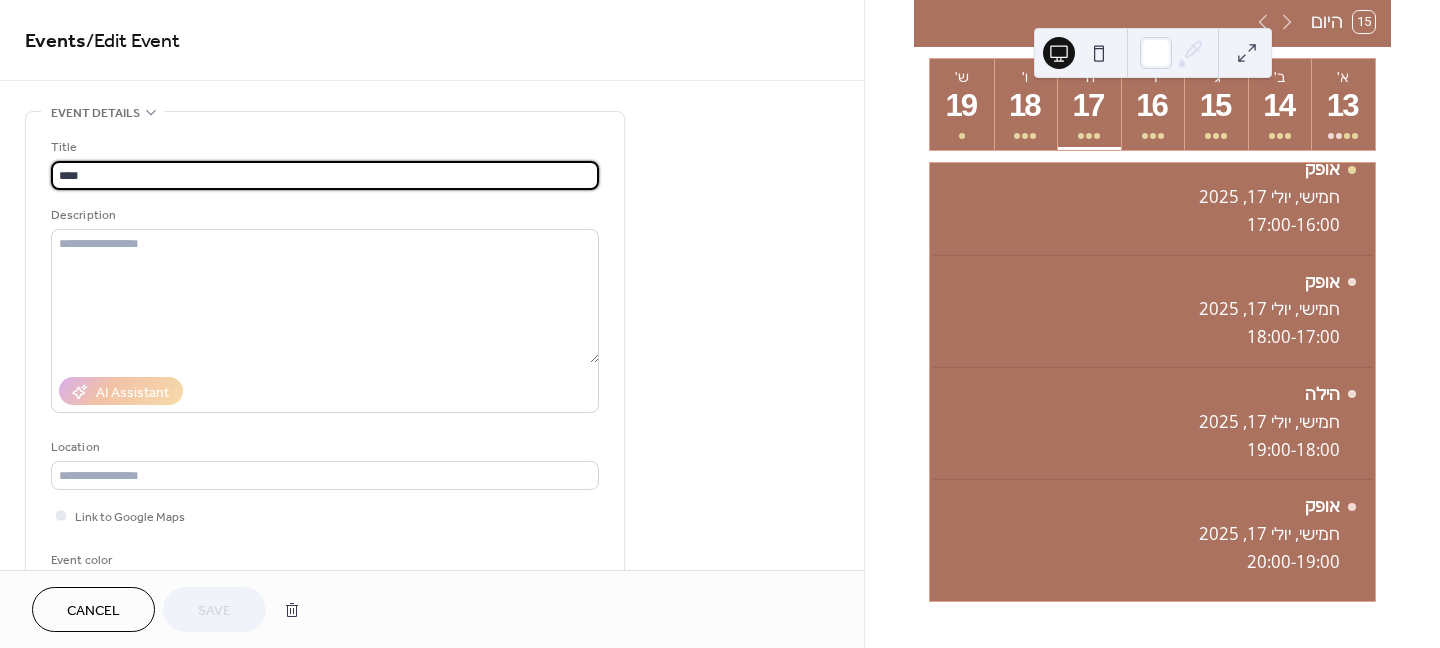 click on "**********" at bounding box center (432, 894) 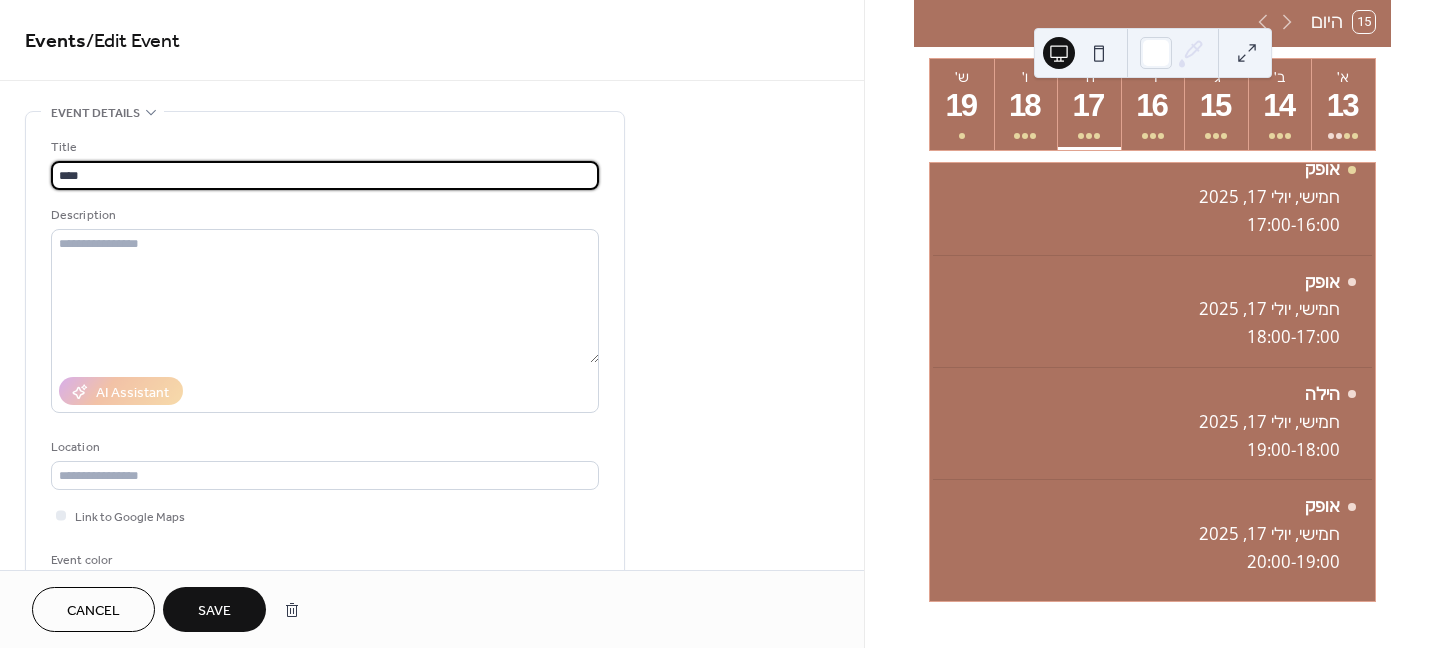 type on "****" 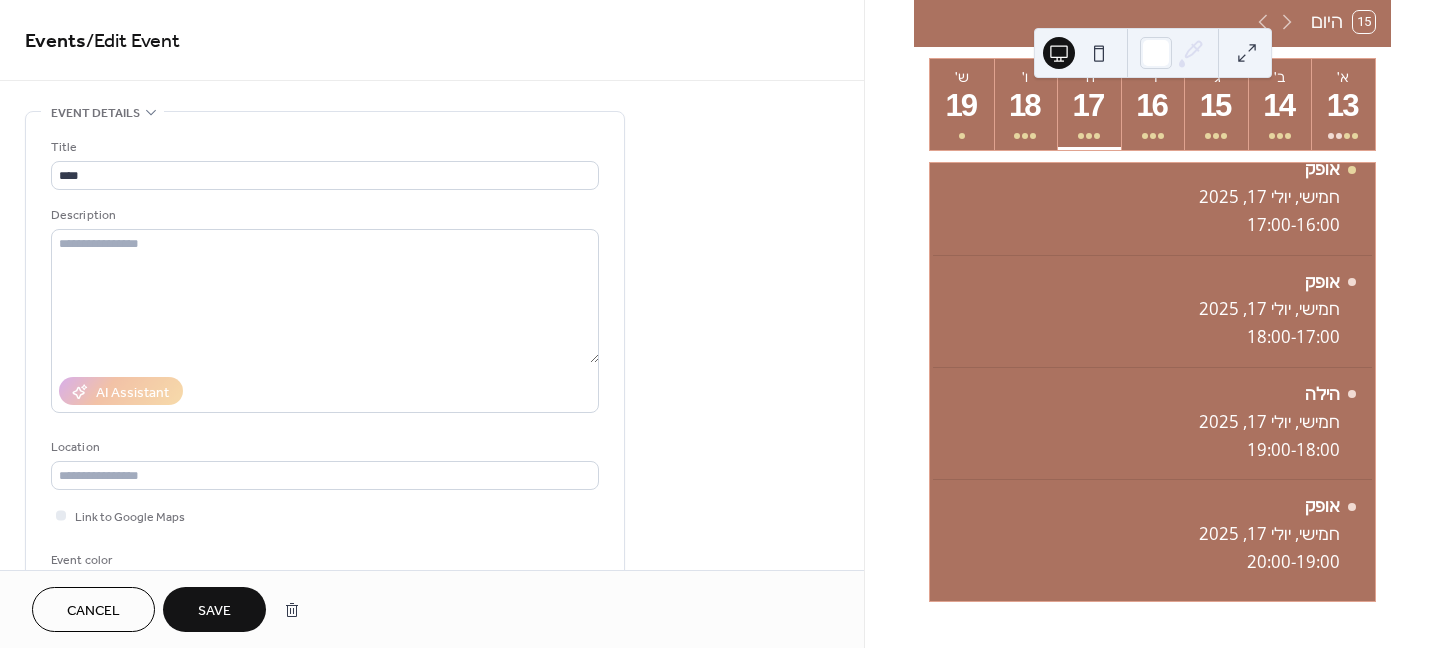 click on "Save" at bounding box center (214, 609) 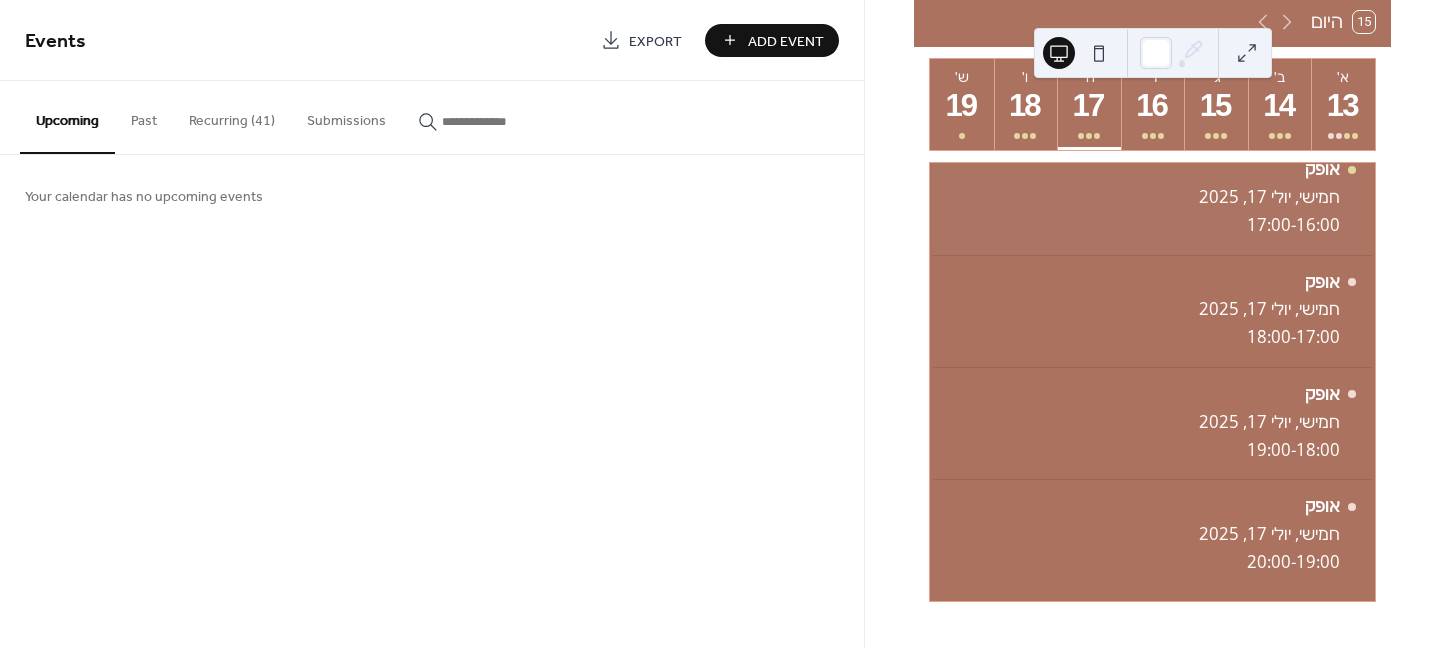 scroll, scrollTop: 714, scrollLeft: 0, axis: vertical 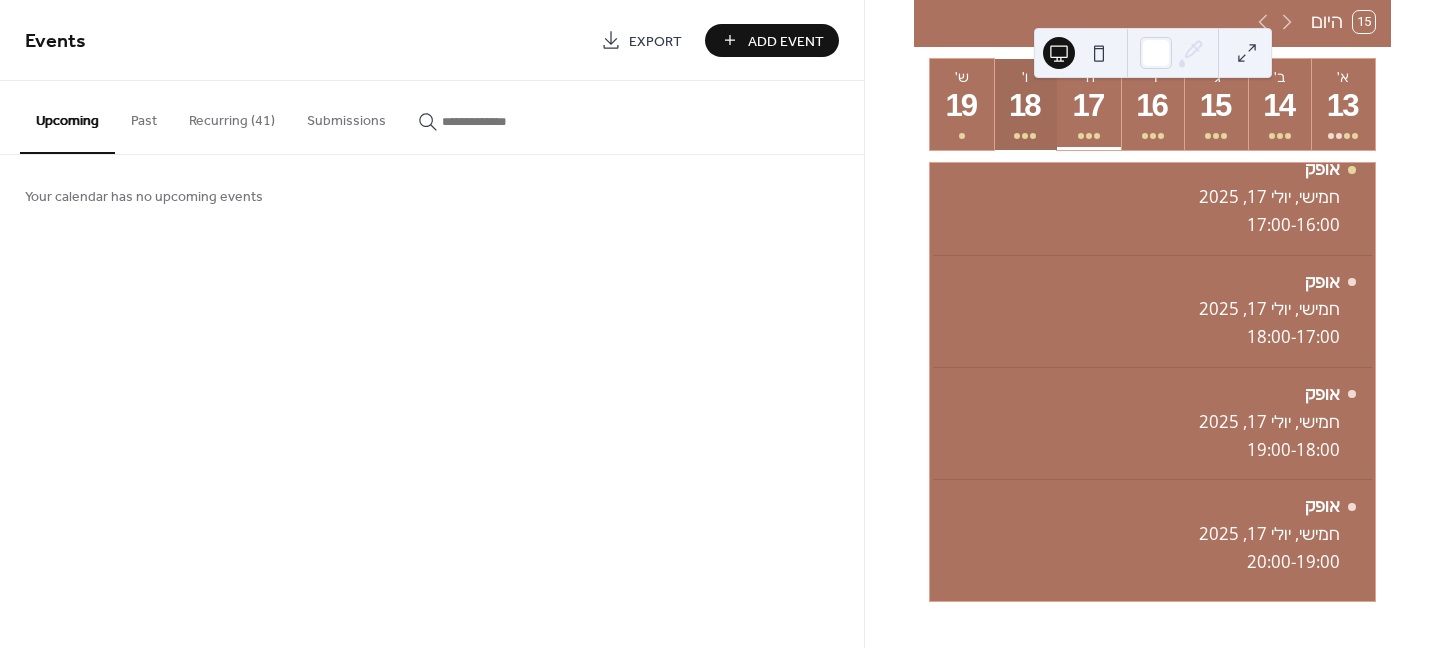 click on "18" at bounding box center [1025, 106] 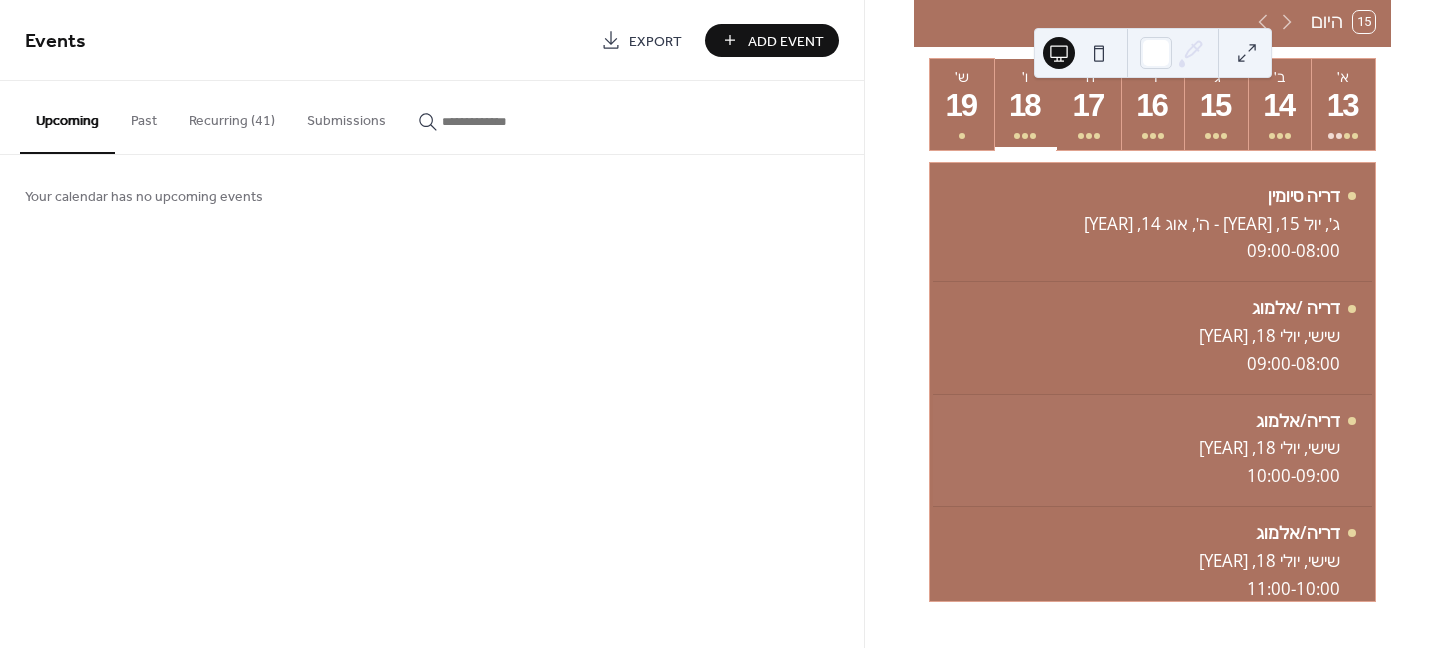 scroll, scrollTop: 0, scrollLeft: 0, axis: both 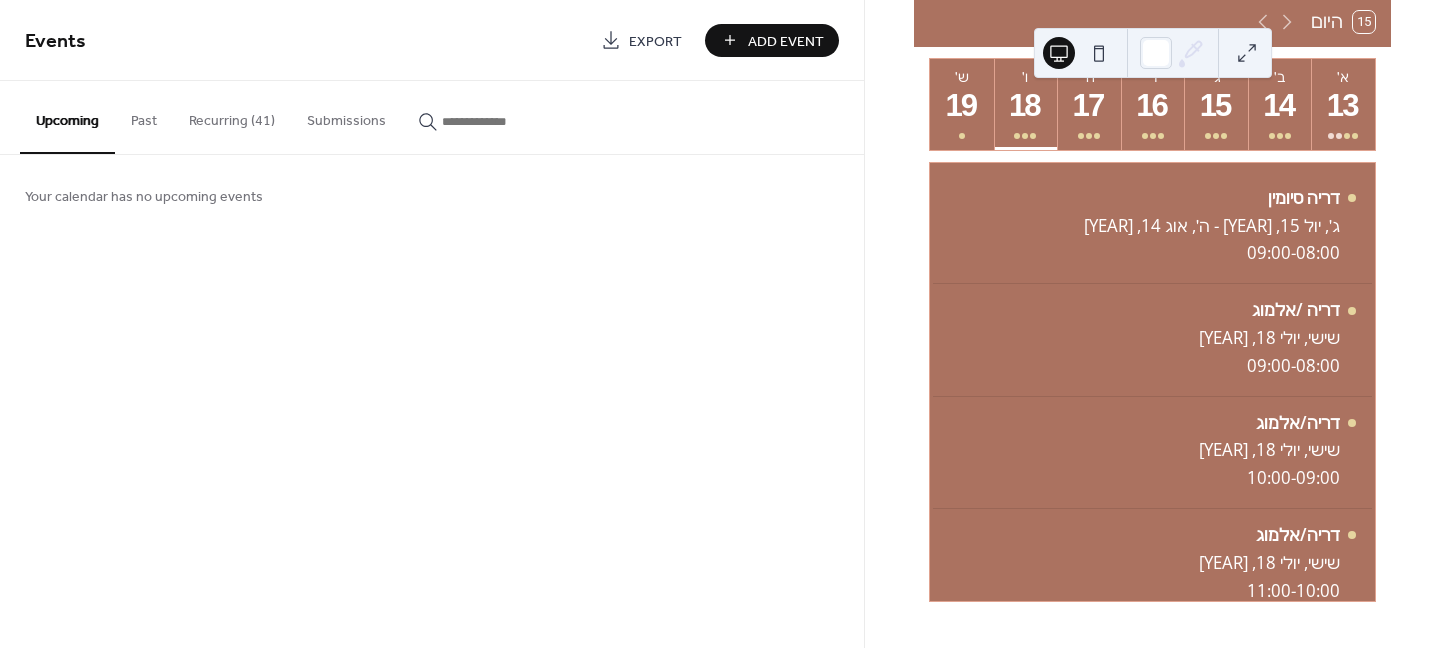 click on "Recurring (41)" at bounding box center [232, 116] 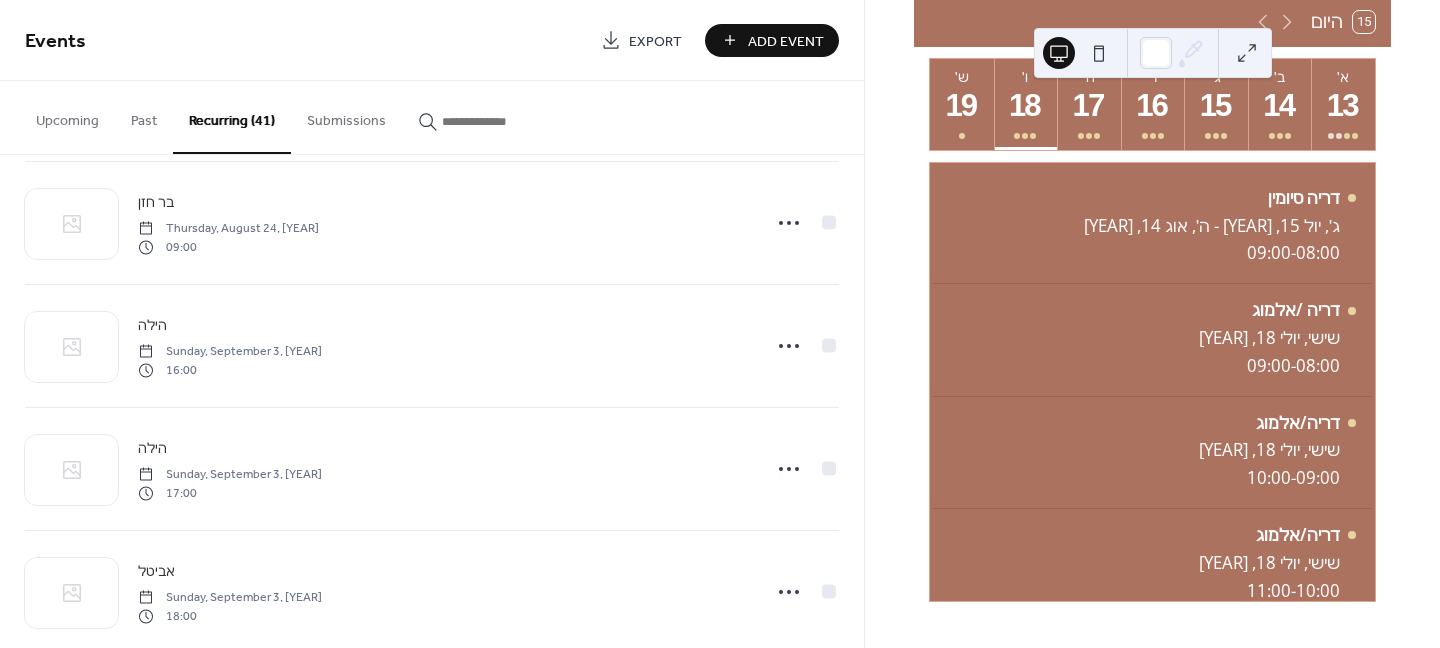 scroll, scrollTop: 3256, scrollLeft: 0, axis: vertical 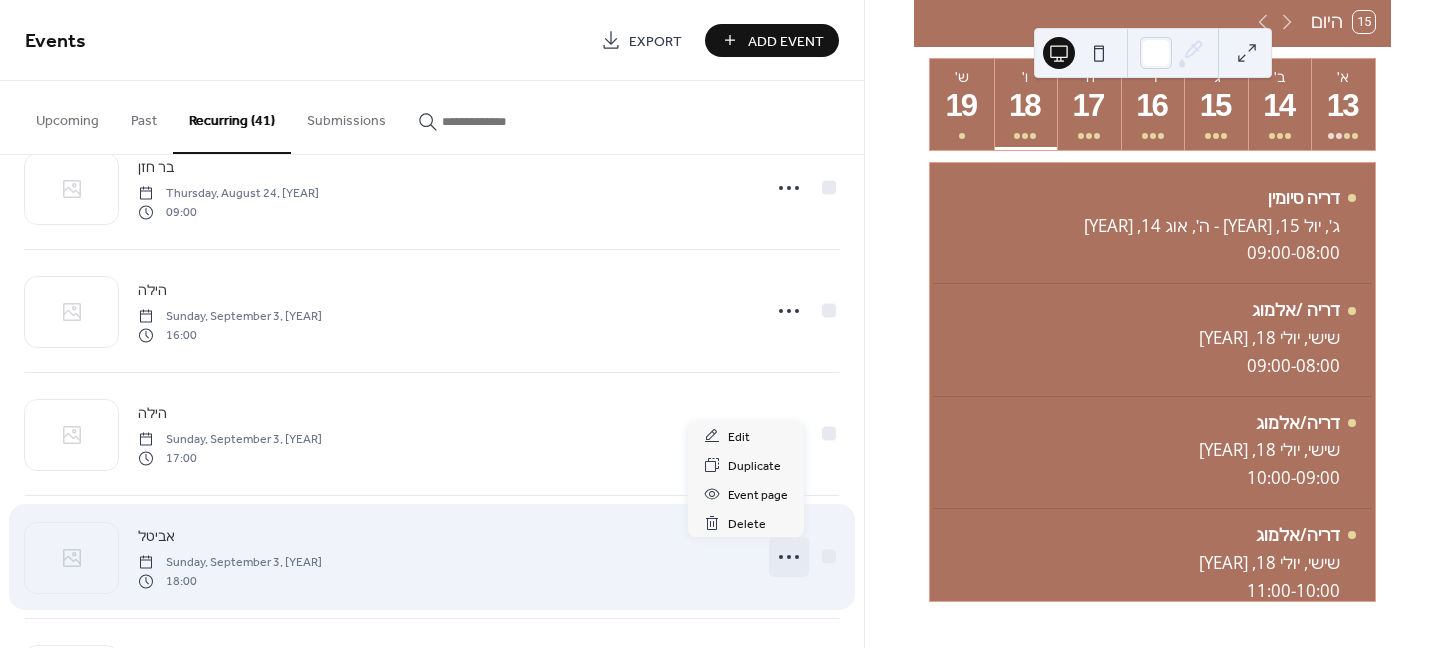 click 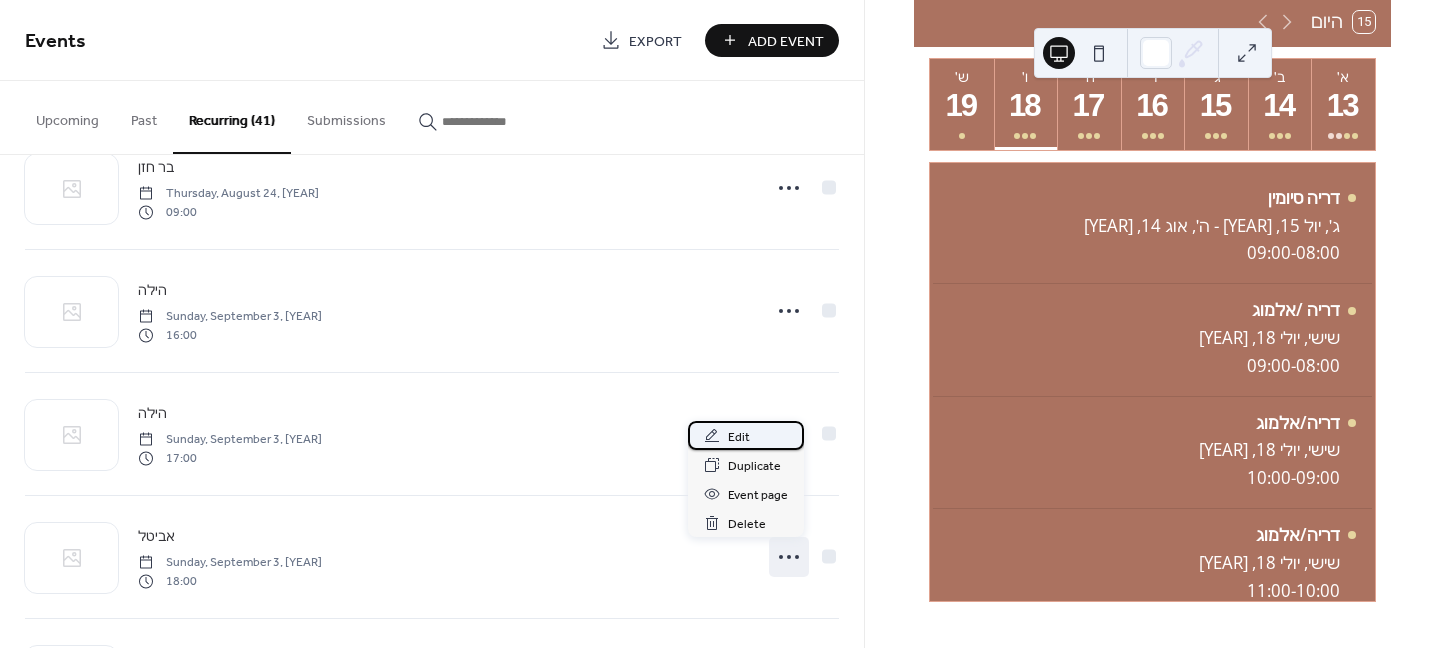click on "Edit" at bounding box center [739, 437] 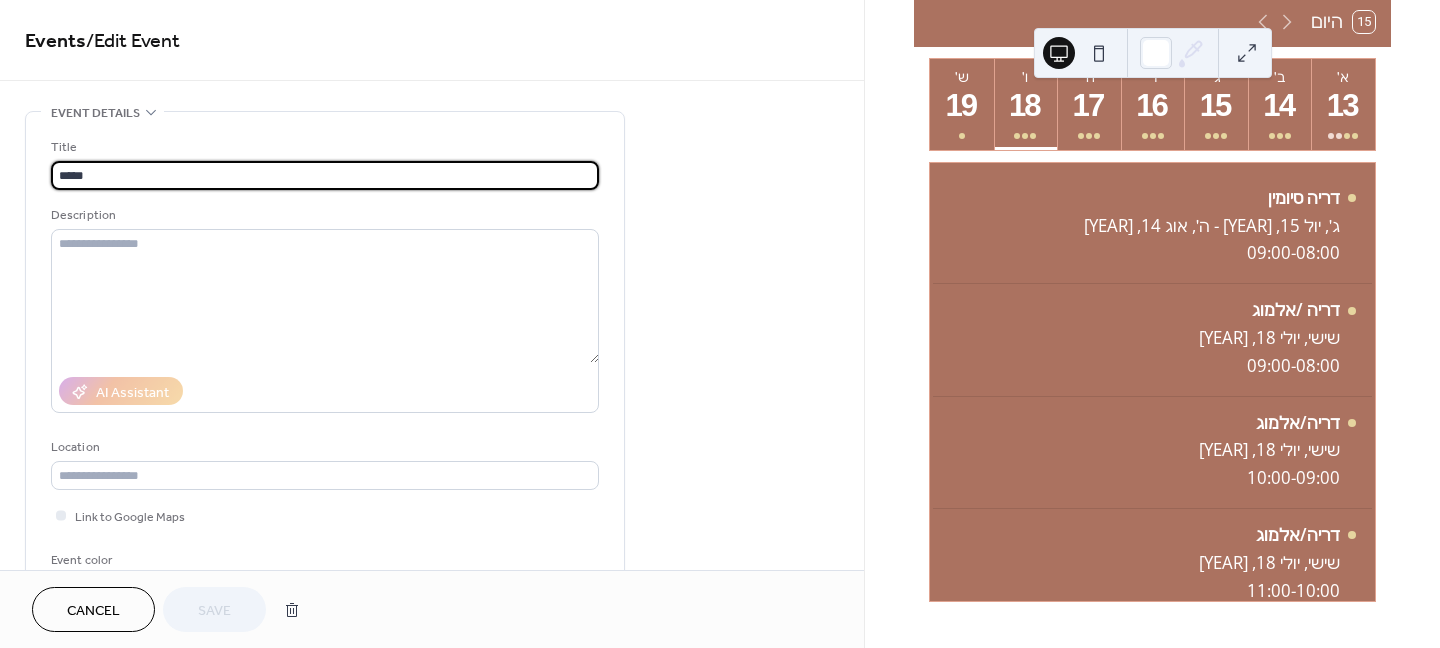 drag, startPoint x: 85, startPoint y: 182, endPoint x: 28, endPoint y: 180, distance: 57.035076 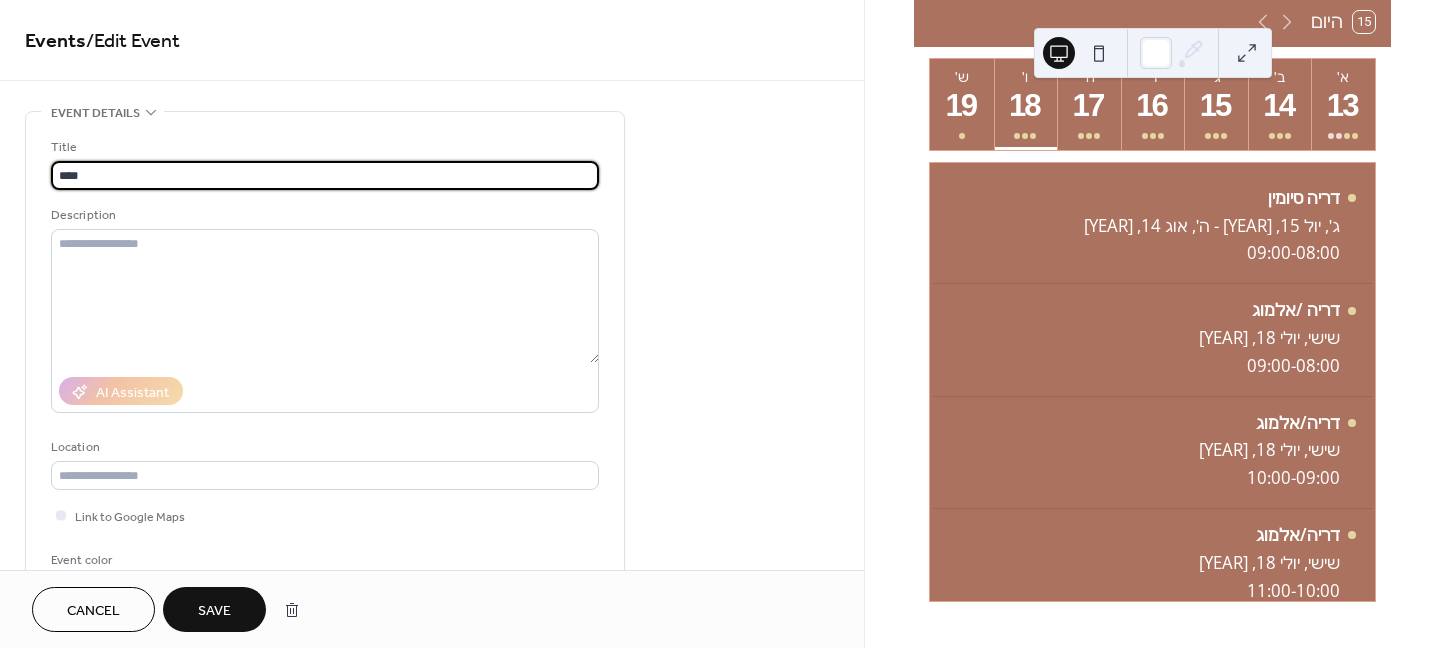 type on "****" 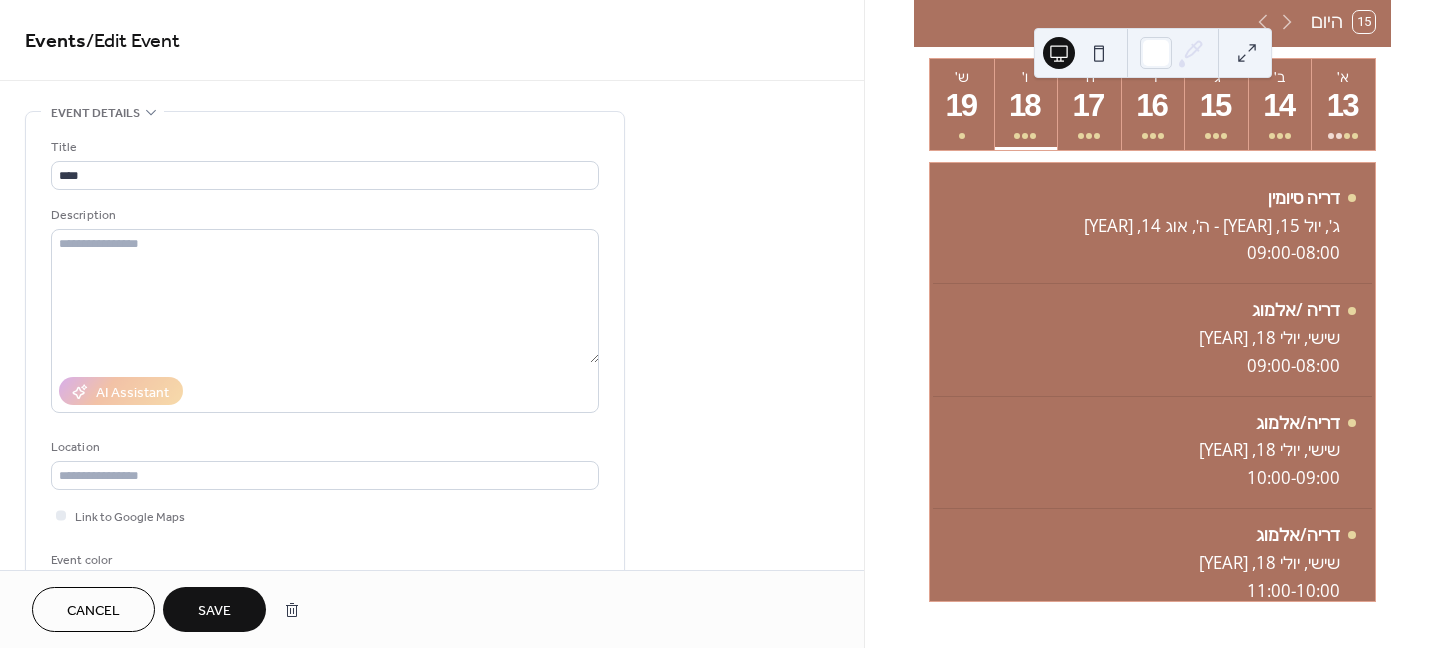 click on "Save" at bounding box center (214, 609) 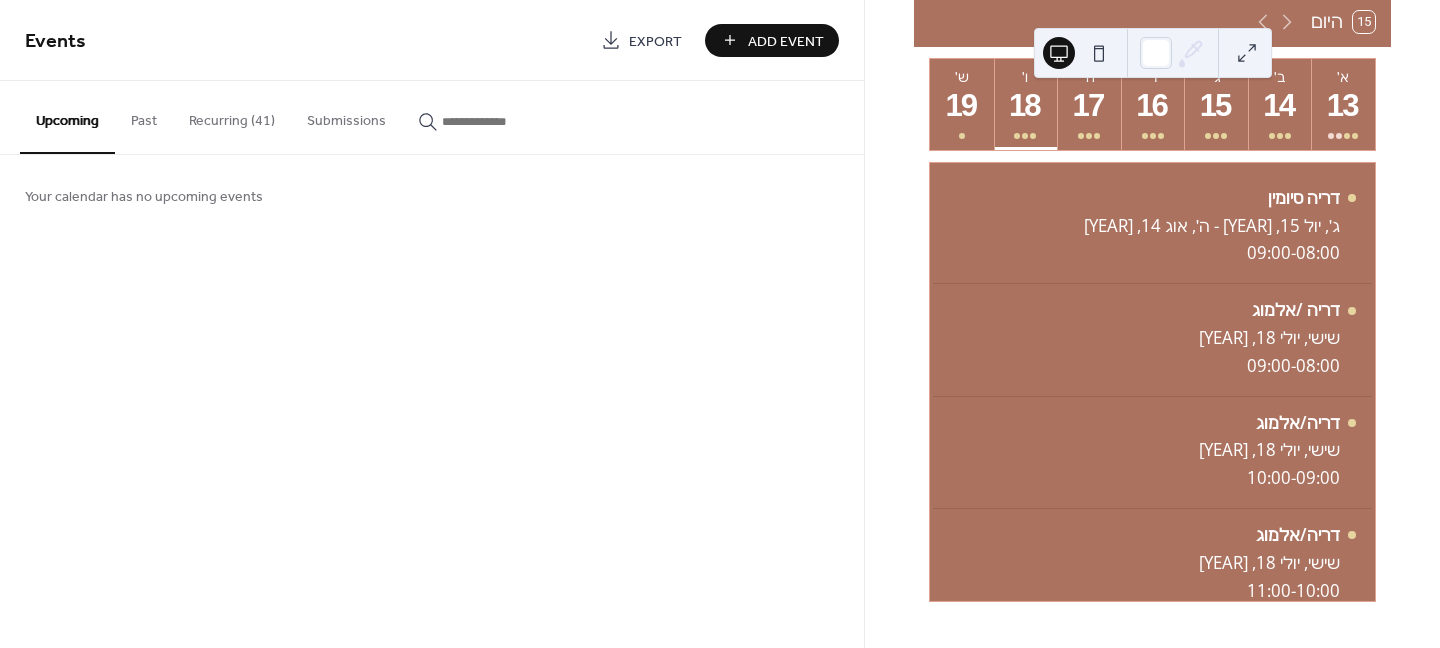 click on "Recurring (41)" at bounding box center (232, 116) 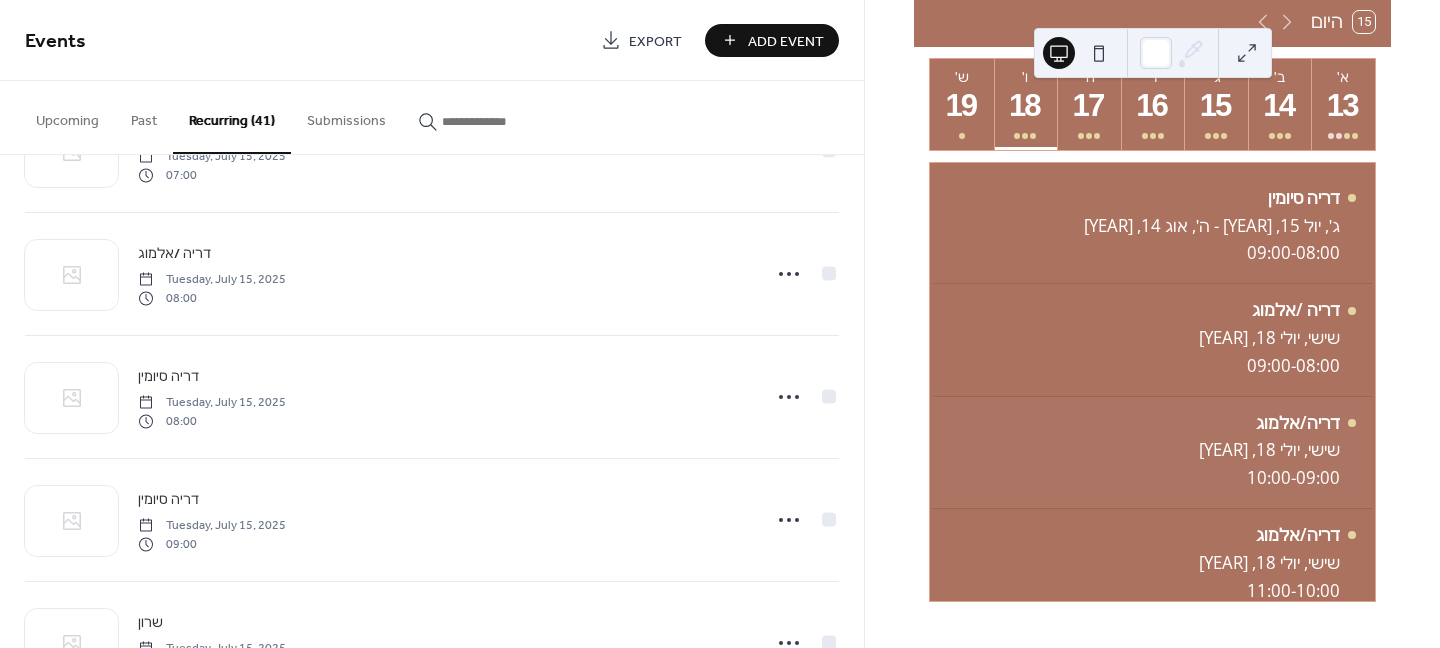 scroll, scrollTop: 4009, scrollLeft: 0, axis: vertical 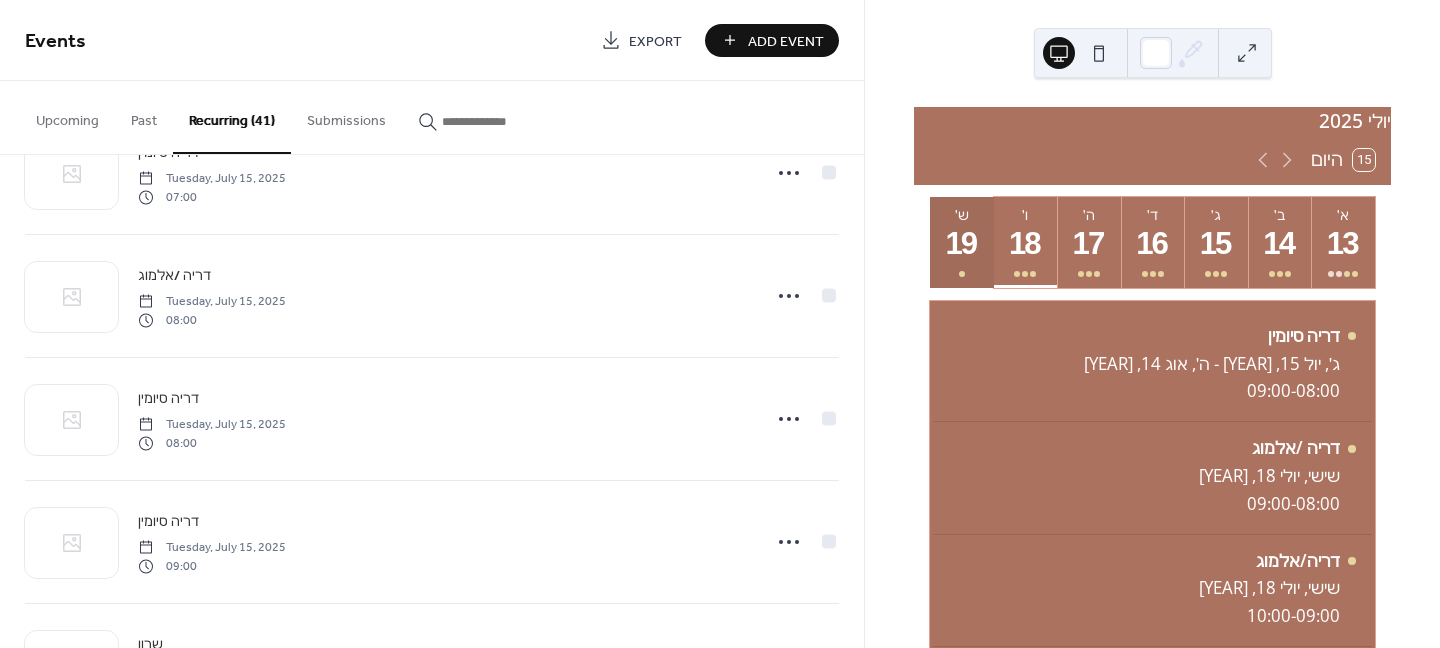 click on "19" at bounding box center (961, 244) 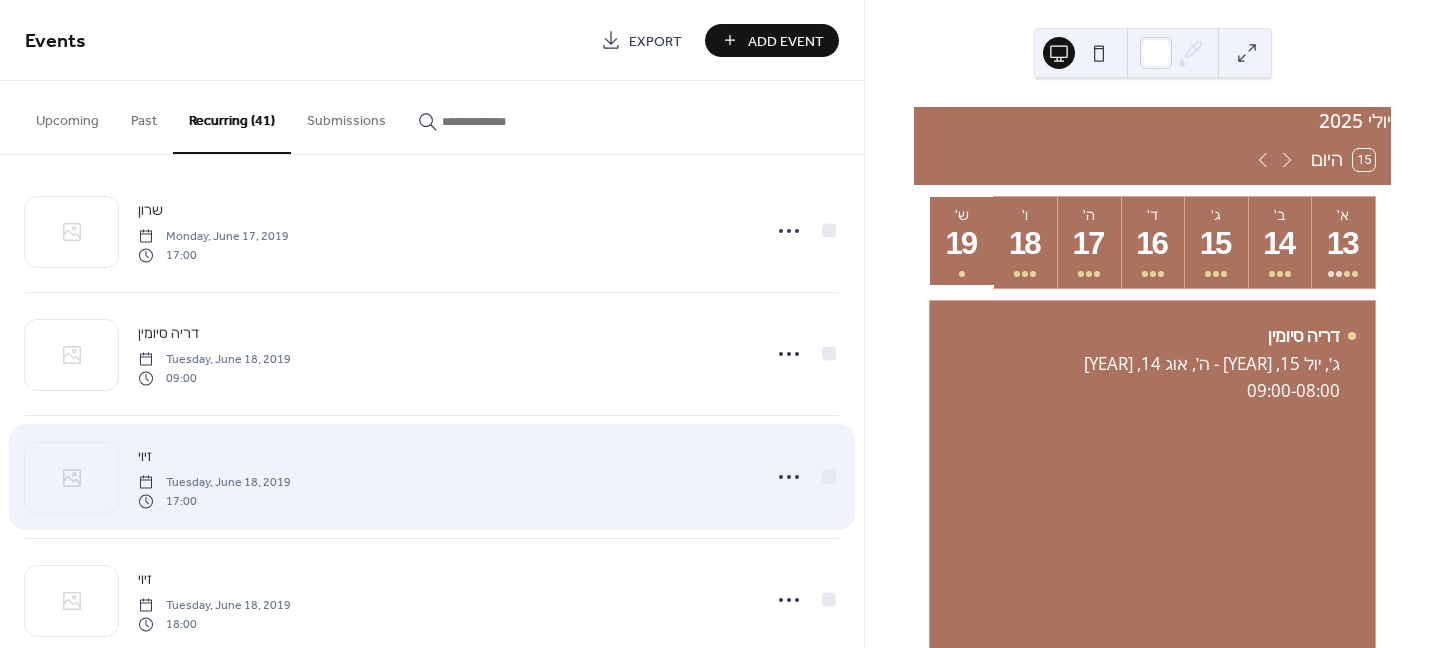 scroll, scrollTop: 0, scrollLeft: 0, axis: both 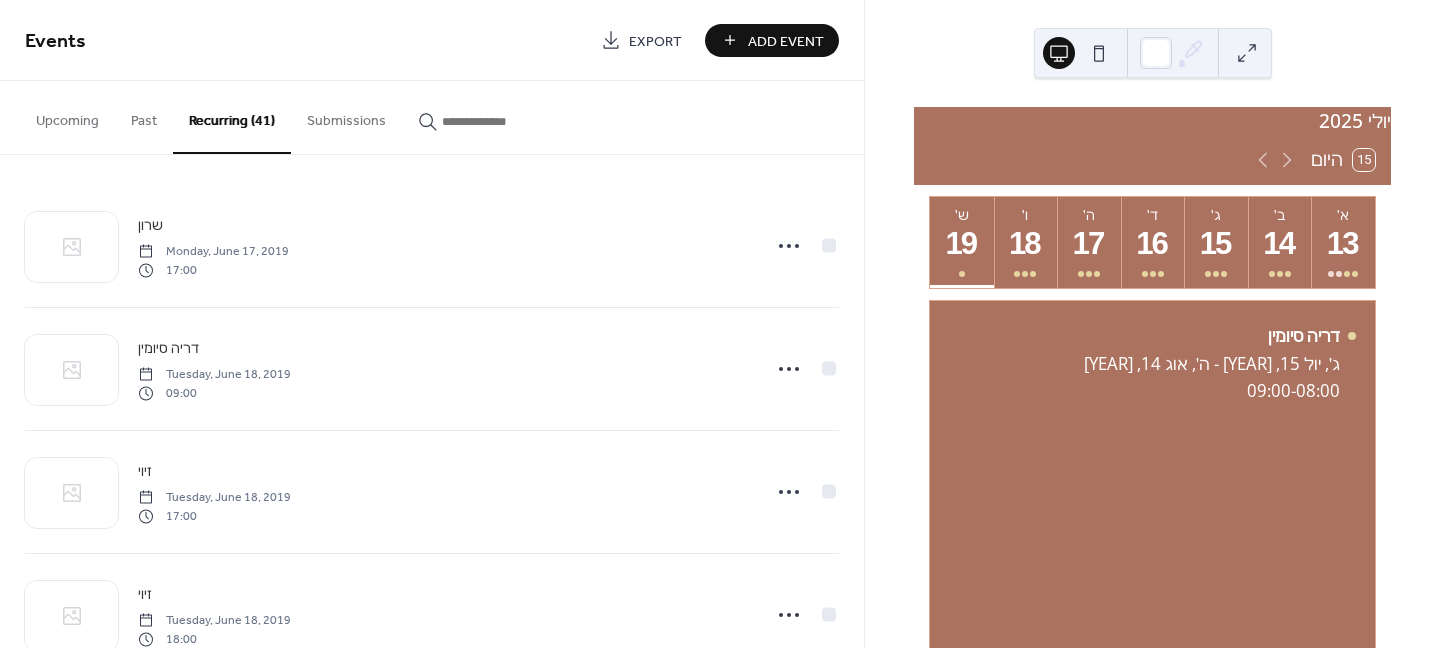 click on "Past" at bounding box center (144, 116) 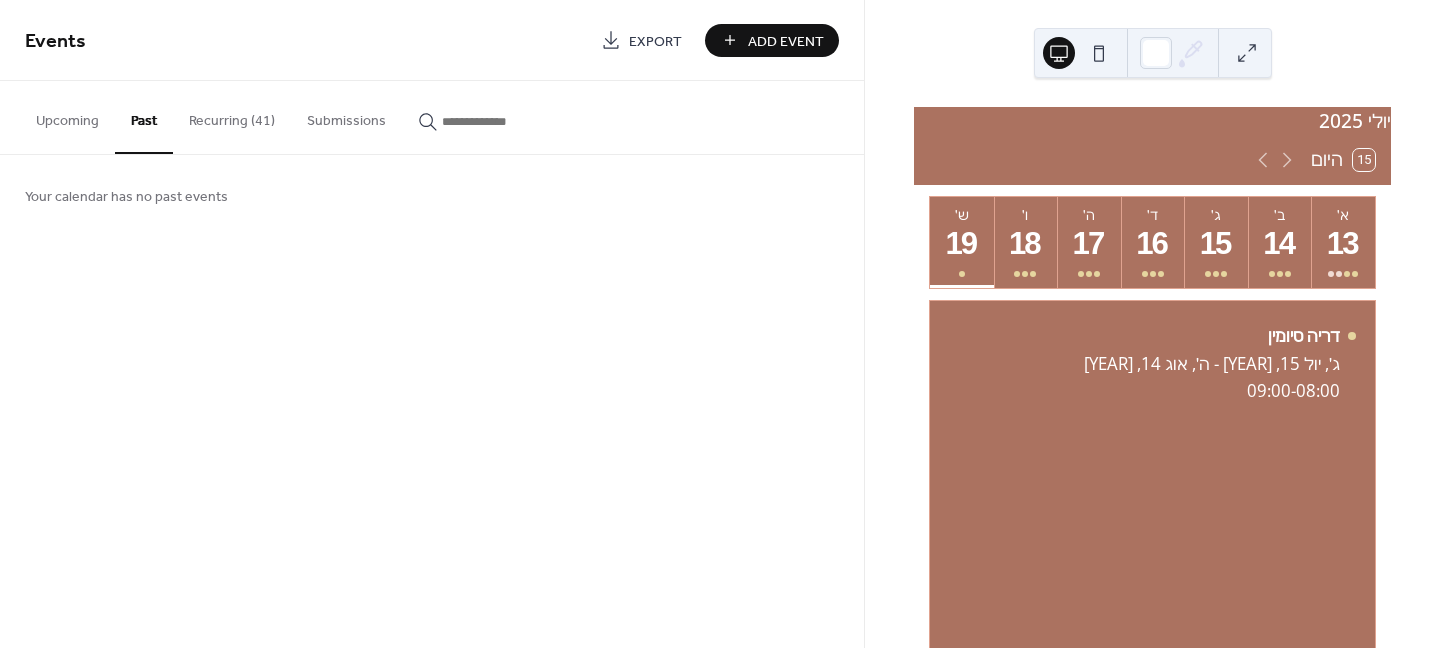 click on "Upcoming" at bounding box center [67, 116] 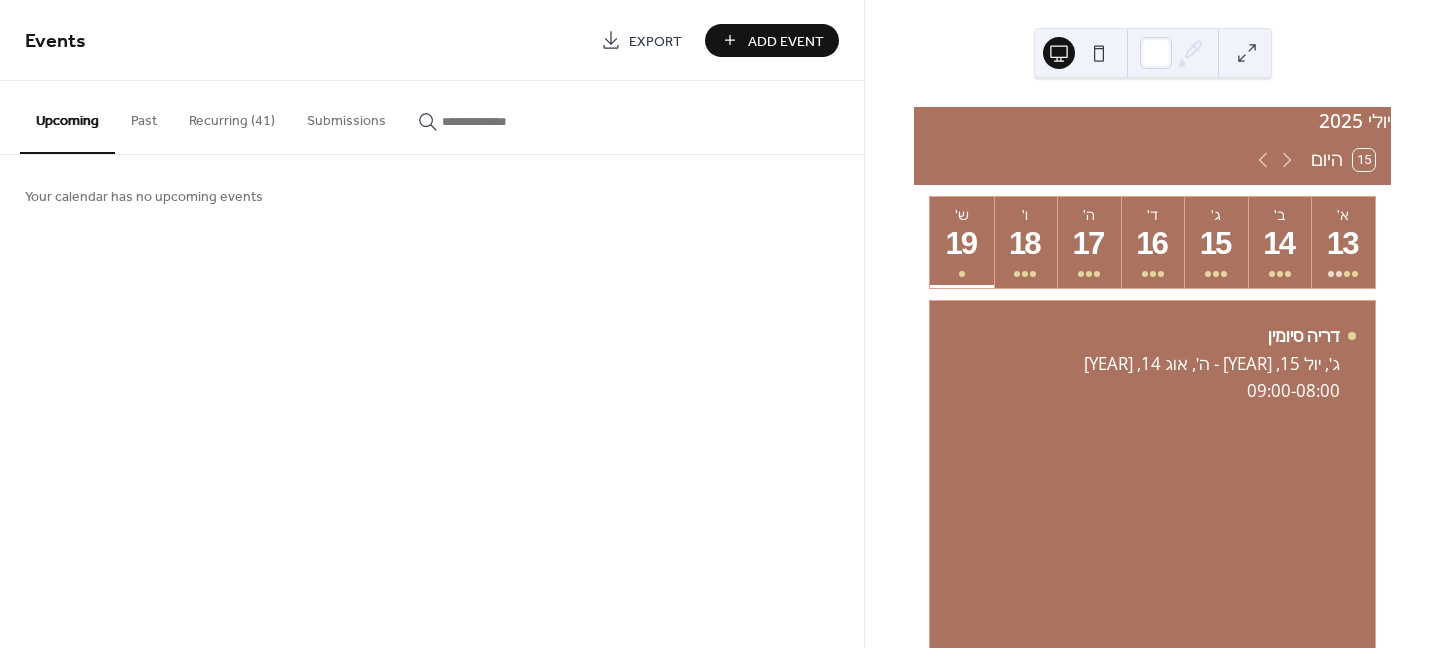 click on "Recurring (41)" at bounding box center [232, 116] 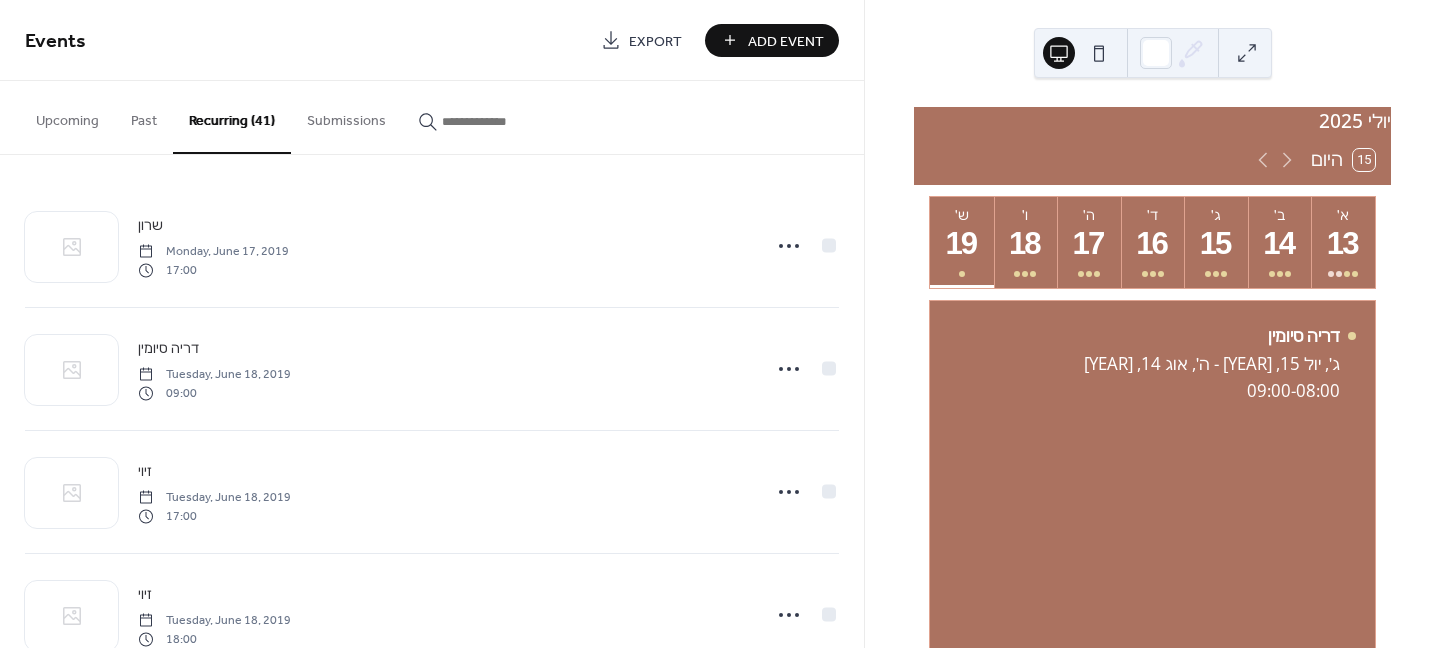 click on "Add Event" at bounding box center [786, 41] 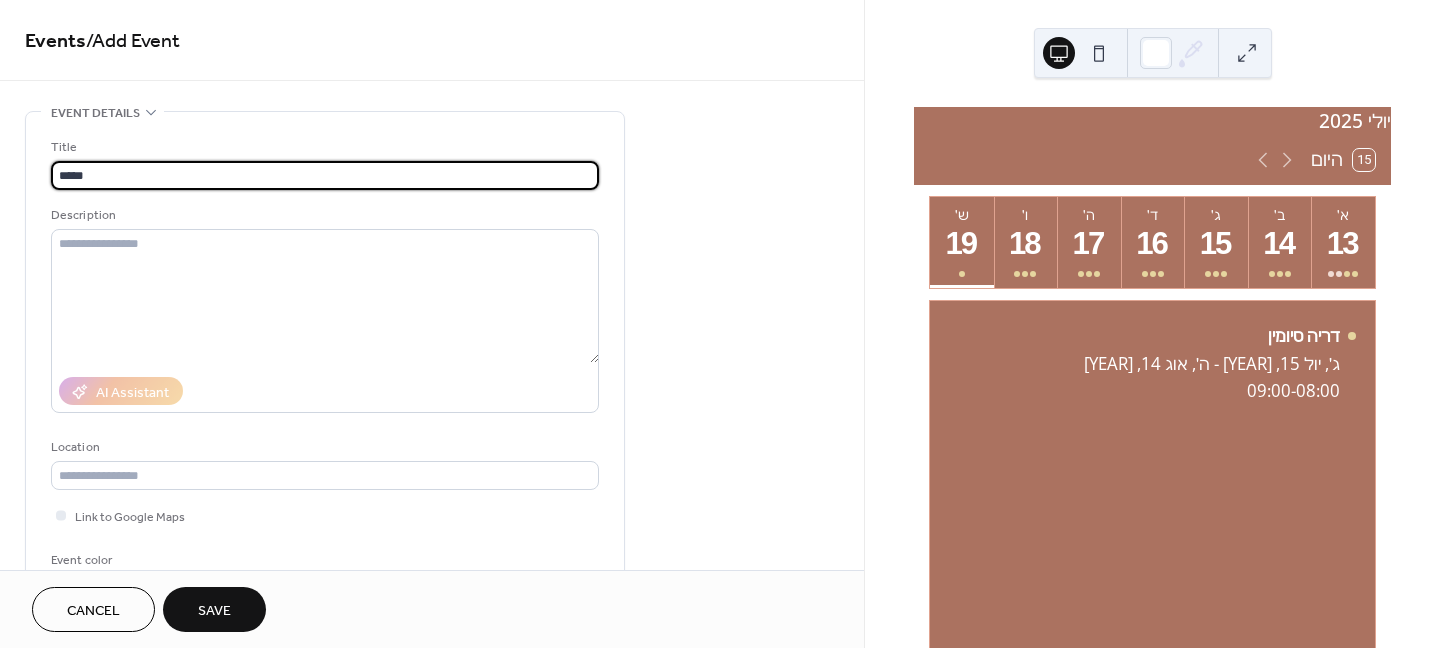 type on "*****" 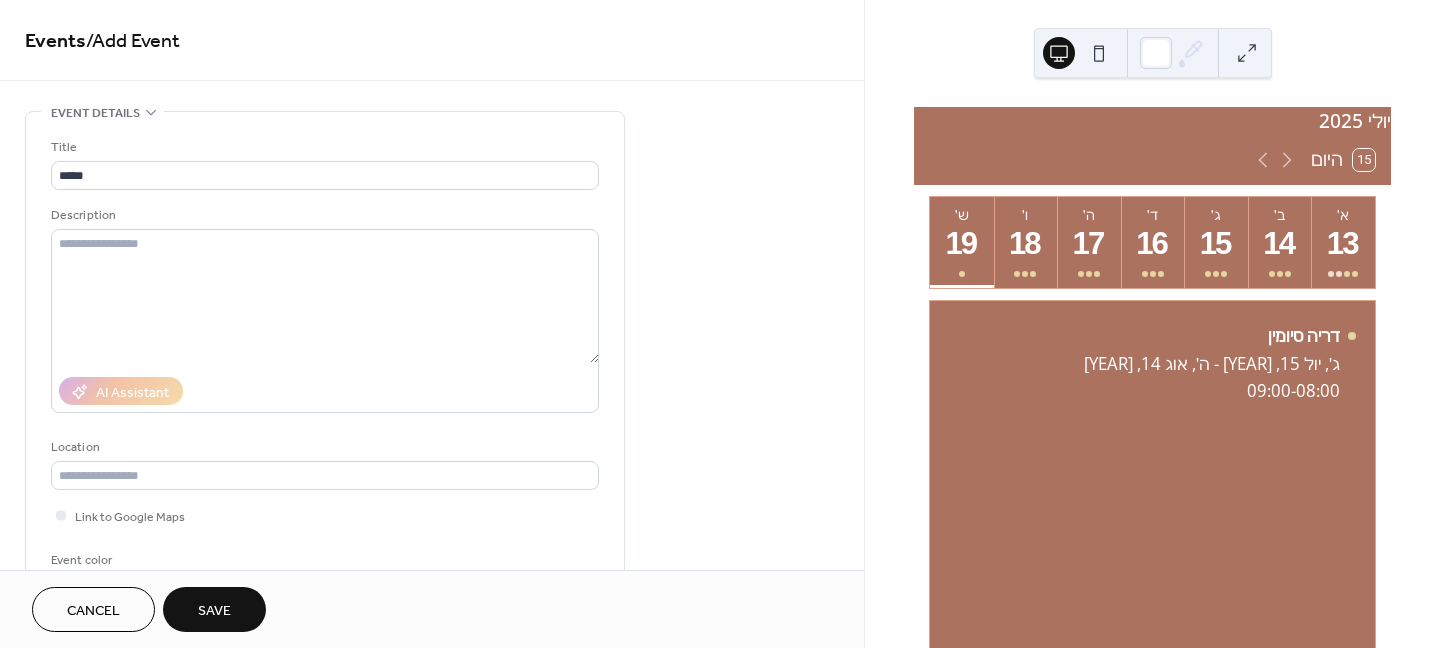 click on "Event details" at bounding box center (95, 113) 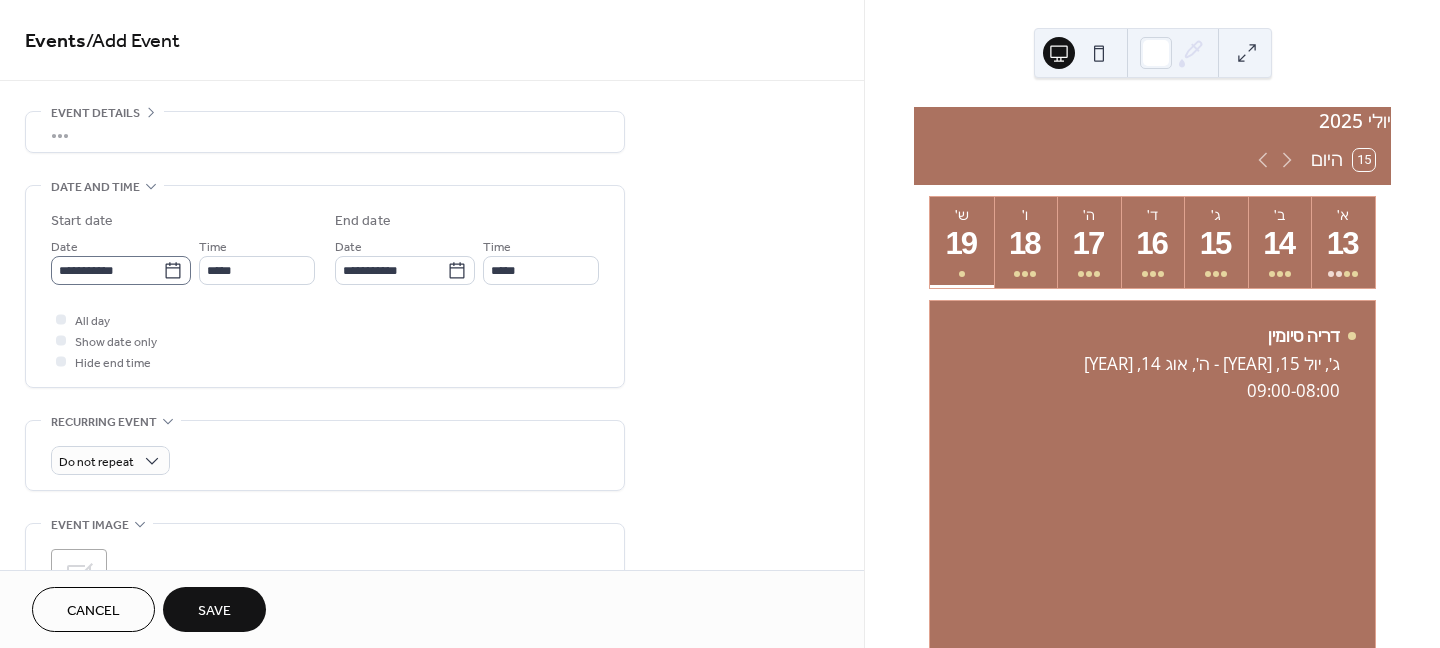 click 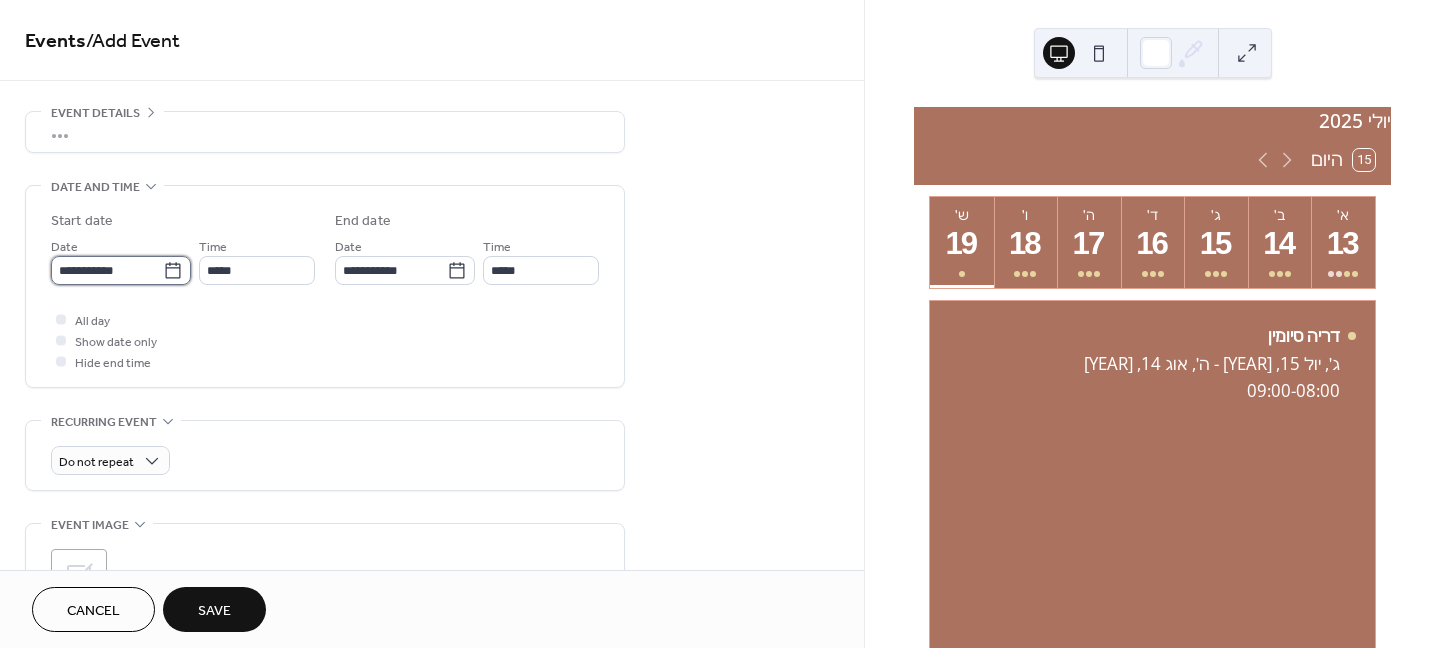 click on "**********" at bounding box center (107, 270) 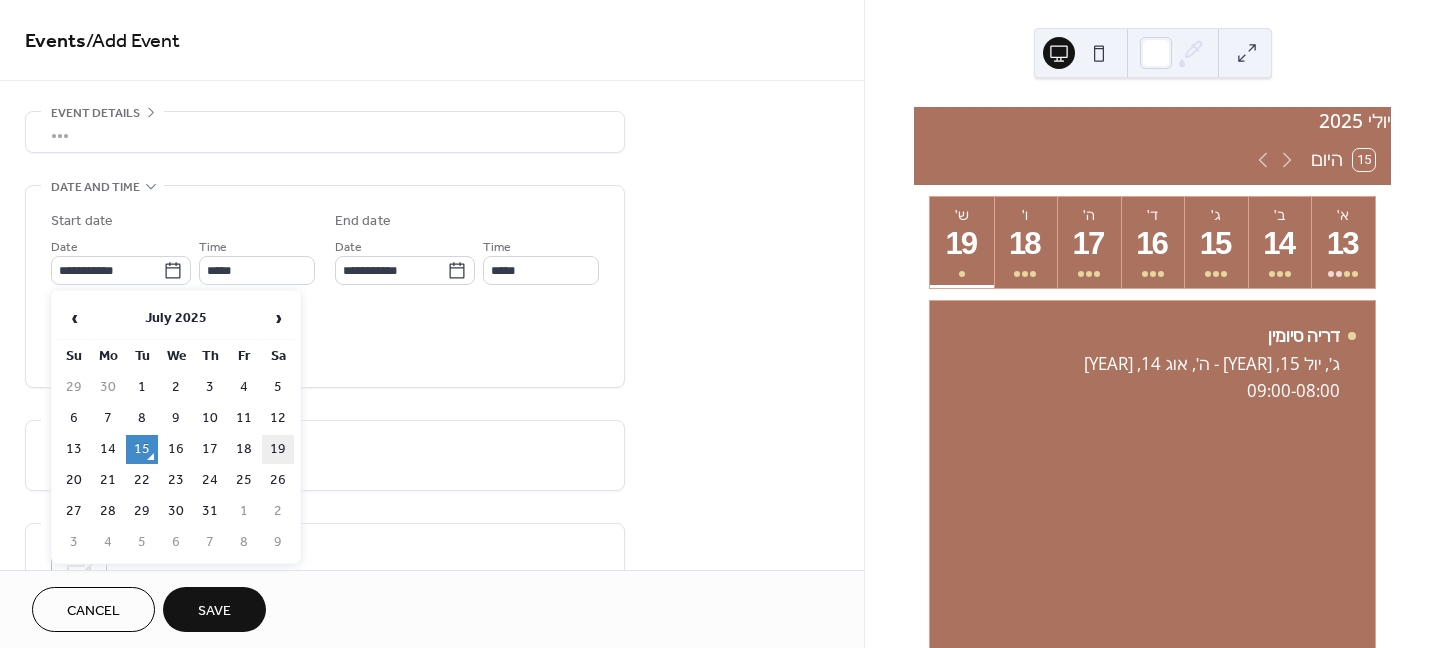 click on "19" at bounding box center [278, 449] 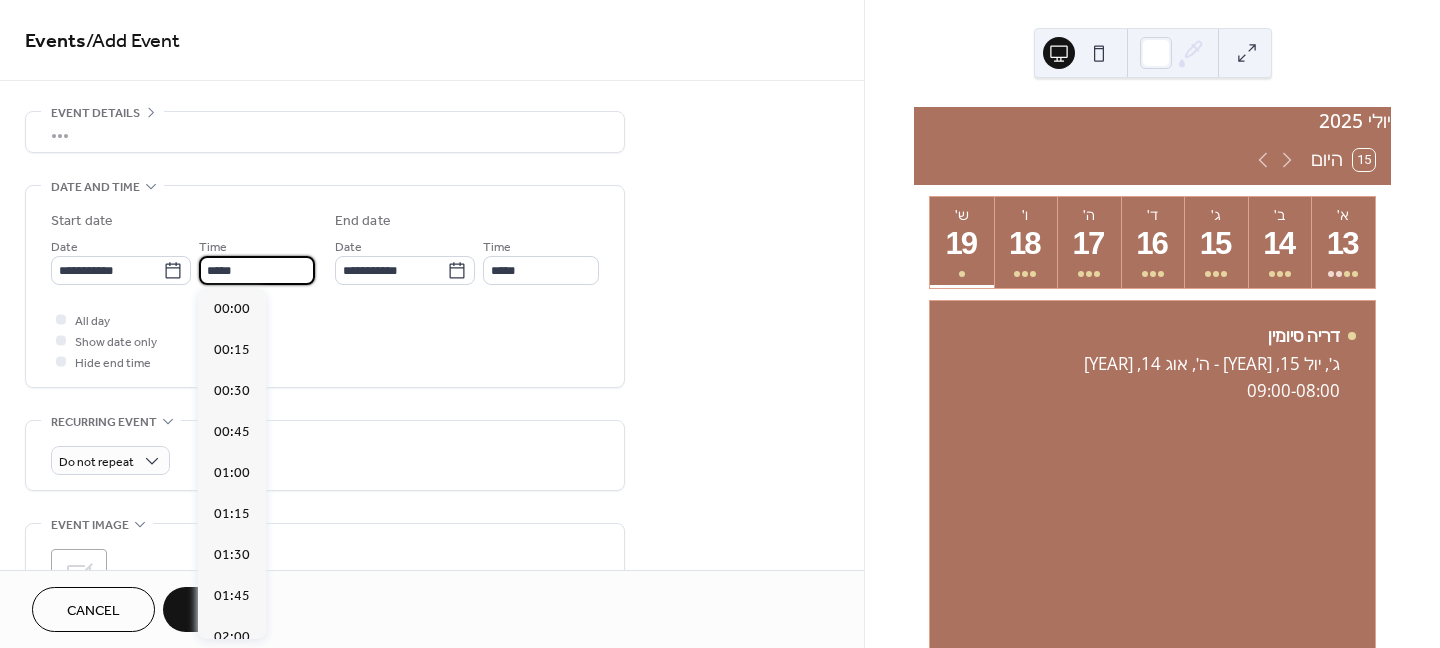 click on "*****" at bounding box center [257, 270] 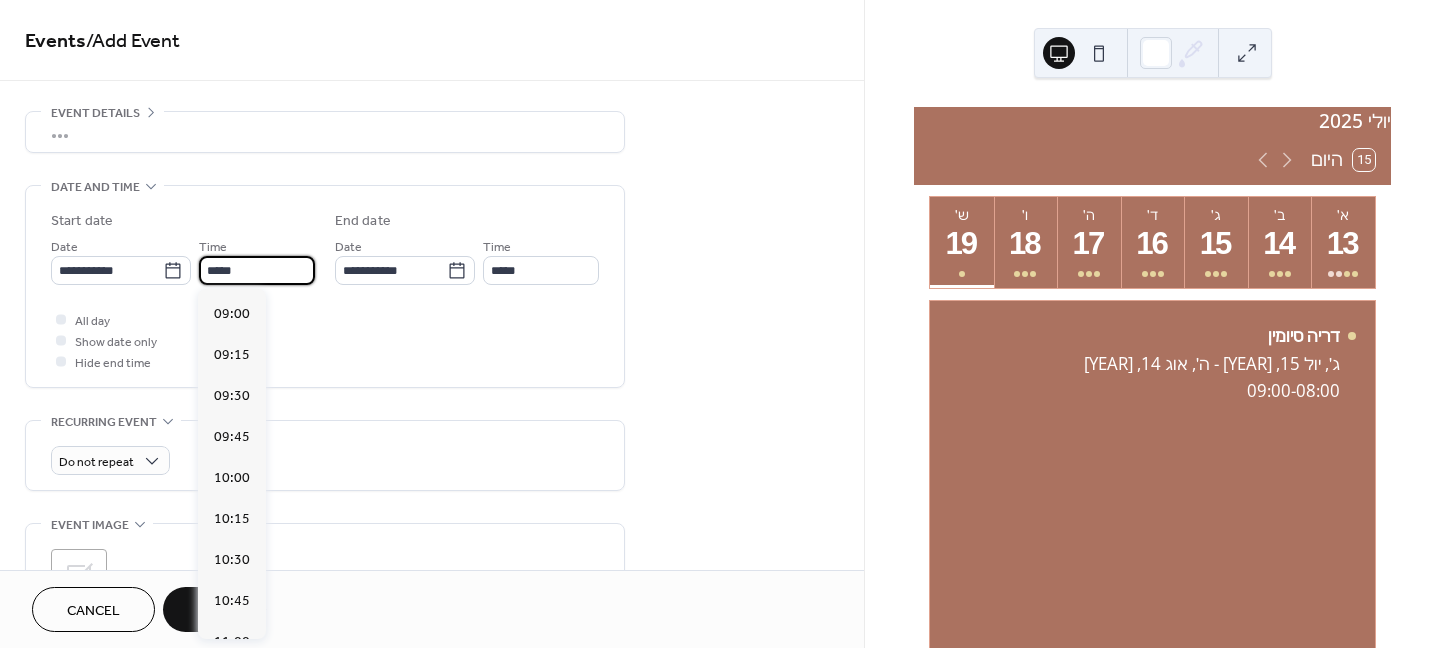 scroll, scrollTop: 1468, scrollLeft: 0, axis: vertical 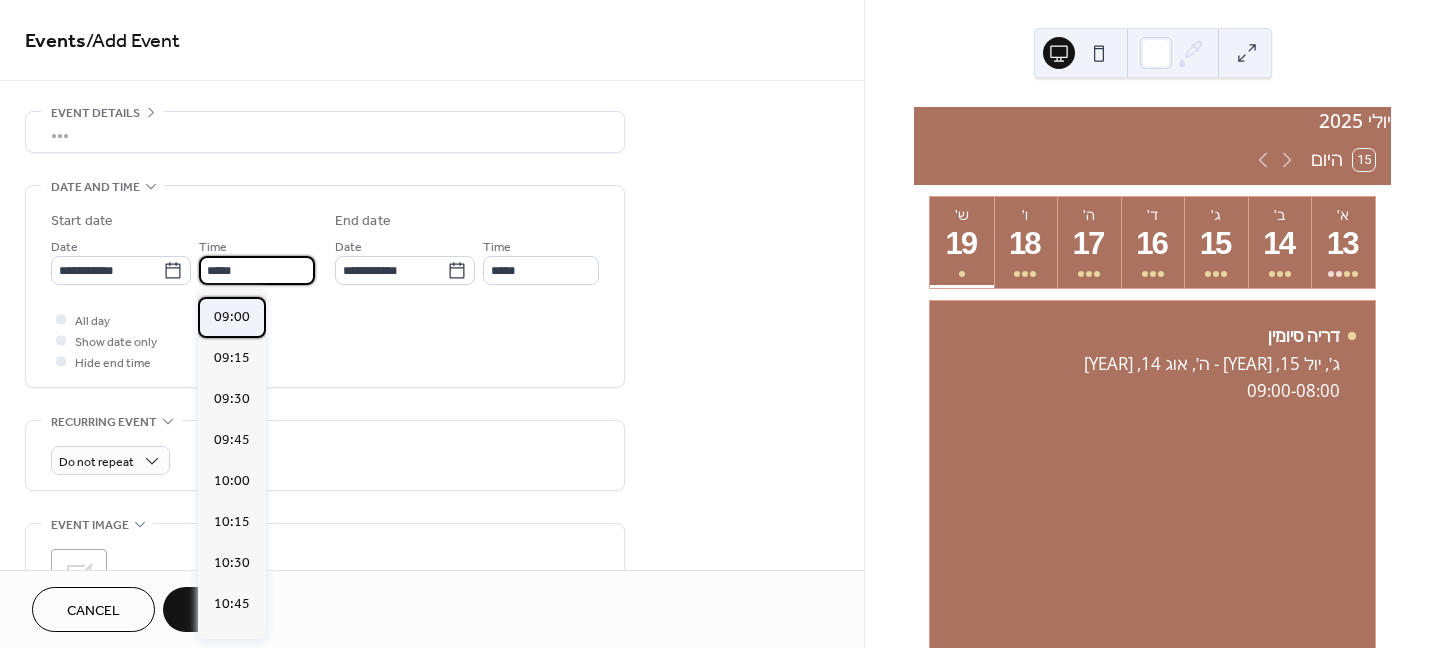 click on "09:00" at bounding box center (232, 317) 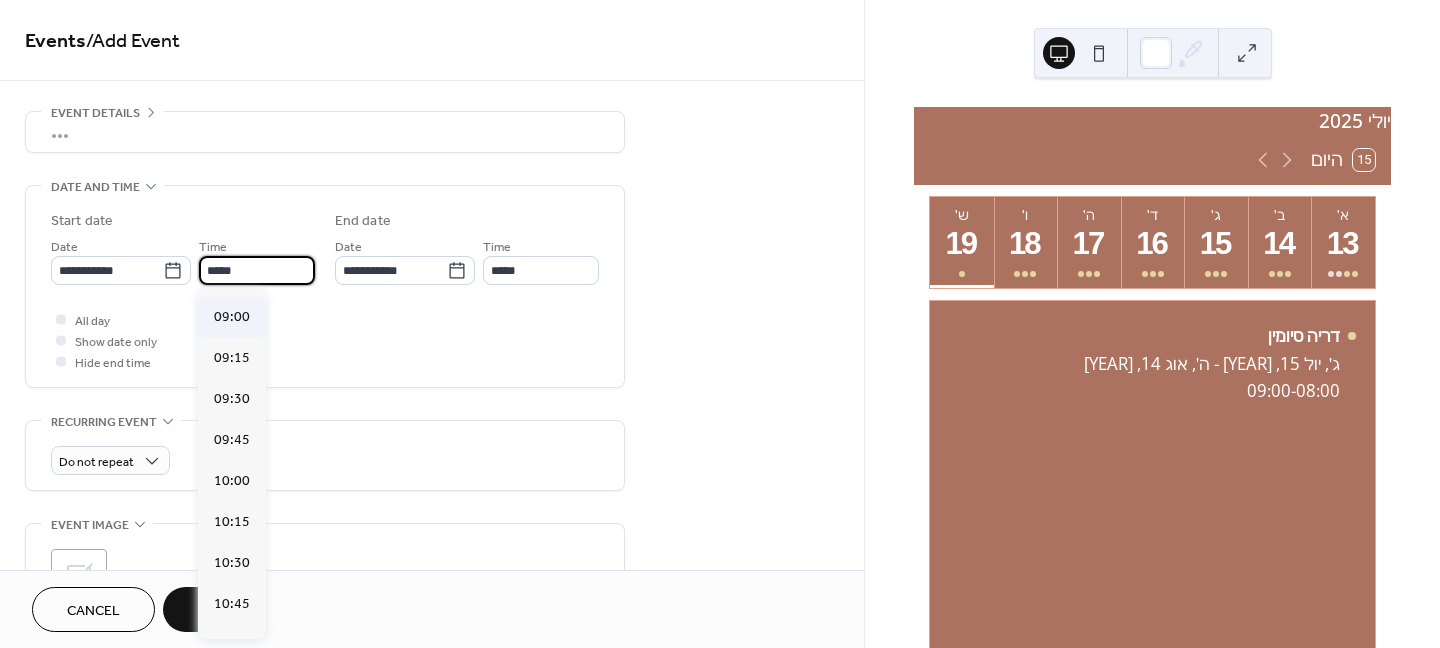 type on "*****" 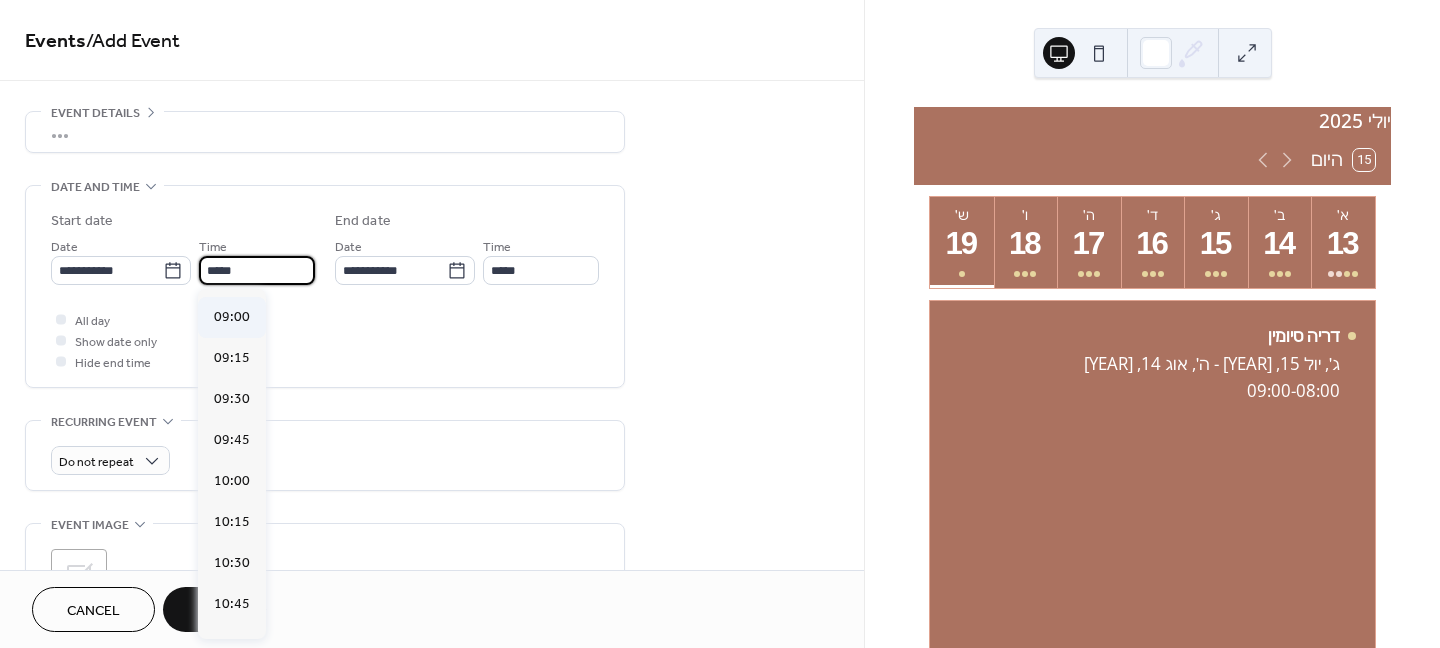 type on "*****" 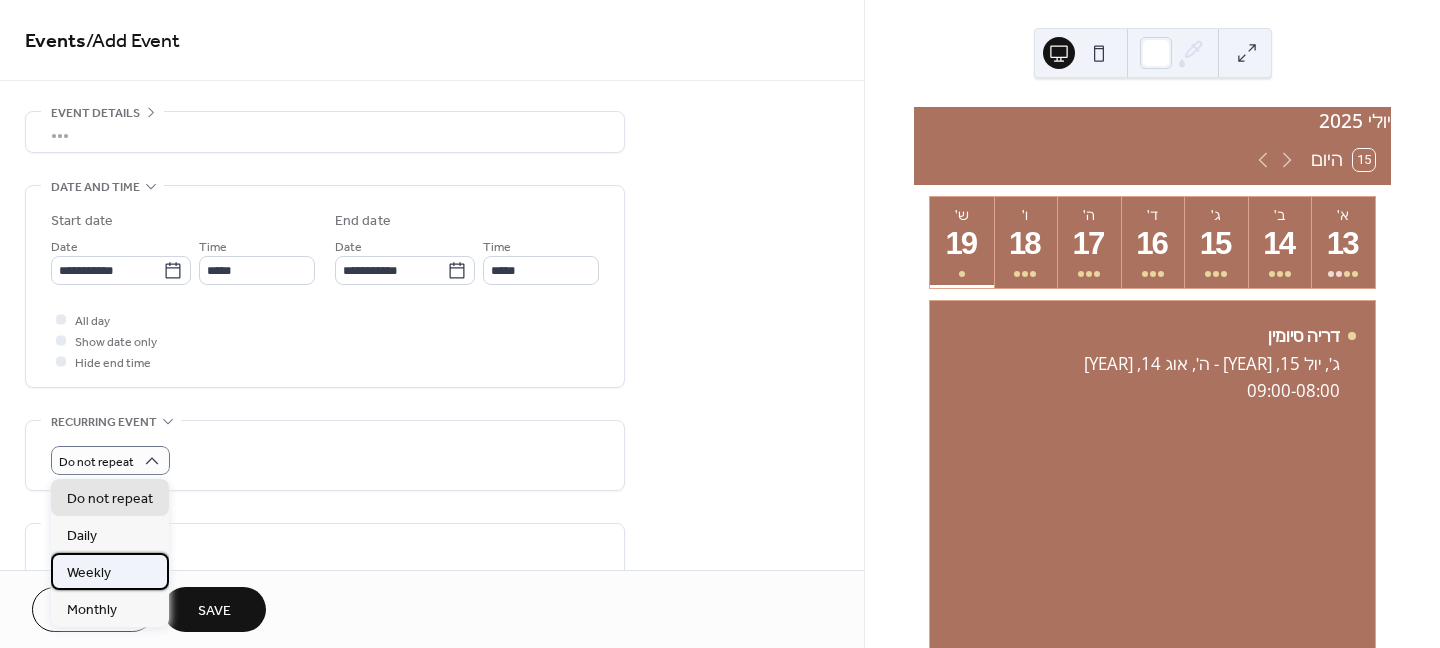 click on "Weekly" at bounding box center (89, 573) 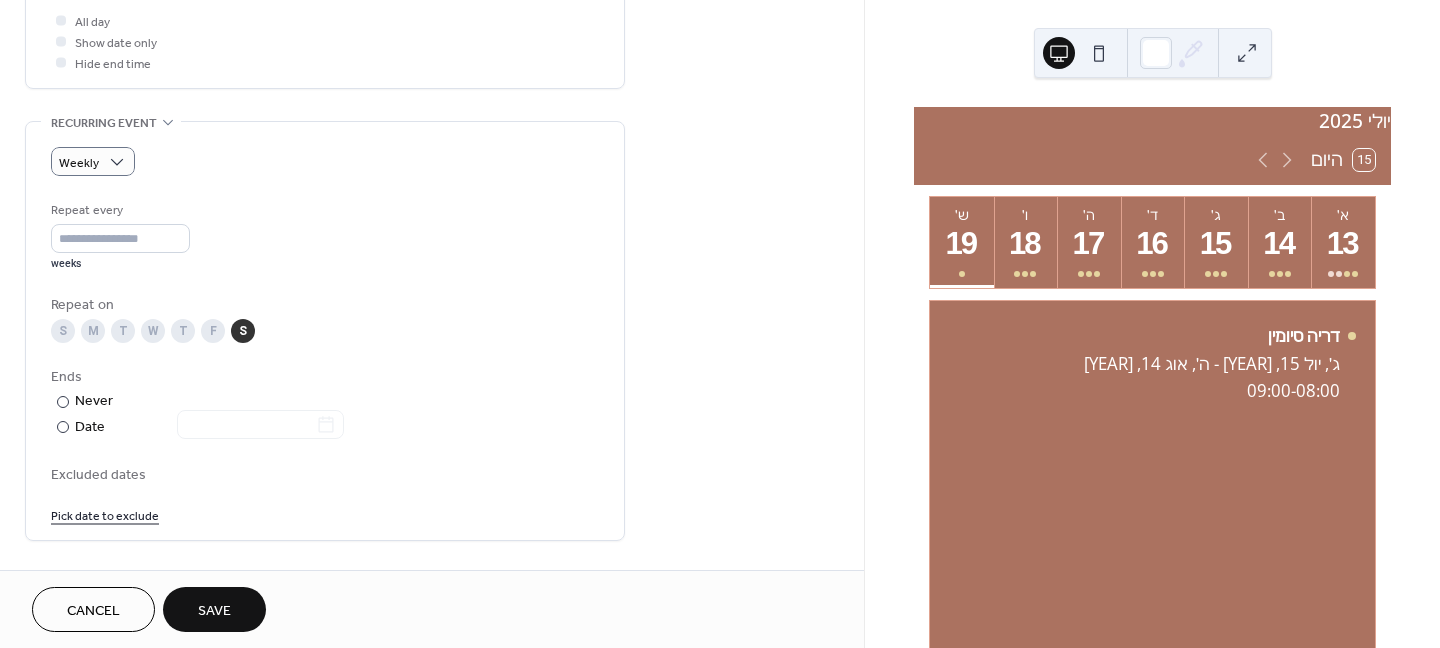scroll, scrollTop: 300, scrollLeft: 0, axis: vertical 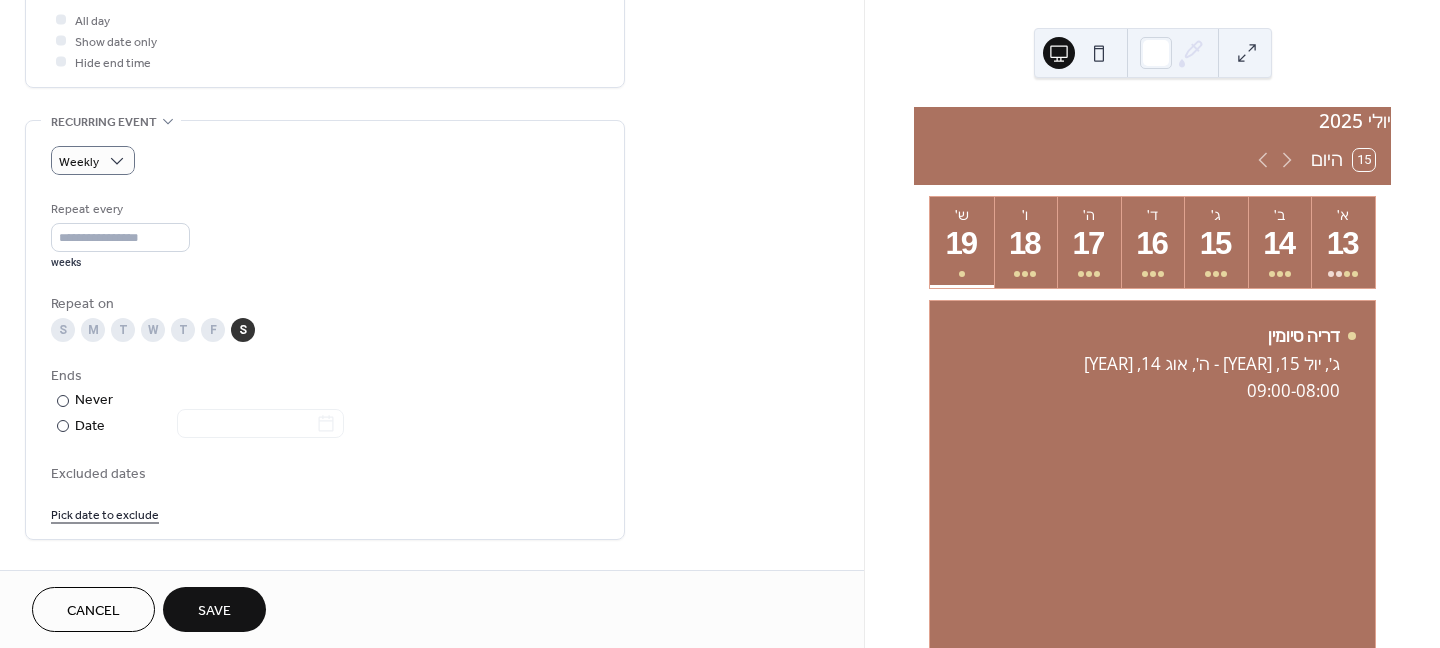 click on "Save" at bounding box center [214, 611] 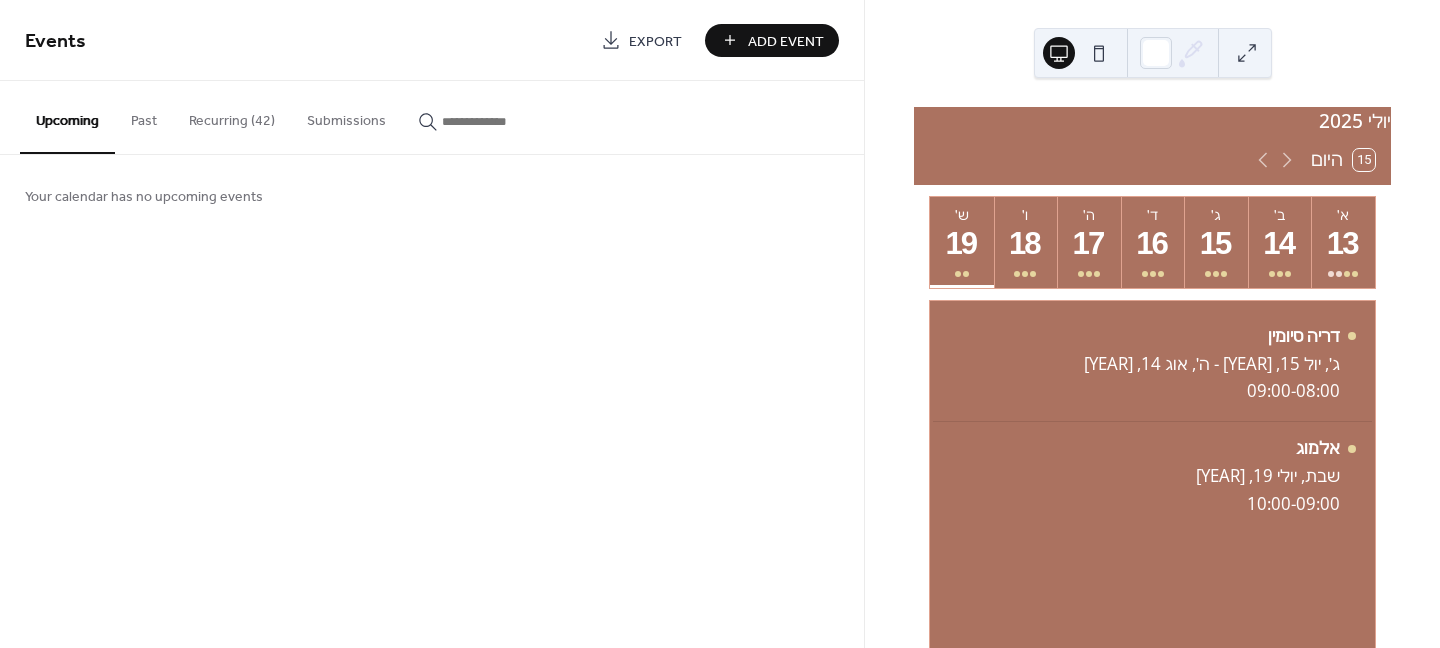click on "Add Event" at bounding box center [786, 41] 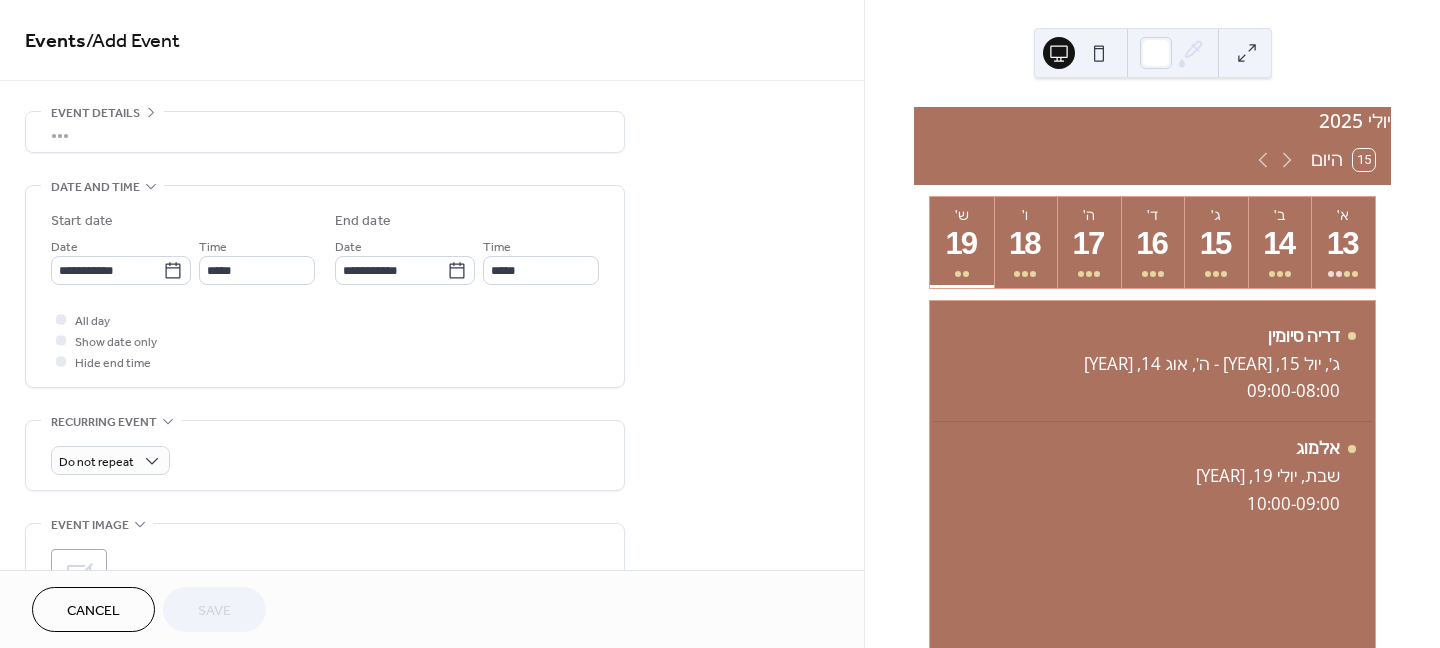 scroll, scrollTop: 63, scrollLeft: 0, axis: vertical 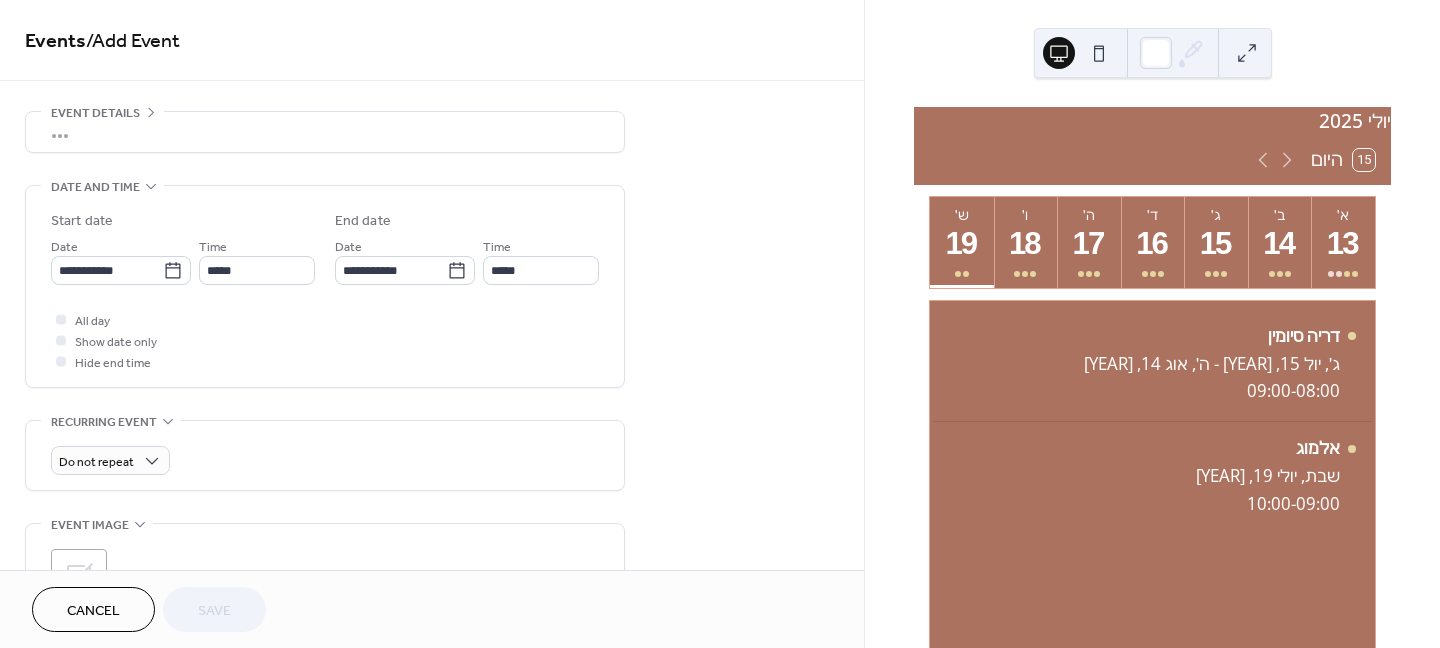 click on "•••" at bounding box center (325, 132) 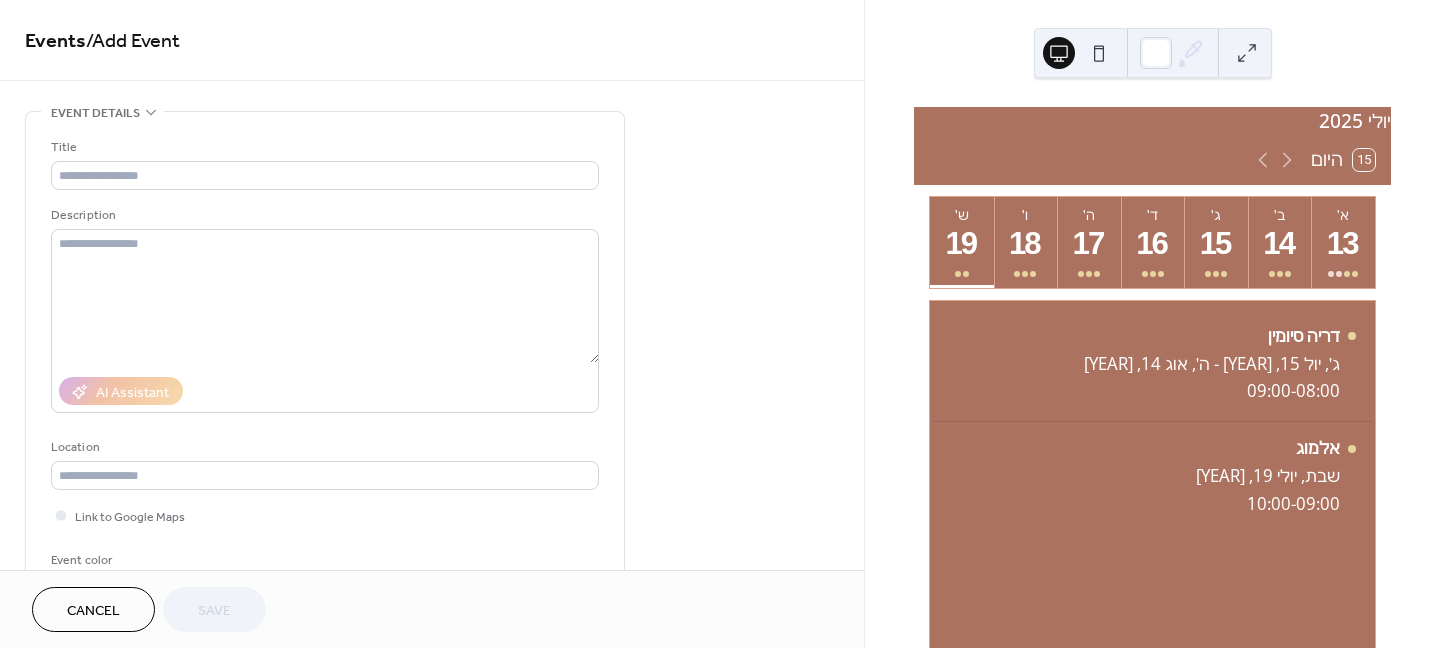 scroll, scrollTop: 0, scrollLeft: 0, axis: both 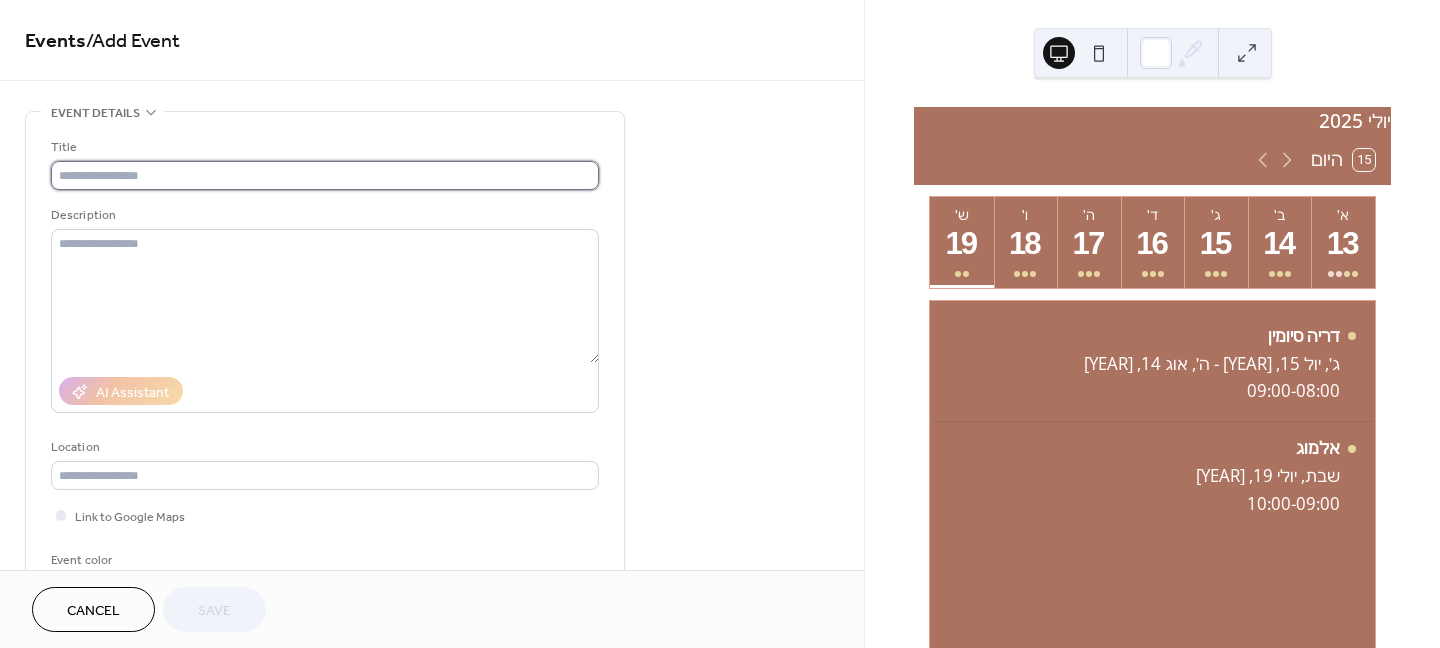 click at bounding box center (325, 175) 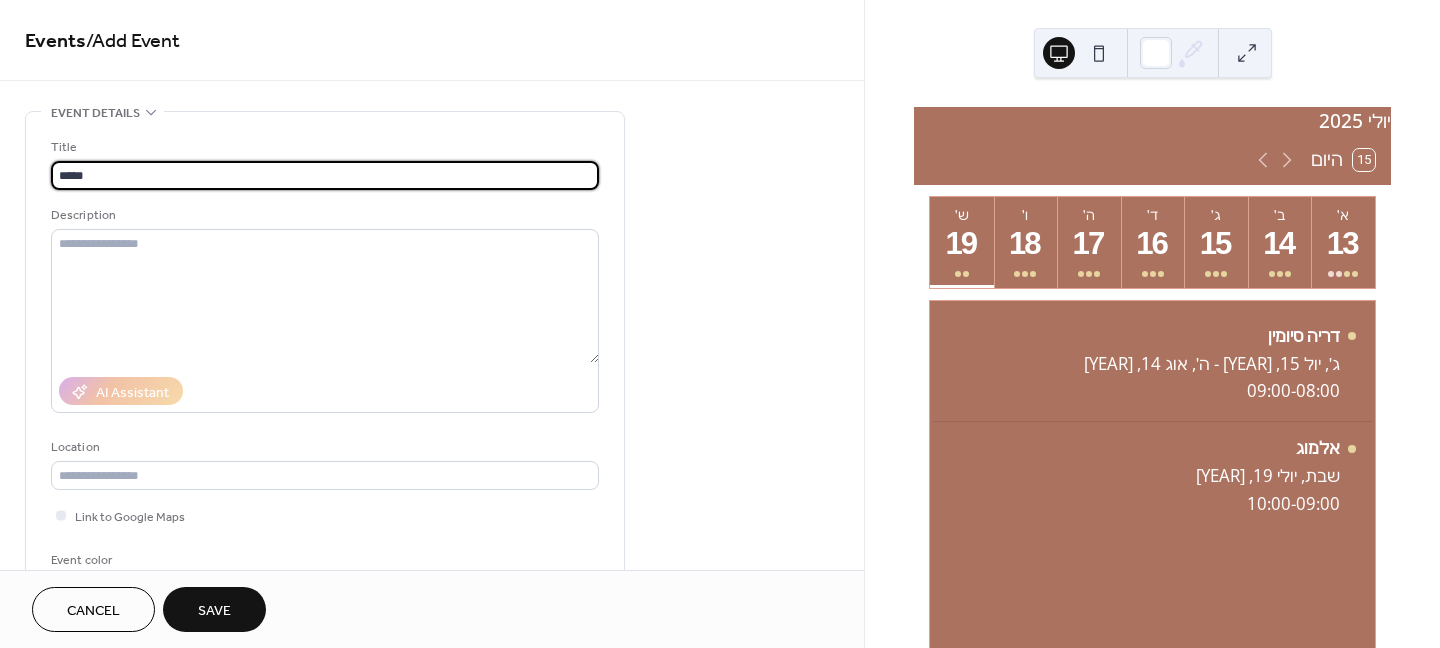 type on "*****" 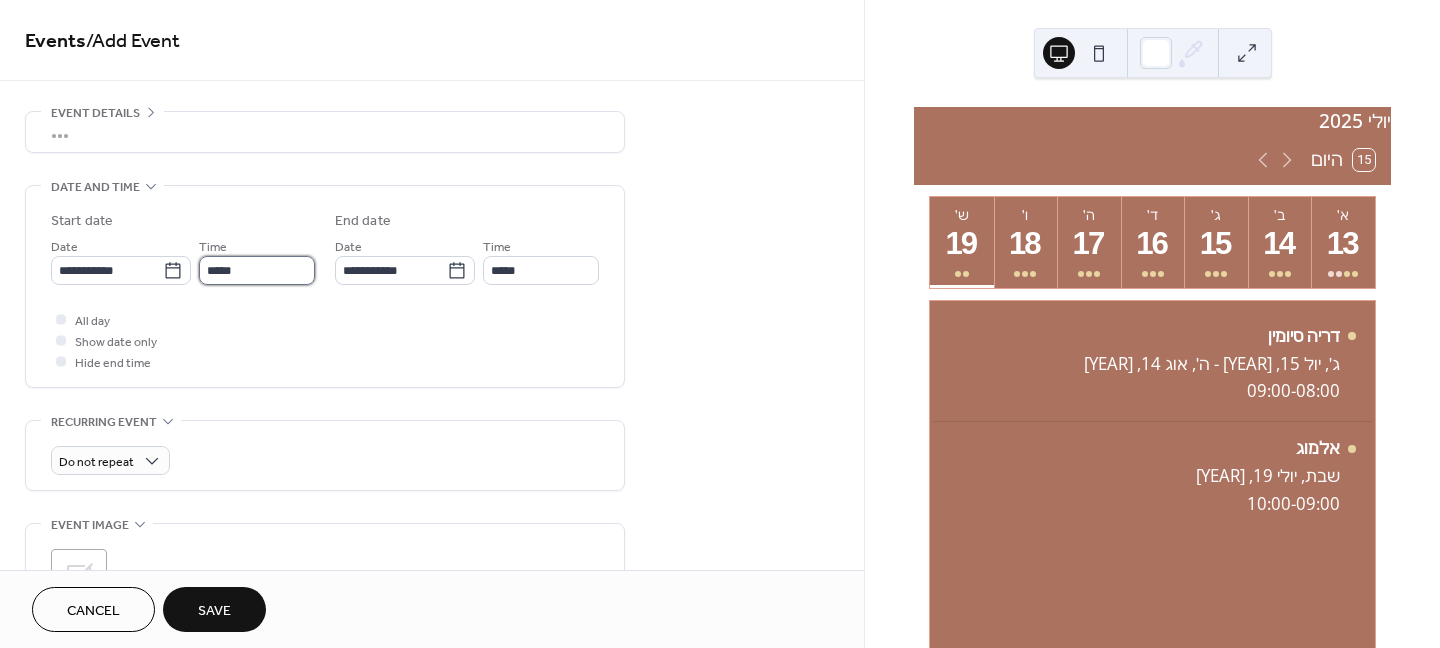click on "*****" at bounding box center (257, 270) 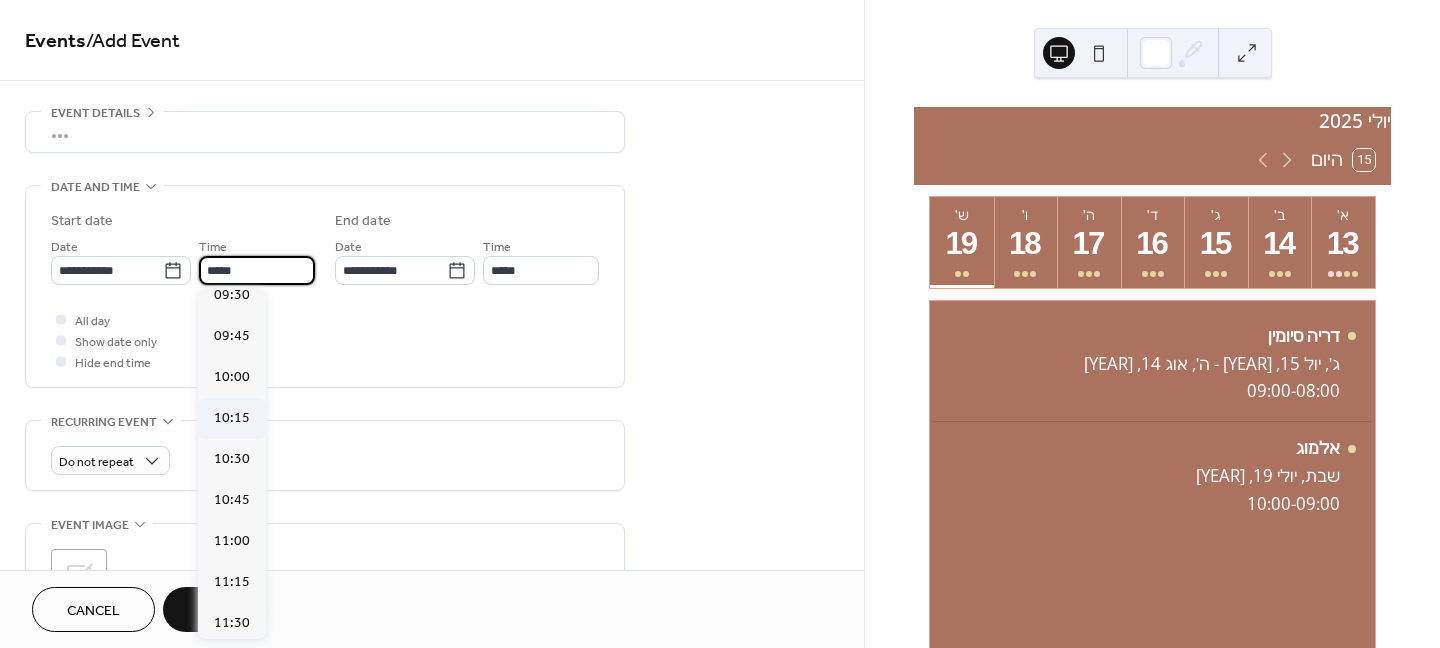 scroll, scrollTop: 1568, scrollLeft: 0, axis: vertical 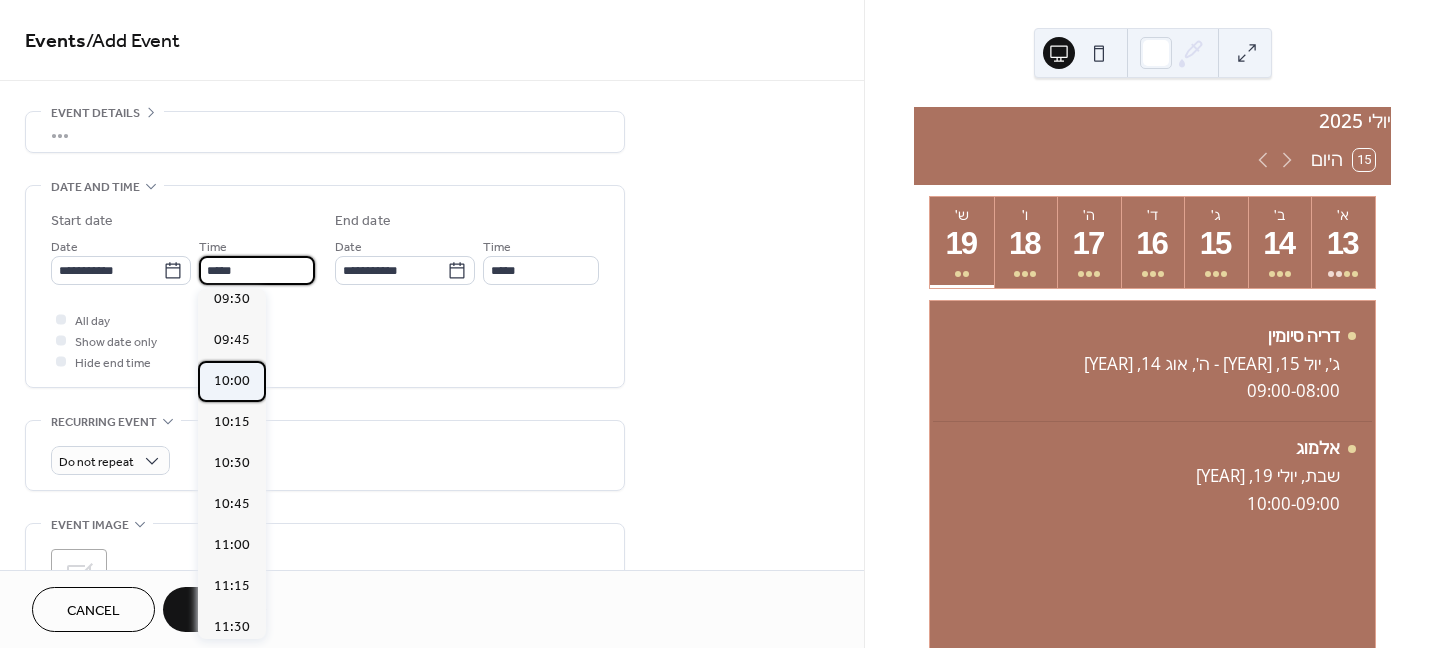 click on "10:00" at bounding box center (232, 381) 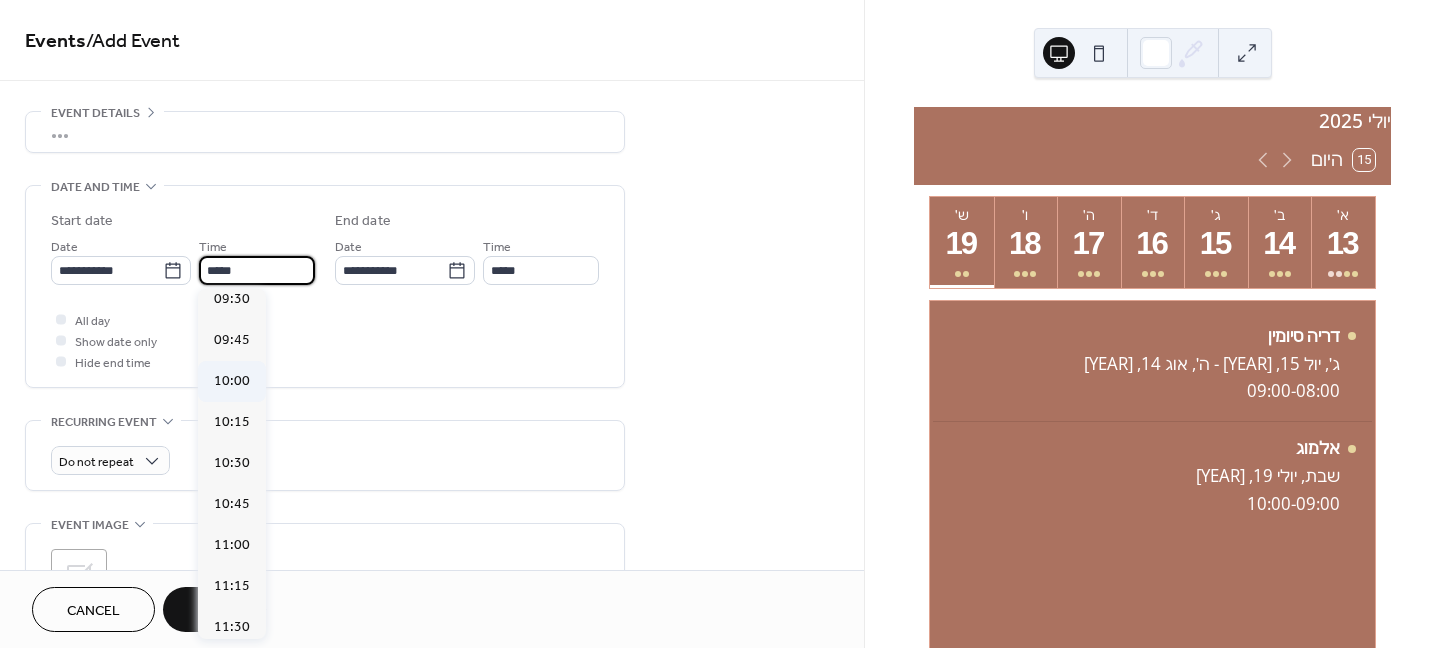 type on "*****" 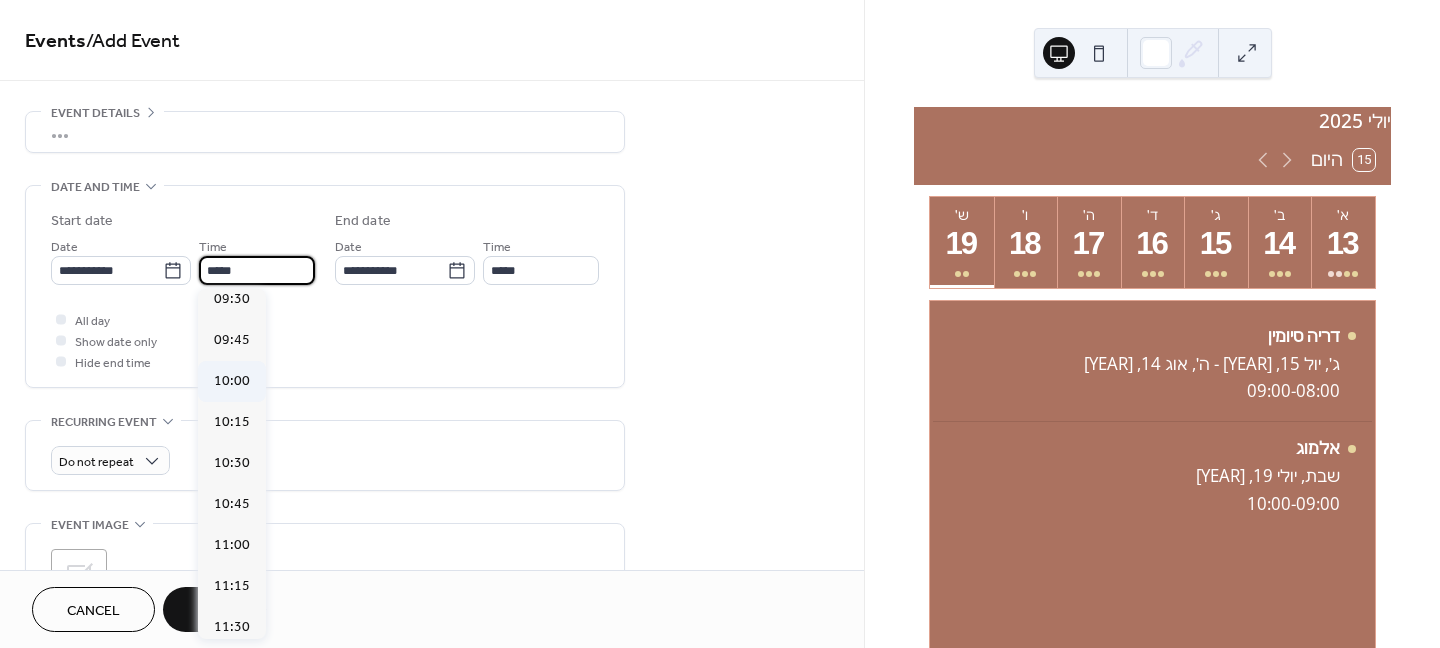 type on "*****" 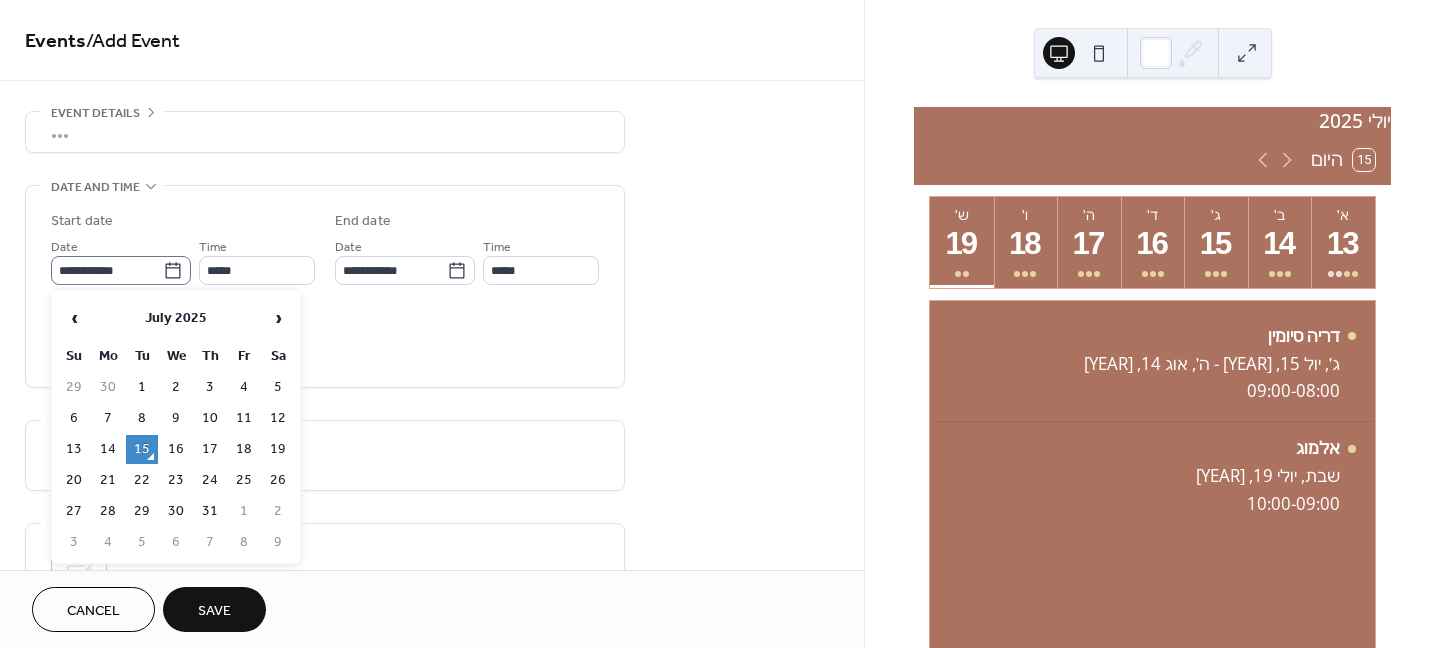 click 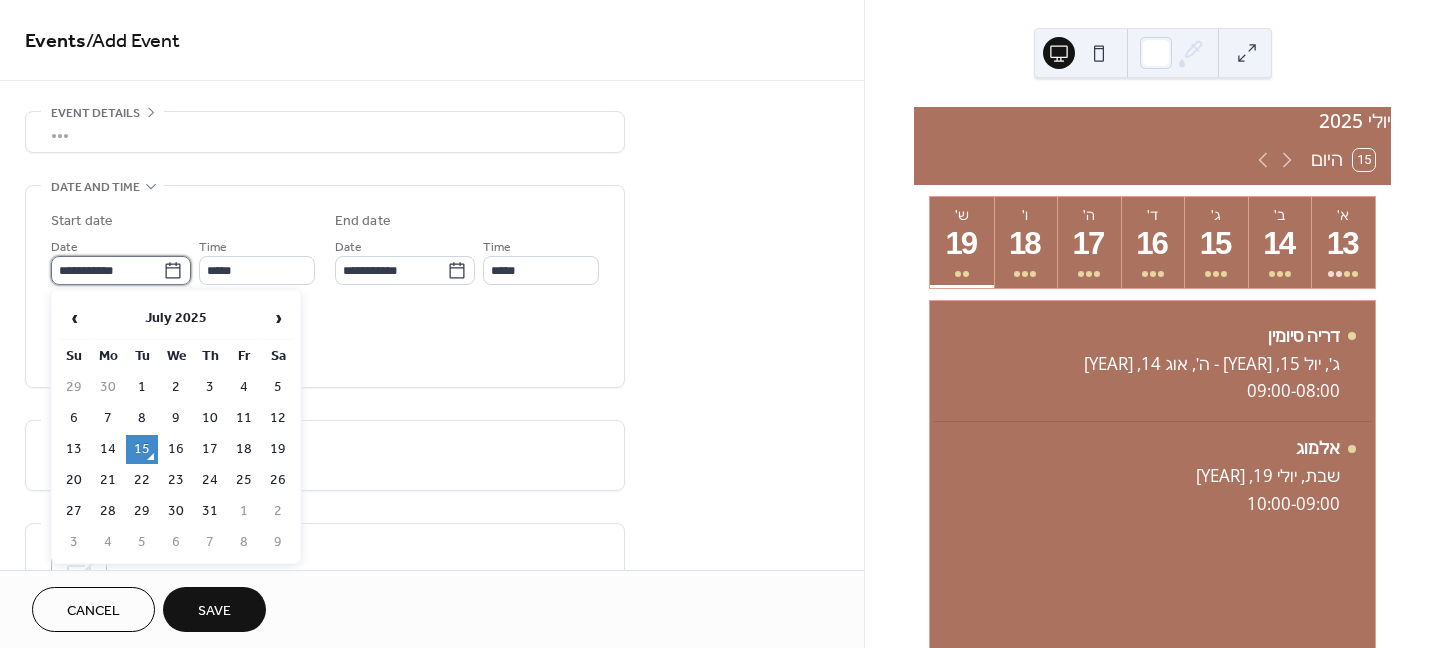 click on "**********" at bounding box center [107, 270] 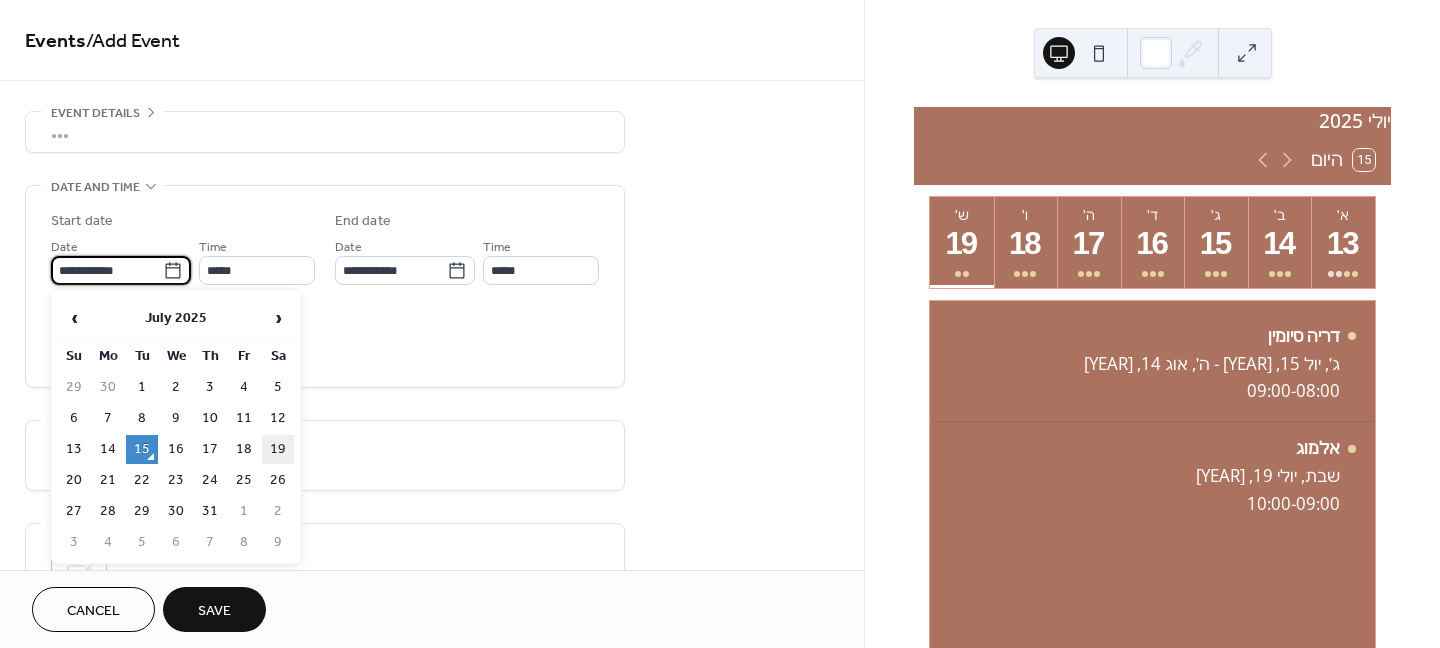 click on "19" at bounding box center (278, 449) 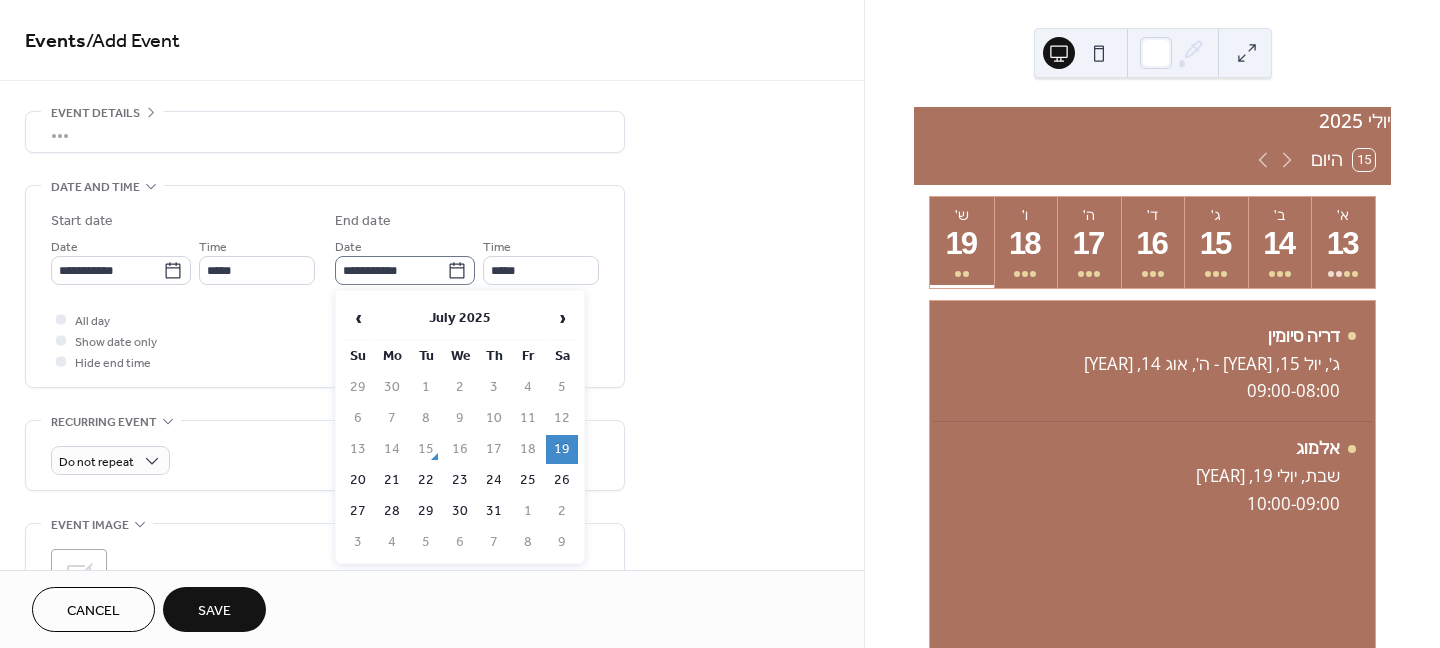 click 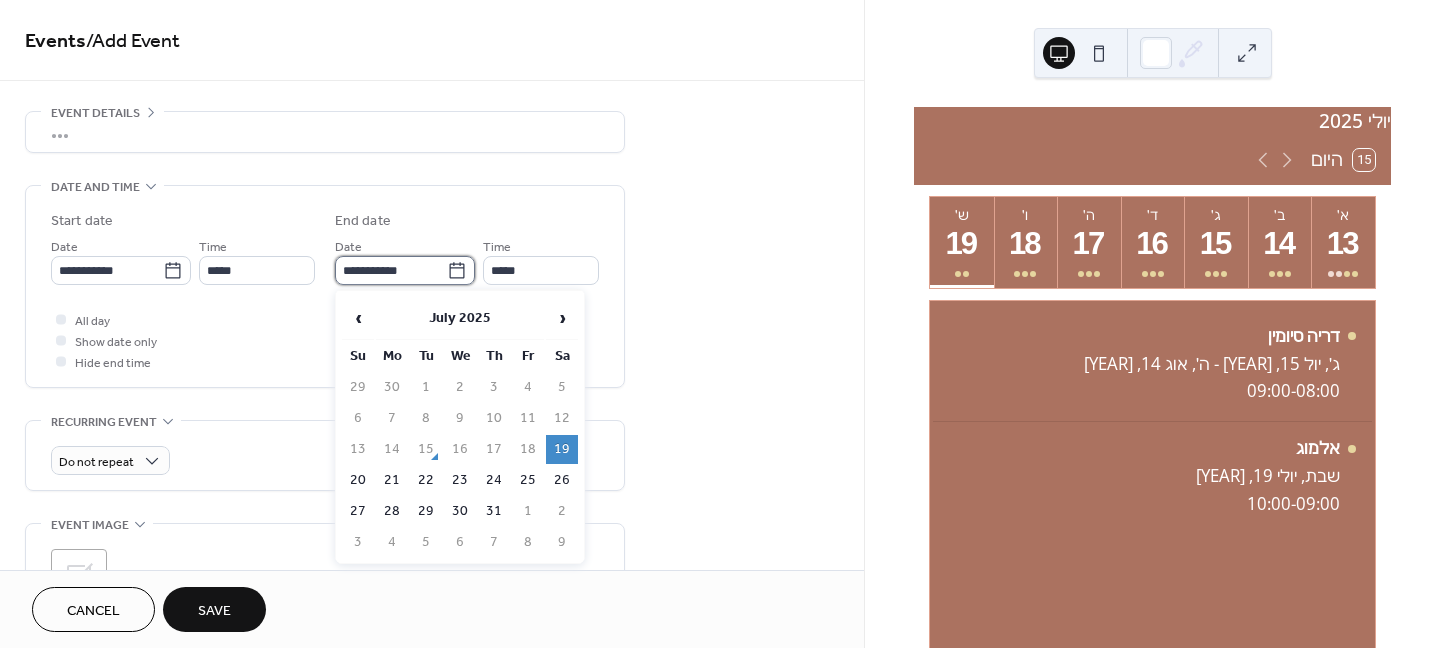 click on "**********" at bounding box center [391, 270] 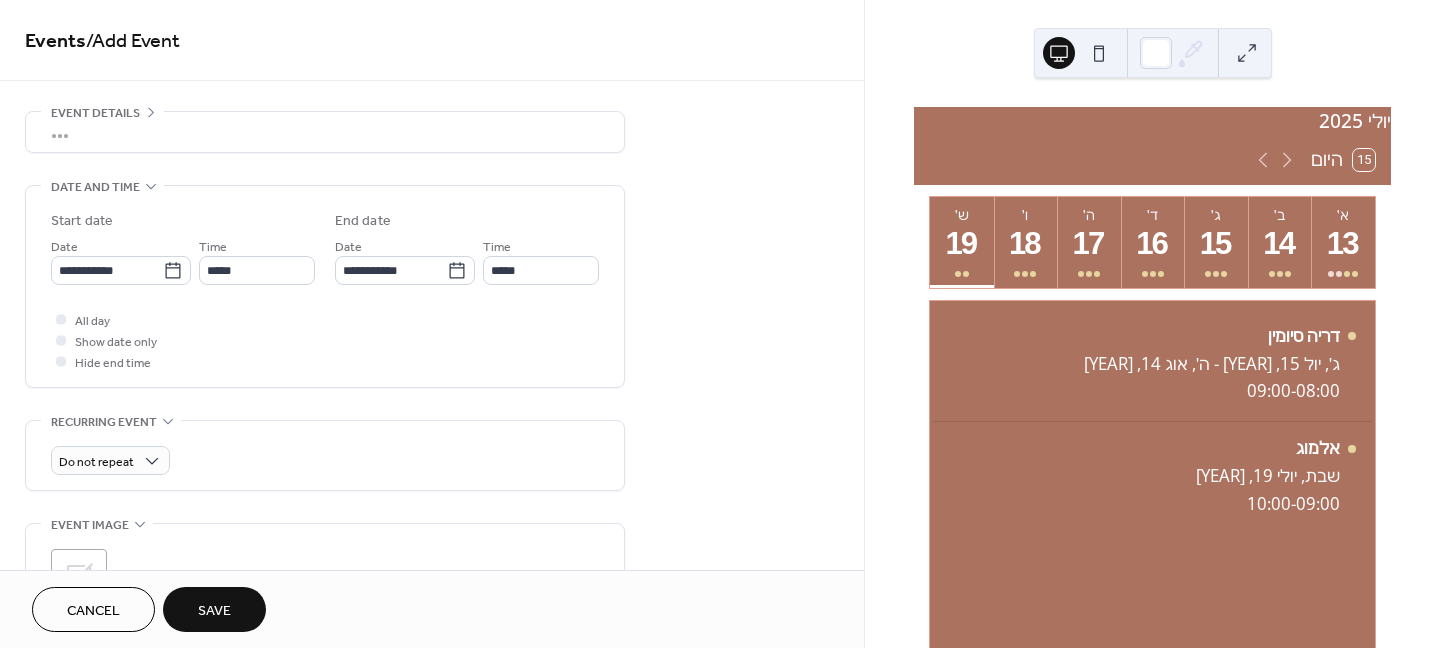 click on "Do not repeat" at bounding box center (325, 455) 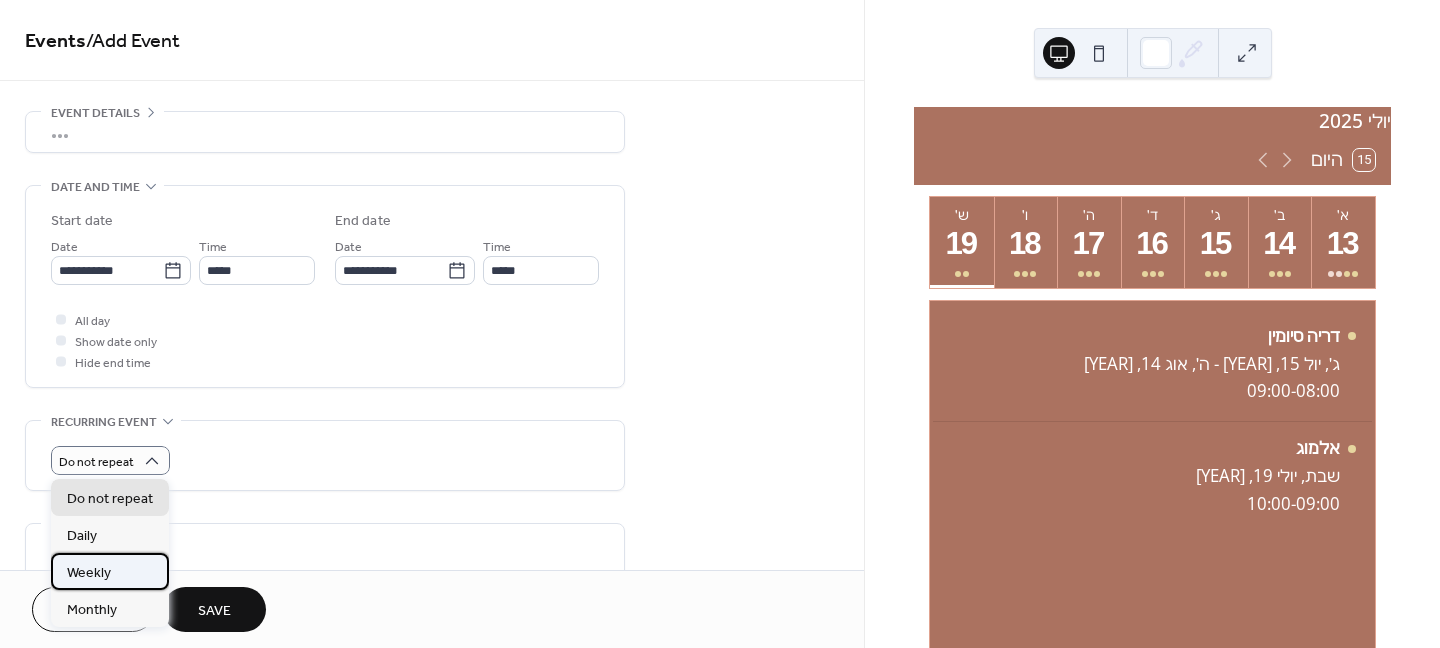 click on "Weekly" at bounding box center [89, 573] 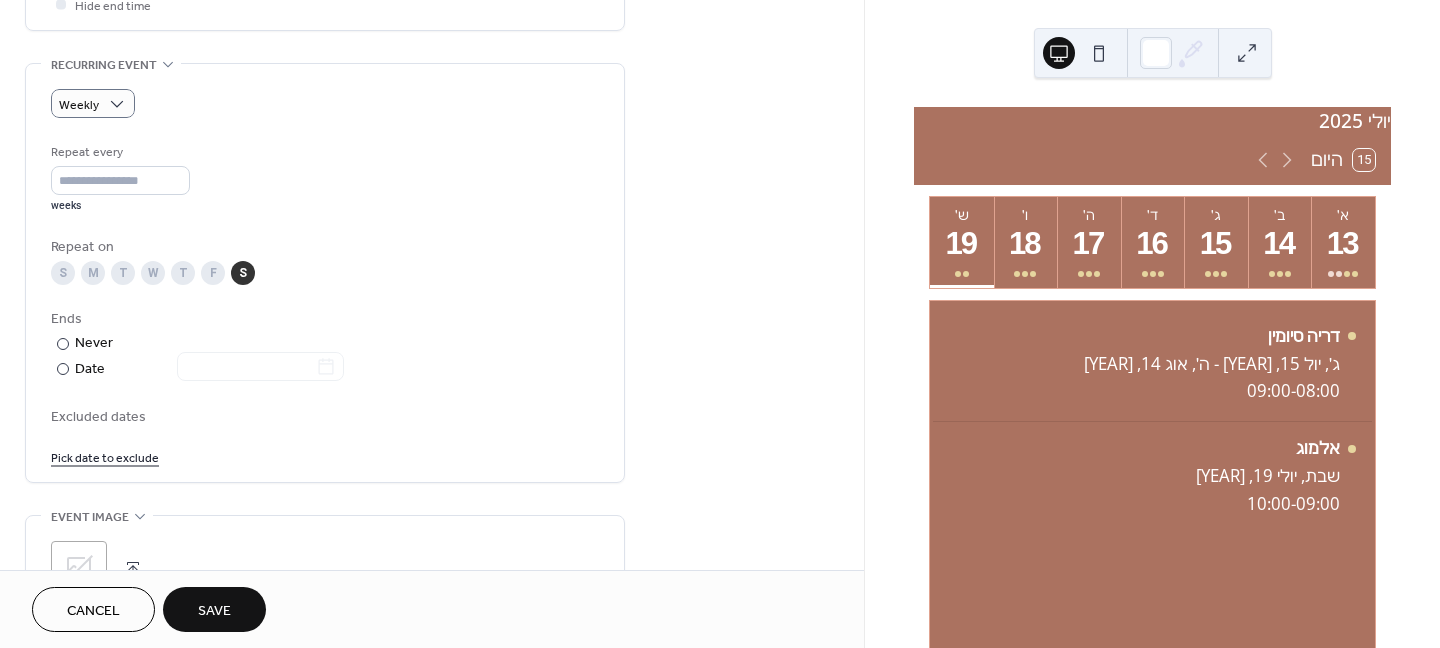 scroll, scrollTop: 400, scrollLeft: 0, axis: vertical 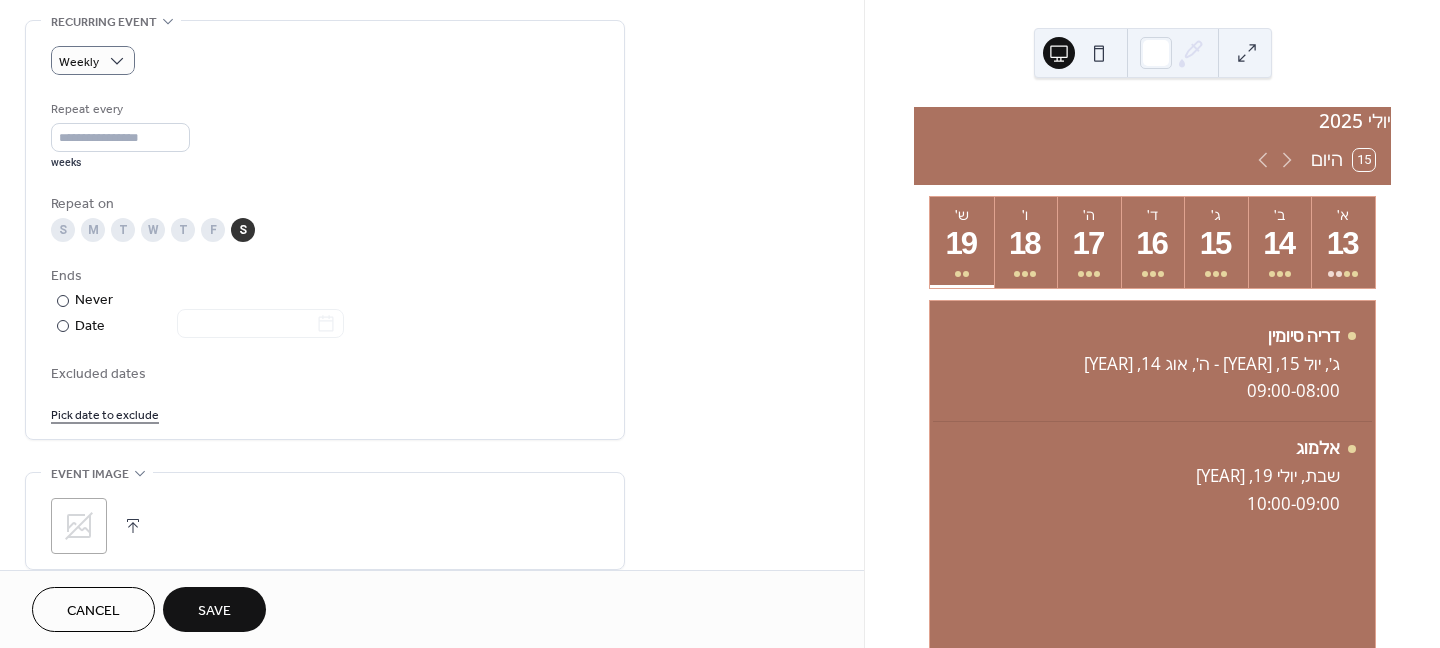 click on "Save" at bounding box center (214, 611) 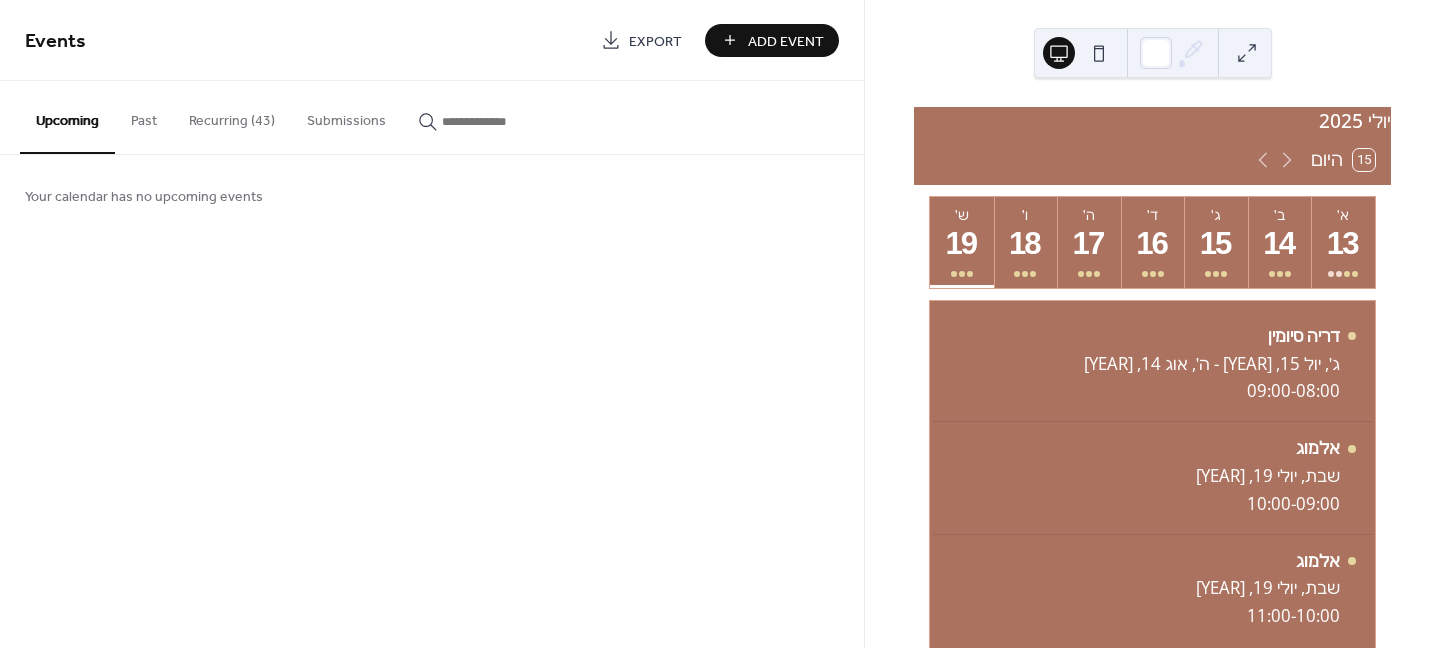 click on "Add Event" at bounding box center (786, 41) 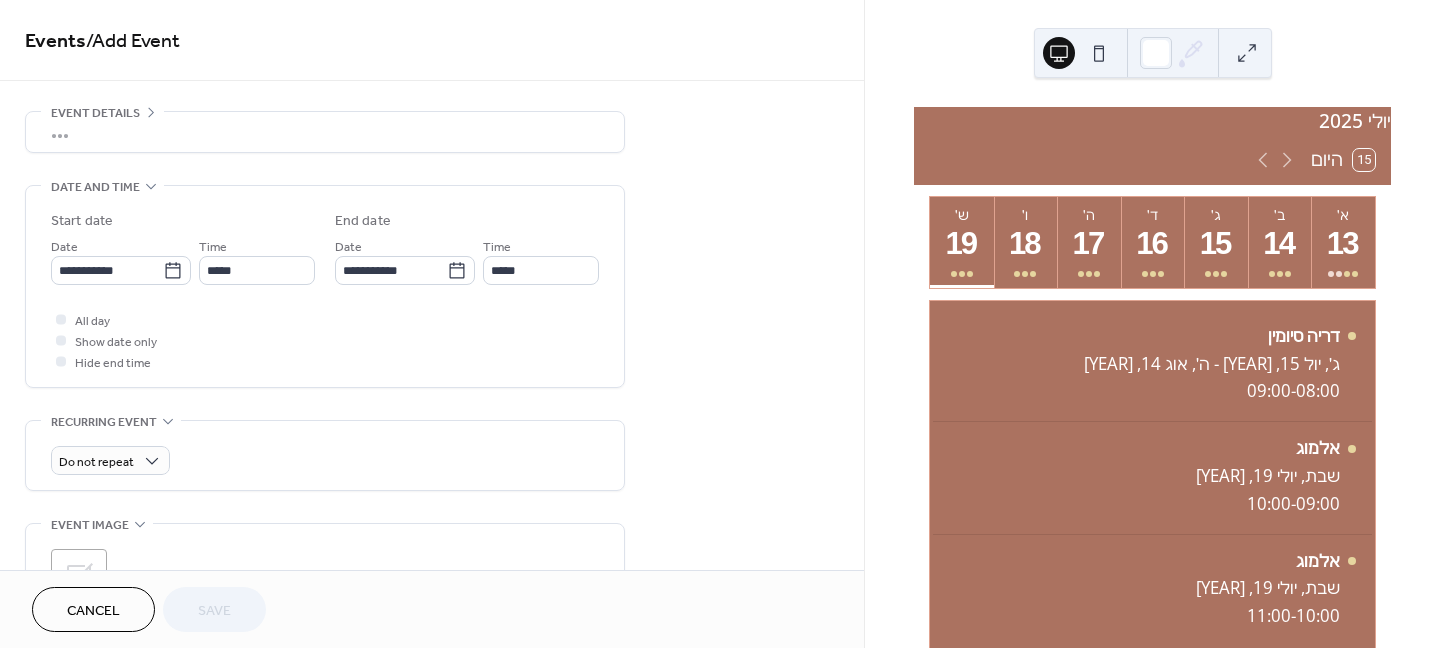 scroll, scrollTop: 63, scrollLeft: 0, axis: vertical 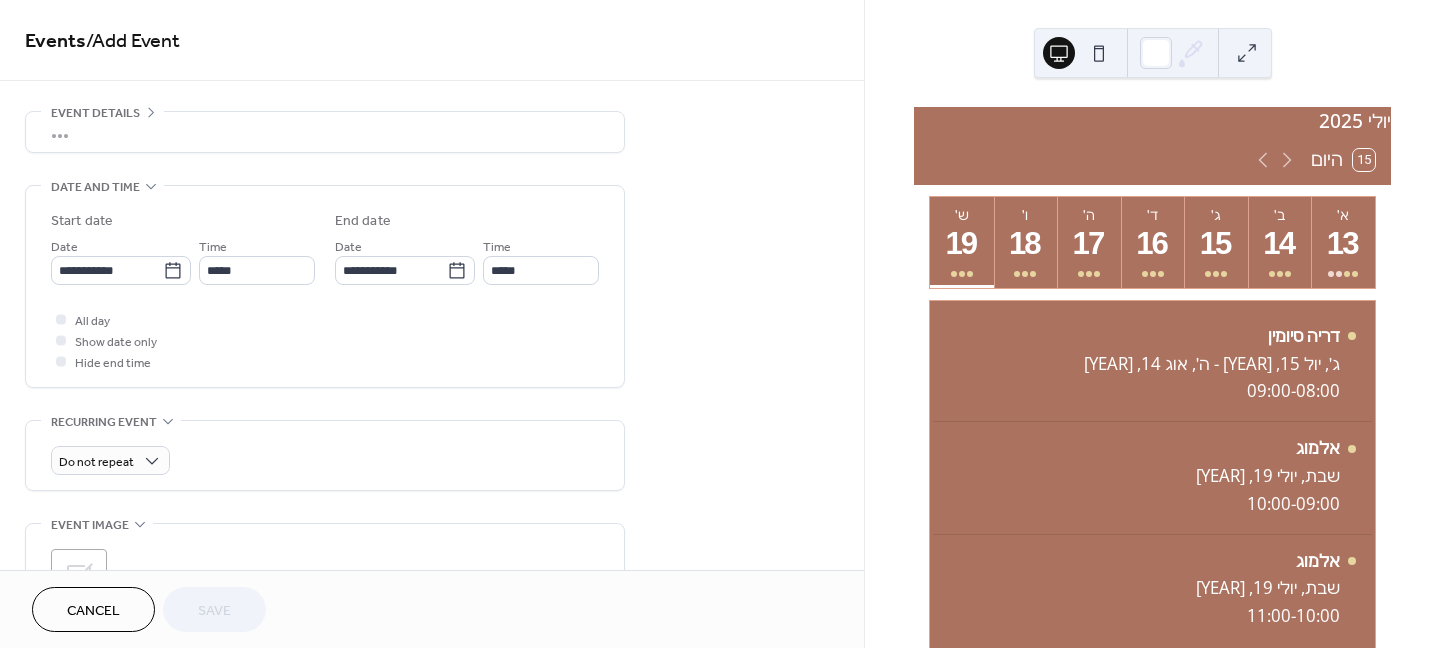 click on "•••" at bounding box center [325, 132] 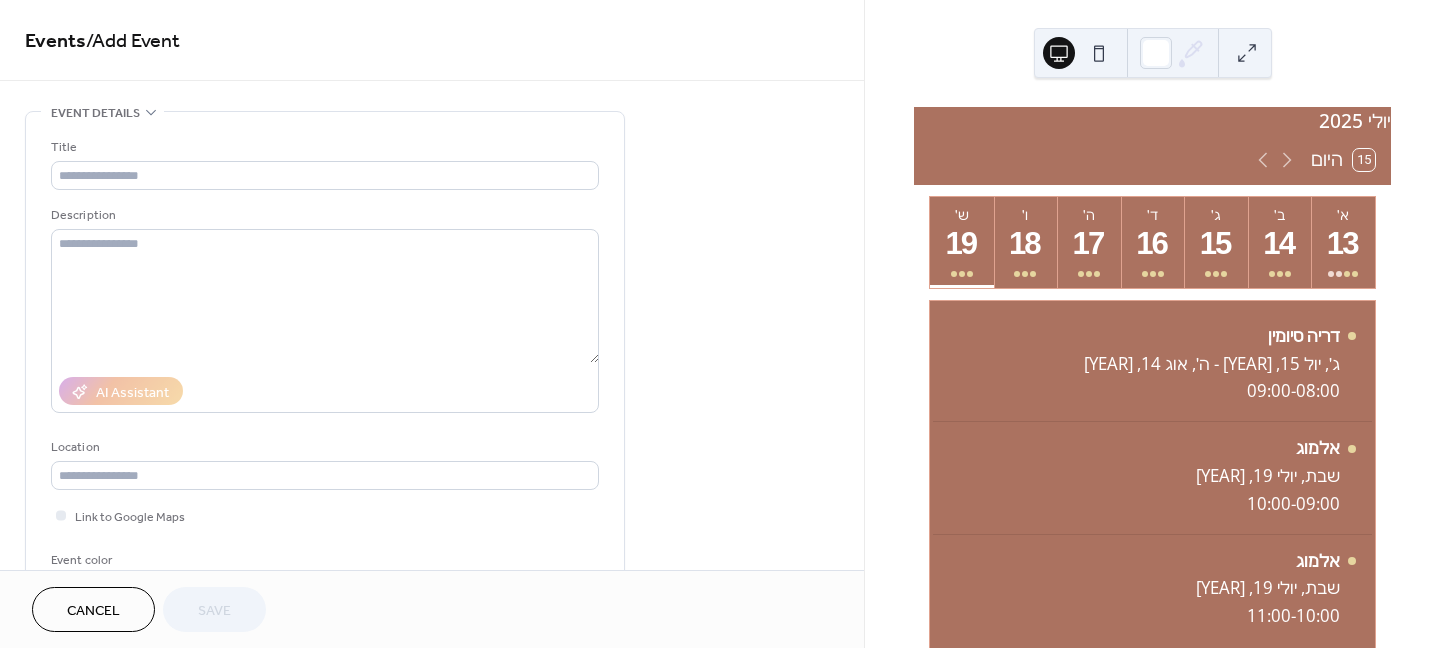 scroll, scrollTop: 0, scrollLeft: 0, axis: both 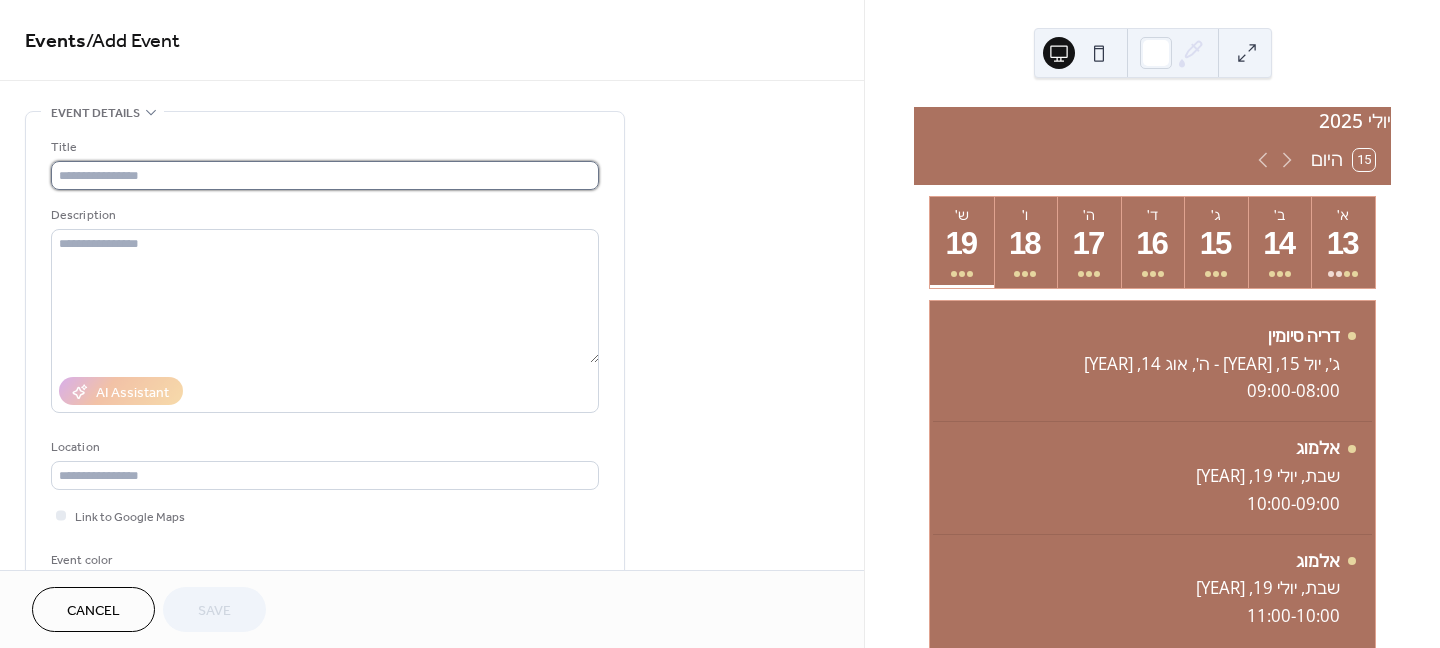 click at bounding box center (325, 175) 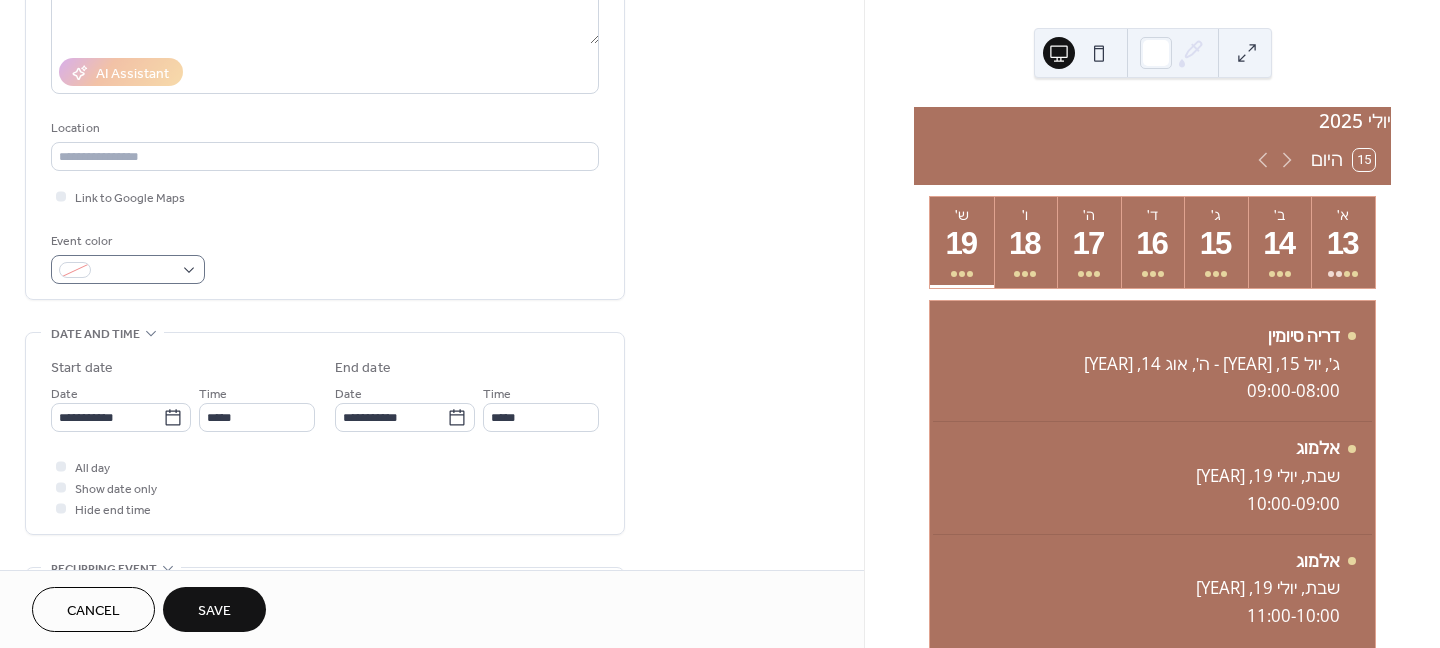 scroll, scrollTop: 400, scrollLeft: 0, axis: vertical 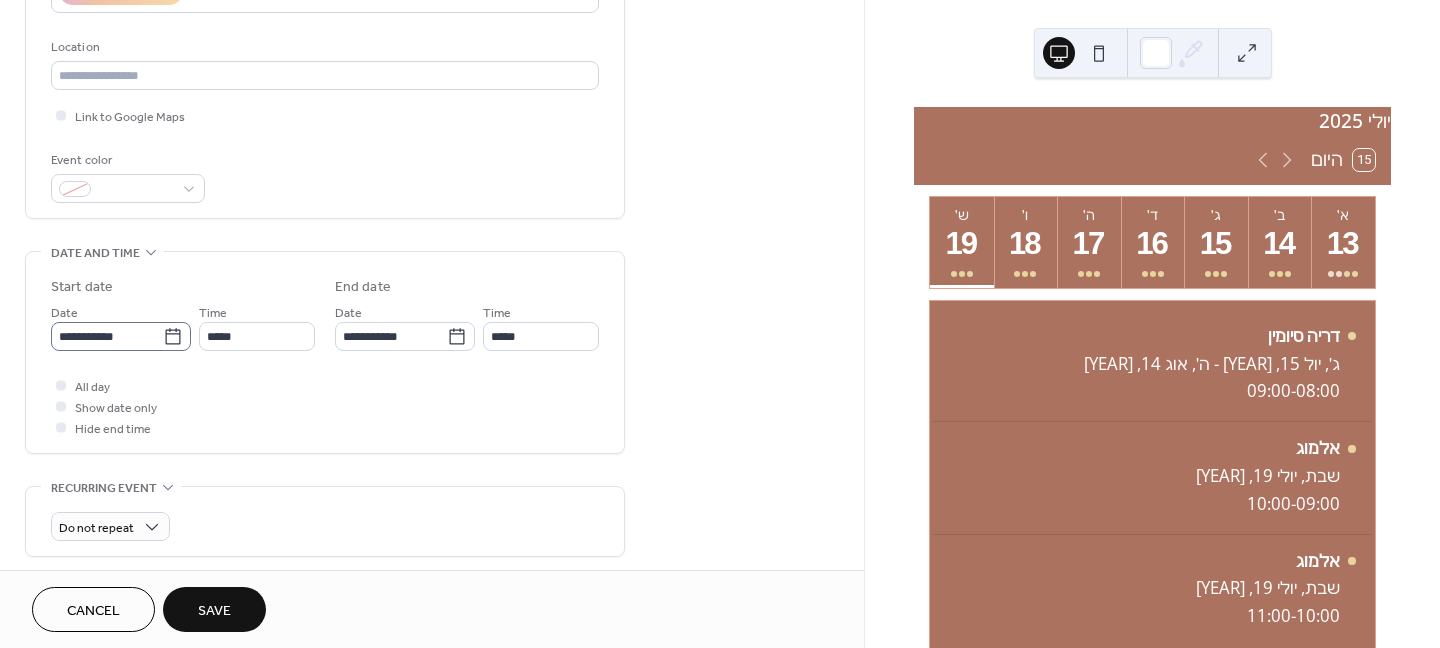 type on "*****" 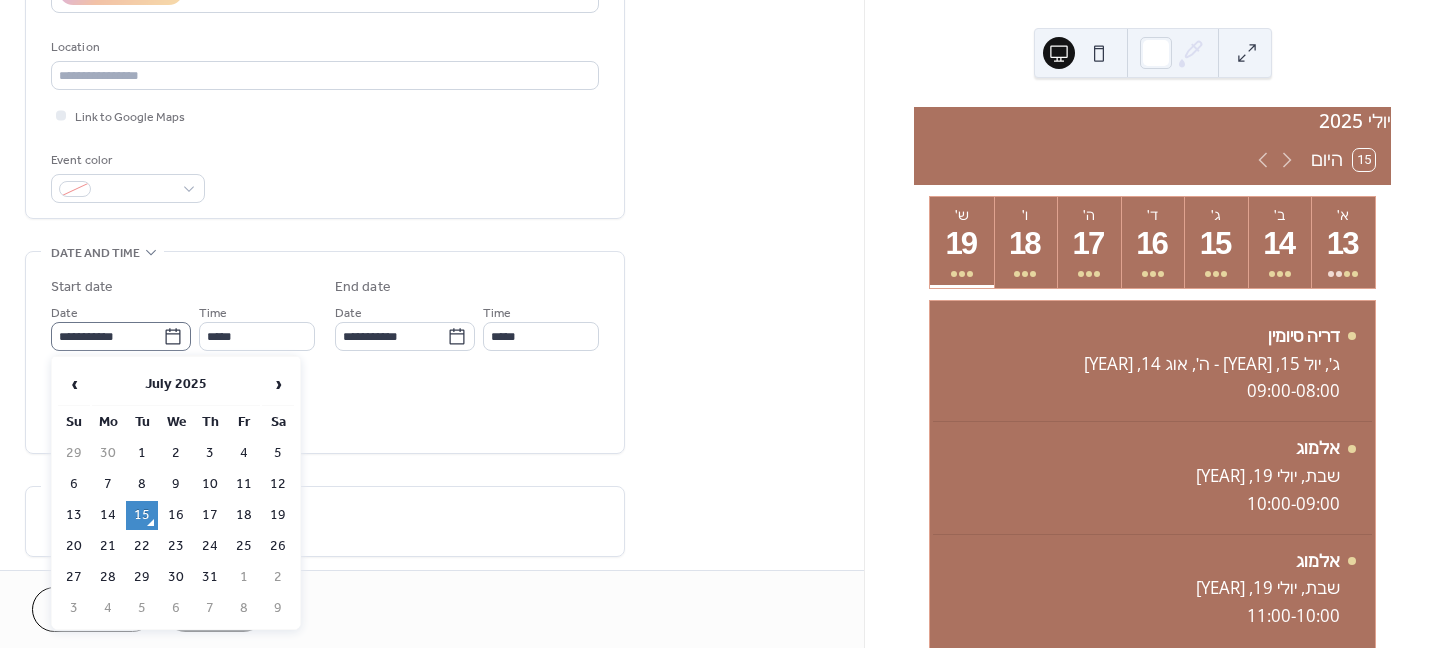 click 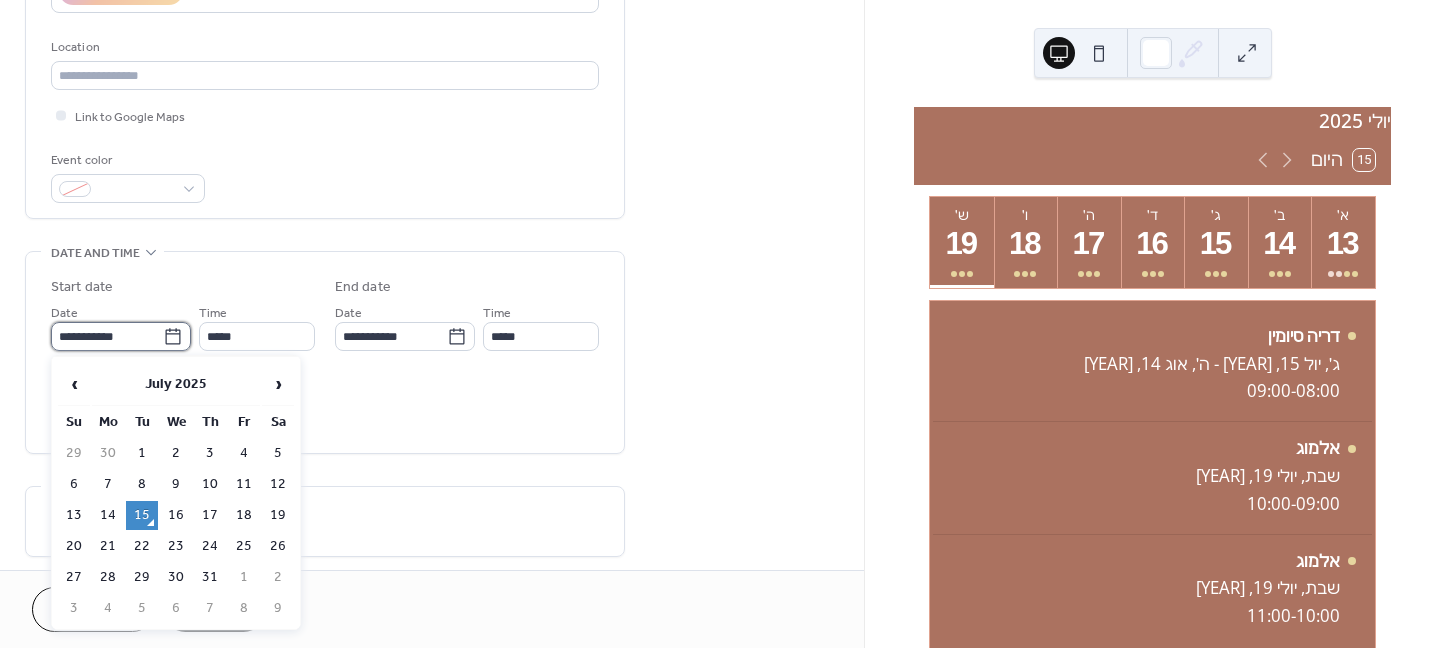 click on "**********" at bounding box center (107, 336) 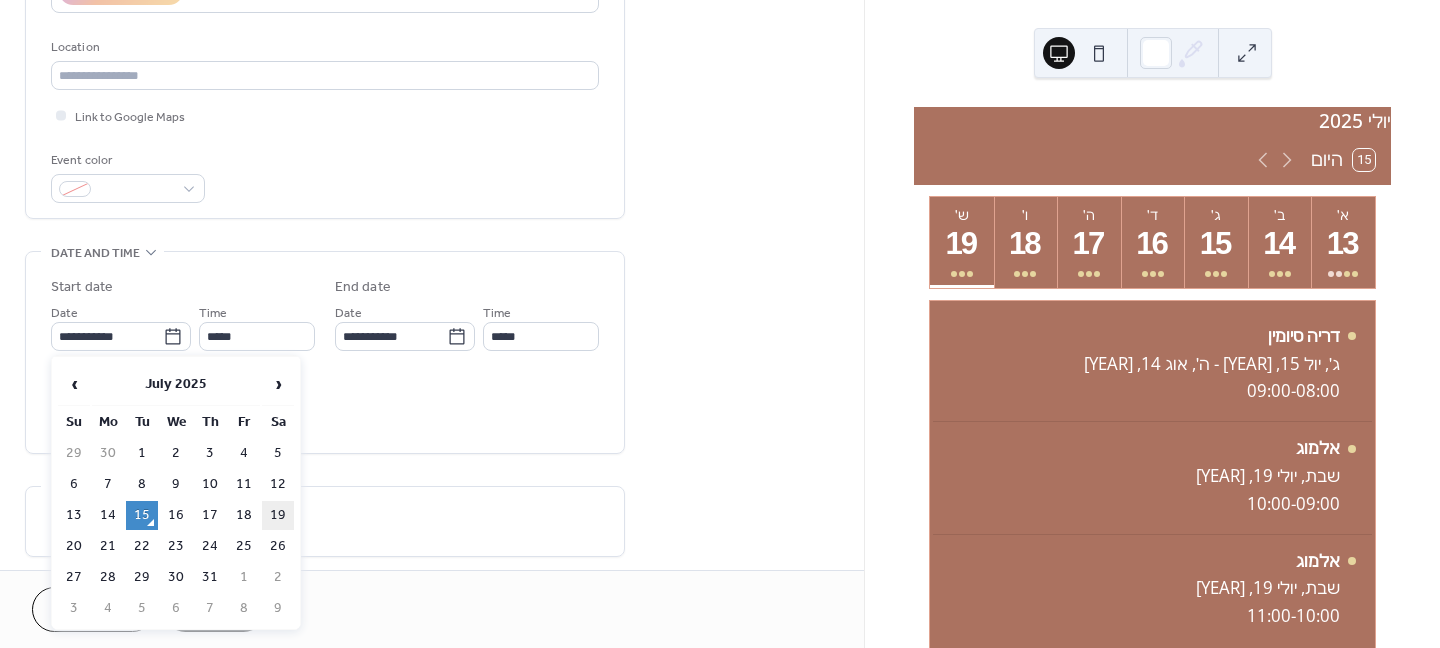 click on "19" at bounding box center [278, 515] 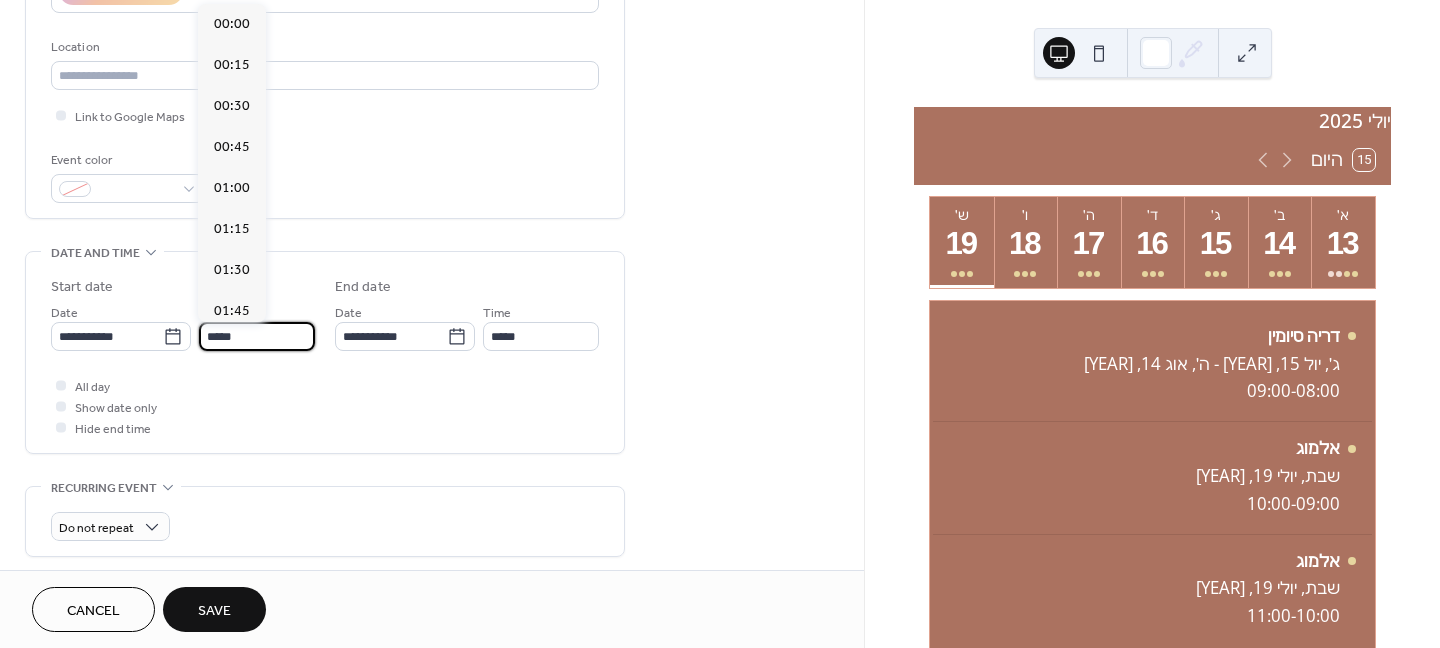 click on "*****" at bounding box center [257, 336] 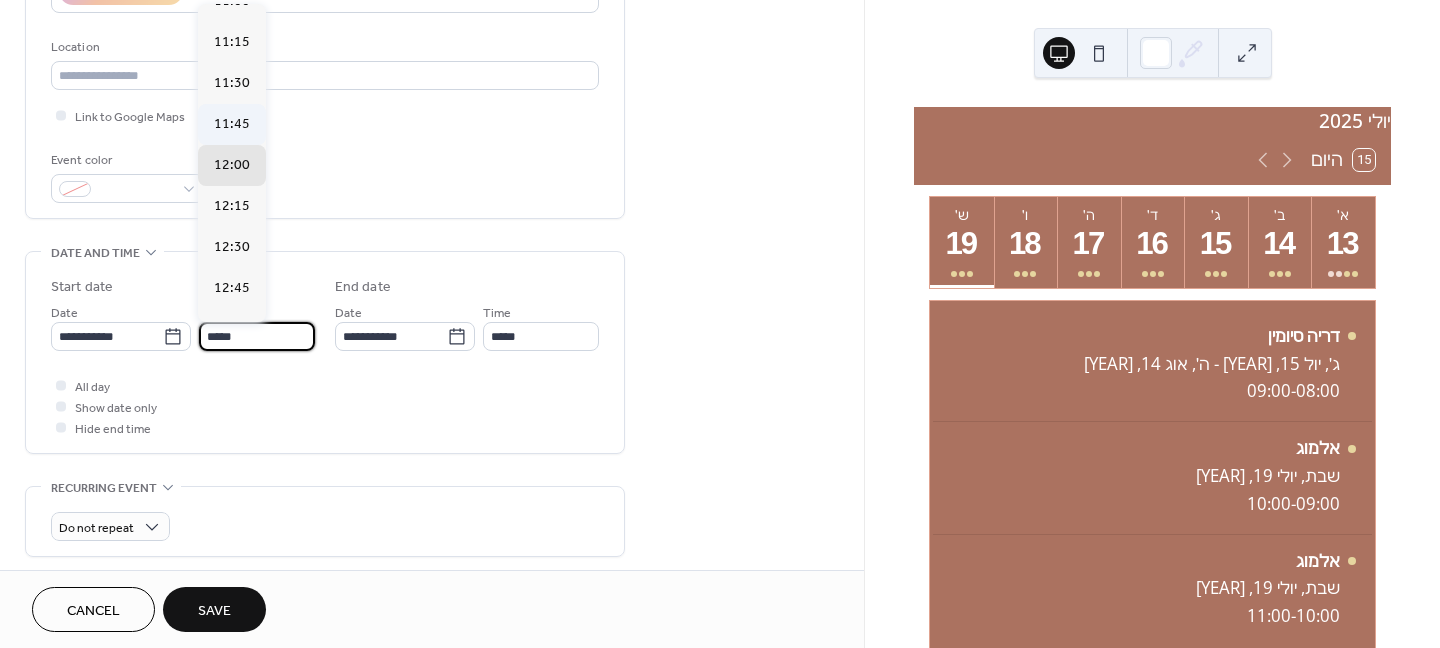 scroll, scrollTop: 1768, scrollLeft: 0, axis: vertical 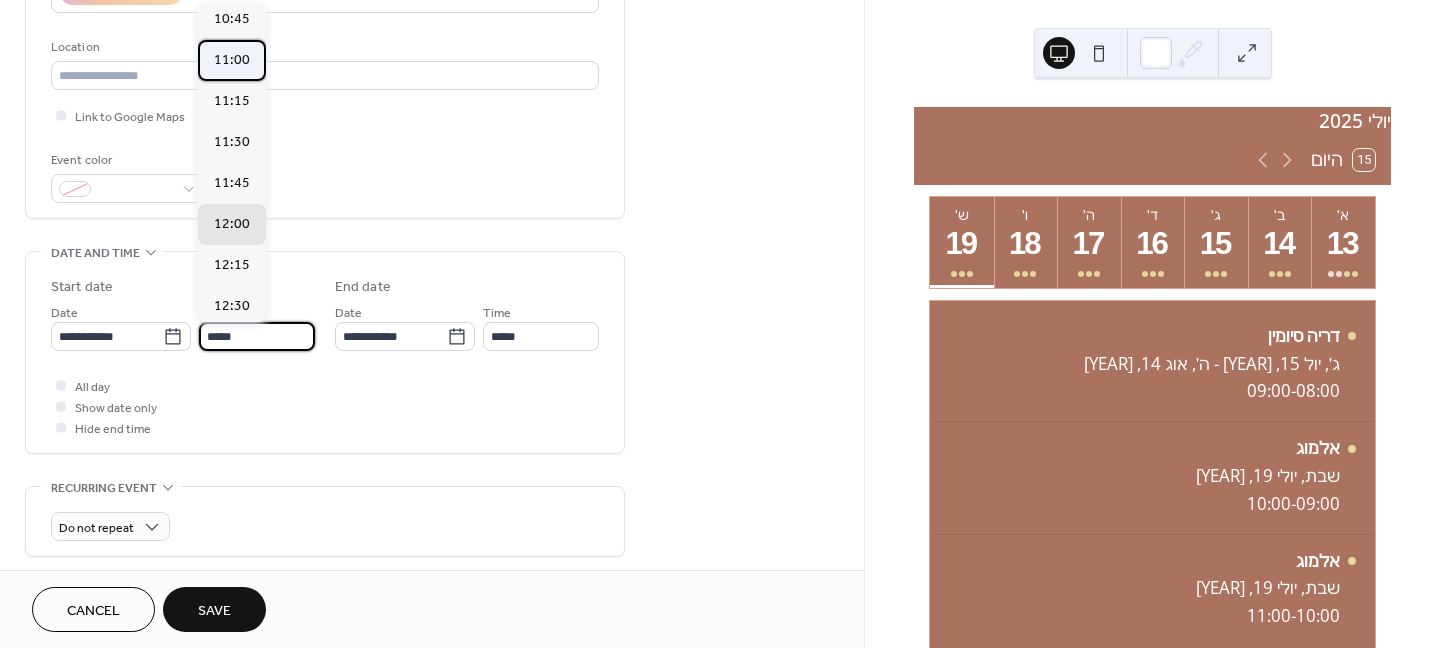 click on "11:00" at bounding box center (232, 60) 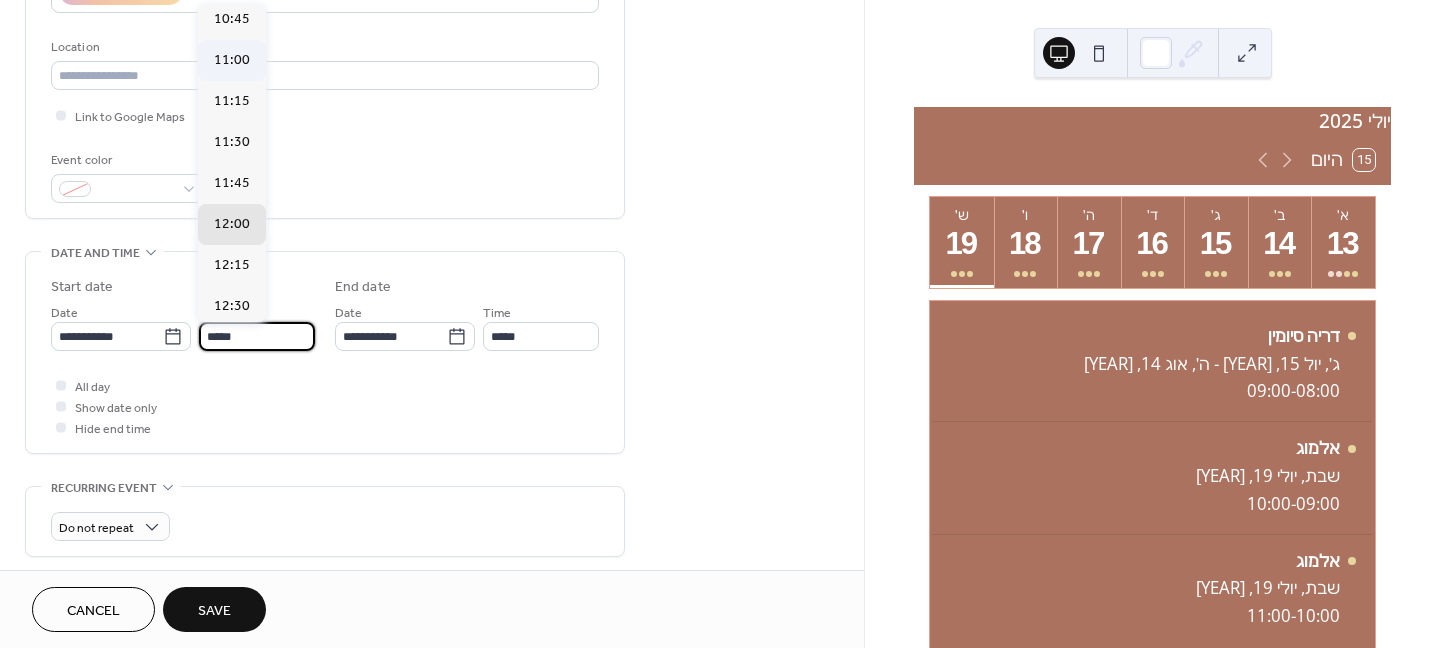 type on "*****" 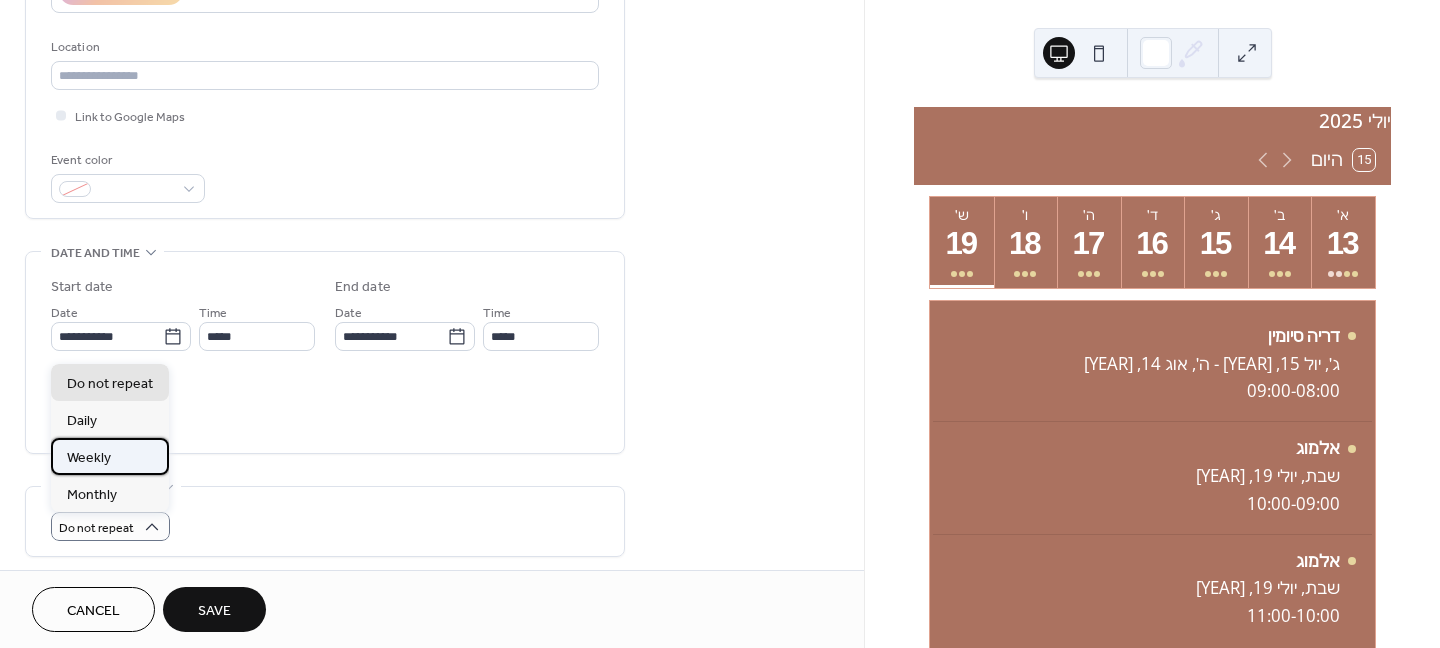 click on "Weekly" at bounding box center (89, 458) 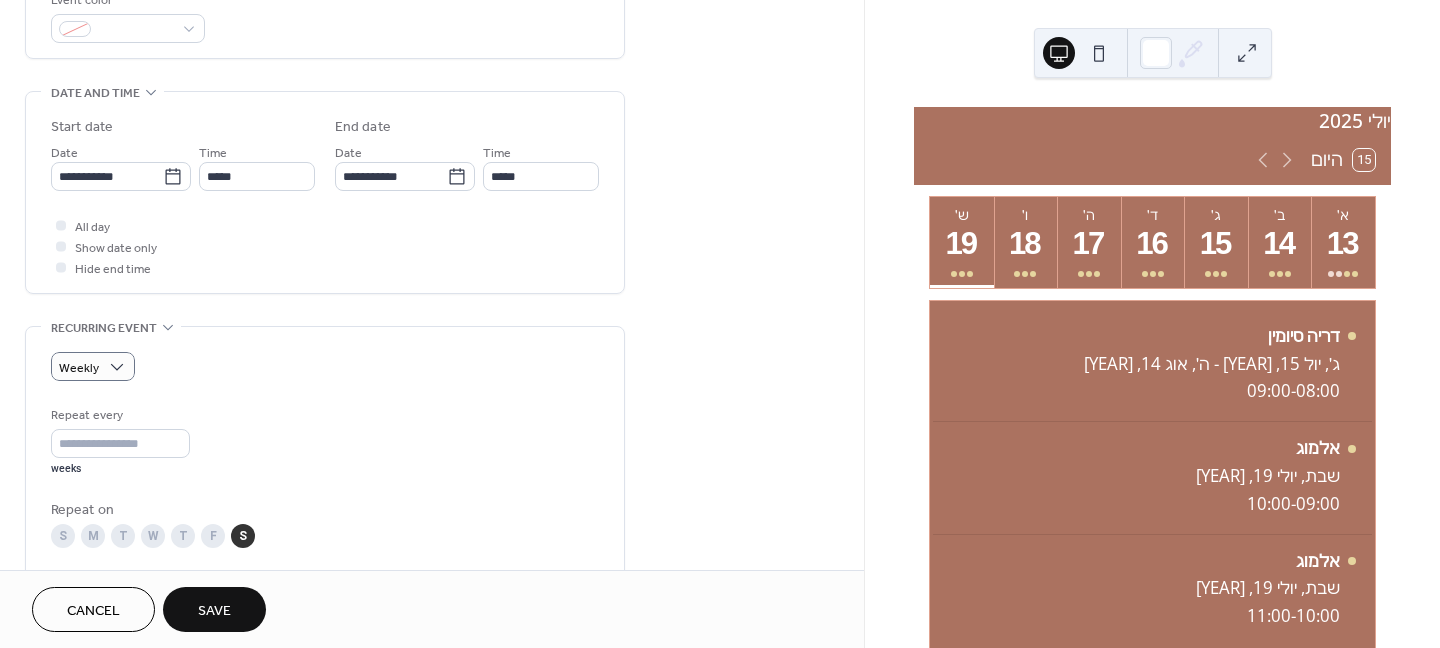 scroll, scrollTop: 600, scrollLeft: 0, axis: vertical 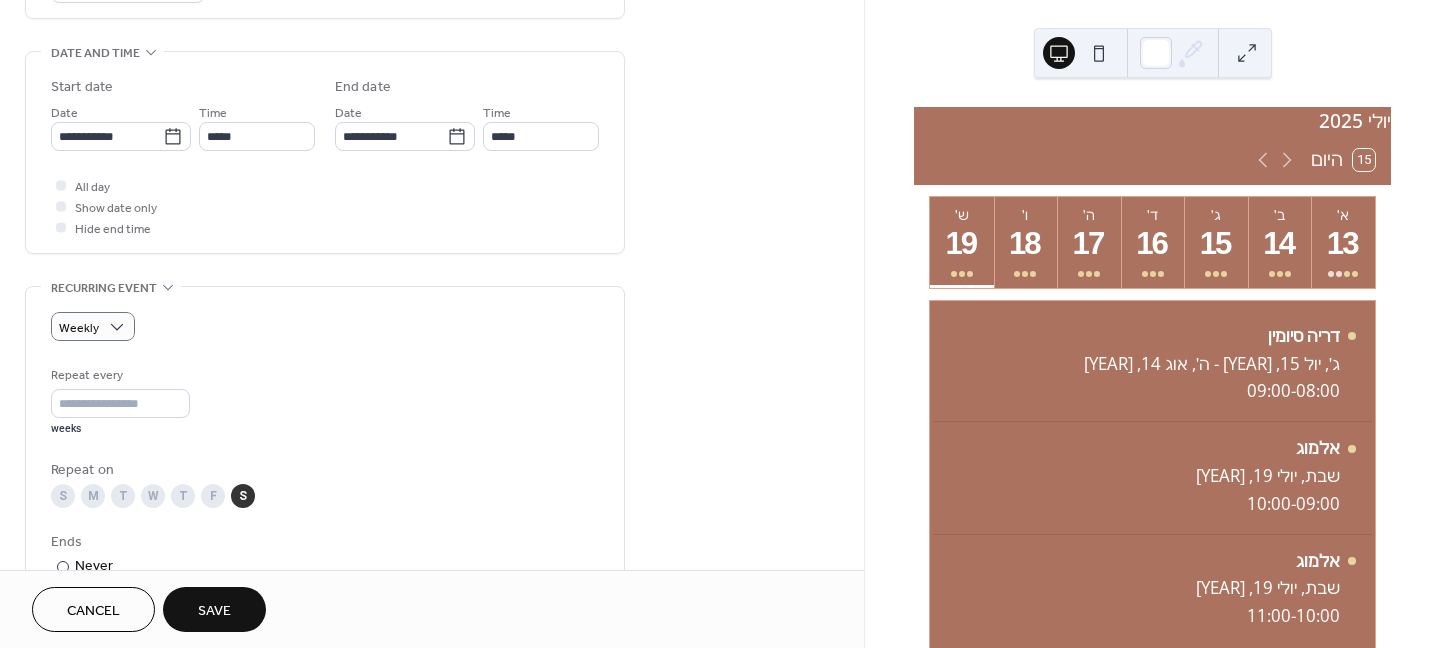 click on "Save" at bounding box center [214, 611] 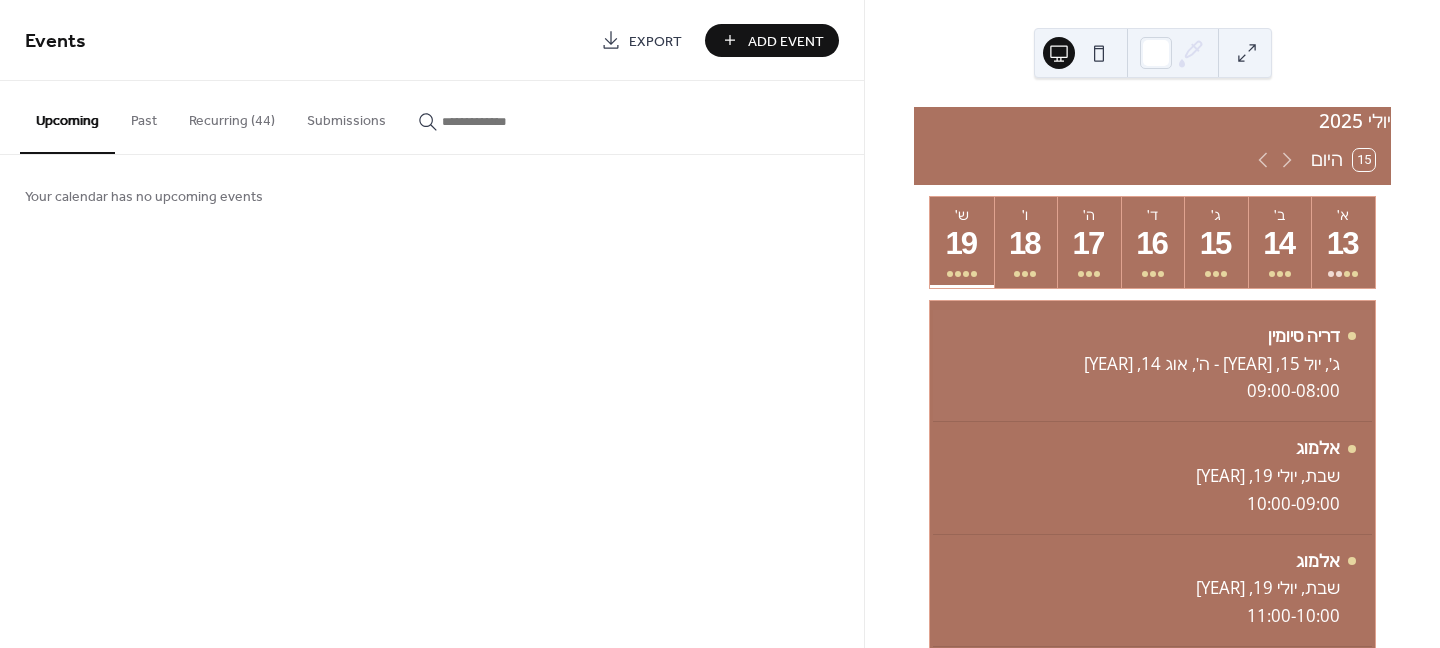 scroll, scrollTop: 39, scrollLeft: 0, axis: vertical 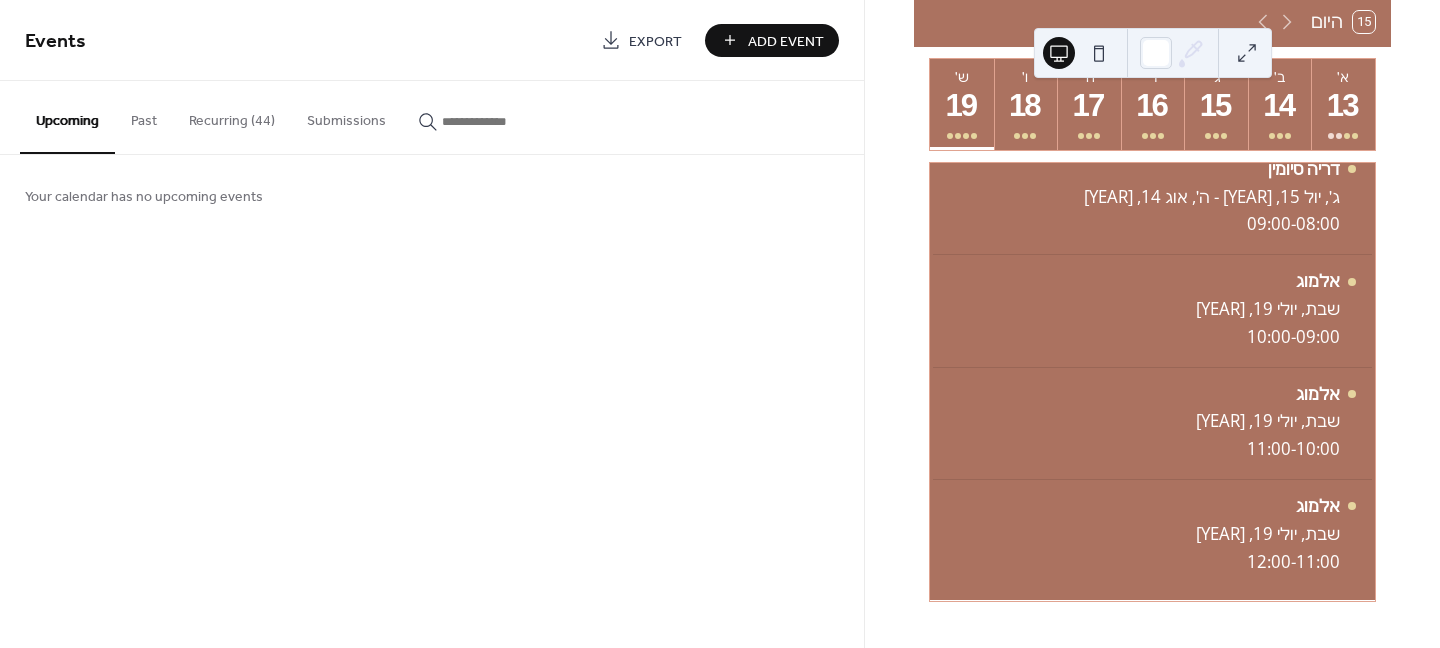 click on "Add Event" at bounding box center (786, 41) 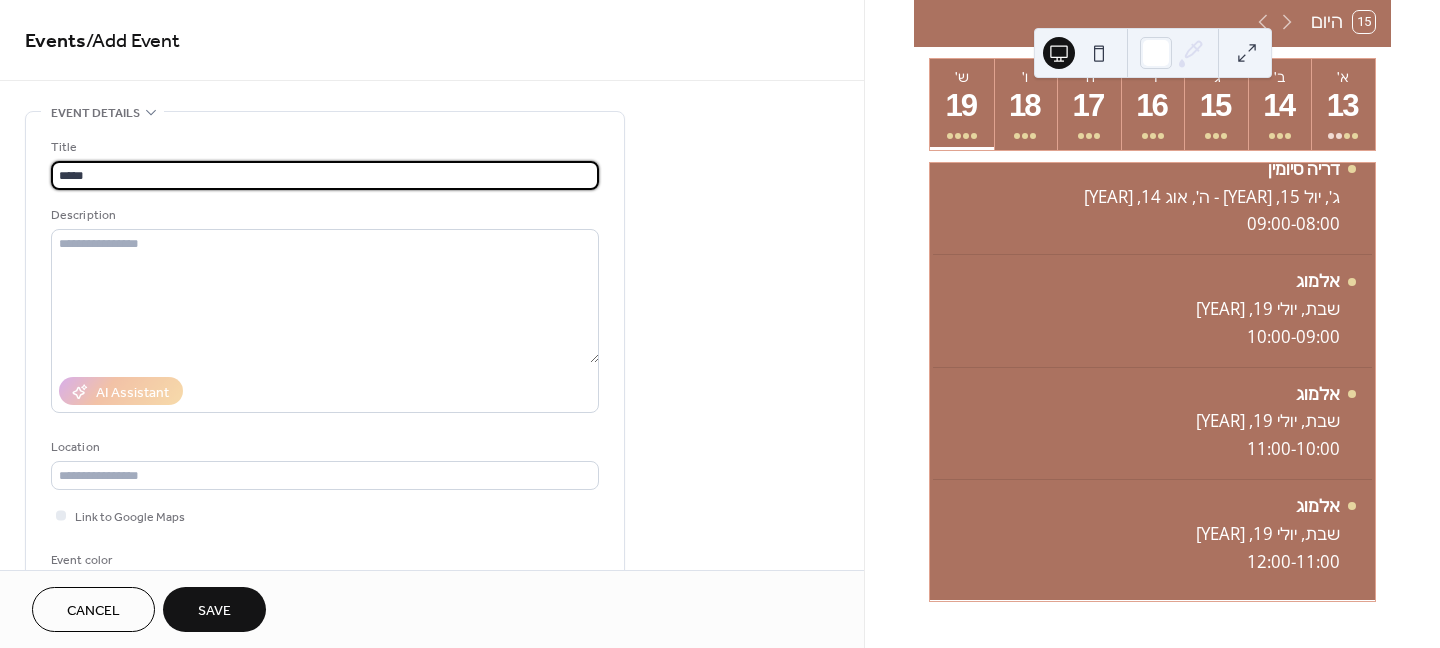 type on "*****" 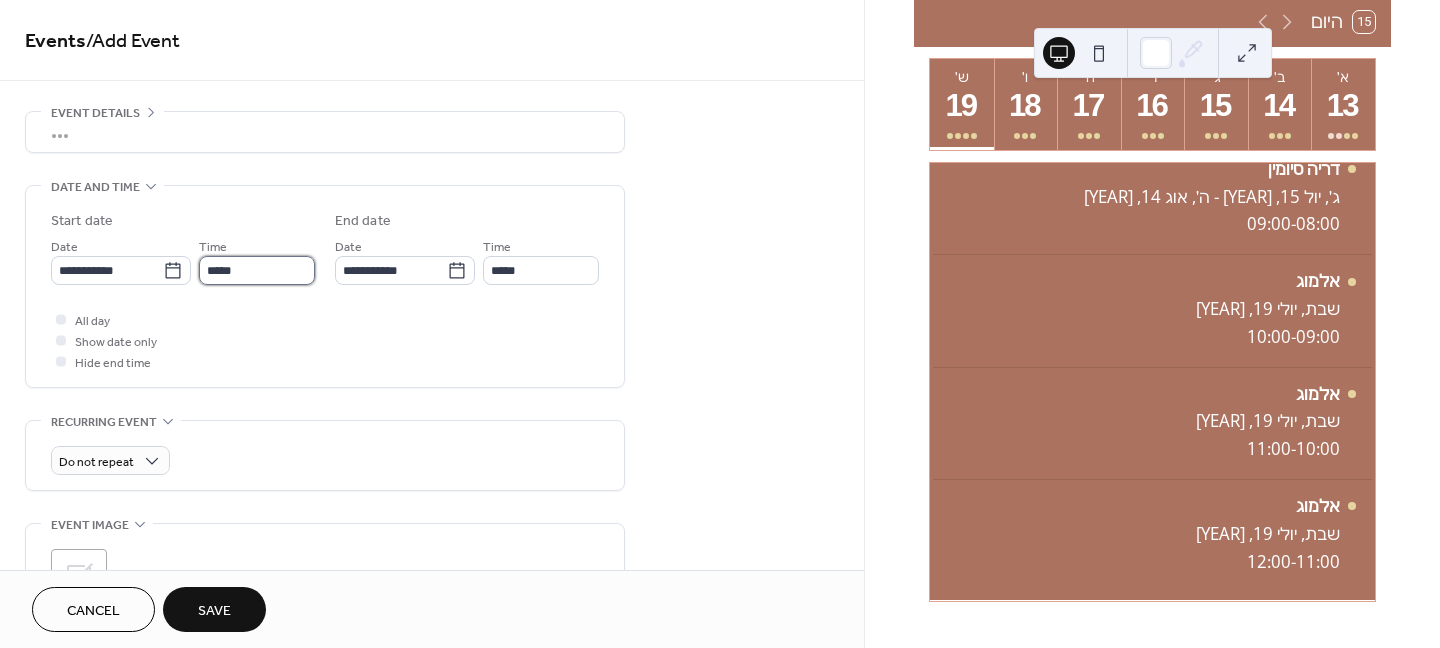 click on "*****" at bounding box center (257, 270) 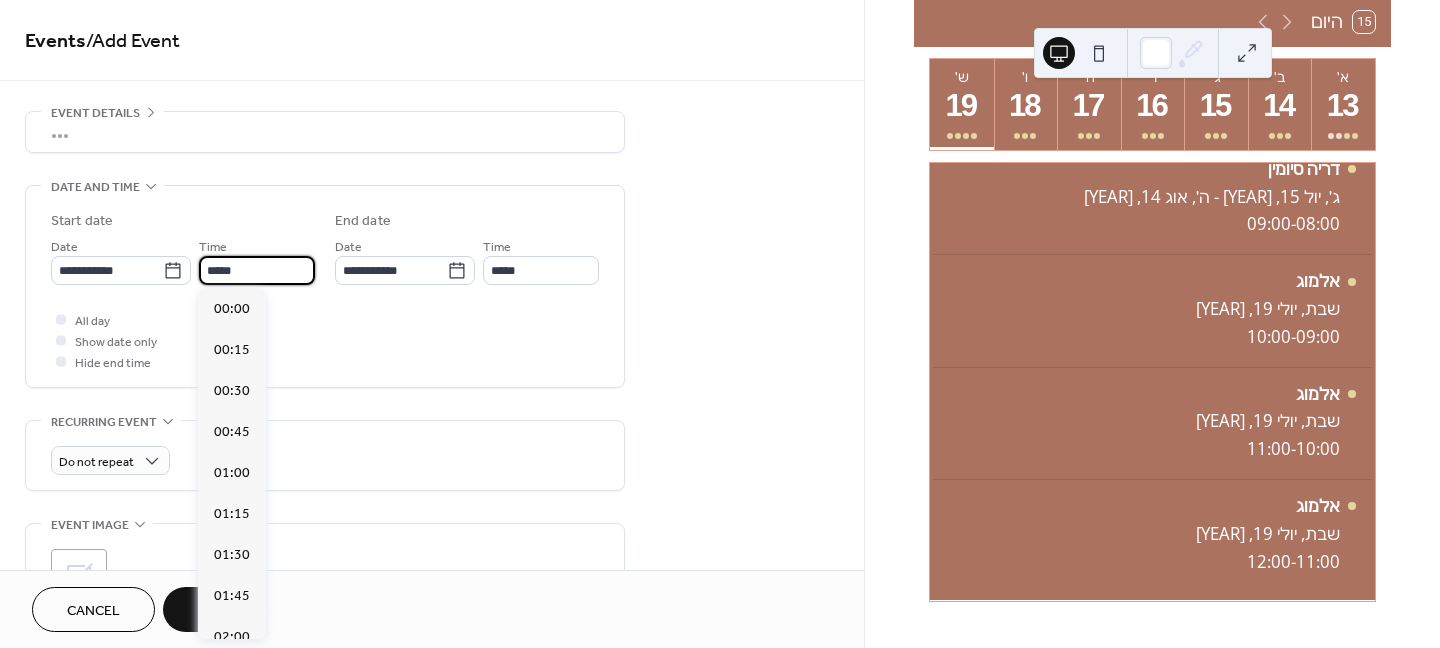 scroll, scrollTop: 1968, scrollLeft: 0, axis: vertical 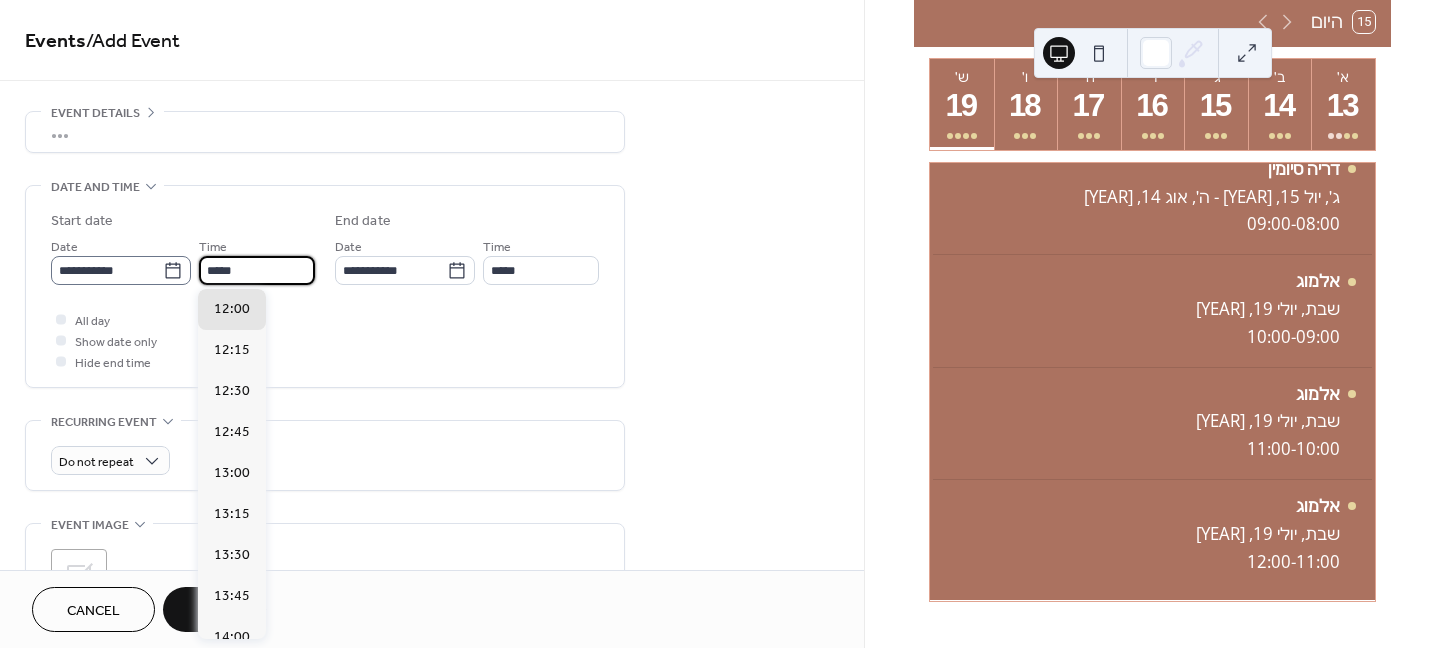 click 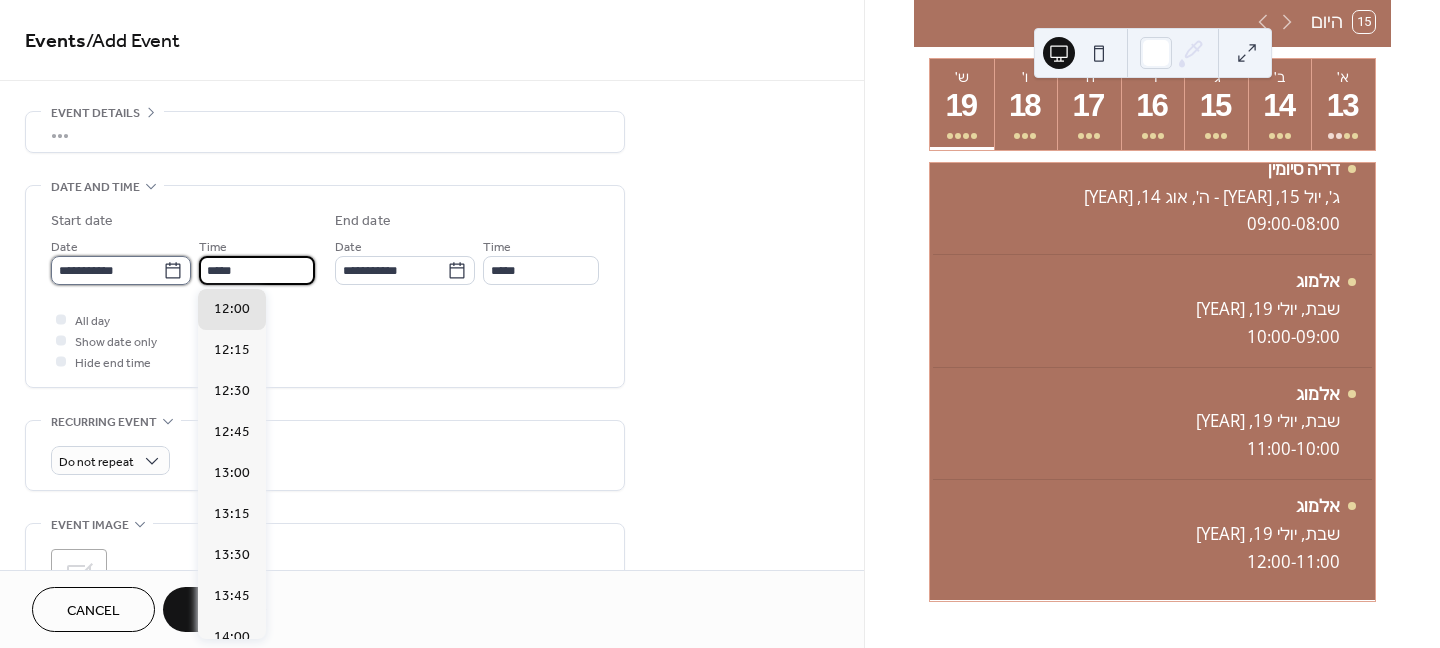 click on "**********" at bounding box center [107, 270] 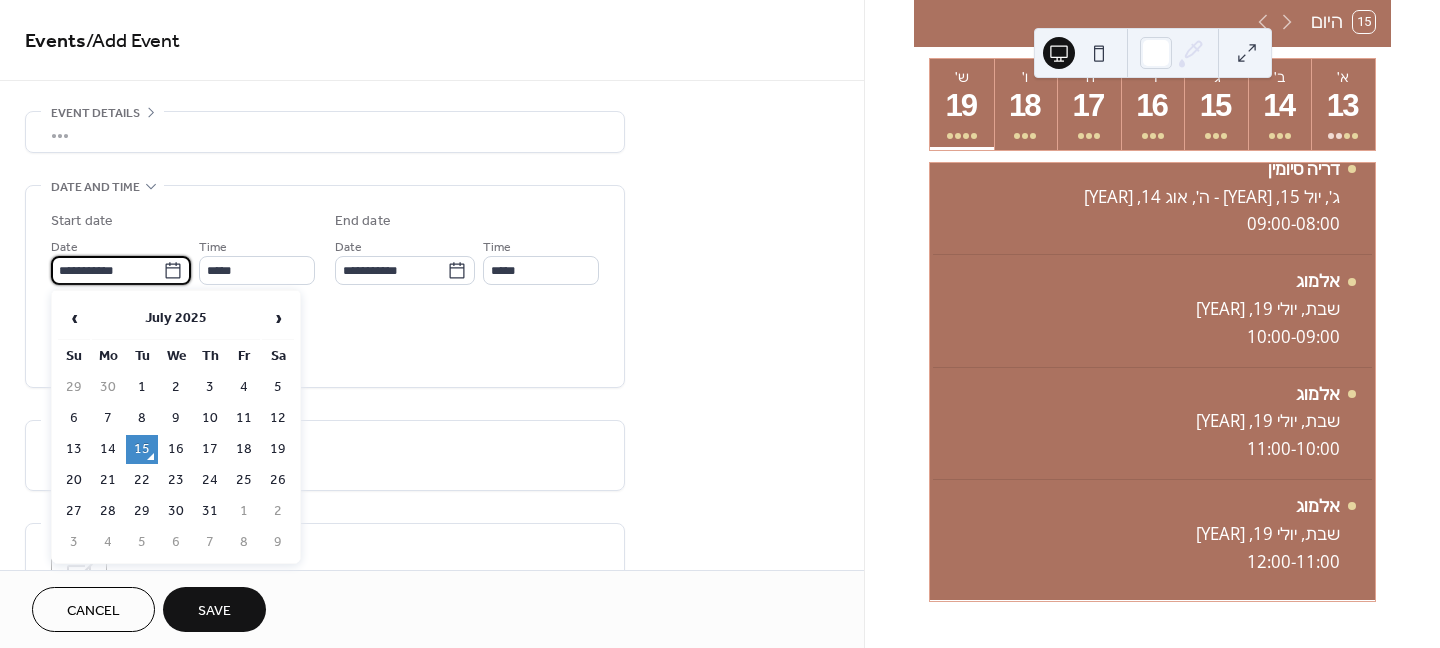 click on "19" at bounding box center [278, 449] 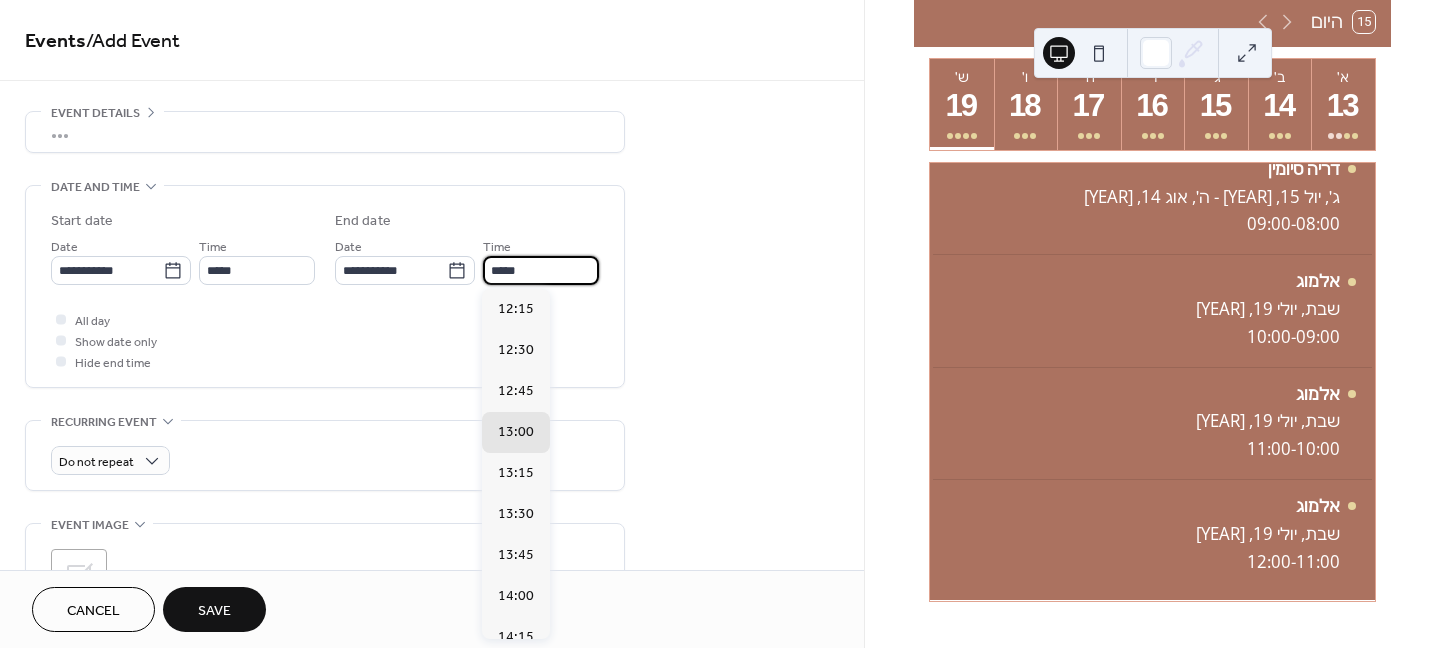 click on "*****" at bounding box center (541, 270) 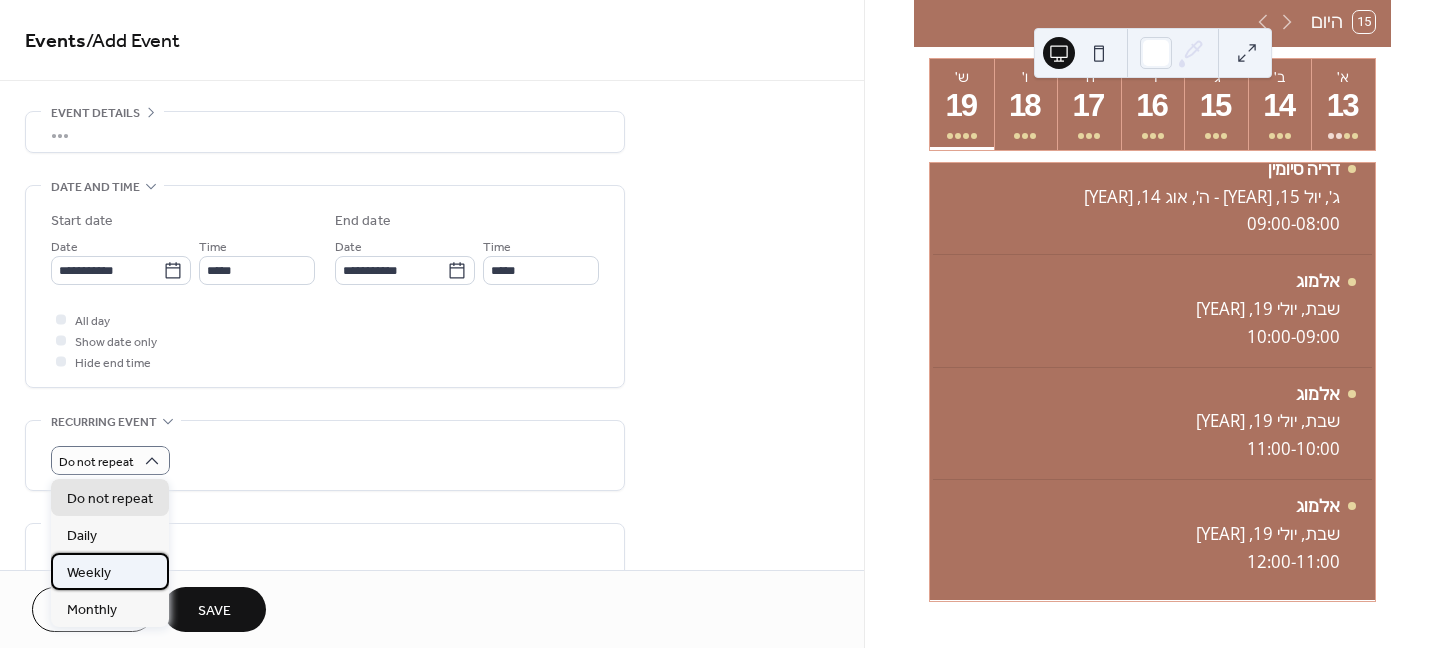 click on "Weekly" at bounding box center (89, 573) 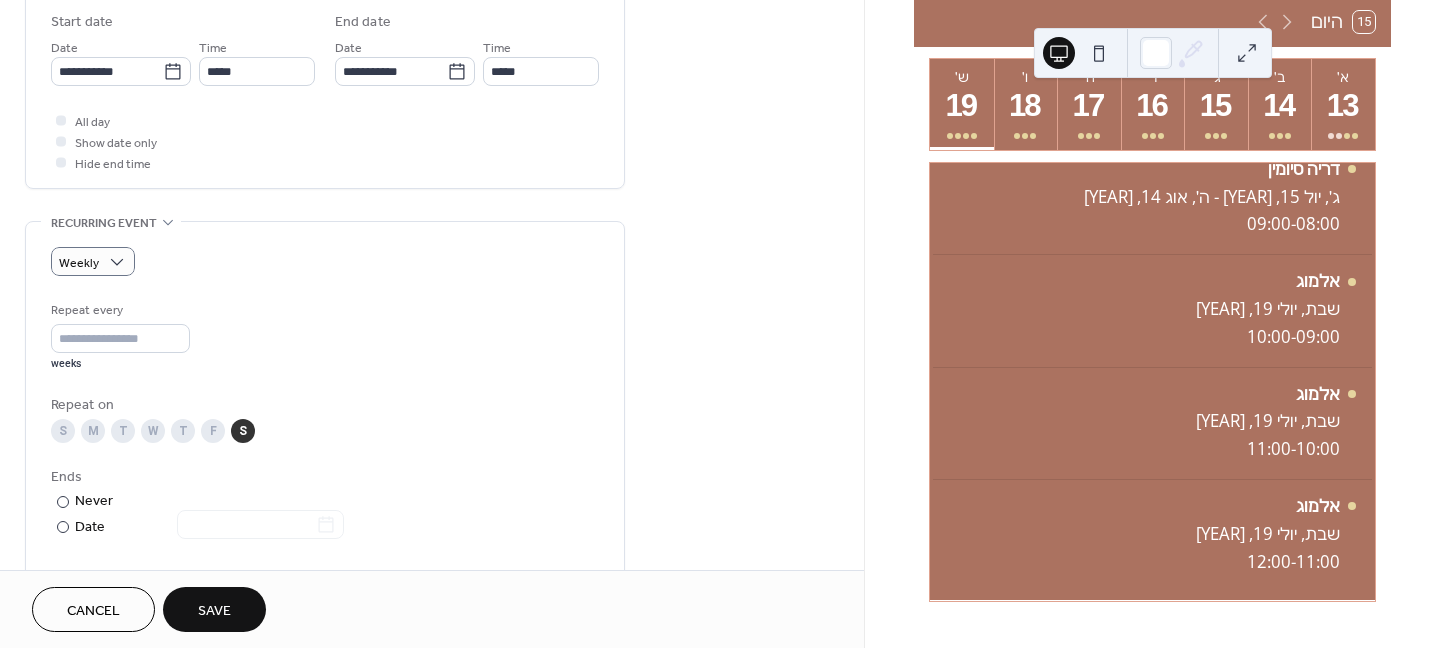 scroll, scrollTop: 200, scrollLeft: 0, axis: vertical 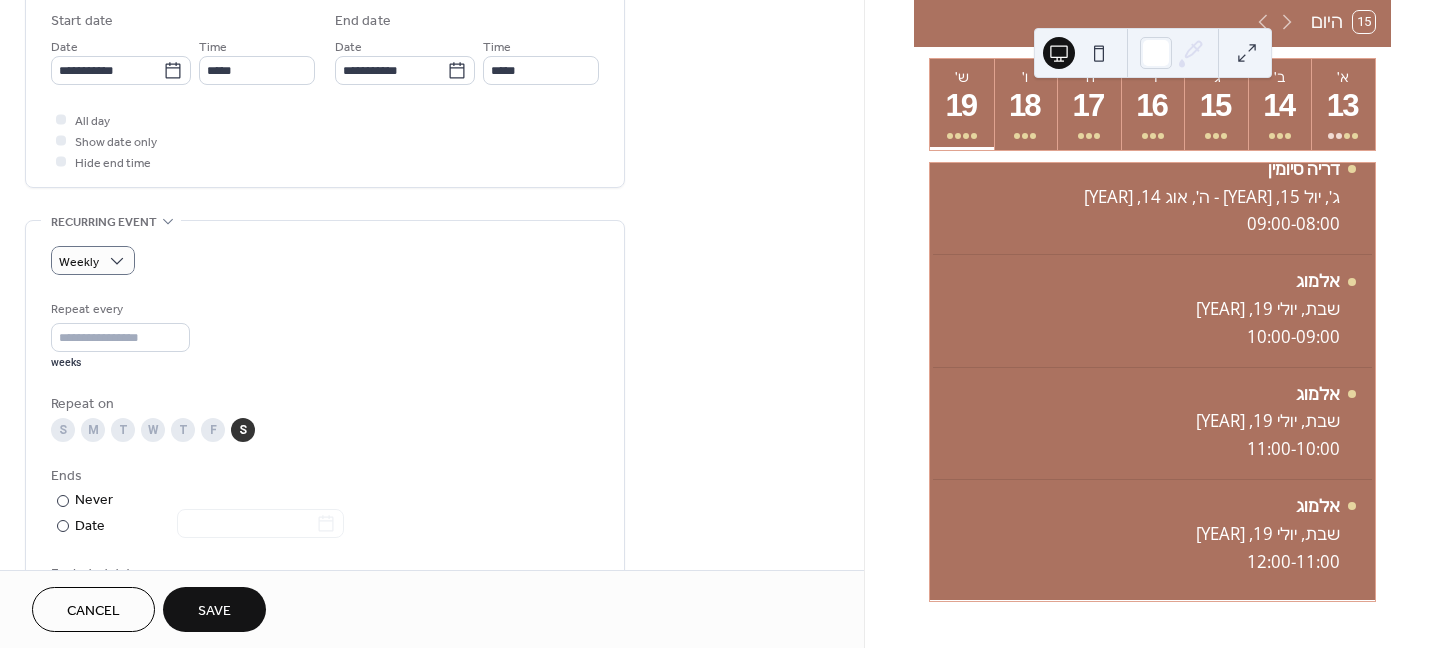 click on "Save" at bounding box center [214, 609] 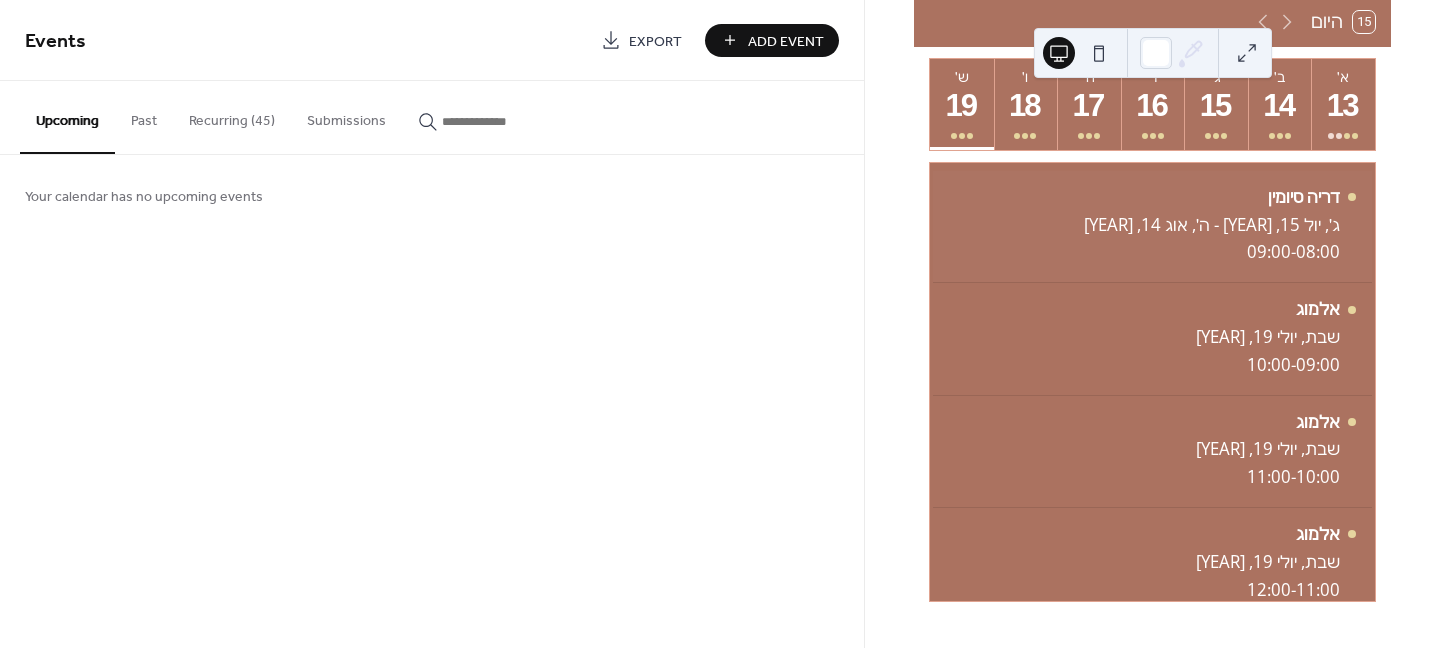 scroll, scrollTop: 0, scrollLeft: 0, axis: both 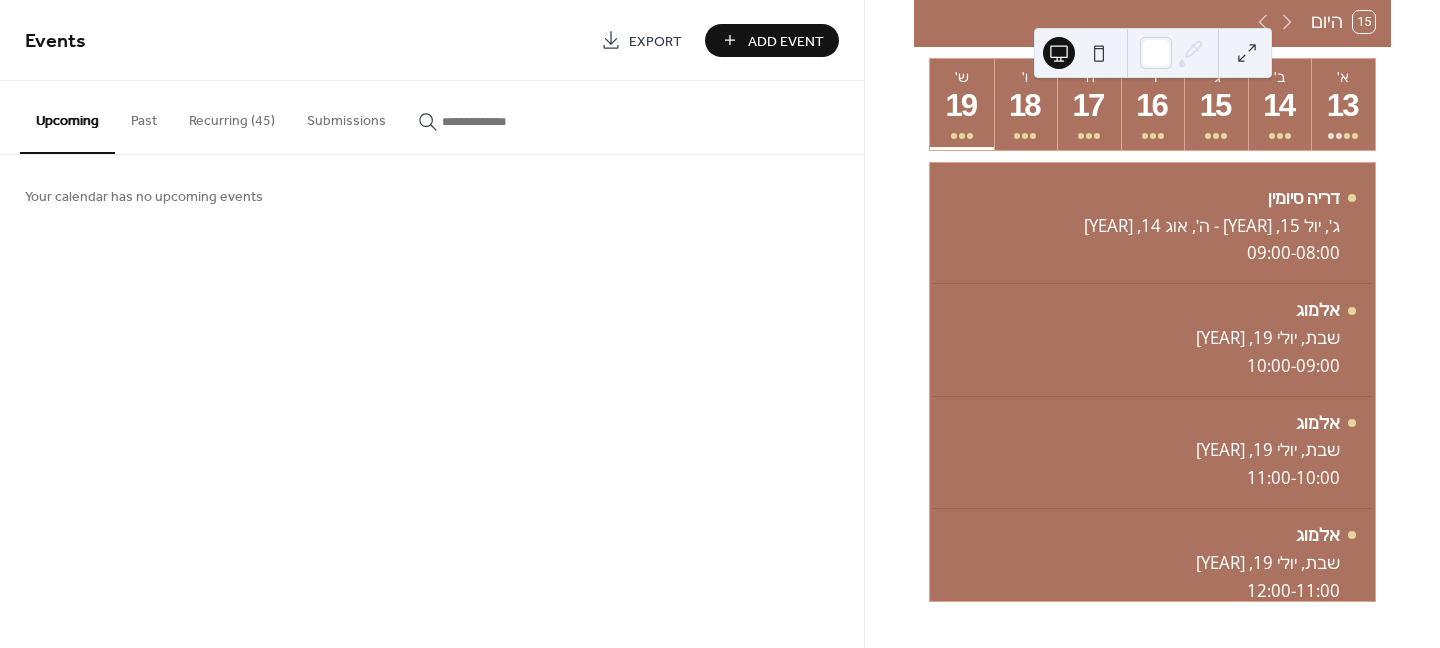 click on "Recurring (45)" at bounding box center [232, 116] 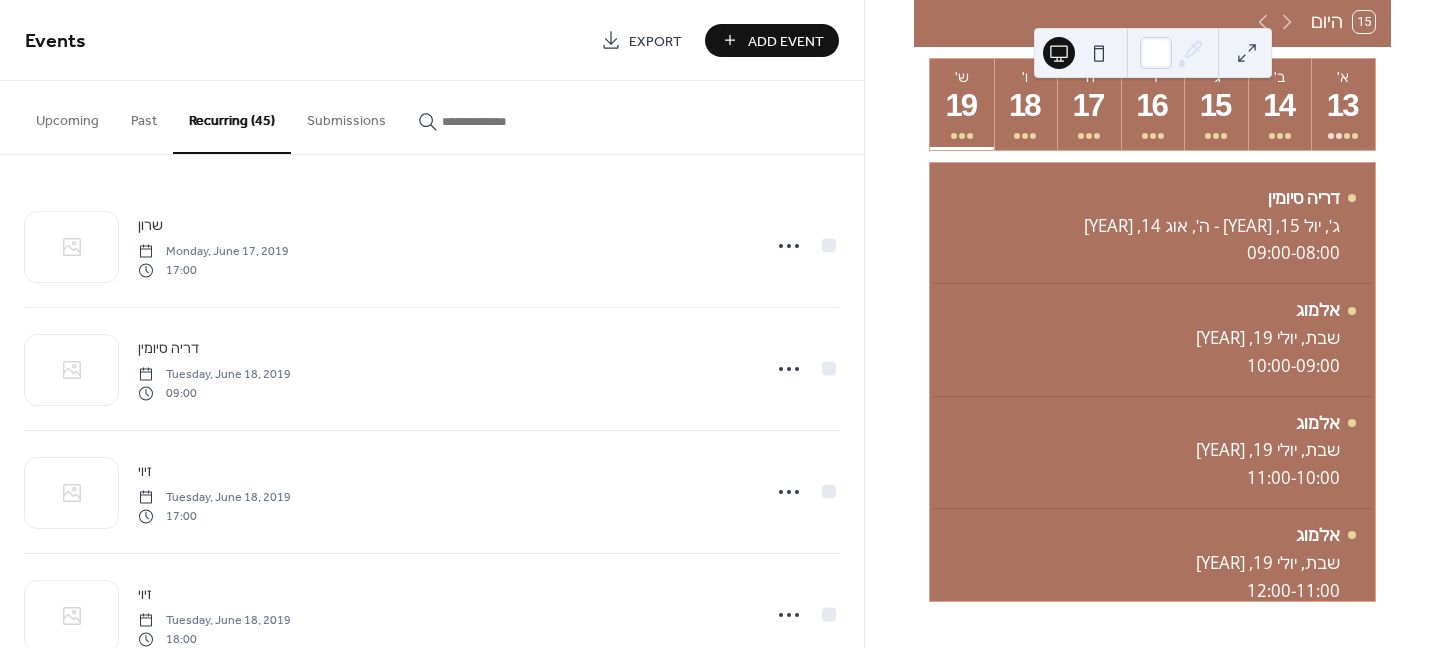 click on "Submissions" at bounding box center [346, 116] 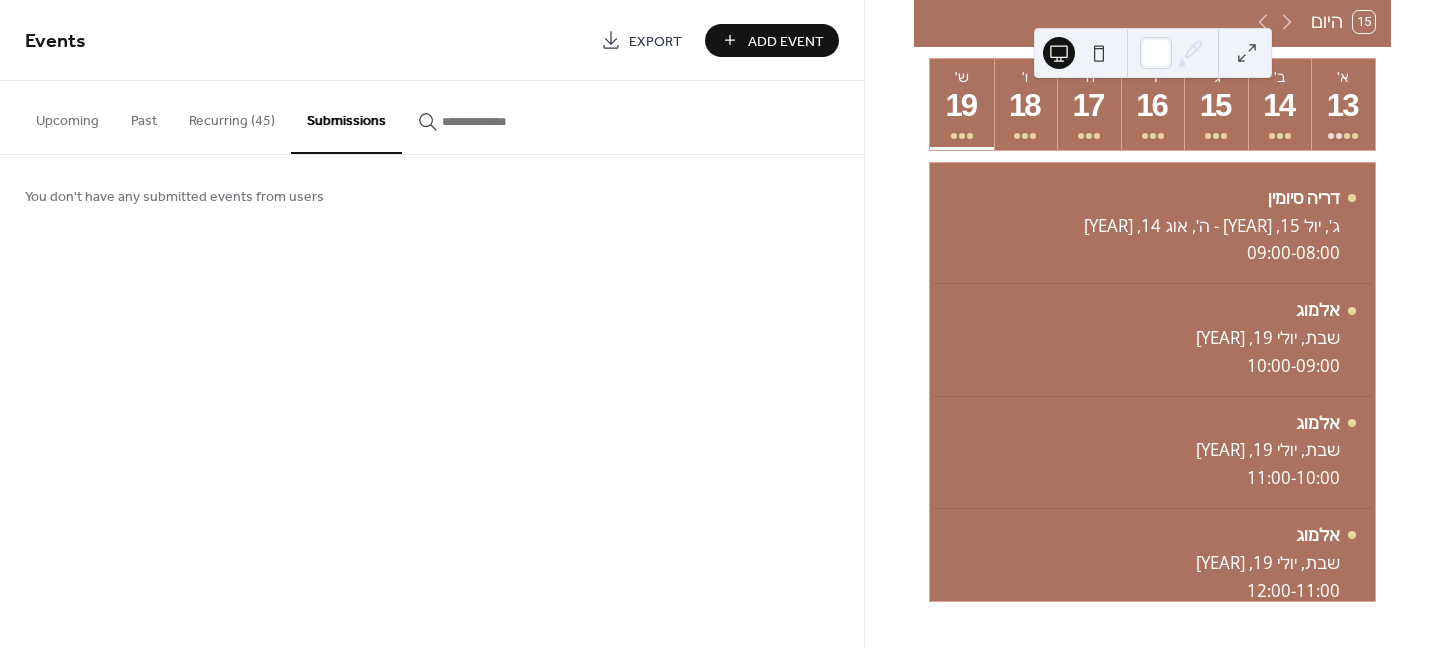 click on "Recurring (45)" at bounding box center (232, 116) 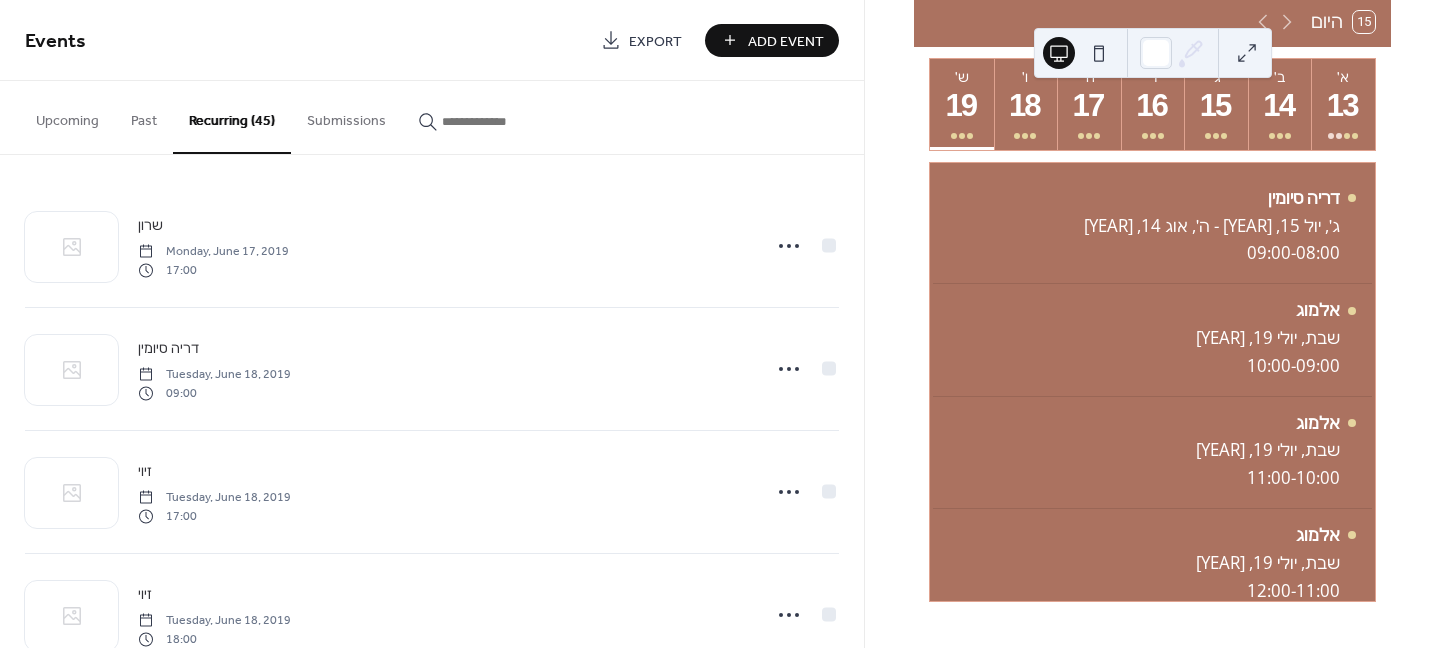 click 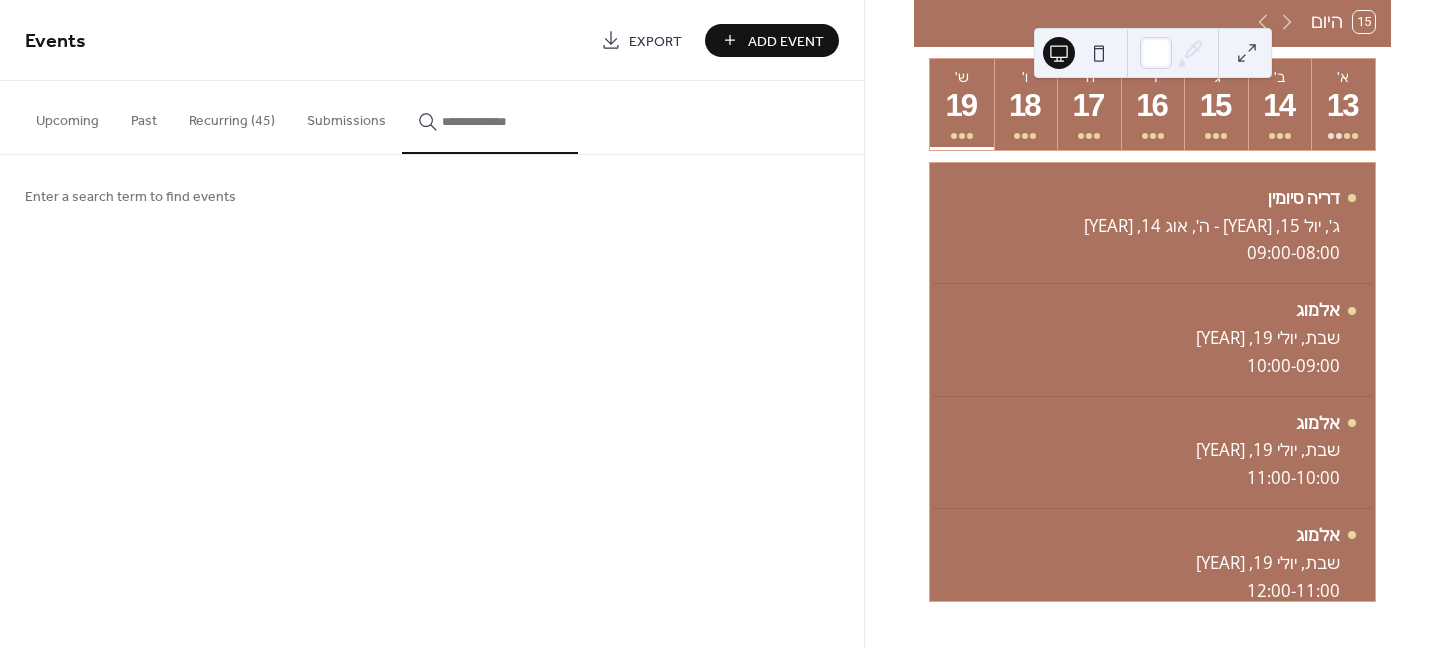 click on "Enter a search term to find events" at bounding box center [130, 197] 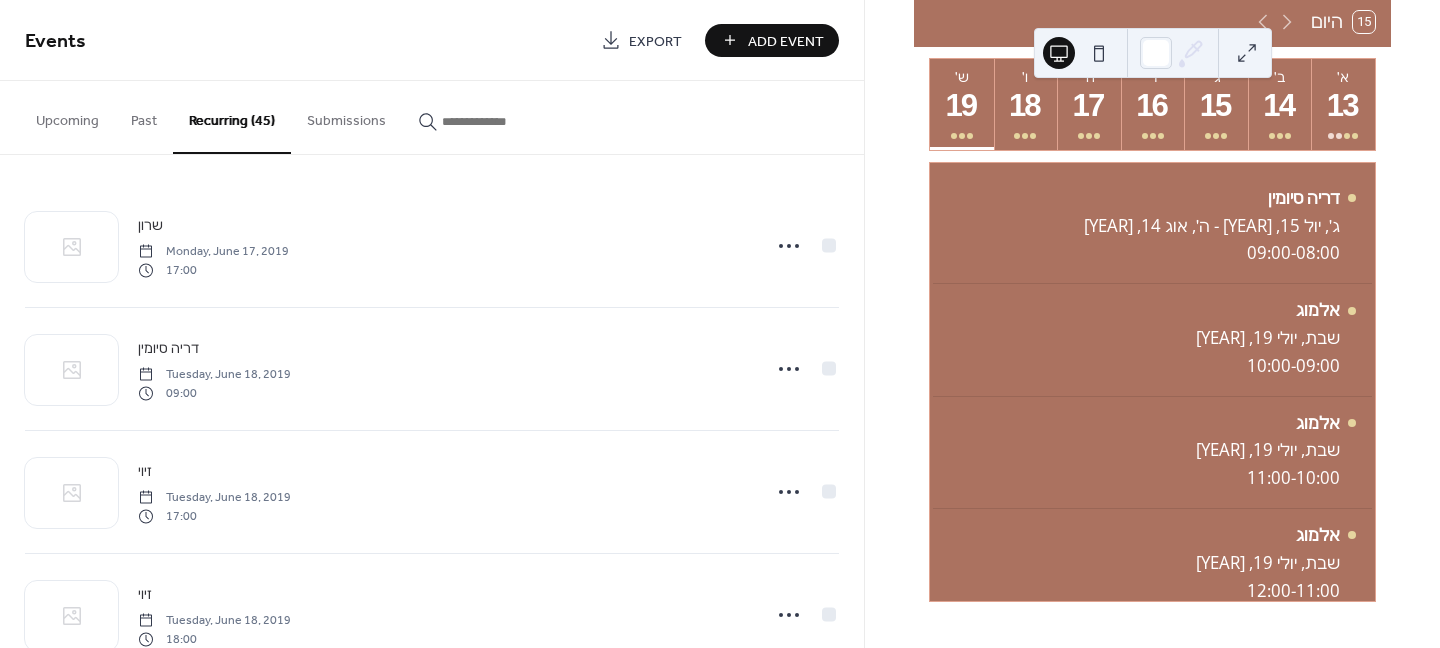 click on "Recurring (45)" at bounding box center [232, 117] 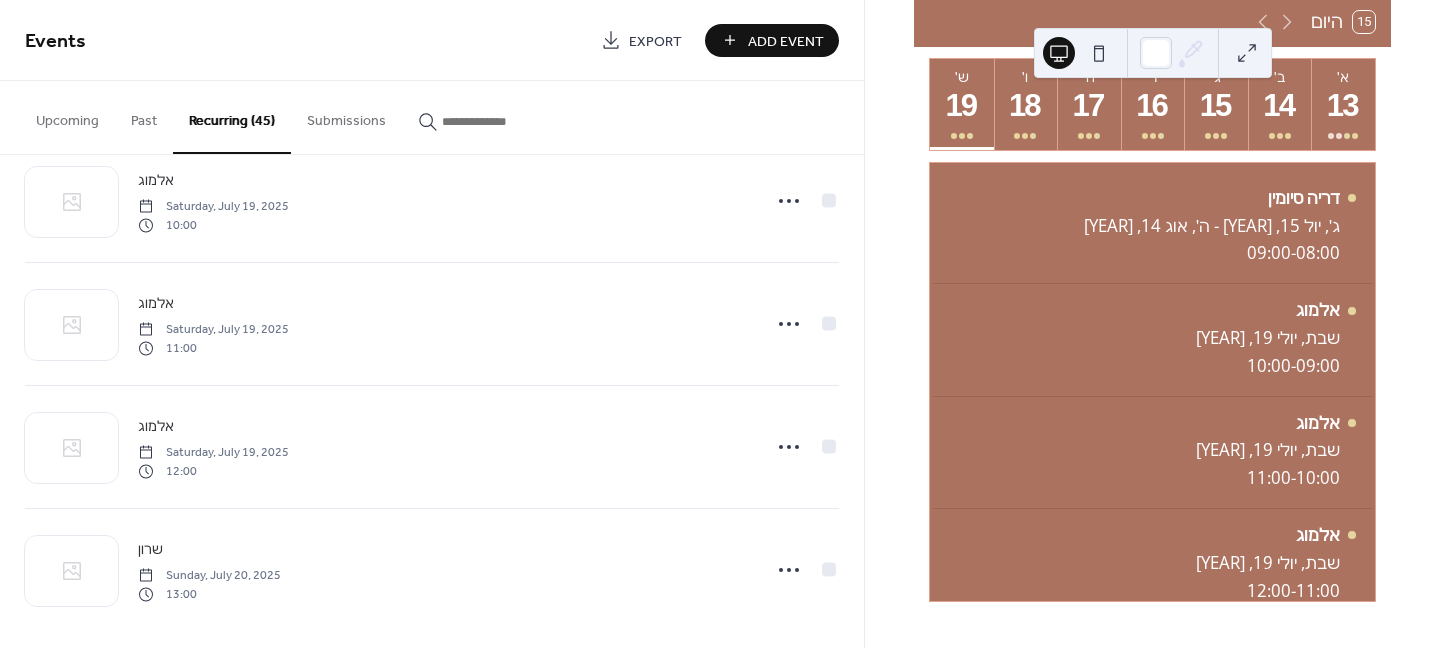 scroll, scrollTop: 5101, scrollLeft: 0, axis: vertical 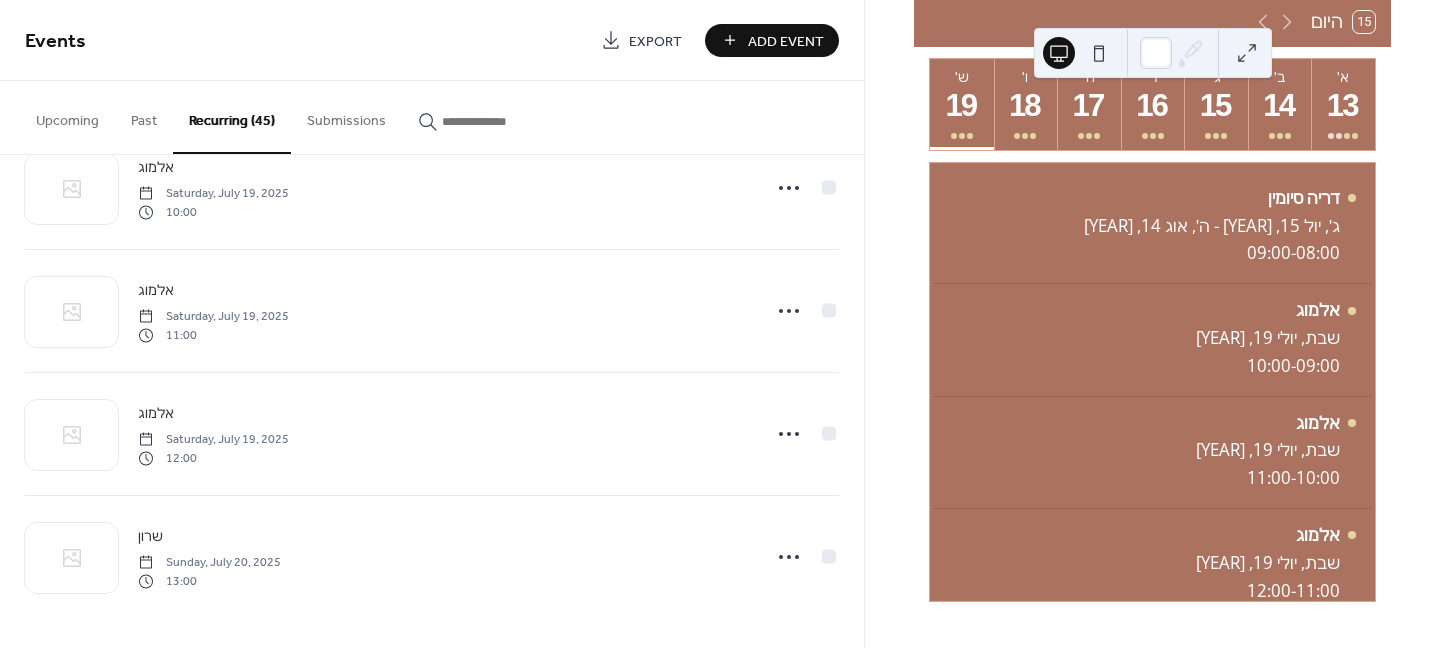 click on "15 היום" at bounding box center [1343, 22] 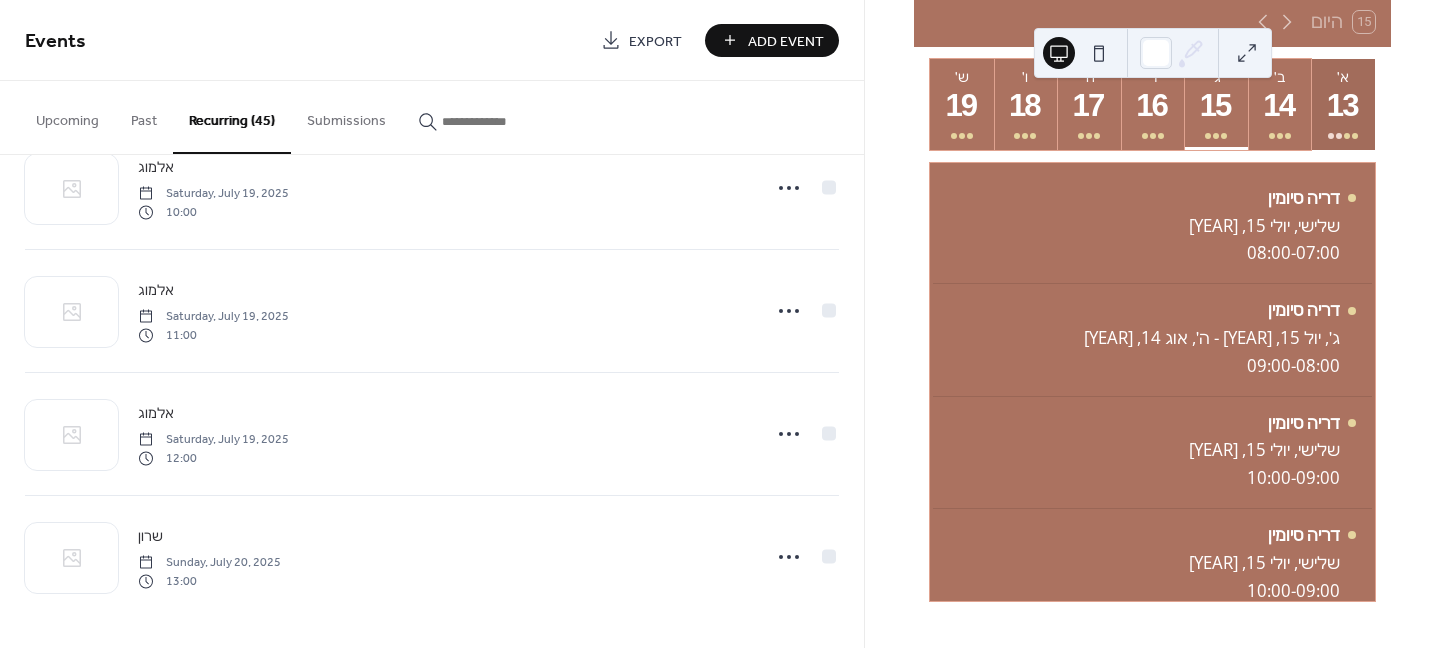click on "13" at bounding box center [1342, 106] 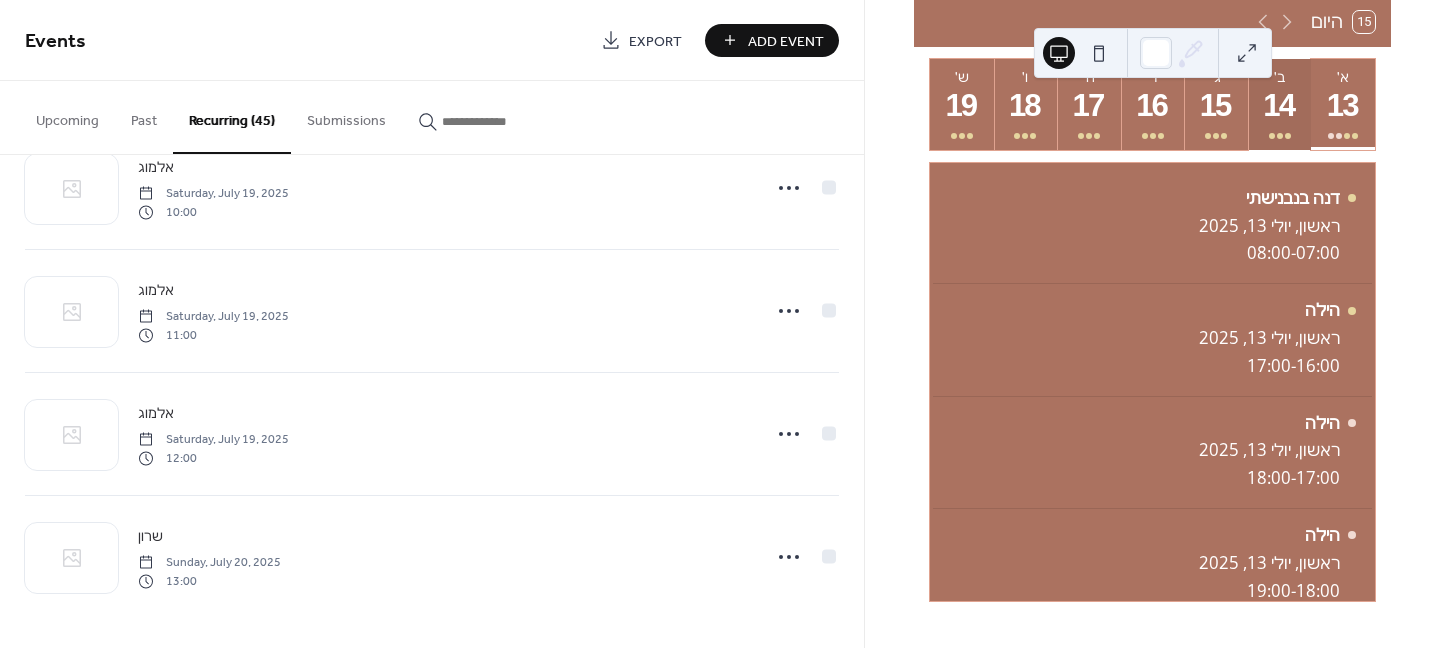 click on "14" at bounding box center (1279, 106) 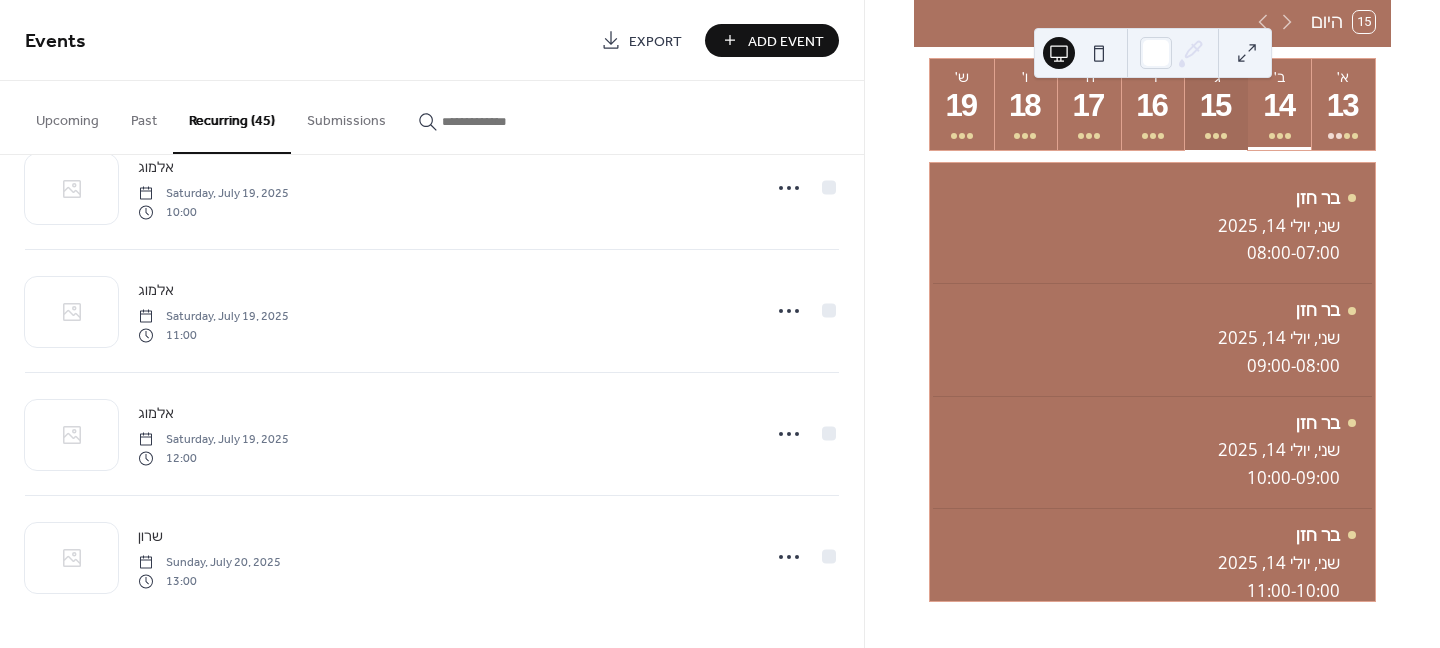 click on "15" at bounding box center (1215, 106) 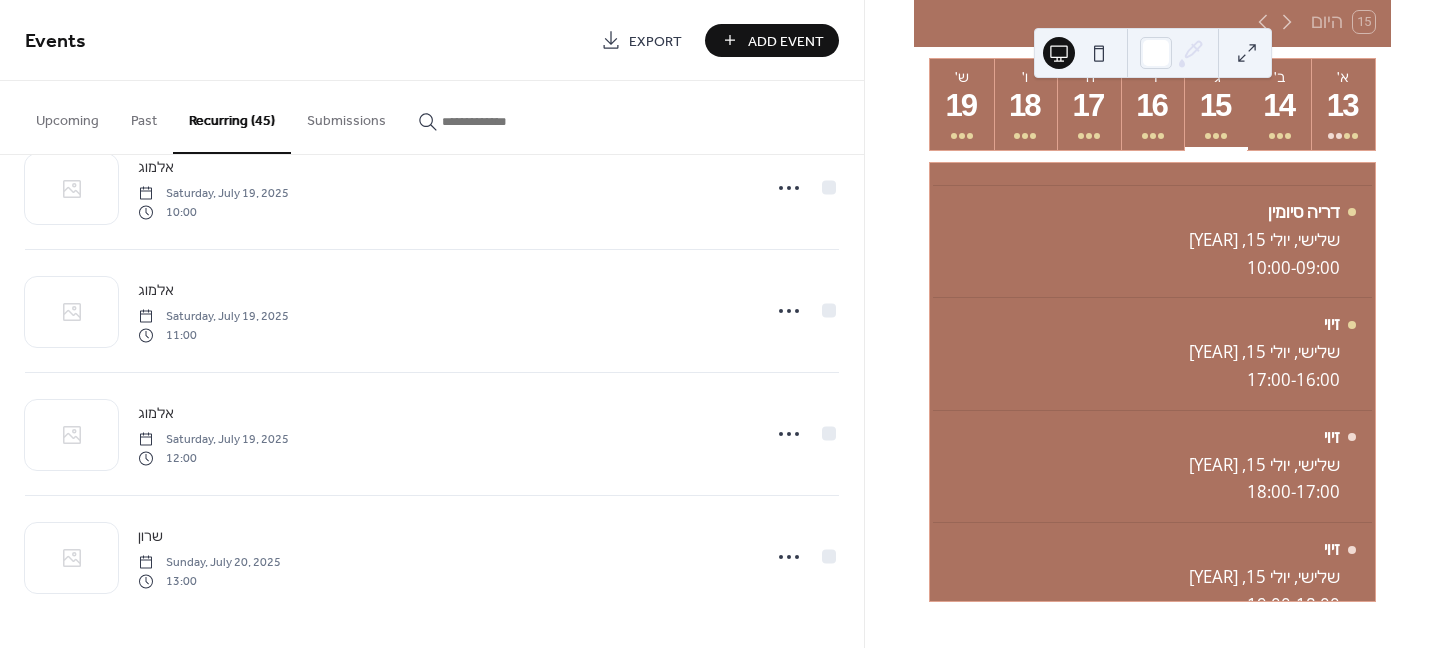scroll, scrollTop: 400, scrollLeft: 0, axis: vertical 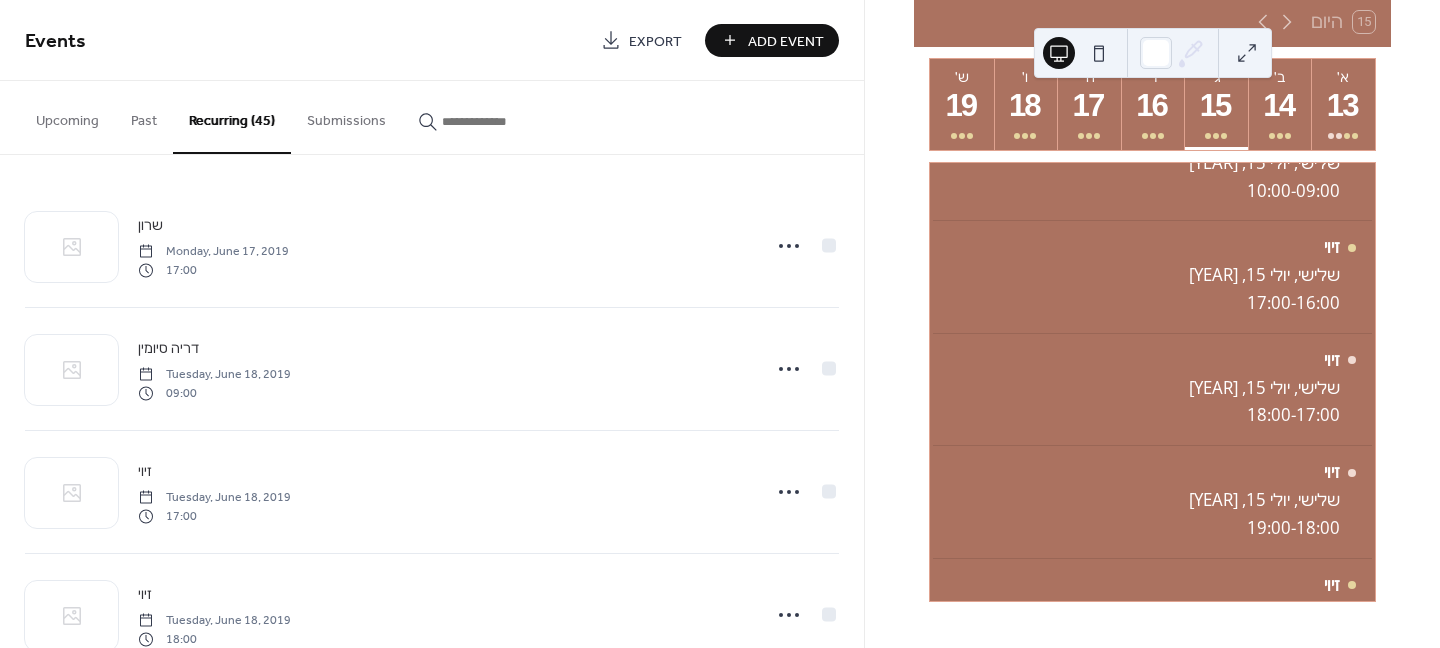 click at bounding box center [1247, 53] 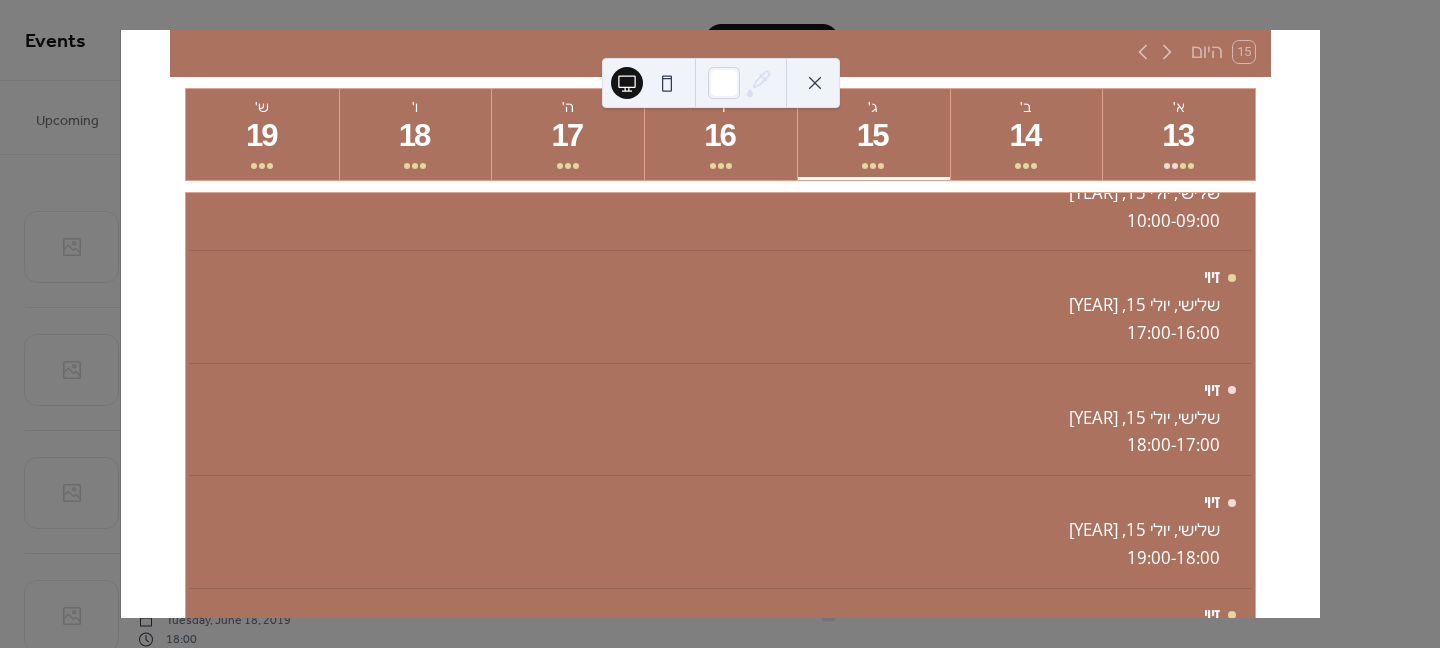 scroll, scrollTop: 112, scrollLeft: 0, axis: vertical 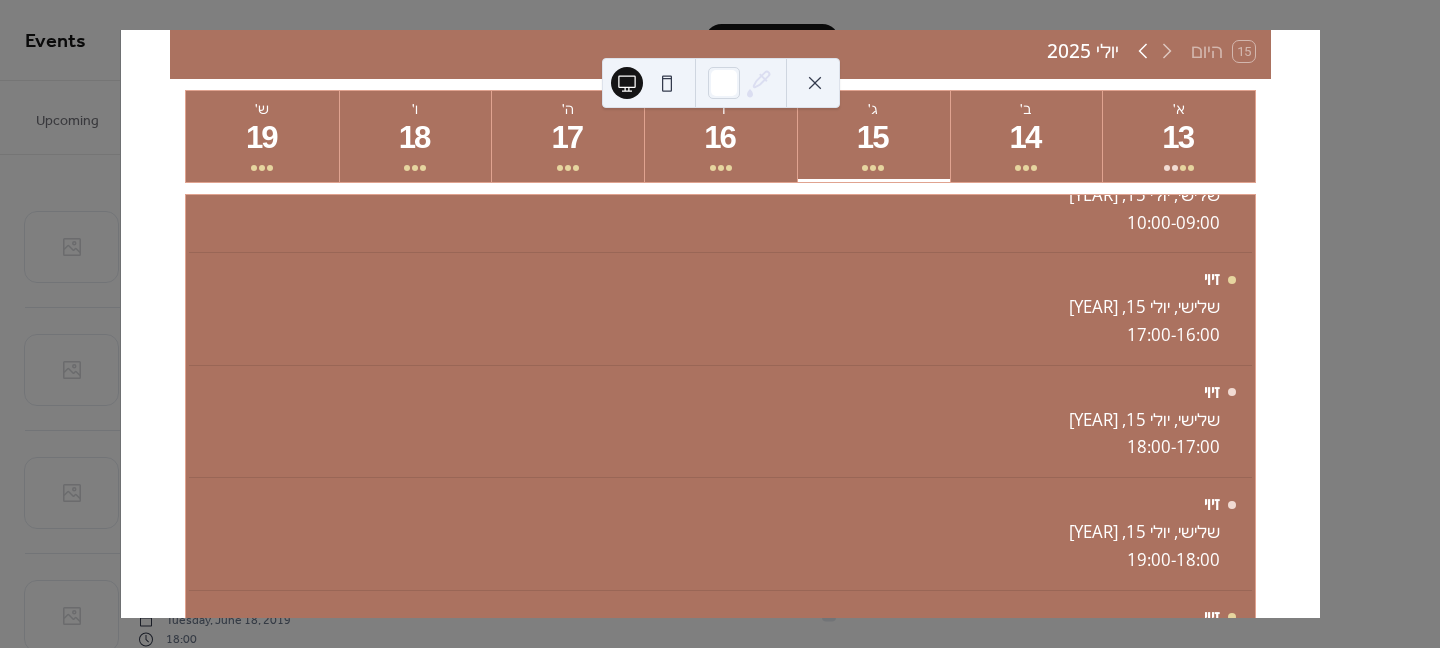 click 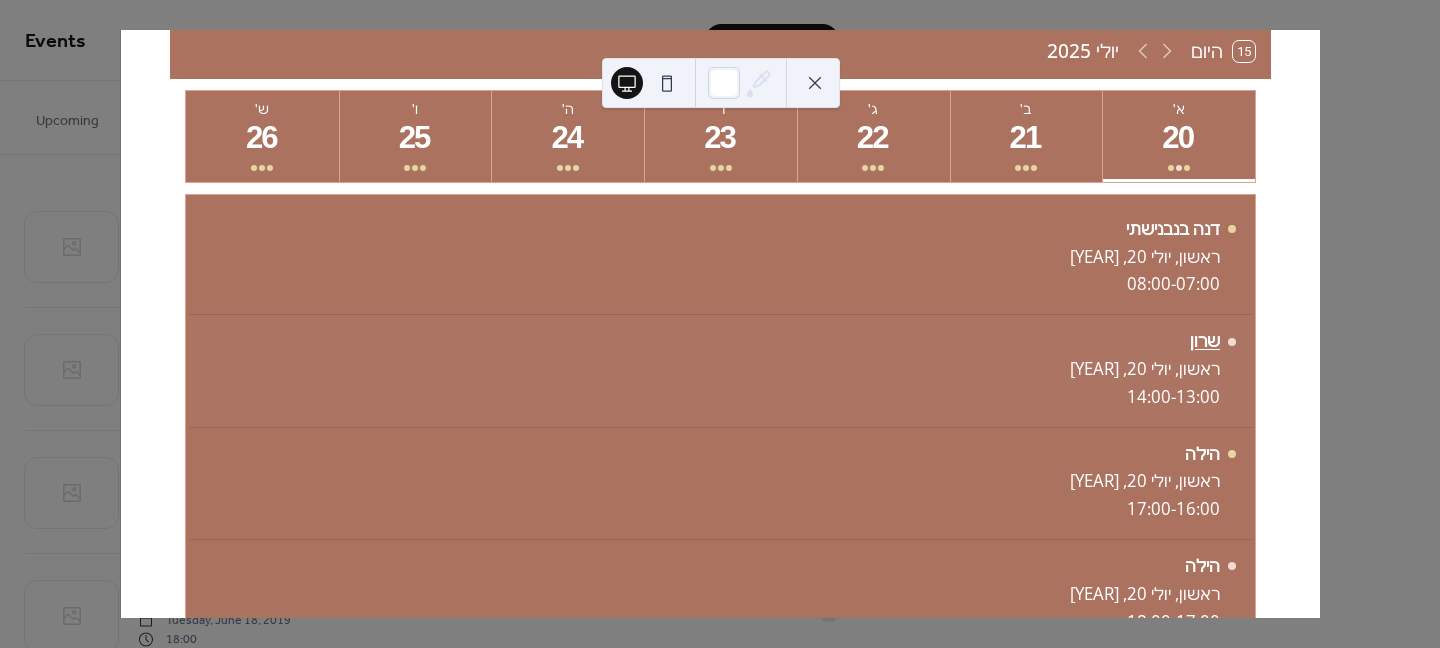 scroll, scrollTop: 0, scrollLeft: 0, axis: both 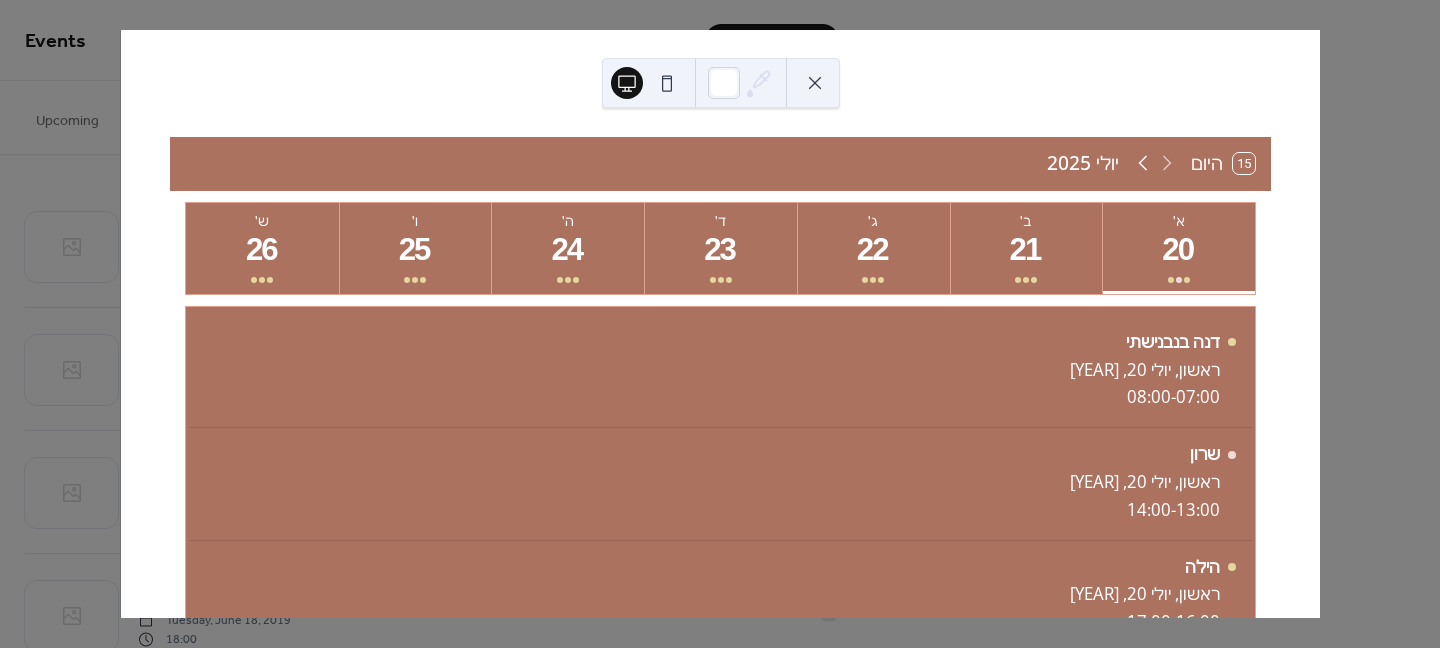 click 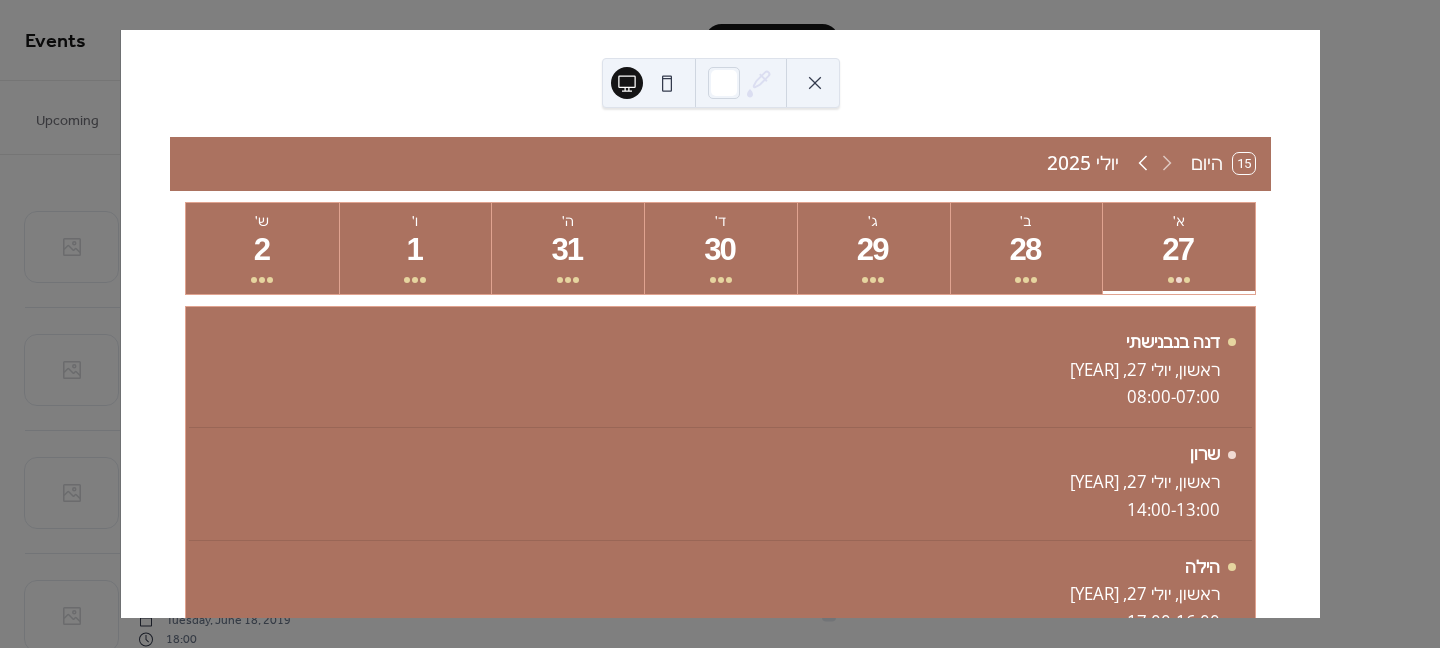 click 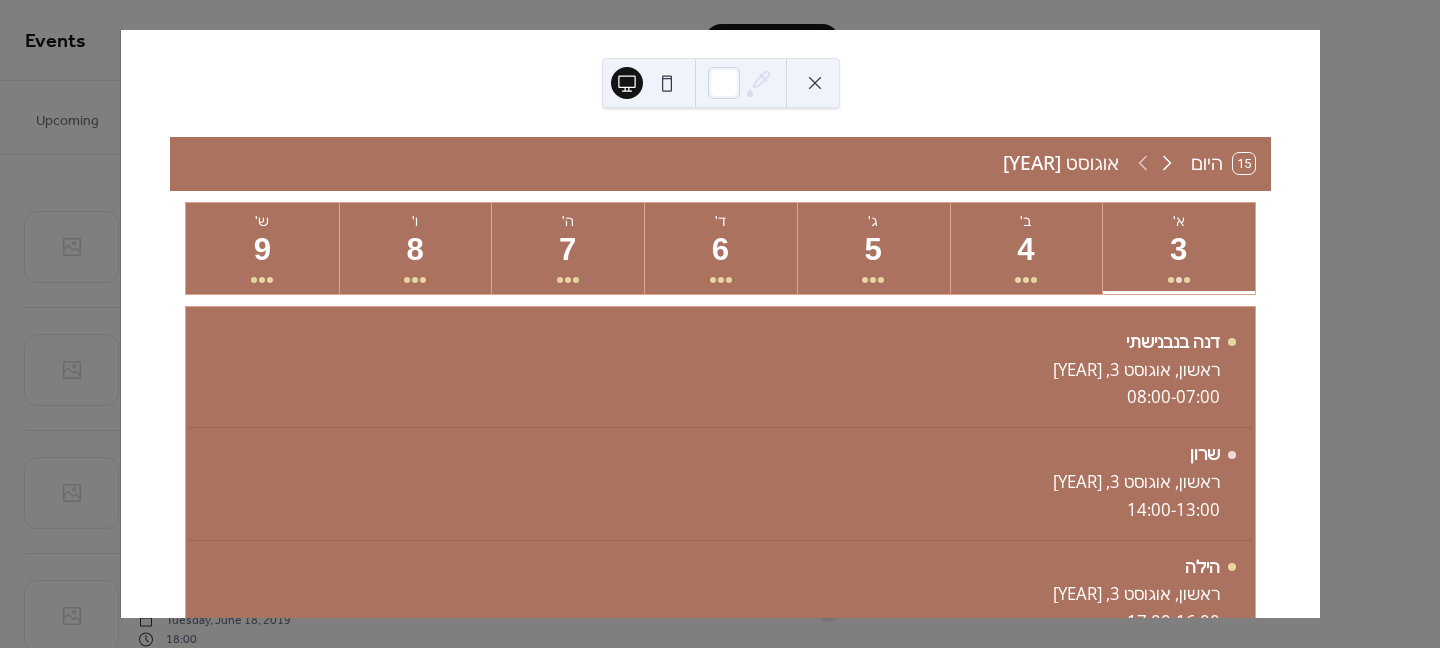 click 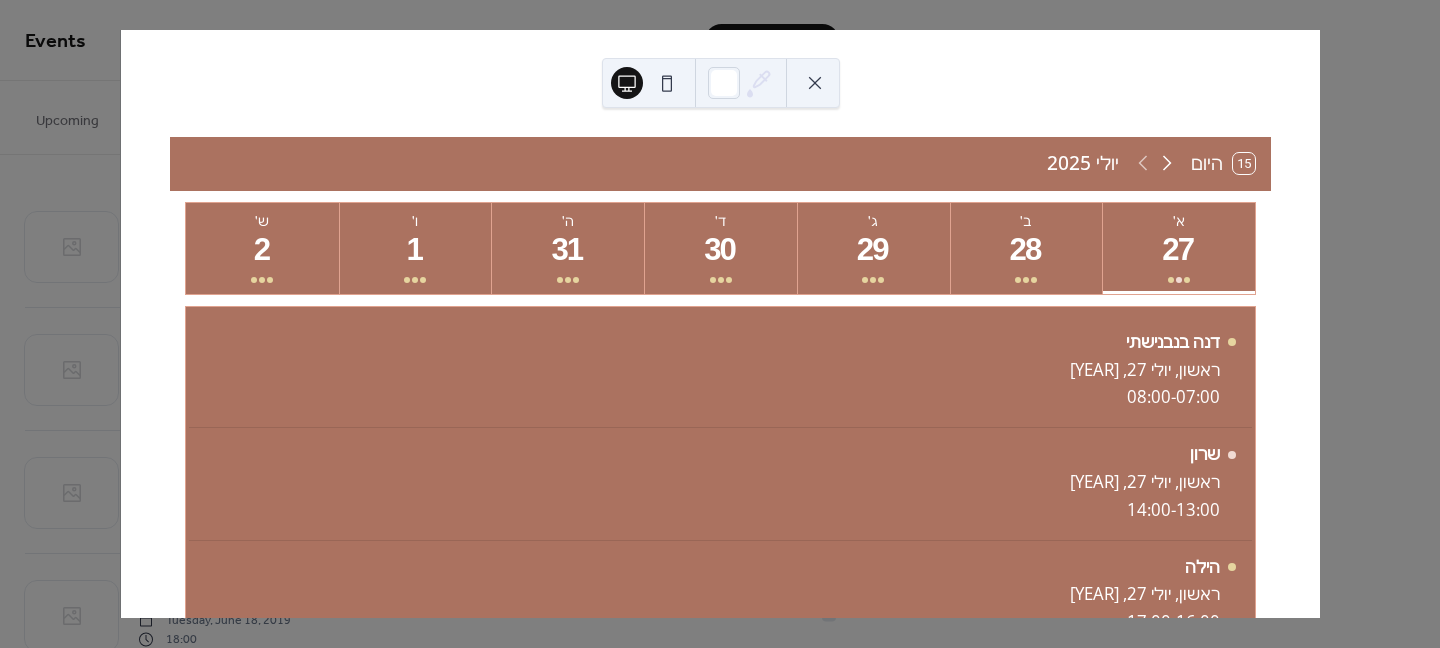 click 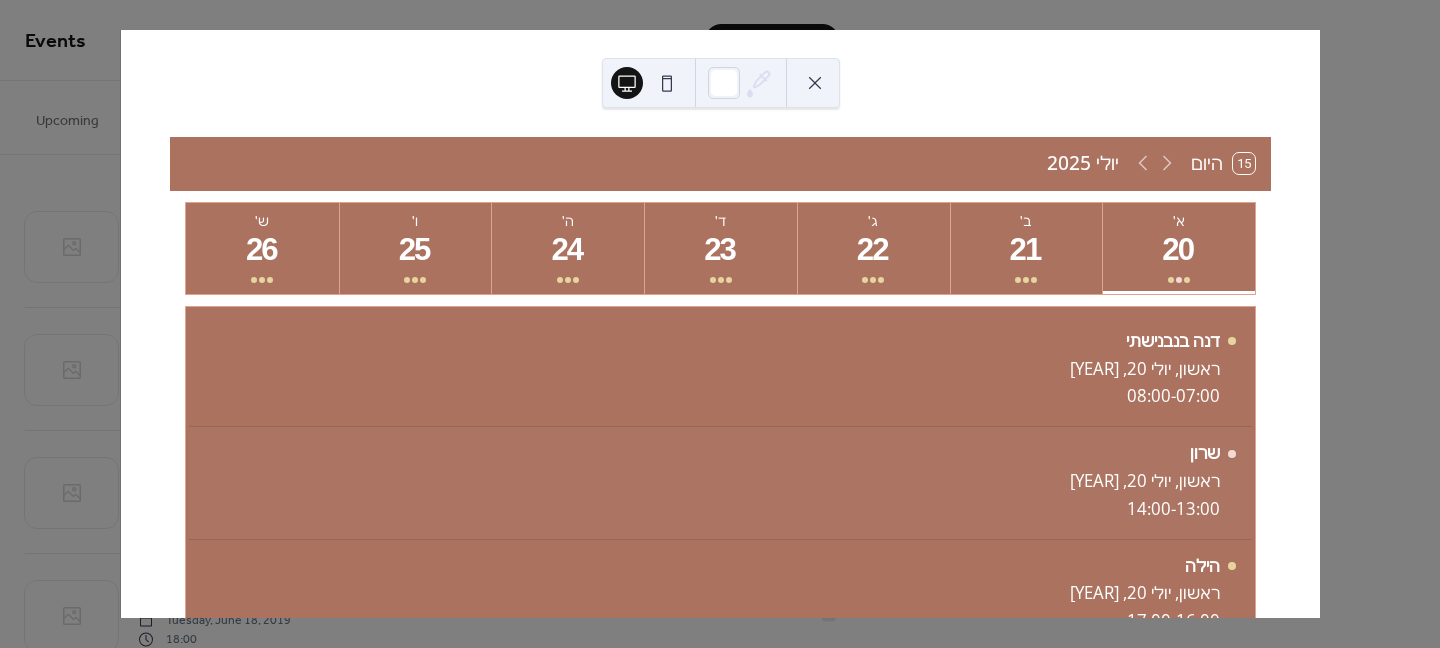 scroll, scrollTop: 0, scrollLeft: 0, axis: both 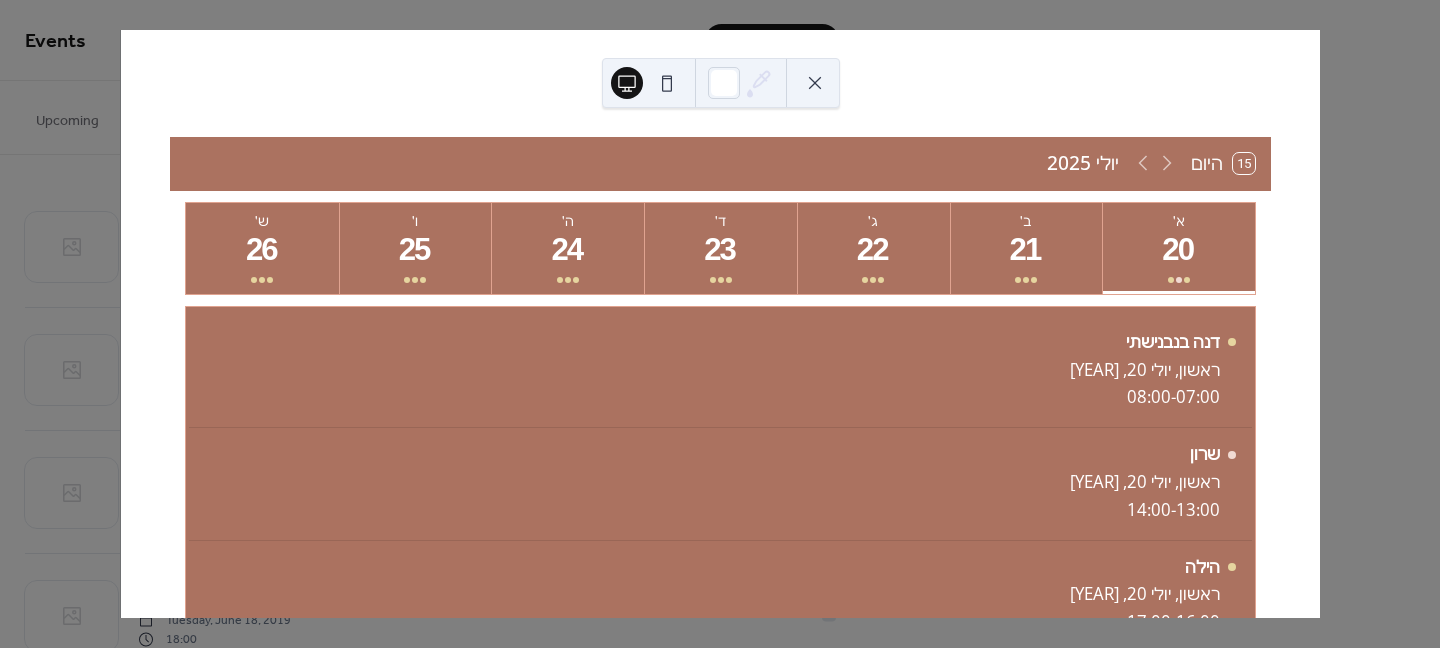 click at bounding box center (815, 83) 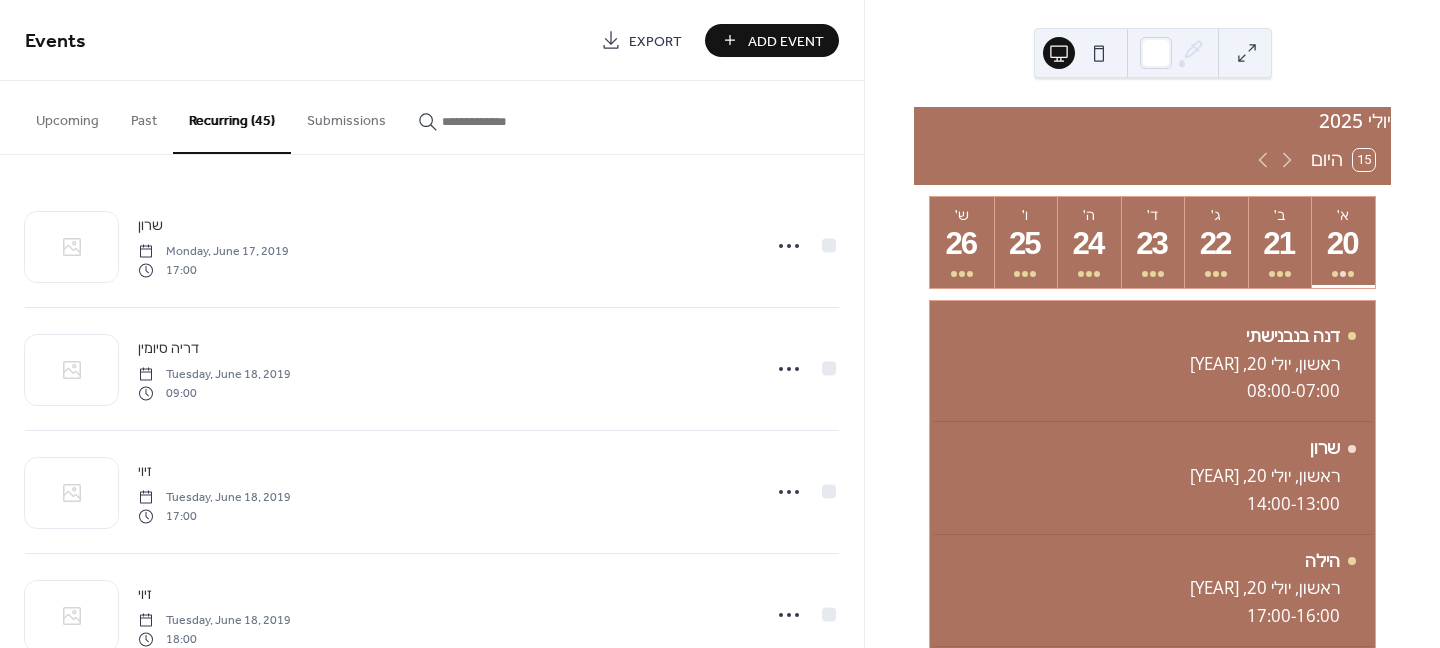 click on "Add Event" at bounding box center [786, 41] 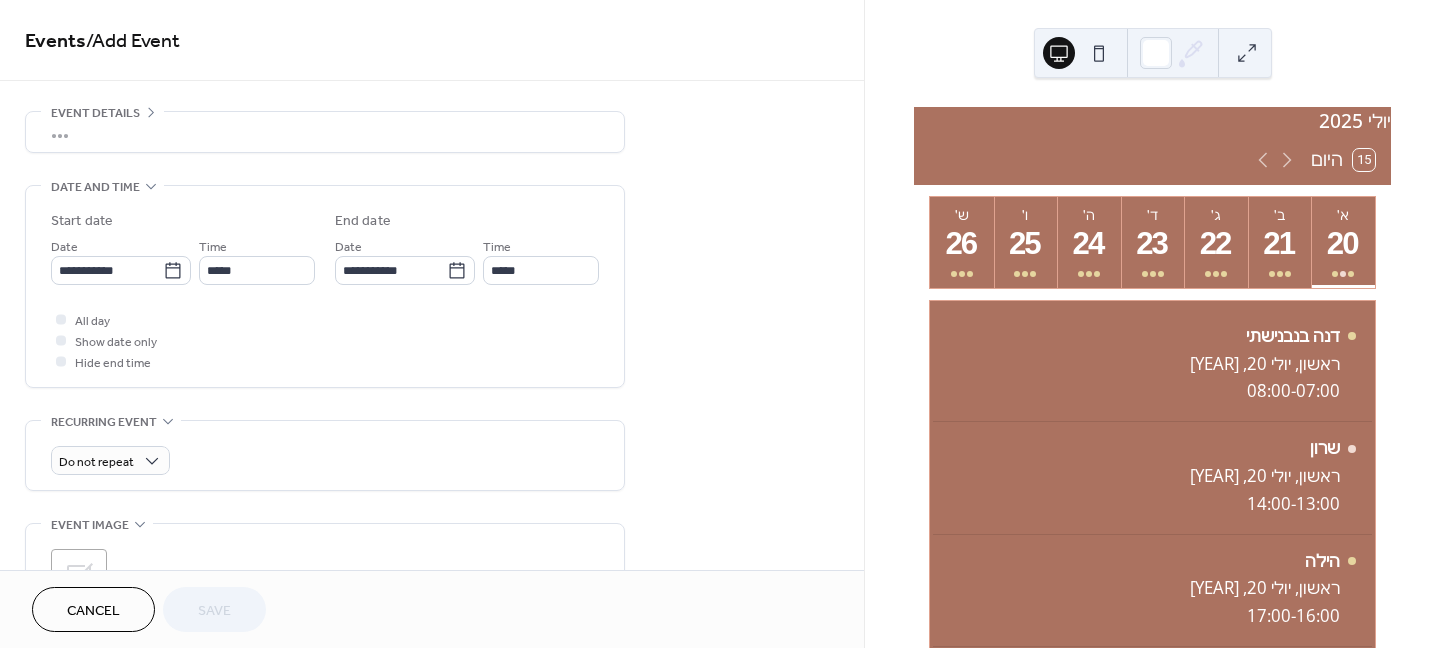 scroll, scrollTop: 63, scrollLeft: 0, axis: vertical 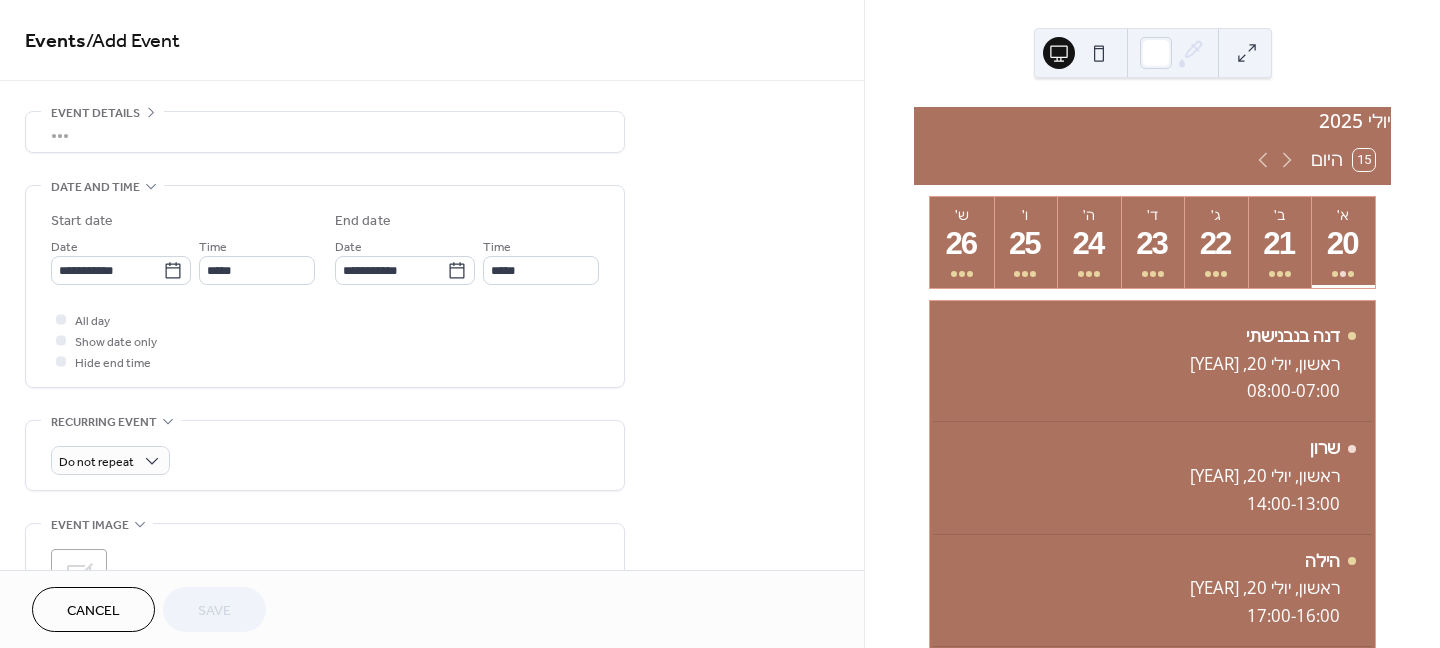 click on "•••" at bounding box center (325, 132) 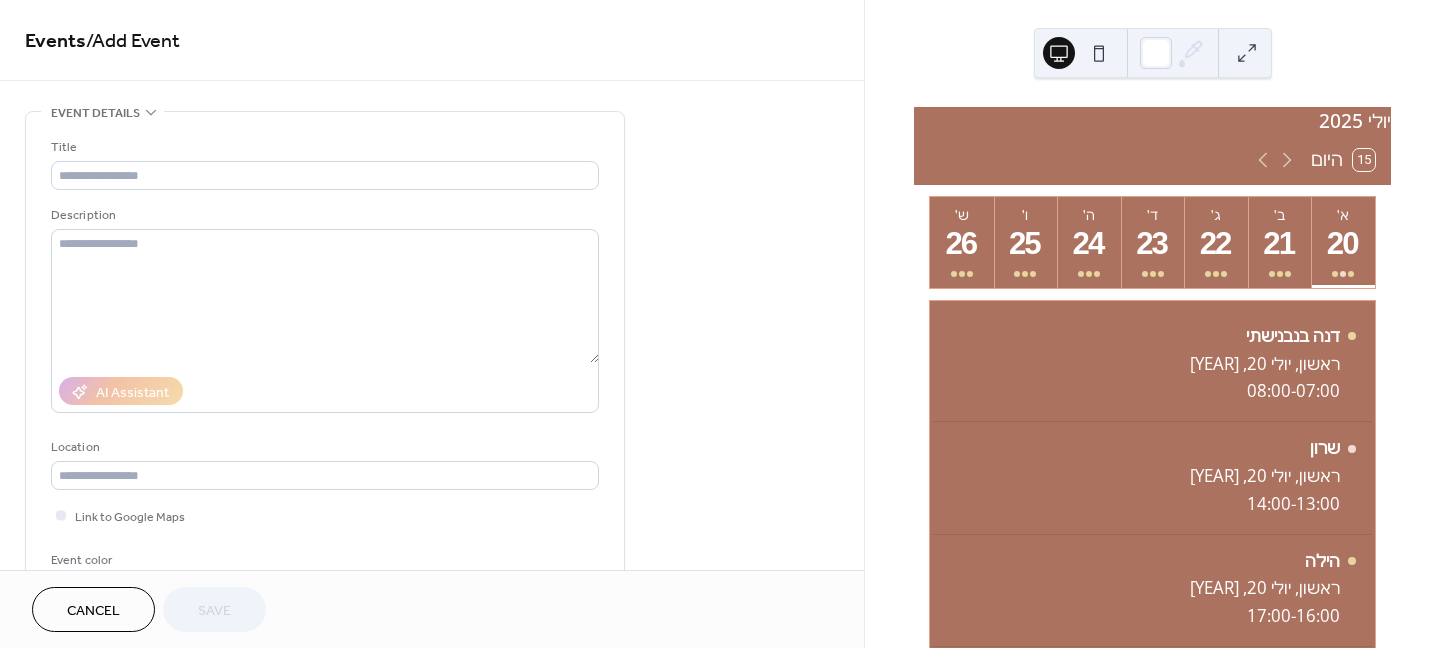 scroll, scrollTop: 0, scrollLeft: 0, axis: both 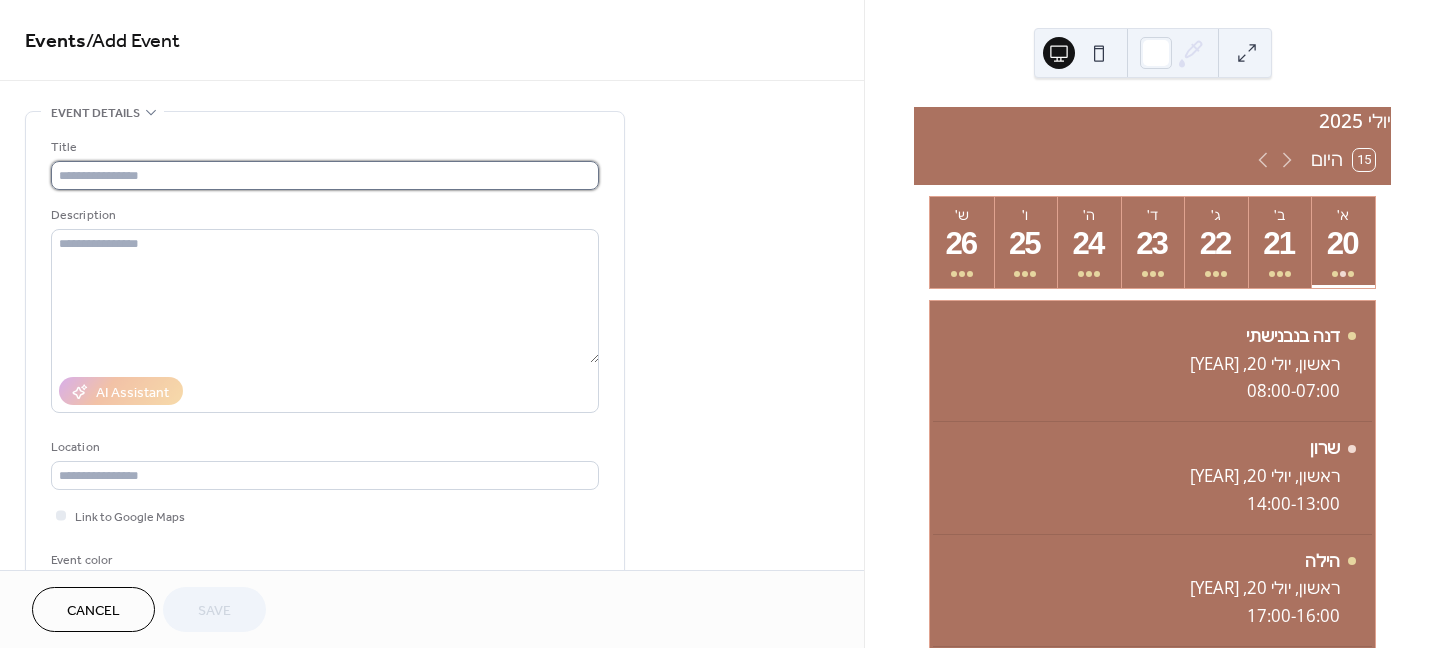 click at bounding box center (325, 175) 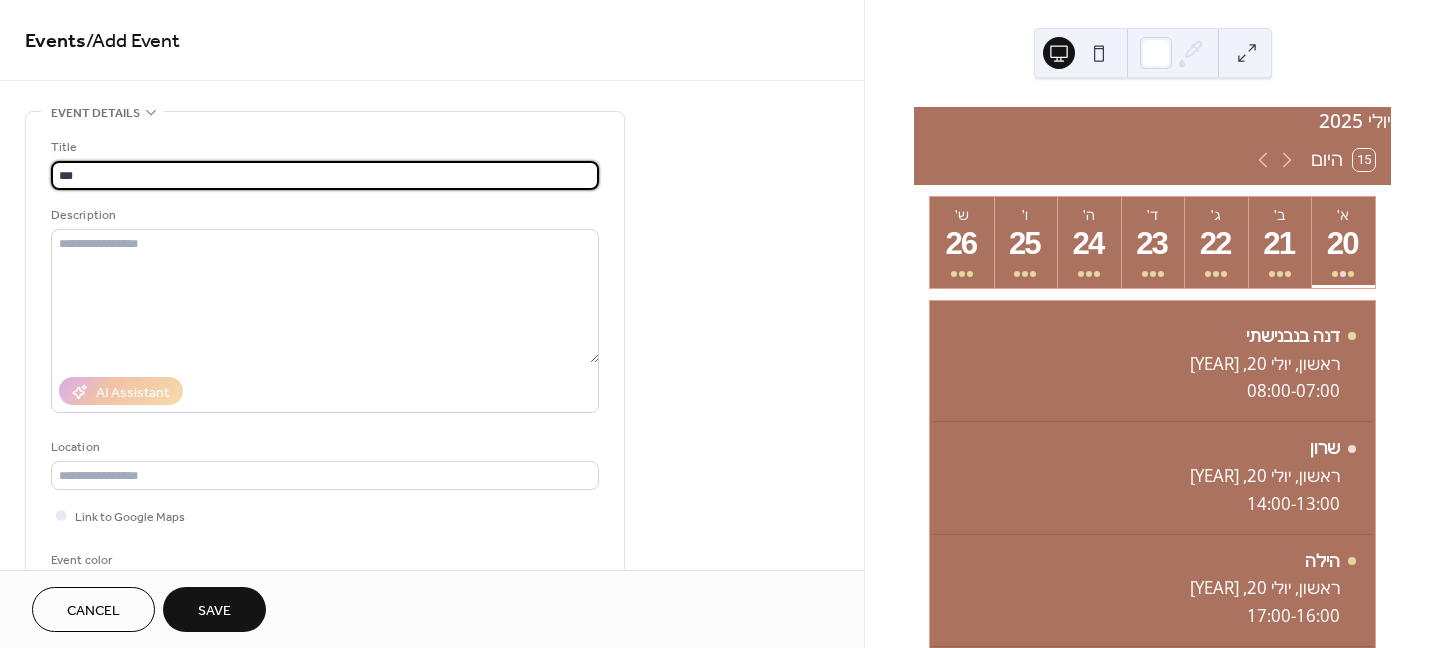 type on "***" 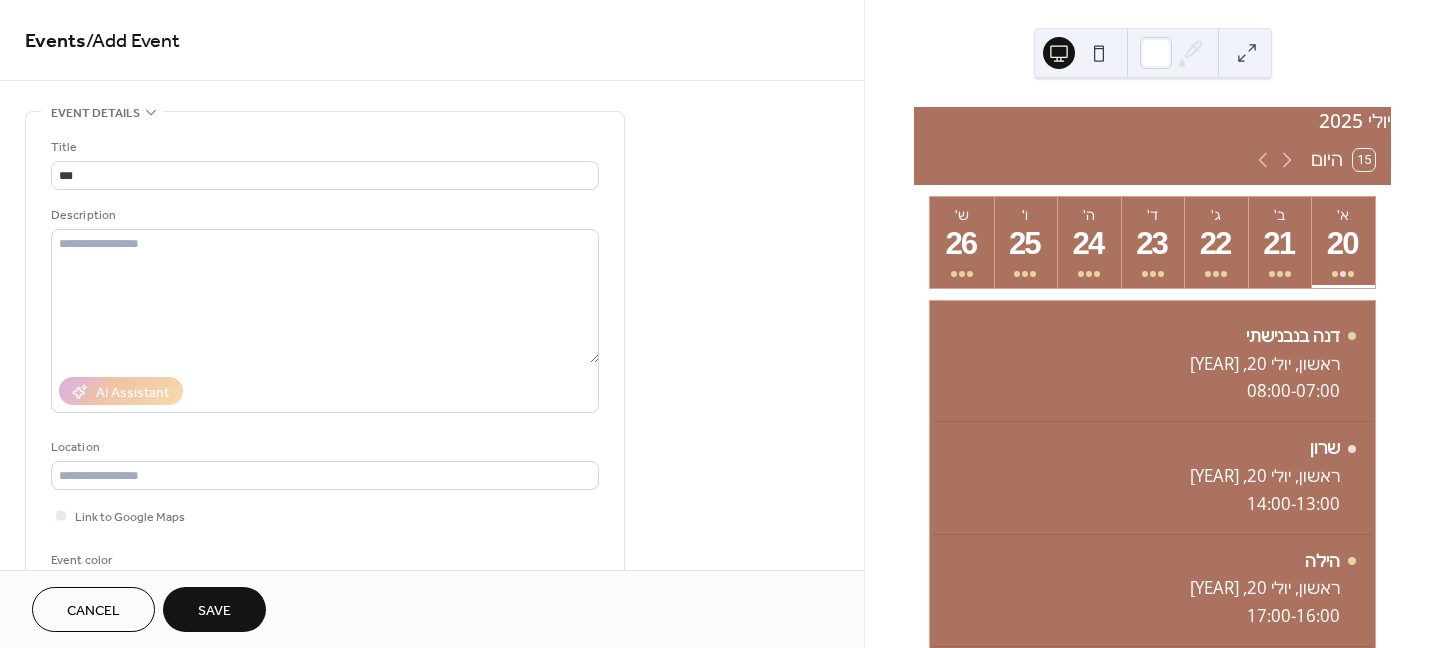 click on "Event details" at bounding box center (95, 113) 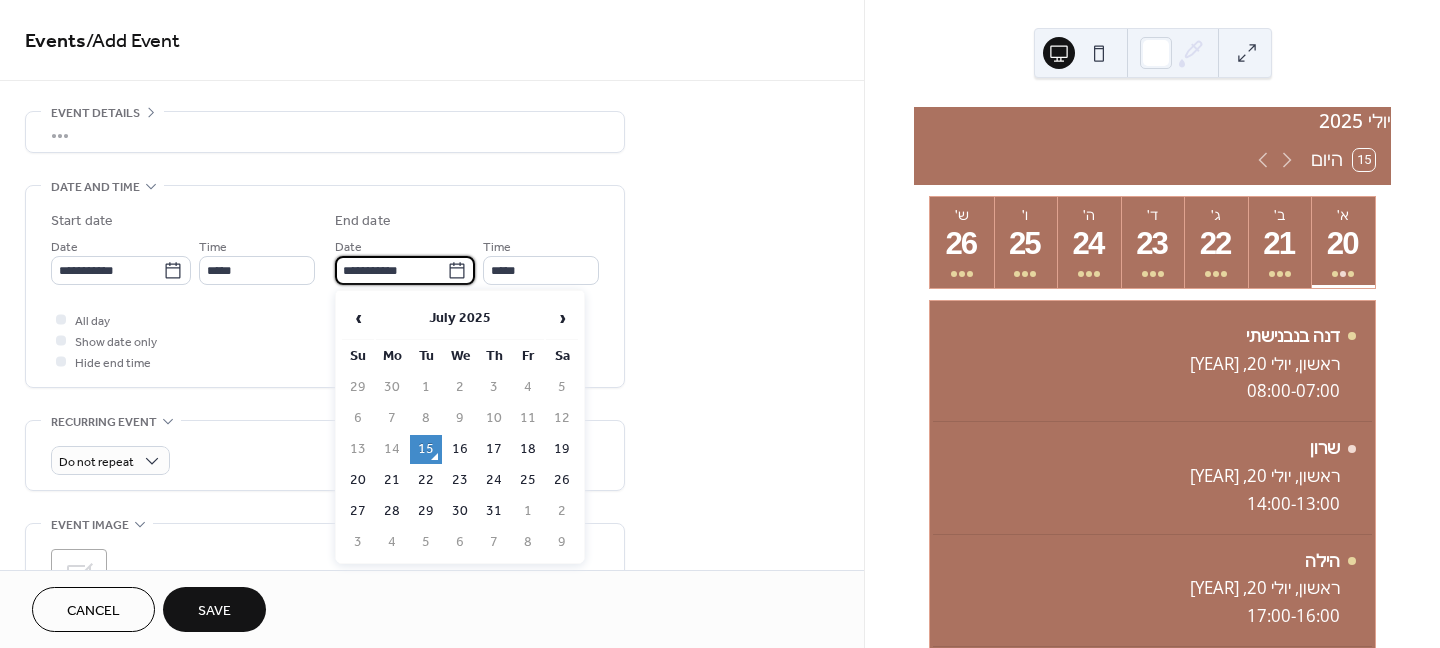 click on "**********" at bounding box center (391, 270) 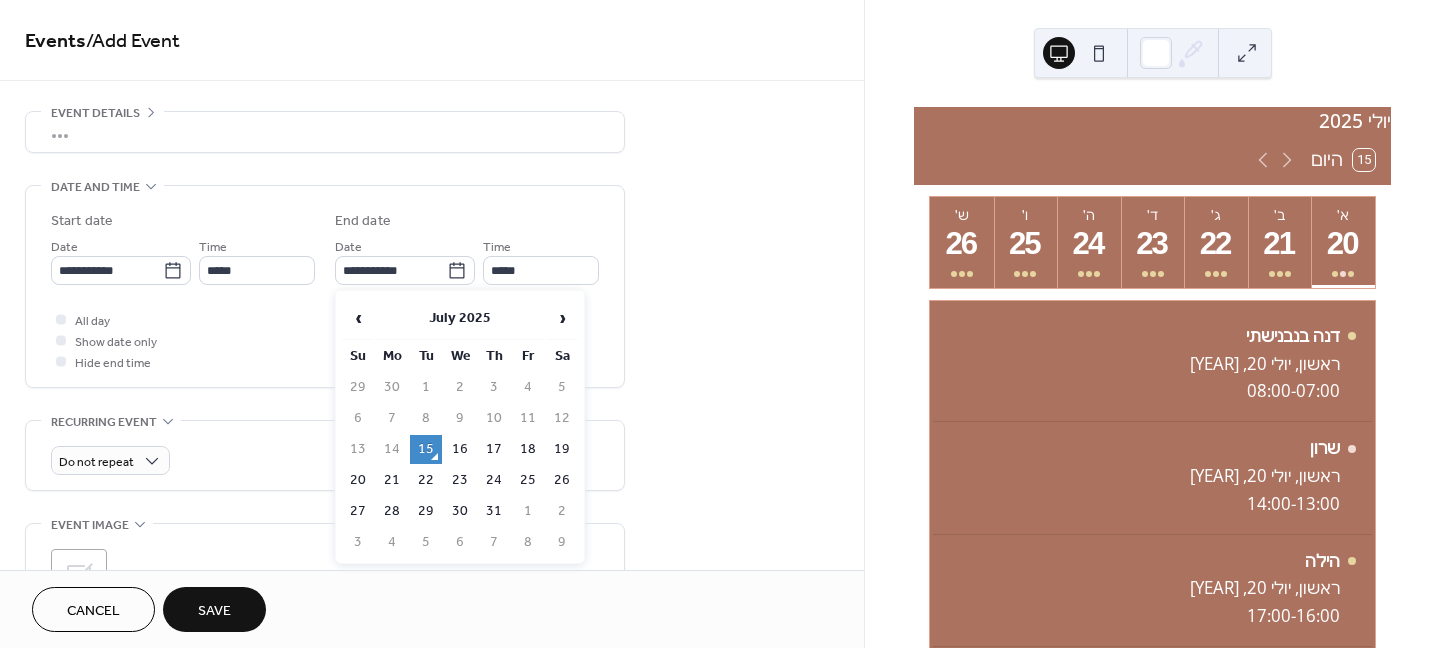 click on "20" at bounding box center [358, 480] 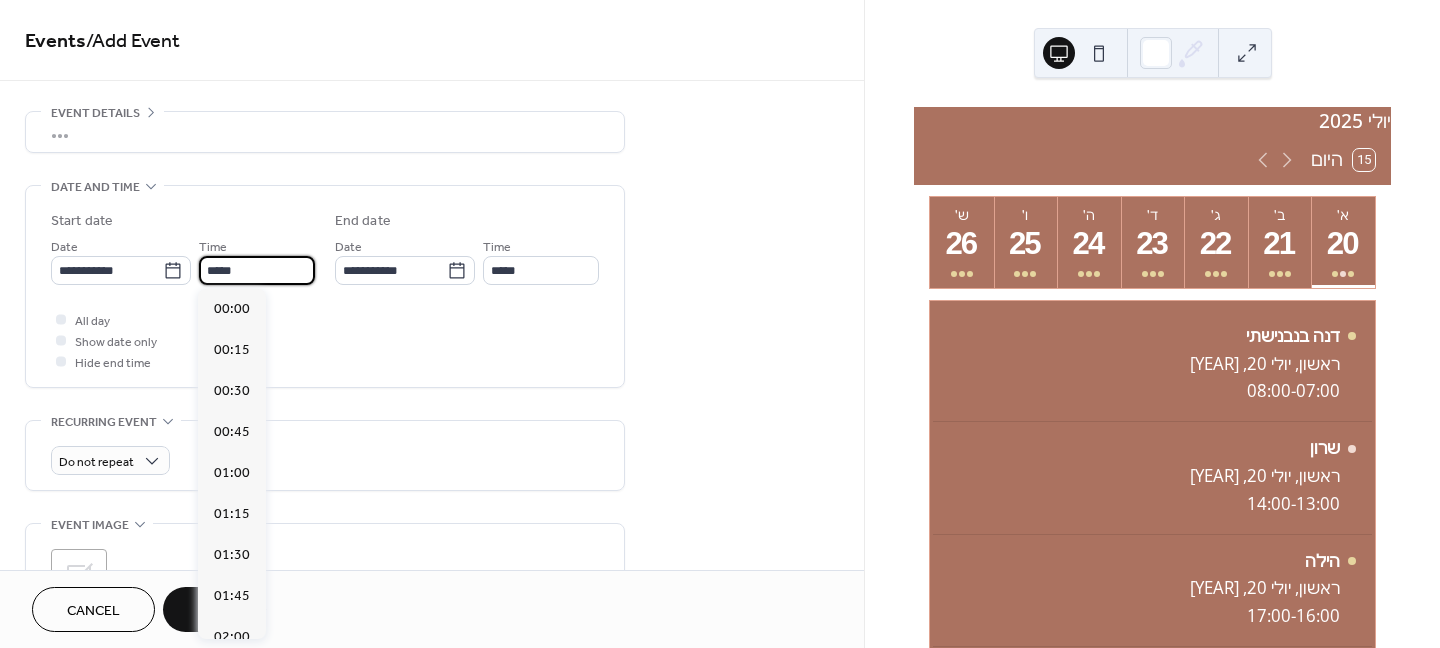 click on "*****" at bounding box center [257, 270] 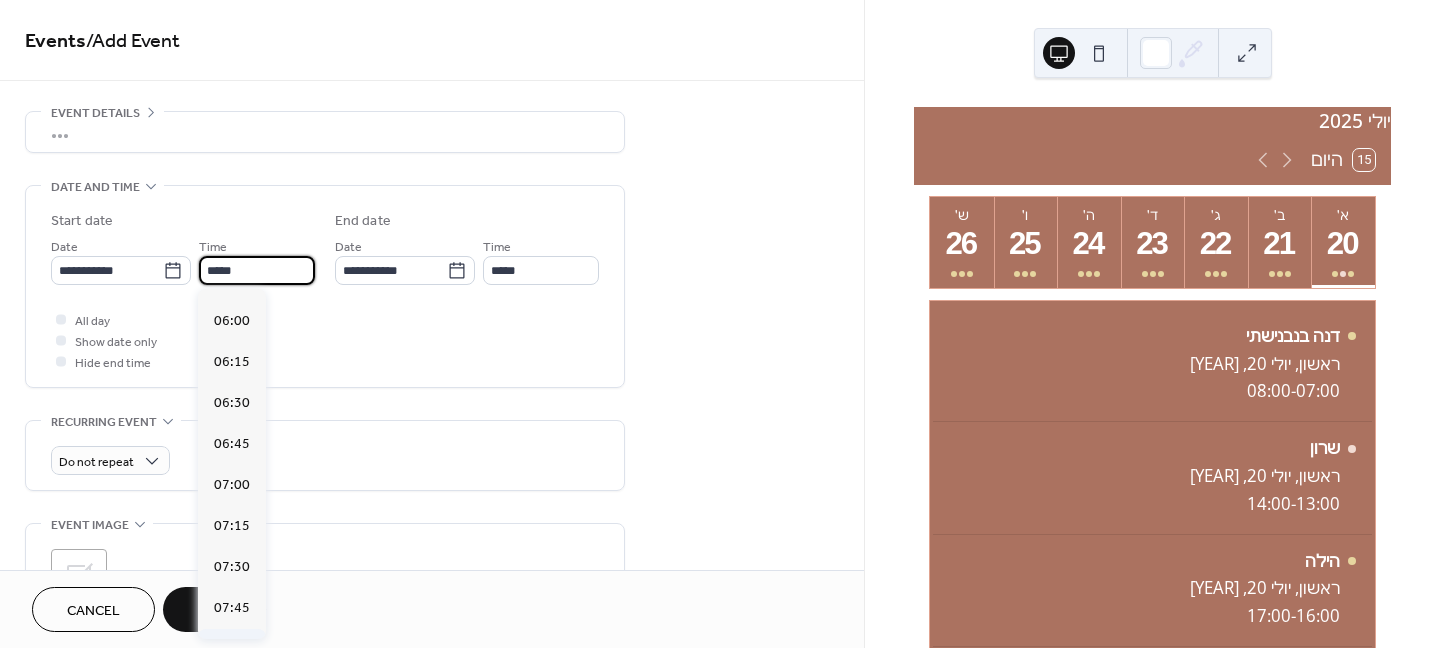 scroll, scrollTop: 968, scrollLeft: 0, axis: vertical 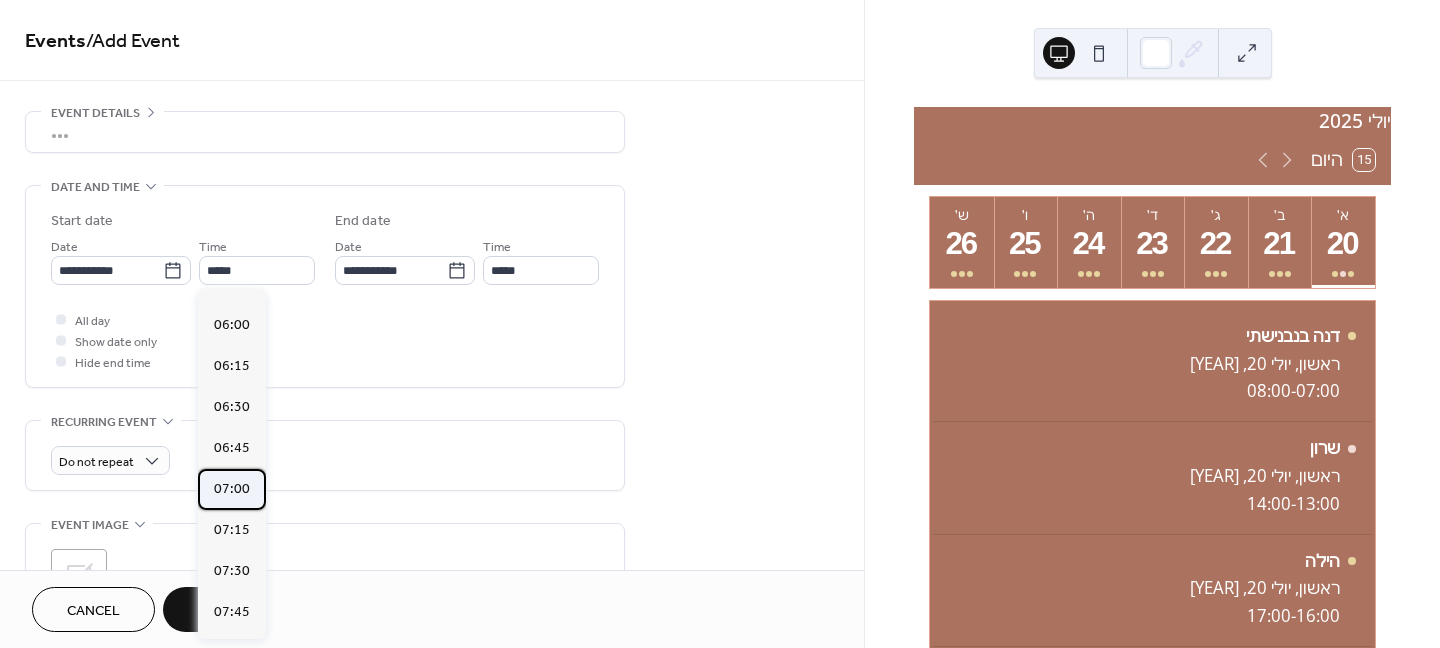 click on "07:00" at bounding box center [232, 489] 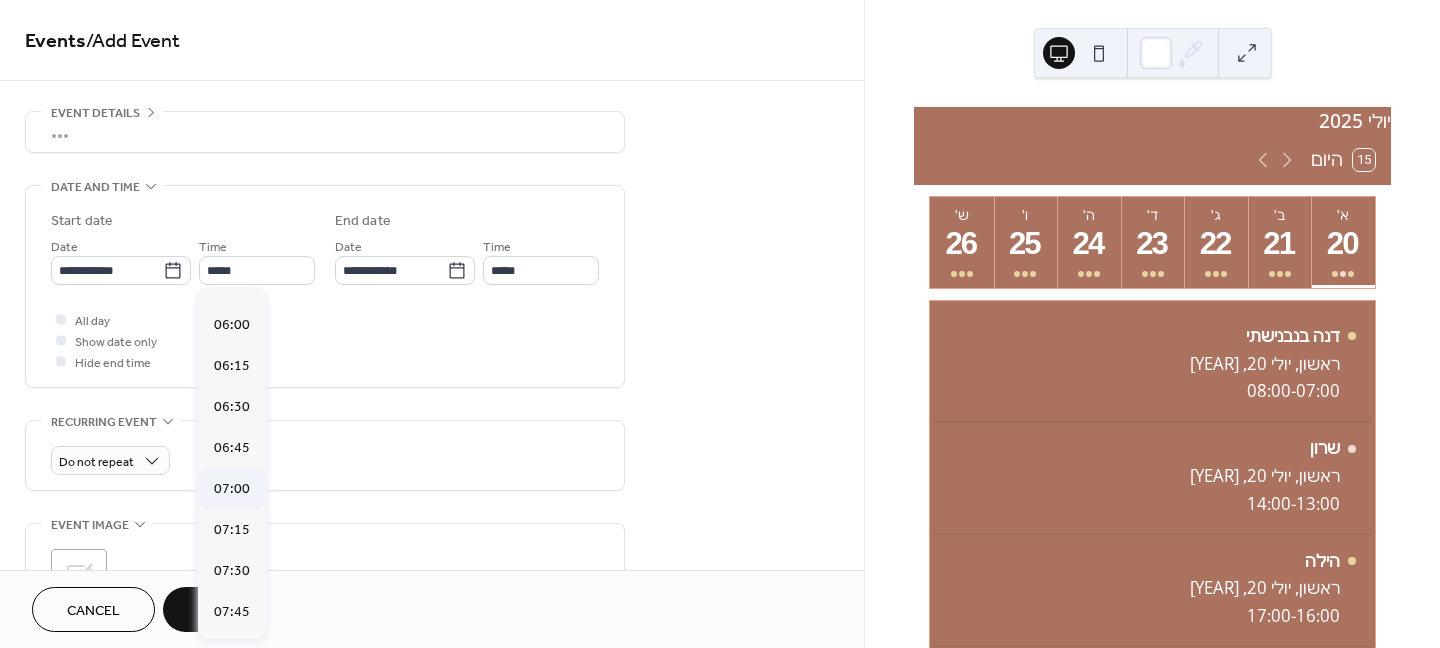 type on "*****" 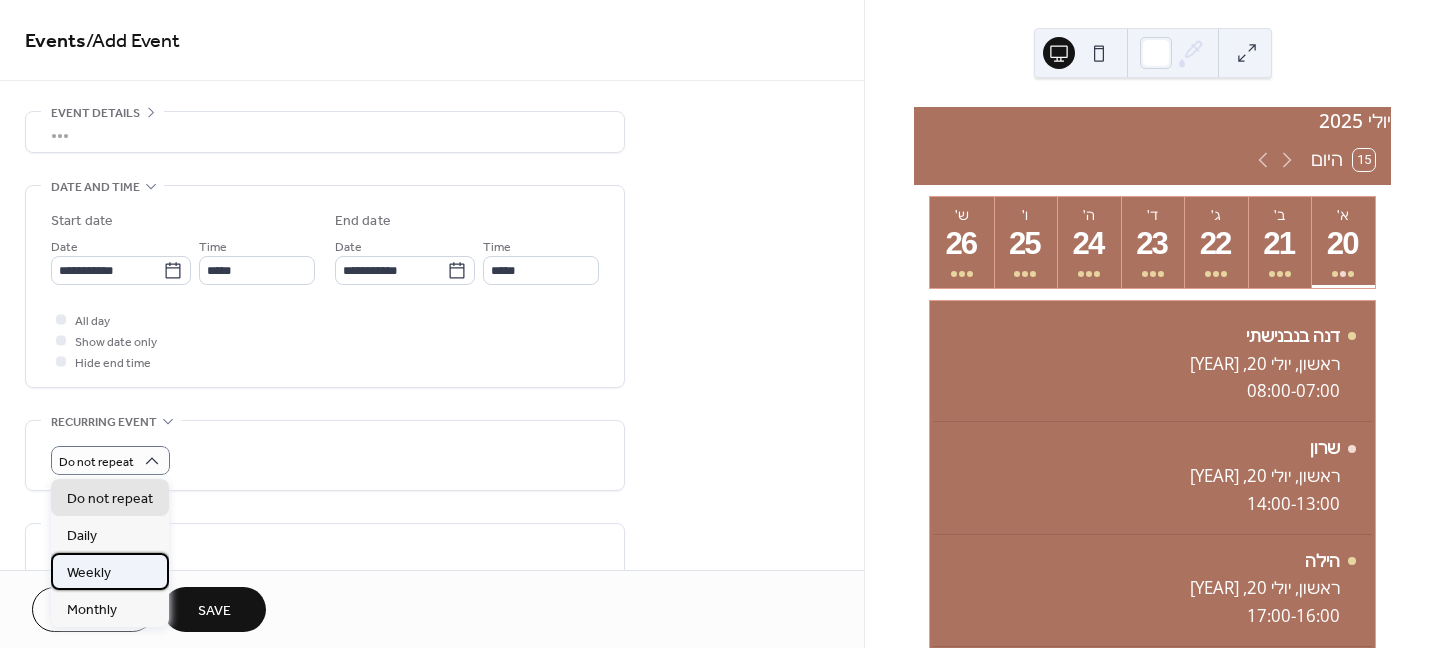 click on "Weekly" at bounding box center [89, 573] 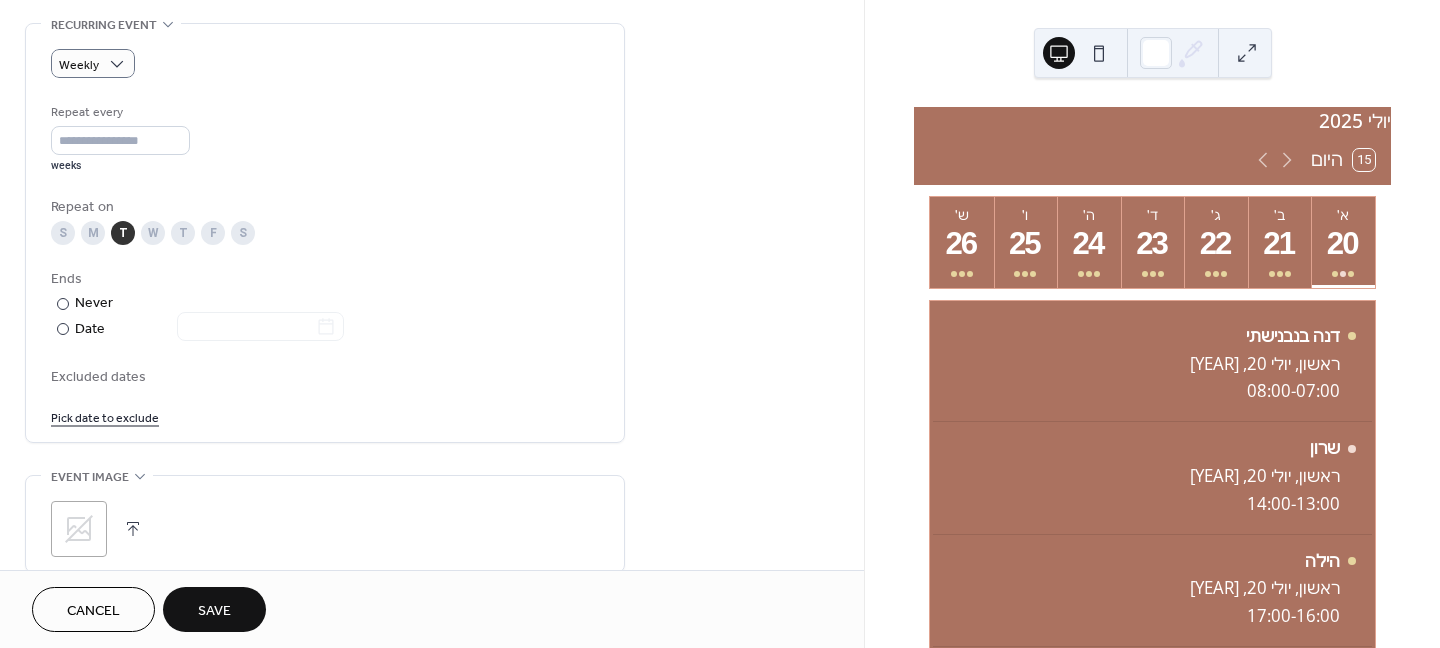 scroll, scrollTop: 400, scrollLeft: 0, axis: vertical 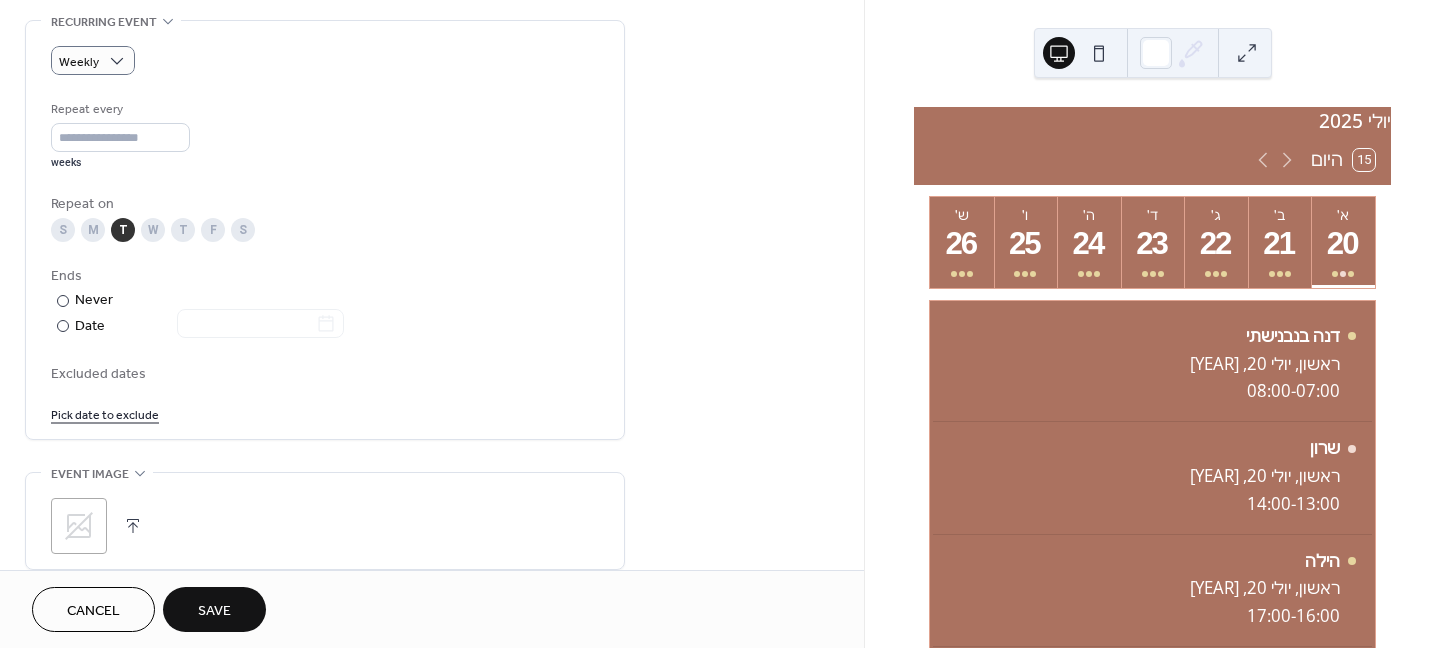 click on "S" at bounding box center [63, 230] 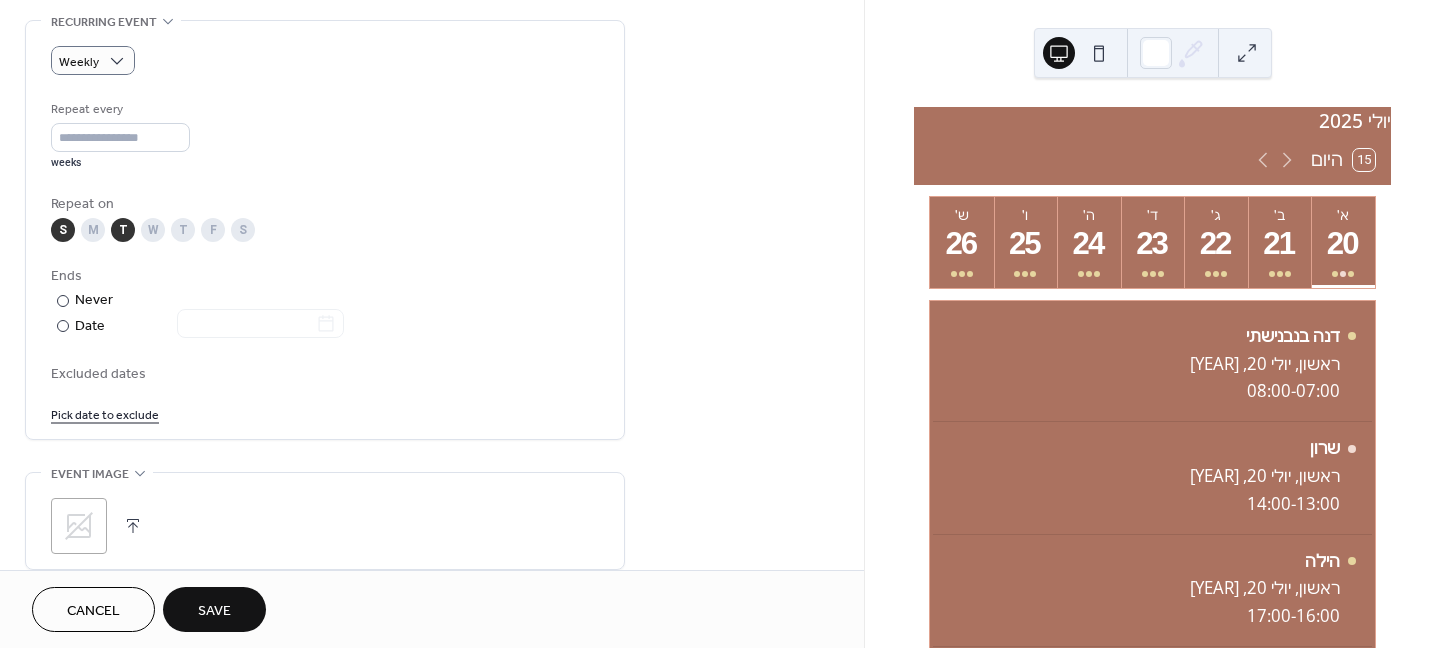 click on "S M T W T F S" at bounding box center [325, 230] 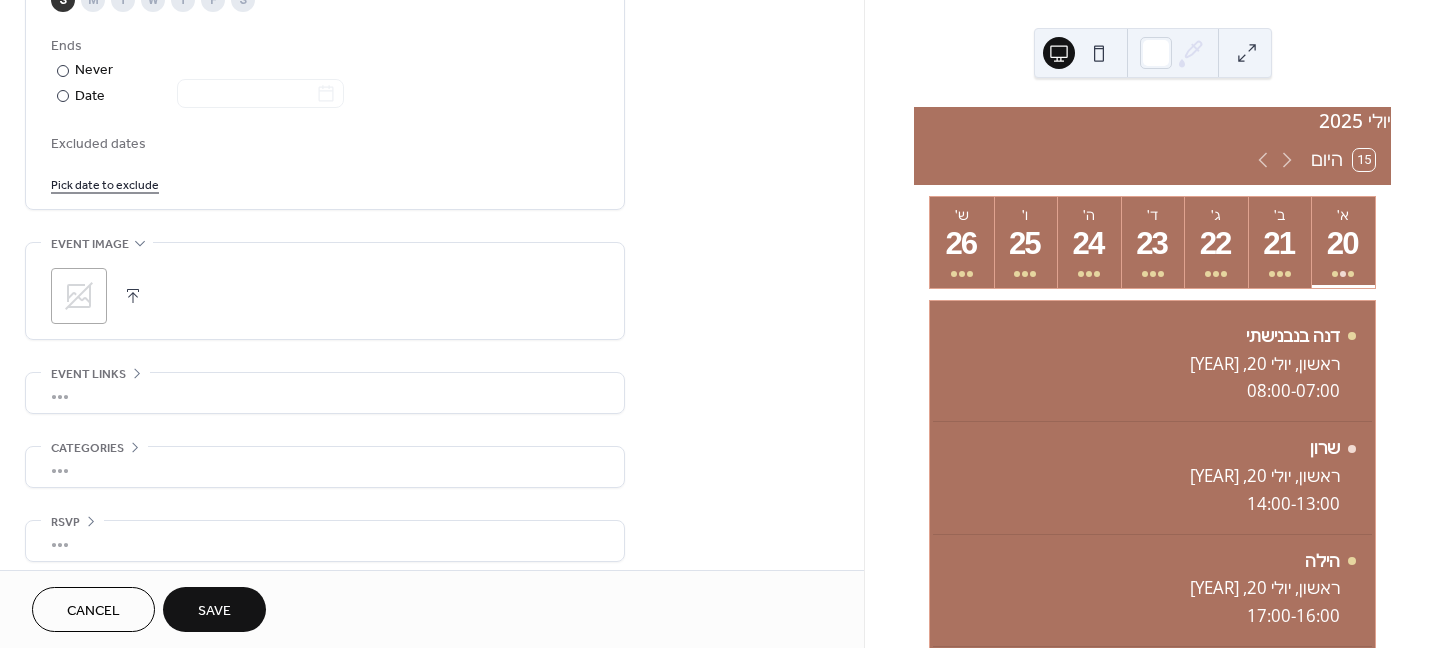 scroll, scrollTop: 642, scrollLeft: 0, axis: vertical 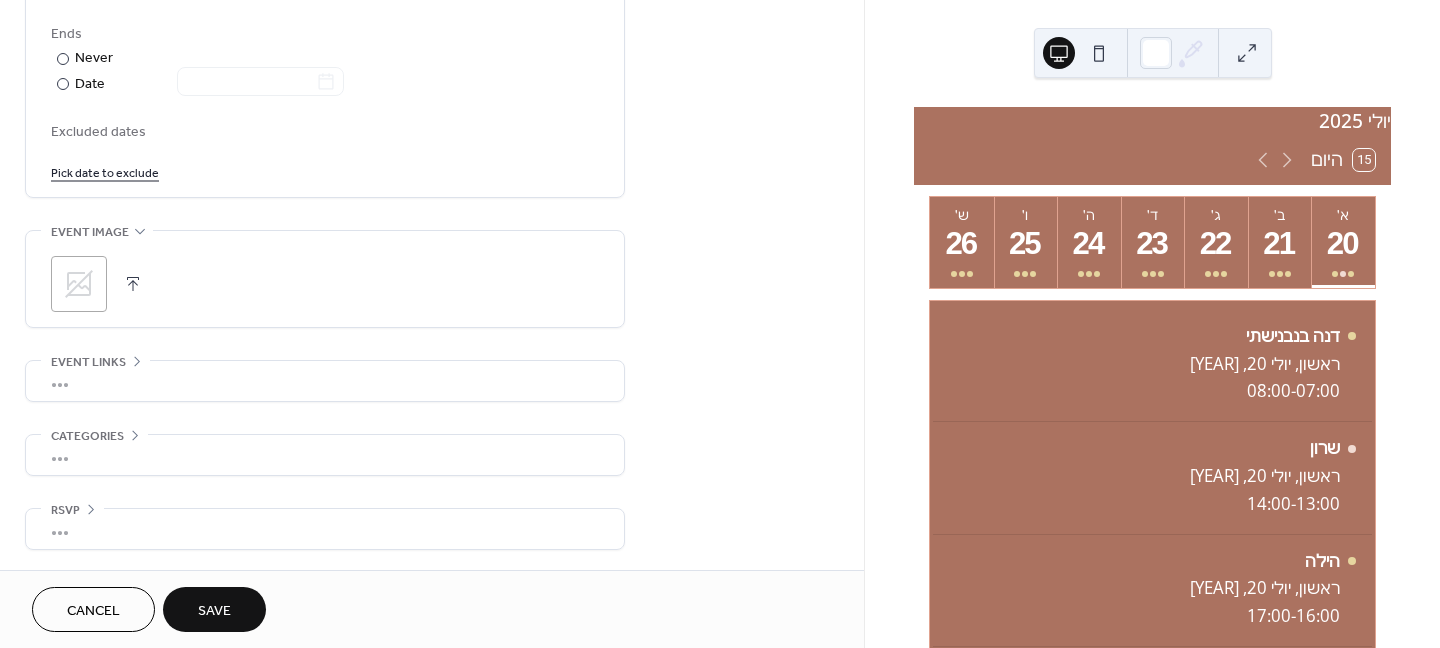 click on "Save" at bounding box center [214, 609] 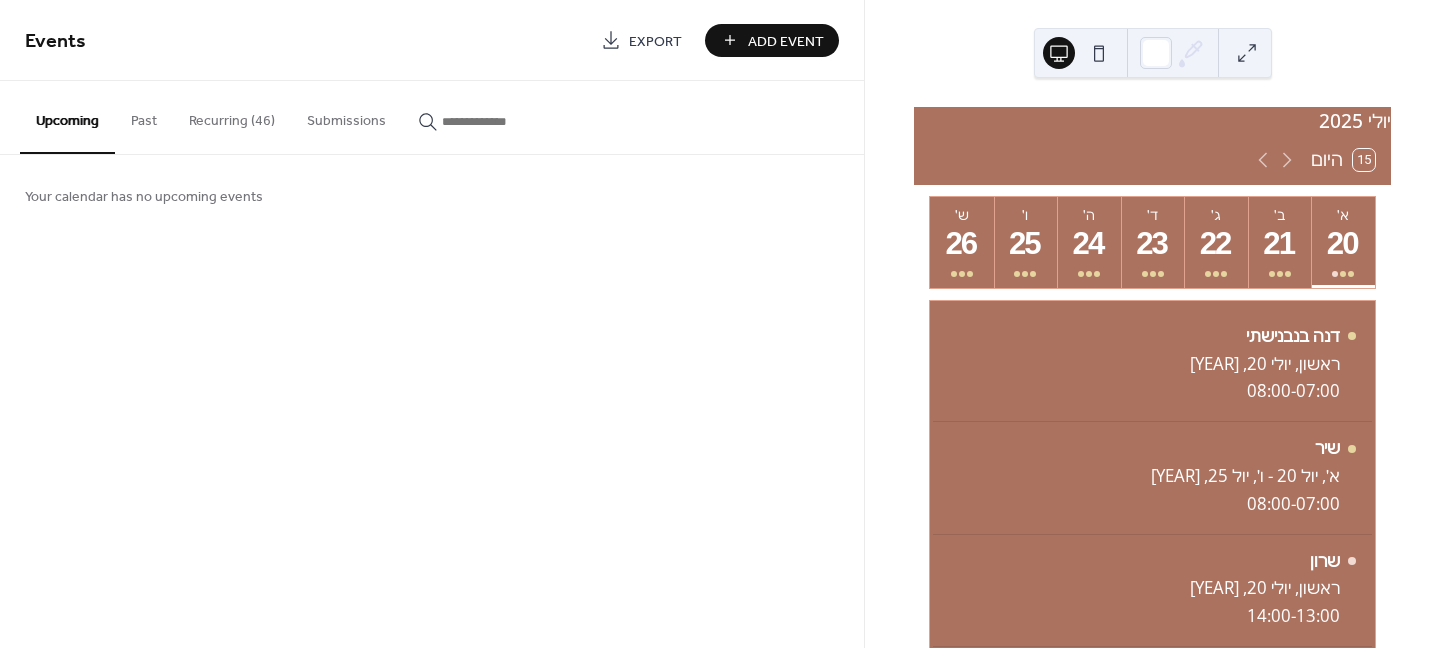 click on "Recurring (46)" at bounding box center [232, 116] 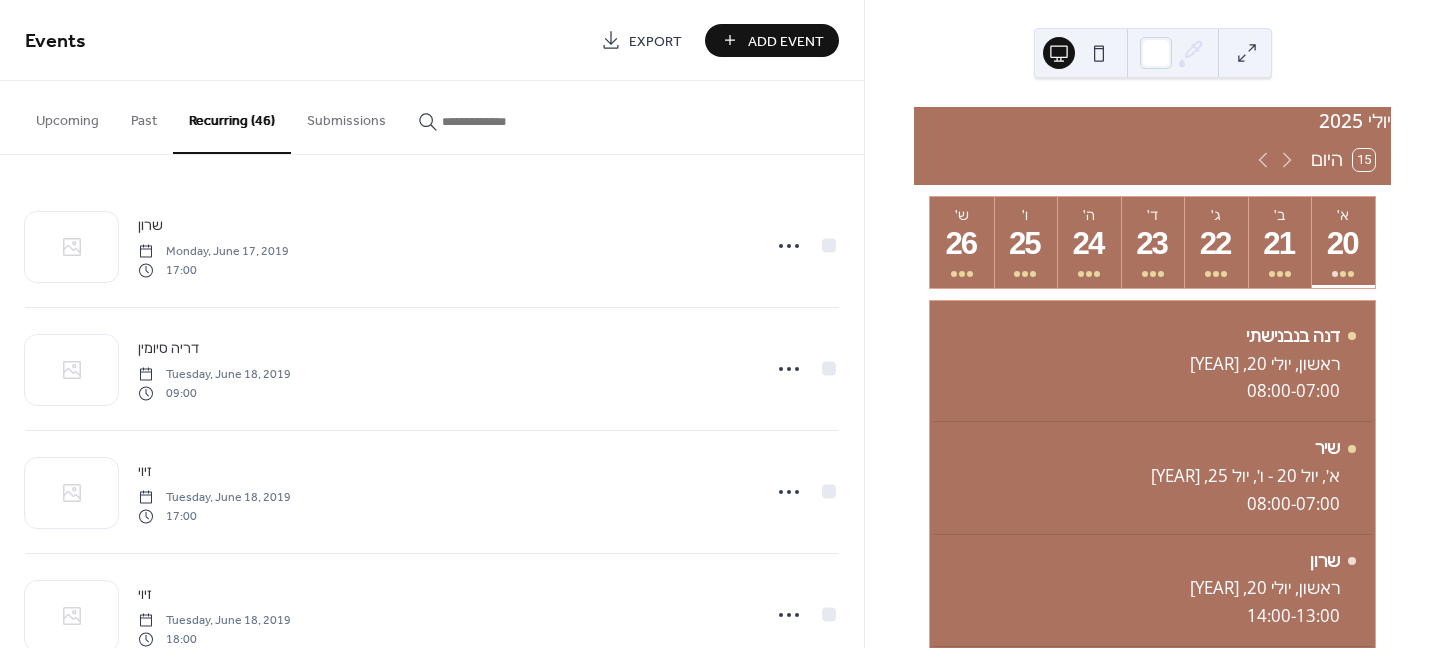 click on "Add Event" at bounding box center [786, 41] 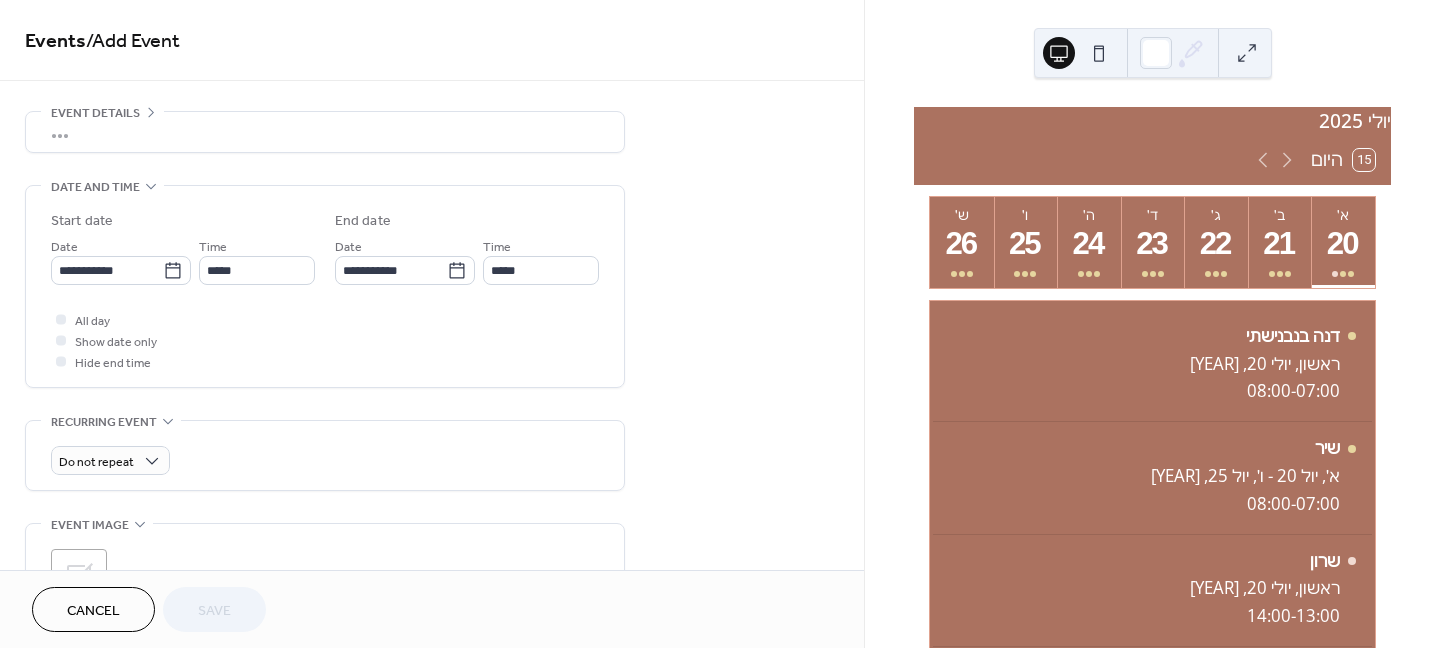 scroll, scrollTop: 63, scrollLeft: 0, axis: vertical 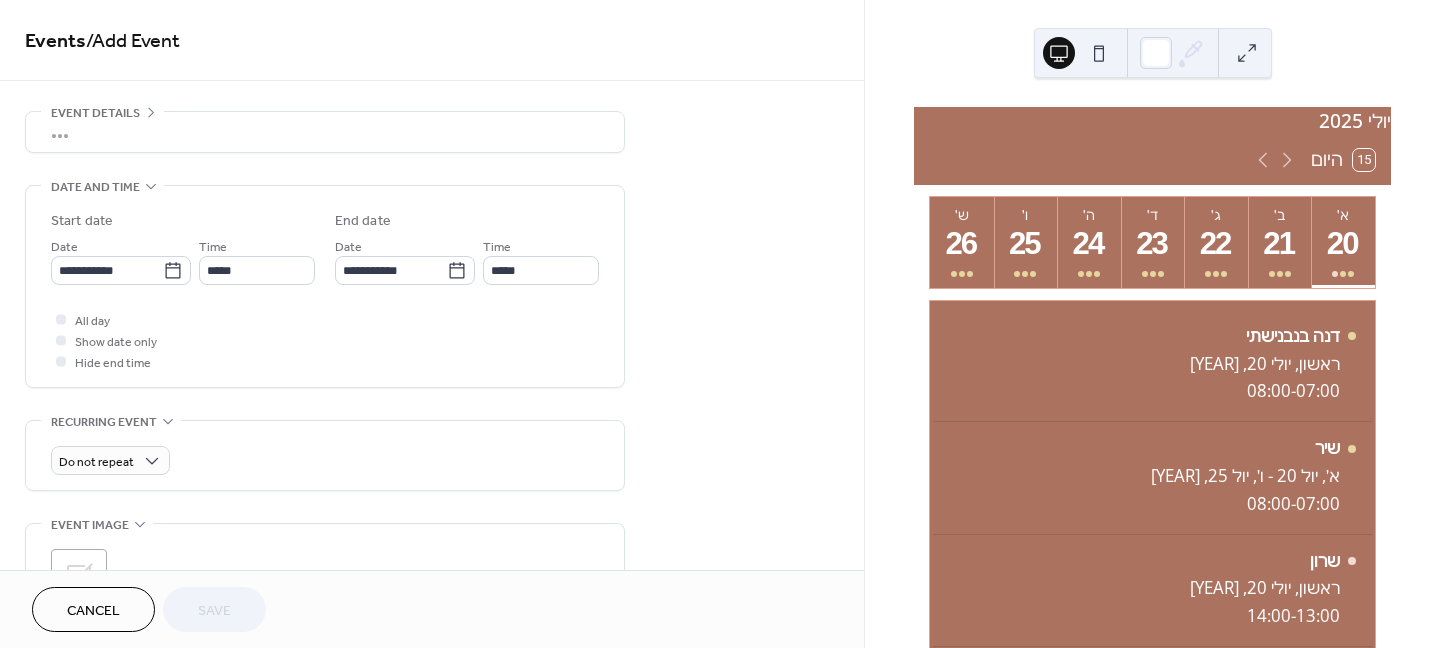 click on "•••" at bounding box center [325, 132] 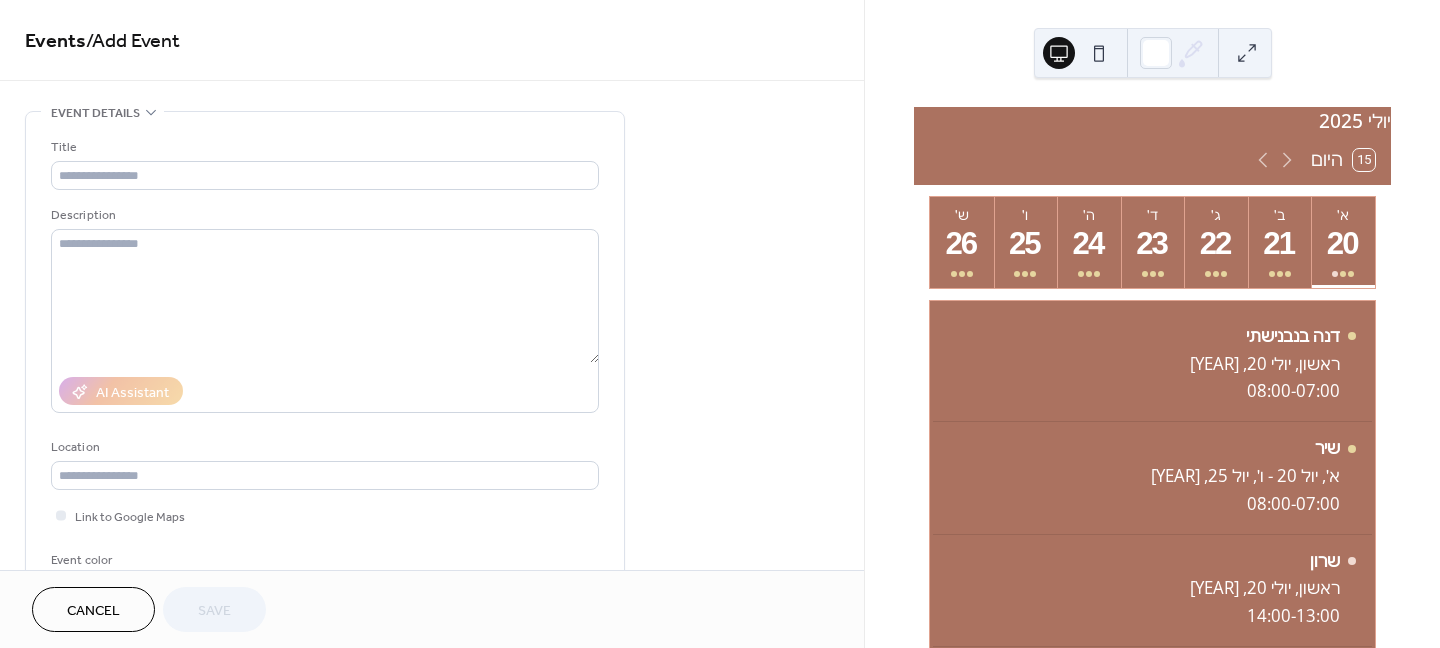 scroll, scrollTop: 0, scrollLeft: 0, axis: both 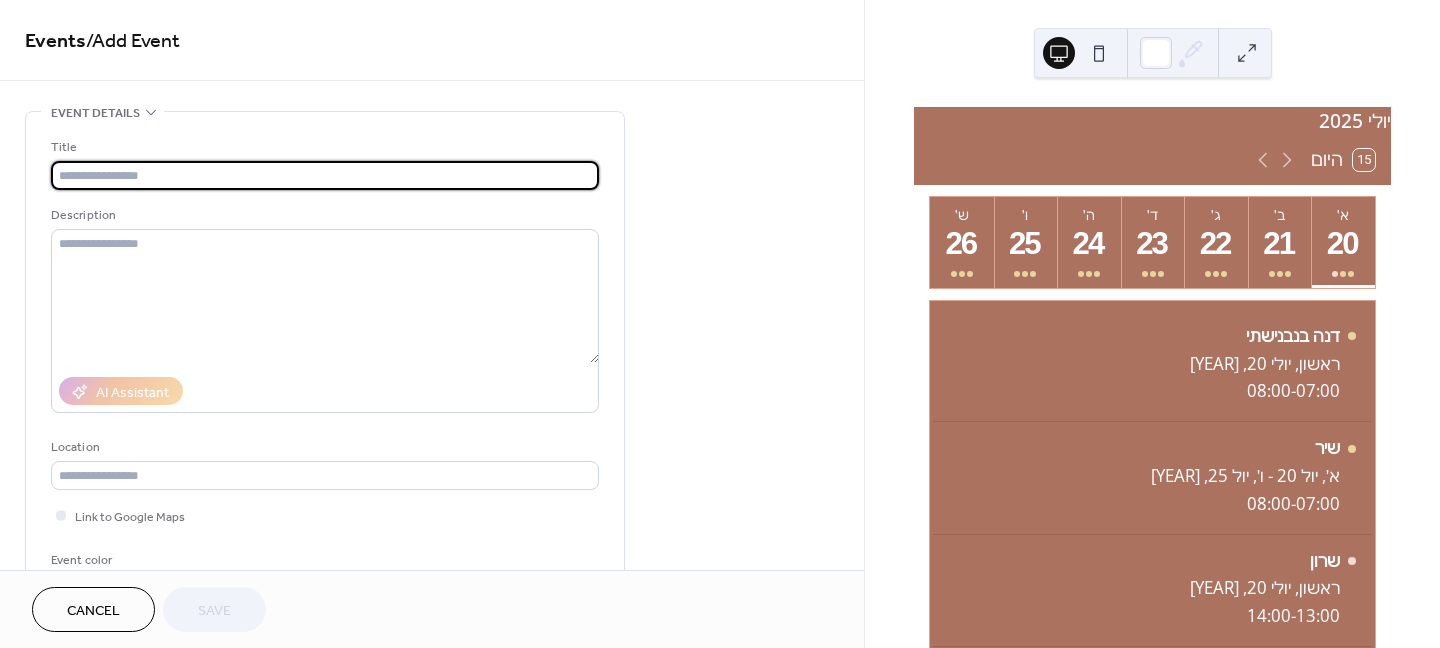 click at bounding box center (325, 175) 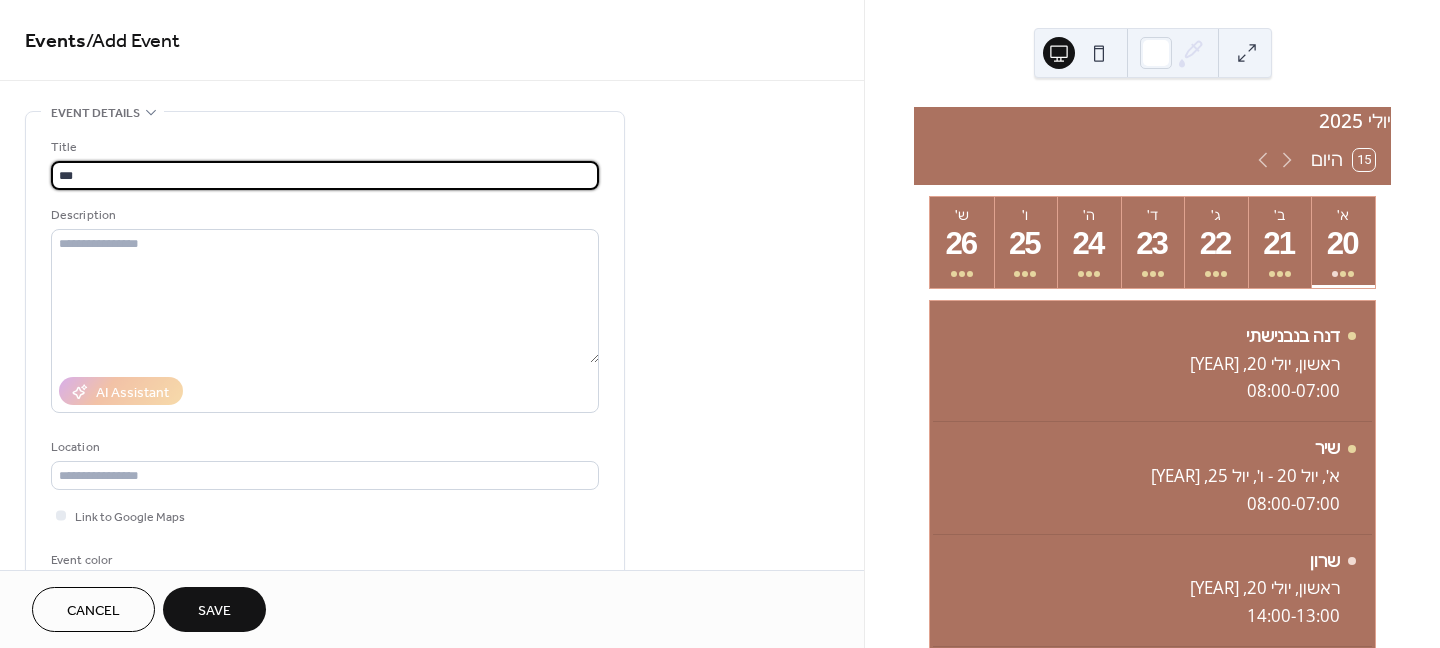 type on "***" 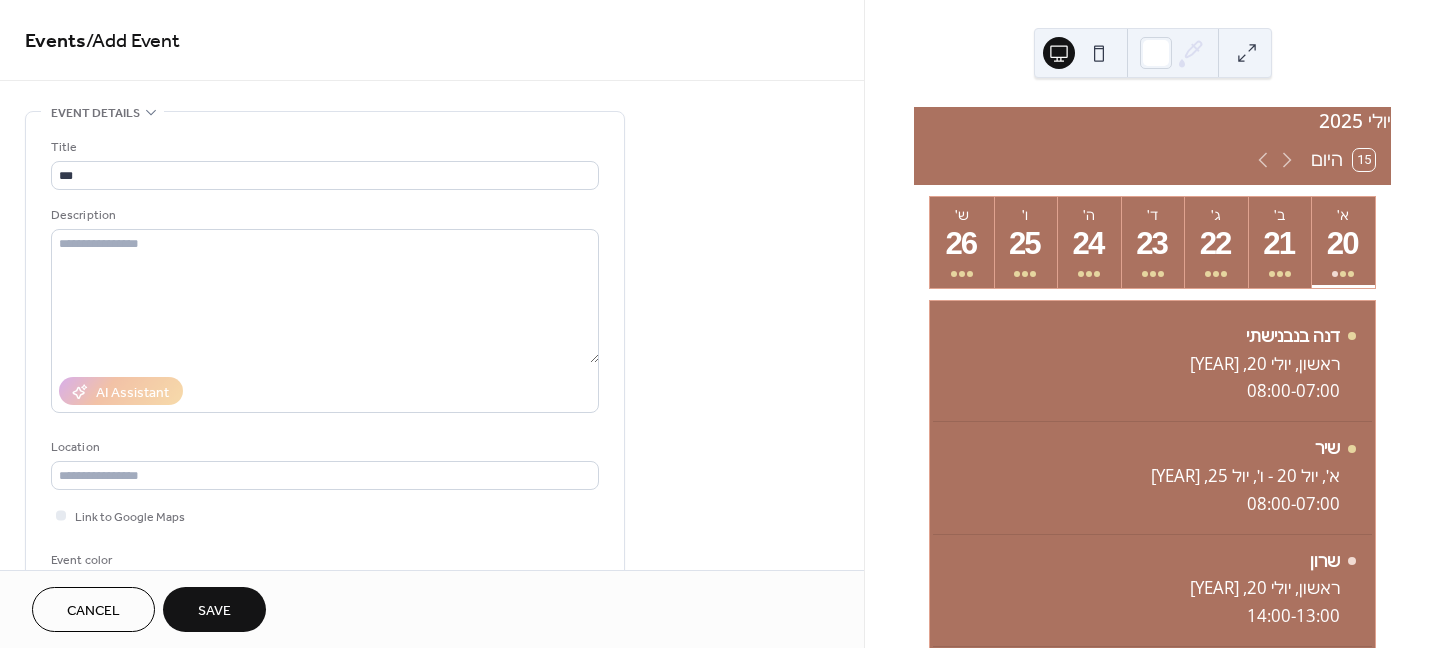 click on "Event details" at bounding box center [95, 113] 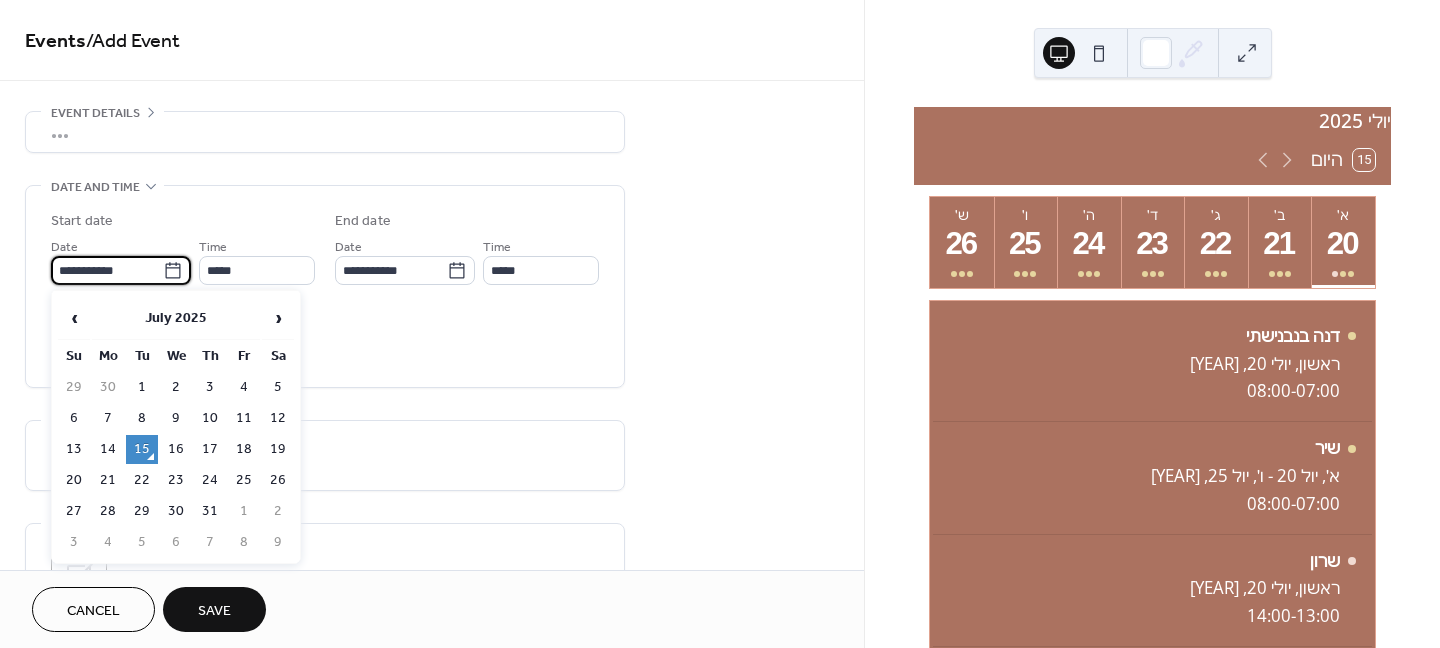 click on "**********" at bounding box center (107, 270) 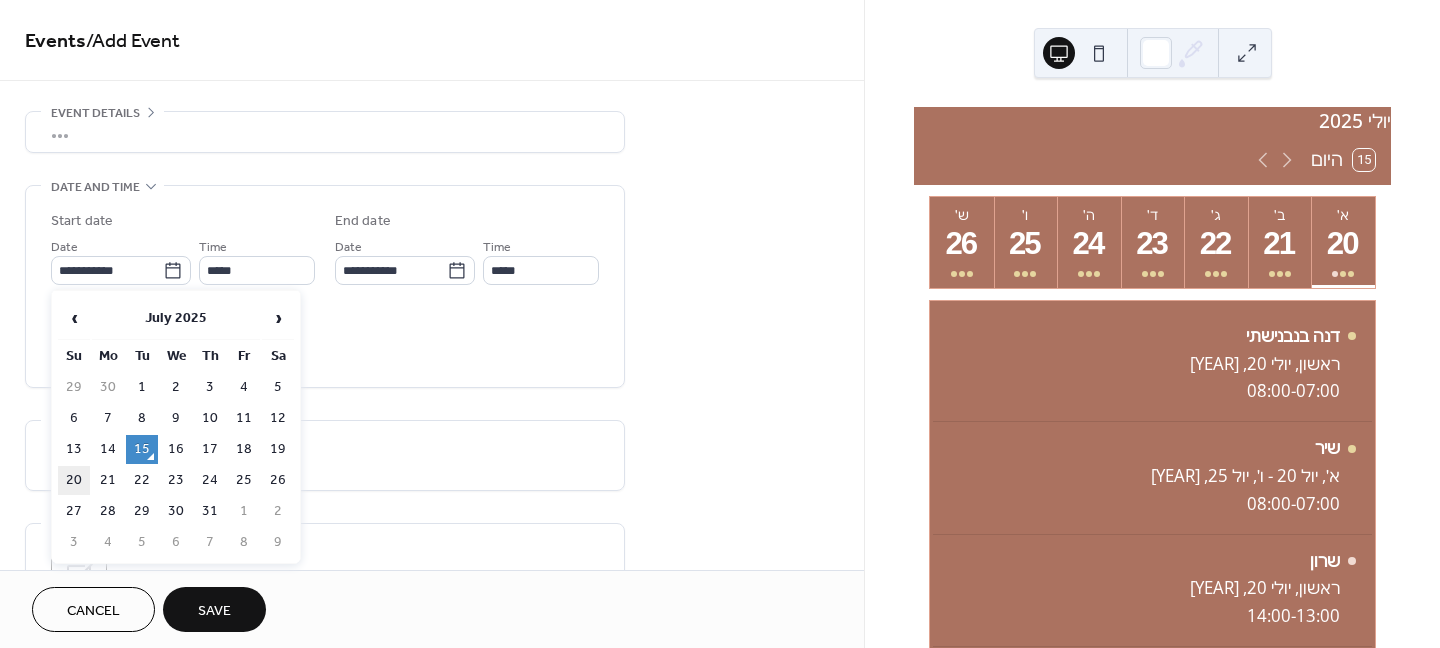 click on "20" at bounding box center (74, 480) 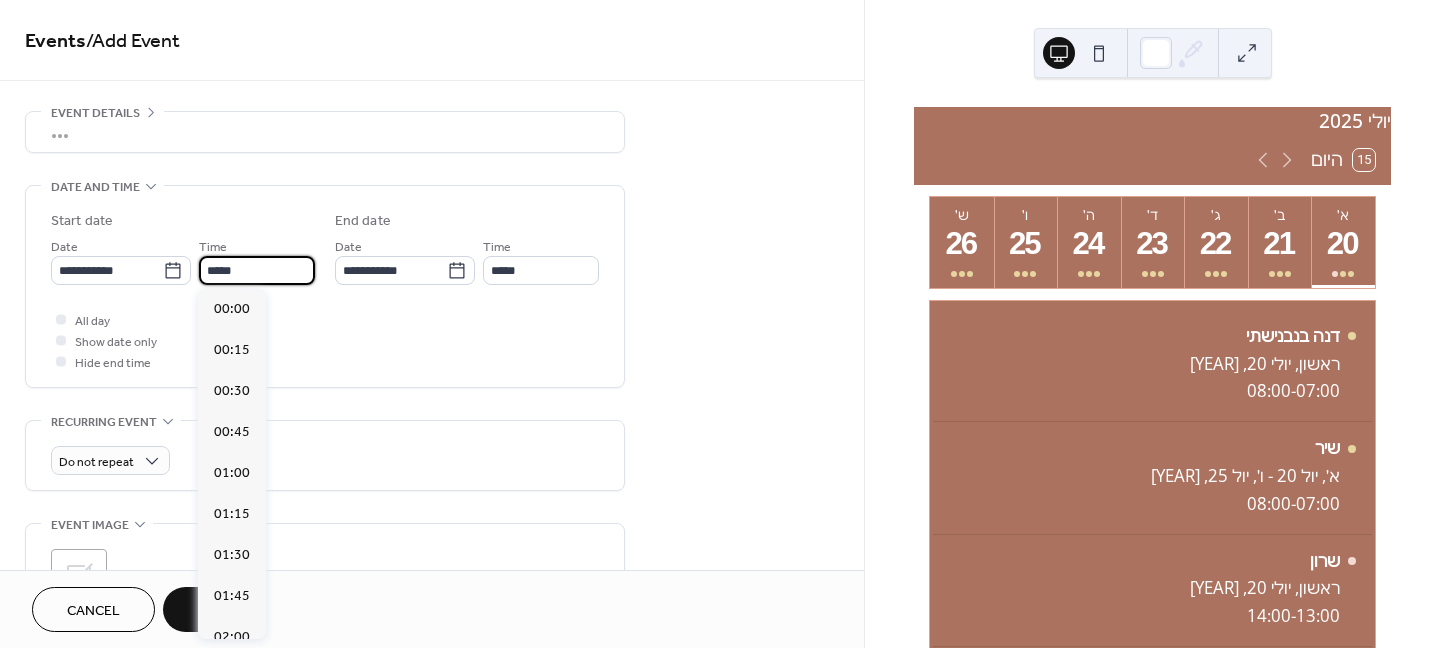 scroll, scrollTop: 1968, scrollLeft: 0, axis: vertical 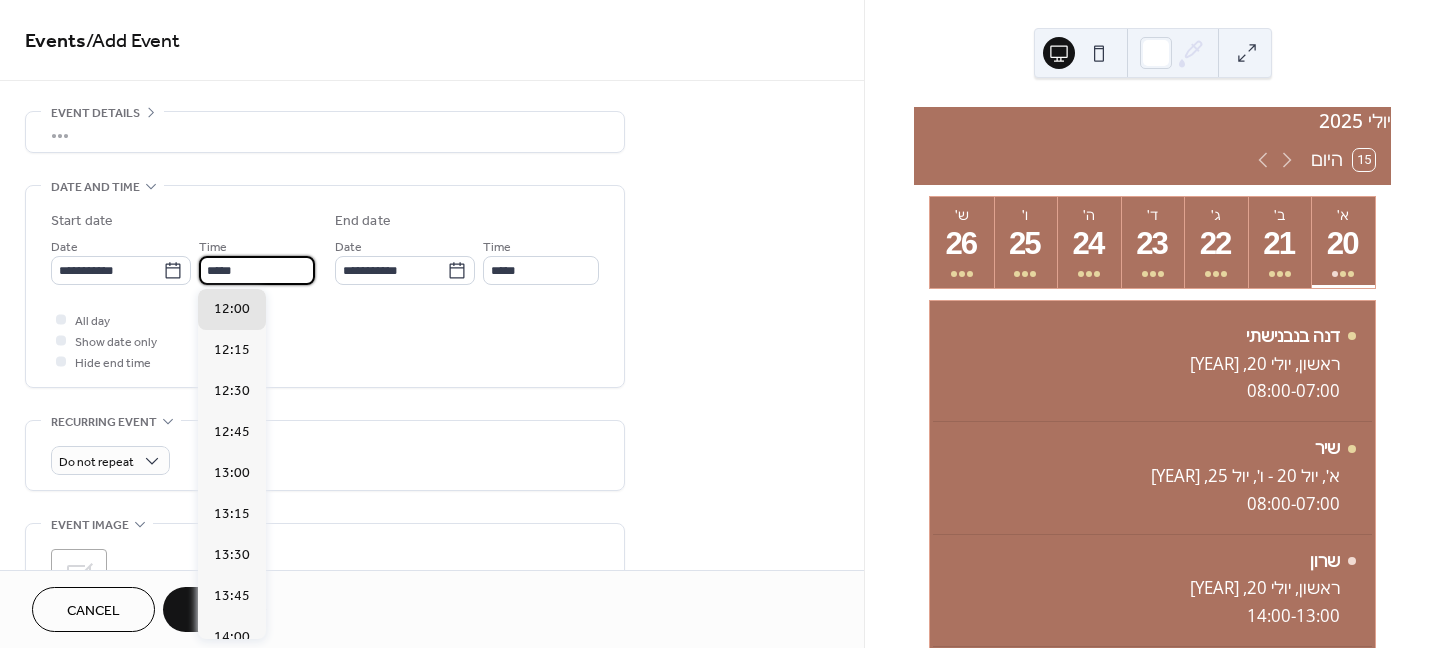 click on "*****" at bounding box center [257, 270] 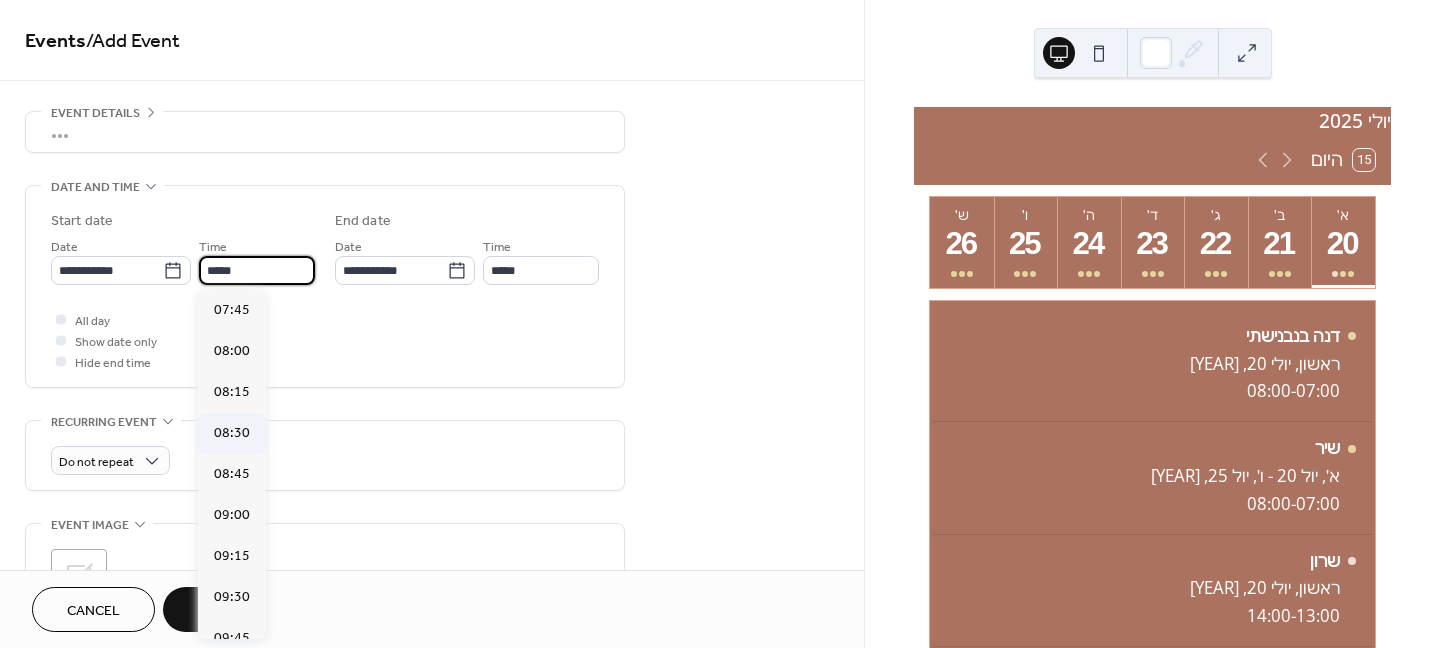 scroll, scrollTop: 1268, scrollLeft: 0, axis: vertical 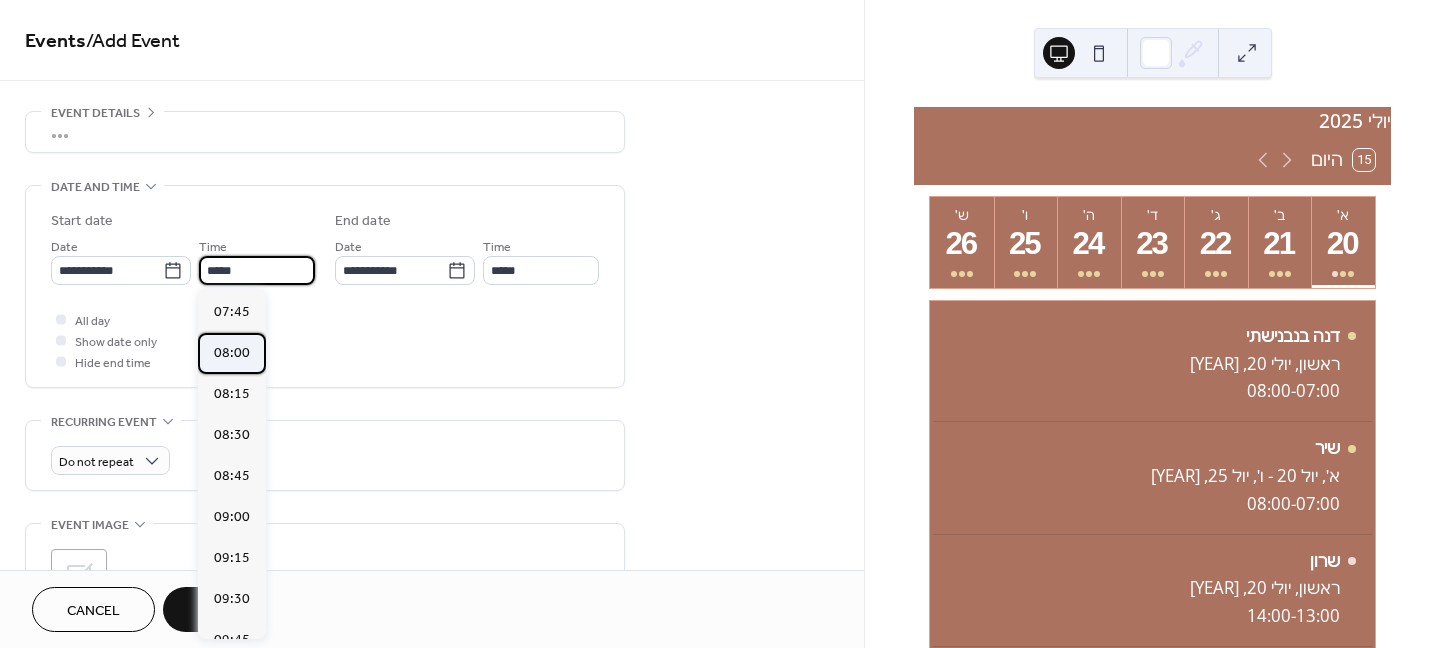 click on "08:00" at bounding box center (232, 353) 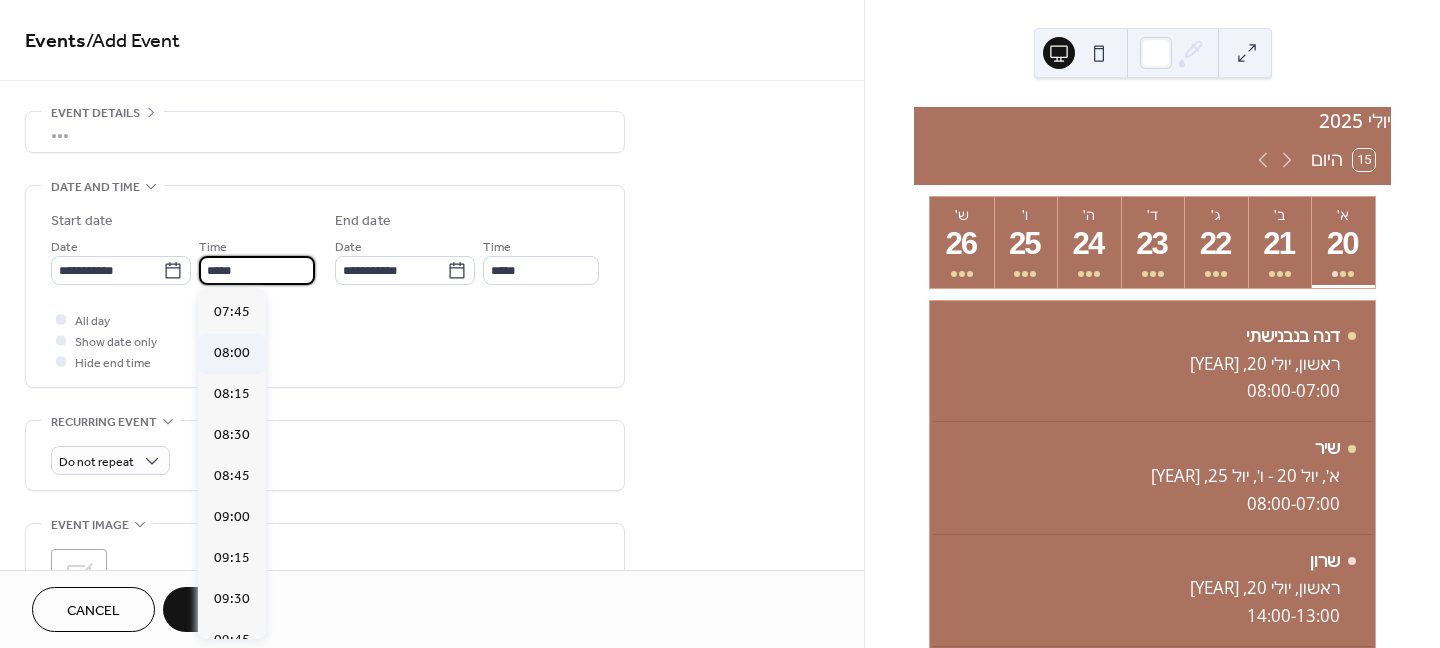 type on "*****" 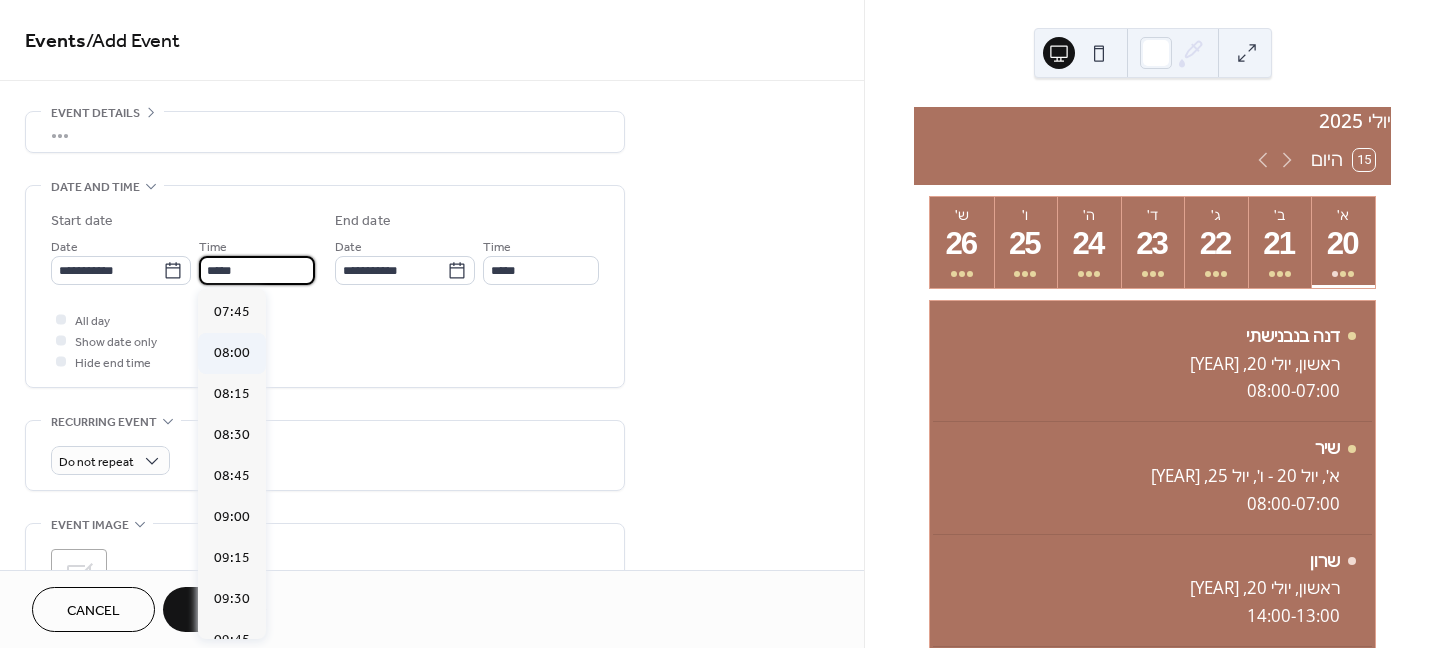type on "*****" 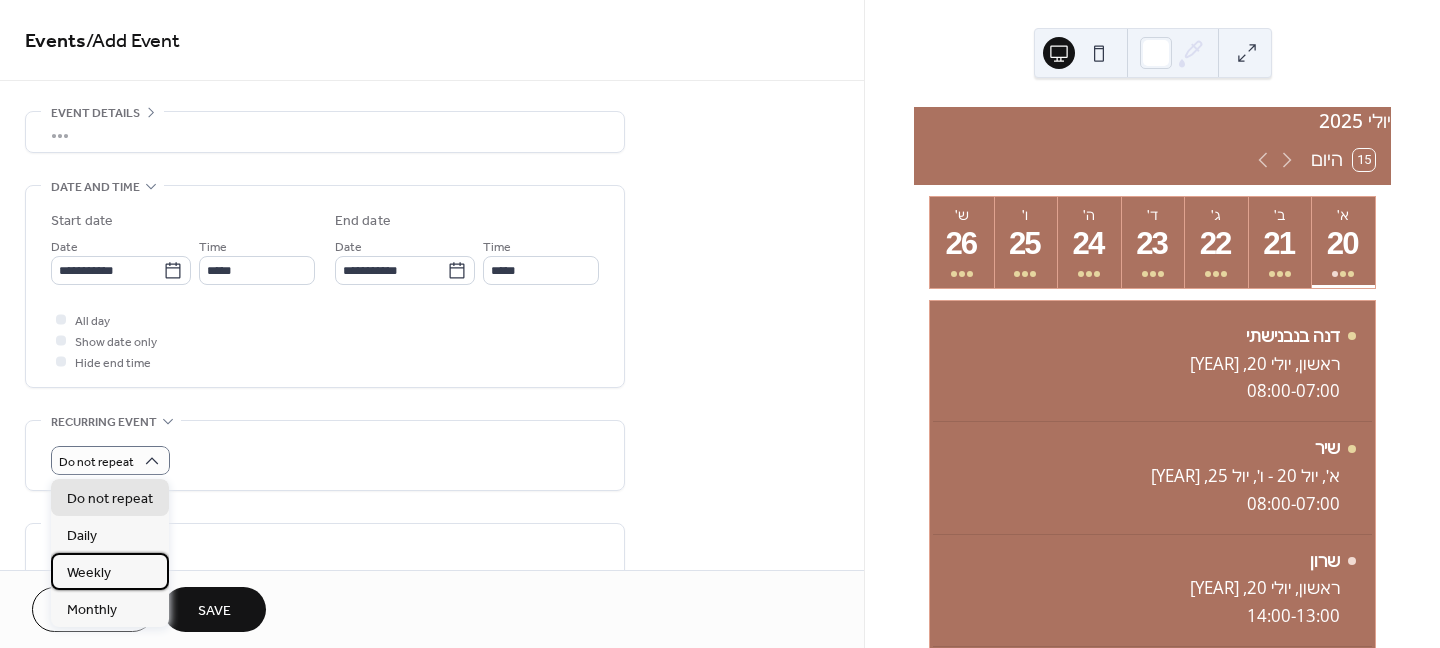 click on "Weekly" at bounding box center (89, 573) 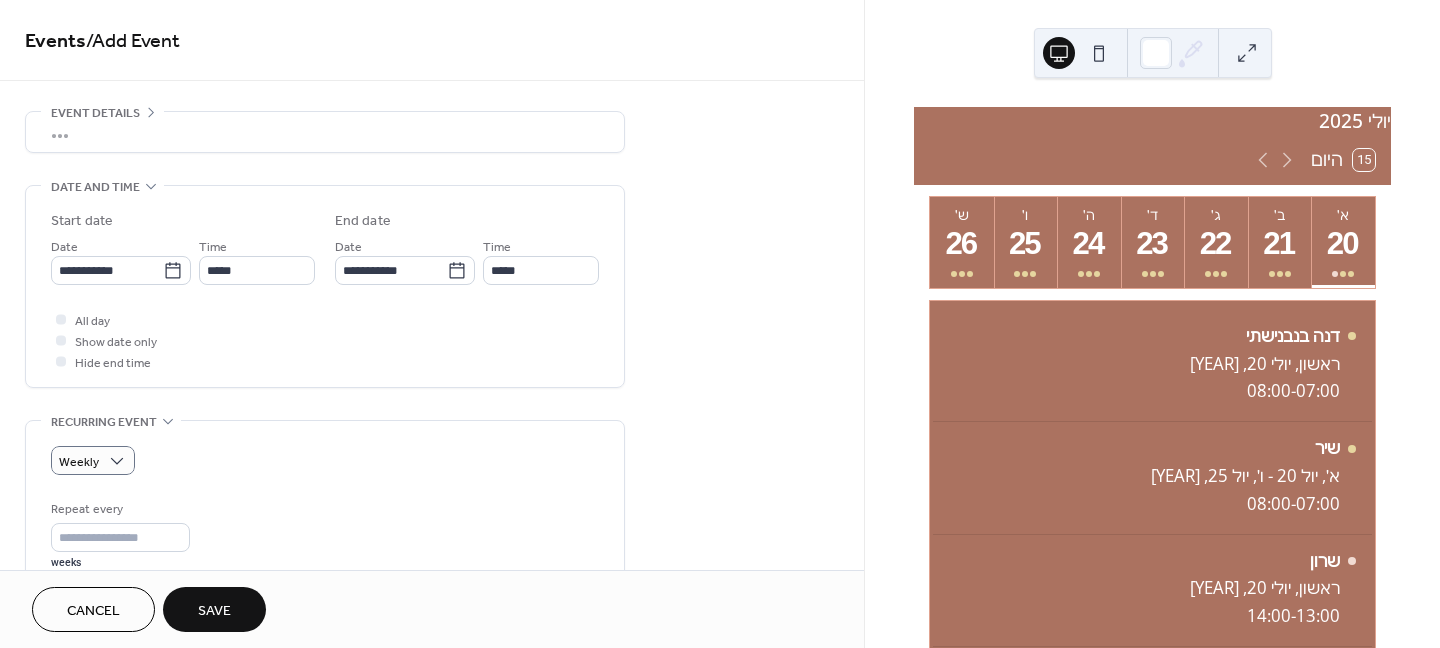 click on "Cancel Save" at bounding box center [432, 609] 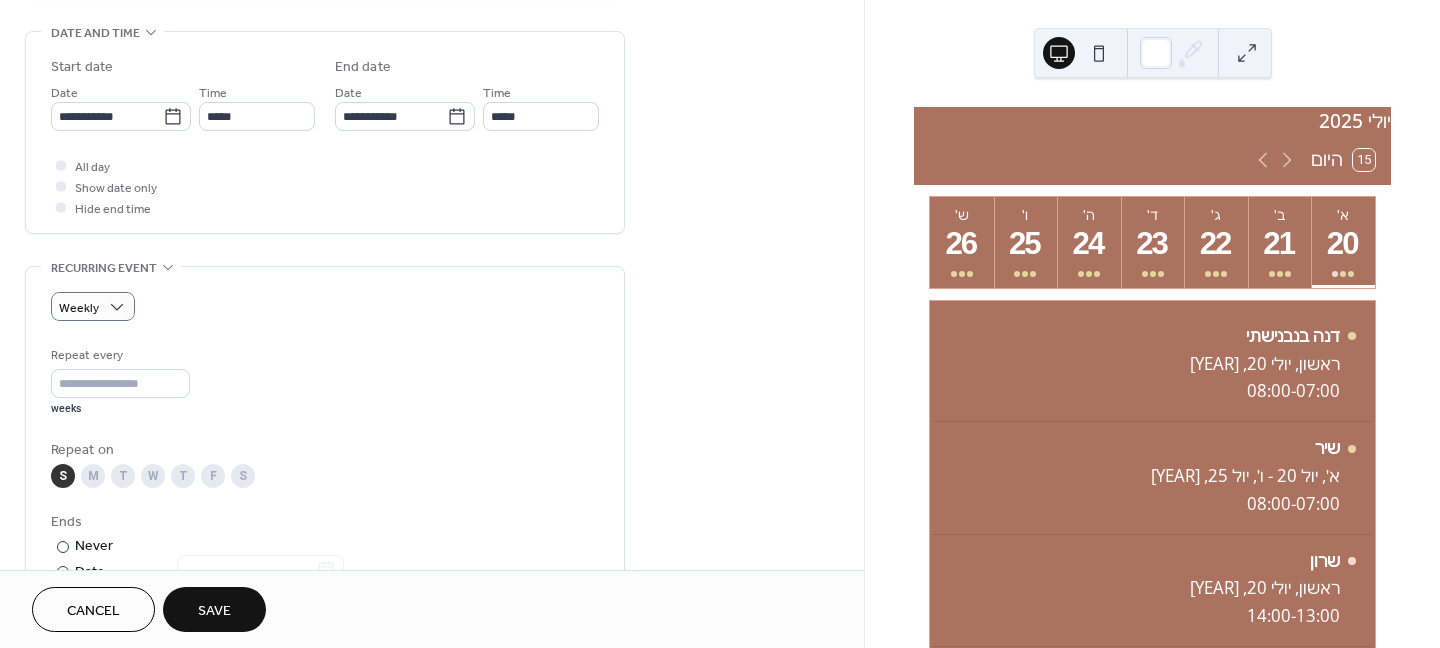 scroll, scrollTop: 200, scrollLeft: 0, axis: vertical 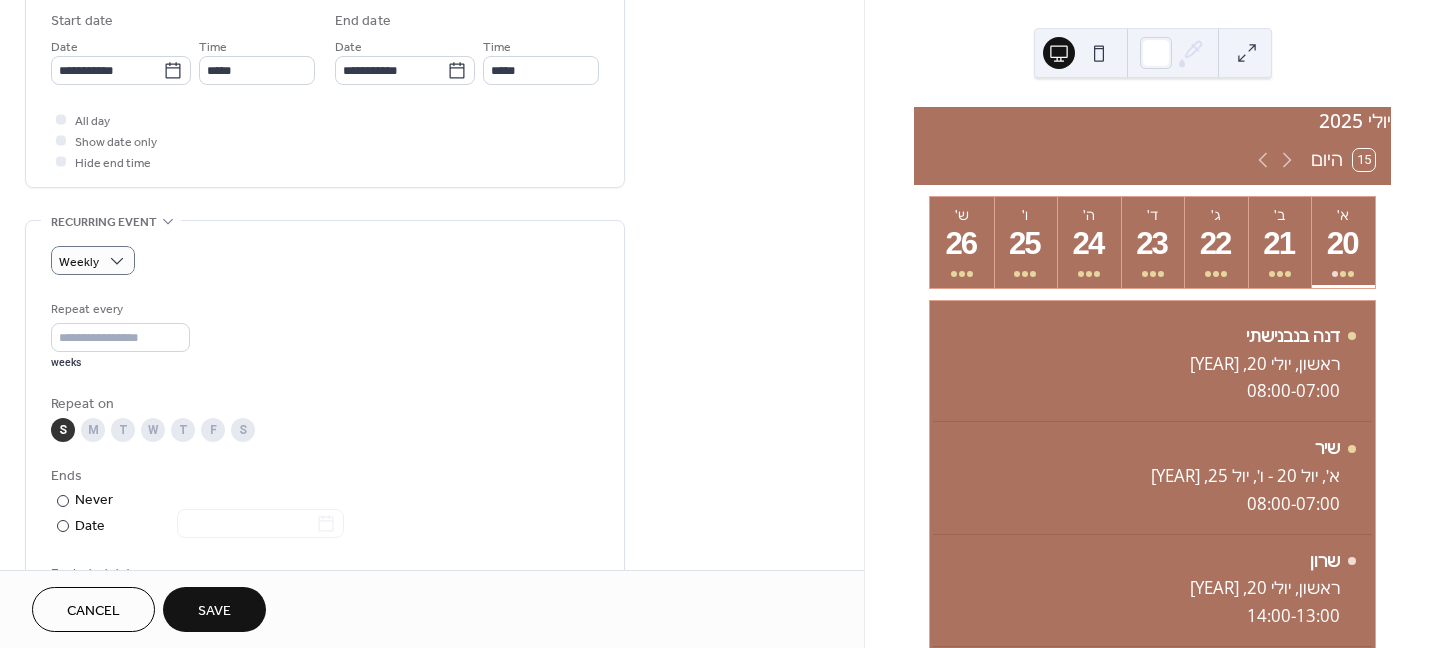 click on "Save" at bounding box center [214, 611] 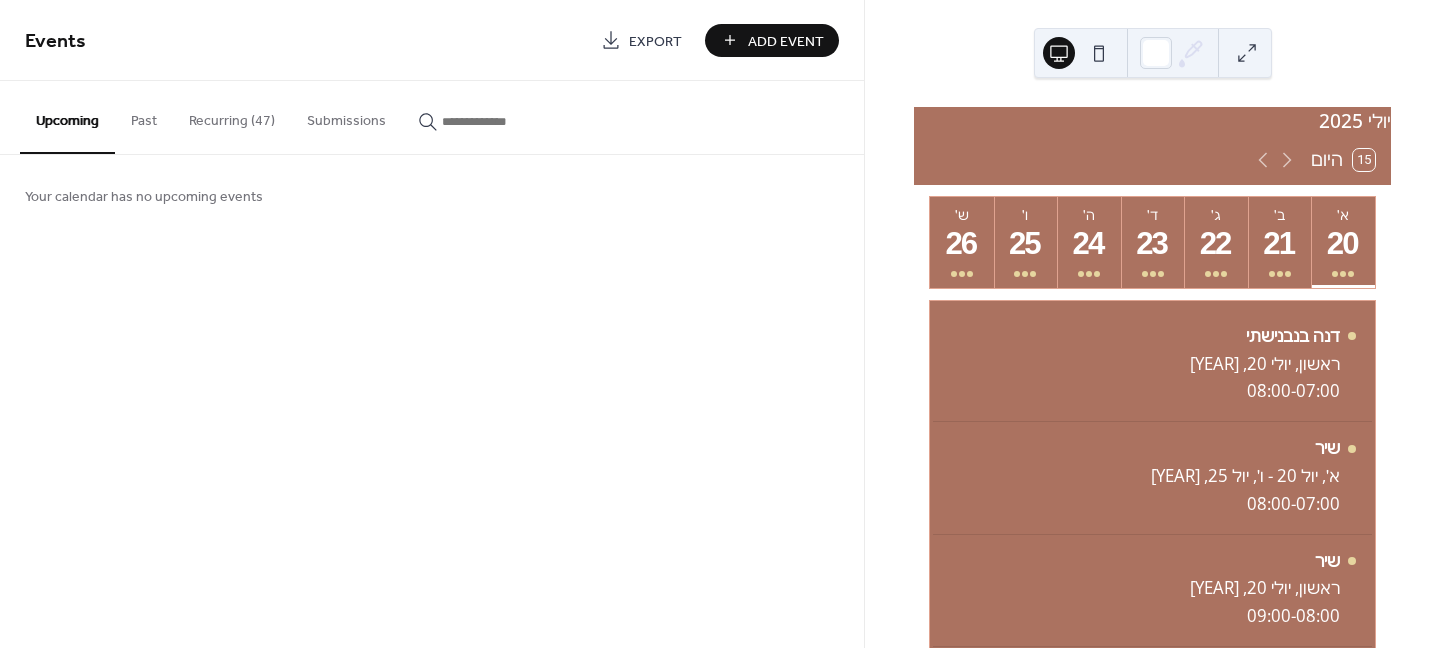 click on "Recurring (47)" at bounding box center [232, 116] 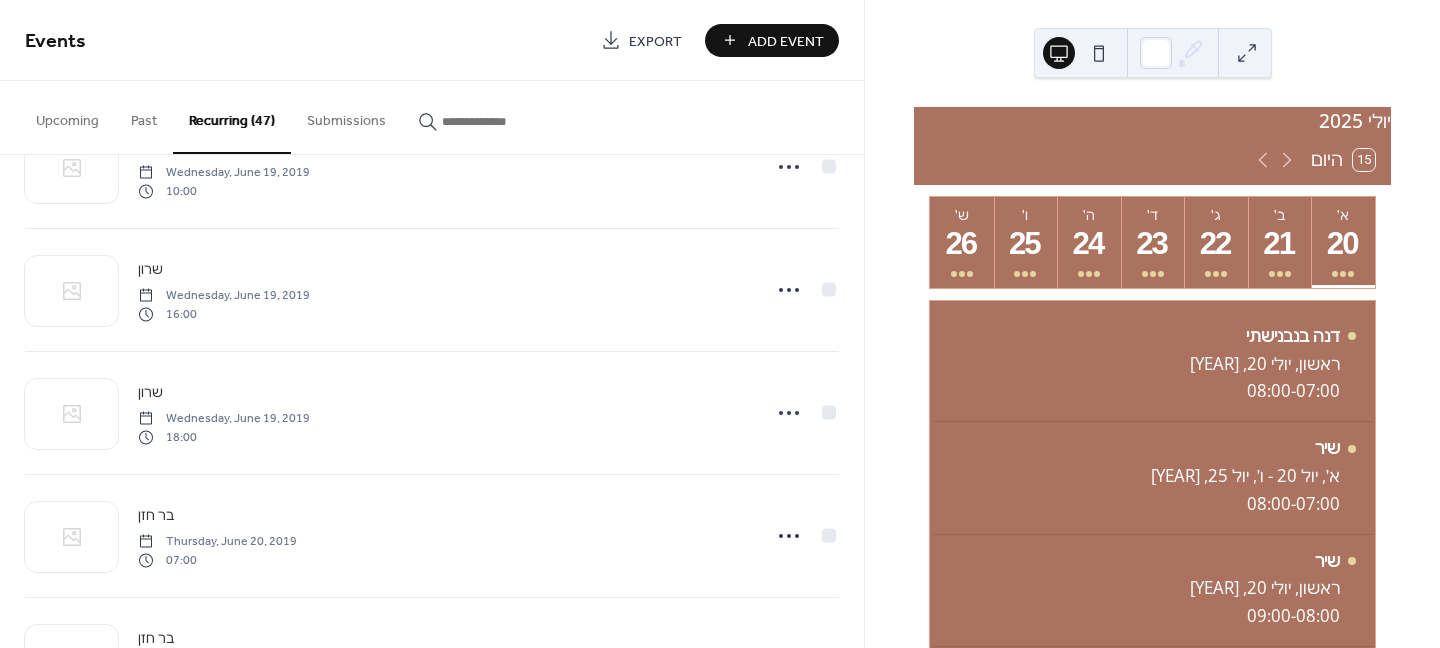 scroll, scrollTop: 700, scrollLeft: 0, axis: vertical 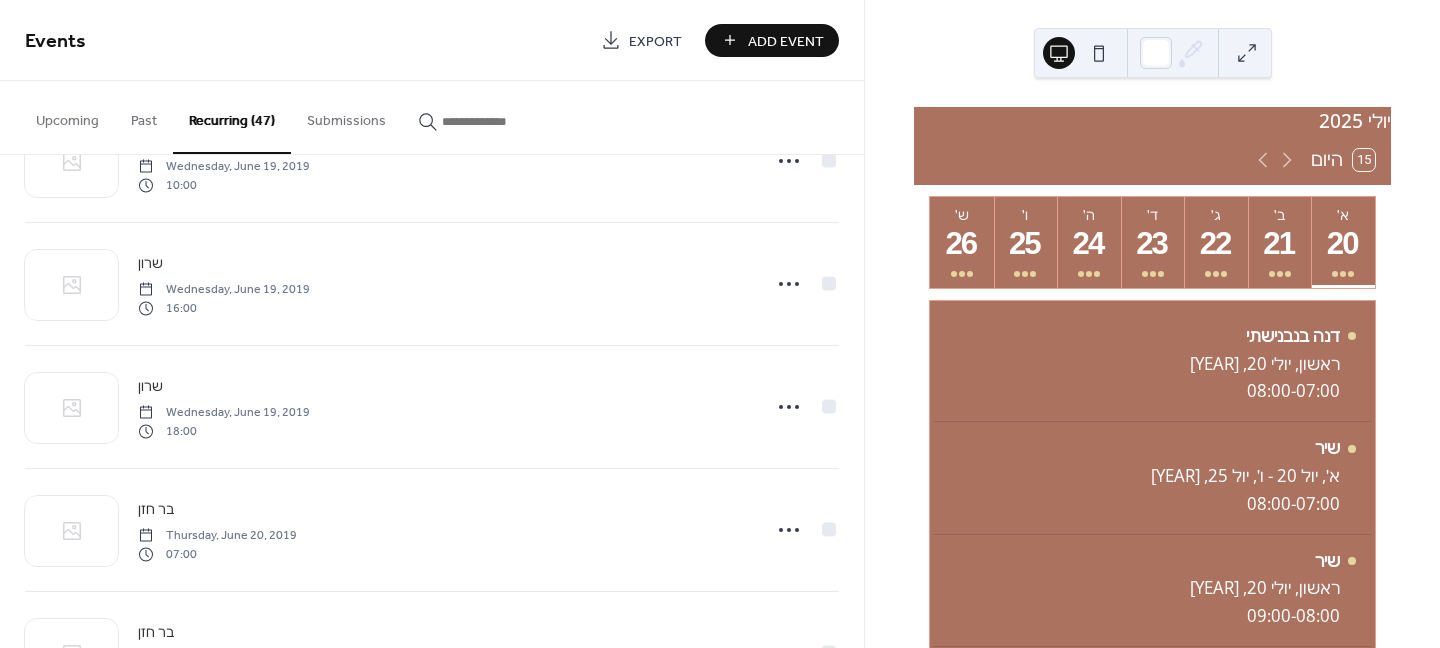 click on "Add Event" at bounding box center (786, 41) 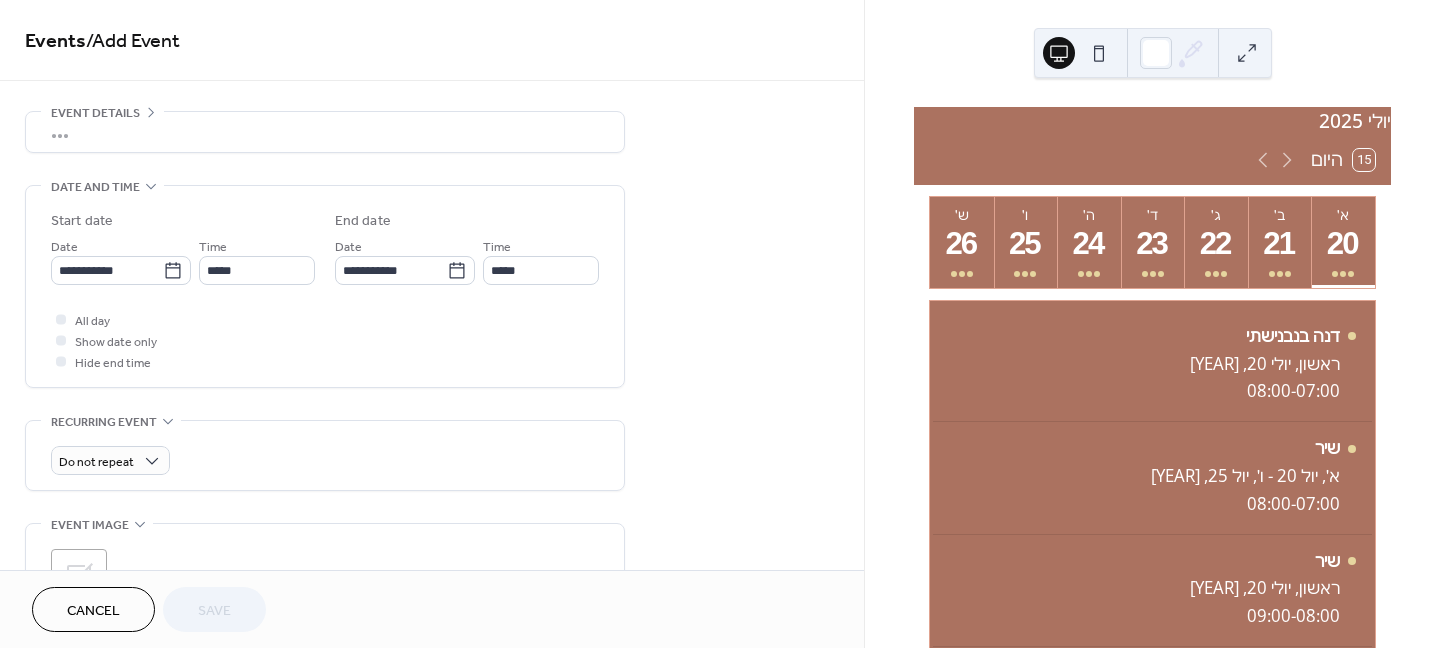 scroll, scrollTop: 63, scrollLeft: 0, axis: vertical 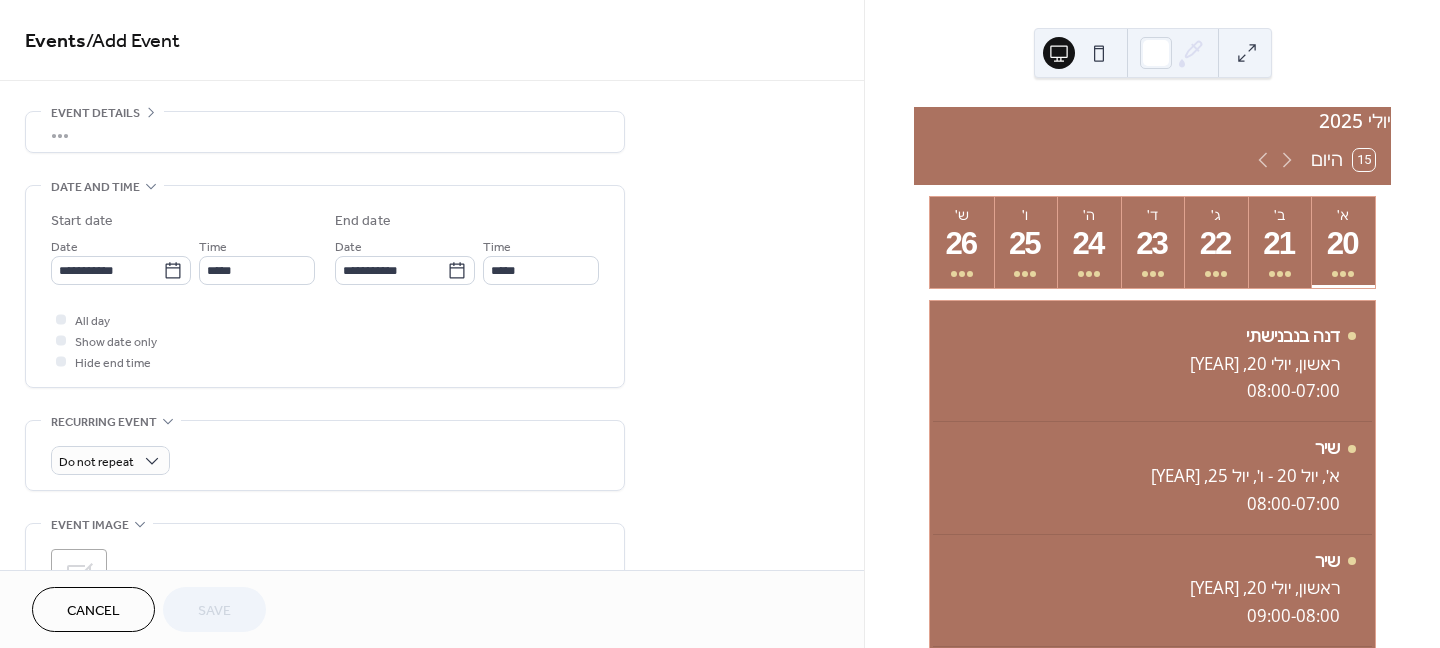 click on "•••" at bounding box center [325, 132] 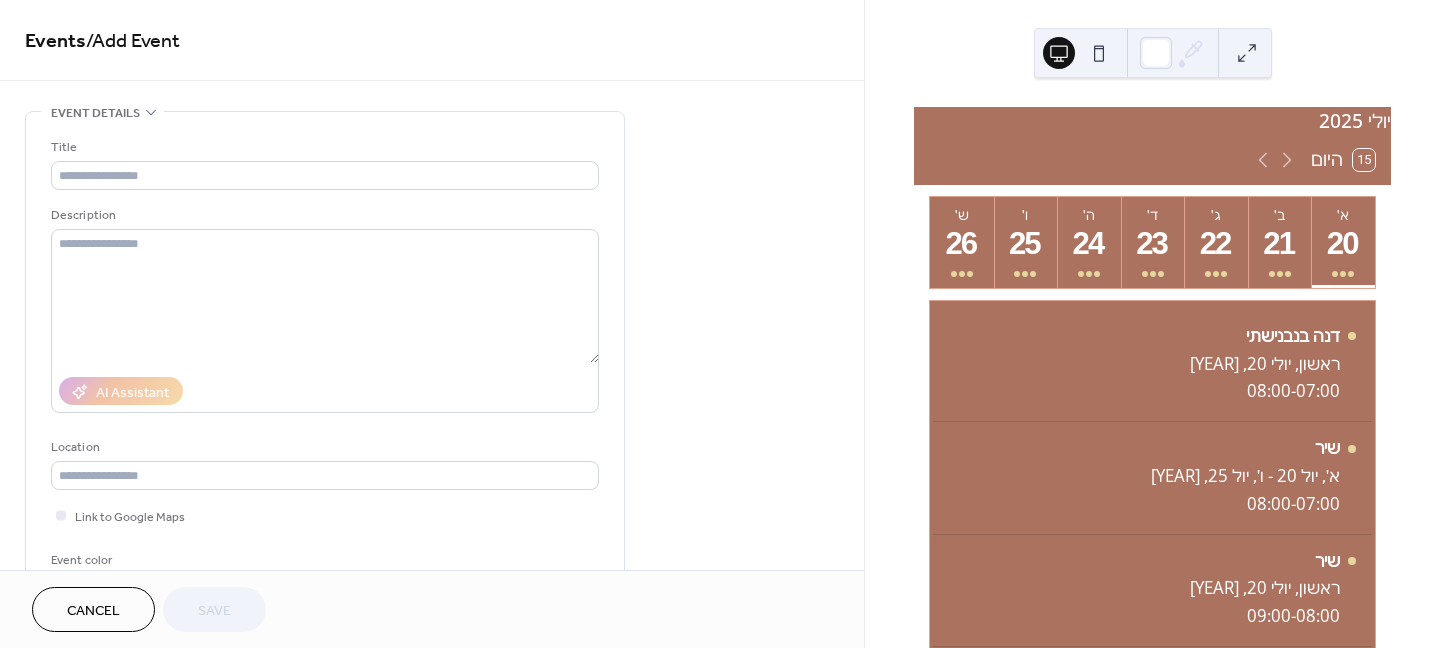 scroll, scrollTop: 0, scrollLeft: 0, axis: both 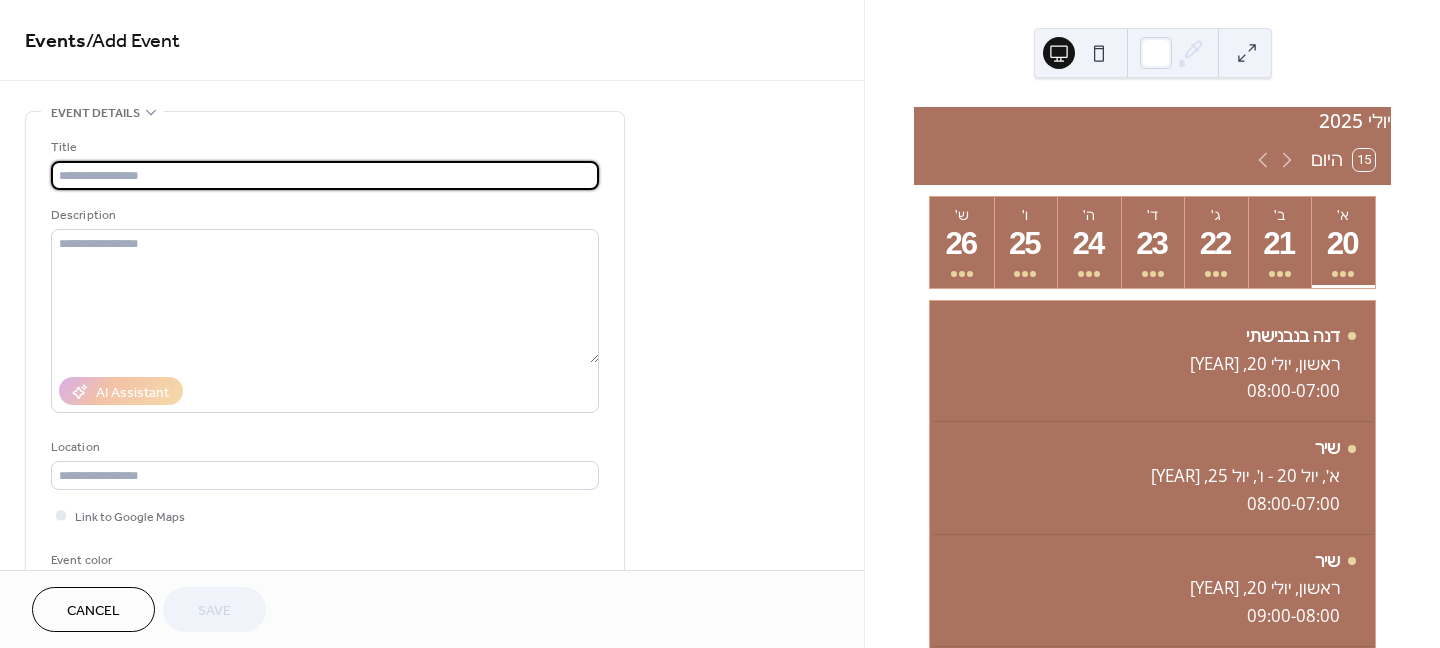 click at bounding box center [325, 175] 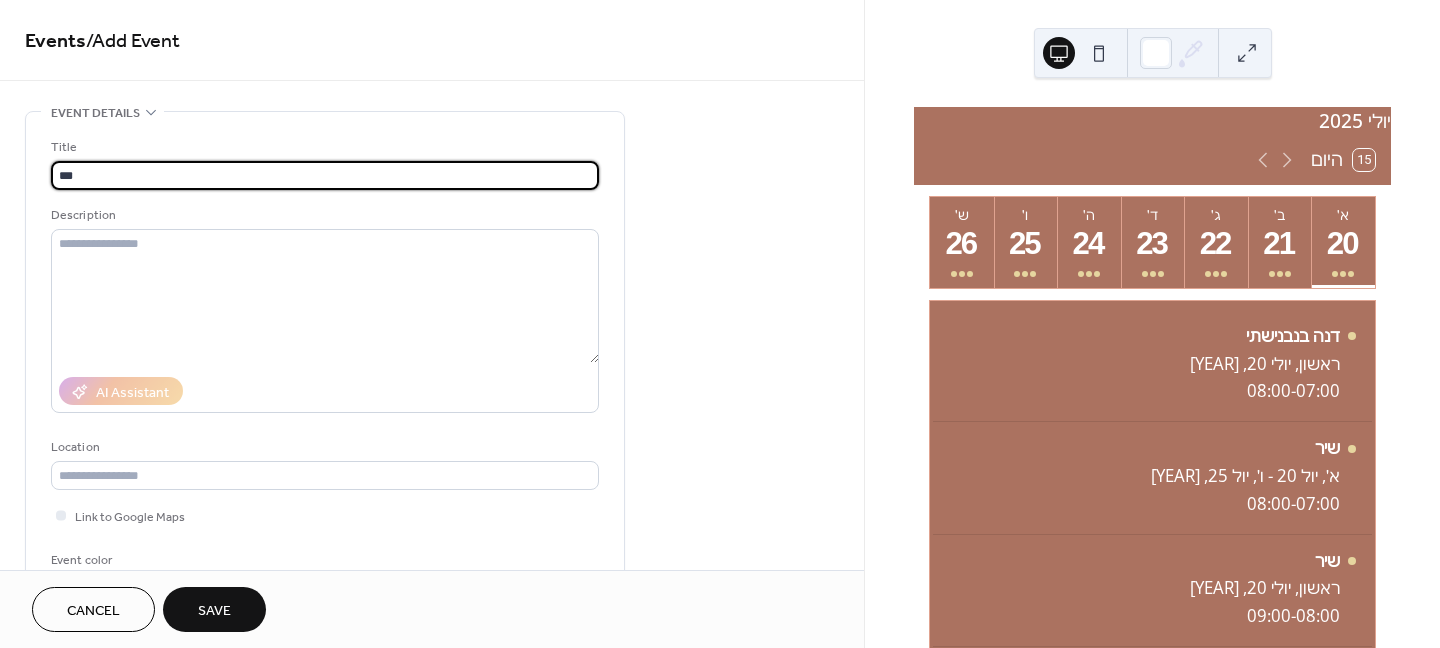 type on "***" 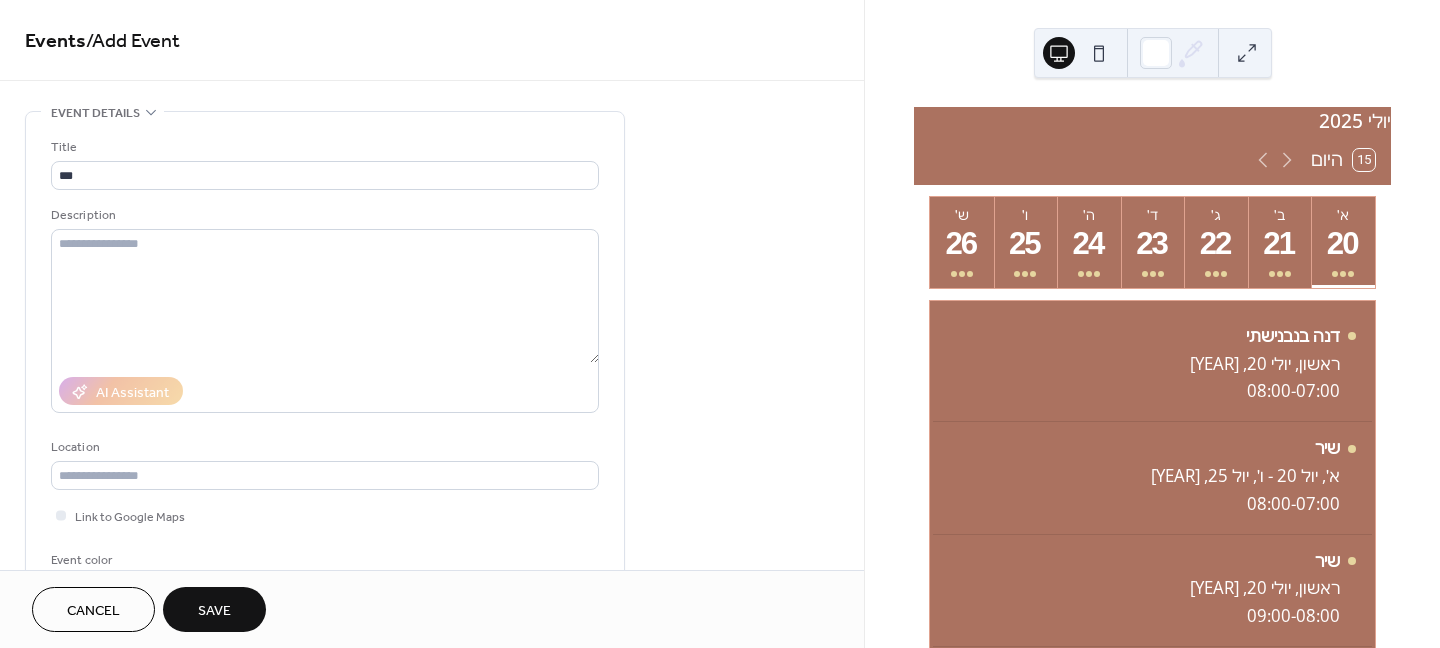 click on "Event details" at bounding box center [95, 113] 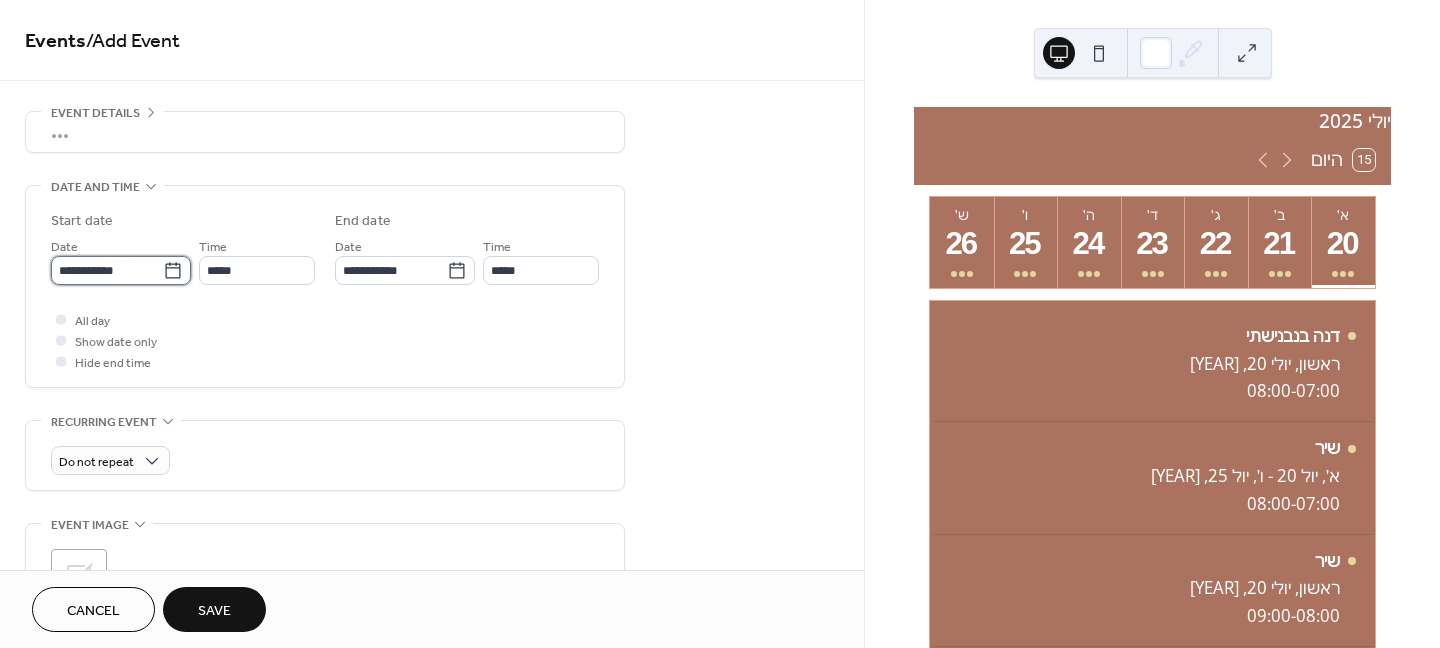 click on "**********" at bounding box center [107, 270] 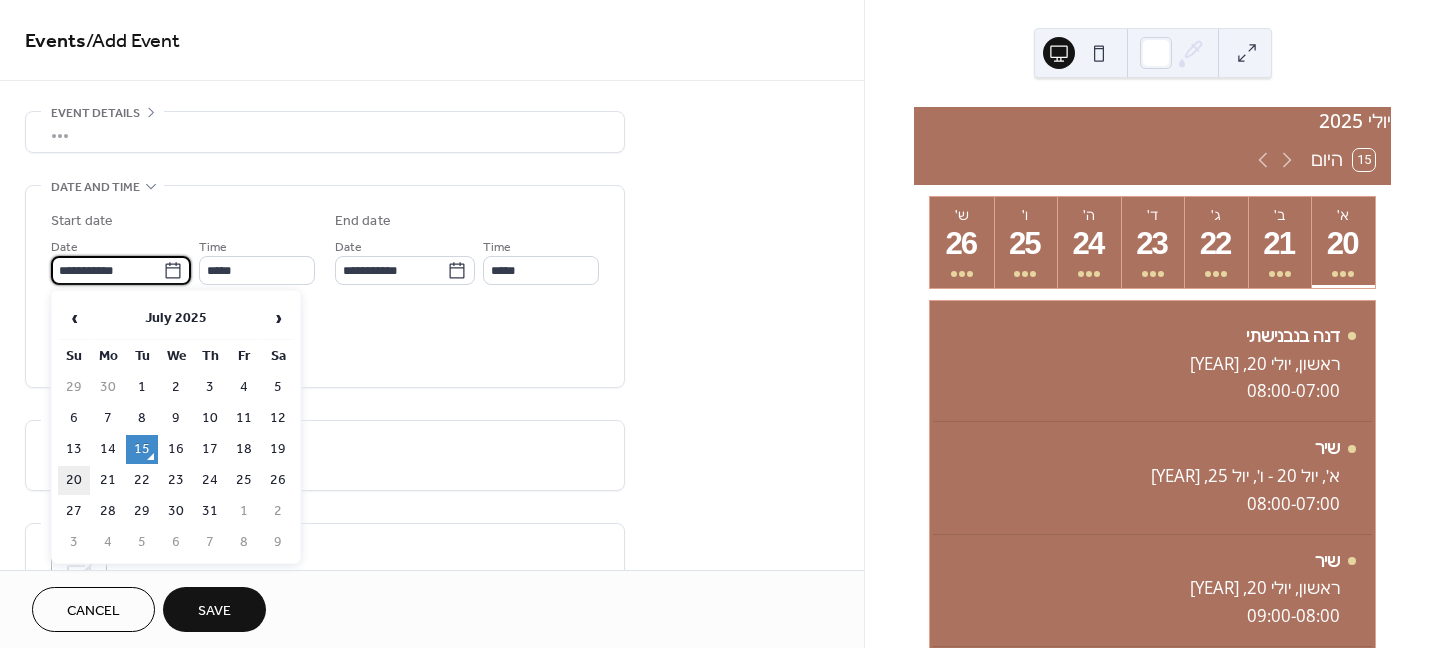 click on "20" at bounding box center (74, 480) 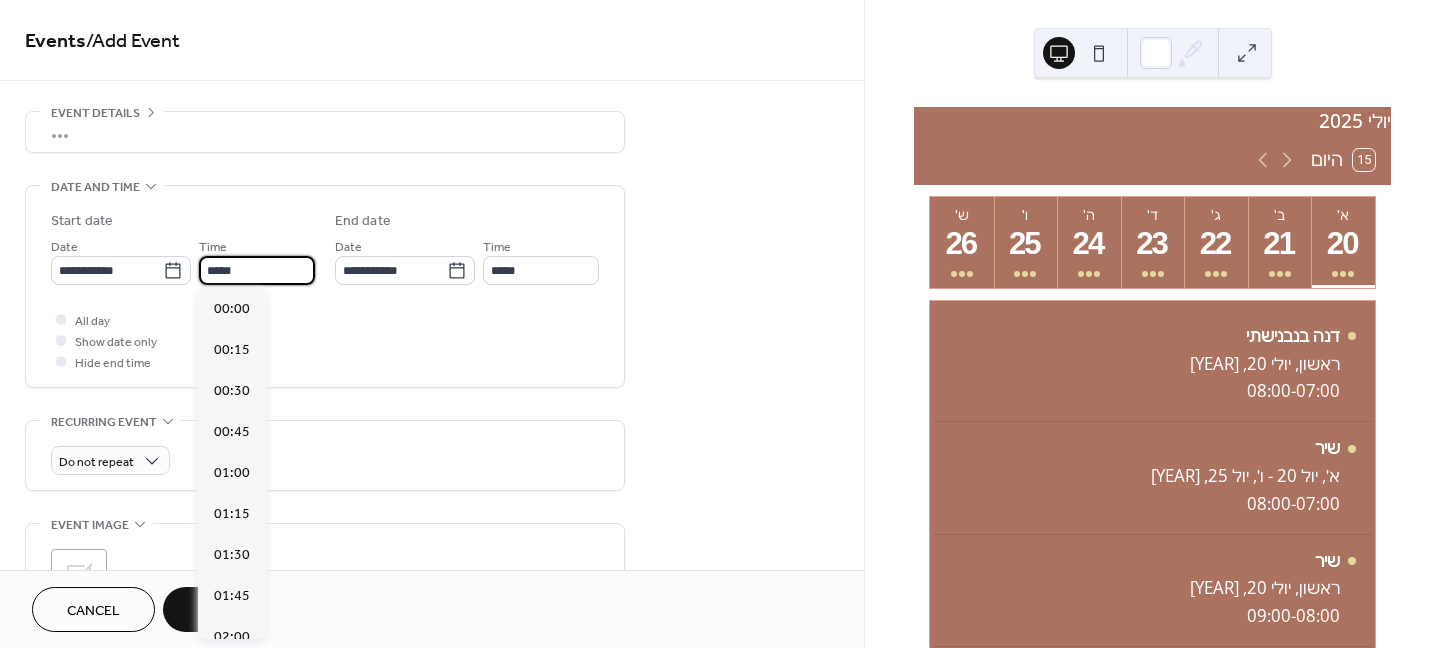 click on "*****" at bounding box center [257, 270] 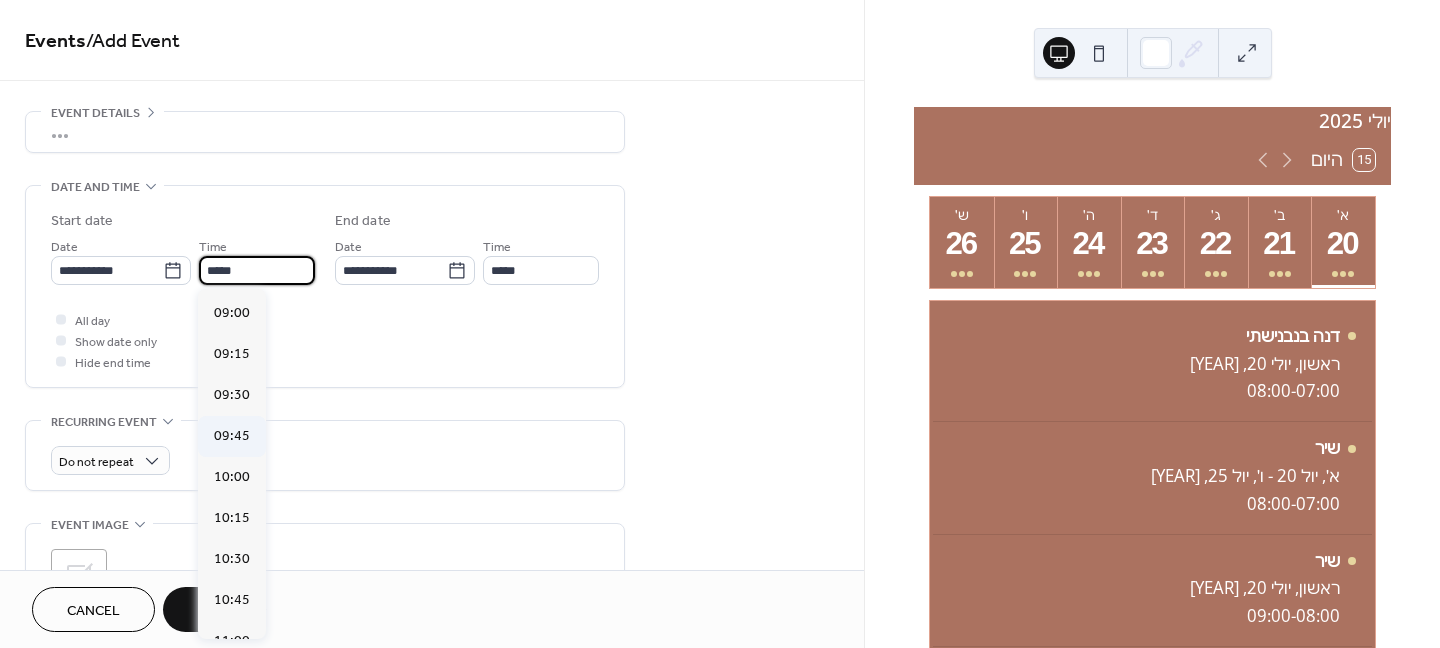 scroll, scrollTop: 1468, scrollLeft: 0, axis: vertical 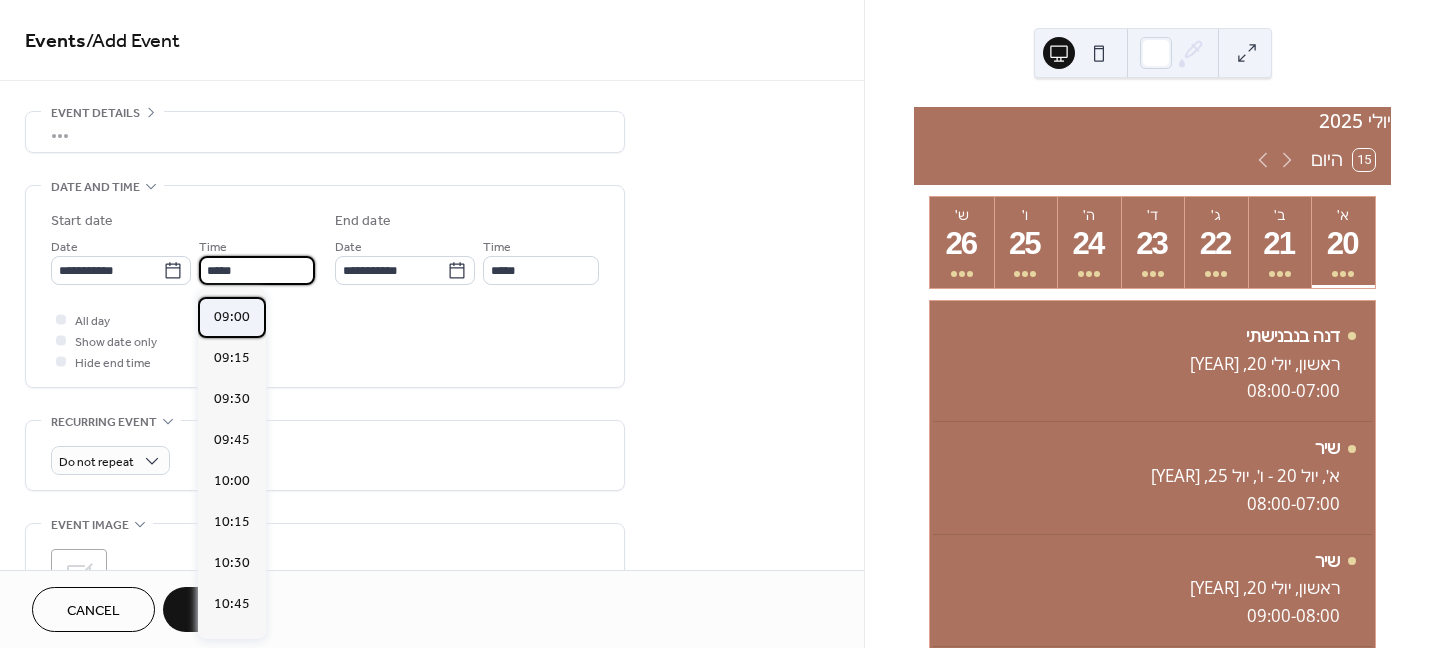 click on "09:00" at bounding box center (232, 317) 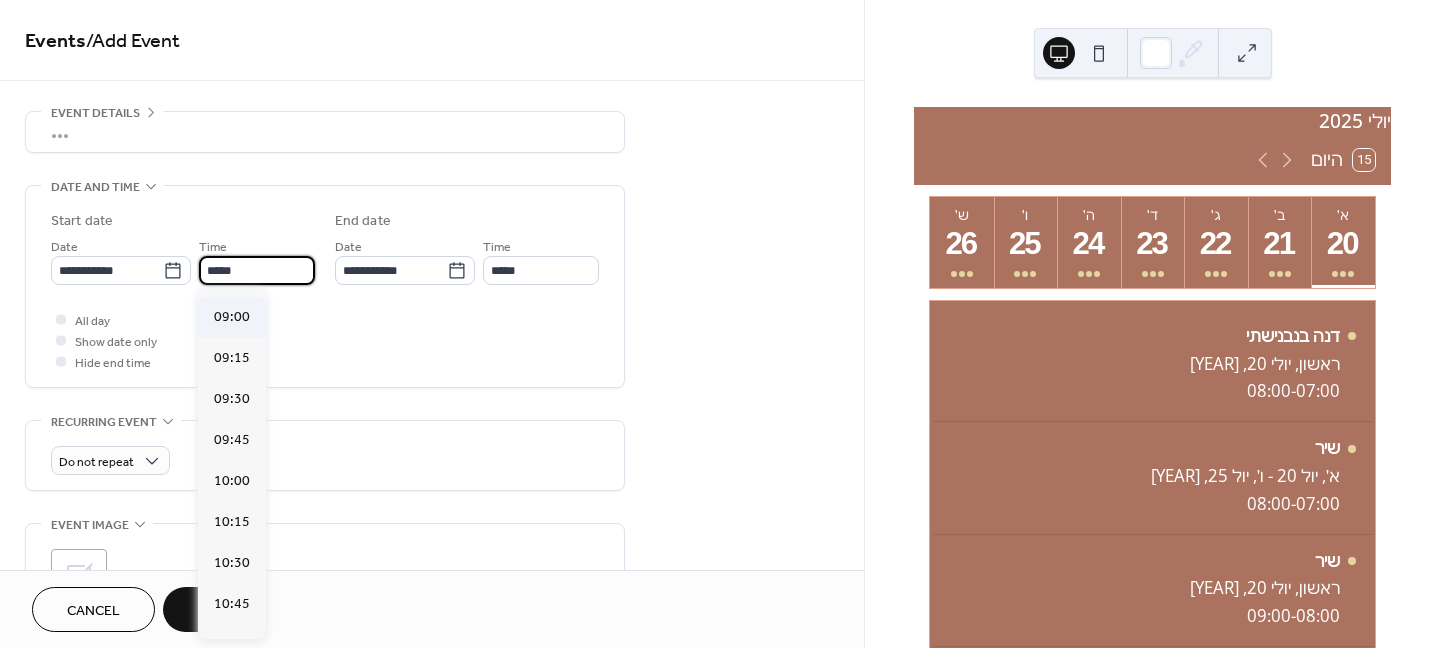 type on "*****" 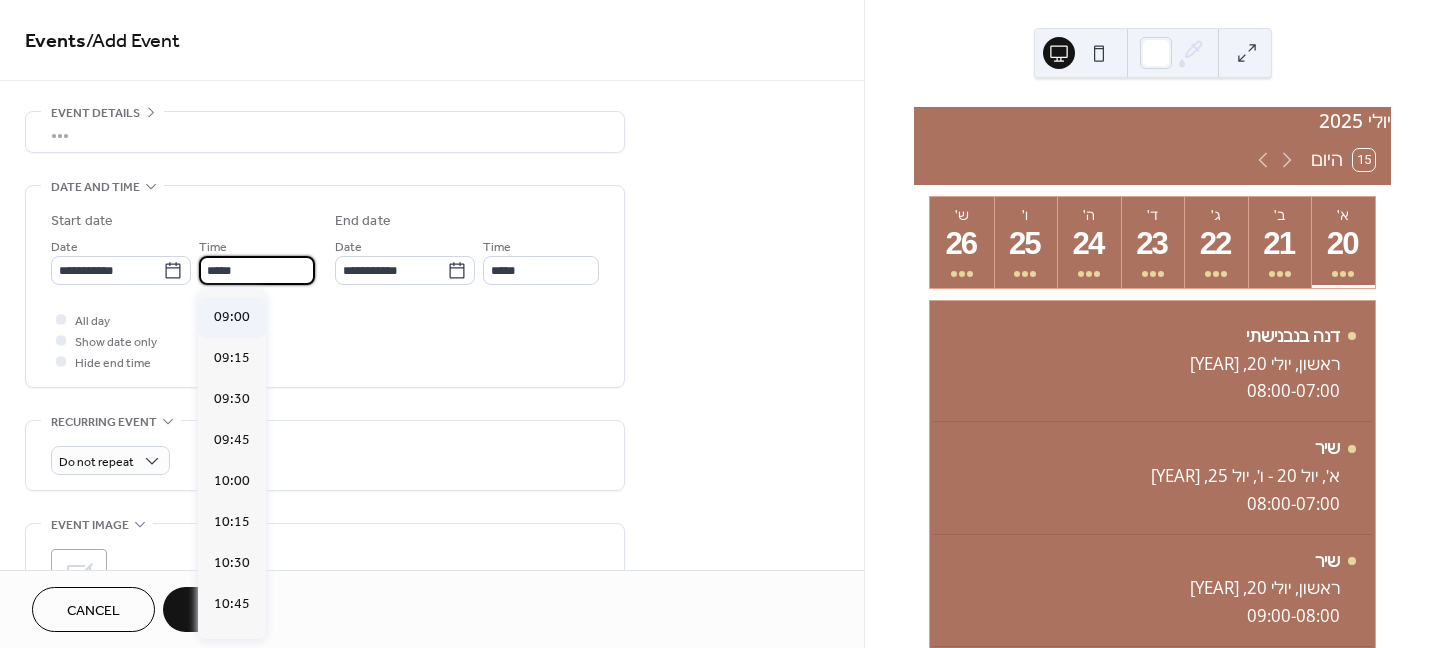 type on "*****" 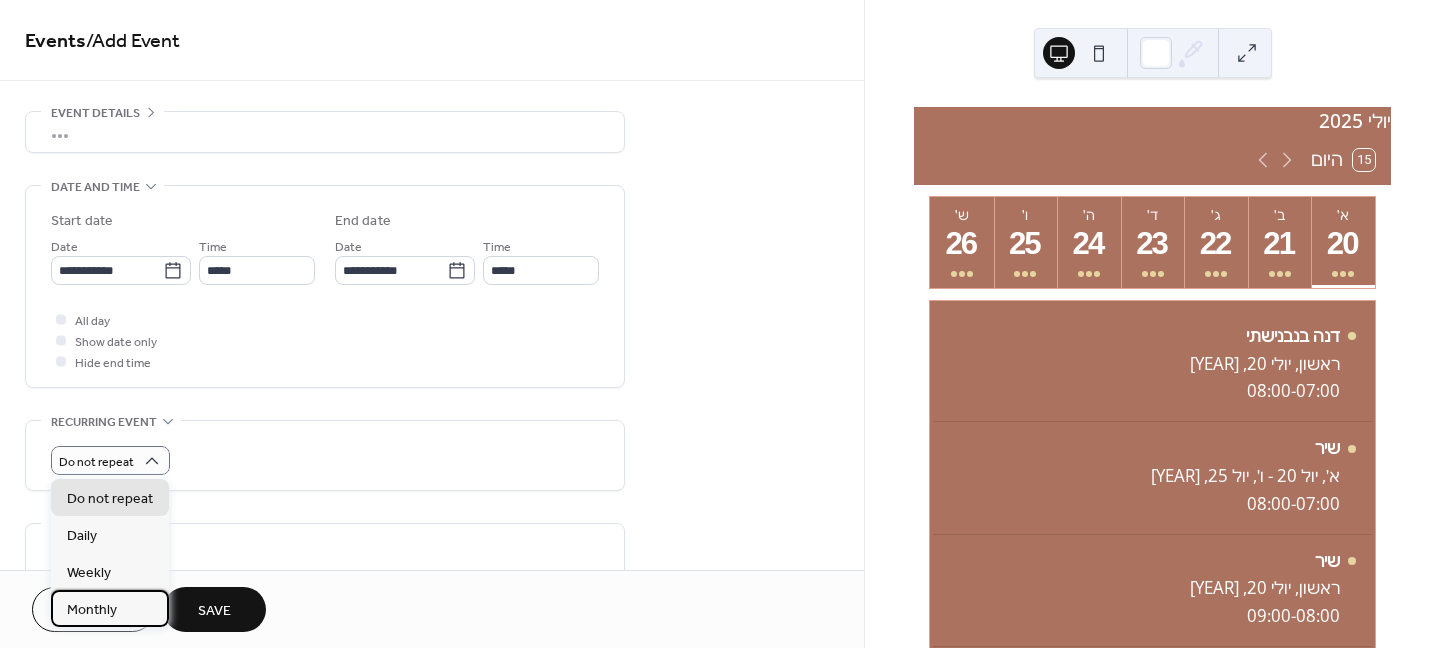 click on "Monthly" at bounding box center [92, 610] 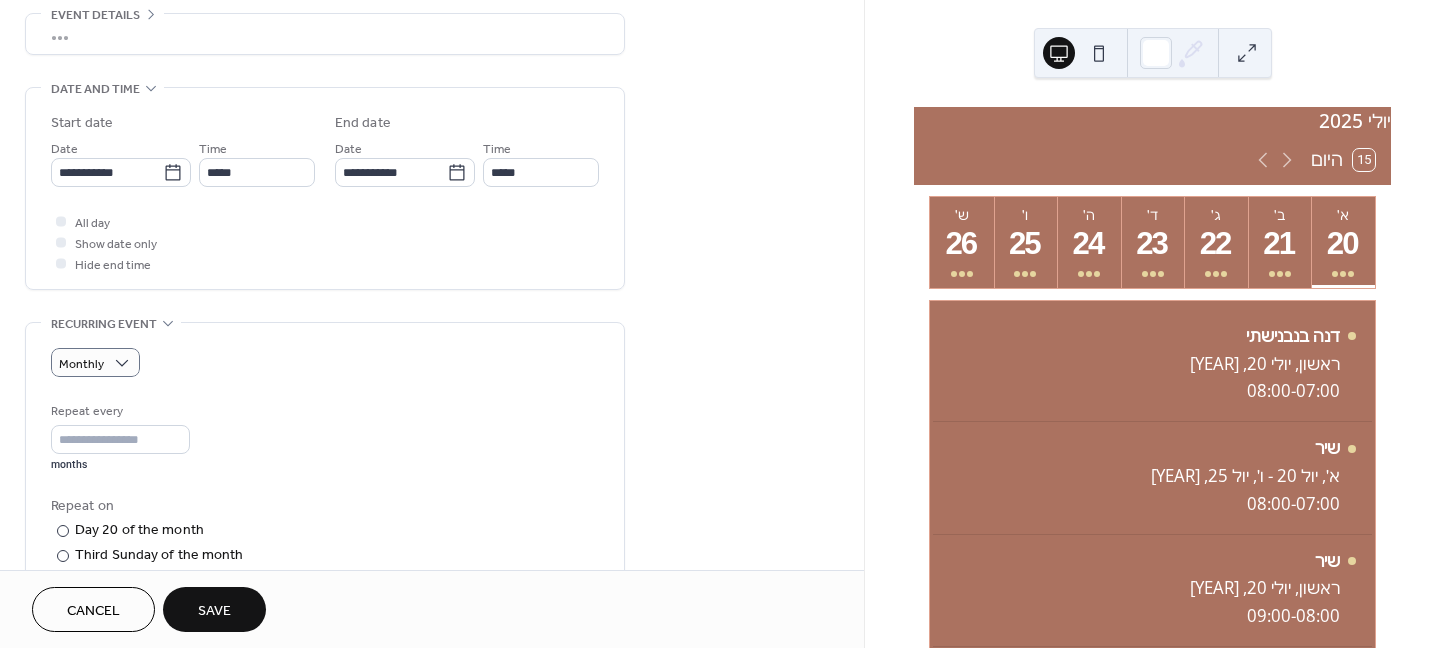 scroll, scrollTop: 100, scrollLeft: 0, axis: vertical 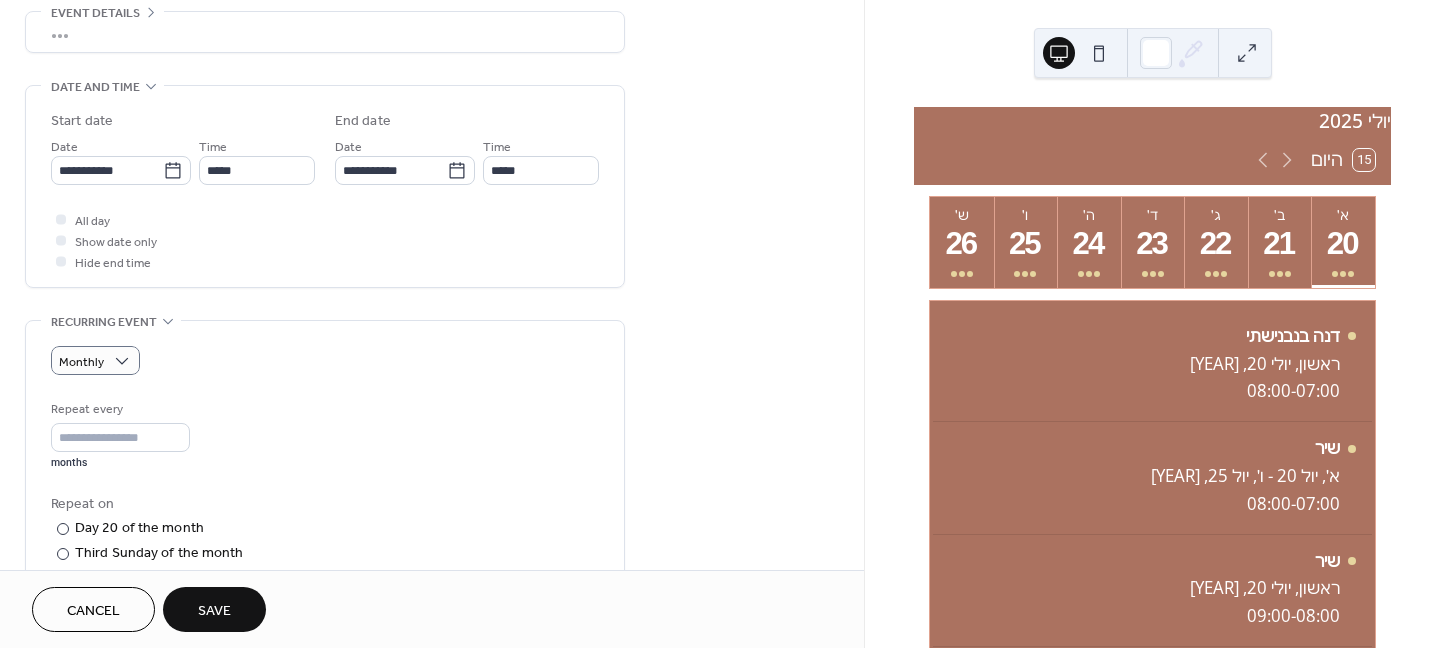 click on "months" at bounding box center (120, 463) 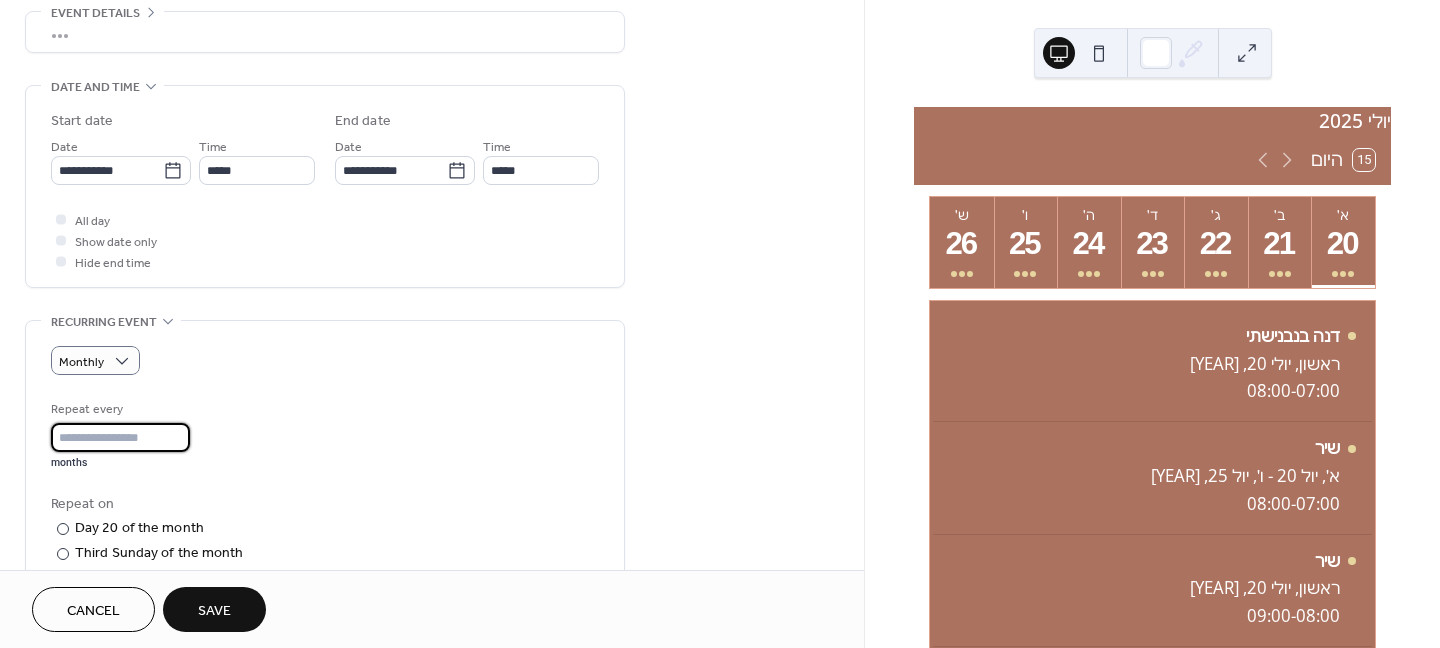 click on "*" at bounding box center [120, 437] 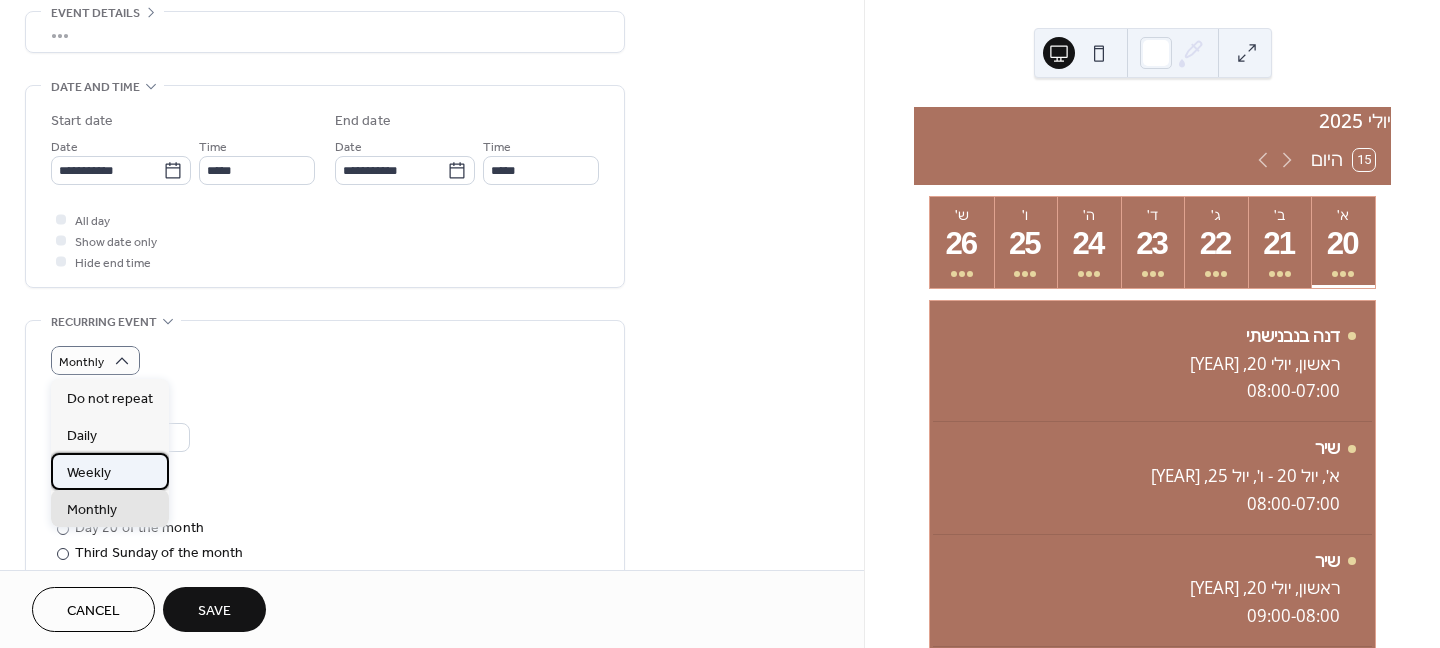 click on "Weekly" at bounding box center [89, 473] 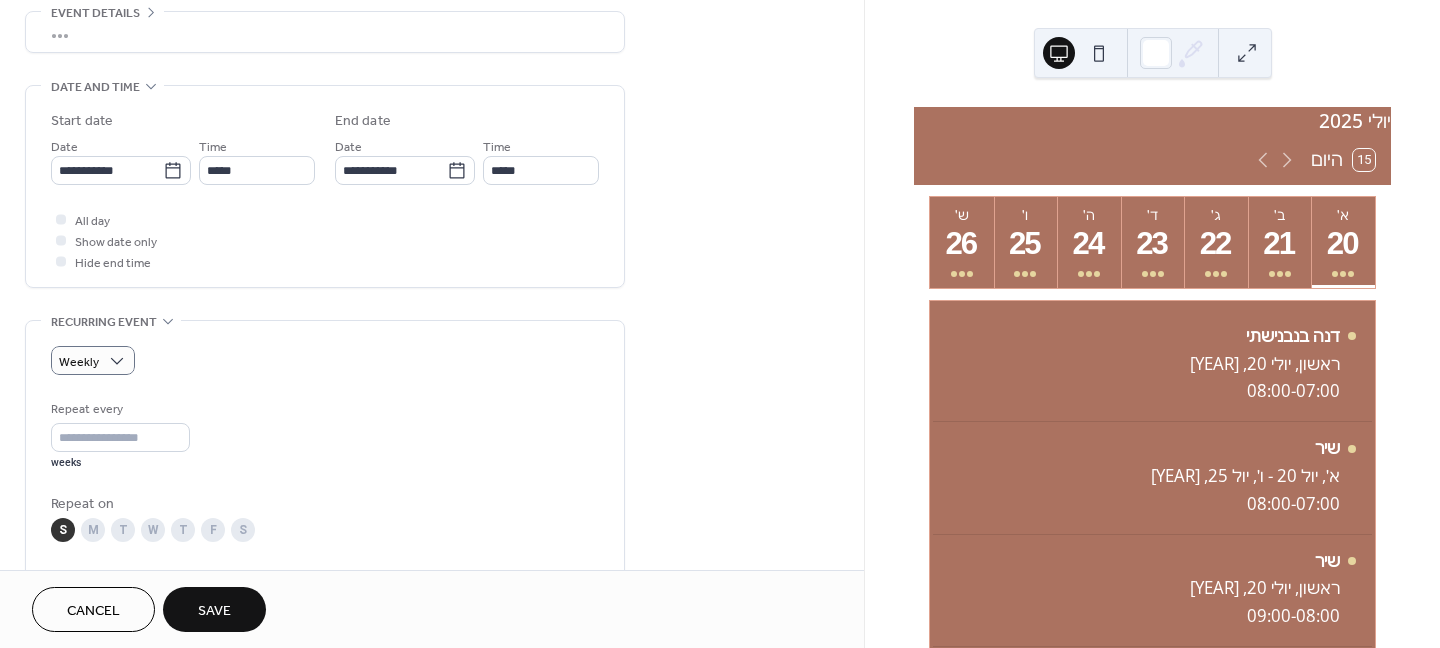 click on "Save" at bounding box center (214, 611) 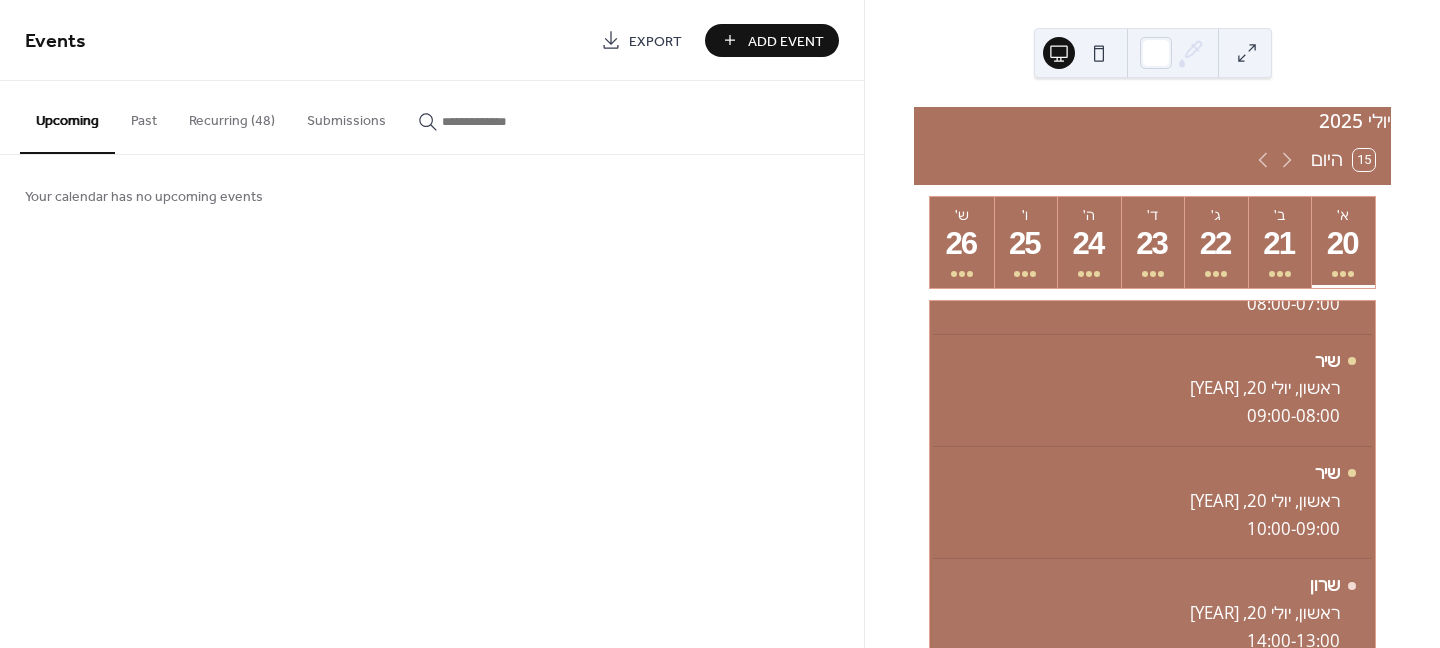 scroll, scrollTop: 300, scrollLeft: 0, axis: vertical 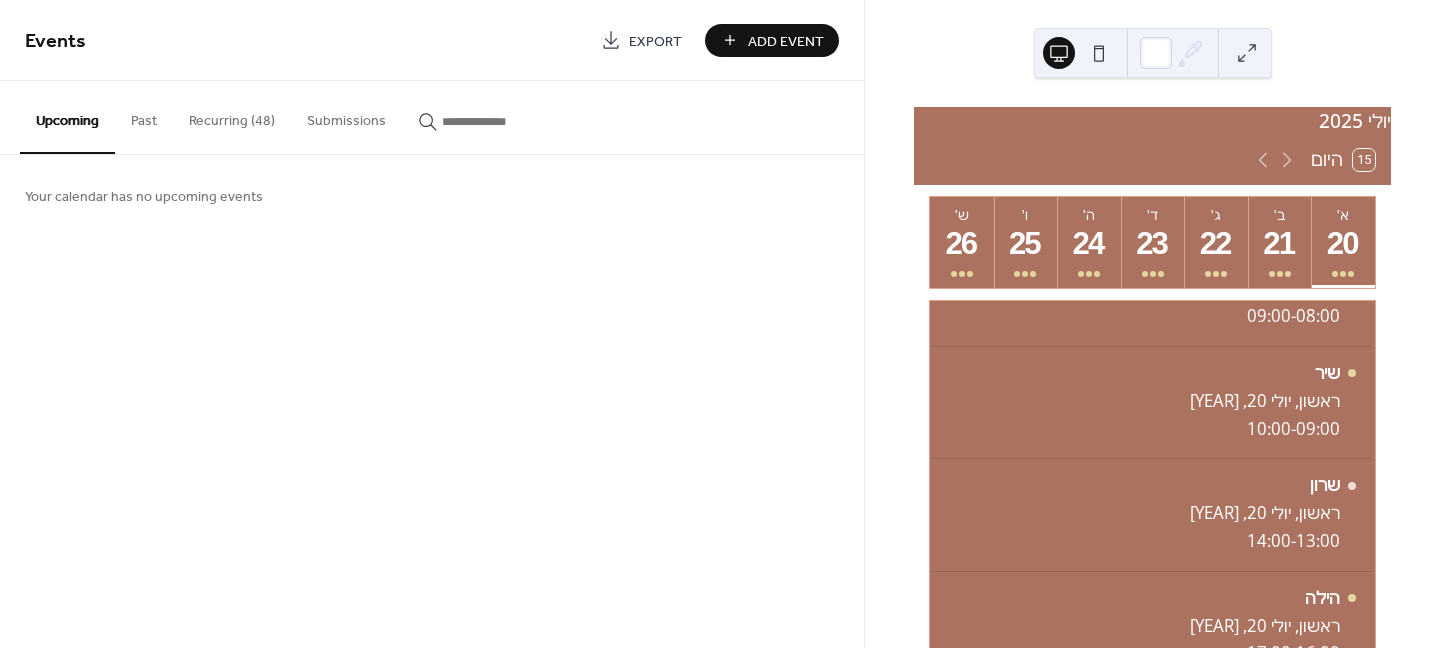 click on "Add Event" at bounding box center [786, 41] 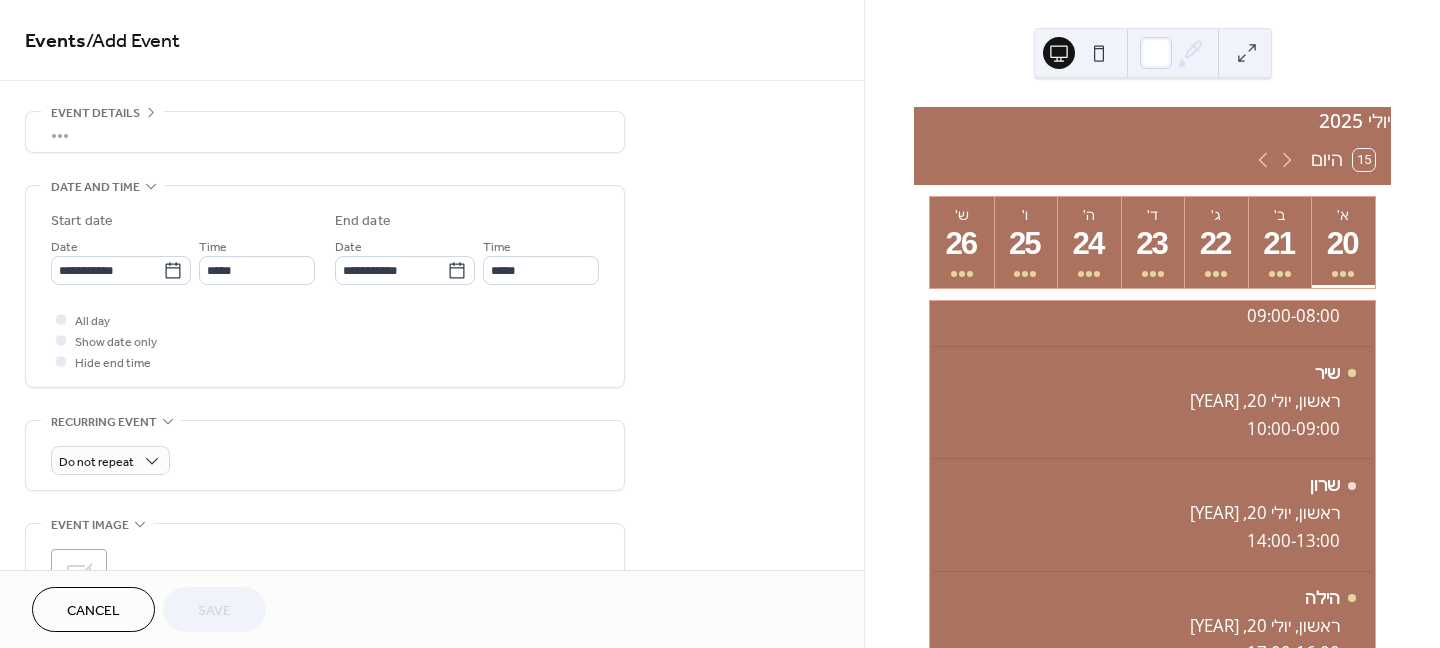 scroll, scrollTop: 63, scrollLeft: 0, axis: vertical 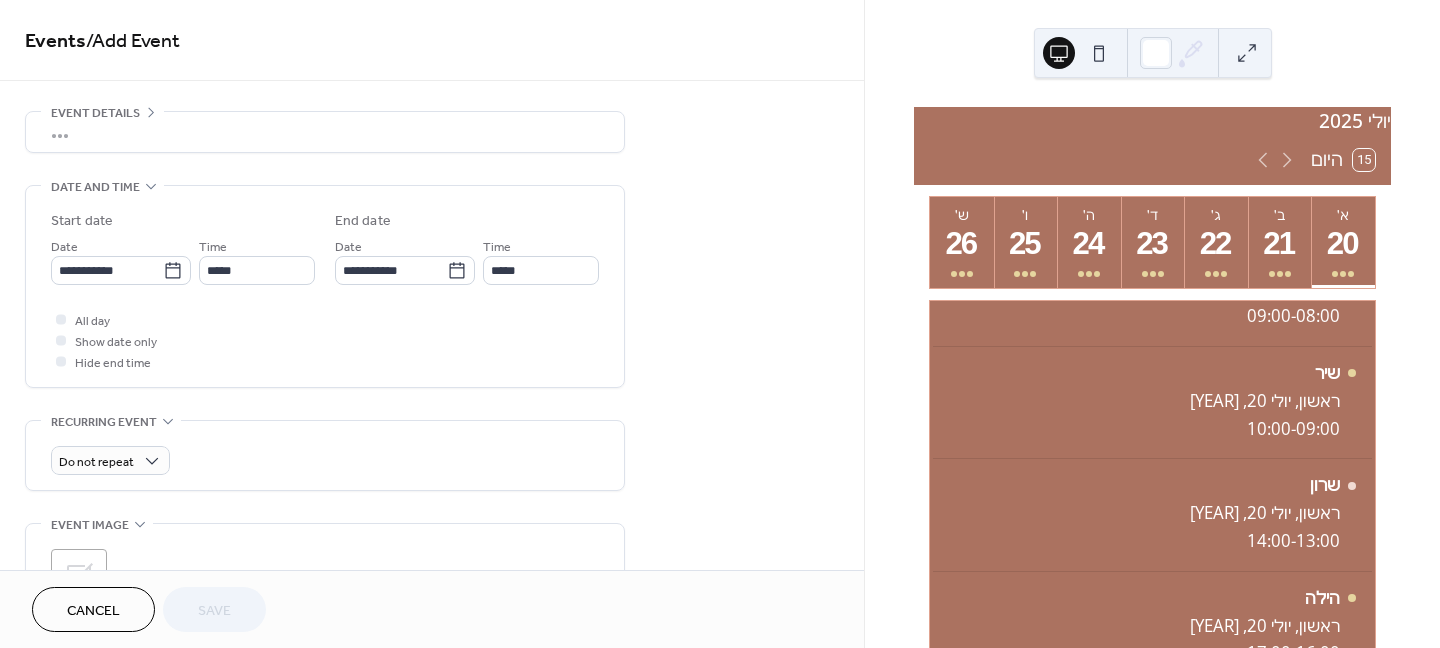 click on "•••" at bounding box center (325, 132) 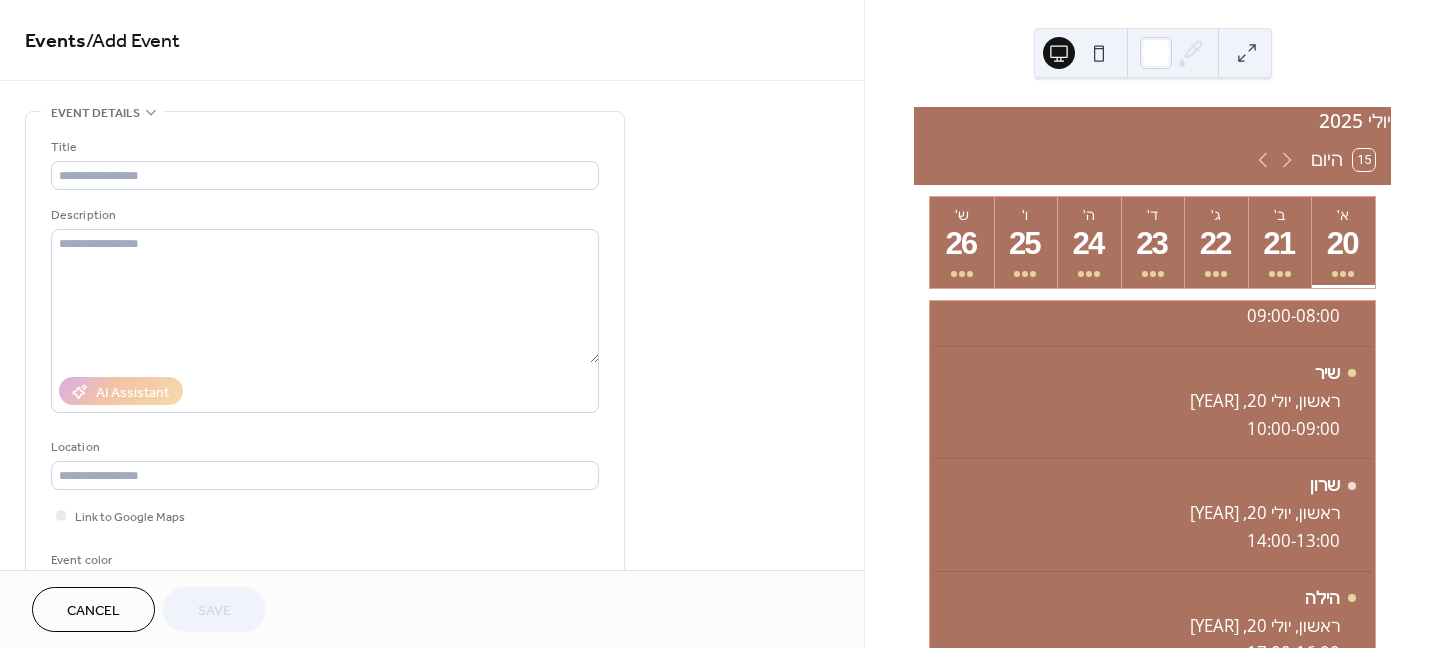 scroll, scrollTop: 0, scrollLeft: 0, axis: both 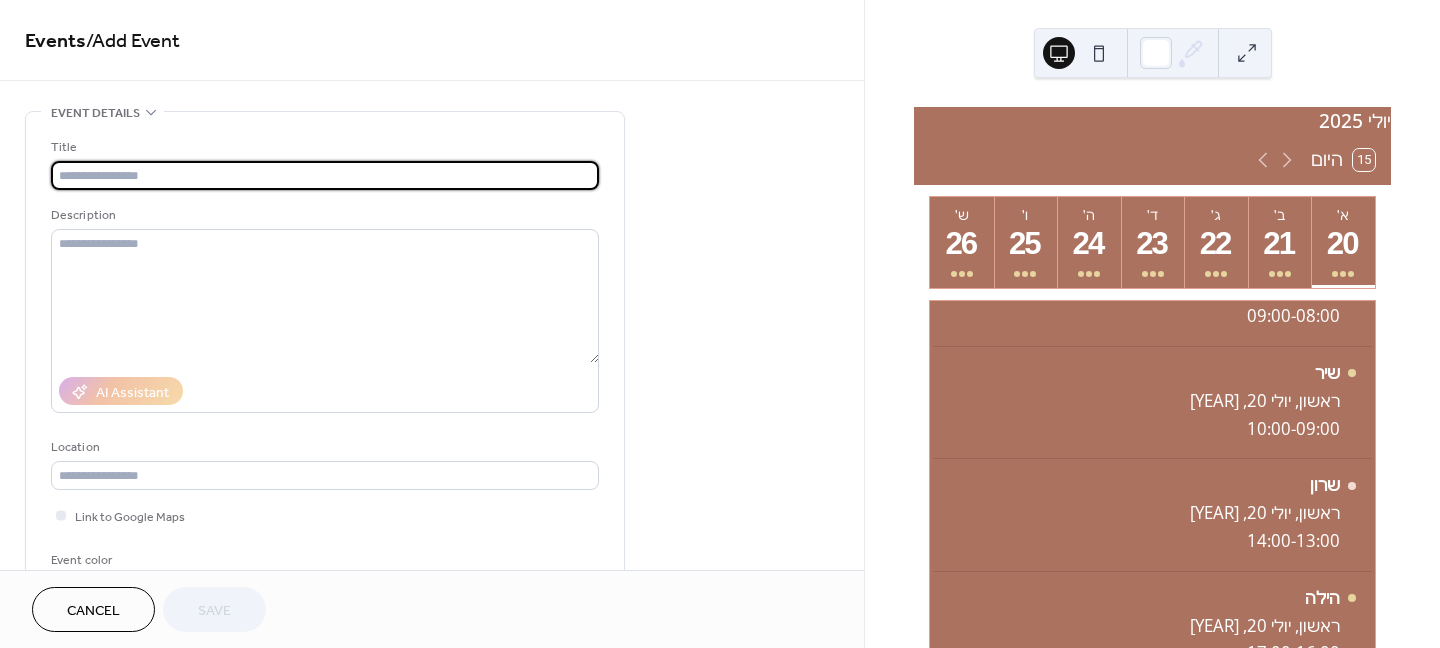 click at bounding box center [325, 175] 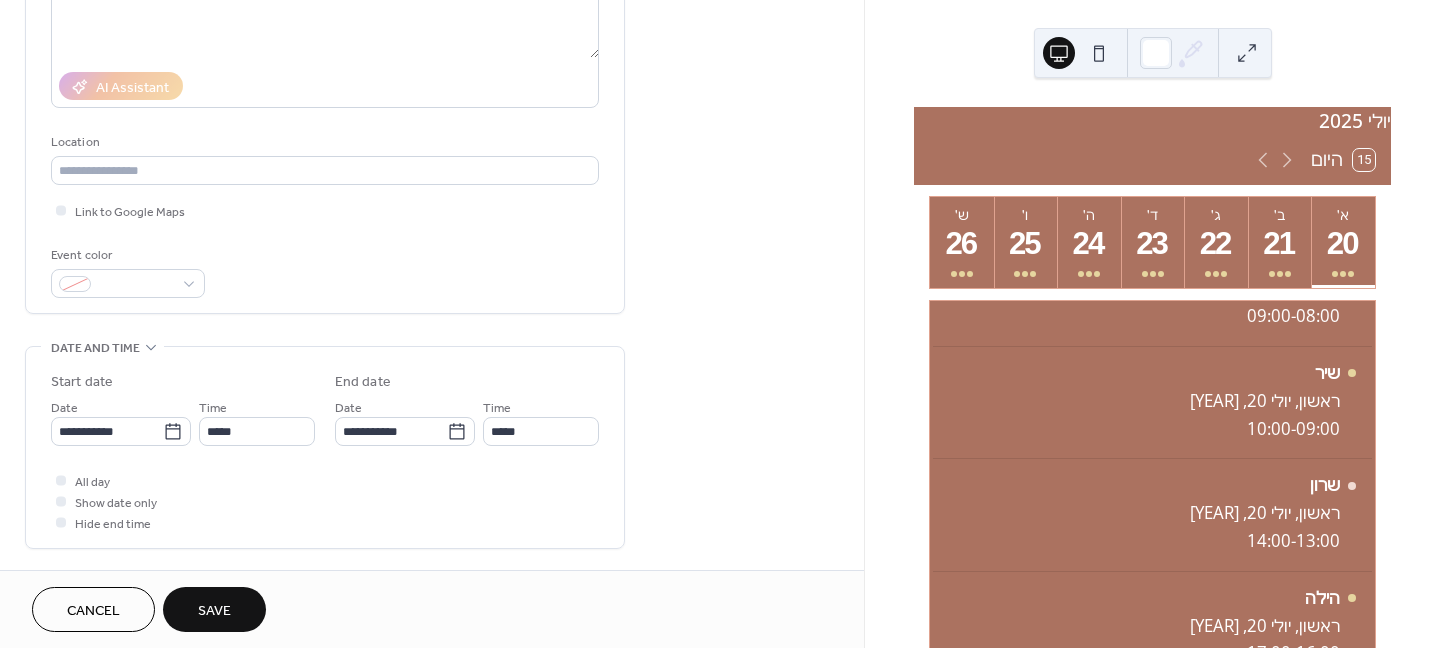 scroll, scrollTop: 400, scrollLeft: 0, axis: vertical 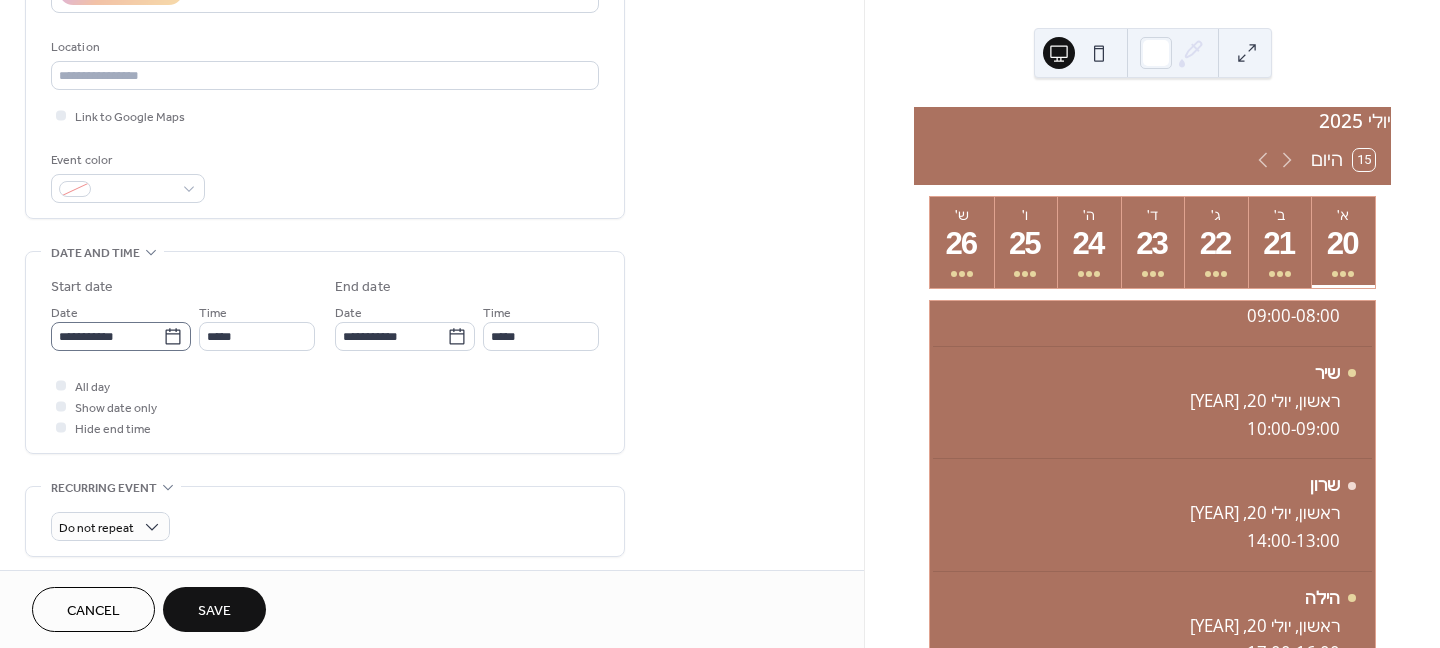 type on "****" 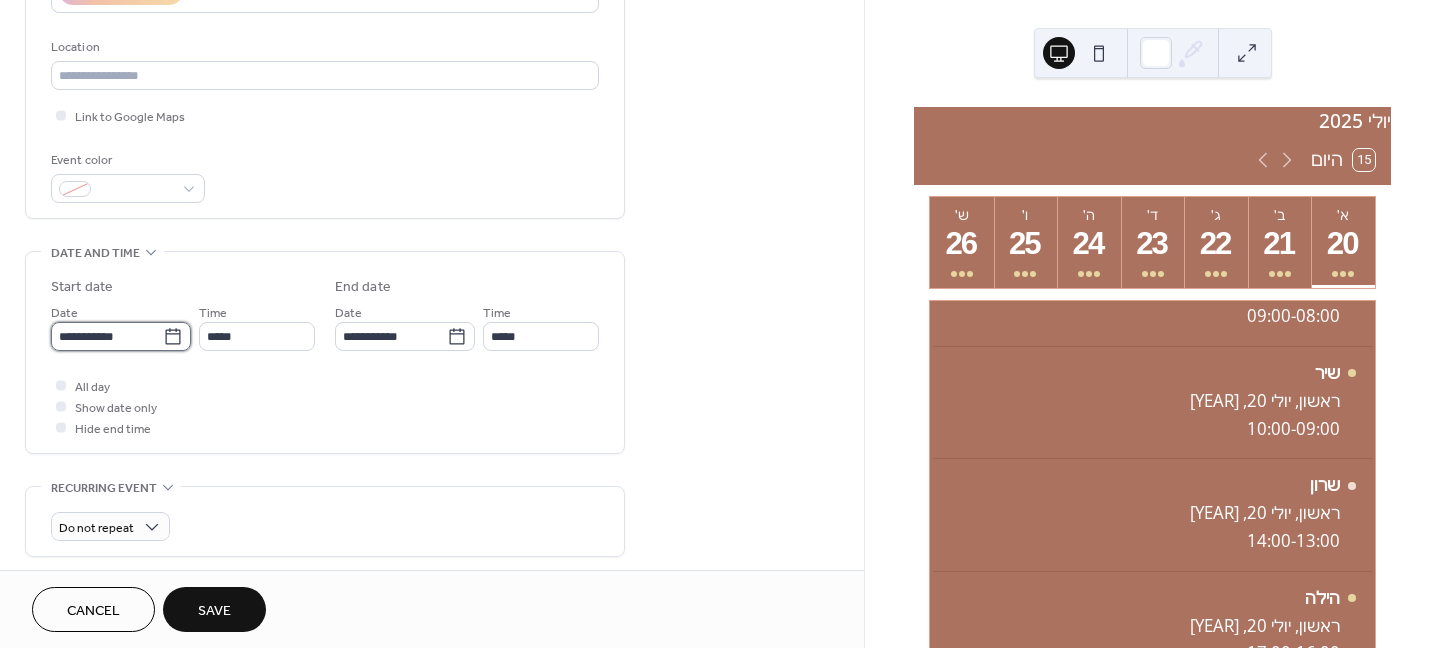 click on "**********" at bounding box center (107, 336) 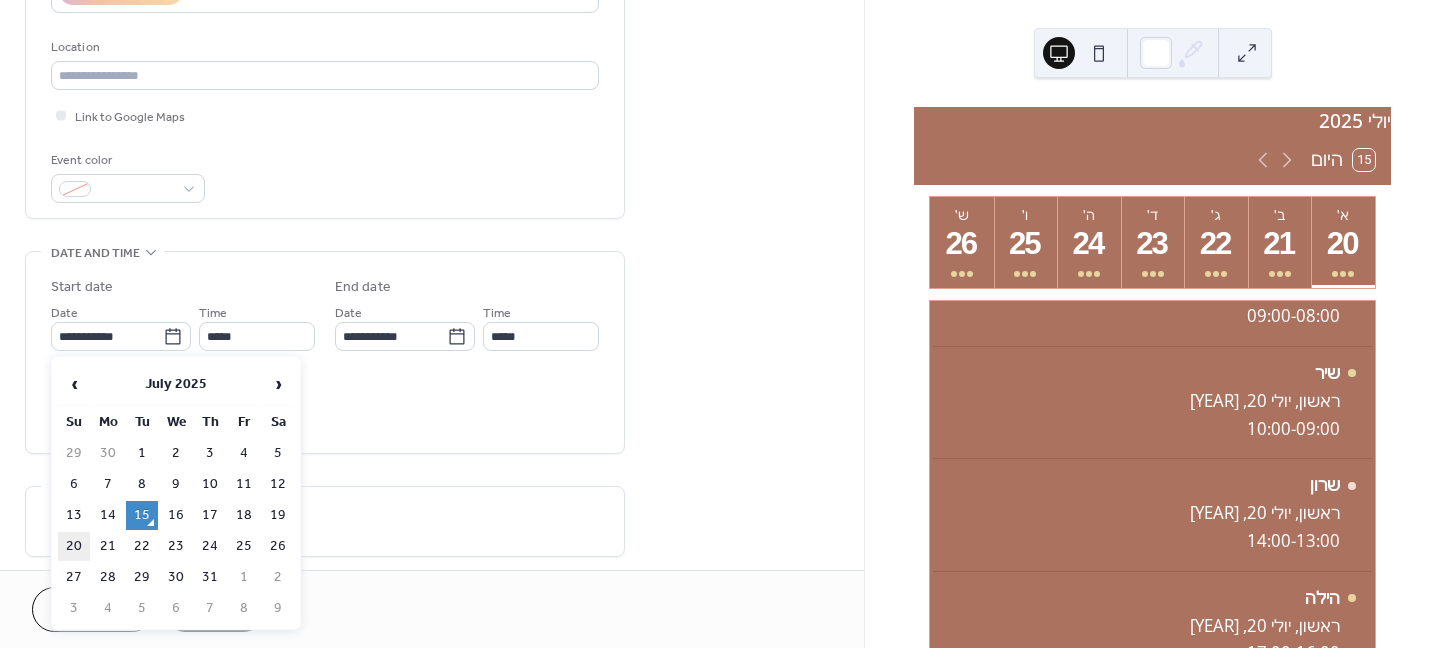 click on "20" at bounding box center (74, 546) 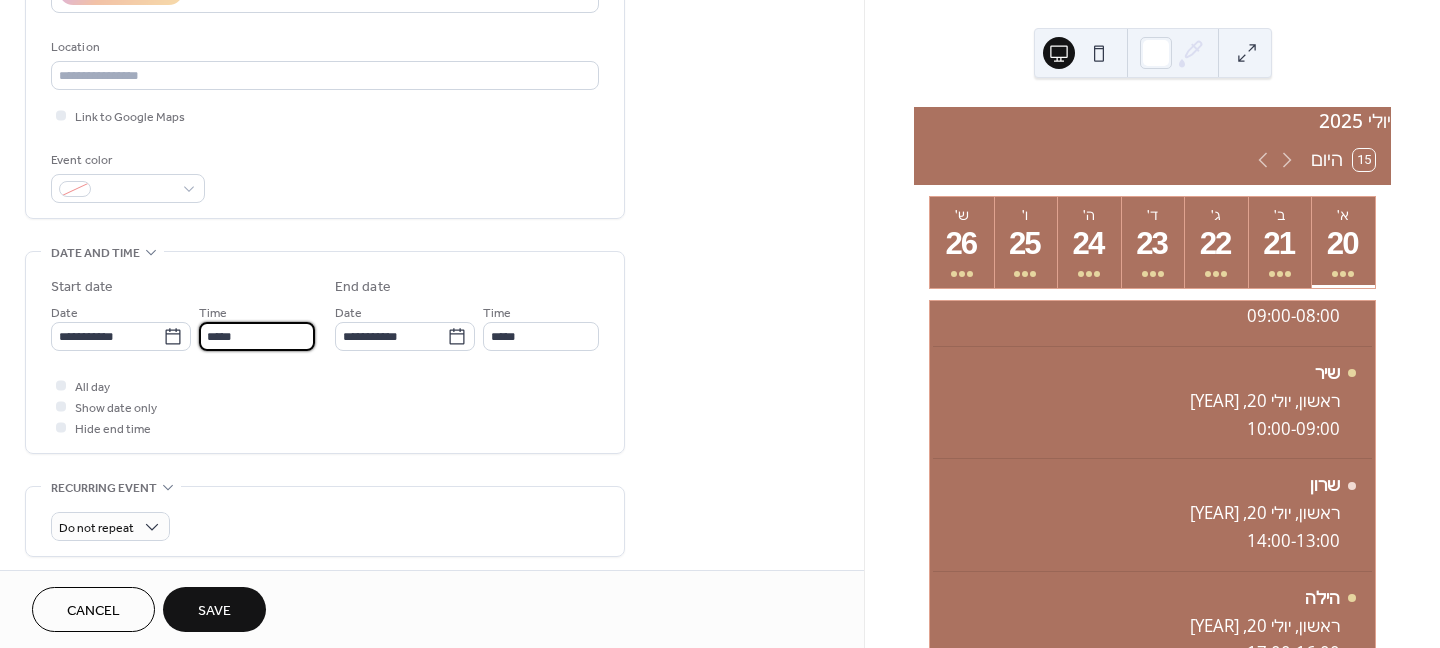 click on "*****" at bounding box center [257, 336] 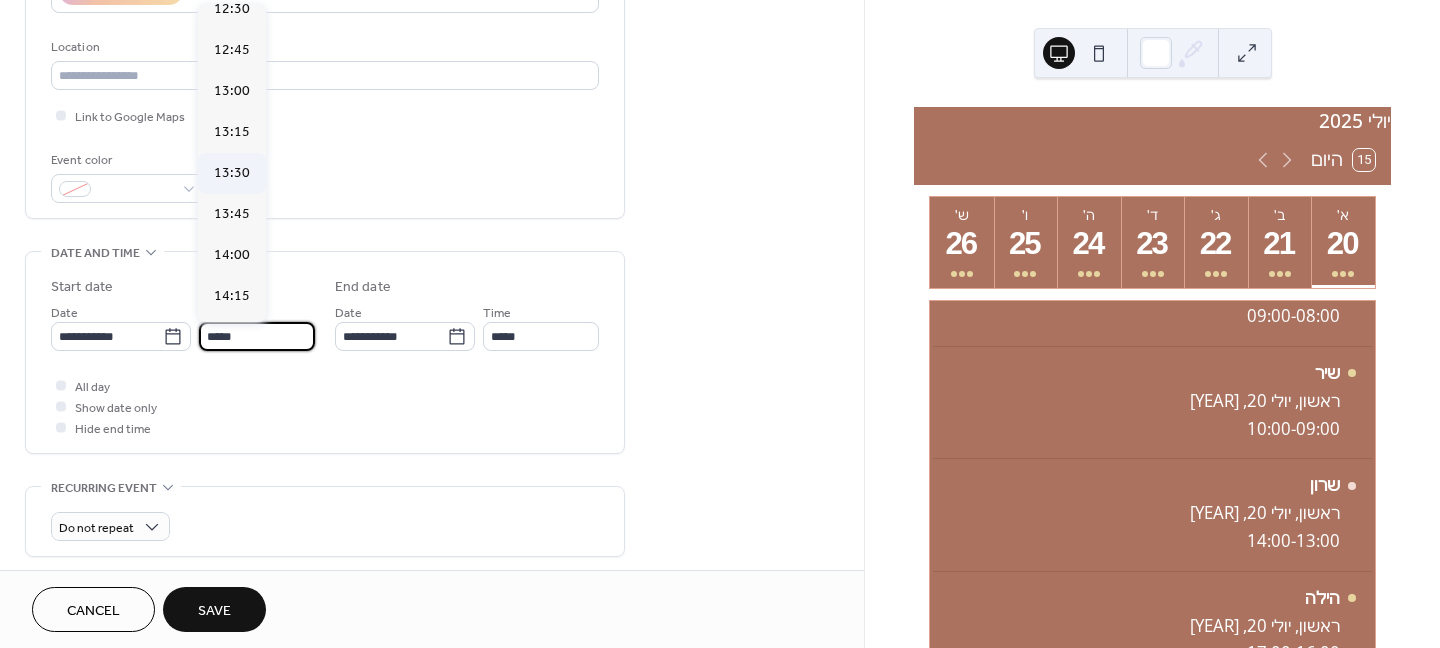 scroll, scrollTop: 2068, scrollLeft: 0, axis: vertical 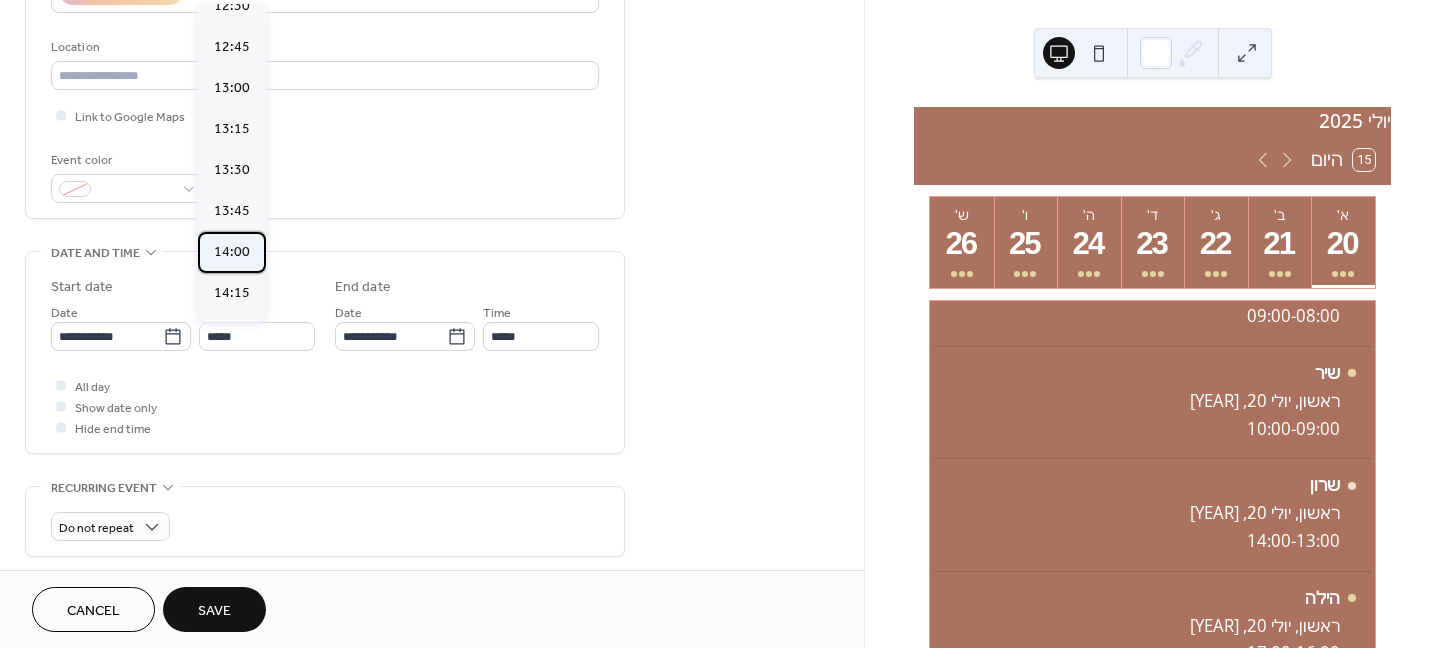 click on "14:00" at bounding box center [232, 252] 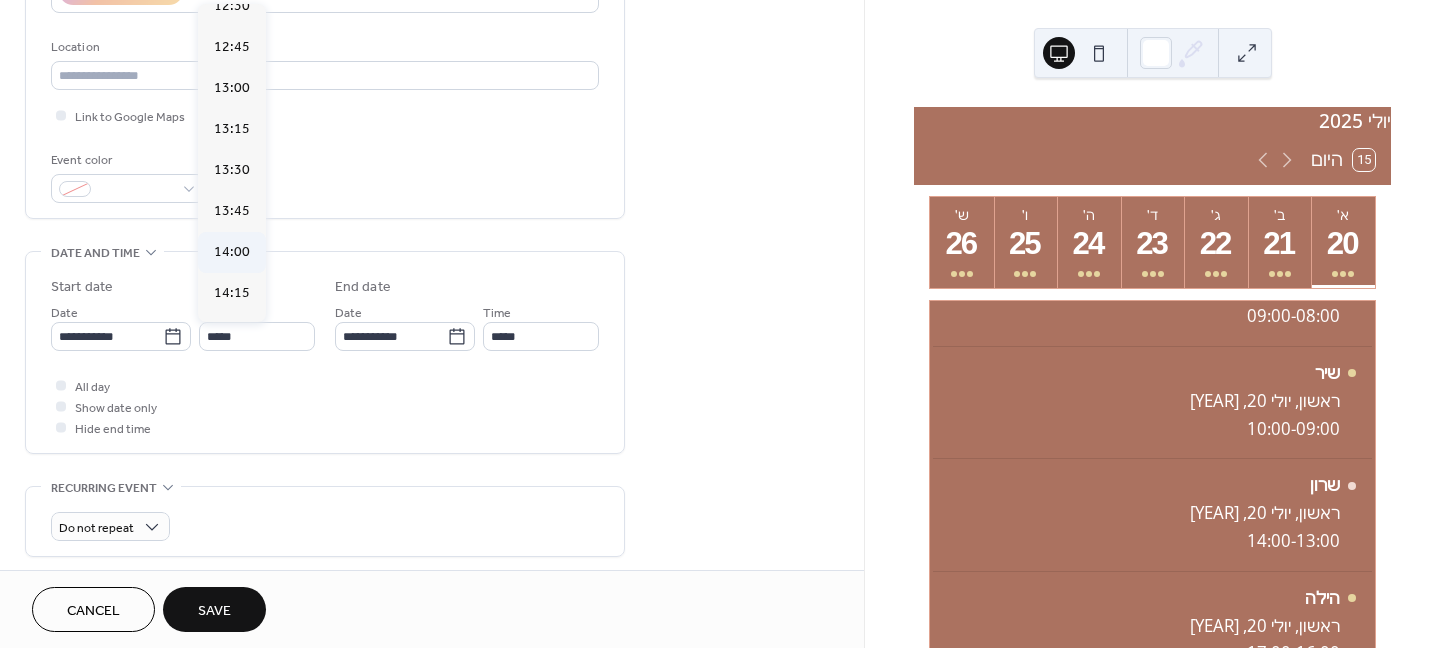 type on "*****" 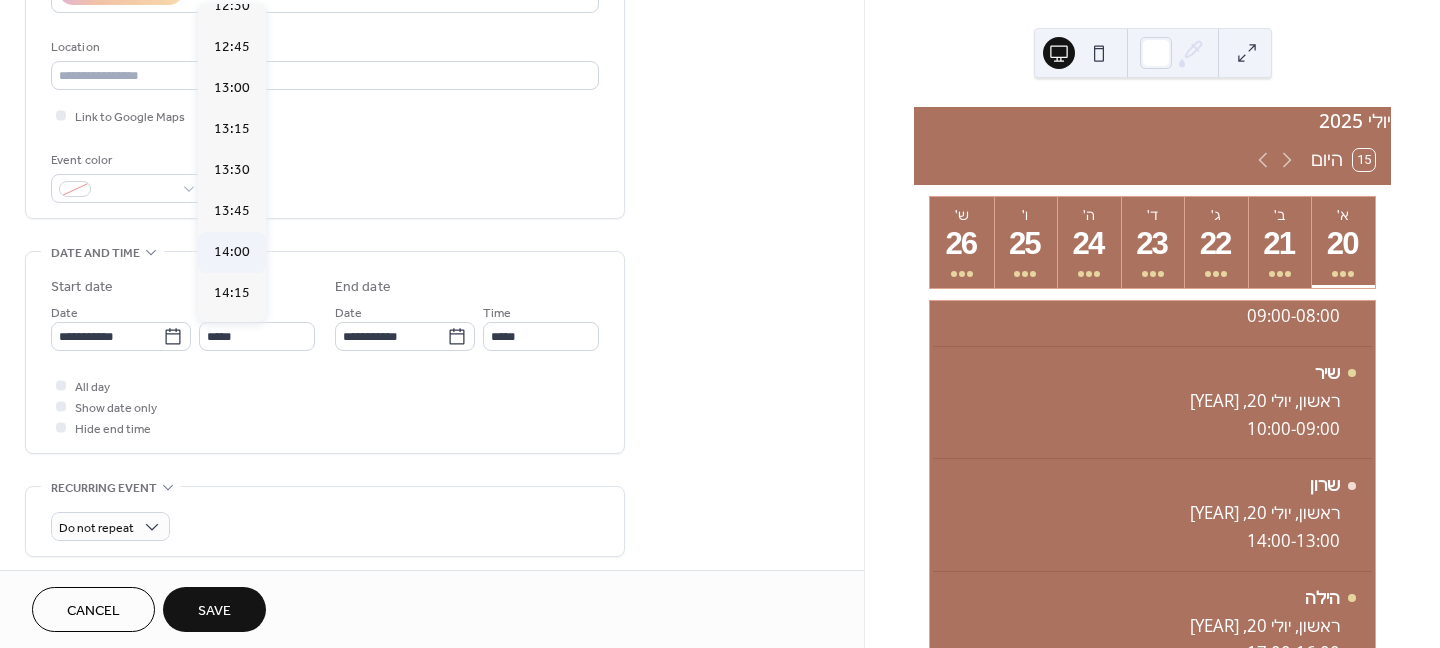 type on "*****" 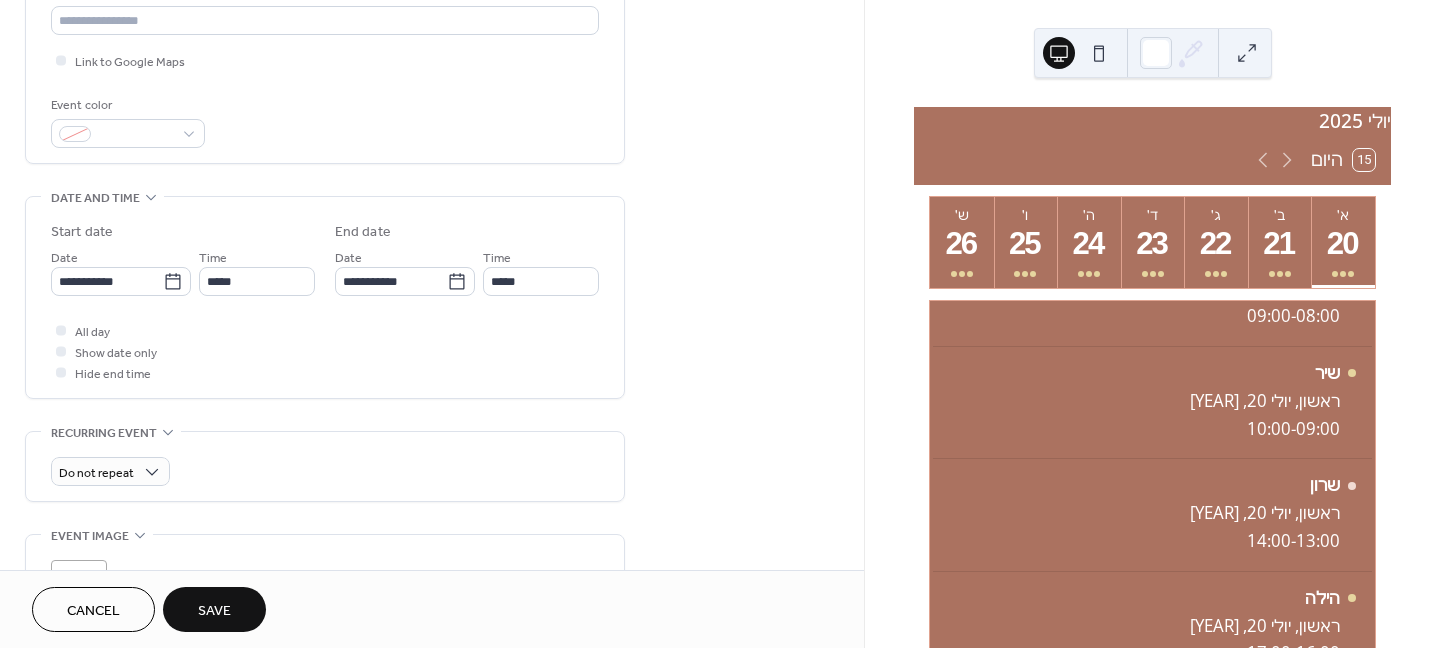 scroll, scrollTop: 500, scrollLeft: 0, axis: vertical 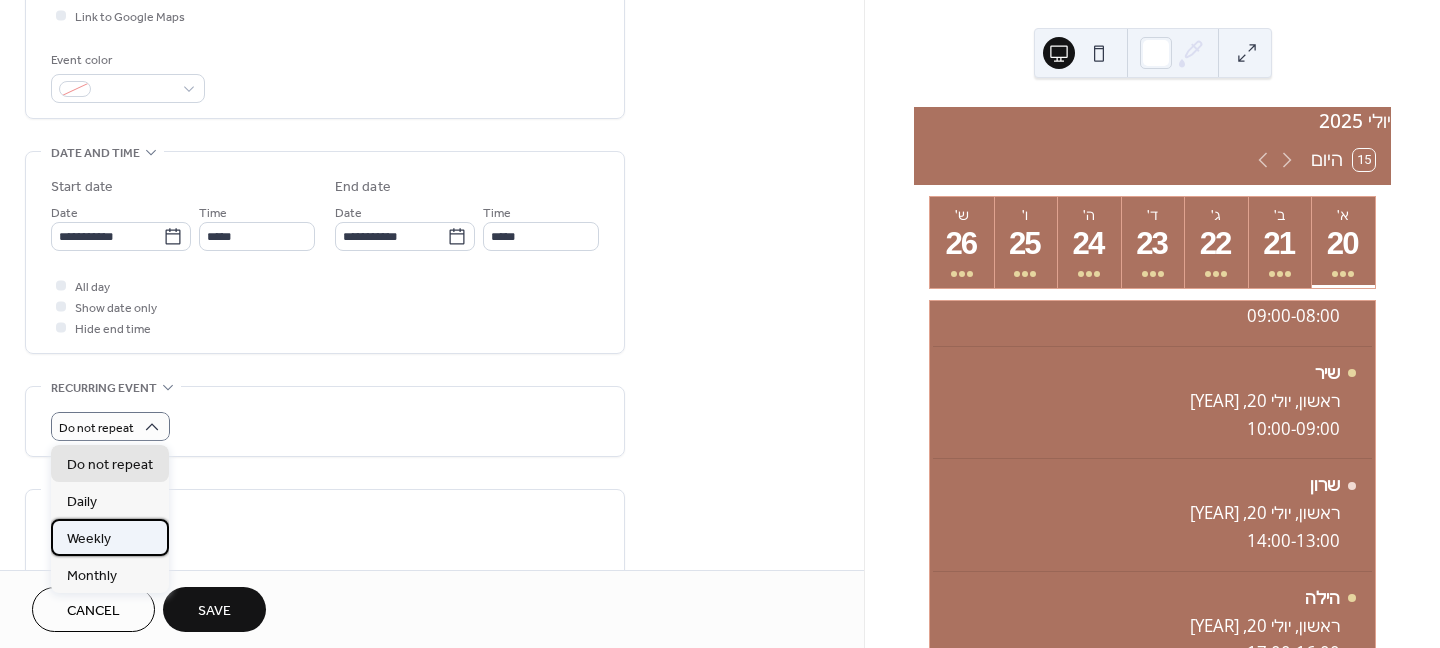 click on "Weekly" at bounding box center (89, 539) 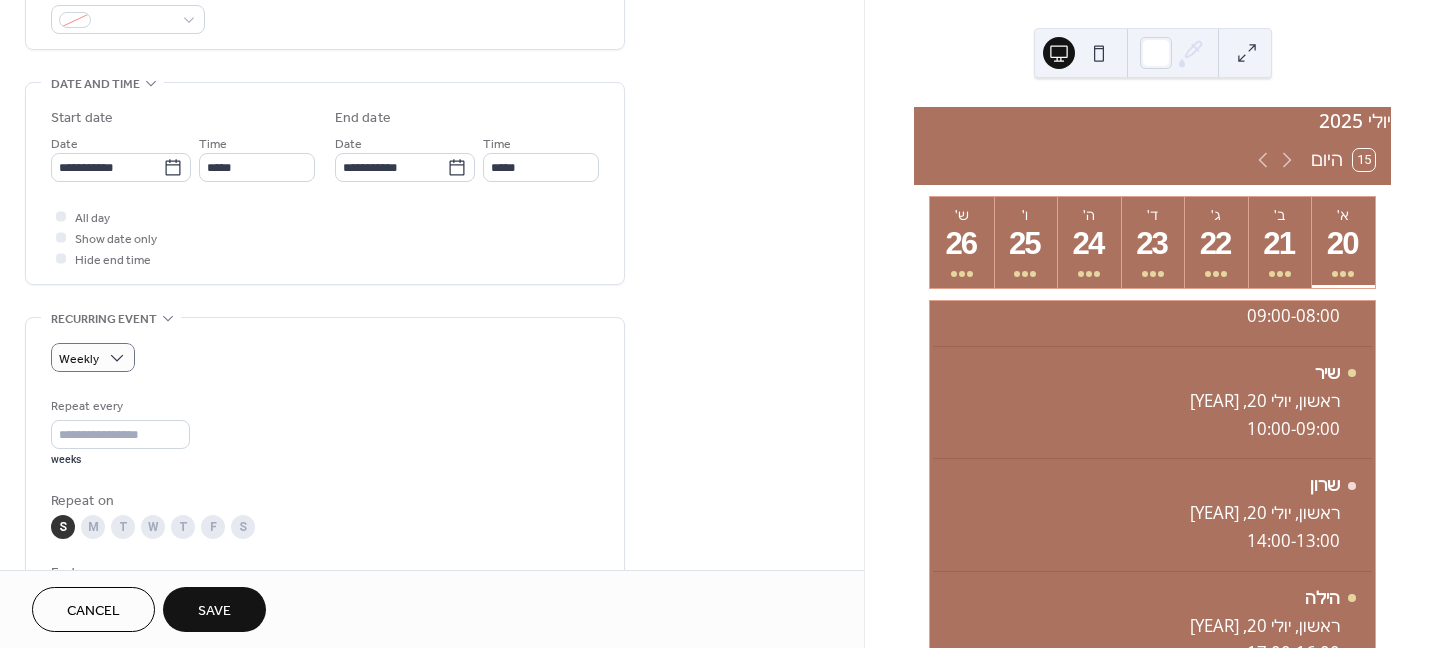 scroll, scrollTop: 600, scrollLeft: 0, axis: vertical 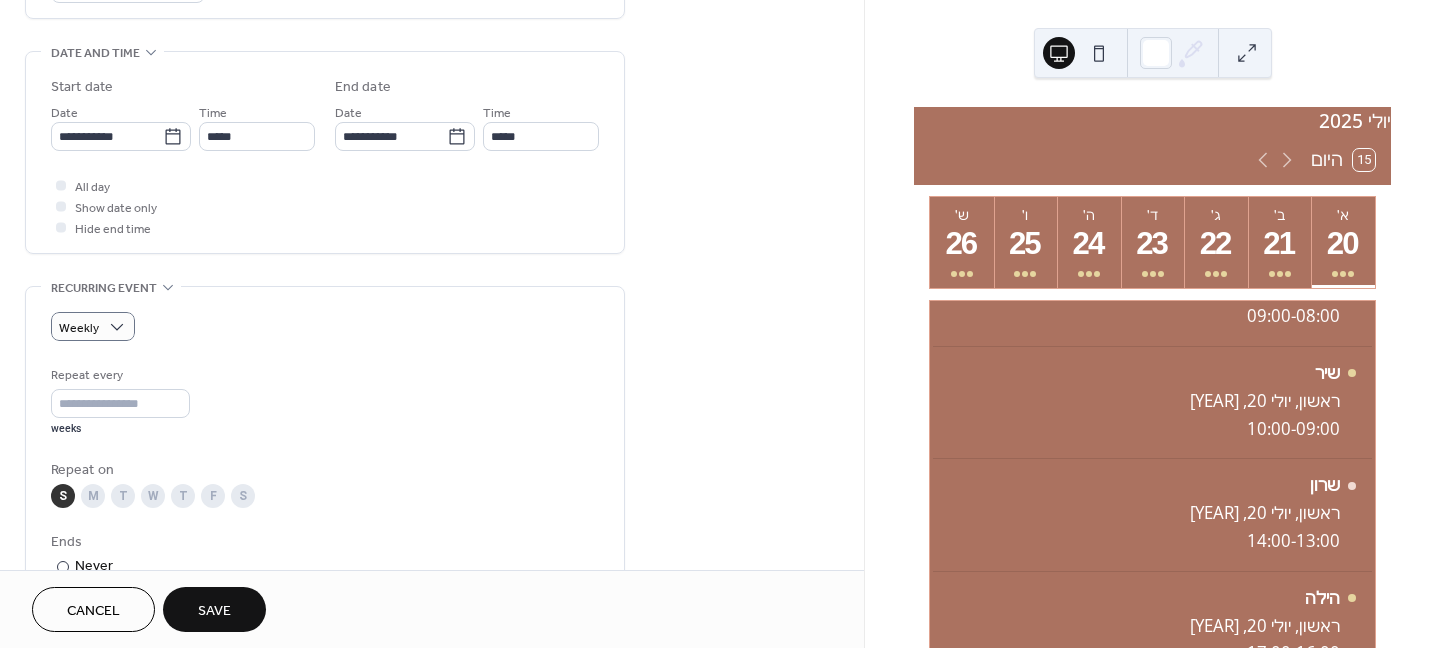click on "Save" at bounding box center (214, 609) 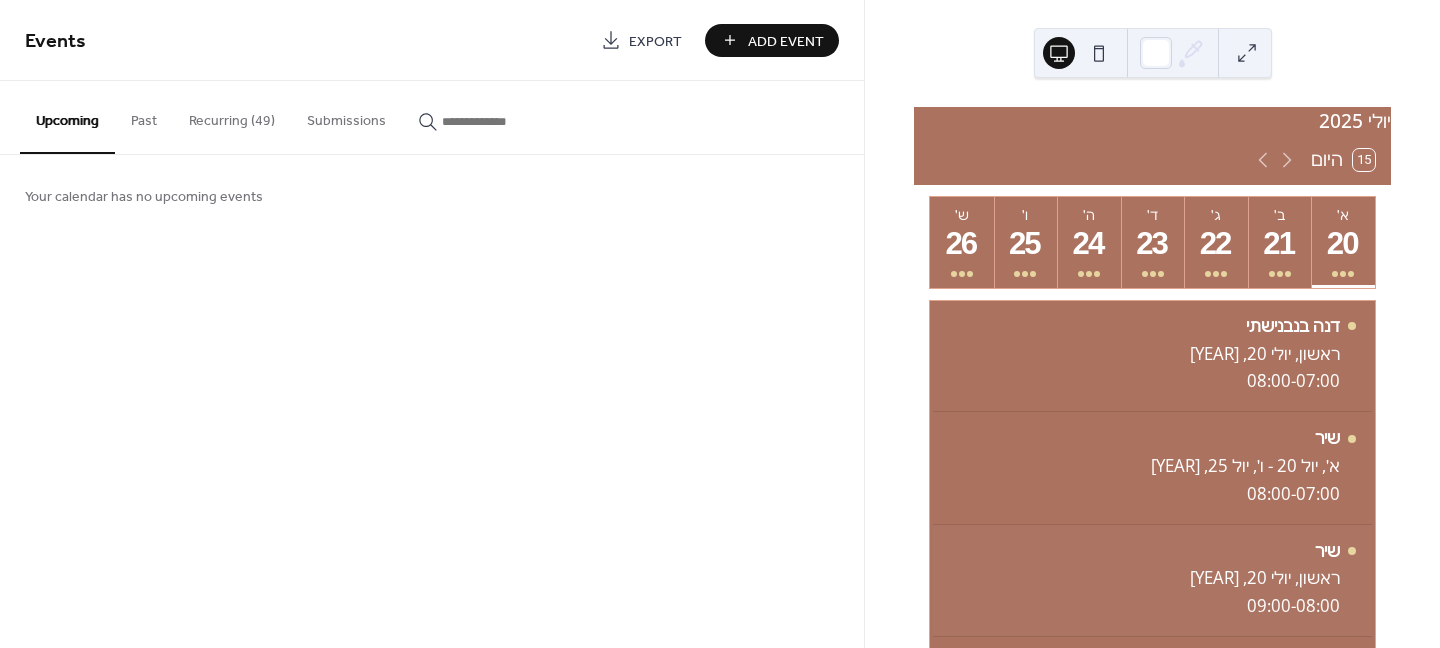 scroll, scrollTop: 0, scrollLeft: 0, axis: both 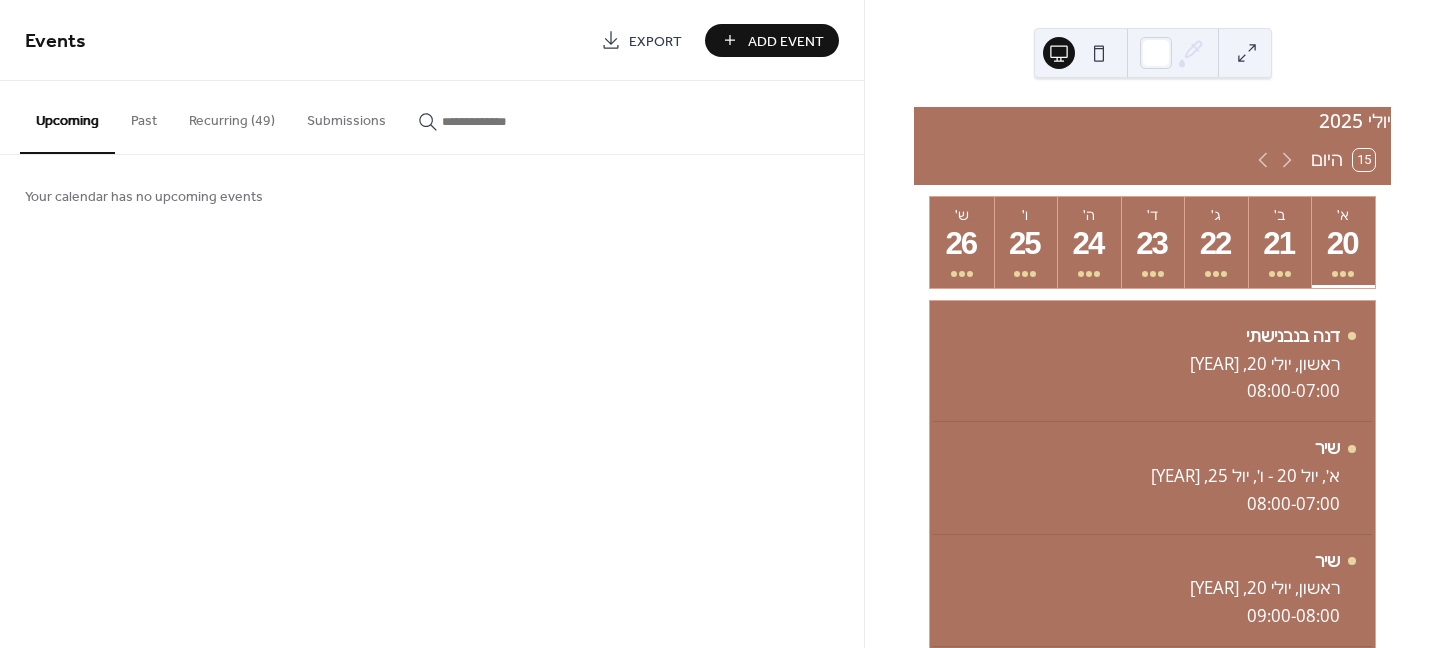click on "Recurring (49)" at bounding box center (232, 116) 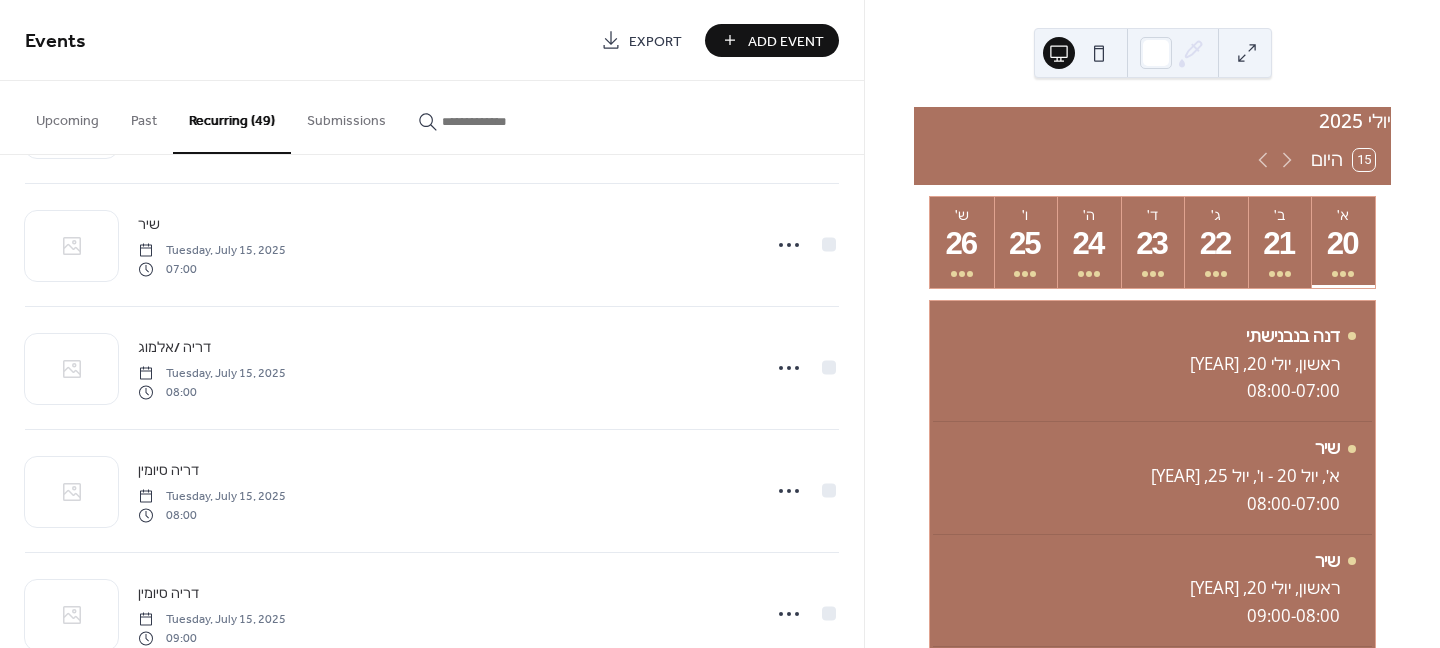 scroll, scrollTop: 4056, scrollLeft: 0, axis: vertical 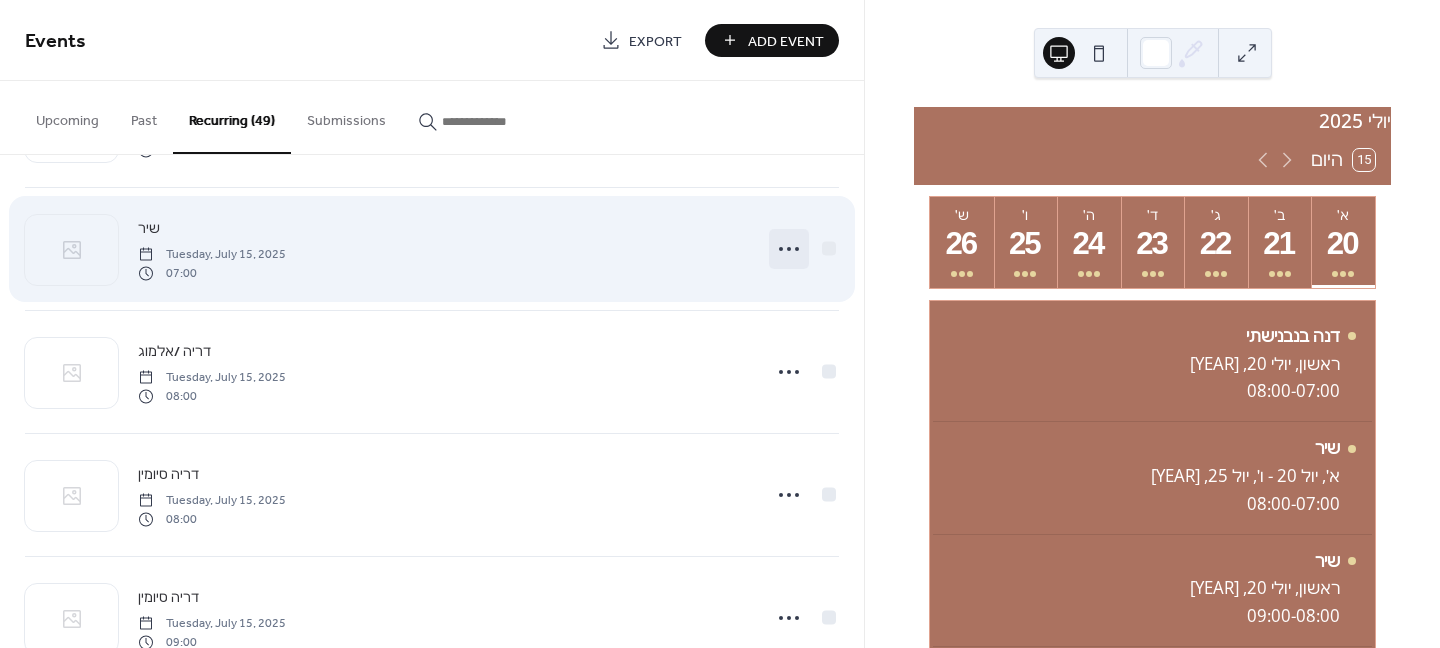 click 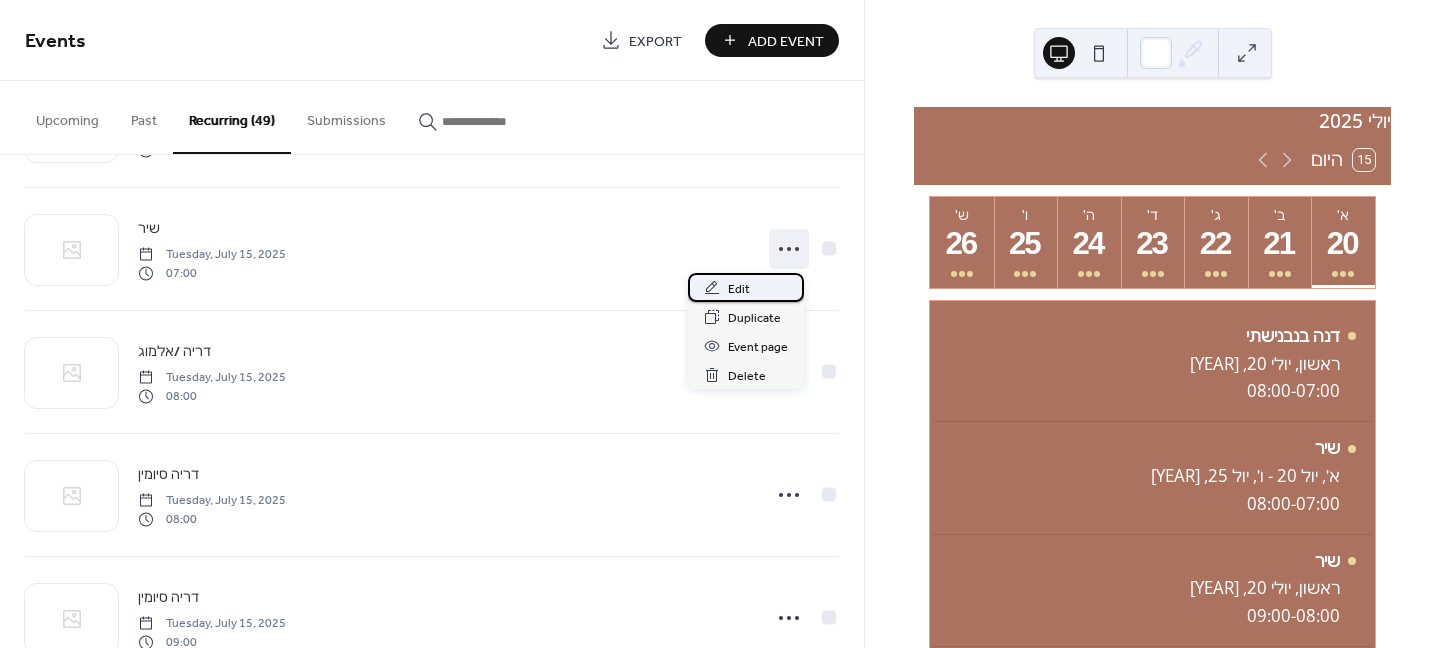 click on "Edit" at bounding box center [746, 287] 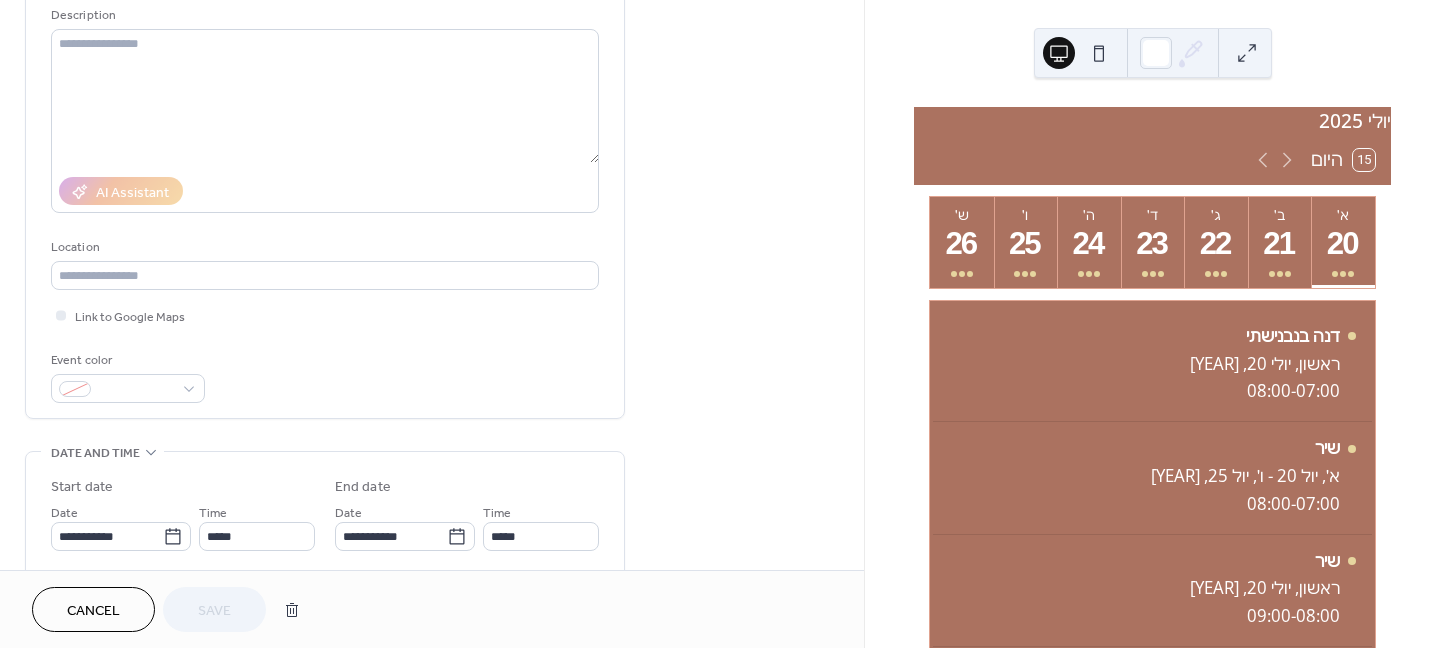 scroll, scrollTop: 300, scrollLeft: 0, axis: vertical 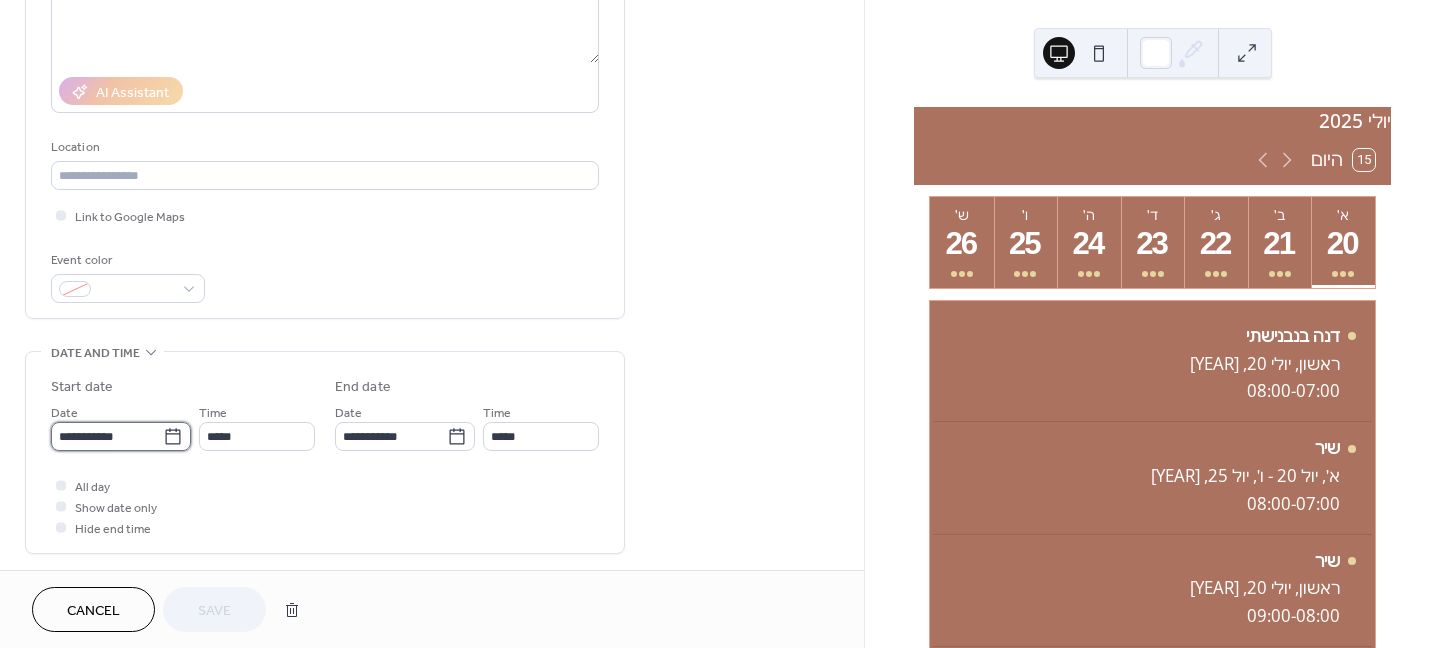 click on "**********" at bounding box center (107, 436) 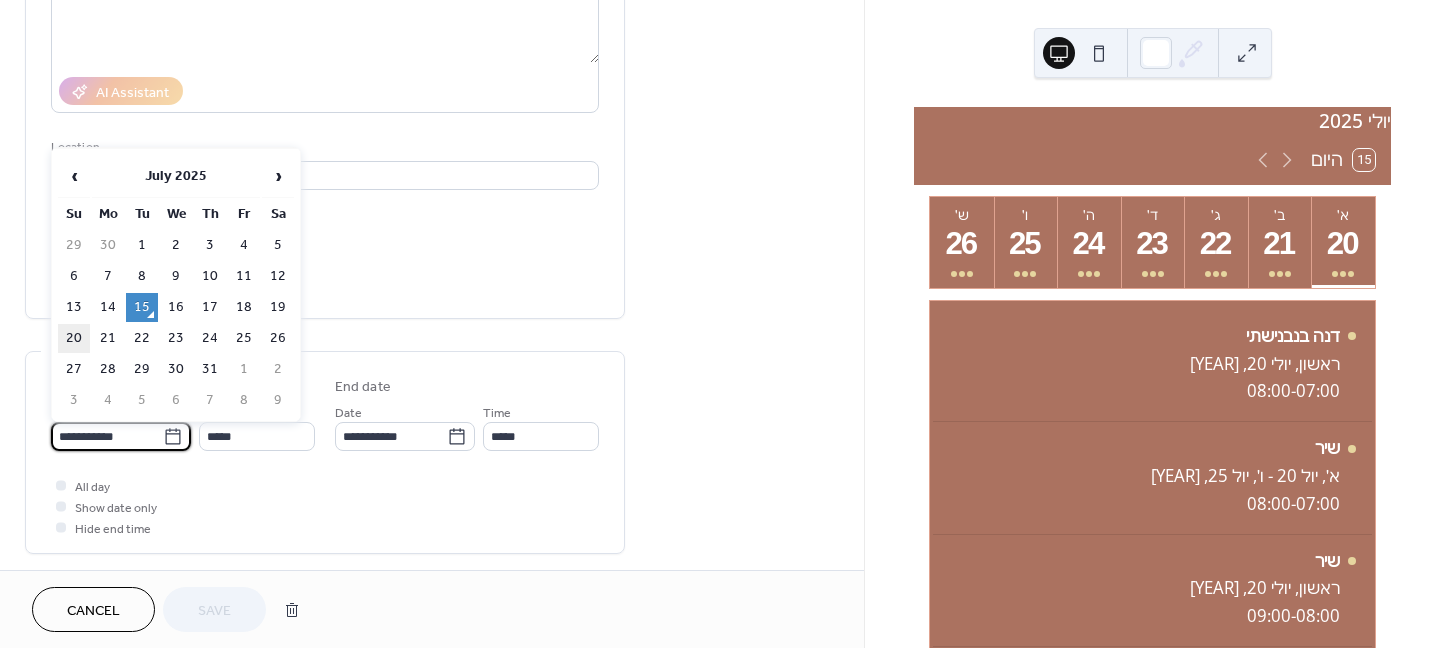 click on "20" at bounding box center (74, 338) 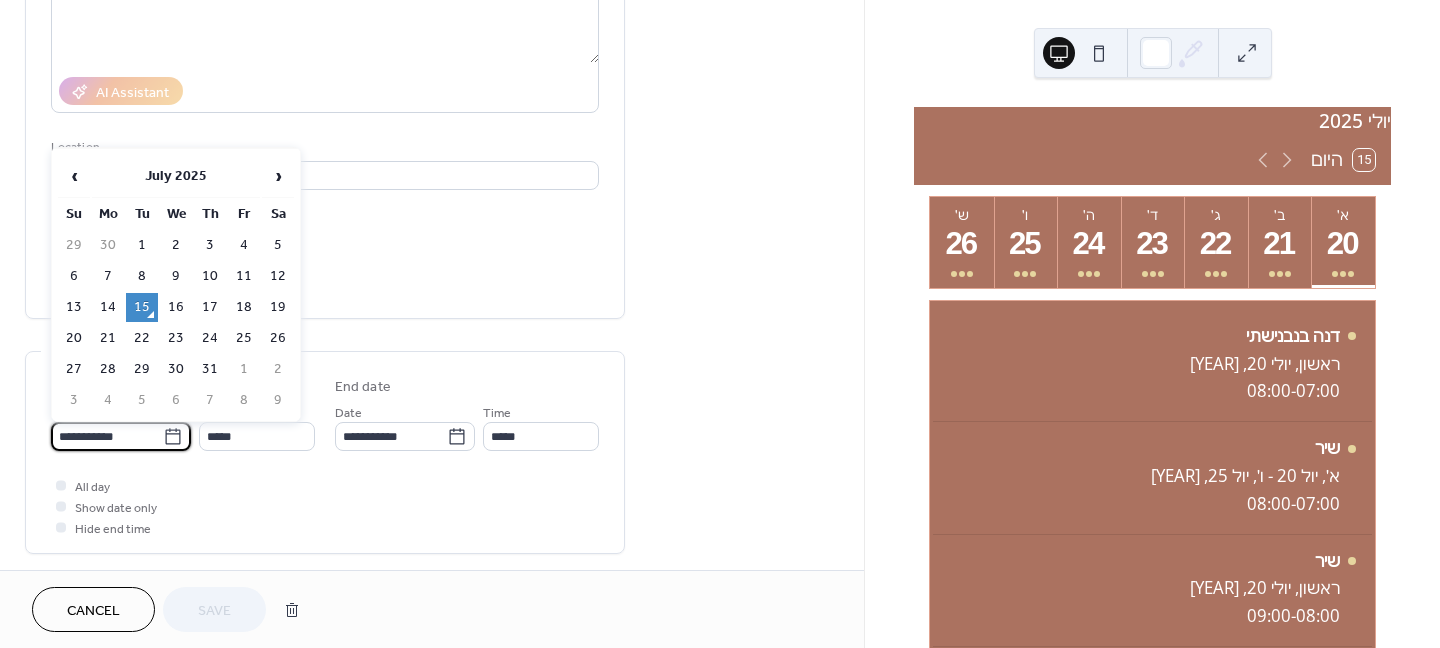 type on "**********" 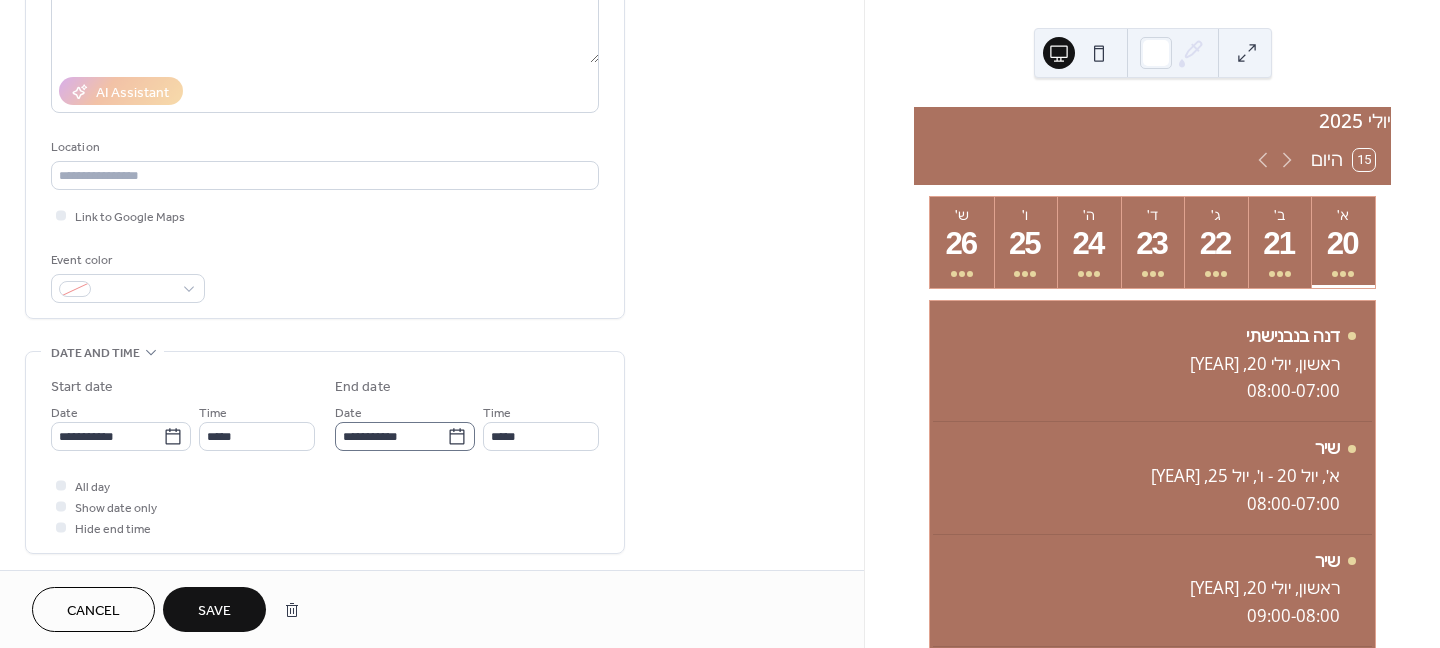 click 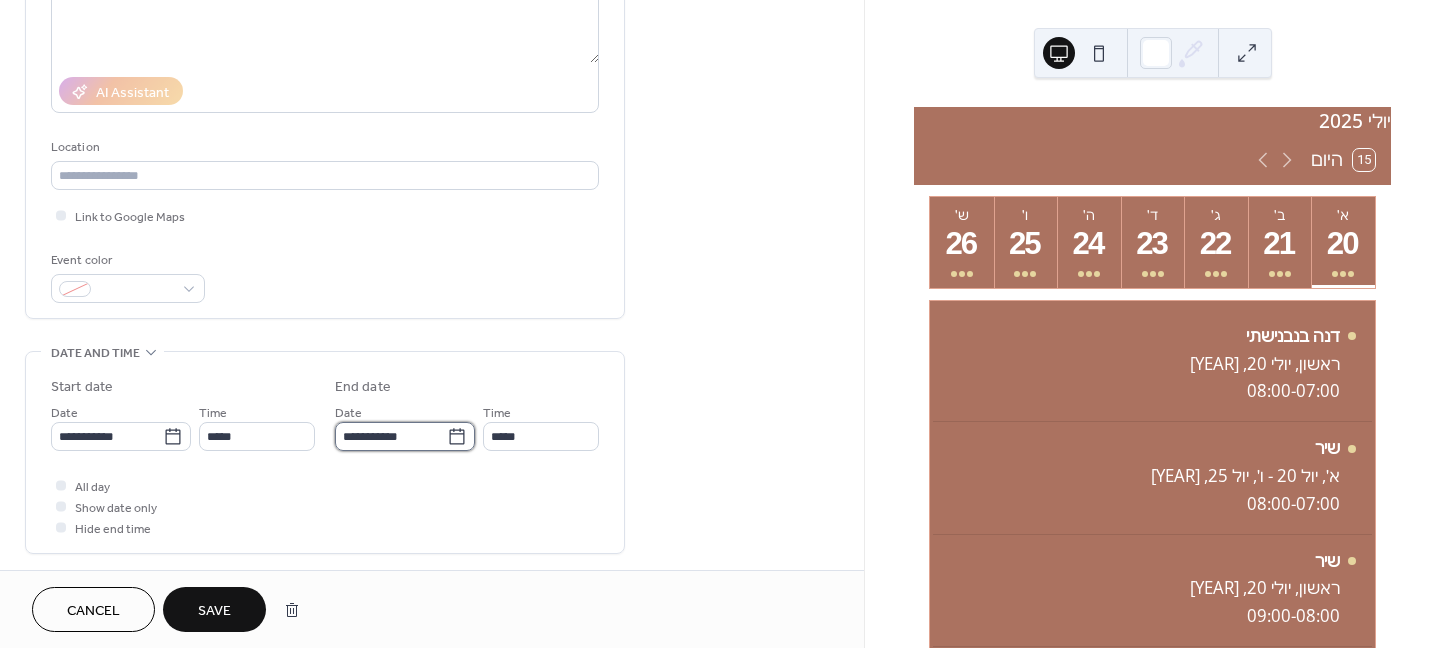 click on "**********" at bounding box center (391, 436) 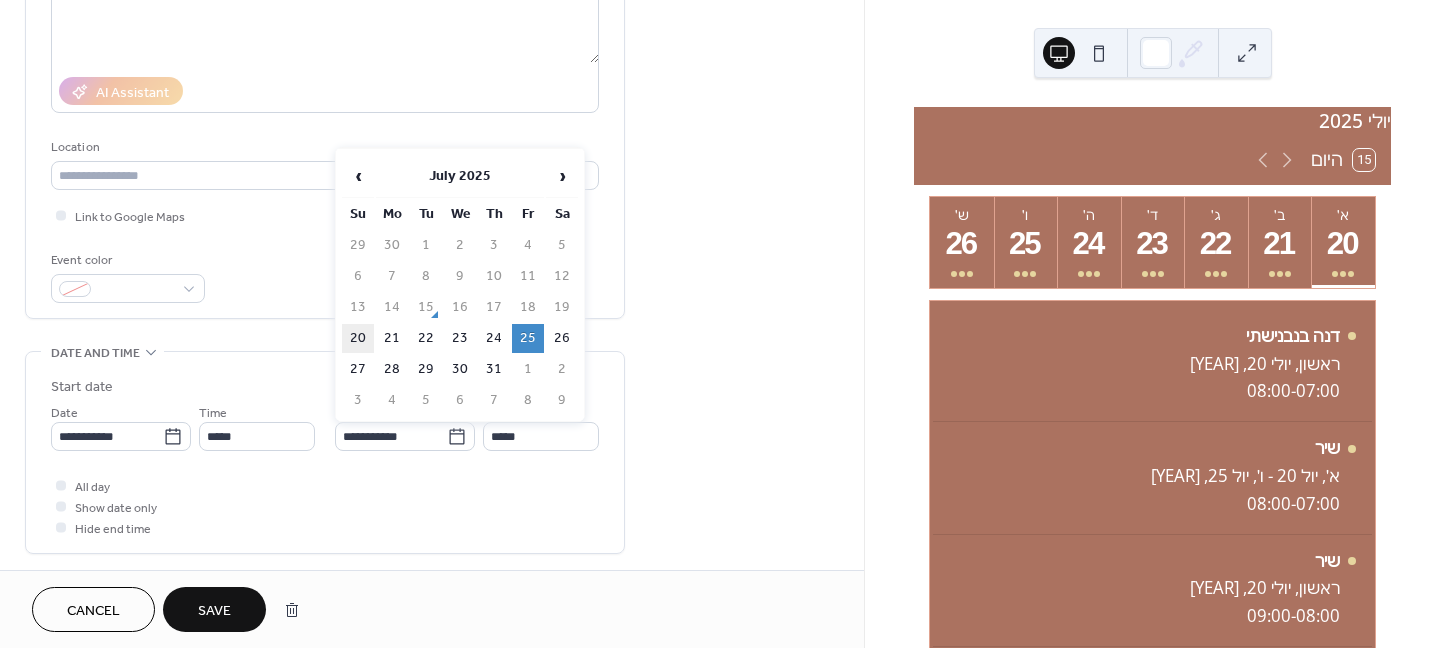 click on "20" at bounding box center [358, 338] 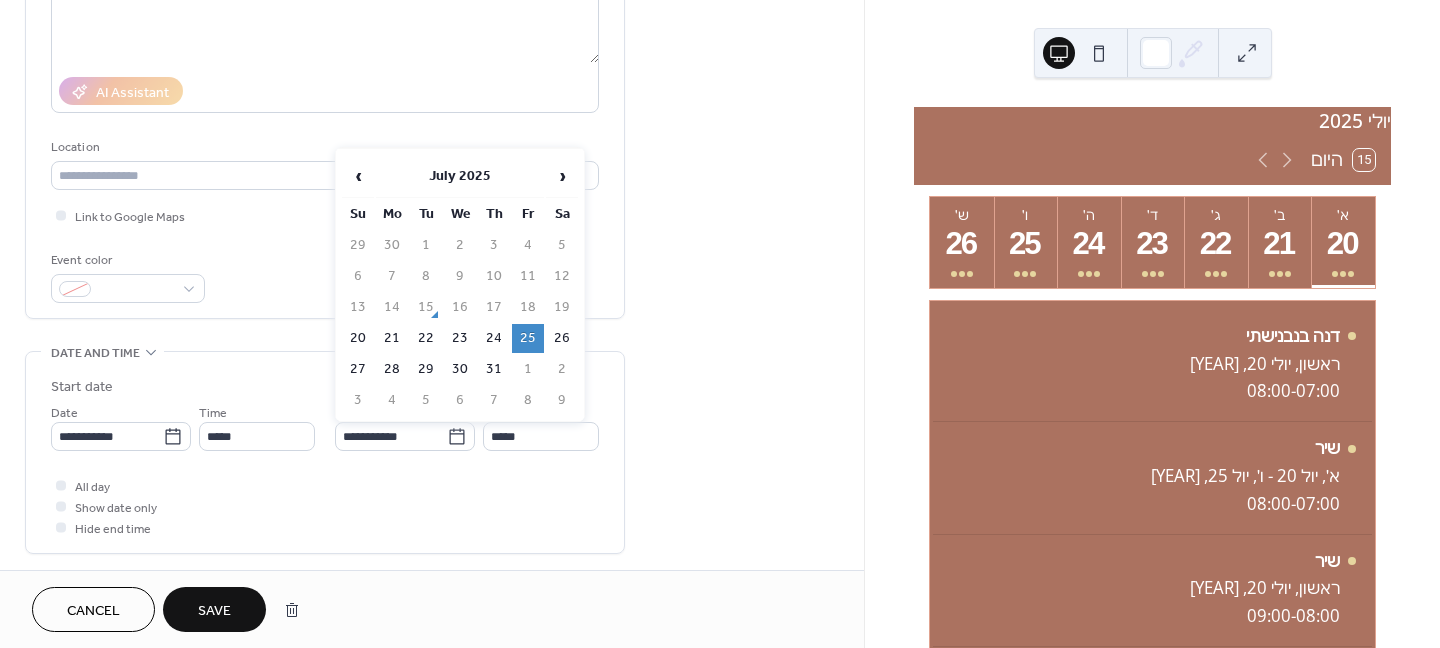 type on "**********" 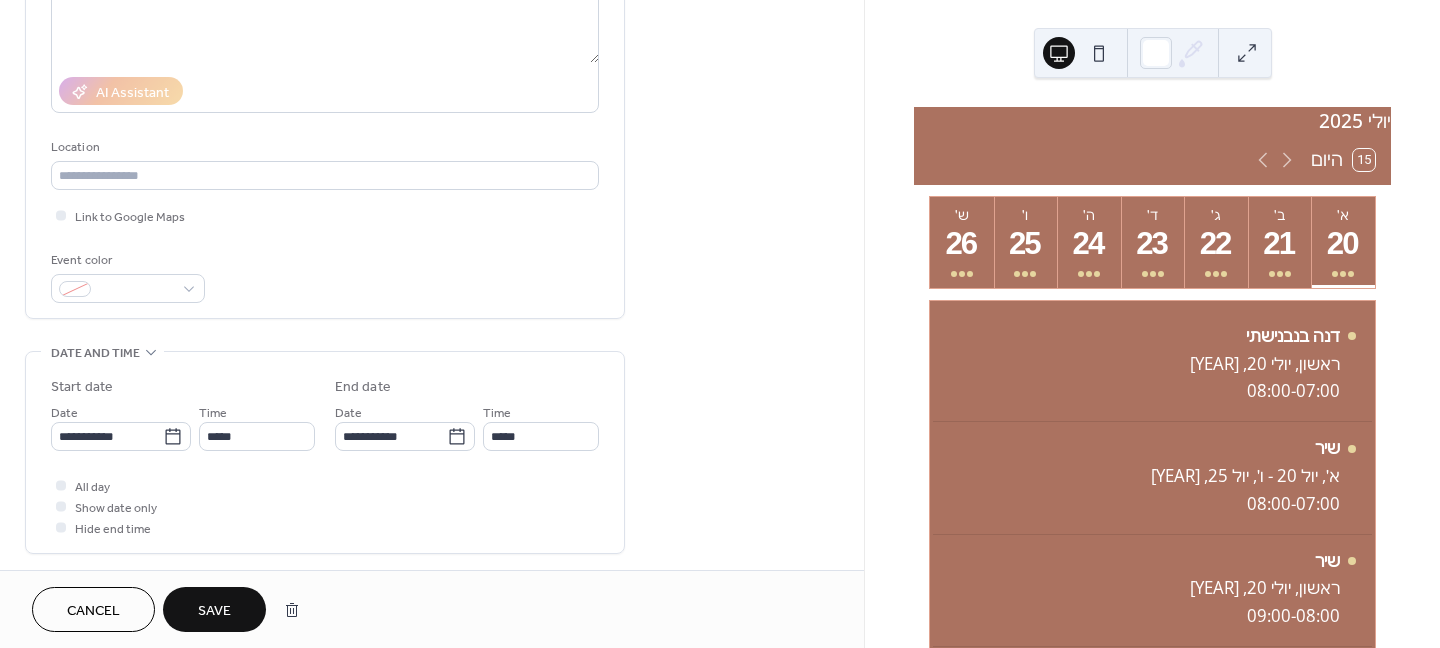 click on "Save" at bounding box center (214, 611) 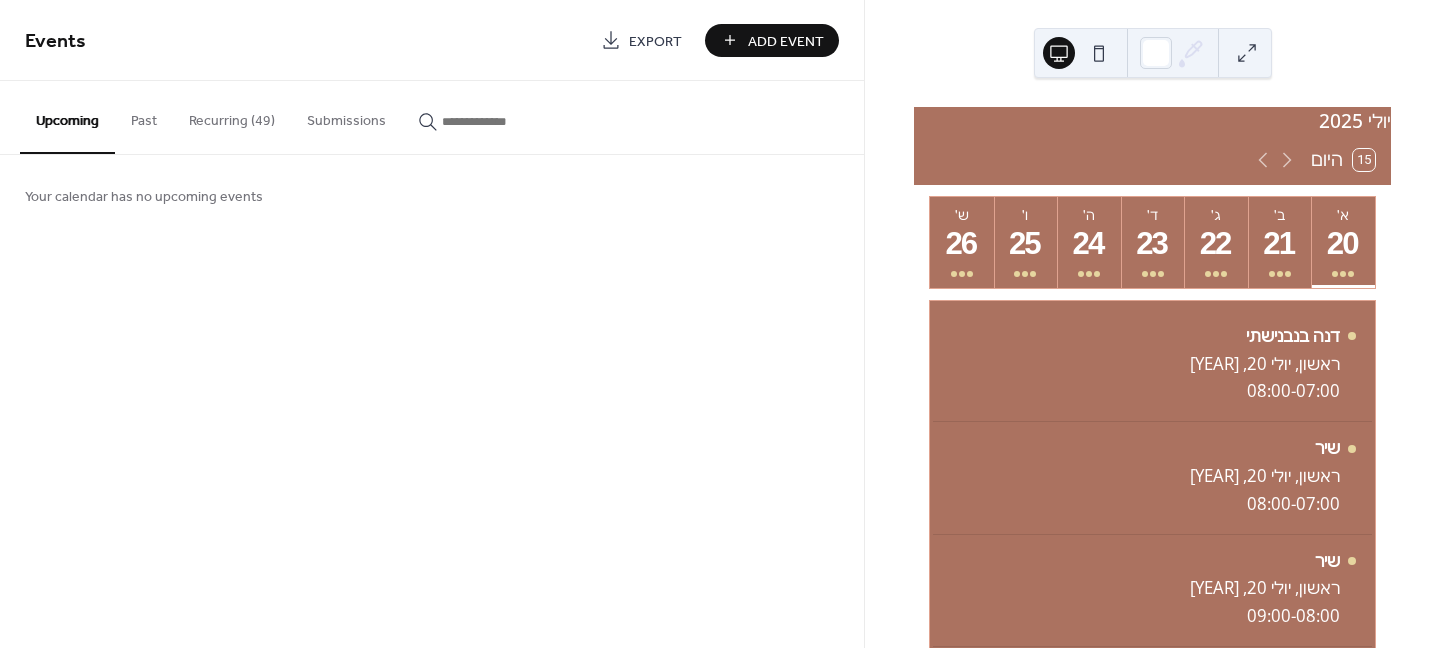 click on "Recurring (49)" at bounding box center [232, 116] 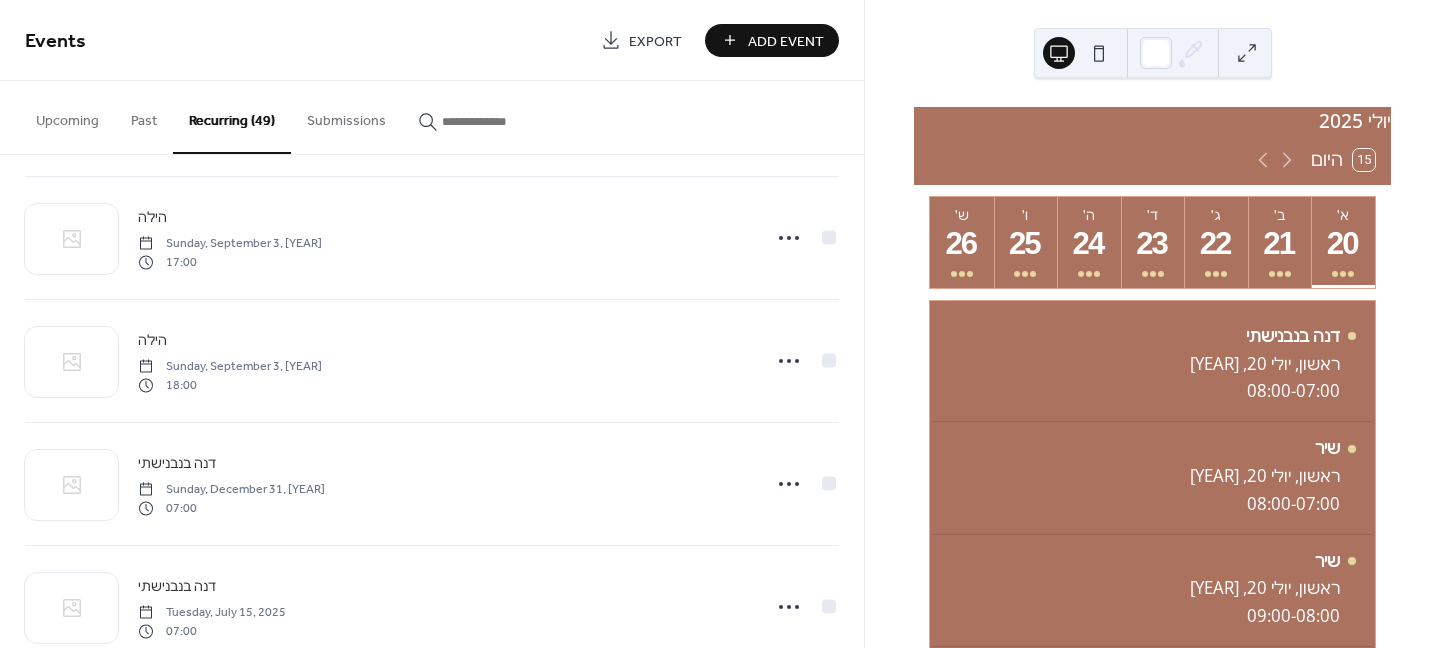 scroll, scrollTop: 3456, scrollLeft: 0, axis: vertical 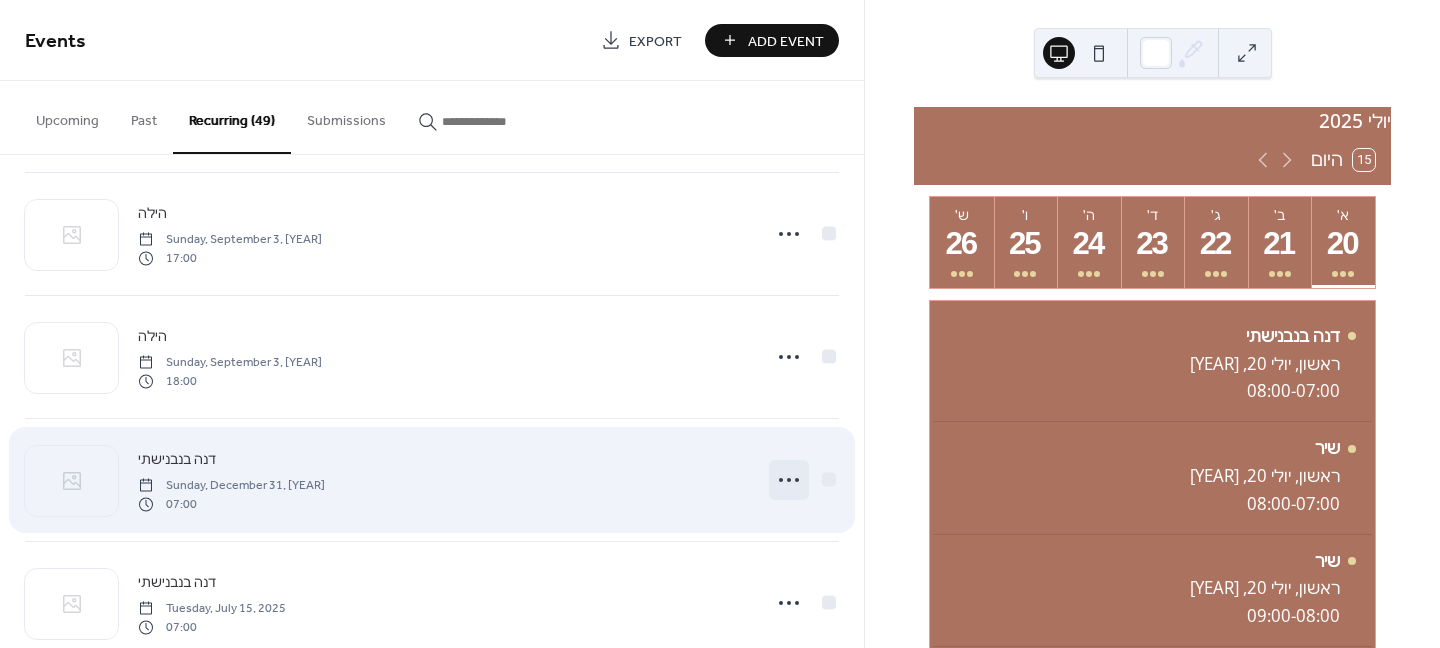 click 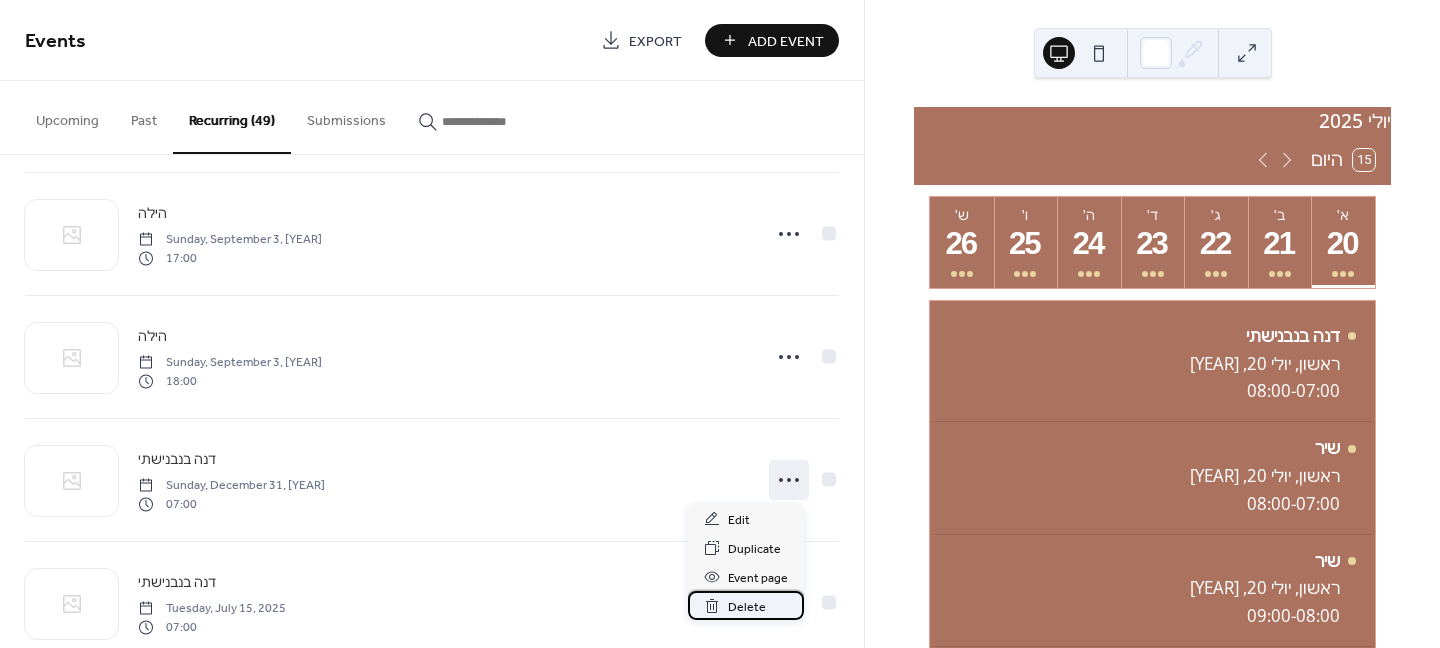 click on "Delete" at bounding box center (747, 607) 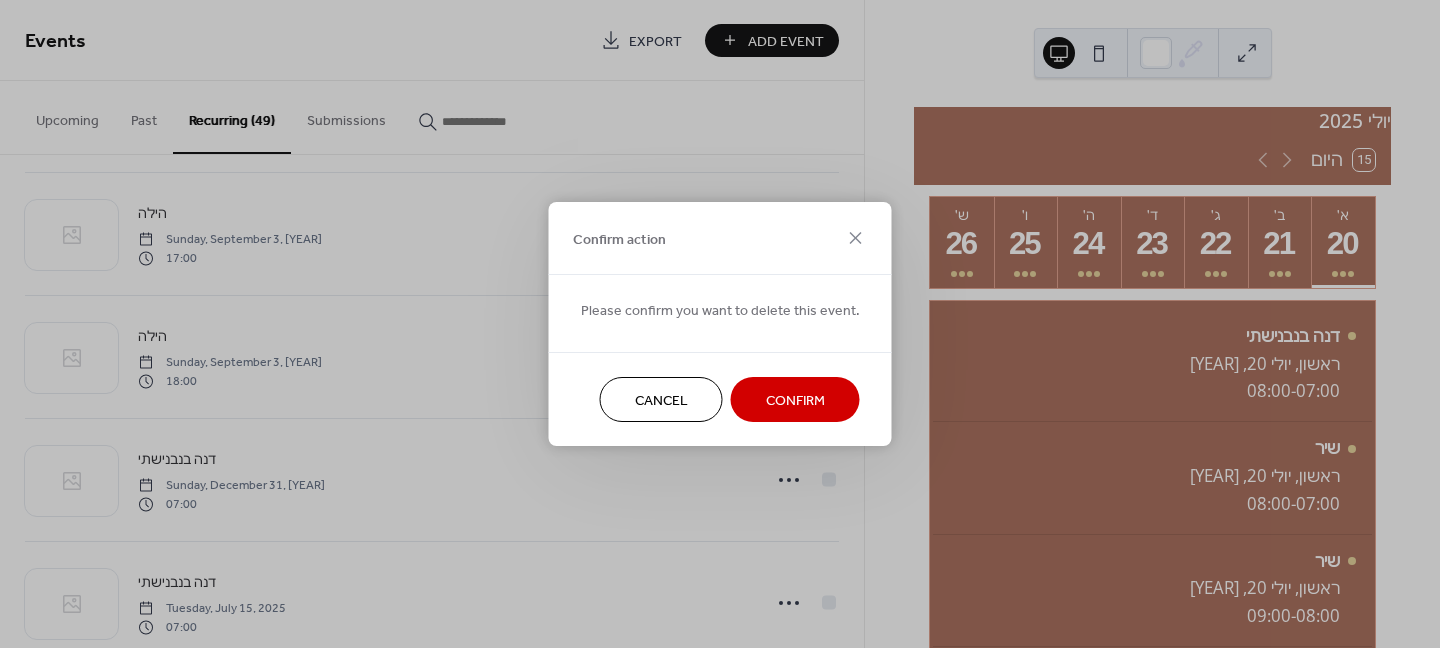 click on "Confirm" at bounding box center [795, 401] 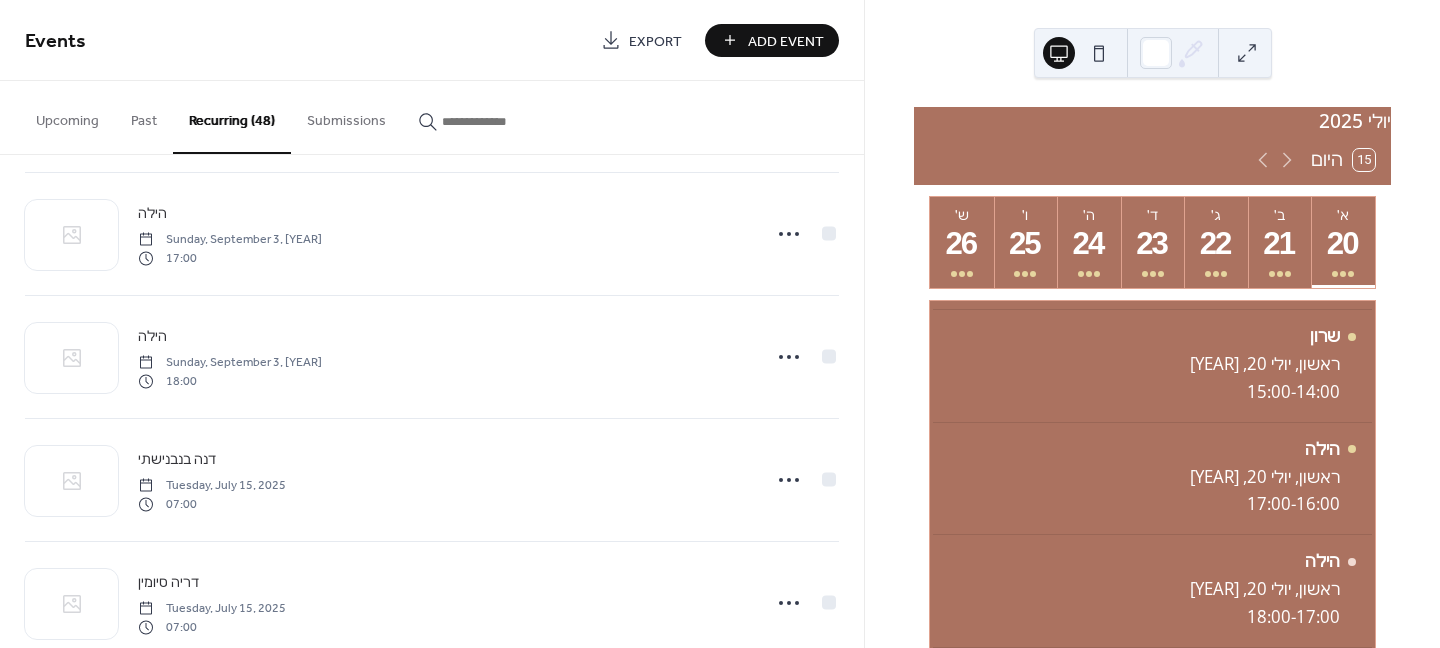 scroll, scrollTop: 489, scrollLeft: 0, axis: vertical 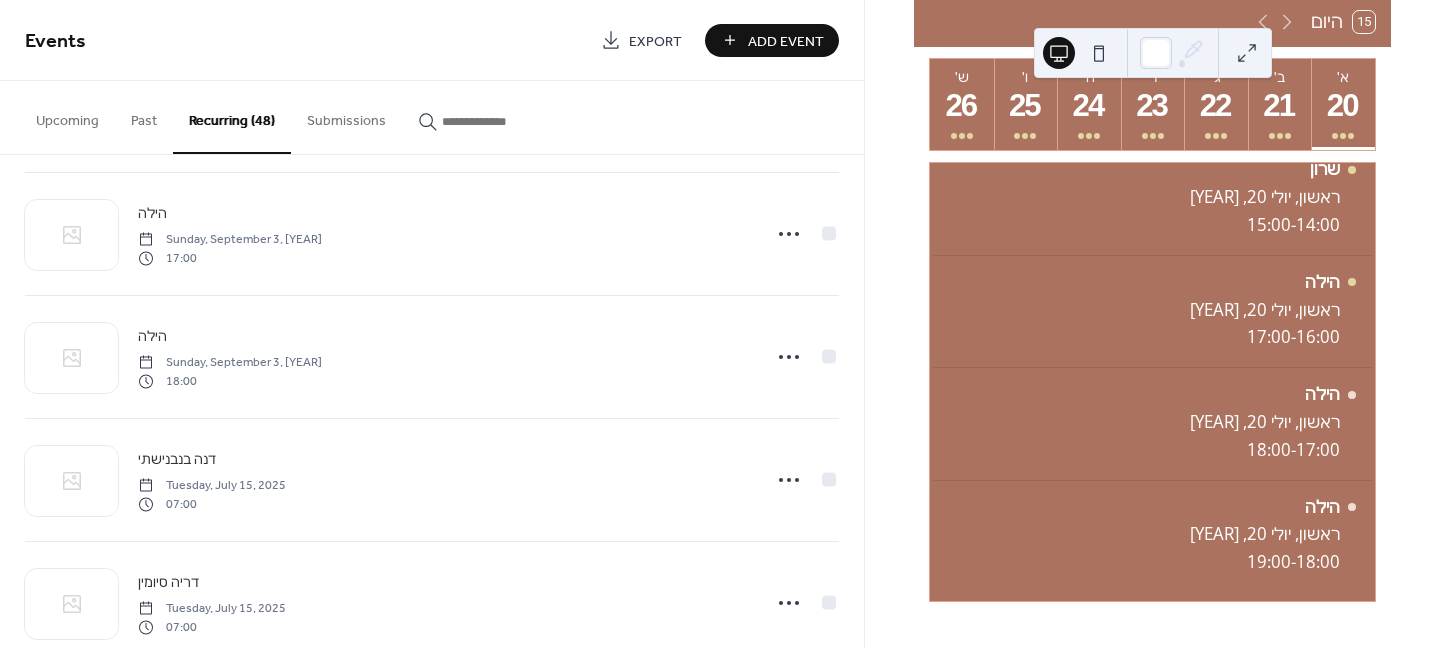 click on "Add Event" at bounding box center (786, 41) 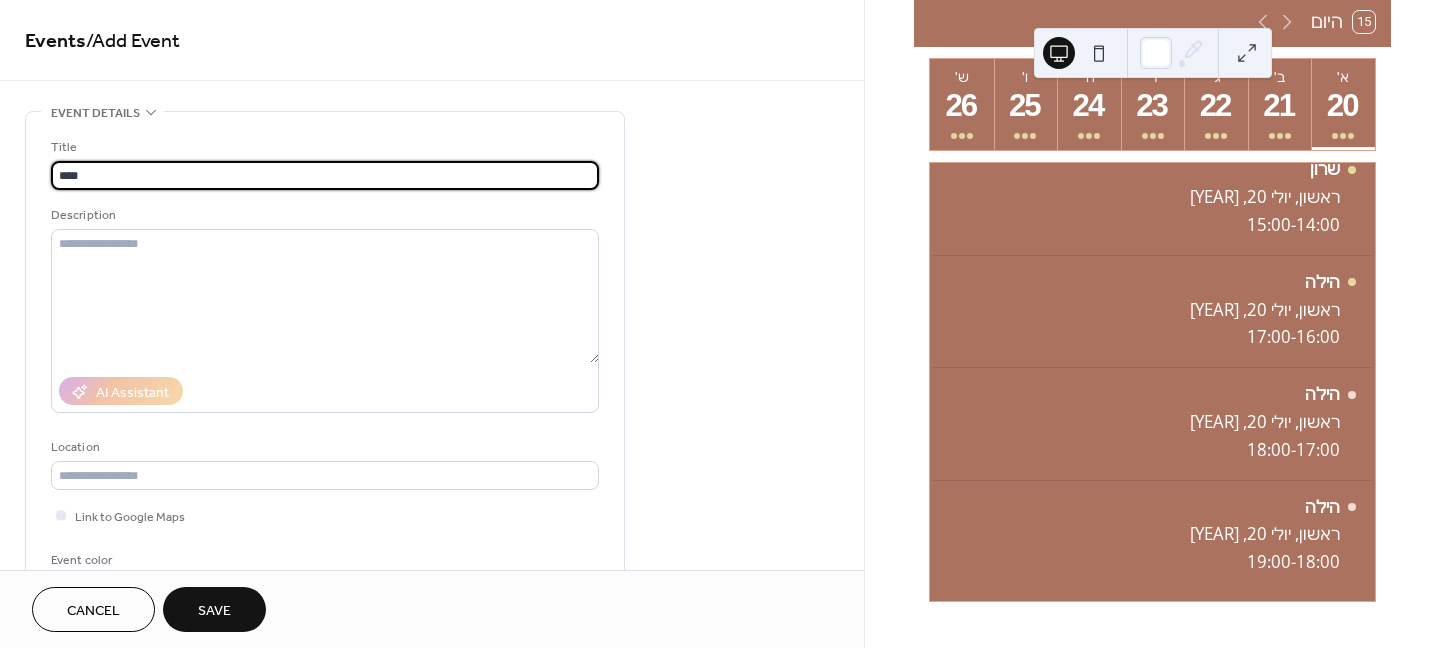 type on "****" 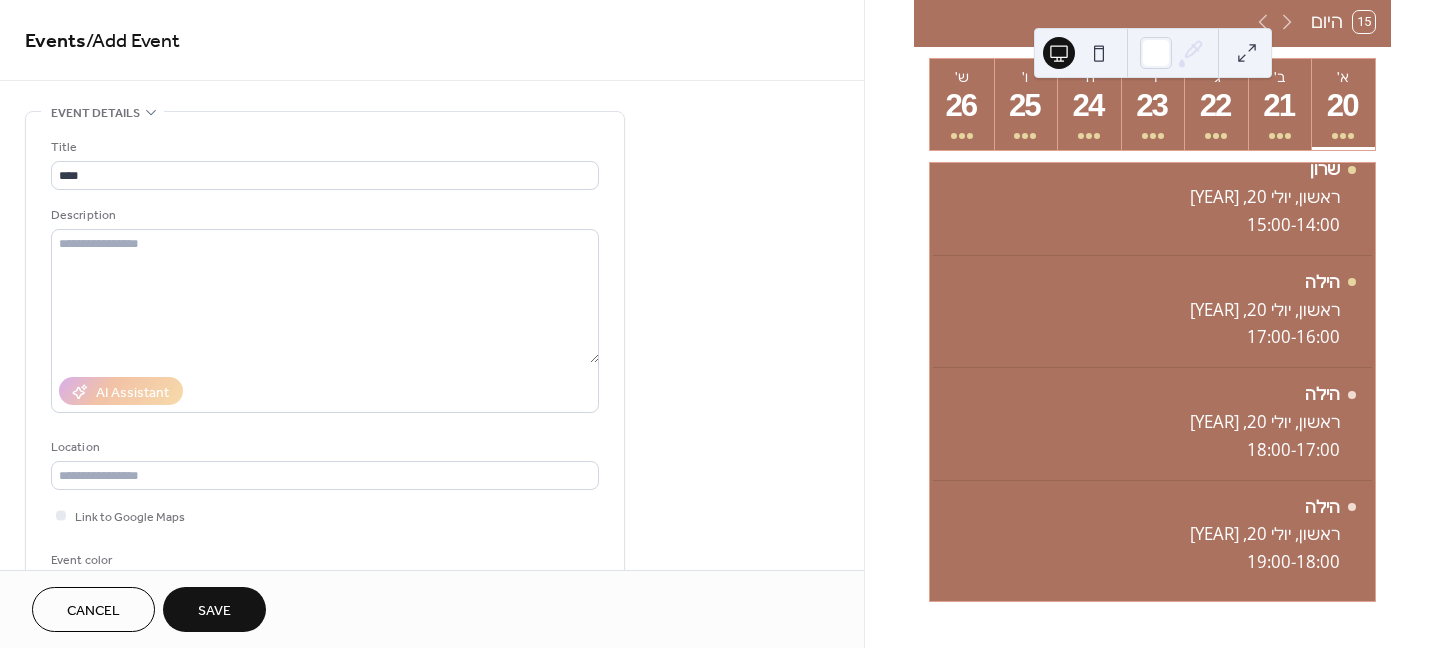 click on "Event details" at bounding box center [95, 113] 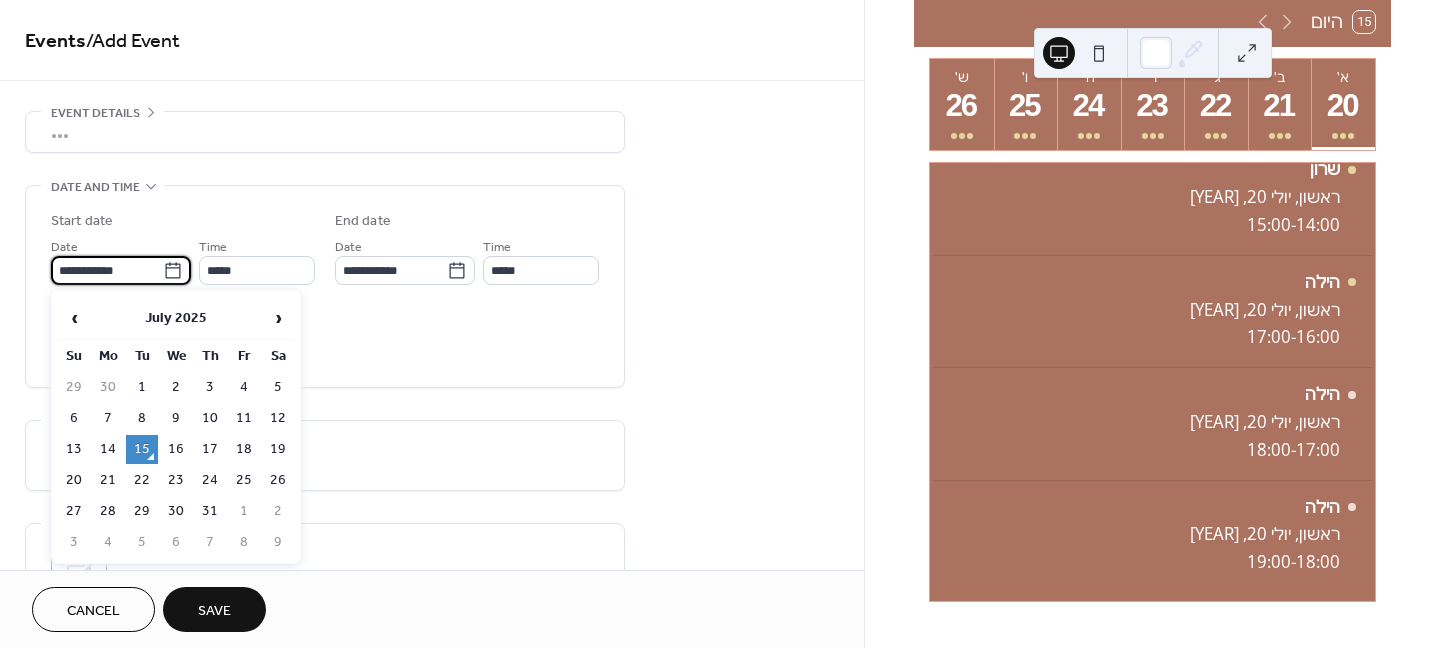 click on "**********" at bounding box center [107, 270] 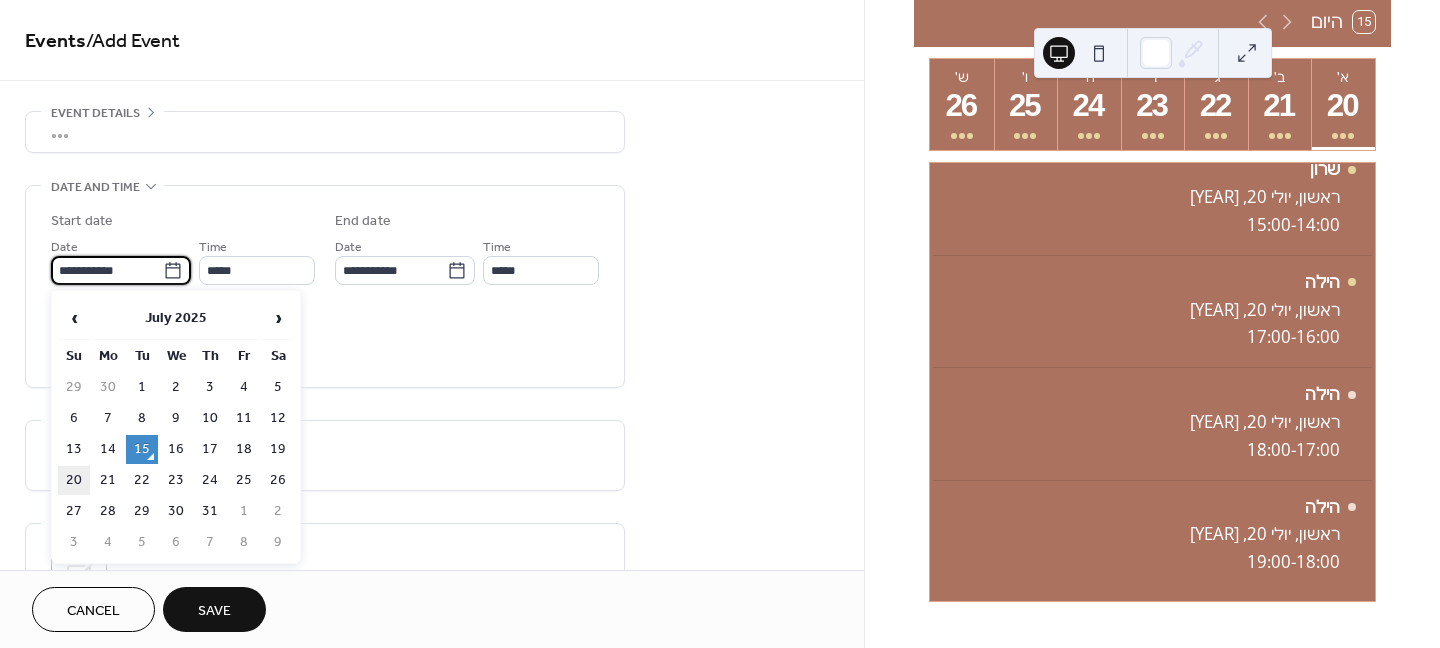 click on "20" at bounding box center (74, 480) 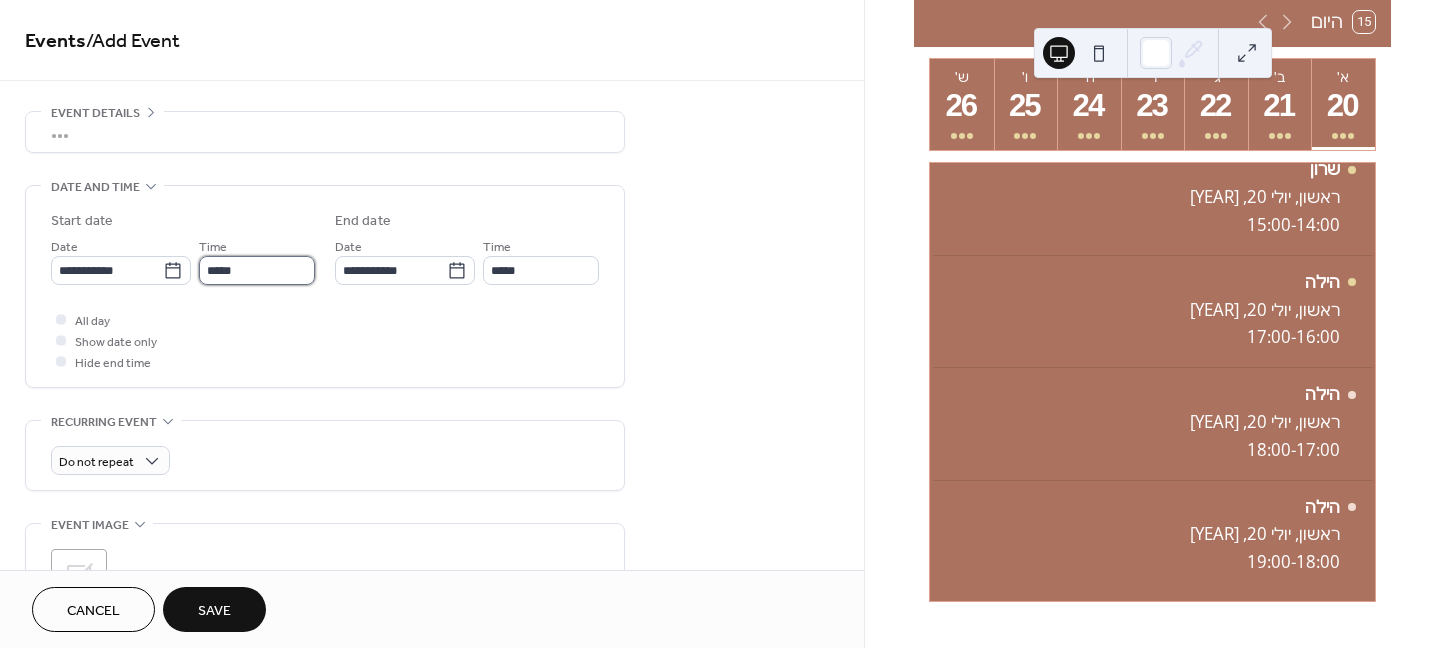 click on "*****" at bounding box center [257, 270] 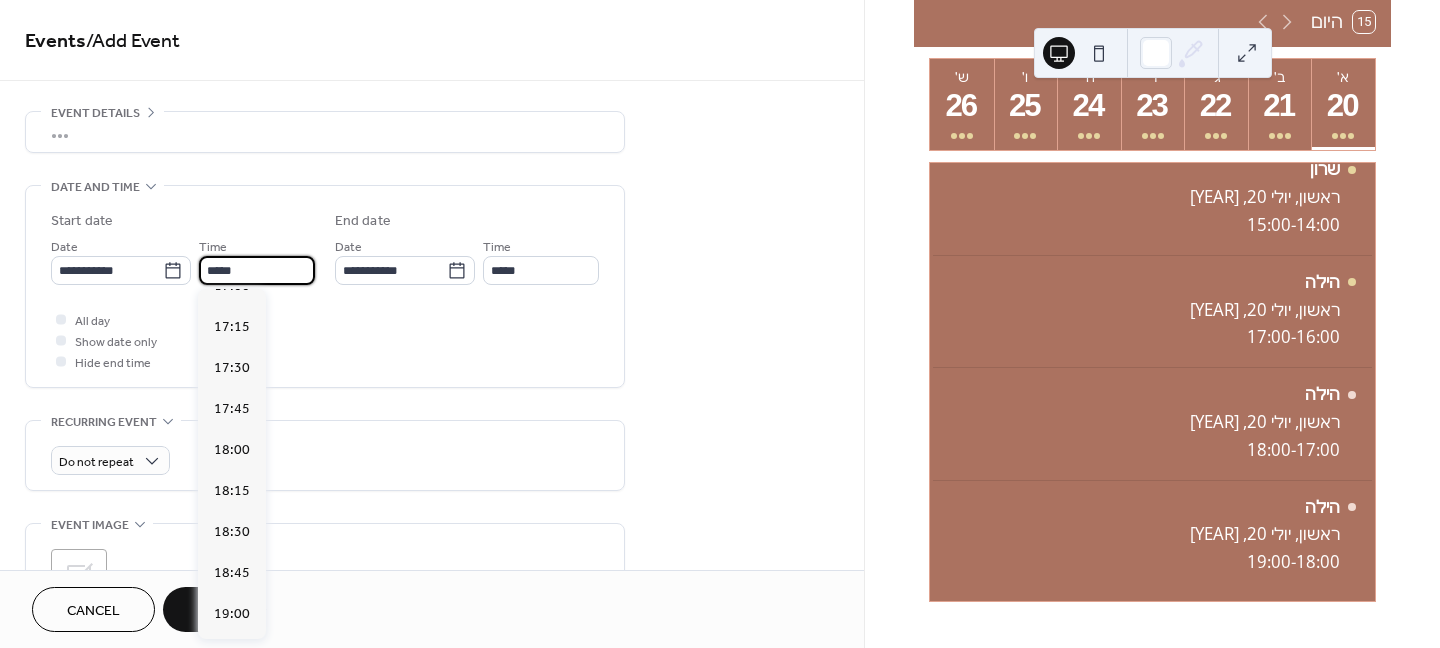 scroll, scrollTop: 2968, scrollLeft: 0, axis: vertical 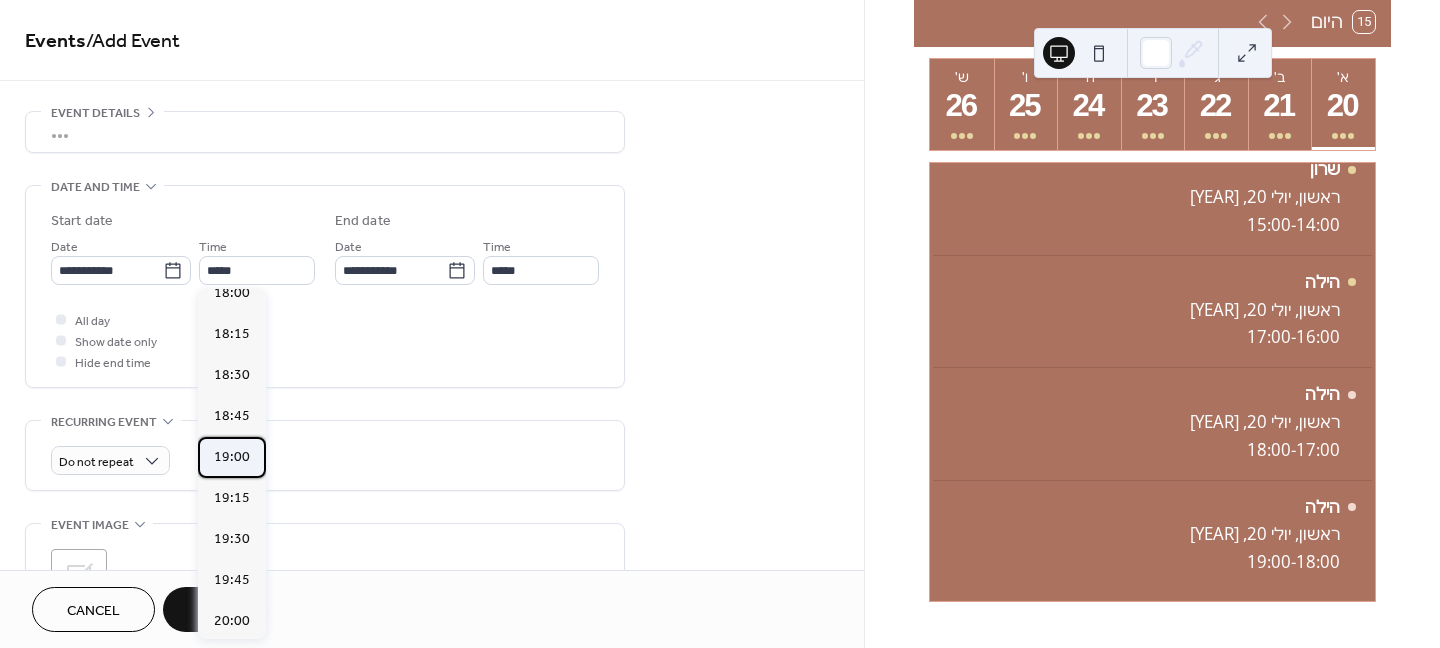 click on "19:00" at bounding box center [232, 457] 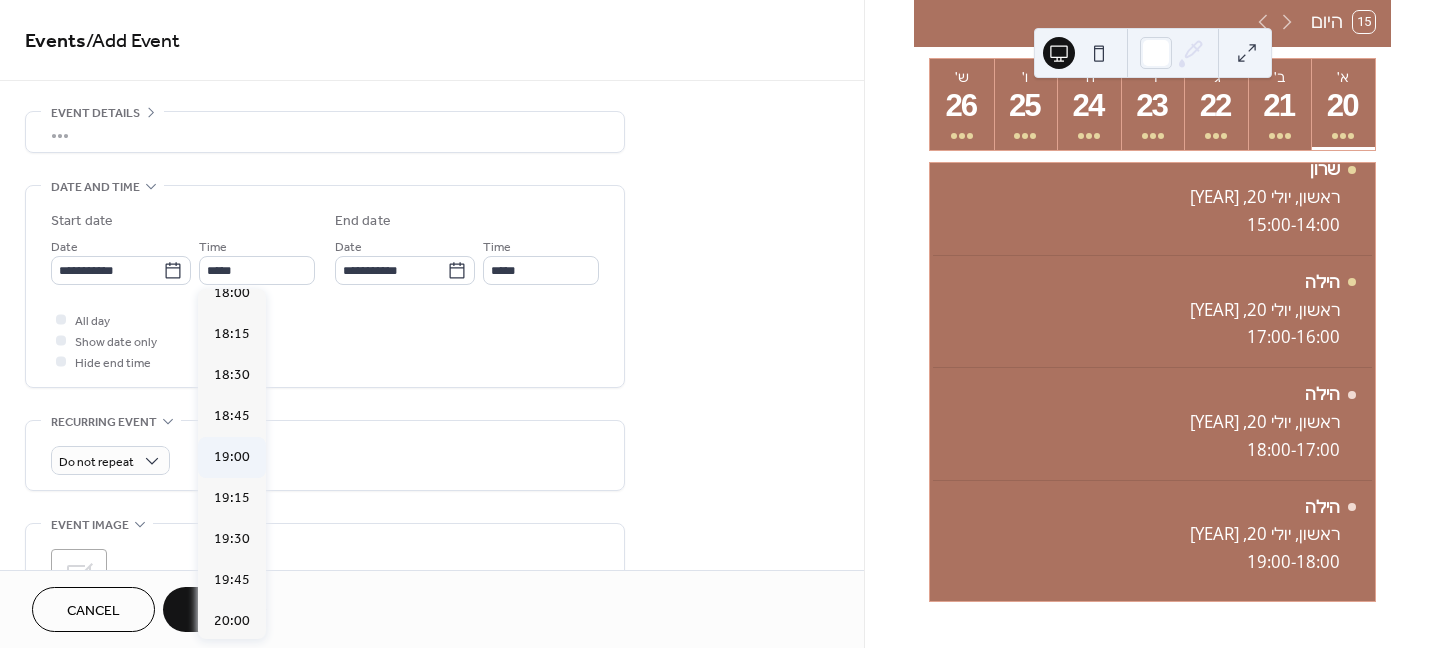 type on "*****" 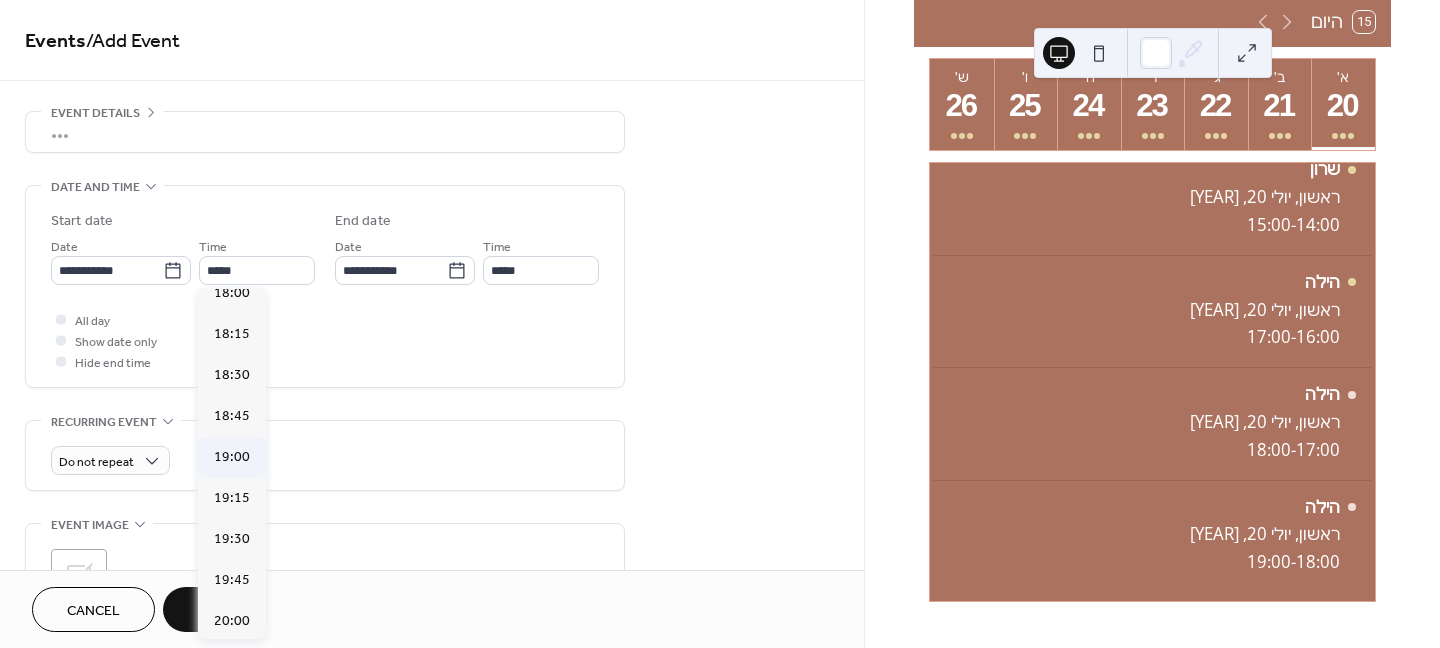 type on "*****" 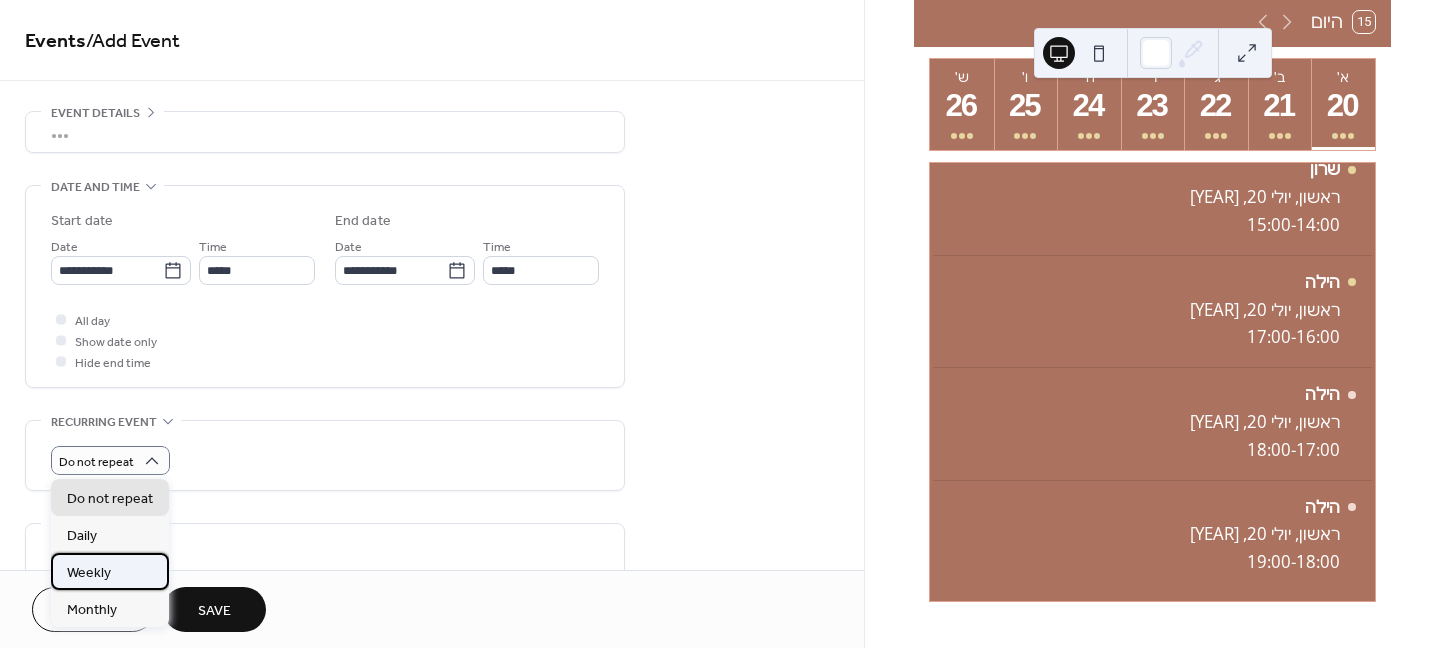 click on "Weekly" at bounding box center [89, 573] 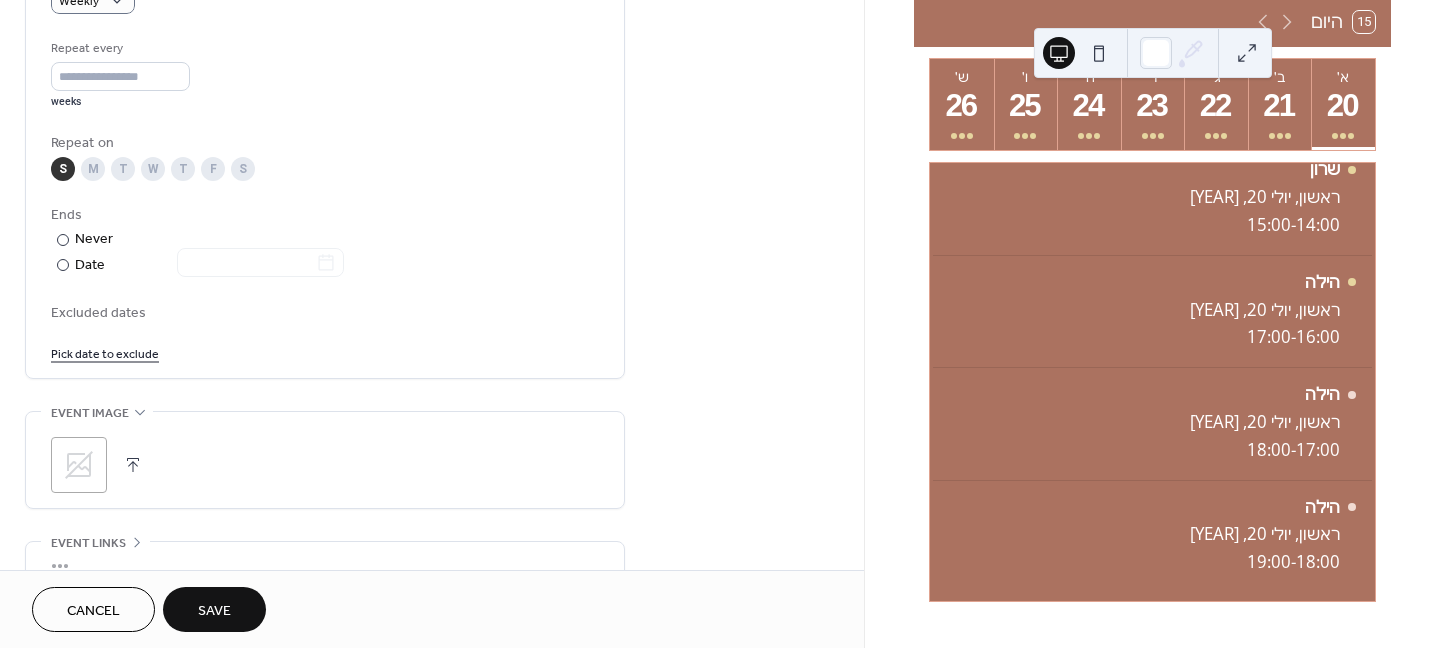 scroll, scrollTop: 500, scrollLeft: 0, axis: vertical 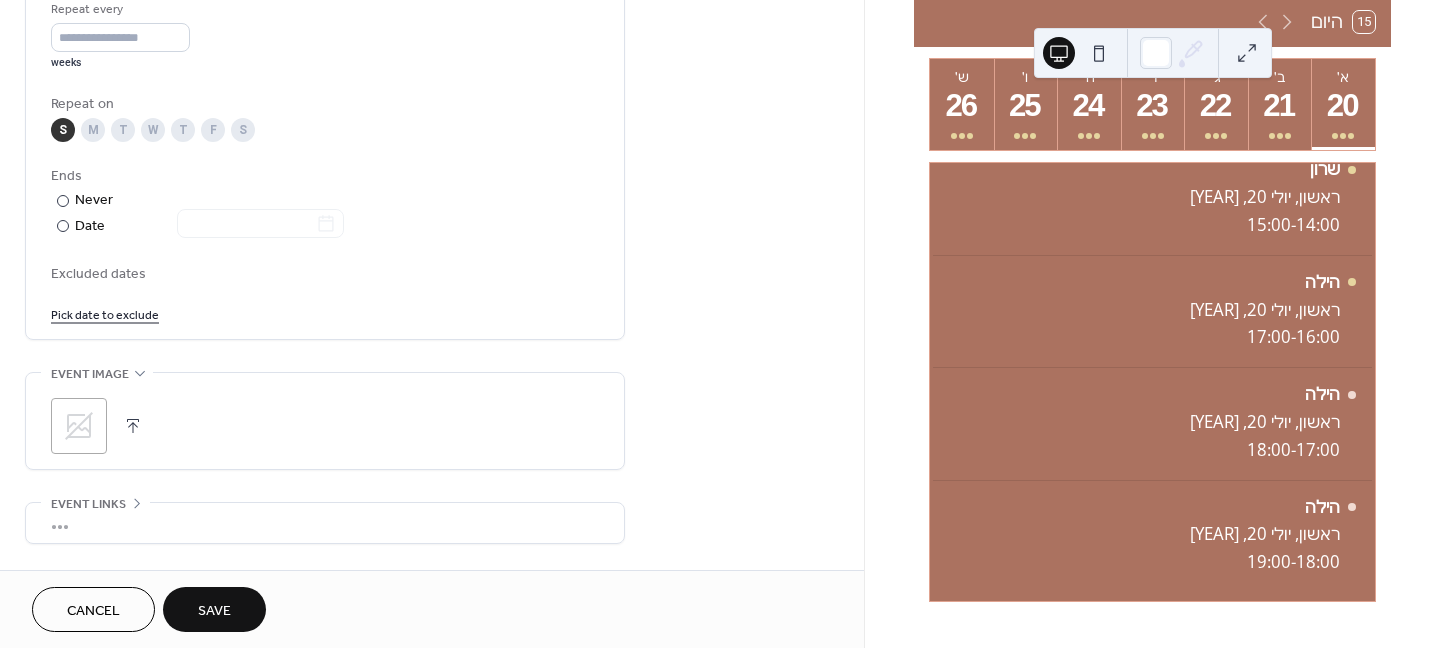 click on "Save" at bounding box center [214, 609] 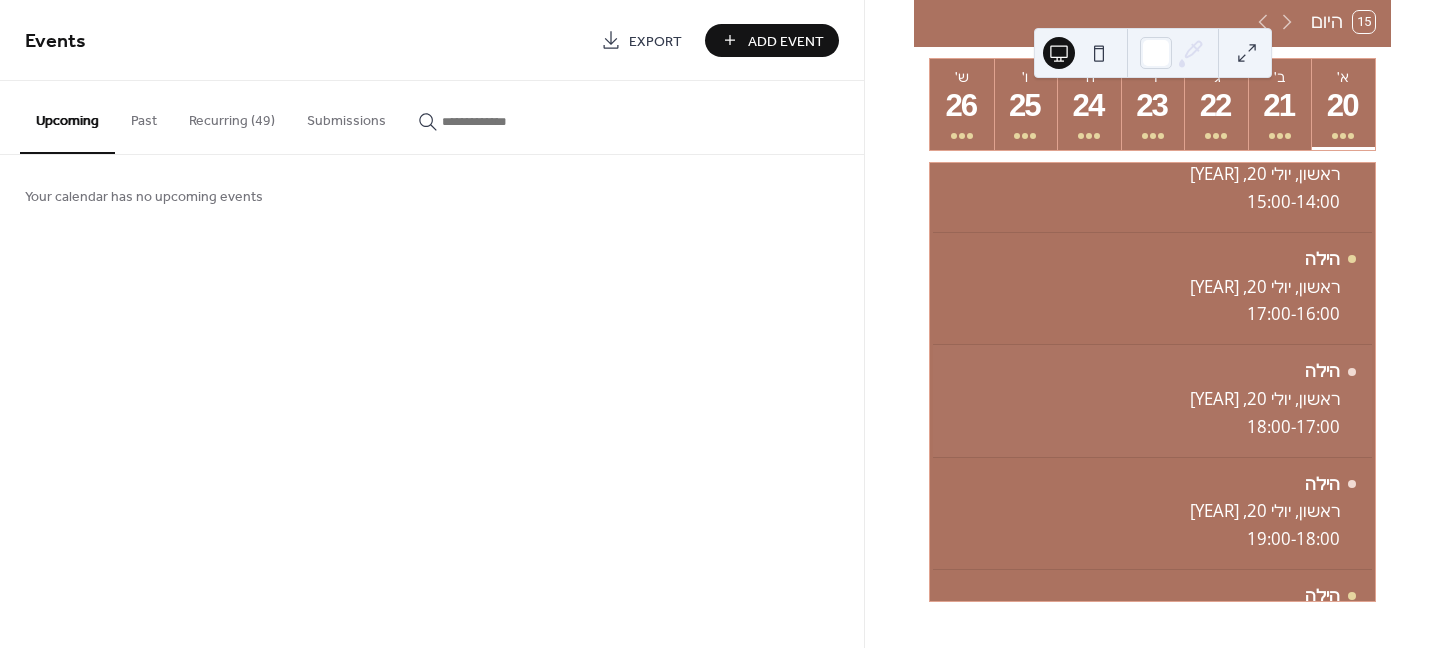 scroll, scrollTop: 401, scrollLeft: 0, axis: vertical 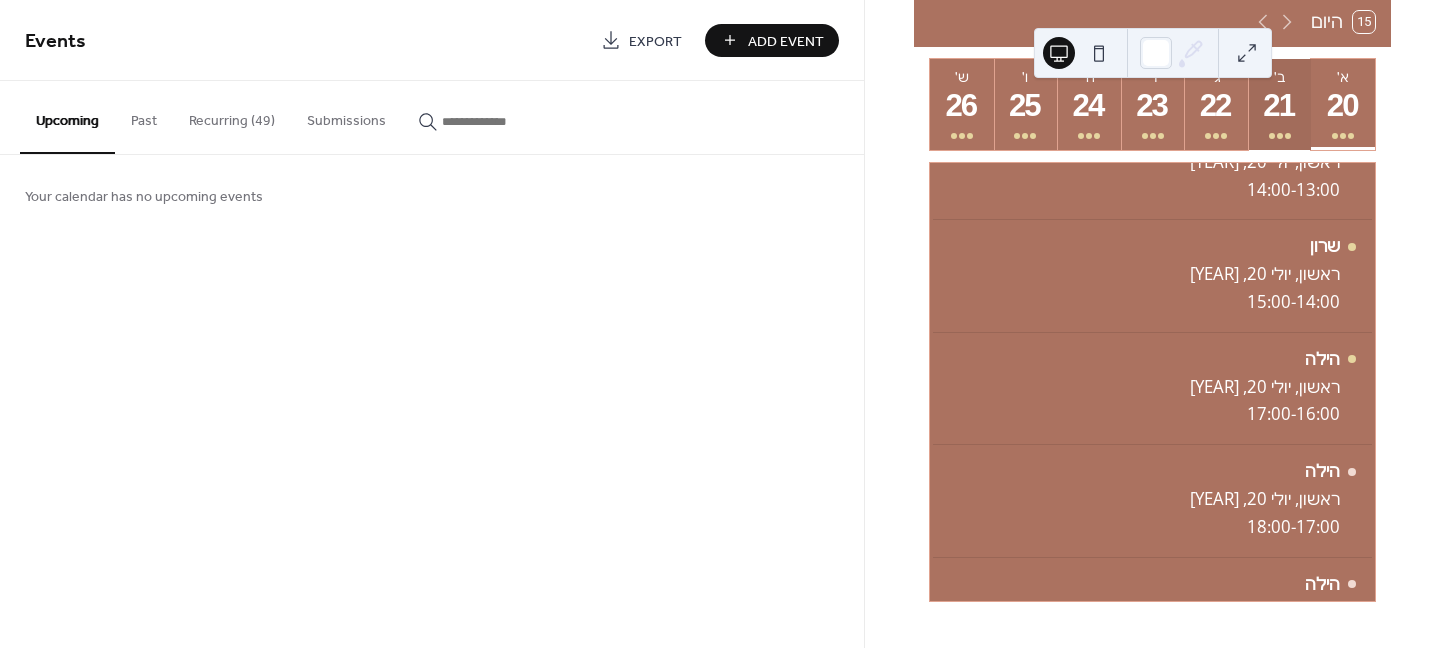 click on "21" at bounding box center (1279, 106) 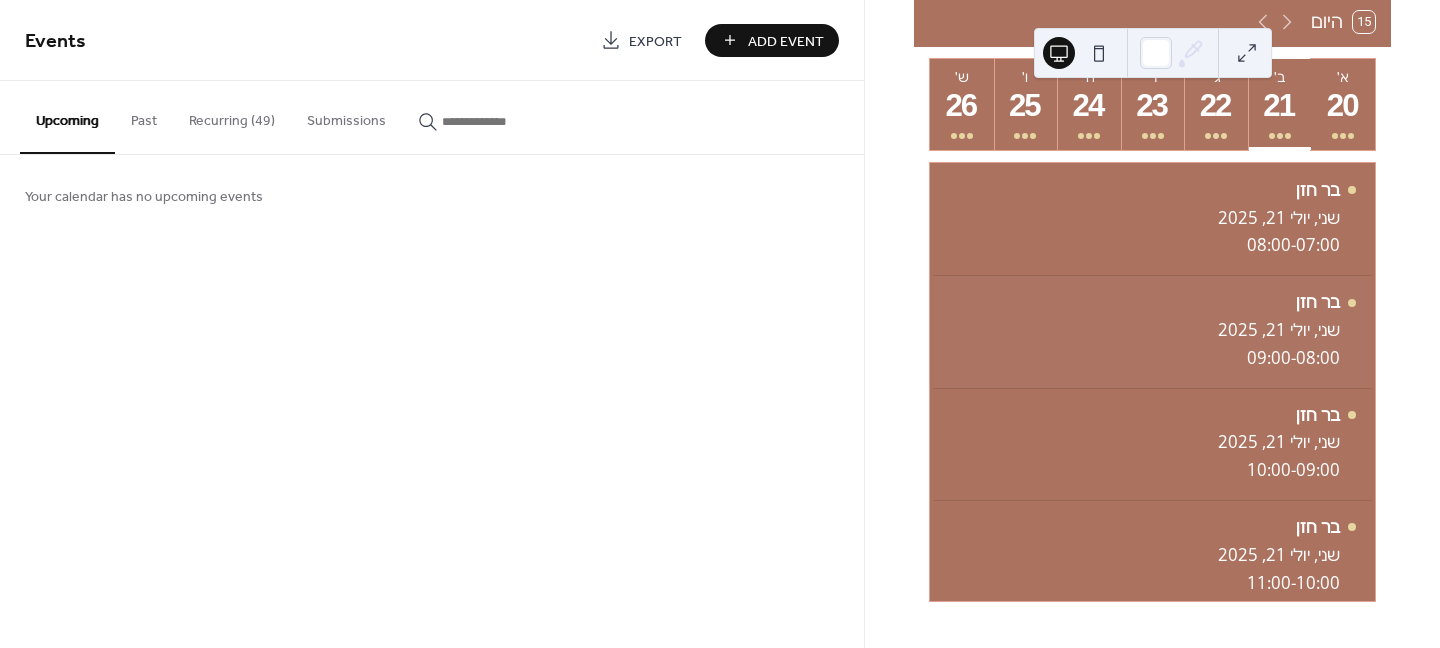 scroll, scrollTop: 0, scrollLeft: 0, axis: both 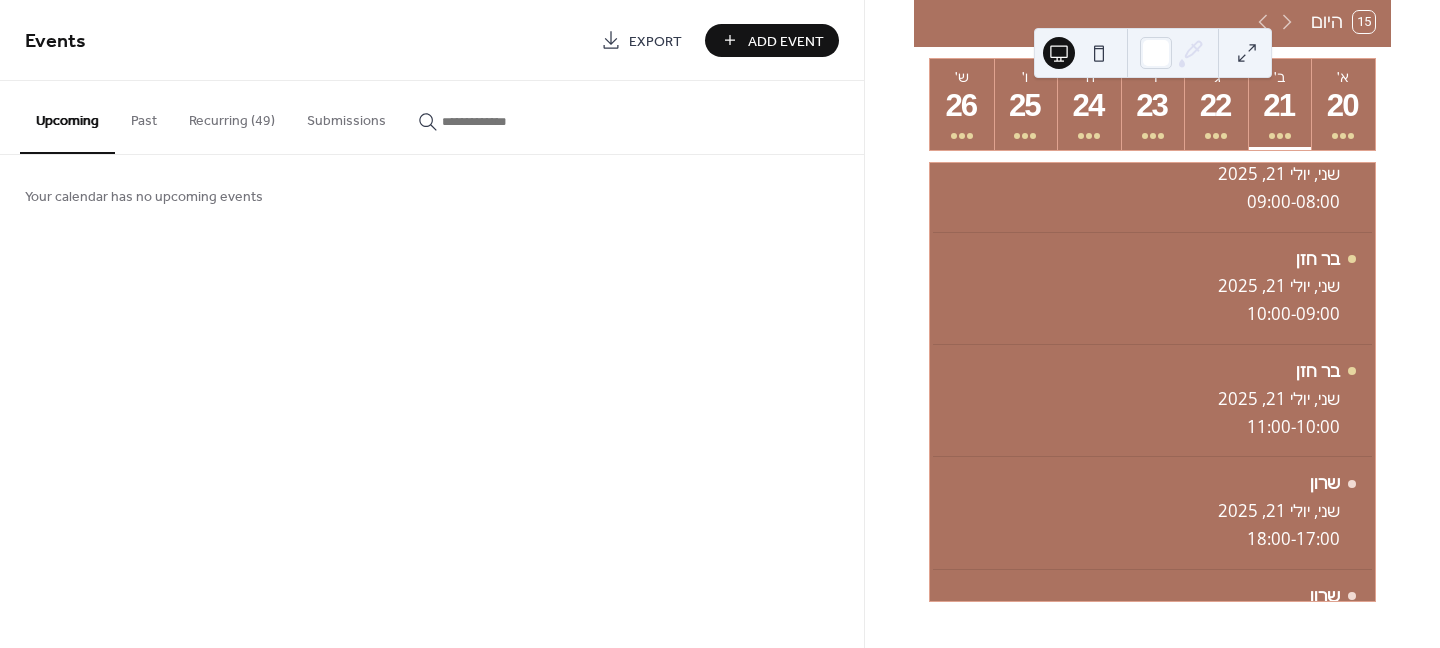 click on "Add Event" at bounding box center (786, 41) 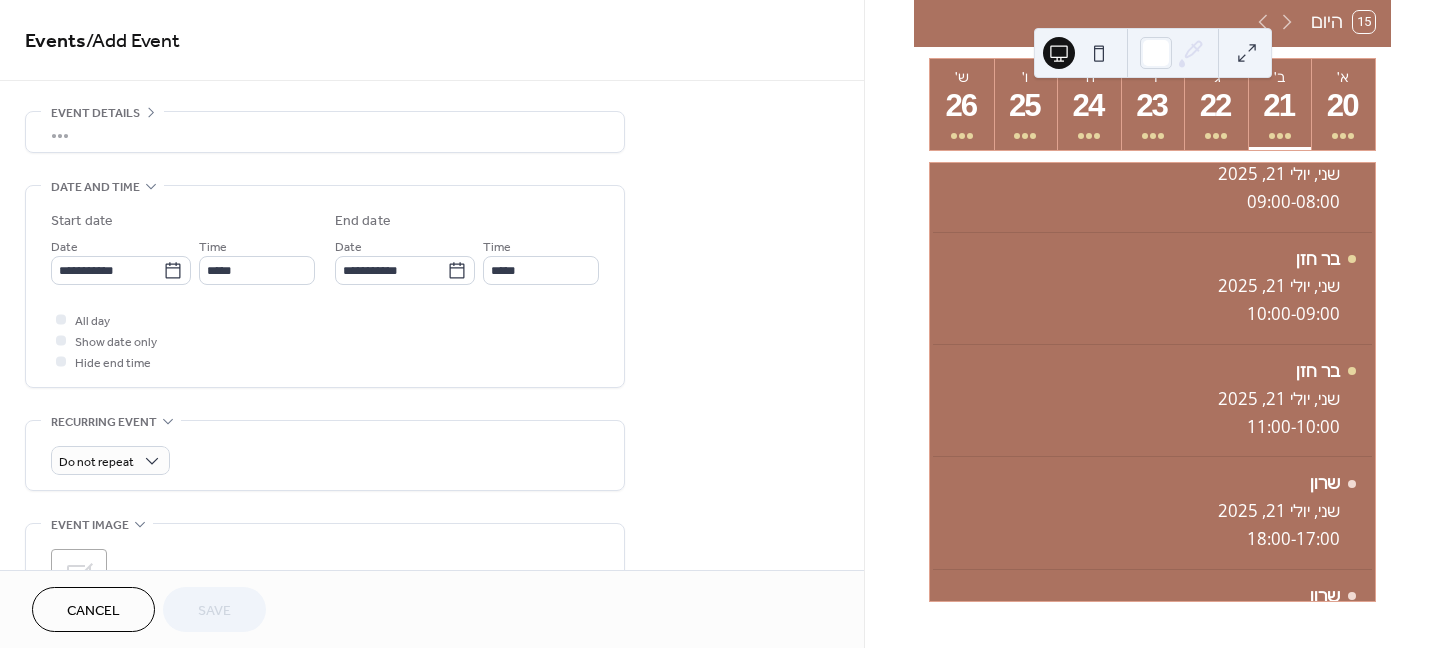 scroll, scrollTop: 63, scrollLeft: 0, axis: vertical 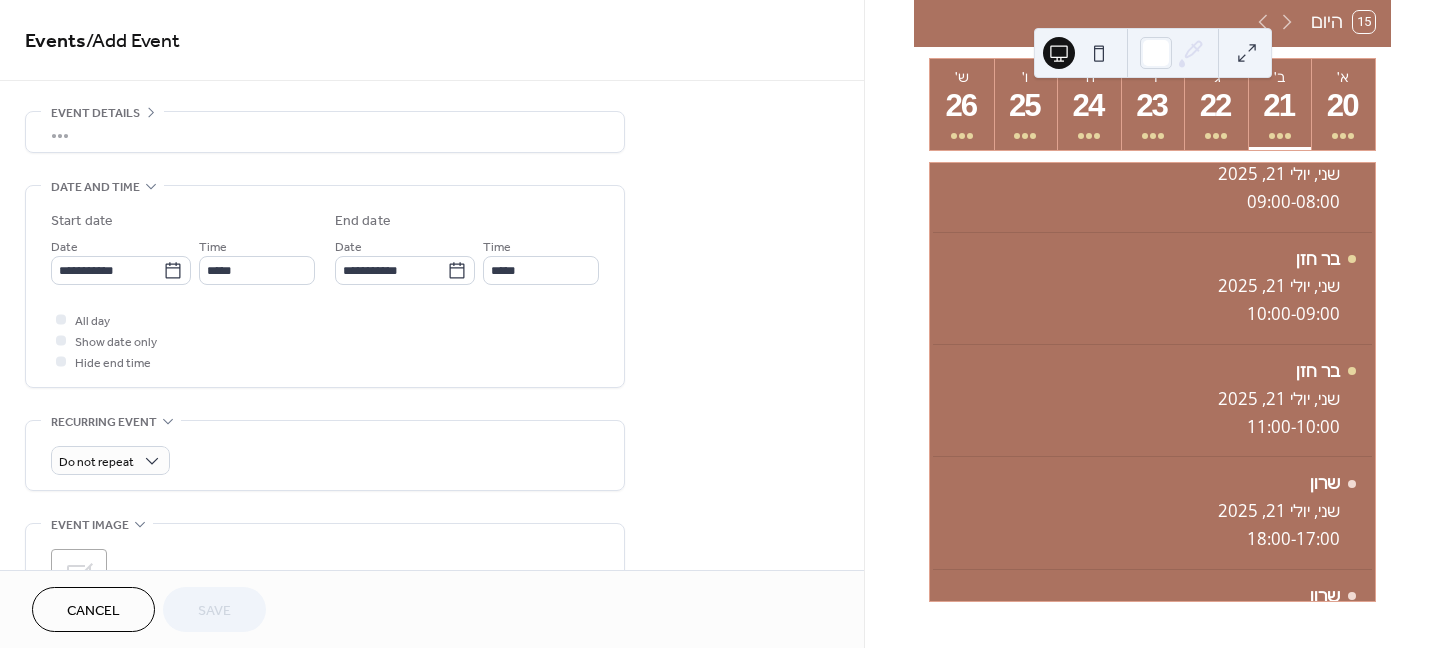 click on "•••" at bounding box center (325, 132) 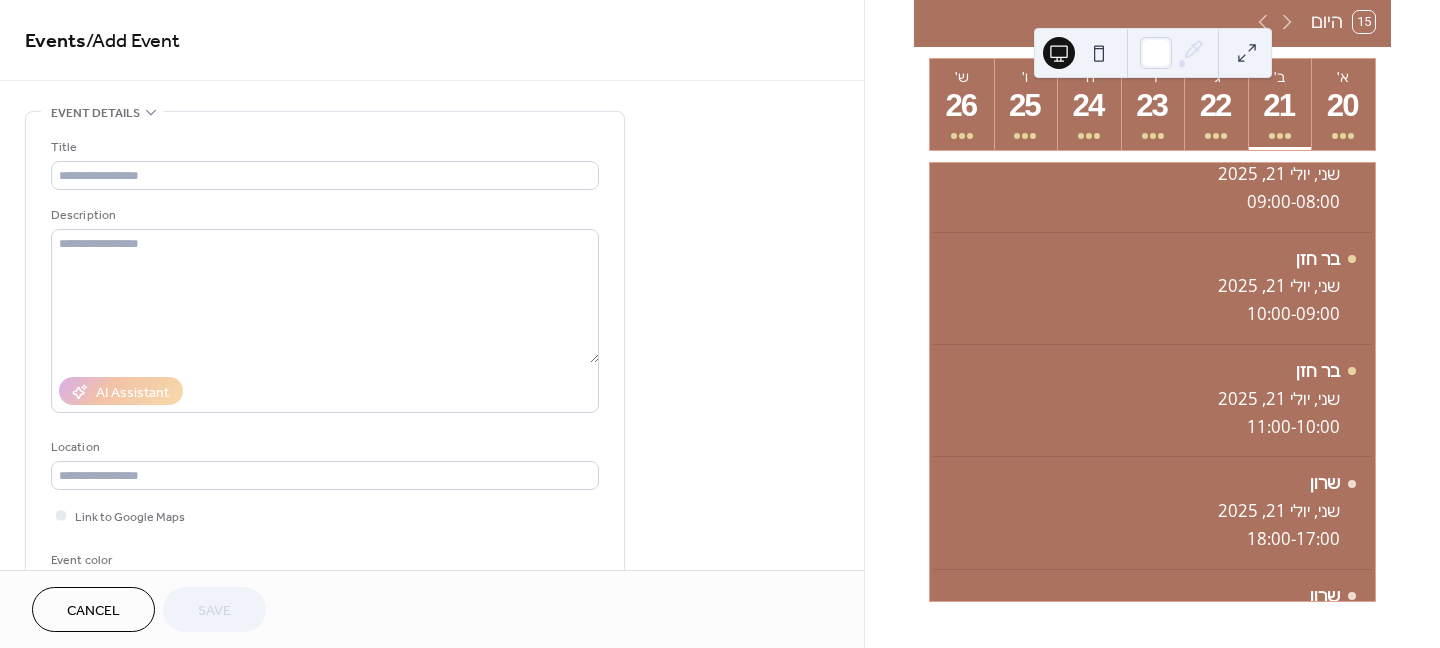 scroll, scrollTop: 0, scrollLeft: 0, axis: both 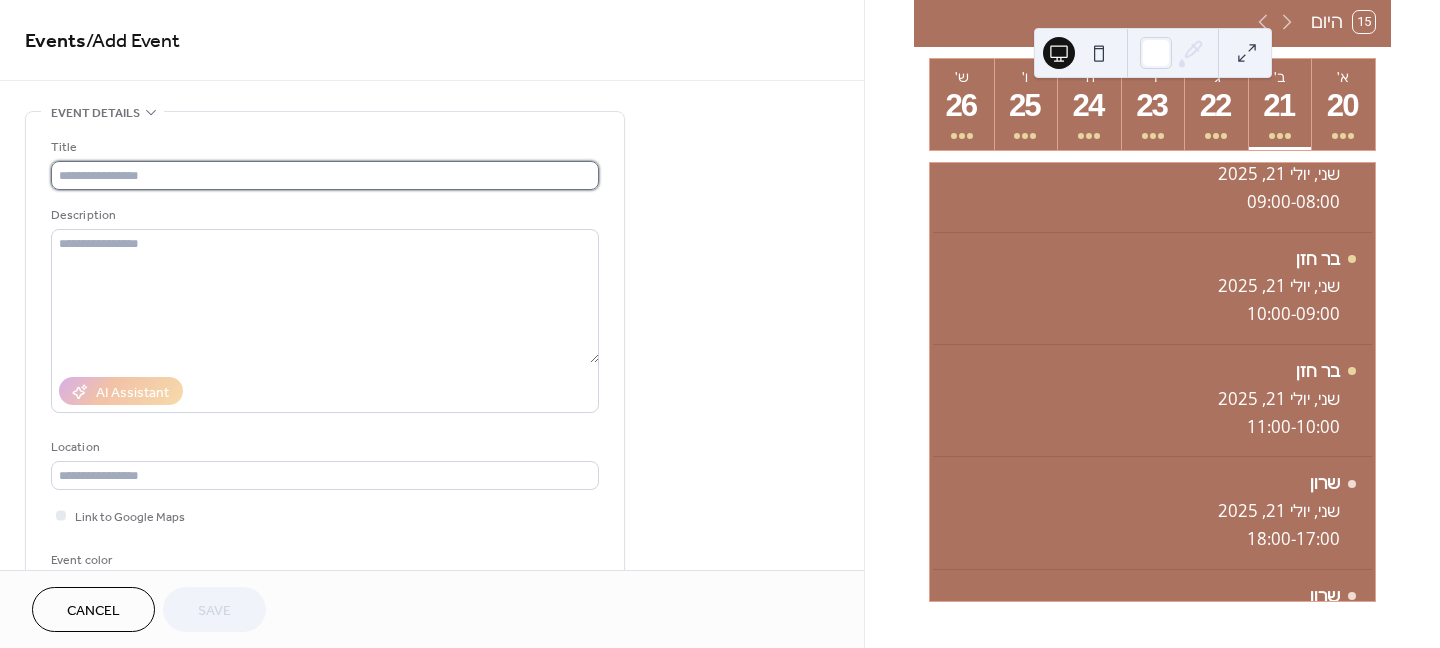 click at bounding box center (325, 175) 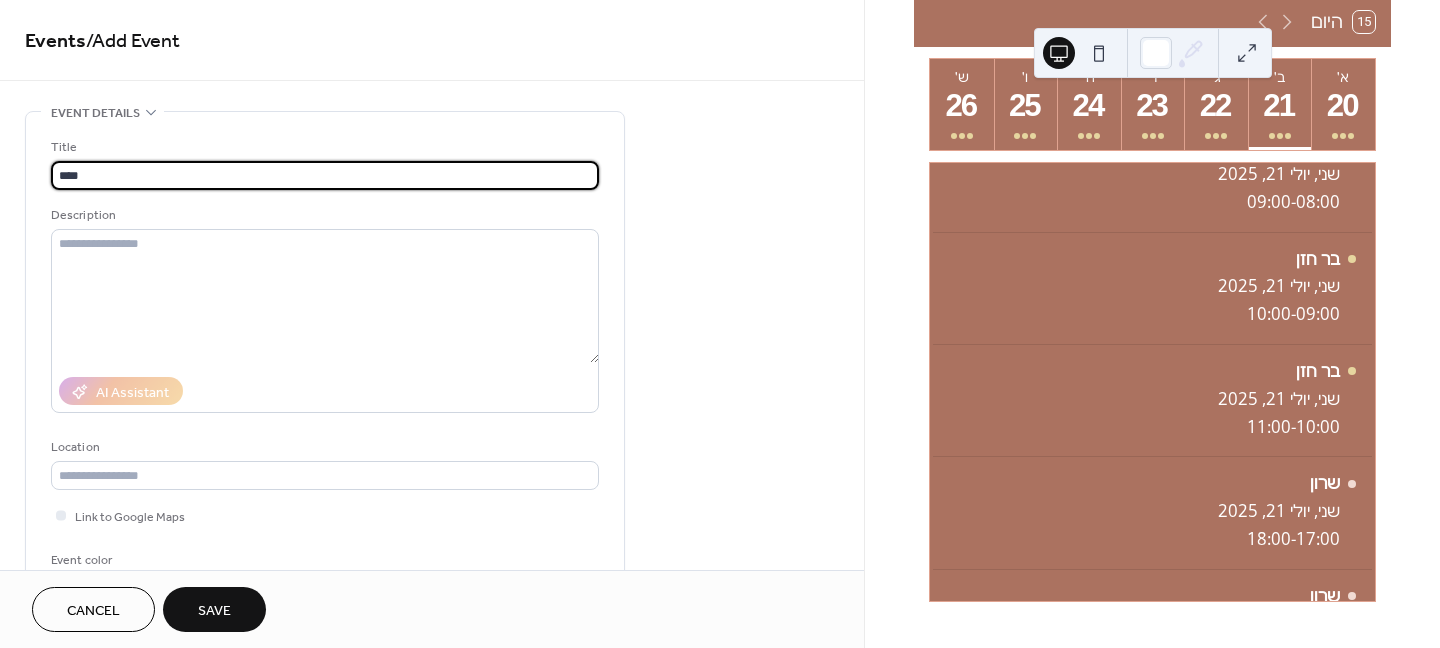 type on "****" 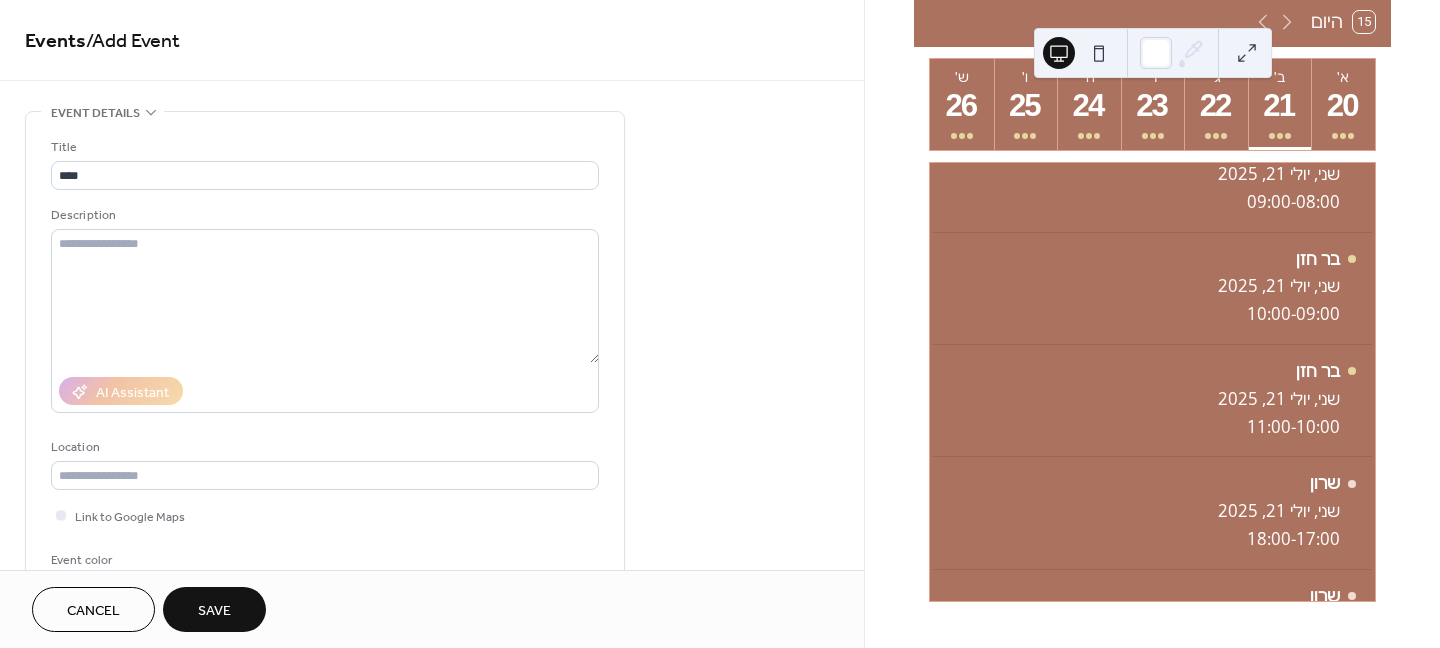 click on "Event details" at bounding box center (95, 113) 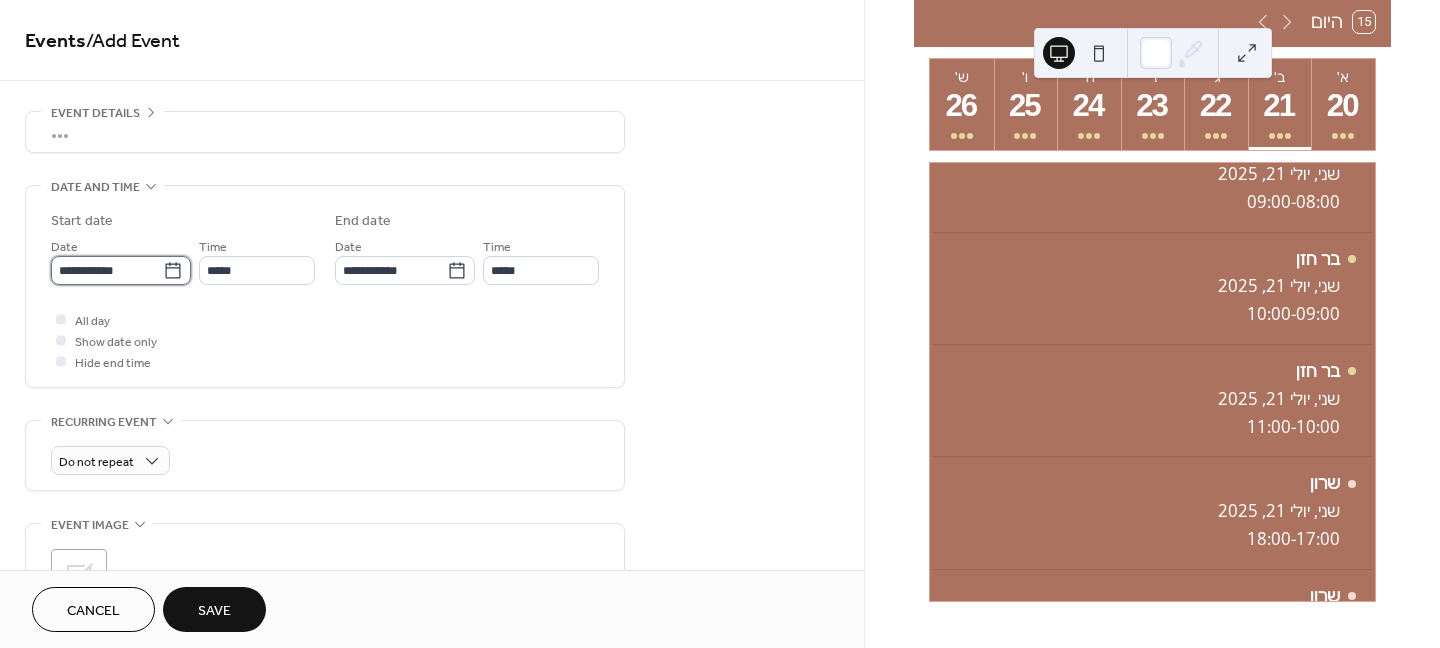 click on "**********" at bounding box center [107, 270] 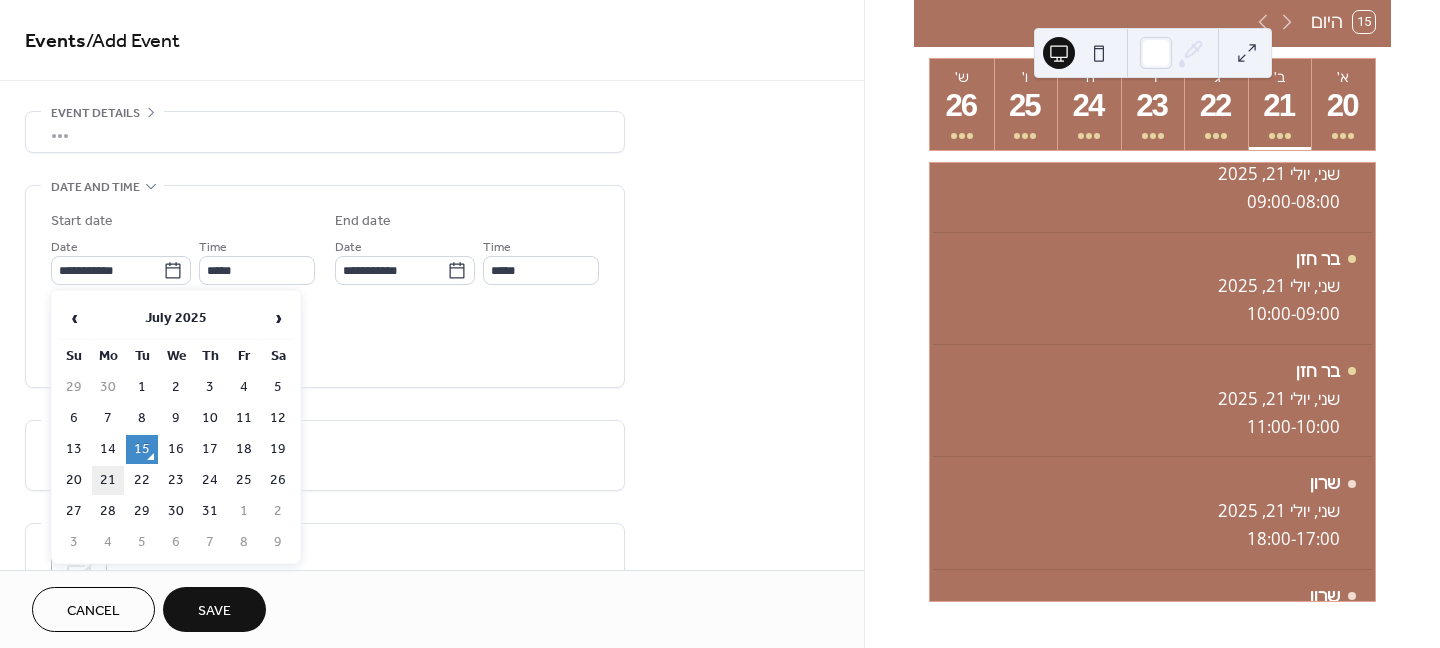 click on "21" at bounding box center [108, 480] 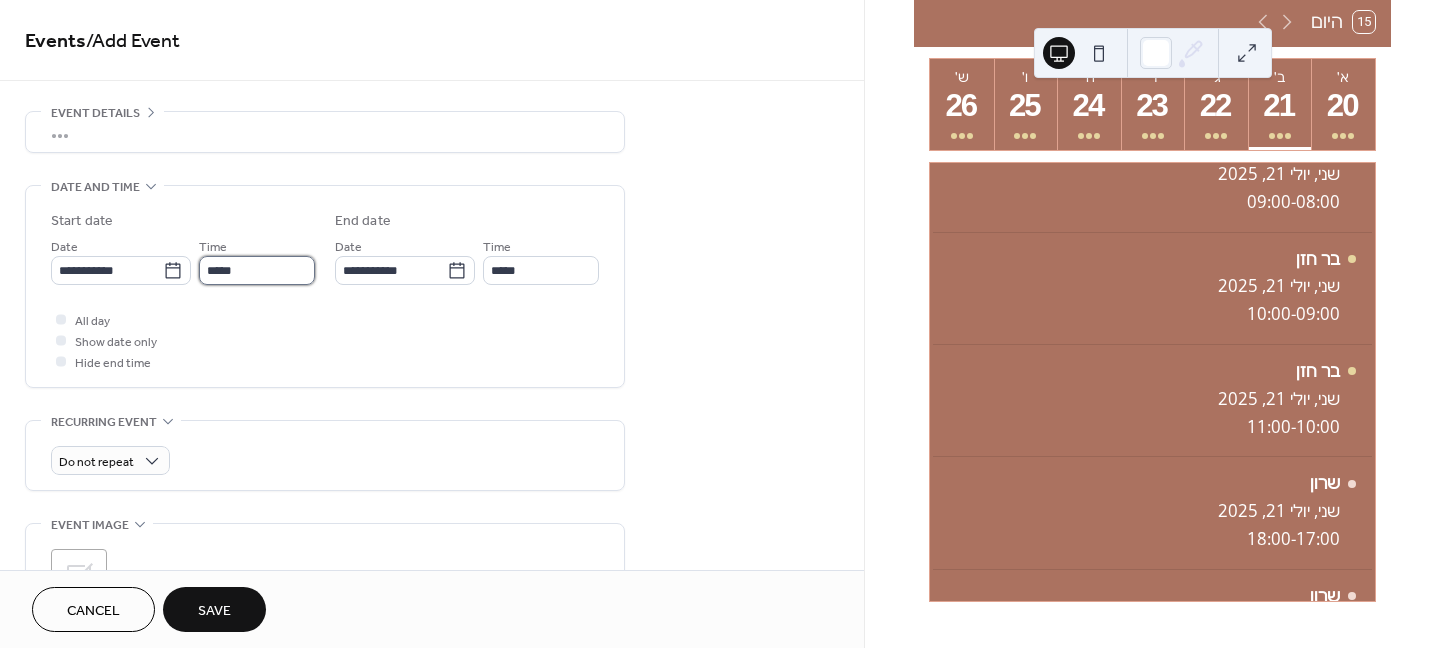 click on "*****" at bounding box center (257, 270) 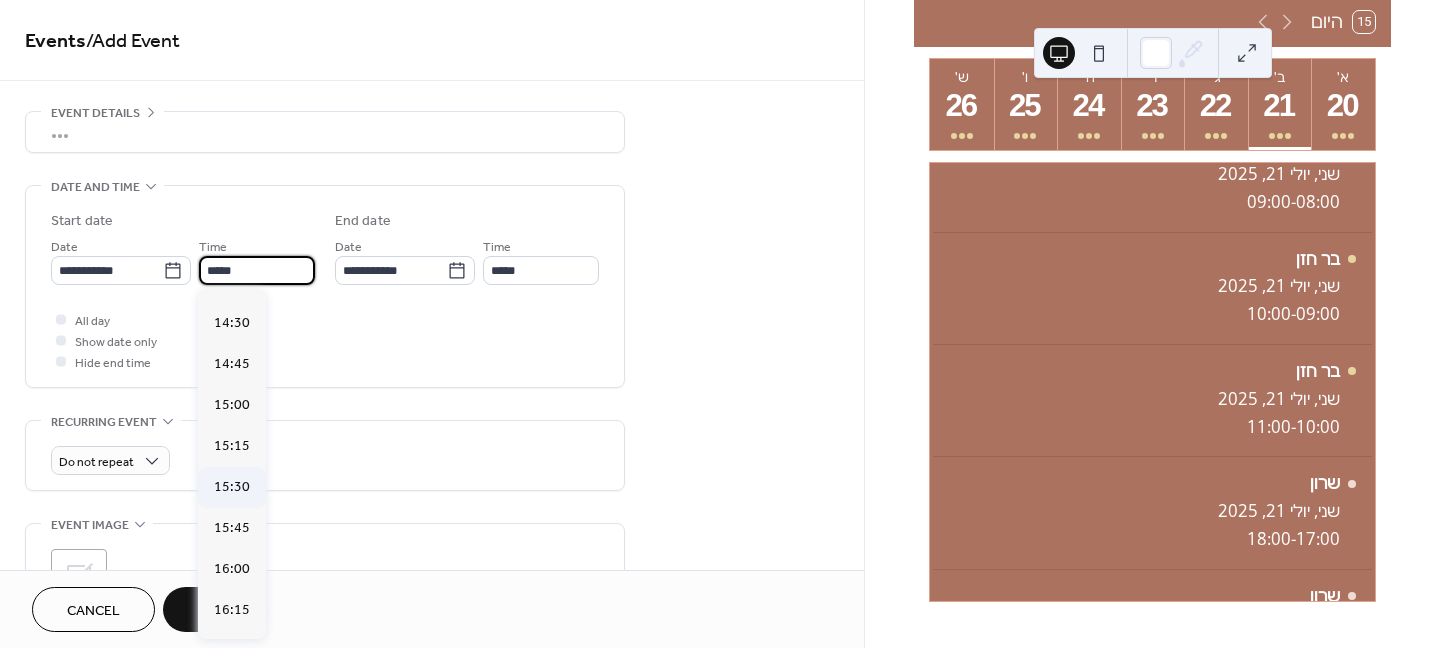 scroll, scrollTop: 2368, scrollLeft: 0, axis: vertical 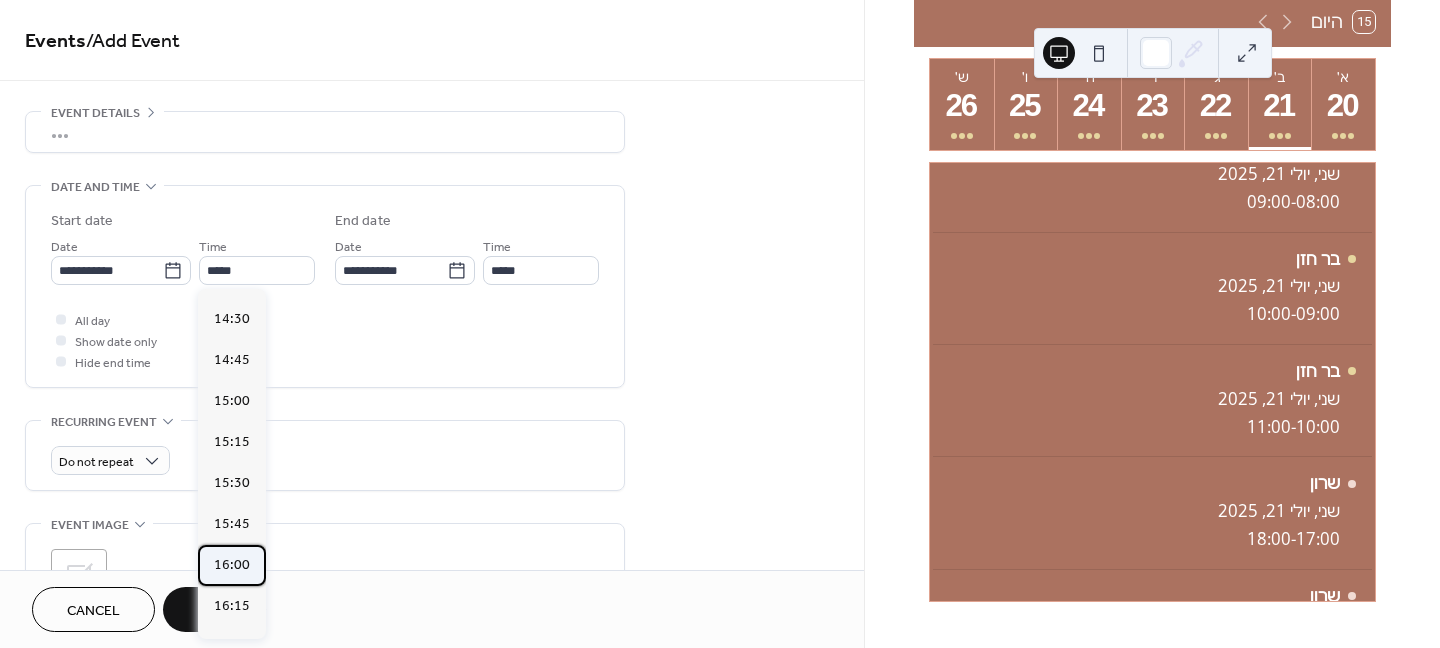click on "16:00" at bounding box center (232, 565) 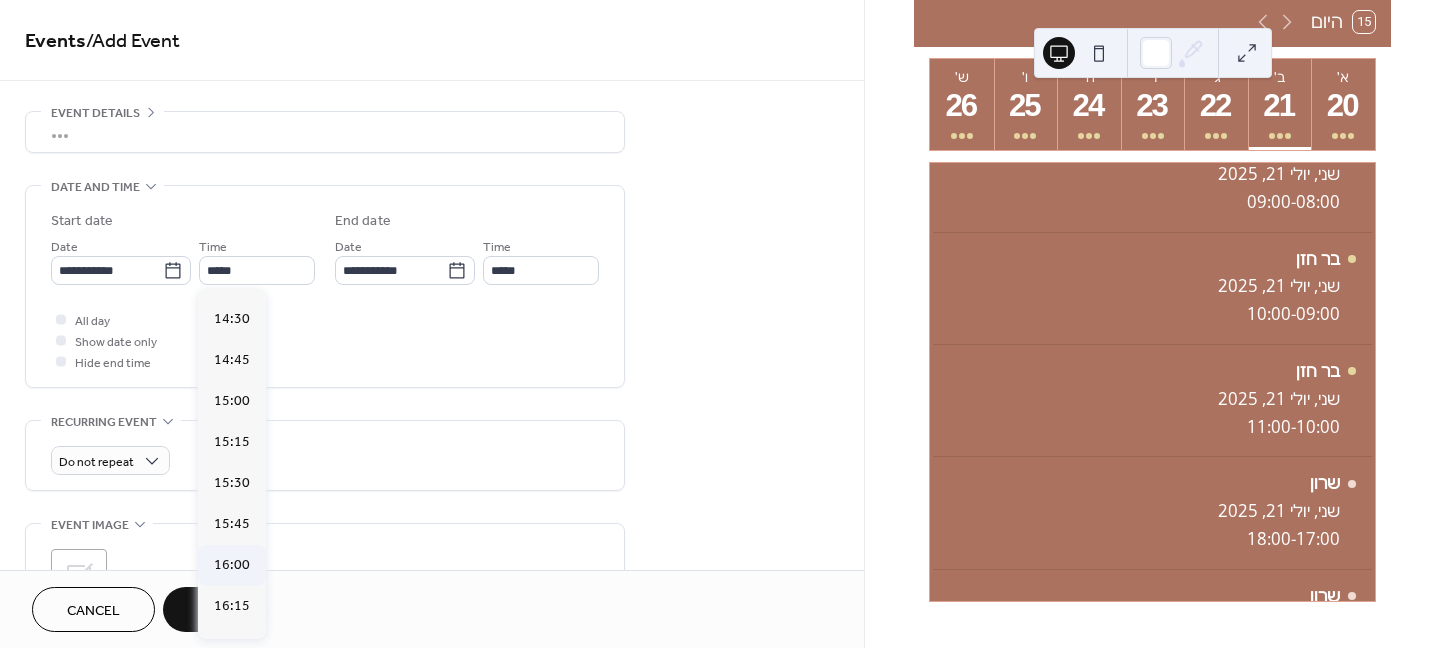 type on "*****" 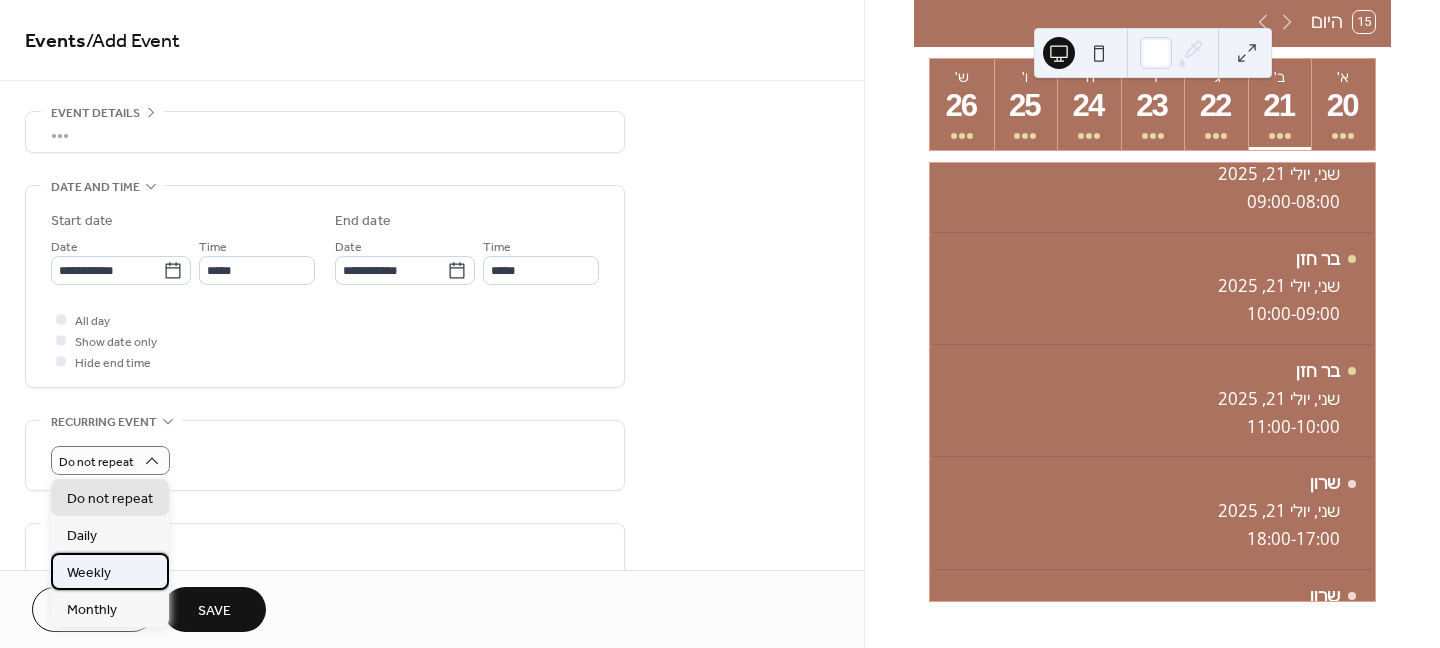 click on "Weekly" at bounding box center (89, 573) 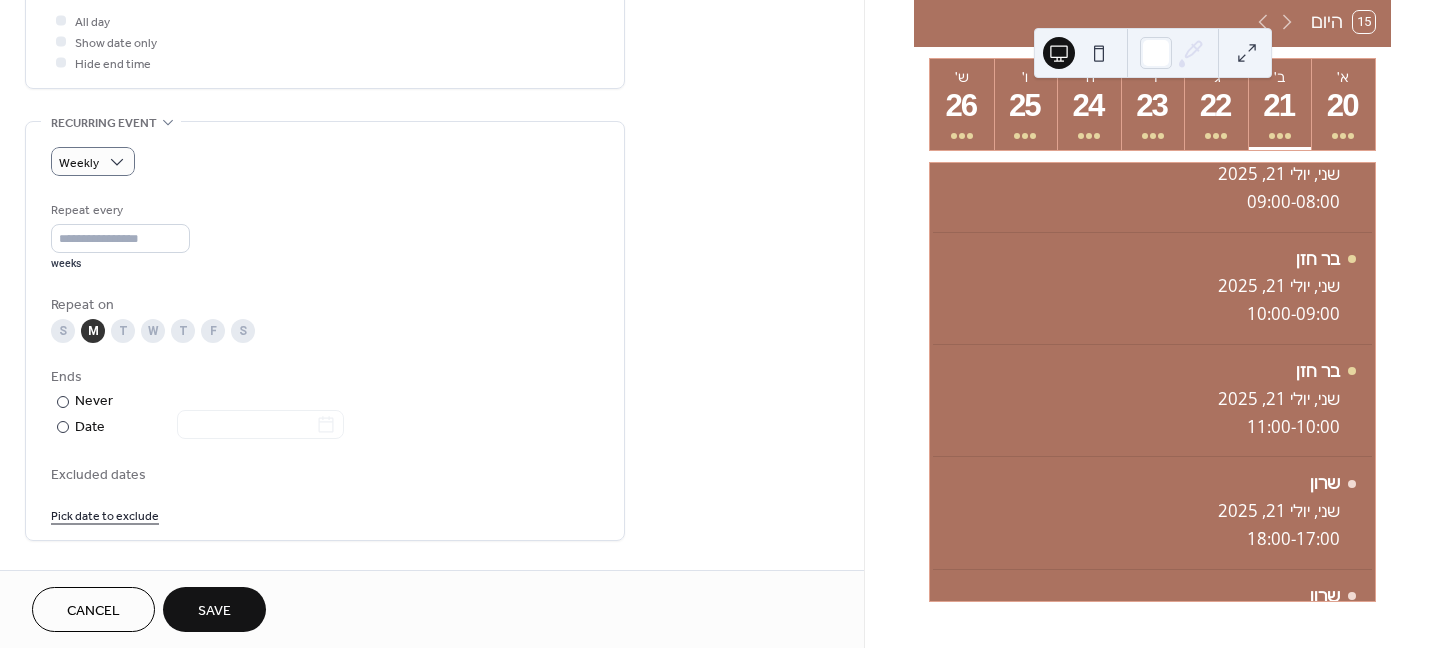 scroll, scrollTop: 300, scrollLeft: 0, axis: vertical 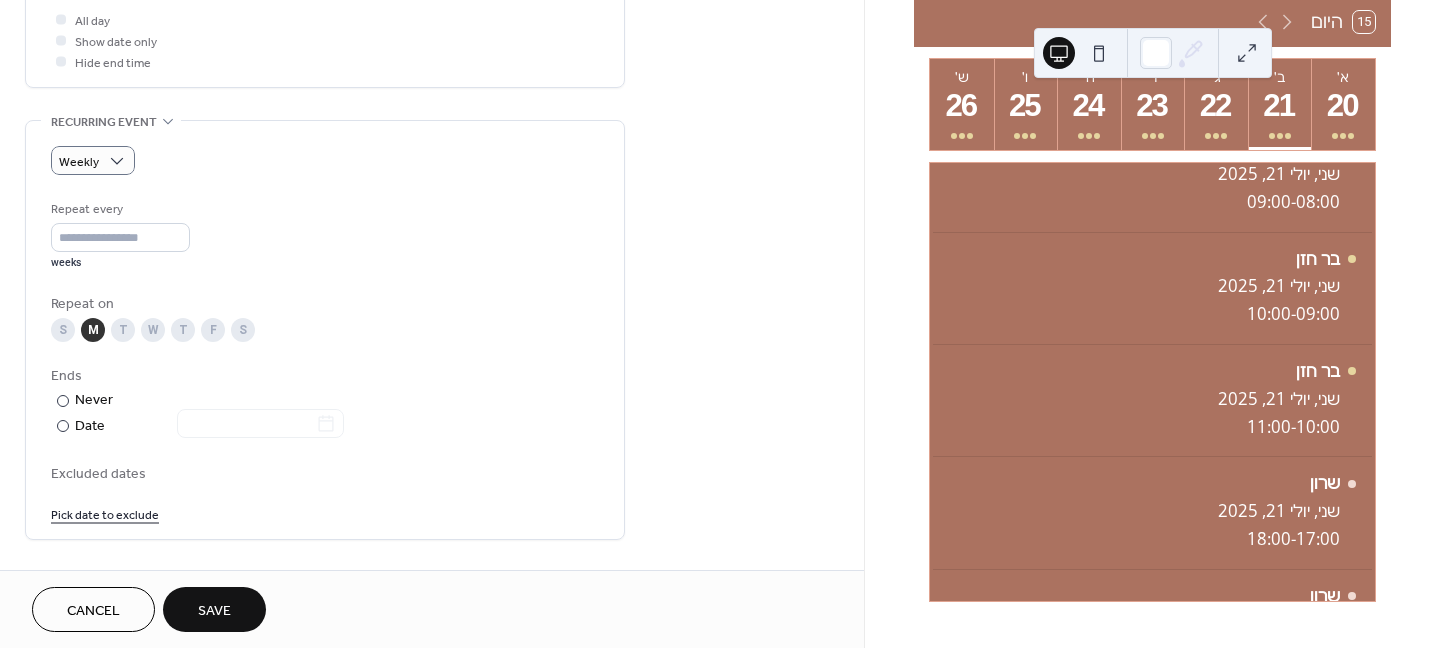 click on "Save" at bounding box center [214, 611] 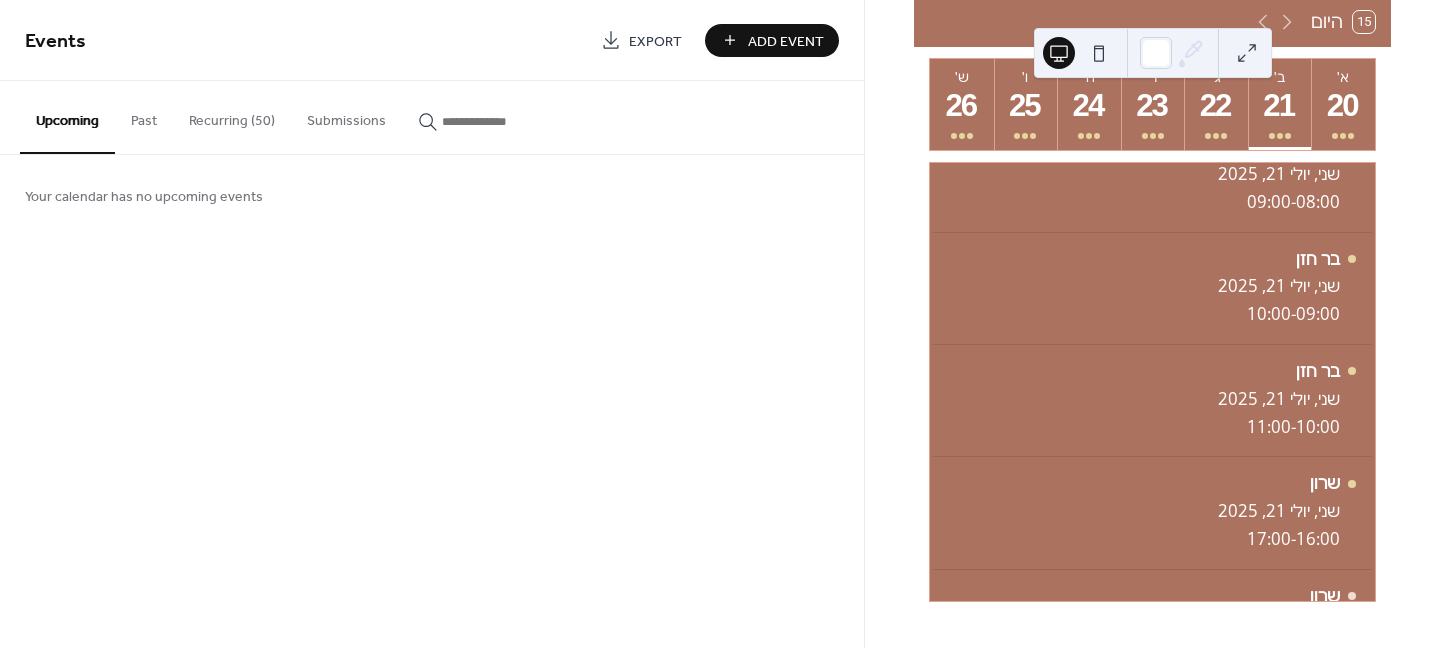 click on "Add Event" at bounding box center (786, 41) 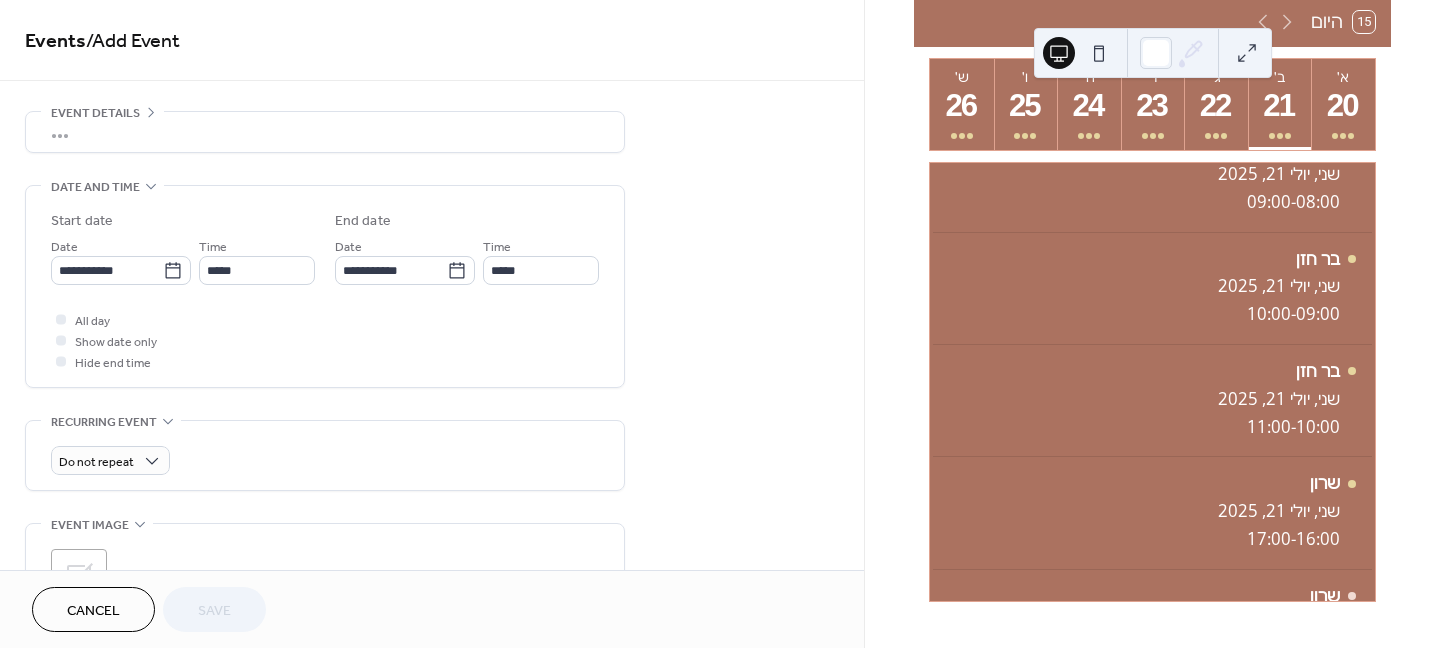 scroll, scrollTop: 63, scrollLeft: 0, axis: vertical 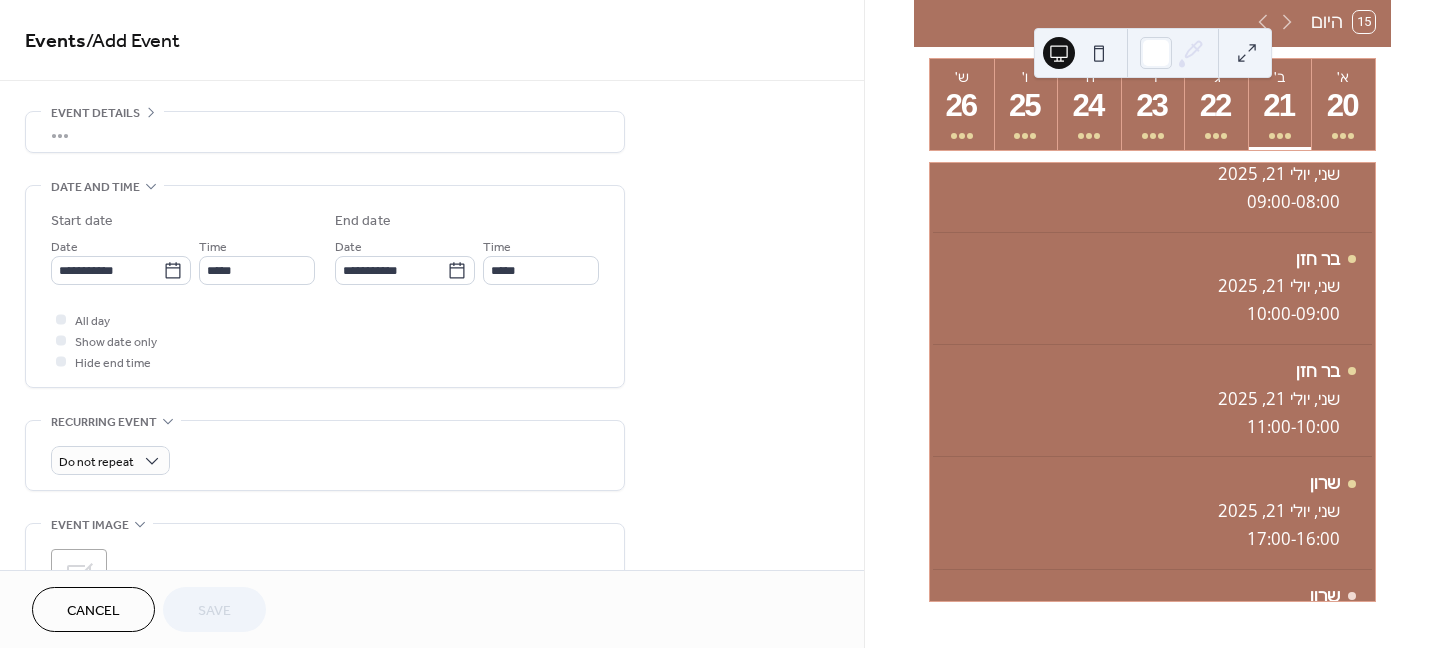 click on "•••" at bounding box center (325, 132) 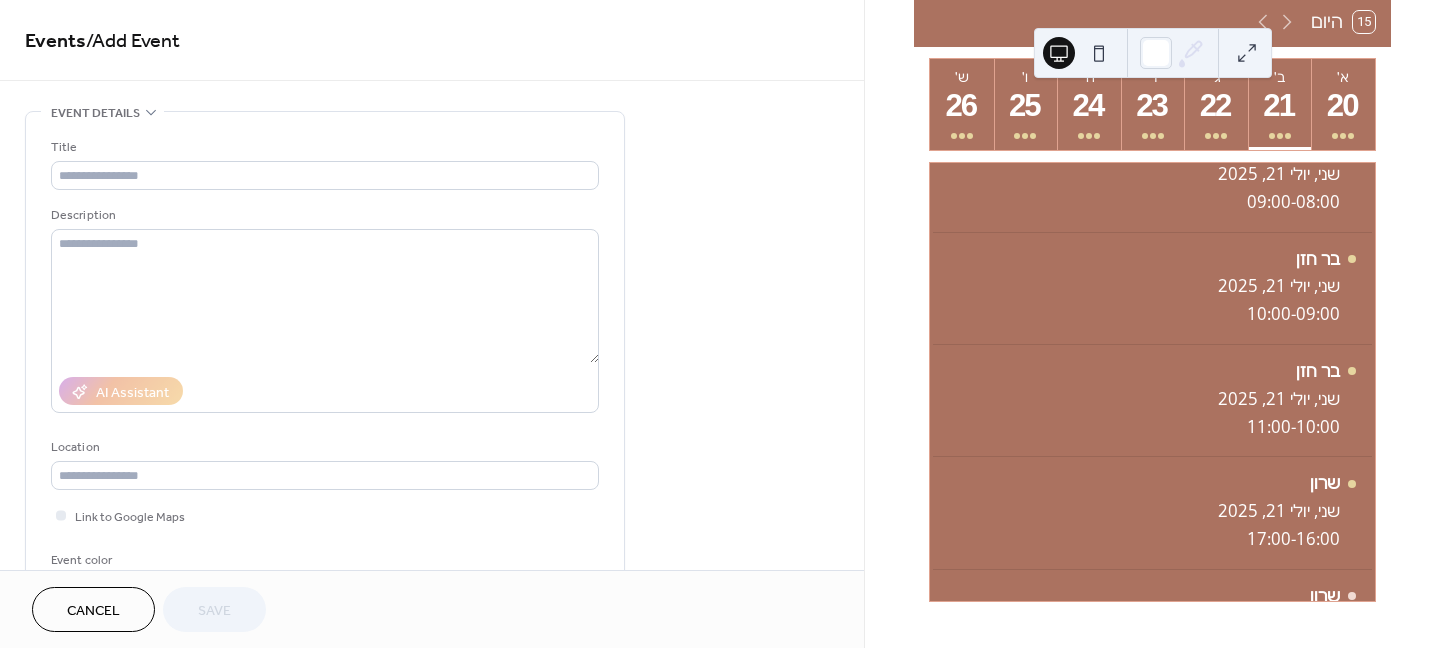 scroll, scrollTop: 0, scrollLeft: 0, axis: both 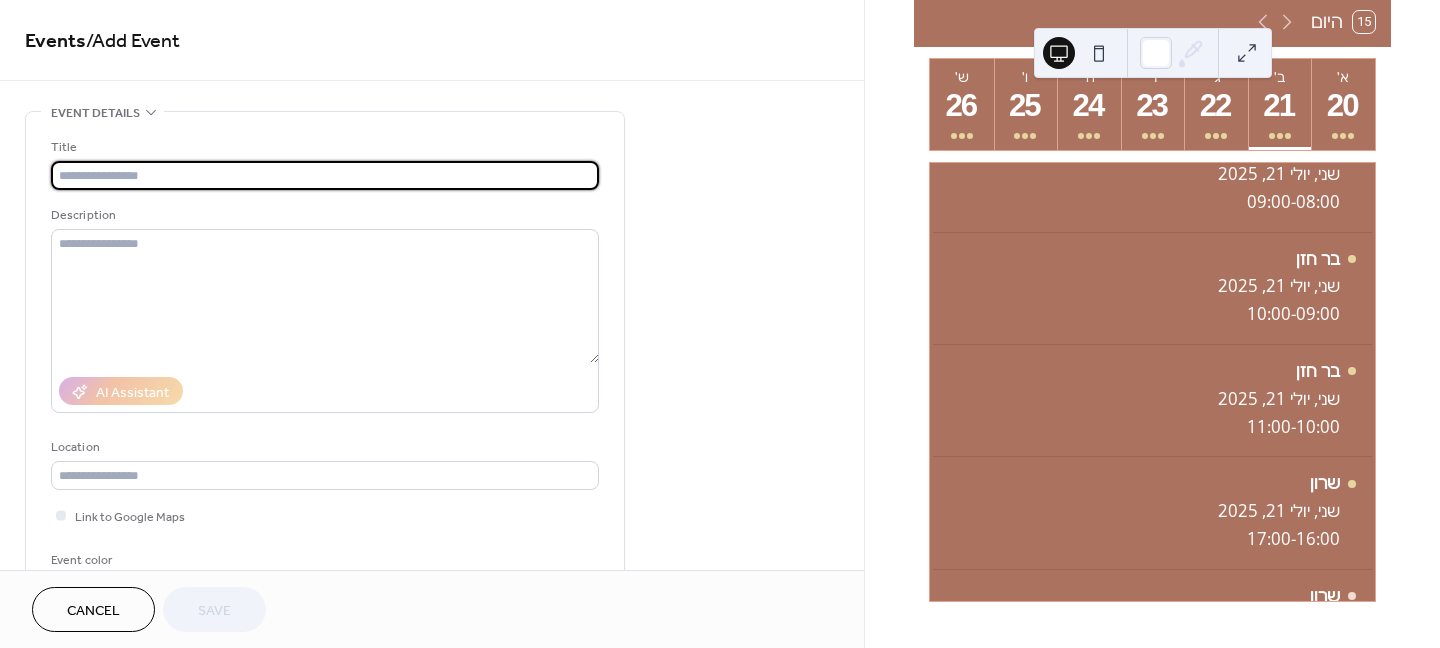 click at bounding box center (325, 175) 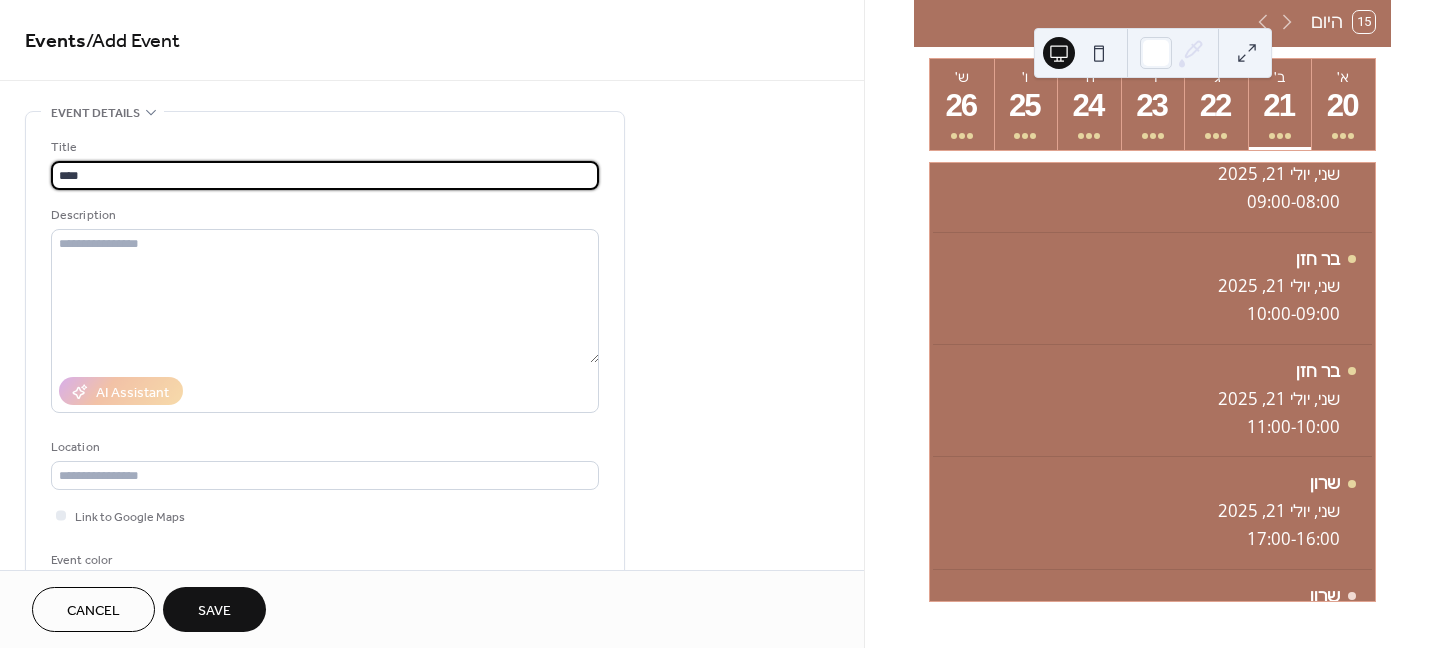 type on "****" 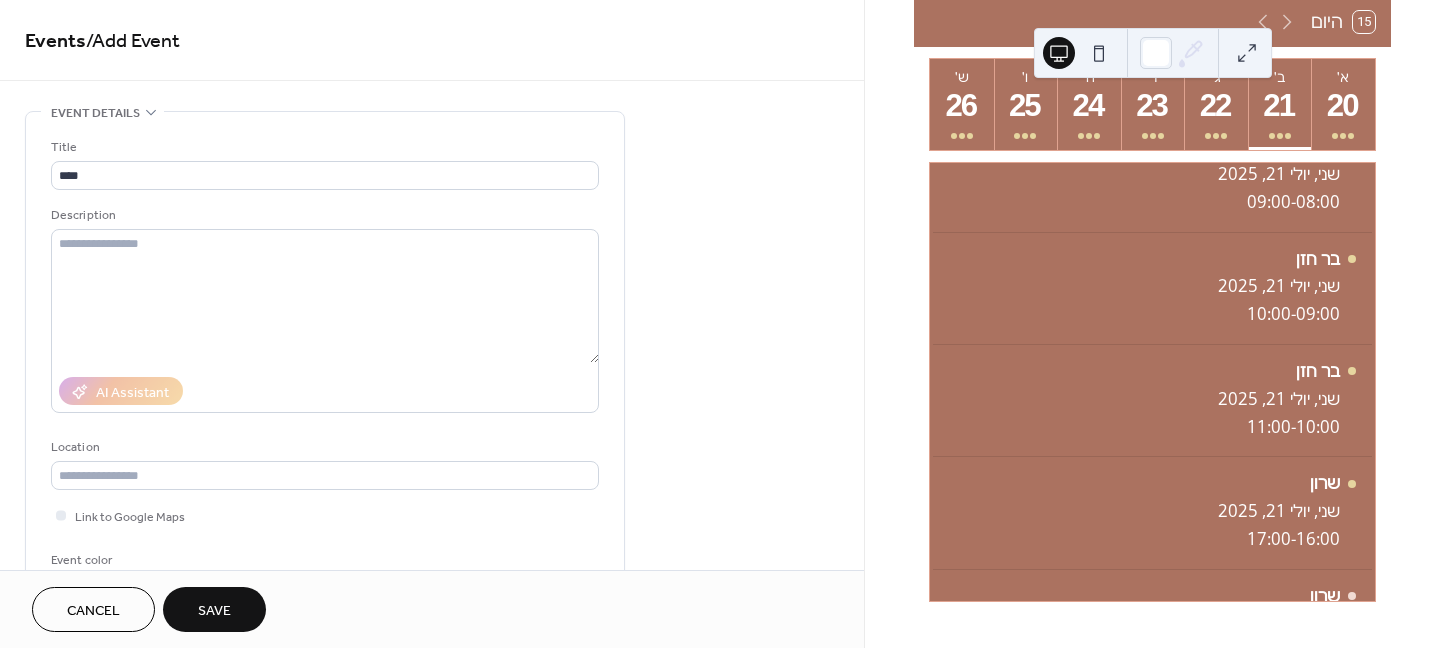 click on "Event details" at bounding box center (95, 113) 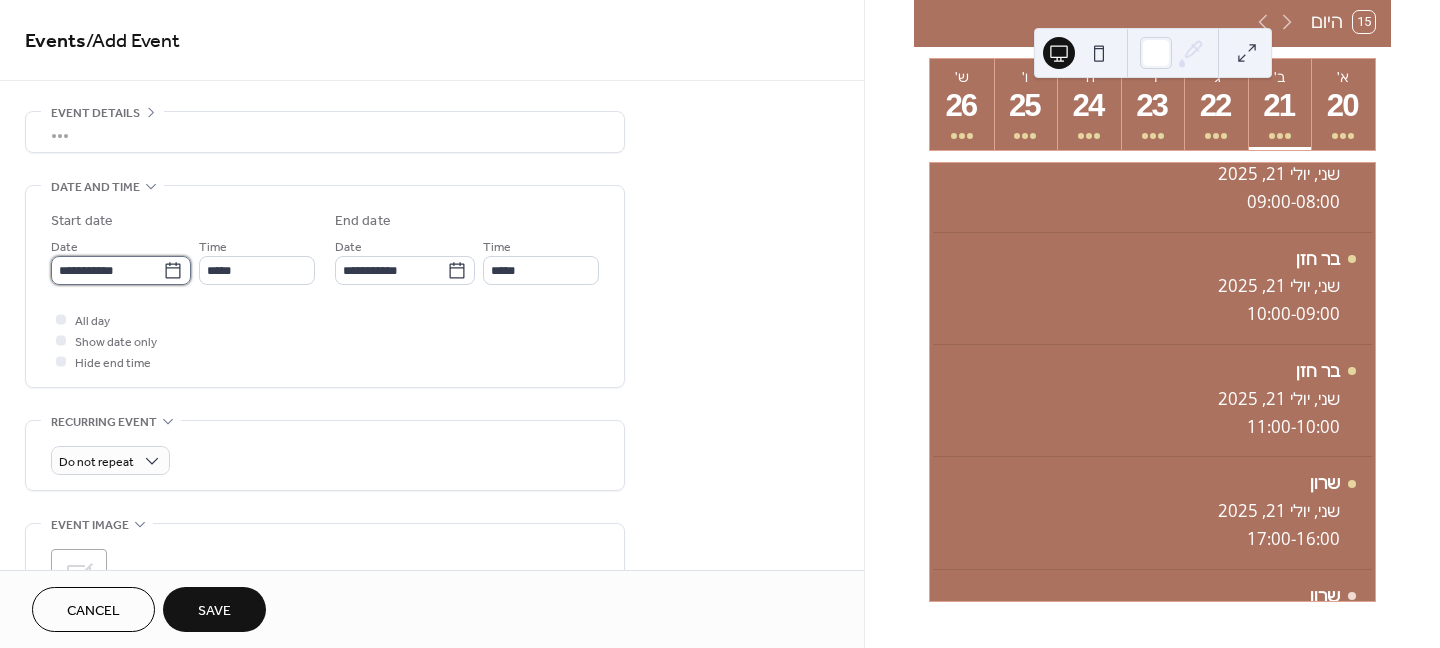click on "**********" at bounding box center [107, 270] 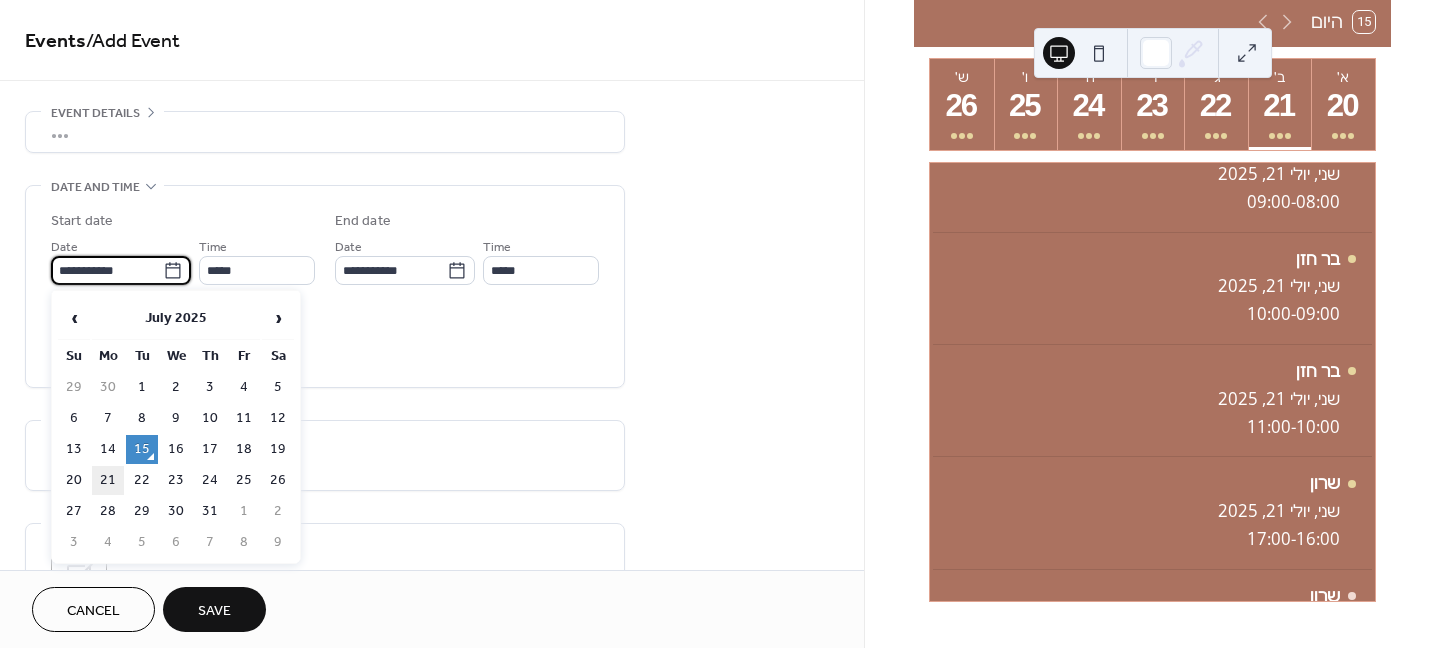 click on "21" at bounding box center [108, 480] 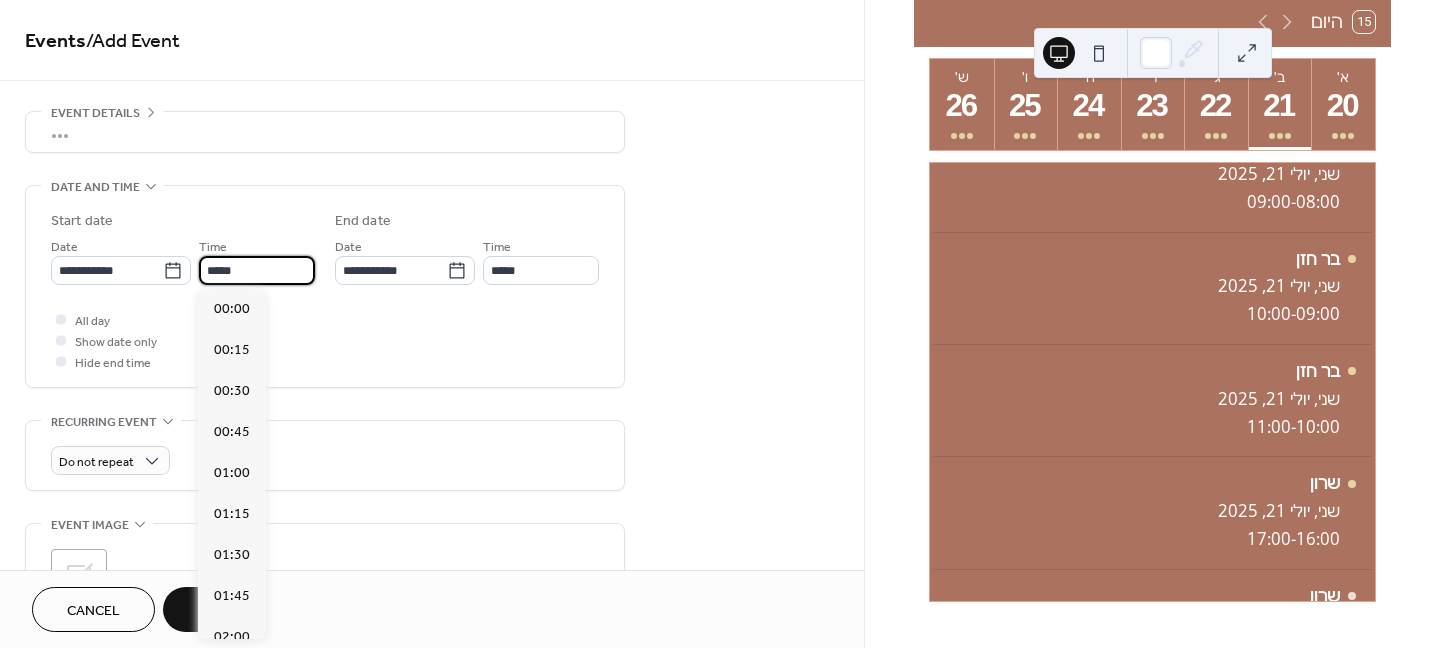click on "*****" at bounding box center [257, 270] 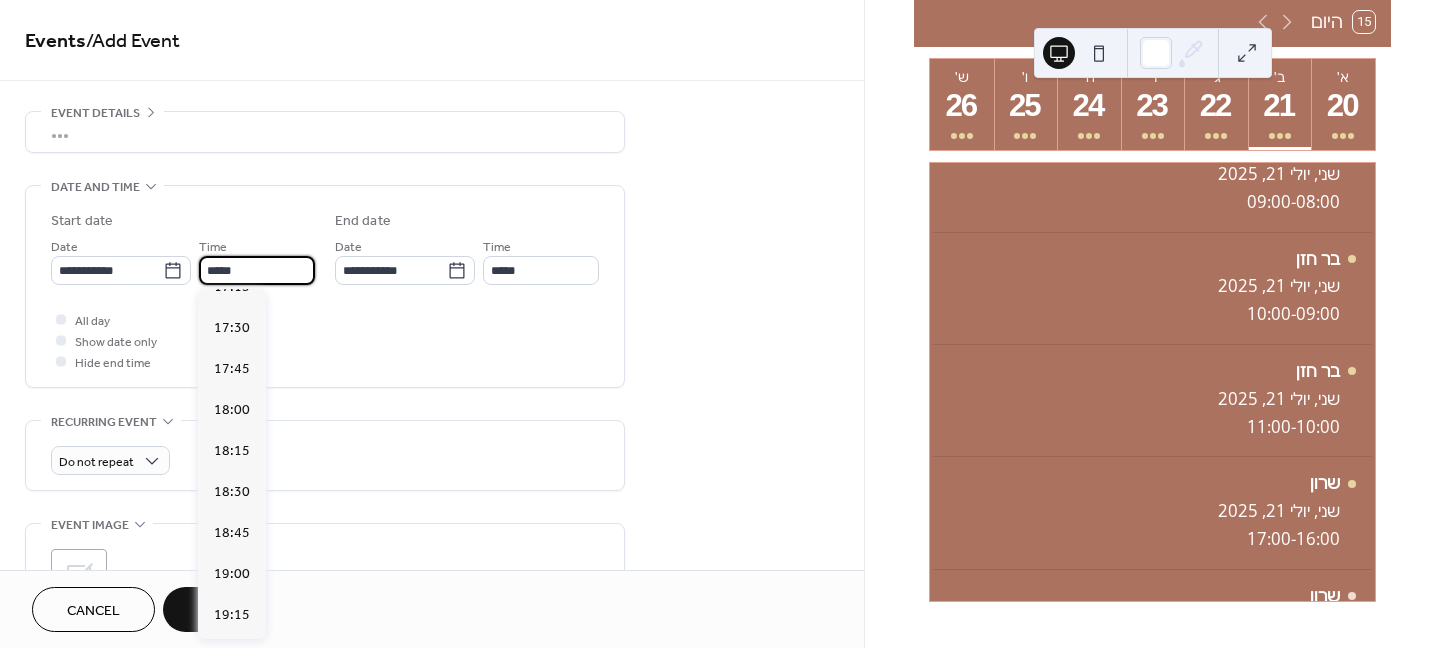 scroll, scrollTop: 2868, scrollLeft: 0, axis: vertical 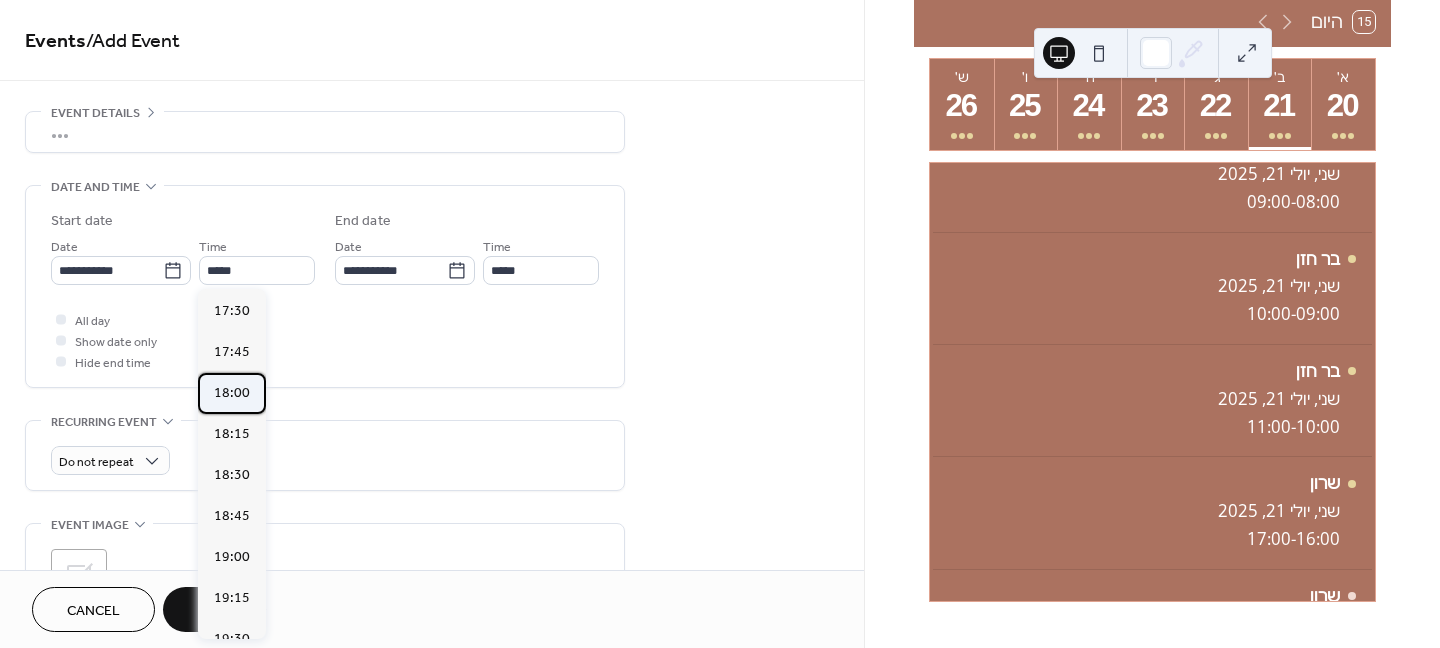 click on "18:00" at bounding box center [232, 393] 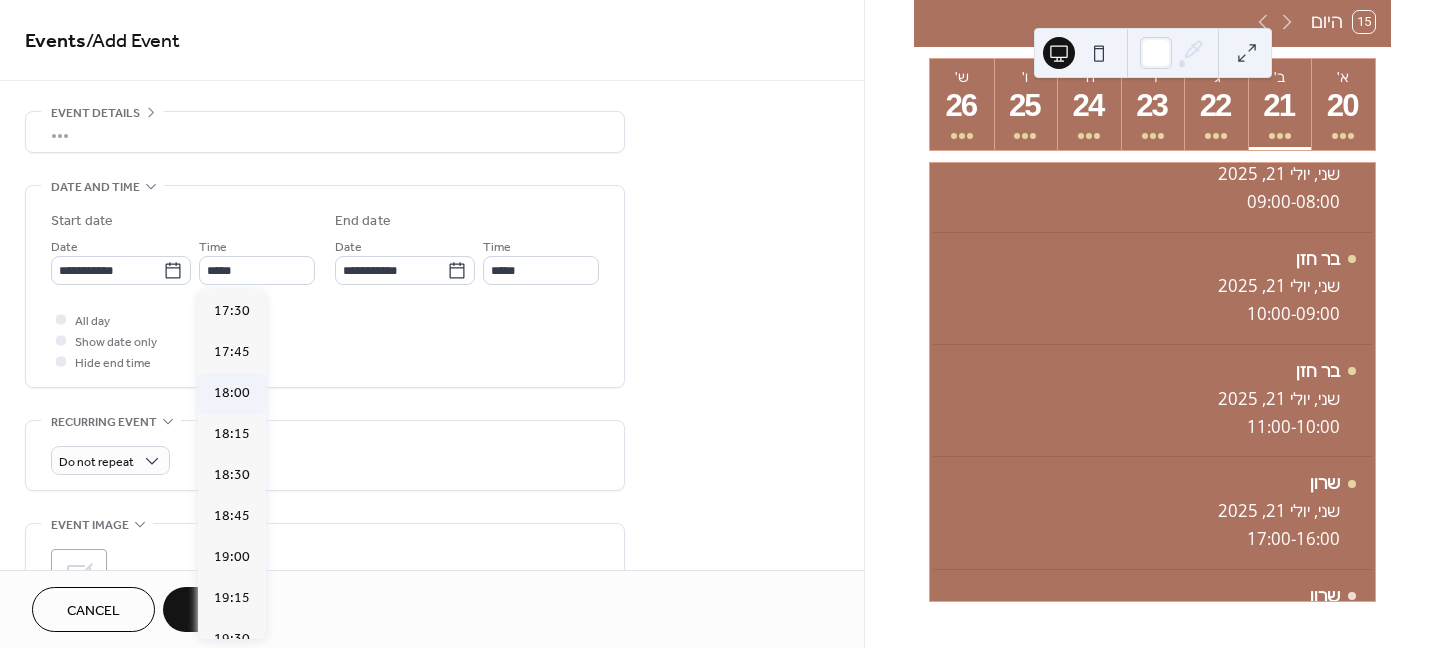 type on "*****" 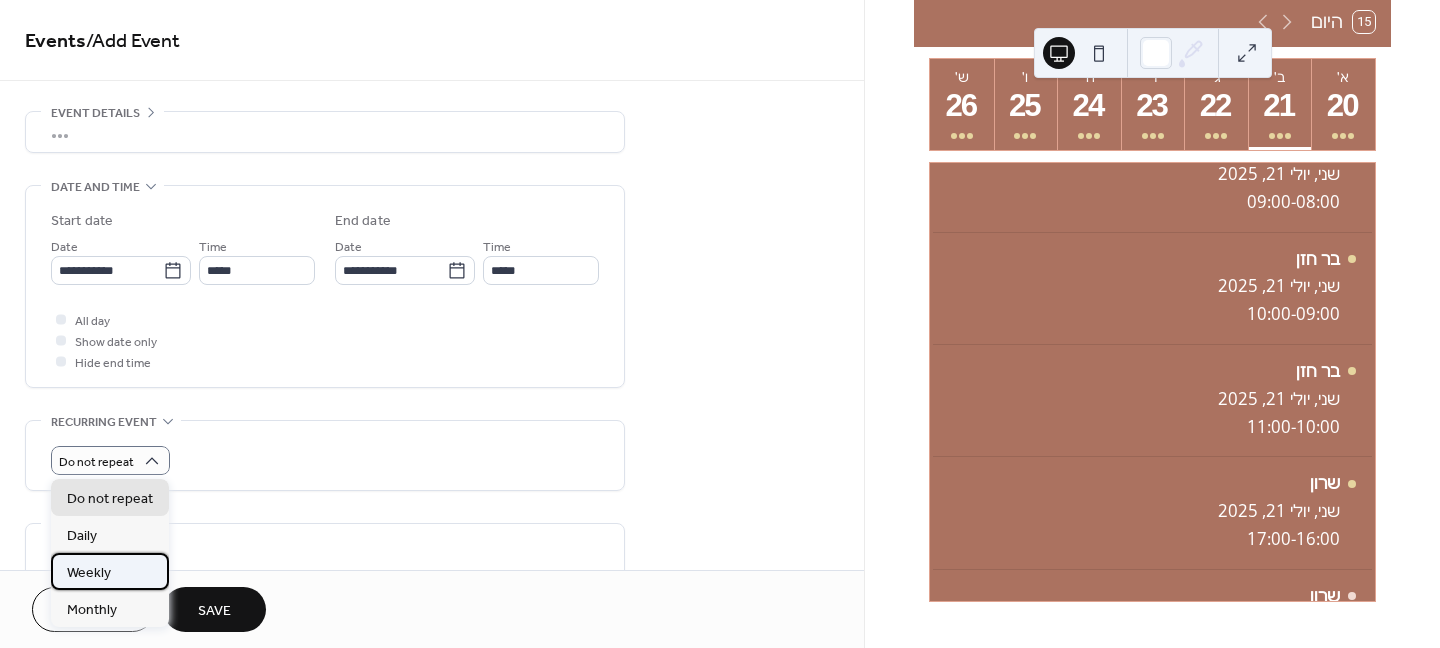 click on "Weekly" at bounding box center (89, 573) 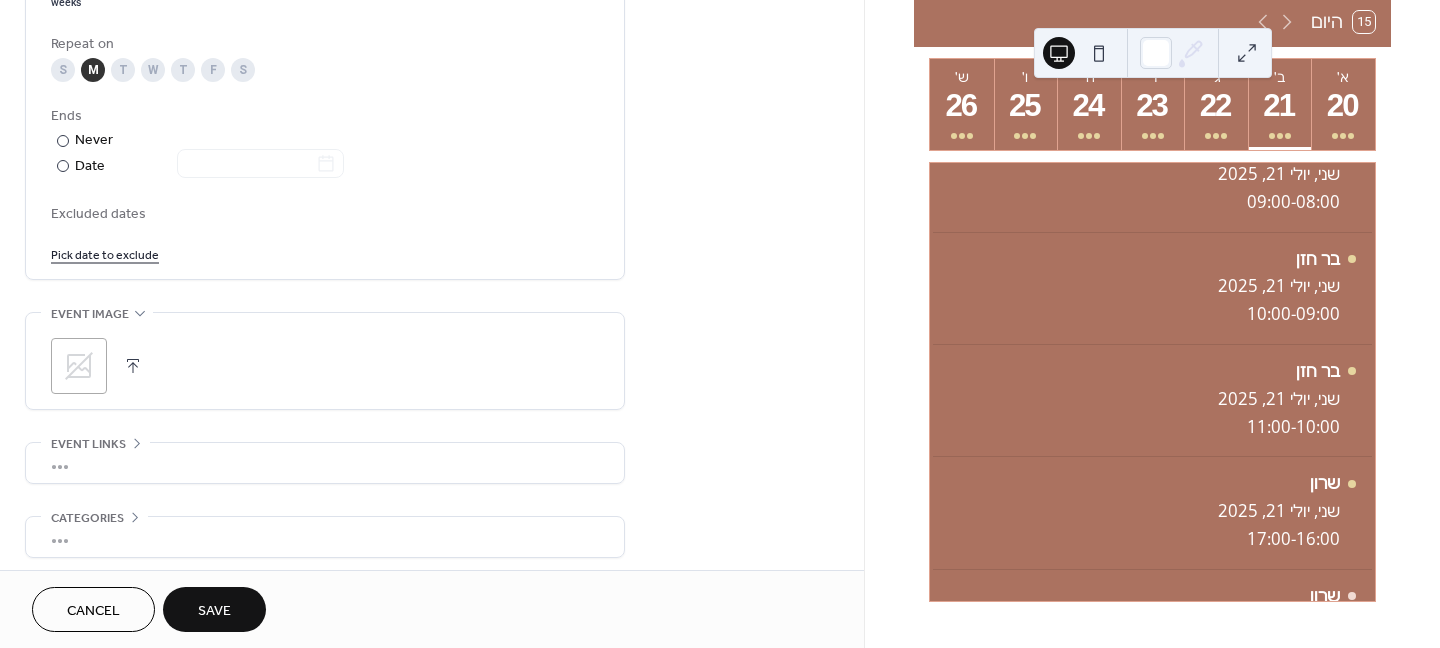 scroll, scrollTop: 600, scrollLeft: 0, axis: vertical 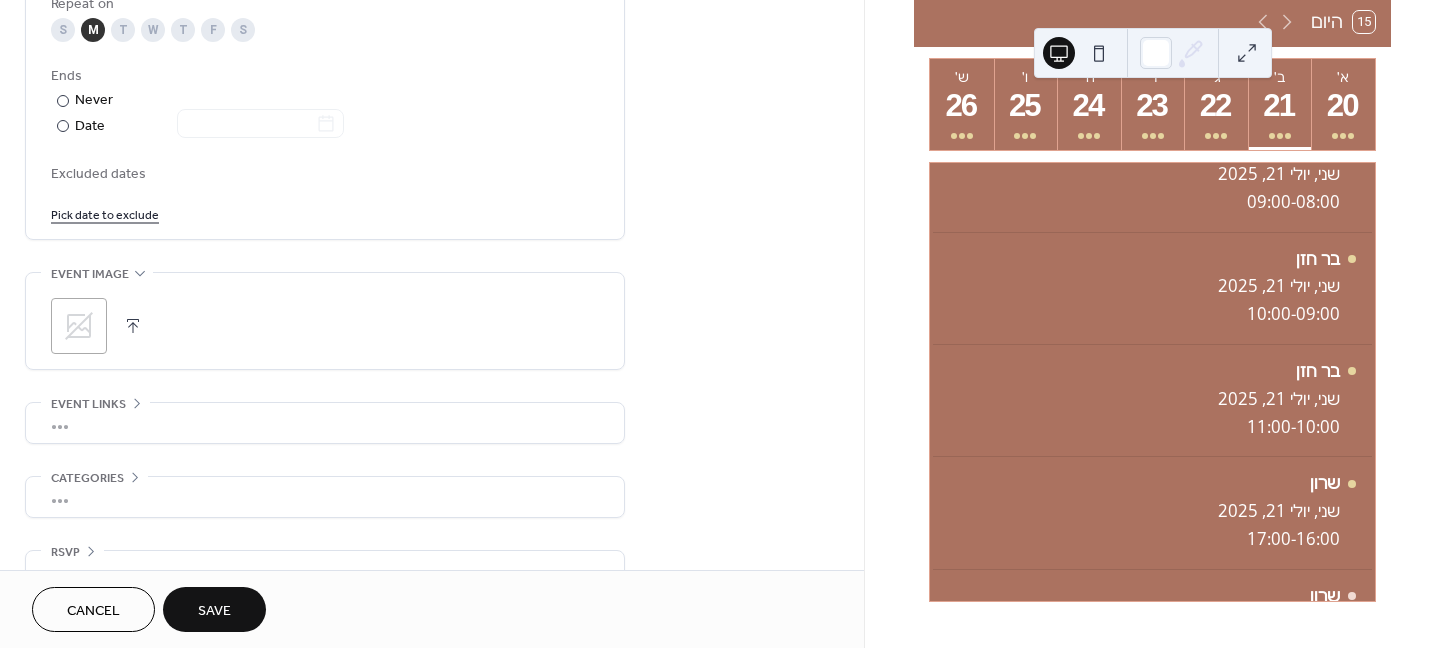 click on "Save" at bounding box center (214, 611) 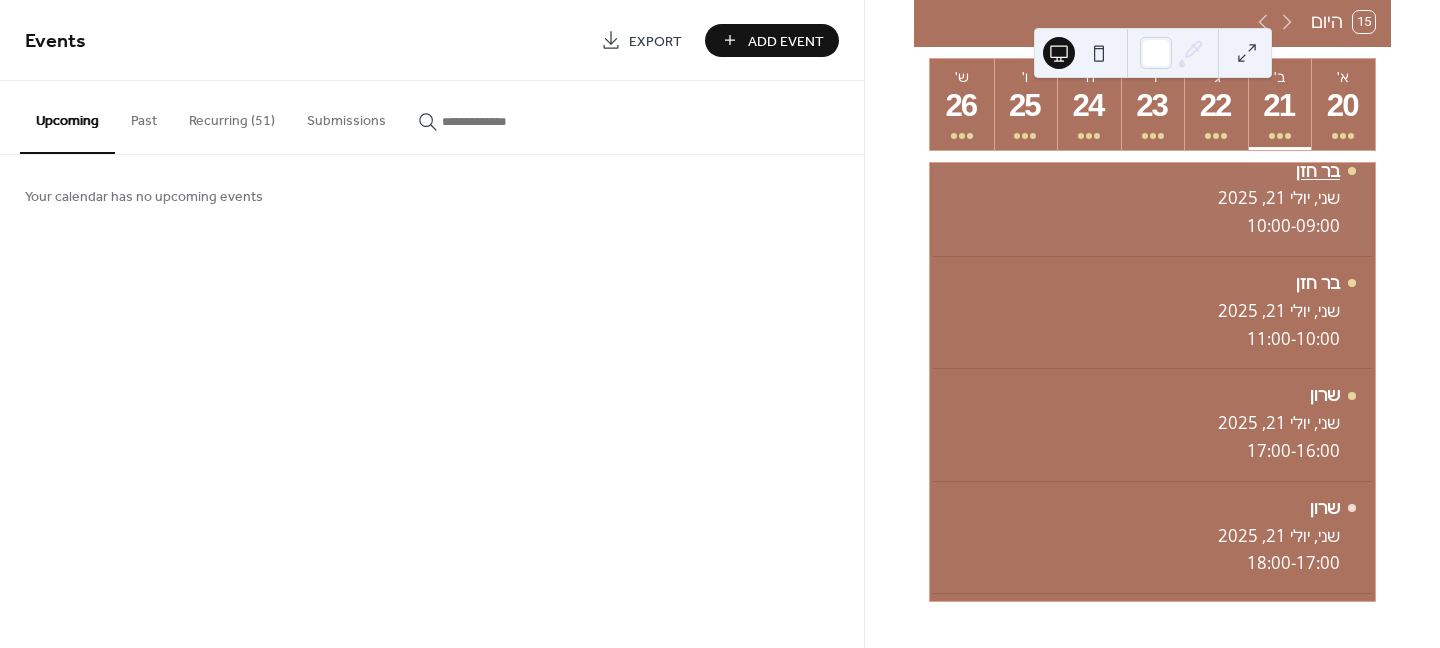 scroll, scrollTop: 189, scrollLeft: 0, axis: vertical 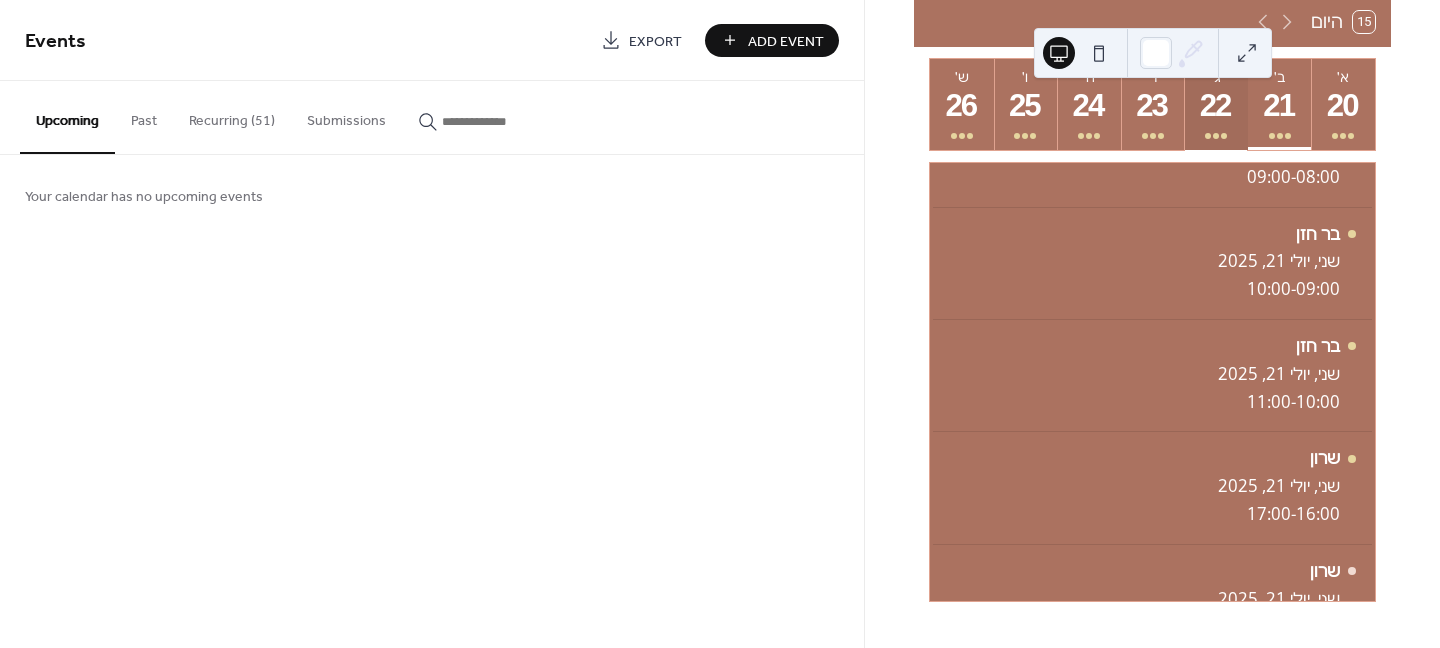 click on "22" at bounding box center [1215, 106] 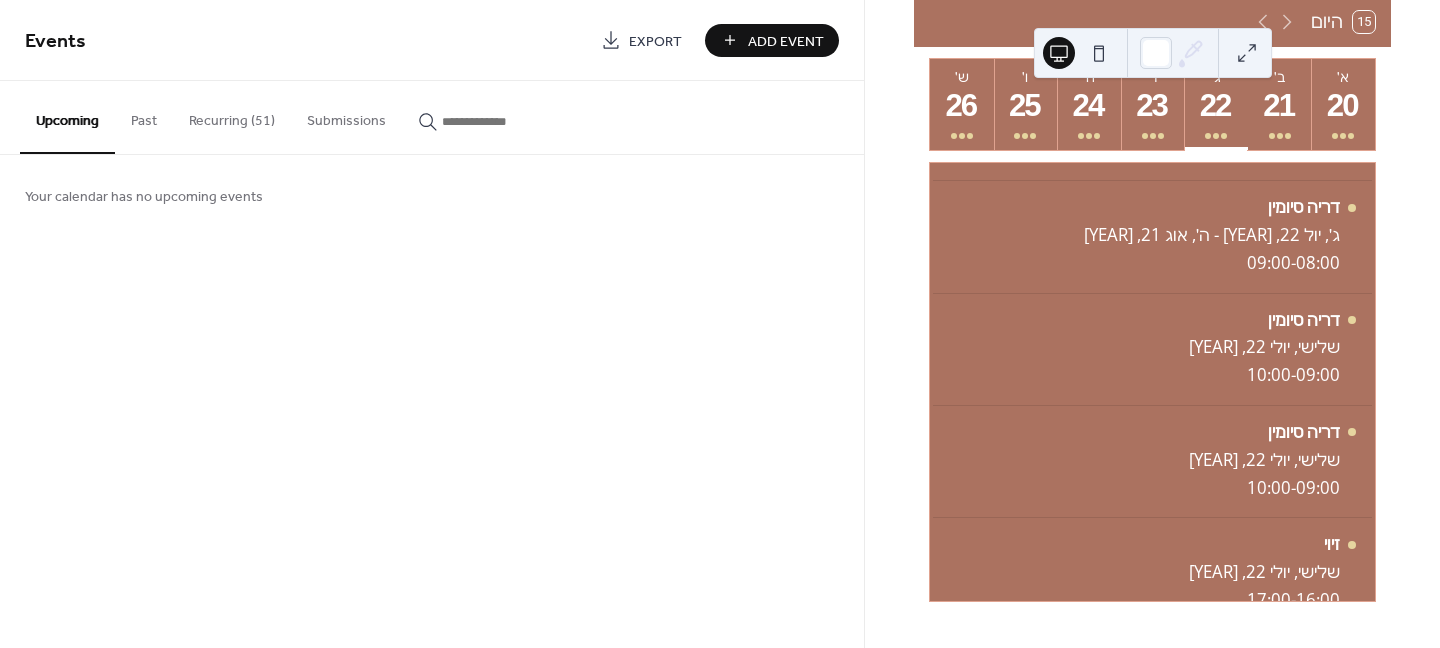 scroll, scrollTop: 101, scrollLeft: 0, axis: vertical 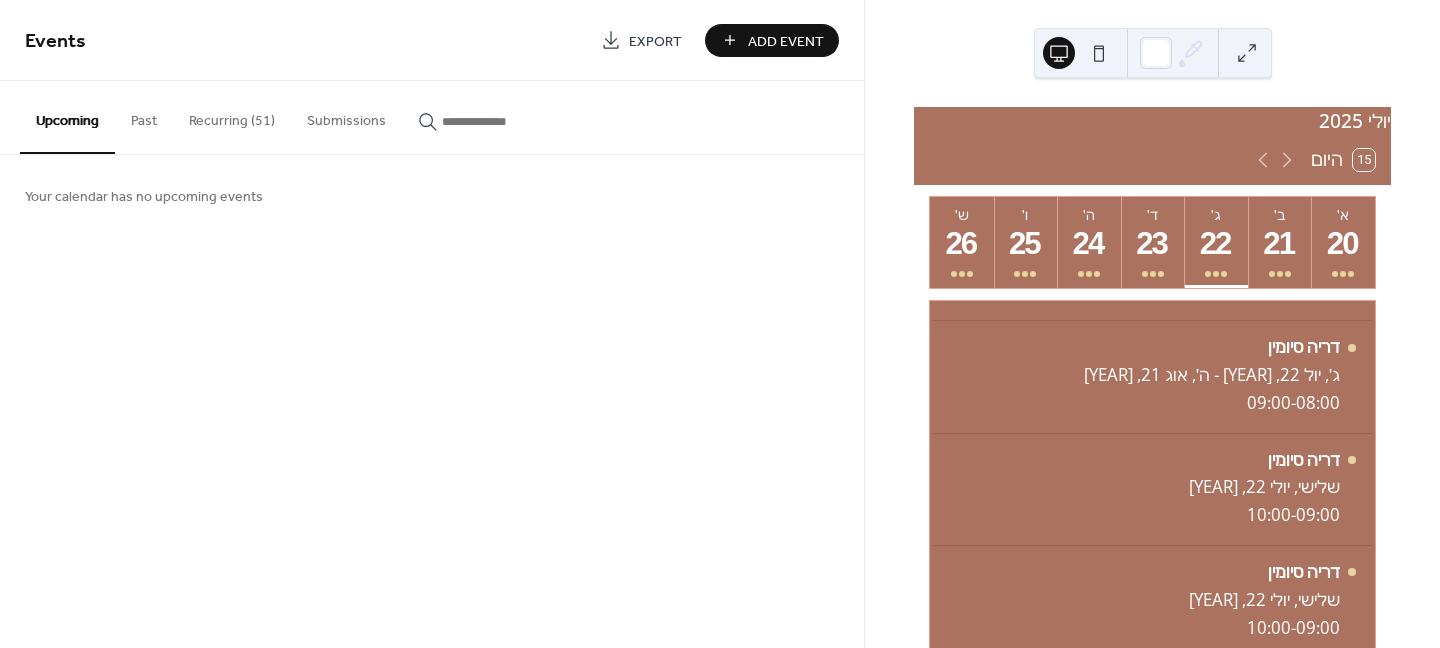 click on "Recurring (51)" at bounding box center (232, 116) 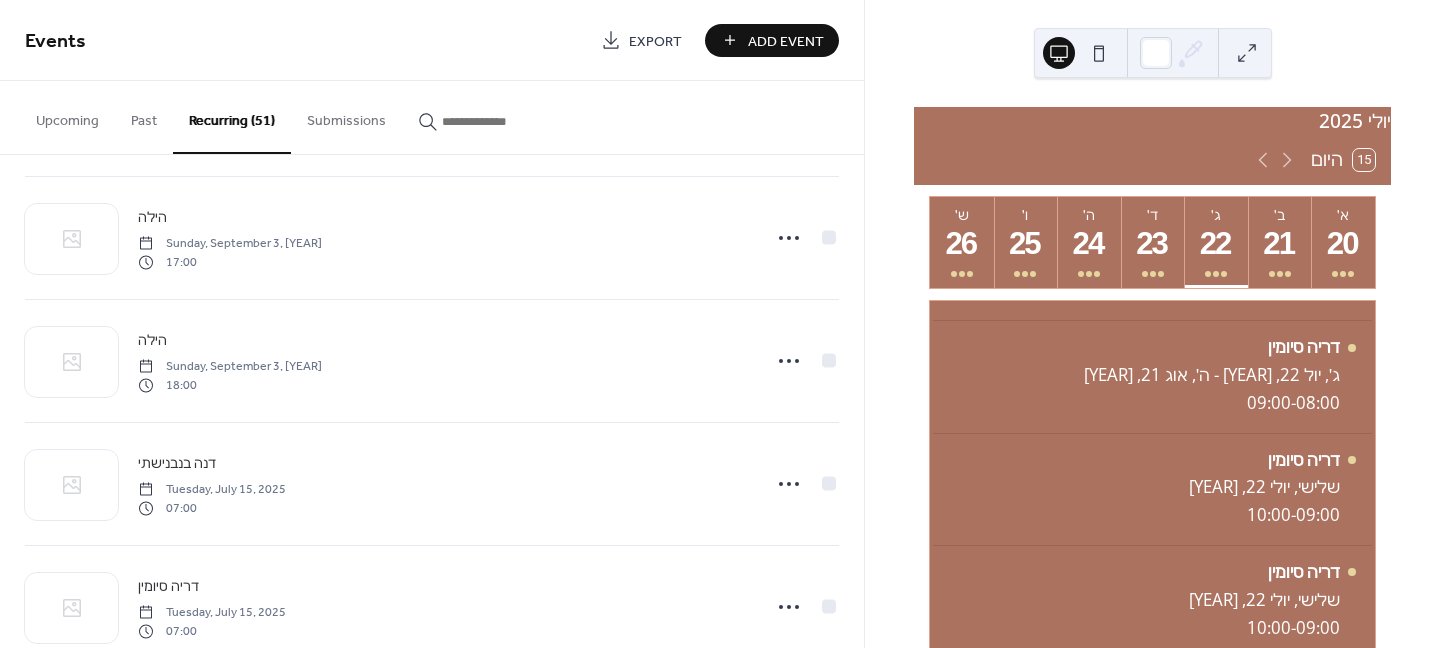 scroll, scrollTop: 3456, scrollLeft: 0, axis: vertical 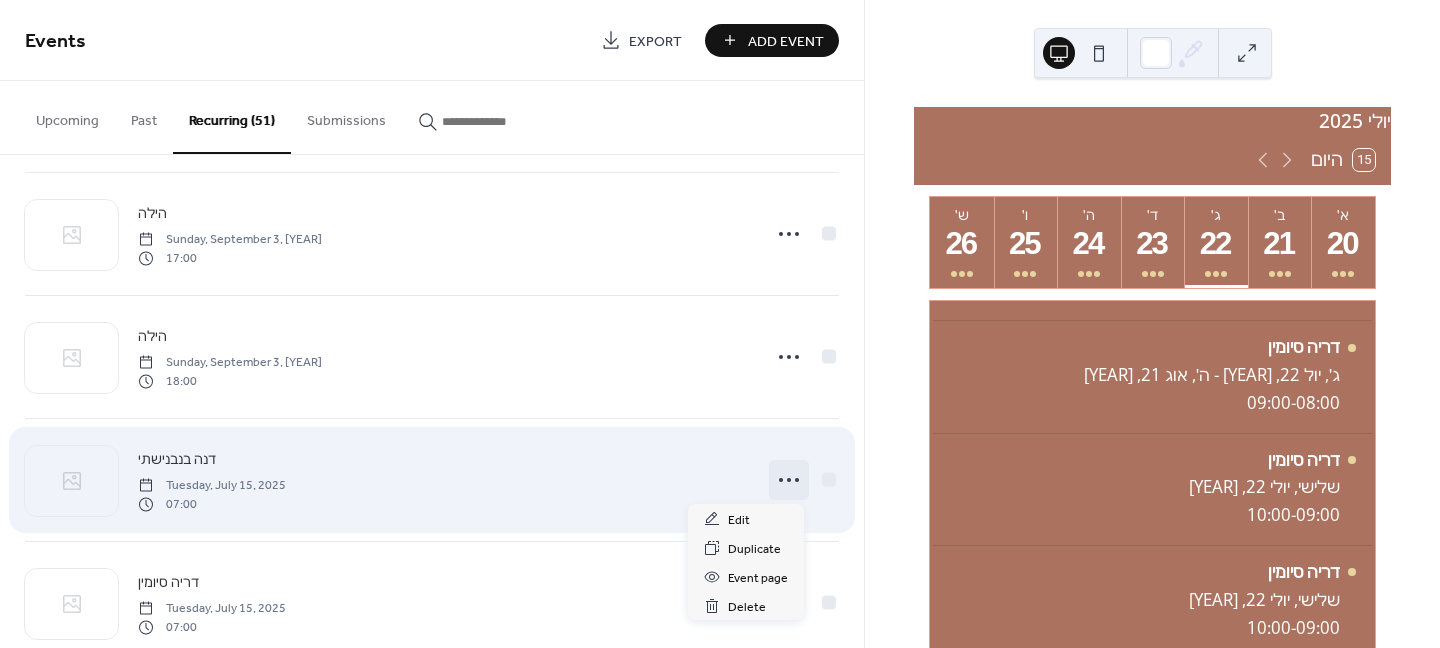 click 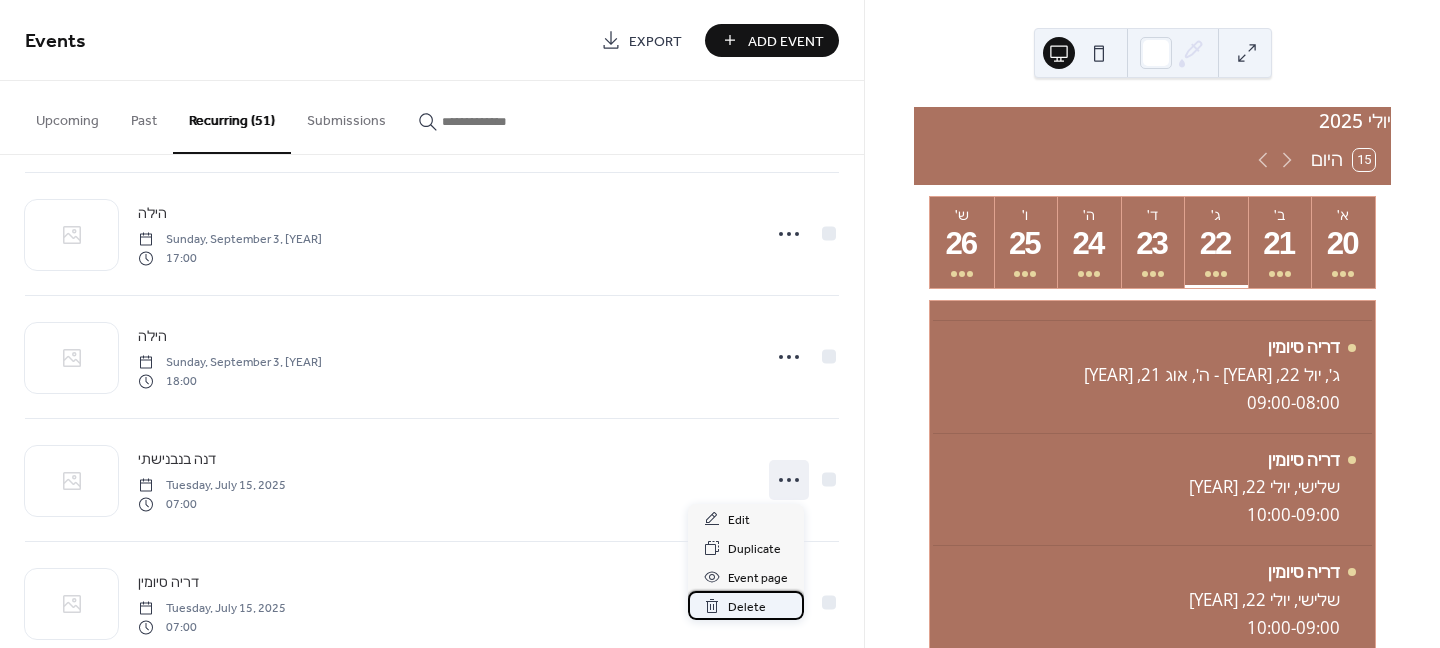 click on "Delete" at bounding box center [747, 607] 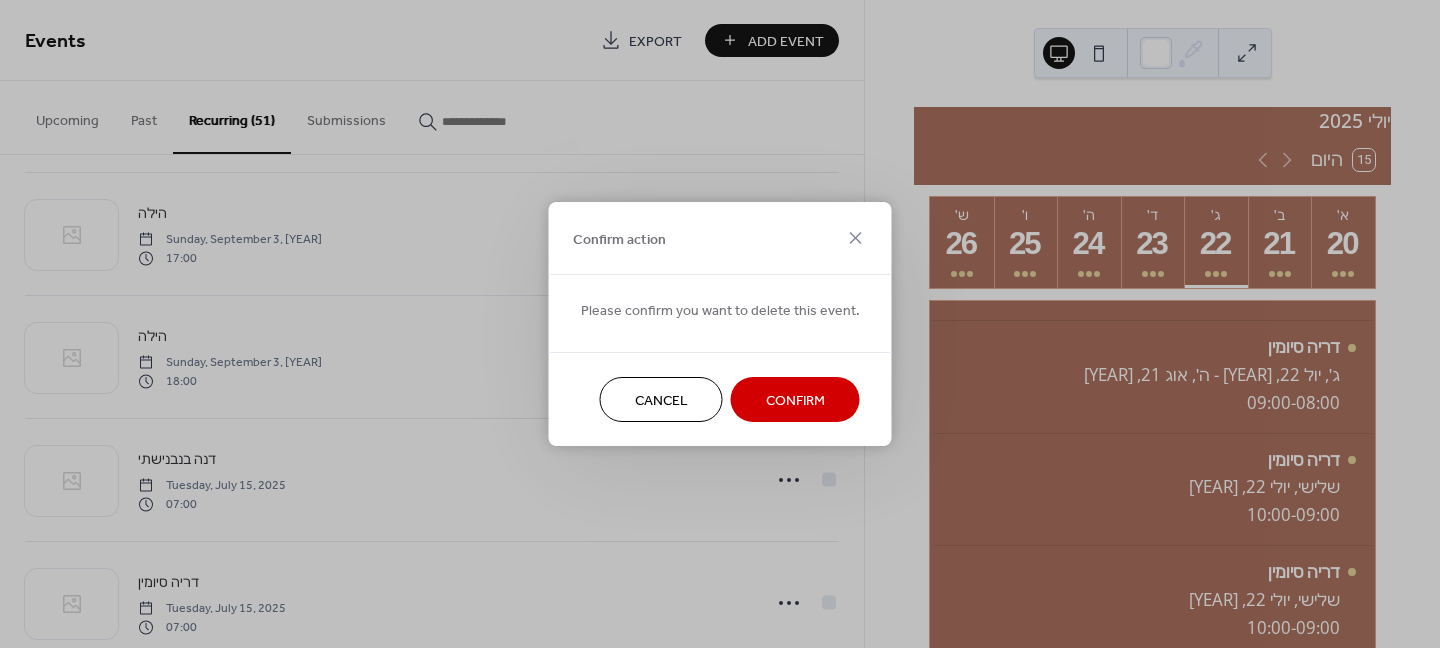 click on "Confirm" at bounding box center [795, 399] 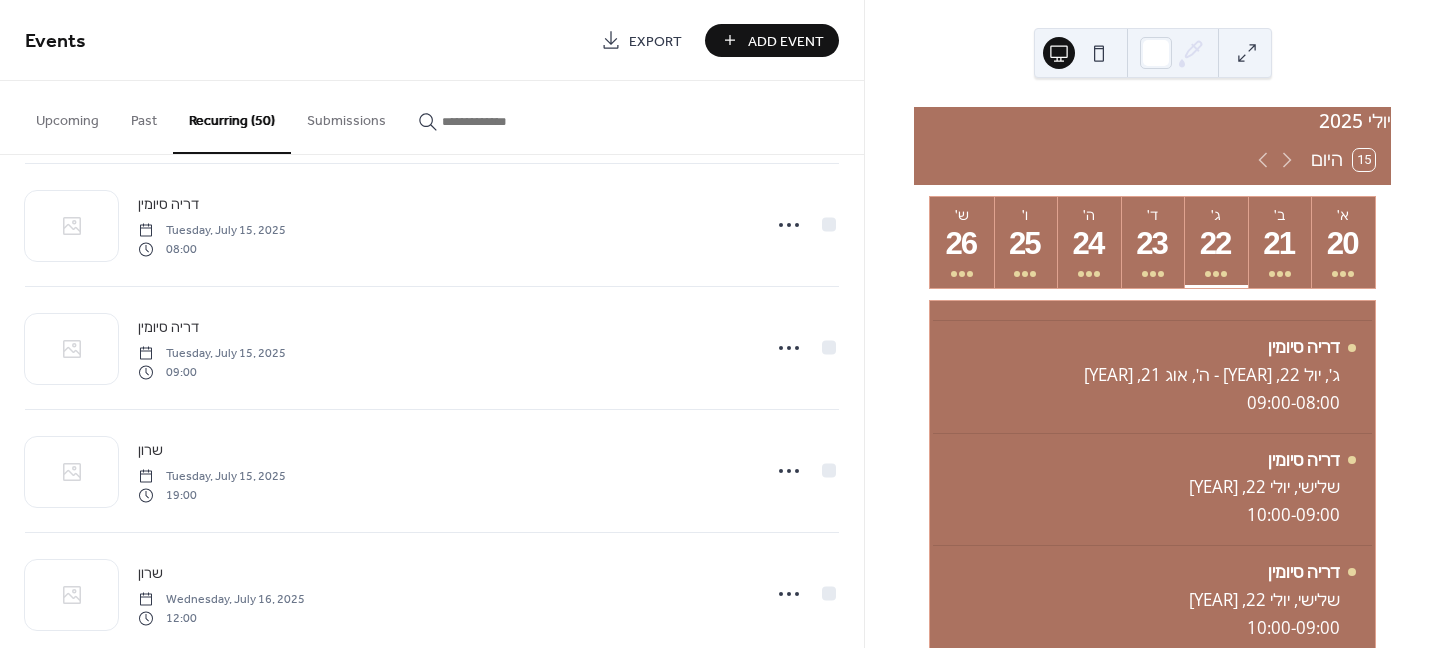 scroll, scrollTop: 3956, scrollLeft: 0, axis: vertical 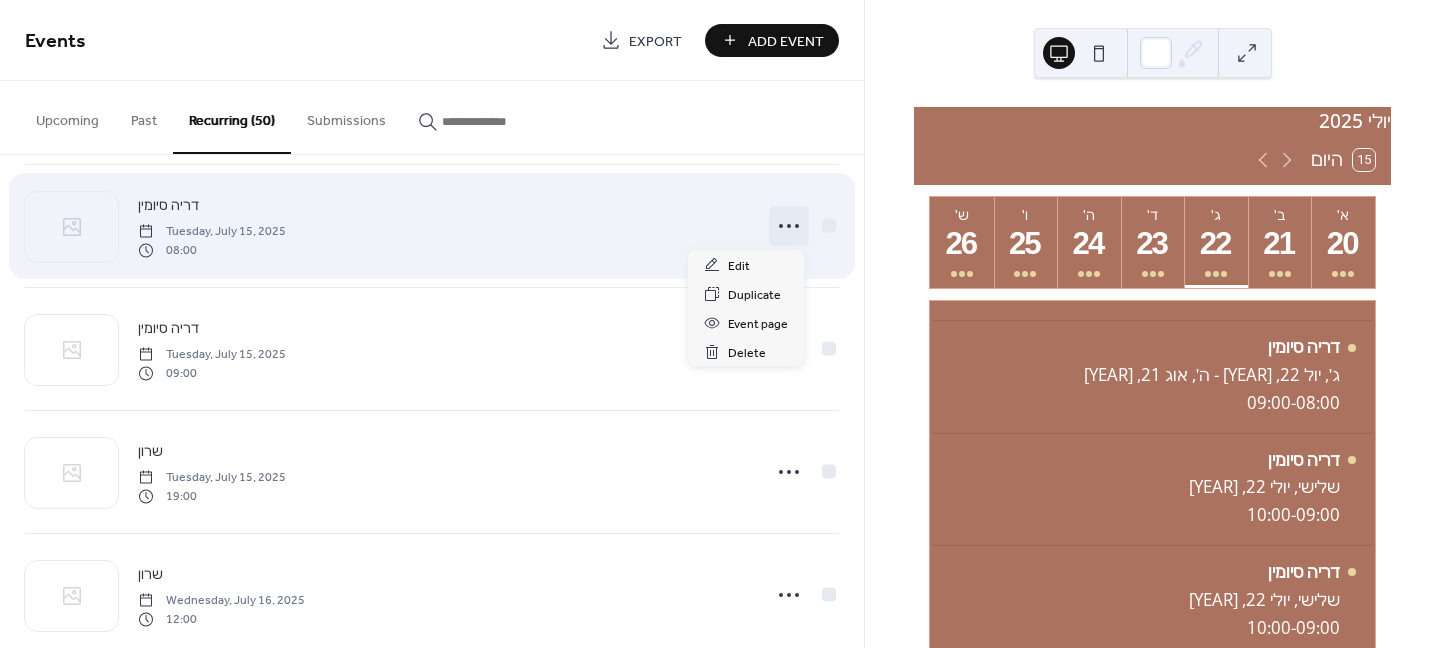 click 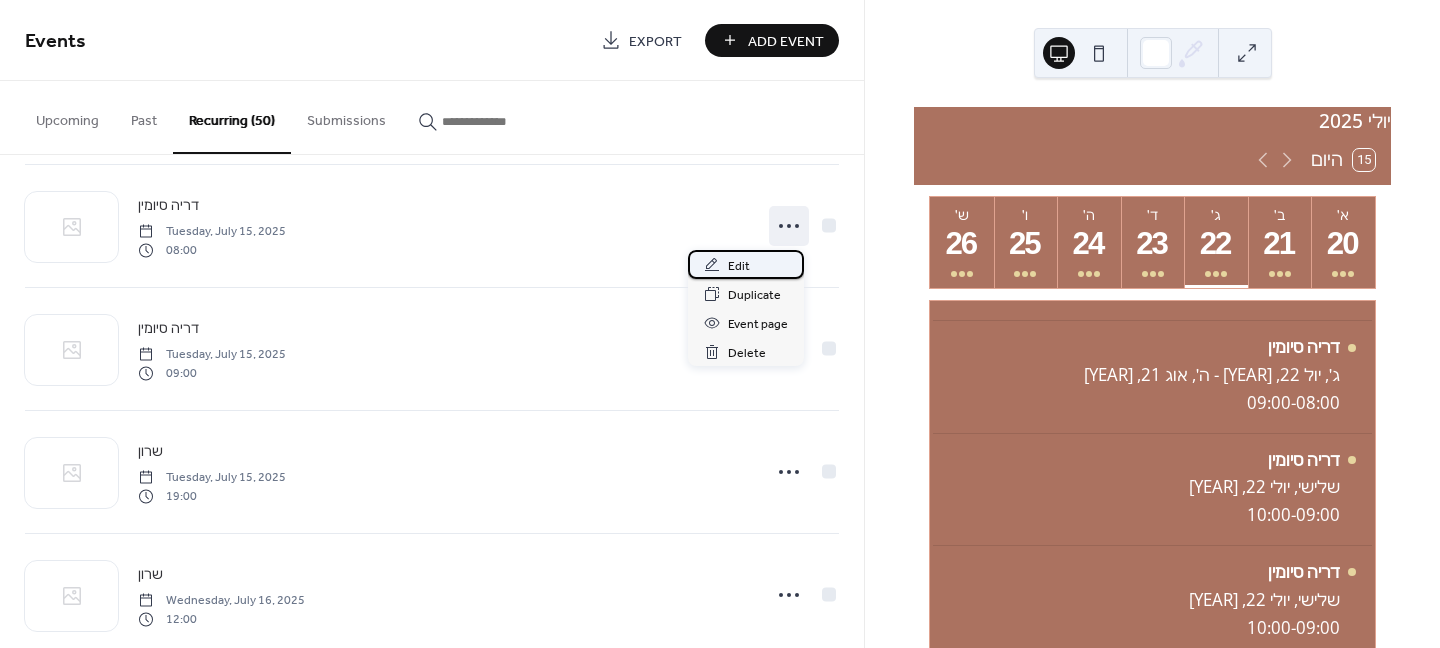 click on "Edit" at bounding box center [739, 266] 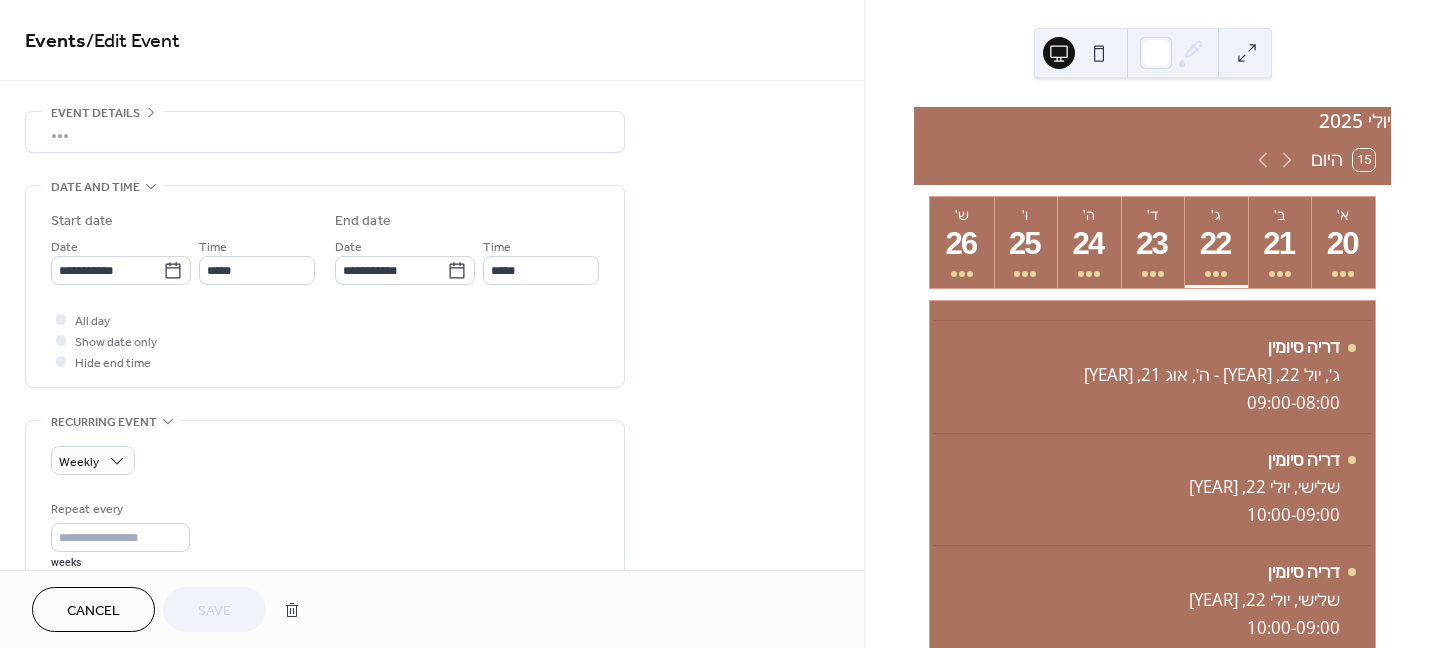 scroll, scrollTop: 63, scrollLeft: 0, axis: vertical 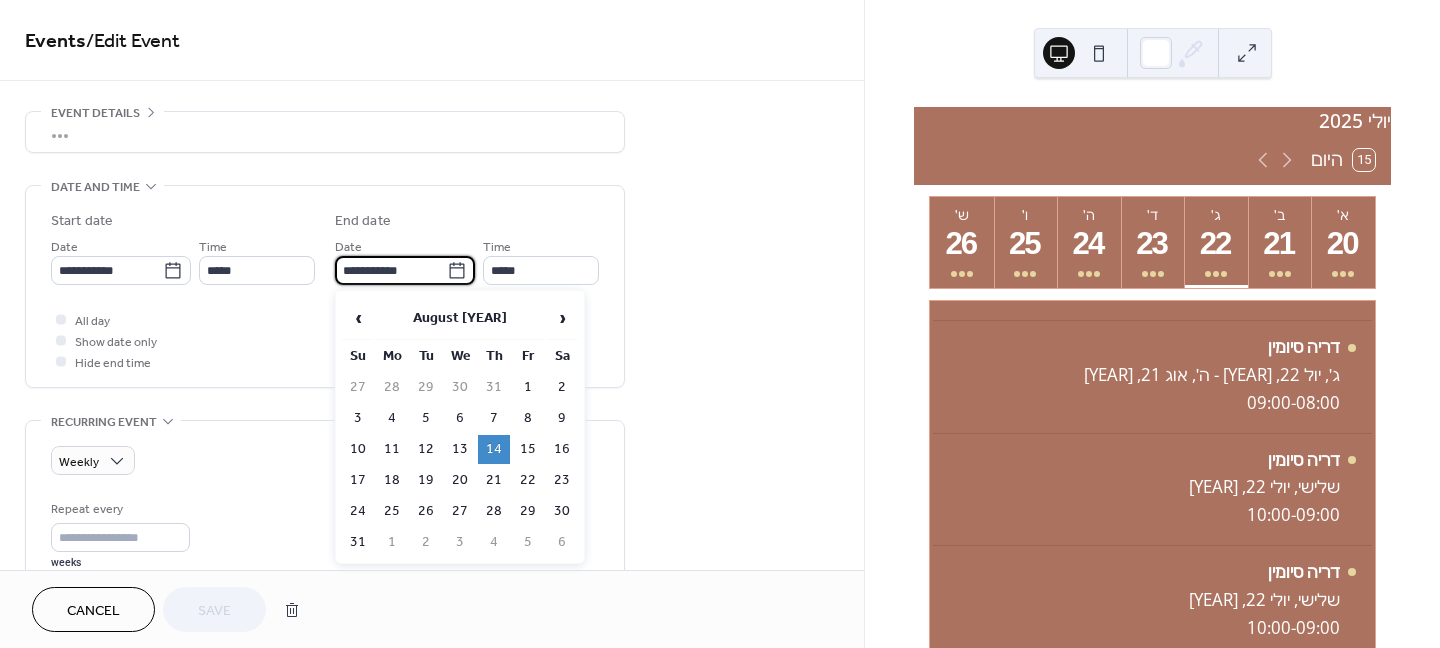 click on "**********" at bounding box center [391, 270] 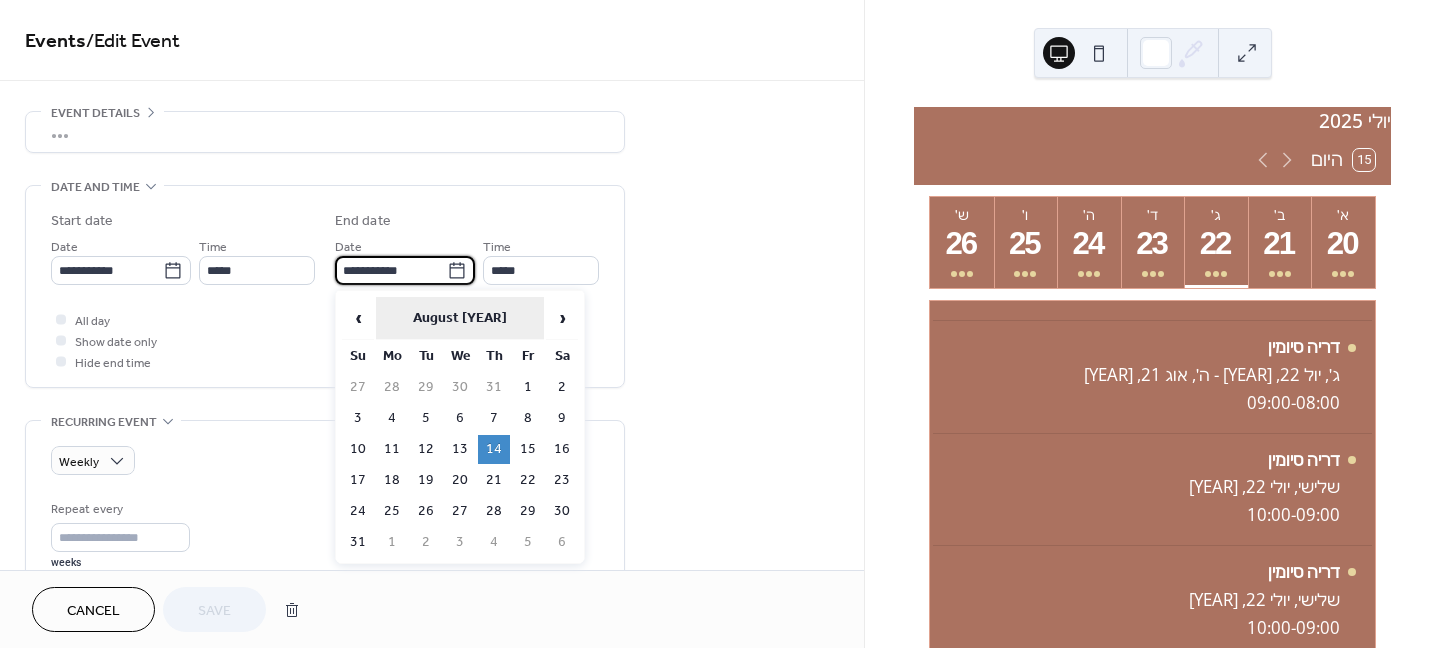 click on "August [YEAR]" at bounding box center [460, 318] 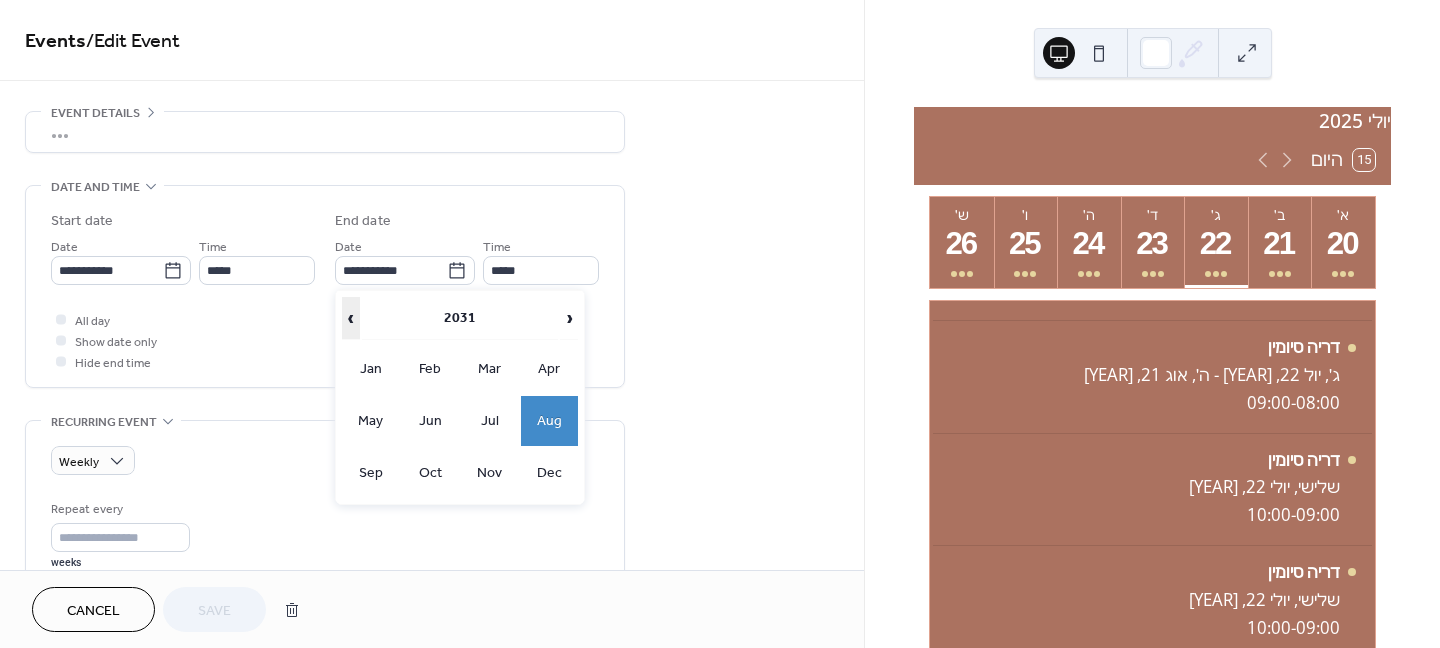 click on "‹" at bounding box center [351, 318] 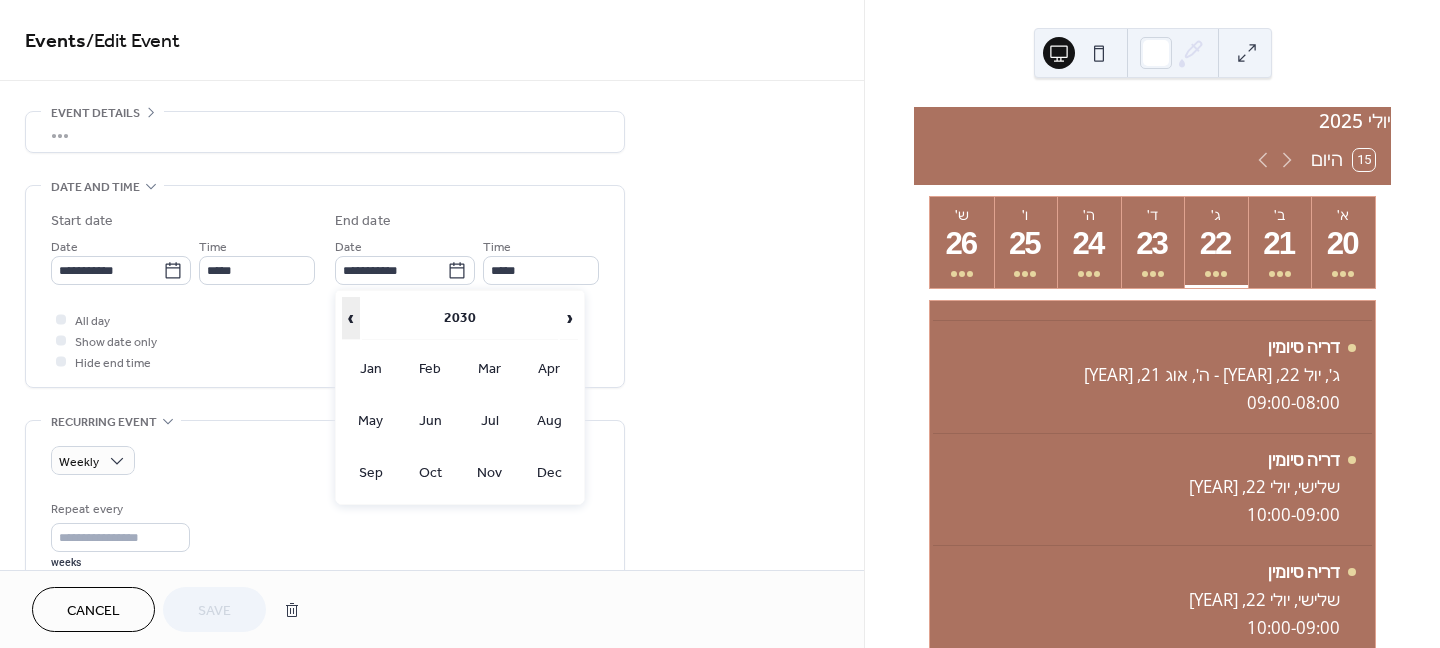 click on "‹" at bounding box center [351, 318] 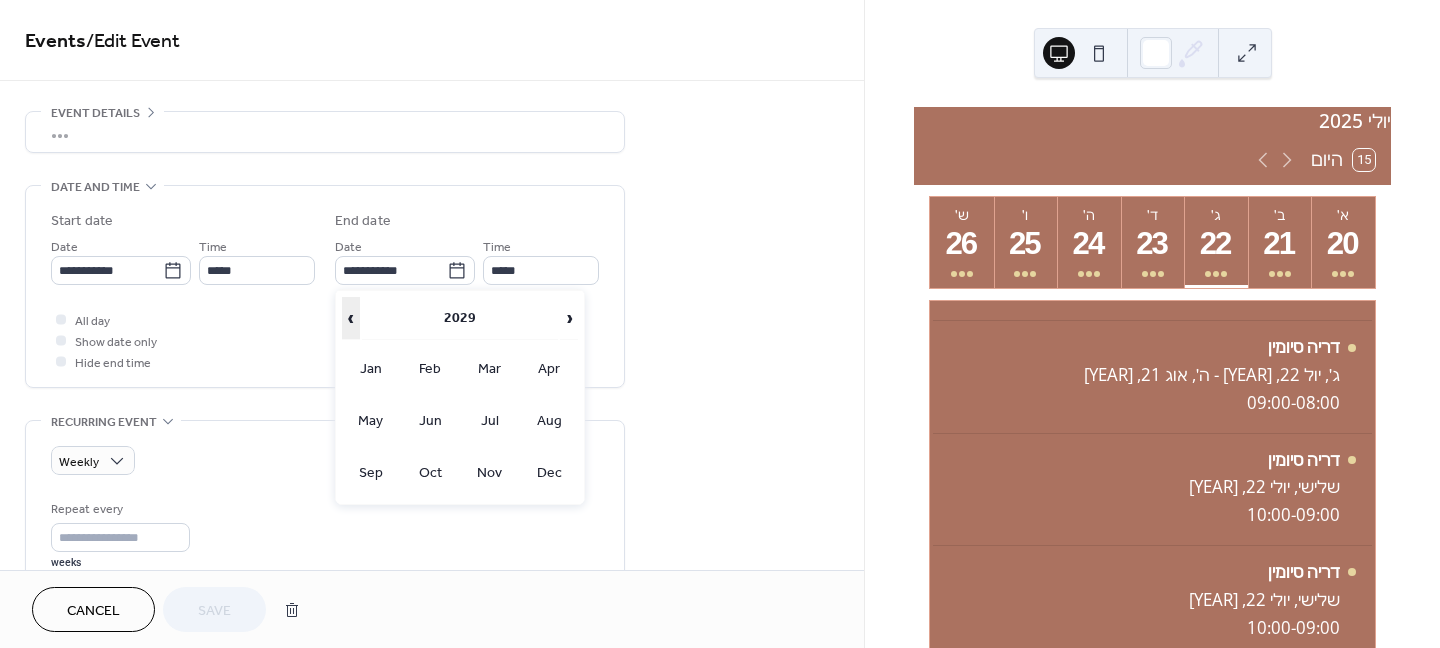 click on "‹" at bounding box center [351, 318] 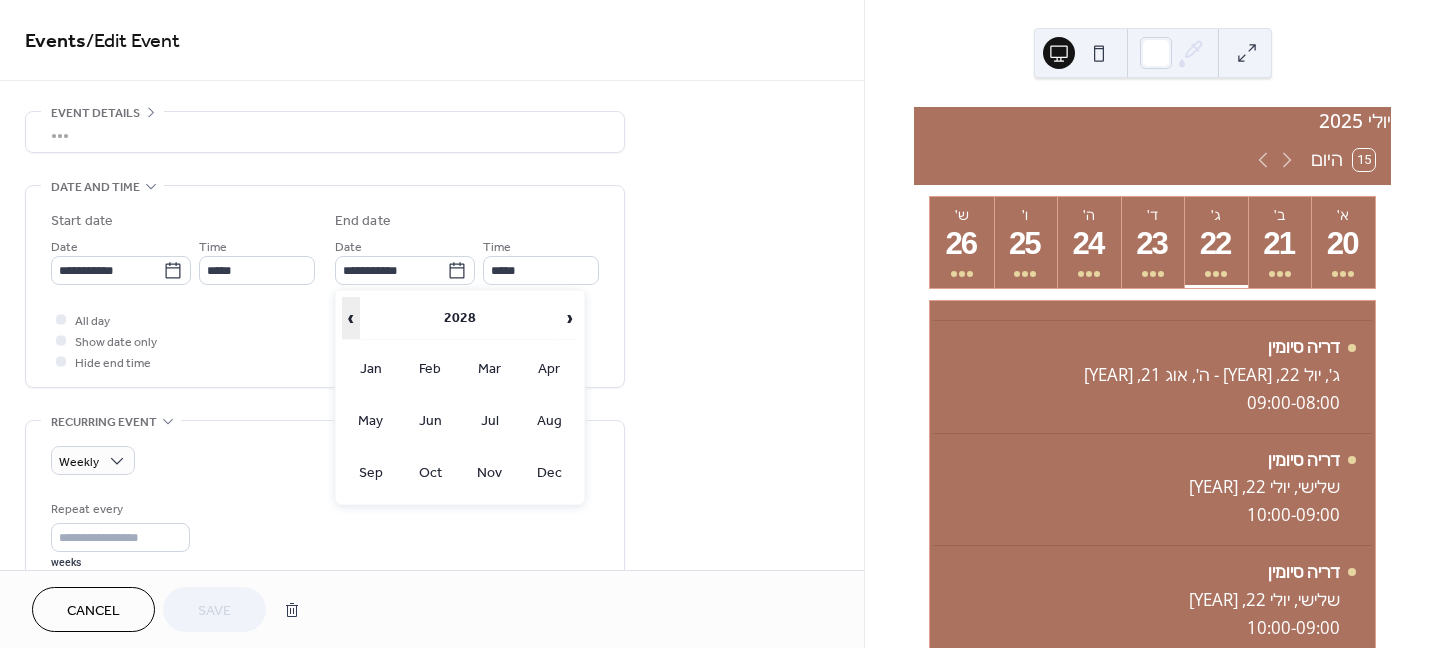 click on "‹" at bounding box center (351, 318) 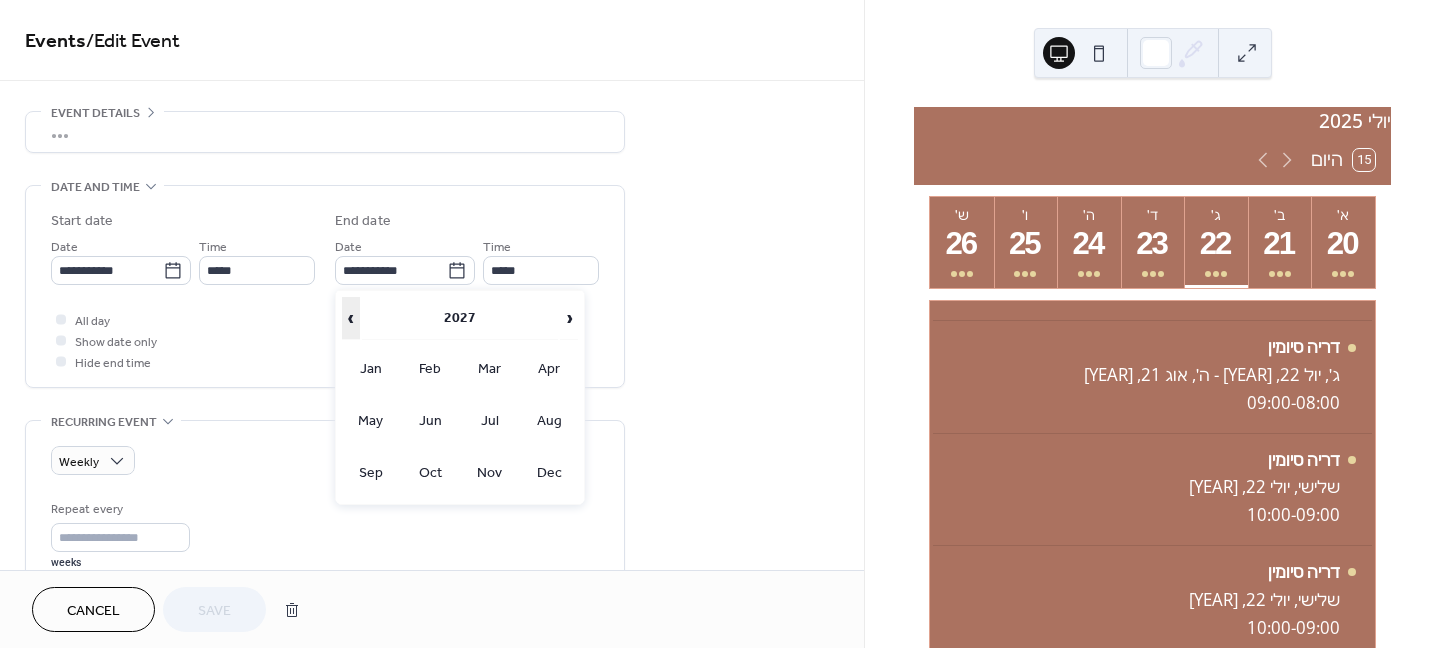 click on "‹" at bounding box center (351, 318) 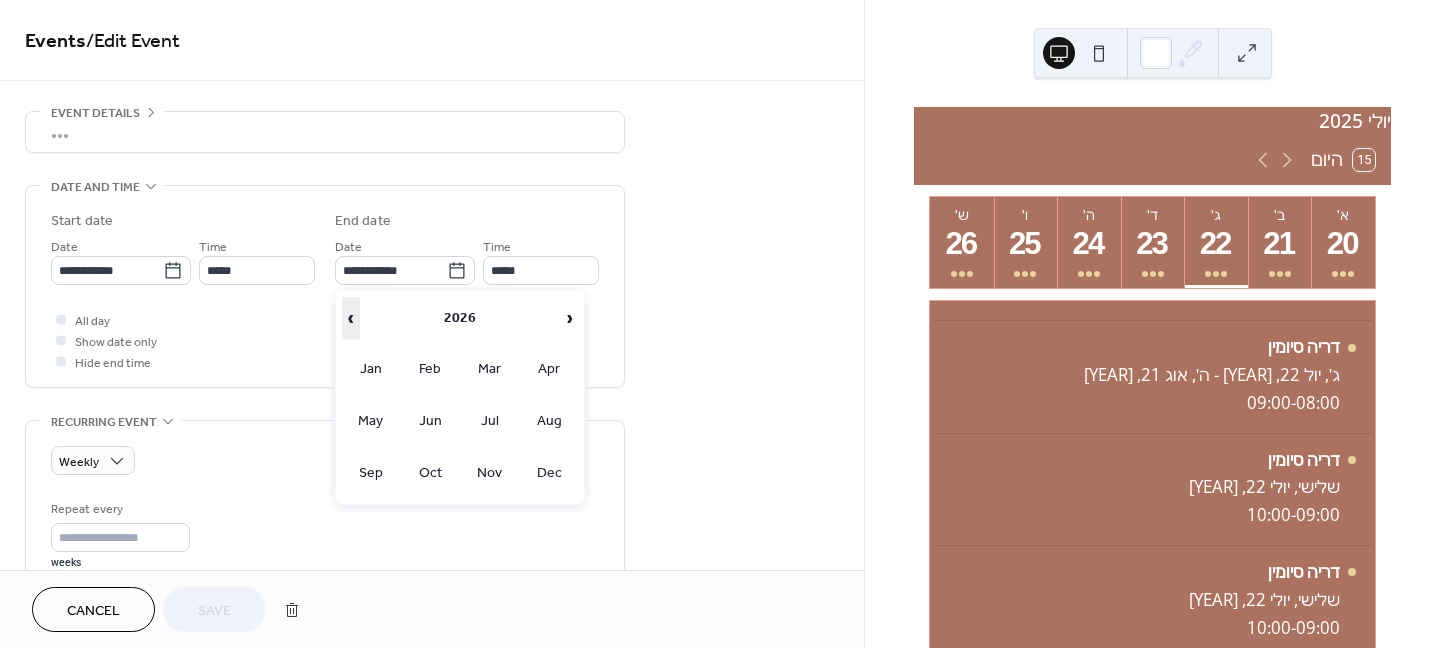 click on "‹" at bounding box center [351, 318] 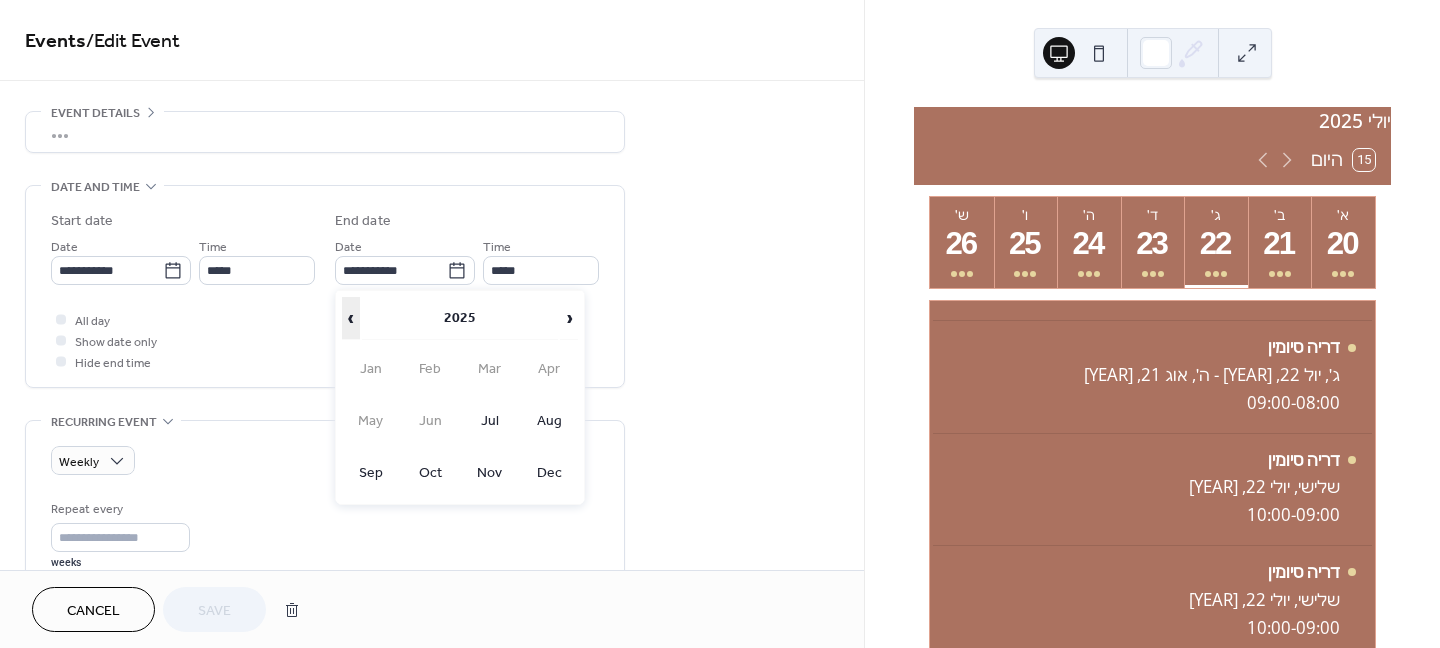 click on "‹" at bounding box center [351, 318] 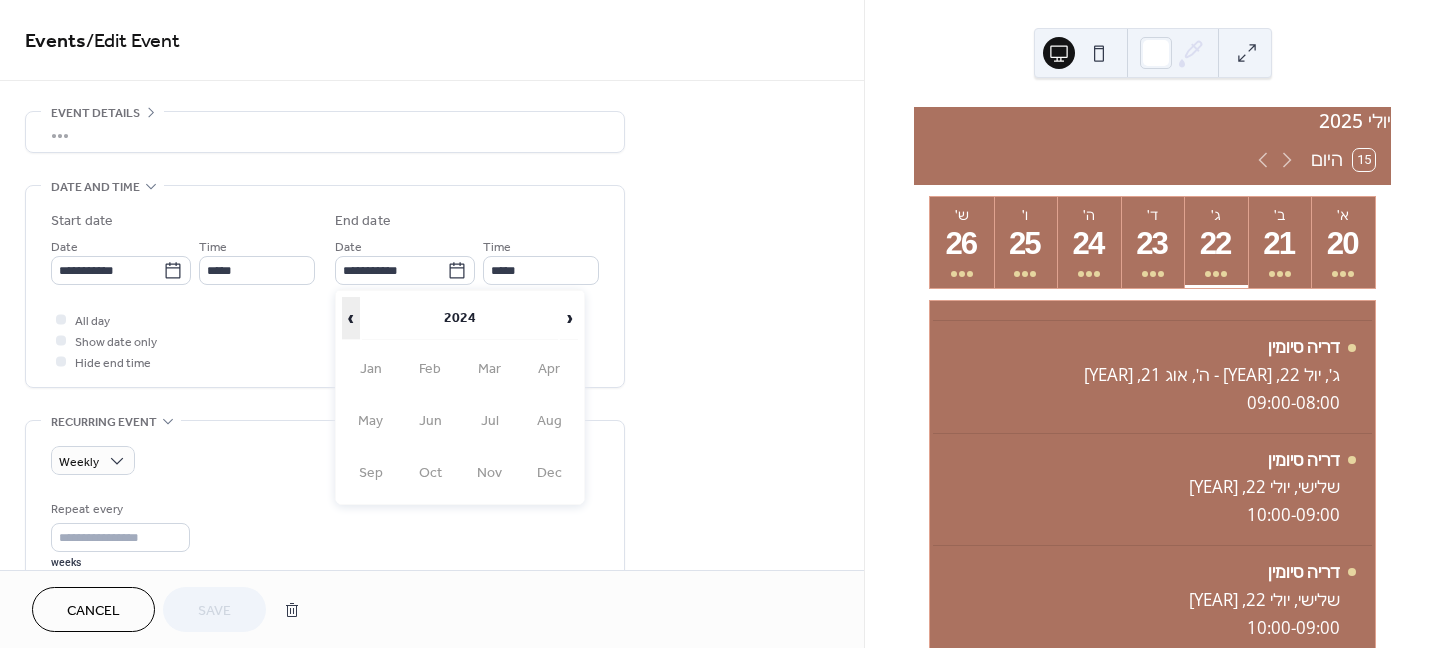 click on "‹" at bounding box center (351, 318) 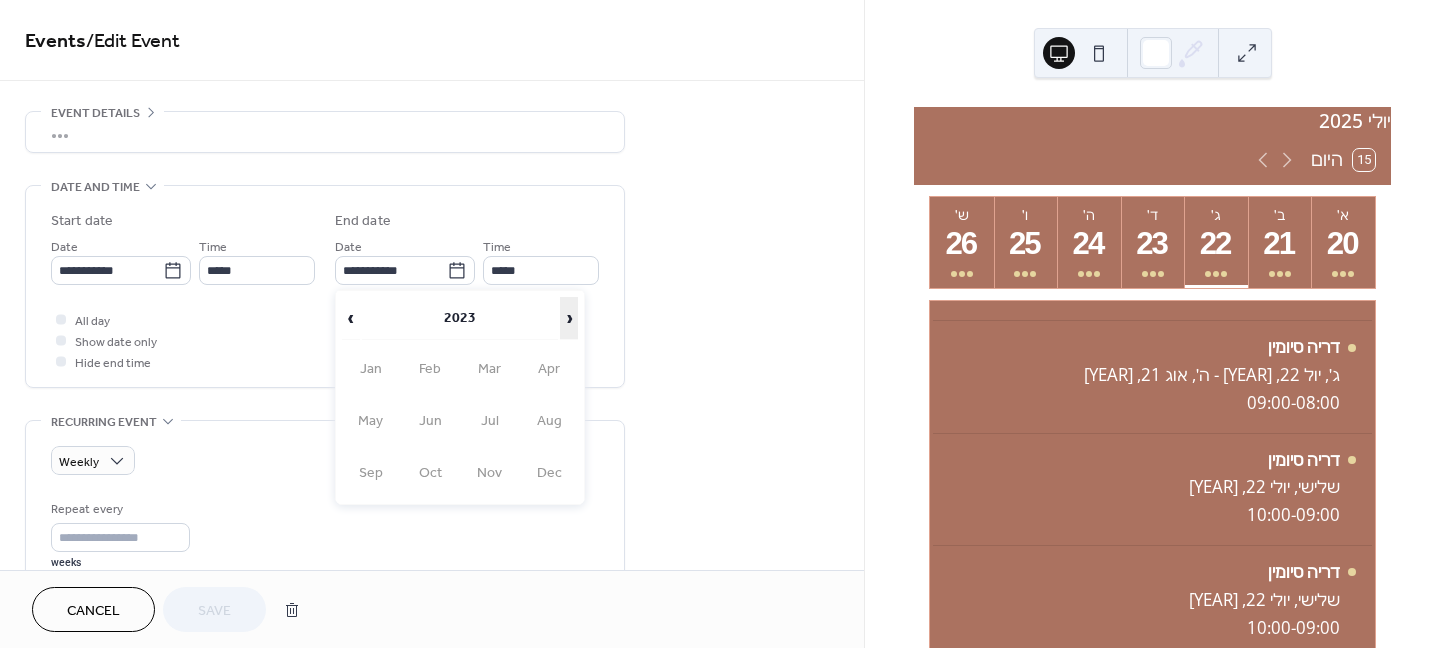 click on "›" at bounding box center (569, 318) 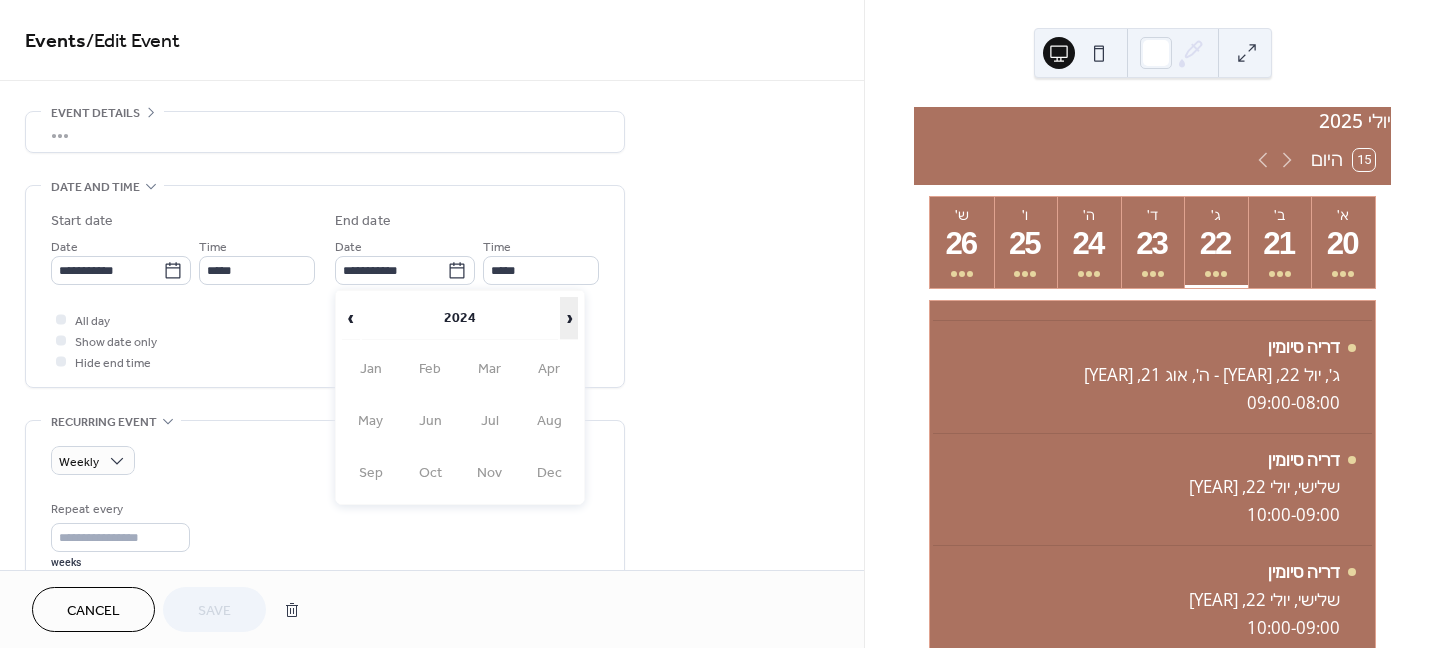 click on "›" at bounding box center [569, 318] 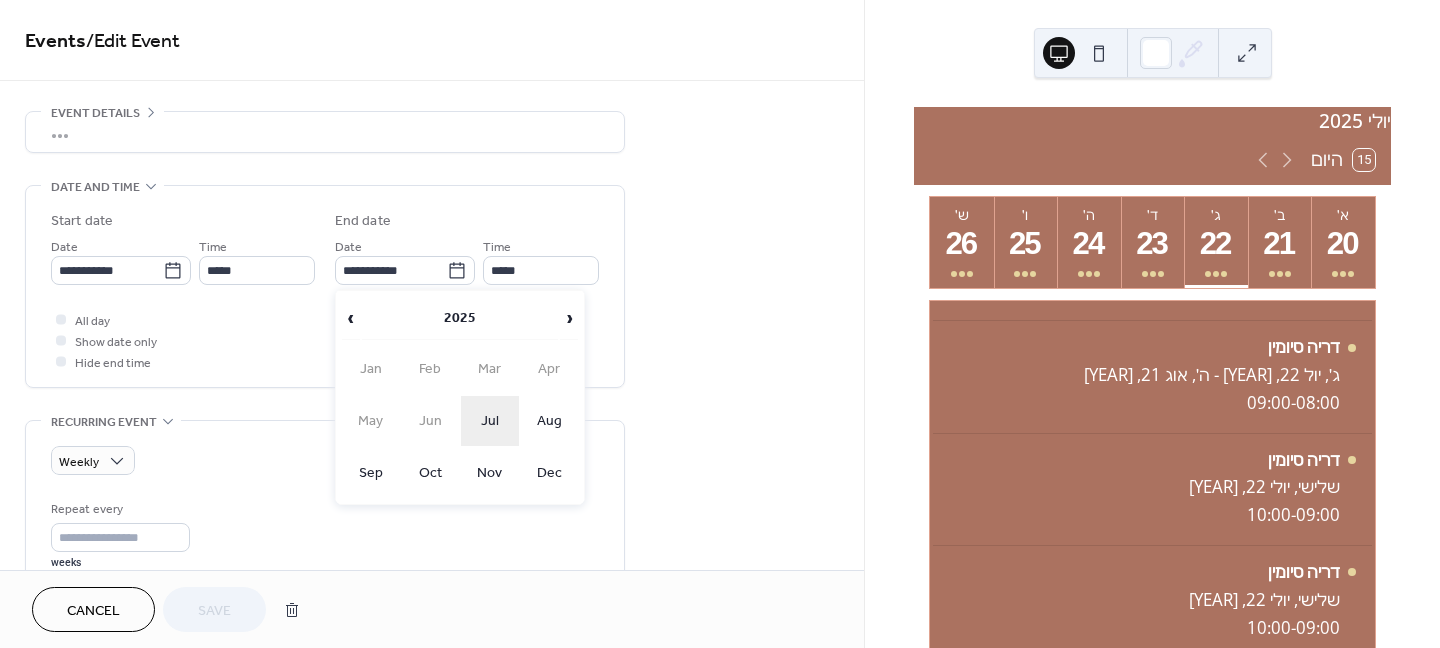 click on "Jul" at bounding box center [490, 421] 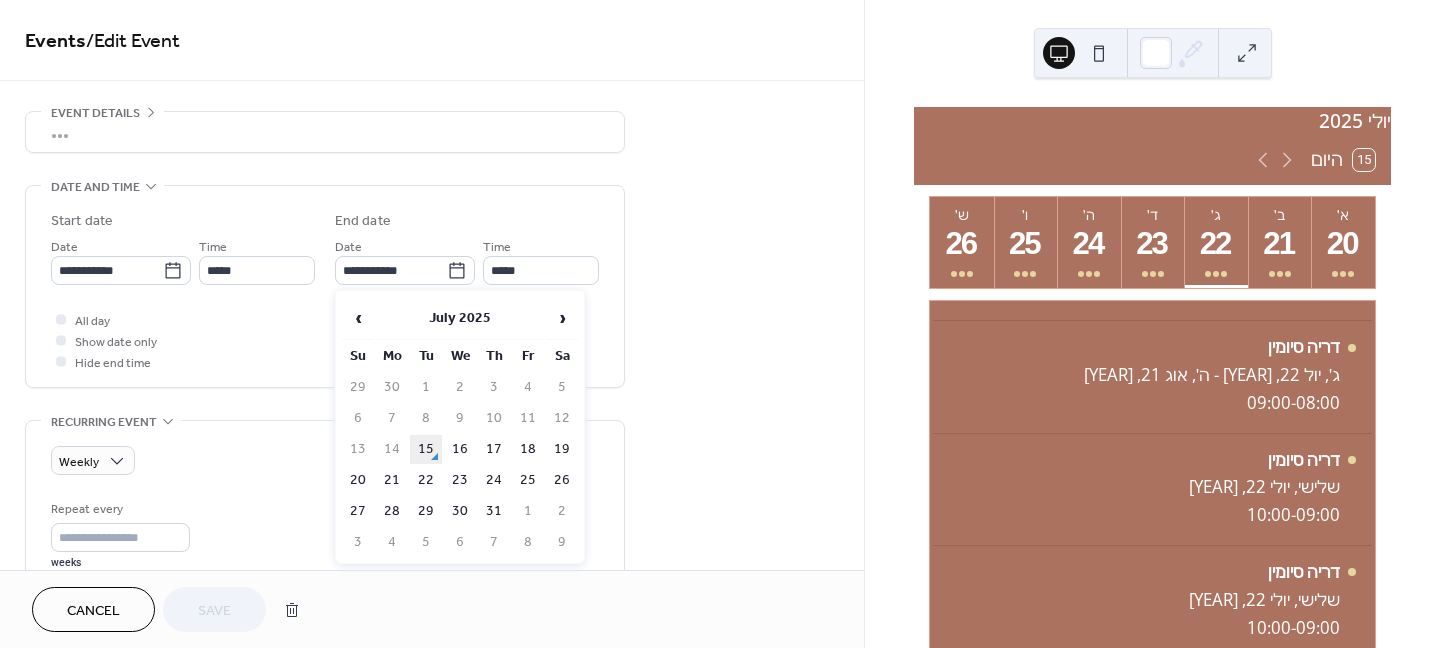 click on "15" at bounding box center [426, 449] 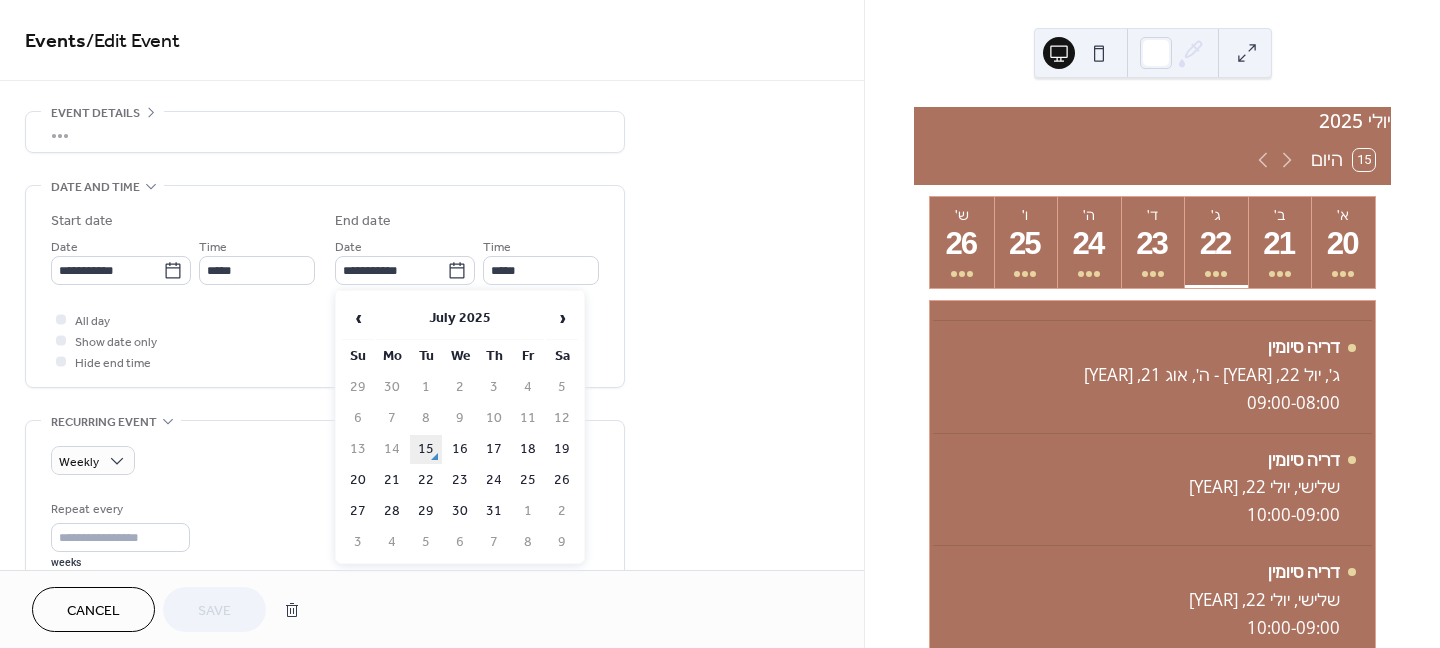 type on "**********" 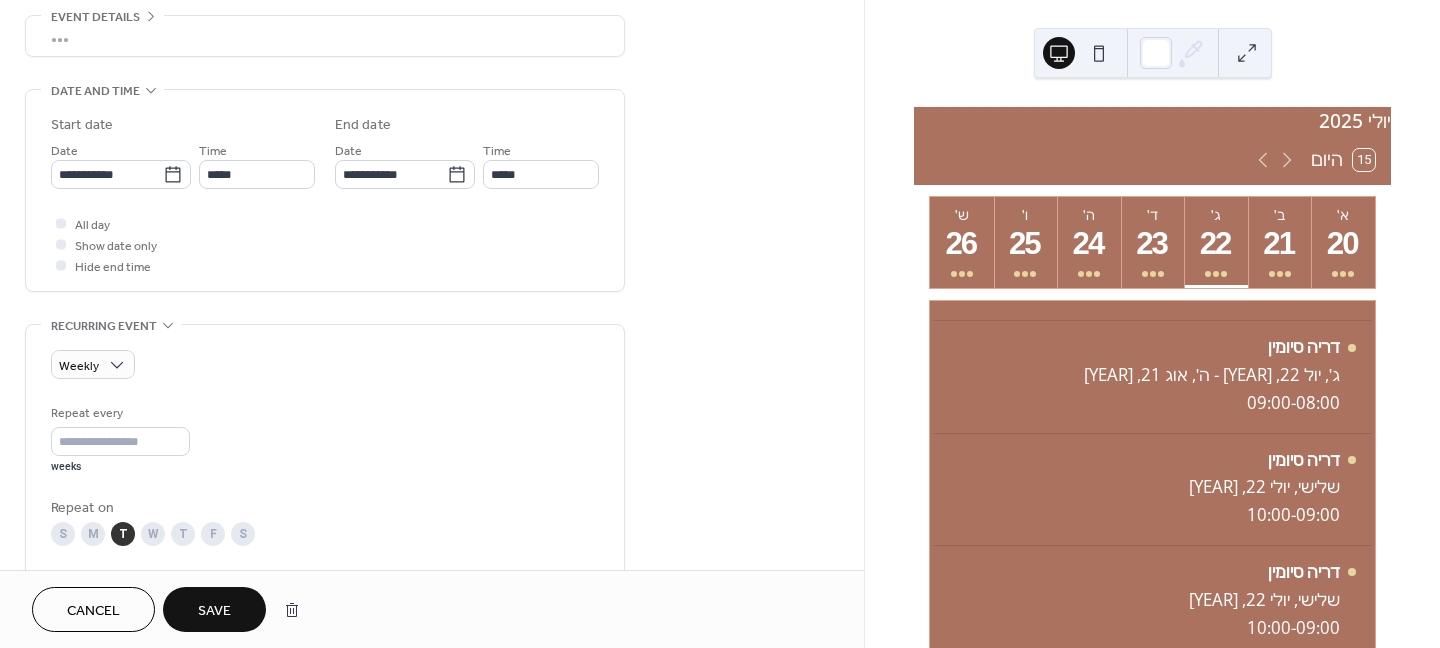 scroll, scrollTop: 100, scrollLeft: 0, axis: vertical 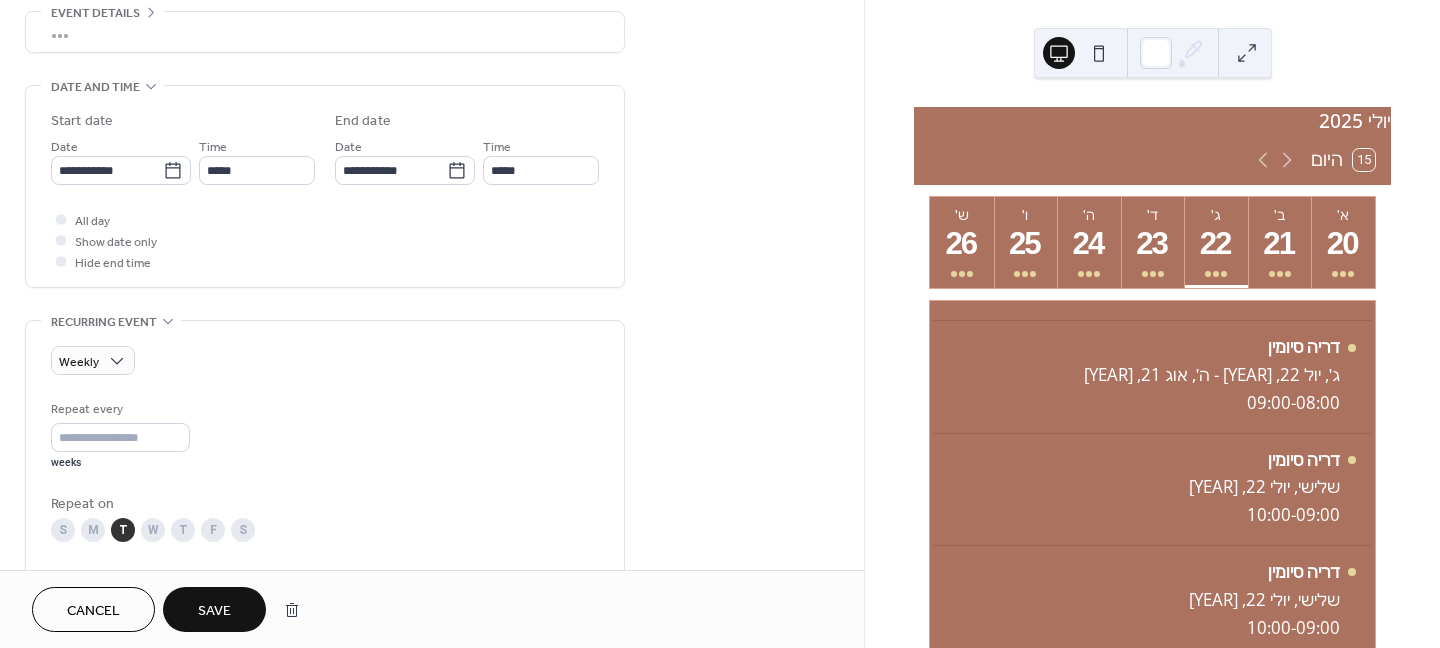 click on "Save" at bounding box center [214, 611] 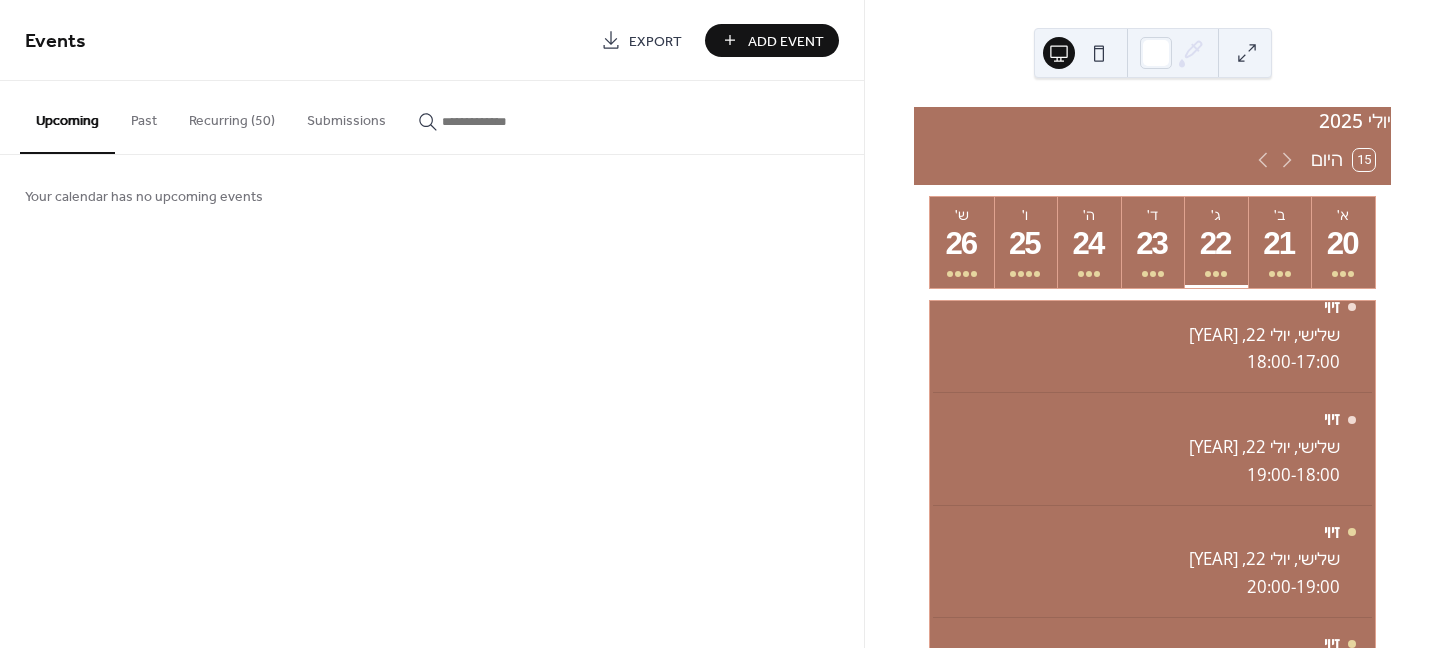 scroll, scrollTop: 601, scrollLeft: 0, axis: vertical 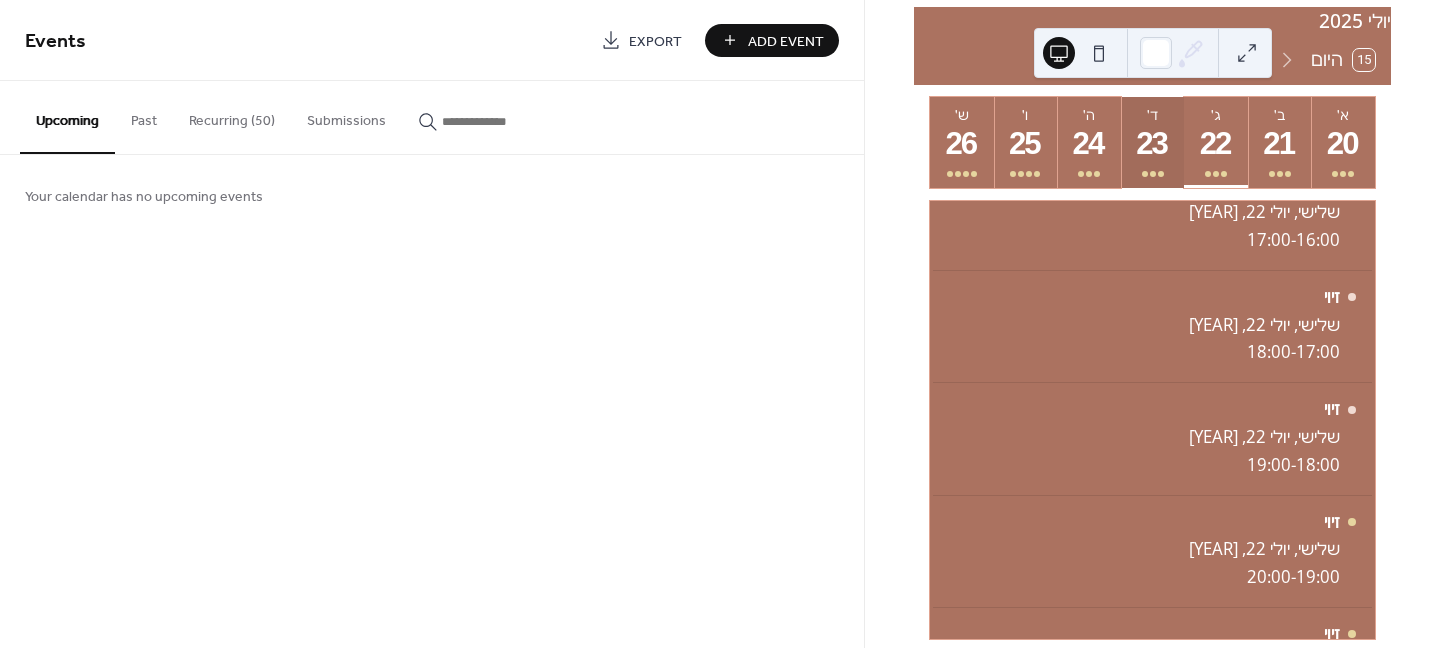 click on "23" at bounding box center [1152, 144] 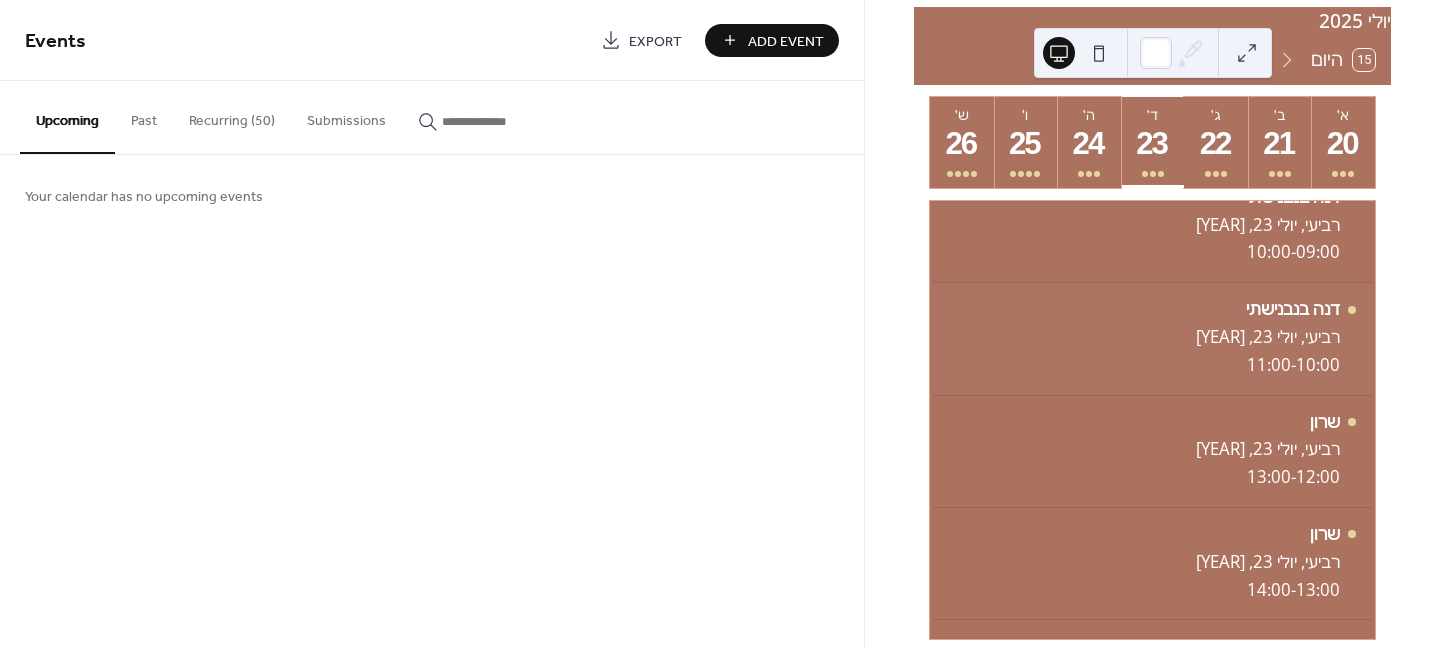 scroll, scrollTop: 0, scrollLeft: 0, axis: both 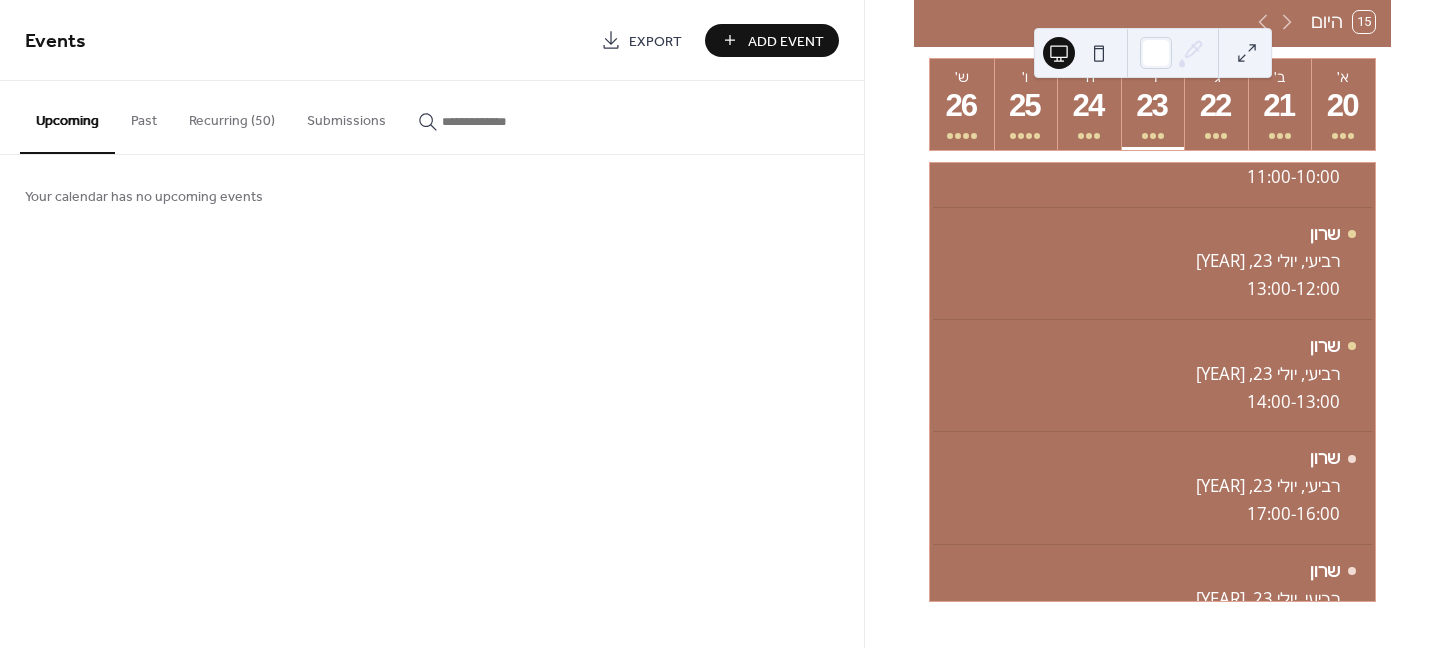 click on "Add Event" at bounding box center (786, 41) 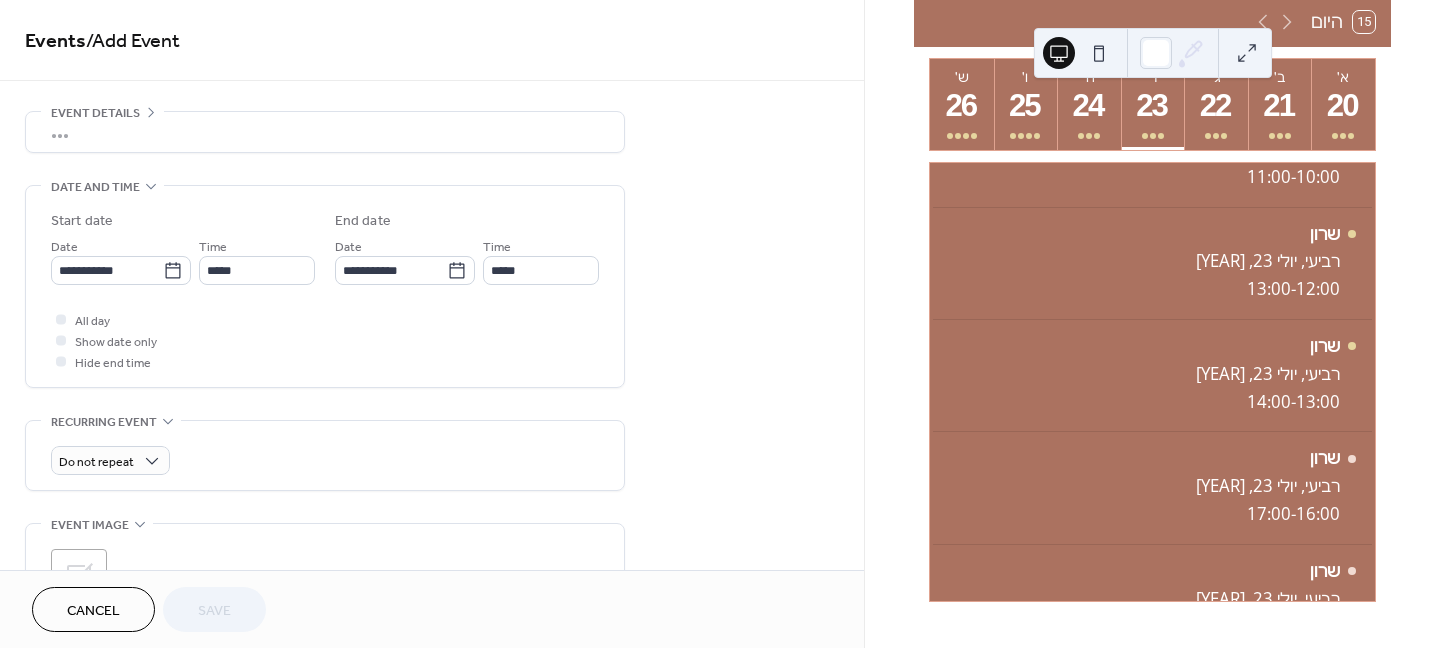 scroll, scrollTop: 63, scrollLeft: 0, axis: vertical 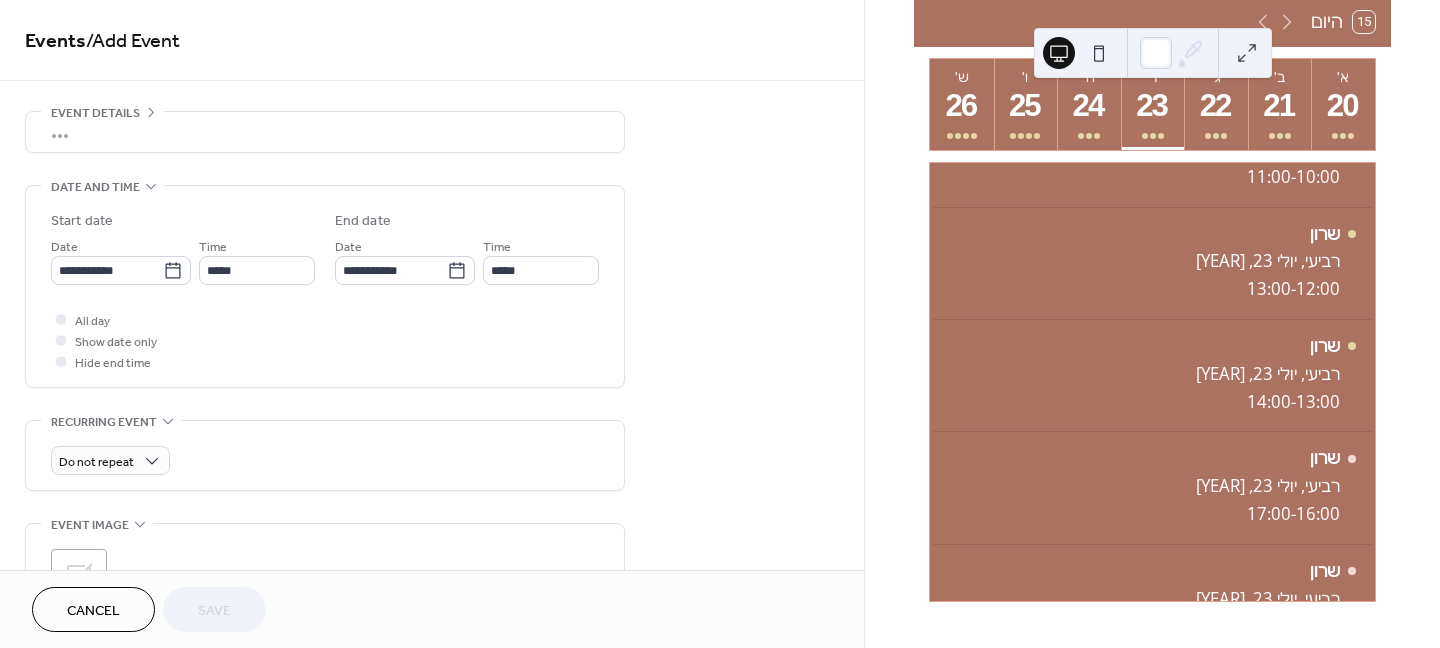 click on "•••" at bounding box center [325, 132] 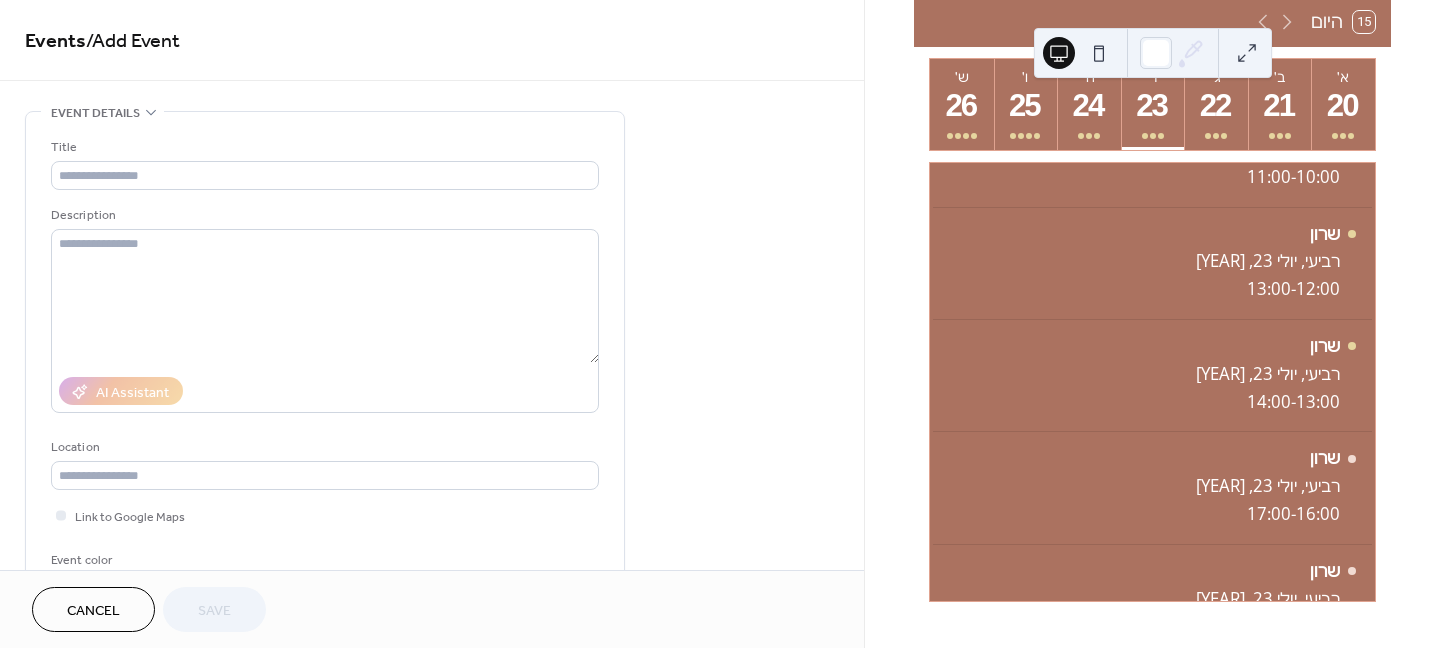 scroll, scrollTop: 0, scrollLeft: 0, axis: both 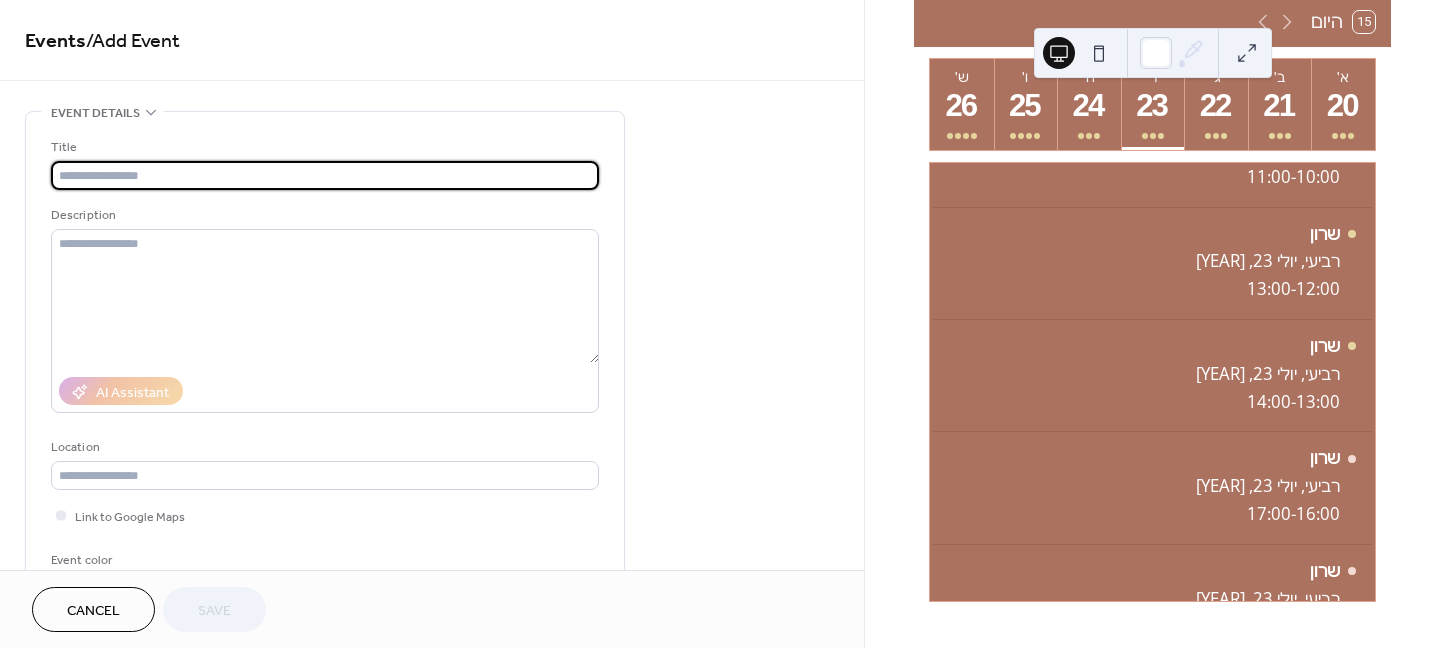 click at bounding box center (325, 175) 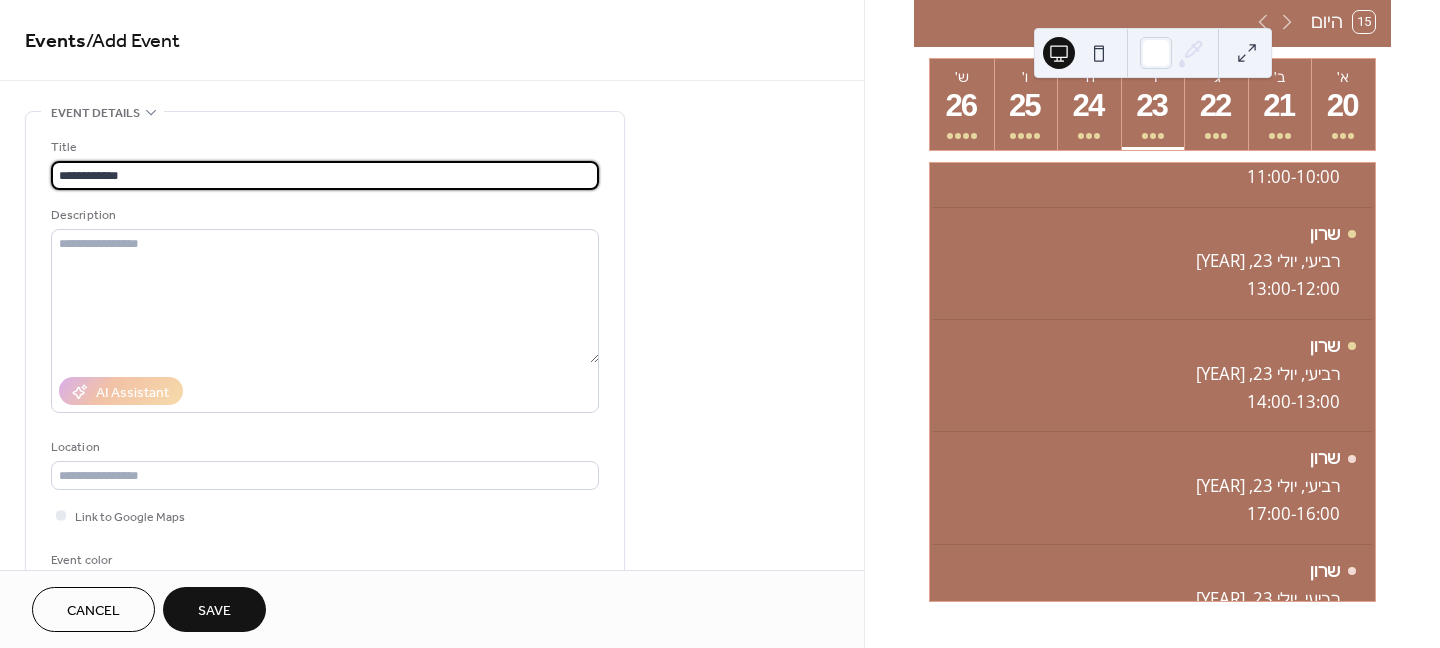 type on "**********" 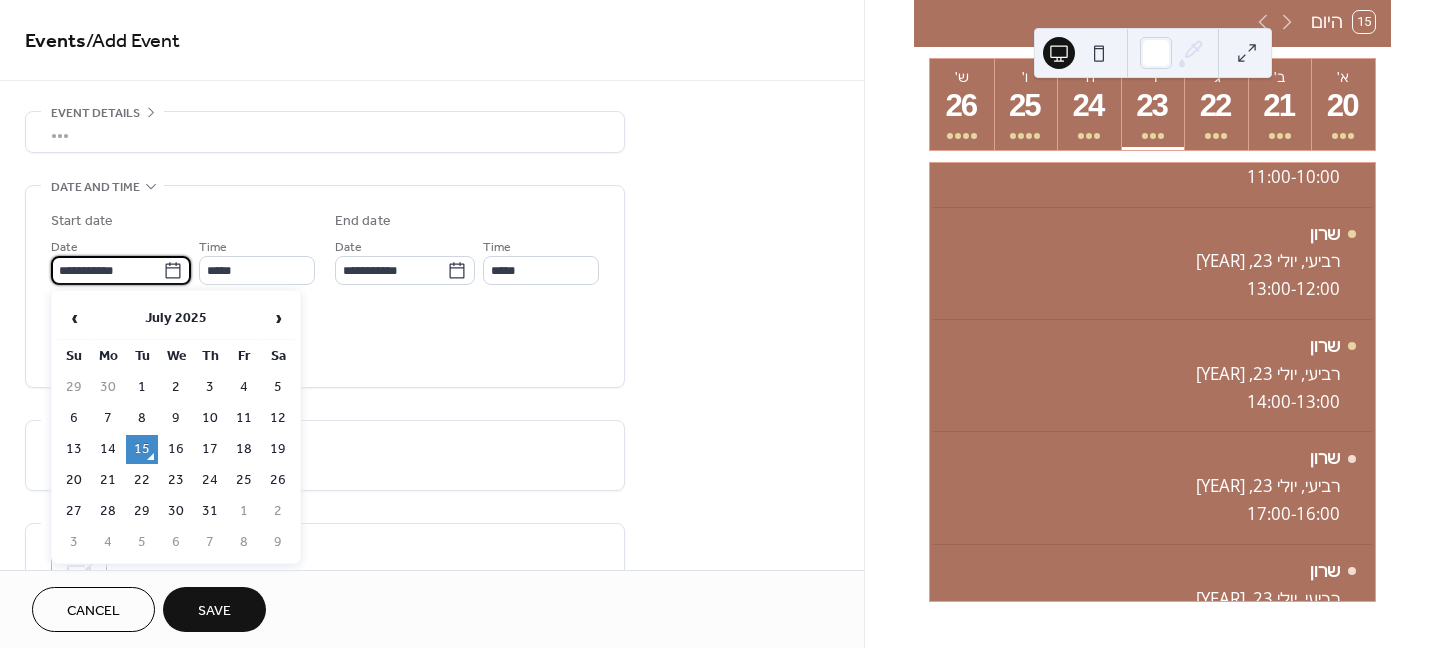 click on "**********" at bounding box center (107, 270) 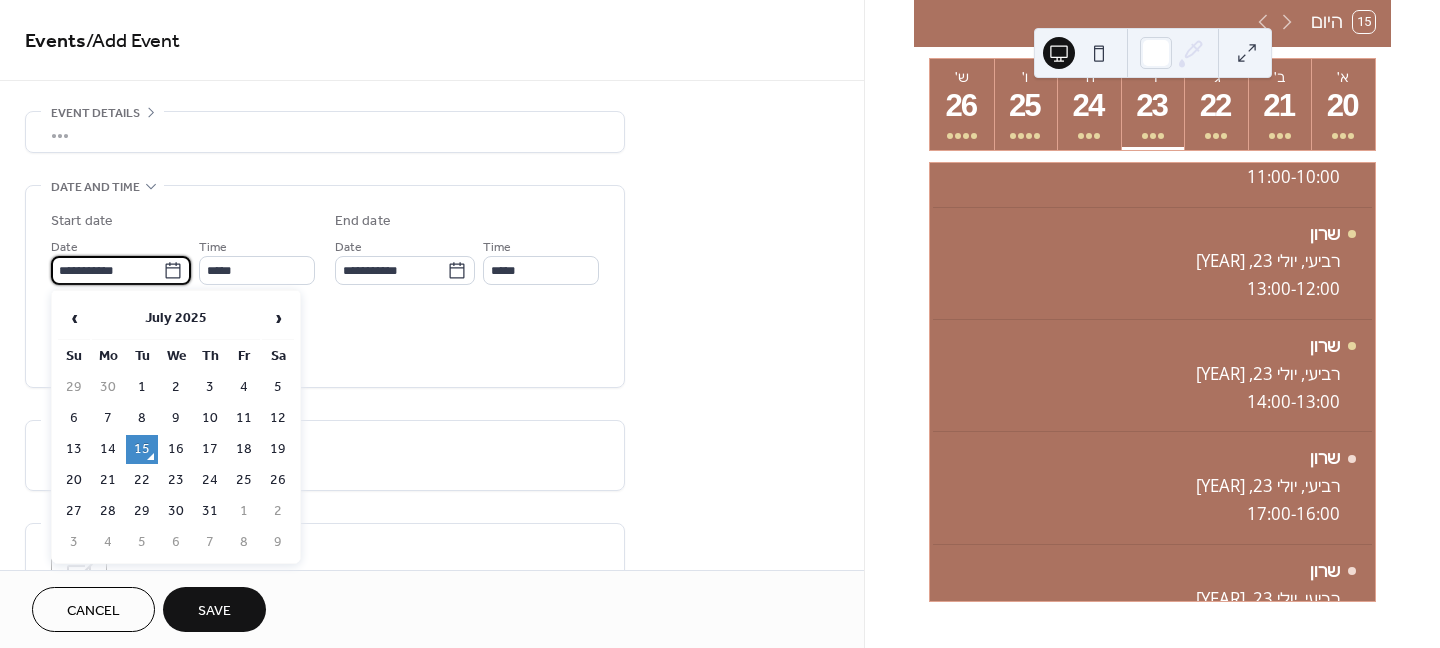 click on "16" at bounding box center (176, 449) 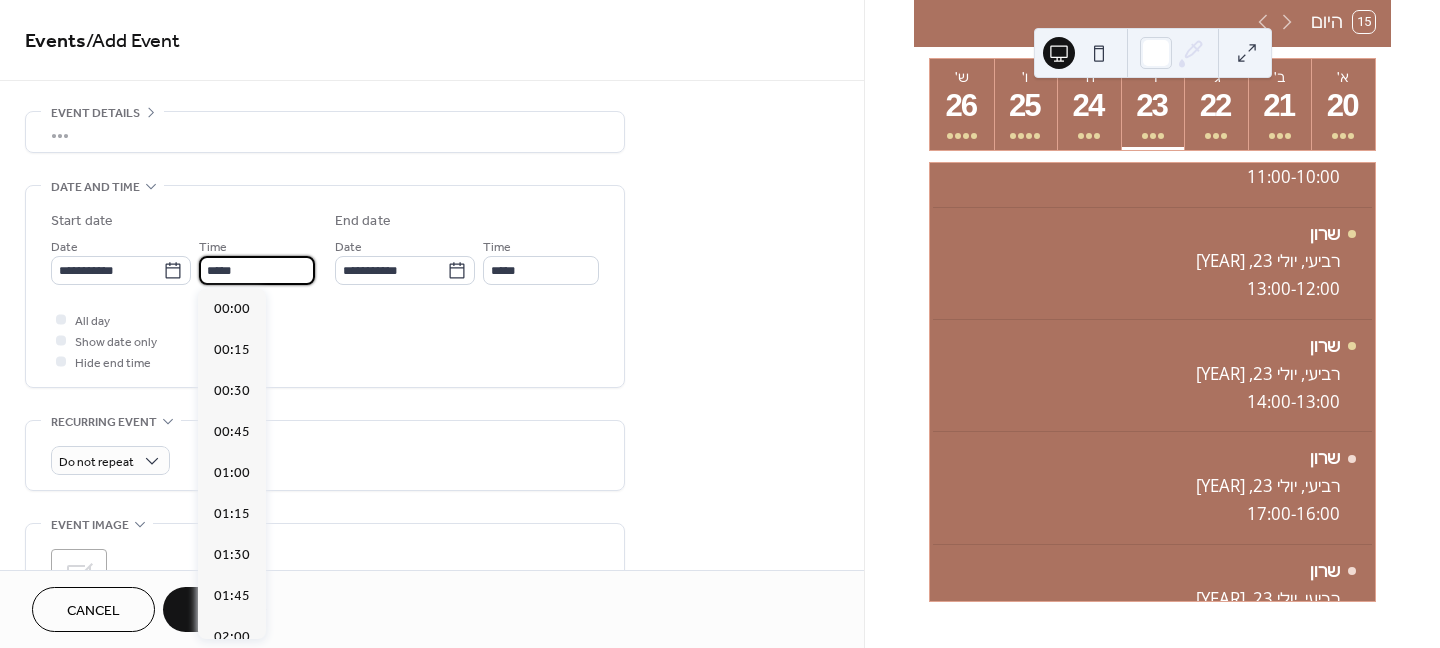 click on "*****" at bounding box center [257, 270] 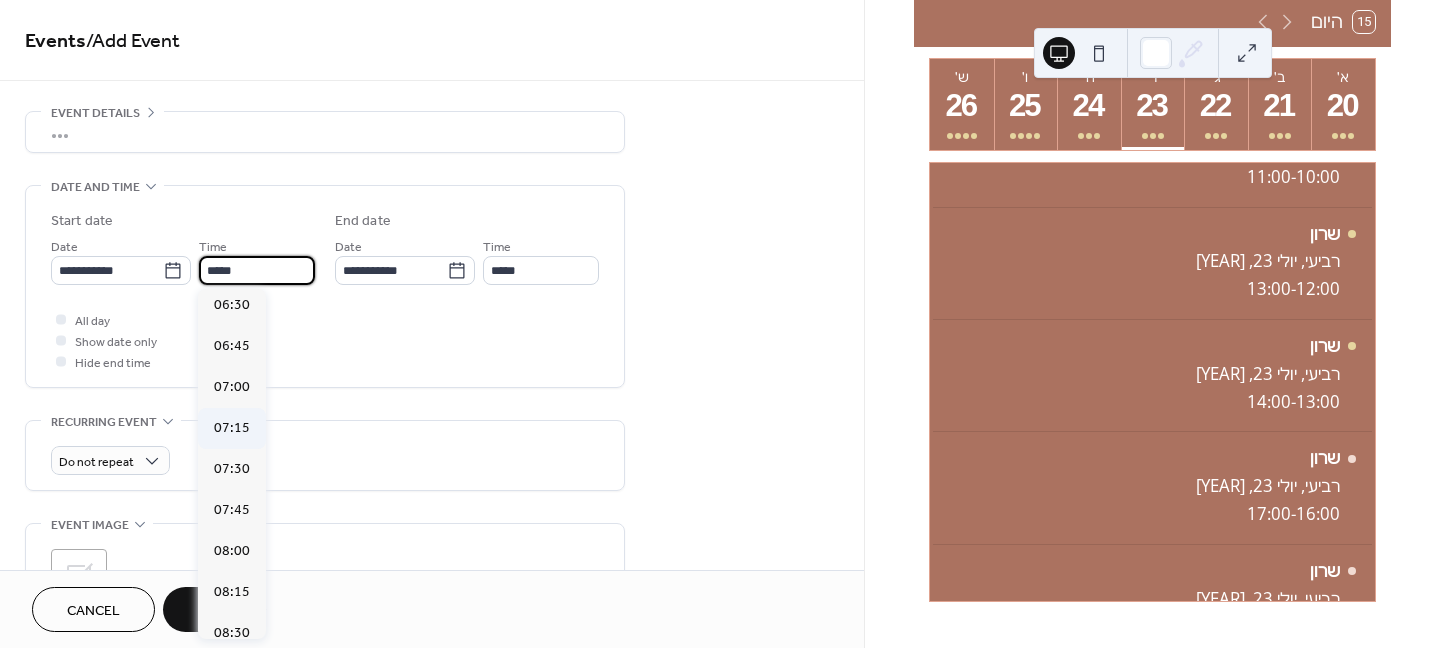 scroll, scrollTop: 1068, scrollLeft: 0, axis: vertical 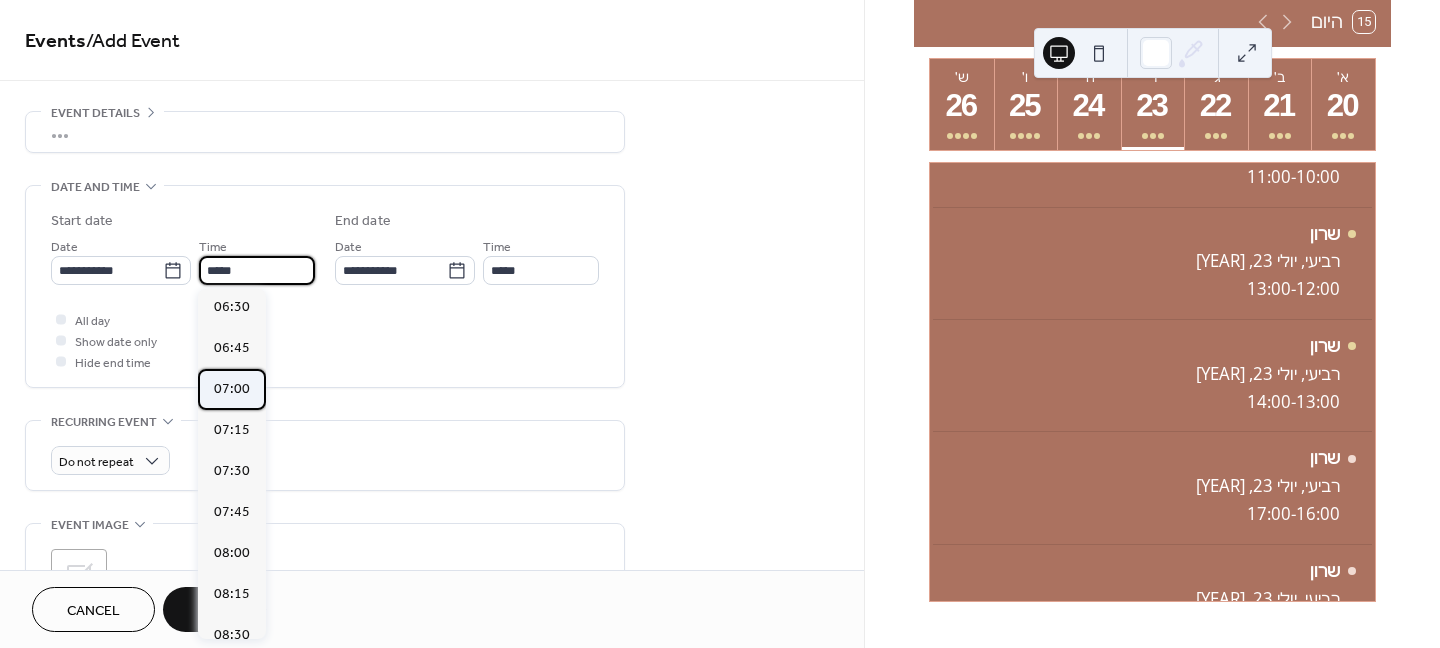 click on "07:00" at bounding box center [232, 389] 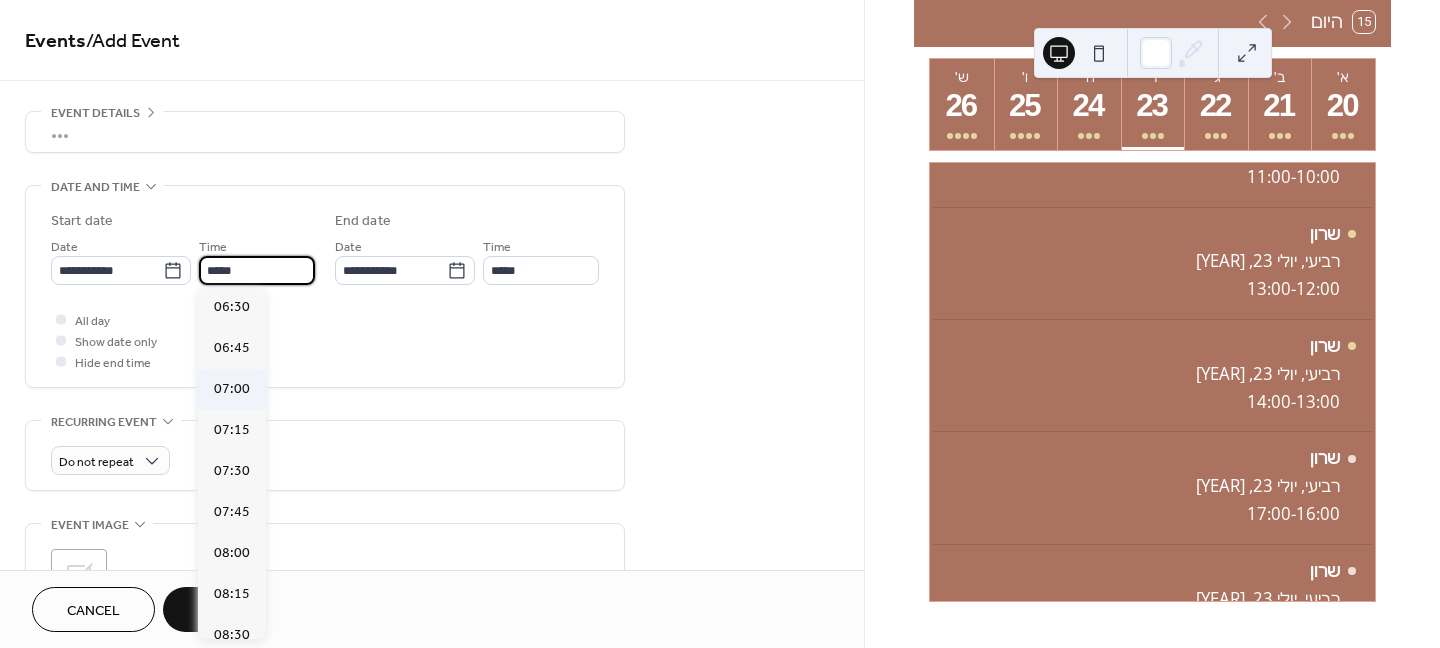 type on "*****" 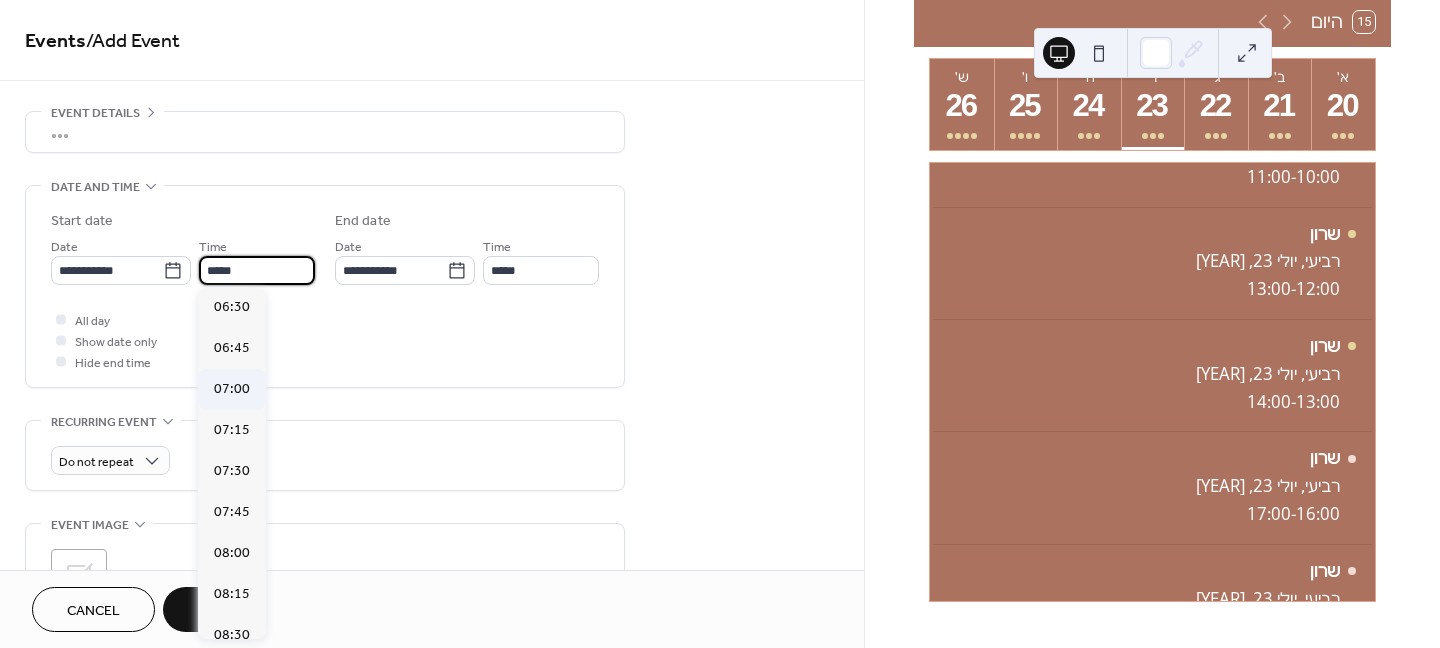 type on "*****" 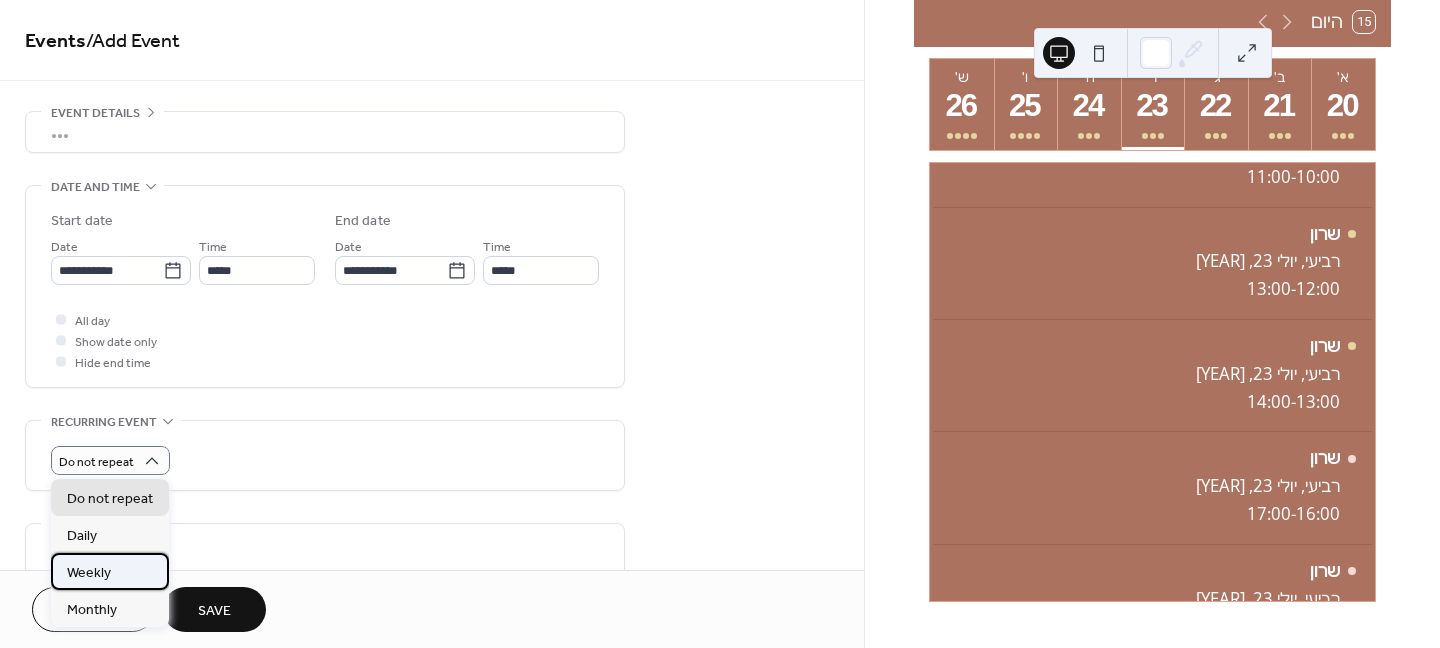 click on "Weekly" at bounding box center (89, 573) 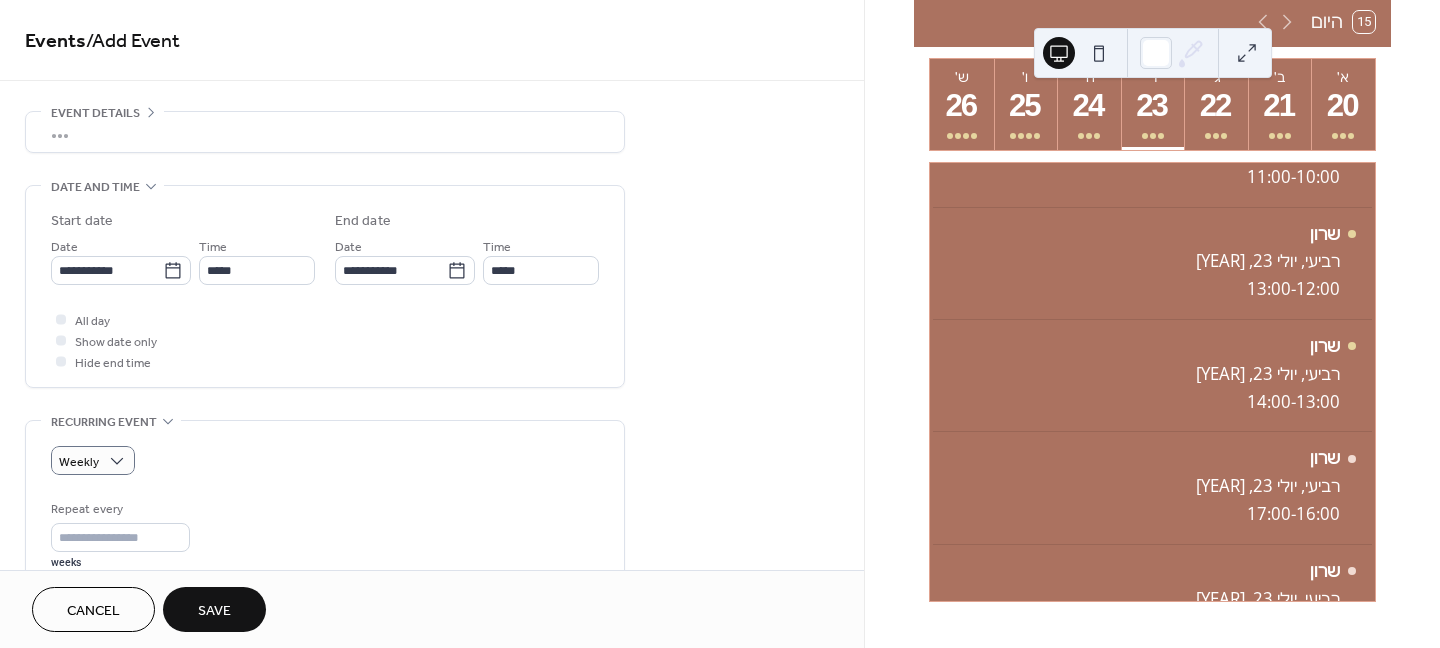 click on "Save" at bounding box center (214, 611) 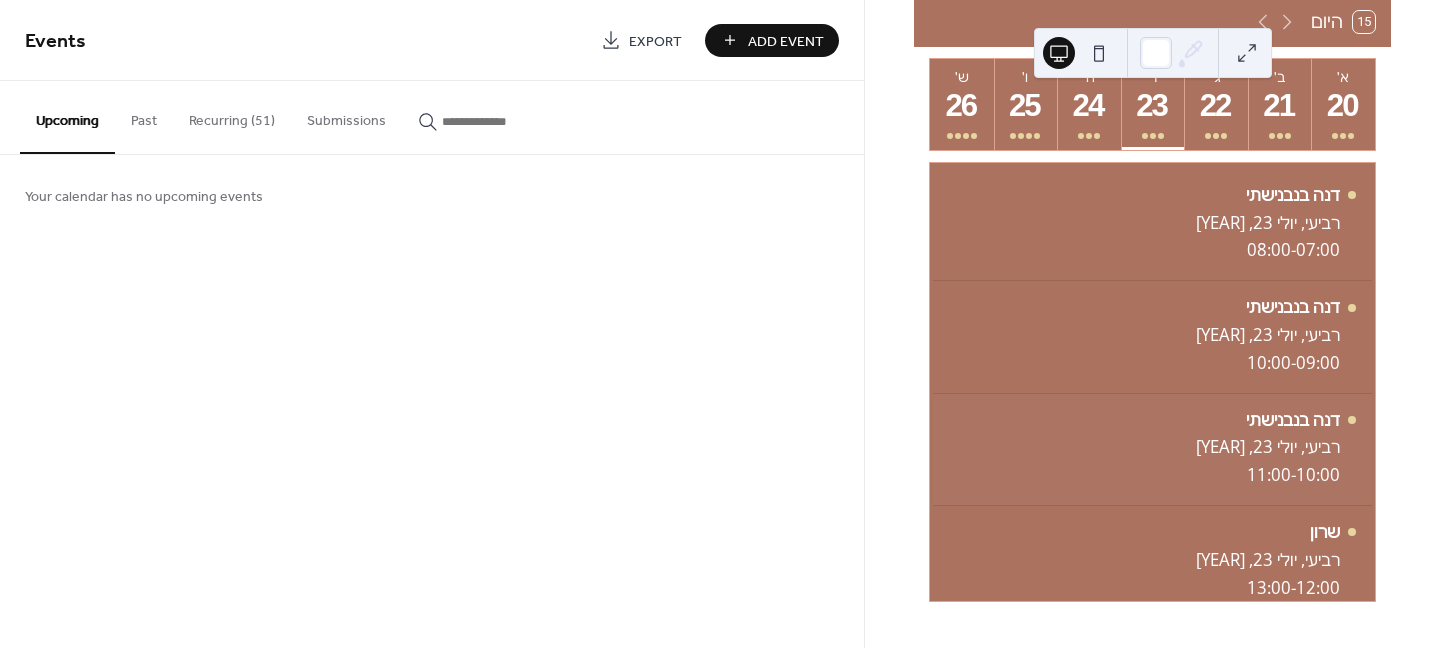 scroll, scrollTop: 0, scrollLeft: 0, axis: both 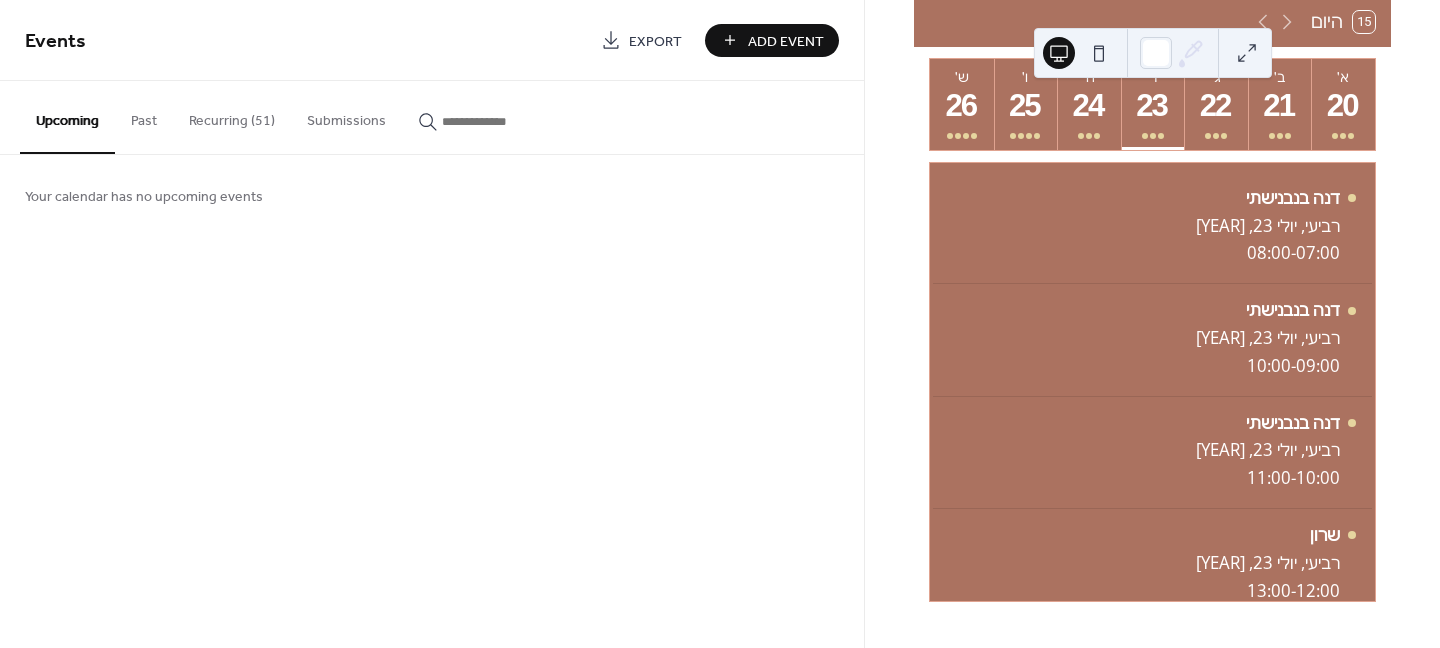 click on "Add Event" at bounding box center (786, 41) 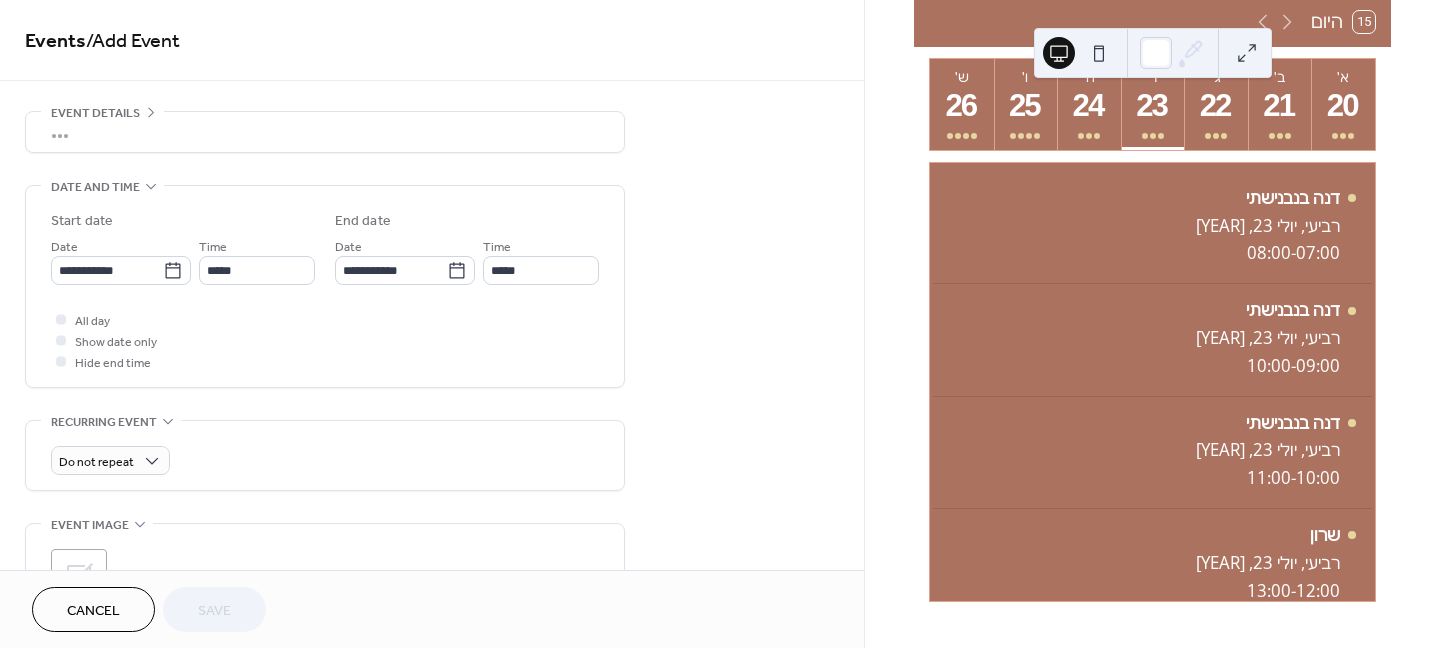 scroll, scrollTop: 63, scrollLeft: 0, axis: vertical 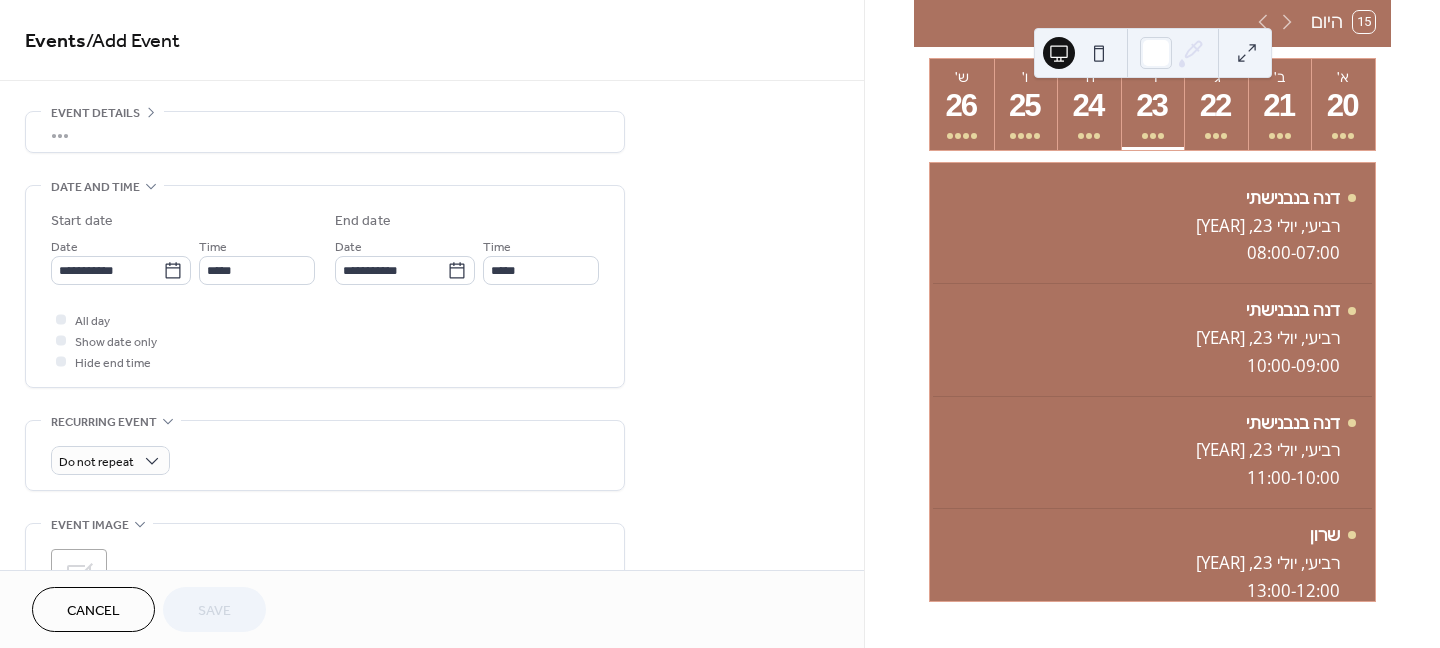click on "•••" at bounding box center (325, 132) 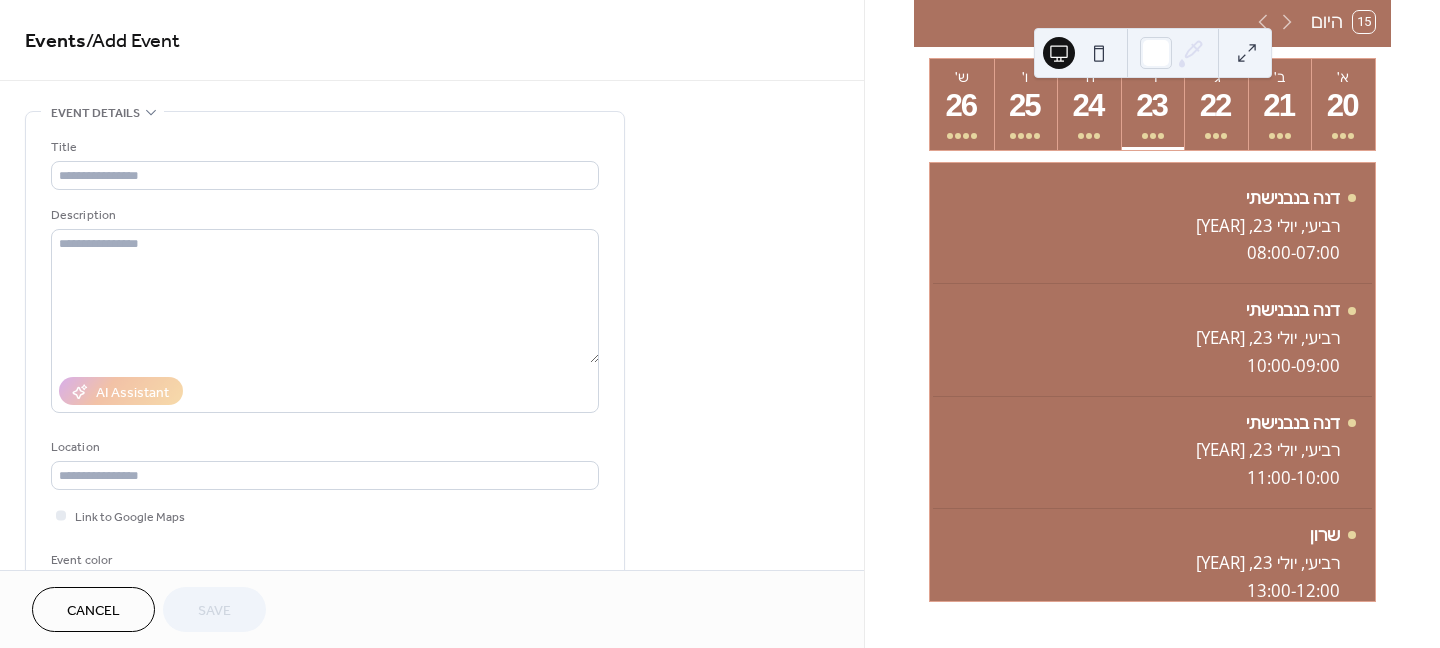 scroll, scrollTop: 0, scrollLeft: 0, axis: both 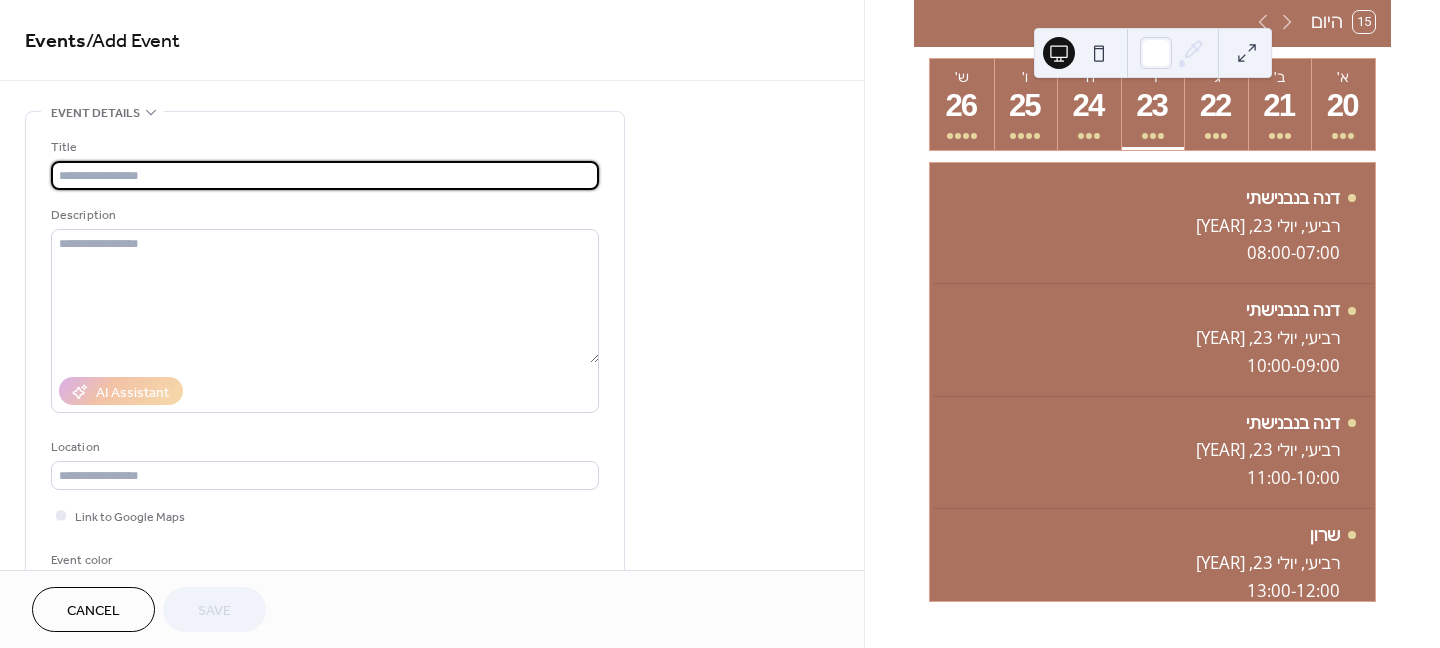 click at bounding box center (325, 175) 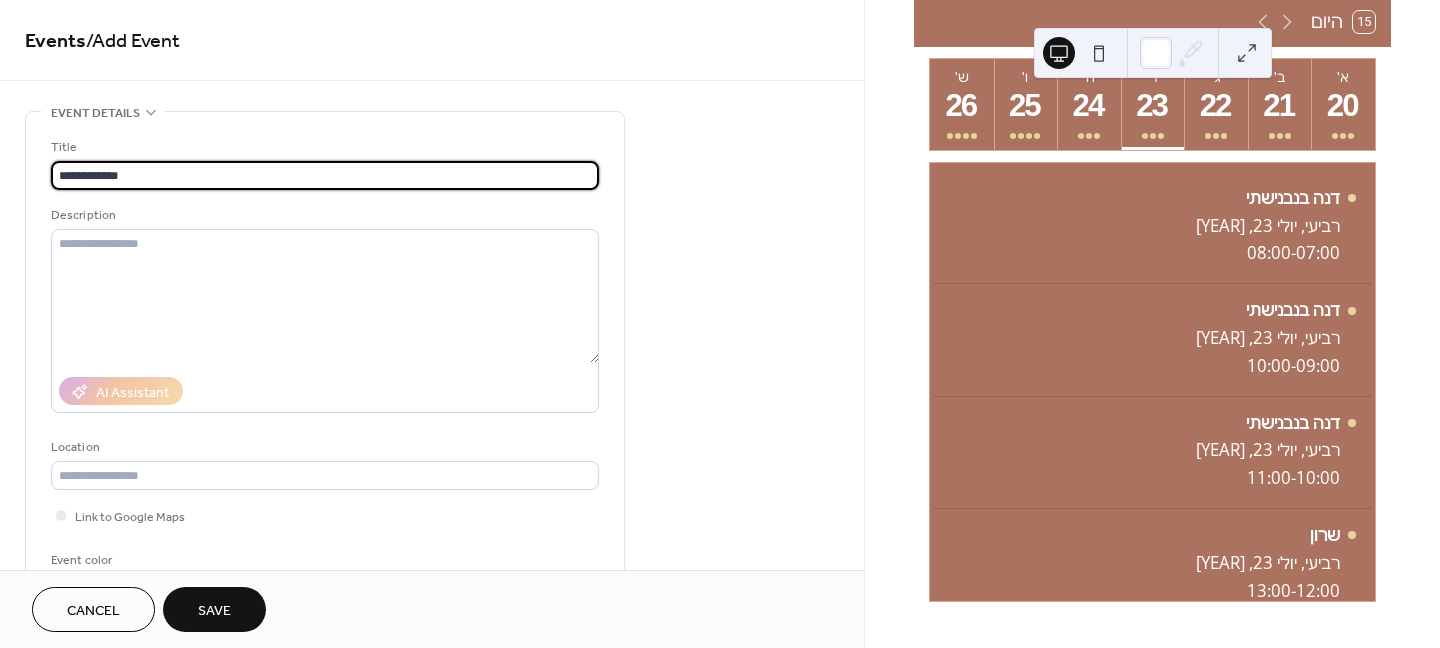 type on "**********" 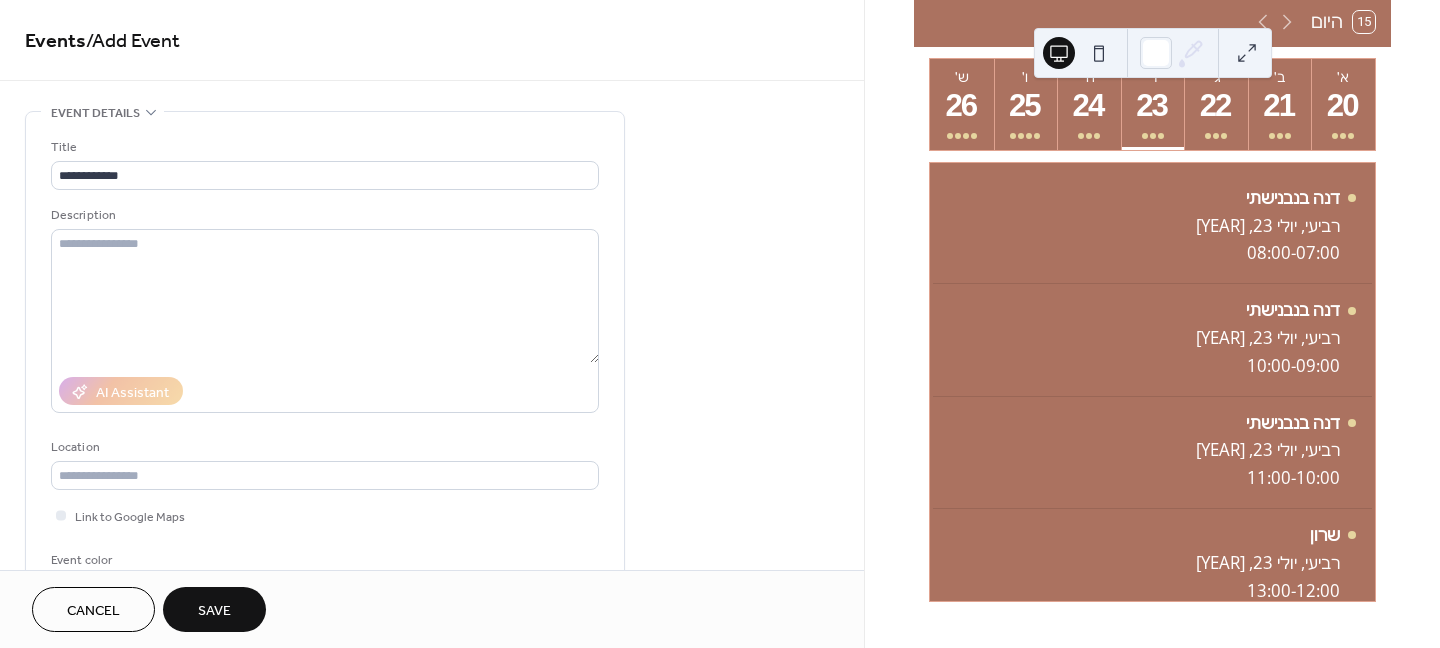 click on "Event details" at bounding box center (95, 113) 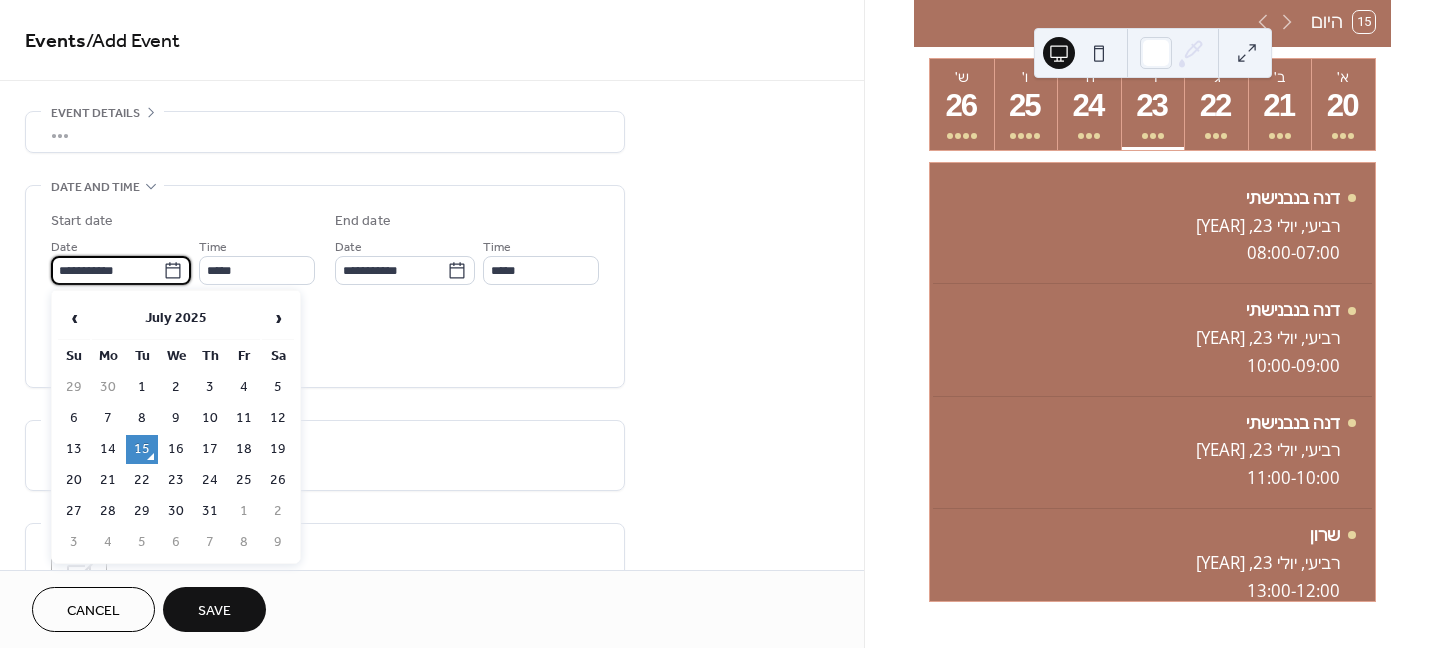click on "**********" at bounding box center (107, 270) 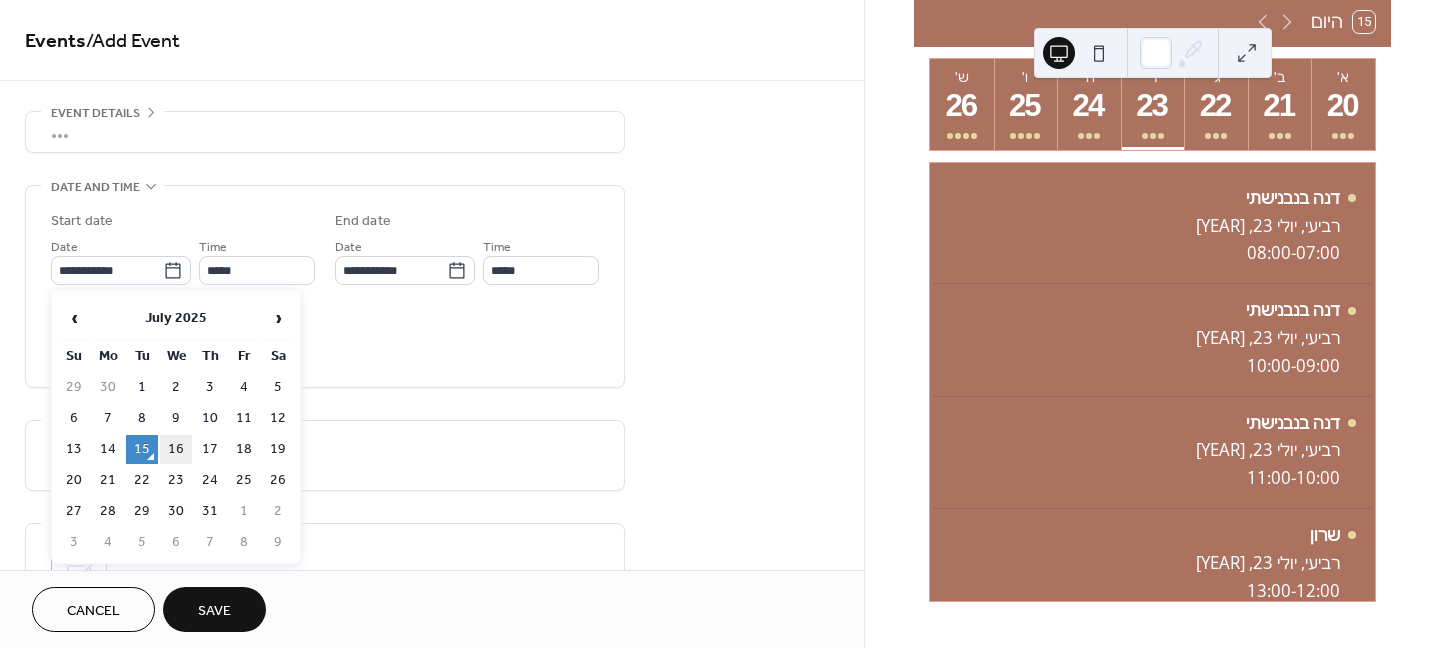 click on "16" at bounding box center (176, 449) 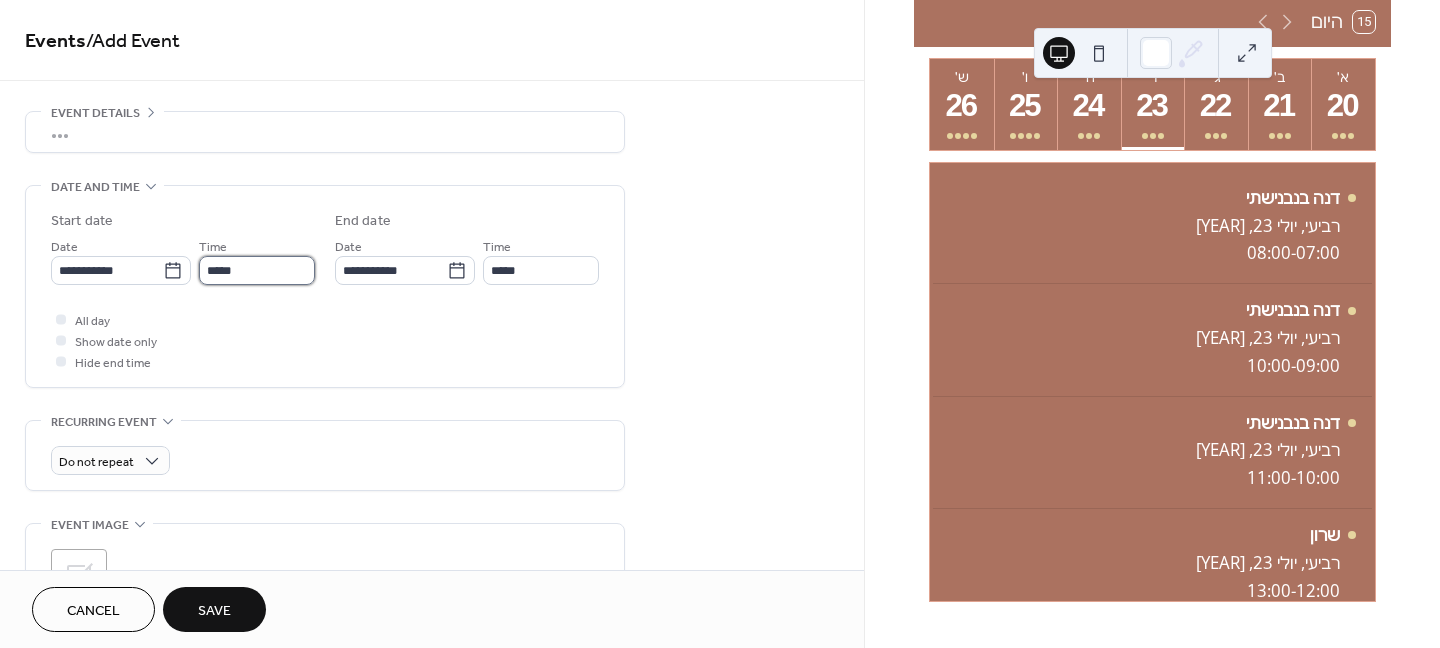 click on "*****" at bounding box center (257, 270) 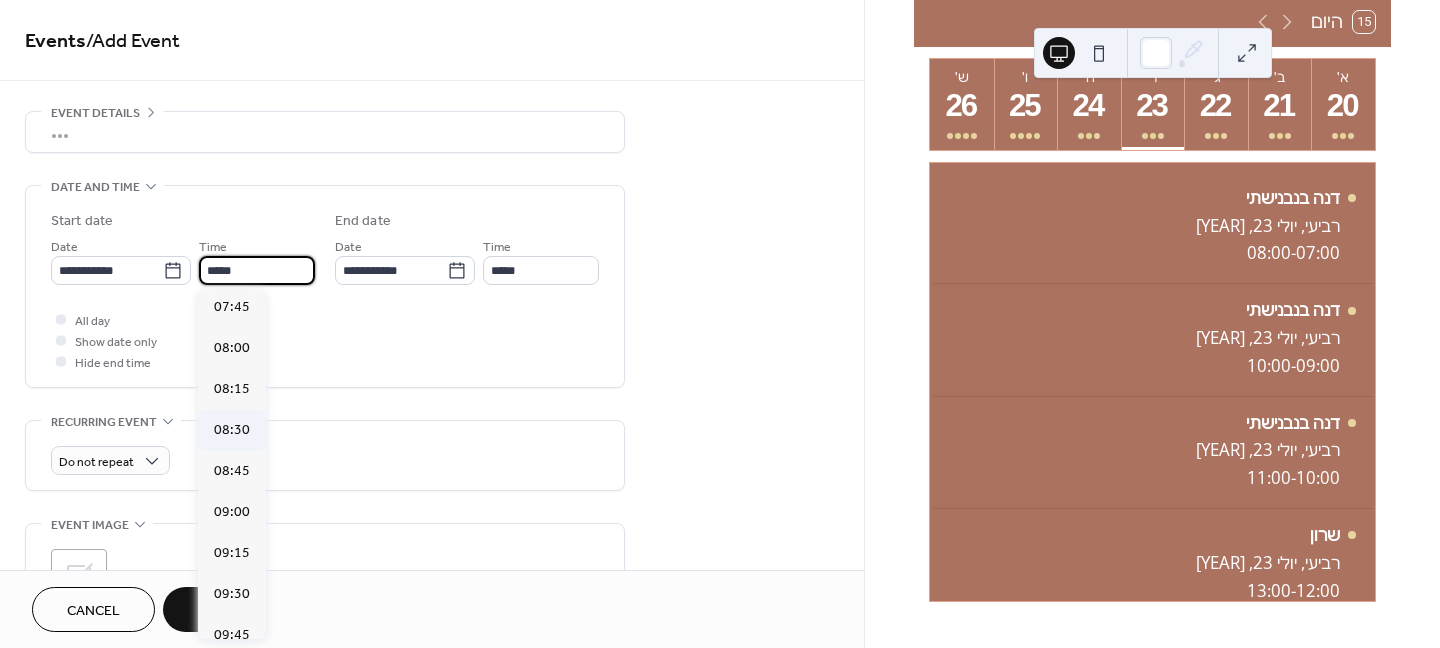 scroll, scrollTop: 1268, scrollLeft: 0, axis: vertical 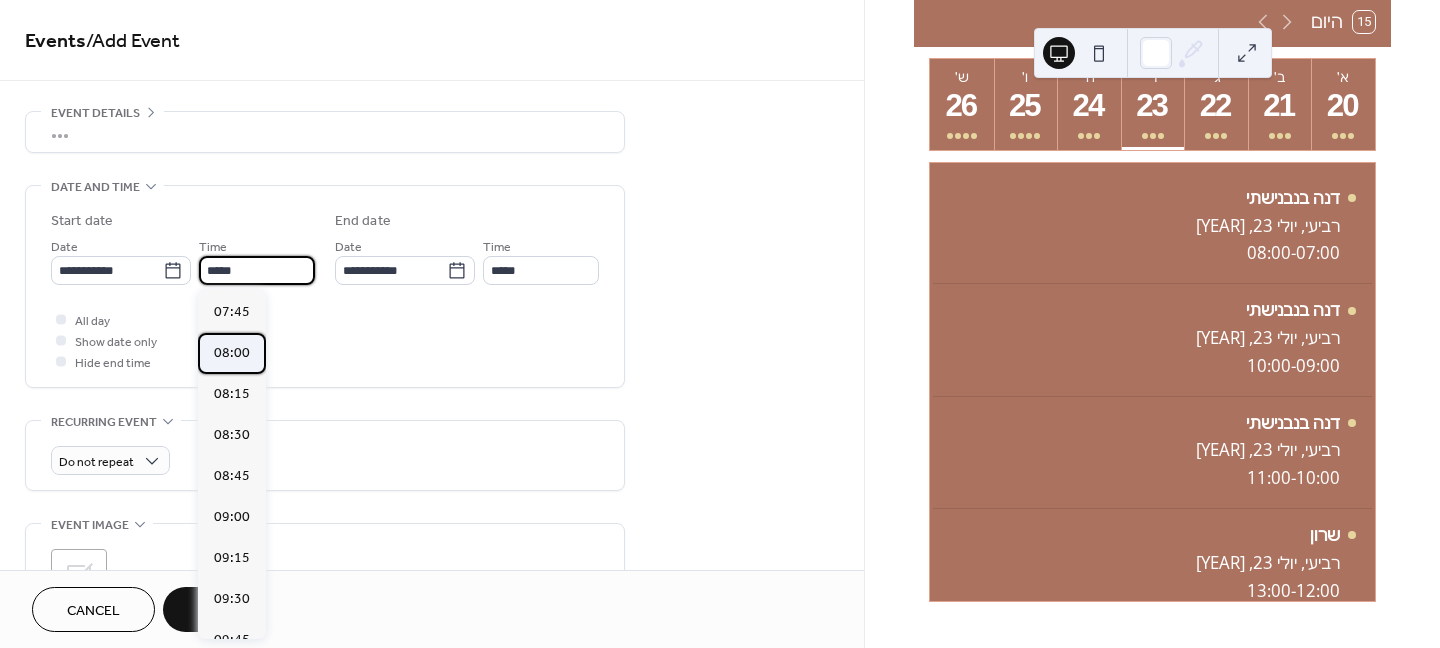 click on "08:00" at bounding box center [232, 353] 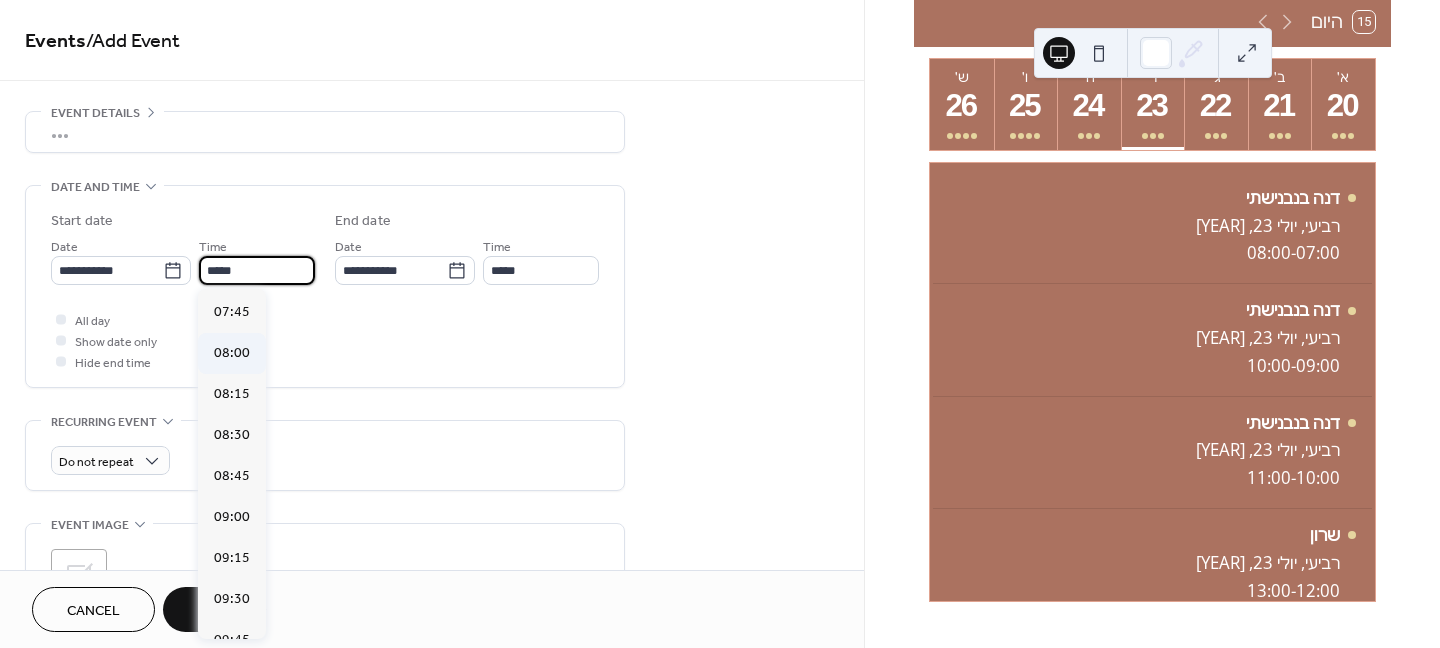type on "*****" 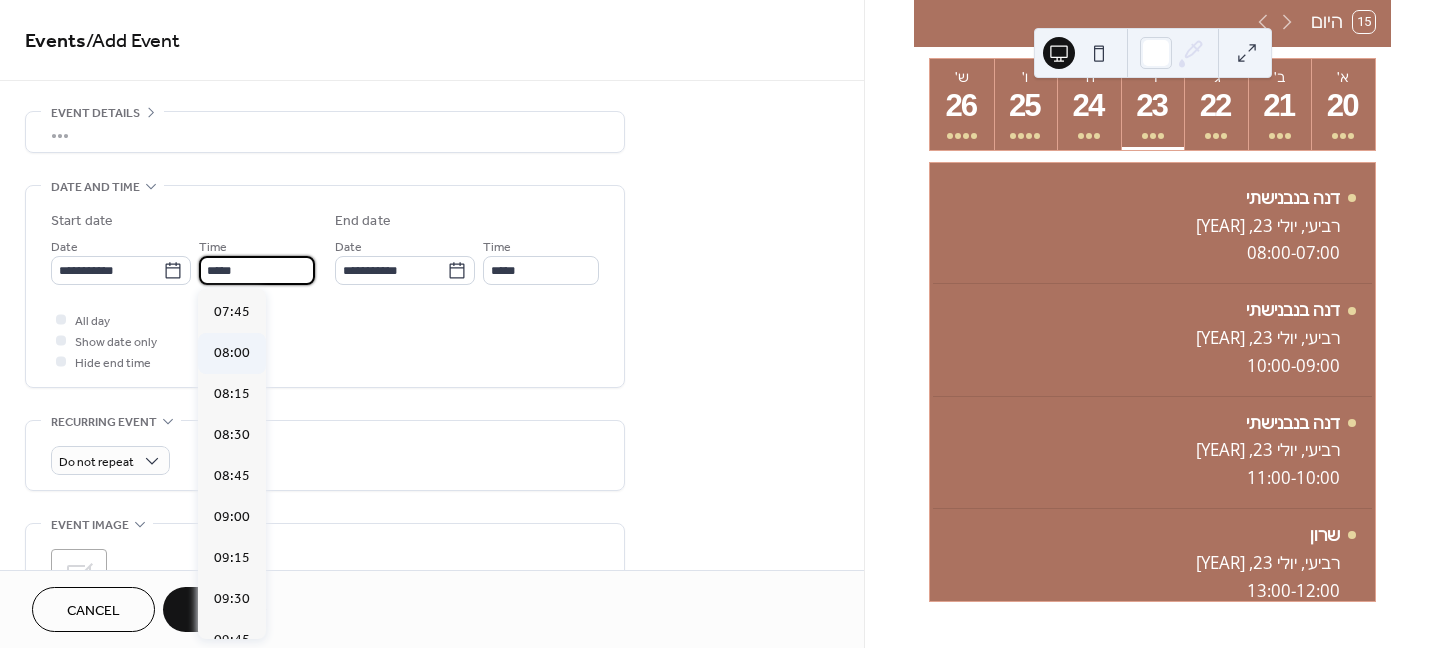 type on "*****" 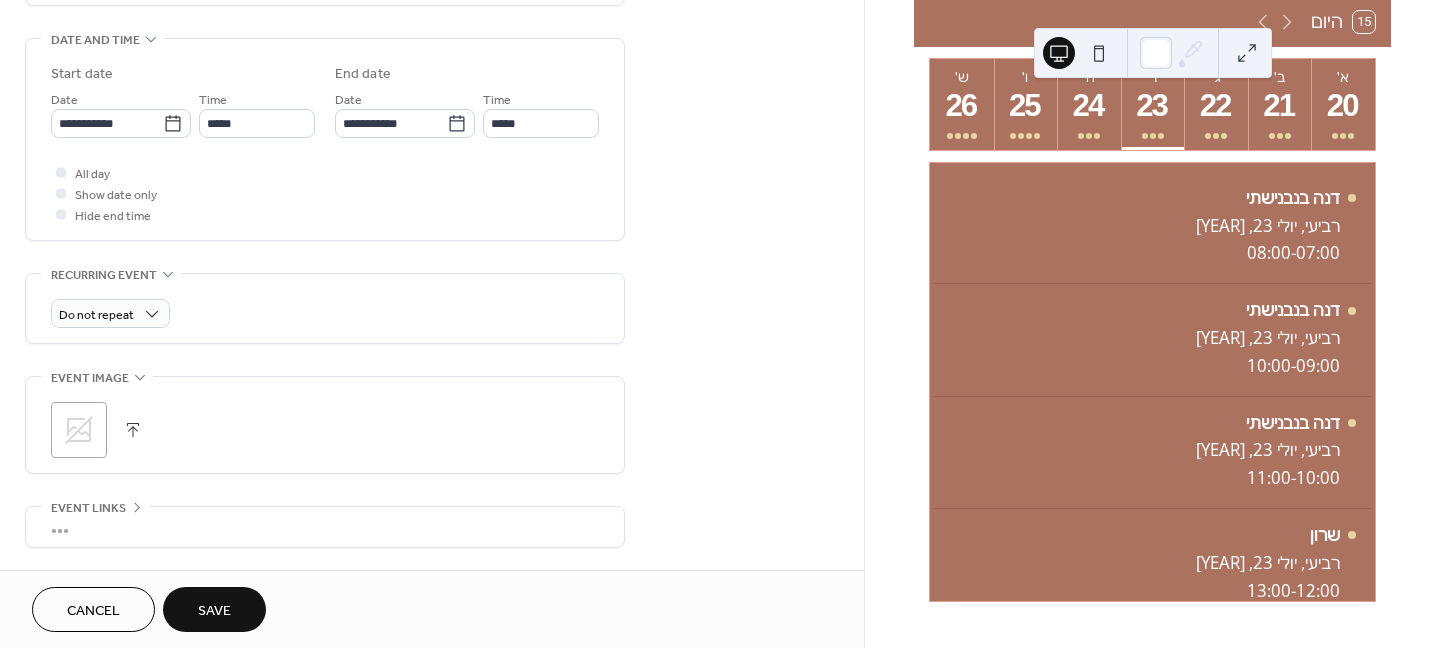 scroll, scrollTop: 200, scrollLeft: 0, axis: vertical 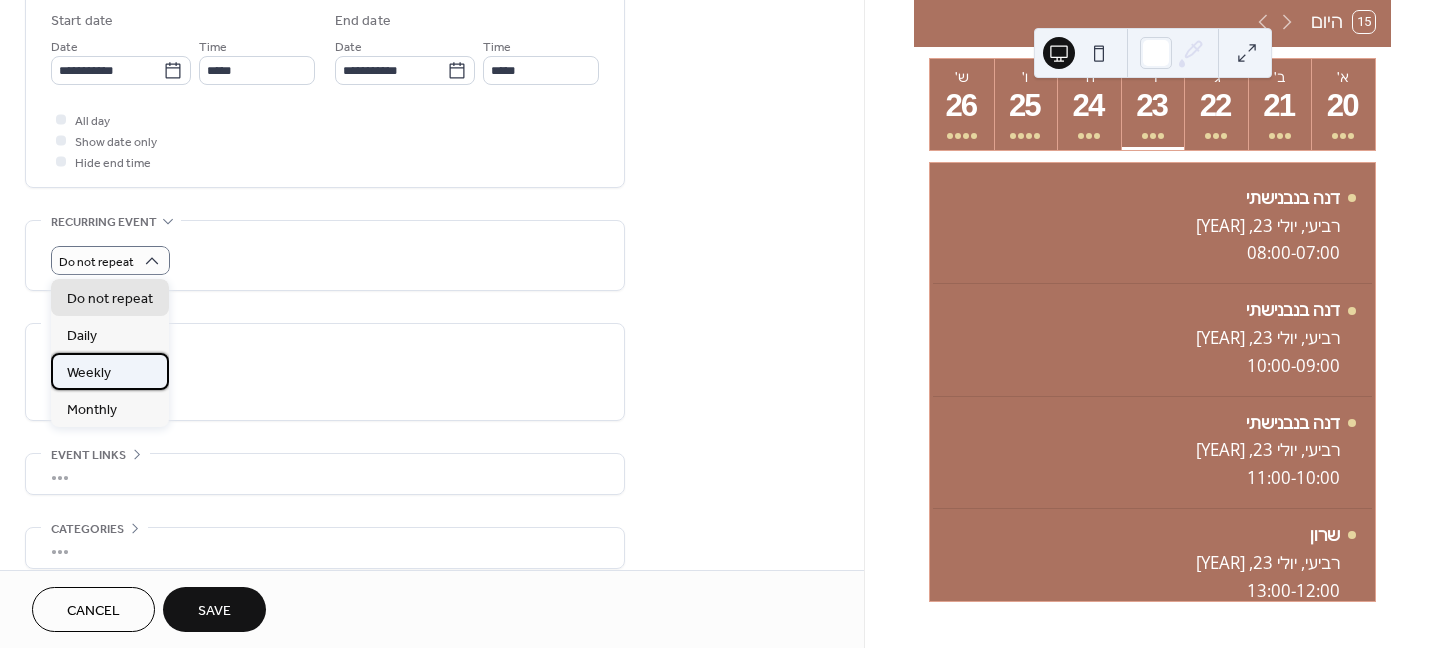 click on "Weekly" at bounding box center [89, 373] 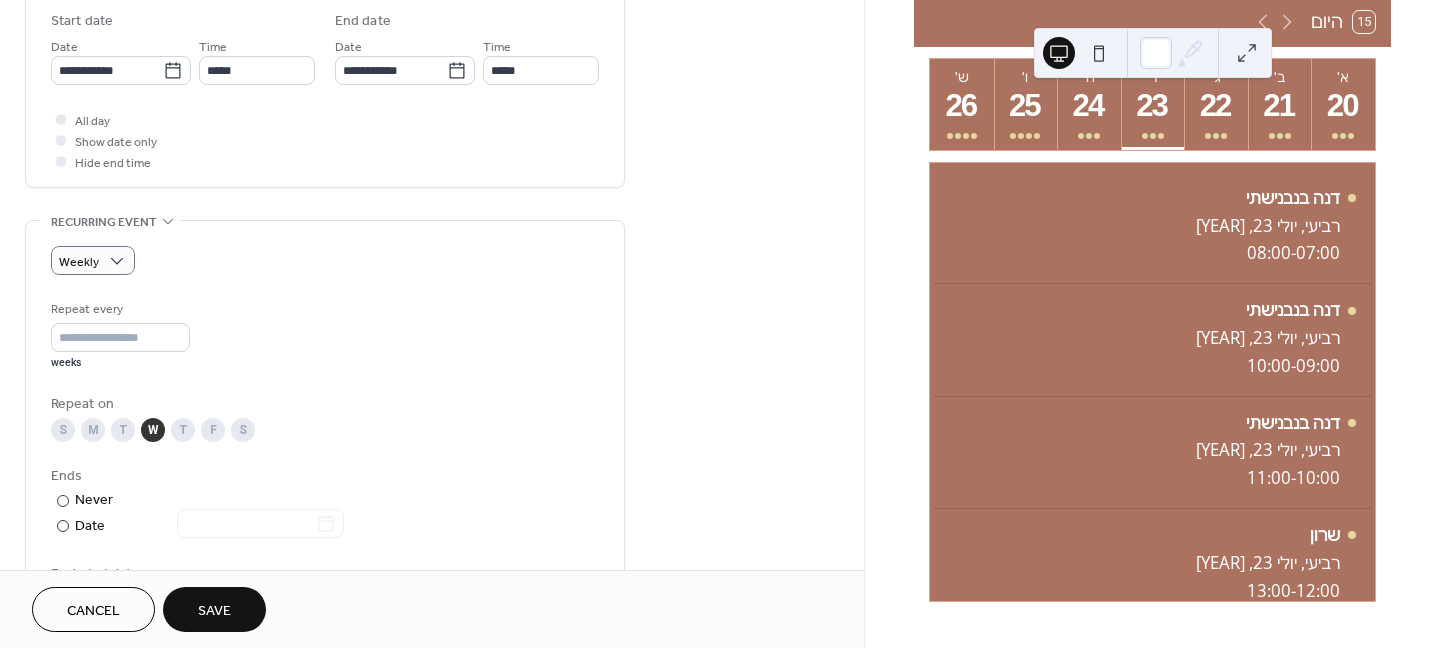 click on "Save" at bounding box center [214, 609] 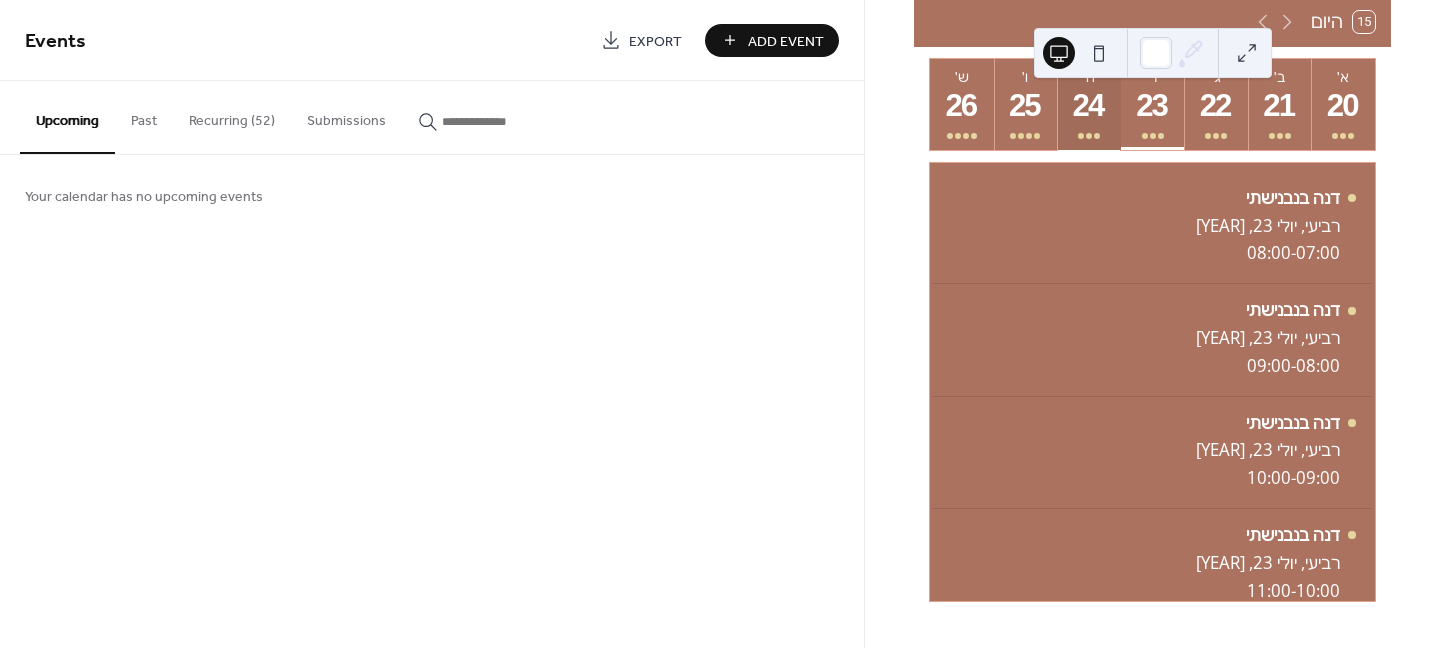 click on "24" at bounding box center (1088, 106) 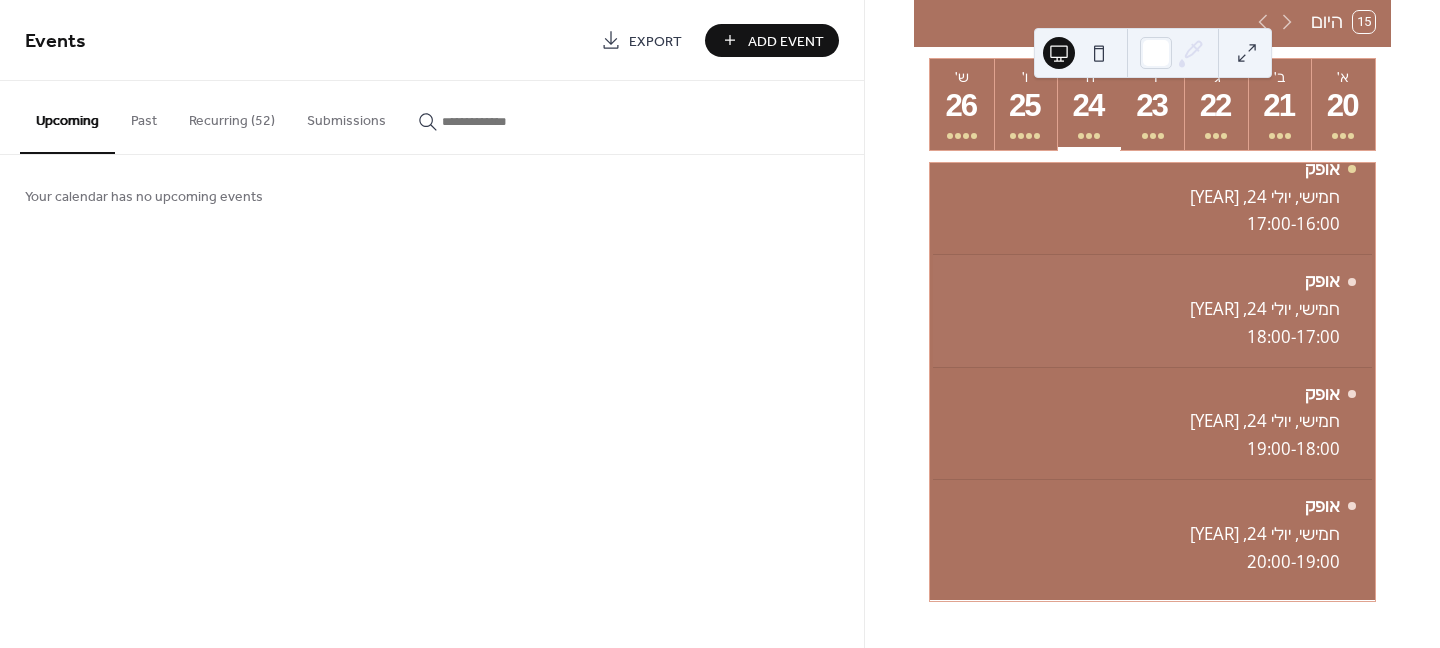 scroll, scrollTop: 601, scrollLeft: 0, axis: vertical 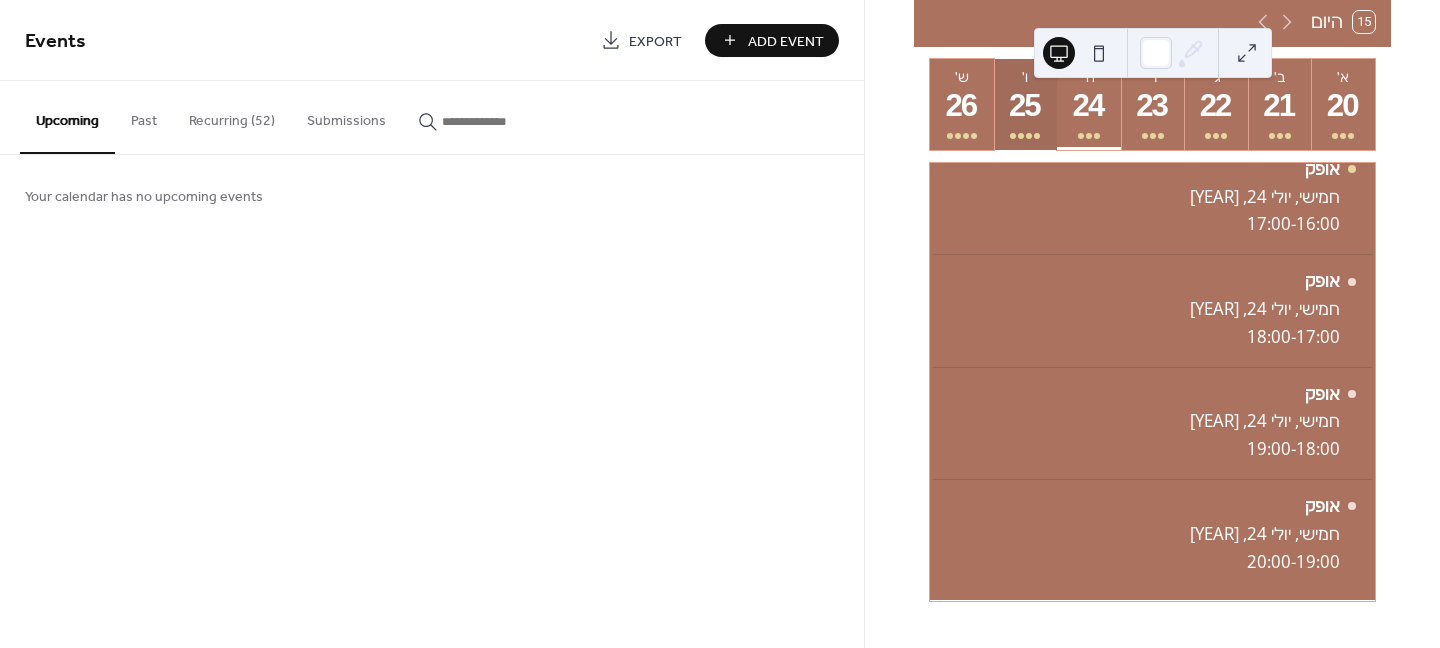 click on "25" at bounding box center [1025, 106] 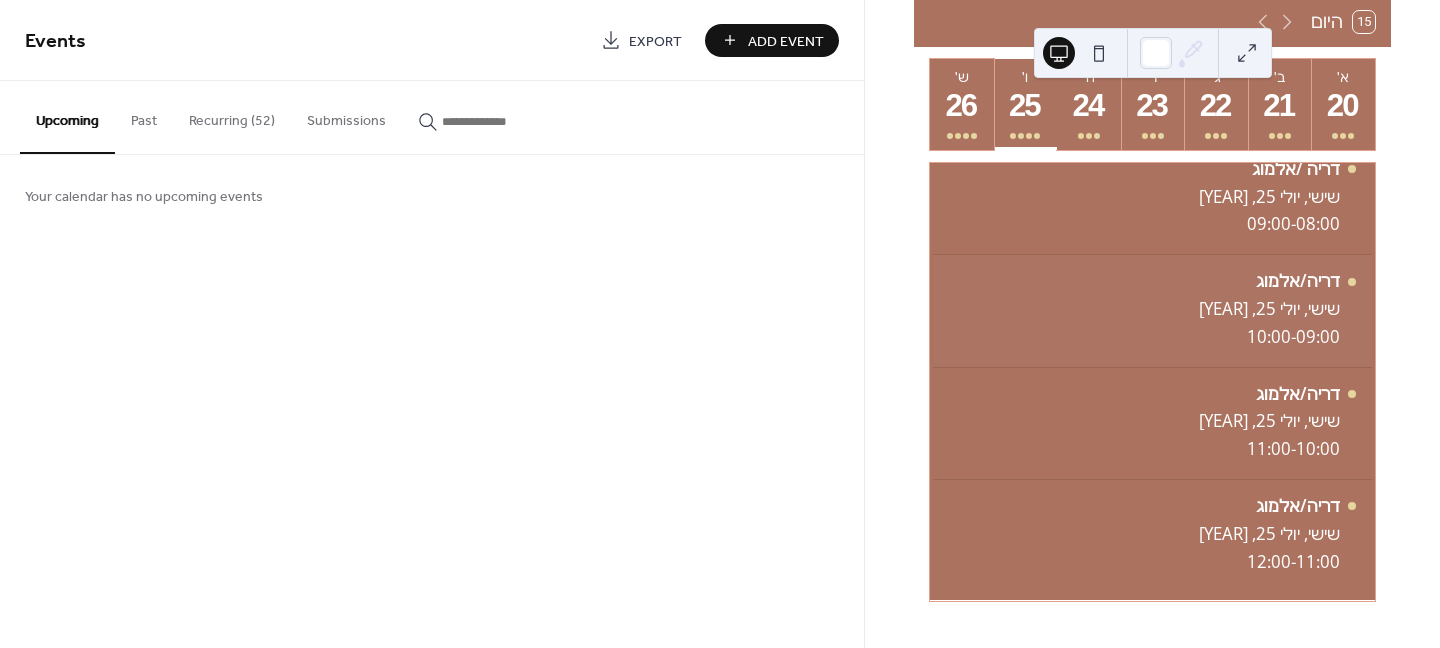 scroll, scrollTop: 39, scrollLeft: 0, axis: vertical 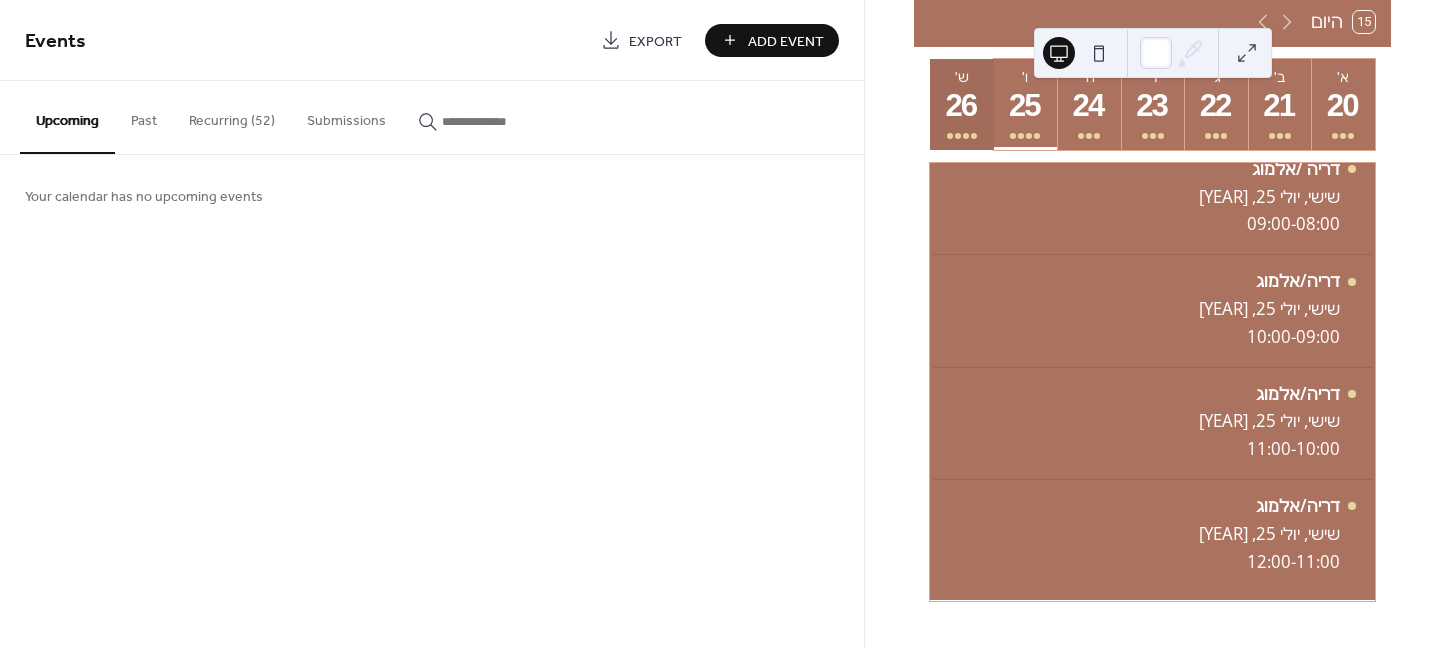 click on "26" at bounding box center [961, 106] 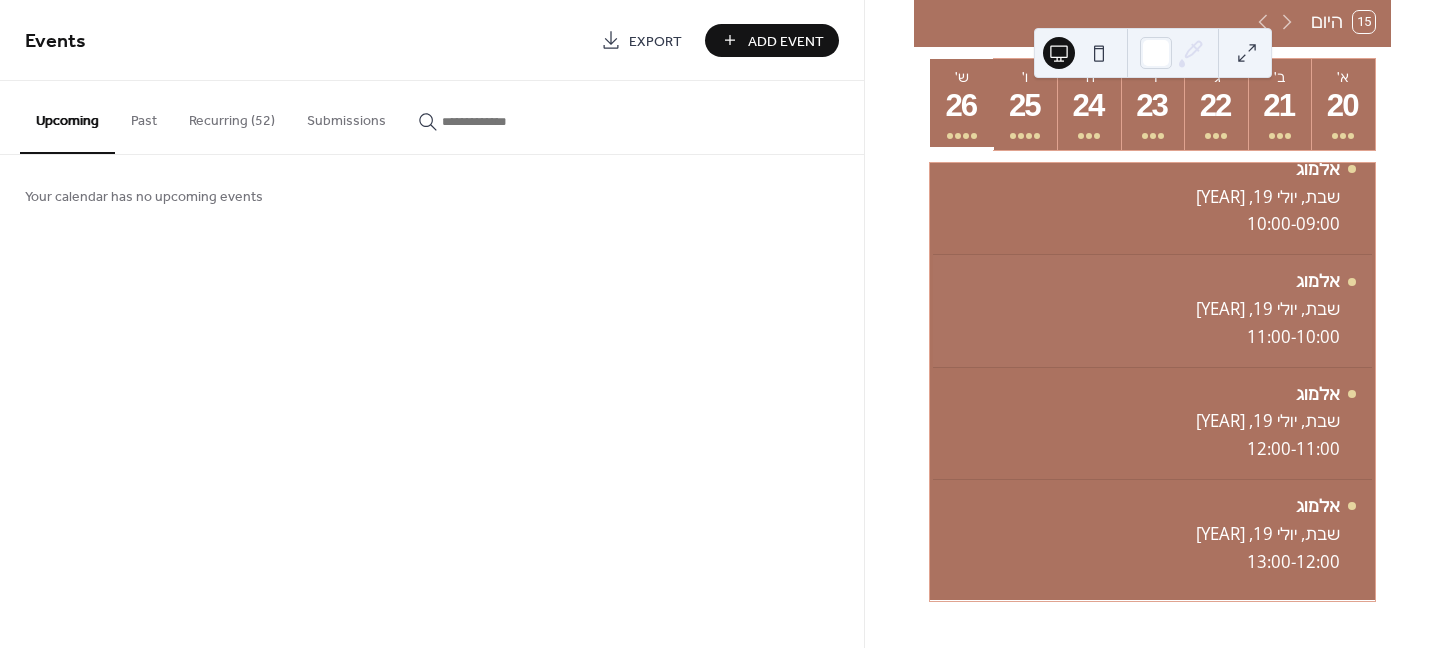 scroll, scrollTop: 39, scrollLeft: 0, axis: vertical 